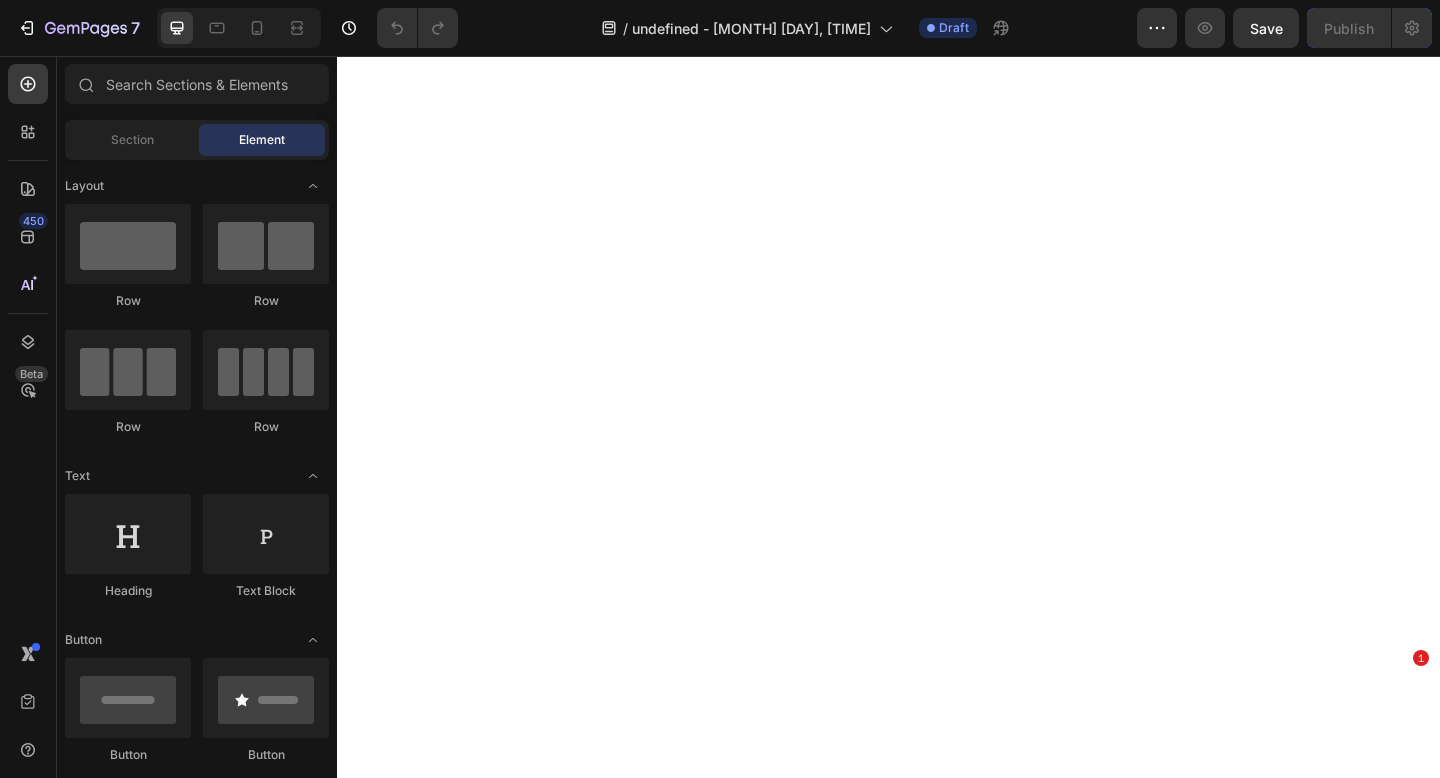 scroll, scrollTop: 0, scrollLeft: 0, axis: both 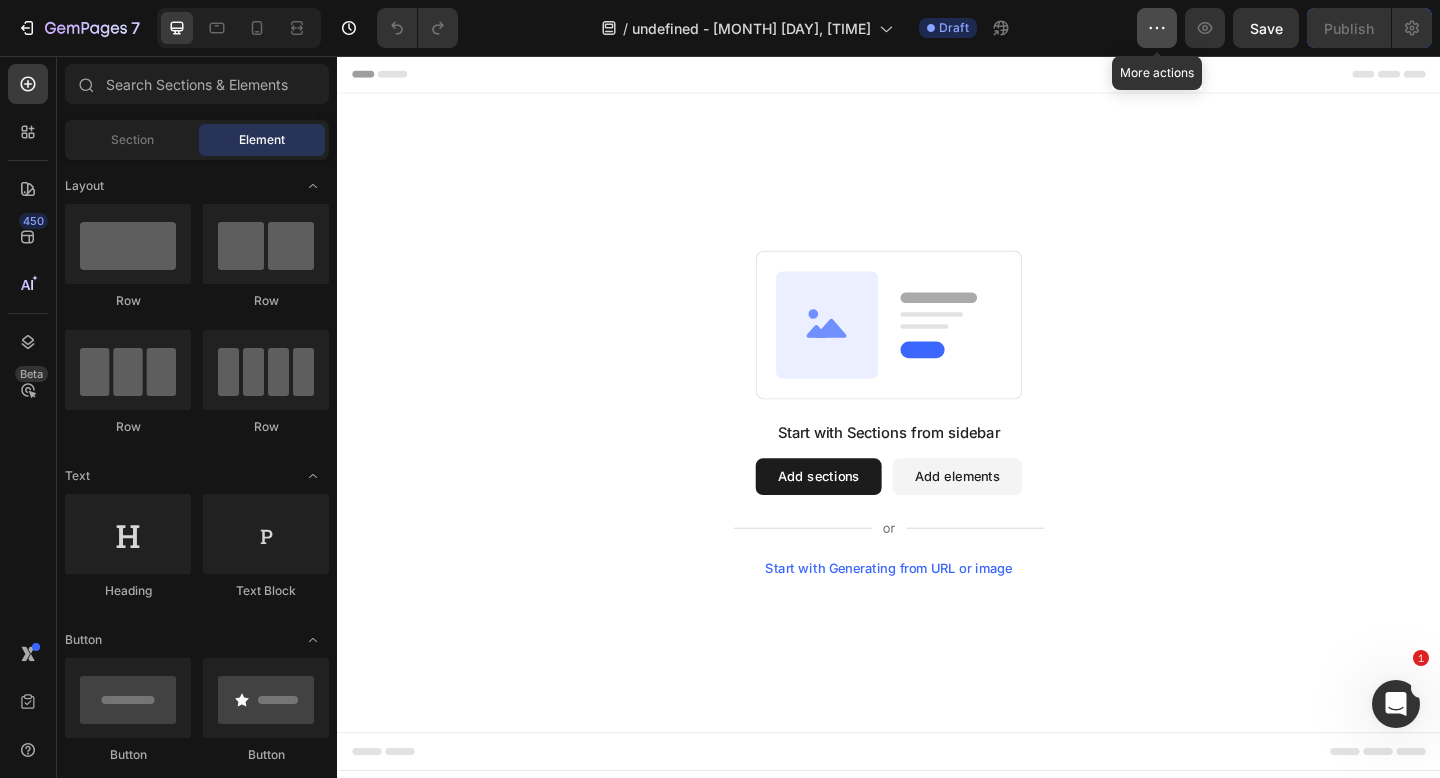 click 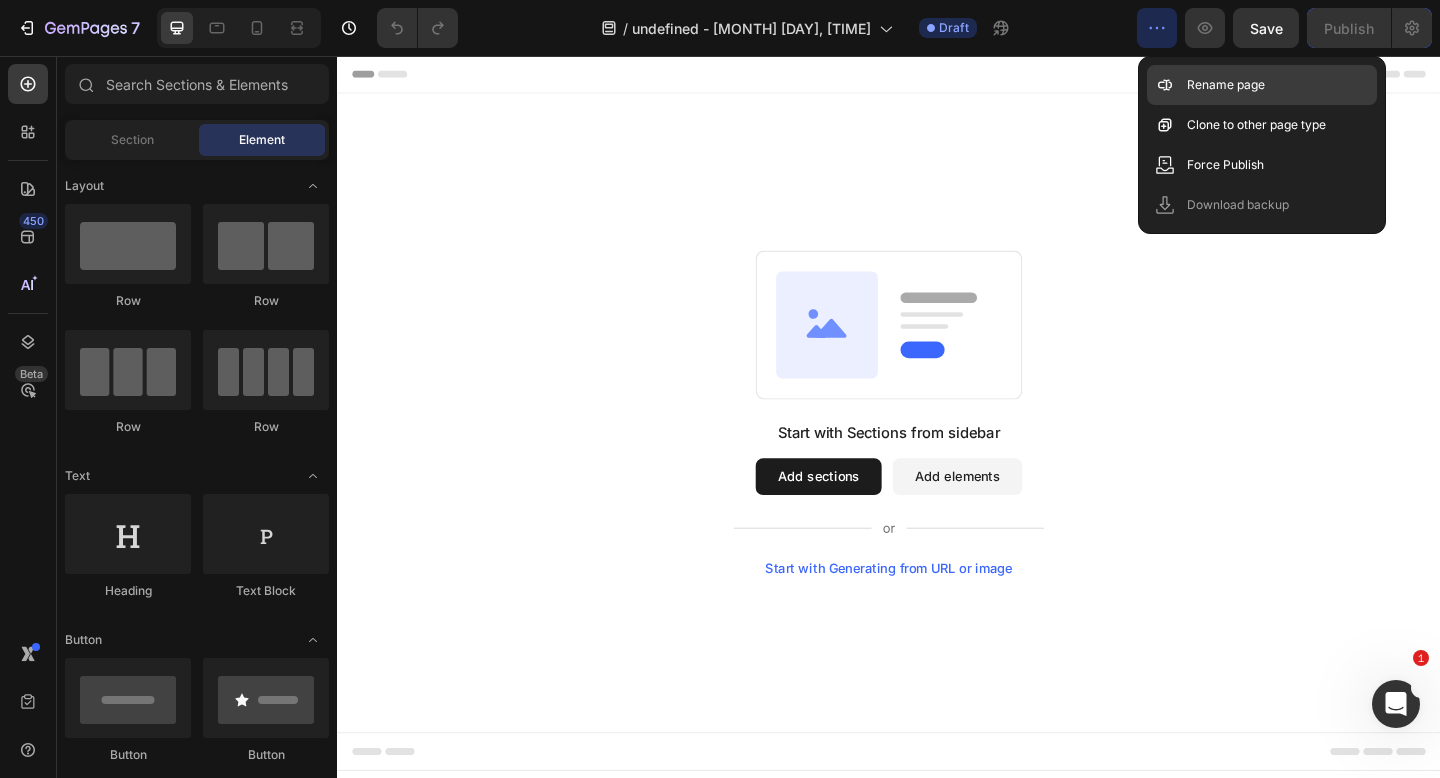 click on "Rename page" at bounding box center (1226, 85) 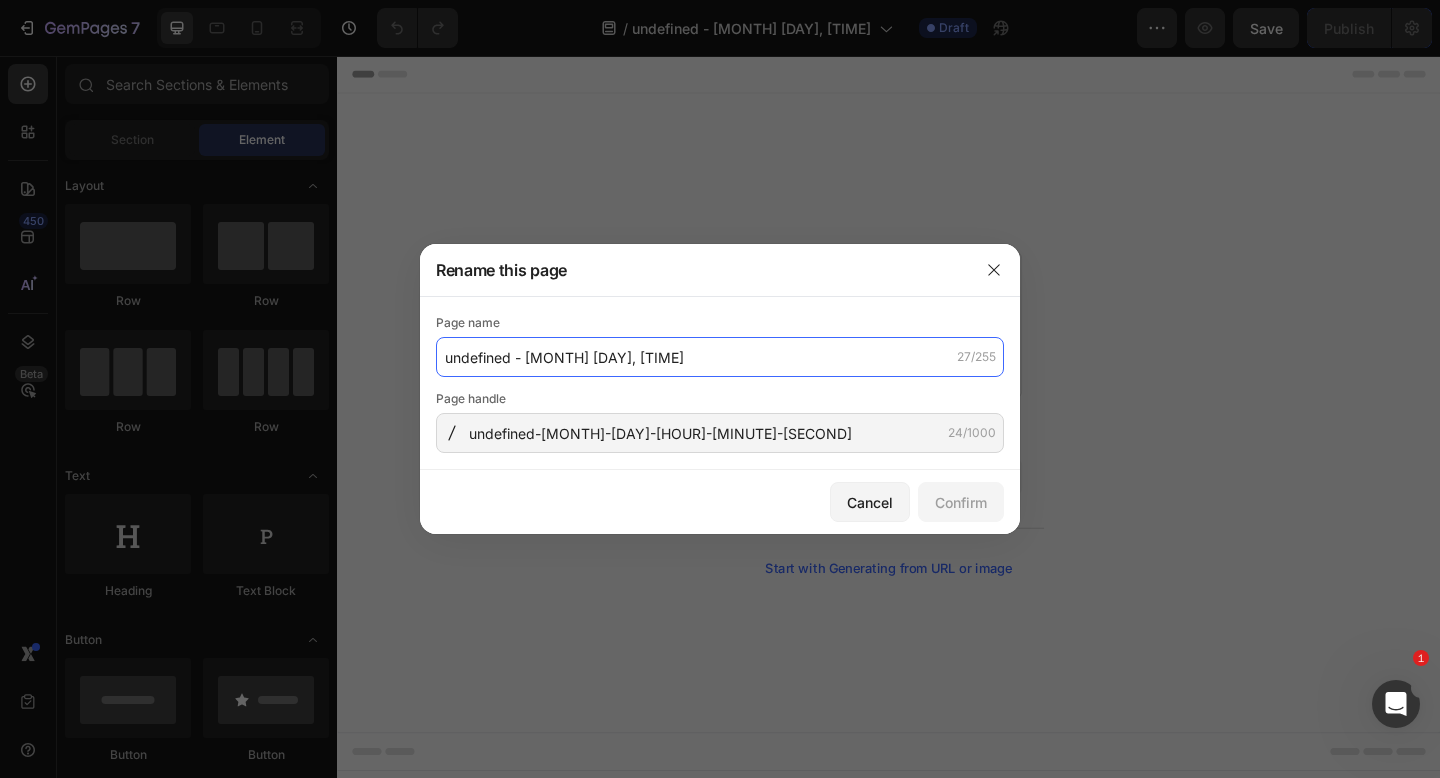 click on "undefined - [MONTH] [DAY], [TIME]" 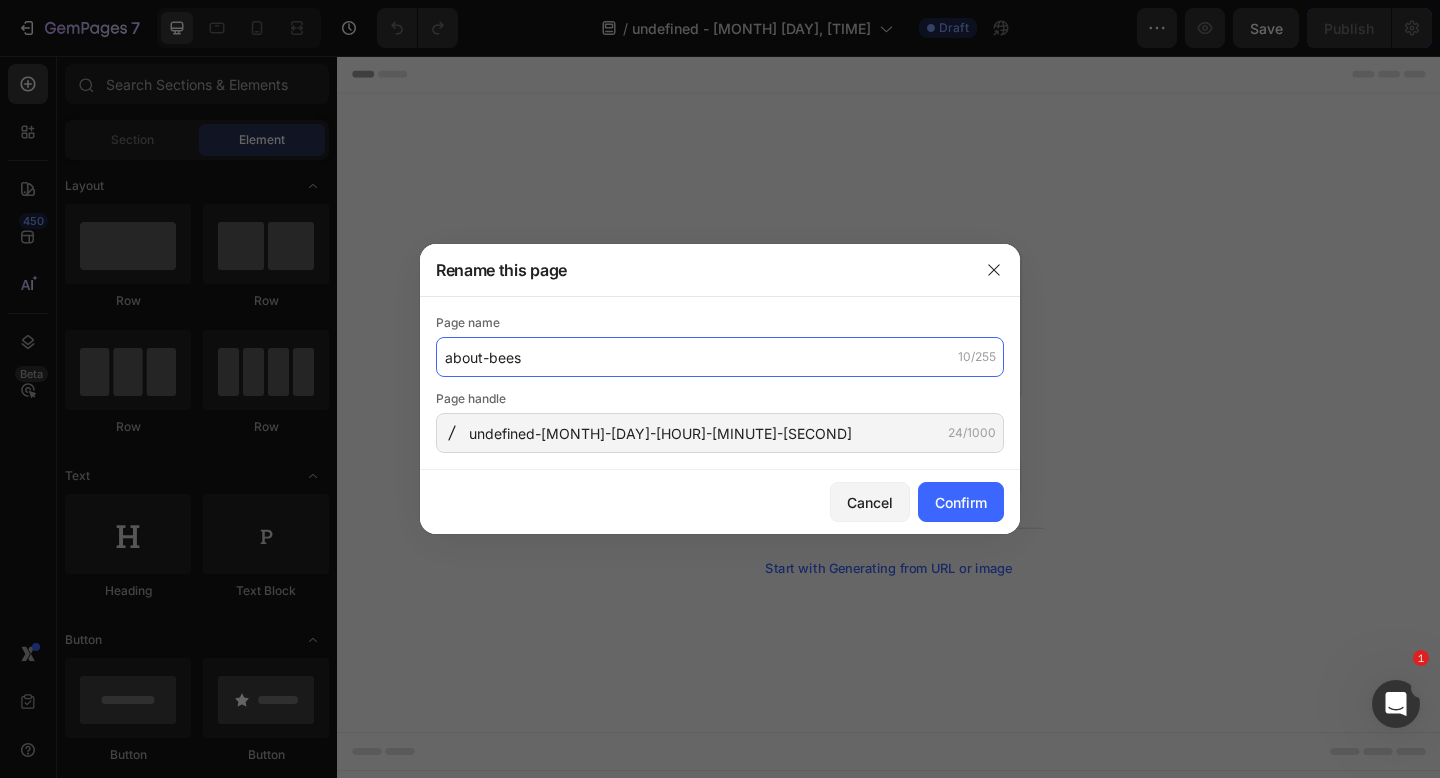 type on "about-bees" 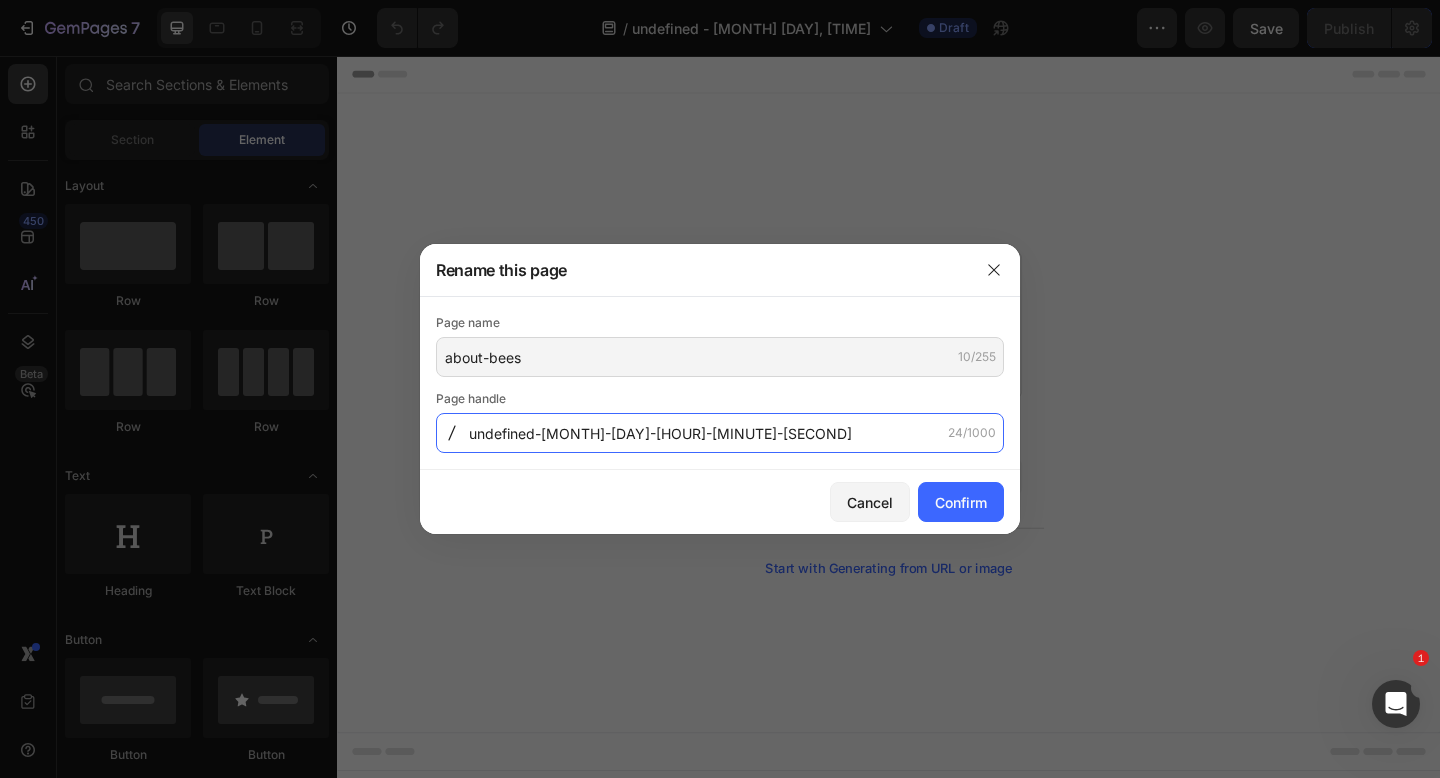 click on "undefined-aug-3-16-39-45" 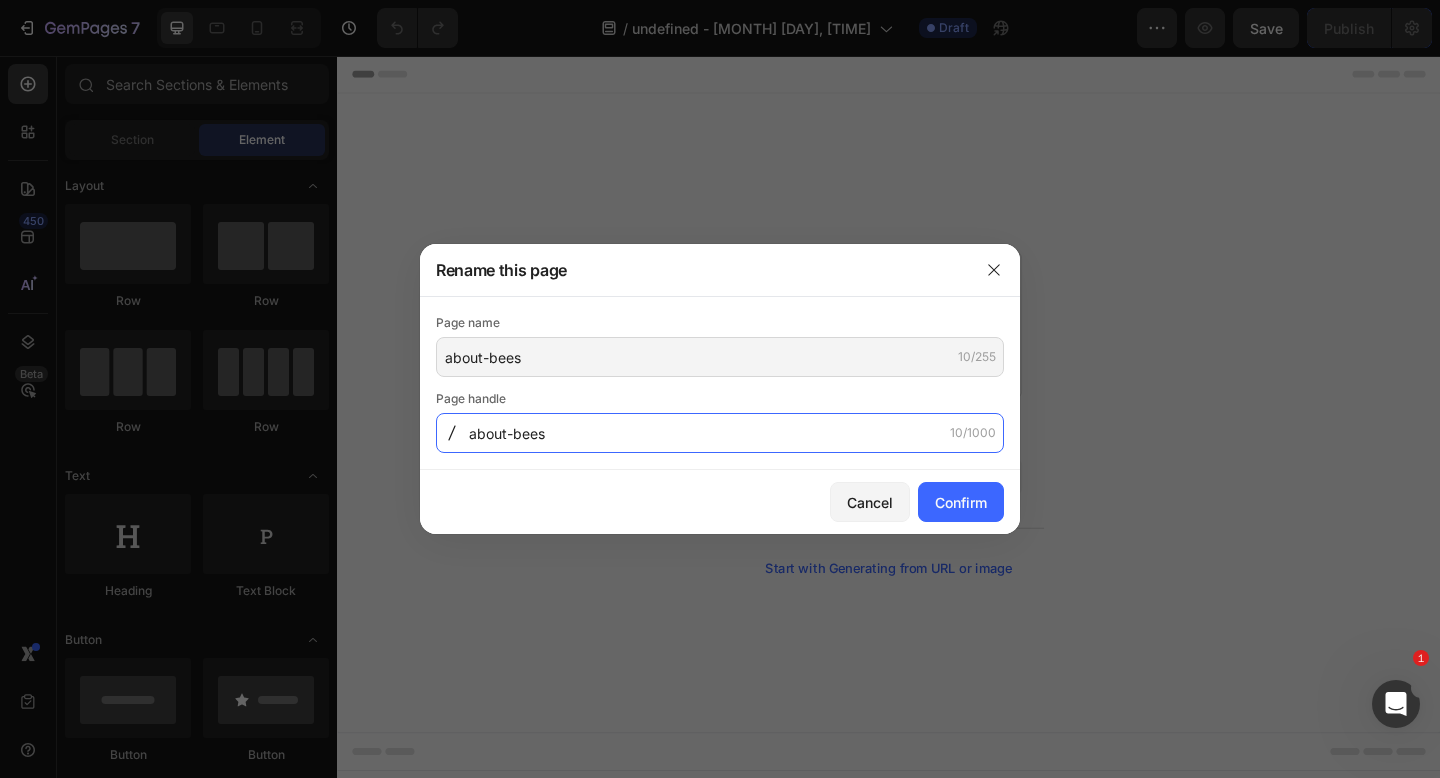 type on "about-bees" 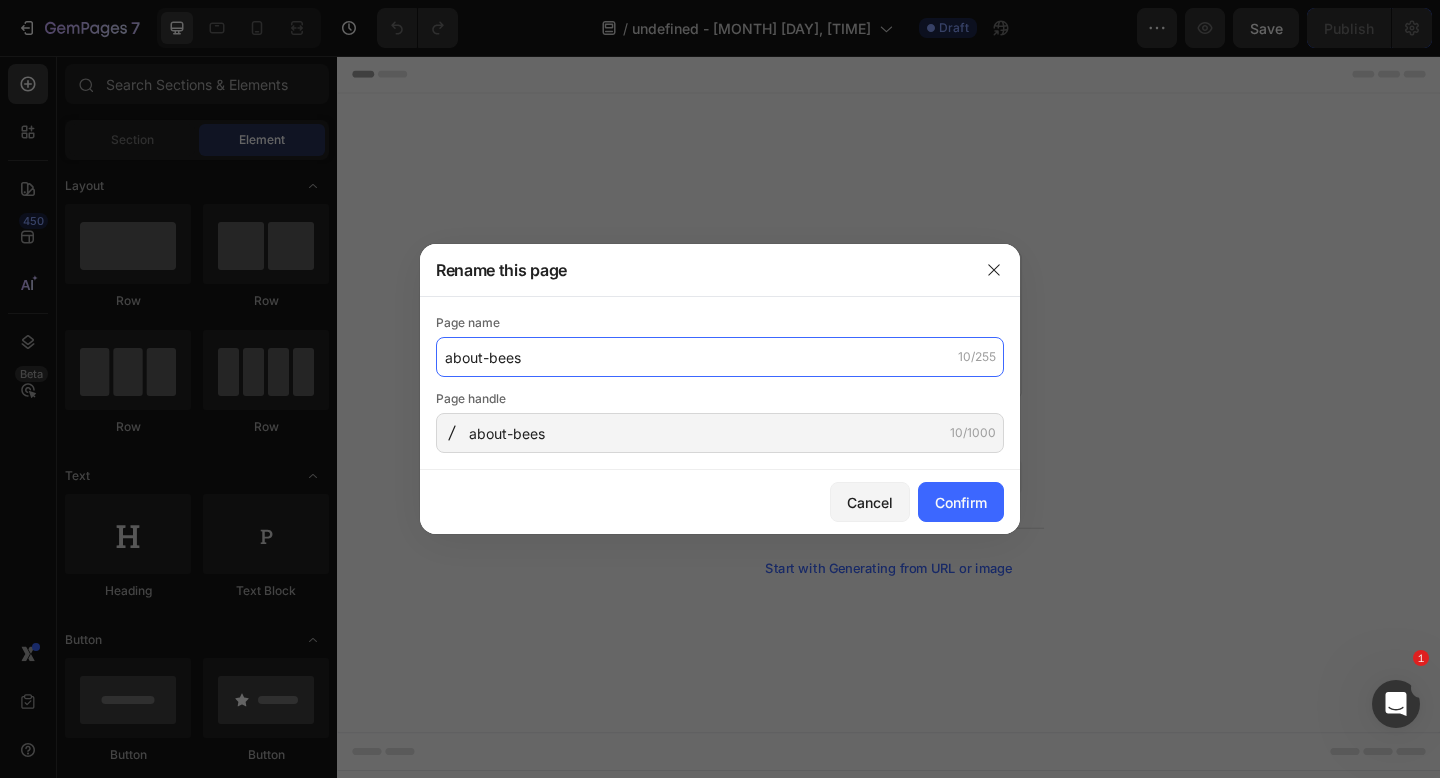 click on "about-bees" 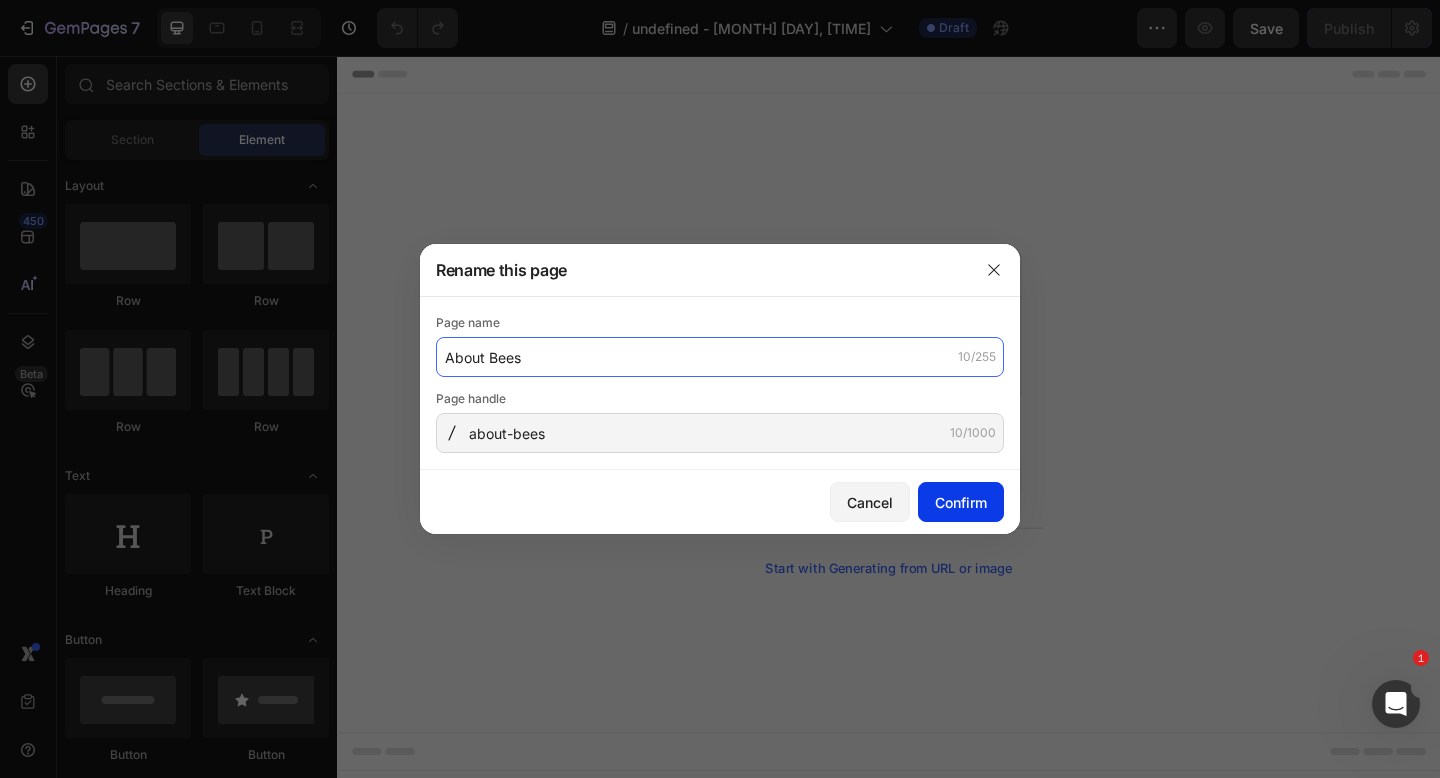 type on "About Bees" 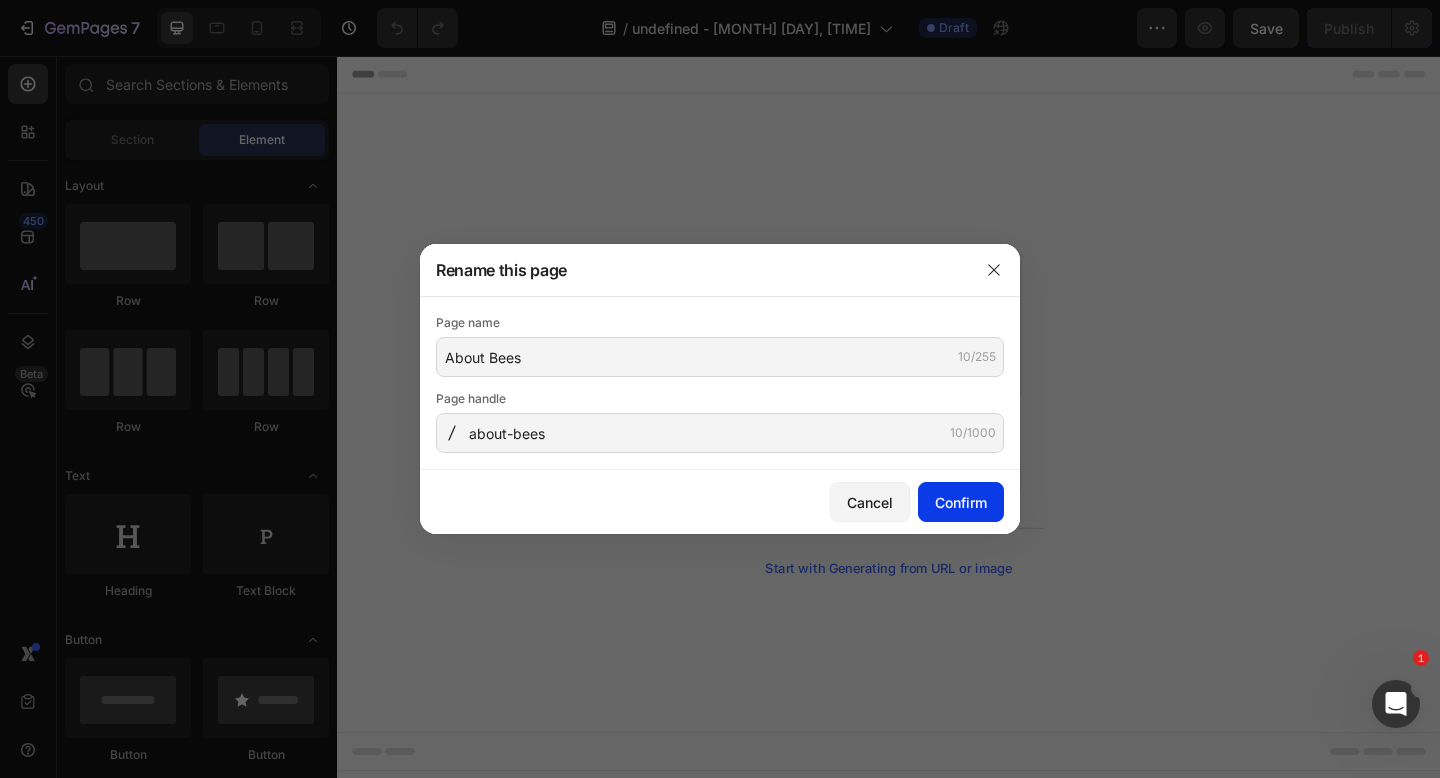 click on "Confirm" at bounding box center (961, 502) 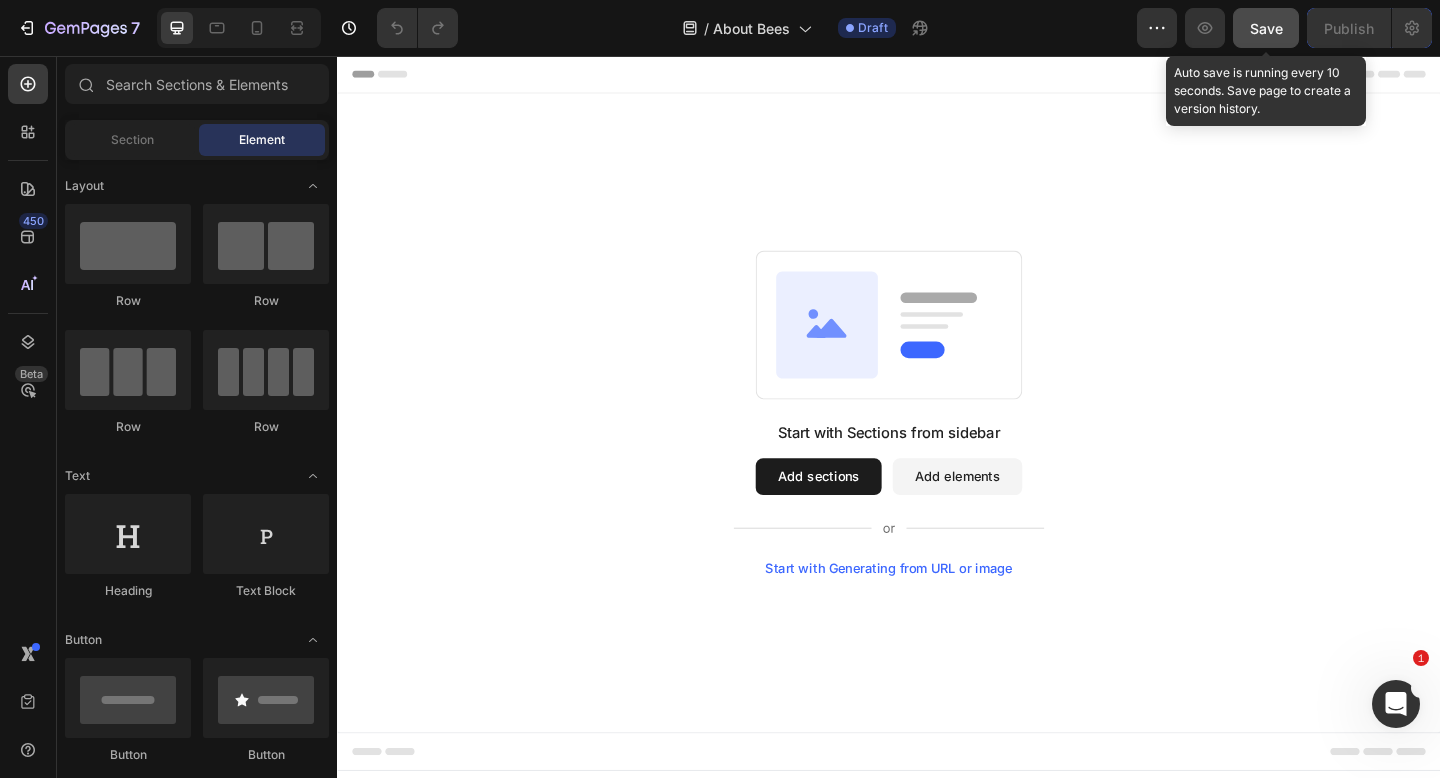 click on "Save" at bounding box center (1266, 28) 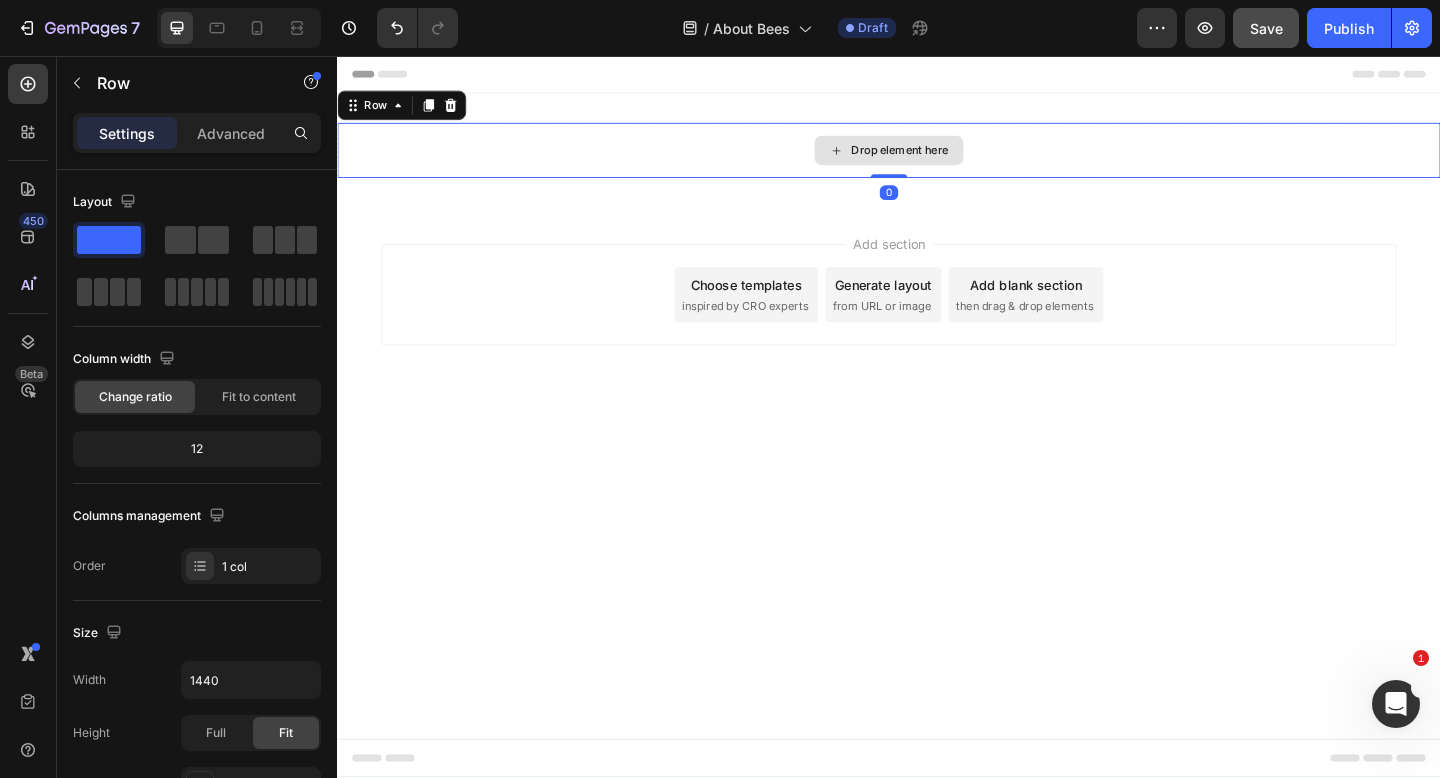 drag, startPoint x: 938, startPoint y: 203, endPoint x: 952, endPoint y: 141, distance: 63.560993 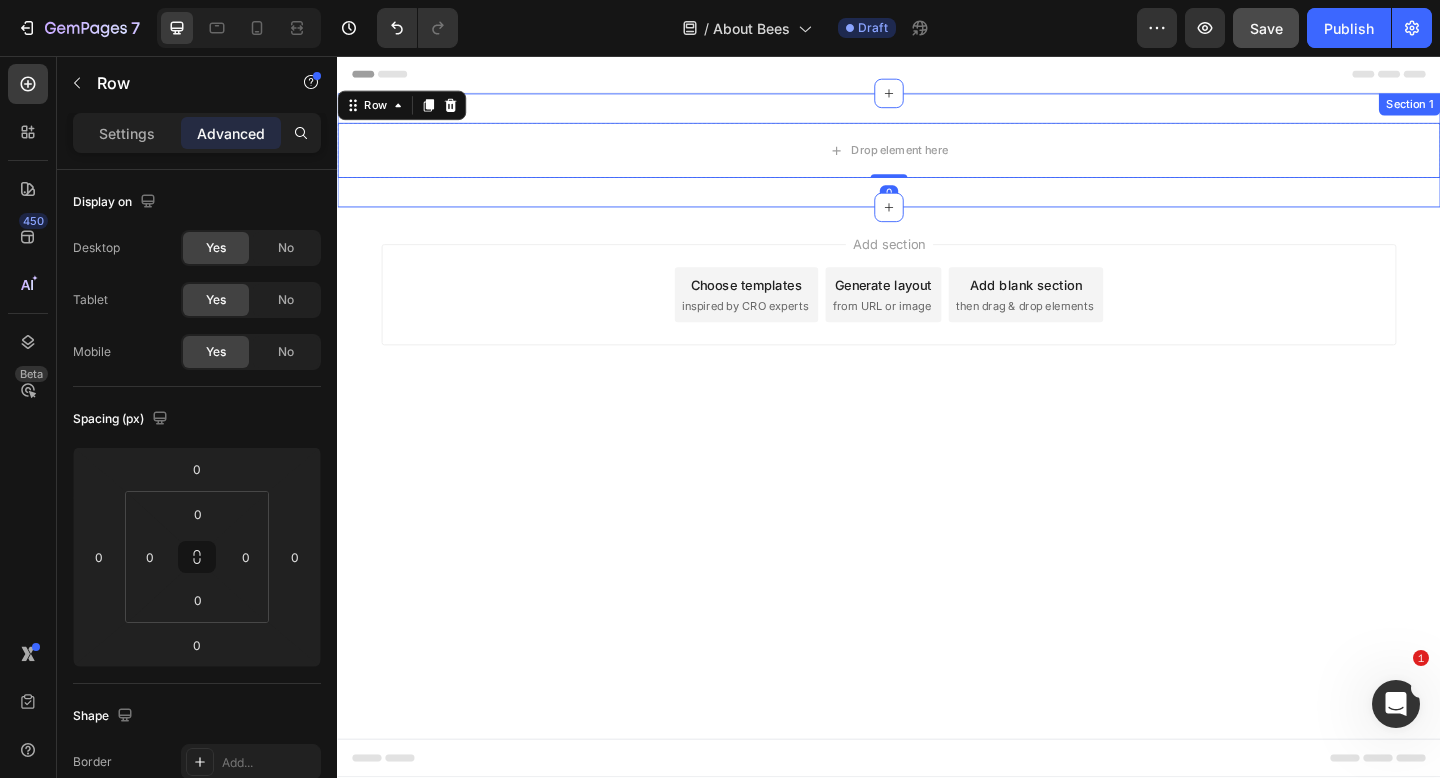 click on "Drop element here Row   0 Section 1" at bounding box center [937, 159] 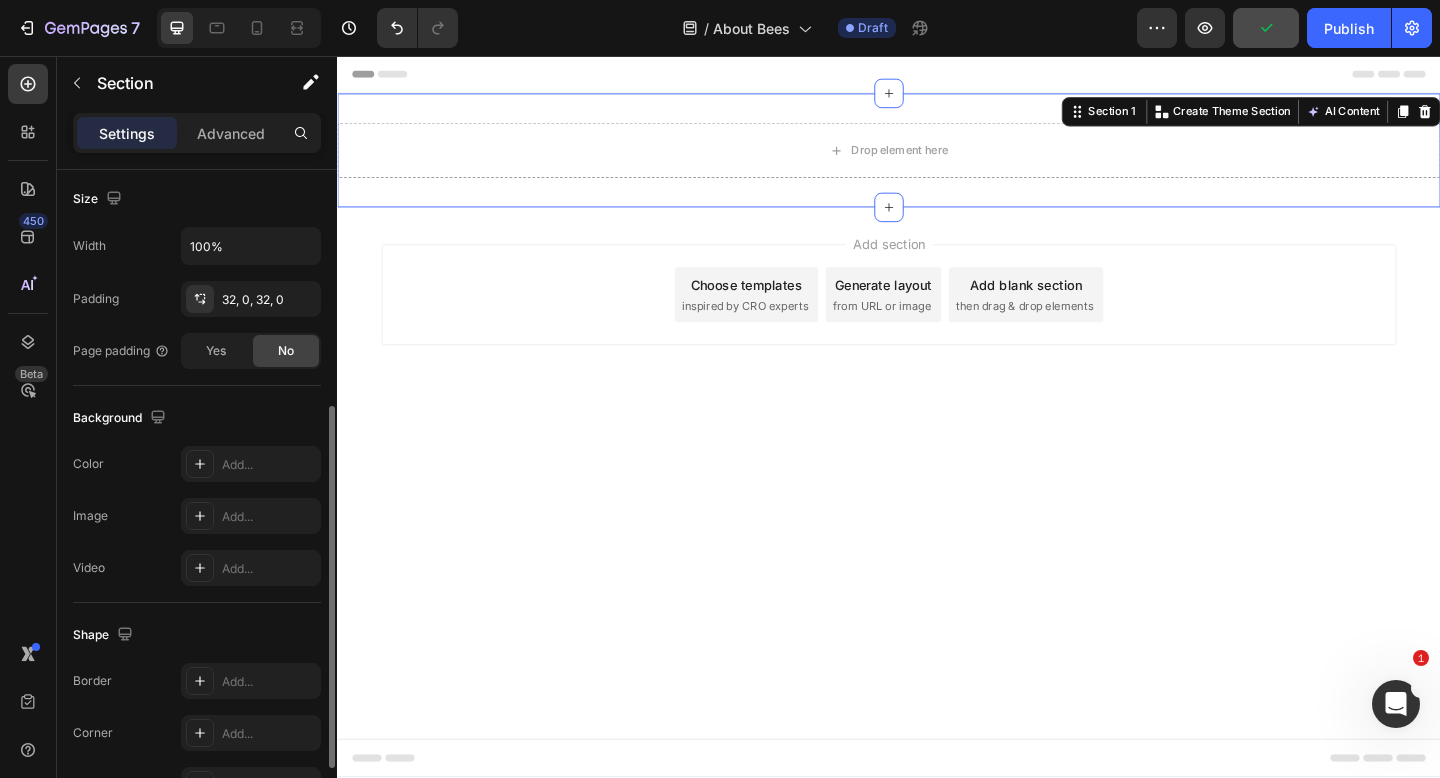 scroll, scrollTop: 438, scrollLeft: 0, axis: vertical 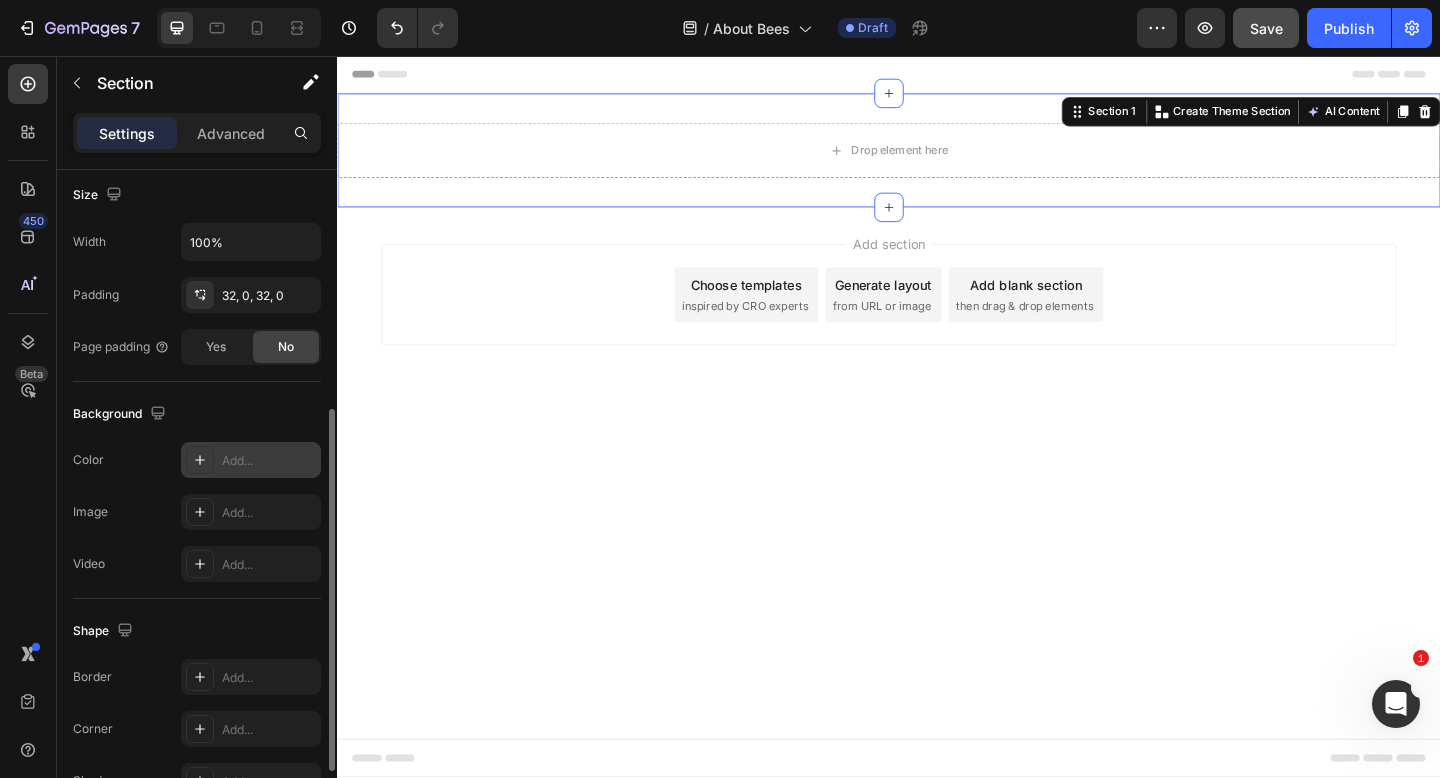 click on "Add..." at bounding box center (269, 461) 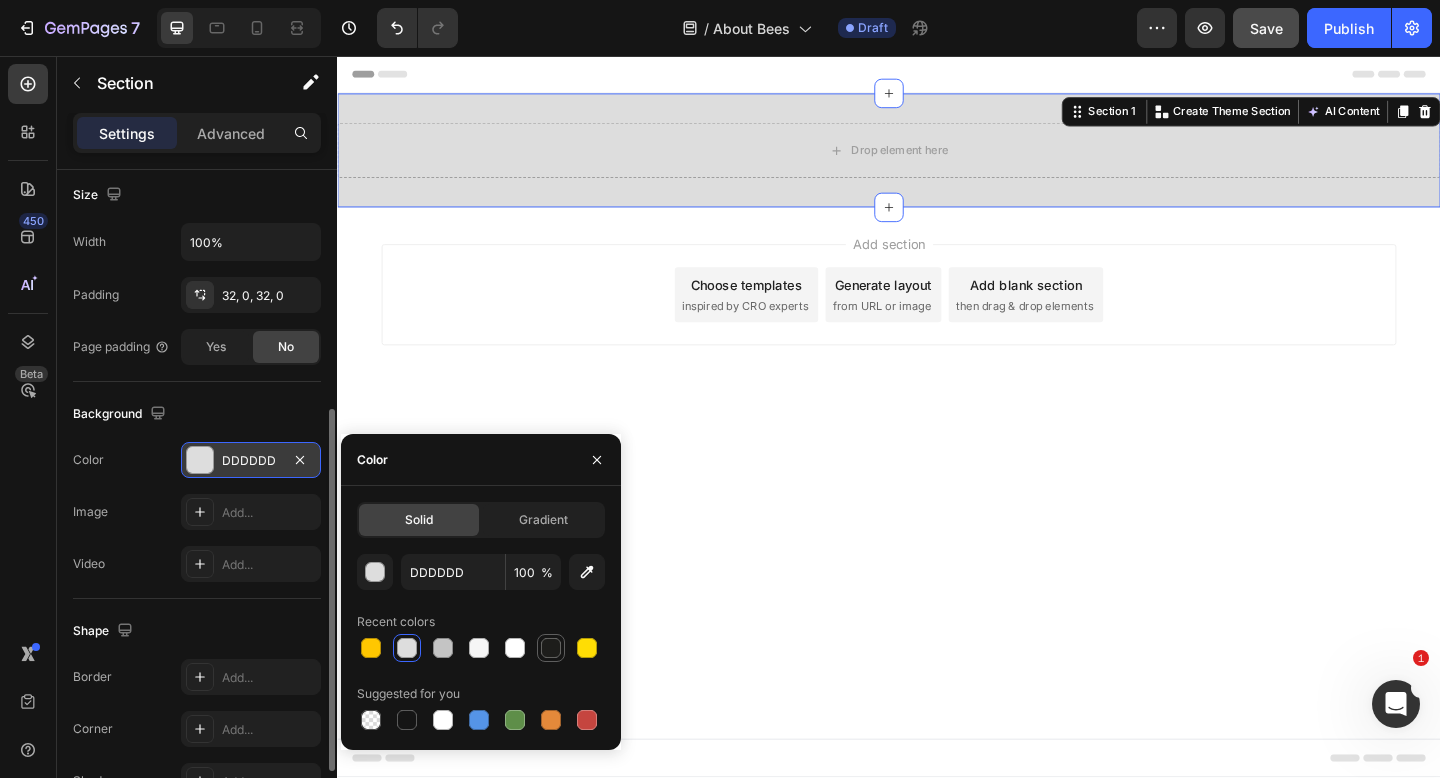 click at bounding box center [587, 648] 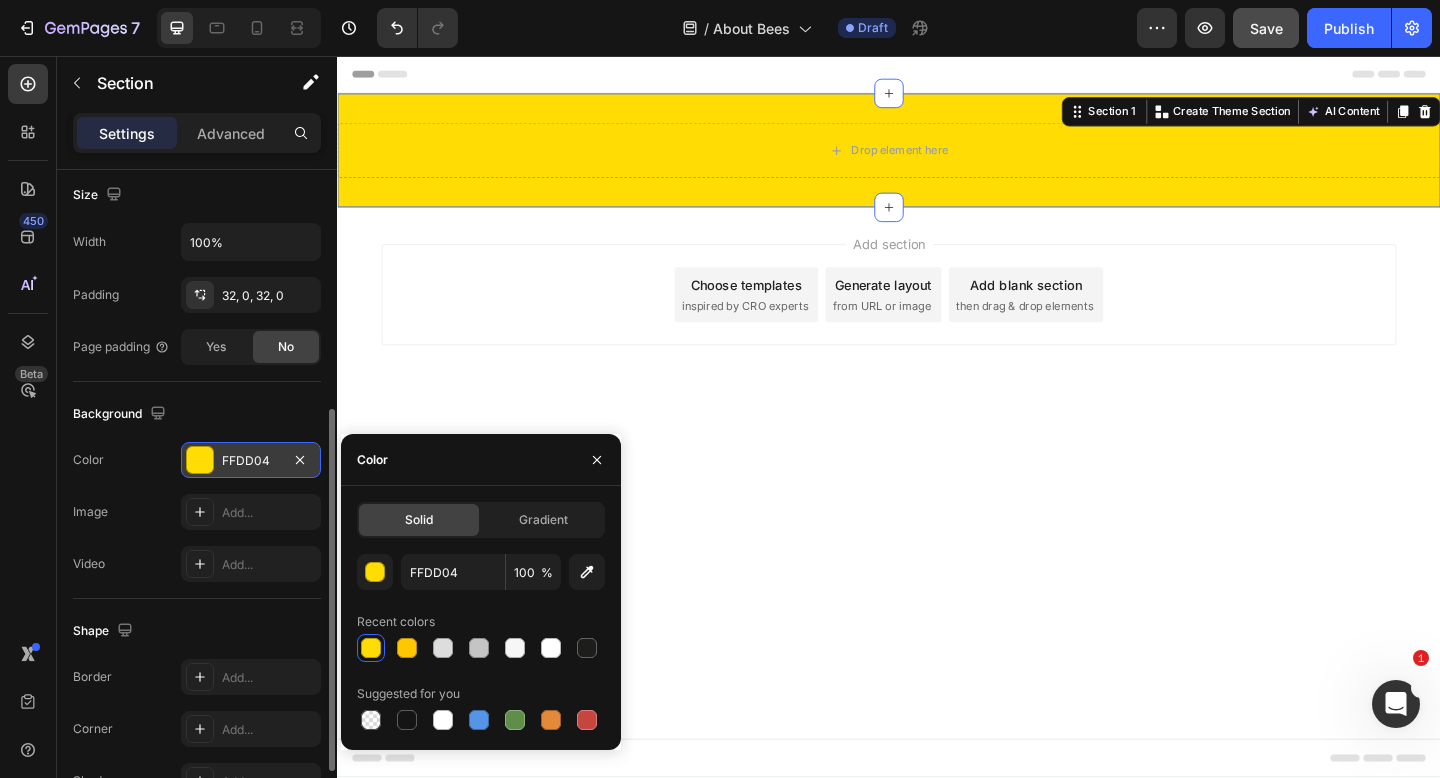 click on "450 Beta" at bounding box center [28, 417] 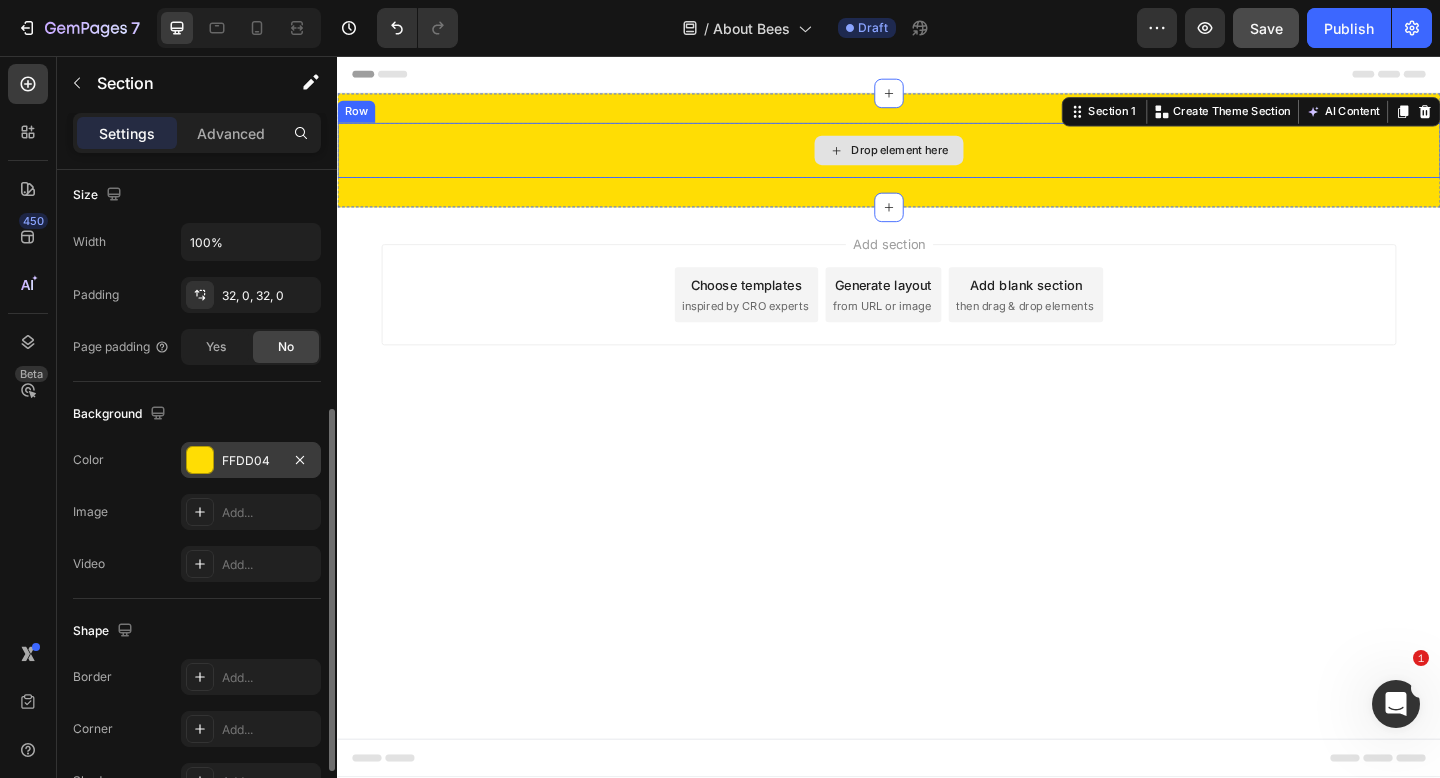 click on "Drop element here" at bounding box center (937, 159) 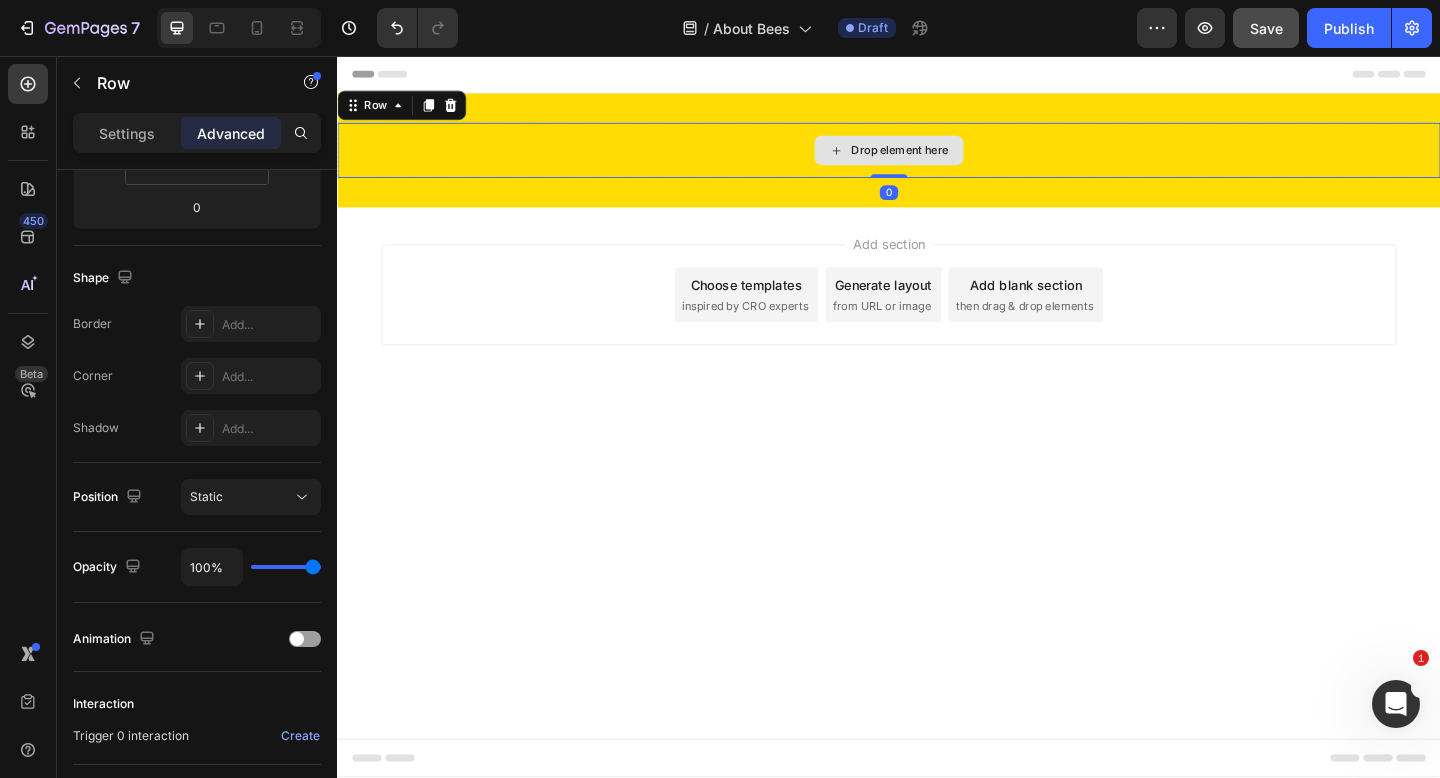 scroll, scrollTop: 0, scrollLeft: 0, axis: both 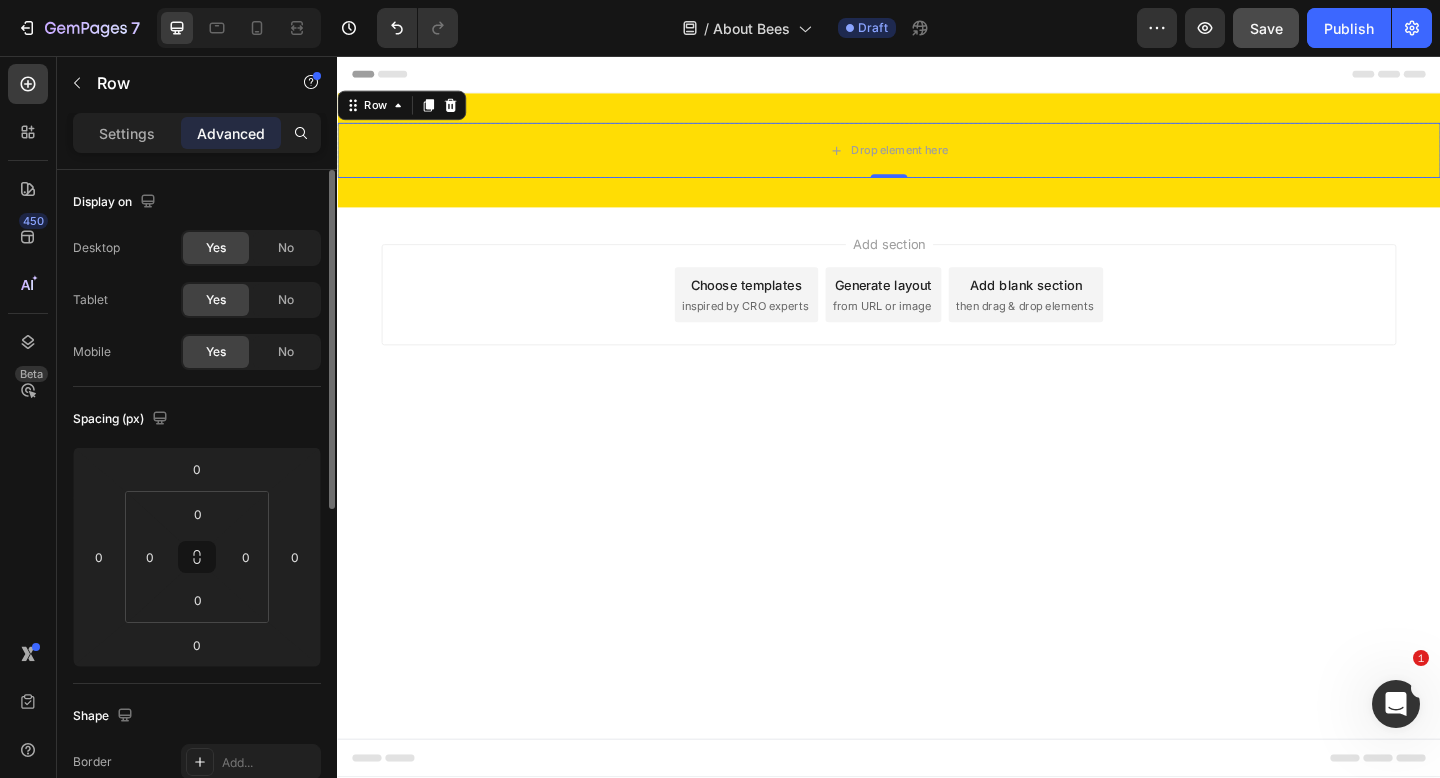 click on "Add section Choose templates inspired by CRO experts Generate layout from URL or image Add blank section then drag & drop elements" at bounding box center [937, 344] 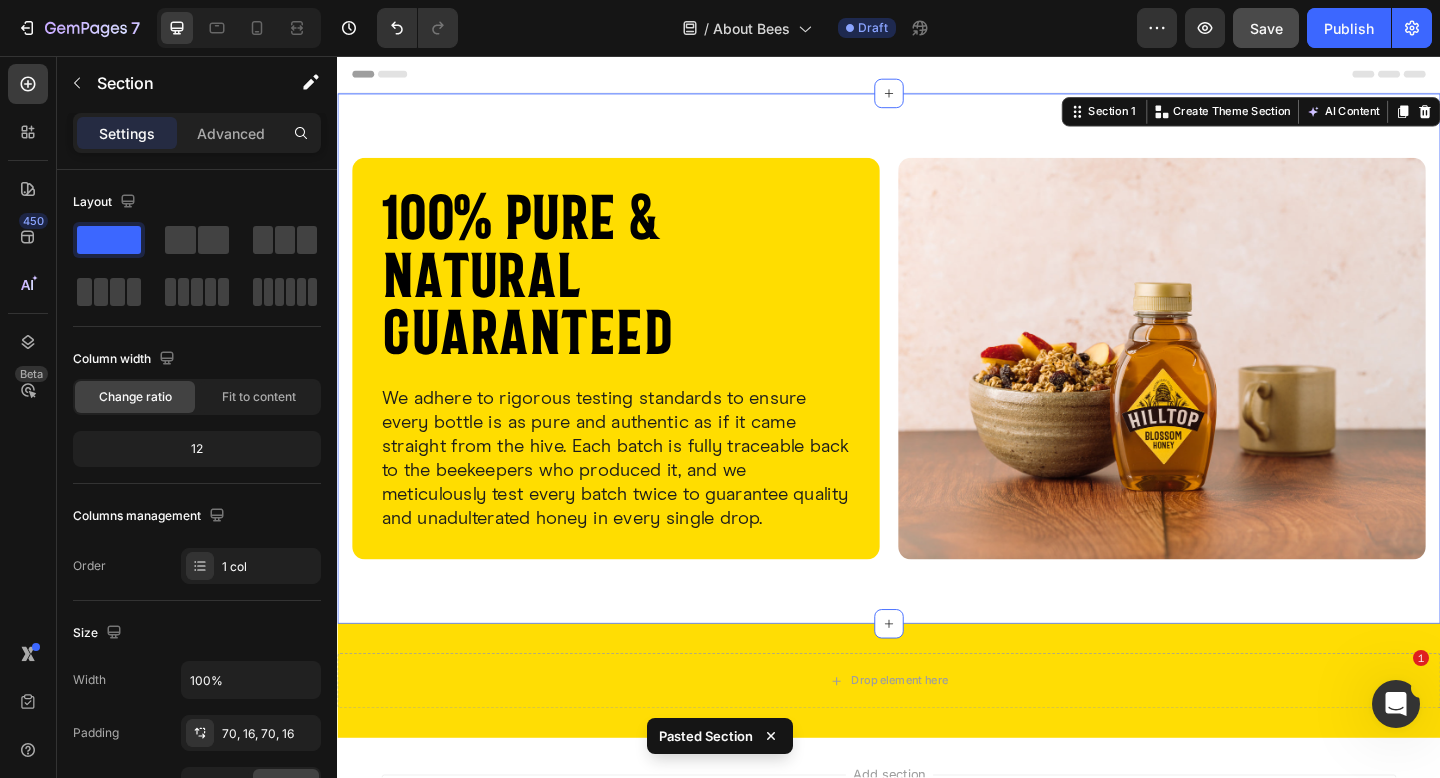 click on "100% pure & natural guaranteed Heading We adhere to rigorous testing standards to ensure every bottle is as pure and authentic as if it came straight from the hive. Each batch is fully traceable back to the beekeepers who produced it, and we meticulously test every batch twice to guarantee quality and unadulterated honey in every single drop. Text Block Image Row Image Row Section 1   You can create reusable sections Create Theme Section AI Content Write with GemAI What would you like to describe here? Tone and Voice Persuasive Product Blossom Honey, Big Squeezy Saver Pack 1.36kg x 4 Show more Generate" at bounding box center (937, 385) 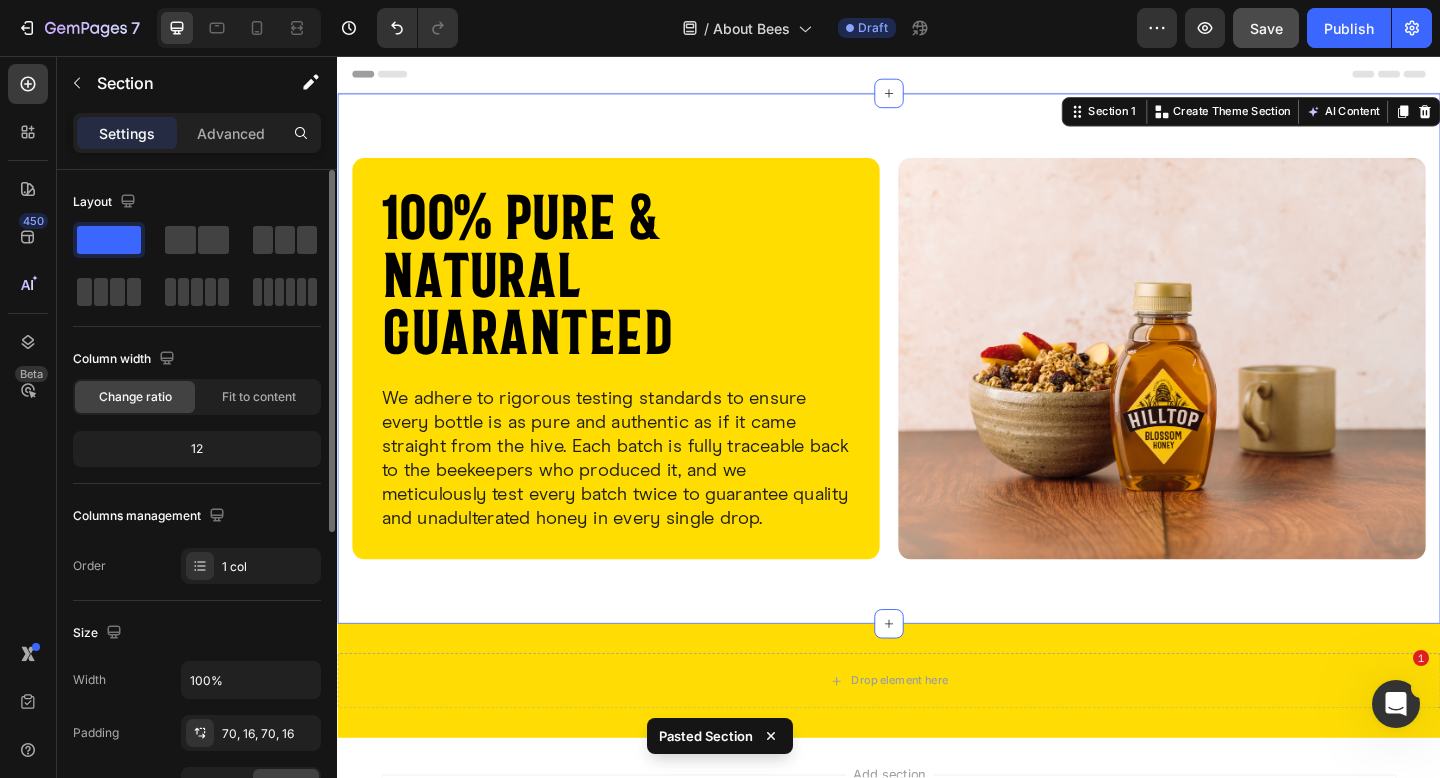scroll, scrollTop: 555, scrollLeft: 0, axis: vertical 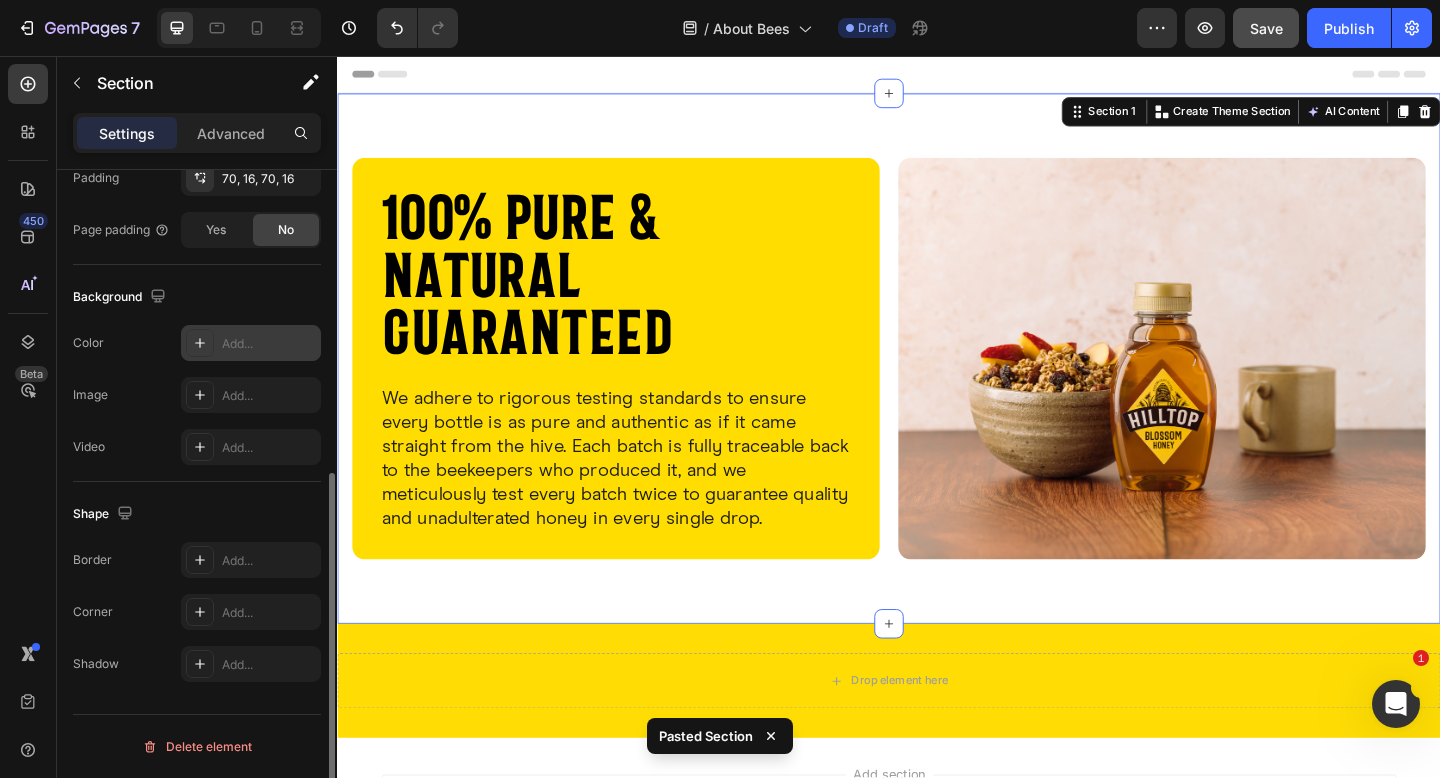 click on "Add..." at bounding box center [269, 344] 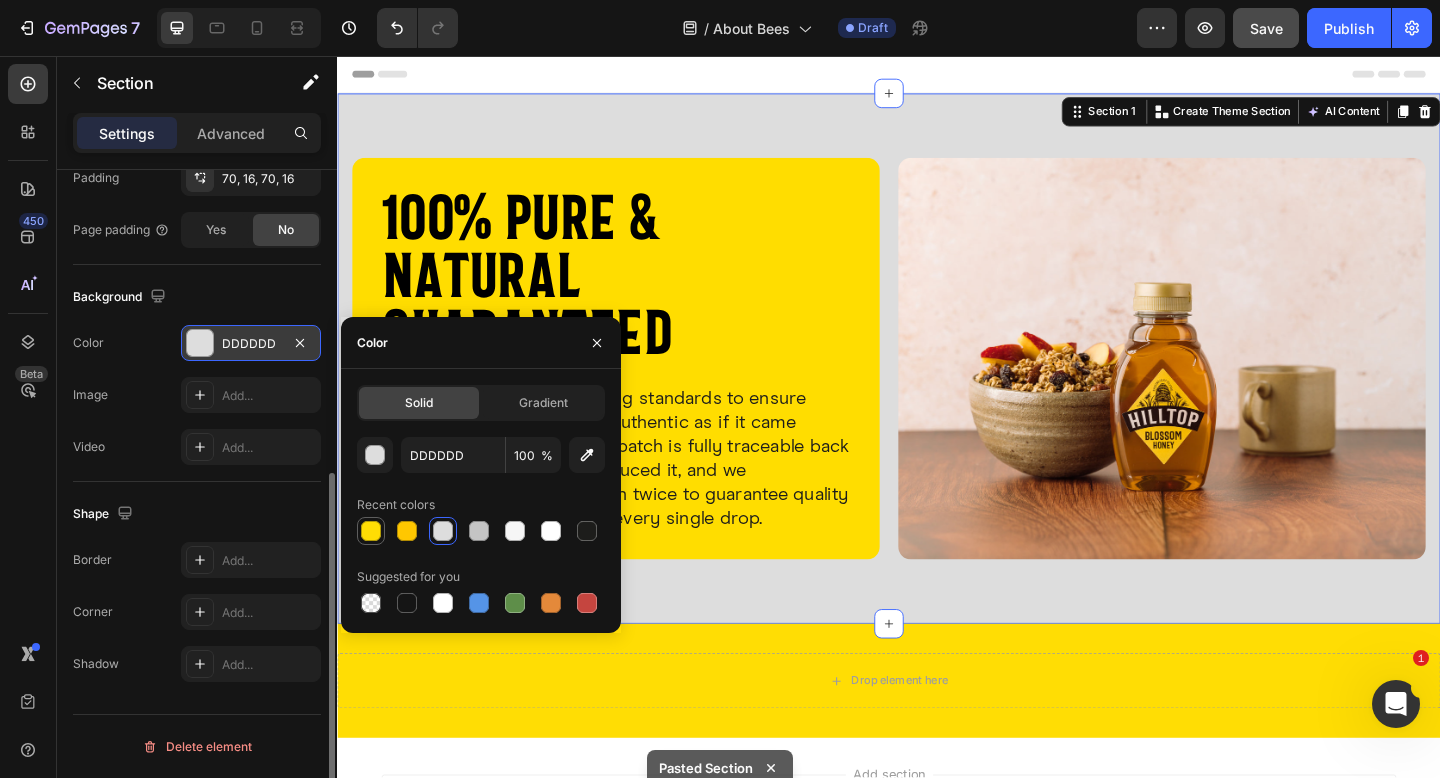 click at bounding box center (371, 531) 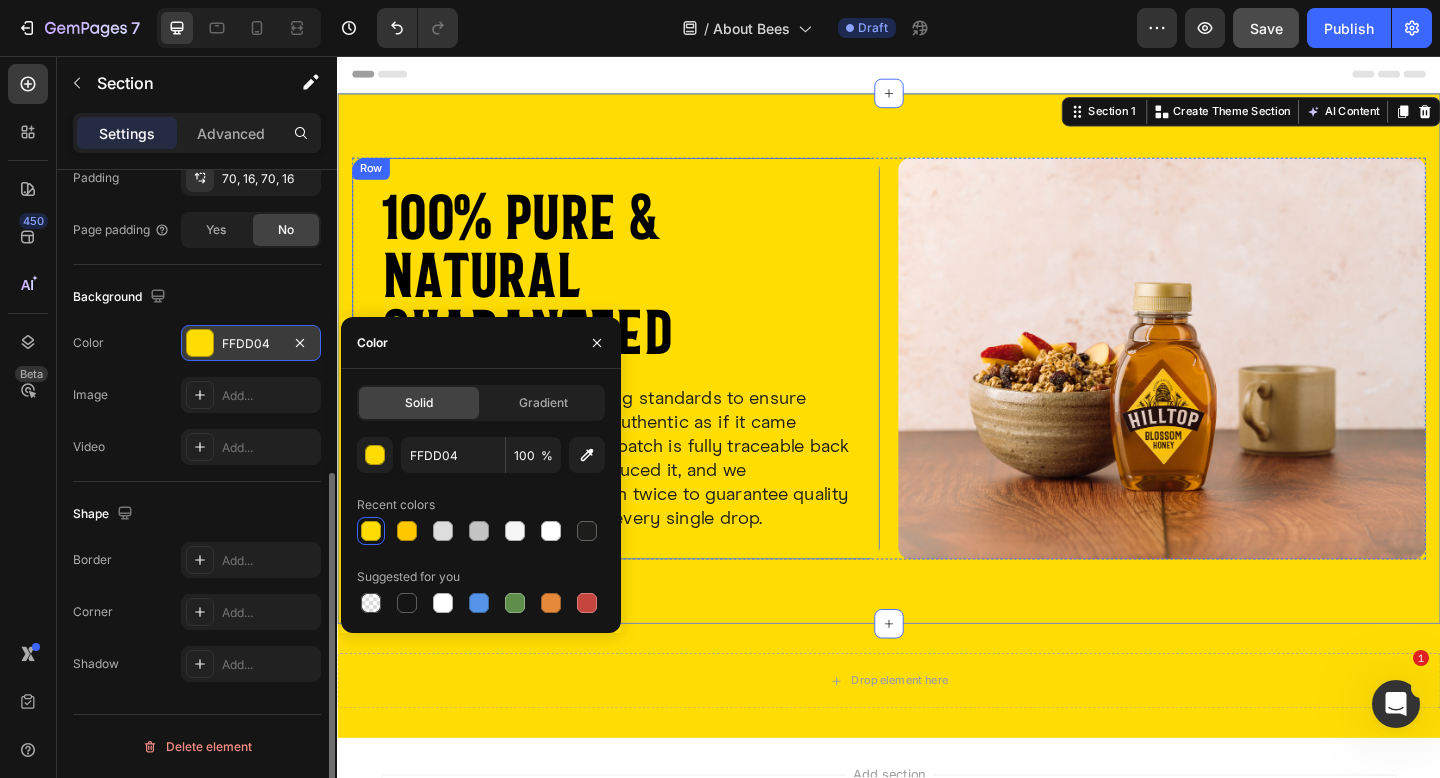 click on "100% pure & natural guaranteed Heading We adhere to rigorous testing standards to ensure every bottle is as pure and authentic as if it came straight from the hive. Each batch is fully traceable back to the beekeepers who produced it, and we meticulously test every batch twice to guarantee quality and unadulterated honey in every single drop. Text Block Image Row Image Row" at bounding box center [937, 385] 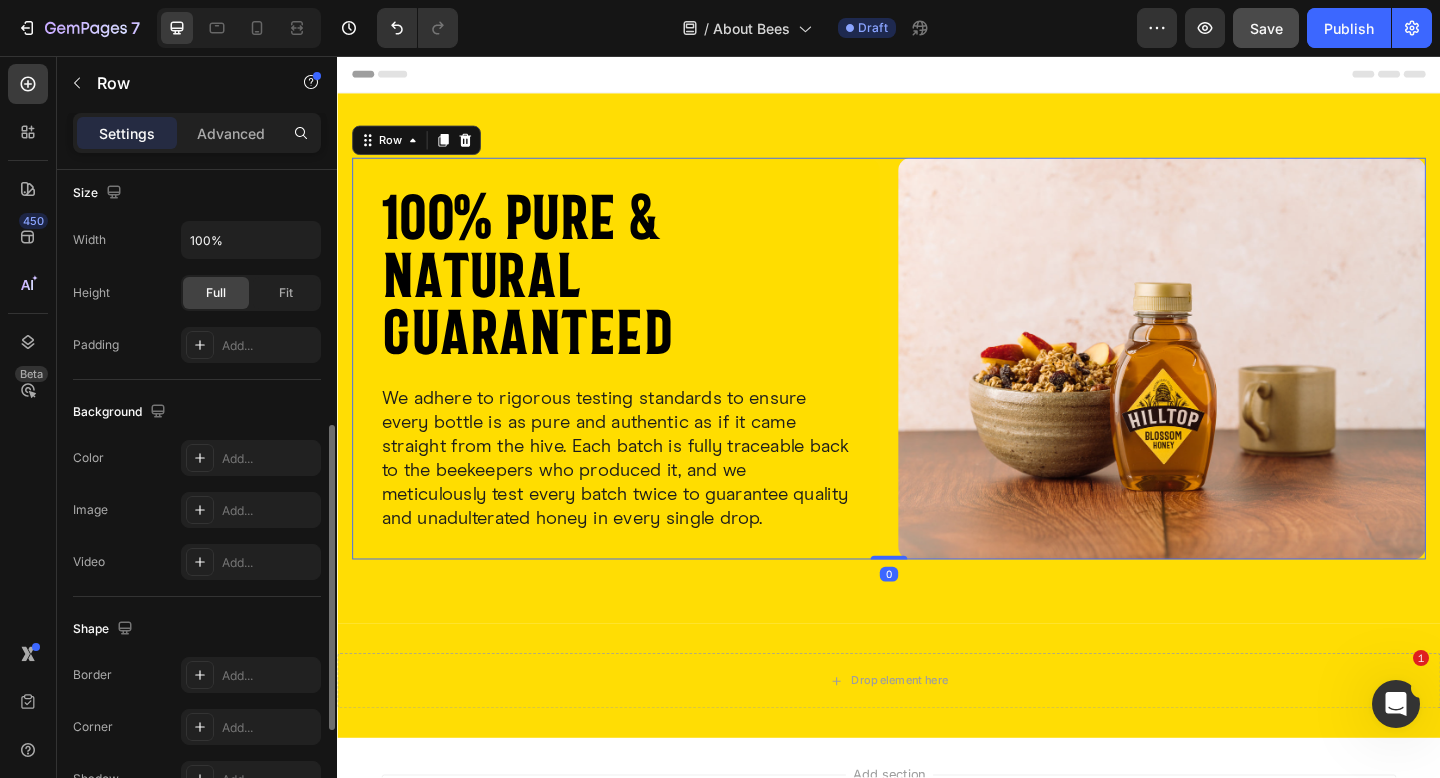 scroll, scrollTop: 0, scrollLeft: 0, axis: both 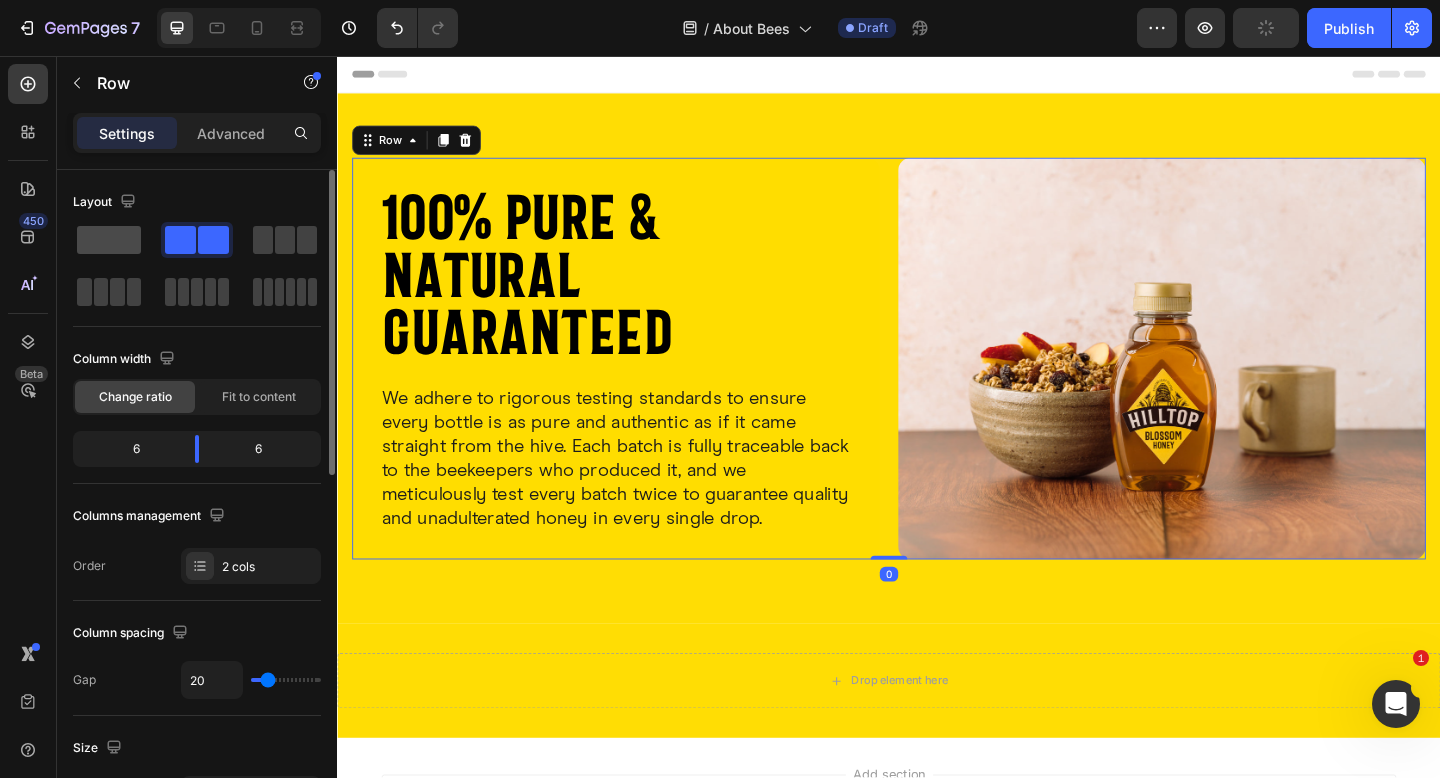 click 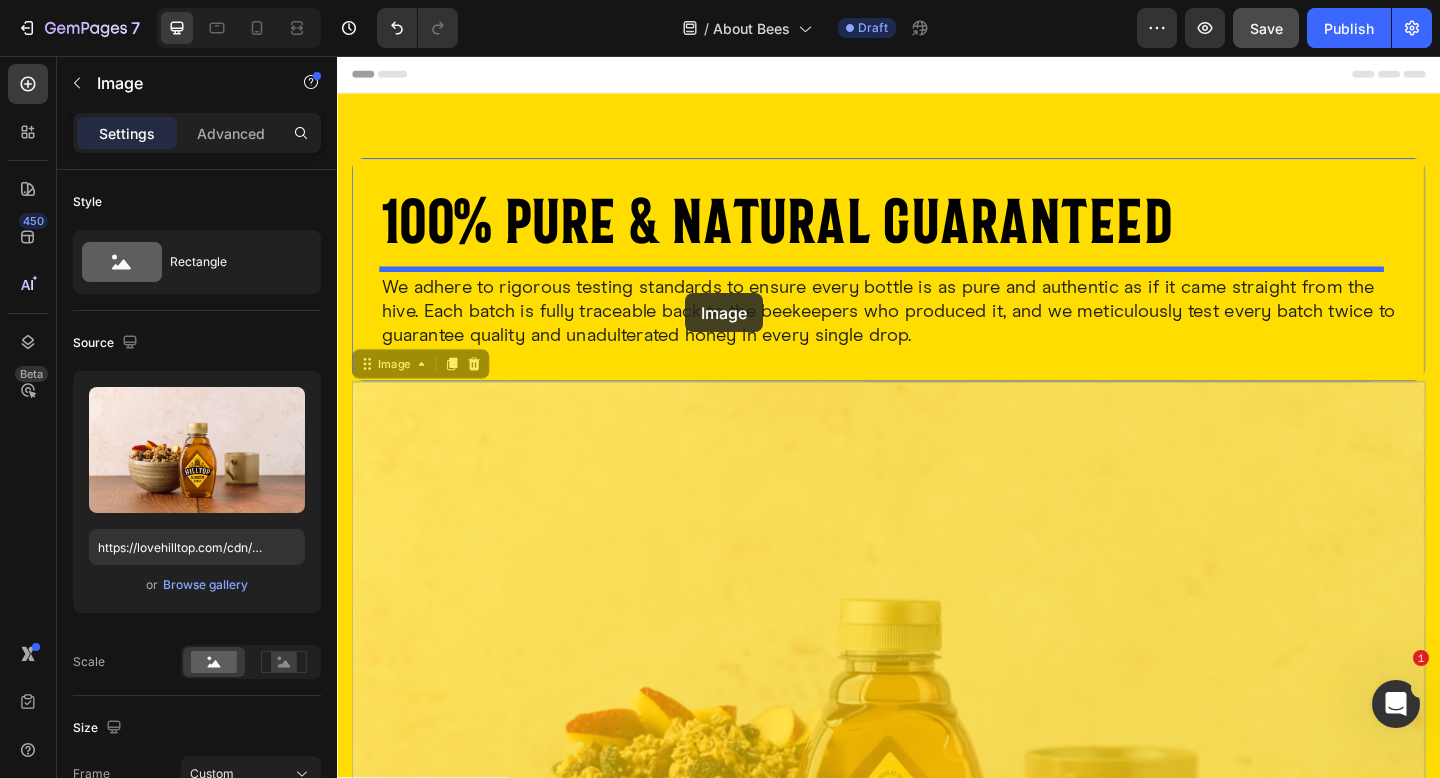 drag, startPoint x: 709, startPoint y: 477, endPoint x: 716, endPoint y: 311, distance: 166.14752 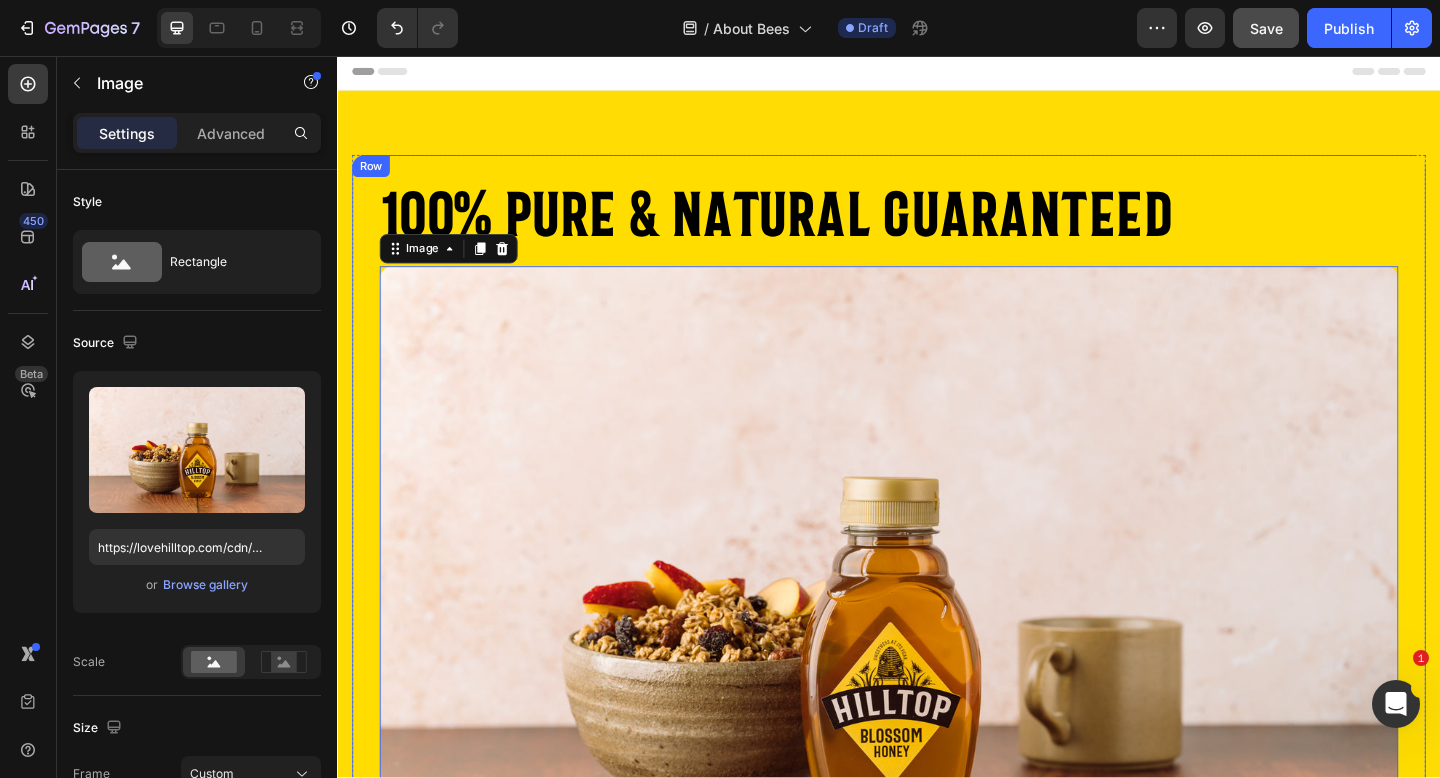 scroll, scrollTop: 4, scrollLeft: 0, axis: vertical 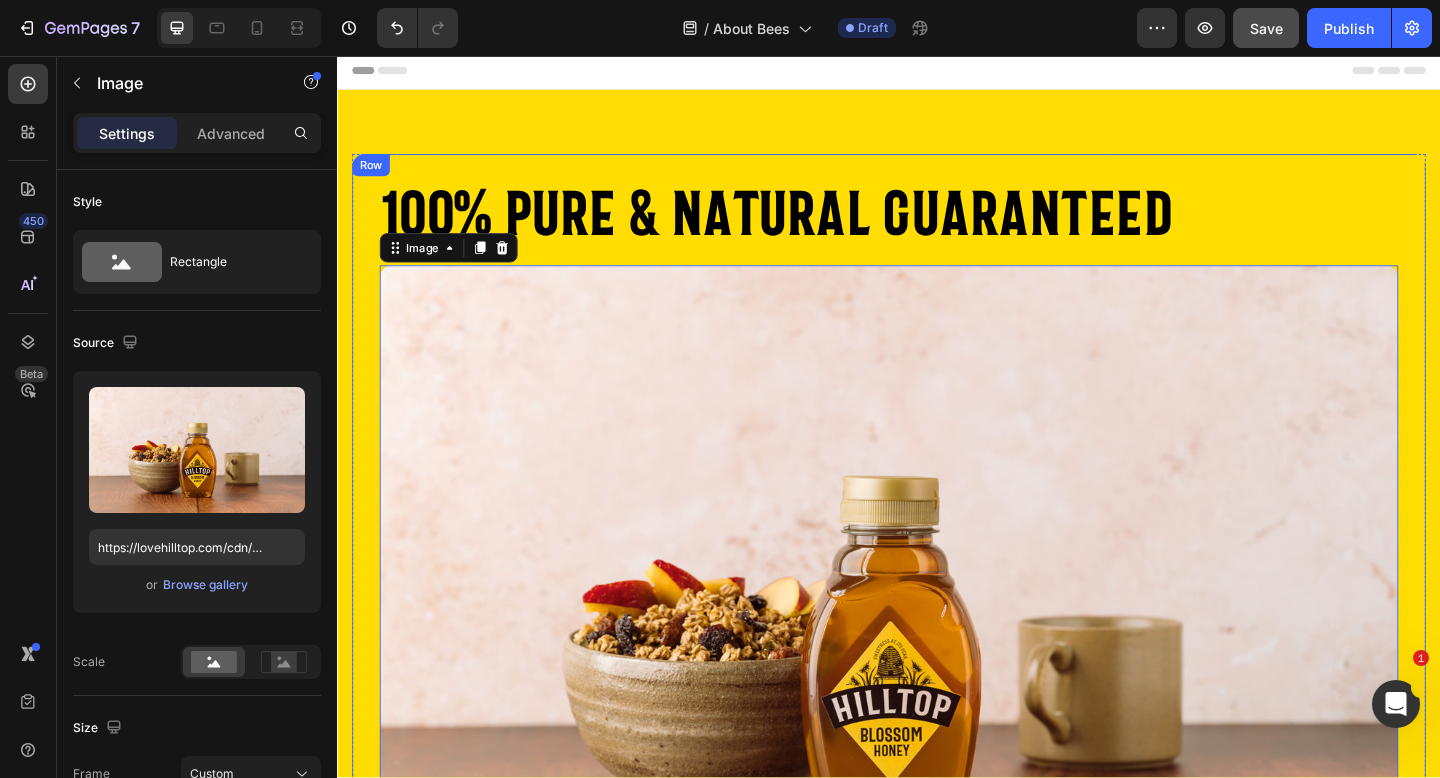click on "100% pure & natural guaranteed Heading Image   0 We adhere to rigorous testing standards to ensure every bottle is as pure and authentic as if it came straight from the hive. Each batch is fully traceable back to the beekeepers who produced it, and we meticulously test every batch twice to guarantee quality and unadulterated honey in every single drop. Text Block Image Row" at bounding box center [937, 648] 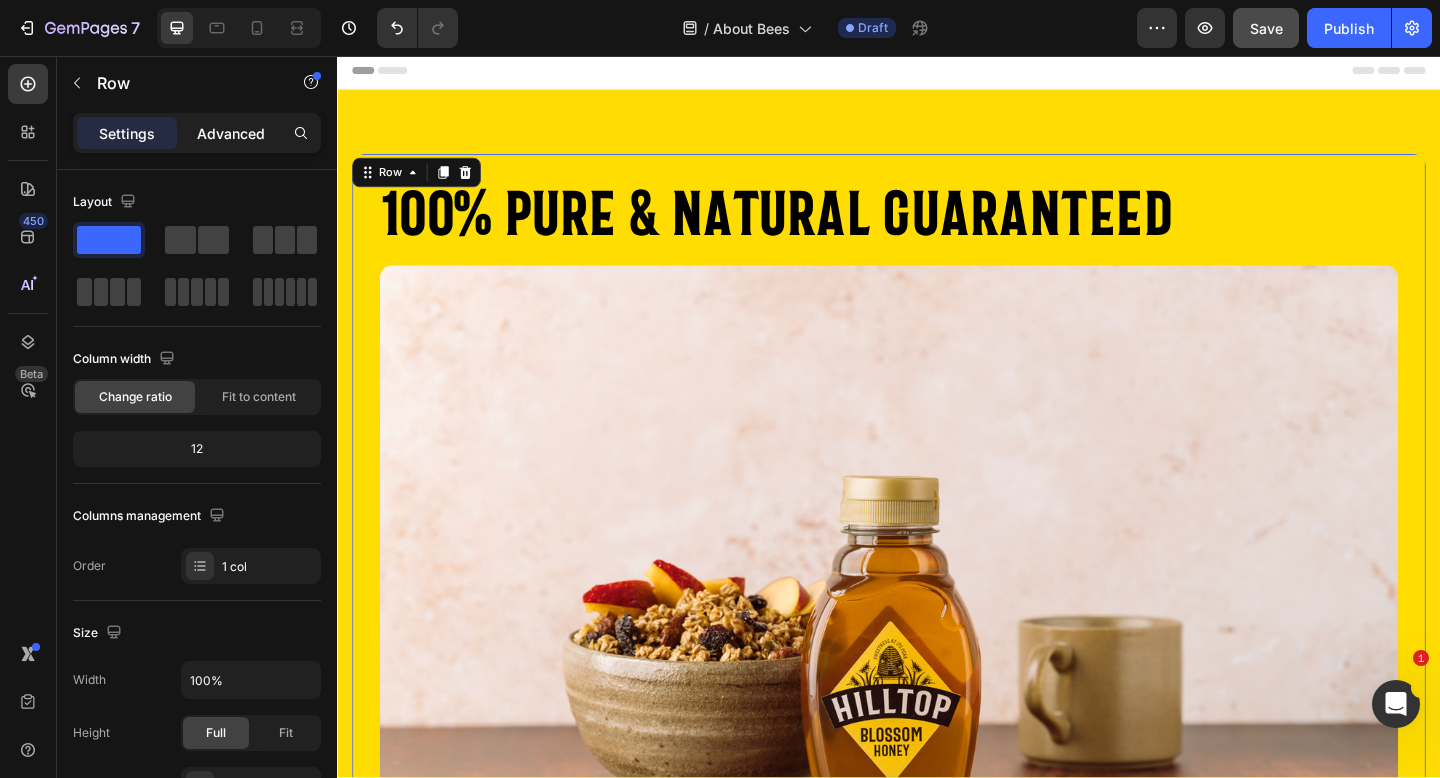 click on "Advanced" at bounding box center [231, 133] 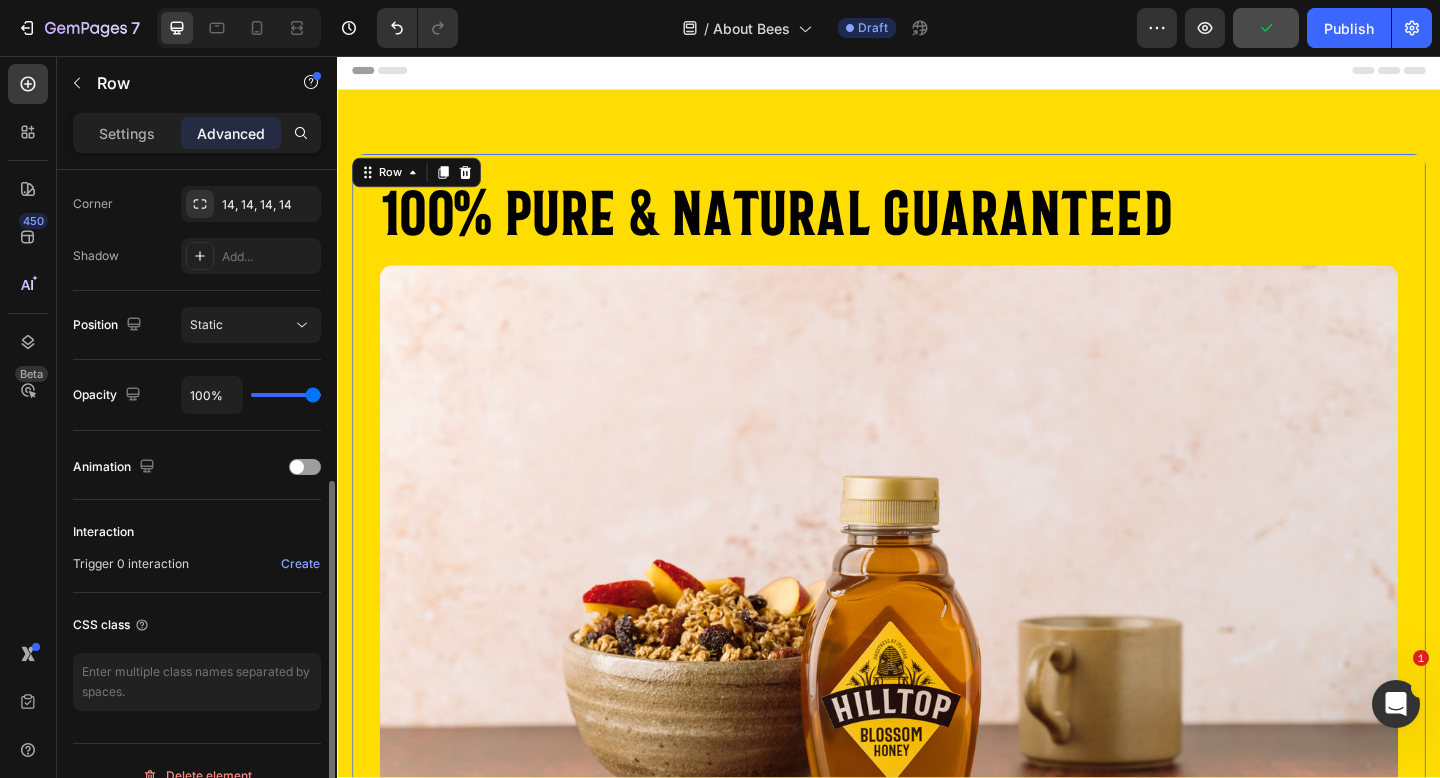 scroll, scrollTop: 529, scrollLeft: 0, axis: vertical 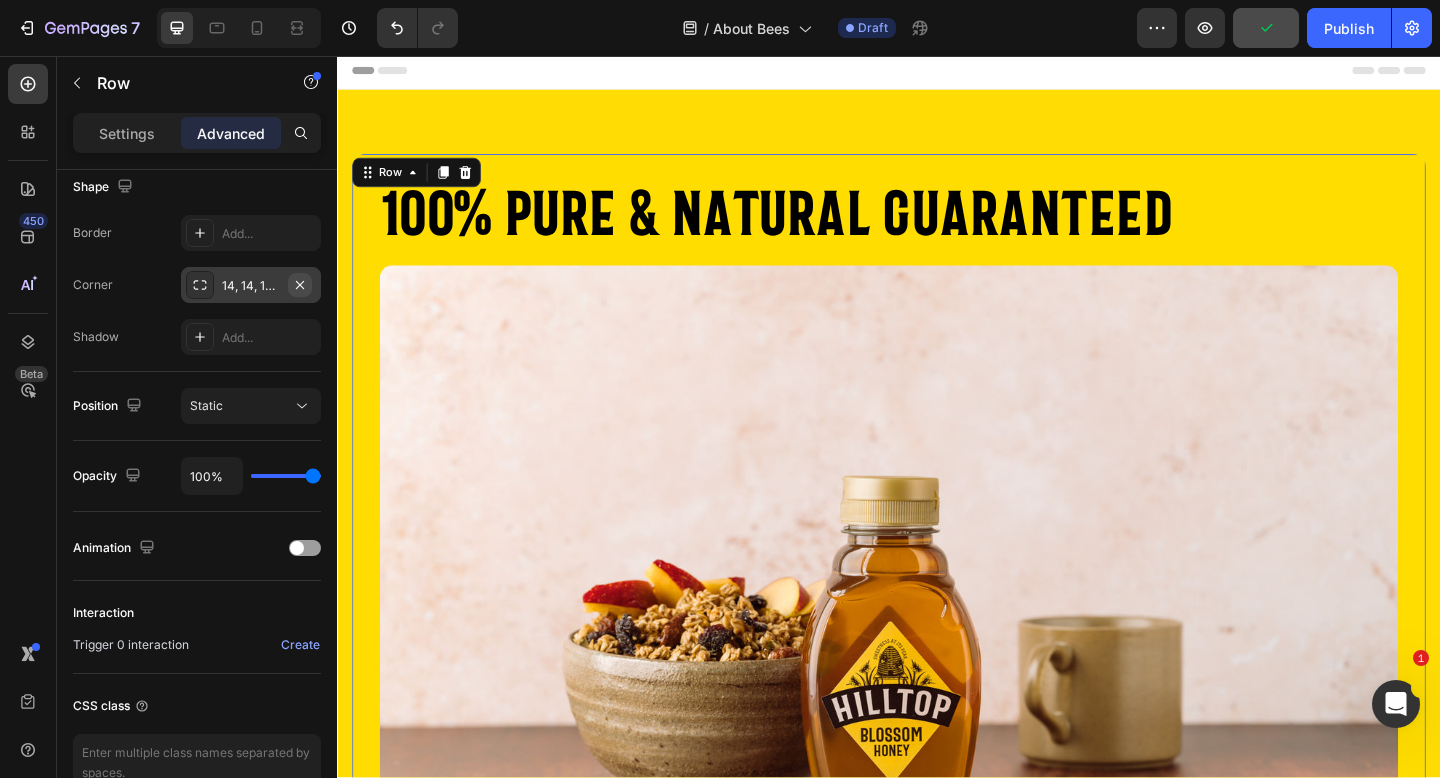 click 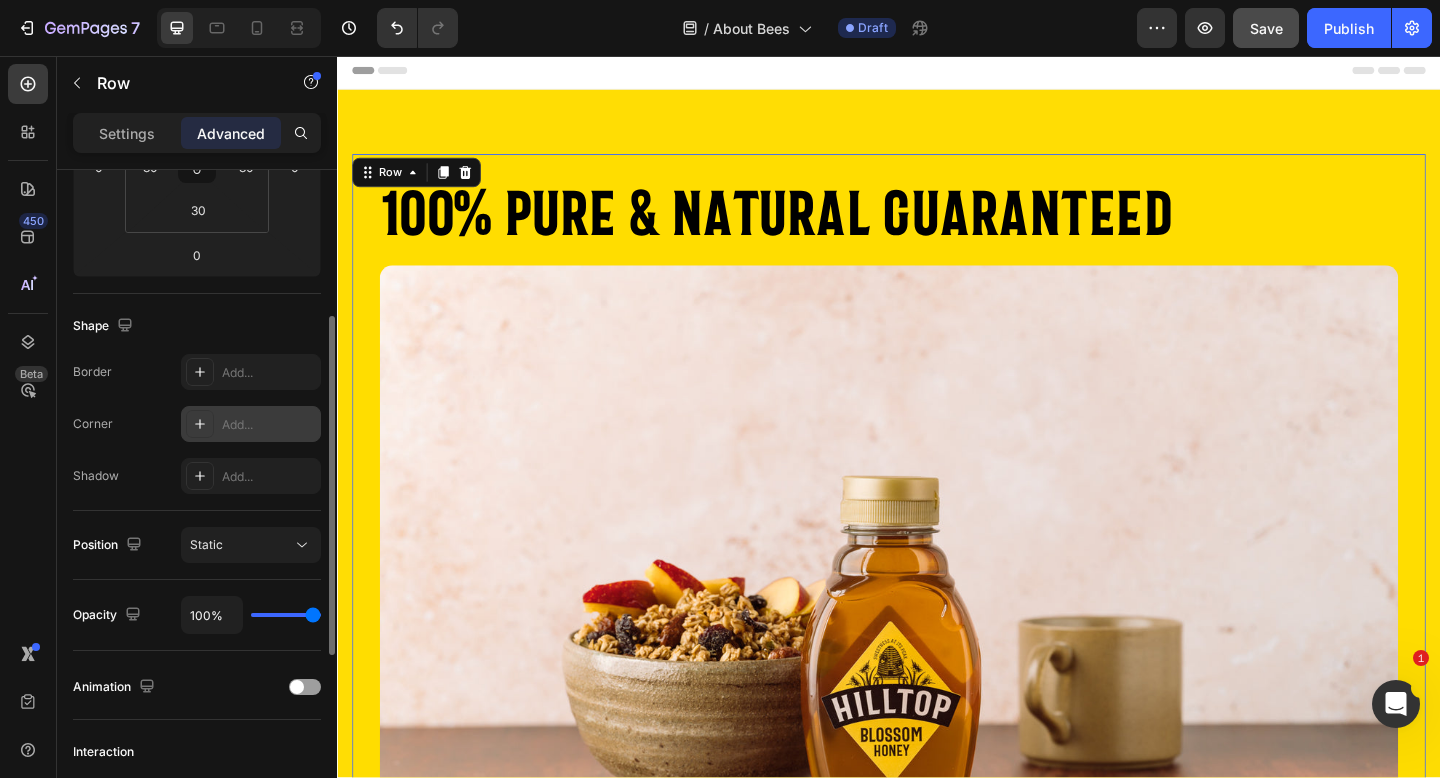 scroll, scrollTop: 0, scrollLeft: 0, axis: both 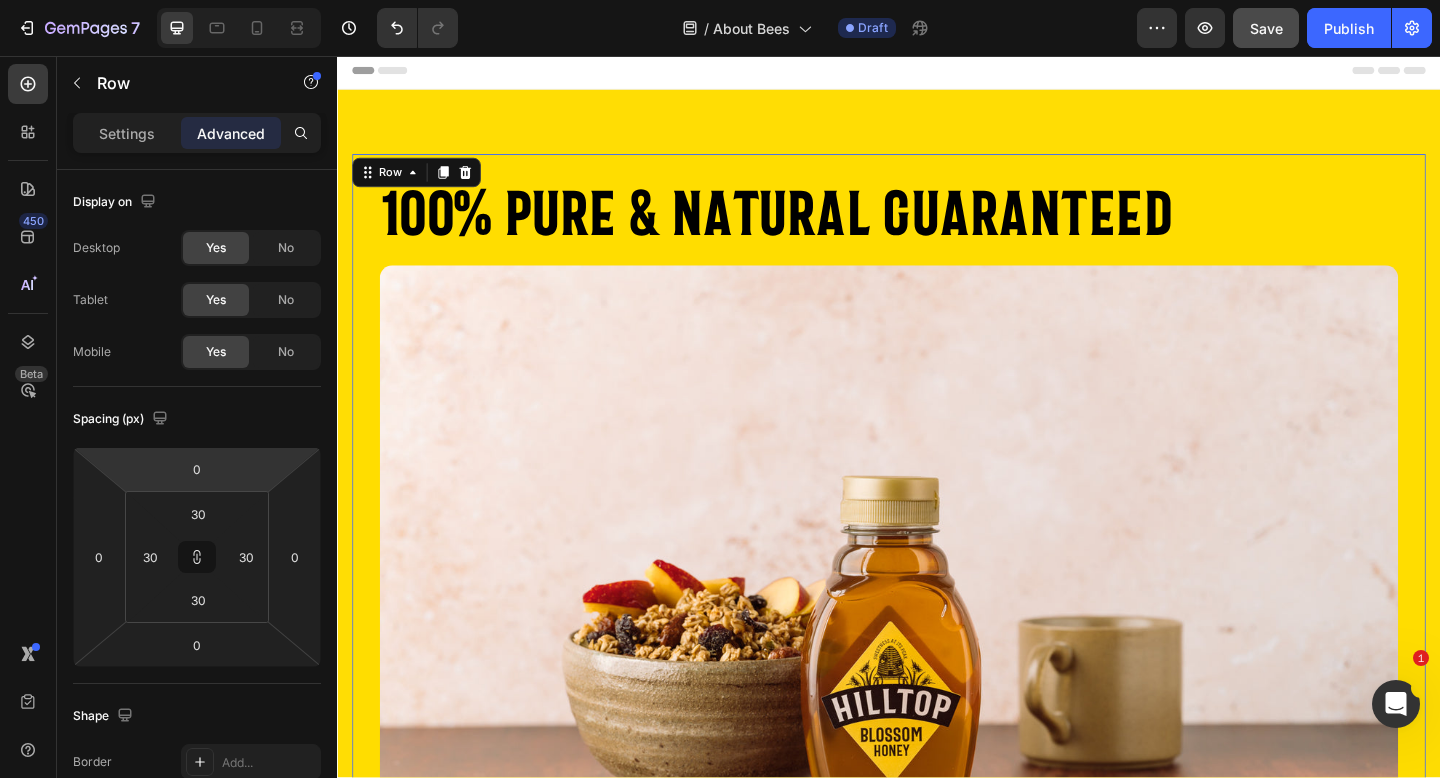 click on "Settings Advanced" at bounding box center (197, 133) 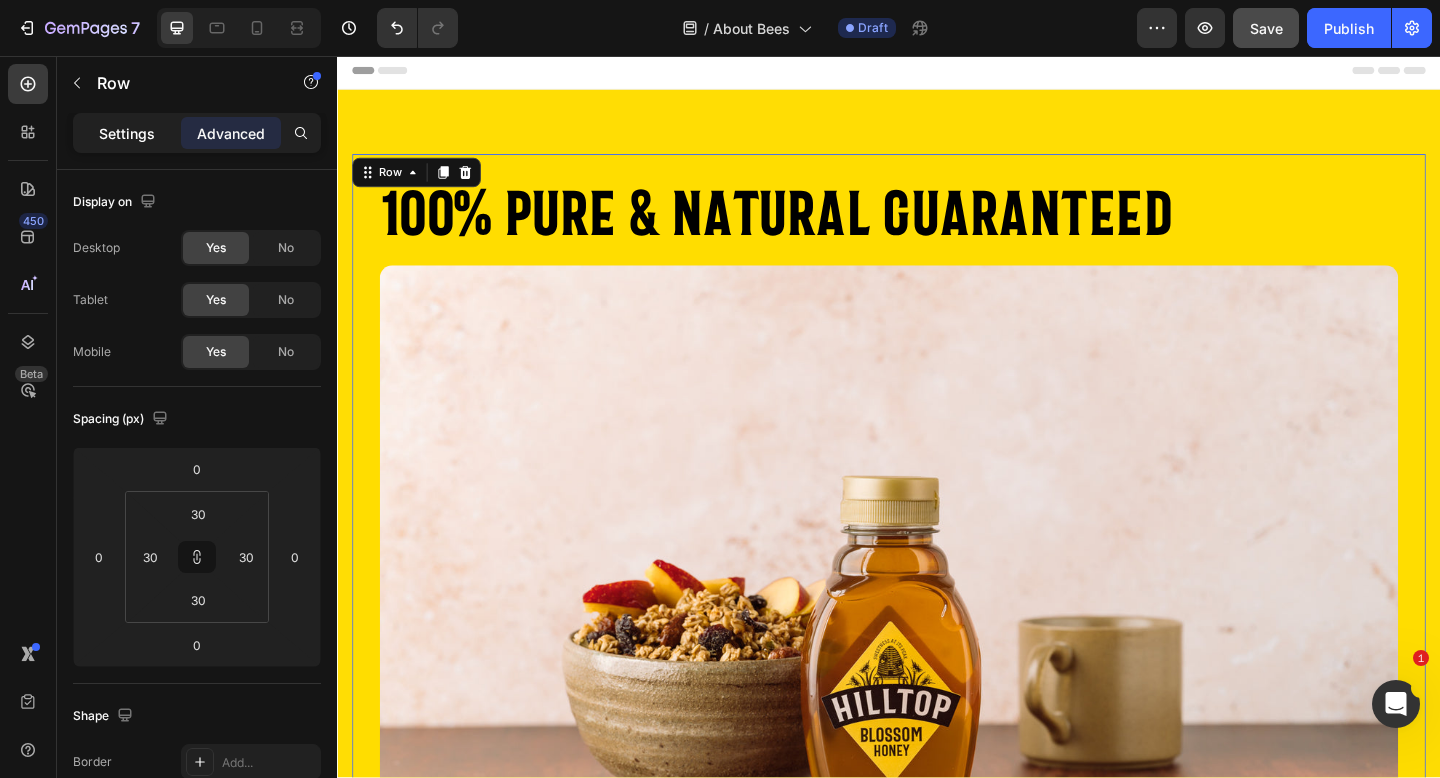 click on "Settings" at bounding box center [127, 133] 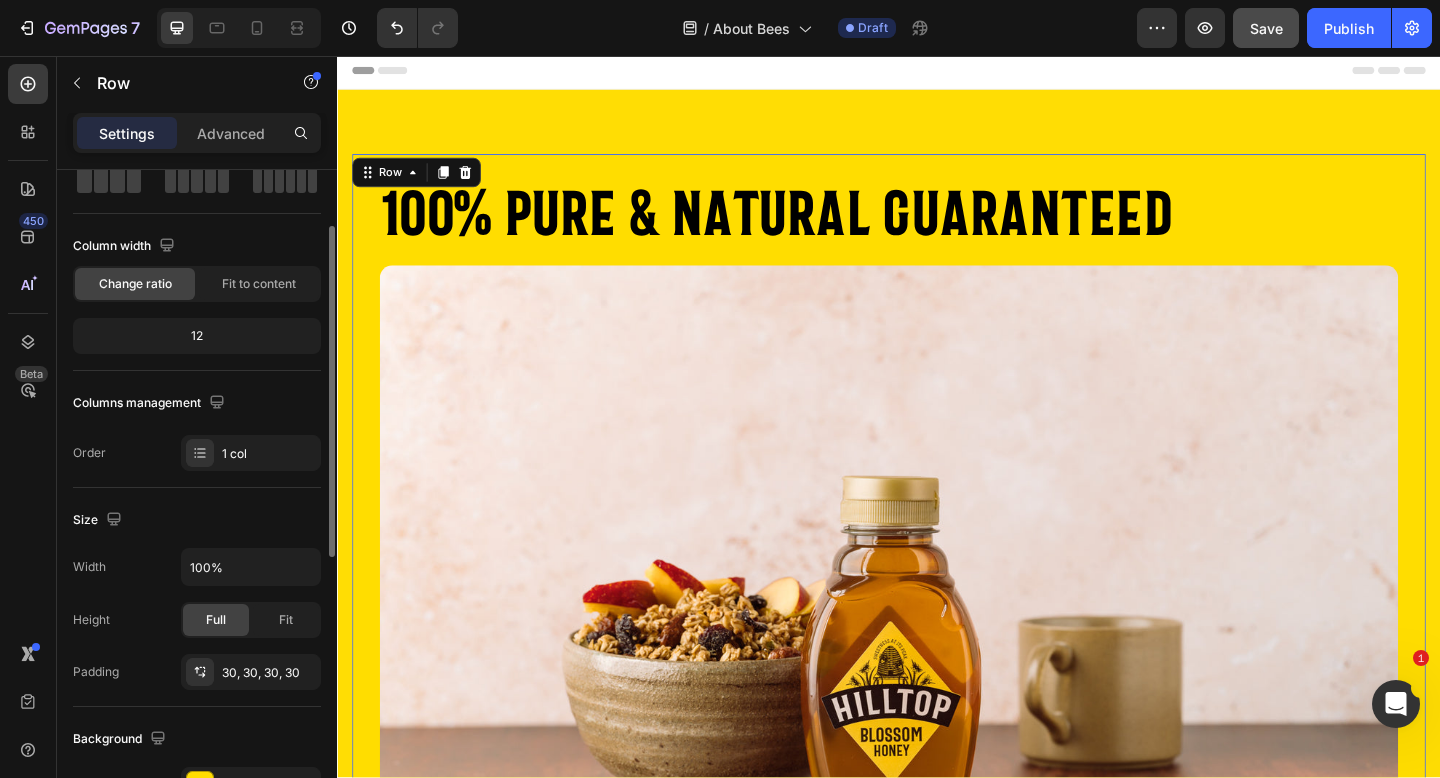 scroll, scrollTop: 163, scrollLeft: 0, axis: vertical 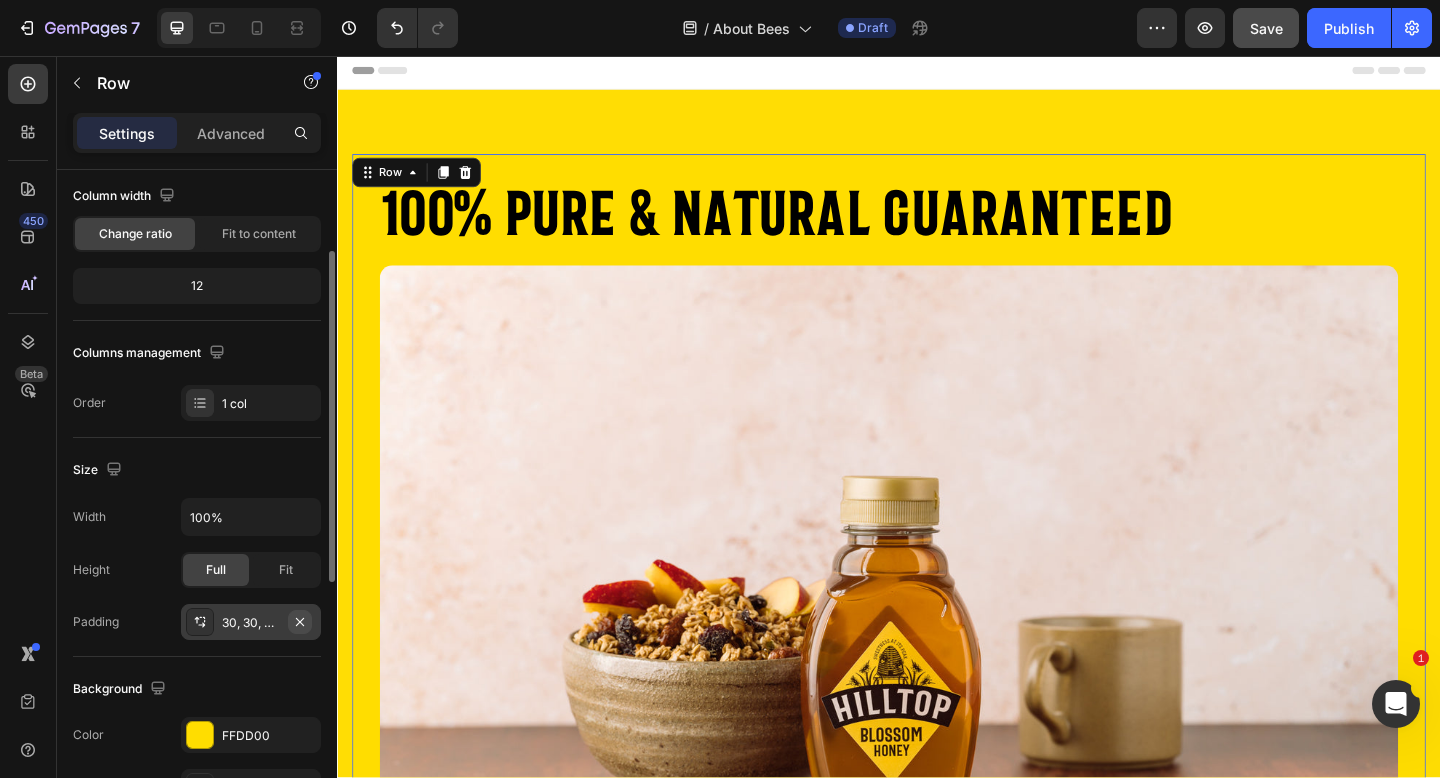 click 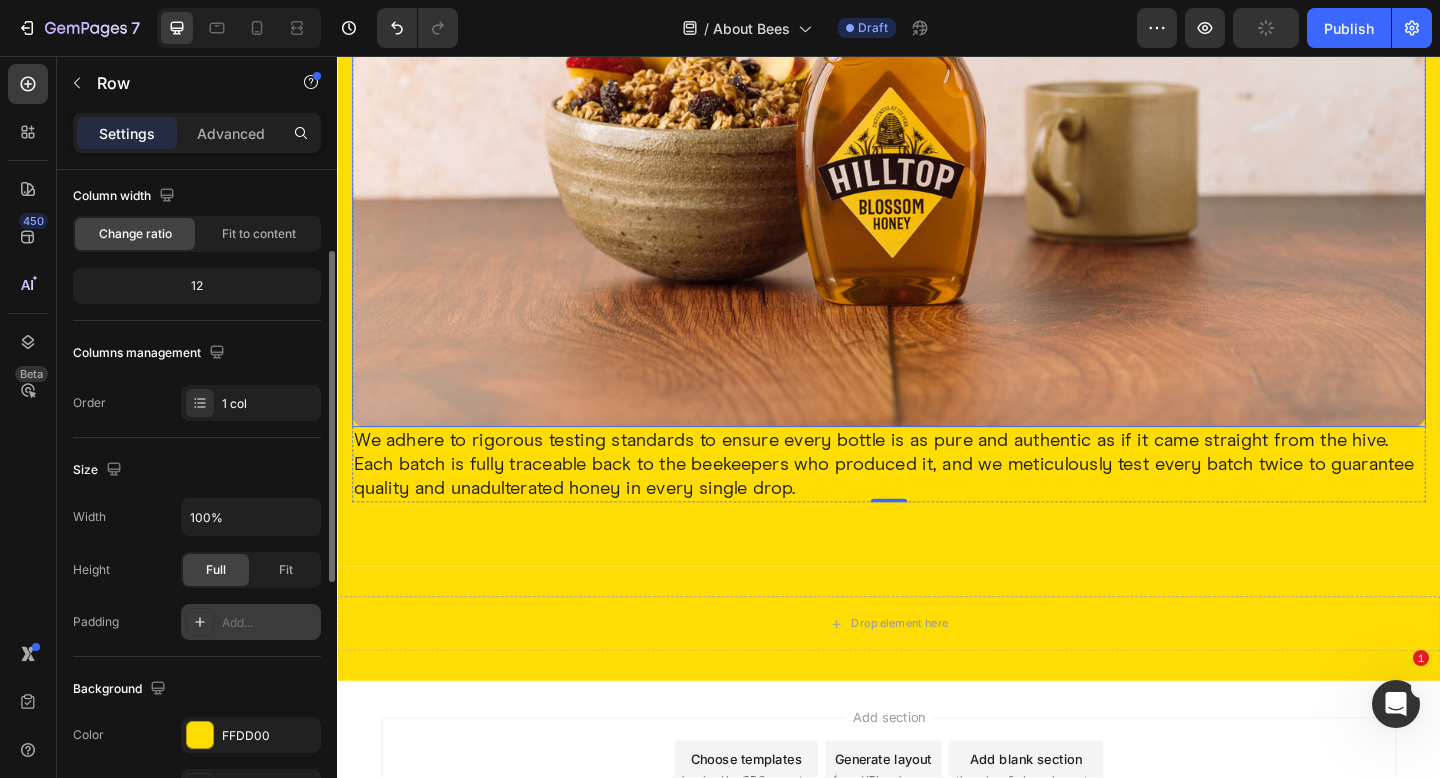 scroll, scrollTop: 749, scrollLeft: 0, axis: vertical 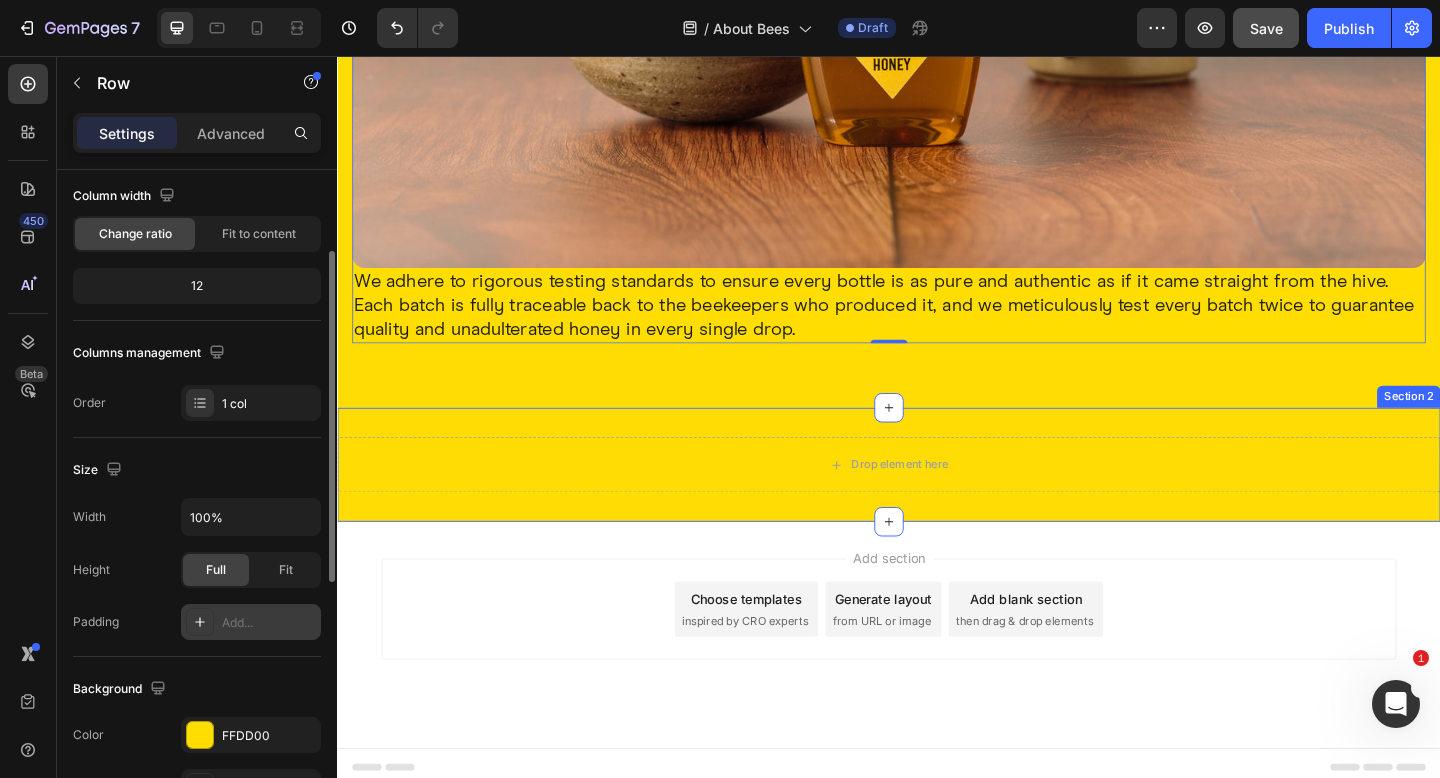 click on "Drop element here Row Section 2" at bounding box center (937, 501) 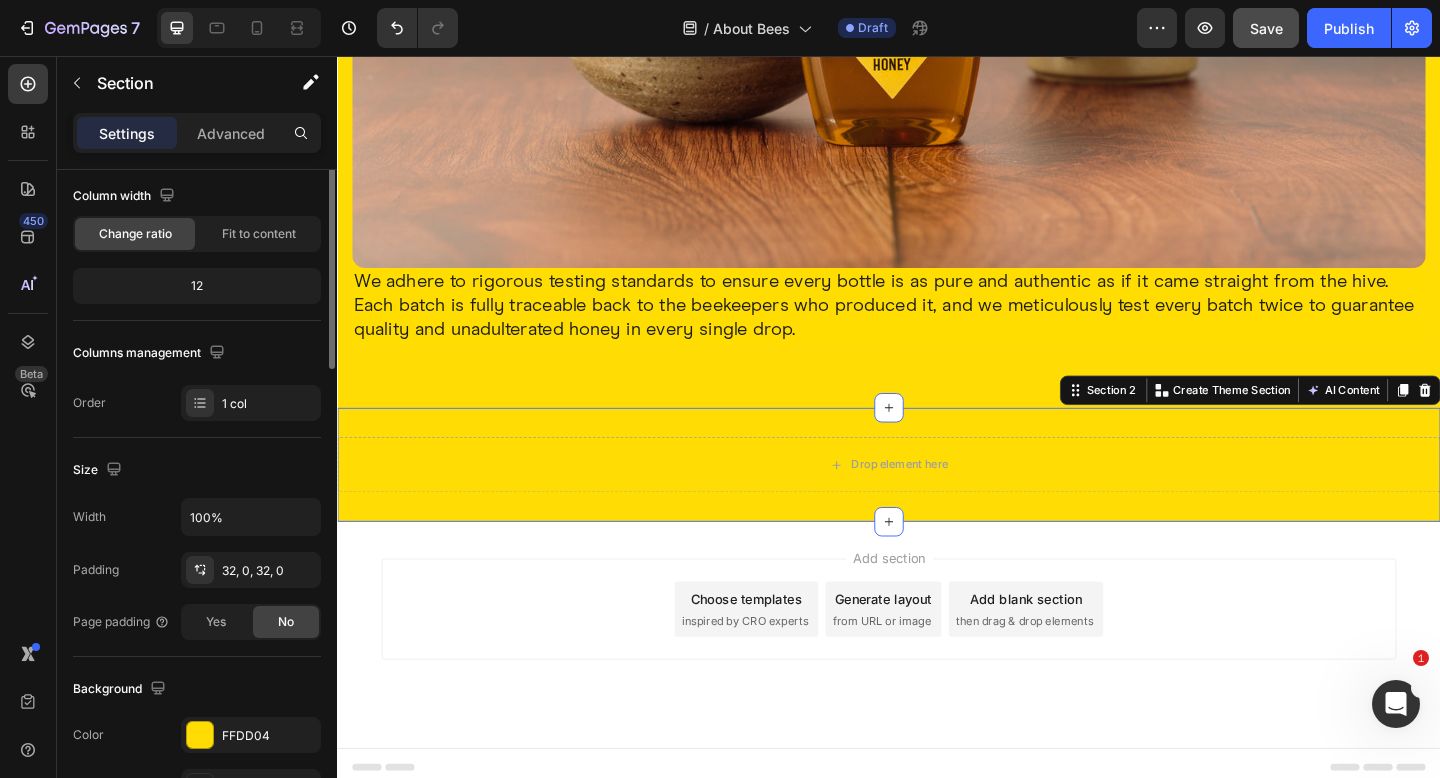 scroll, scrollTop: 0, scrollLeft: 0, axis: both 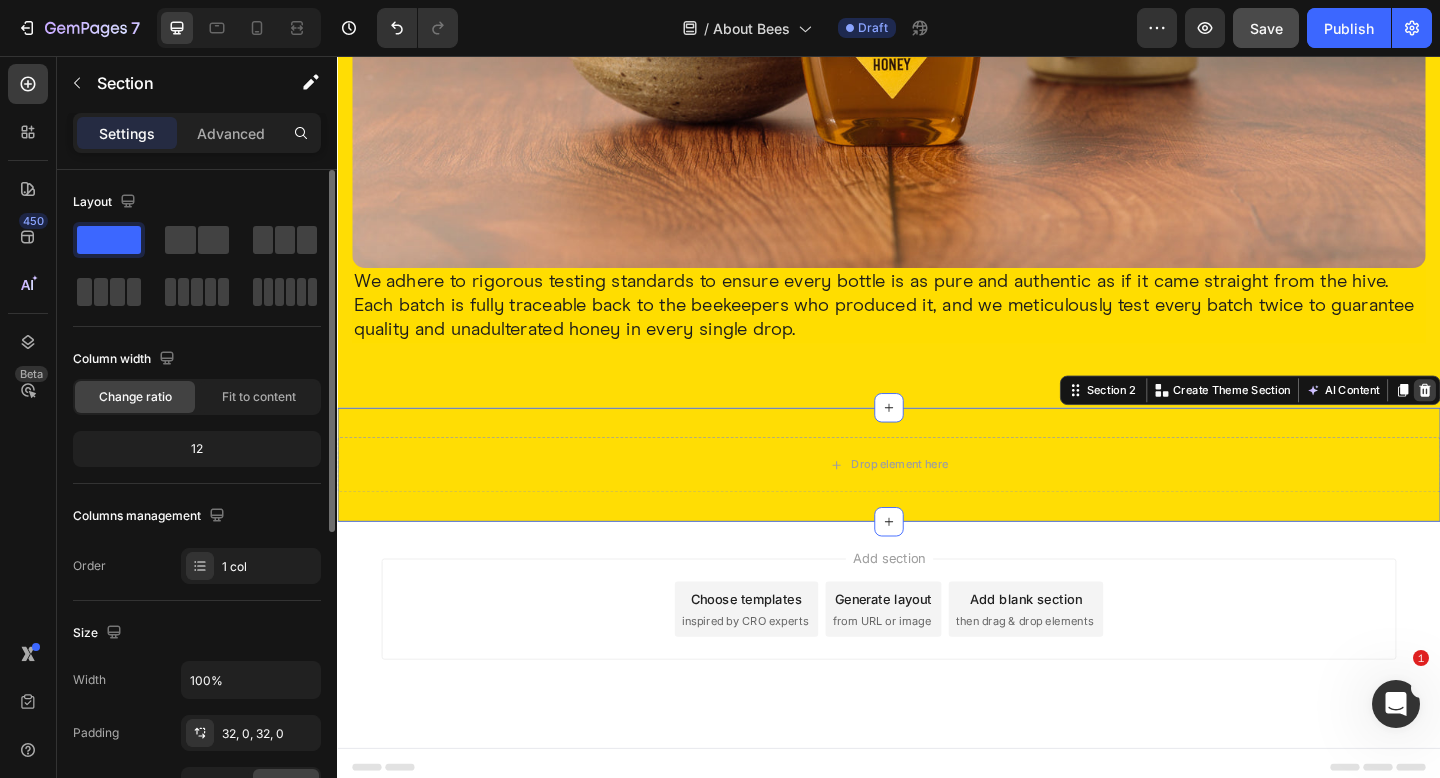 click at bounding box center (1520, 420) 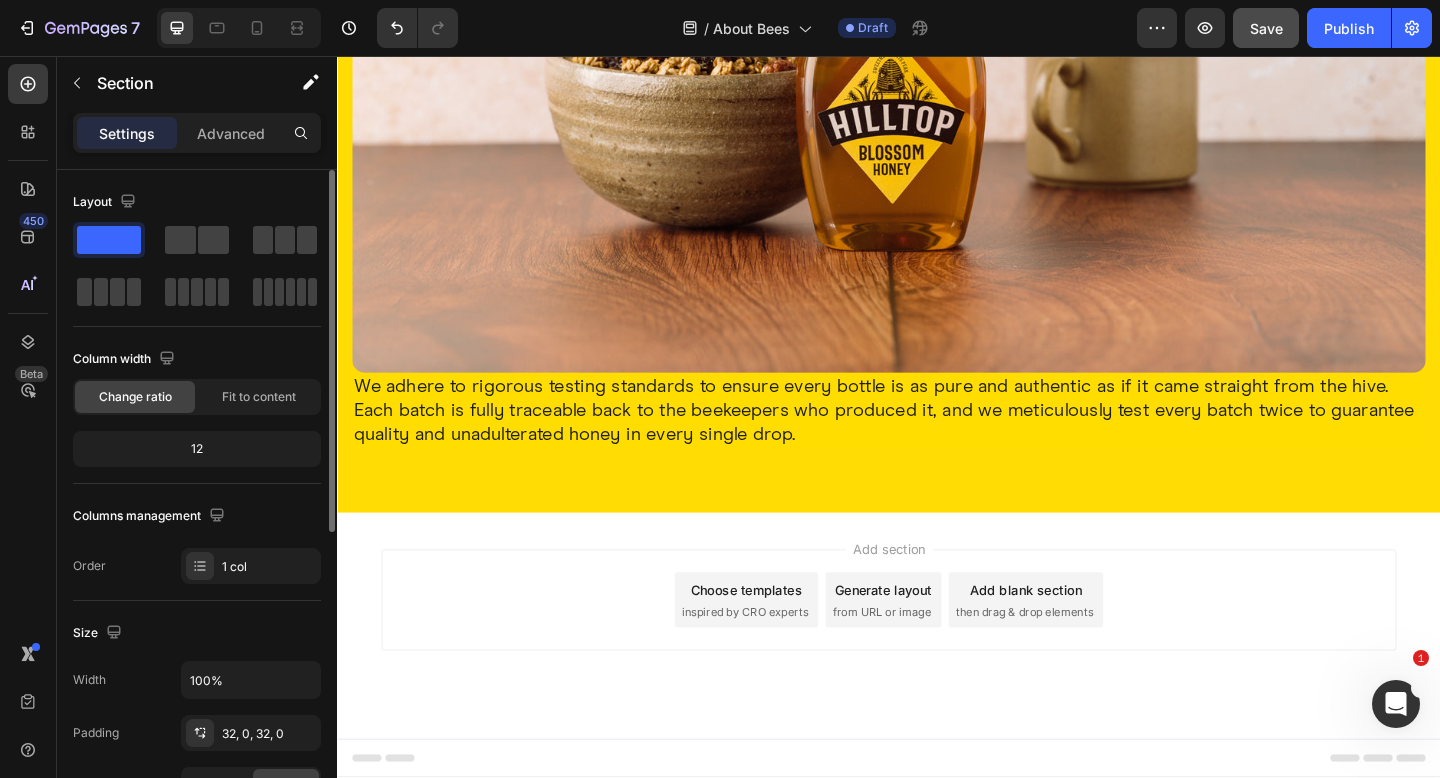 scroll, scrollTop: 625, scrollLeft: 0, axis: vertical 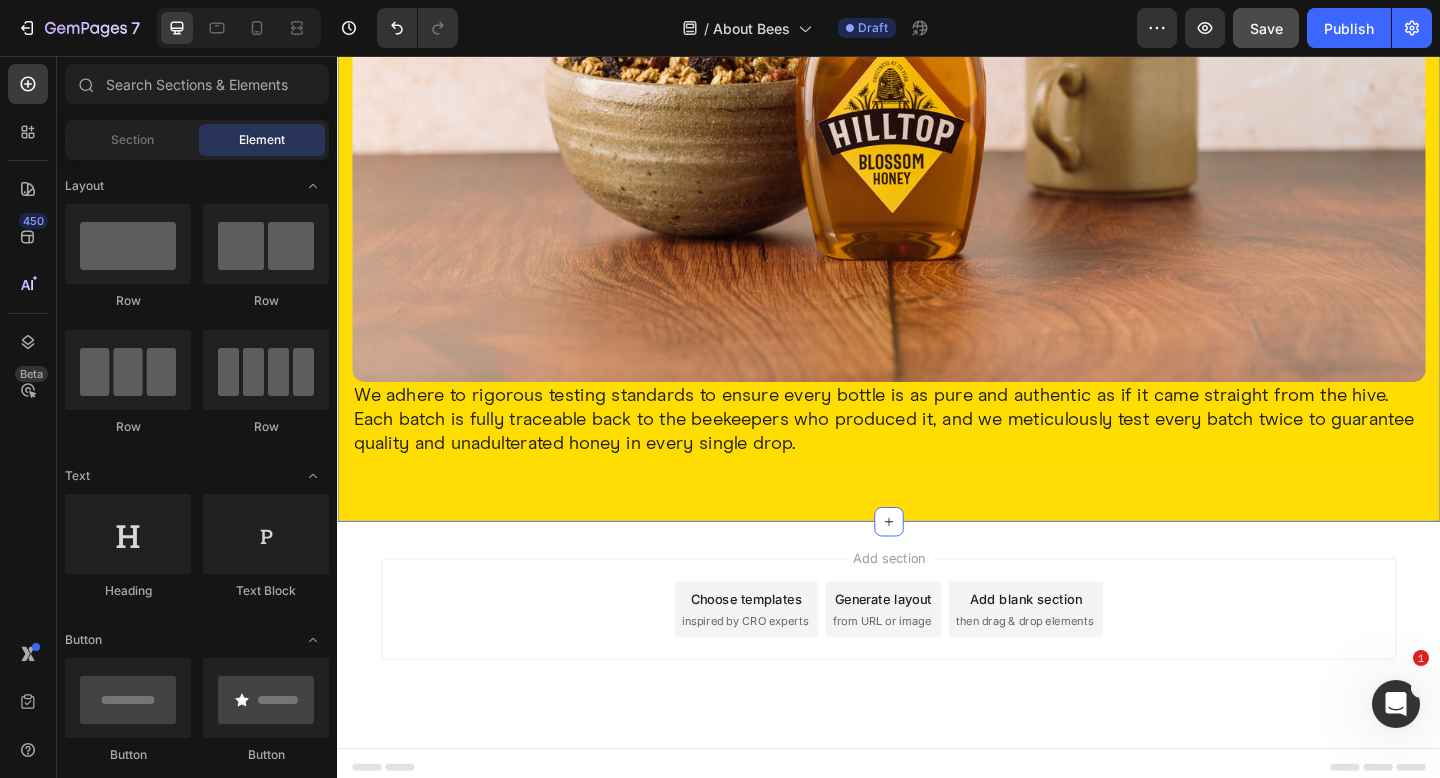 click on "100% pure & natural guaranteed Heading Image We adhere to rigorous testing standards to ensure every bottle is as pure and authentic as if it came straight from the hive. Each batch is fully traceable back to the beekeepers who produced it, and we meticulously test every batch twice to guarantee quality and unadulterated honey in every single drop. Text Block Image Row Row Section 1" at bounding box center (937, 17) 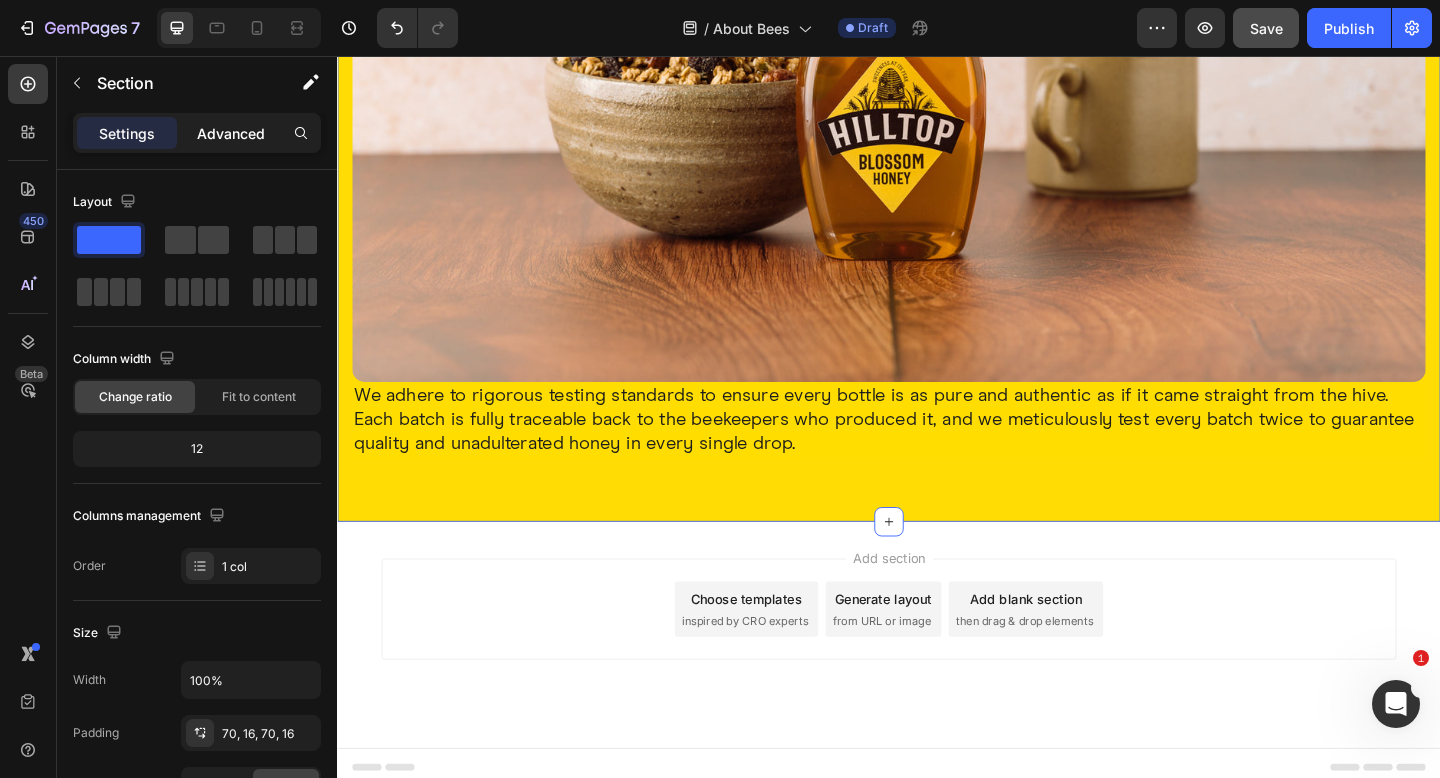 click on "Advanced" at bounding box center [231, 133] 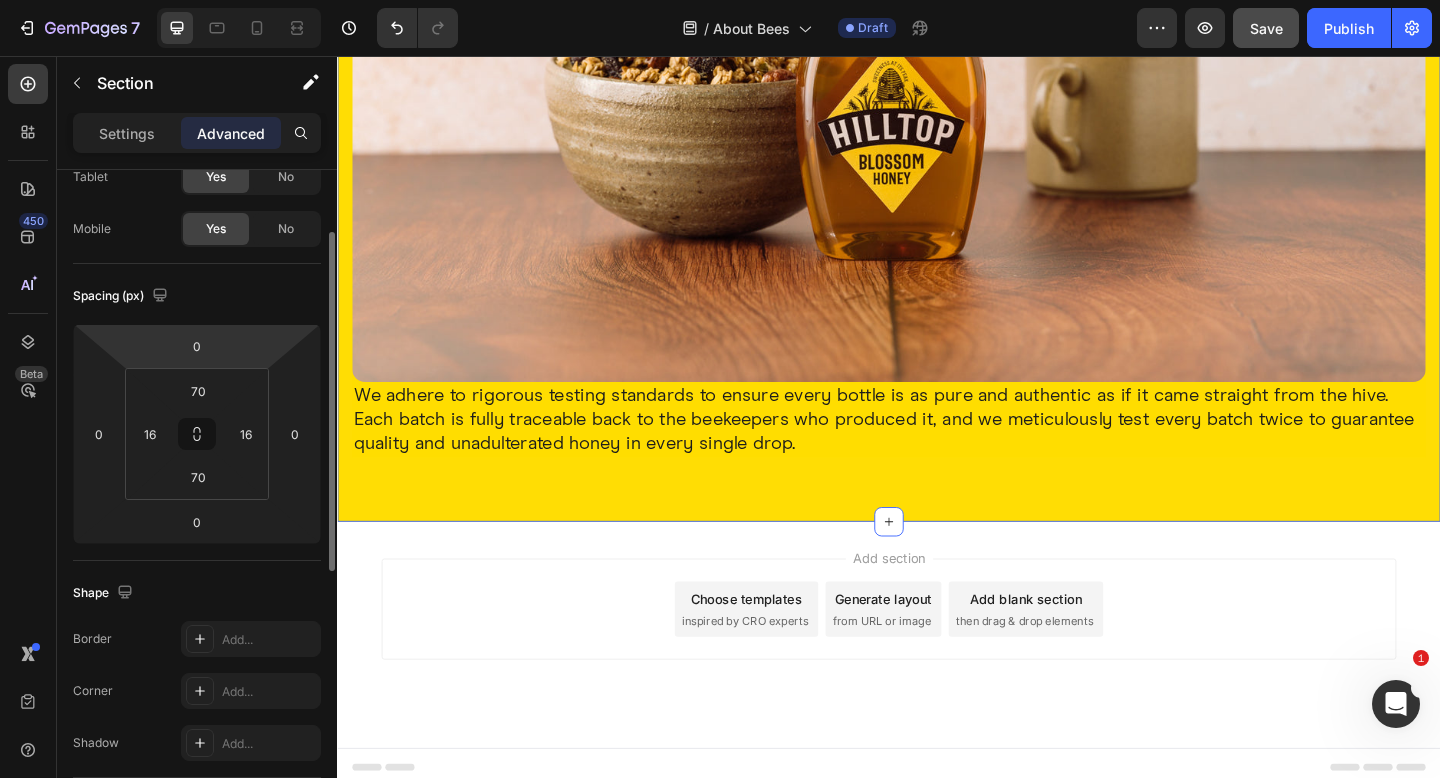 scroll, scrollTop: 0, scrollLeft: 0, axis: both 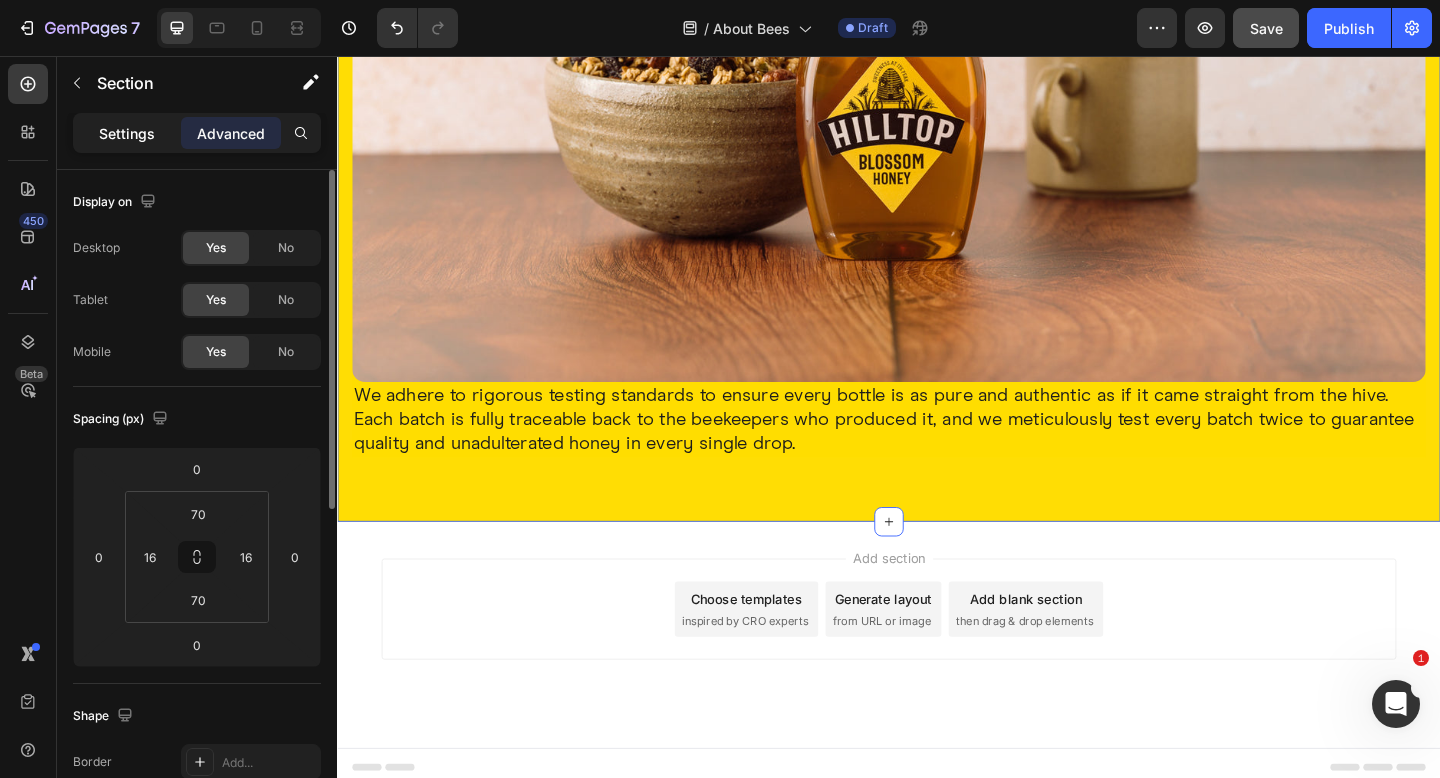 click on "Settings" 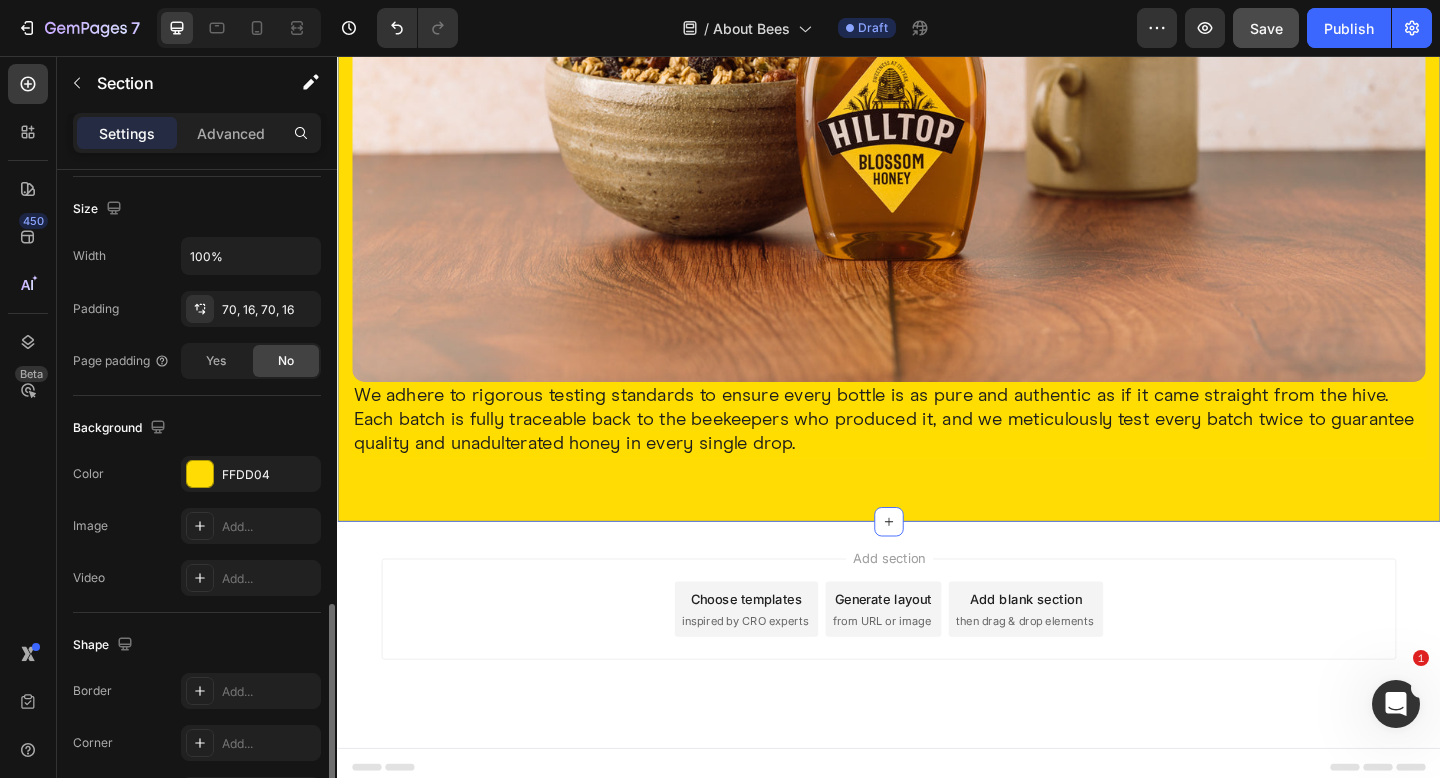 scroll, scrollTop: 555, scrollLeft: 0, axis: vertical 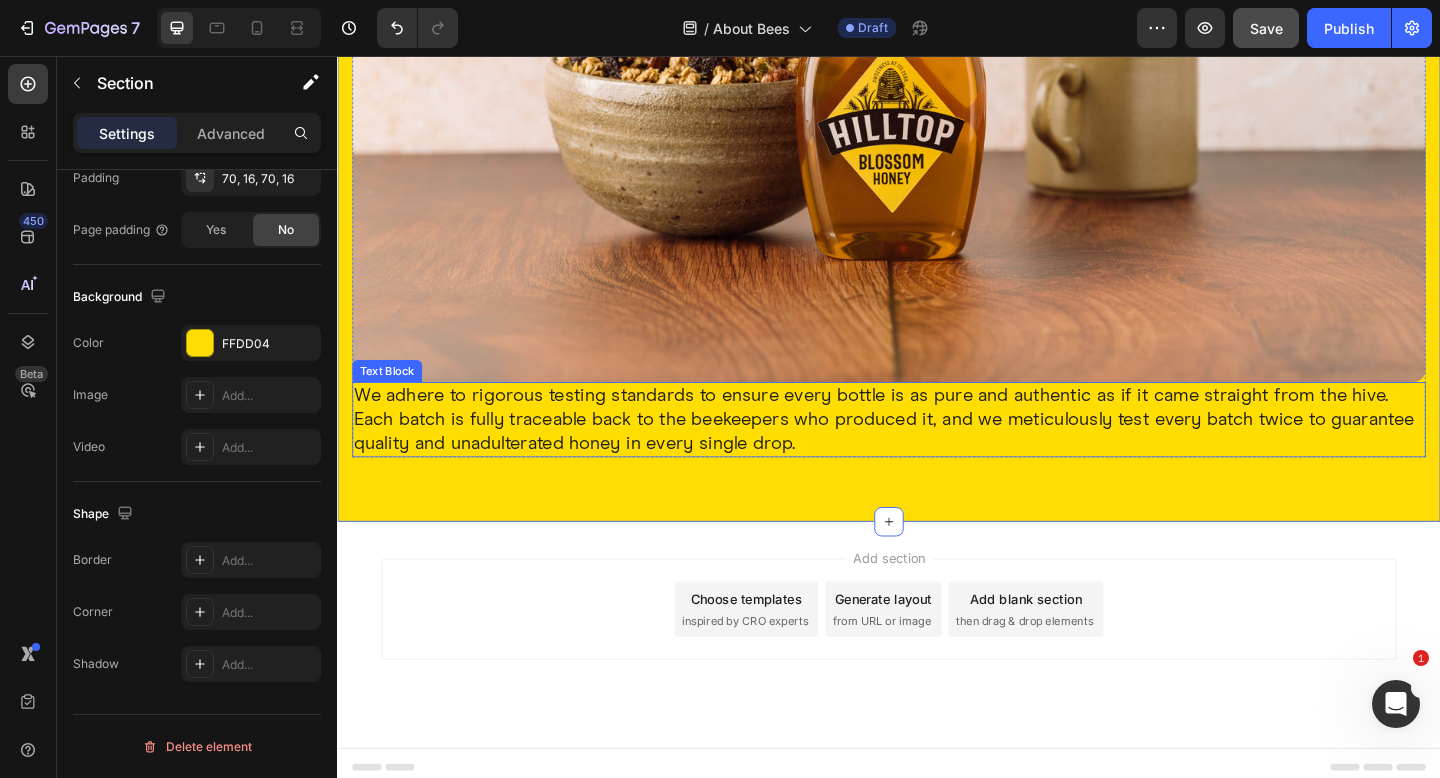 click on "We adhere to rigorous testing standards to ensure every bottle is as pure and authentic as if it came straight from the hive. Each batch is fully traceable back to the beekeepers who produced it, and we meticulously test every batch twice to guarantee quality and unadulterated honey in every single drop." at bounding box center (937, 452) 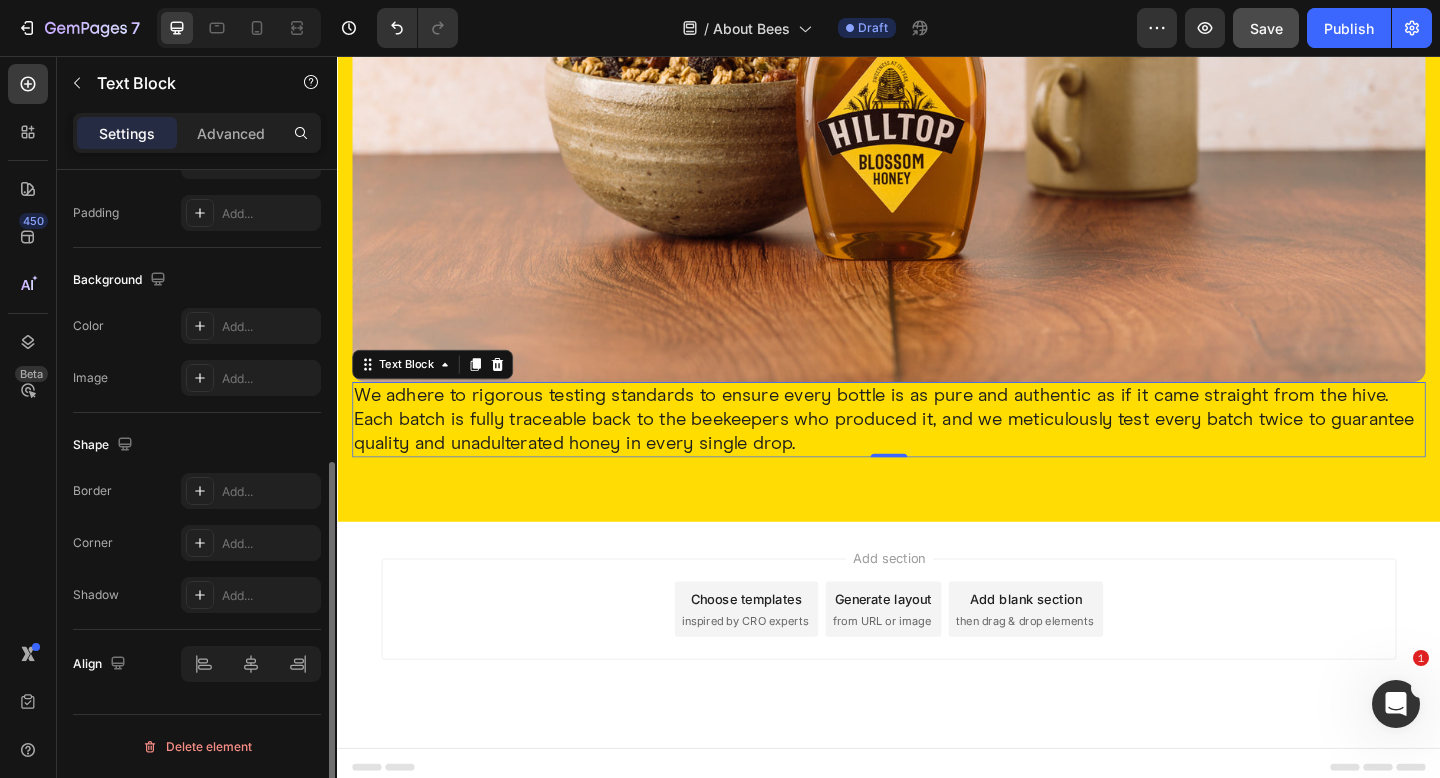 scroll, scrollTop: 0, scrollLeft: 0, axis: both 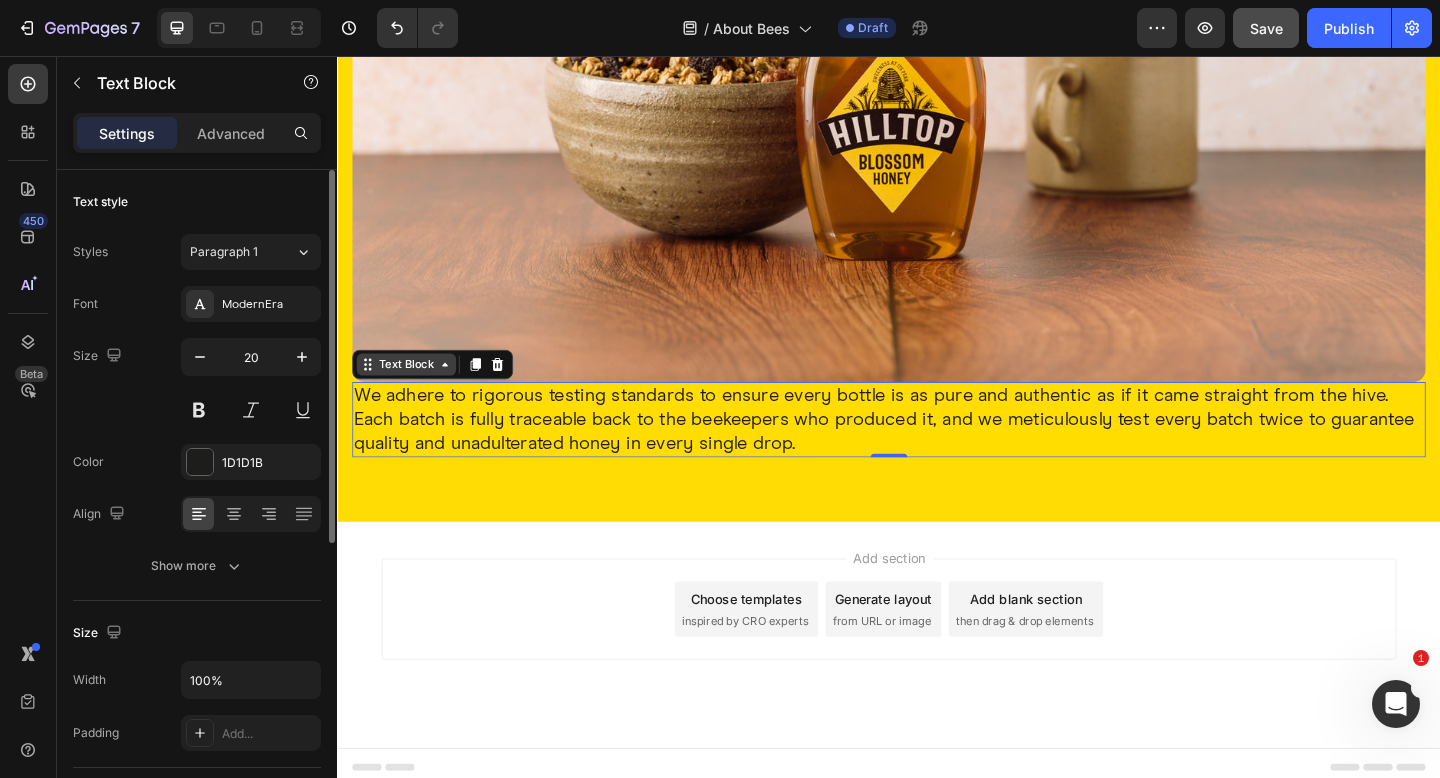 click on "Text Block" at bounding box center [412, 392] 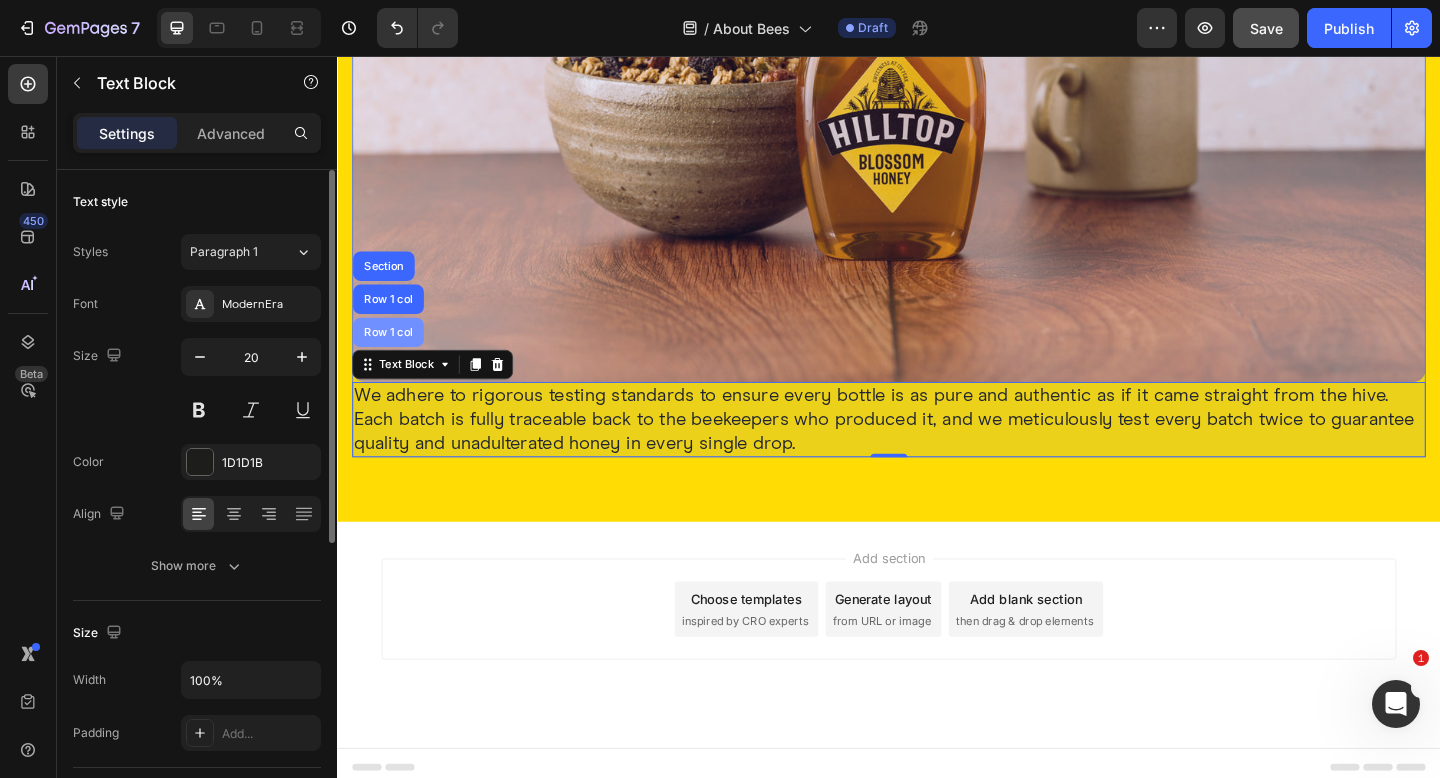 click on "Row 1 col" at bounding box center [392, 357] 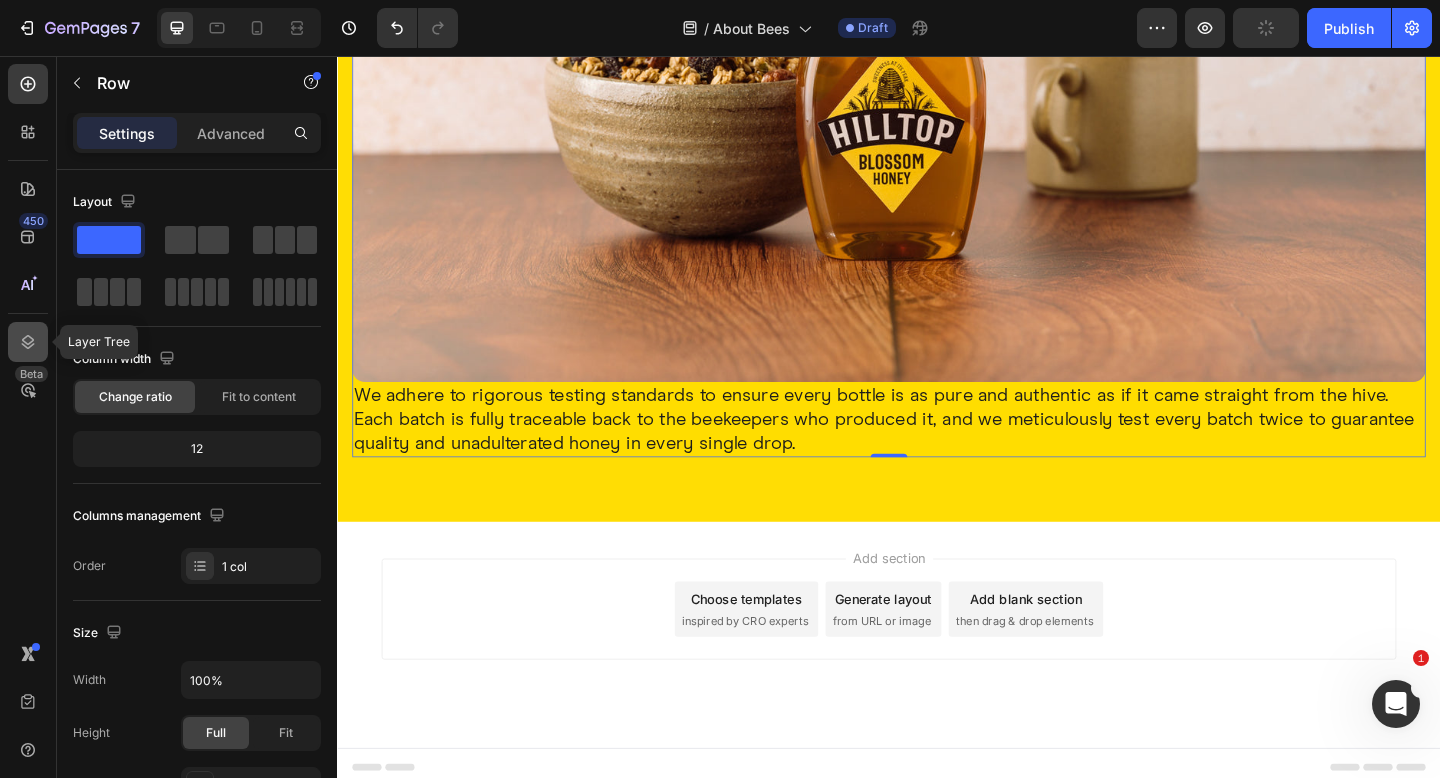 click 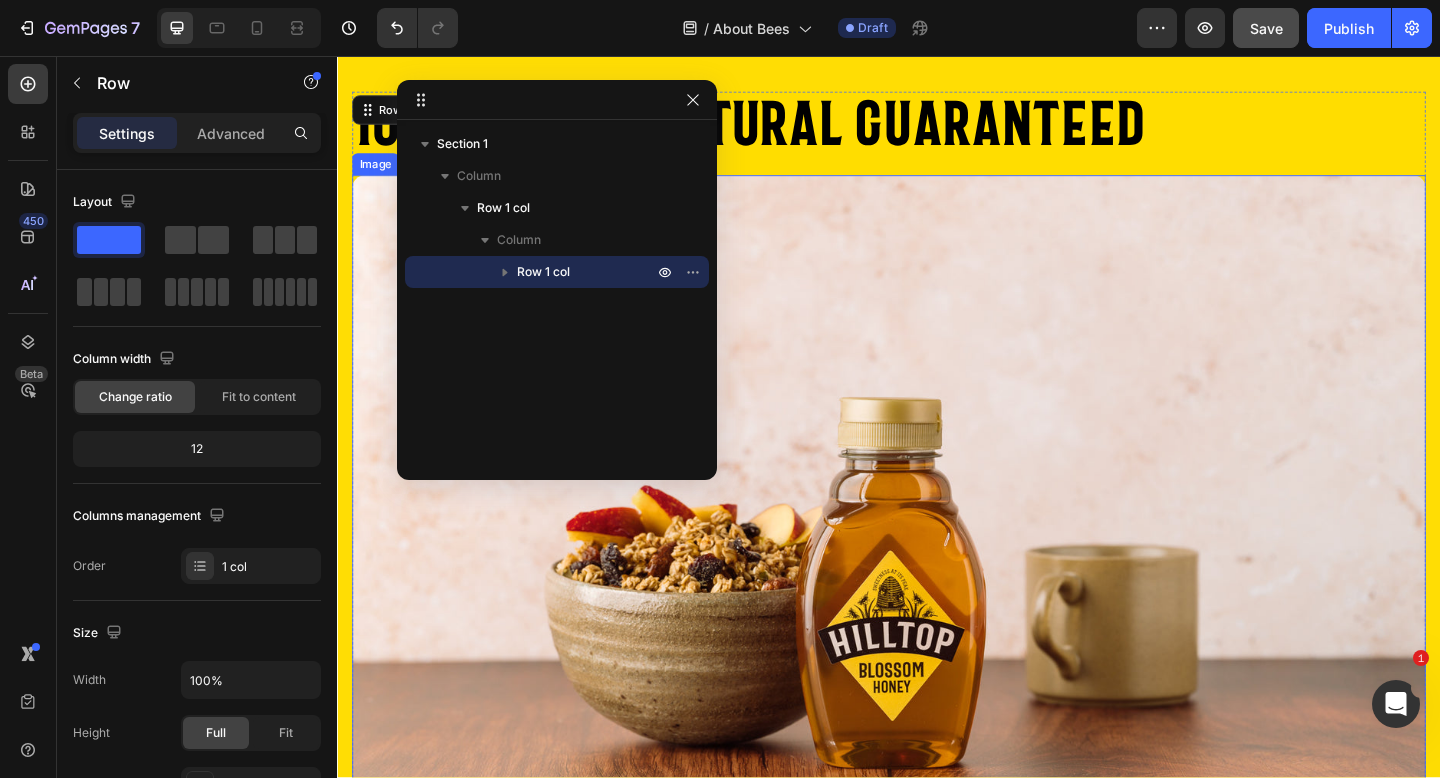 scroll, scrollTop: 38, scrollLeft: 0, axis: vertical 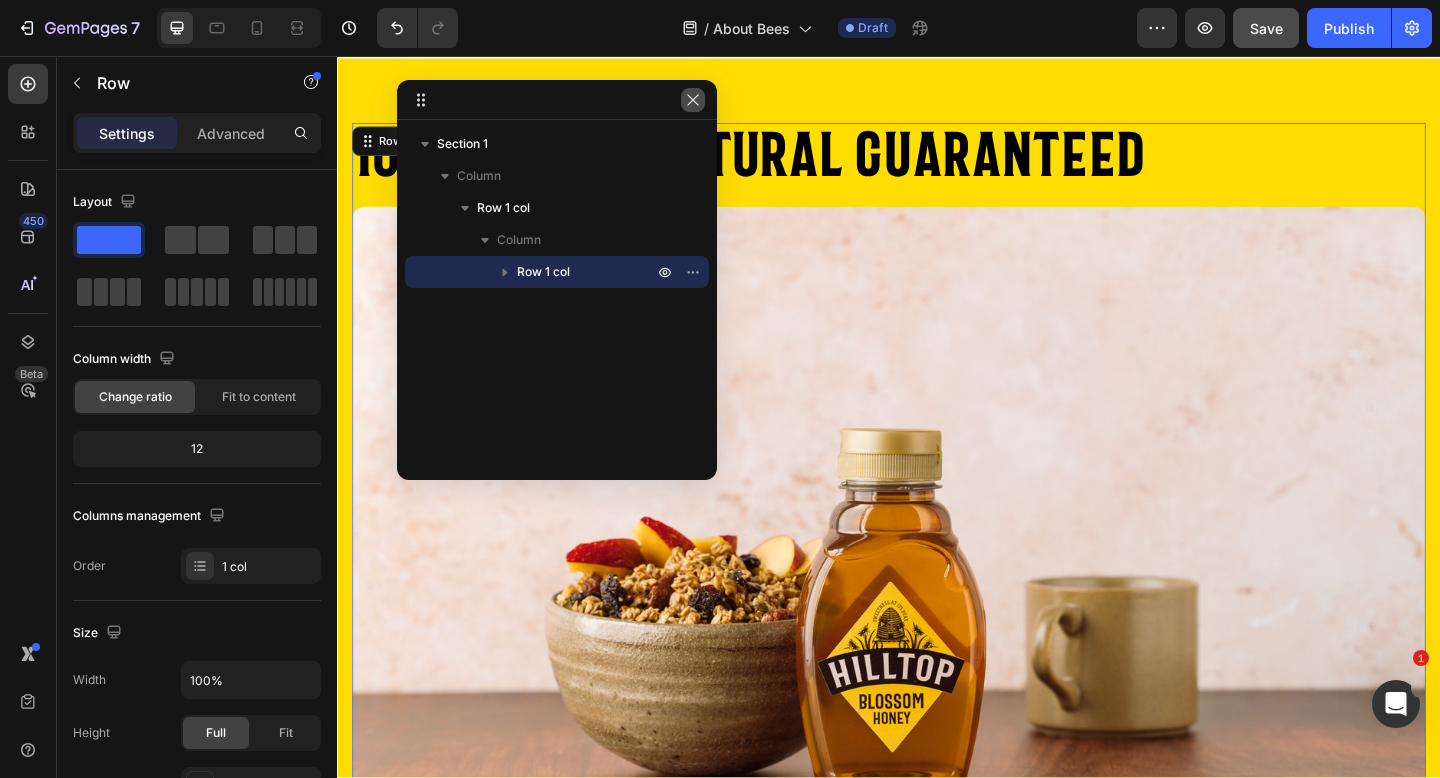click 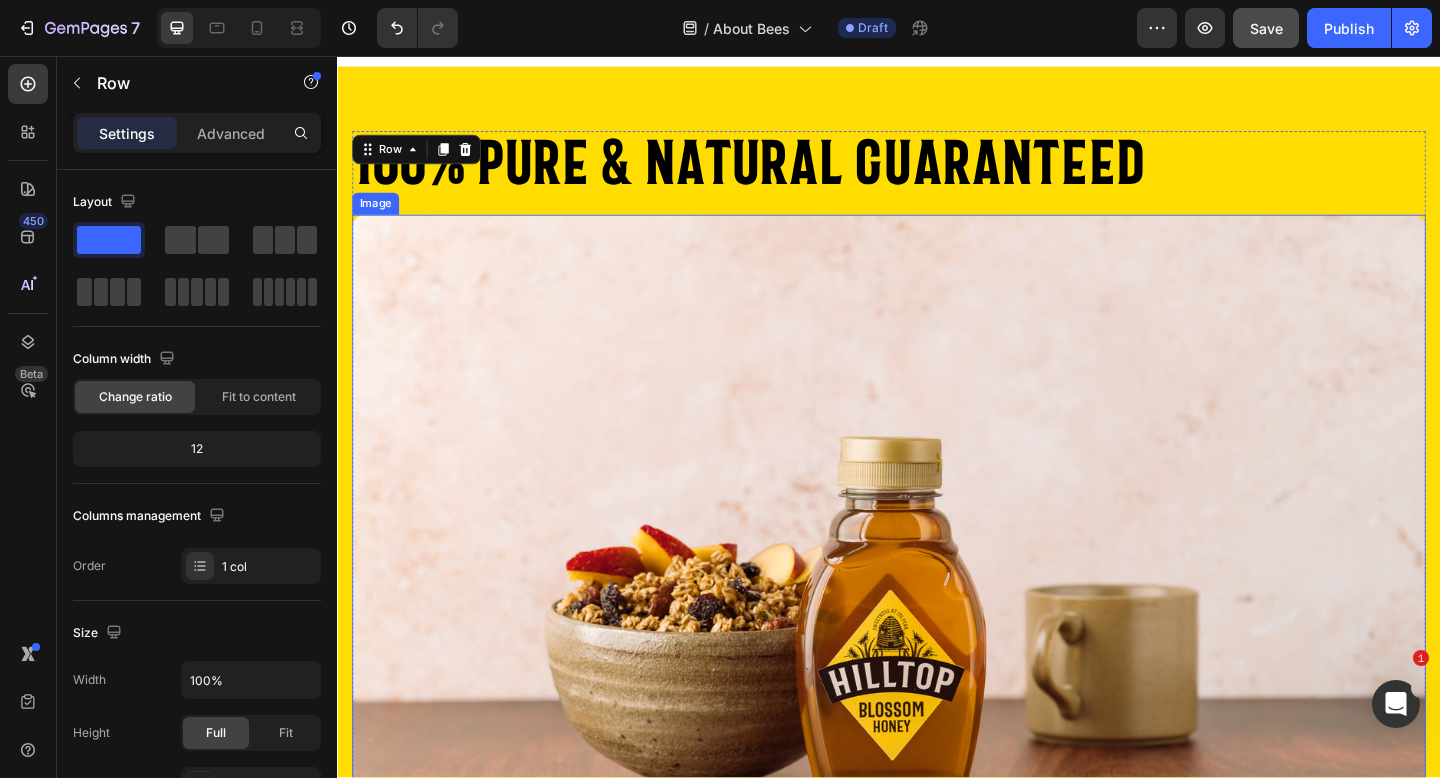 scroll, scrollTop: 0, scrollLeft: 0, axis: both 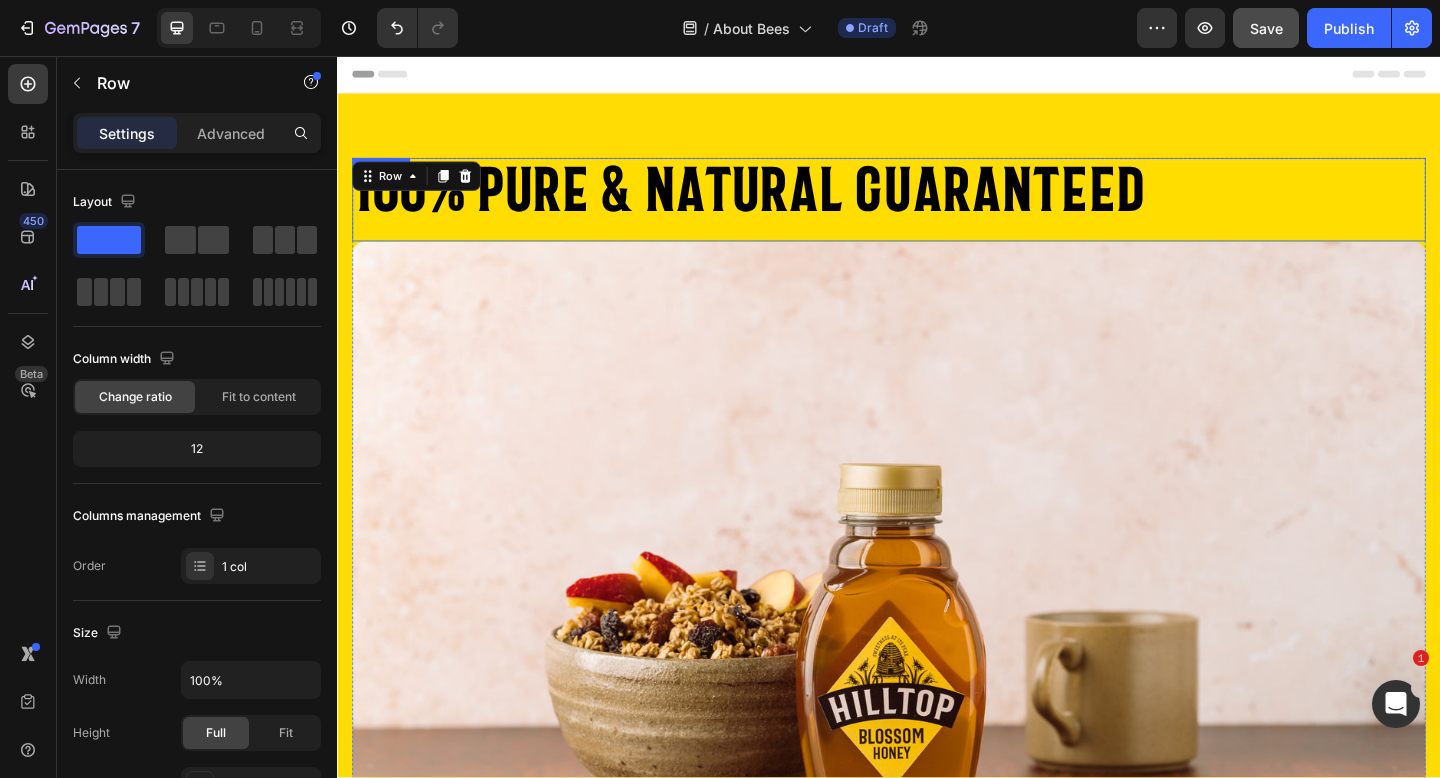 click on "100% pure & natural guaranteed" at bounding box center (937, 200) 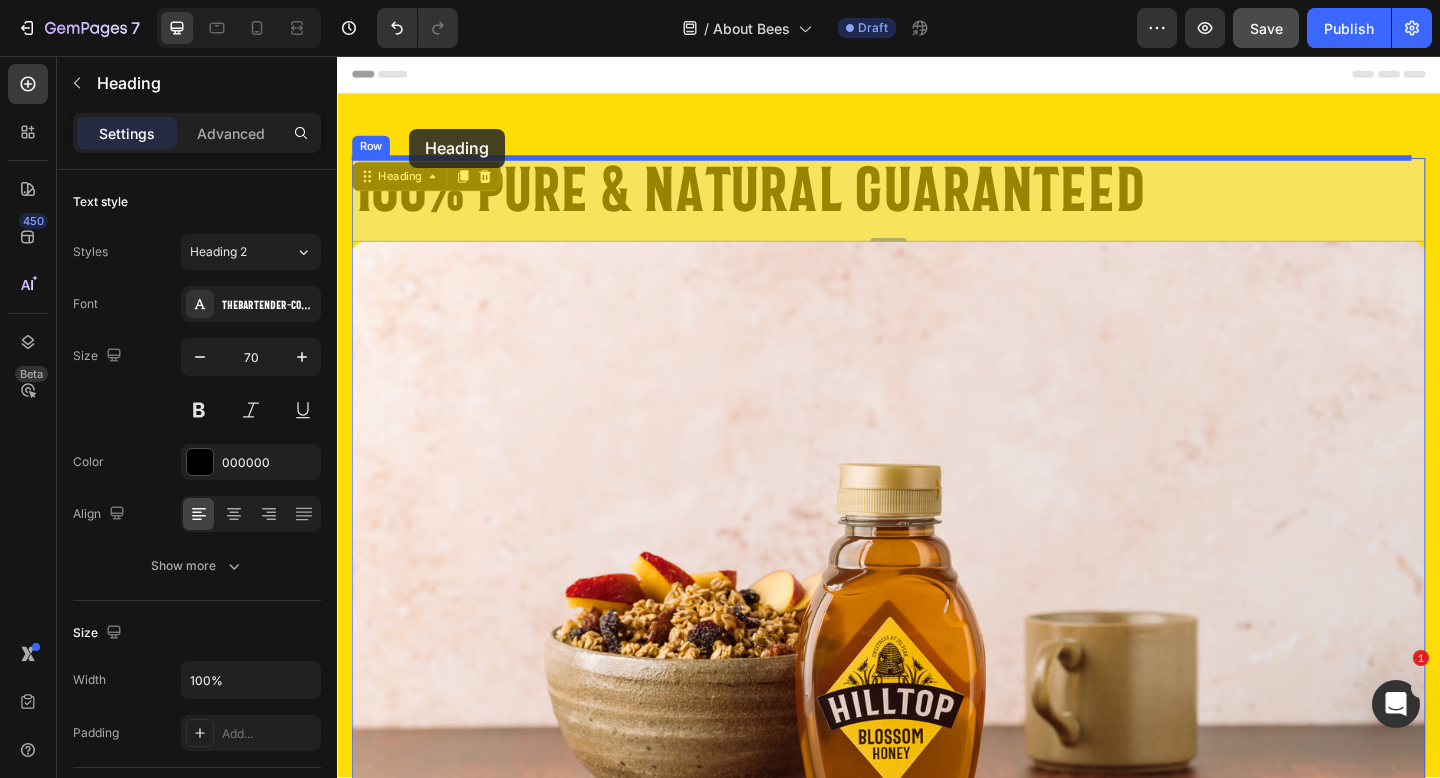 drag, startPoint x: 366, startPoint y: 183, endPoint x: 415, endPoint y: 135, distance: 68.593 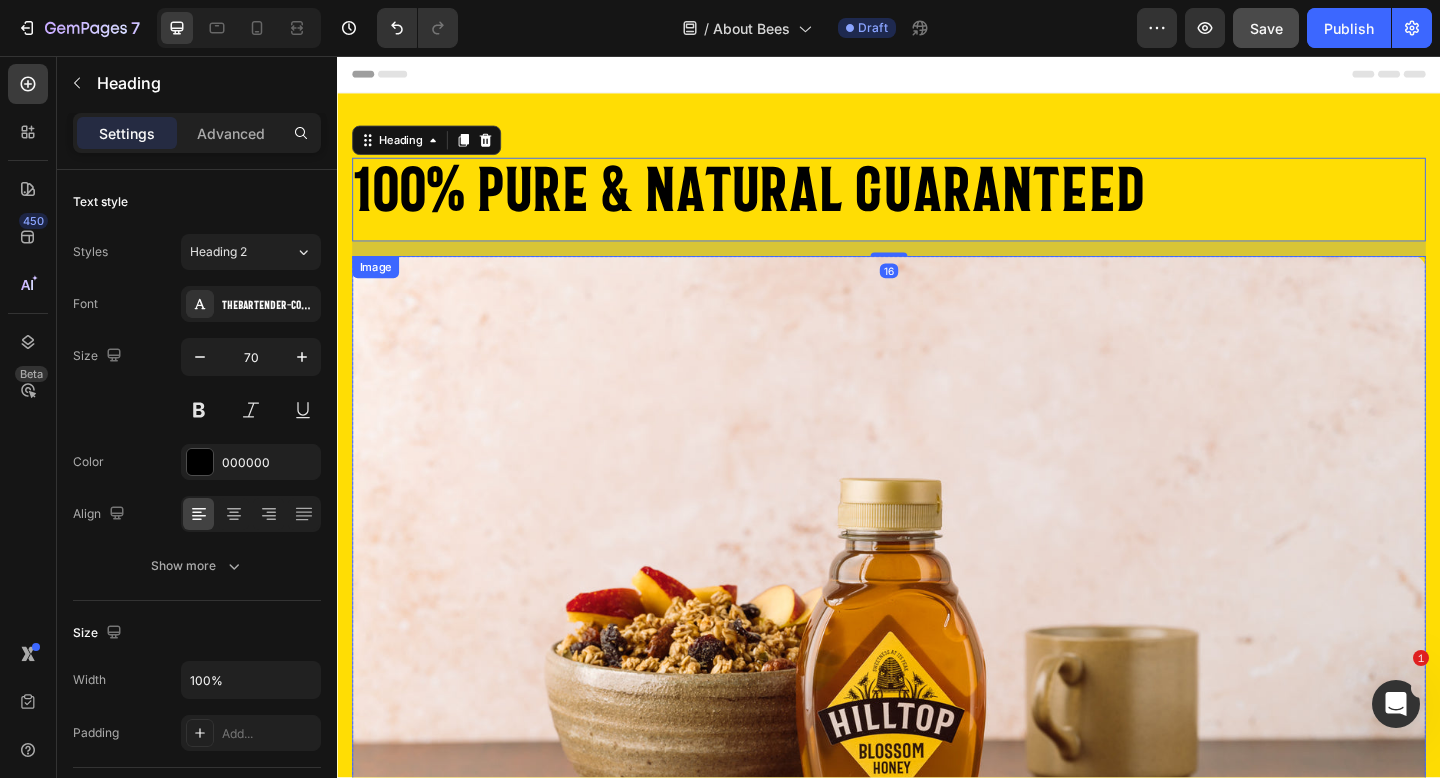 click at bounding box center (937, 663) 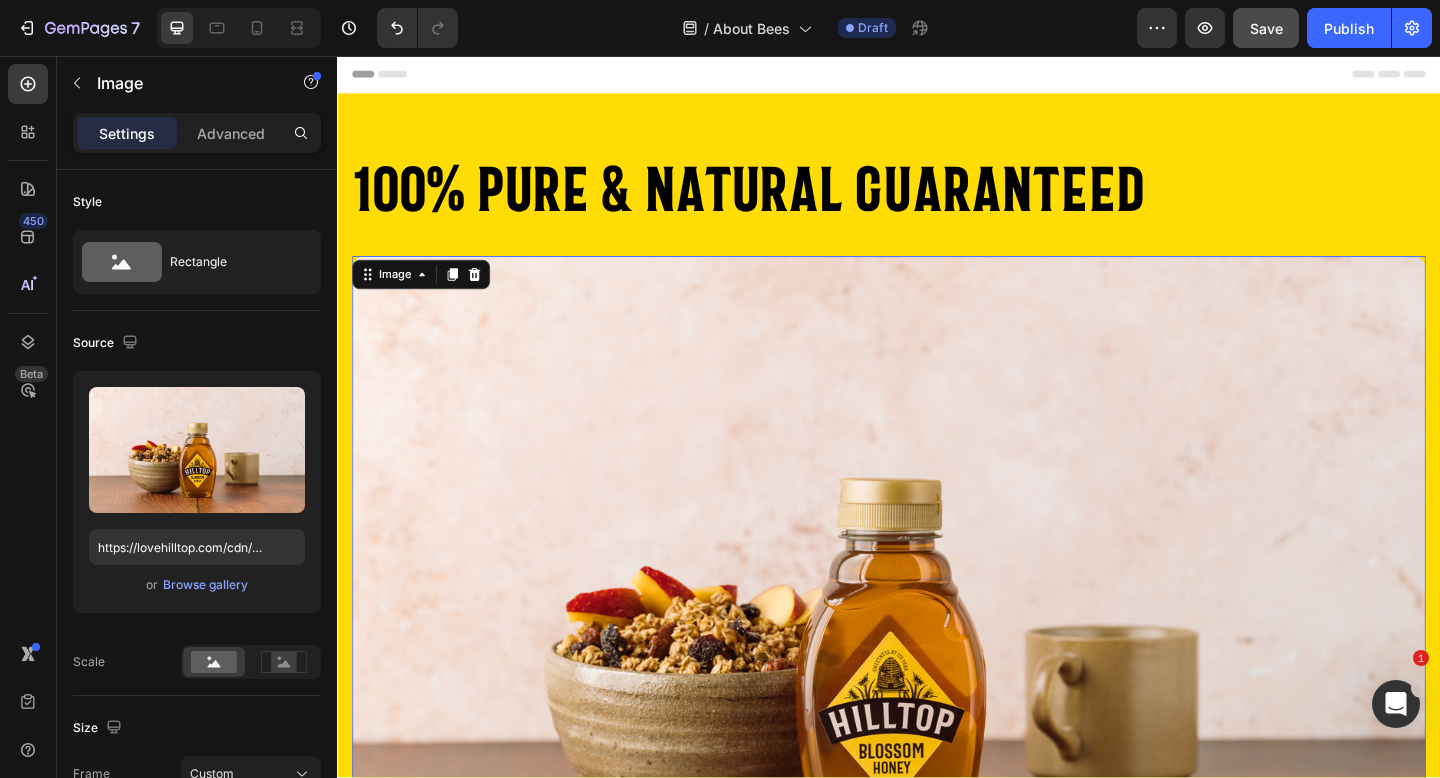 drag, startPoint x: 359, startPoint y: 302, endPoint x: 380, endPoint y: 272, distance: 36.619667 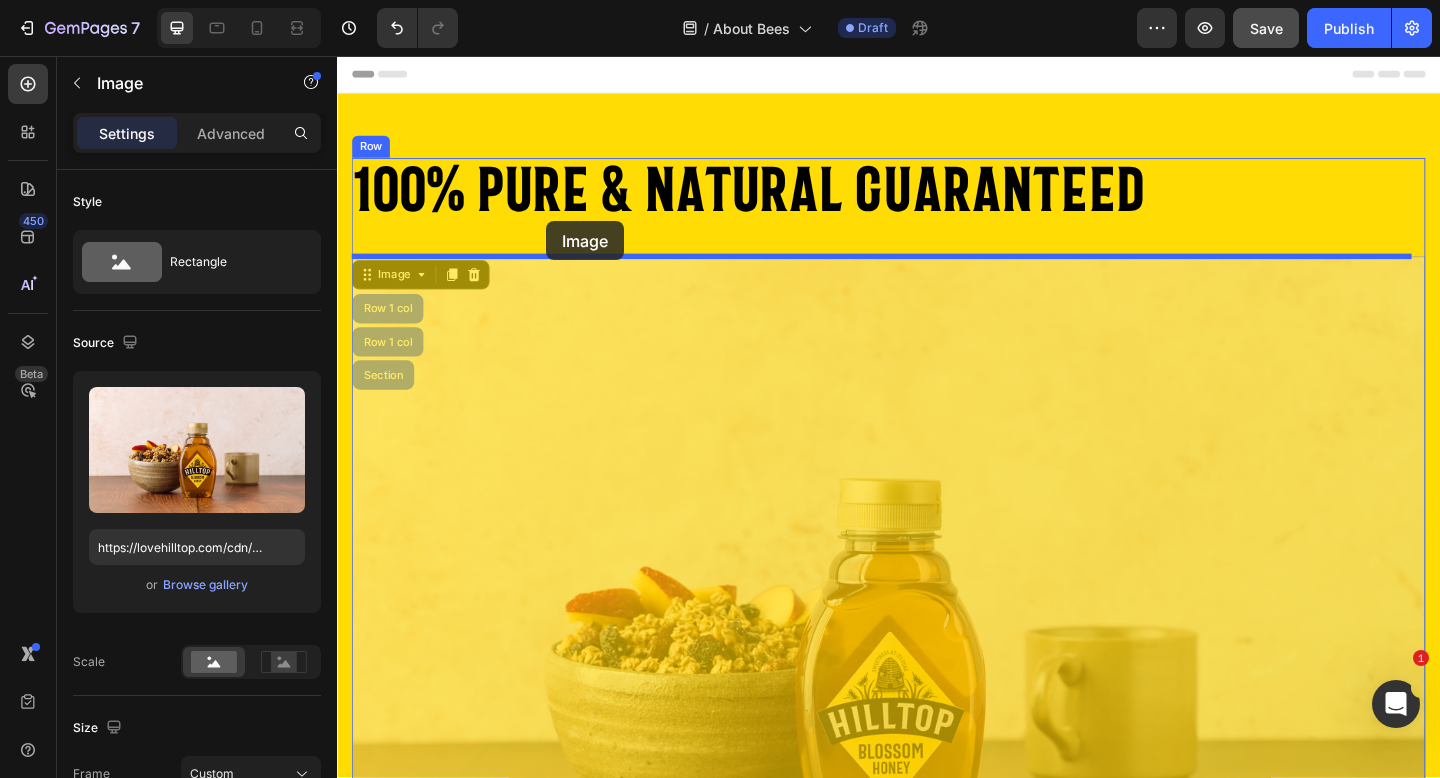 drag, startPoint x: 380, startPoint y: 272, endPoint x: 564, endPoint y: 236, distance: 187.48866 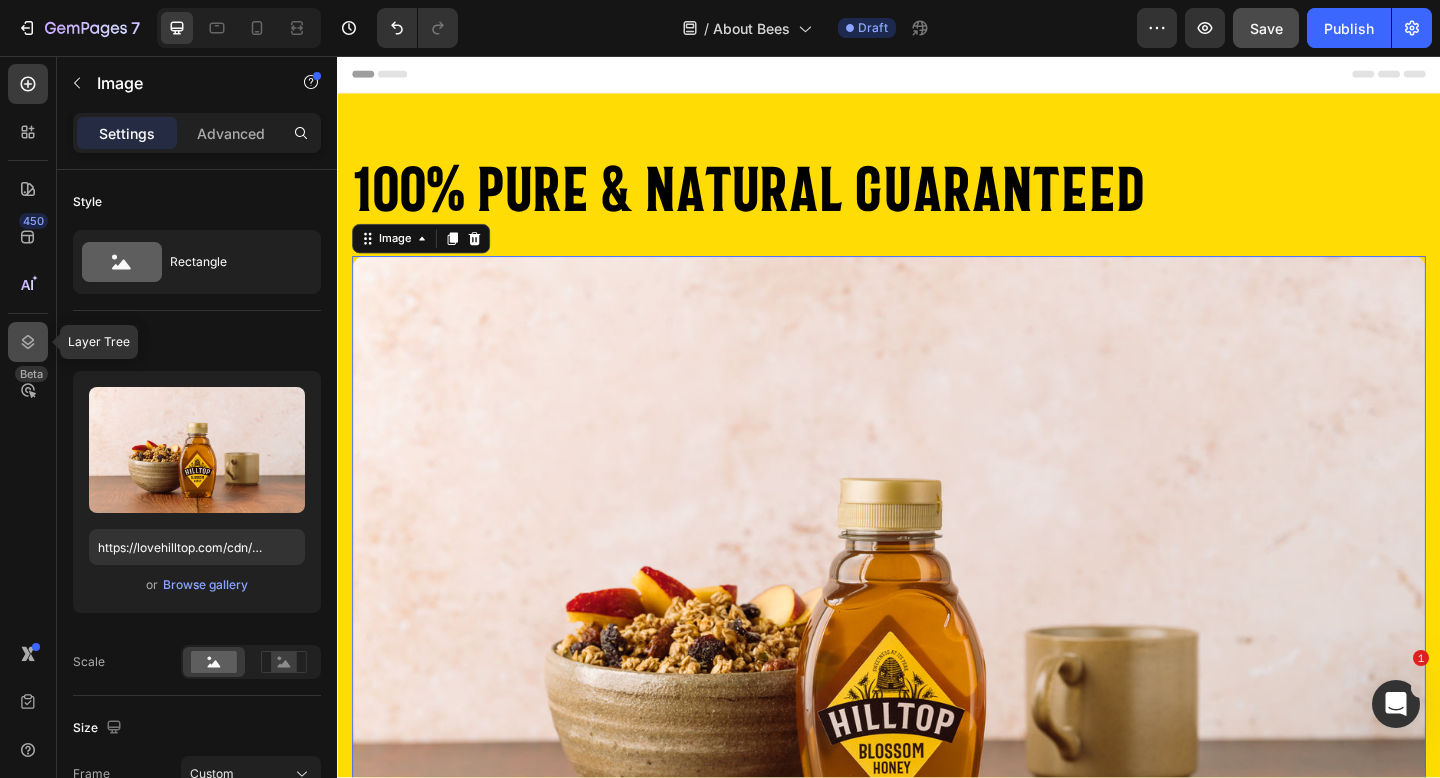 click 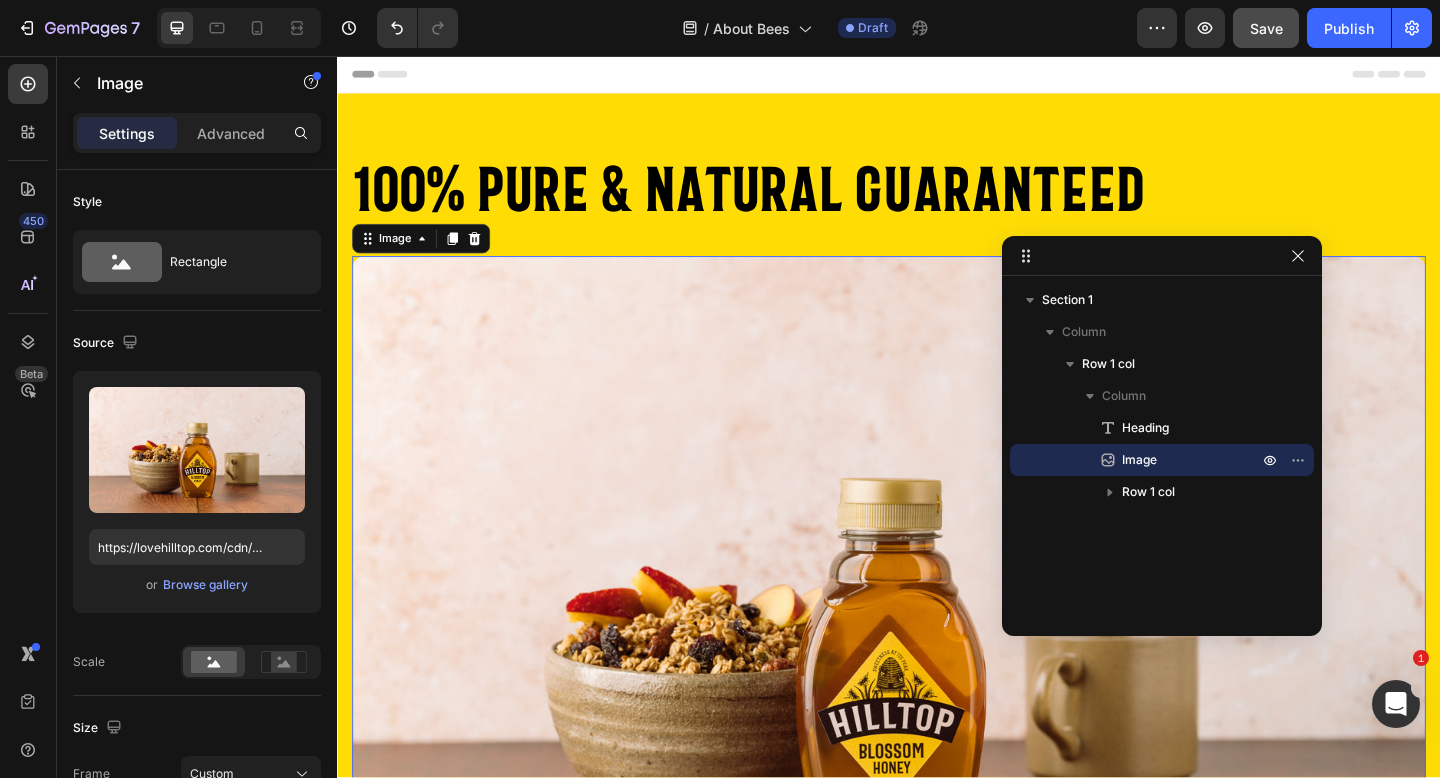 drag, startPoint x: 511, startPoint y: 109, endPoint x: 1129, endPoint y: 267, distance: 637.87775 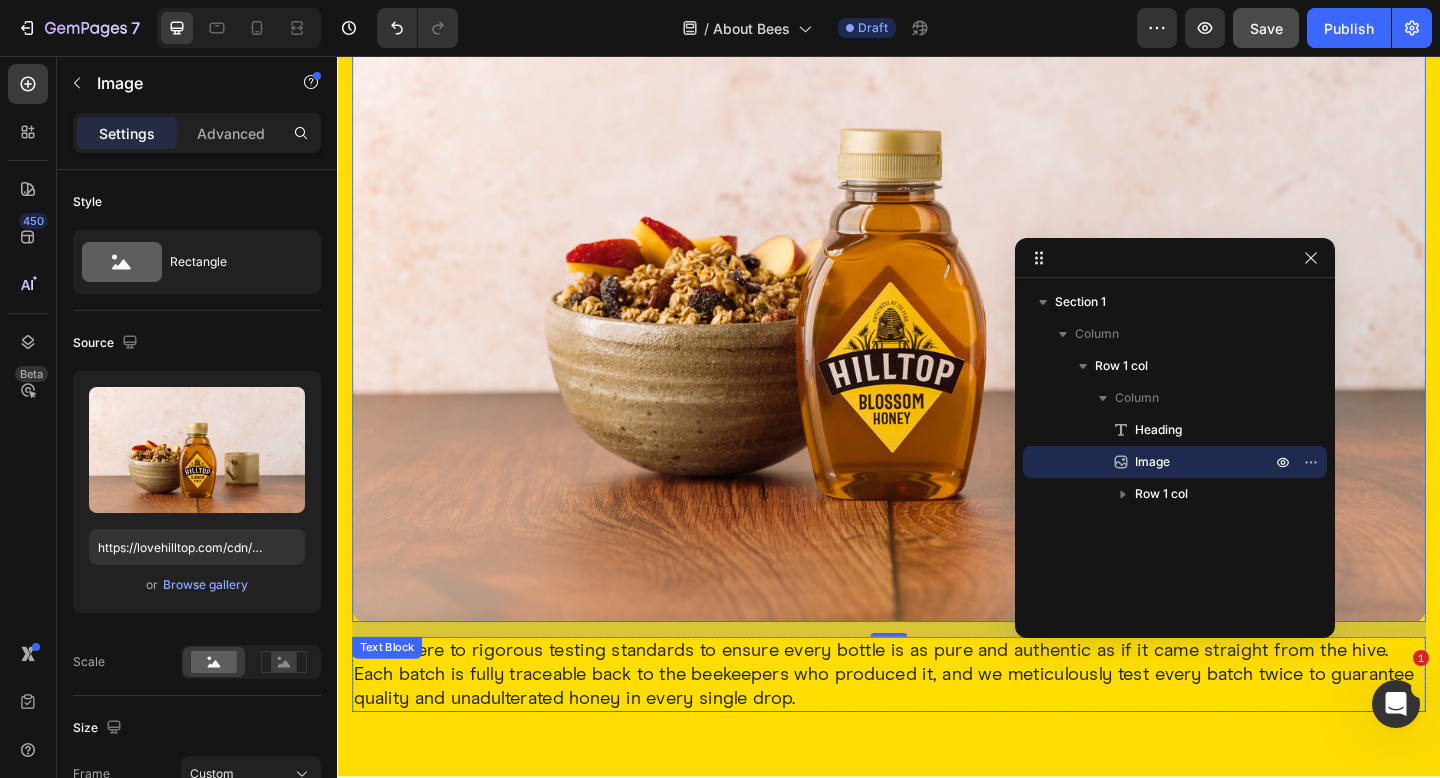 scroll, scrollTop: 381, scrollLeft: 0, axis: vertical 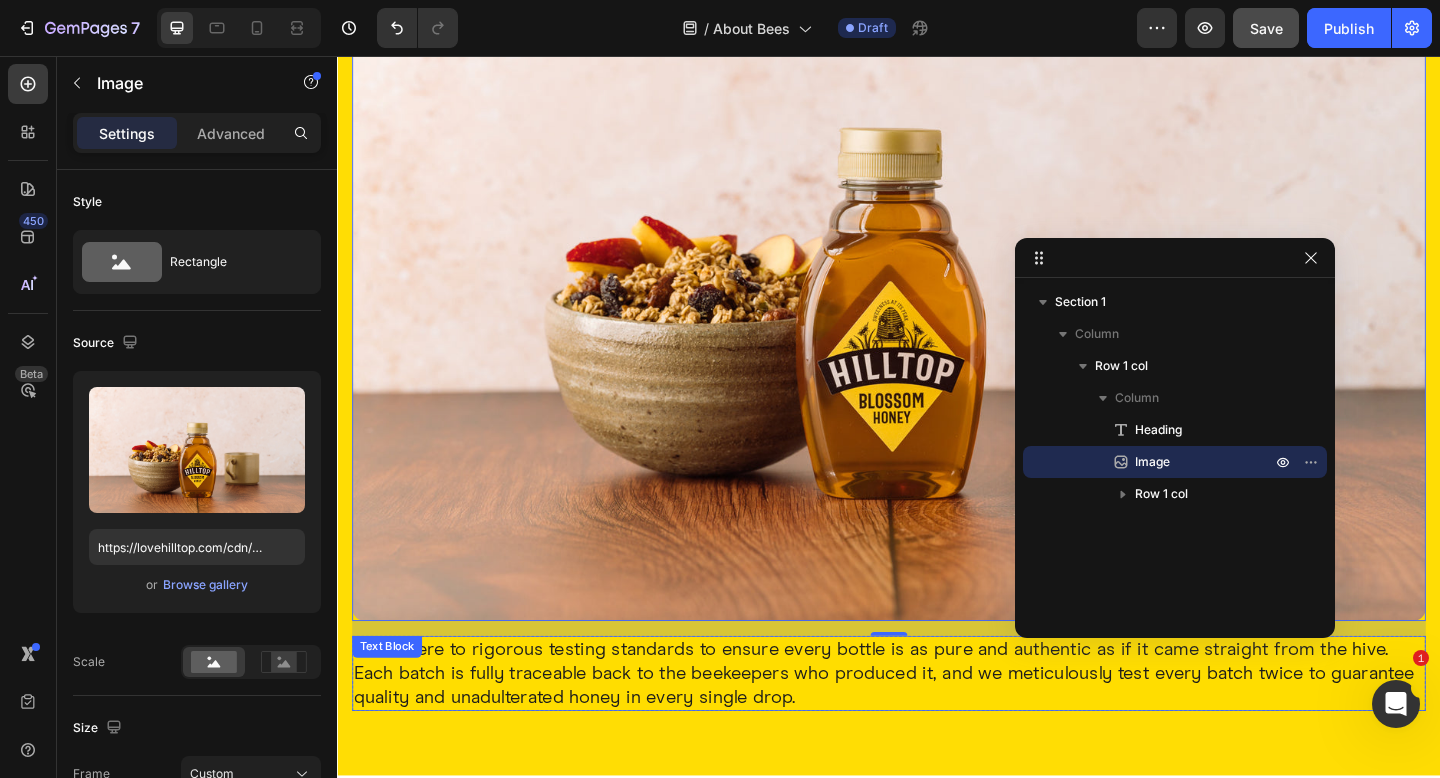 click on "We adhere to rigorous testing standards to ensure every bottle is as pure and authentic as if it came straight from the hive. Each batch is fully traceable back to the beekeepers who produced it, and we meticulously test every batch twice to guarantee quality and unadulterated honey in every single drop." at bounding box center (937, 728) 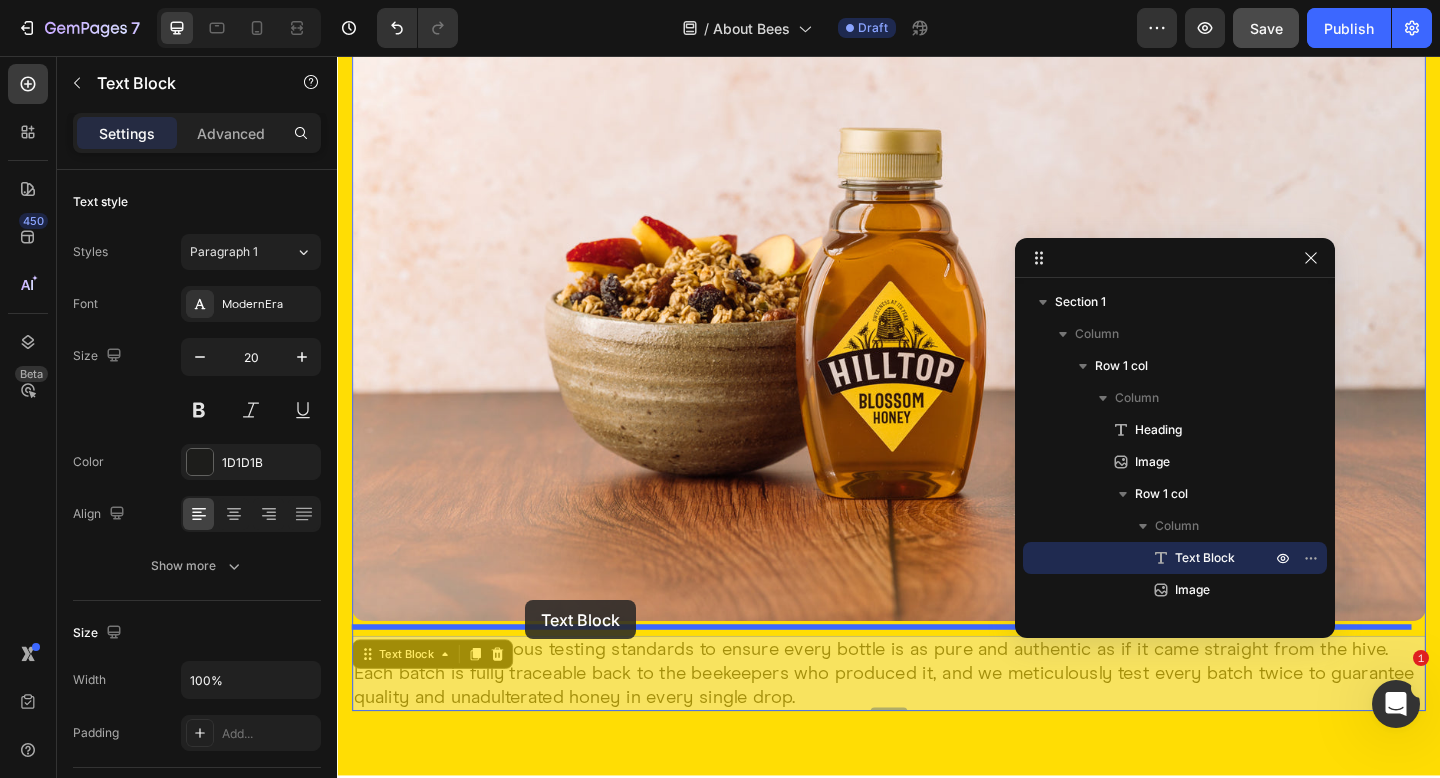 drag, startPoint x: 369, startPoint y: 697, endPoint x: 541, endPoint y: 648, distance: 178.8435 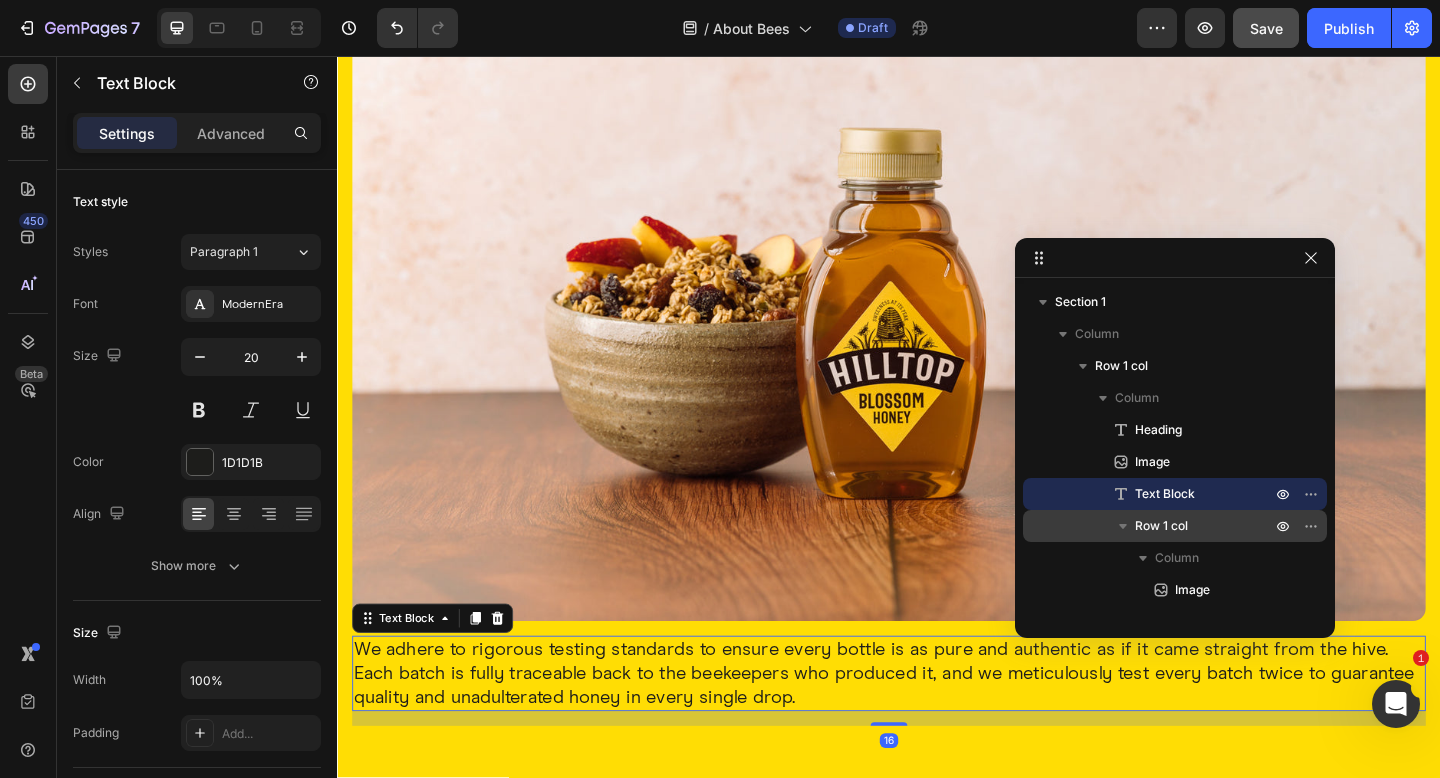 click on "Row 1 col" at bounding box center [1205, 526] 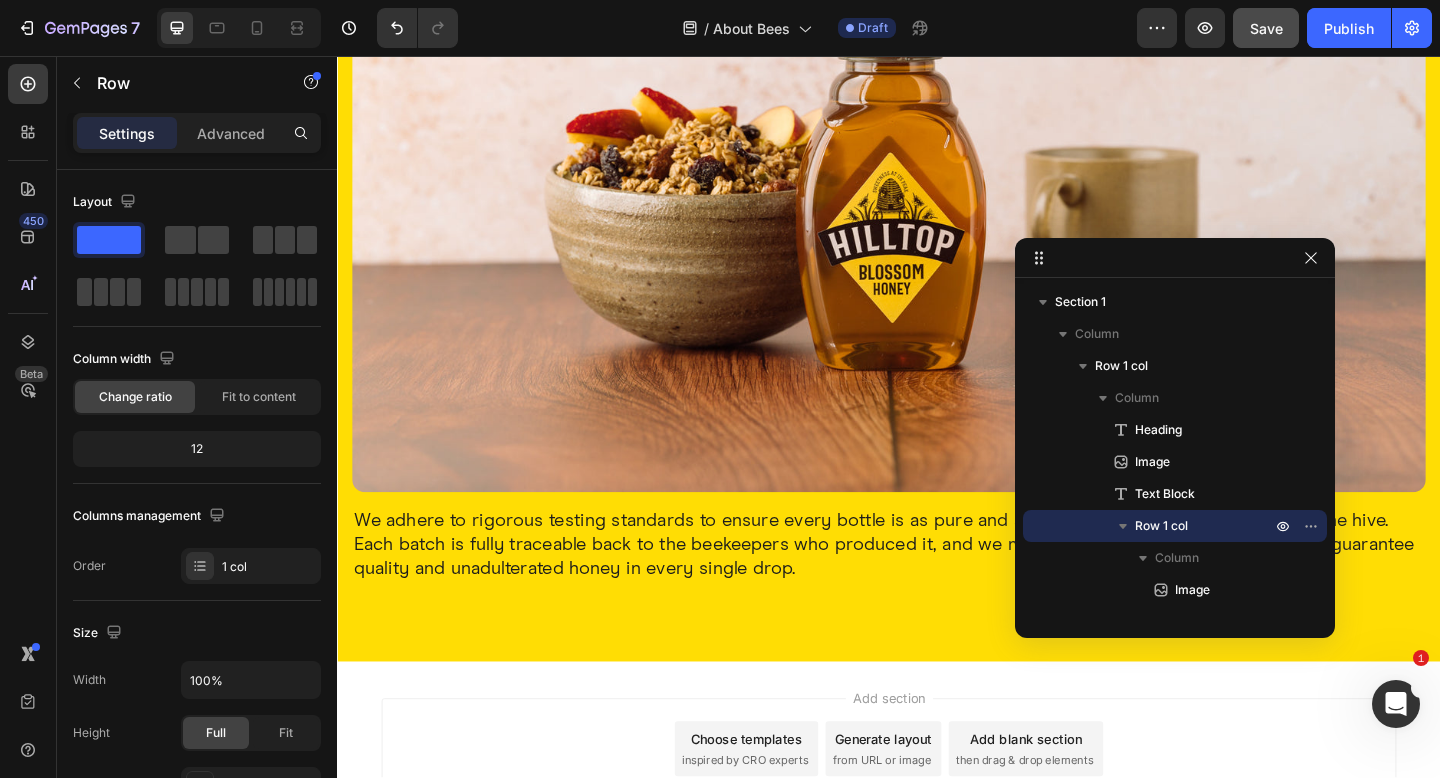 scroll, scrollTop: 522, scrollLeft: 0, axis: vertical 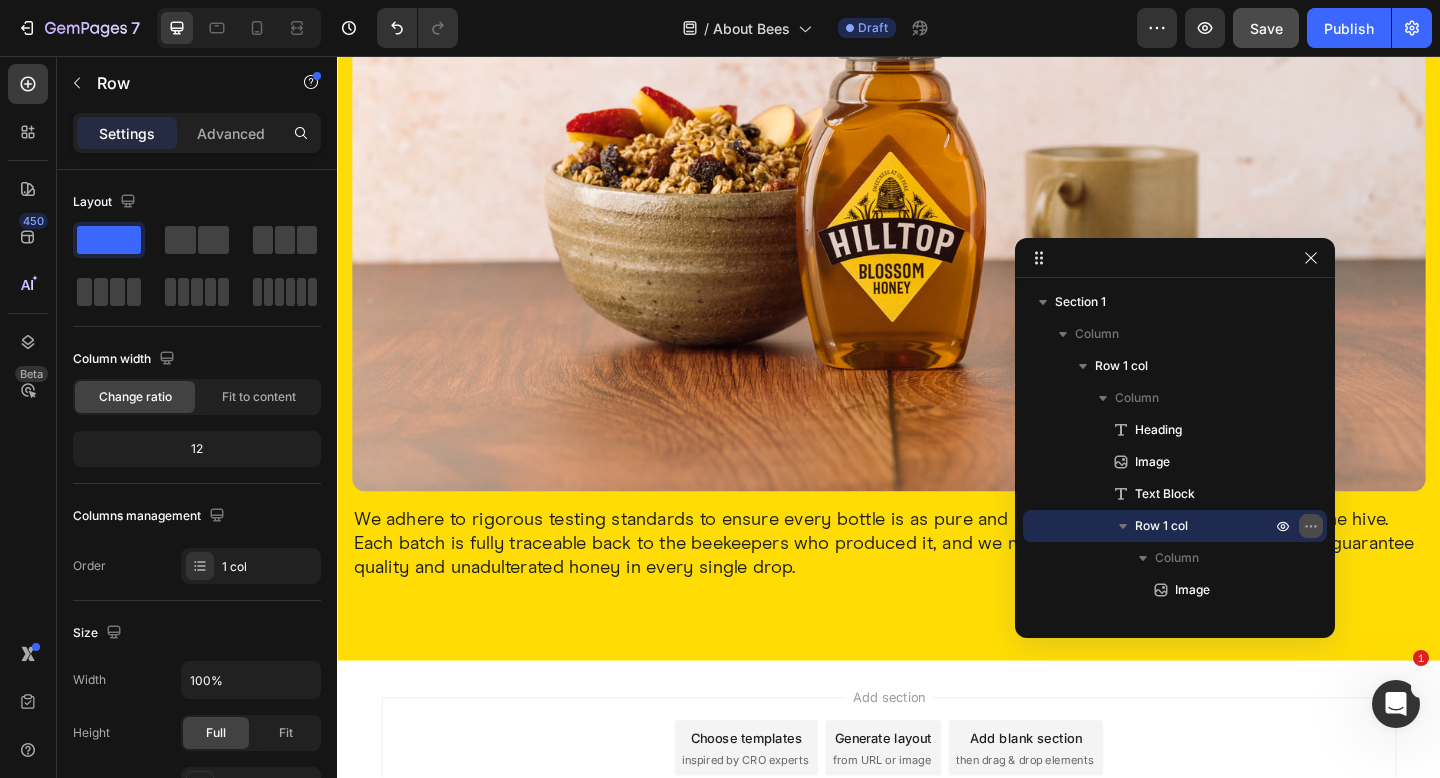 click 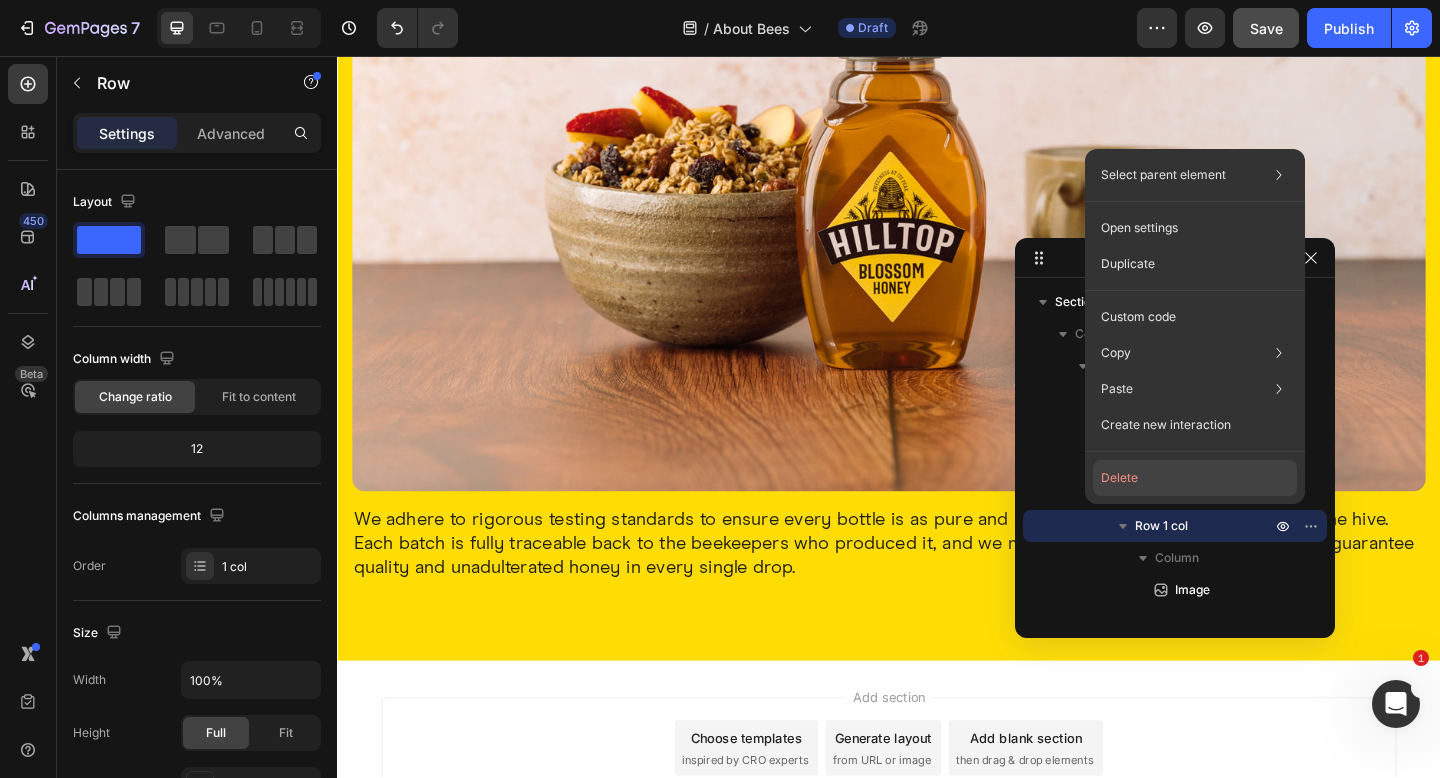 click on "Delete" 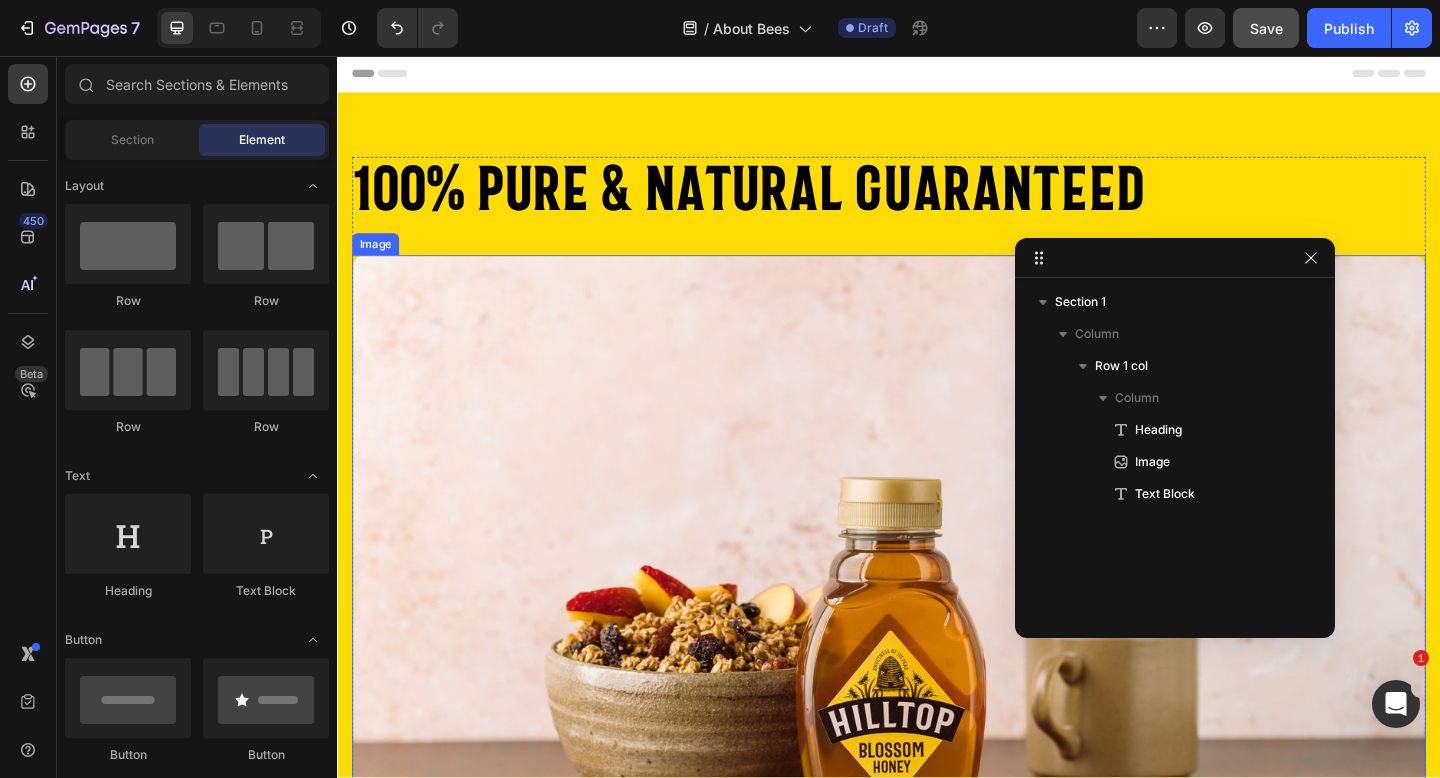scroll, scrollTop: 0, scrollLeft: 0, axis: both 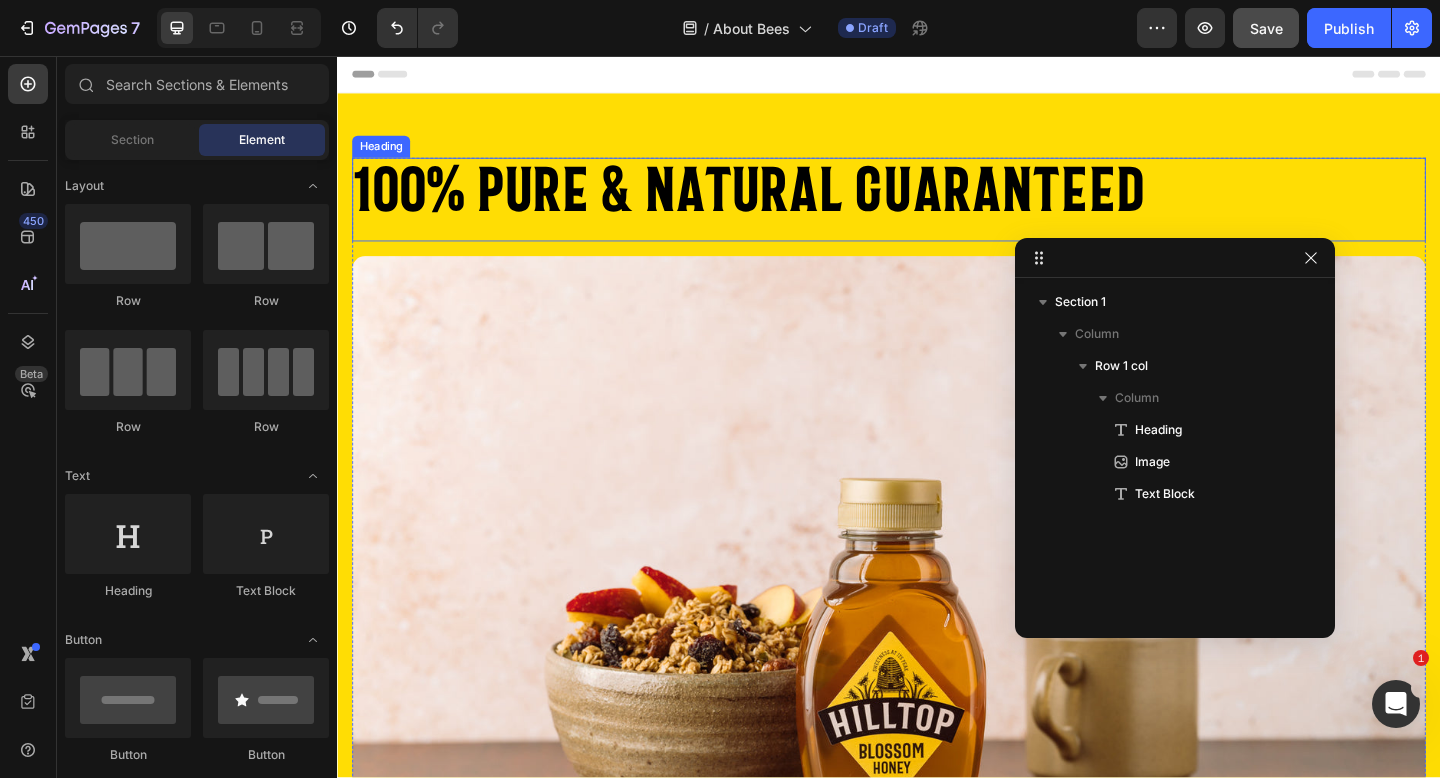 click on "100% pure & natural guaranteed" at bounding box center (937, 200) 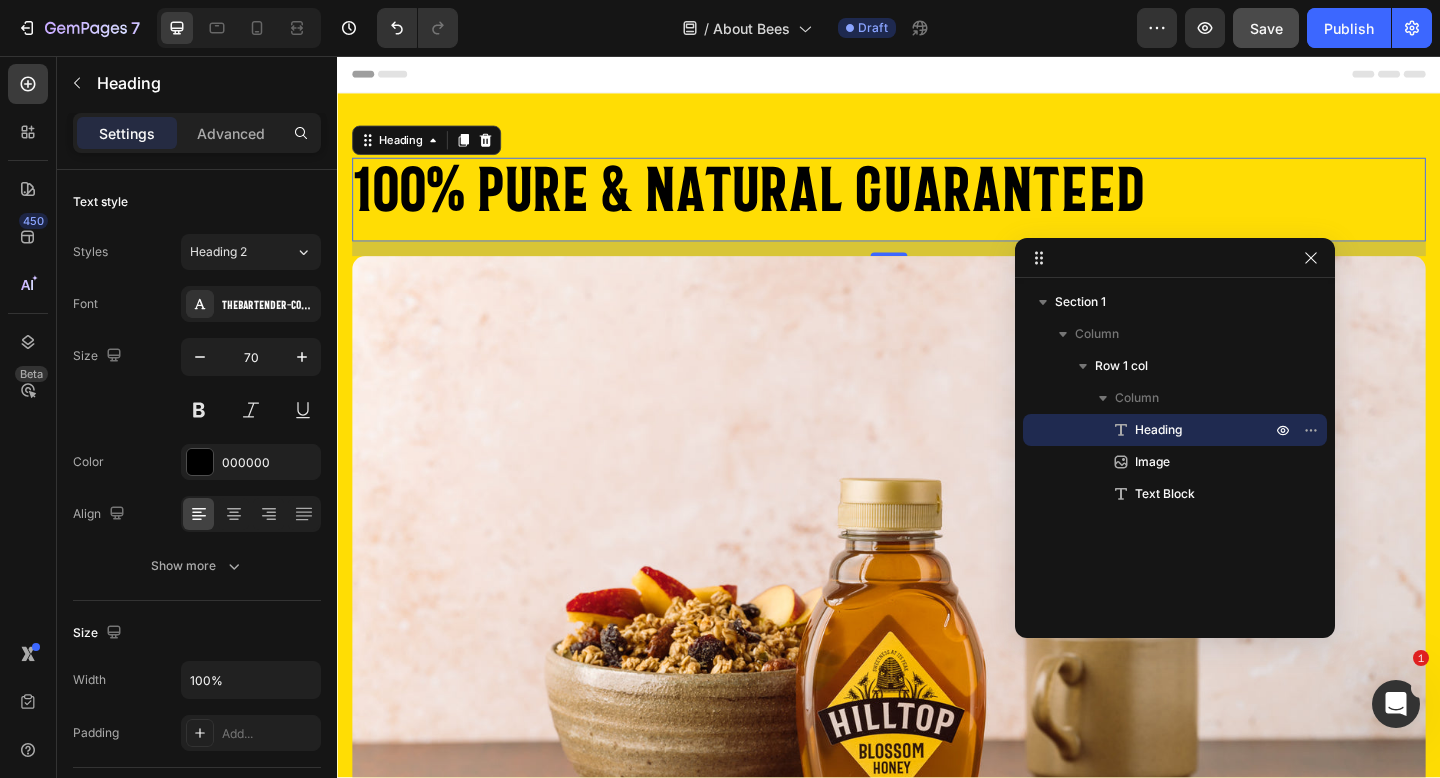 click on "100% pure & natural guaranteed" at bounding box center [937, 200] 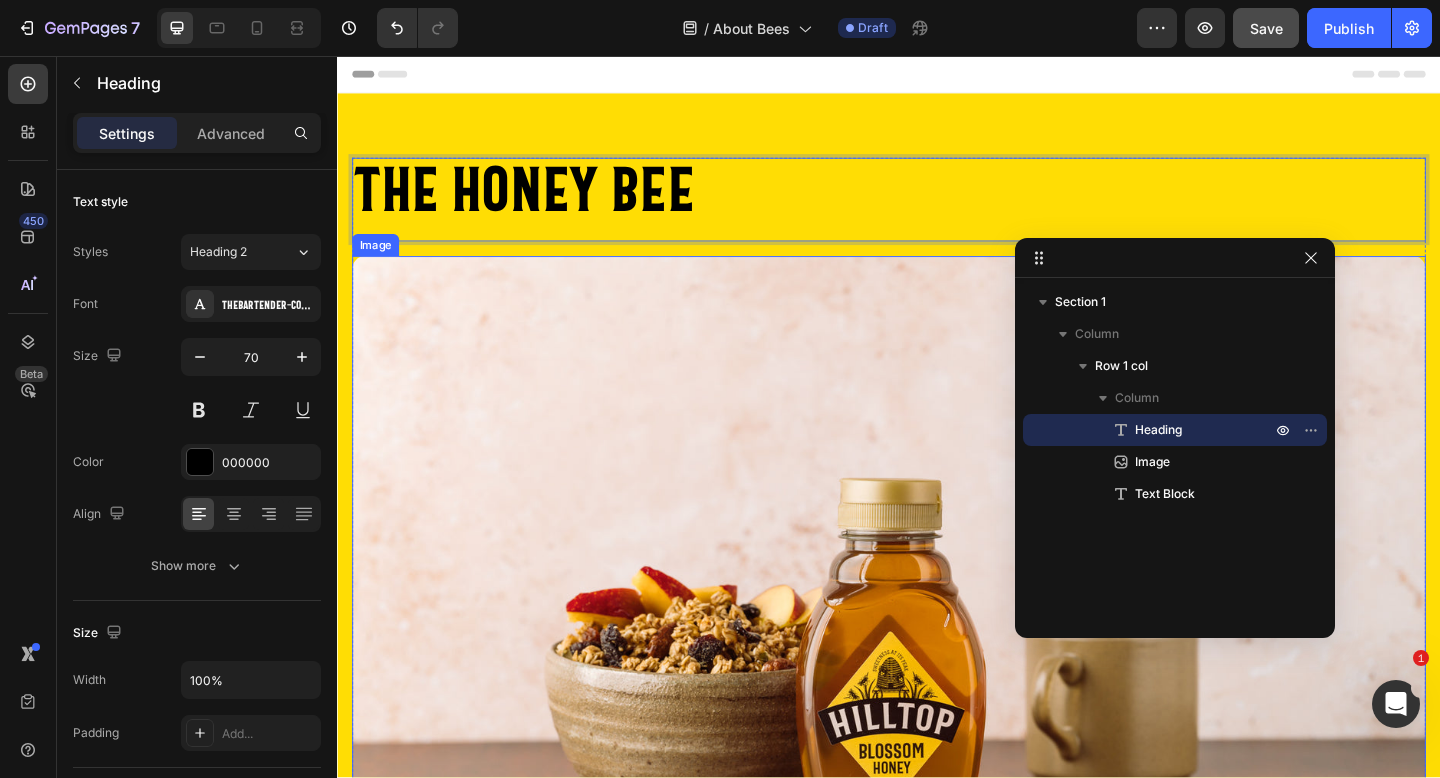 click at bounding box center (937, 663) 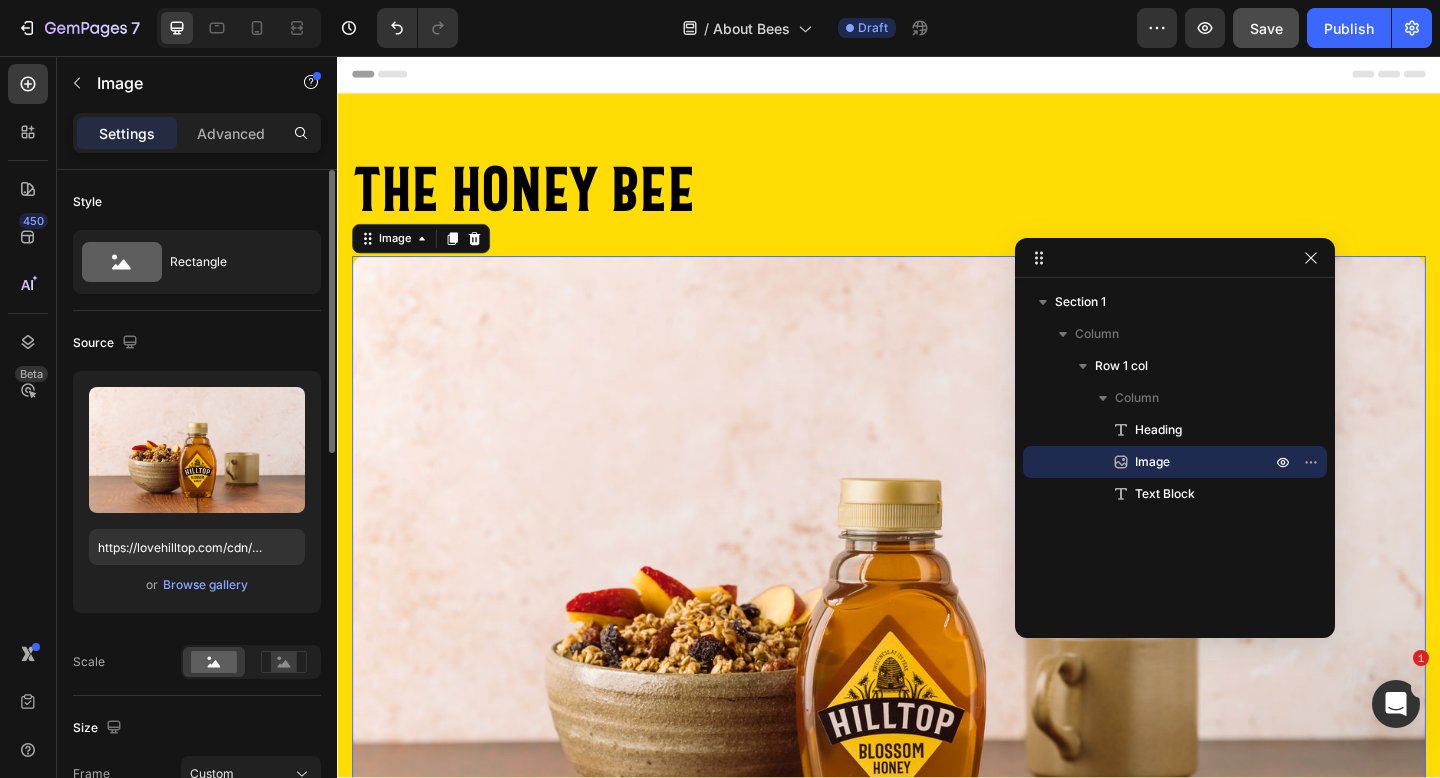 click on "Upload Image https://lovehilltop.com/cdn/shop/files/DSC06477Victoria_Greensmith_Photography.jpg?v=1731669716&width=1400 or  Browse gallery" at bounding box center [197, 492] 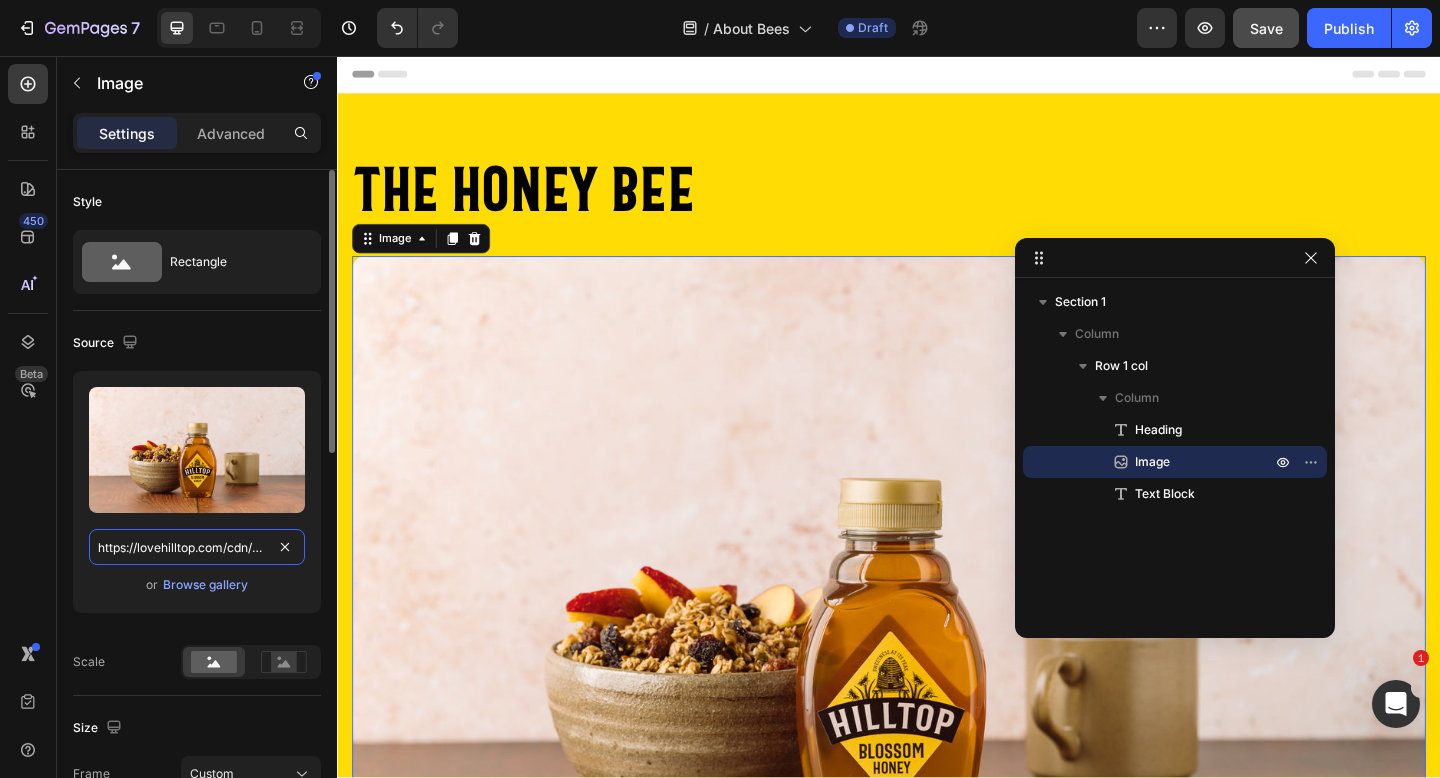 click on "https://lovehilltop.com/cdn/shop/files/DSC06477Victoria_Greensmith_Photography.jpg?v=1731669716&width=1400" at bounding box center (197, 547) 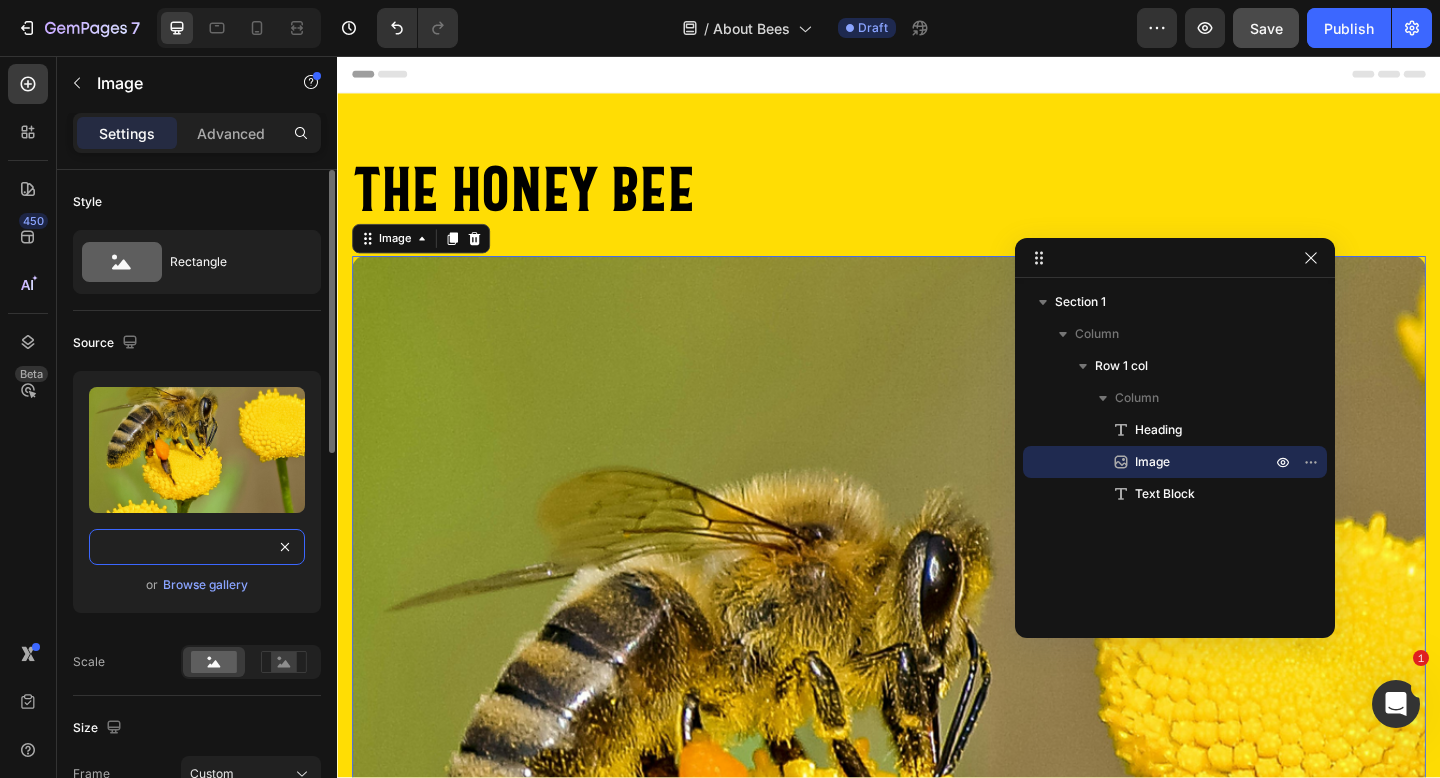 click on "https://lovehilltop.com/cdn/shop/files/bee.png?v=1715325619&width=1000" at bounding box center [197, 547] 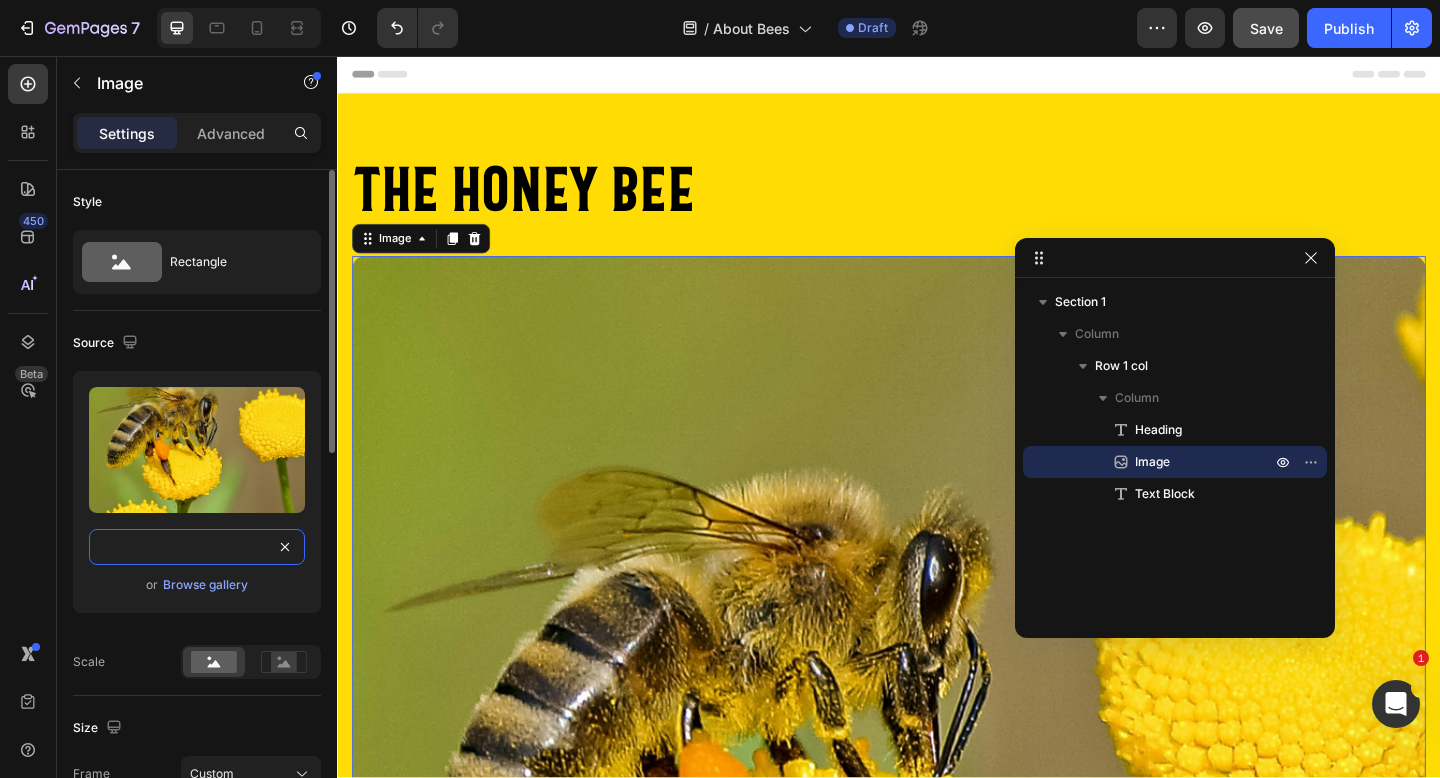 click on "https://lovehilltop.com/cdn/shop/files/bee.png?v=1715325619&width=1000" at bounding box center [197, 547] 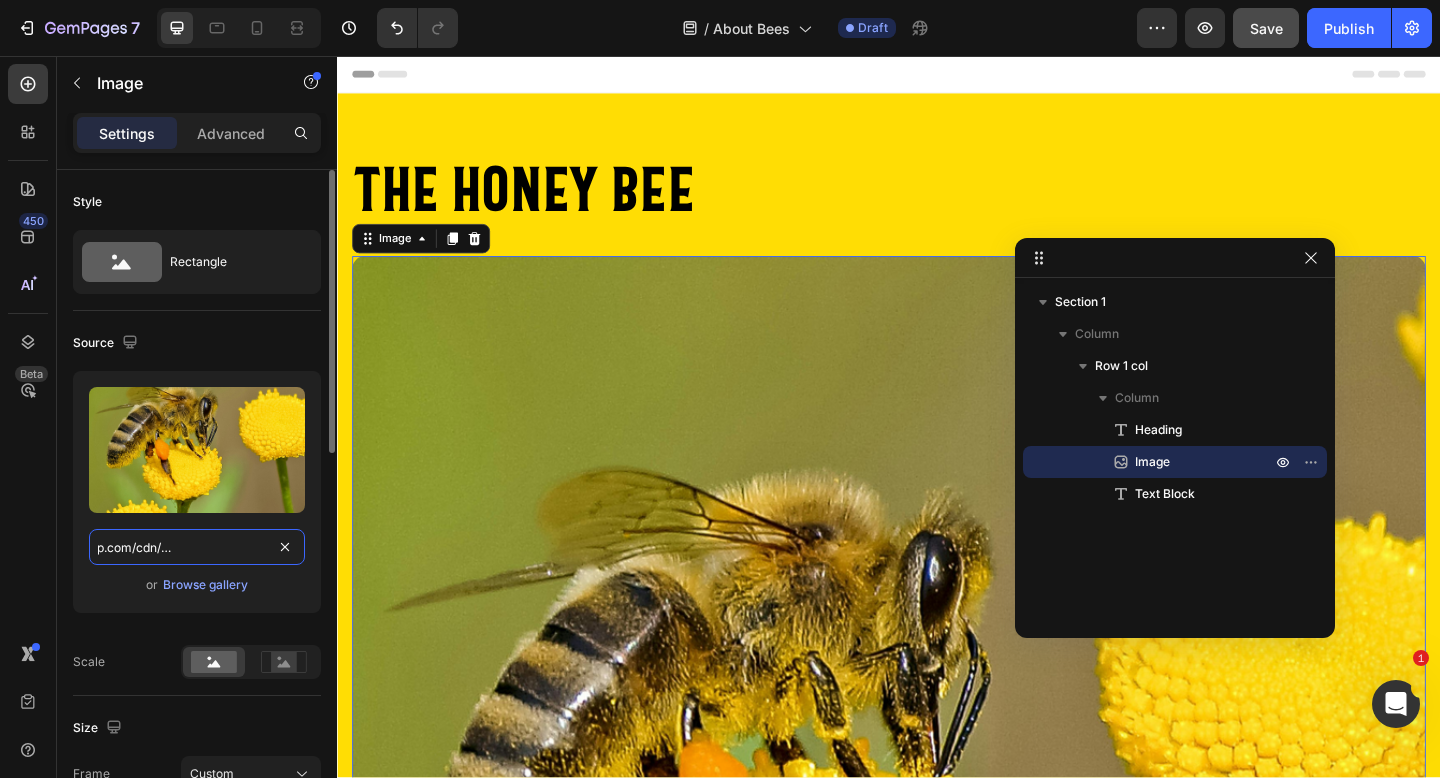 scroll, scrollTop: 0, scrollLeft: 97, axis: horizontal 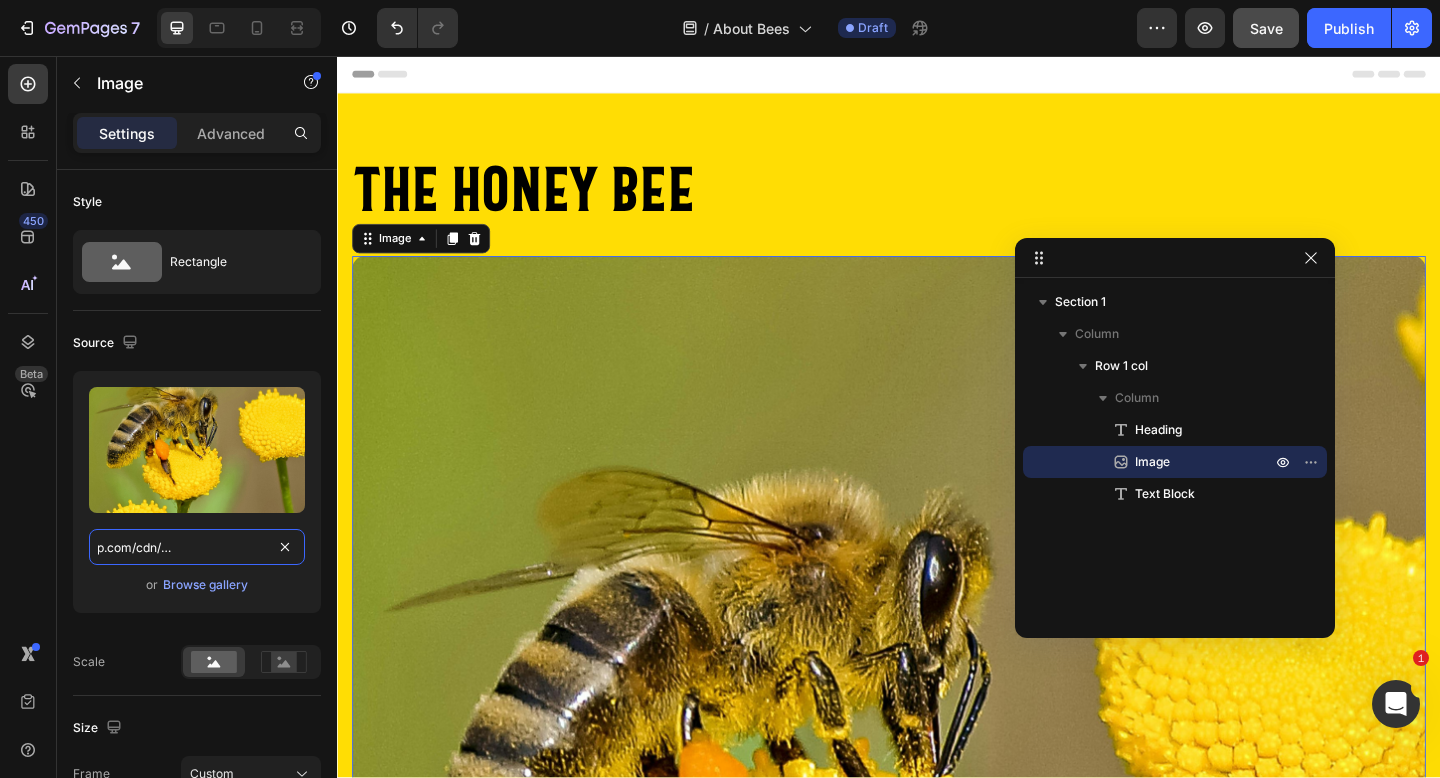 type on "https://lovehilltop.com/cdn/shop/files/bee.png" 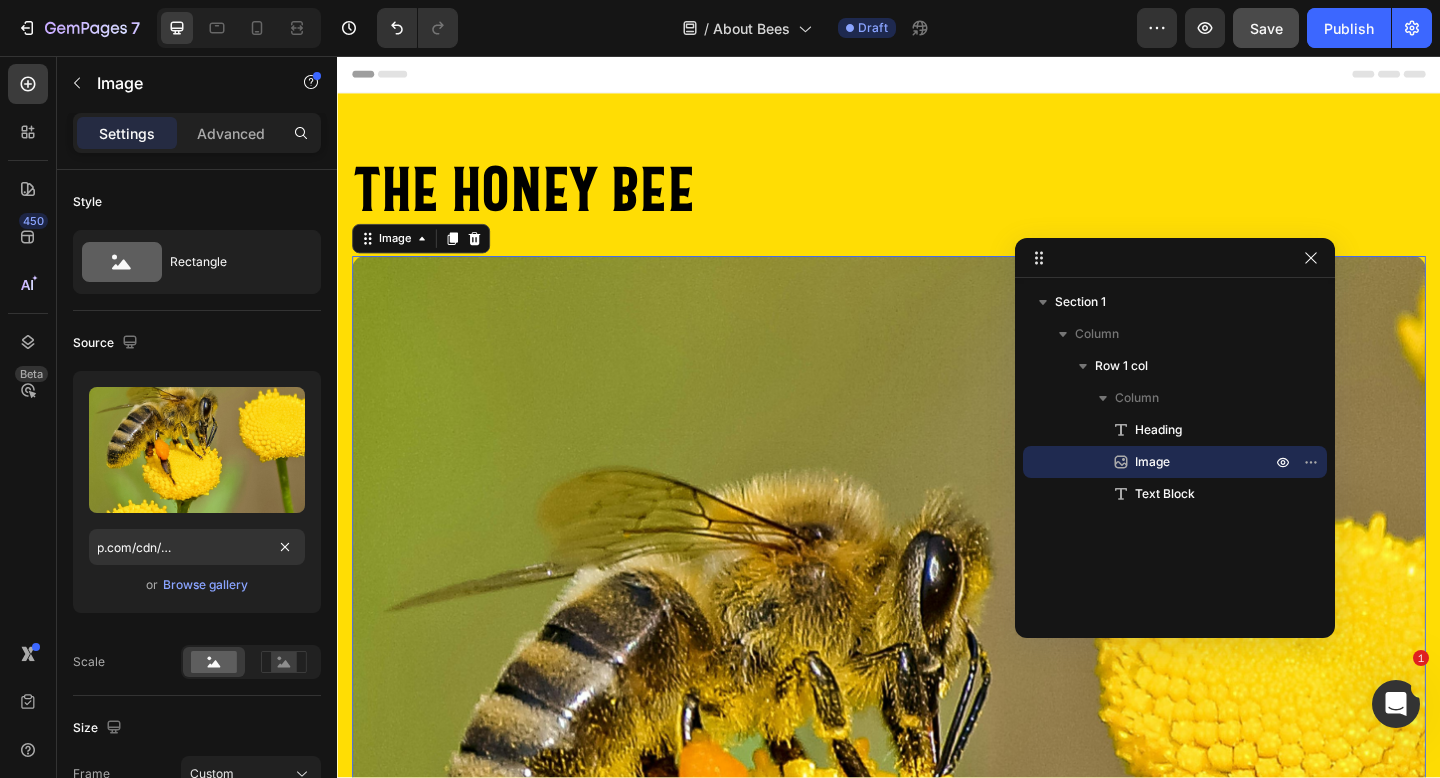 click on "450 Beta" at bounding box center [28, 417] 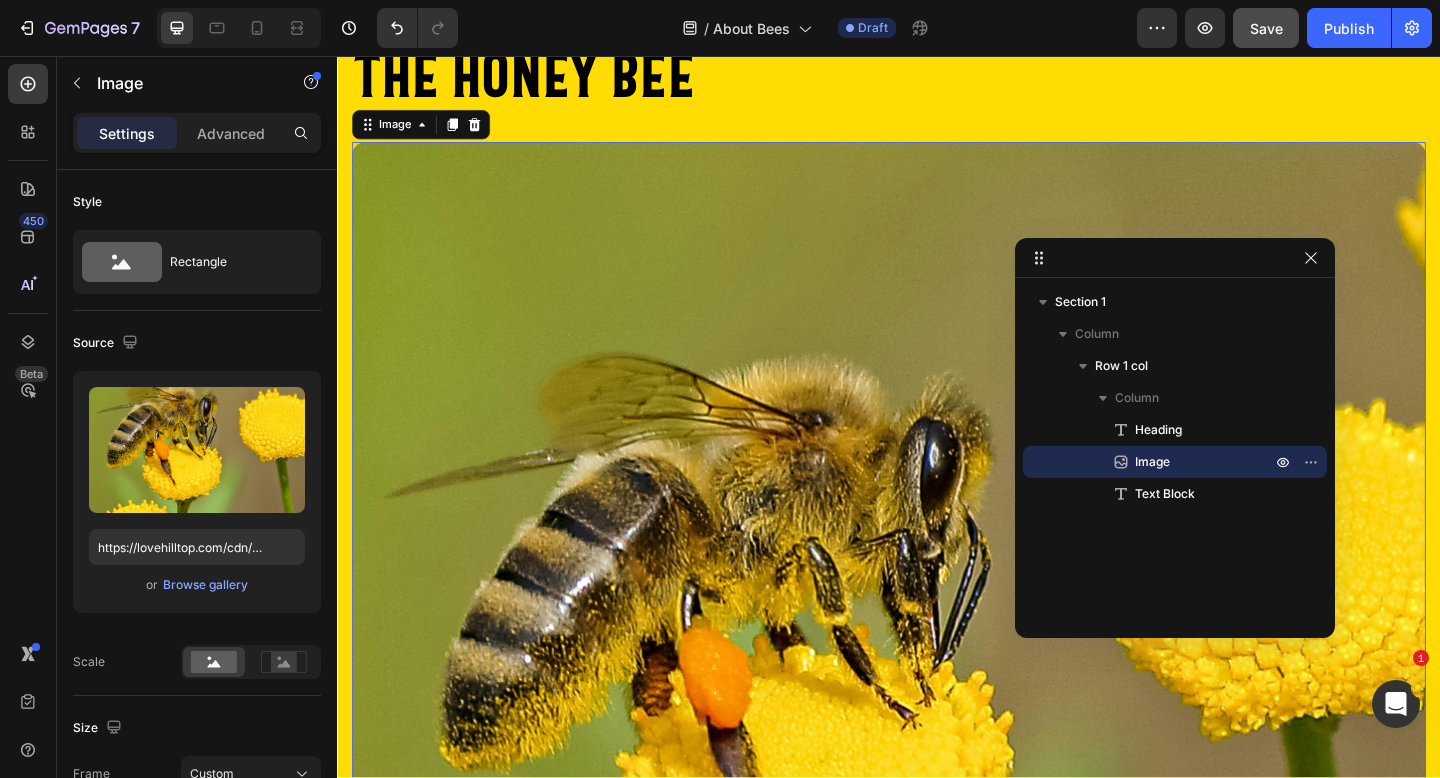 scroll, scrollTop: 0, scrollLeft: 0, axis: both 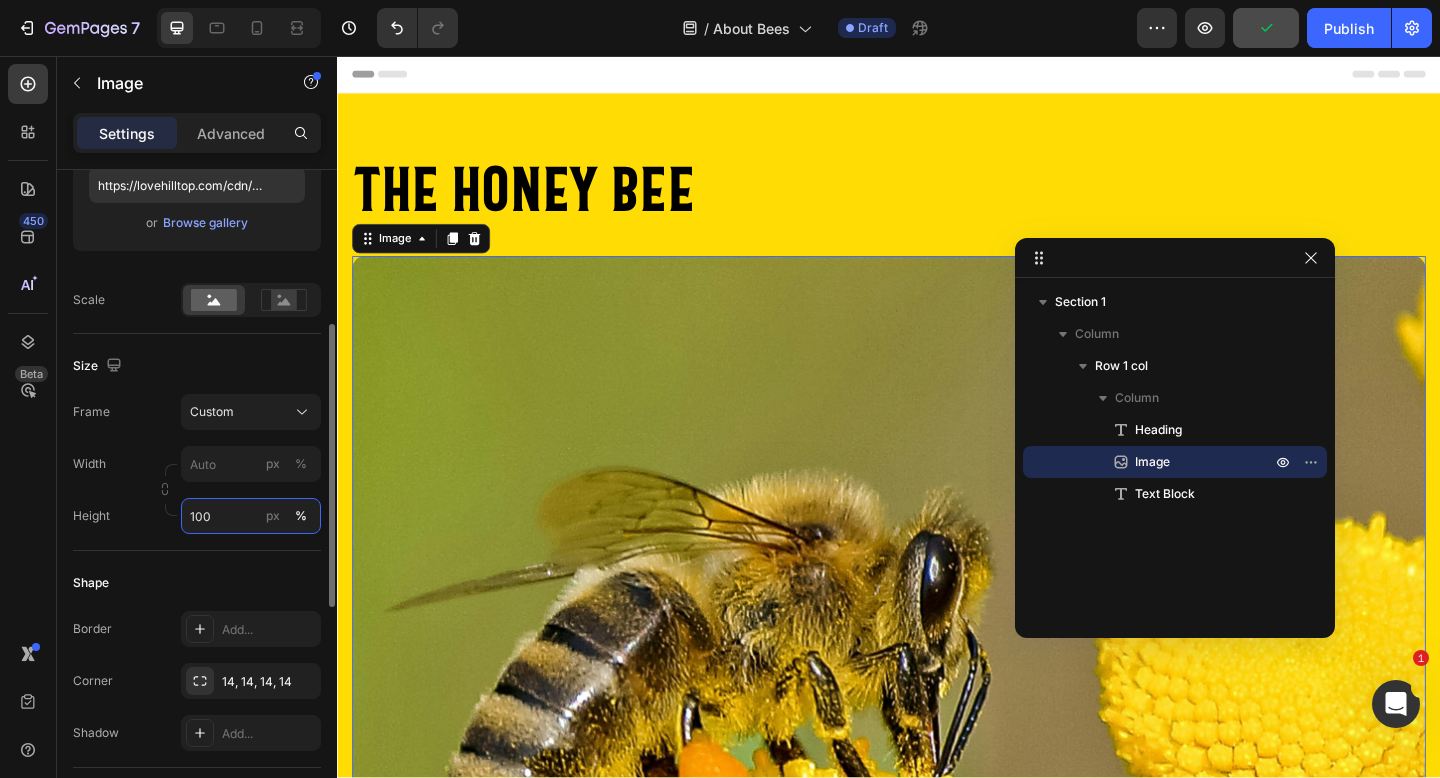 click on "100" at bounding box center [251, 516] 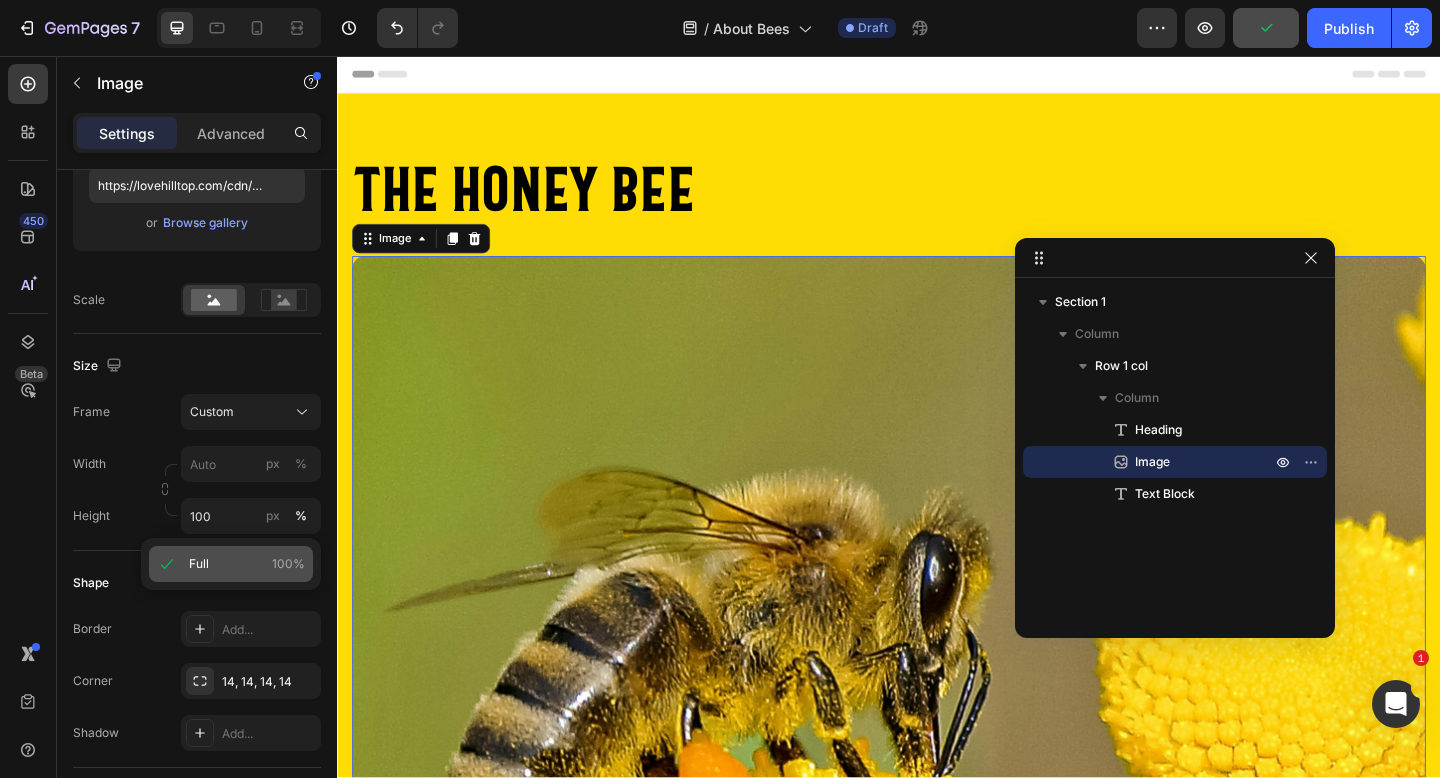 click on "Full 100%" 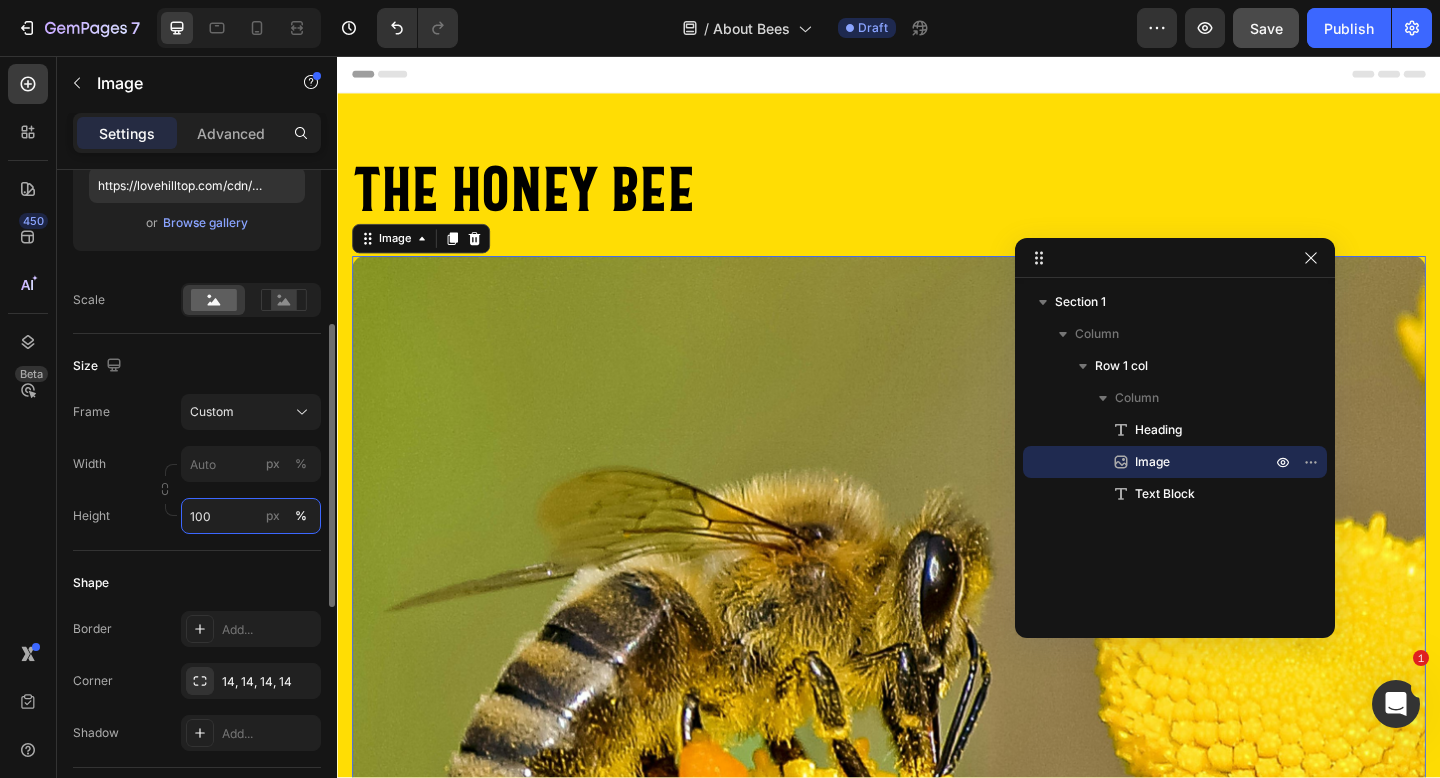 click on "100" at bounding box center [251, 516] 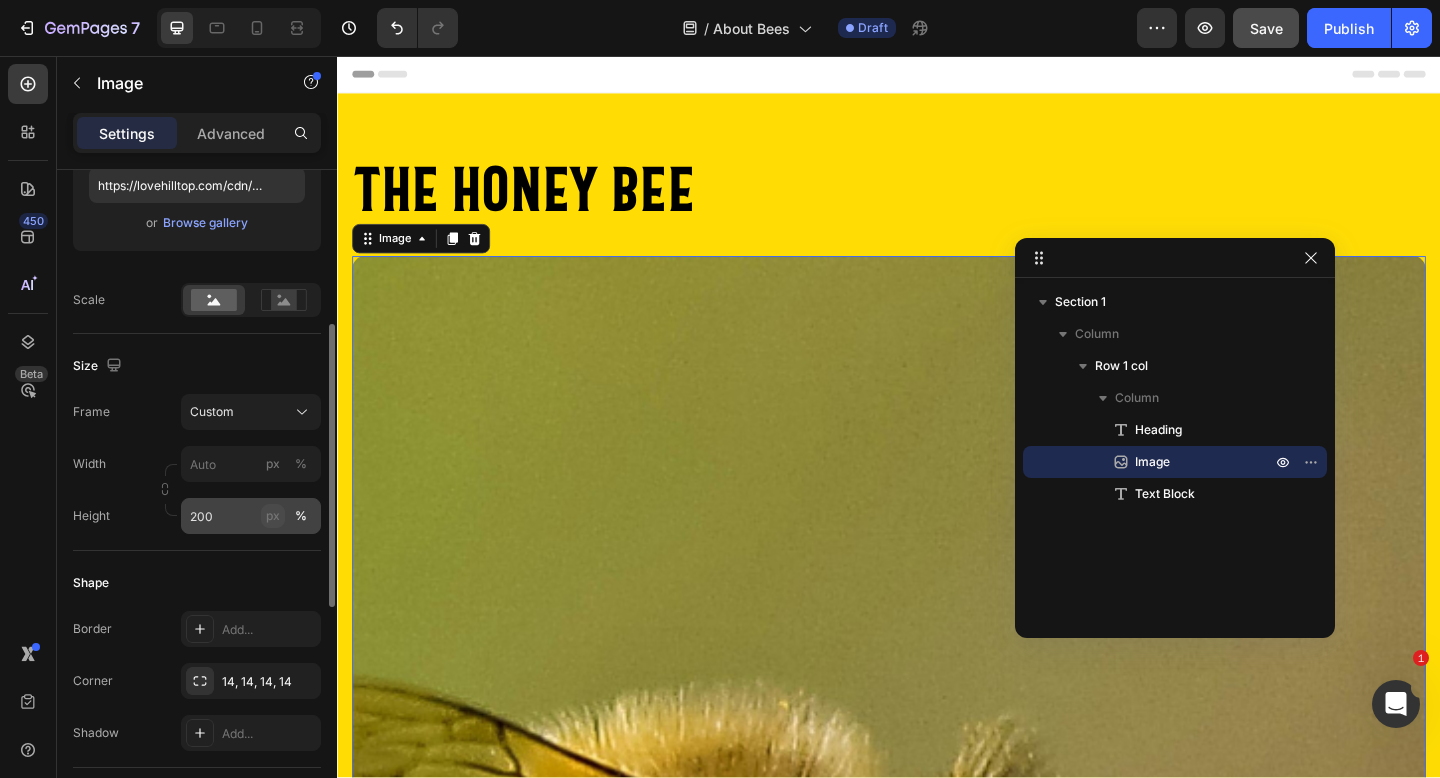 click on "px" 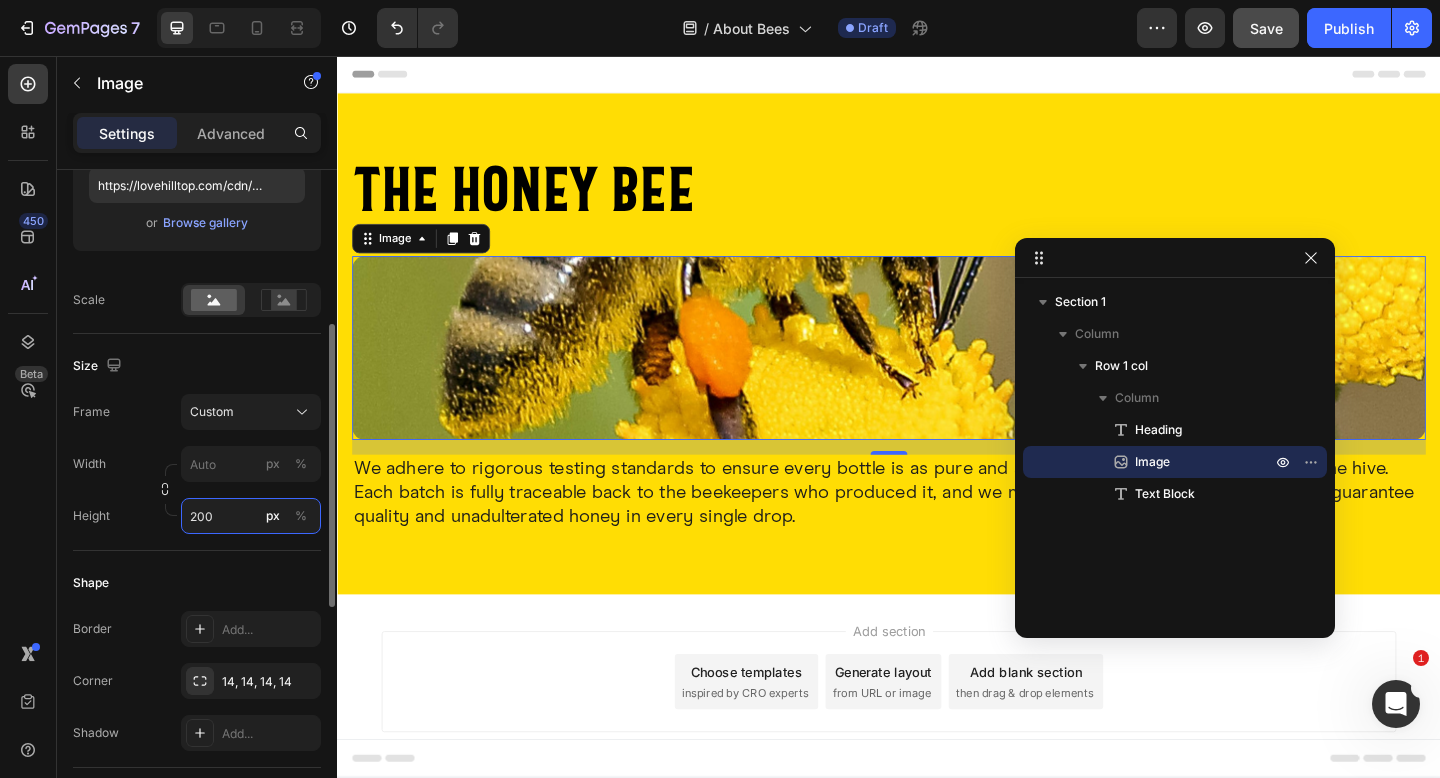 click on "200" at bounding box center (251, 516) 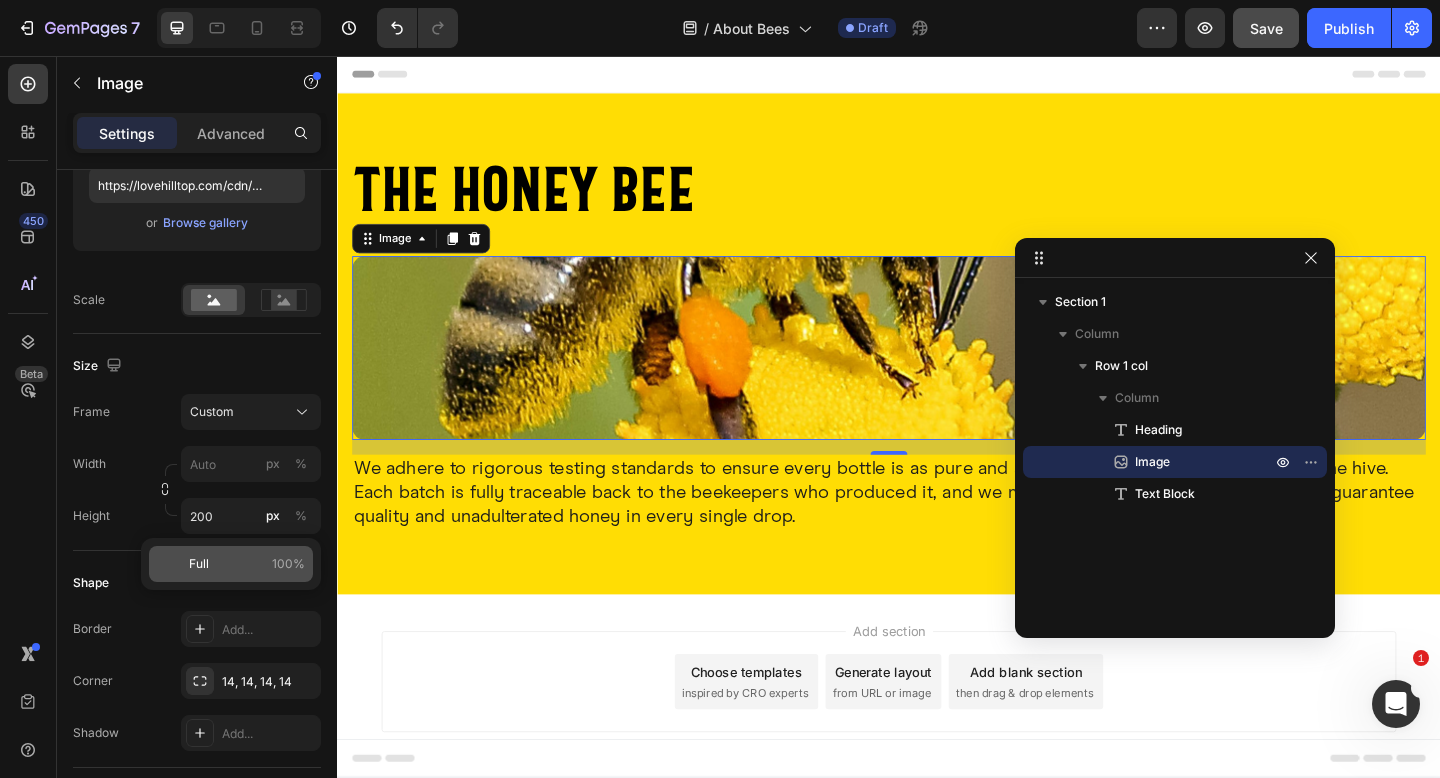 click on "Full 100%" at bounding box center (247, 564) 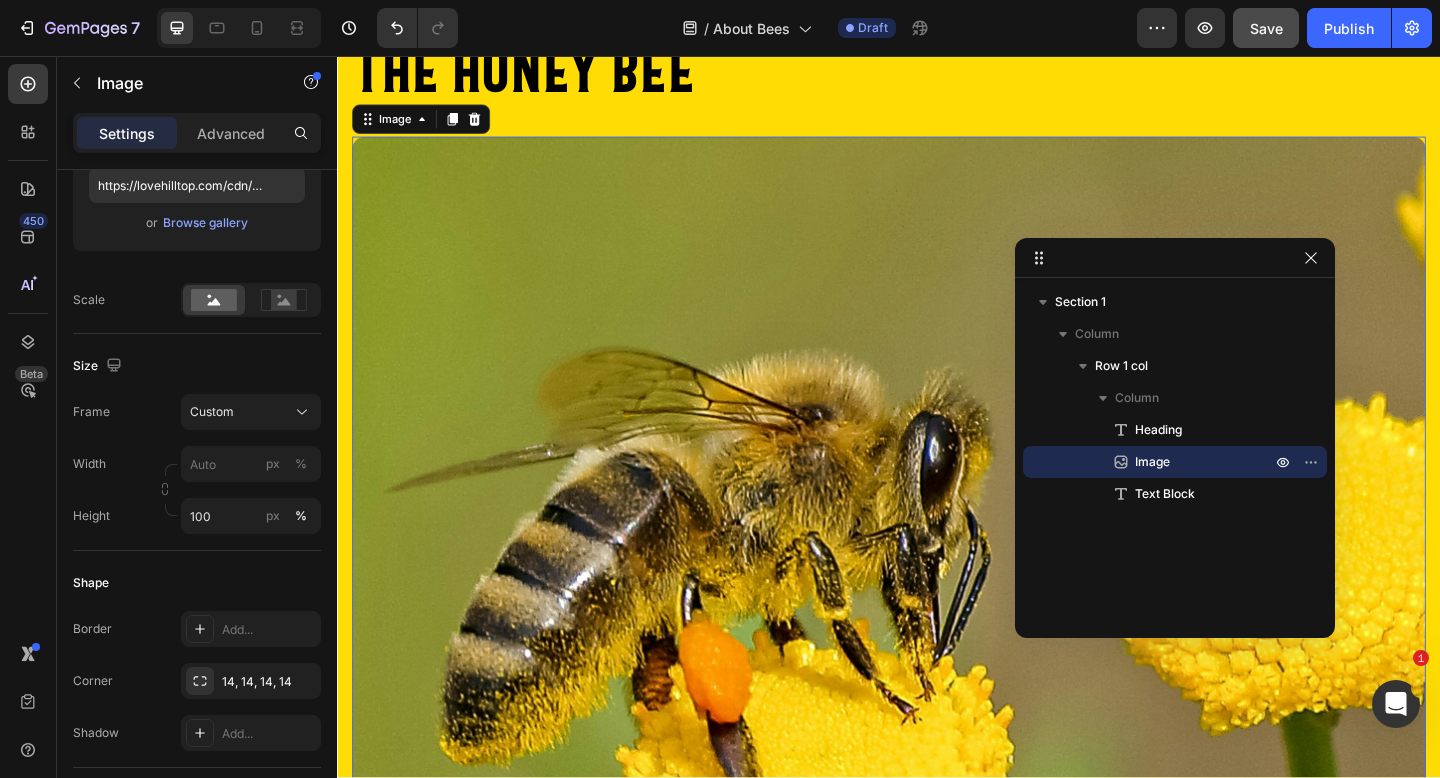 scroll, scrollTop: 49, scrollLeft: 0, axis: vertical 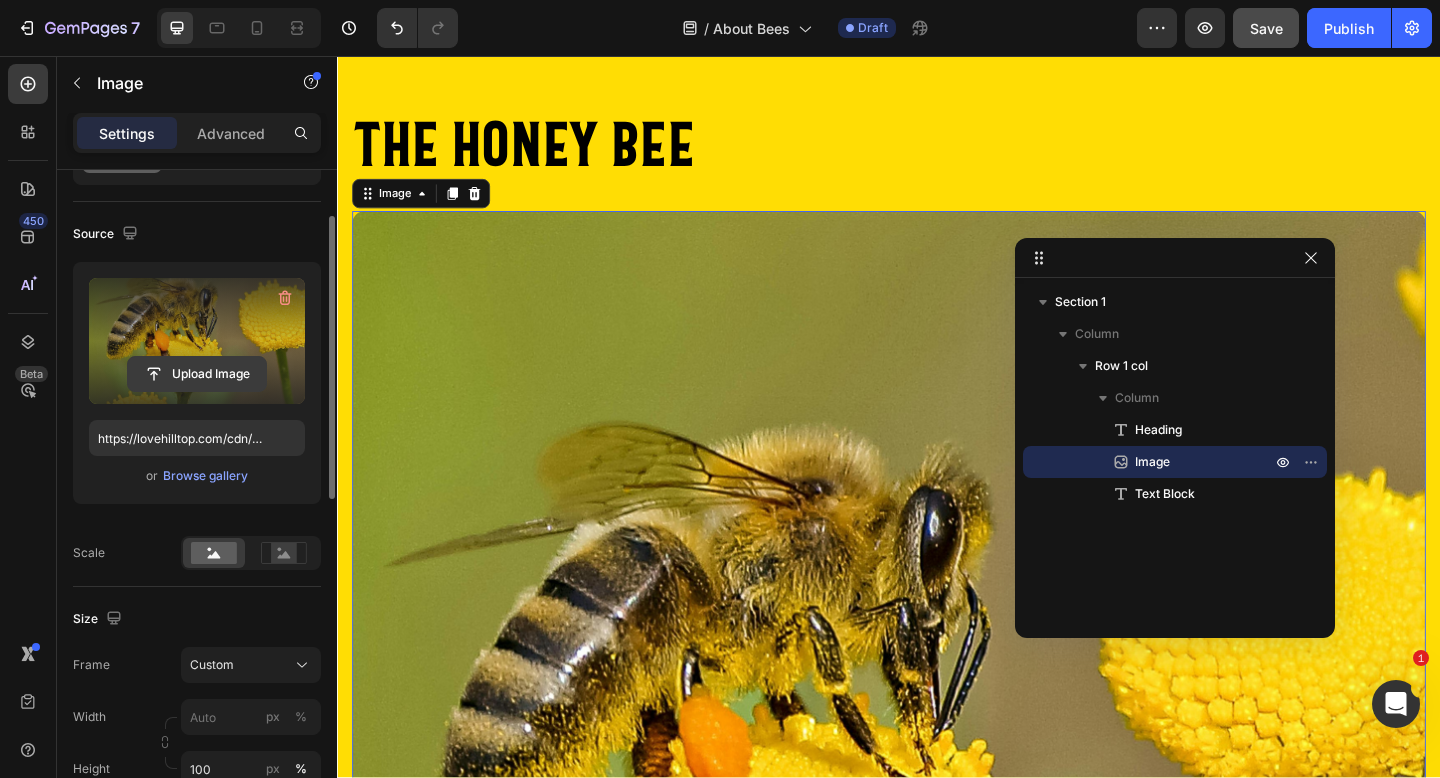 click 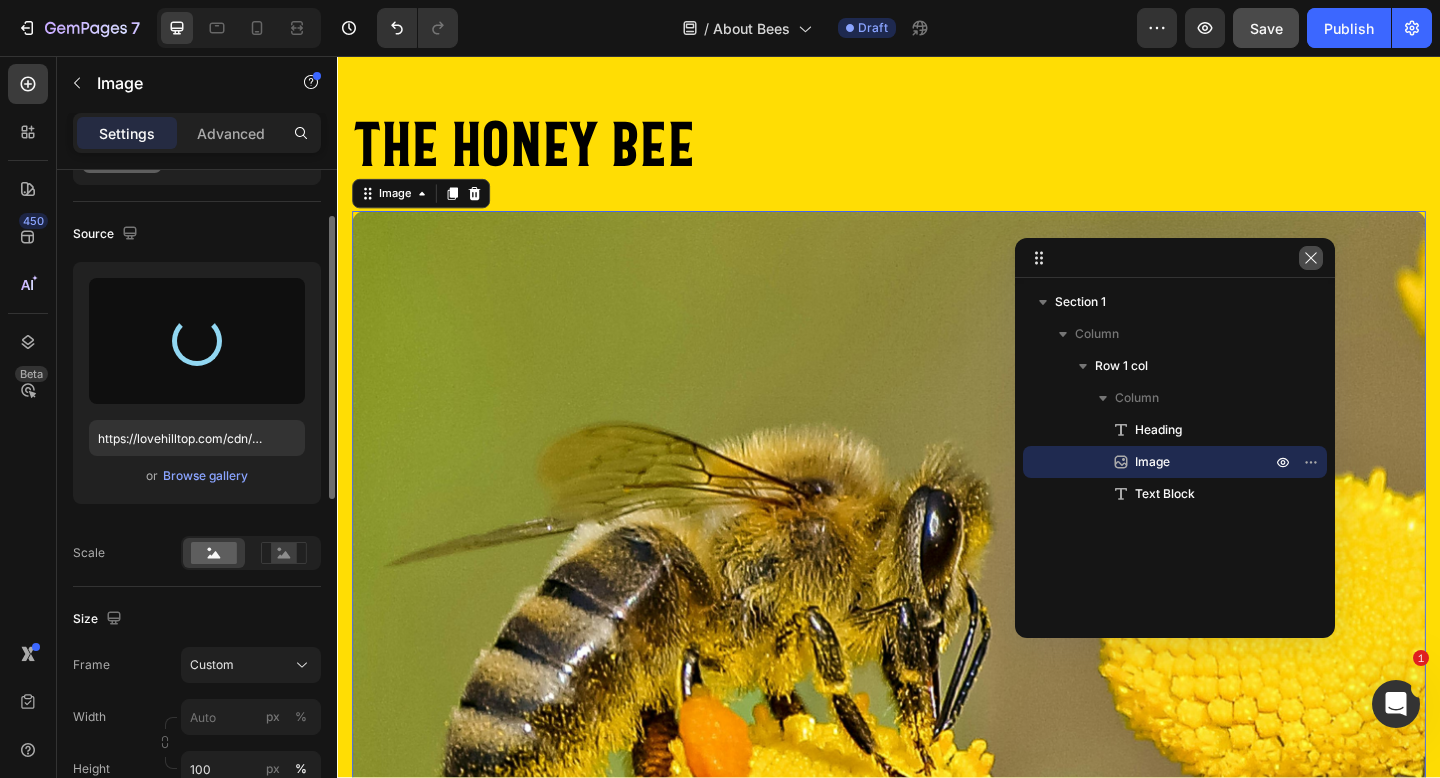 click 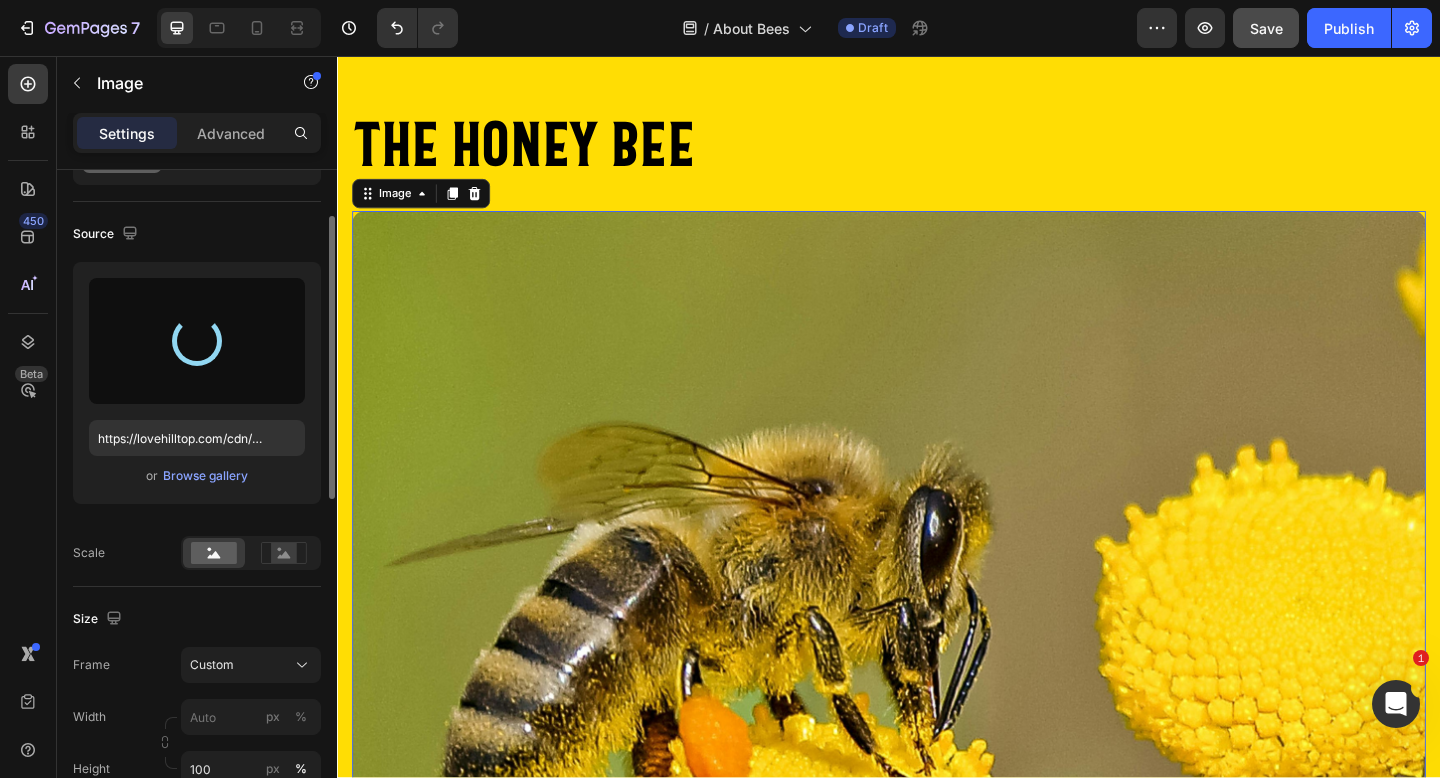 type on "https://cdn.shopify.com/s/files/1/0551/9153/5685/files/gempages_574481162148250736-8ca66941-1265-4b53-a921-d3d41ab35acd.png" 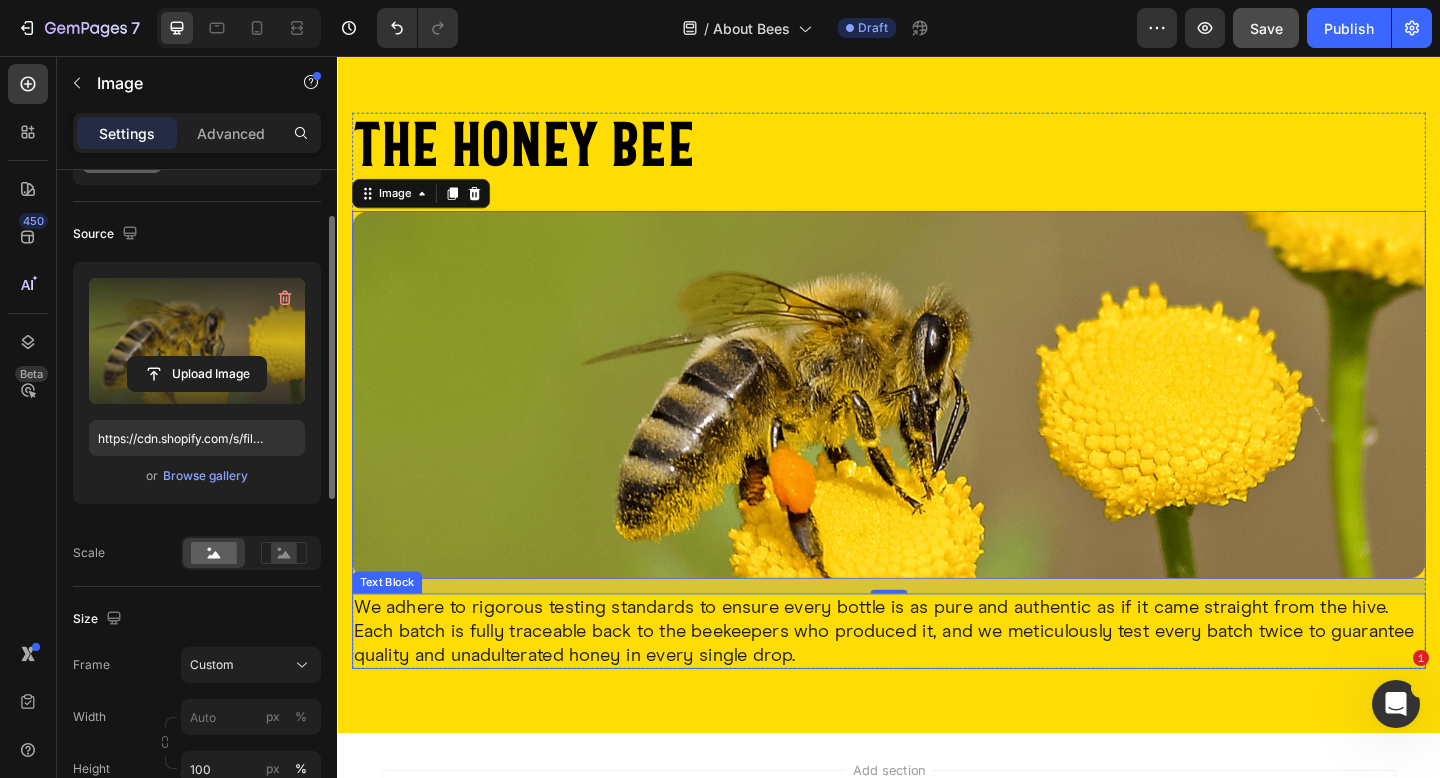 click on "We adhere to rigorous testing standards to ensure every bottle is as pure and authentic as if it came straight from the hive. Each batch is fully traceable back to the beekeepers who produced it, and we meticulously test every batch twice to guarantee quality and unadulterated honey in every single drop." at bounding box center (937, 682) 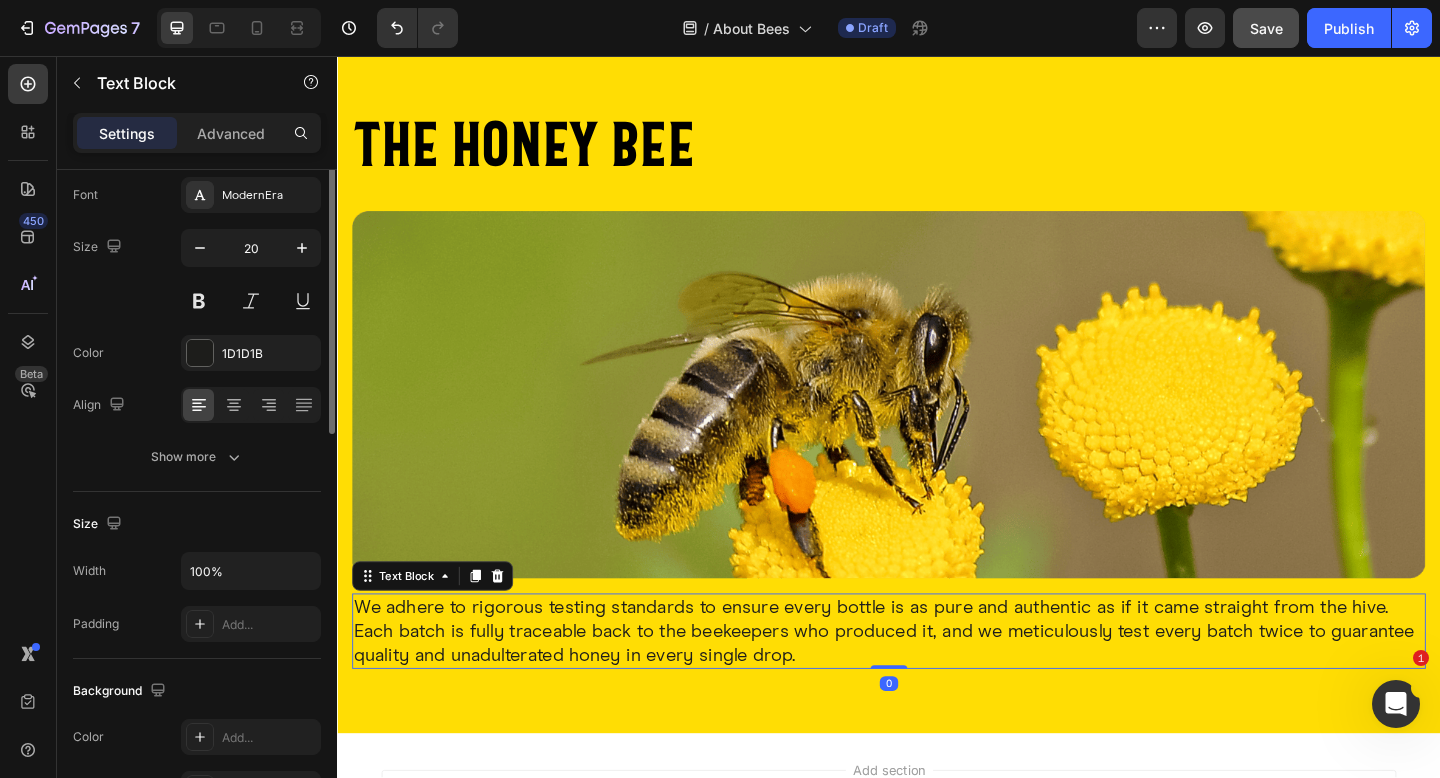 scroll, scrollTop: 0, scrollLeft: 0, axis: both 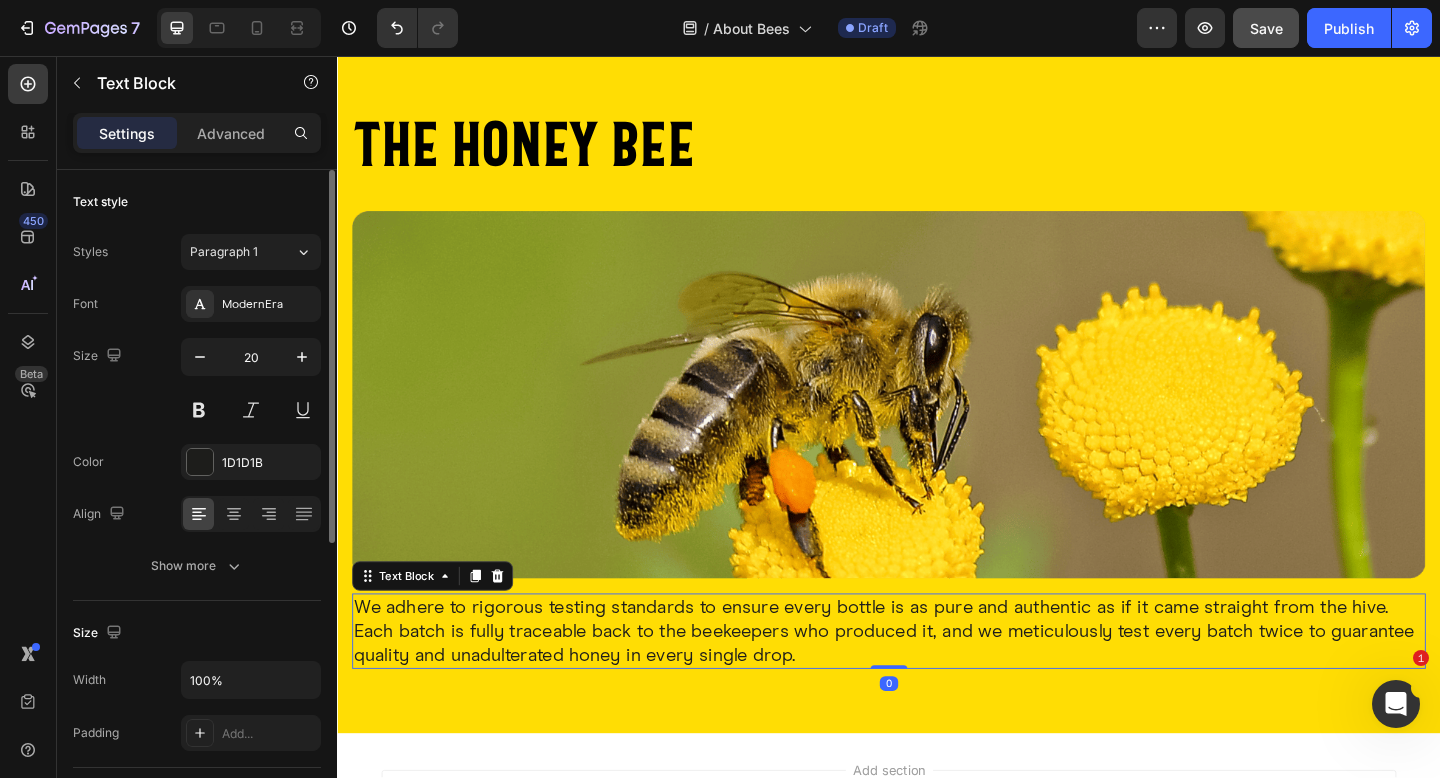 click on "We adhere to rigorous testing standards to ensure every bottle is as pure and authentic as if it came straight from the hive. Each batch is fully traceable back to the beekeepers who produced it, and we meticulously test every batch twice to guarantee quality and unadulterated honey in every single drop." at bounding box center (937, 682) 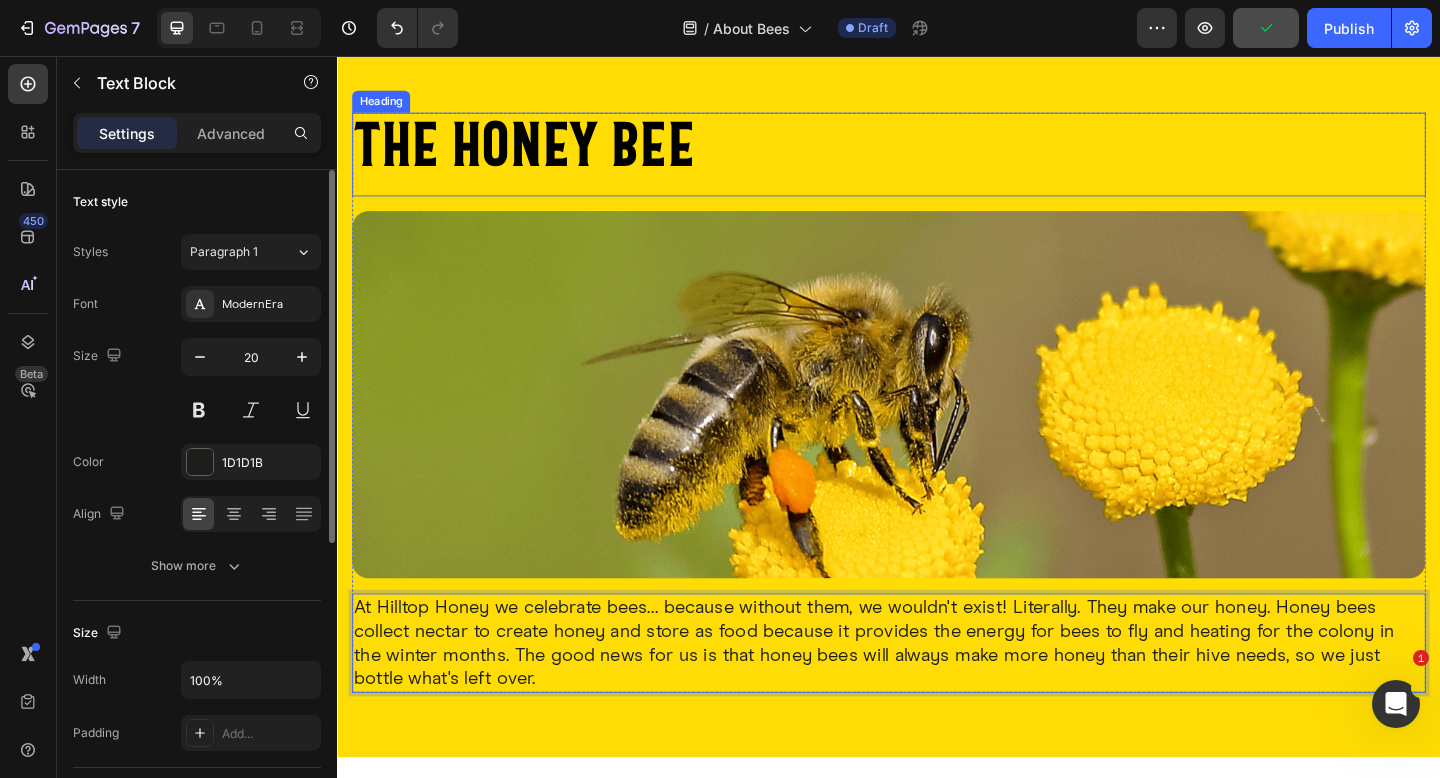 click on "the Honey bee" at bounding box center (937, 151) 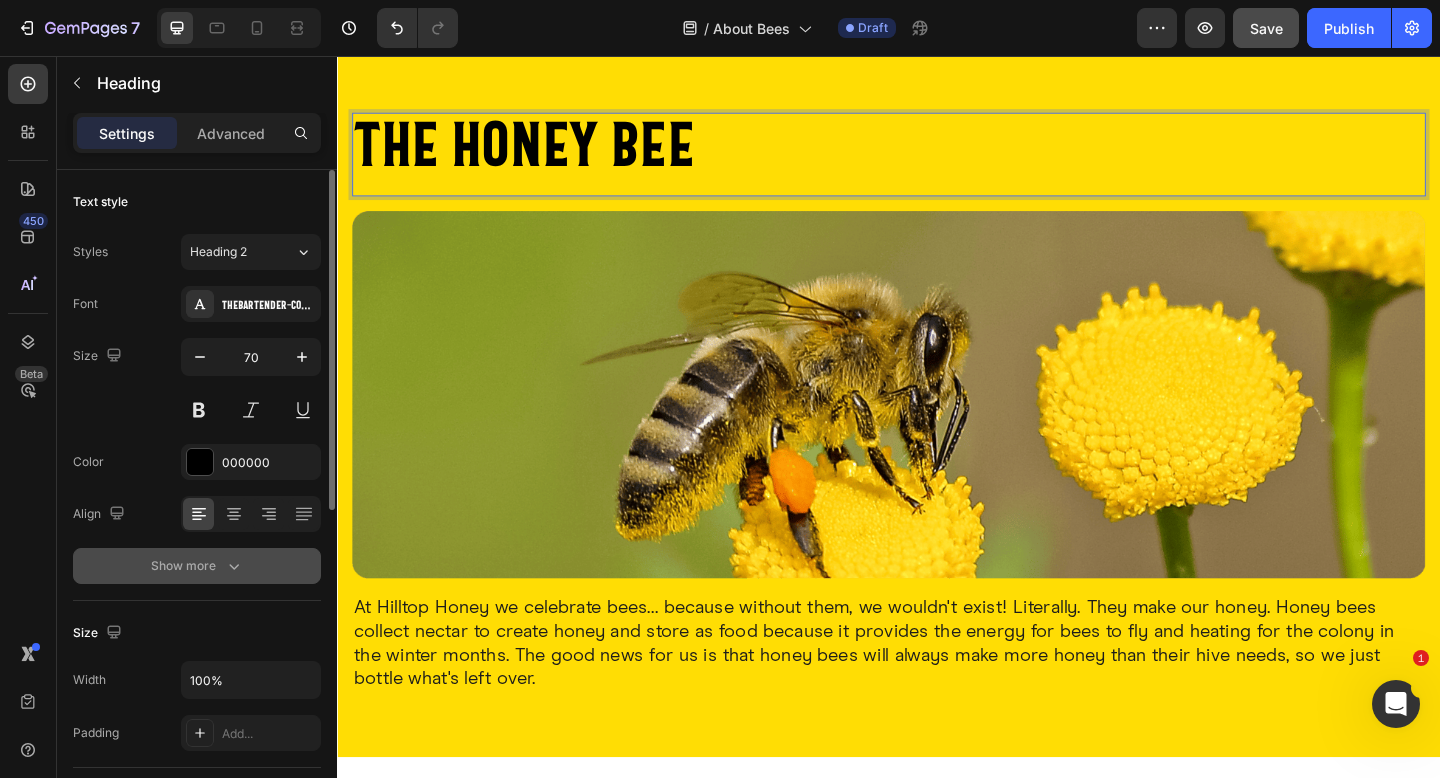 click on "Show more" at bounding box center (197, 566) 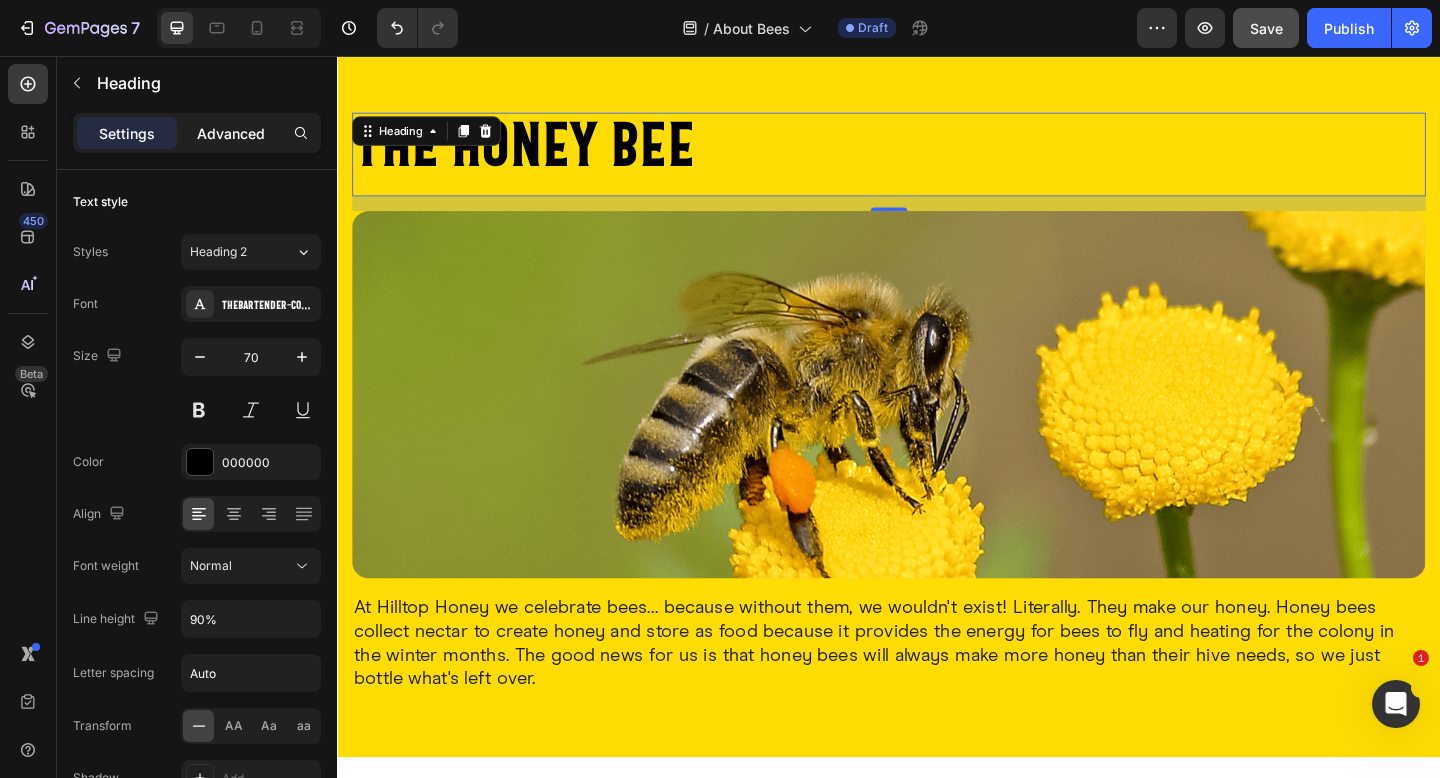 click on "Advanced" at bounding box center (231, 133) 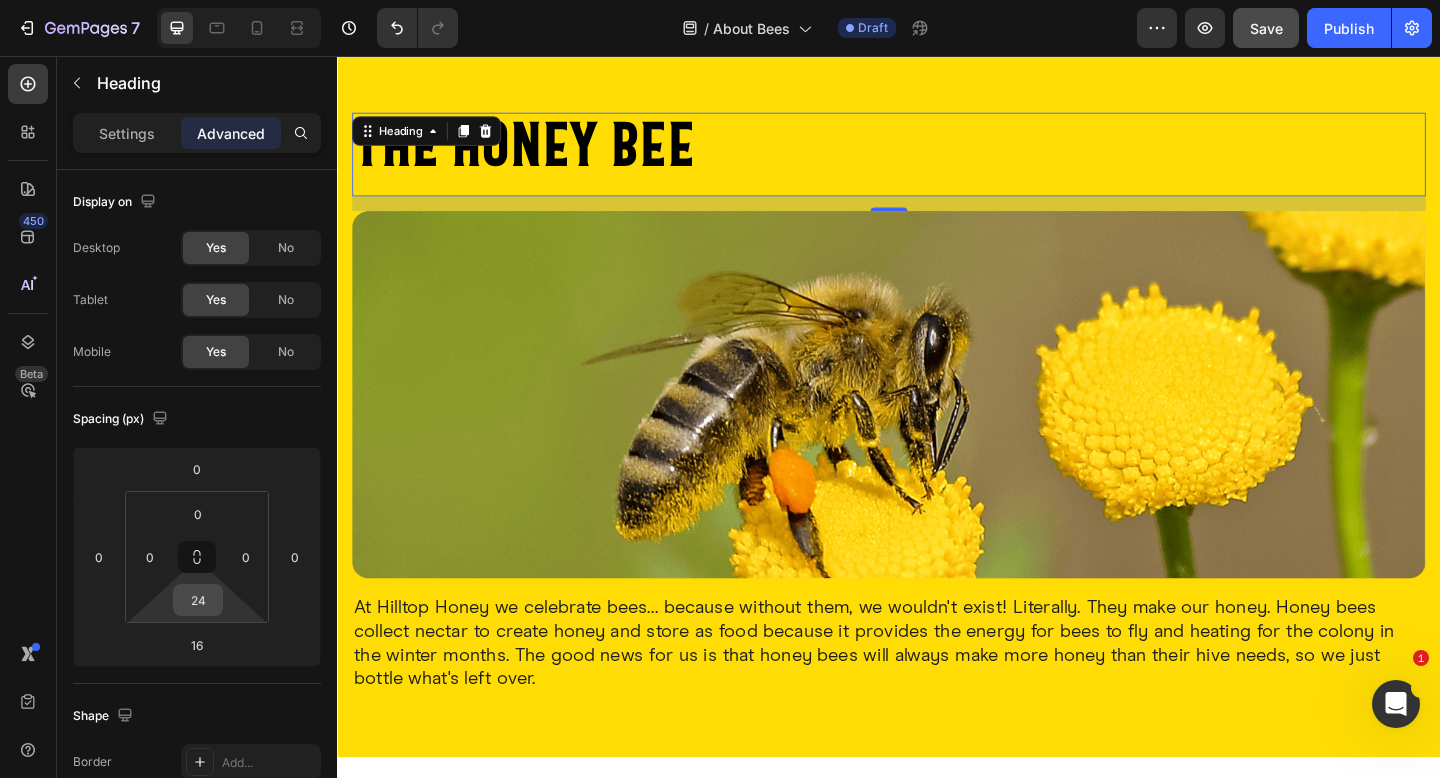 click on "24" at bounding box center [198, 600] 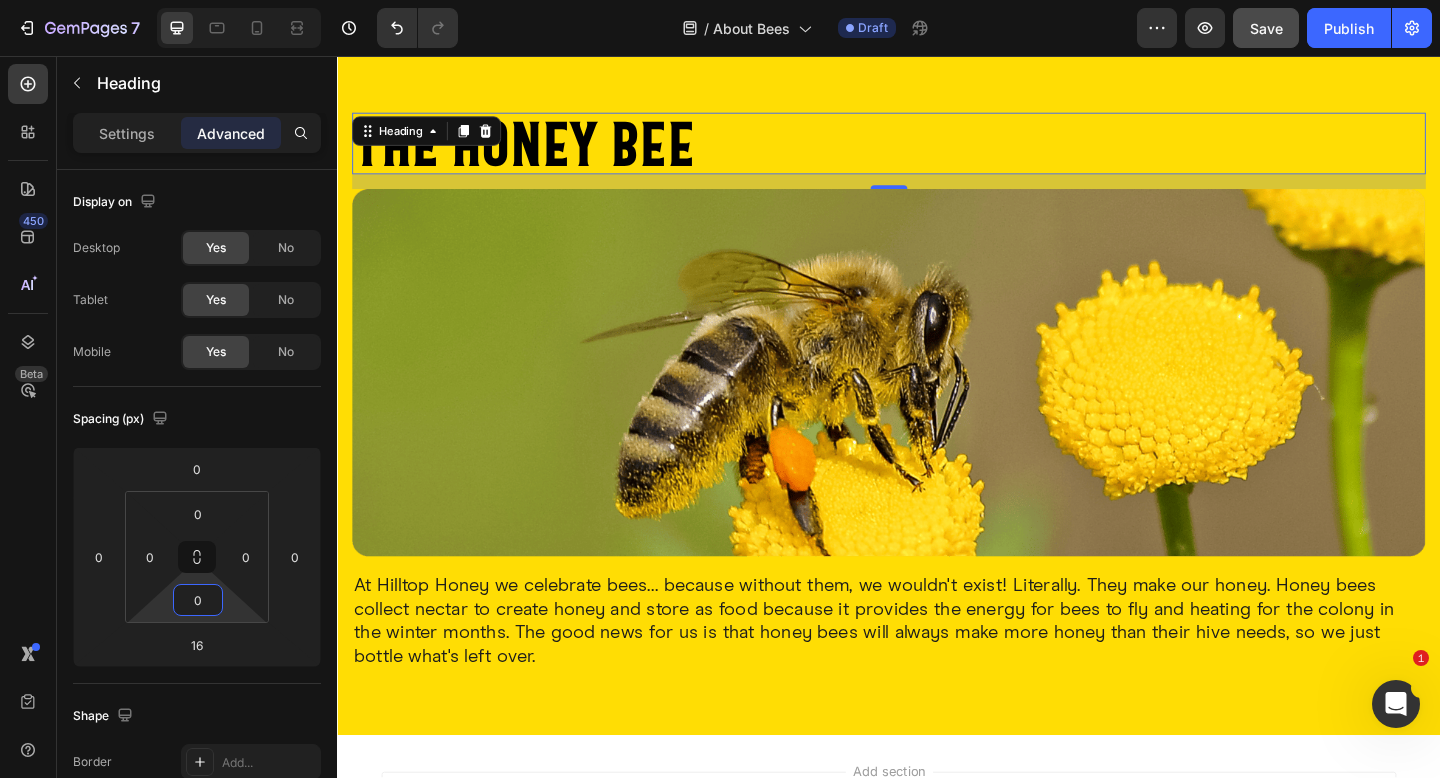 type on "0" 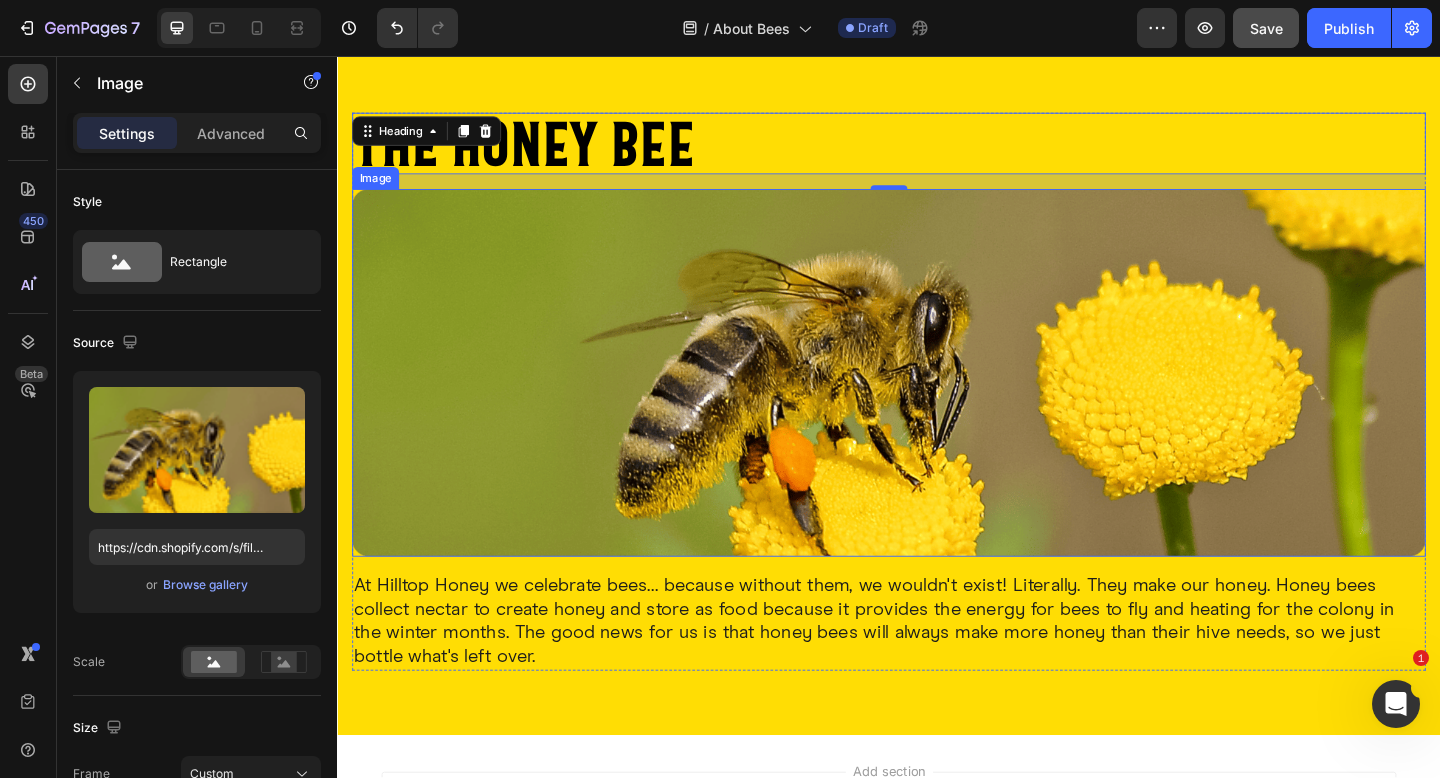 click at bounding box center [937, 401] 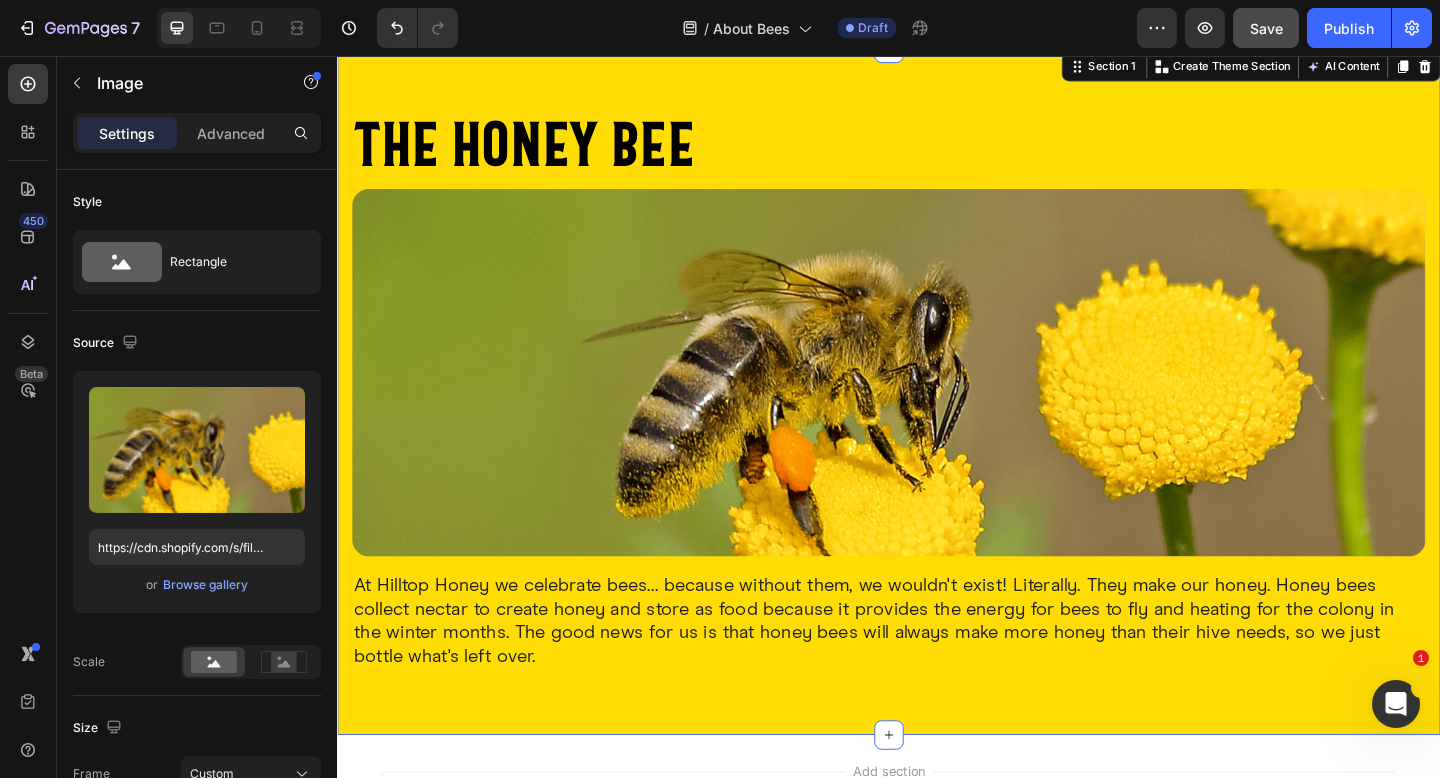 click on "the Honey bee Heading Image At Hilltop Honey we celebrate bees... because without them, we wouldn't exist! Literally. They make our honey. Honey bees collect nectar to create honey and store as food because it provides the energy for bees to fly and heating for the colony in the winter months. The good news for us is that honey bees will always make more honey than their hive needs, so we just bottle what's left over. Text Block Row Section 1   You can create reusable sections Create Theme Section AI Content Write with GemAI What would you like to describe here? Tone and Voice Persuasive Product Blossom Honey, Big Squeezy Saver Pack 1.36kg x 4 Show more Generate" at bounding box center [937, 421] 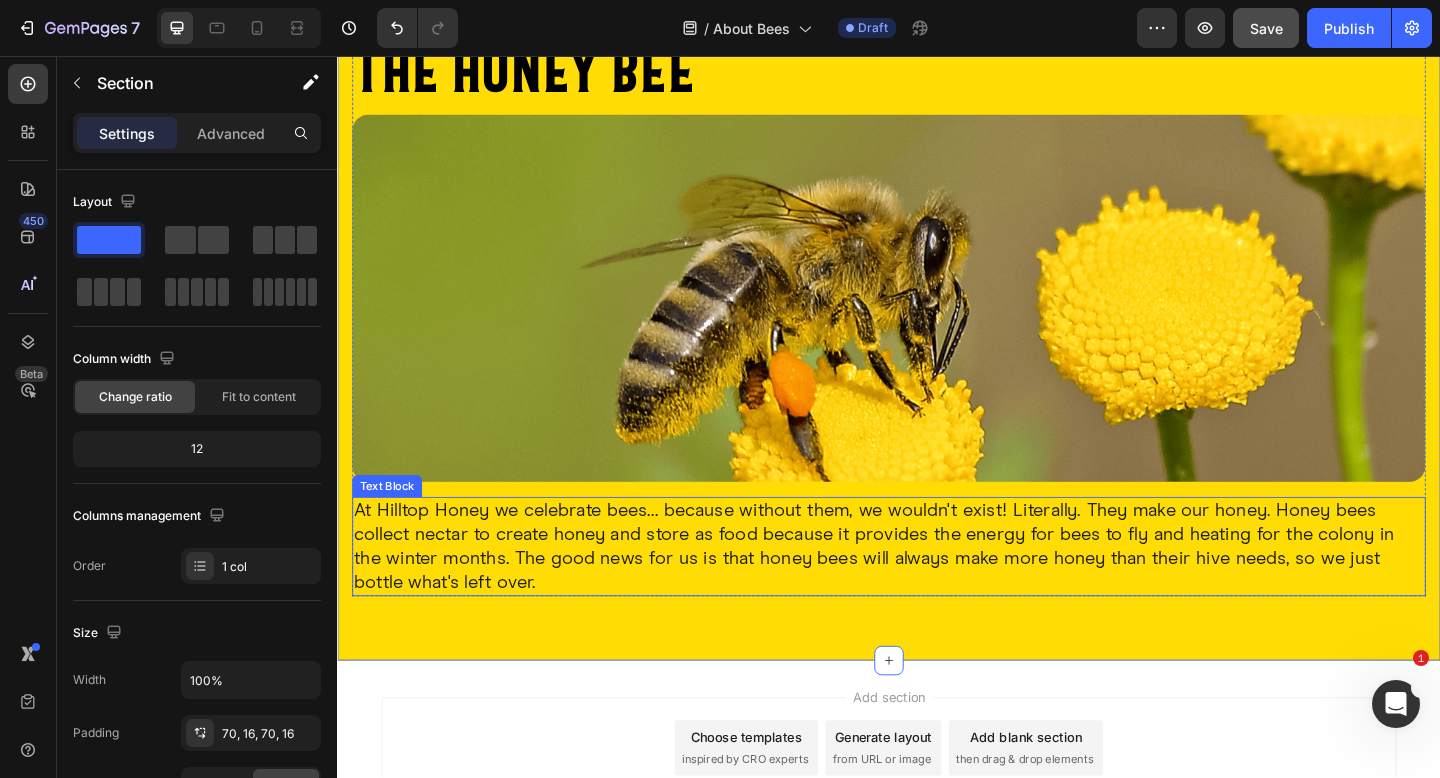 scroll, scrollTop: 140, scrollLeft: 0, axis: vertical 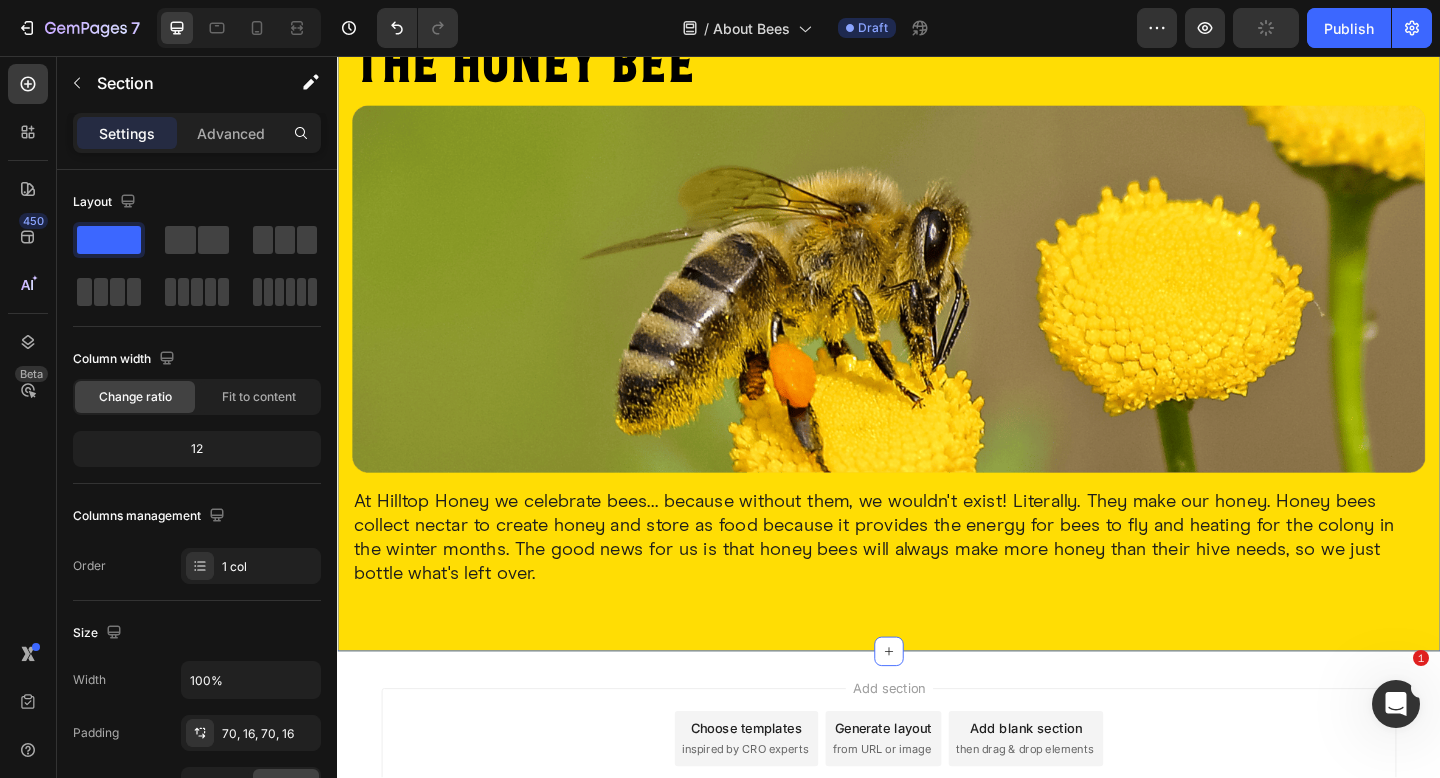 click on "the Honey bee Heading Image At Hilltop Honey we celebrate bees... because without them, we wouldn't exist! Literally. They make our honey. Honey bees collect nectar to create honey and store as food because it provides the energy for bees to fly and heating for the colony in the winter months. The good news for us is that honey bees will always make more honey than their hive needs, so we just bottle what's left over. Text Block Row Section 1   You can create reusable sections Create Theme Section AI Content Write with GemAI What would you like to describe here? Tone and Voice Persuasive Product Blossom Honey, Big Squeezy Saver Pack 1.36kg x 4 Show more Generate" at bounding box center [937, 330] 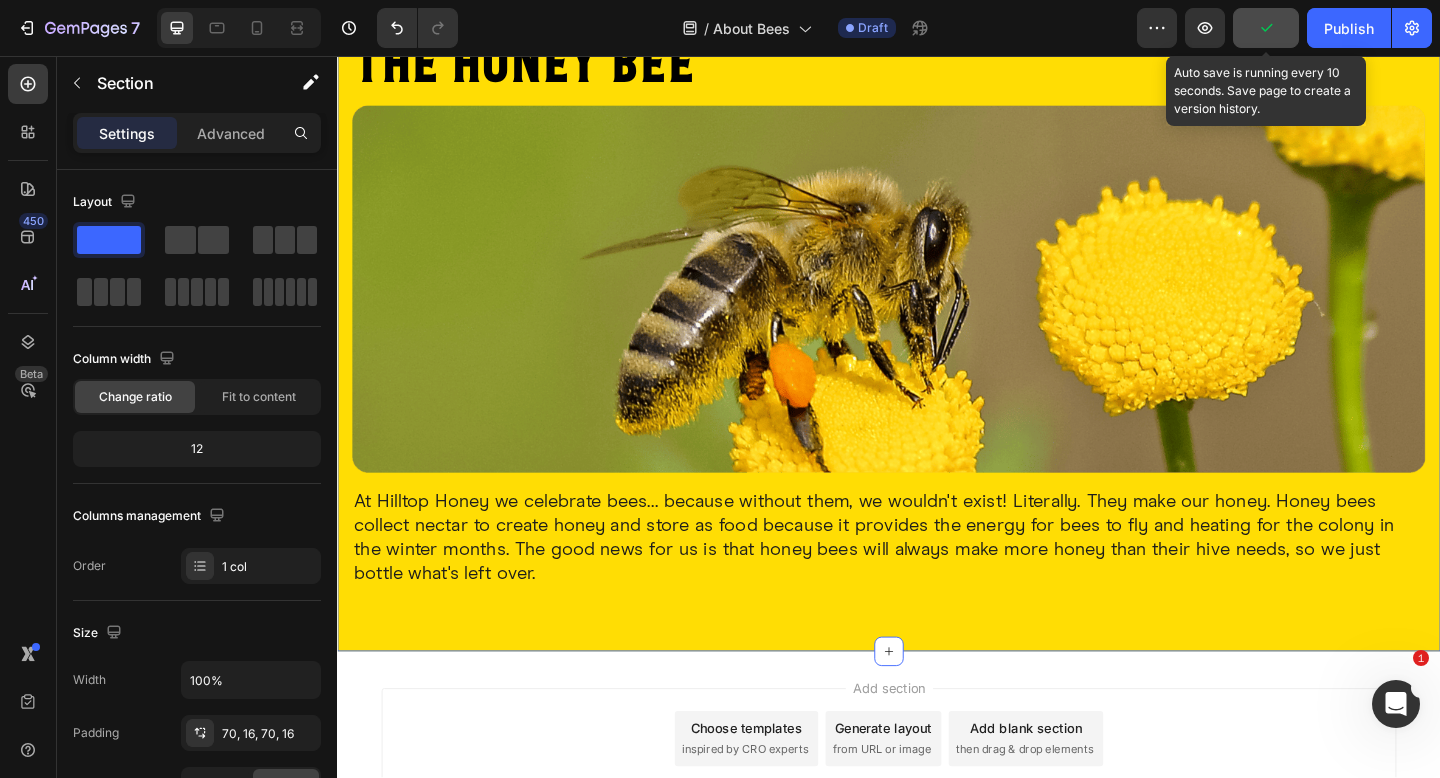 click 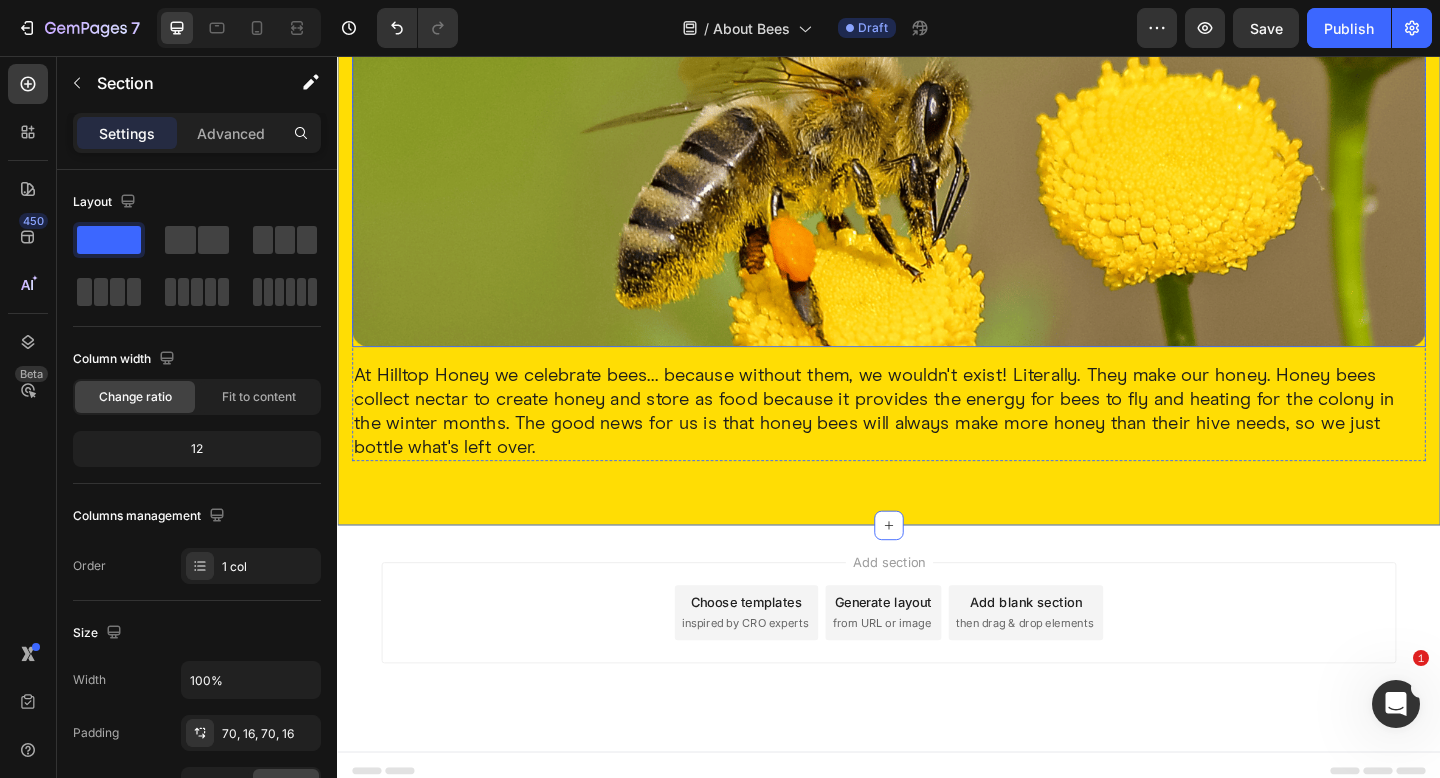 scroll, scrollTop: 285, scrollLeft: 0, axis: vertical 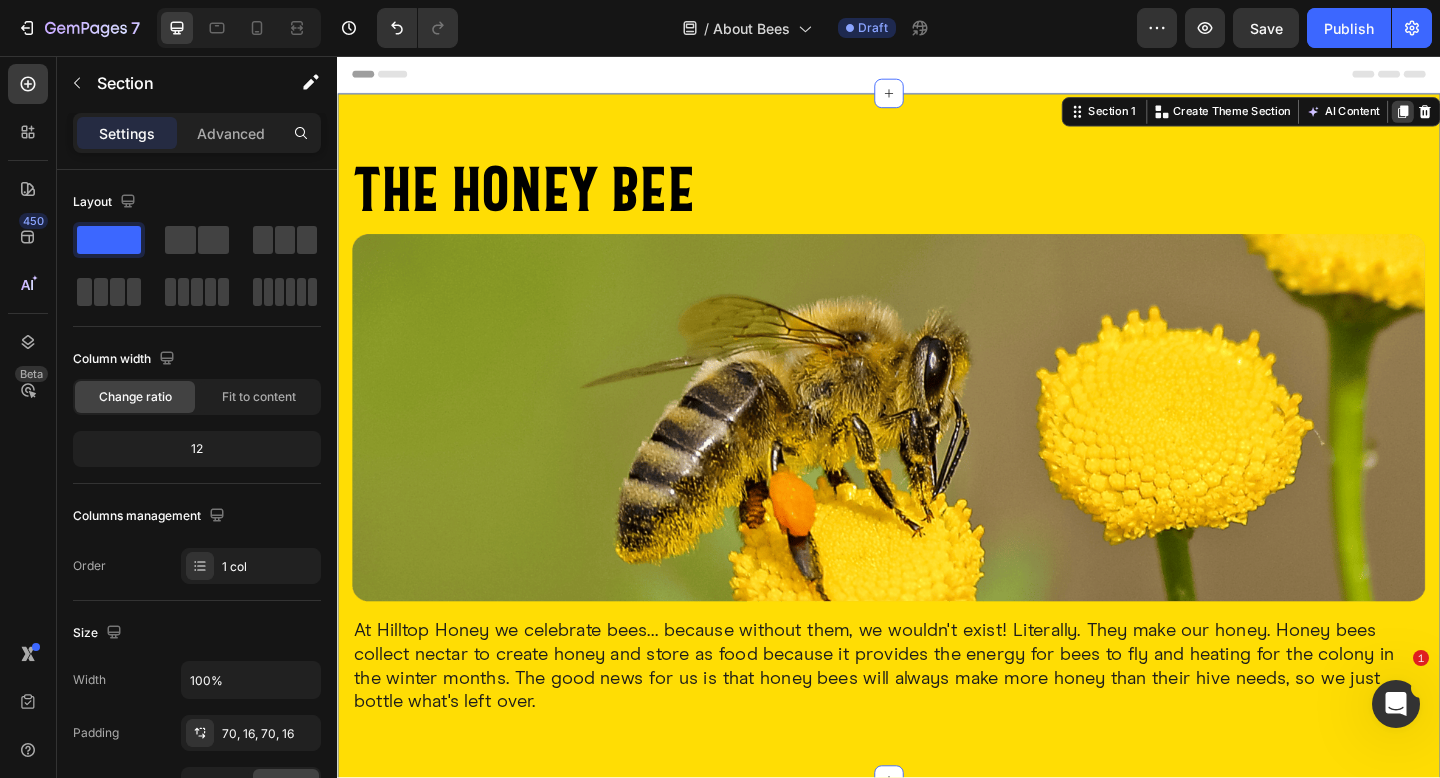 click 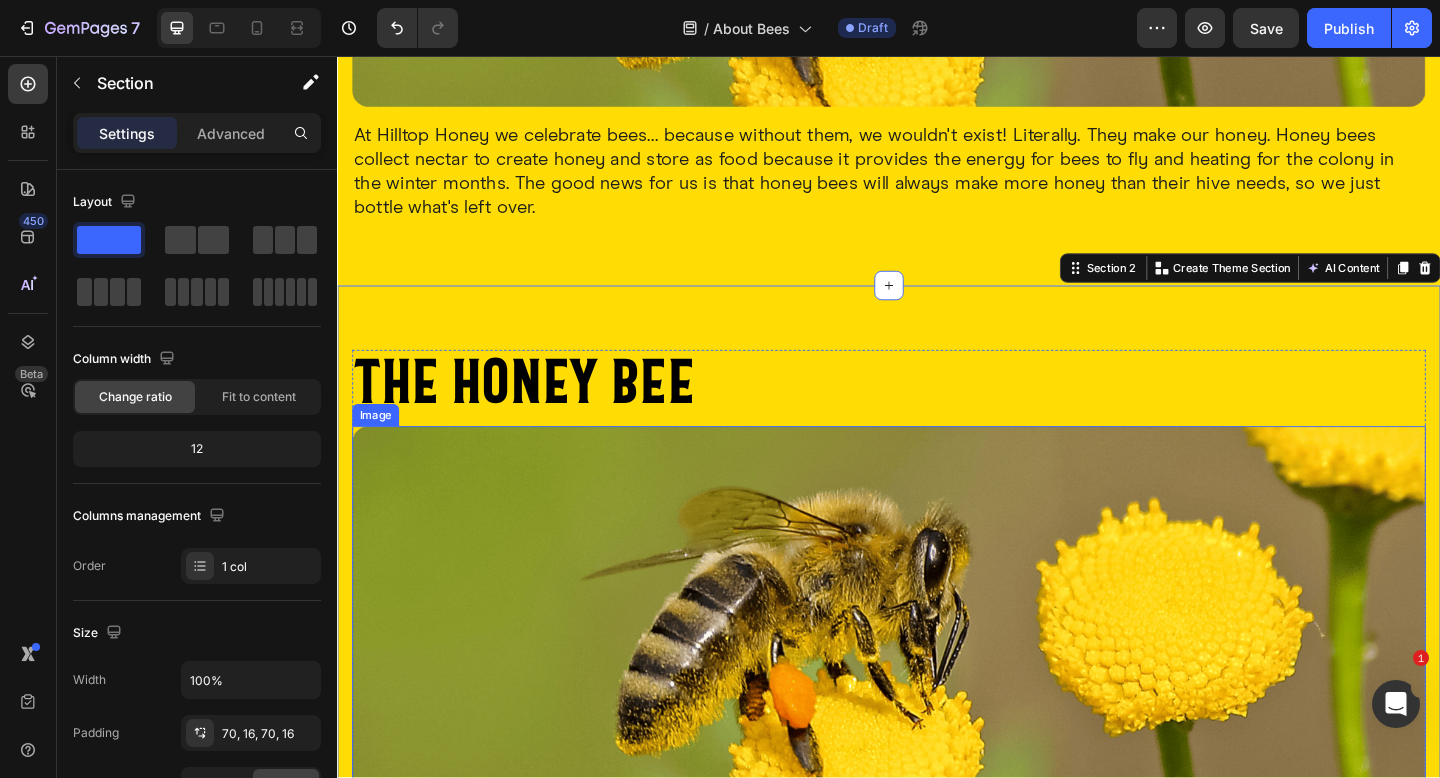 scroll, scrollTop: 476, scrollLeft: 0, axis: vertical 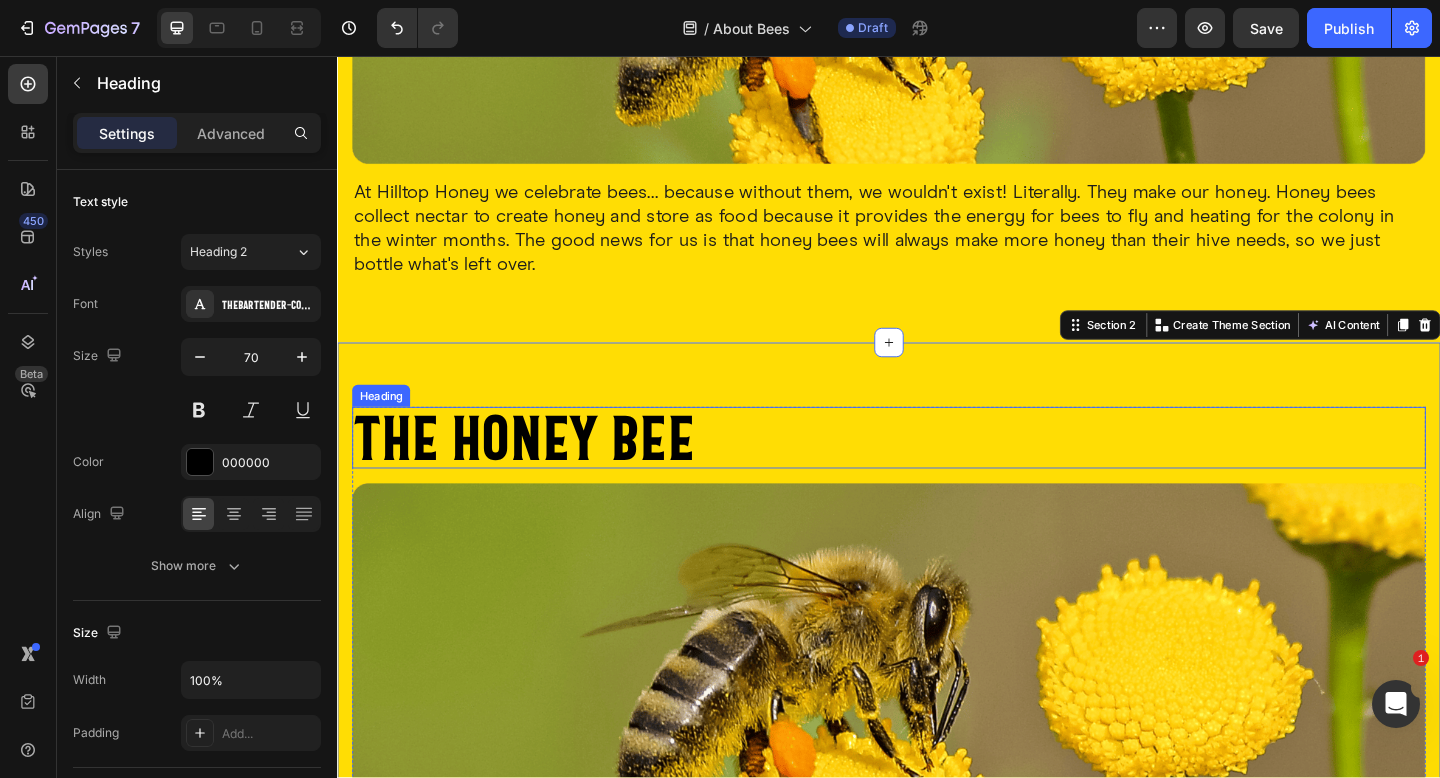 click on "the Honey bee" at bounding box center [937, 471] 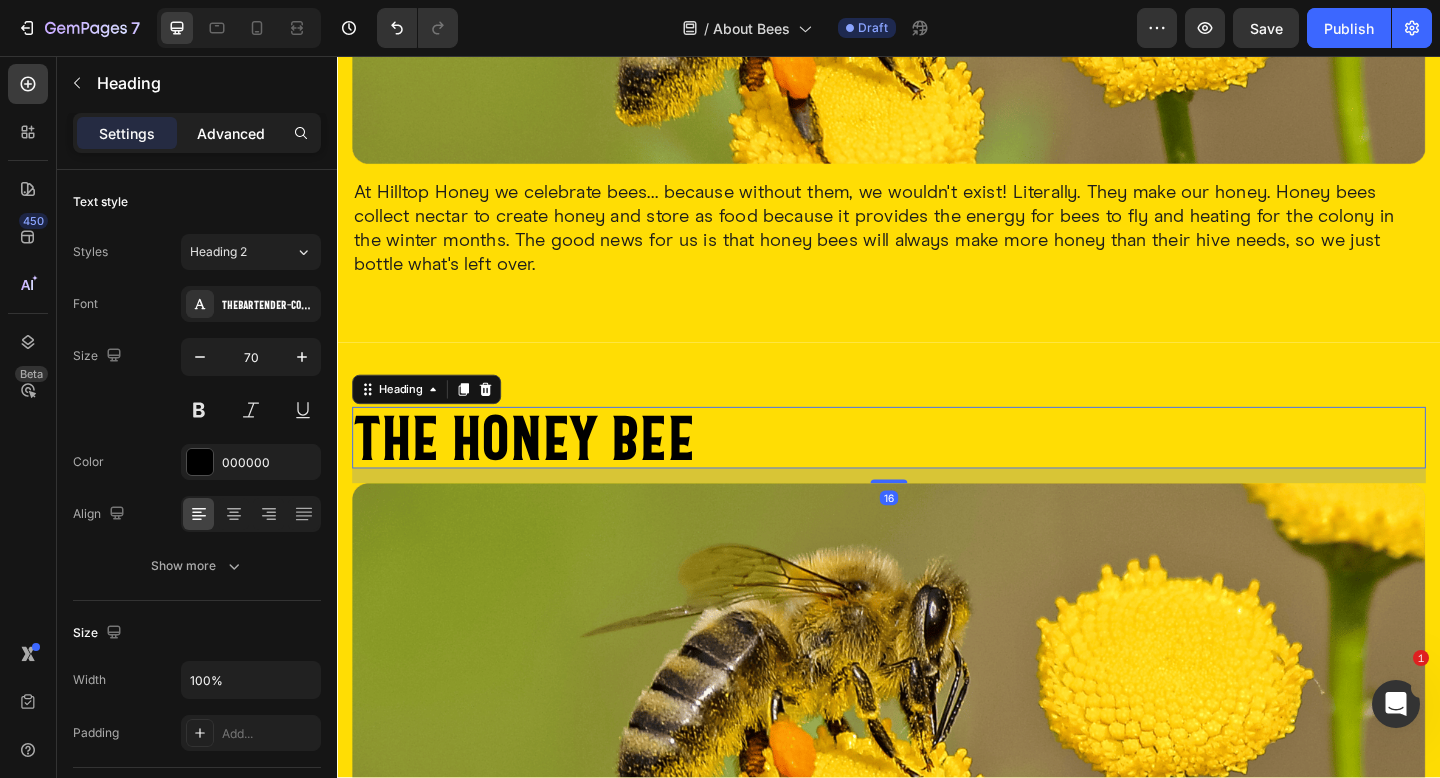 click on "Advanced" at bounding box center [231, 133] 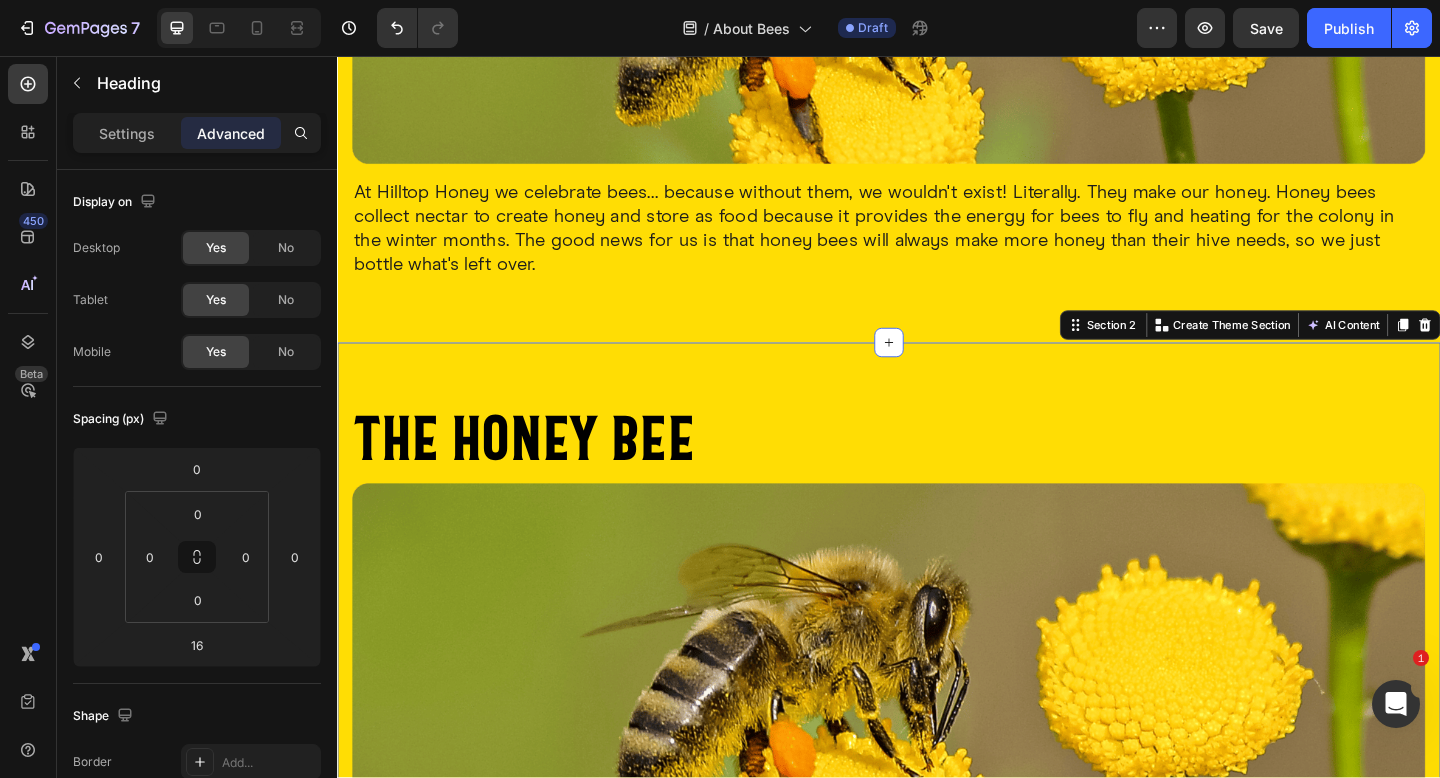 click on "the Honey bee Heading Image At Hilltop Honey we celebrate bees... because without them, we wouldn't exist! Literally. They make our honey. Honey bees collect nectar to create honey and store as food because it provides the energy for bees to fly and heating for the colony in the winter months. The good news for us is that honey bees will always make more honey than their hive needs, so we just bottle what's left over. Text Block Row Section 2   You can create reusable sections Create Theme Section AI Content Write with GemAI What would you like to describe here? Tone and Voice Persuasive Product Blossom Honey, Big Squeezy Saver Pack 1.36kg x 4 Show more Generate" at bounding box center (937, 741) 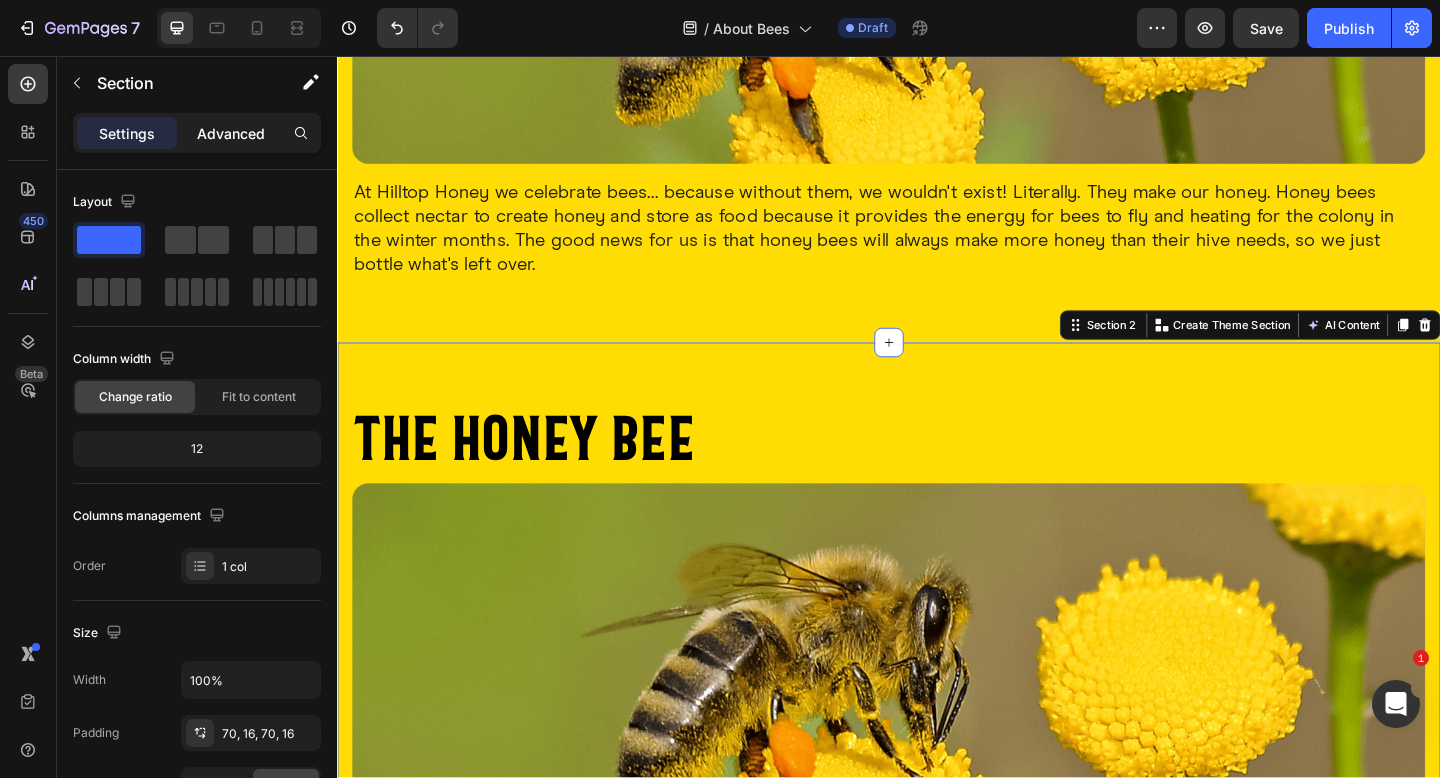 click on "Advanced" at bounding box center [231, 133] 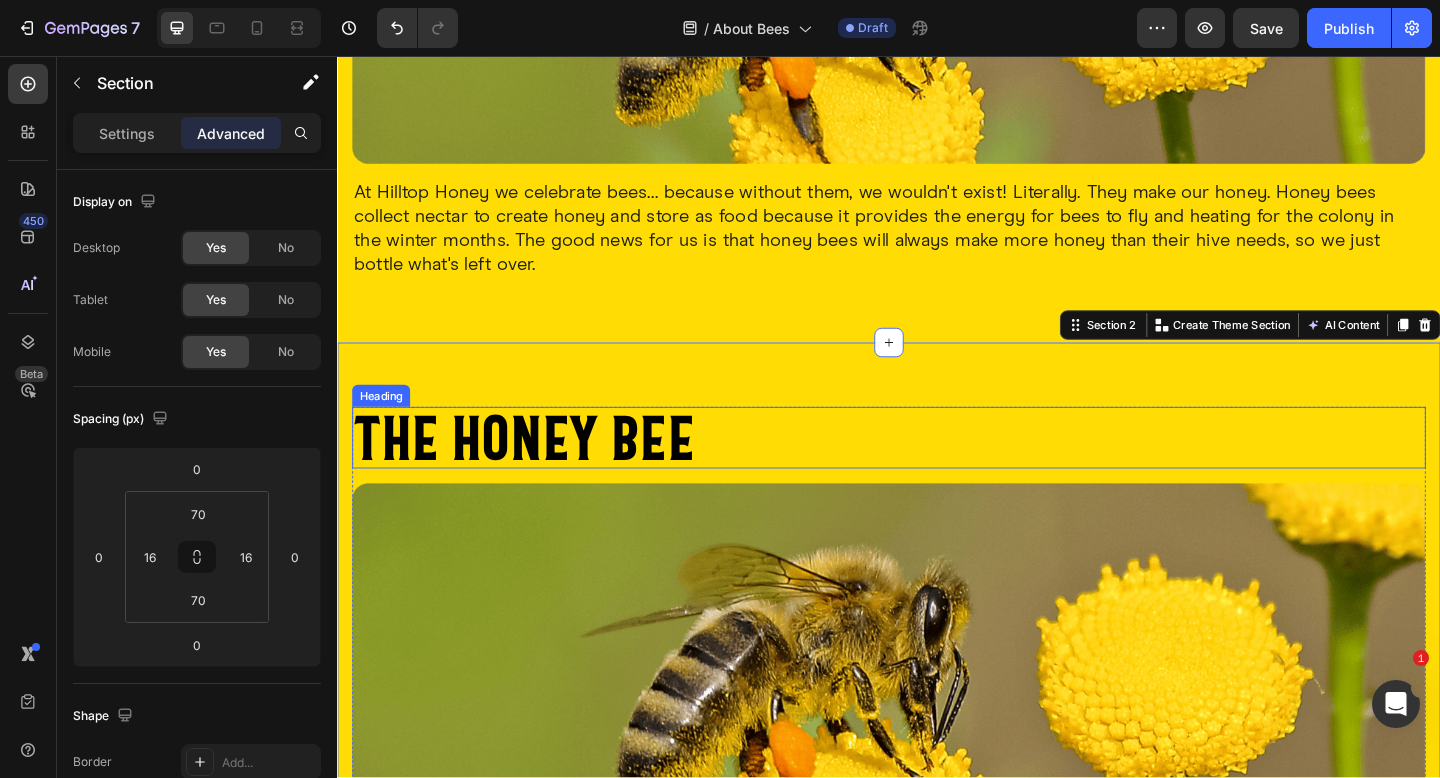 click on "the Honey bee" at bounding box center (937, 471) 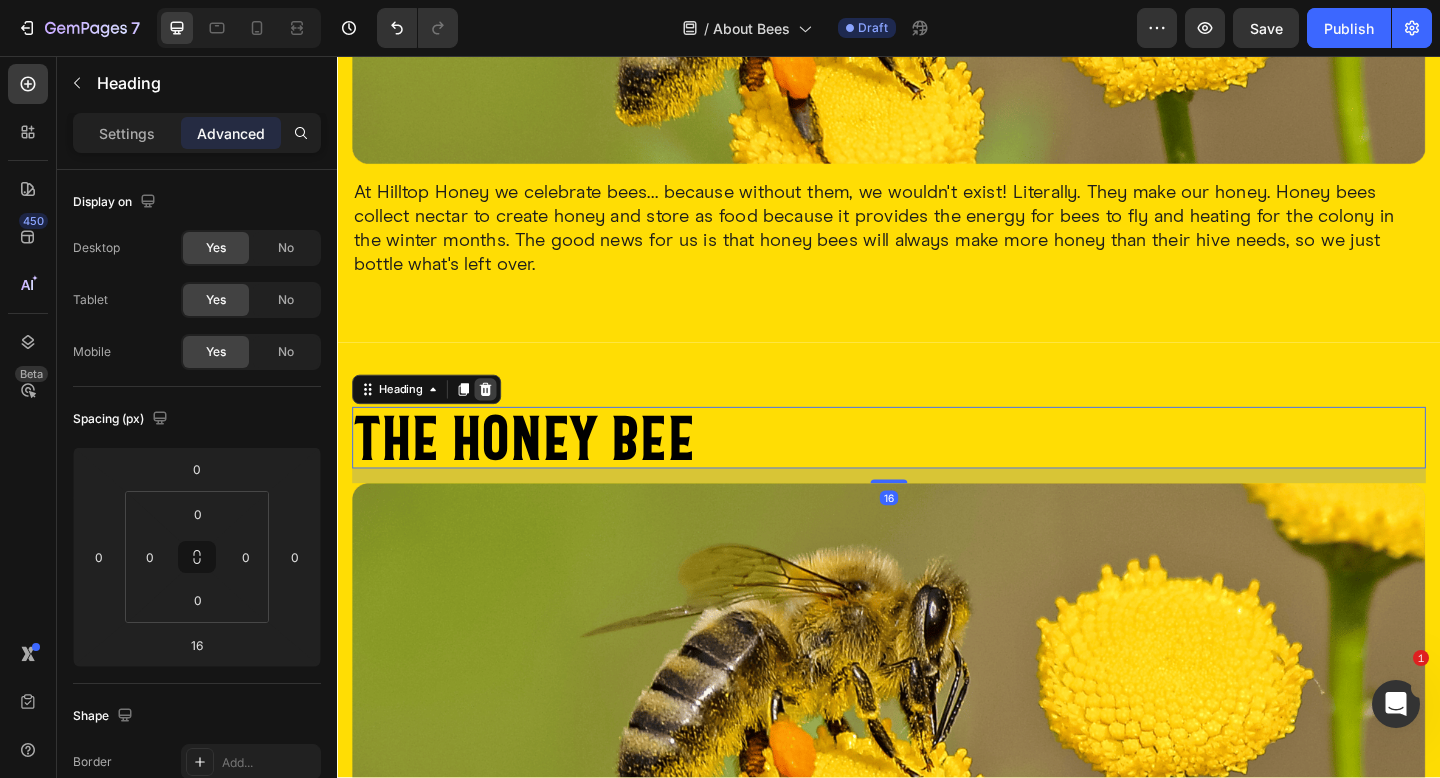 click 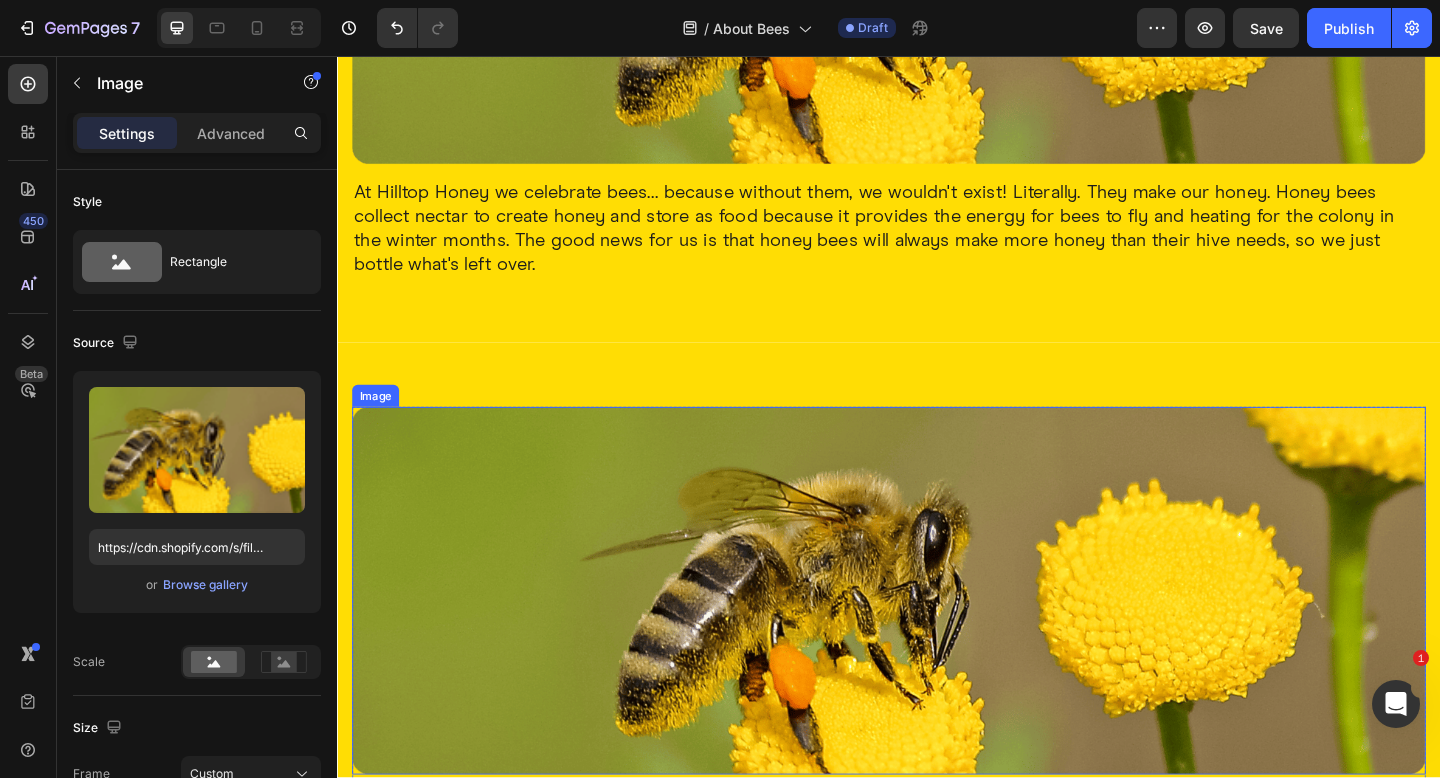 click at bounding box center [937, 638] 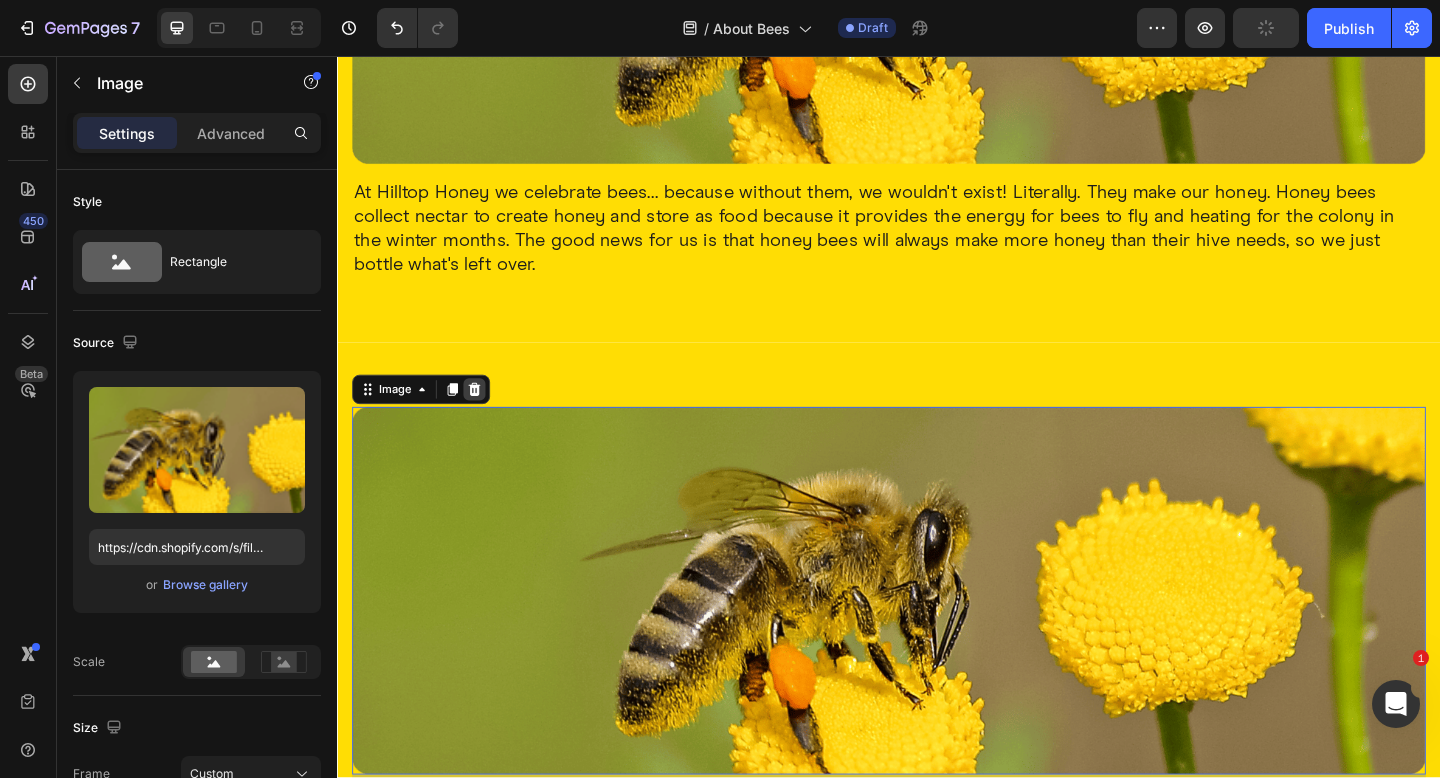 click at bounding box center [486, 419] 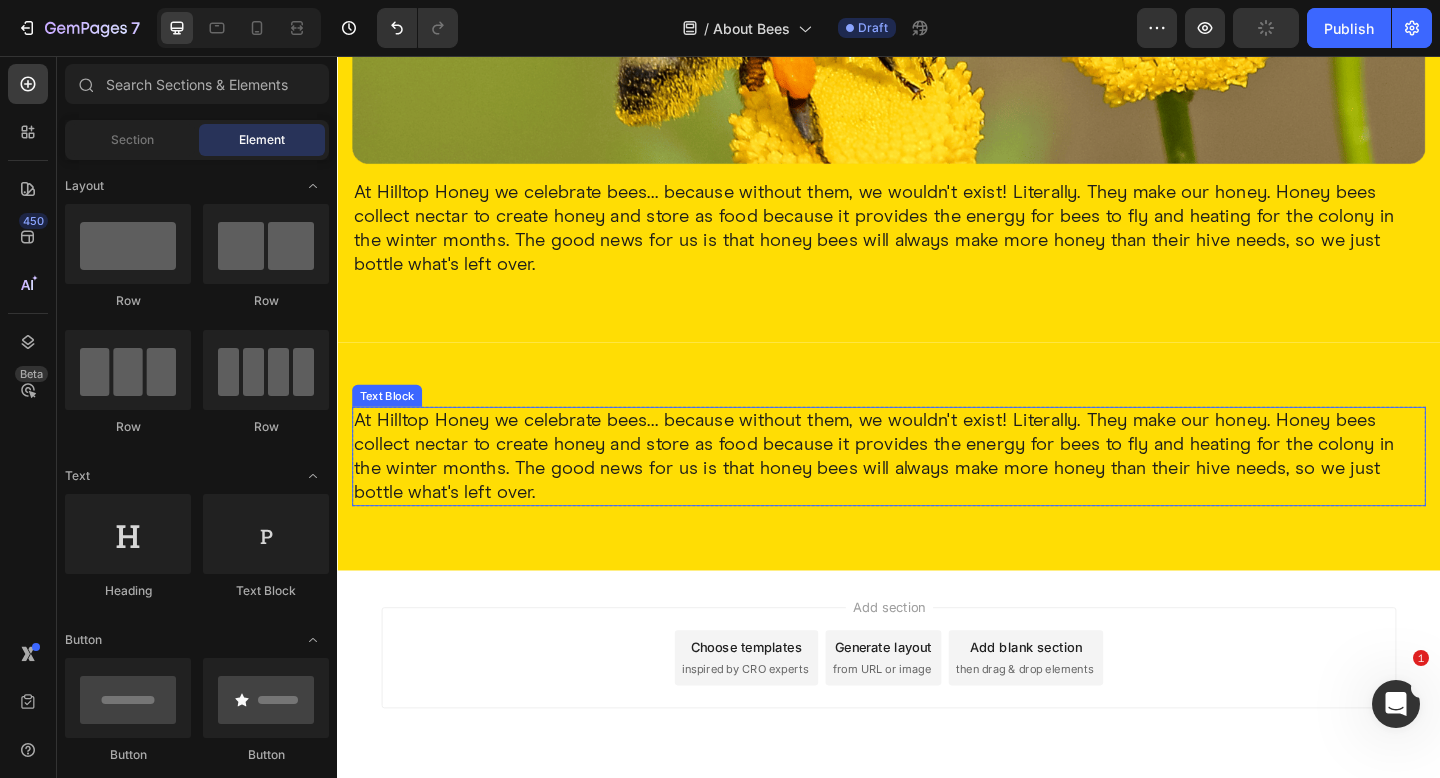click on "At Hilltop Honey we celebrate bees... because without them, we wouldn't exist! Literally. They make our honey. Honey bees collect nectar to create honey and store as food because it provides the energy for bees to fly and heating for the colony in the winter months. The good news for us is that honey bees will always make more honey than their hive needs, so we just bottle what's left over." at bounding box center (937, 492) 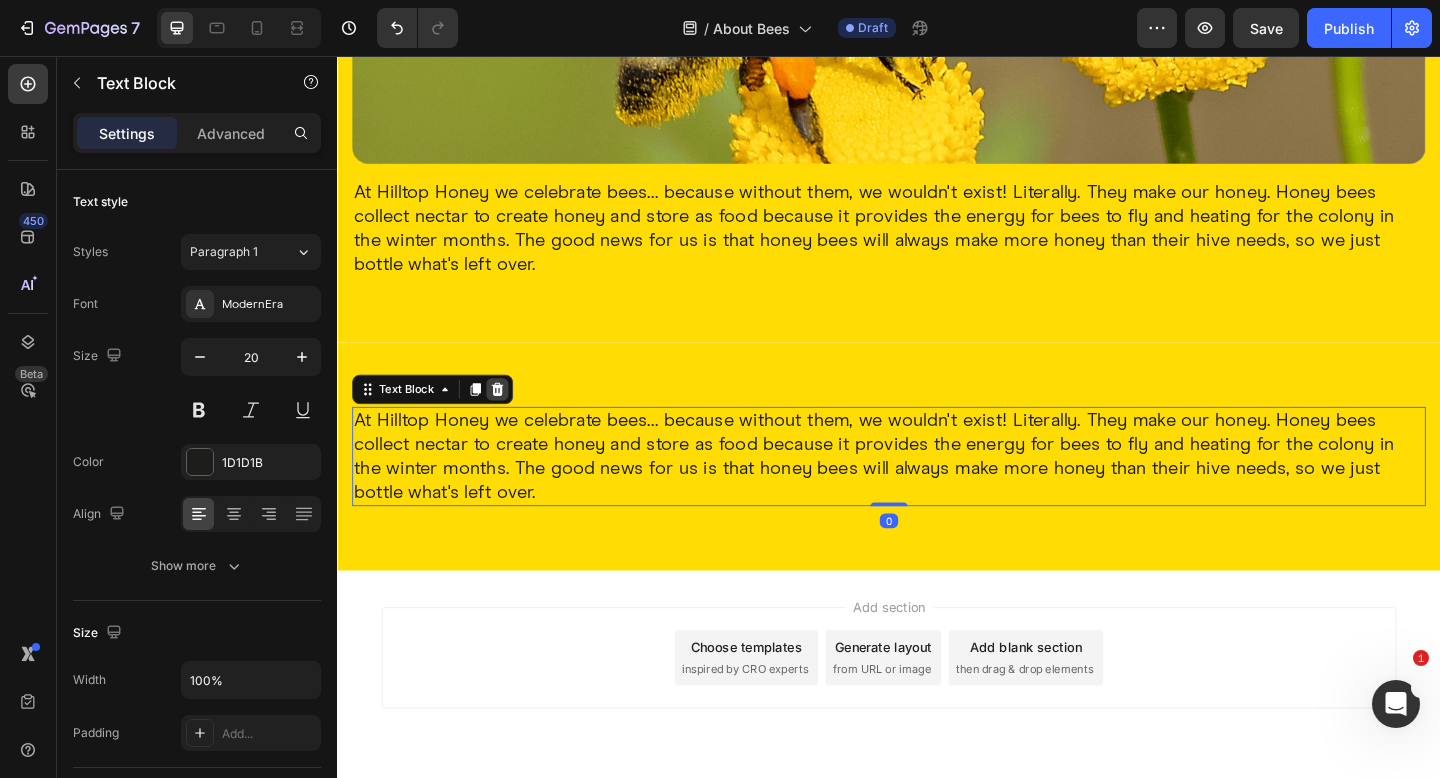 click 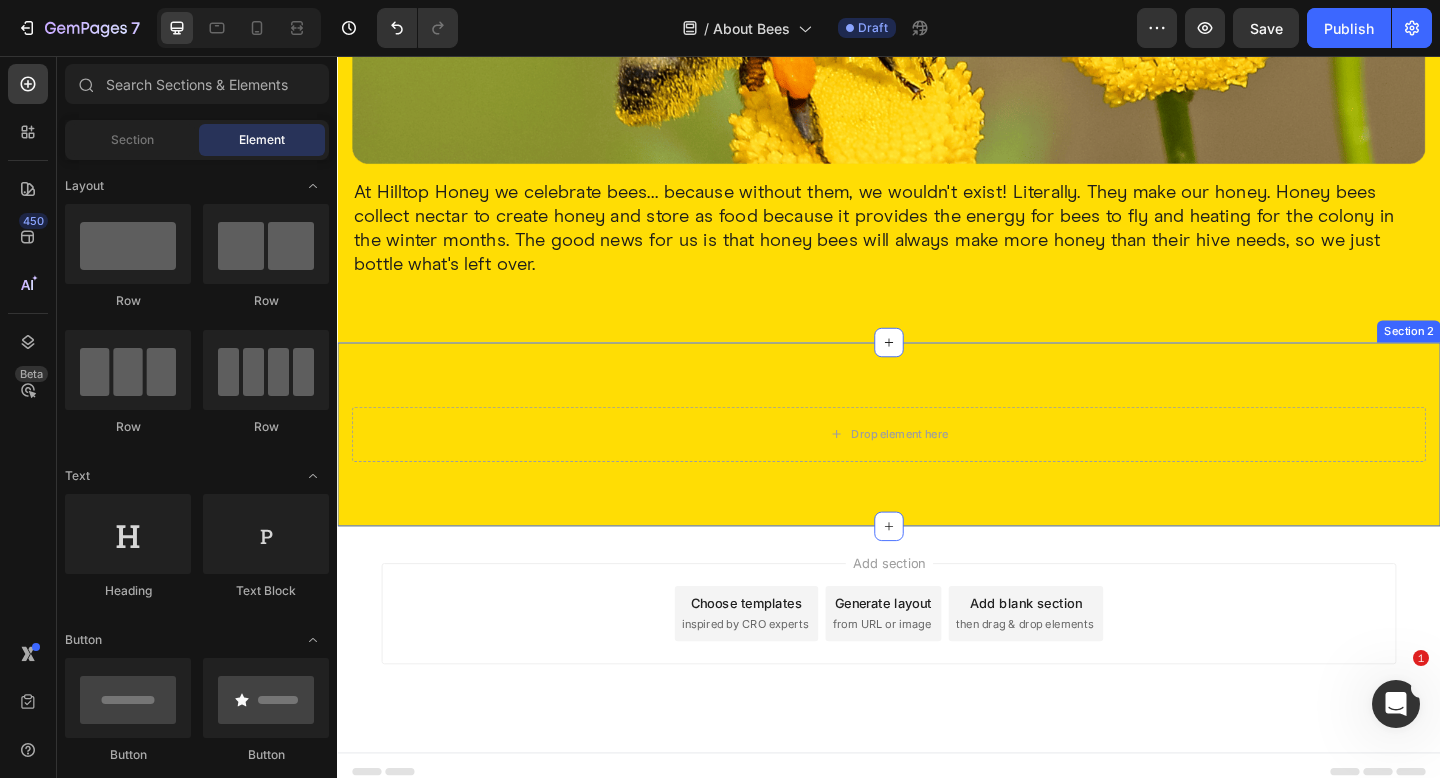 click on "Drop element here Row Section 2" at bounding box center [937, 468] 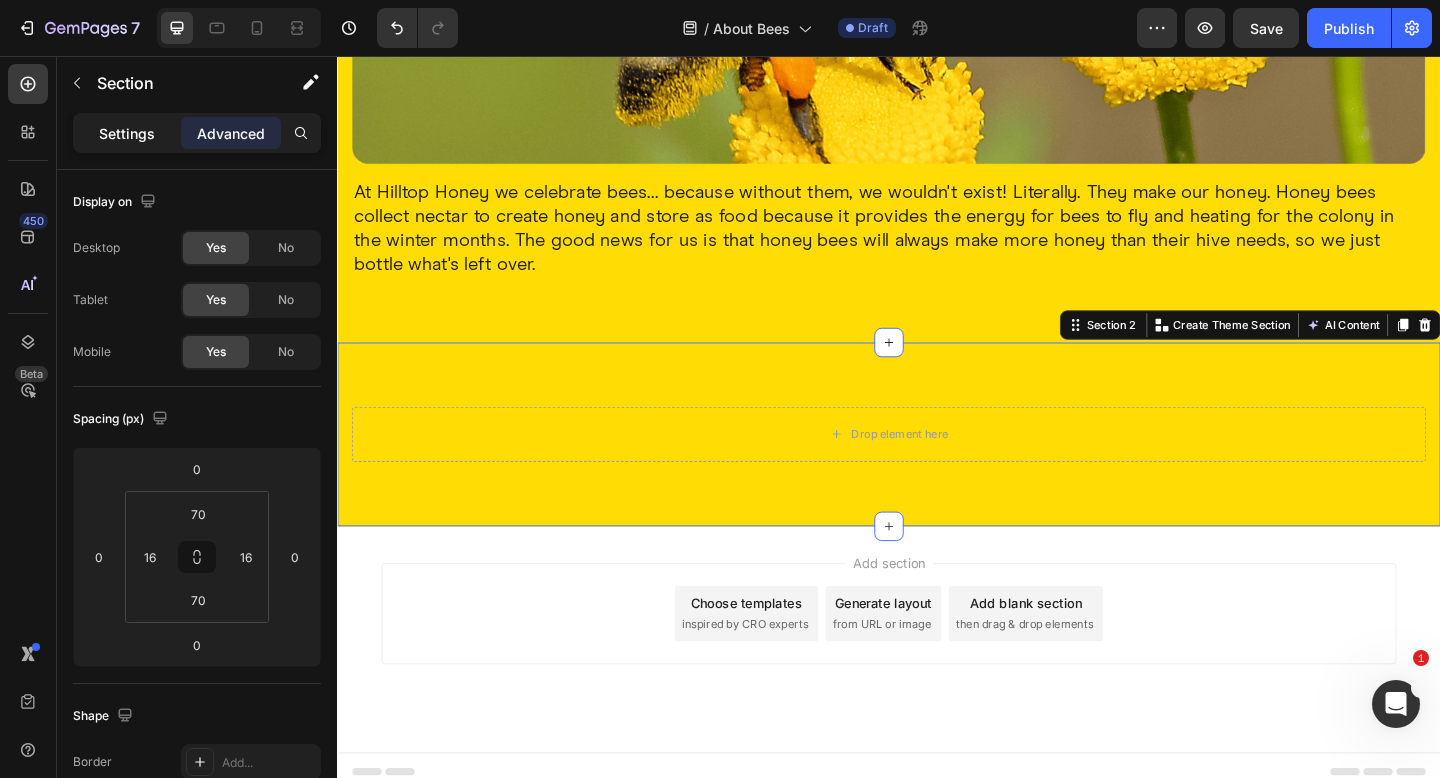 click on "Settings" at bounding box center (127, 133) 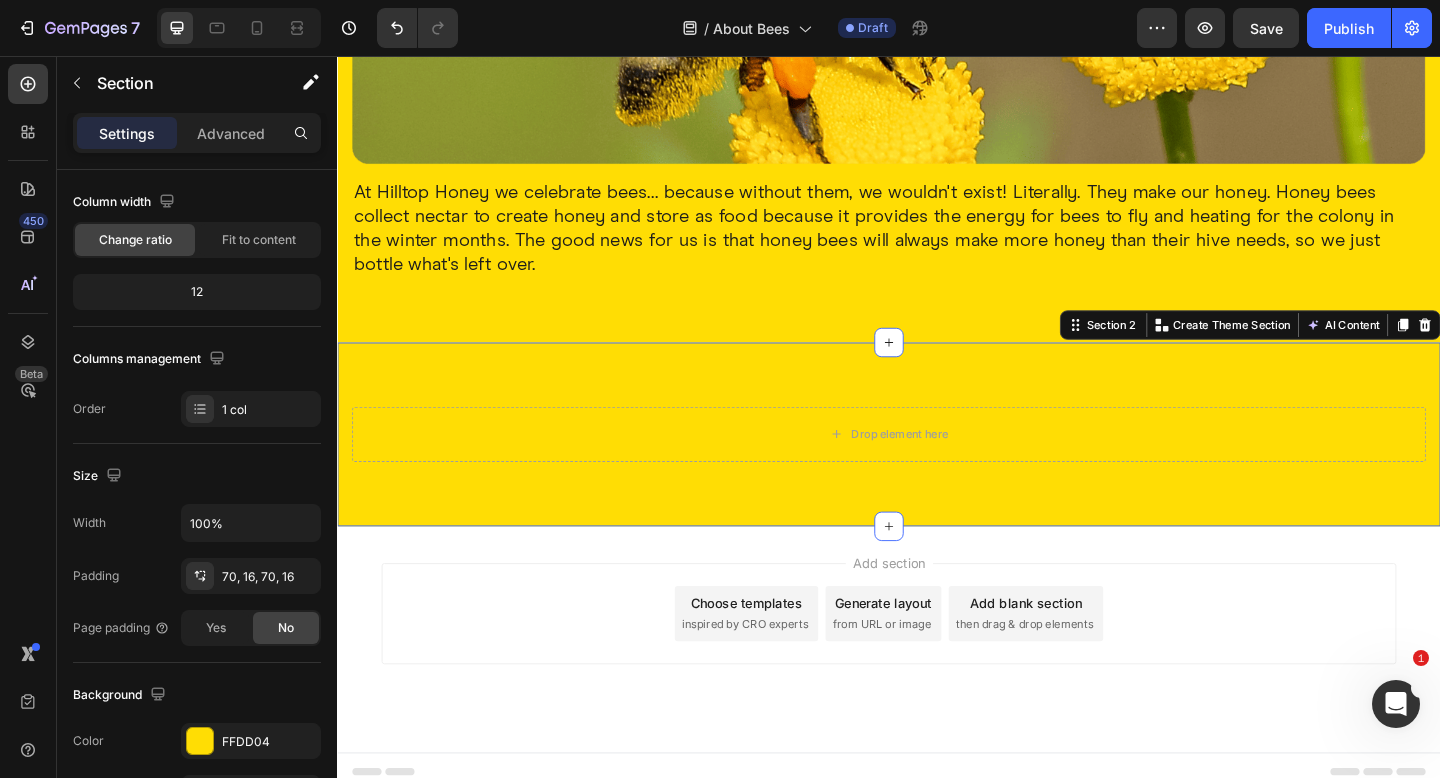 scroll, scrollTop: 555, scrollLeft: 0, axis: vertical 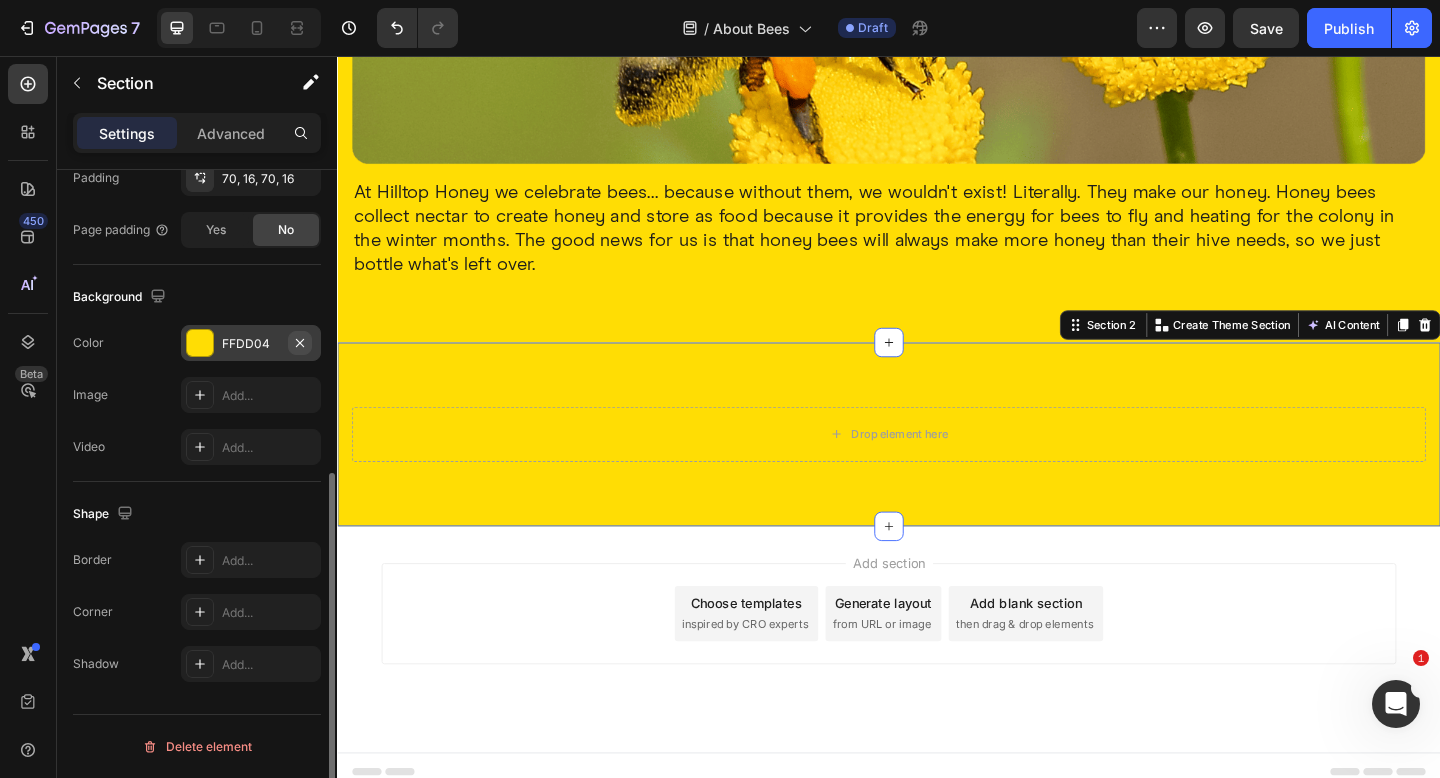click 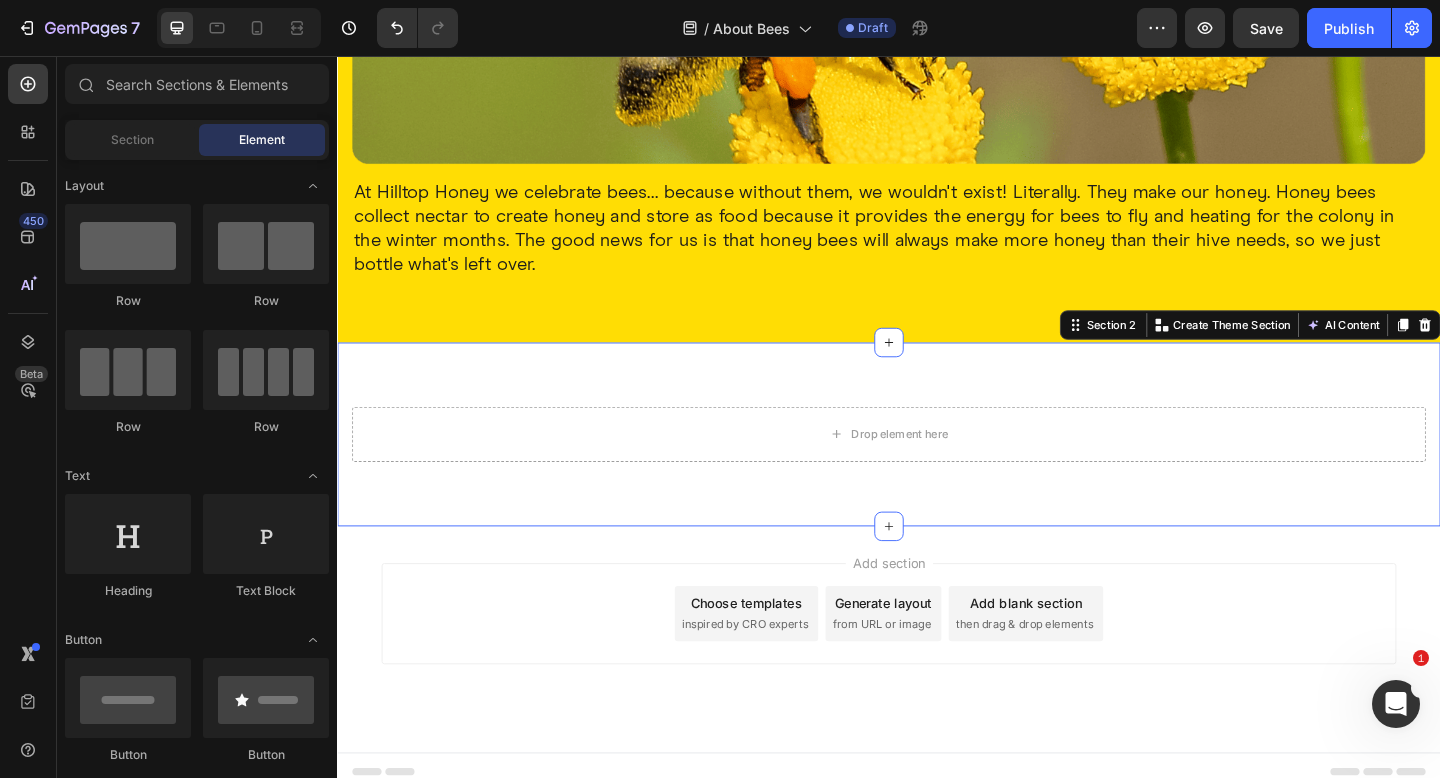 click on "Add section Choose templates inspired by CRO experts Generate layout from URL or image Add blank section then drag & drop elements" at bounding box center [937, 663] 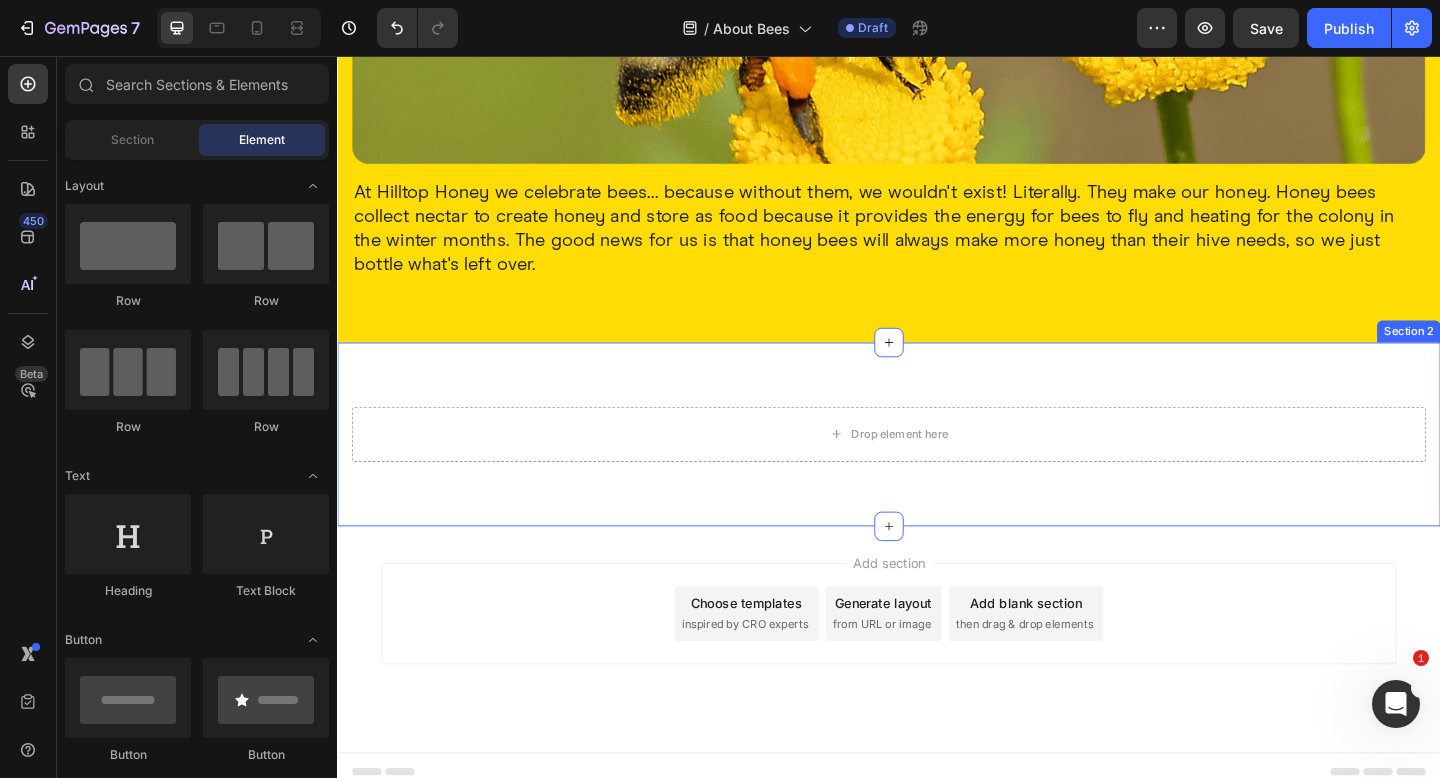 click on "Drop element here Row Section 2" at bounding box center [937, 468] 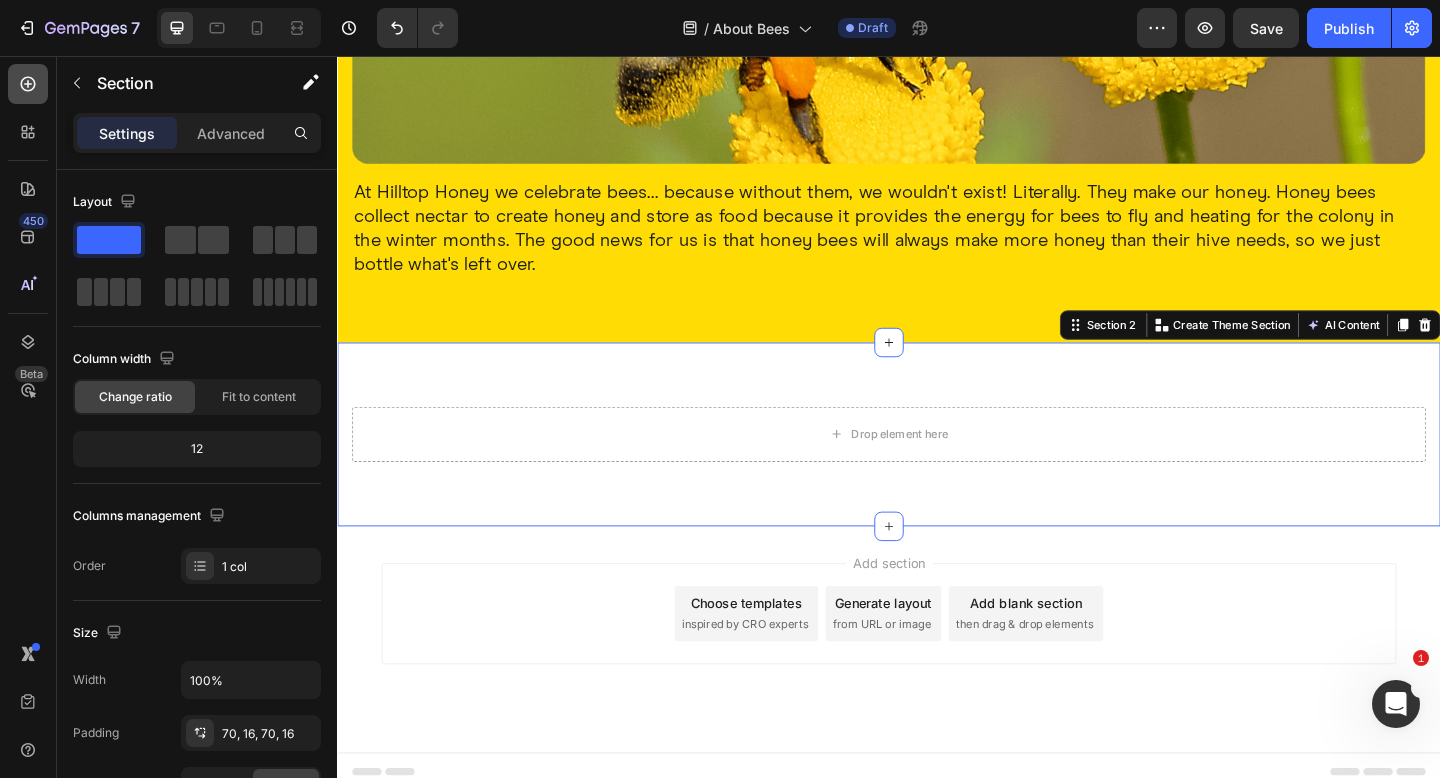 click 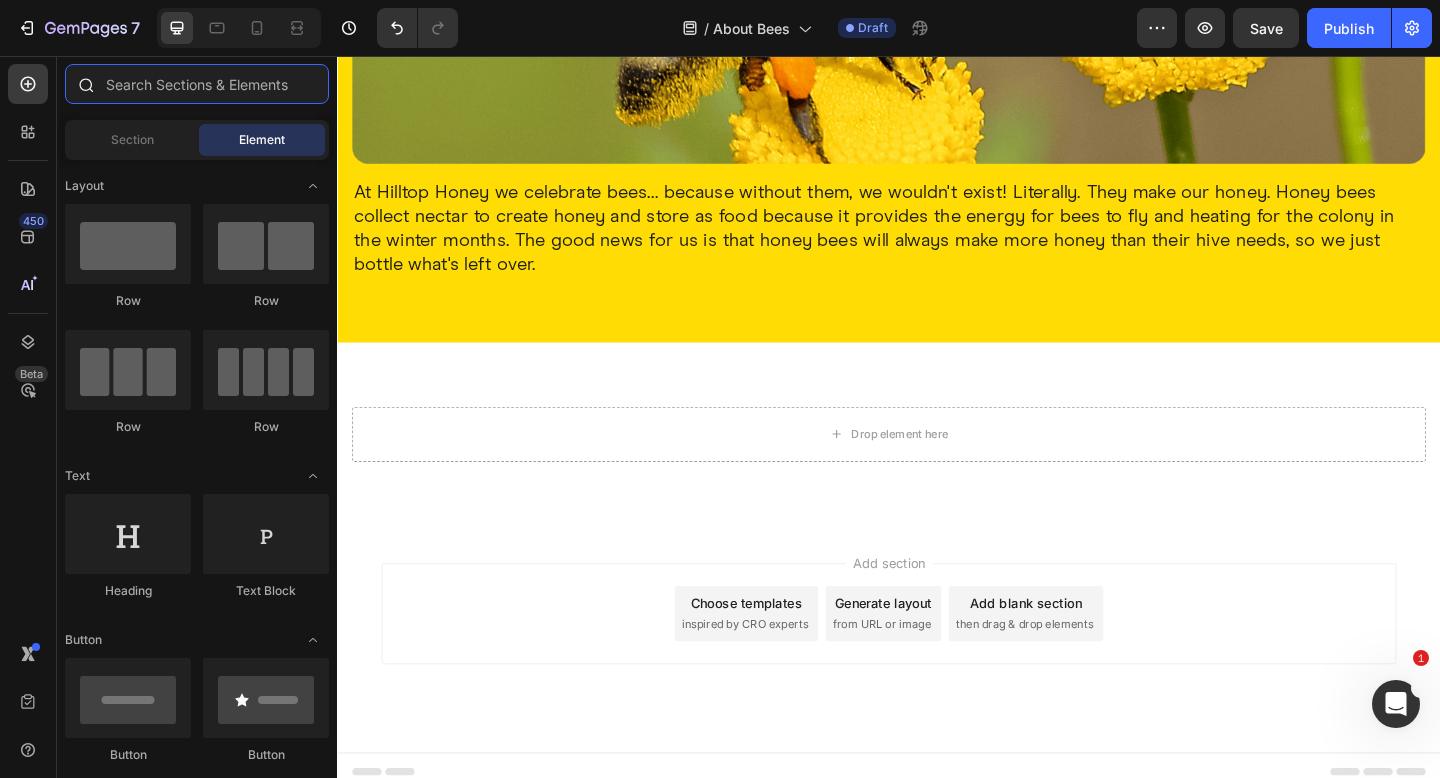 click at bounding box center (197, 84) 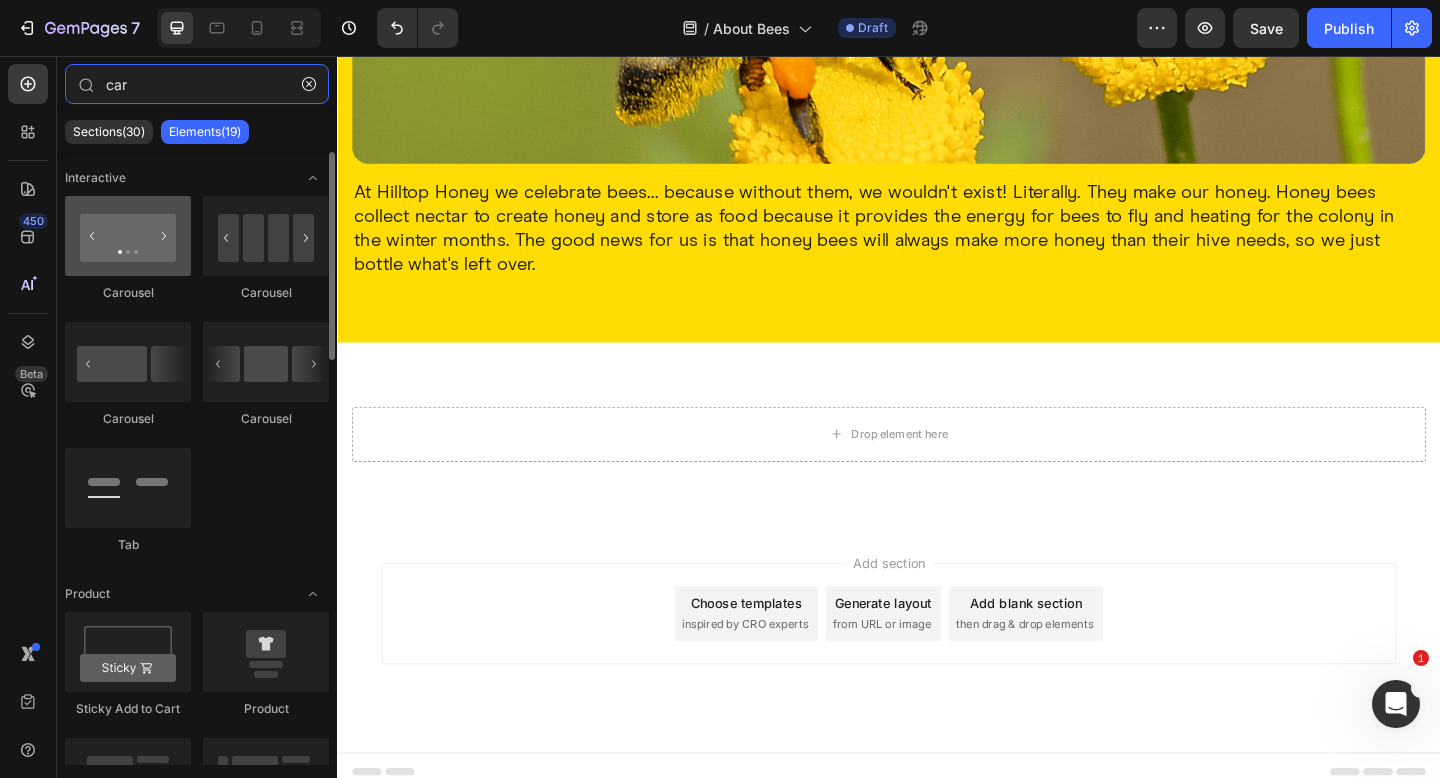type on "car" 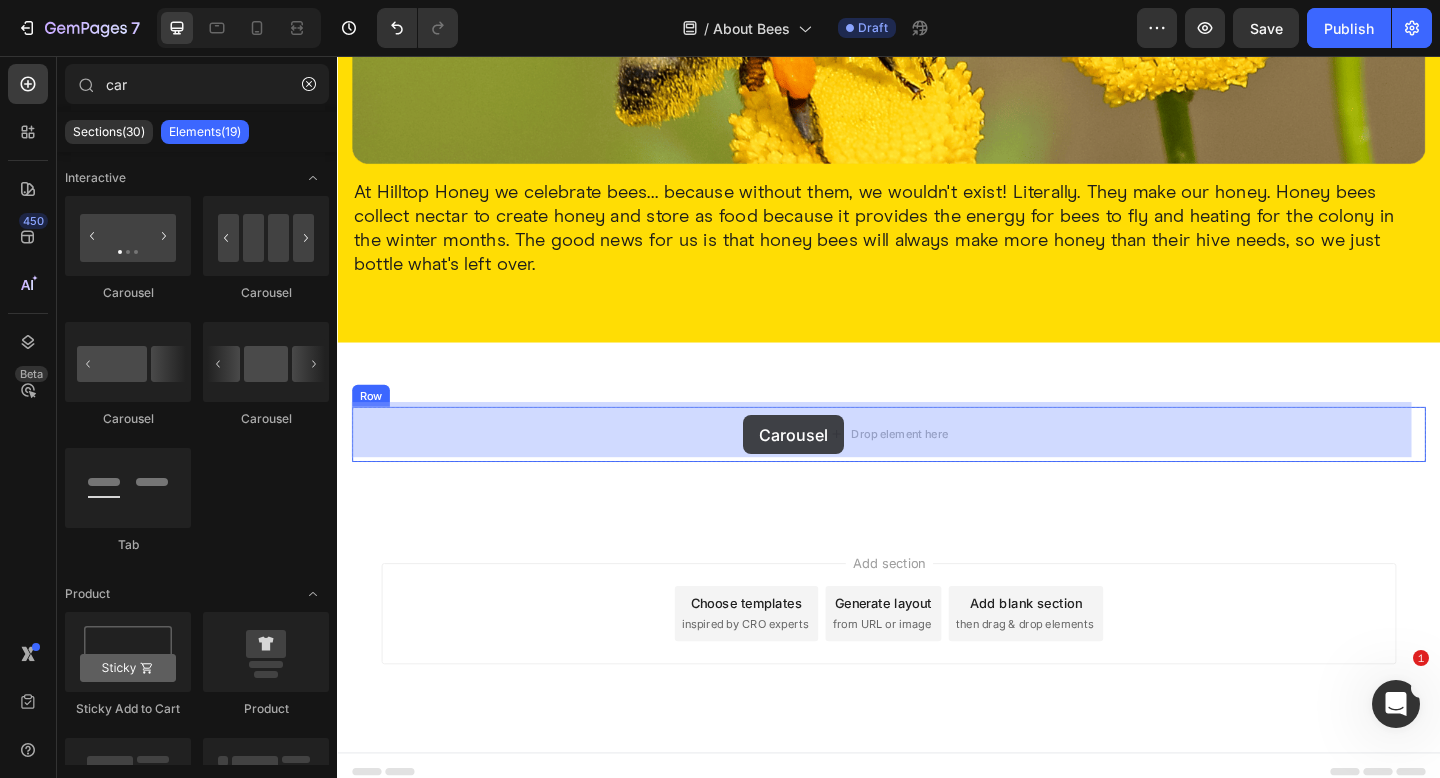 drag, startPoint x: 477, startPoint y: 299, endPoint x: 779, endPoint y: 447, distance: 336.31534 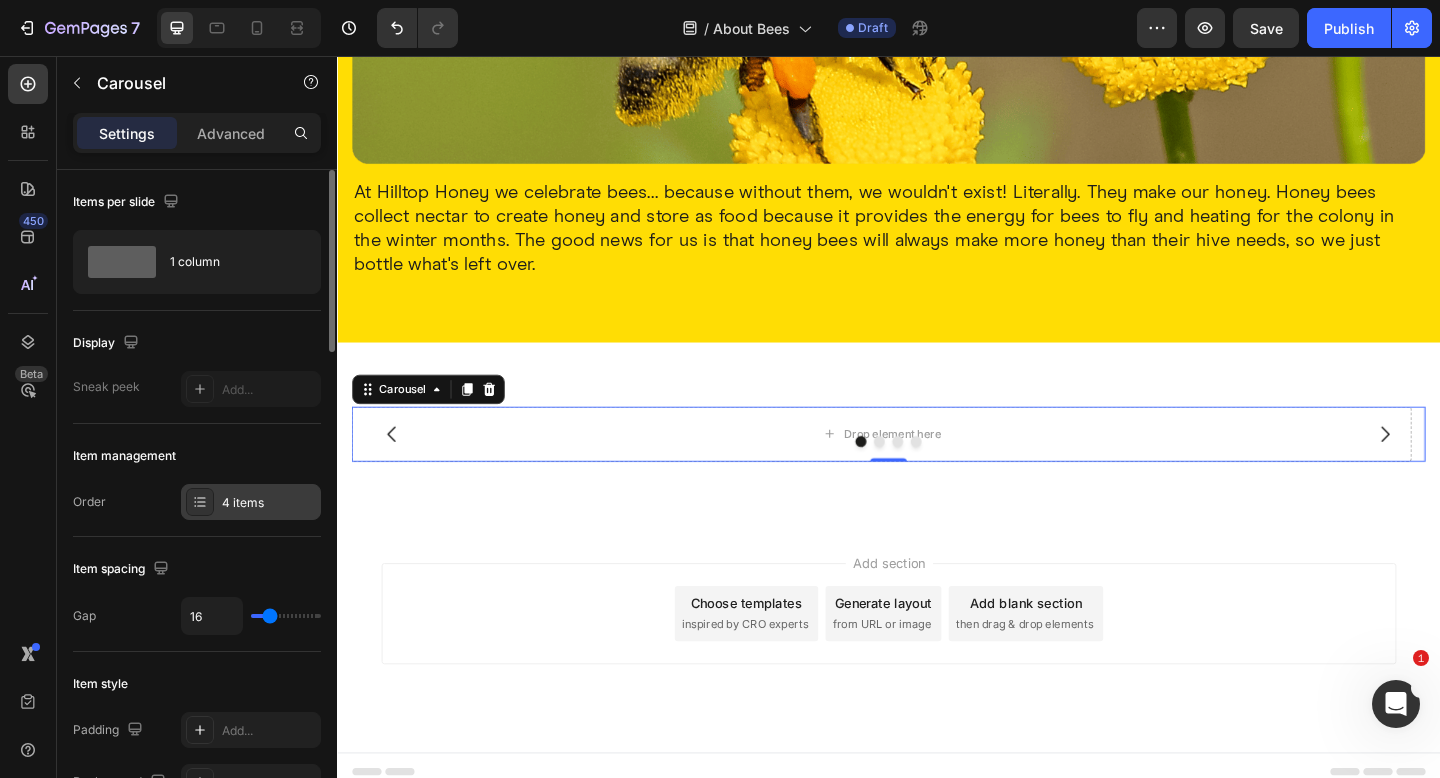 click on "4 items" at bounding box center (269, 503) 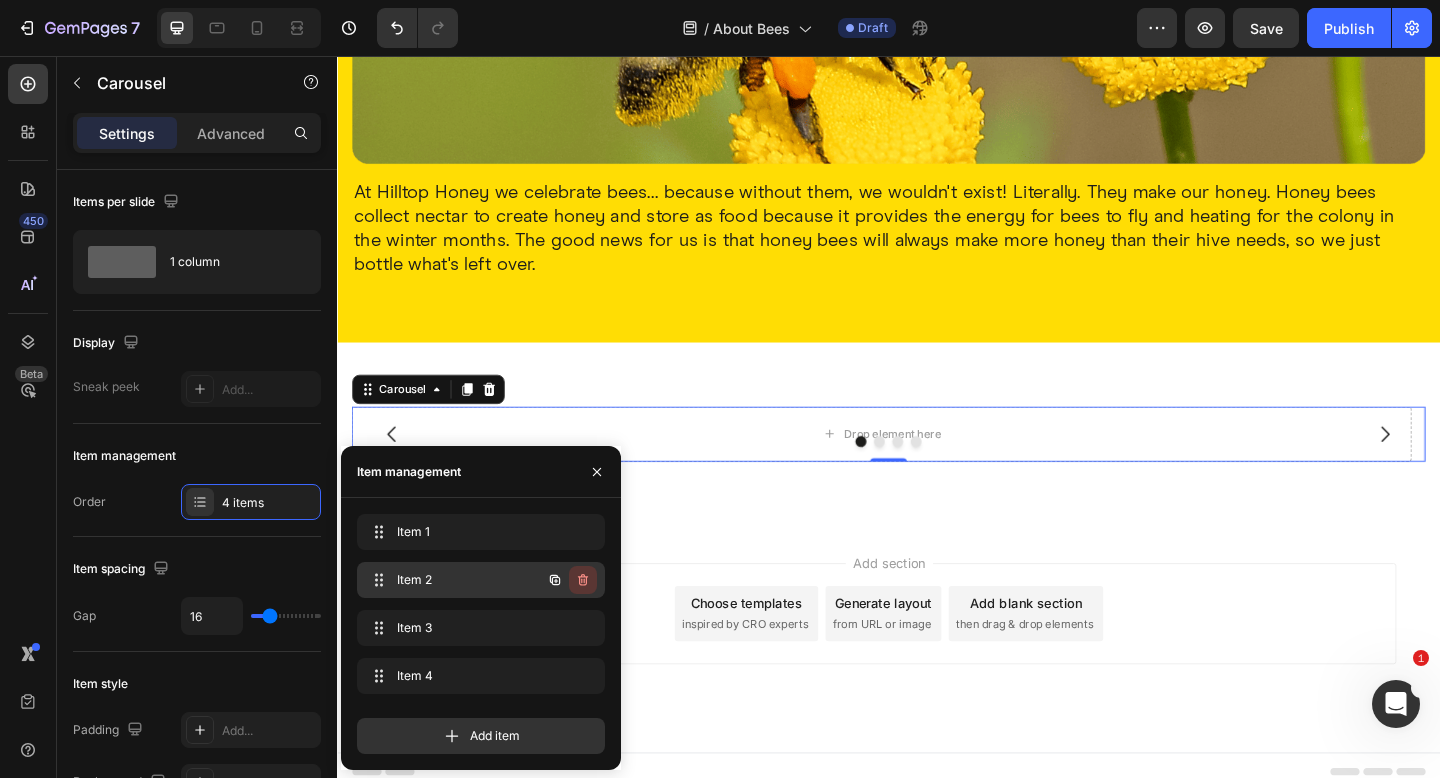 click 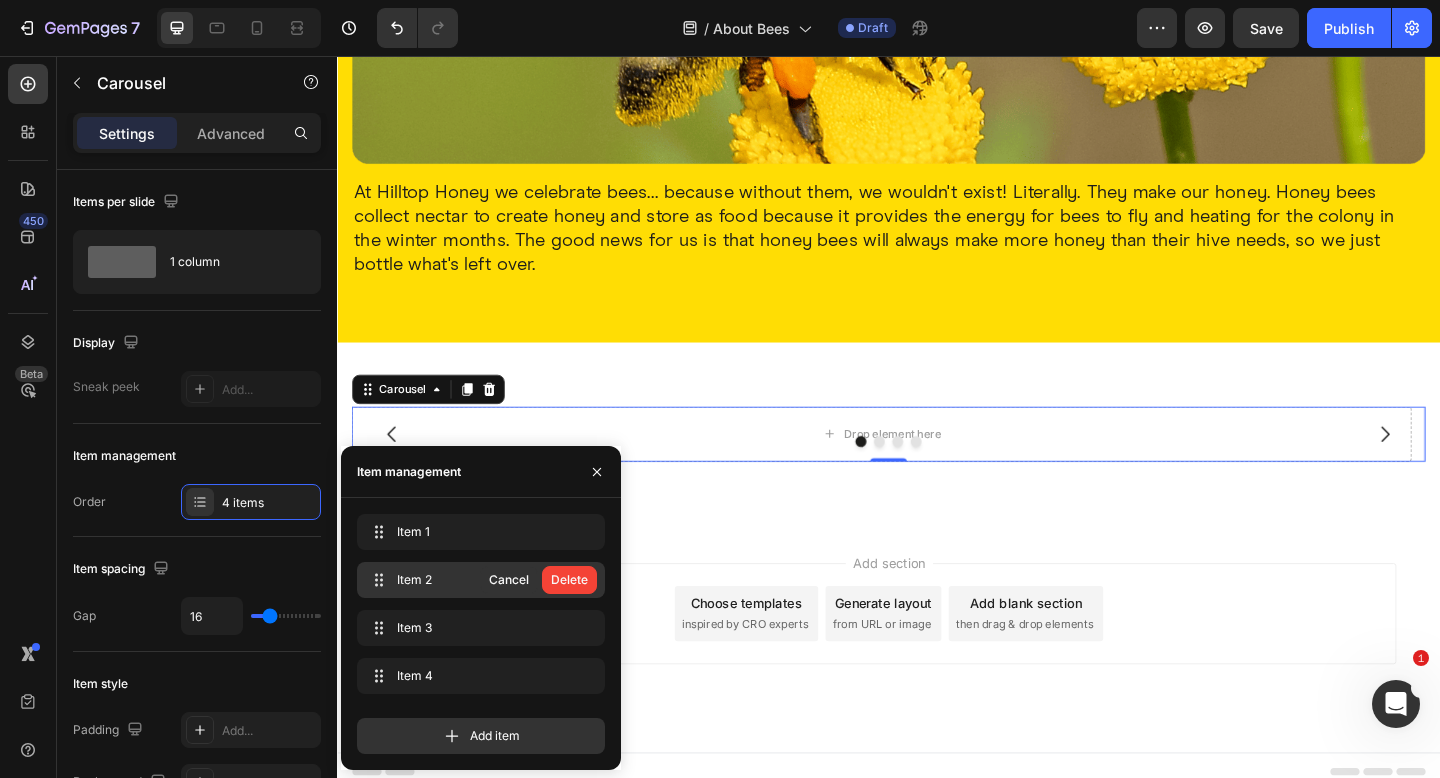 click on "Delete" at bounding box center [569, 580] 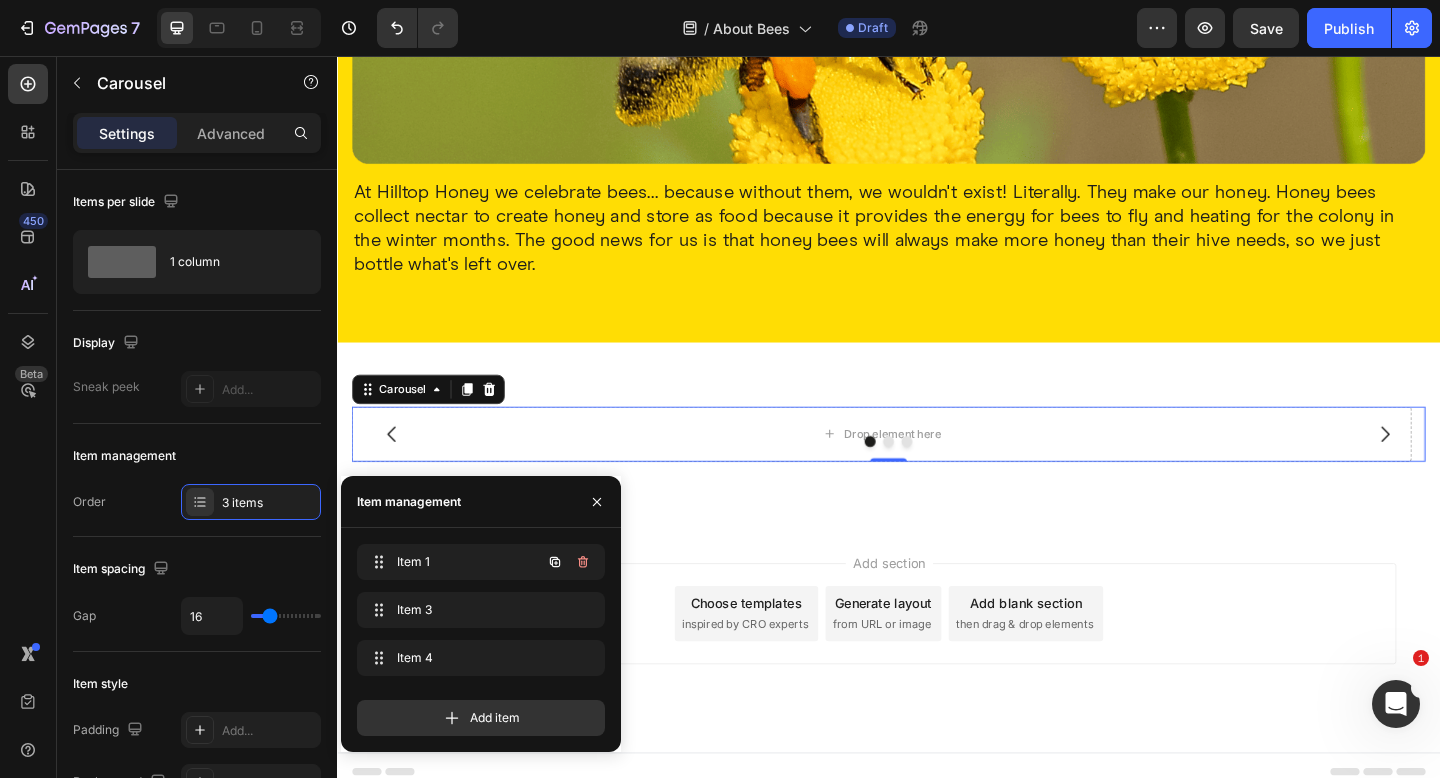 click 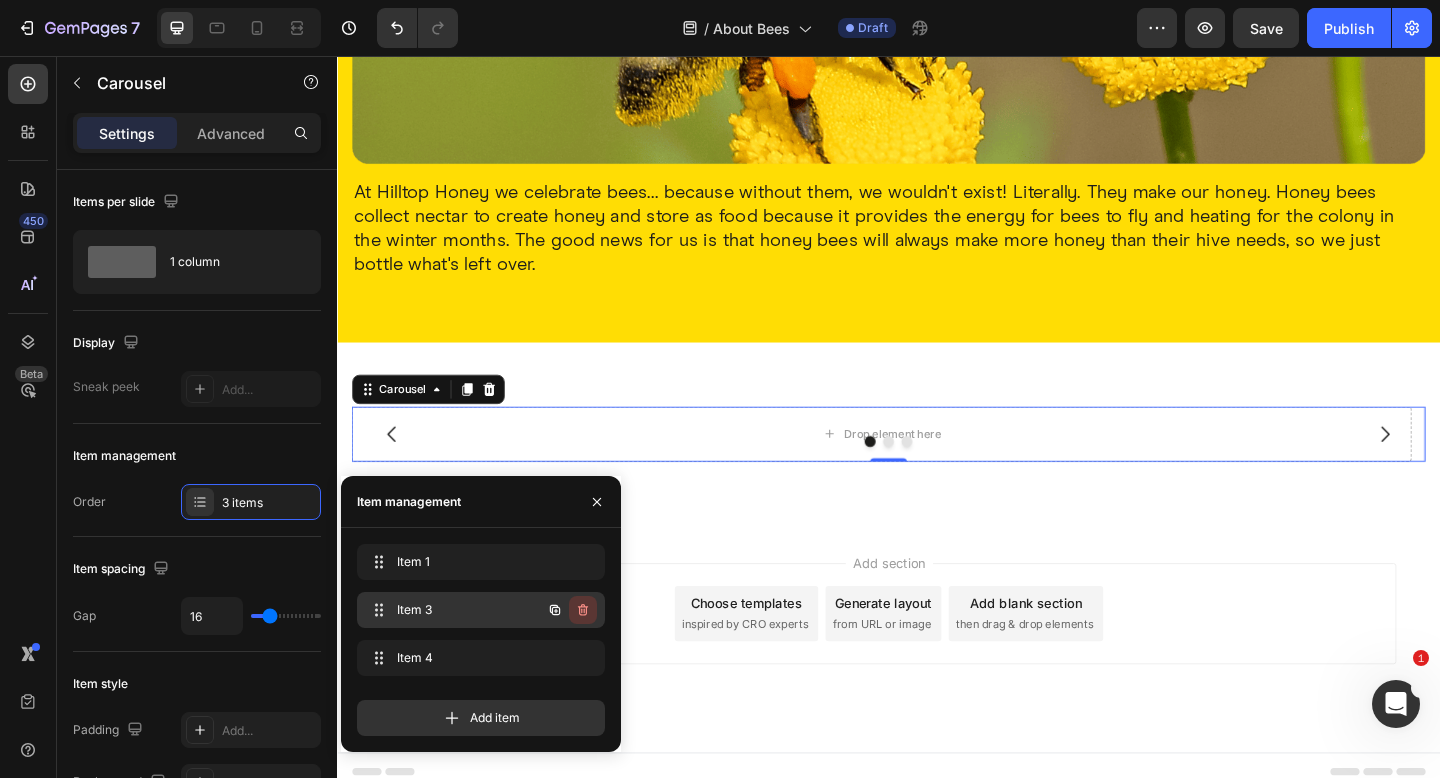 click 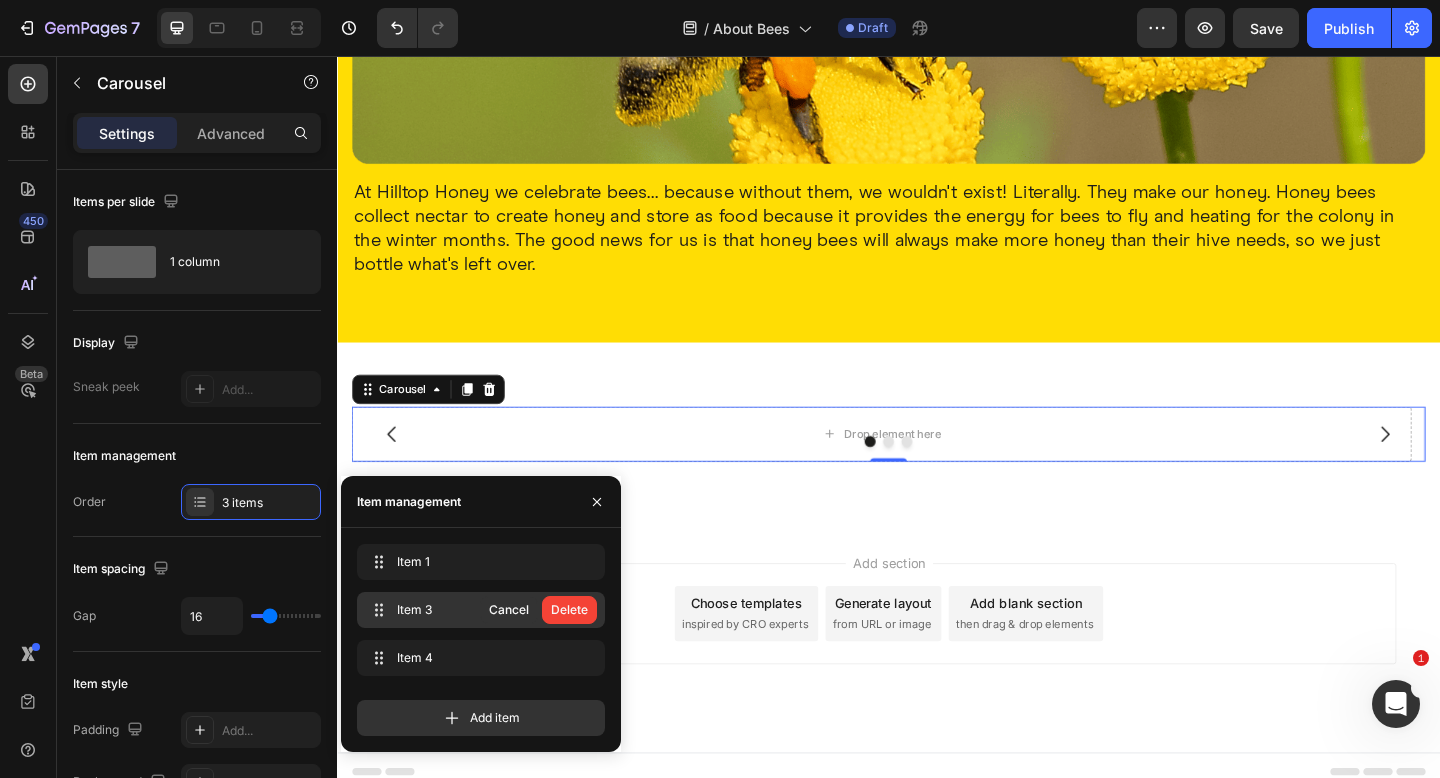 click on "Delete" at bounding box center [569, 610] 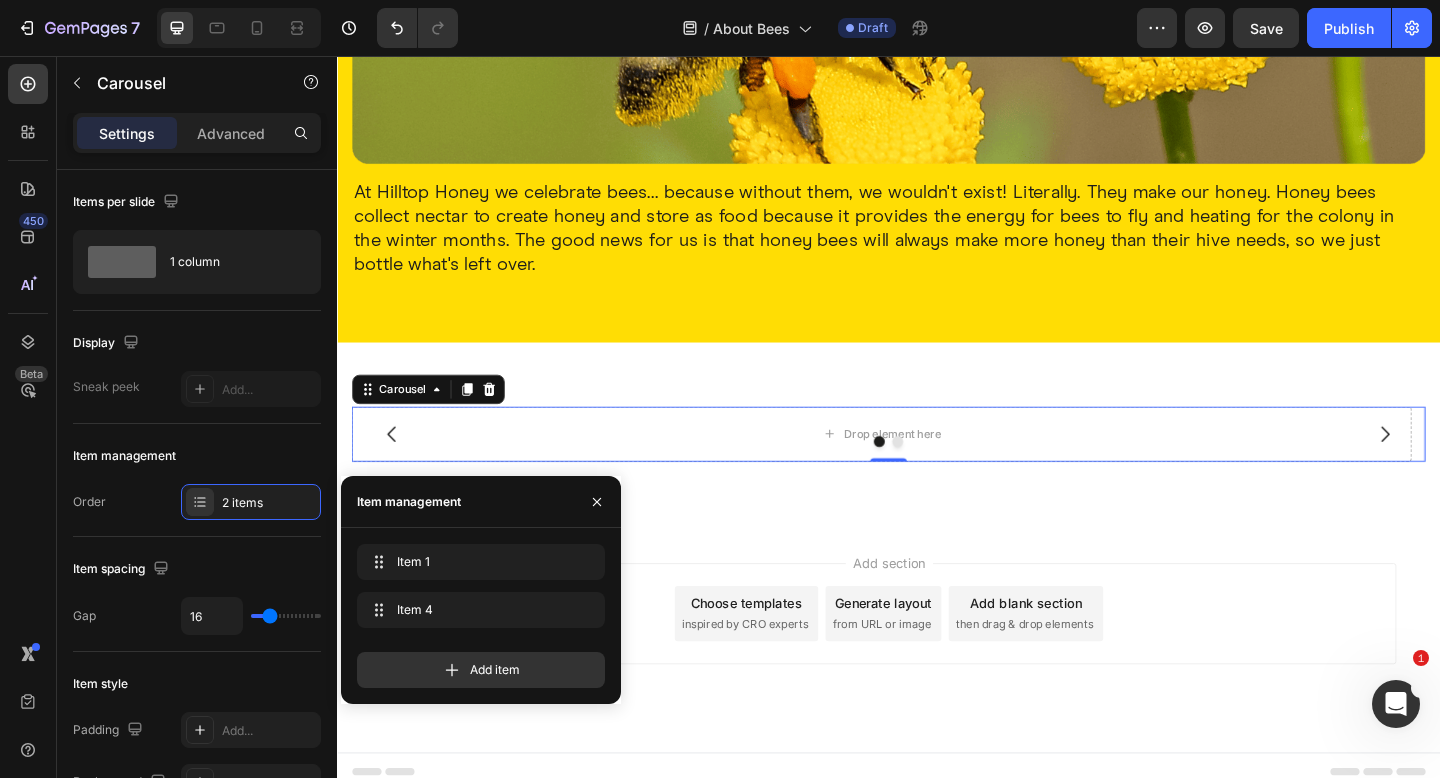 click on "Item 1 Item 1 Item 4 Item 4" at bounding box center (481, 590) 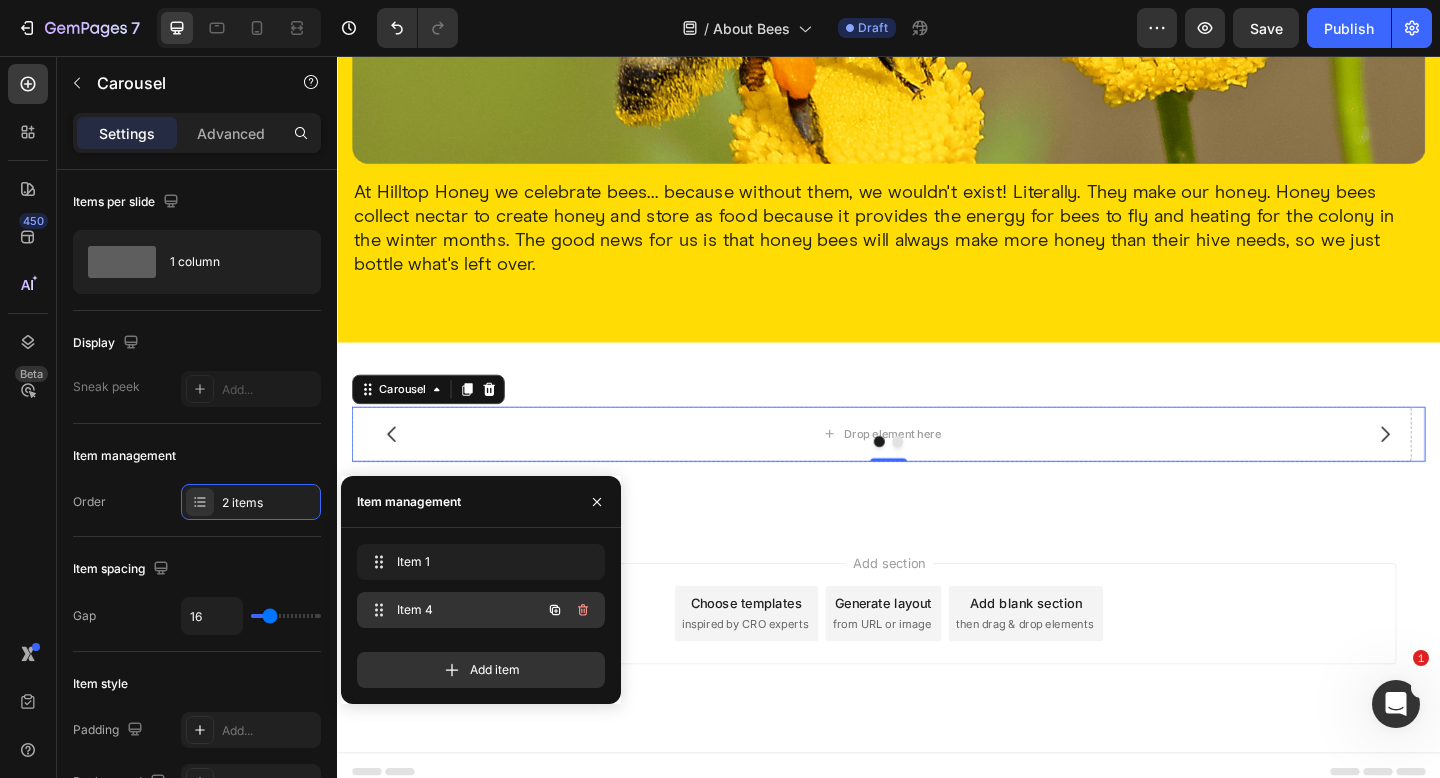 click 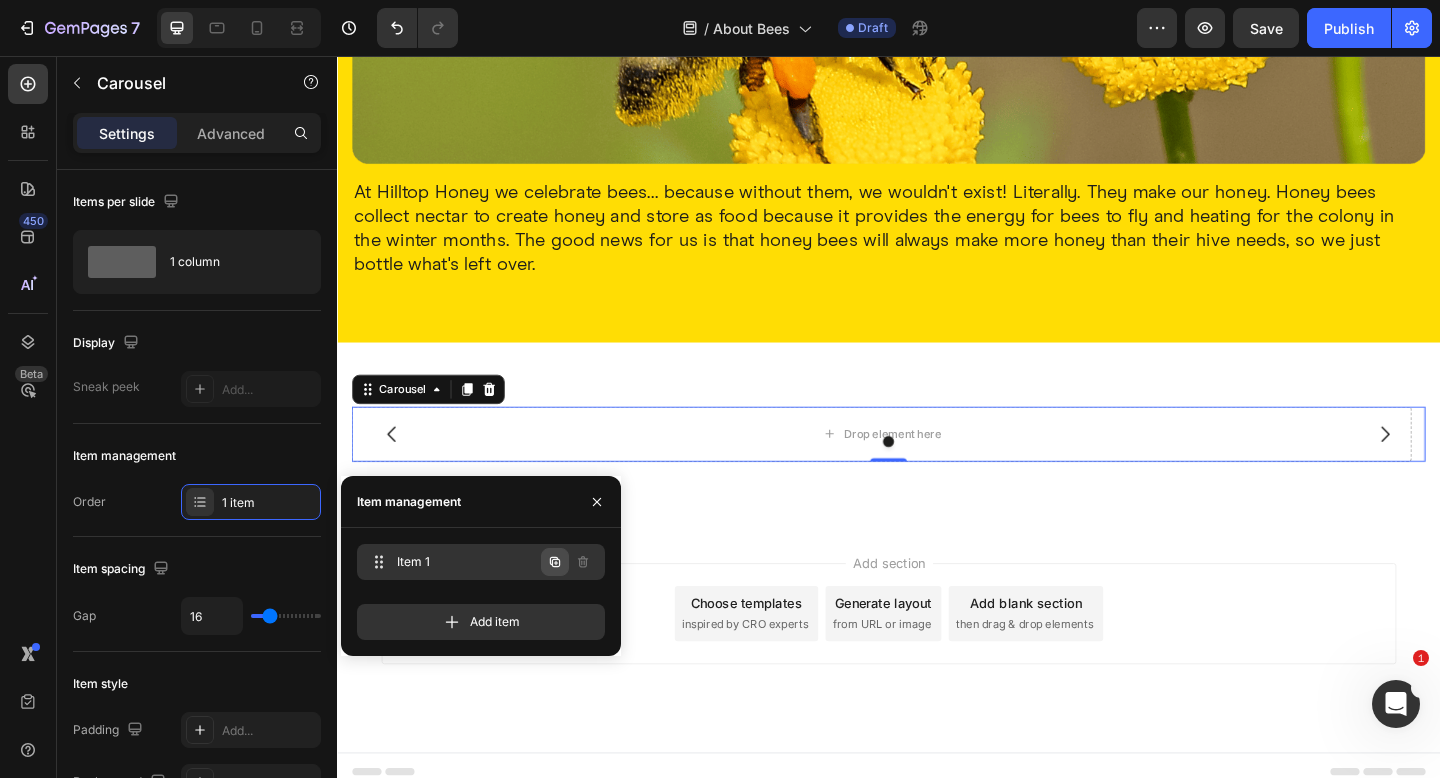 click 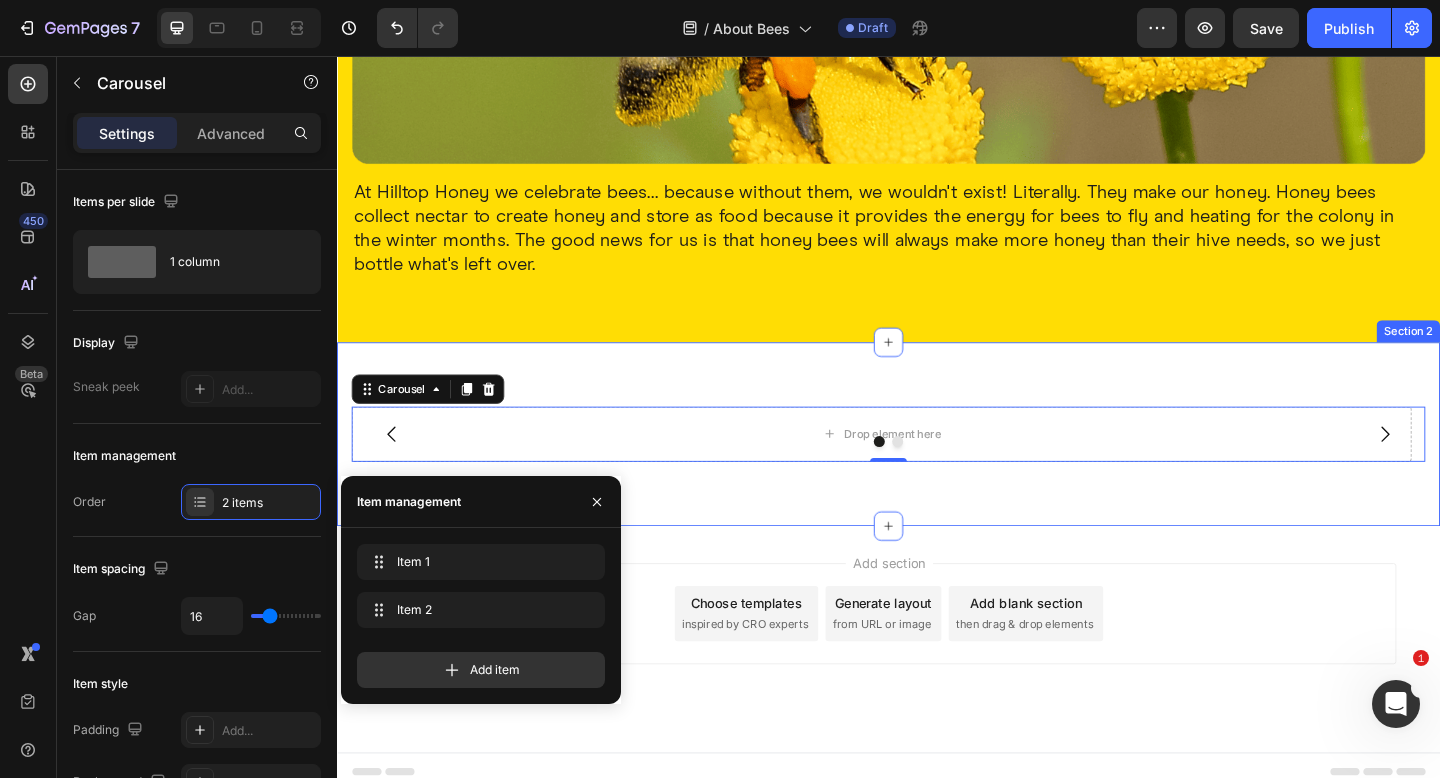 click on "Drop element here
Drop element here
Carousel   0 Row Section 2" at bounding box center [937, 468] 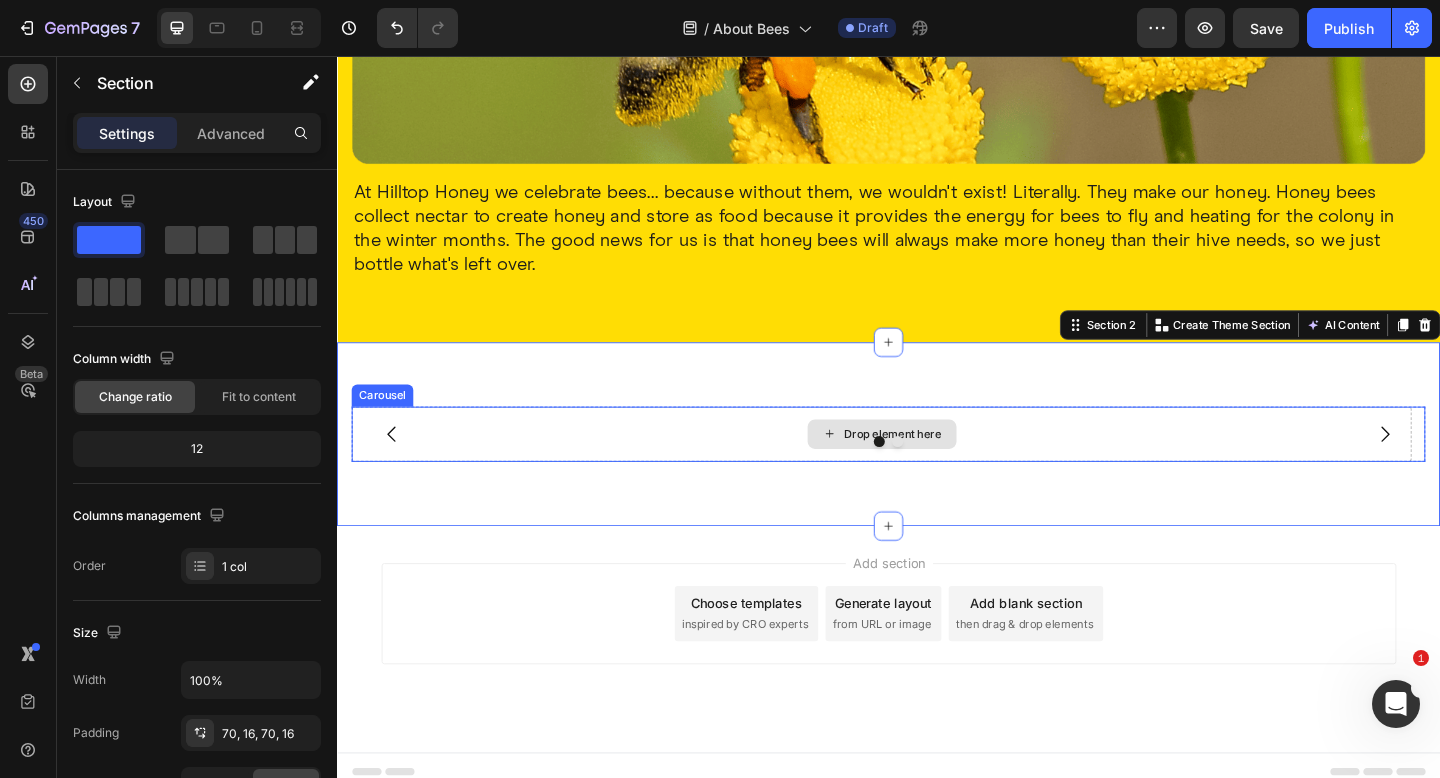 click on "Drop element here" at bounding box center [929, 468] 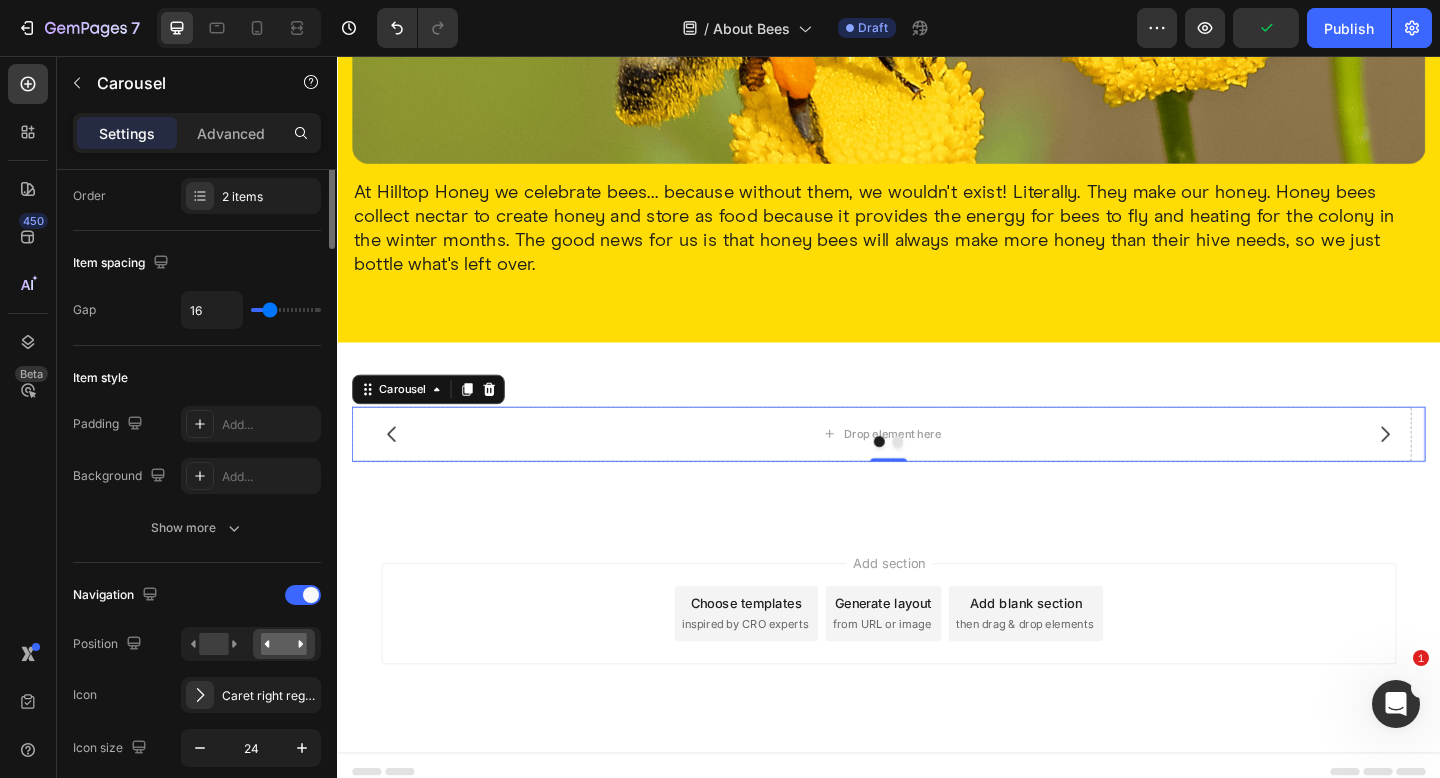 scroll, scrollTop: 474, scrollLeft: 0, axis: vertical 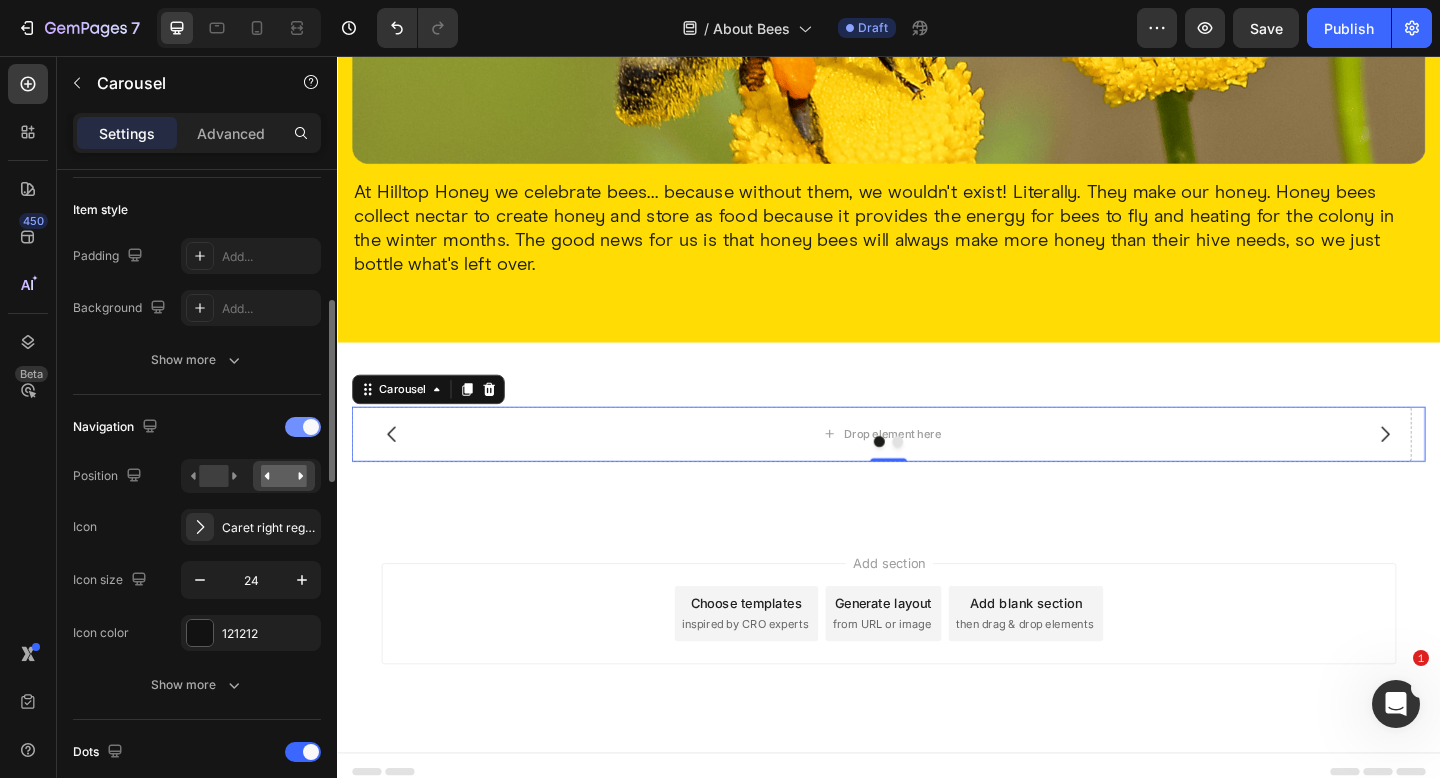 click at bounding box center (303, 427) 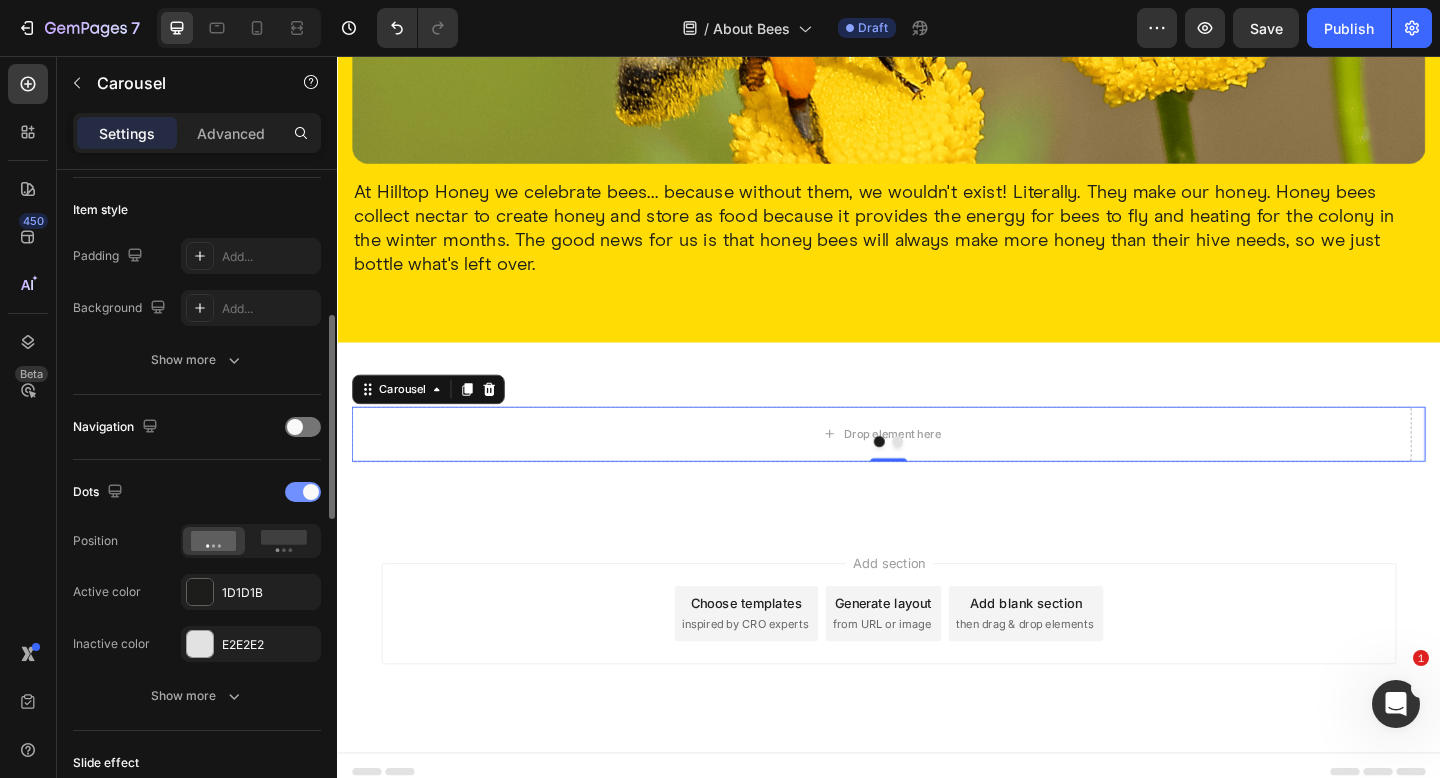 click at bounding box center [311, 492] 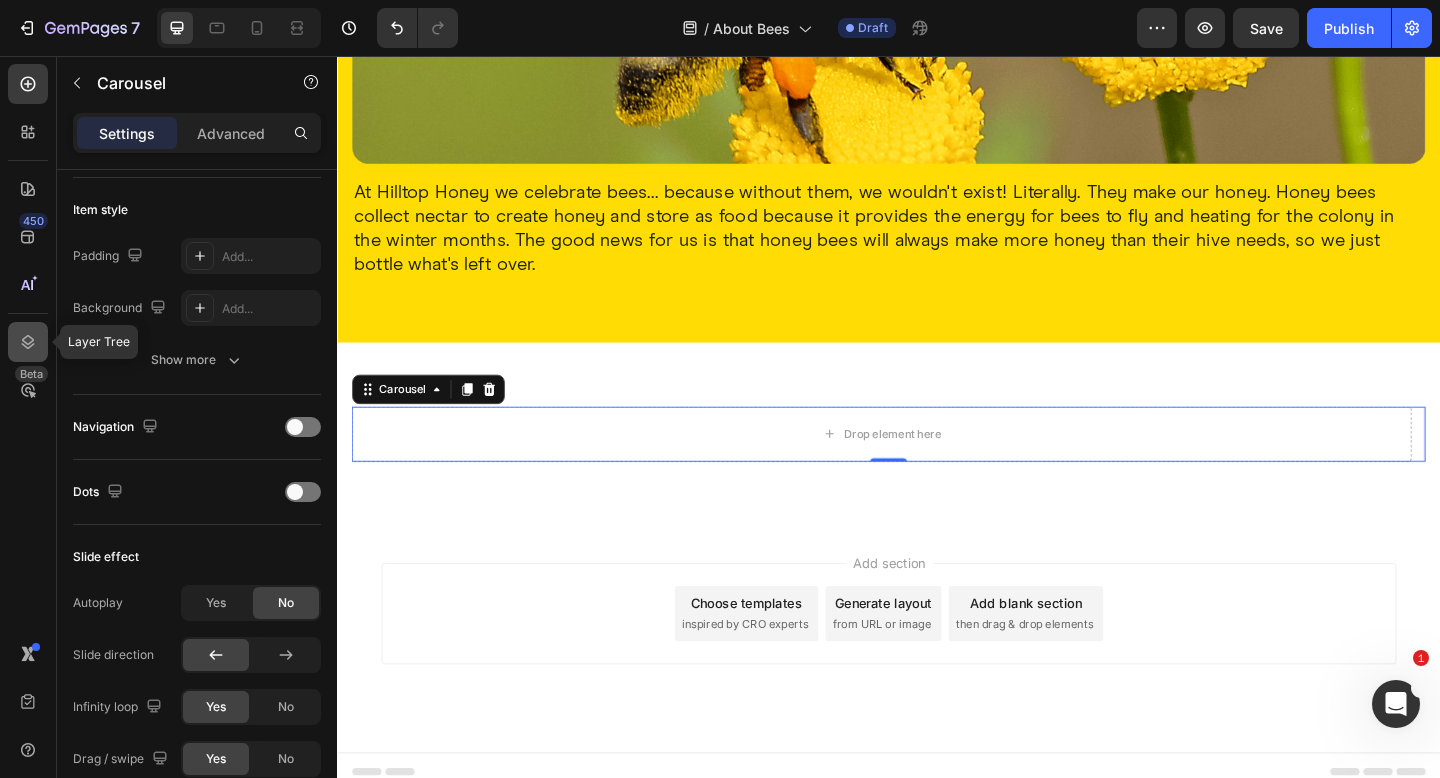 click 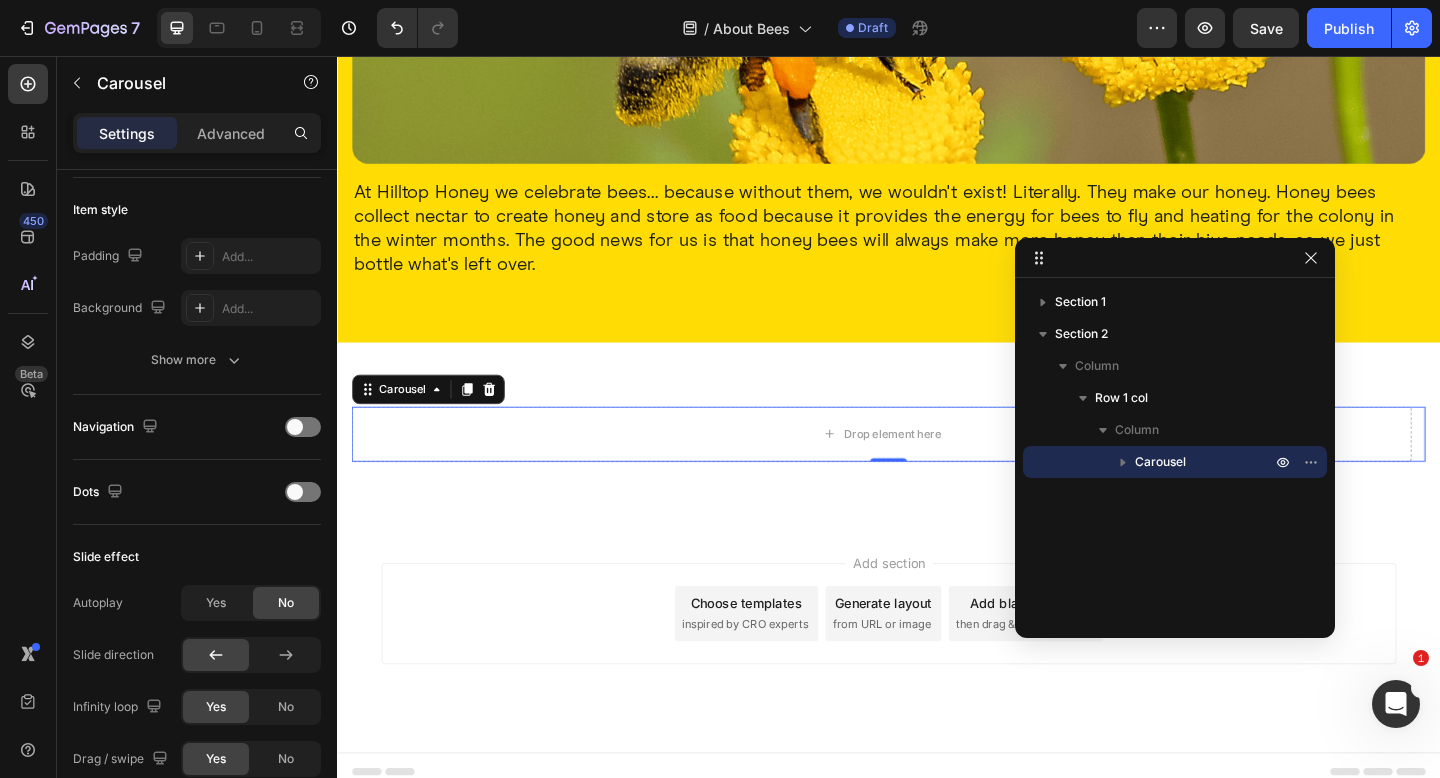 click 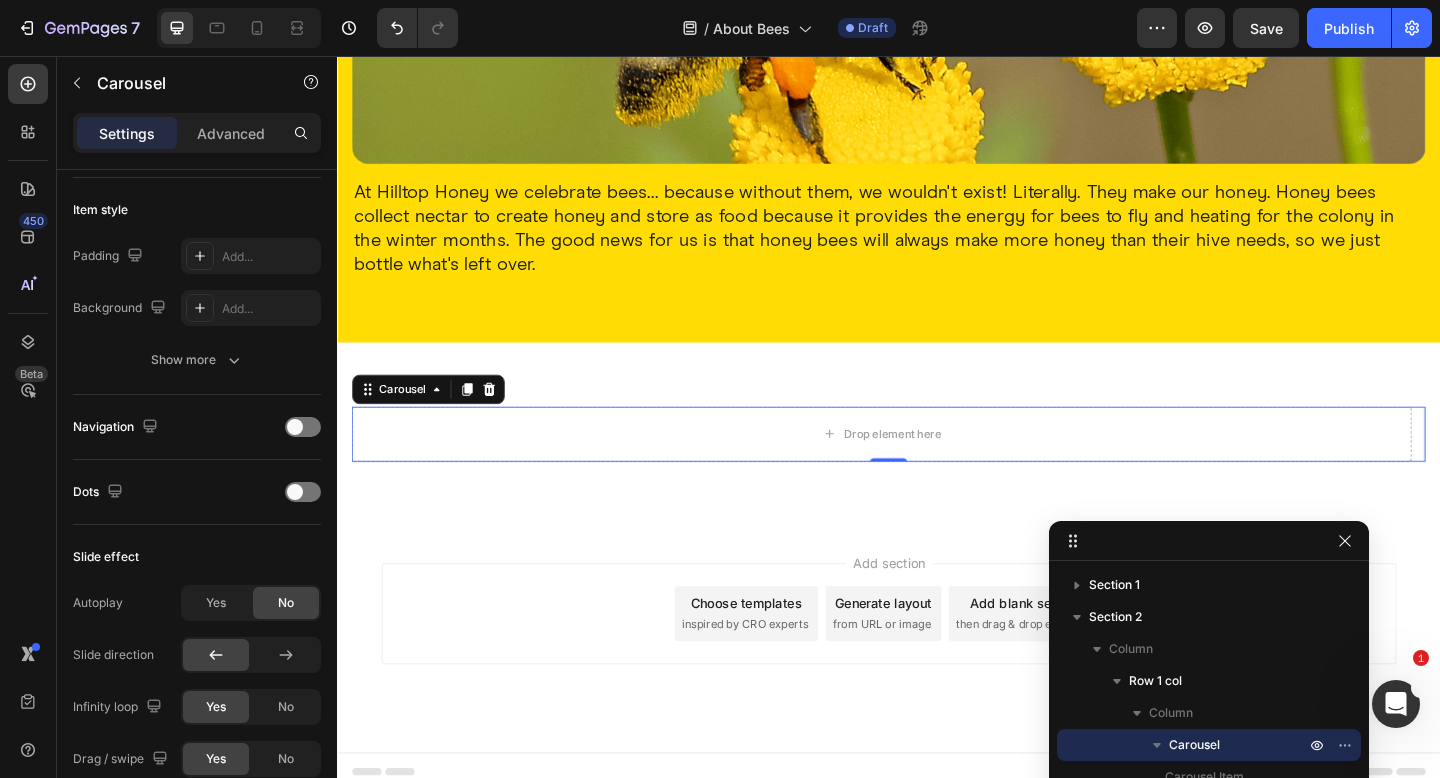 drag, startPoint x: 1126, startPoint y: 249, endPoint x: 1161, endPoint y: 532, distance: 285.1561 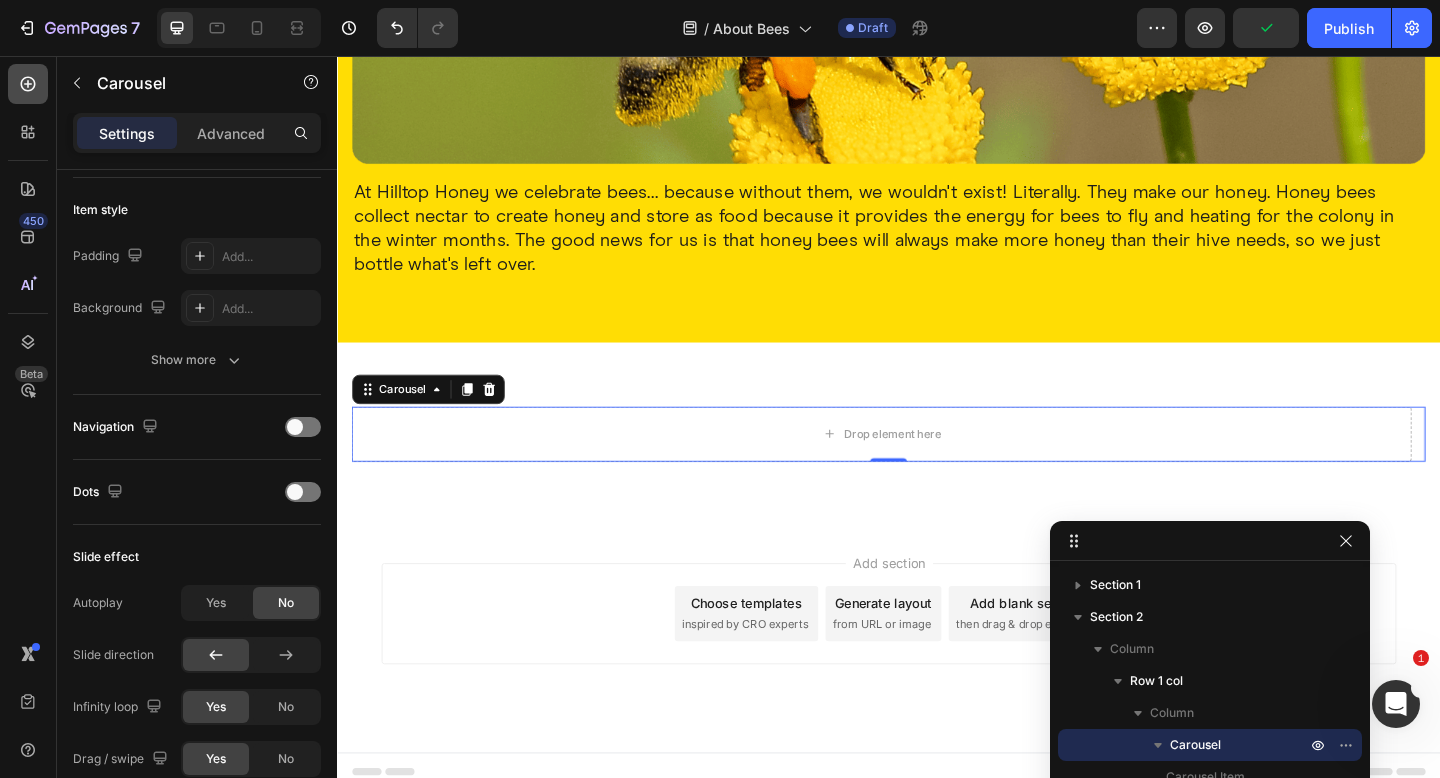 click 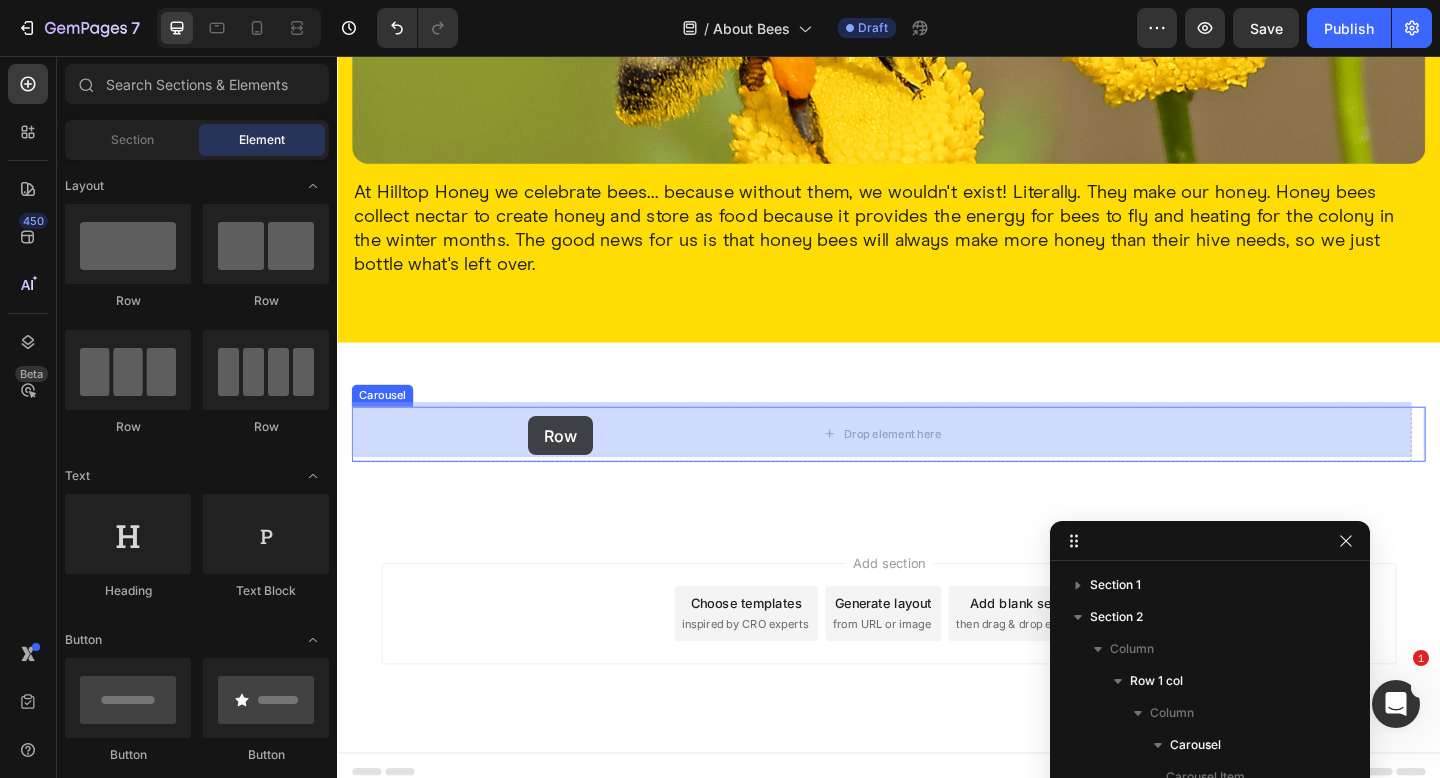 drag, startPoint x: 592, startPoint y: 326, endPoint x: 545, endPoint y: 448, distance: 130.7402 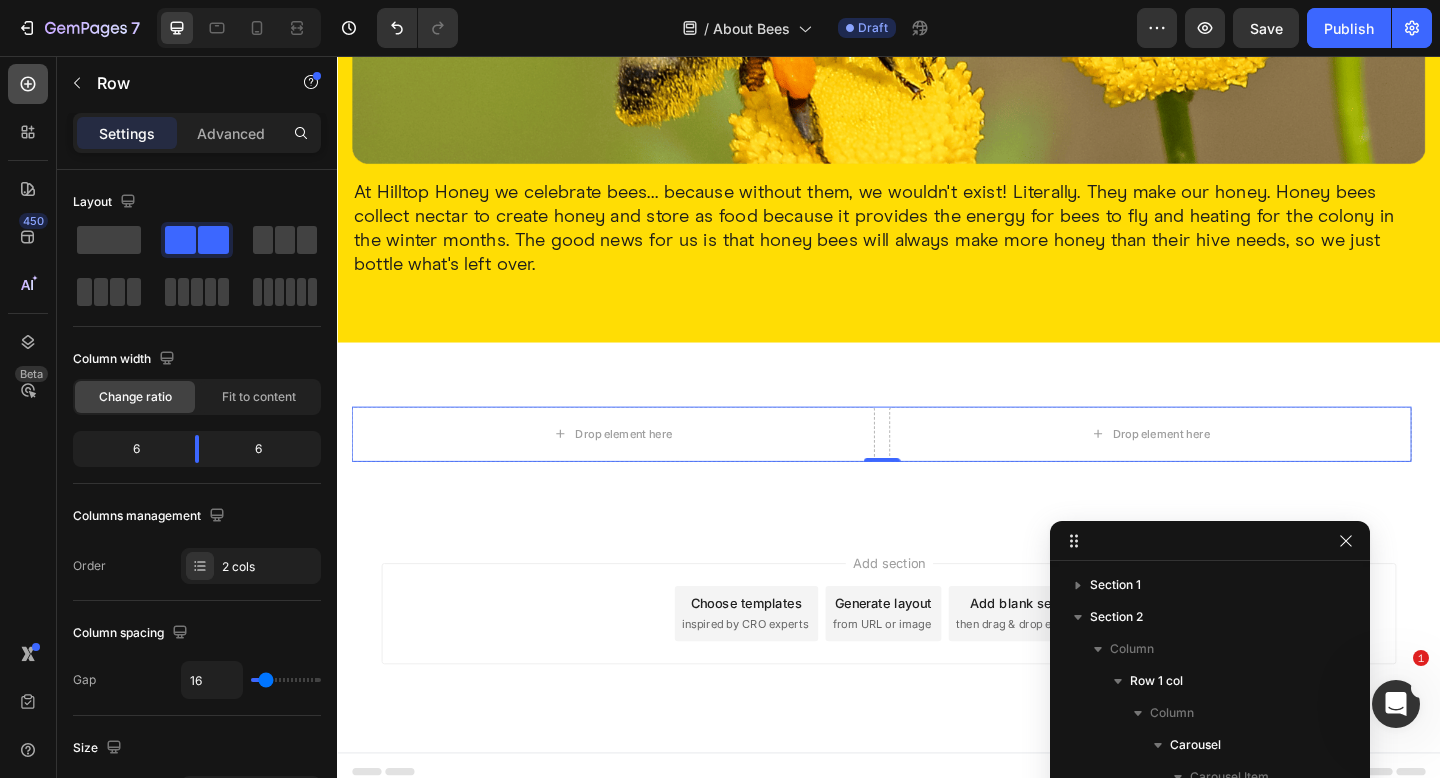 click 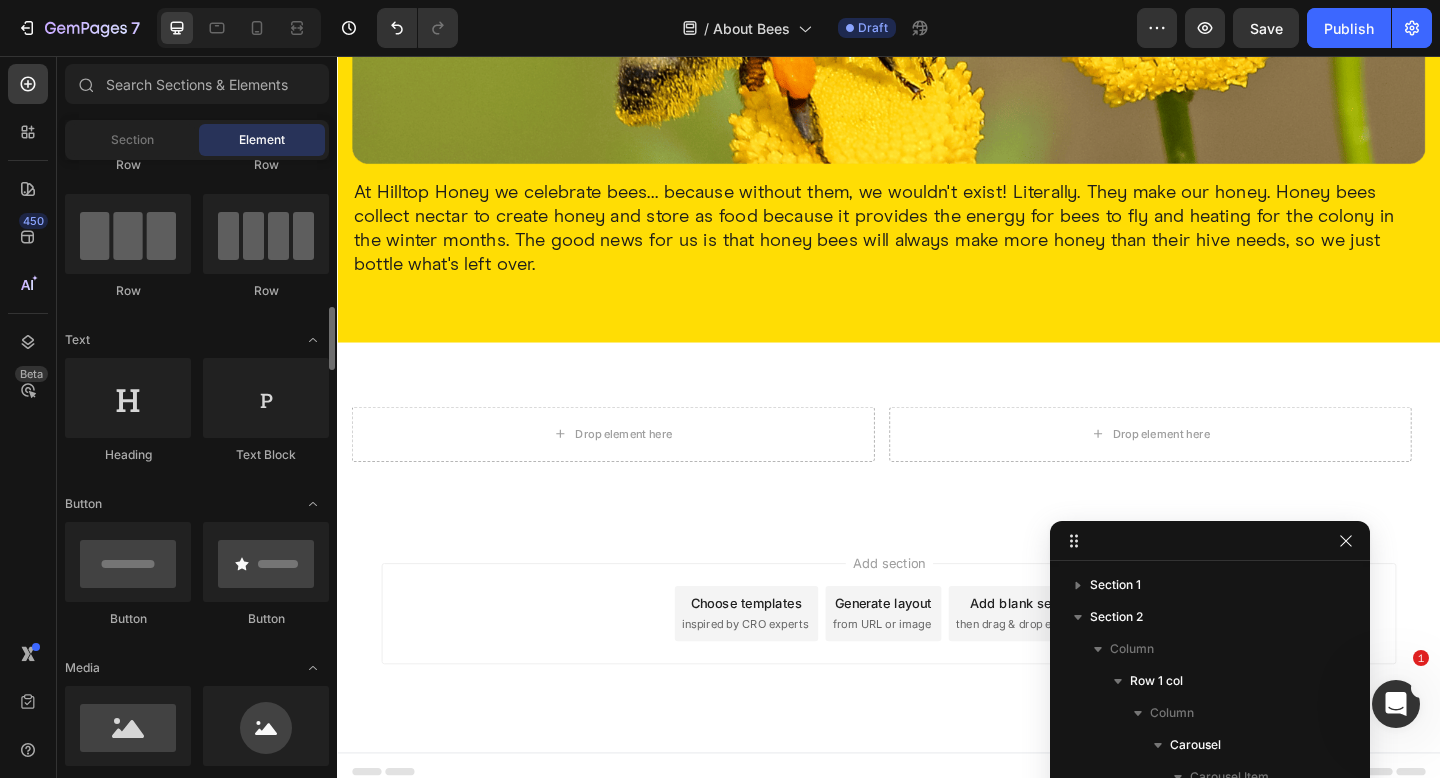 scroll, scrollTop: 257, scrollLeft: 0, axis: vertical 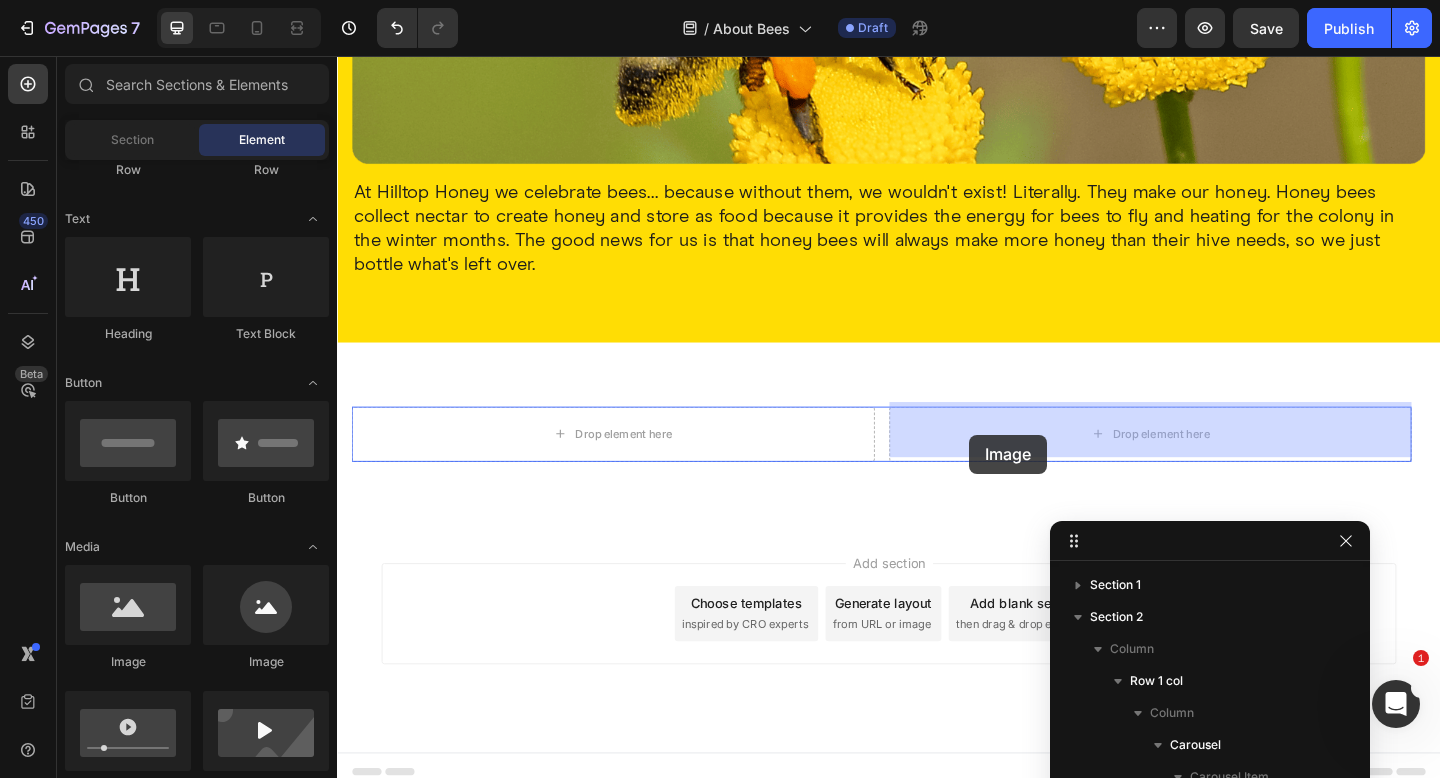 drag, startPoint x: 484, startPoint y: 651, endPoint x: 1025, endPoint y: 468, distance: 571.113 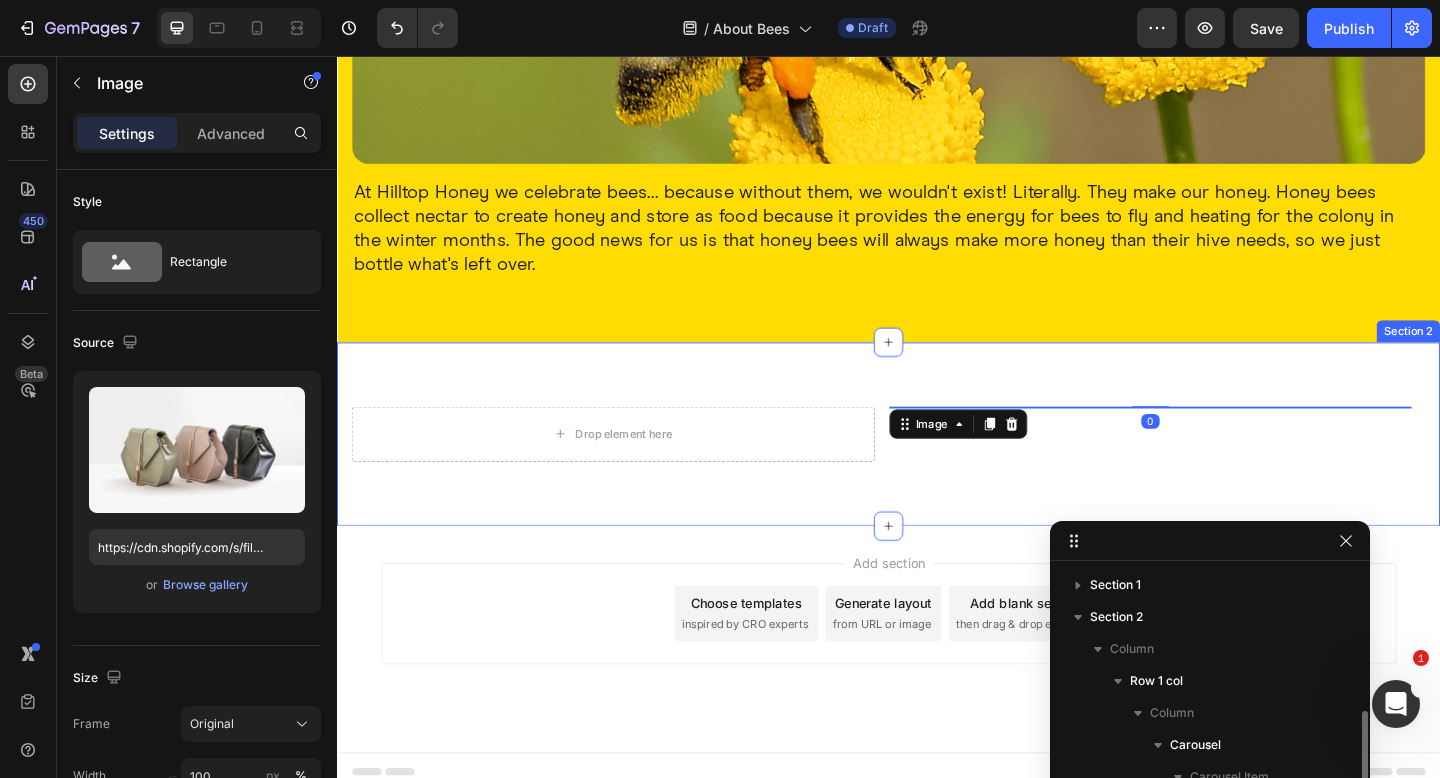 scroll, scrollTop: 78, scrollLeft: 0, axis: vertical 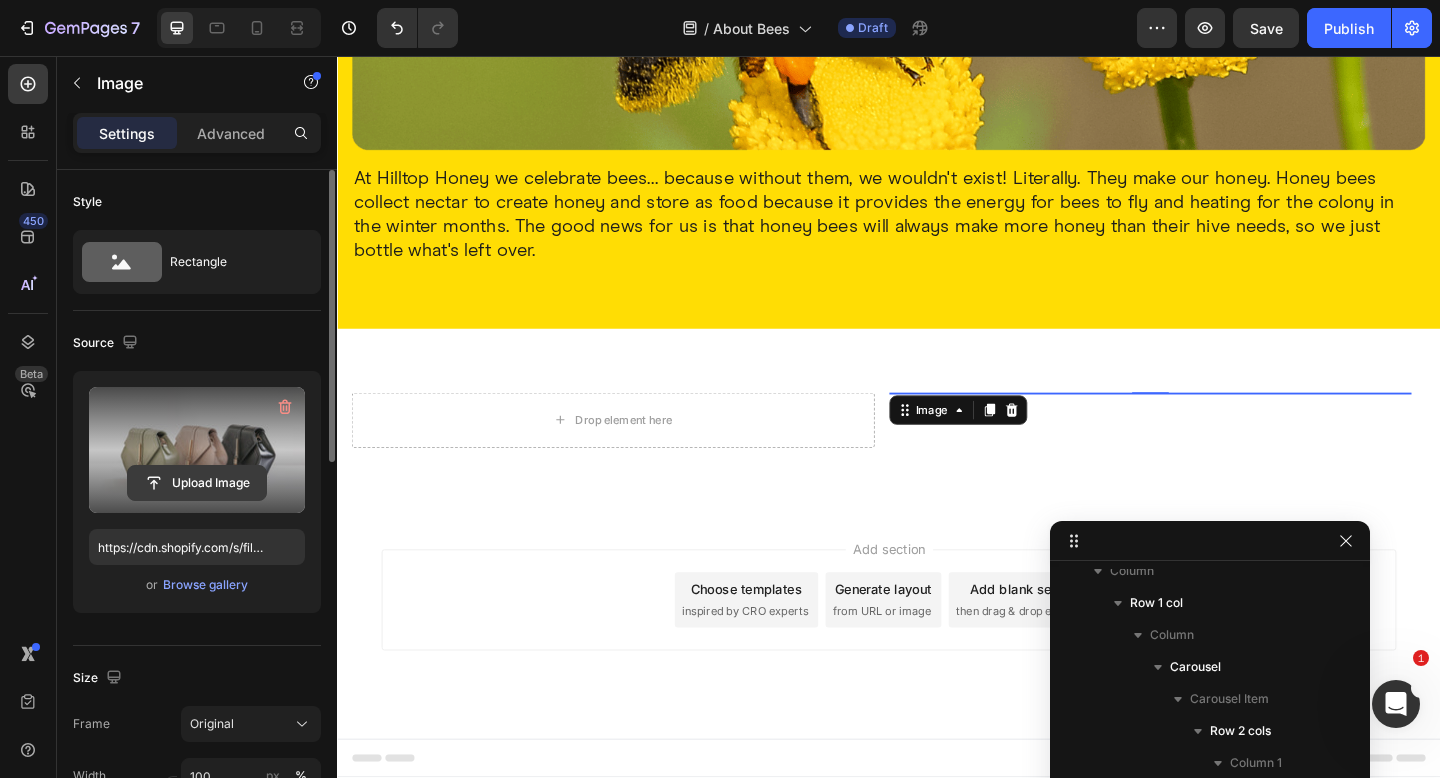 click 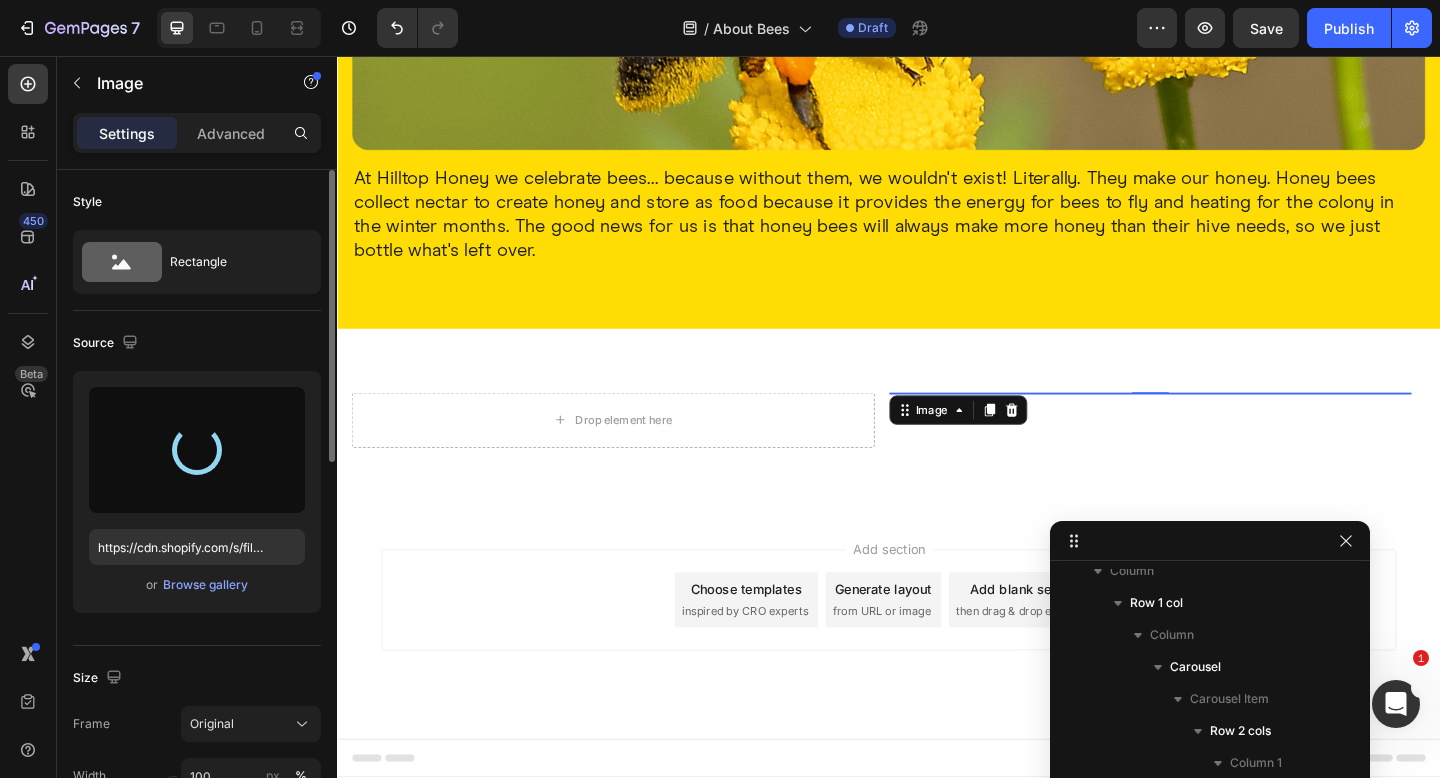 type on "https://cdn.shopify.com/s/files/1/0551/9153/5685/files/gempages_574481162148250736-fb3aa824-a5d8-4bf8-aa32-cf8013299d91.png" 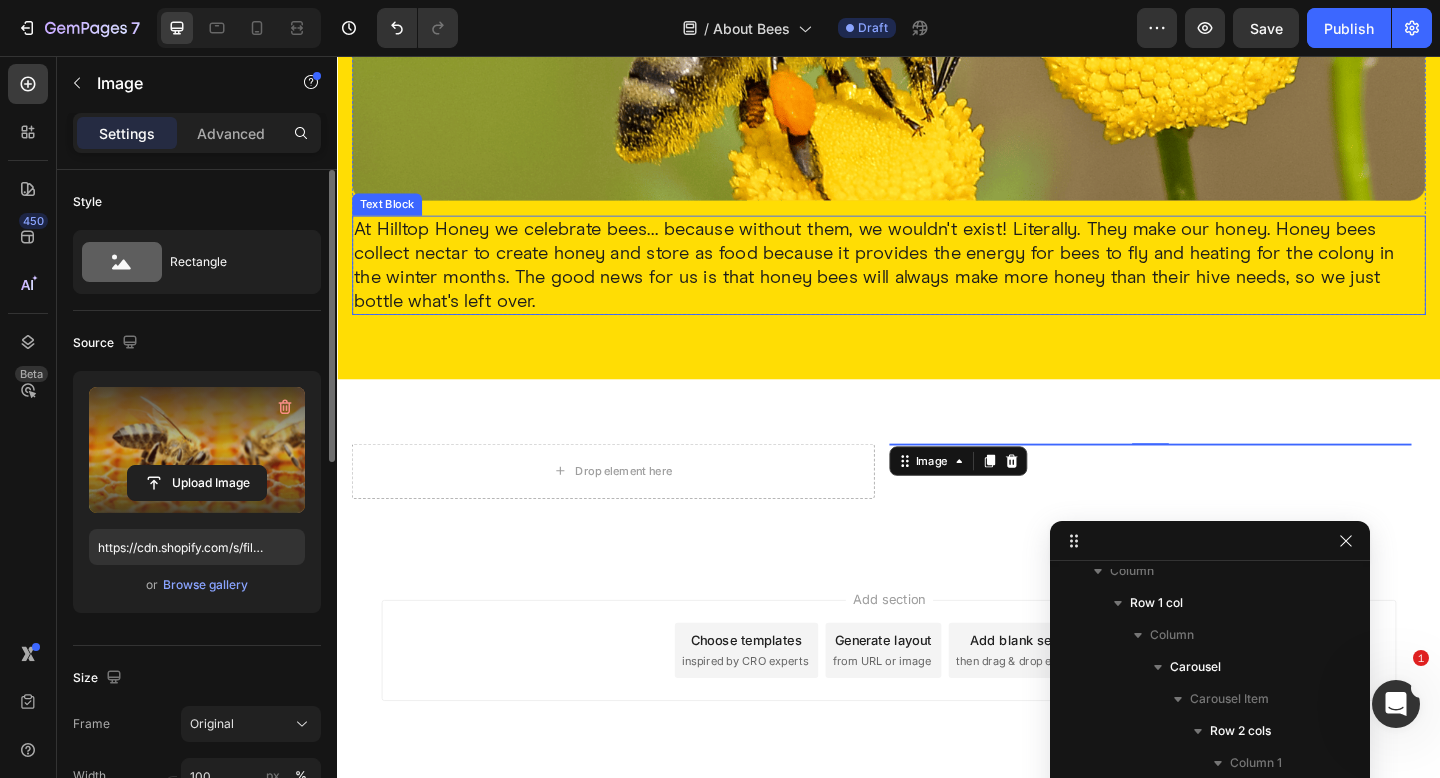 scroll, scrollTop: 435, scrollLeft: 0, axis: vertical 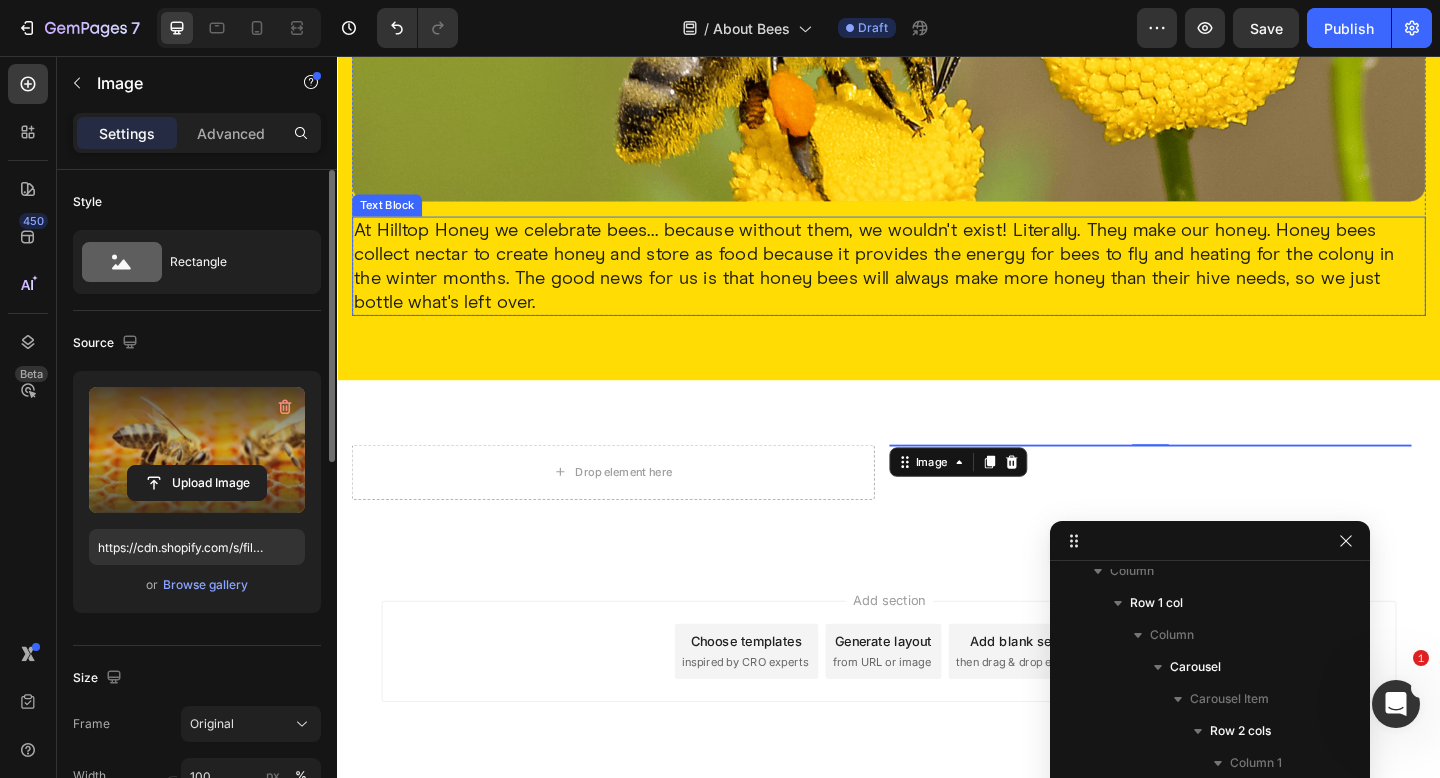 click on "At Hilltop Honey we celebrate bees... because without them, we wouldn't exist! Literally. They make our honey. Honey bees collect nectar to create honey and store as food because it provides the energy for bees to fly and heating for the colony in the winter months. The good news for us is that honey bees will always make more honey than their hive needs, so we just bottle what's left over." at bounding box center (937, 285) 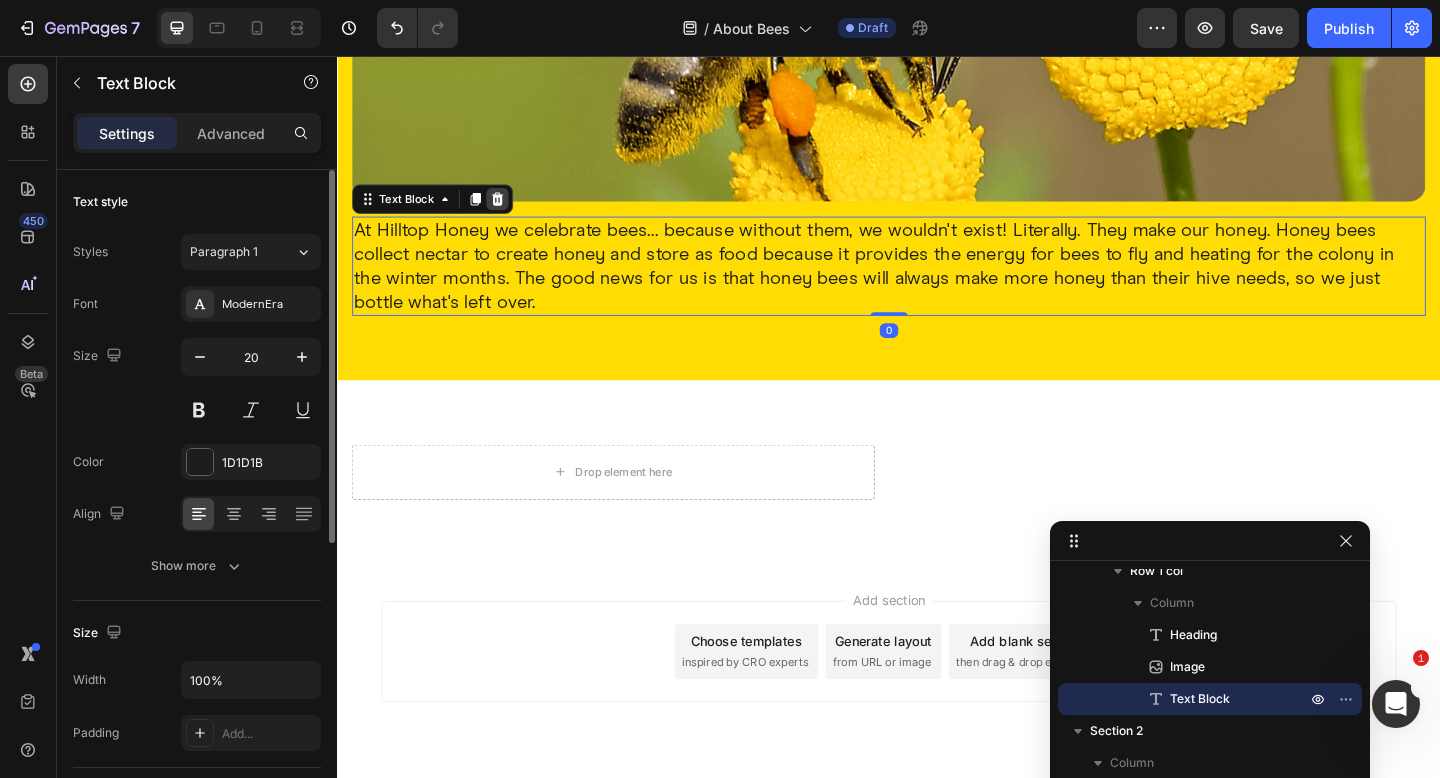 click at bounding box center [511, 212] 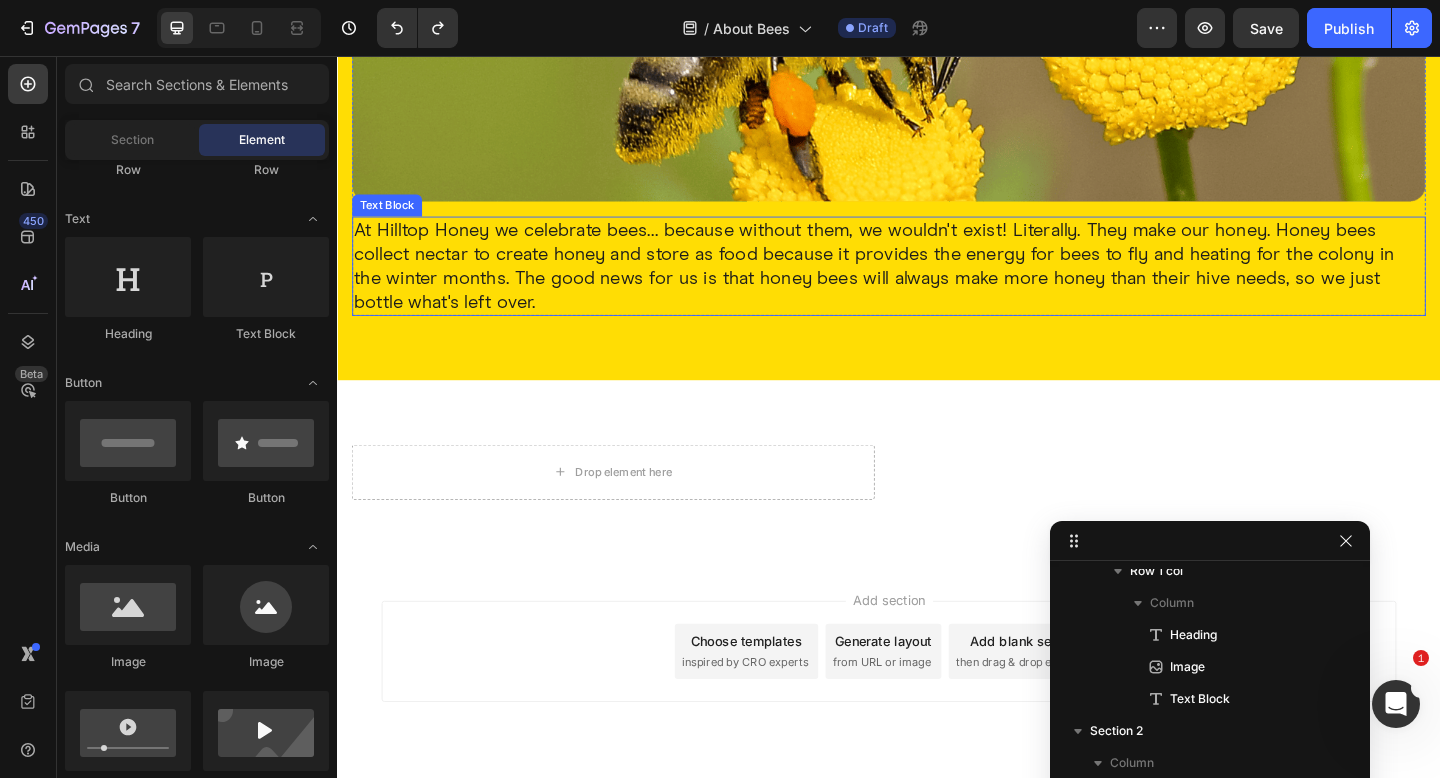click on "At Hilltop Honey we celebrate bees... because without them, we wouldn't exist! Literally. They make our honey. Honey bees collect nectar to create honey and store as food because it provides the energy for bees to fly and heating for the colony in the winter months. The good news for us is that honey bees will always make more honey than their hive needs, so we just bottle what's left over." at bounding box center [937, 285] 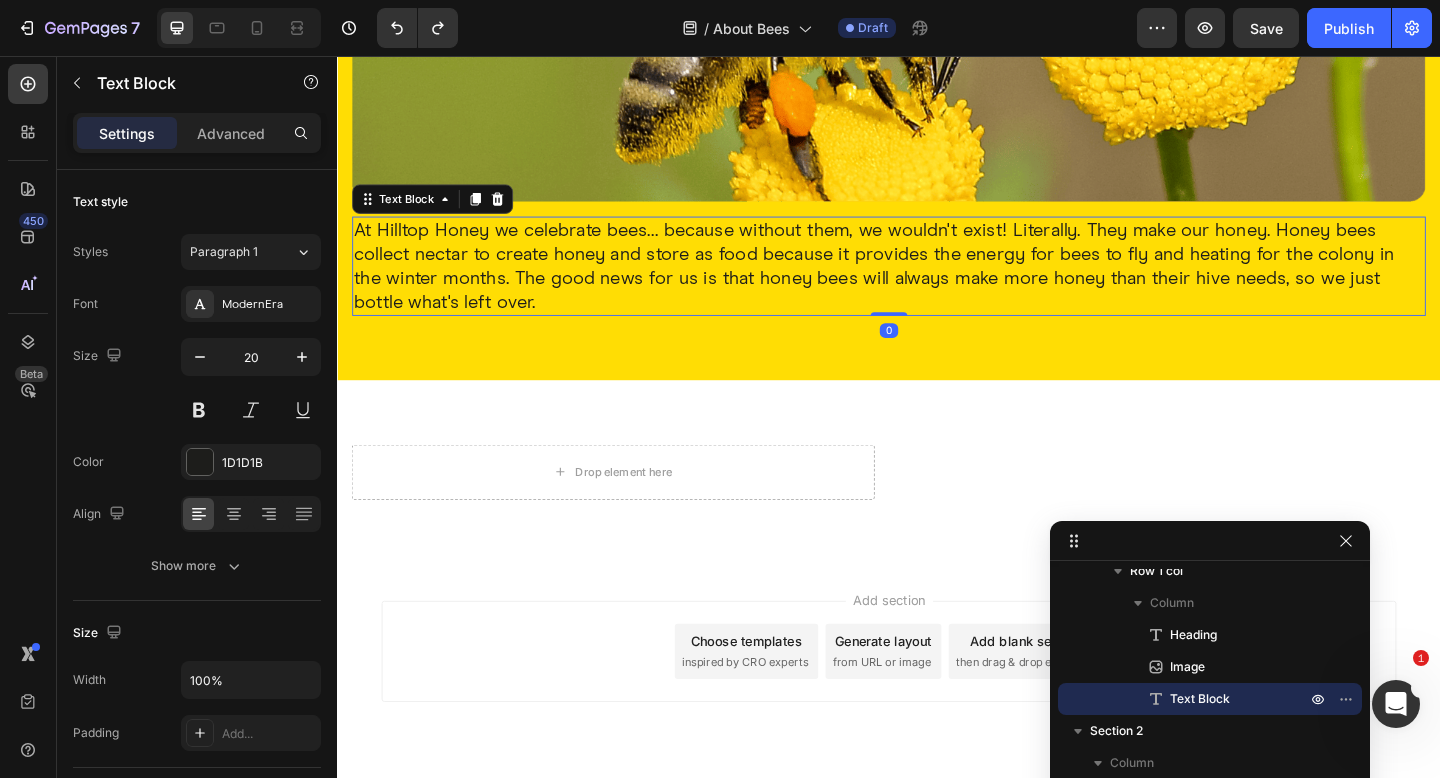 click 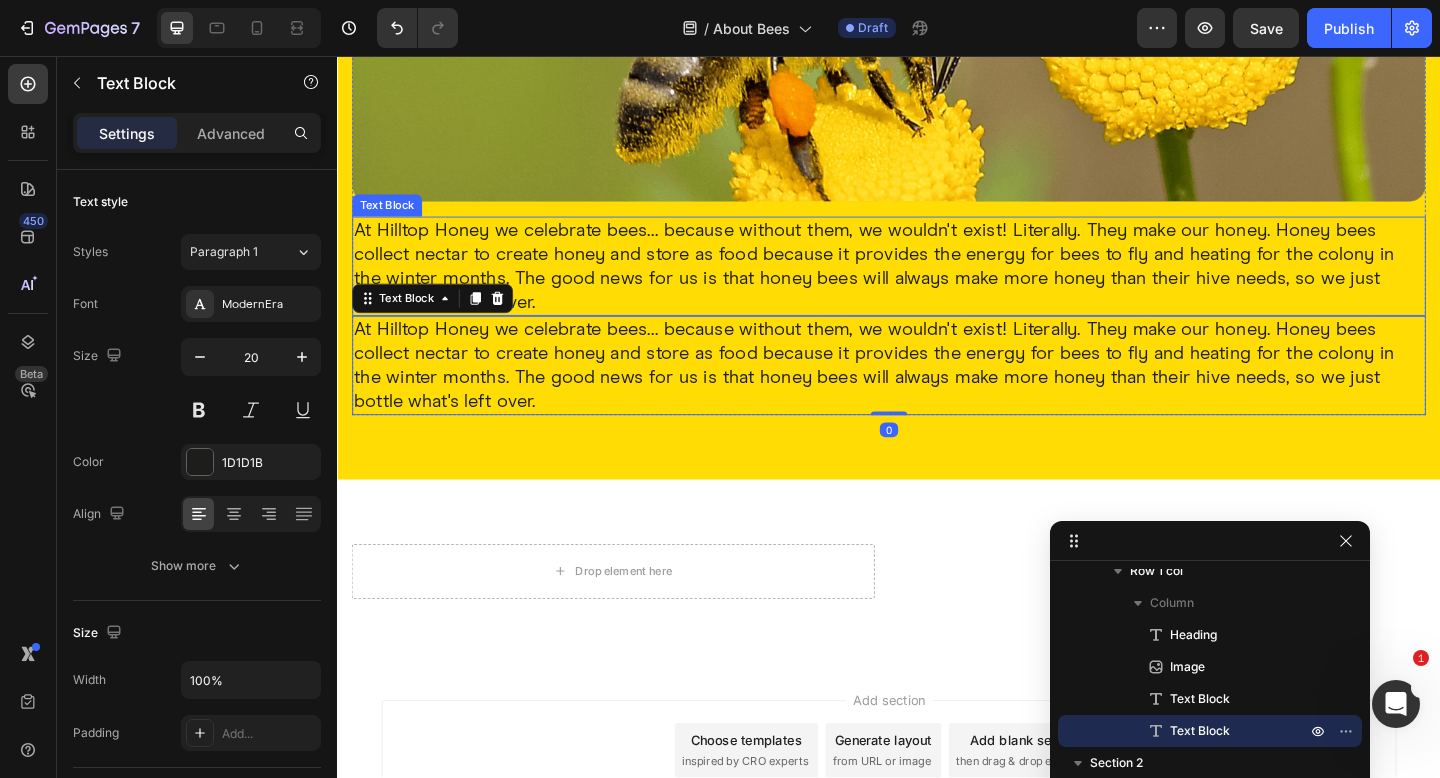 scroll, scrollTop: 474, scrollLeft: 0, axis: vertical 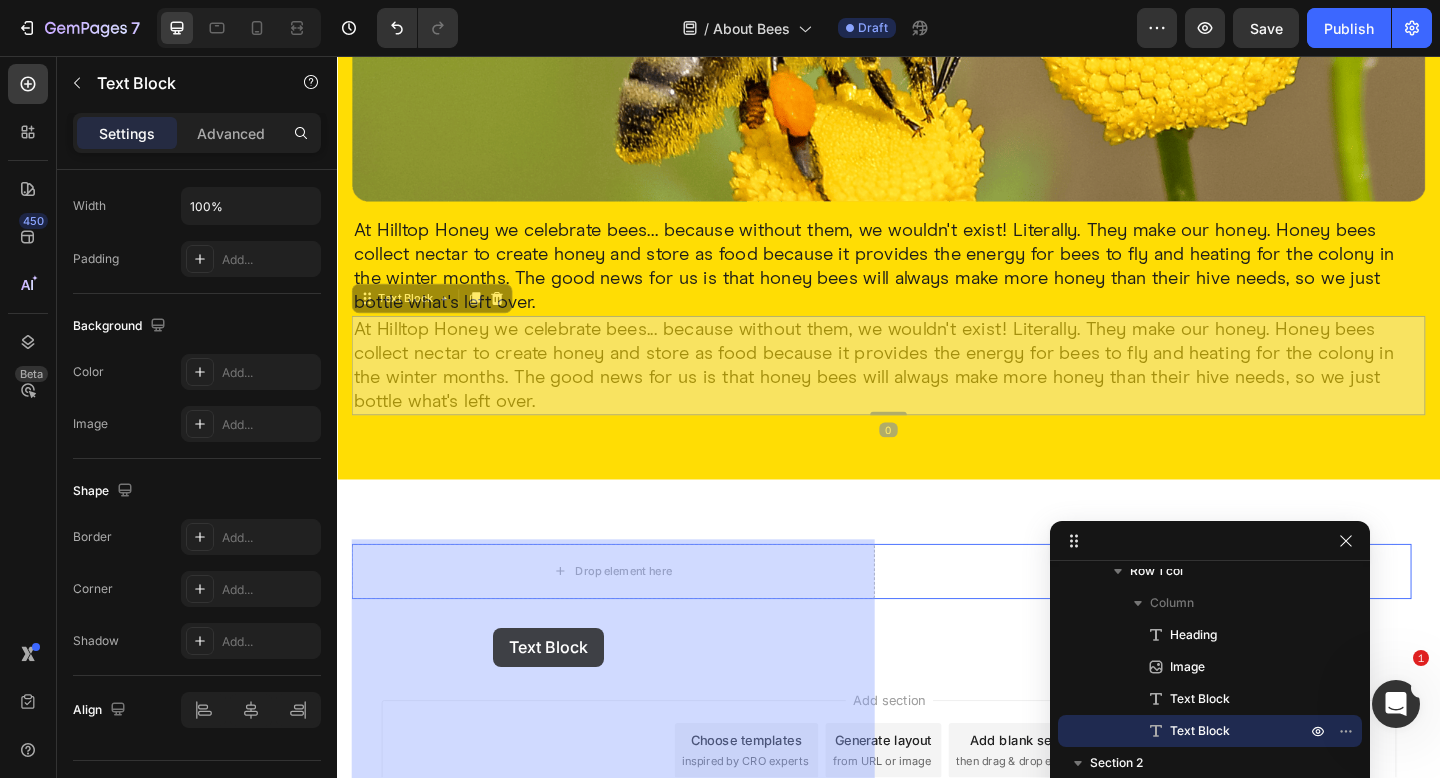 drag, startPoint x: 364, startPoint y: 312, endPoint x: 507, endPoint y: 678, distance: 392.94403 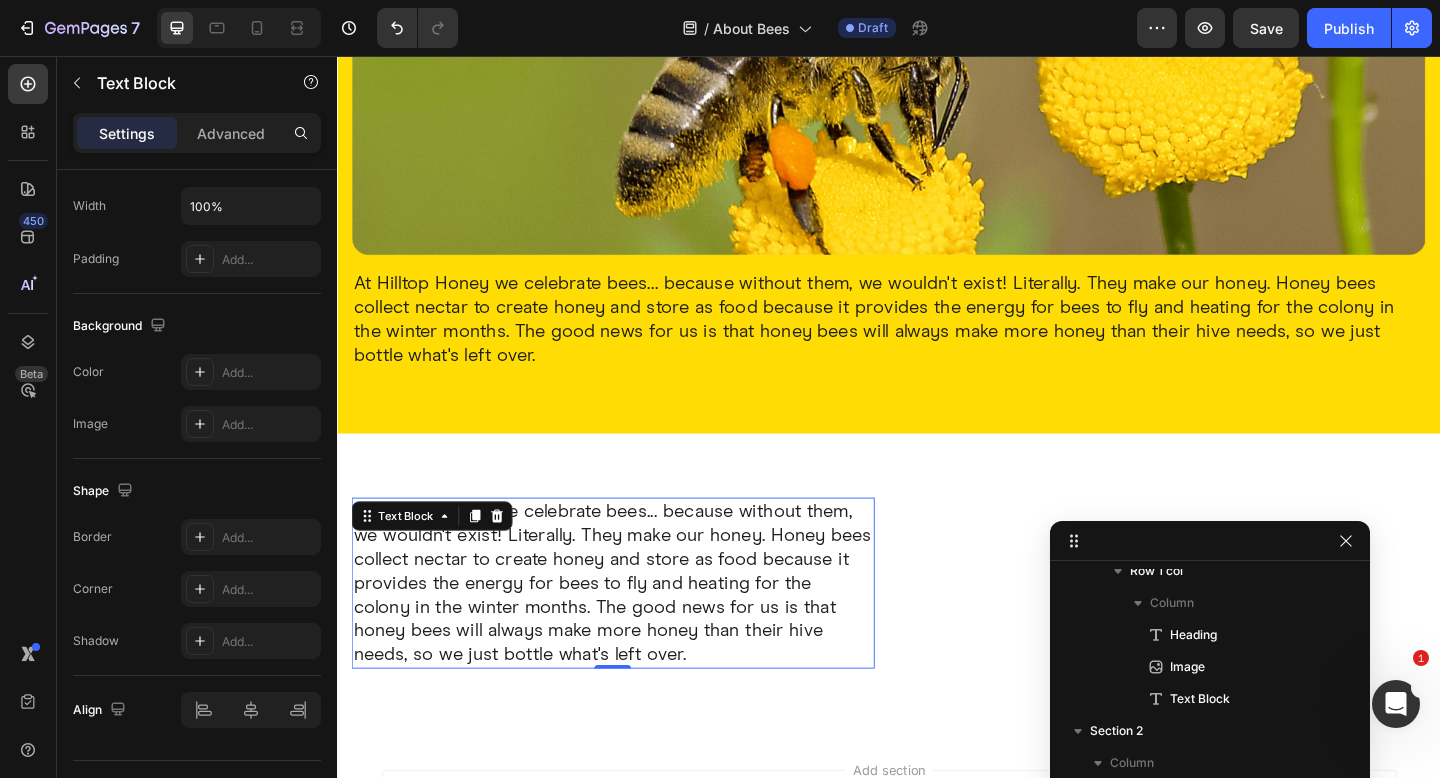 scroll, scrollTop: 88, scrollLeft: 0, axis: vertical 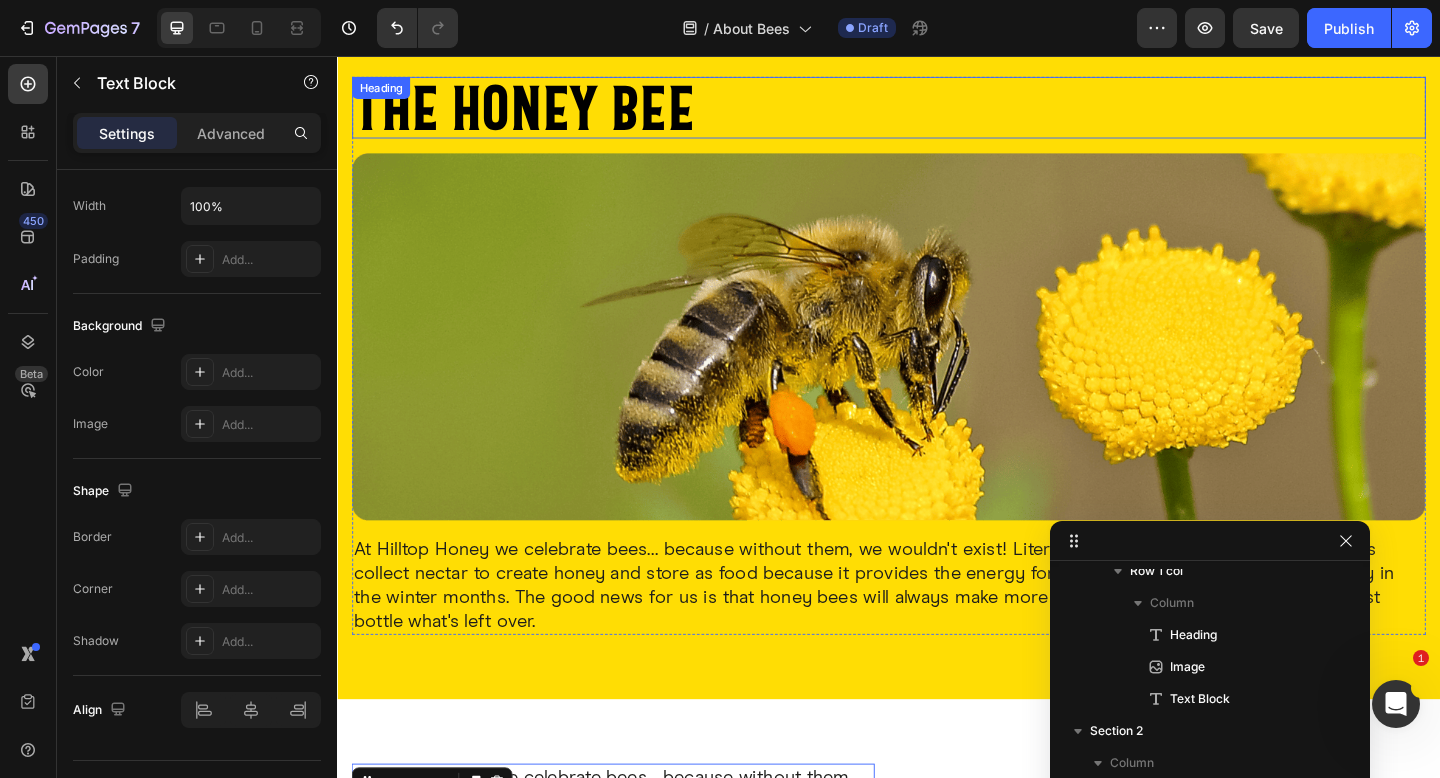 click on "the Honey bee" at bounding box center (937, 112) 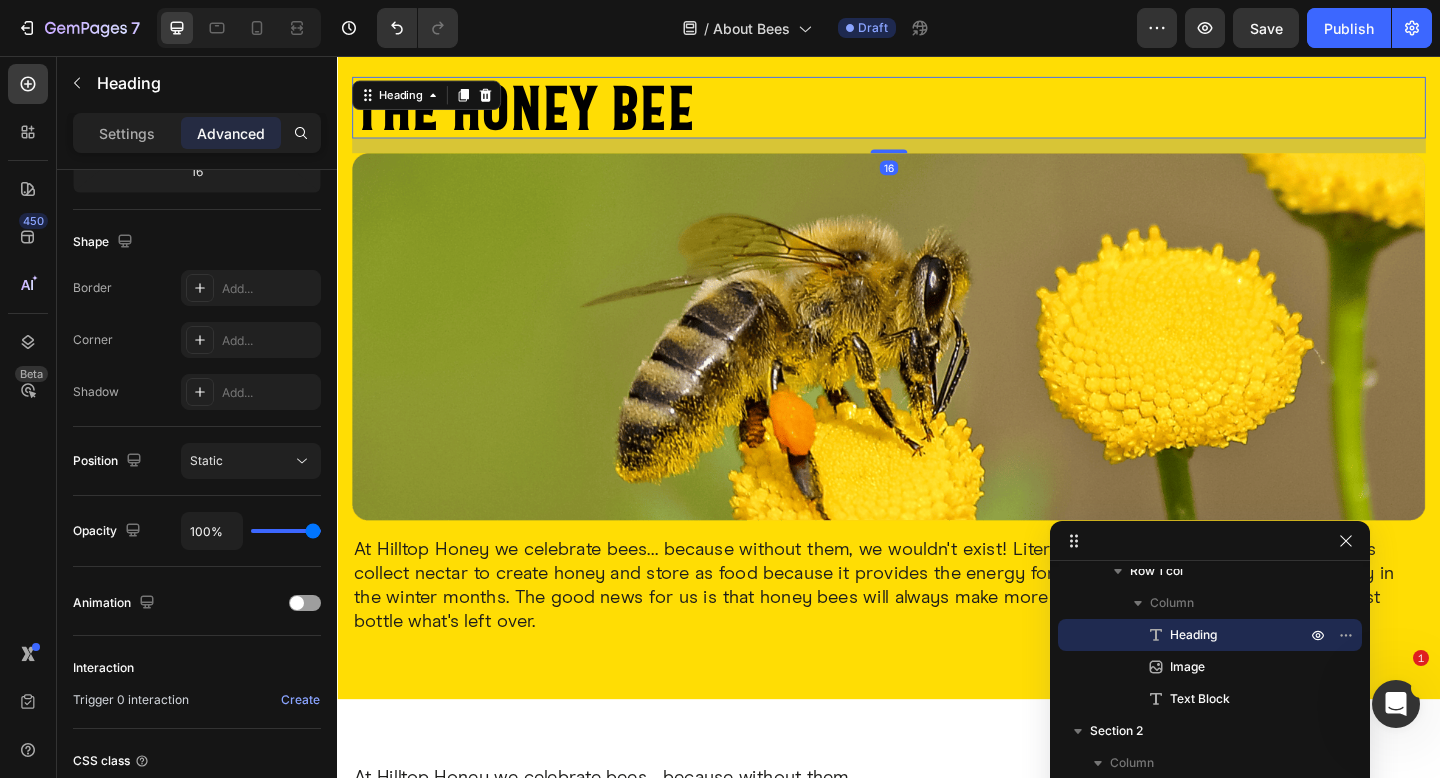 scroll, scrollTop: 0, scrollLeft: 0, axis: both 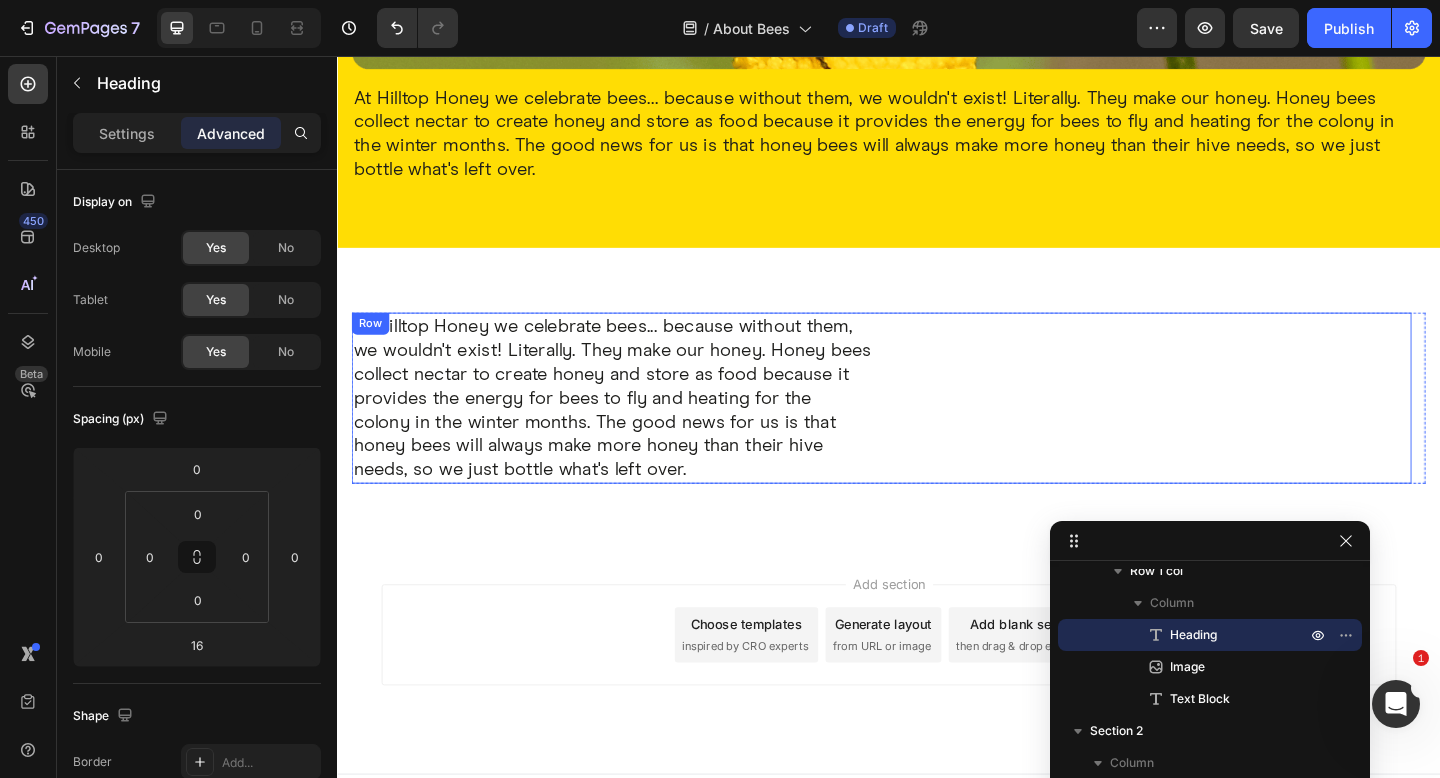 click on "At Hilltop Honey we celebrate bees... because without them, we wouldn't exist! Literally. They make our honey. Honey bees collect nectar to create honey and store as food because it provides the energy for bees to fly and heating for the colony in the winter months. The good news for us is that honey bees will always make more honey than their hive needs, so we just bottle what's left over. Text Block" at bounding box center (637, 428) 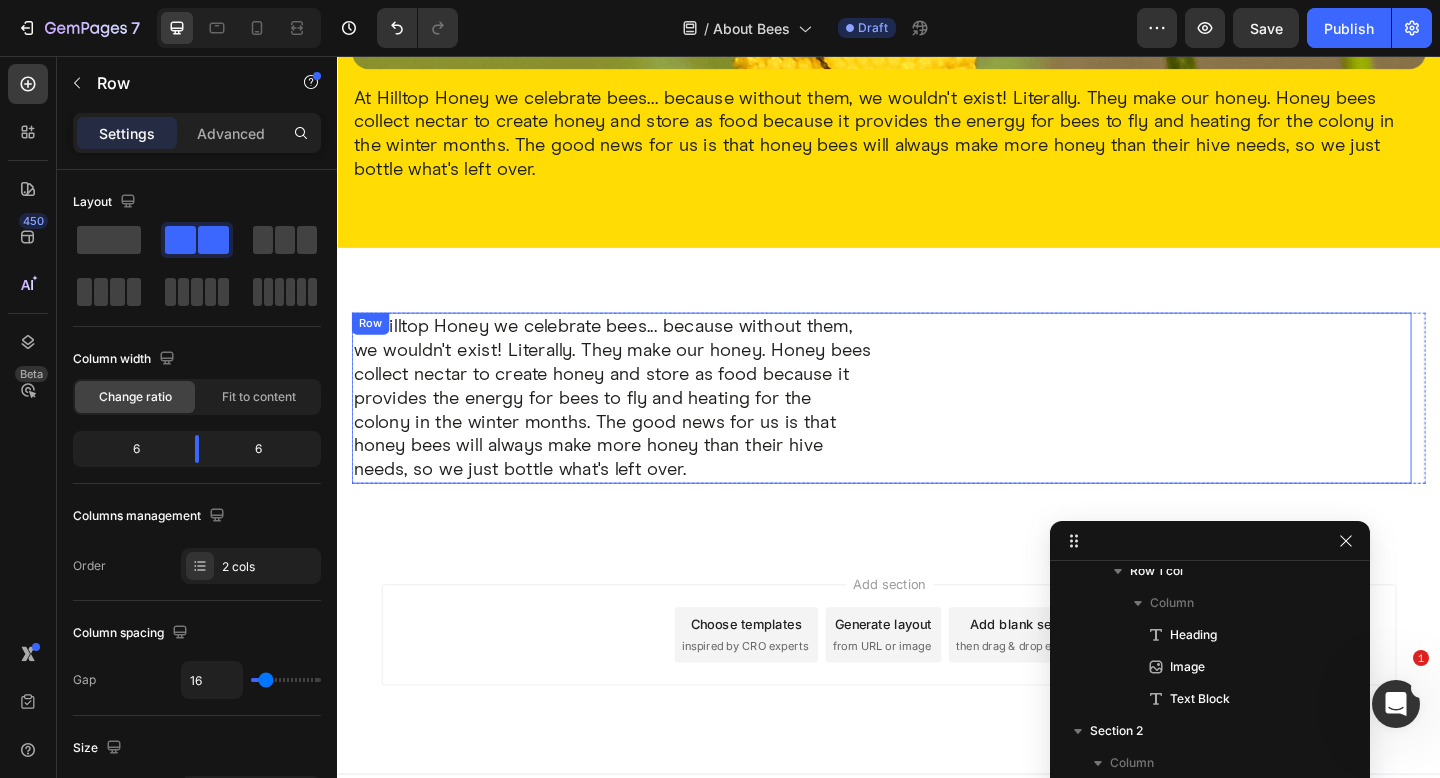 scroll, scrollTop: 278, scrollLeft: 0, axis: vertical 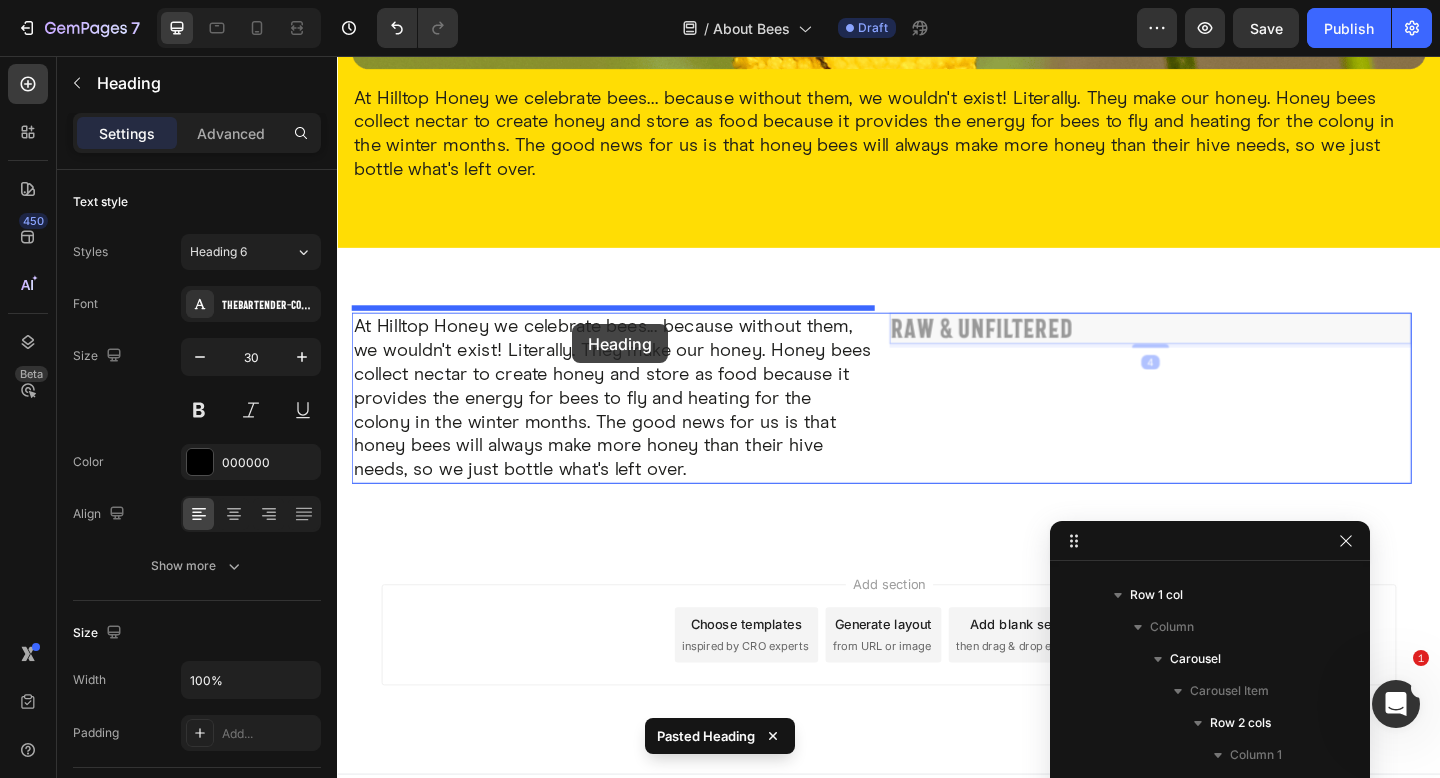 drag, startPoint x: 889, startPoint y: 618, endPoint x: 593, endPoint y: 348, distance: 400.64447 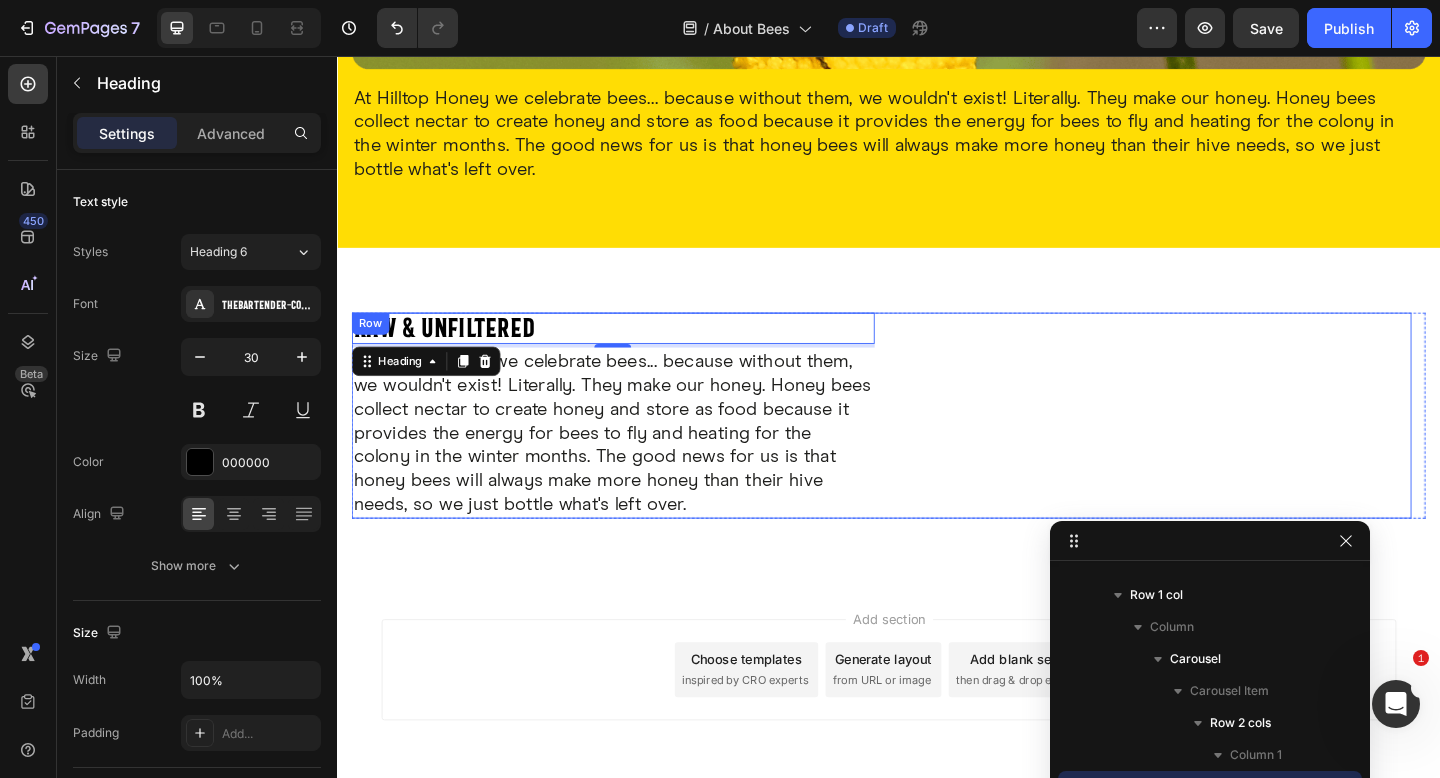 click on "Raw & Unfiltered Heading   4 At Hilltop Honey we celebrate bees... because without them, we wouldn't exist! Literally. They make our honey. Honey bees collect nectar to create honey and store as food because it provides the energy for bees to fly and heating for the colony in the winter months. The good news for us is that honey bees will always make more honey than their hive needs, so we just bottle what's left over. Text Block" at bounding box center [637, 447] 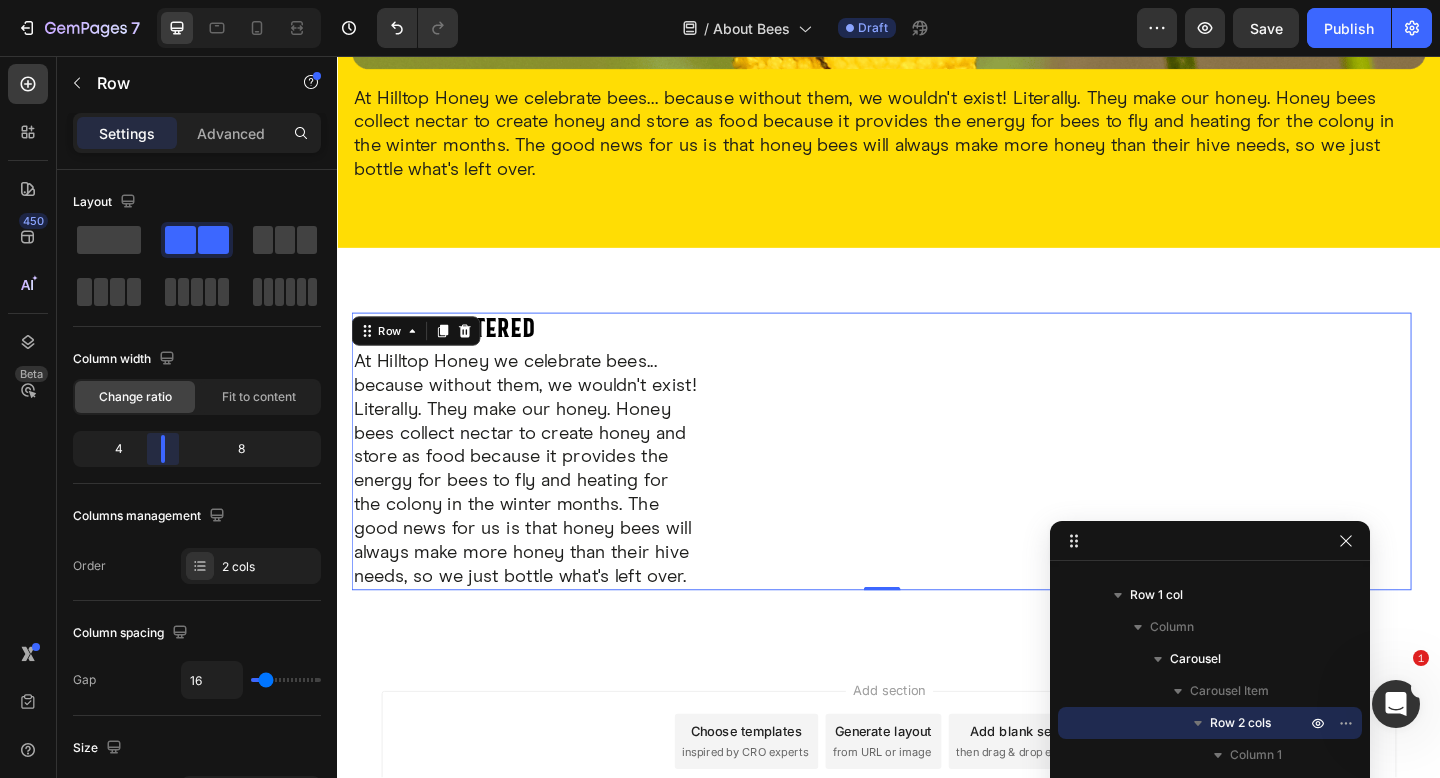 drag, startPoint x: 203, startPoint y: 454, endPoint x: 158, endPoint y: 447, distance: 45.54119 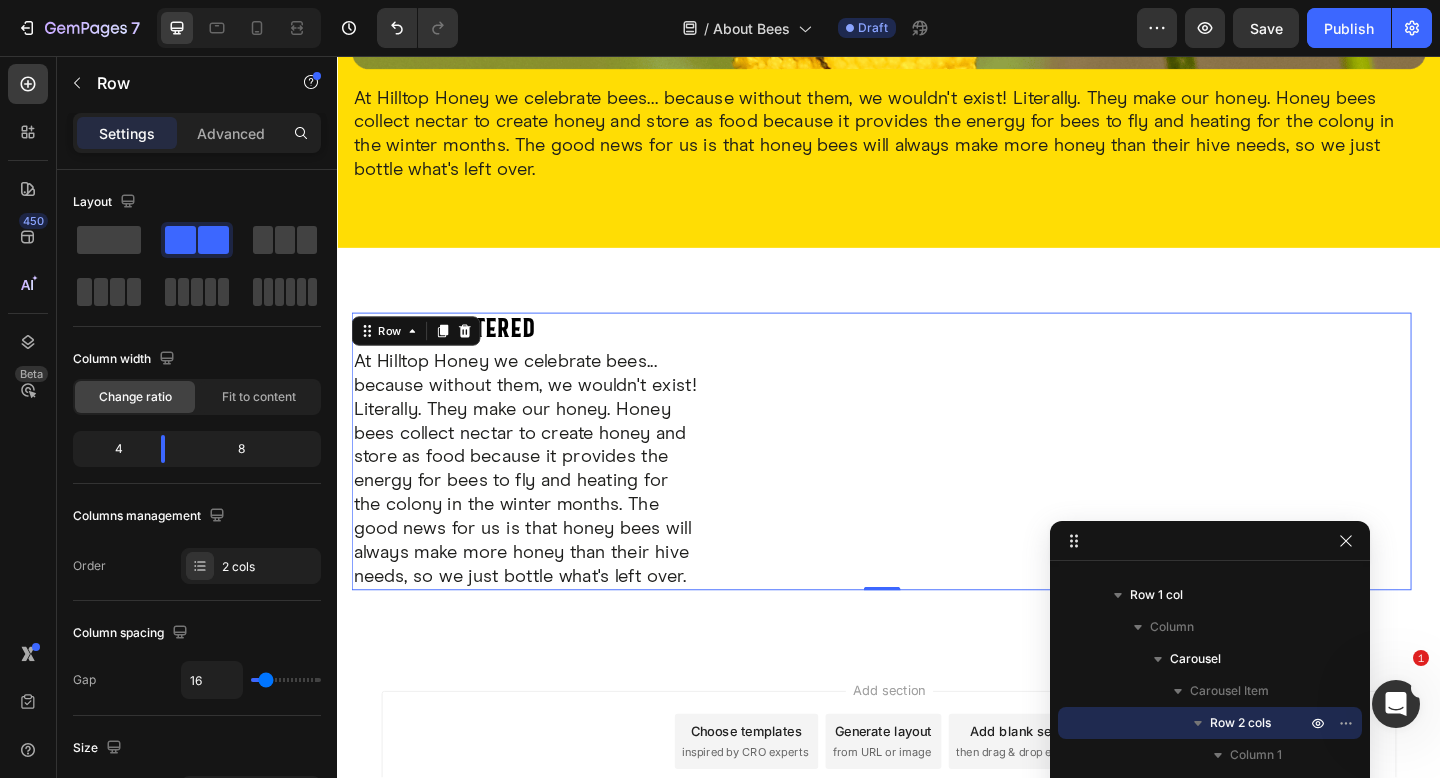 click on "Raw & Unfiltered Heading At Hilltop Honey we celebrate bees... because without them, we wouldn't exist! Literally. They make our honey. Honey bees collect nectar to create honey and store as food because it provides the energy for bees to fly and heating for the colony in the winter months. The good news for us is that honey bees will always make more honey than their hive needs, so we just bottle what's left over. Text Block" at bounding box center [542, 486] 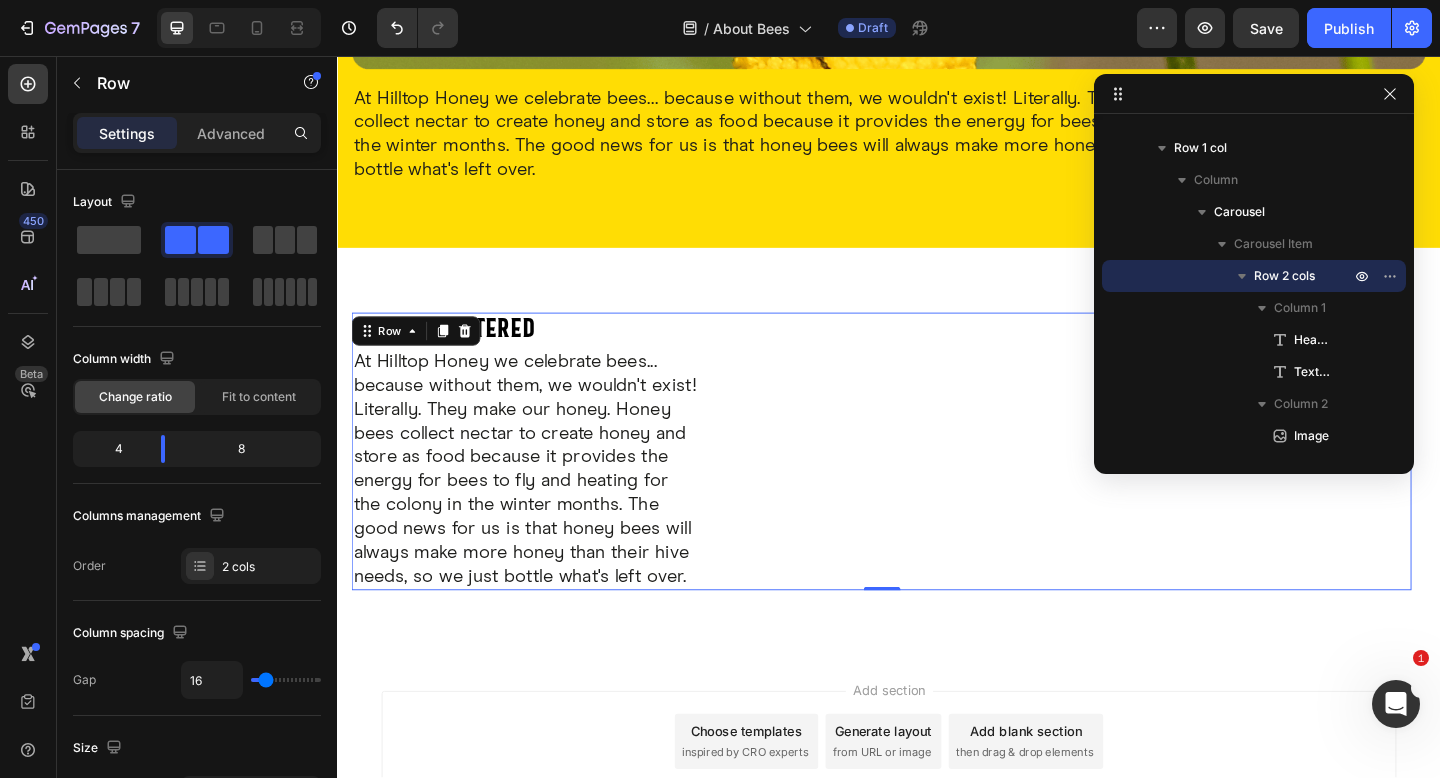 drag, startPoint x: 1143, startPoint y: 545, endPoint x: 1189, endPoint y: 90, distance: 457.31937 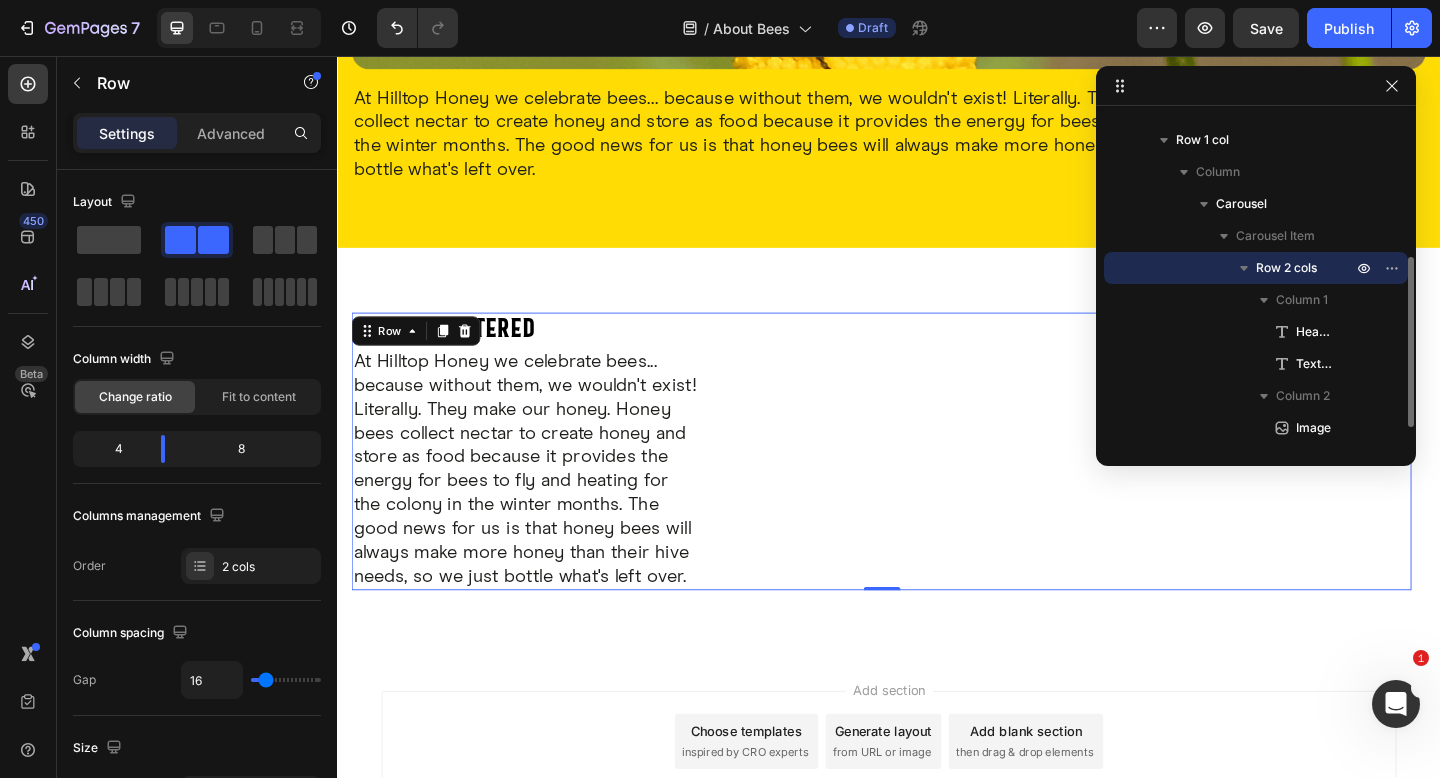 click on "Row 2 cols" at bounding box center [1286, 268] 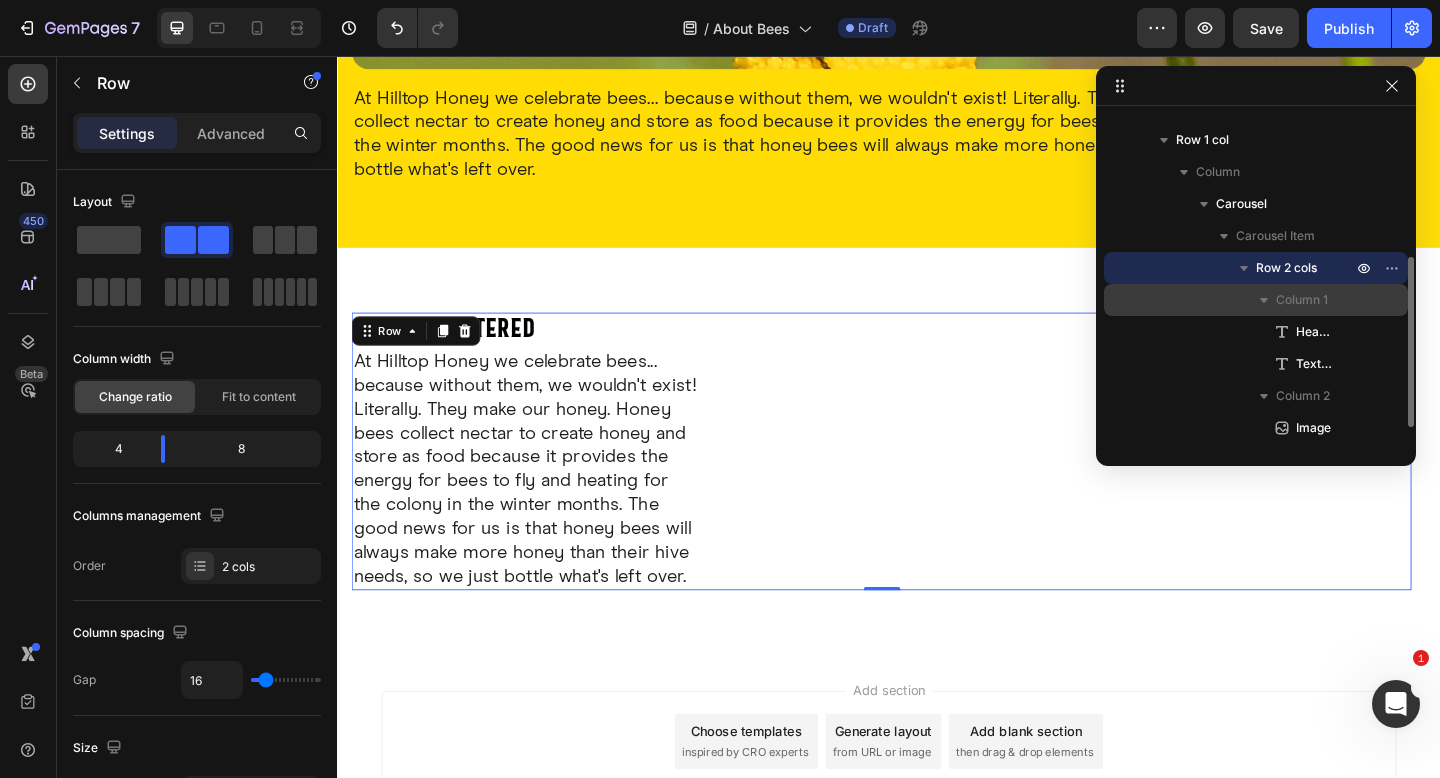 click on "Column 1" at bounding box center (1256, 300) 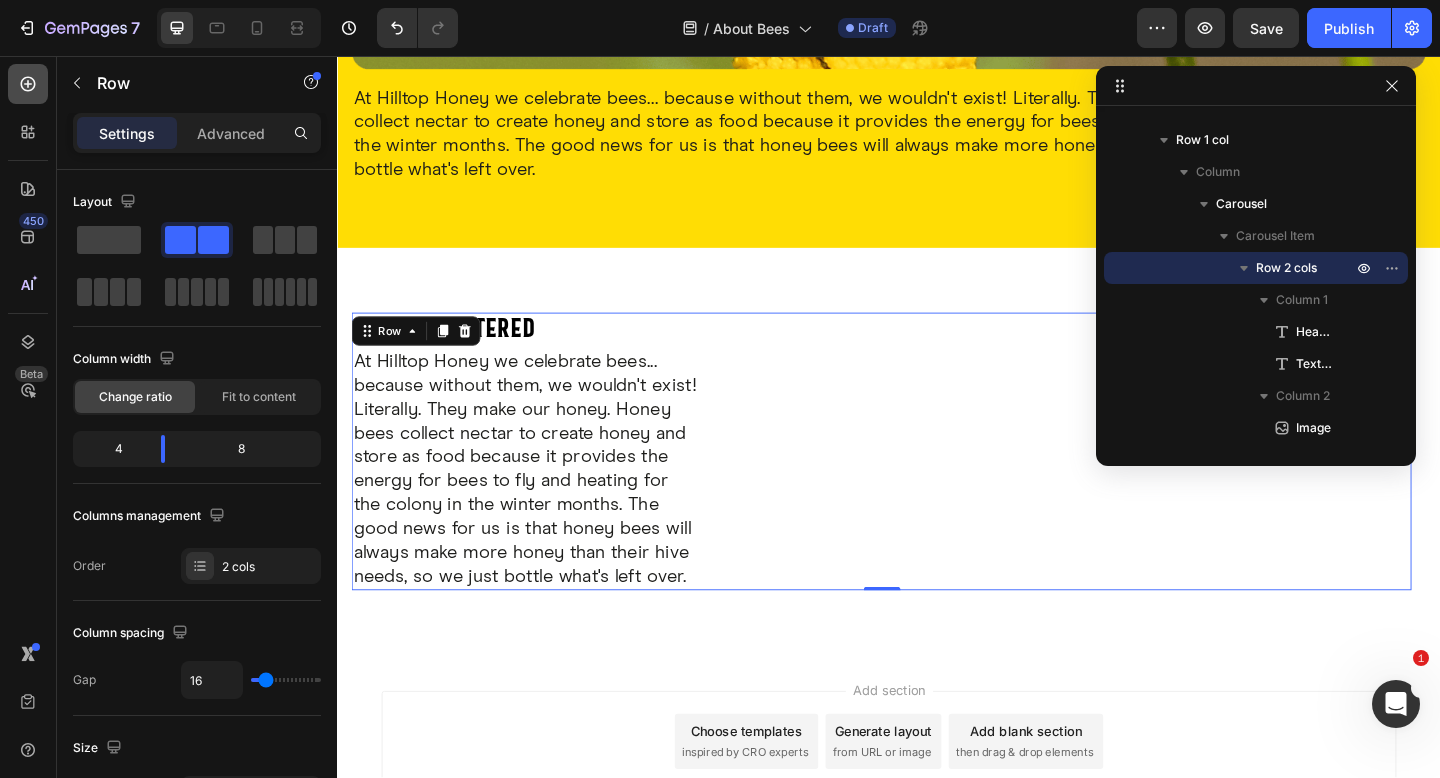 click 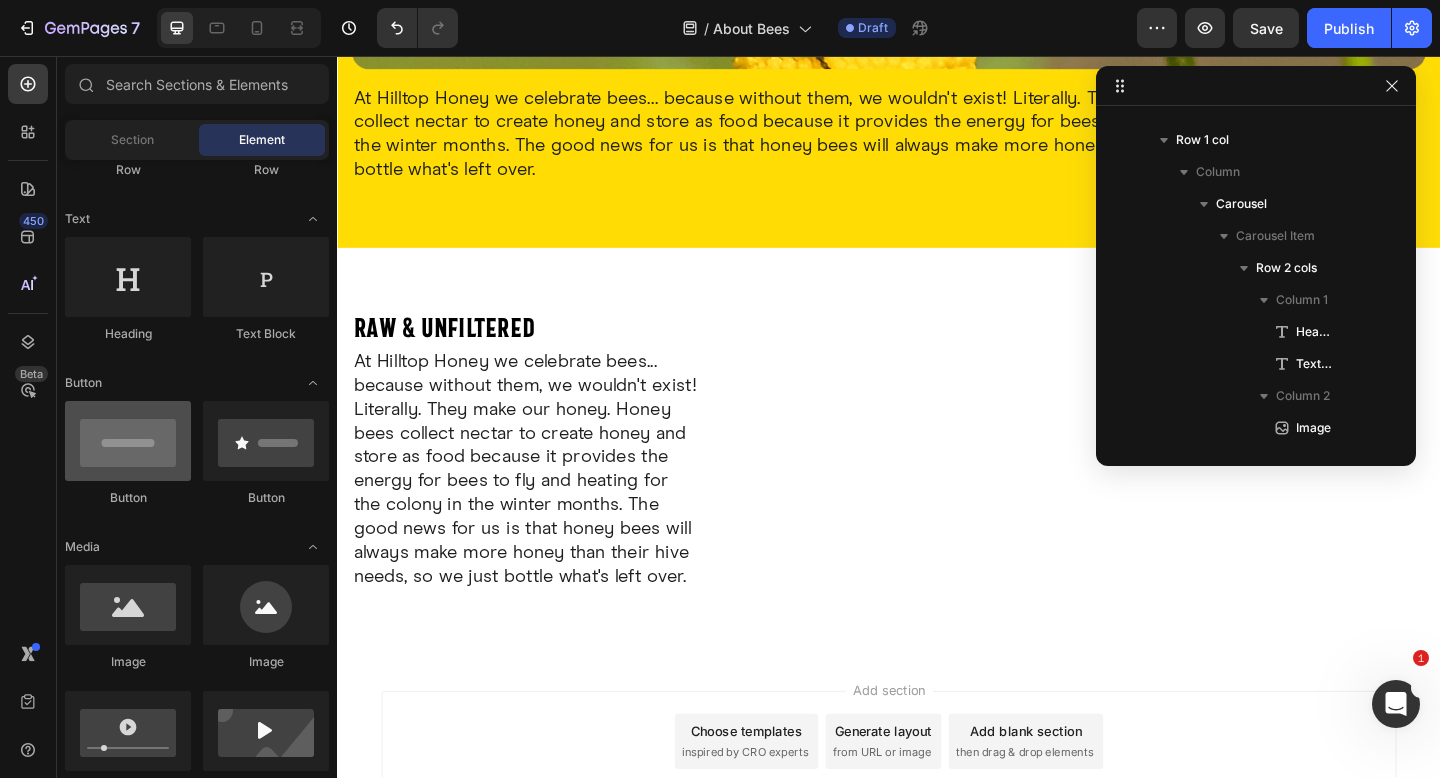 scroll, scrollTop: 0, scrollLeft: 0, axis: both 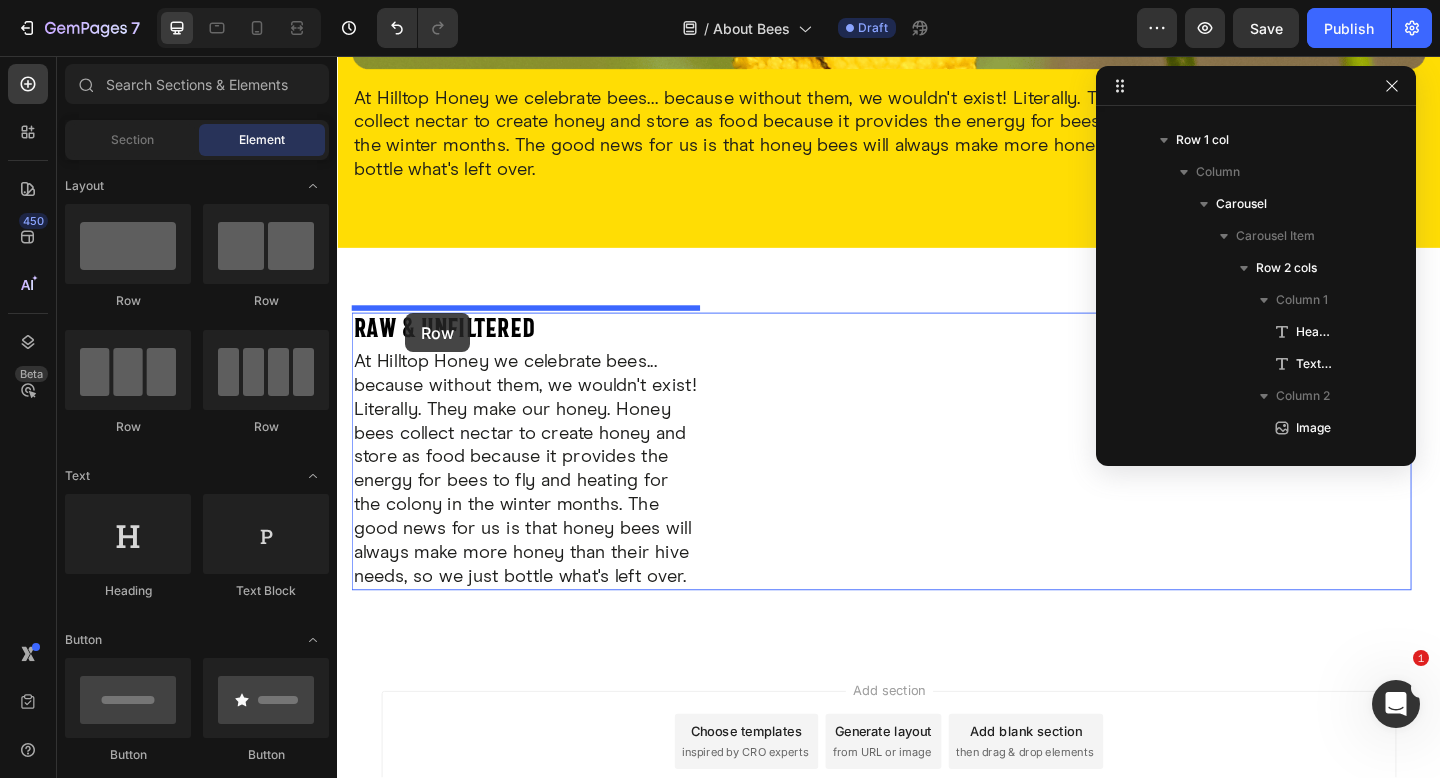drag, startPoint x: 472, startPoint y: 331, endPoint x: 411, endPoint y: 336, distance: 61.204575 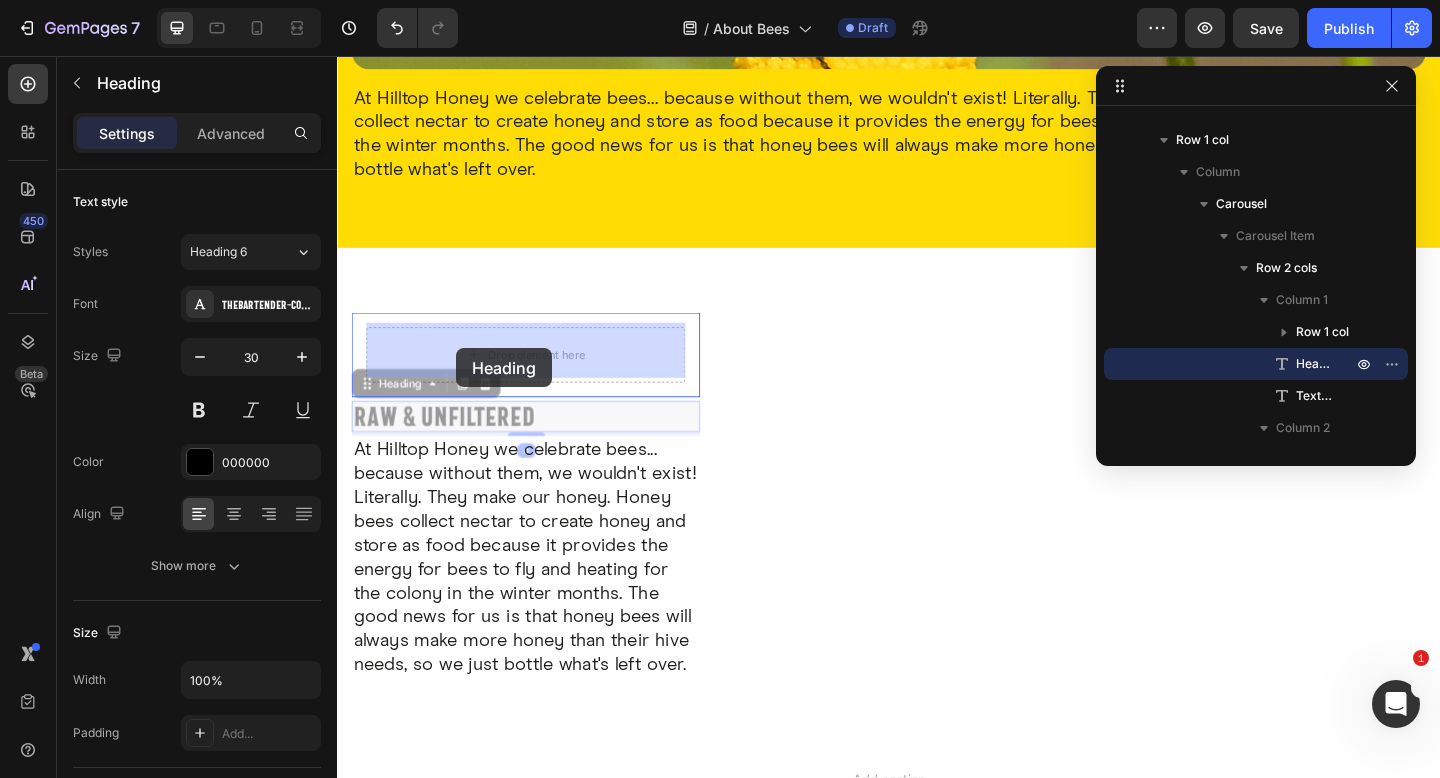 drag, startPoint x: 432, startPoint y: 415, endPoint x: 466, endPoint y: 374, distance: 53.263496 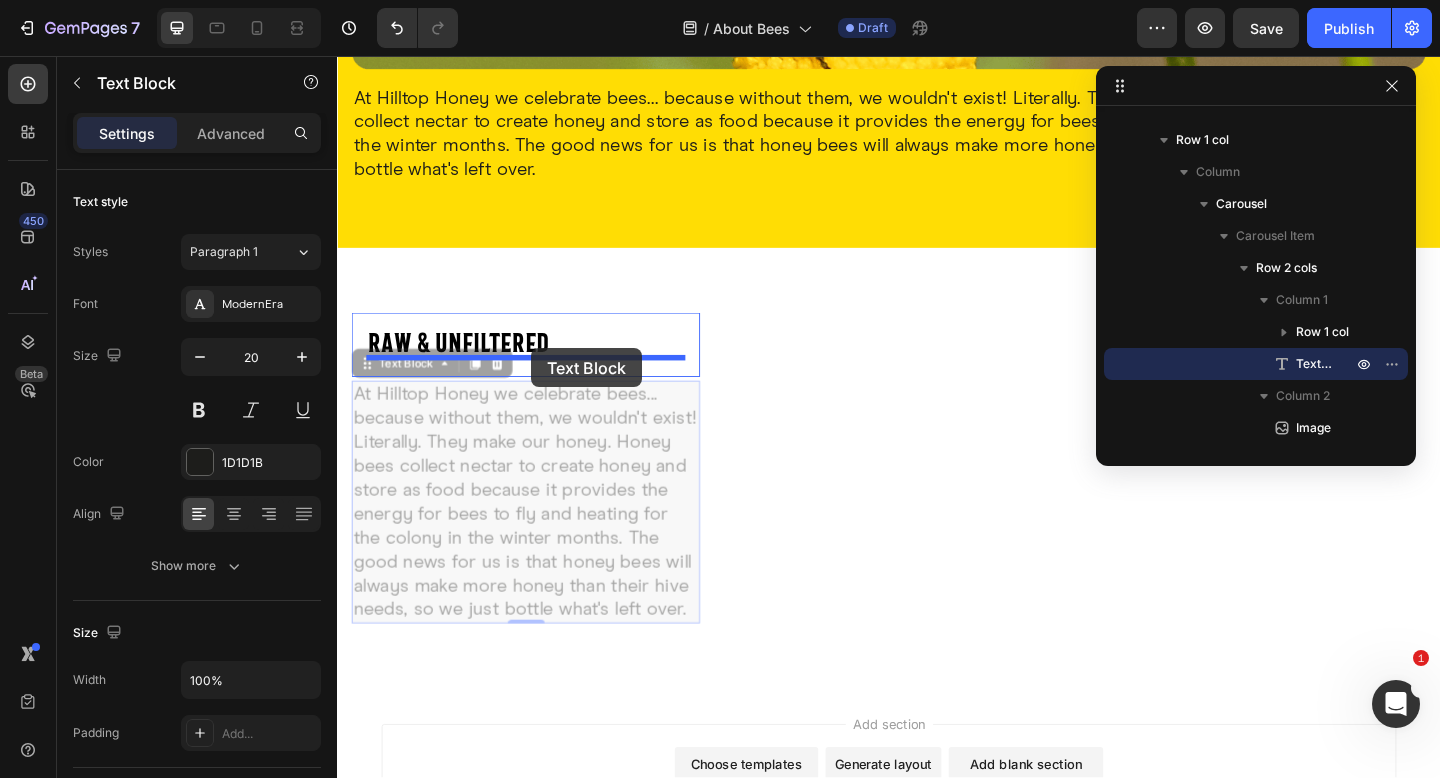 drag, startPoint x: 480, startPoint y: 467, endPoint x: 548, endPoint y: 374, distance: 115.2085 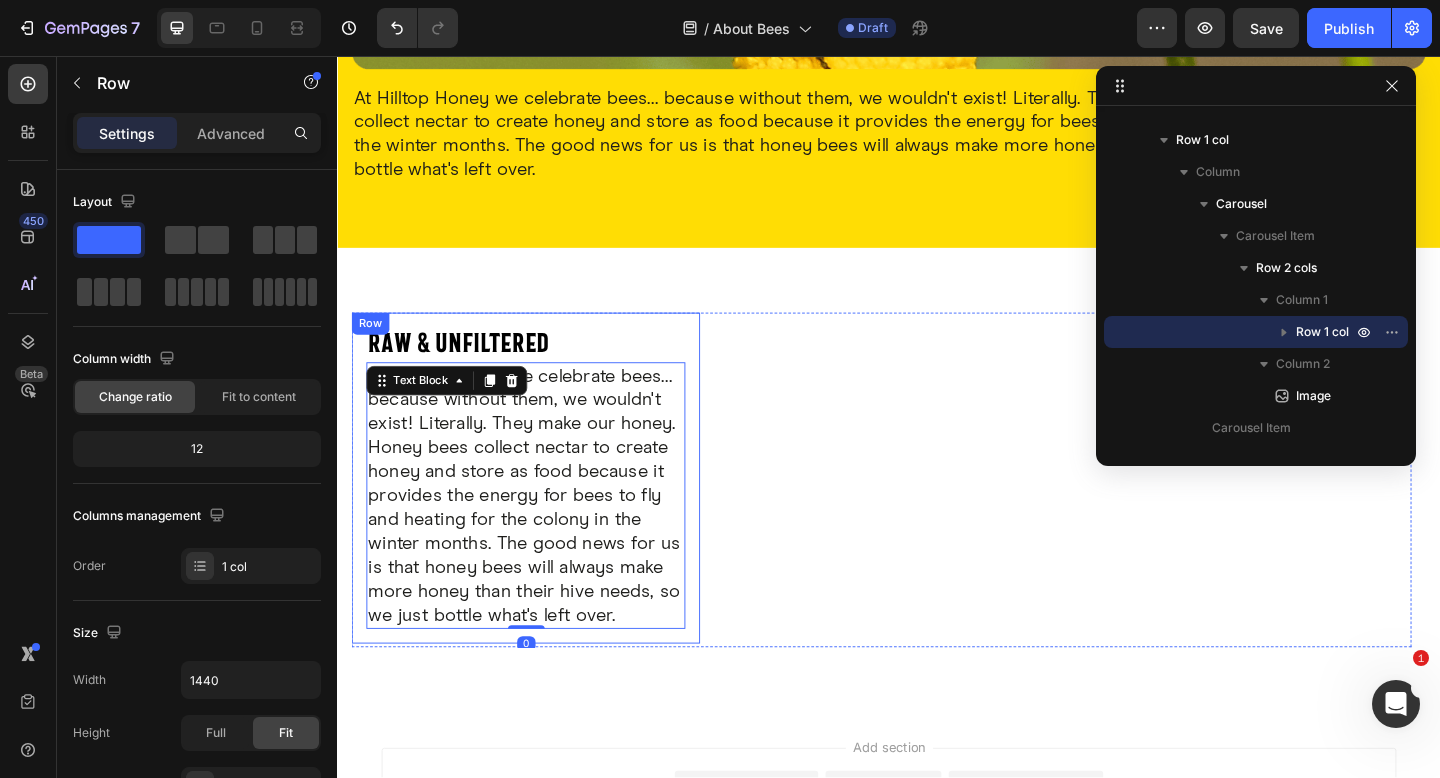 click on "Raw & Unfiltered Heading At Hilltop Honey we celebrate bees... because without them, we wouldn't exist! Literally. They make our honey. Honey bees collect nectar to create honey and store as food because it provides the energy for bees to fly and heating for the colony in the winter months. The good news for us is that honey bees will always make more honey than their hive needs, so we just bottle what's left over. Text Block   0 Row" at bounding box center [542, 515] 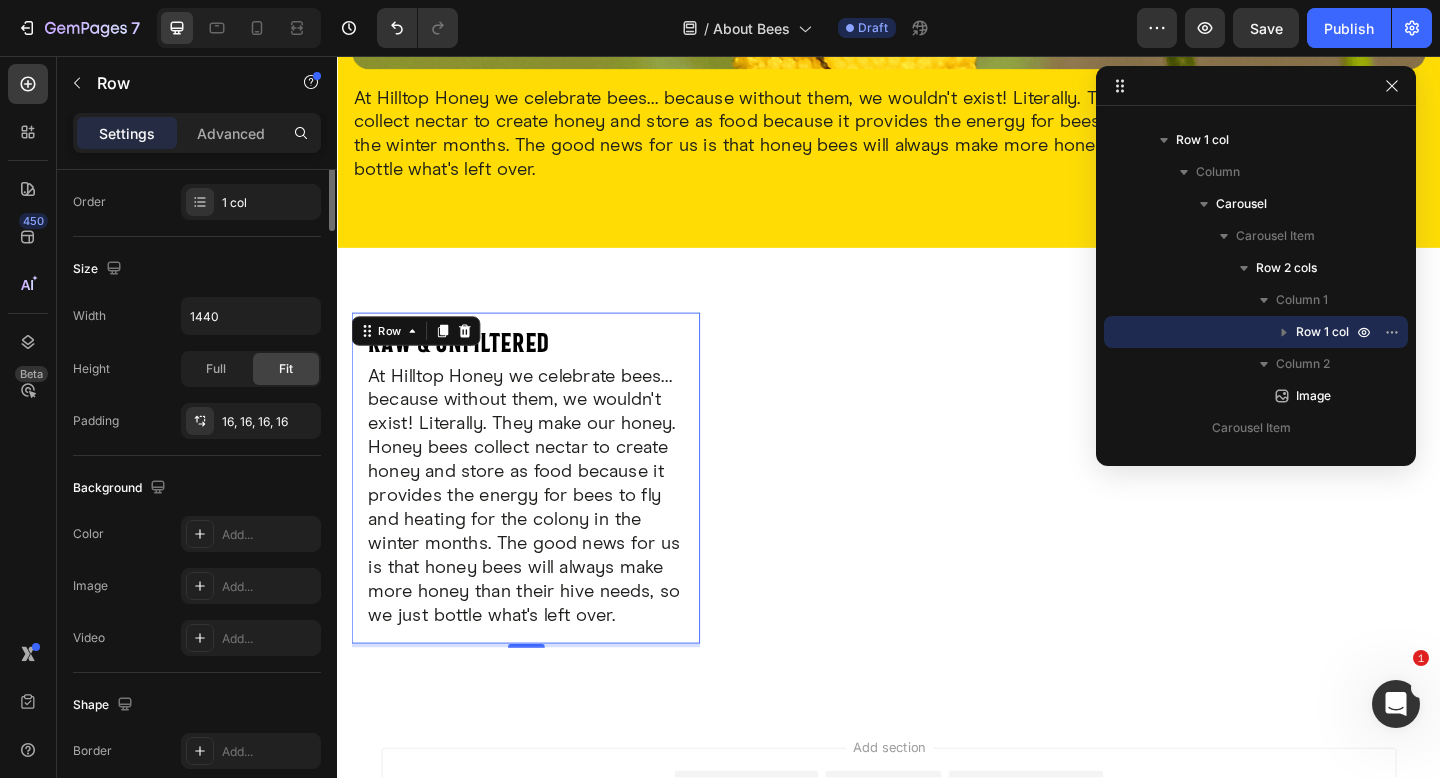 scroll, scrollTop: 555, scrollLeft: 0, axis: vertical 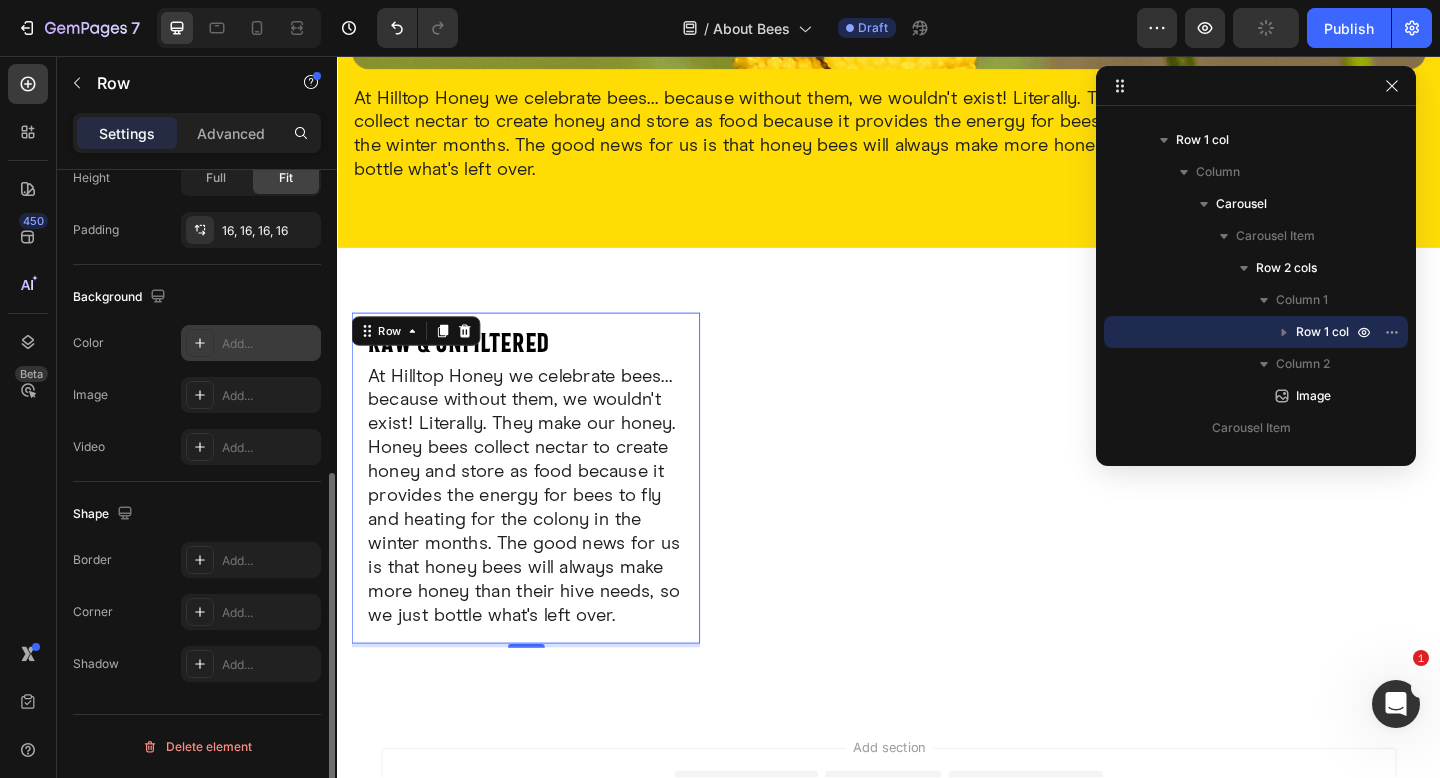 click on "Add..." at bounding box center (251, 343) 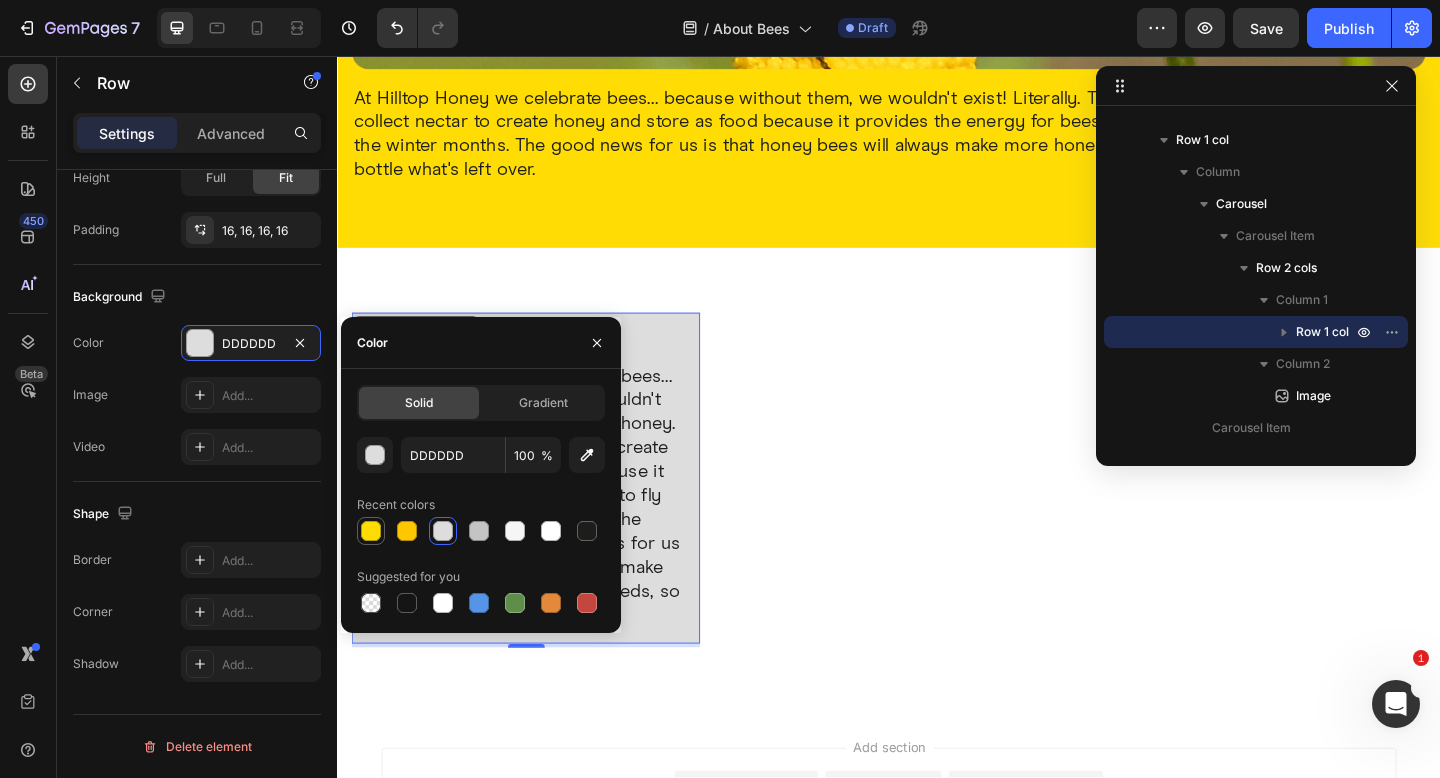 click at bounding box center (371, 531) 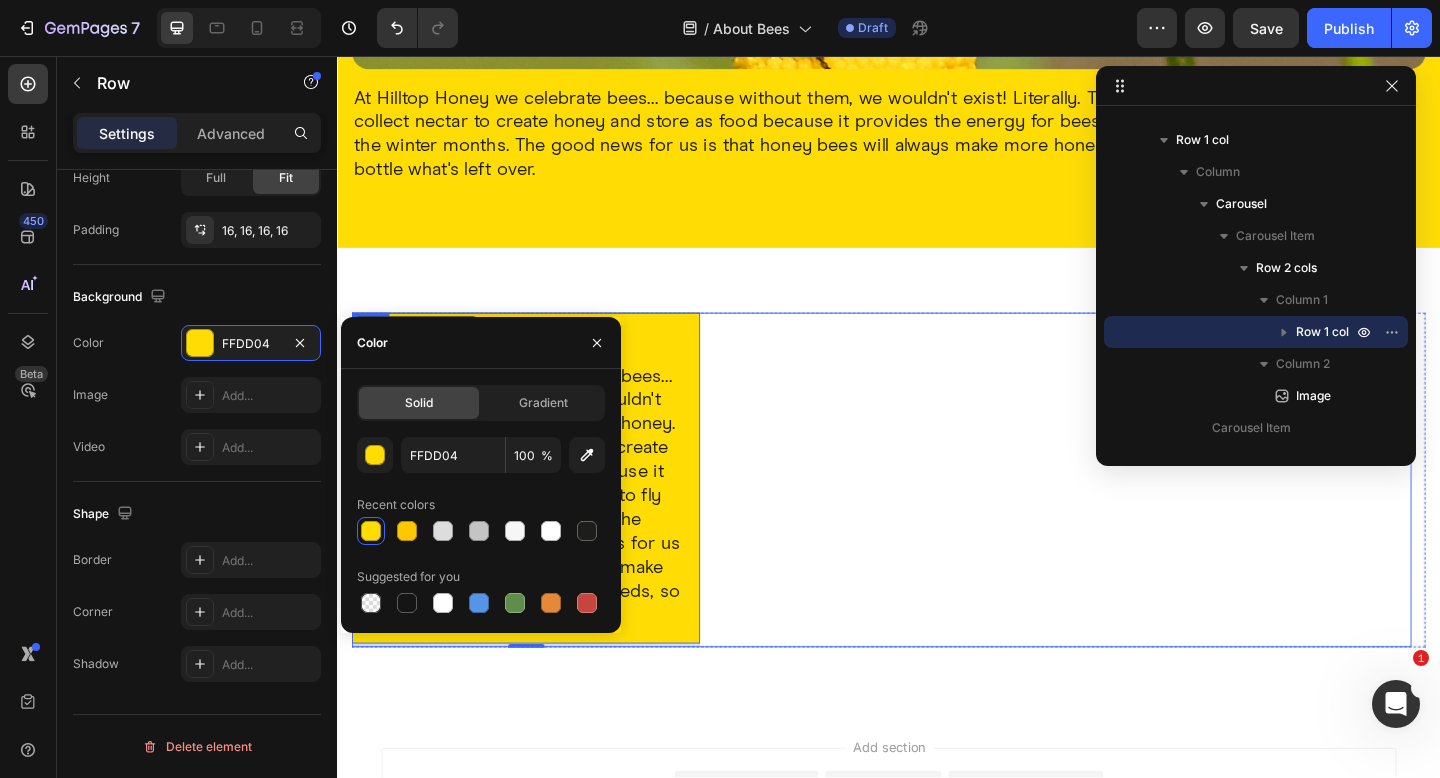 click on "Raw & Unfiltered Heading At Hilltop Honey we celebrate bees... because without them, we wouldn't exist! Literally. They make our honey. Honey bees collect nectar to create honey and store as food because it provides the energy for bees to fly and heating for the colony in the winter months. The good news for us is that honey bees will always make more honey than their hive needs, so we just bottle what's left over. Text Block Row   4" at bounding box center [542, 517] 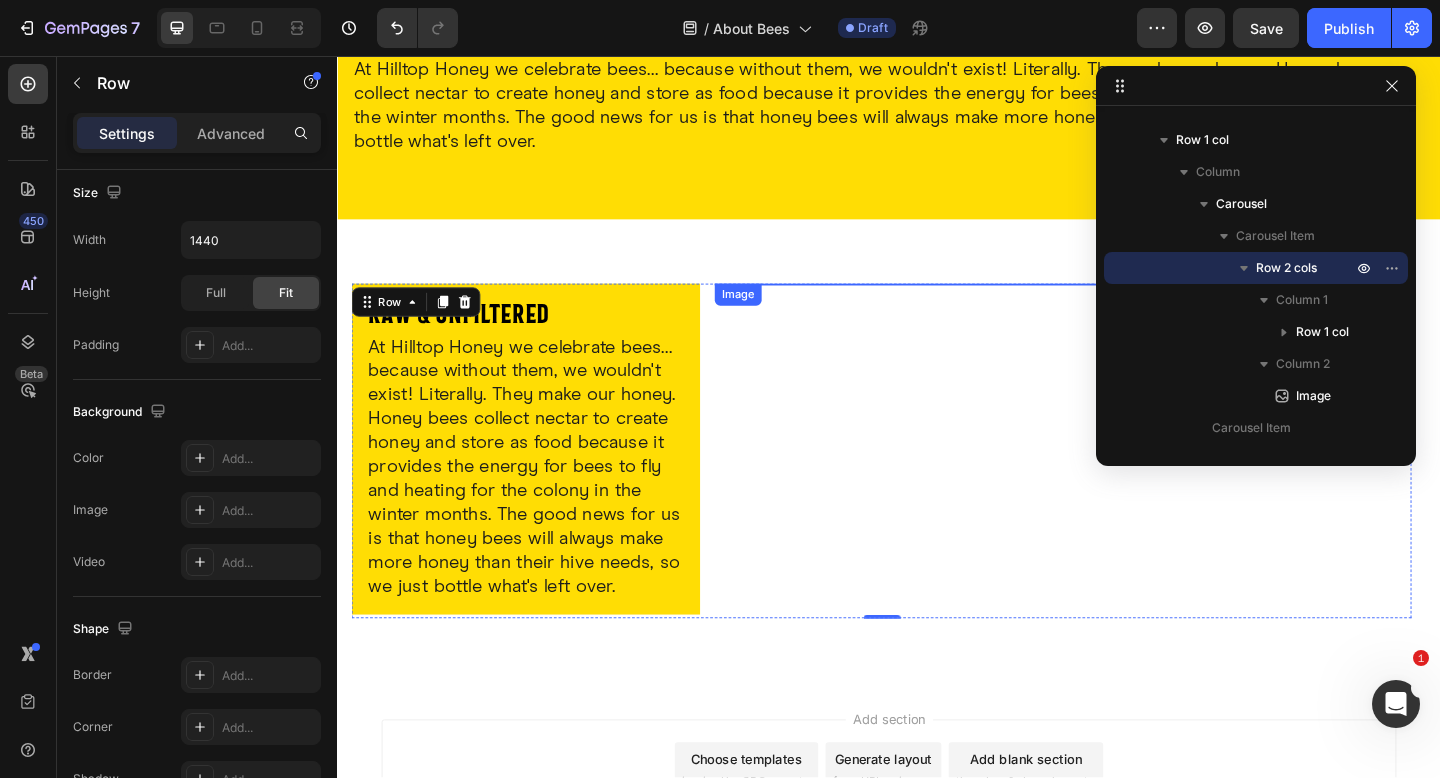 scroll, scrollTop: 611, scrollLeft: 0, axis: vertical 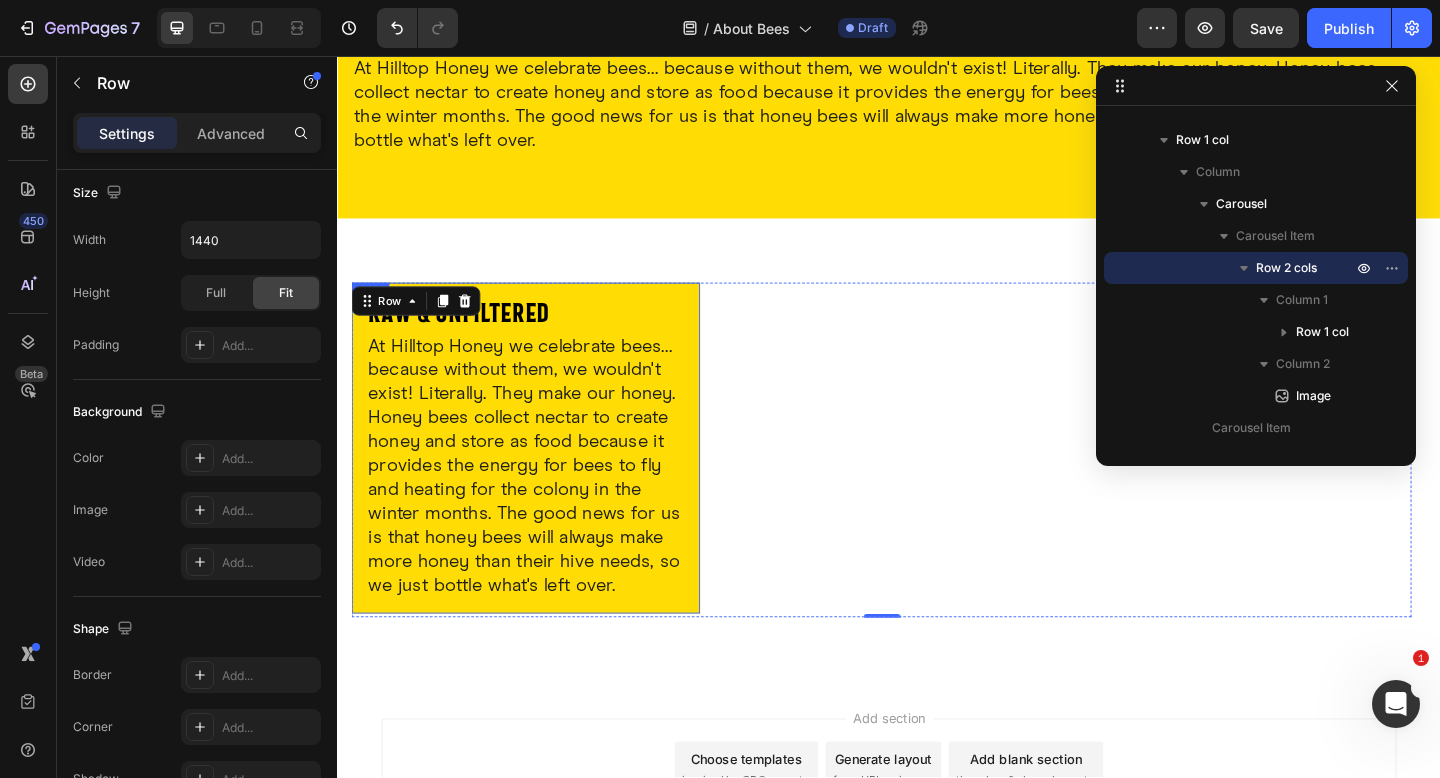 click on "Raw & Unfiltered Heading At Hilltop Honey we celebrate bees... because without them, we wouldn't exist! Literally. They make our honey. Honey bees collect nectar to create honey and store as food because it provides the energy for bees to fly and heating for the colony in the winter months. The good news for us is that honey bees will always make more honey than their hive needs, so we just bottle what's left over. Text Block Row" at bounding box center [542, 483] 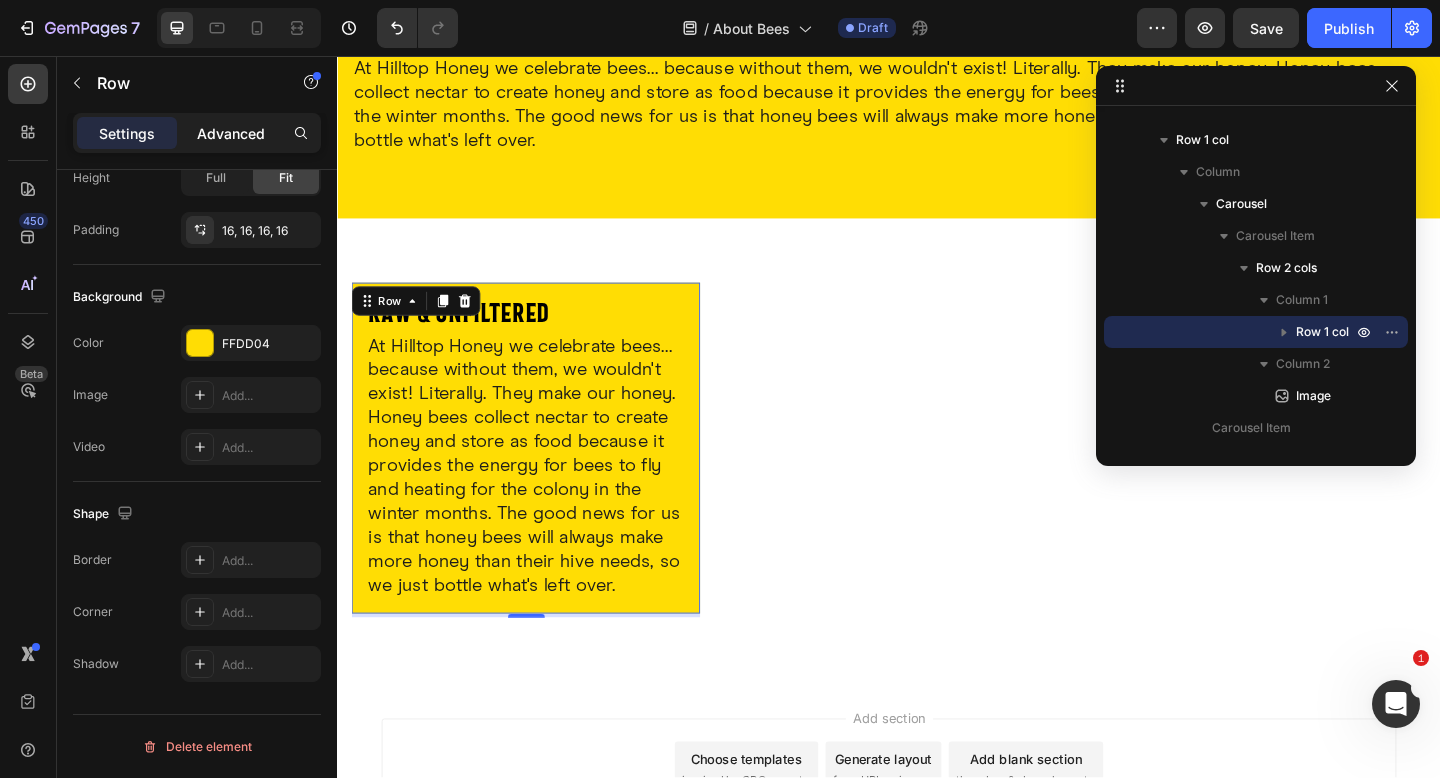 click on "Advanced" at bounding box center (231, 133) 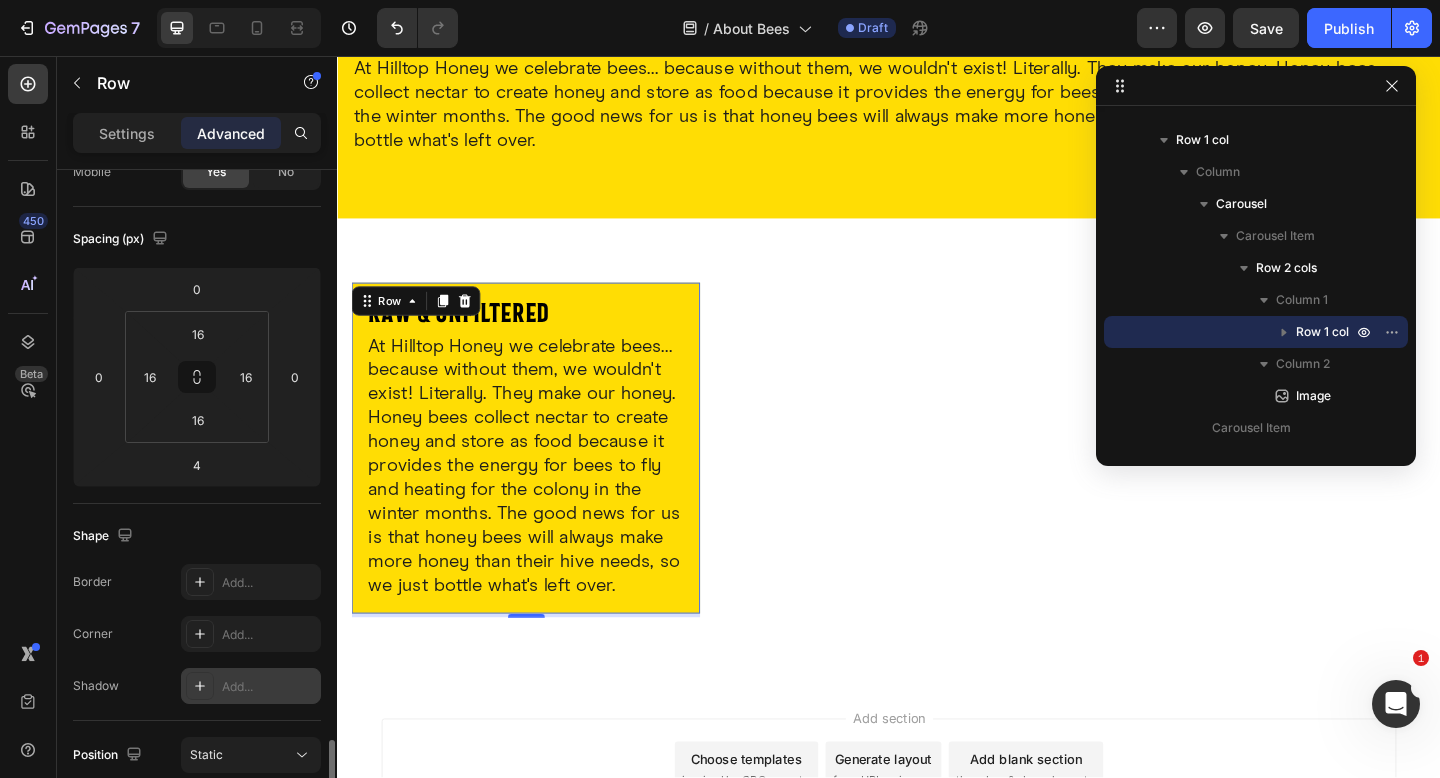 scroll, scrollTop: 0, scrollLeft: 0, axis: both 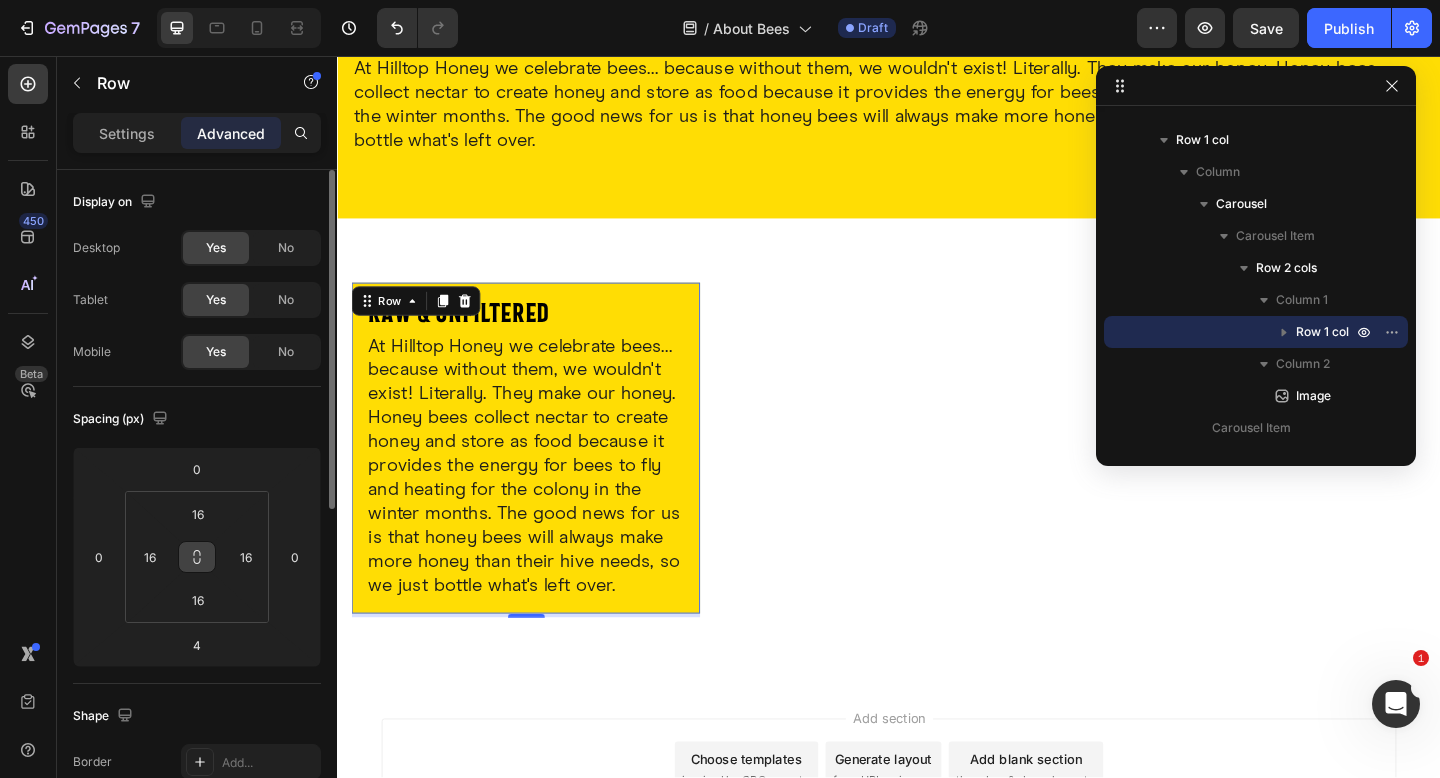 click 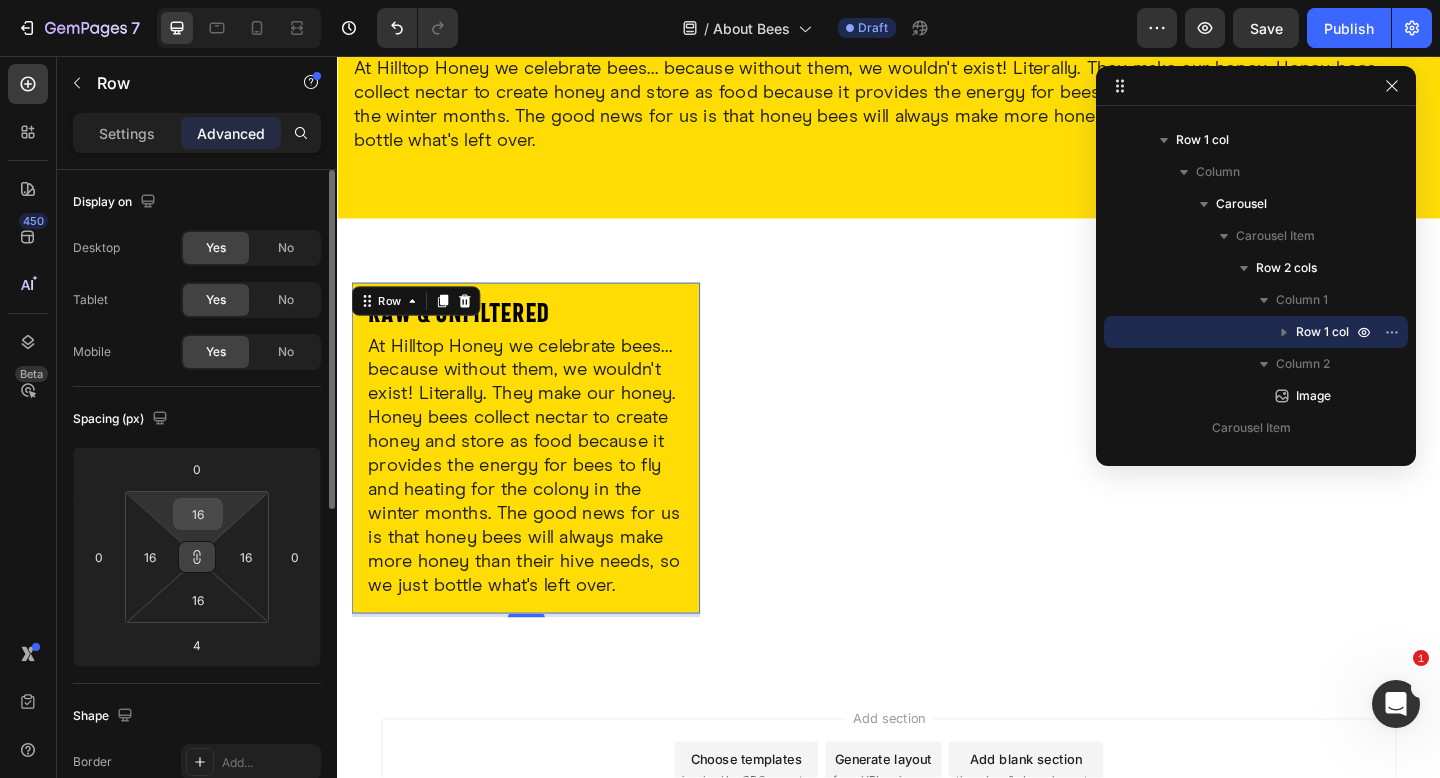 click on "16" at bounding box center [198, 514] 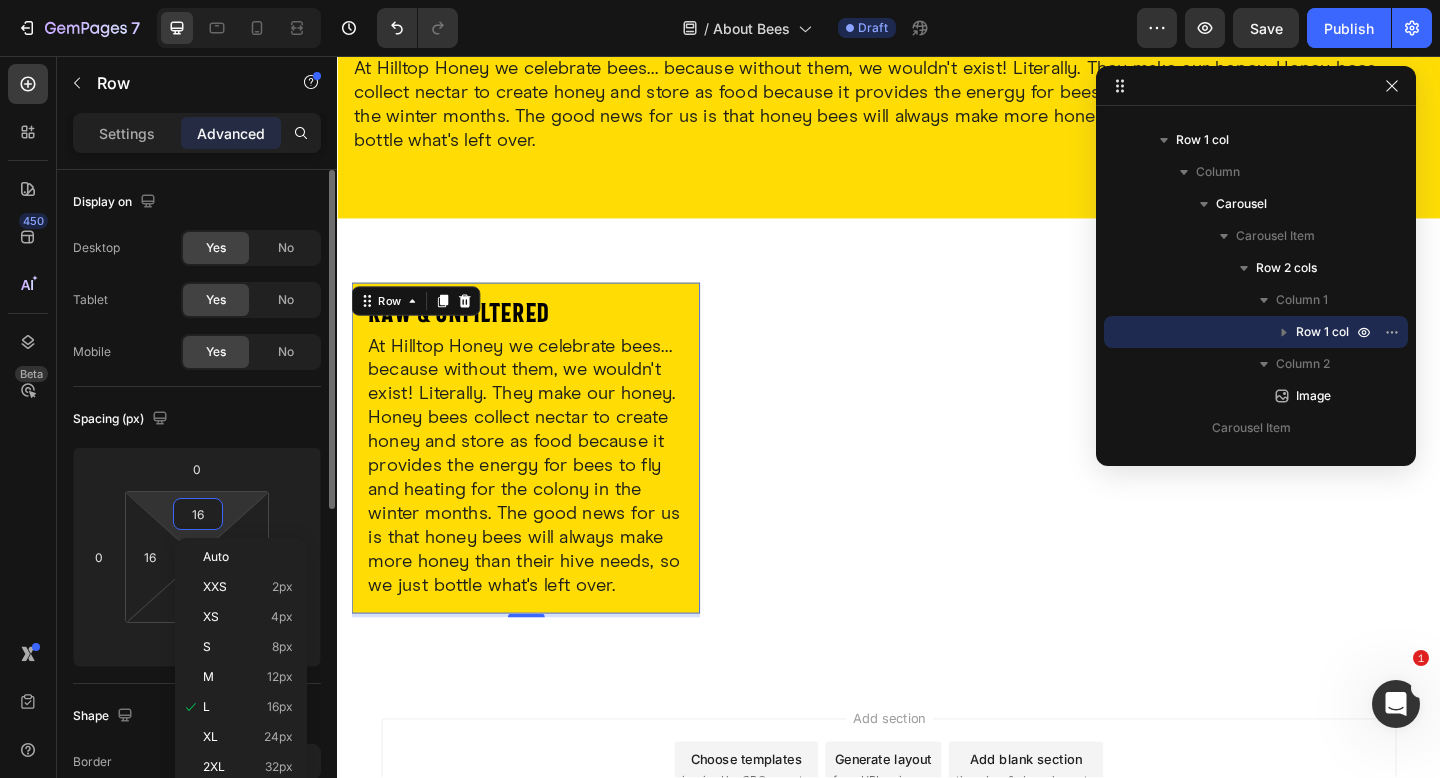 type on "3" 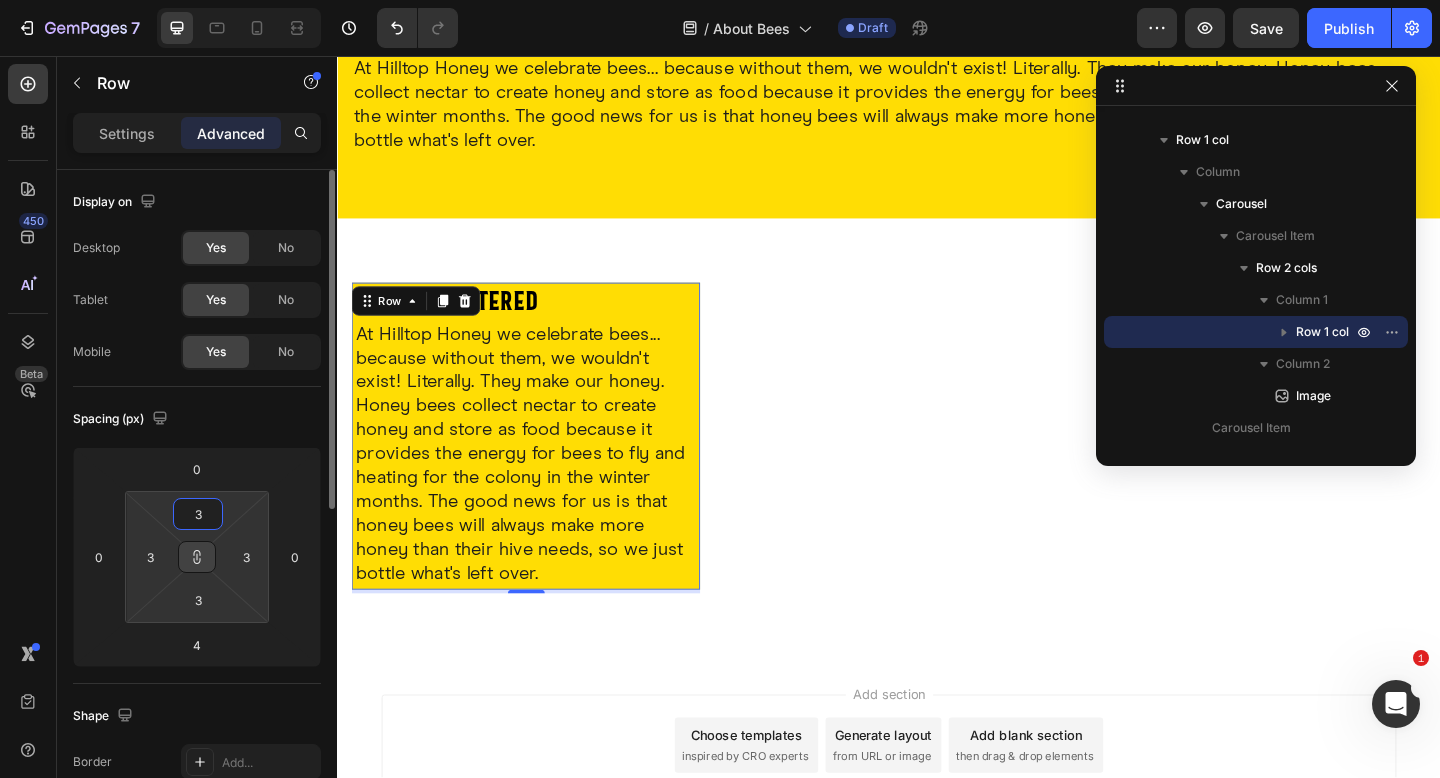 type on "30" 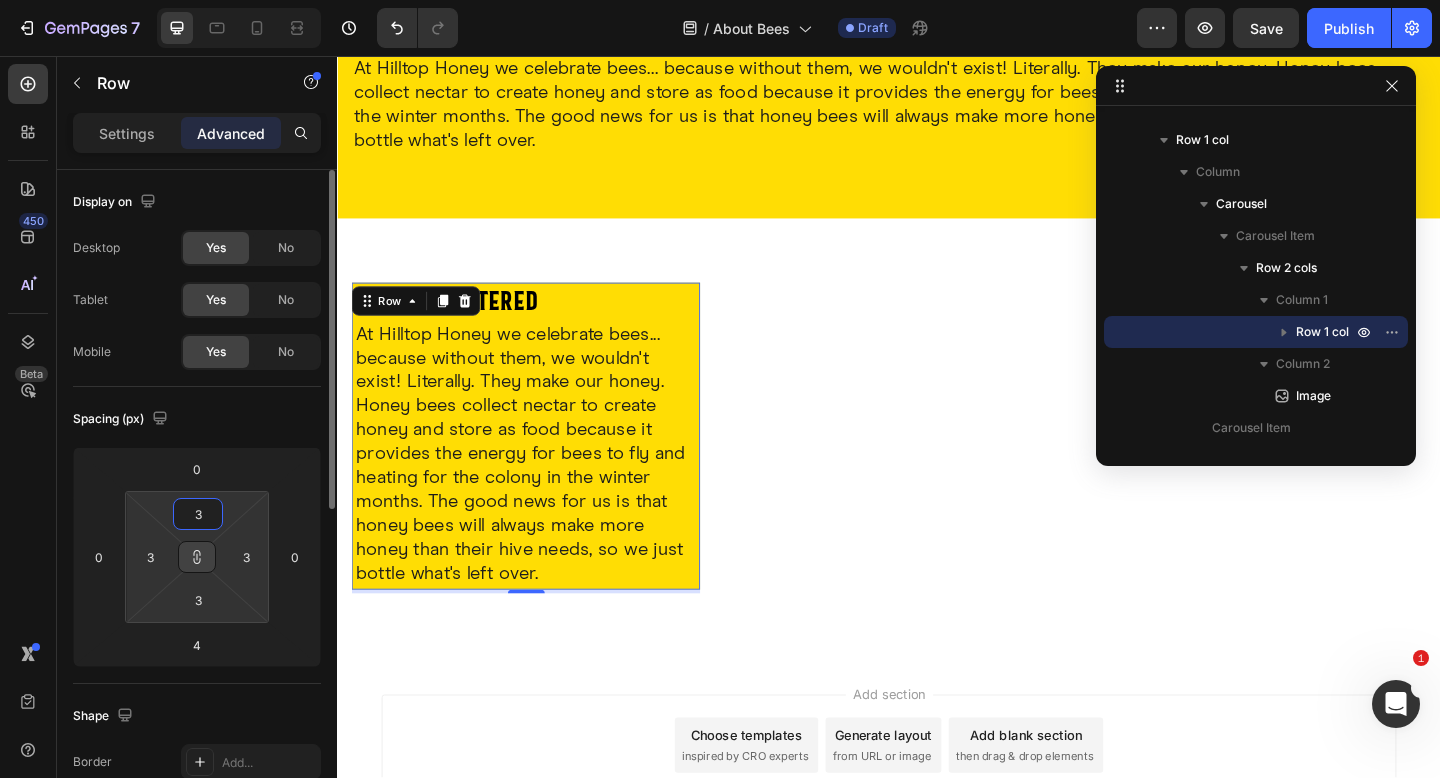 type on "30" 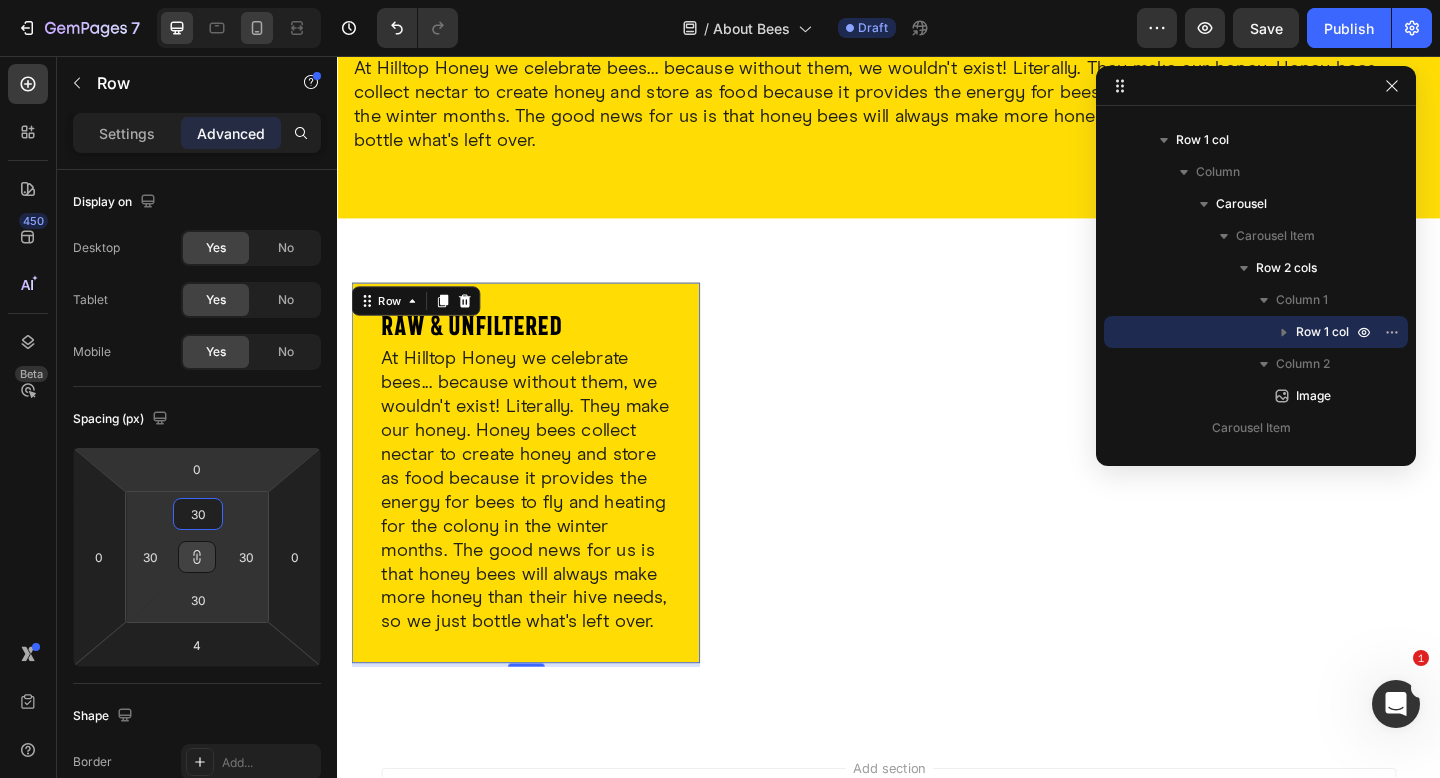 type on "30" 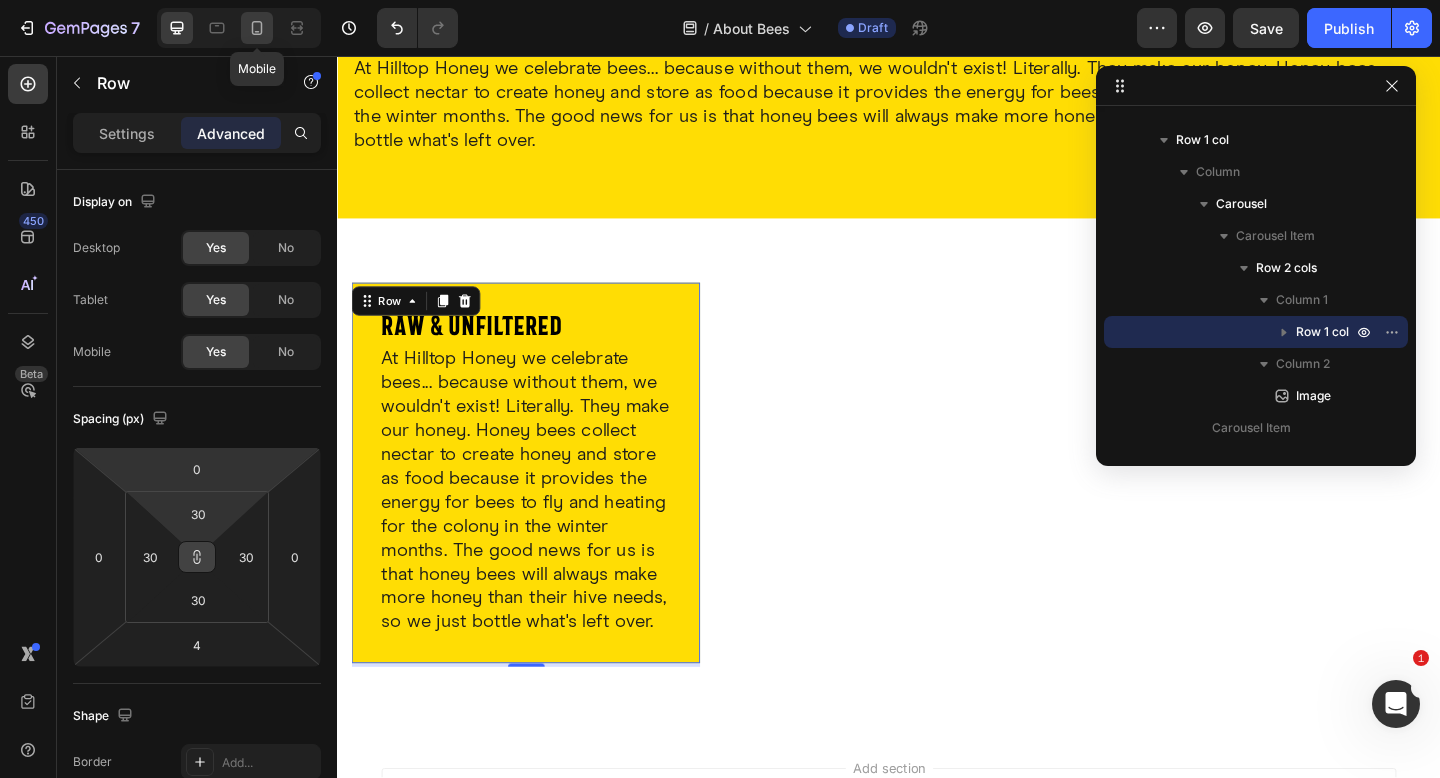 click 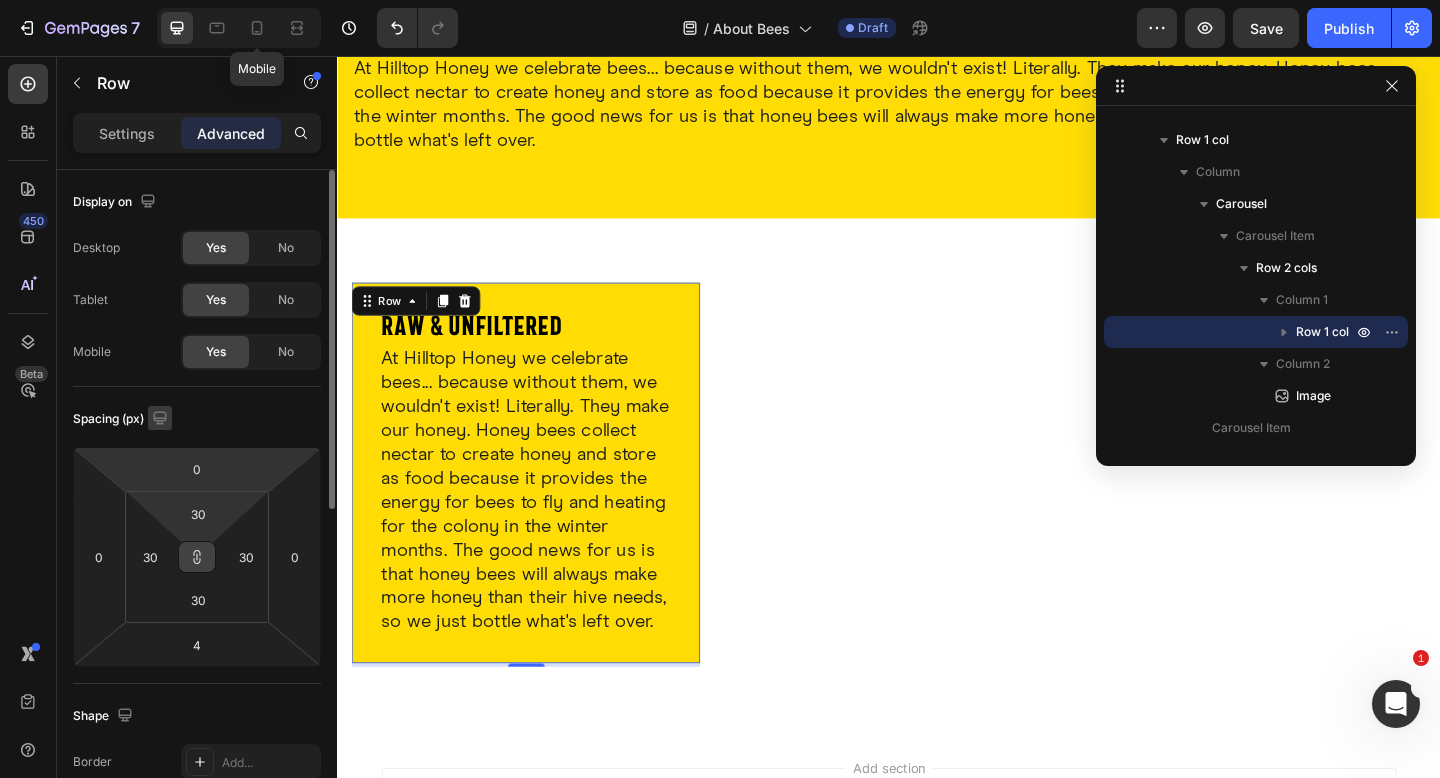 type on "24" 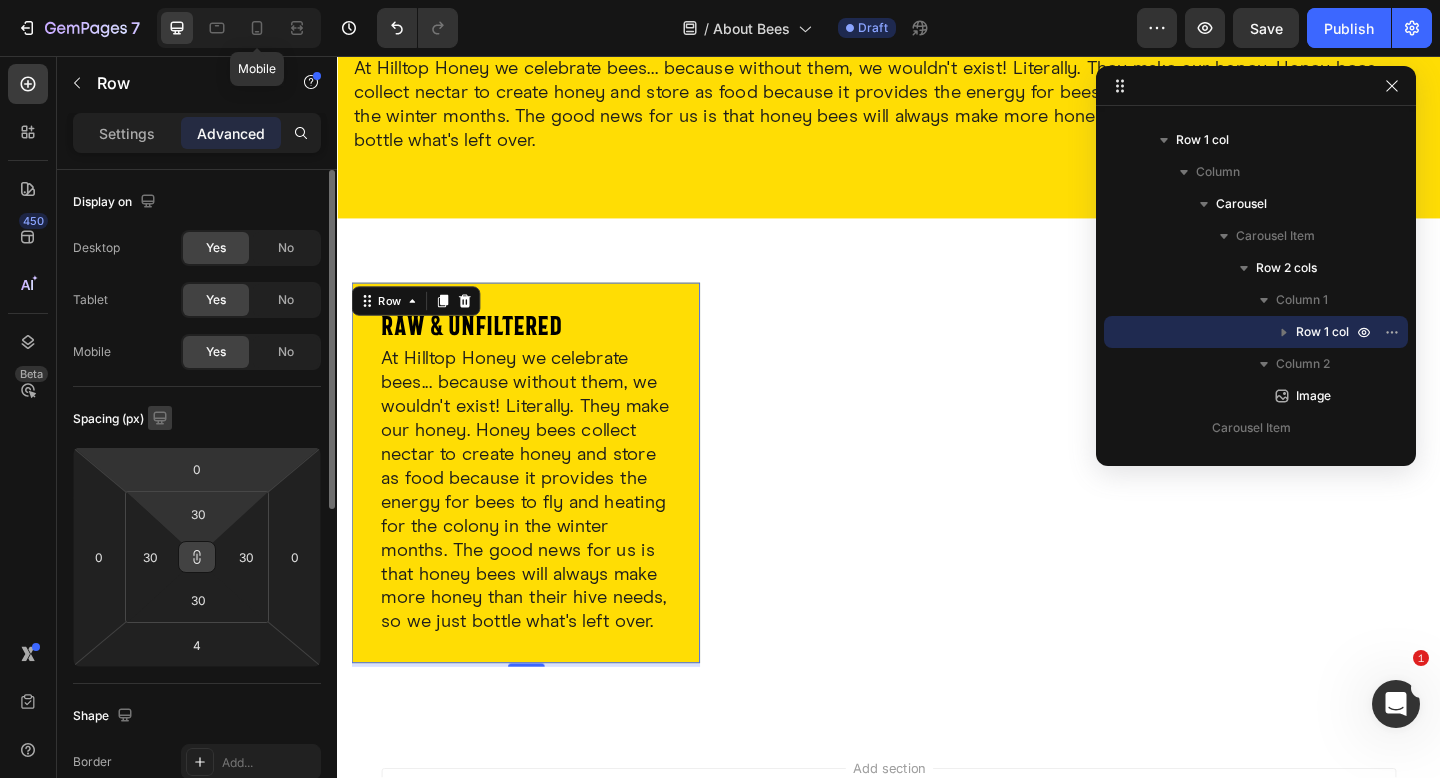 type on "24" 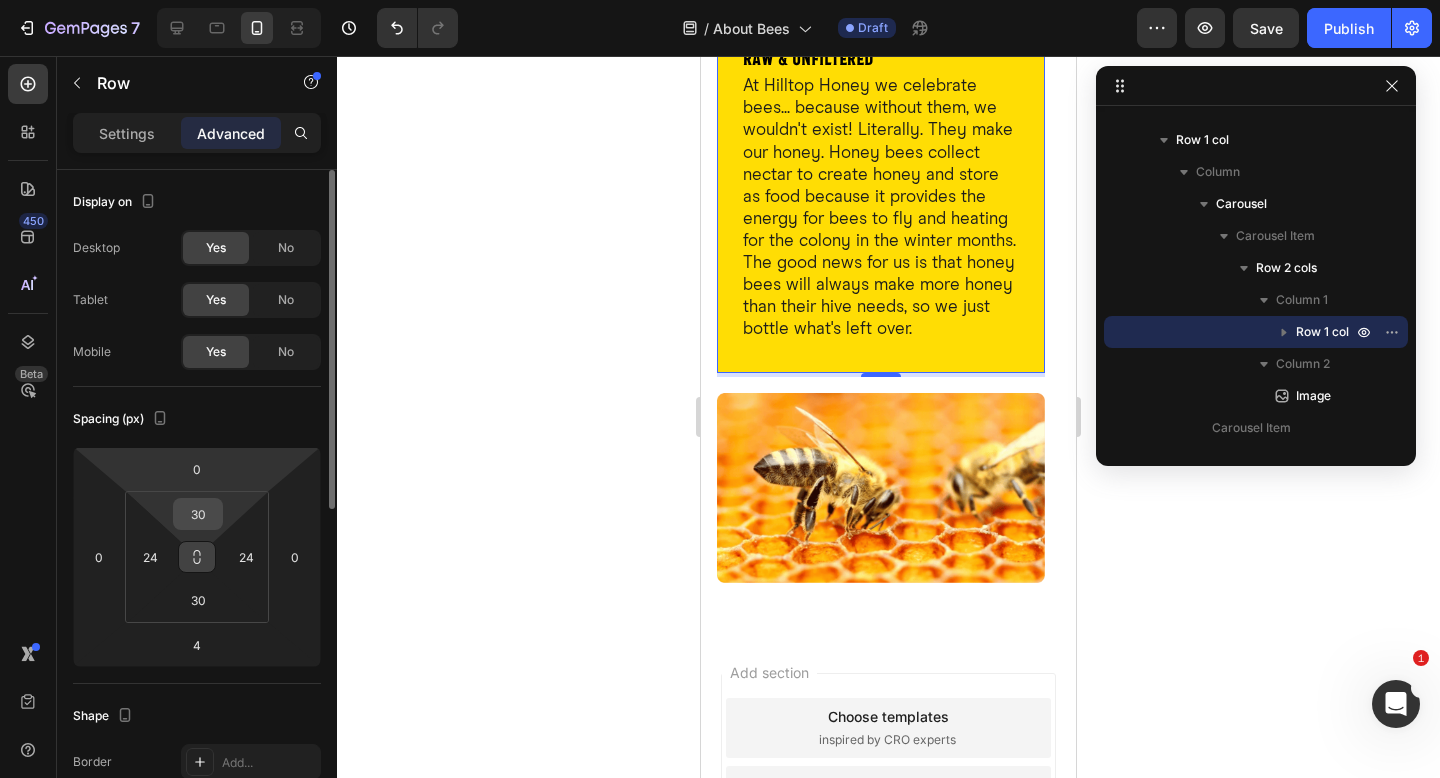 scroll, scrollTop: 549, scrollLeft: 0, axis: vertical 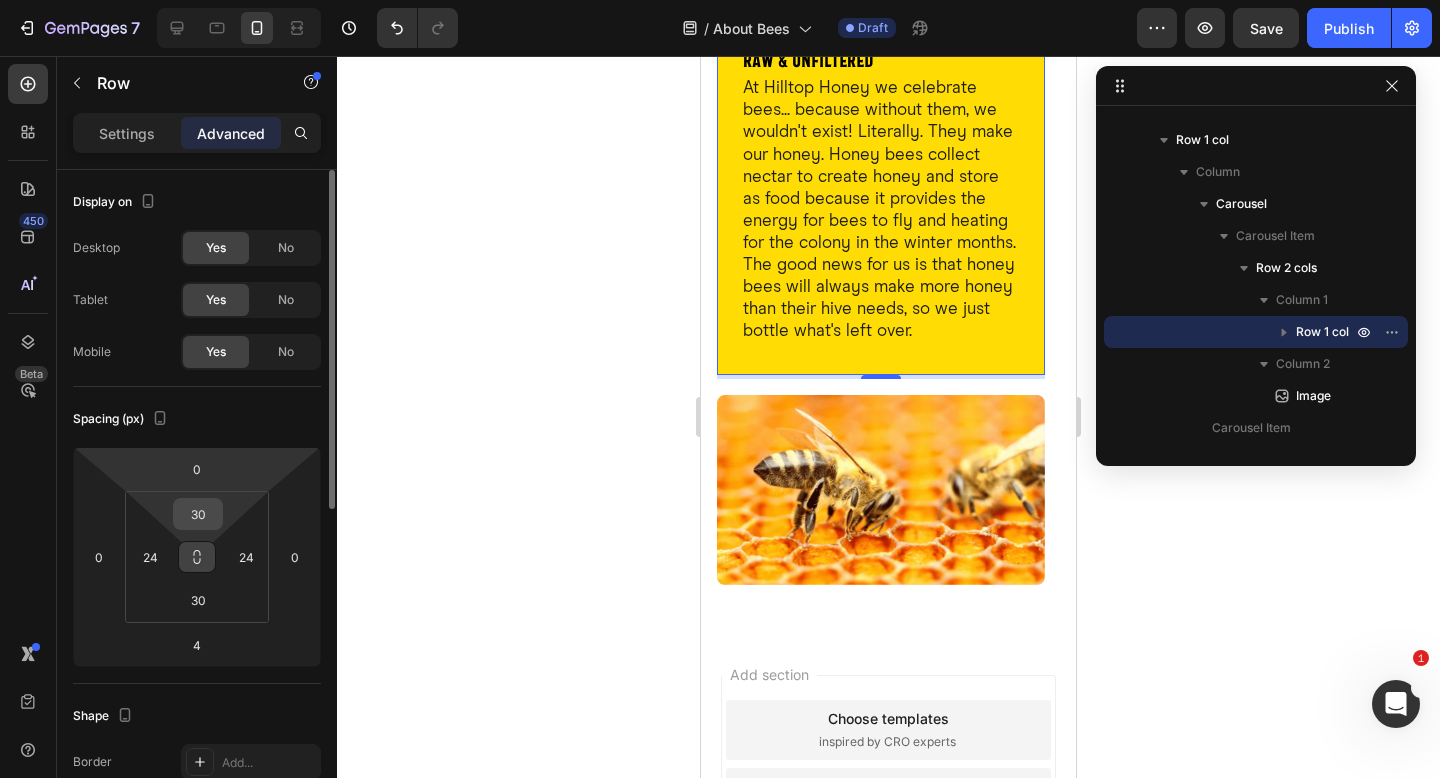 click on "30" at bounding box center (198, 514) 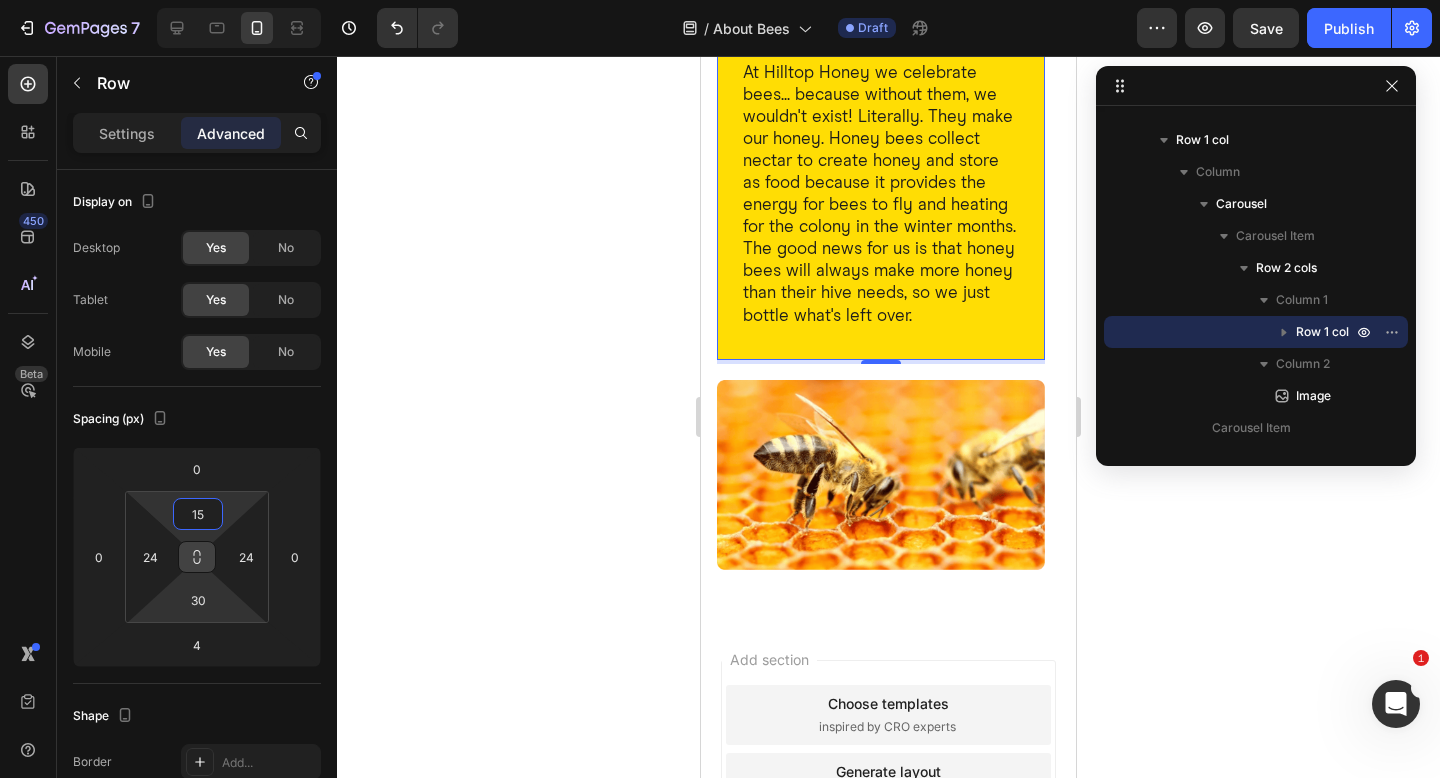 click at bounding box center (197, 557) 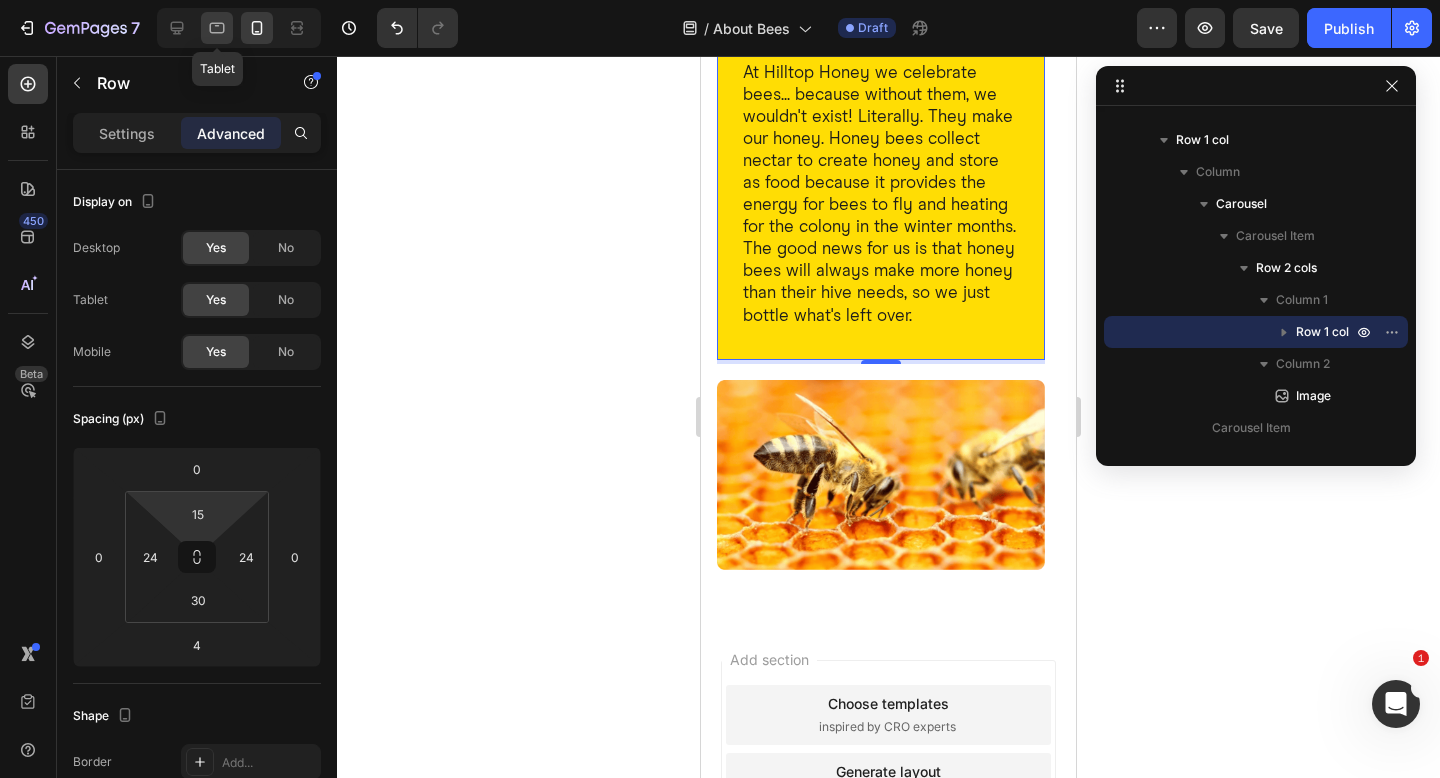 click 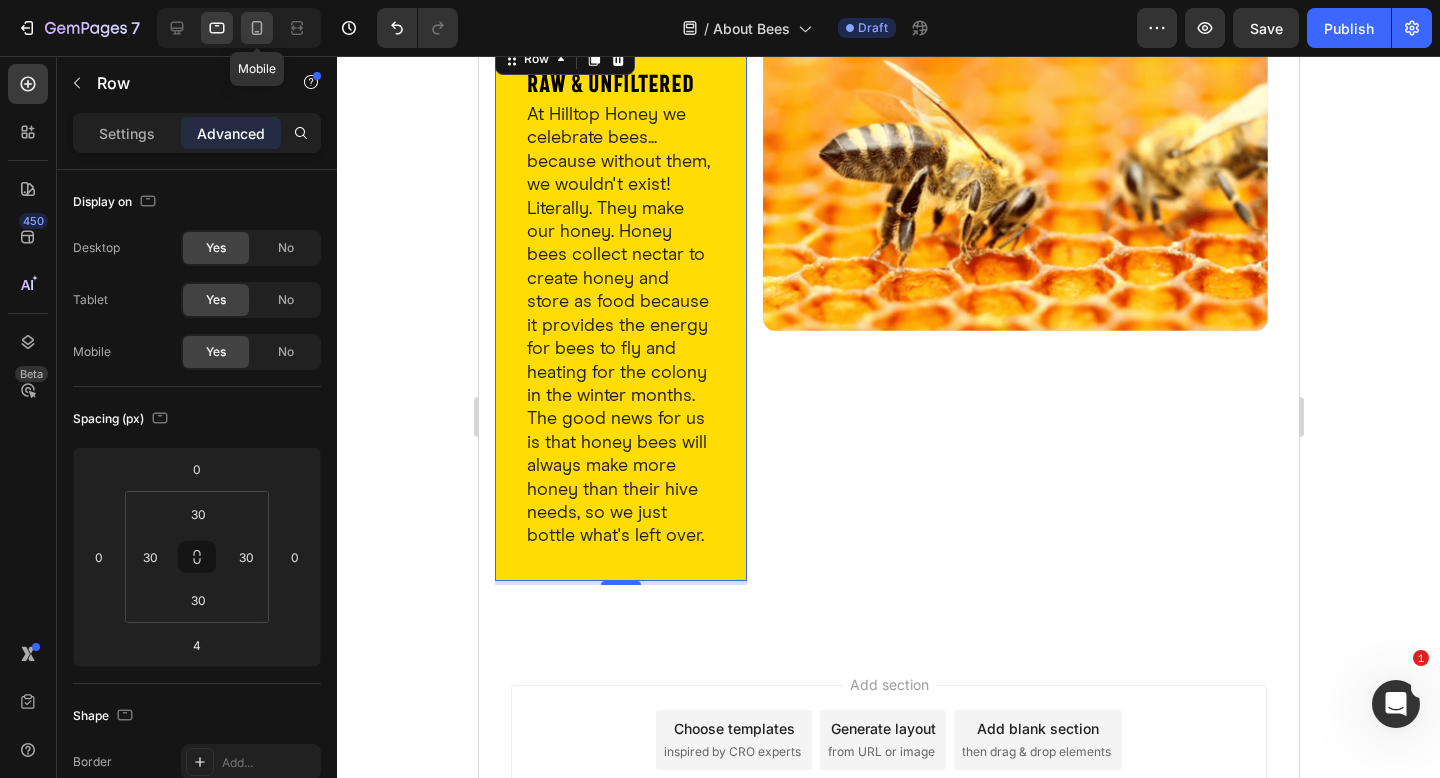click 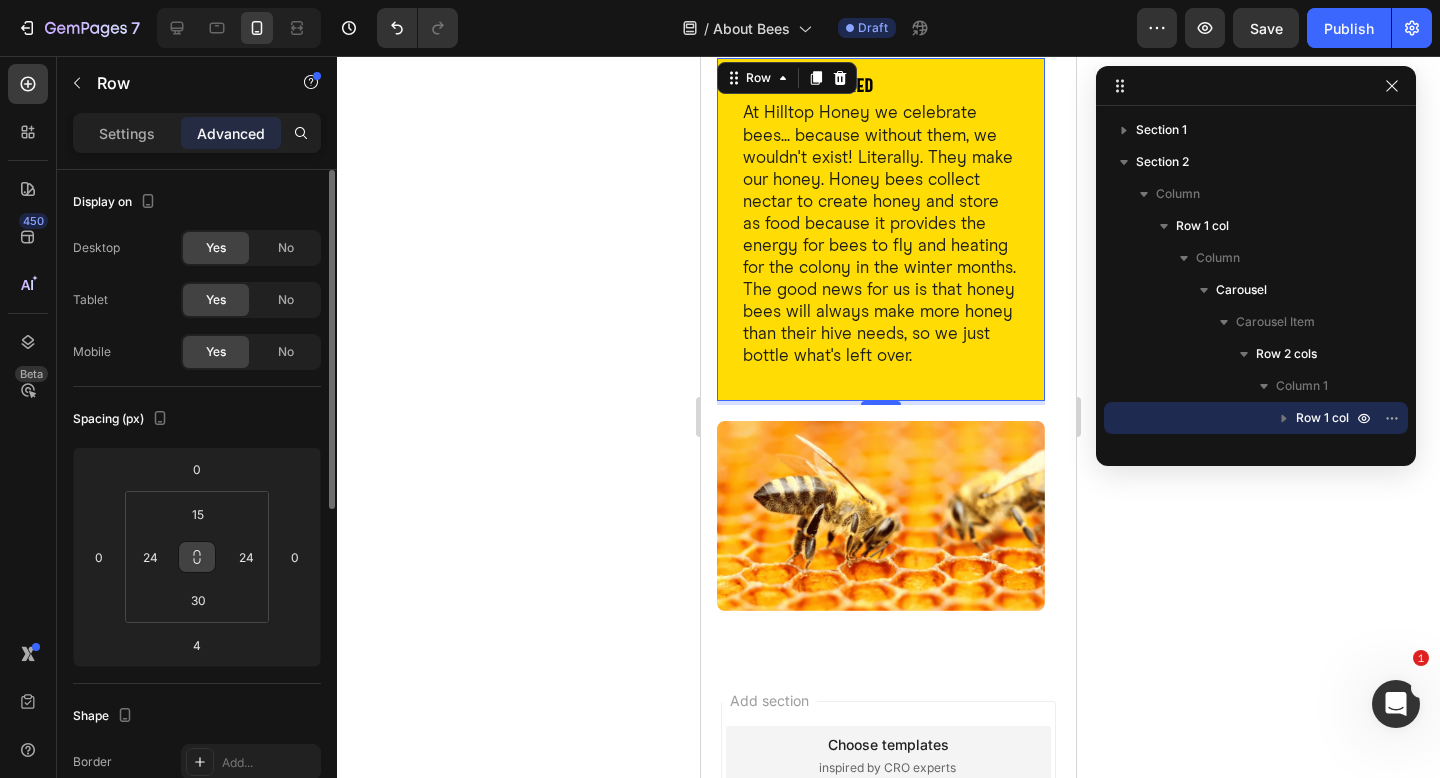 scroll, scrollTop: 552, scrollLeft: 0, axis: vertical 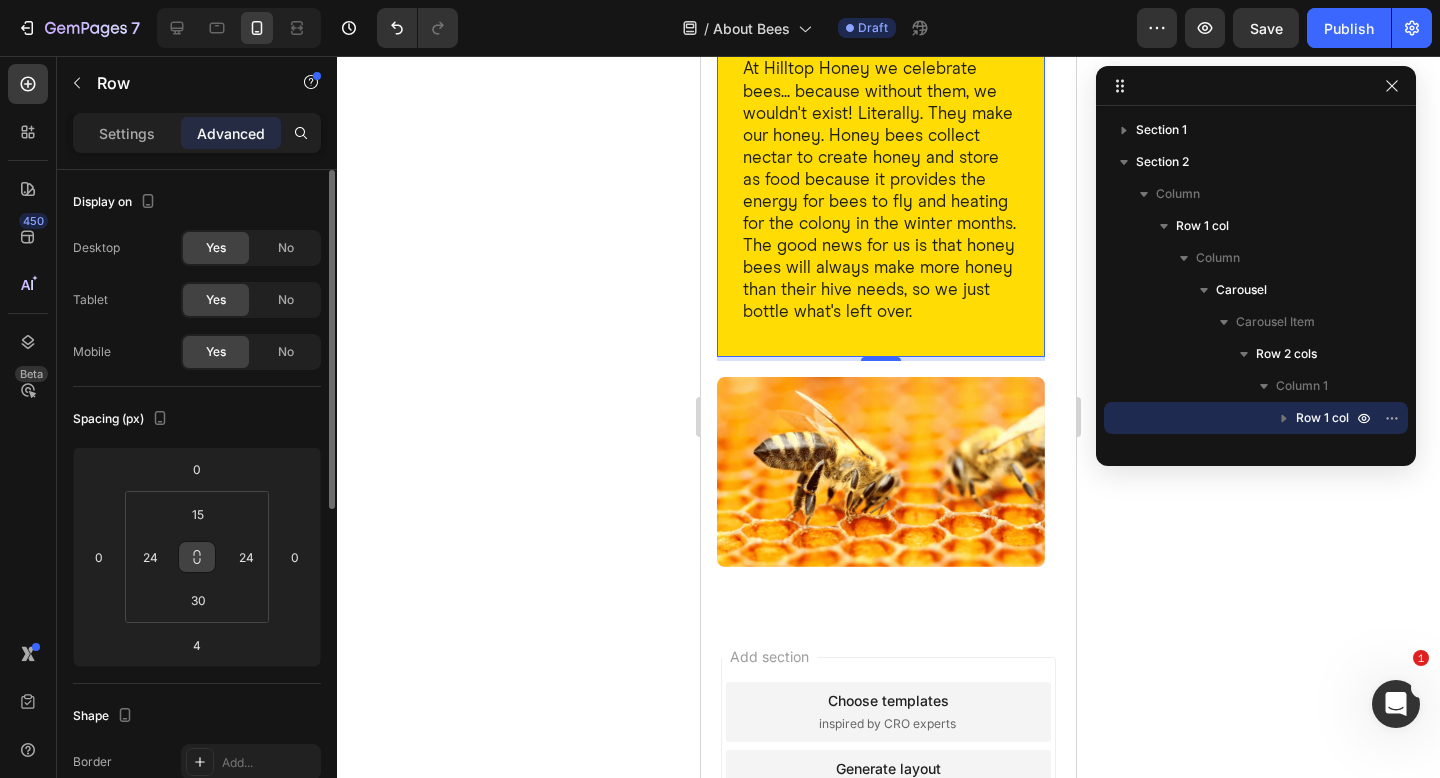 click 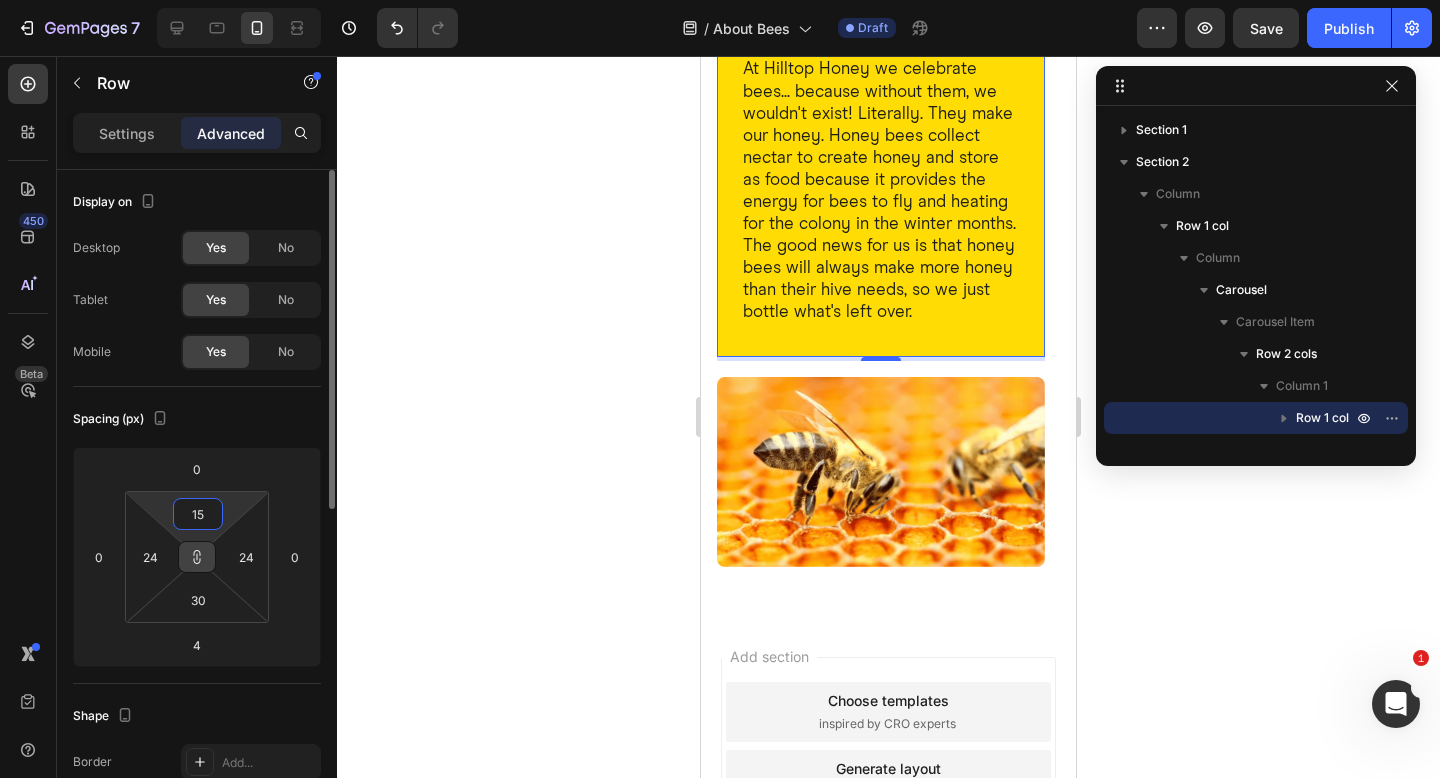 click on "15" at bounding box center [198, 514] 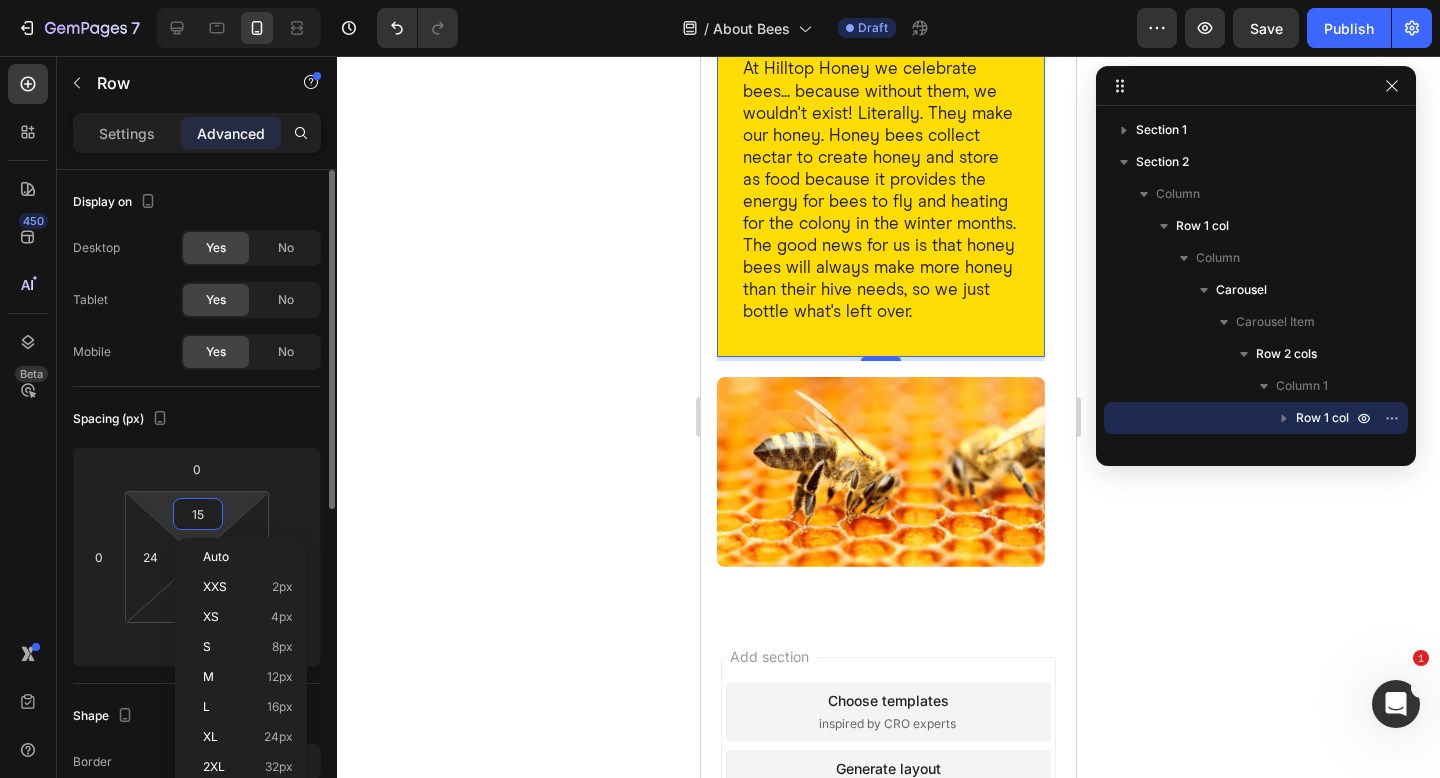 type on "16" 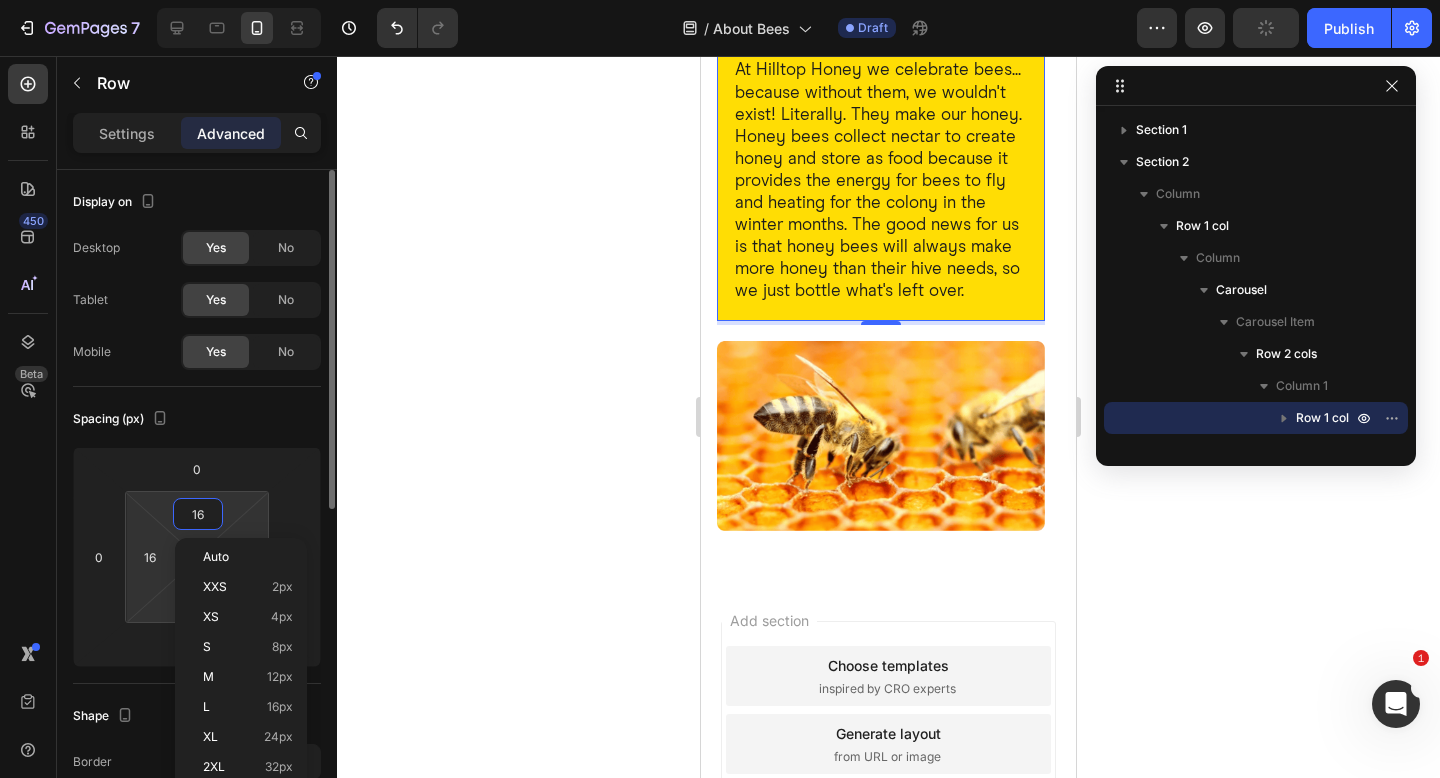 type on "15" 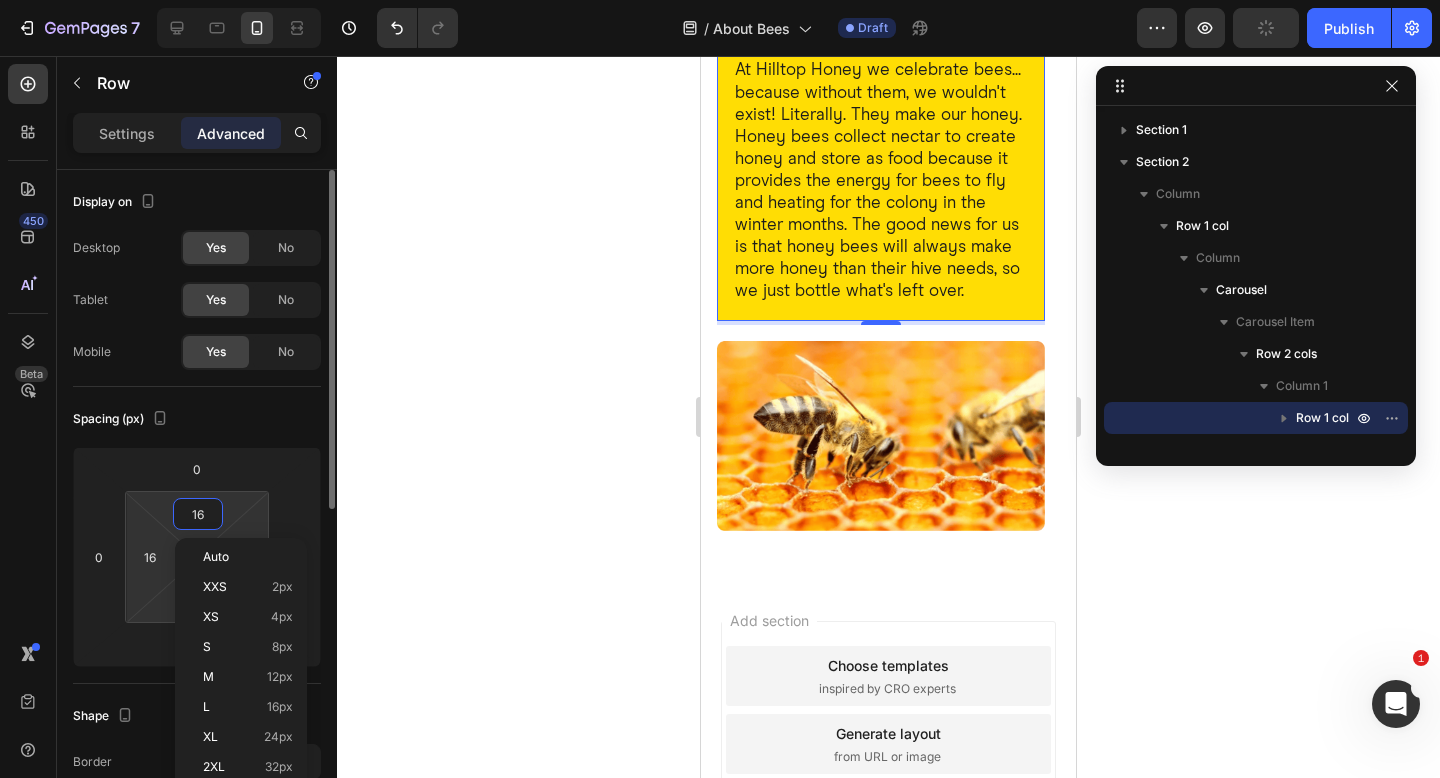 type on "15" 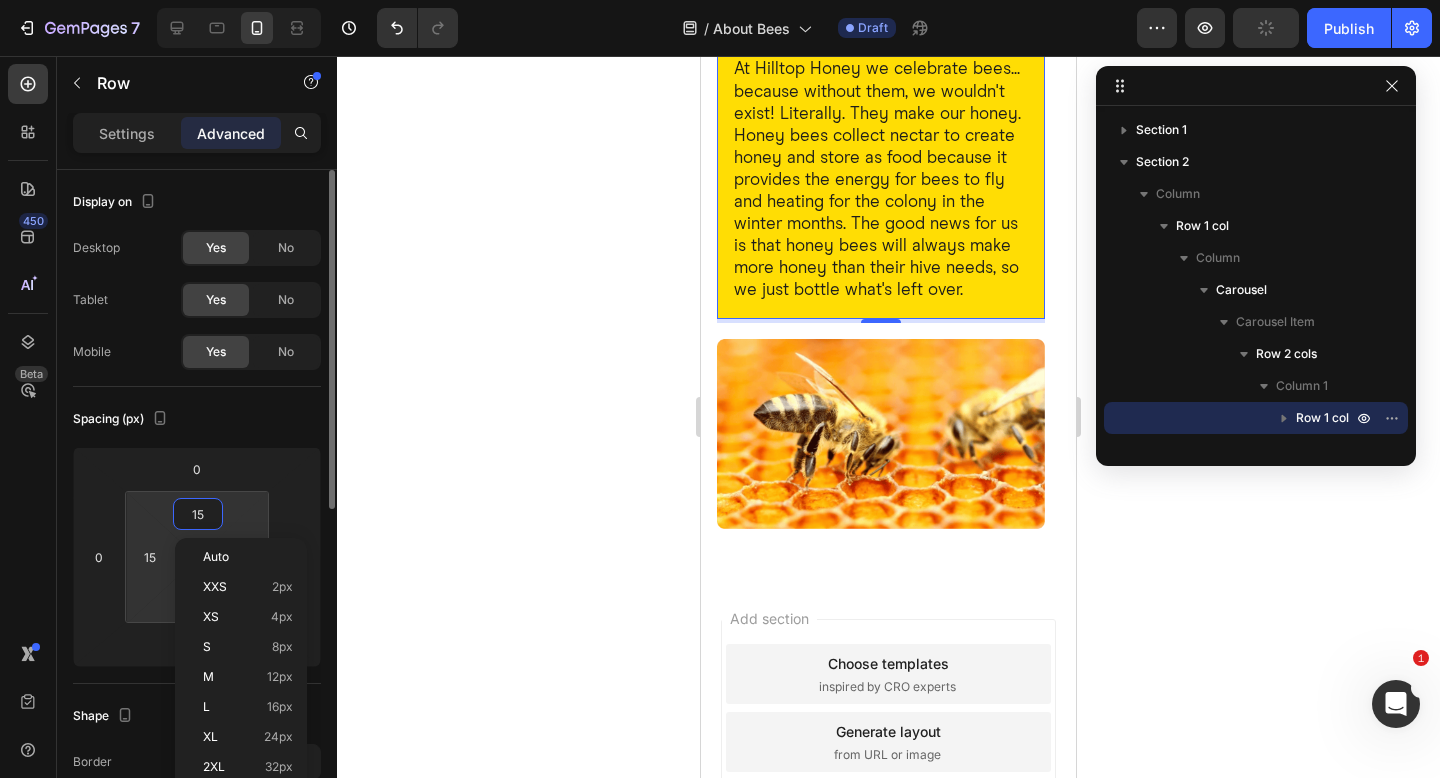 click on "Spacing (px) 0 0 4 0 15 15 15 15" 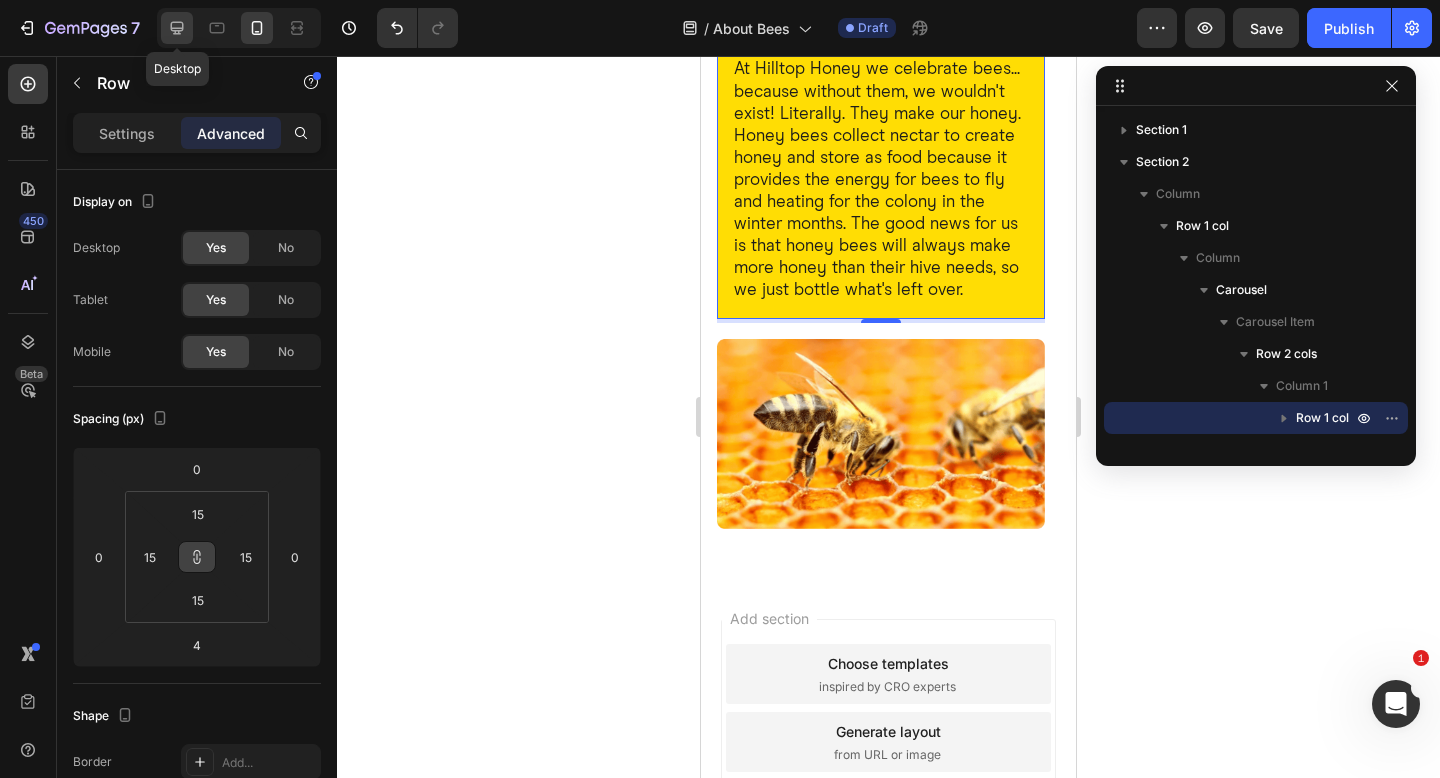 click 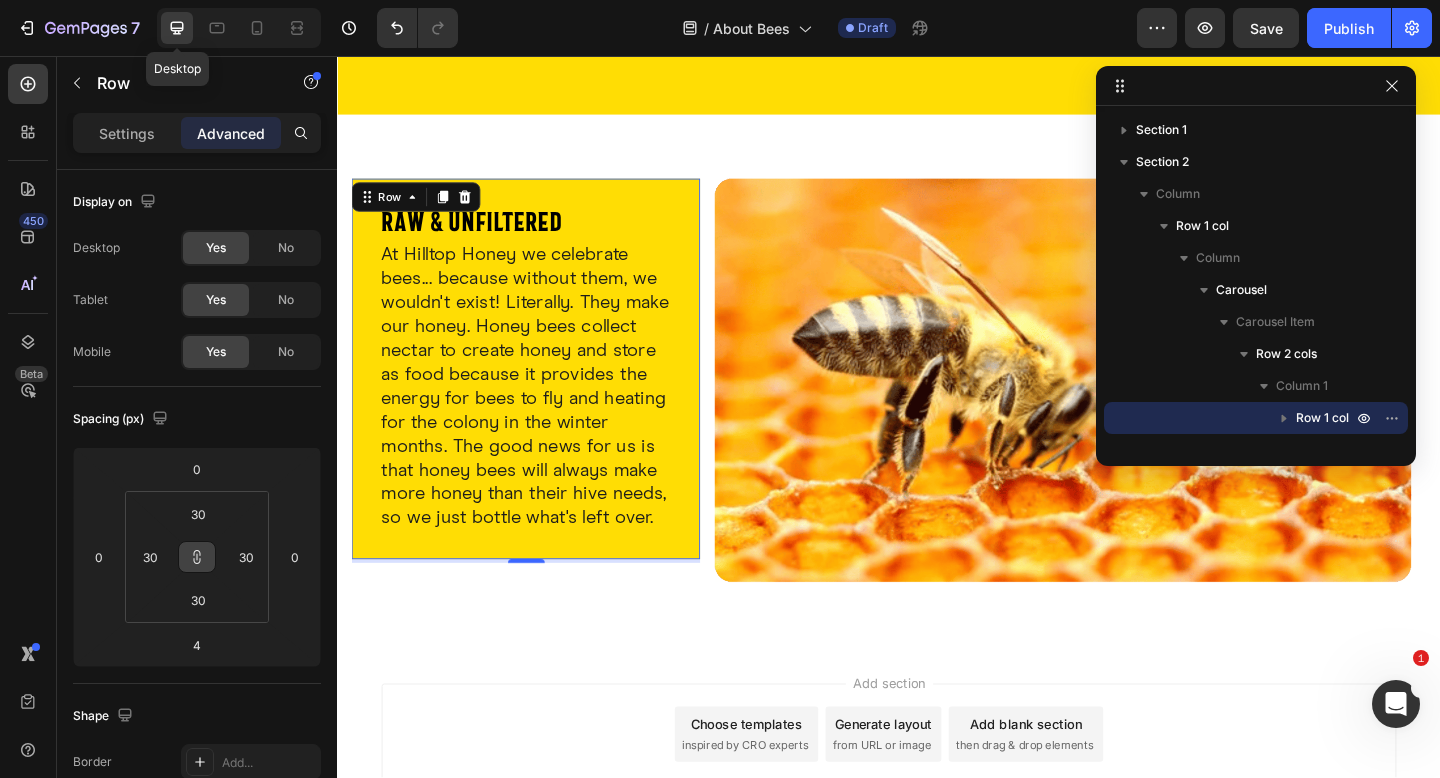 scroll, scrollTop: 782, scrollLeft: 0, axis: vertical 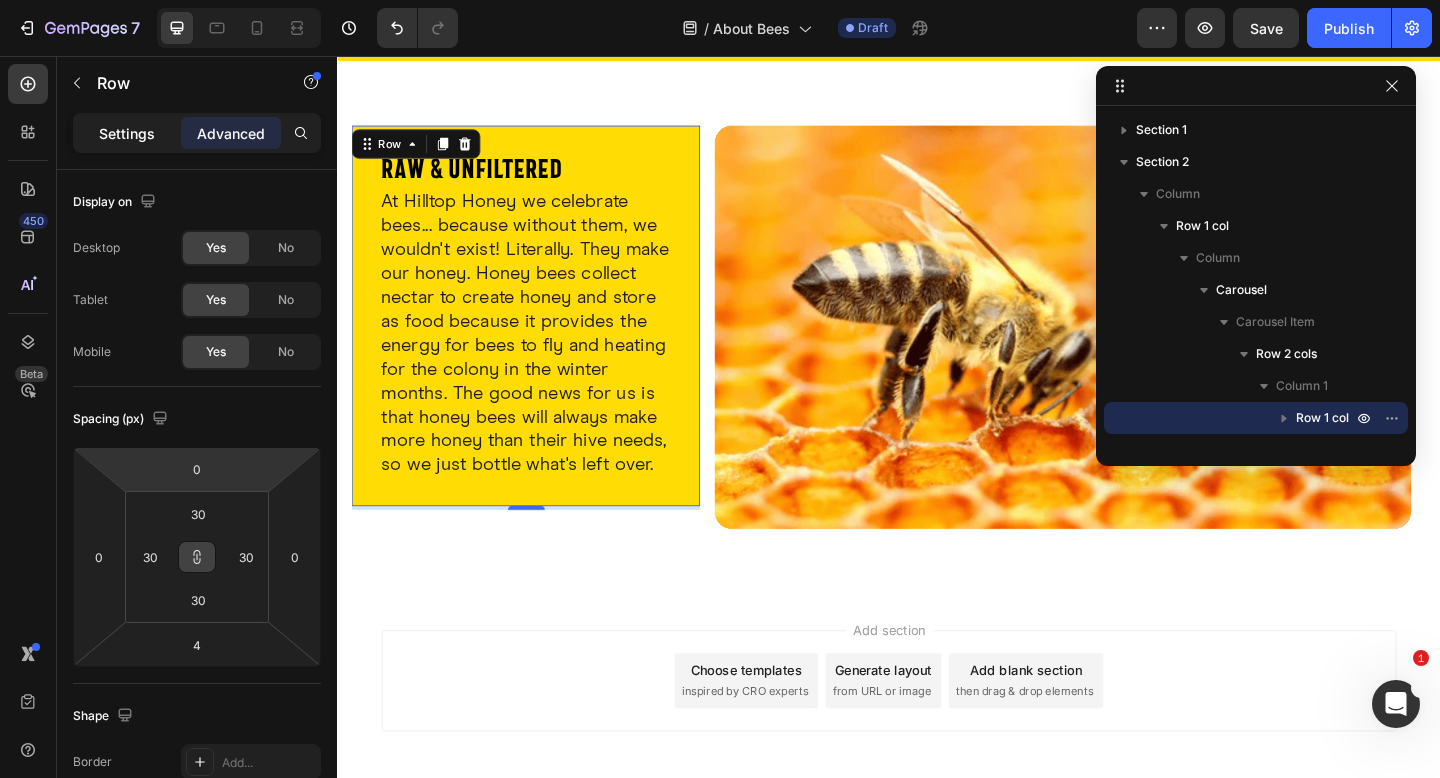 click on "Settings" at bounding box center (127, 133) 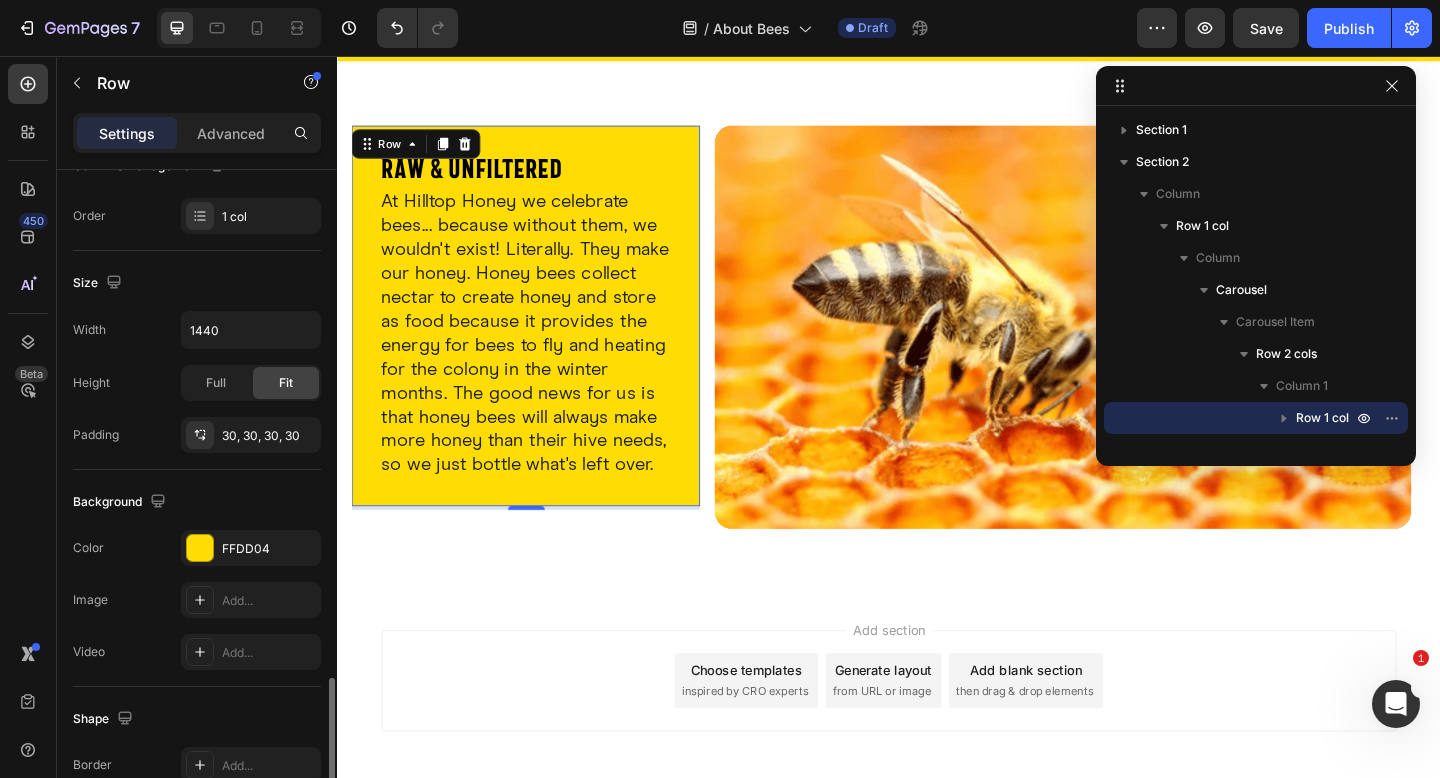 scroll, scrollTop: 555, scrollLeft: 0, axis: vertical 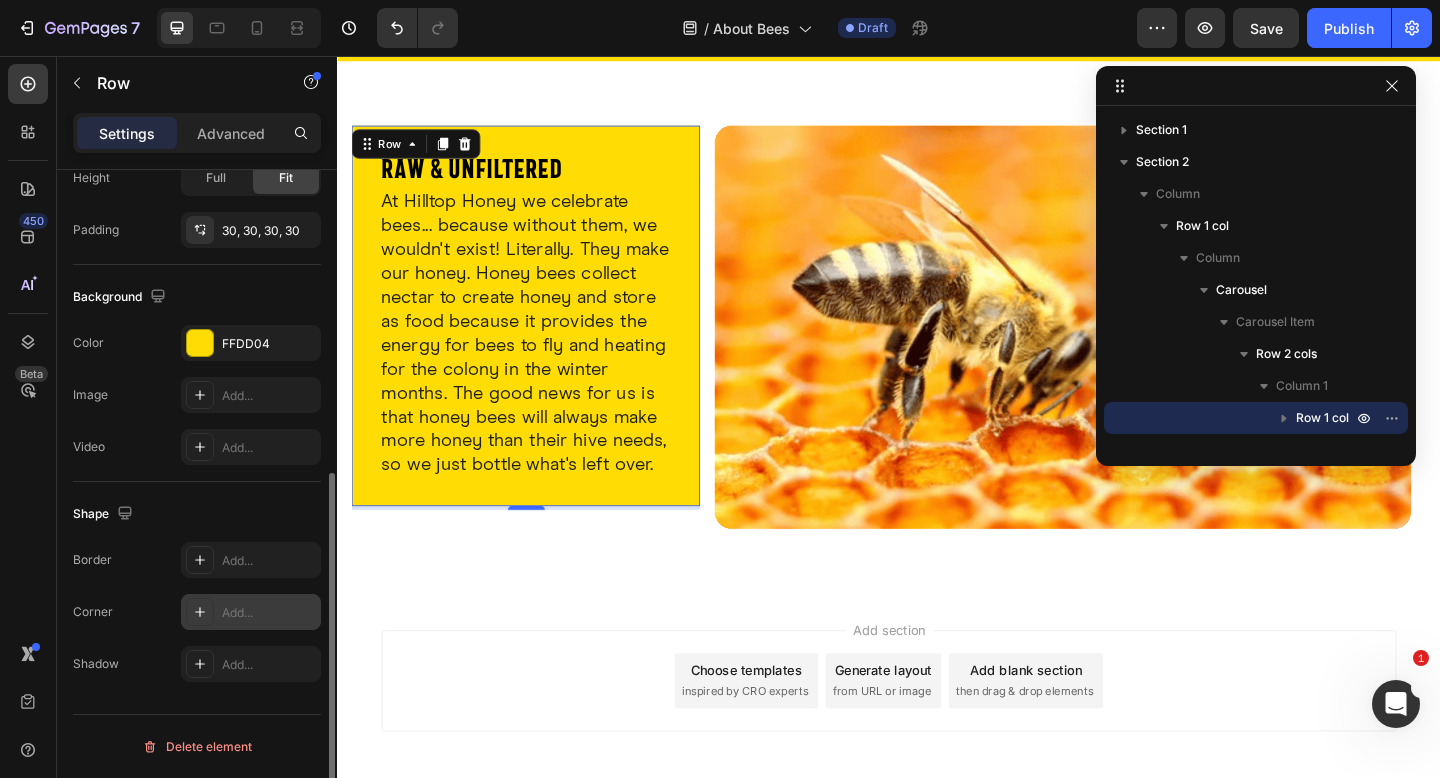 click on "Add..." at bounding box center [269, 613] 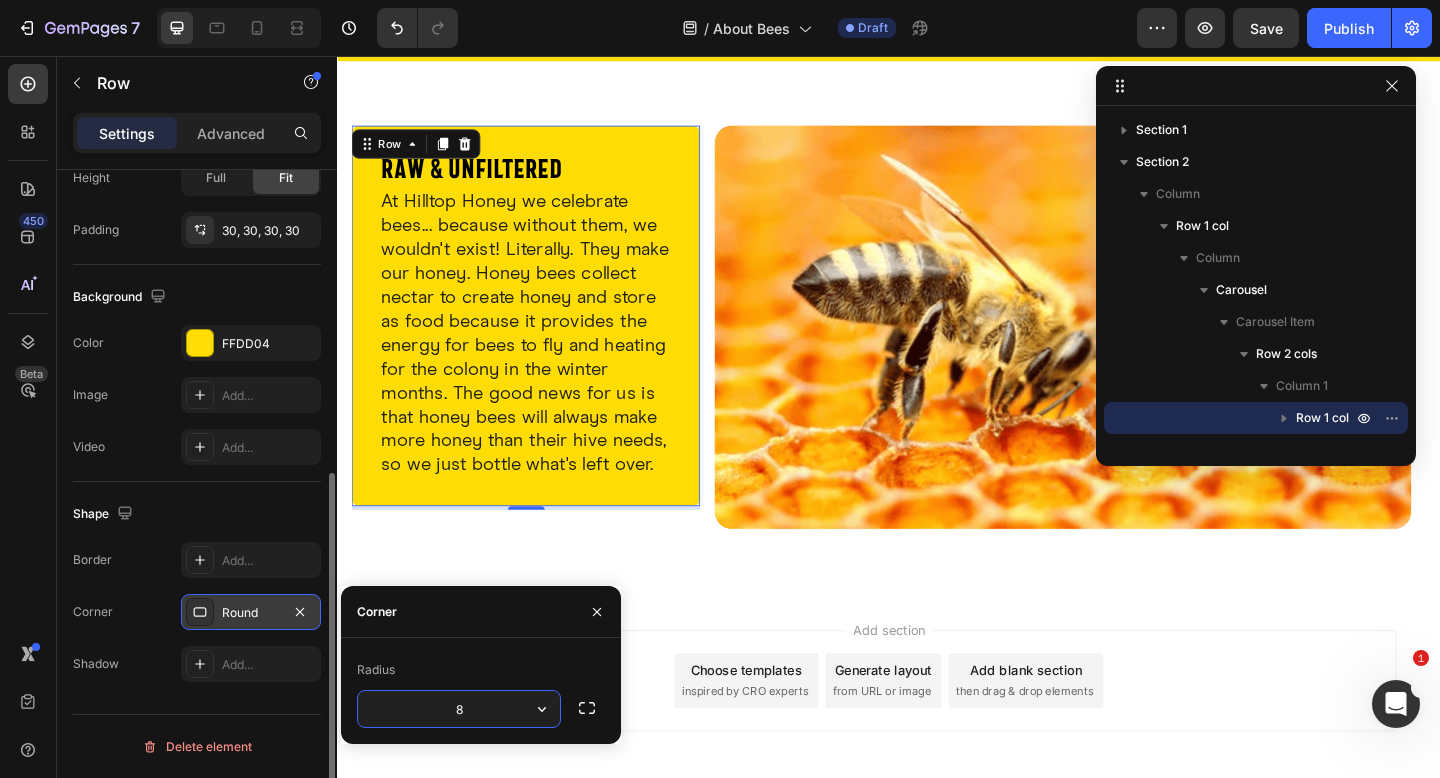 click on "8" at bounding box center [459, 709] 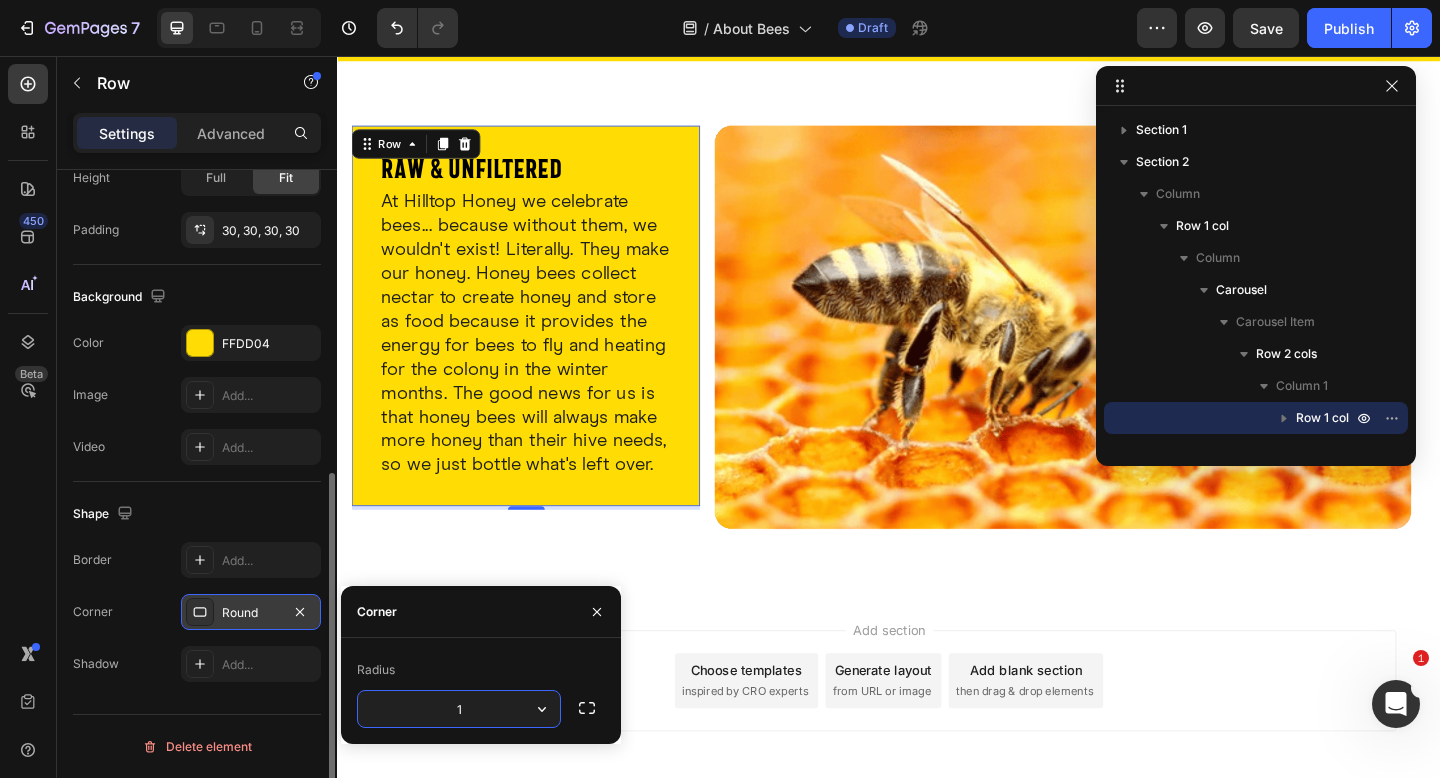 type on "14" 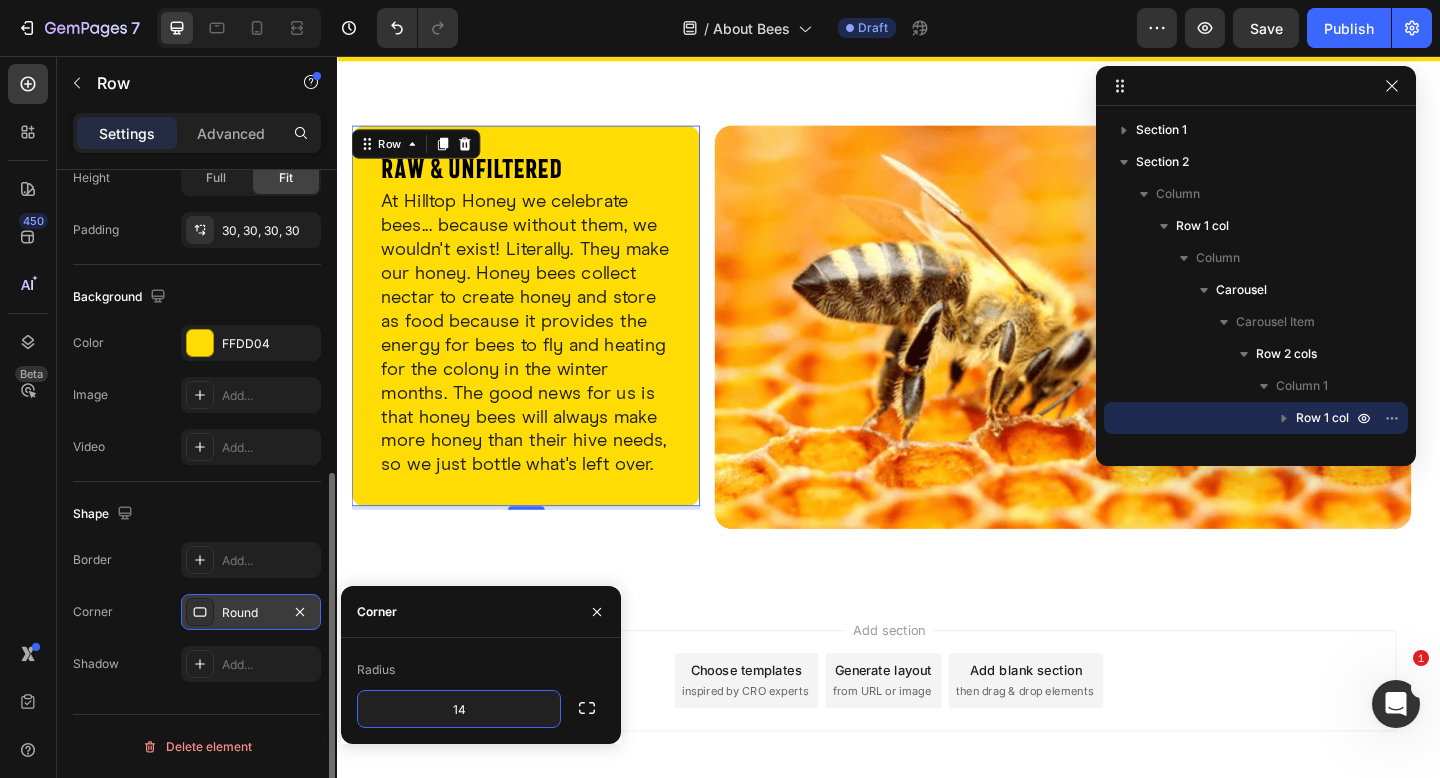 click on "Shape" at bounding box center [197, 514] 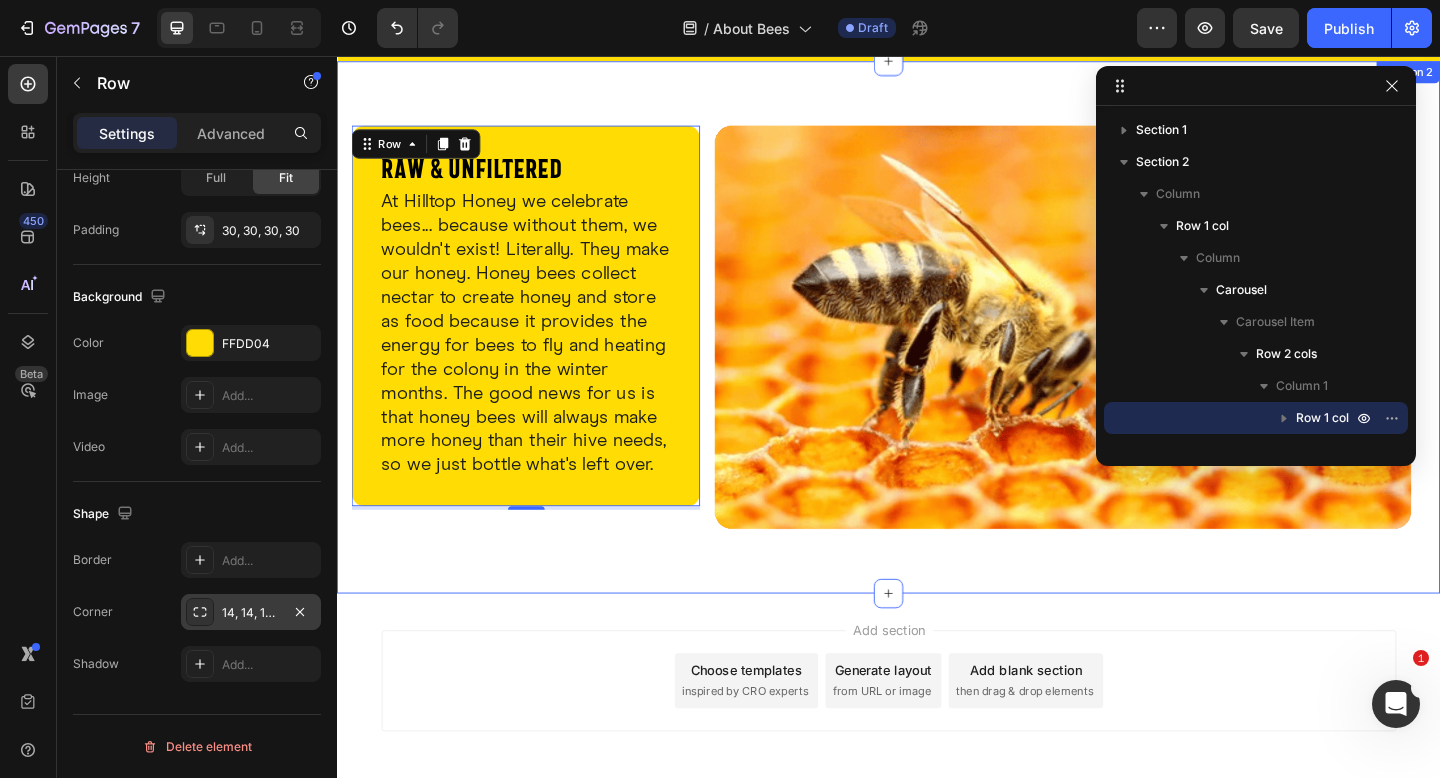click on "Raw & Unfiltered Heading At Hilltop Honey we celebrate bees... because without them, we wouldn't exist! Literally. They make our honey. Honey bees collect nectar to create honey and store as food because it provides the energy for bees to fly and heating for the colony in the winter months. The good news for us is that honey bees will always make more honey than their hive needs, so we just bottle what's left over. Text Block Row   4 Image Row
Drop element here Carousel Row Section 2" at bounding box center [937, 351] 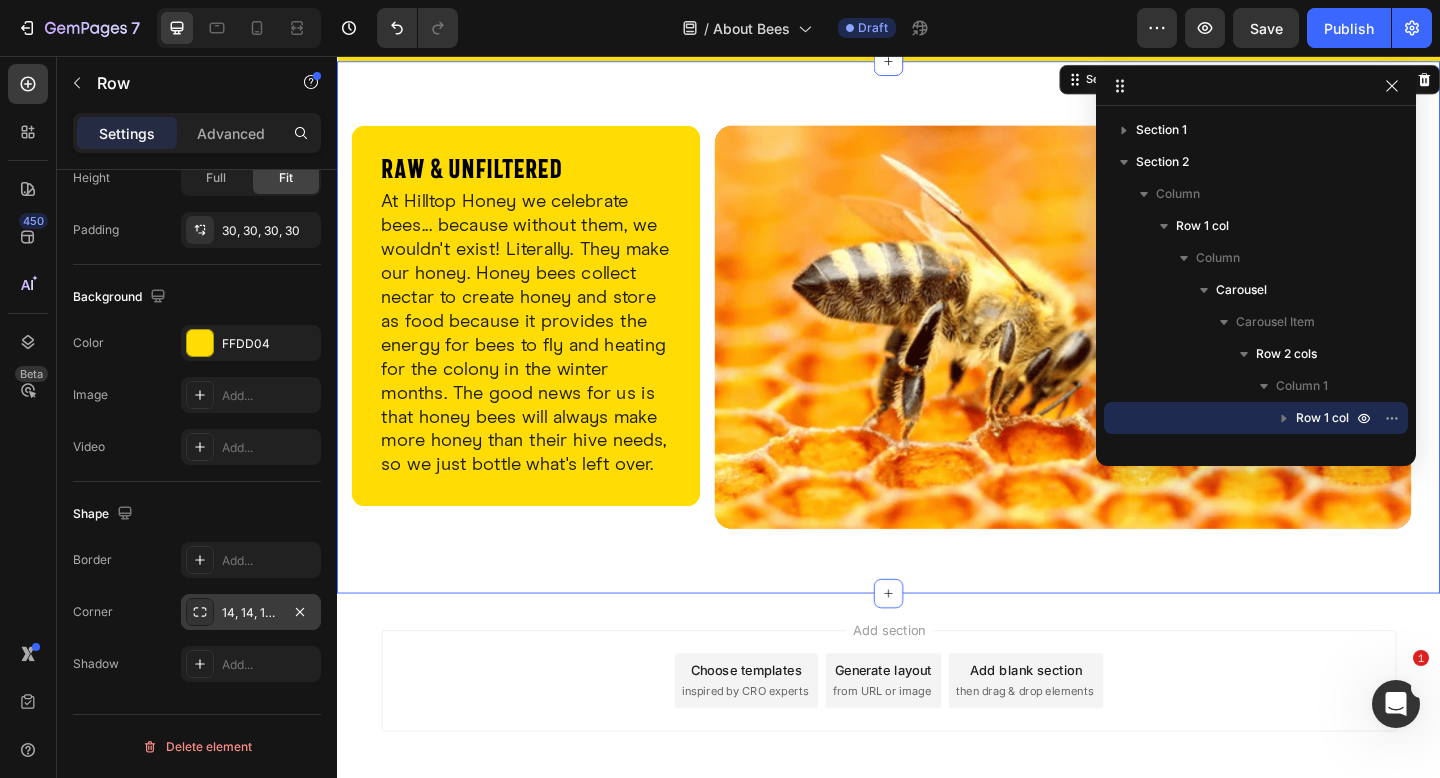scroll, scrollTop: 0, scrollLeft: 0, axis: both 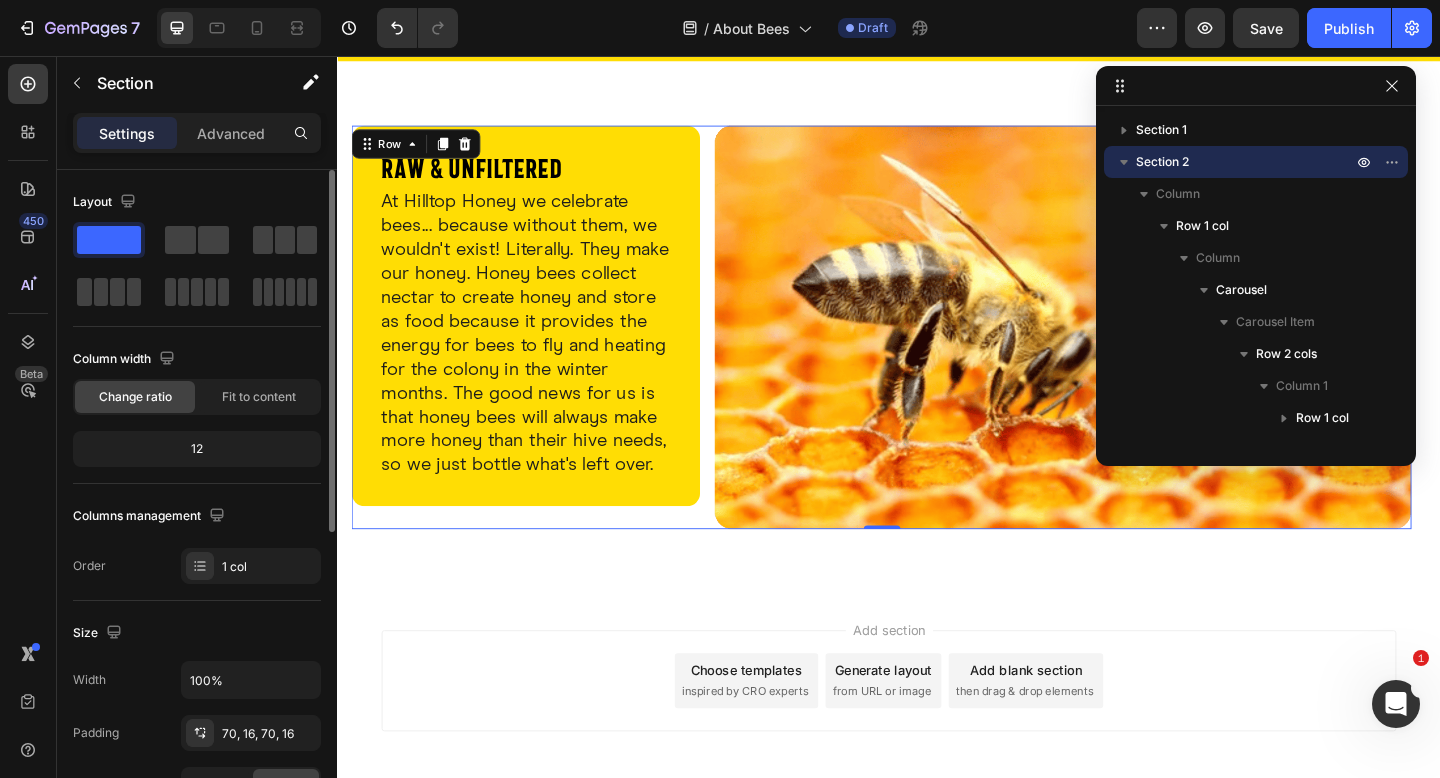 click on "Raw & Unfiltered Heading At Hilltop Honey we celebrate bees... because without them, we wouldn't exist! Literally. They make our honey. Honey bees collect nectar to create honey and store as food because it provides the energy for bees to fly and heating for the colony in the winter months. The good news for us is that honey bees will always make more honey than their hive needs, so we just bottle what's left over. Text Block Row" at bounding box center [542, 351] 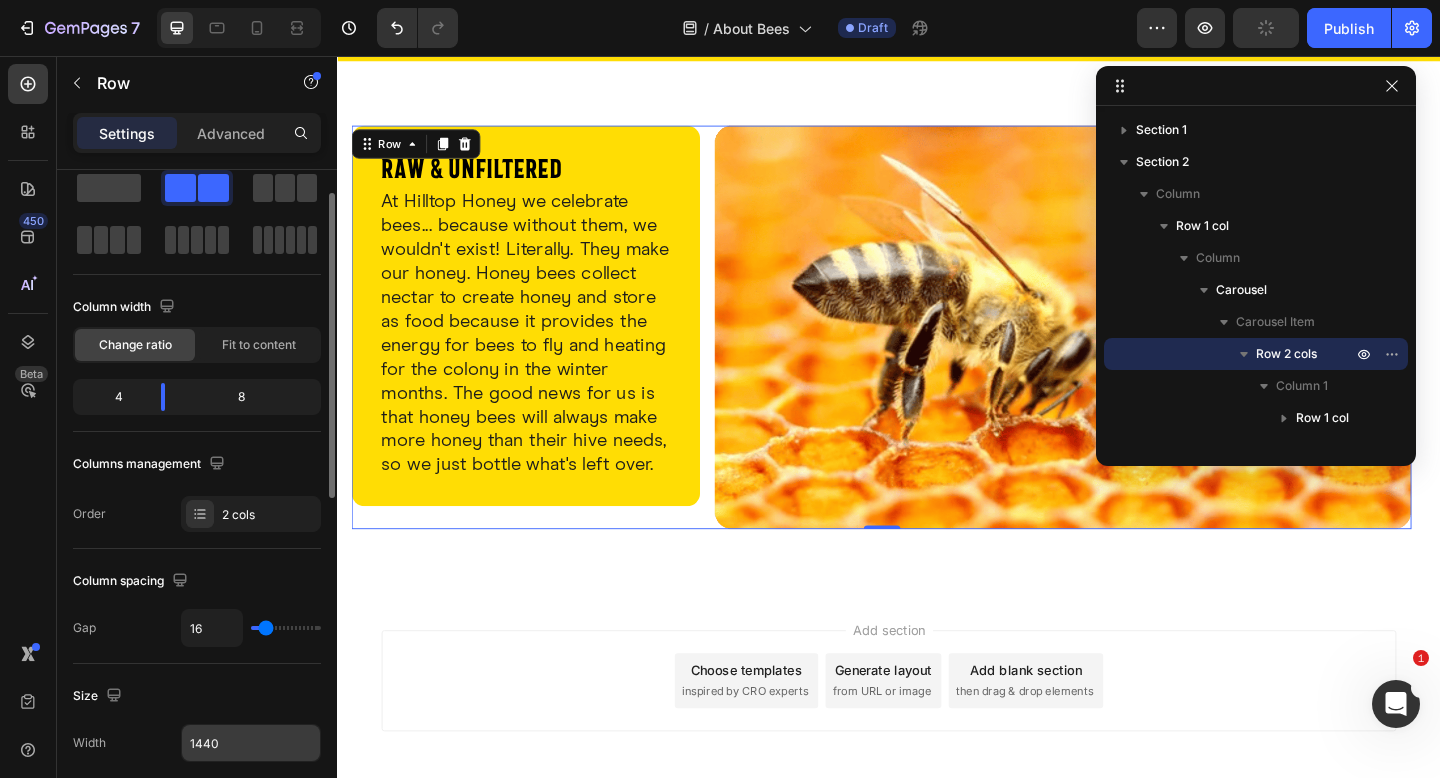 scroll, scrollTop: 220, scrollLeft: 0, axis: vertical 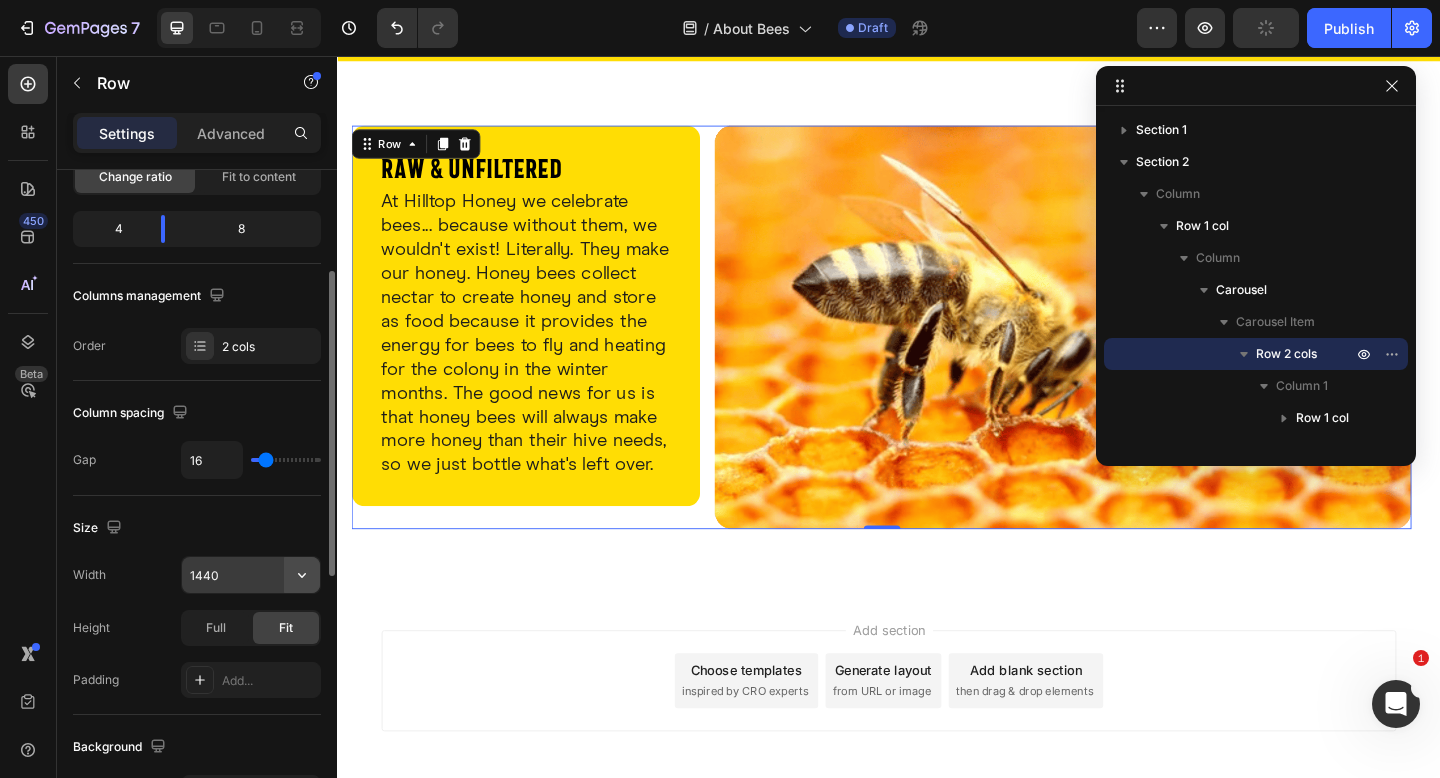 click 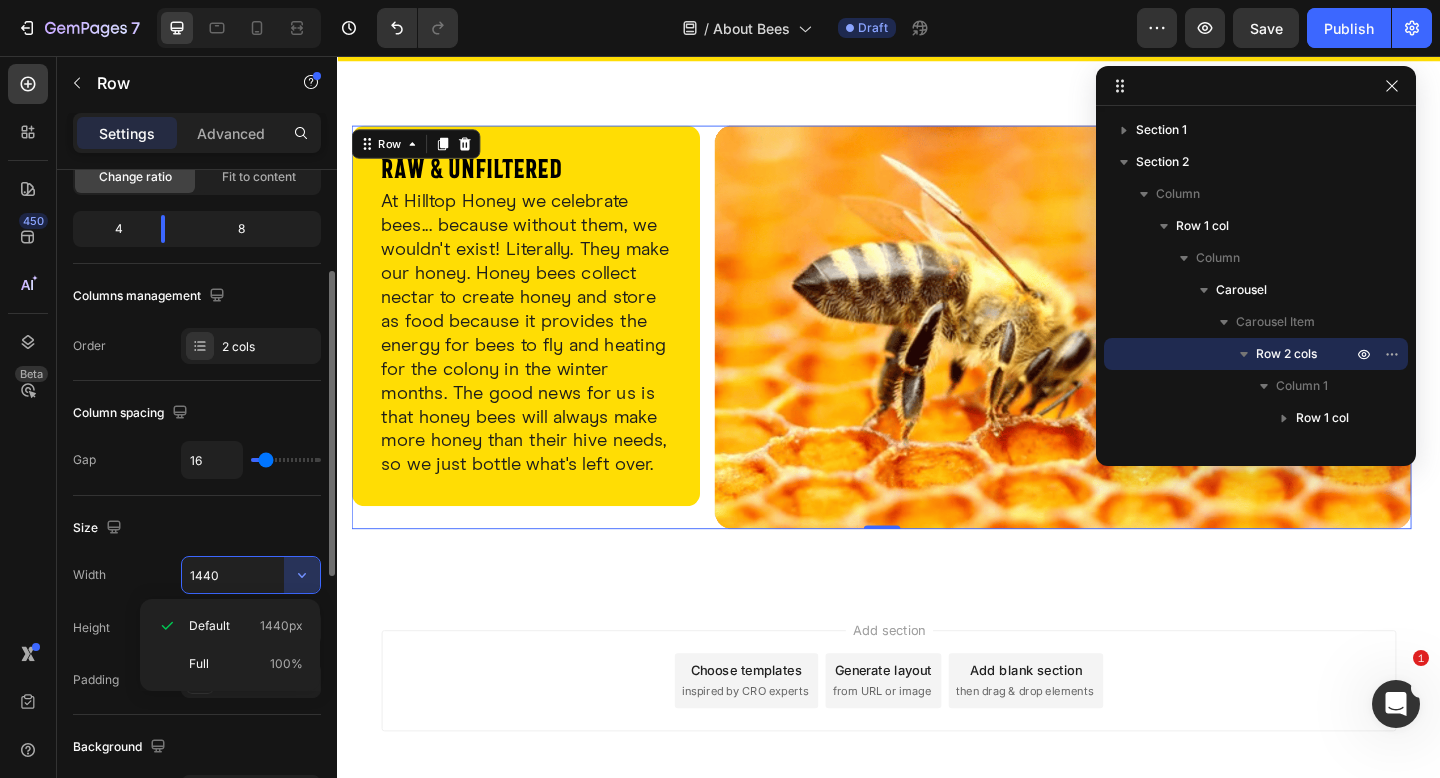 click on "Full 100%" at bounding box center (246, 664) 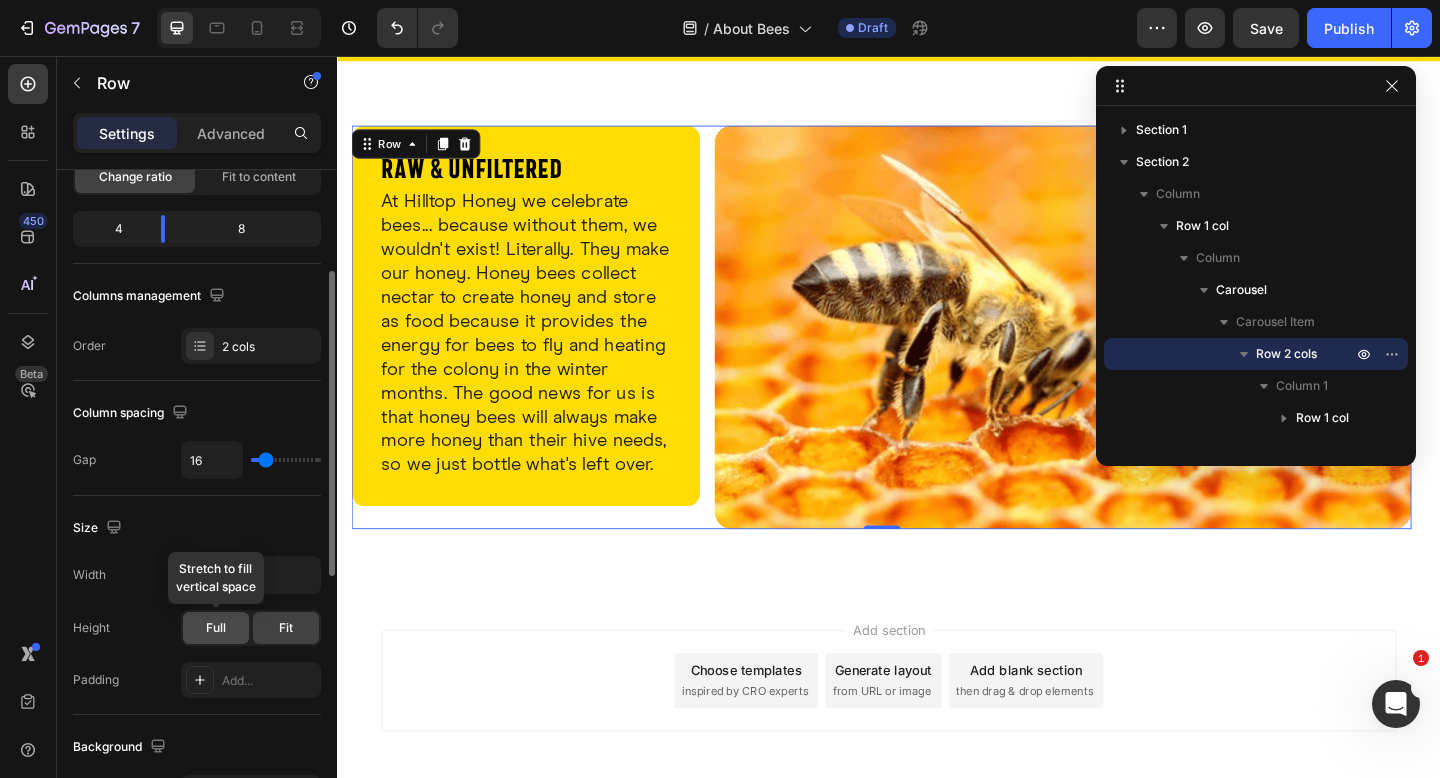 click on "Full" 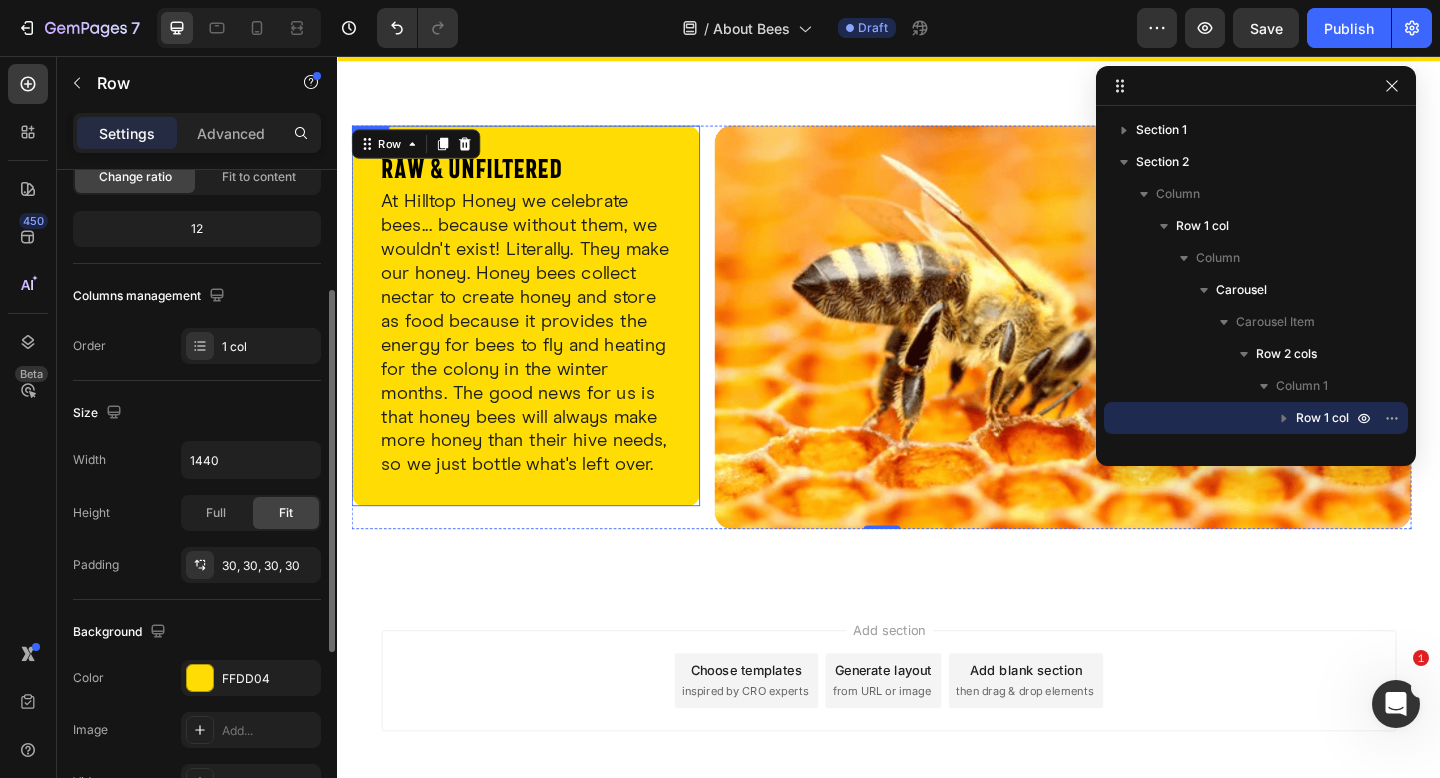 click on "Raw & Unfiltered Heading At Hilltop Honey we celebrate bees... because without them, we wouldn't exist! Literally. They make our honey. Honey bees collect nectar to create honey and store as food because it provides the energy for bees to fly and heating for the colony in the winter months. The good news for us is that honey bees will always make more honey than their hive needs, so we just bottle what's left over. Text Block Row" at bounding box center [542, 339] 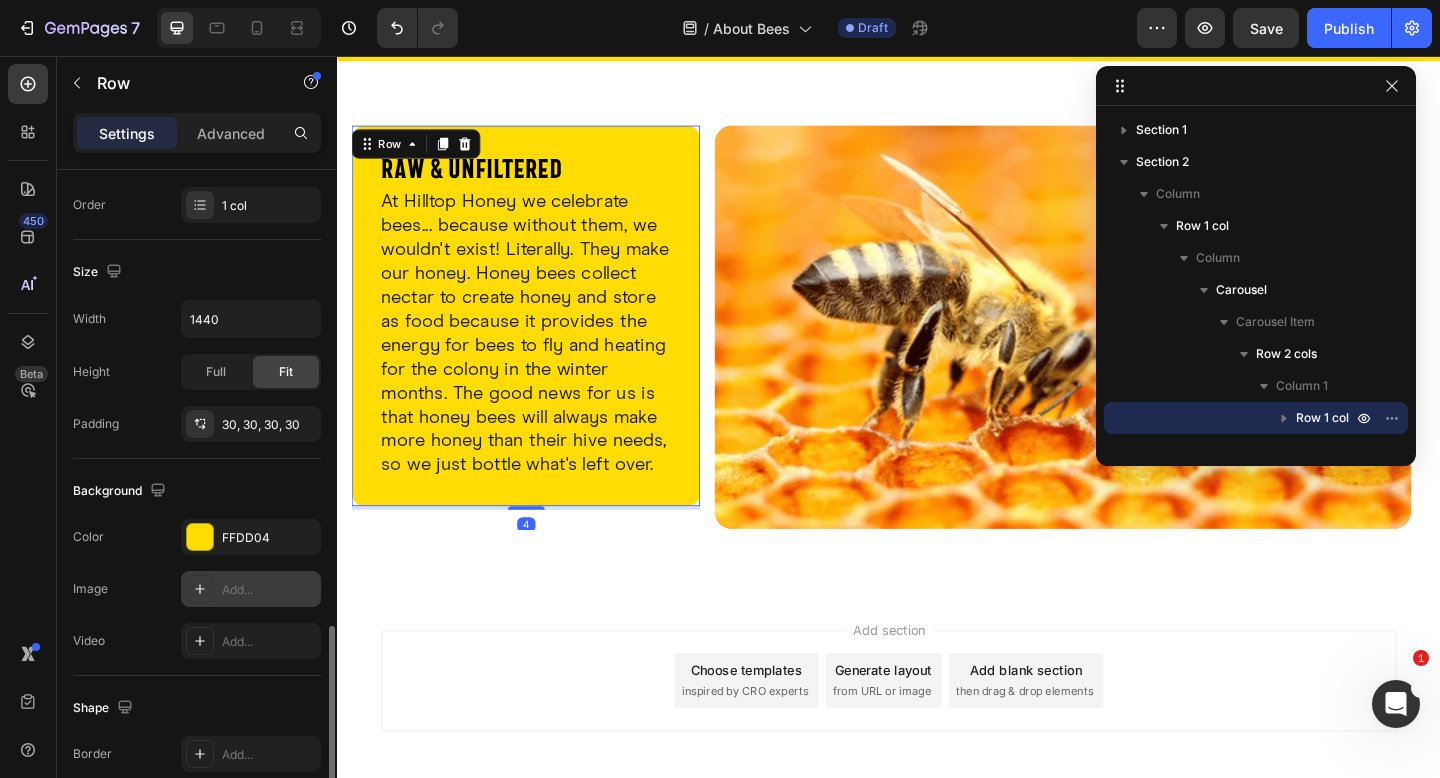 scroll, scrollTop: 529, scrollLeft: 0, axis: vertical 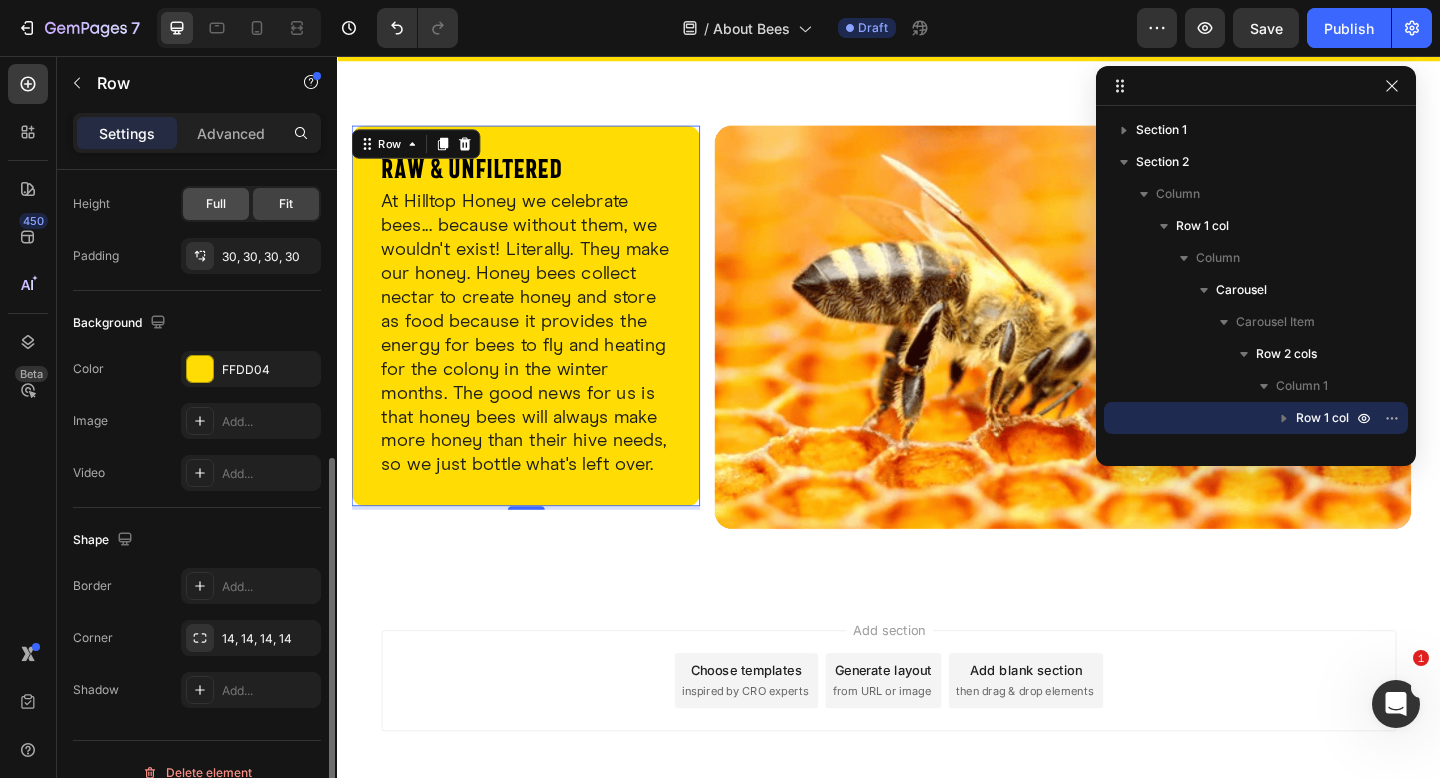 click on "Full" 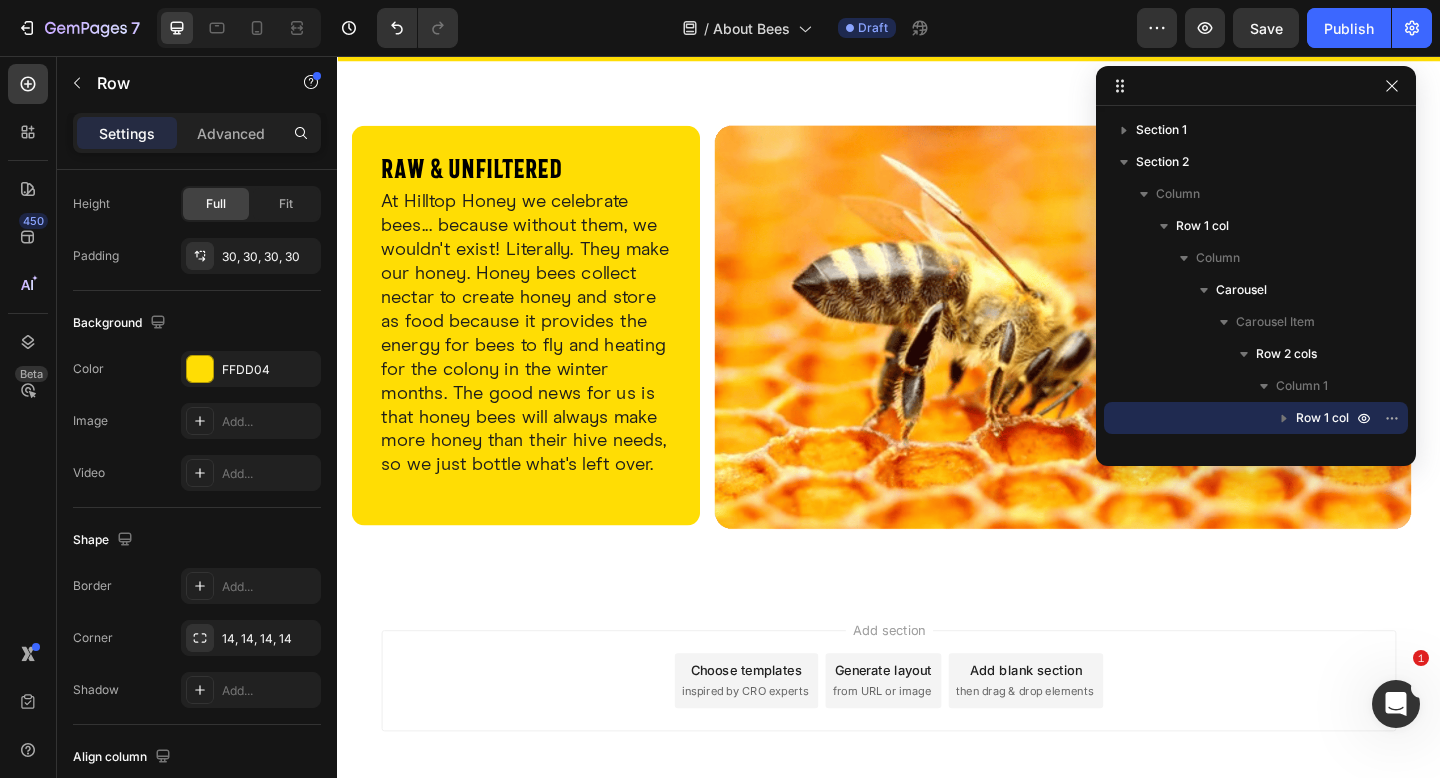 click on "Add section Choose templates inspired by CRO experts Generate layout from URL or image Add blank section then drag & drop elements" at bounding box center (937, 764) 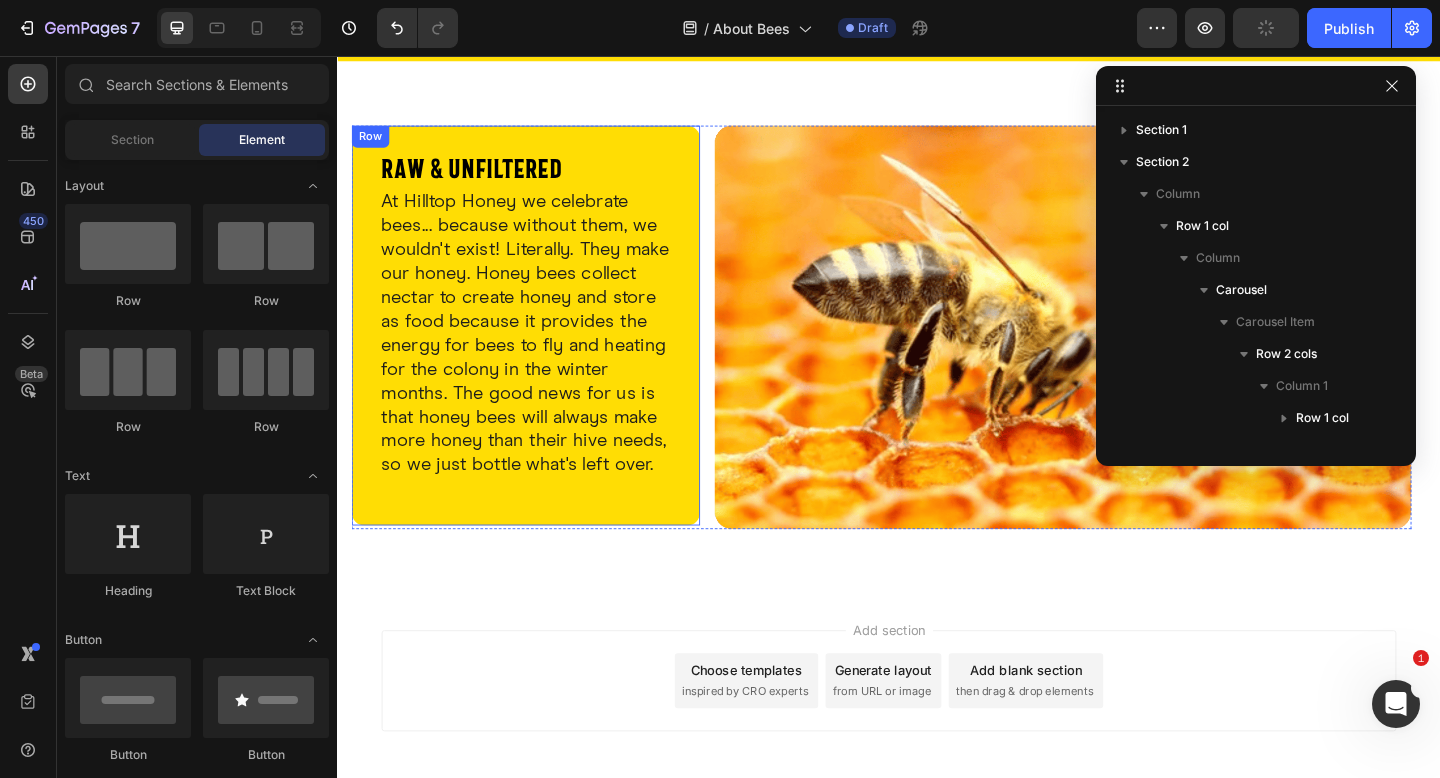click on "Raw & Unfiltered Heading At Hilltop Honey we celebrate bees... because without them, we wouldn't exist! Literally. They make our honey. Honey bees collect nectar to create honey and store as food because it provides the energy for bees to fly and heating for the colony in the winter months. The good news for us is that honey bees will always make more honey than their hive needs, so we just bottle what's left over. Text Block Row" at bounding box center [542, 349] 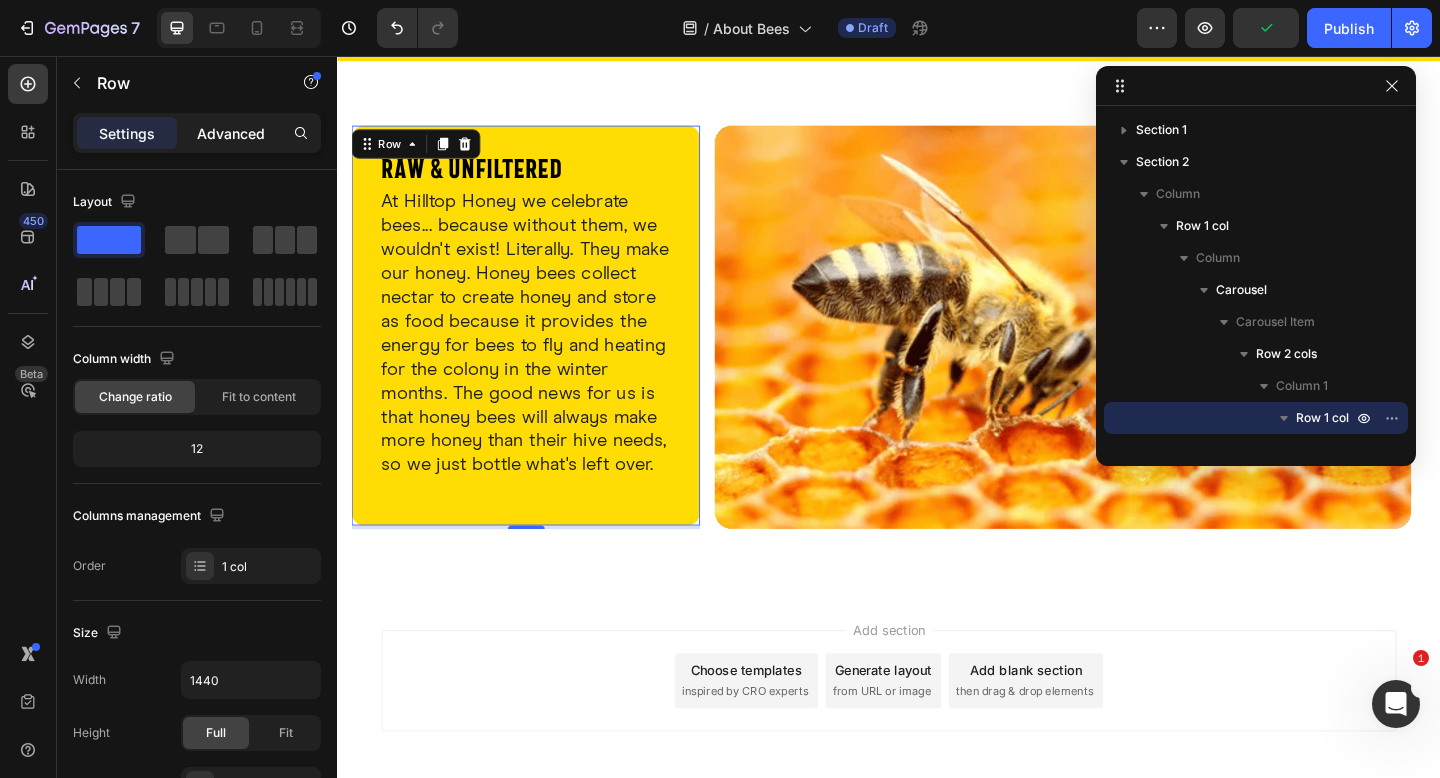 click on "Advanced" at bounding box center (231, 133) 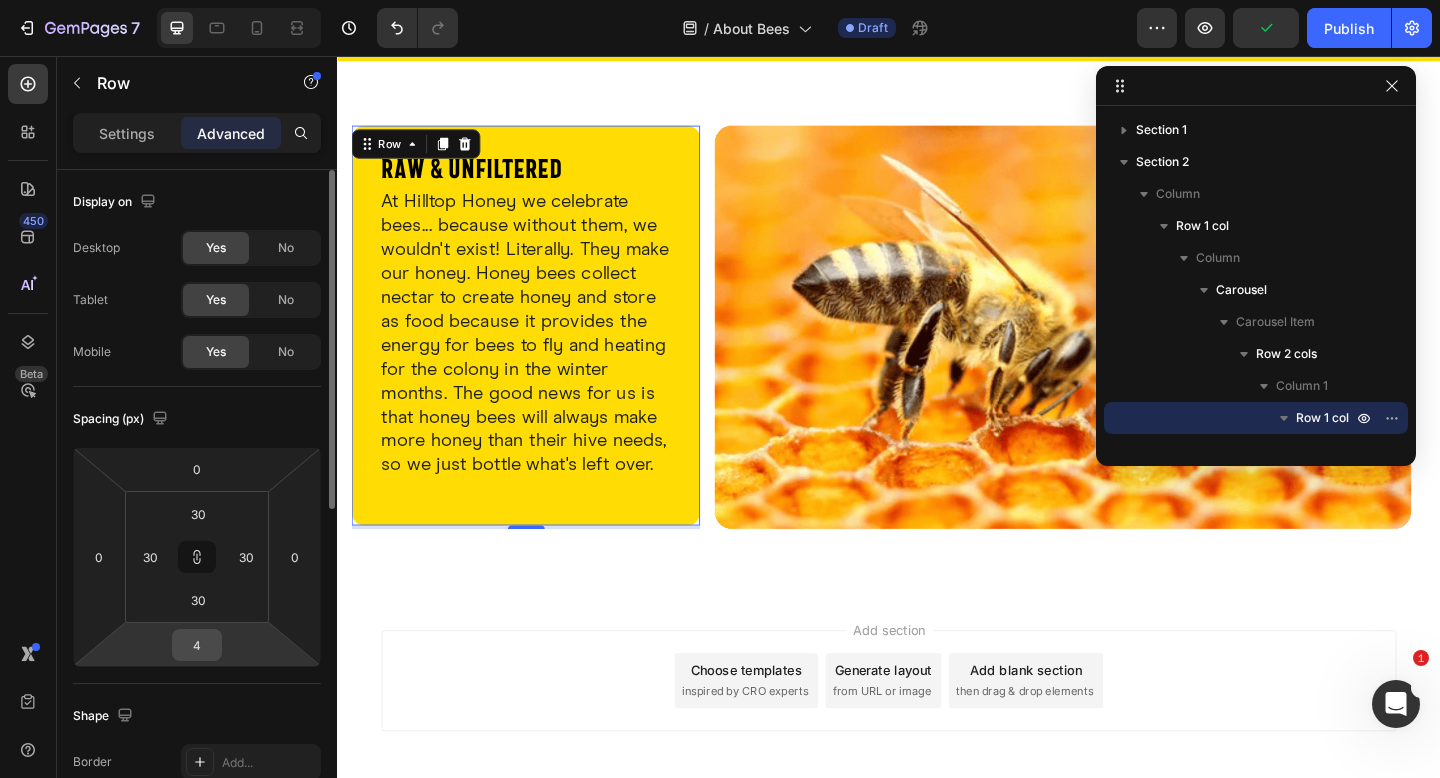 click on "4" at bounding box center [197, 645] 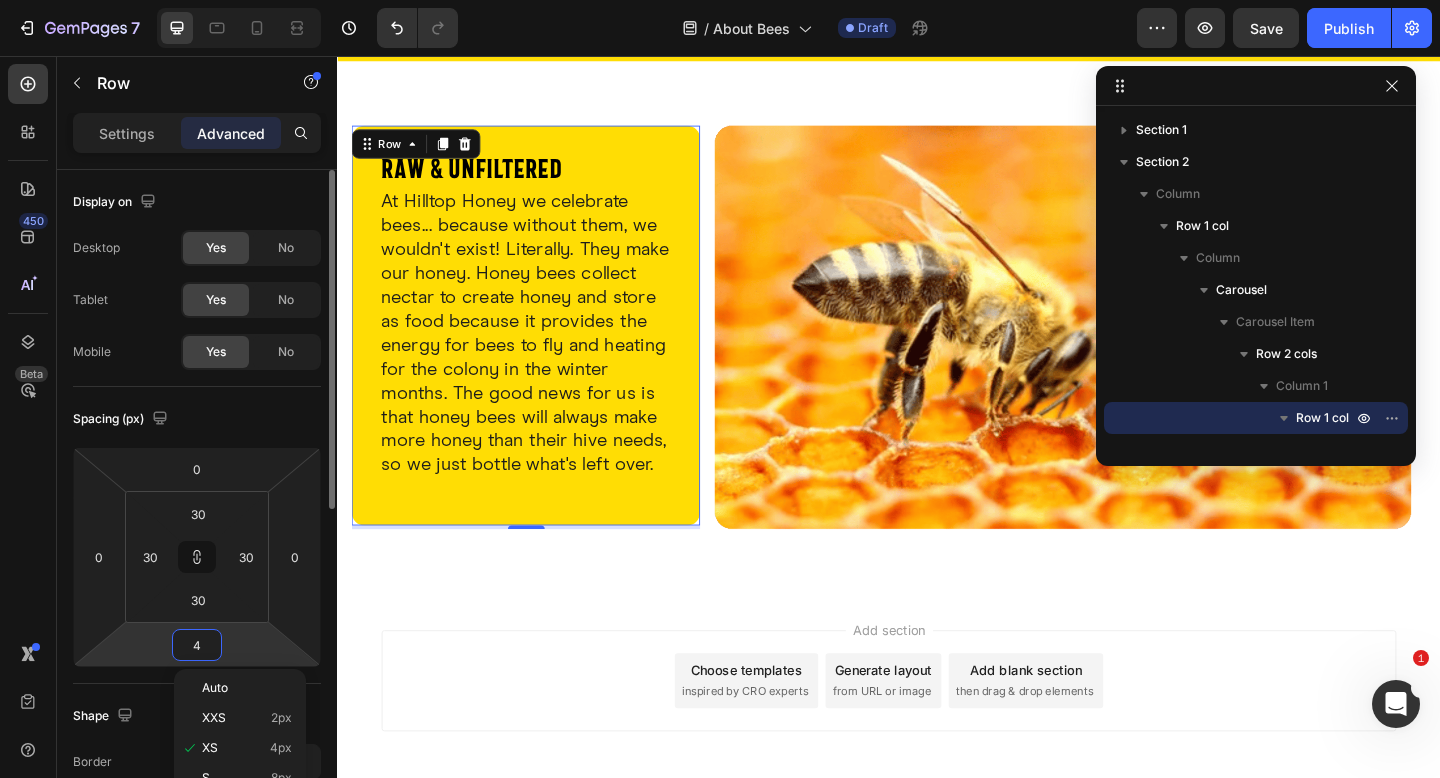 type on "3" 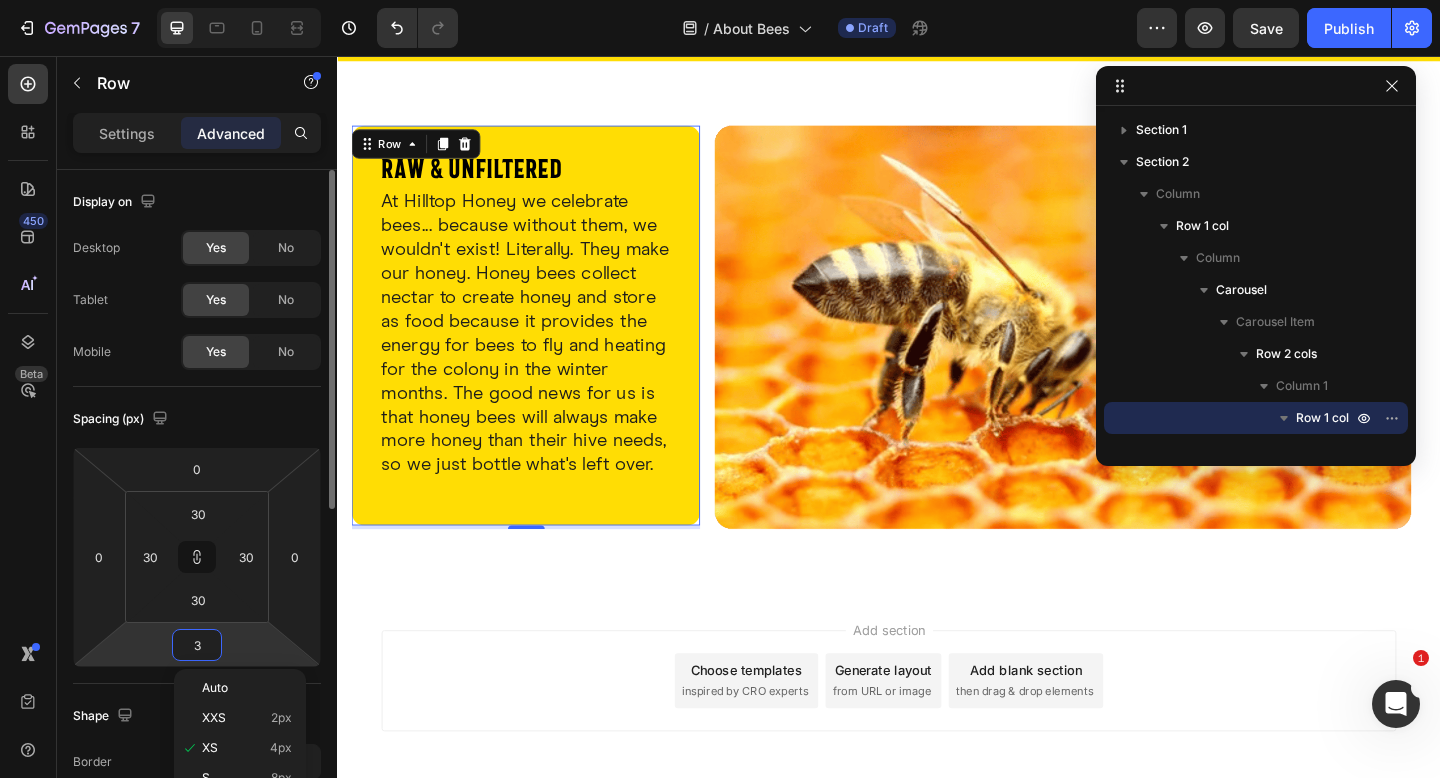 type on "3" 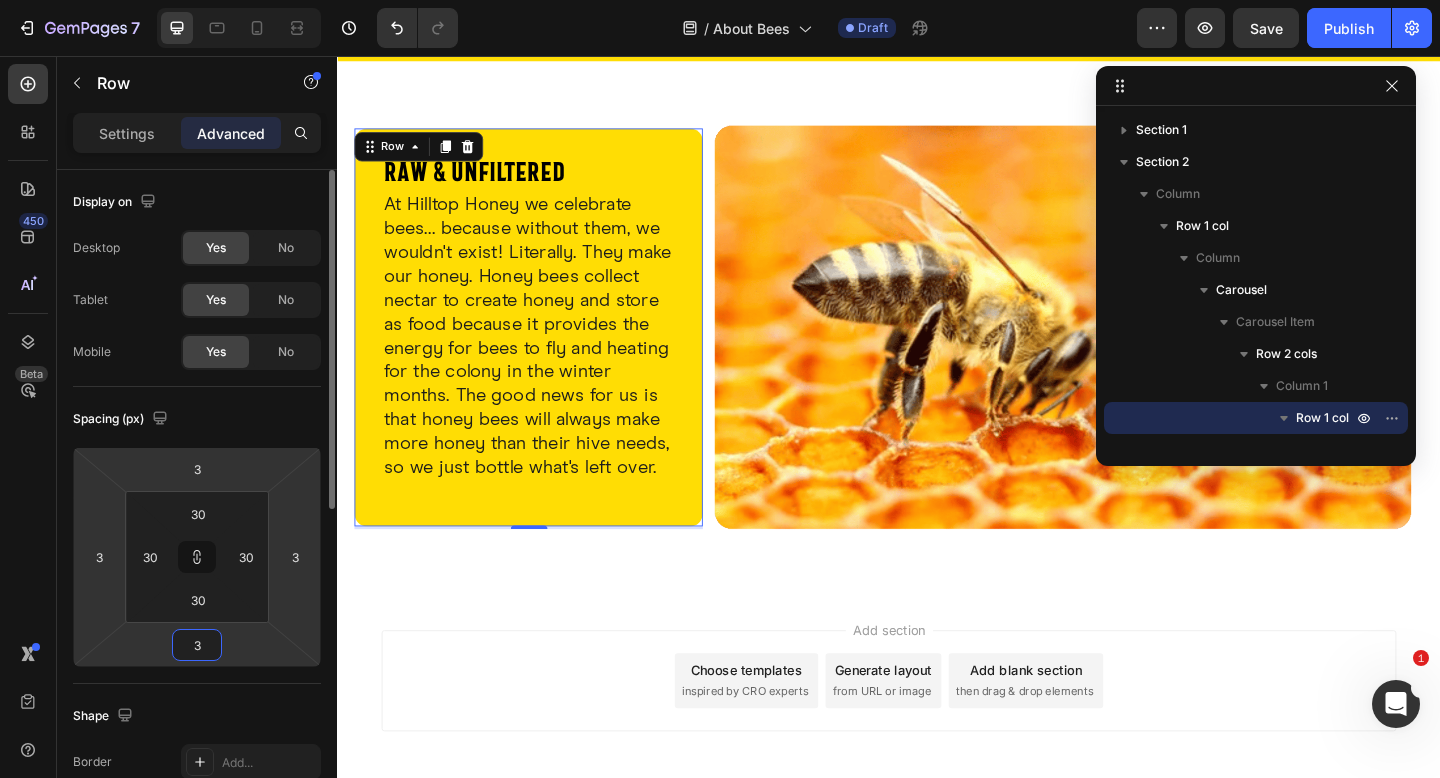 type on "2" 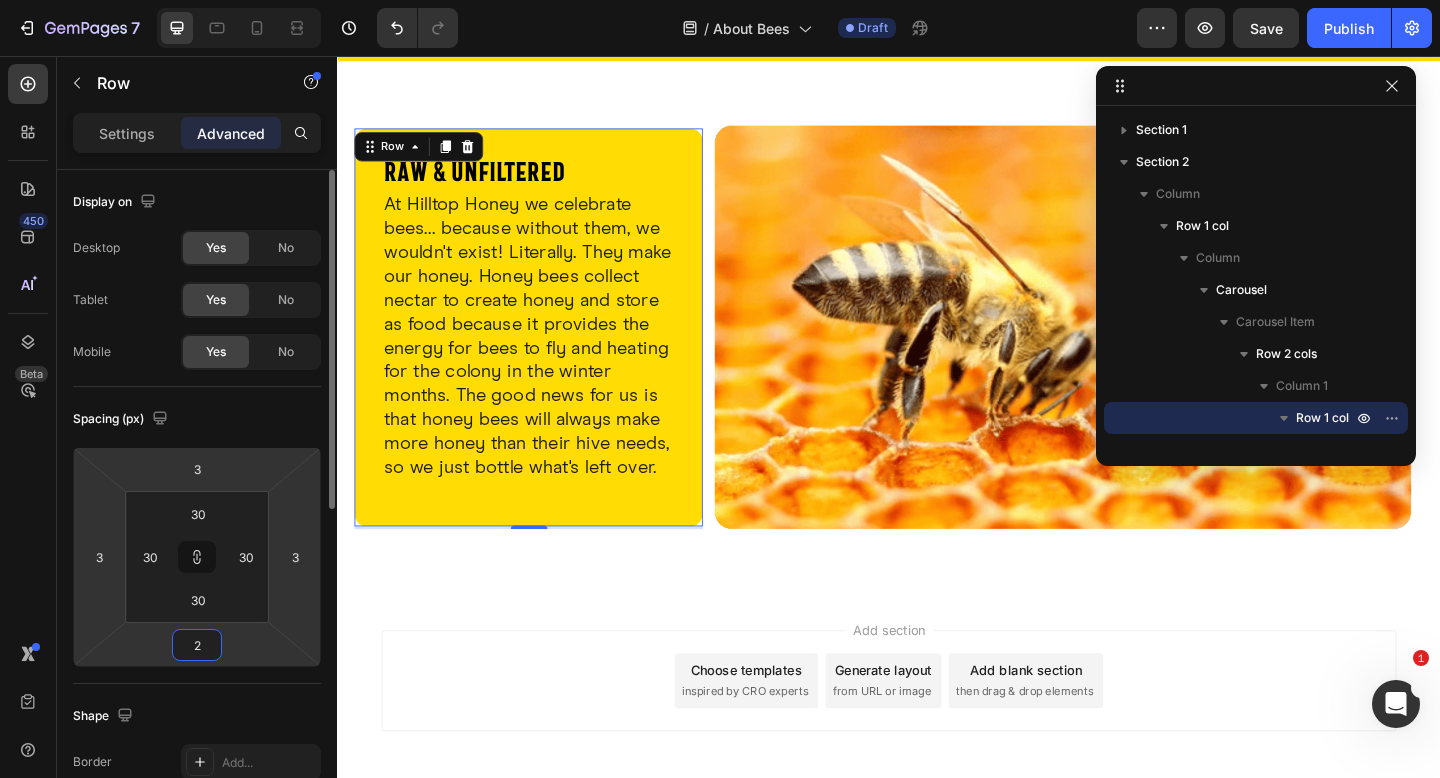 type on "2" 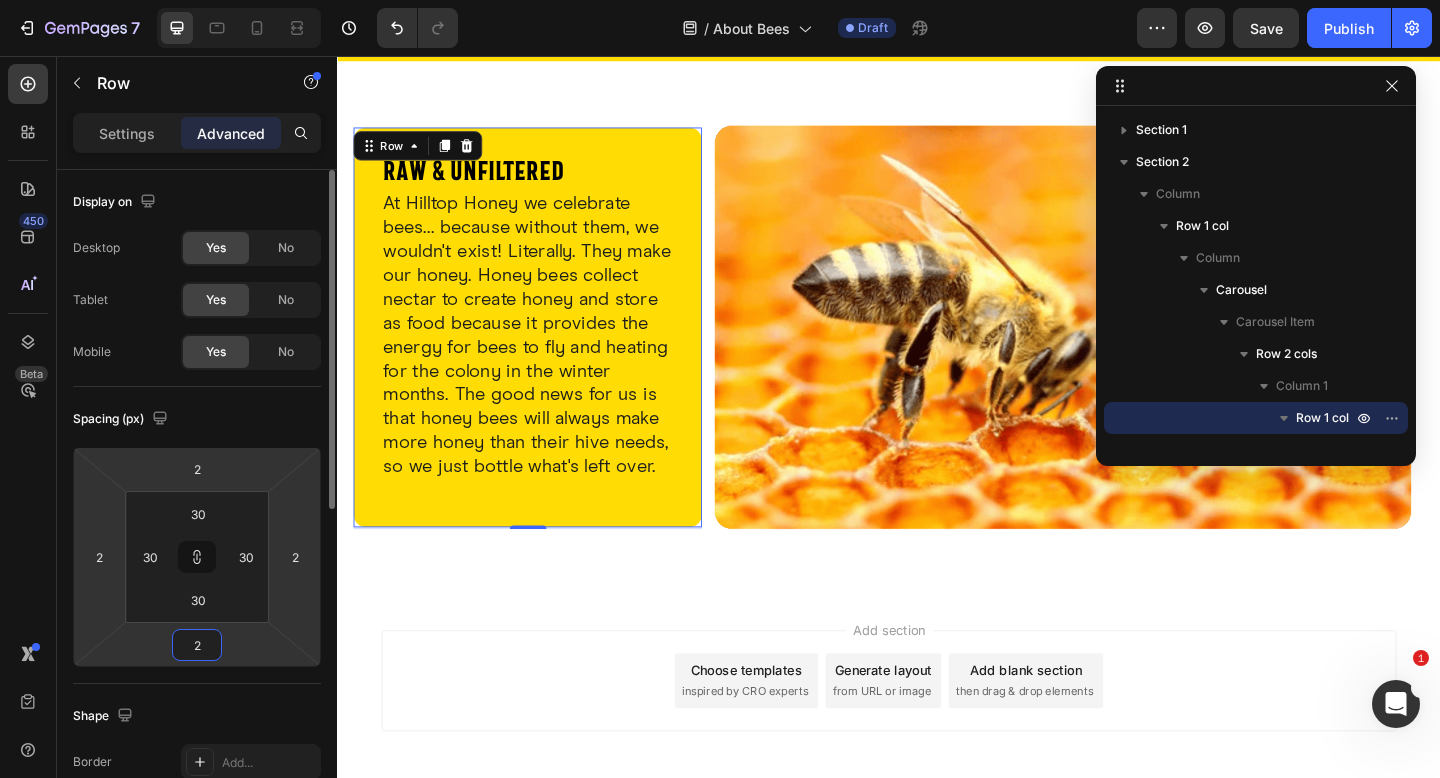 type on "1" 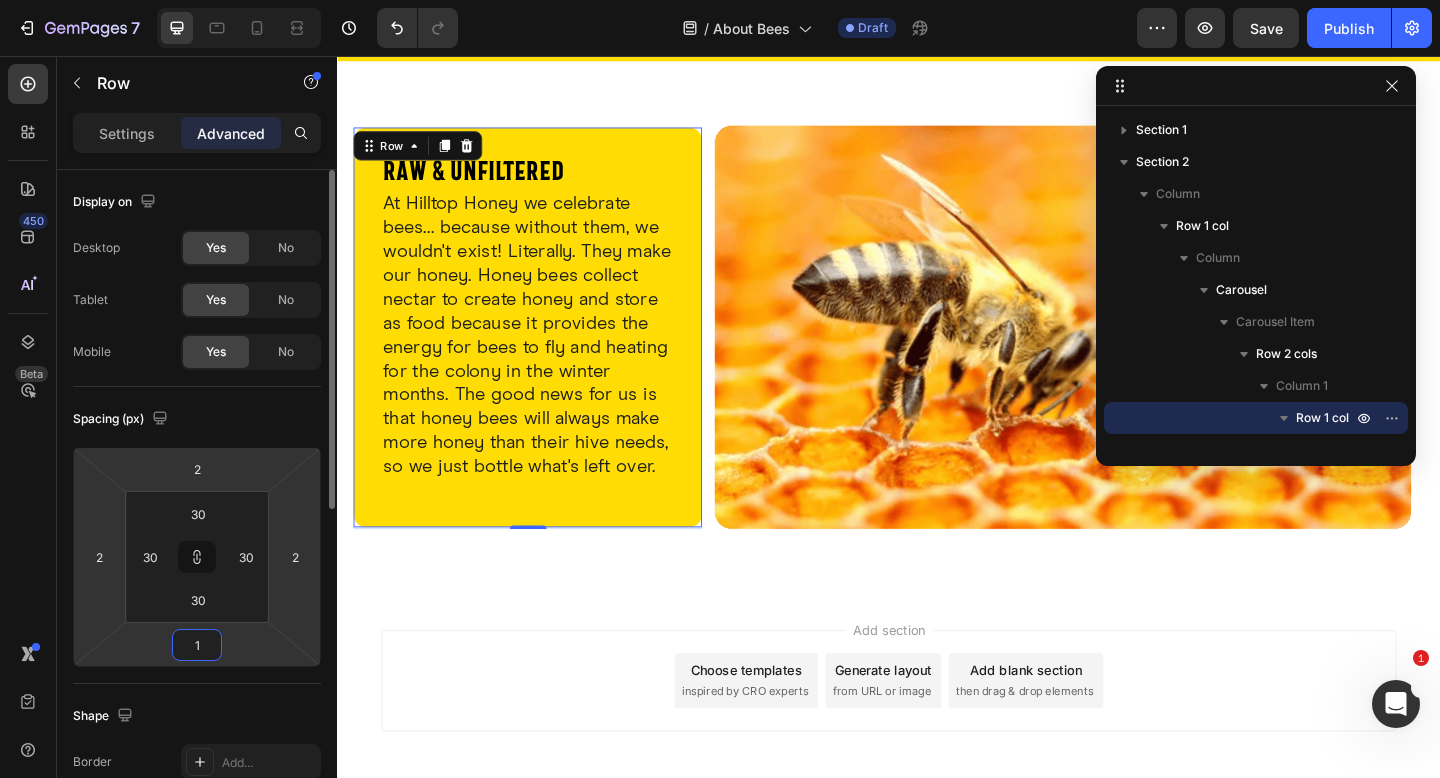 type on "1" 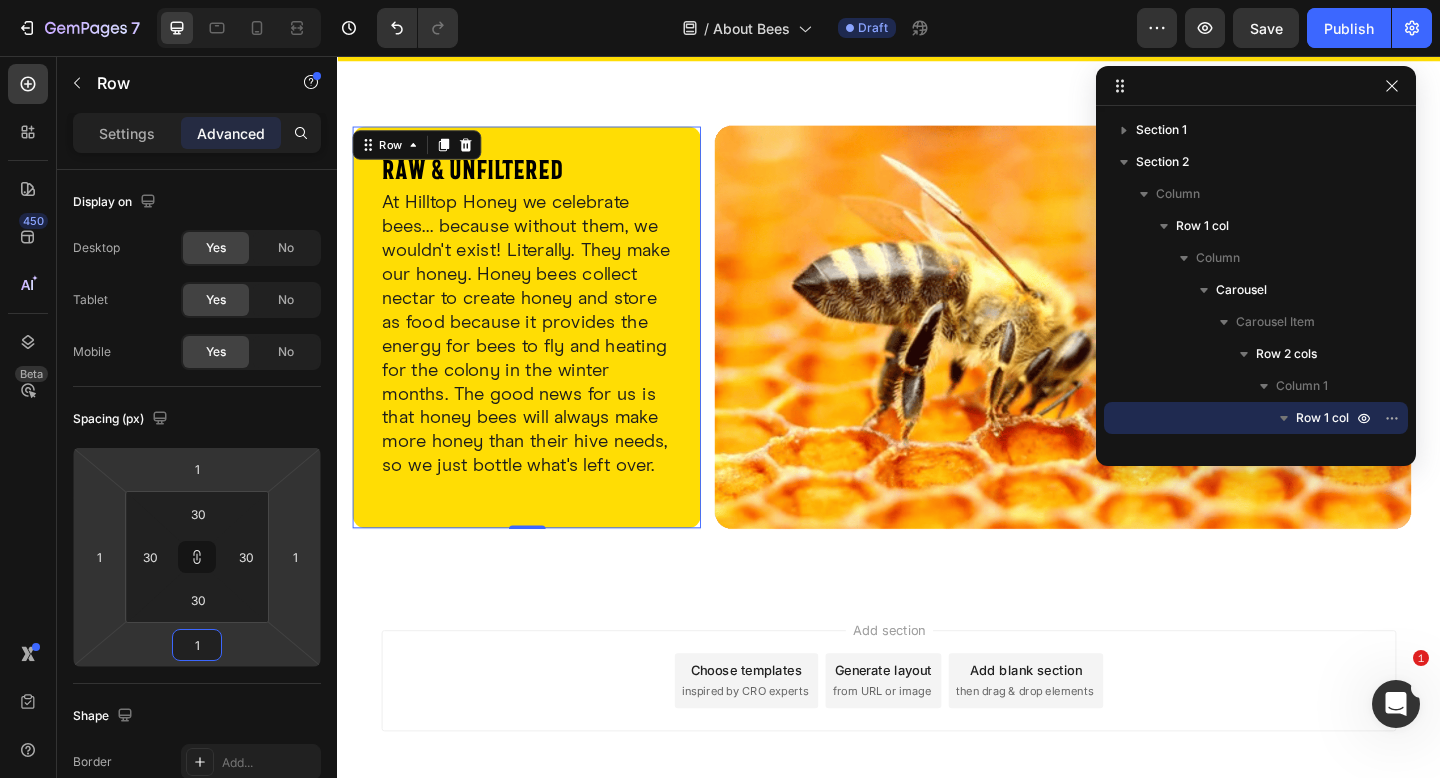 type on "0" 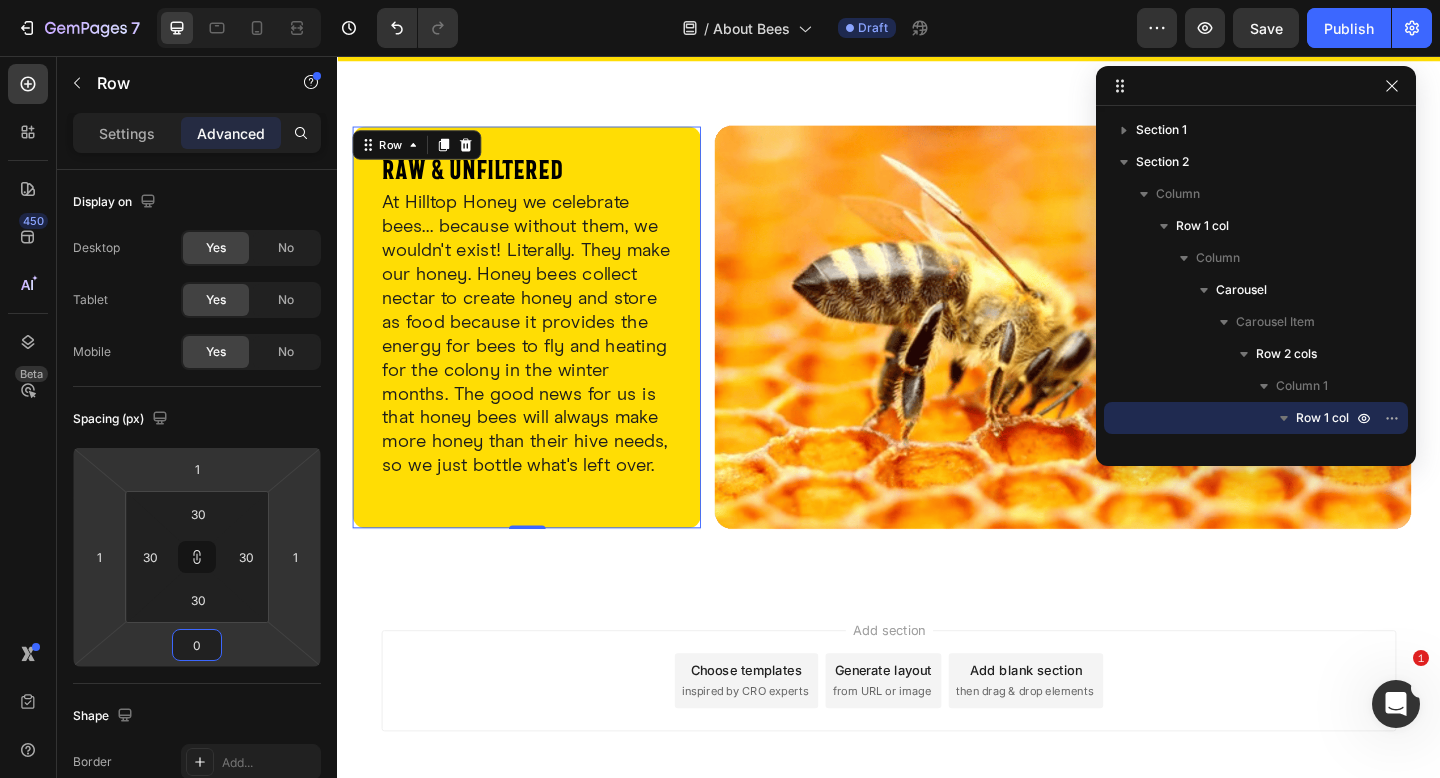 type on "0" 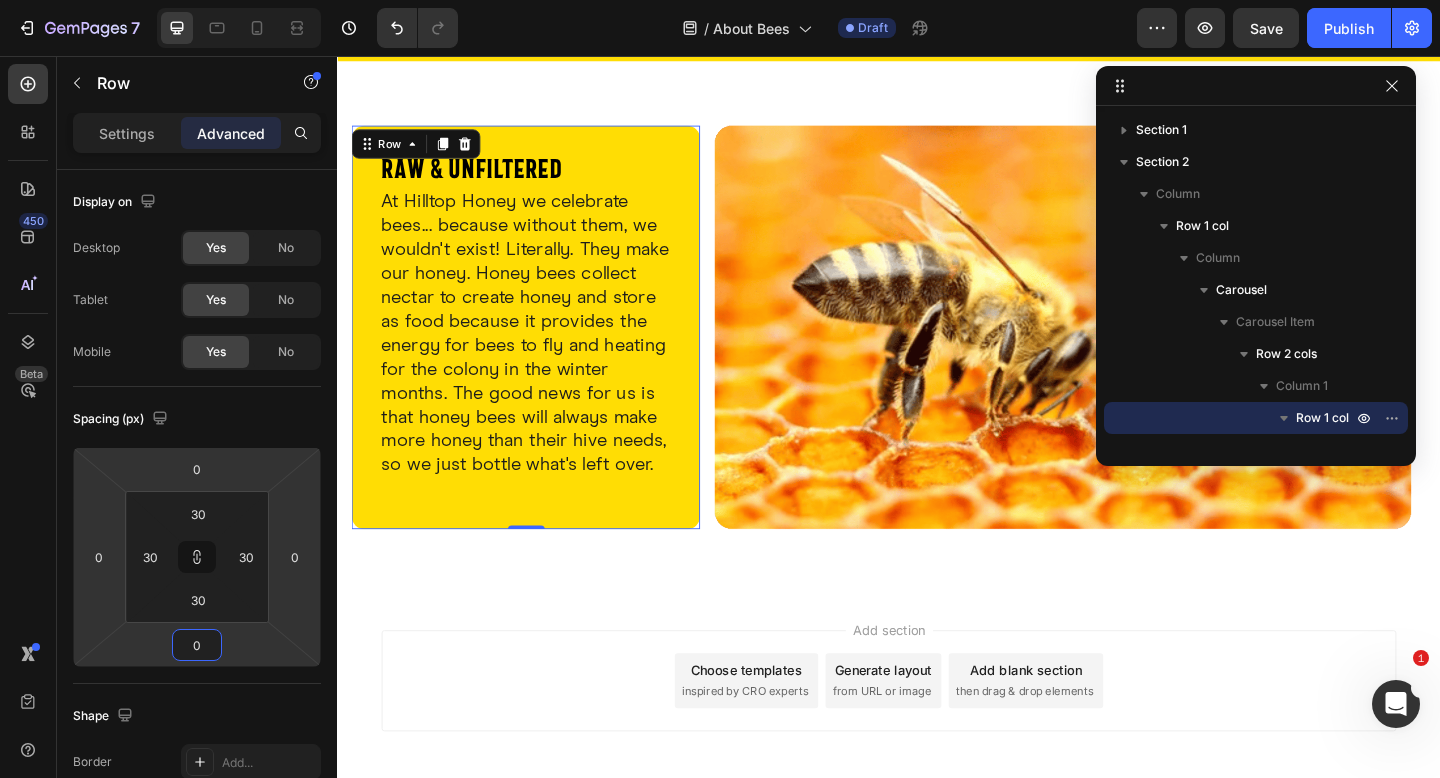 click on "450 Beta" at bounding box center (28, 417) 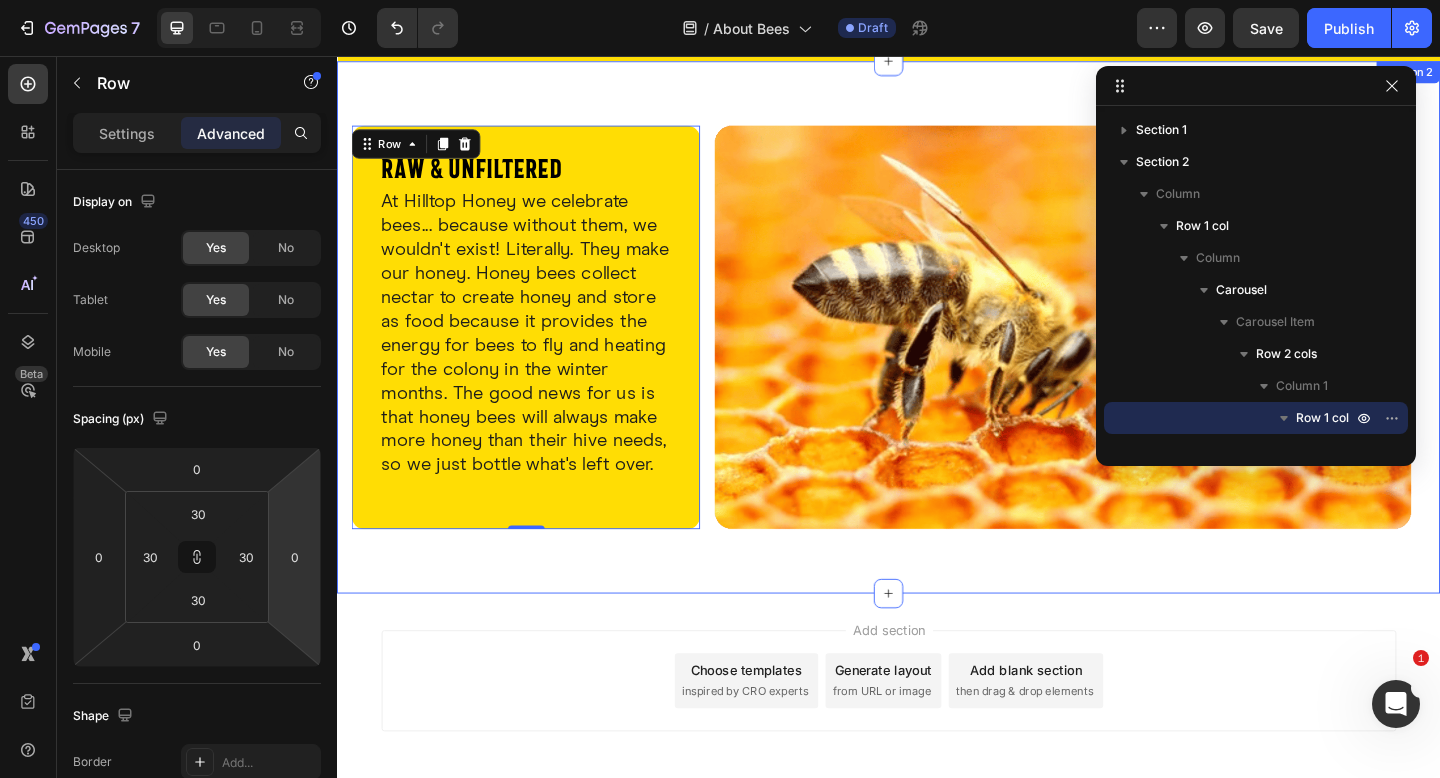 click on "Raw & Unfiltered Heading At Hilltop Honey we celebrate bees... because without them, we wouldn't exist! Literally. They make our honey. Honey bees collect nectar to create honey and store as food because it provides the energy for bees to fly and heating for the colony in the winter months. The good news for us is that honey bees will always make more honey than their hive needs, so we just bottle what's left over. Text Block Row   0 Image Row
Drop element here Carousel Row Section 2" at bounding box center [937, 351] 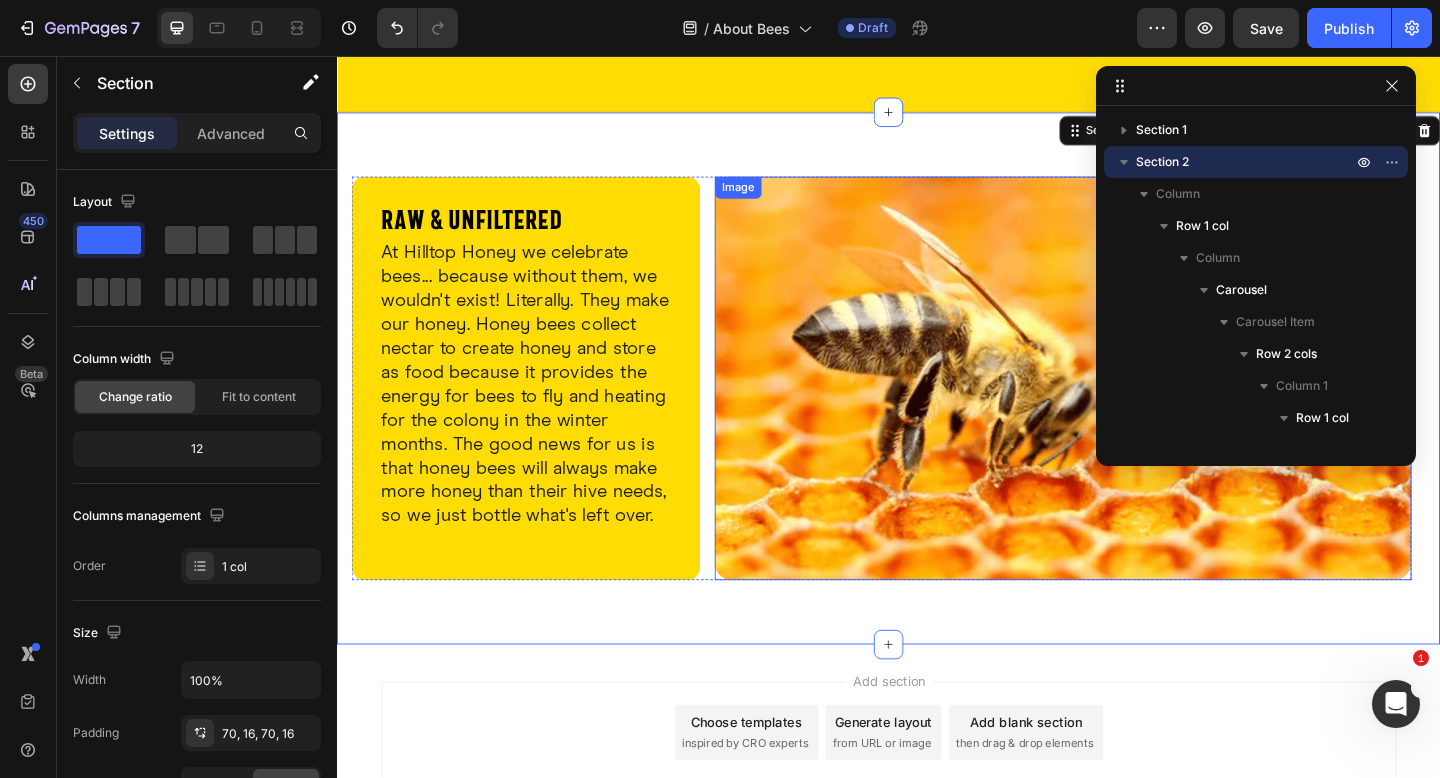scroll, scrollTop: 698, scrollLeft: 0, axis: vertical 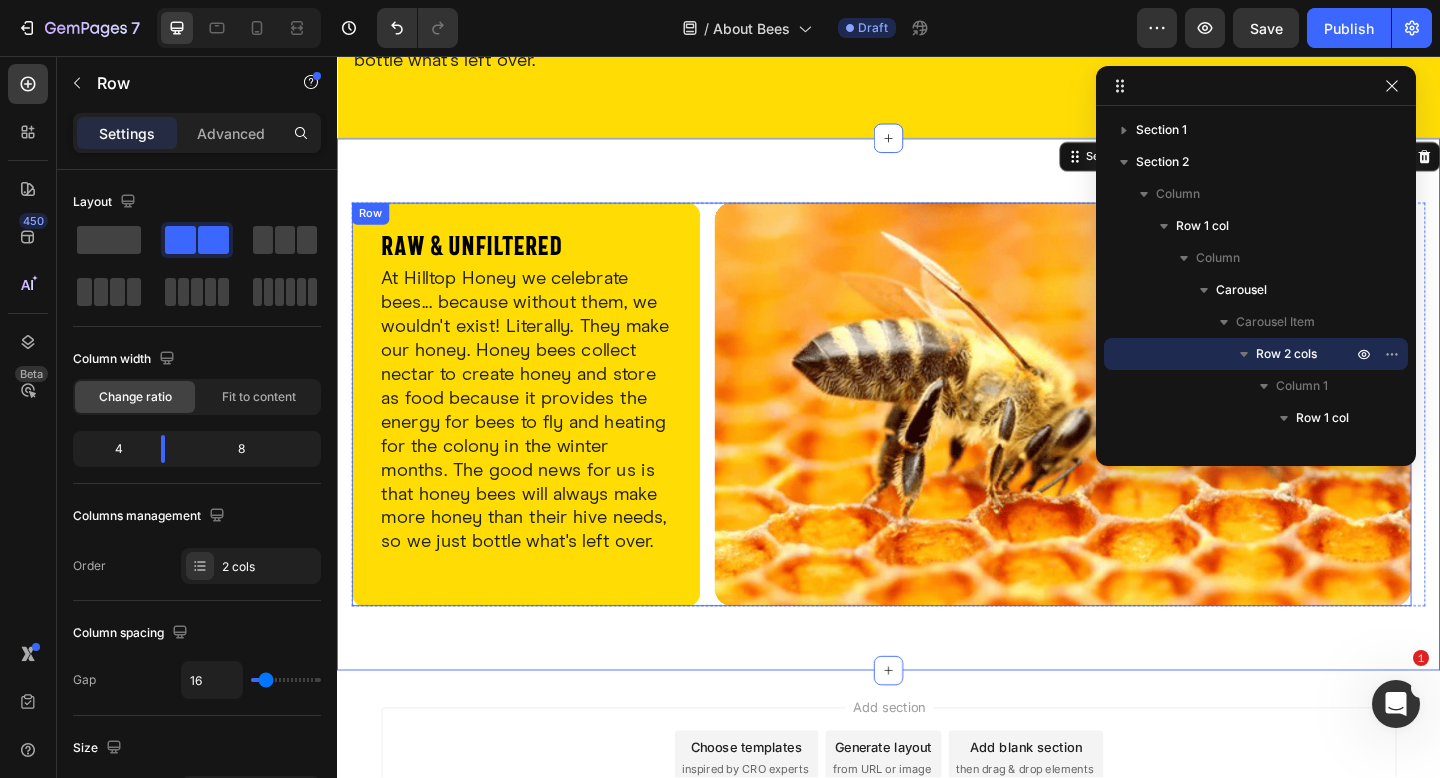 click on "Raw & Unfiltered Heading At Hilltop Honey we celebrate bees... because without them, we wouldn't exist! Literally. They make our honey. Honey bees collect nectar to create honey and store as food because it provides the energy for bees to fly and heating for the colony in the winter months. The good news for us is that honey bees will always make more honey than their hive needs, so we just bottle what's left over. Text Block Row Image Row" at bounding box center (929, 435) 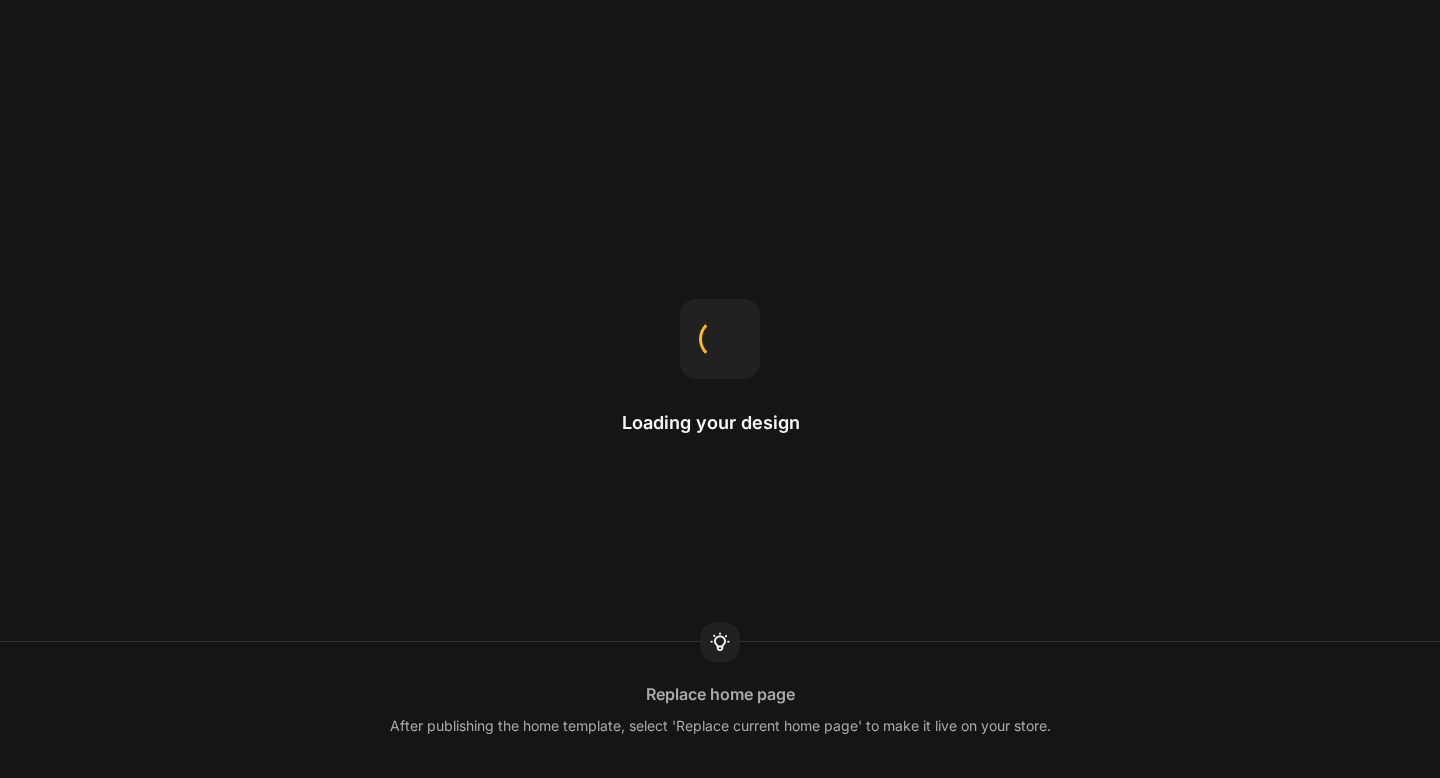 scroll, scrollTop: 0, scrollLeft: 0, axis: both 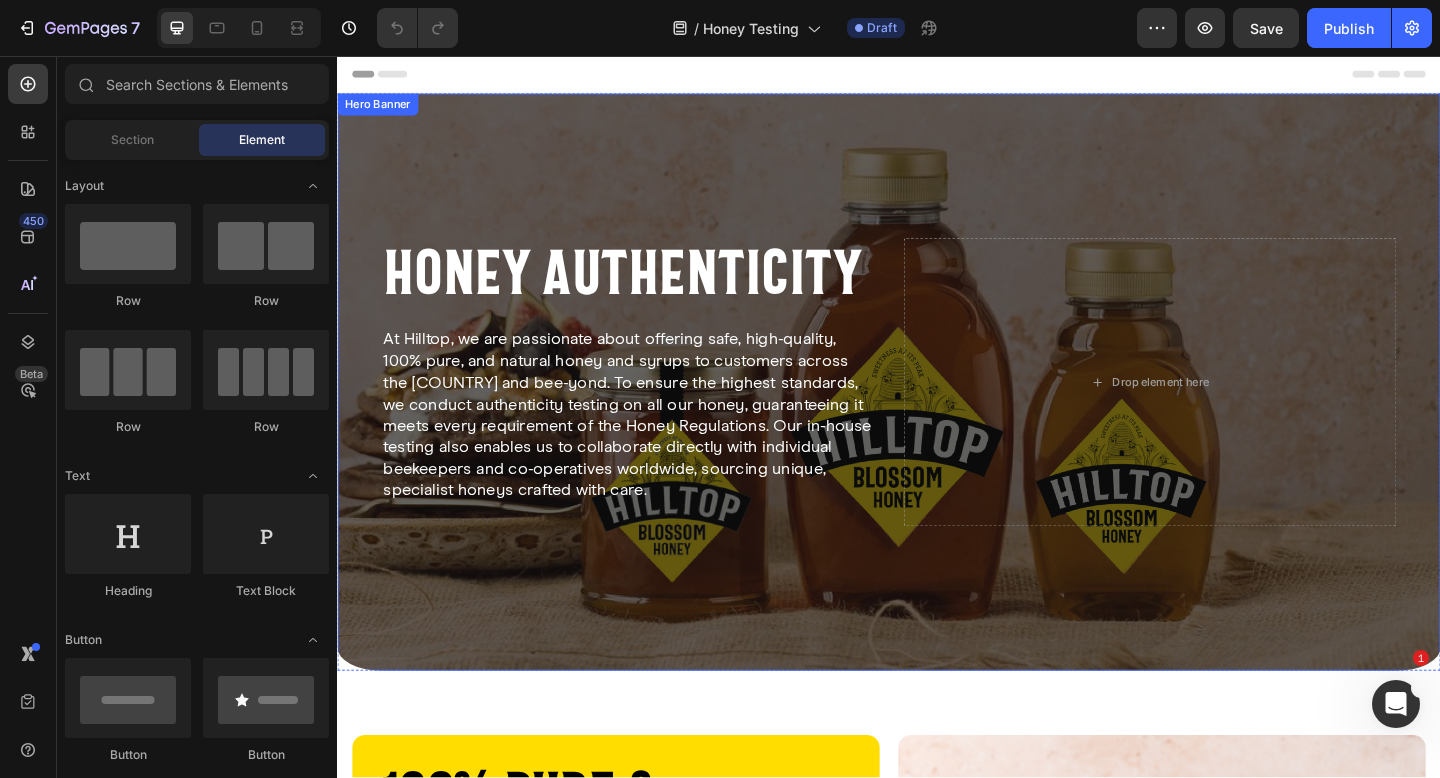 click at bounding box center [937, 411] 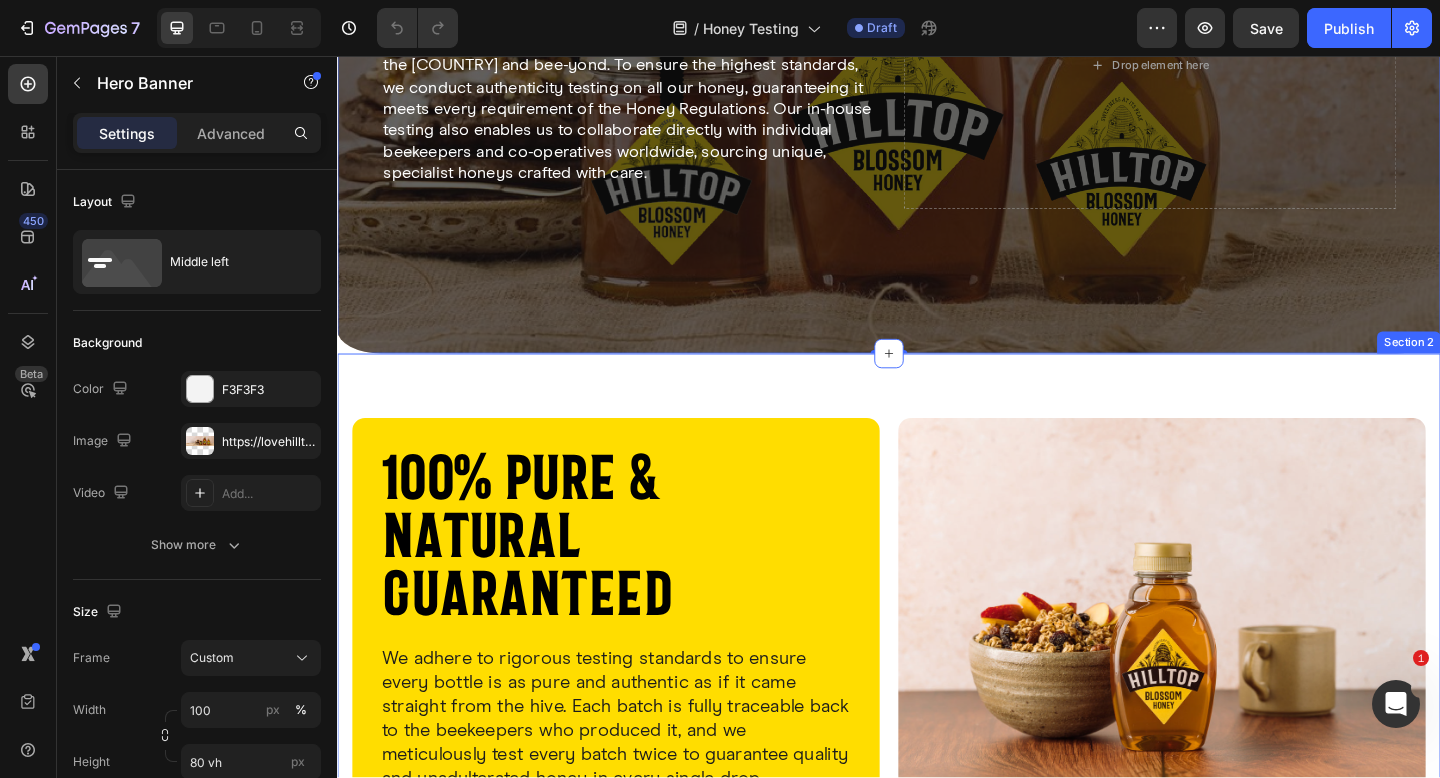 scroll, scrollTop: 475, scrollLeft: 0, axis: vertical 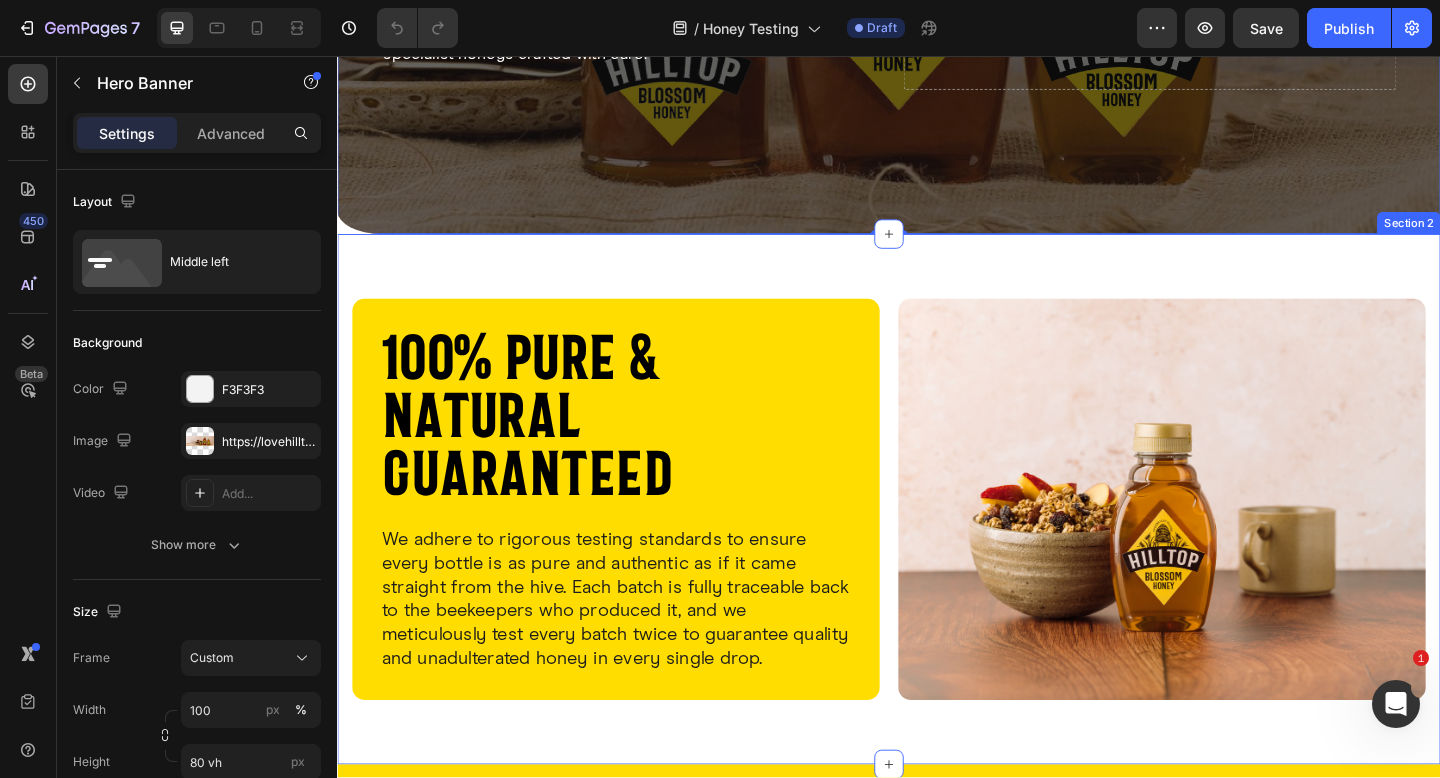 click on "100% pure & natural guaranteed Heading We adhere to rigorous testing standards to ensure every bottle is as pure and authentic as if it came straight from the hive. Each batch is fully traceable back to the beekeepers who produced it, and we meticulously test every batch twice to guarantee quality and unadulterated honey in every single drop. Text Block Image Row Image Row Section 2" at bounding box center (937, 538) 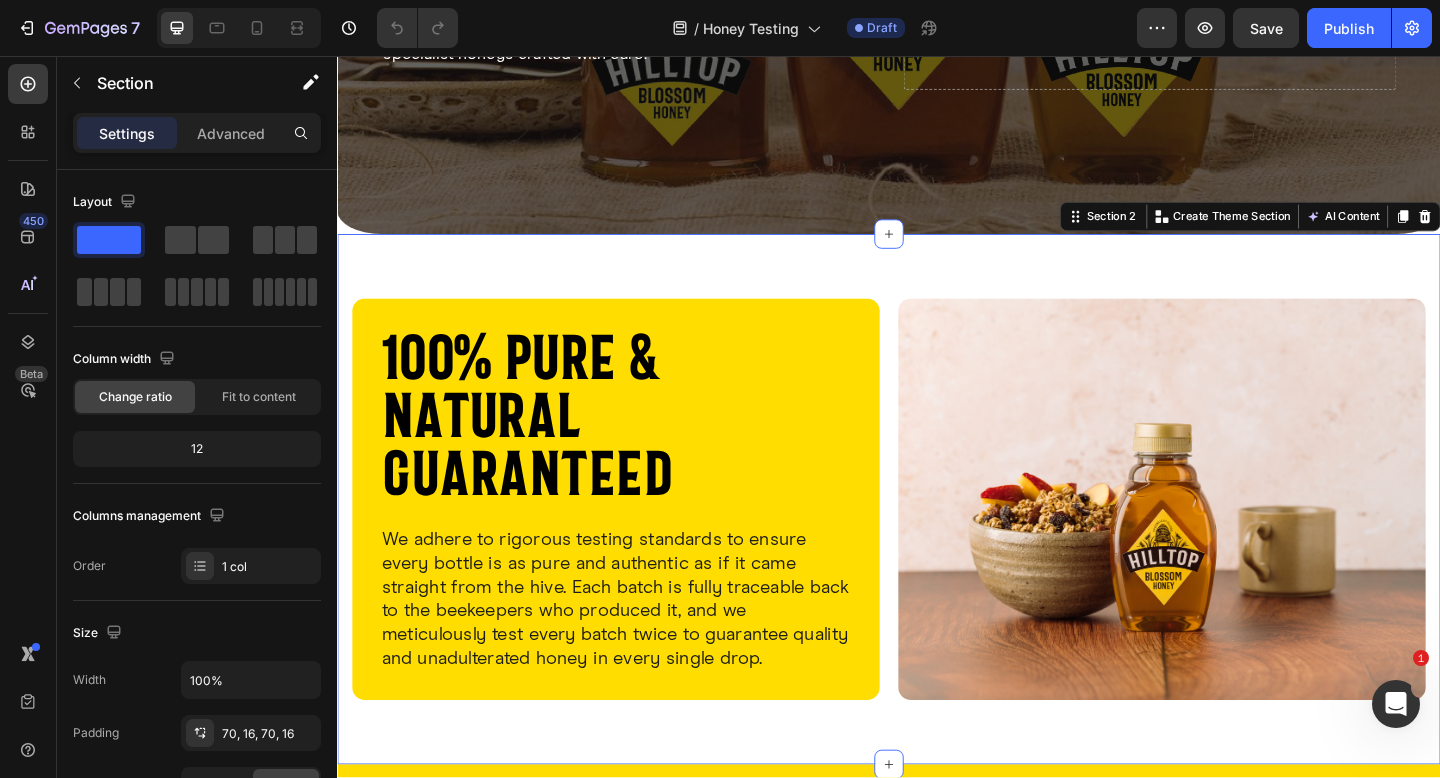 click on "100% pure & natural guaranteed Heading We adhere to rigorous testing standards to ensure every bottle is as pure and authentic as if it came straight from the hive. Each batch is fully traceable back to the beekeepers who produced it, and we meticulously test every batch twice to guarantee quality and unadulterated honey in every single drop. Text Block Image Row Image Row Section 2   You can create reusable sections Create Theme Section AI Content Write with GemAI What would you like to describe here? Tone and Voice Persuasive Product Blossom Honey, Big Squeezy Saver Pack 1.36kg x 4 Show more Generate" at bounding box center (937, 538) 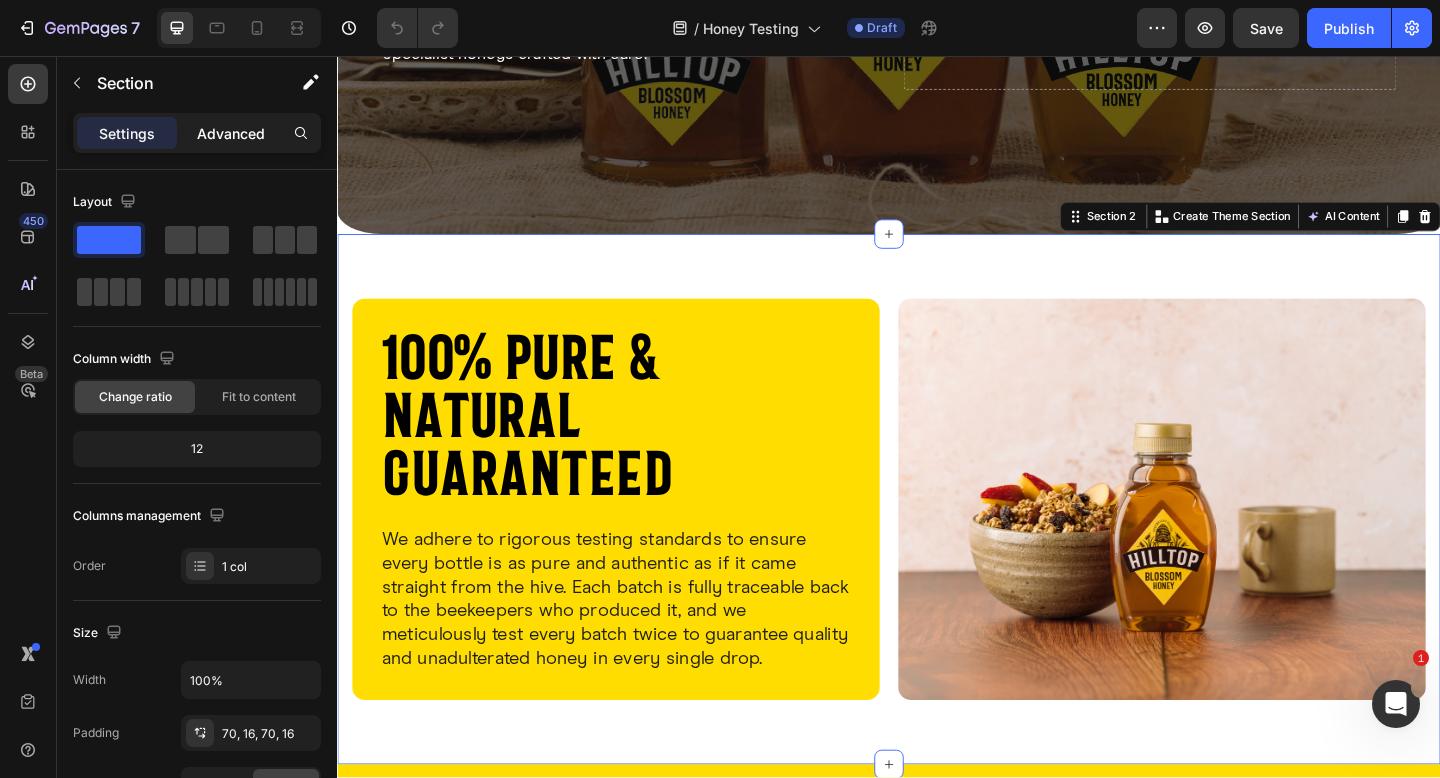 click on "Advanced" at bounding box center (231, 133) 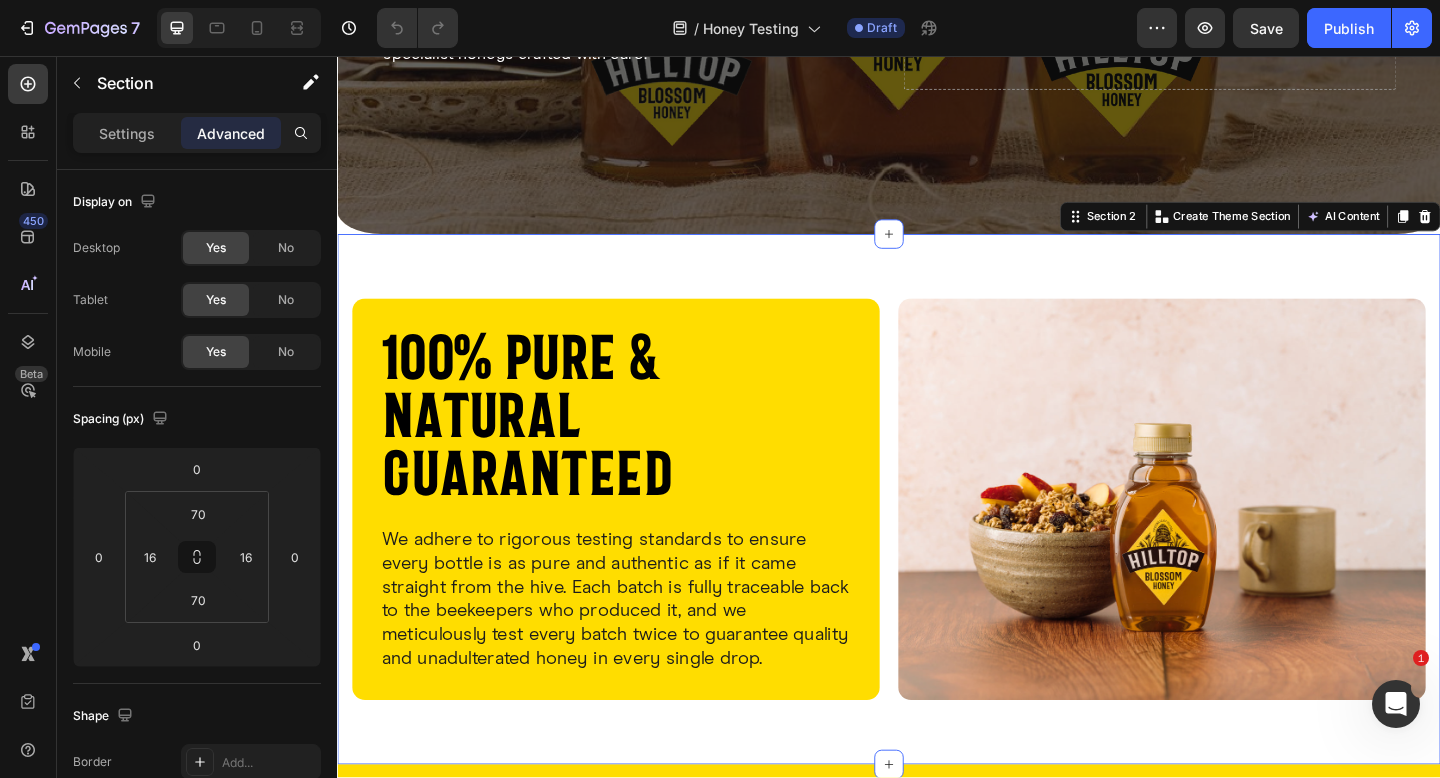 click on "100% pure & natural guaranteed Heading We adhere to rigorous testing standards to ensure every bottle is as pure and authentic as if it came straight from the hive. Each batch is fully traceable back to the beekeepers who produced it, and we meticulously test every batch twice to guarantee quality and unadulterated honey in every single drop. Text Block Image Row Image Row Section 2   You can create reusable sections Create Theme Section AI Content Write with GemAI What would you like to describe here? Tone and Voice Persuasive Product Blossom Honey, Big Squeezy Saver Pack 1.36kg x 4 Show more Generate" at bounding box center (937, 538) 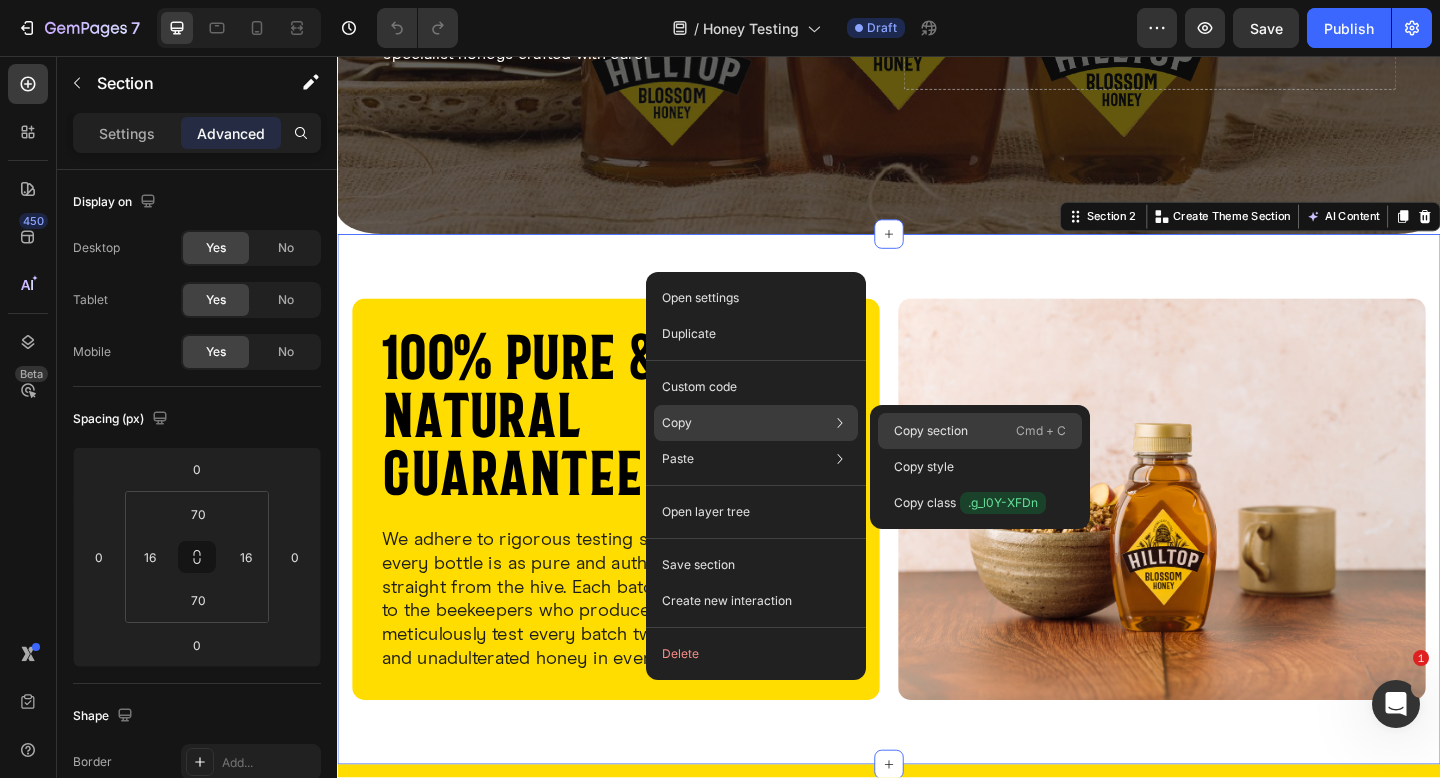 click on "Copy section  Cmd + C" 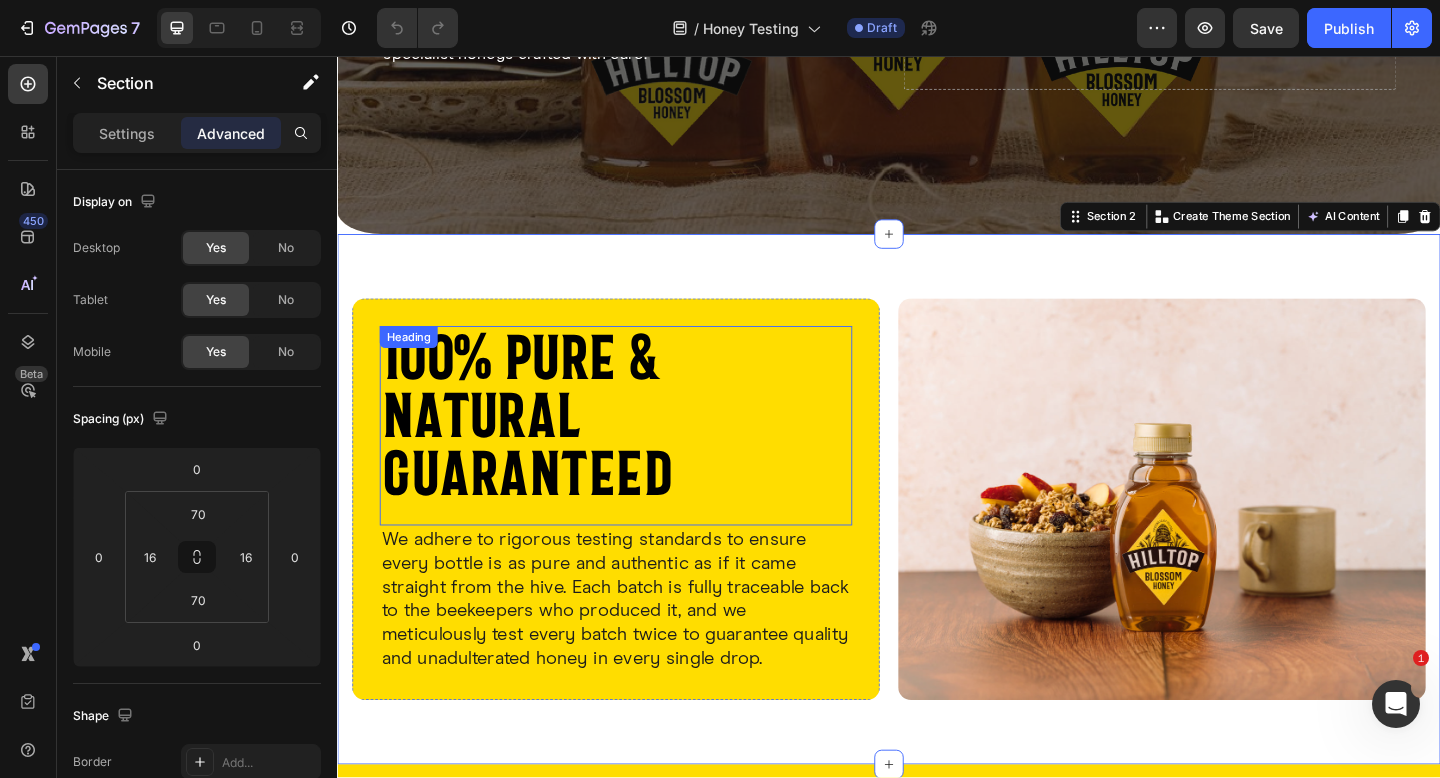 click on "100% pure & natural guaranteed" at bounding box center [640, 446] 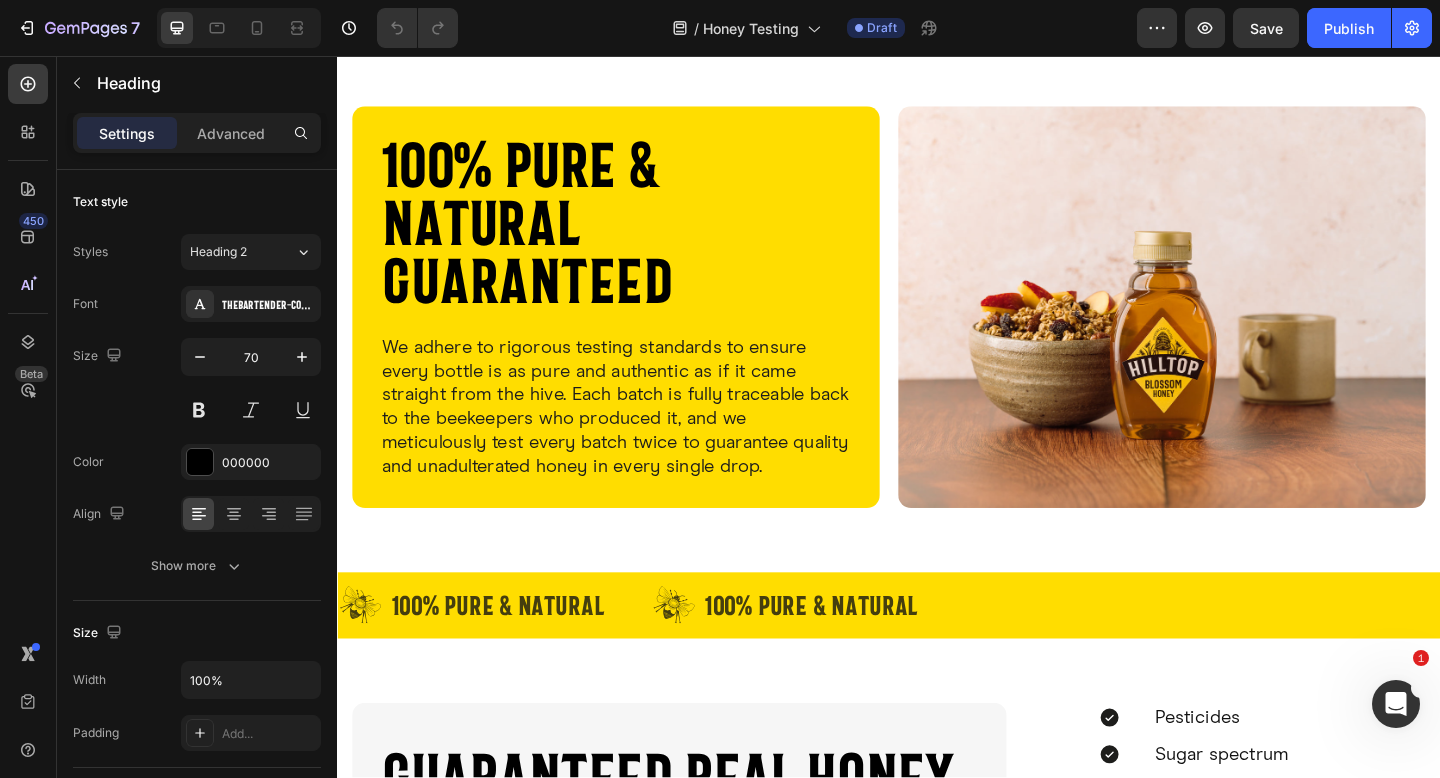 scroll, scrollTop: 774, scrollLeft: 0, axis: vertical 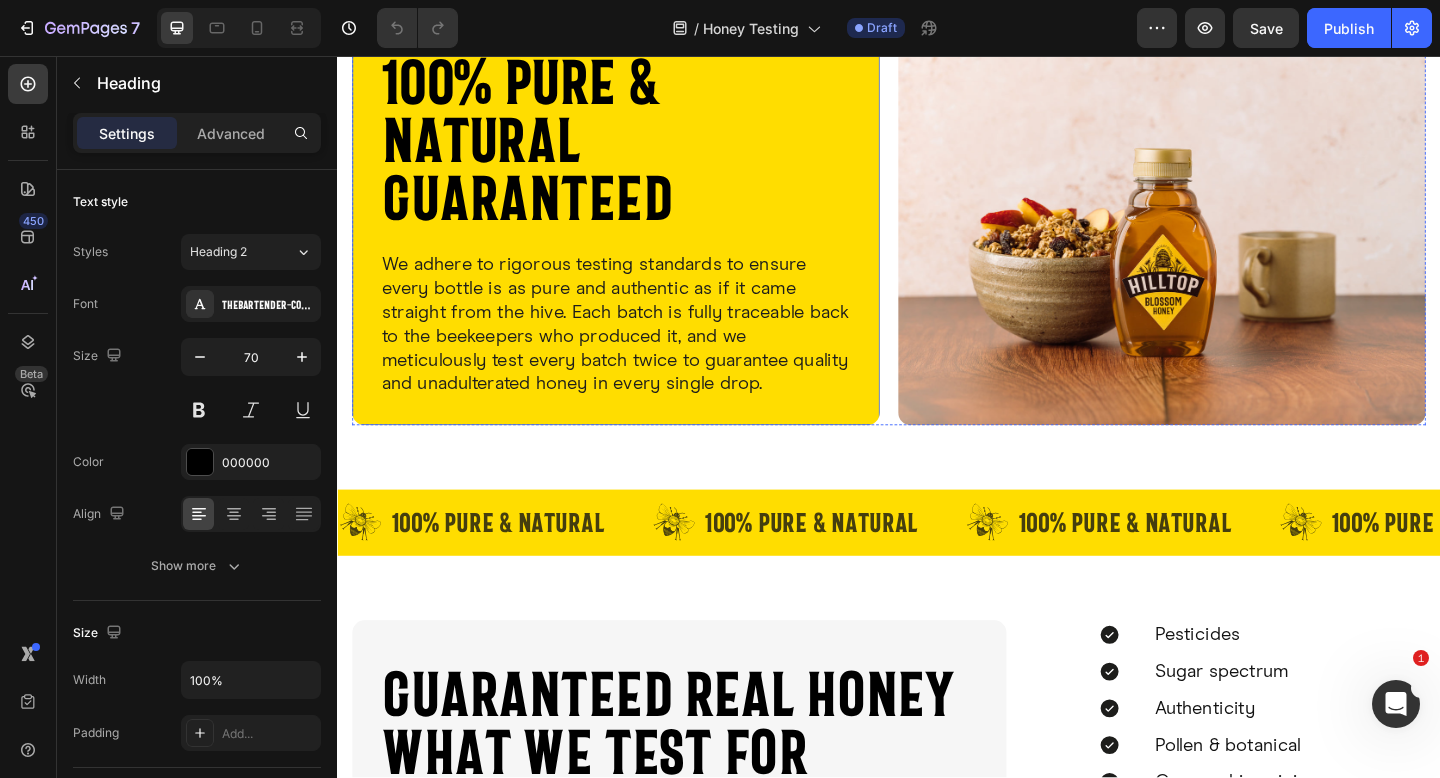 click on "100% pure & natural guaranteed Heading We adhere to rigorous testing standards to ensure every bottle is as pure and authentic as if it came straight from the hive. Each batch is fully traceable back to the beekeepers who produced it, and we meticulously test every batch twice to guarantee quality and unadulterated honey in every single drop. Text Block Image Row" at bounding box center [640, 239] 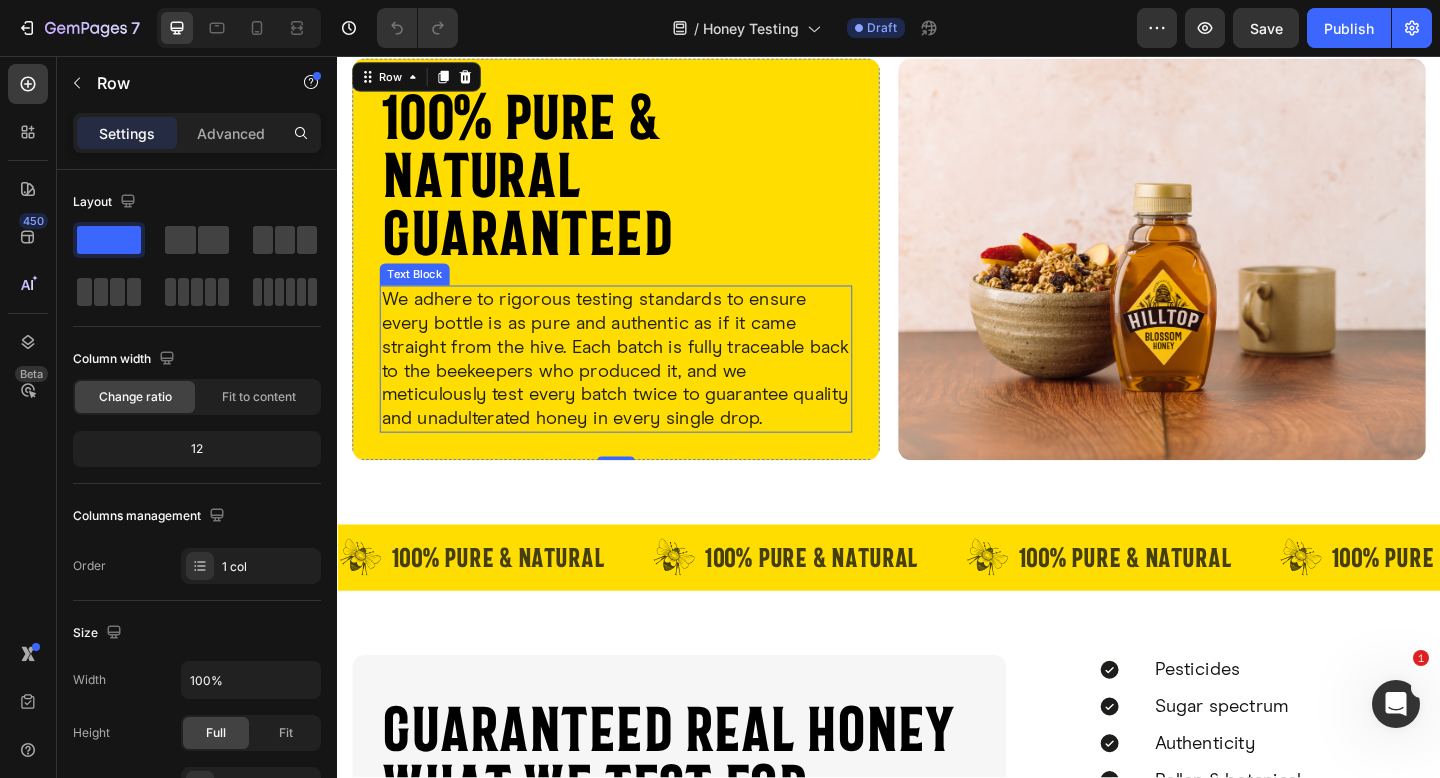 scroll, scrollTop: 495, scrollLeft: 0, axis: vertical 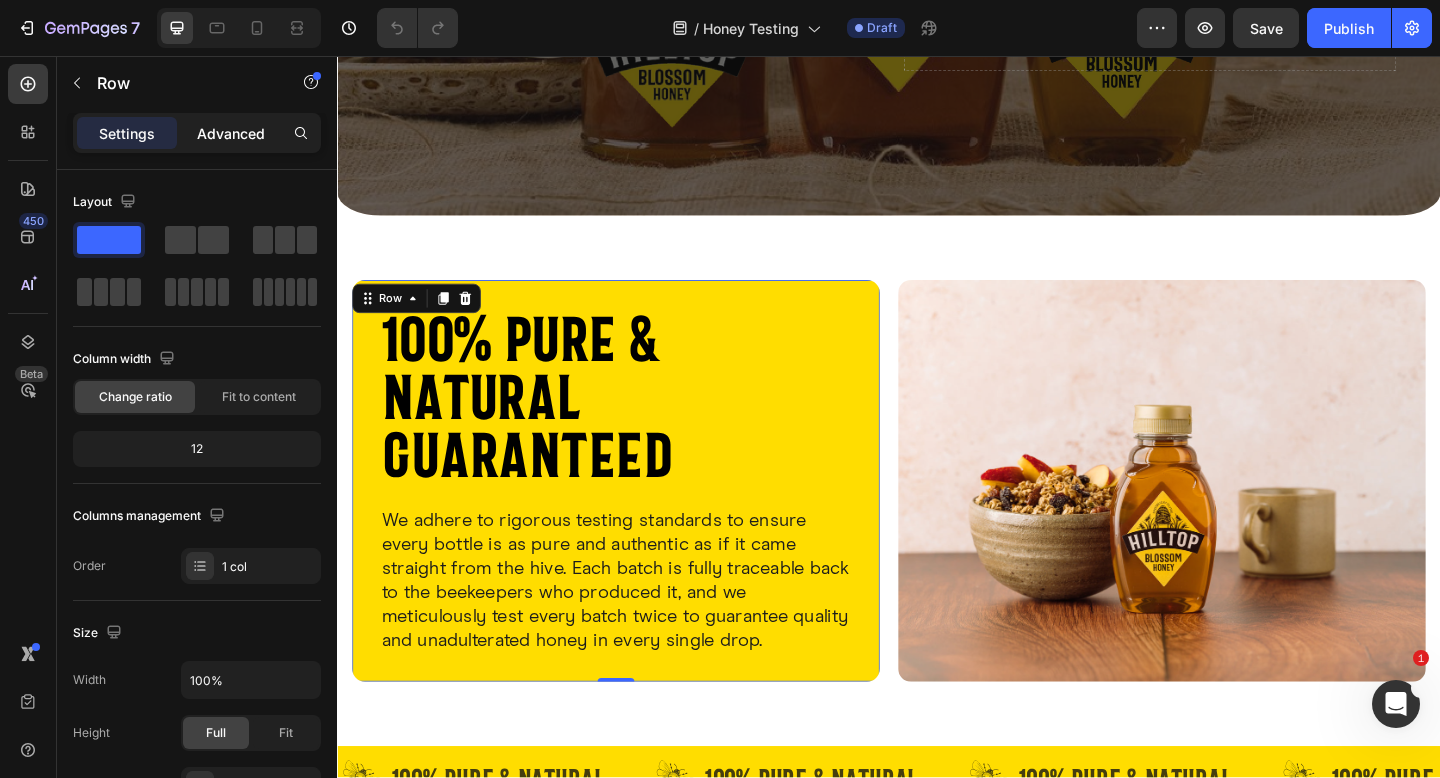 click on "Advanced" at bounding box center [231, 133] 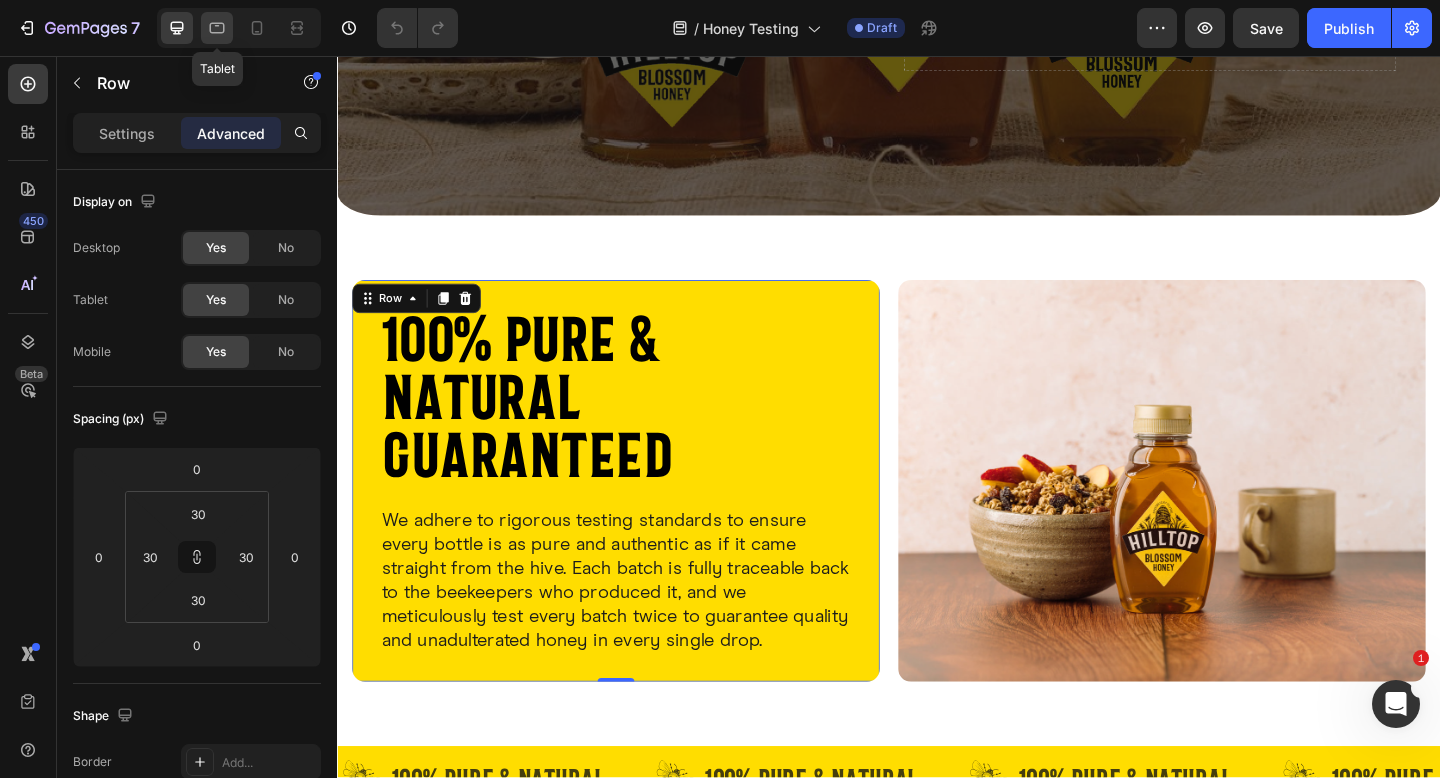 click 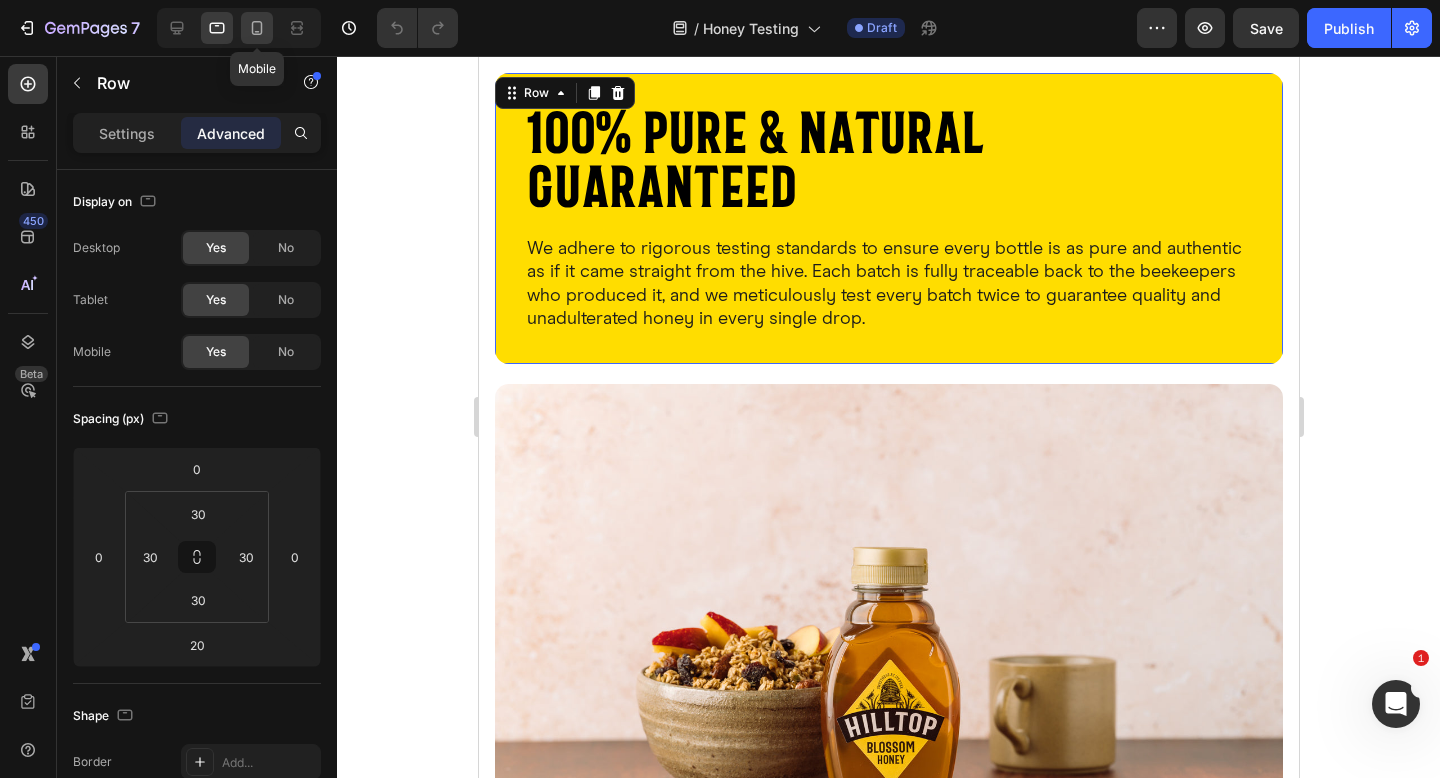 click 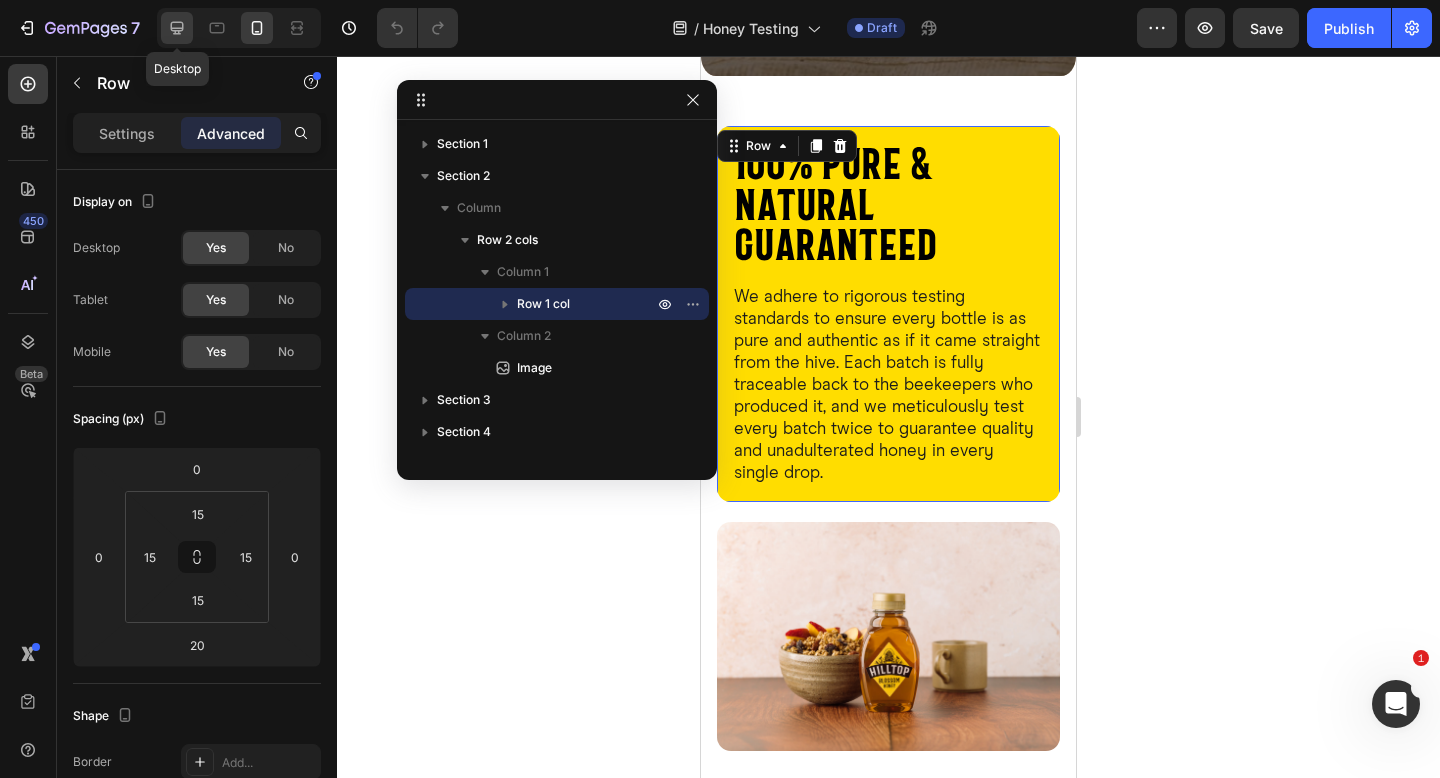 click 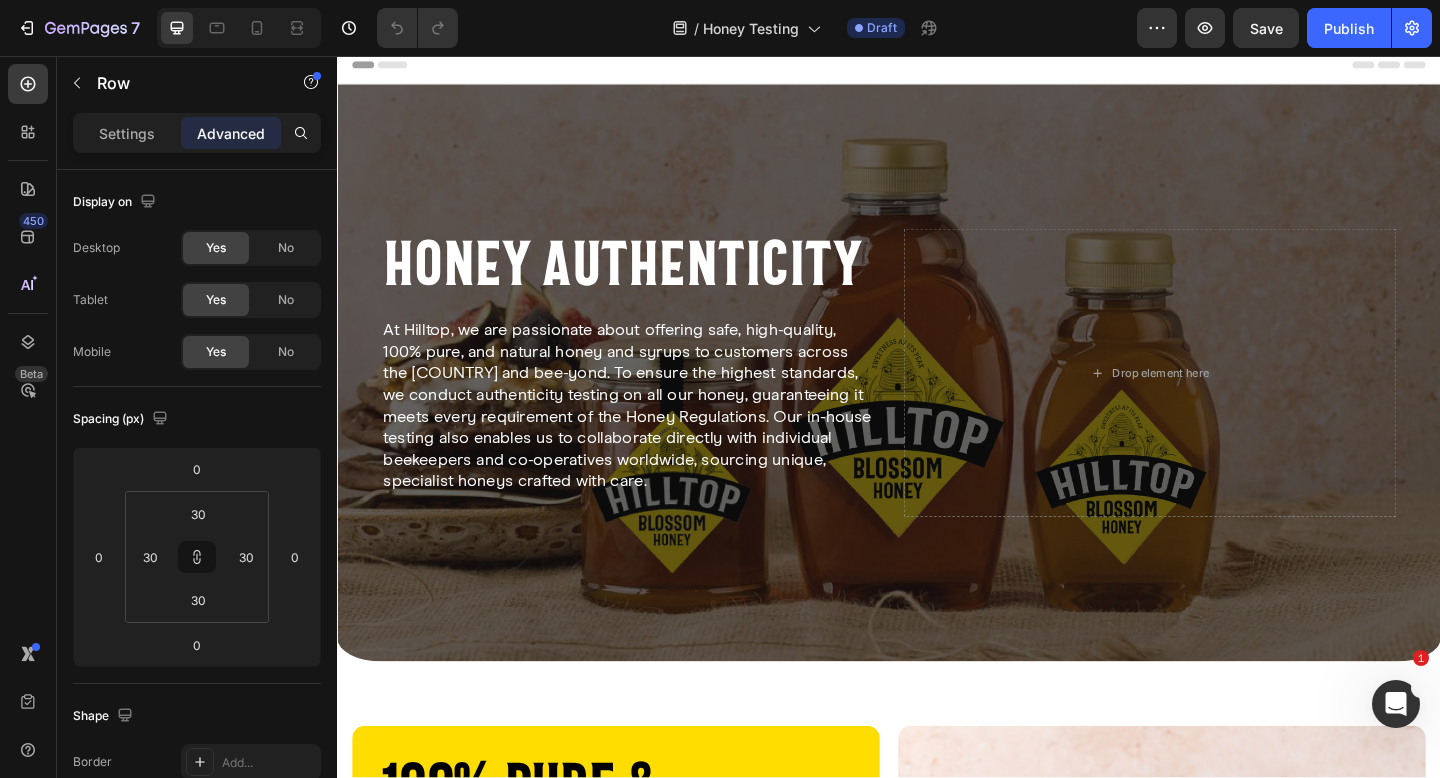 scroll, scrollTop: 0, scrollLeft: 0, axis: both 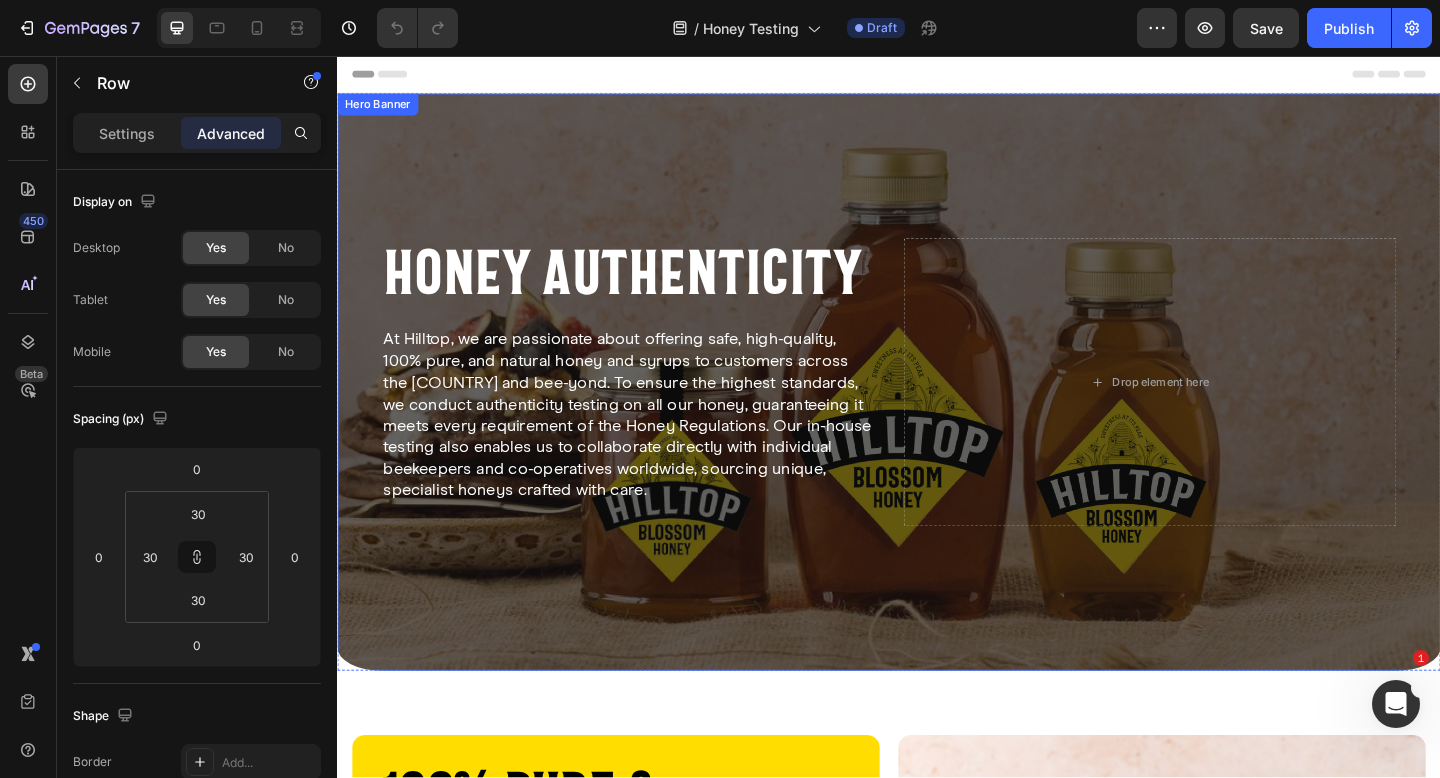 click at bounding box center [937, 411] 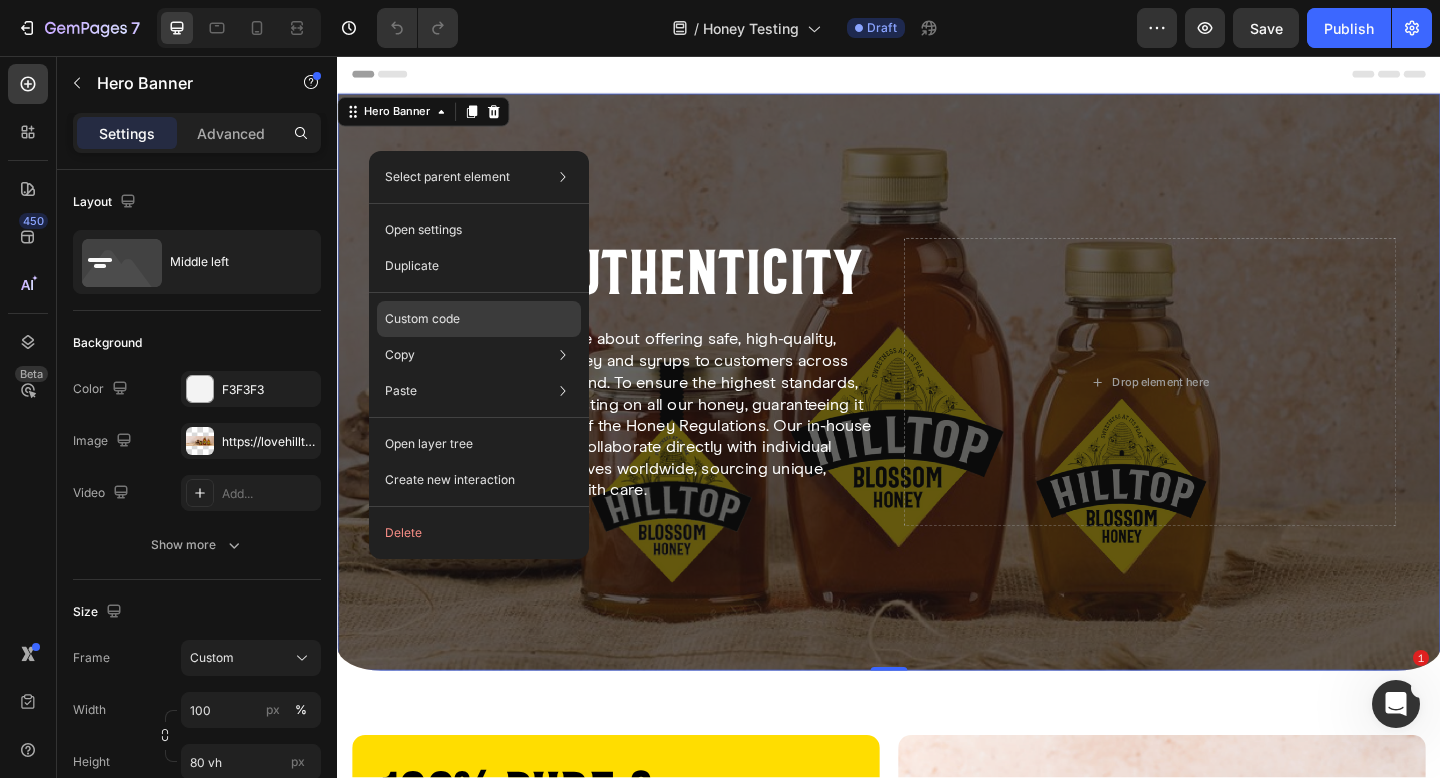 click on "Custom code" 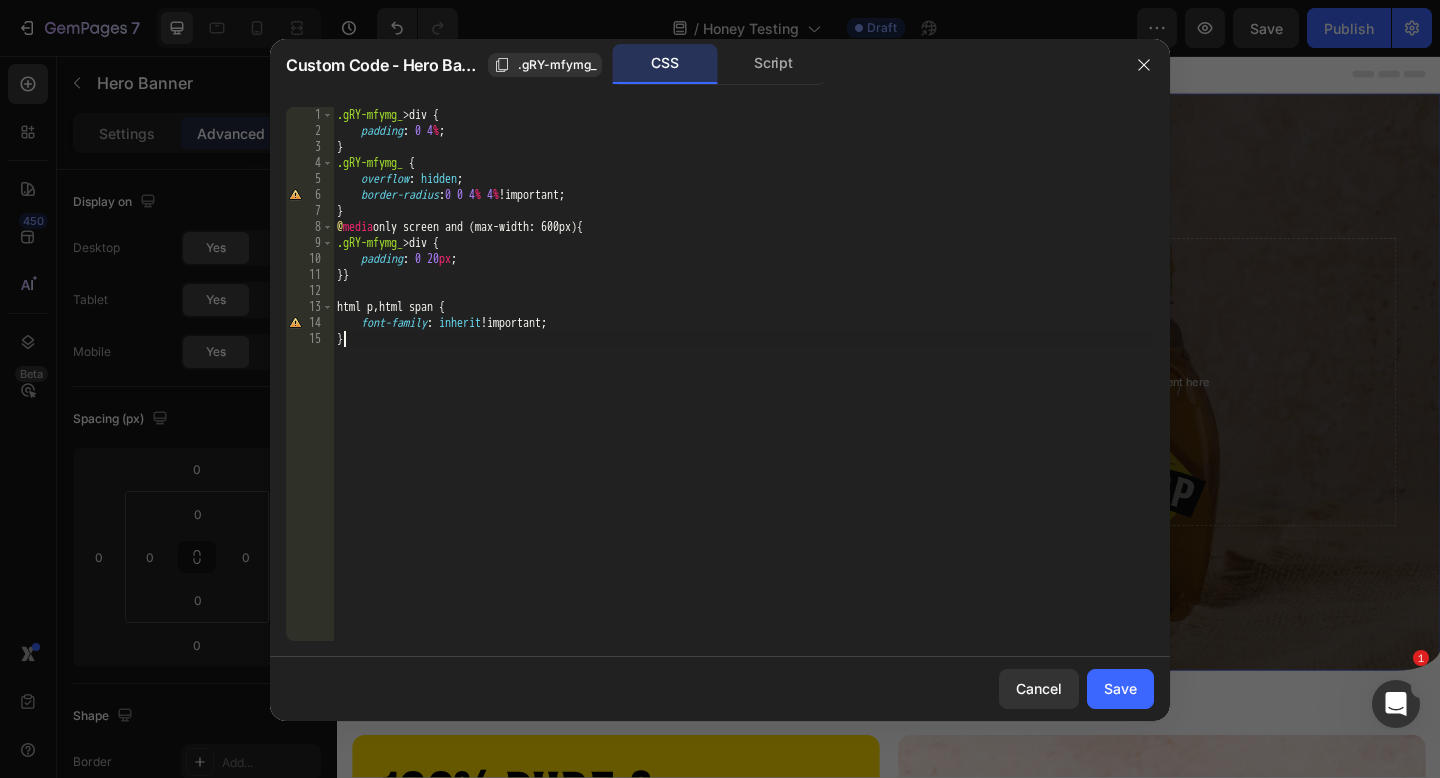 drag, startPoint x: 356, startPoint y: 323, endPoint x: 344, endPoint y: 318, distance: 13 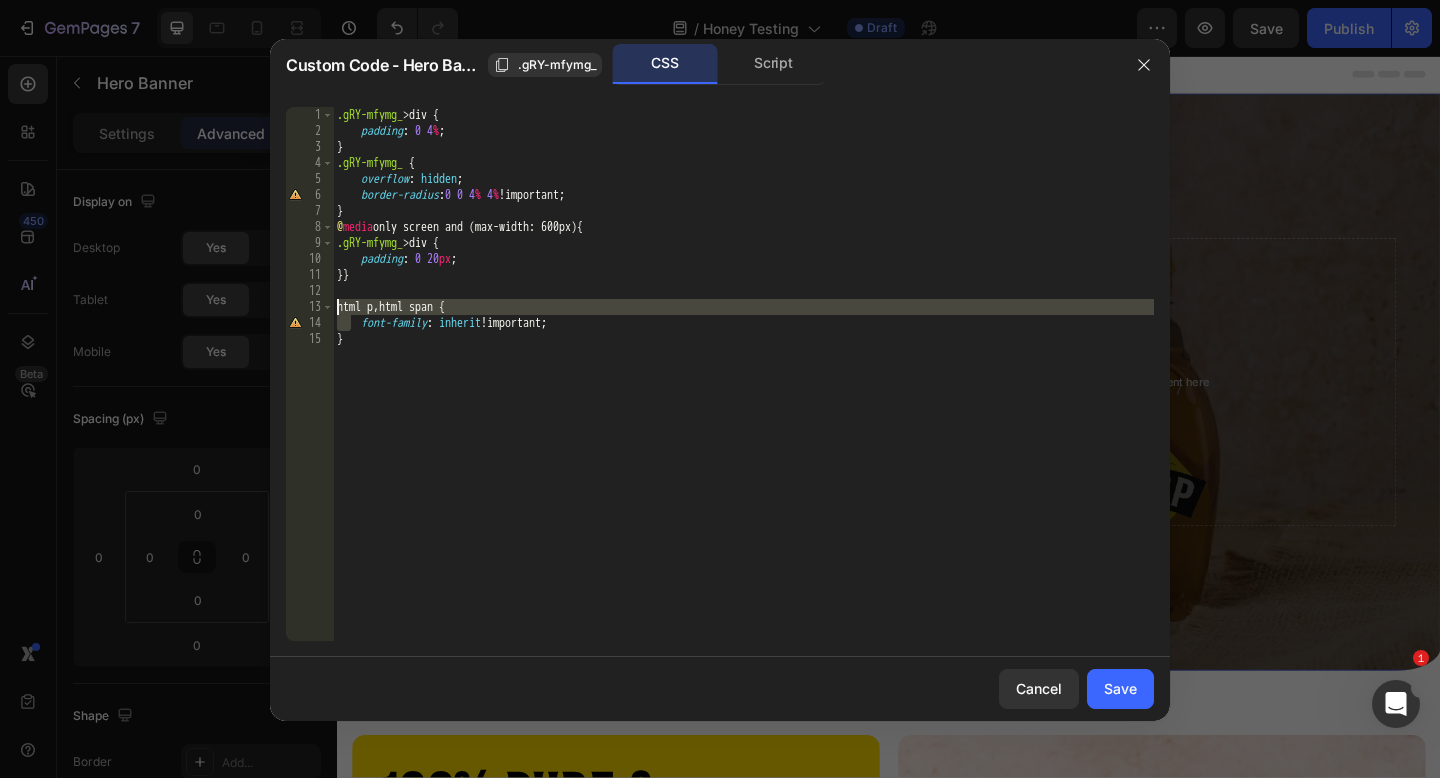 drag, startPoint x: 344, startPoint y: 318, endPoint x: 335, endPoint y: 308, distance: 13.453624 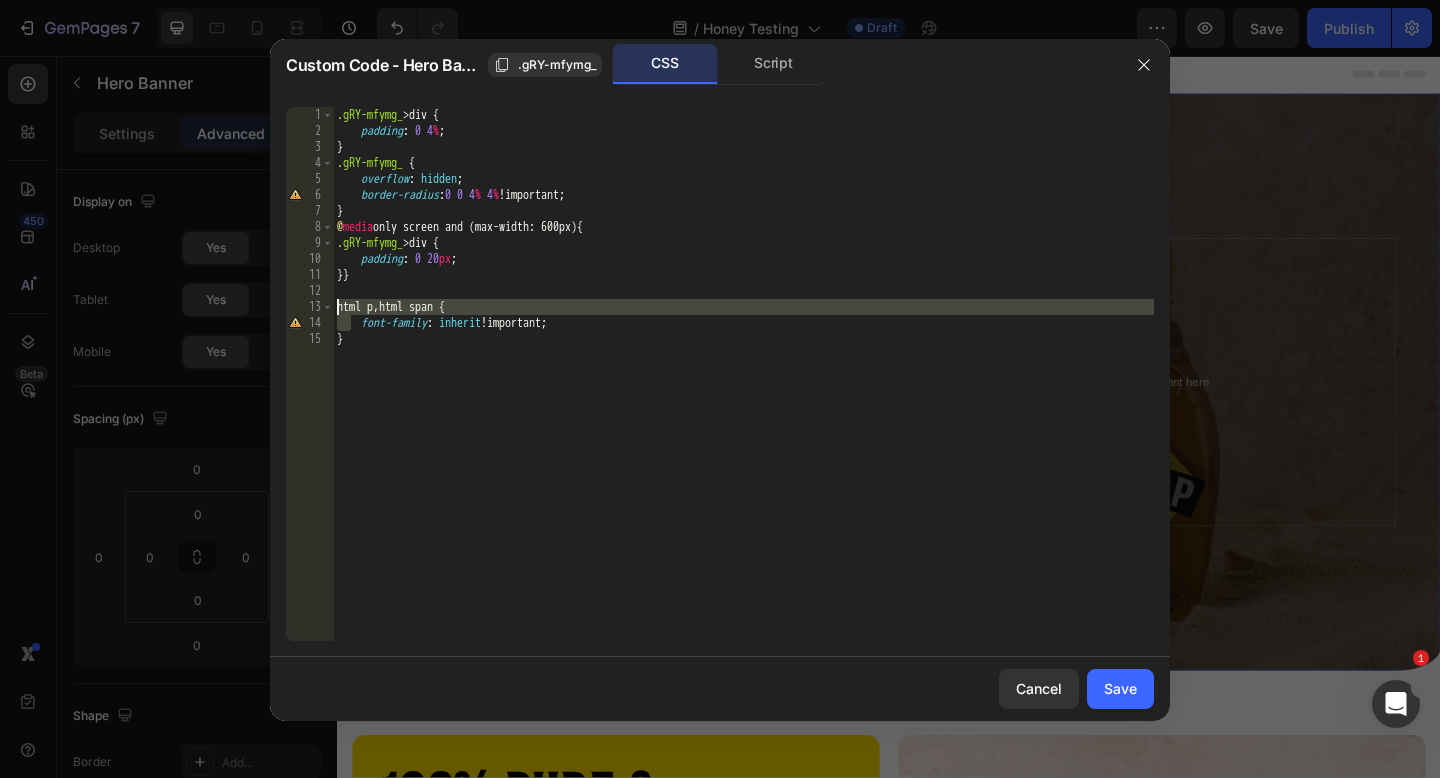 click on ".gRY-mfymg_ > div   {      padding :   0   4 % ; } .gRY-mfymg_   {      overflow :   hidden ;      border-radius : 0   0   4 %   4 %  !important ; } @ media  only screen and (max-width: 600px)  { .gRY-mfymg_ > div   {      padding :   0   20 px ; }} html   p ,  html   span   {      font-family :   inherit  !important ; }" at bounding box center [743, 390] 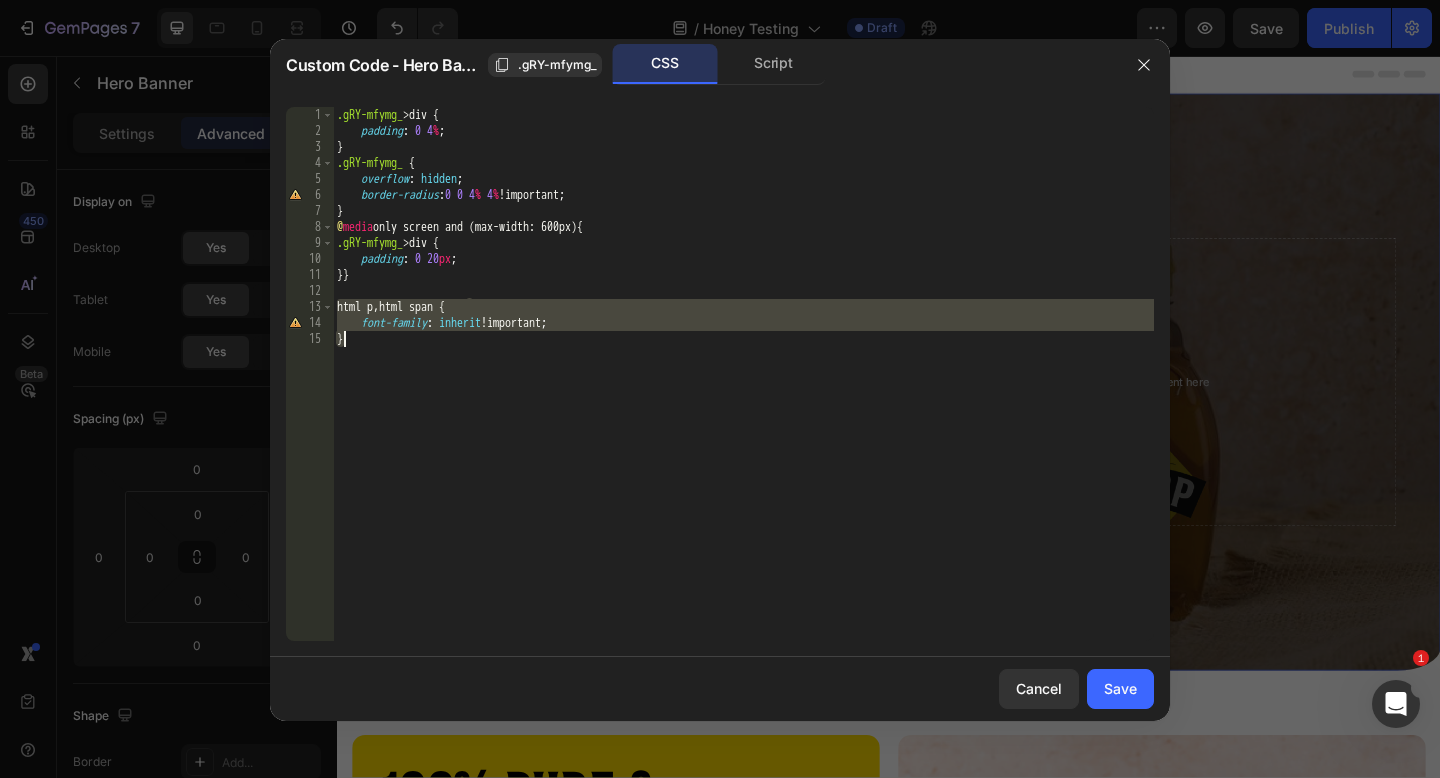 drag, startPoint x: 336, startPoint y: 308, endPoint x: 356, endPoint y: 363, distance: 58.5235 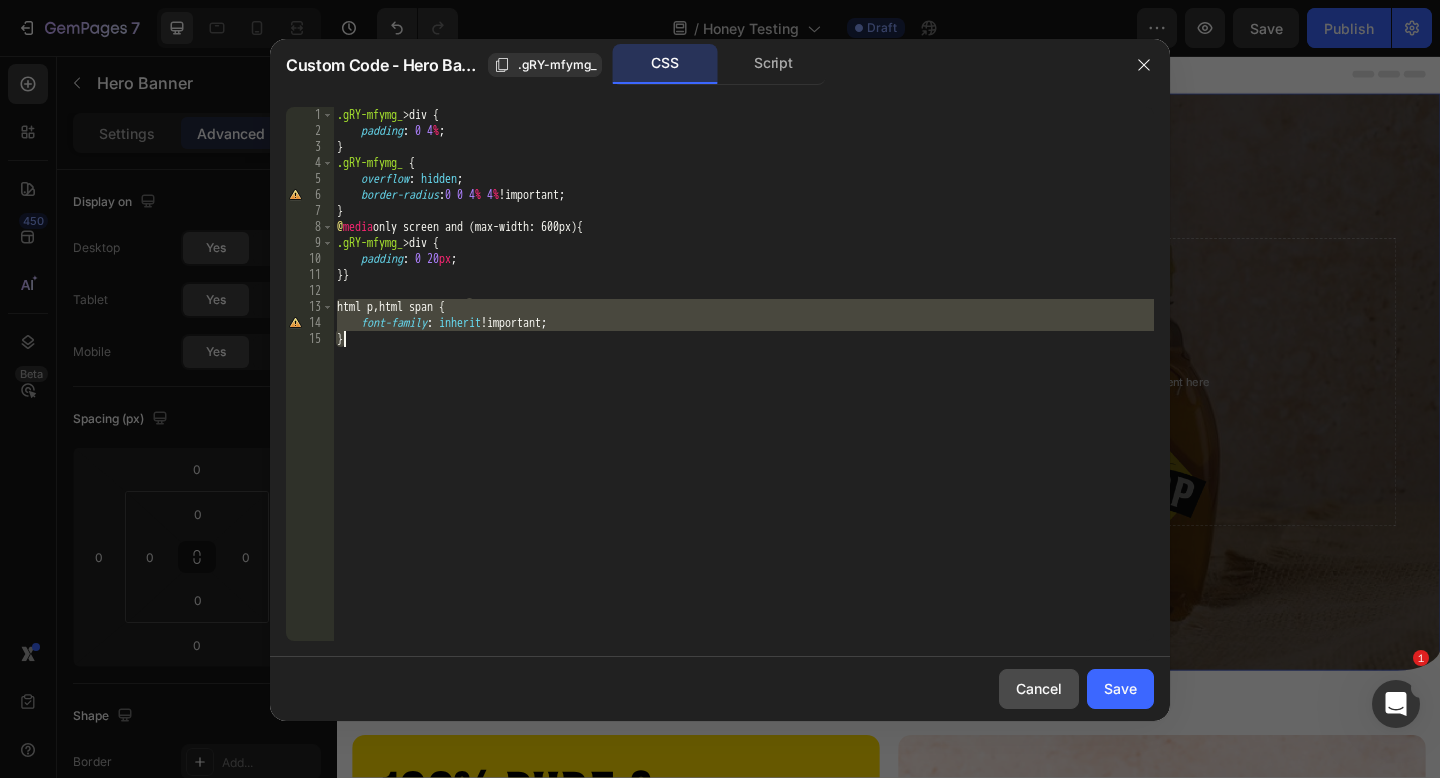 click on "Cancel" 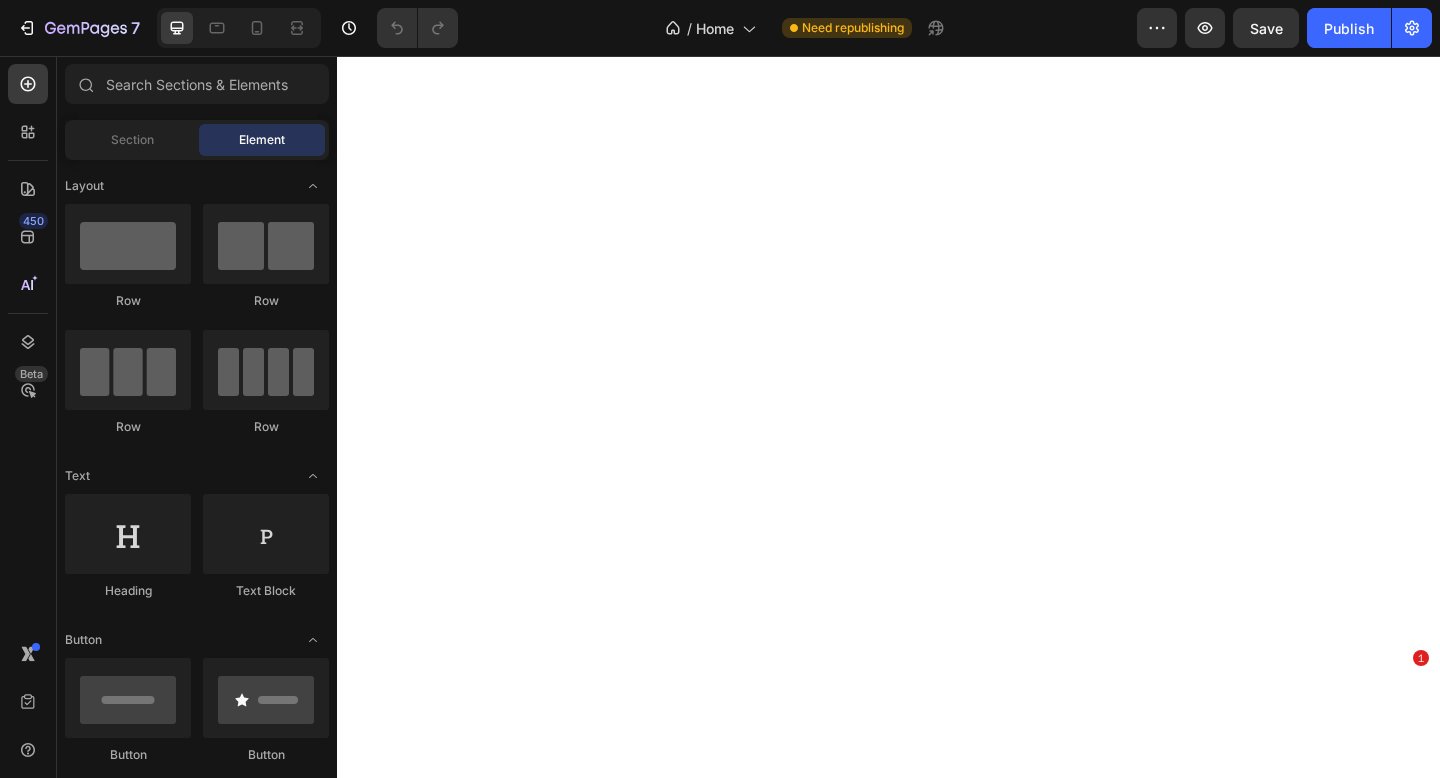 scroll, scrollTop: 0, scrollLeft: 0, axis: both 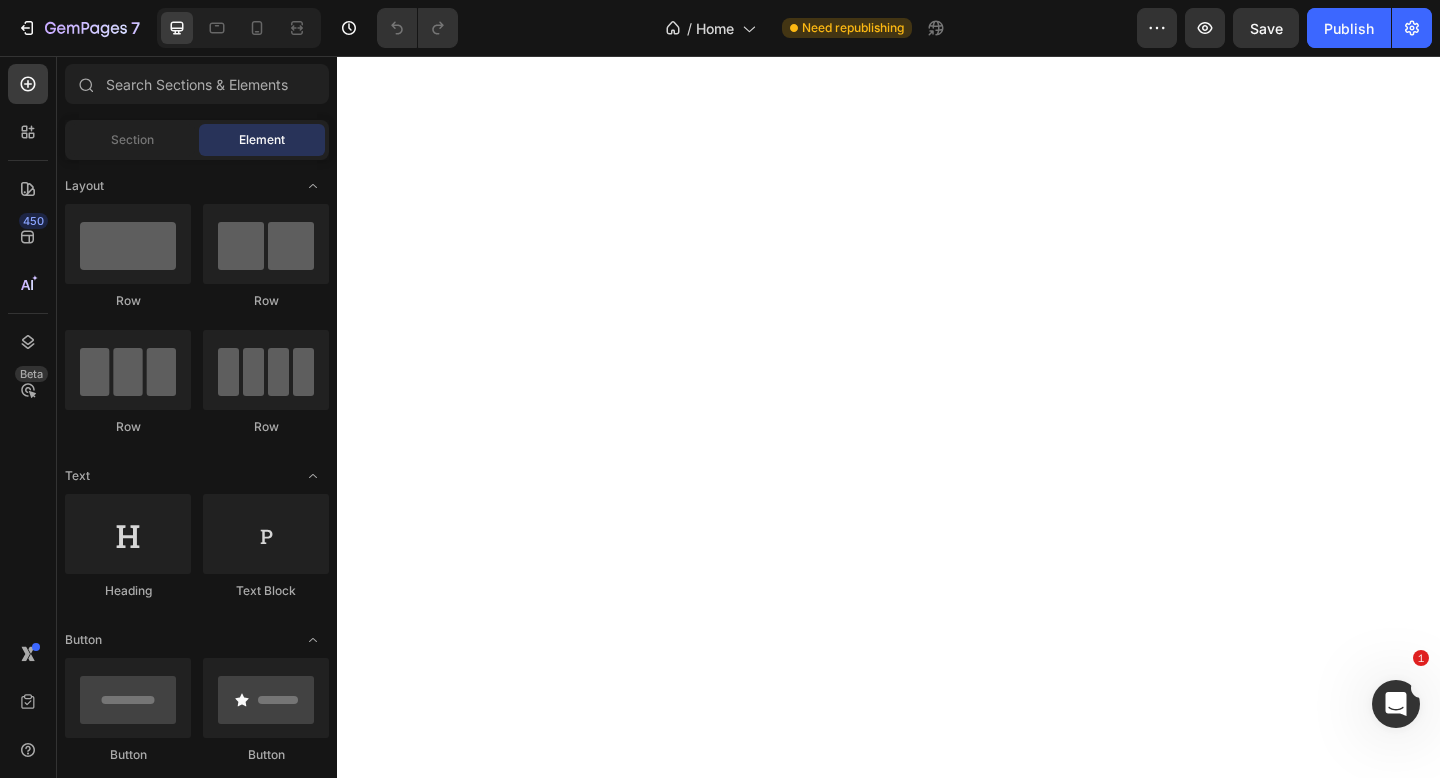 select on "574481186310718251" 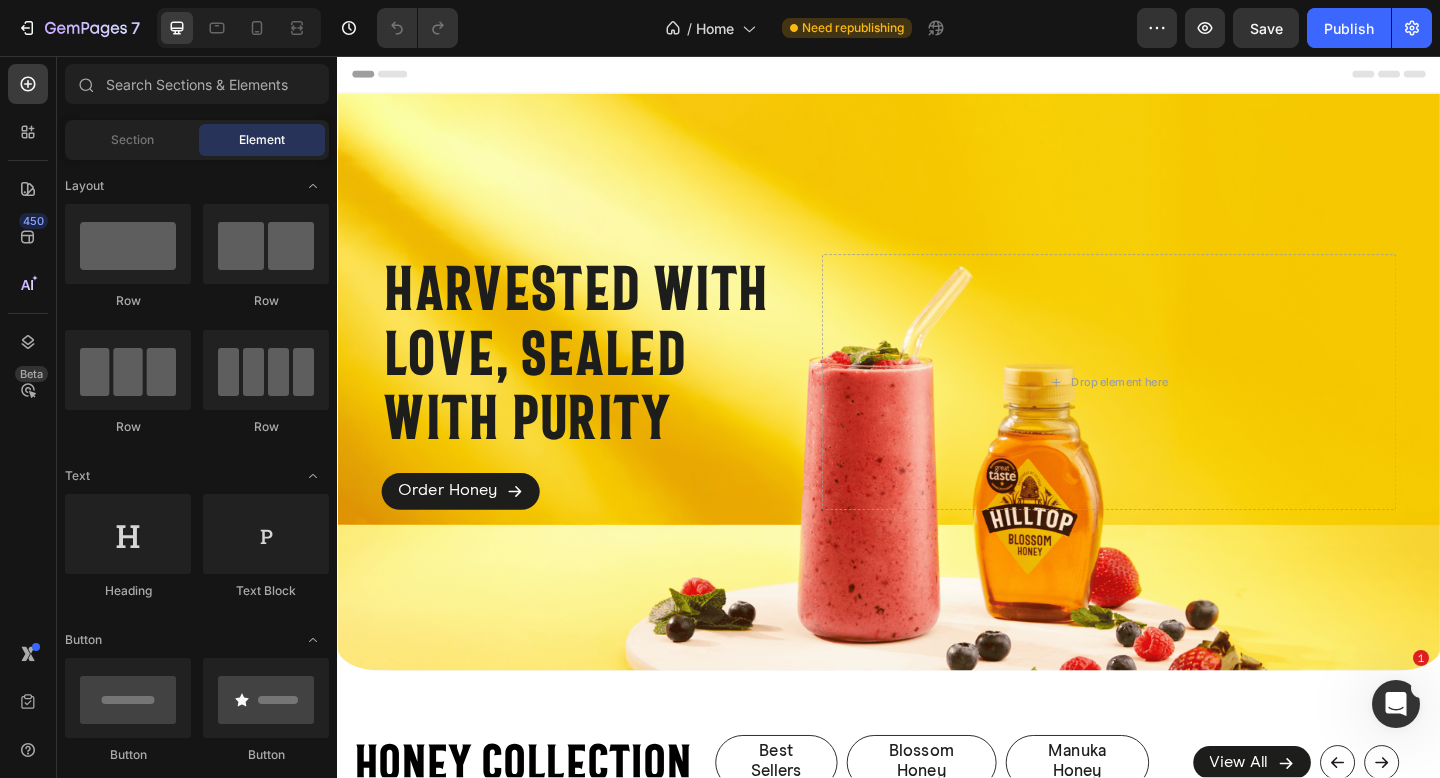 scroll, scrollTop: 0, scrollLeft: 0, axis: both 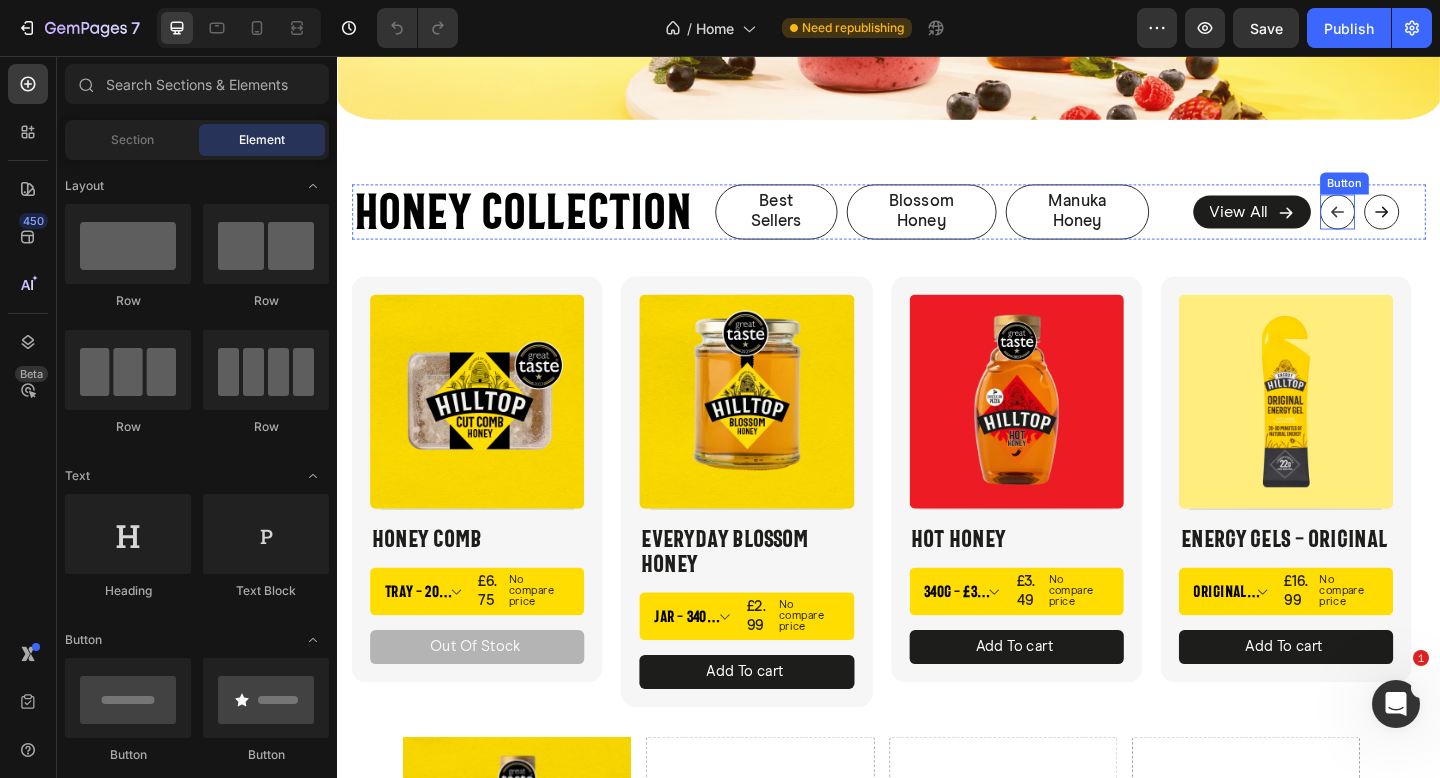 click 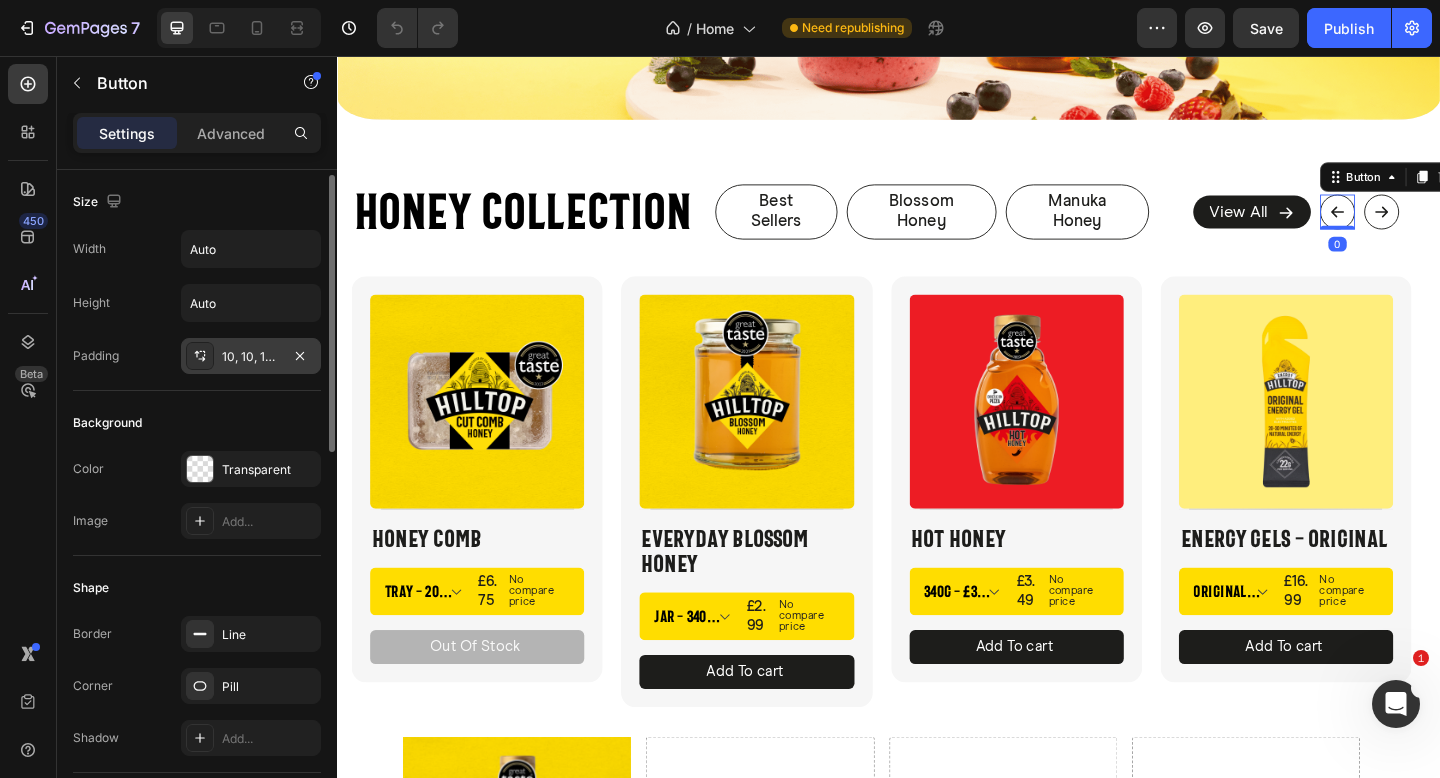 scroll, scrollTop: 490, scrollLeft: 0, axis: vertical 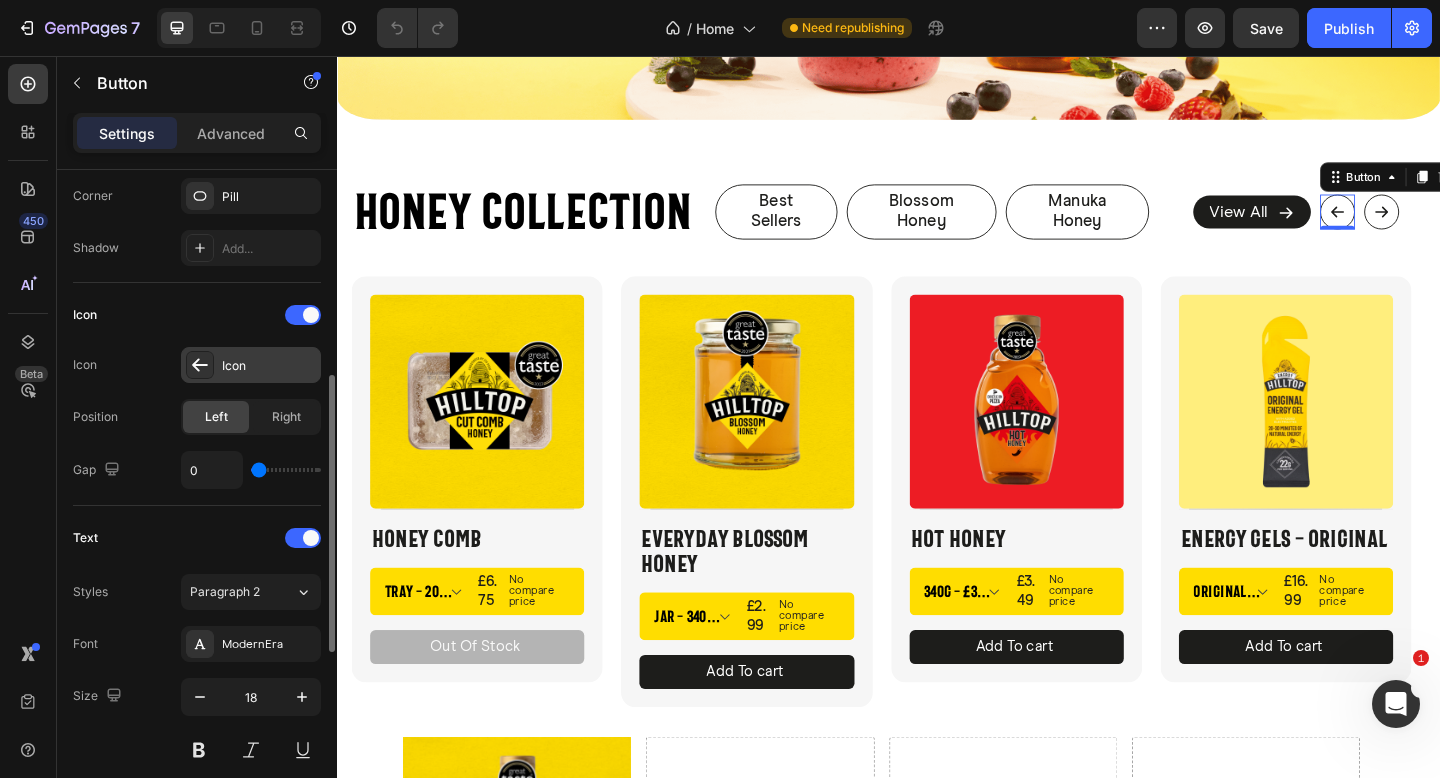 click on "Icon" at bounding box center (269, 366) 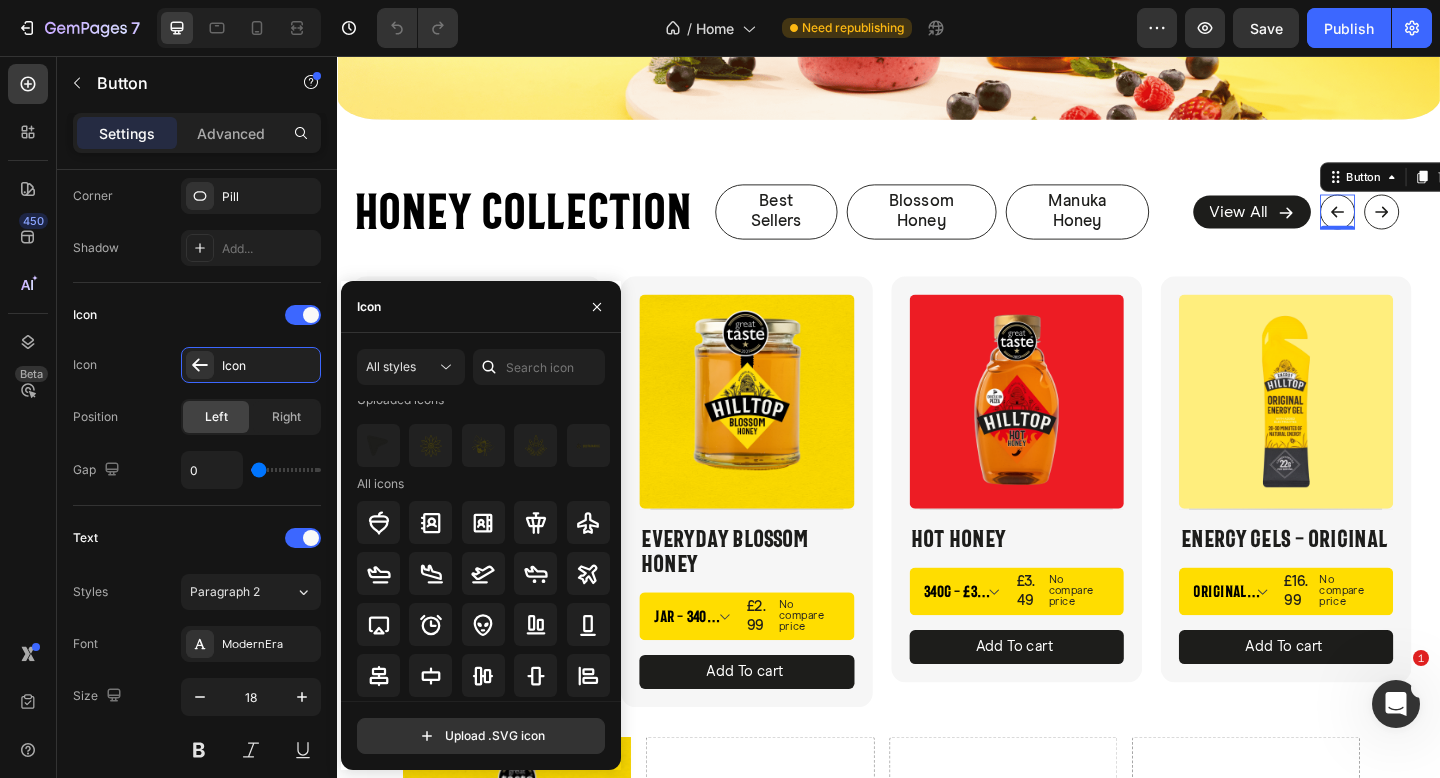 scroll, scrollTop: 0, scrollLeft: 0, axis: both 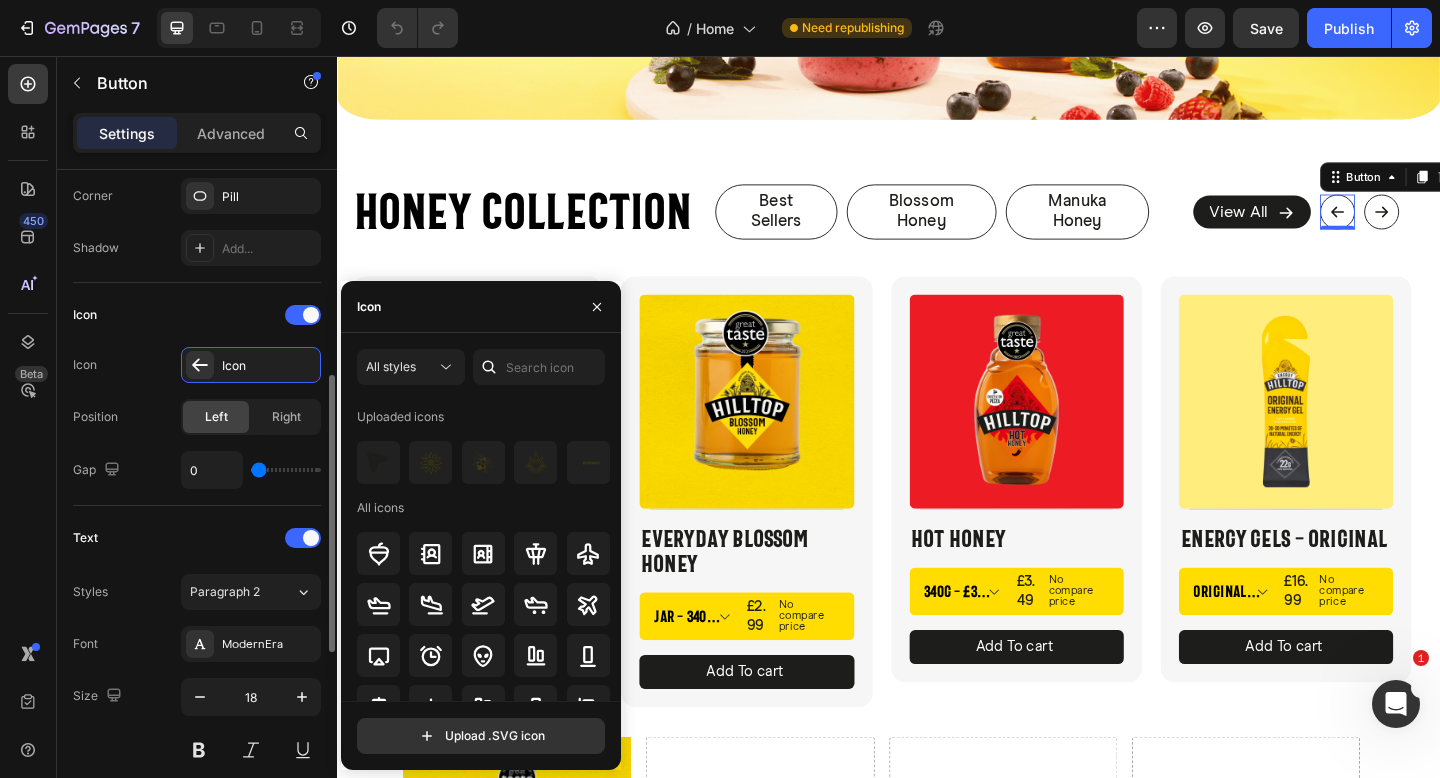 click on "Icon" at bounding box center [197, 315] 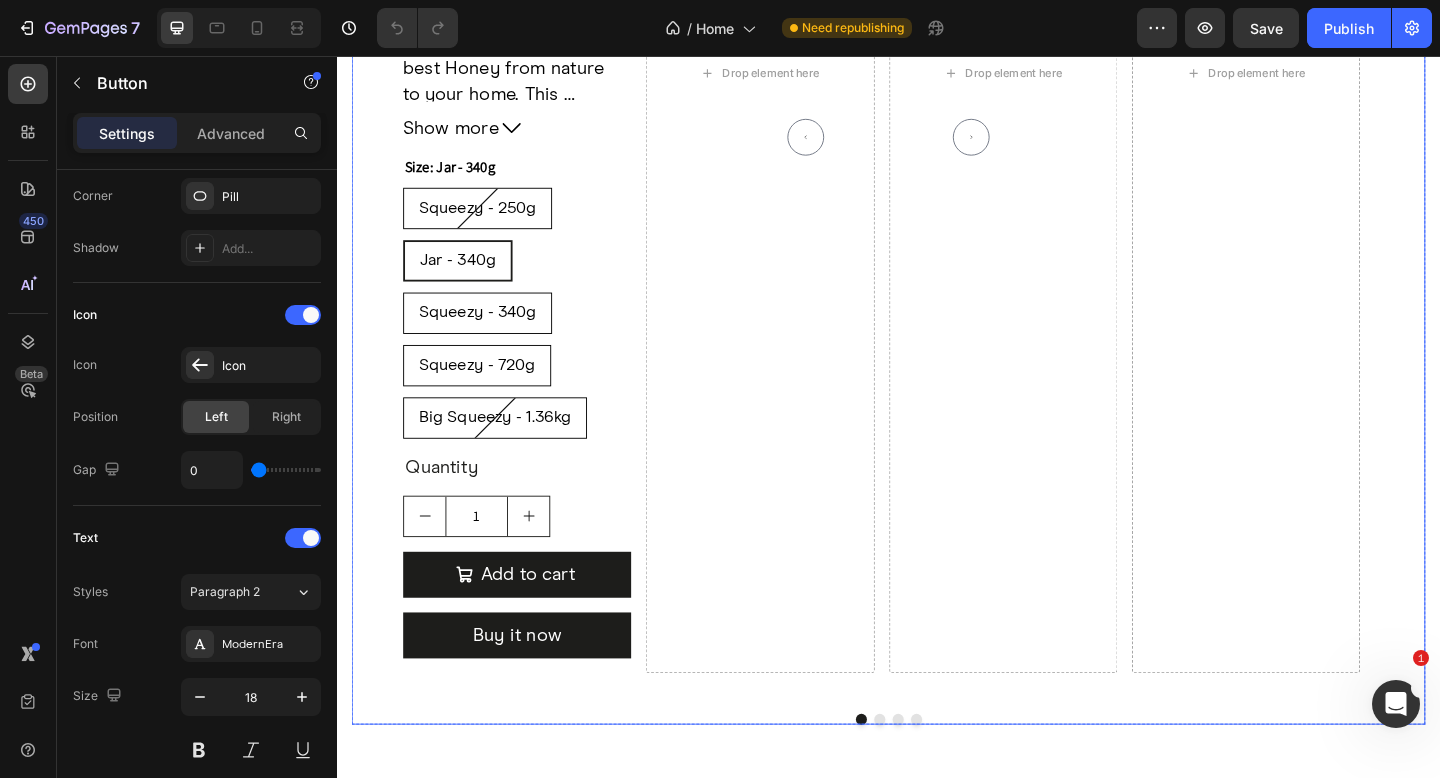 scroll, scrollTop: 2636, scrollLeft: 0, axis: vertical 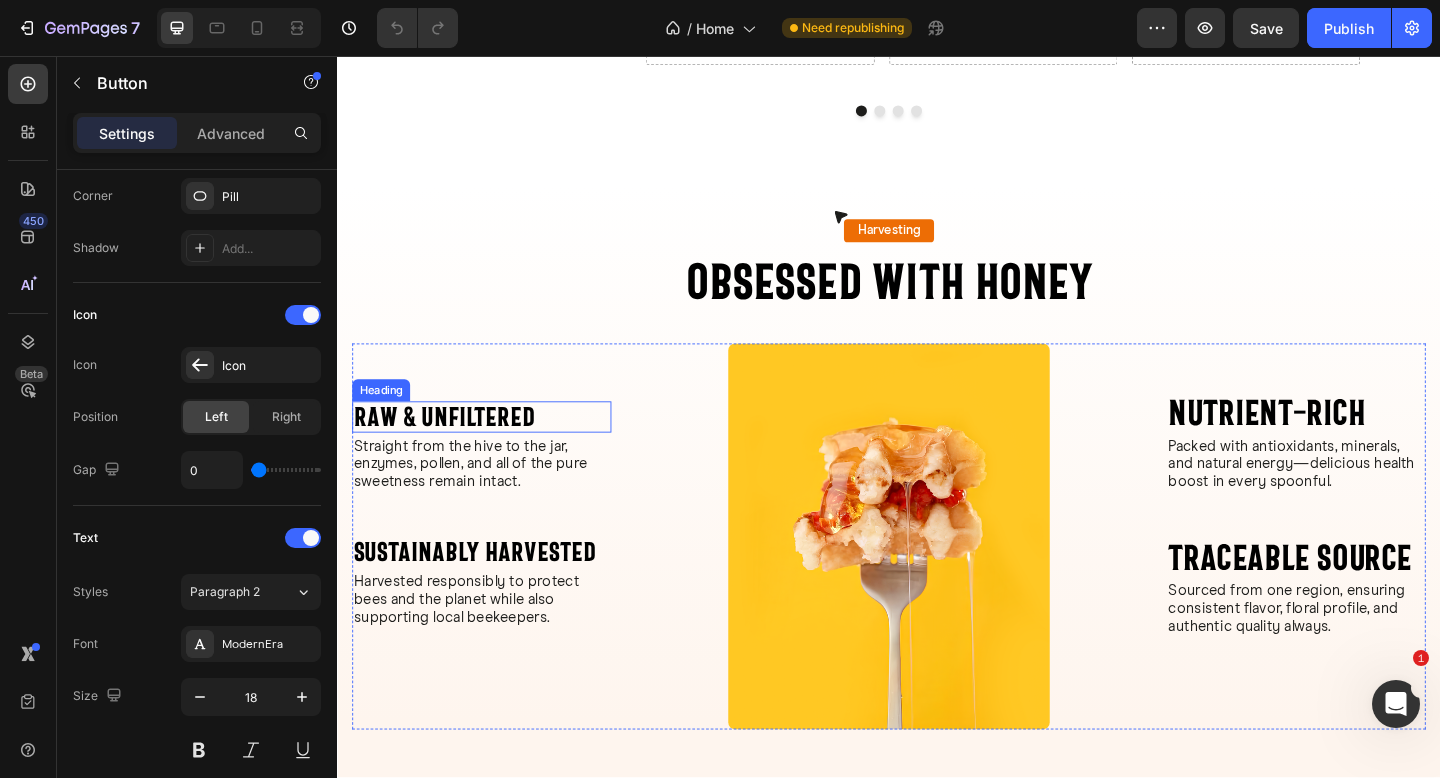 click on "Raw & Unfiltered" at bounding box center (494, 449) 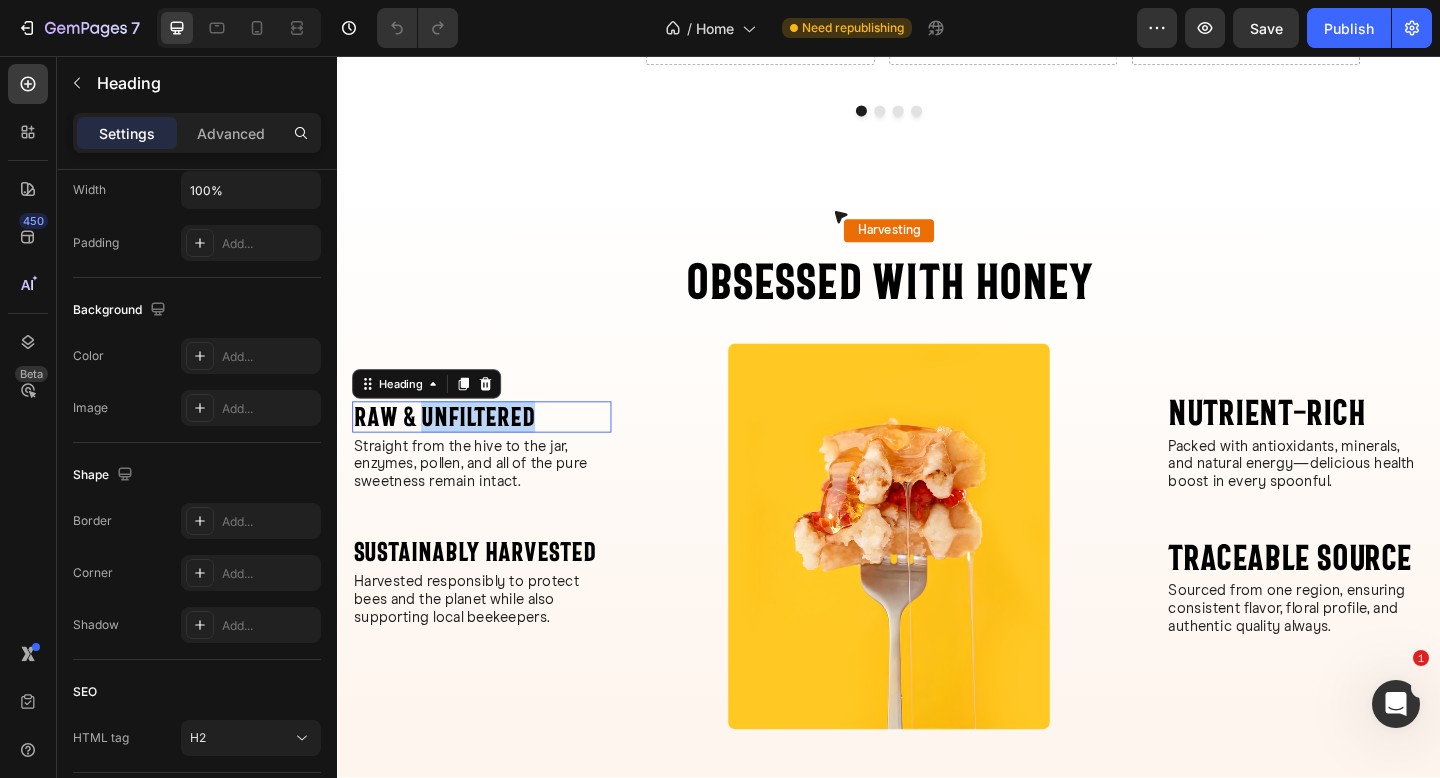scroll, scrollTop: 0, scrollLeft: 0, axis: both 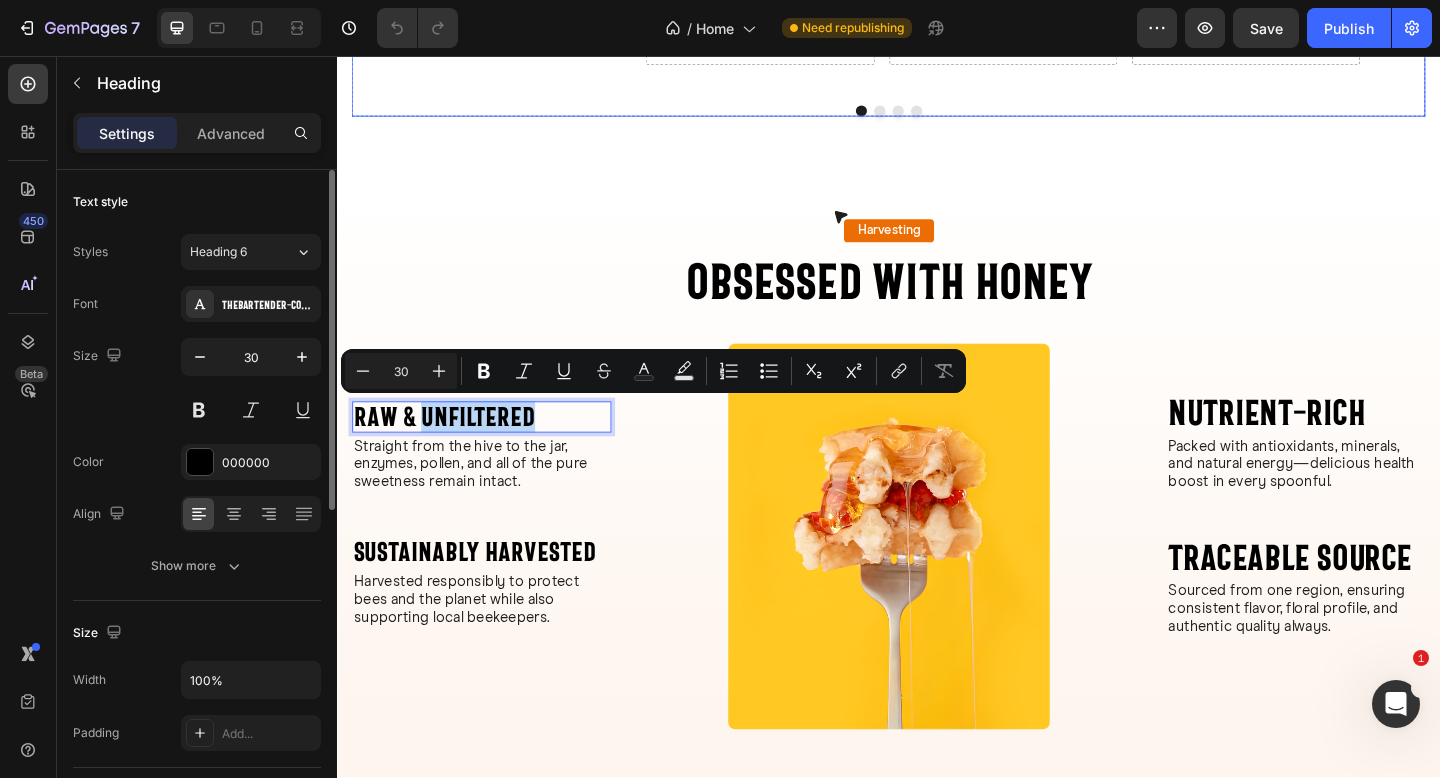 copy on "Unfiltered" 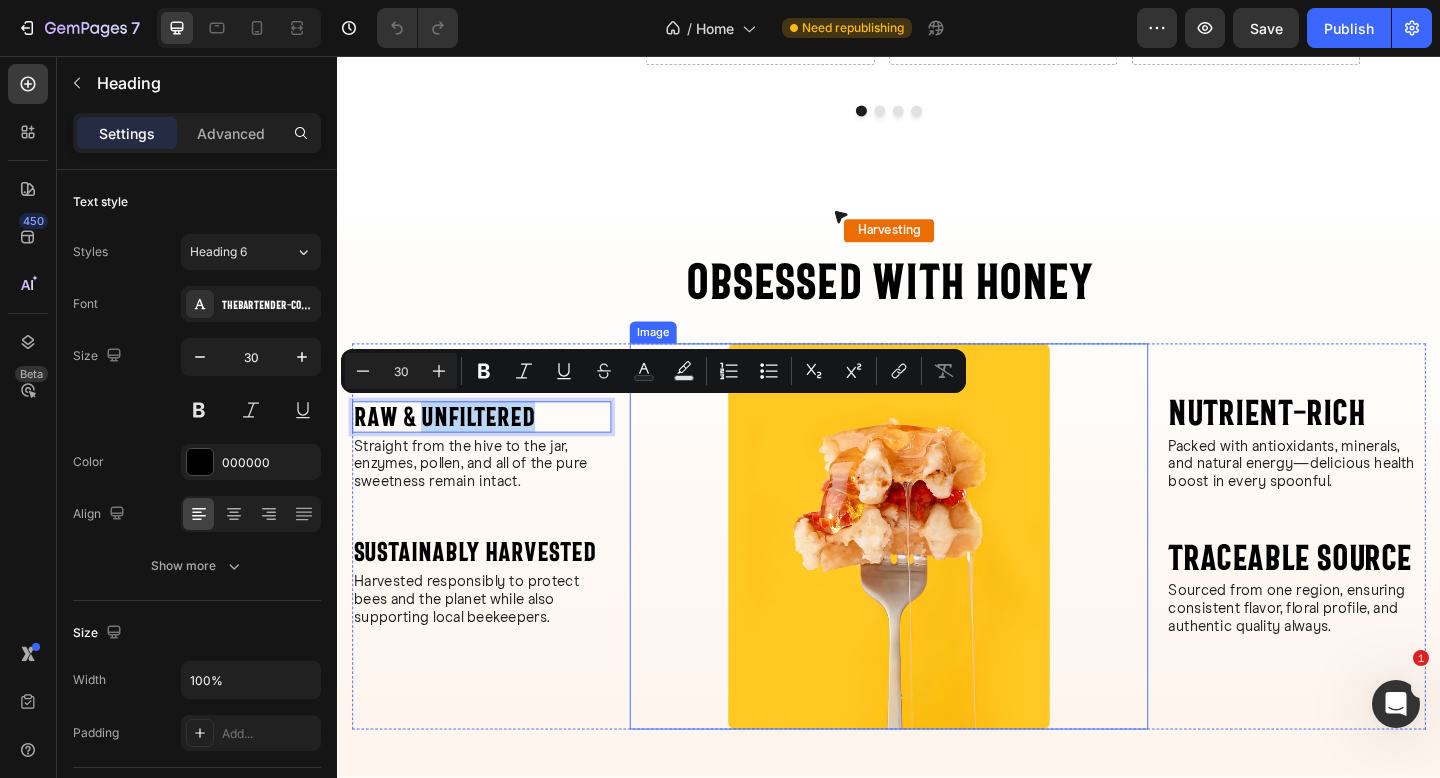 click at bounding box center (937, 579) 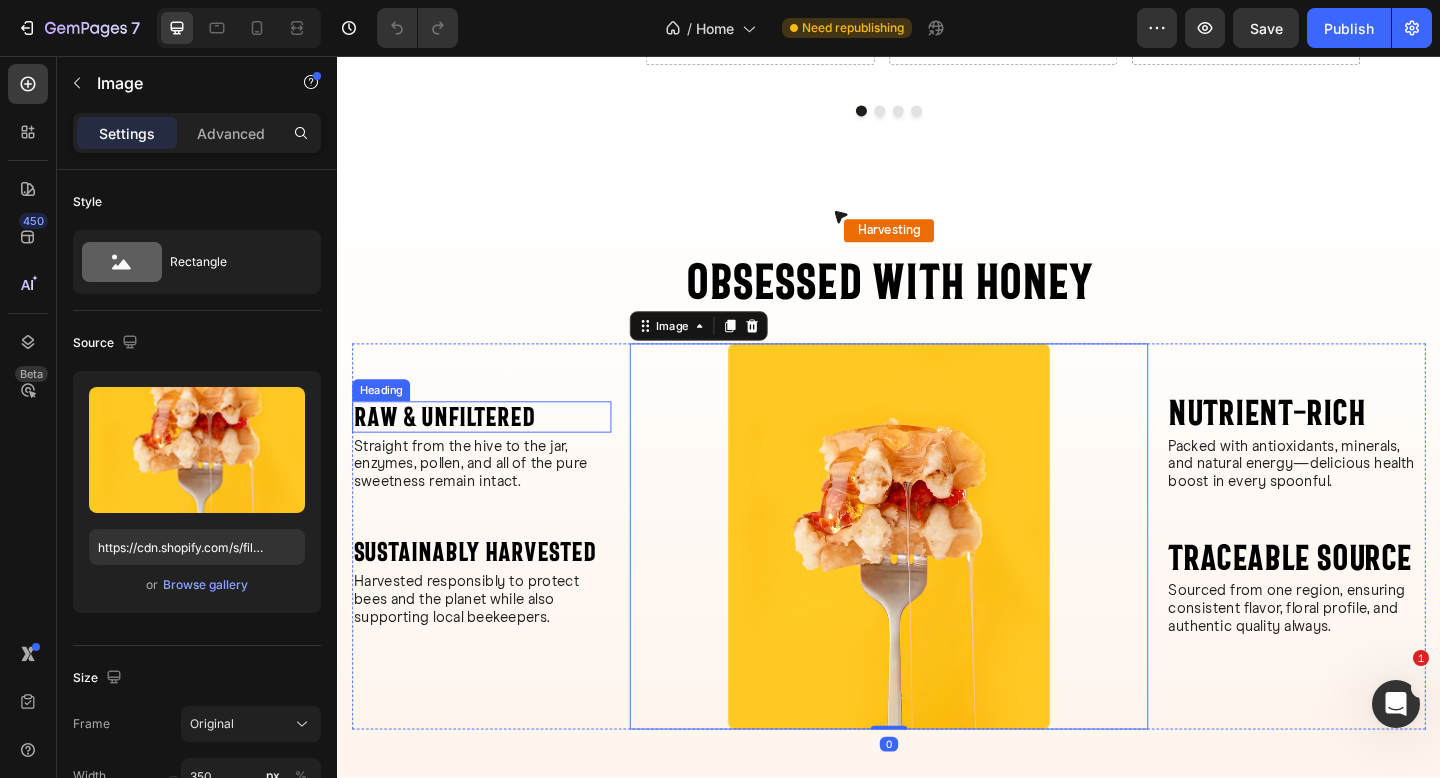 click on "Raw & Unfiltered" at bounding box center [494, 449] 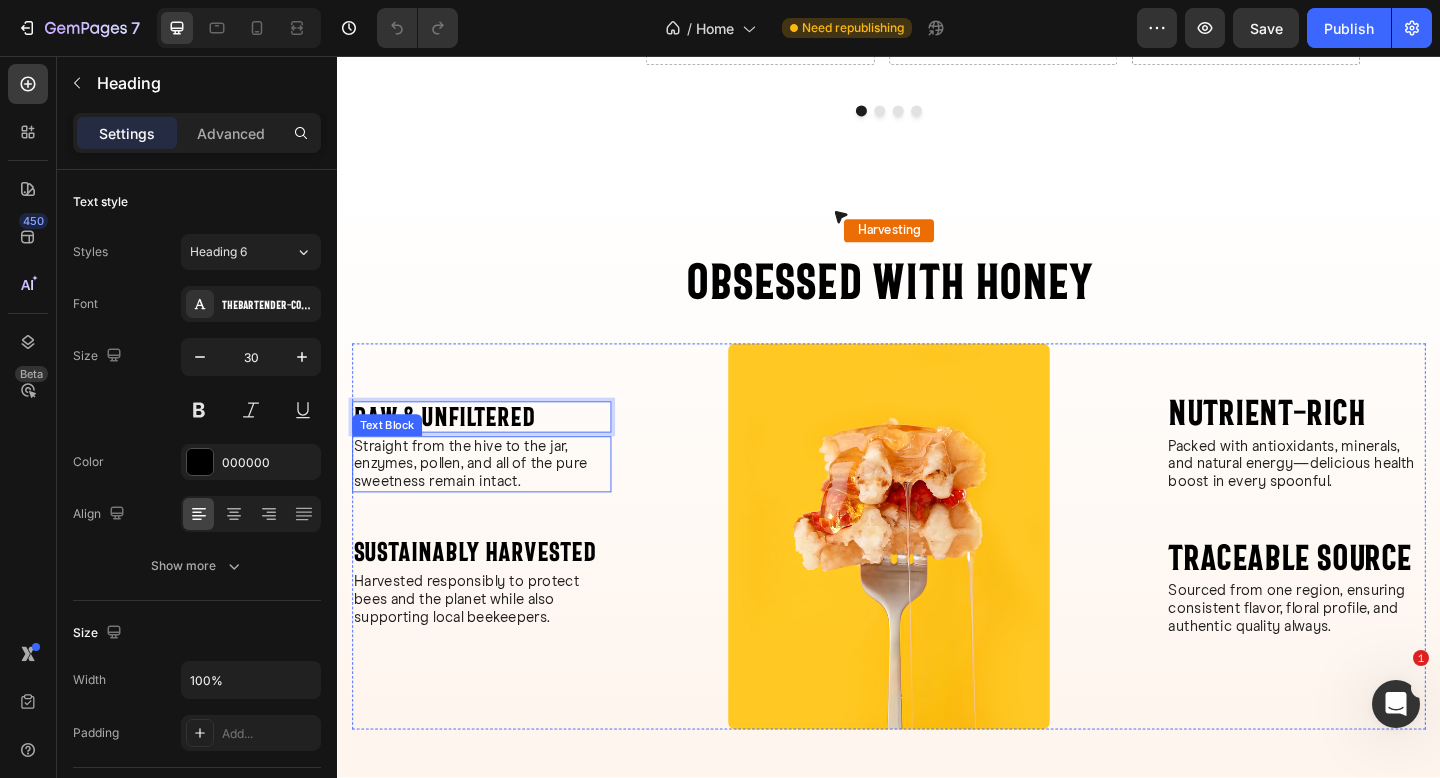 click on "Straight from the hive to the jar, enzymes, pollen, and all of the pure sweetness remain intact." at bounding box center (494, 501) 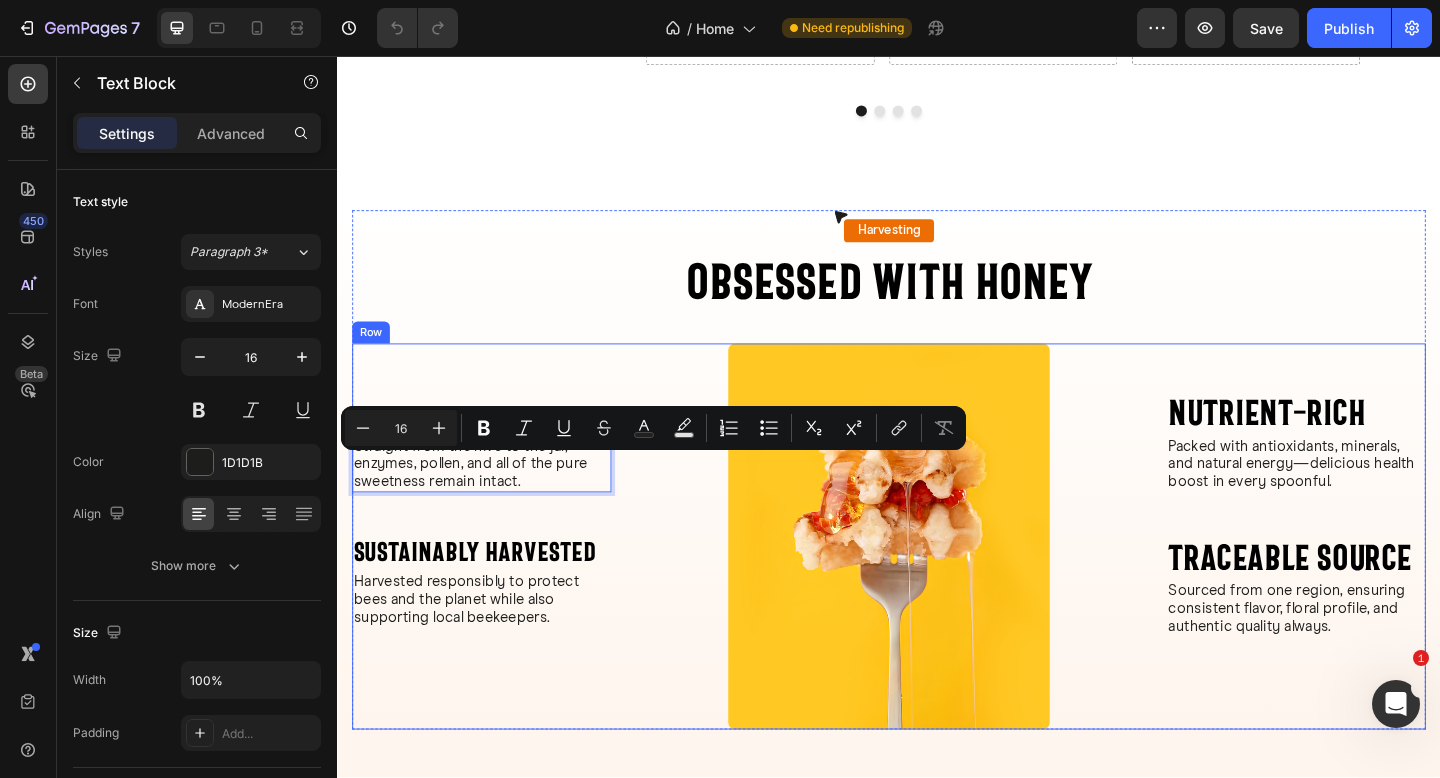 click on "Raw & Unfiltered Heading Straight from the hive to the jar, enzymes, pollen, and all of the pure sweetness remain intact. Text Block   48 Sustainably Harvested Heading Harvested responsibly to protect bees and the planet while also supporting local beekeepers. Text Block" at bounding box center (494, 579) 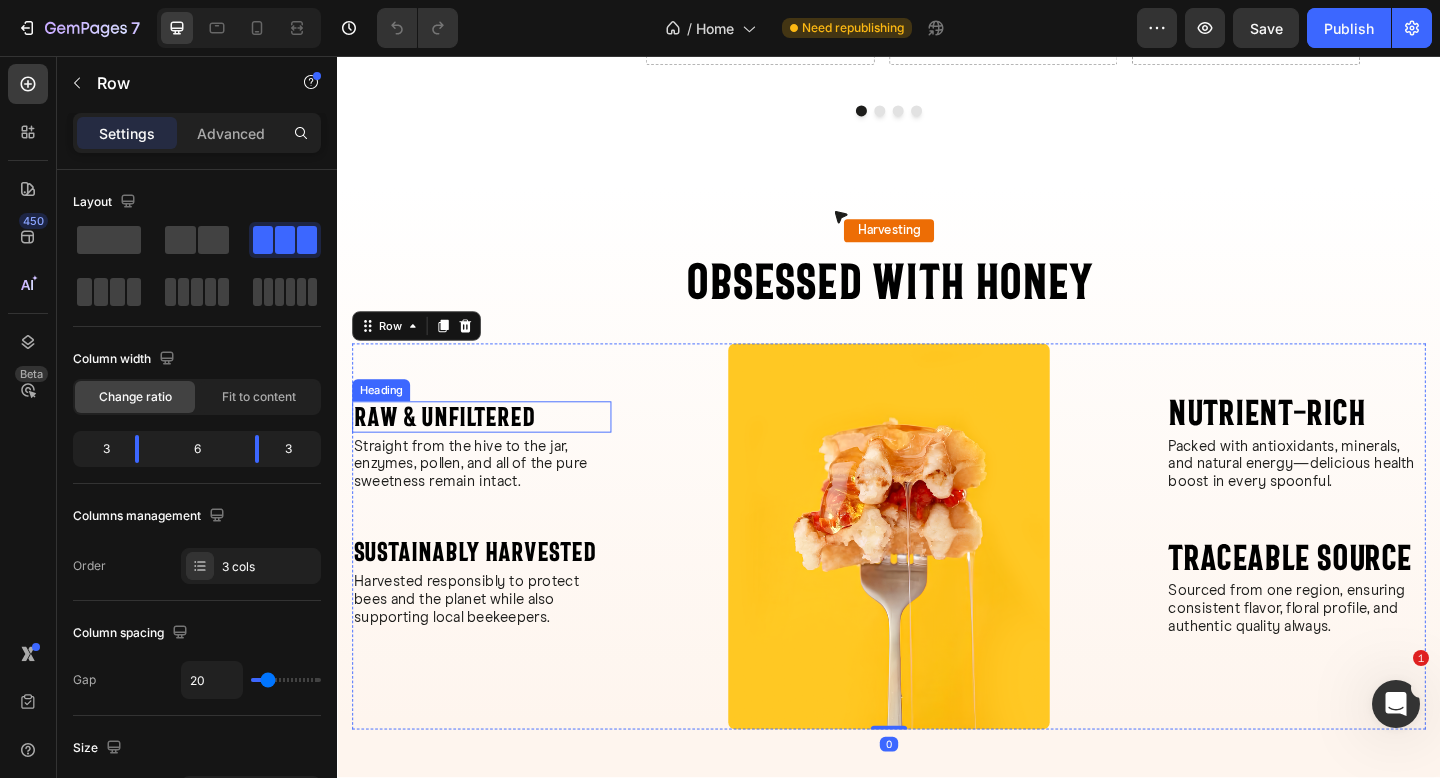 click on "Heading" at bounding box center [384, 420] 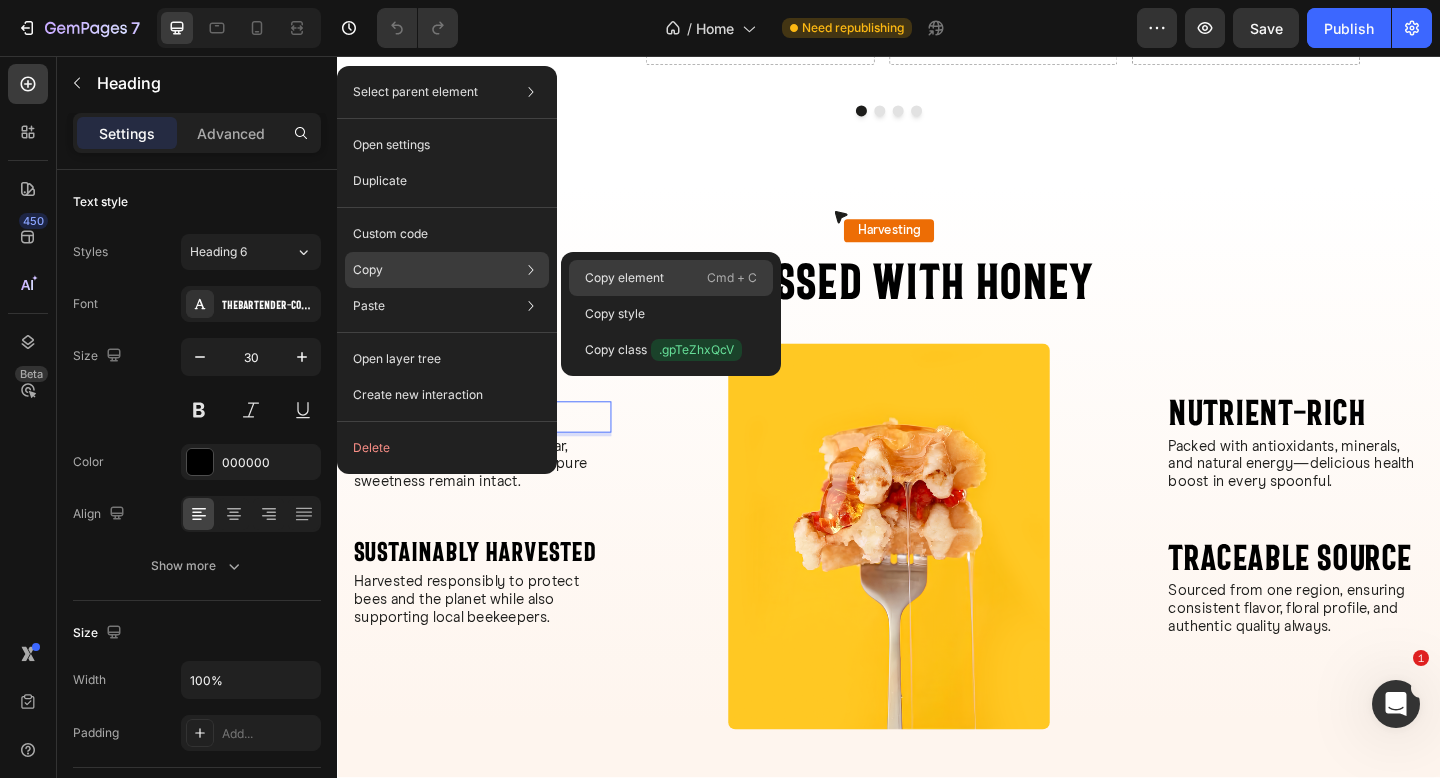click on "Copy element  Cmd + C" 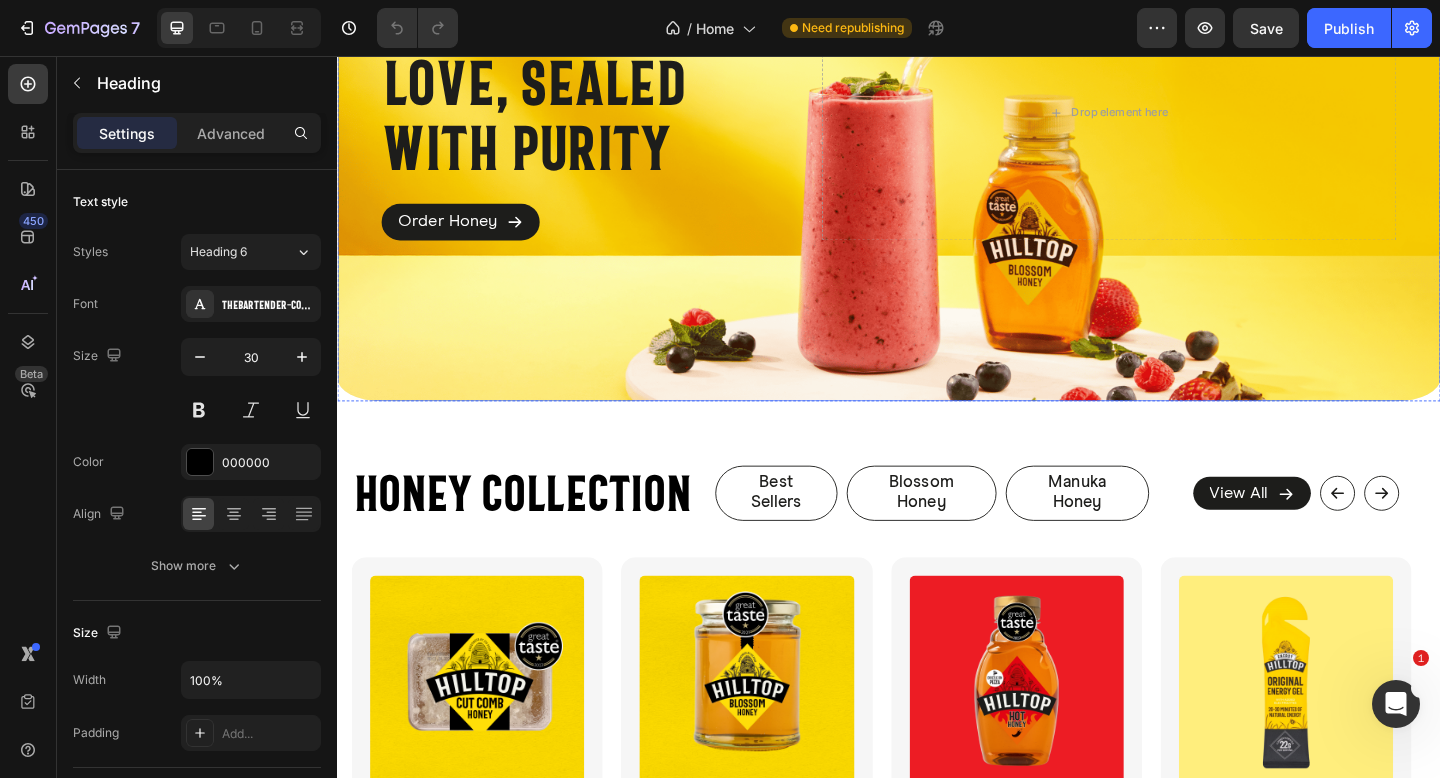 scroll, scrollTop: 401, scrollLeft: 0, axis: vertical 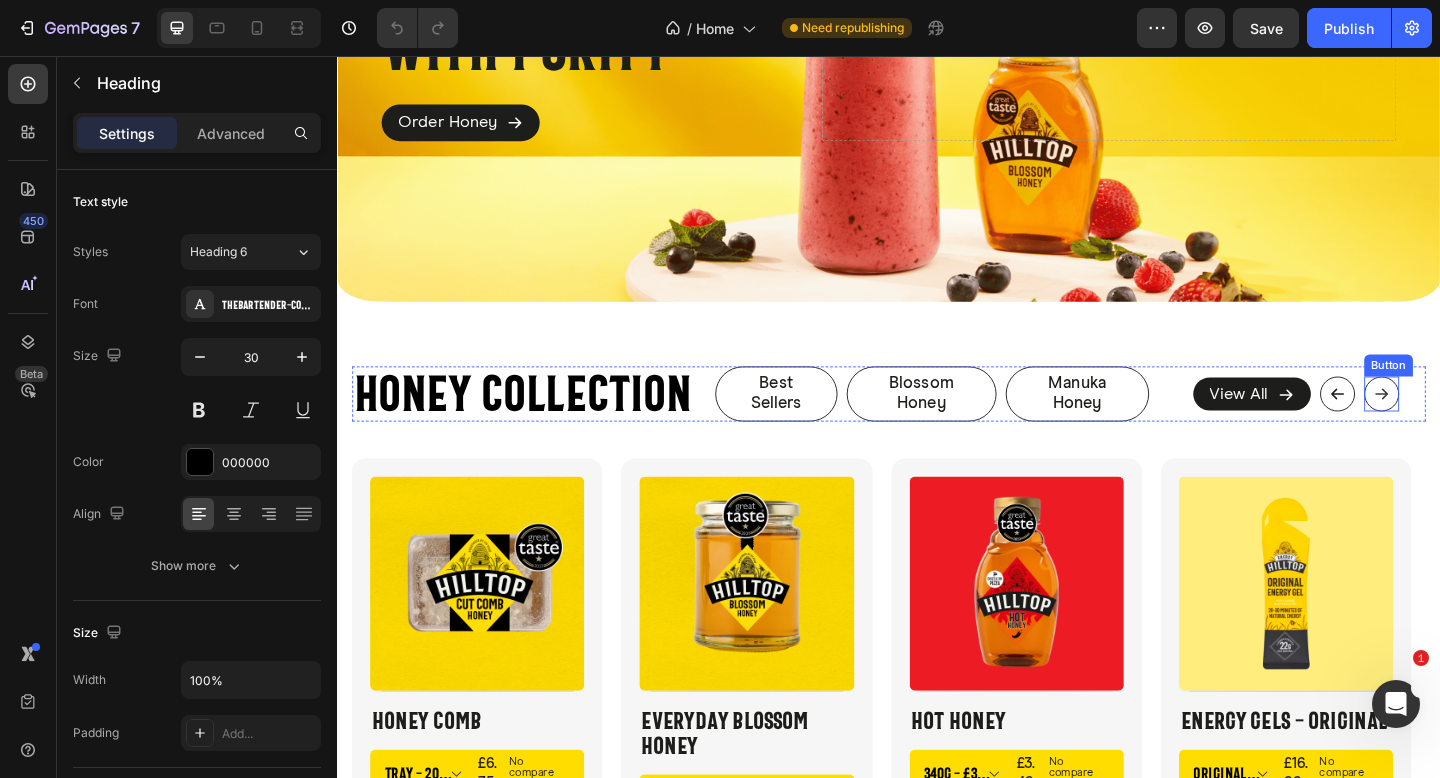 click 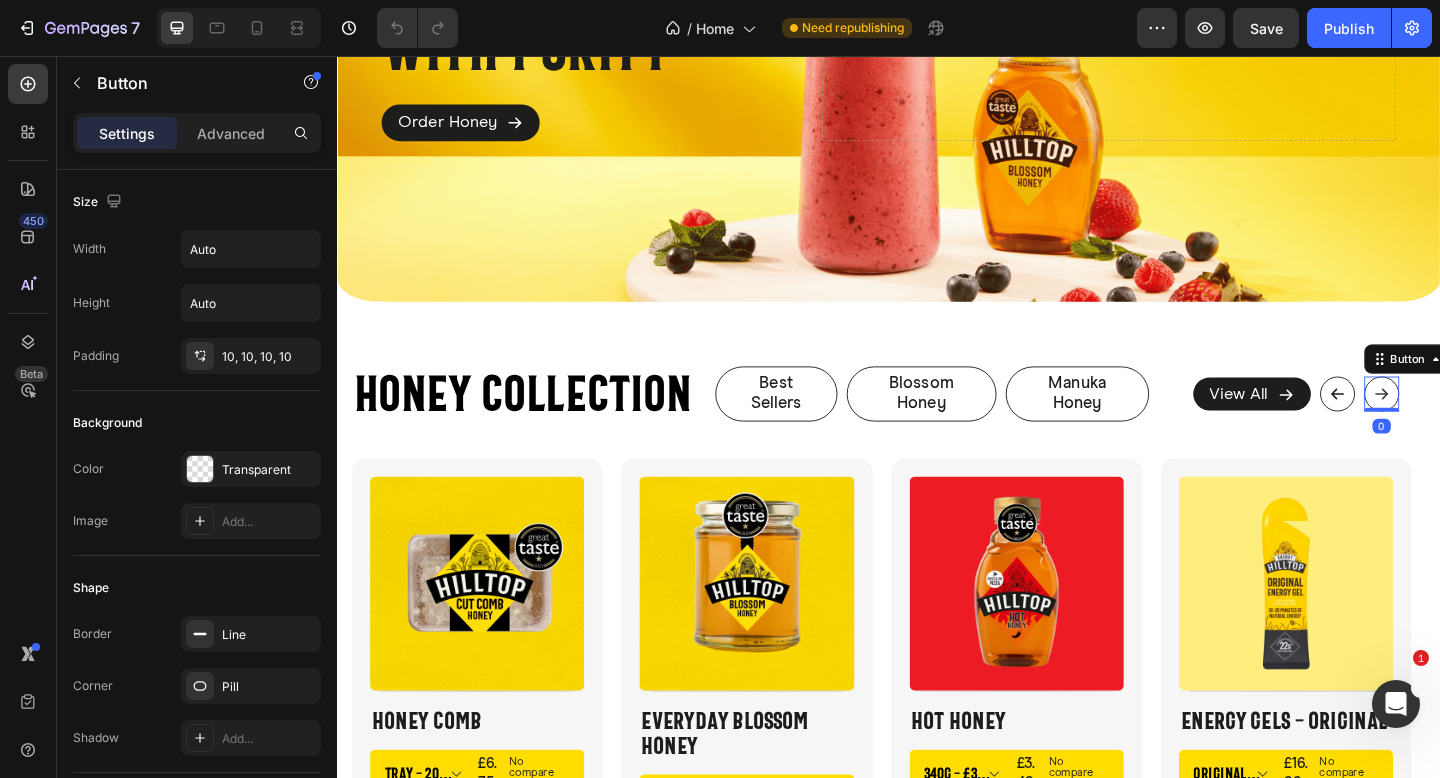type 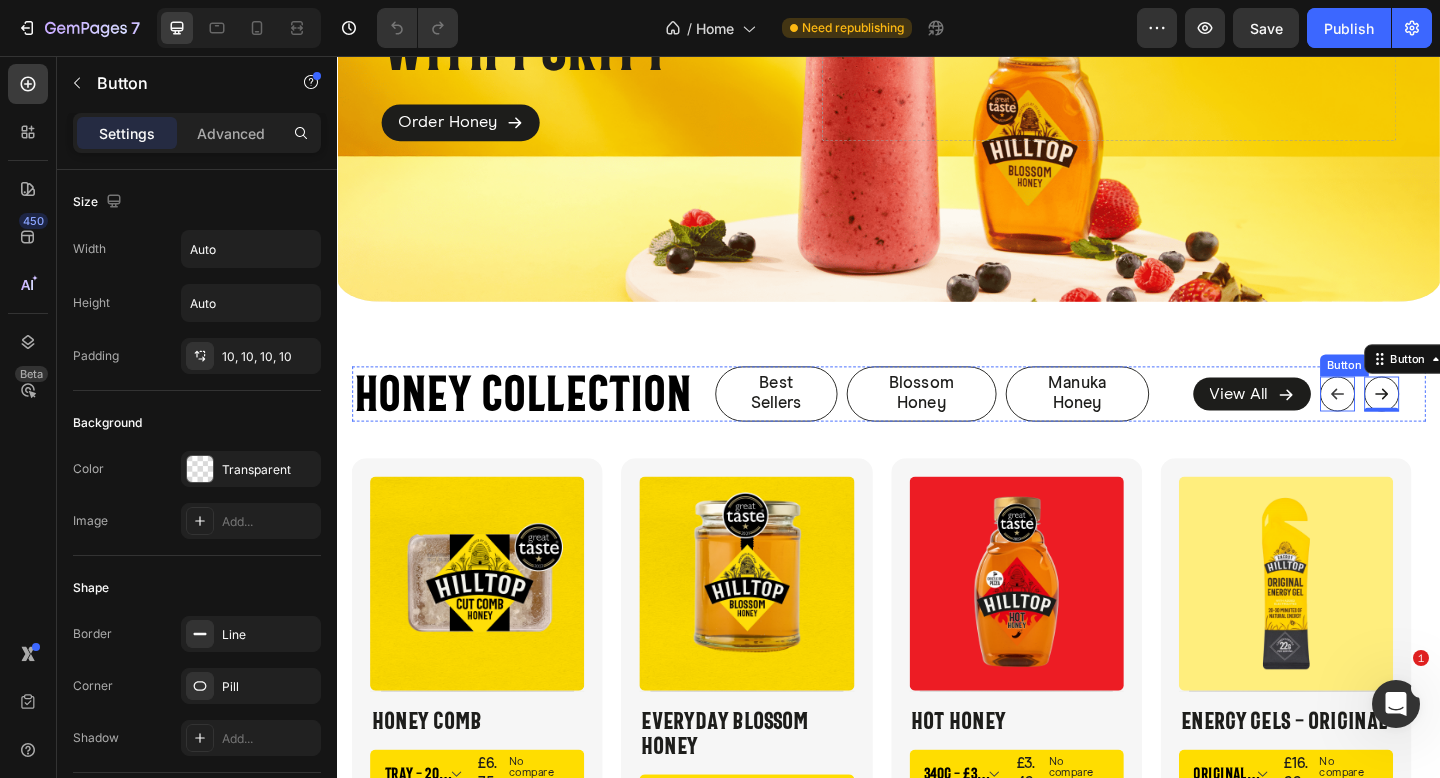 click at bounding box center [1425, 424] 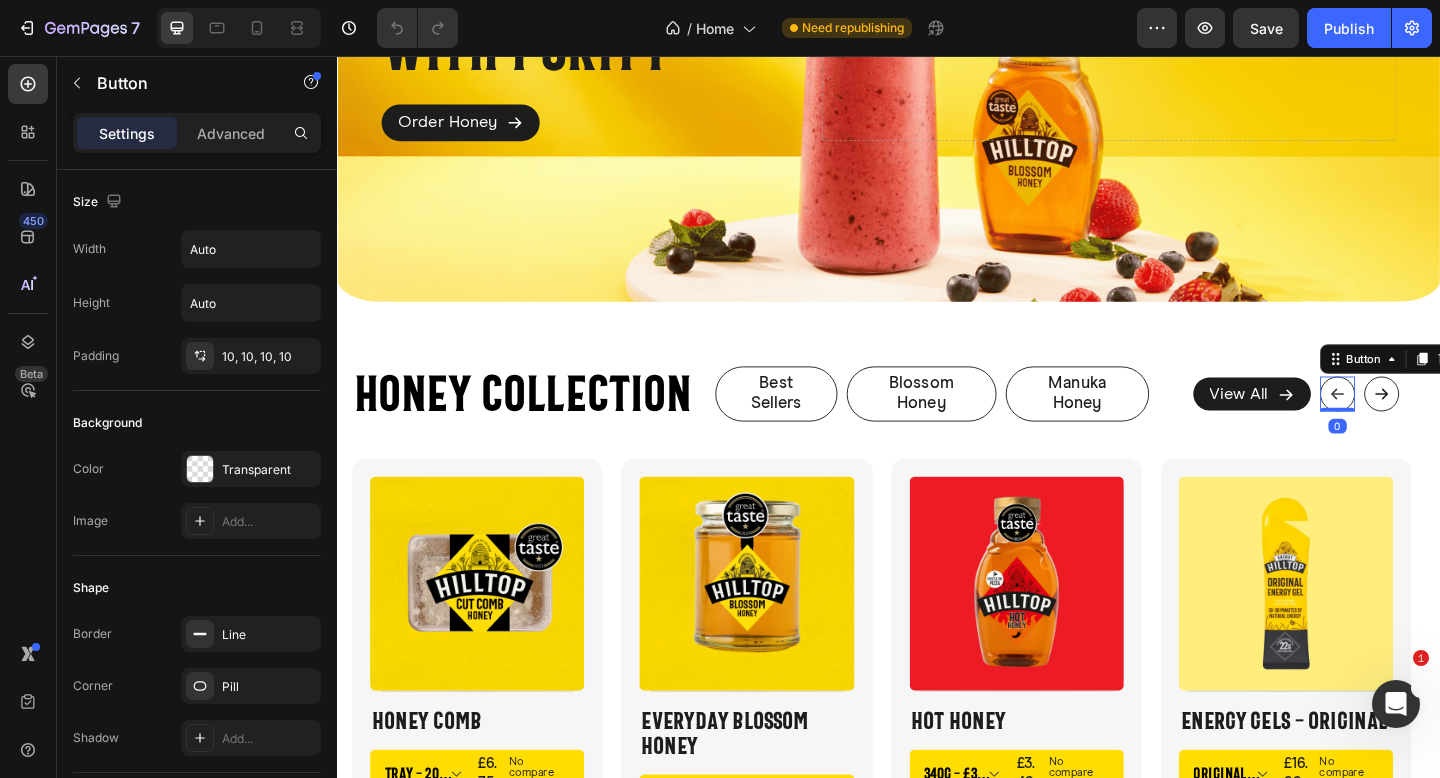 type 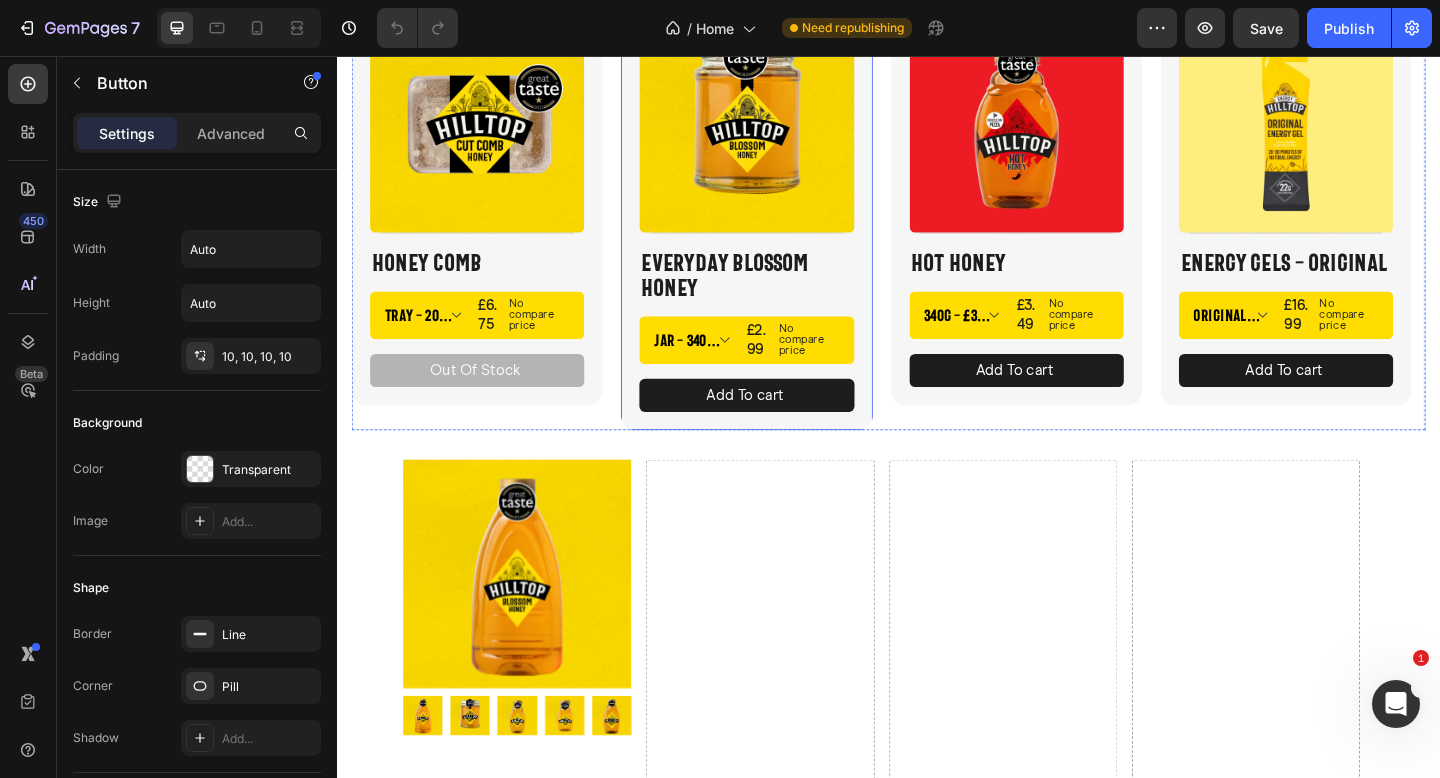 scroll, scrollTop: 911, scrollLeft: 0, axis: vertical 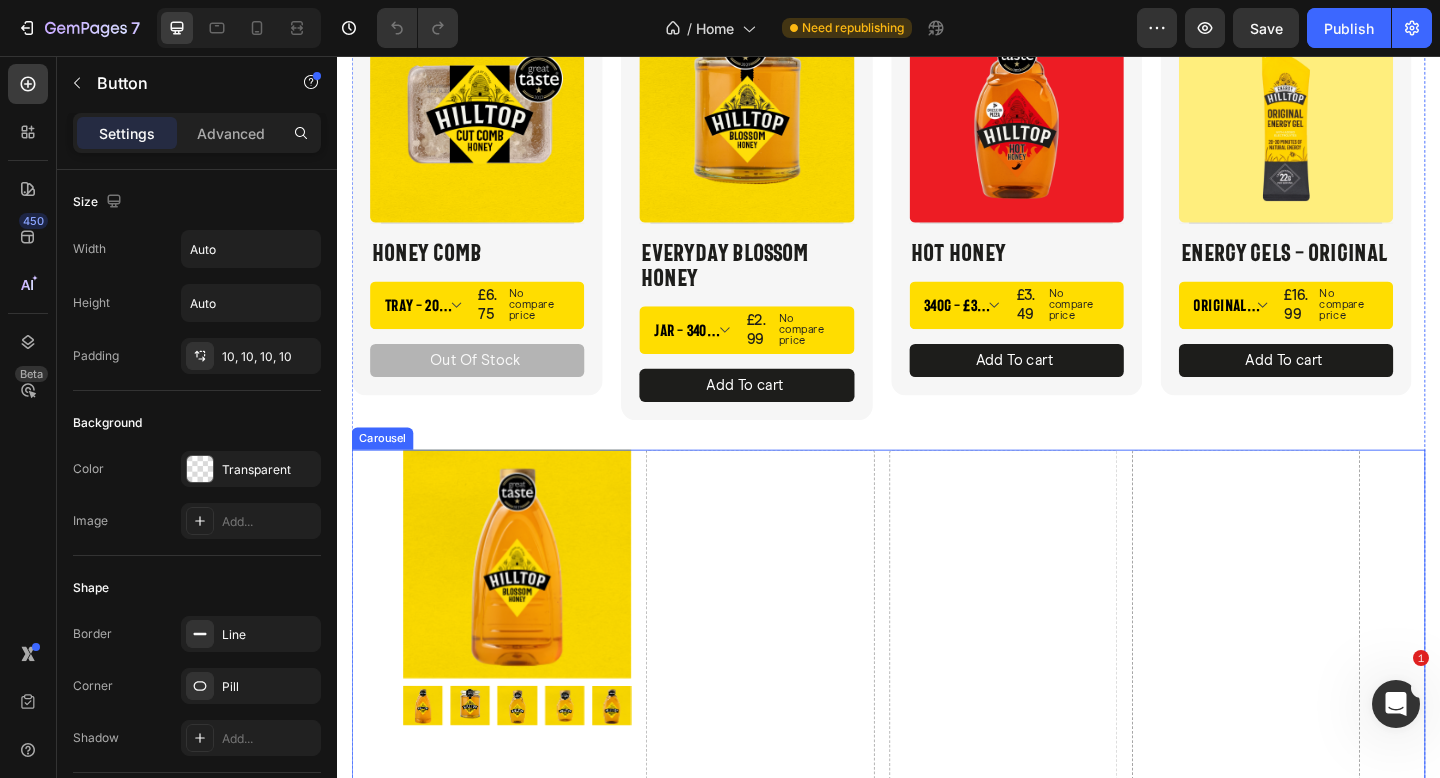click on "Product Images Everyday Blossom Honey Product Title £2.99 Product Price Product Price No compare price Product Price Row
At Hilltop, we bring the best Honey from nature to your home. This Blossom Honey is the perfect addition to lazy Sunday morning breakfasts, drizzled on porridge, toast and great in your bakes.  Show more
Product Description Size: Jar - 340g Squeezy - 250g Squeezy - 250g Squeezy - 250g Jar - 340g Jar - 340g Jar - 340g Squeezy - 340g Squeezy - 340g Squeezy - 340g Squeezy - 720g Squeezy - 720g Squeezy - 720g Big Squeezy - 1.36kg Big Squeezy - 1.36kg Big Squeezy - 1.36kg Product Variants & Swatches Quantity Text Block
1
Product Quantity
Add to cart Add to Cart Buy it now Dynamic Checkout Product
Drop element here
Drop element here
Drop element here" at bounding box center (937, 1138) 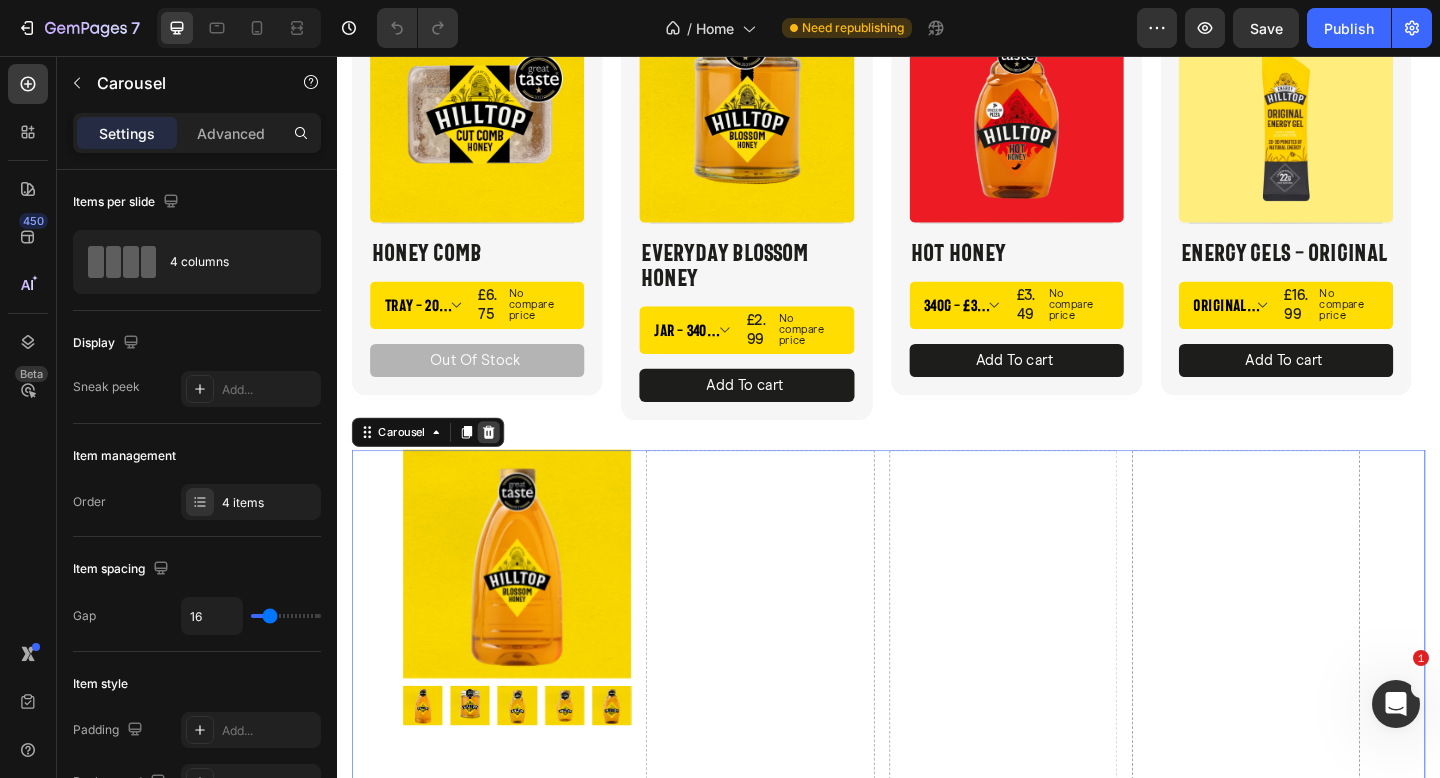 click 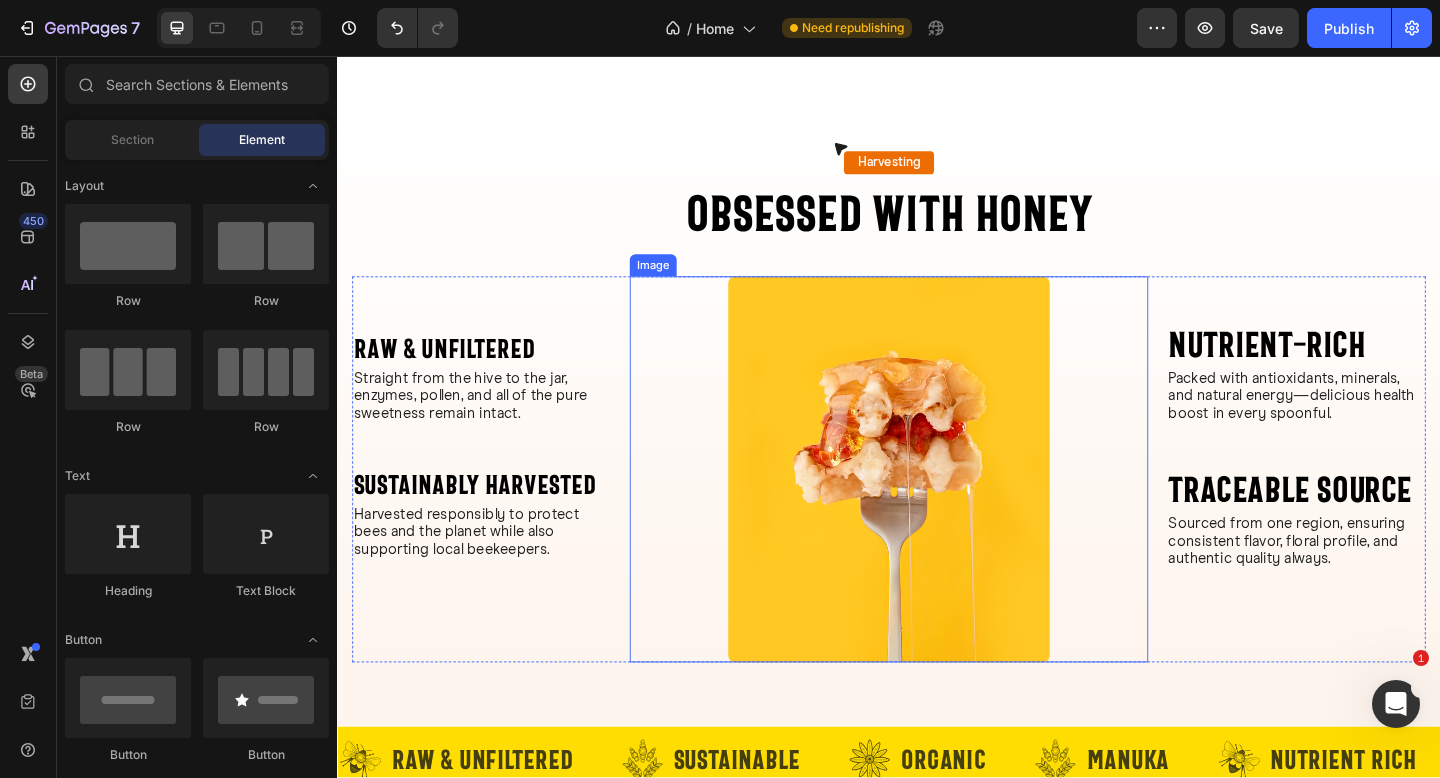 scroll, scrollTop: 1169, scrollLeft: 0, axis: vertical 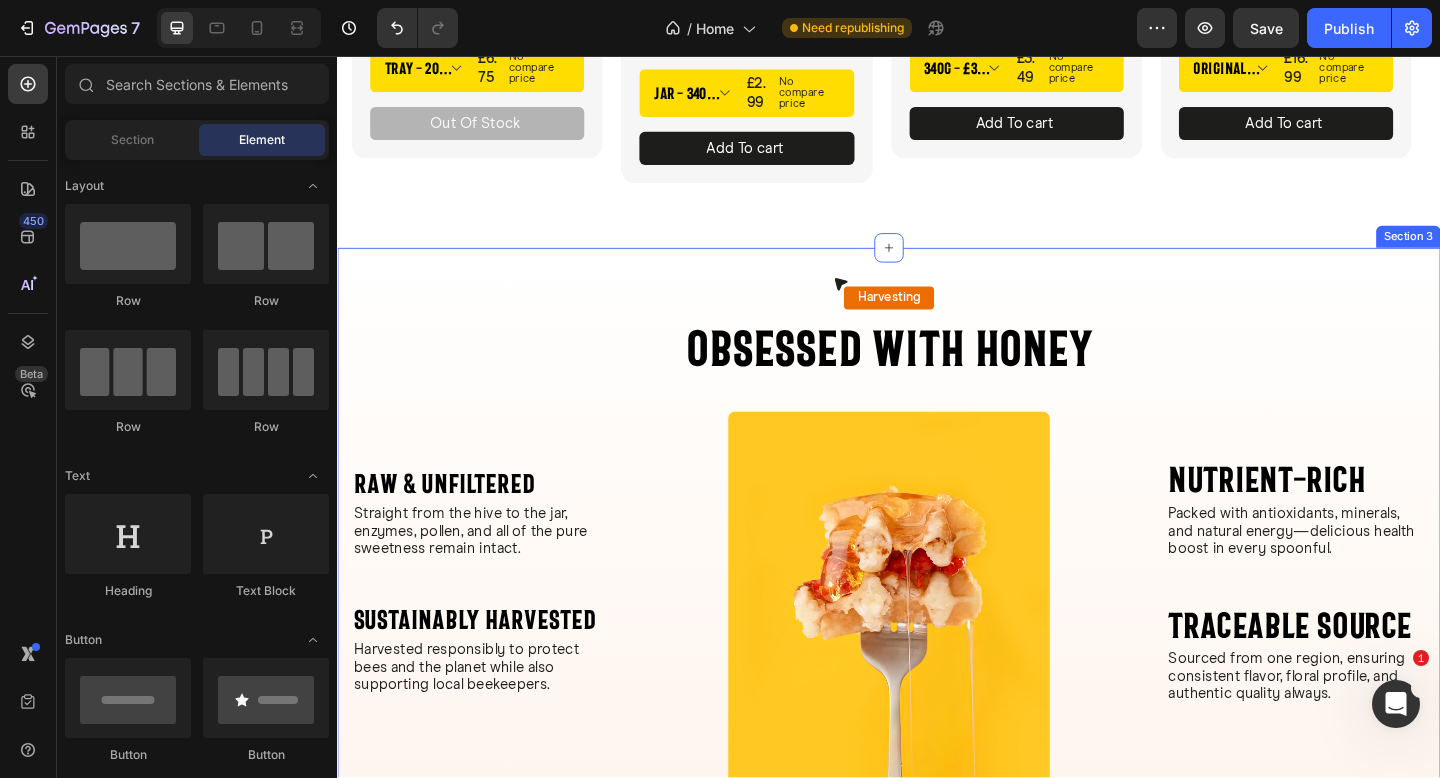 click on "Icon Harvesting Button OBSESSED WITH HONEY Heading Raw & Unfiltered Heading Straight from the hive to the jar, enzymes, pollen, and all of the pure sweetness remain intact. Text Block Sustainably Harvested Heading Harvested responsibly to protect bees and the planet while also supporting local beekeepers. Text Block Image Nutrient-Rich Heading Packed with antioxidants, minerals, and natural energy—delicious health boost in every spoonful. Text Block Traceable Source Heading Sourced from one region, ensuring consistent flavor, floral profile, and authentic quality always. Text Block Row Row Section 3" at bounding box center [937, 598] 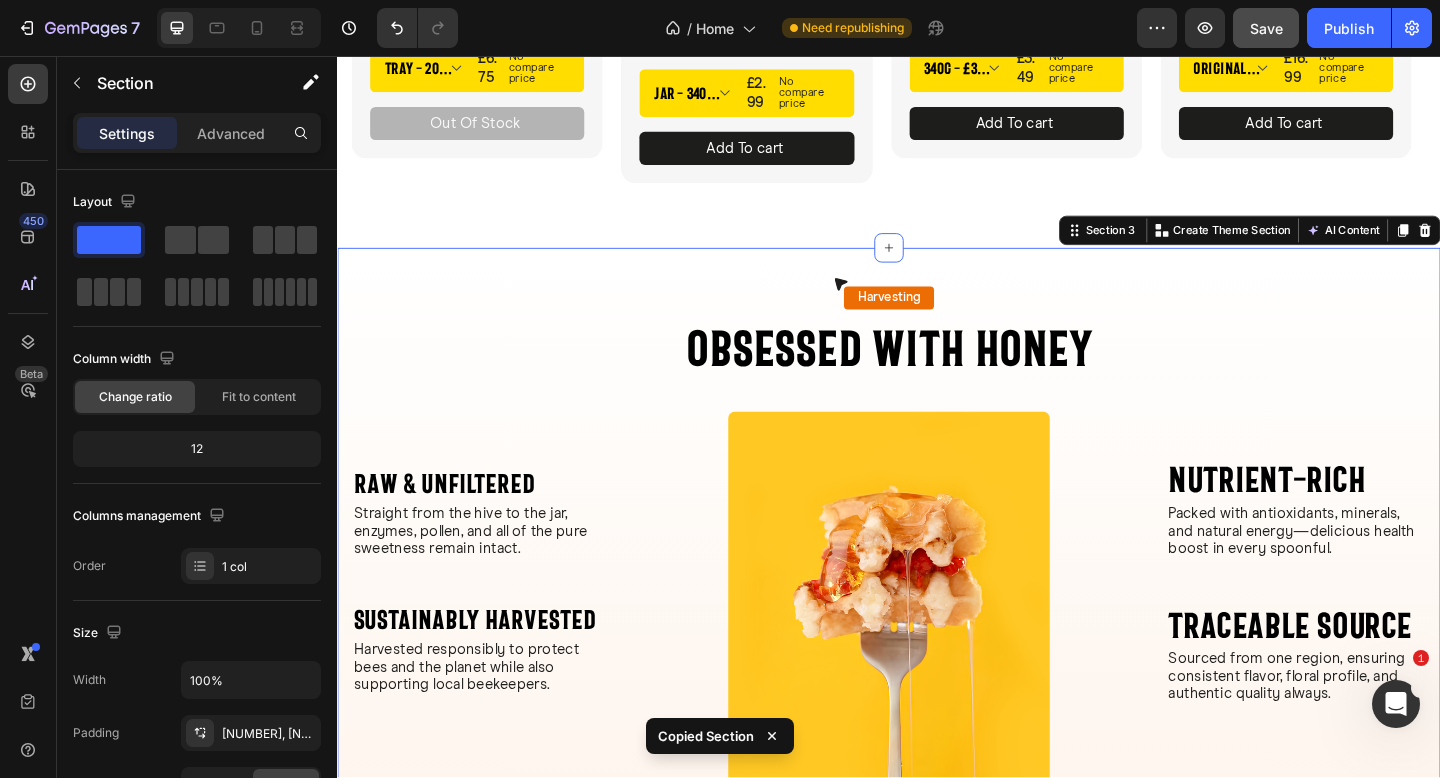 click on "Save" at bounding box center [1266, 28] 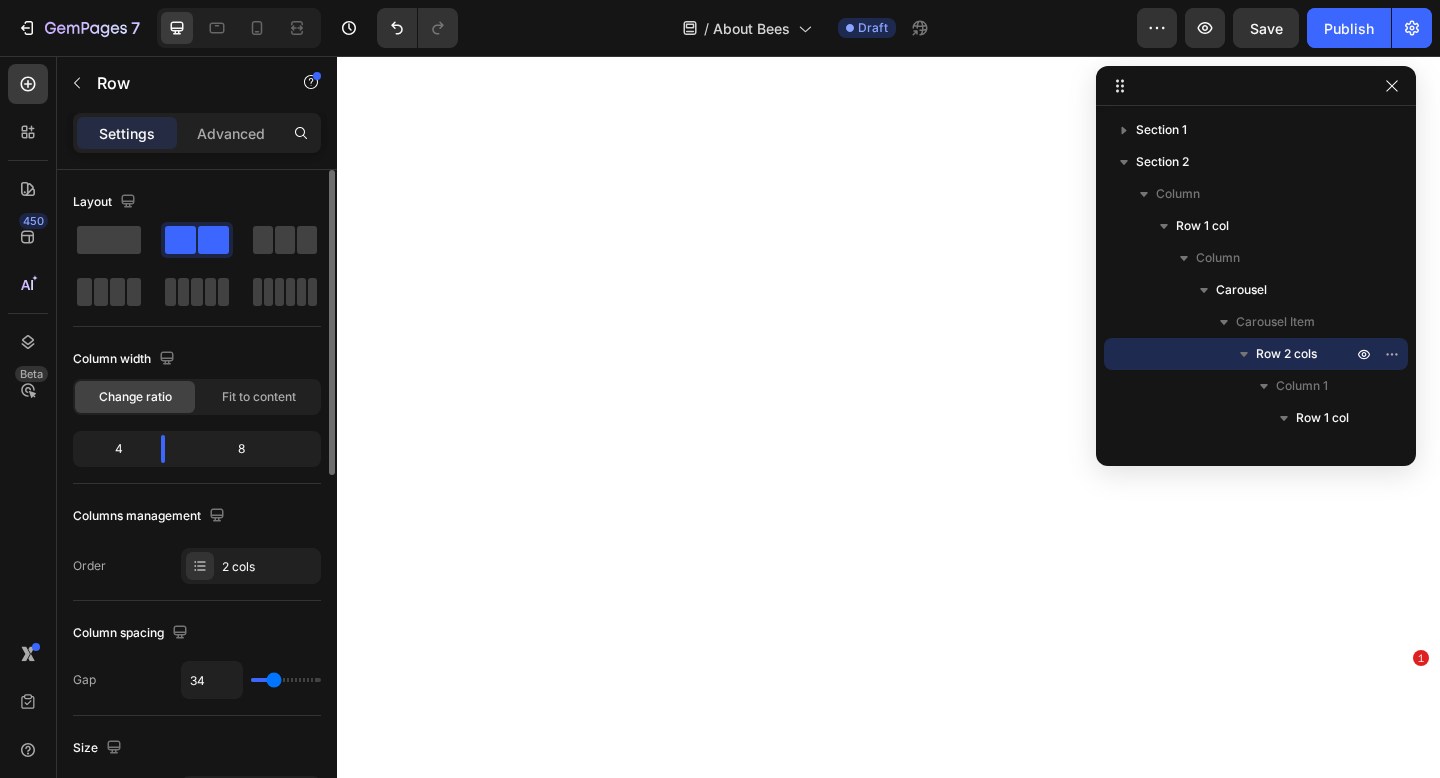 type on "33" 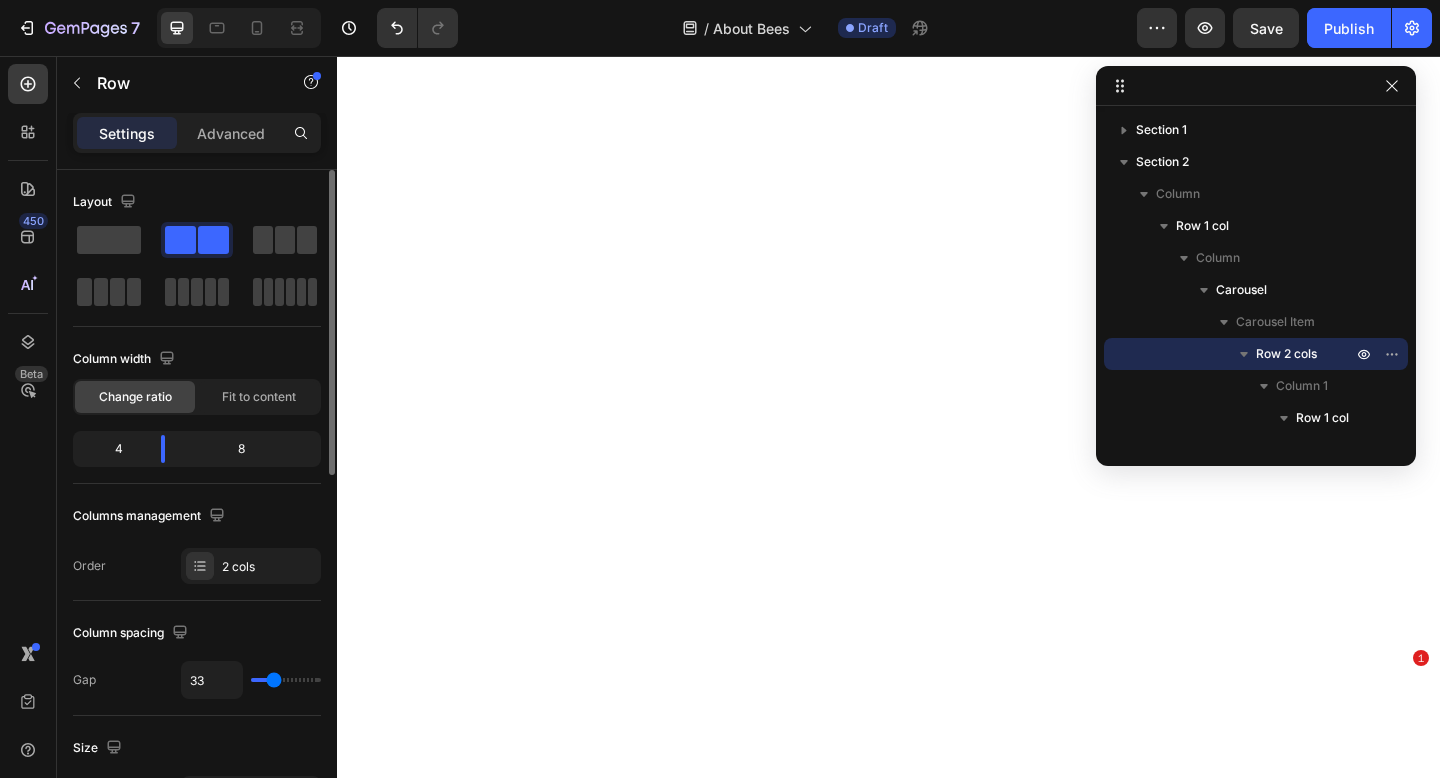 scroll, scrollTop: 0, scrollLeft: 0, axis: both 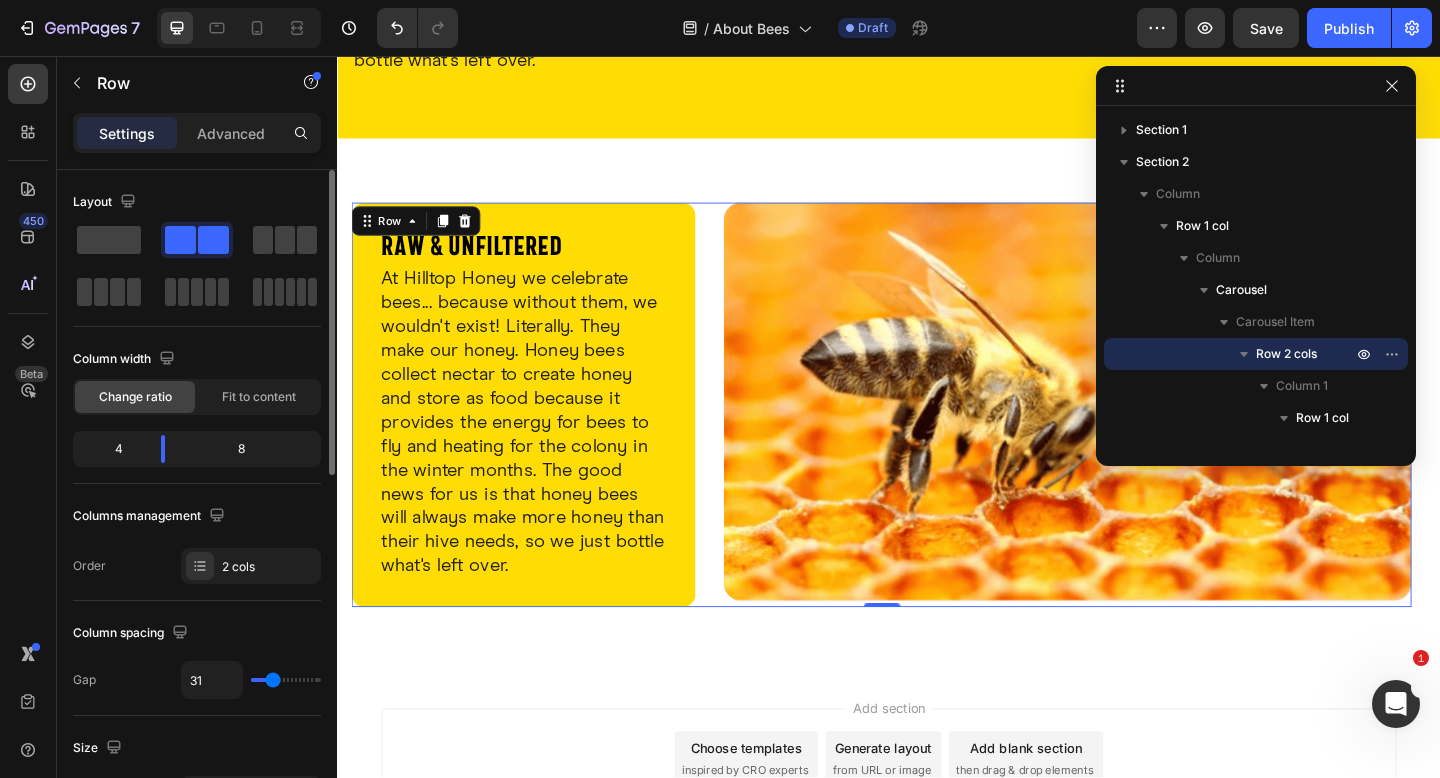 type on "30" 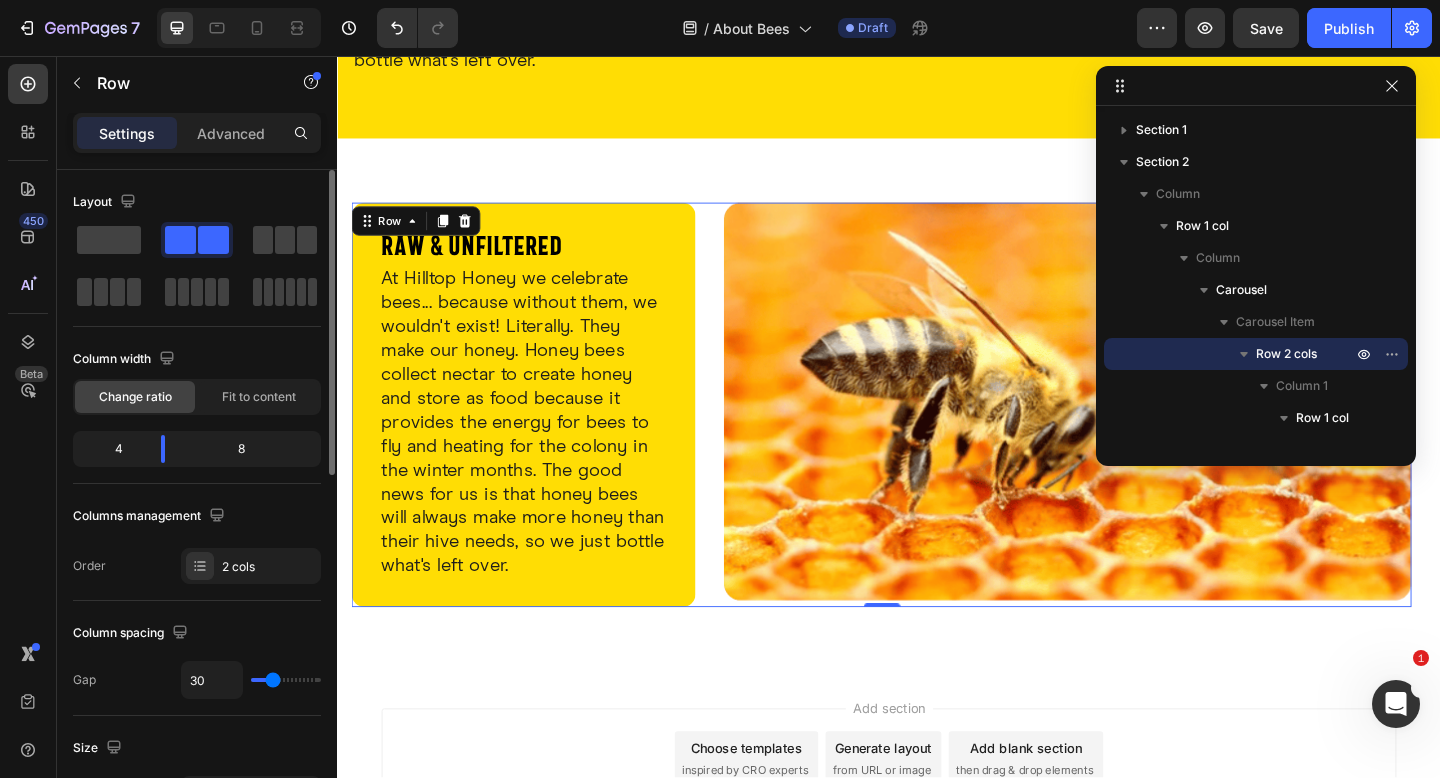 scroll, scrollTop: 0, scrollLeft: 0, axis: both 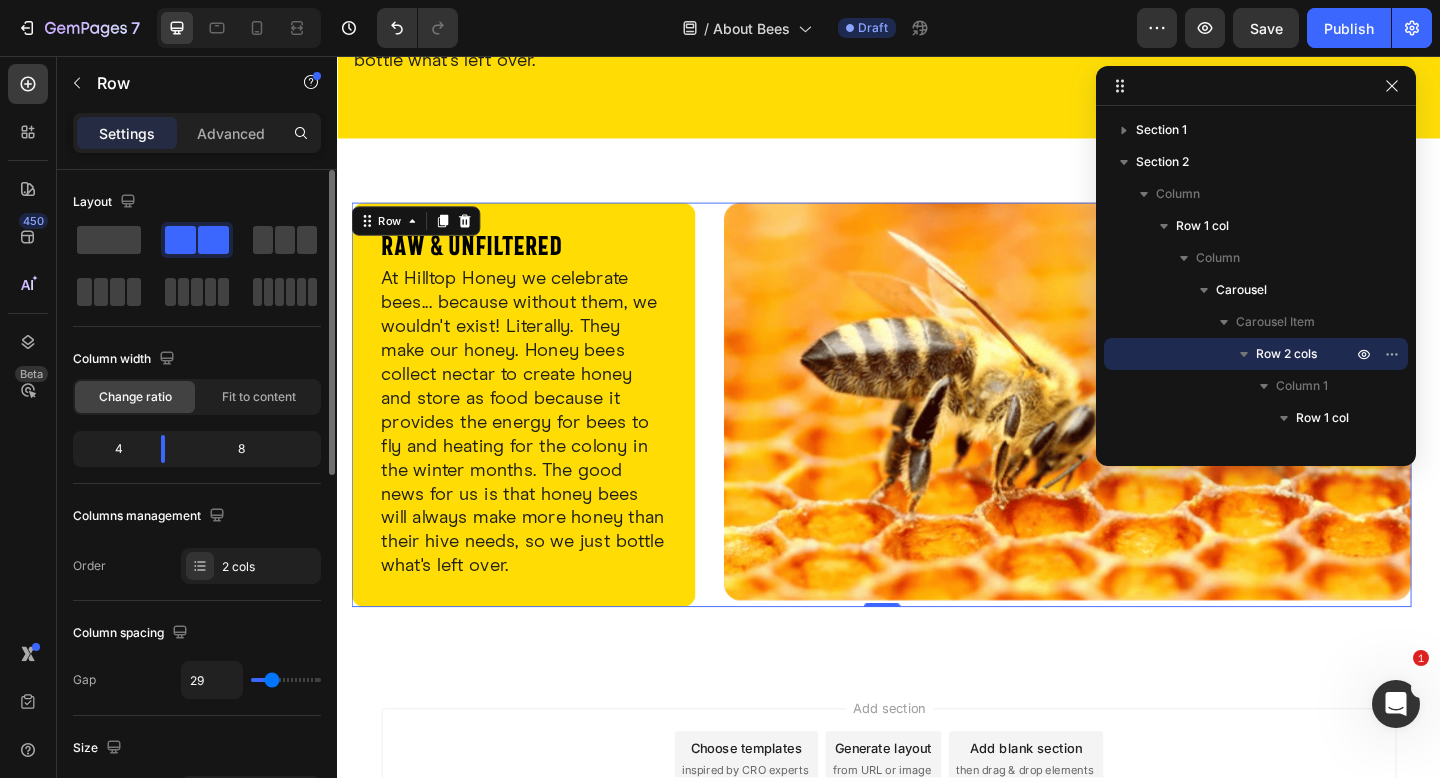 type on "27" 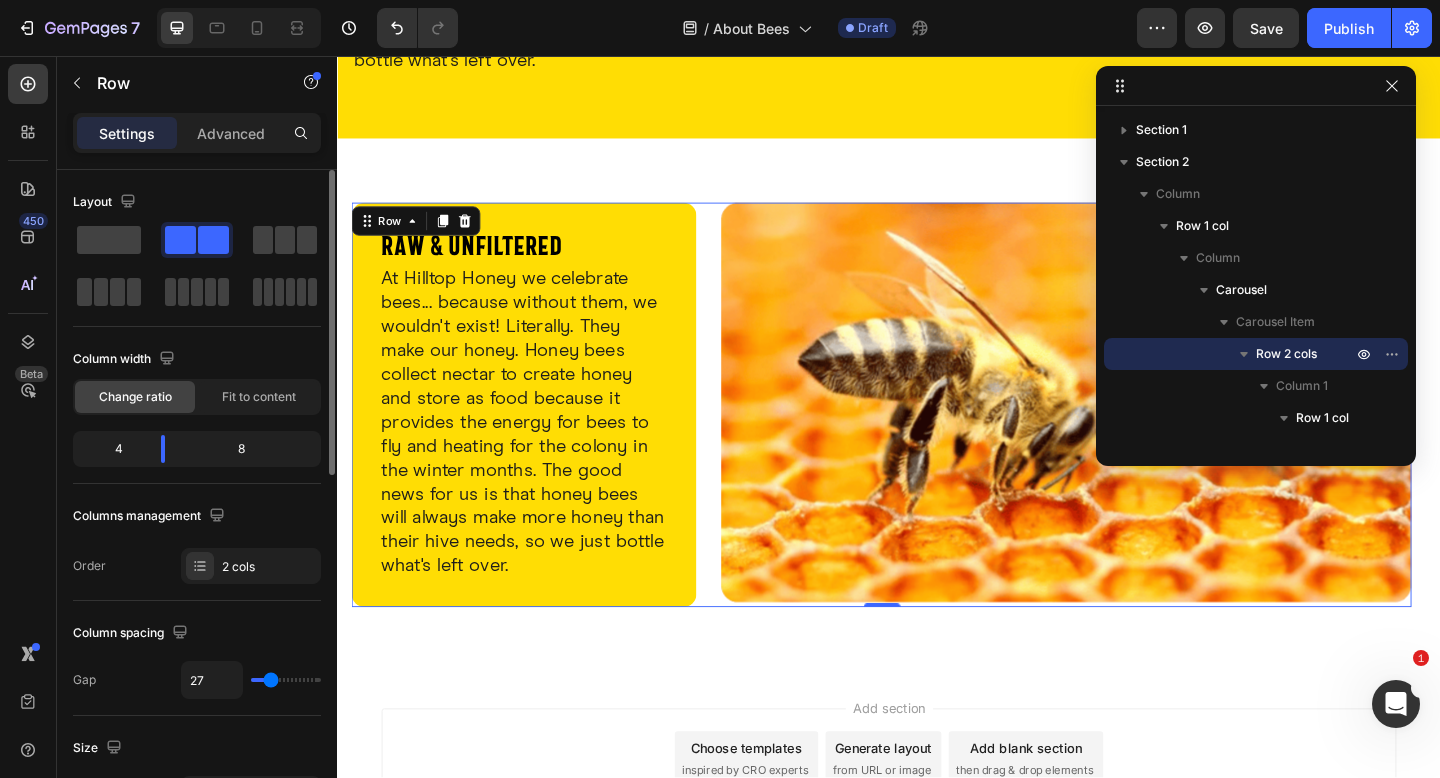 type on "31" 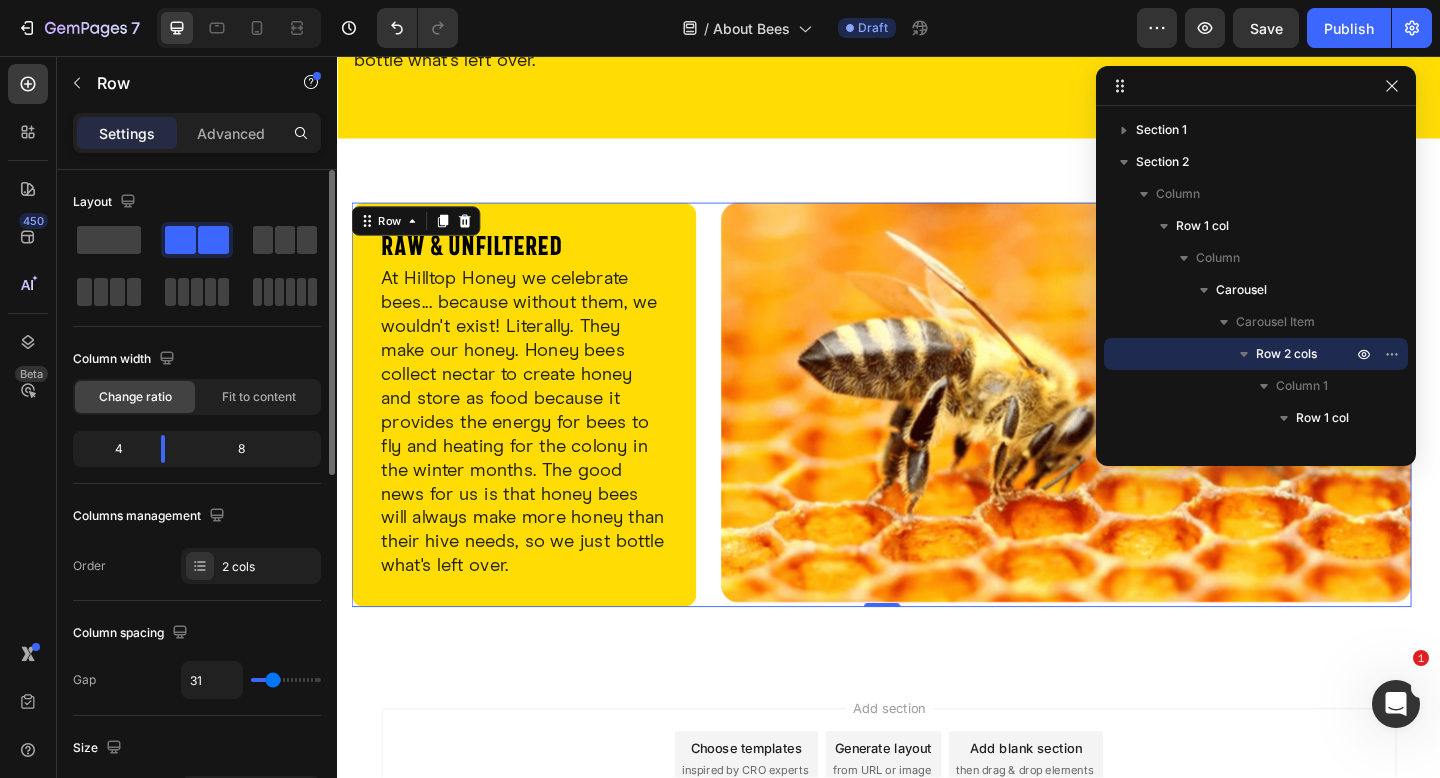 type on "33" 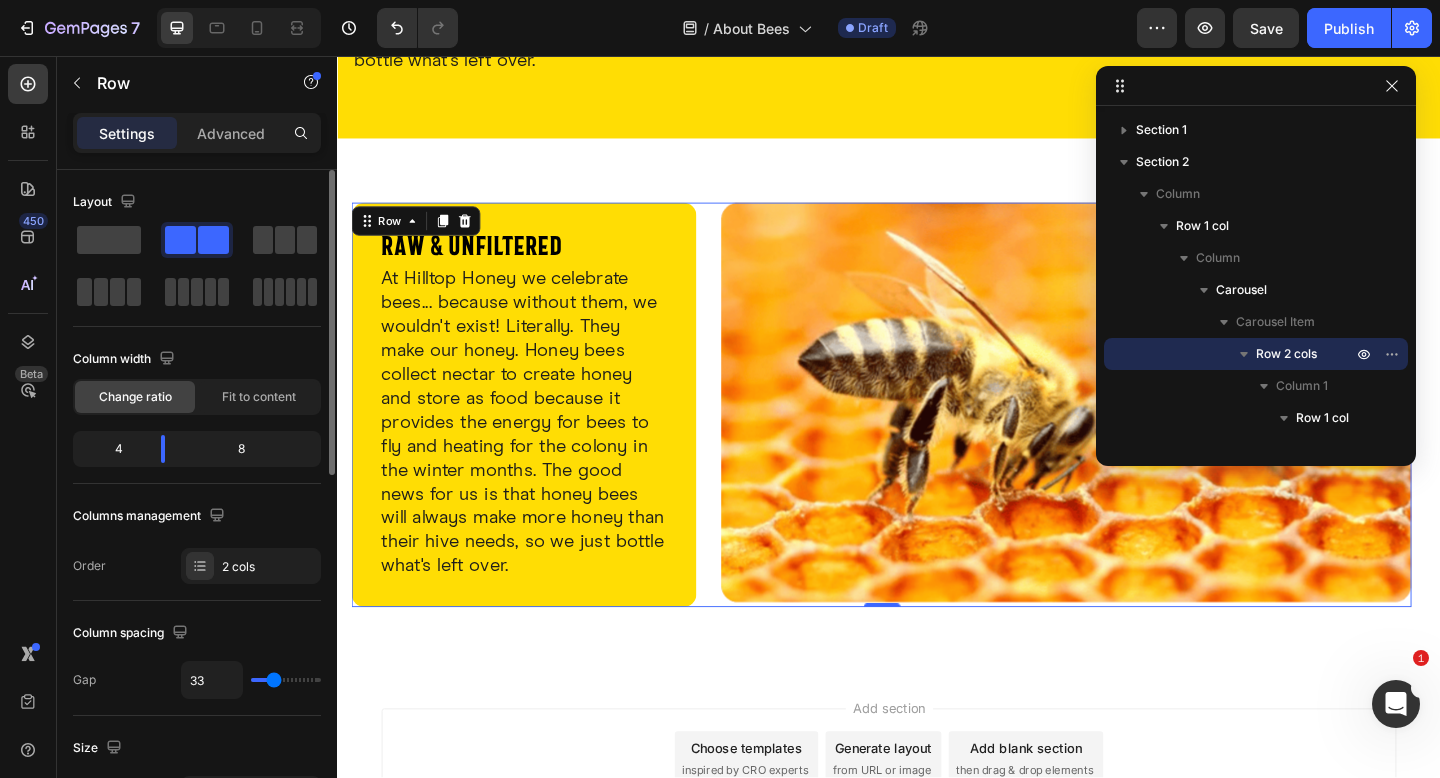 type on "34" 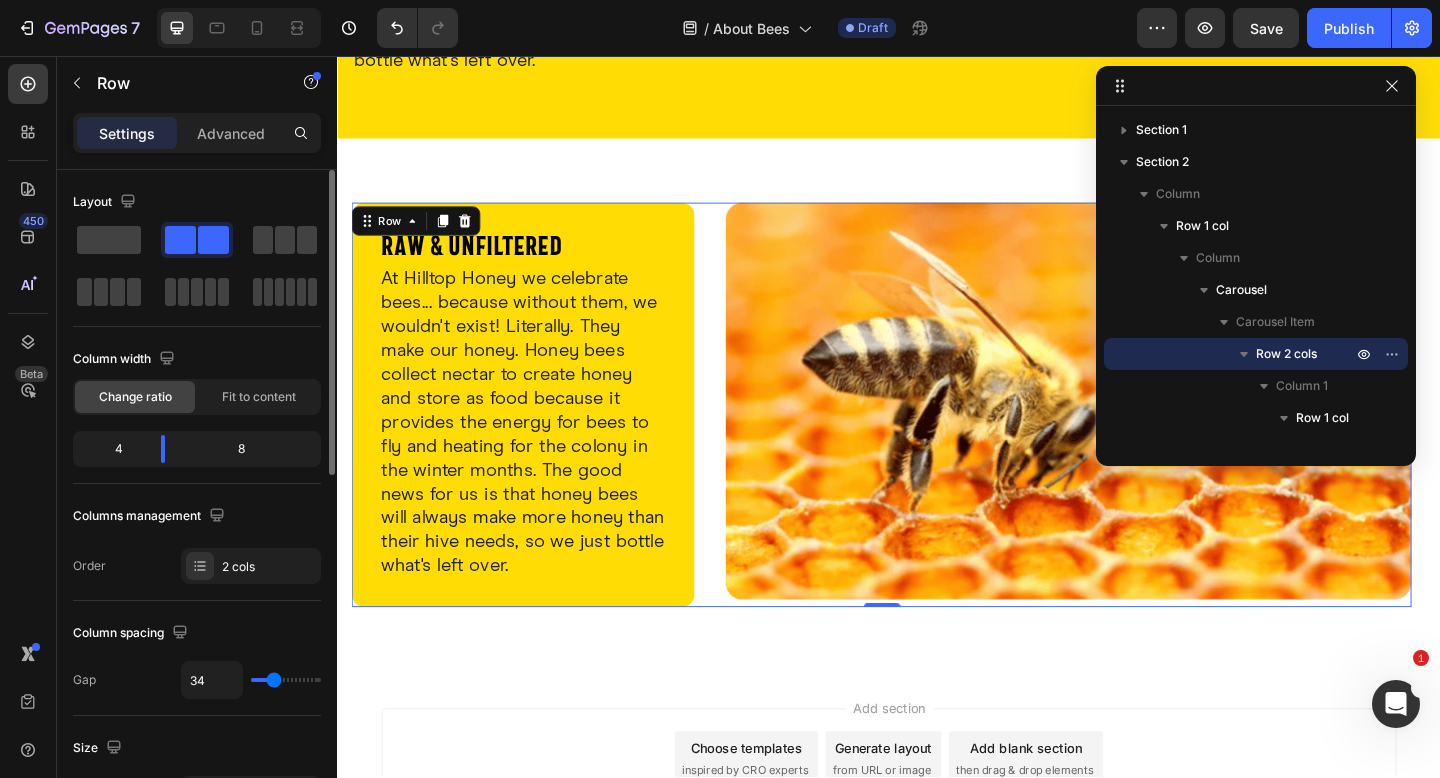 type on "33" 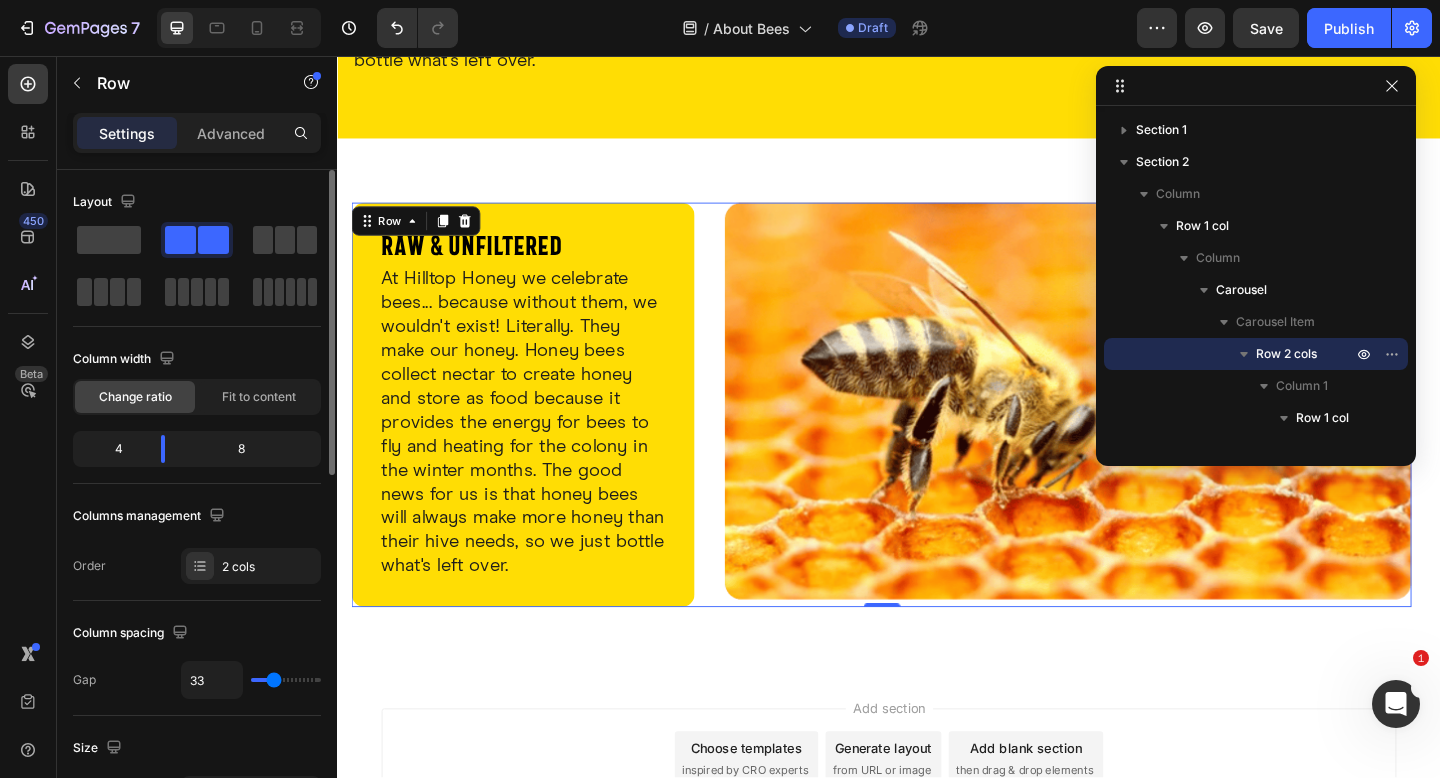 type on "31" 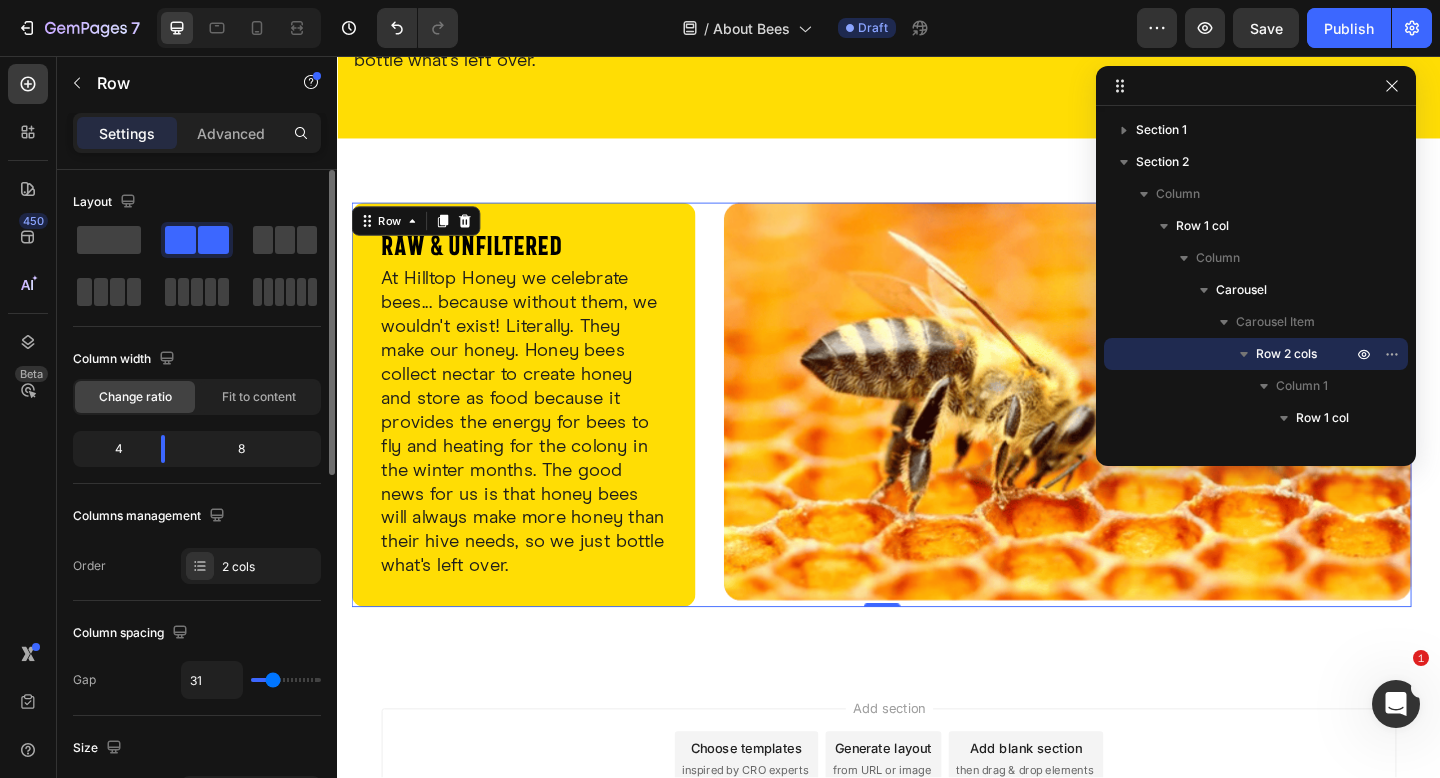 type on "30" 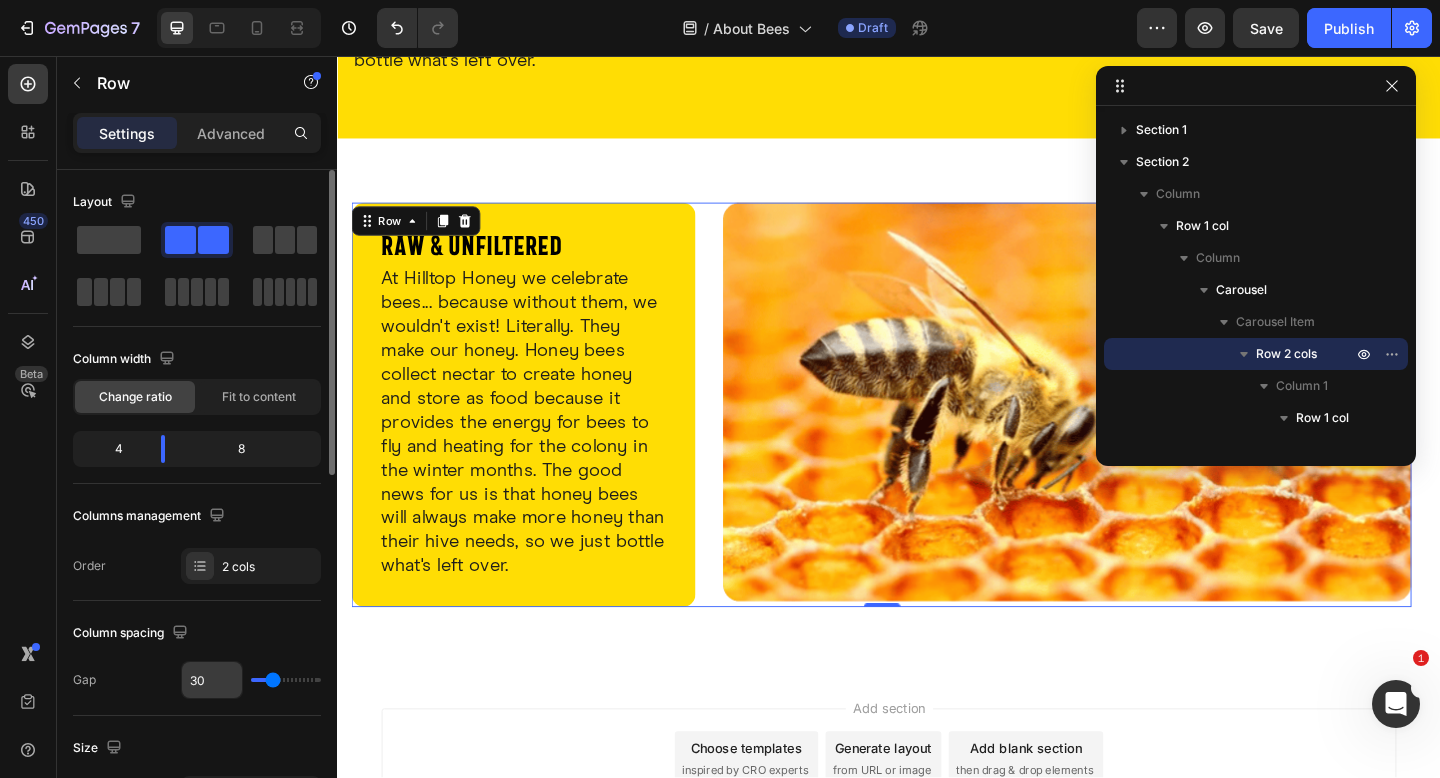 click on "30" at bounding box center (212, 680) 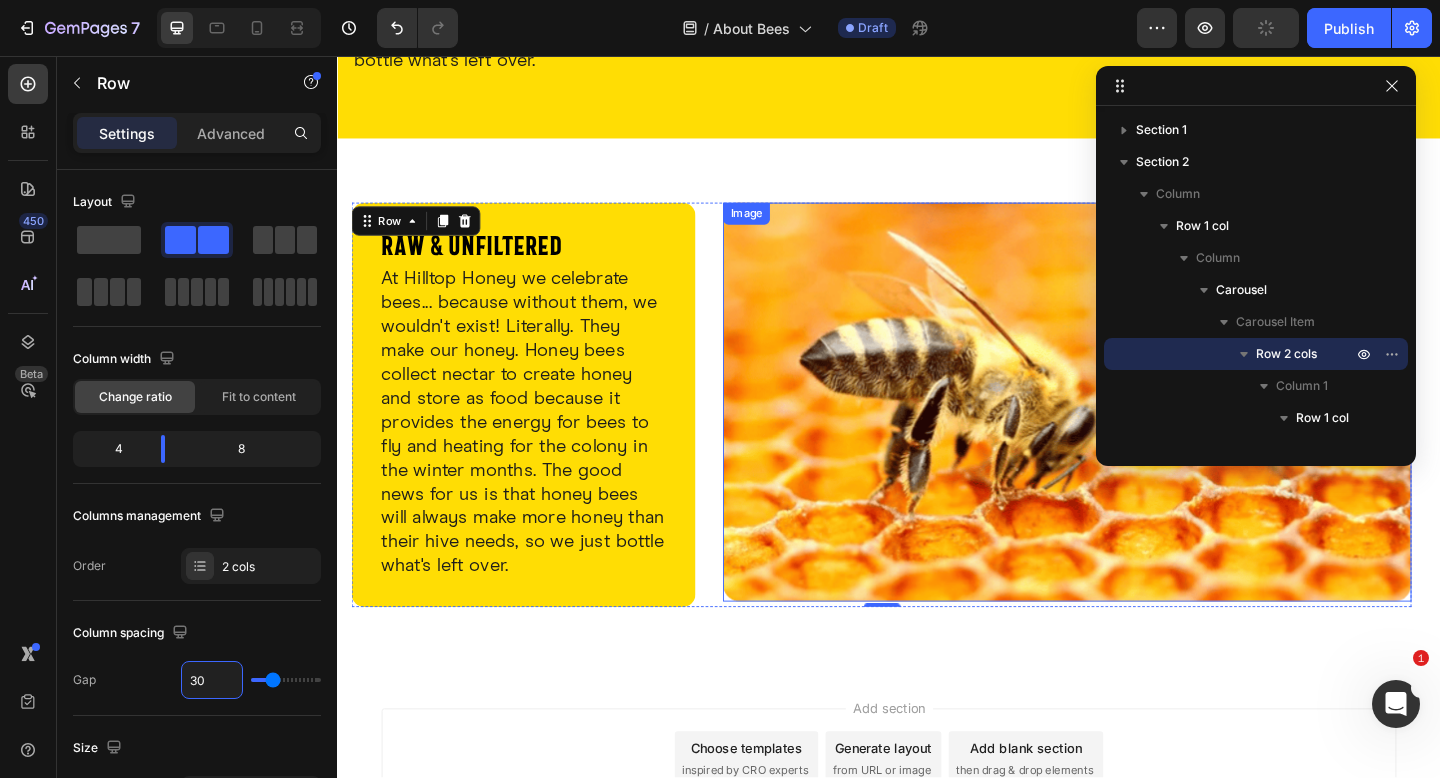 click at bounding box center (1131, 433) 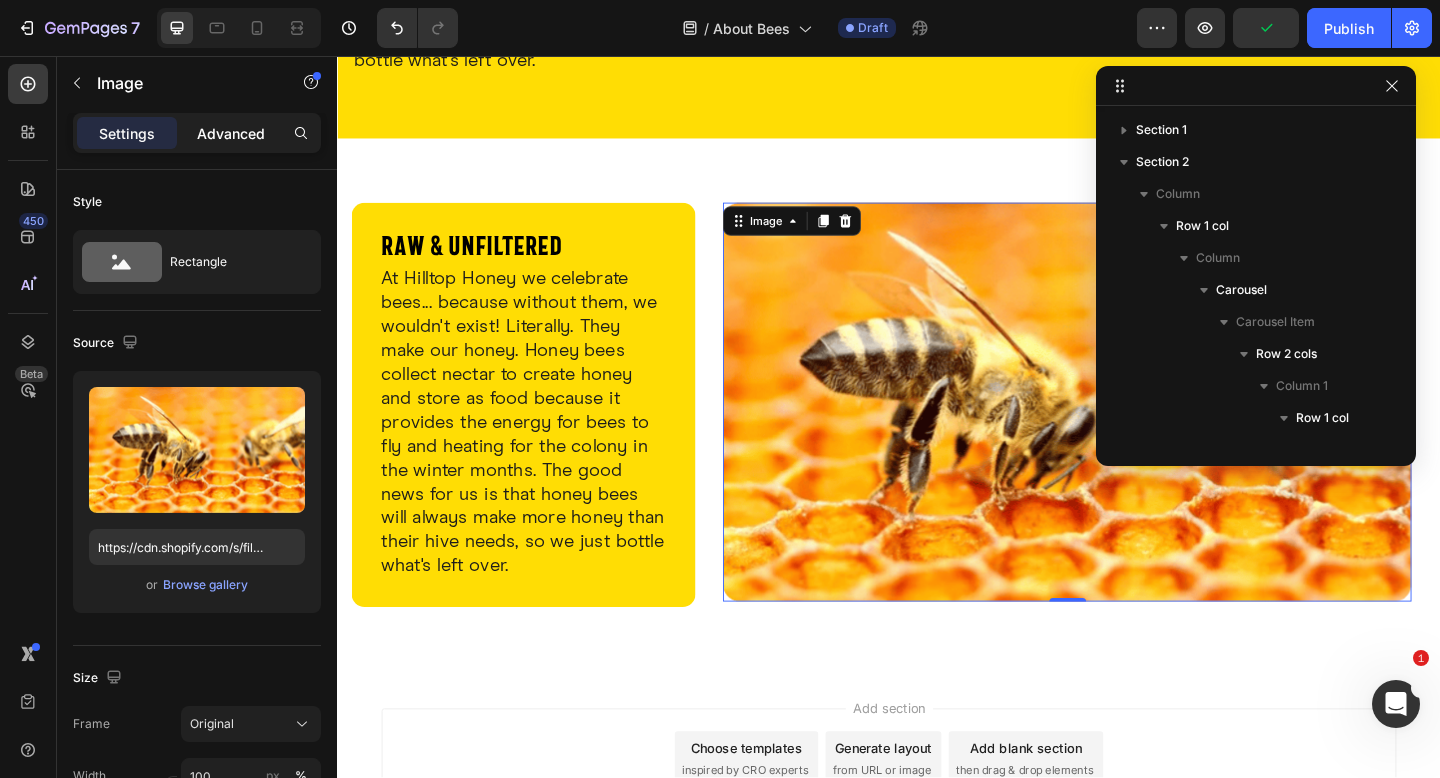 click on "Advanced" 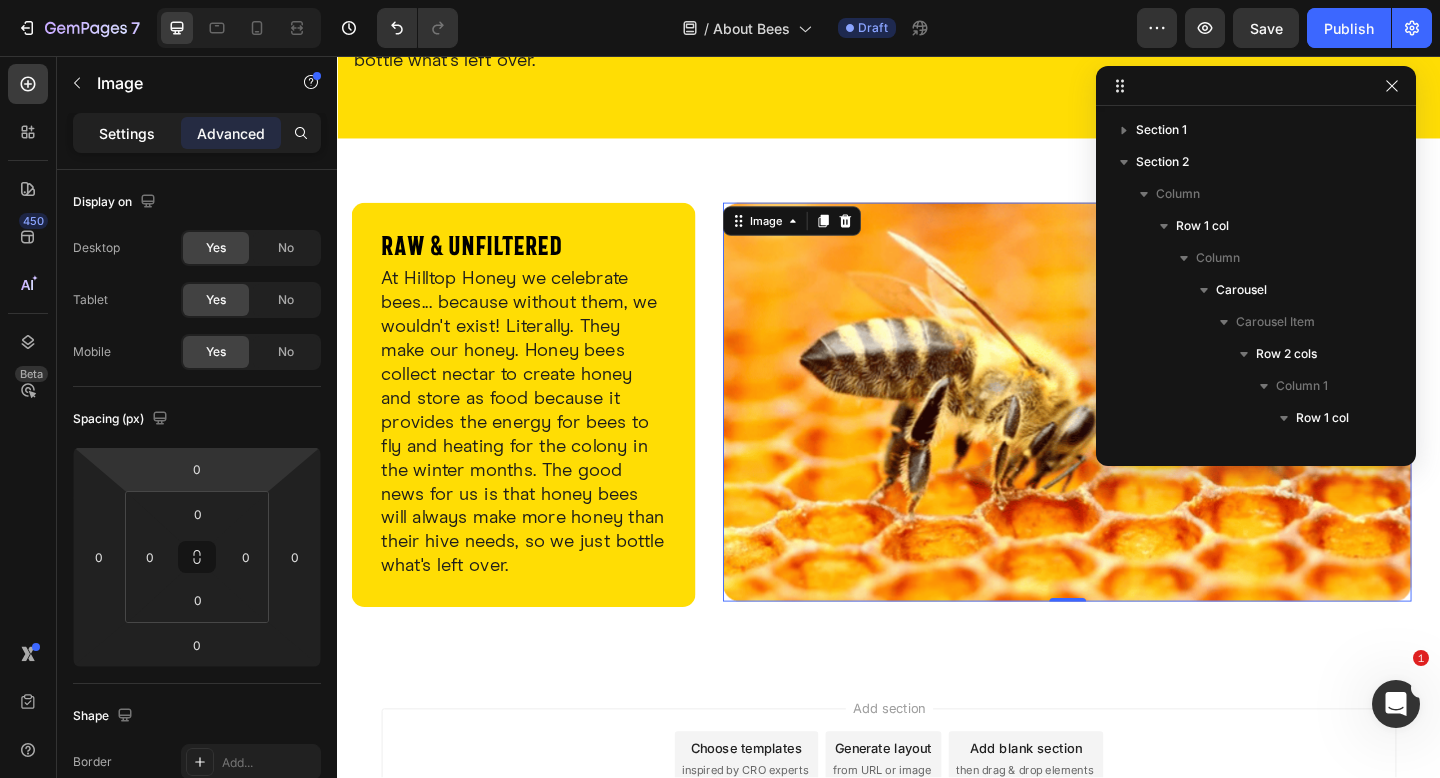 click on "Settings" 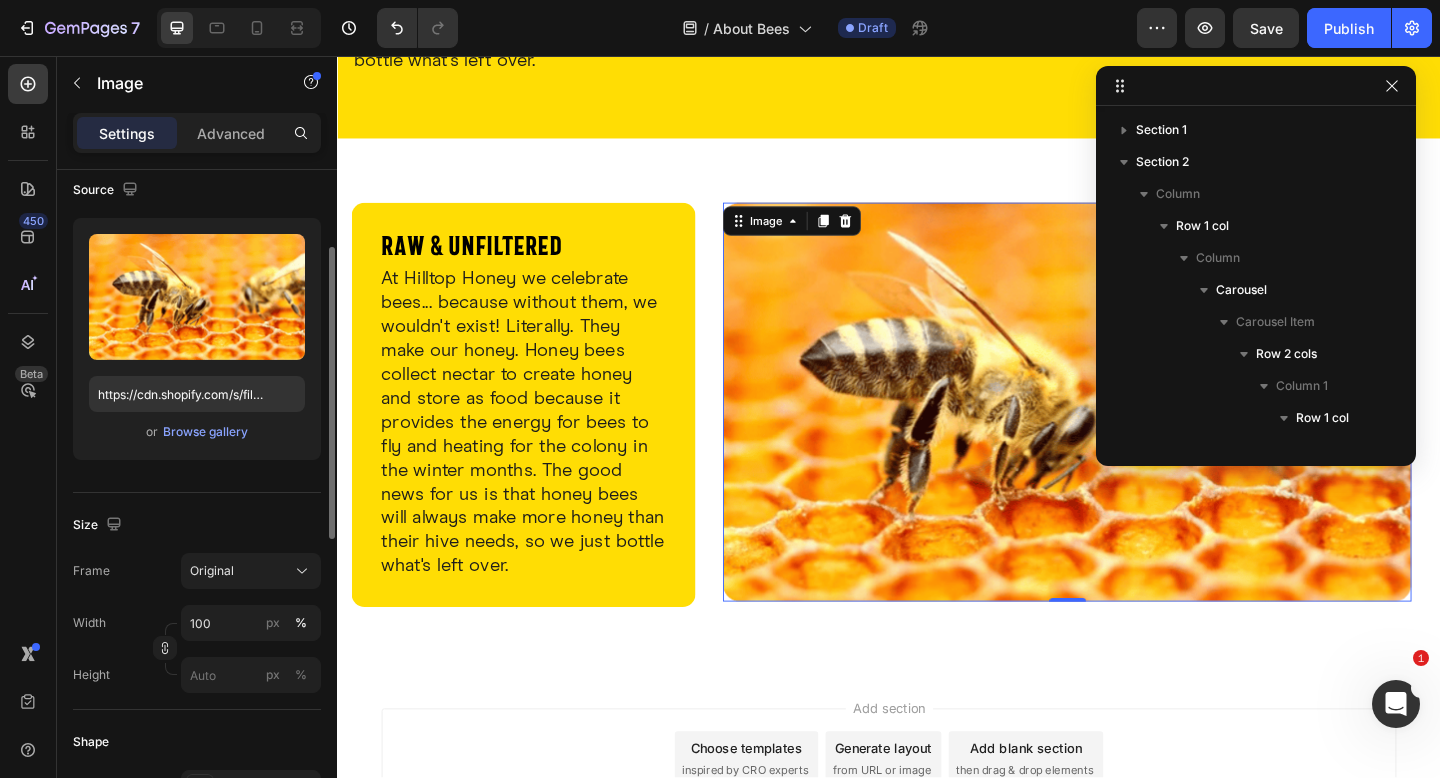 scroll, scrollTop: 160, scrollLeft: 0, axis: vertical 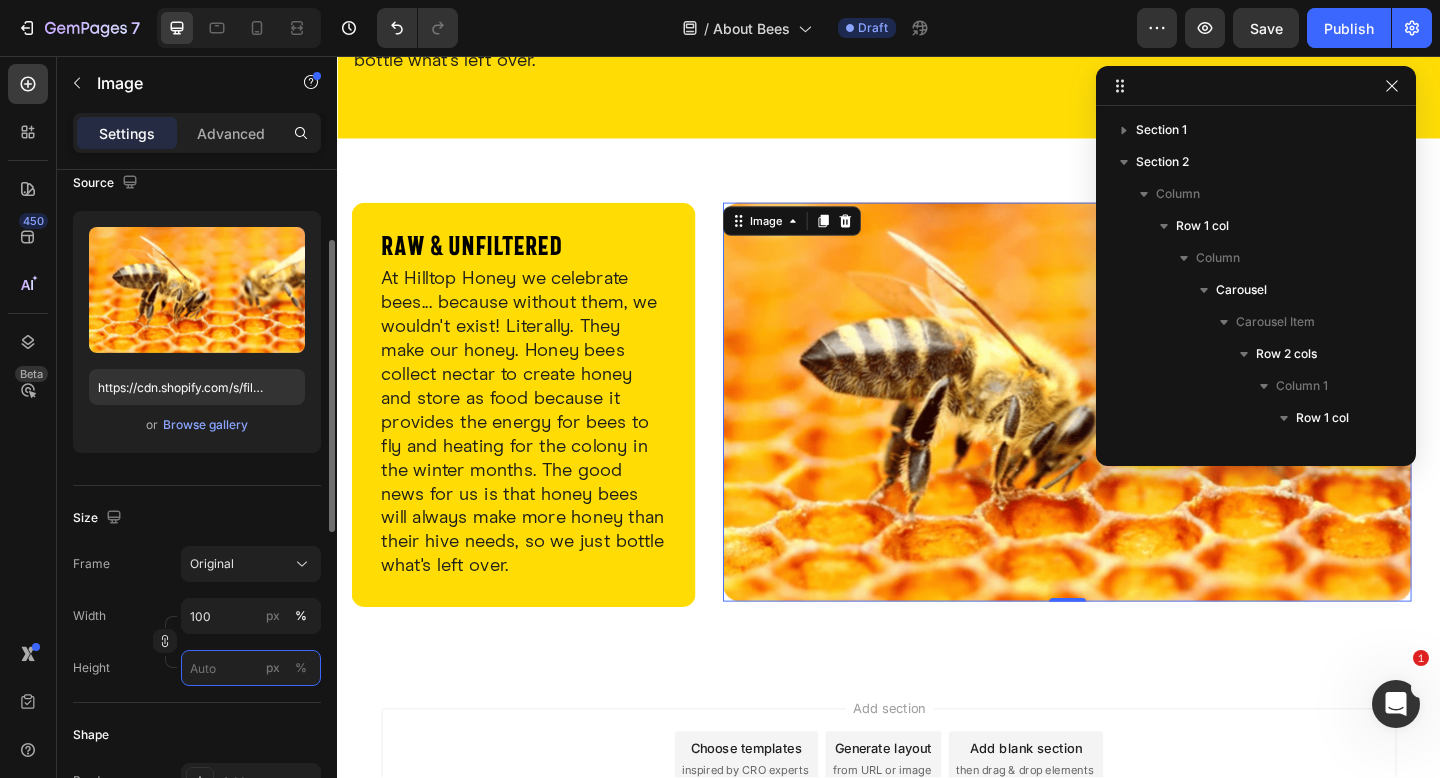 click on "px %" at bounding box center (251, 668) 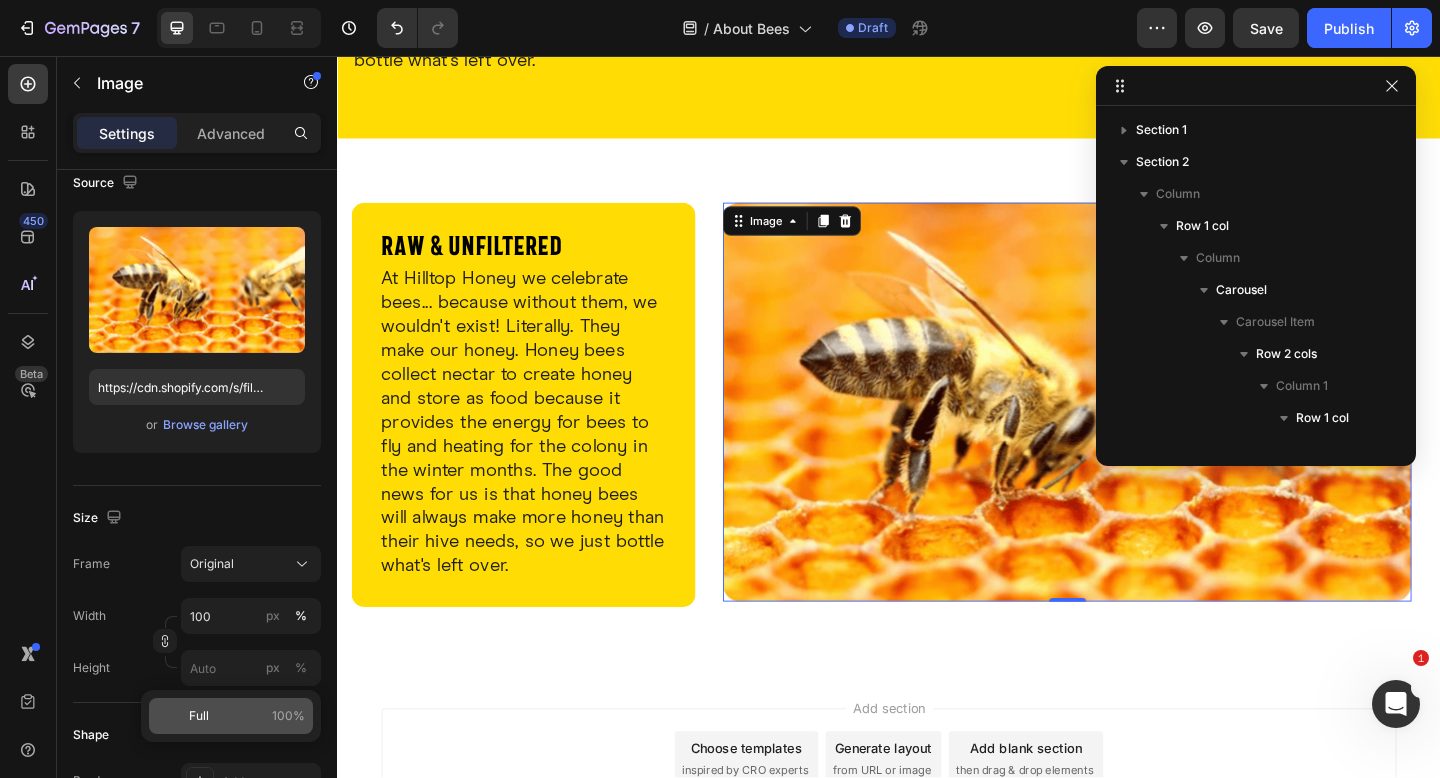click on "Full 100%" at bounding box center (247, 716) 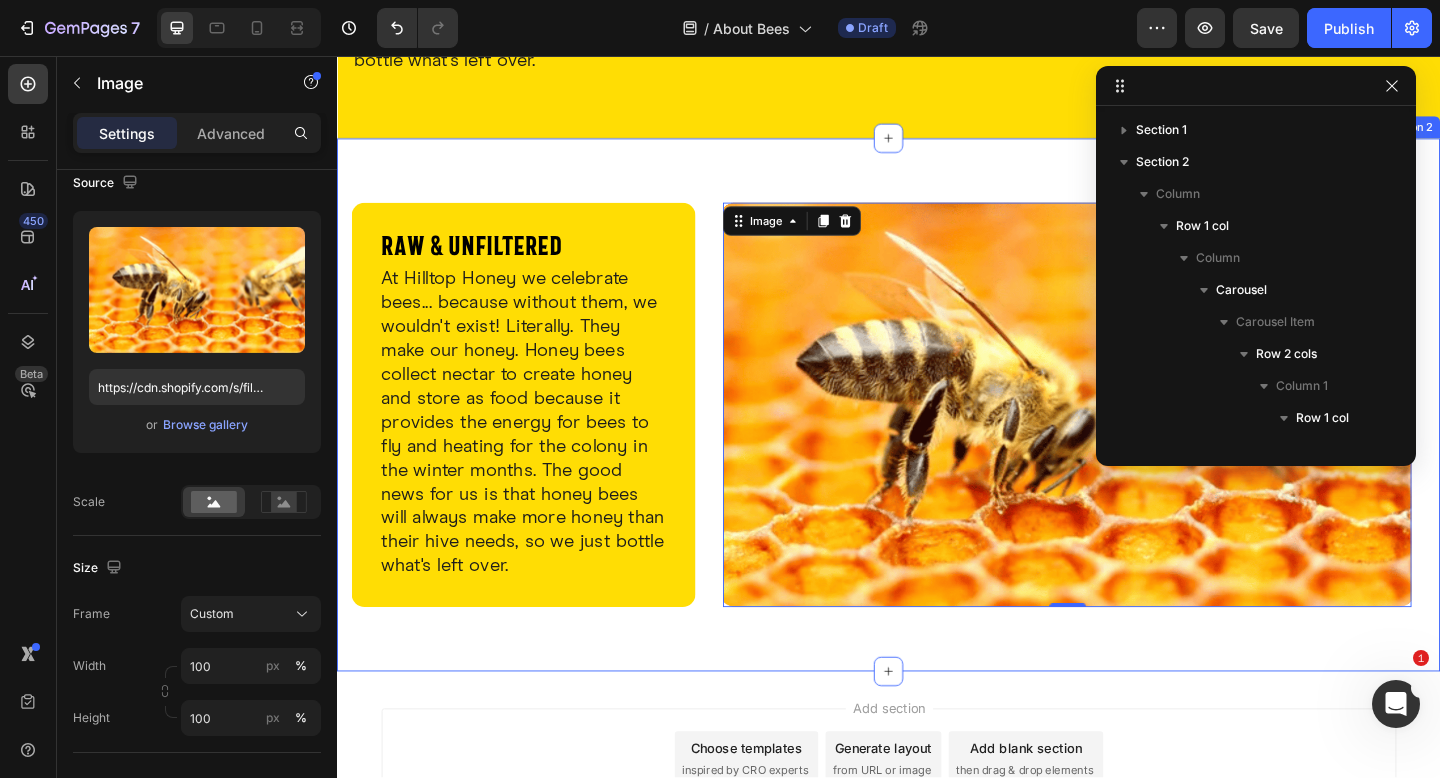 click on "Raw & Unfiltered Heading At Hilltop Honey we celebrate bees... because without them, we wouldn't exist! Literally. They make our honey. Honey bees collect nectar to create honey and store as food because it provides the energy for bees to fly and heating for the colony in the winter months. The good news for us is that honey bees will always make more honey than their hive needs, so we just bottle what's left over. Text Block Row Image   0 Row
Drop element here Carousel Row Section 2" at bounding box center (937, 436) 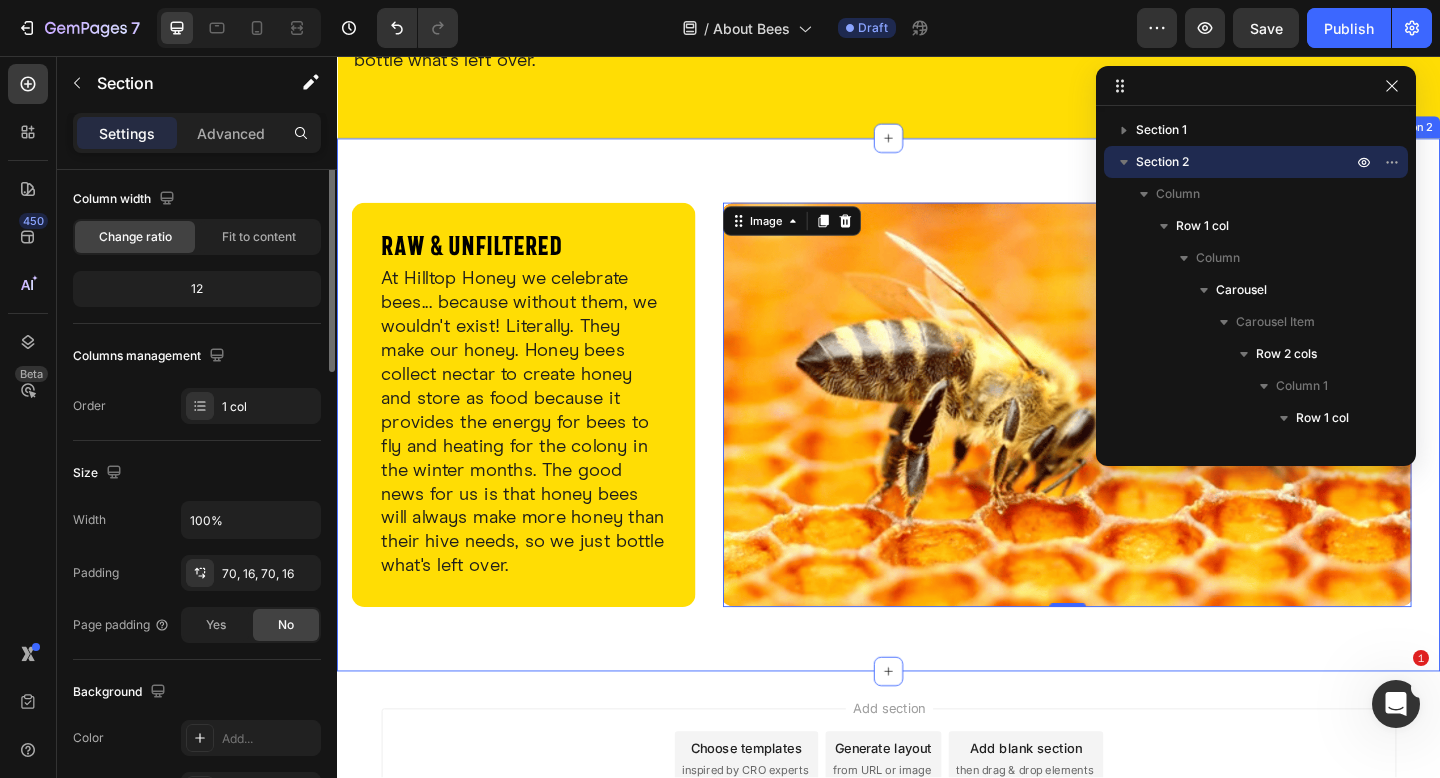scroll, scrollTop: 0, scrollLeft: 0, axis: both 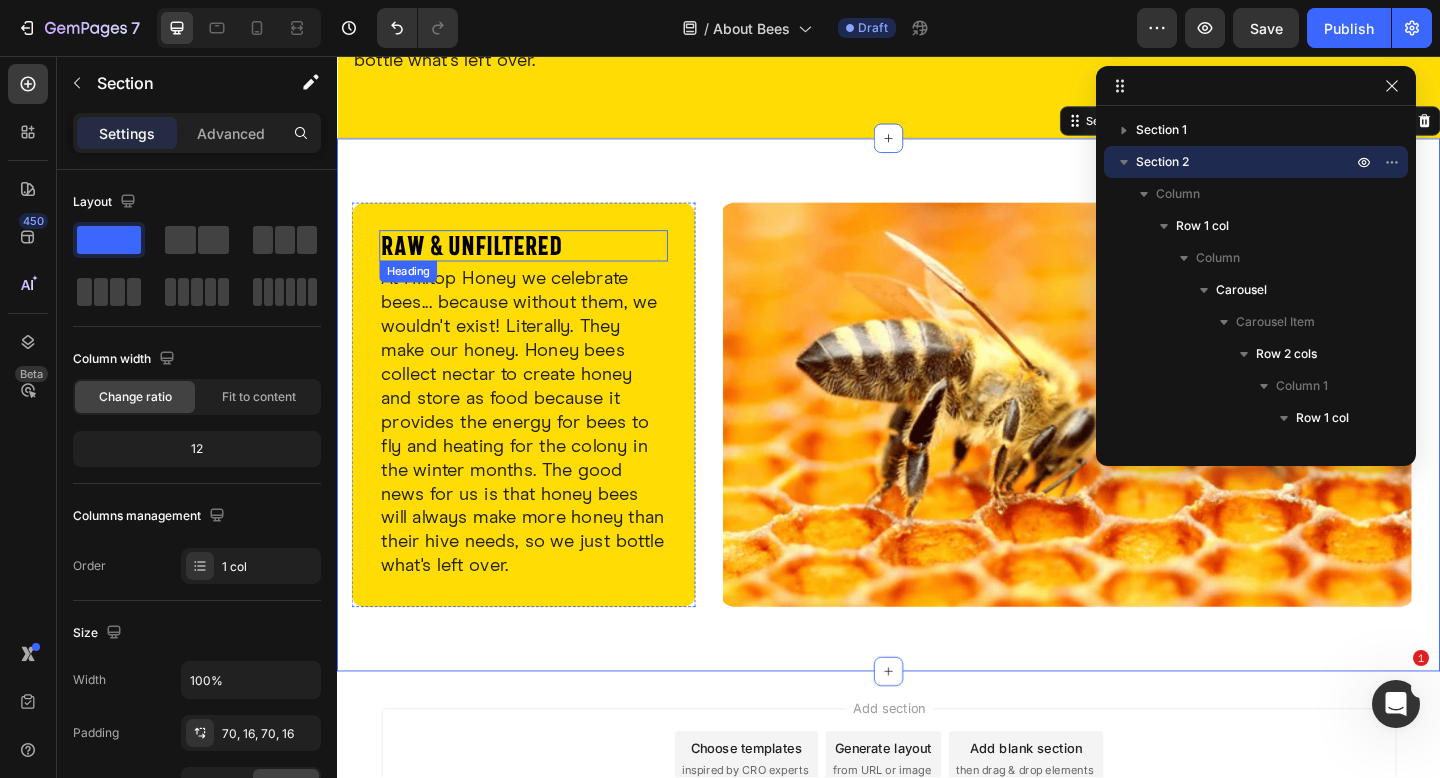 click on "Raw & Unfiltered" at bounding box center [540, 263] 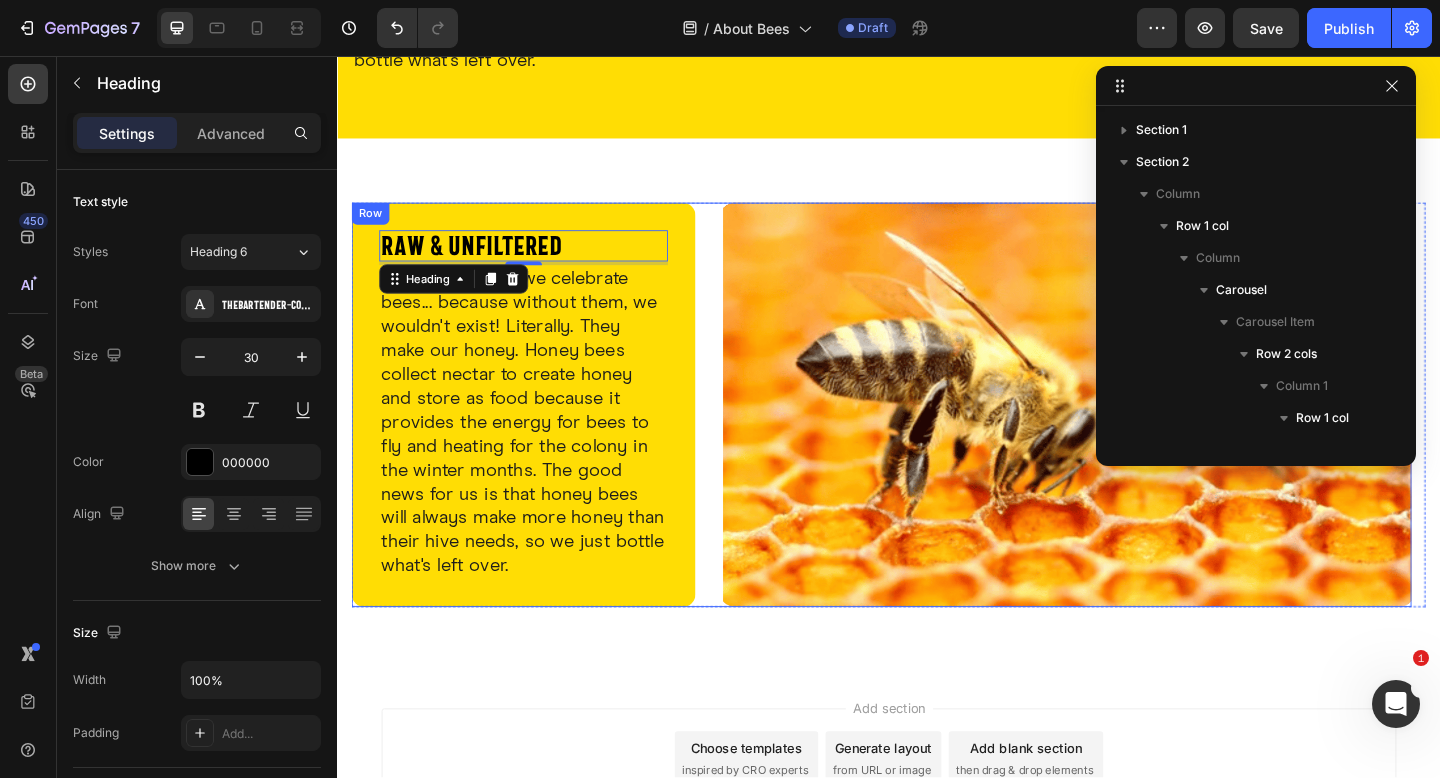 click on "Raw & Unfiltered Heading   4 At Hilltop Honey we celebrate bees... because without them, we wouldn't exist! Literally. They make our honey. Honey bees collect nectar to create honey and store as food because it provides the energy for bees to fly and heating for the colony in the winter months. The good news for us is that honey bees will always make more honey than their hive needs, so we just bottle what's left over. Text Block Row Image Row" at bounding box center (929, 436) 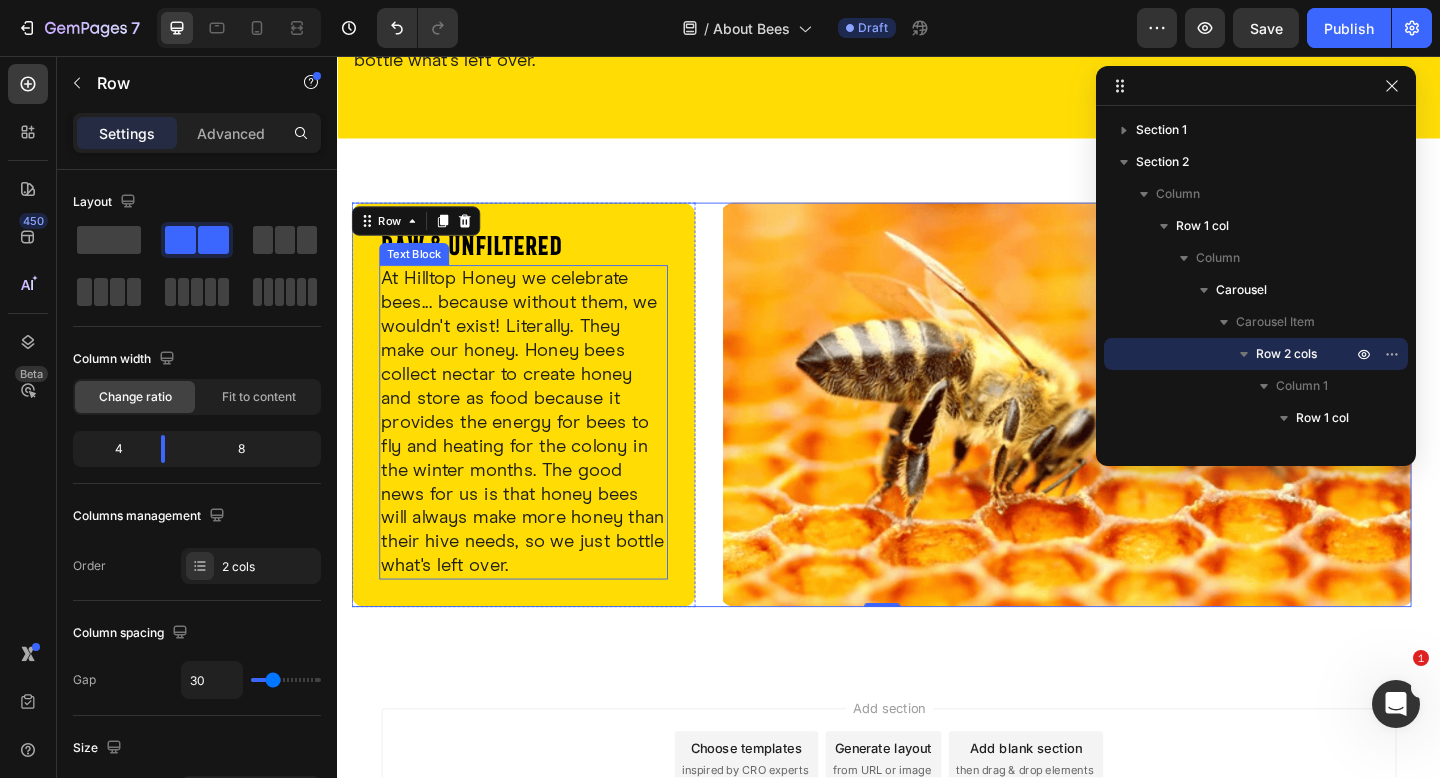 click on "Raw & Unfiltered" at bounding box center (540, 263) 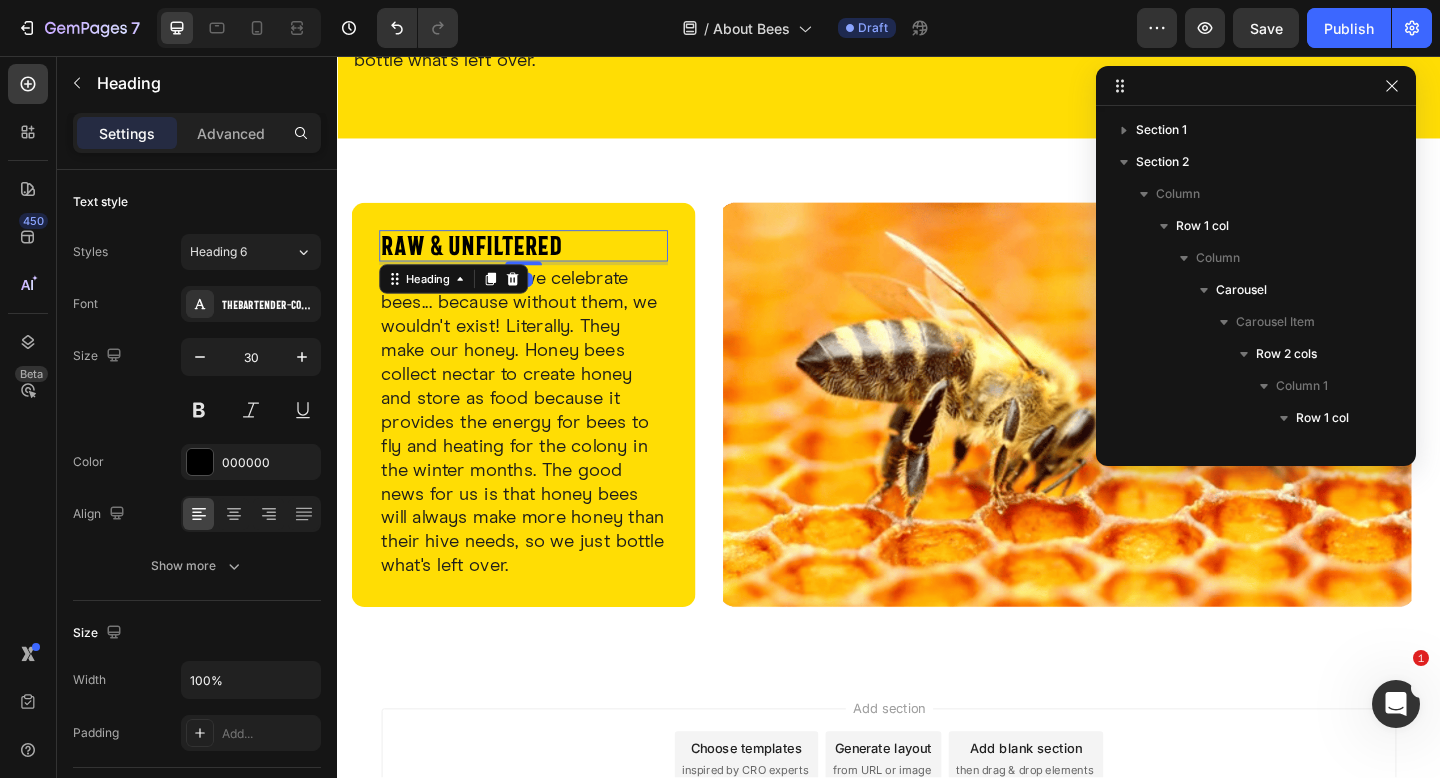 click on "Raw & Unfiltered" at bounding box center [540, 263] 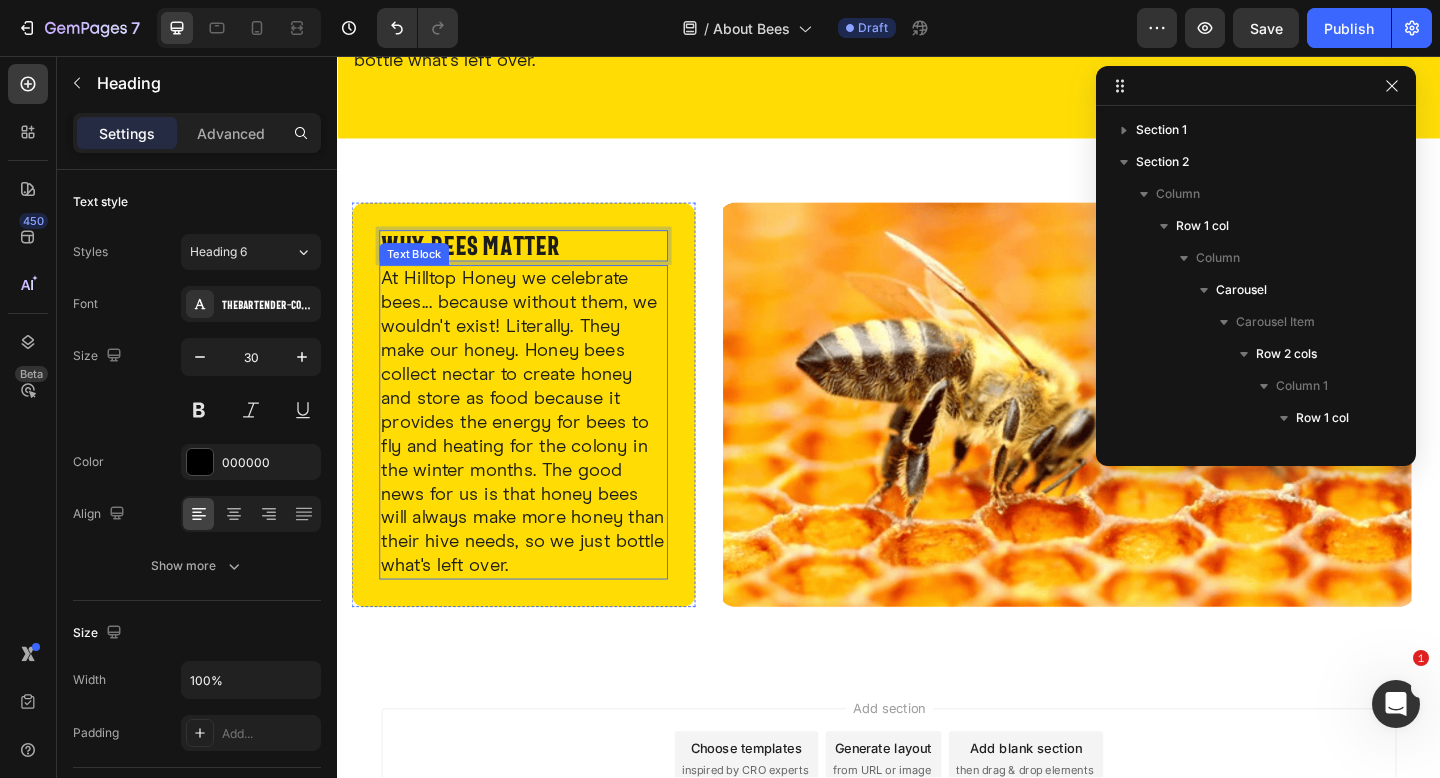 click on "At Hilltop Honey we celebrate bees... because without them, we wouldn't exist! Literally. They make our honey. Honey bees collect nectar to create honey and store as food because it provides the energy for bees to fly and heating for the colony in the winter months. The good news for us is that honey bees will always make more honey than their hive needs, so we just bottle what's left over." at bounding box center (540, 455) 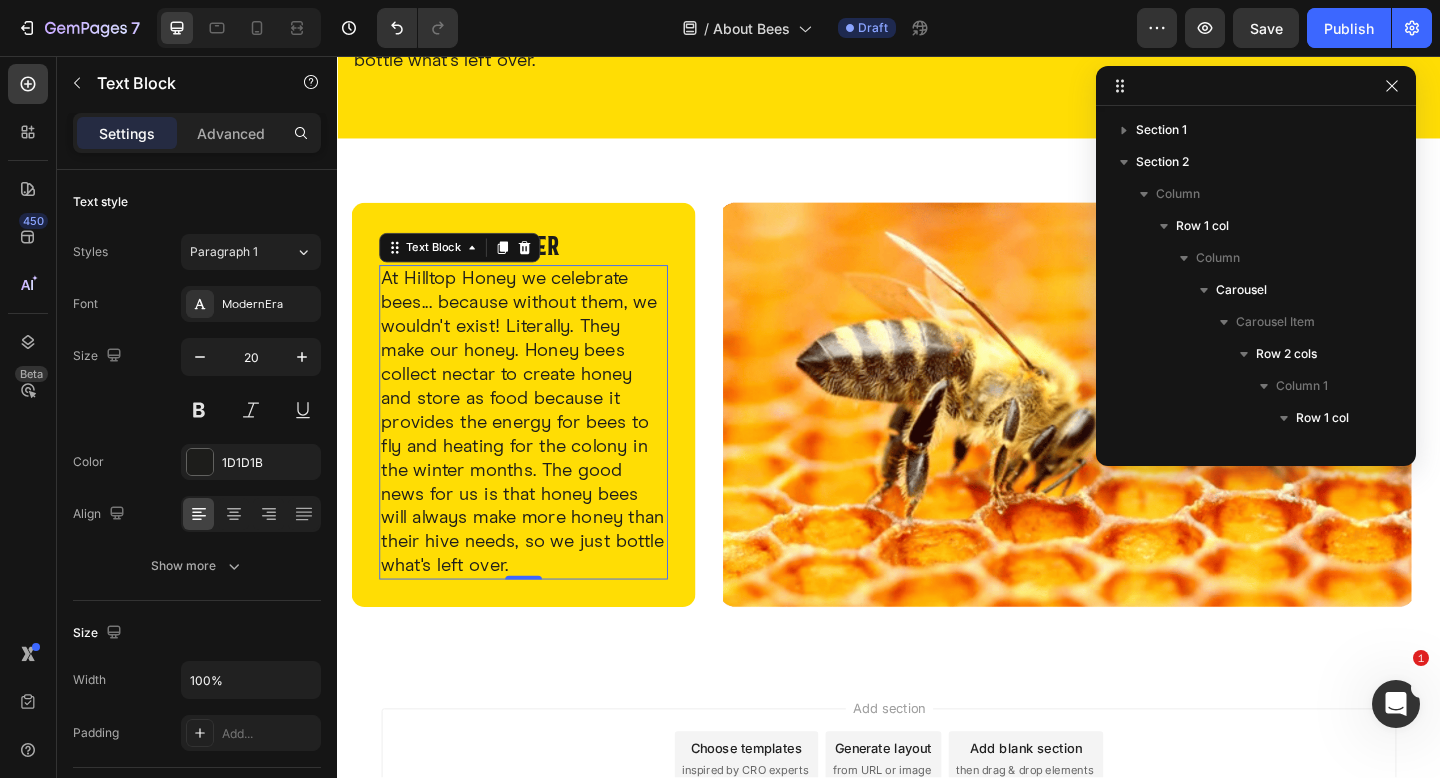 click on "At Hilltop Honey we celebrate bees... because without them, we wouldn't exist! Literally. They make our honey. Honey bees collect nectar to create honey and store as food because it provides the energy for bees to fly and heating for the colony in the winter months. The good news for us is that honey bees will always make more honey than their hive needs, so we just bottle what's left over." at bounding box center [540, 455] 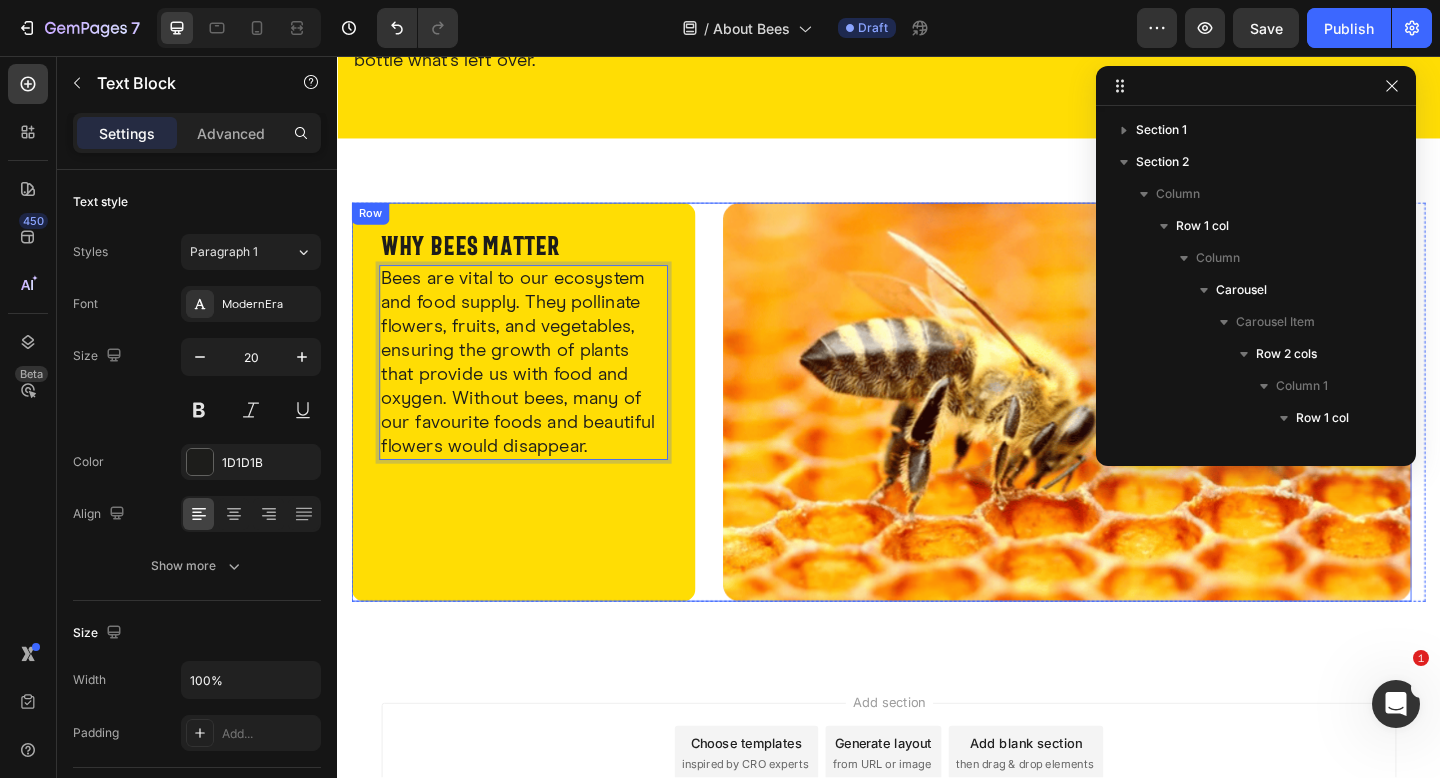 click on "⁠⁠⁠⁠⁠⁠⁠ why bees matter Heading Bees are vital to our ecosystem and food supply. They pollinate flowers, fruits, and vegetables, ensuring the growth of plants that provide us with food and oxygen. Without bees, many of our favourite foods and beautiful flowers would disappear. Text Block   0 Row Image Row" at bounding box center (929, 433) 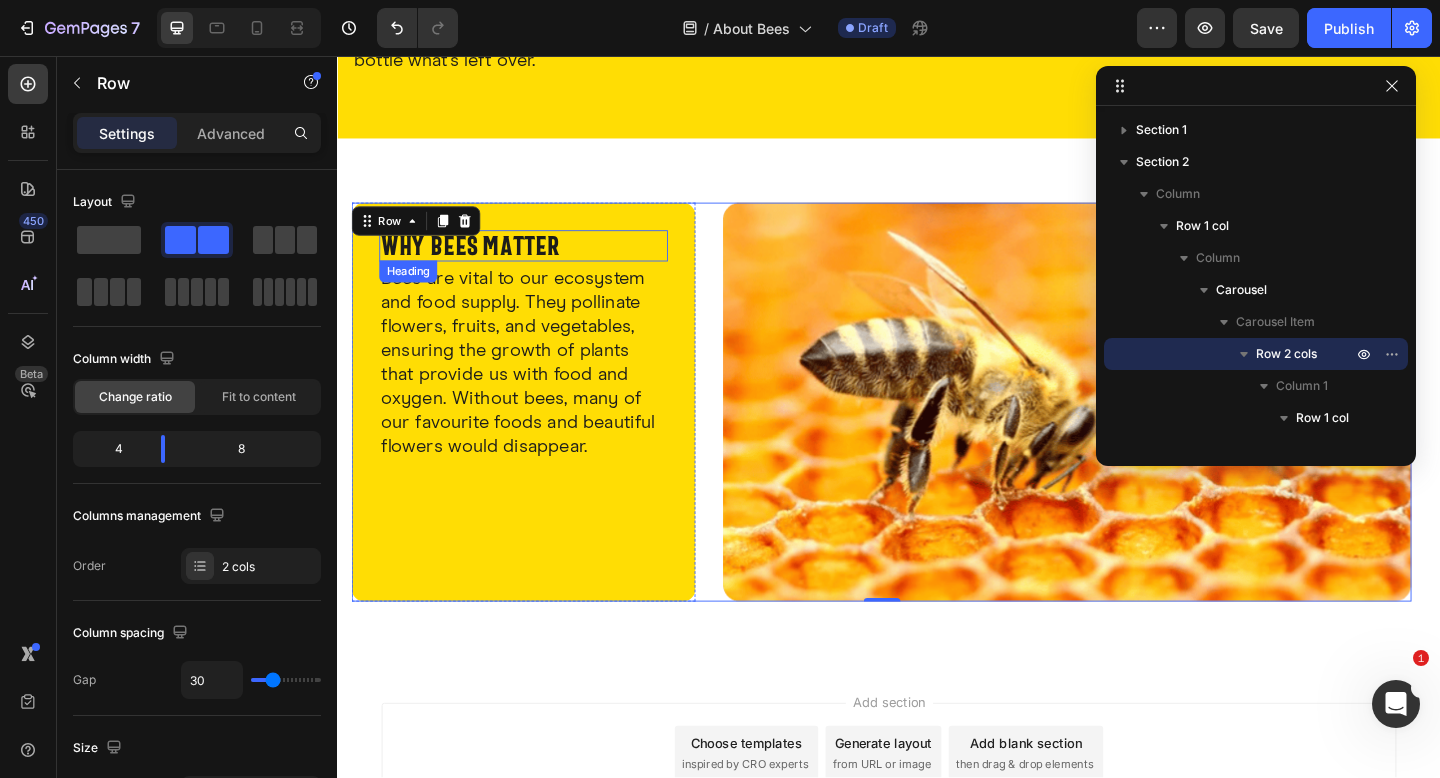 click on "⁠⁠⁠⁠⁠⁠⁠ why bees matter" at bounding box center [540, 263] 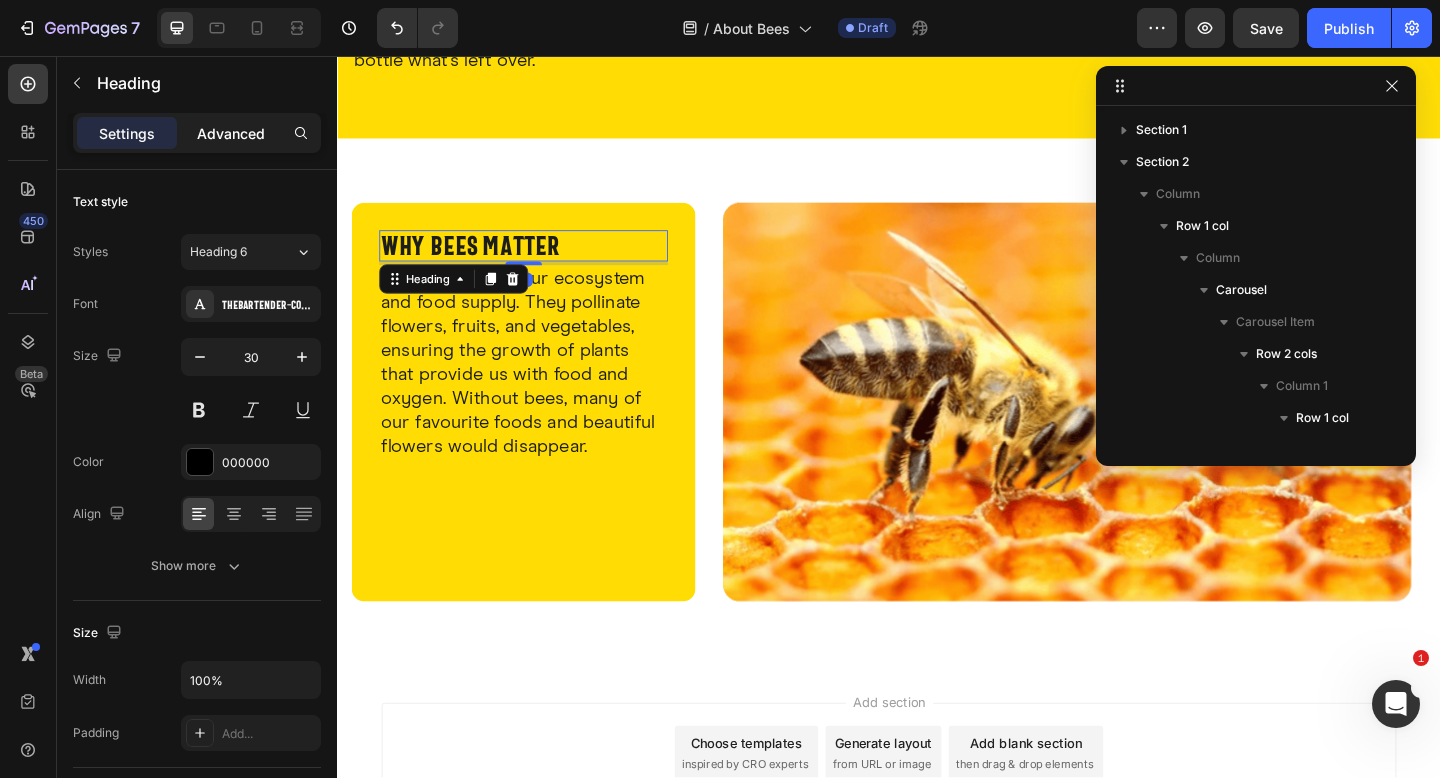 click on "Settings Advanced" at bounding box center (197, 133) 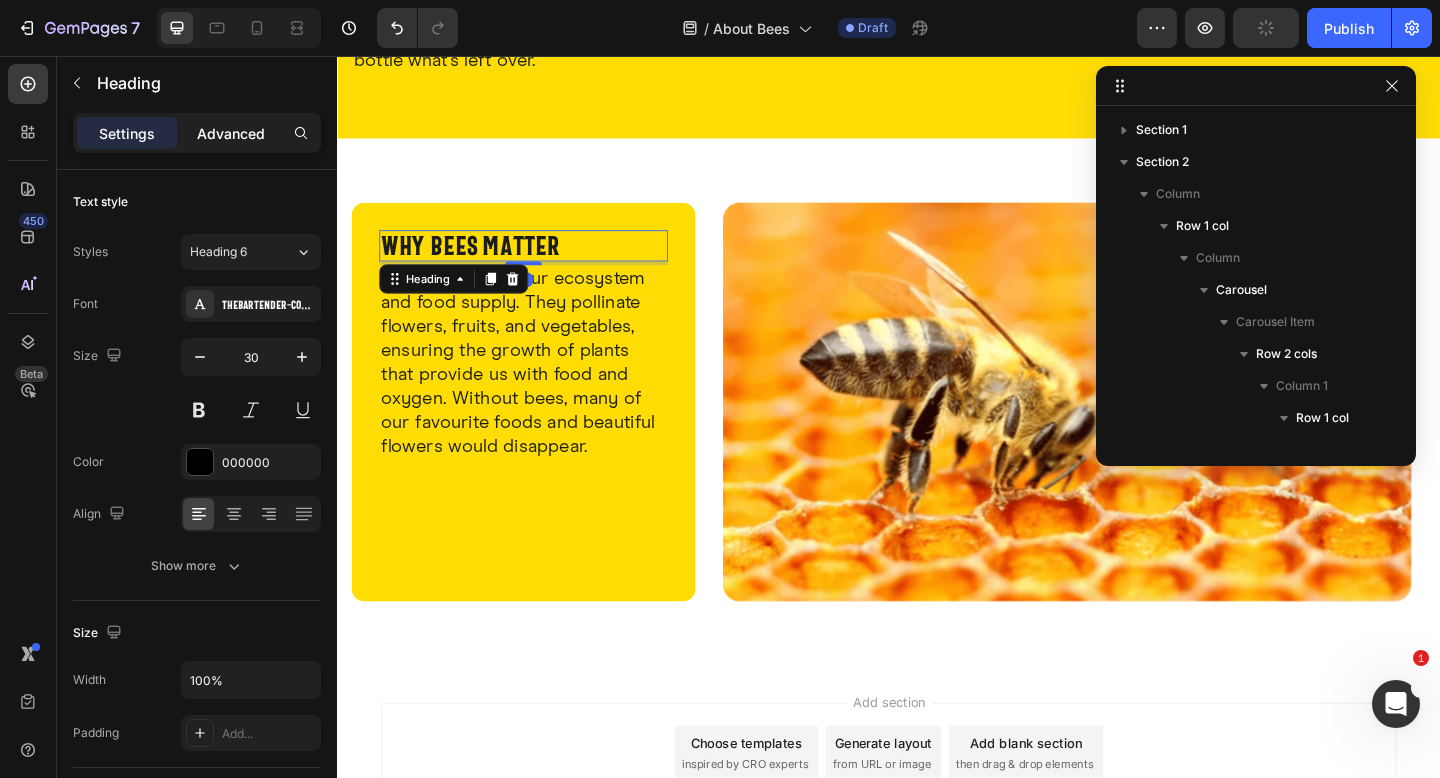 click on "Advanced" at bounding box center [231, 133] 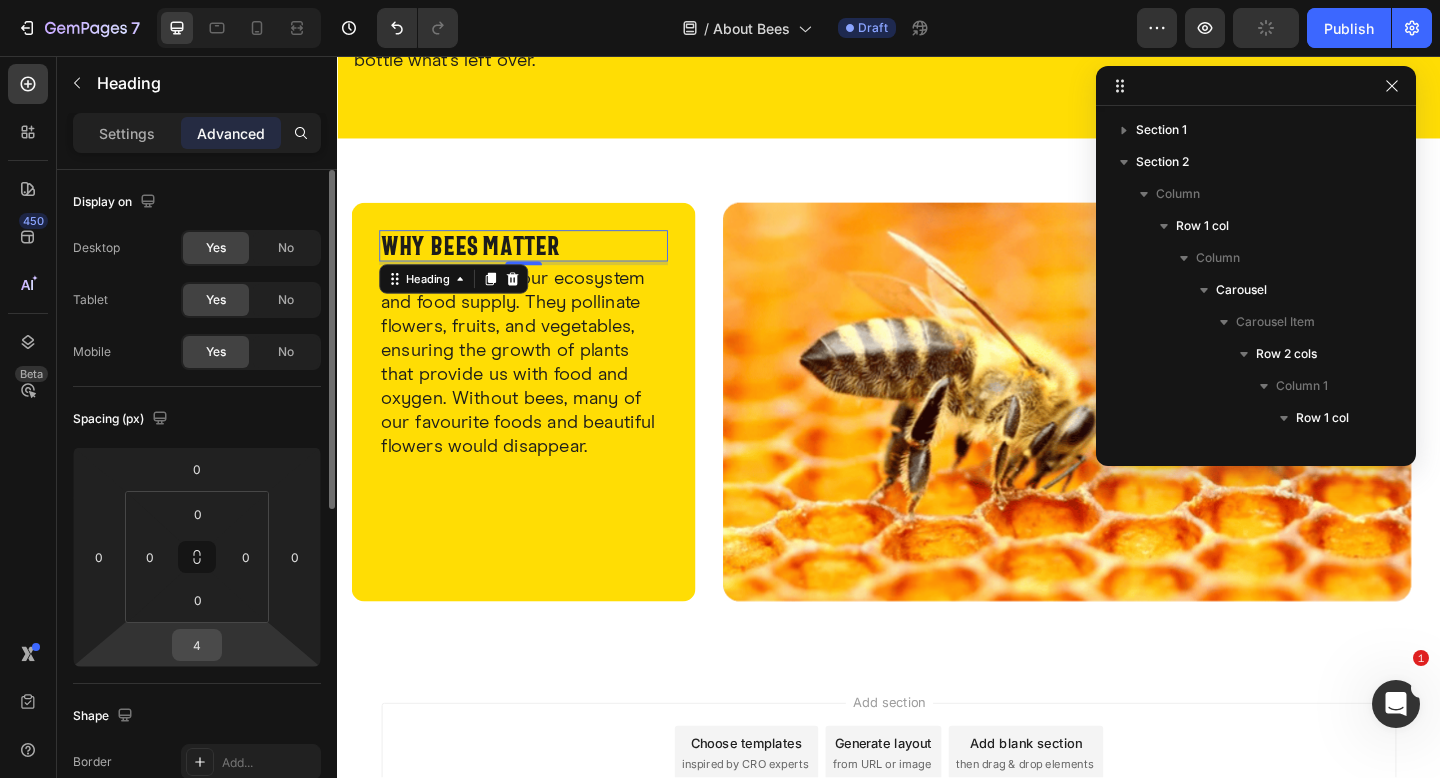 click on "4" at bounding box center [197, 645] 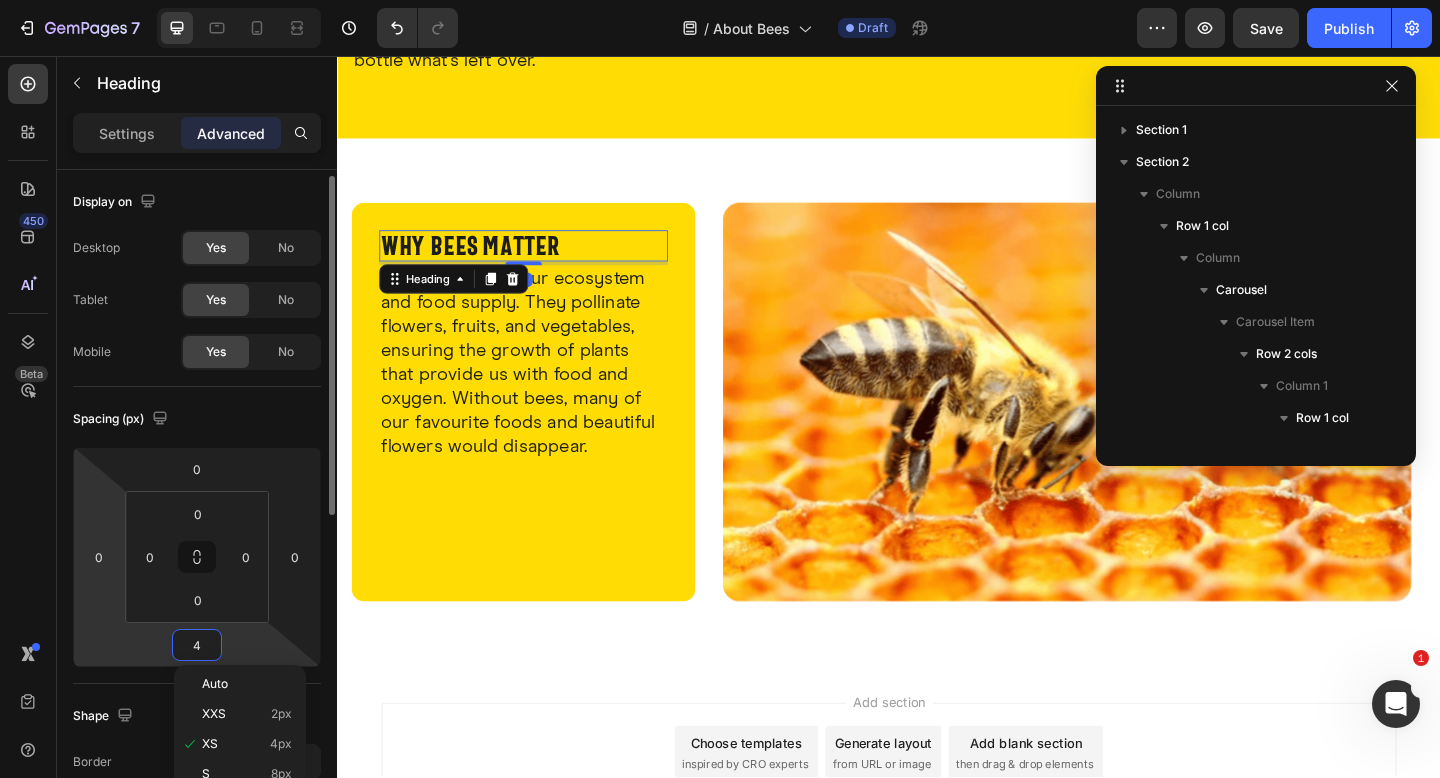 scroll, scrollTop: 146, scrollLeft: 0, axis: vertical 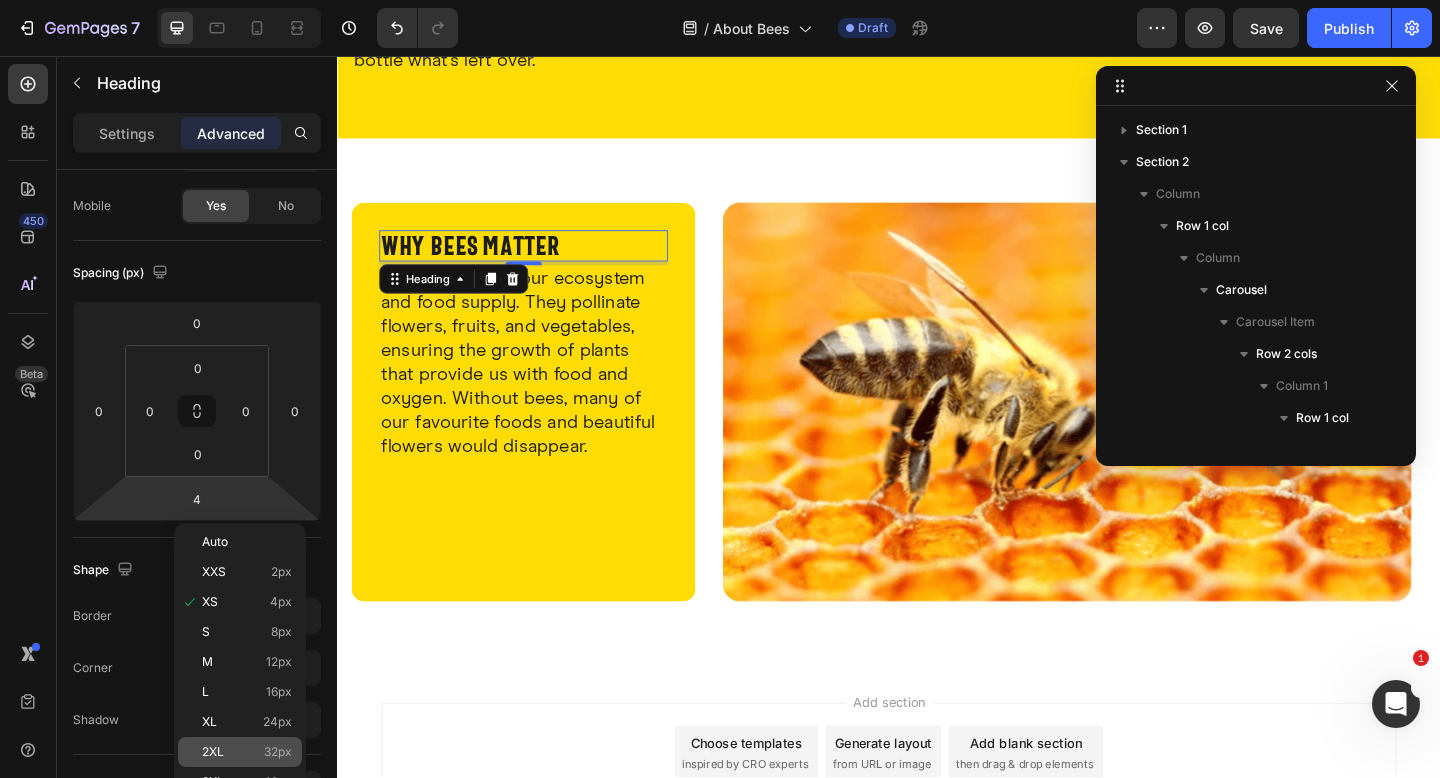 click on "2XL" at bounding box center (213, 752) 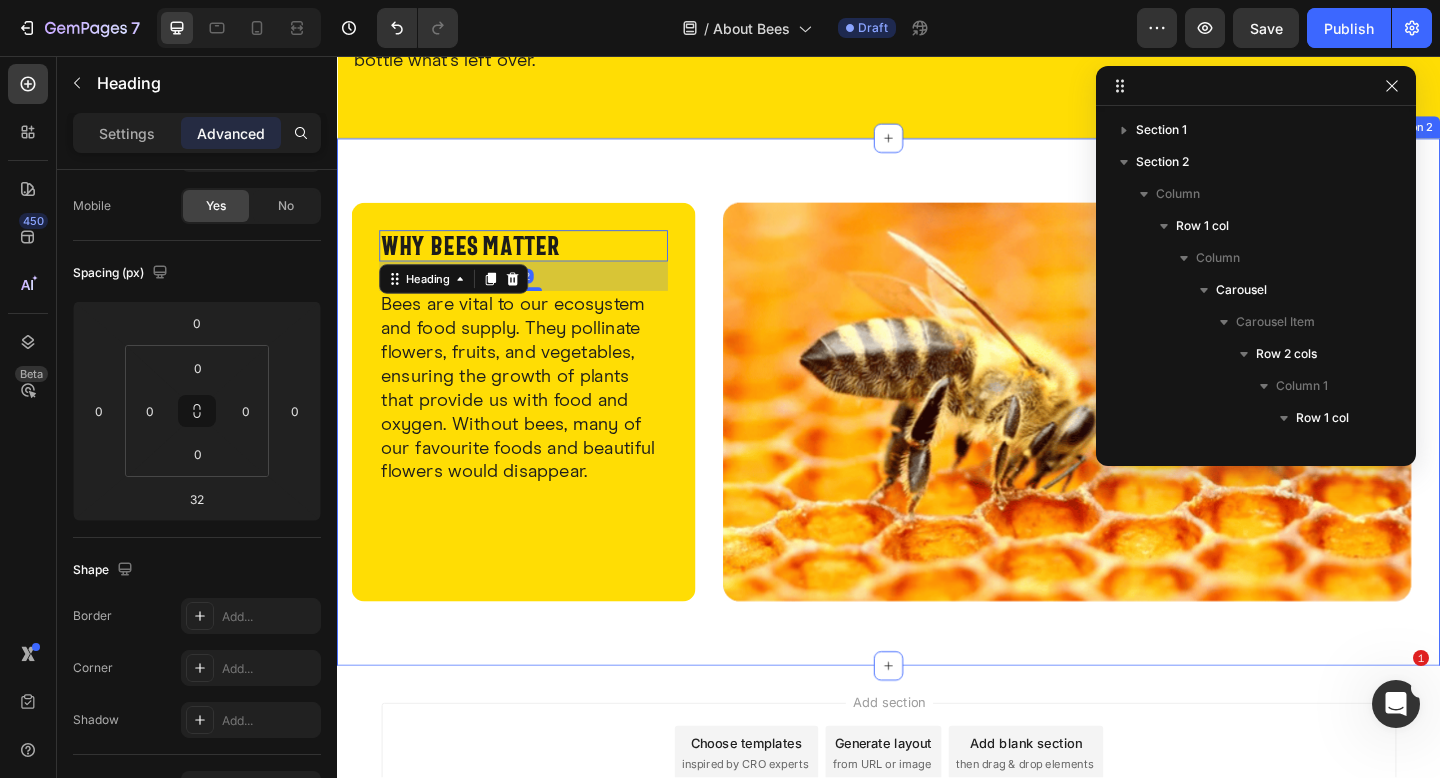 click on "⁠⁠⁠⁠⁠⁠⁠ why bees matter Heading   32 Bees are vital to our ecosystem and food supply. They pollinate flowers, fruits, and vegetables, ensuring the growth of plants that provide us with food and oxygen. Without bees, many of our favourite foods and beautiful flowers would disappear. Text Block Row Image Row
Drop element here Carousel Row Section 2" at bounding box center [937, 433] 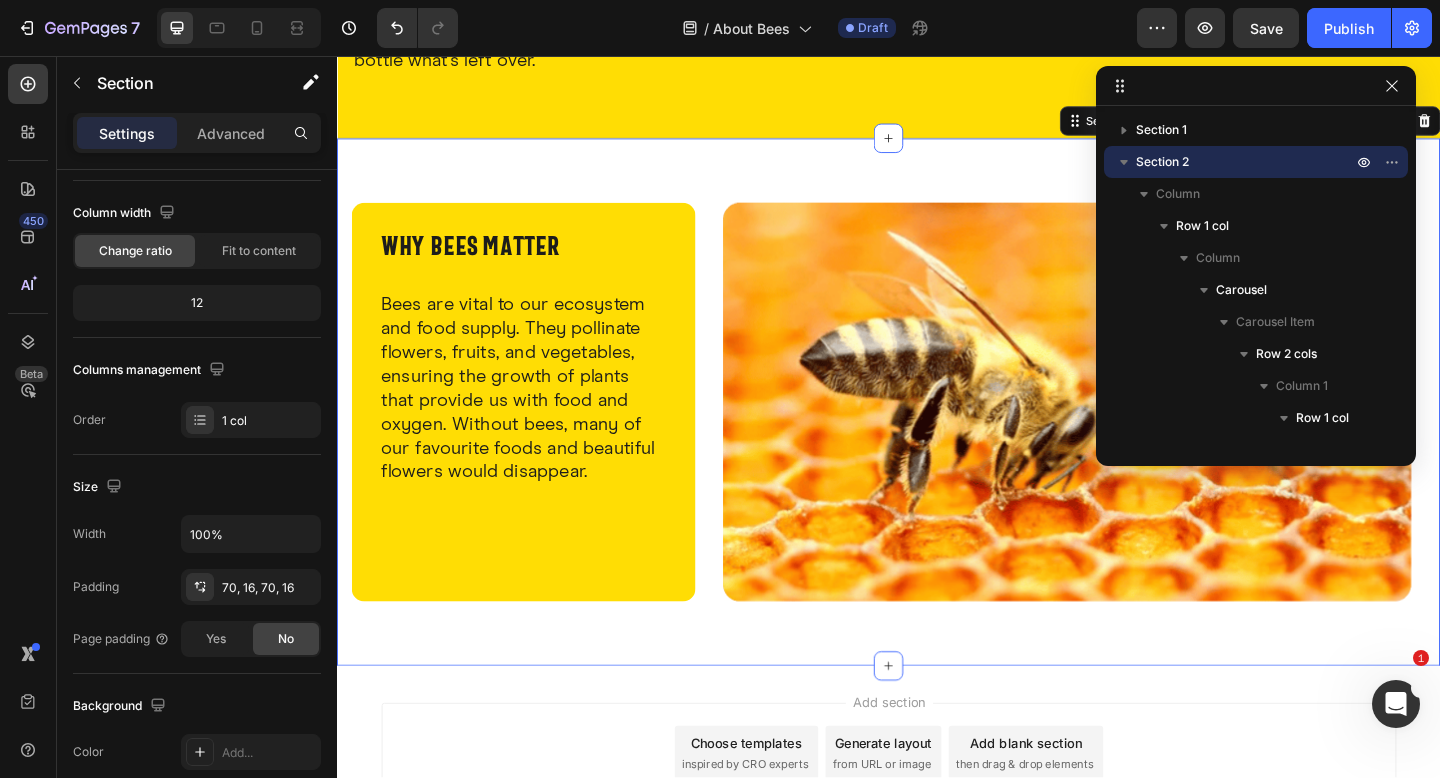 scroll, scrollTop: 0, scrollLeft: 0, axis: both 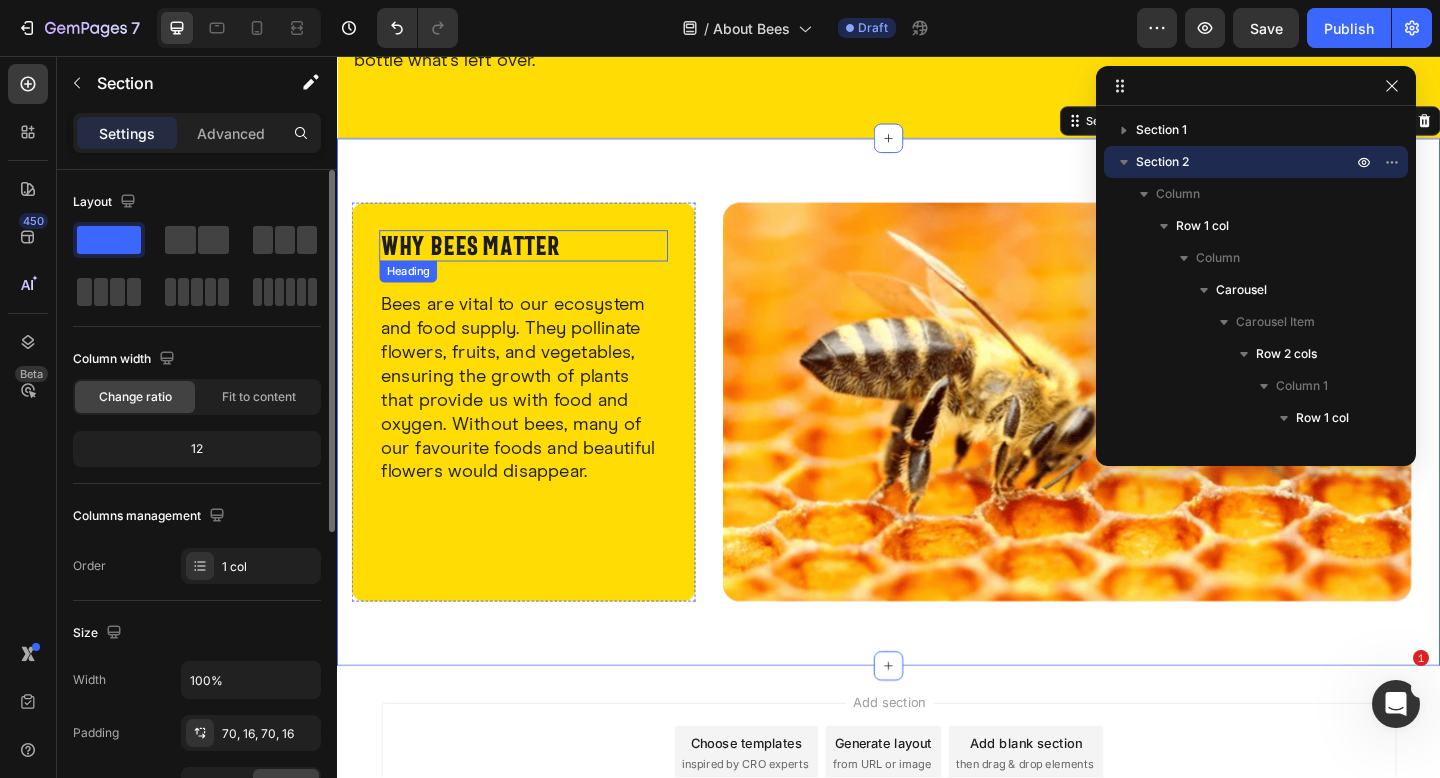 click on "⁠⁠⁠⁠⁠⁠⁠ why bees matter" at bounding box center (540, 263) 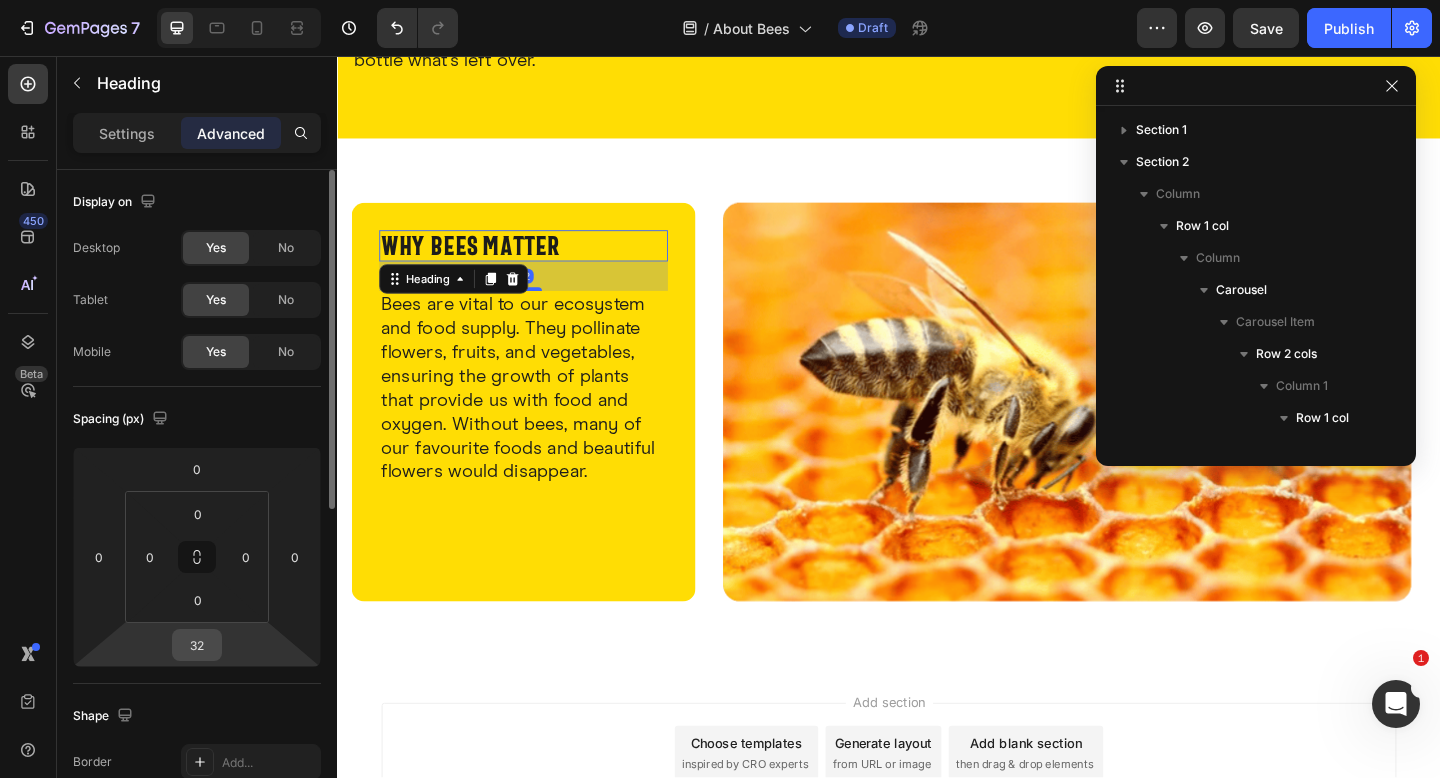 click on "32" at bounding box center [197, 645] 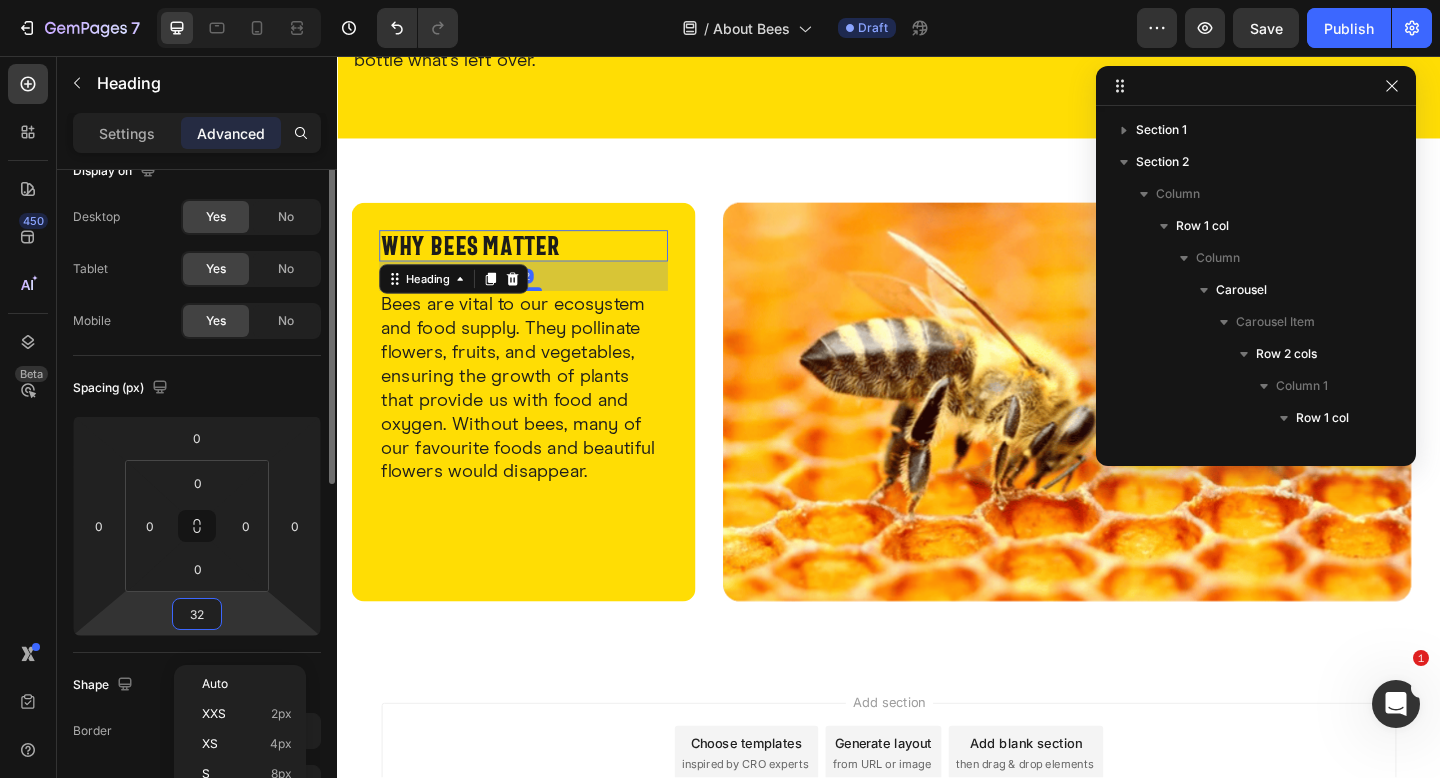 scroll, scrollTop: 400, scrollLeft: 0, axis: vertical 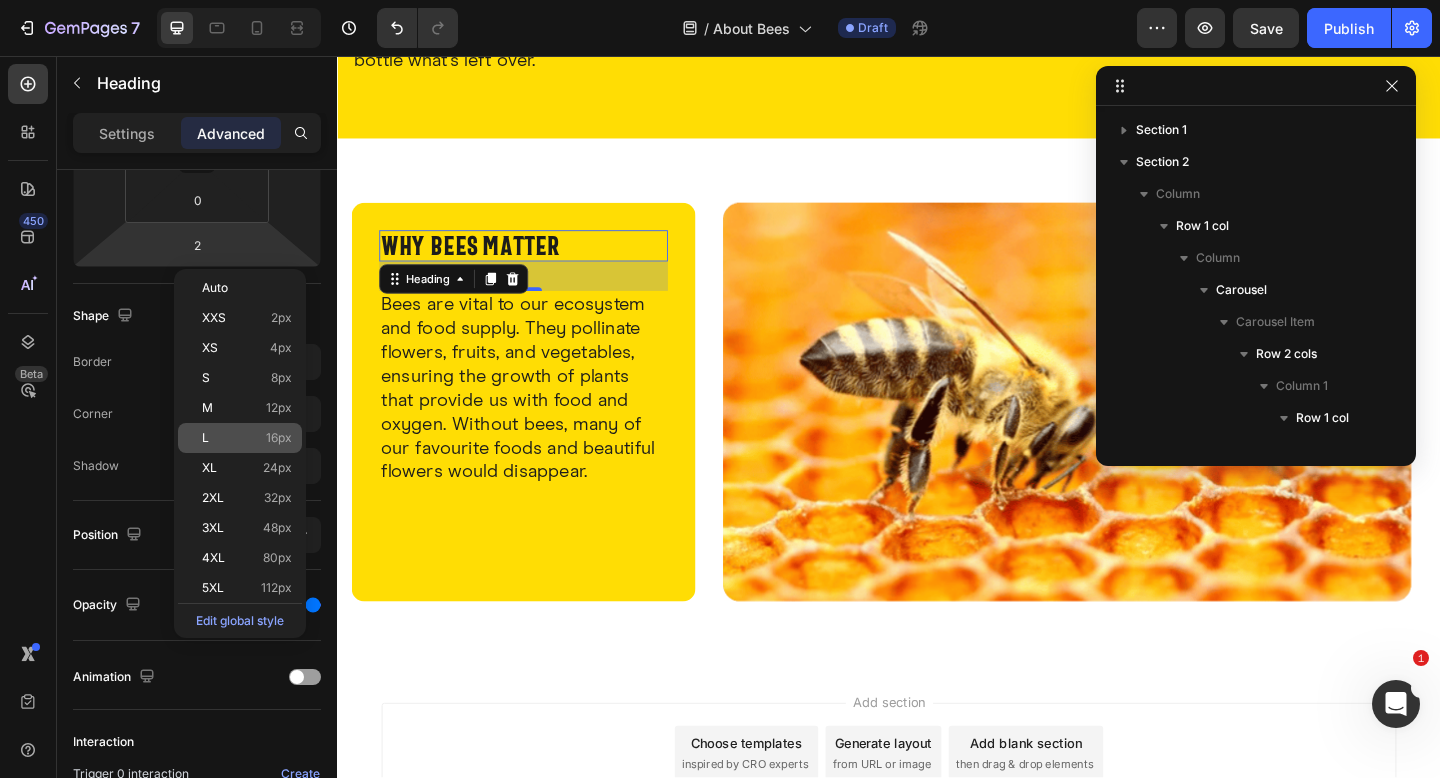 click on "L 16px" at bounding box center (247, 438) 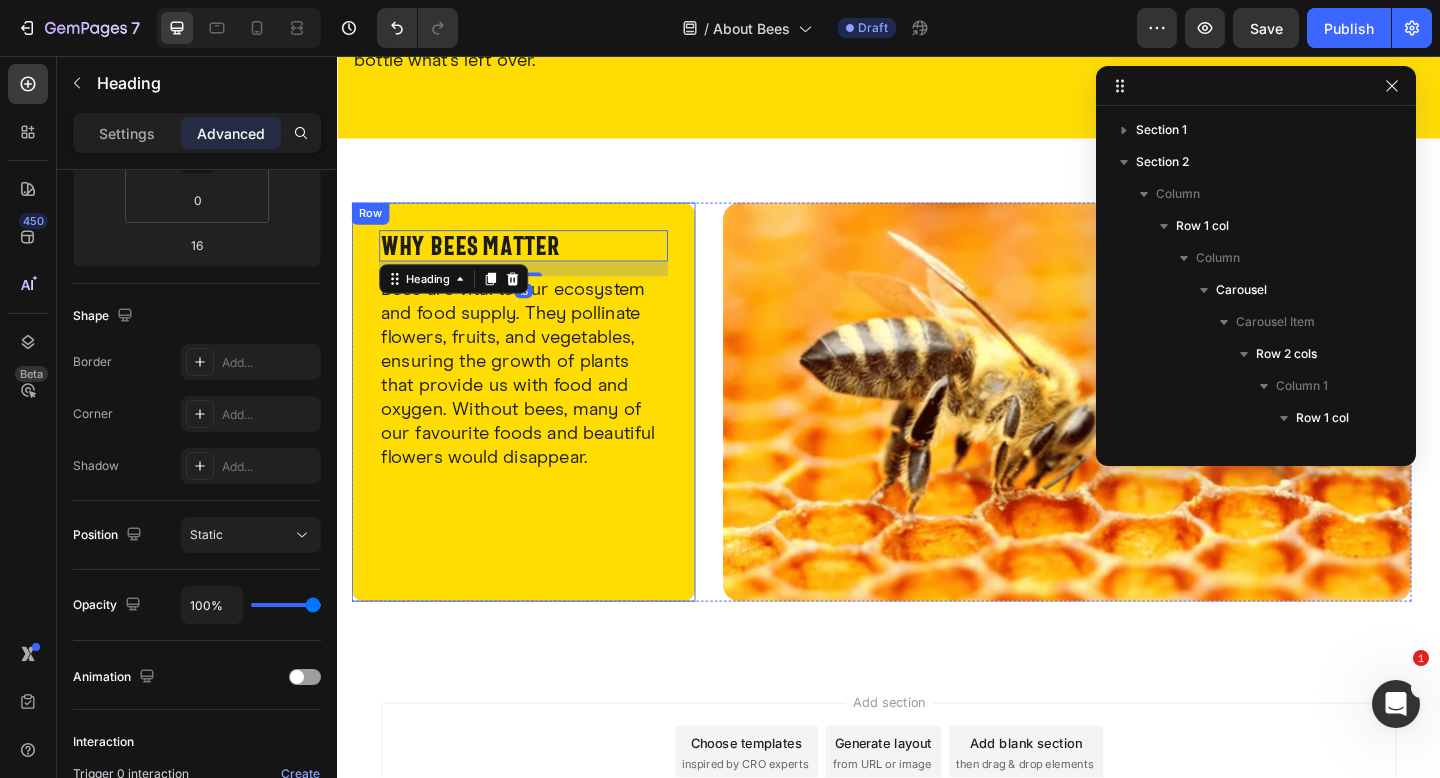 click on "⁠⁠⁠⁠⁠⁠⁠ why bees matter Heading   16 Bees are vital to our ecosystem and food supply. They pollinate flowers, fruits, and vegetables, ensuring the growth of plants that provide us with food and oxygen. Without bees, many of our favourite foods and beautiful flowers would disappear. Text Block Row" at bounding box center [540, 433] 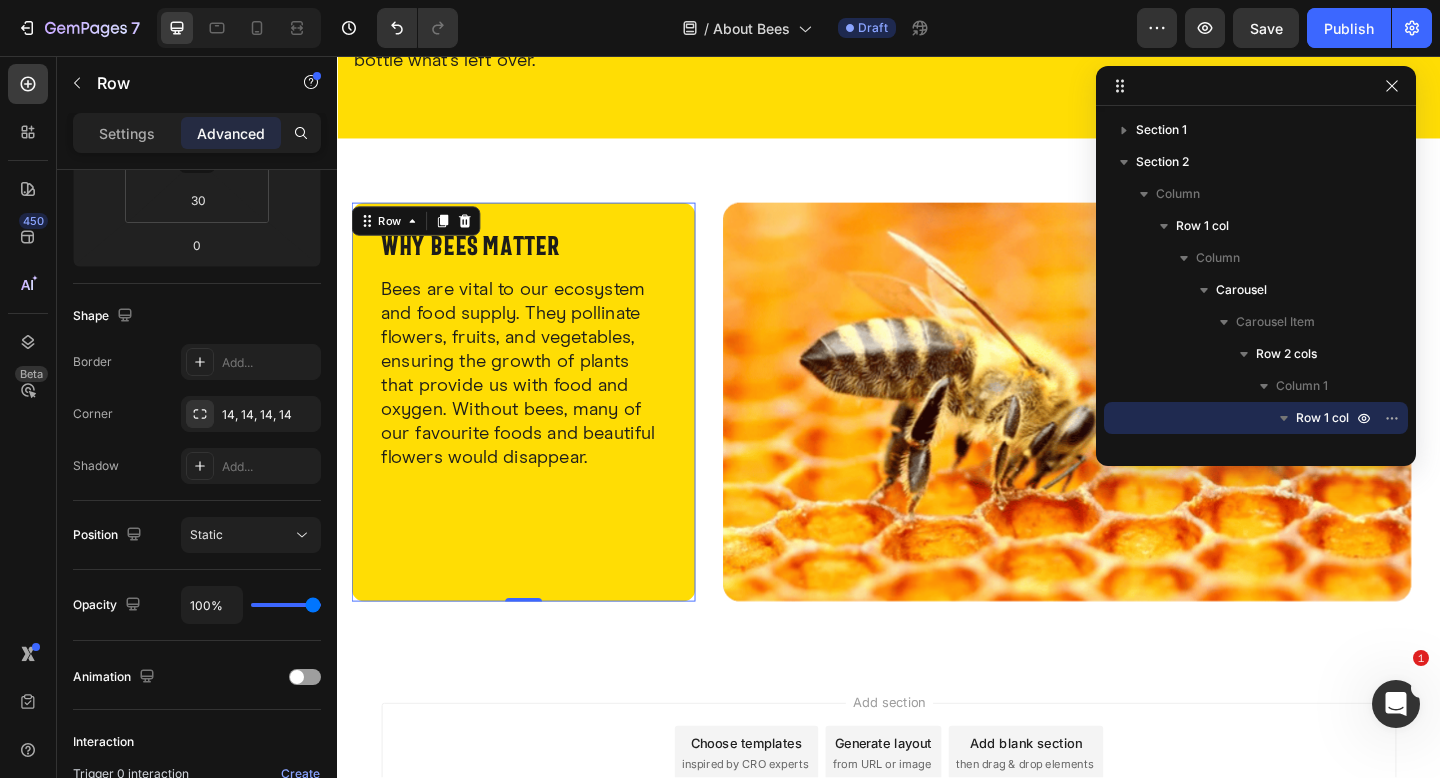 scroll, scrollTop: 0, scrollLeft: 0, axis: both 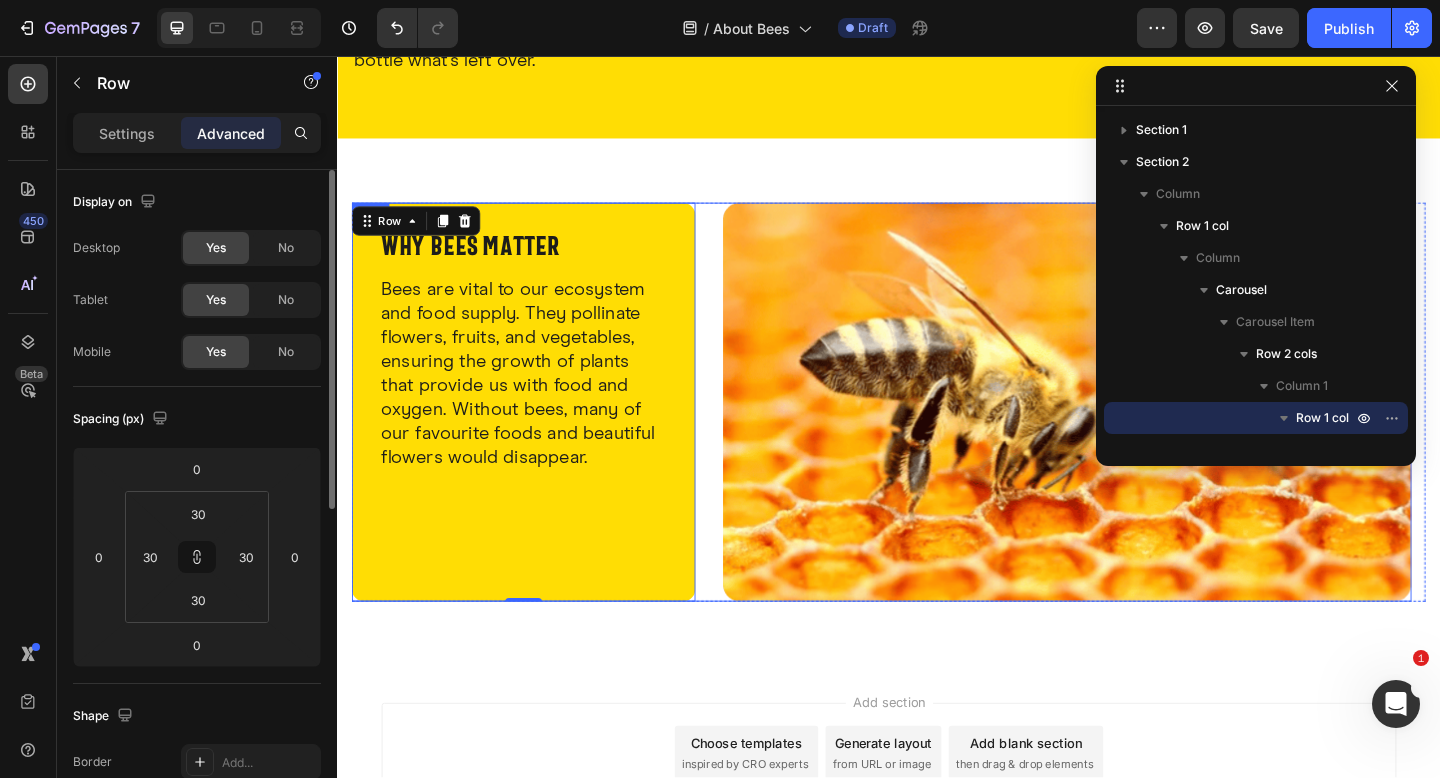 click on "⁠⁠⁠⁠⁠⁠⁠ why bees matter Heading Bees are vital to our ecosystem and food supply. They pollinate flowers, fruits, and vegetables, ensuring the growth of plants that provide us with food and oxygen. Without bees, many of our favourite foods and beautiful flowers would disappear. Text Block Row   0 Image Row" at bounding box center [929, 433] 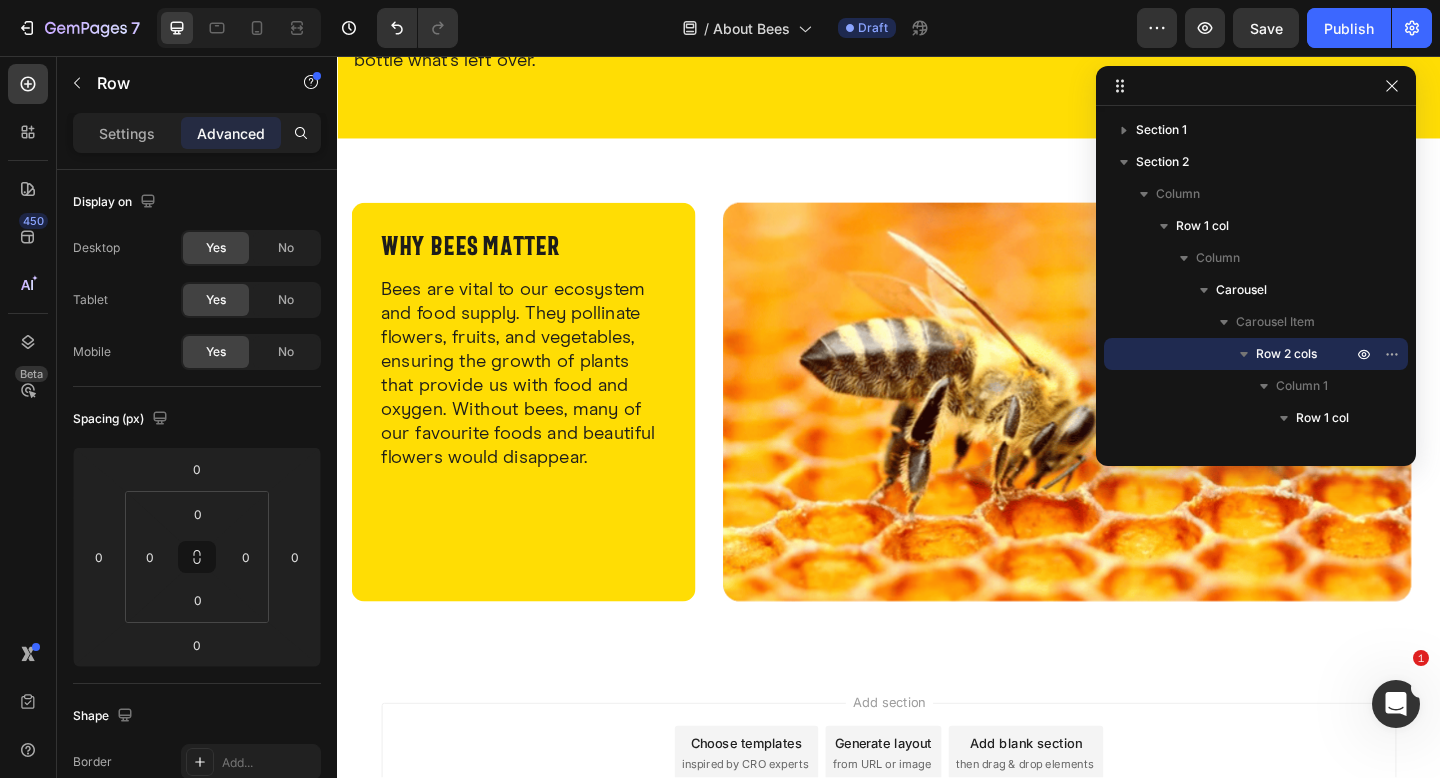 click on "Add section Choose templates inspired by CRO experts Generate layout from URL or image Add blank section then drag & drop elements" at bounding box center [937, 843] 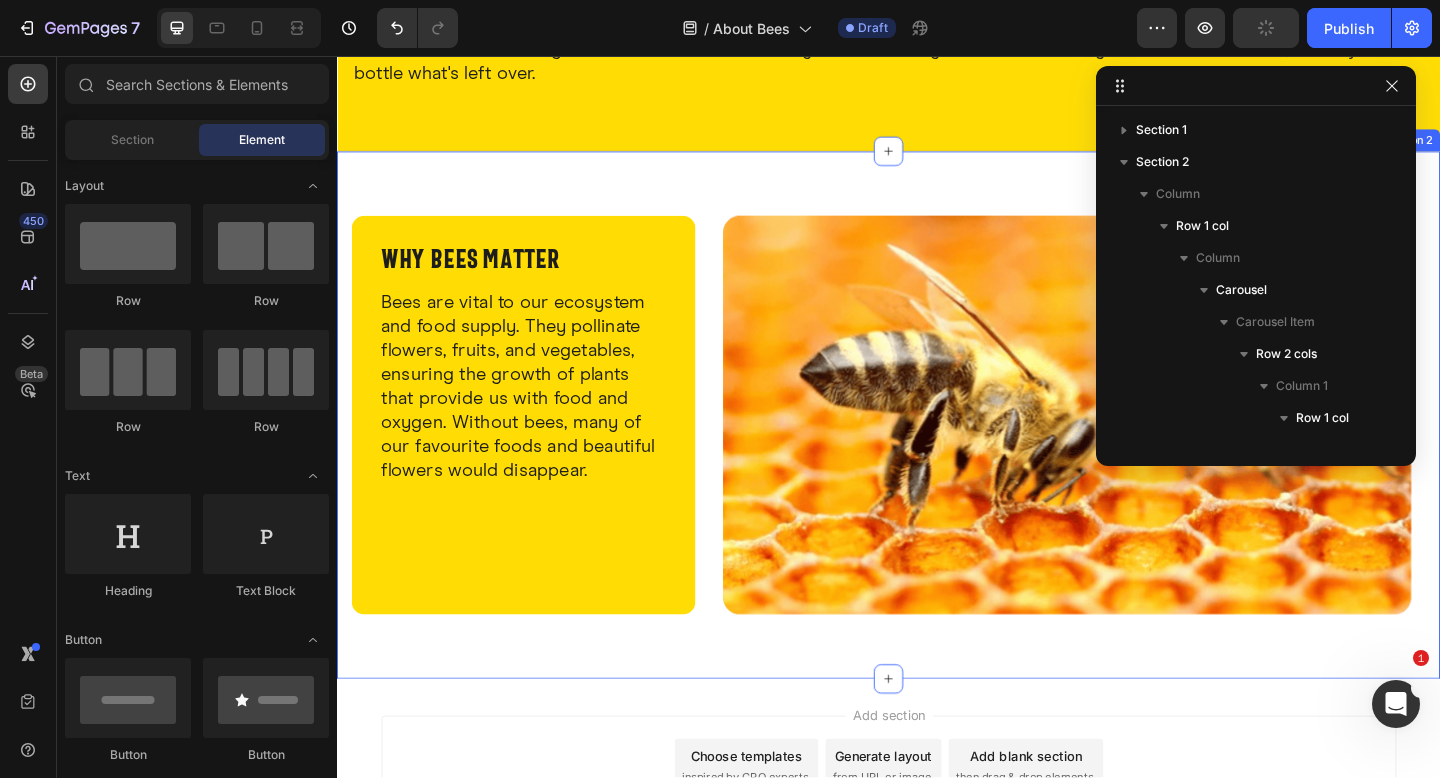 scroll, scrollTop: 667, scrollLeft: 0, axis: vertical 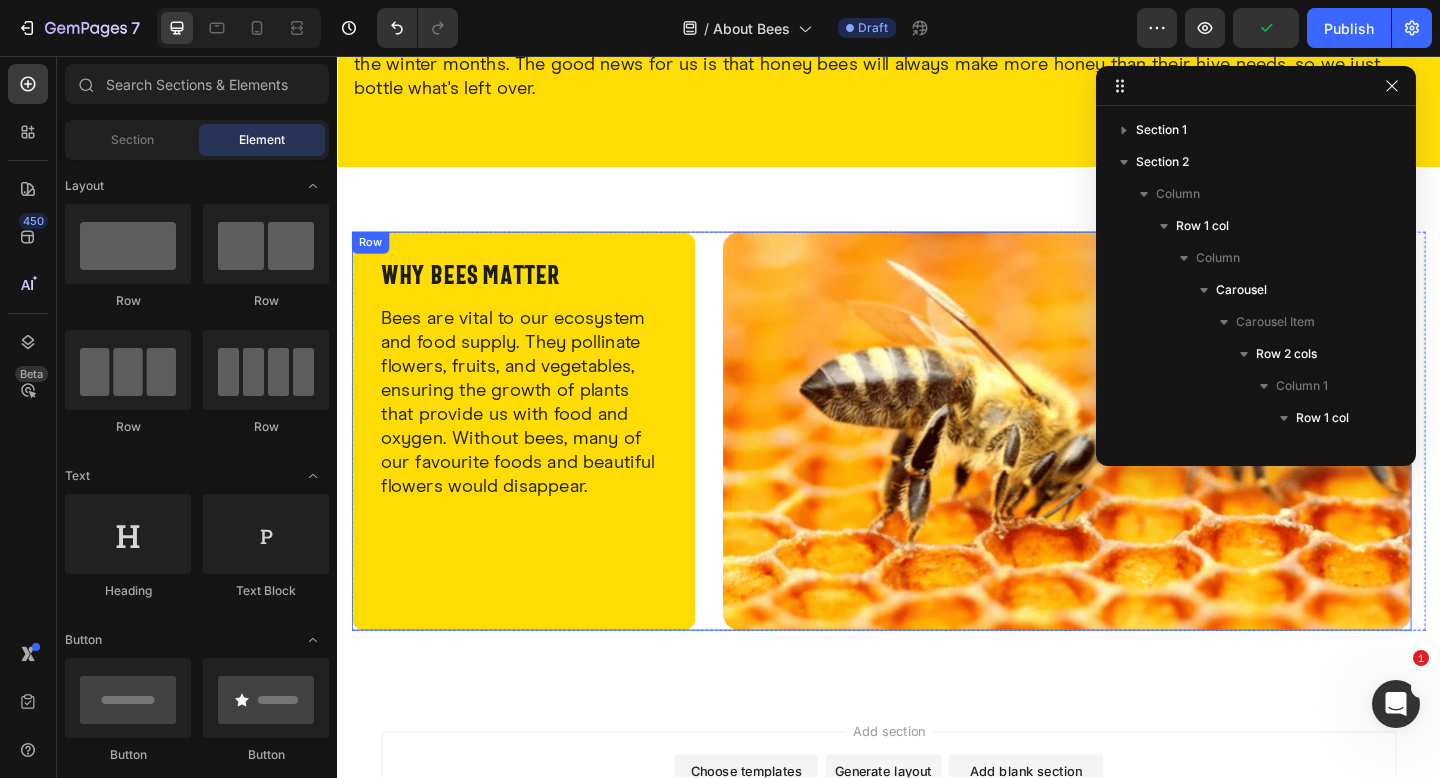 click on "⁠⁠⁠⁠⁠⁠⁠ why bees matter Heading Bees are vital to our ecosystem and food supply. They pollinate flowers, fruits, and vegetables, ensuring the growth of plants that provide us with food and oxygen. Without bees, many of our favourite foods and beautiful flowers would disappear. Text Block Row Image Row" at bounding box center [929, 464] 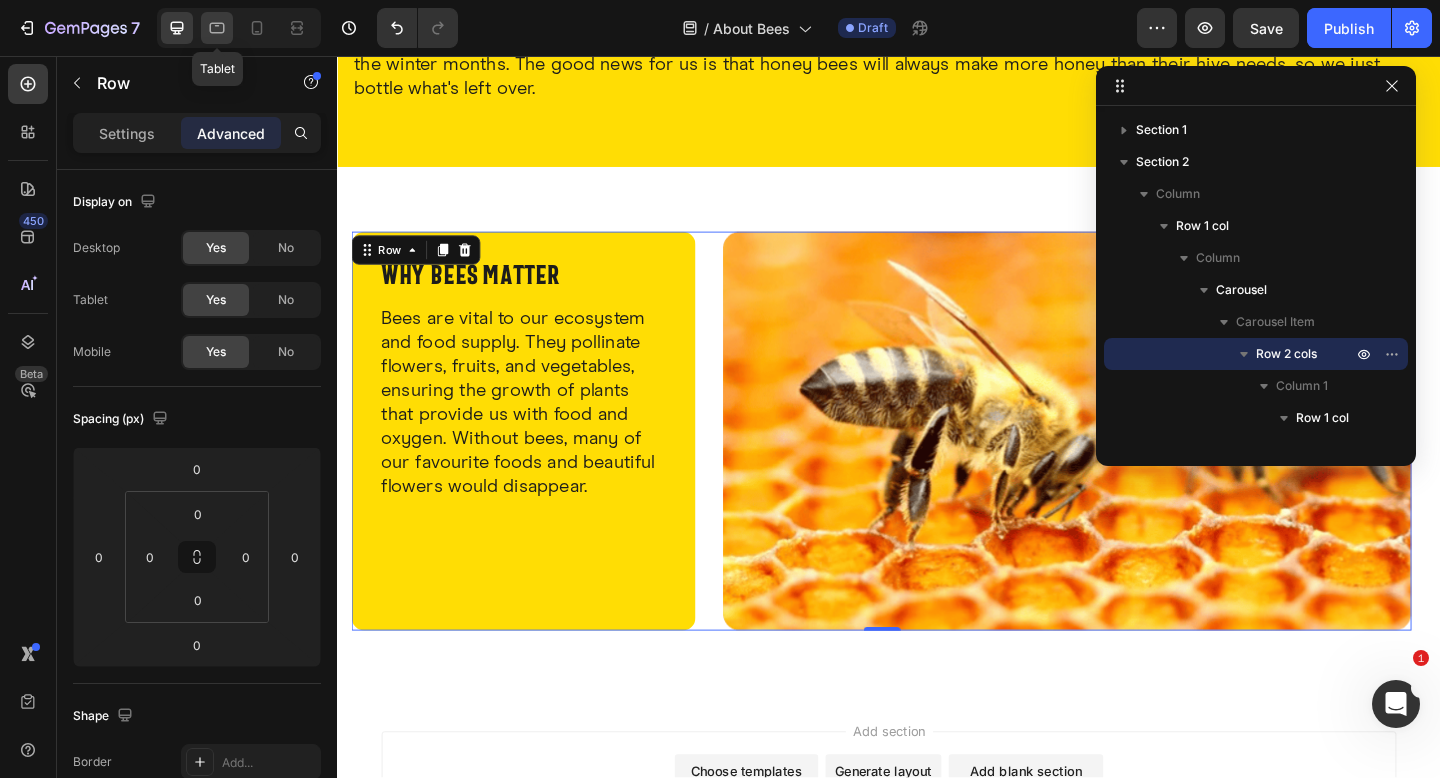 click 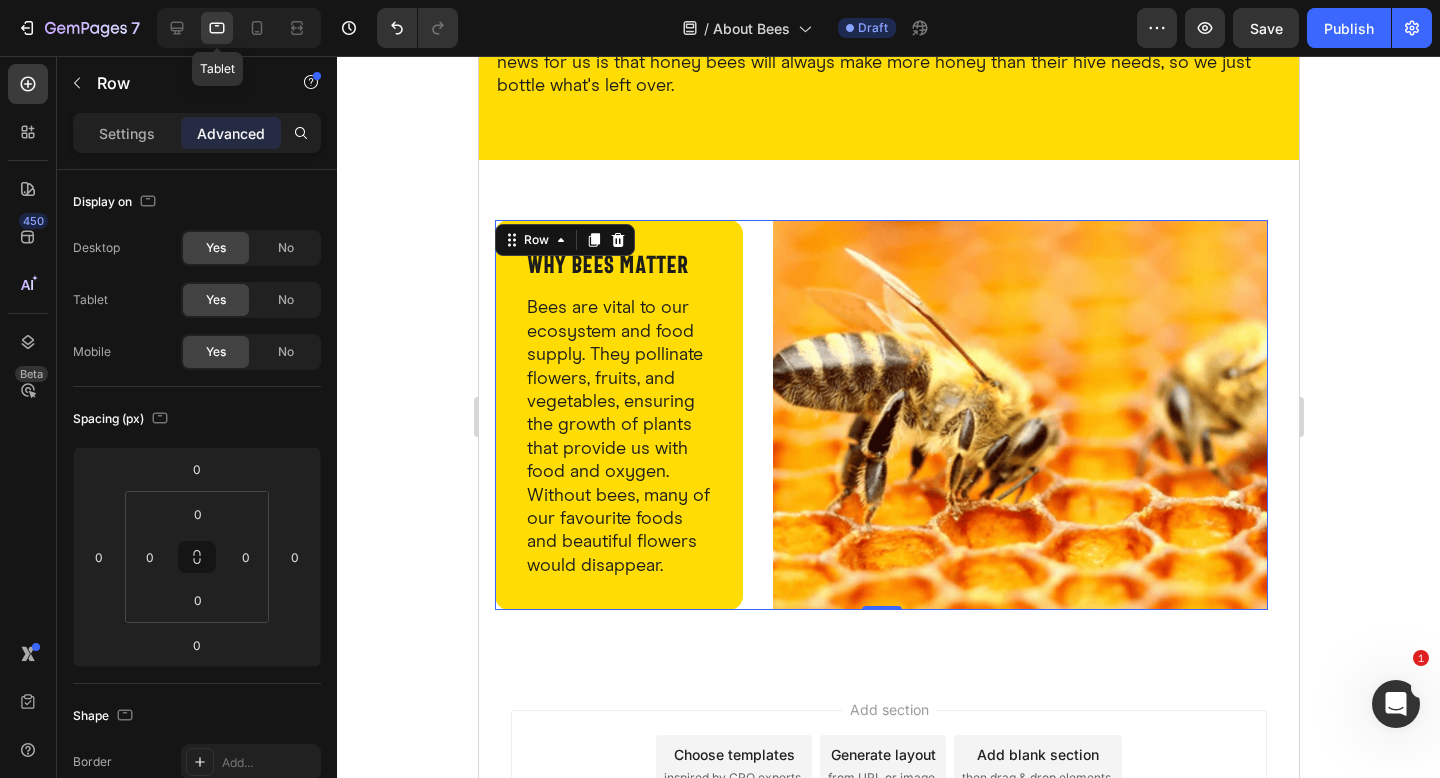 scroll, scrollTop: 647, scrollLeft: 0, axis: vertical 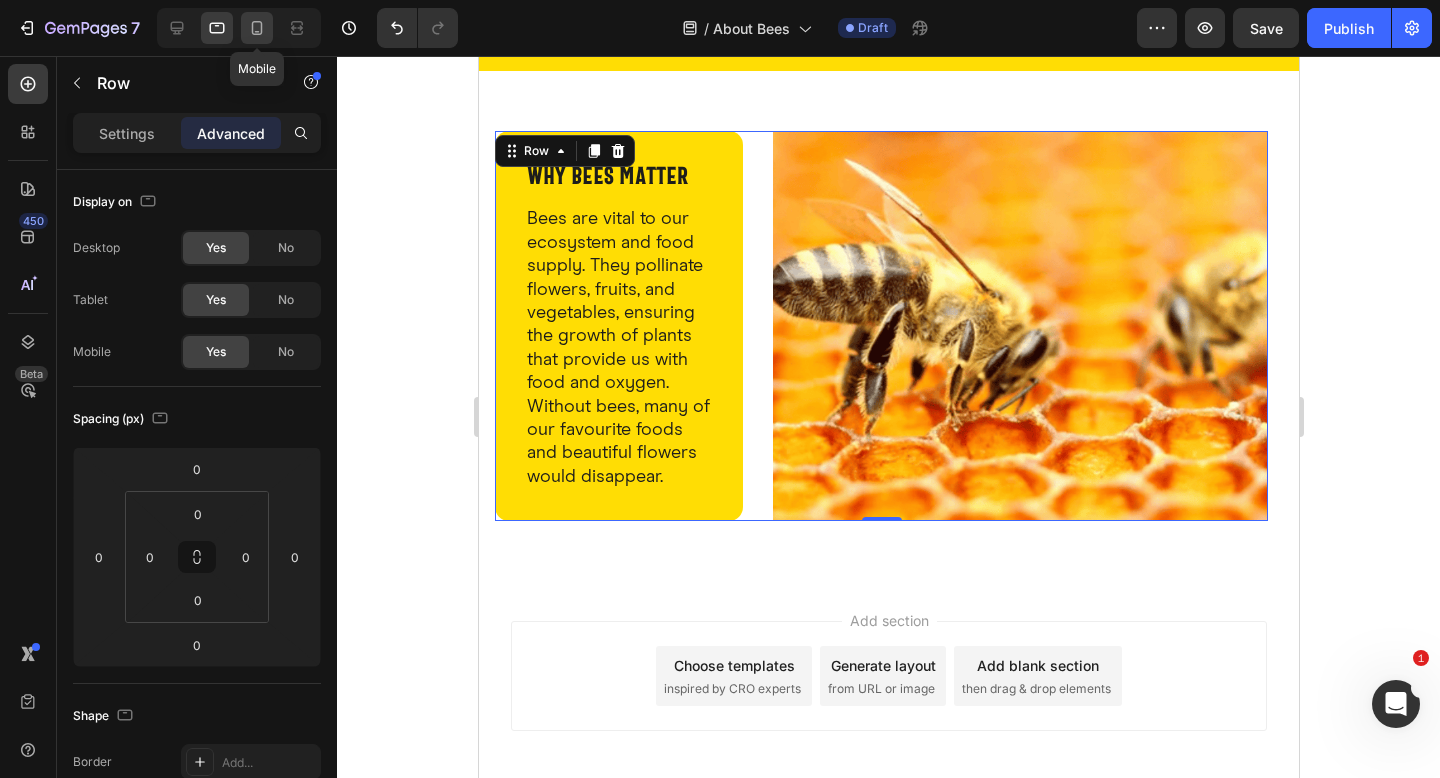 click 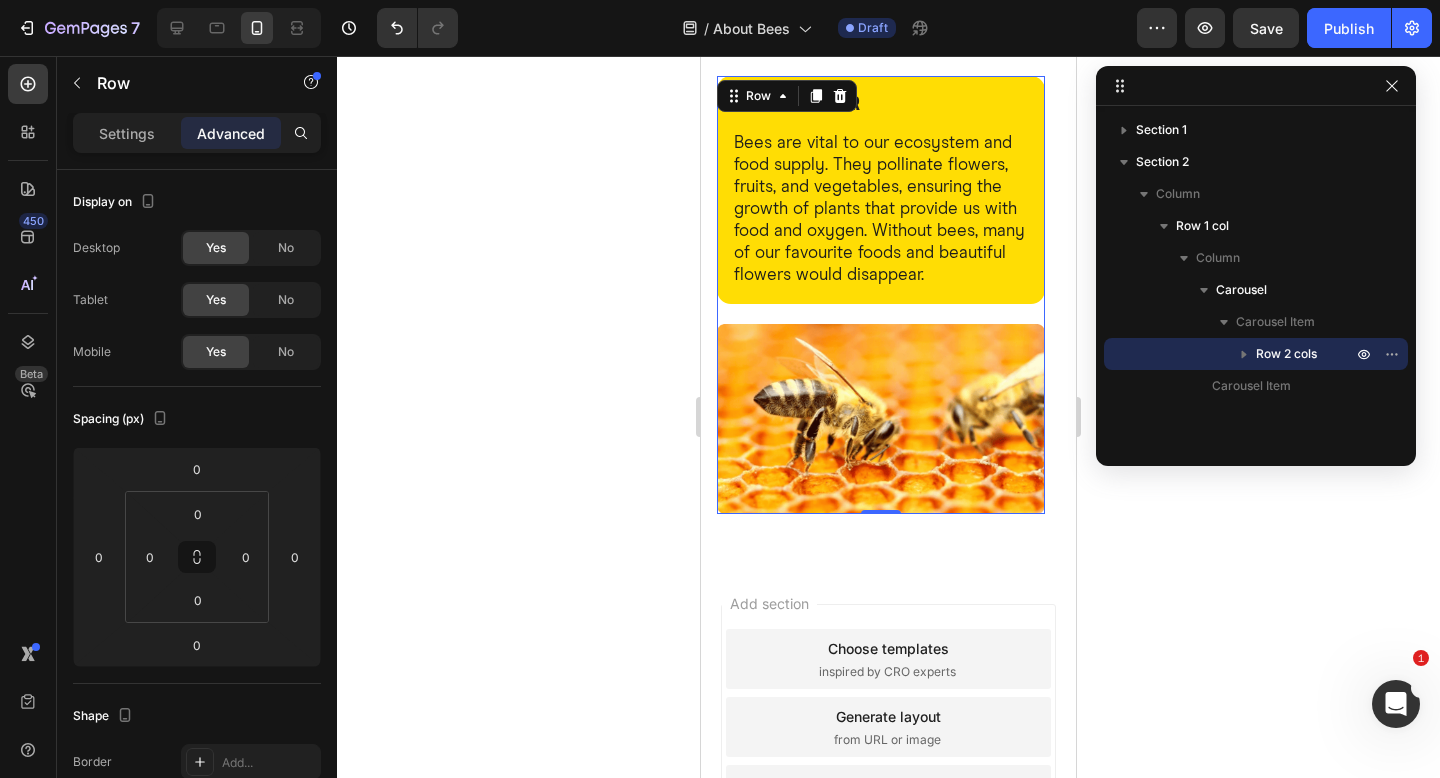 scroll, scrollTop: 602, scrollLeft: 0, axis: vertical 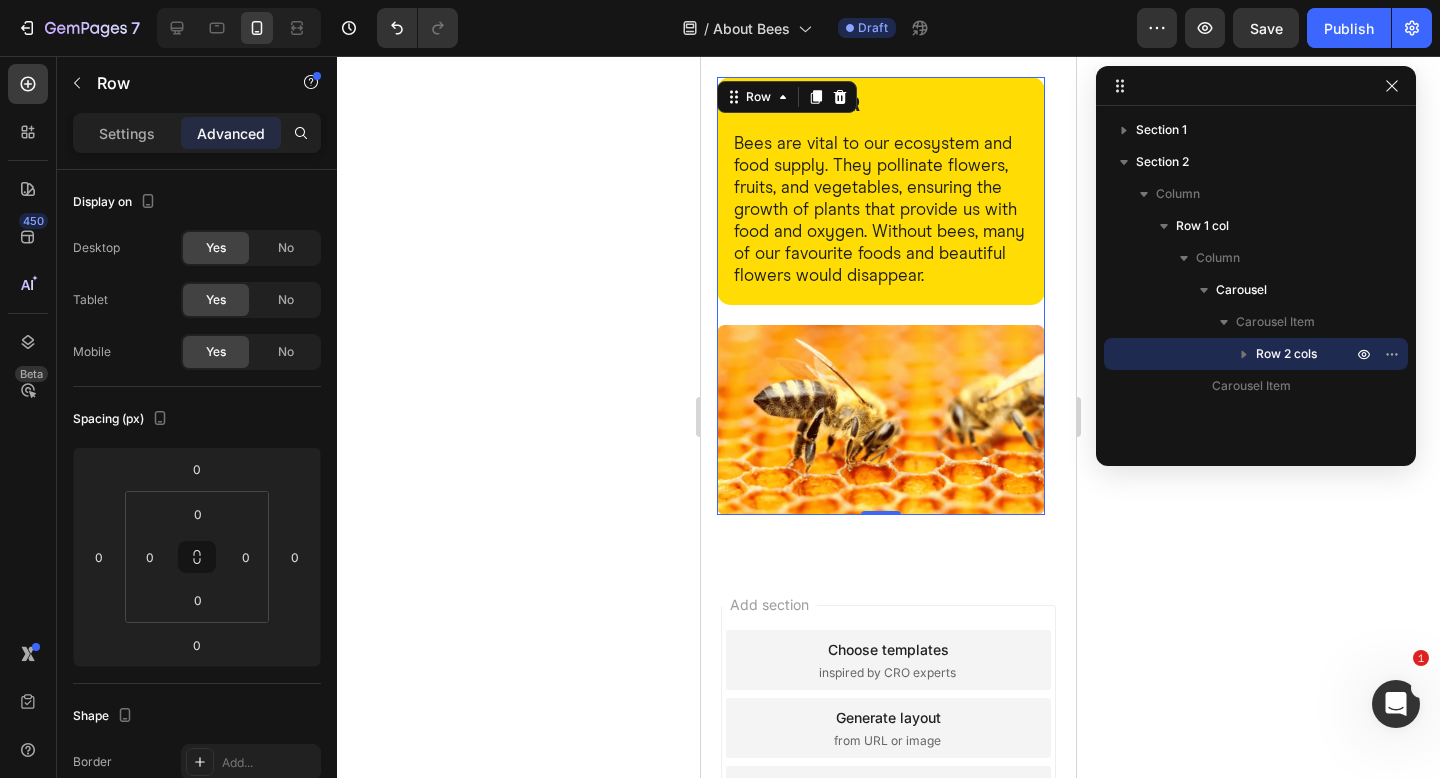 click on "⁠⁠⁠⁠⁠⁠⁠ why bees matter Heading Bees are vital to our ecosystem and food supply. They pollinate flowers, fruits, and vegetables, ensuring the growth of plants that provide us with food and oxygen. Without bees, many of our favourite foods and beautiful flowers would disappear. Text Block Row Image Row   0" at bounding box center (881, 296) 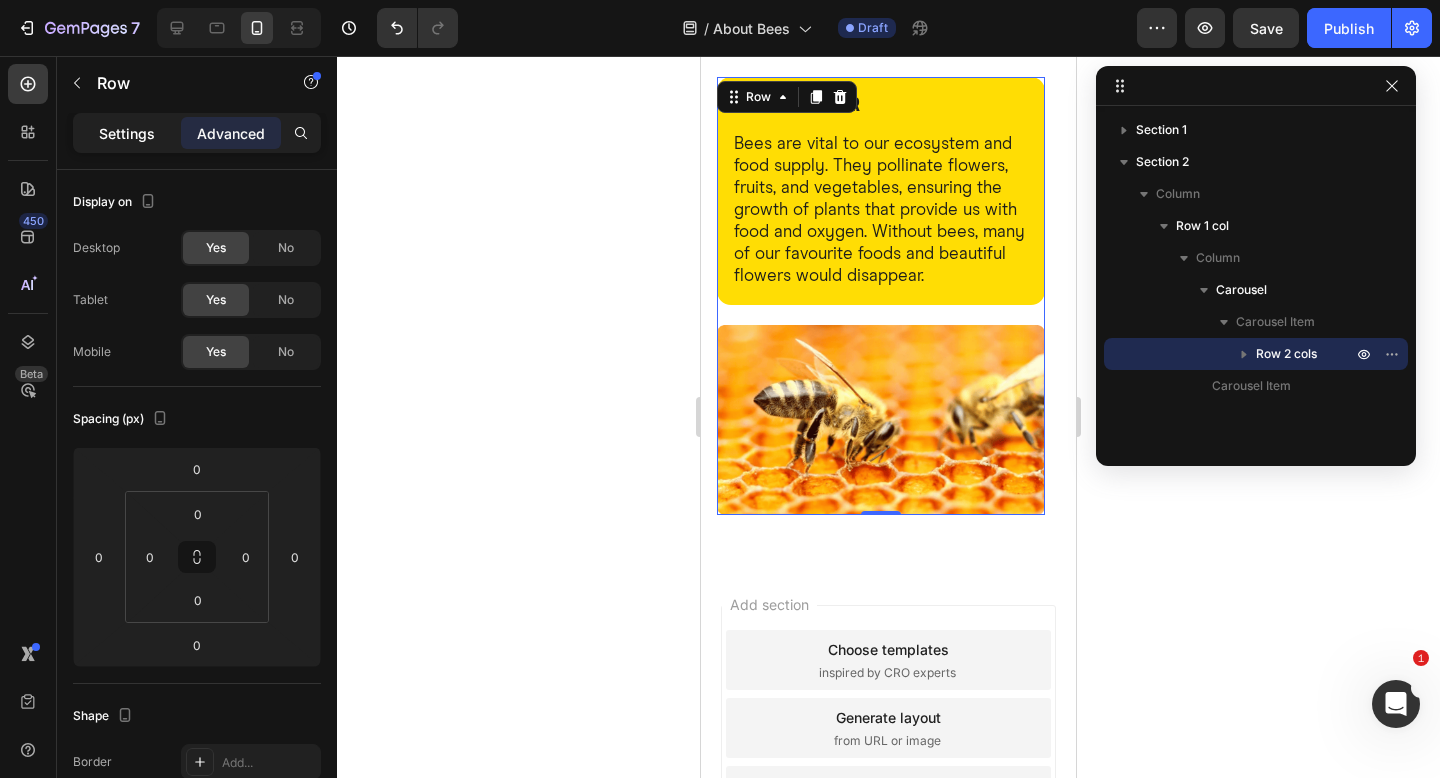 click on "Settings" at bounding box center [127, 133] 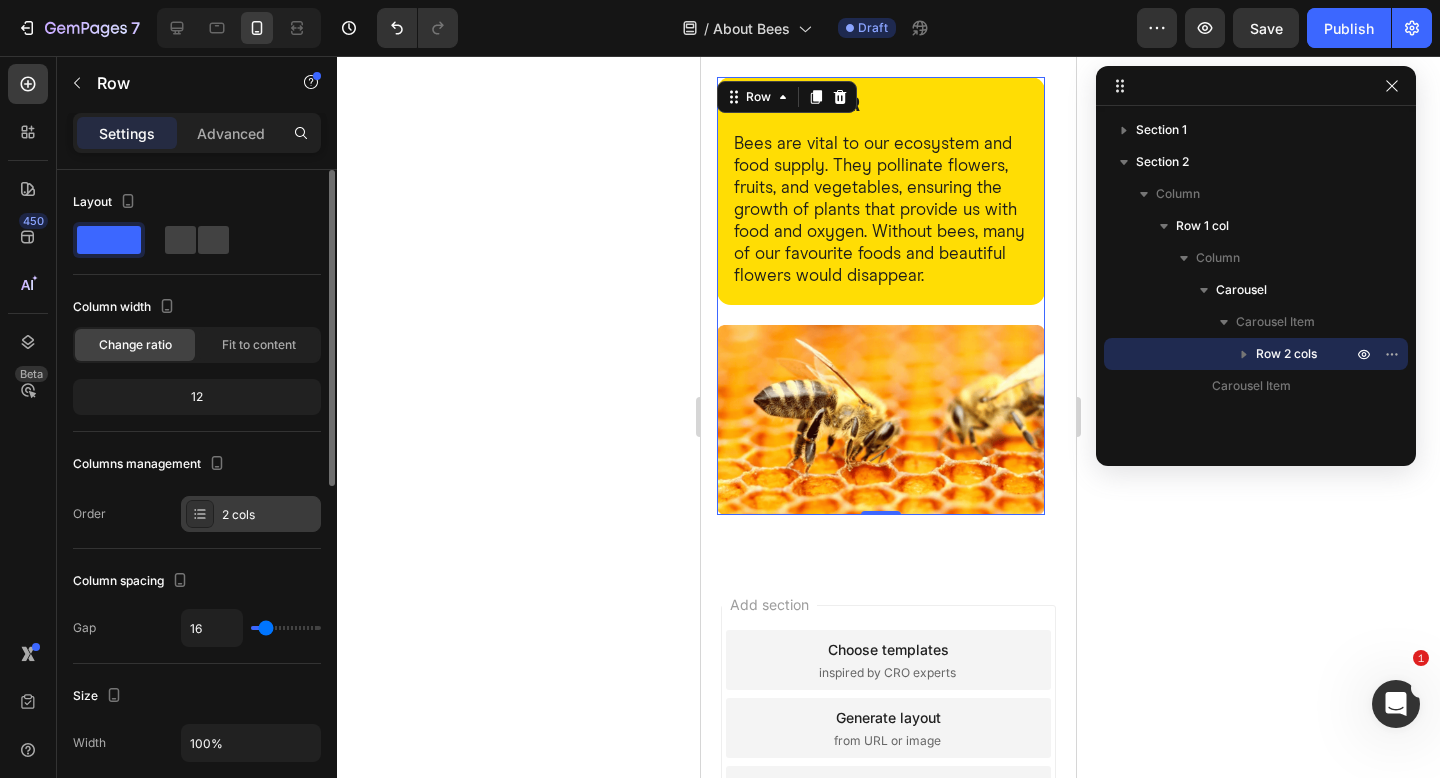 click on "2 cols" at bounding box center (251, 514) 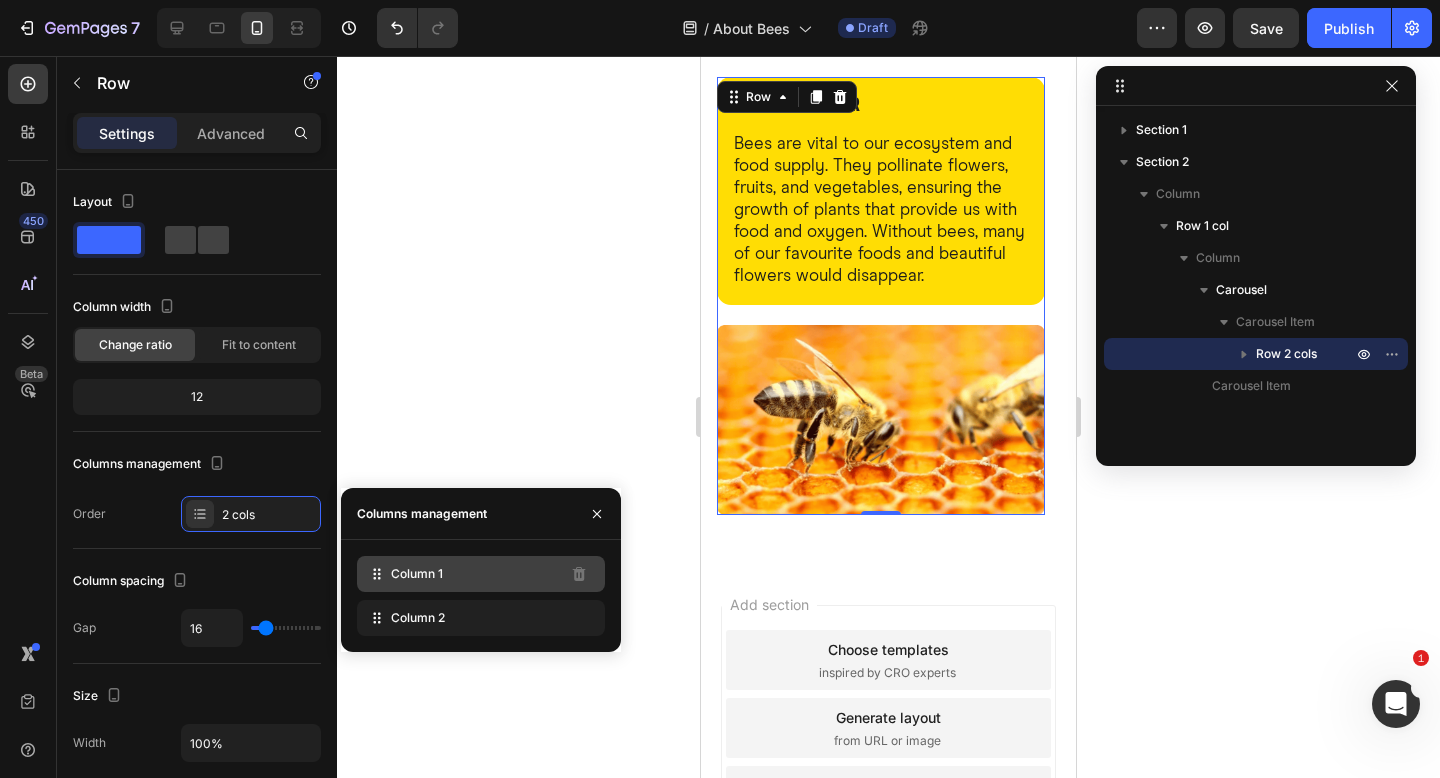 type 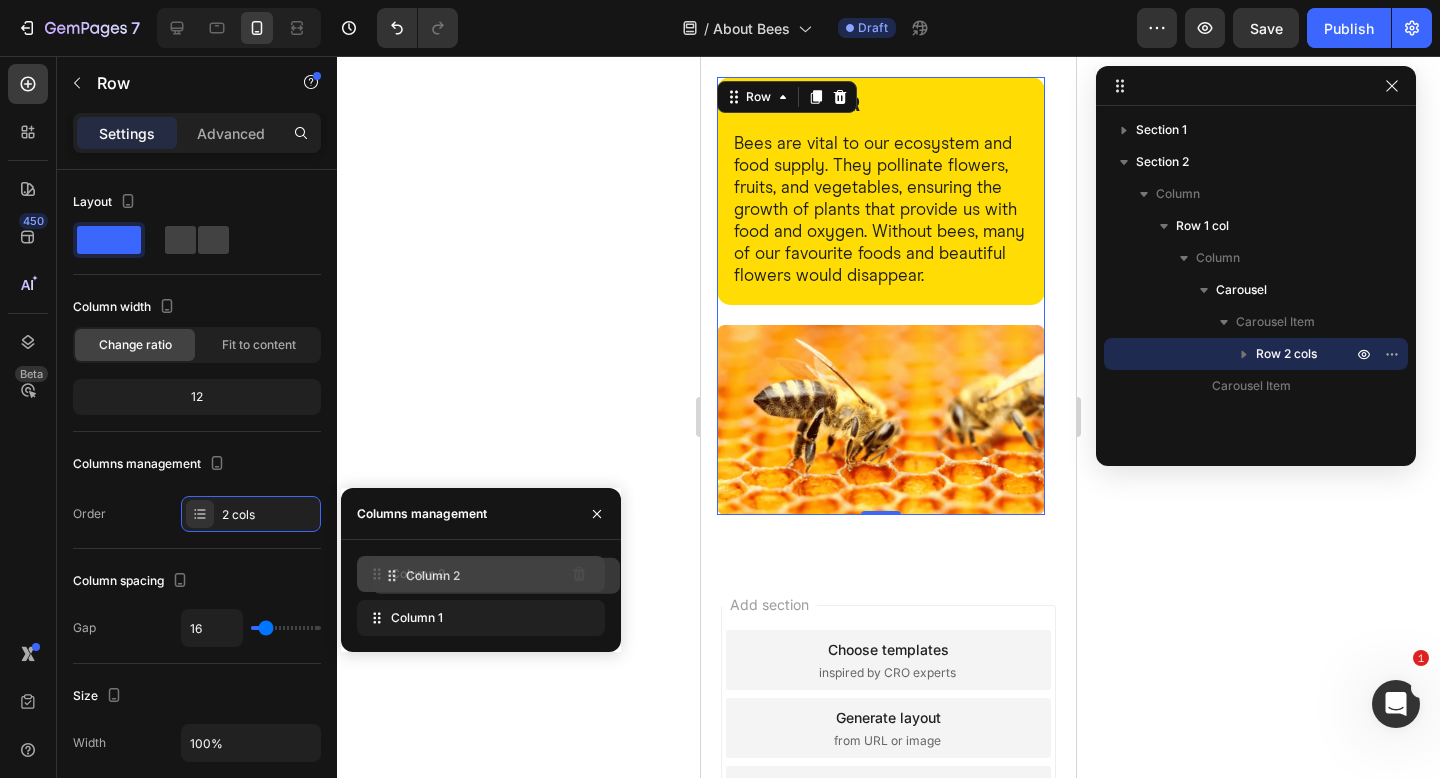drag, startPoint x: 371, startPoint y: 617, endPoint x: 387, endPoint y: 570, distance: 49.648766 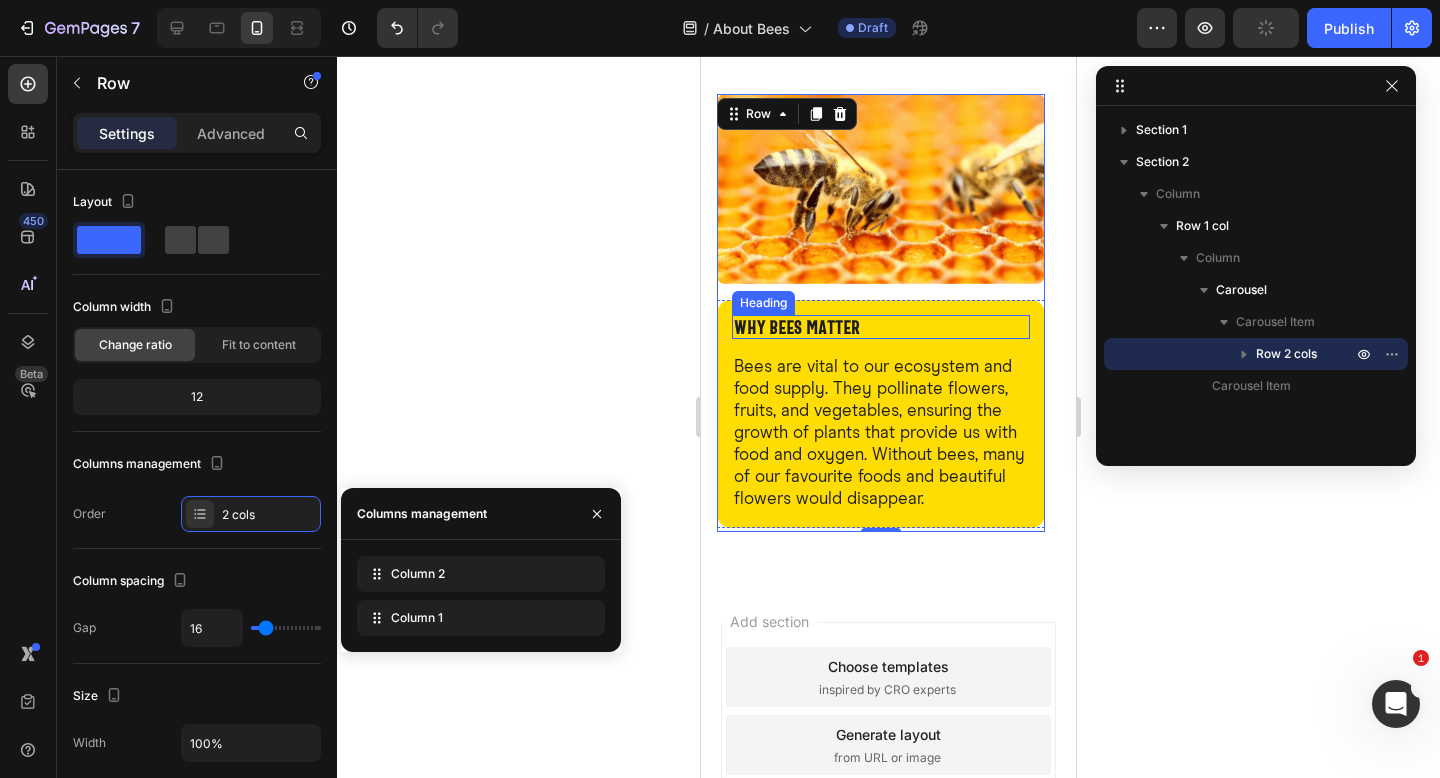 scroll, scrollTop: 571, scrollLeft: 0, axis: vertical 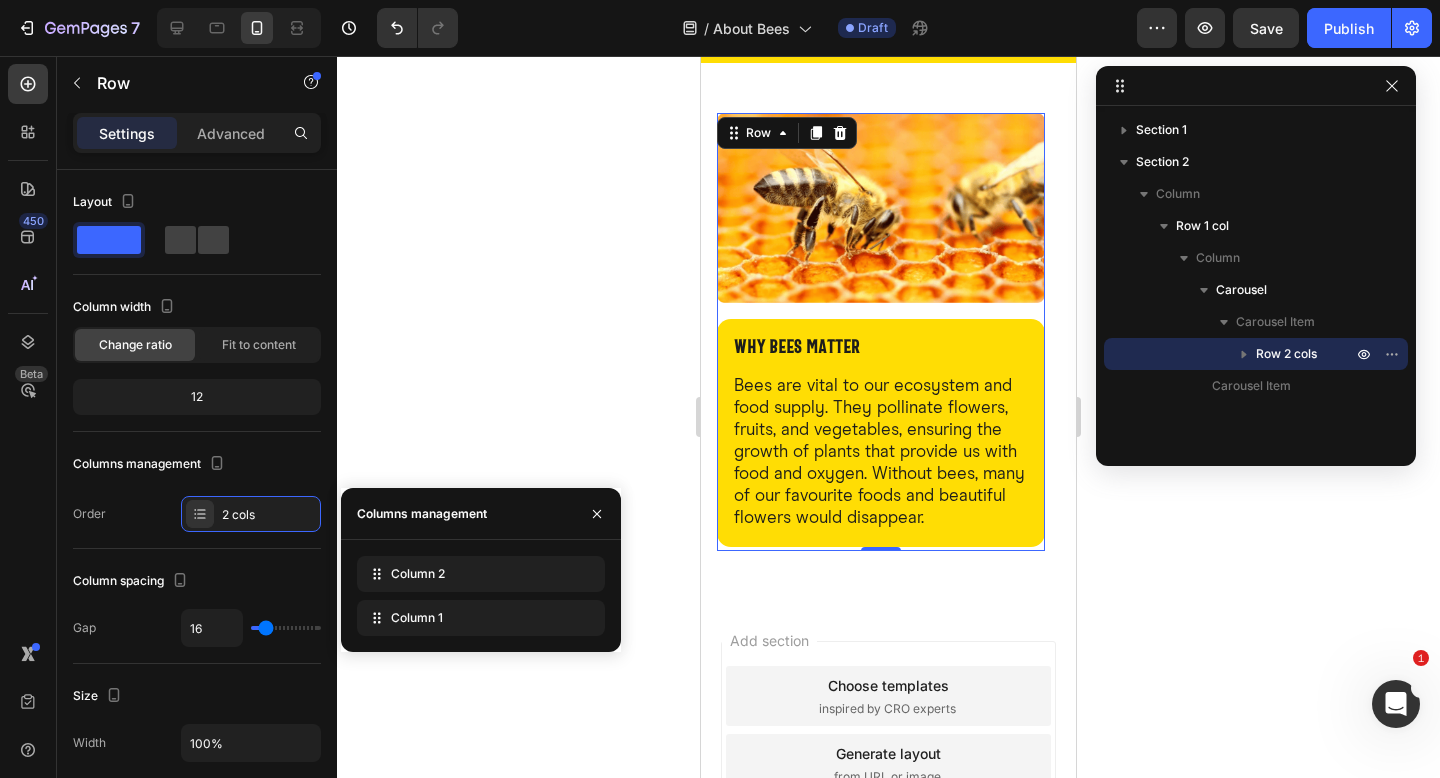 click on "⁠⁠⁠⁠⁠⁠⁠ why bees matter Heading Bees are vital to our ecosystem and food supply. They pollinate flowers, fruits, and vegetables, ensuring the growth of plants that provide us with food and oxygen. Without bees, many of our favourite foods and beautiful flowers would disappear. Text Block Row Image Row   0" at bounding box center (881, 332) 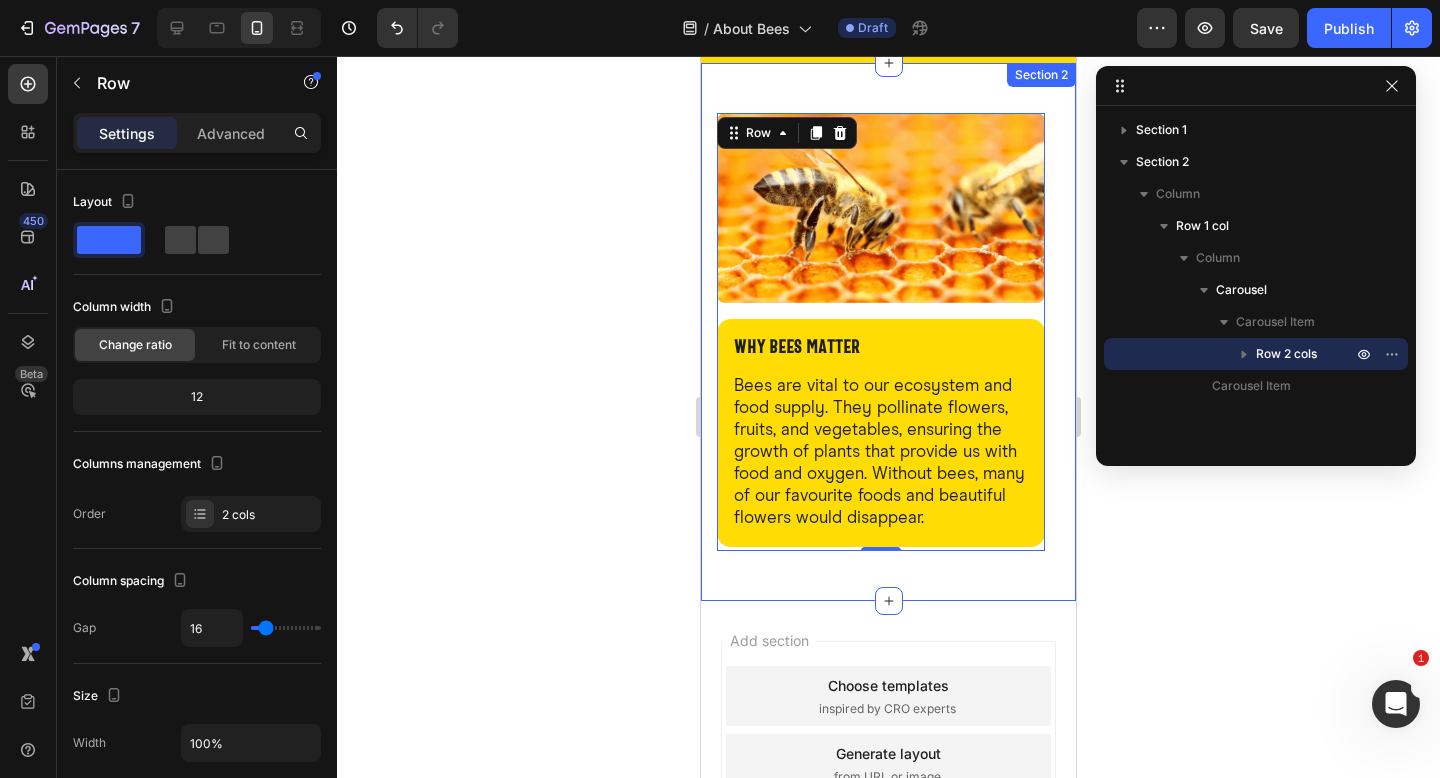 click on "⁠⁠⁠⁠⁠⁠⁠ why bees matter Heading Bees are vital to our ecosystem and food supply. They pollinate flowers, fruits, and vegetables, ensuring the growth of plants that provide us with food and oxygen. Without bees, many of our favourite foods and beautiful flowers would disappear. Text Block Row Image Row   0
Drop element here Carousel Row Section 2" at bounding box center (888, 332) 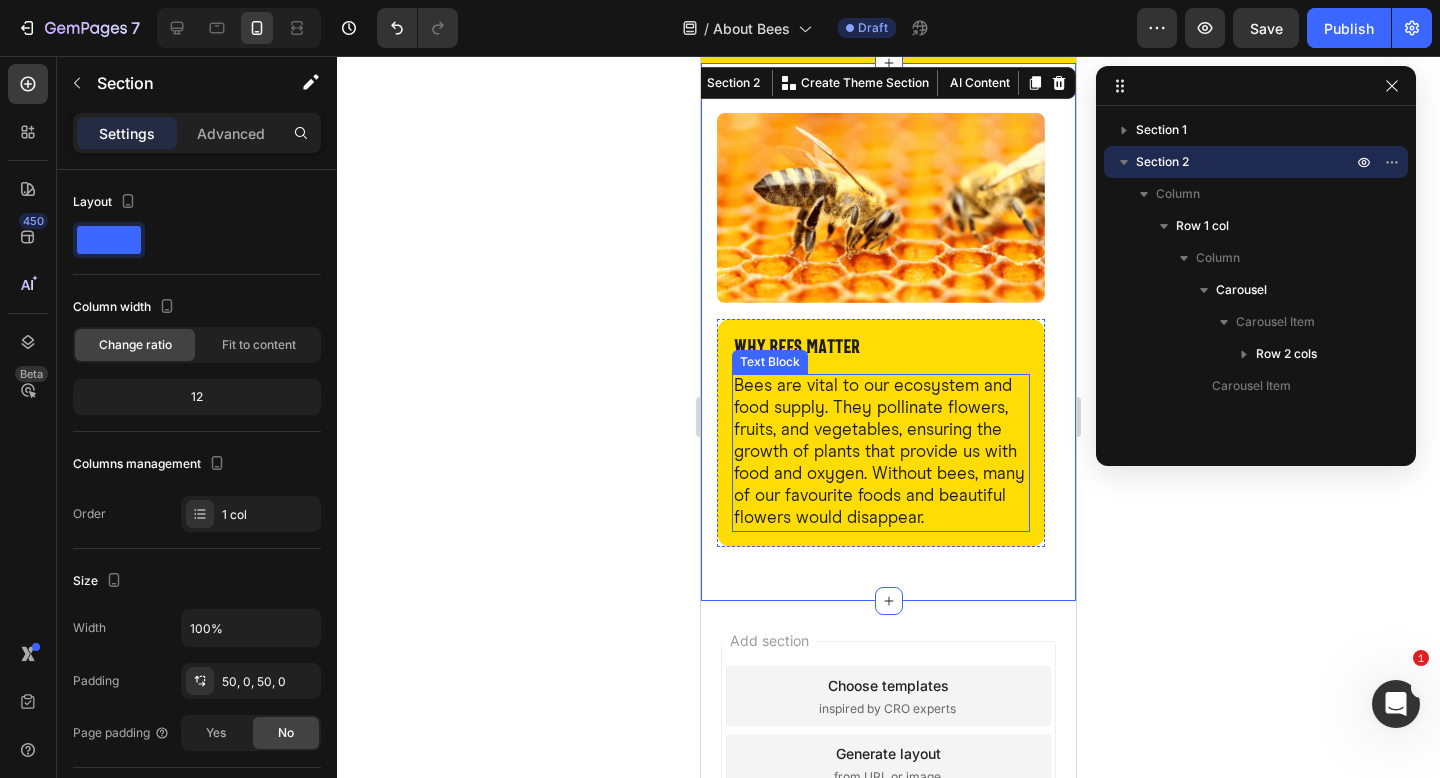 click on "Bees are vital to our ecosystem and food supply. They pollinate flowers, fruits, and vegetables, ensuring the growth of plants that provide us with food and oxygen. Without bees, many of our favourite foods and beautiful flowers would disappear." at bounding box center [881, 453] 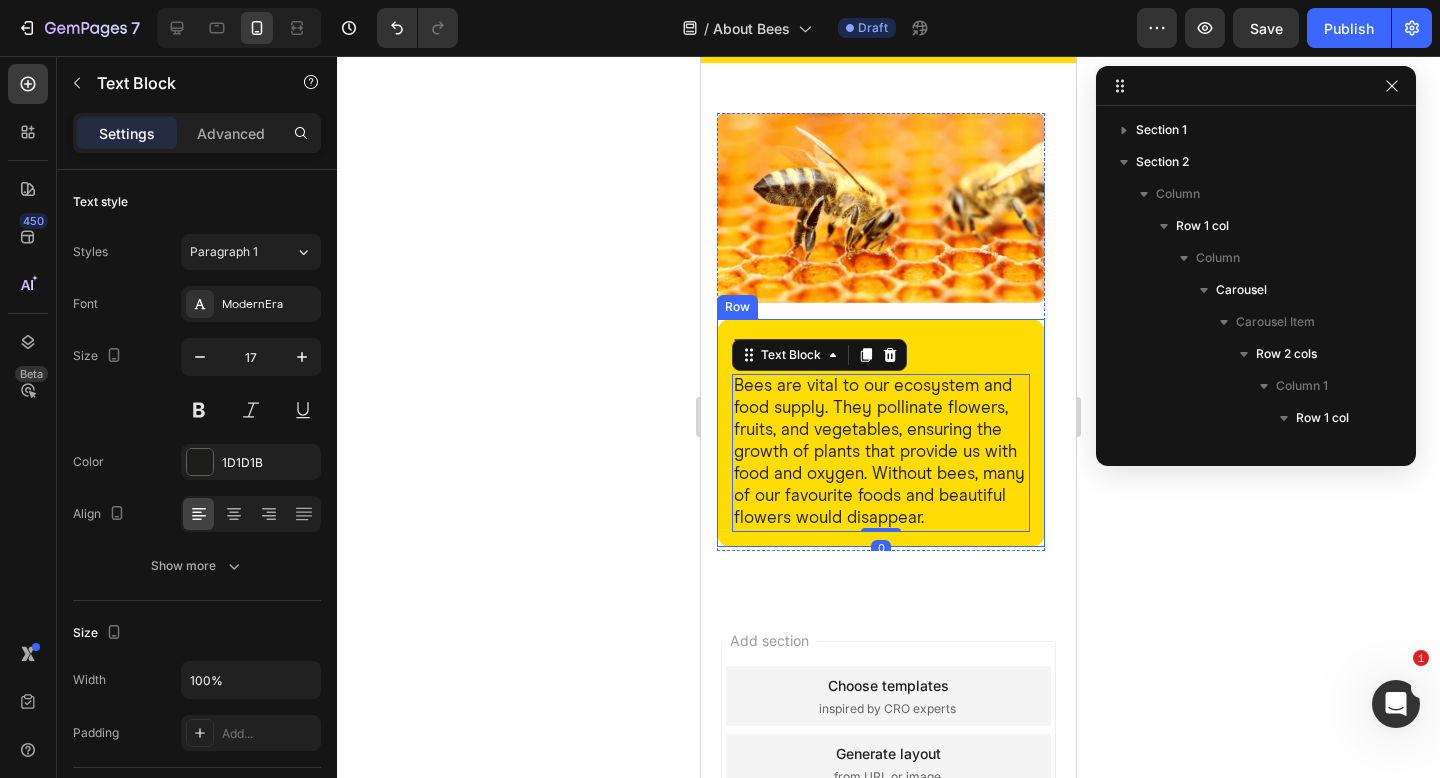 click on "⁠⁠⁠⁠⁠⁠⁠ why bees matter Heading Bees are vital to our ecosystem and food supply. They pollinate flowers, fruits, and vegetables, ensuring the growth of plants that provide us with food and oxygen. Without bees, many of our favourite foods and beautiful flowers would disappear. Text Block   0 Row" at bounding box center [881, 433] 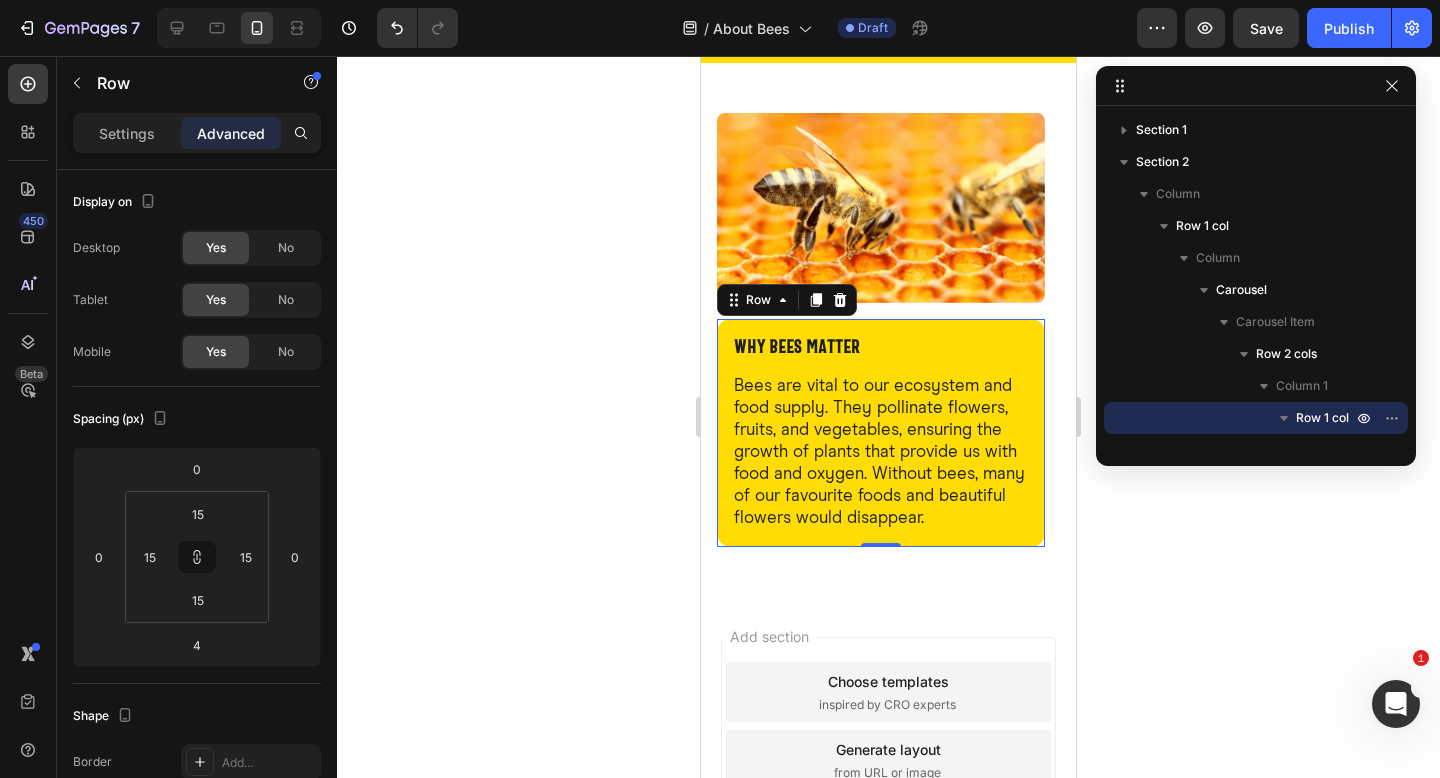 drag, startPoint x: 877, startPoint y: 543, endPoint x: 883, endPoint y: 522, distance: 21.84033 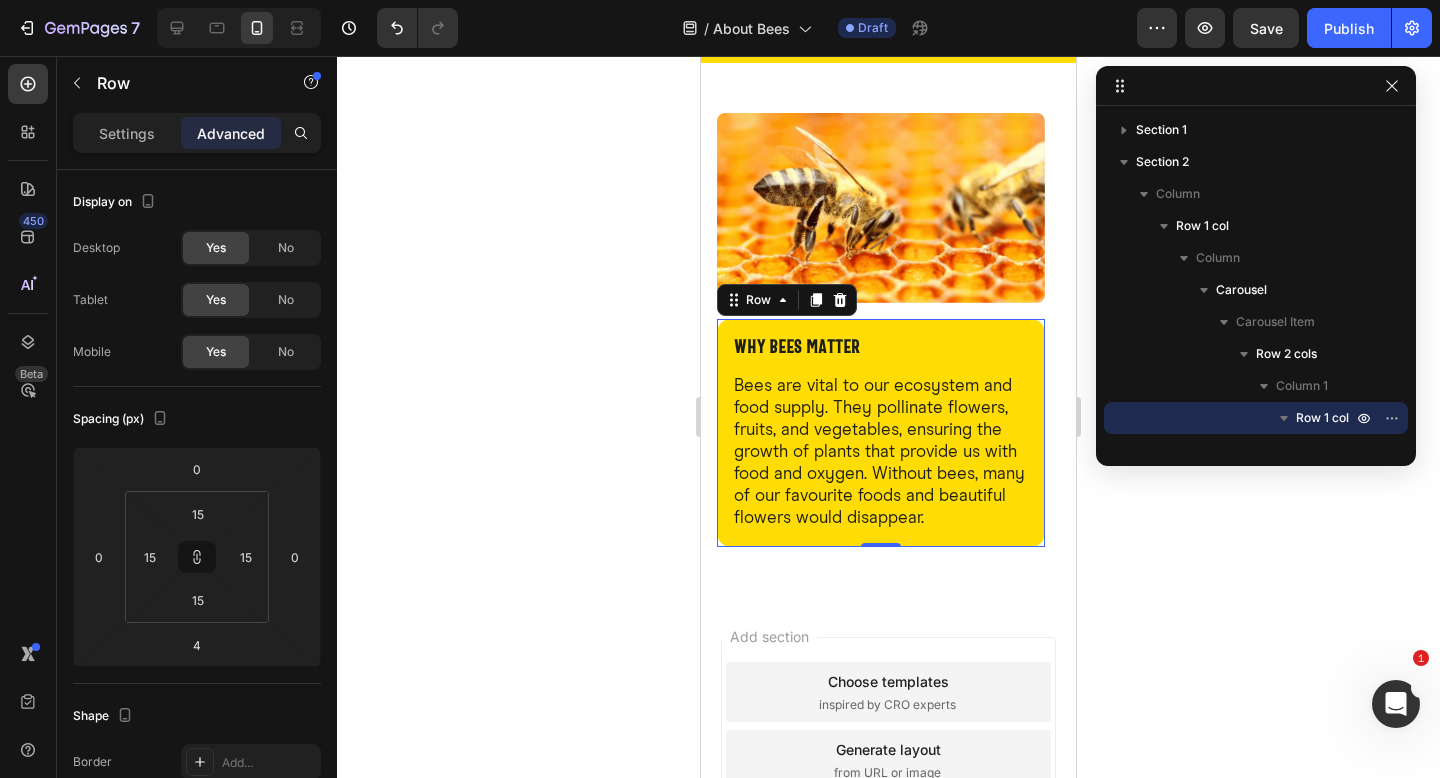 click on "⁠⁠⁠⁠⁠⁠⁠ why bees matter Heading Bees are vital to our ecosystem and food supply. They pollinate flowers, fruits, and vegetables, ensuring the growth of plants that provide us with food and oxygen. Without bees, many of our favourite foods and beautiful flowers would disappear. Text Block Row   0" at bounding box center [881, 433] 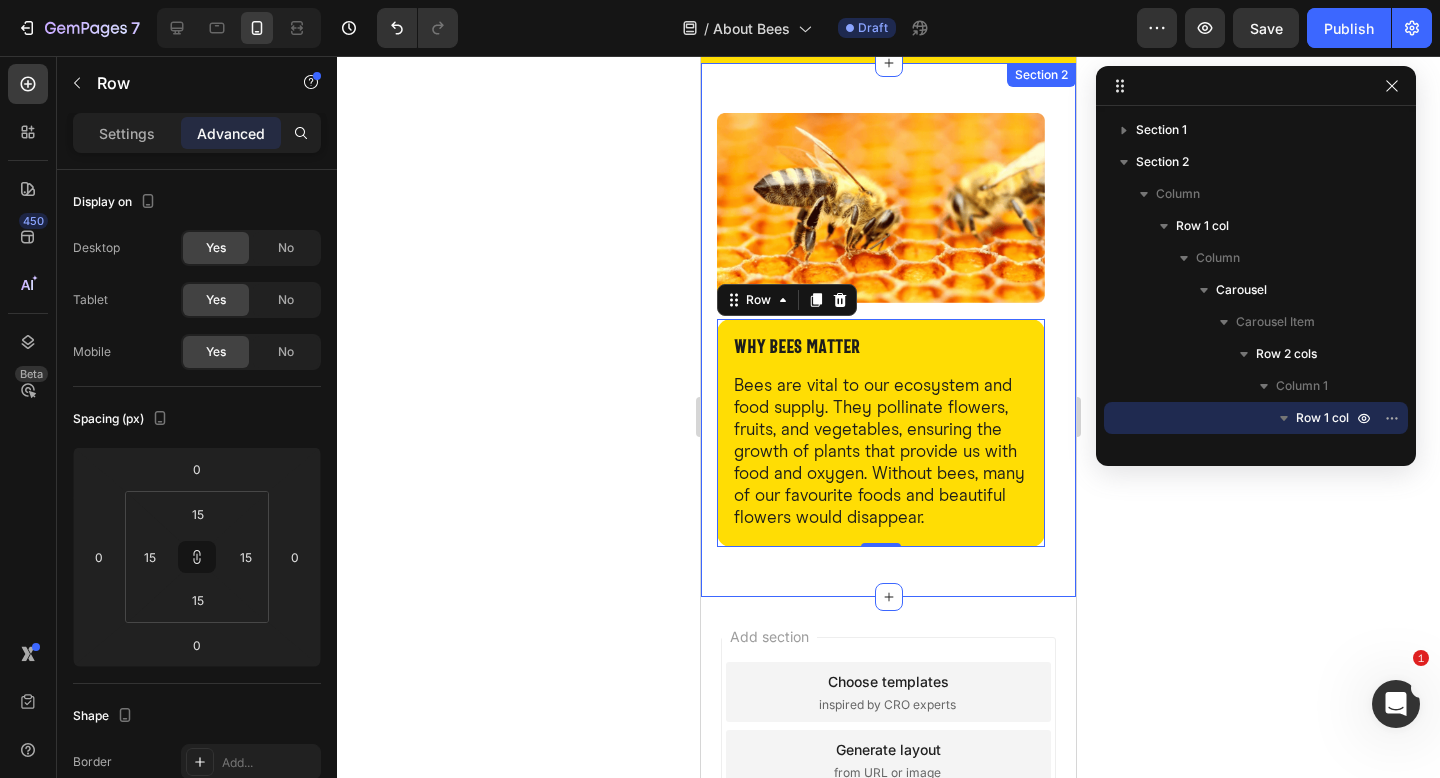click on "⁠⁠⁠⁠⁠⁠⁠ why bees matter Heading Bees are vital to our ecosystem and food supply. They pollinate flowers, fruits, and vegetables, ensuring the growth of plants that provide us with food and oxygen. Without bees, many of our favourite foods and beautiful flowers would disappear. Text Block Row   0 Image Row
Drop element here Carousel Row Section 2" at bounding box center [888, 330] 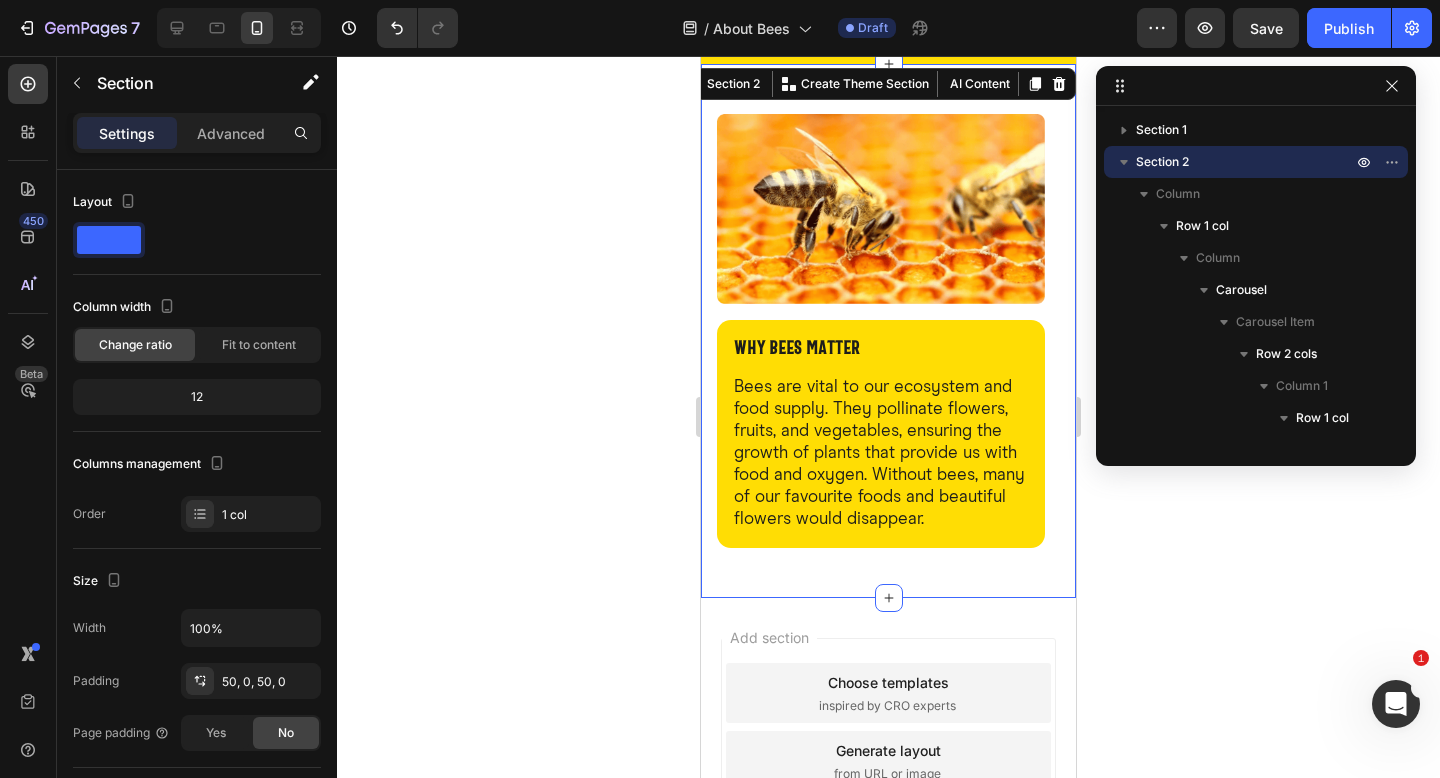 scroll, scrollTop: 391, scrollLeft: 0, axis: vertical 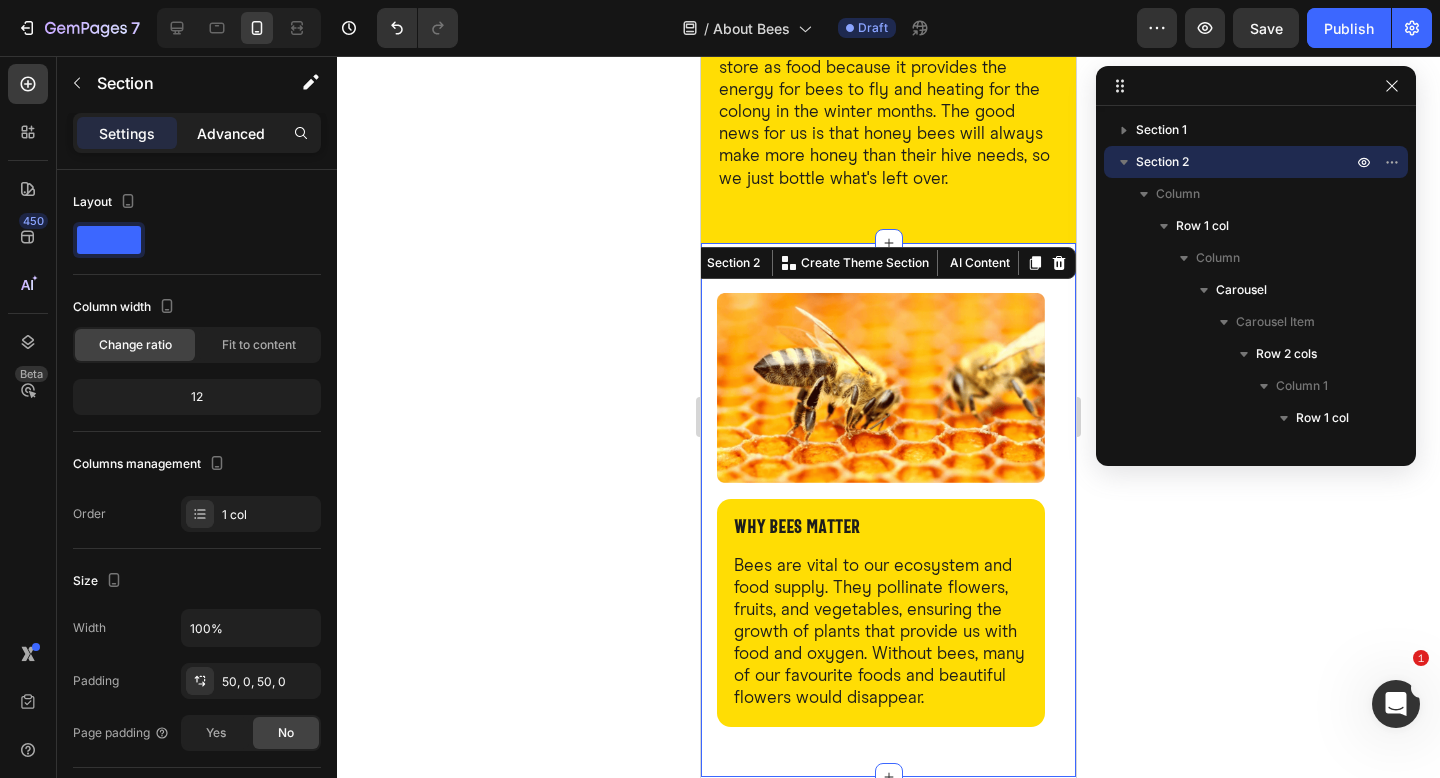 click on "Advanced" at bounding box center [231, 133] 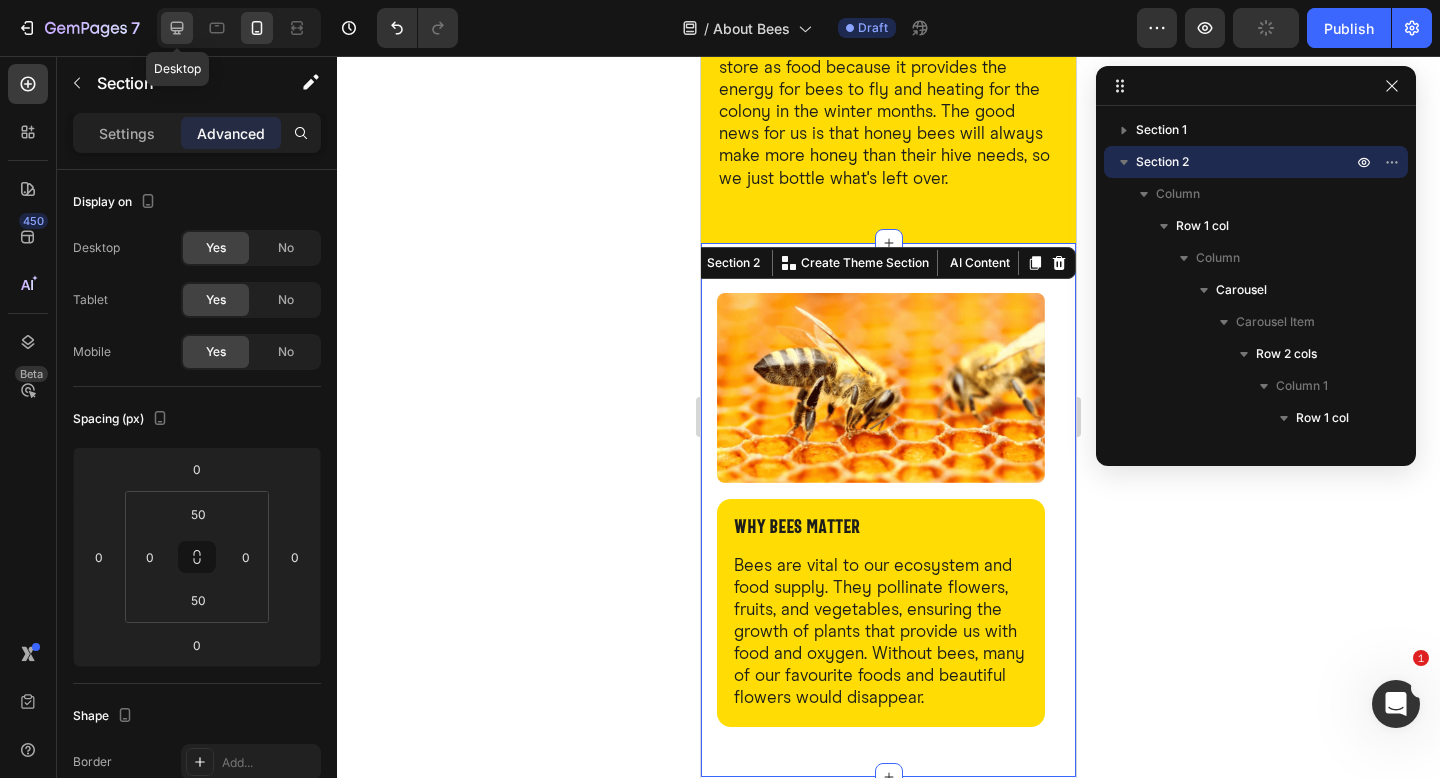 click 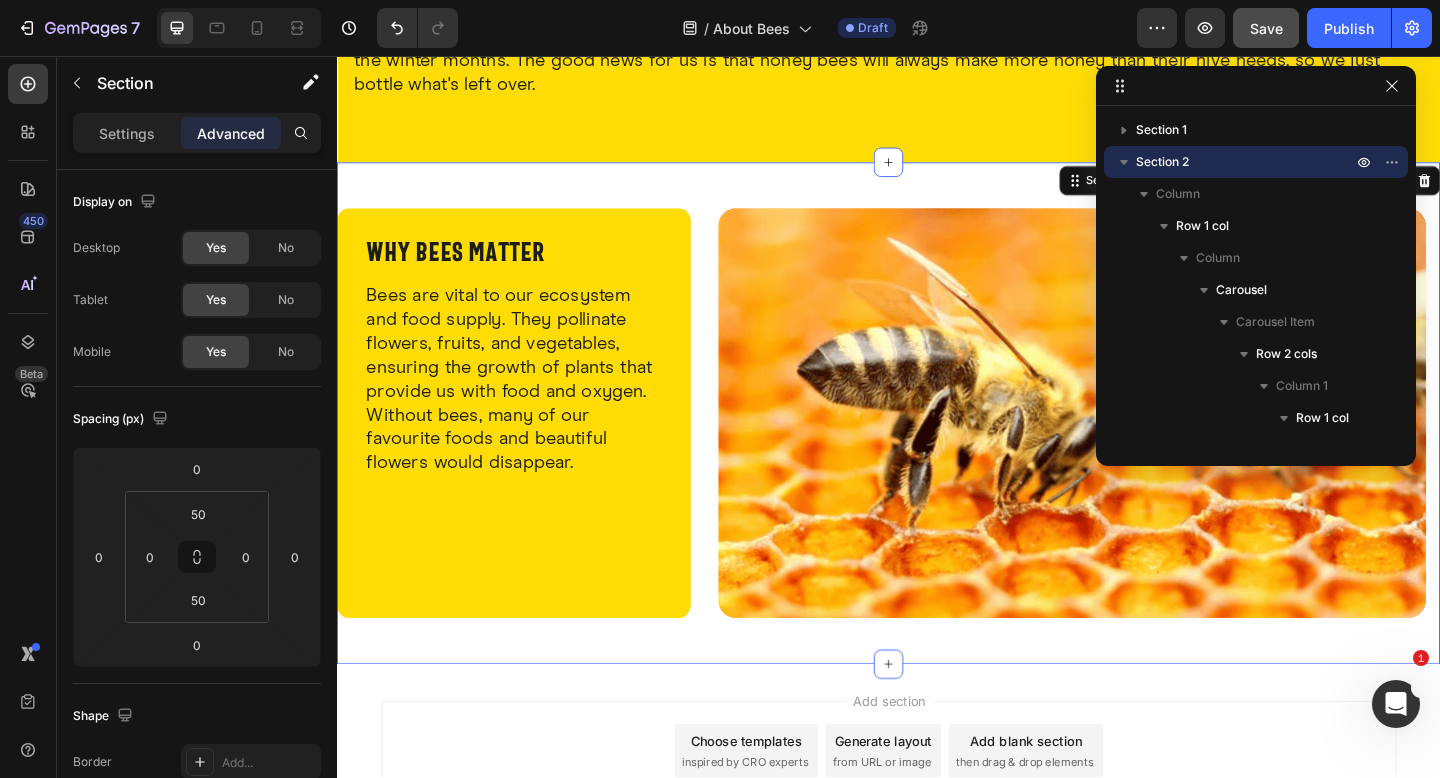 scroll, scrollTop: 712, scrollLeft: 0, axis: vertical 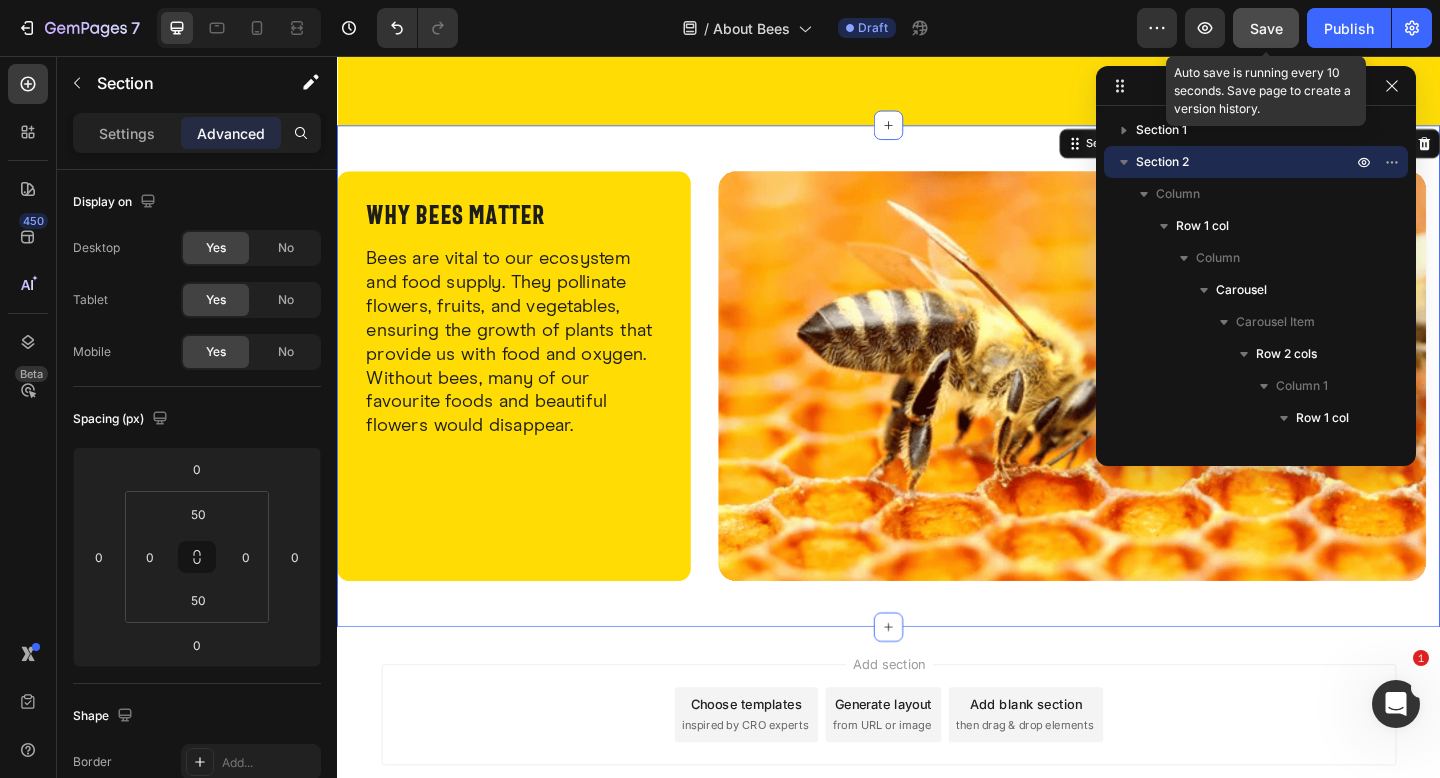 click on "Save" at bounding box center [1266, 28] 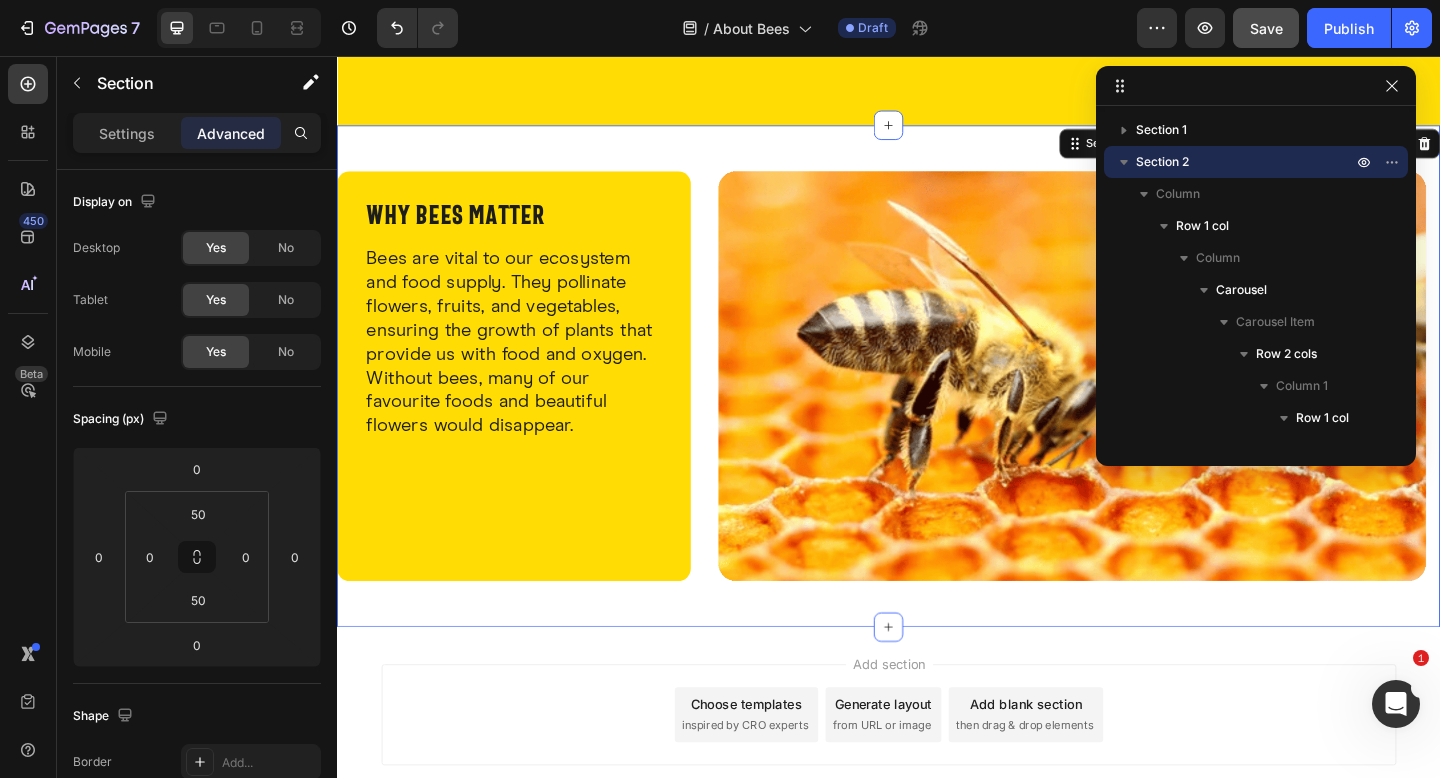 click on "⁠⁠⁠⁠⁠⁠⁠ why bees matter Heading Bees are vital to our ecosystem and food supply. They pollinate flowers, fruits, and vegetables, ensuring the growth of plants that provide us with food and oxygen. Without bees, many of our favourite foods and beautiful flowers would disappear. Text Block Row Image Row
Drop element here Carousel Row Section 2   You can create reusable sections Create Theme Section AI Content Write with GemAI What would you like to describe here? Tone and Voice Persuasive Product Blossom Honey, Big Squeezy Saver Pack 1.36kg x 4 Show more Generate" at bounding box center [937, 405] 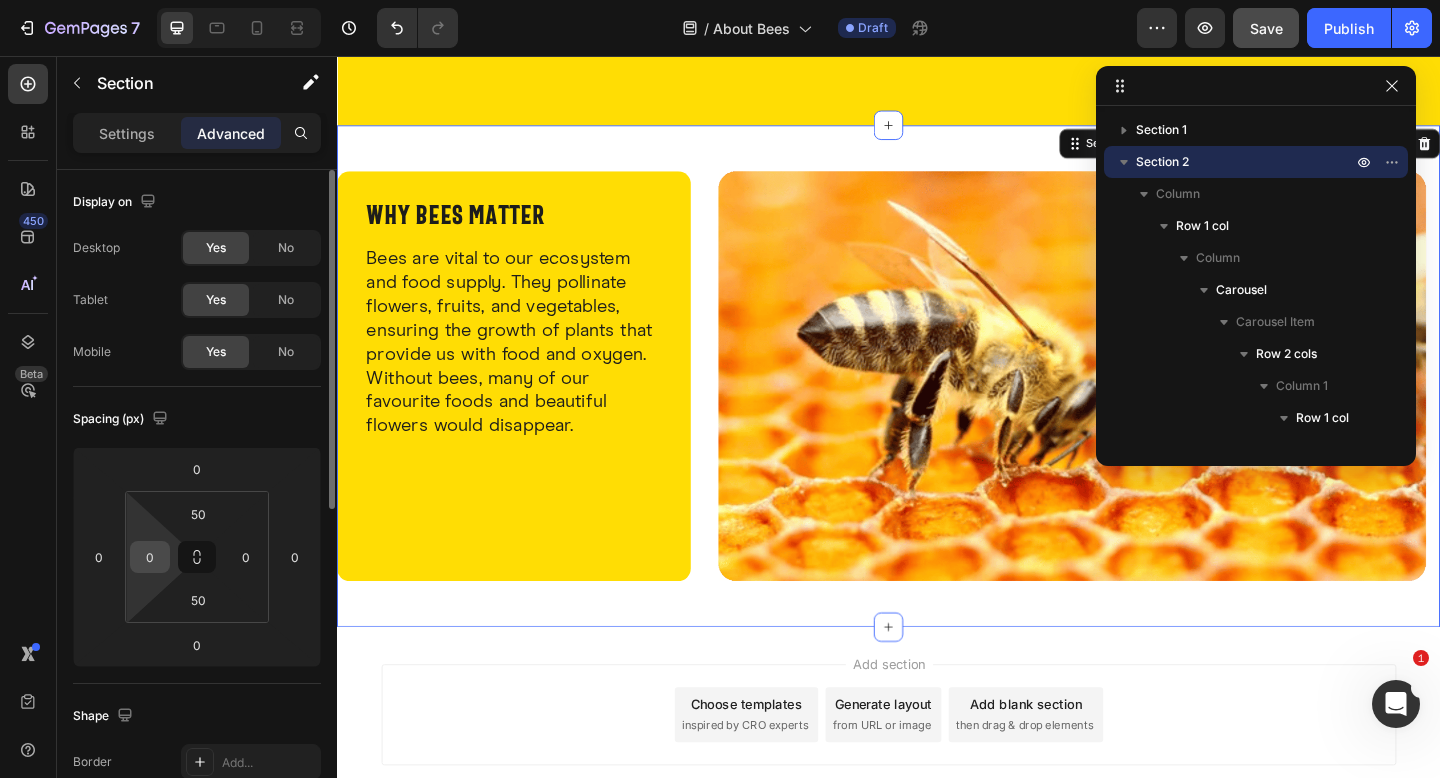 click on "0" at bounding box center (150, 557) 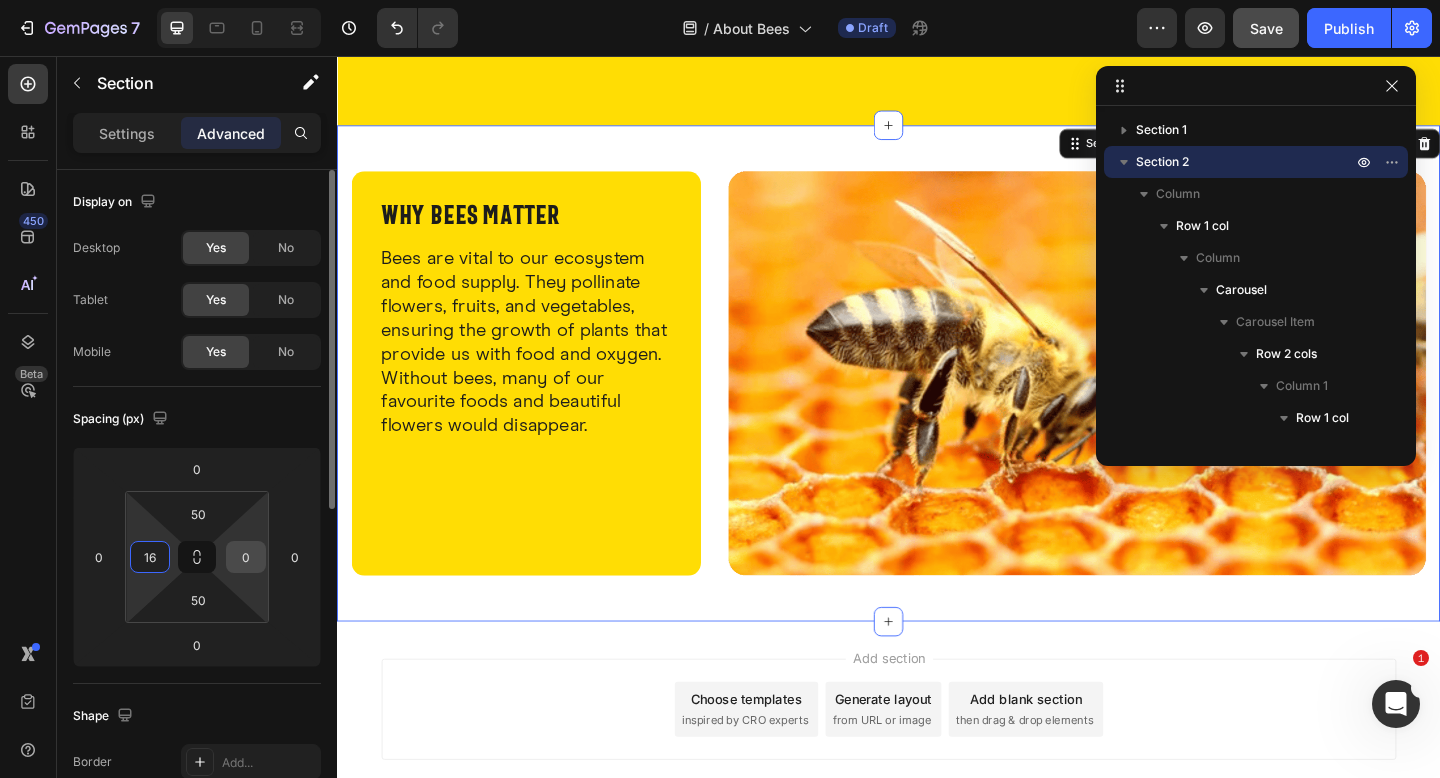 type on "16" 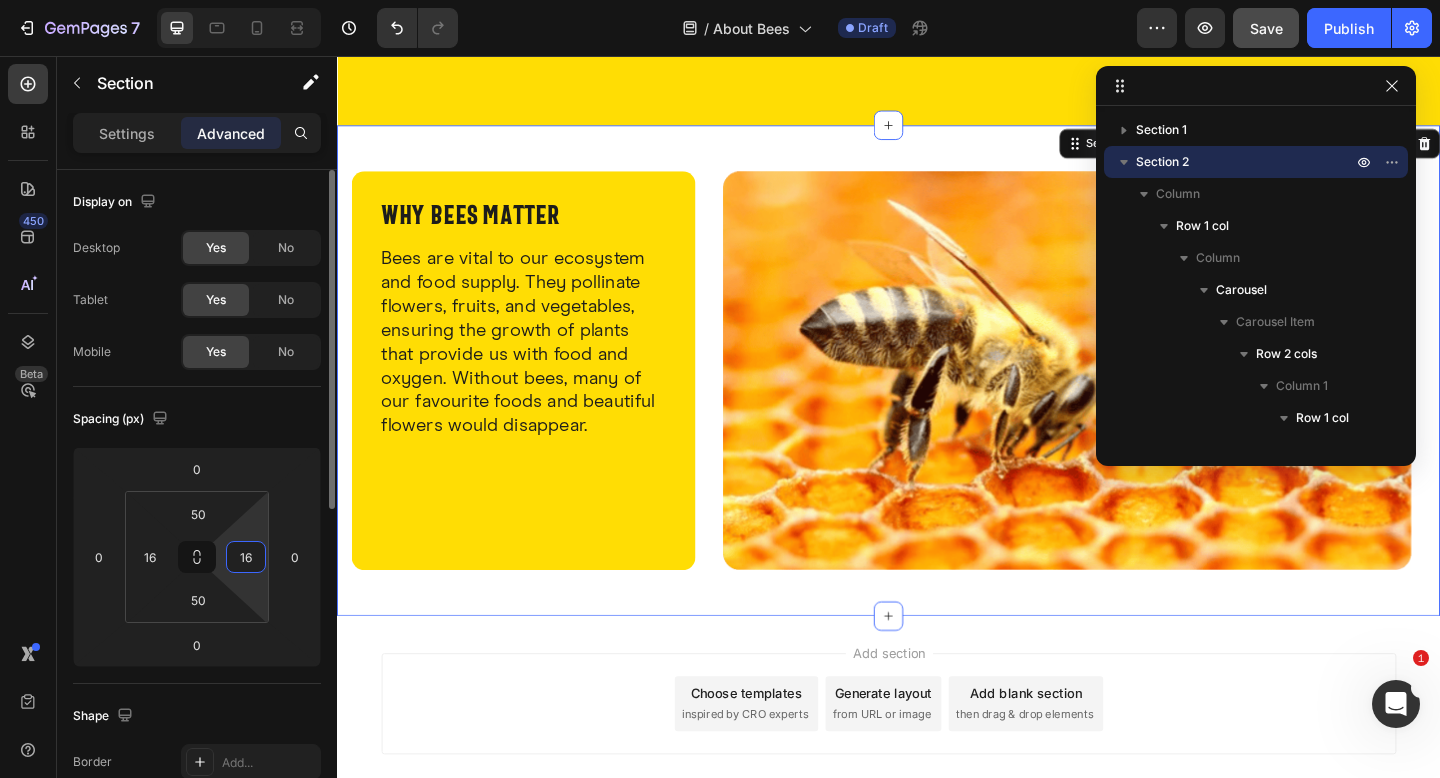 type on "16" 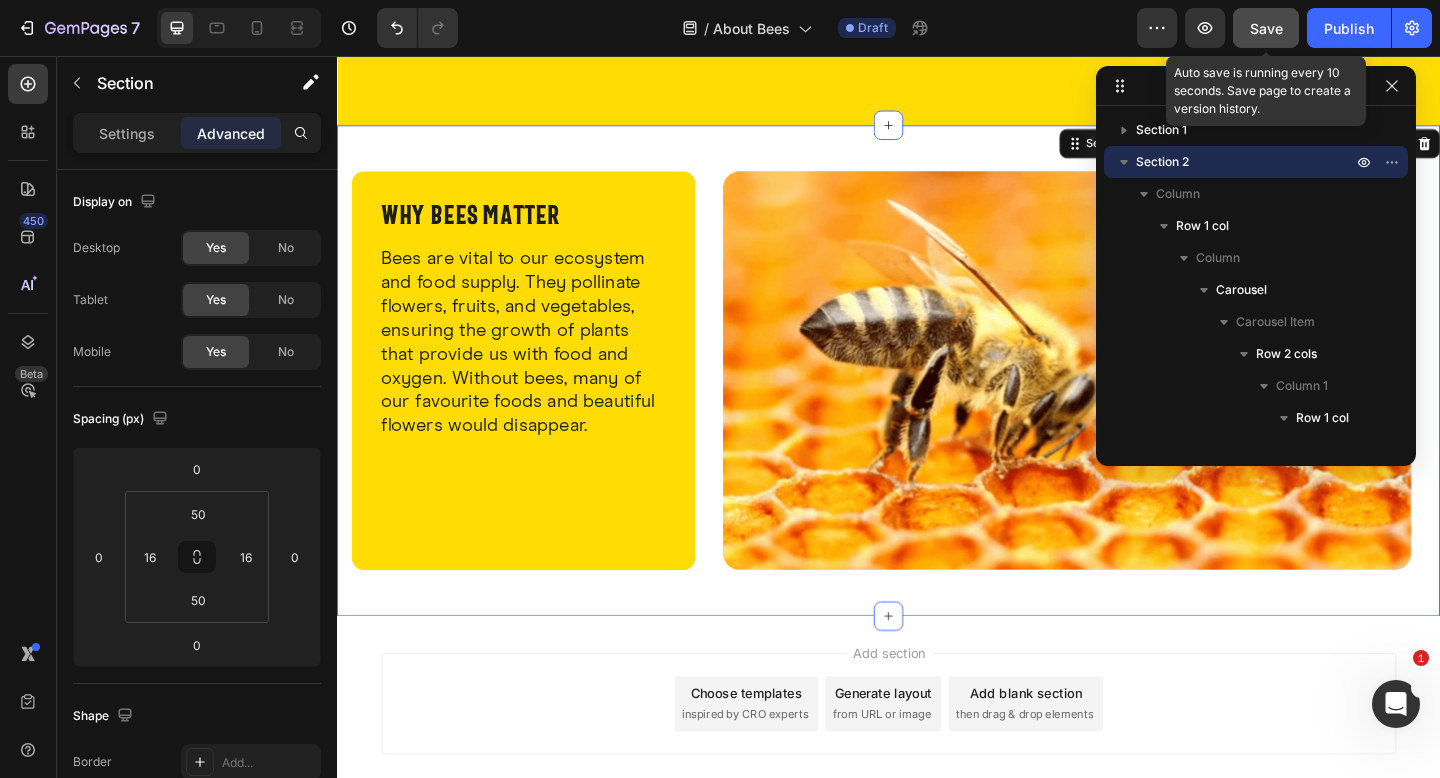 click on "Save" at bounding box center (1266, 28) 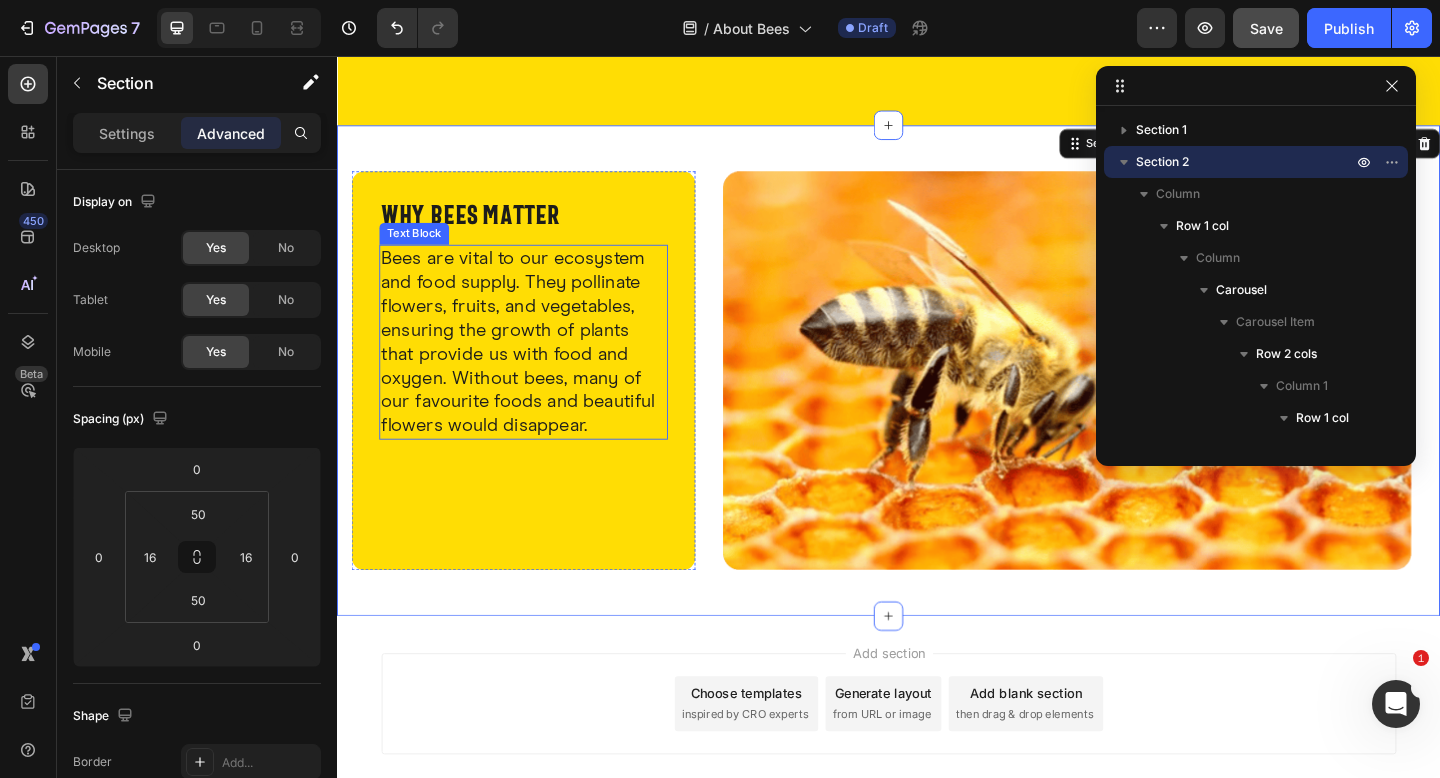 click on "⁠⁠⁠⁠⁠⁠⁠ why bees matter Heading Bees are vital to our ecosystem and food supply. They pollinate flowers, fruits, and vegetables, ensuring the growth of plants that provide us with food and oxygen. Without bees, many of our favourite foods and beautiful flowers would disappear. Text Block" at bounding box center [540, 399] 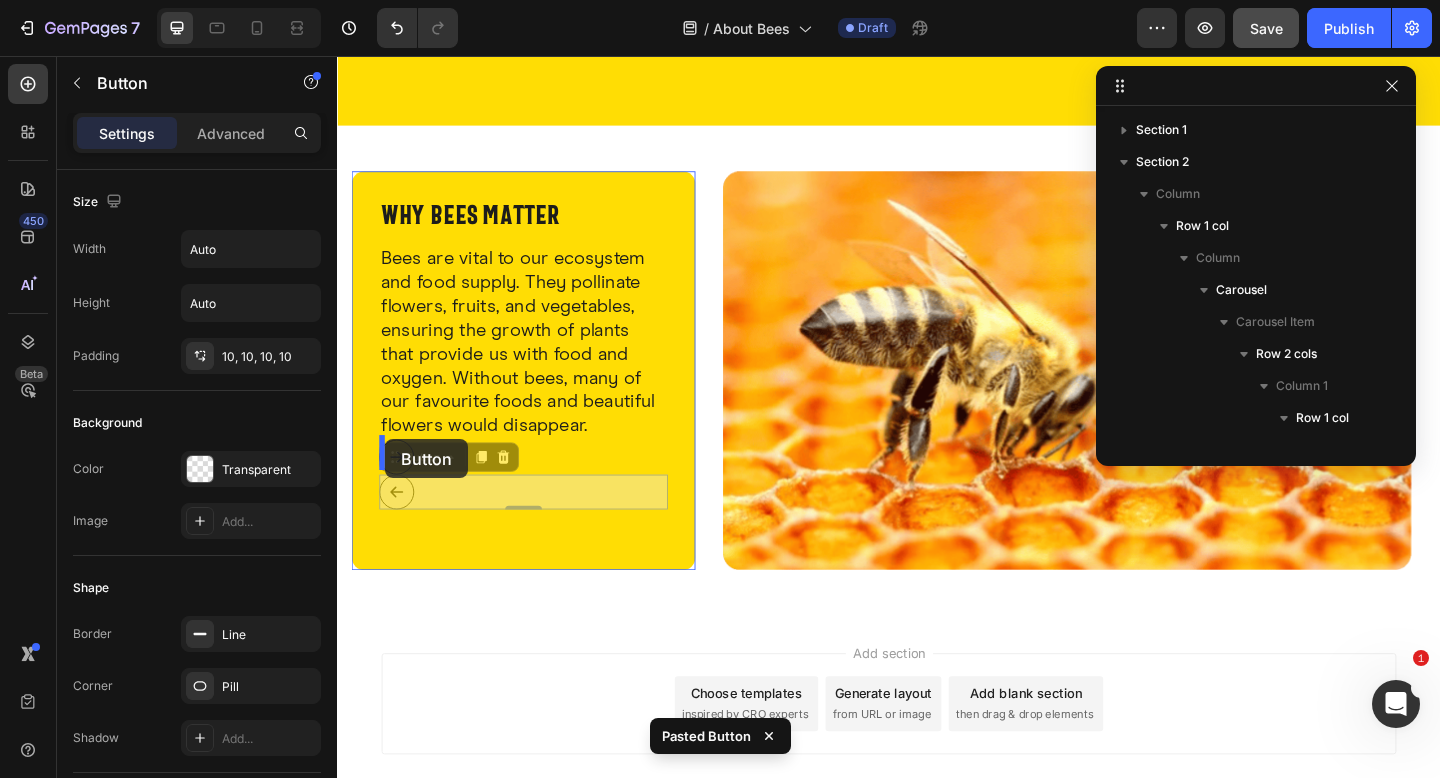drag, startPoint x: 401, startPoint y: 485, endPoint x: 389, endPoint y: 473, distance: 16.970562 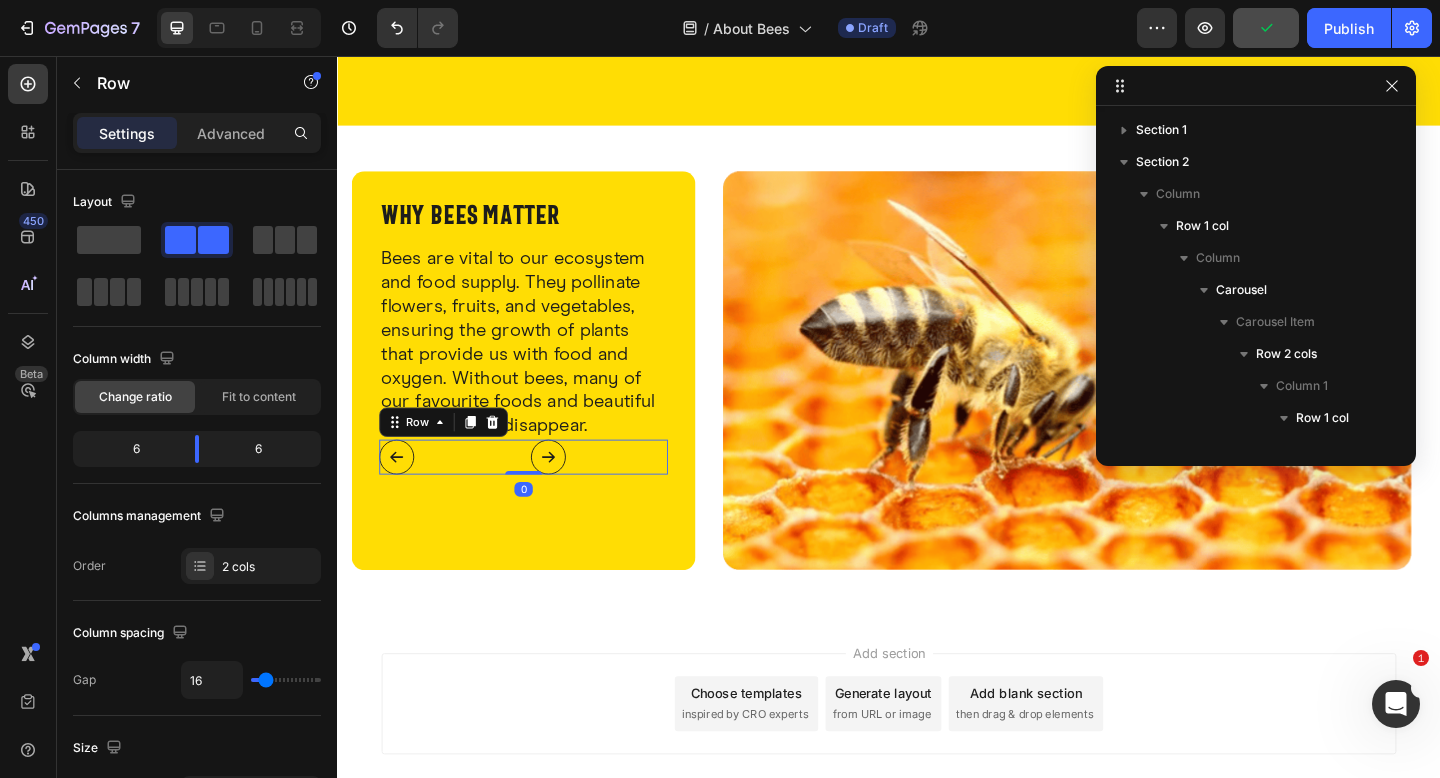 click on "Button
Button Row   0" at bounding box center (540, 493) 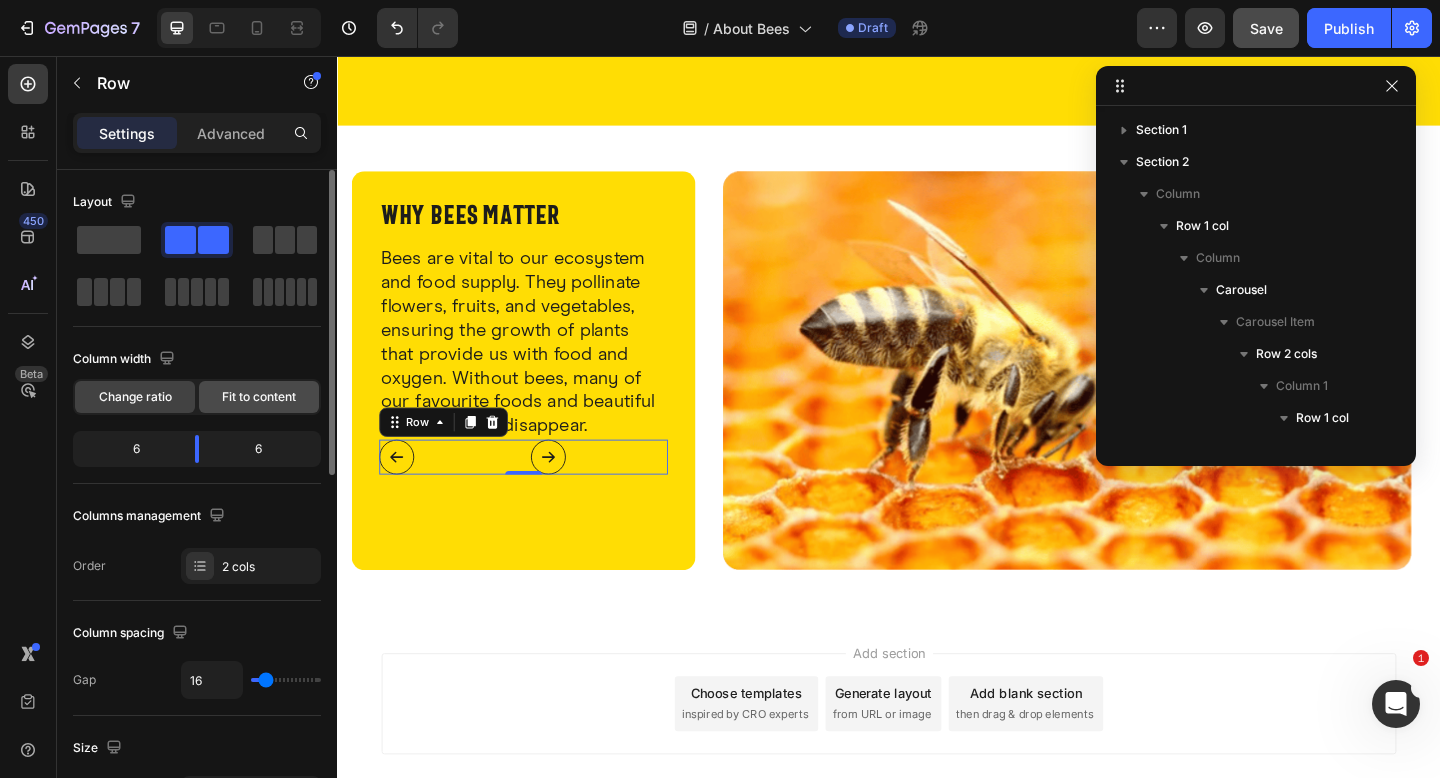 click on "Fit to content" 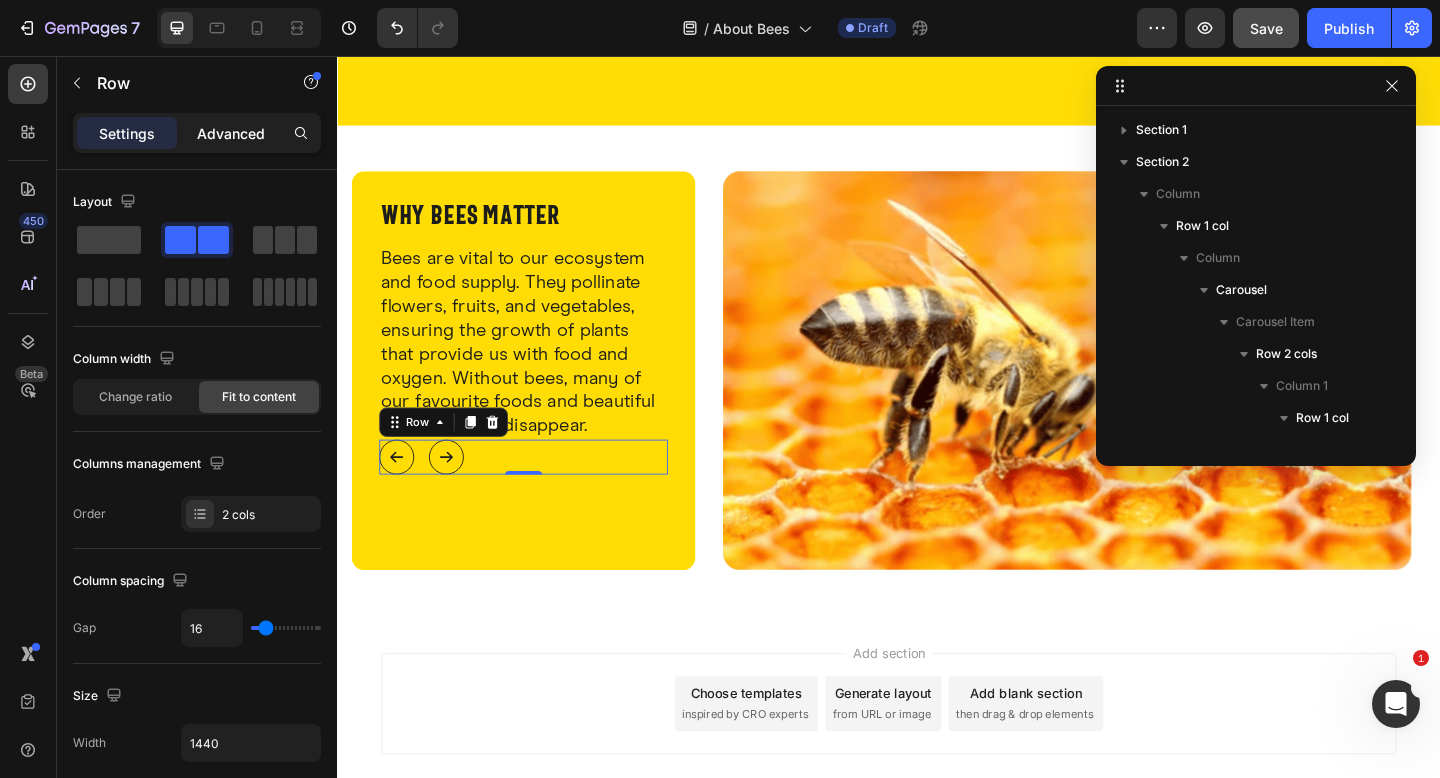 click on "Advanced" at bounding box center [231, 133] 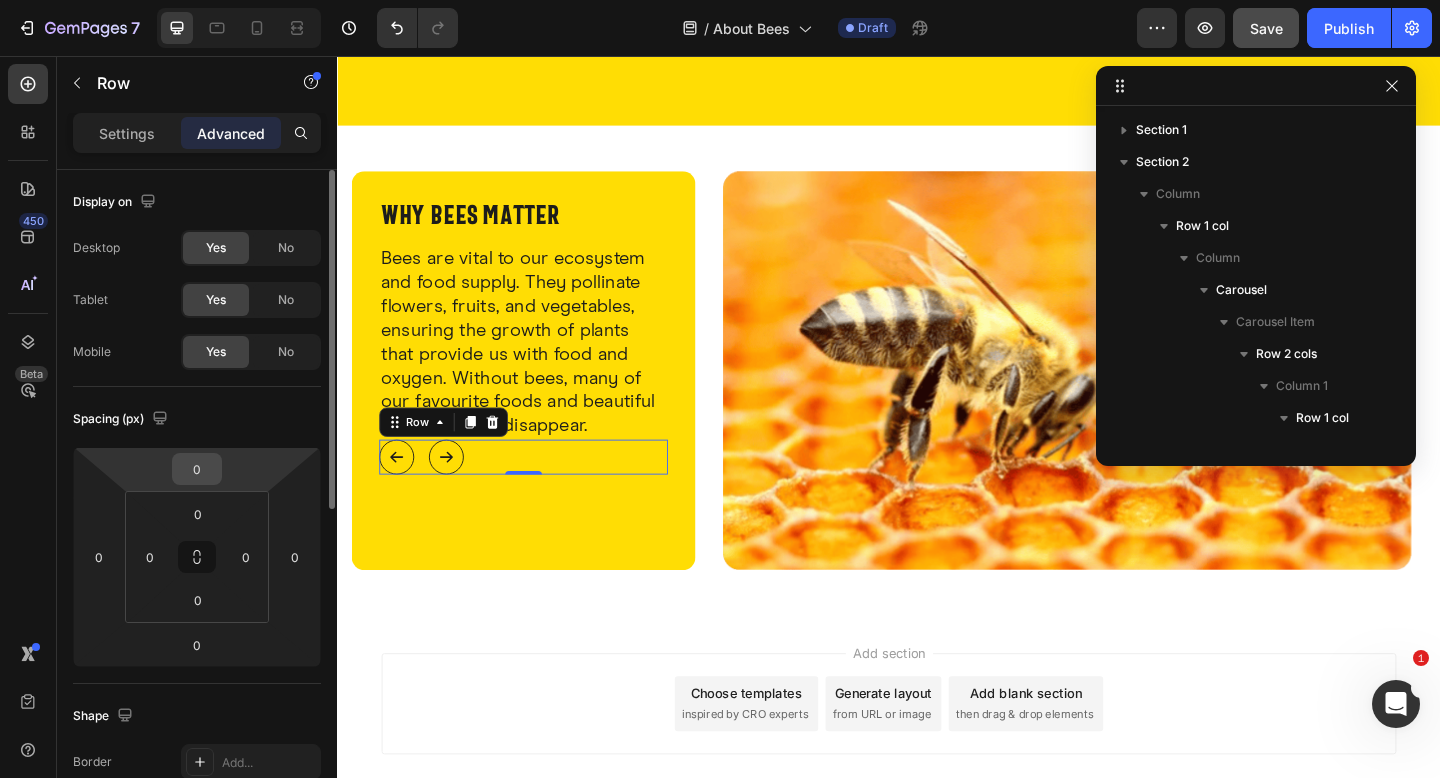 click on "0" at bounding box center (197, 469) 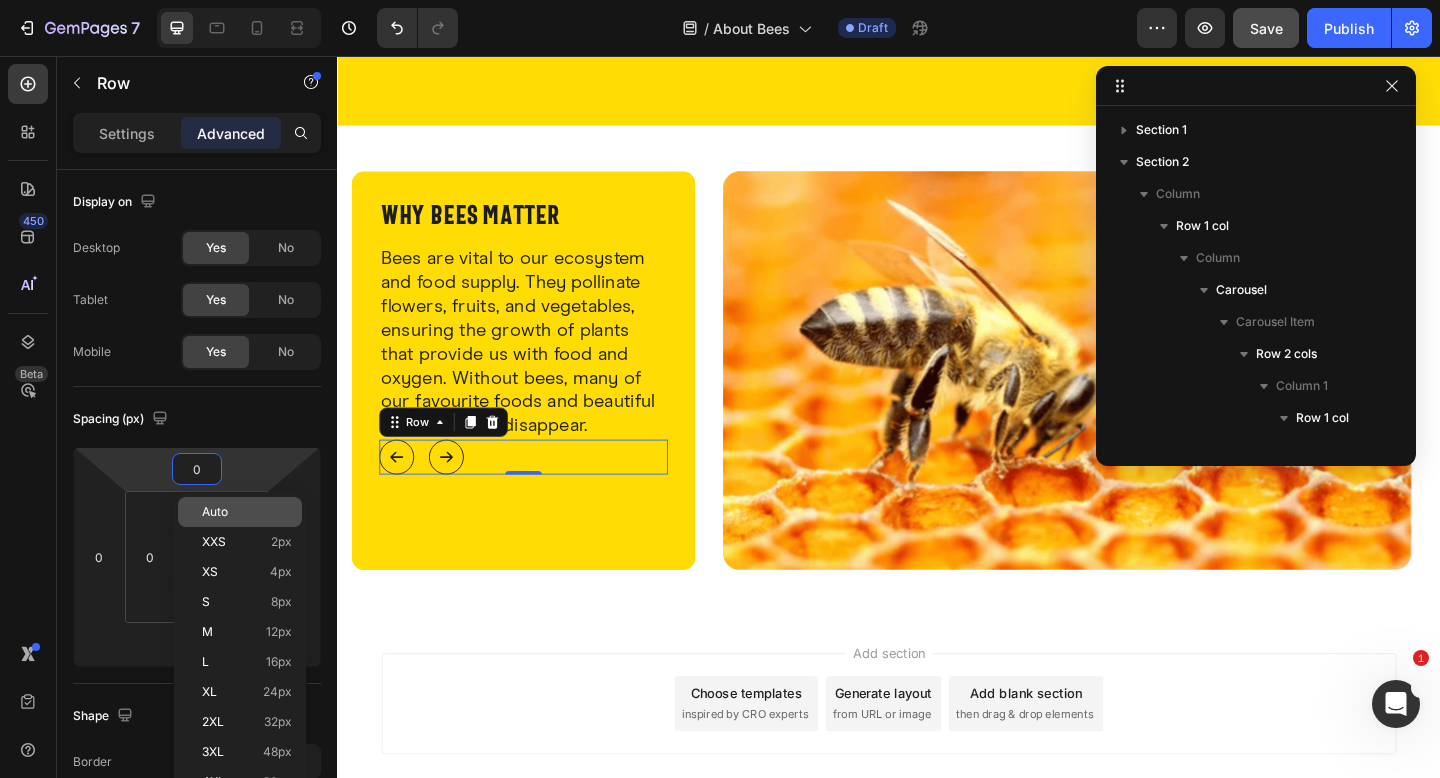 click on "Auto" at bounding box center (215, 512) 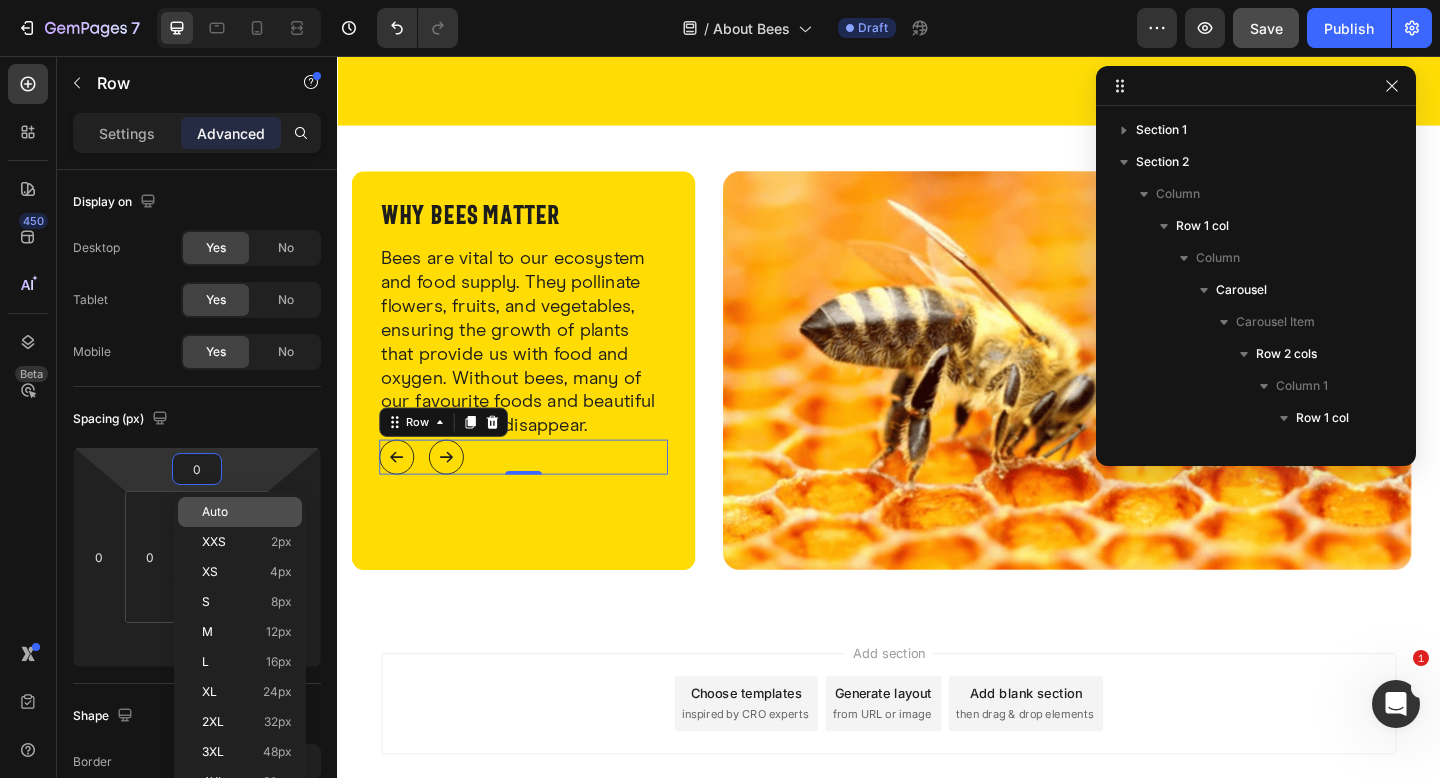 type 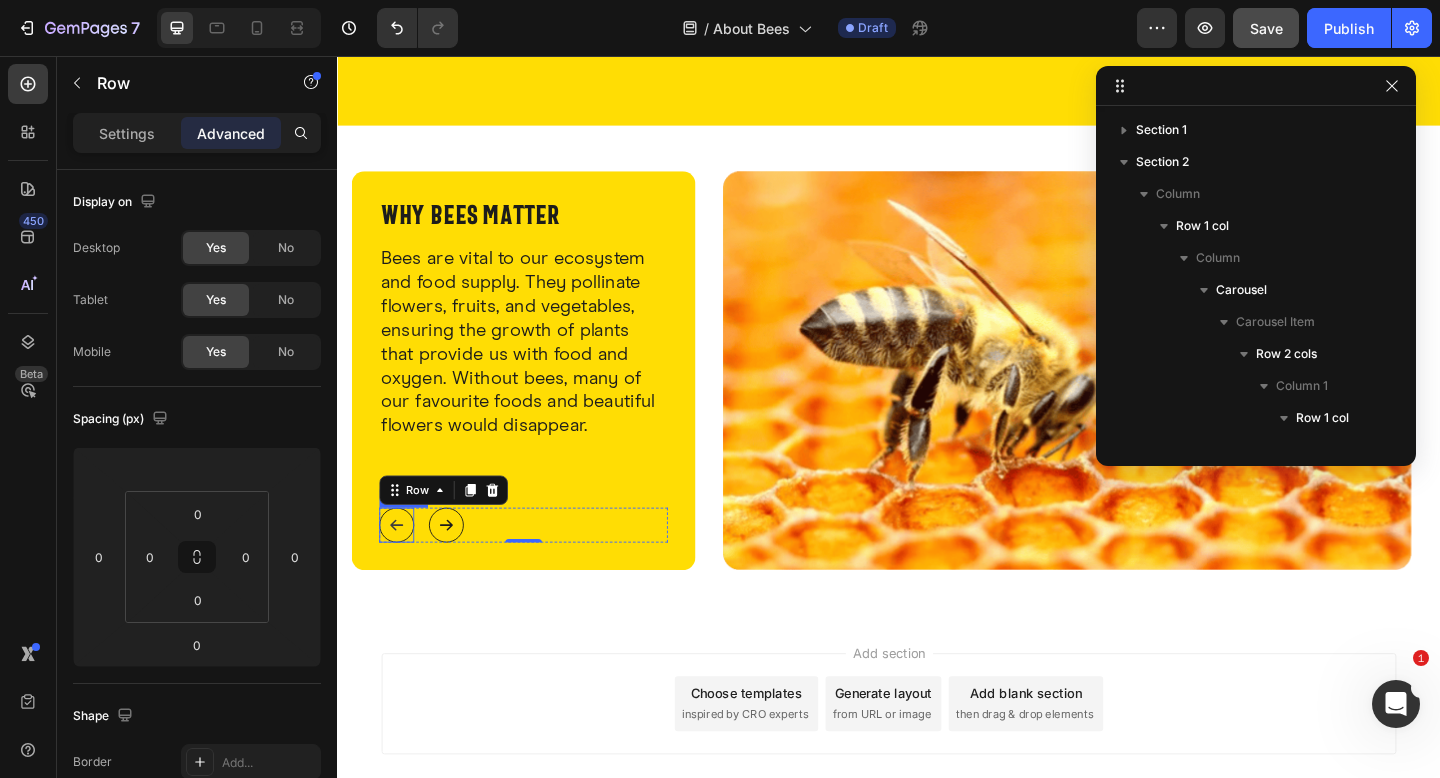 click at bounding box center [402, 567] 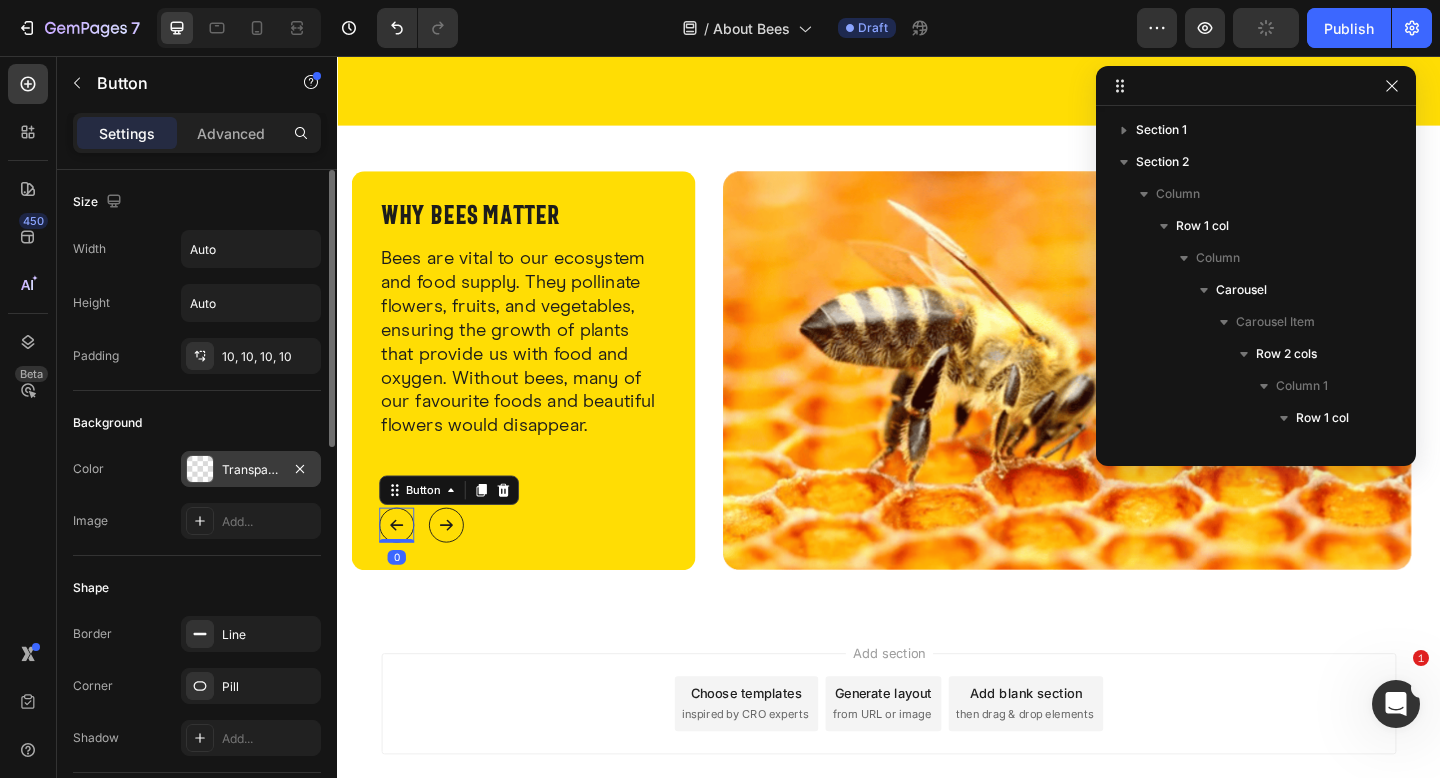 click at bounding box center (200, 469) 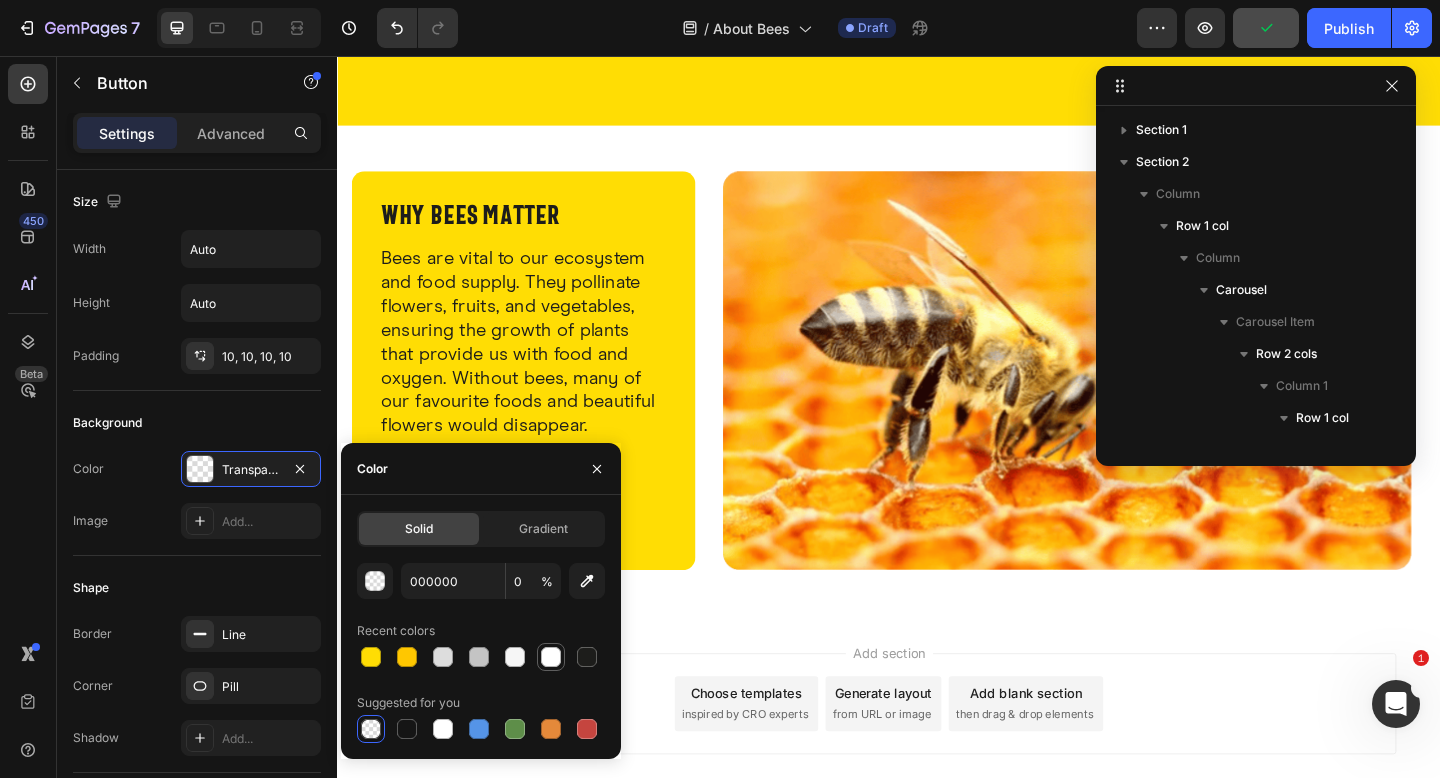 click at bounding box center [551, 657] 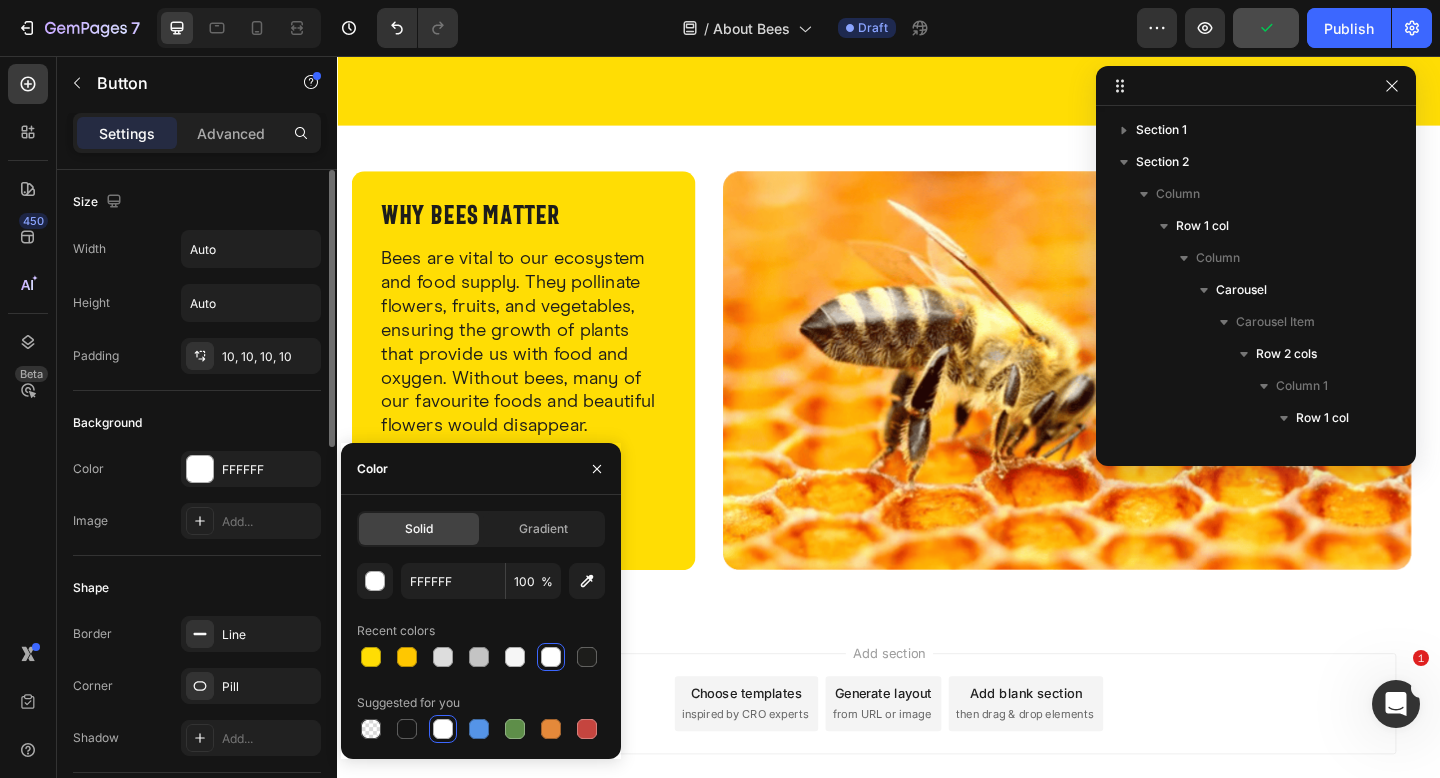 click on "Background Color FFFFFF Image Add..." 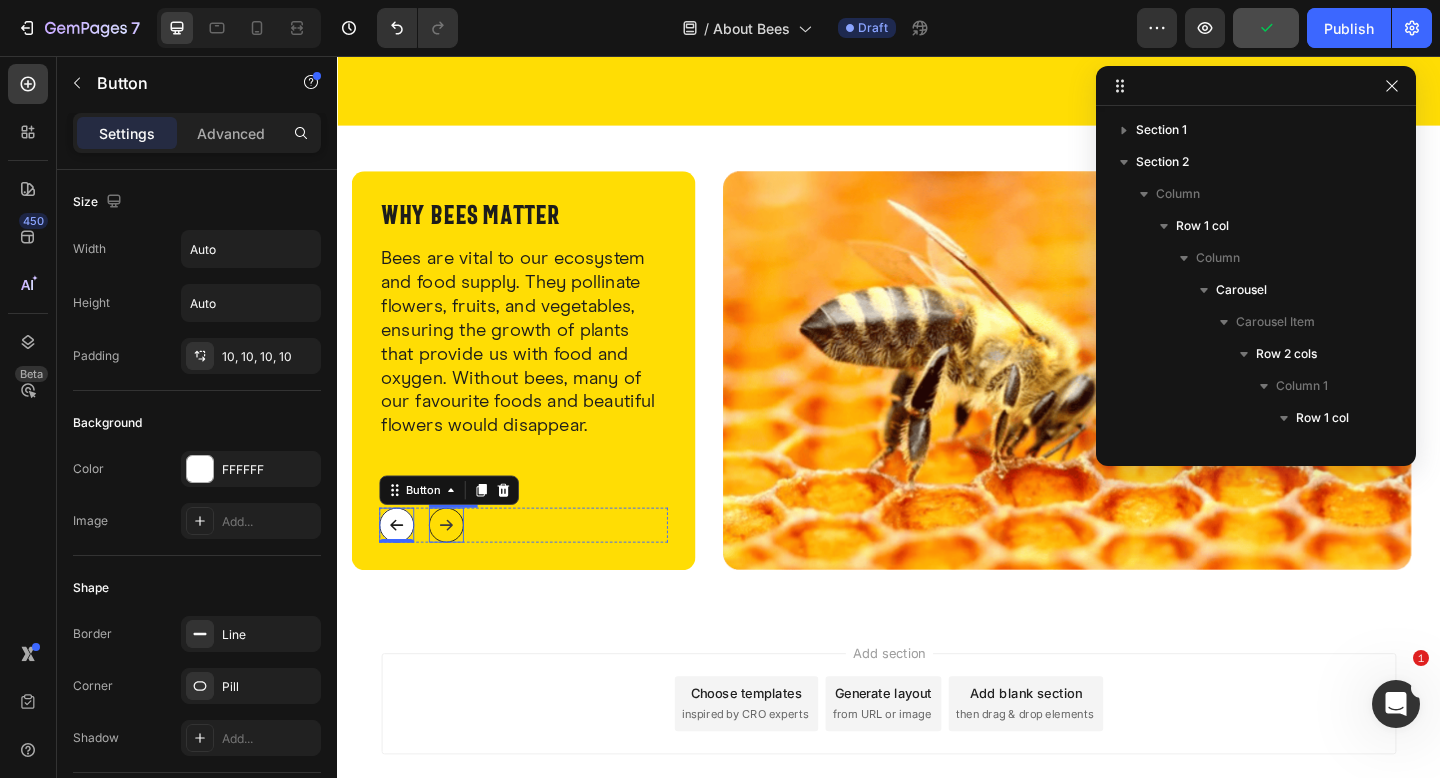click 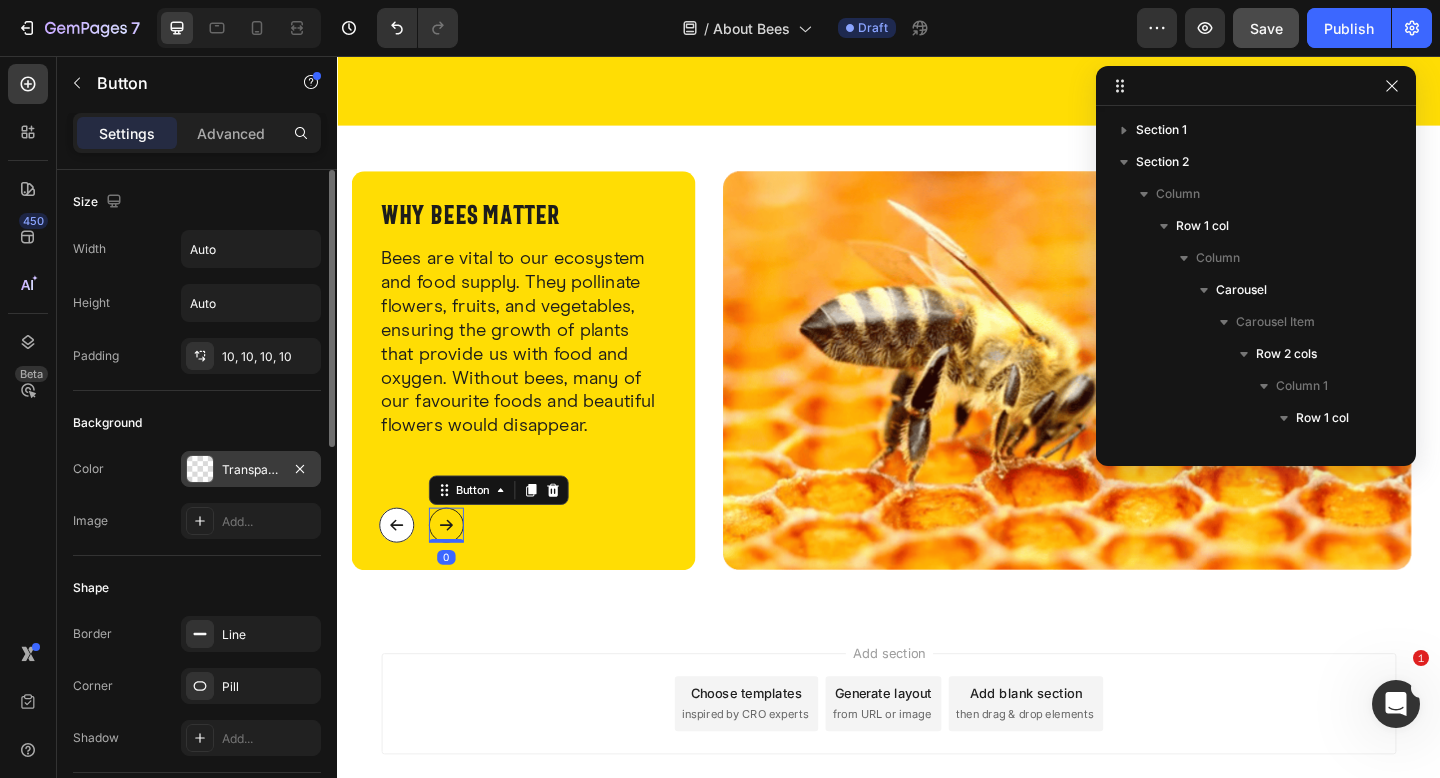 click on "Transparent" at bounding box center [251, 470] 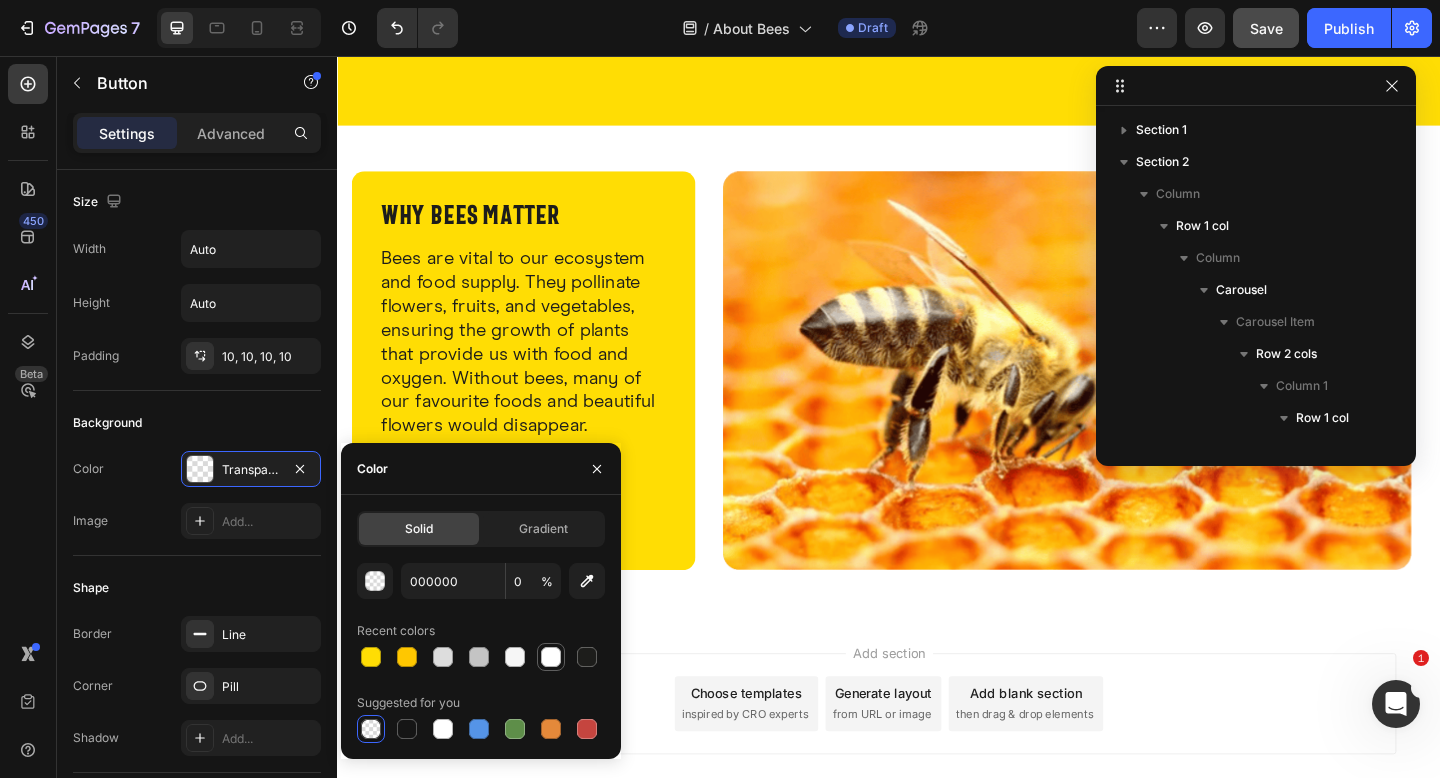 click at bounding box center [551, 657] 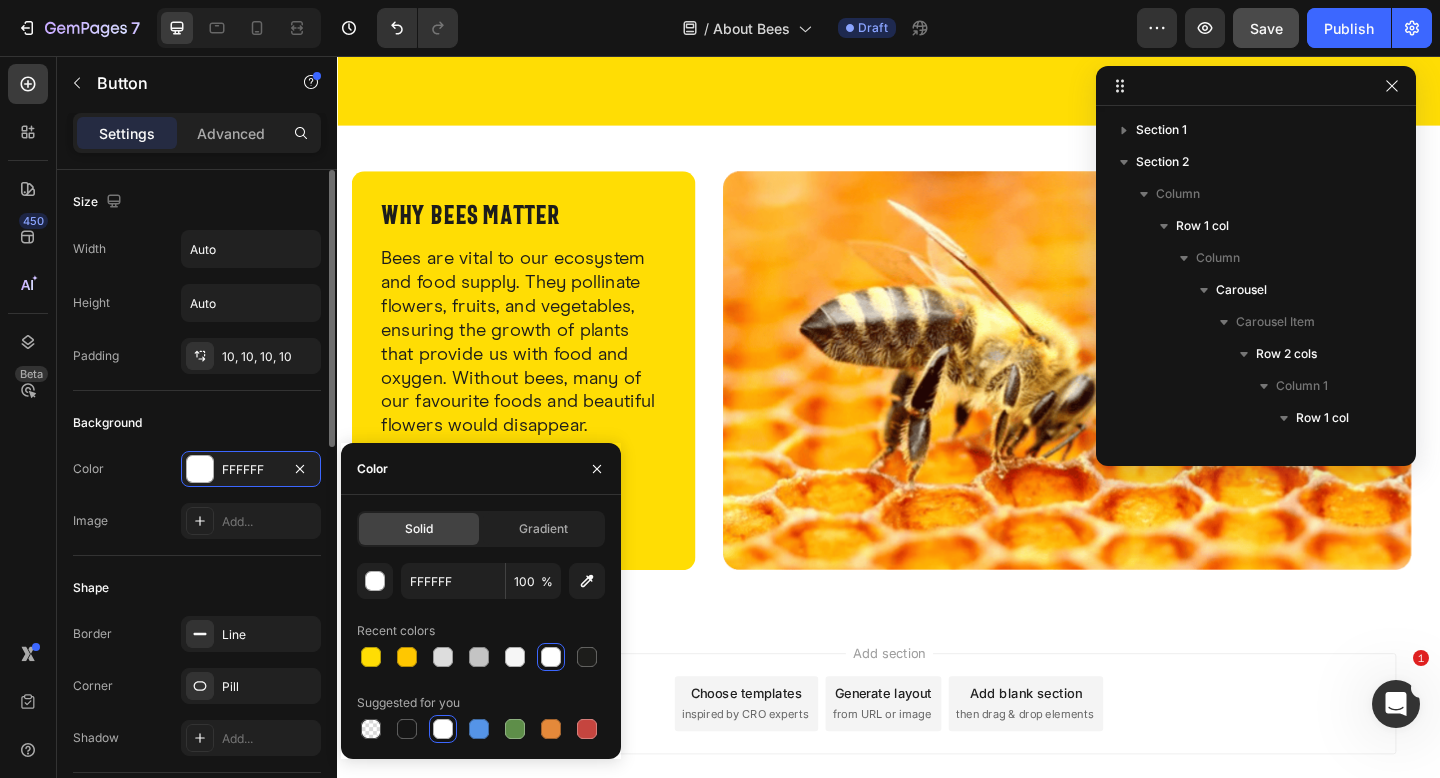 drag, startPoint x: 207, startPoint y: 402, endPoint x: 250, endPoint y: 441, distance: 58.0517 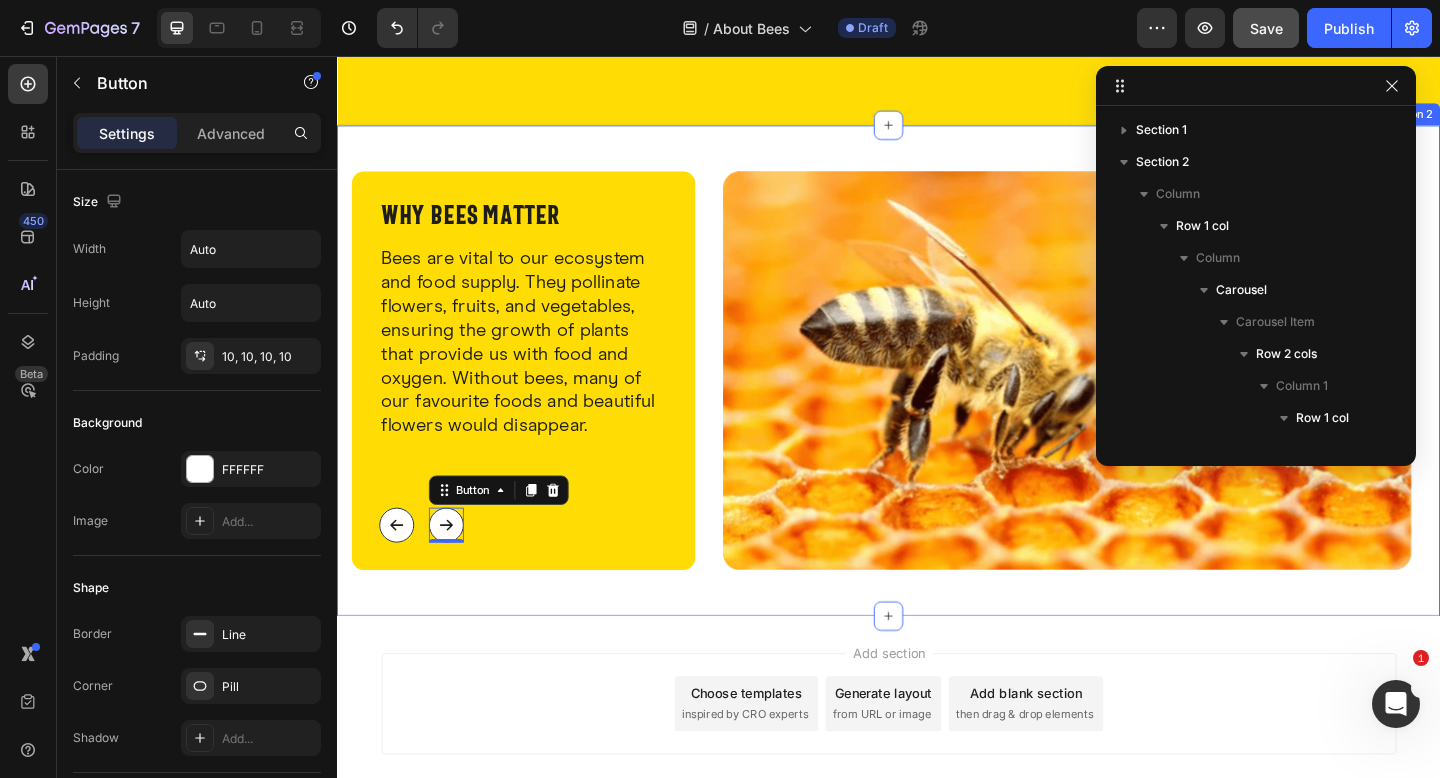 click on "⁠⁠⁠⁠⁠⁠⁠ why bees matter Heading Bees are vital to our ecosystem and food supply. They pollinate flowers, fruits, and vegetables, ensuring the growth of plants that provide us with food and oxygen. Without bees, many of our favourite foods and beautiful flowers would disappear. Text Block
Button
Button   0 Row Row Image Row
Drop element here Carousel Row Section 2" at bounding box center [937, 399] 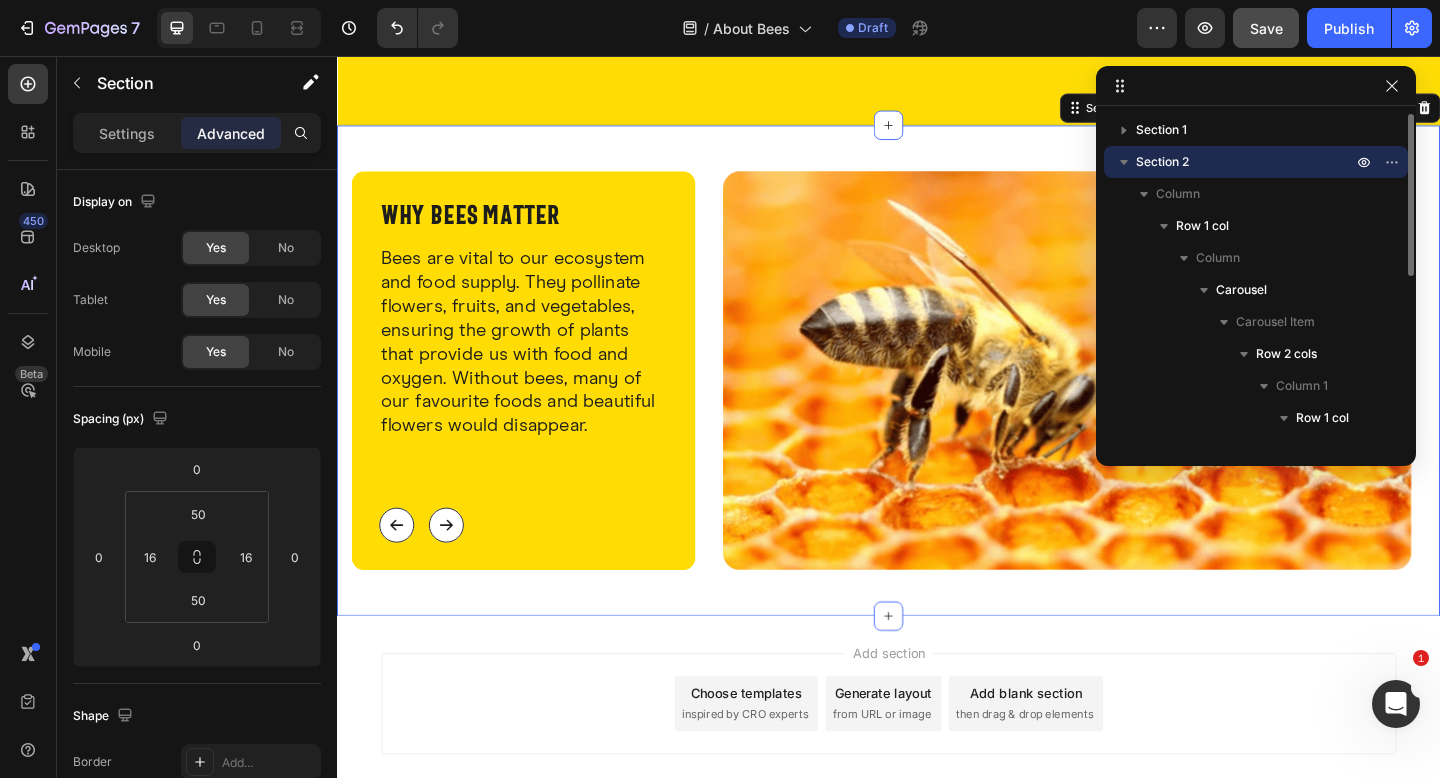 click 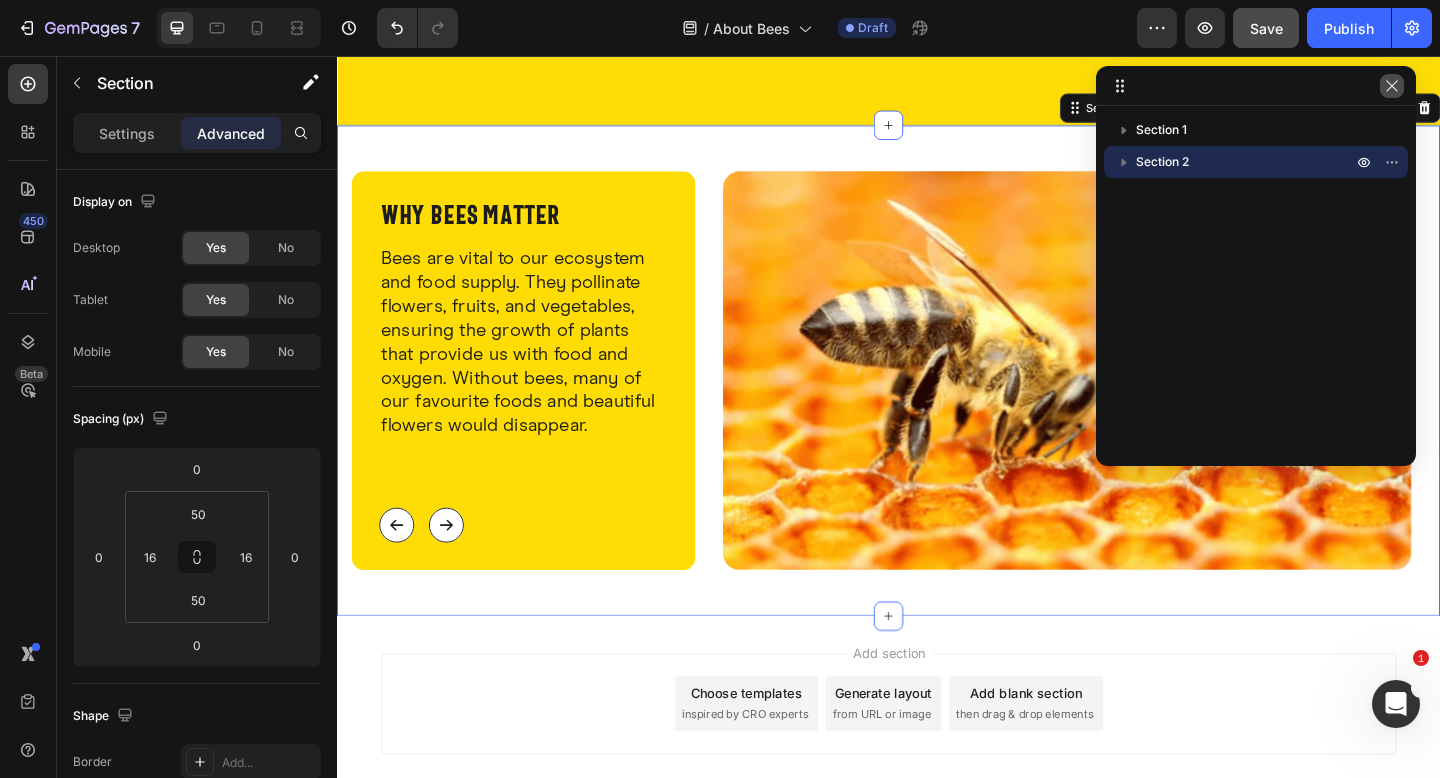 click 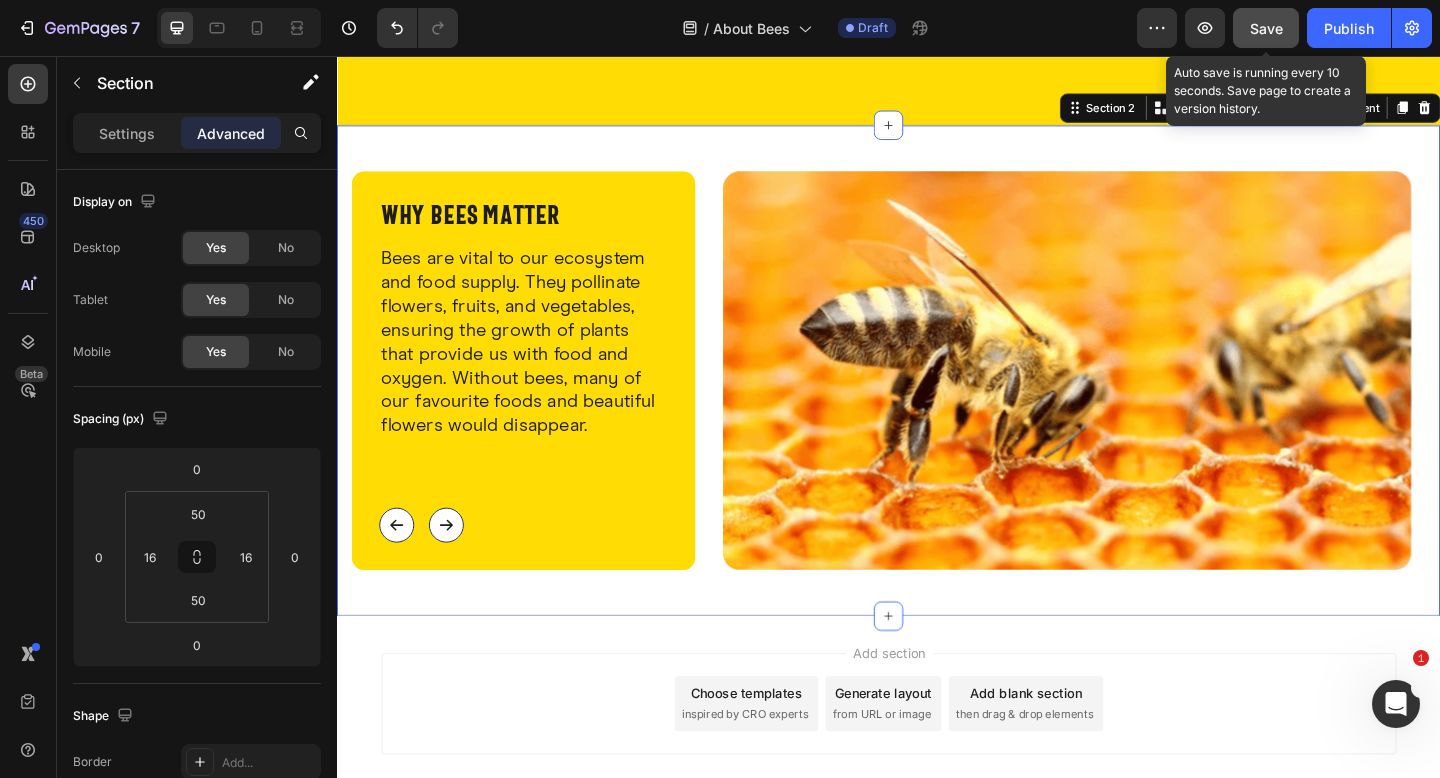 click on "Save" at bounding box center (1266, 28) 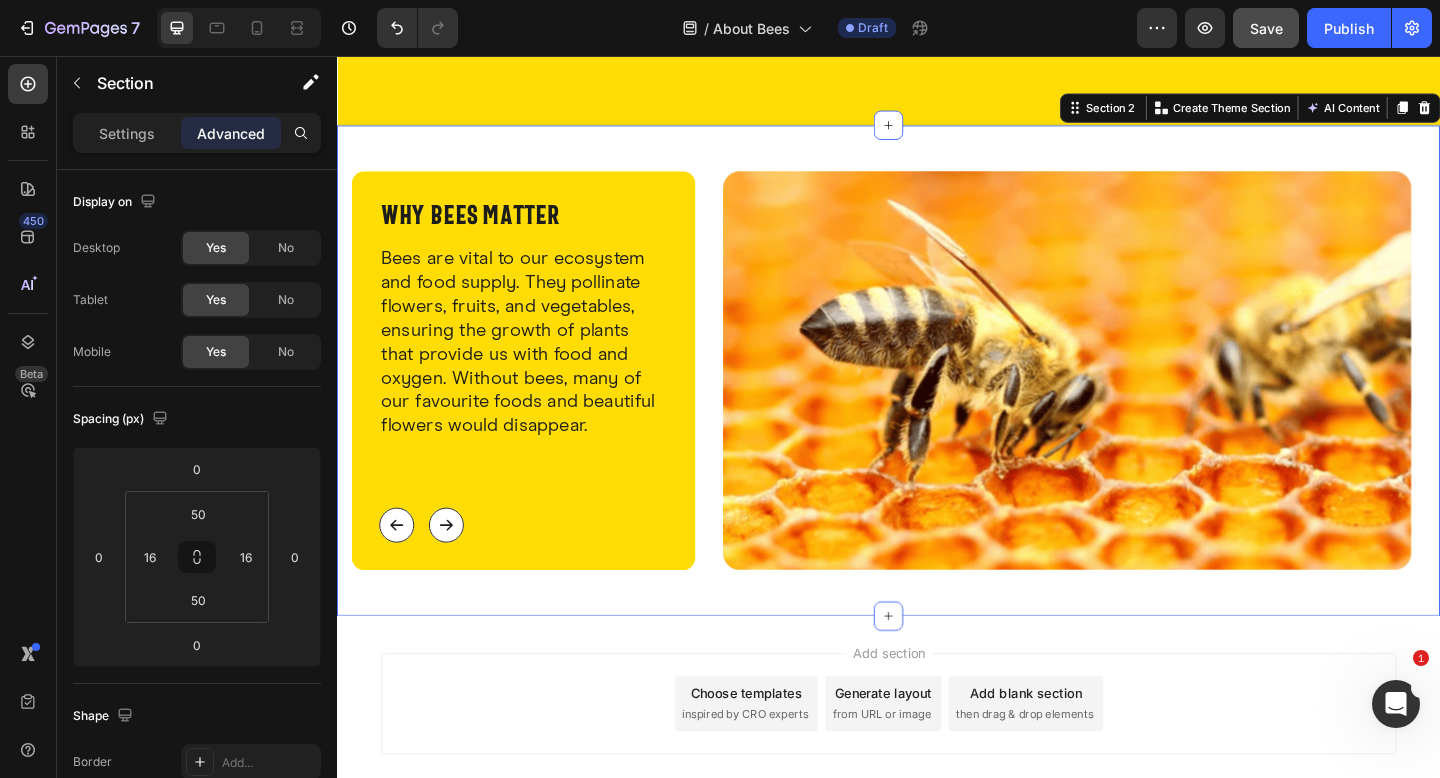 click on "⁠⁠⁠⁠⁠⁠⁠ why bees matter Heading Bees are vital to our ecosystem and food supply. They pollinate flowers, fruits, and vegetables, ensuring the growth of plants that provide us with food and oxygen. Without bees, many of our favourite foods and beautiful flowers would disappear. Text Block
Button
Button Row Row Image Row
Drop element here Carousel Row Section 2   You can create reusable sections Create Theme Section AI Content Write with GemAI What would you like to describe here? Tone and Voice Persuasive Product Blossom Honey, Big Squeezy Saver Pack 1.36kg x 4 Show more Generate" at bounding box center (937, 399) 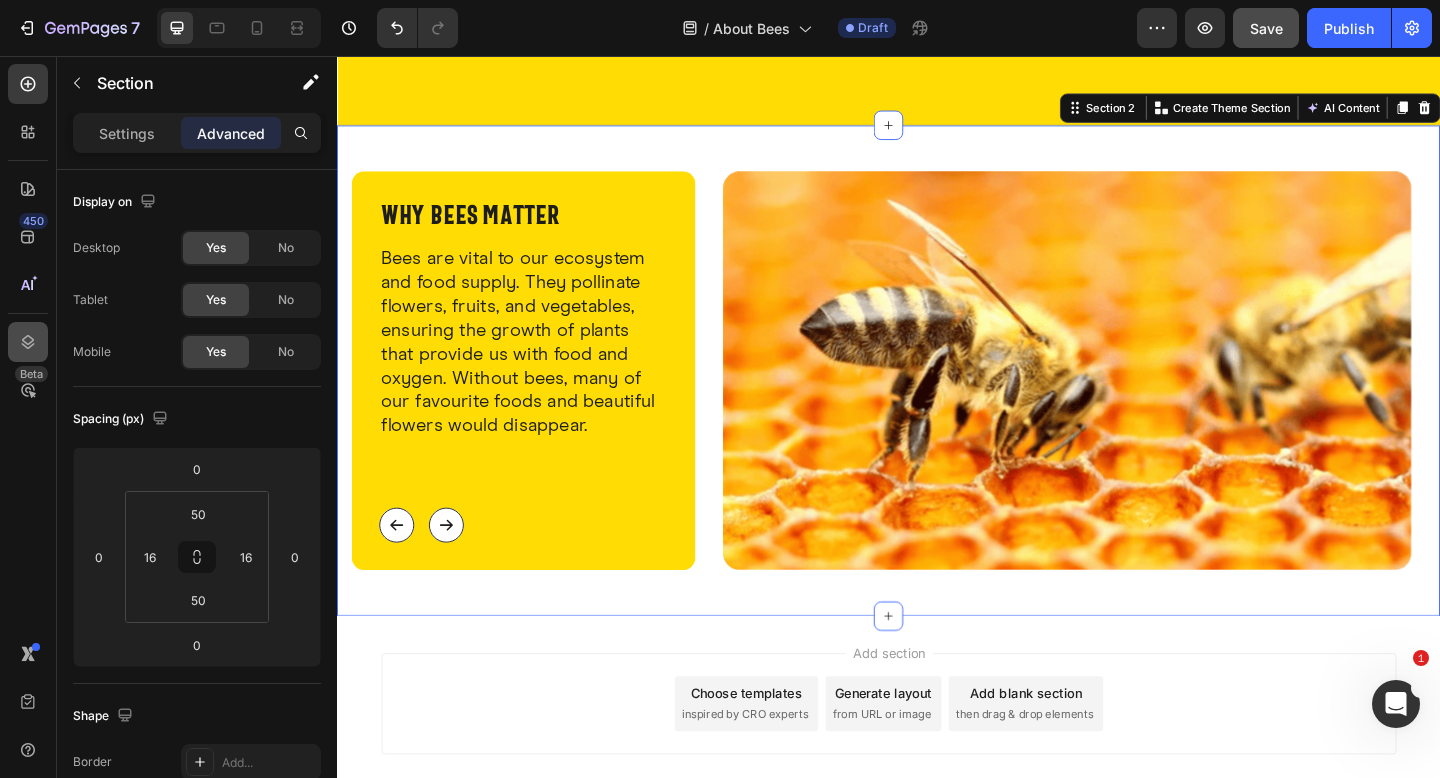 click 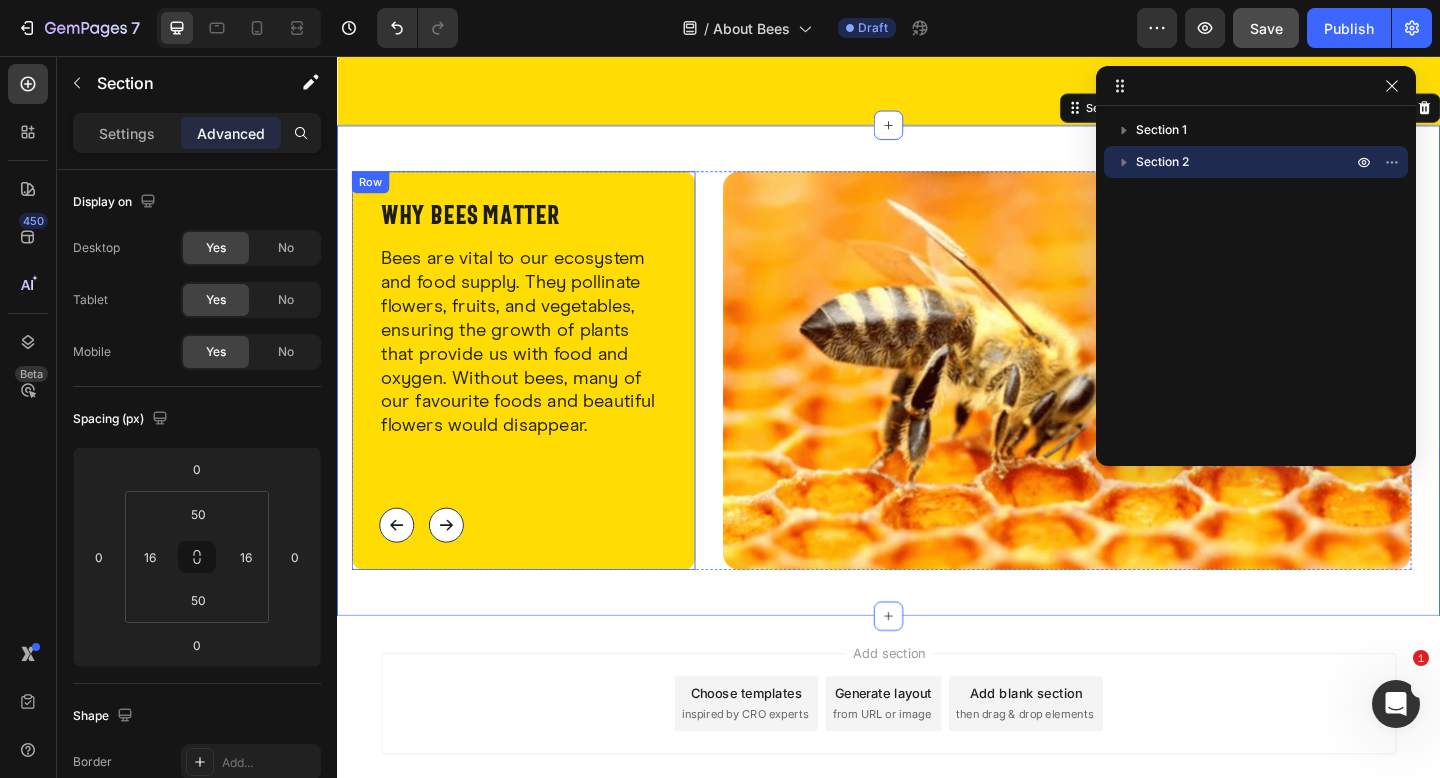 click on "⁠⁠⁠⁠⁠⁠⁠ why bees matter Heading Bees are vital to our ecosystem and food supply. They pollinate flowers, fruits, and vegetables, ensuring the growth of plants that provide us with food and oxygen. Without bees, many of our favourite foods and beautiful flowers would disappear. Text Block
Button
Button Row Row Image Row" at bounding box center (929, 399) 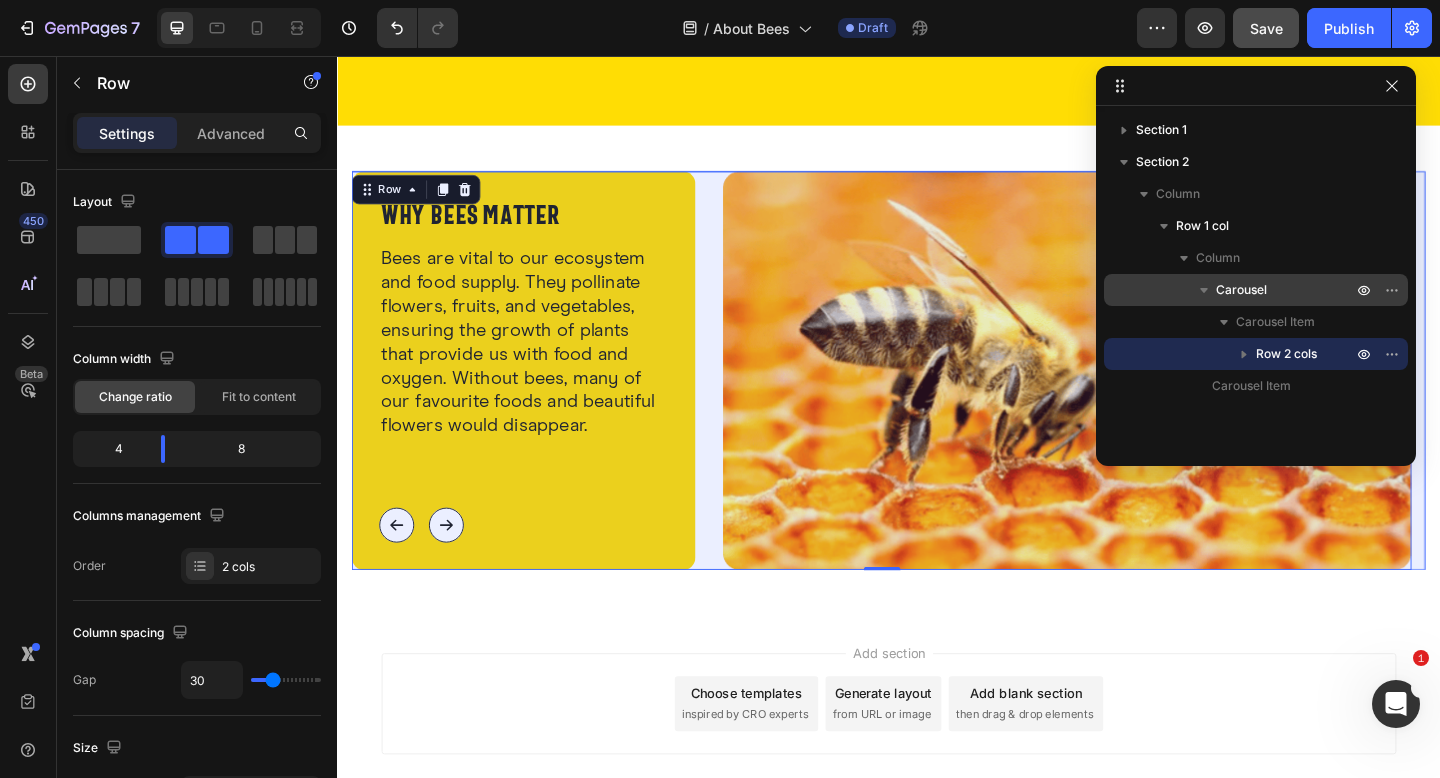 click on "Carousel" at bounding box center (1286, 290) 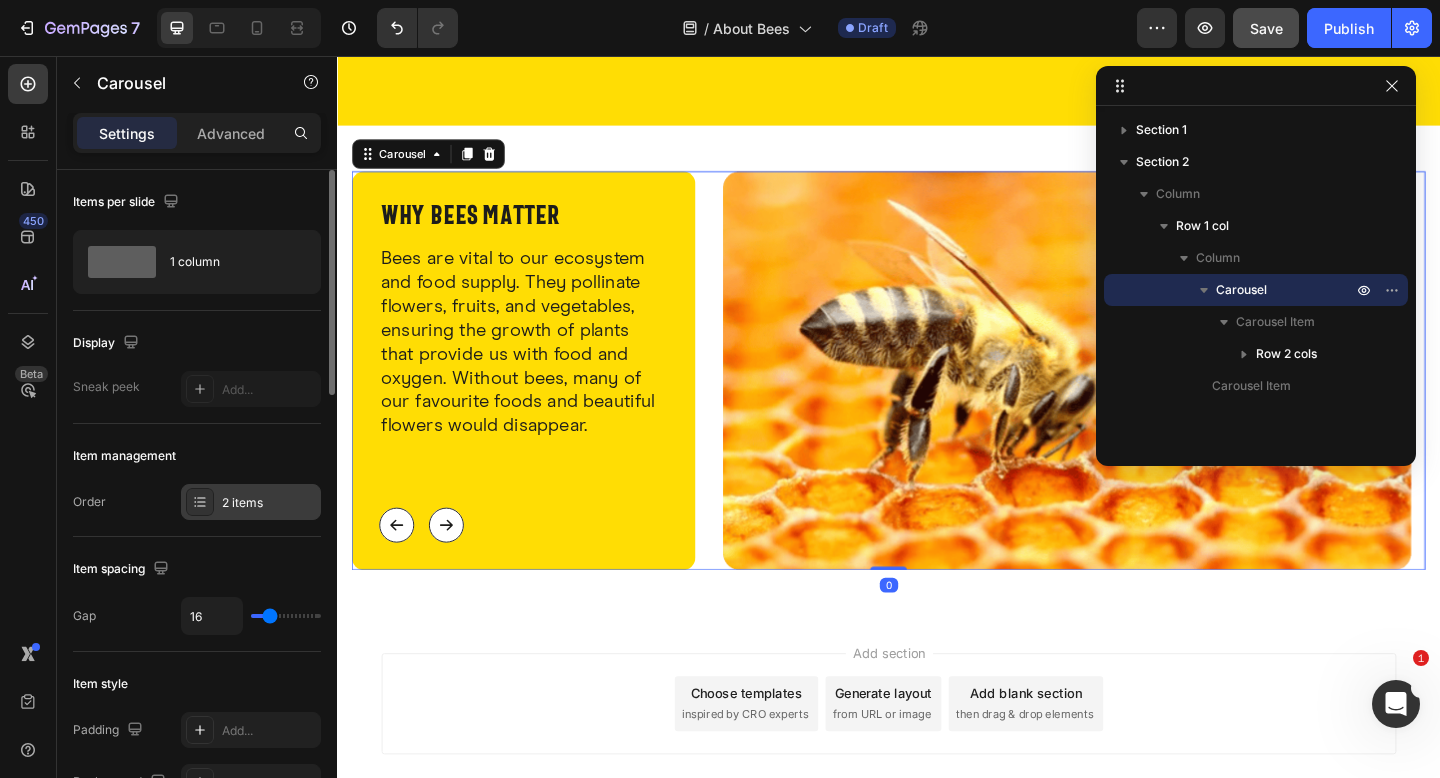 click on "2 items" at bounding box center [269, 503] 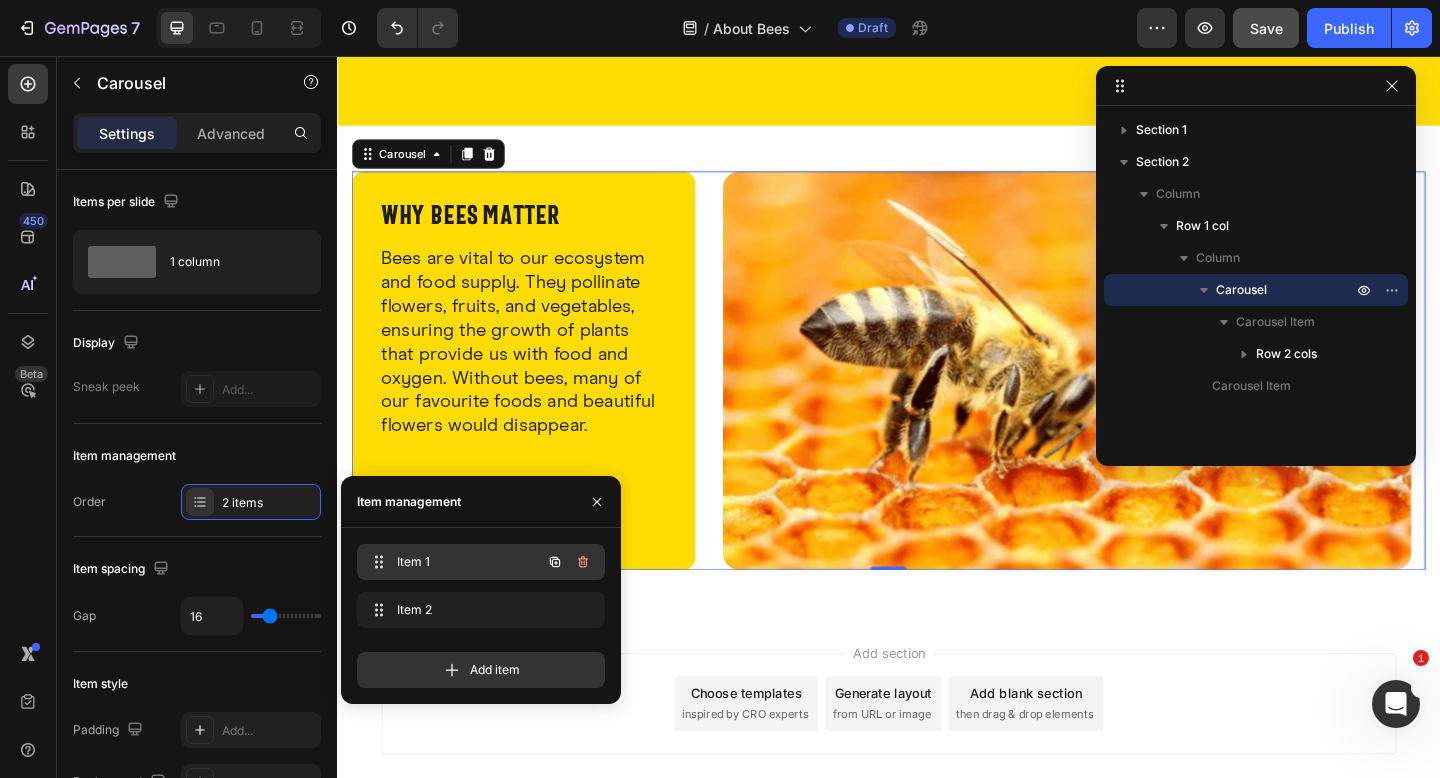 click 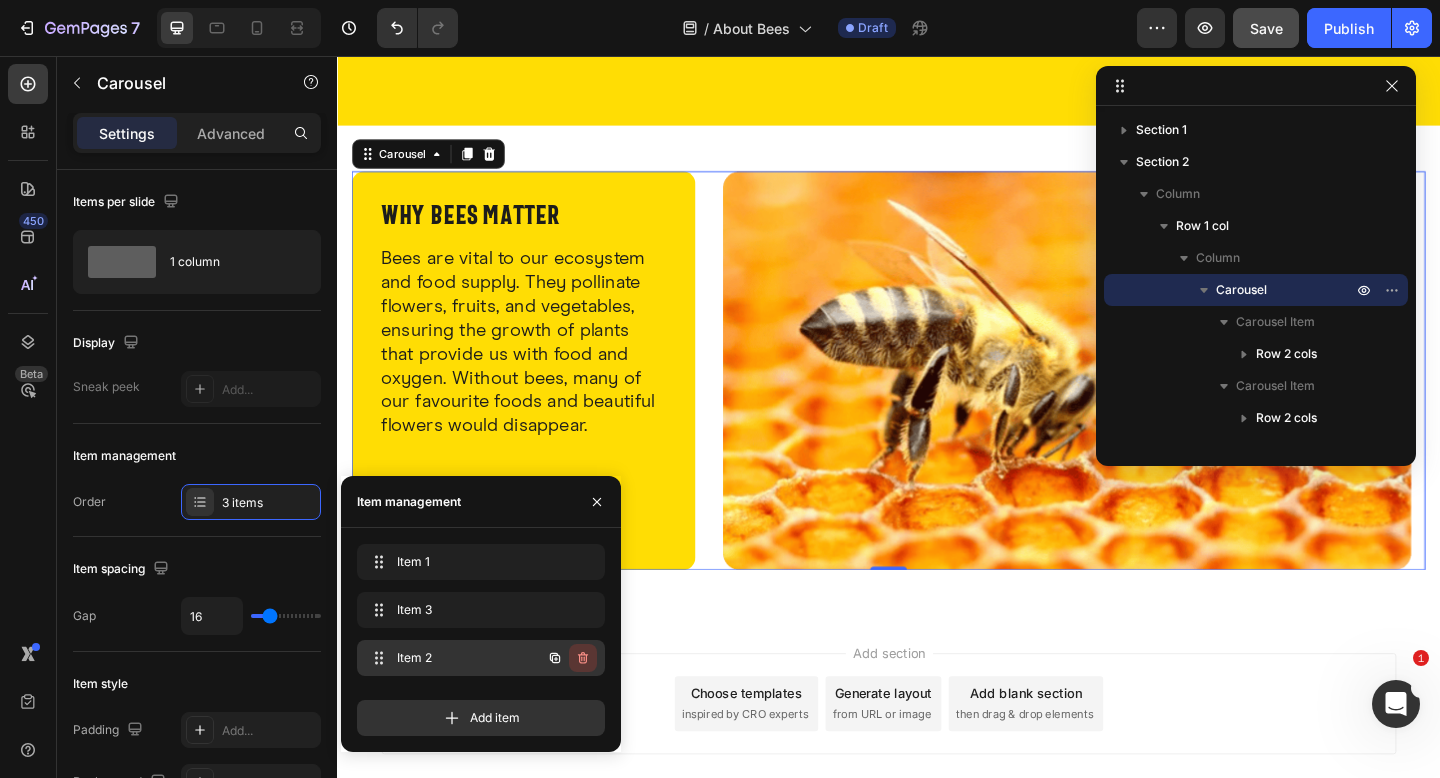 click 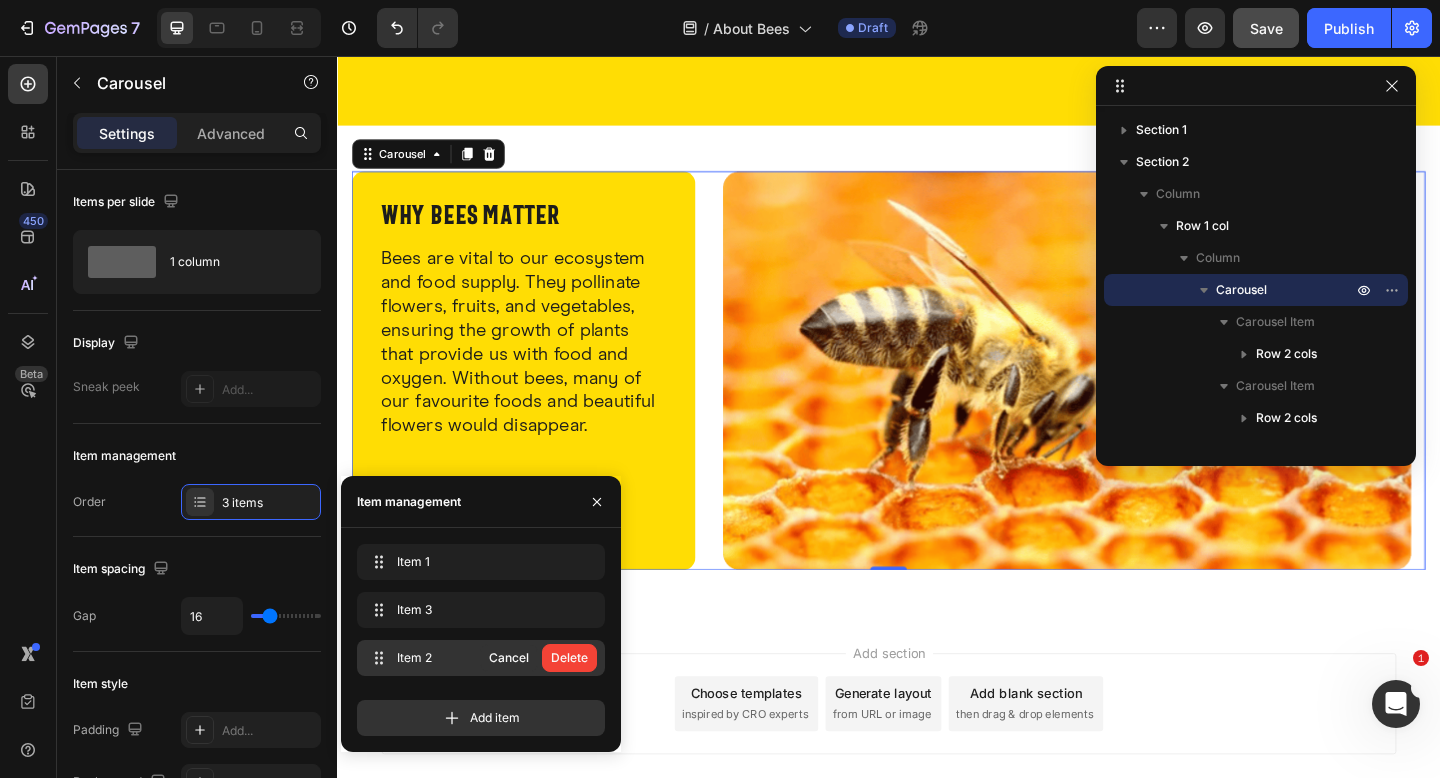 click on "Delete" at bounding box center (569, 658) 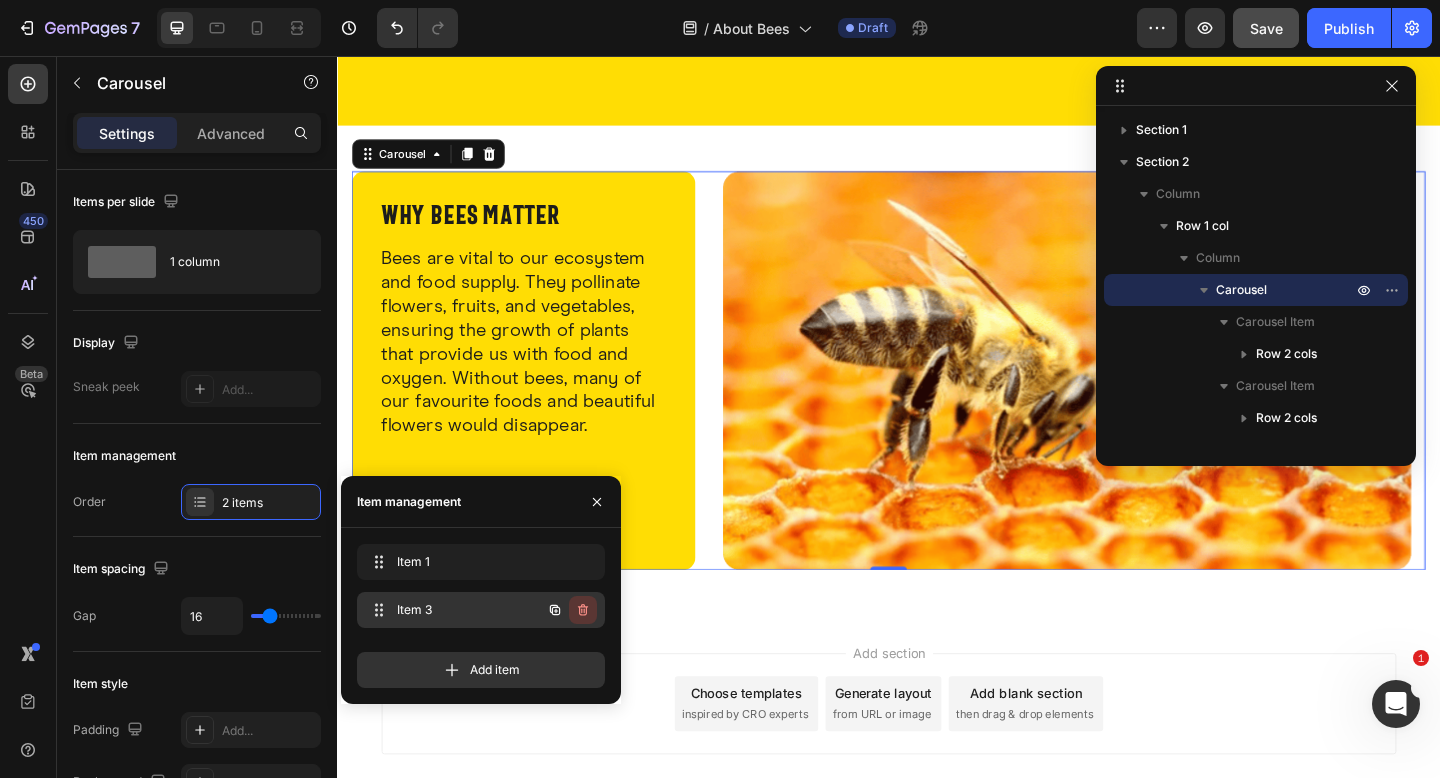 click 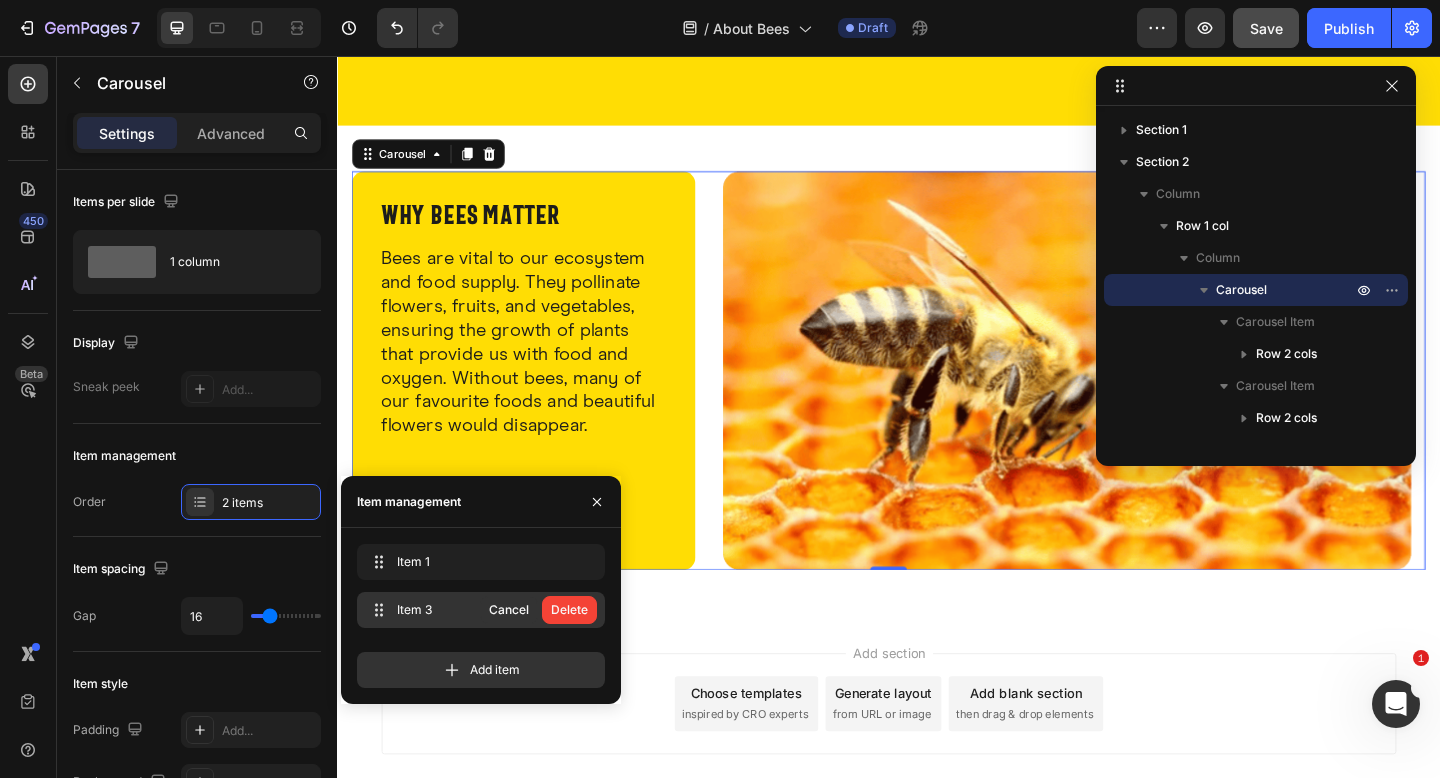 click on "Delete" at bounding box center [569, 610] 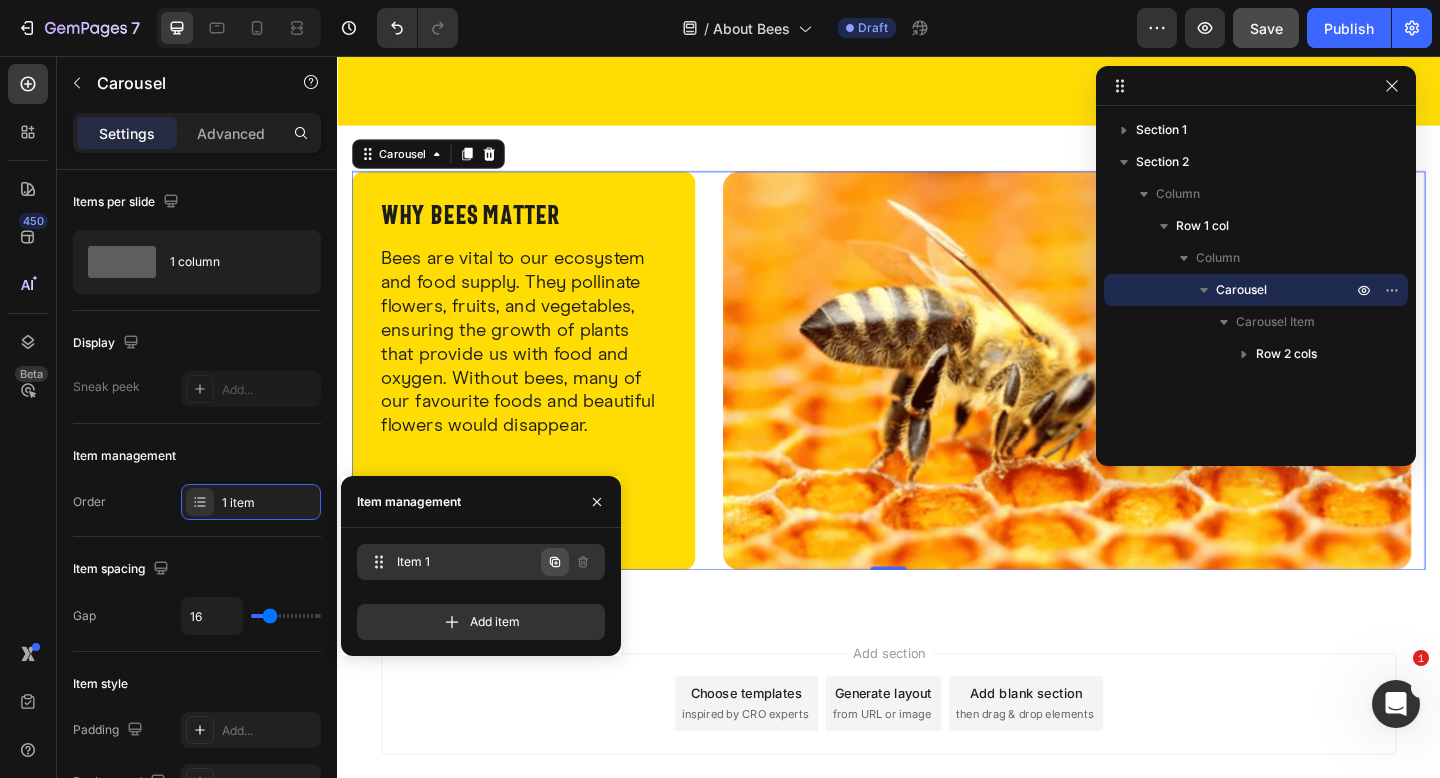 click 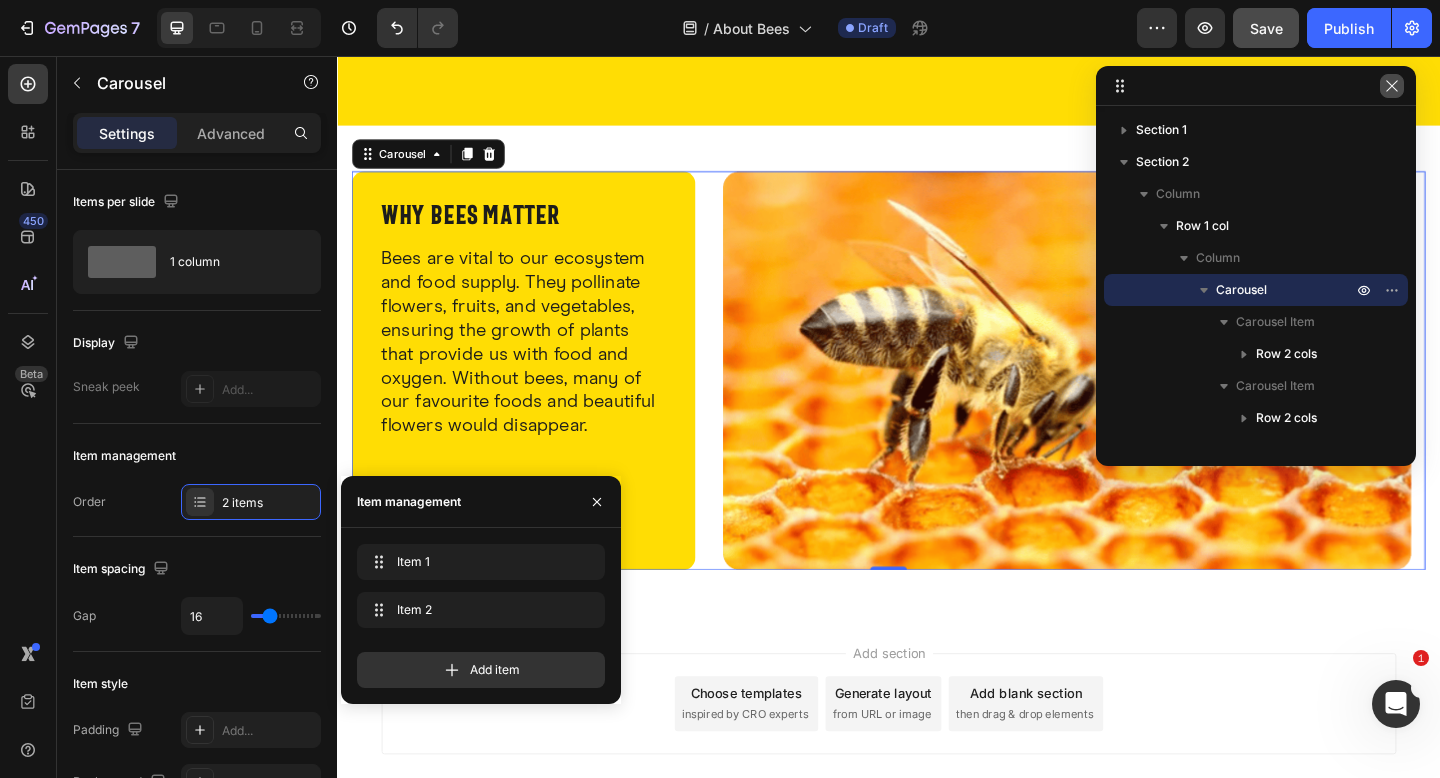 click 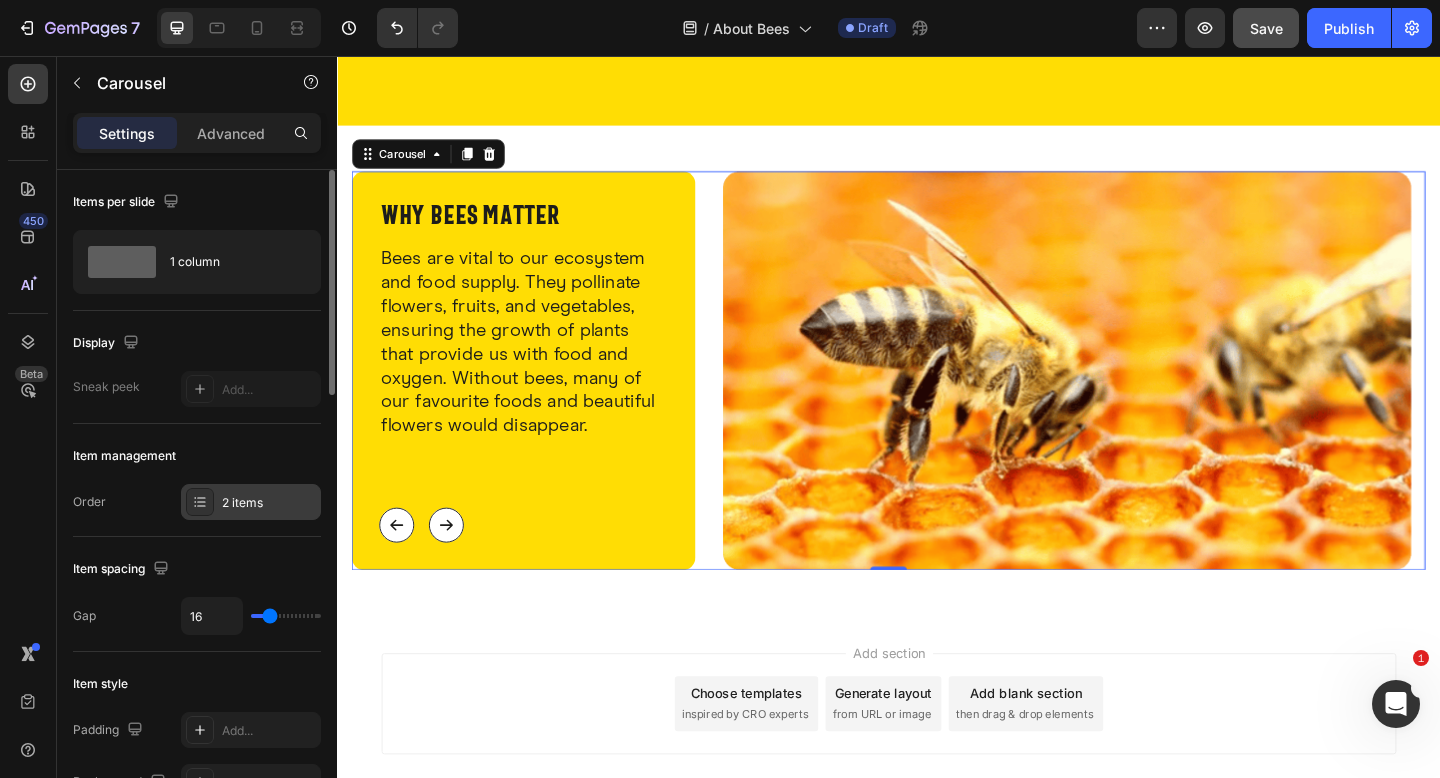 click on "2 items" at bounding box center (269, 503) 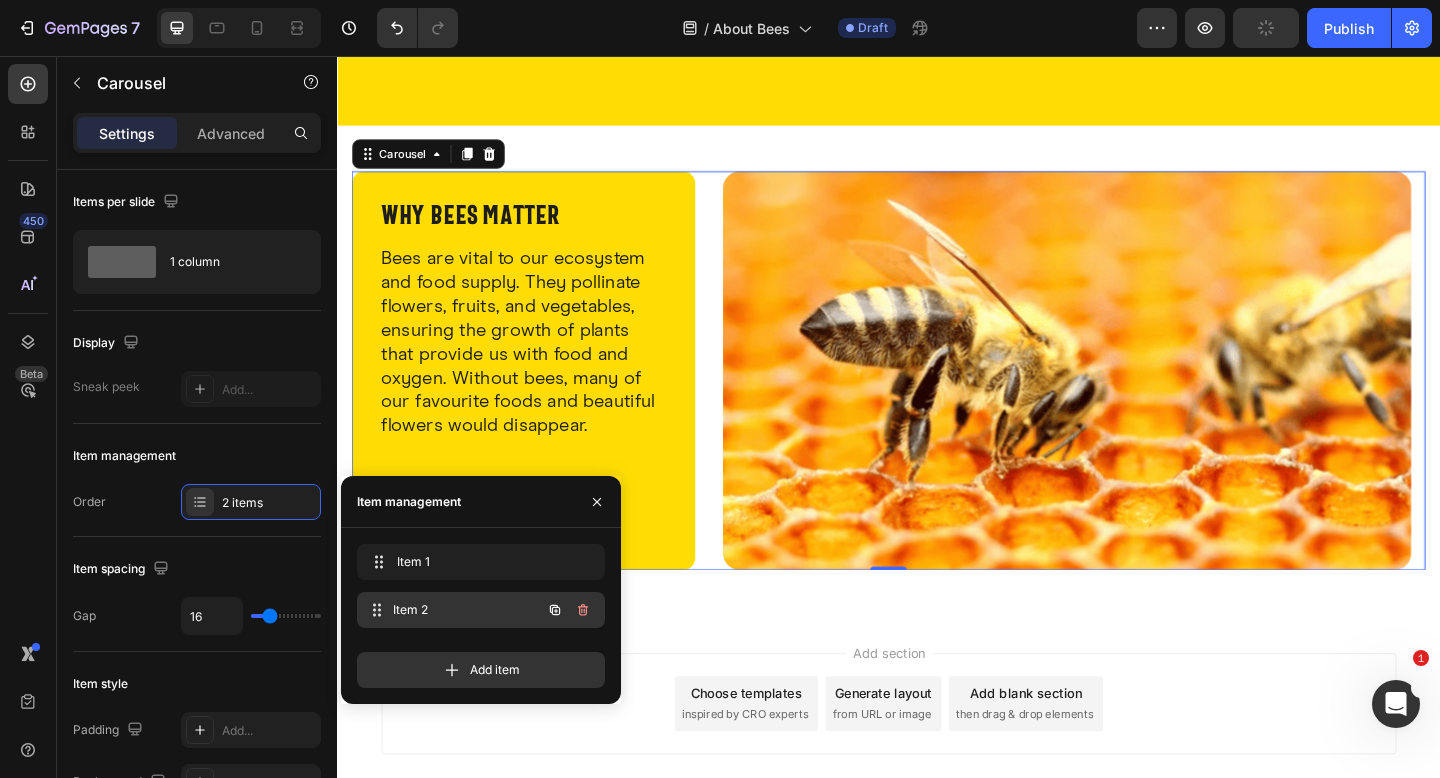 click on "Item 2" at bounding box center [467, 610] 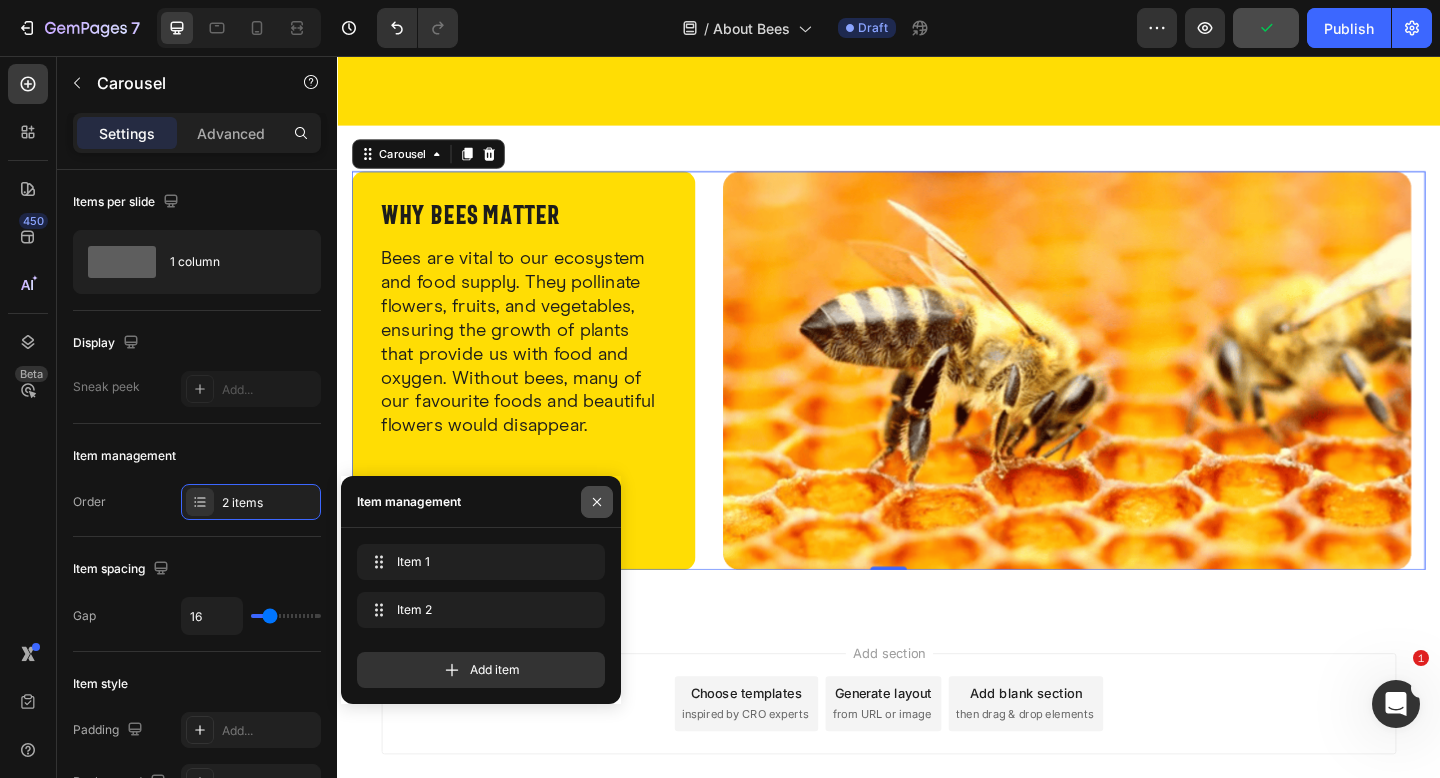 click at bounding box center (597, 502) 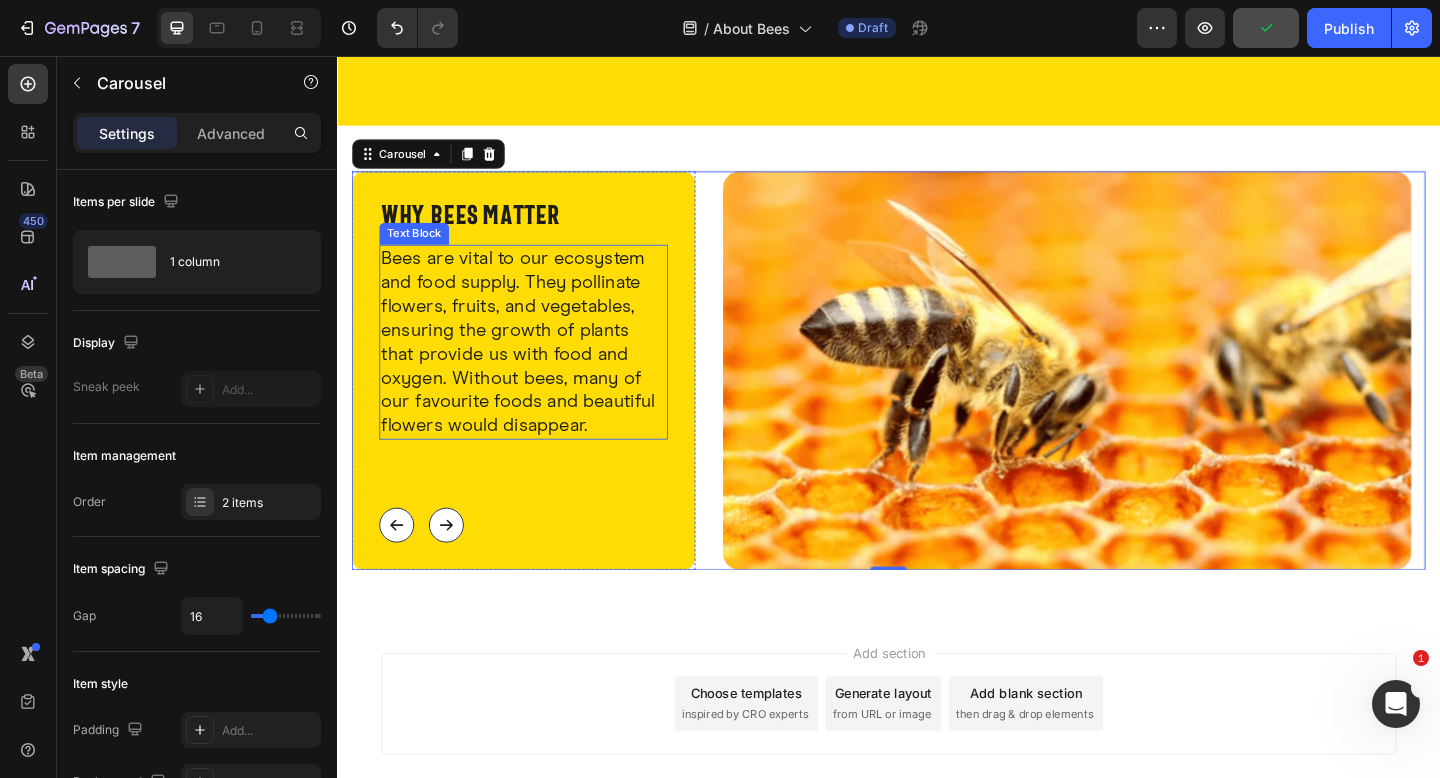 click on "Text Block" at bounding box center [421, 250] 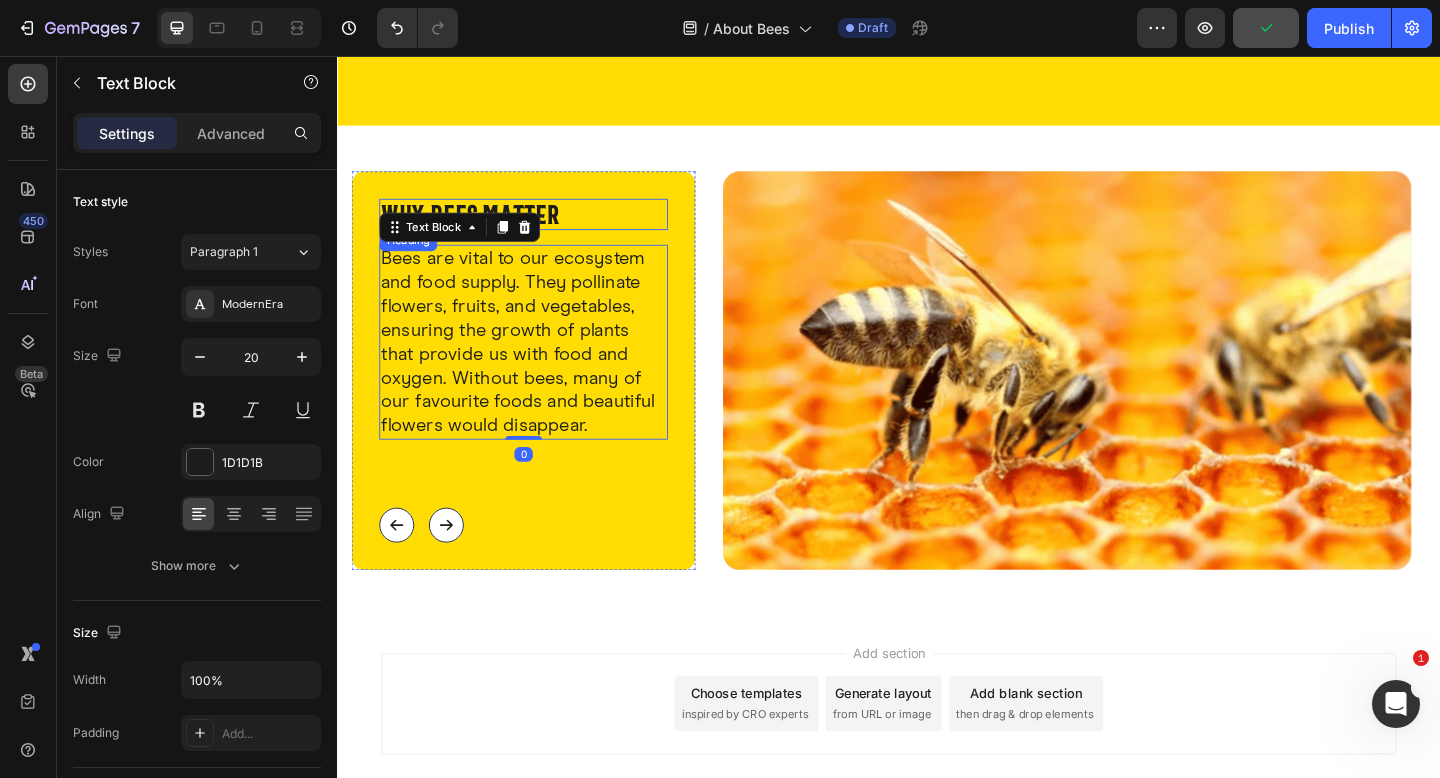 click on "why bees matter" at bounding box center (482, 228) 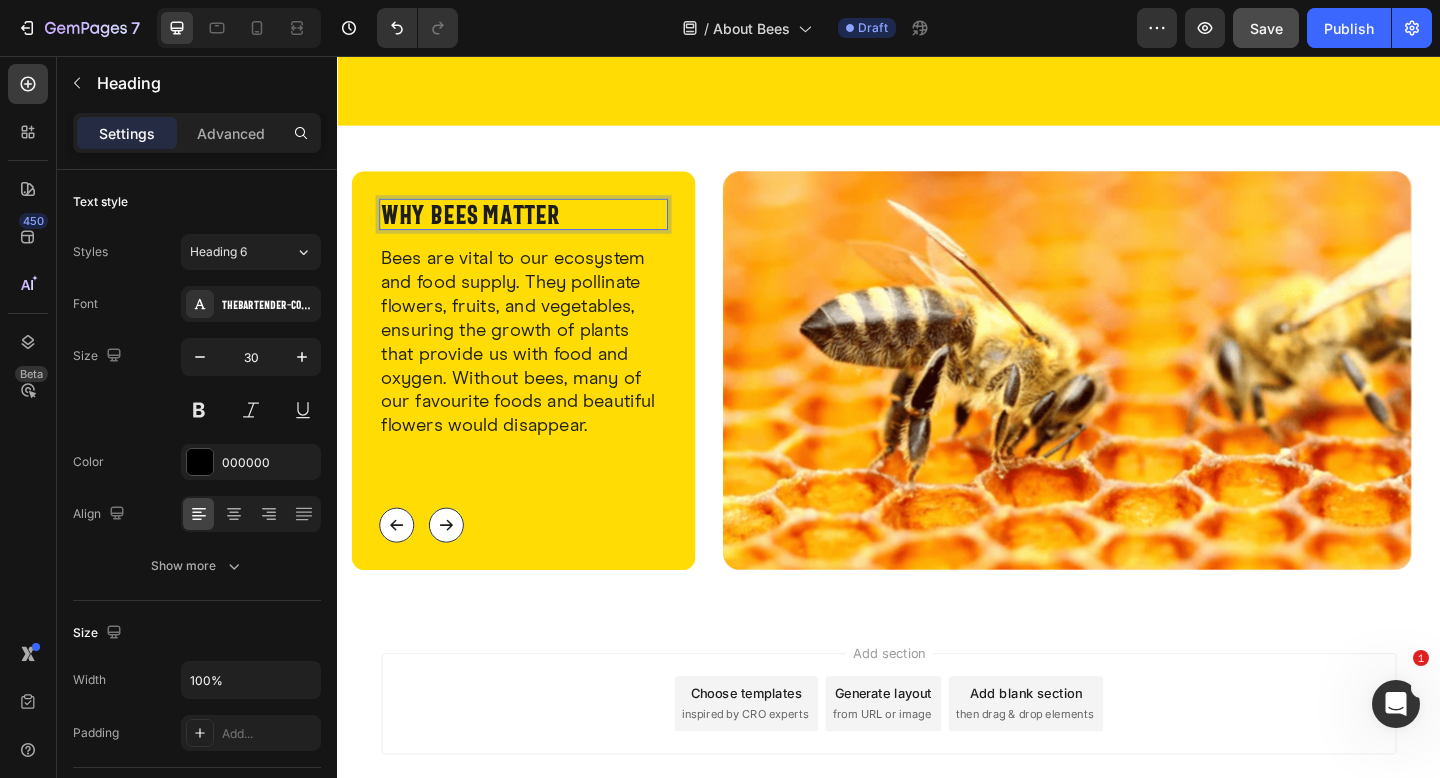 click on "why bees matter" at bounding box center [482, 228] 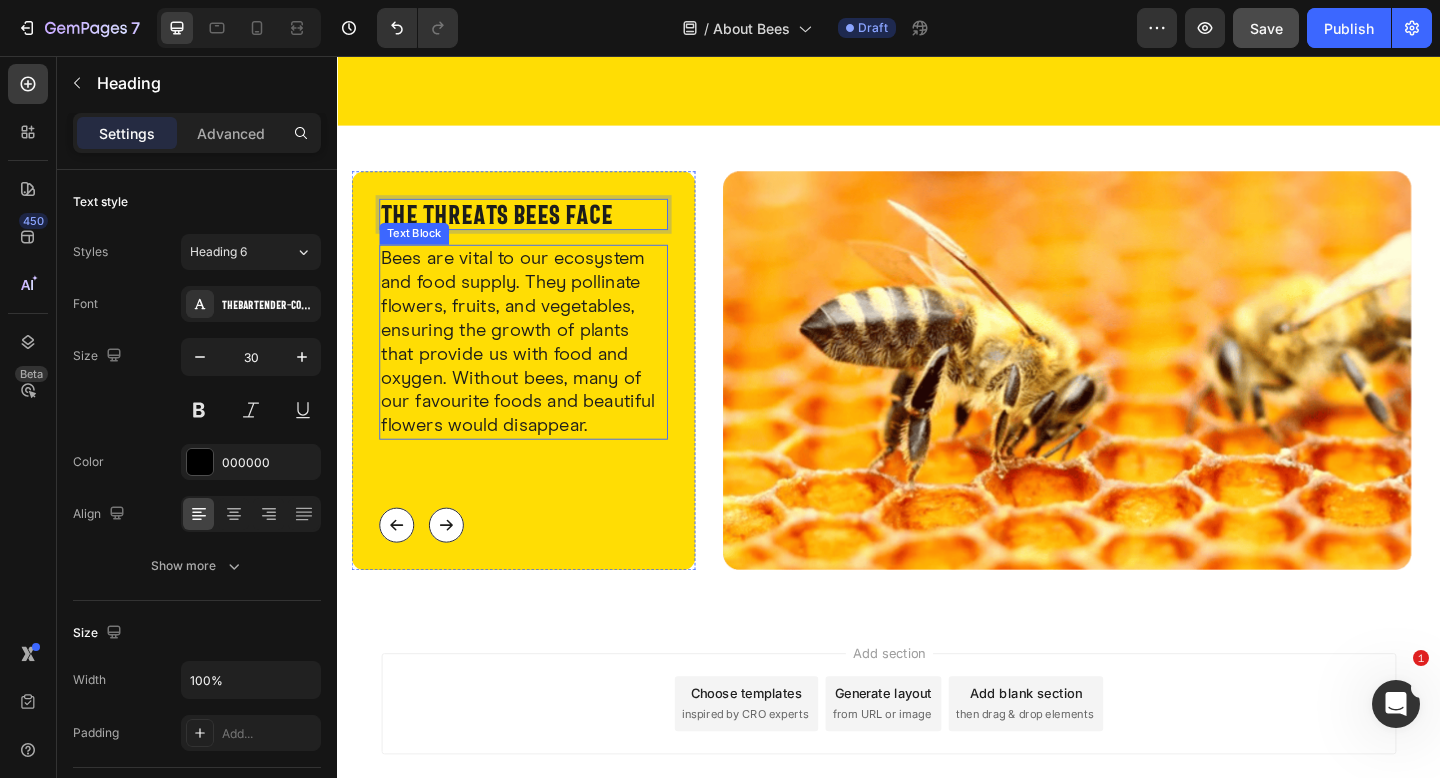 click on "Bees are vital to our ecosystem and food supply. They pollinate flowers, fruits, and vegetables, ensuring the growth of plants that provide us with food and oxygen. Without bees, many of our favourite foods and beautiful flowers would disappear." at bounding box center (540, 368) 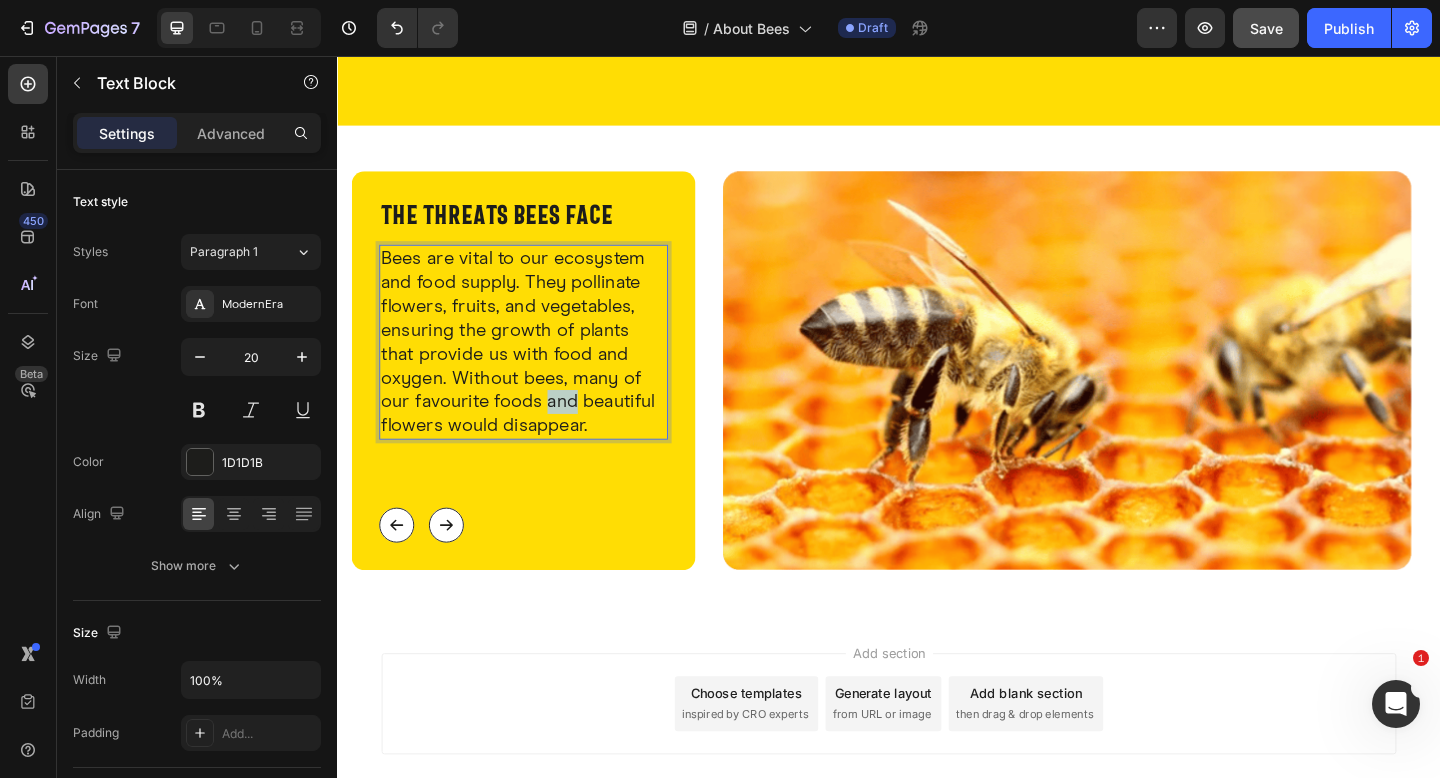 click on "Bees are vital to our ecosystem and food supply. They pollinate flowers, fruits, and vegetables, ensuring the growth of plants that provide us with food and oxygen. Without bees, many of our favourite foods and beautiful flowers would disappear." at bounding box center (540, 368) 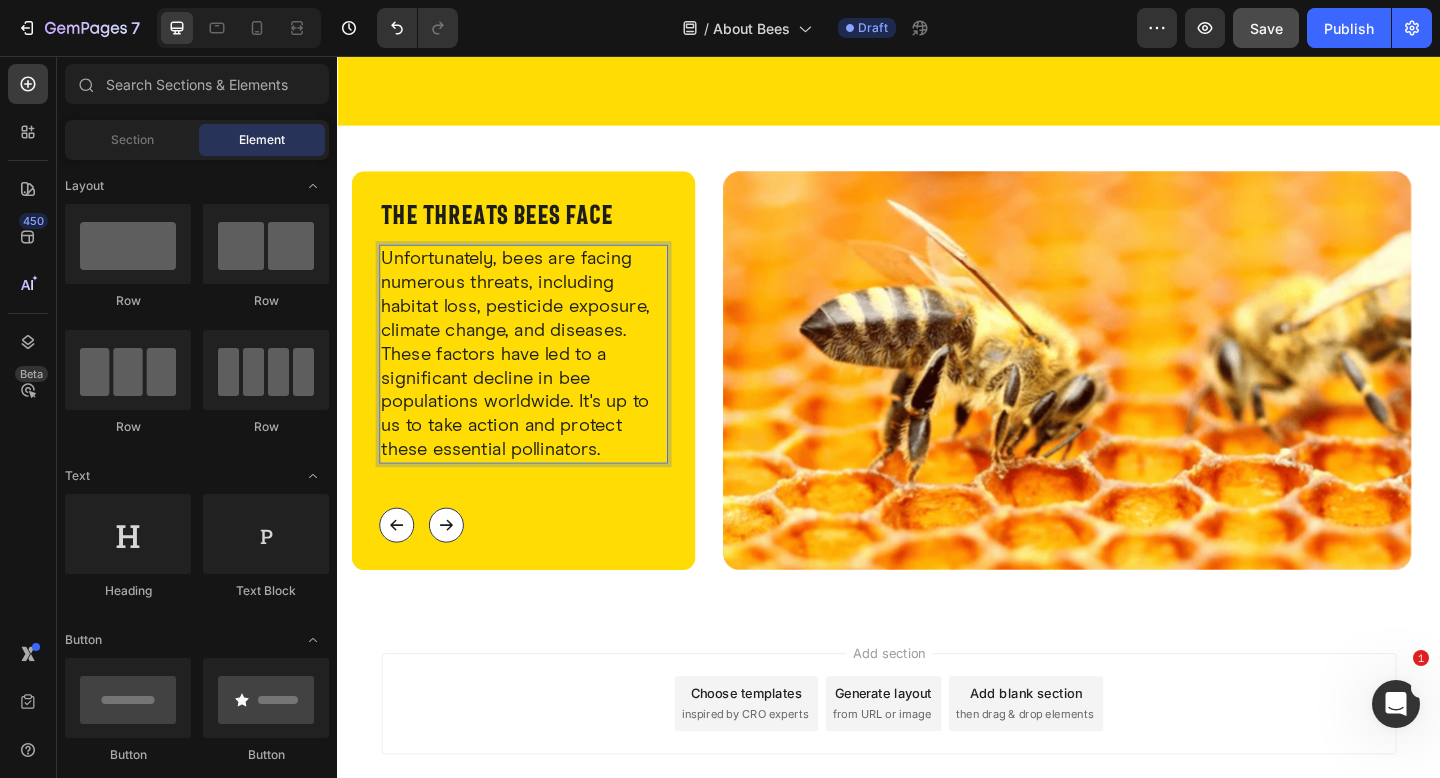 click on "Add section Choose templates inspired by CRO experts Generate layout from URL or image Add blank section then drag & drop elements" at bounding box center [937, 789] 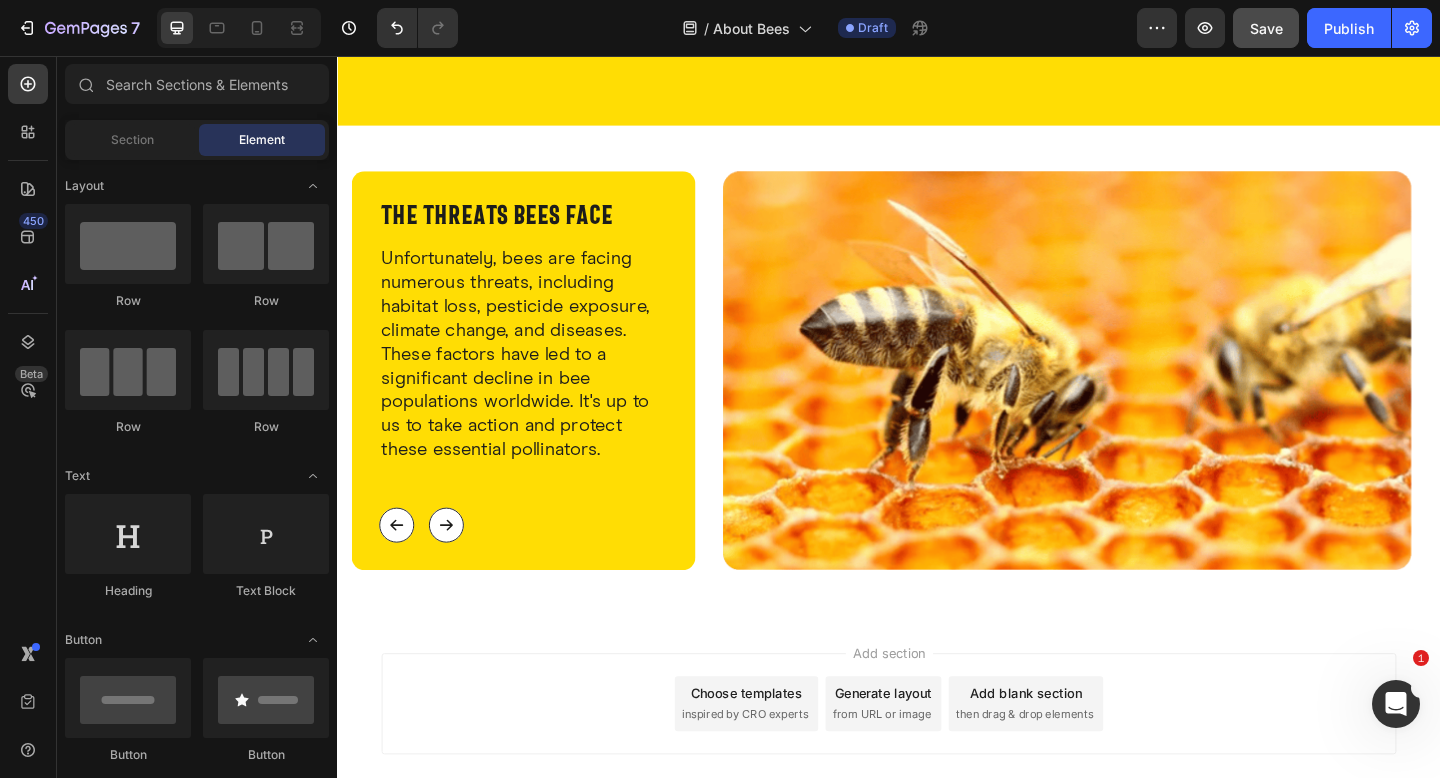 click at bounding box center [1131, 399] 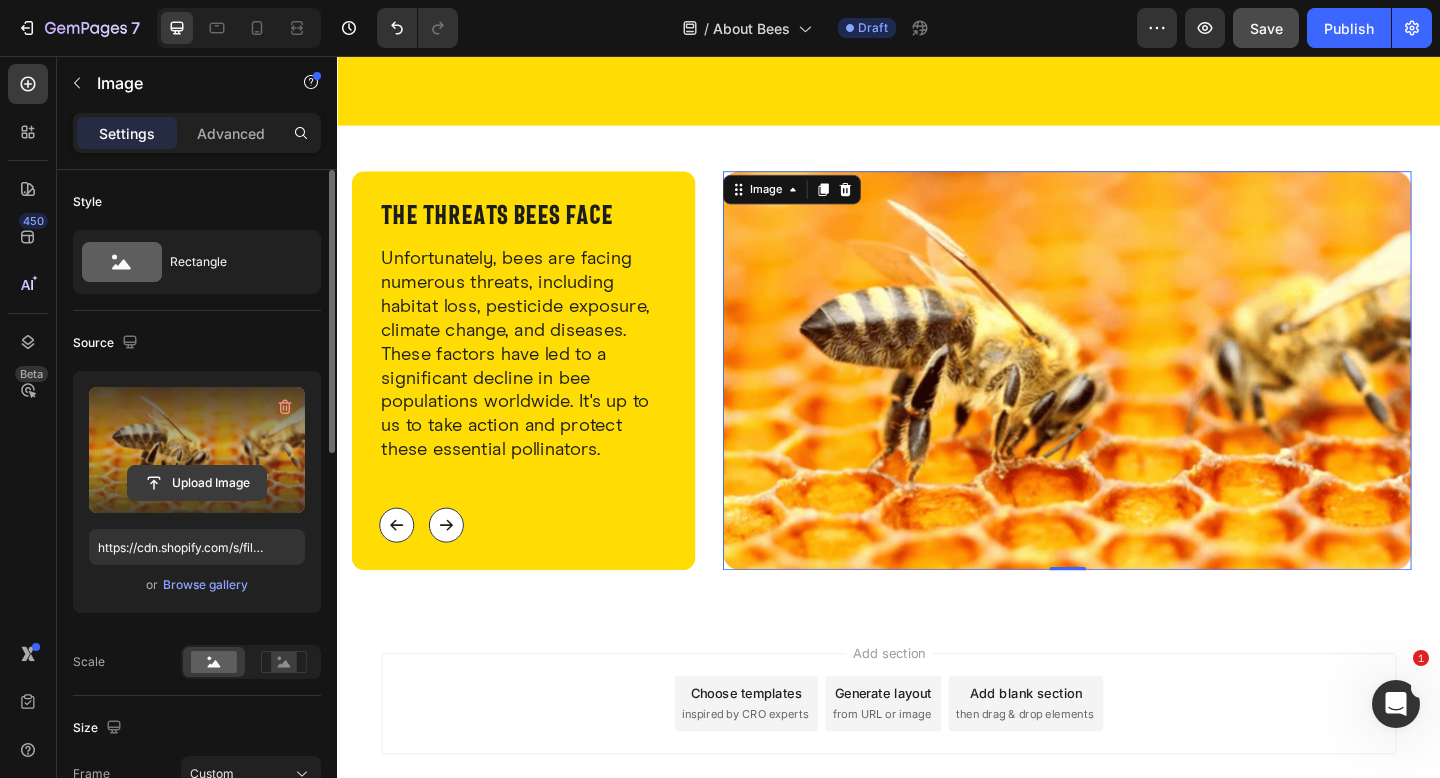 click 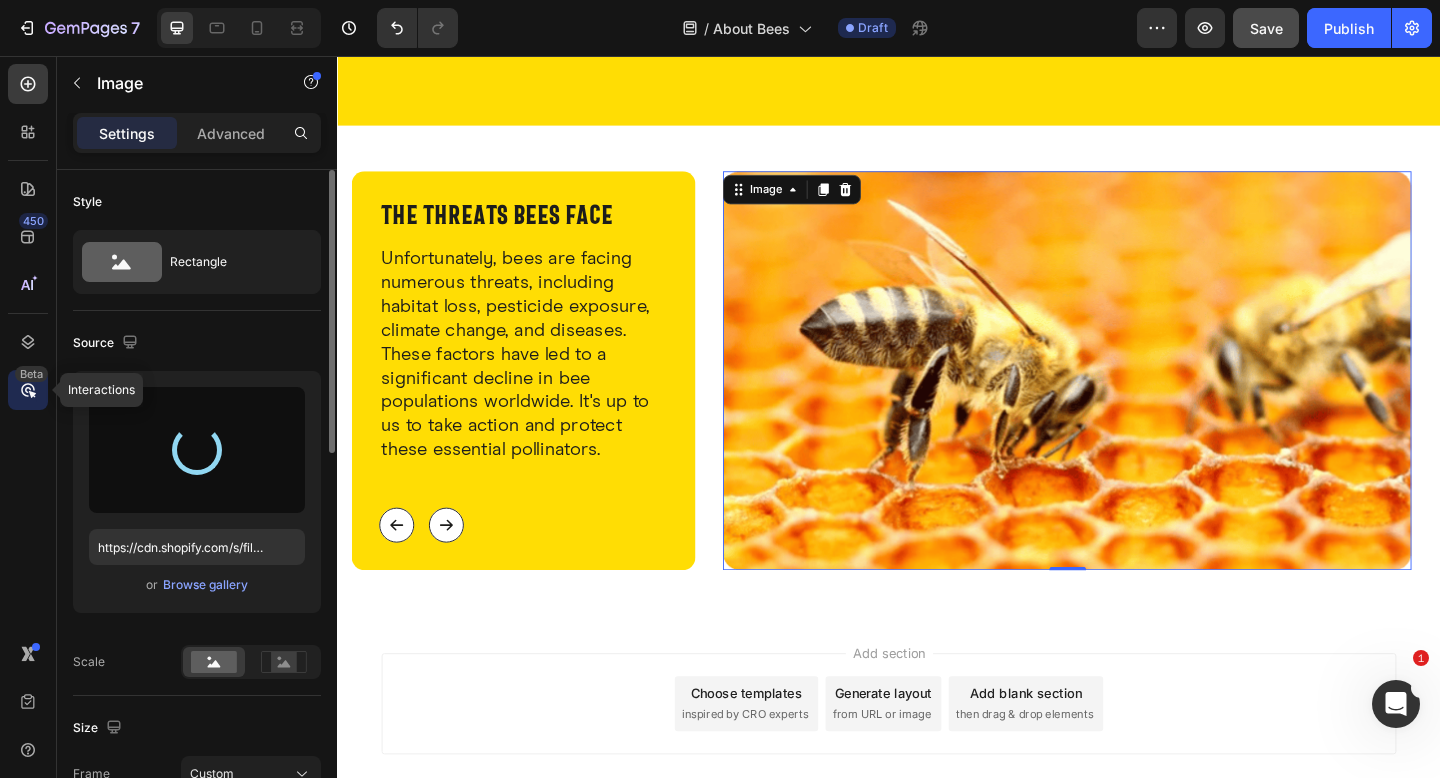 type on "https://cdn.shopify.com/s/files/1/0551/9153/5685/files/gempages_574481162148250736-97334c2e-d77b-44c9-ac5b-78e5c0a69420.png" 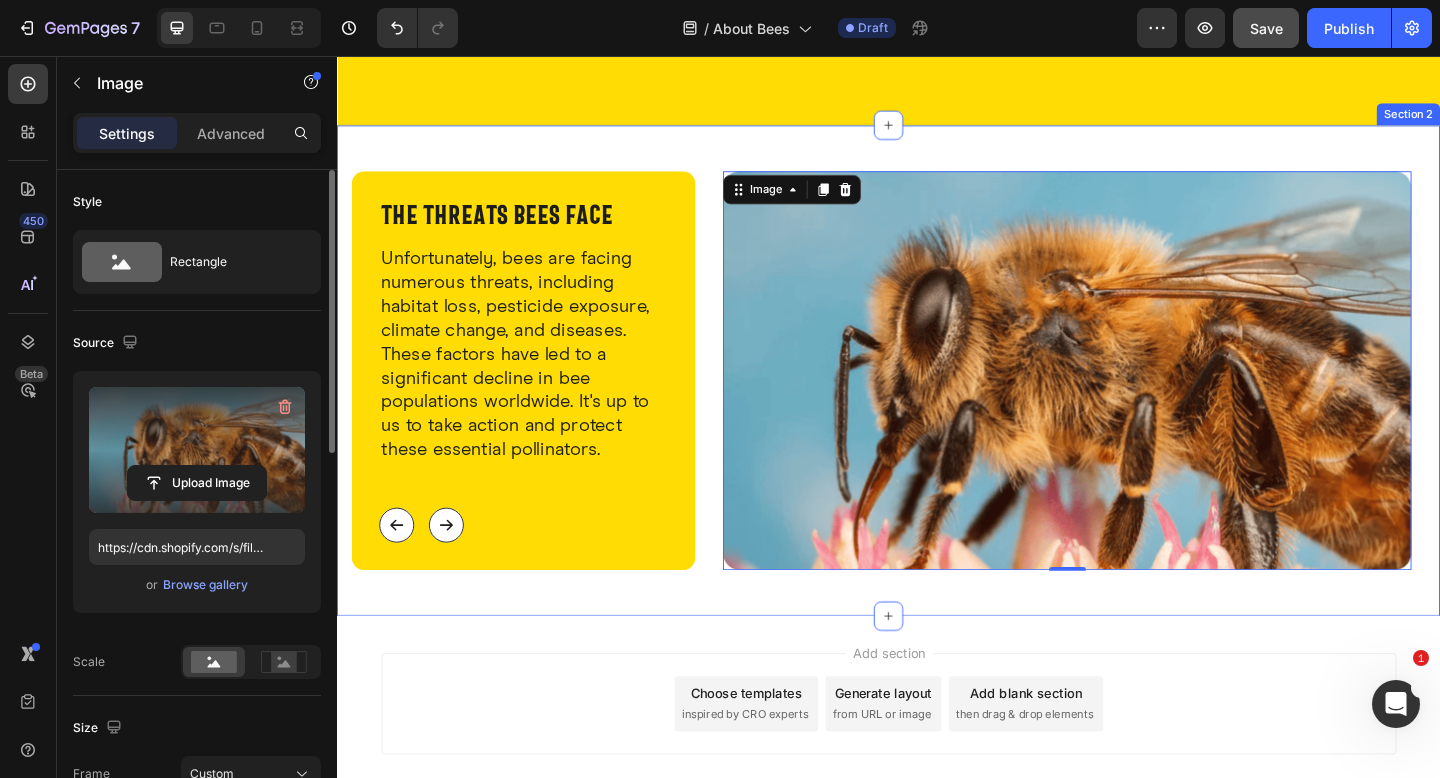 click on "⁠⁠⁠⁠⁠⁠⁠ why bees matter Heading Bees are vital to our ecosystem and food supply. They pollinate flowers, fruits, and vegetables, ensuring the growth of plants that provide us with food and oxygen. Without bees, many of our favourite foods and beautiful flowers would disappear. Text Block
Button
Button Row Row Image Row ⁠⁠⁠⁠⁠⁠⁠ The threats bees face Heading Unfortunately, bees are facing numerous threats, including habitat loss, pesticide exposure, climate change, and diseases. These factors have led to a significant decline in bee populations worldwide. It's up to us to take action and protect these essential pollinators. Text Block
Button
Button Row Row Image   0 Row Carousel Row Section 2" at bounding box center [937, 399] 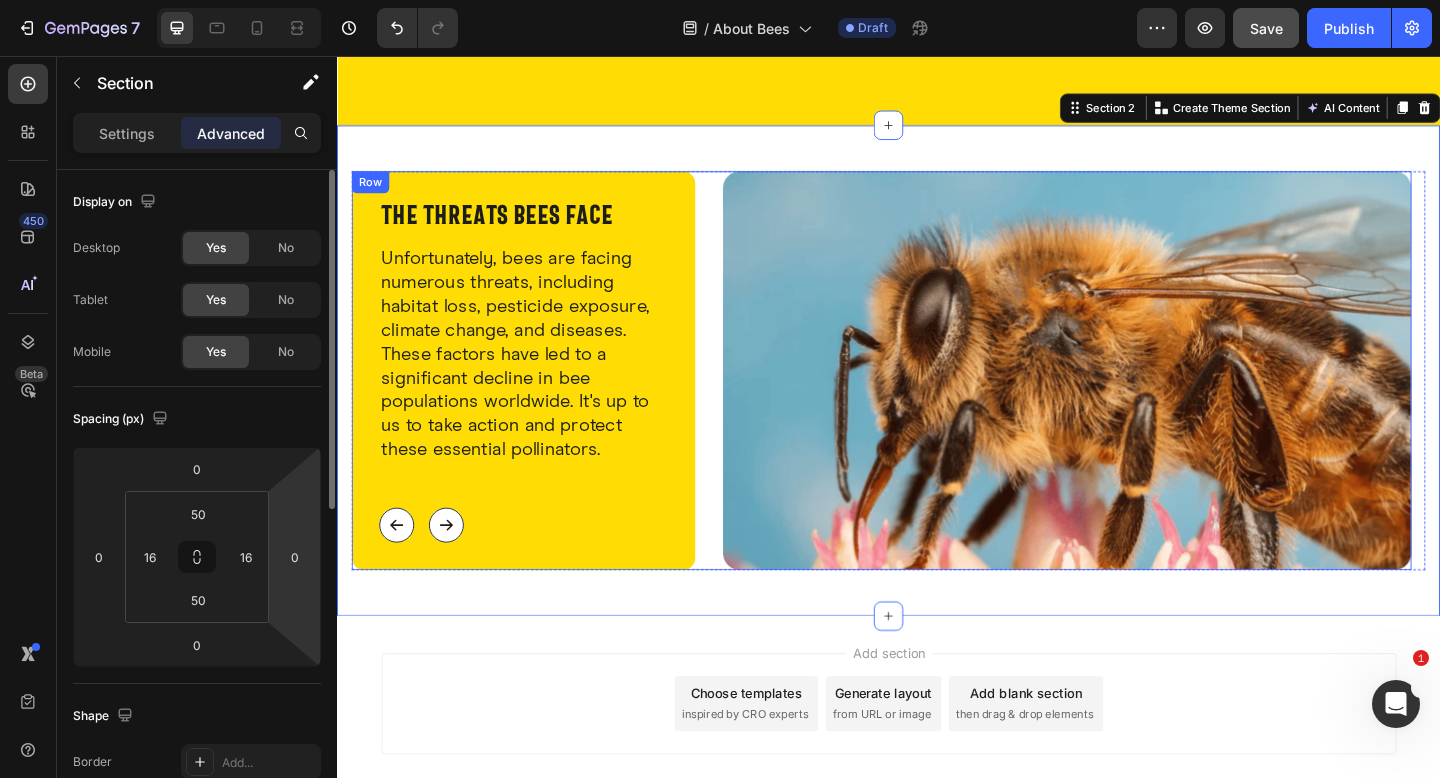 click on "⁠⁠⁠⁠⁠⁠⁠ The threats bees face Heading Unfortunately, bees are facing numerous threats, including habitat loss, pesticide exposure, climate change, and diseases. These factors have led to a significant decline in bee populations worldwide. It's up to us to take action and protect these essential pollinators. Text Block
Button
Button Row Row Image Row" at bounding box center [929, 399] 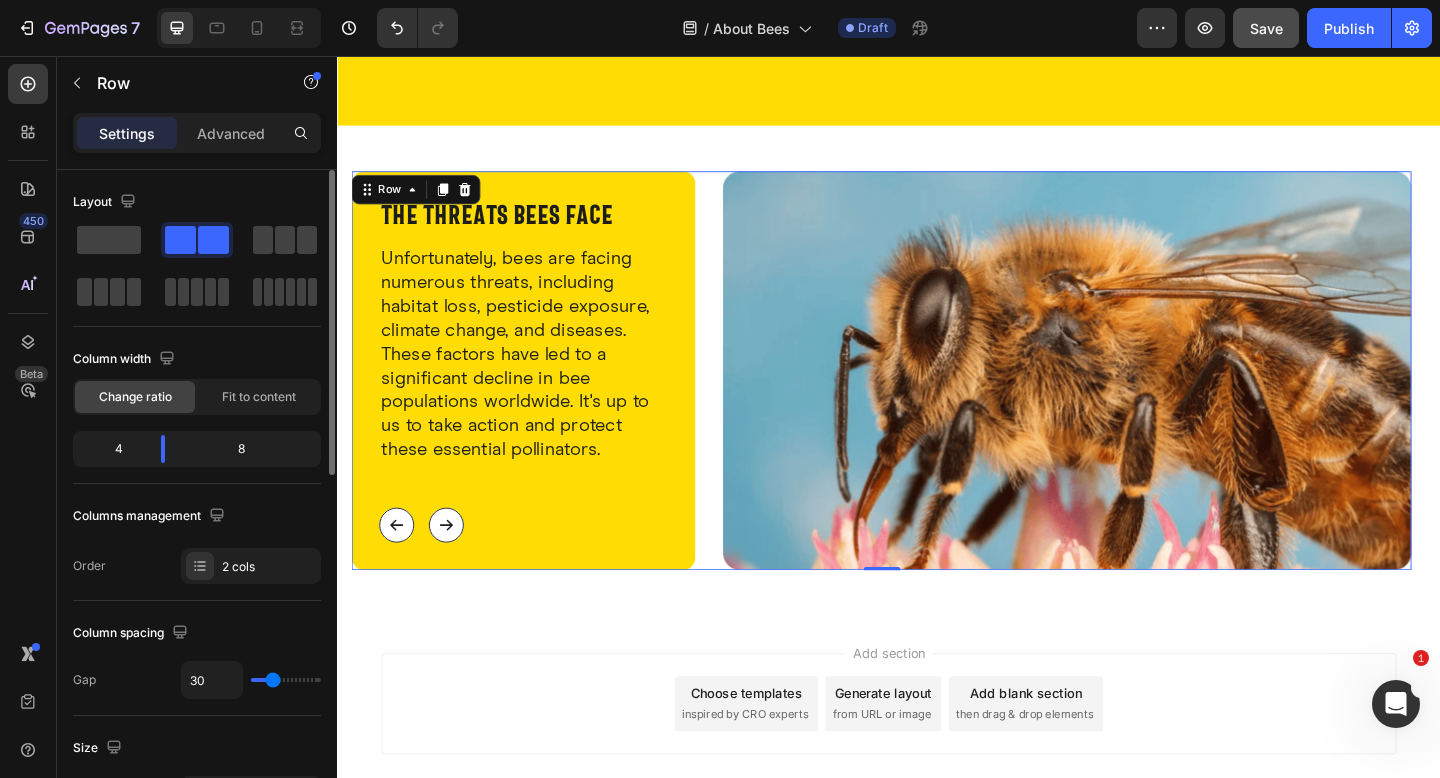 click on "⁠⁠⁠⁠⁠⁠⁠ The threats bees face Heading Unfortunately, bees are facing numerous threats, including habitat loss, pesticide exposure, climate change, and diseases. These factors have led to a significant decline in bee populations worldwide. It's up to us to take action and protect these essential pollinators. Text Block
Button
Button Row Row Image Row   0" at bounding box center (929, 399) 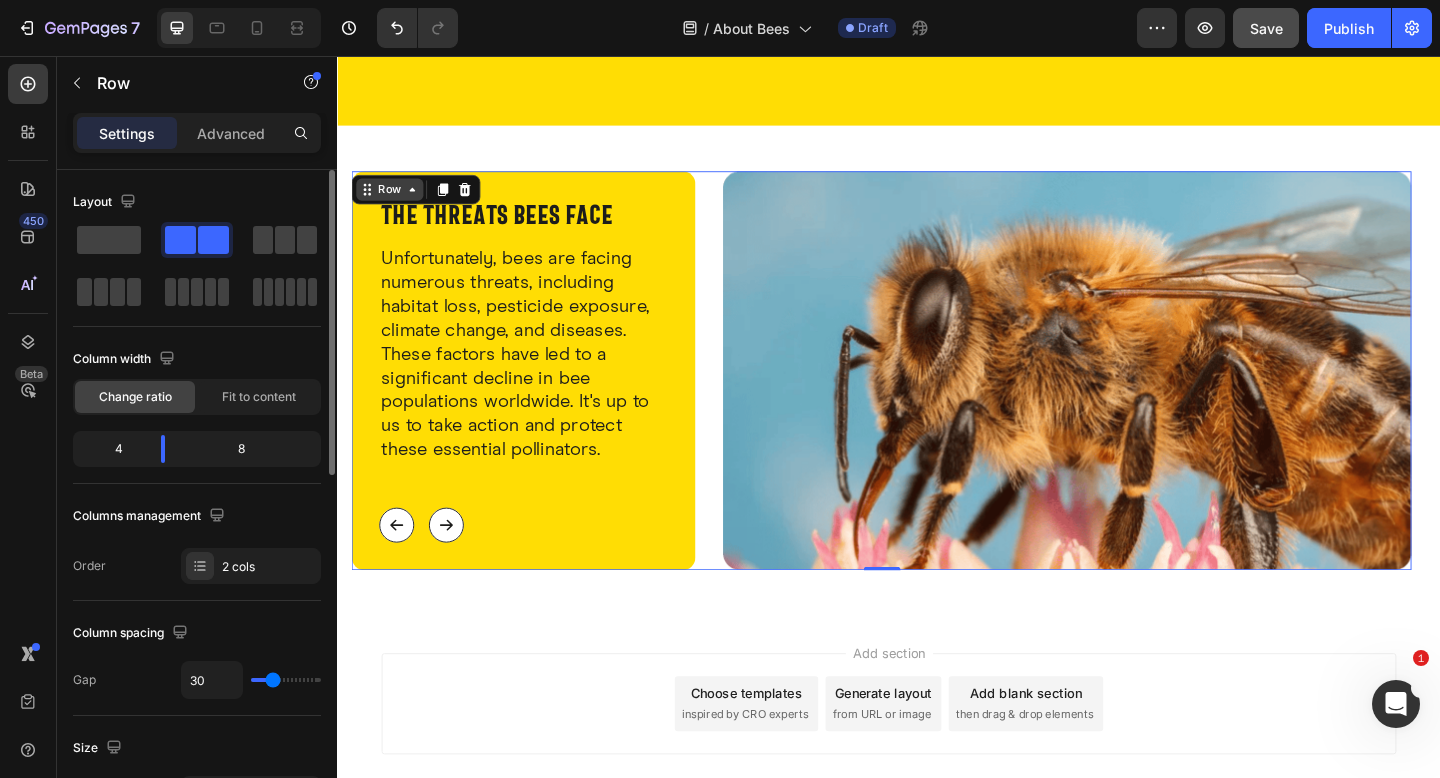 click on "Row" at bounding box center [394, 202] 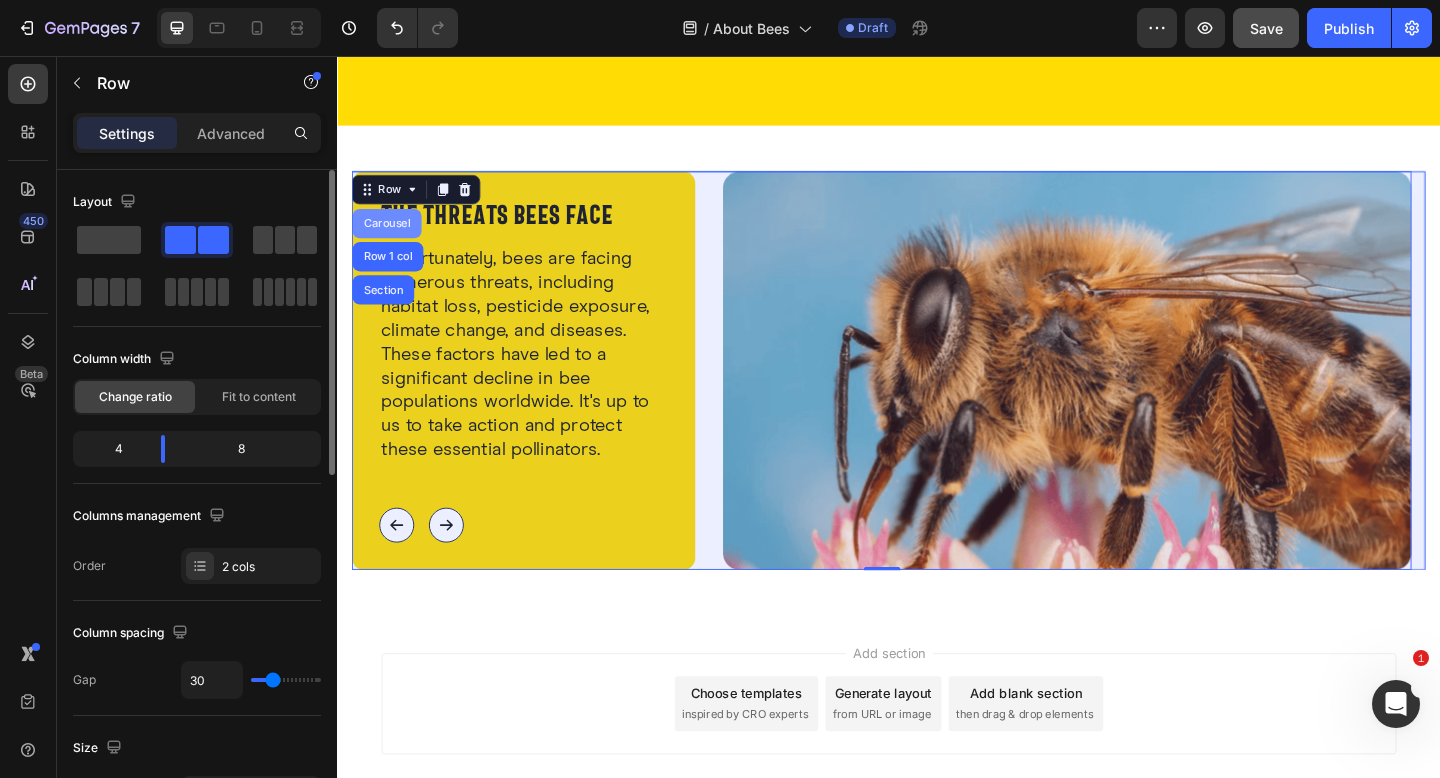 click on "Carousel" at bounding box center [391, 239] 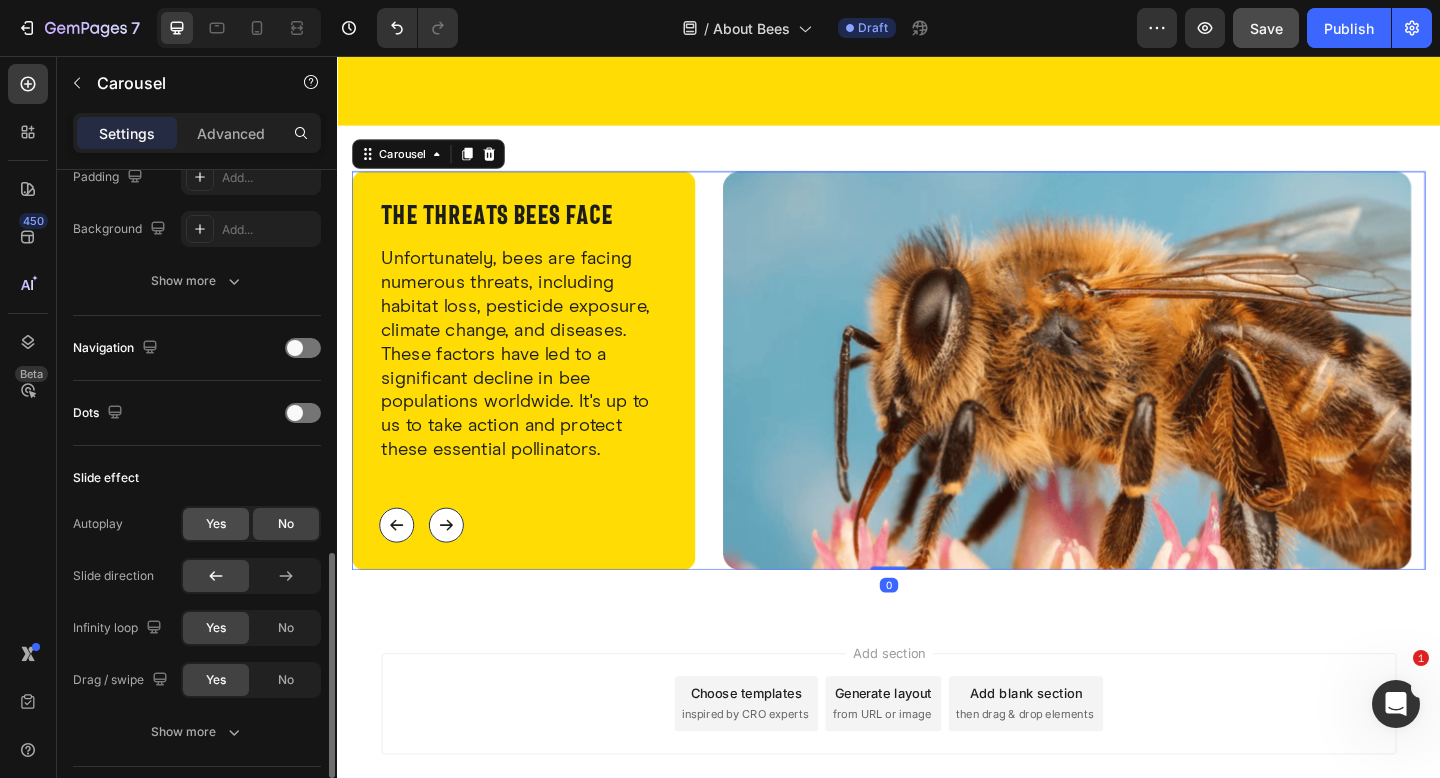 scroll, scrollTop: 699, scrollLeft: 0, axis: vertical 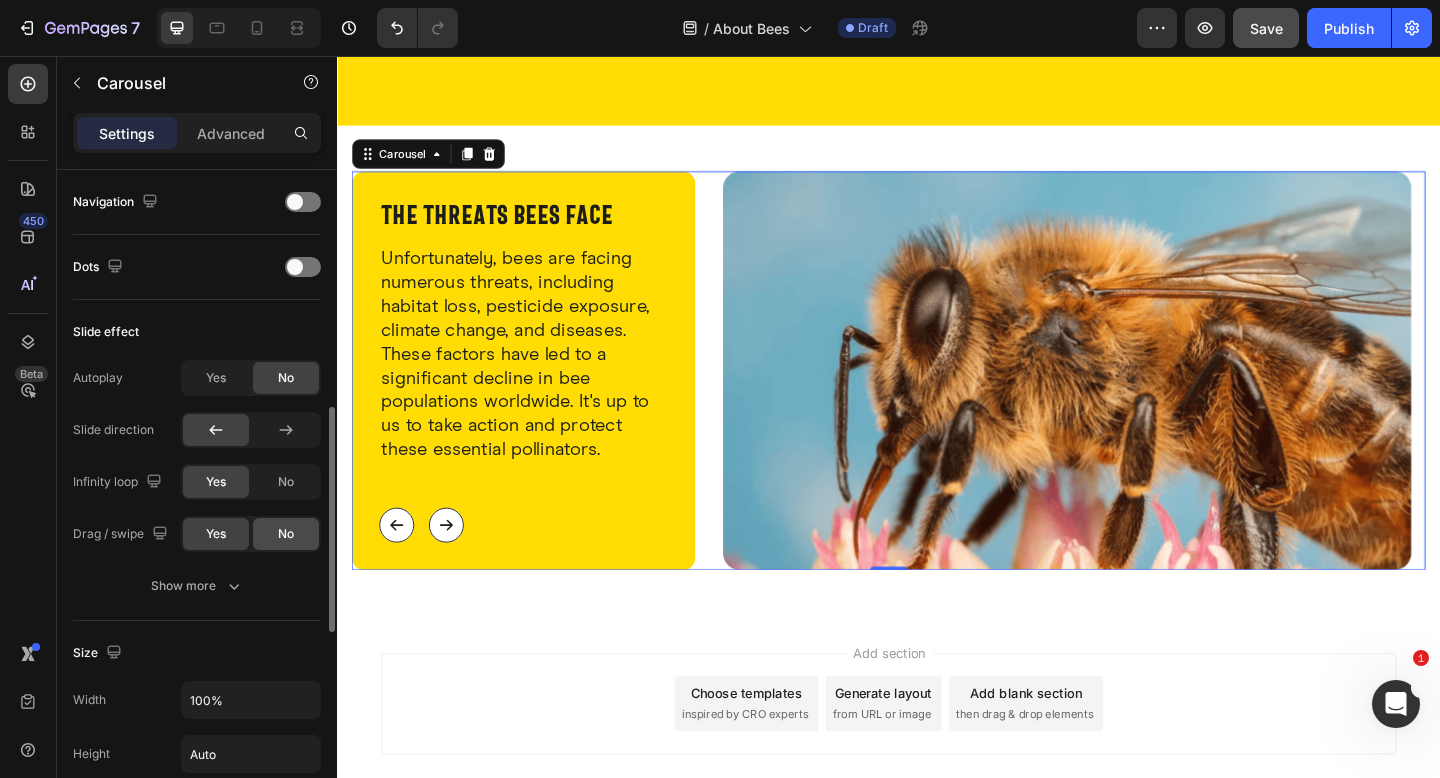 click on "No" 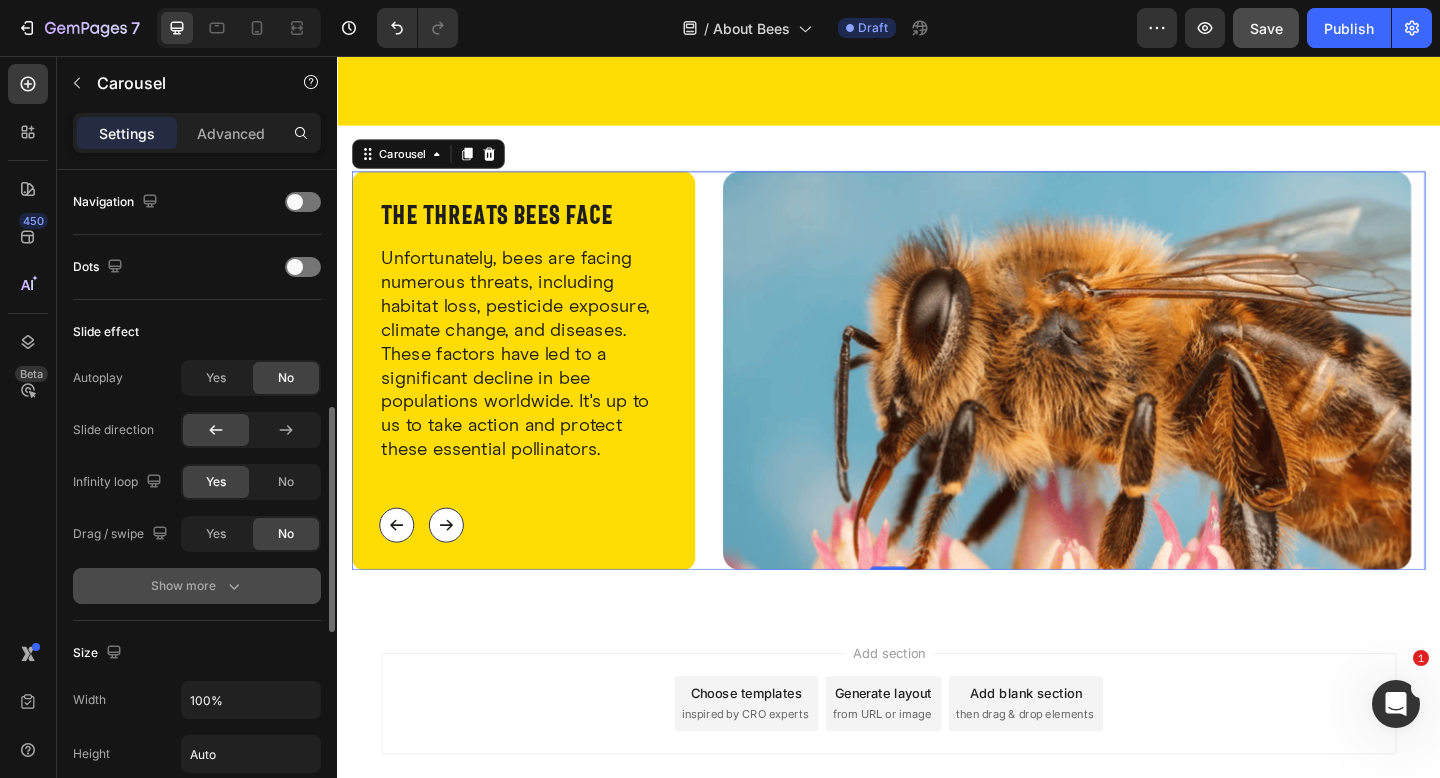 click on "Show more" at bounding box center (197, 586) 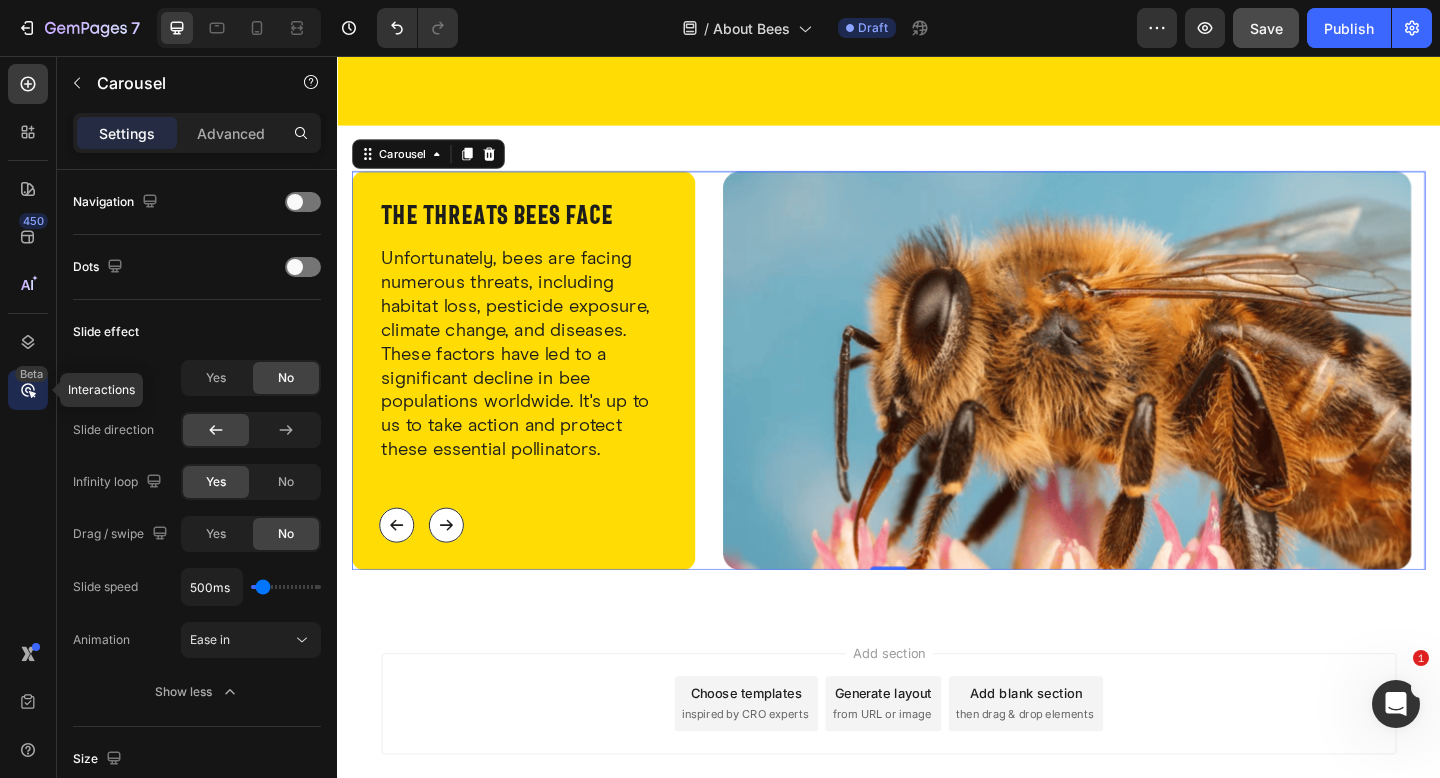click on "Beta" at bounding box center (31, 374) 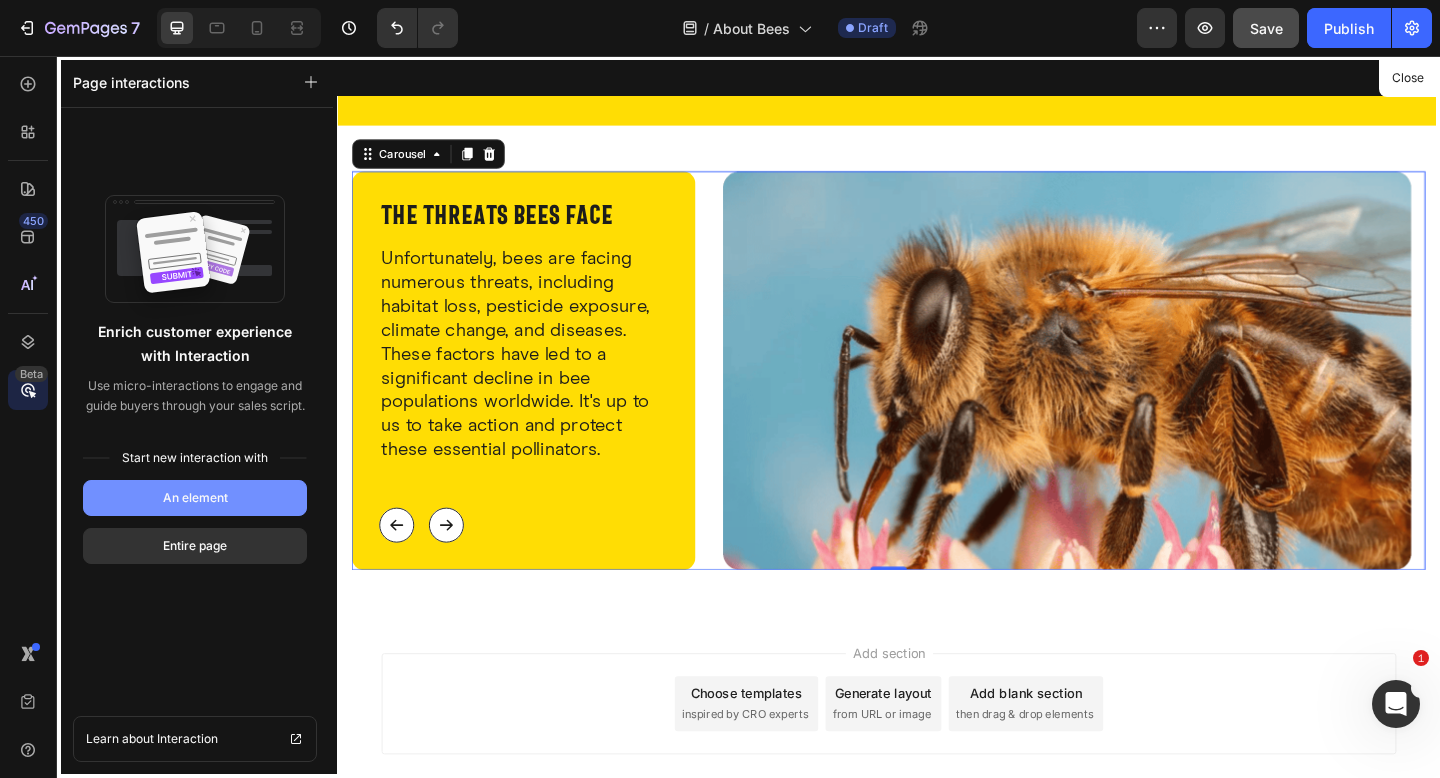 click on "An element" at bounding box center [195, 498] 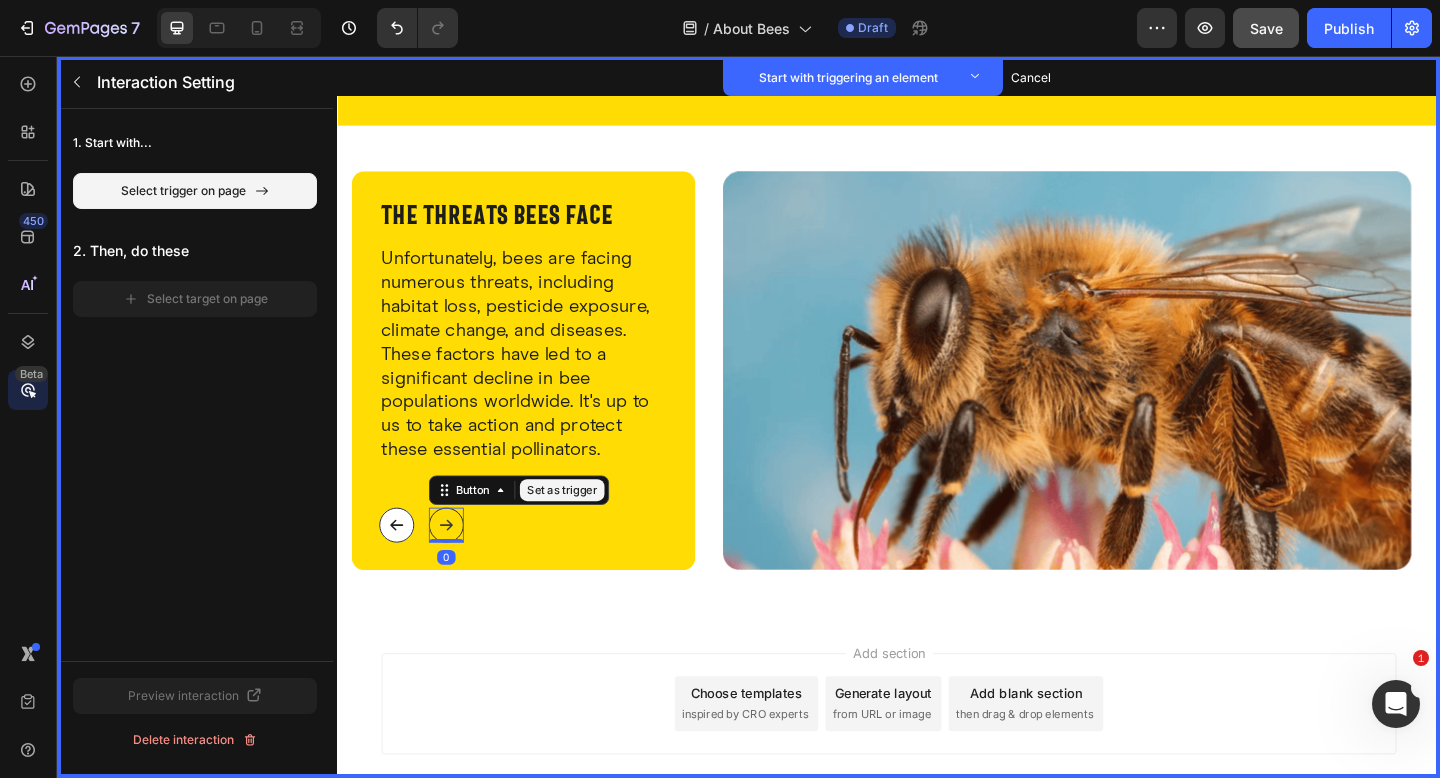 click at bounding box center [456, 567] 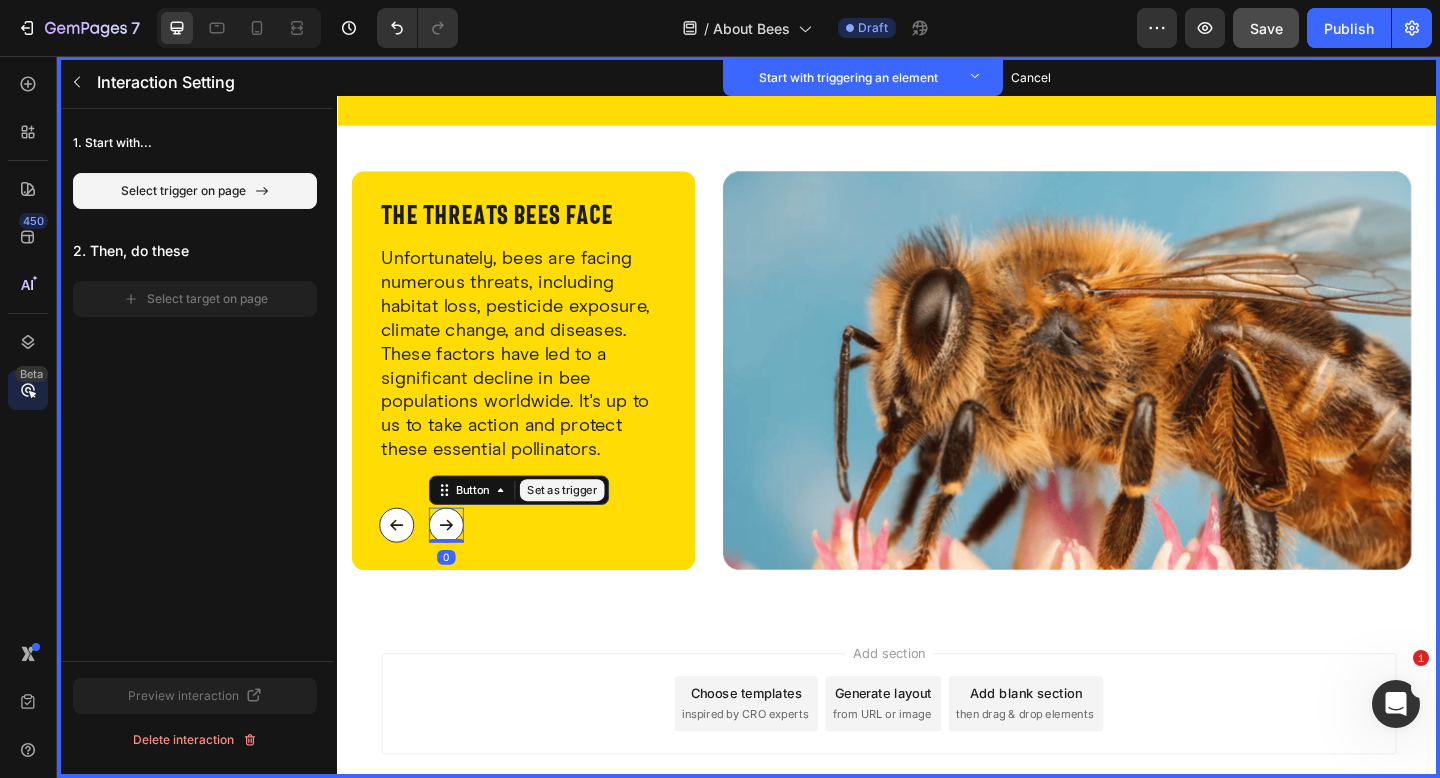 click on "Set as trigger" at bounding box center [582, 529] 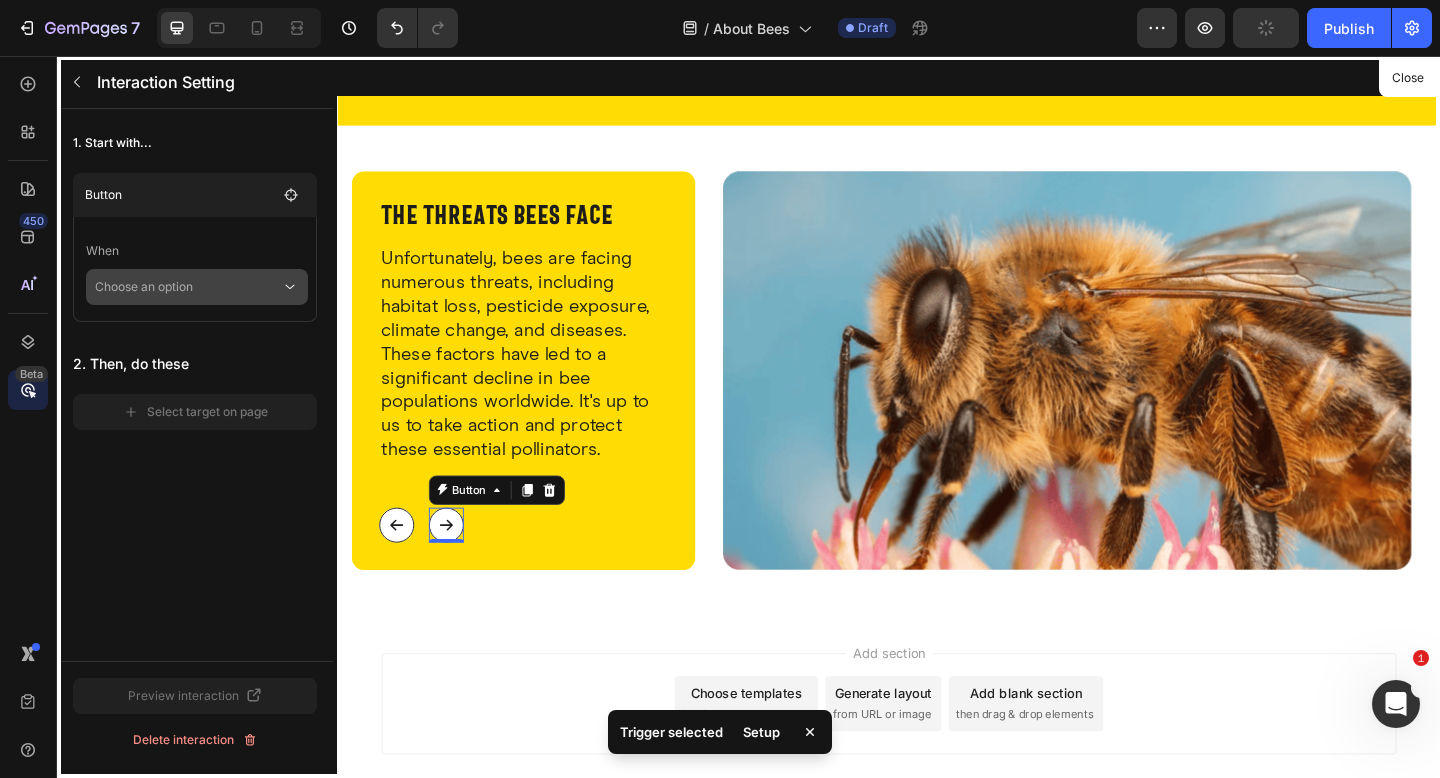 click on "Choose an option" at bounding box center (188, 287) 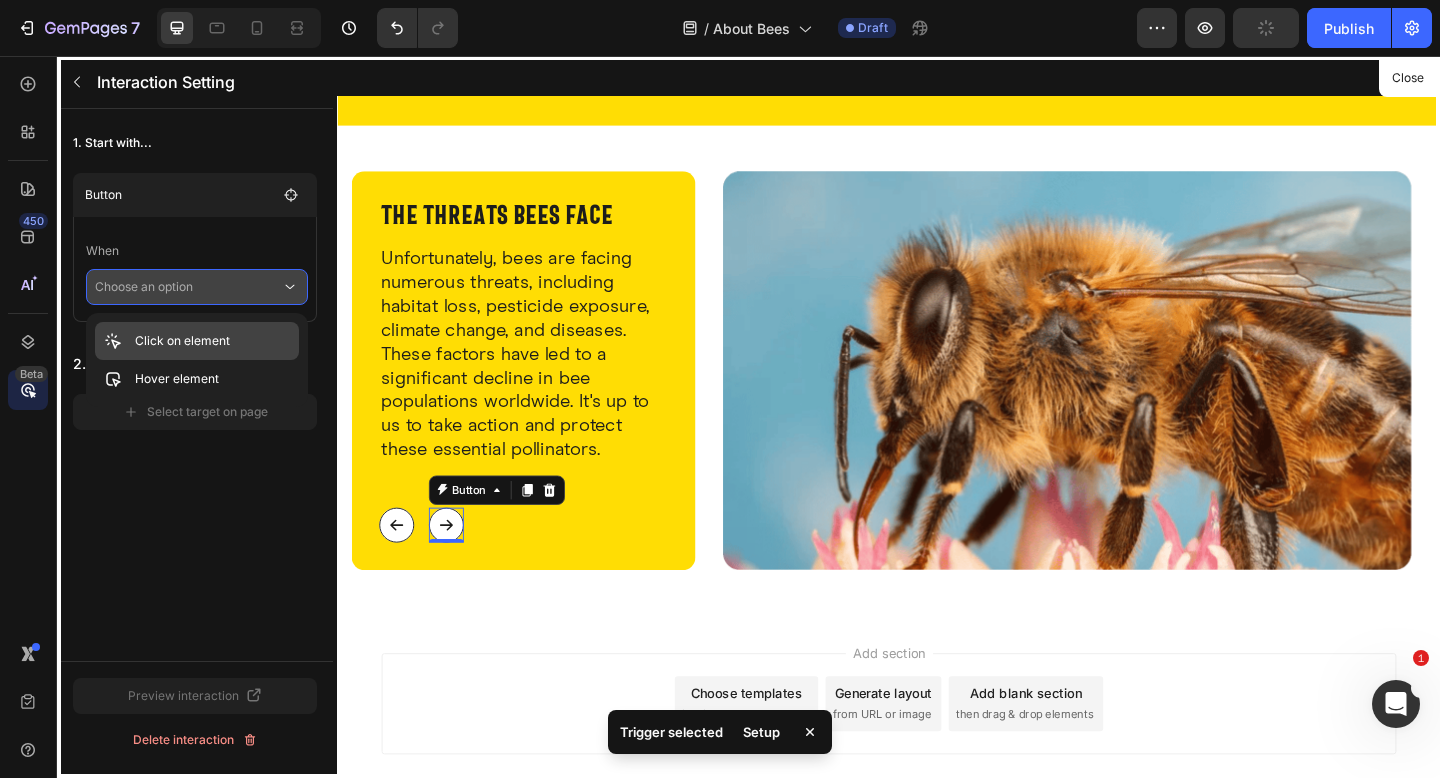 click on "Click on element" 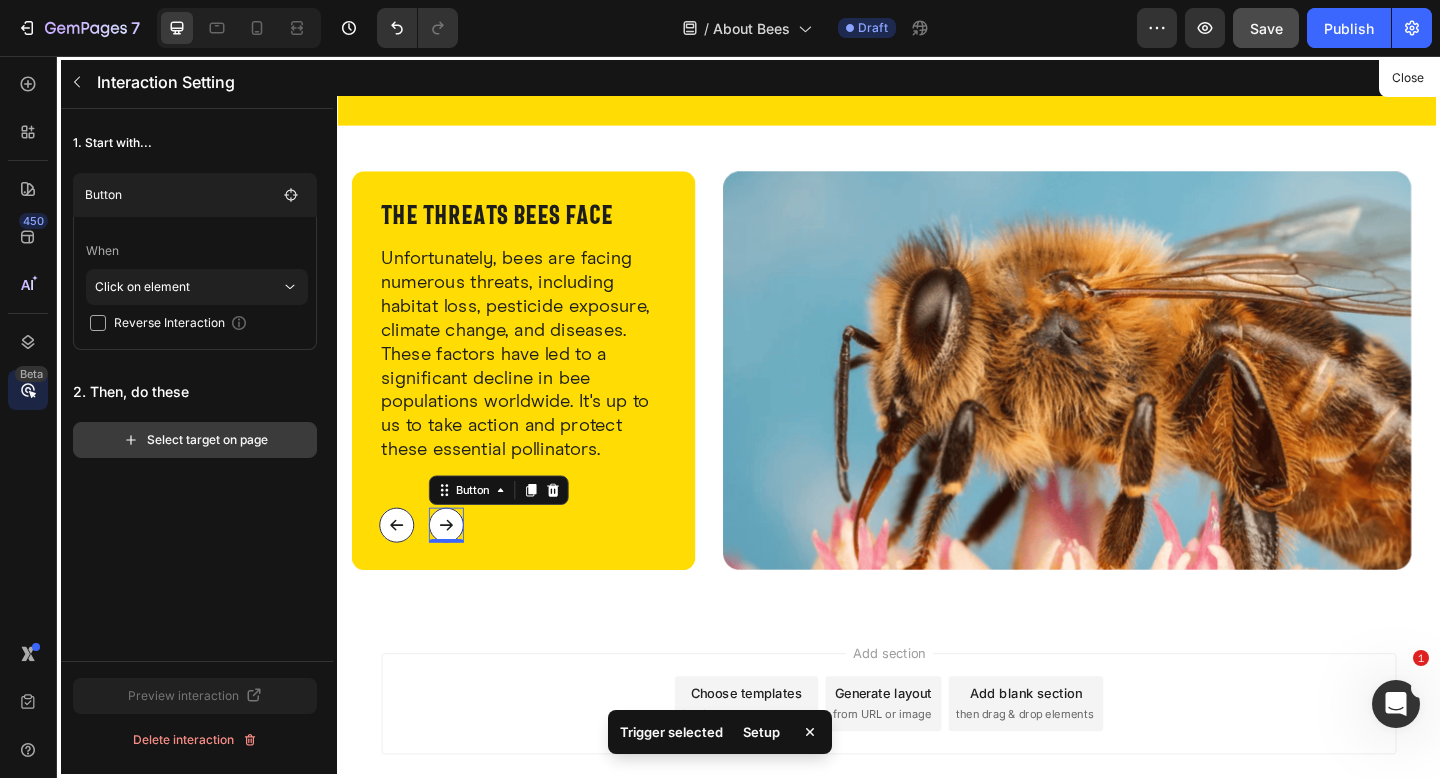 click on "Select target on page" at bounding box center (195, 440) 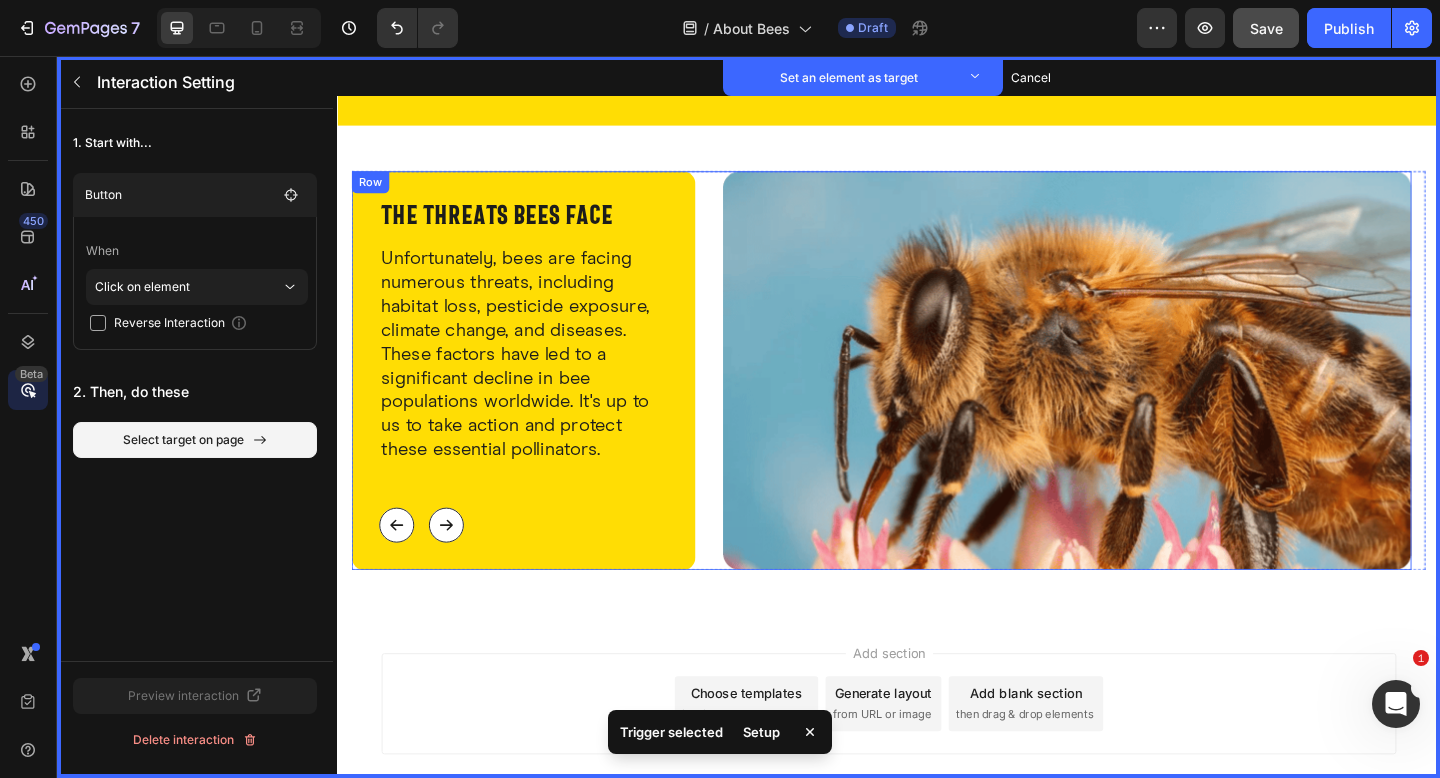 click on "⁠⁠⁠⁠⁠⁠⁠ The threats bees face Heading Set as target Unfortunately, bees are facing numerous threats, including habitat loss, pesticide exposure, climate change, and diseases. These factors have led to a significant decline in bee populations worldwide. It's up to us to take action and protect these essential pollinators. Text Block Set as target
Button Set as target
Button Set as target Row Set as target Row Set as target Image Set as target Row Set as target" at bounding box center (929, 399) 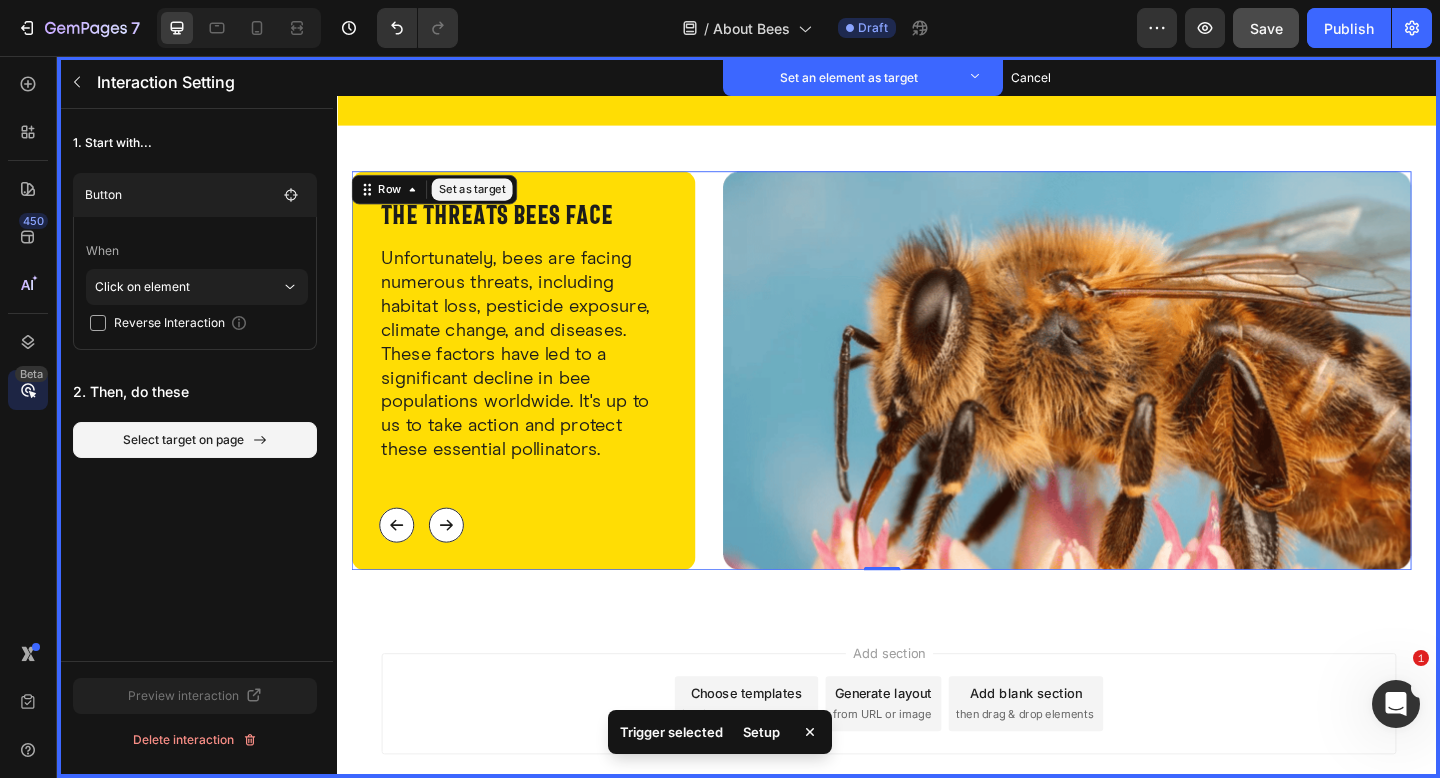 click on "⁠⁠⁠⁠⁠⁠⁠ The threats bees face Heading Set as target Unfortunately, bees are facing numerous threats, including habitat loss, pesticide exposure, climate change, and diseases. These factors have led to a significant decline in bee populations worldwide. It's up to us to take action and protect these essential pollinators. Text Block Set as target
Button Set as target
Button Set as target Row Set as target Row Set as target Image Set as target Row Set as target 0" at bounding box center [929, 399] 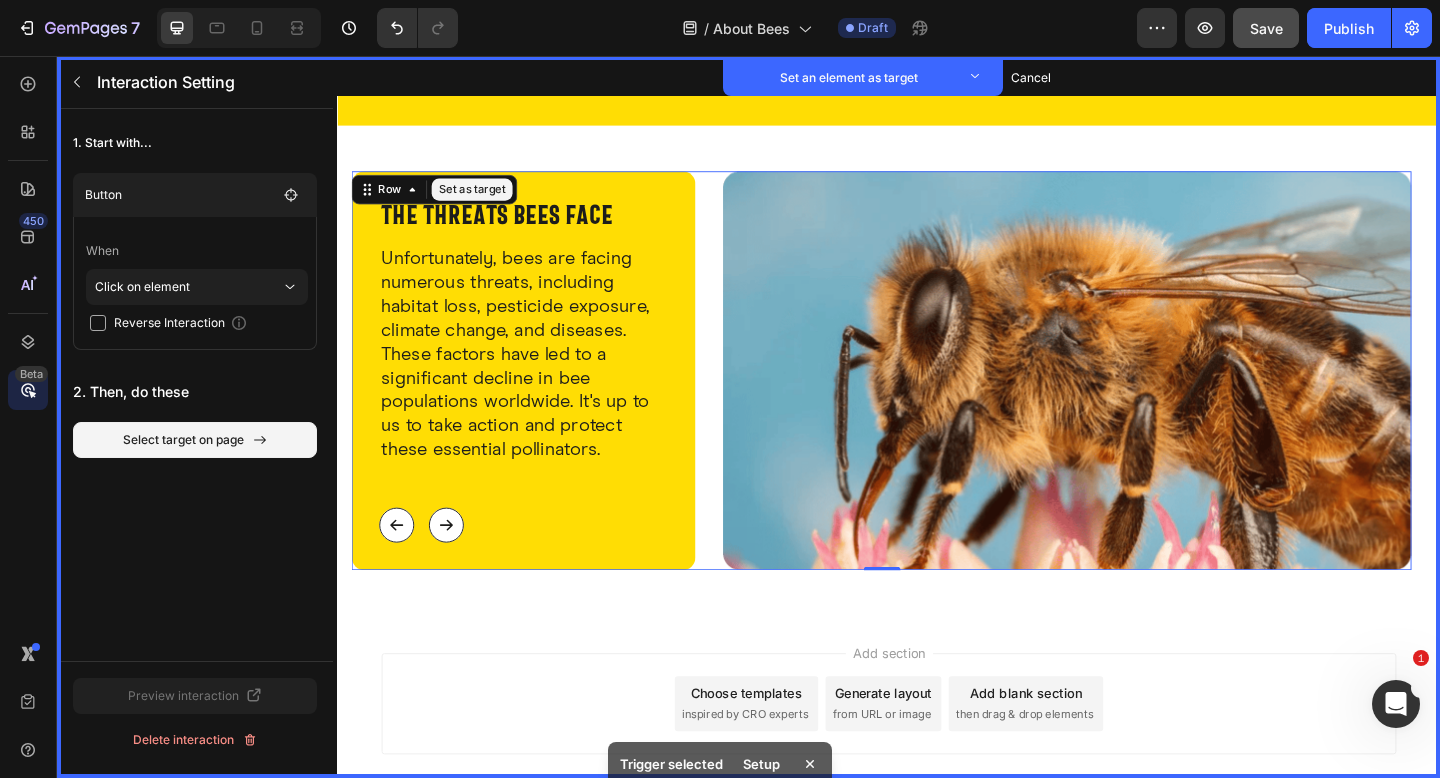 click on "Row Set as target" at bounding box center (443, 202) 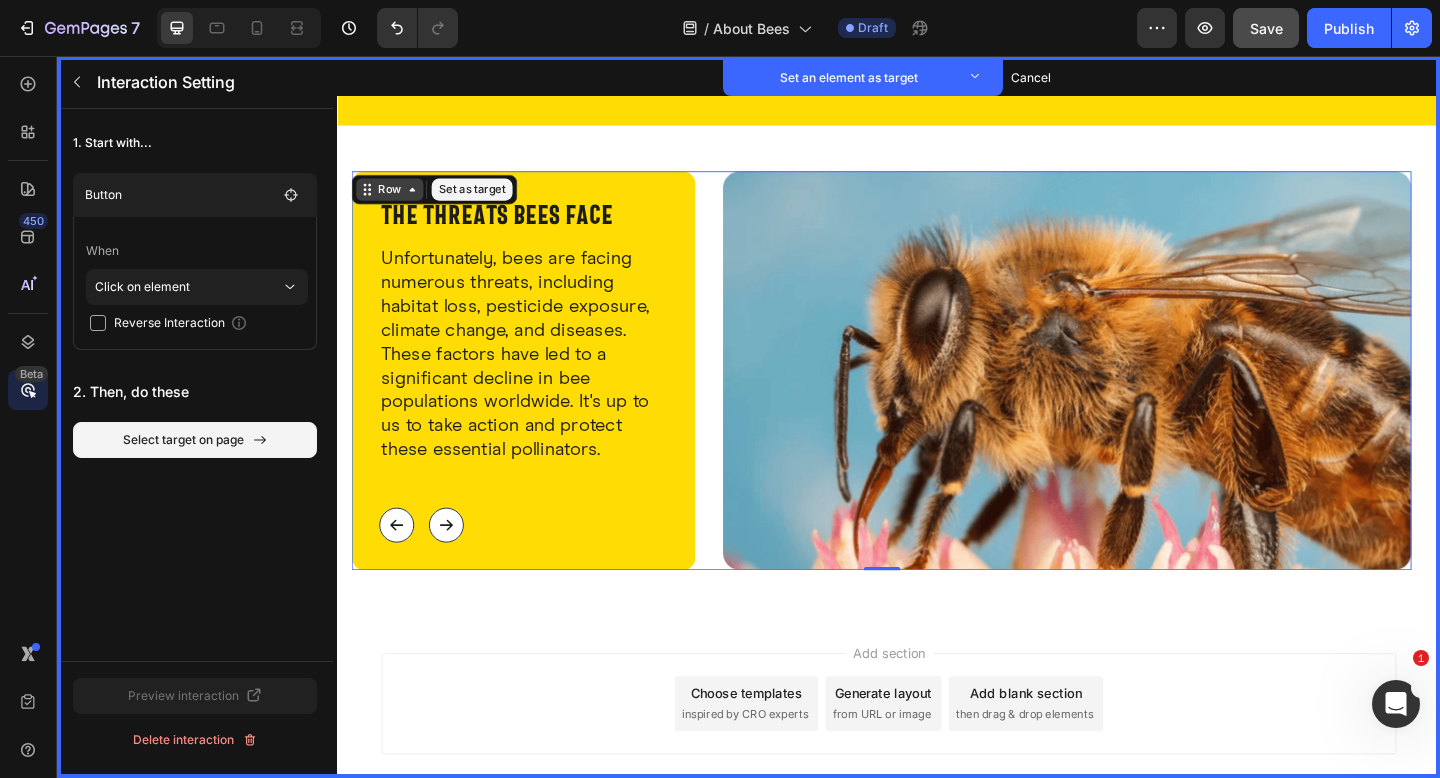 click on "Row" at bounding box center (394, 202) 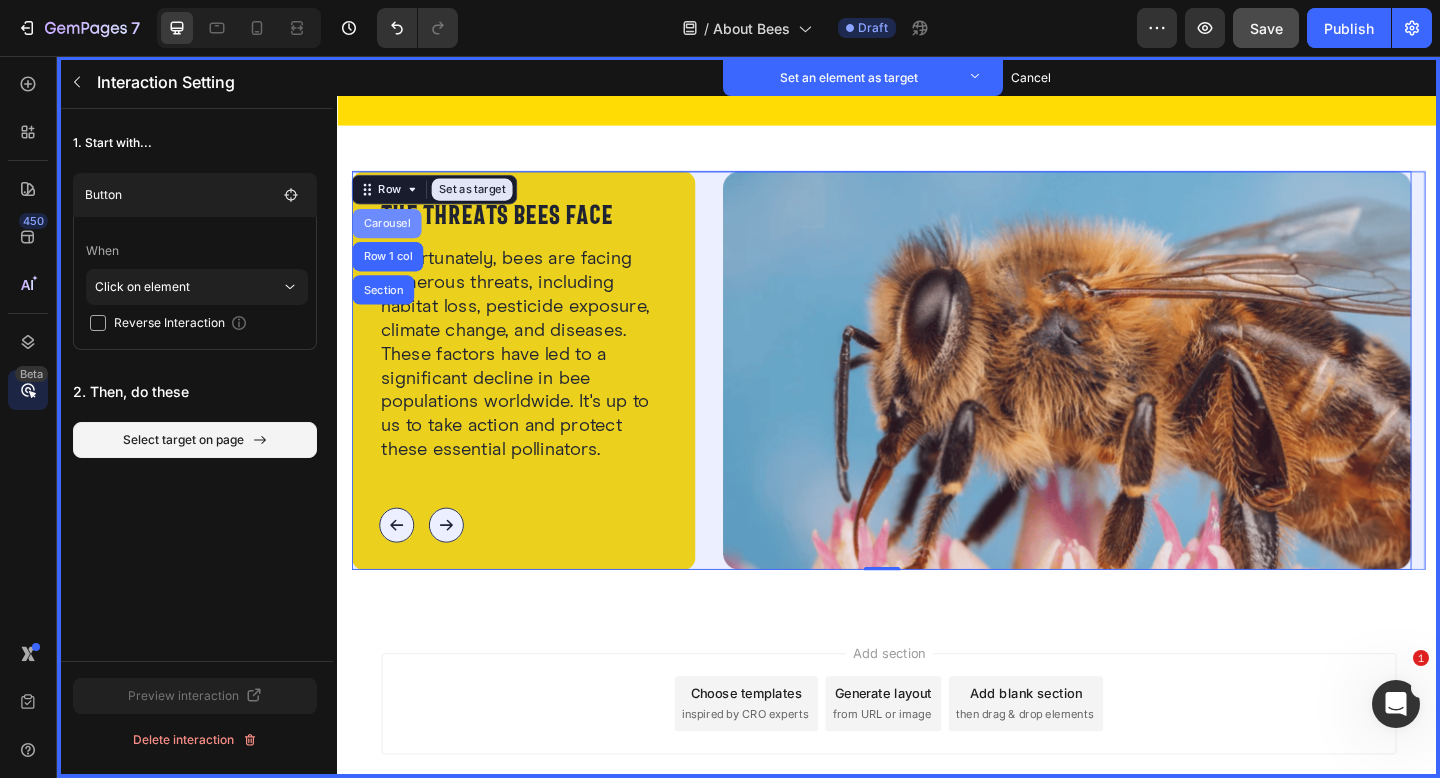 click on "Carousel" at bounding box center [391, 239] 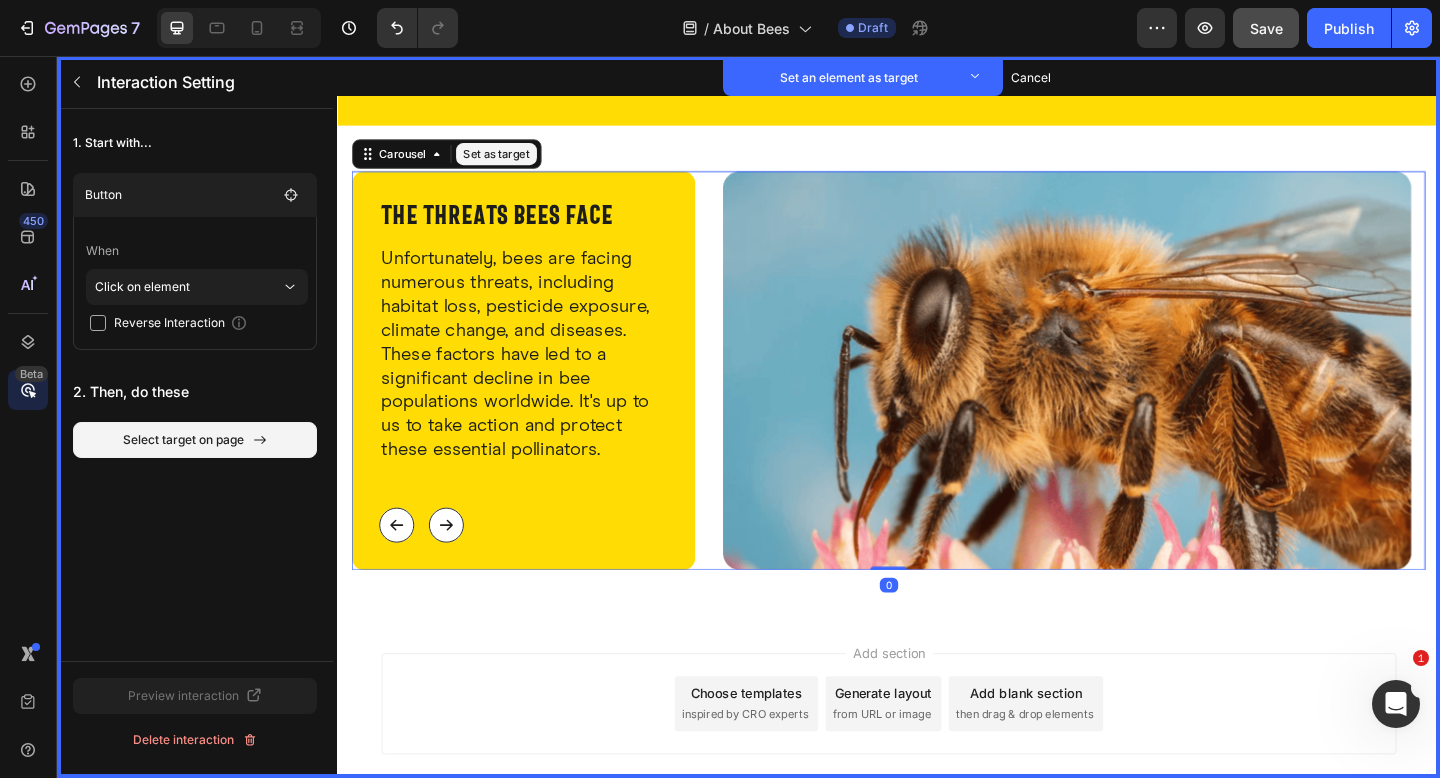 click on "Carousel Set as target" at bounding box center (456, 163) 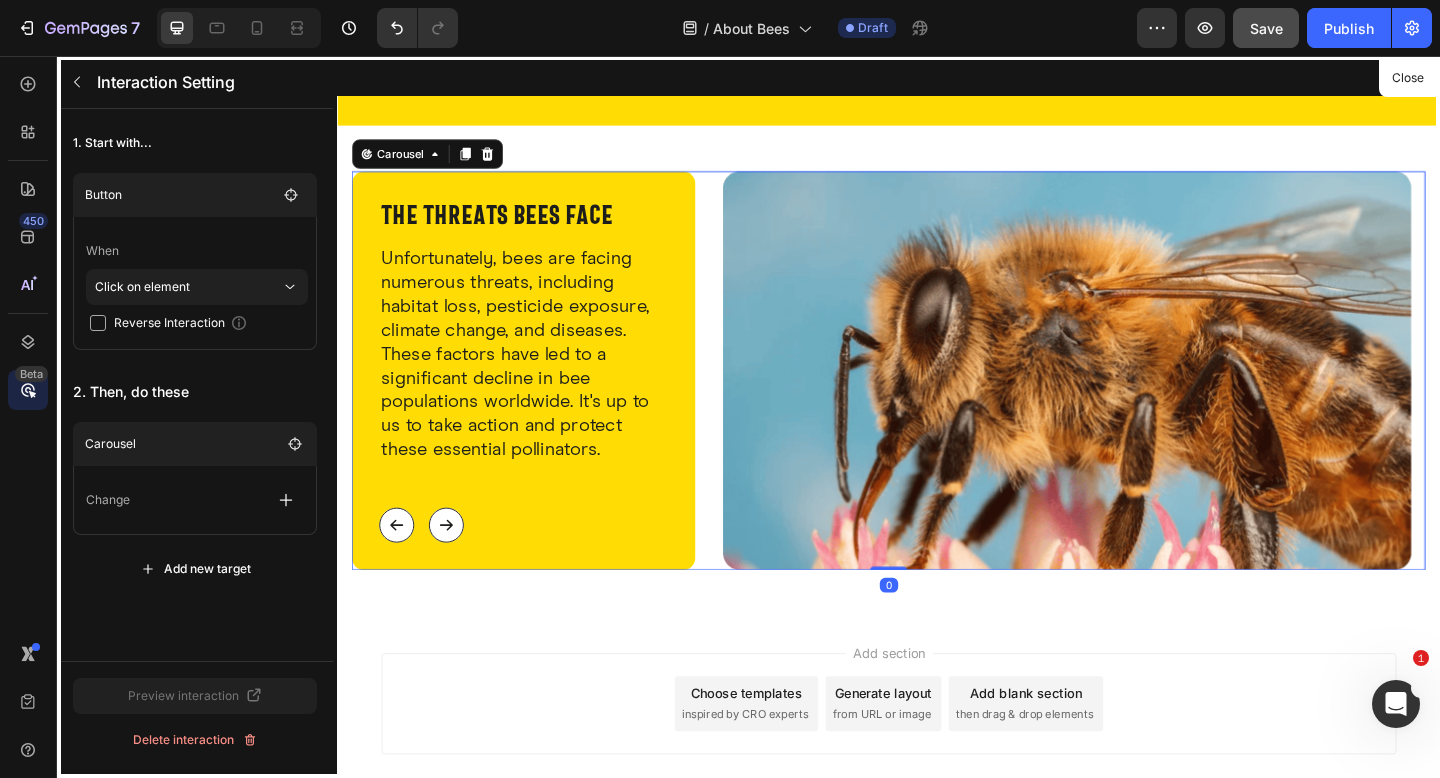 click on "Change" at bounding box center (195, 500) 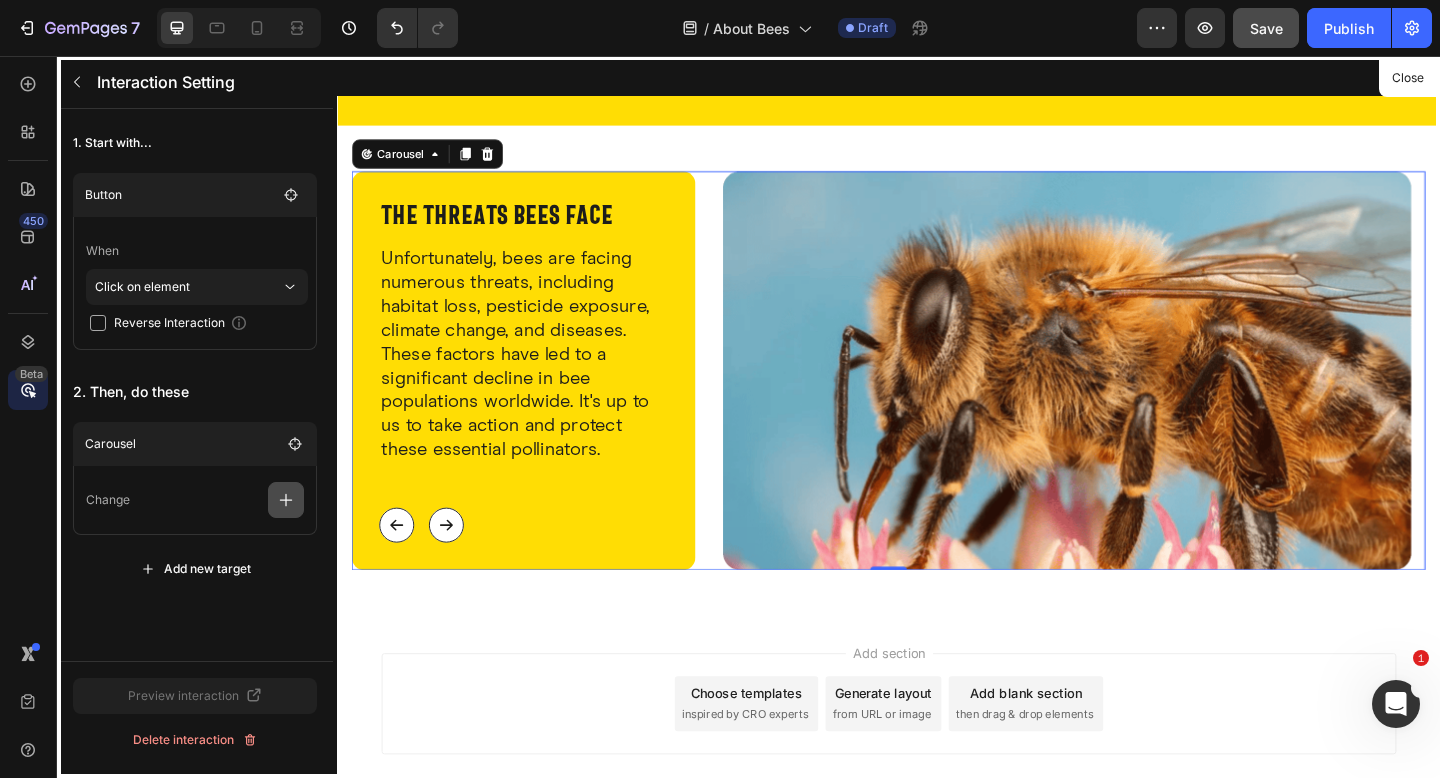 click 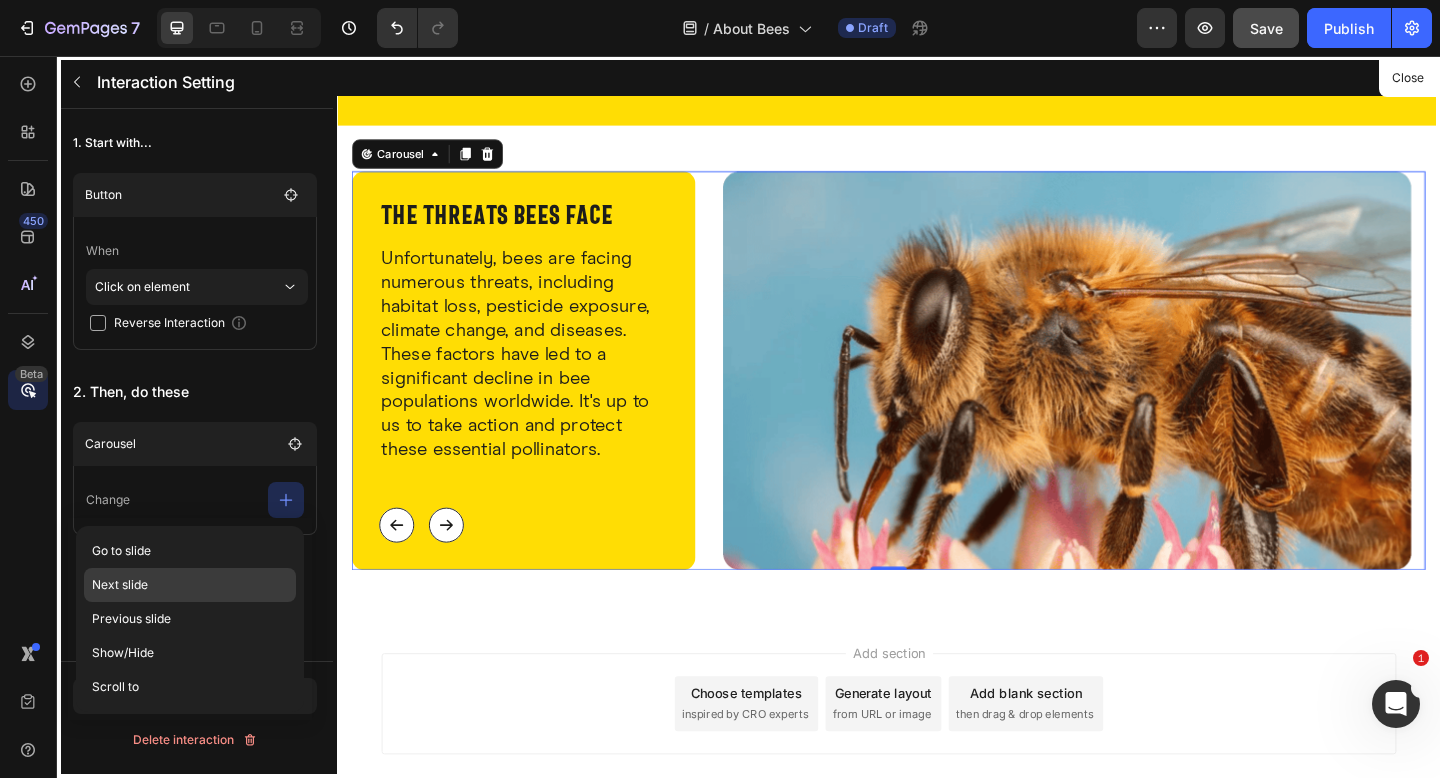 click on "Next slide" 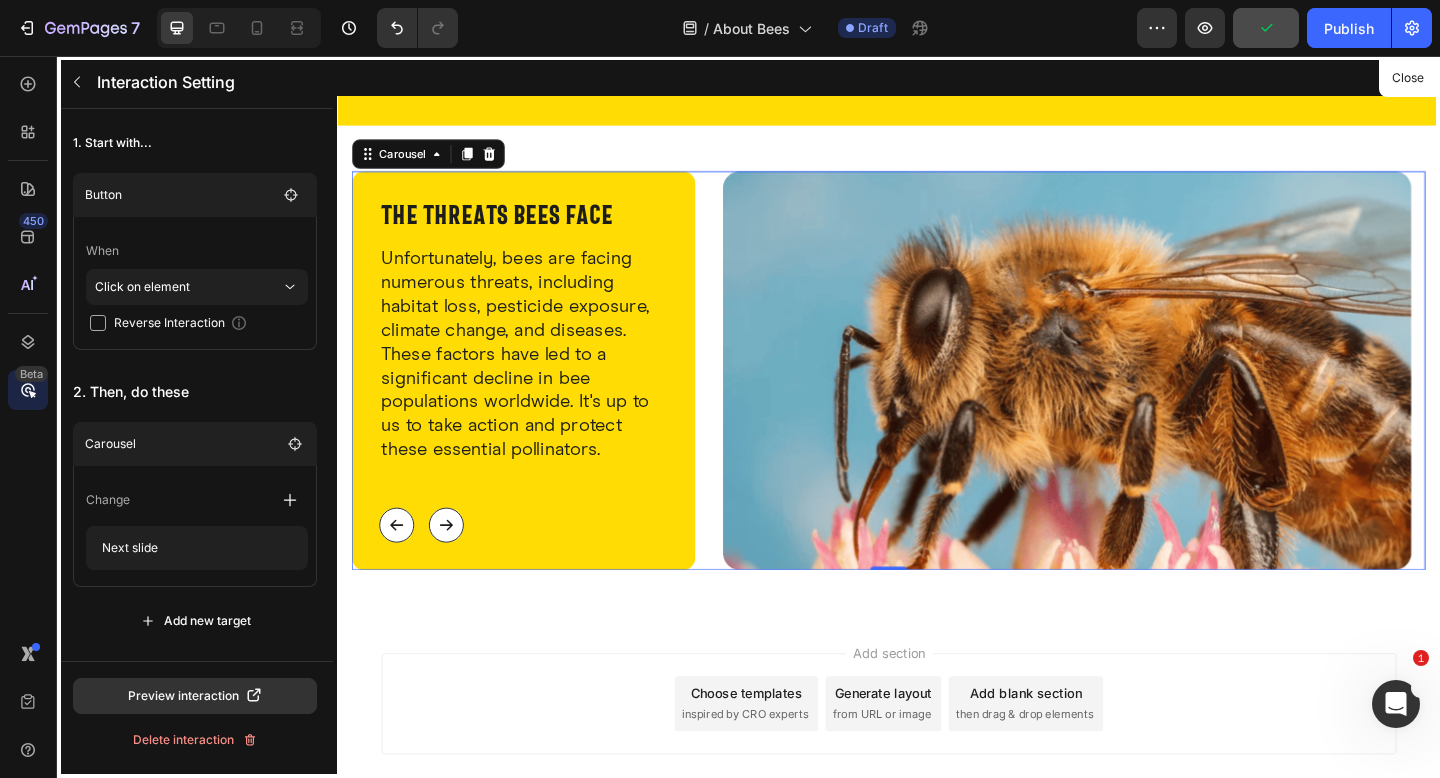 click at bounding box center [937, 448] 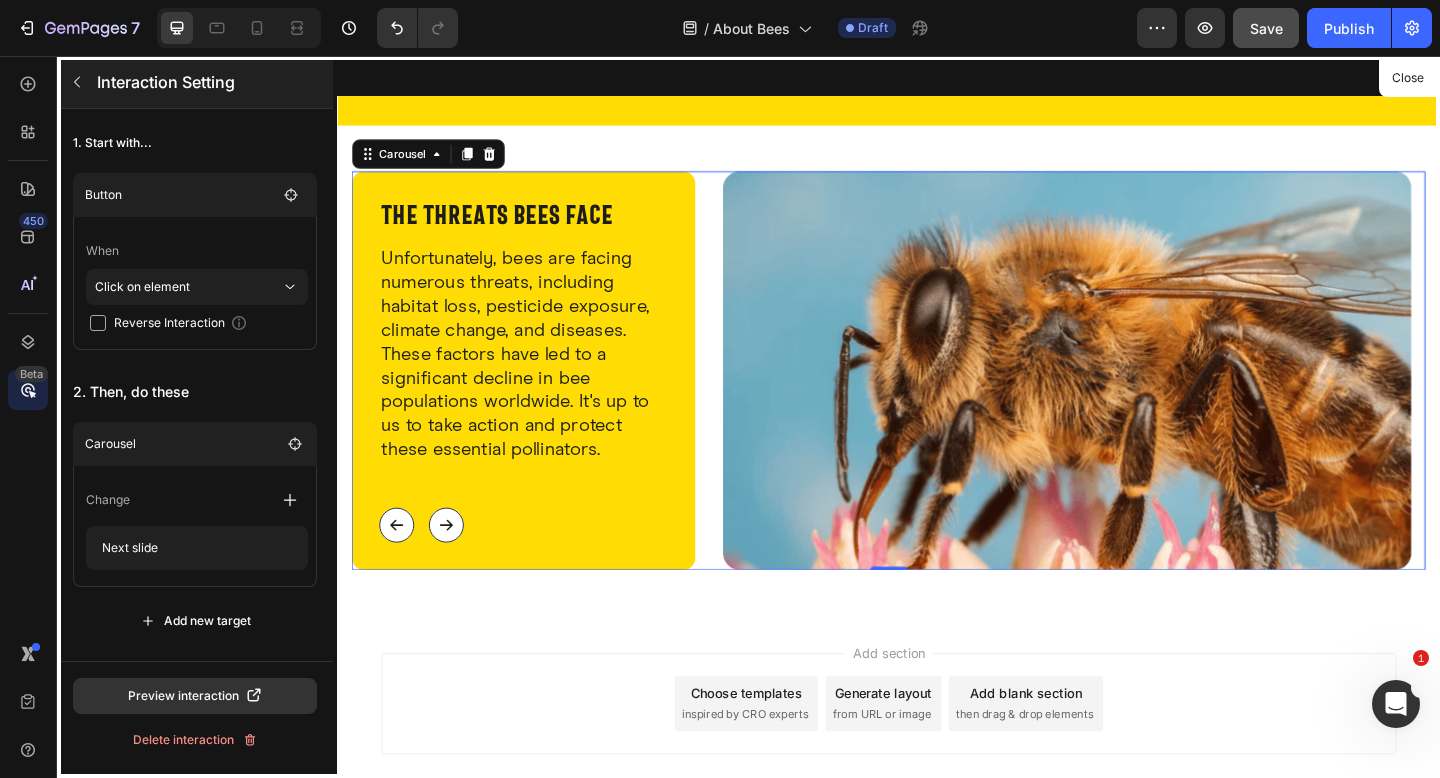 click 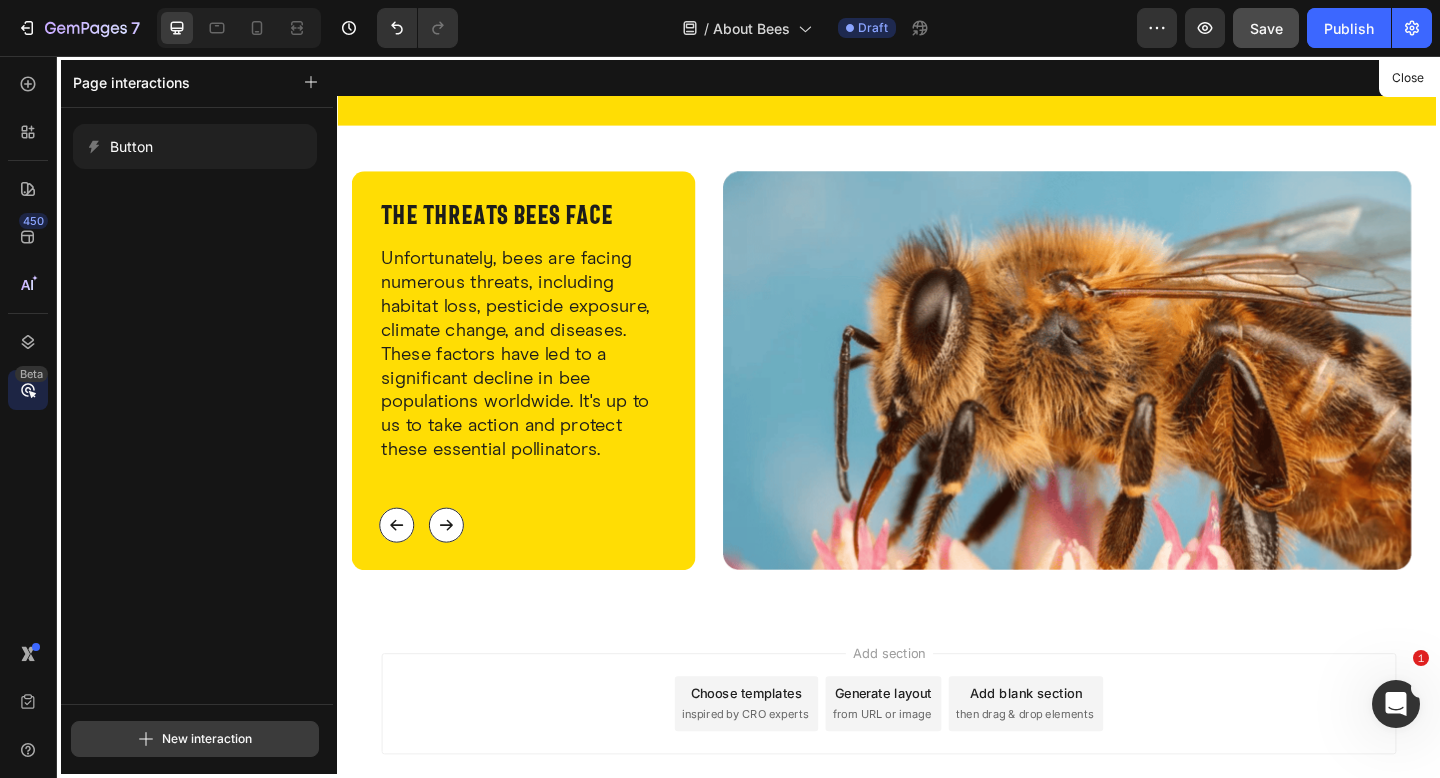 click on "New interaction" at bounding box center [195, 739] 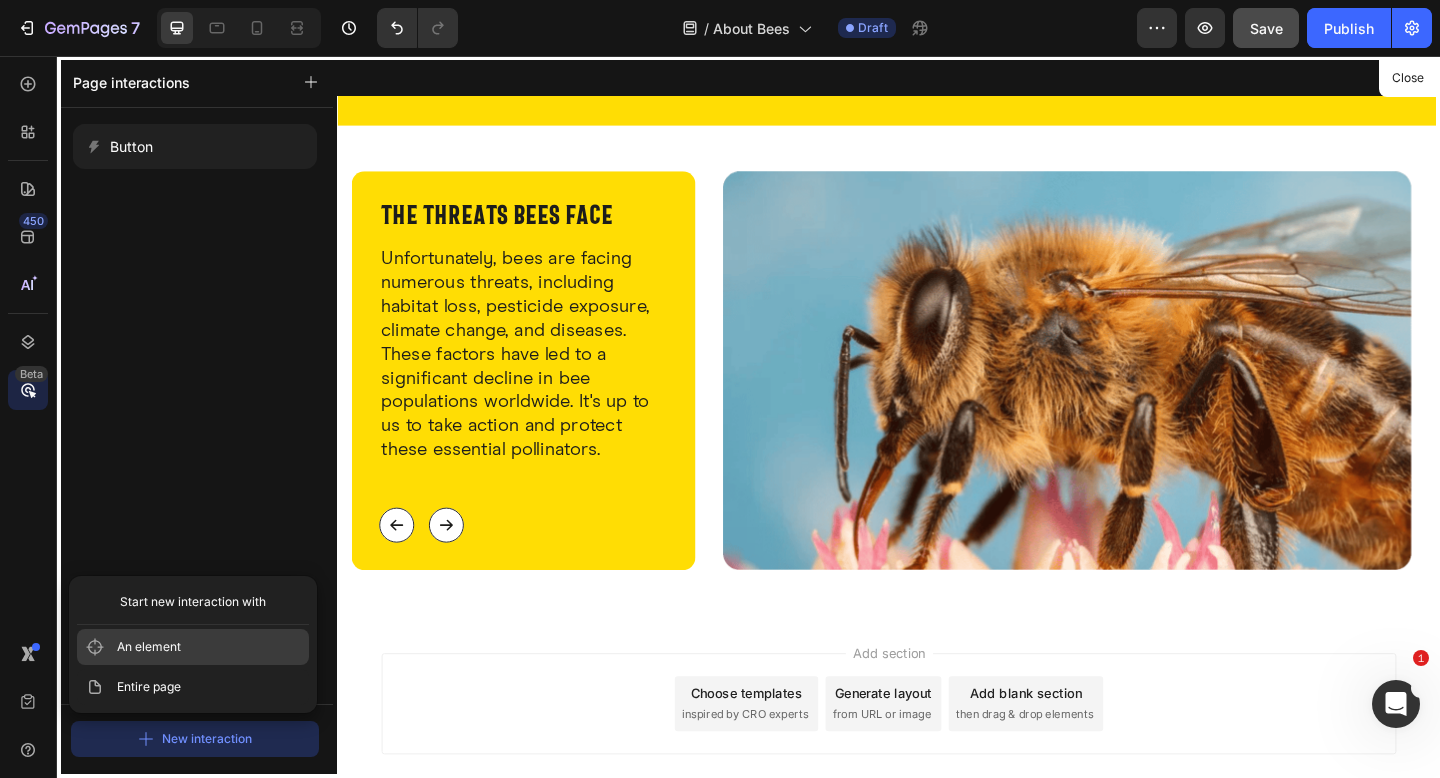 click on "An element" at bounding box center (193, 647) 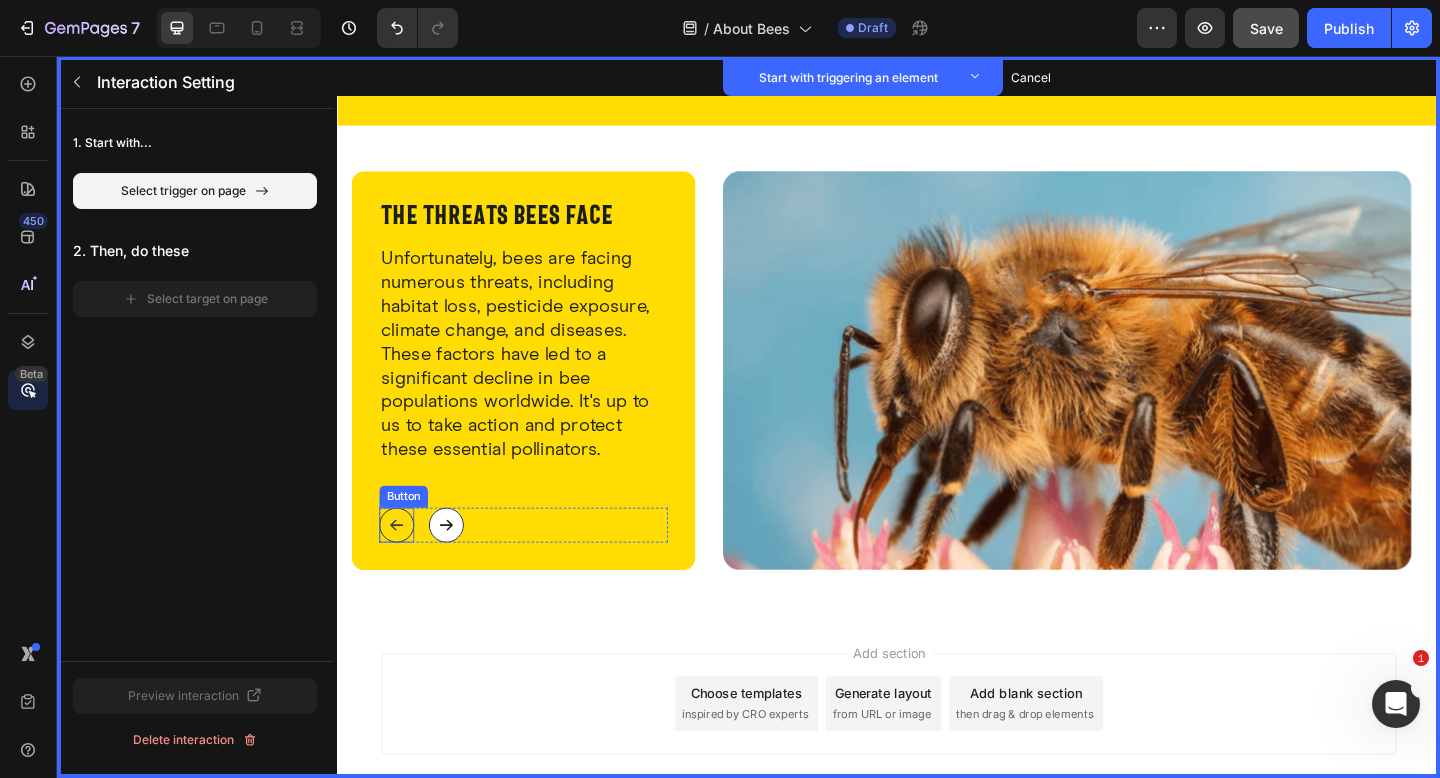 click at bounding box center [402, 567] 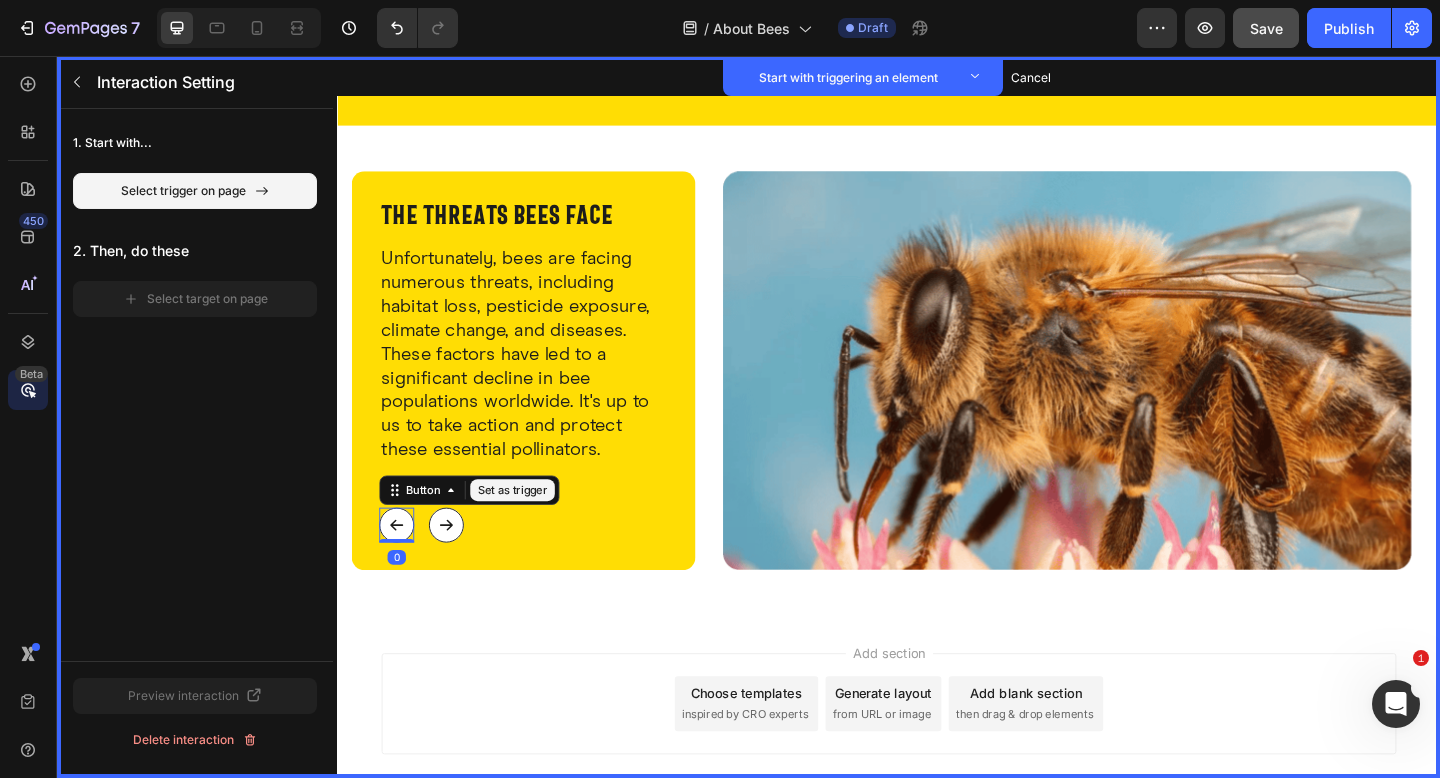 click on "Set as trigger" at bounding box center [528, 529] 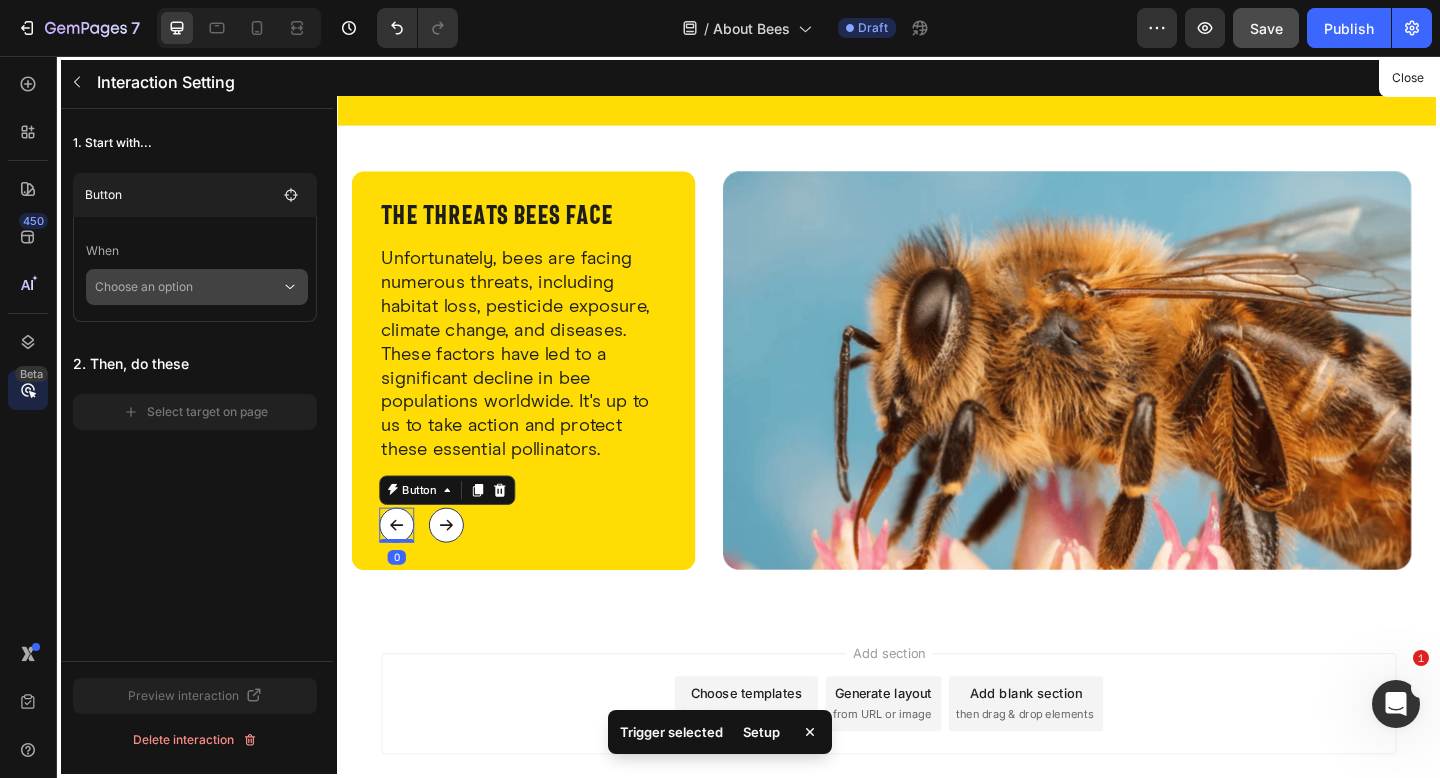 click on "Choose an option" at bounding box center (188, 287) 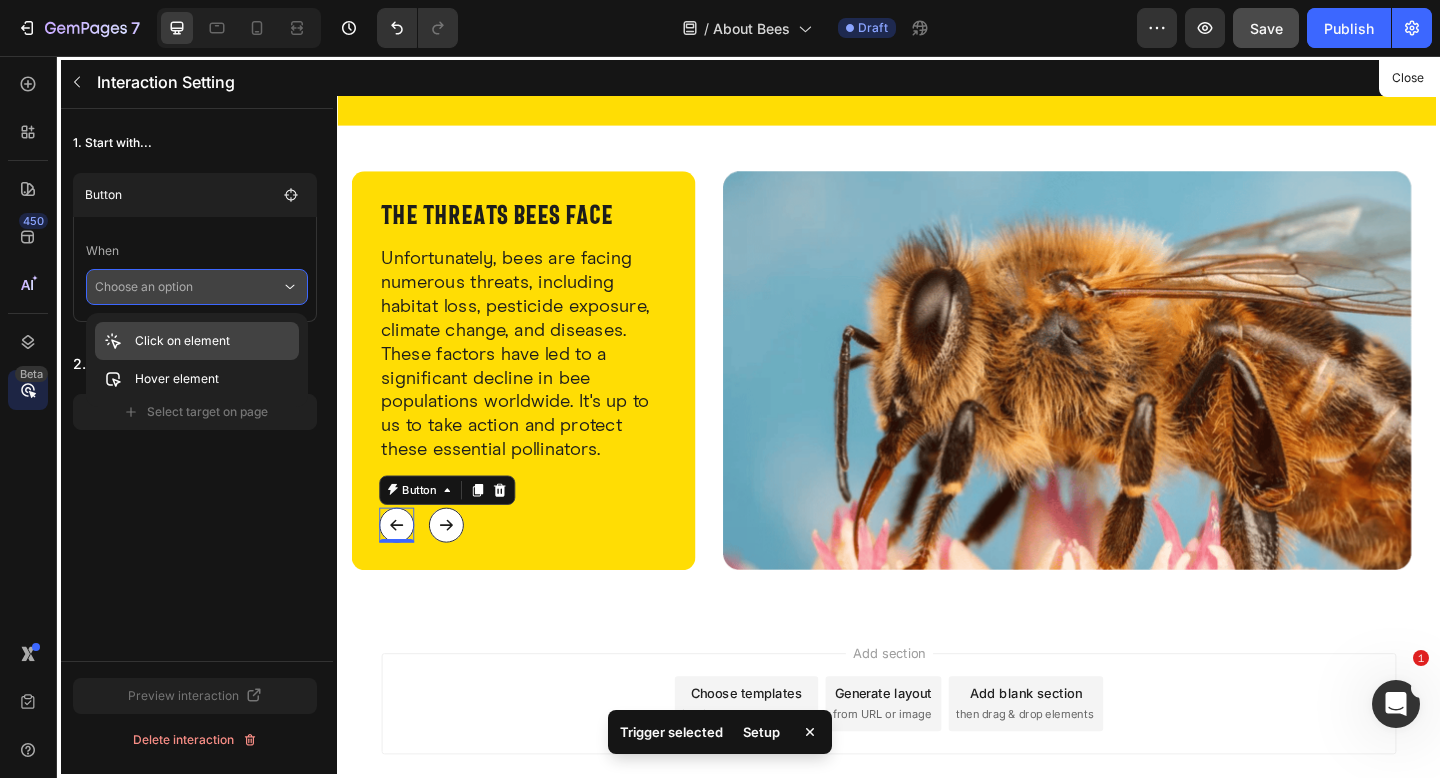 click on "Click on element" at bounding box center (182, 341) 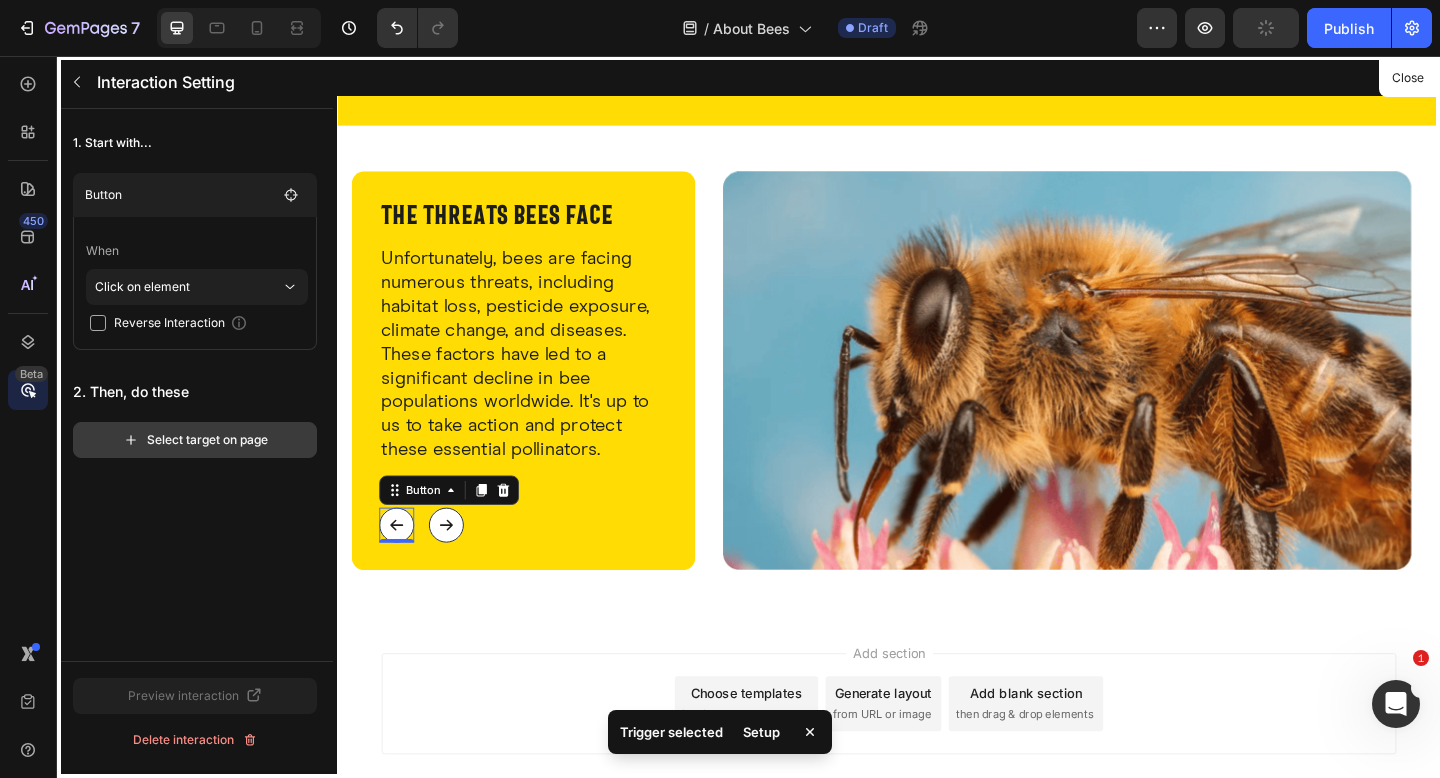 click on "Select target on page" at bounding box center (195, 440) 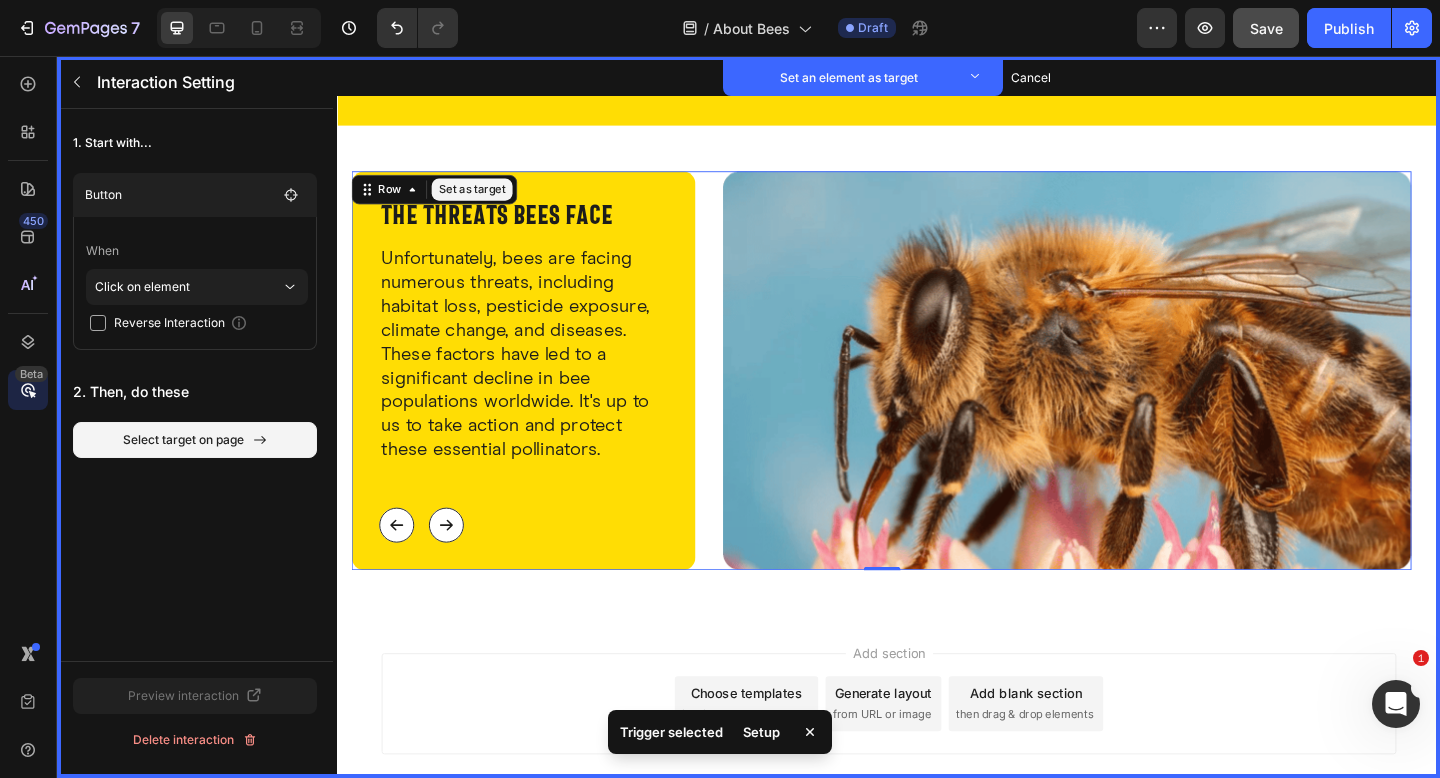 click on "⁠⁠⁠⁠⁠⁠⁠ The threats bees face Heading Set as target Unfortunately, bees are facing numerous threats, including habitat loss, pesticide exposure, climate change, and diseases. These factors have led to a significant decline in bee populations worldwide. It's up to us to take action and protect these essential pollinators. Text Block Set as target
Button Set as target
Button Set as target Row Set as target Row Set as target Image Set as target Row Set as target 0" at bounding box center [929, 399] 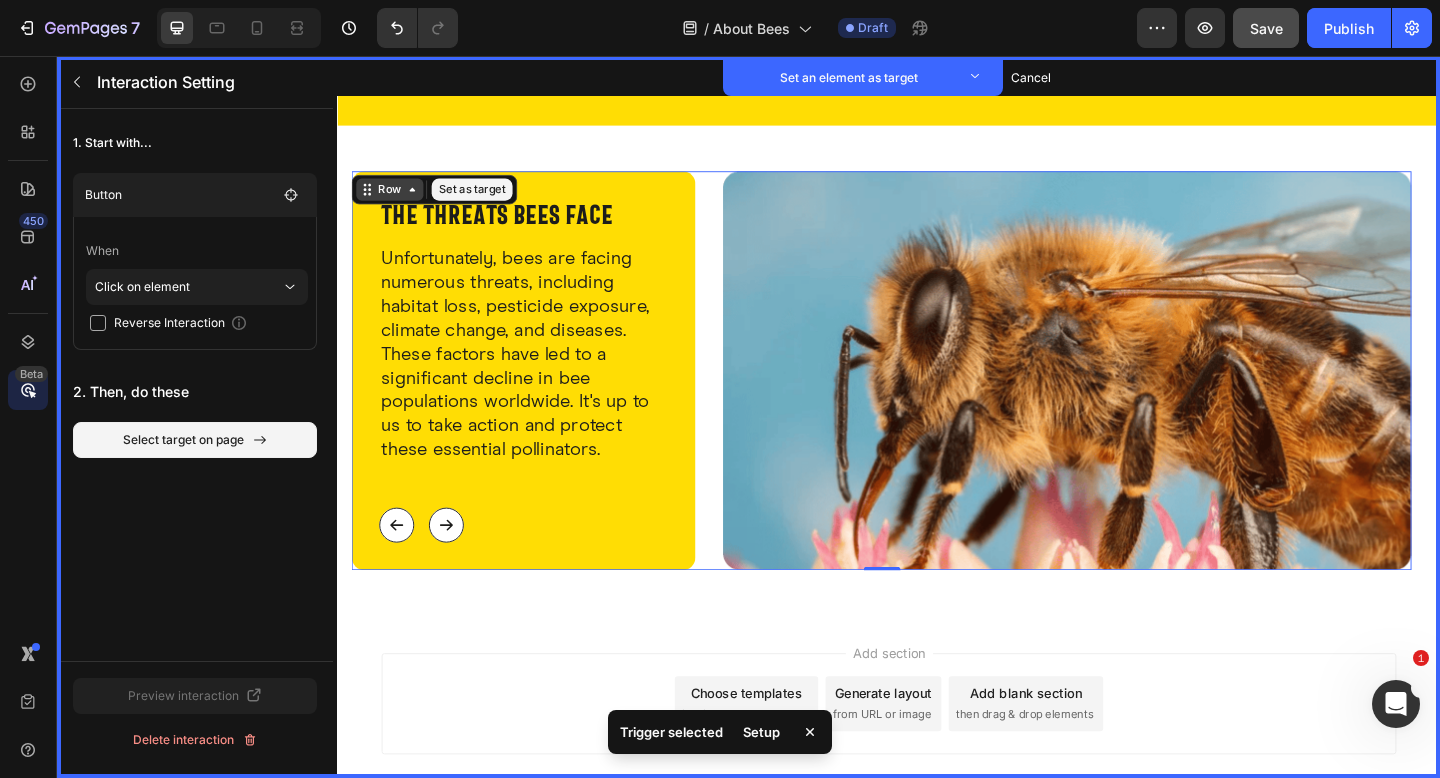 click on "Row" at bounding box center [394, 202] 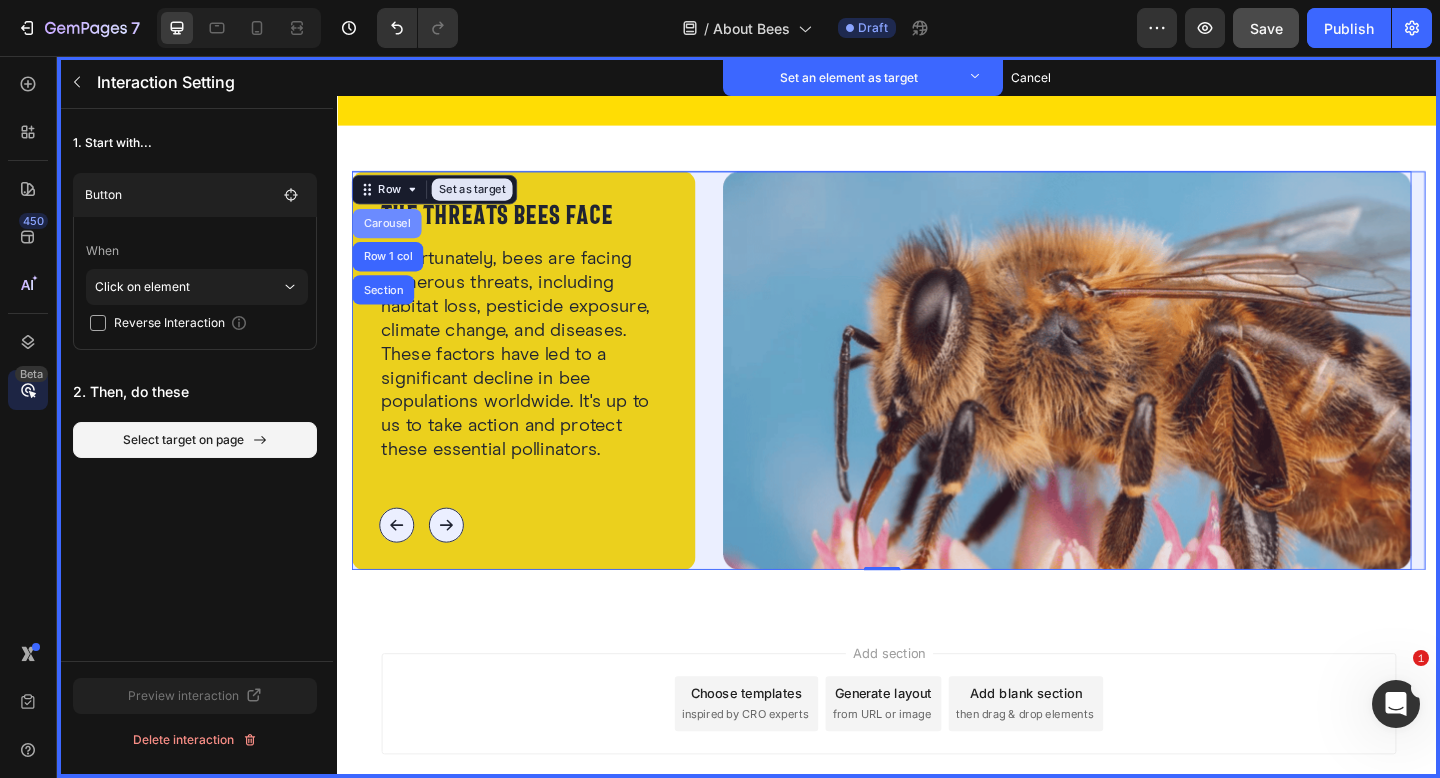 click on "Carousel" at bounding box center [391, 239] 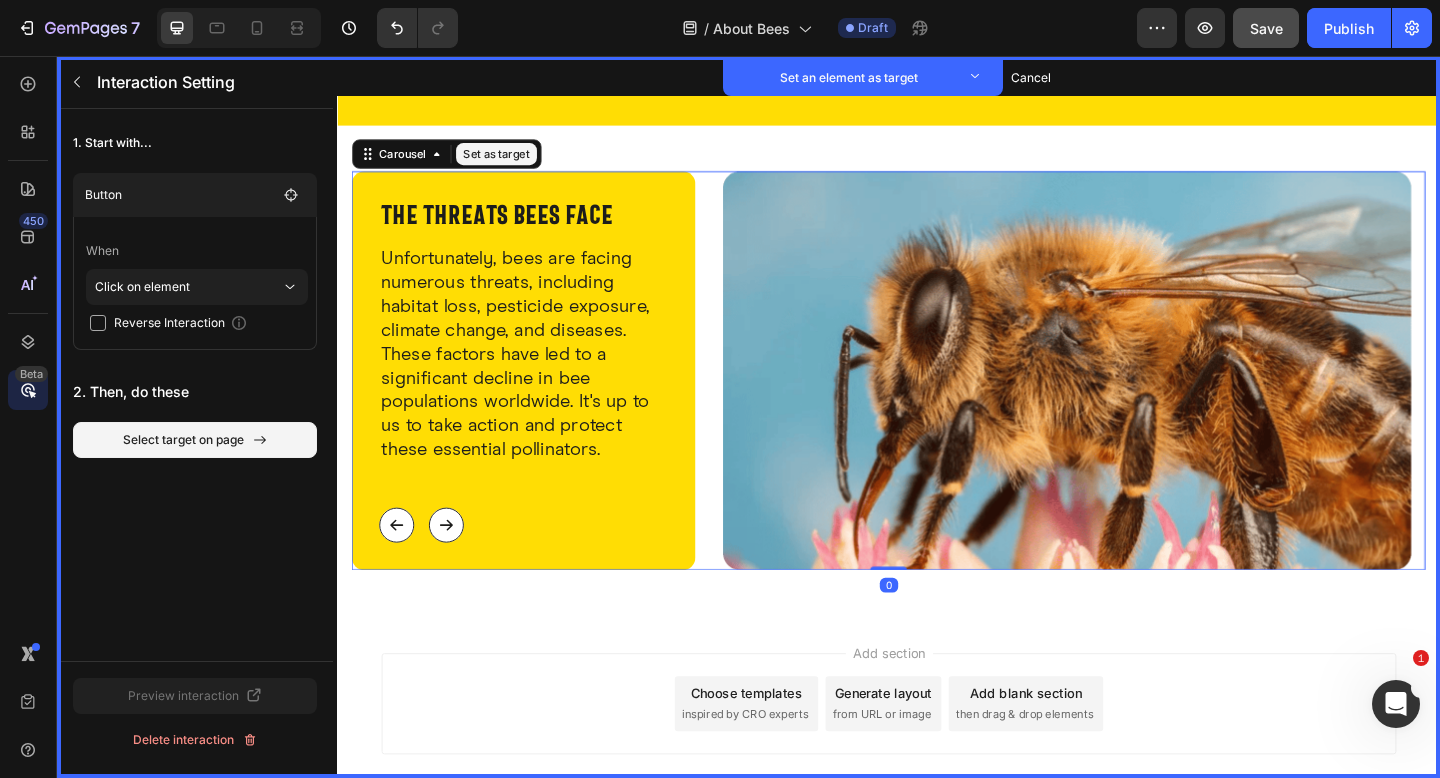 click on "Carousel Set as target" at bounding box center (456, 163) 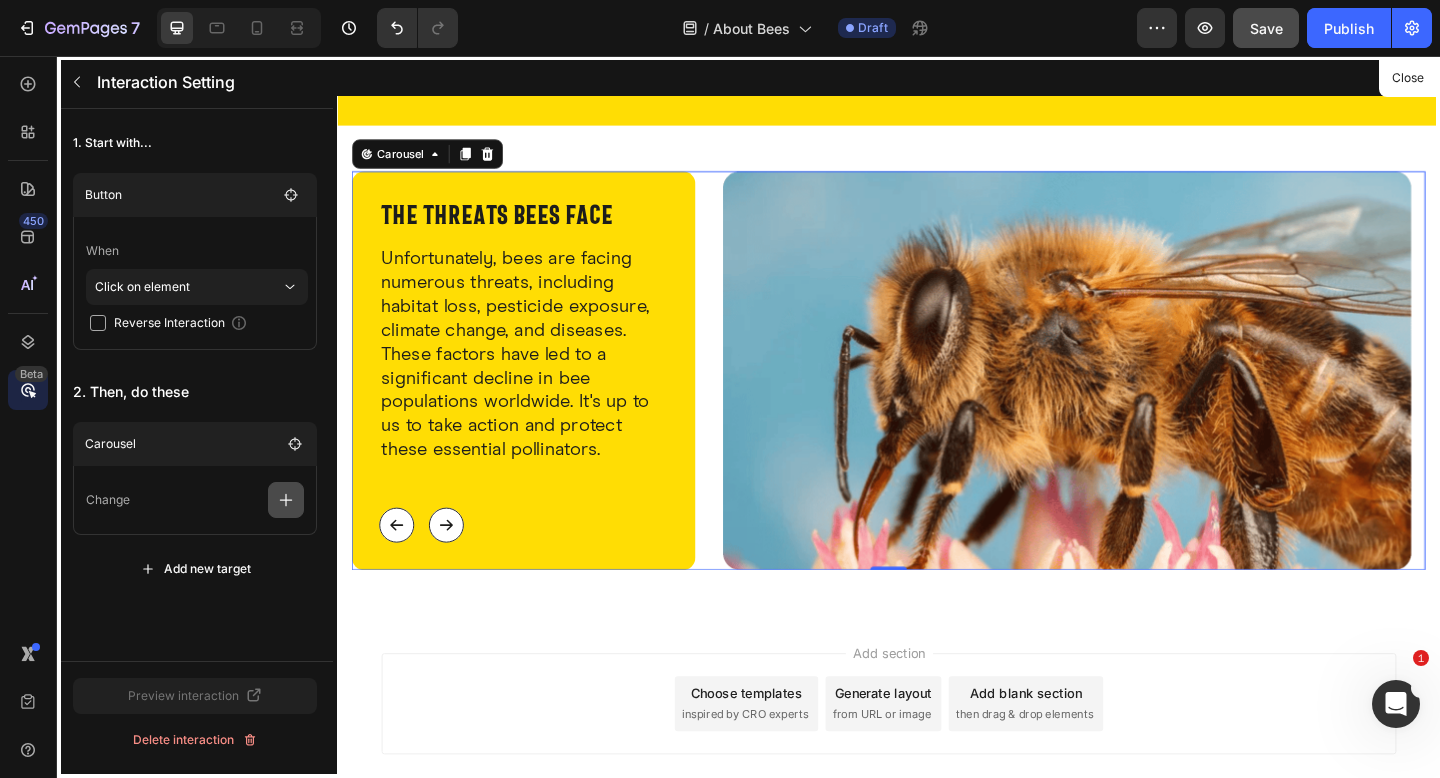click 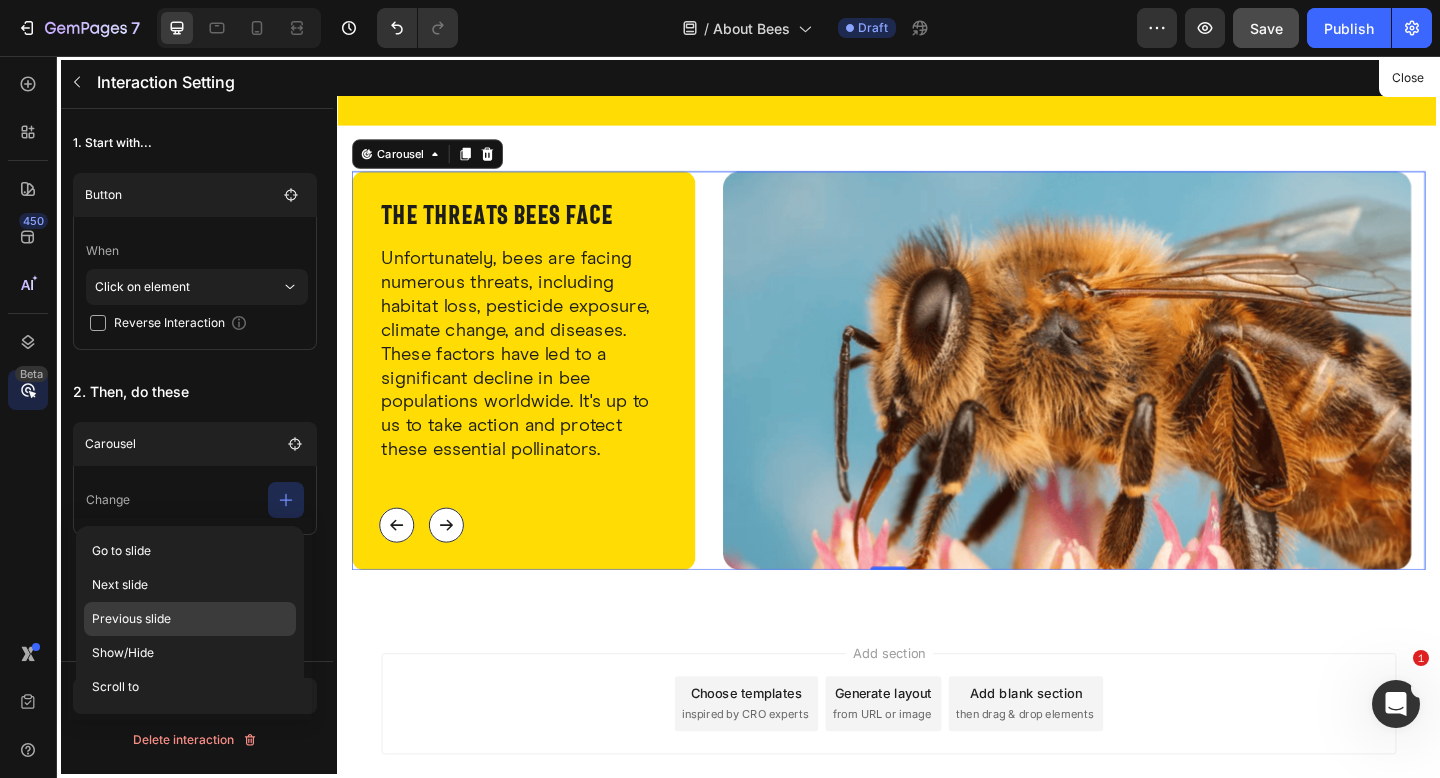 click on "Previous slide" 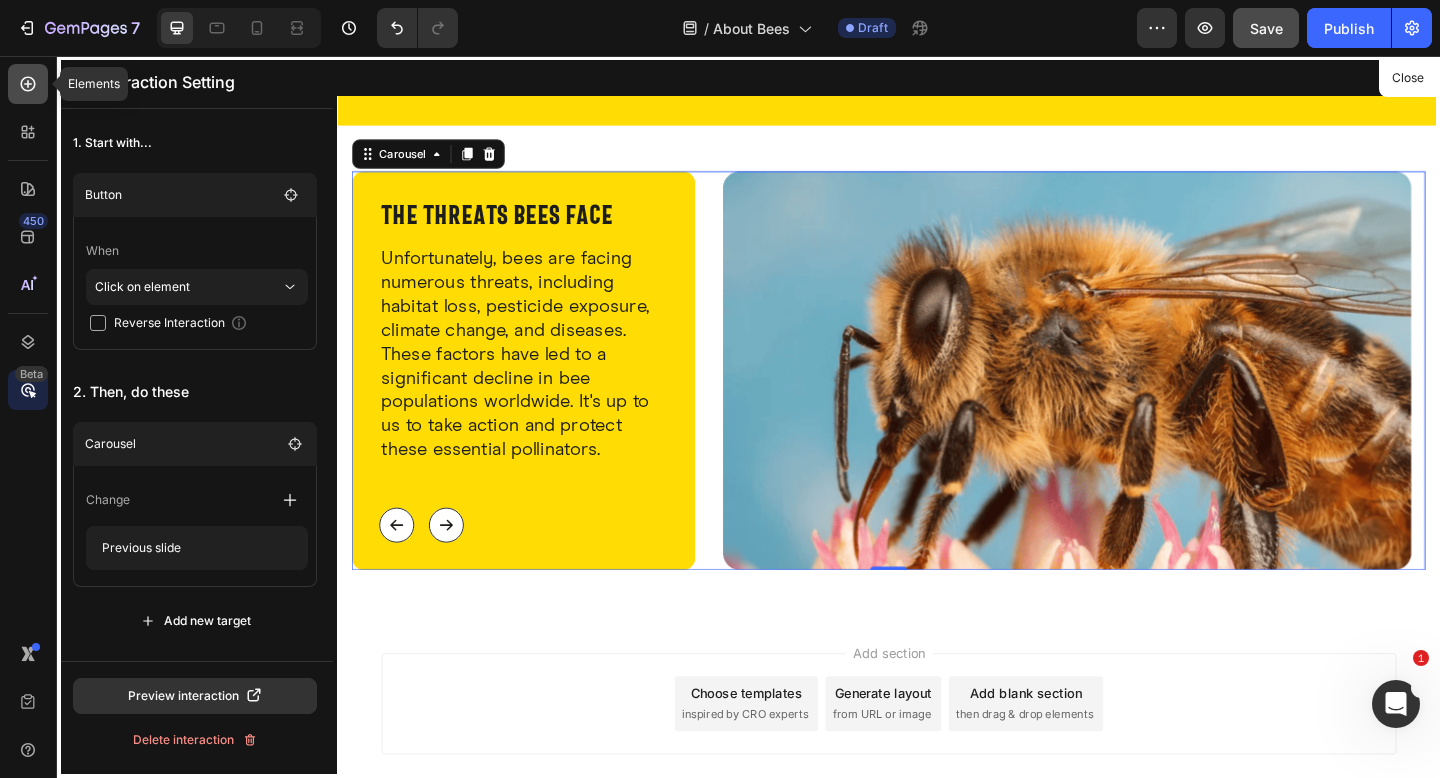 click 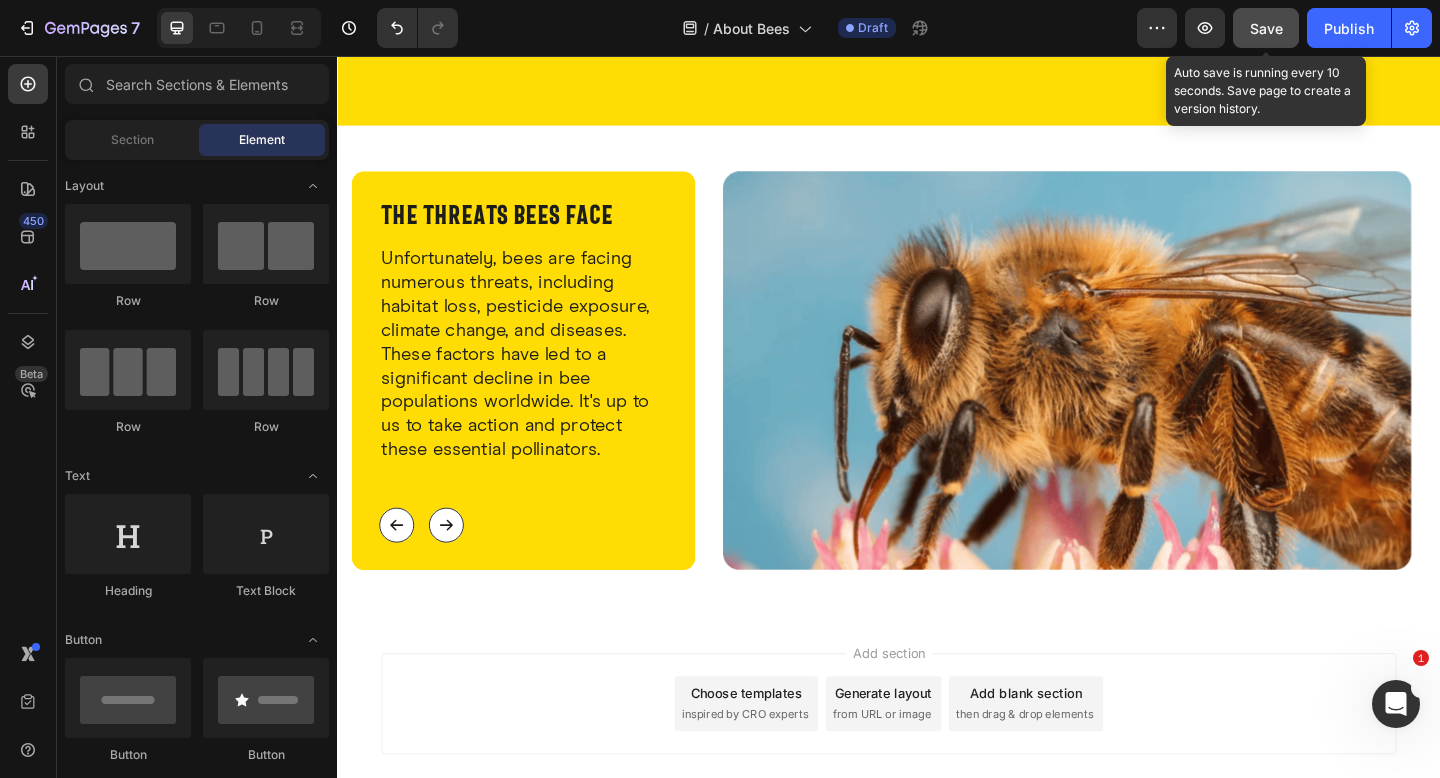 click on "Save" 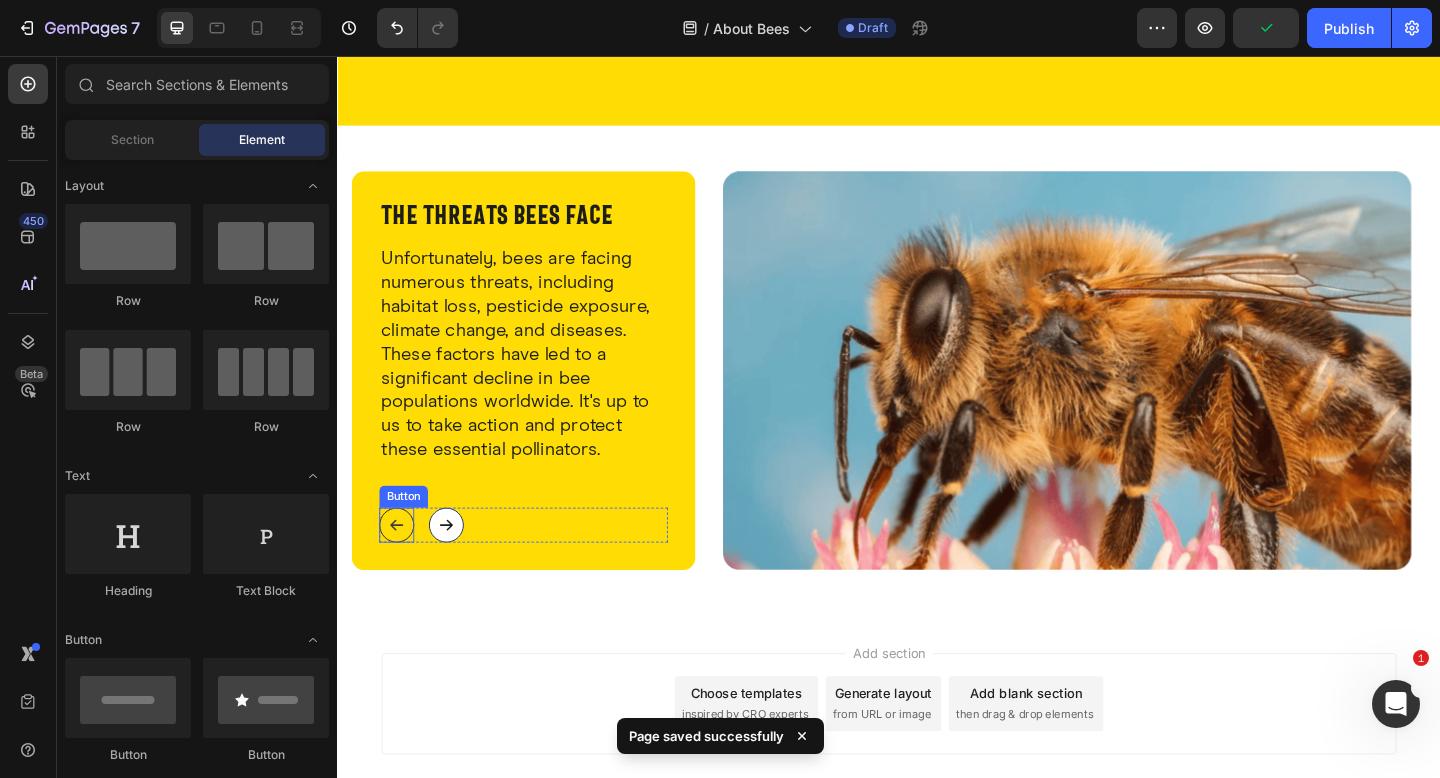 click at bounding box center [402, 567] 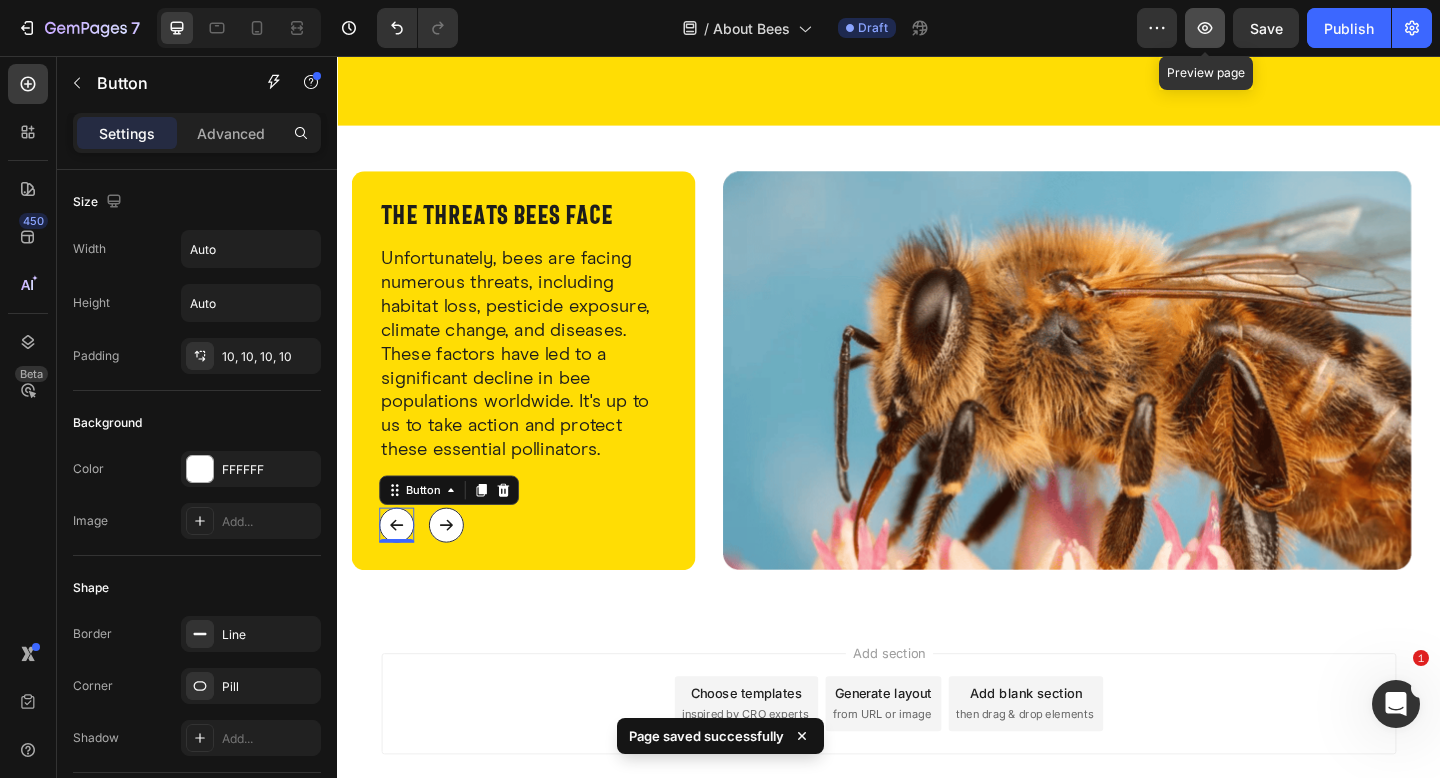 click 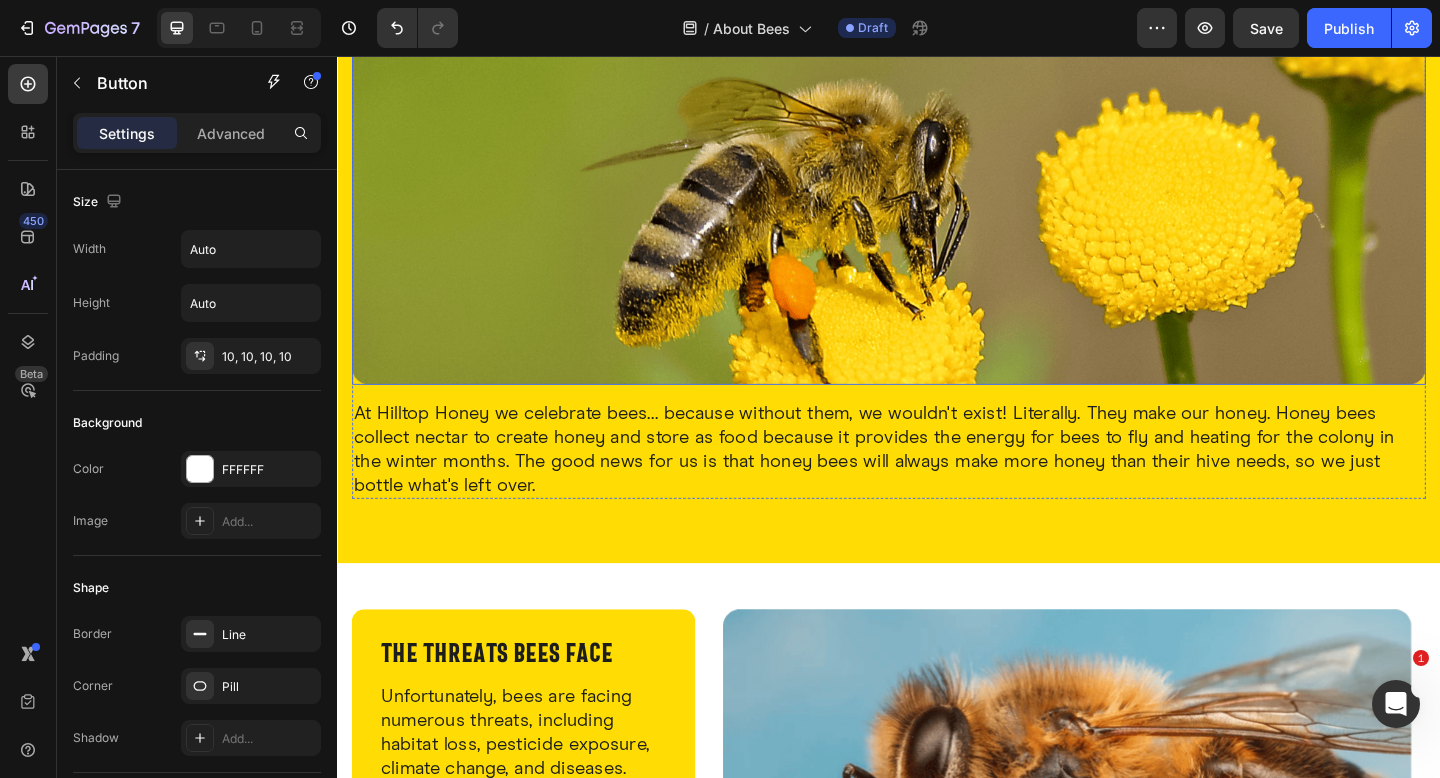 scroll, scrollTop: 413, scrollLeft: 0, axis: vertical 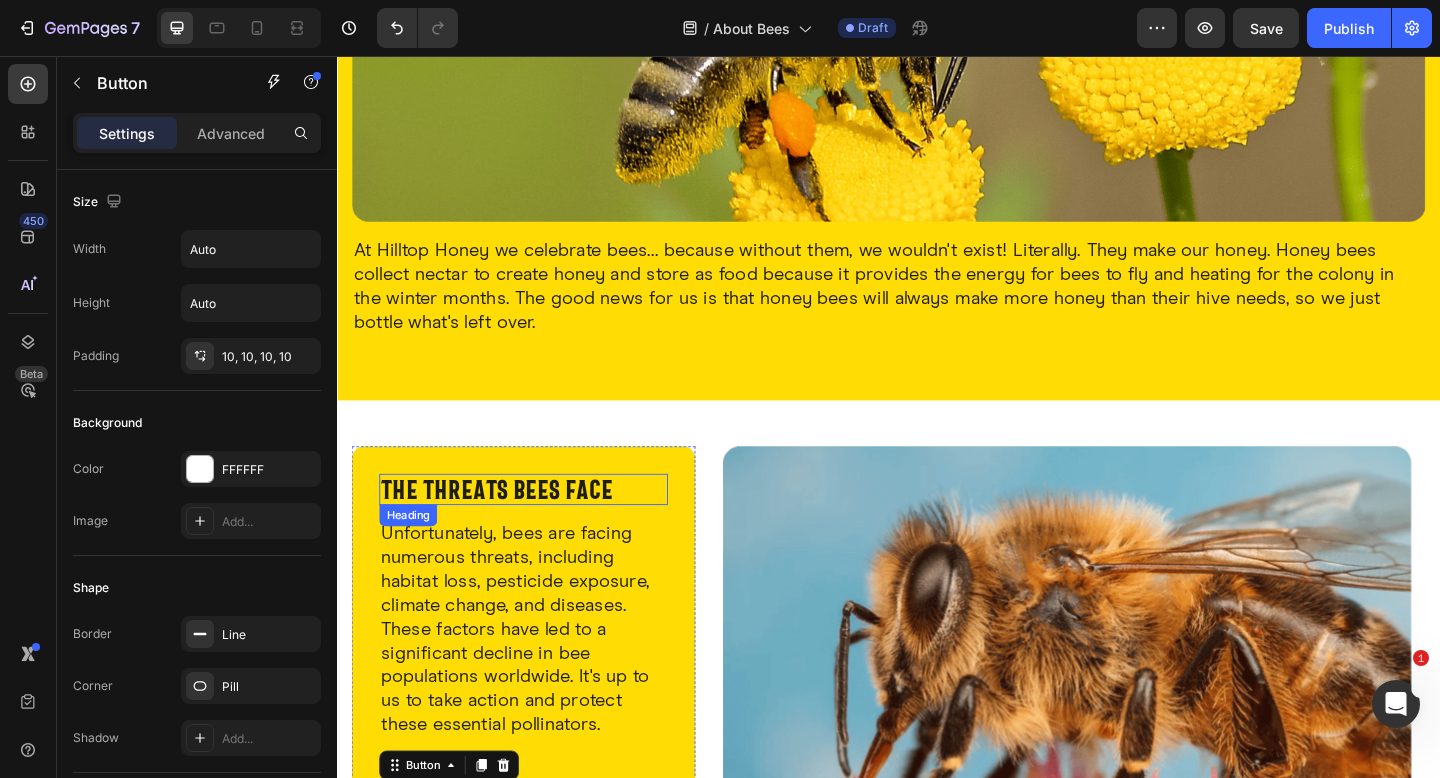click on "The threats bees face" at bounding box center (511, 527) 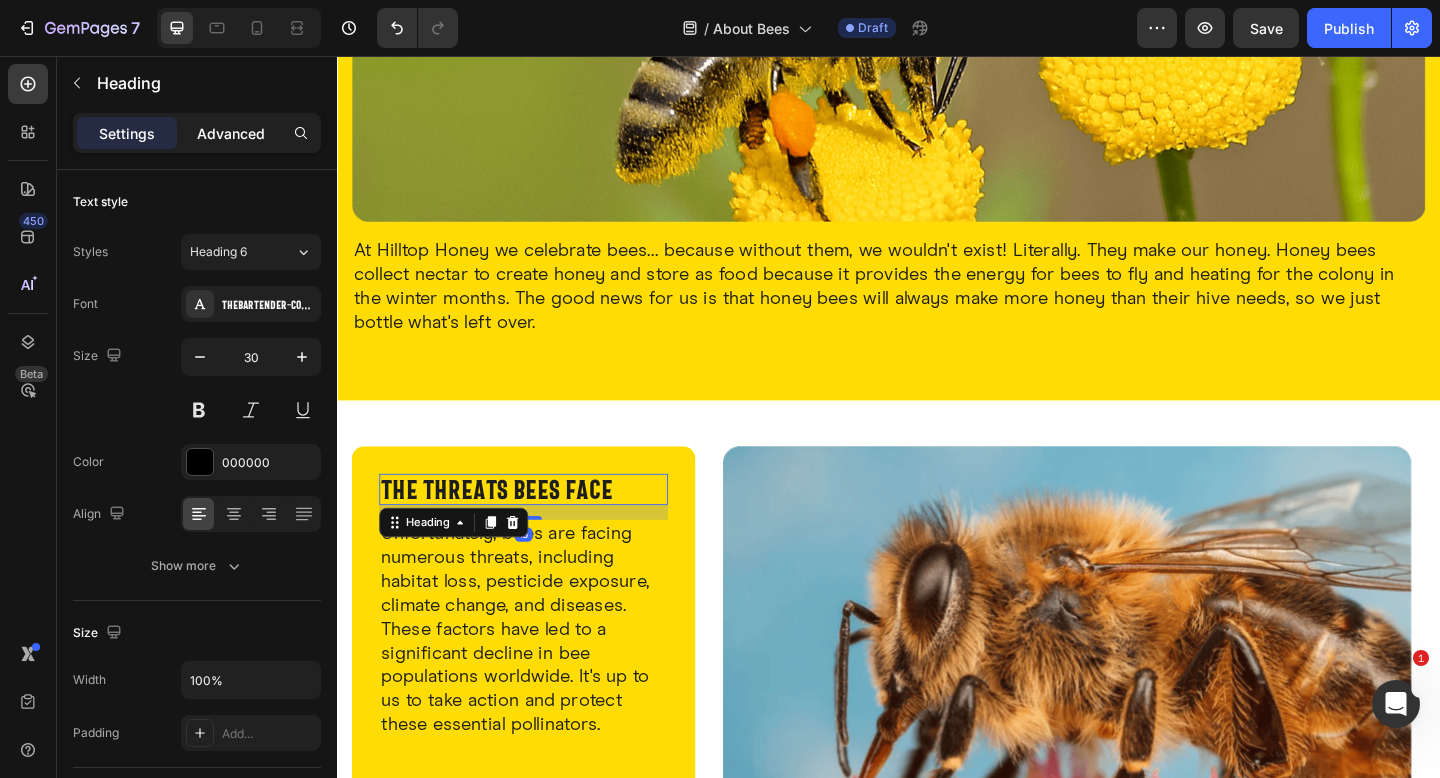 click on "Advanced" at bounding box center [231, 133] 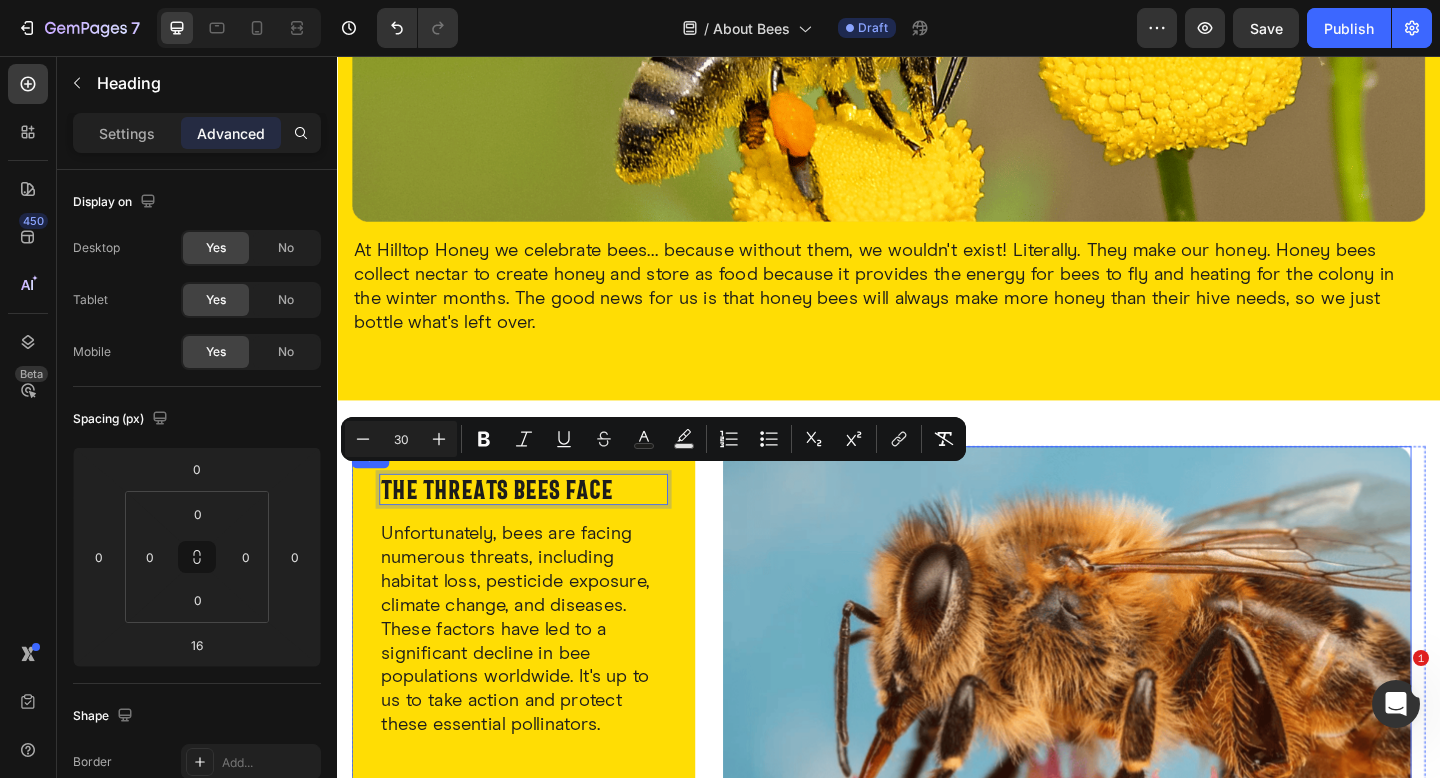 click on "The threats bees face Heading   16 Unfortunately, bees are facing numerous threats, including habitat loss, pesticide exposure, climate change, and diseases. These factors have led to a significant decline in bee populations worldwide. It's up to us to take action and protect these essential pollinators. Text Block
Button
Button Row Row Image Row" at bounding box center [929, 698] 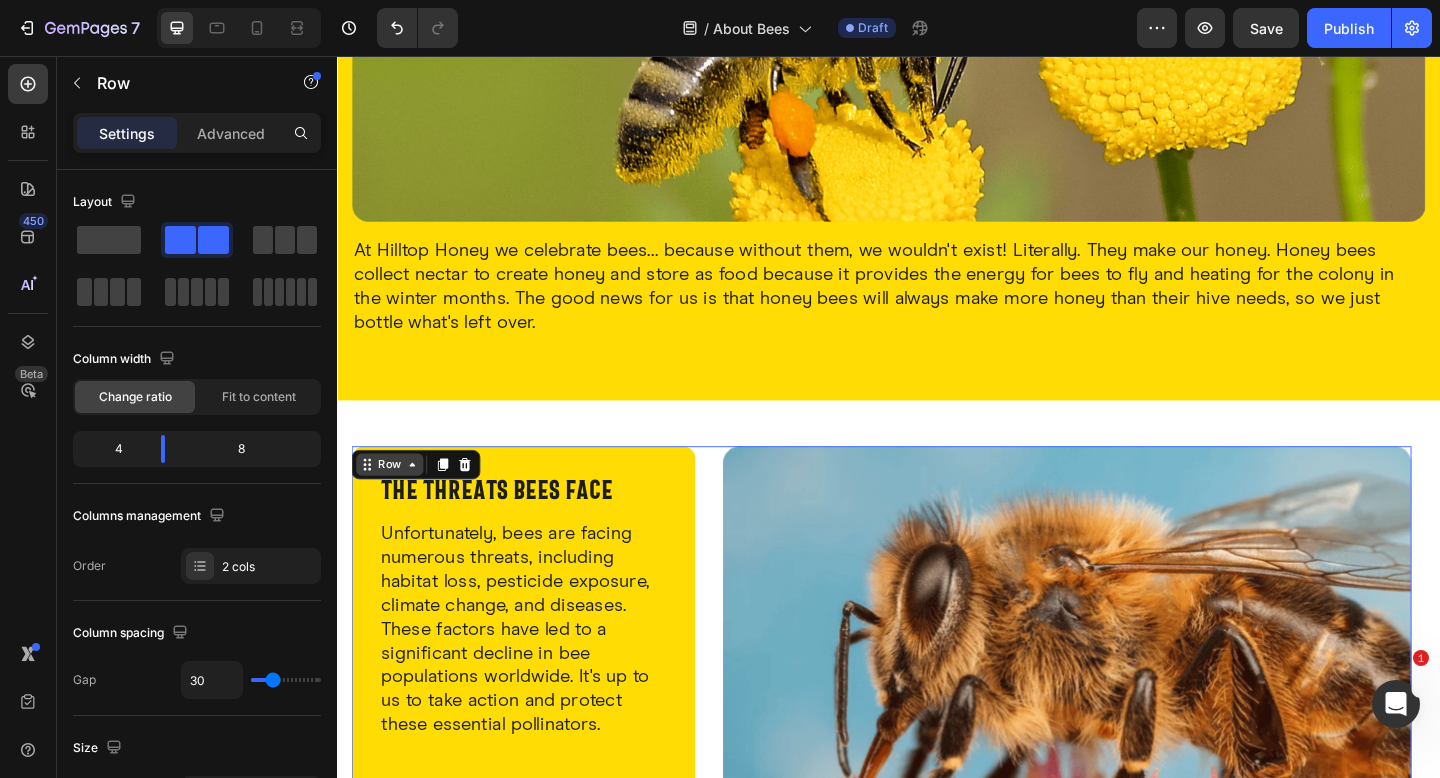 click on "Row" at bounding box center (394, 501) 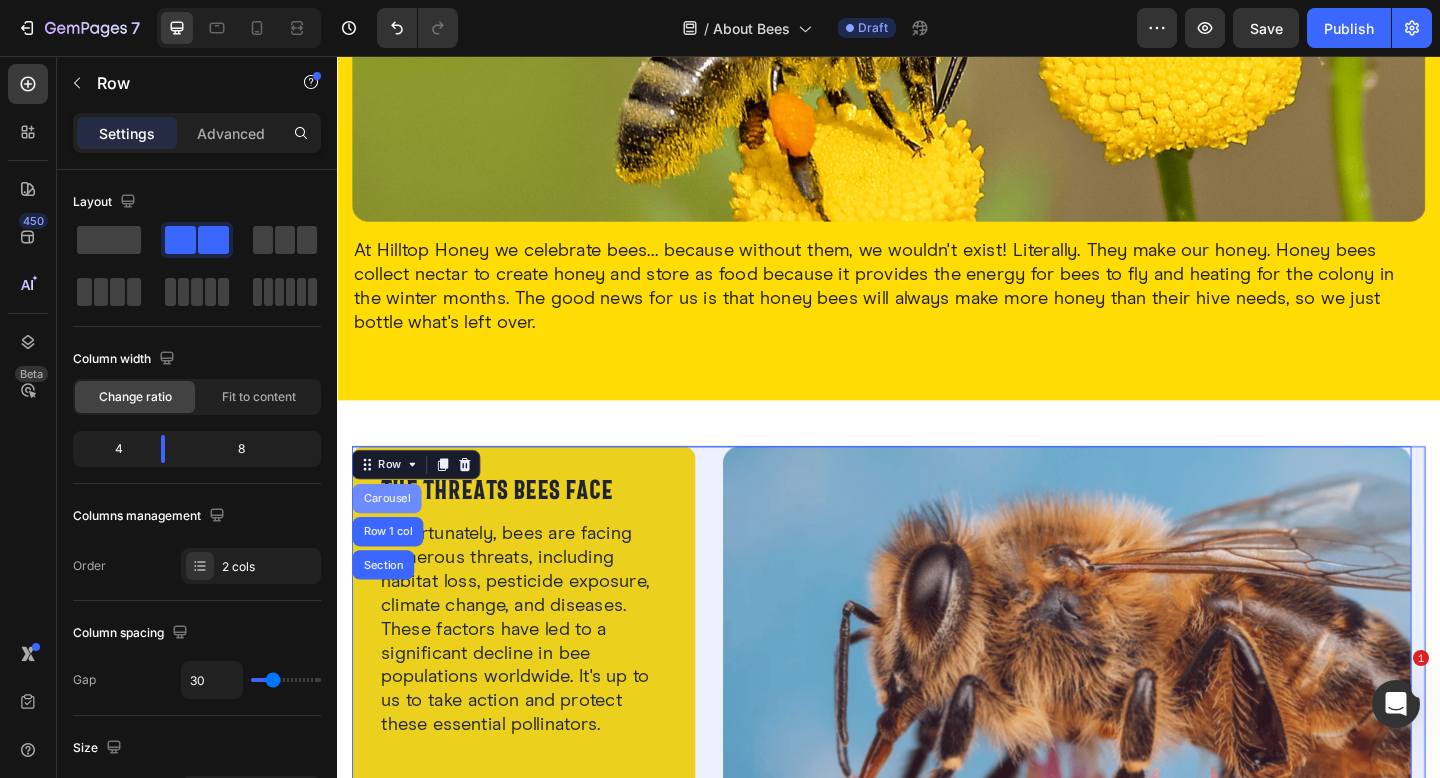 click on "Carousel" at bounding box center [391, 538] 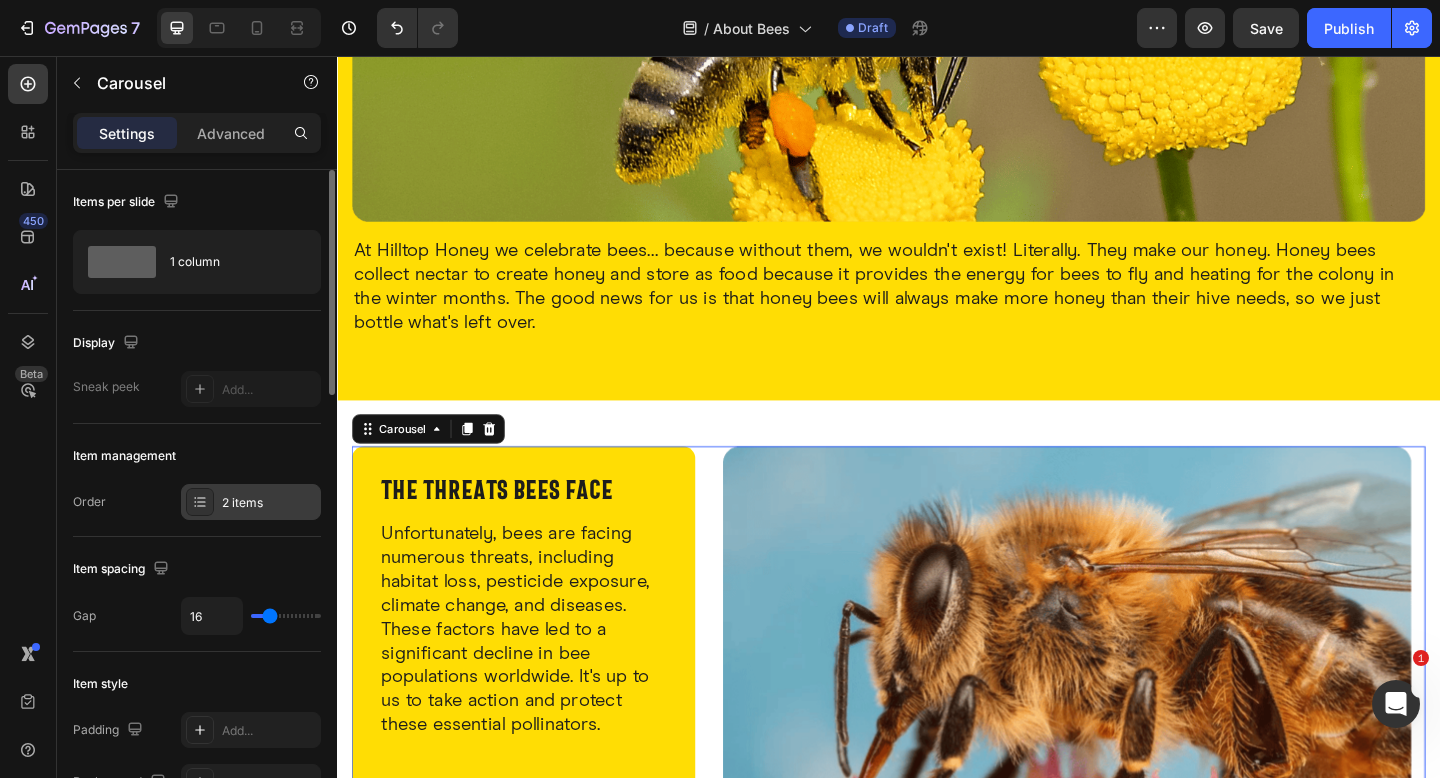 click on "2 items" at bounding box center [269, 503] 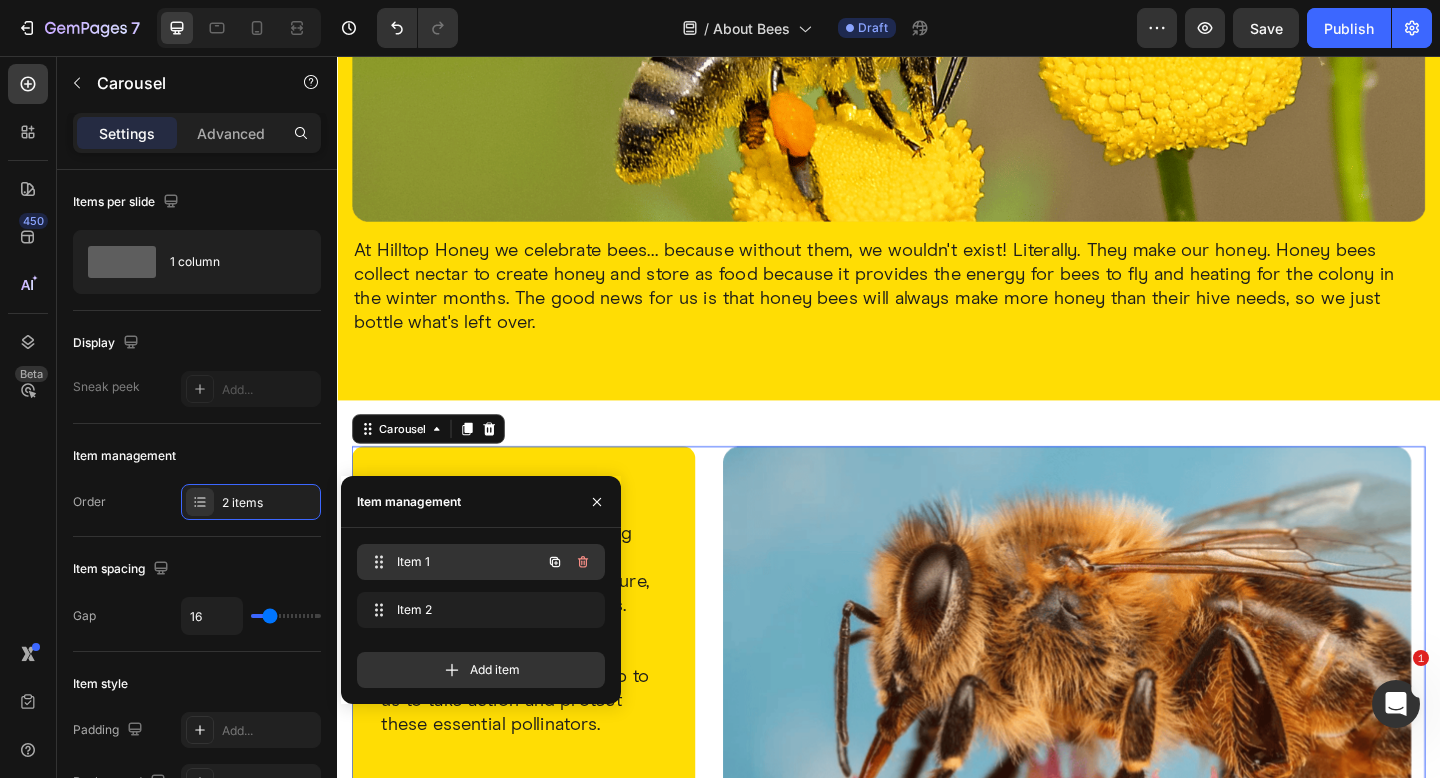 click on "Item 1" at bounding box center (453, 562) 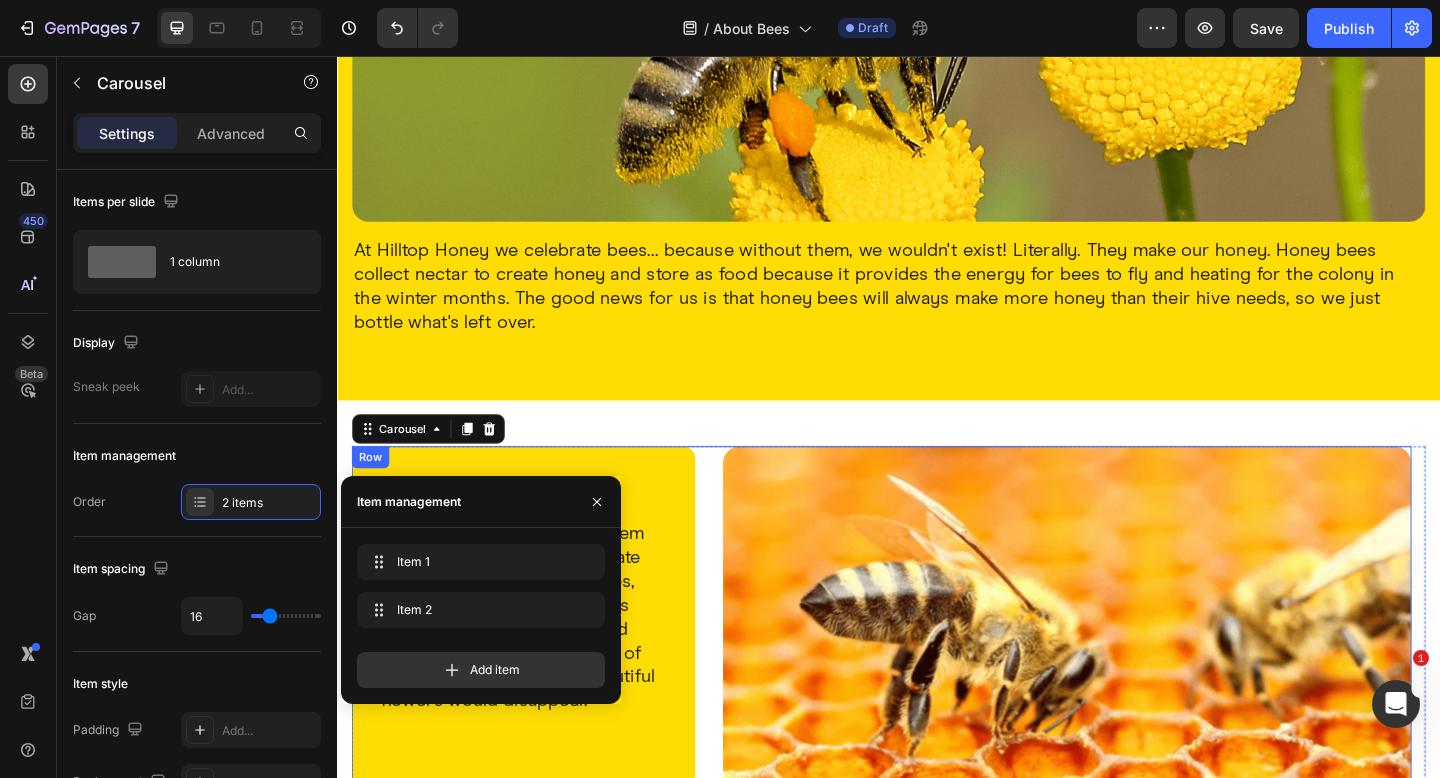 click on "⁠⁠⁠⁠⁠⁠⁠ why bees matter Heading Bees are vital to our ecosystem and food supply. They pollinate flowers, fruits, and vegetables, ensuring the growth of plants that provide us with food and oxygen. Without bees, many of our favourite foods and beautiful flowers would disappear. Text Block
Button
Button Row Row Image Row" at bounding box center [929, 698] 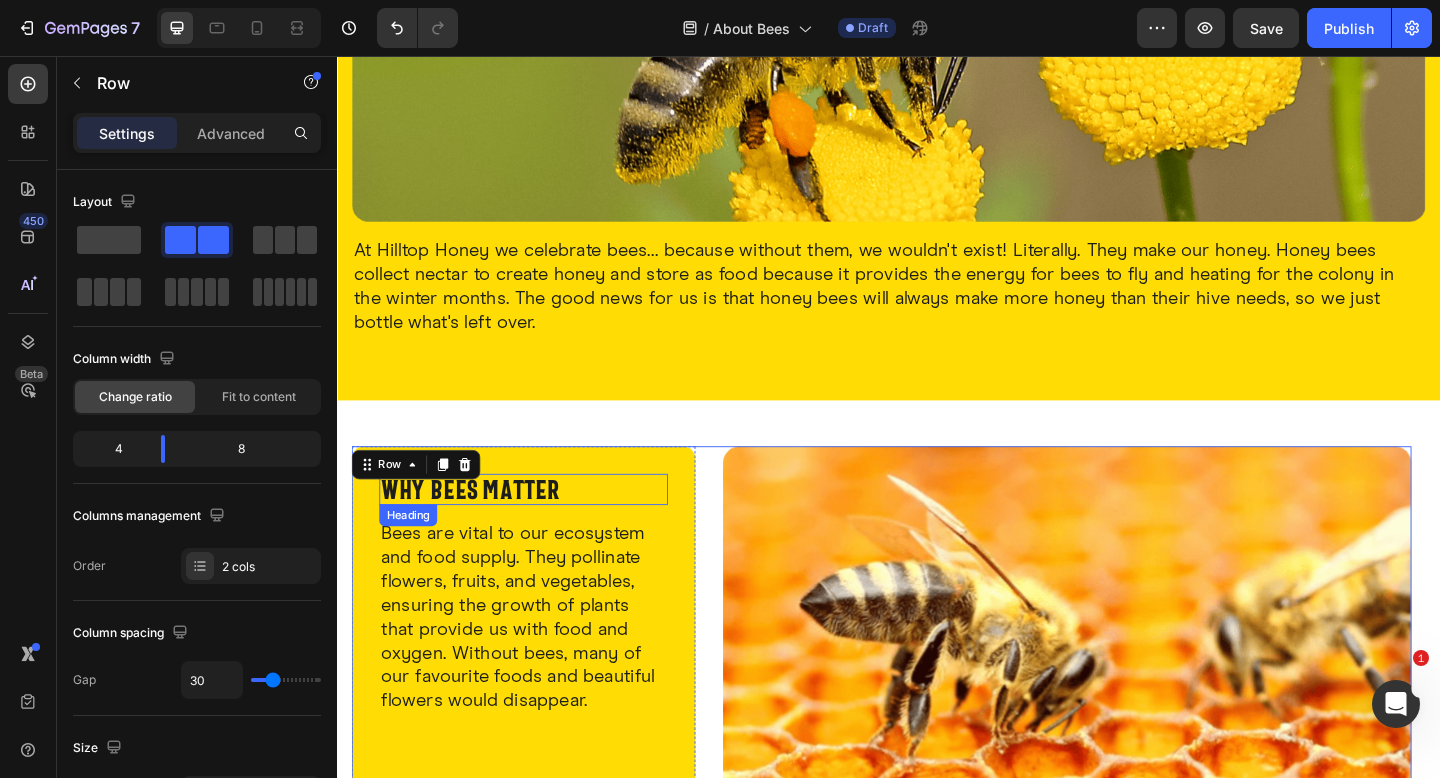 click on "why bees matter" at bounding box center [482, 527] 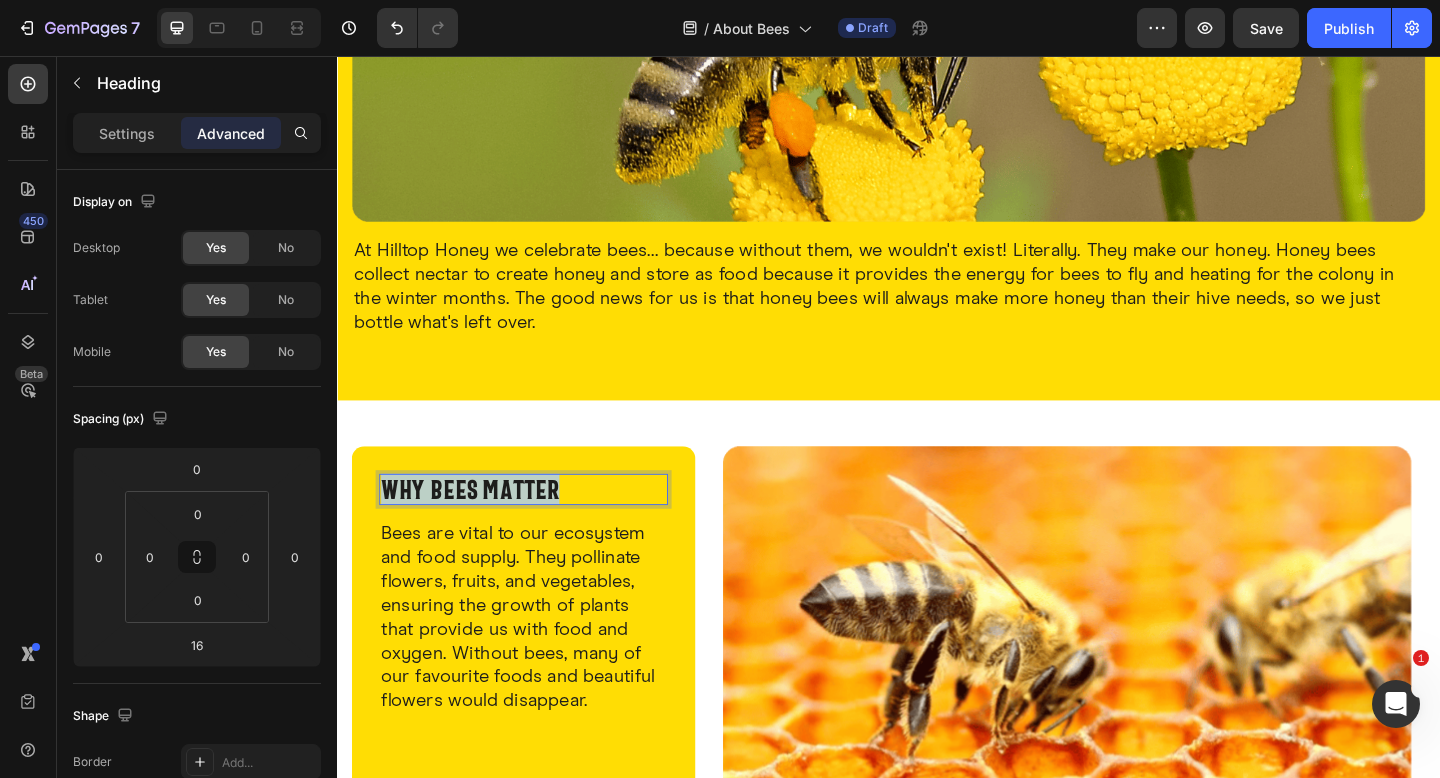 click on "why bees matter" at bounding box center (482, 527) 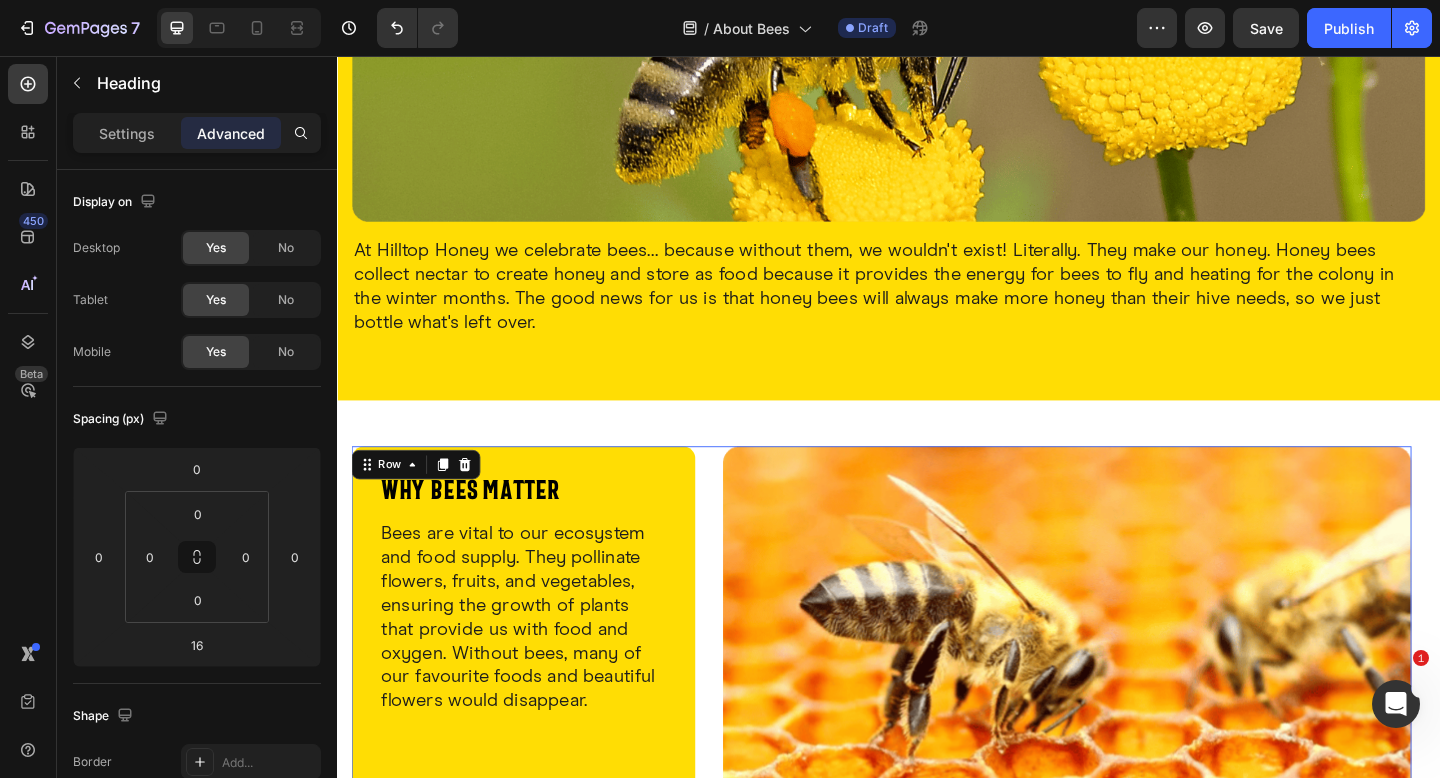 click on "why bees matter Heading Bees are vital to our ecosystem and food supply. They pollinate flowers, fruits, and vegetables, ensuring the growth of plants that provide us with food and oxygen. Without bees, many of our favourite foods and beautiful flowers would disappear. Text Block
Button
Button Row Row Image Row   0" at bounding box center (929, 698) 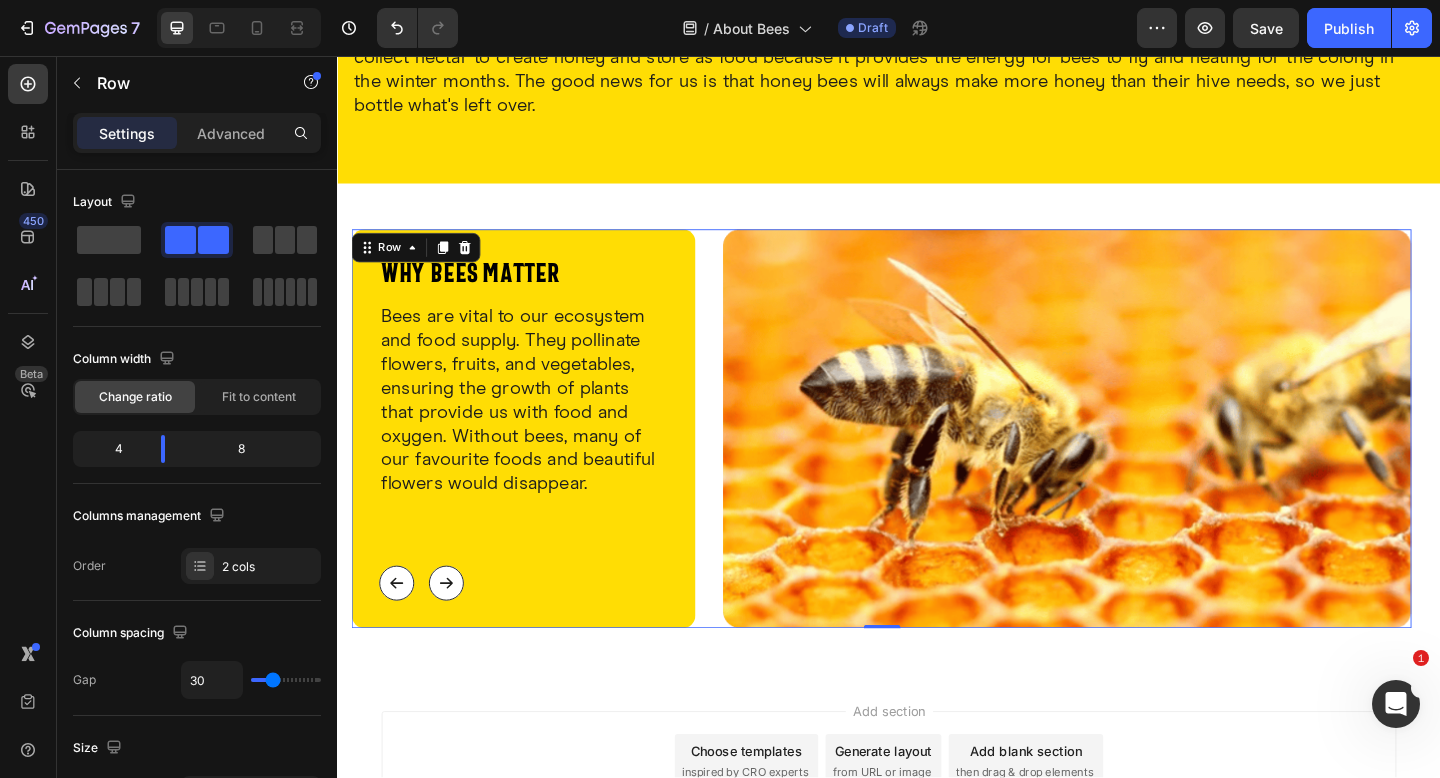 scroll, scrollTop: 648, scrollLeft: 0, axis: vertical 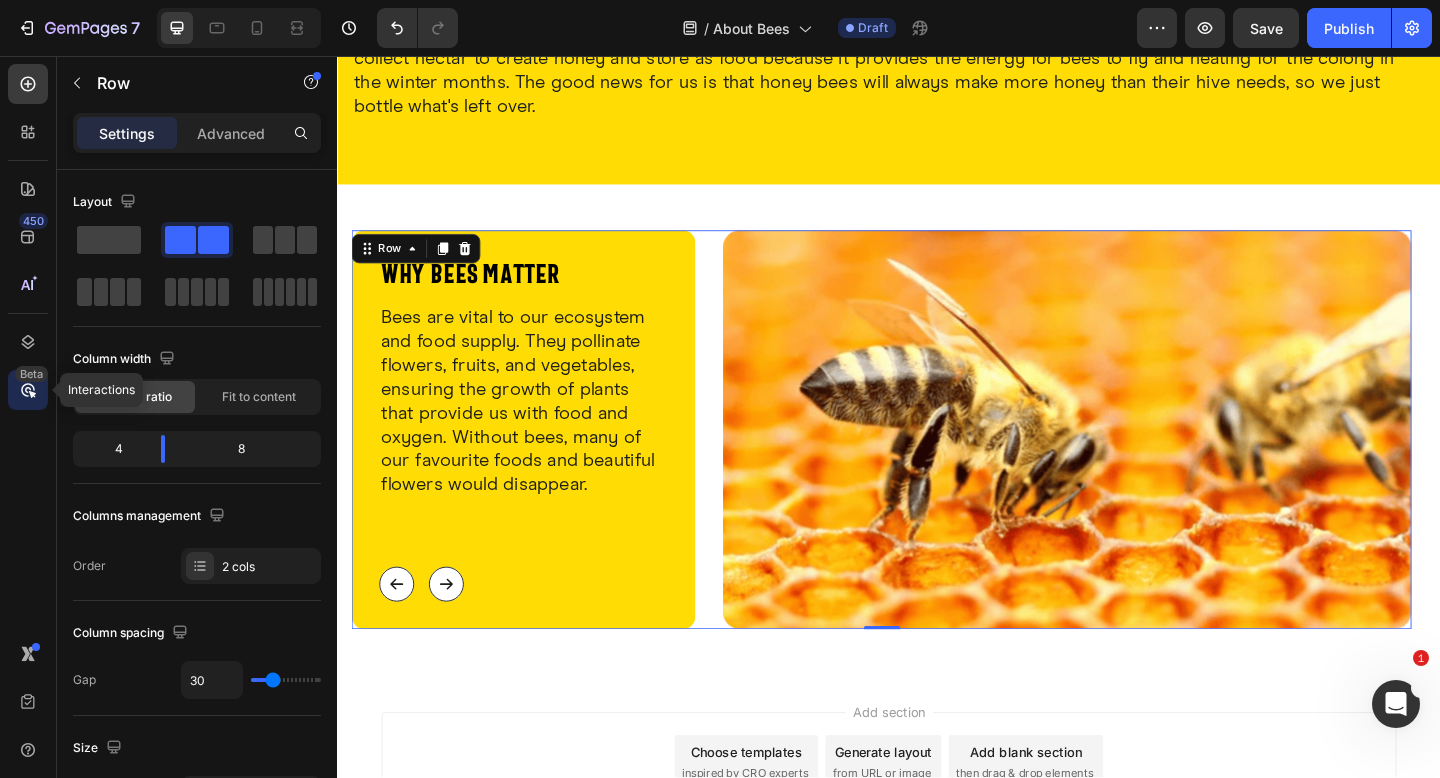 click on "Beta" 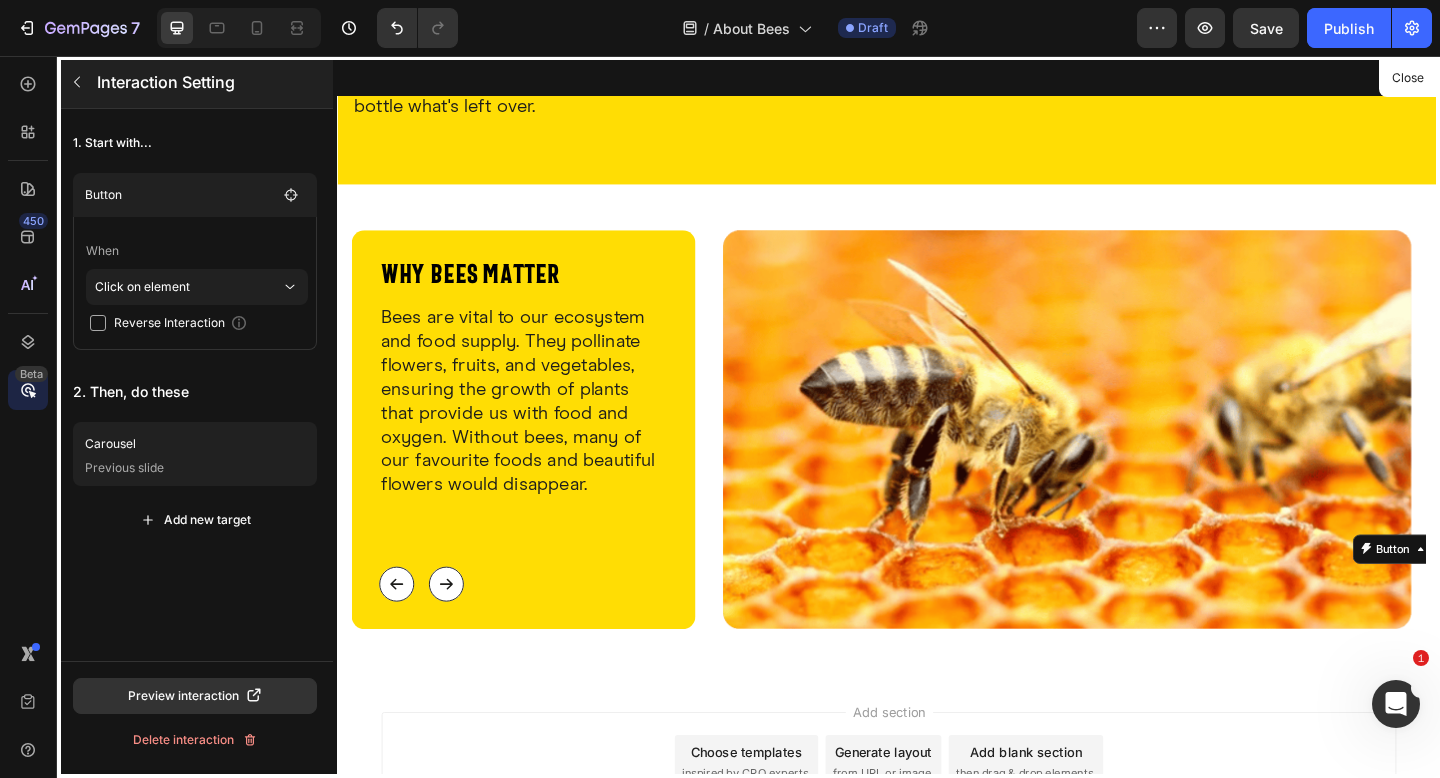 click 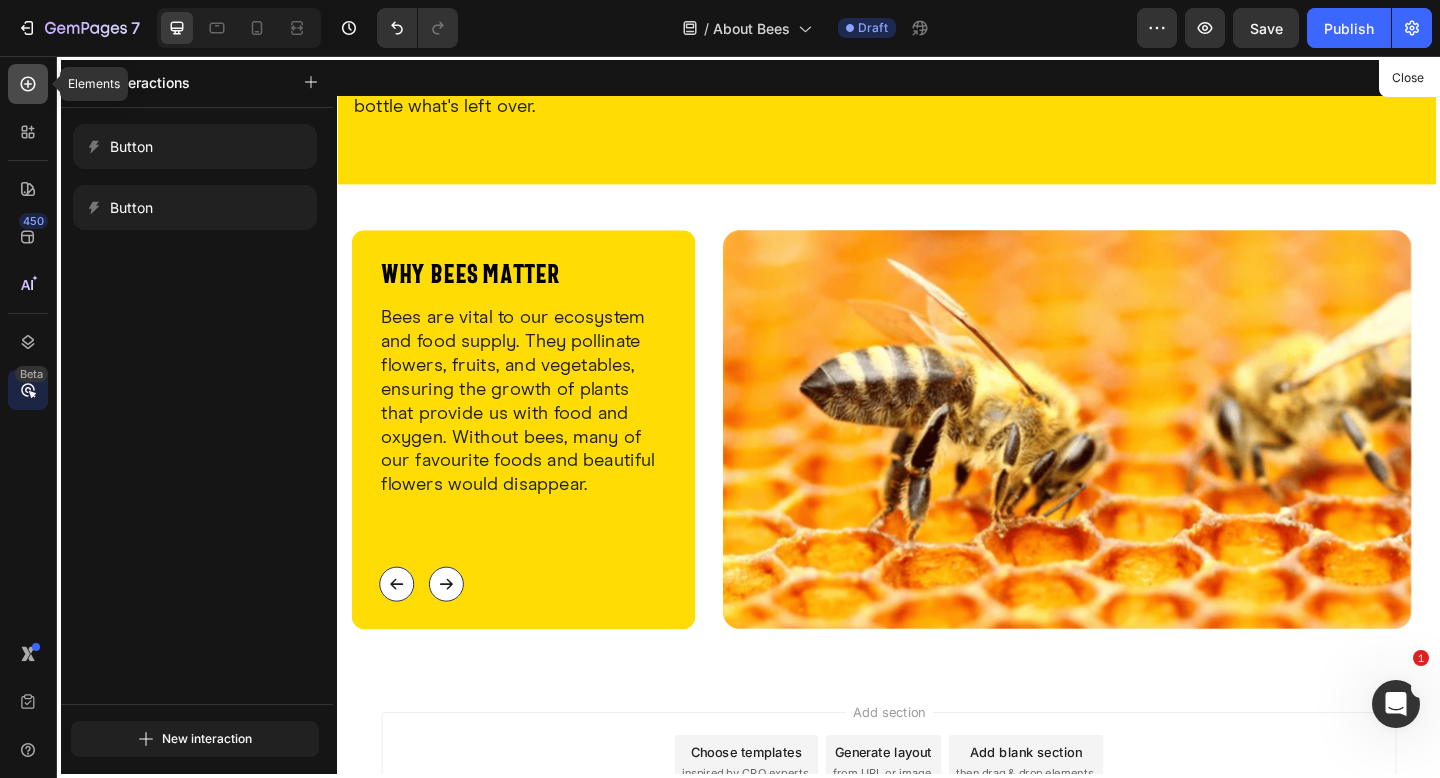 click 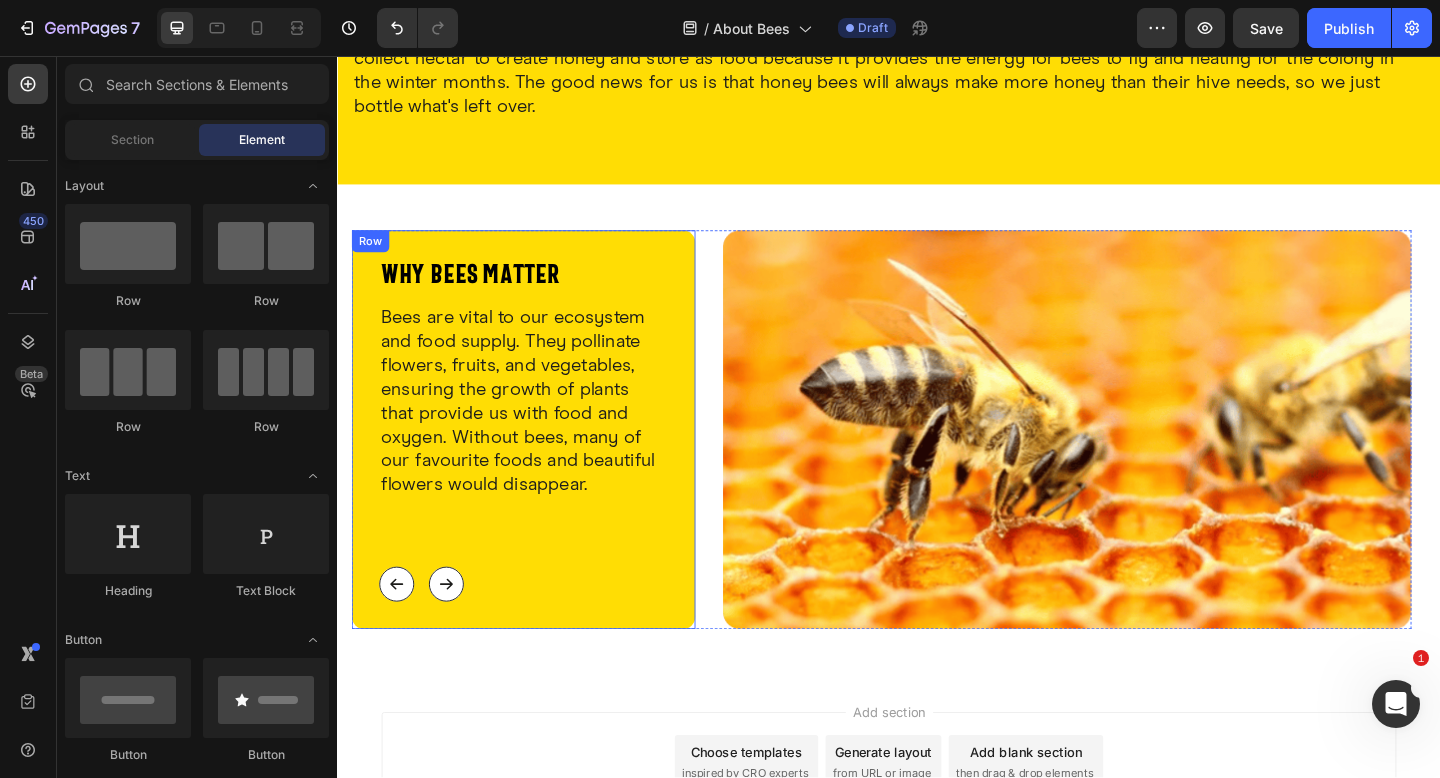 click on "why bees matter Heading Bees are vital to our ecosystem and food supply. They pollinate flowers, fruits, and vegetables, ensuring the growth of plants that provide us with food and oxygen. Without bees, many of our favourite foods and beautiful flowers would disappear. Text Block
Button
Button Row Row Image Row" at bounding box center (929, 463) 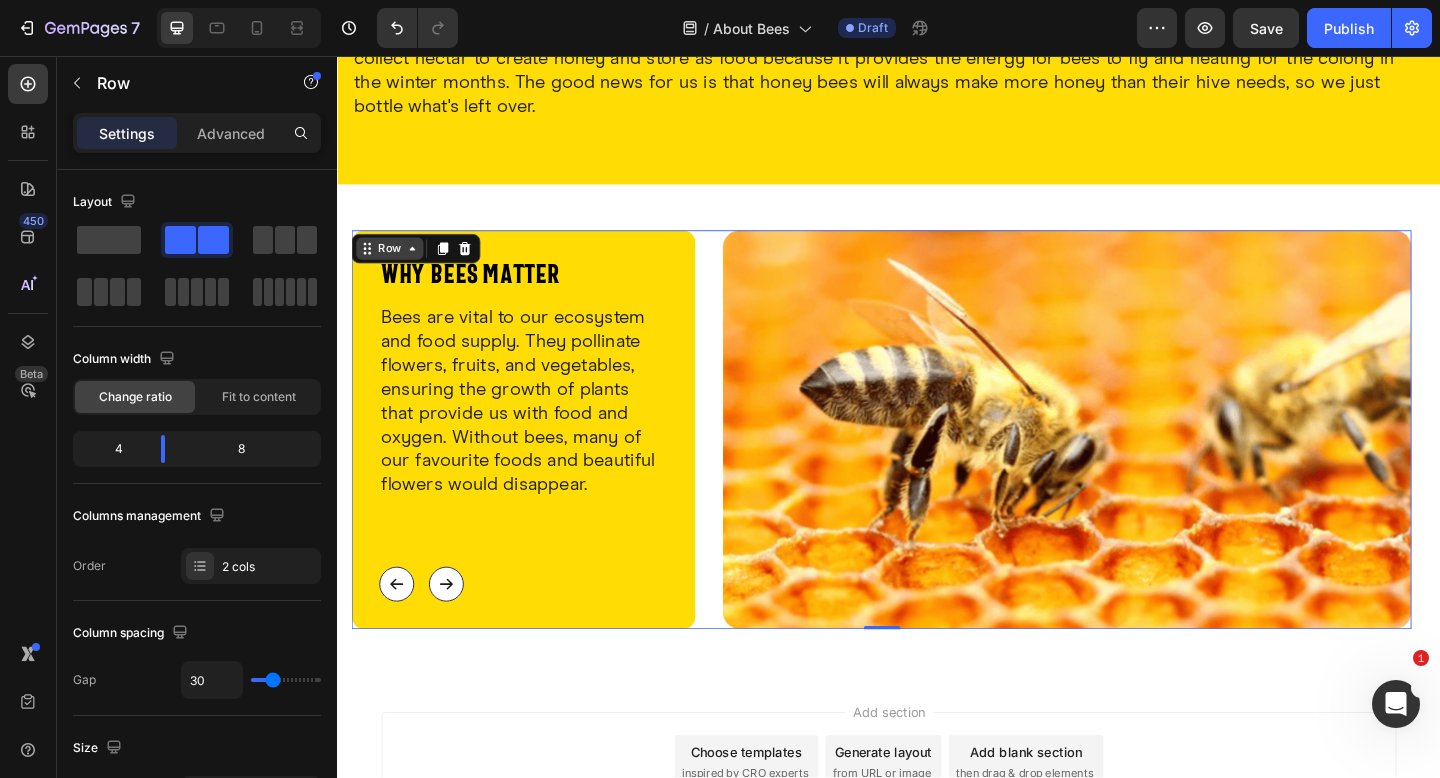 click 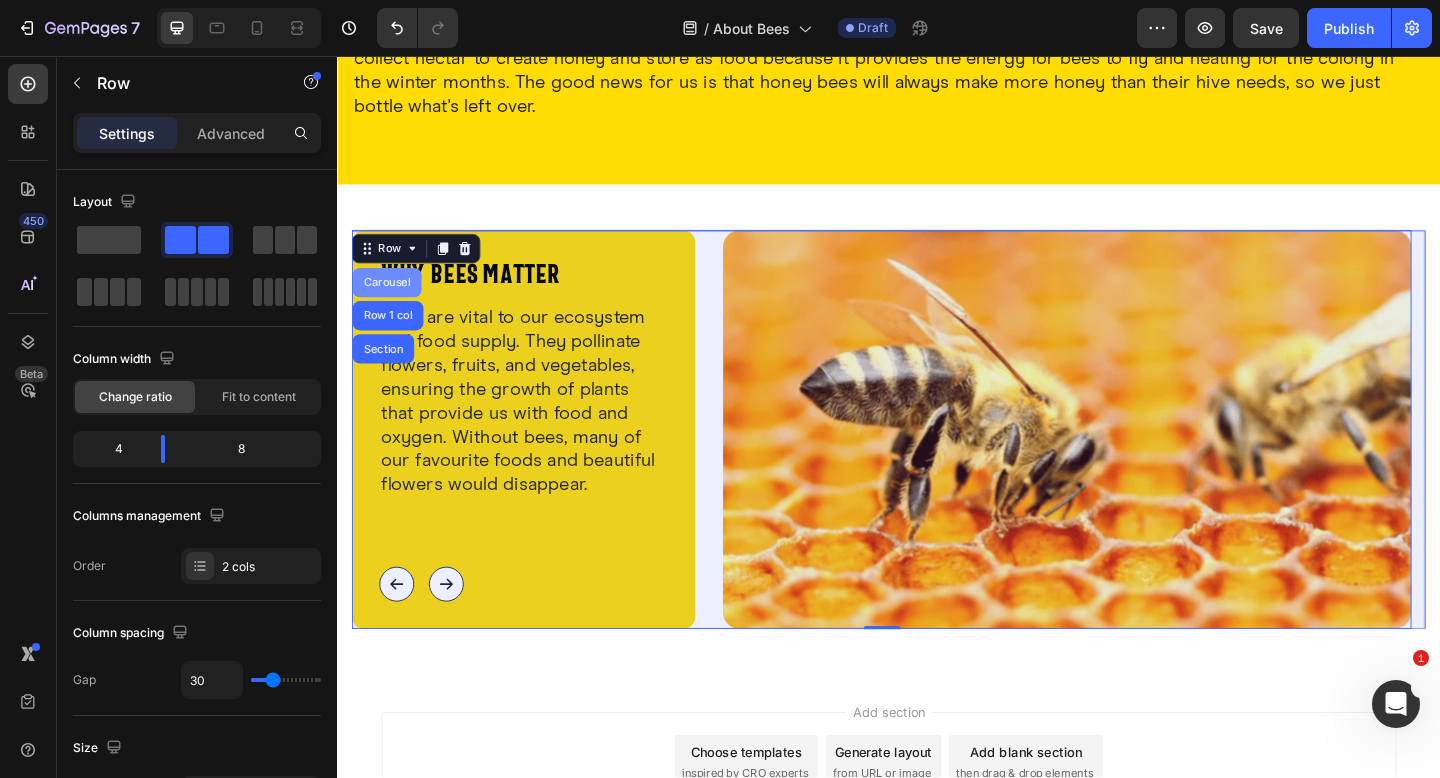click on "Carousel" at bounding box center [391, 303] 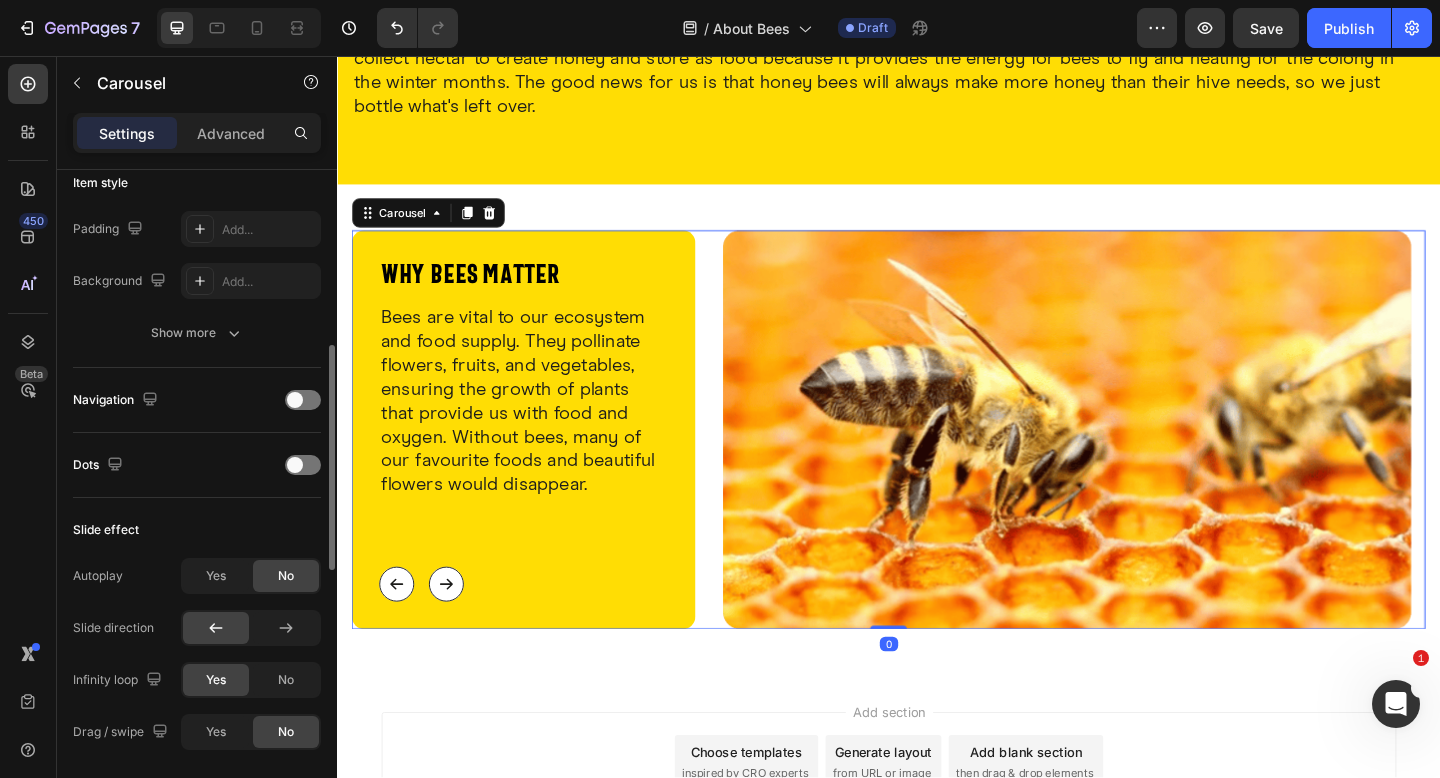 scroll, scrollTop: 530, scrollLeft: 0, axis: vertical 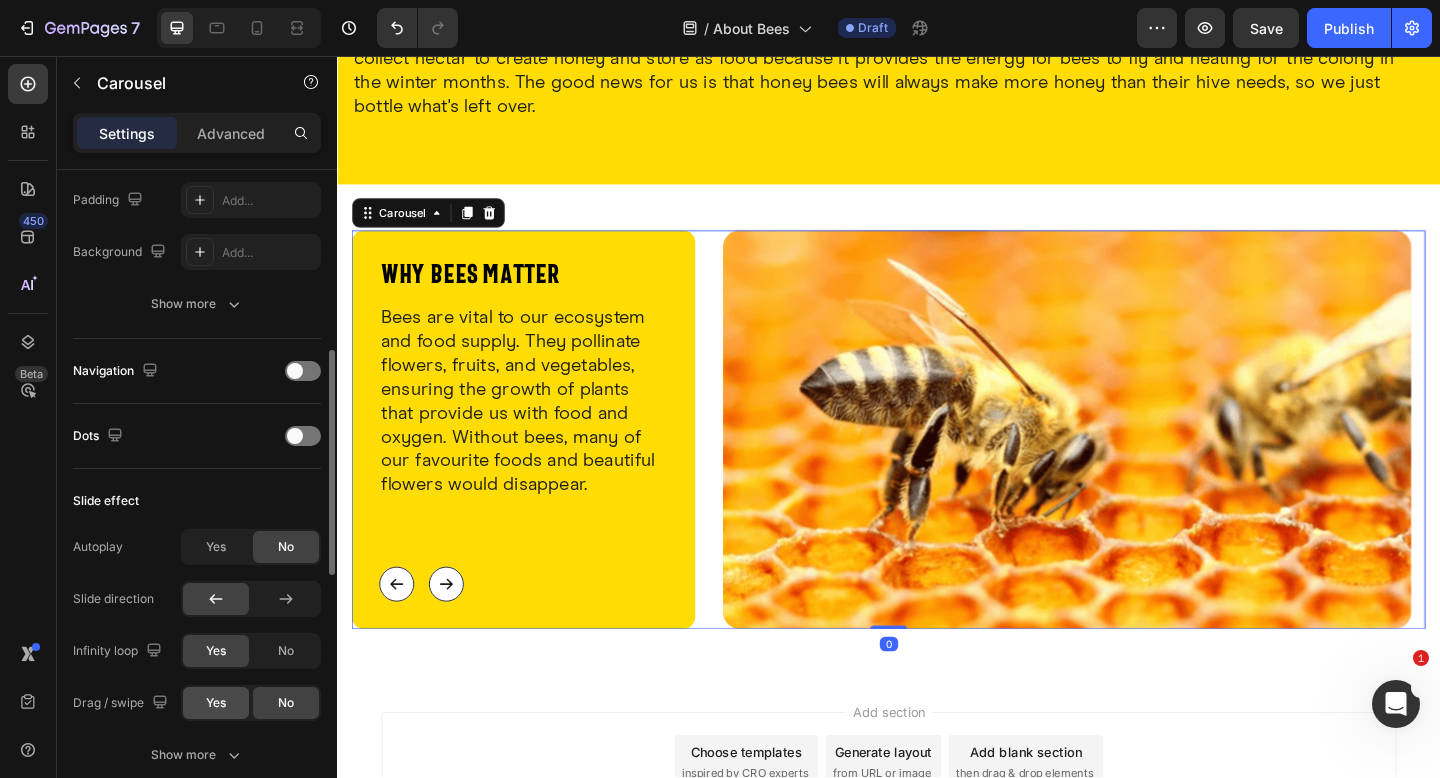 click on "Yes" 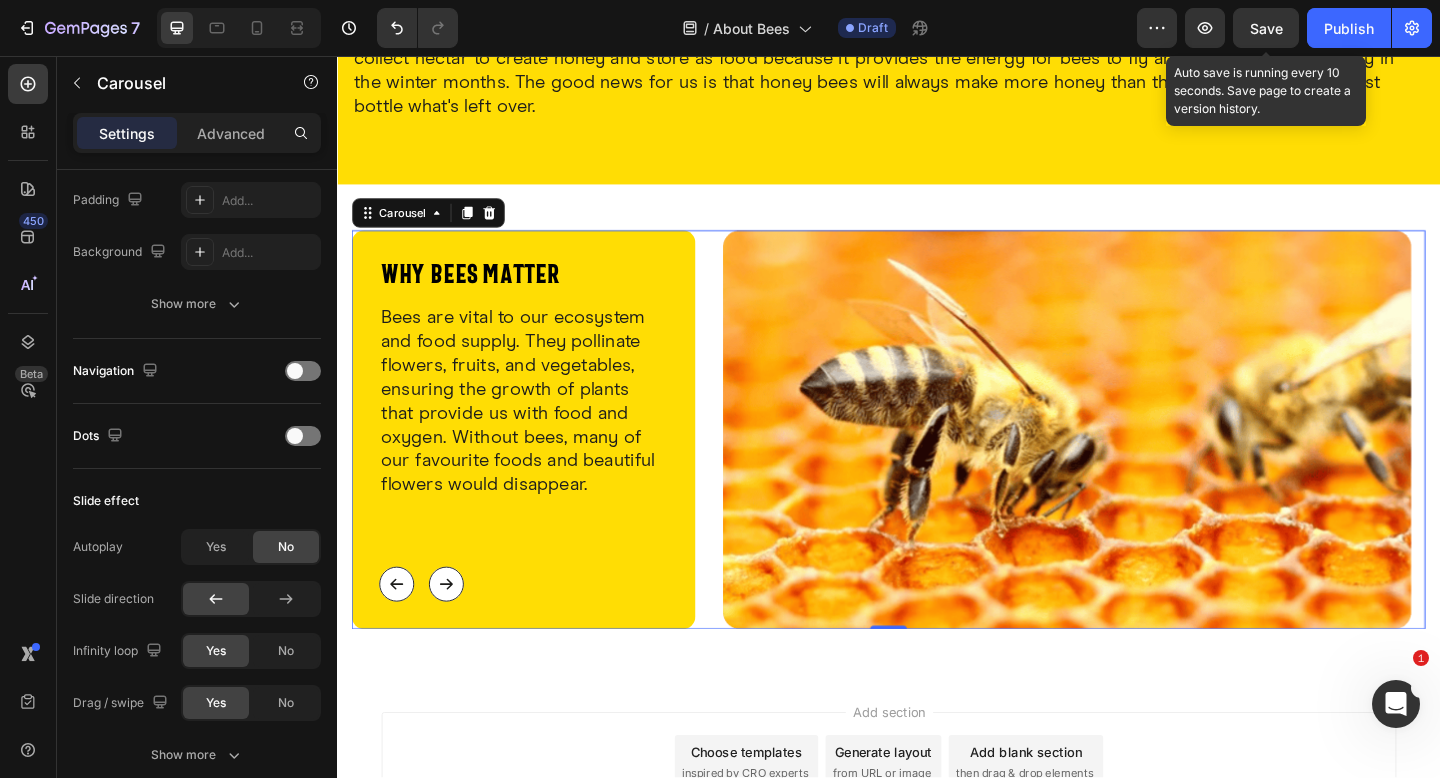click on "Save" at bounding box center (1266, 28) 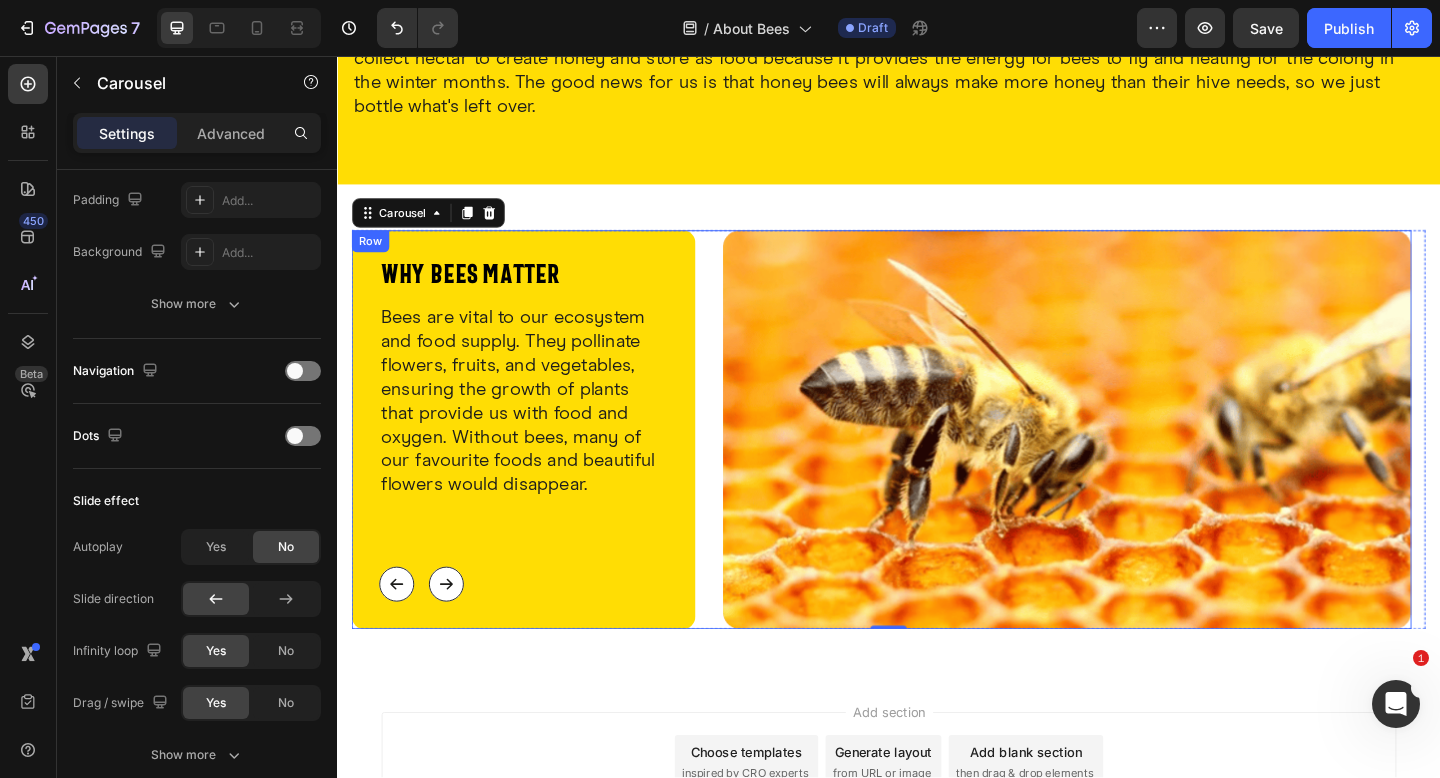 click on "why bees matter Heading Bees are vital to our ecosystem and food supply. They pollinate flowers, fruits, and vegetables, ensuring the growth of plants that provide us with food and oxygen. Without bees, many of our favourite foods and beautiful flowers would disappear. Text Block
Button
Button Row Row Image Row" at bounding box center (929, 463) 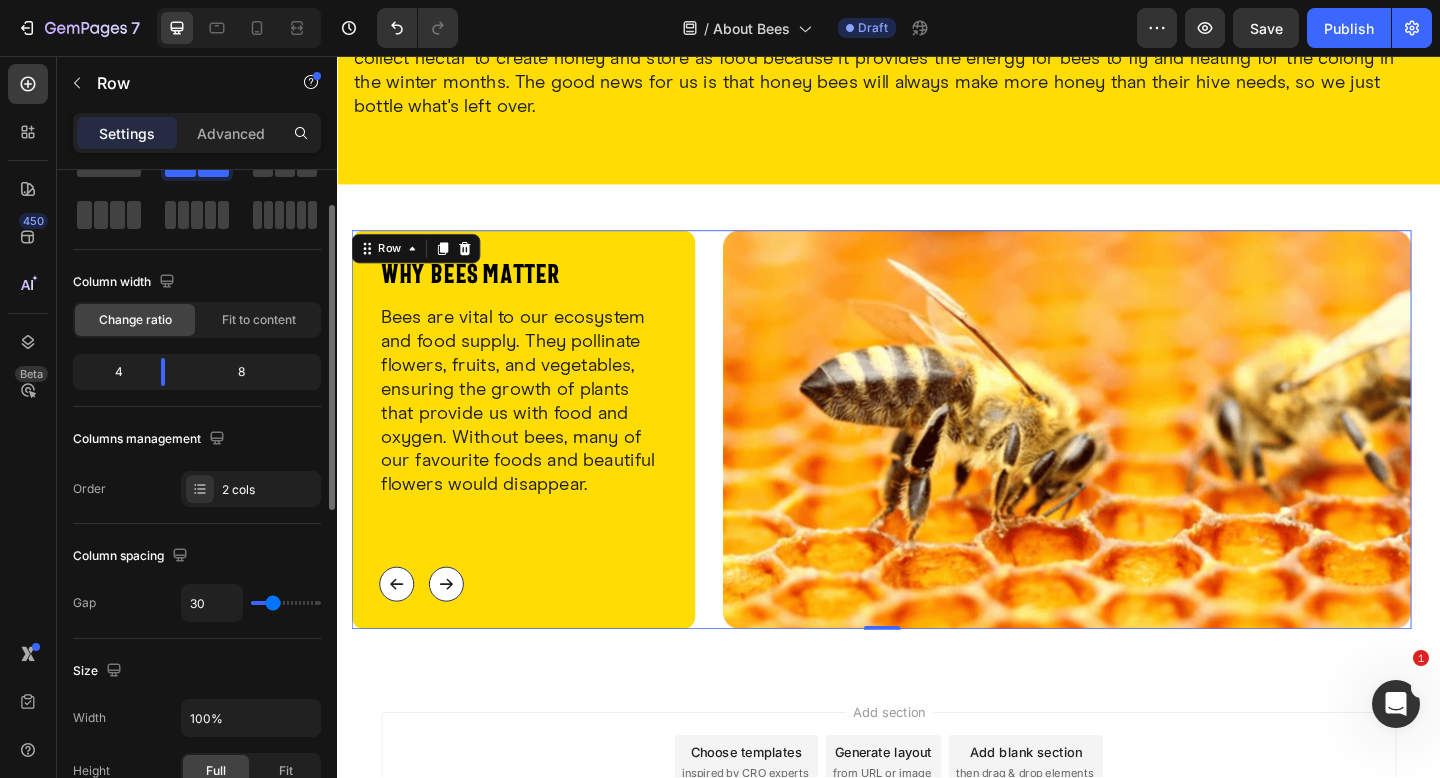 scroll, scrollTop: 0, scrollLeft: 0, axis: both 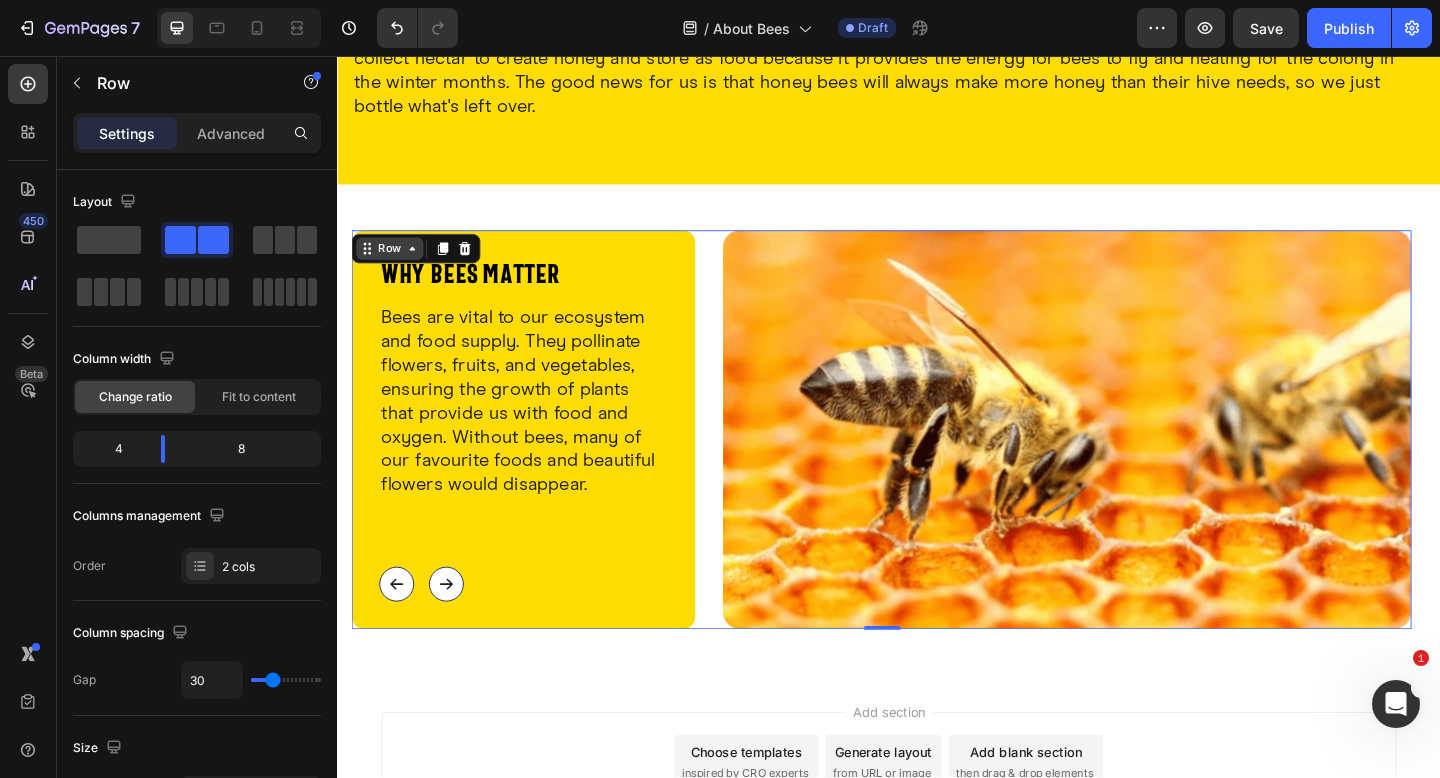 click on "Row" at bounding box center (394, 266) 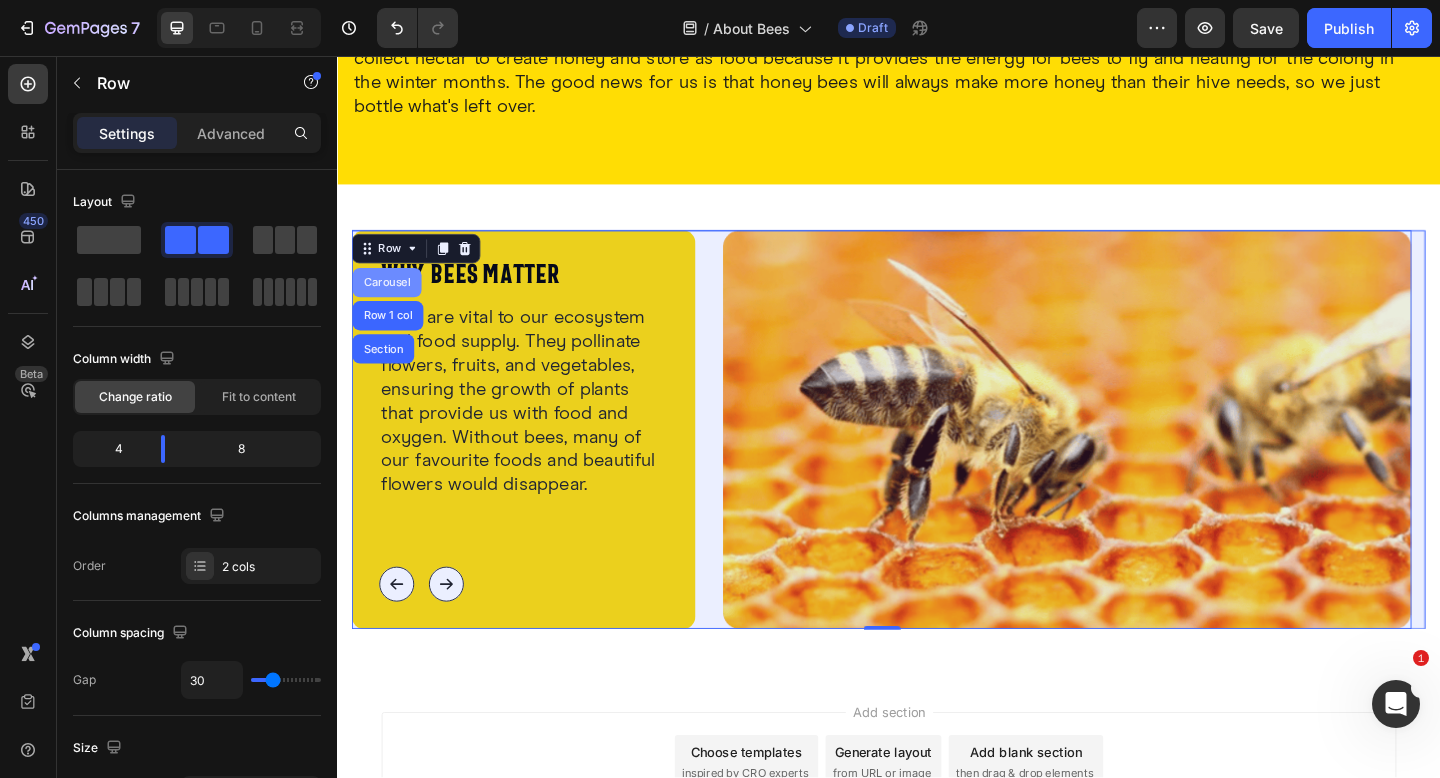click on "Carousel" at bounding box center (391, 303) 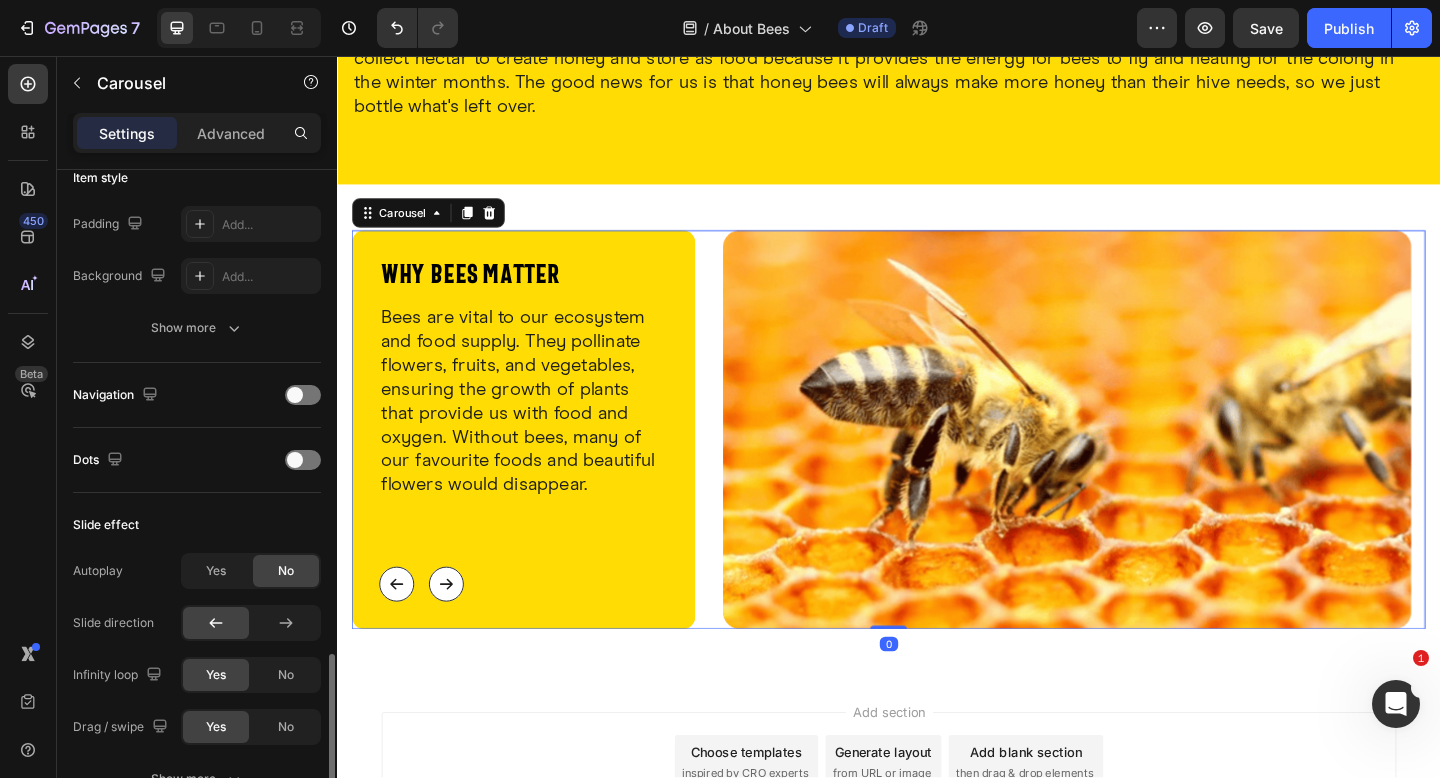 scroll, scrollTop: 739, scrollLeft: 0, axis: vertical 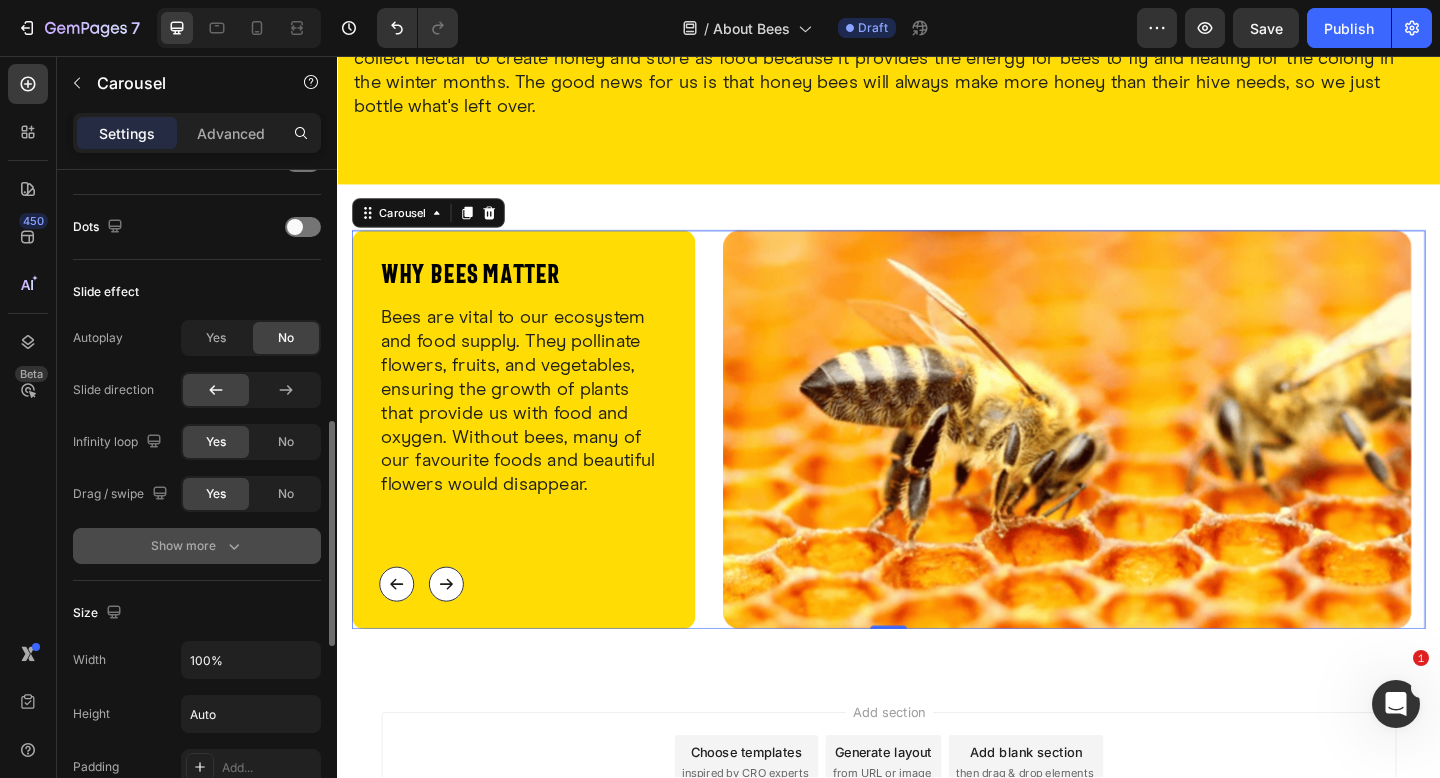 click on "Show more" at bounding box center [197, 546] 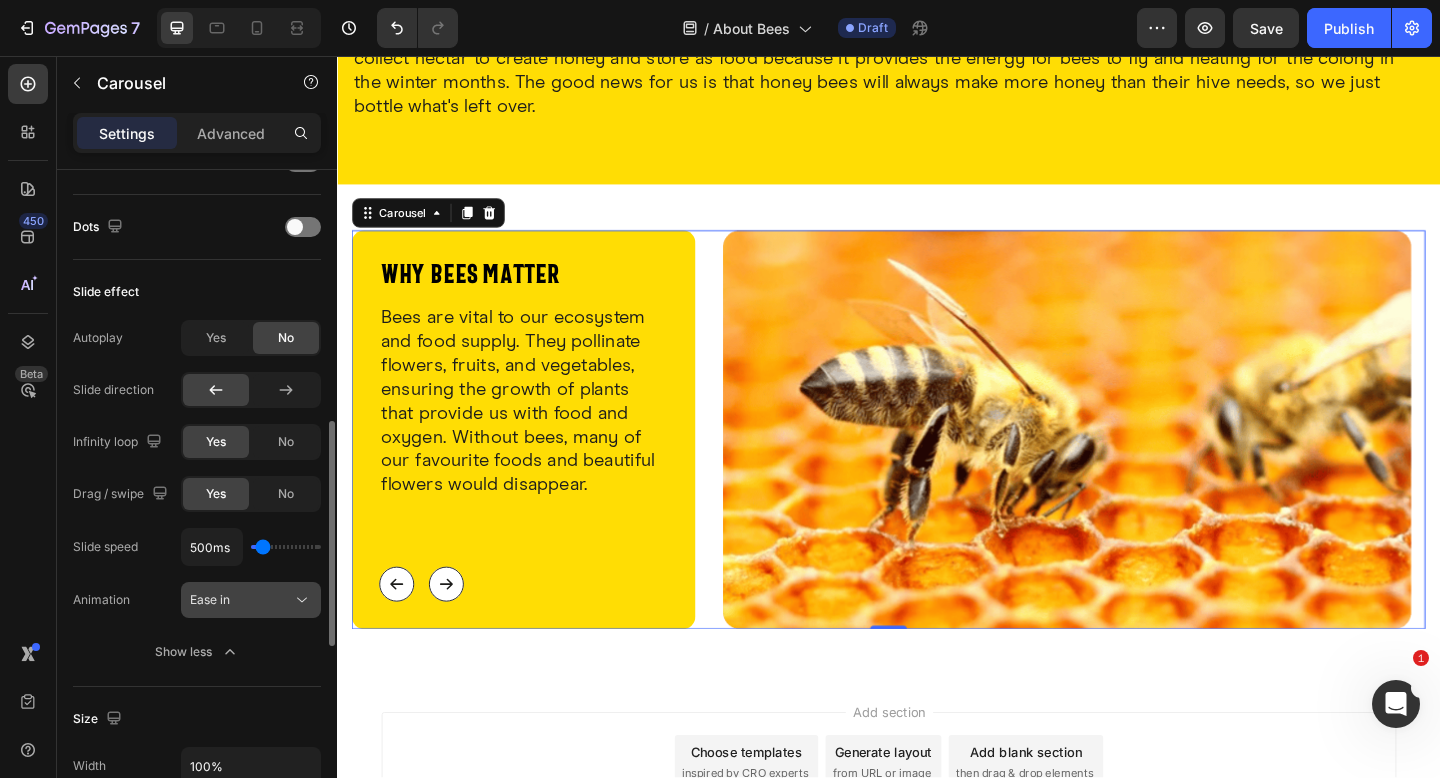 click on "Ease in" at bounding box center (241, 600) 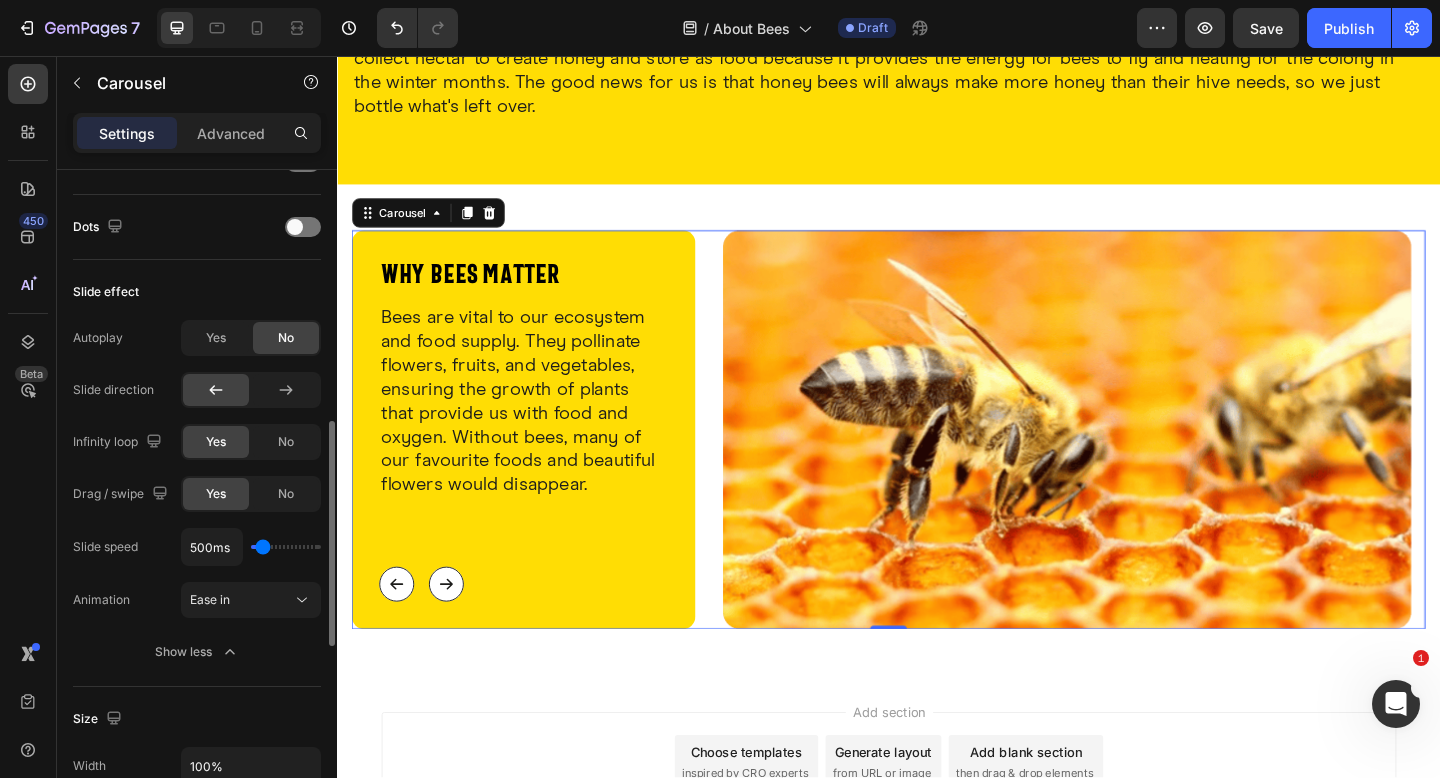 click on "Slide speed 500ms" at bounding box center (197, 547) 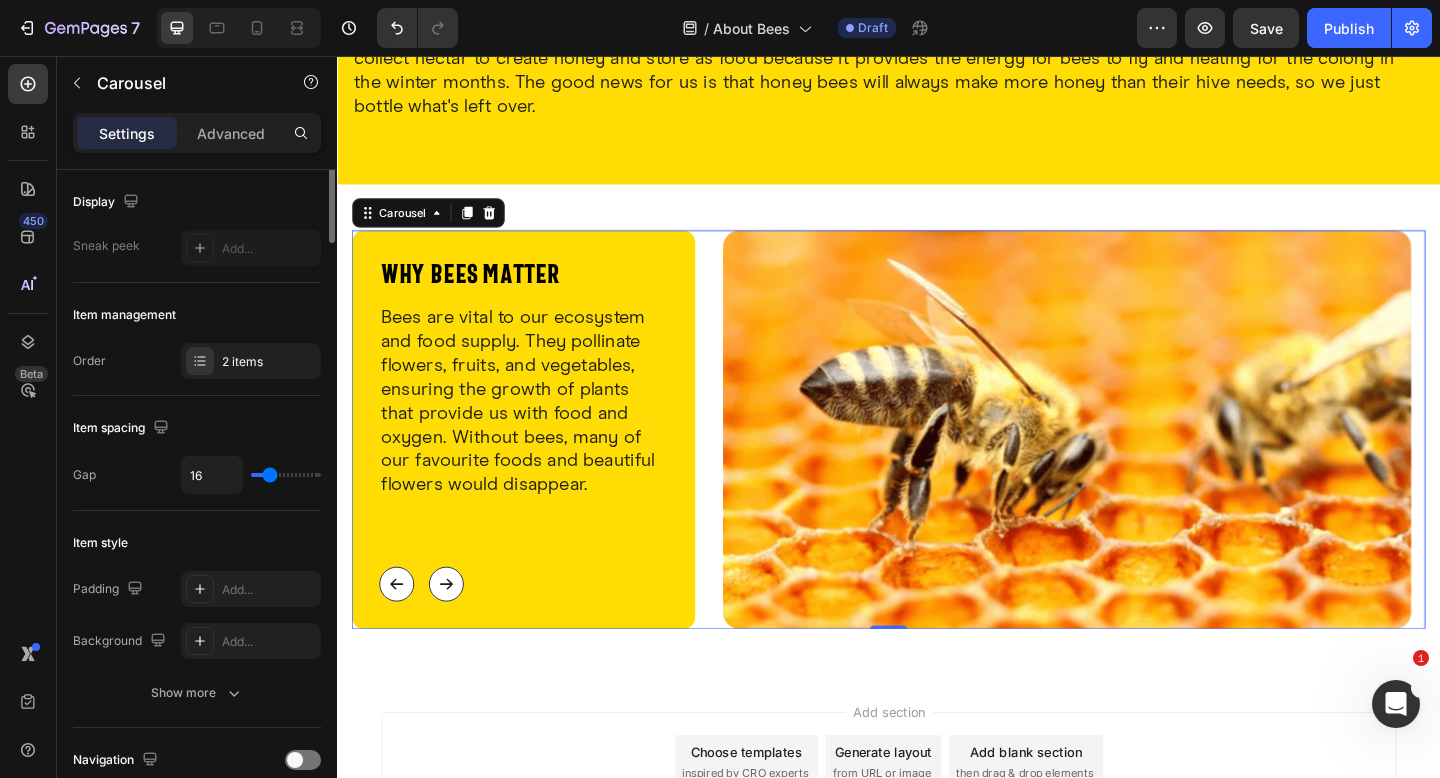 scroll, scrollTop: 0, scrollLeft: 0, axis: both 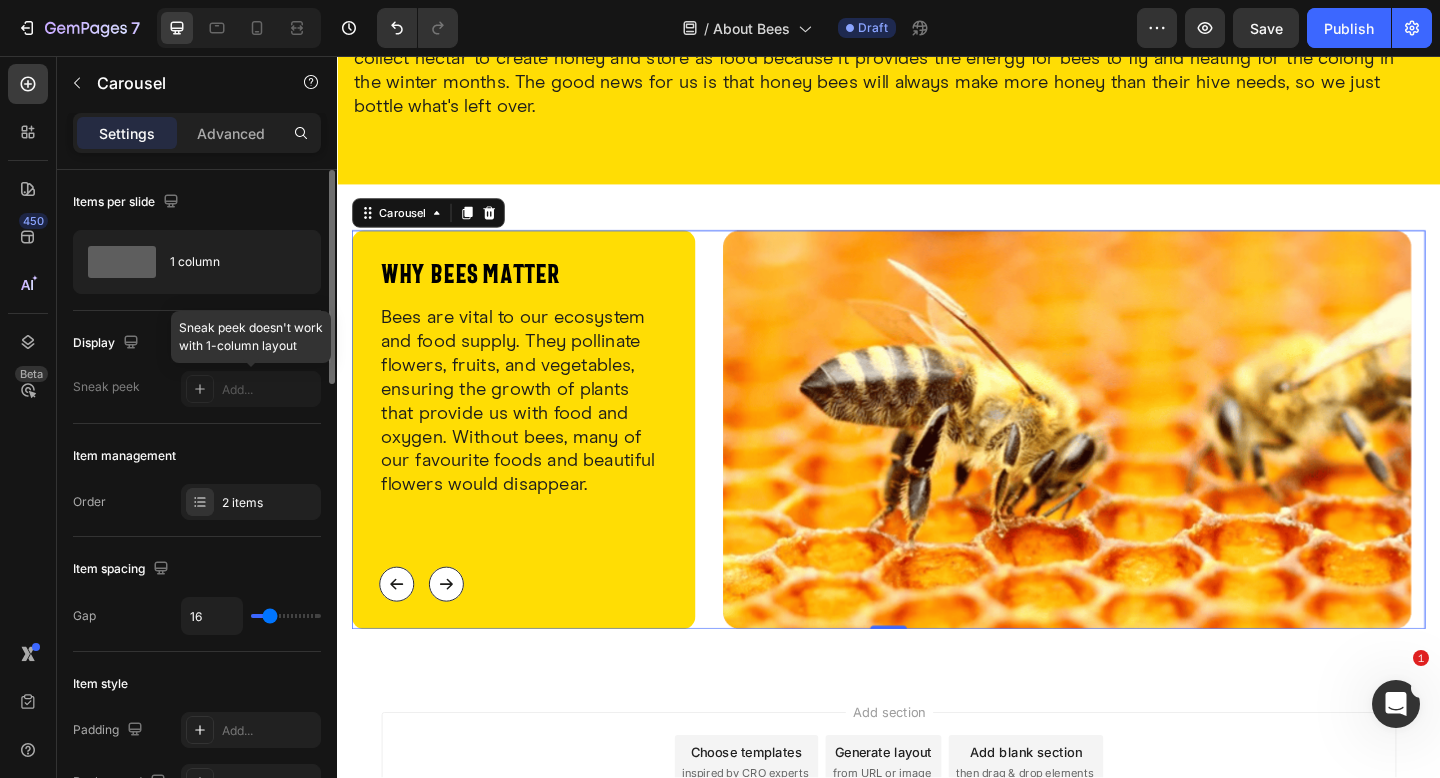 click 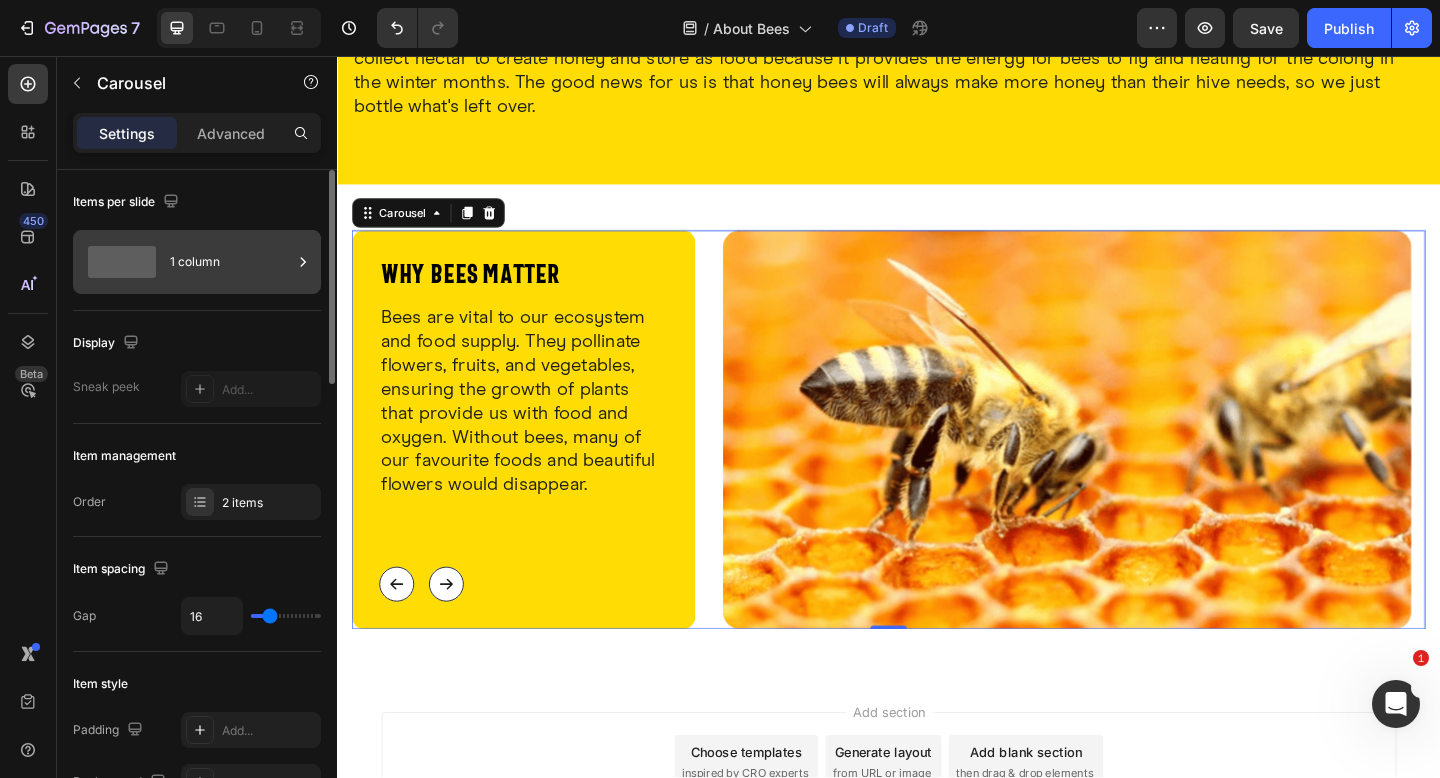 click on "1 column" at bounding box center [231, 262] 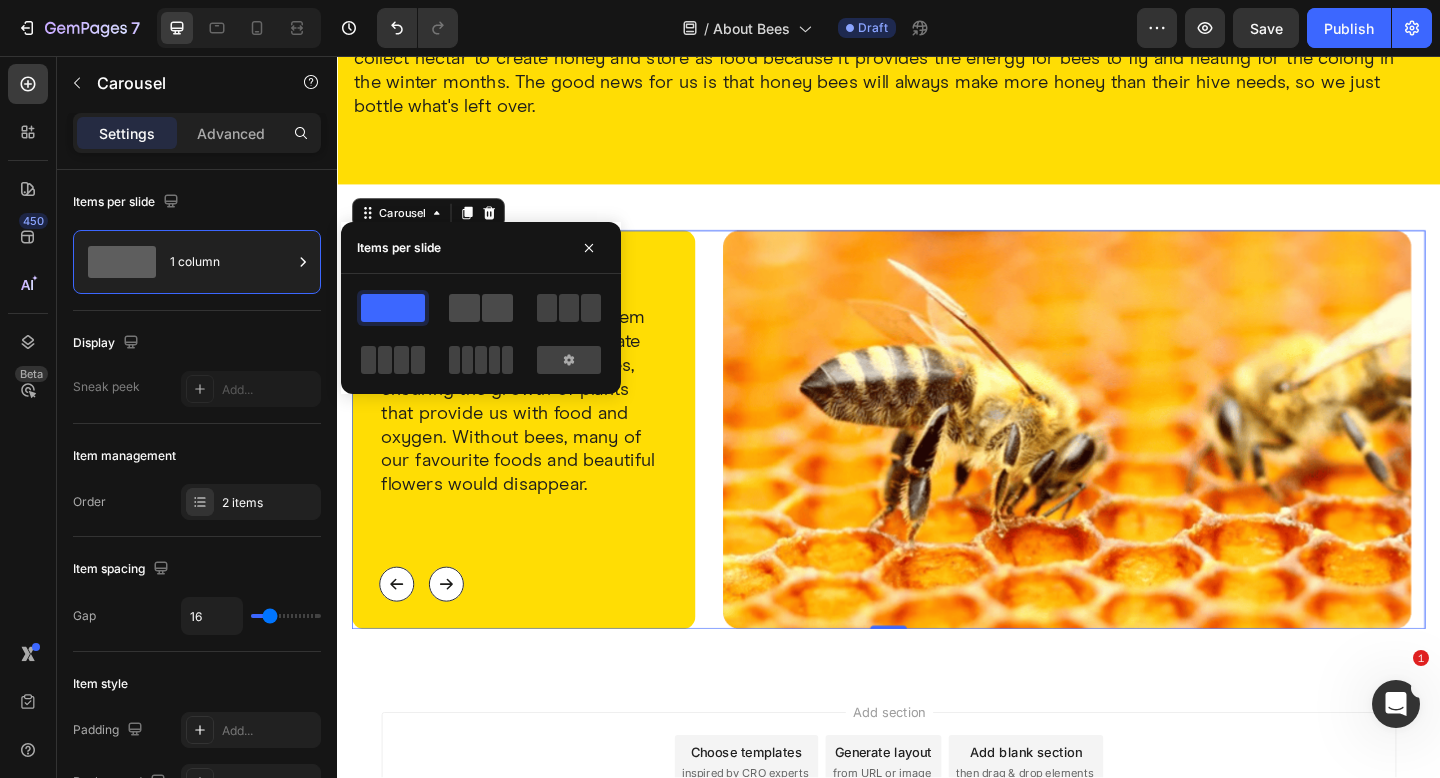 click at bounding box center (481, 308) 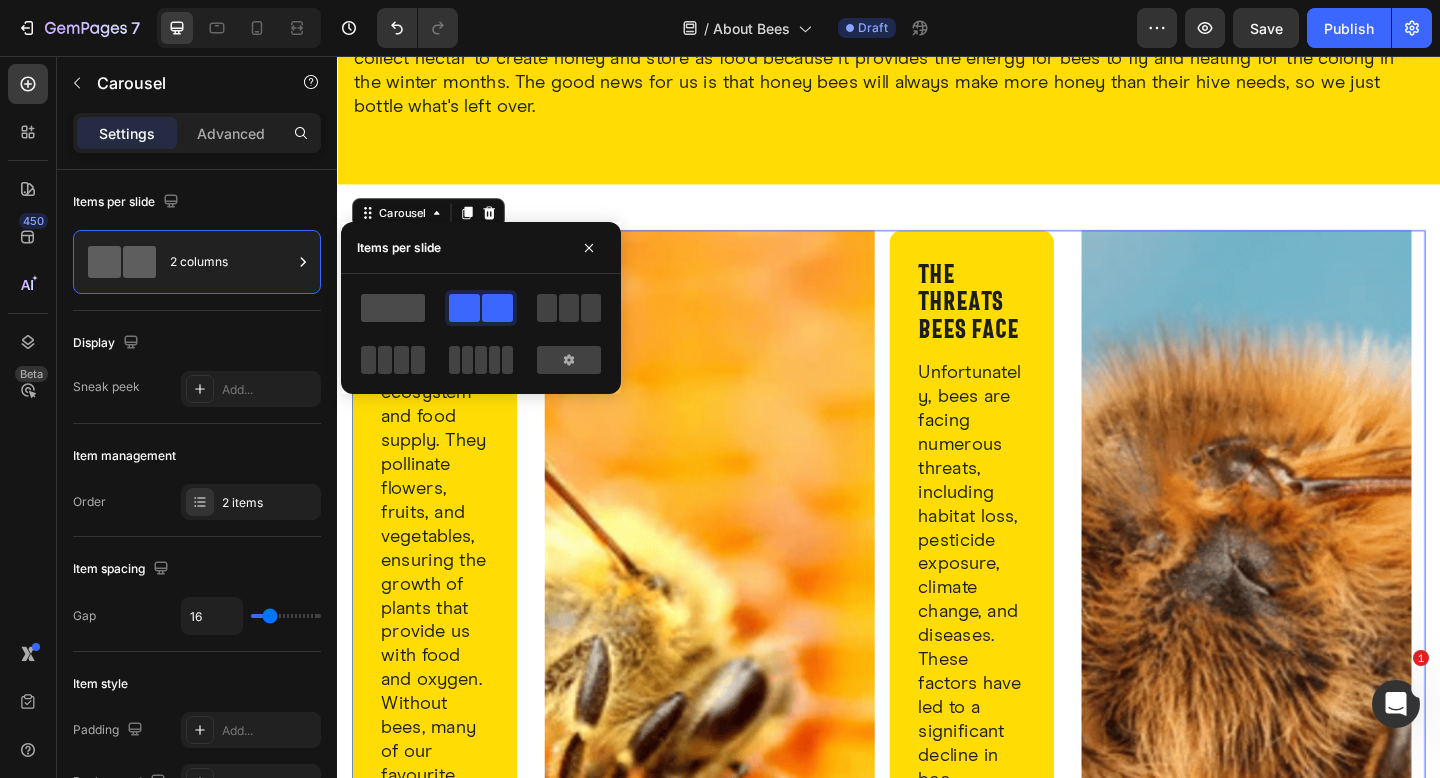 click 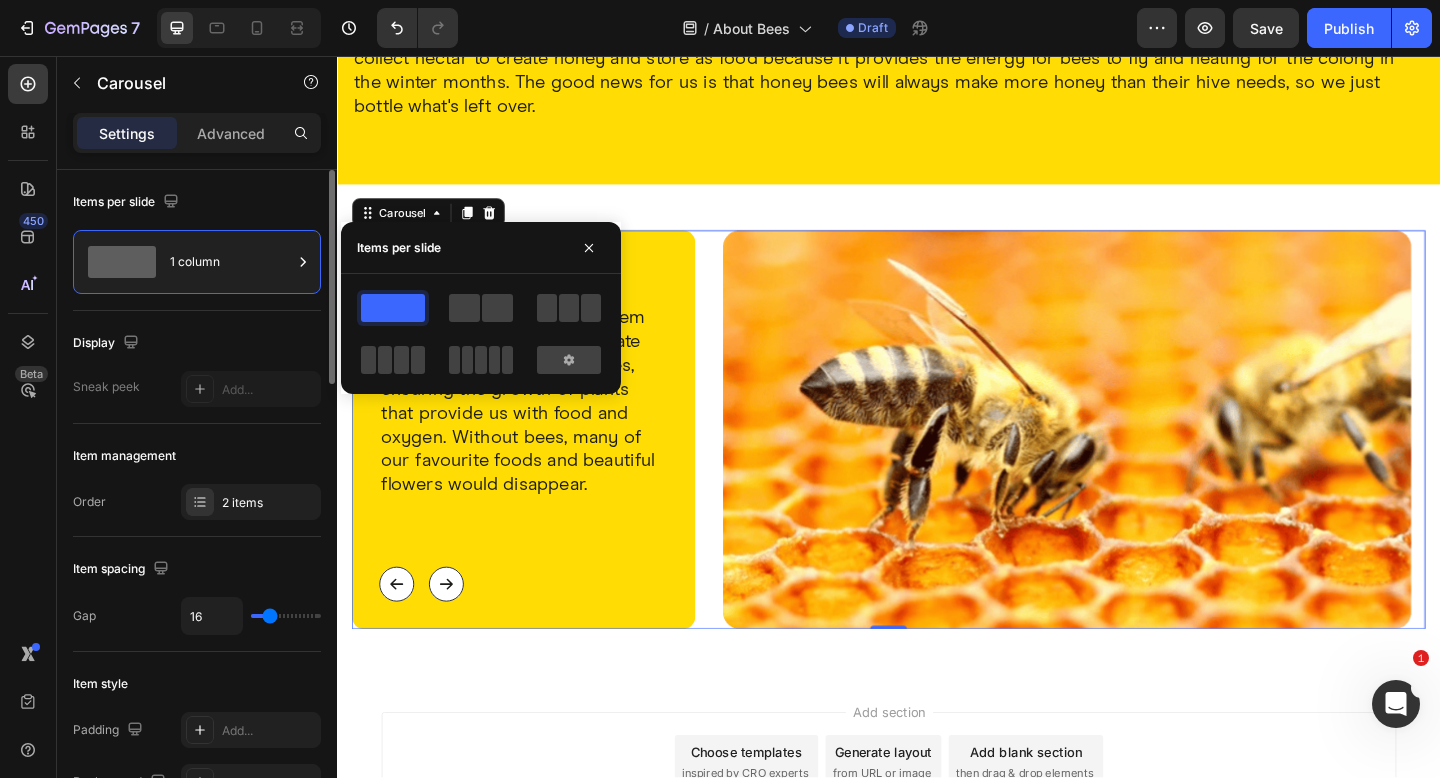 click on "Display" at bounding box center (197, 343) 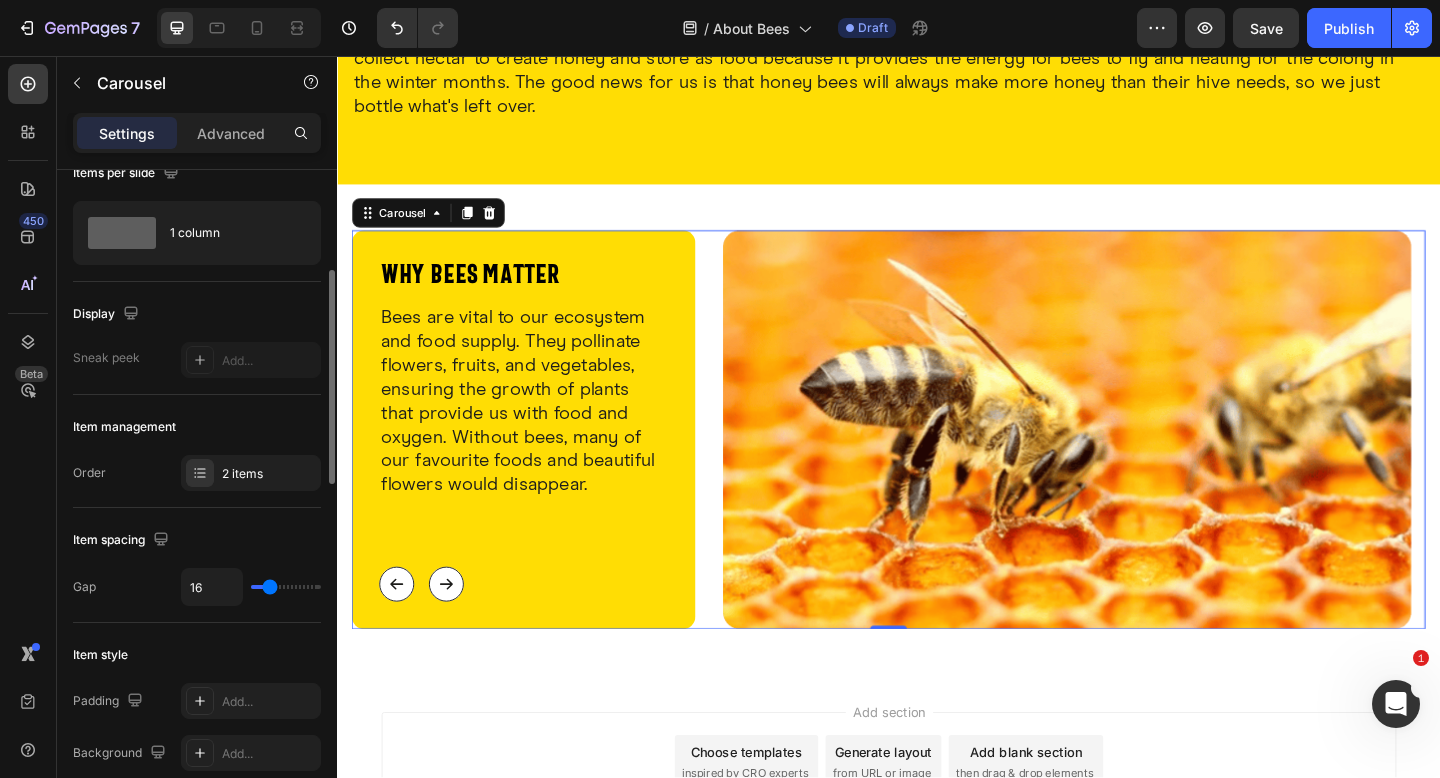 scroll, scrollTop: 361, scrollLeft: 0, axis: vertical 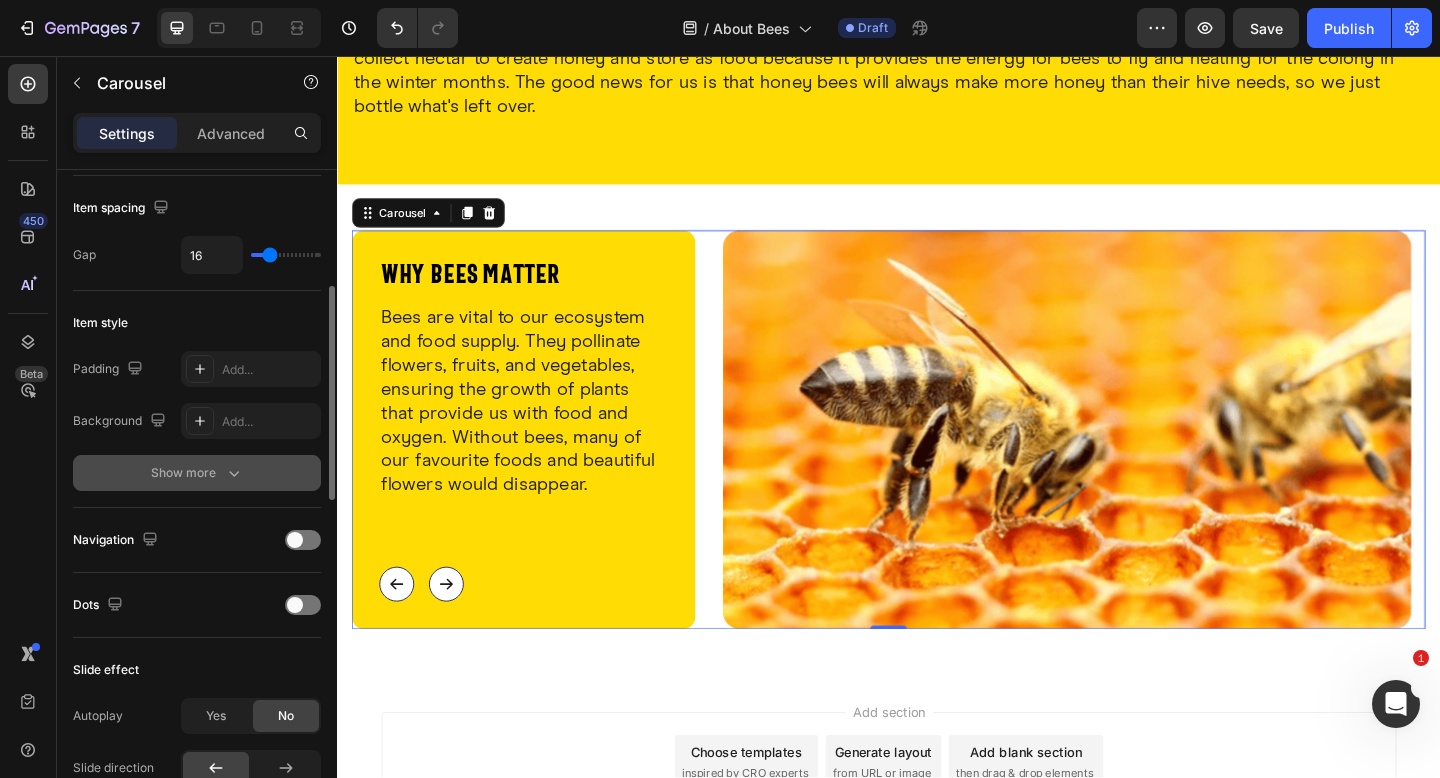 click on "Show more" at bounding box center [197, 473] 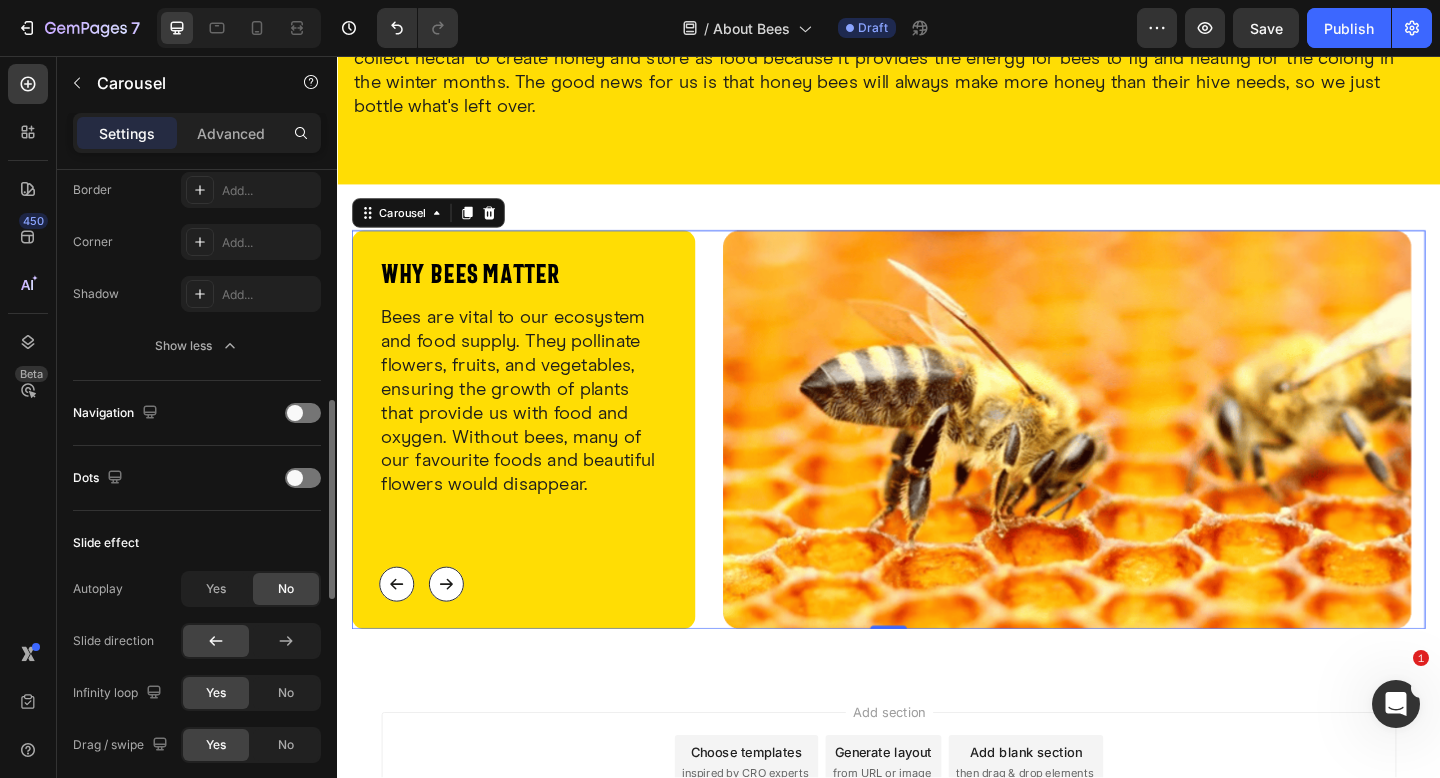 scroll, scrollTop: 904, scrollLeft: 0, axis: vertical 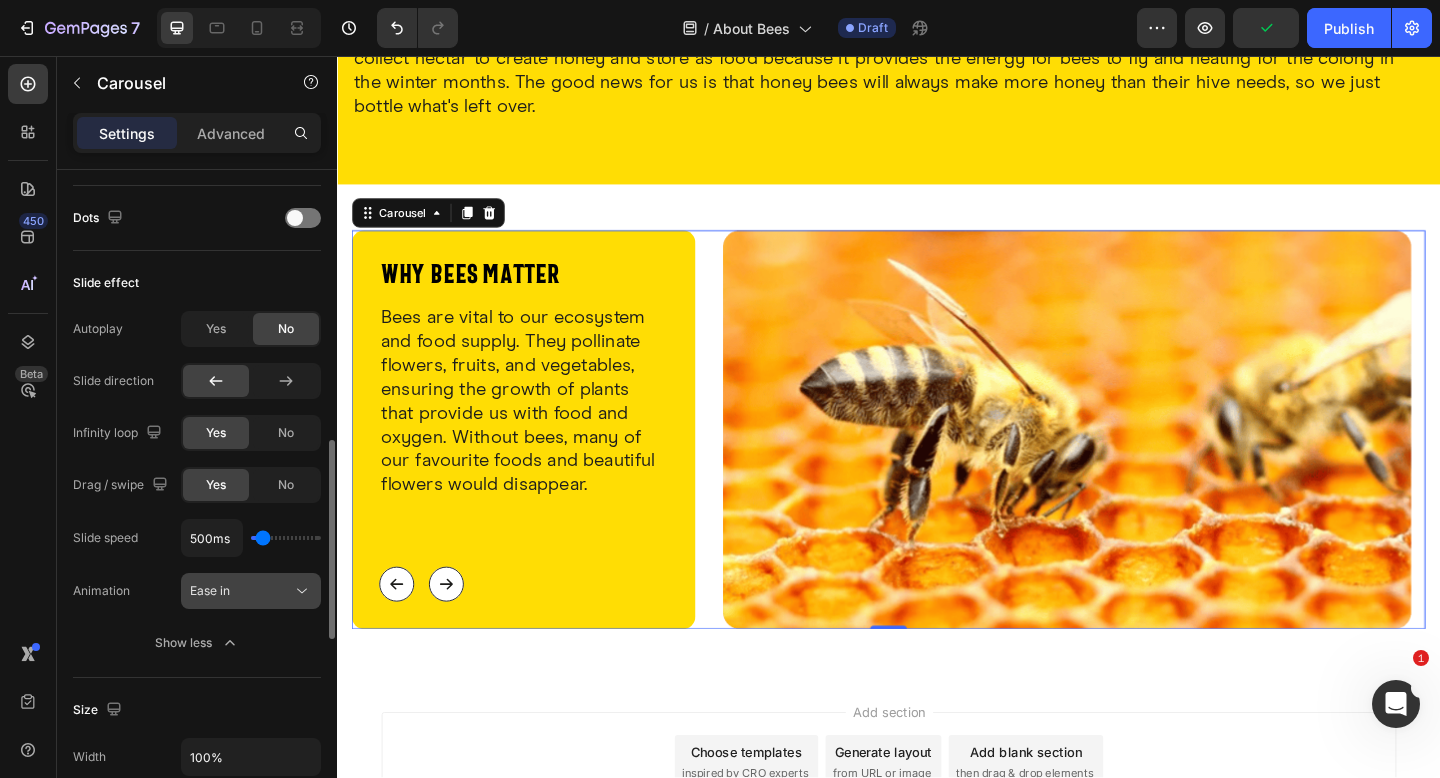 click on "Ease in" 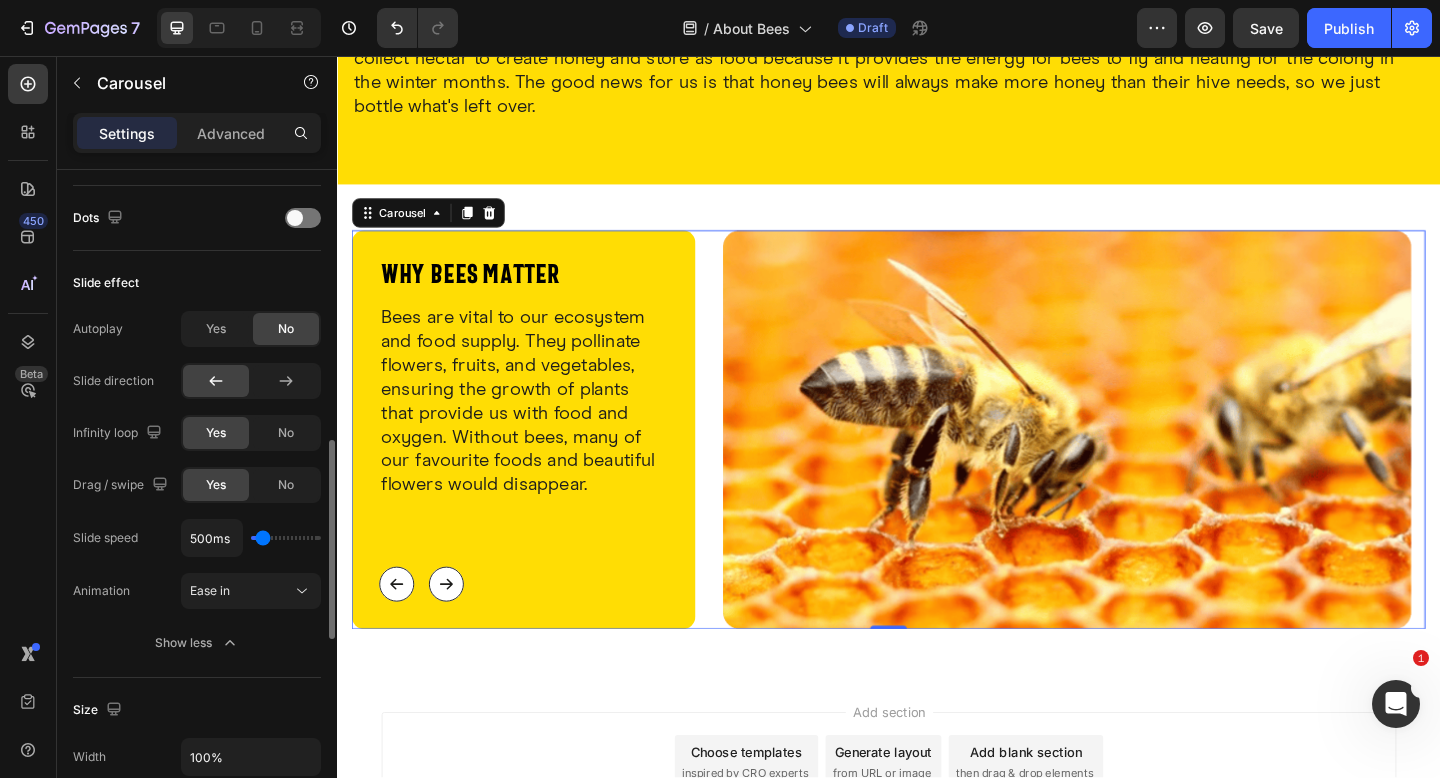 click on "Animation Ease in" at bounding box center [197, 591] 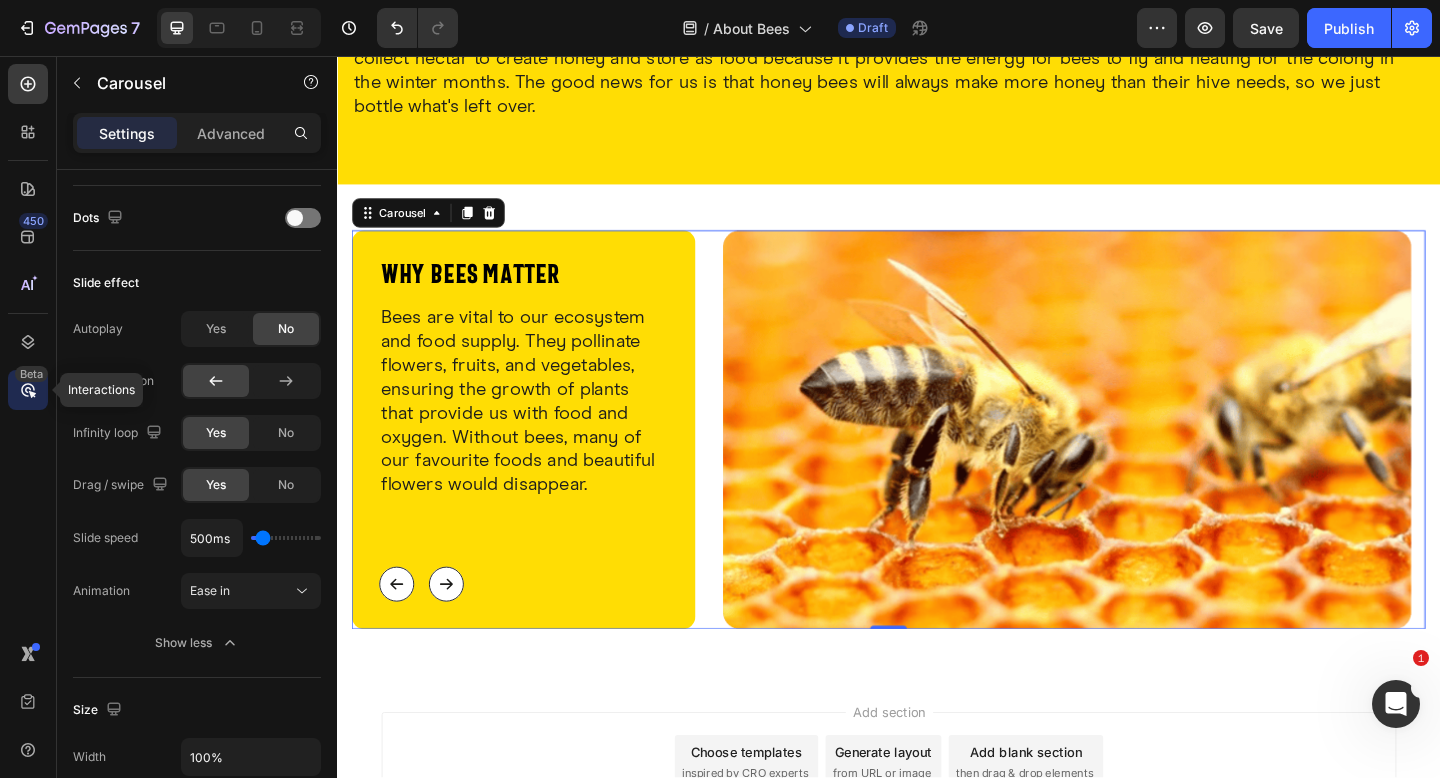click 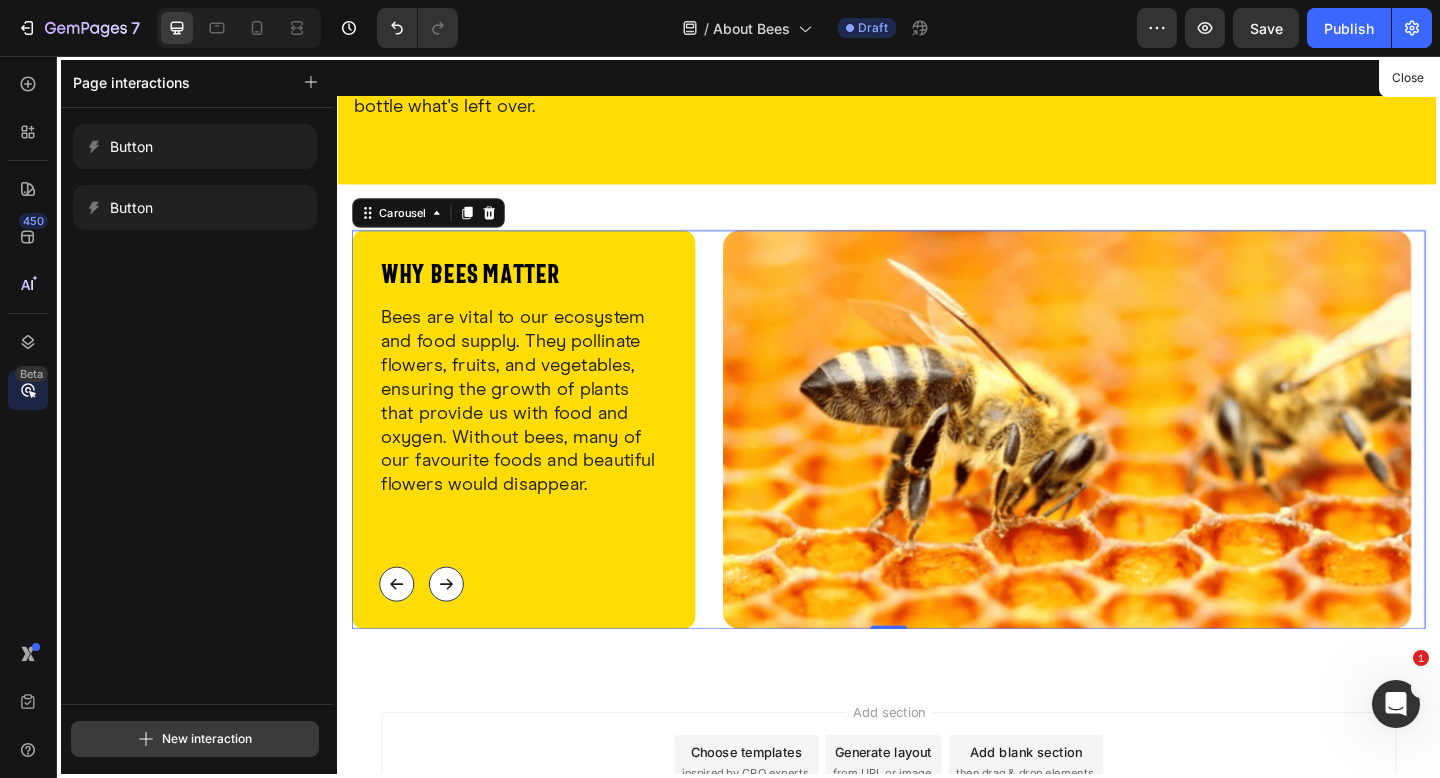 click on "New interaction" at bounding box center (195, 739) 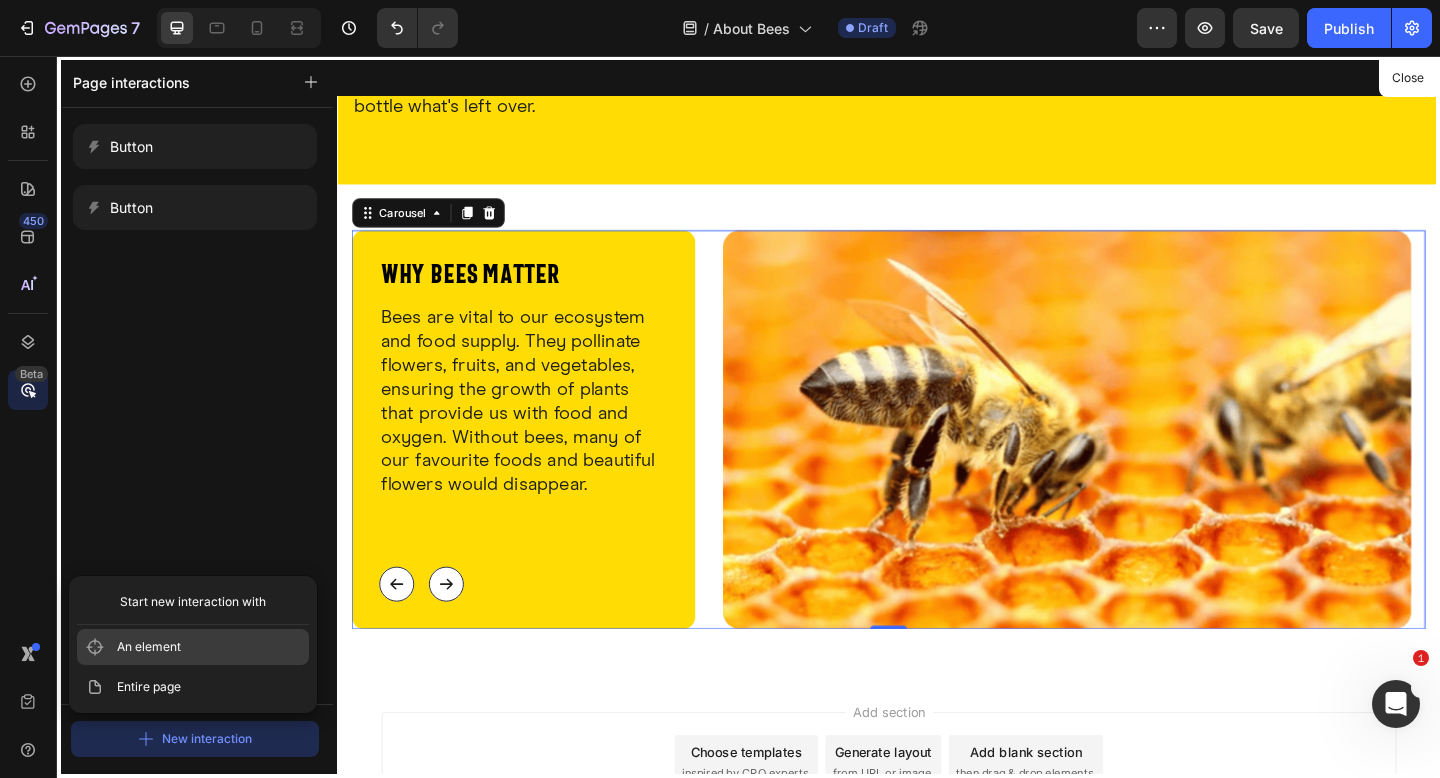 click on "An element" at bounding box center (193, 647) 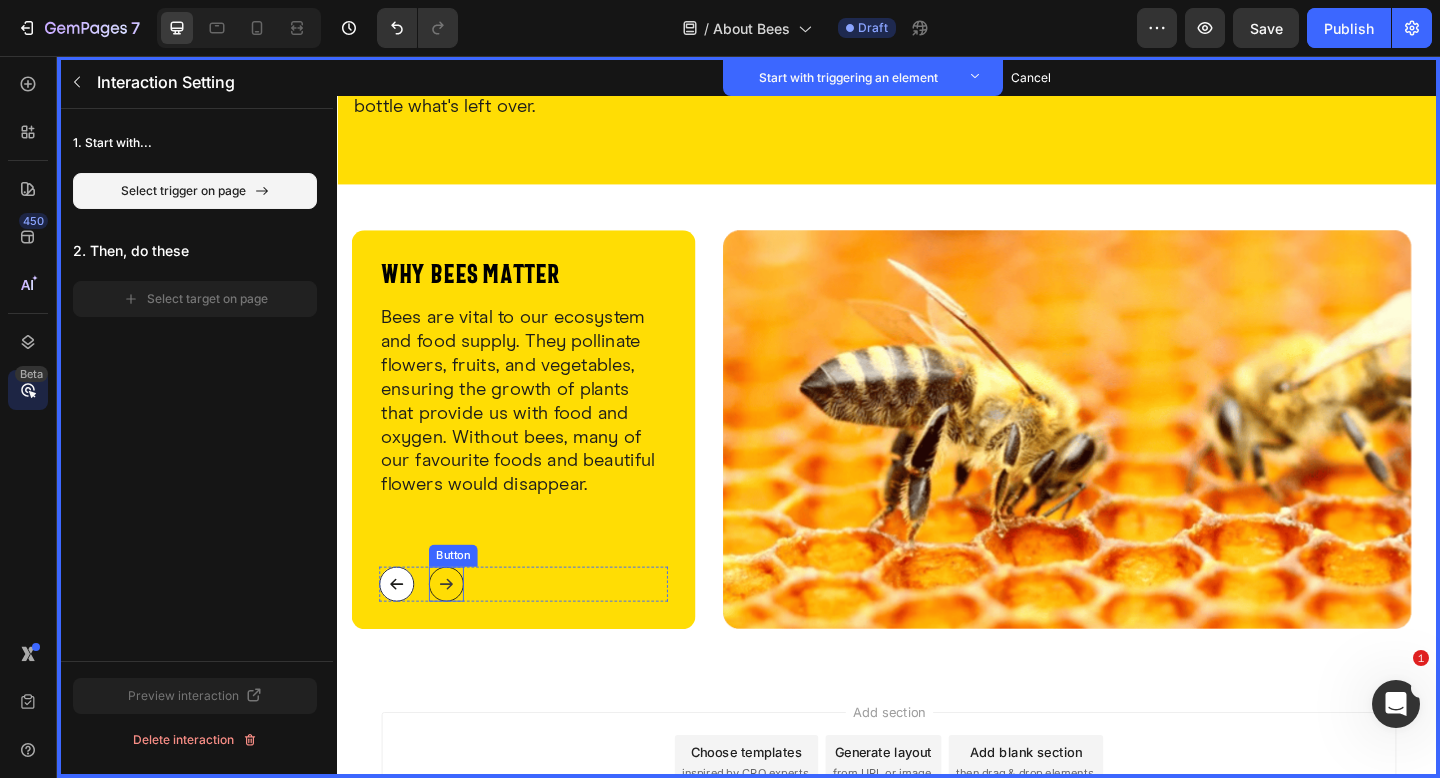click at bounding box center (456, 631) 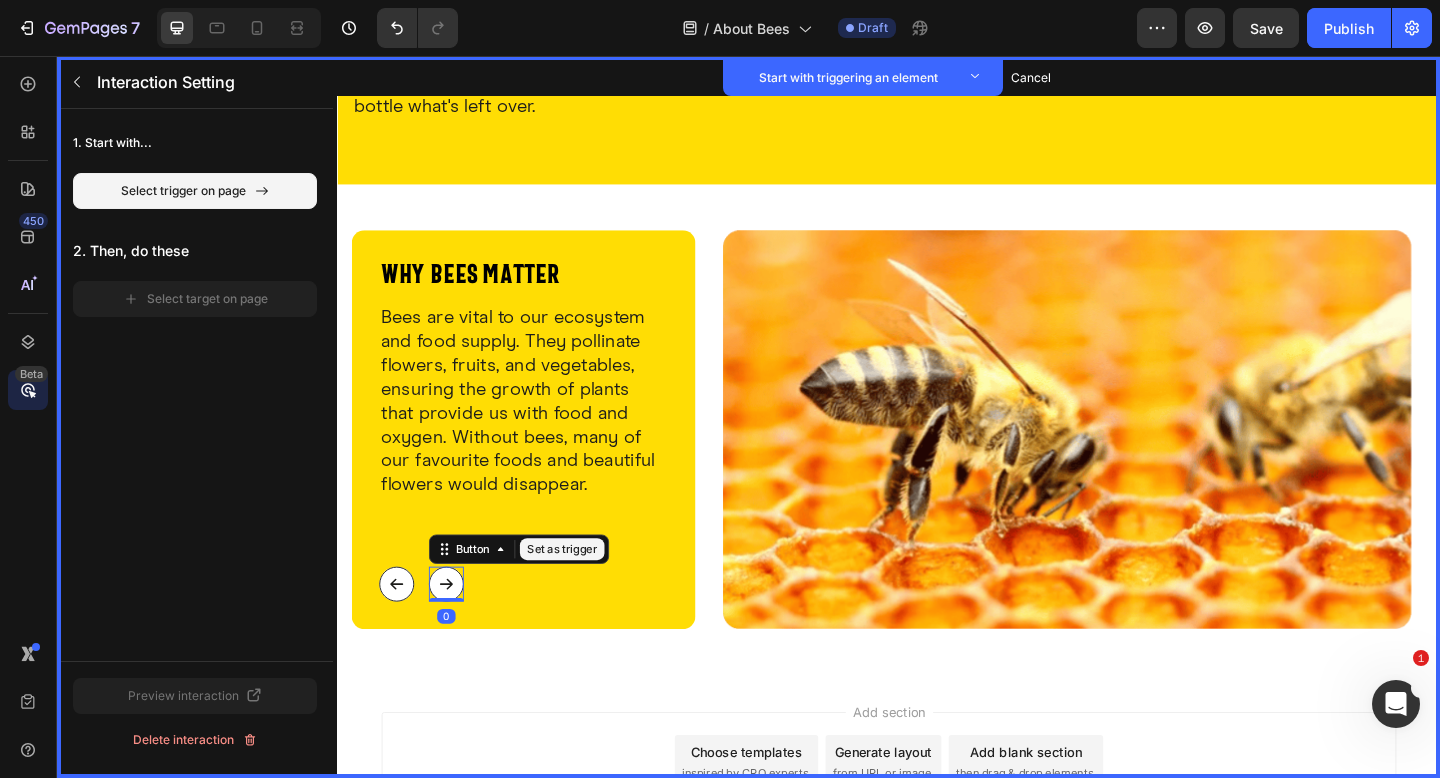 click on "Set as trigger" at bounding box center [582, 593] 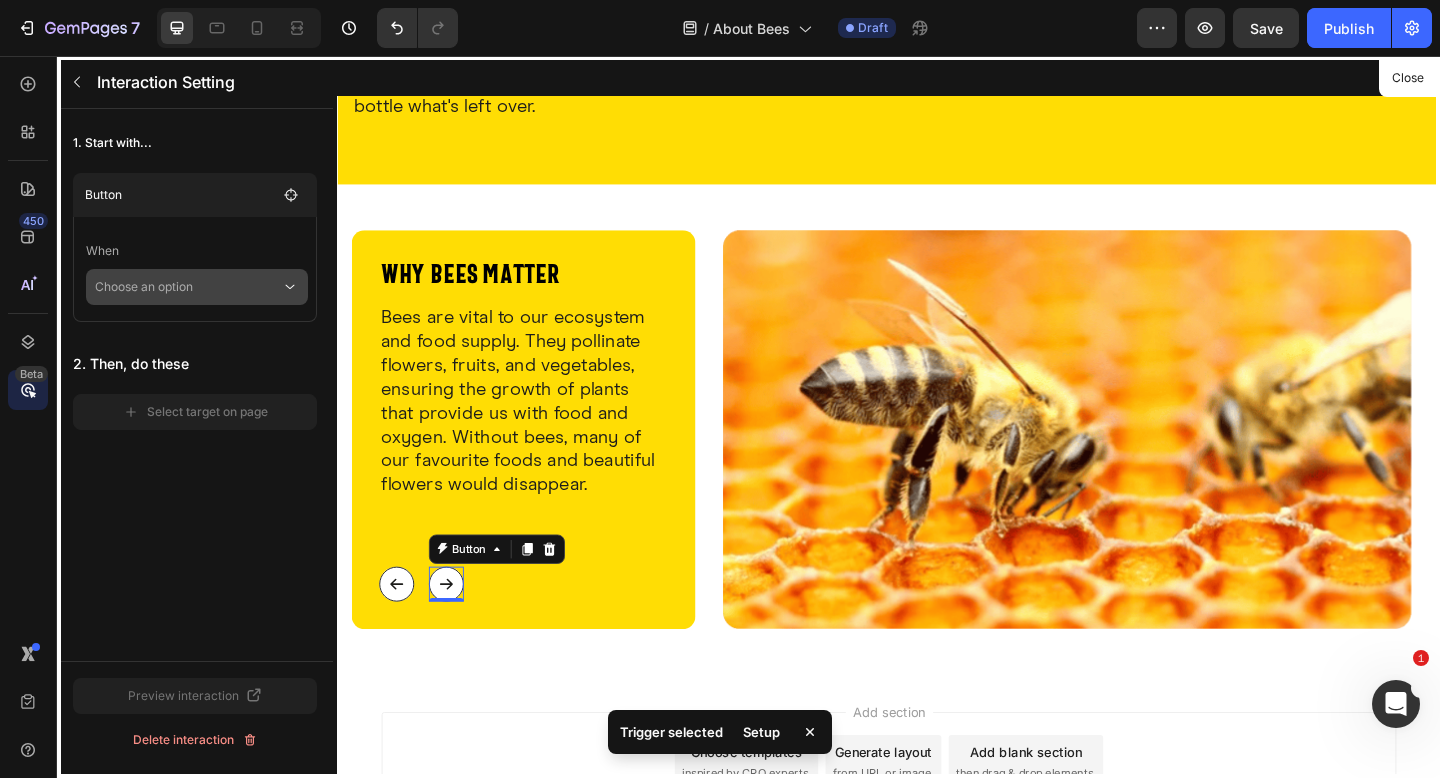 click on "Choose an option" at bounding box center [188, 287] 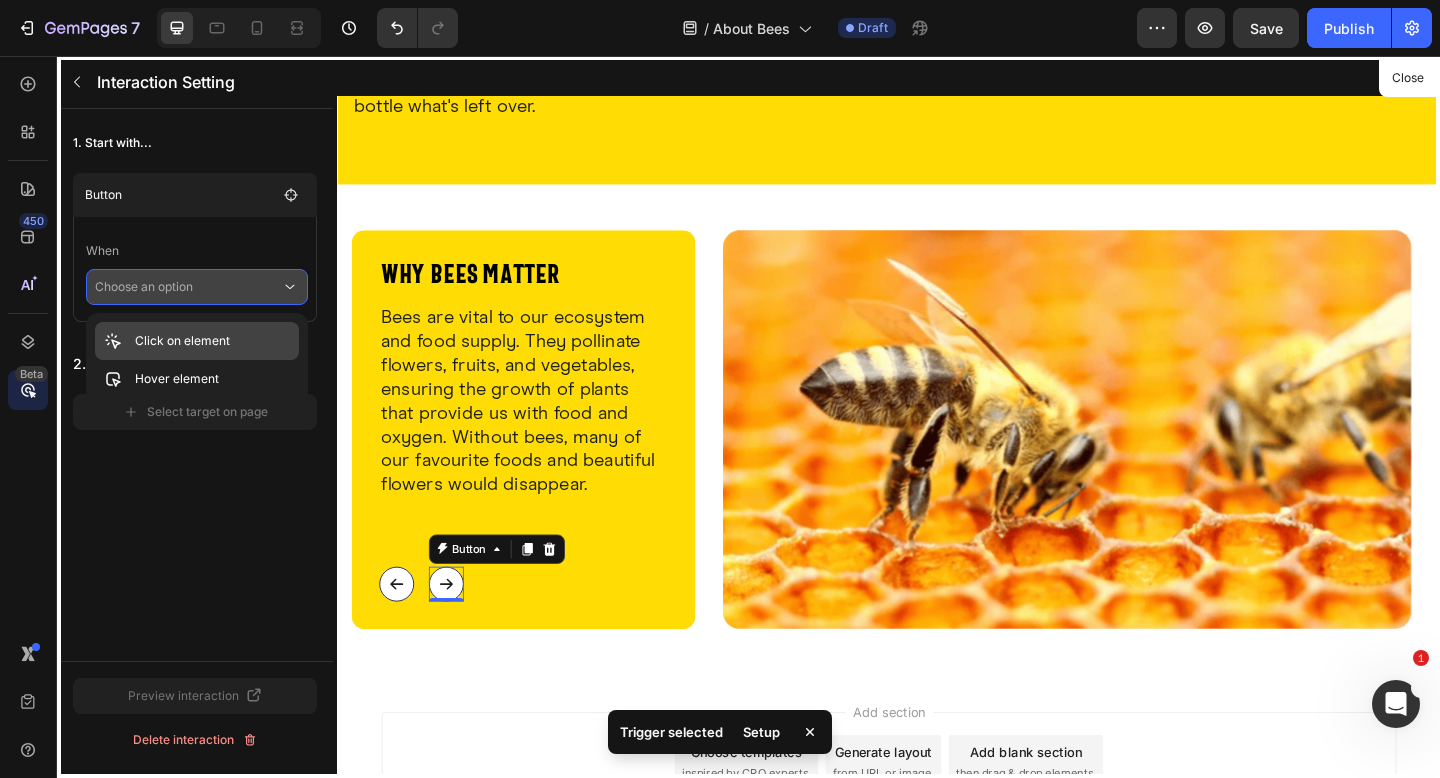 click on "Click on element" at bounding box center (182, 341) 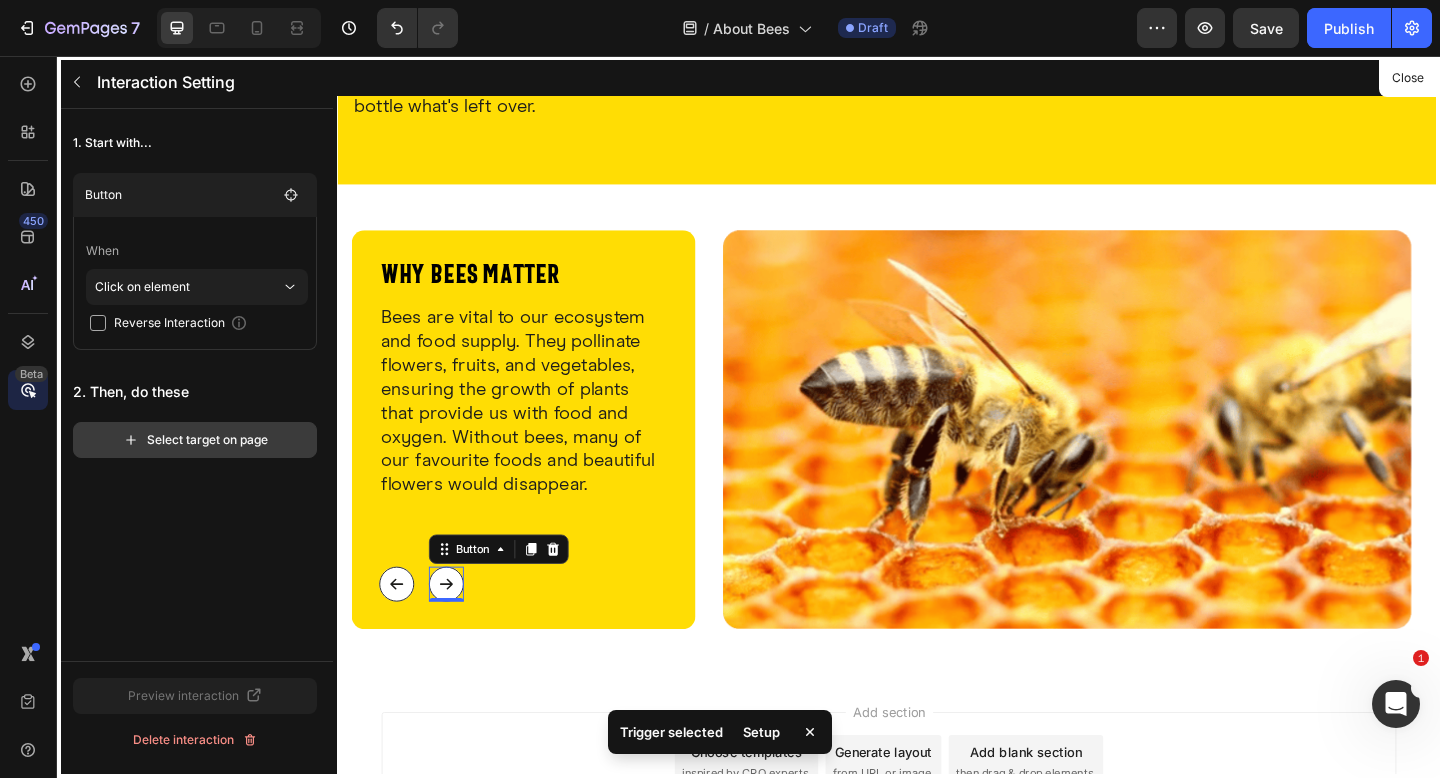 click on "Select target on page" 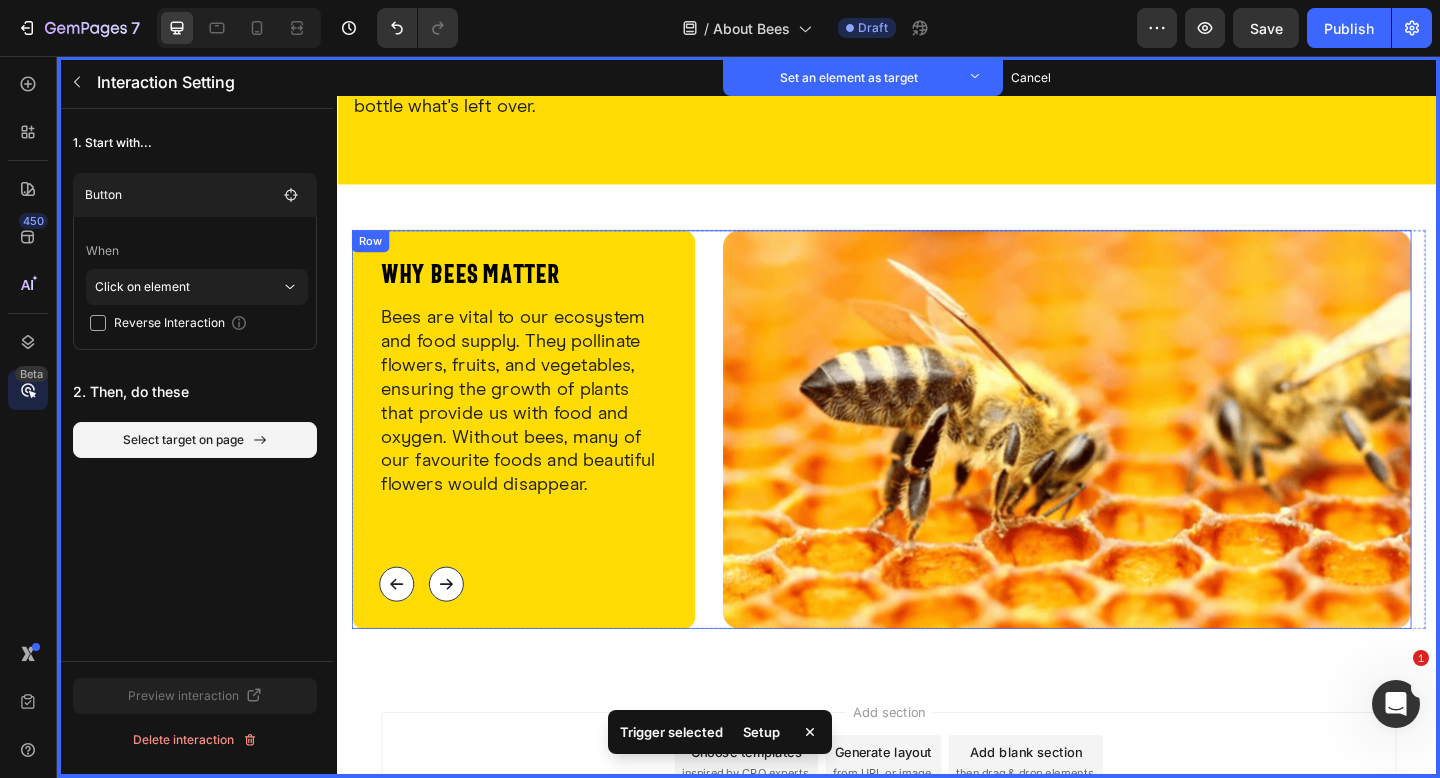 click on "why bees matter Heading Set as target Bees are vital to our ecosystem and food supply. They pollinate flowers, fruits, and vegetables, ensuring the growth of plants that provide us with food and oxygen. Without bees, many of our favourite foods and beautiful flowers would disappear. Text Block Set as target
Button Set as target
Button Set as target Row Set as target Row Set as target Image Set as target Row Set as target" at bounding box center [929, 463] 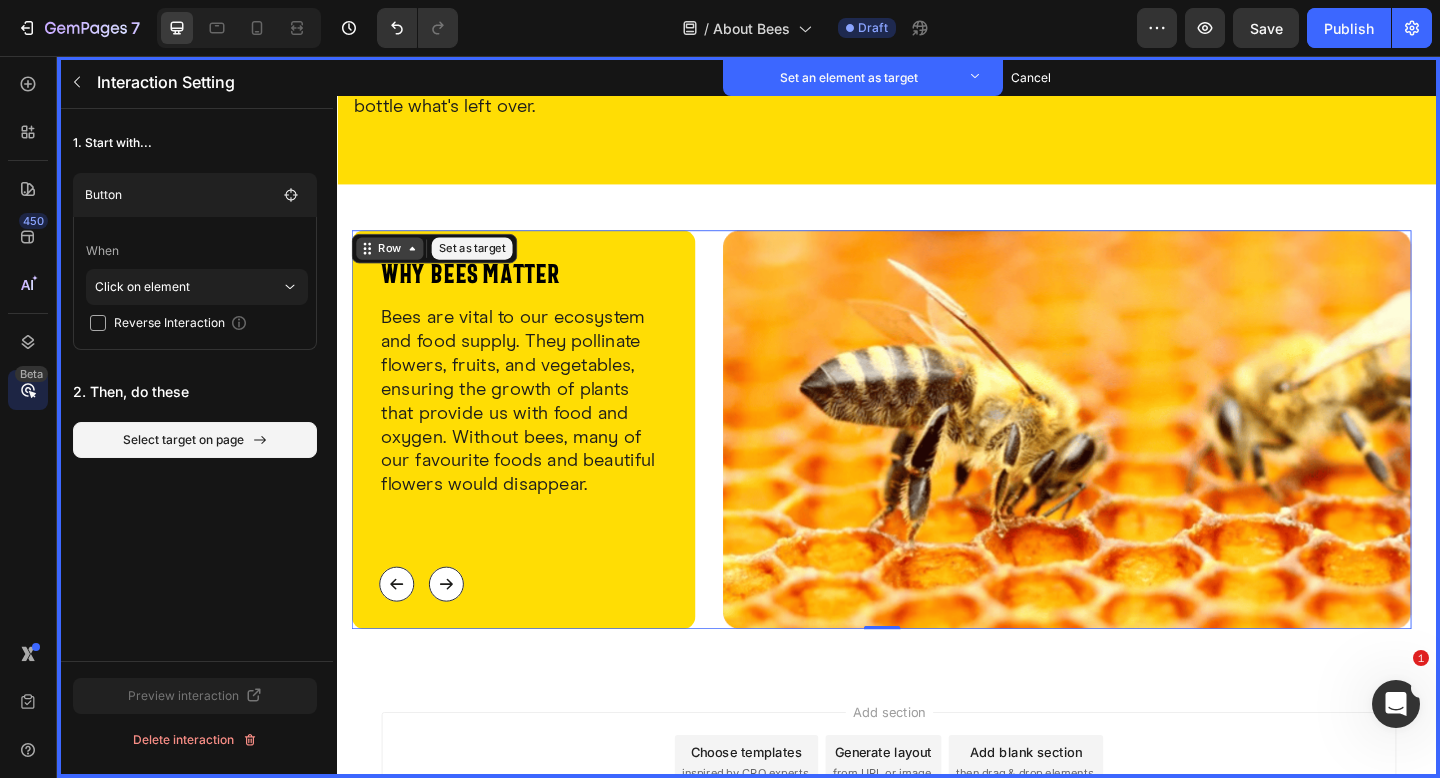 click on "Row" at bounding box center (394, 266) 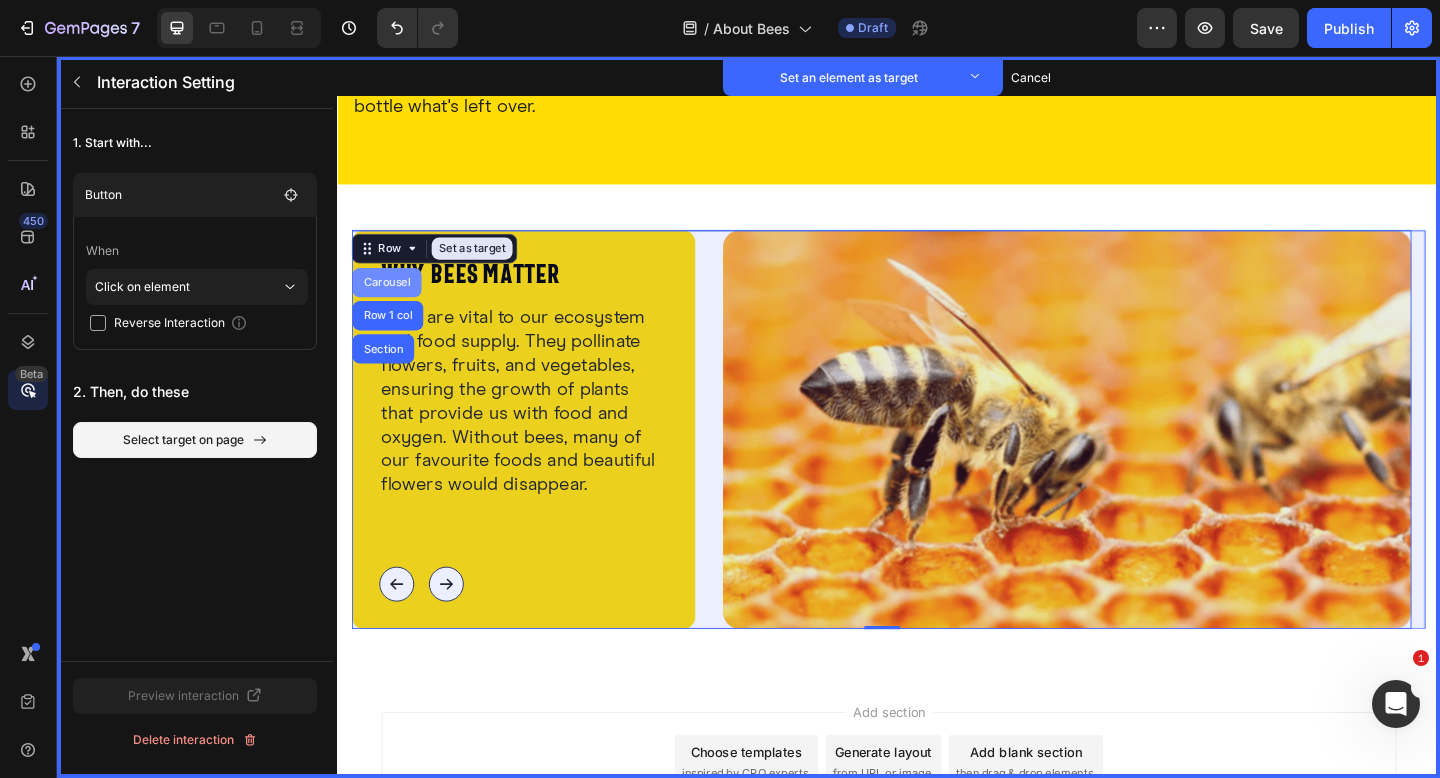 click on "Carousel" at bounding box center [391, 303] 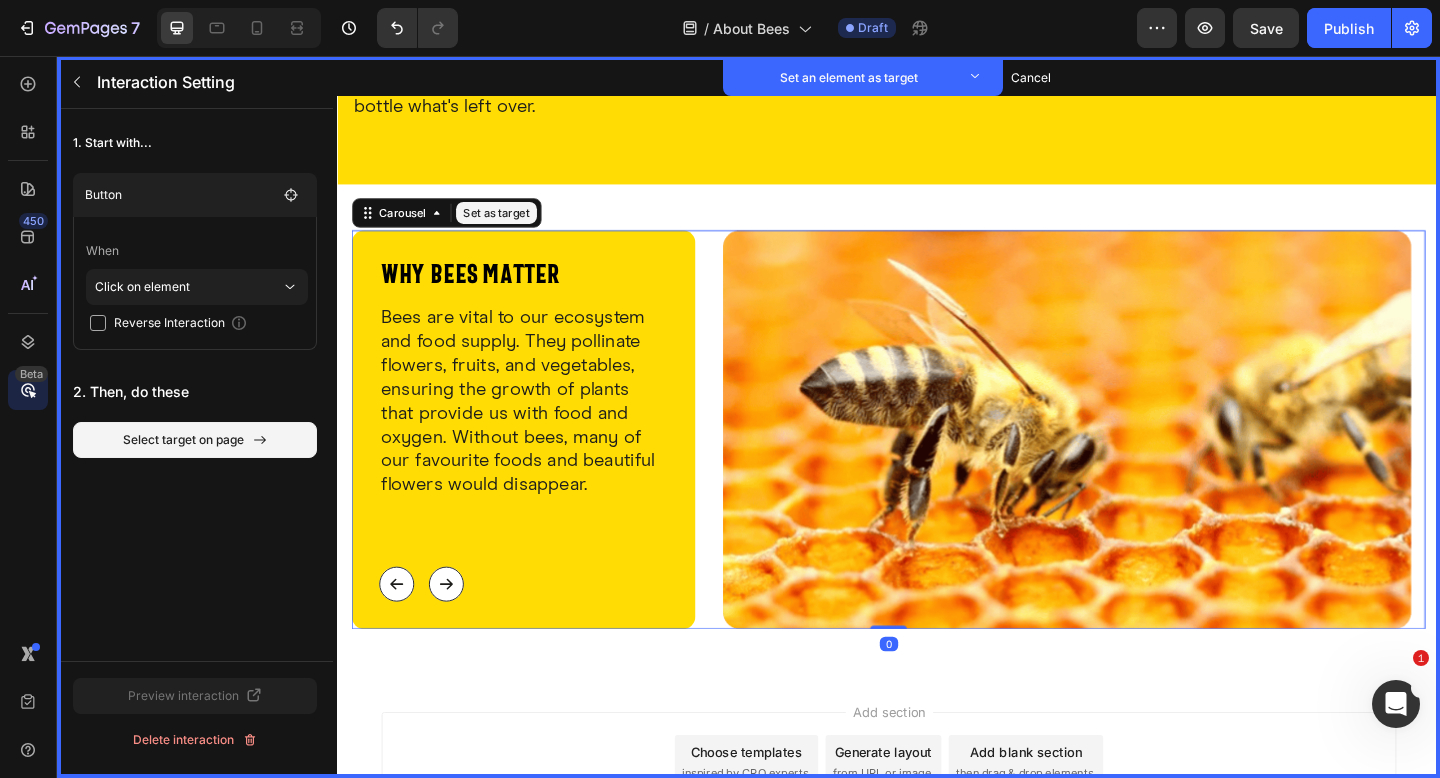 click on "Set as target" at bounding box center [510, 227] 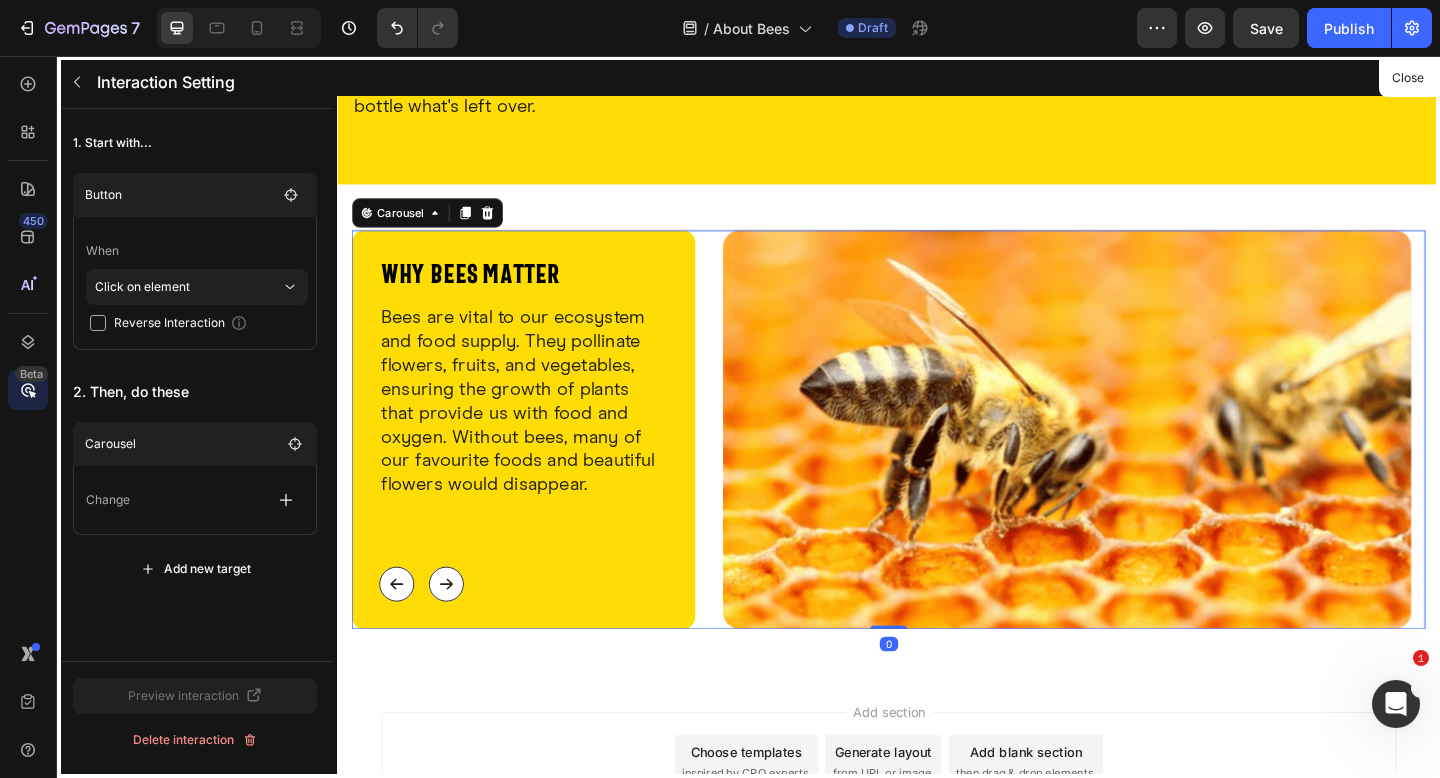 drag, startPoint x: 227, startPoint y: 497, endPoint x: 243, endPoint y: 501, distance: 16.492422 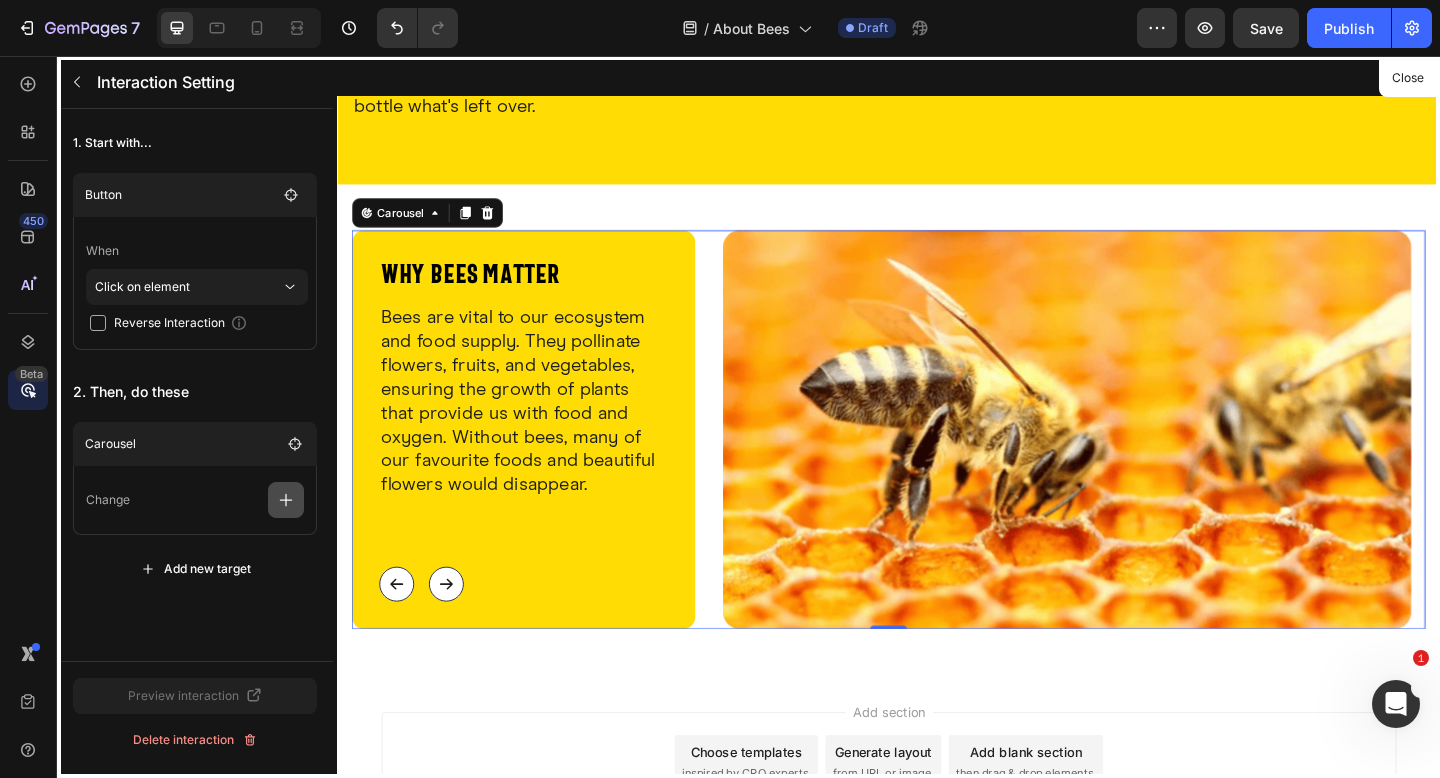 click 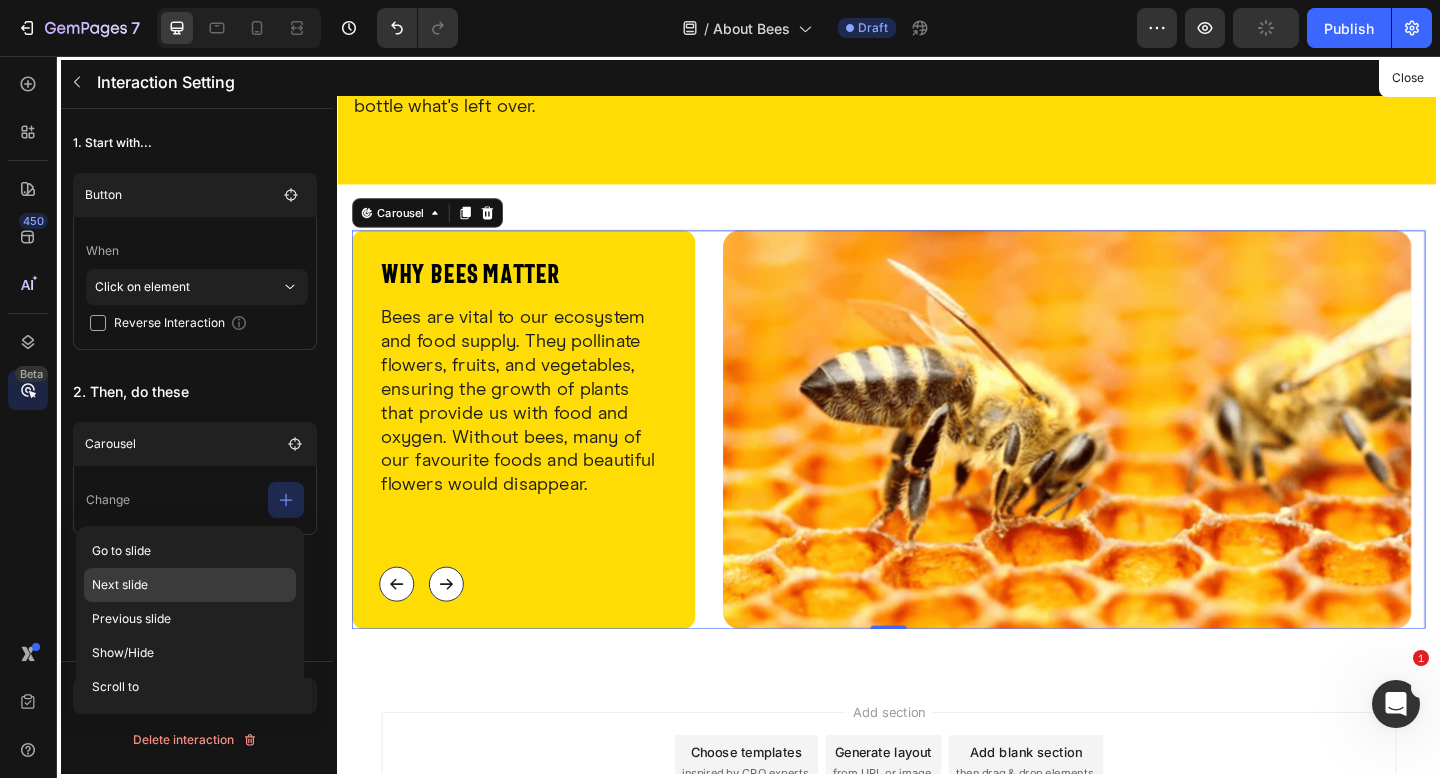 click on "Next slide" 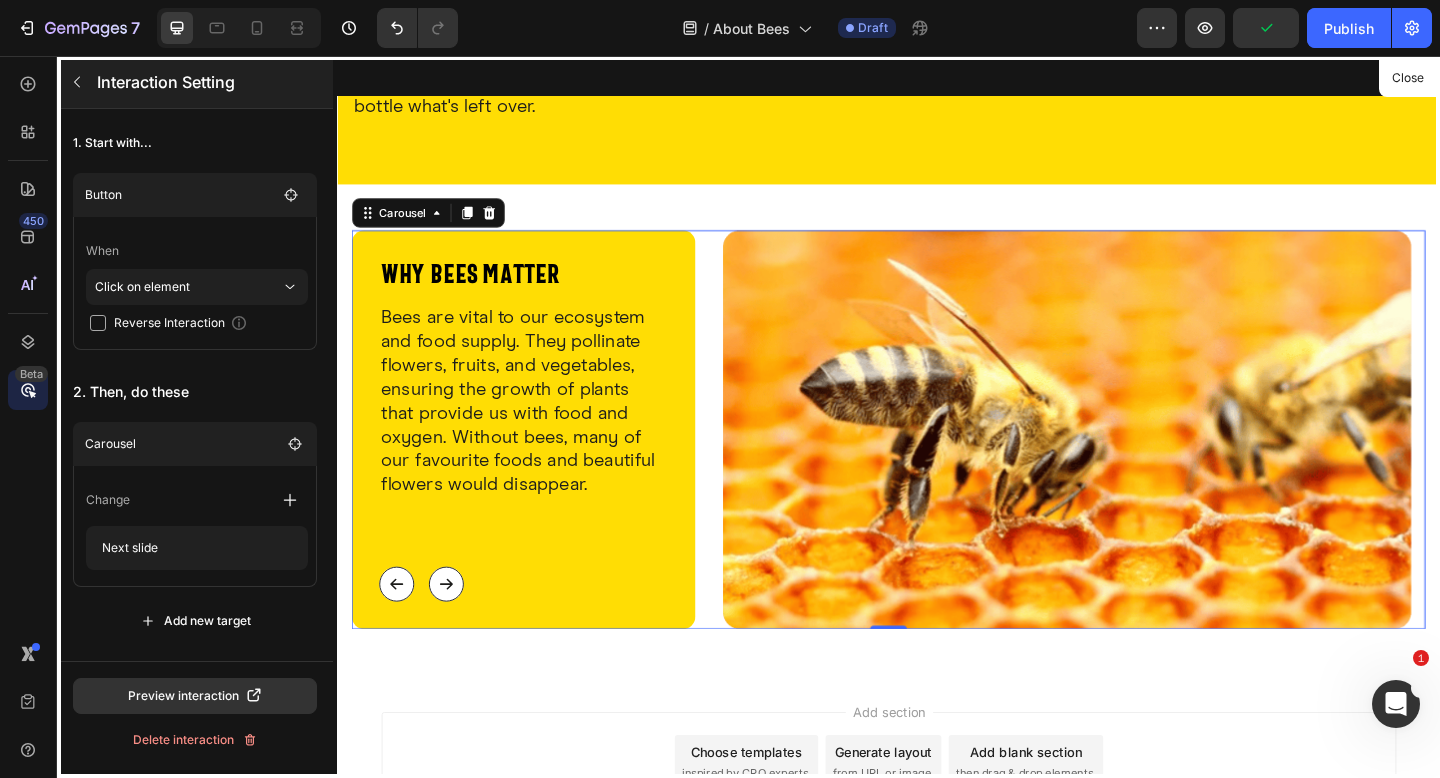 click 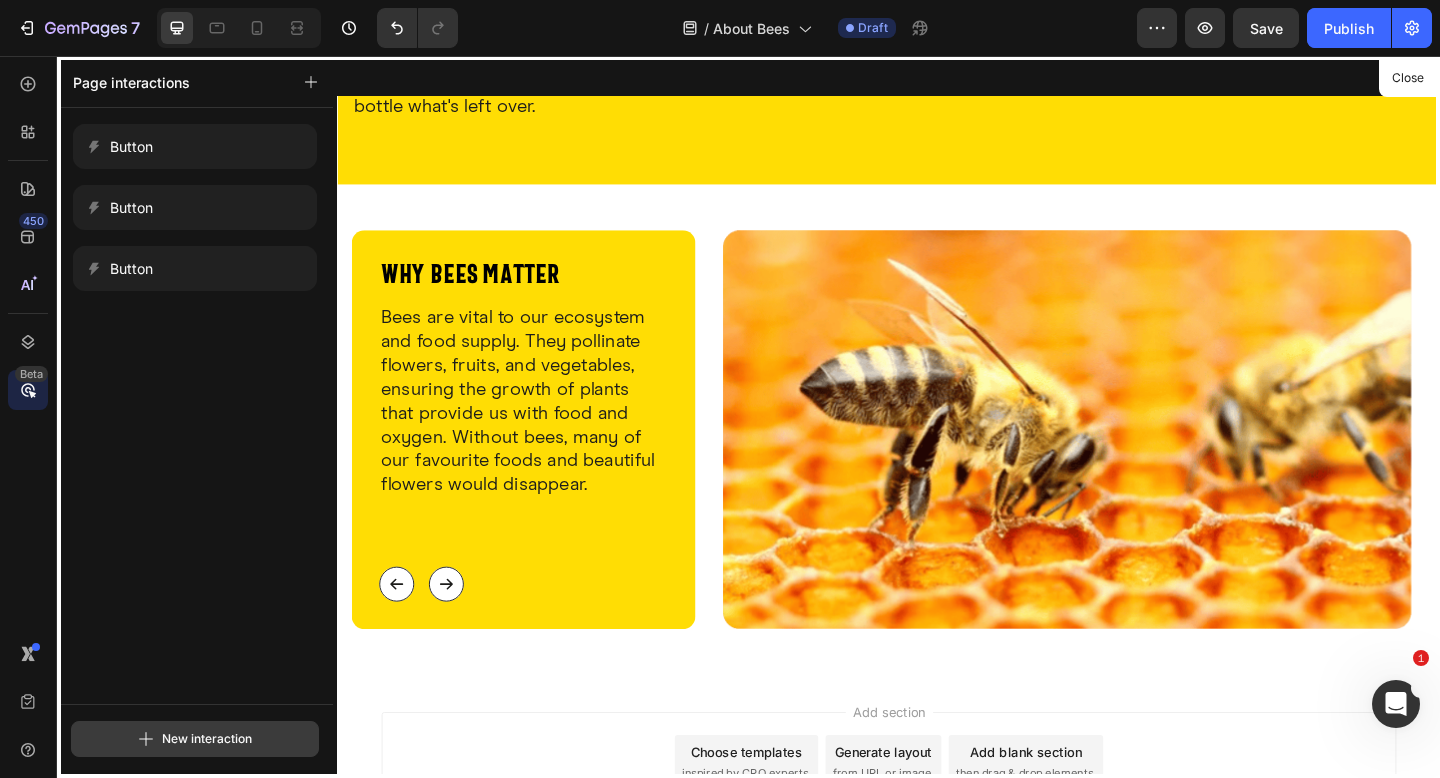 click on "New interaction" at bounding box center (195, 739) 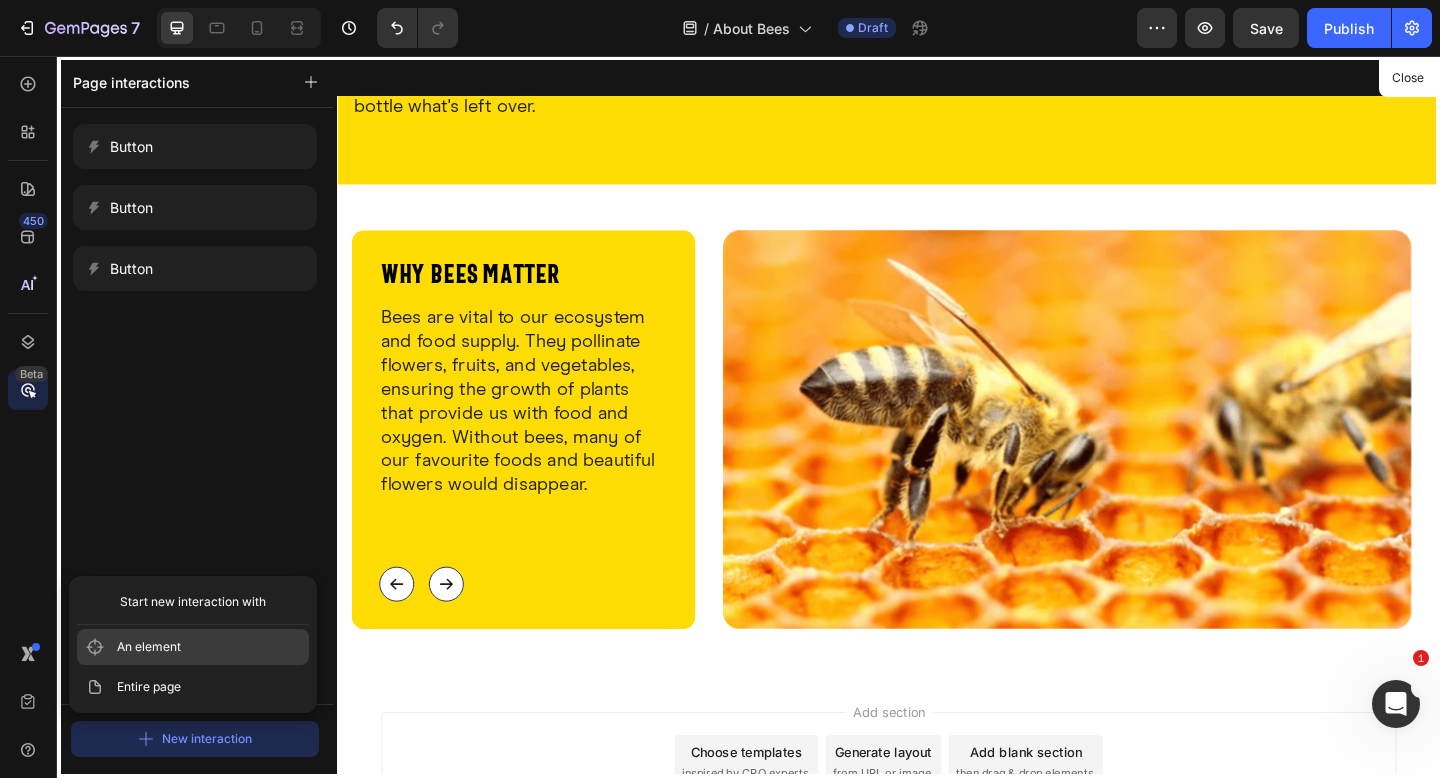 click on "An element" at bounding box center [193, 647] 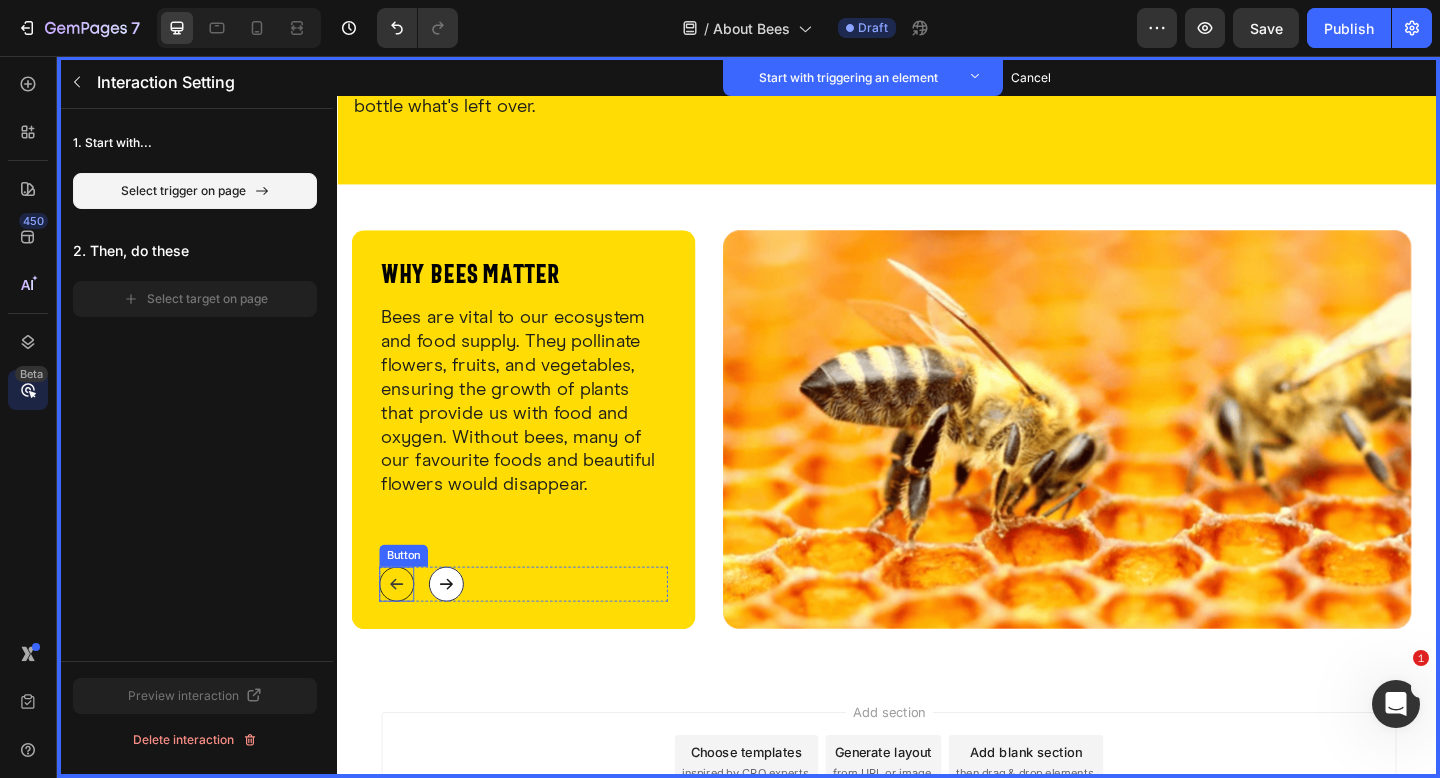 click at bounding box center [402, 631] 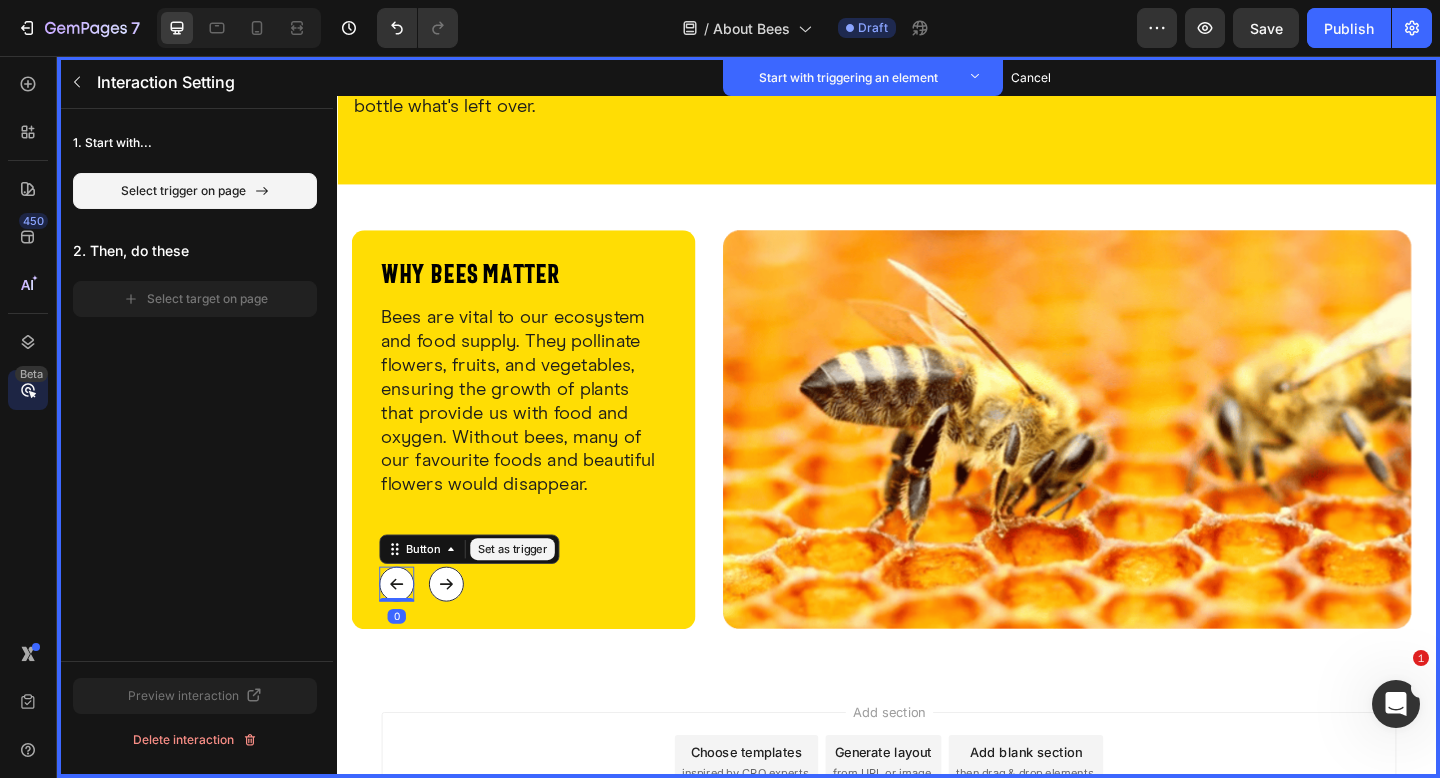 click on "Set as trigger" at bounding box center (528, 593) 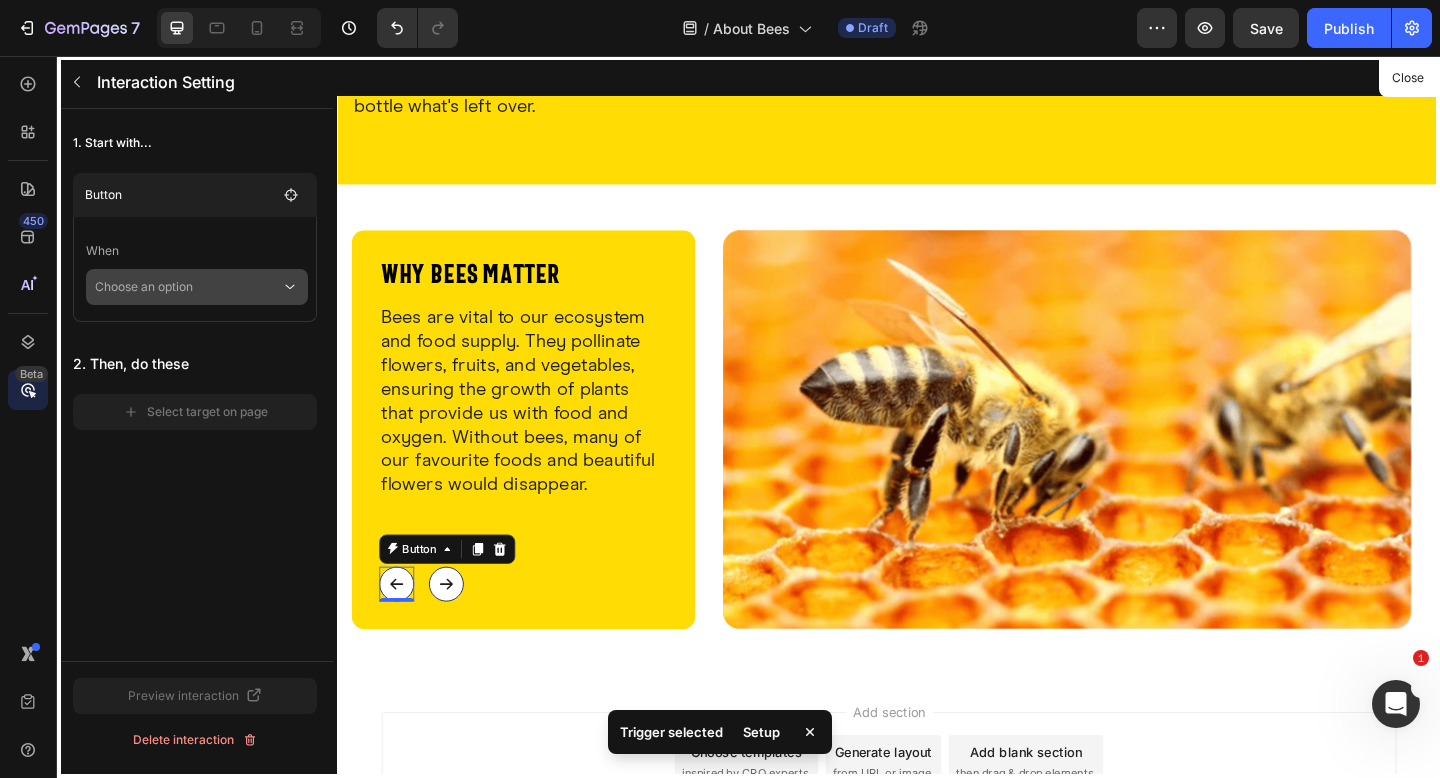 click on "Choose an option" at bounding box center (188, 287) 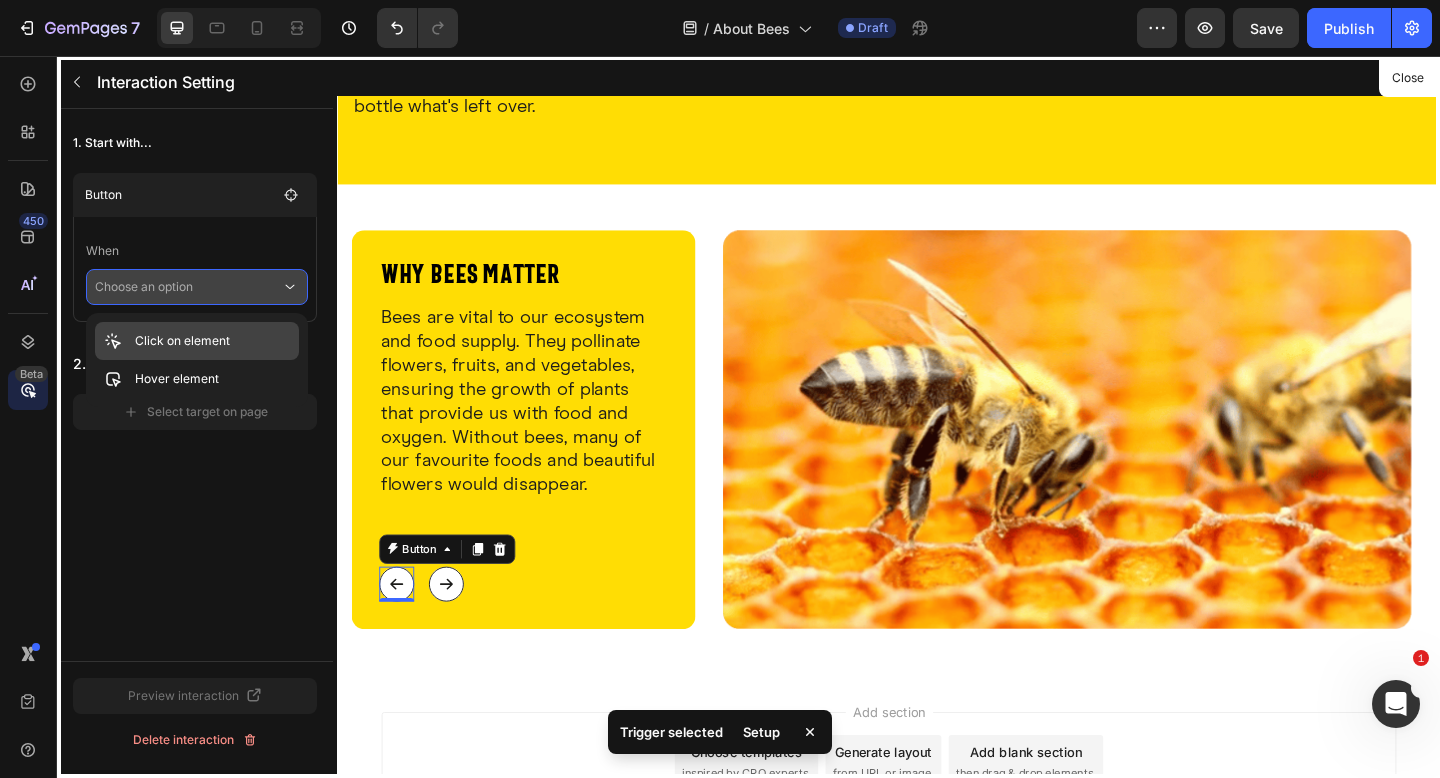 click on "Click on element" at bounding box center [182, 341] 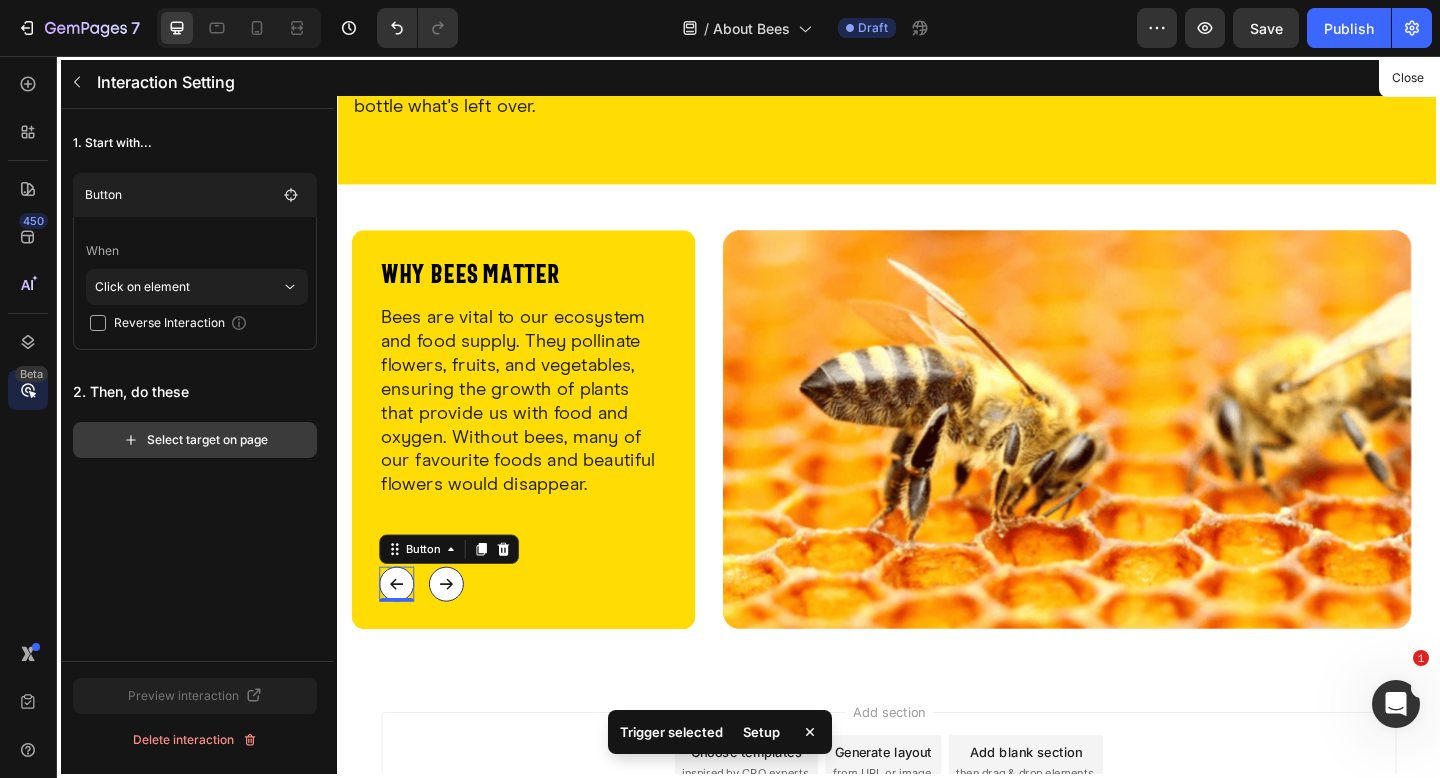 click on "Select target on page" at bounding box center [195, 440] 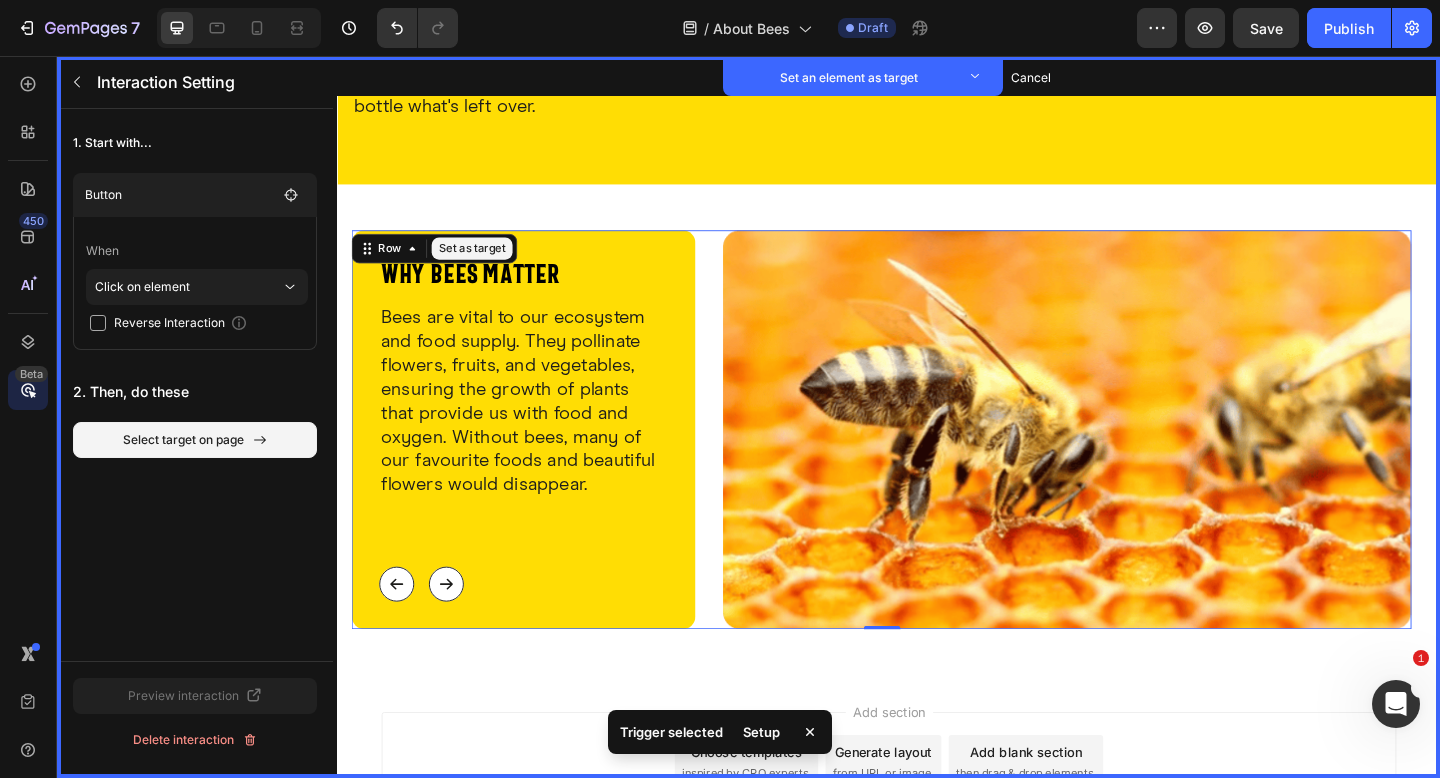 click on "why bees matter Heading Set as target Bees are vital to our ecosystem and food supply. They pollinate flowers, fruits, and vegetables, ensuring the growth of plants that provide us with food and oxygen. Without bees, many of our favourite foods and beautiful flowers would disappear. Text Block Set as target
Button Set as target
Button Set as target Row Set as target Row Set as target Image Set as target Row Set as target 0" at bounding box center [929, 463] 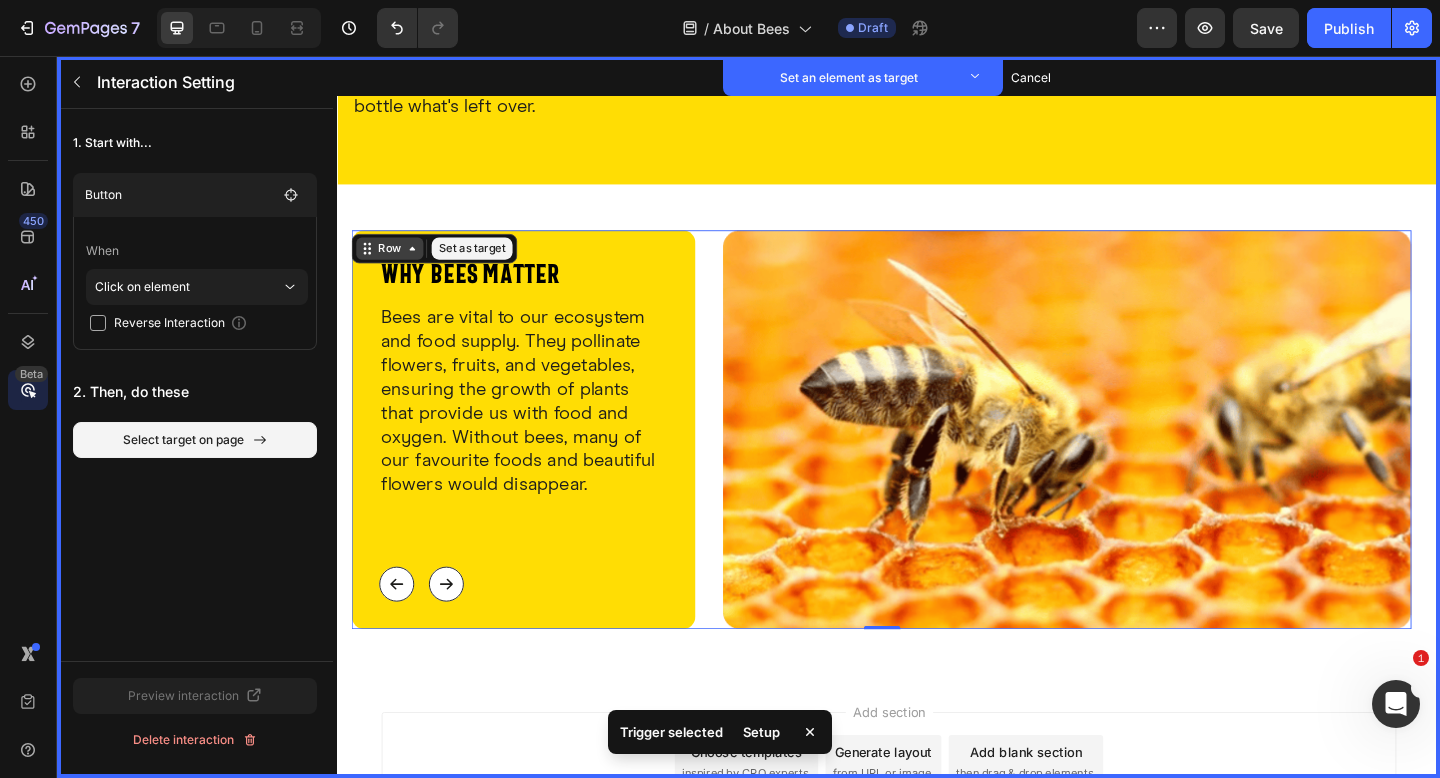 click on "Row" at bounding box center [394, 266] 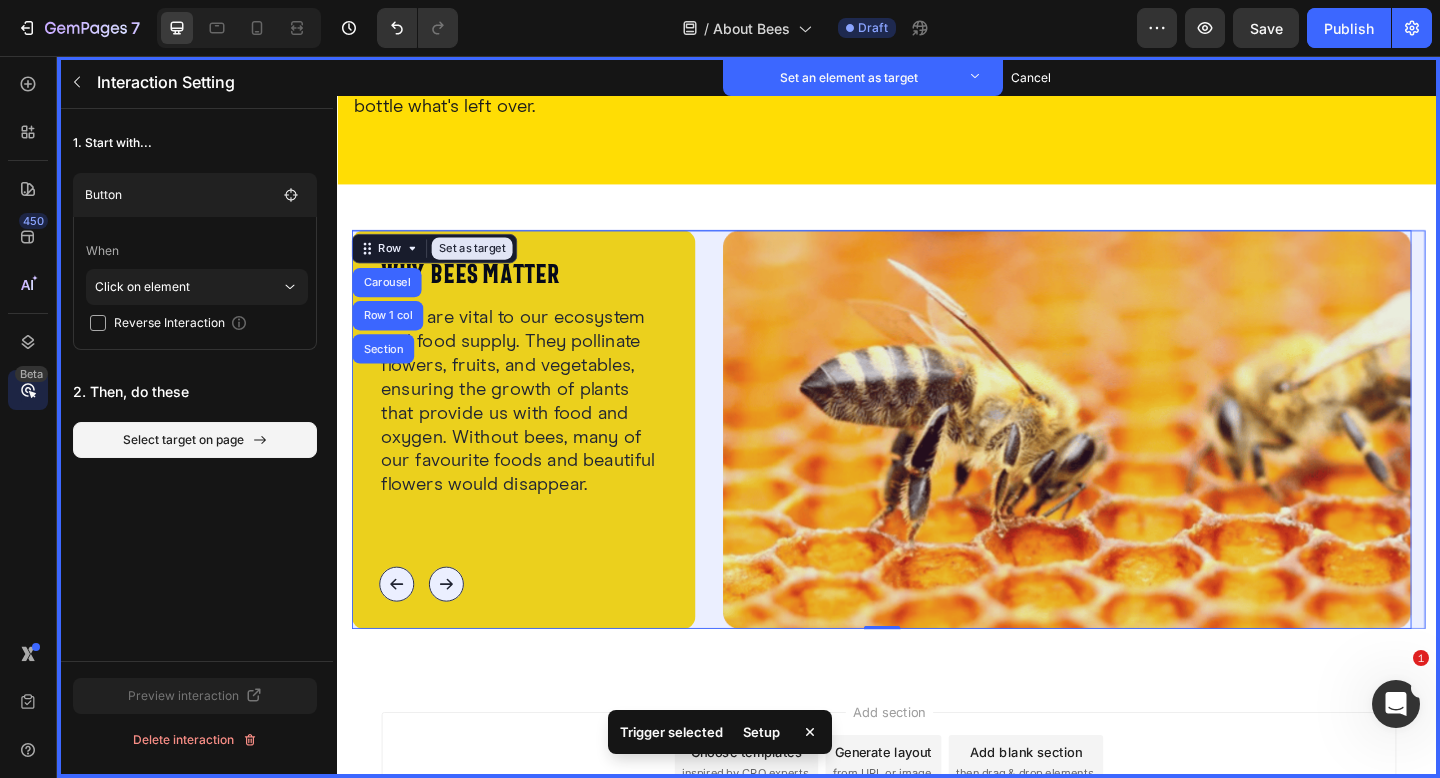click on "Carousel" at bounding box center (391, 303) 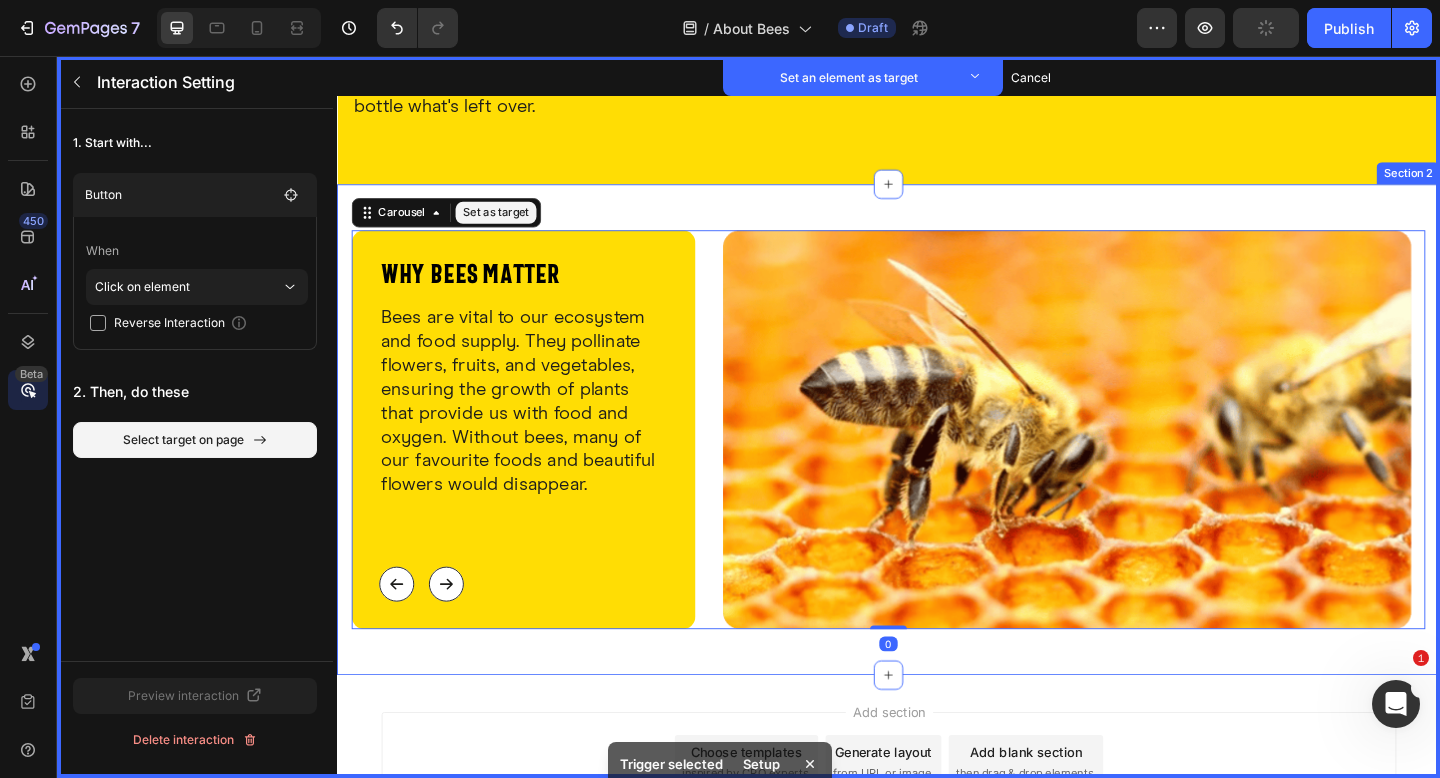 click on "why bees matter Heading Set as target Bees are vital to our ecosystem and food supply. They pollinate flowers, fruits, and vegetables, ensuring the growth of plants that provide us with food and oxygen. Without bees, many of our favourite foods and beautiful flowers would disappear. Text Block Set as target
Button Set as target
Button Set as target Row Set as target Row Set as target Image Set as target Row Set as target ⁠⁠⁠⁠⁠⁠⁠ The threats bees face Heading Set as target Unfortunately, bees are facing numerous threats, including habitat loss, pesticide exposure, climate change, and diseases. These factors have led to a significant decline in bee populations worldwide. It's up to us to take action and protect these essential pollinators. Text Block Set as target
Button Set as target
Button Set as target Row Set as target Row Set as target Image Set as target Row Set as target Carousel Set as target 0 Row Set as target Section 2" at bounding box center [937, 463] 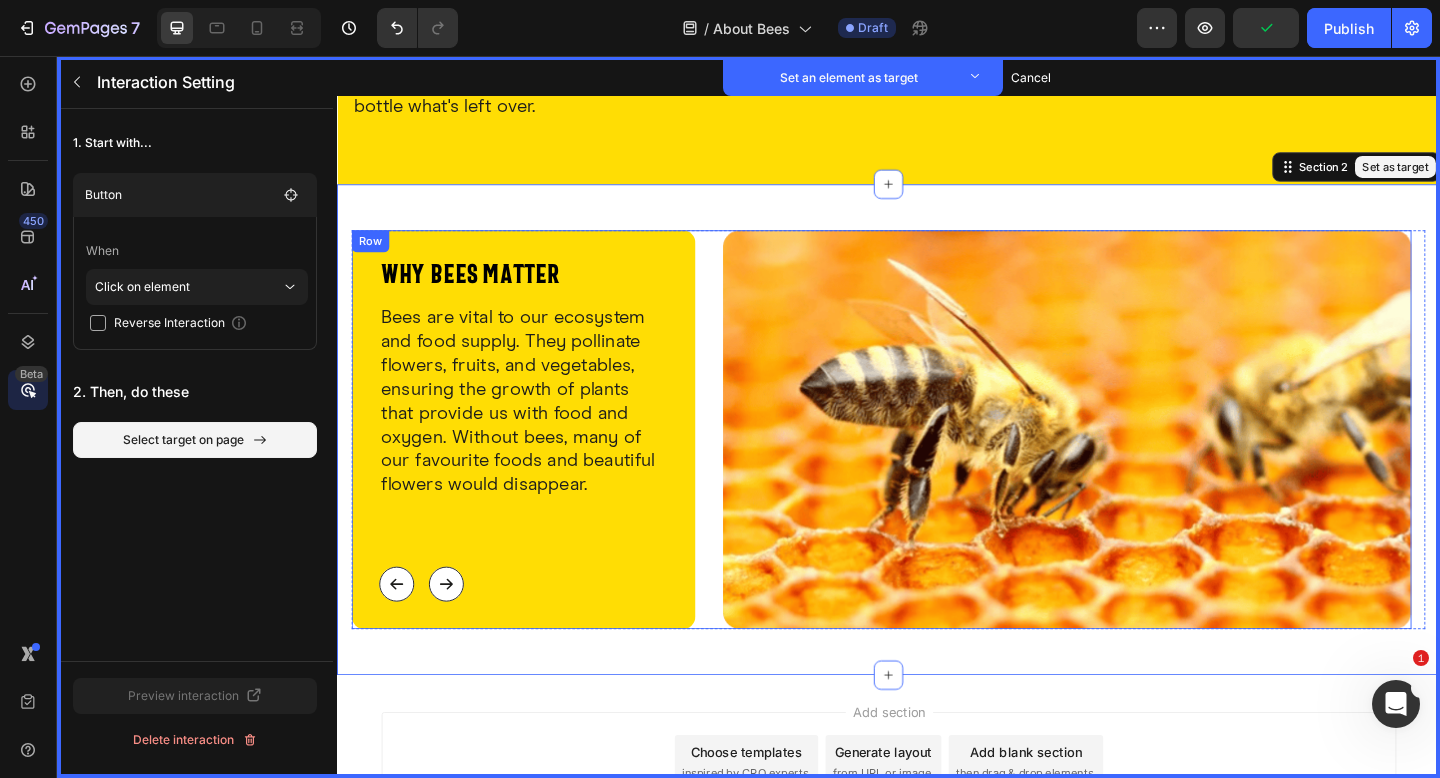 click on "why bees matter Heading Set as target Bees are vital to our ecosystem and food supply. They pollinate flowers, fruits, and vegetables, ensuring the growth of plants that provide us with food and oxygen. Without bees, many of our favourite foods and beautiful flowers would disappear. Text Block Set as target
Button Set as target
Button Set as target Row Set as target Row Set as target Image Set as target Row Set as target" at bounding box center (929, 463) 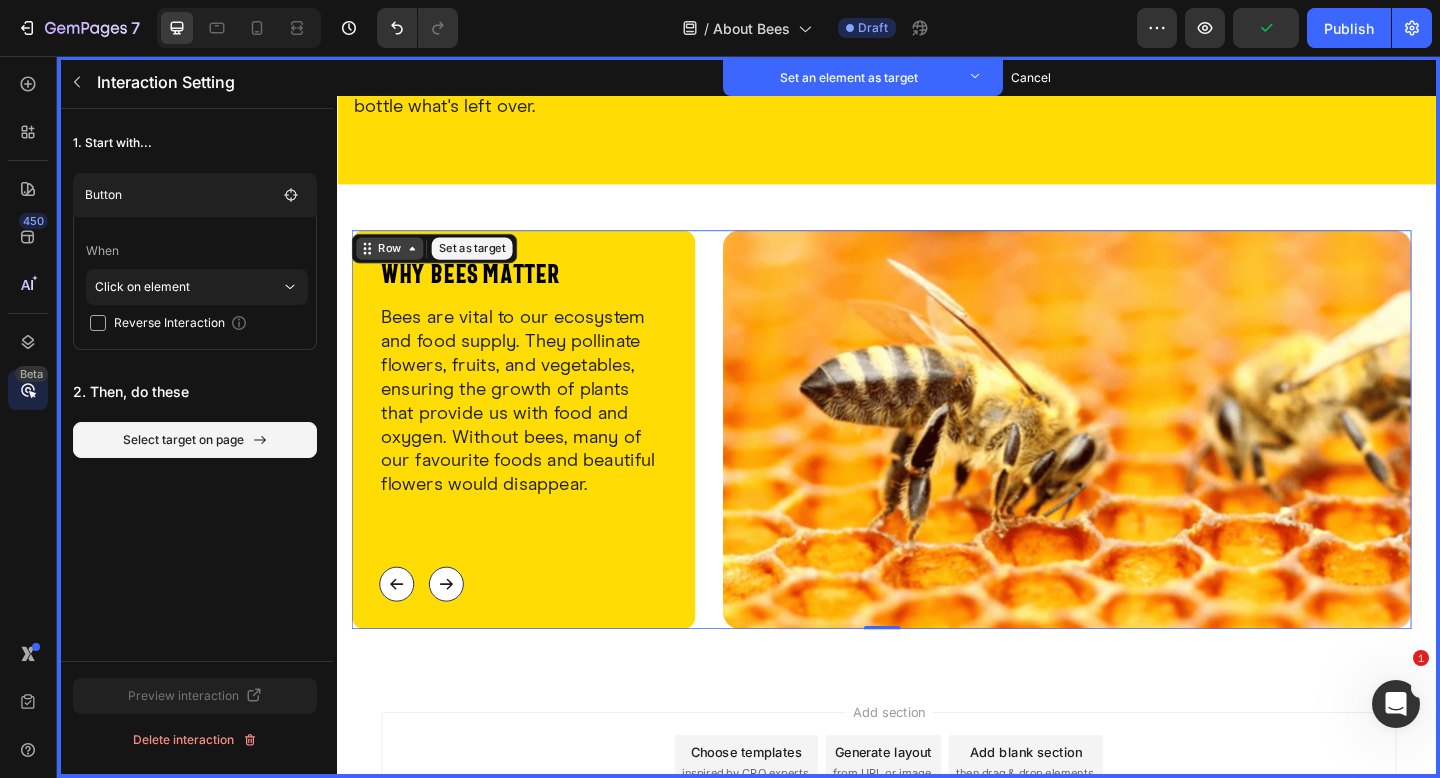 click on "Row" at bounding box center [394, 266] 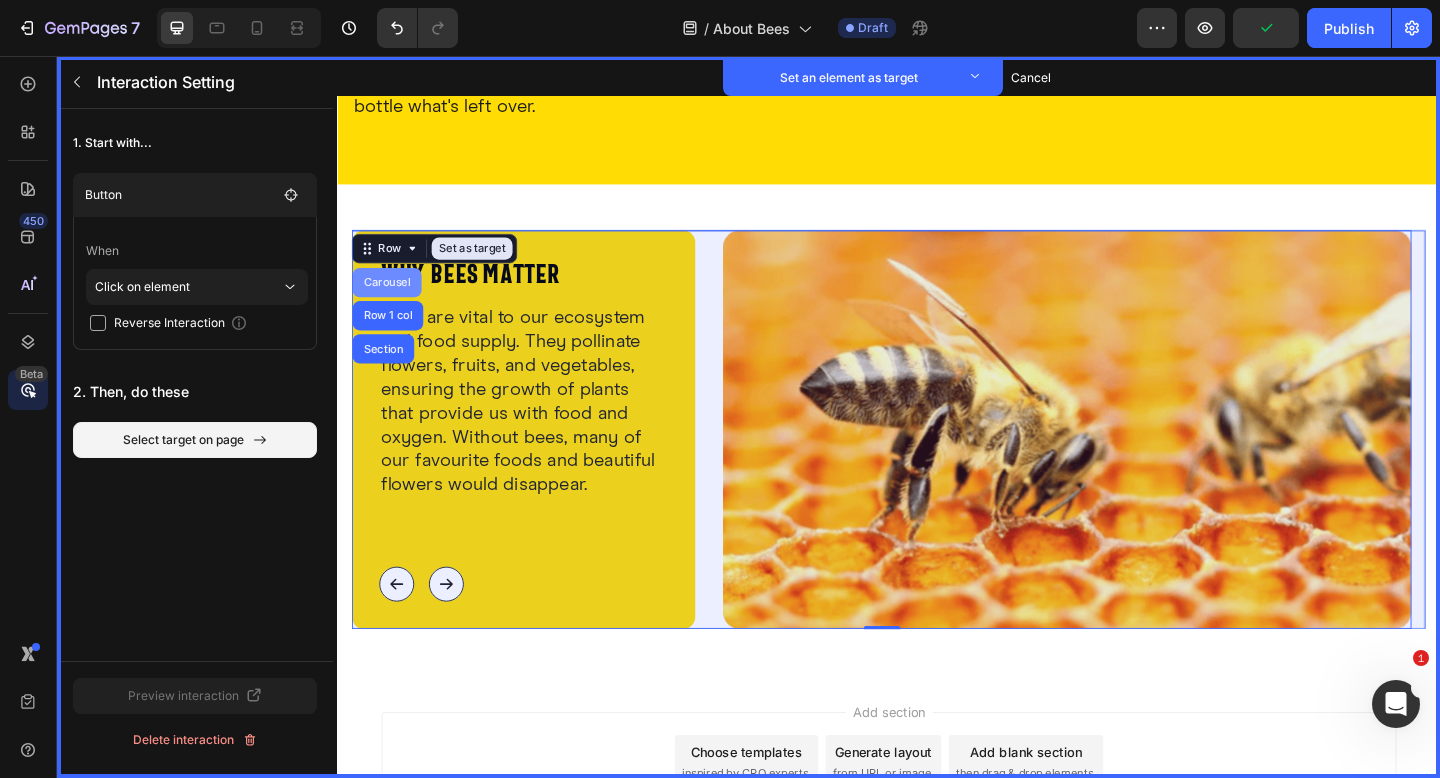 click on "Carousel" at bounding box center [391, 303] 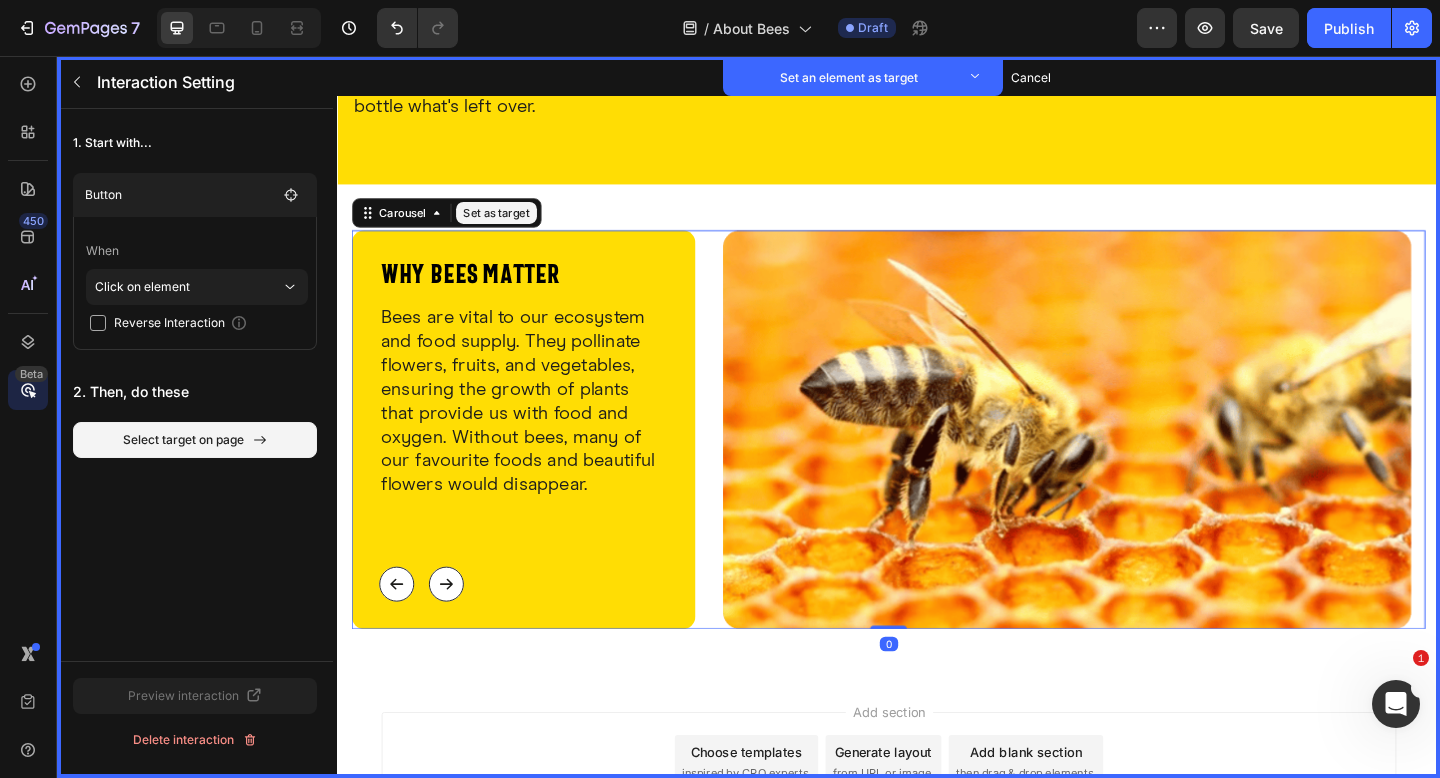 click on "Set as target" at bounding box center [510, 227] 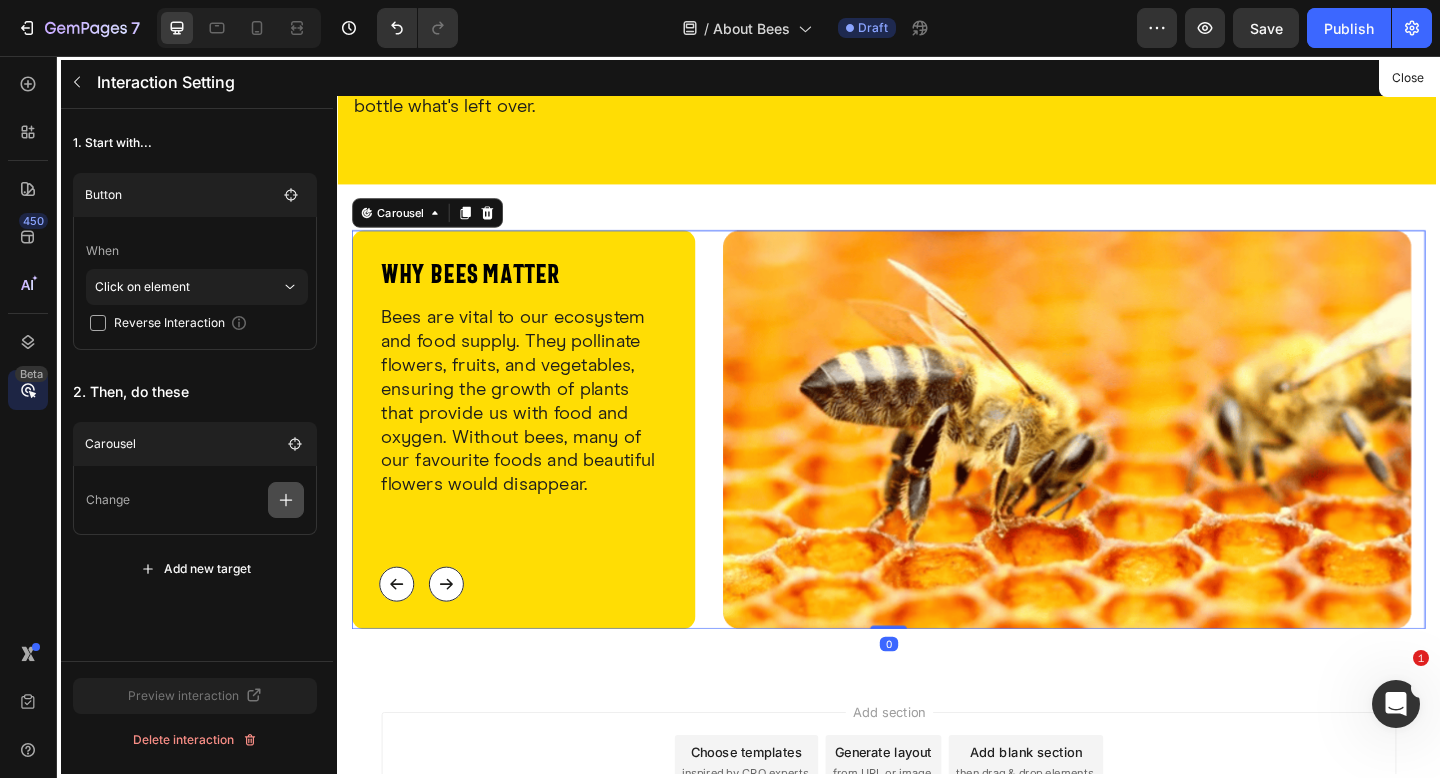 click 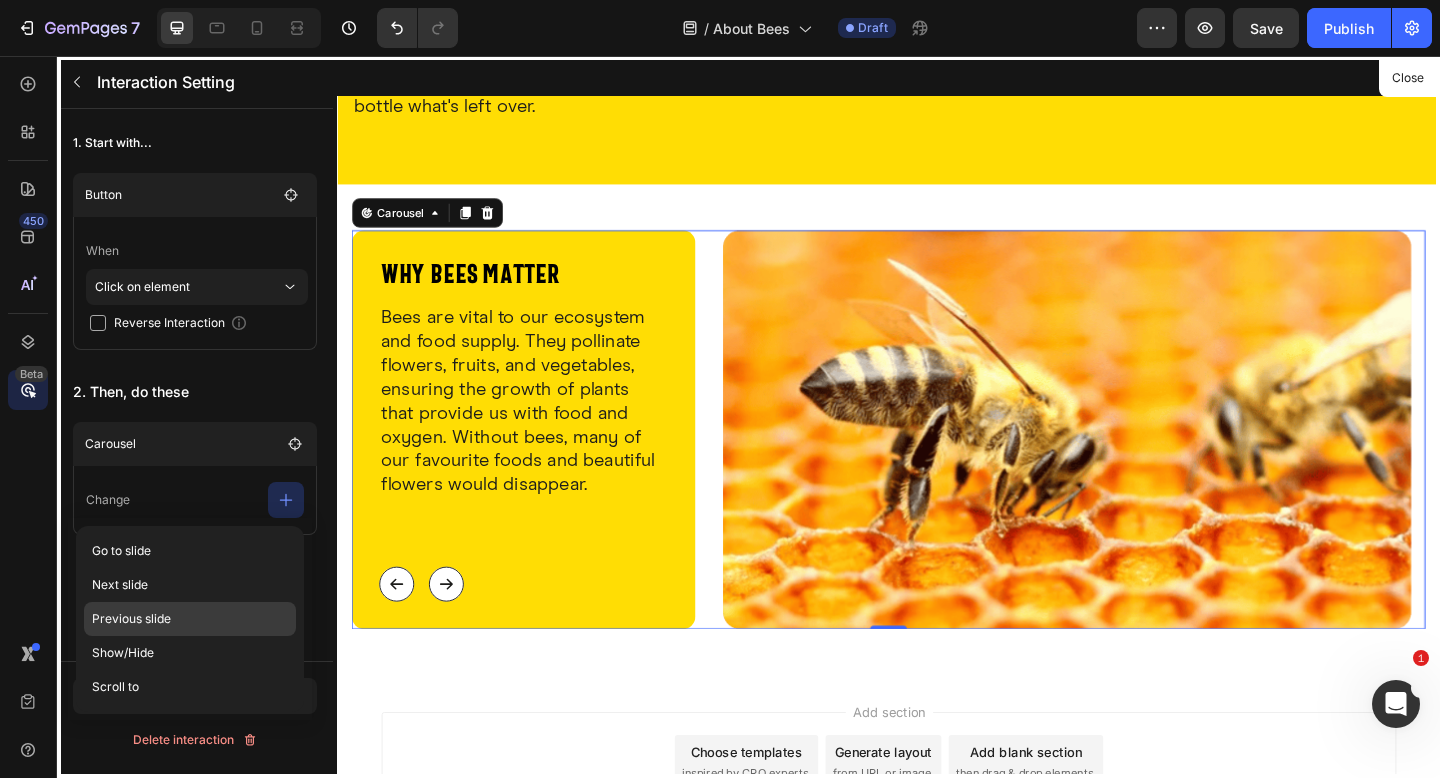click on "Previous slide" 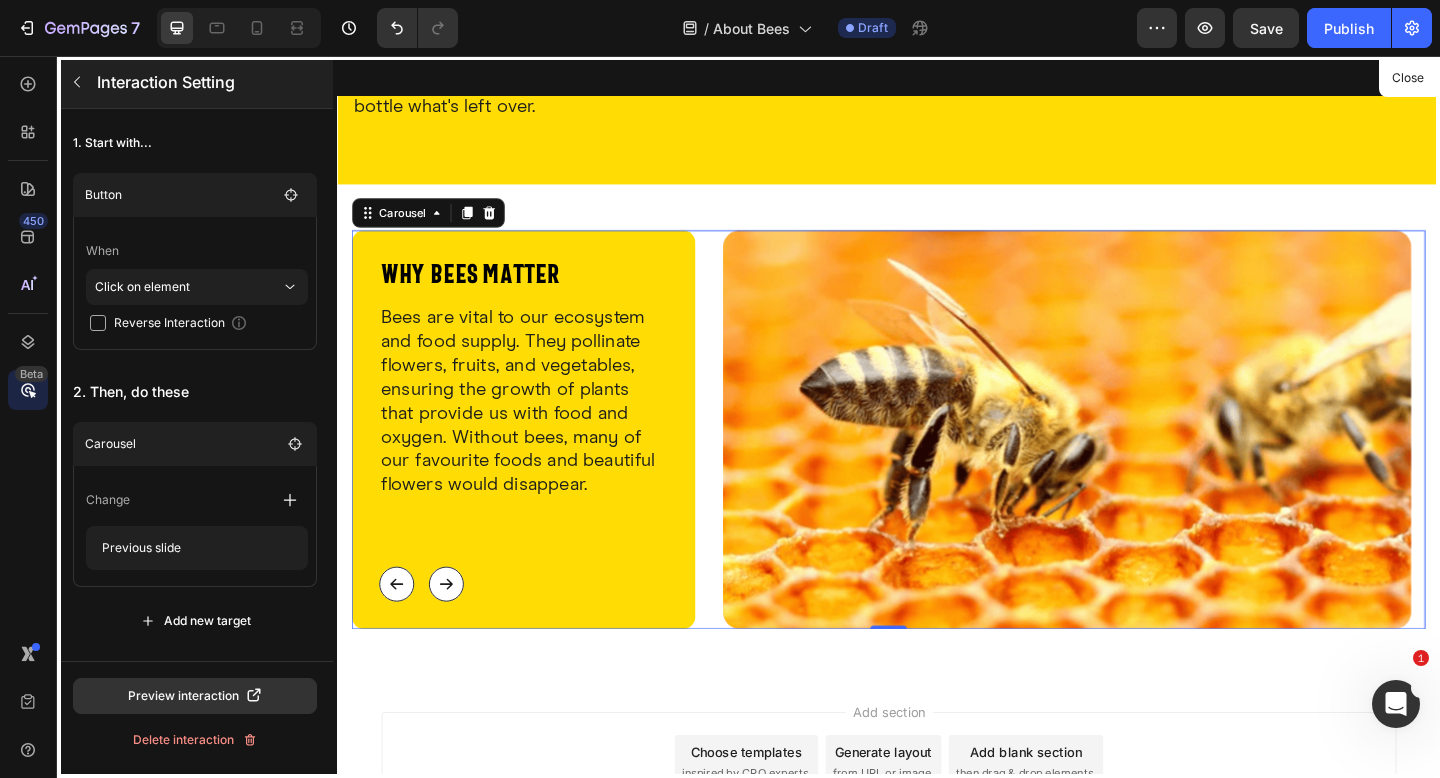 click at bounding box center [77, 82] 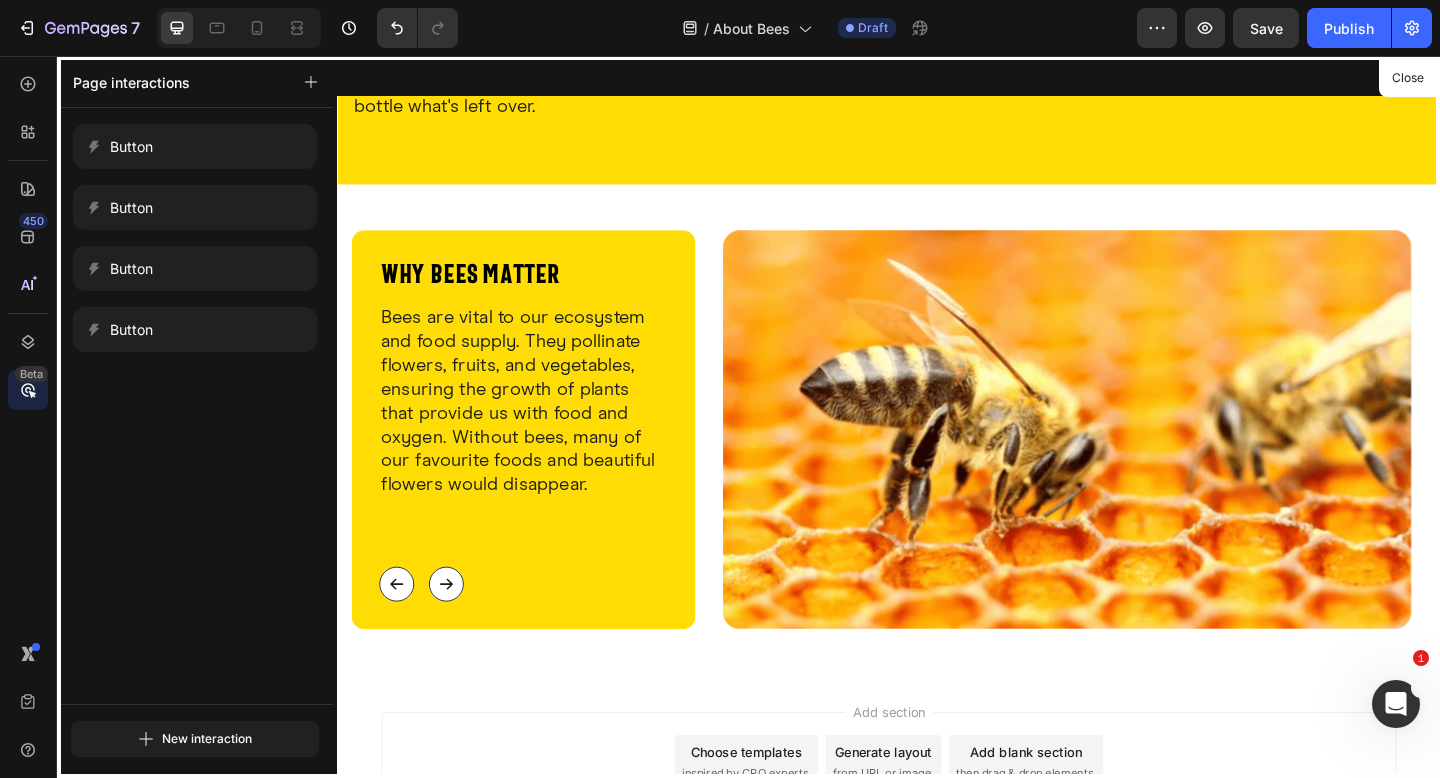 click at bounding box center [937, 448] 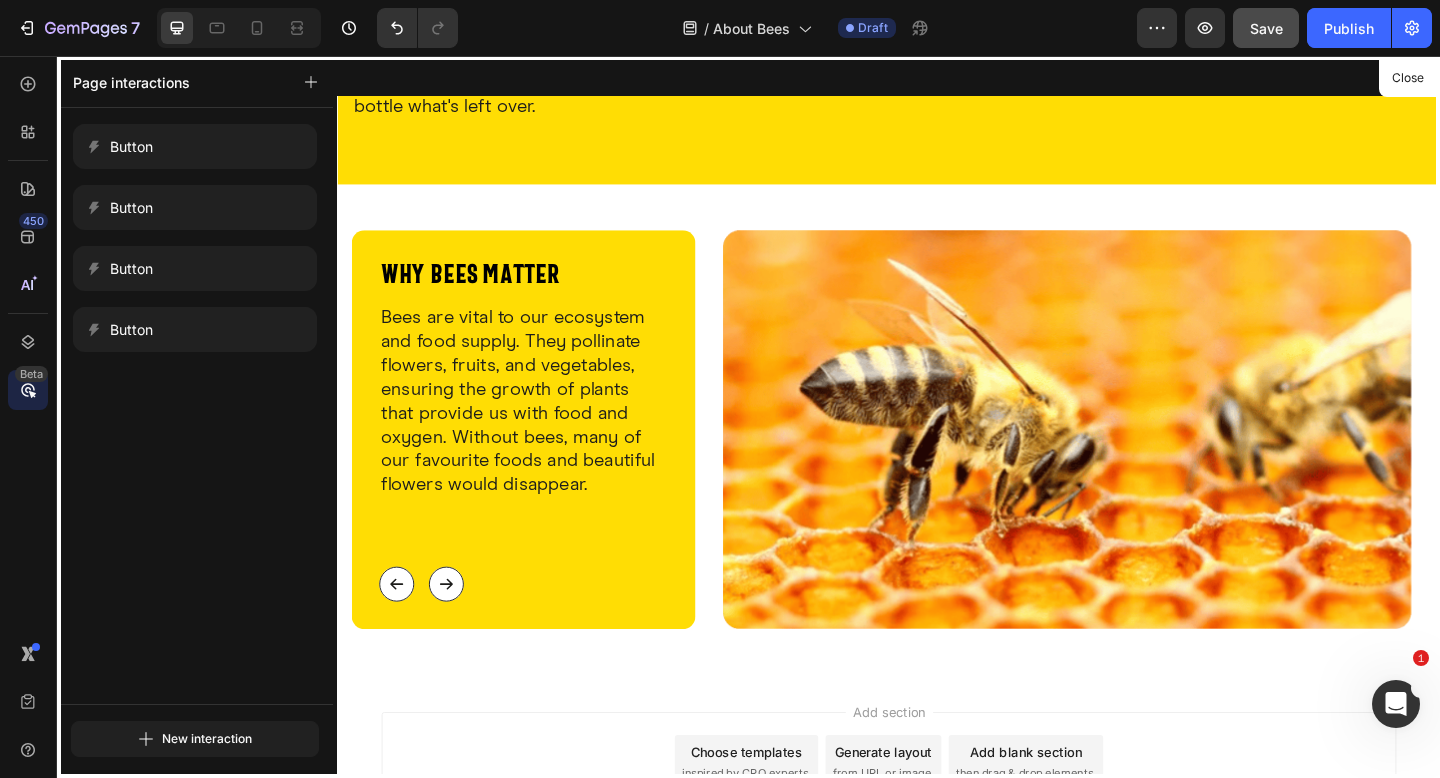 click on "7  Version history  /  About Bees Draft Preview  Save   Publish" 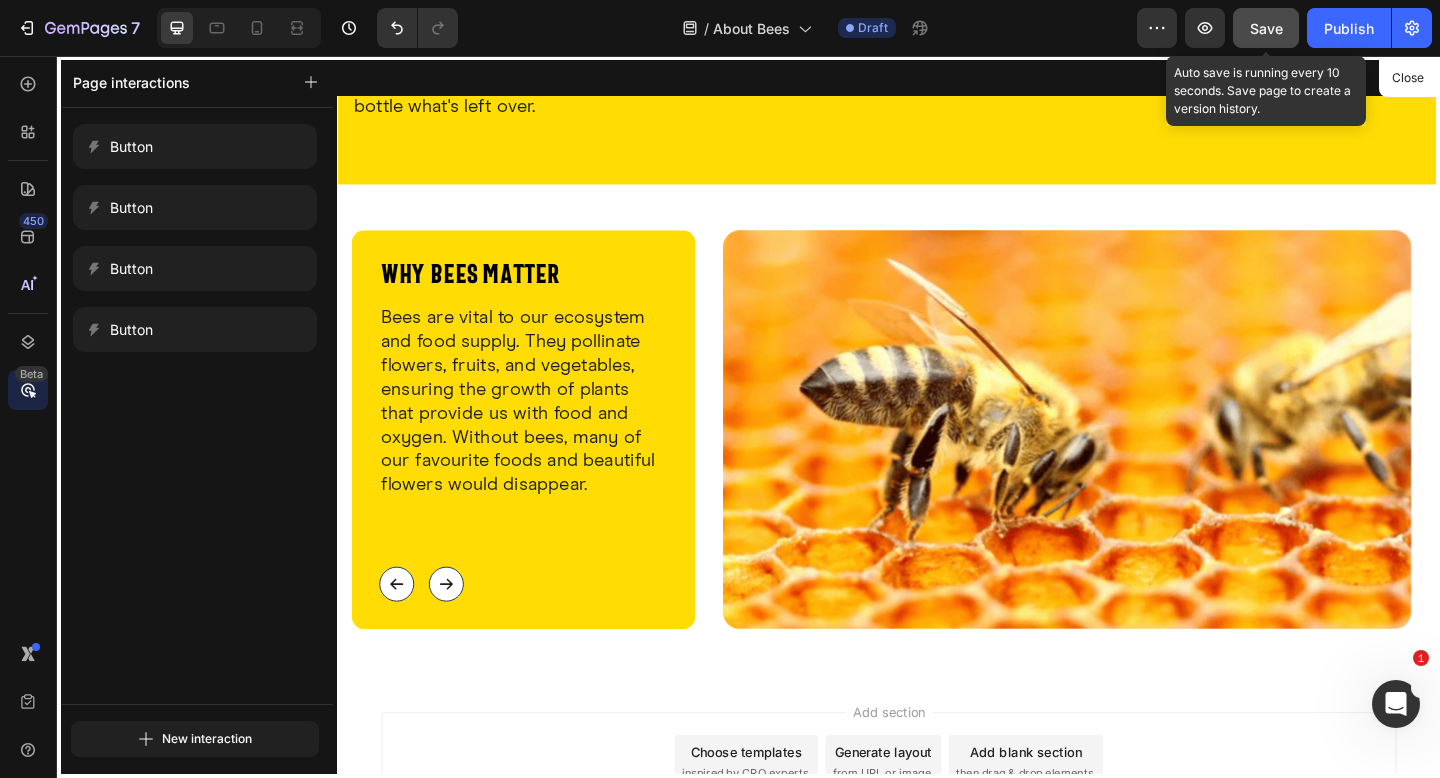click on "Save" 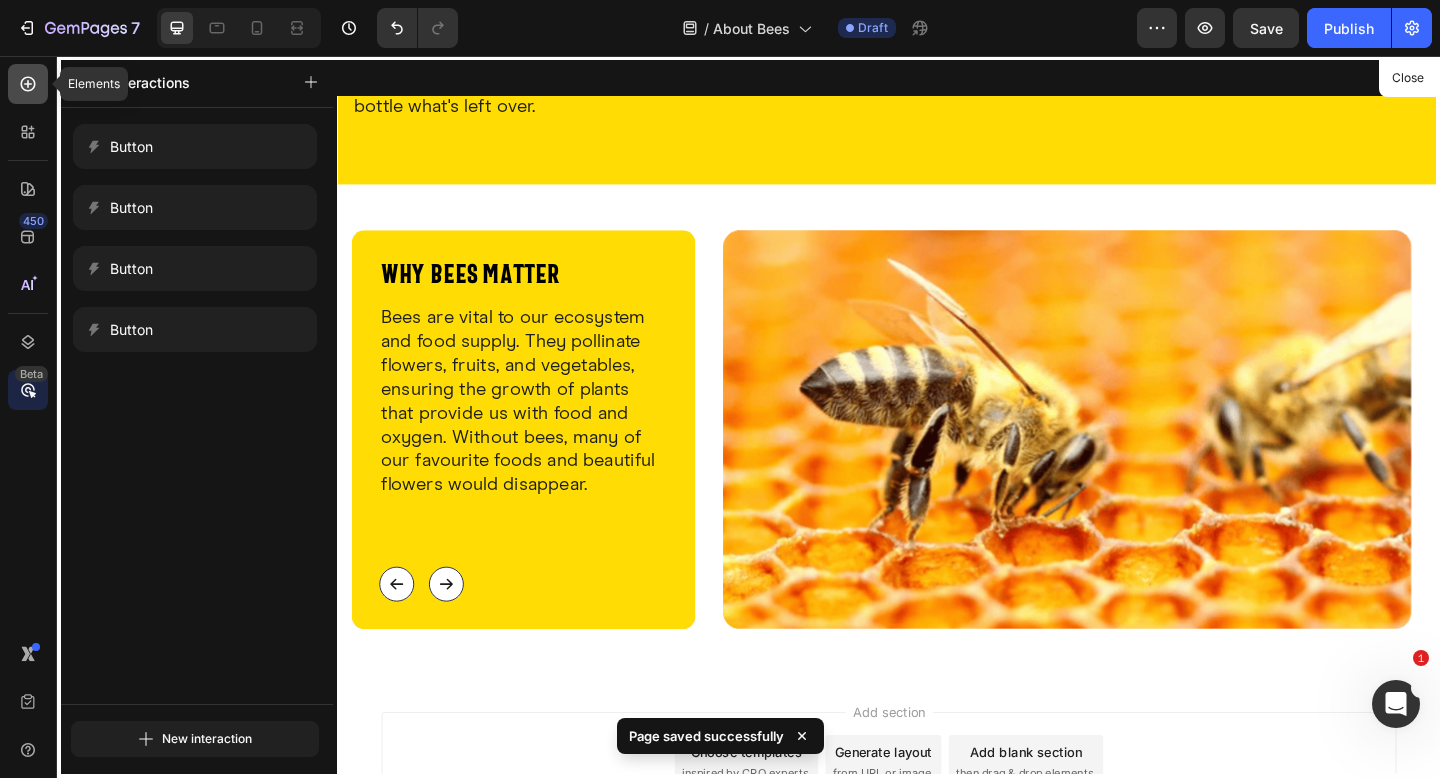 click 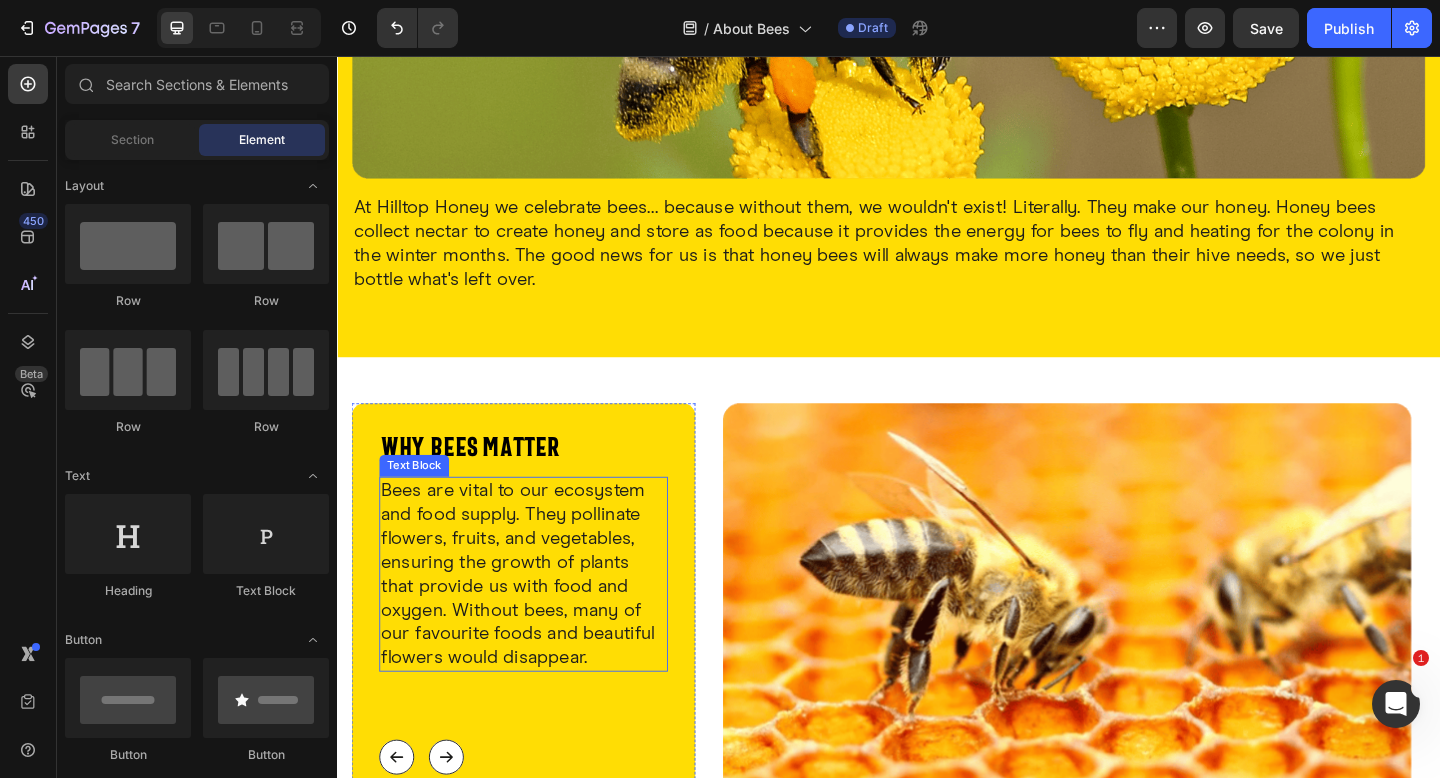 scroll, scrollTop: 463, scrollLeft: 0, axis: vertical 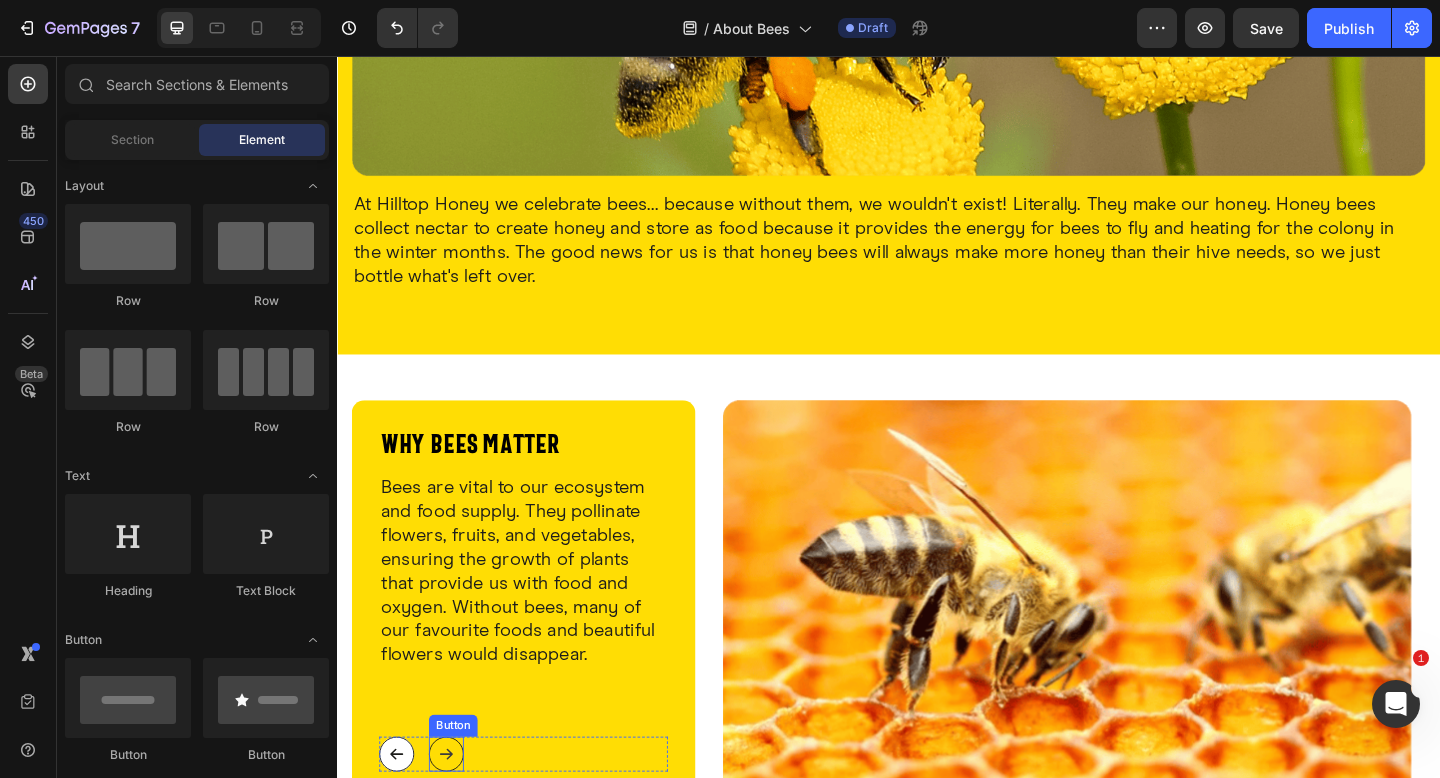 click 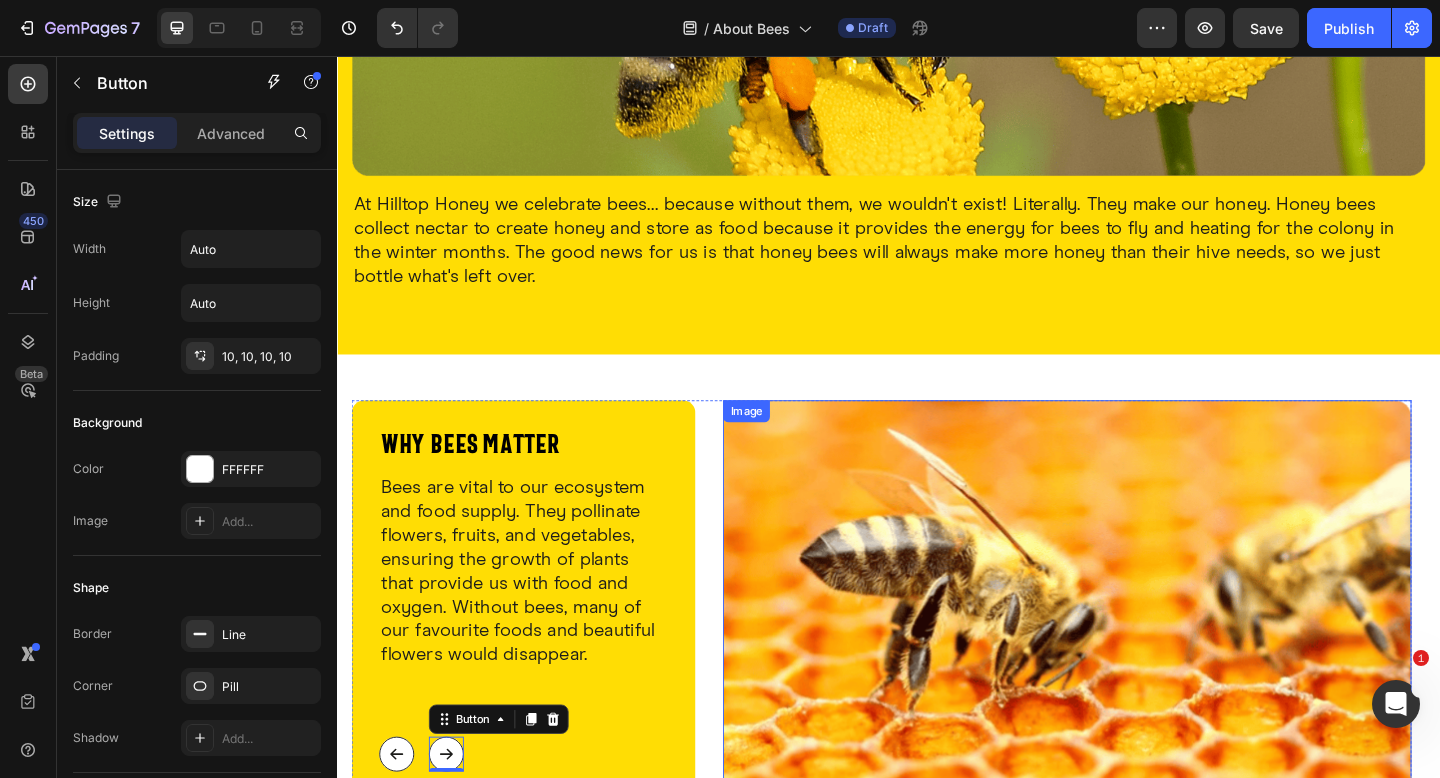 click at bounding box center [1131, 648] 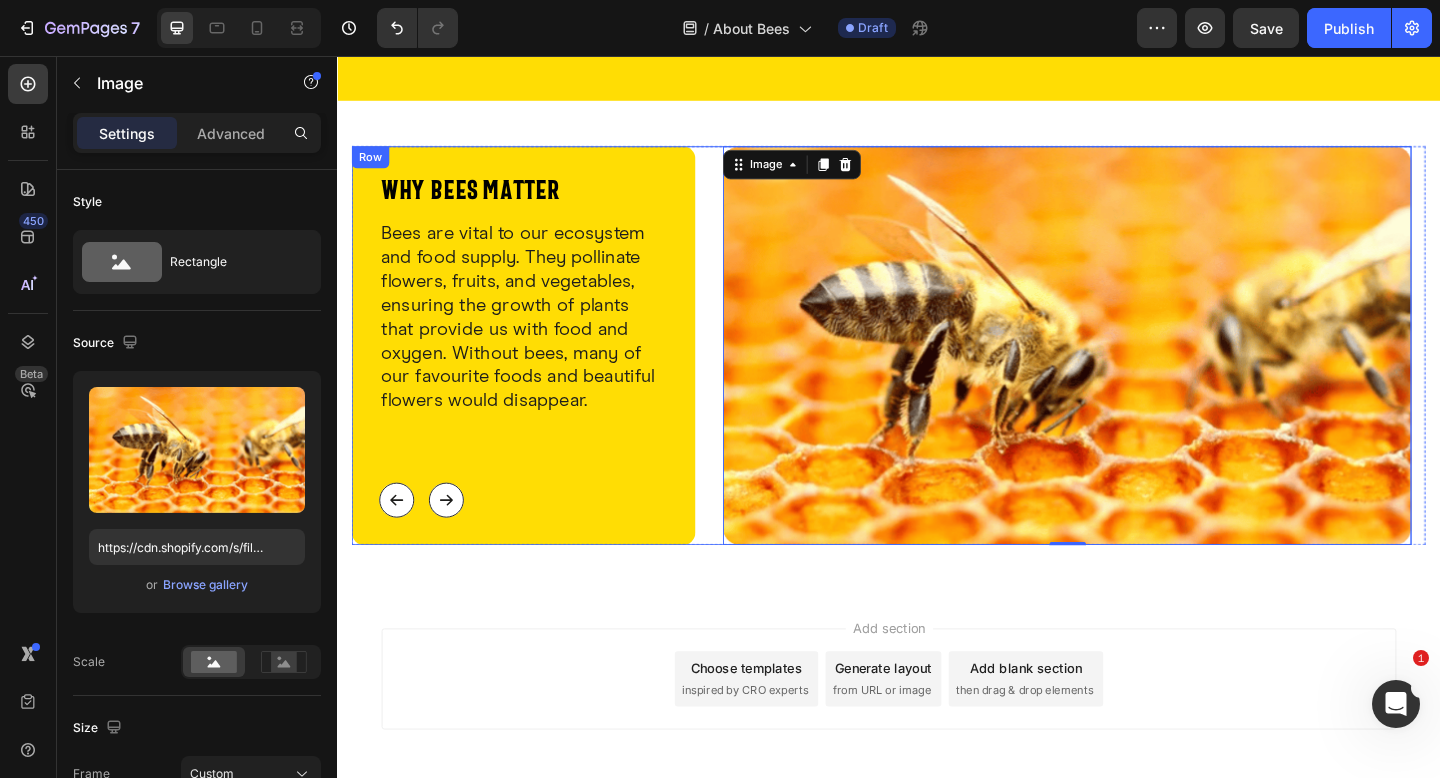 scroll, scrollTop: 747, scrollLeft: 0, axis: vertical 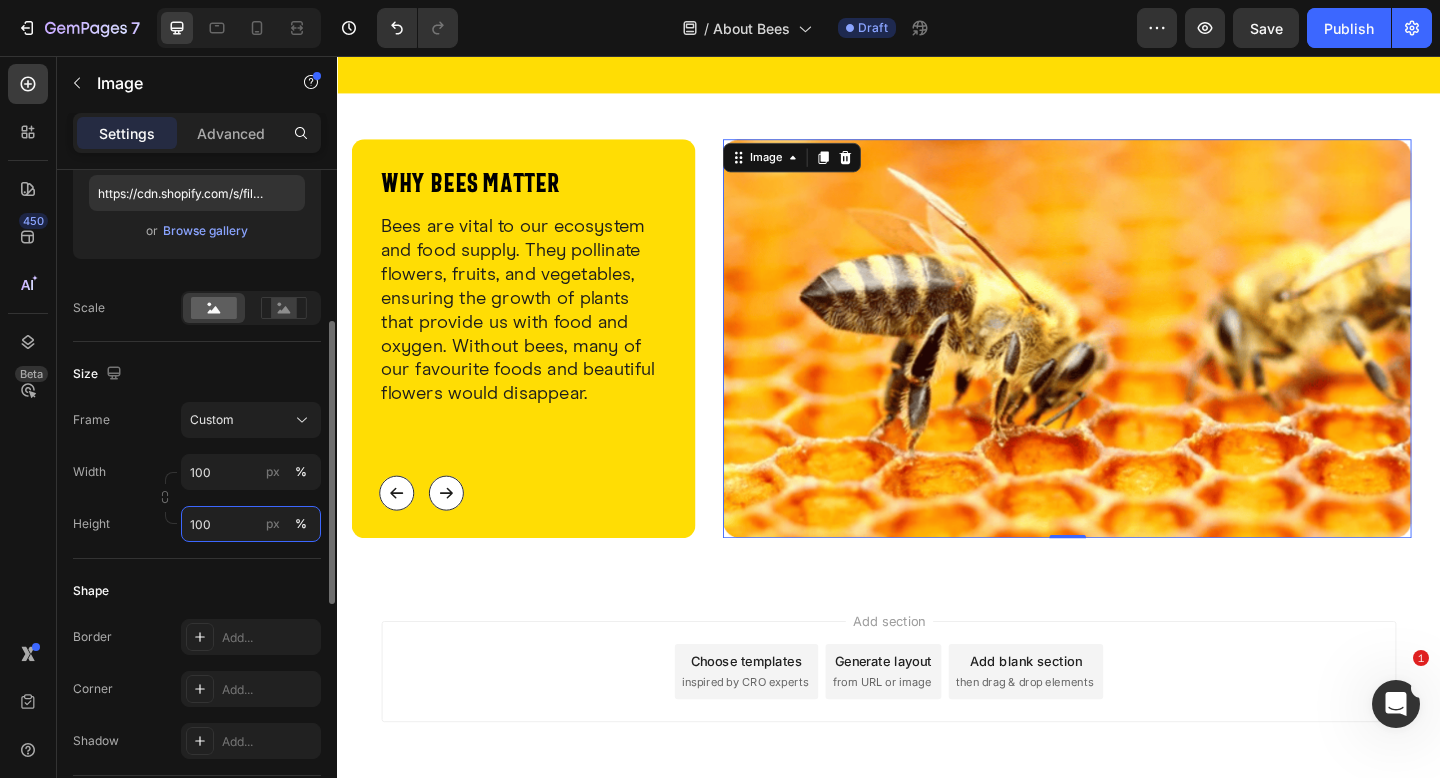 click on "100" at bounding box center (251, 524) 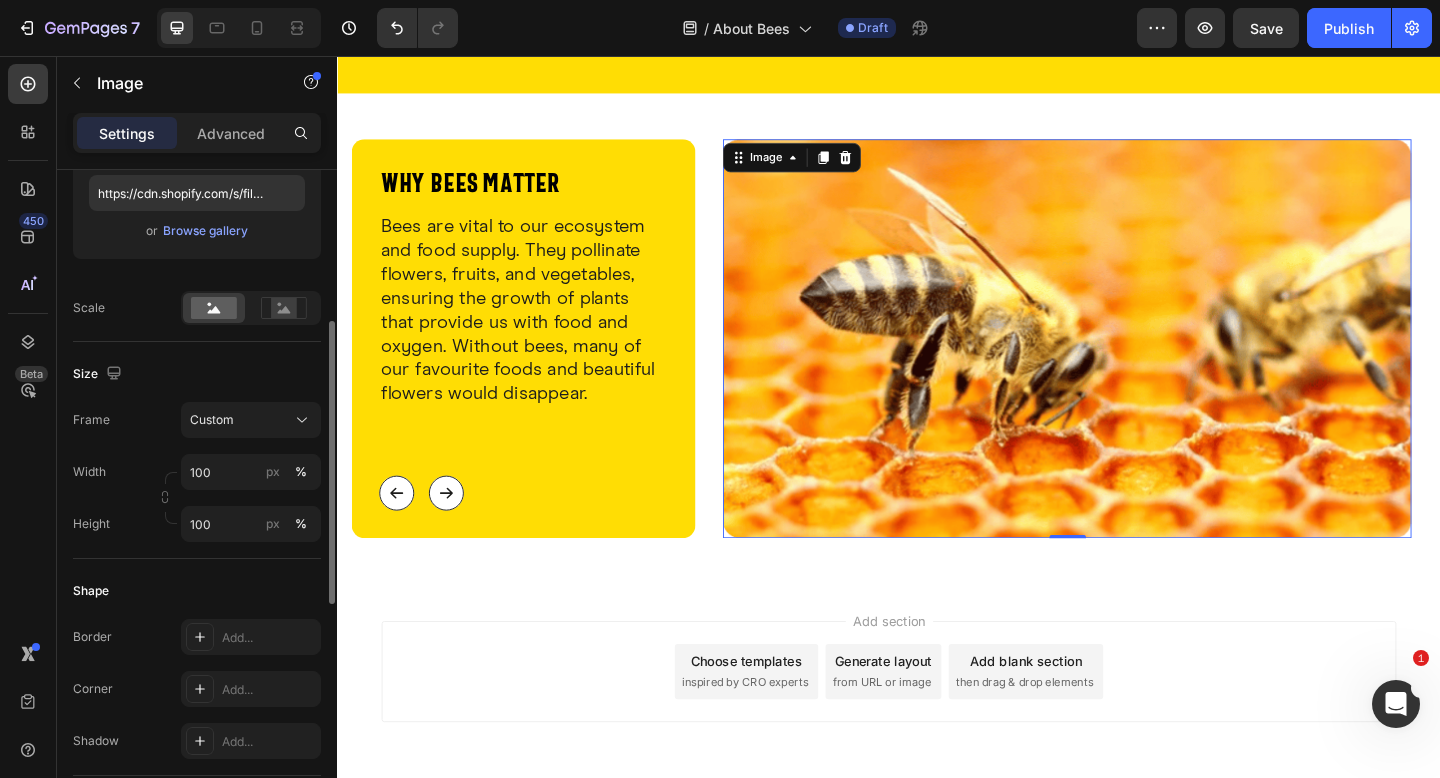 click on "Width 100 px %" at bounding box center (197, 472) 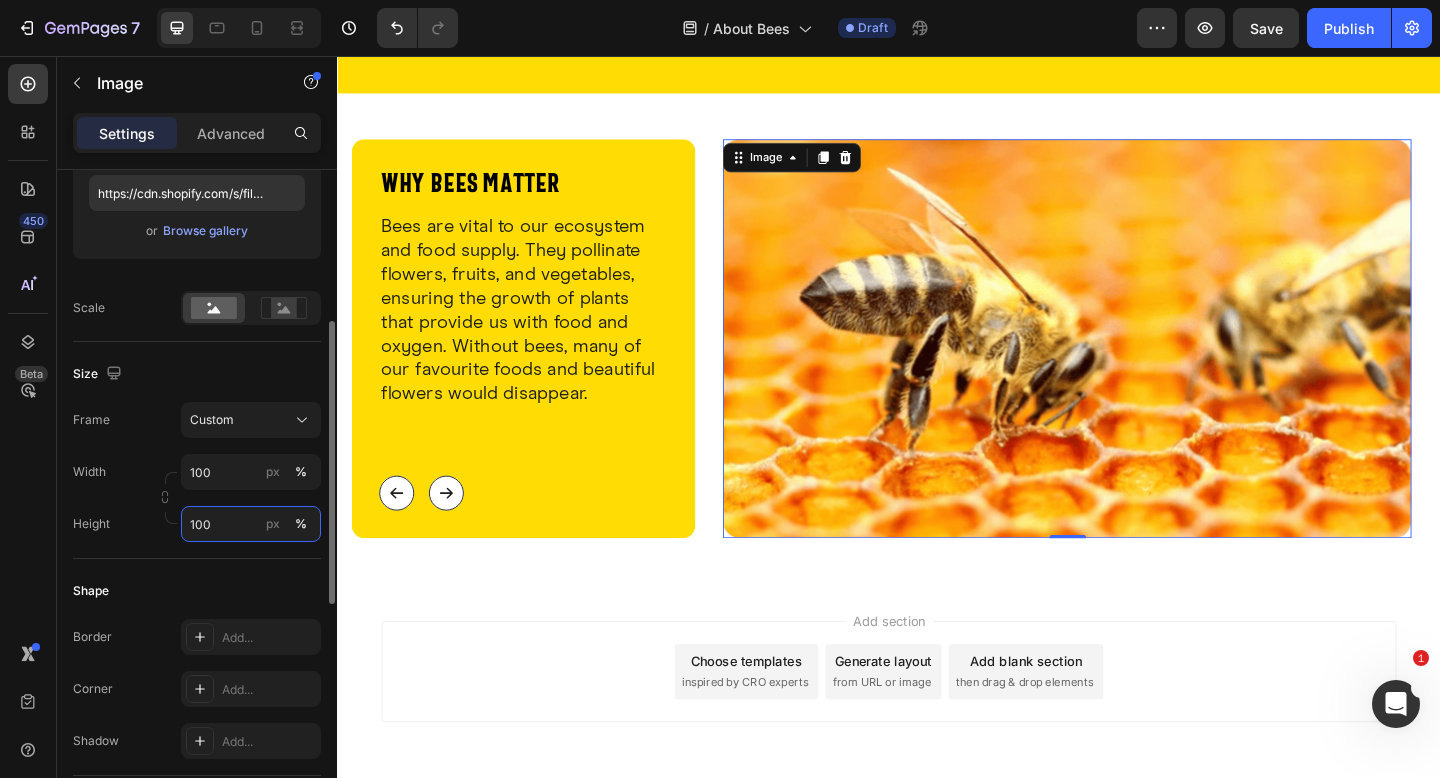 click on "100" at bounding box center (251, 524) 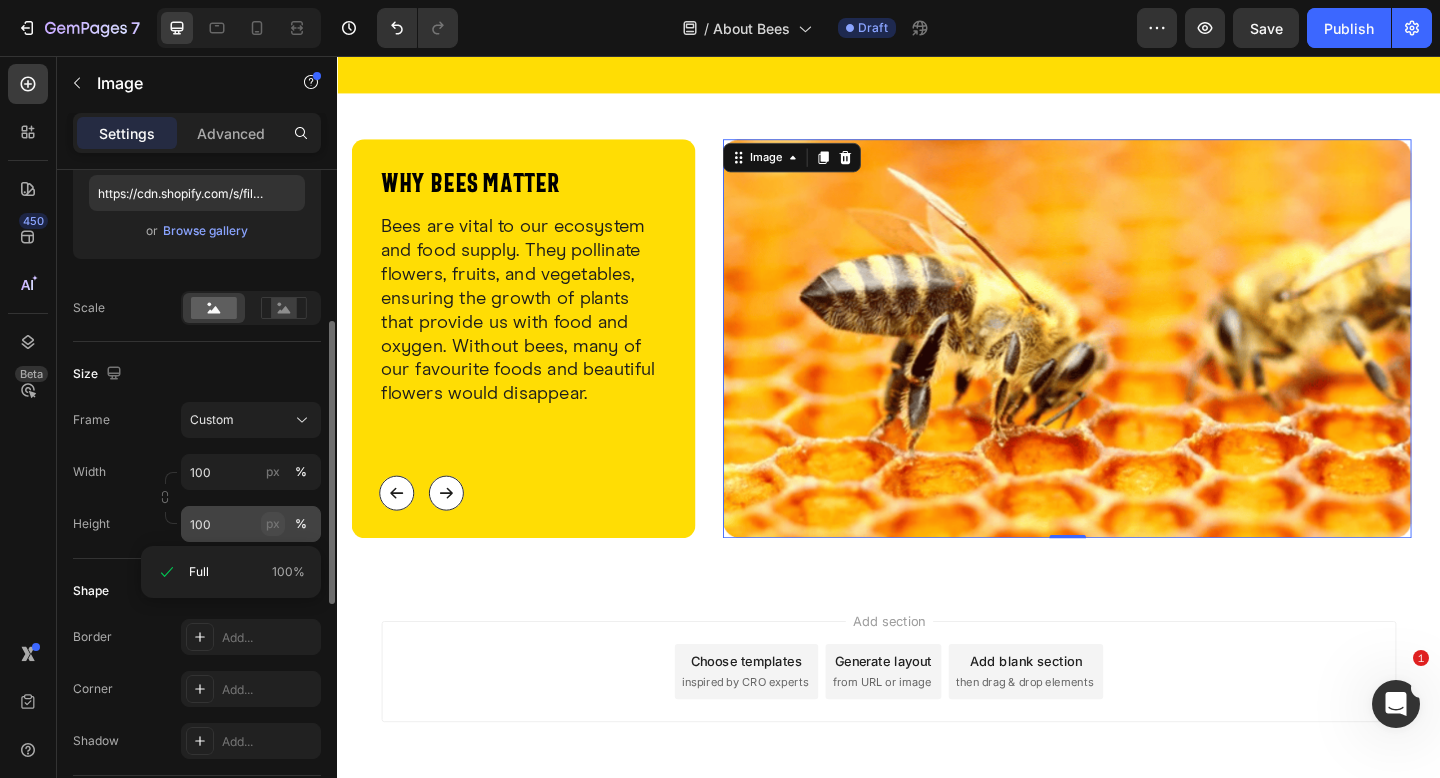click on "px" 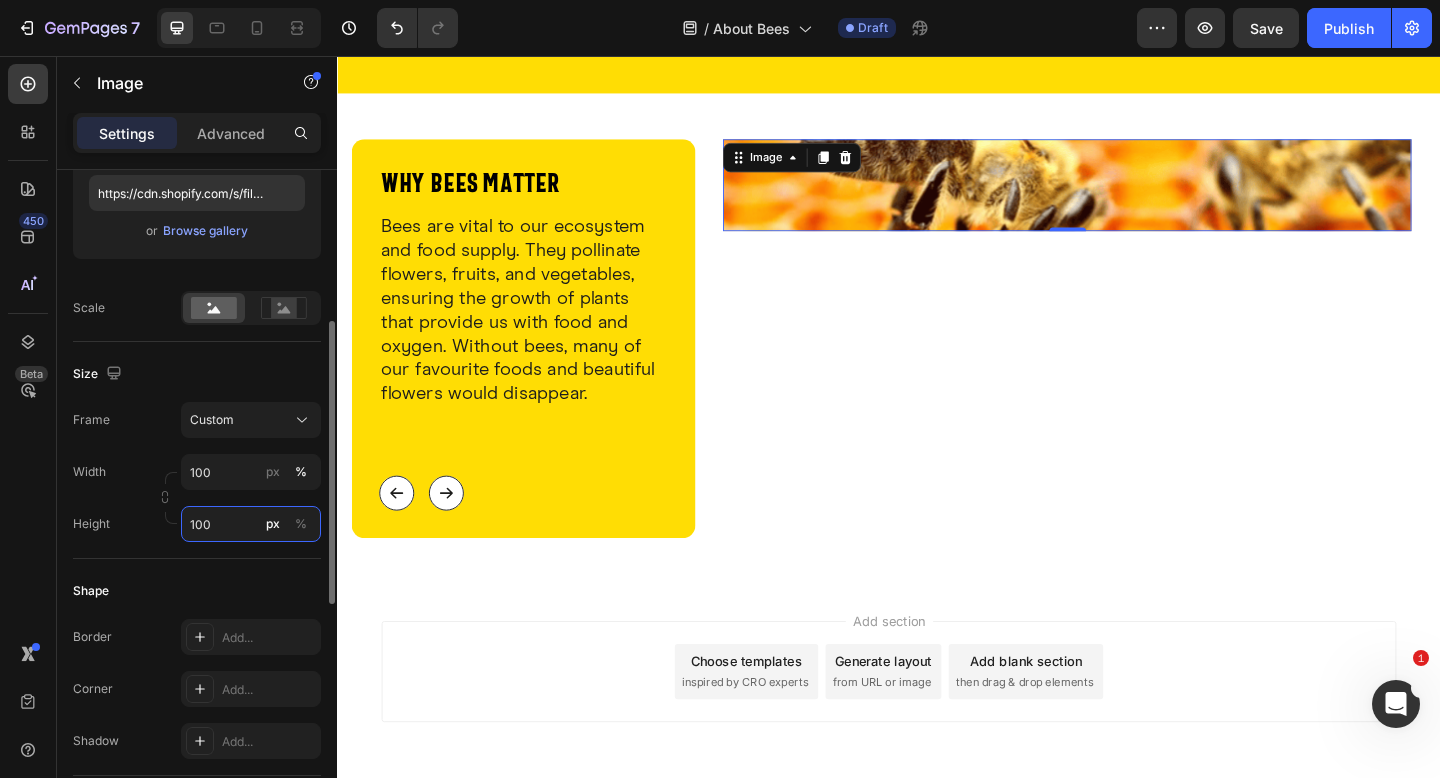 click on "100" at bounding box center (251, 524) 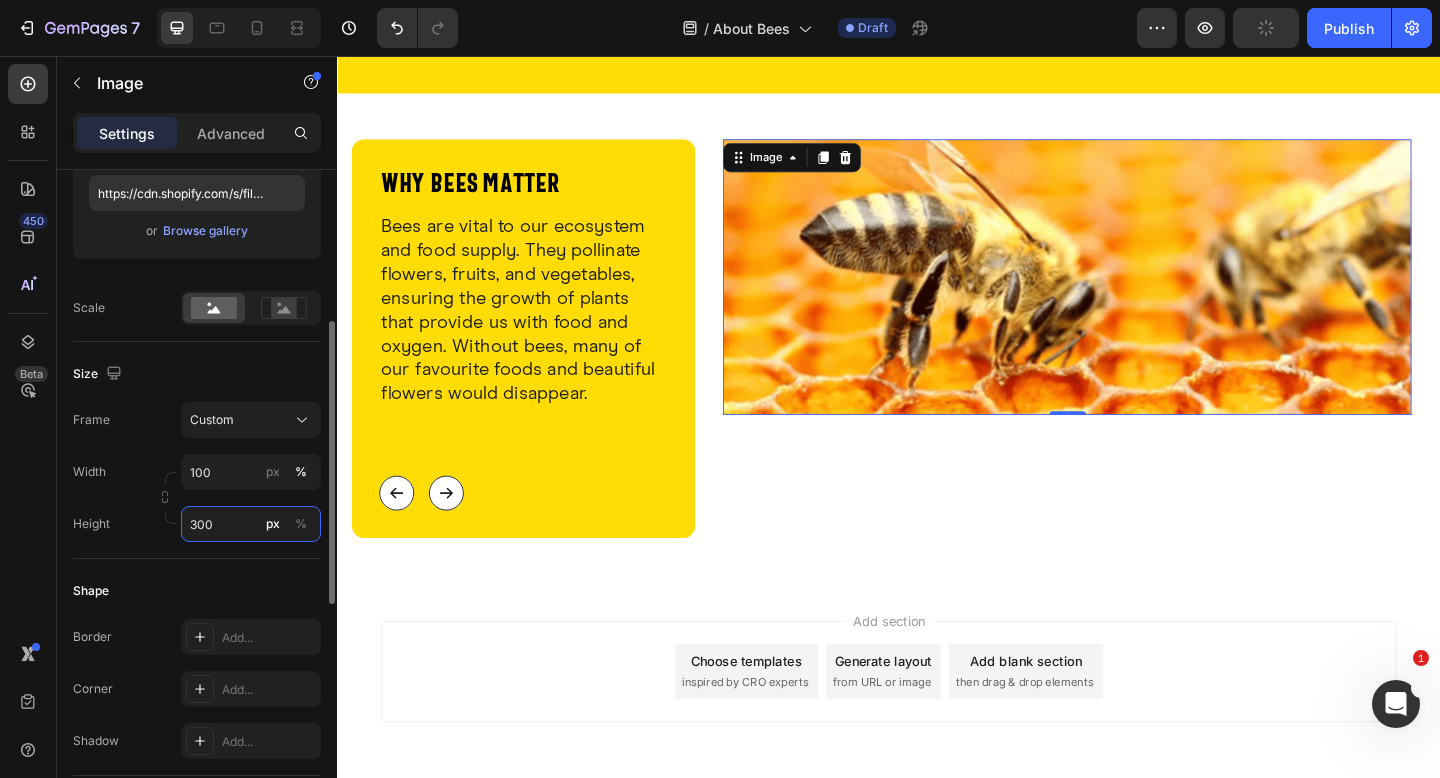 click on "300" at bounding box center (251, 524) 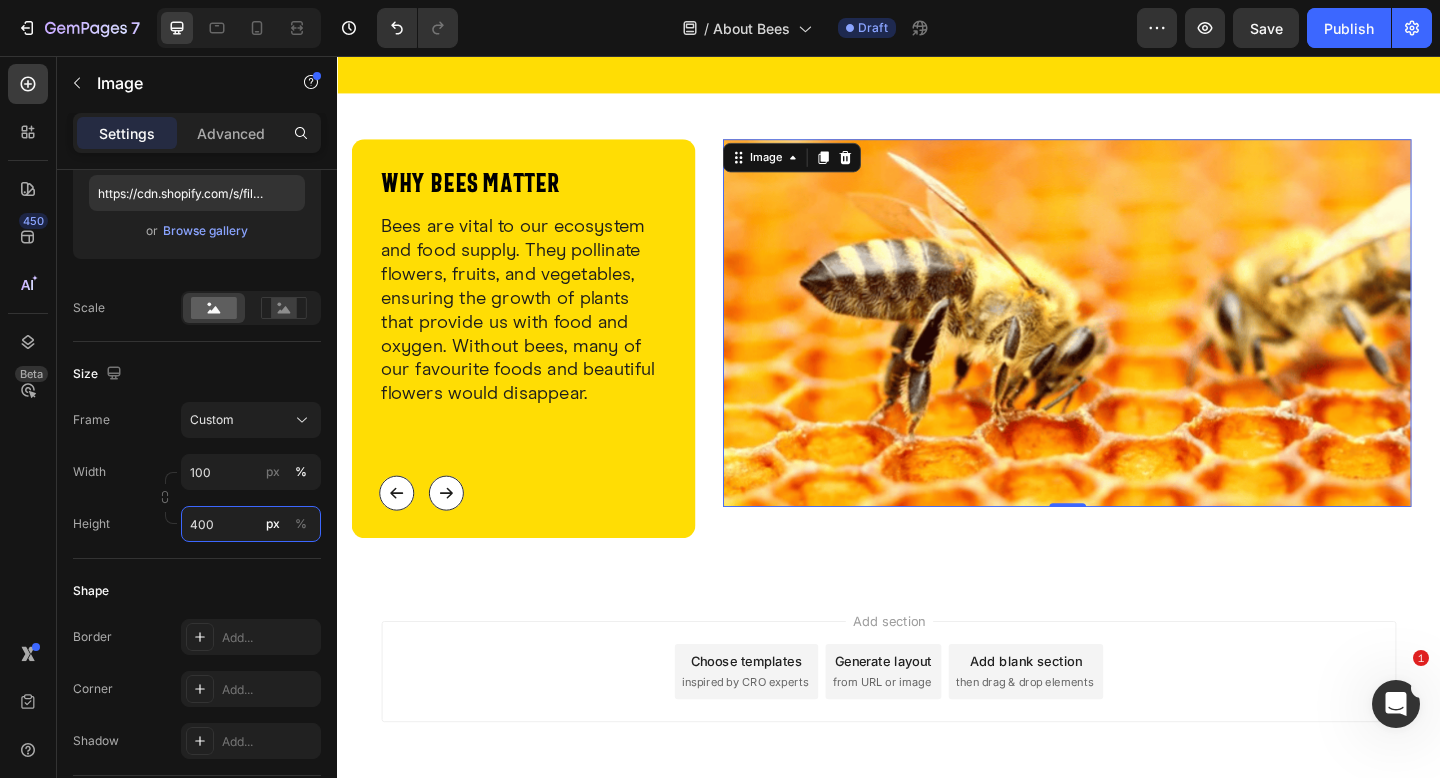 type on "400" 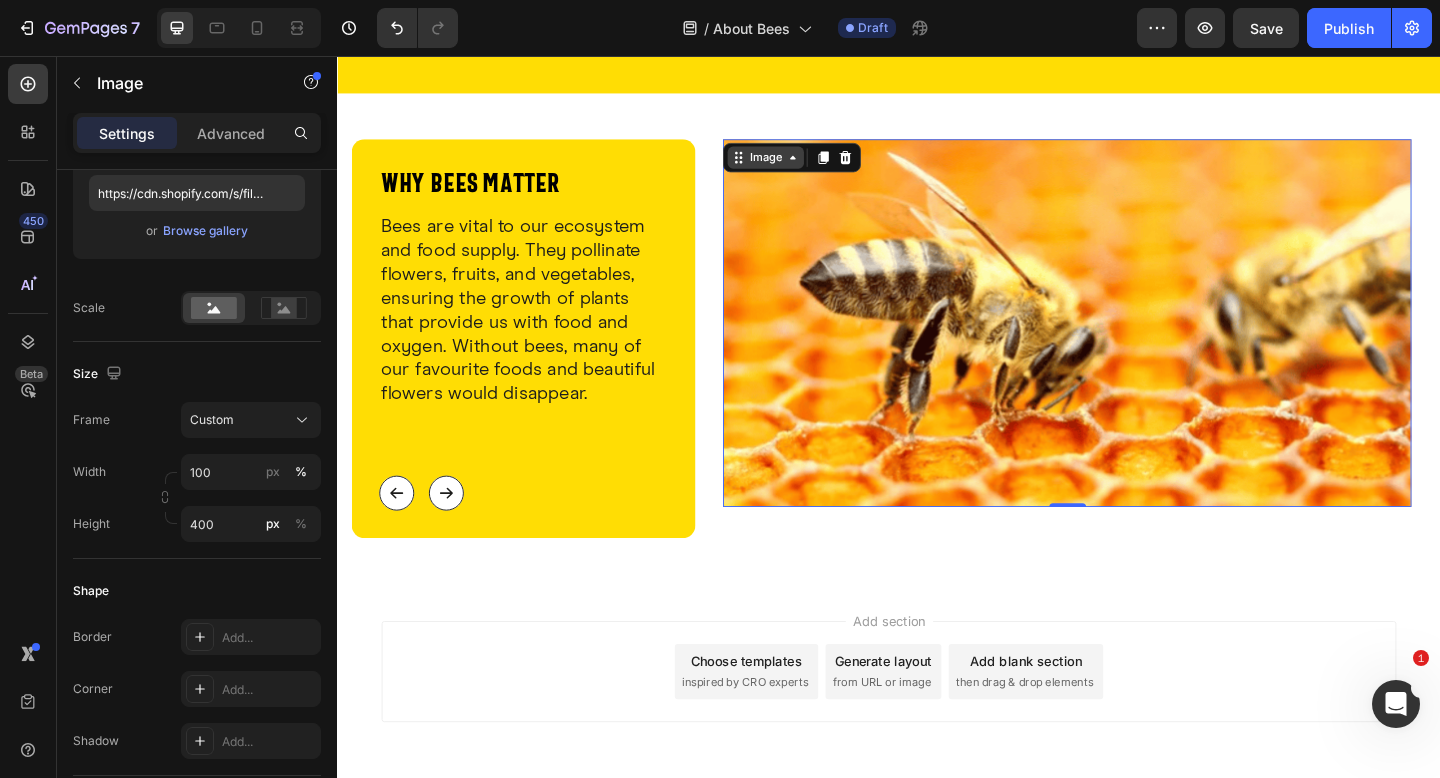 click on "Image" at bounding box center [803, 167] 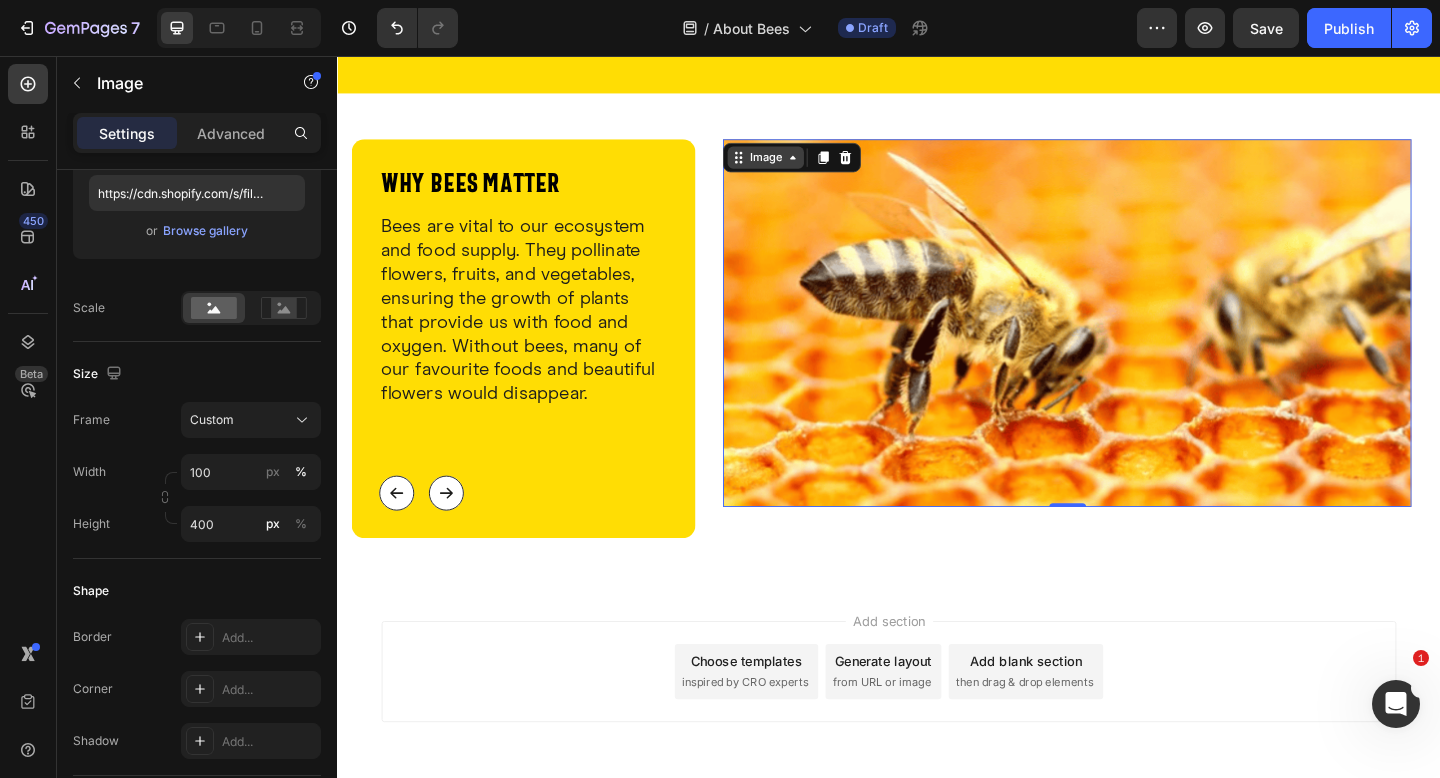 click on "Image" at bounding box center [803, 167] 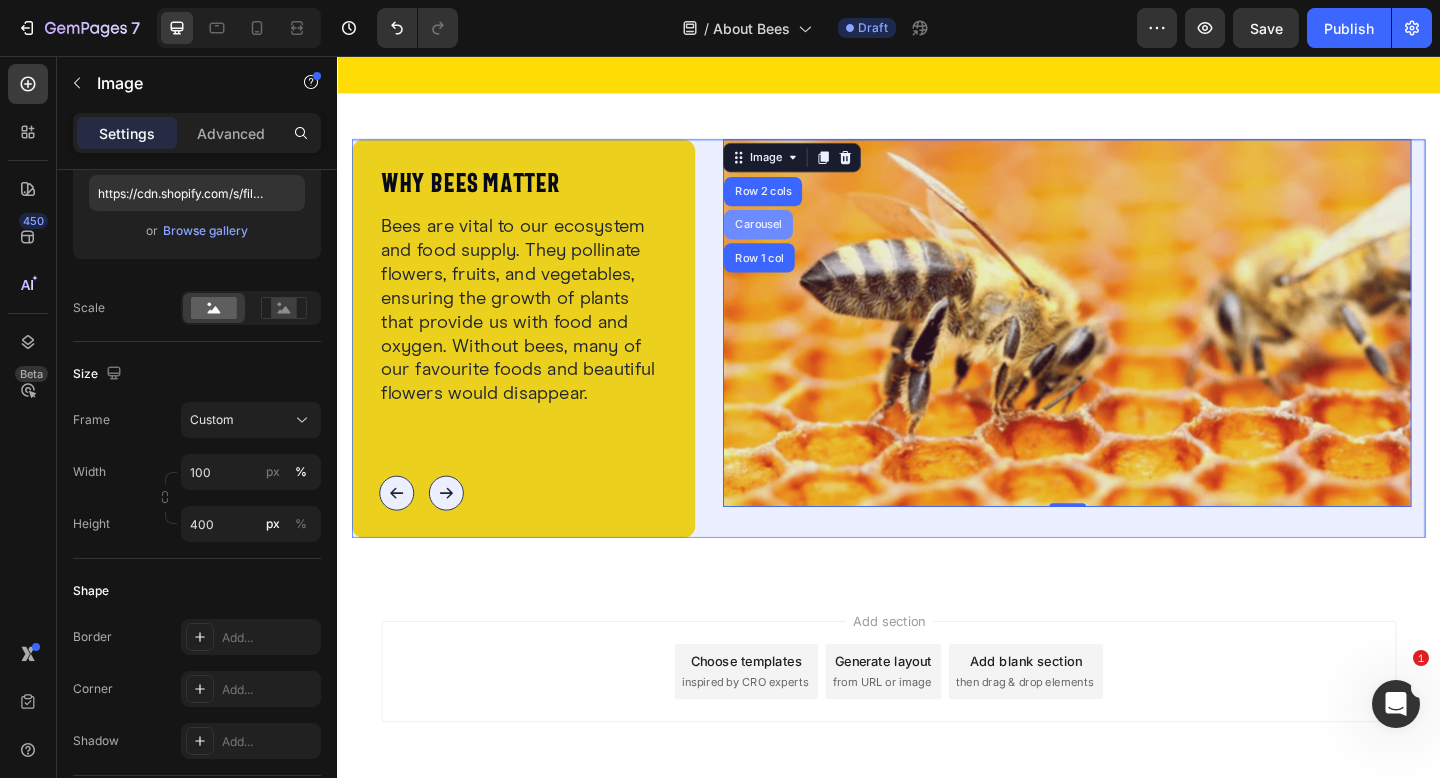 click on "Carousel" at bounding box center [795, 240] 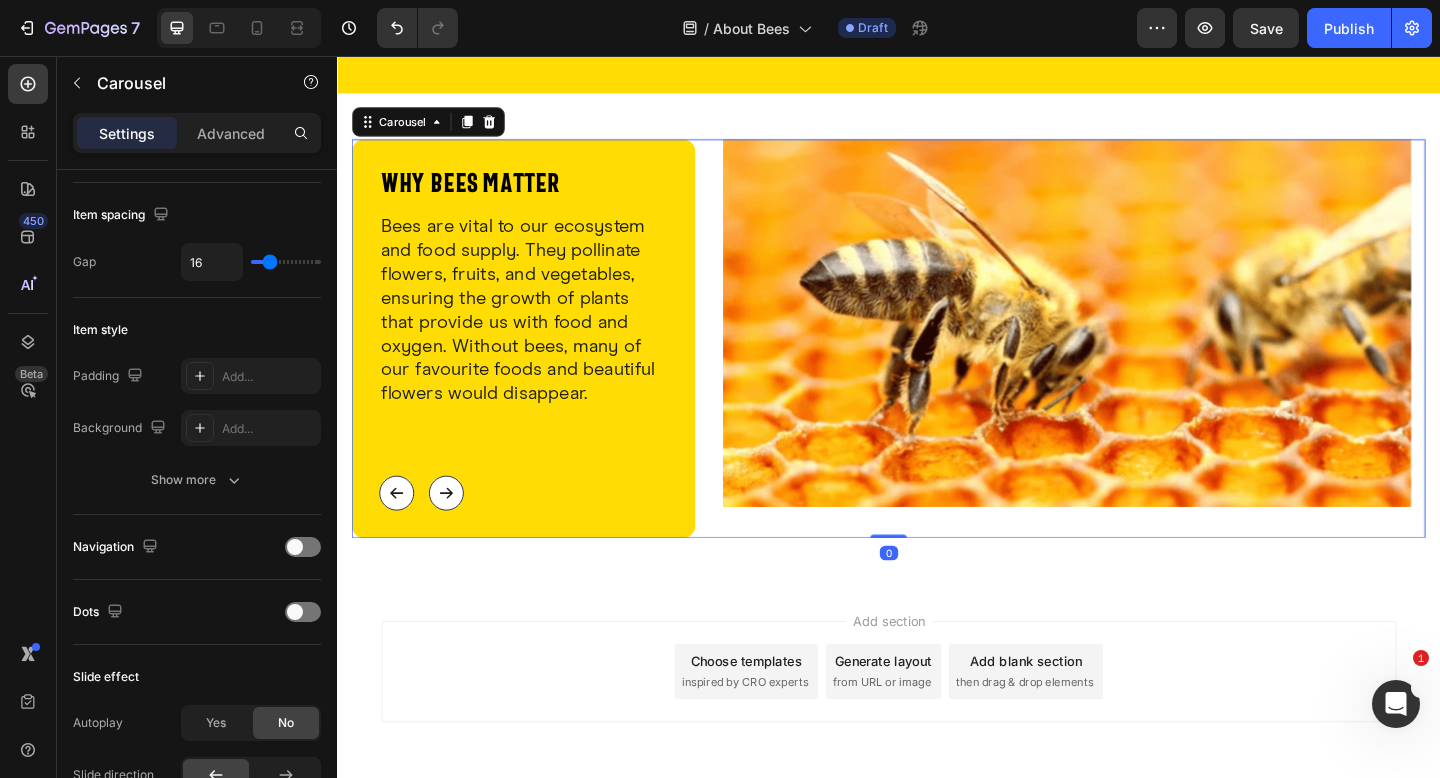 scroll, scrollTop: 0, scrollLeft: 0, axis: both 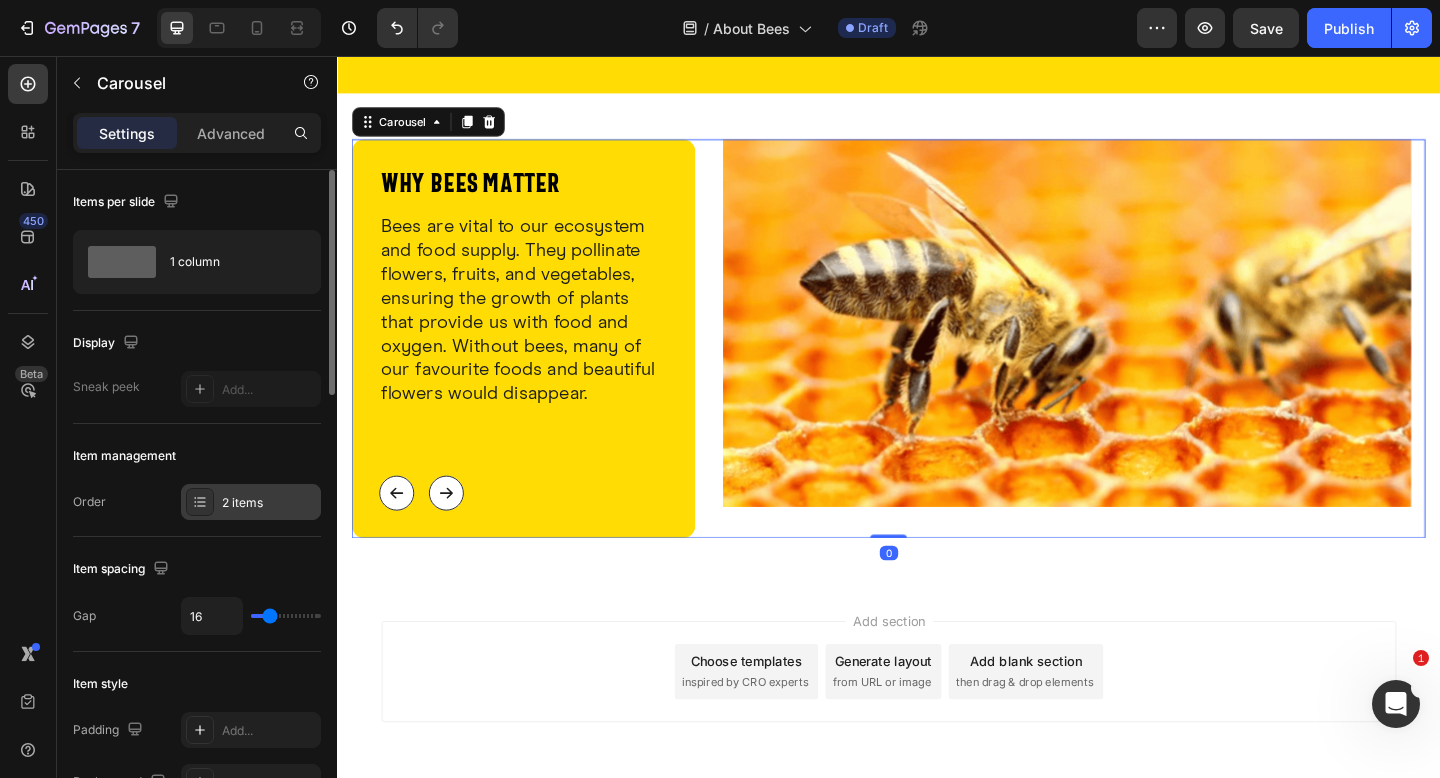 click on "2 items" at bounding box center (269, 503) 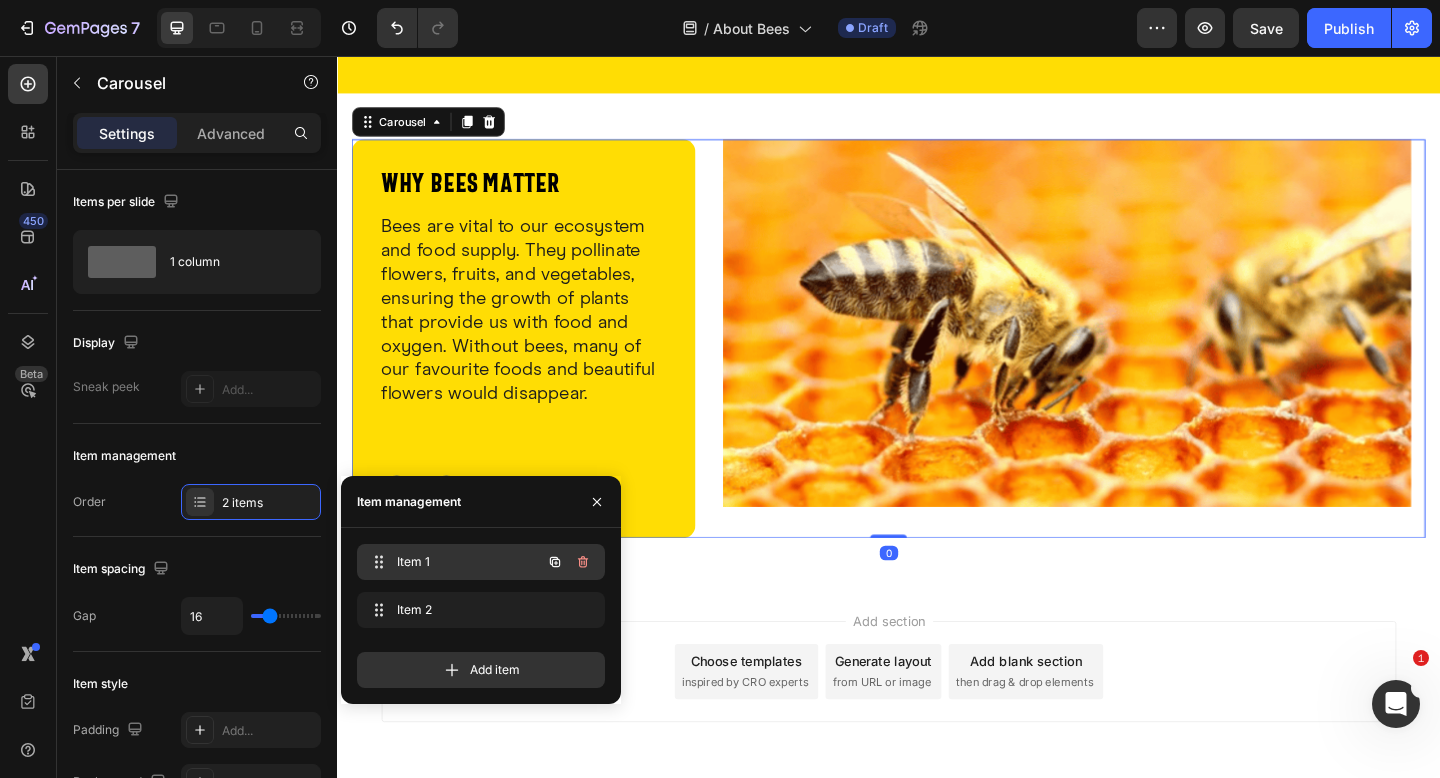 click on "Item 1" at bounding box center (453, 562) 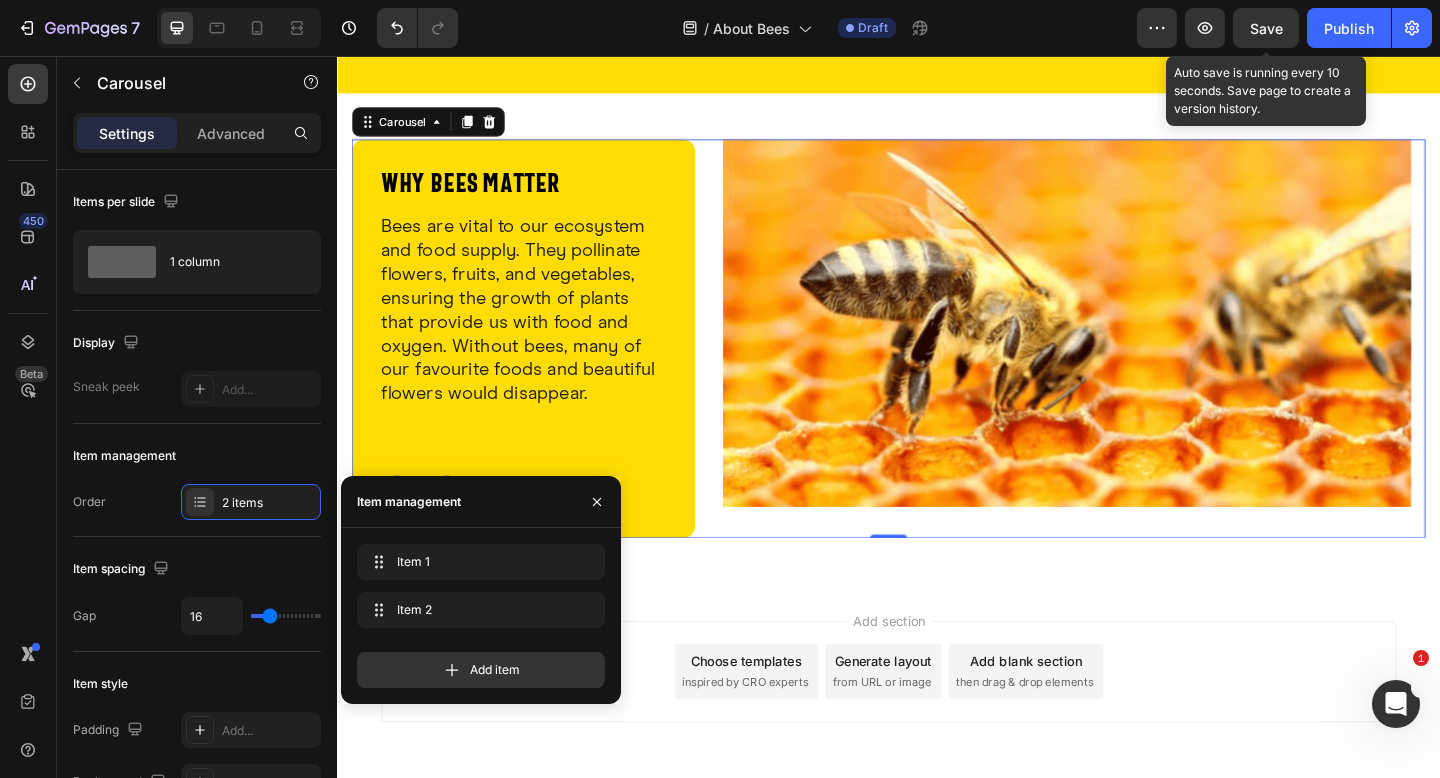 click on "Save" at bounding box center (1266, 28) 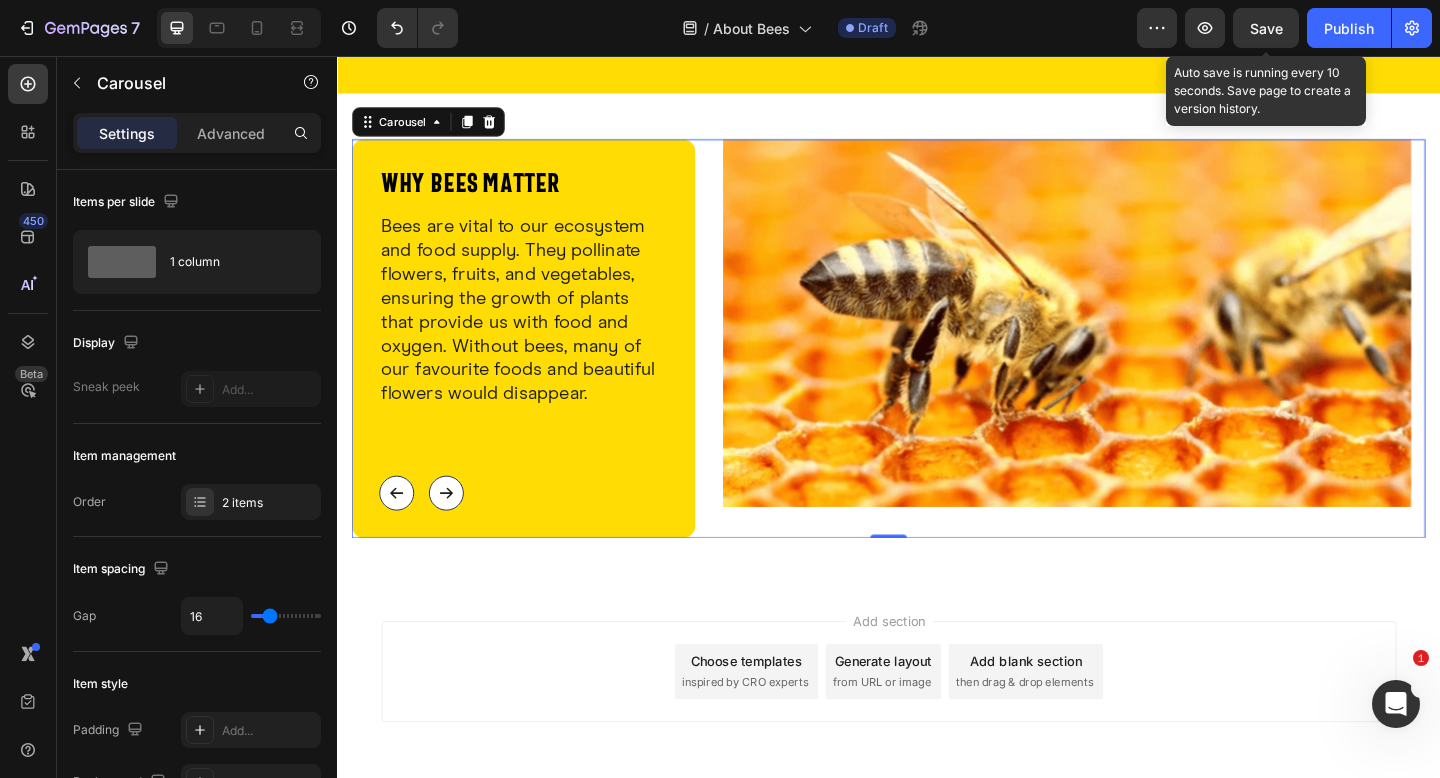 click on "Save" at bounding box center [1266, 28] 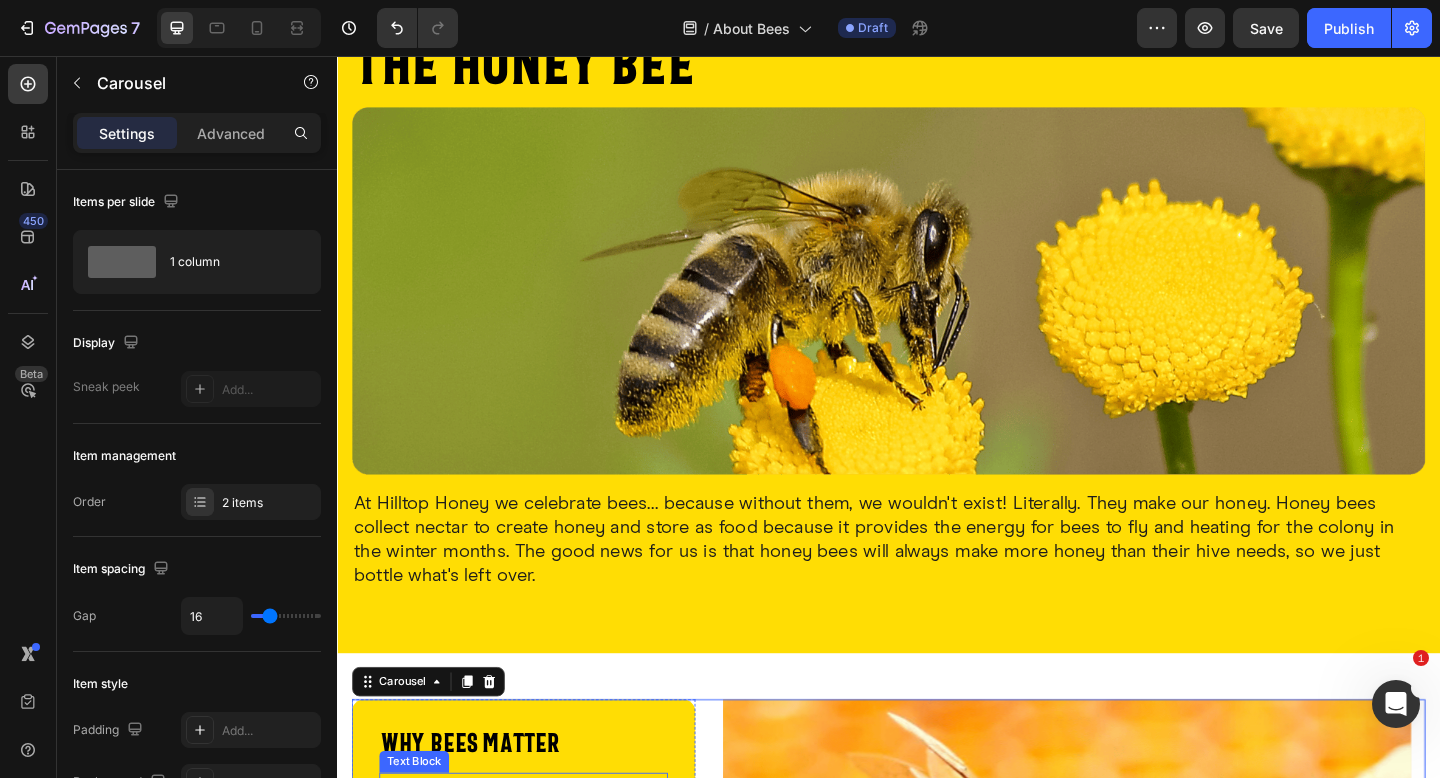 scroll, scrollTop: 0, scrollLeft: 0, axis: both 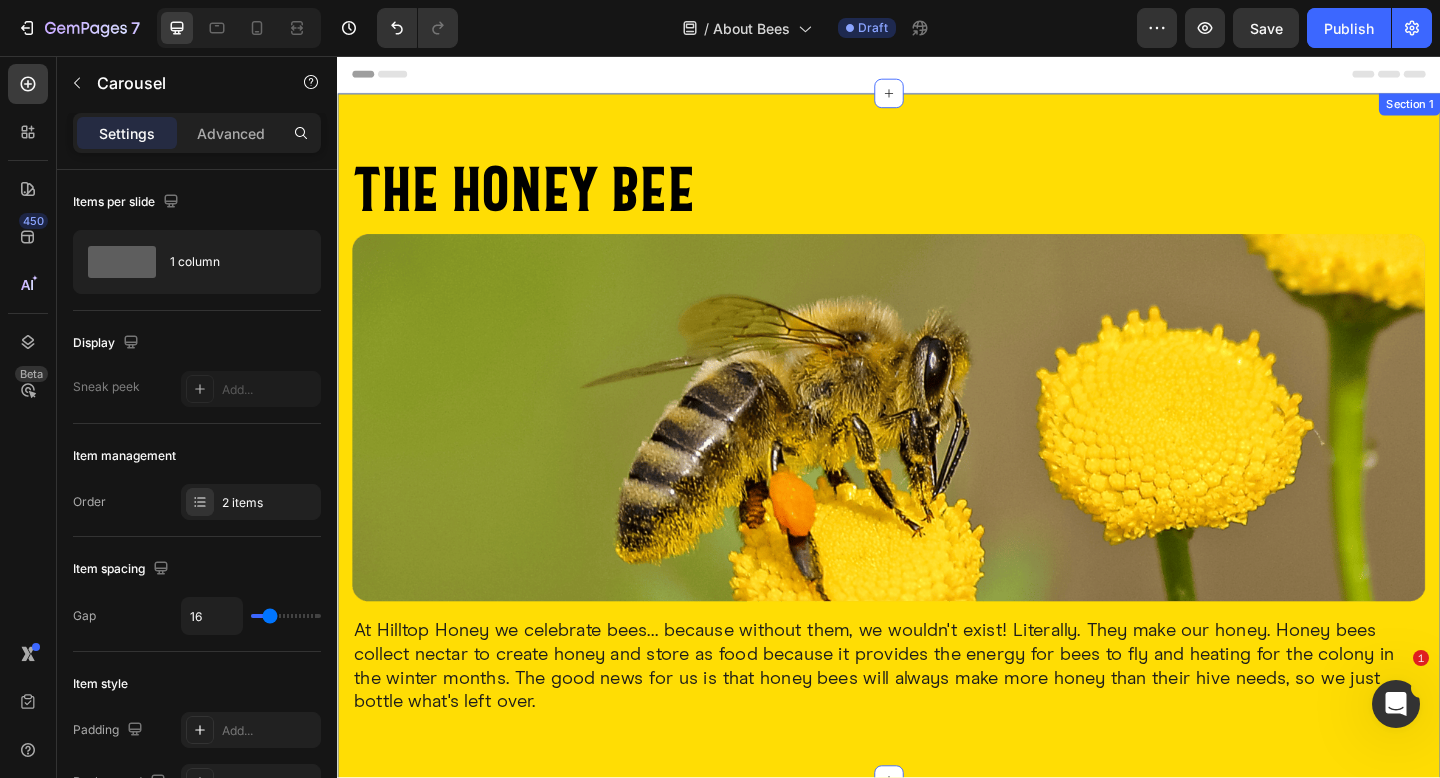 click on "the Honey bee Heading Image At Hilltop Honey we celebrate bees... because without them, we wouldn't exist! Literally. They make our honey. Honey bees collect nectar to create honey and store as food because it provides the energy for bees to fly and heating for the colony in the winter months. The good news for us is that honey bees will always make more honey than their hive needs, so we just bottle what's left over. Text Block Row Section 1" at bounding box center [937, 470] 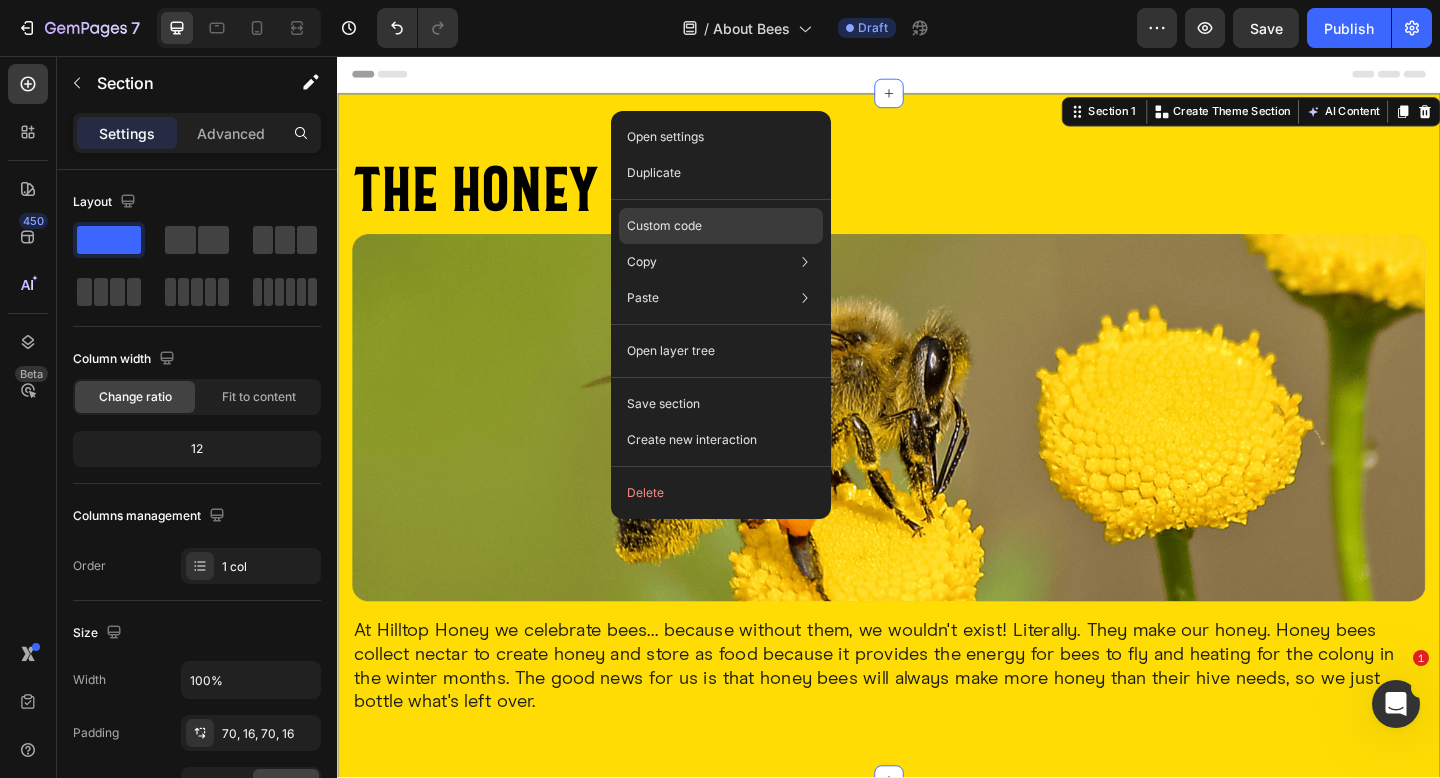 click on "Custom code" 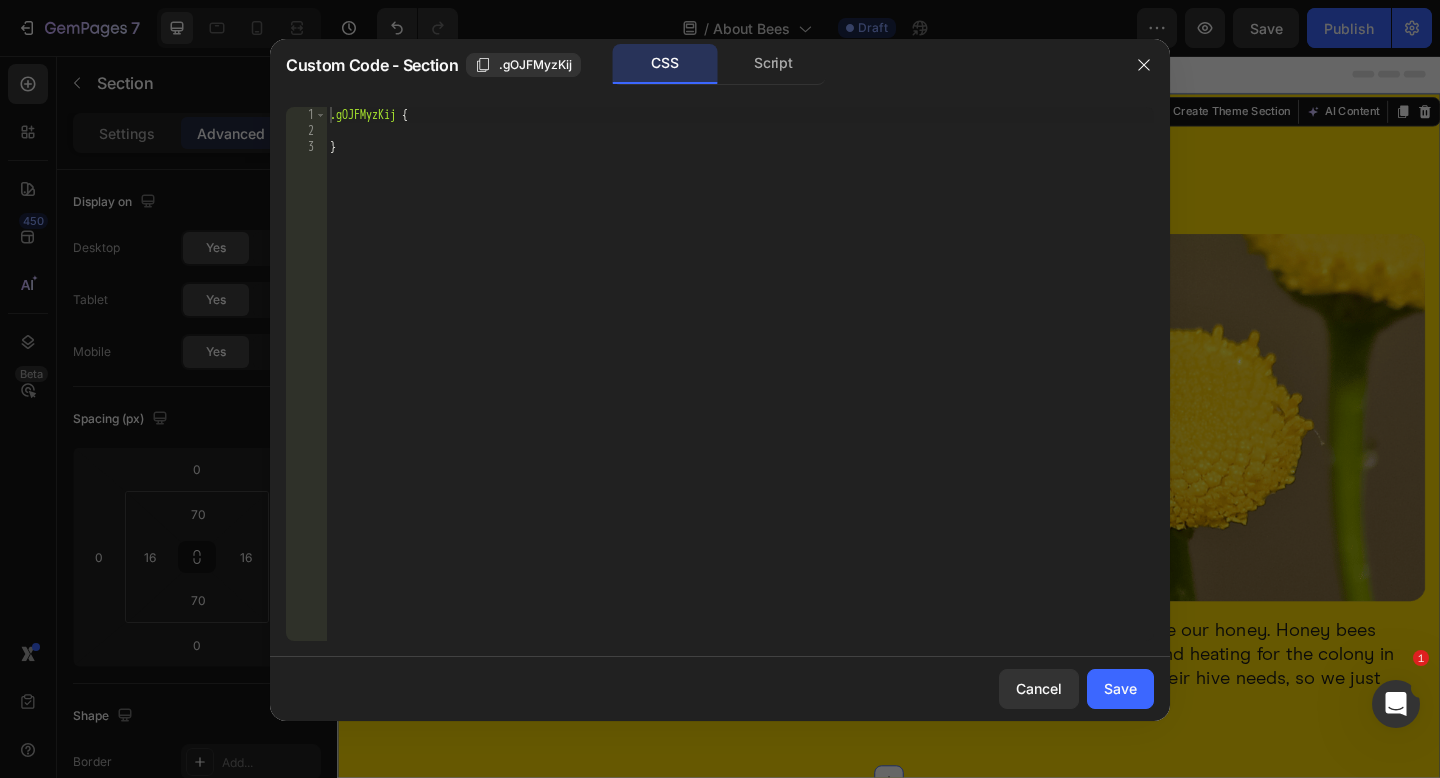 click on ".gOJFMyzKij   { }" at bounding box center (740, 390) 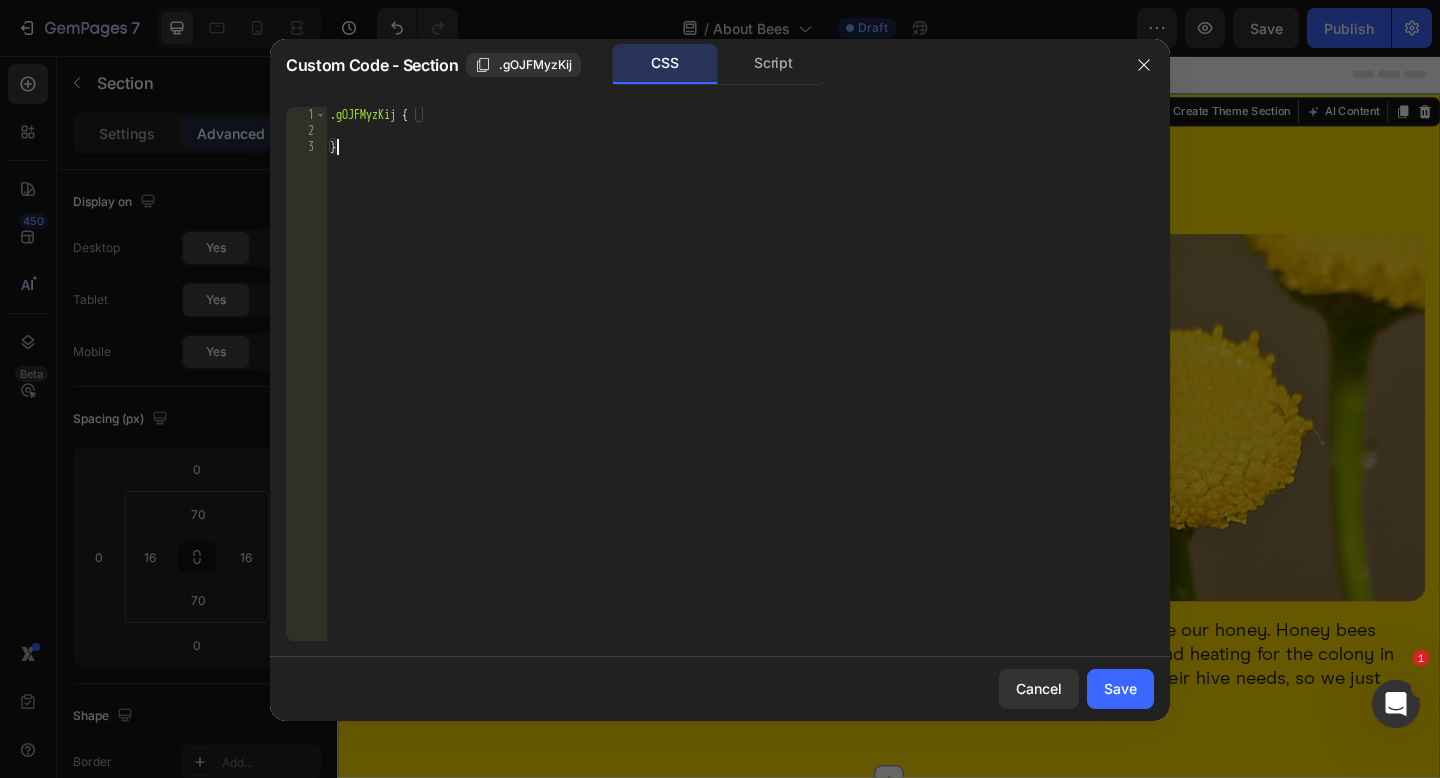 paste on "font-family: inherit !important;" 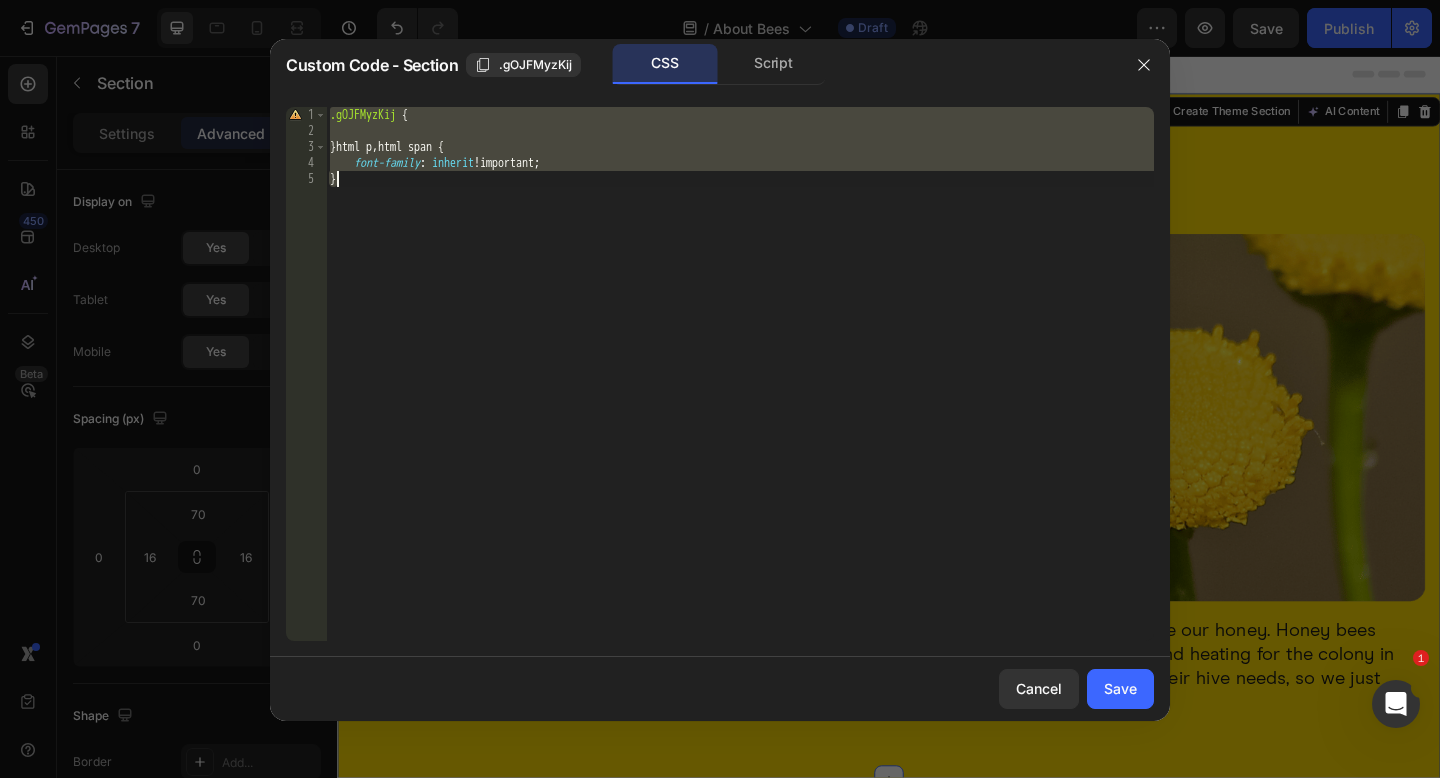 paste 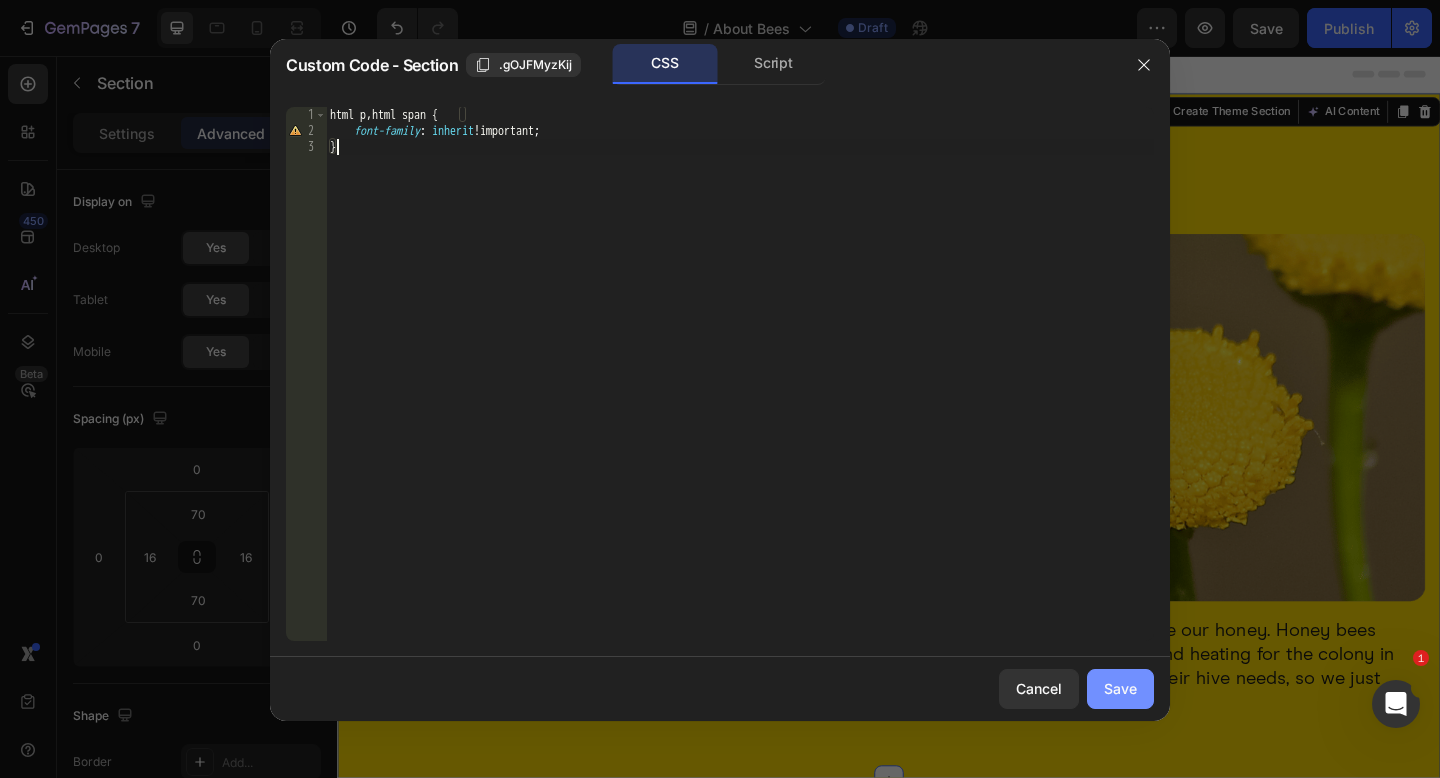 click on "Save" at bounding box center [1120, 688] 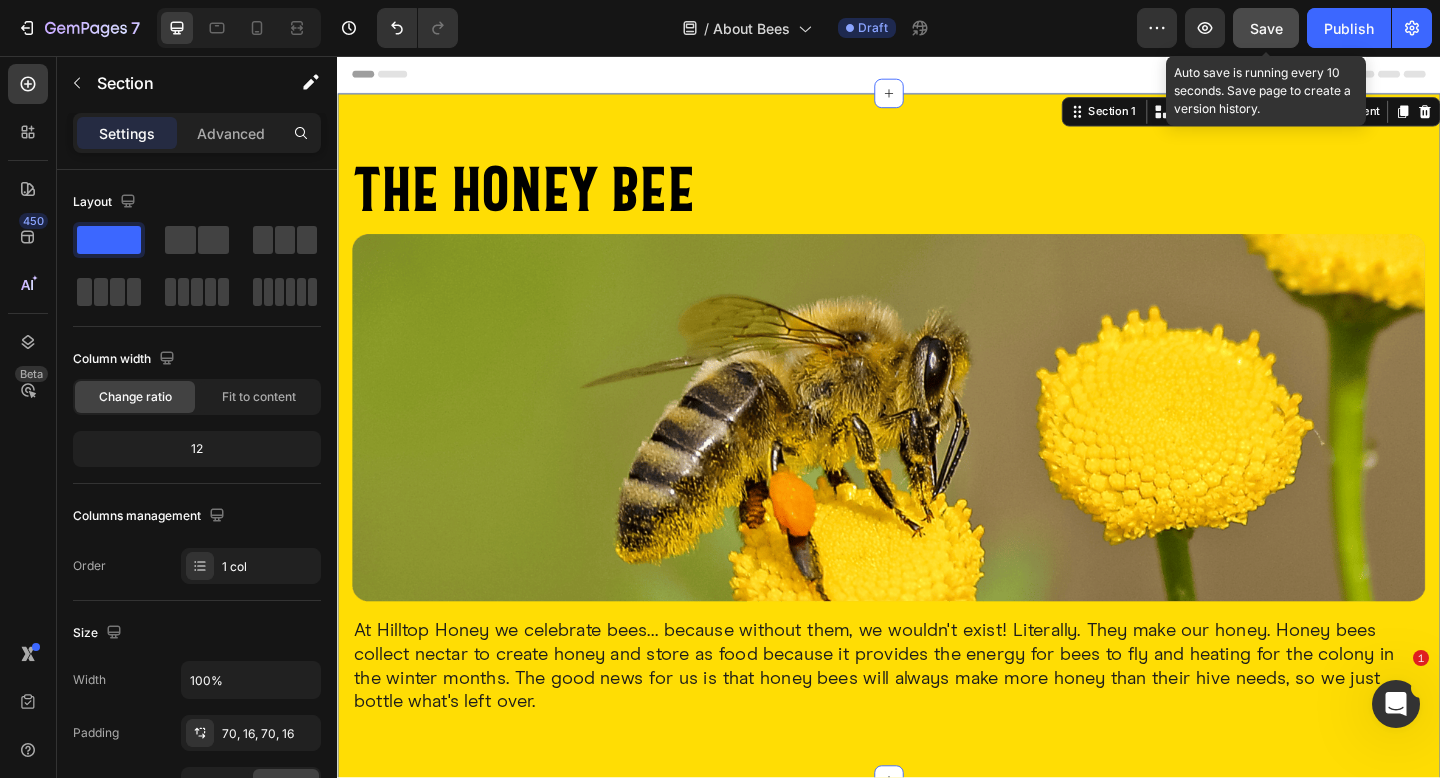 click on "Save" 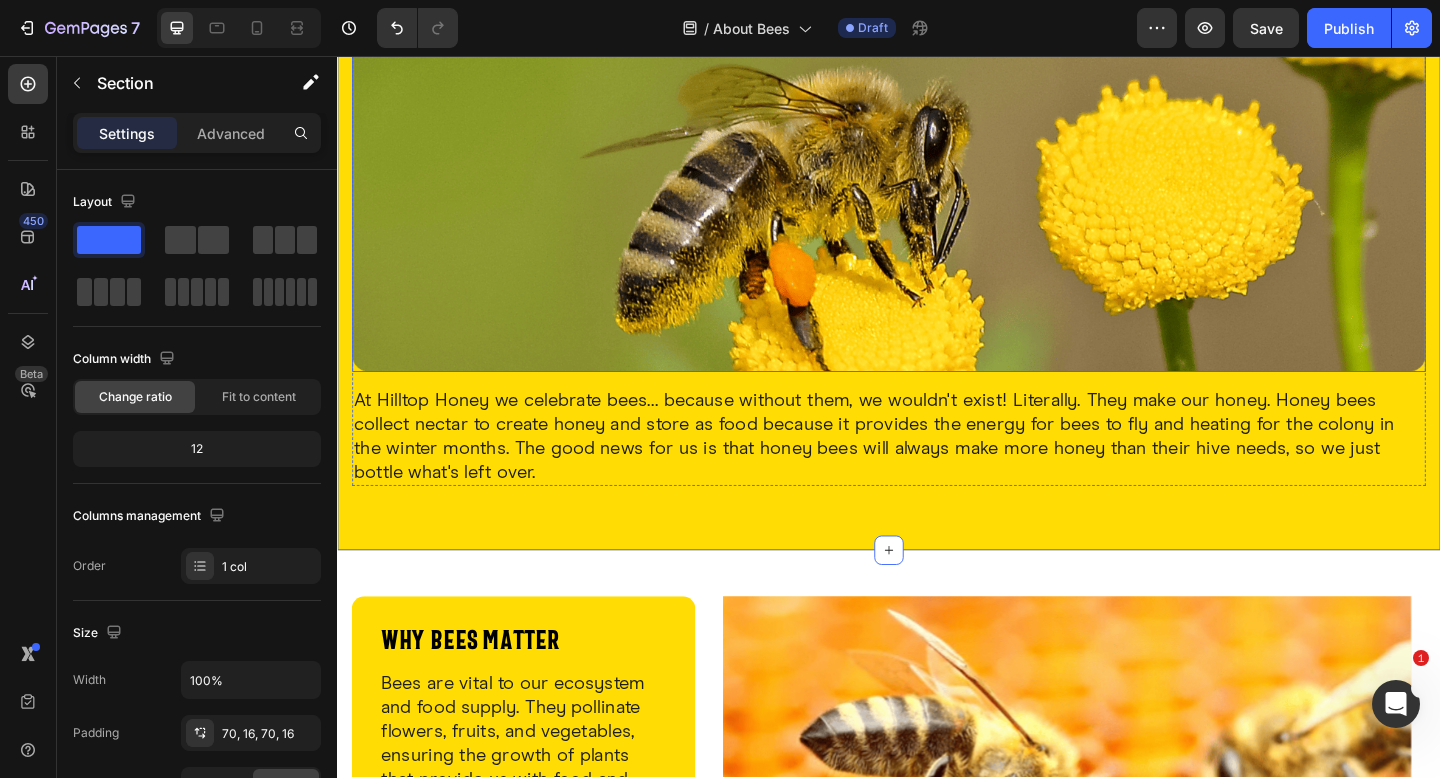scroll, scrollTop: 615, scrollLeft: 0, axis: vertical 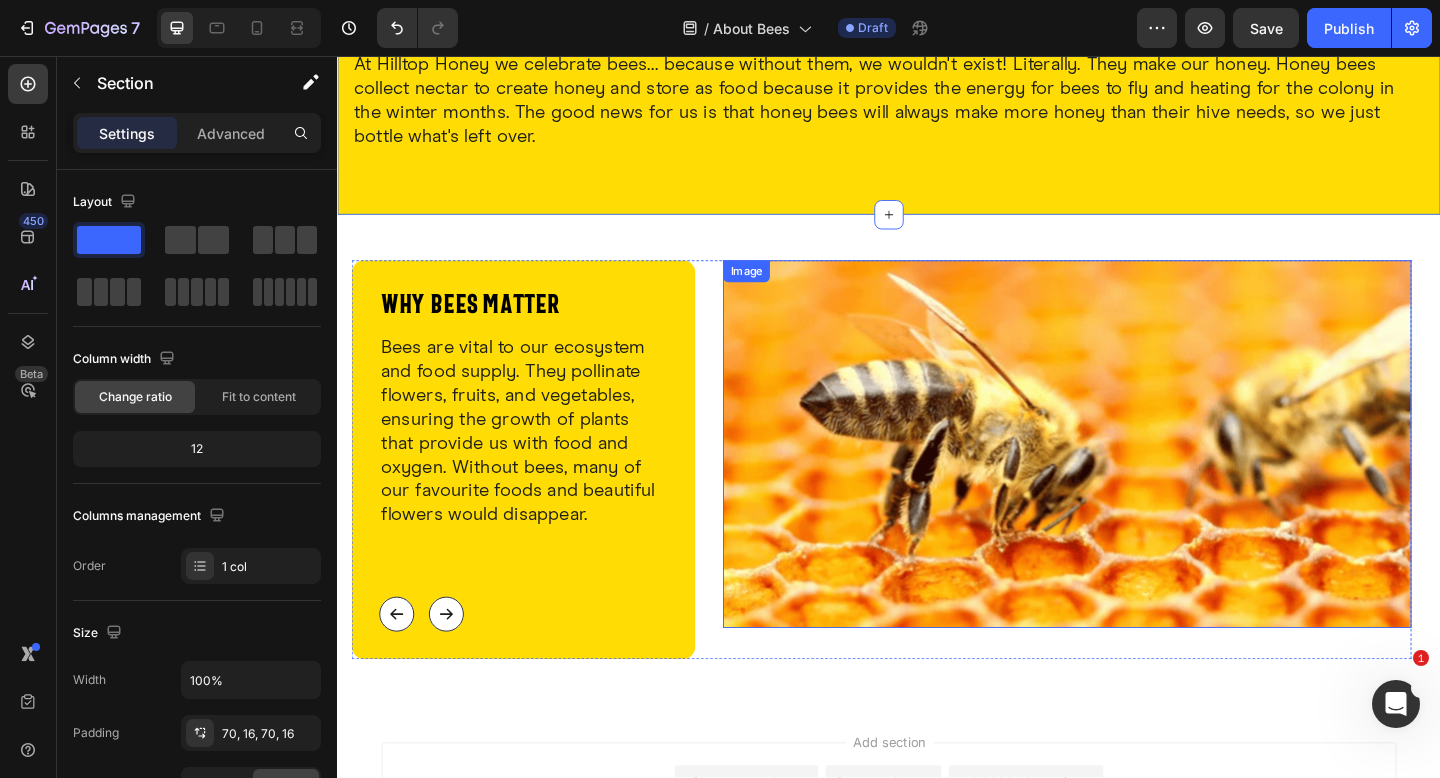 click at bounding box center [1131, 479] 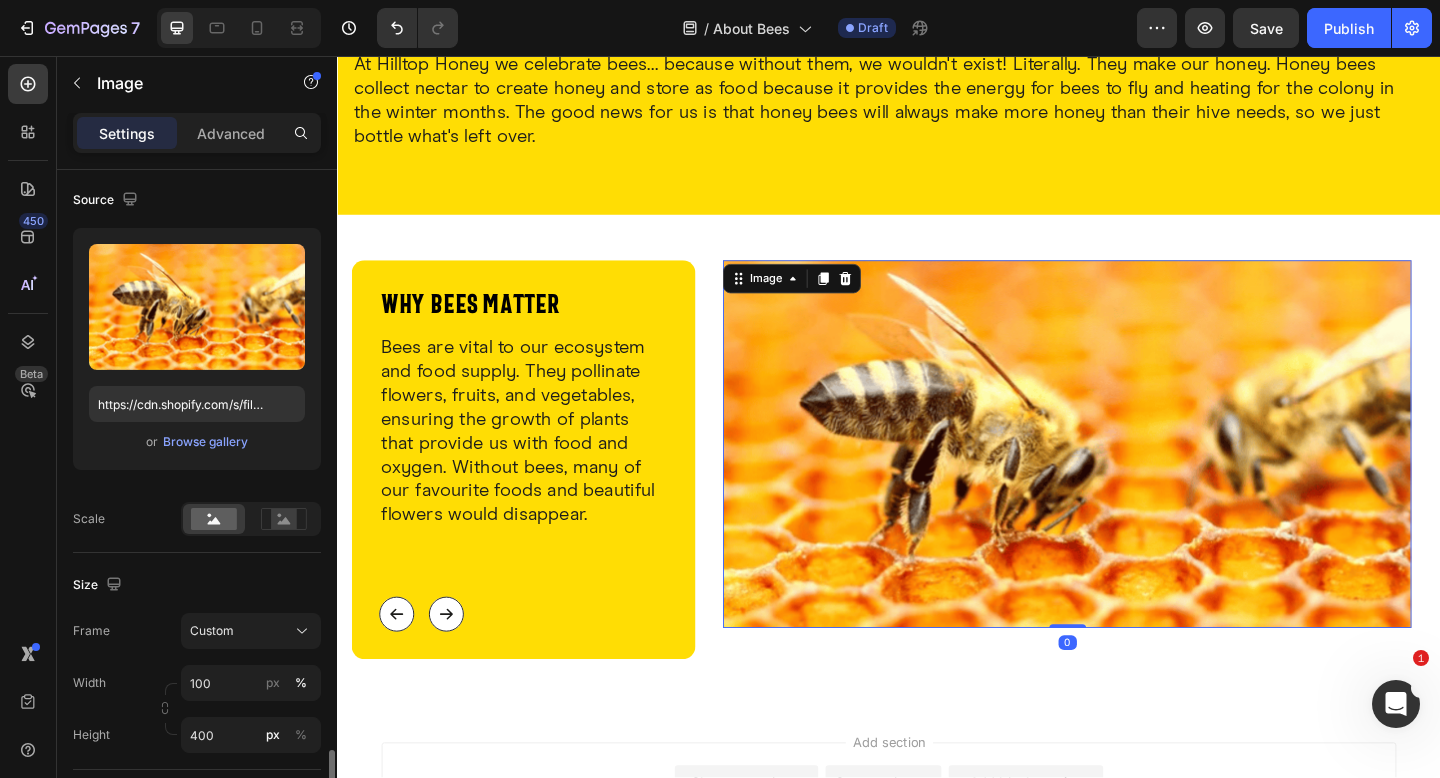 scroll, scrollTop: 507, scrollLeft: 0, axis: vertical 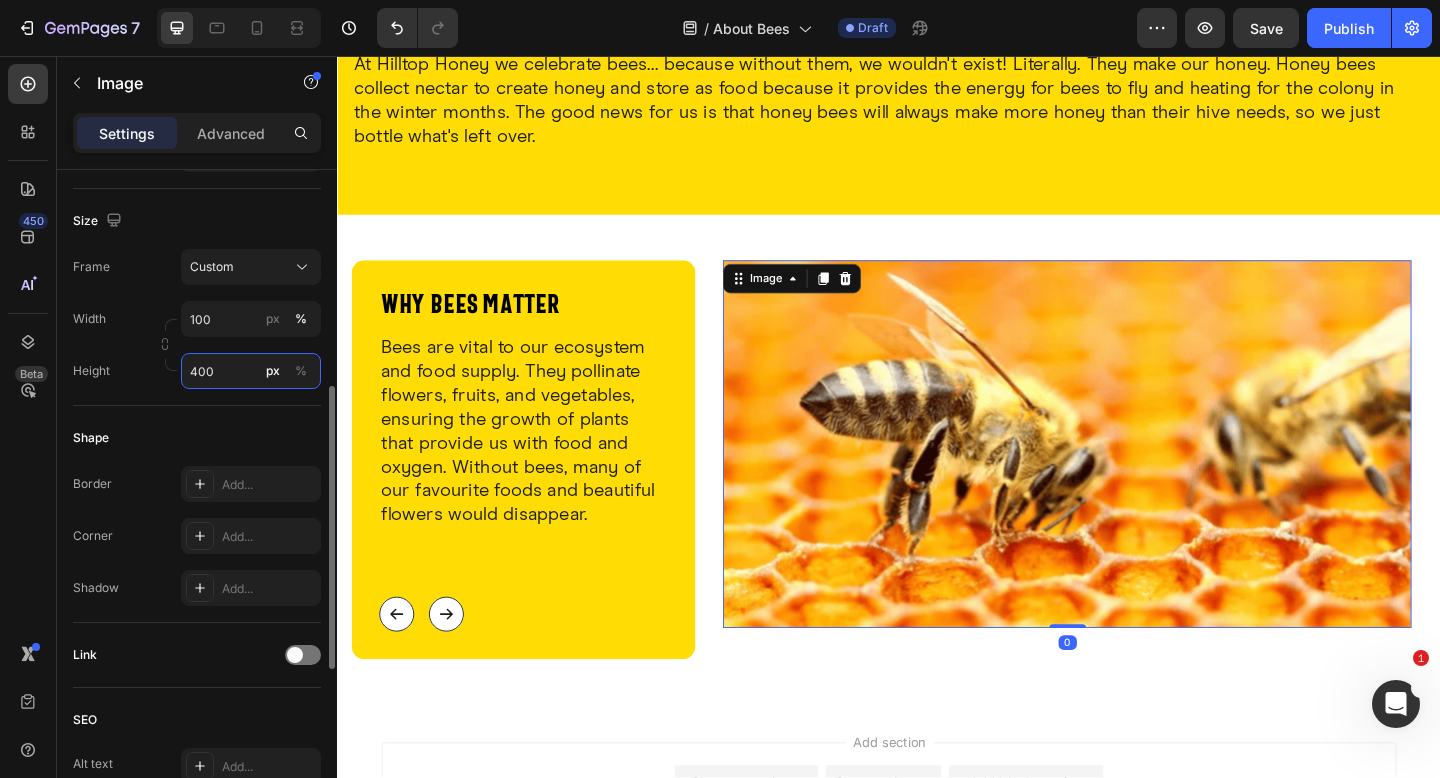 click on "400" at bounding box center [251, 371] 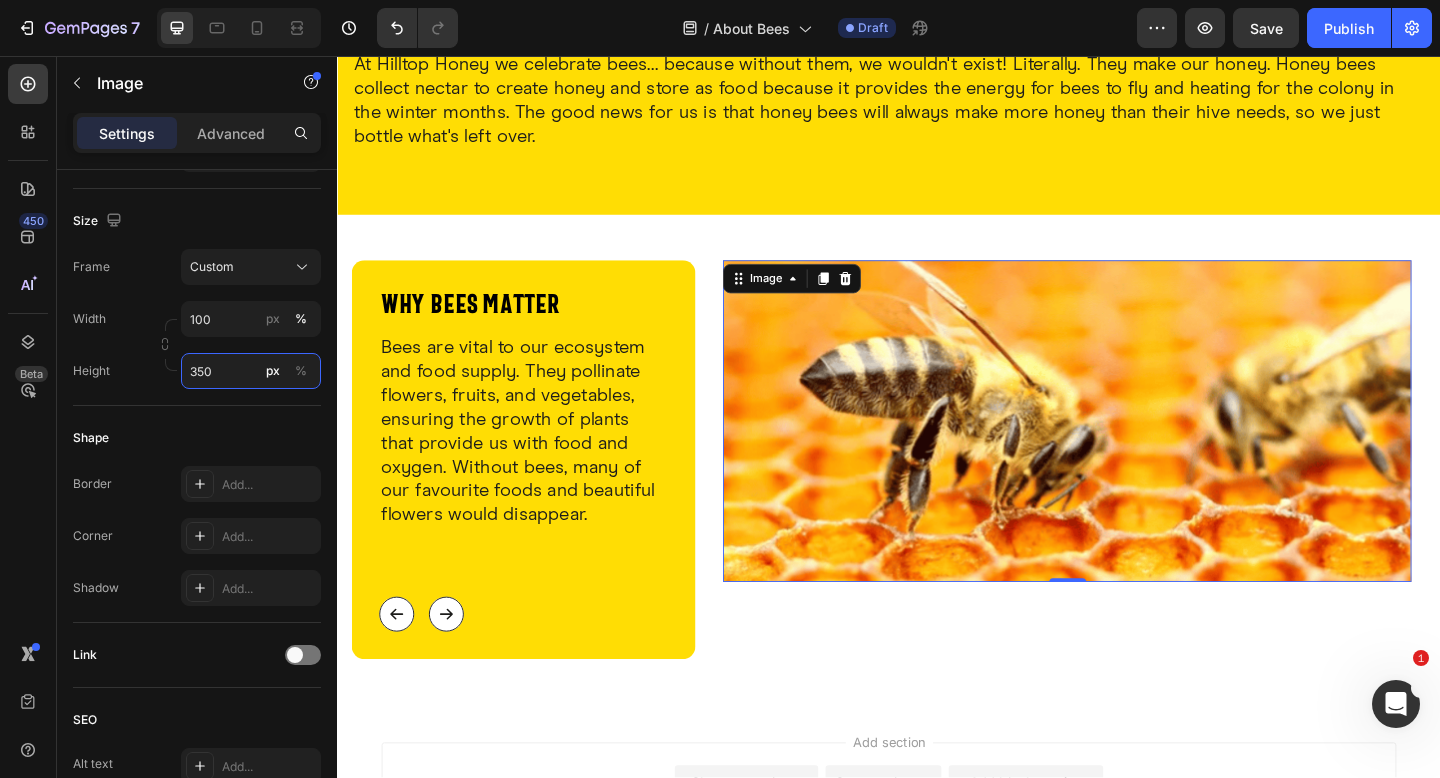 type on "350" 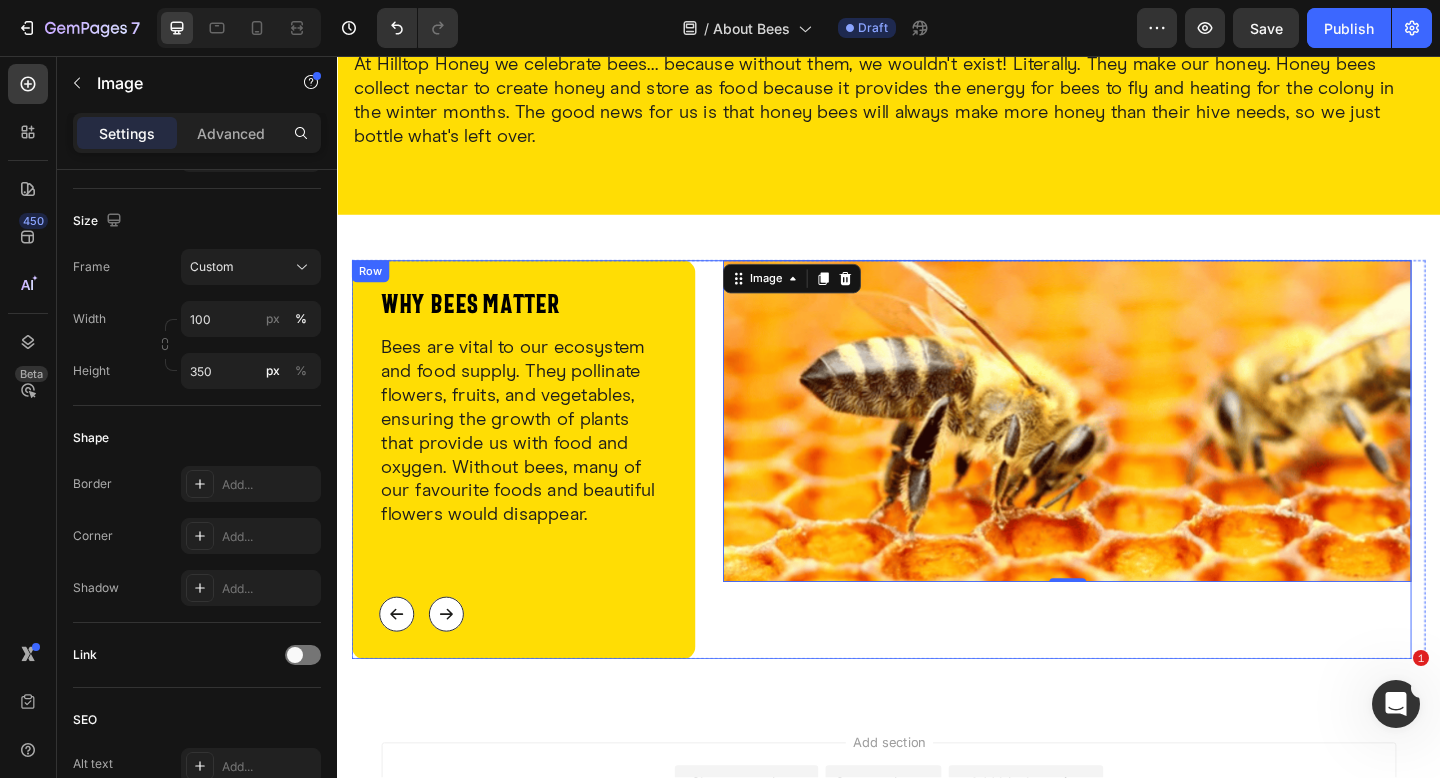 click on "why bees matter Heading Bees are vital to our ecosystem and food supply. They pollinate flowers, fruits, and vegetables, ensuring the growth of plants that provide us with food and oxygen. Without bees, many of our favourite foods and beautiful flowers would disappear. Text Block
Button
Button Row Row Image   0 Row" at bounding box center [929, 496] 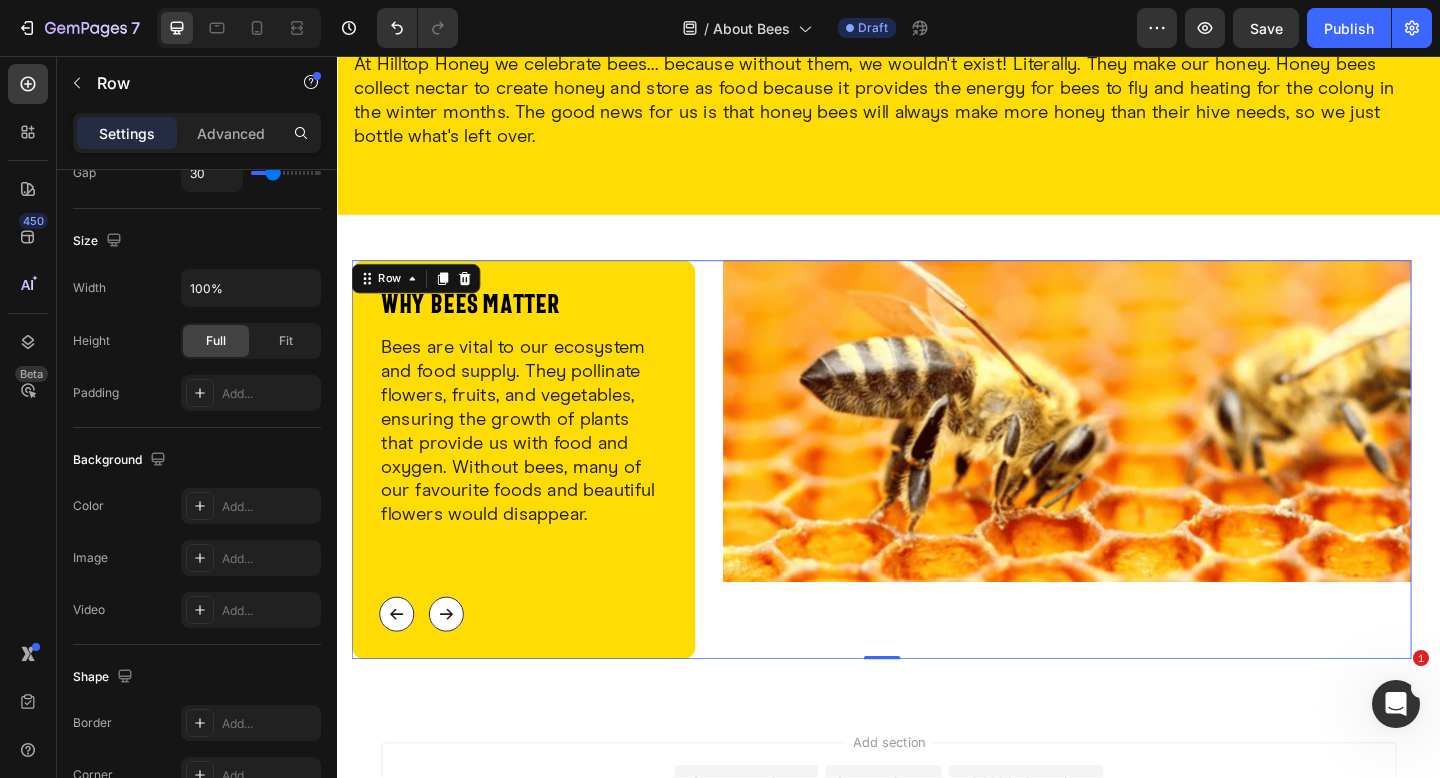 scroll, scrollTop: 0, scrollLeft: 0, axis: both 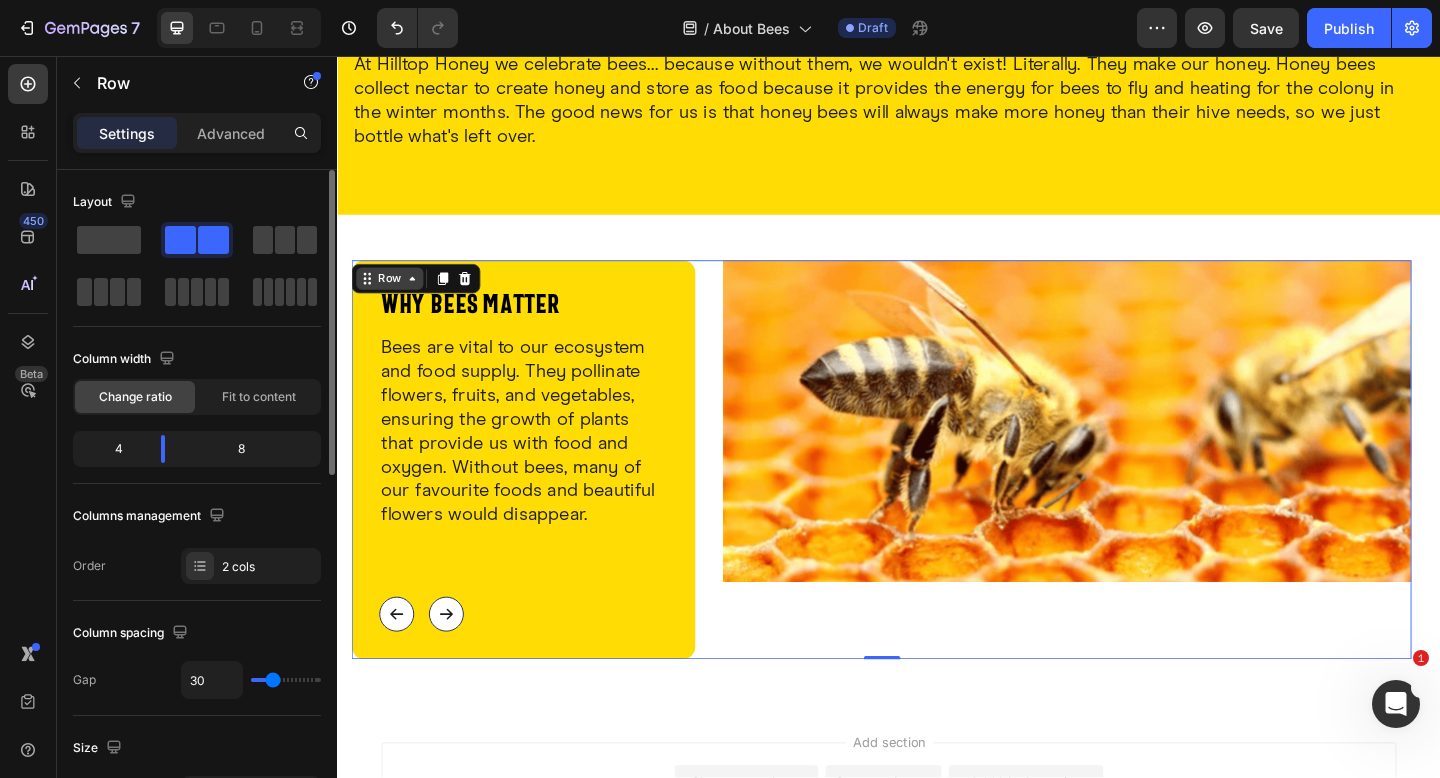 click 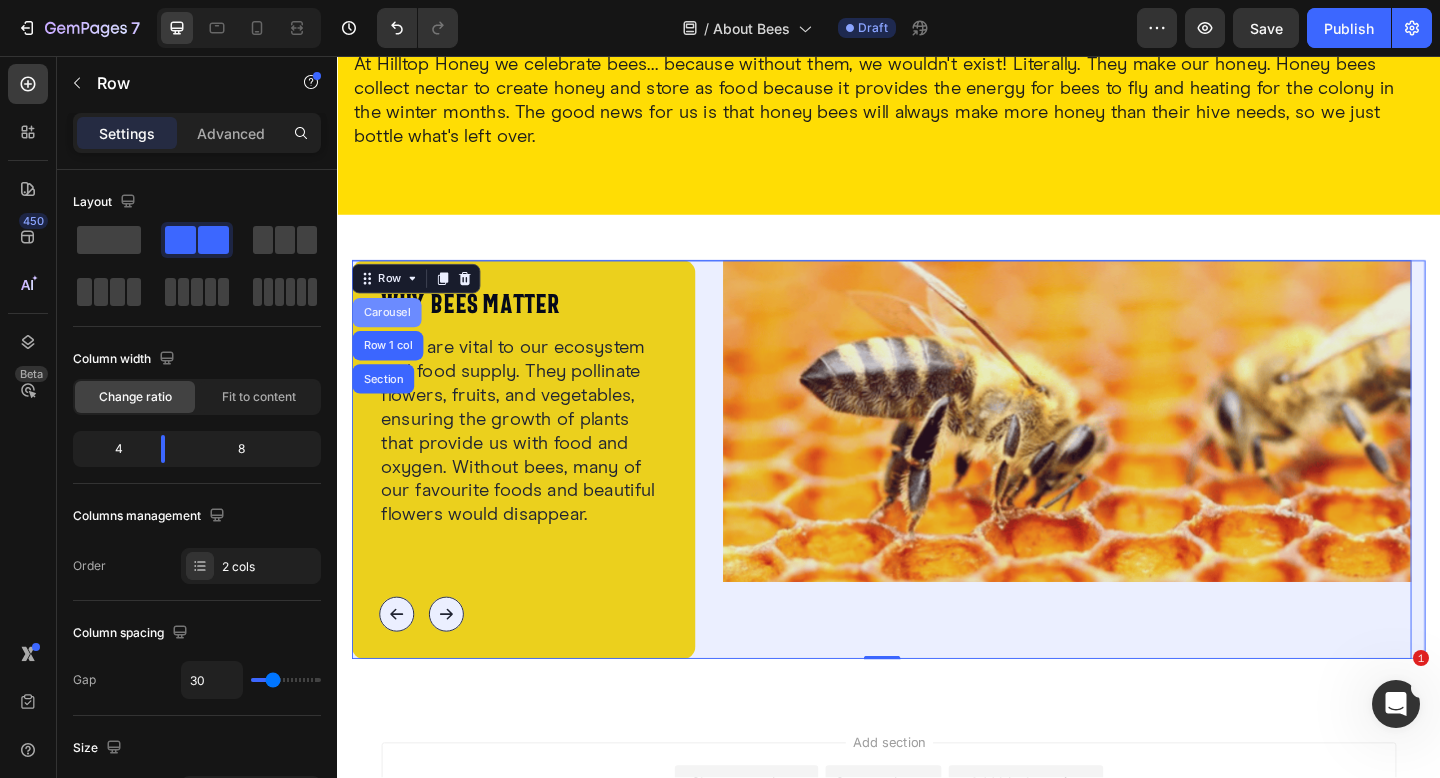 click on "Carousel" at bounding box center [391, 336] 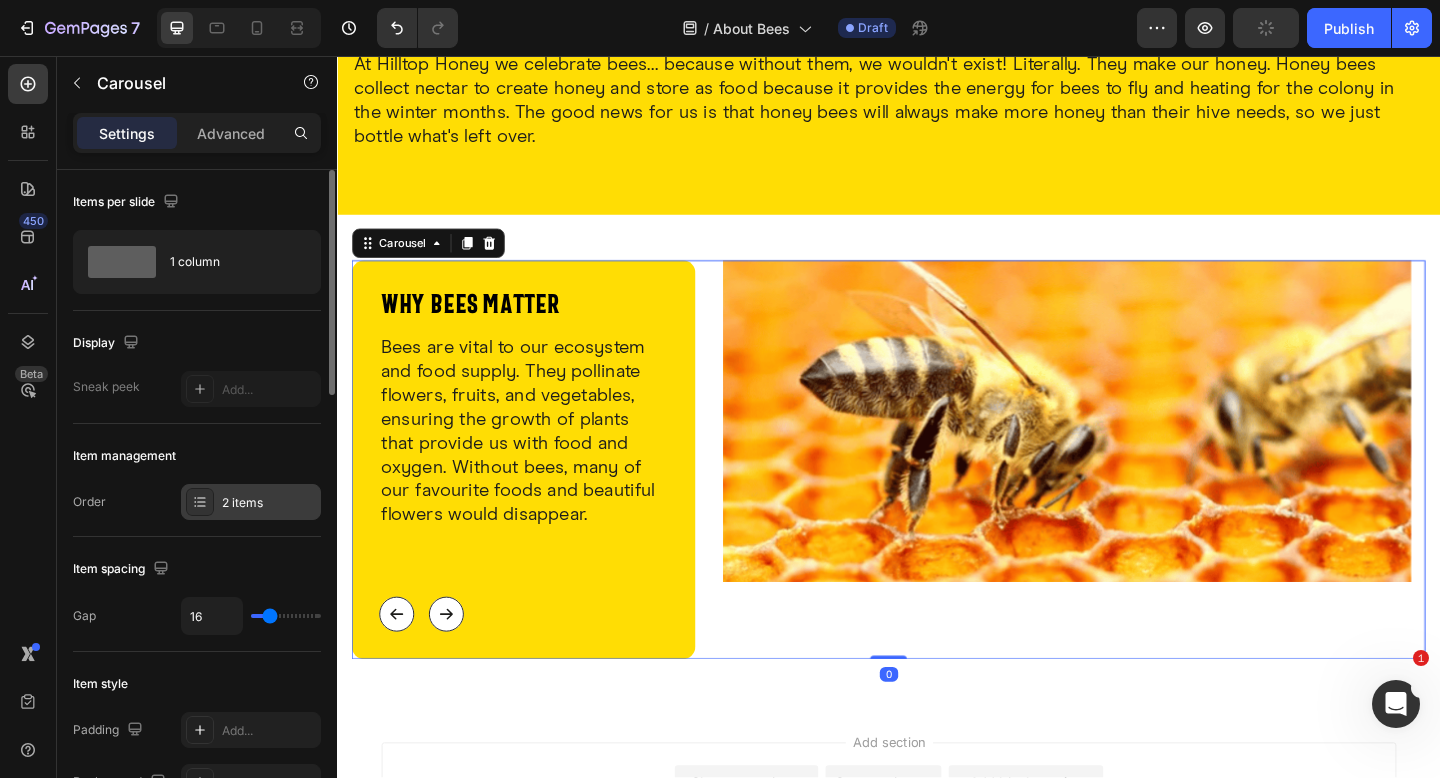 click on "2 items" at bounding box center [269, 503] 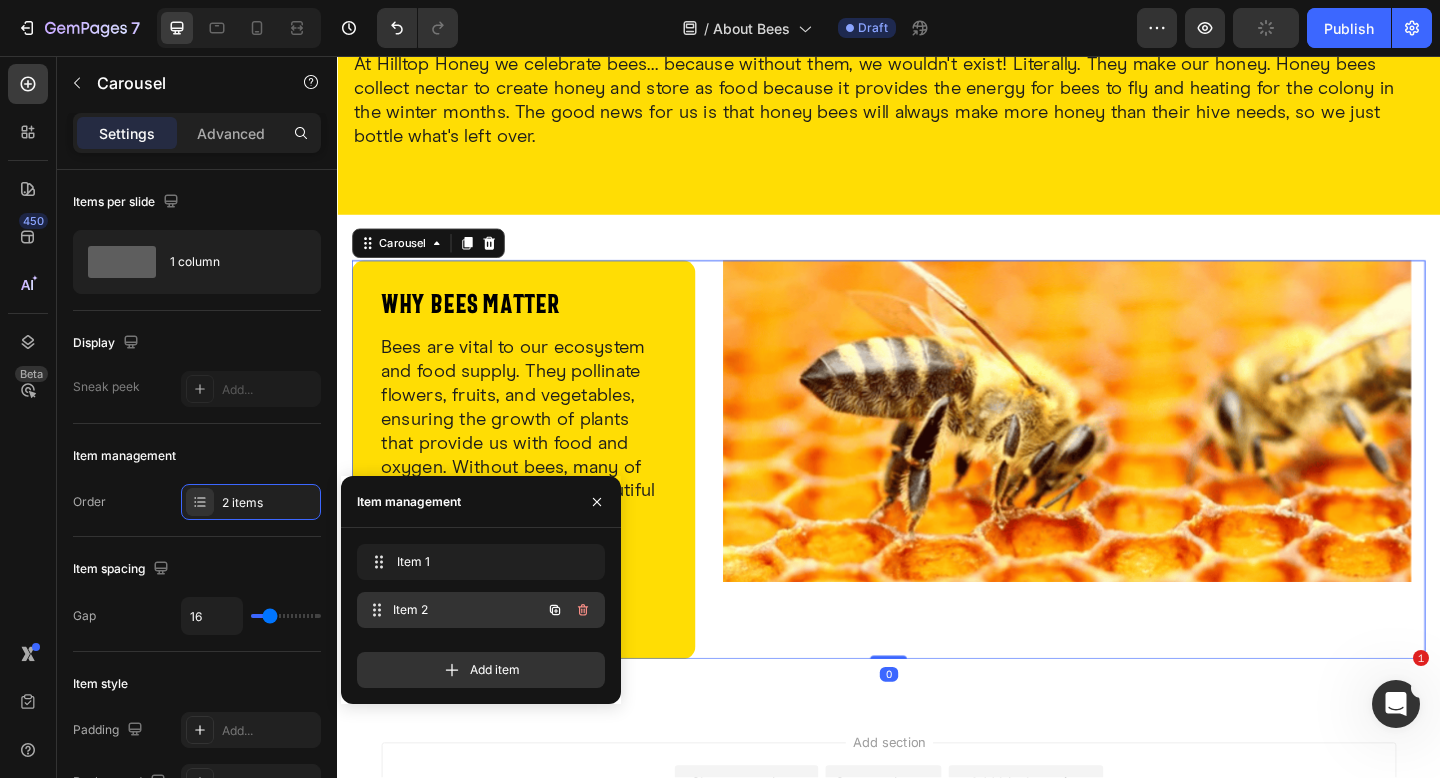 click on "Item 2" at bounding box center [467, 610] 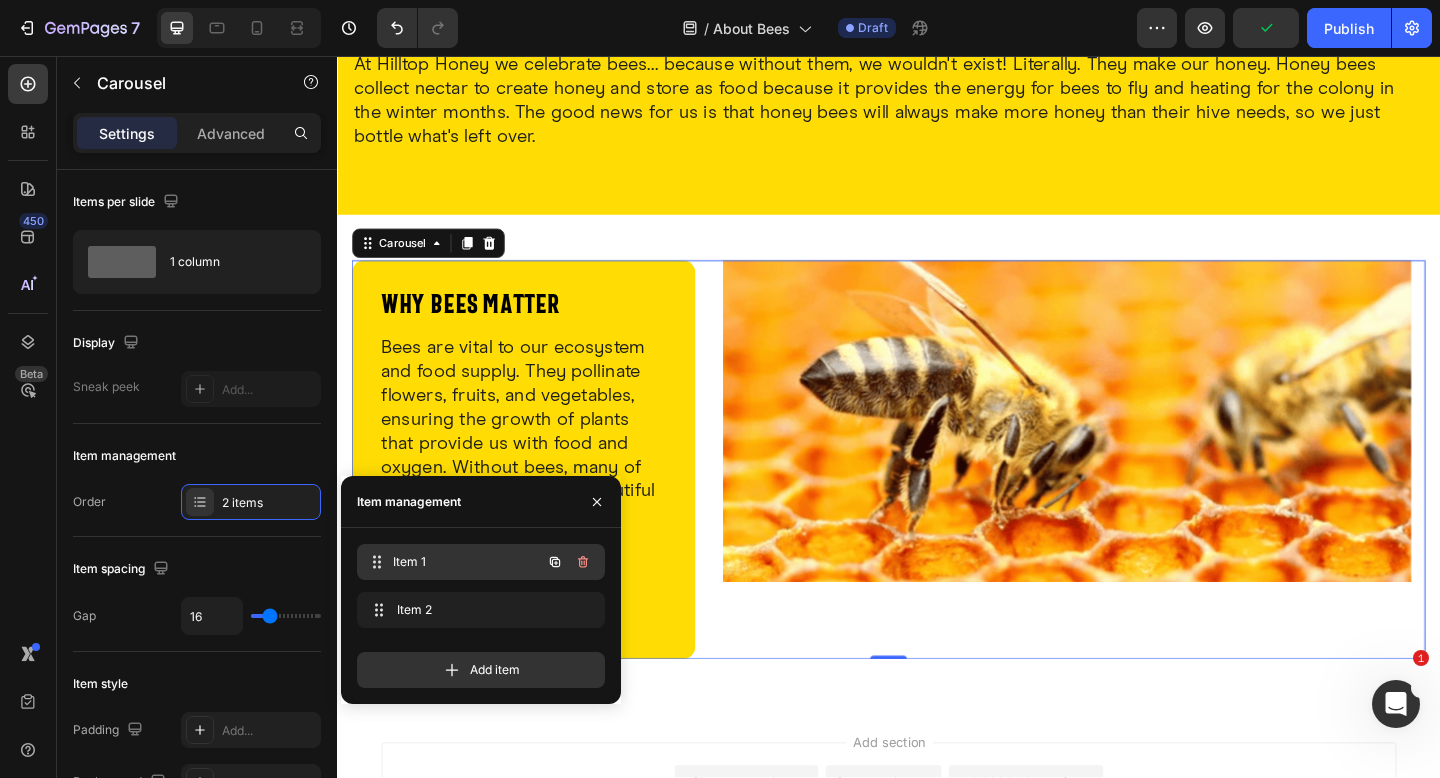 click on "Item 1" at bounding box center [467, 562] 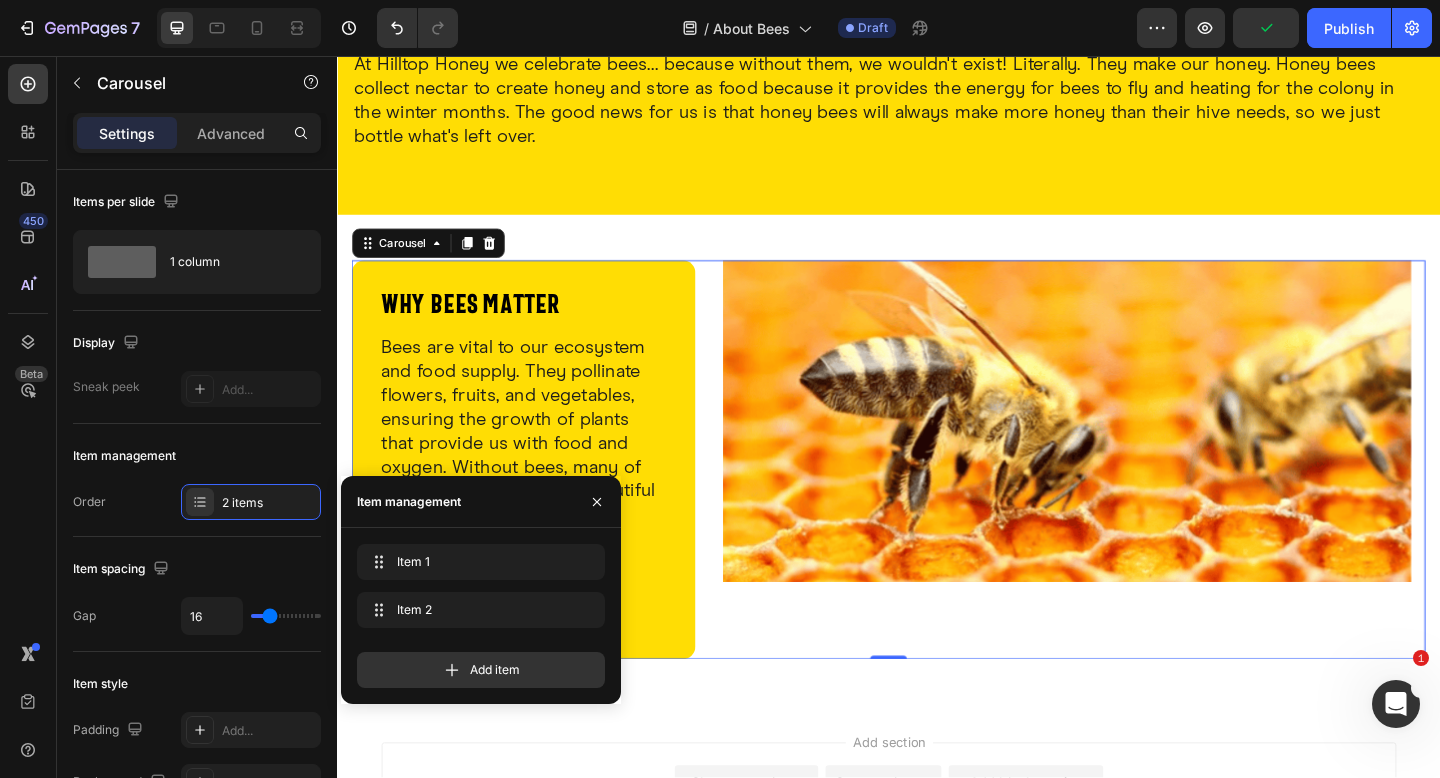 click on "Item 1 Item 1 Item 2 Item 2" at bounding box center [481, 590] 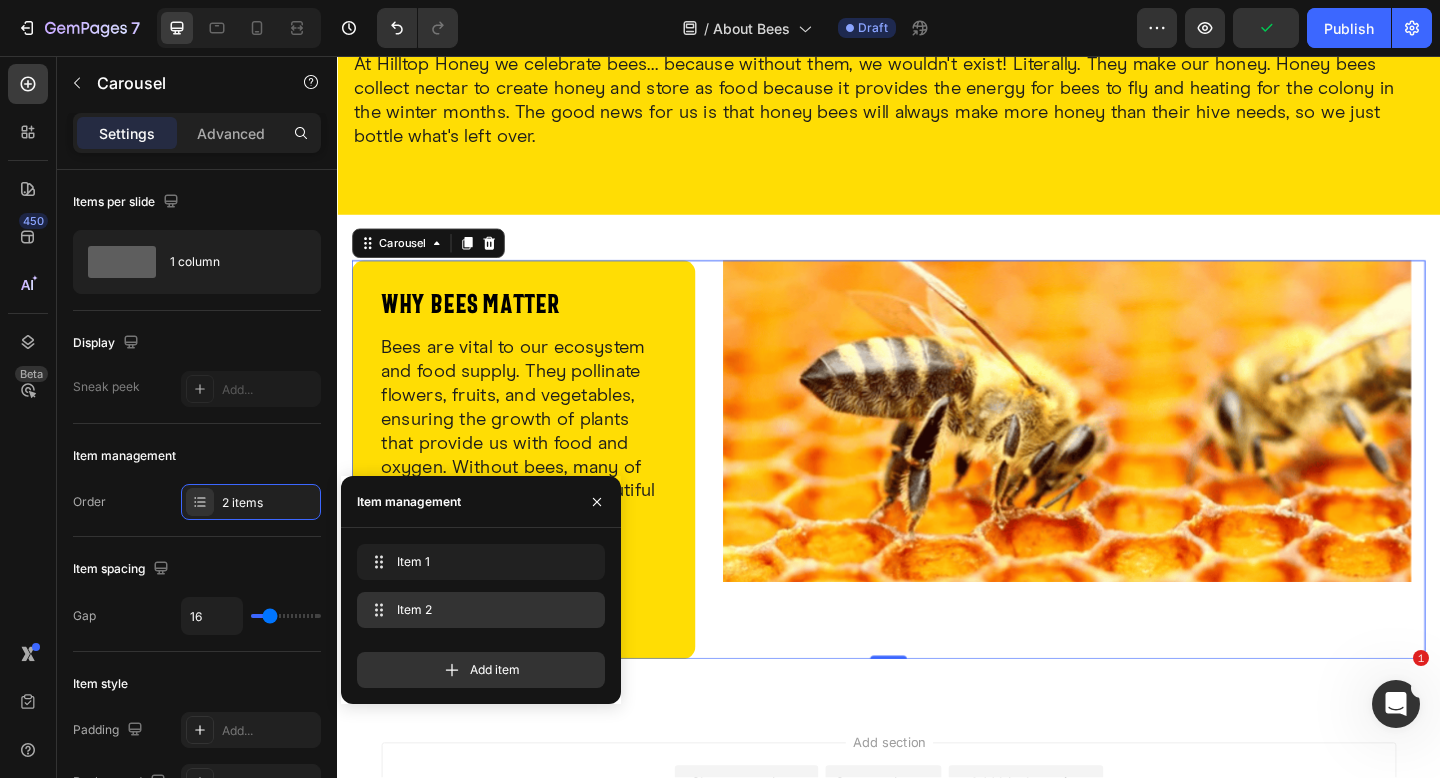 click on "Item 2" at bounding box center (477, 610) 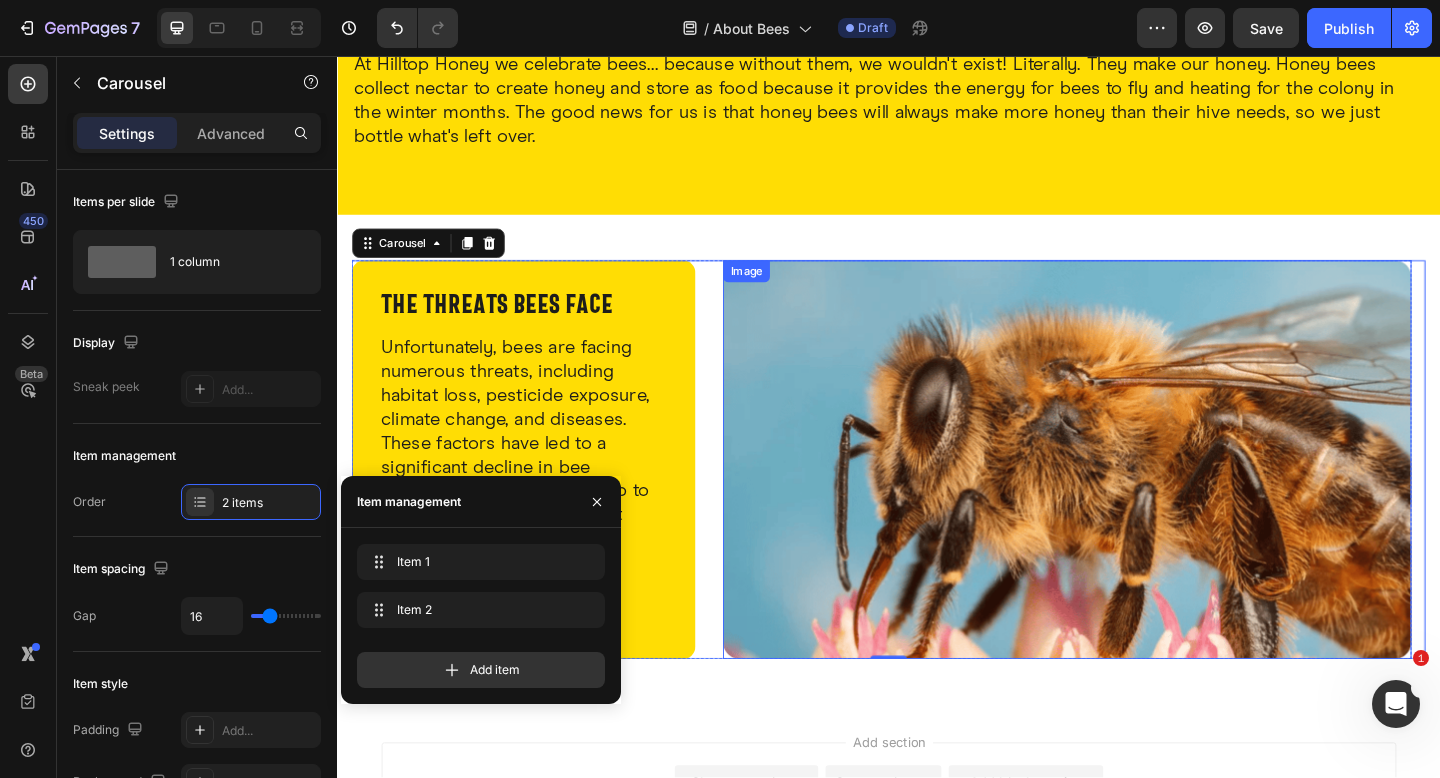 click at bounding box center (1131, 496) 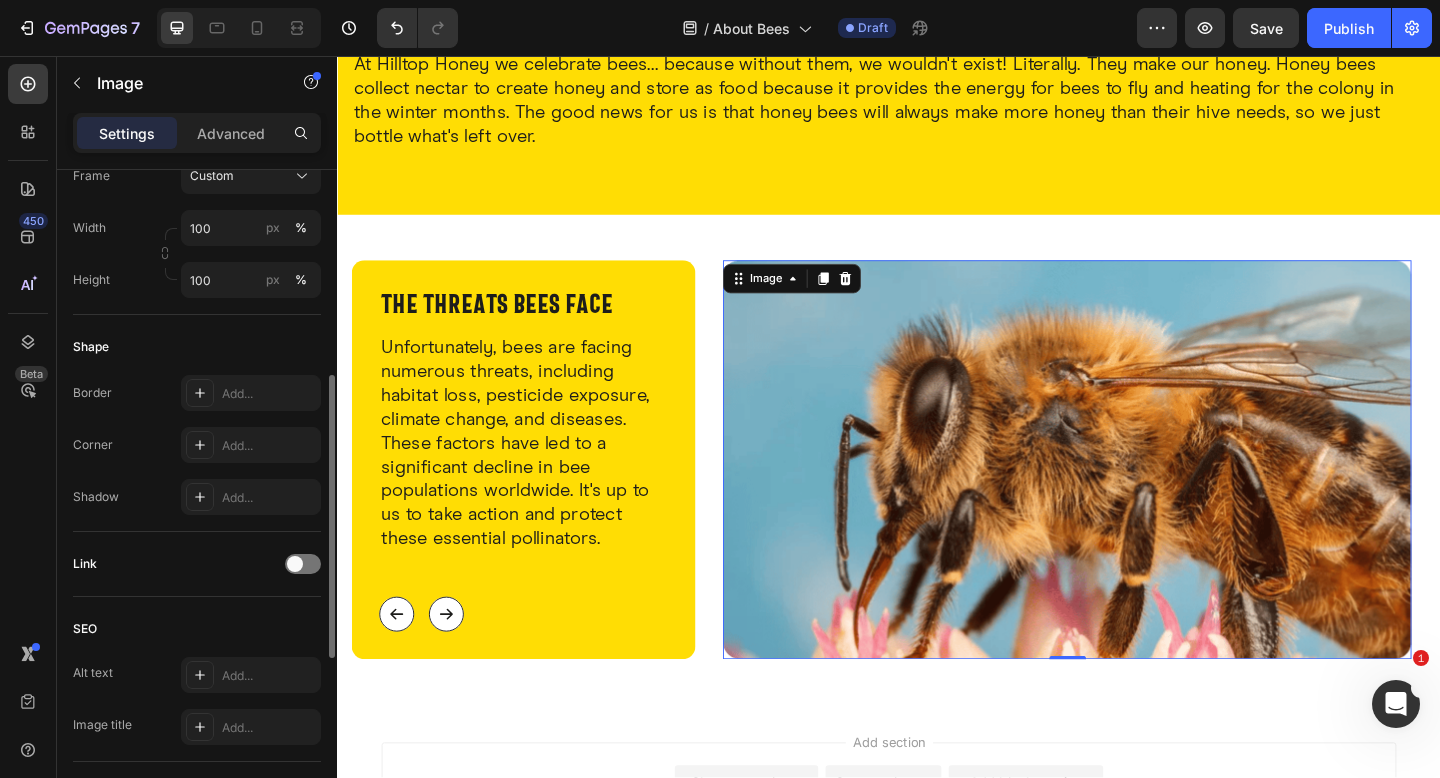 scroll, scrollTop: 473, scrollLeft: 0, axis: vertical 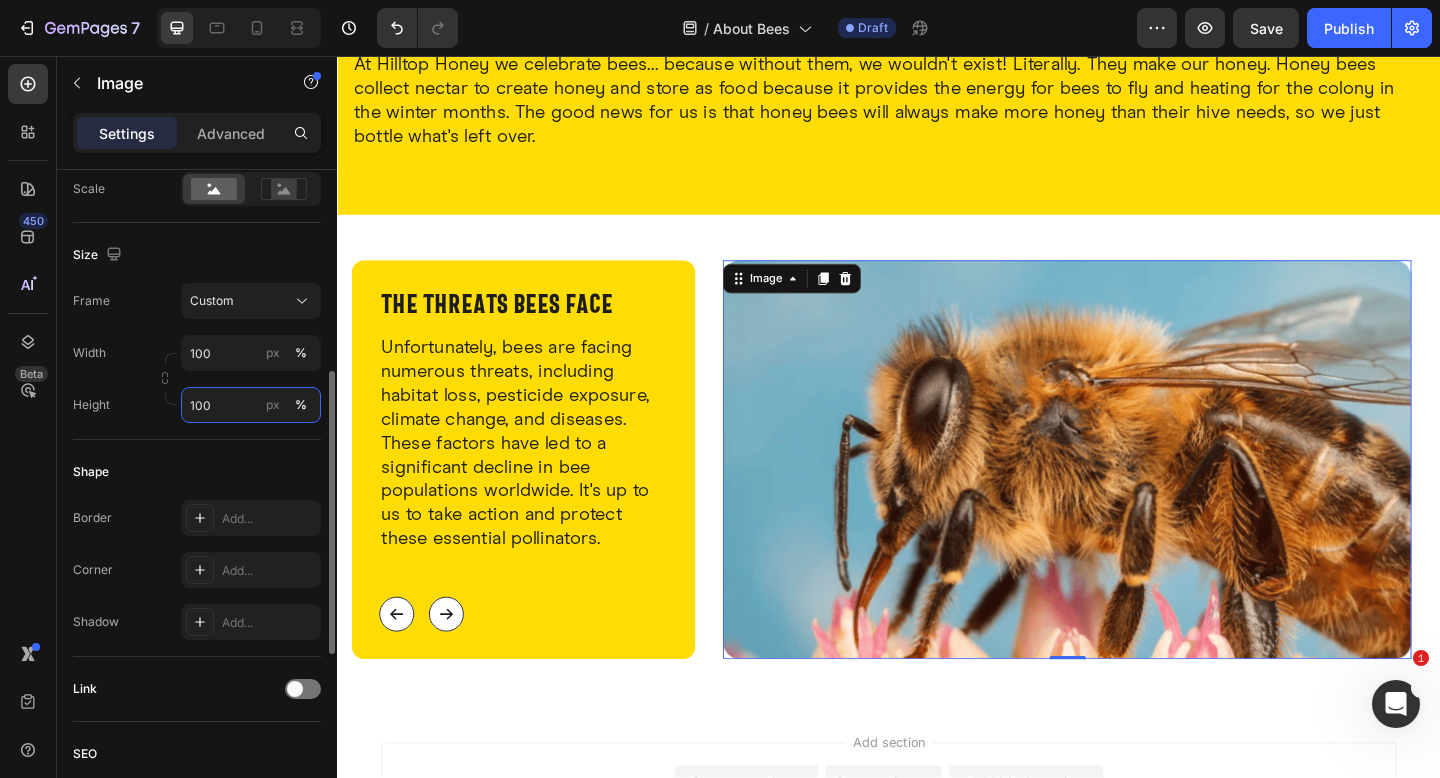 click on "100" at bounding box center [251, 405] 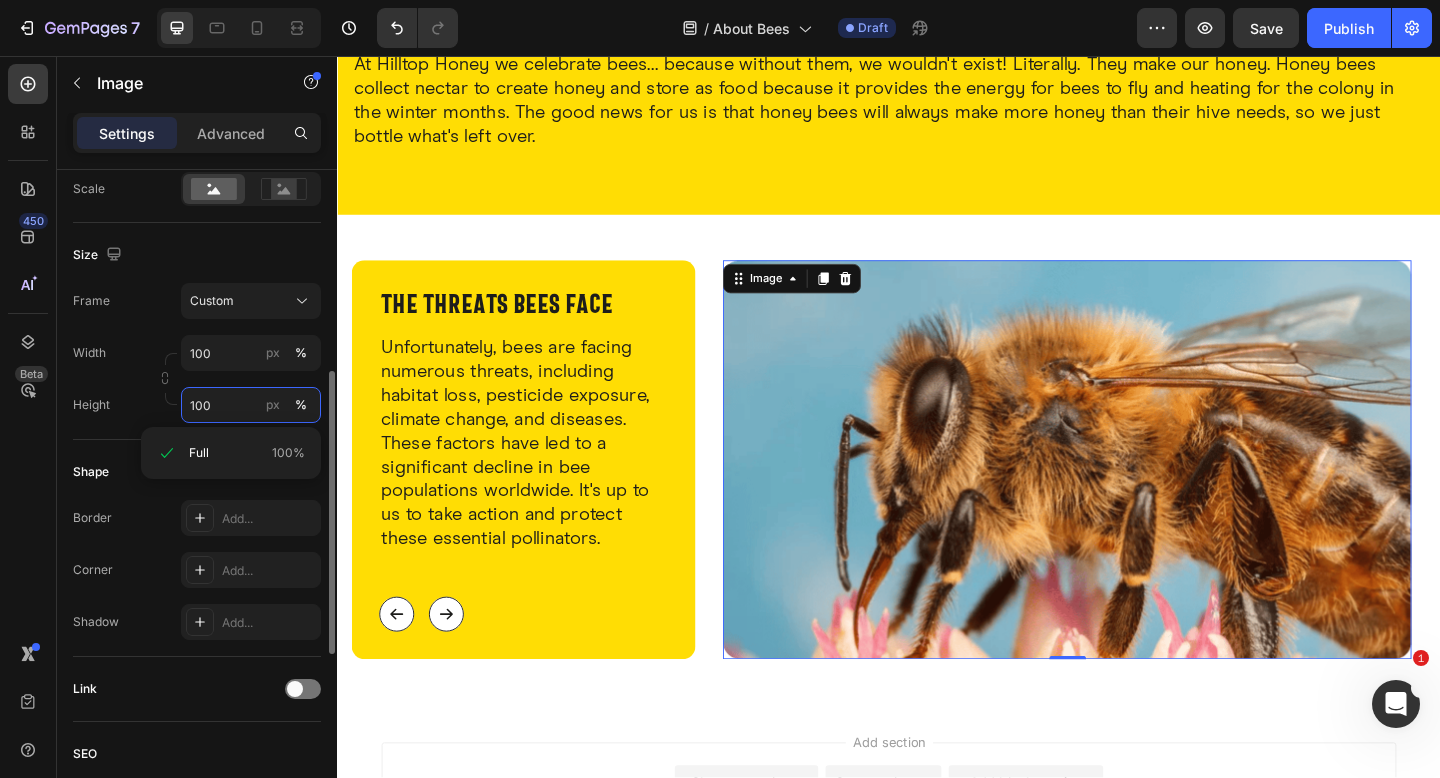 paste on "35" 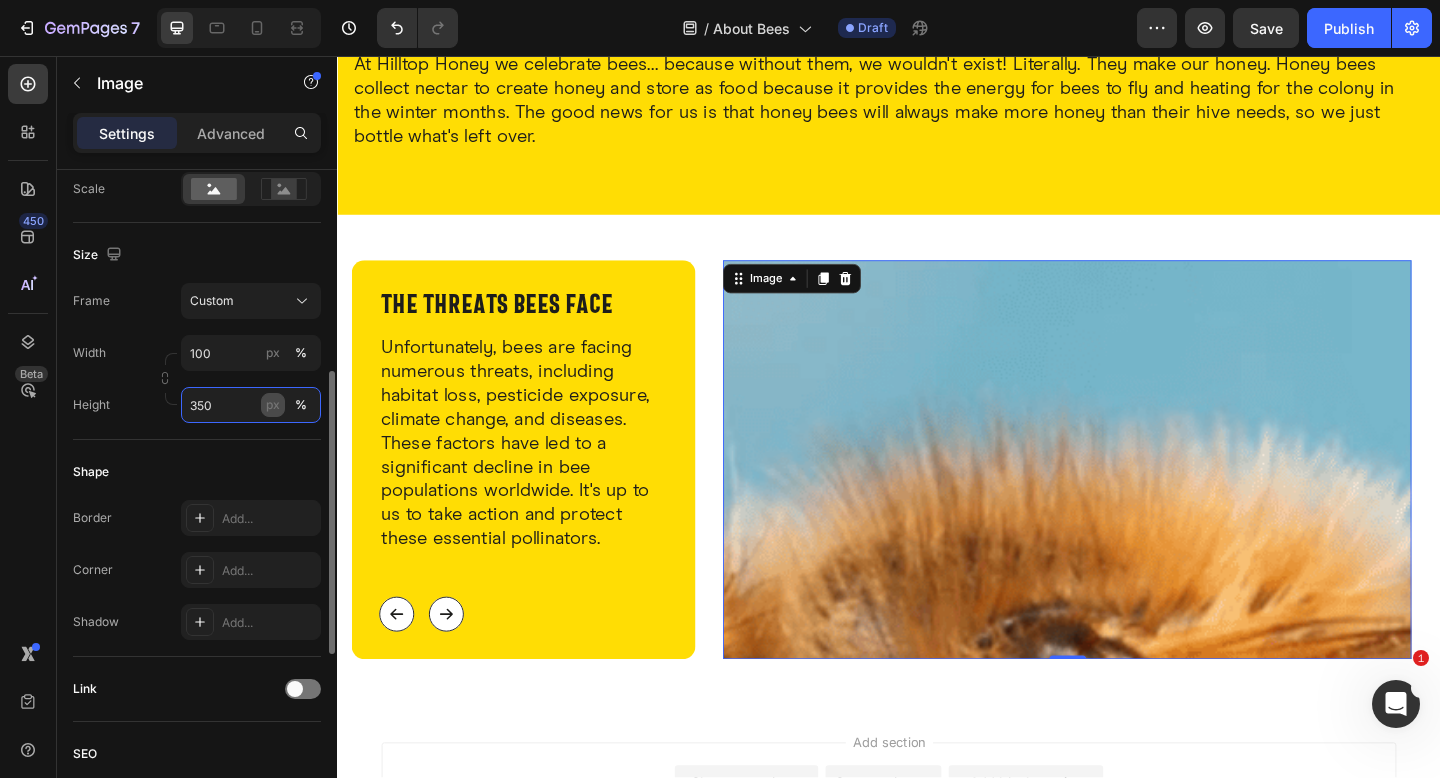 type on "350" 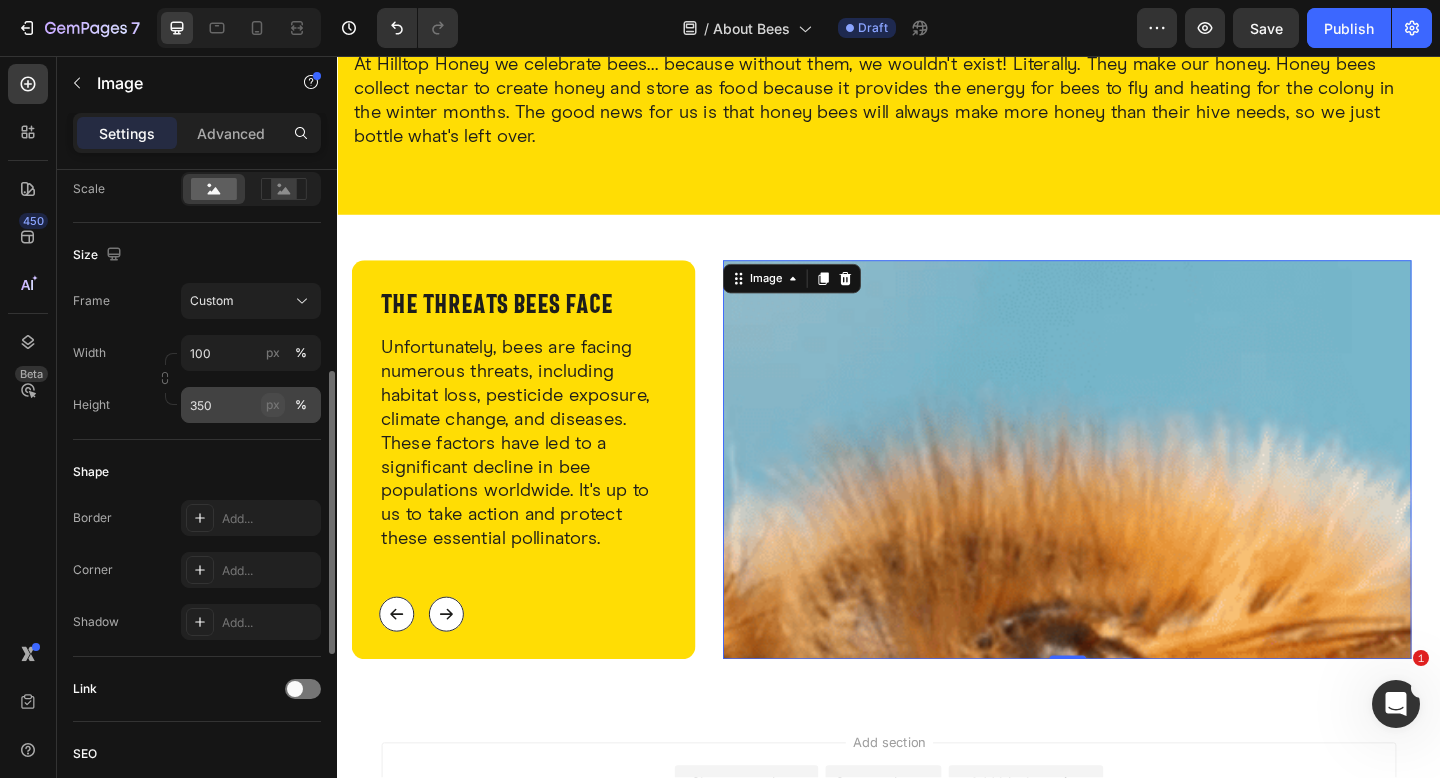 click on "px" at bounding box center (273, 405) 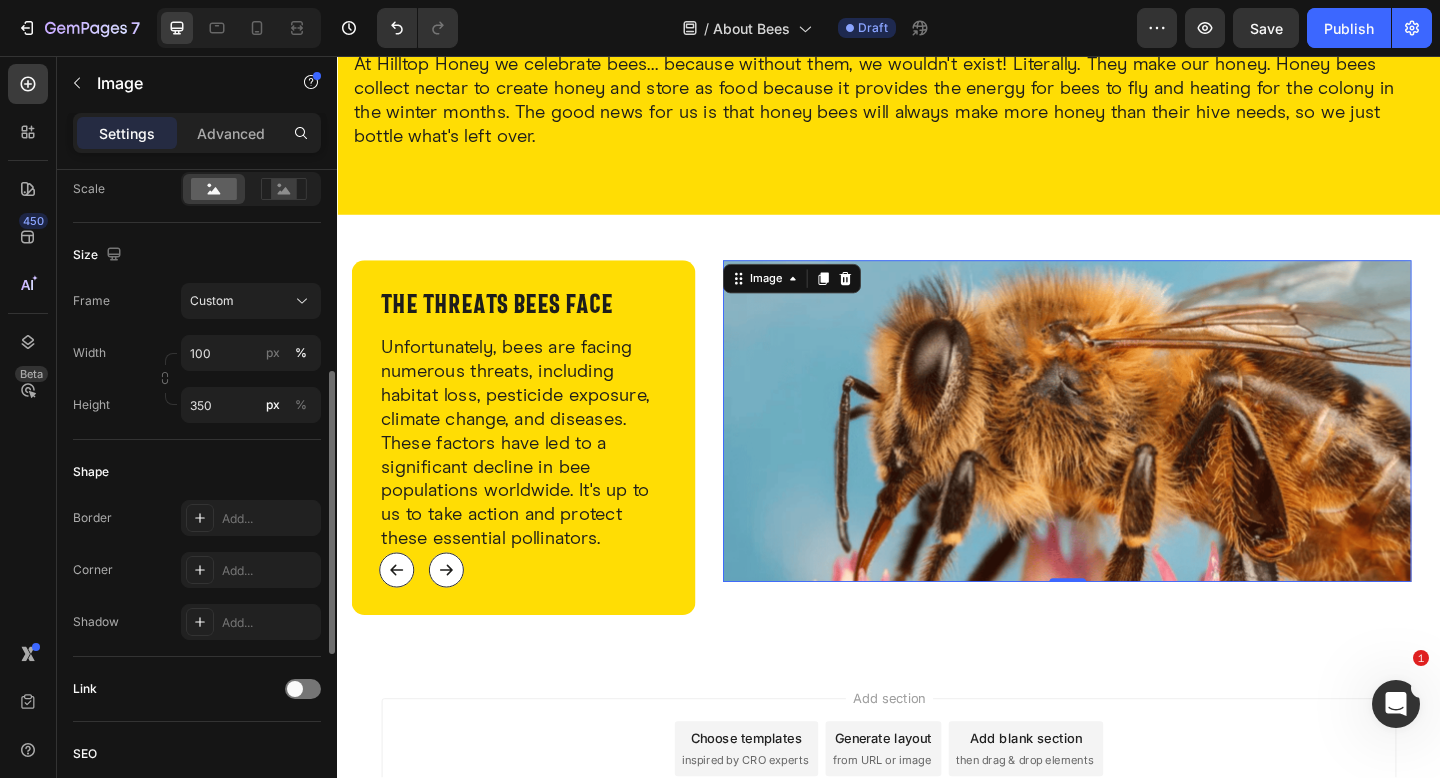 click on "Shape" at bounding box center [197, 472] 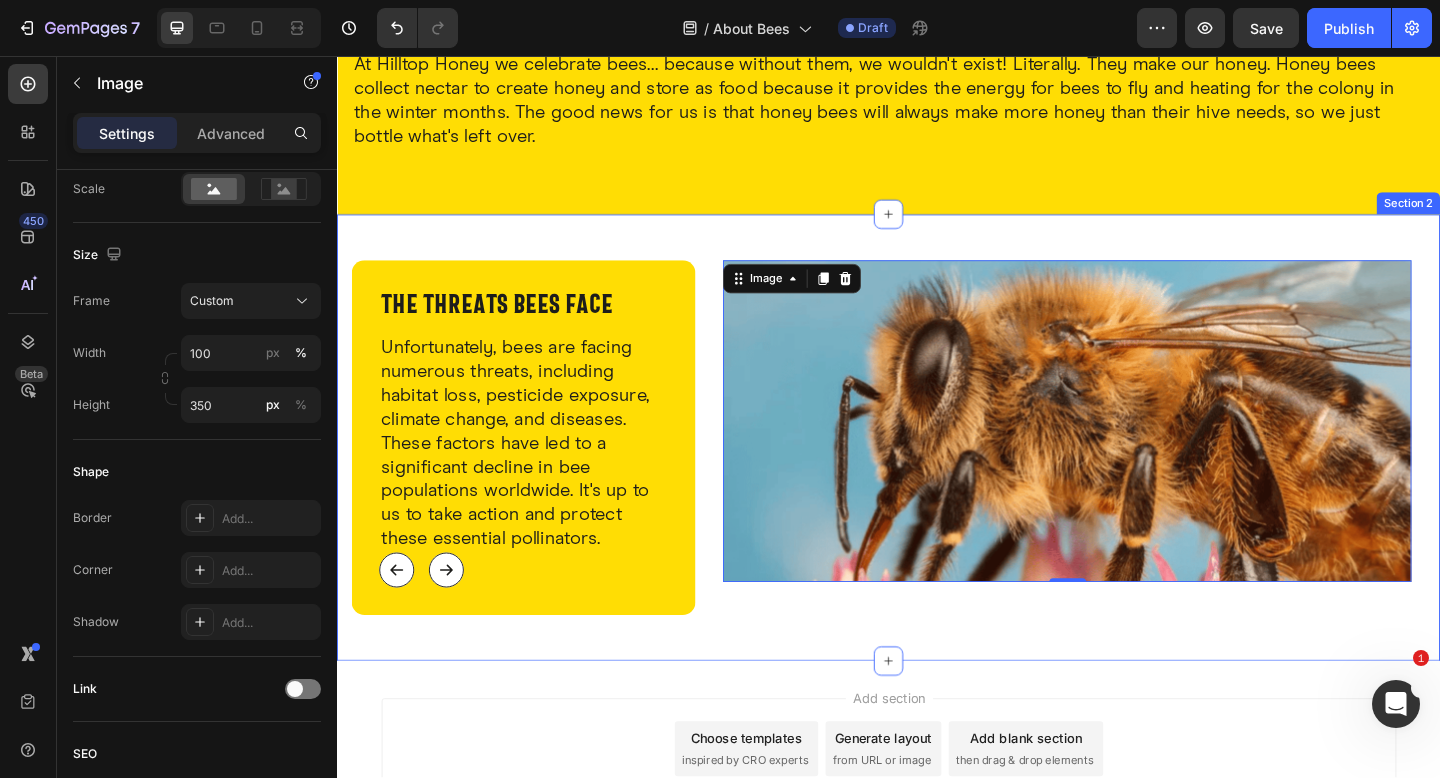 click on "why bees matter Heading Bees are vital to our ecosystem and food supply. They pollinate flowers, fruits, and vegetables, ensuring the growth of plants that provide us with food and oxygen. Without bees, many of our favourite foods and beautiful flowers would disappear. Text Block
Button
Button Row Row Image Row ⁠⁠⁠⁠⁠⁠⁠ The threats bees face Heading Unfortunately, bees are facing numerous threats, including habitat loss, pesticide exposure, climate change, and diseases. These factors have led to a significant decline in bee populations worldwide. It's up to us to take action and protect these essential pollinators. Text Block
Button
Button Row Row Image   0 Row Carousel Row Section 2" at bounding box center (937, 472) 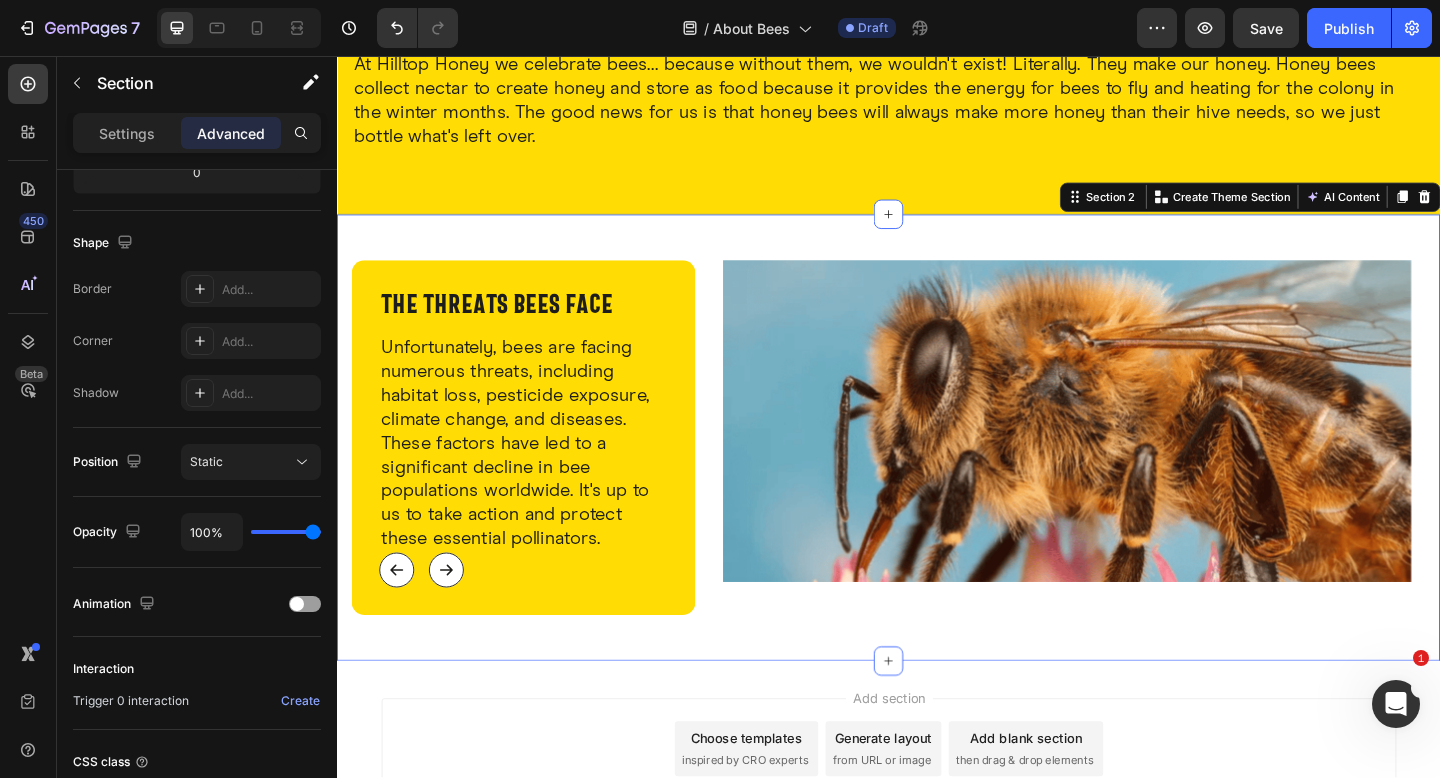 scroll, scrollTop: 0, scrollLeft: 0, axis: both 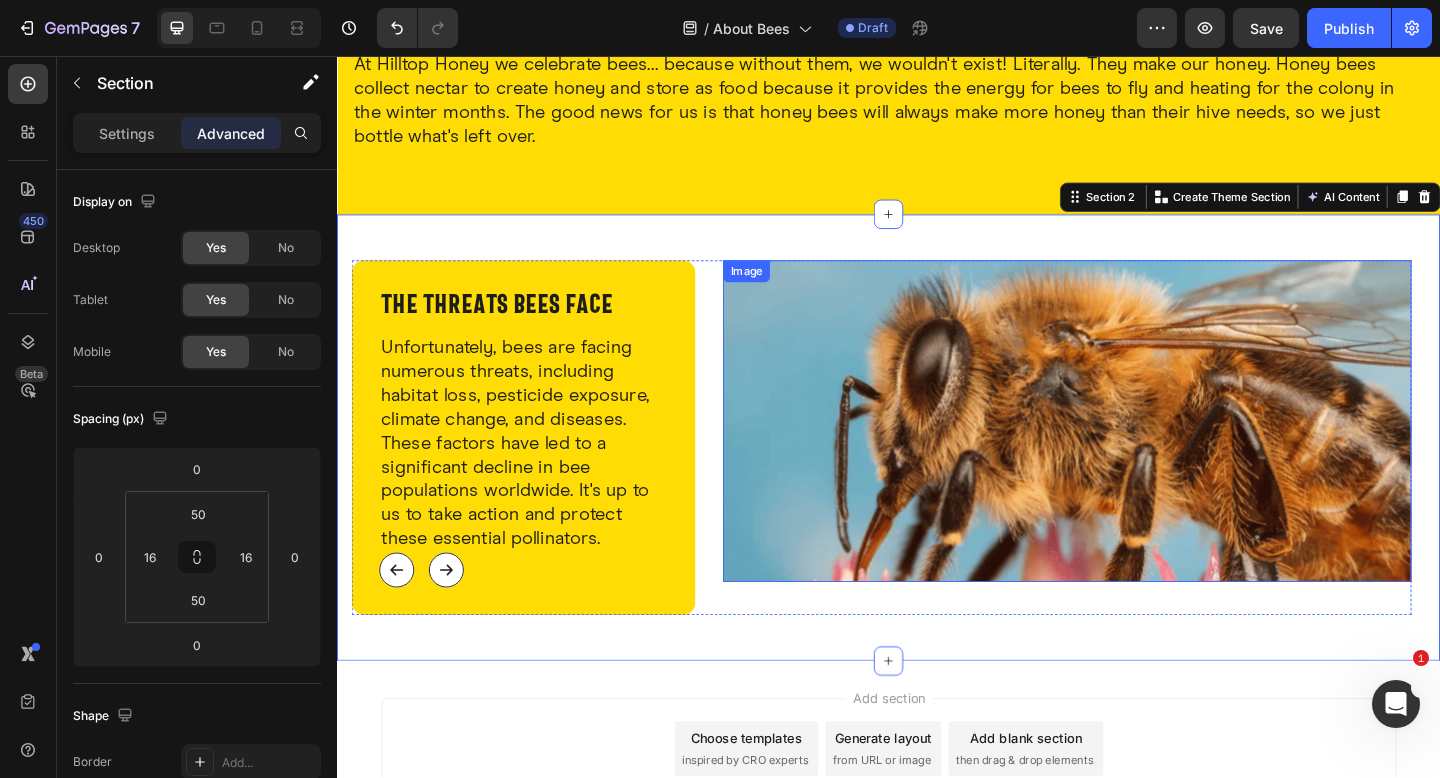 click at bounding box center (1131, 454) 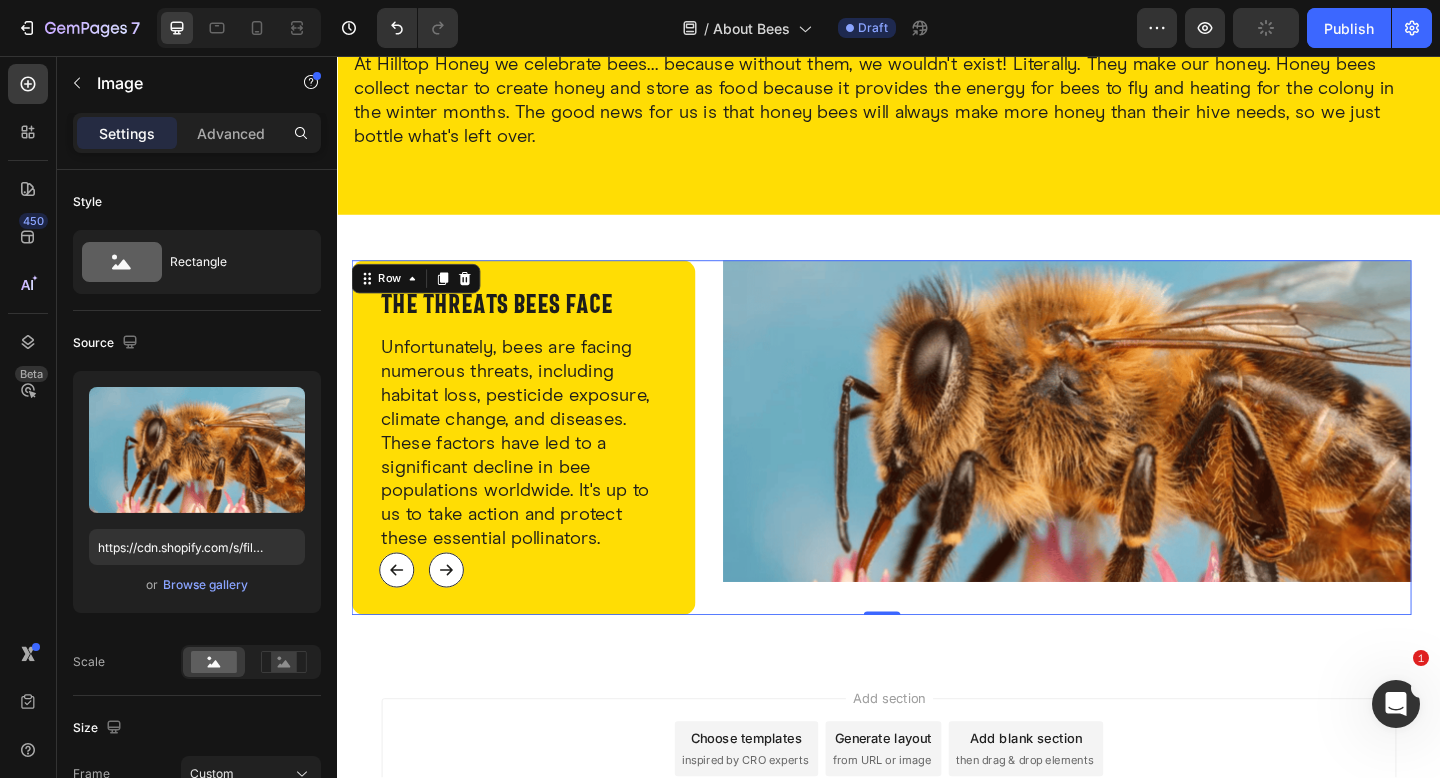 click on "⁠⁠⁠⁠⁠⁠⁠ The threats bees face Heading Unfortunately, bees are facing numerous threats, including habitat loss, pesticide exposure, climate change, and diseases. These factors have led to a significant decline in bee populations worldwide. It's up to us to take action and protect these essential pollinators. Text Block
Button
Button Row Row Image Row   0" at bounding box center (929, 472) 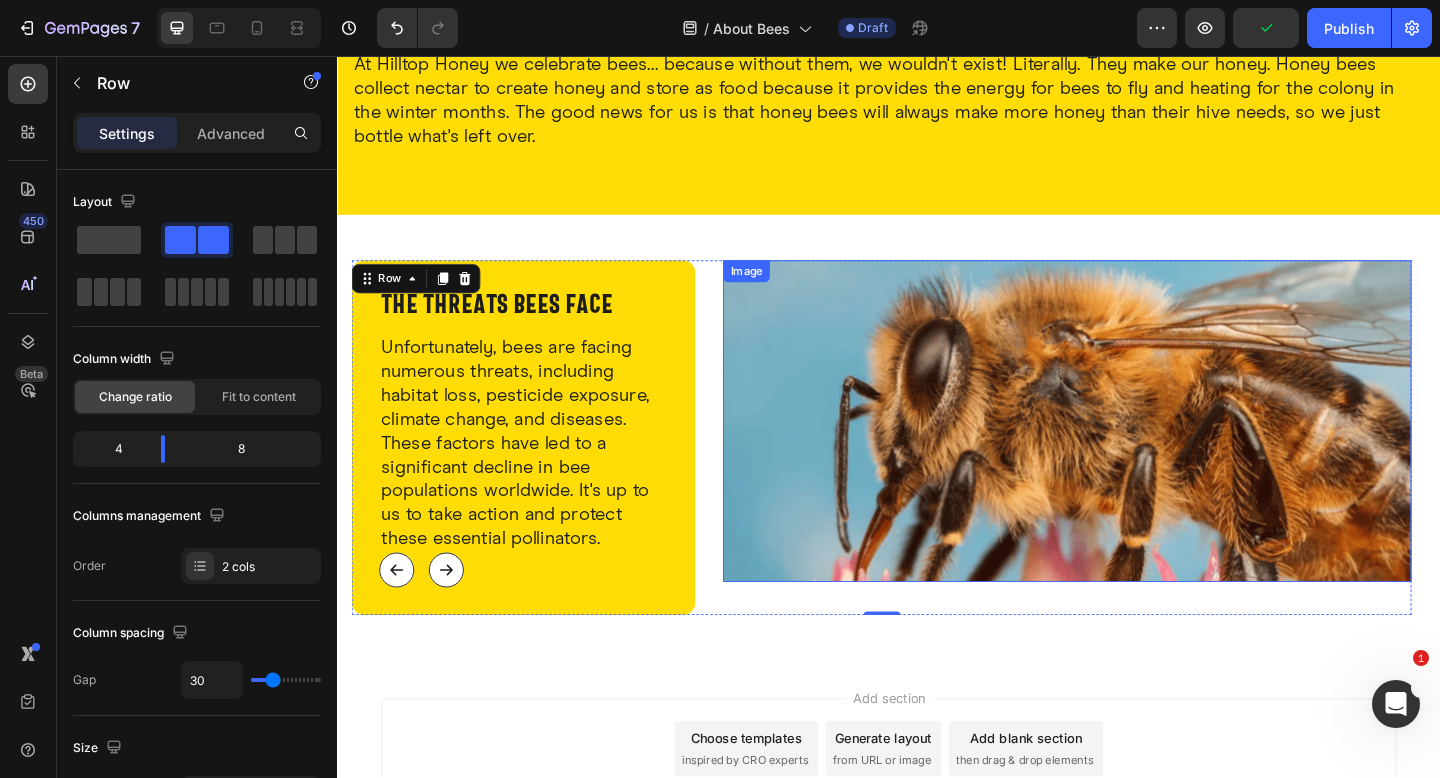 click at bounding box center (1131, 454) 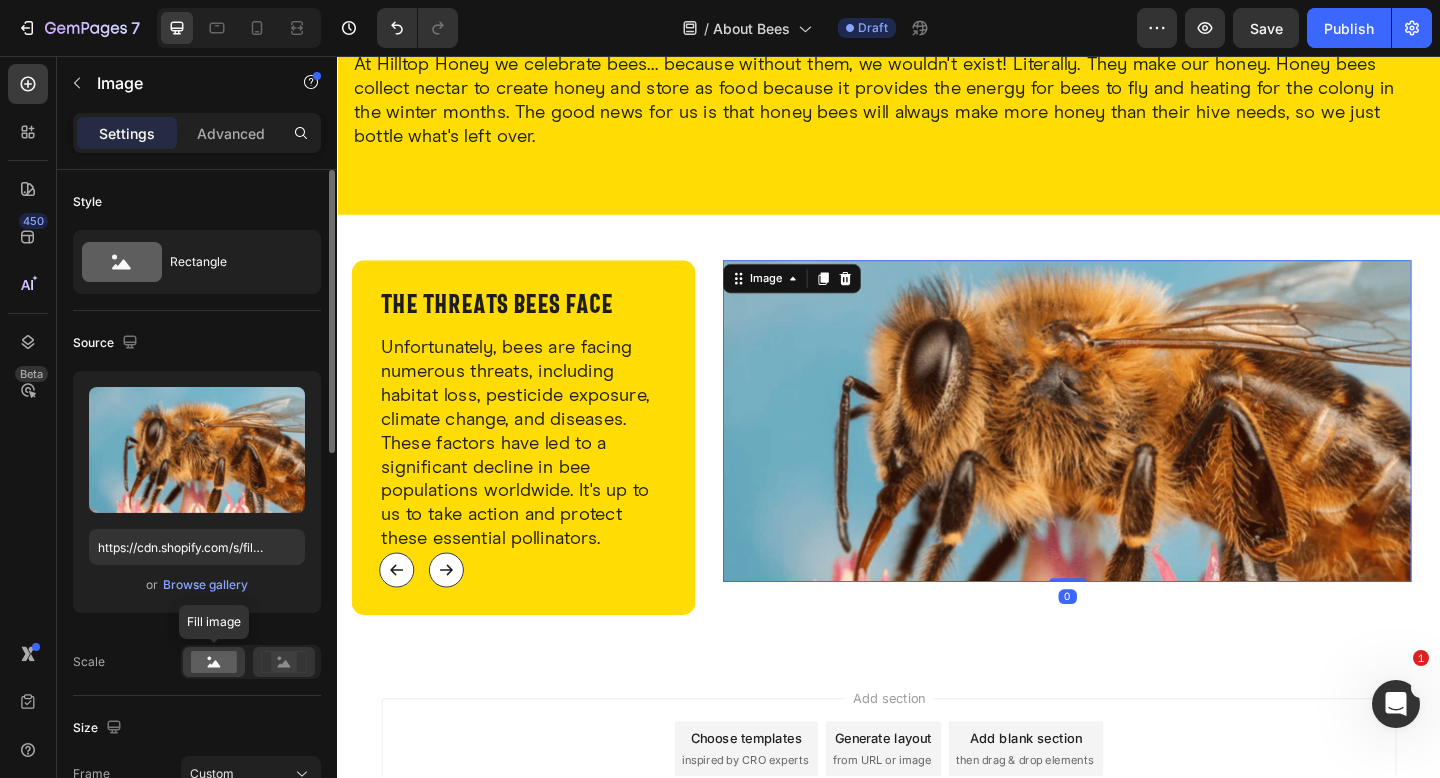 click 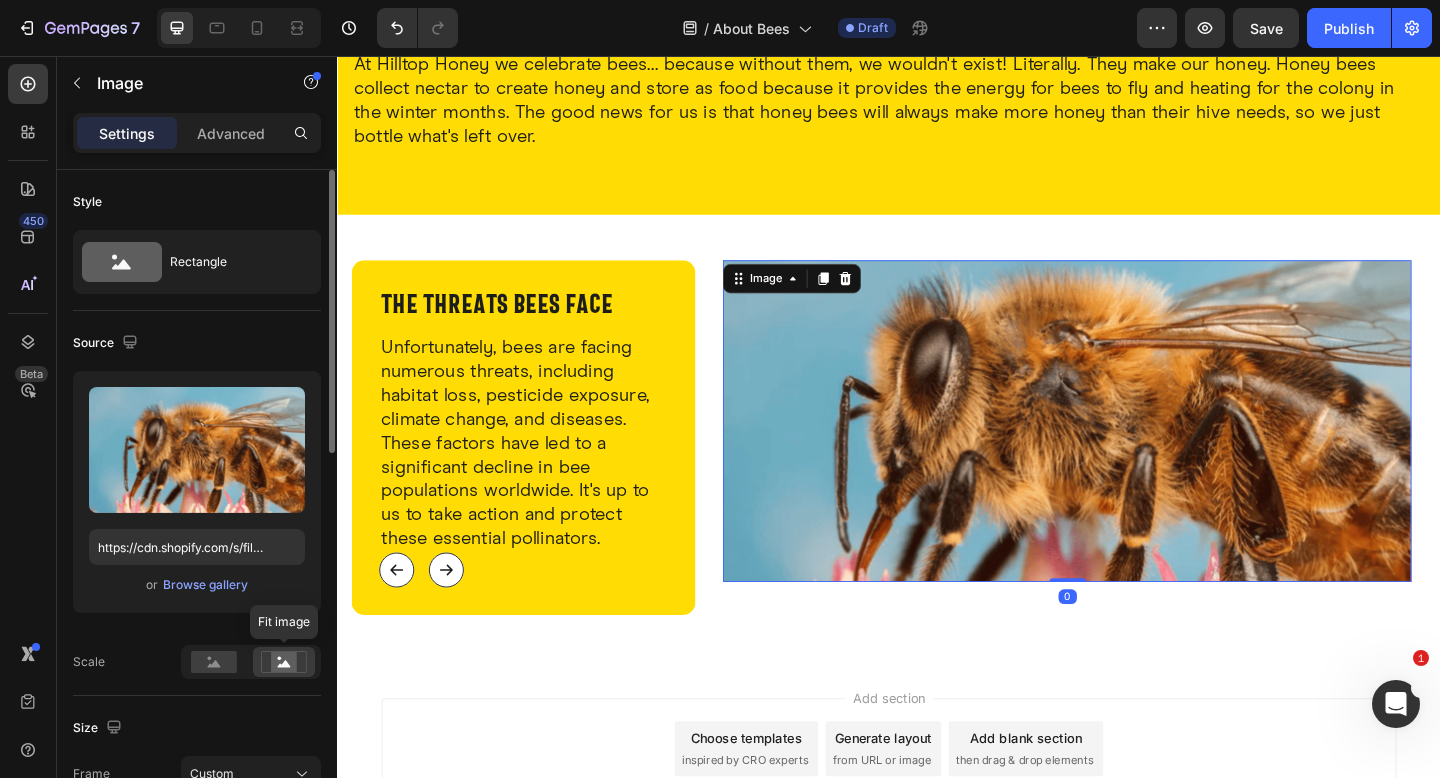click 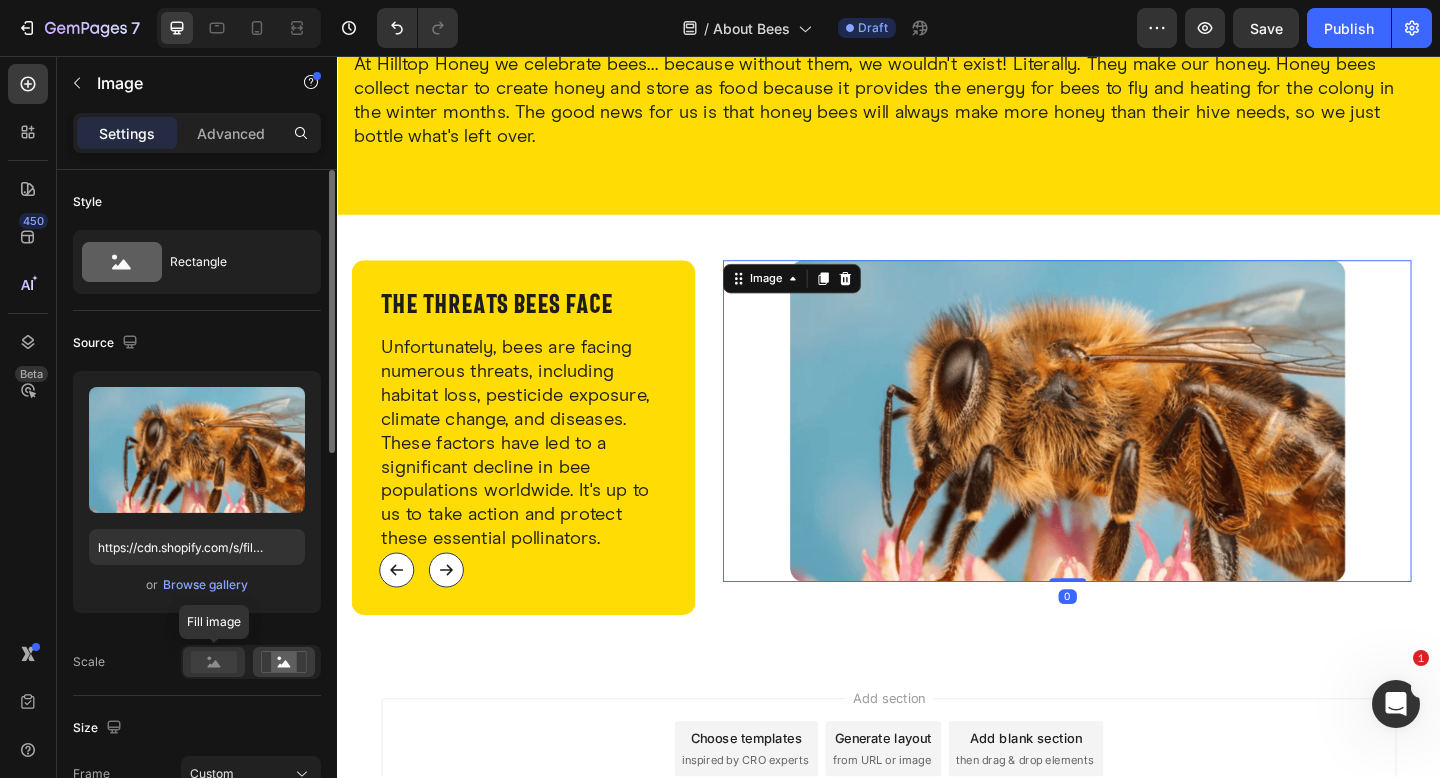 click 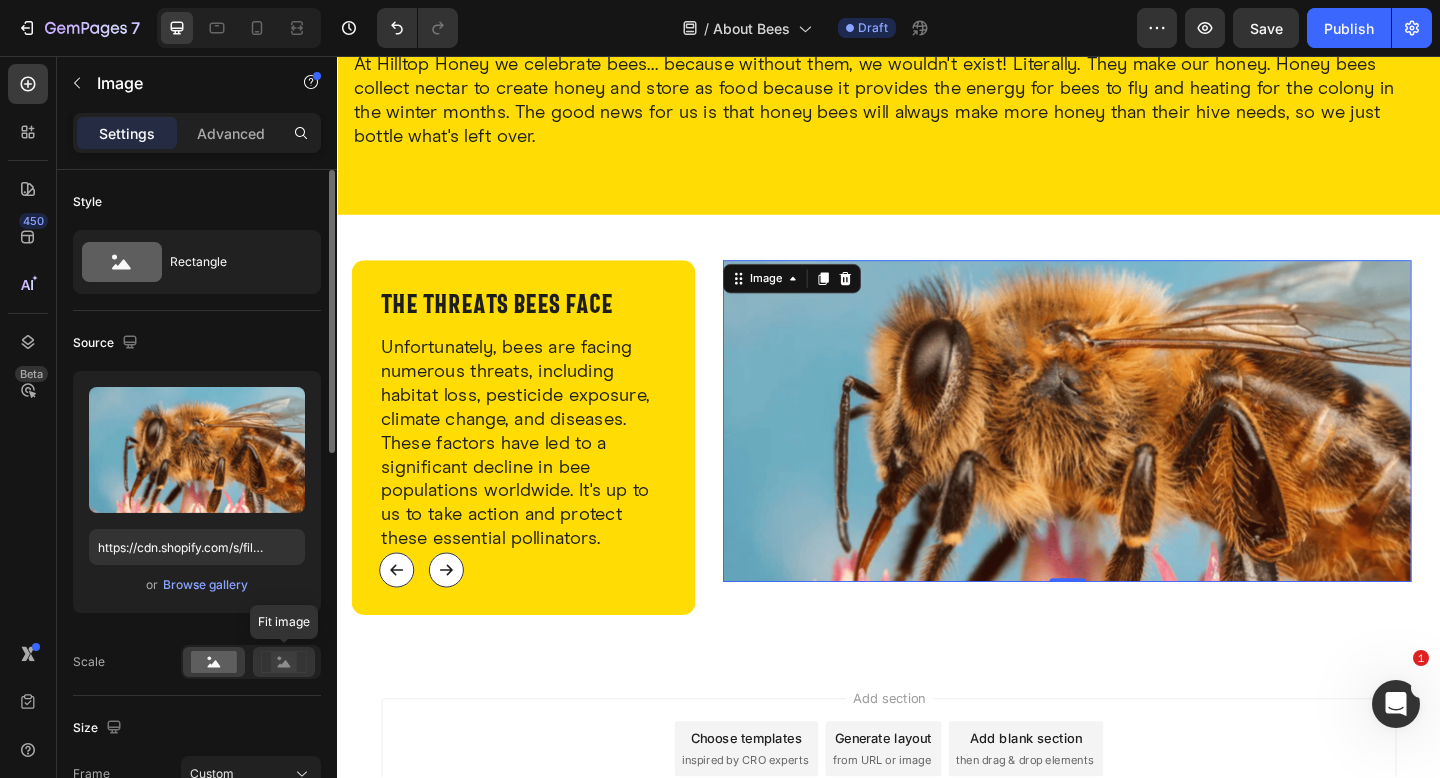 click 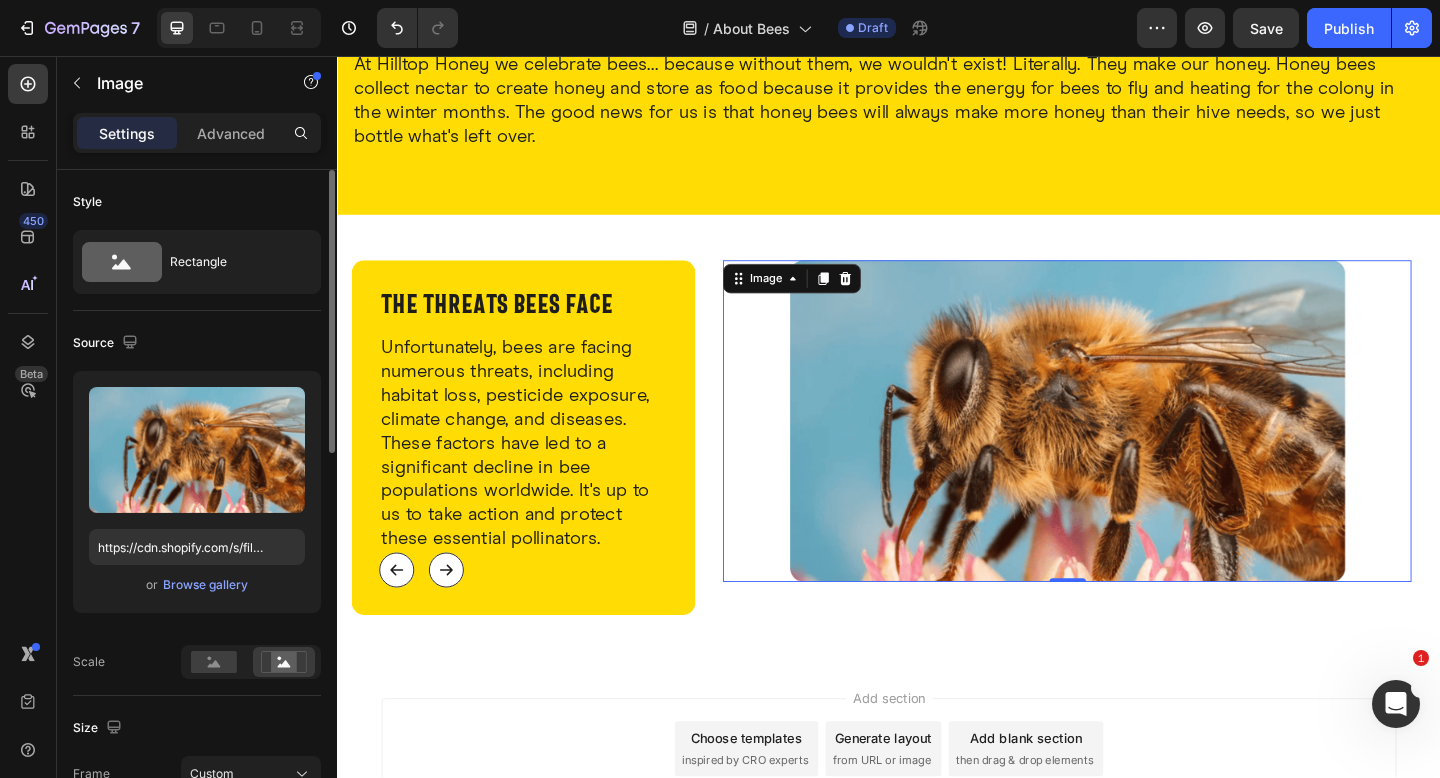 click on "Scale" at bounding box center [197, 662] 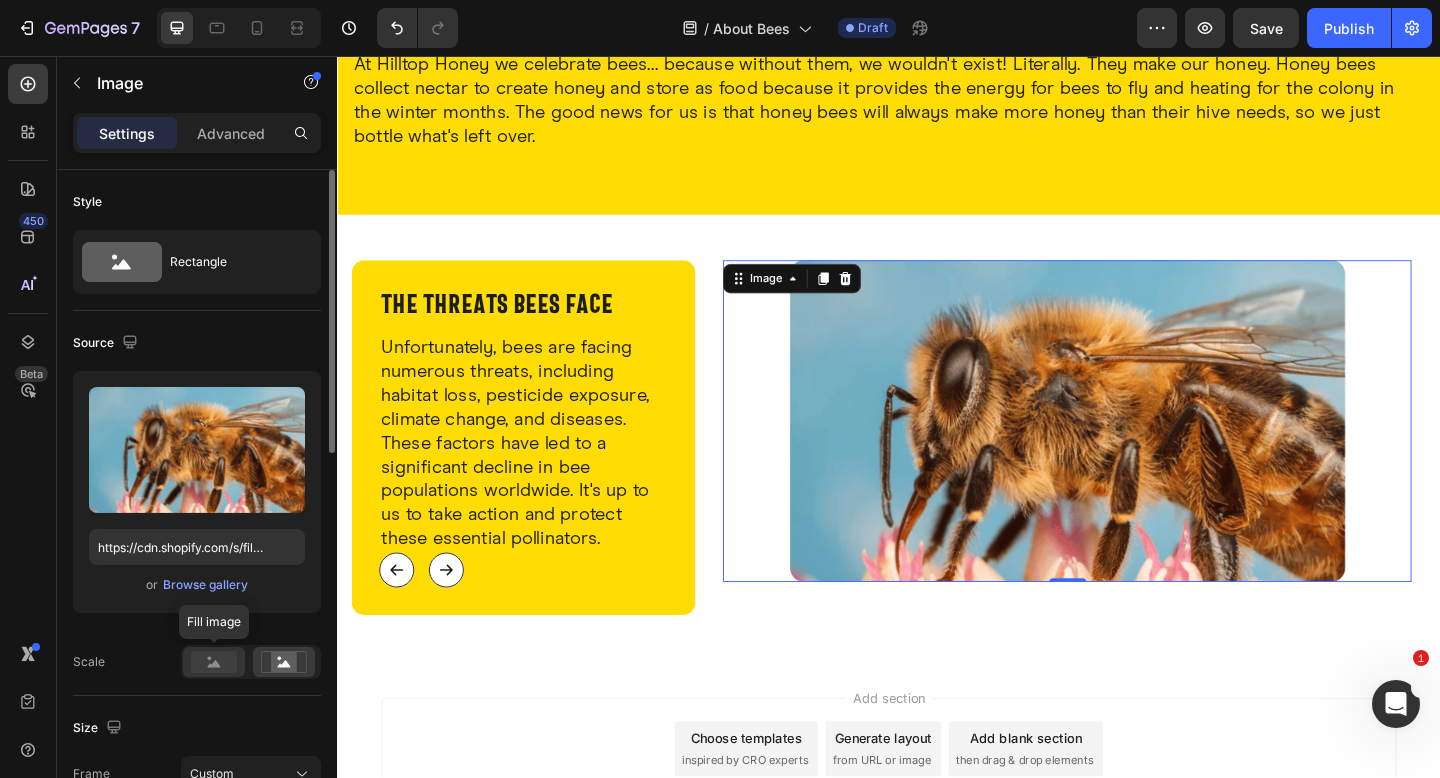 click 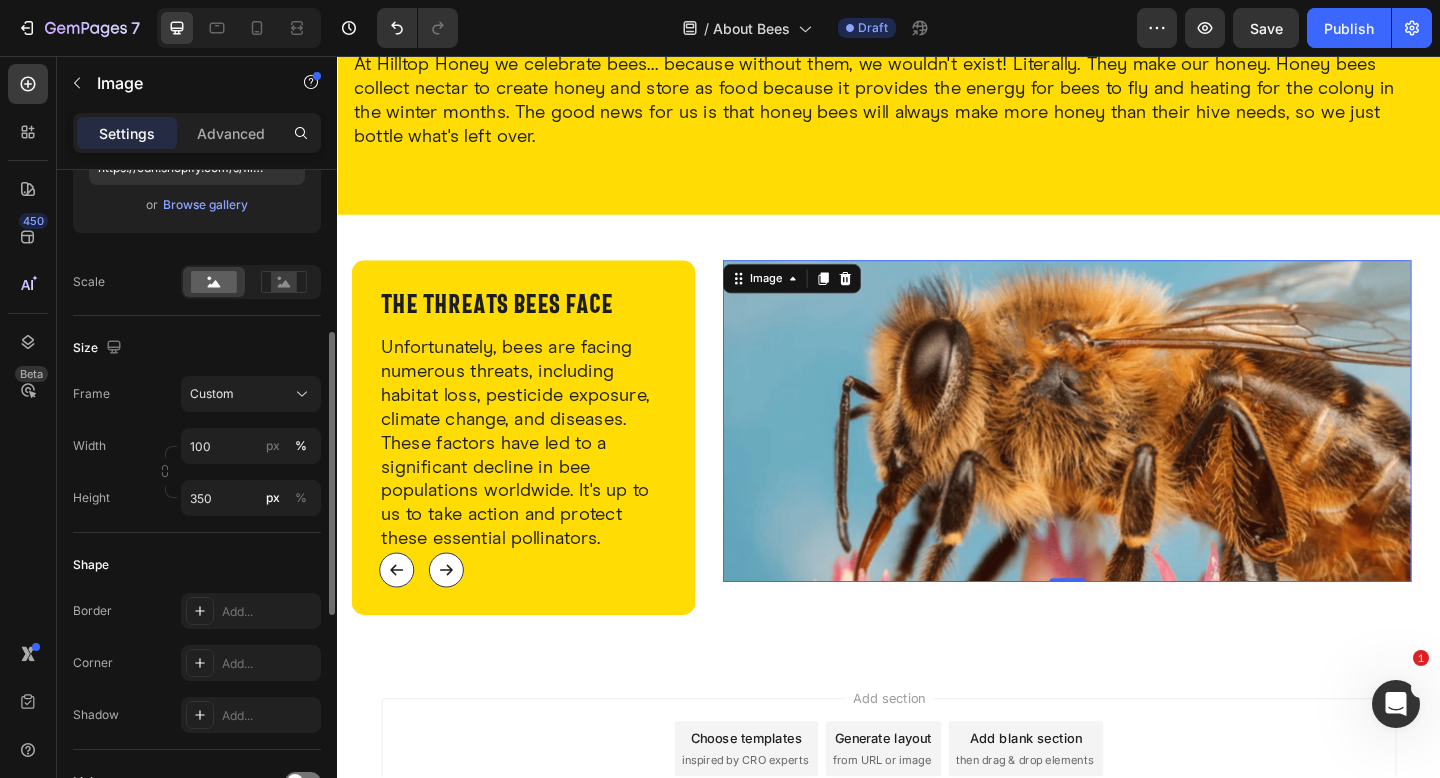 scroll, scrollTop: 412, scrollLeft: 0, axis: vertical 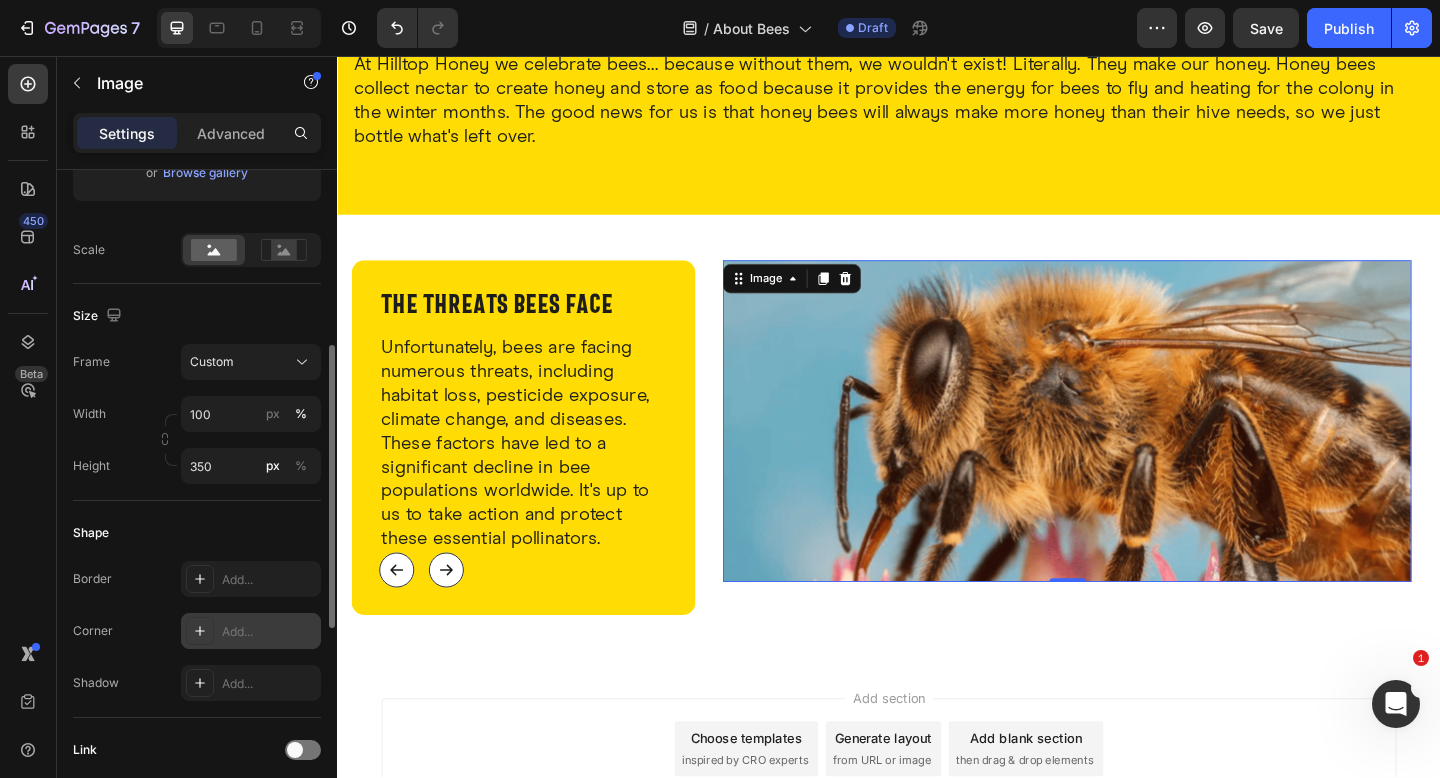 click on "Add..." at bounding box center (251, 631) 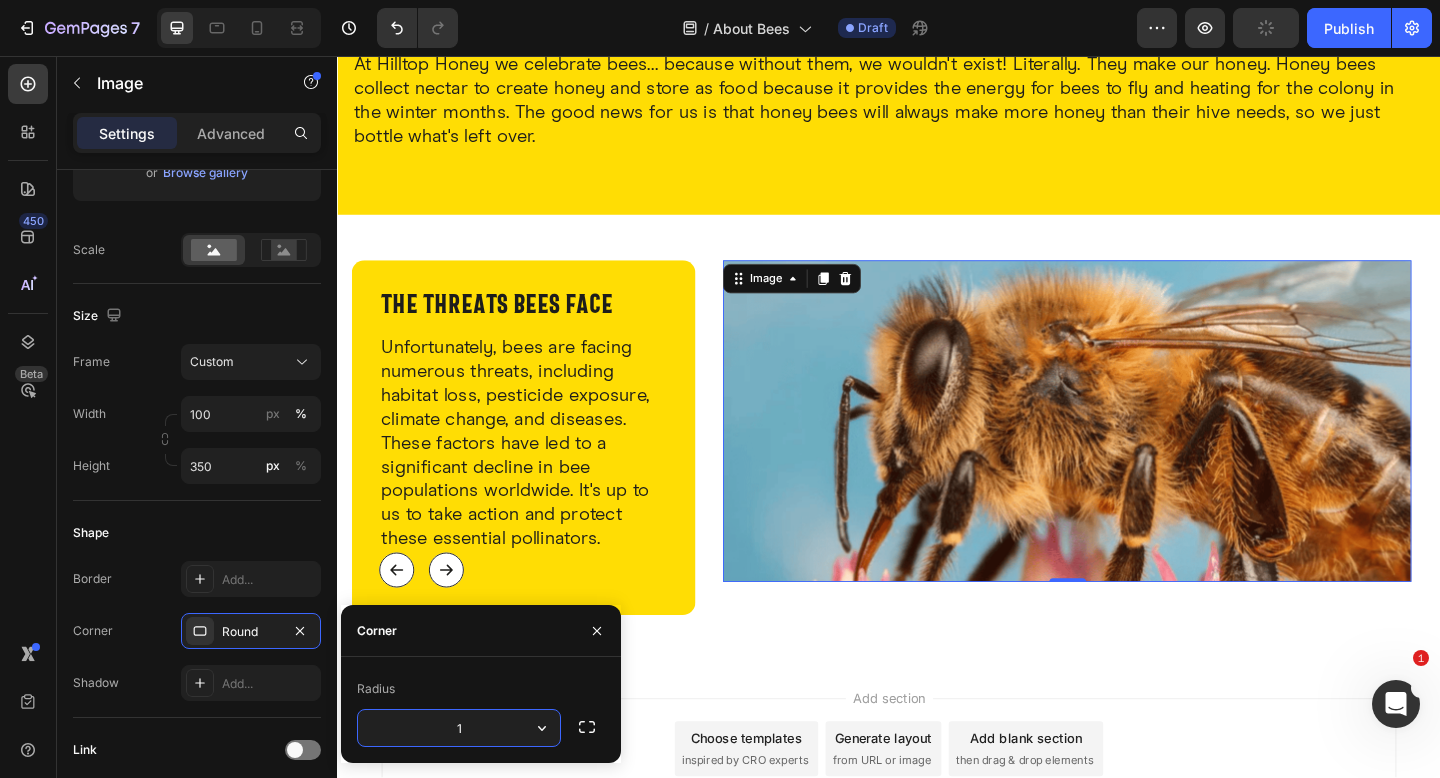 type on "16" 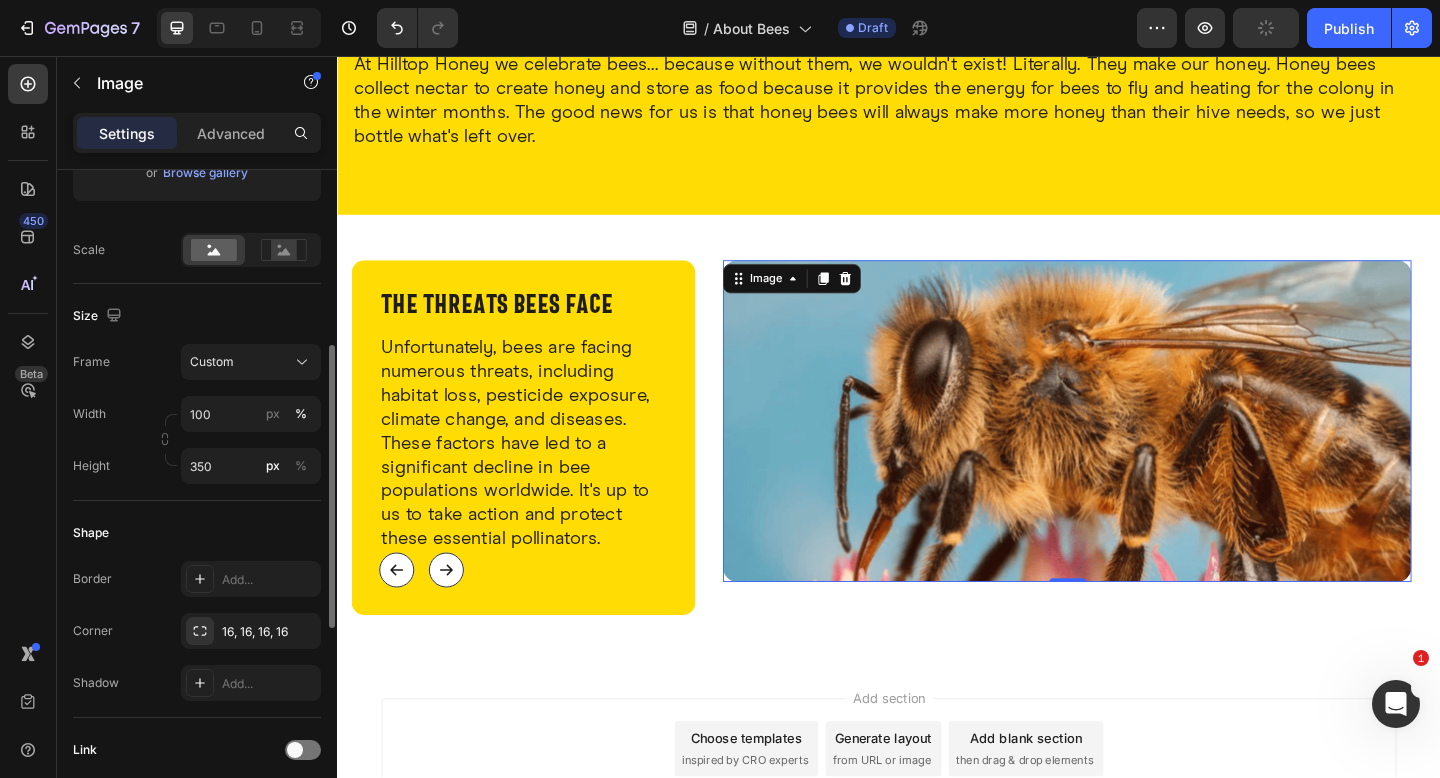 click on "Shape" at bounding box center [197, 533] 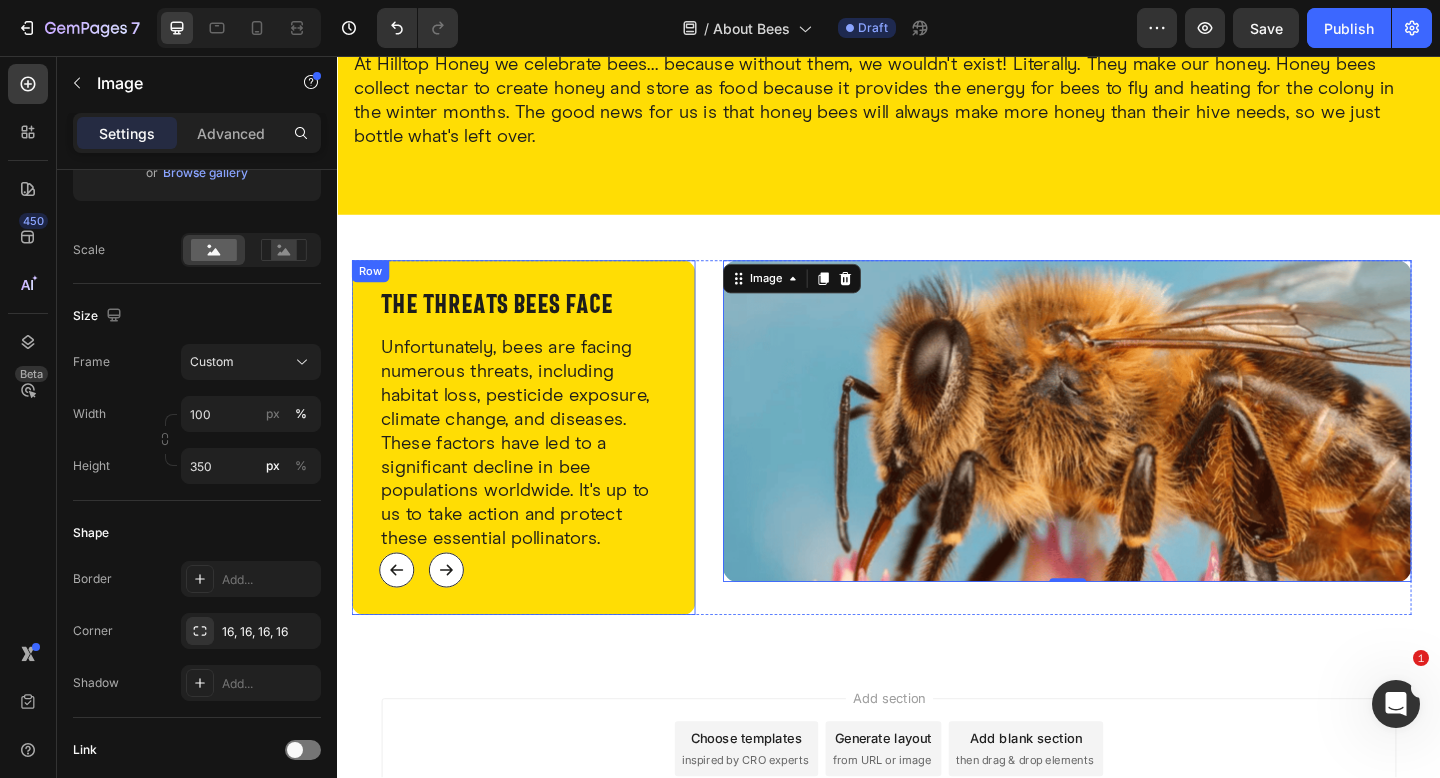 click on "Button
Button Row" at bounding box center (540, 616) 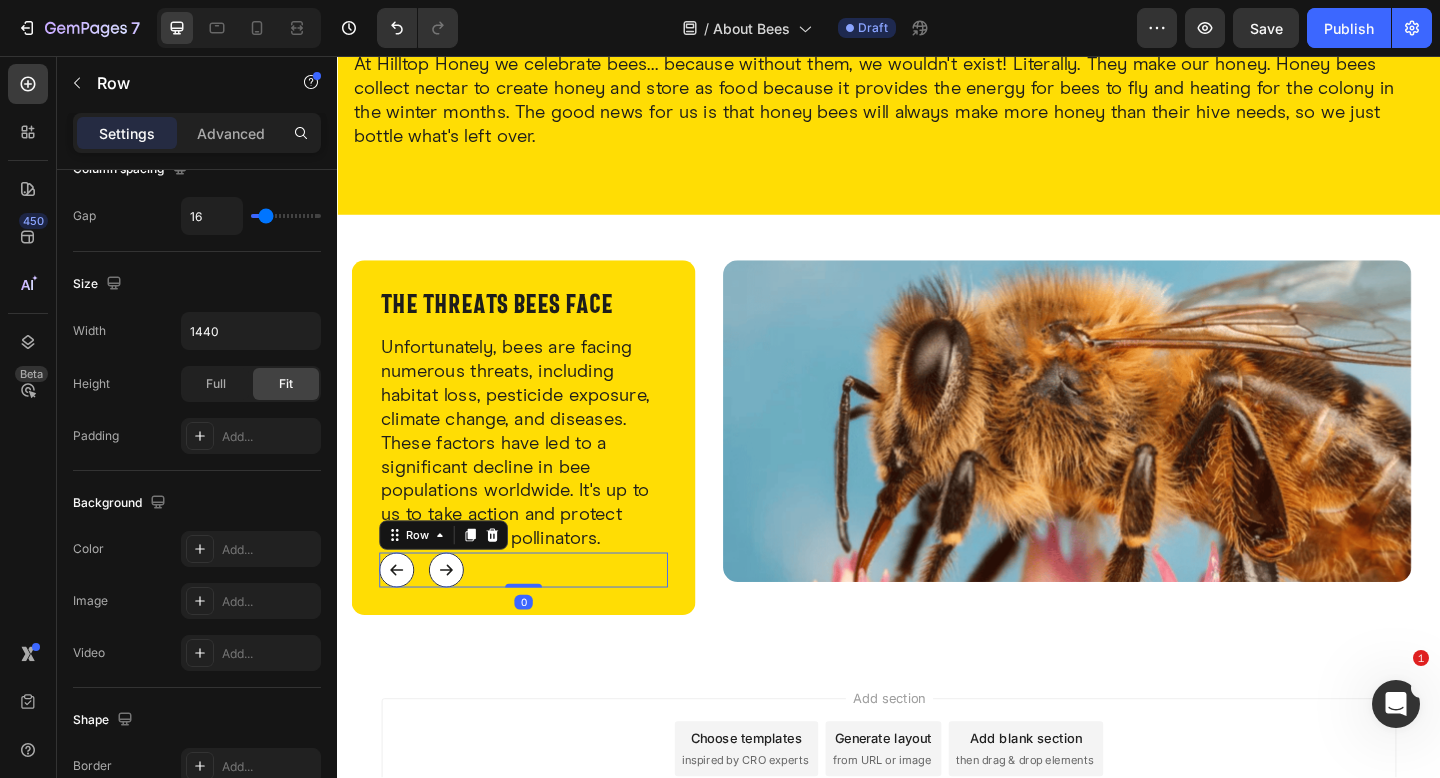 scroll, scrollTop: 0, scrollLeft: 0, axis: both 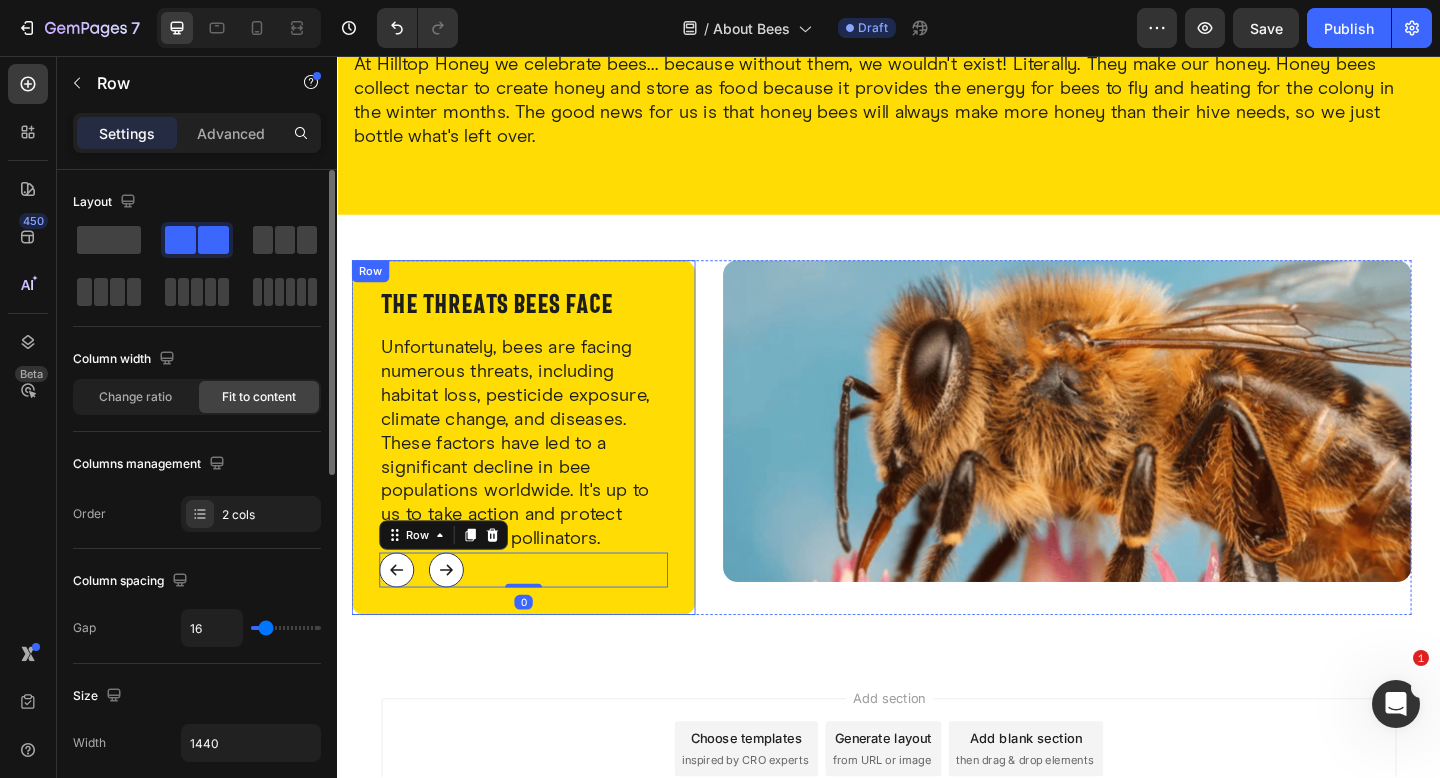 click on "⁠⁠⁠⁠⁠⁠⁠ The threats bees face Heading Unfortunately, bees are facing numerous threats, including habitat loss, pesticide exposure, climate change, and diseases. These factors have led to a significant decline in bee populations worldwide. It's up to us to take action and protect these essential pollinators. Text Block
Button
Button Row   0 Row" at bounding box center (540, 472) 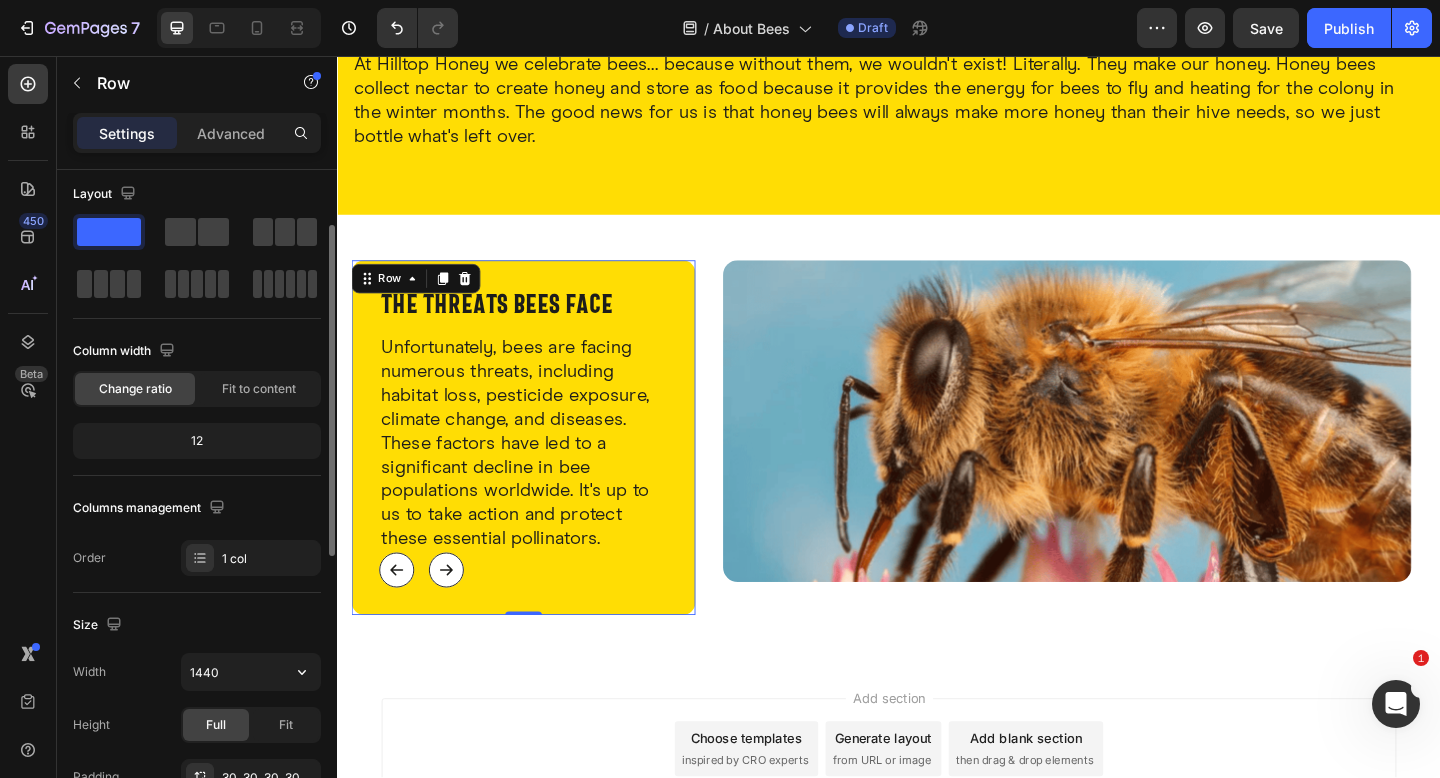 scroll, scrollTop: 178, scrollLeft: 0, axis: vertical 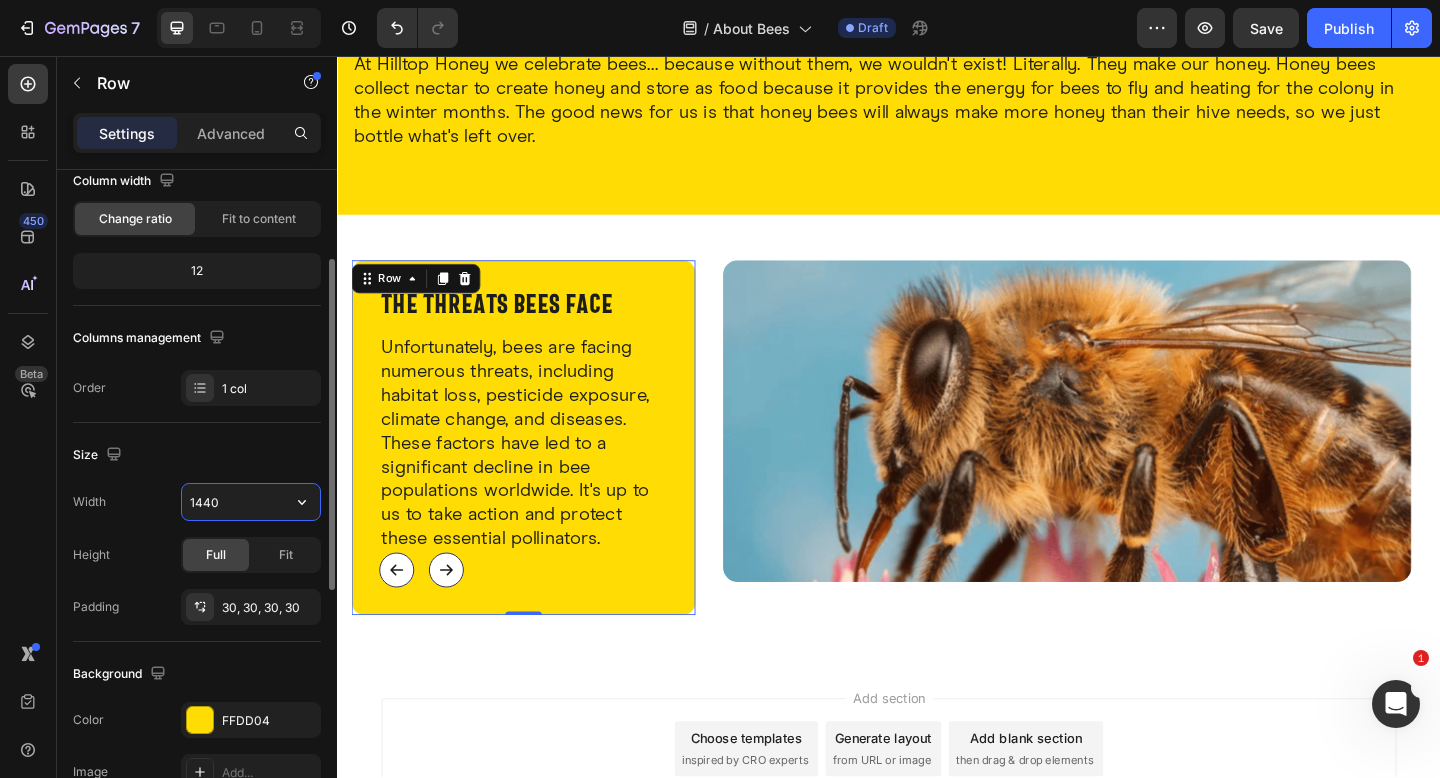 click on "1440" at bounding box center [251, 502] 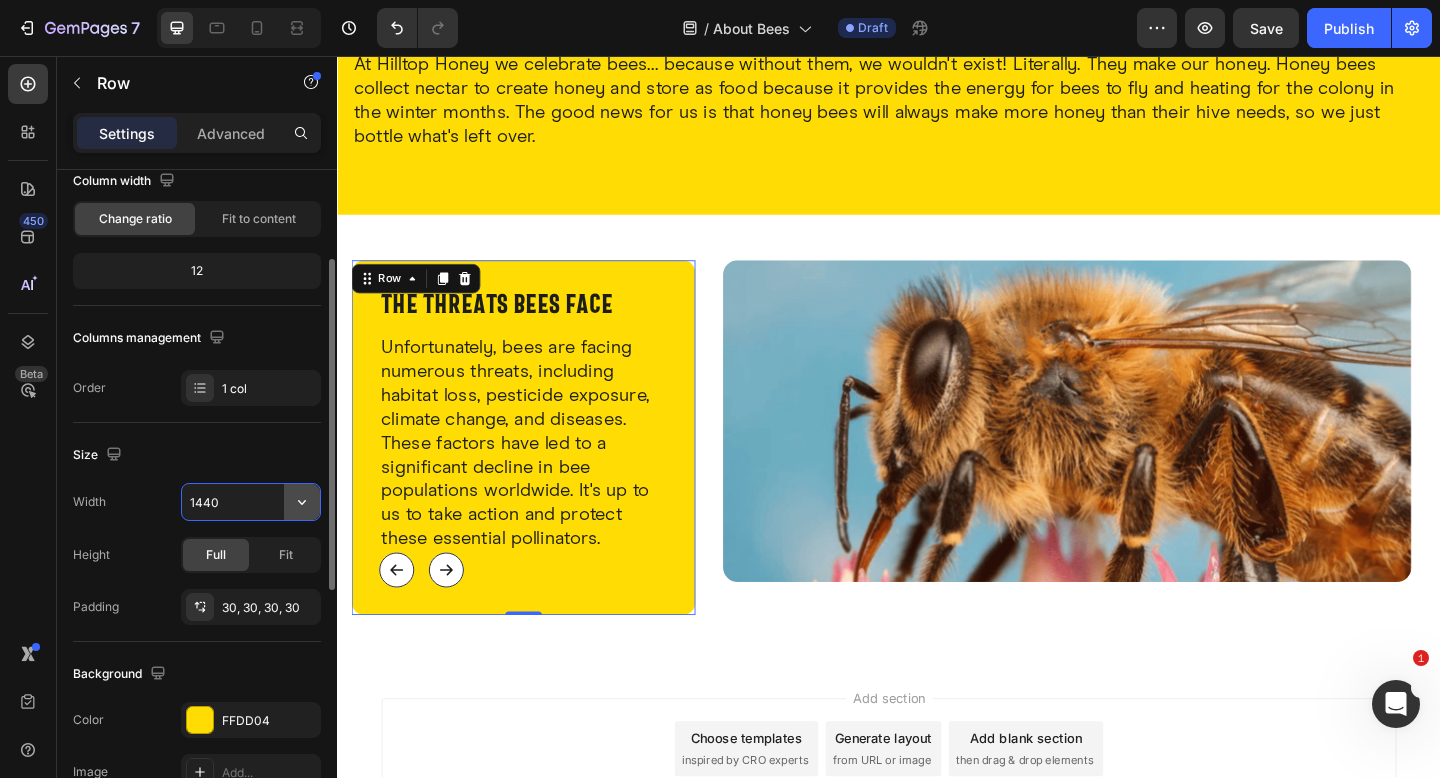 click 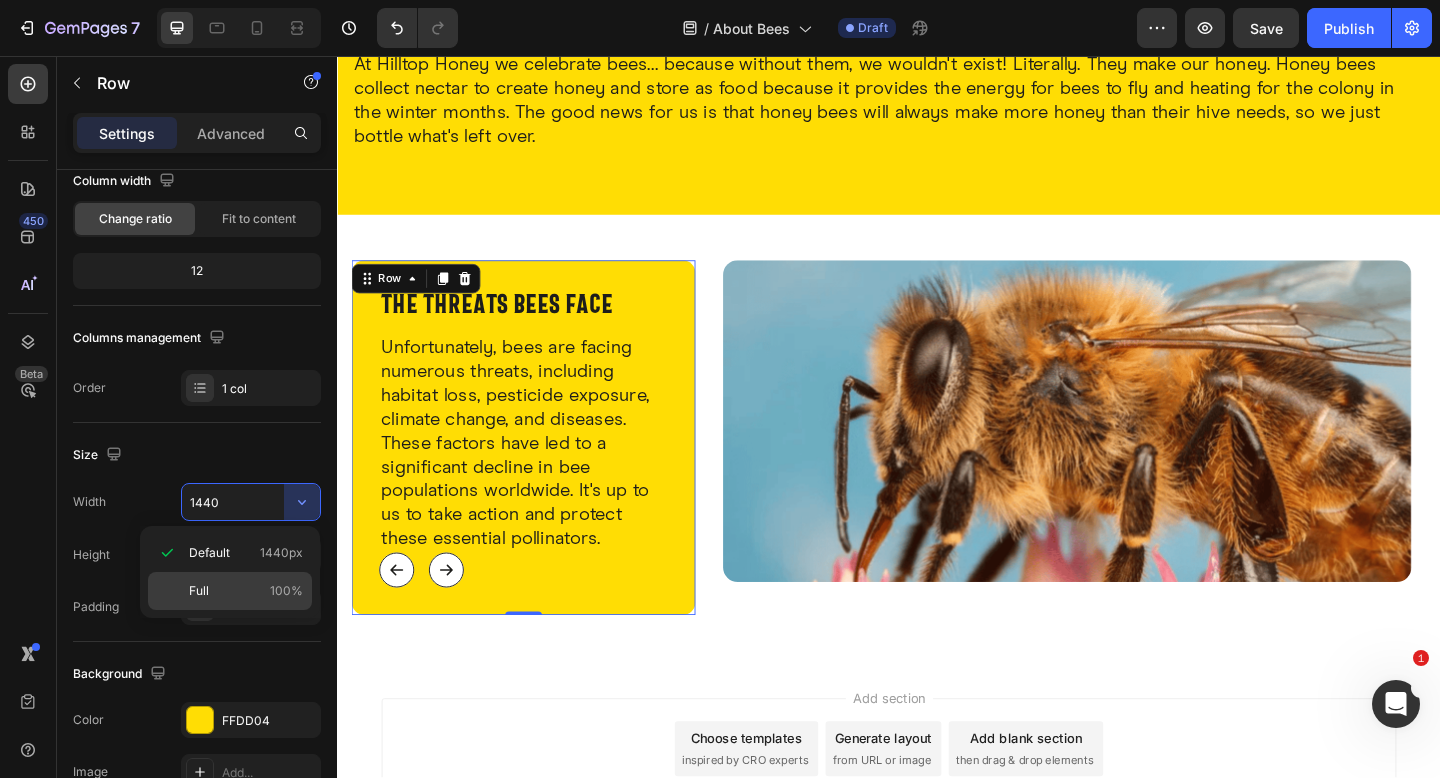 click on "100%" at bounding box center (286, 591) 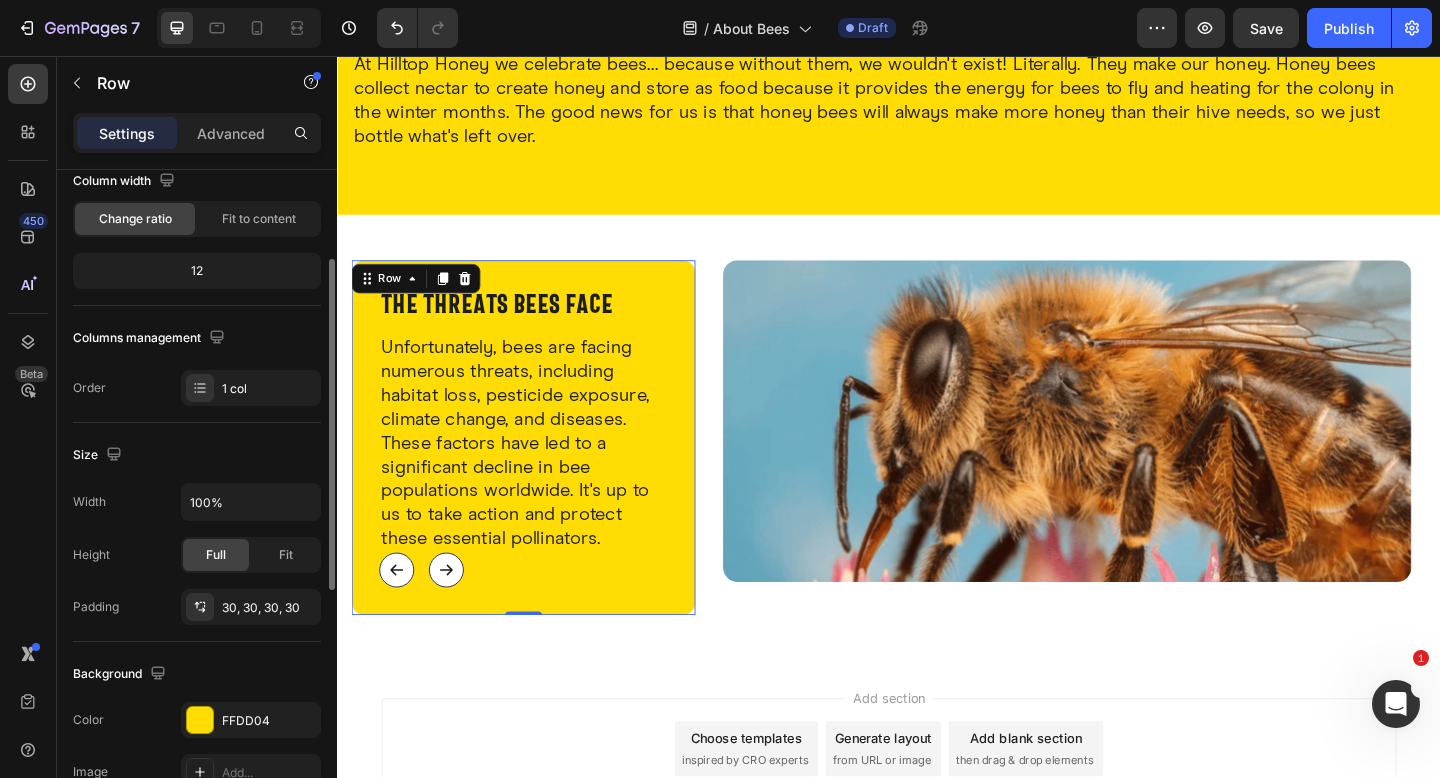 click on "Size" at bounding box center [197, 455] 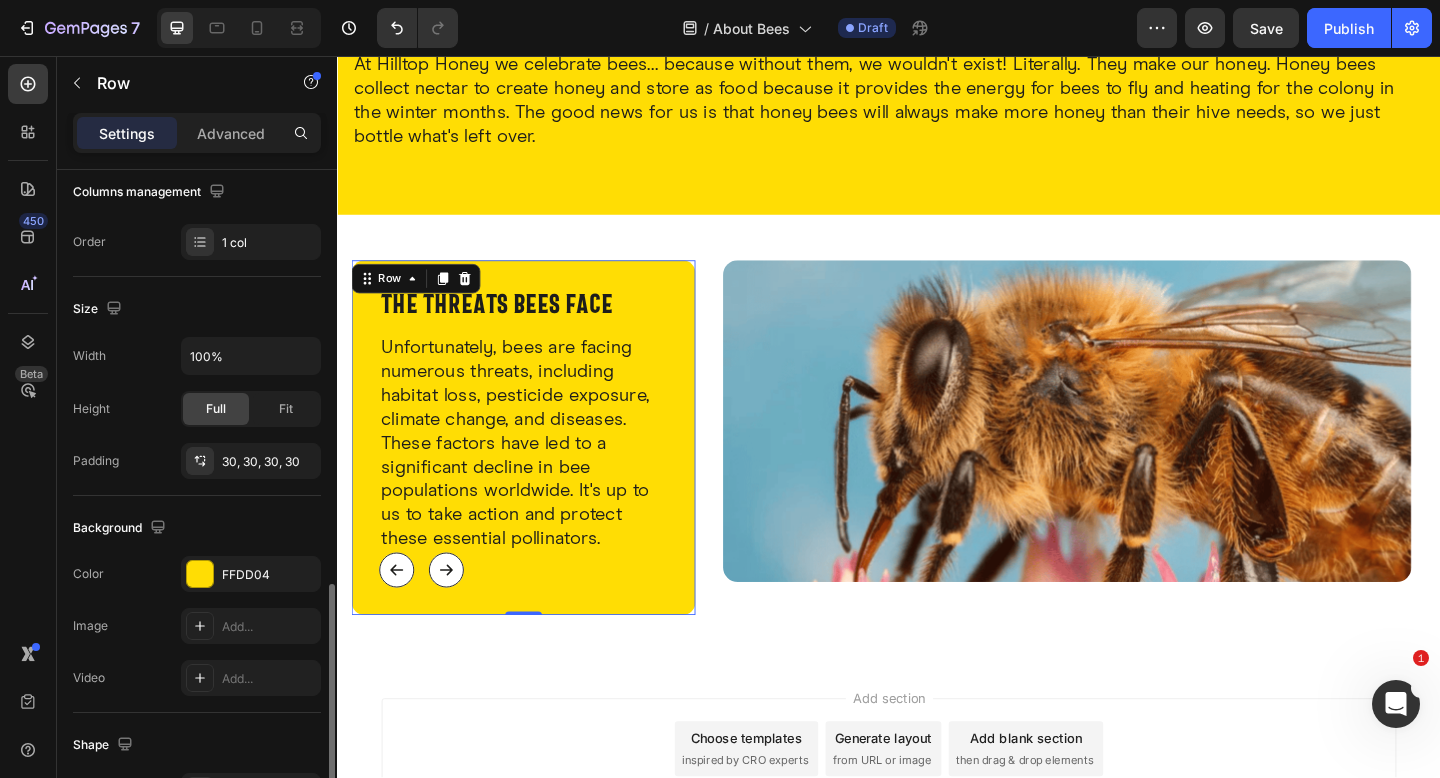 scroll, scrollTop: 668, scrollLeft: 0, axis: vertical 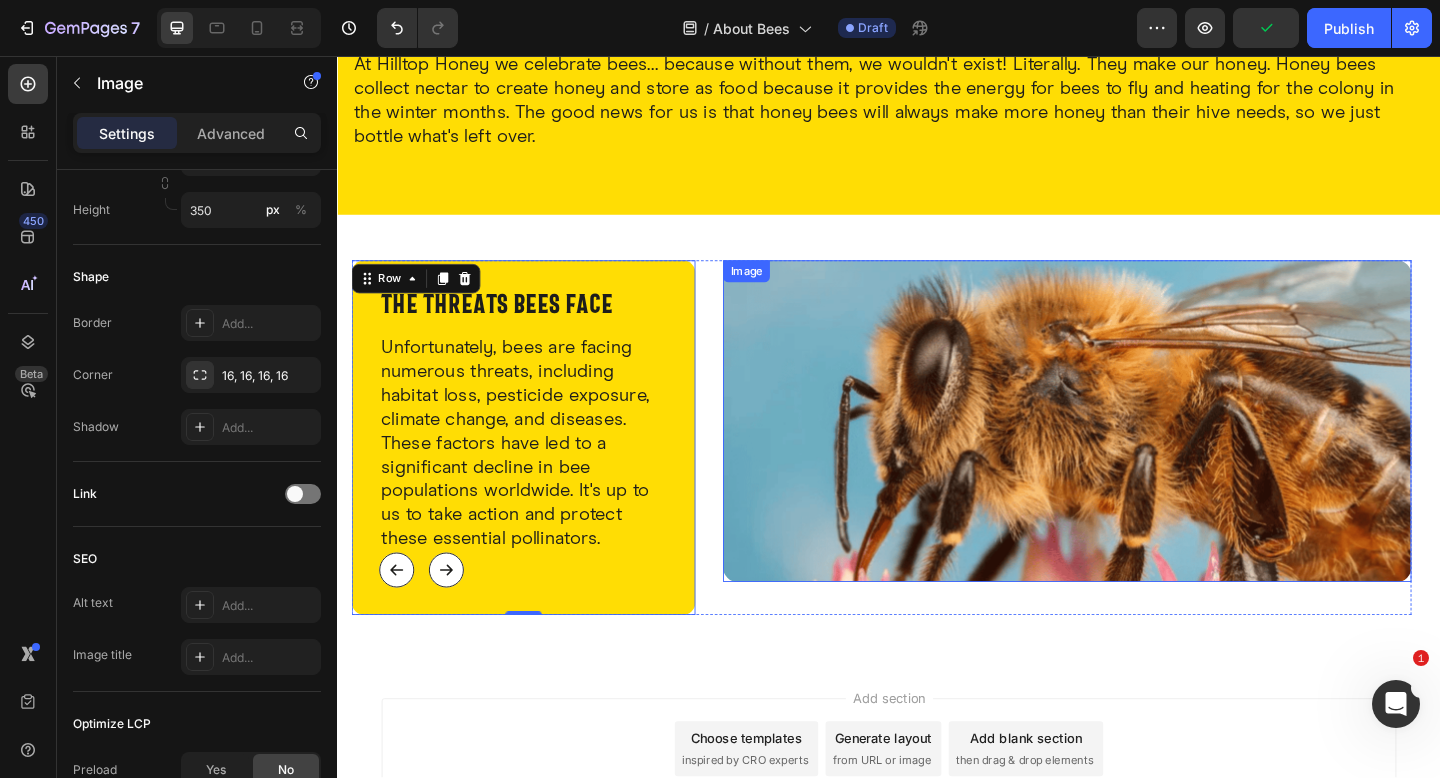 click at bounding box center (1131, 454) 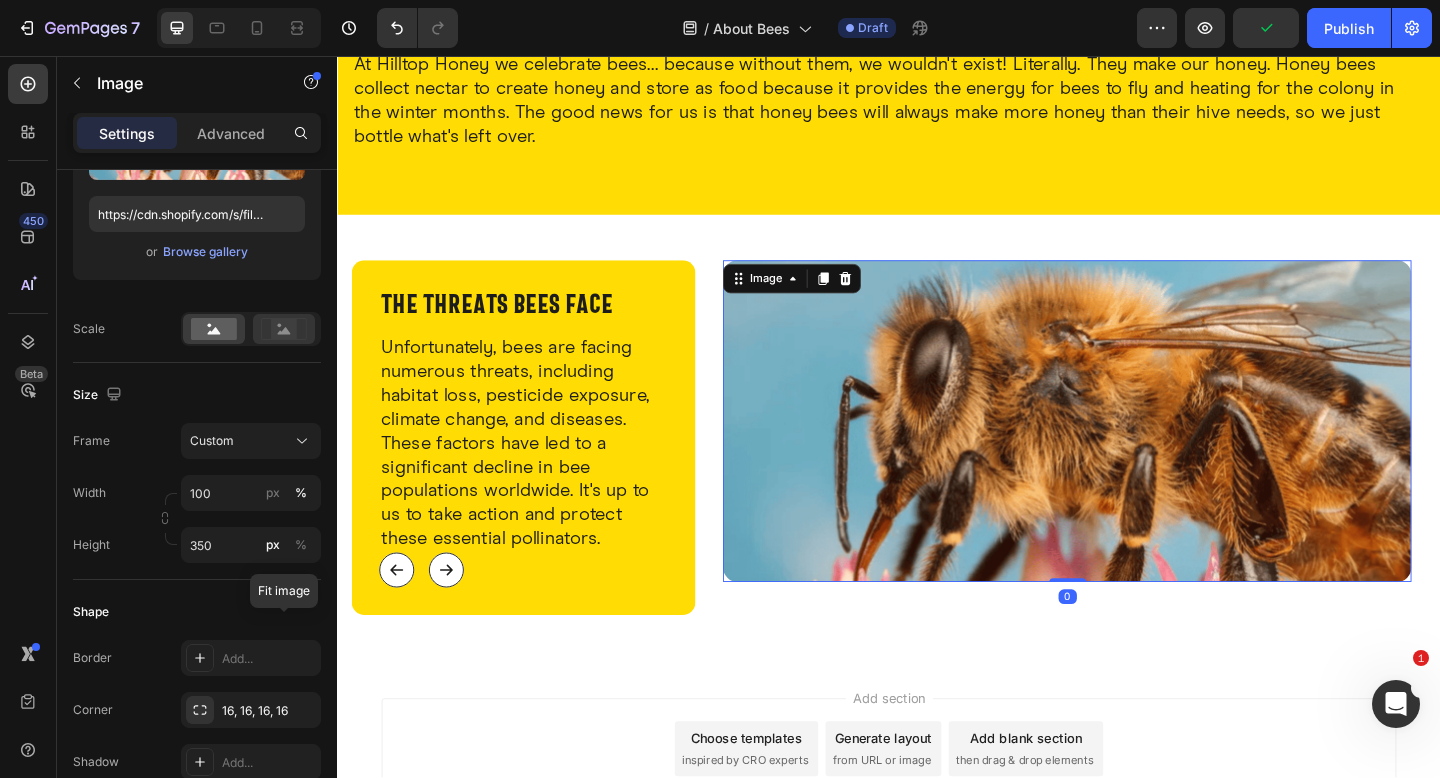 scroll, scrollTop: 556, scrollLeft: 0, axis: vertical 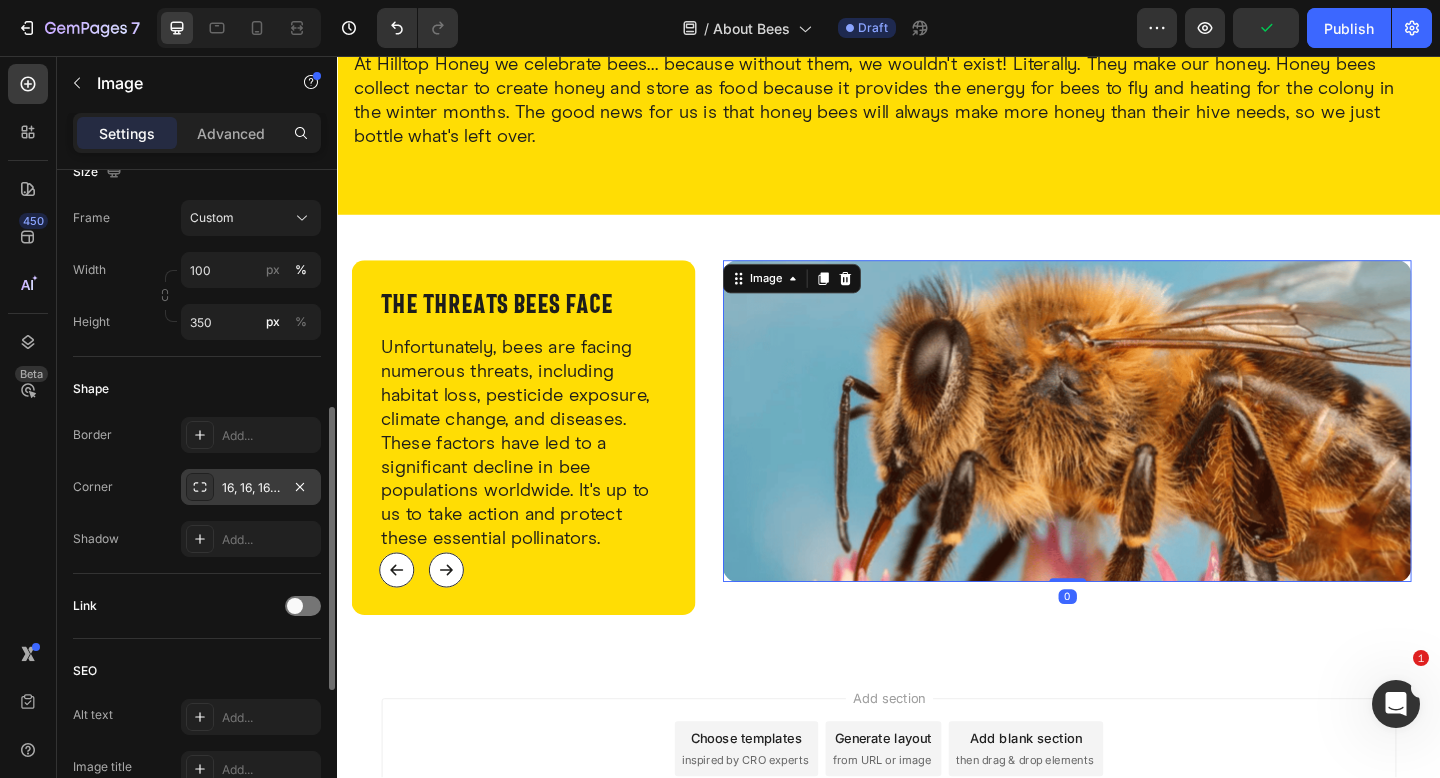 click on "16, 16, 16, 16" at bounding box center [251, 488] 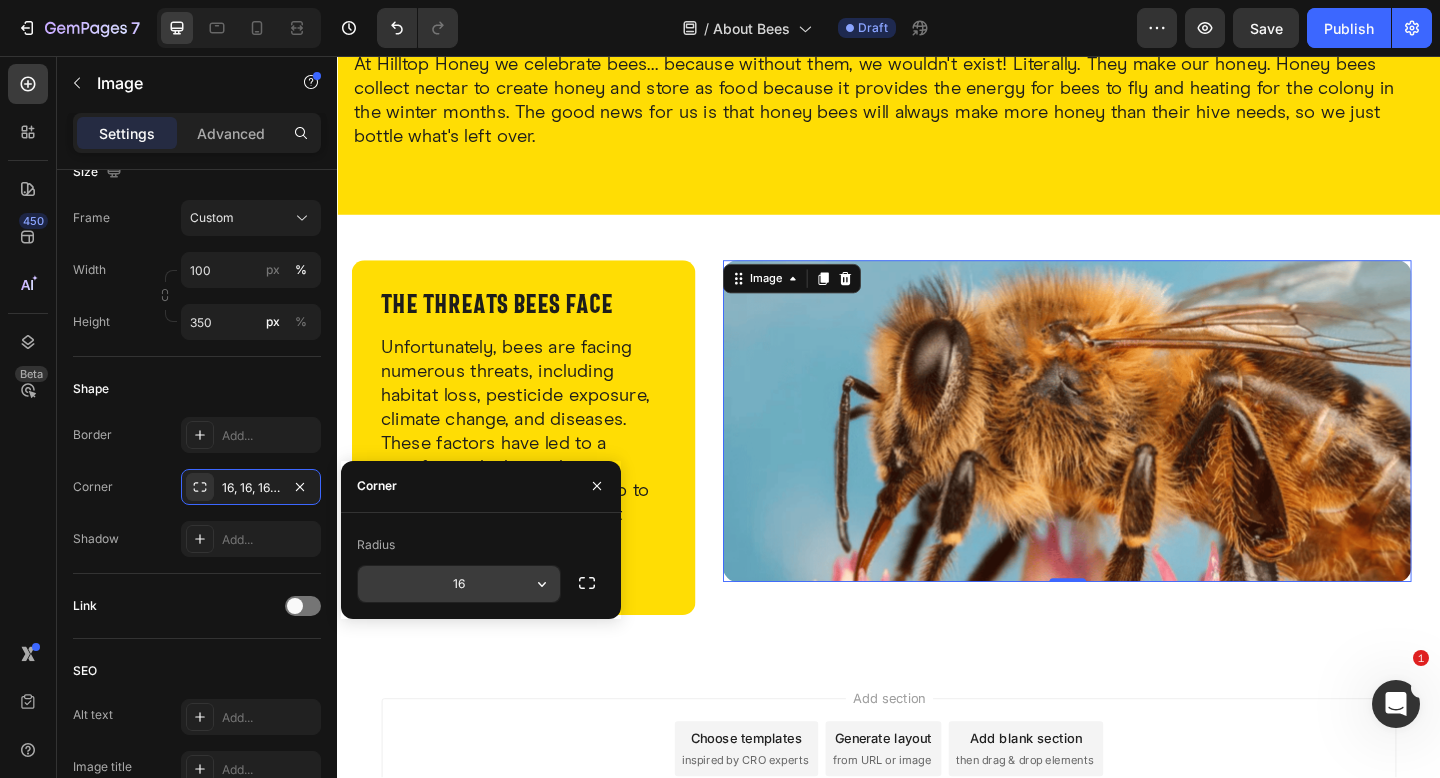 click on "16" at bounding box center [459, 584] 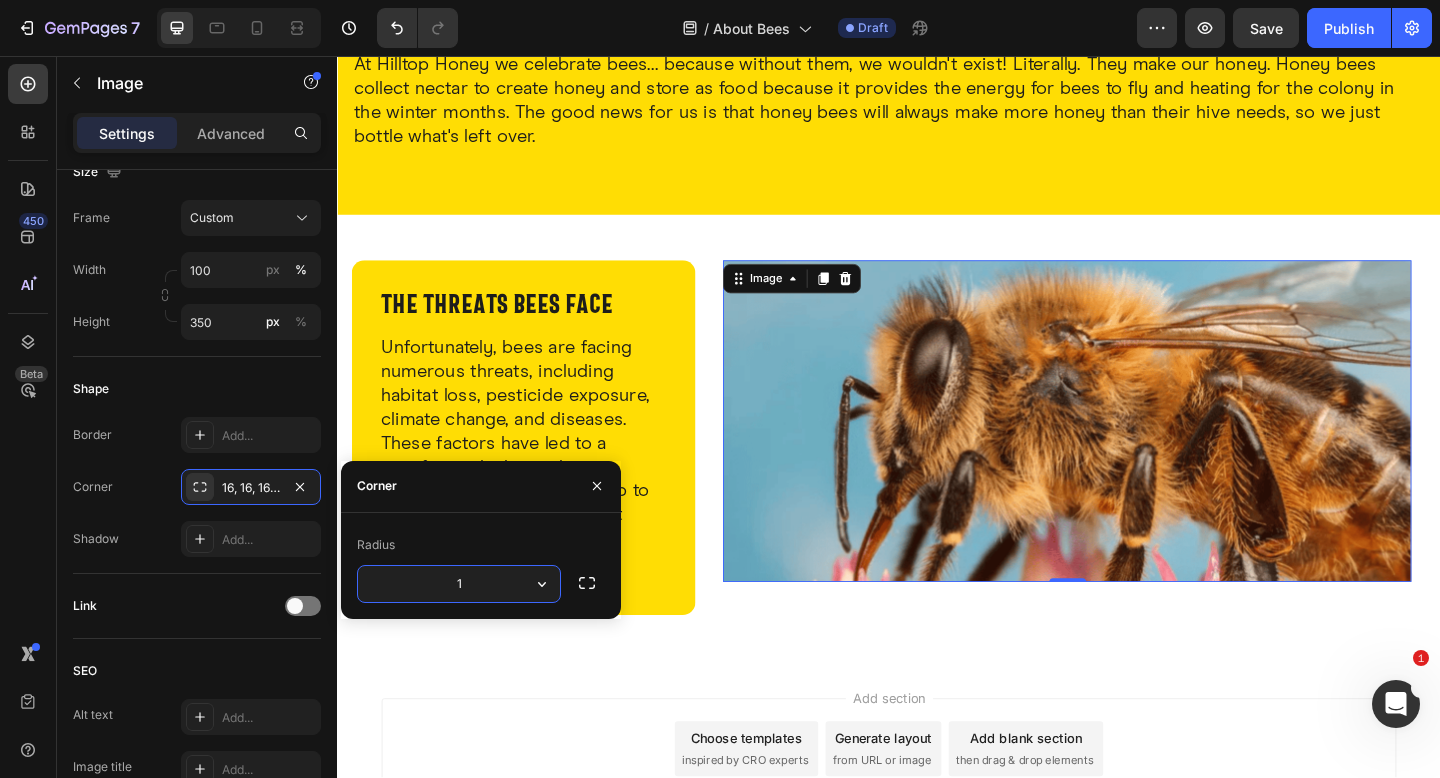 type on "14" 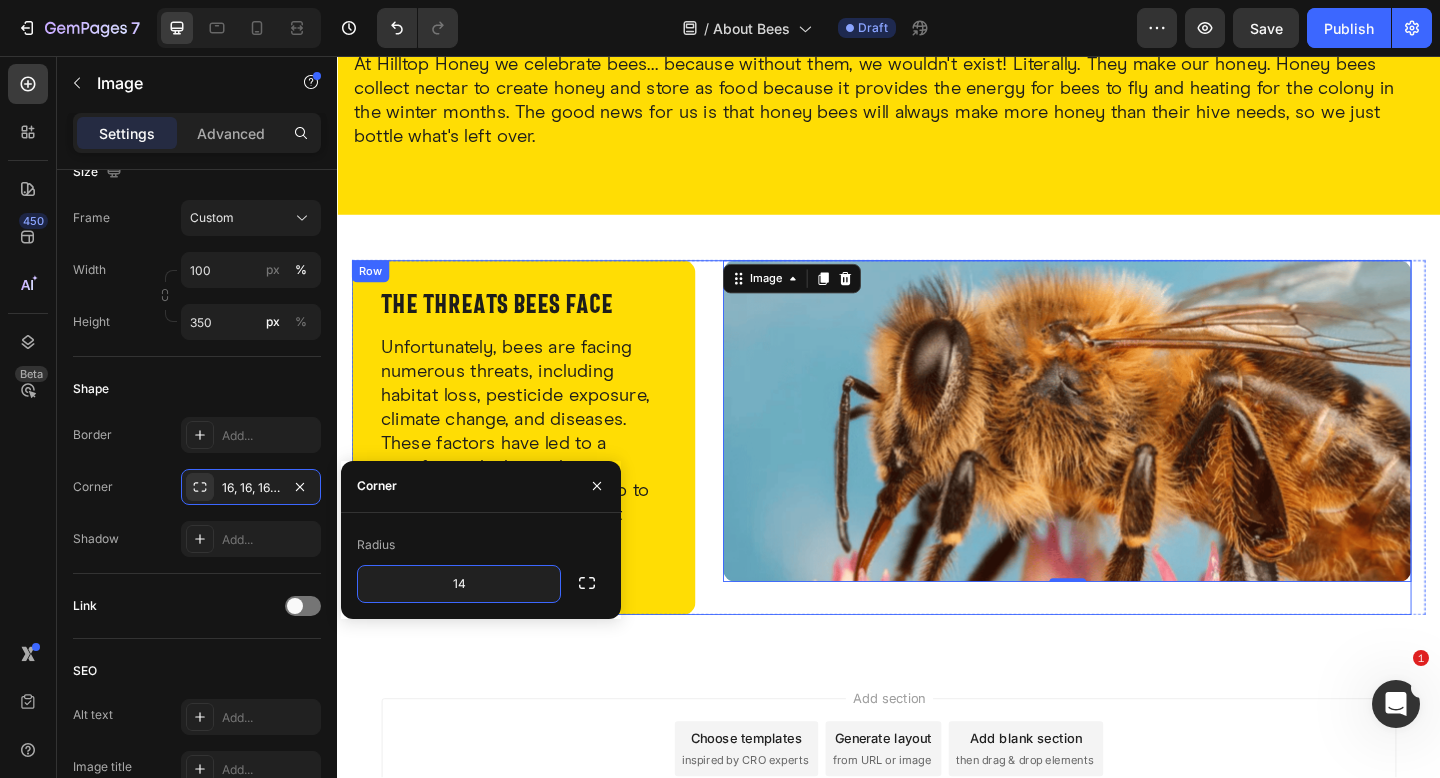 click on "Image   0" at bounding box center [1131, 472] 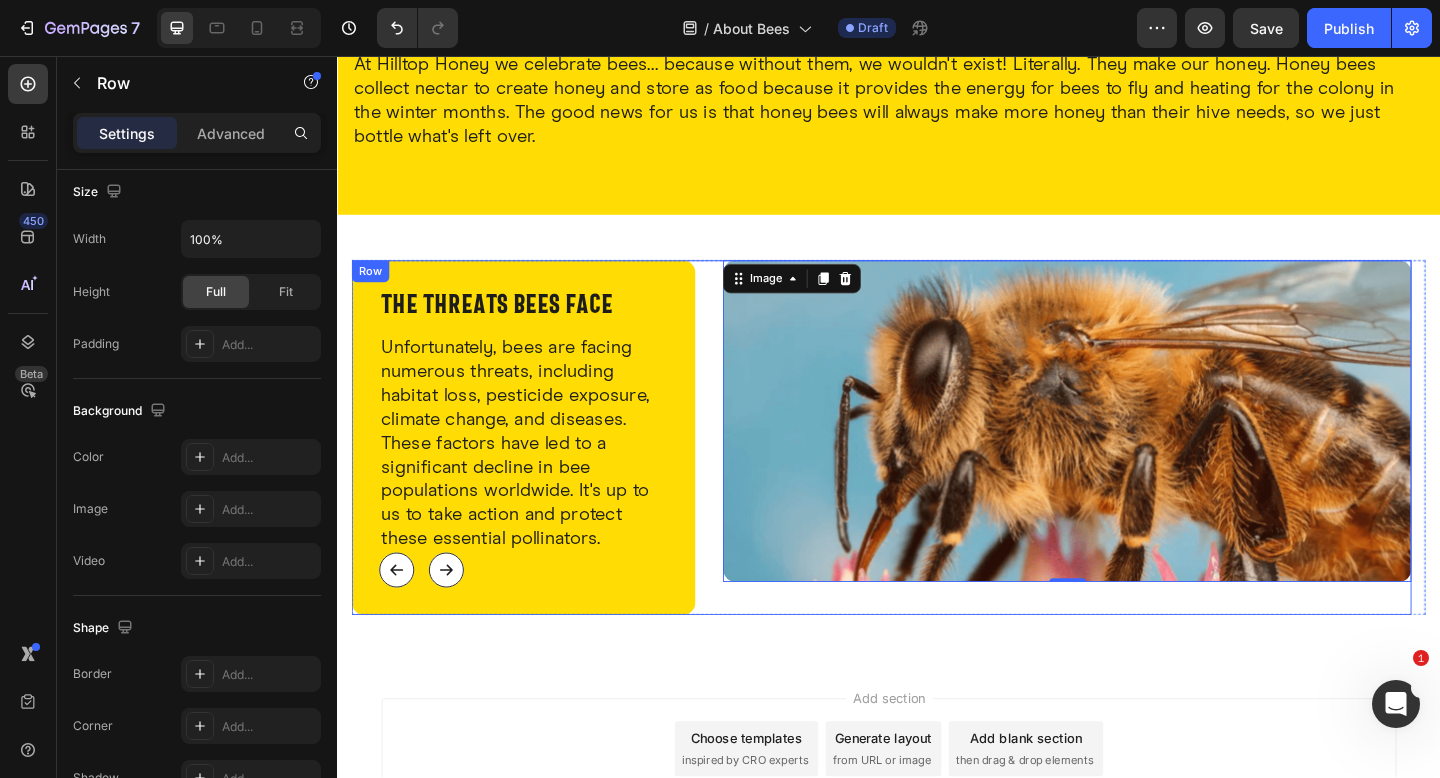 scroll, scrollTop: 0, scrollLeft: 0, axis: both 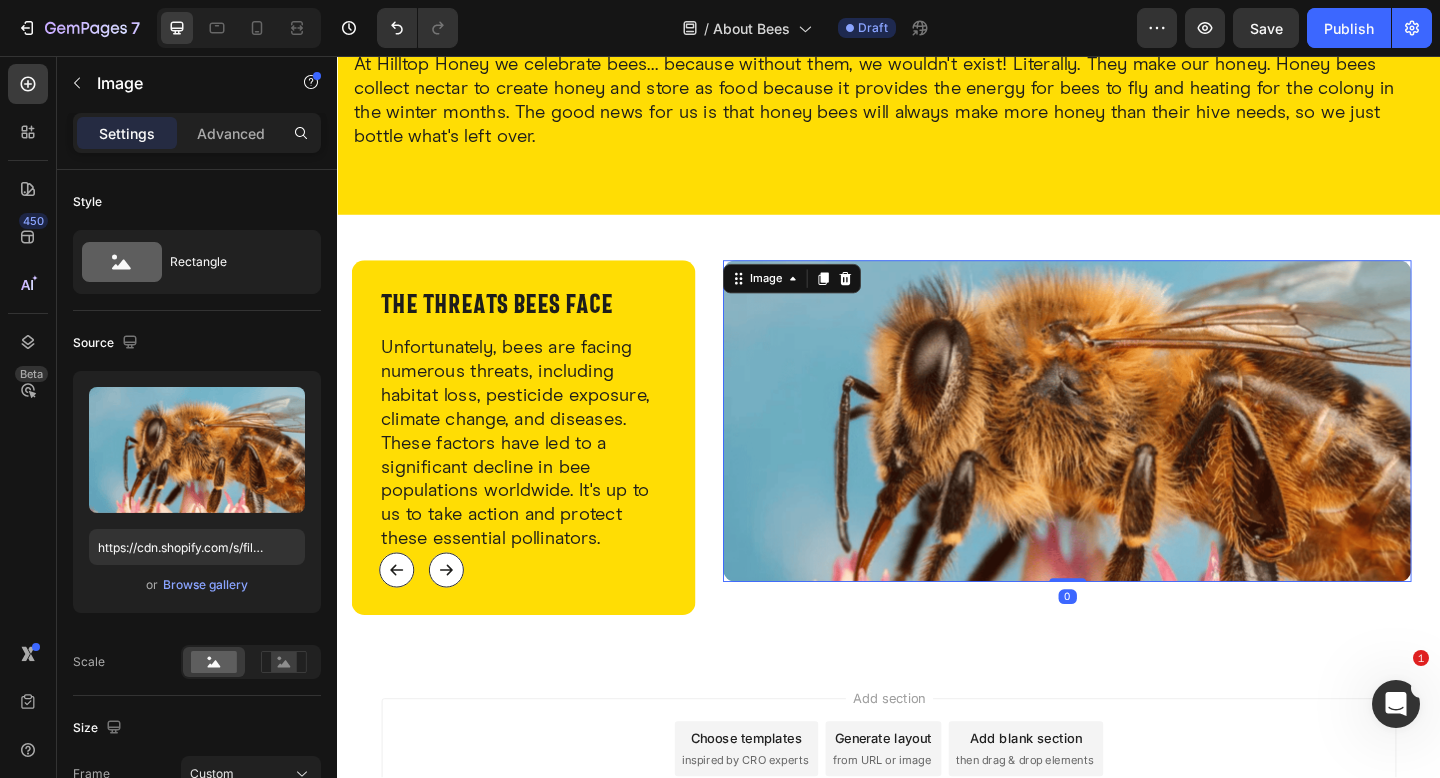 click at bounding box center (1131, 454) 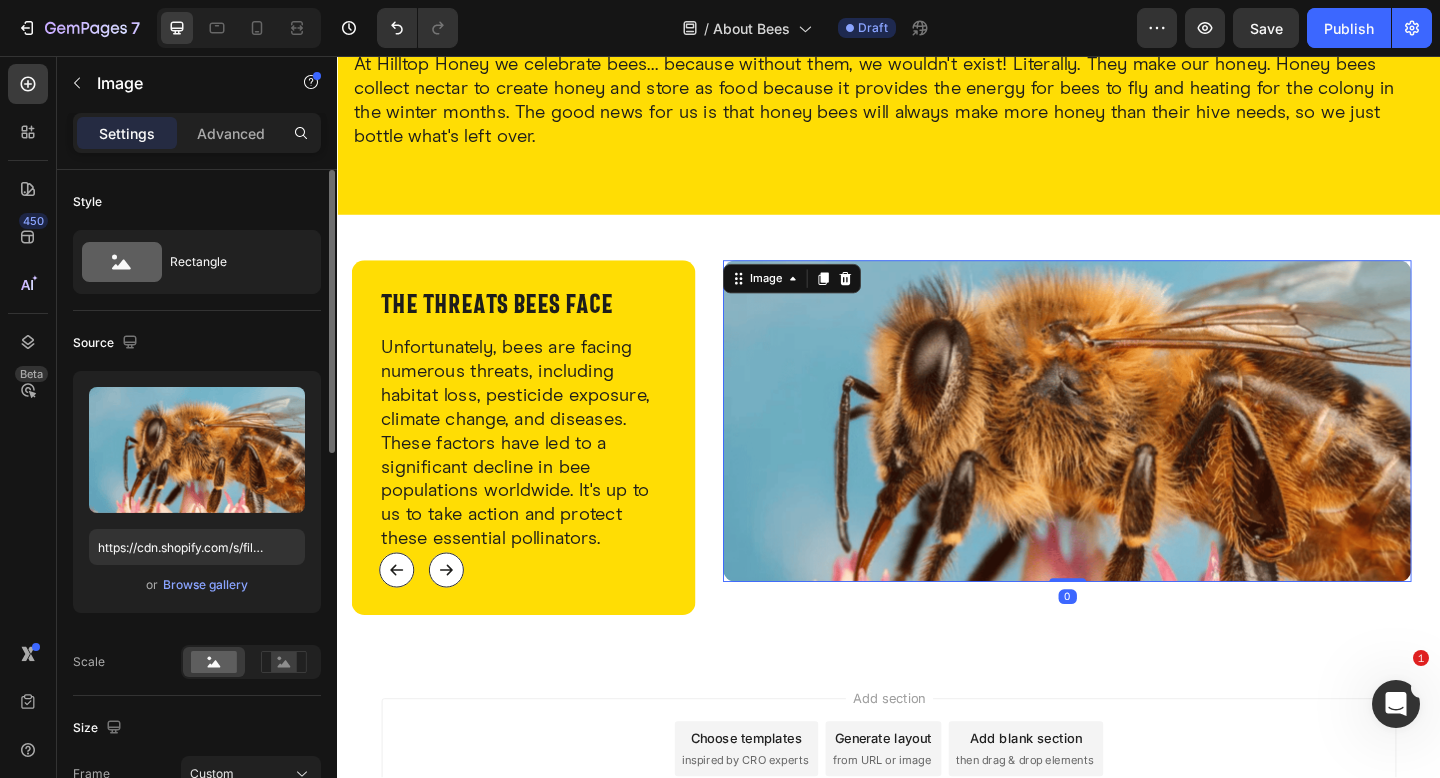 scroll, scrollTop: 387, scrollLeft: 0, axis: vertical 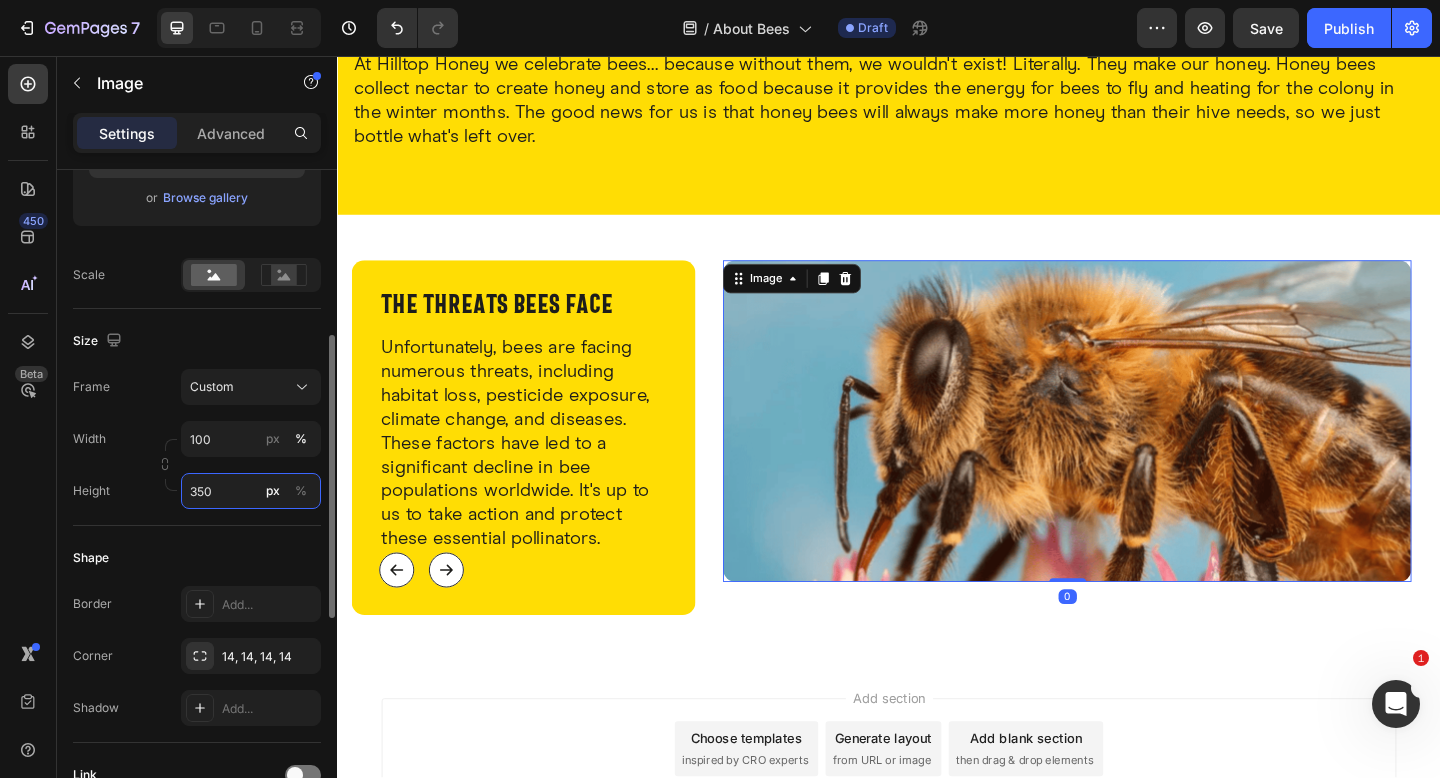 click on "350" at bounding box center [251, 491] 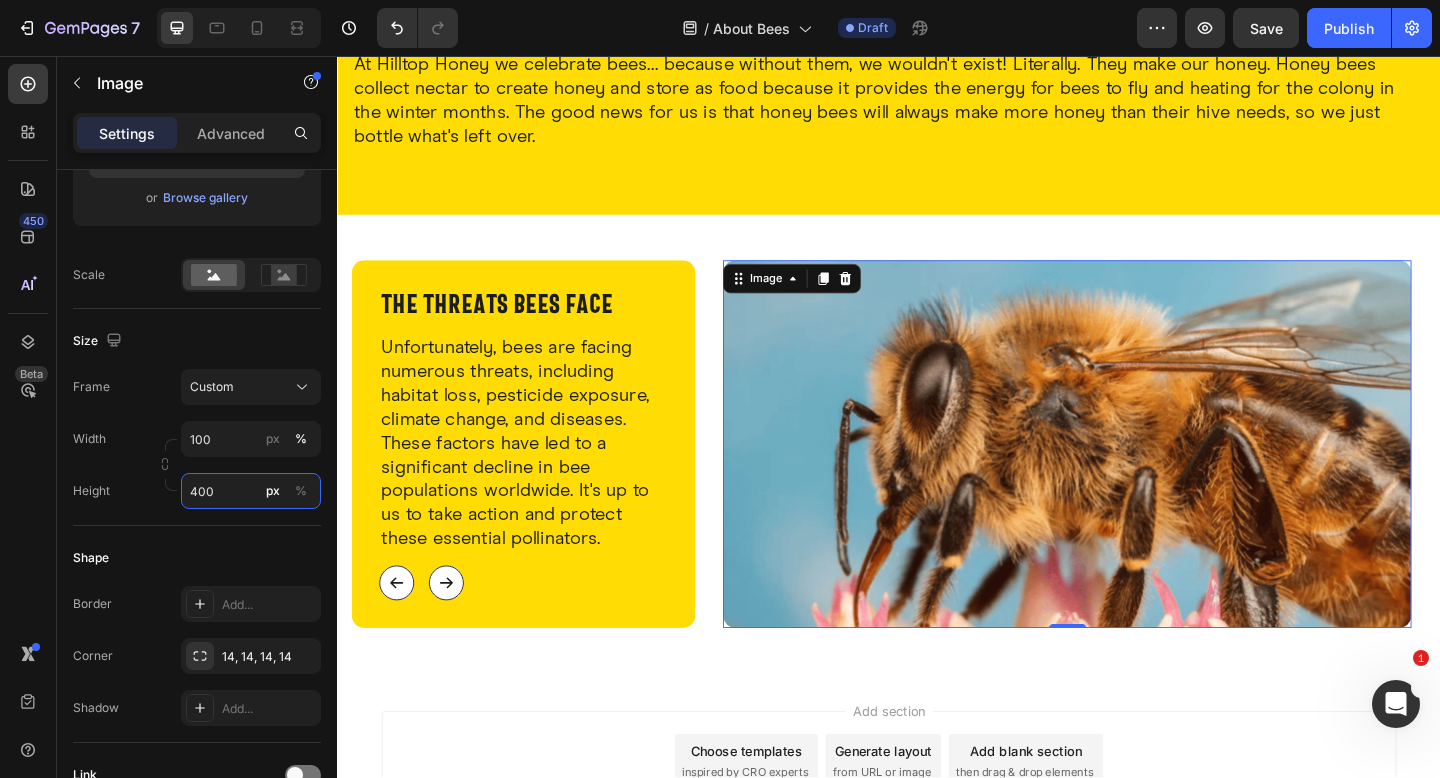 type on "400" 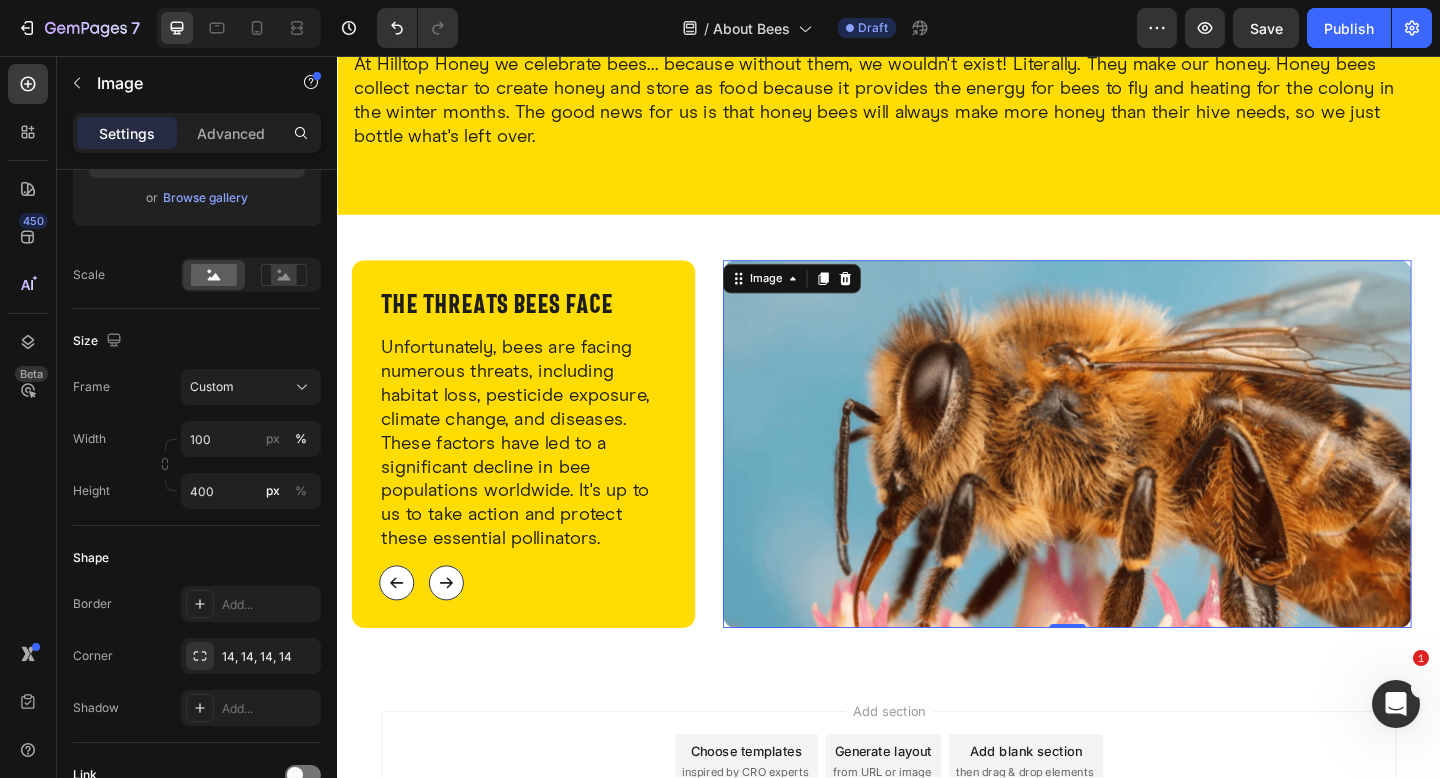 click on "Image" at bounding box center [832, 299] 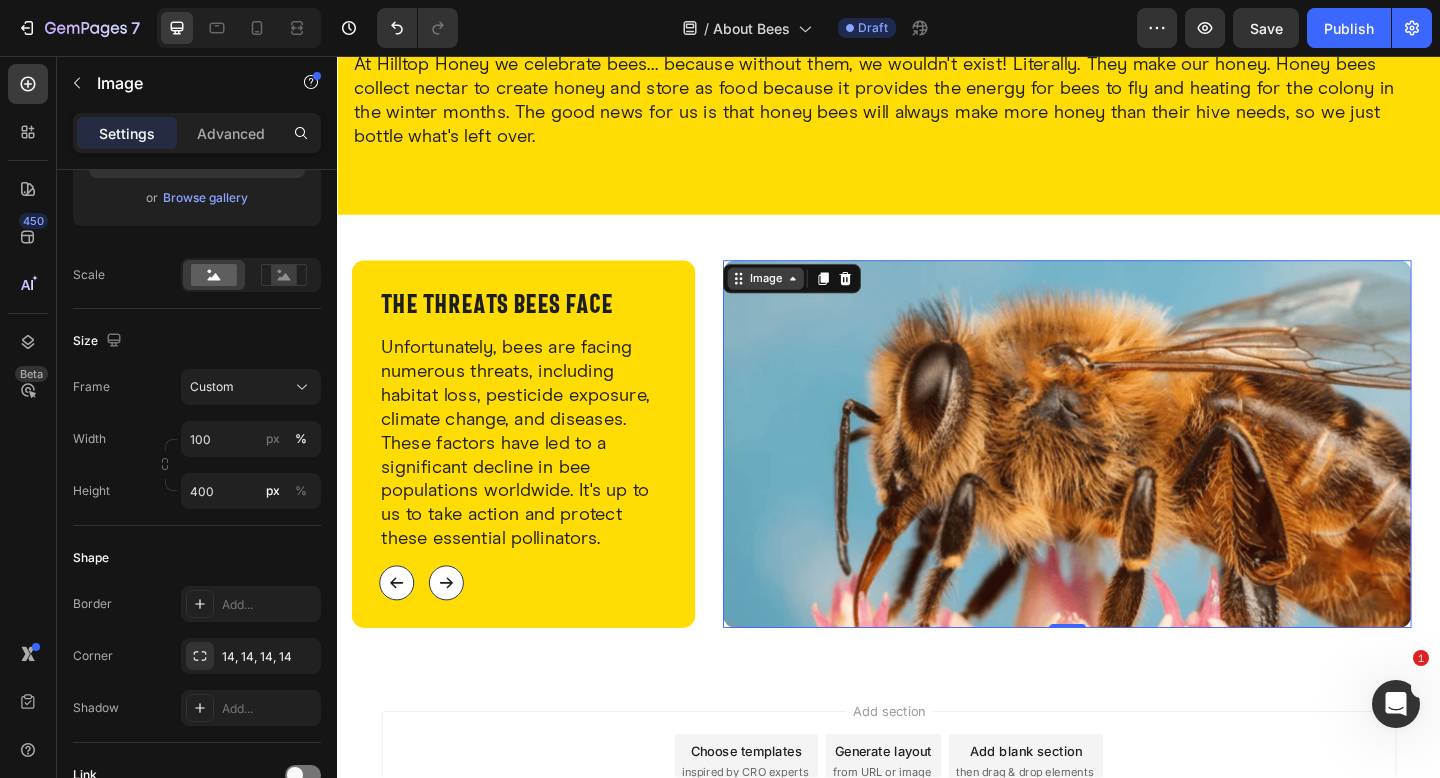 click 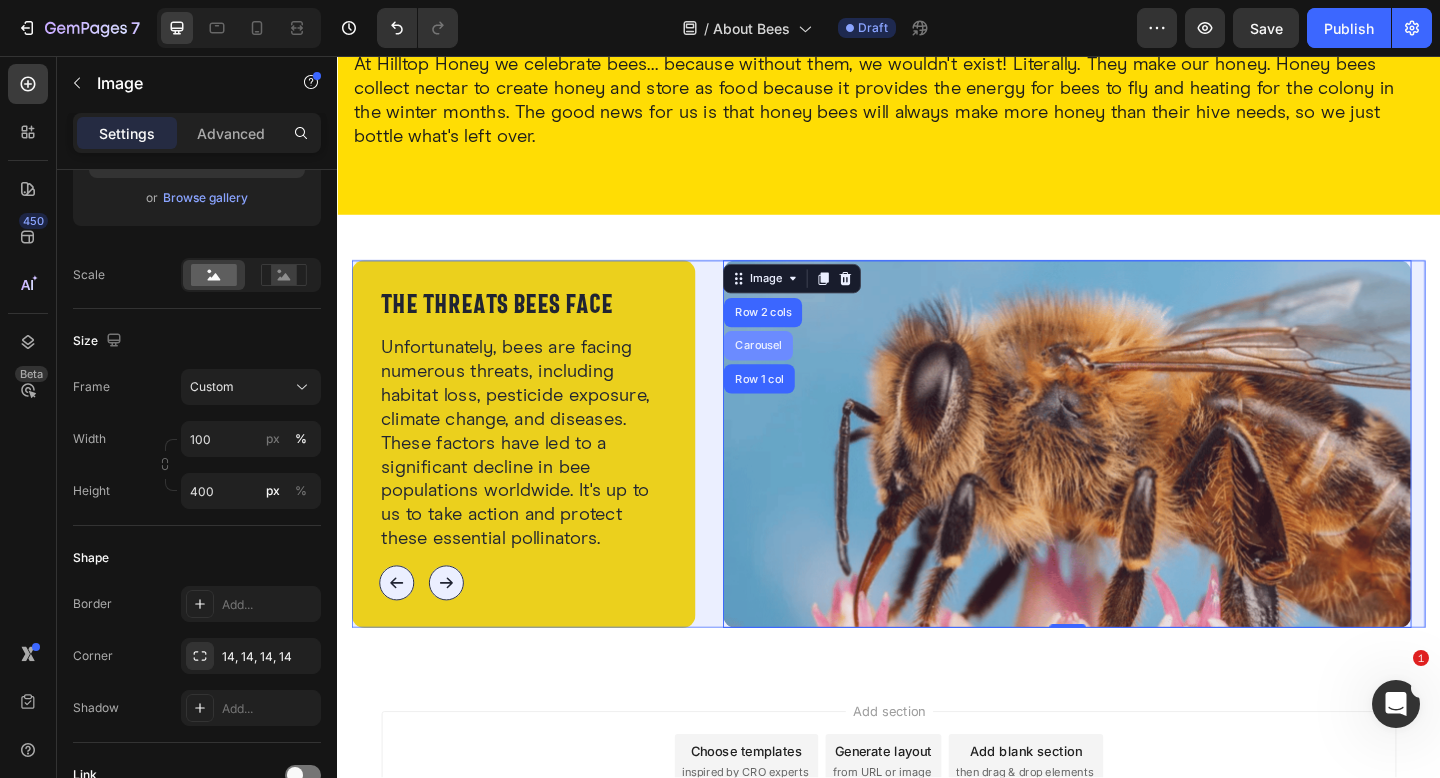 click on "Carousel" at bounding box center (795, 372) 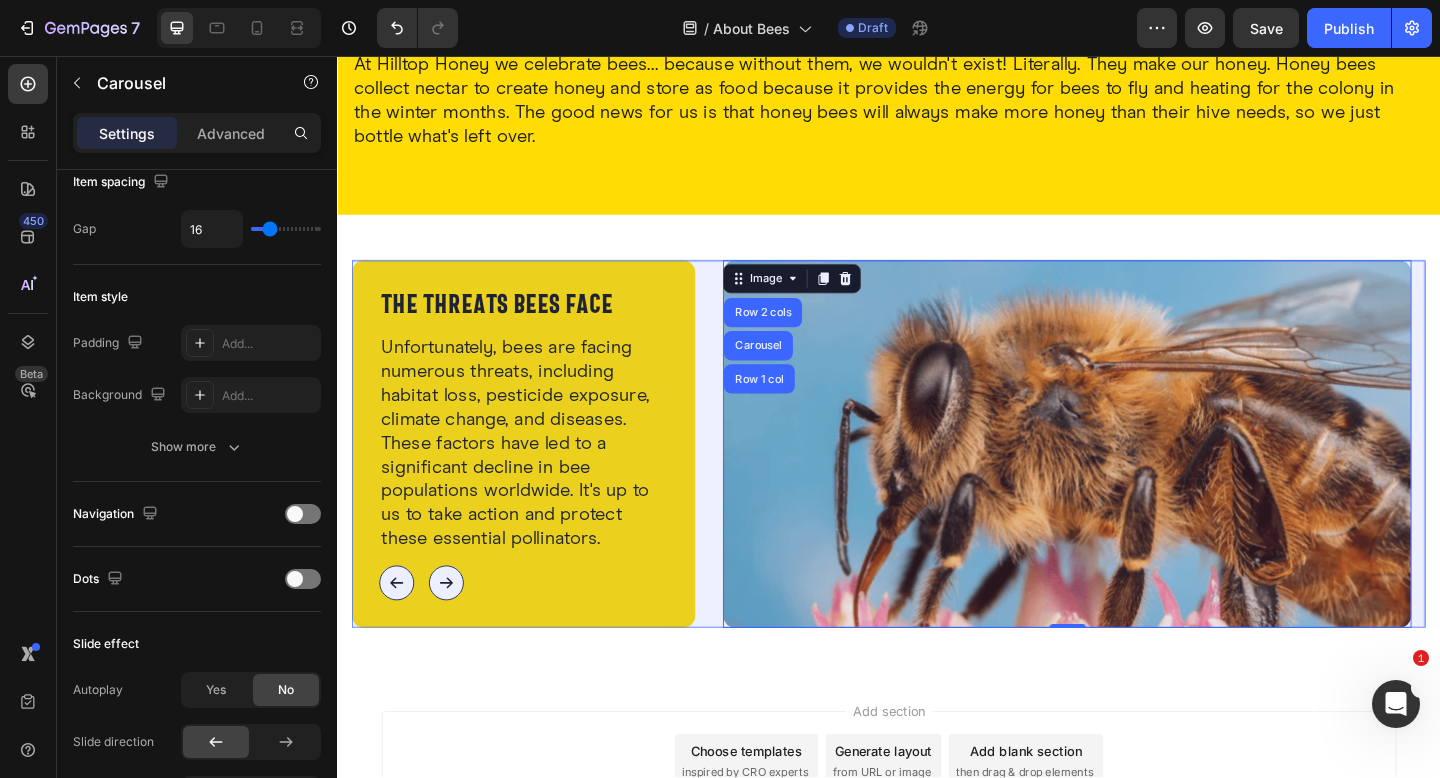 scroll, scrollTop: 0, scrollLeft: 0, axis: both 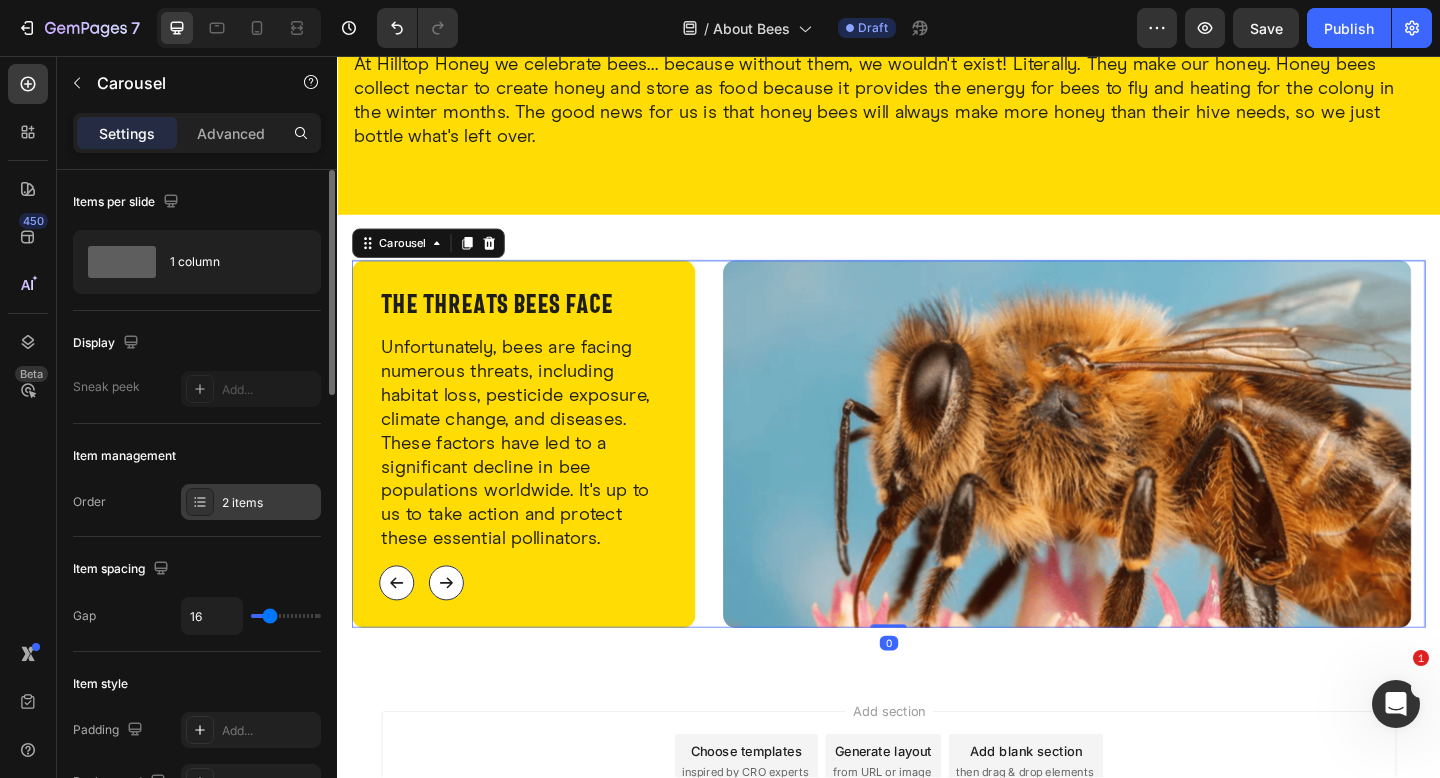 click on "2 items" at bounding box center [269, 503] 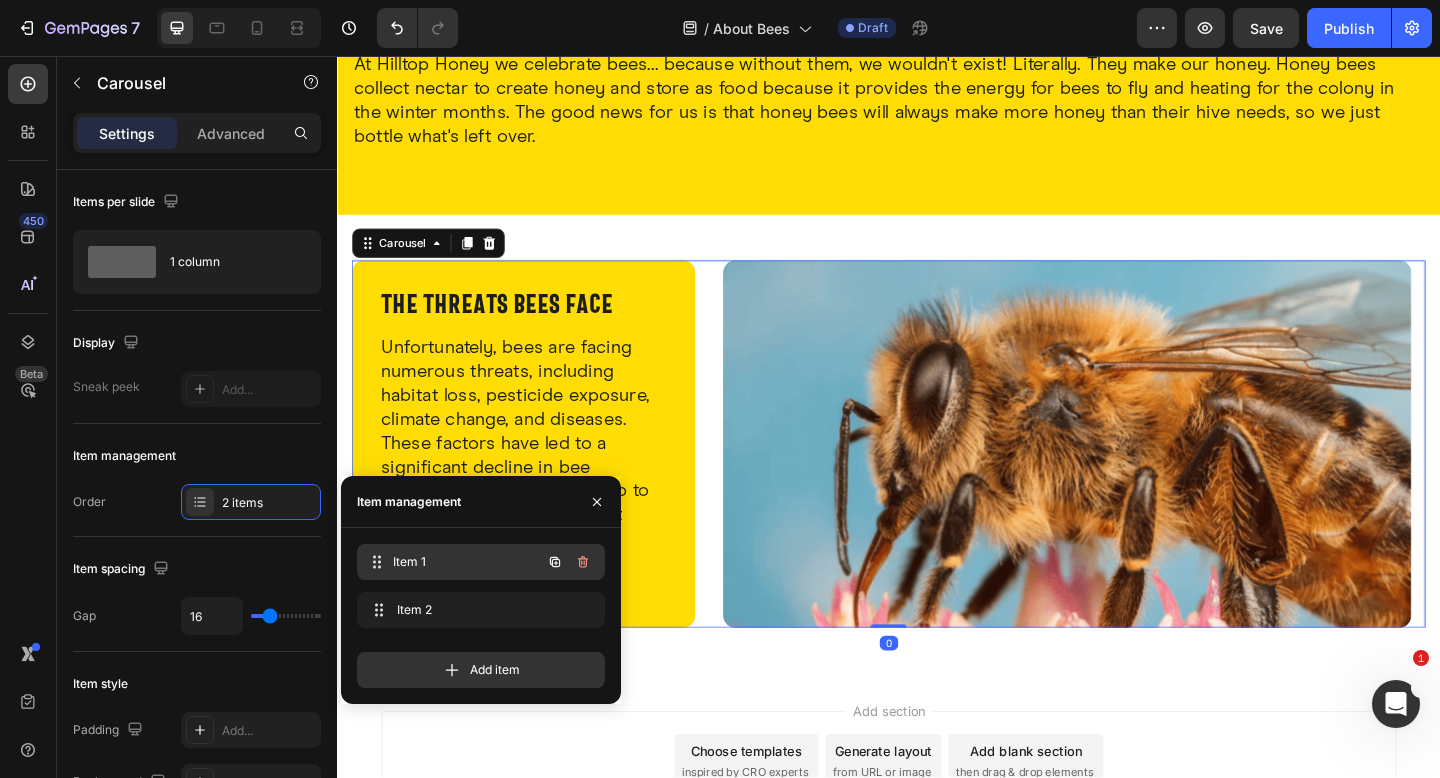 click on "Item 1" at bounding box center [467, 562] 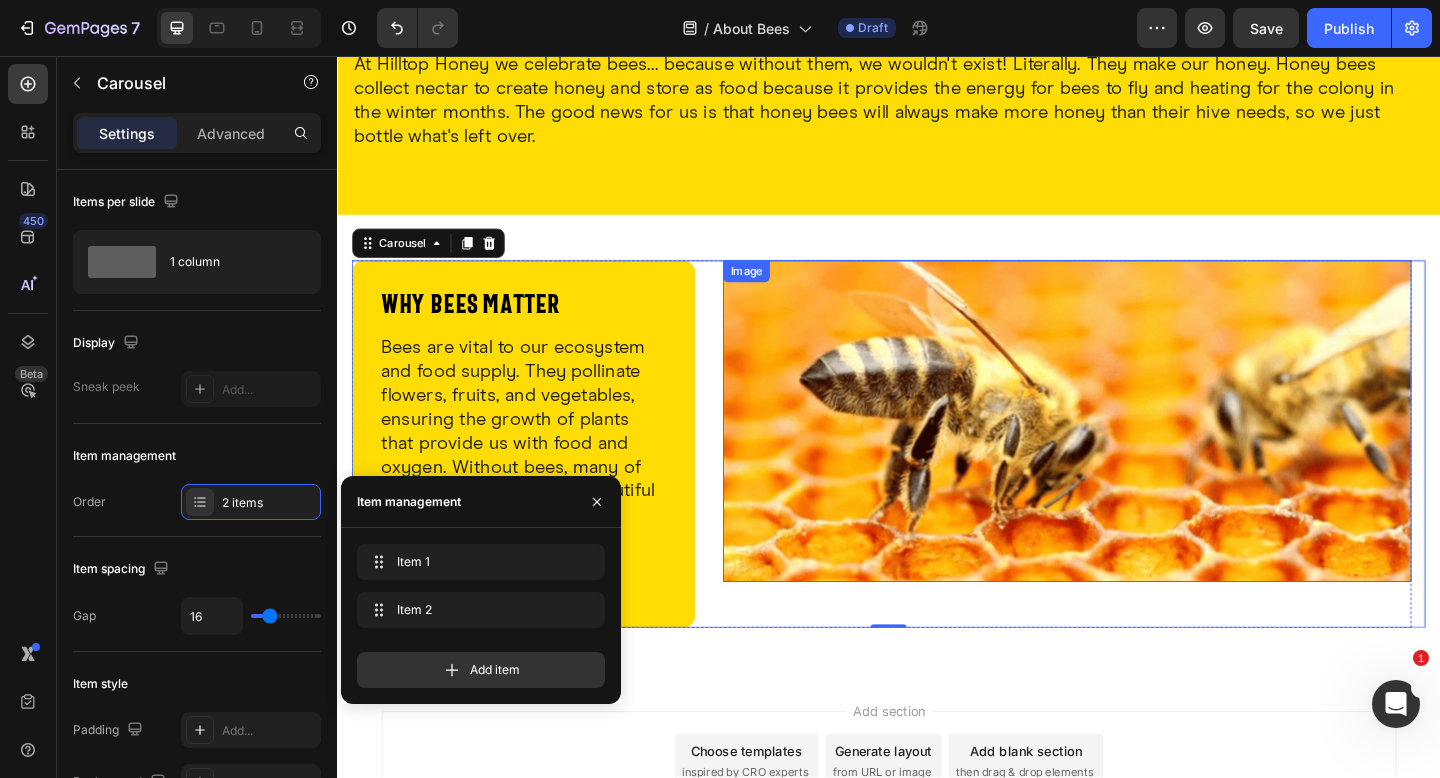 click at bounding box center [1131, 454] 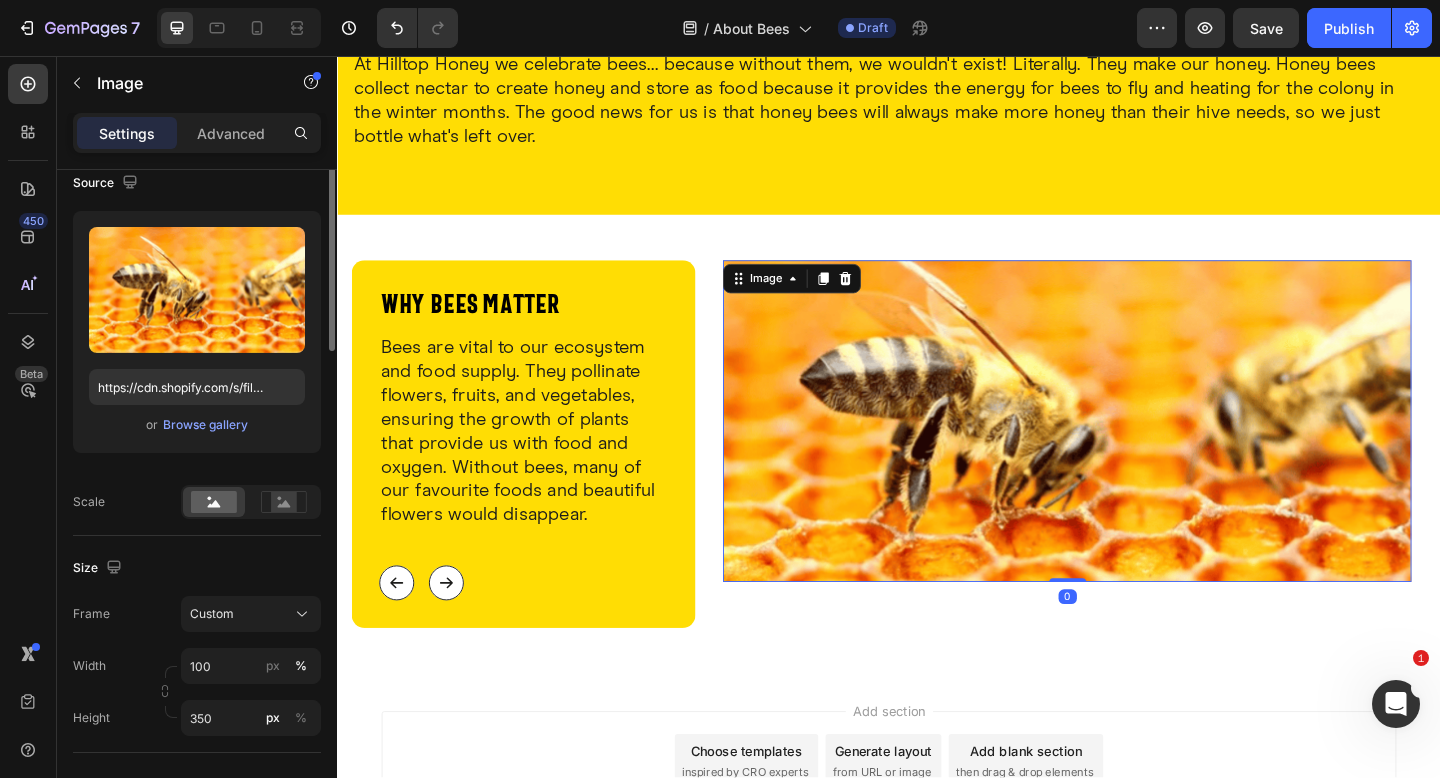 scroll, scrollTop: 335, scrollLeft: 0, axis: vertical 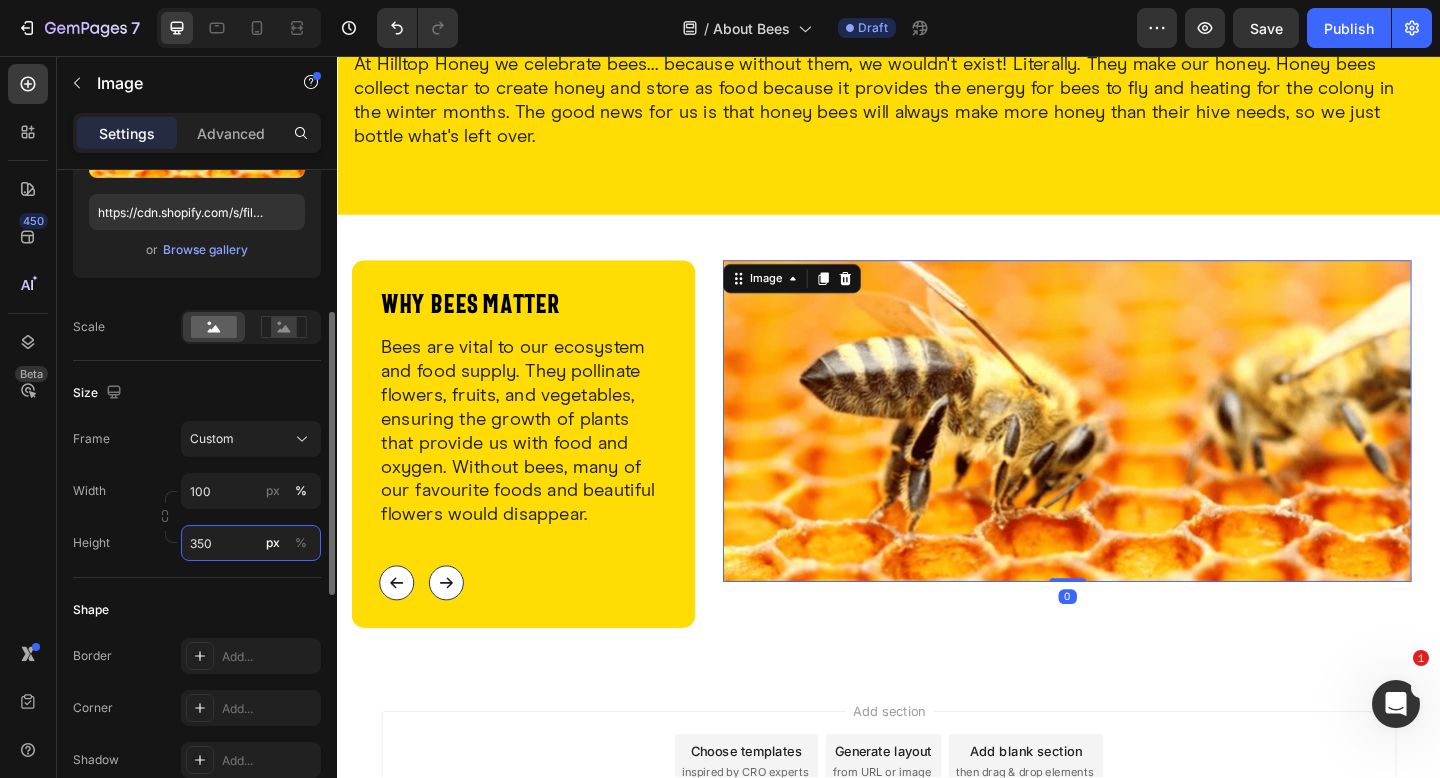 click on "350" at bounding box center (251, 543) 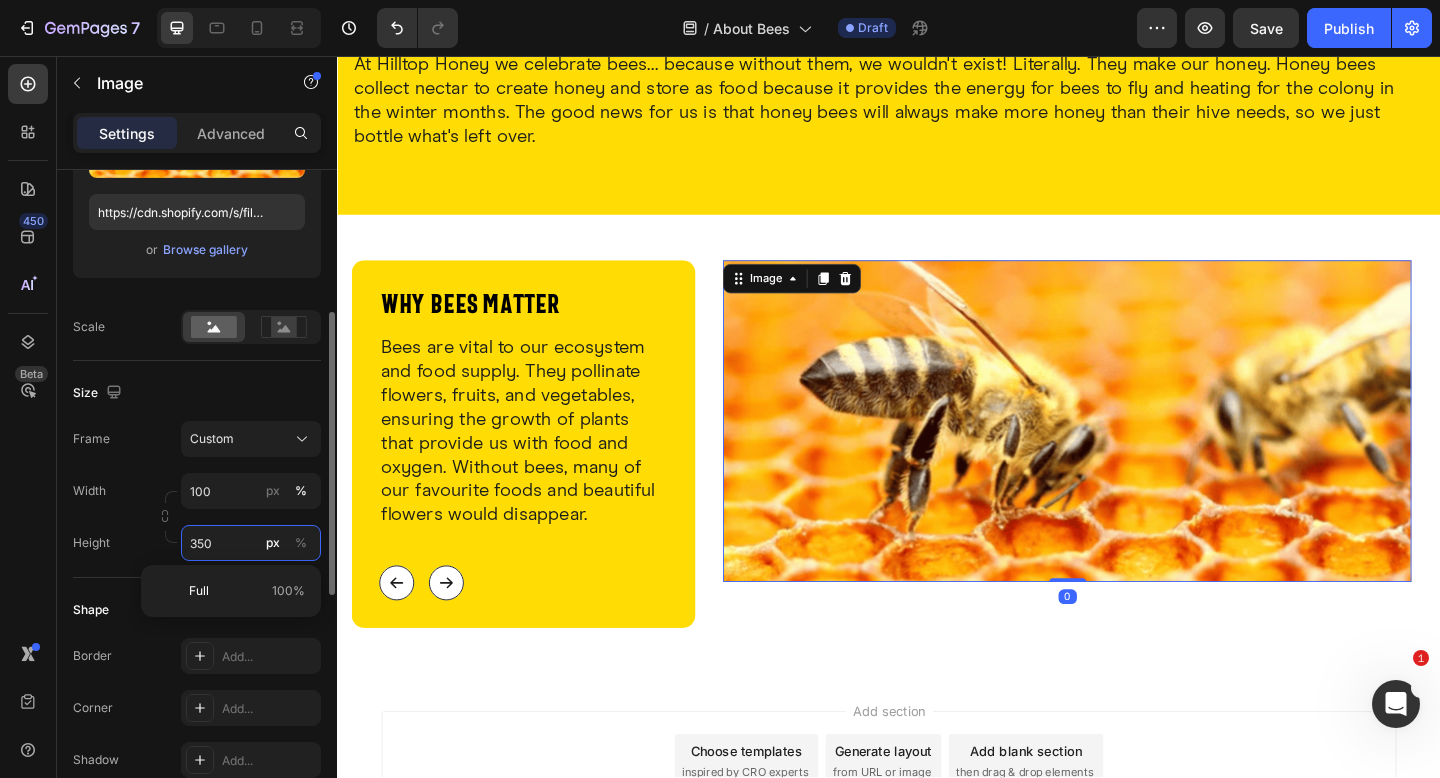 paste on "40" 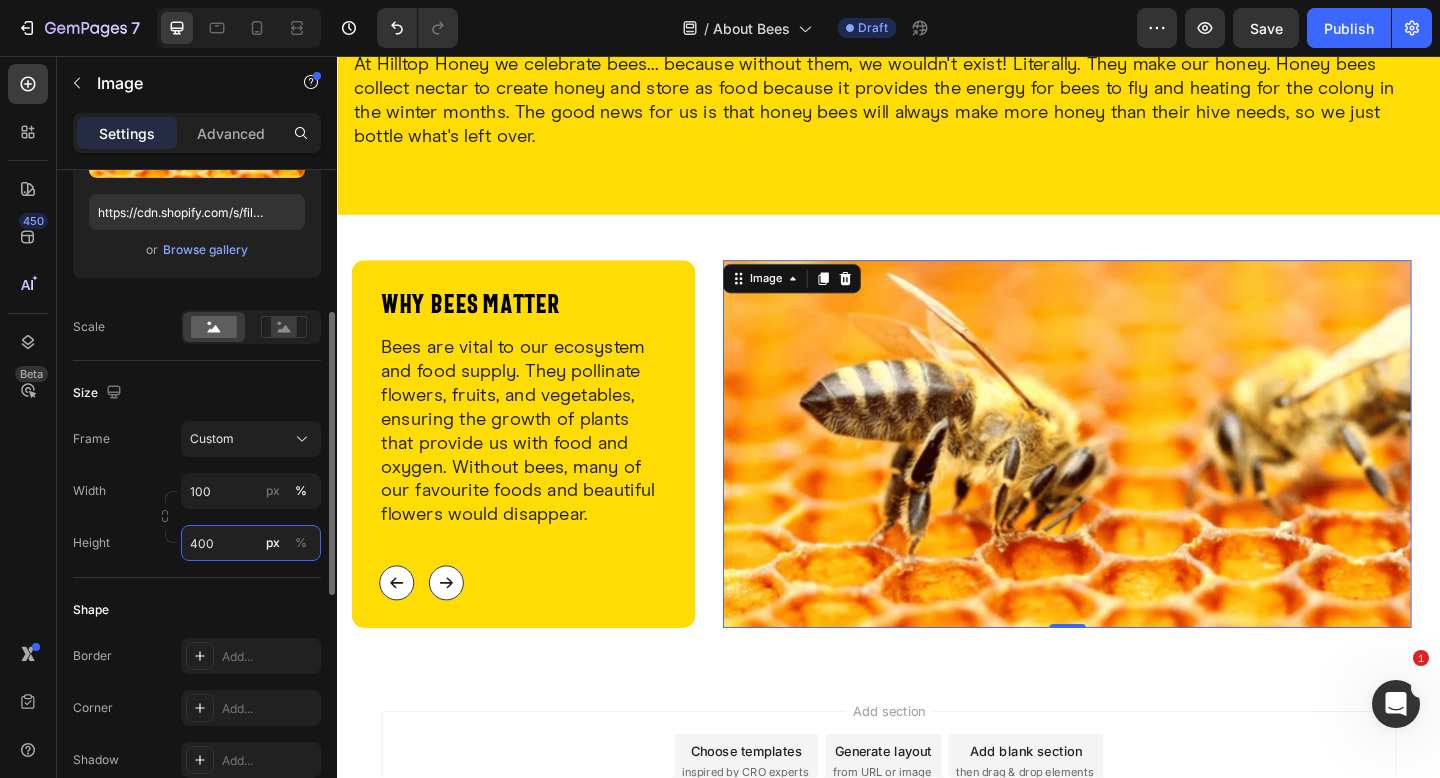 type on "400" 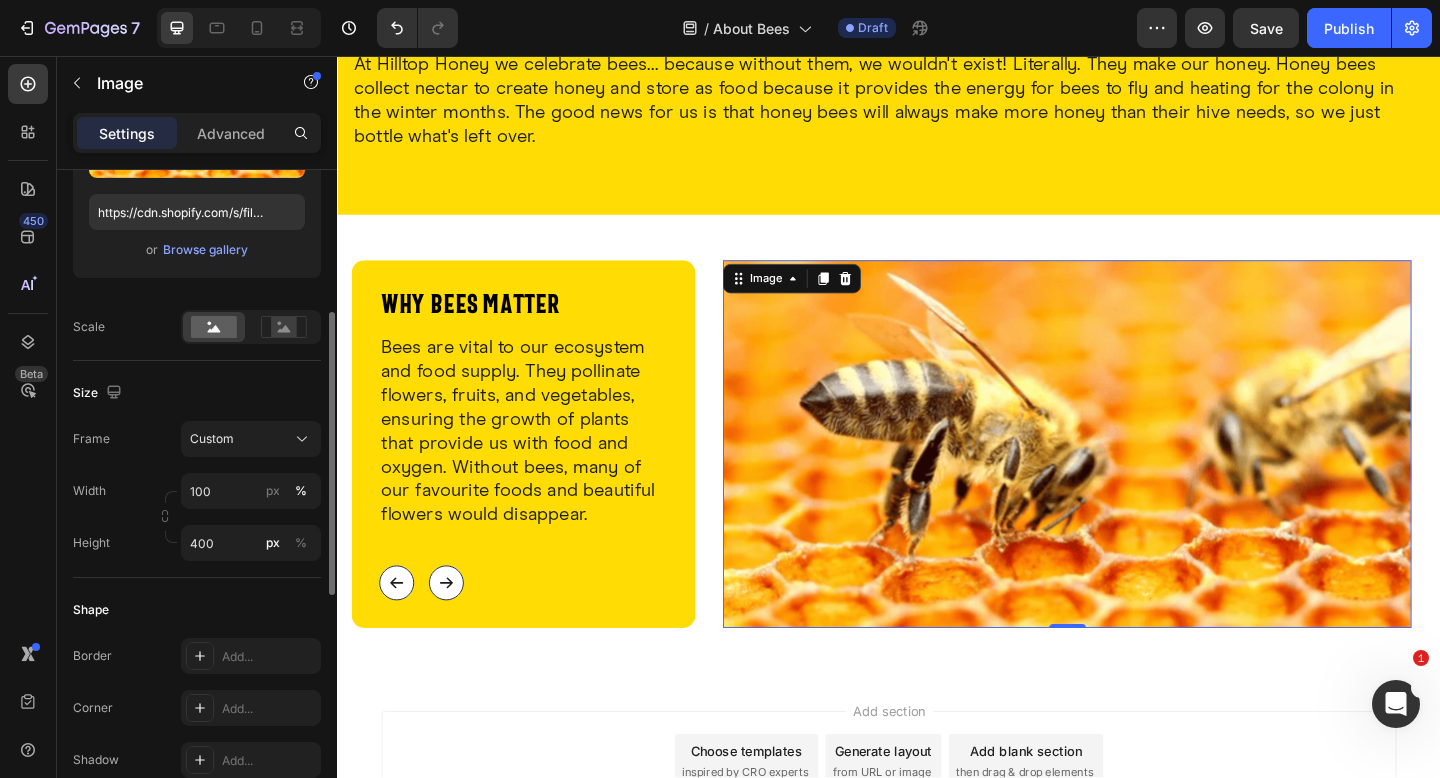 click on "Width 100 px % Height 400 px %" at bounding box center (197, 517) 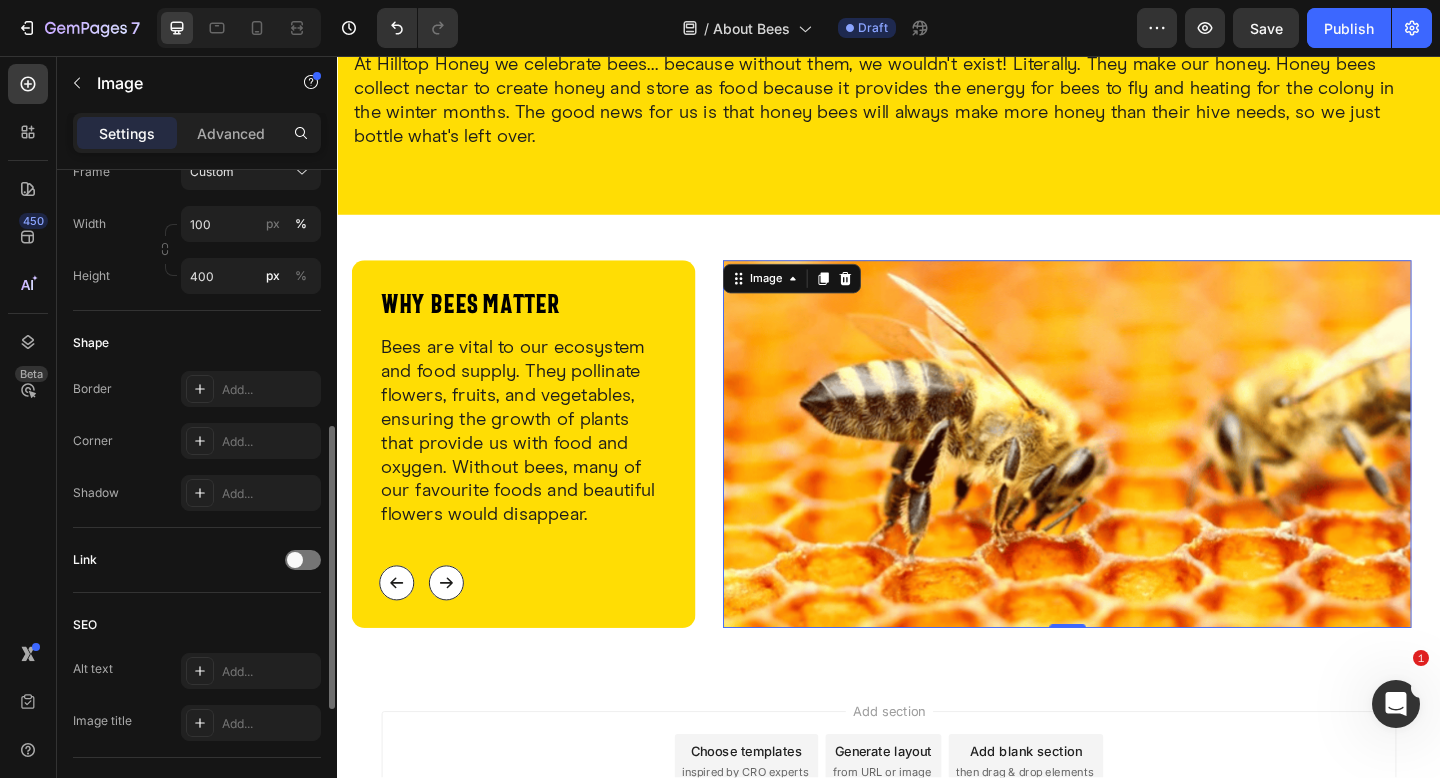 scroll, scrollTop: 729, scrollLeft: 0, axis: vertical 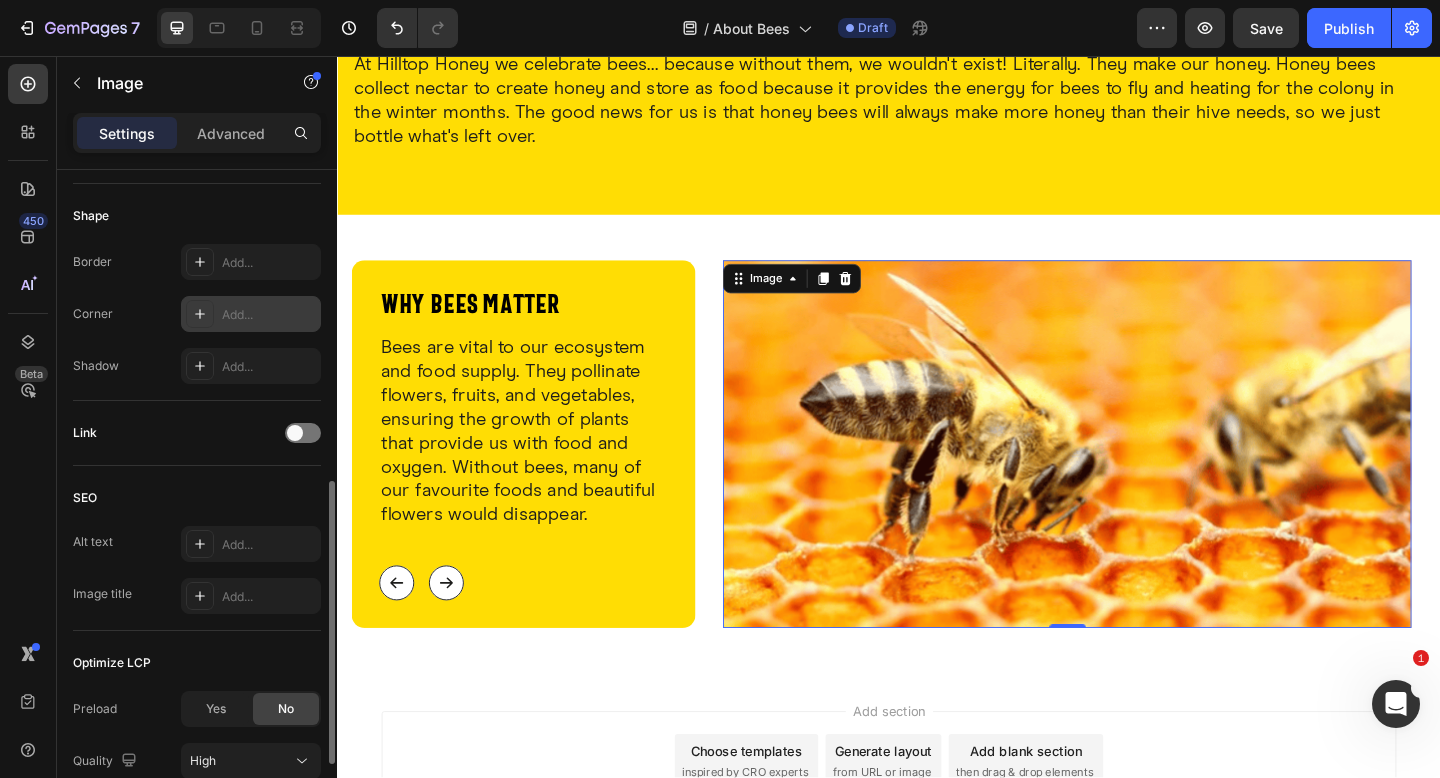 click on "Add..." at bounding box center [269, 315] 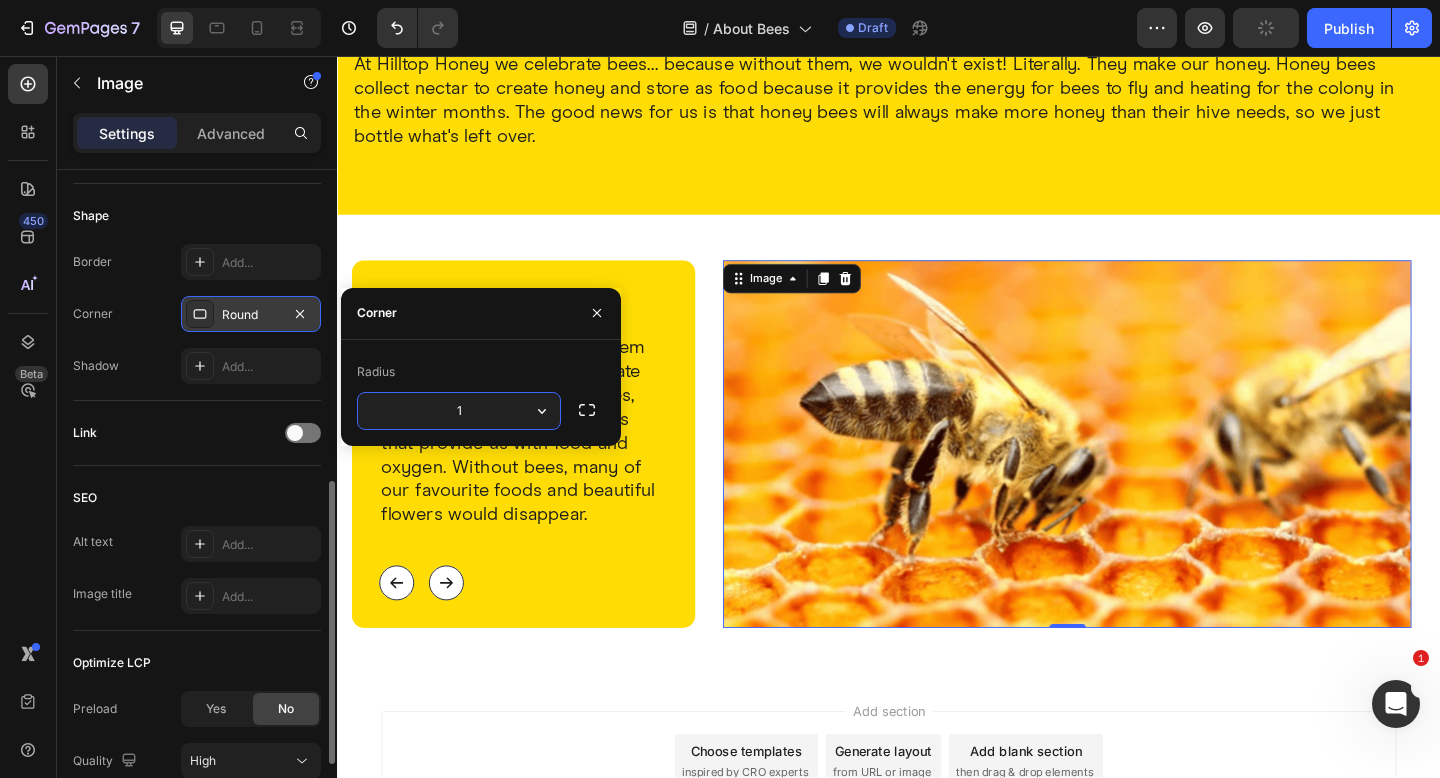 type on "14" 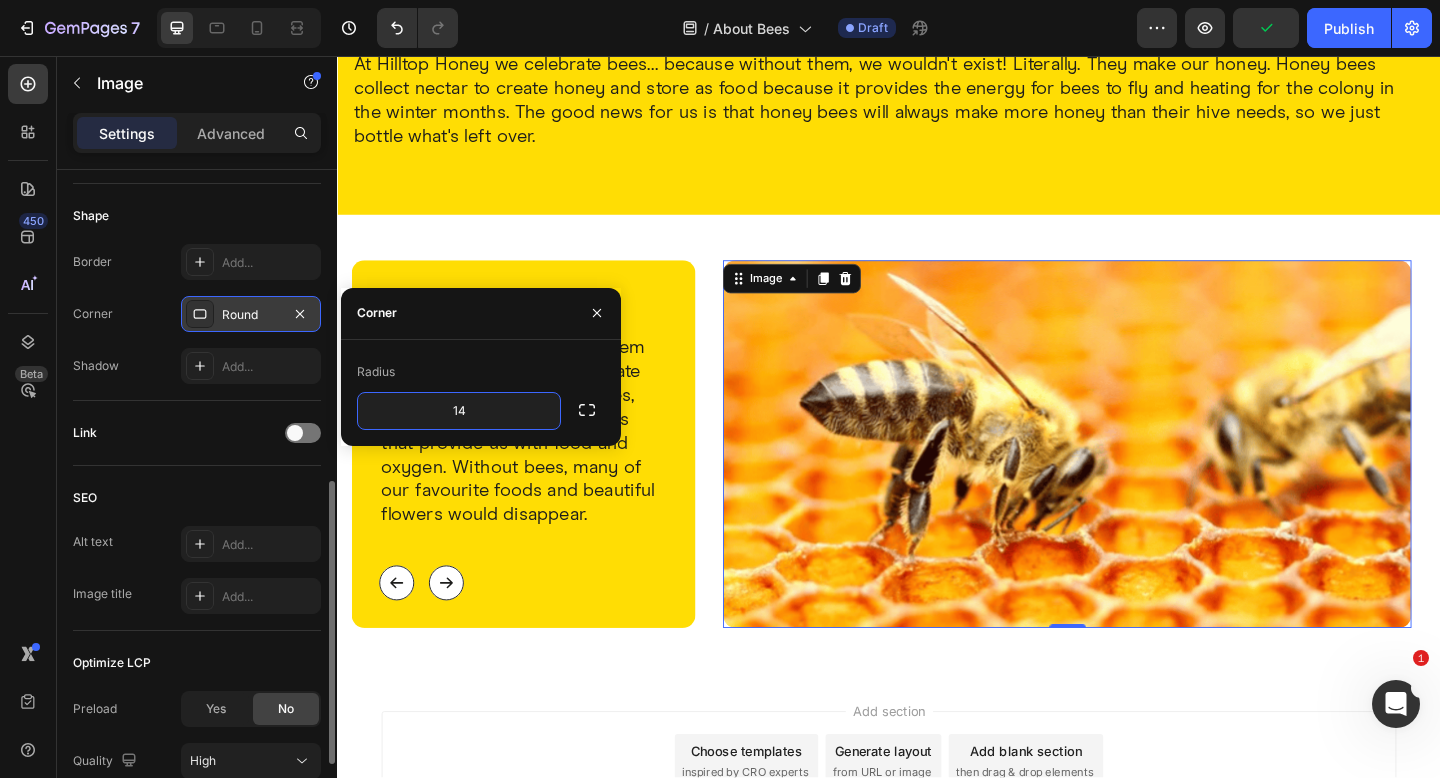 click on "Link" at bounding box center (197, 433) 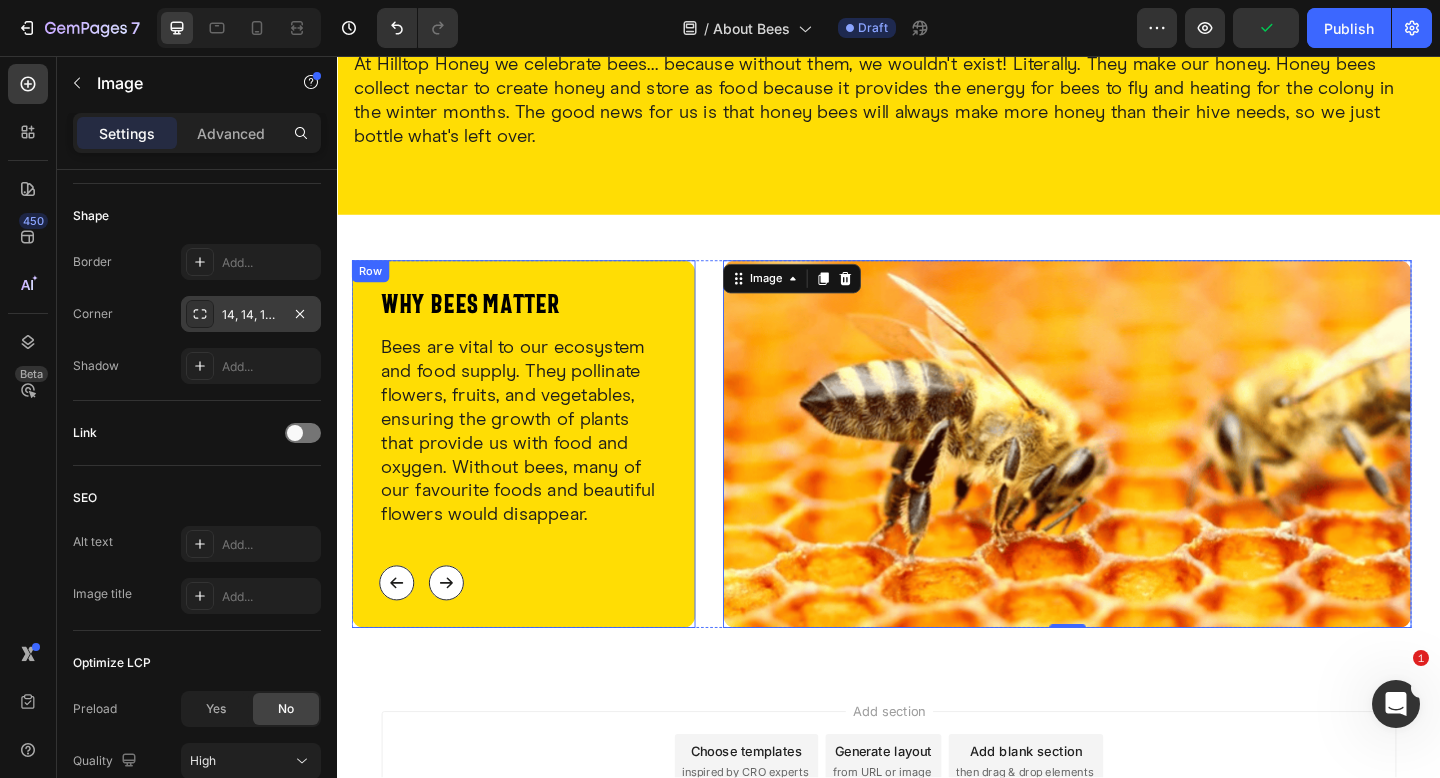 click on "why bees matter Heading Bees are vital to our ecosystem and food supply. They pollinate flowers, fruits, and vegetables, ensuring the growth of plants that provide us with food and oxygen. Without bees, many of our favourite foods and beautiful flowers would disappear. Text Block
Button
Button Row Row Image   0 Row ⁠⁠⁠⁠⁠⁠⁠ The threats bees face Heading Unfortunately, bees are facing numerous threats, including habitat loss, pesticide exposure, climate change, and diseases. These factors have led to a significant decline in bee populations worldwide. It's up to us to take action and protect these essential pollinators. Text Block
Button
Button Row Row Image Row Carousel Row Section 2" at bounding box center [937, 479] 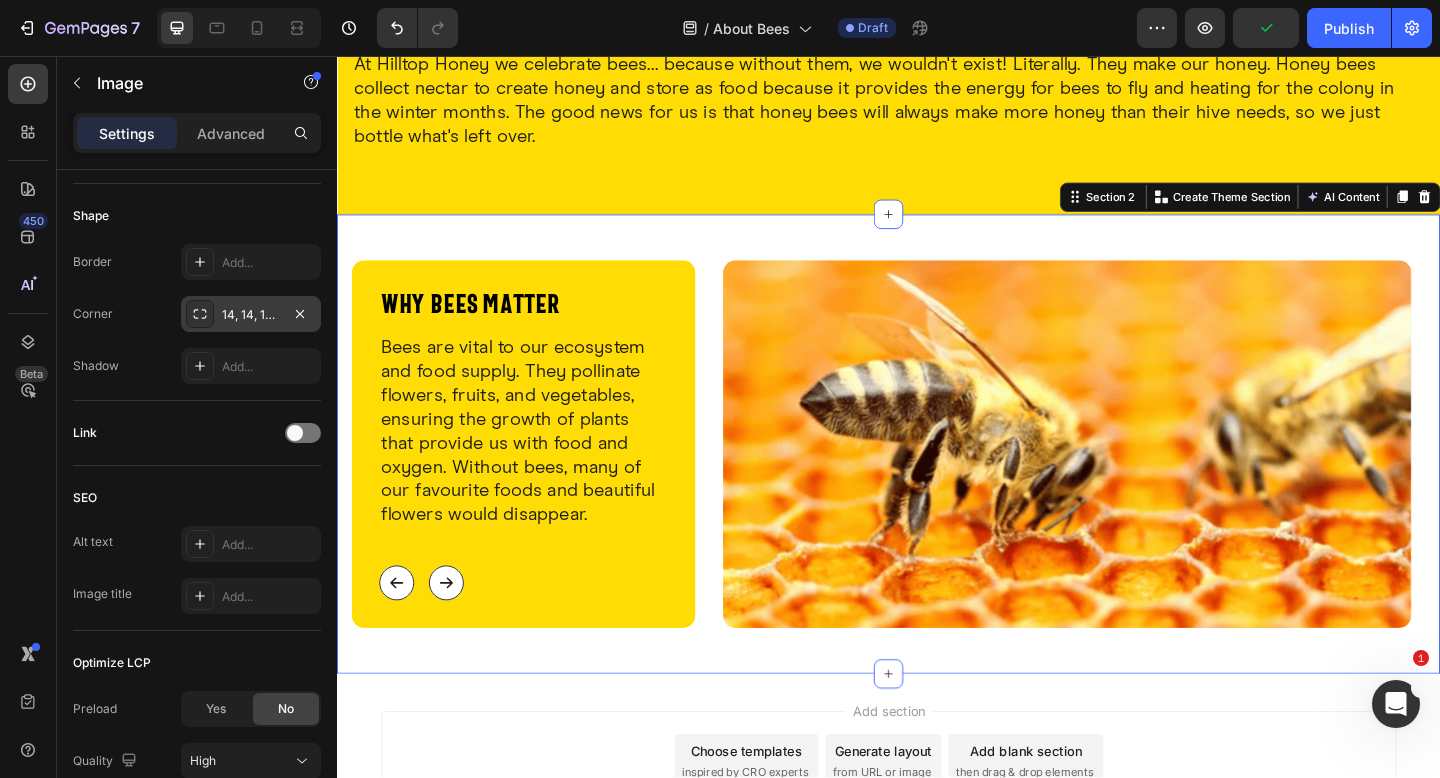 scroll, scrollTop: 0, scrollLeft: 0, axis: both 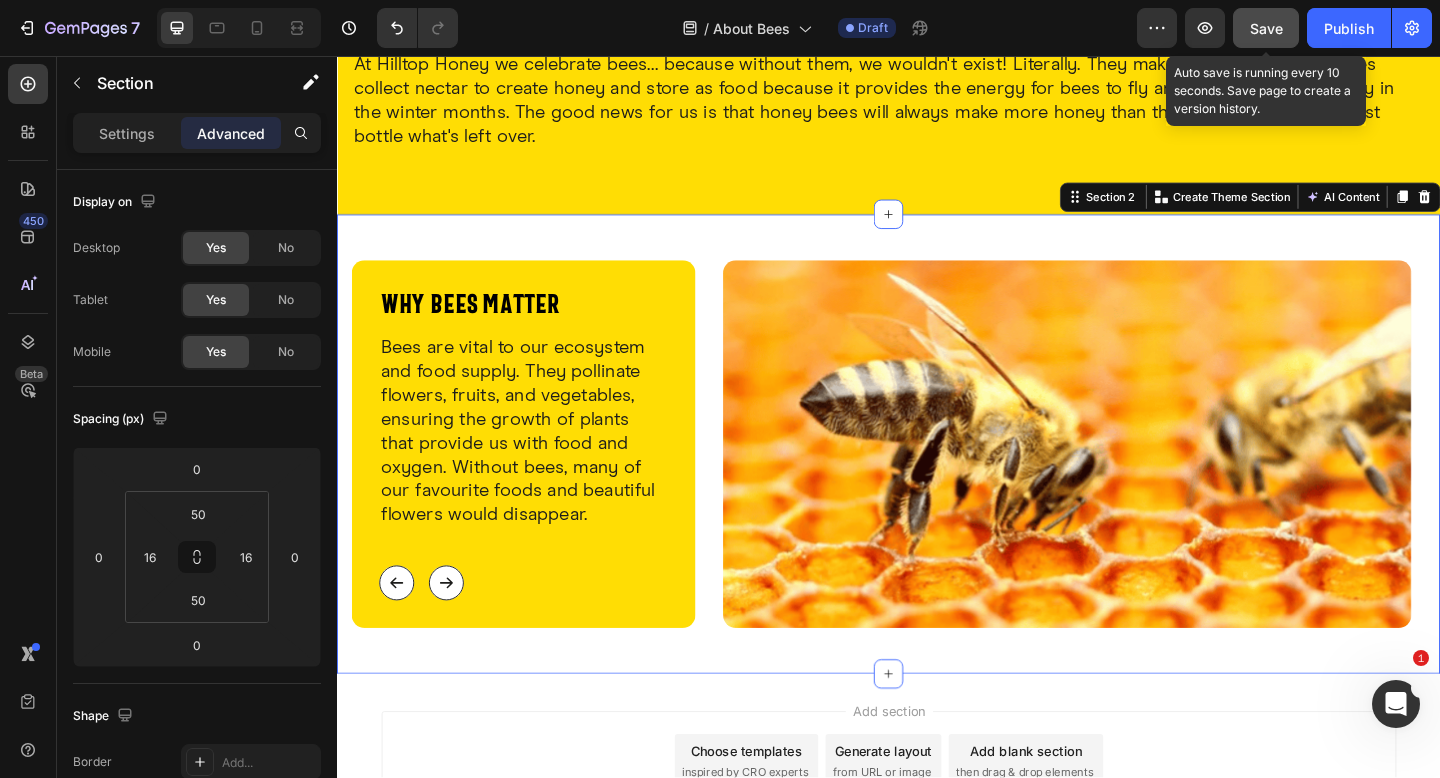 click on "Save" 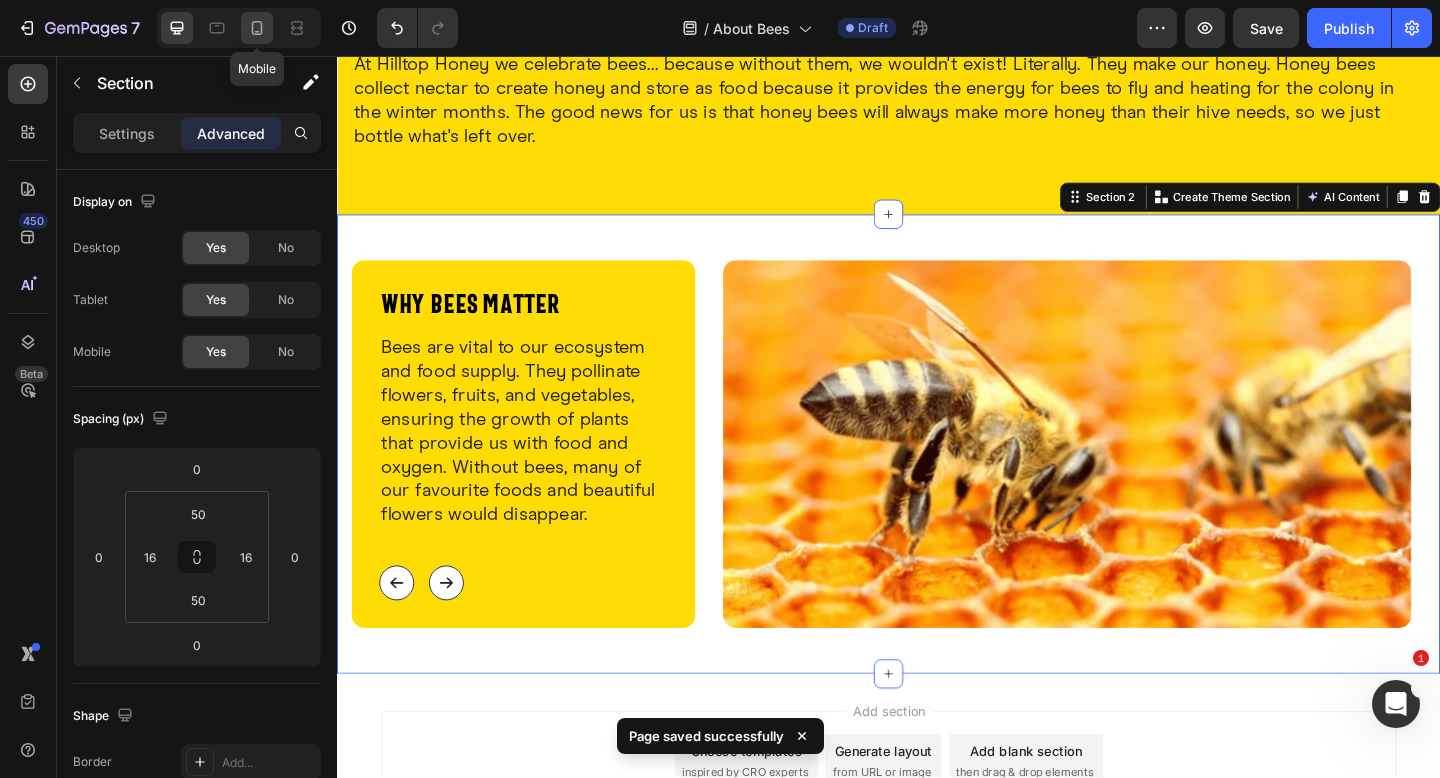 click 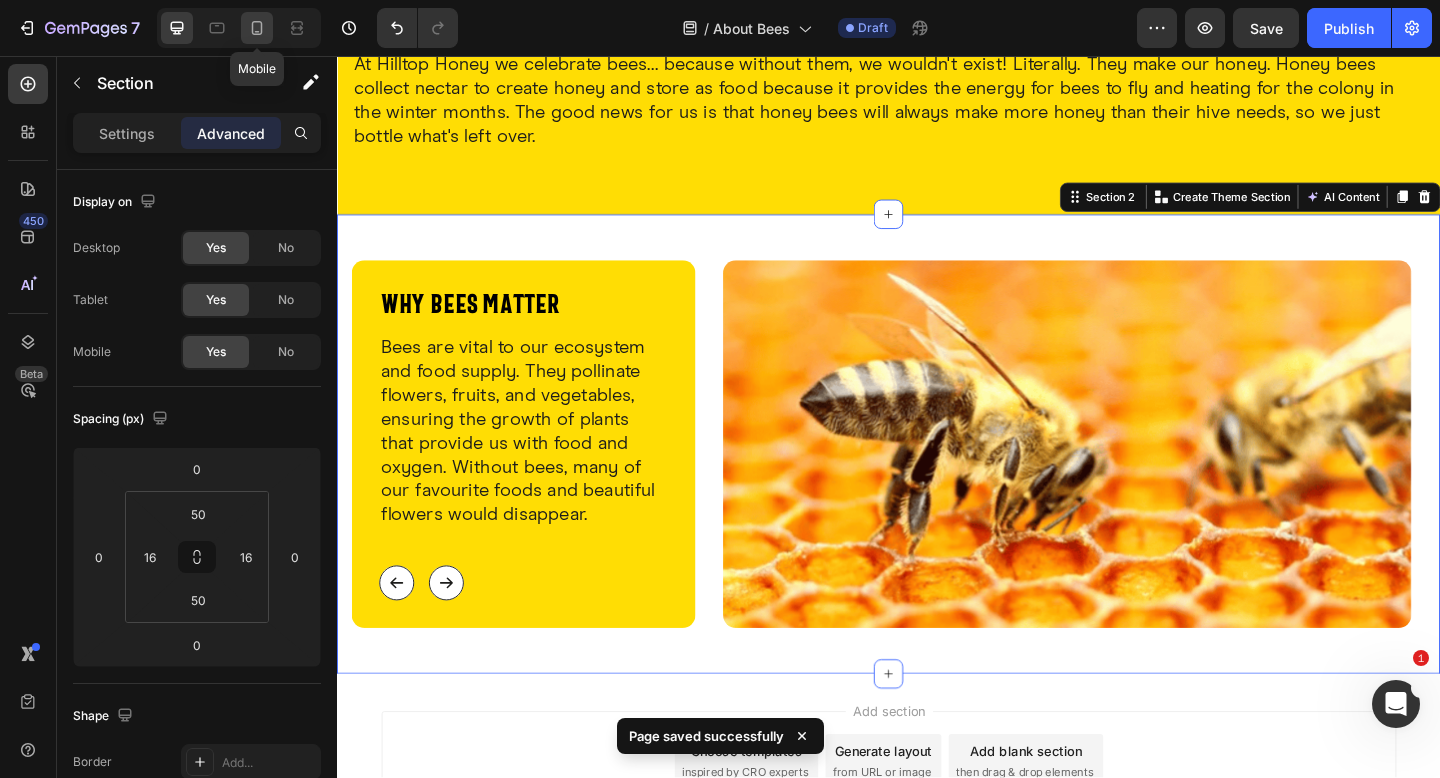 type on "0" 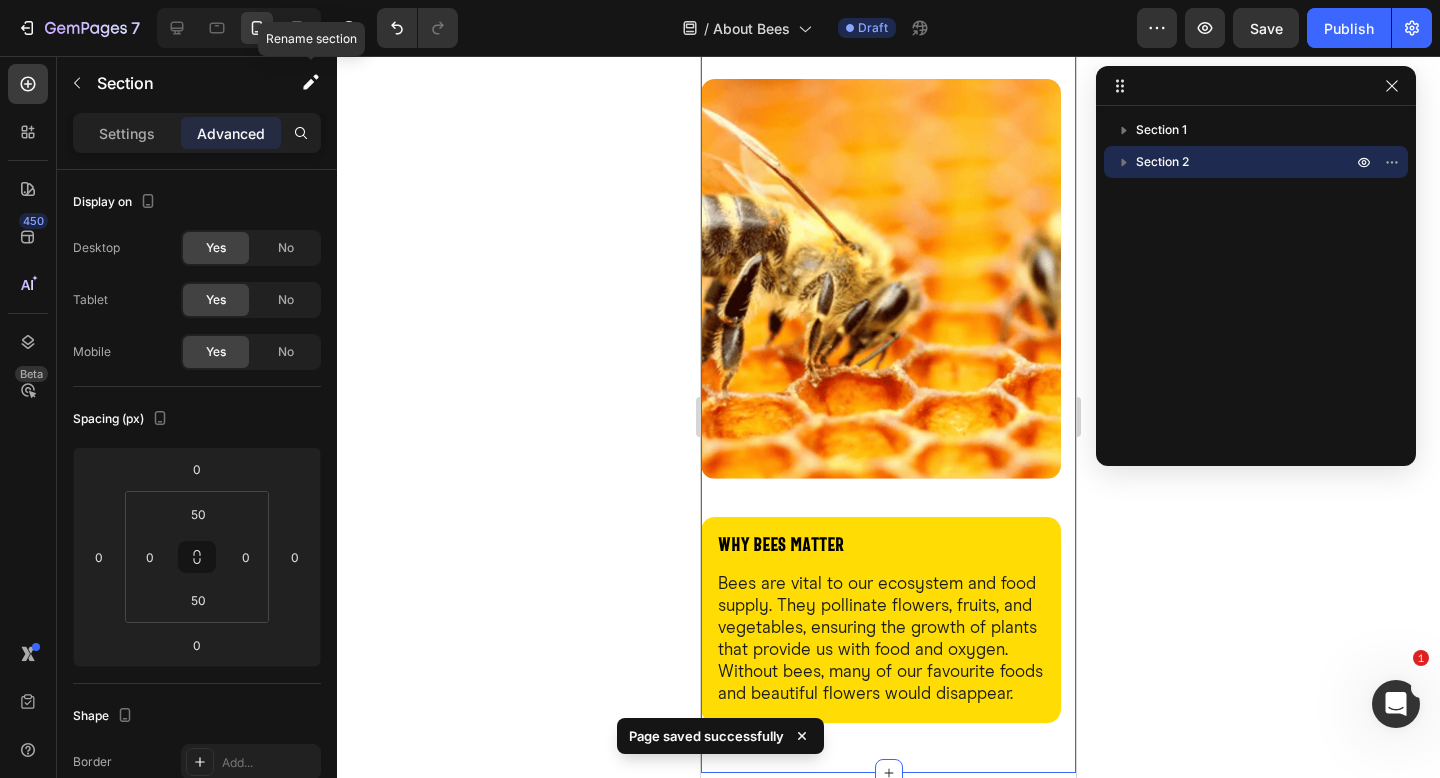 scroll, scrollTop: 498, scrollLeft: 0, axis: vertical 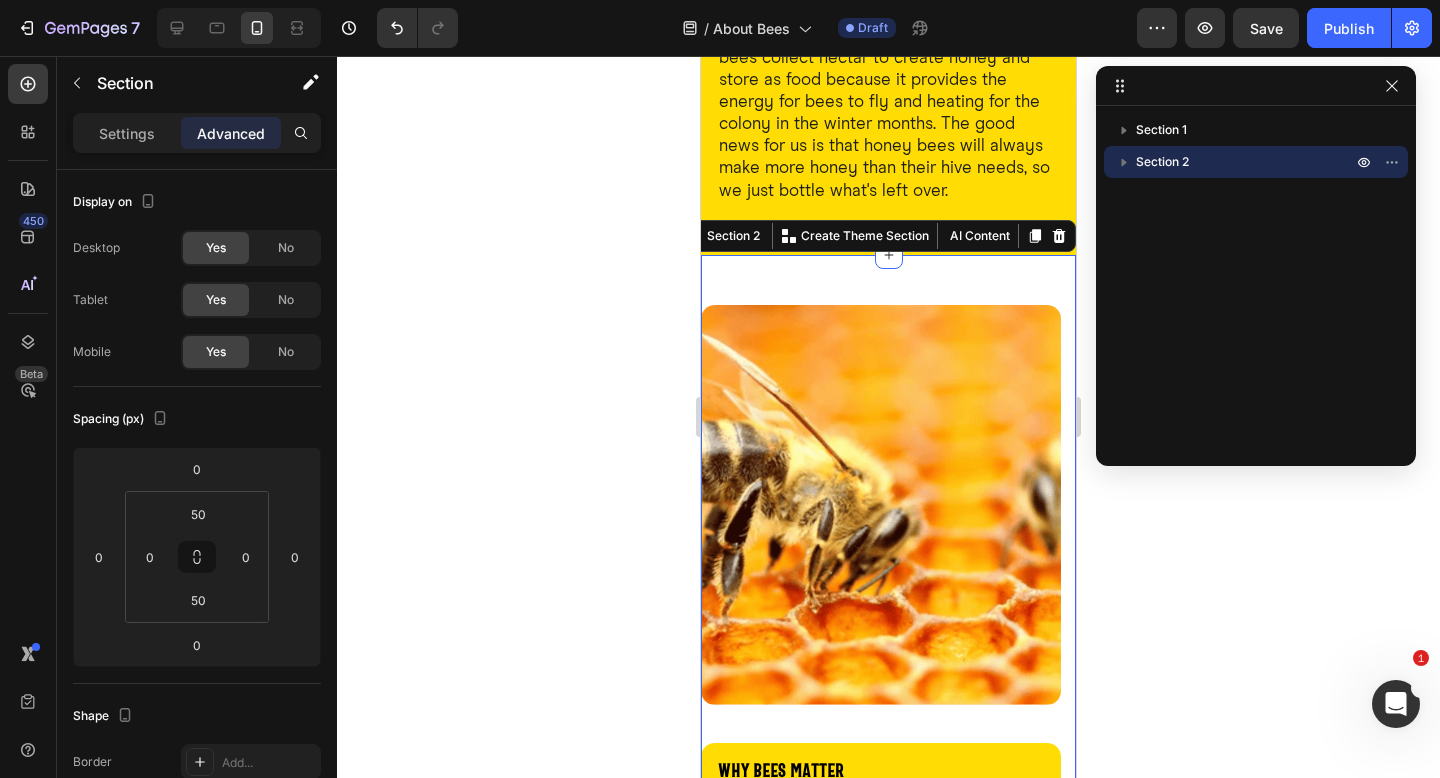 click on "why bees matter Heading Bees are vital to our ecosystem and food supply. They pollinate flowers, fruits, and vegetables, ensuring the growth of plants that provide us with food and oxygen. Without bees, many of our favourite foods and beautiful flowers would disappear. Text Block
Button
Button Row Row Image Row ⁠⁠⁠⁠⁠⁠⁠ The threats bees face Heading Unfortunately, bees are facing numerous threats, including habitat loss, pesticide exposure, climate change, and diseases. These factors have led to a significant decline in bee populations worldwide. It's up to us to take action and protect these essential pollinators. Text Block
Button
Button Row Row Image Row Carousel Row Section 2   You can create reusable sections Create Theme Section AI Content Write with GemAI What would you like to describe here? Tone and Voice Persuasive Product Blossom Honey, Big Squeezy Saver Pack 1.36kg x 4 Show more Generate" at bounding box center (888, 627) 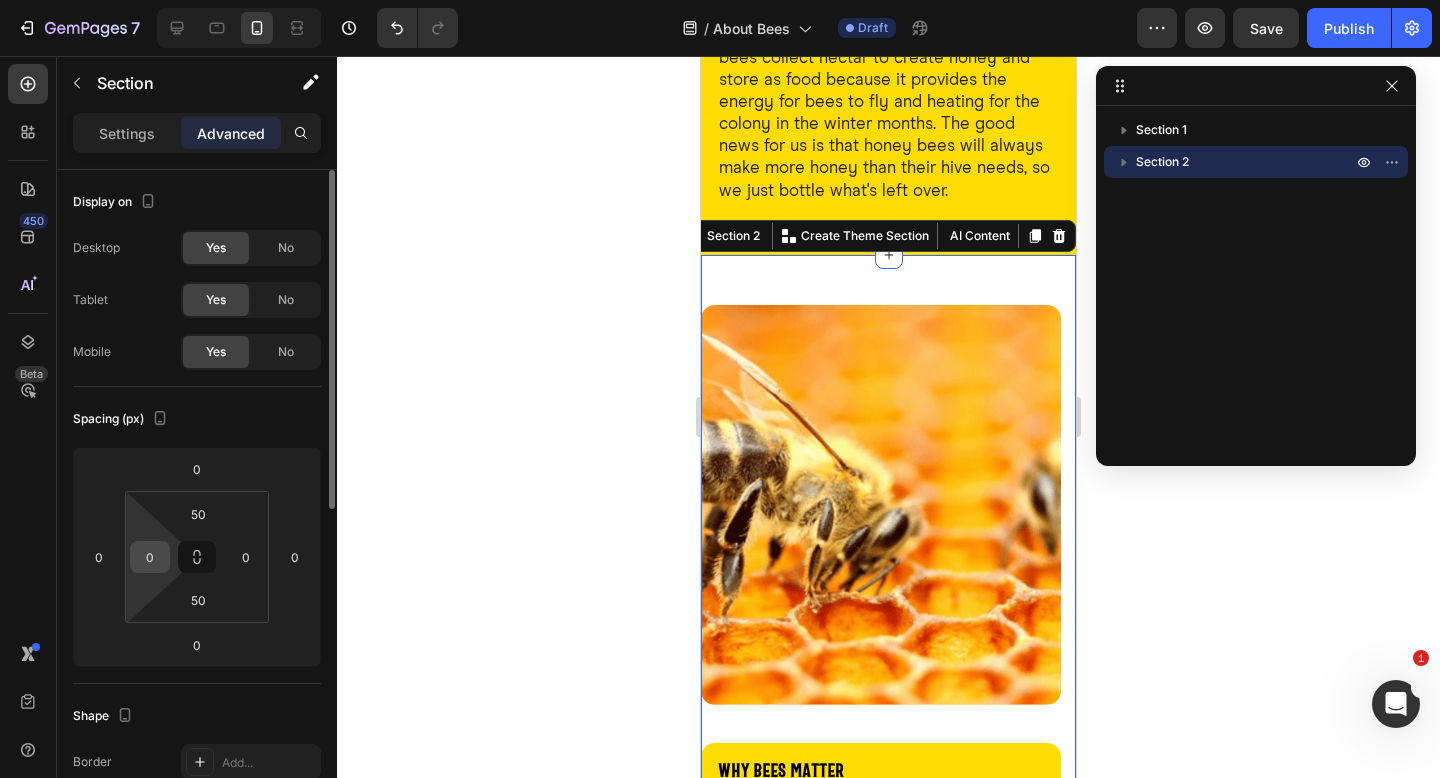 click on "0" at bounding box center [150, 557] 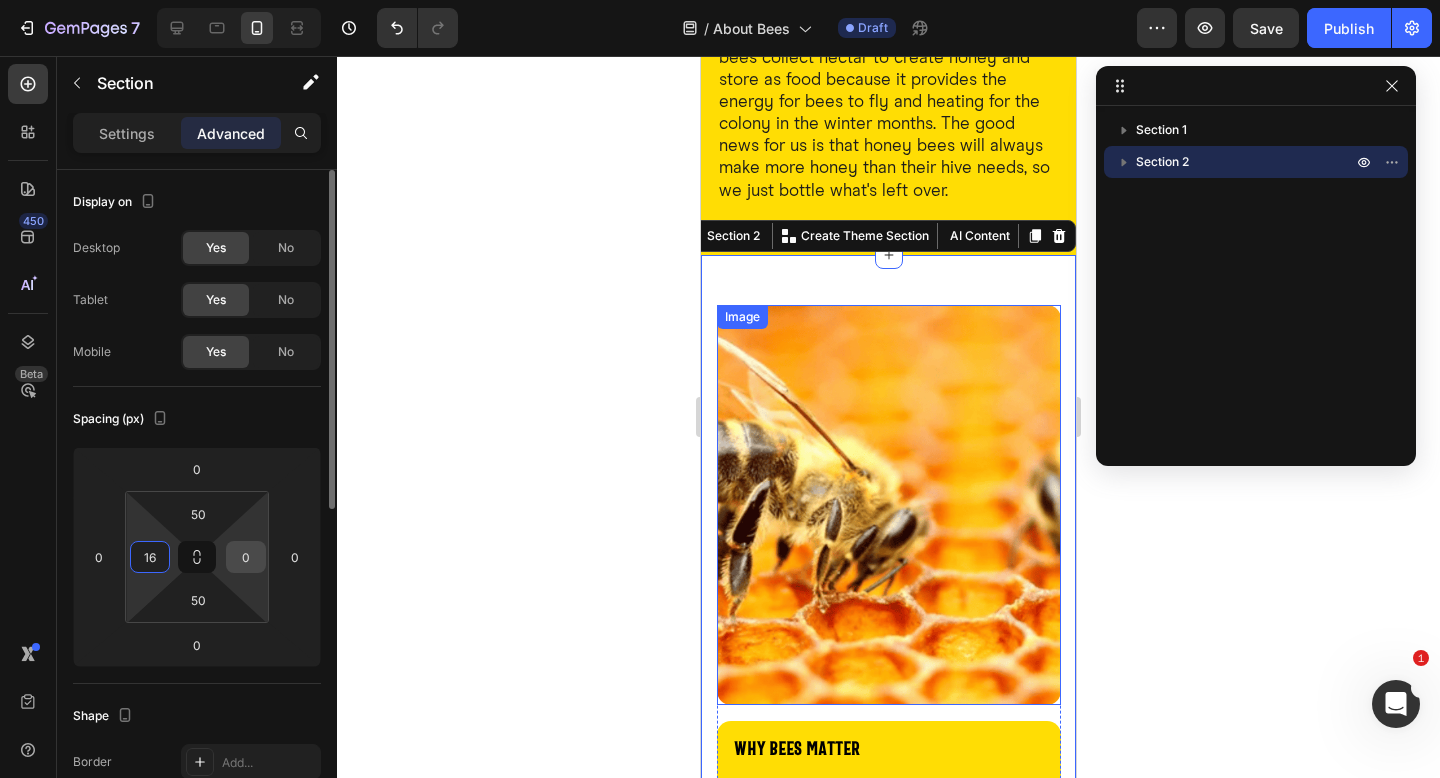 type on "16" 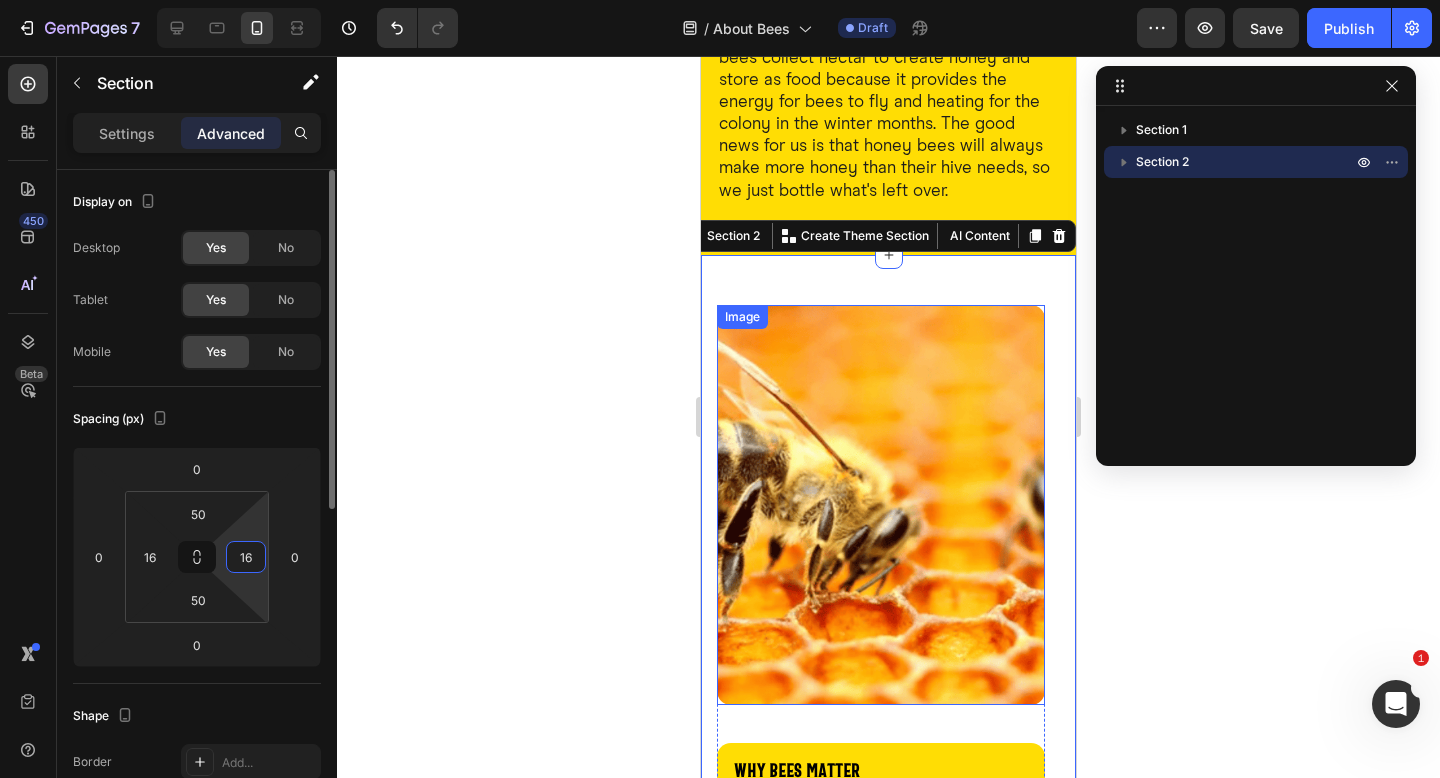 type on "16" 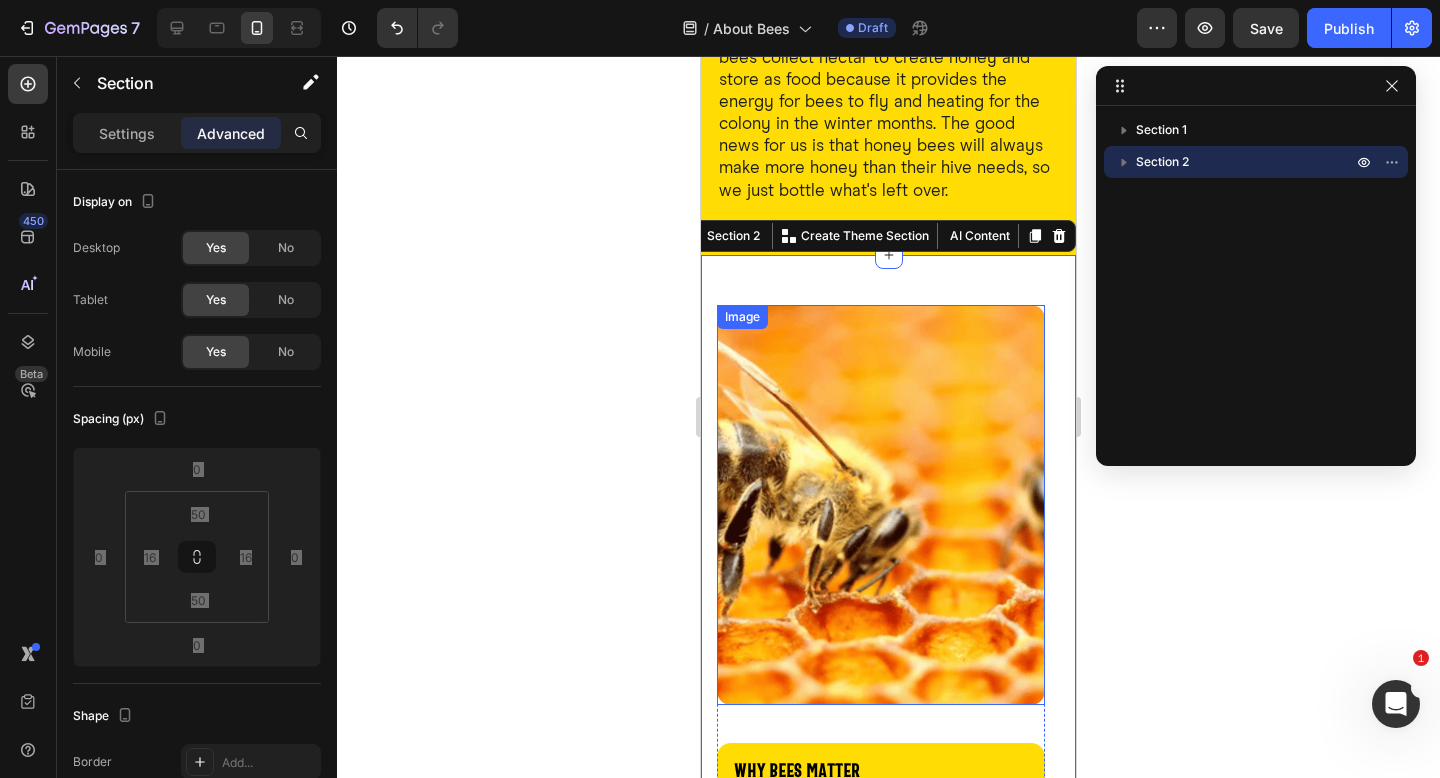 click at bounding box center [881, 505] 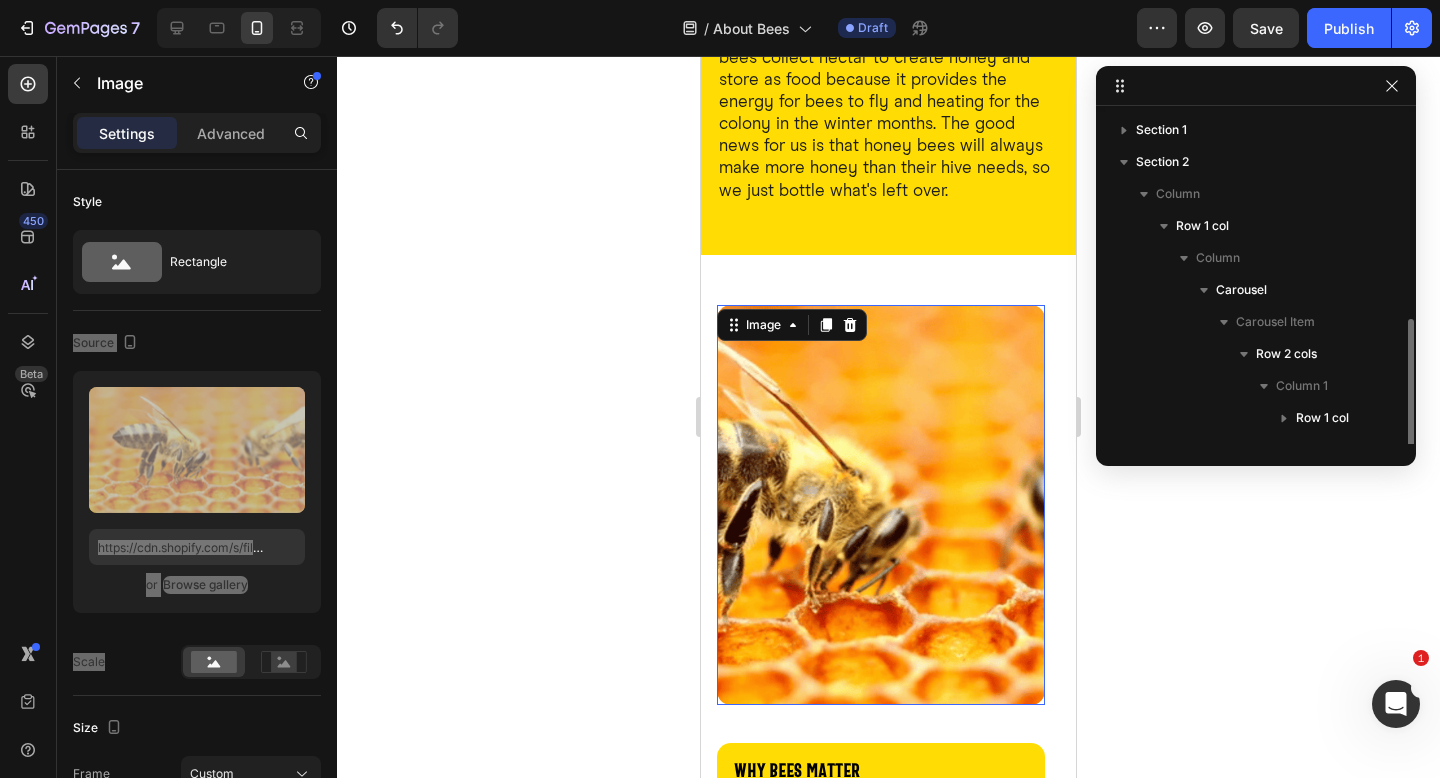 scroll, scrollTop: 118, scrollLeft: 0, axis: vertical 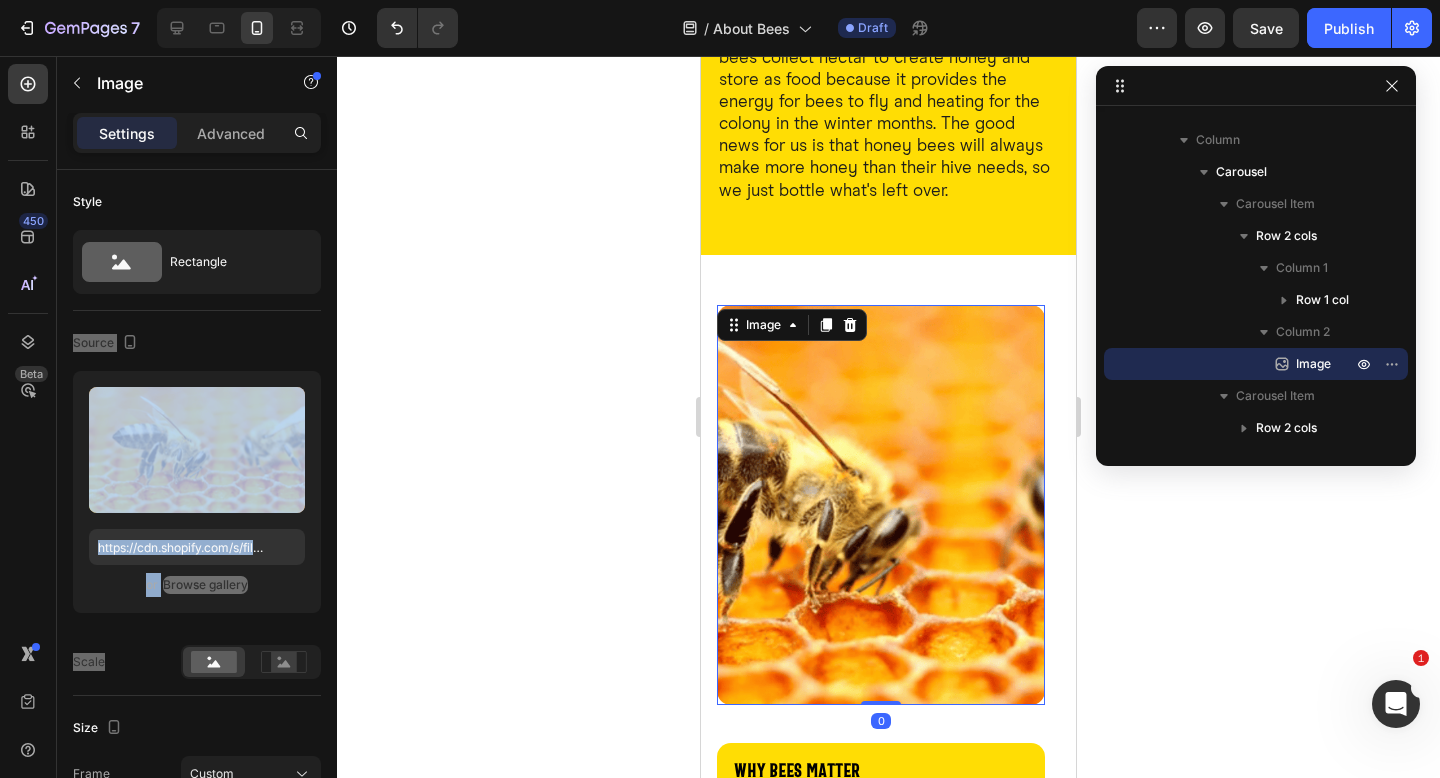 click on "450 Beta" at bounding box center [28, 417] 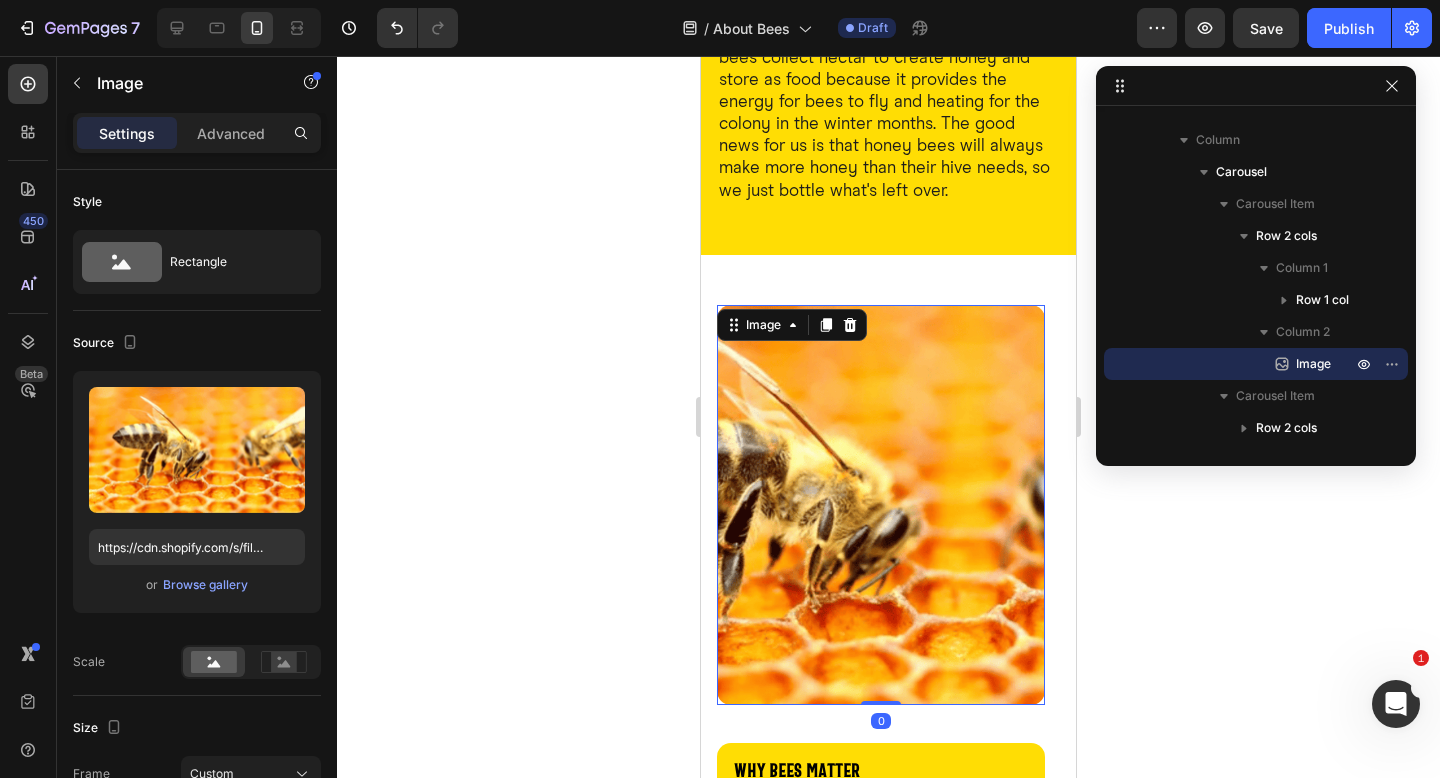 click on "450 Beta" at bounding box center [28, 417] 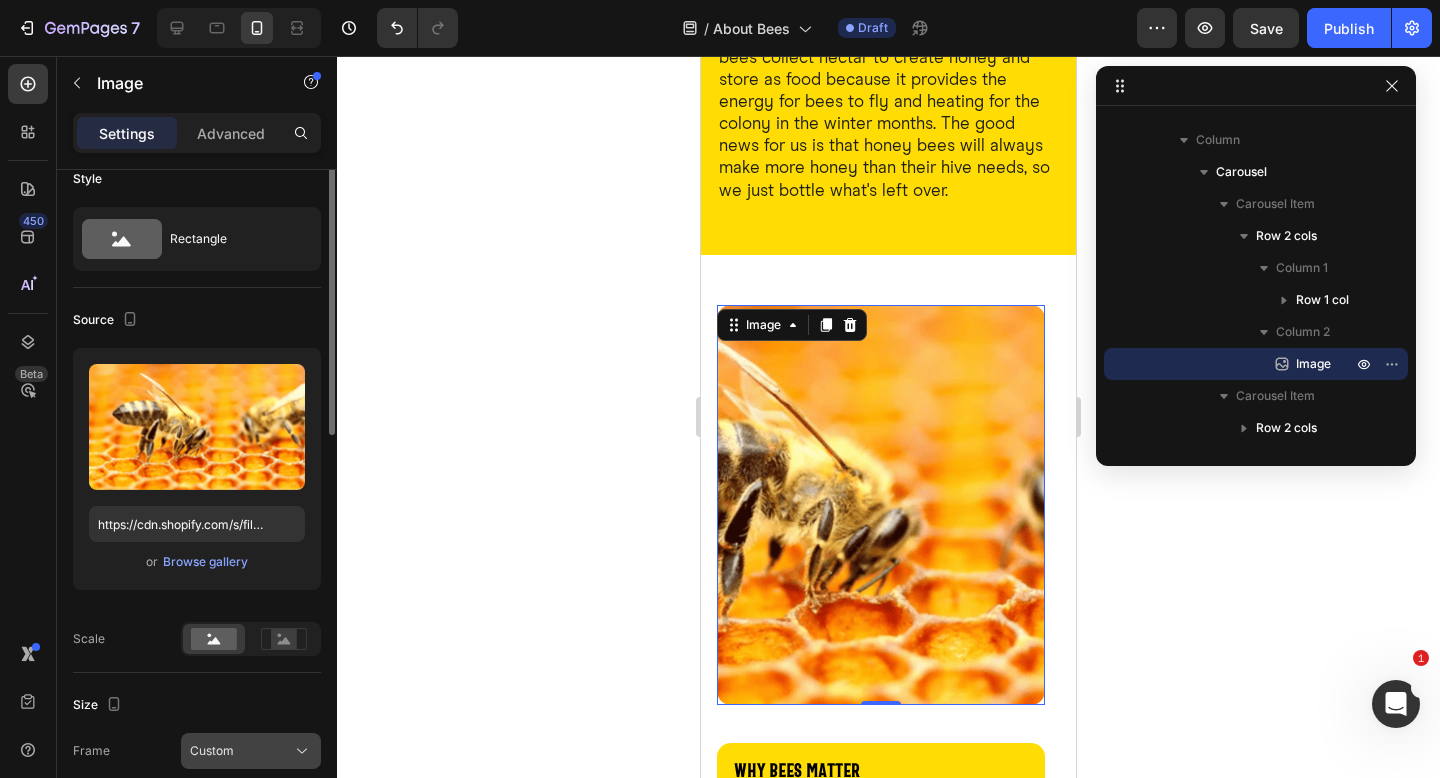 scroll, scrollTop: 150, scrollLeft: 0, axis: vertical 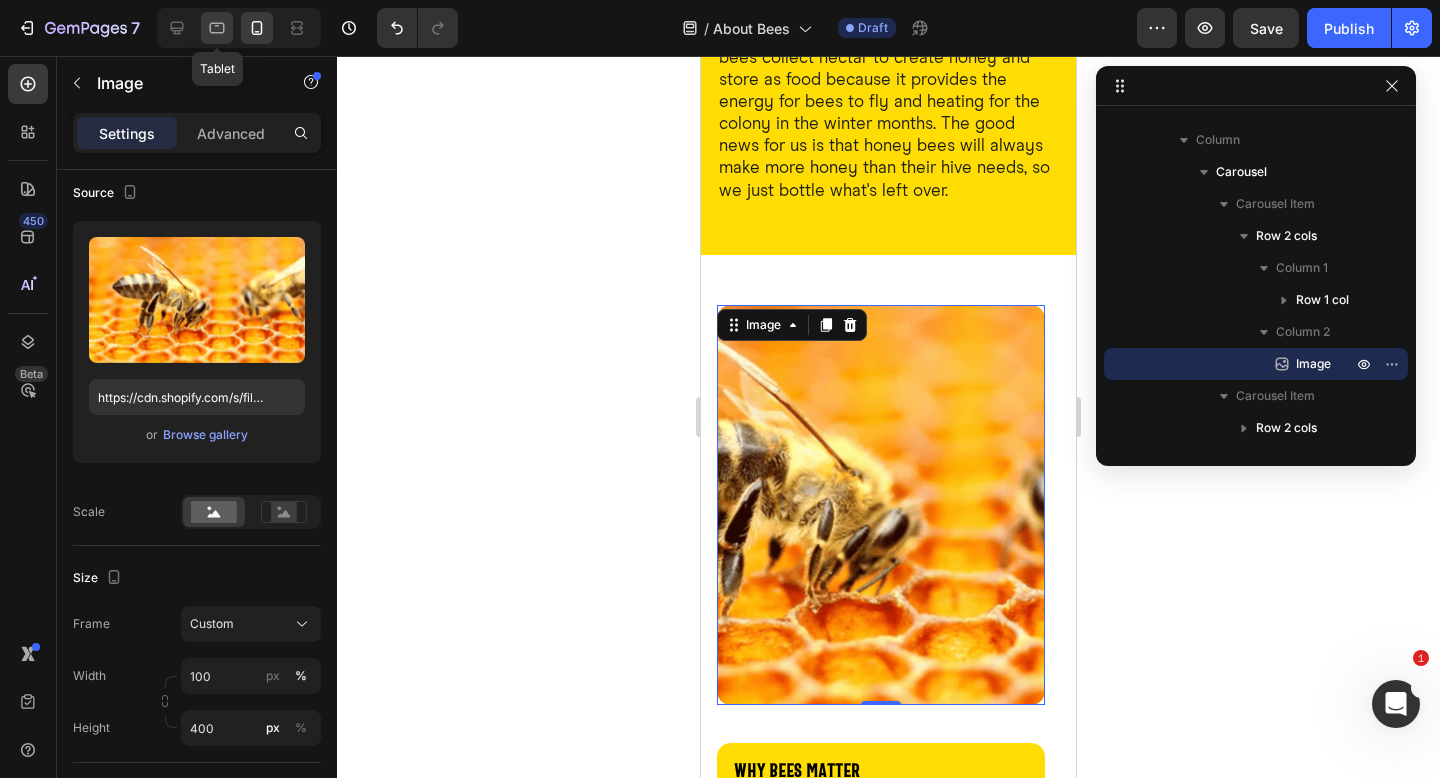 click 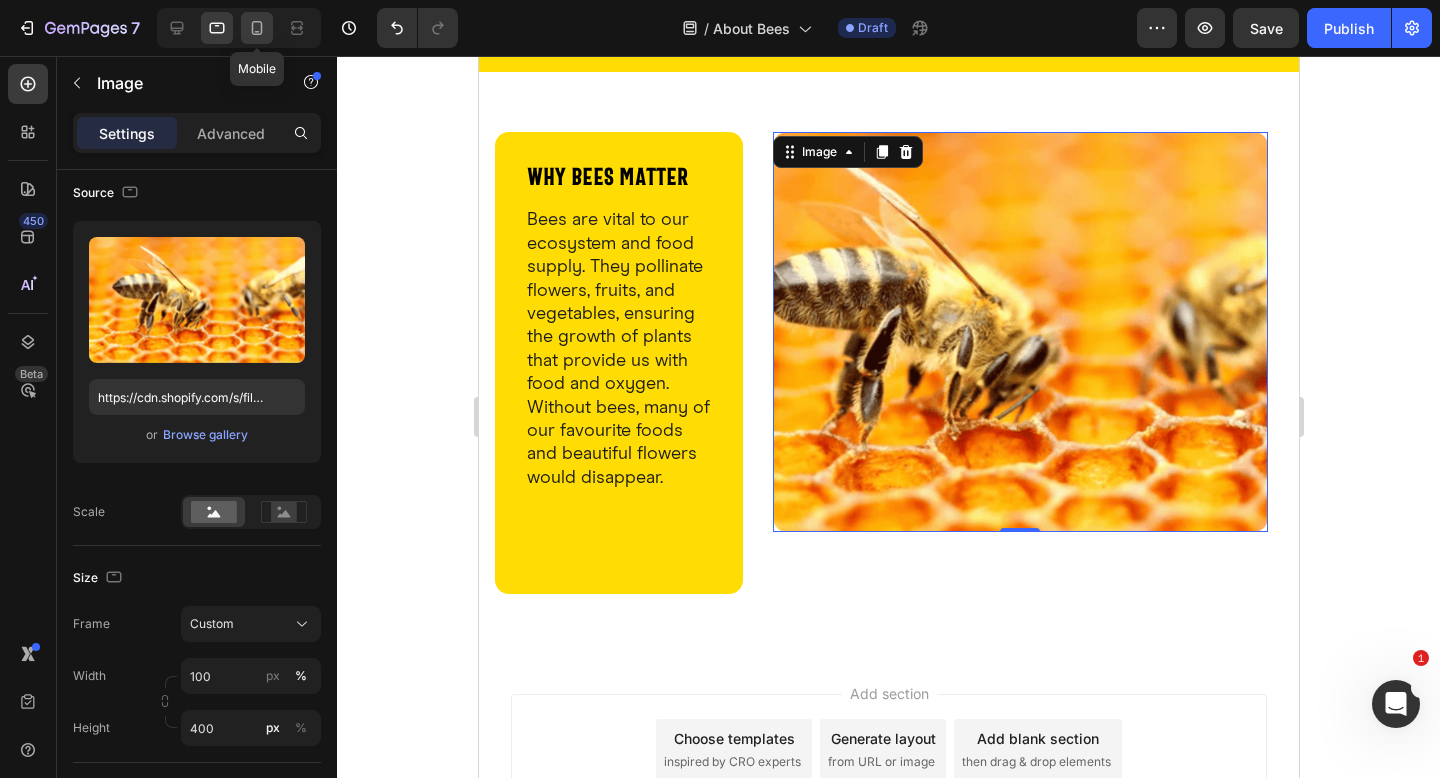 scroll, scrollTop: 647, scrollLeft: 0, axis: vertical 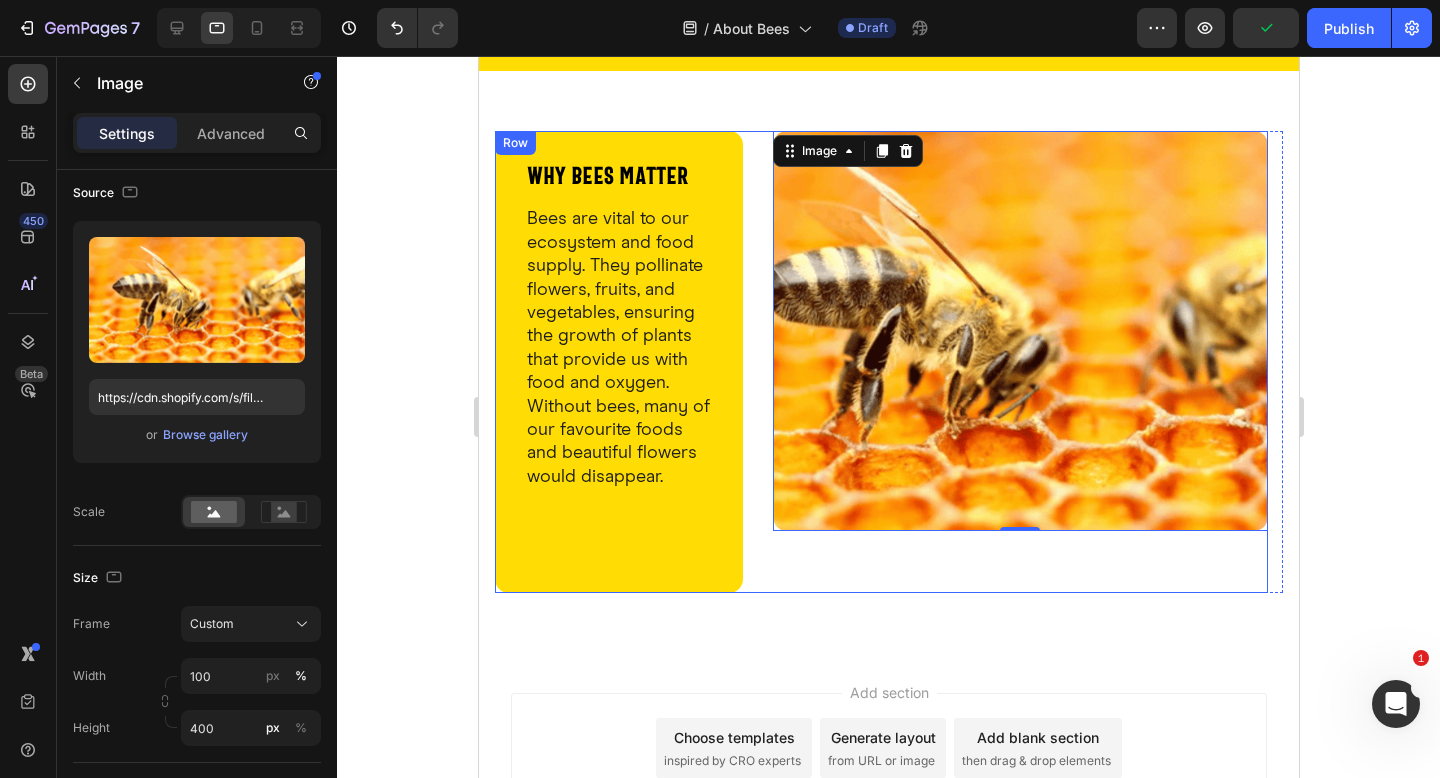 click on "why bees matter Heading Bees are vital to our ecosystem and food supply. They pollinate flowers, fruits, and vegetables, ensuring the growth of plants that provide us with food and oxygen. Without bees, many of our favourite foods and beautiful flowers would disappear. Text Block
Button
Button Row Row Image   0 Row" at bounding box center (880, 362) 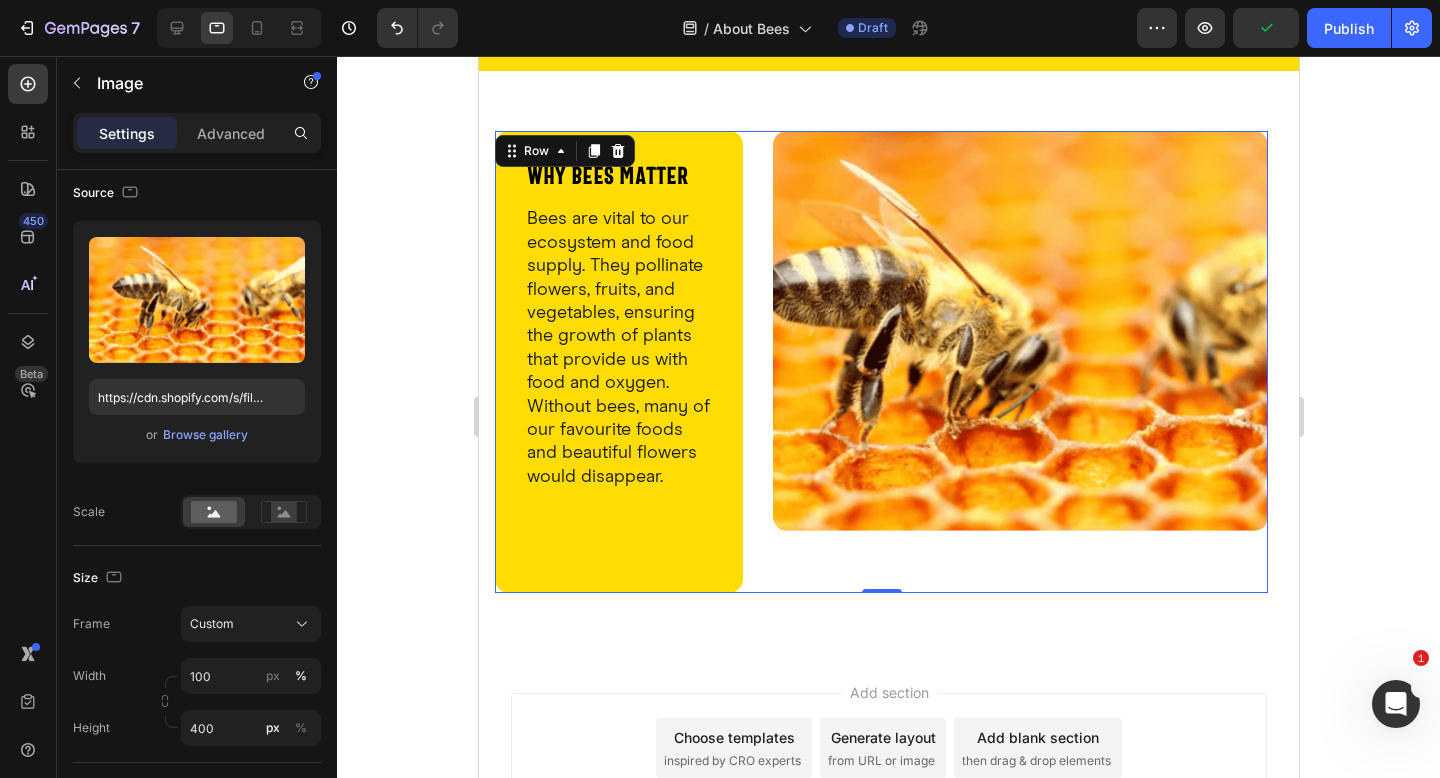 scroll, scrollTop: 0, scrollLeft: 0, axis: both 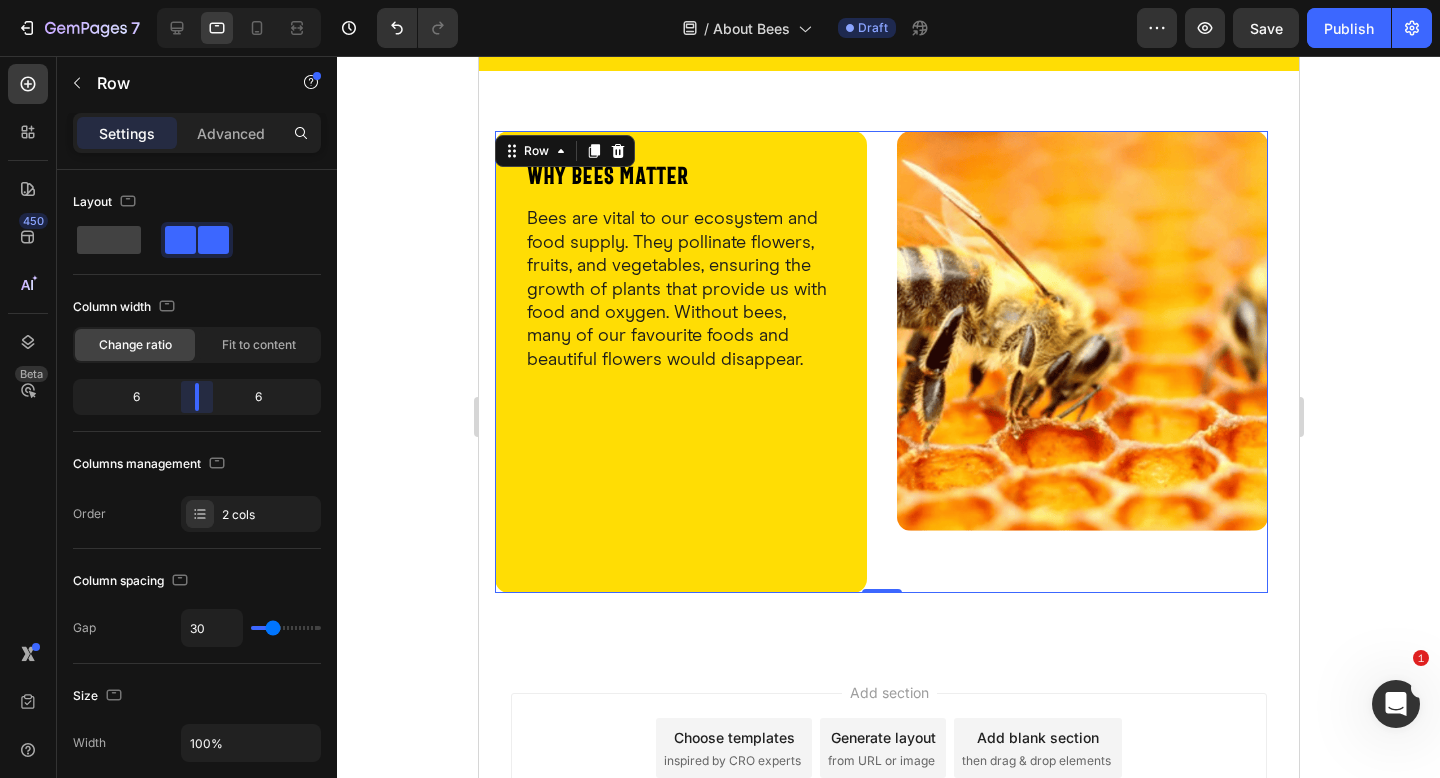 drag, startPoint x: 165, startPoint y: 396, endPoint x: 189, endPoint y: 398, distance: 24.083189 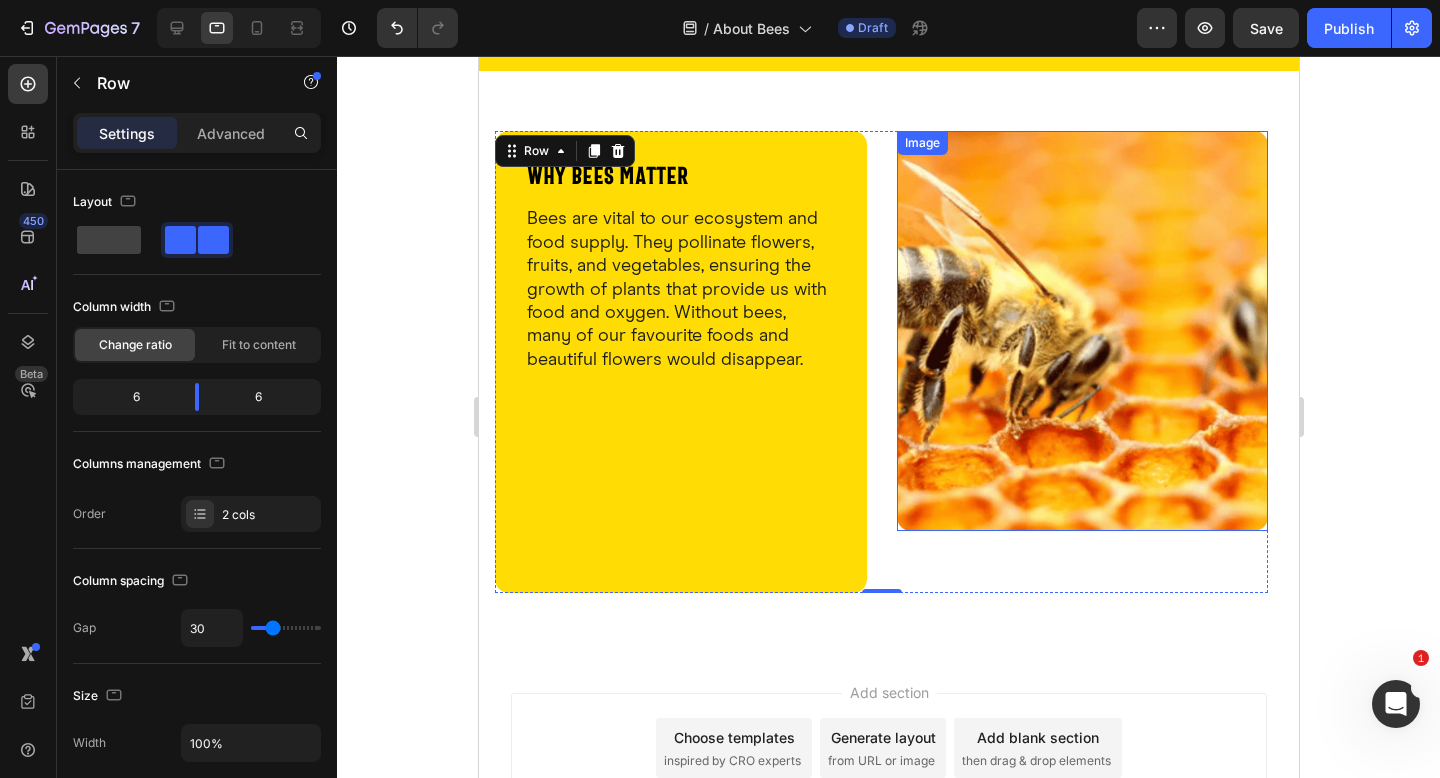 click at bounding box center (1082, 331) 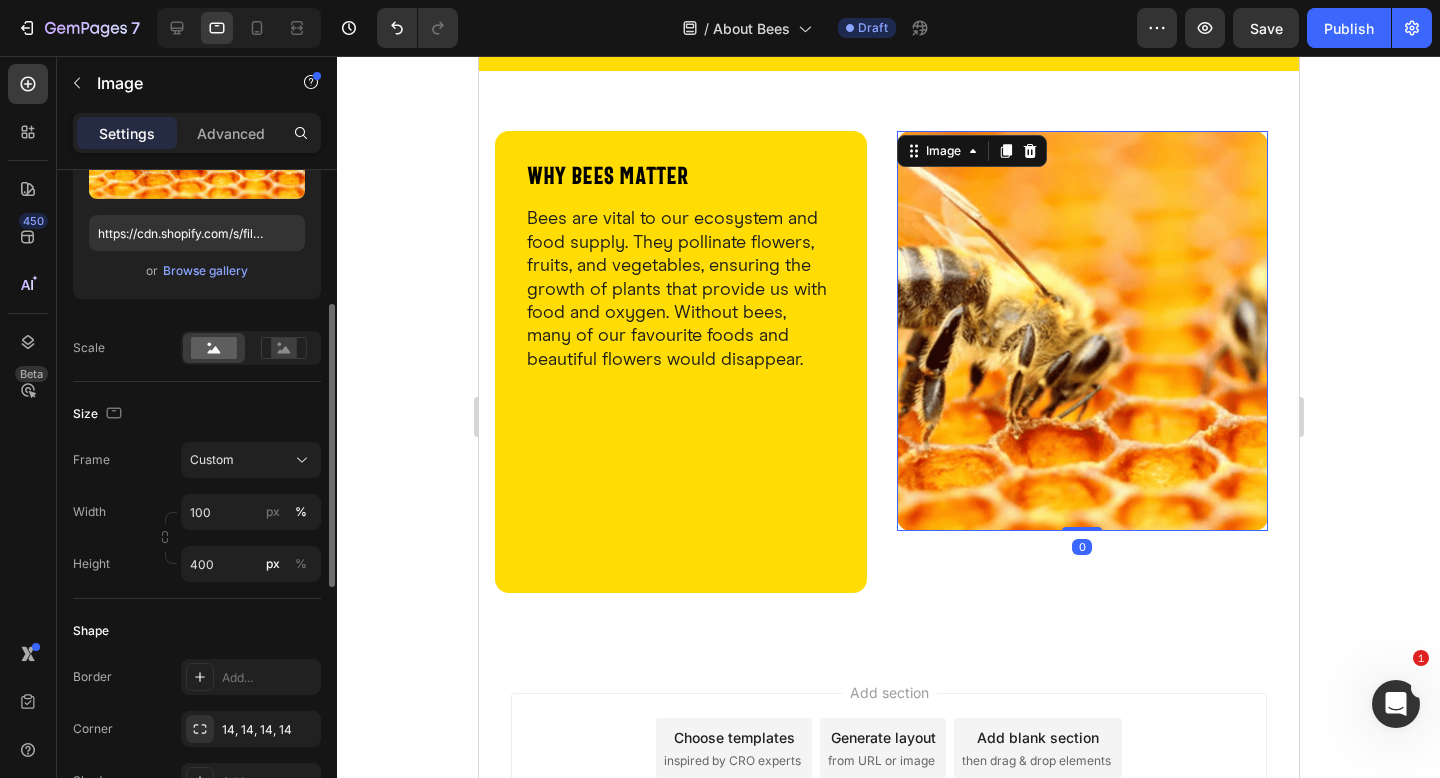 scroll, scrollTop: 529, scrollLeft: 0, axis: vertical 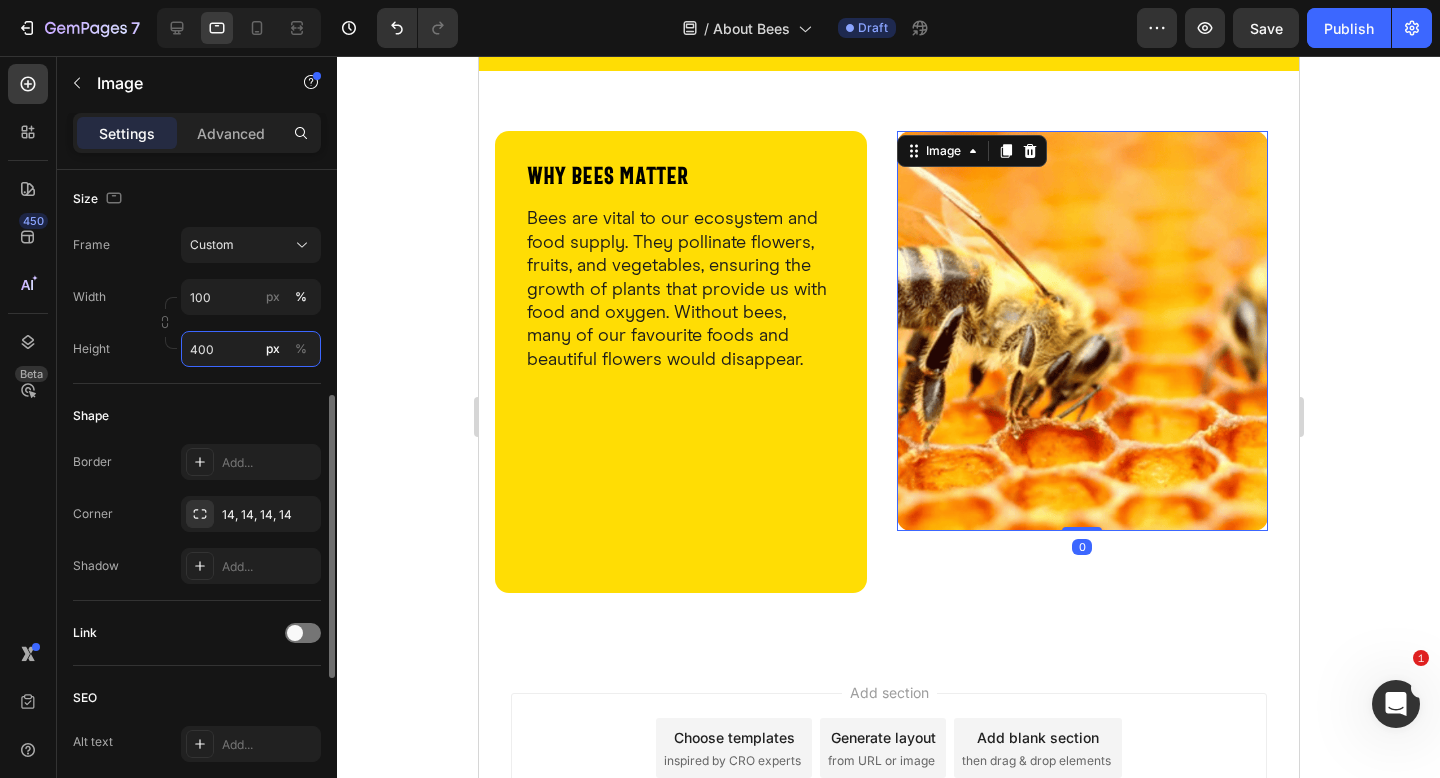 click on "400" at bounding box center (251, 349) 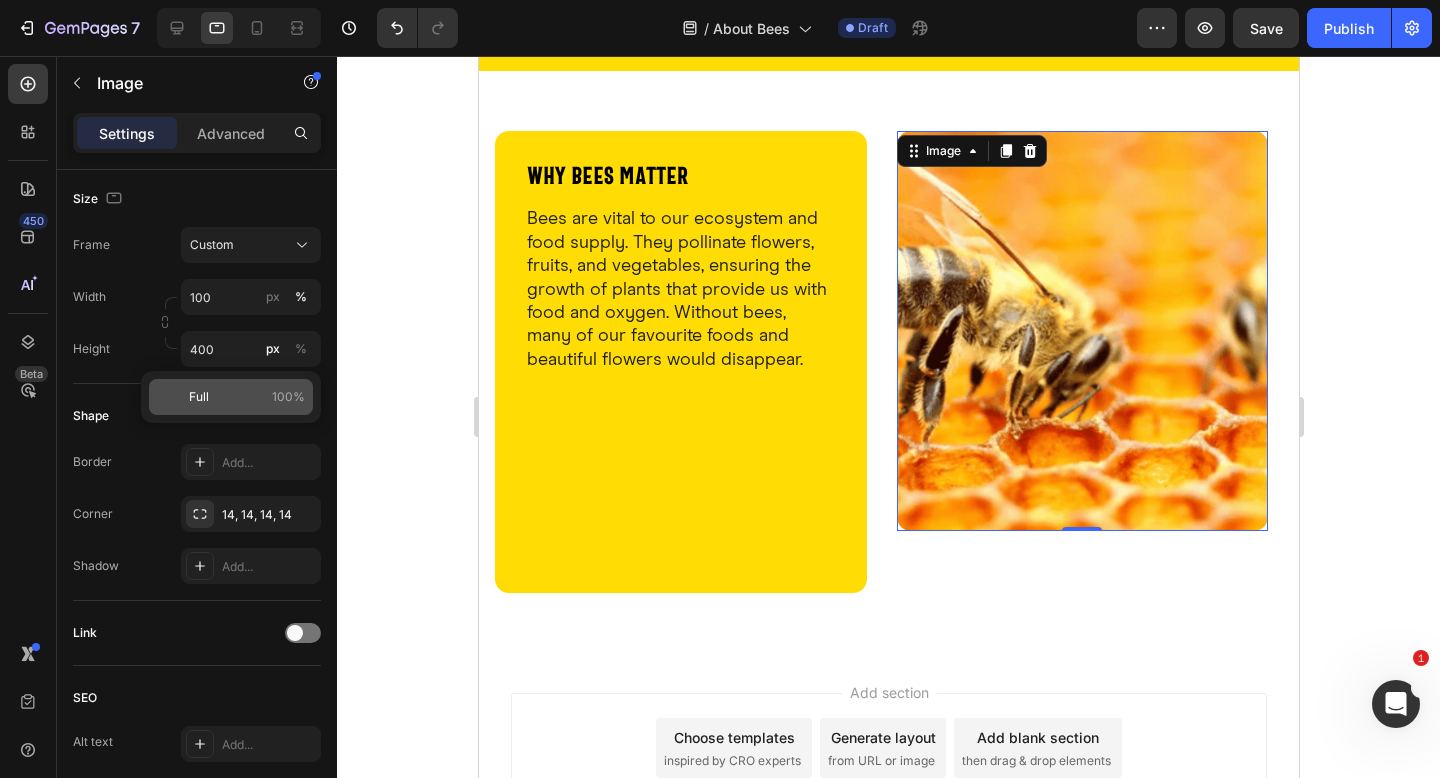 click on "Full 100%" at bounding box center [247, 397] 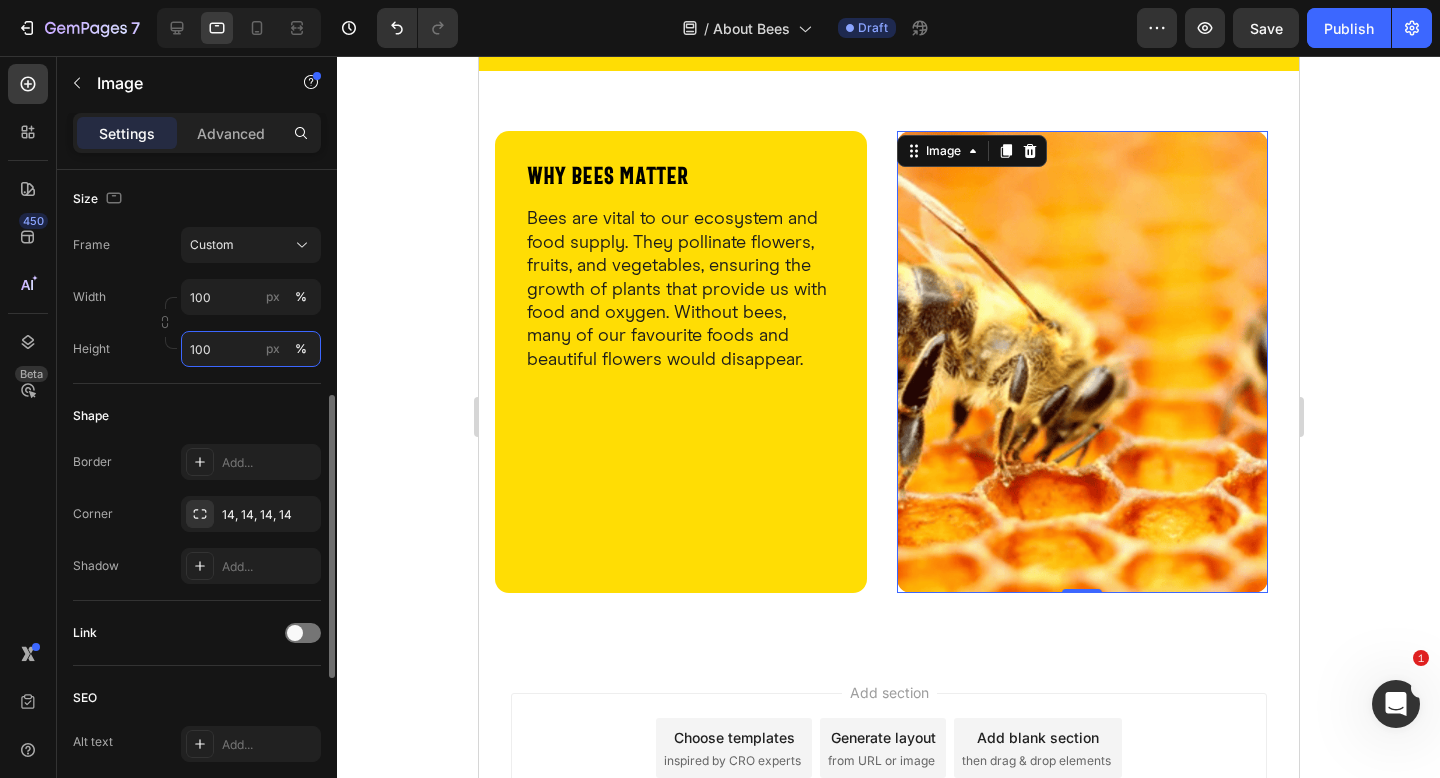 click on "100" at bounding box center (251, 349) 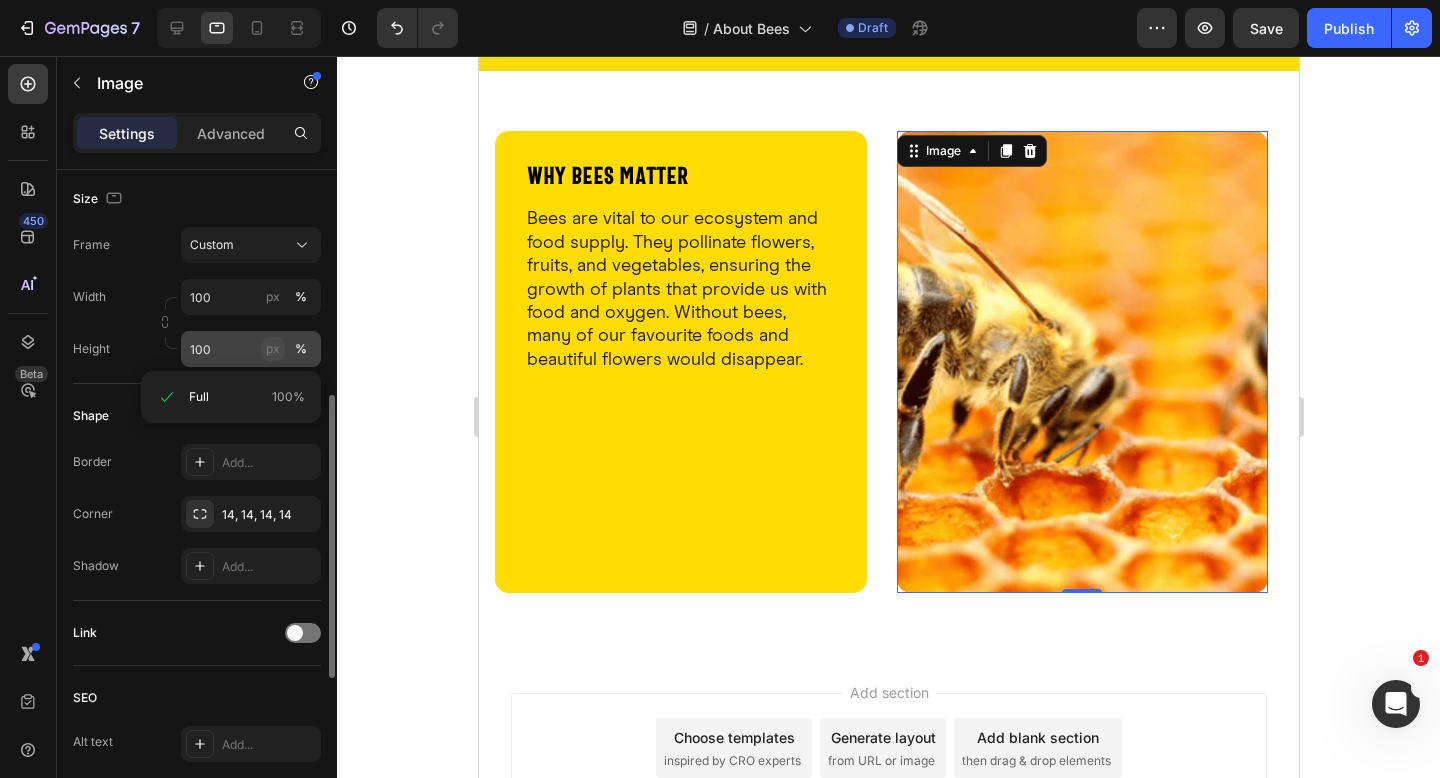 click on "px" at bounding box center (273, 349) 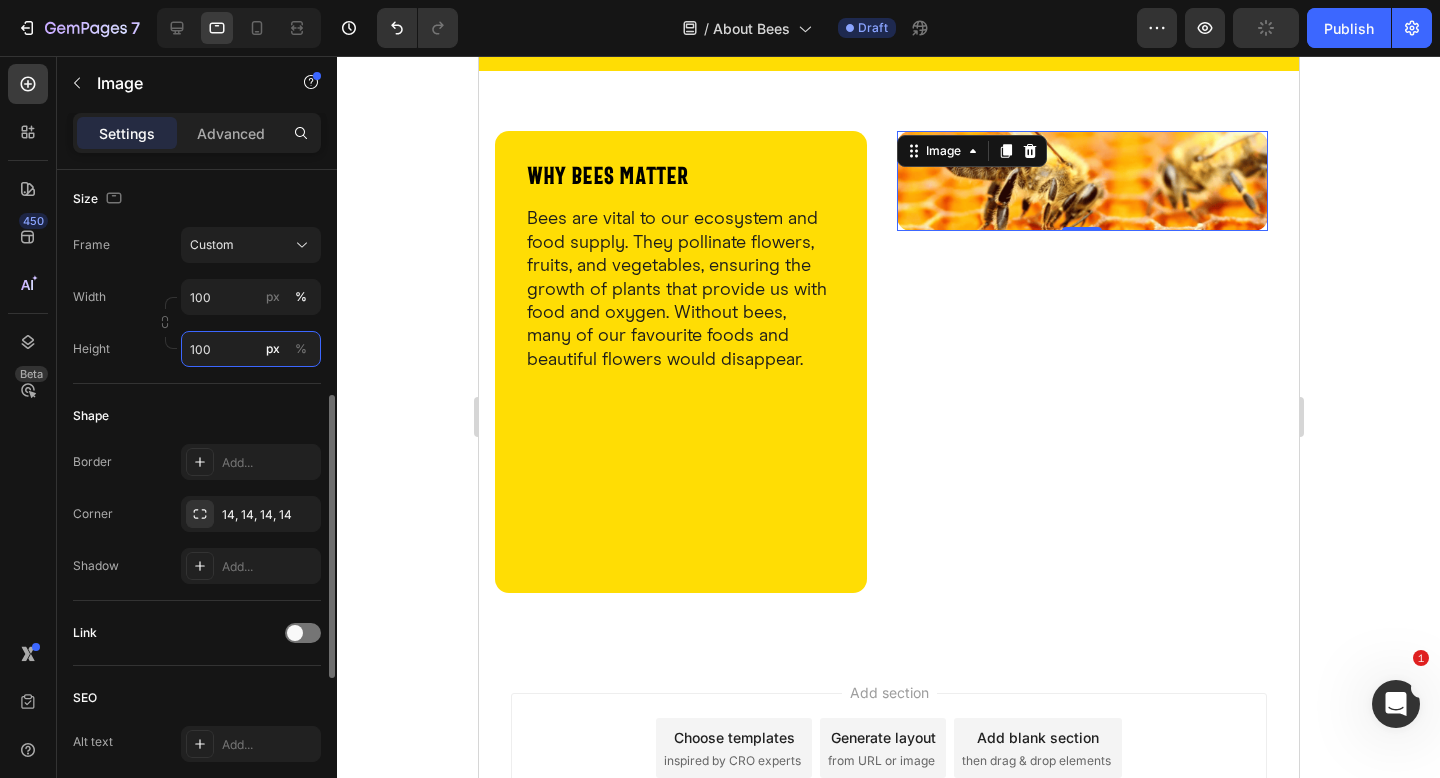 click on "100" at bounding box center [251, 349] 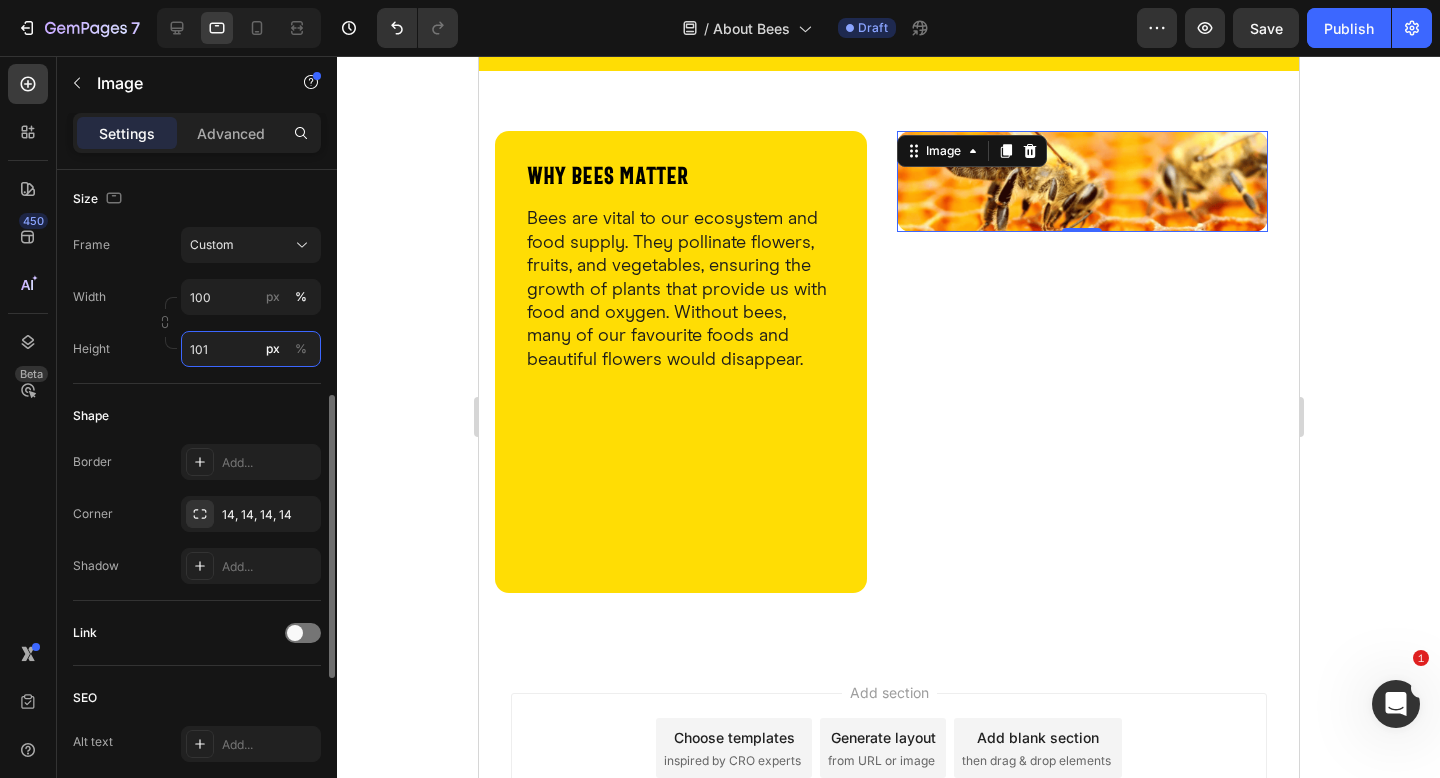 click on "101" at bounding box center (251, 349) 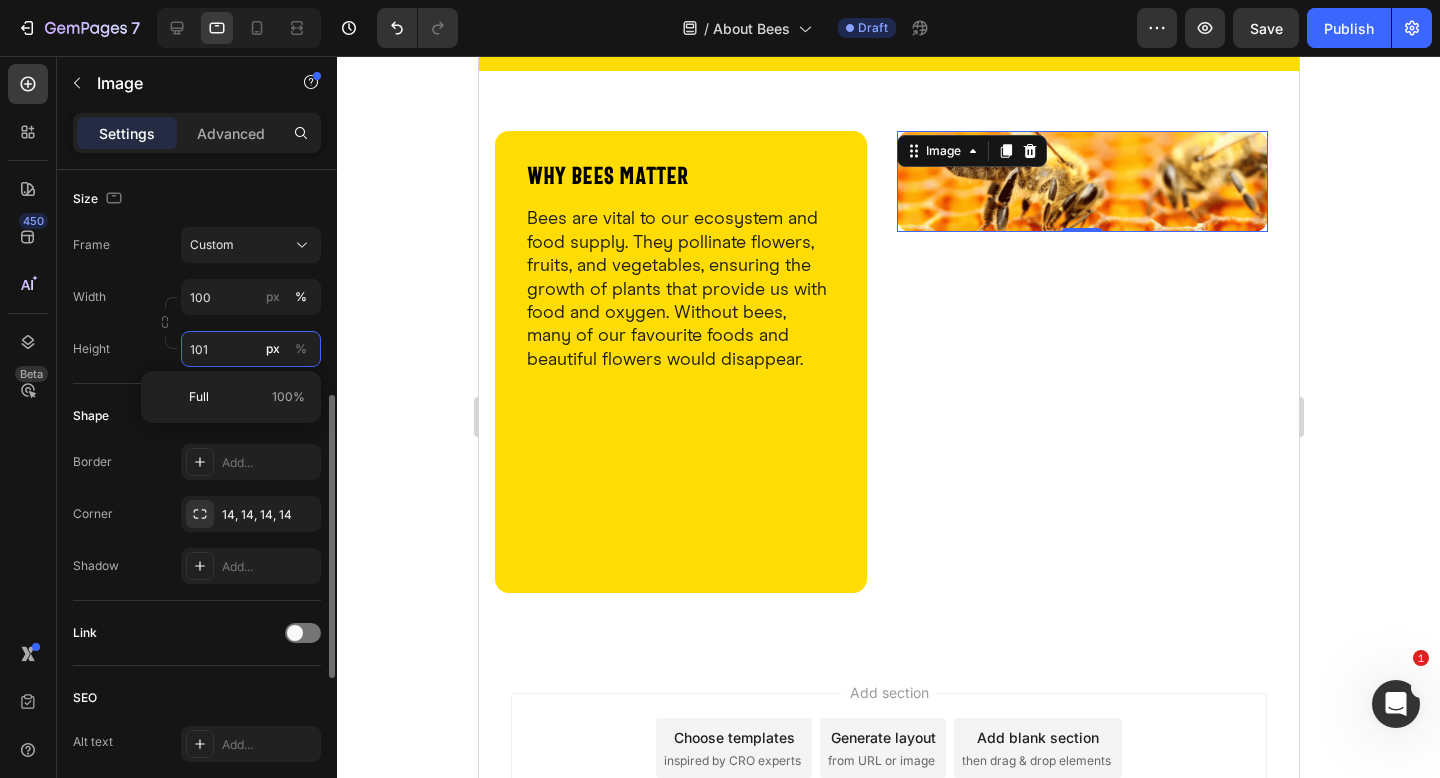 click on "101" at bounding box center [251, 349] 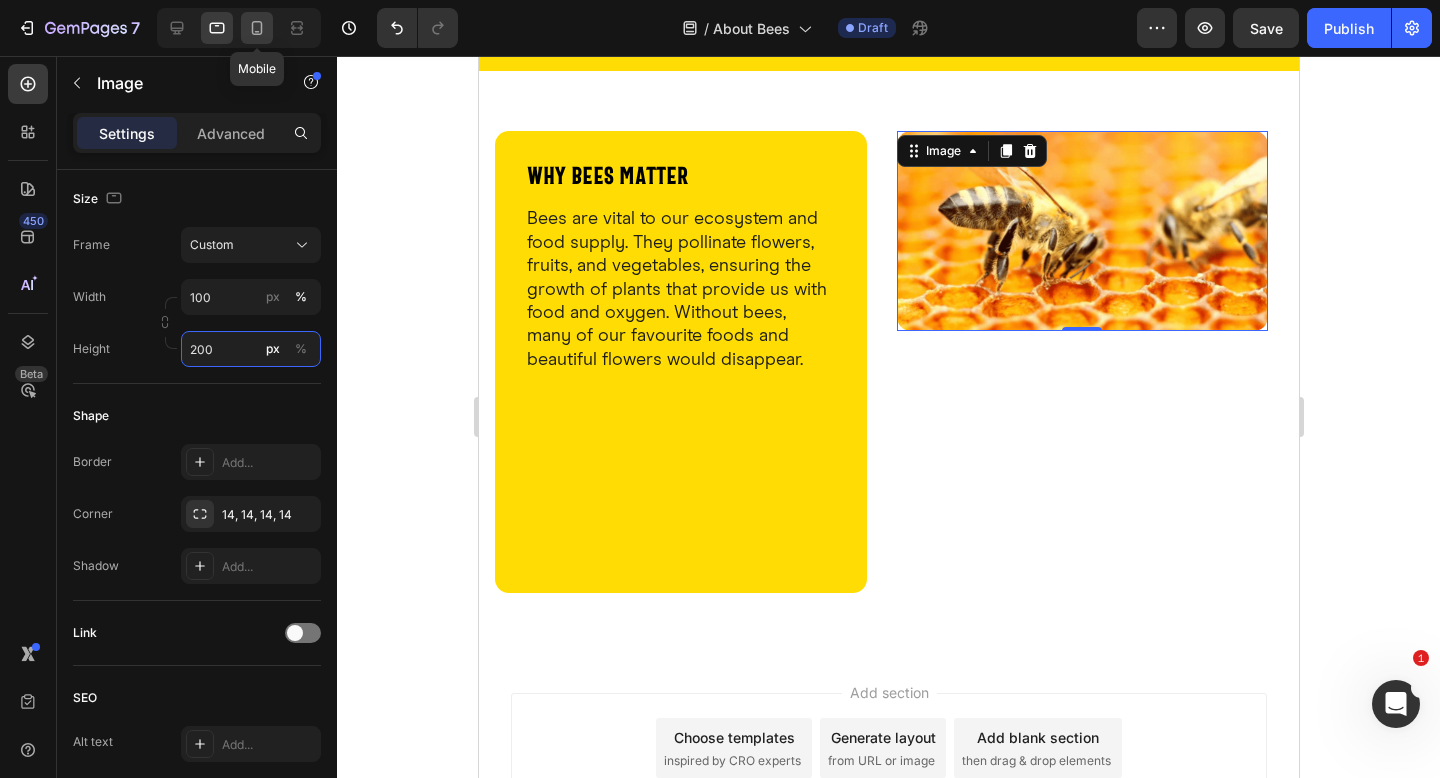 type on "200" 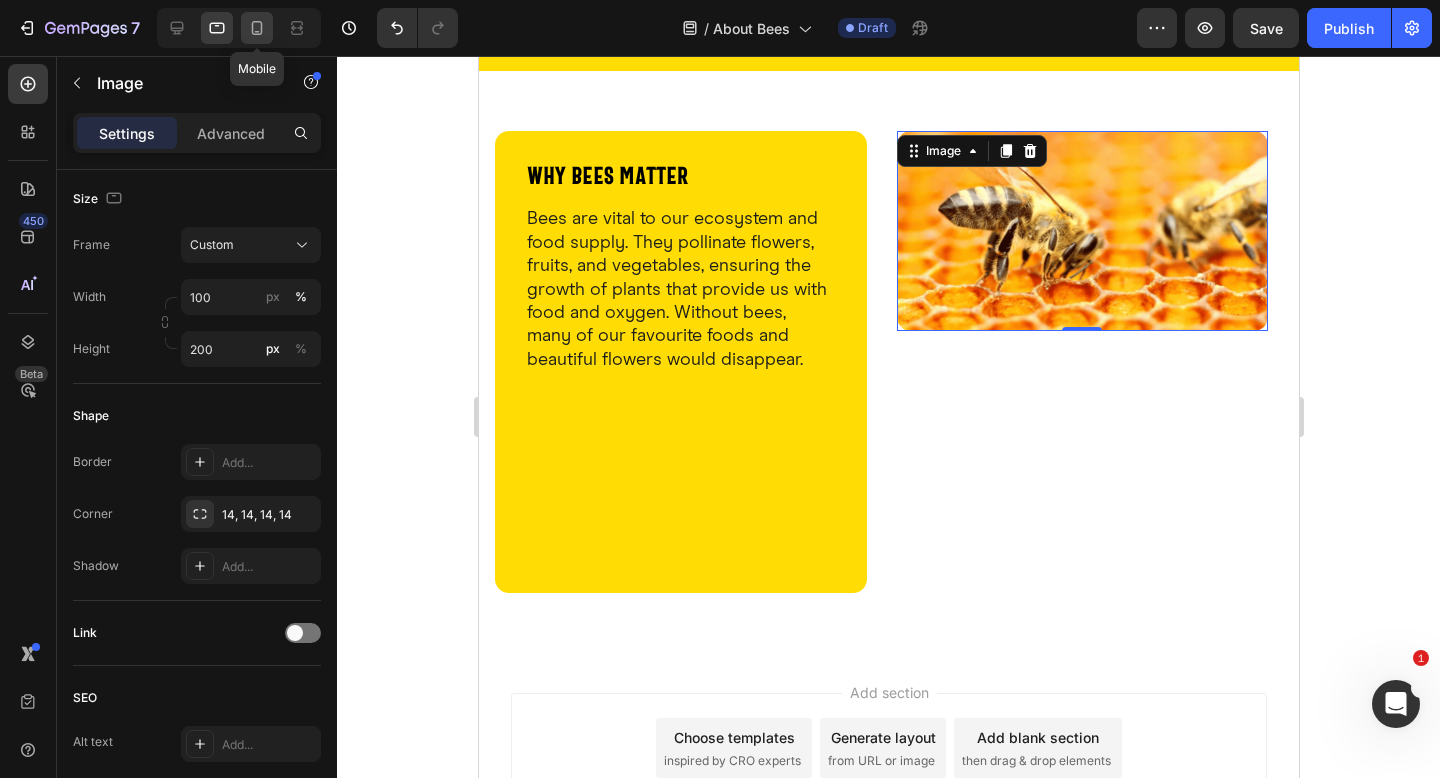 click 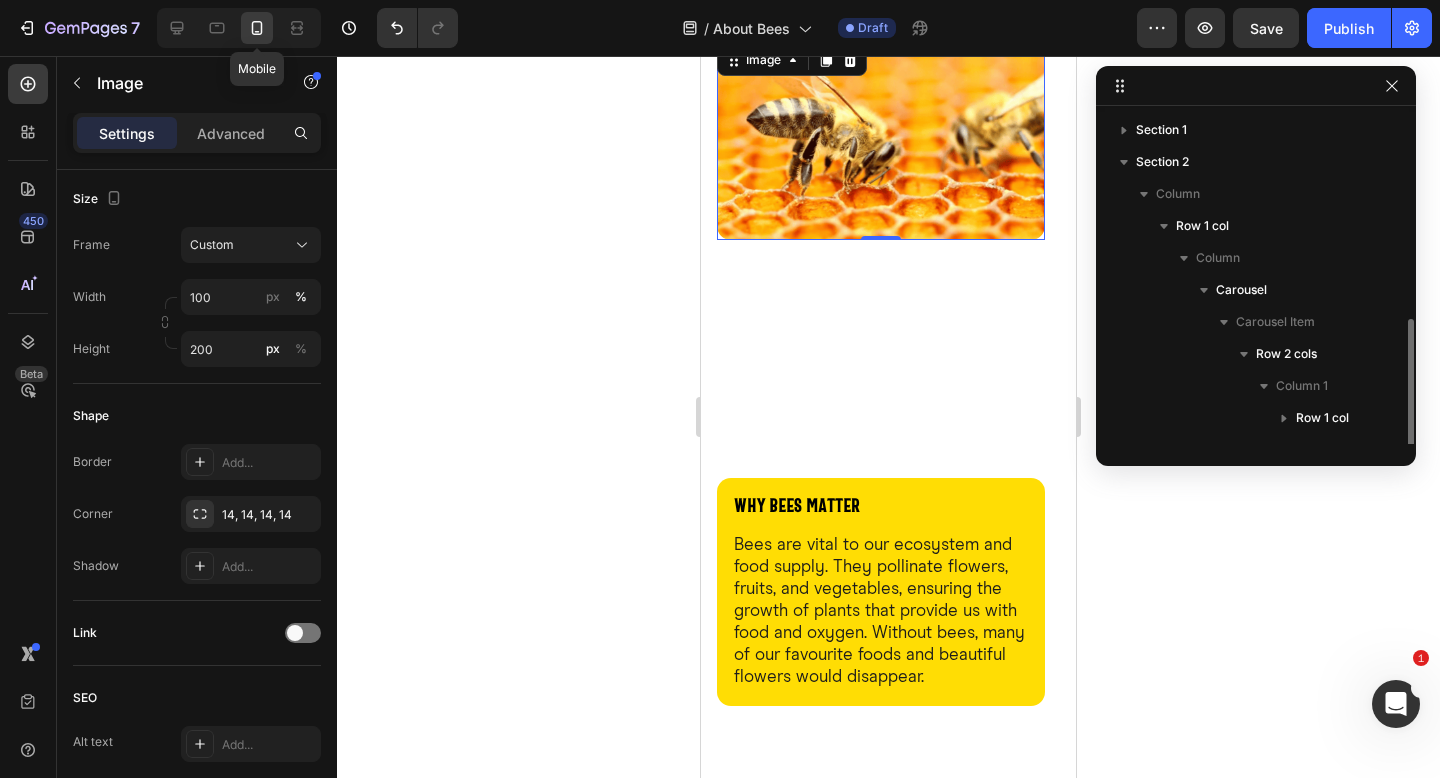 scroll, scrollTop: 118, scrollLeft: 0, axis: vertical 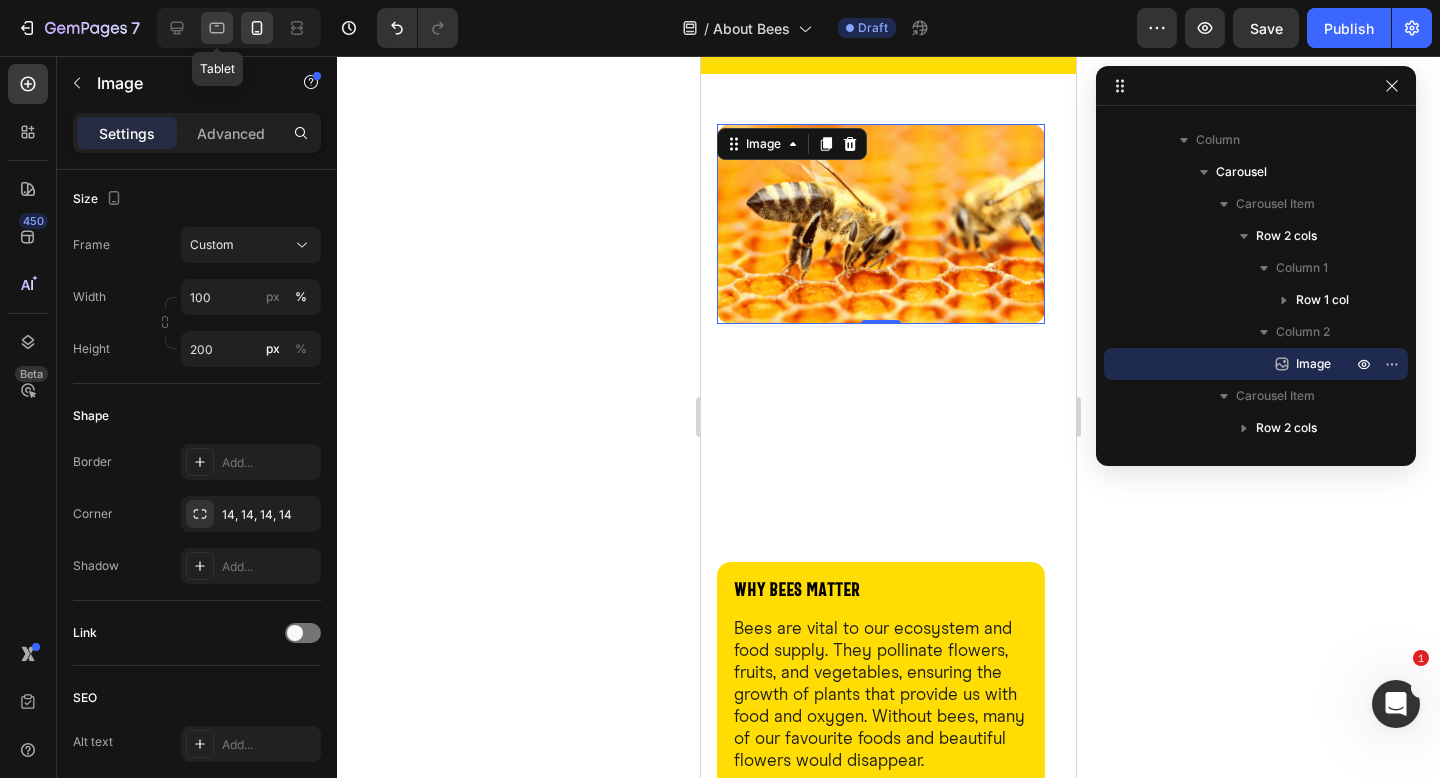 click 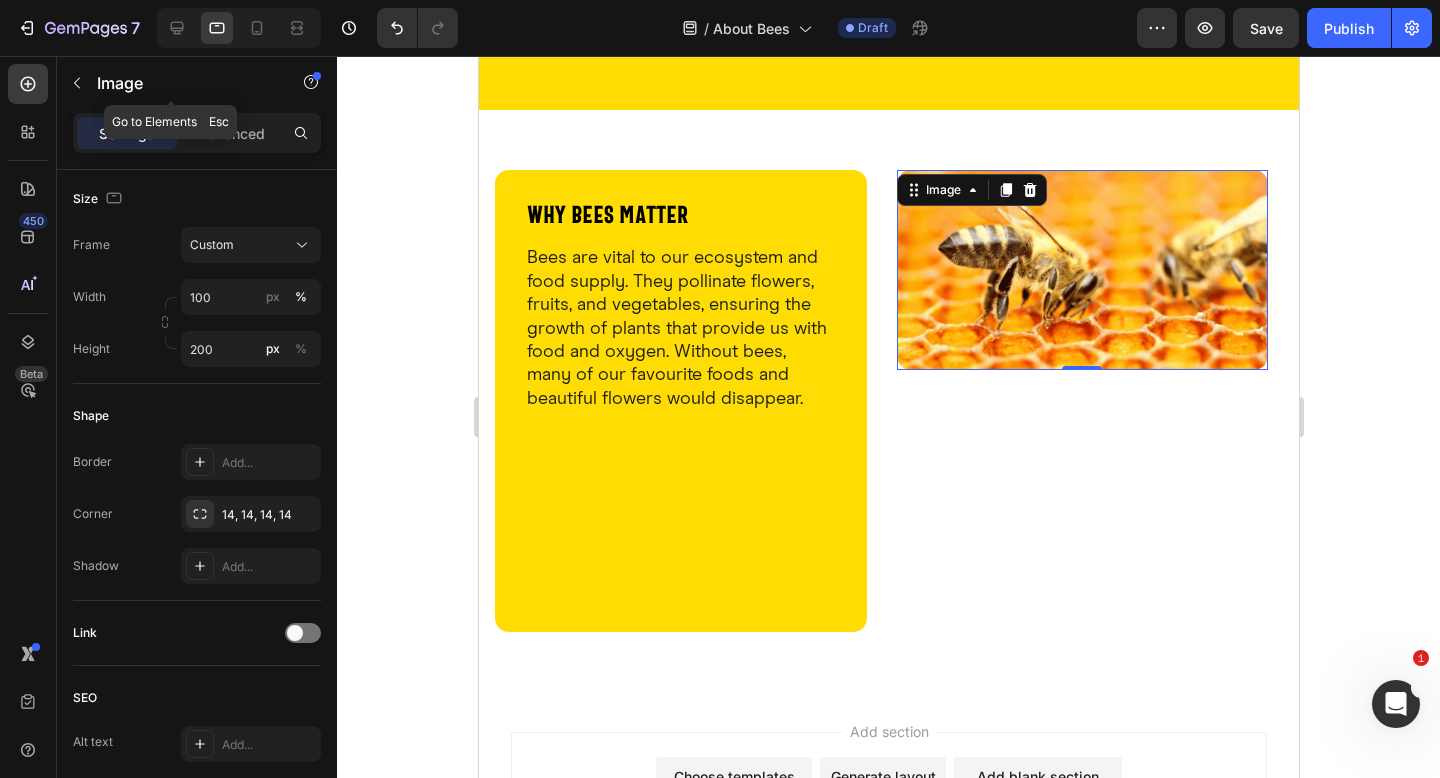 scroll, scrollTop: 647, scrollLeft: 0, axis: vertical 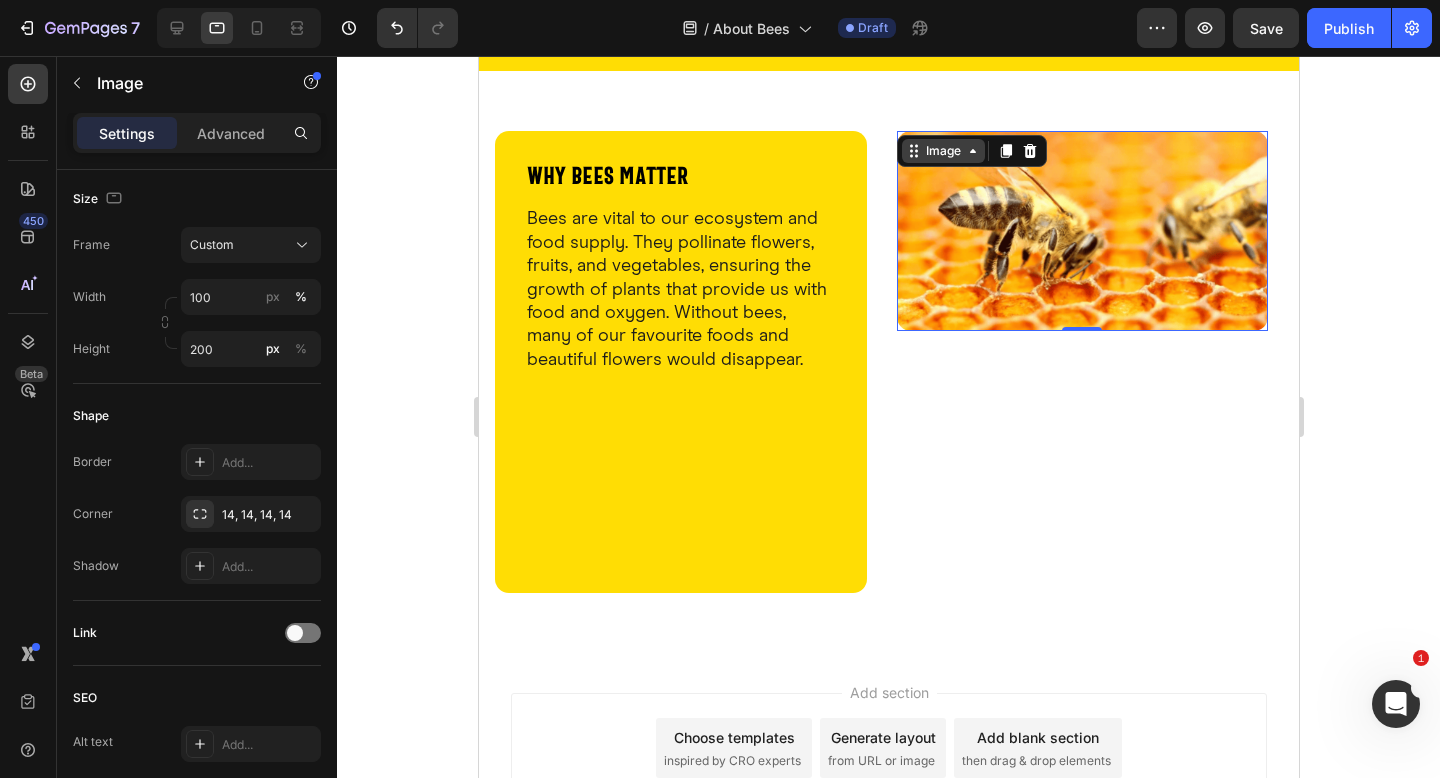 click on "Image" at bounding box center (942, 151) 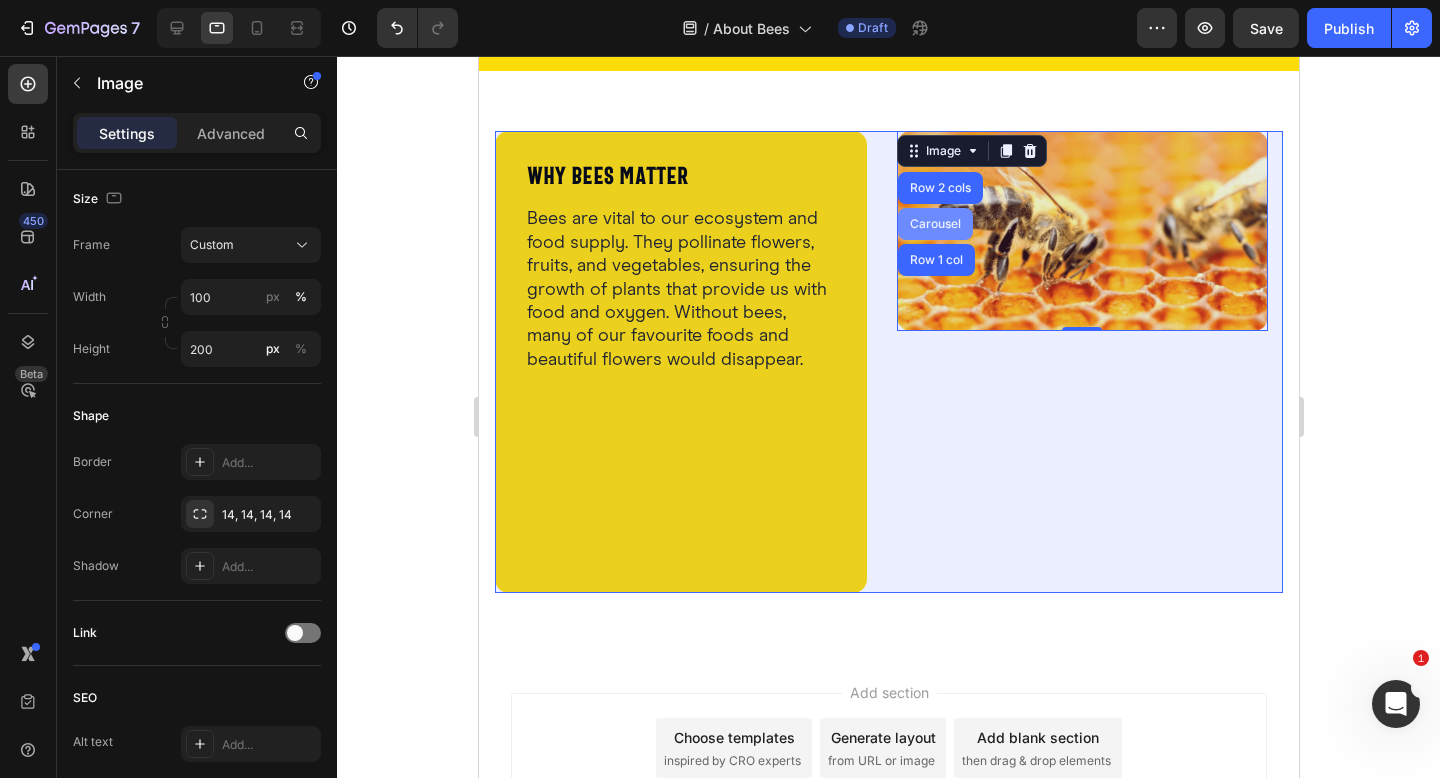 click on "Carousel" at bounding box center (934, 224) 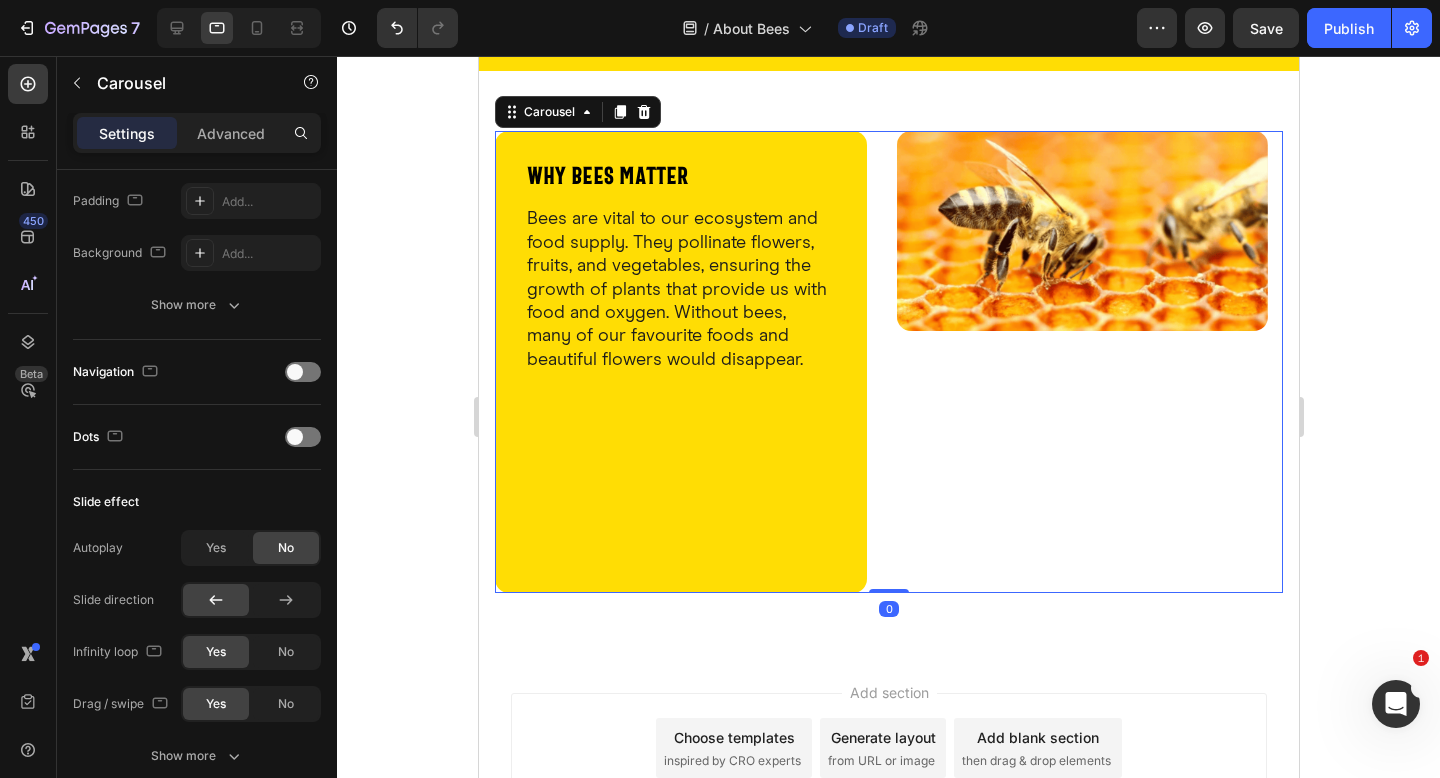 scroll, scrollTop: 0, scrollLeft: 0, axis: both 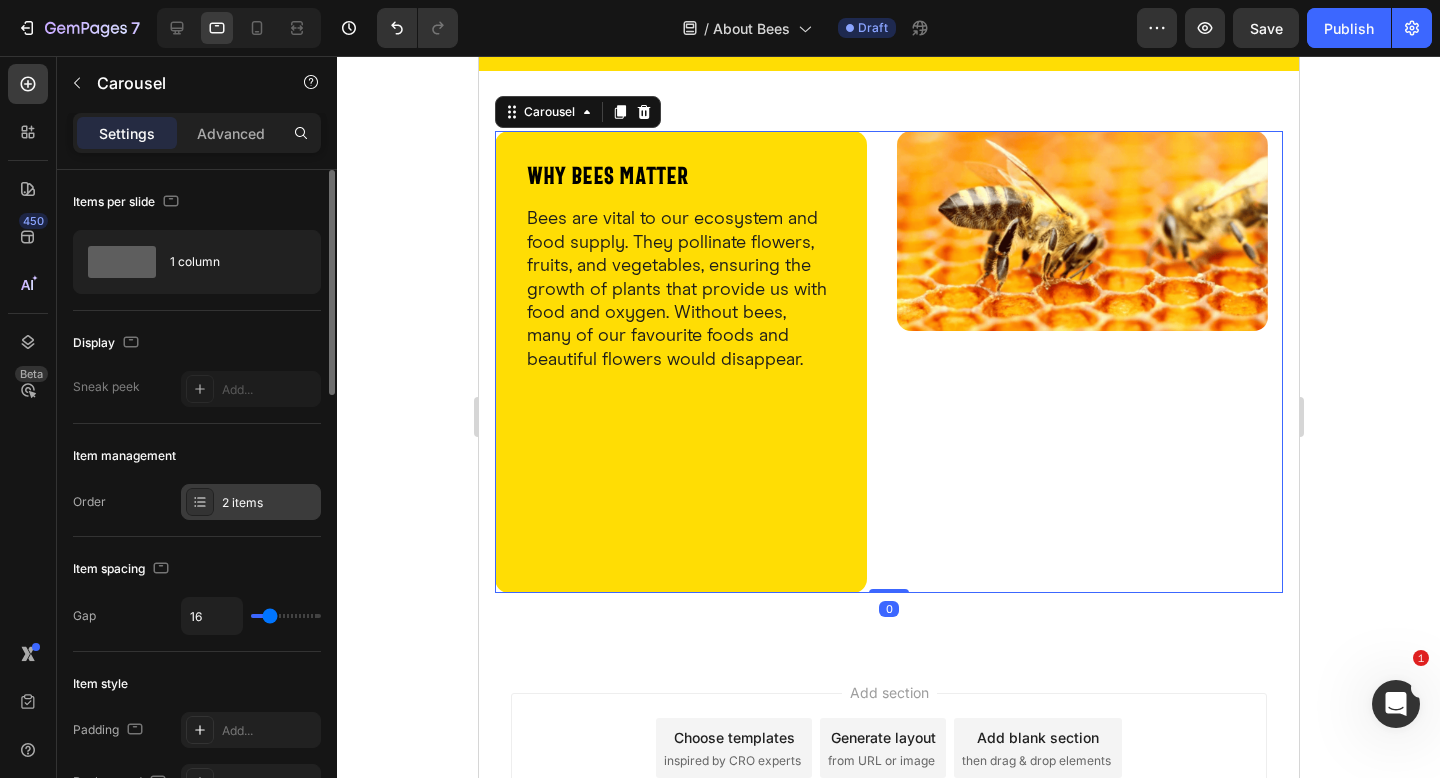 click on "2 items" at bounding box center [269, 503] 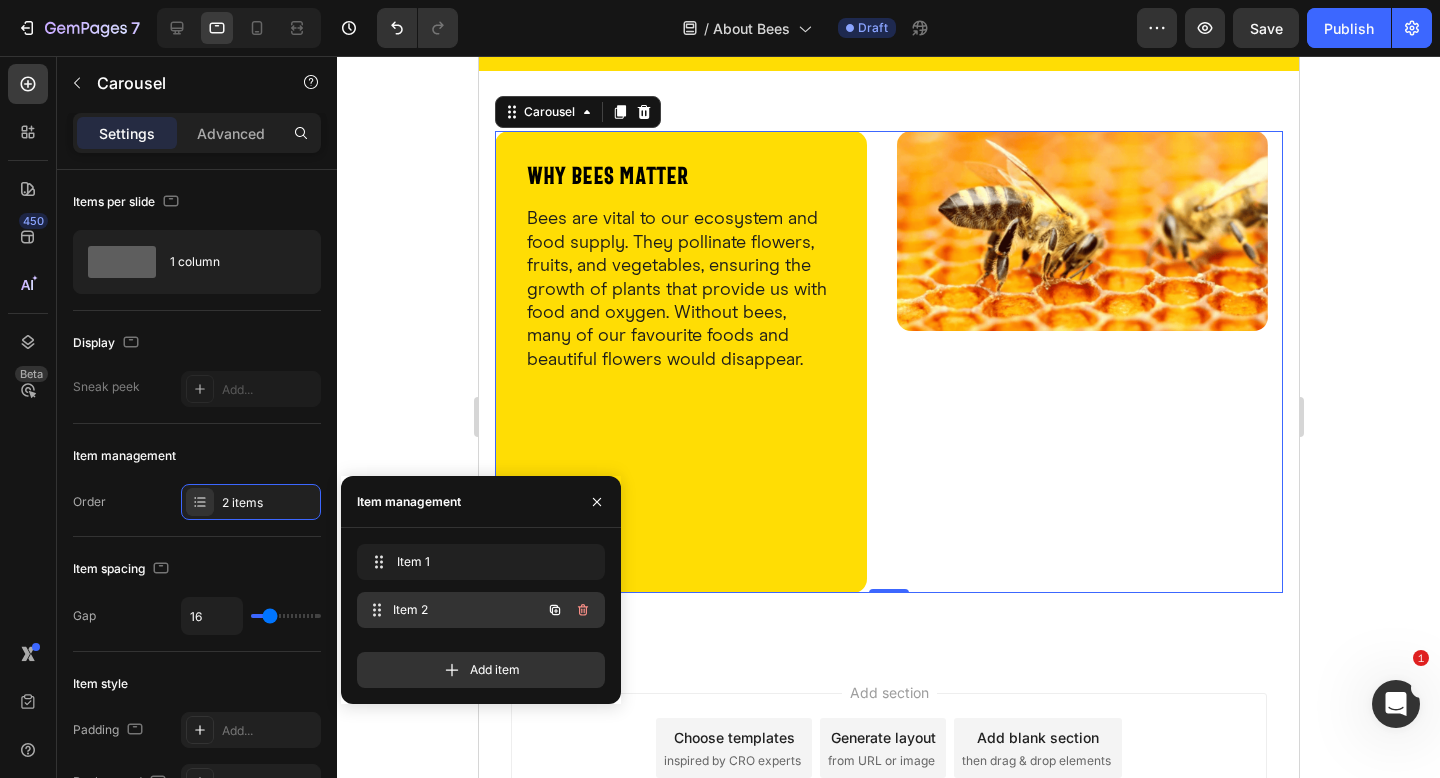 click on "Item 2" at bounding box center [467, 610] 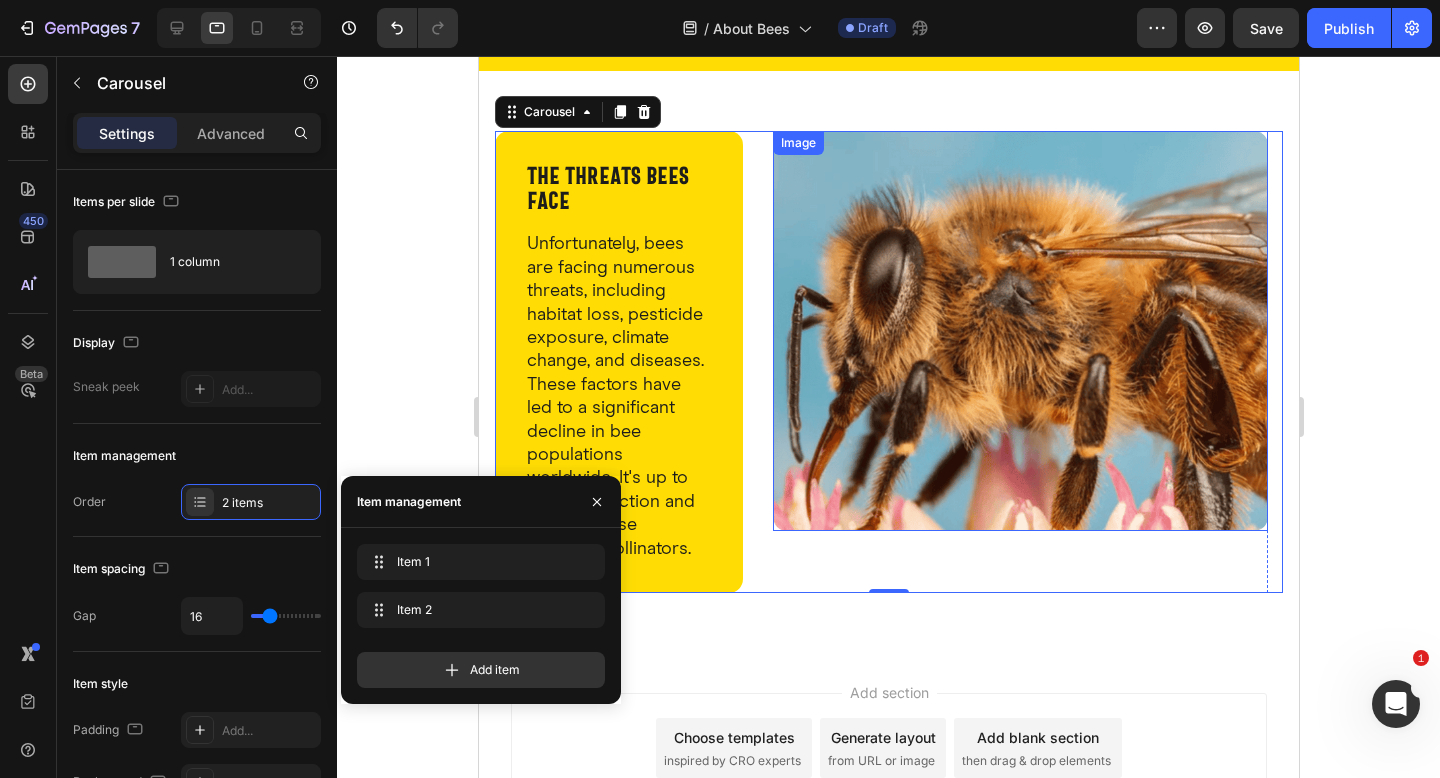 click at bounding box center (1019, 331) 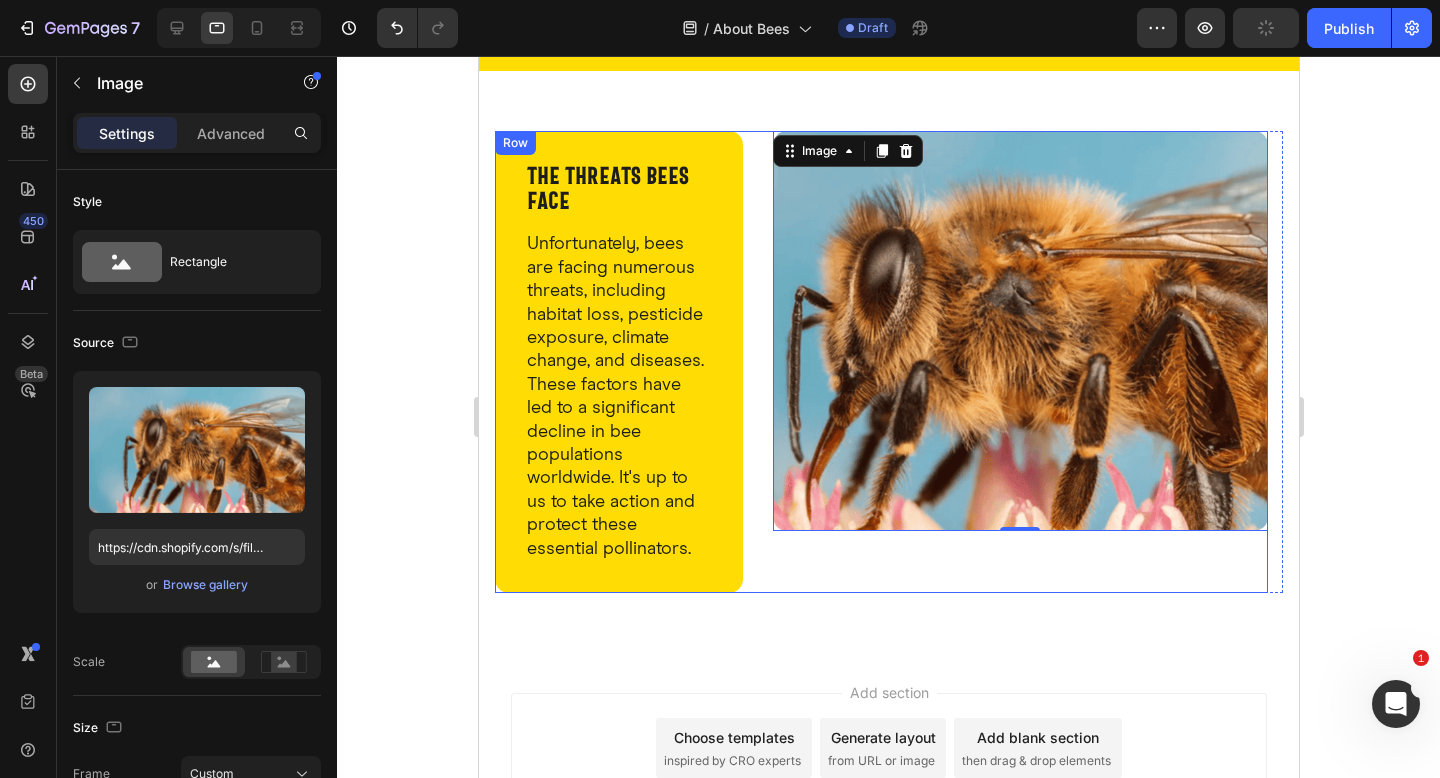 click on "⁠⁠⁠⁠⁠⁠⁠ The threats bees face Heading Unfortunately, bees are facing numerous threats, including habitat loss, pesticide exposure, climate change, and diseases. These factors have led to a significant decline in bee populations worldwide. It's up to us to take action and protect these essential pollinators. Text Block
Button
Button Row Row Image   0 Row" at bounding box center (880, 362) 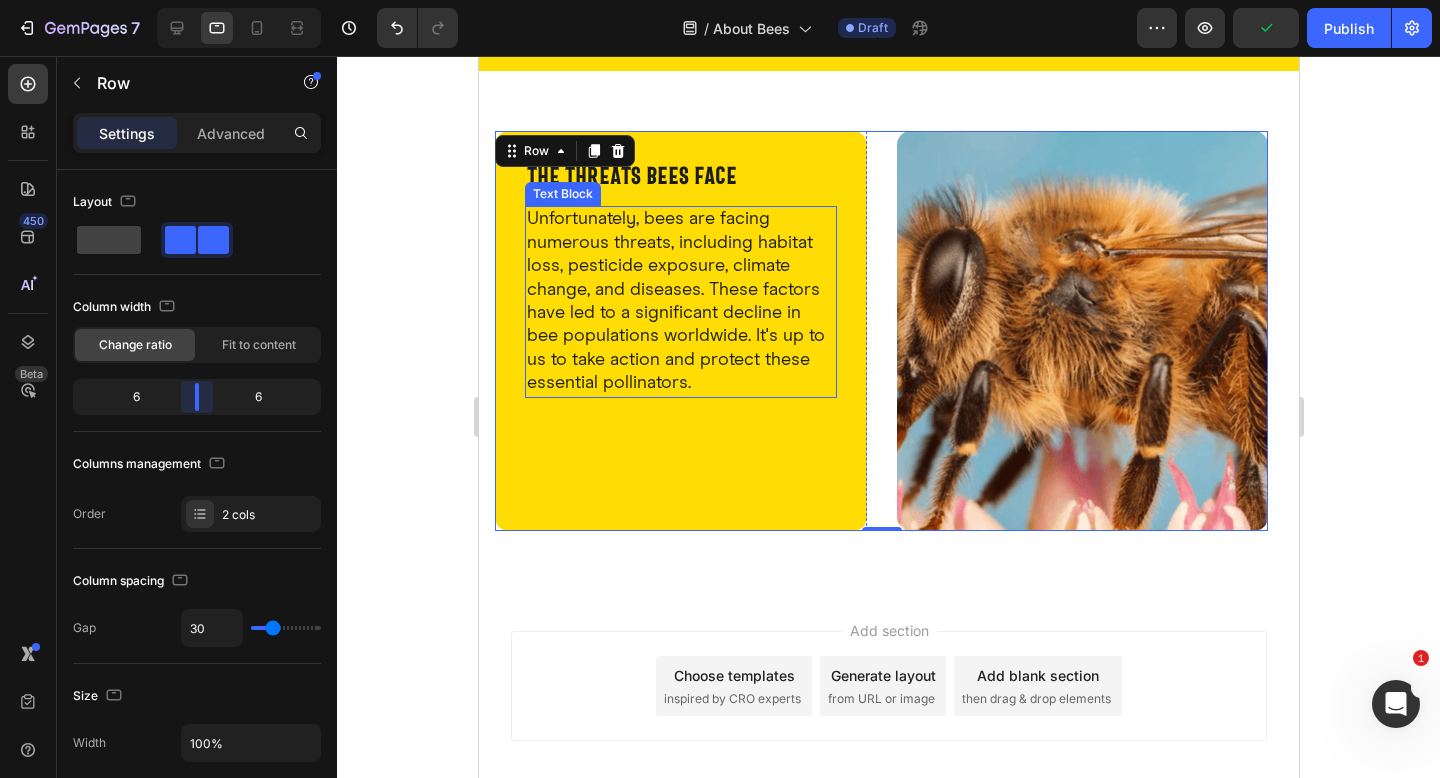 drag, startPoint x: 176, startPoint y: 399, endPoint x: 191, endPoint y: 401, distance: 15.132746 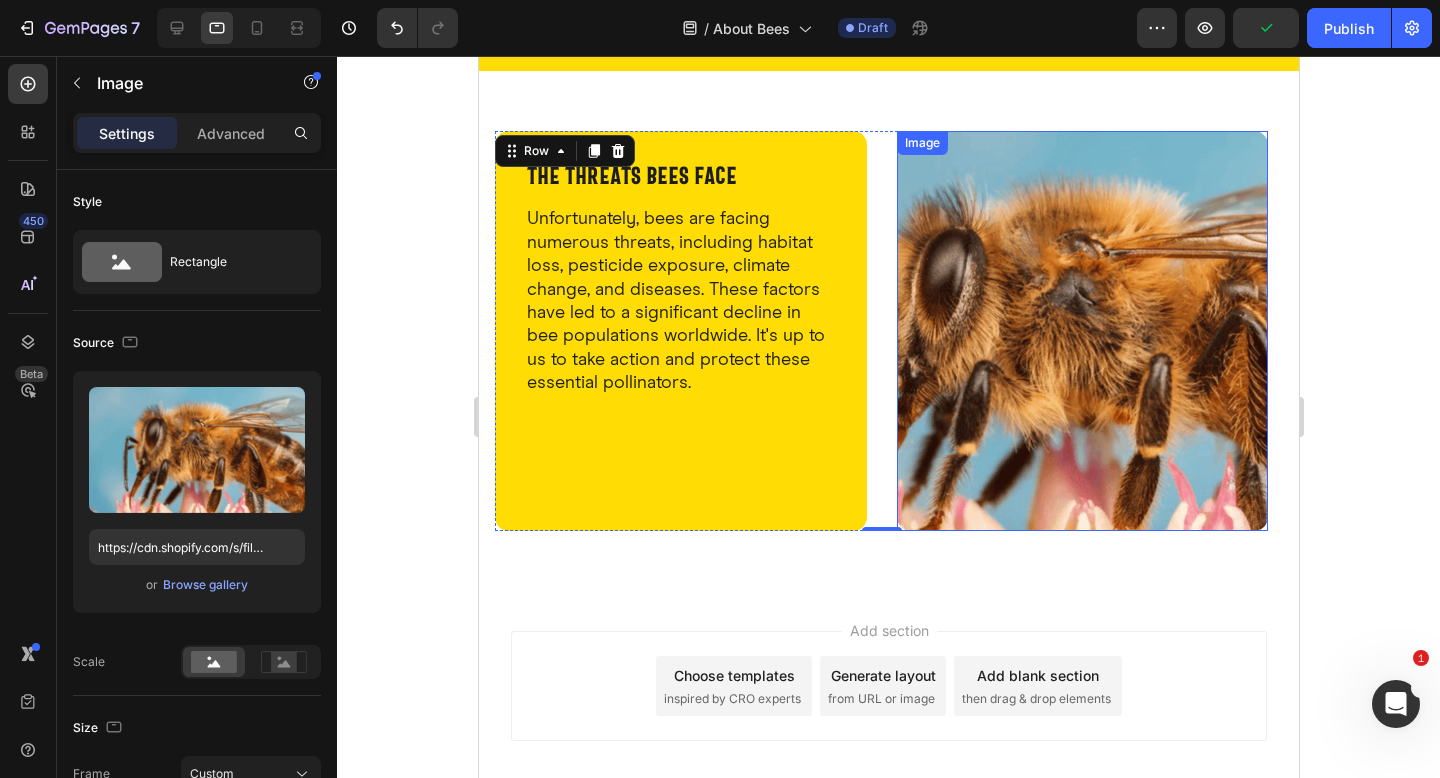 click at bounding box center (1082, 331) 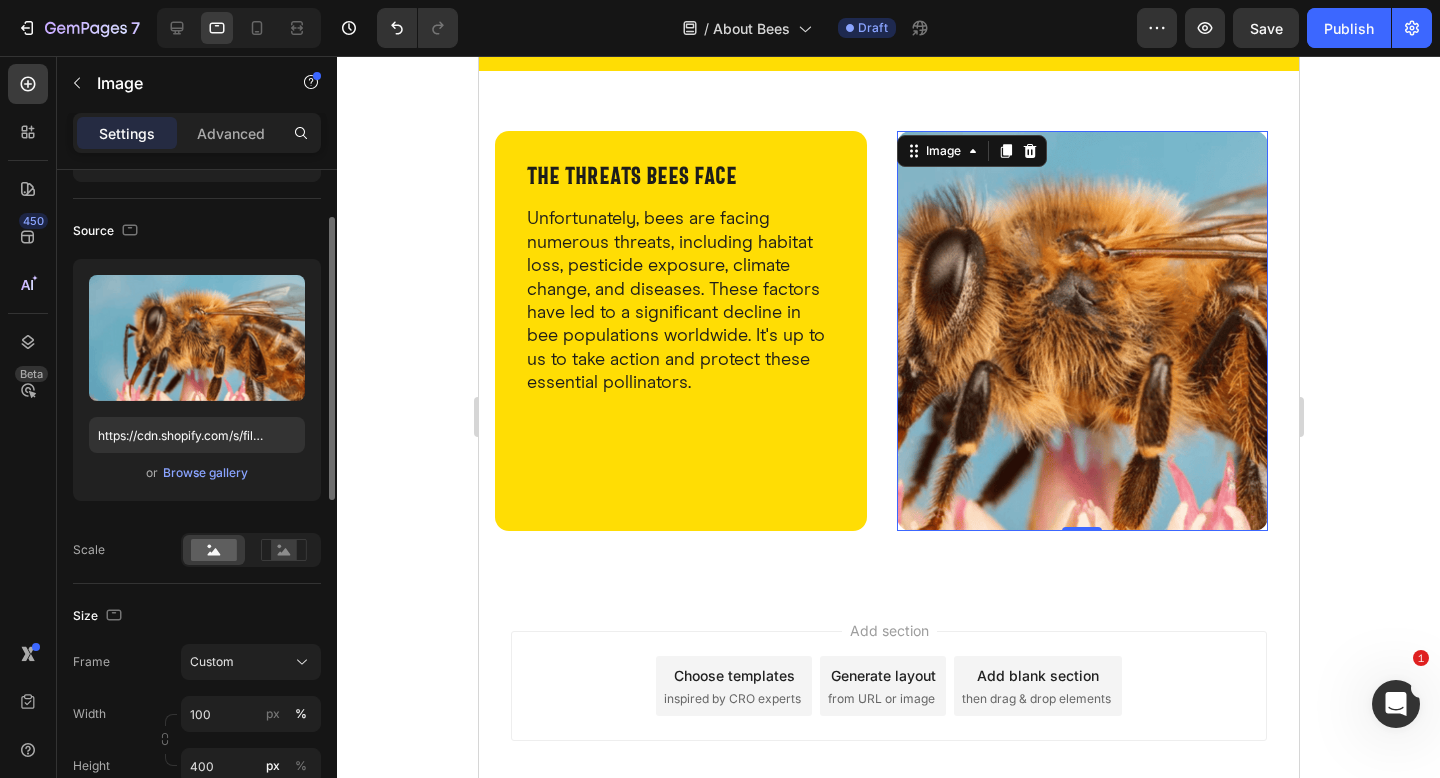 scroll, scrollTop: 299, scrollLeft: 0, axis: vertical 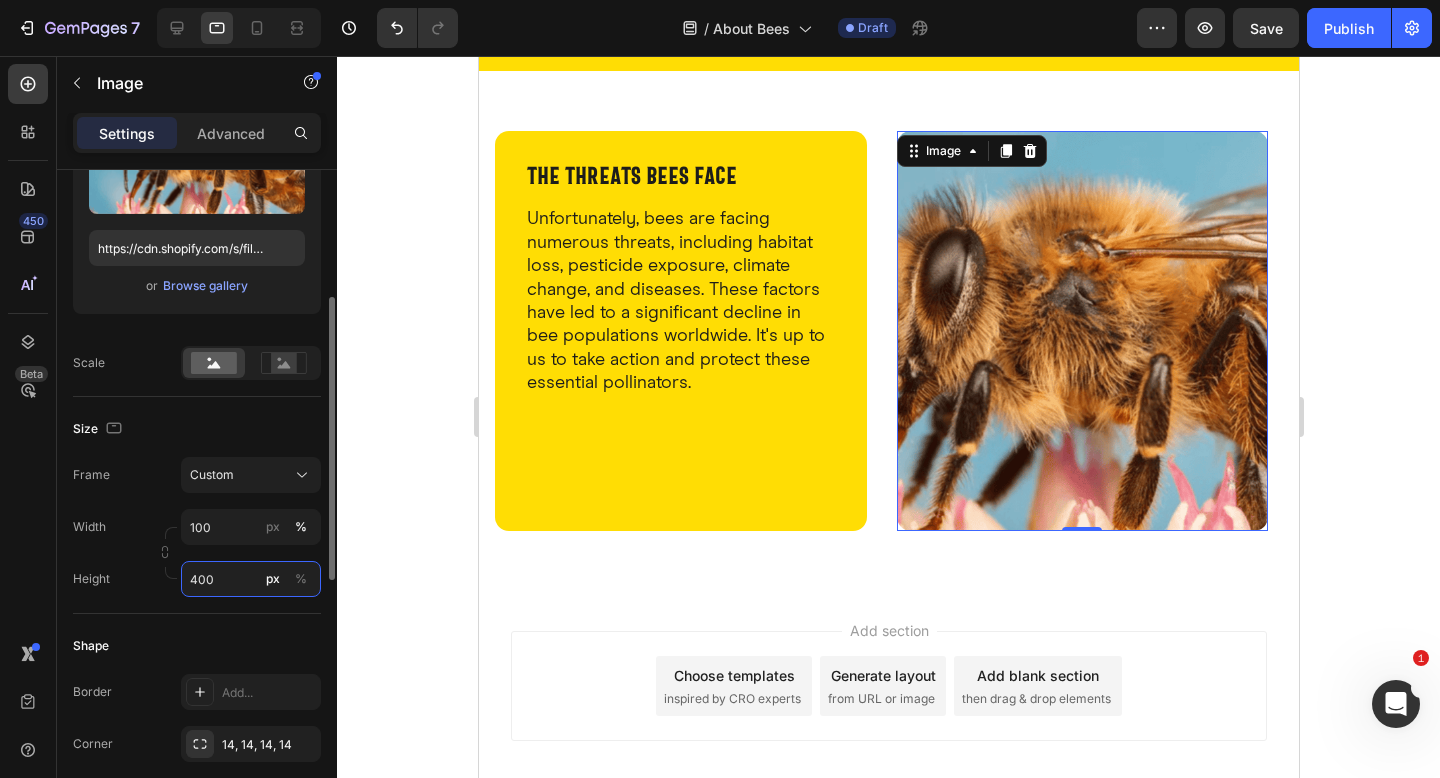 click on "400" at bounding box center (251, 579) 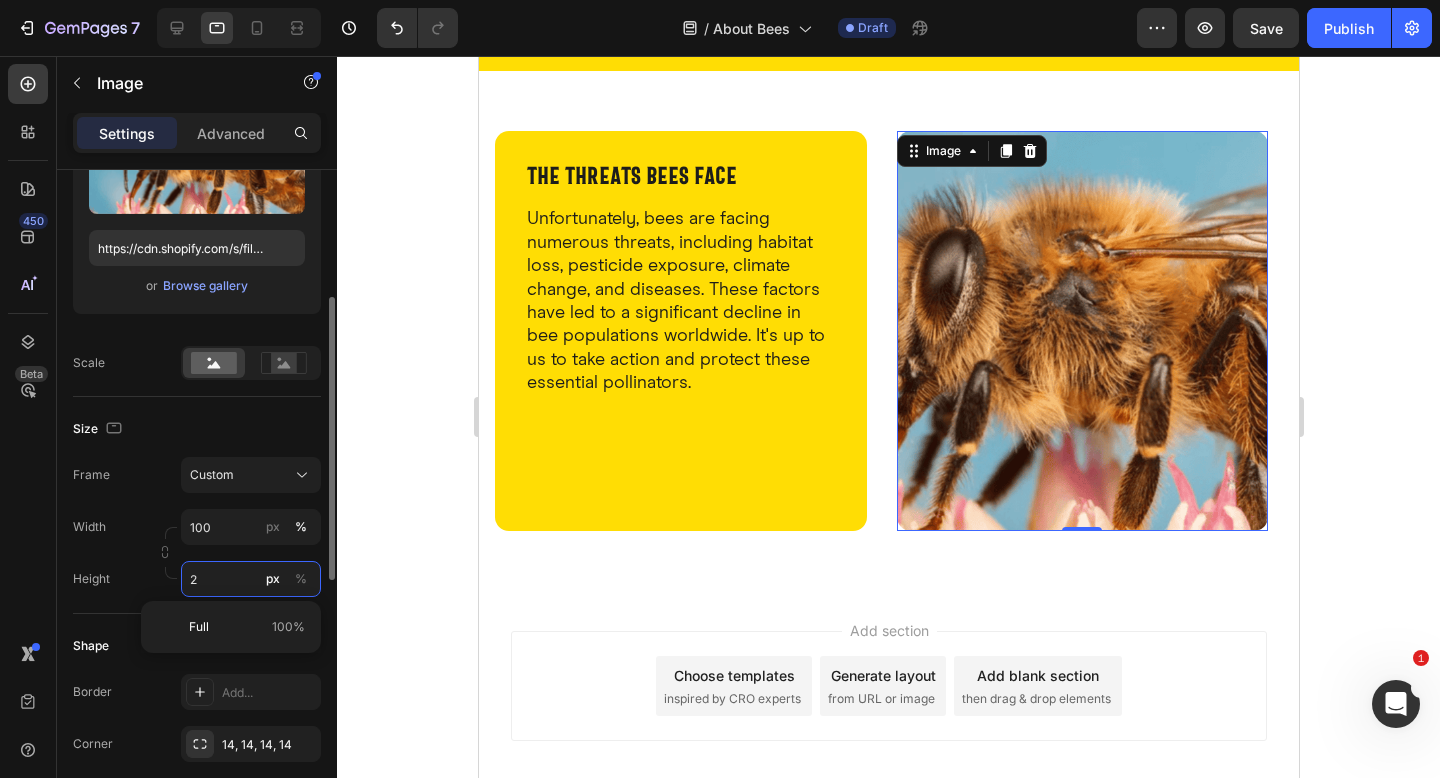 scroll, scrollTop: 639, scrollLeft: 0, axis: vertical 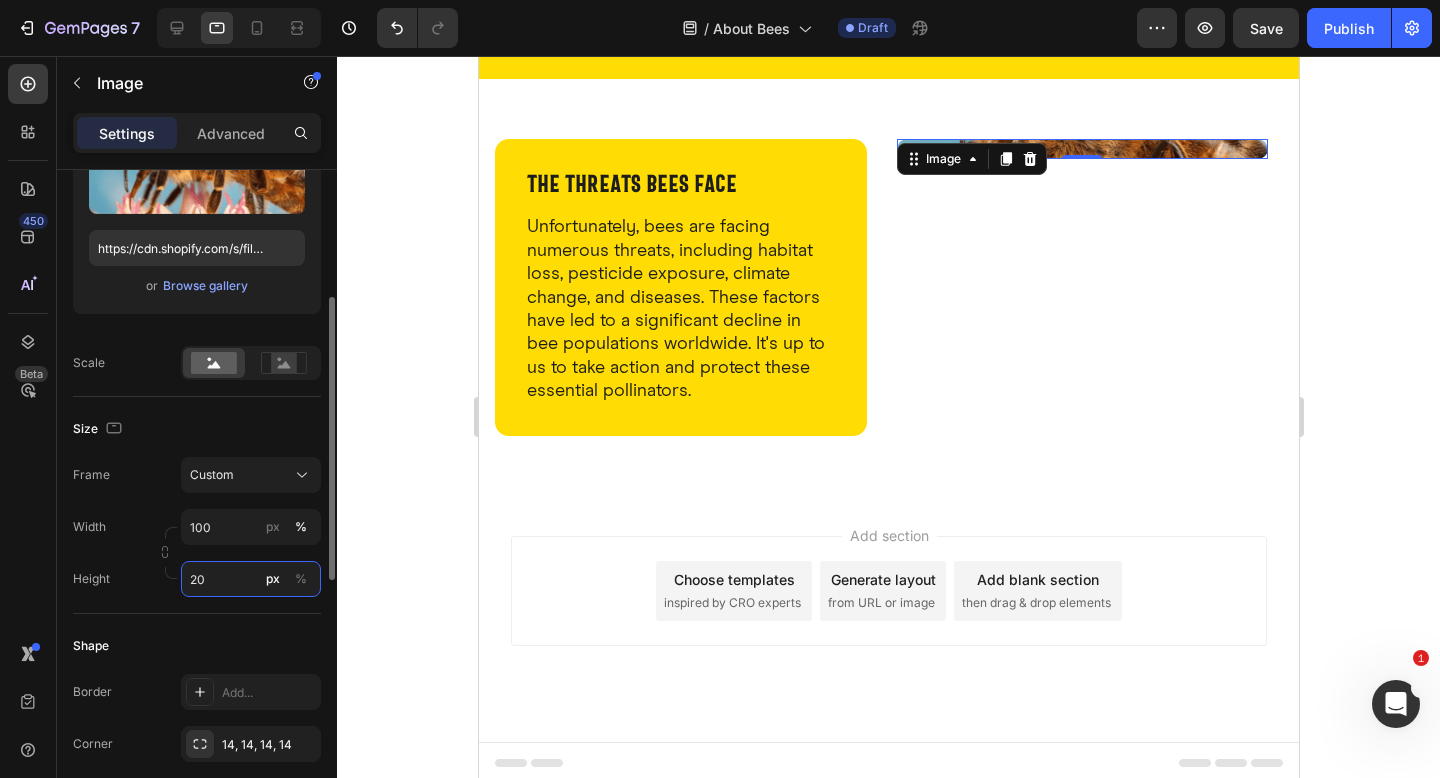 type on "200" 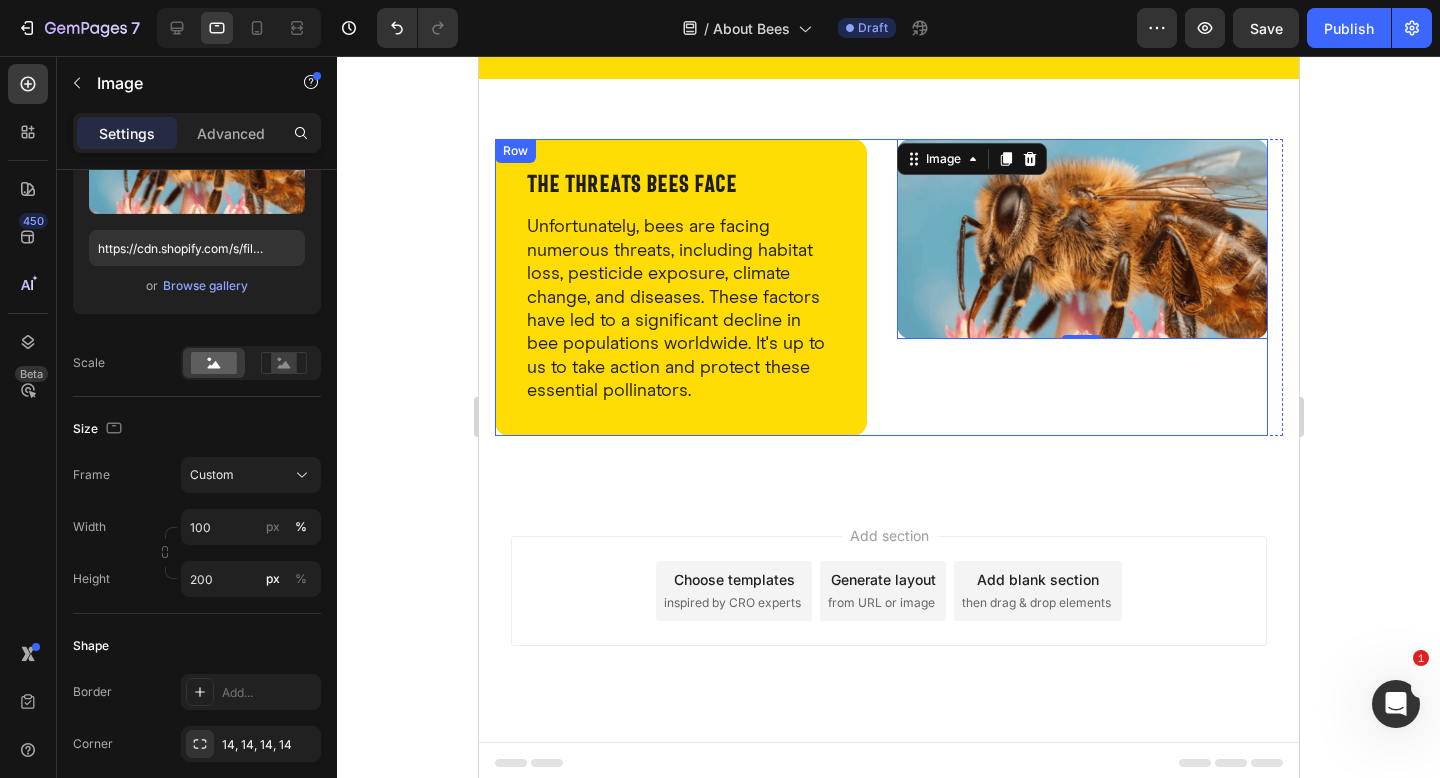 click on "Image   0" at bounding box center [1082, 287] 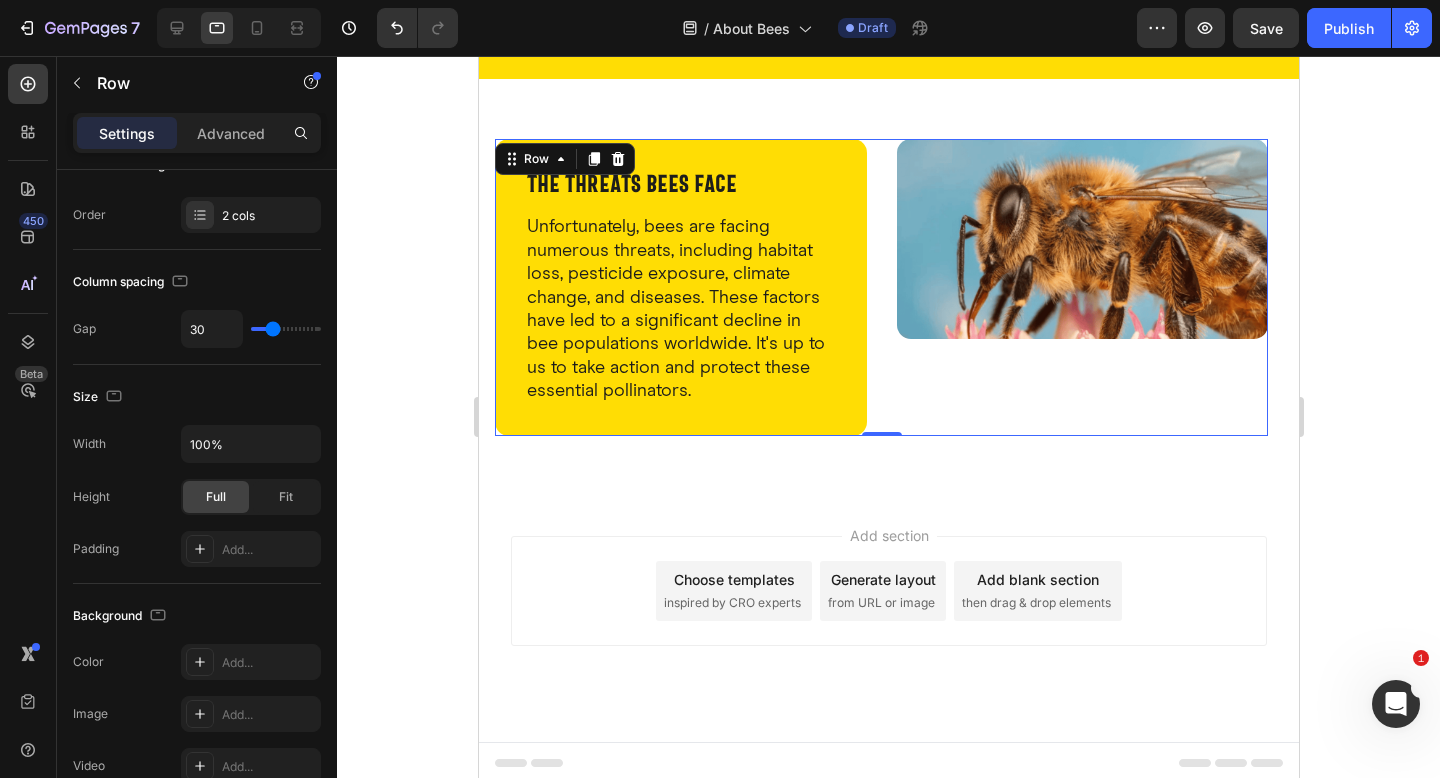 scroll, scrollTop: 0, scrollLeft: 0, axis: both 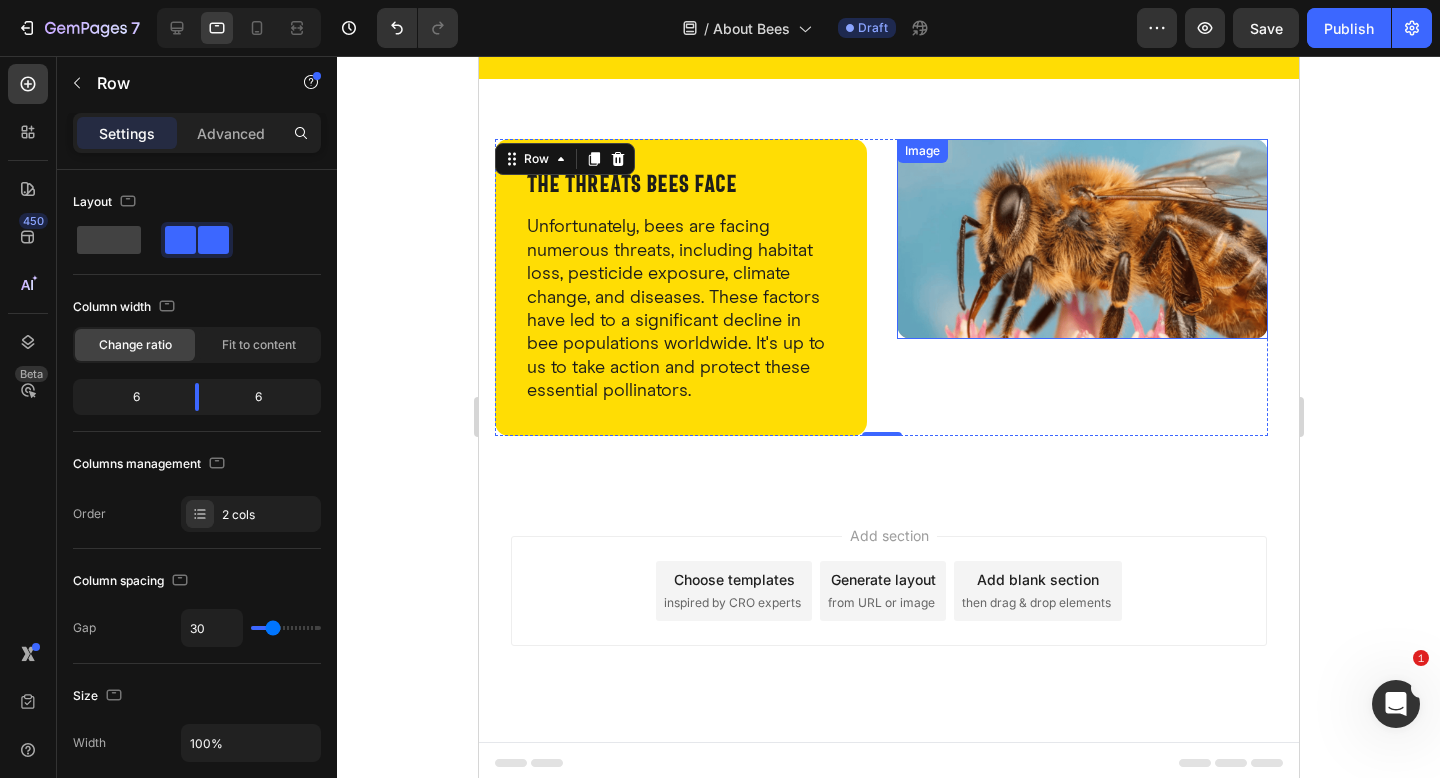 click at bounding box center [1082, 239] 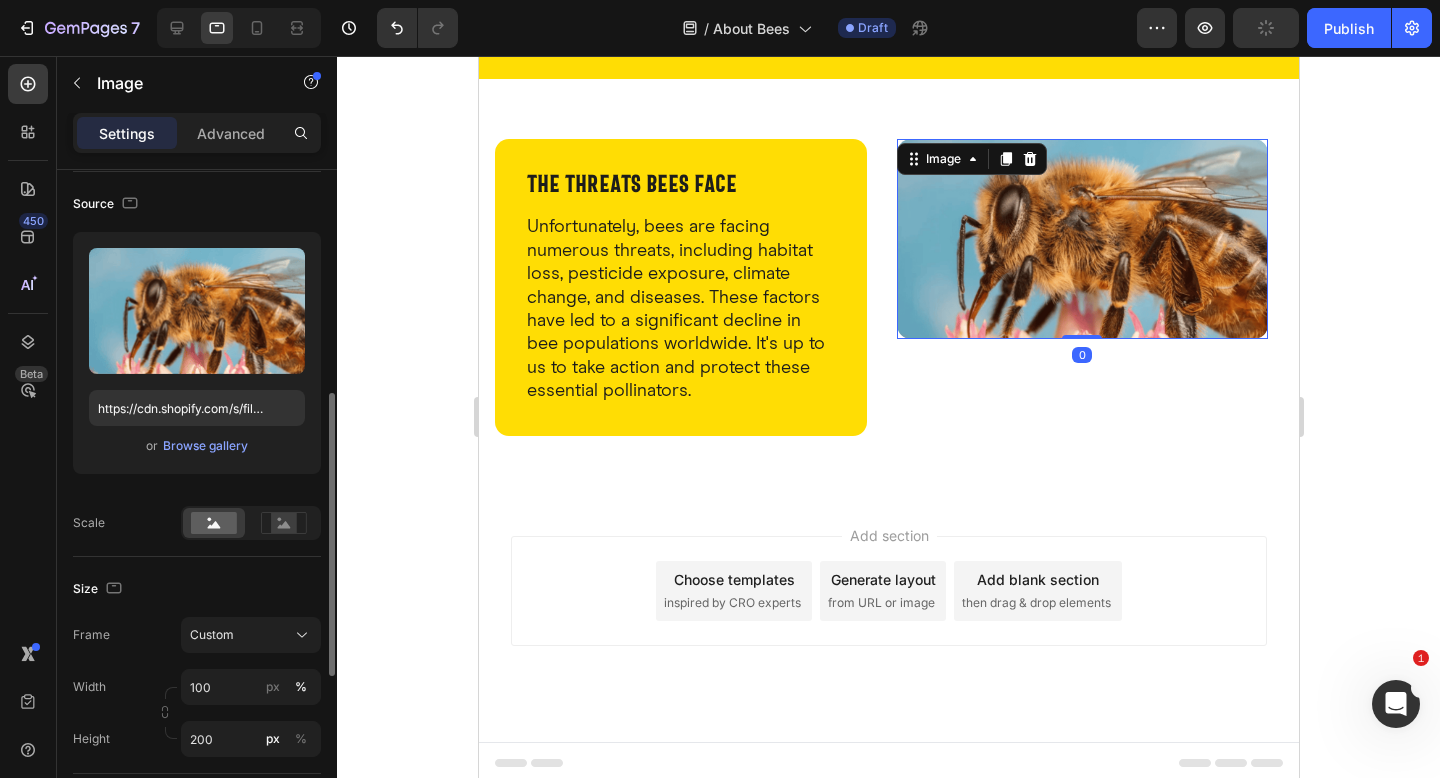 scroll, scrollTop: 254, scrollLeft: 0, axis: vertical 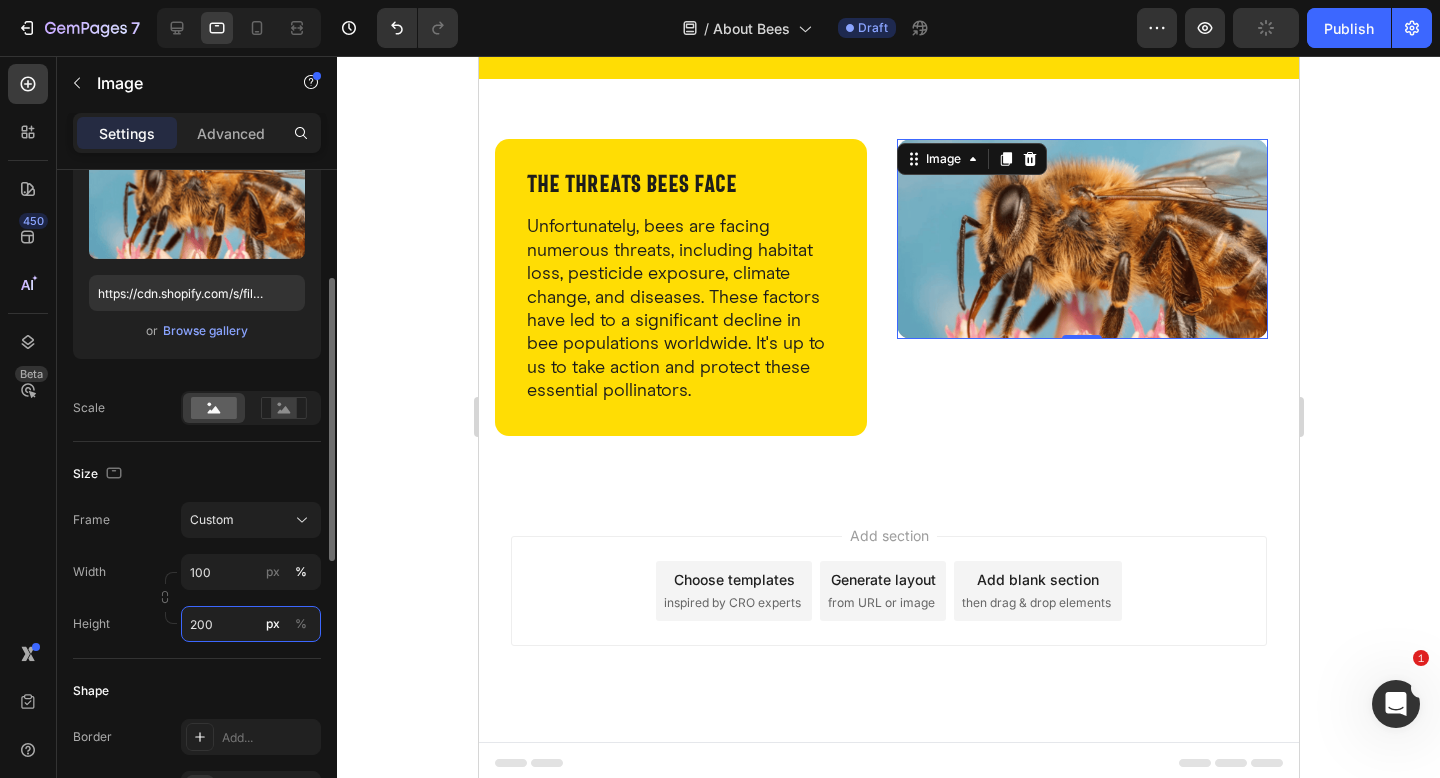 click on "200" at bounding box center (251, 624) 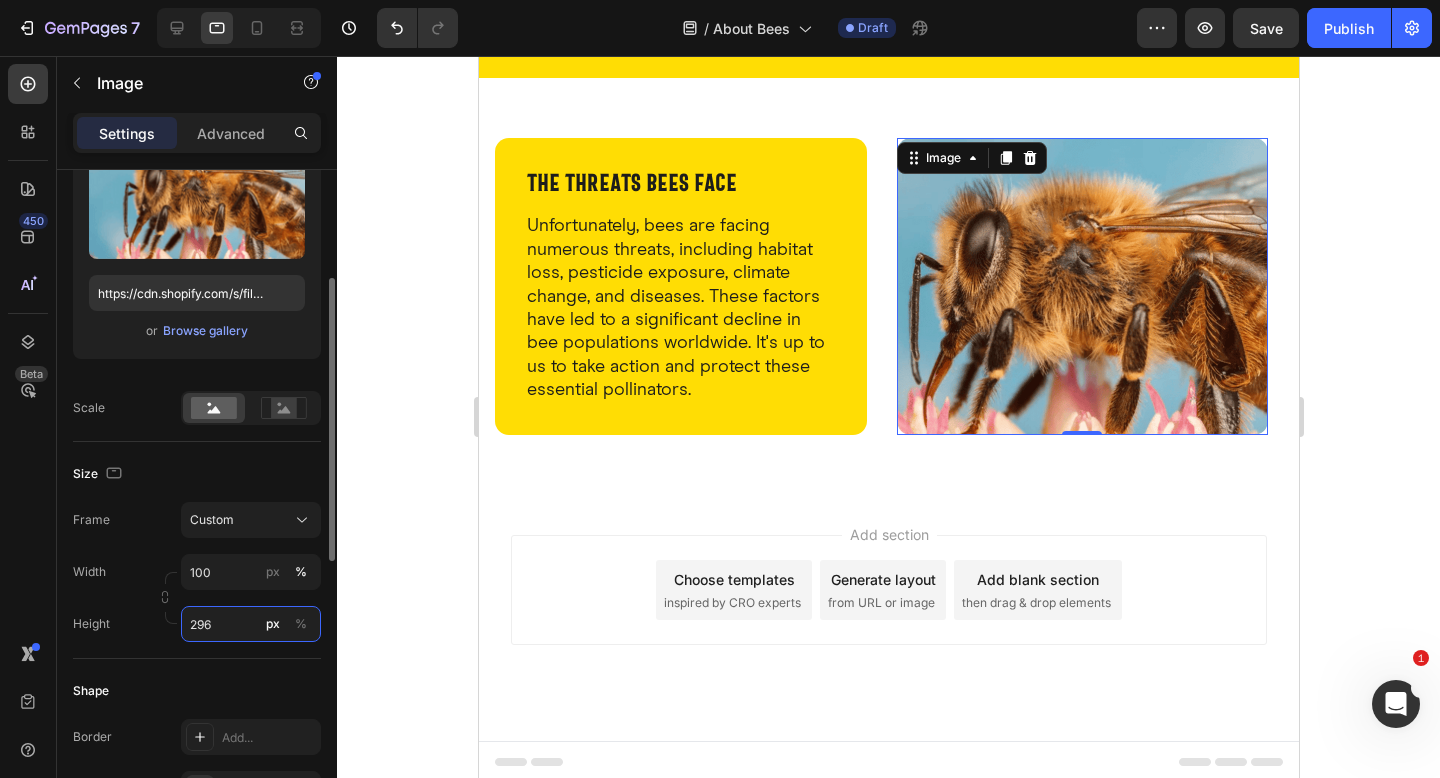 scroll, scrollTop: 639, scrollLeft: 0, axis: vertical 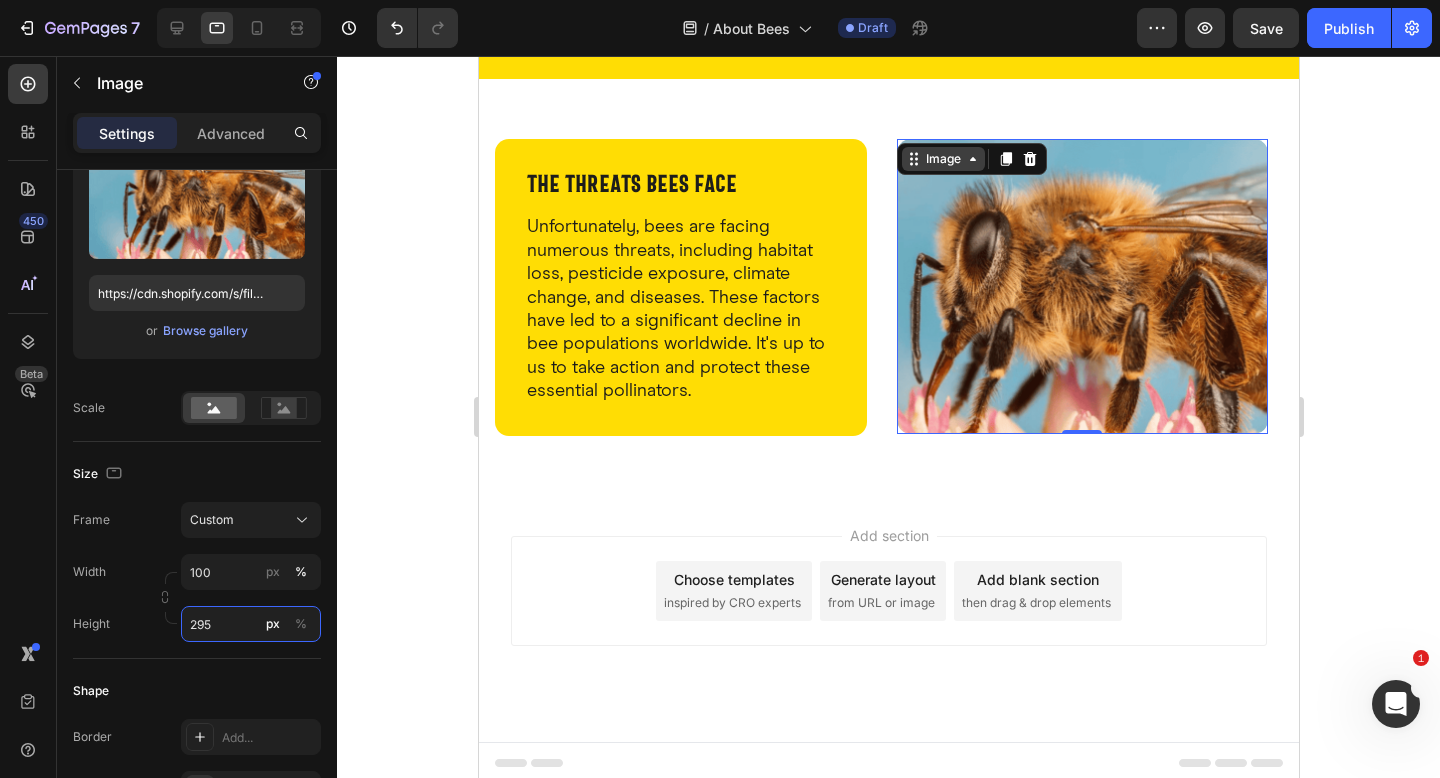type on "295" 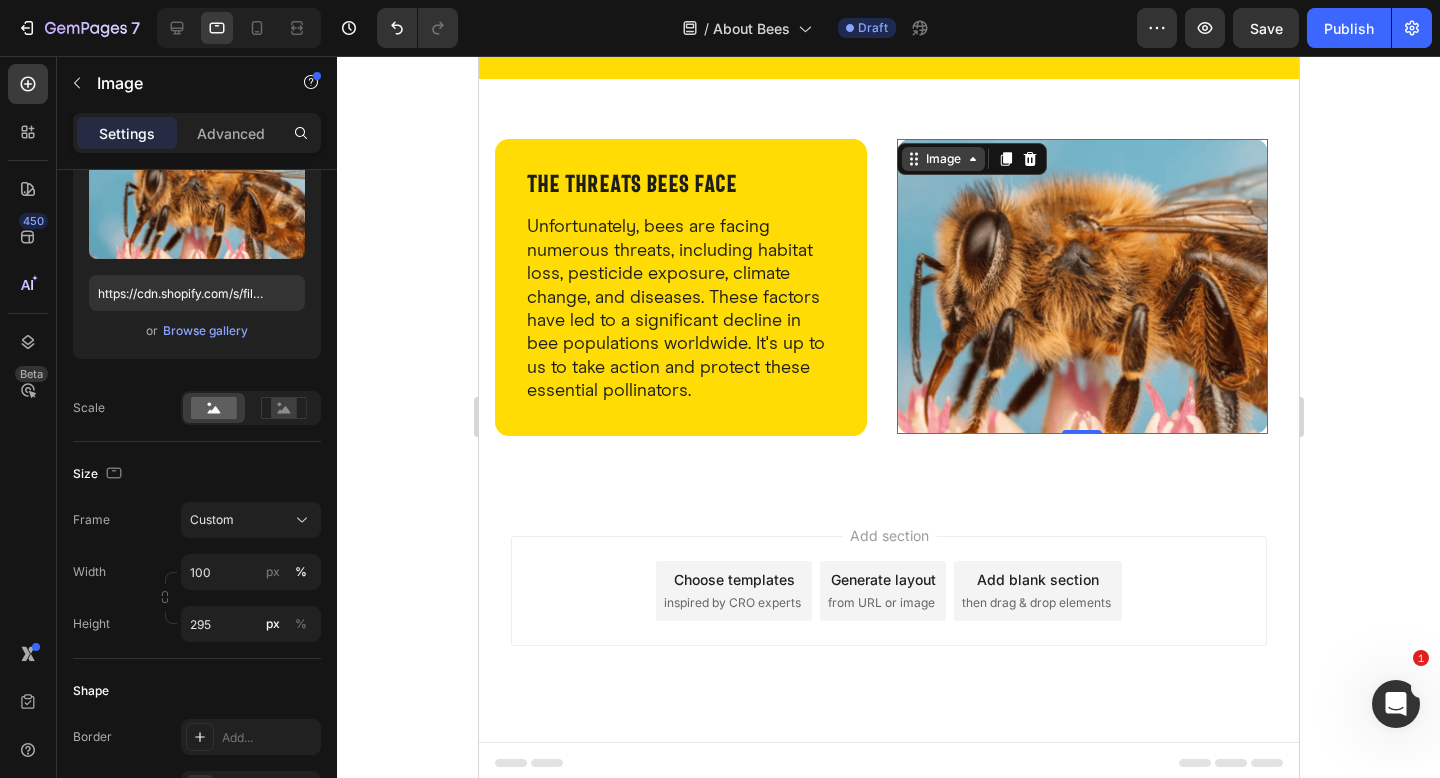 click on "Image" at bounding box center [942, 159] 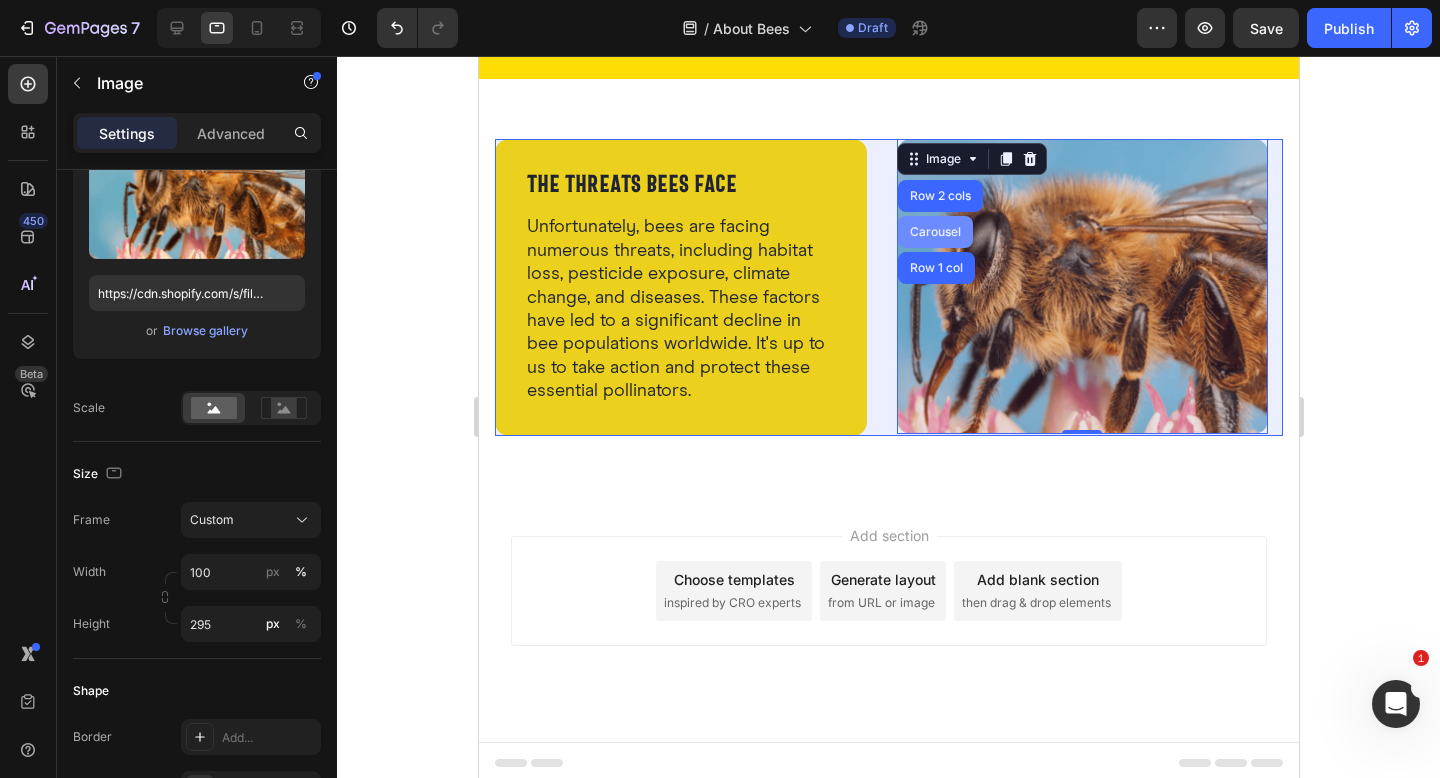 click on "Carousel" at bounding box center (934, 232) 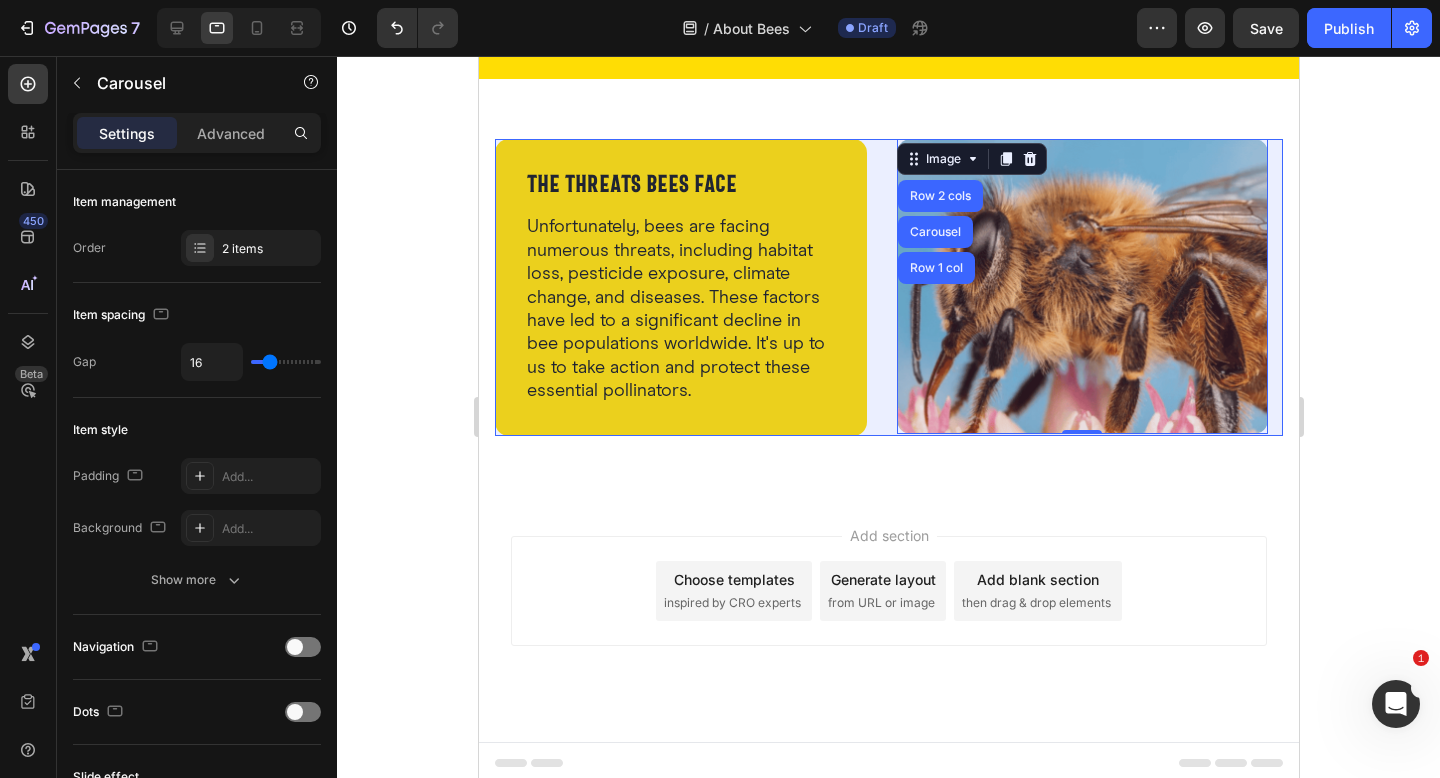 scroll, scrollTop: 0, scrollLeft: 0, axis: both 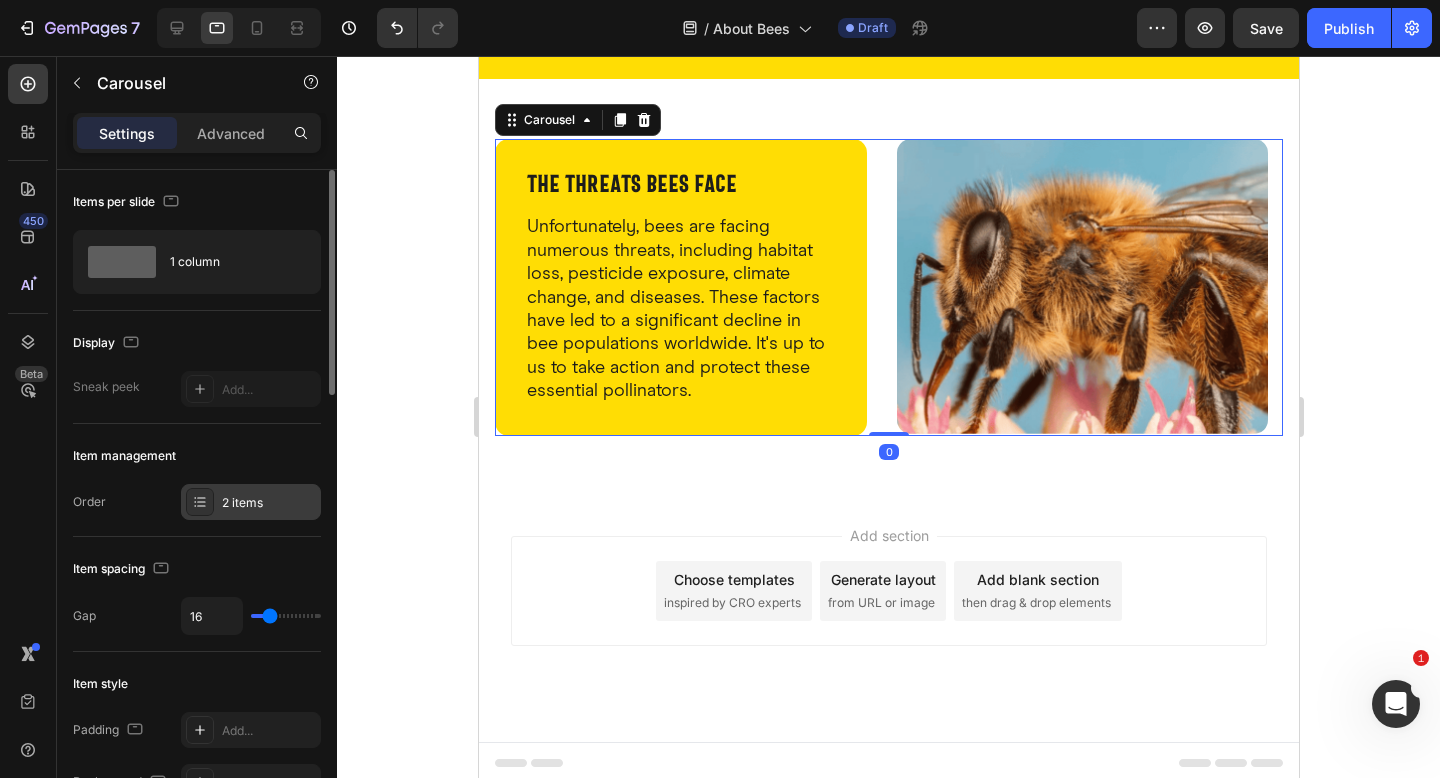 click on "2 items" at bounding box center [251, 502] 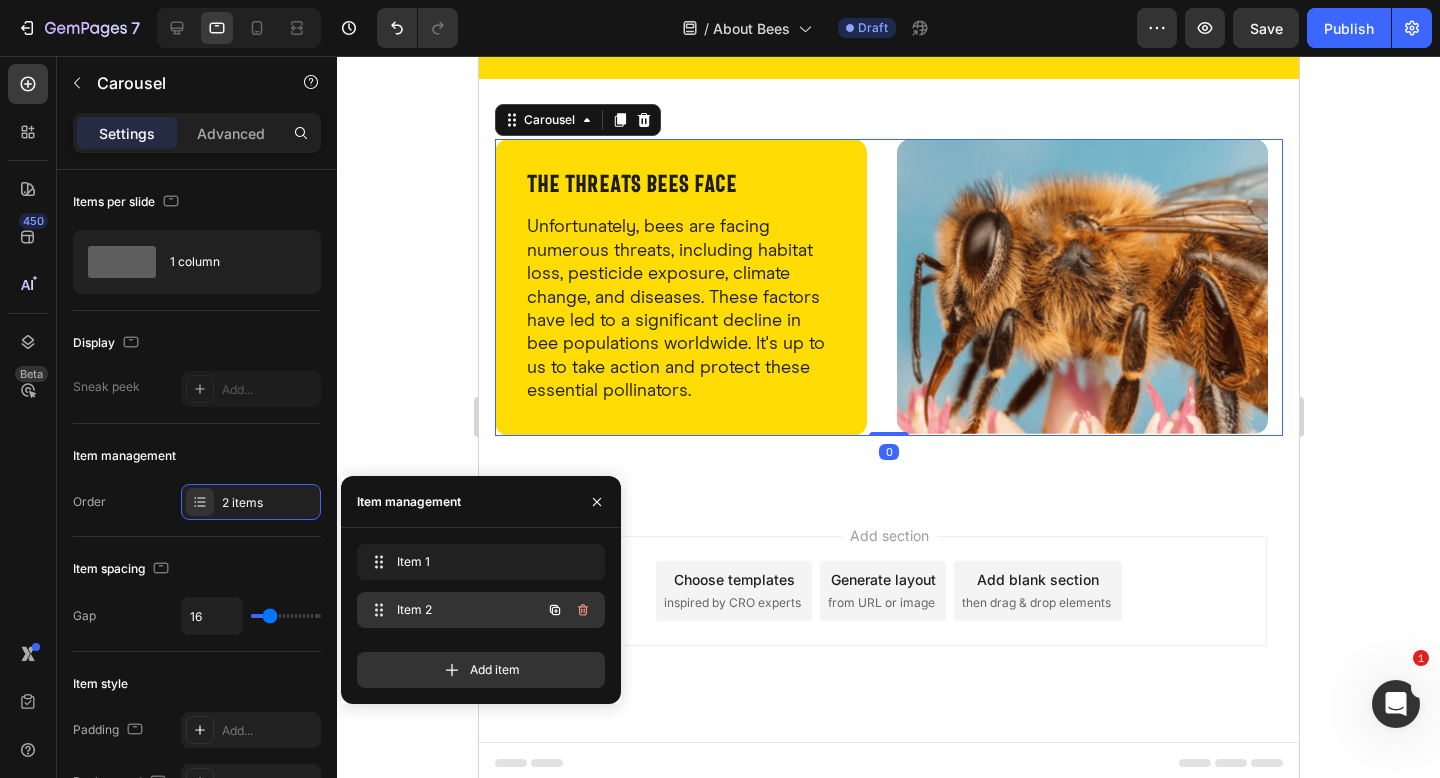 click on "Item 2" at bounding box center [453, 610] 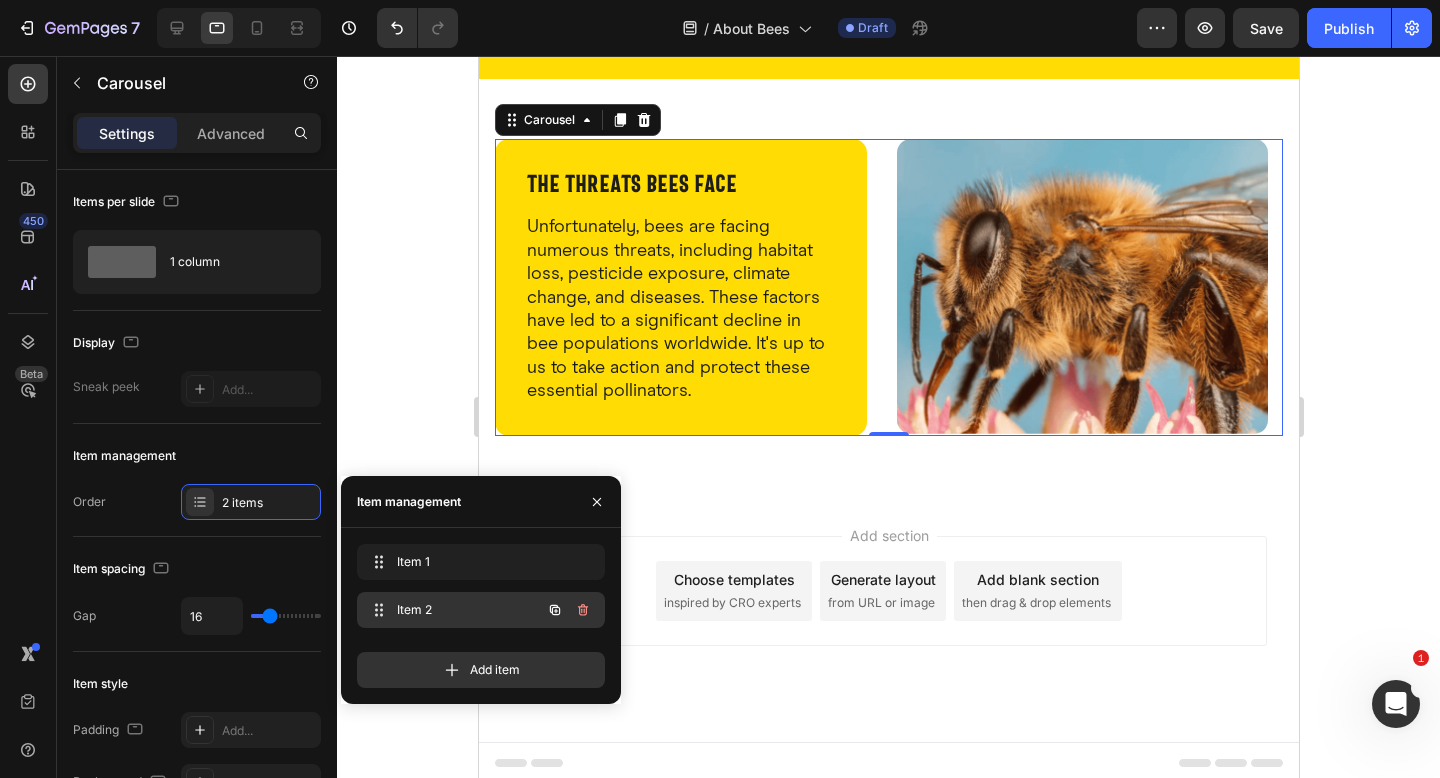 click on "Item 2" at bounding box center [453, 610] 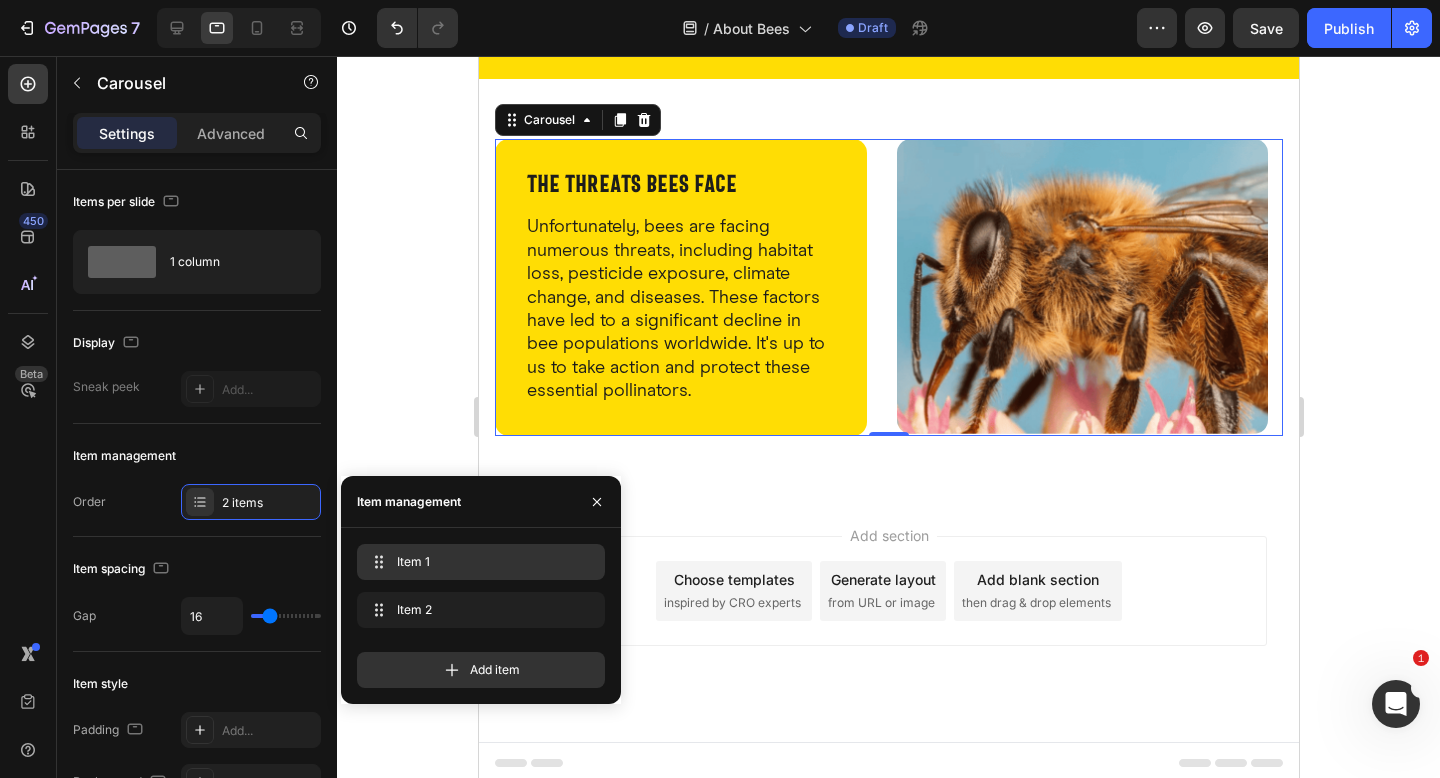 click on "Item 1" at bounding box center [477, 562] 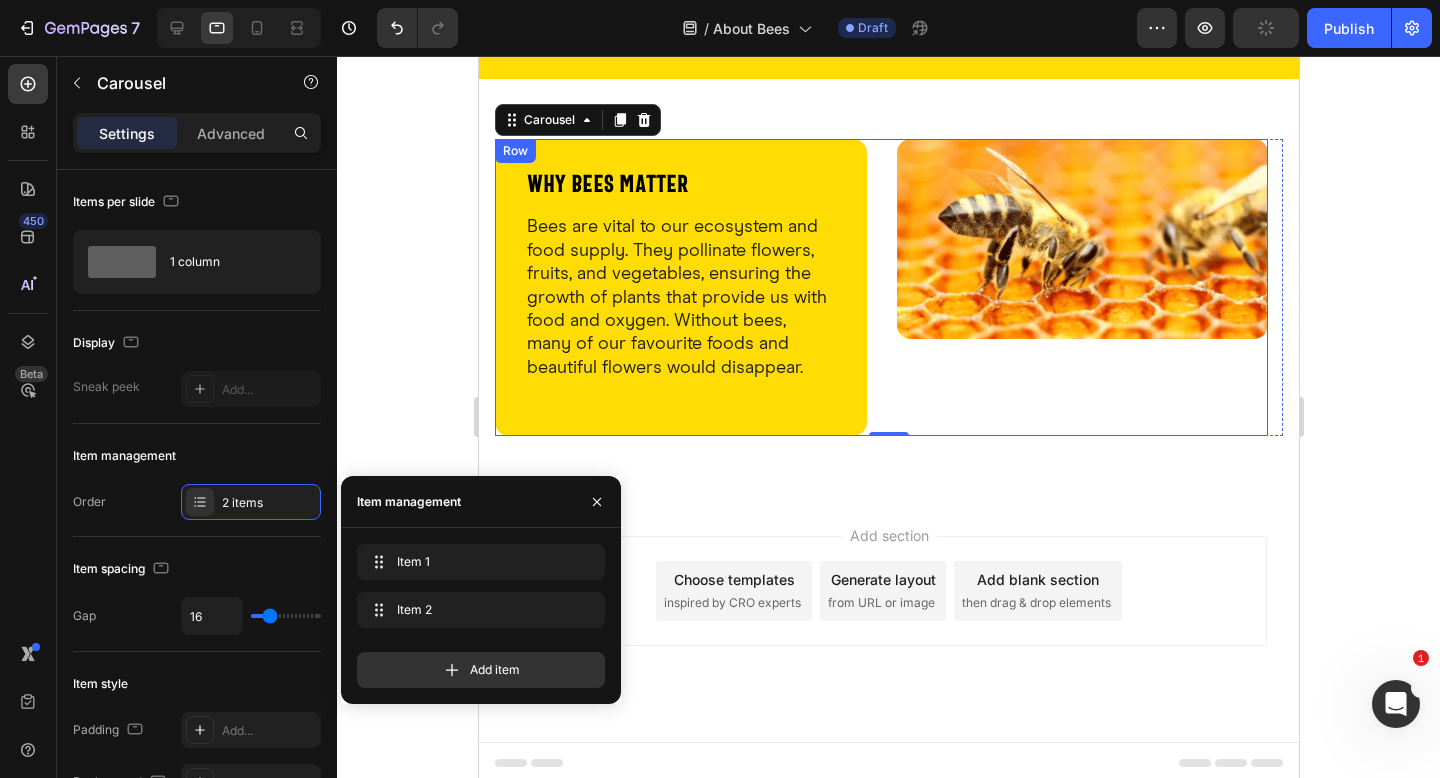 click on "why bees matter Heading Bees are vital to our ecosystem and food supply. They pollinate flowers, fruits, and vegetables, ensuring the growth of plants that provide us with food and oxygen. Without bees, many of our favourite foods and beautiful flowers would disappear. Text Block
Button
Button Row Row Image Row" at bounding box center (880, 287) 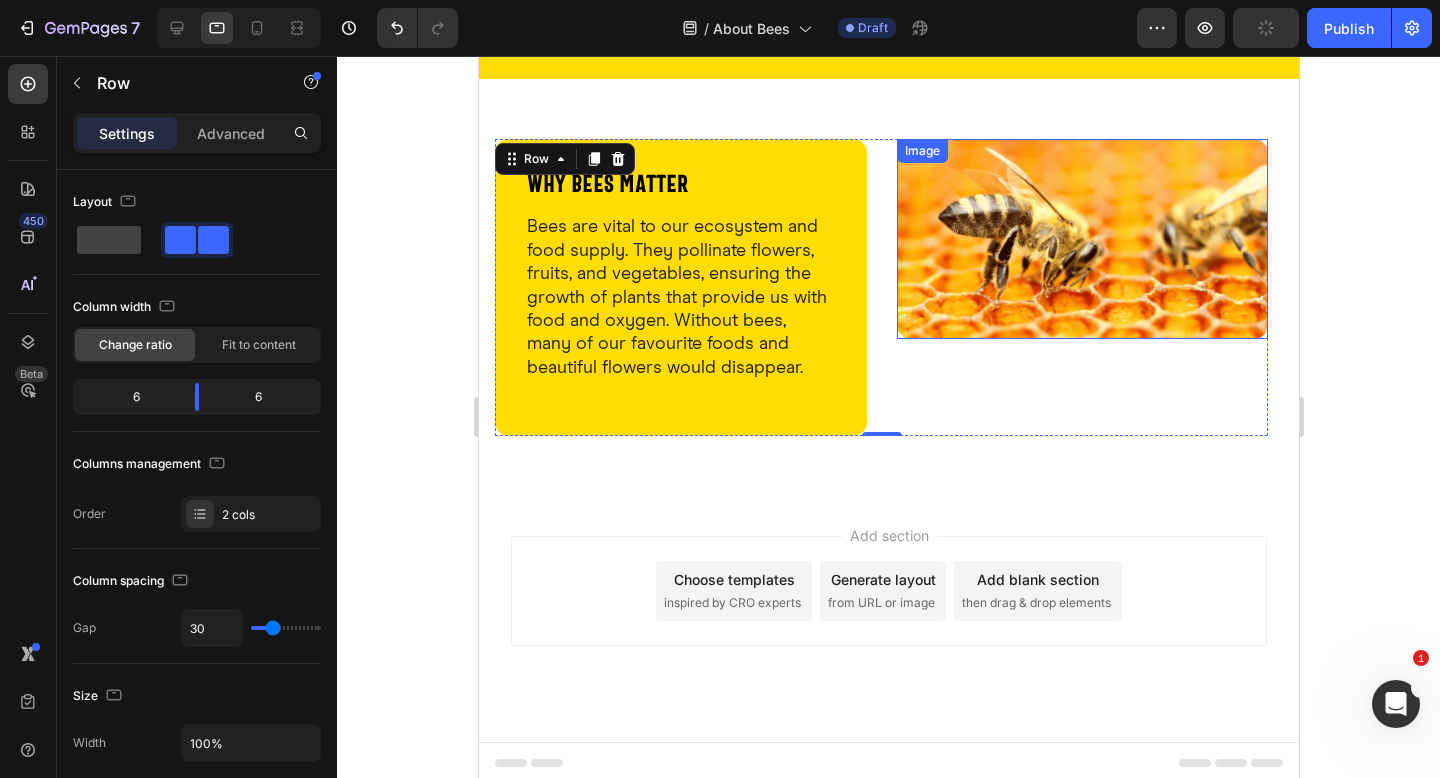 click at bounding box center [1082, 239] 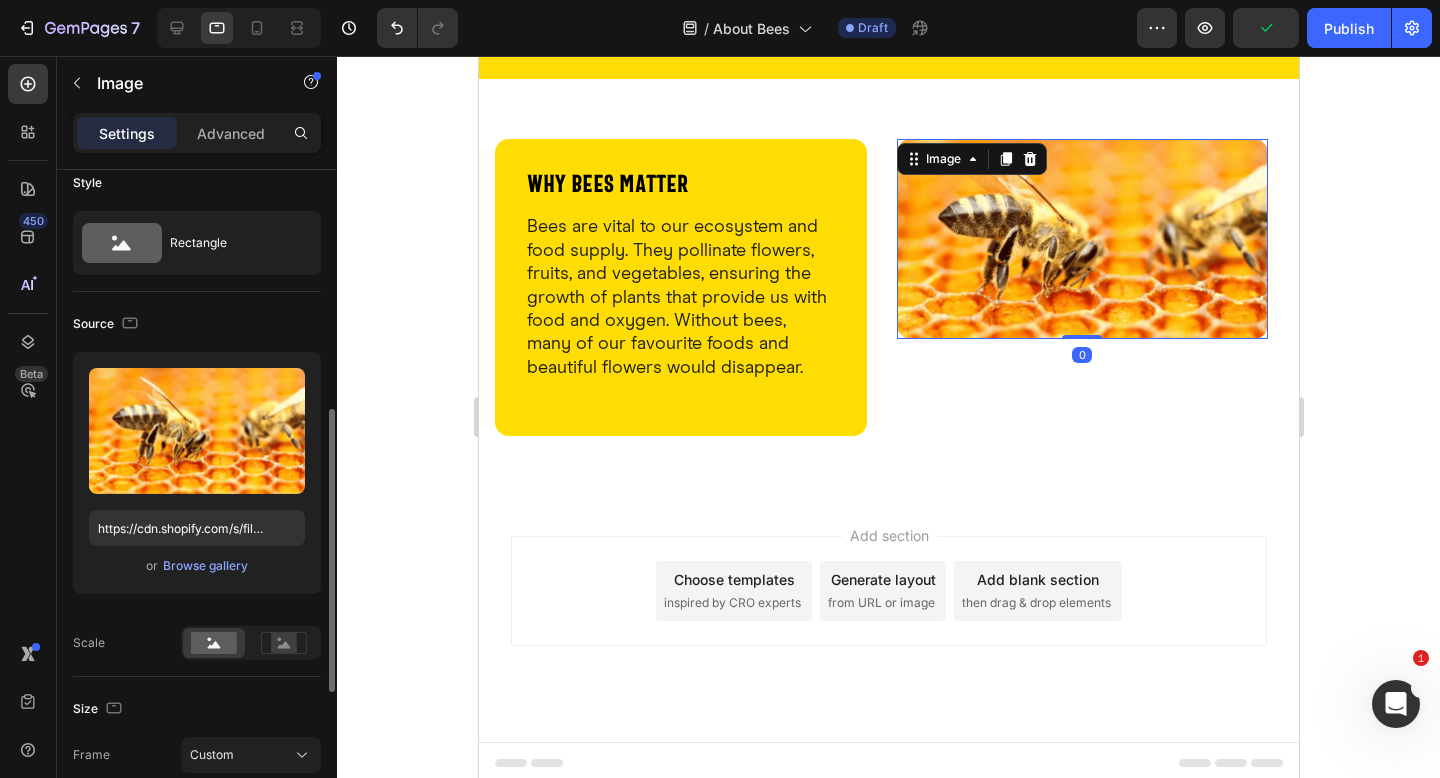 scroll, scrollTop: 370, scrollLeft: 0, axis: vertical 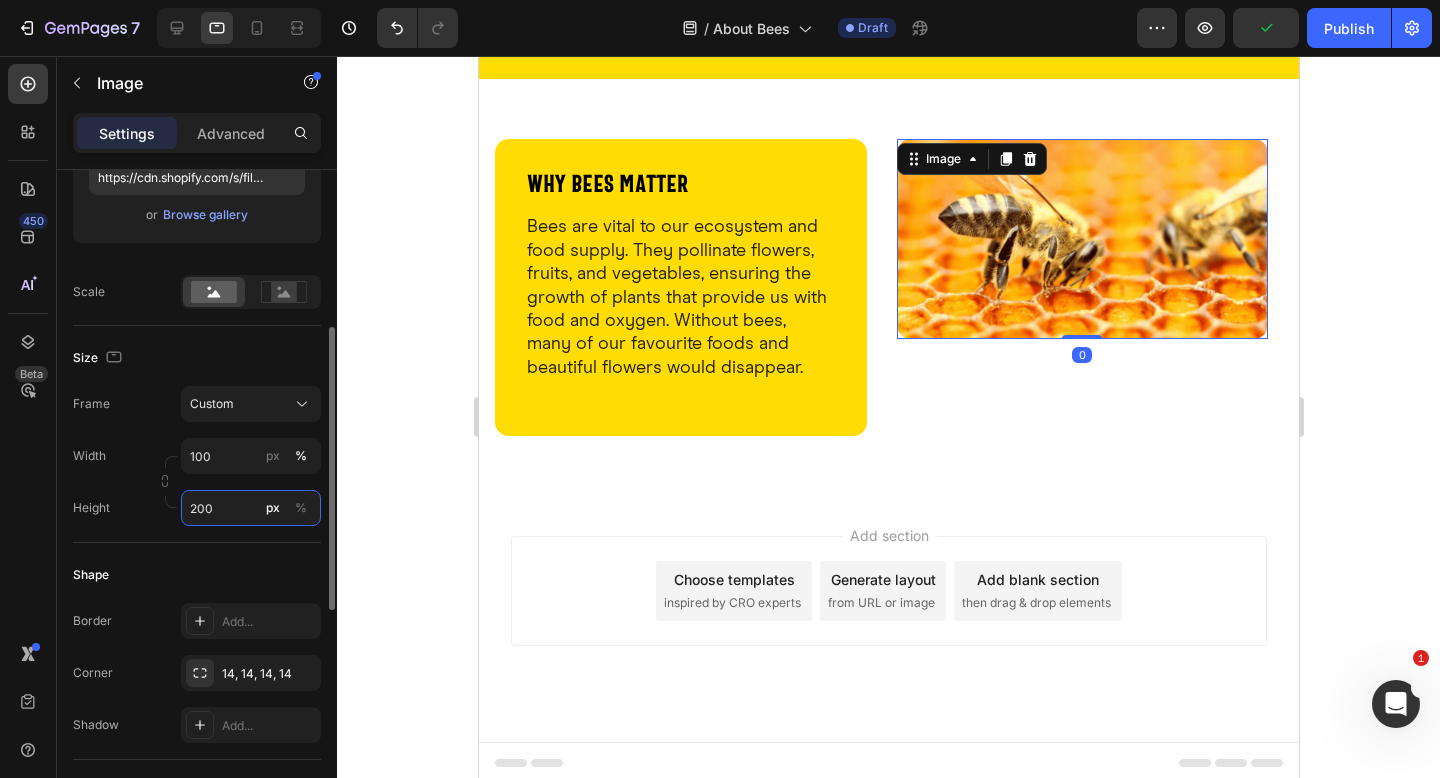 click on "200" at bounding box center [251, 508] 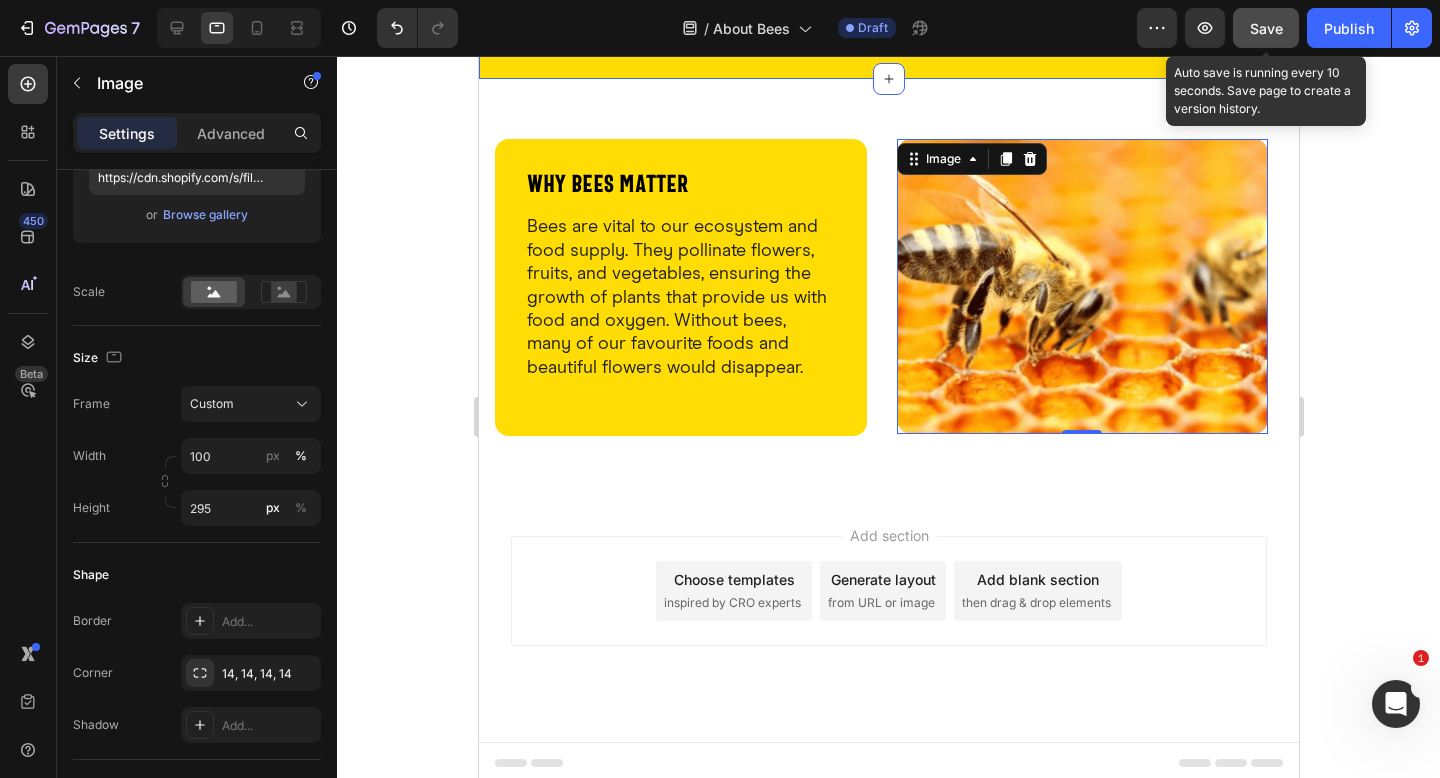 click on "Save" at bounding box center (1266, 28) 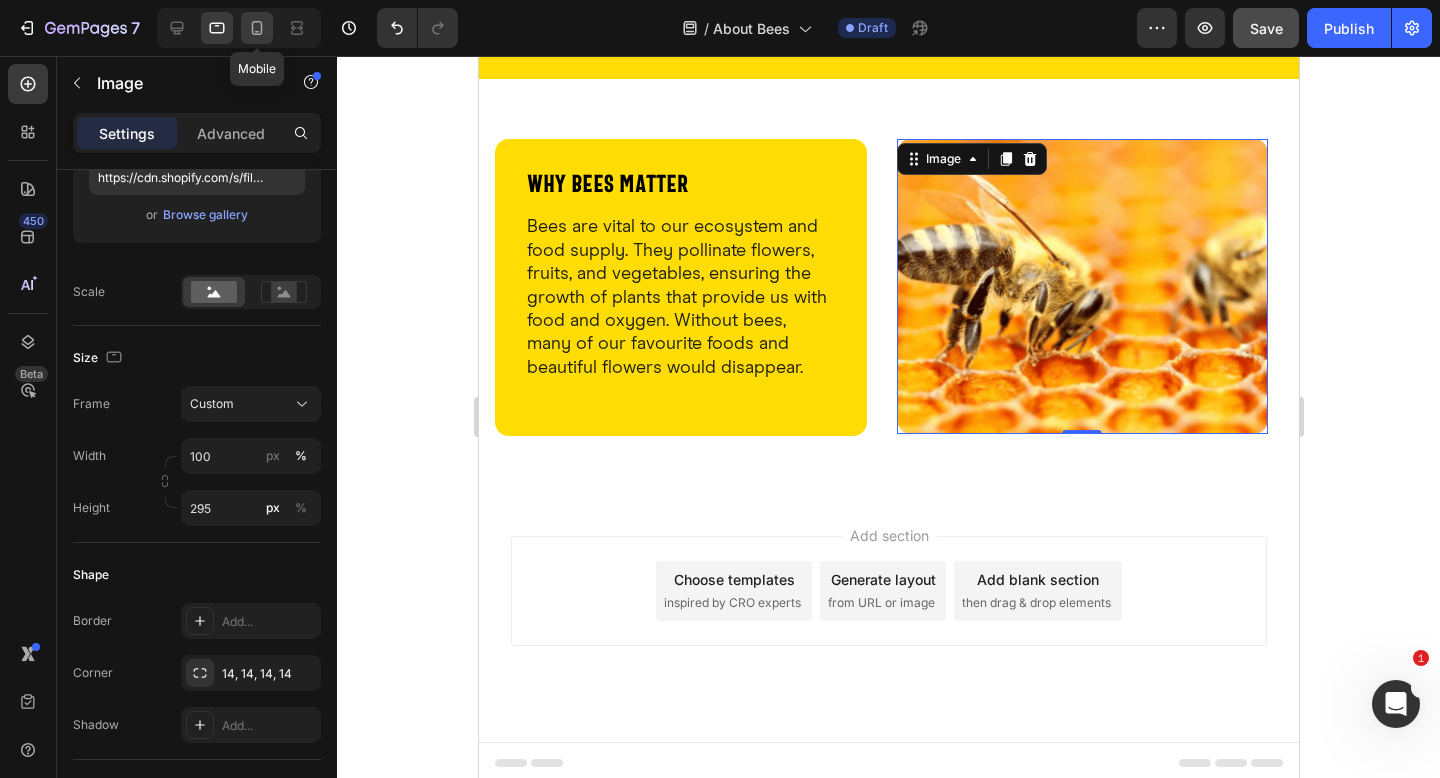 click 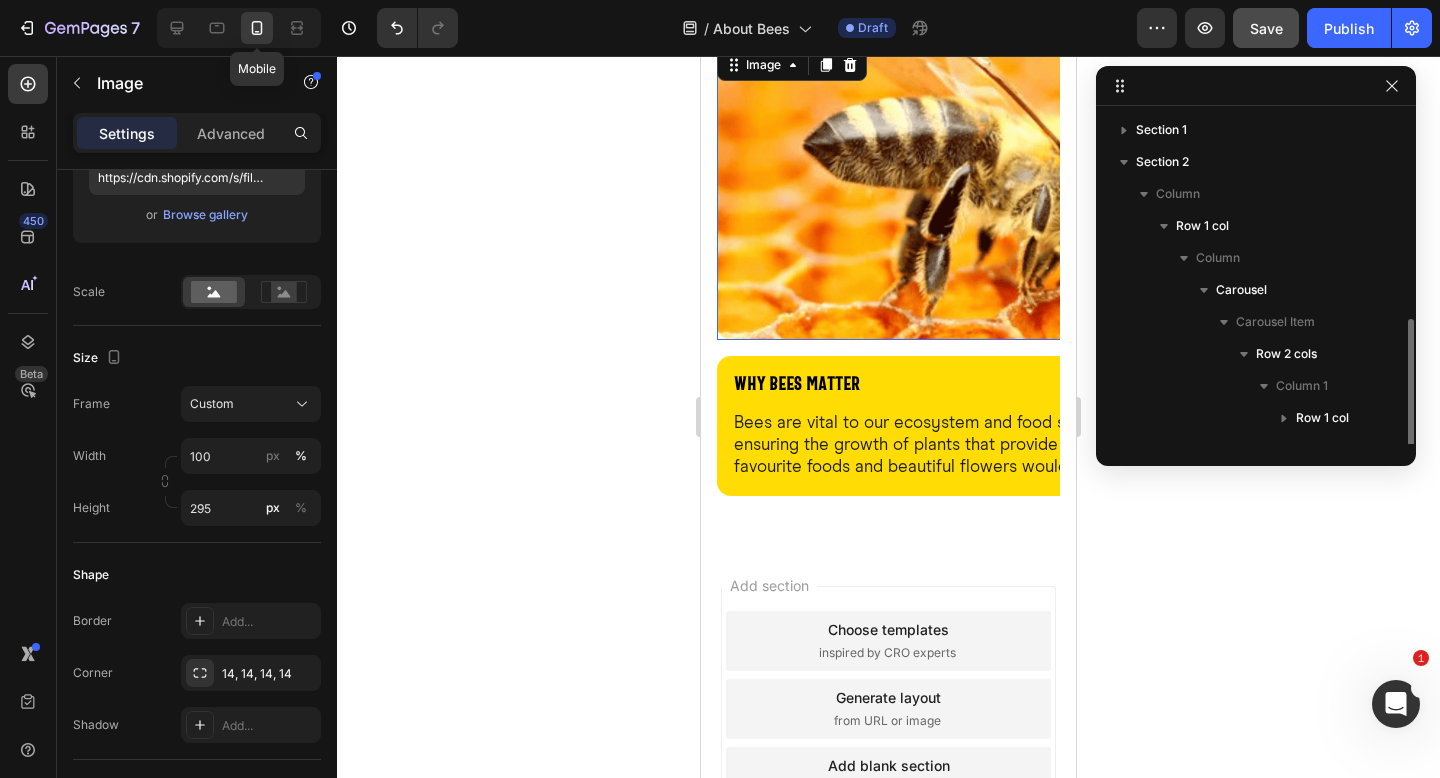 scroll, scrollTop: 628, scrollLeft: 0, axis: vertical 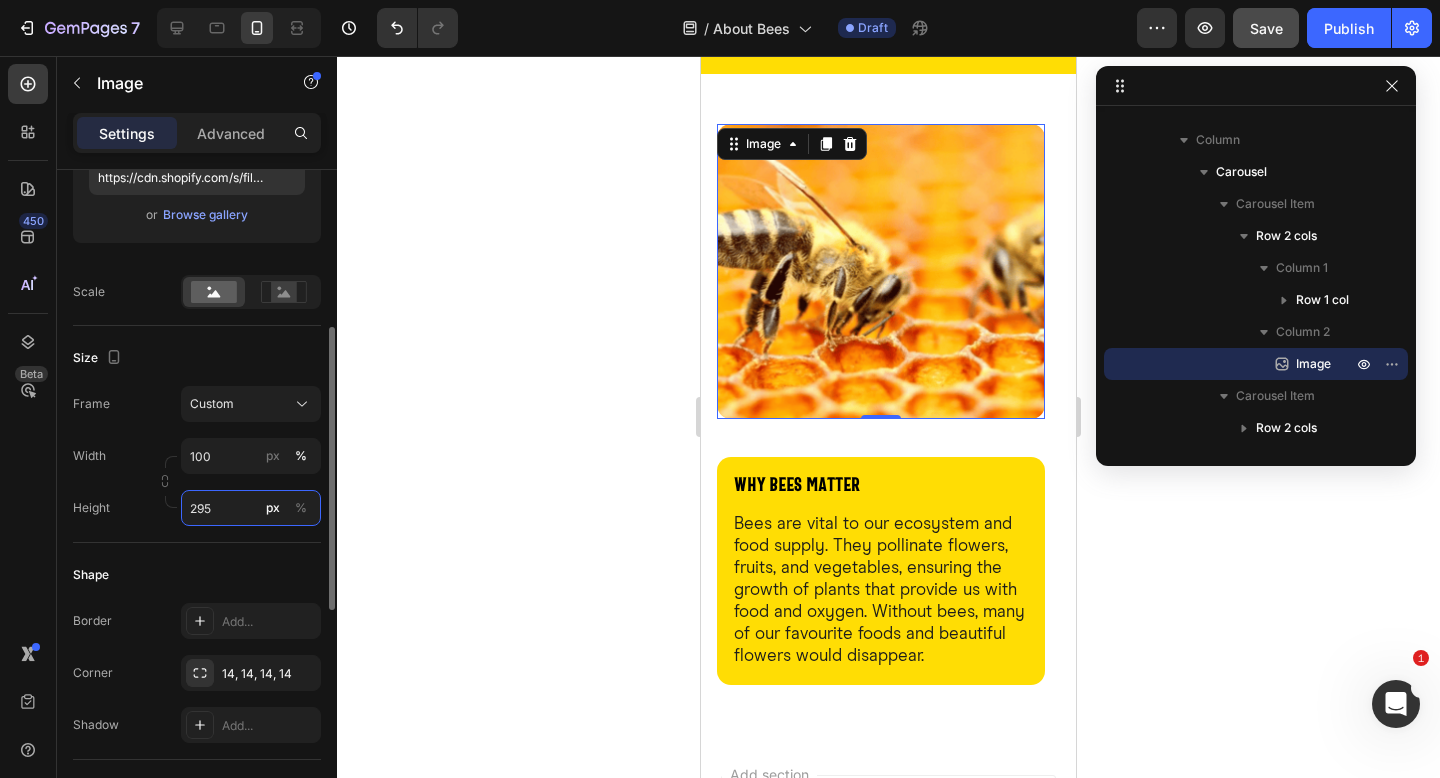 click on "295" at bounding box center [251, 508] 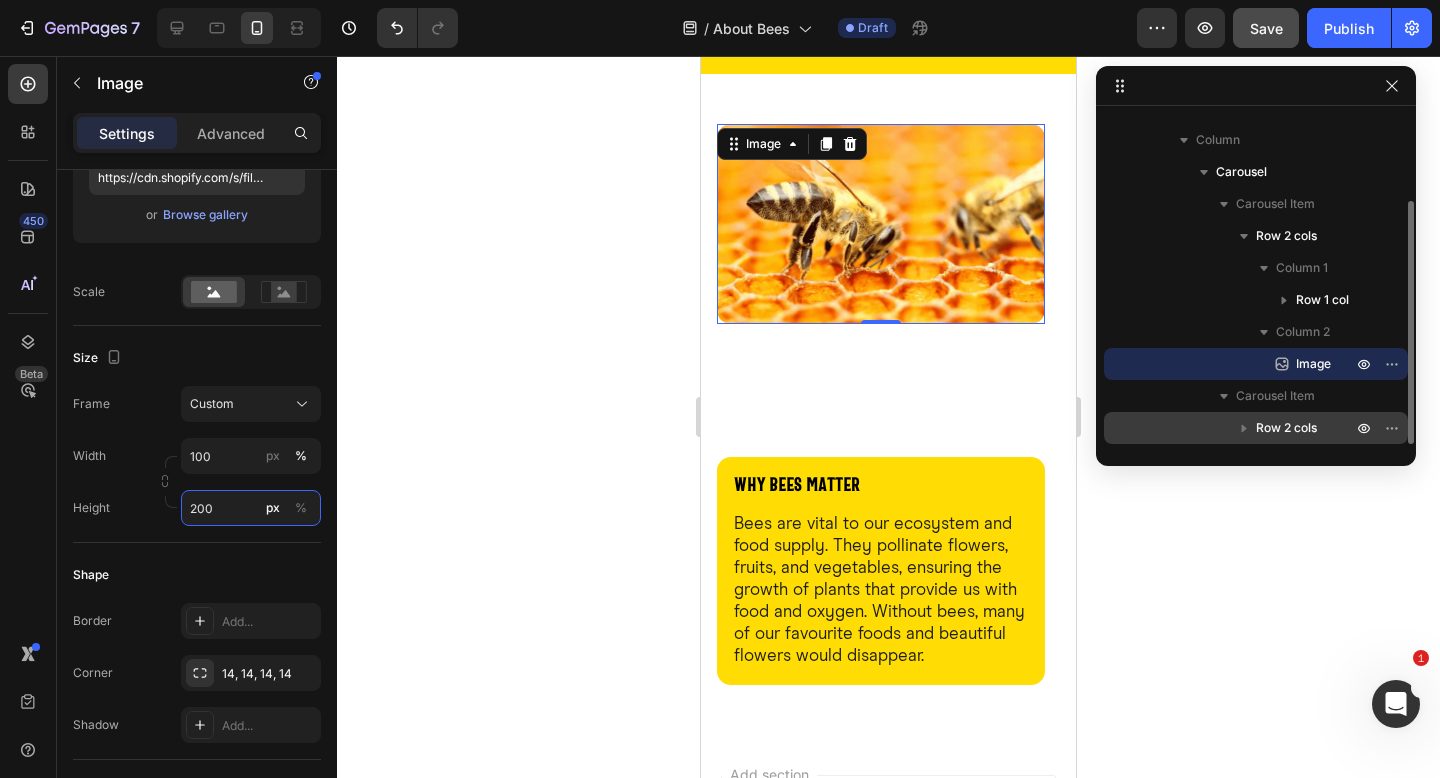 type on "200" 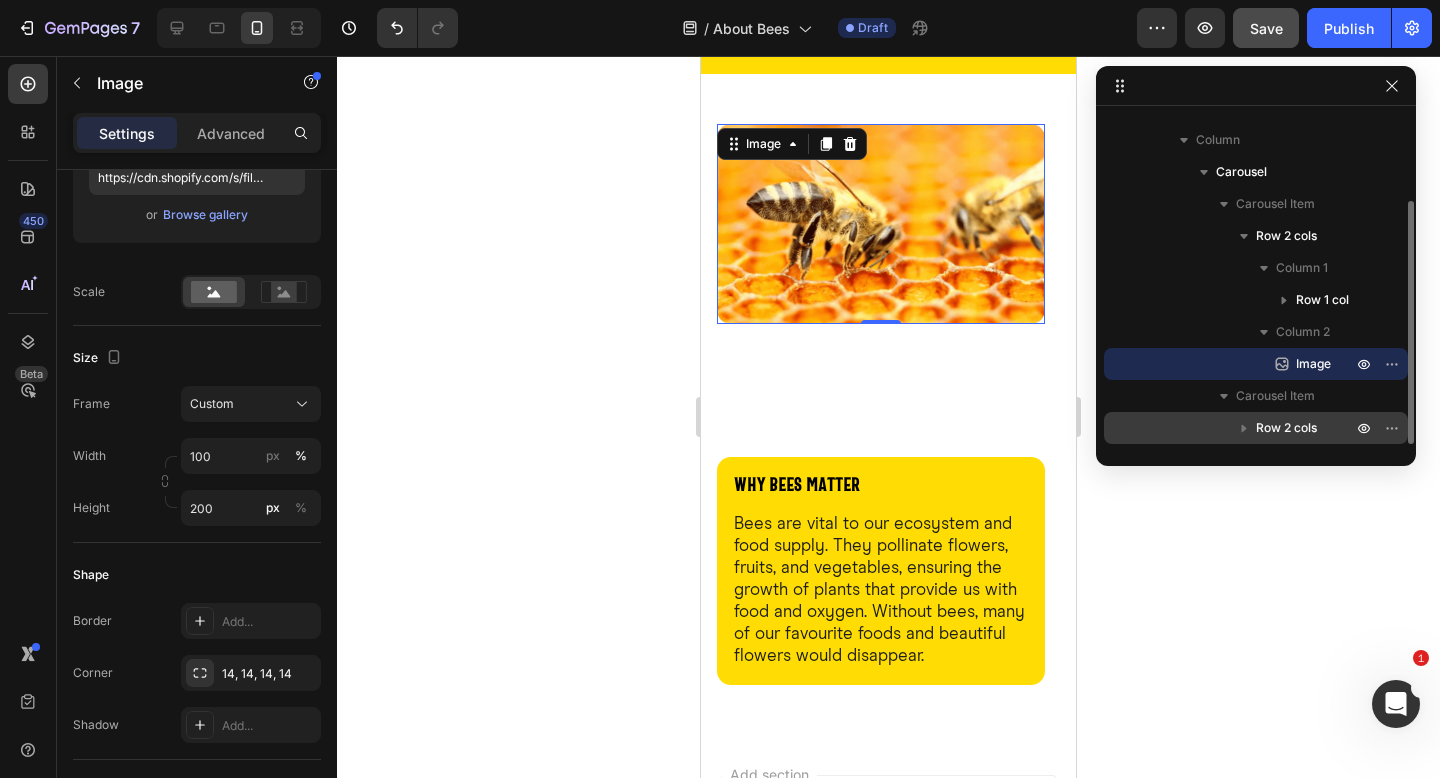 click 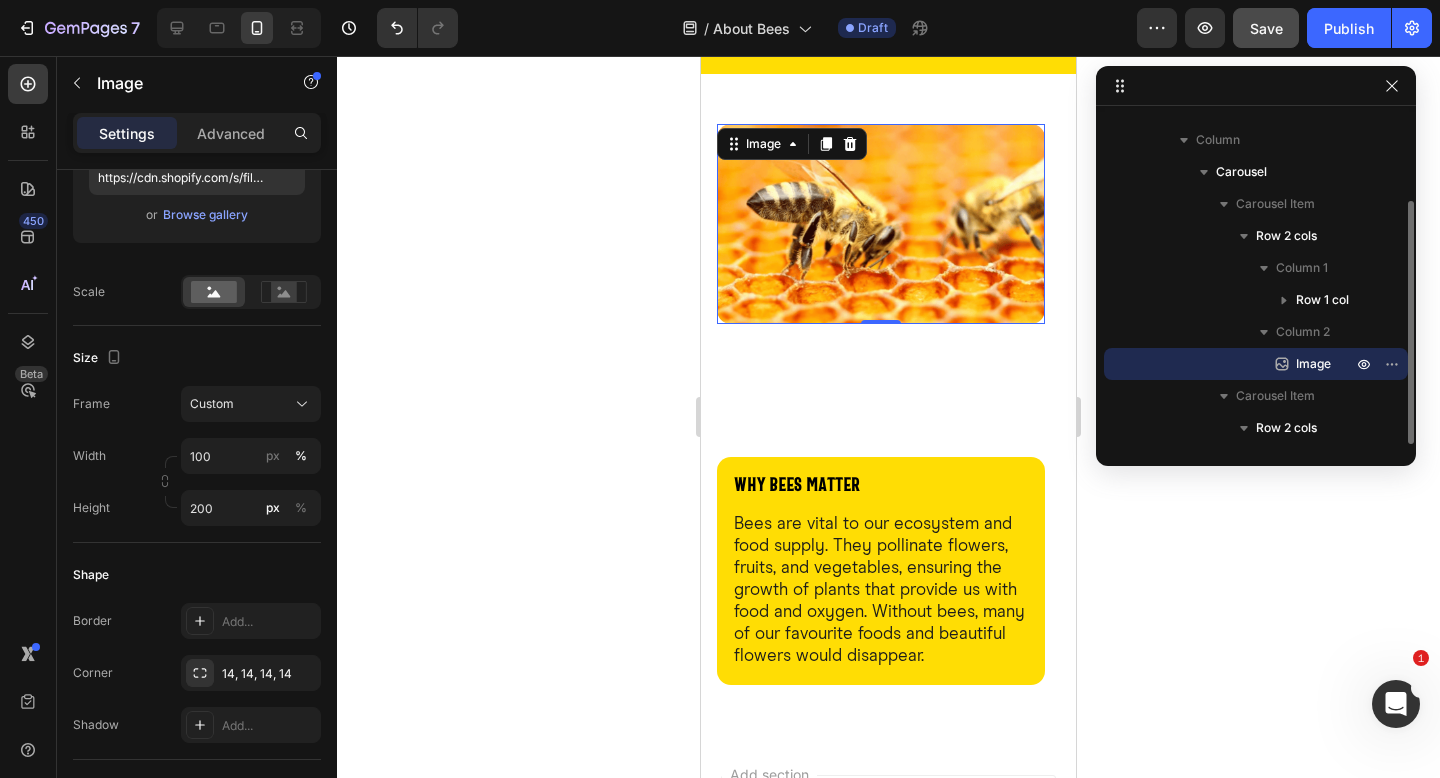scroll, scrollTop: 246, scrollLeft: 0, axis: vertical 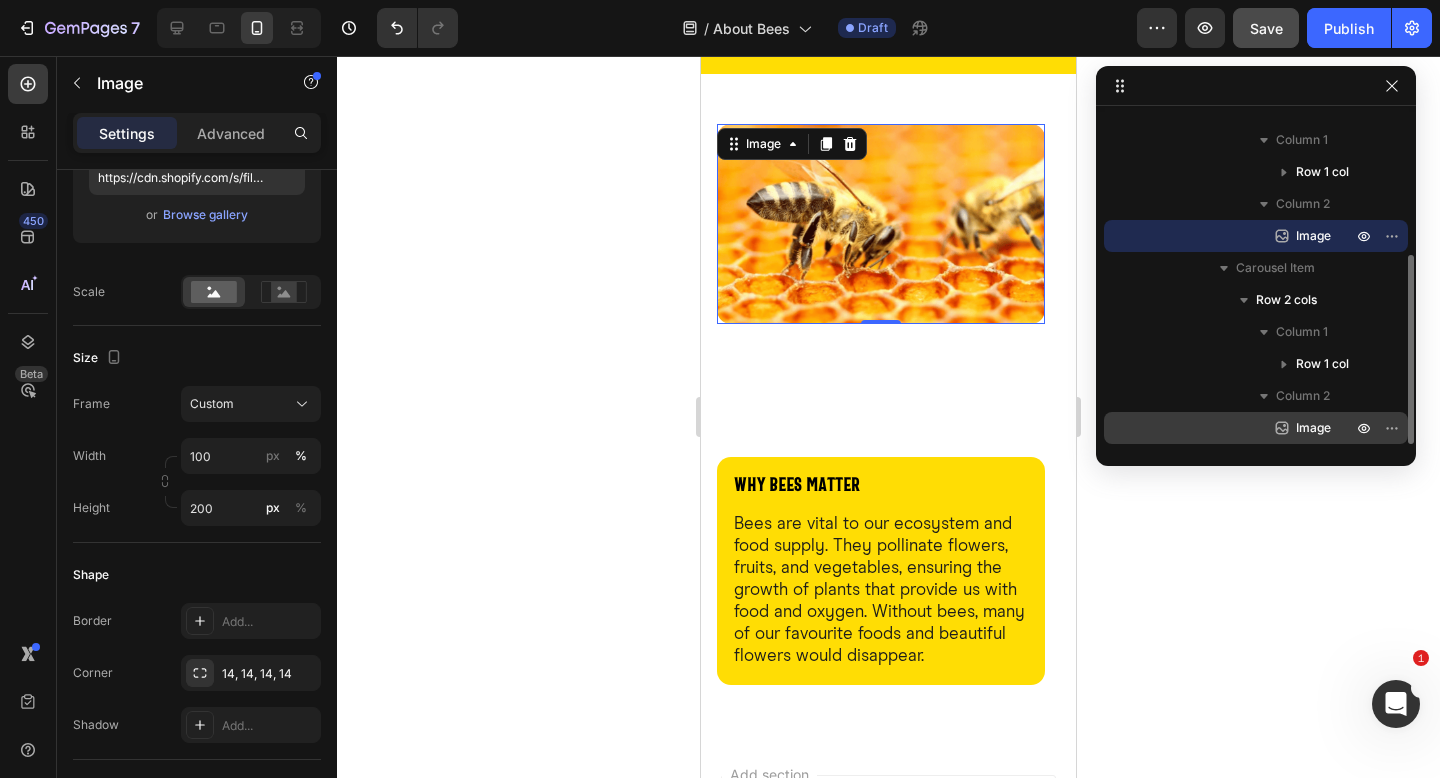 click 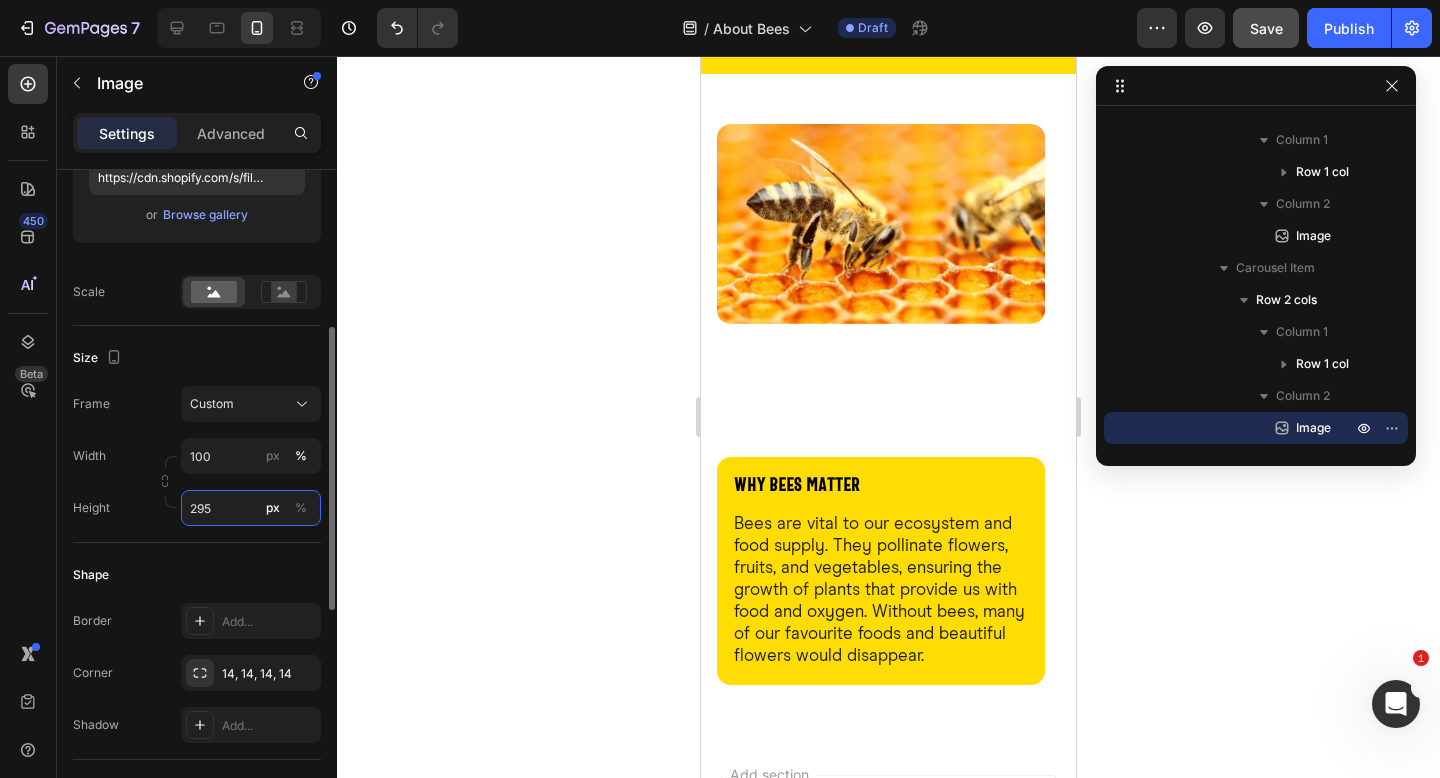click on "295" at bounding box center (251, 508) 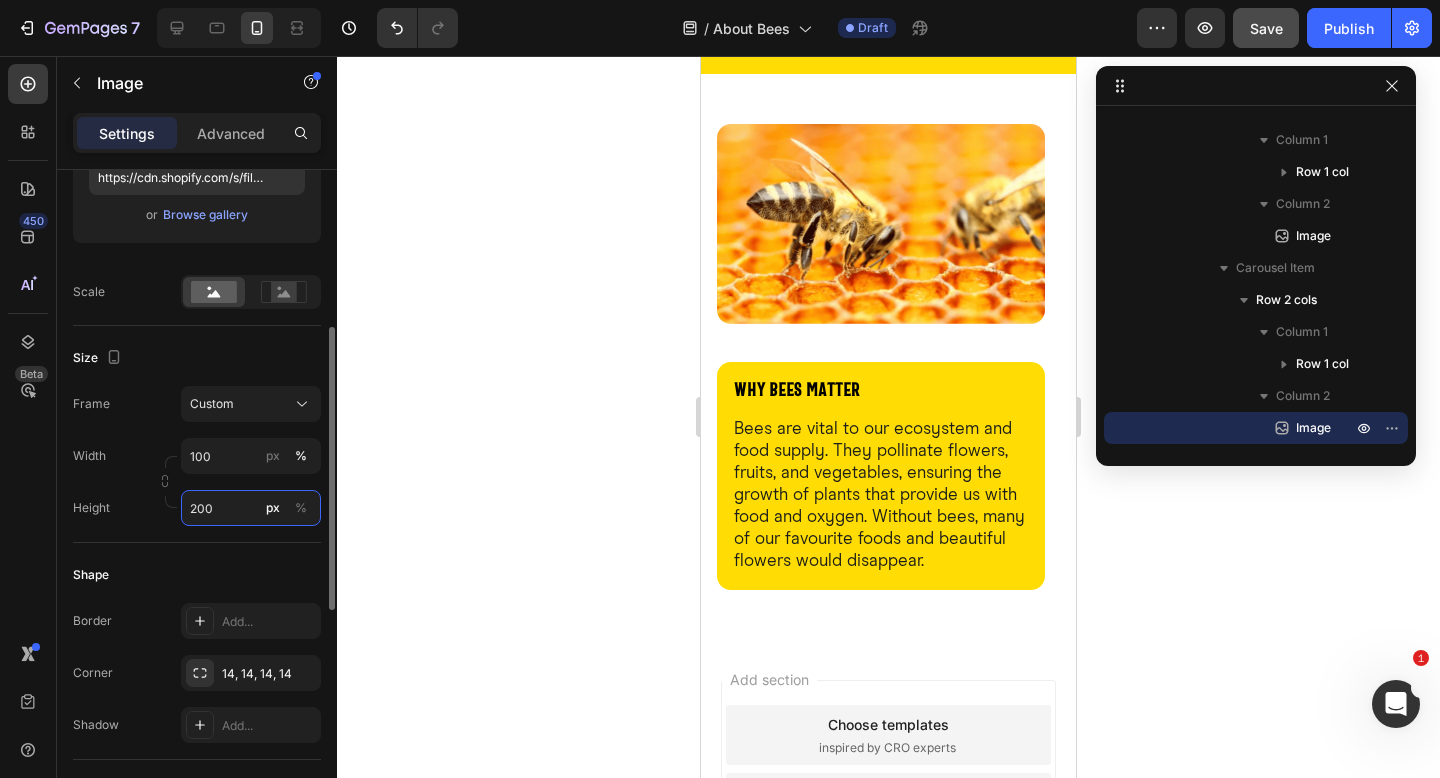 type on "200" 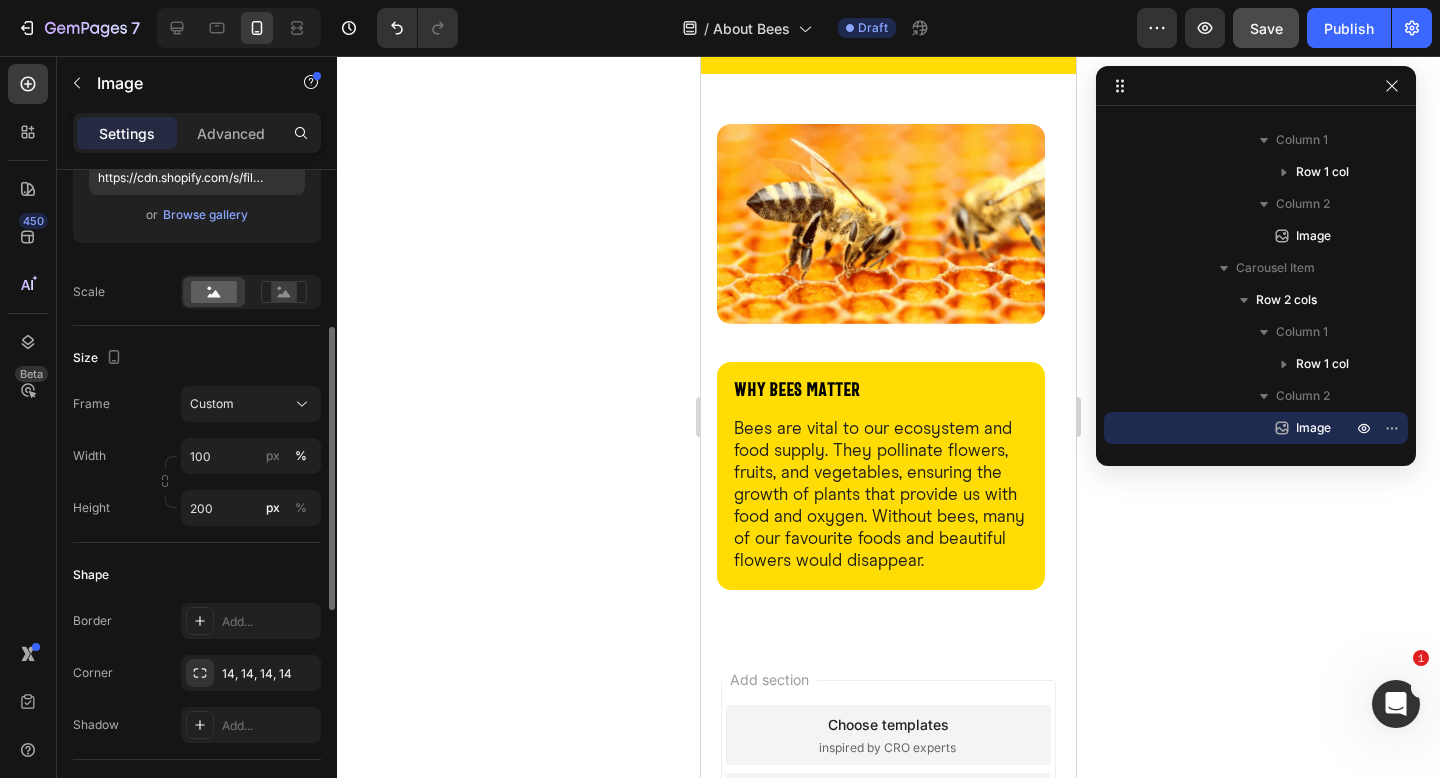 click on "Size Frame Custom Width 100 px % Height 200 px %" 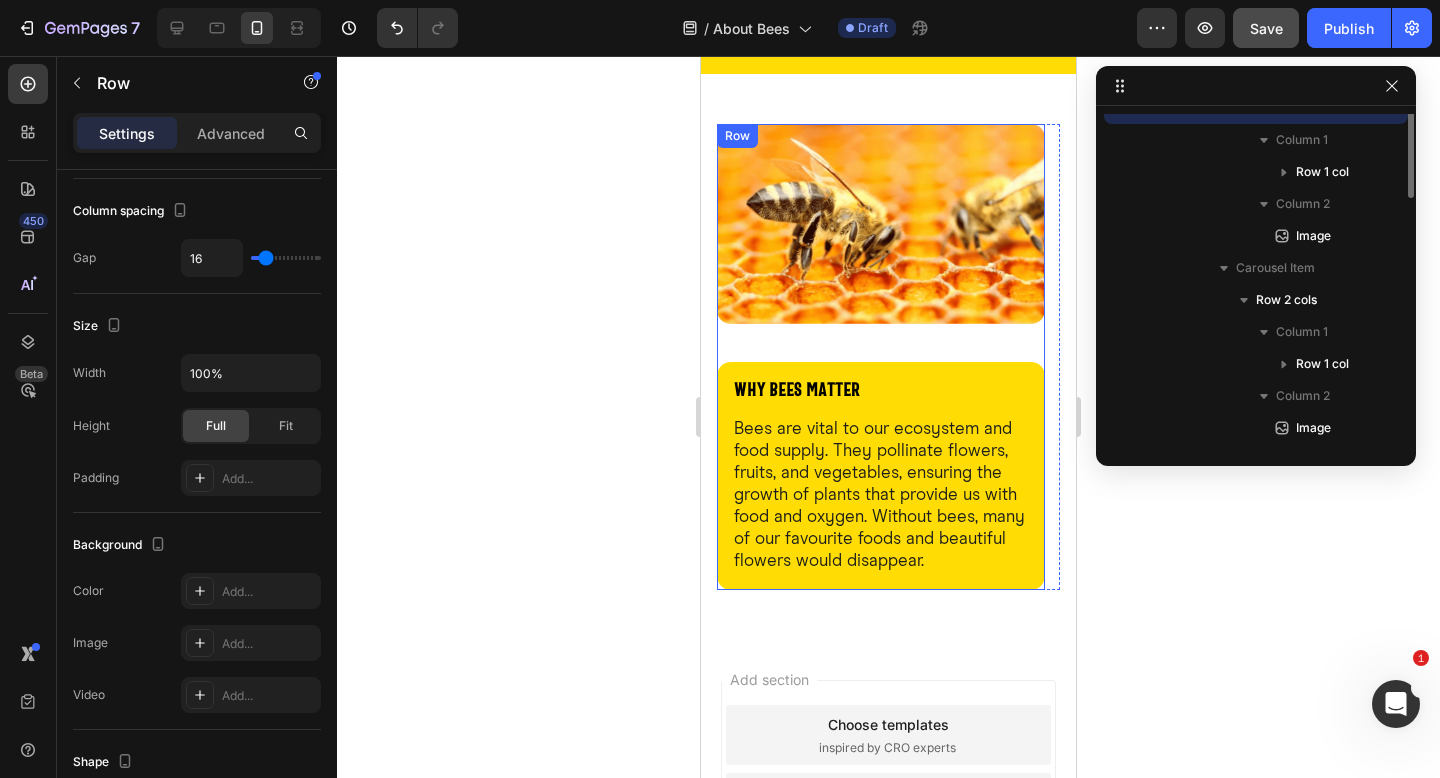 click on "Image" at bounding box center (881, 235) 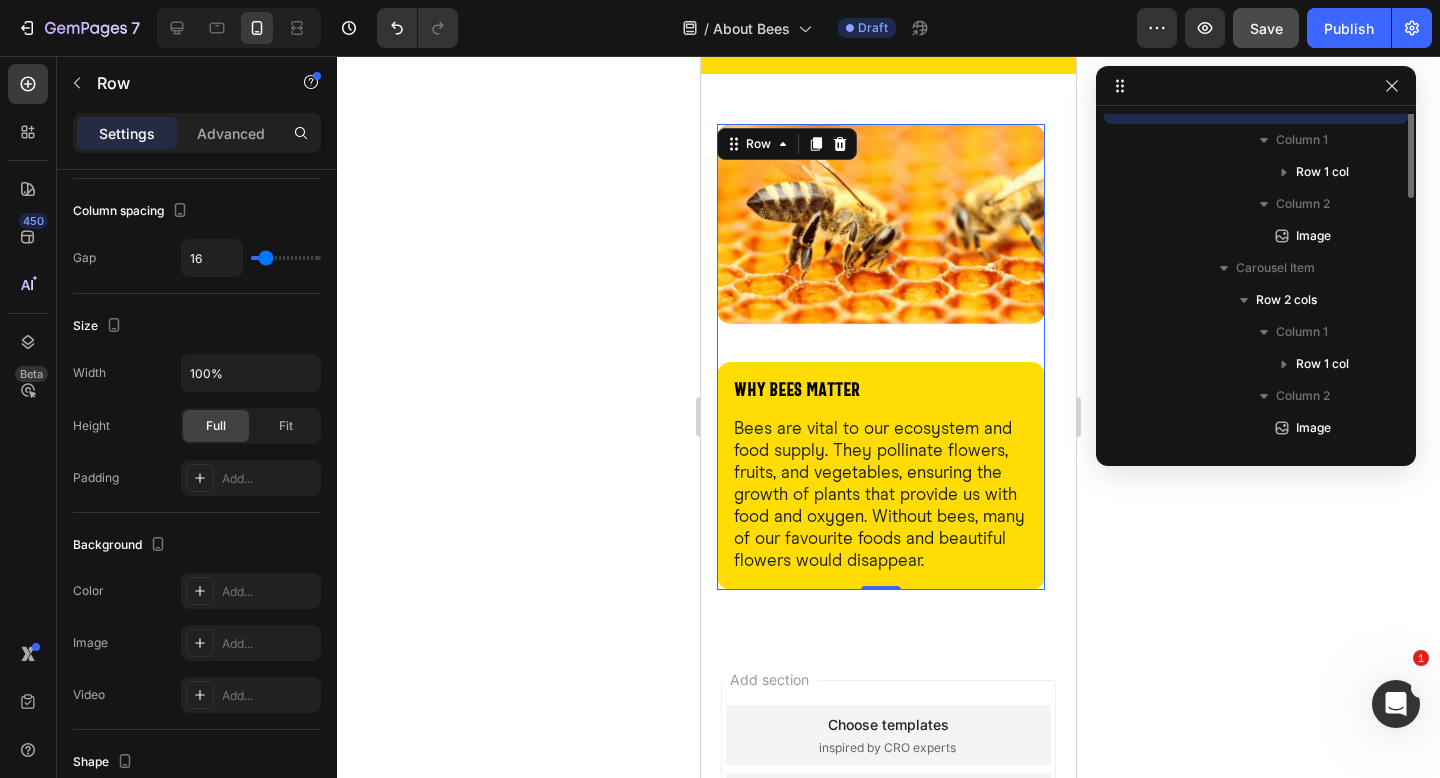 scroll, scrollTop: 90, scrollLeft: 0, axis: vertical 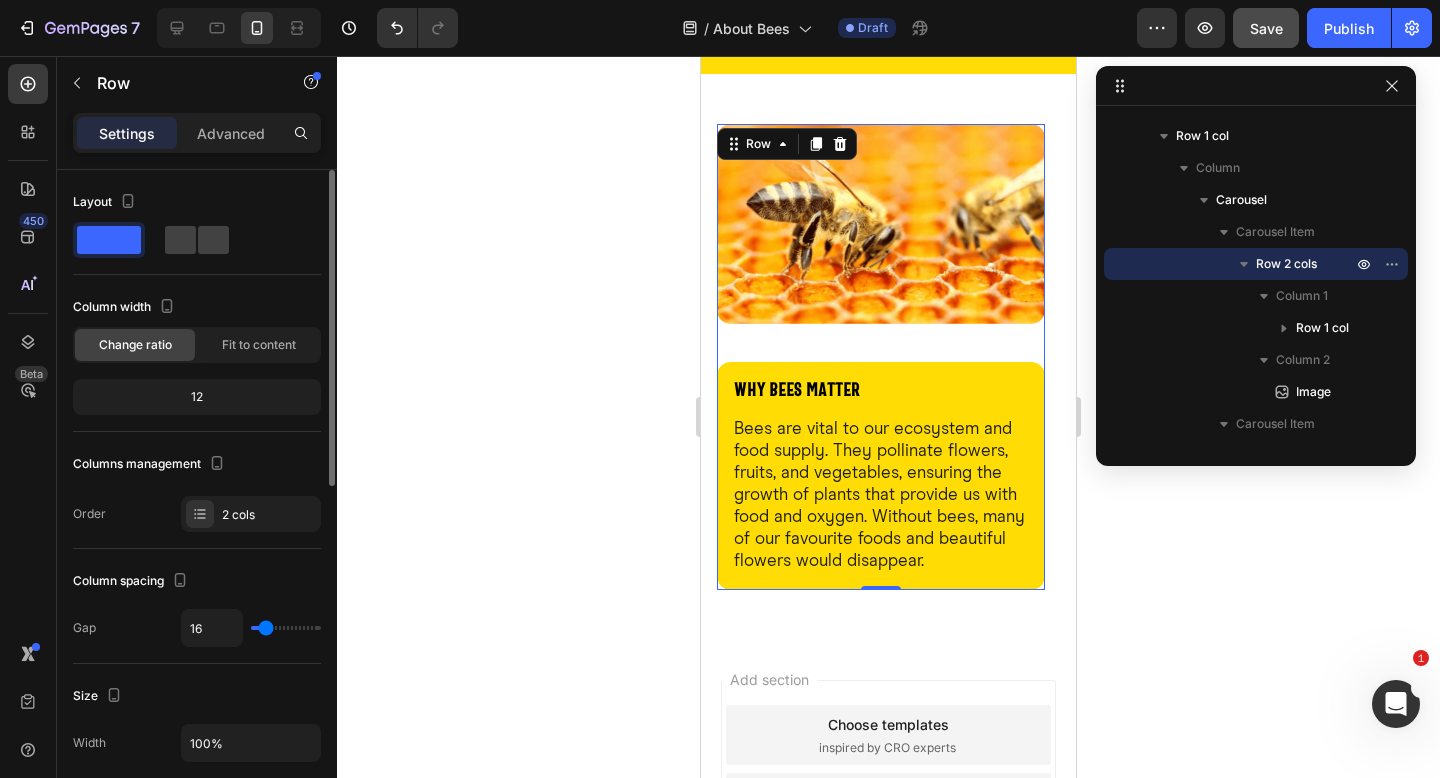 type on "6" 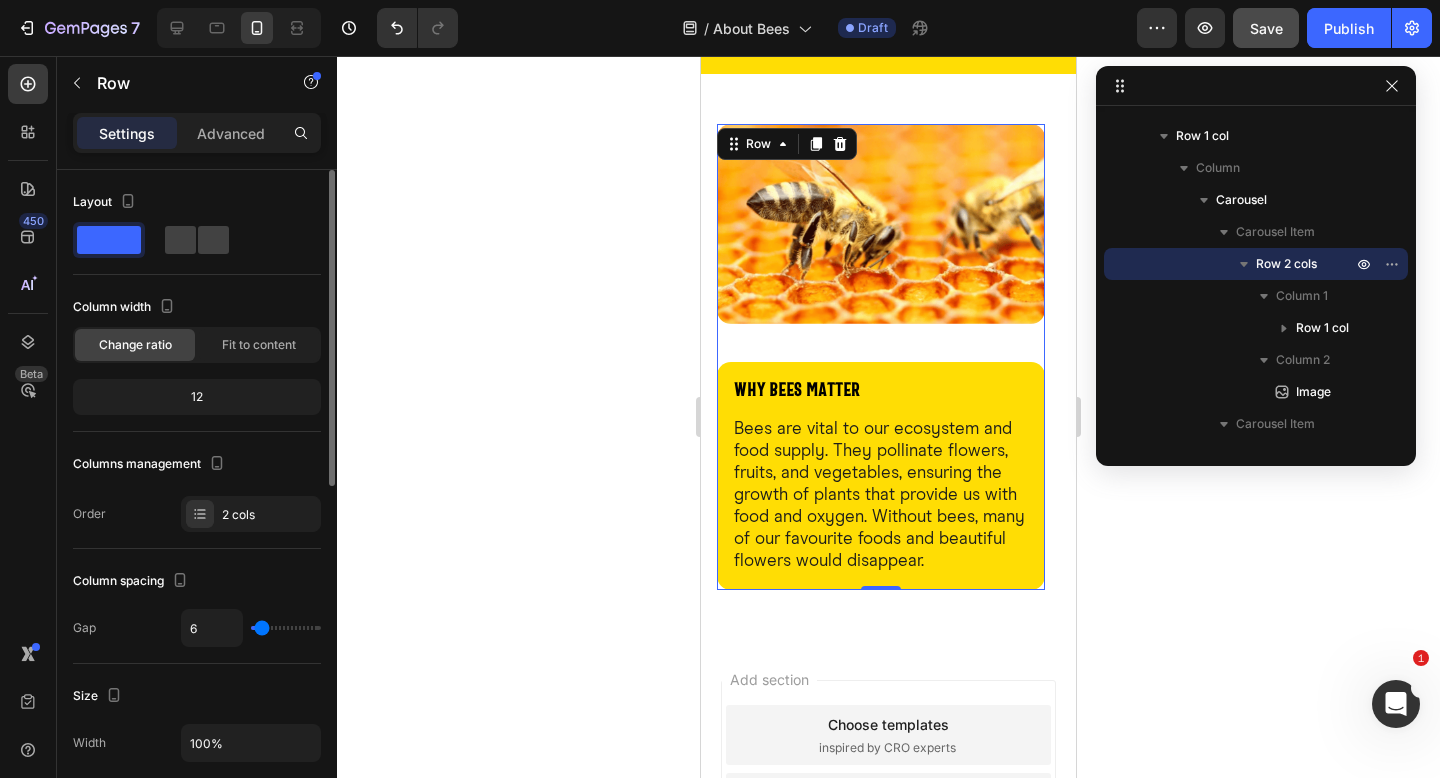 type on "6" 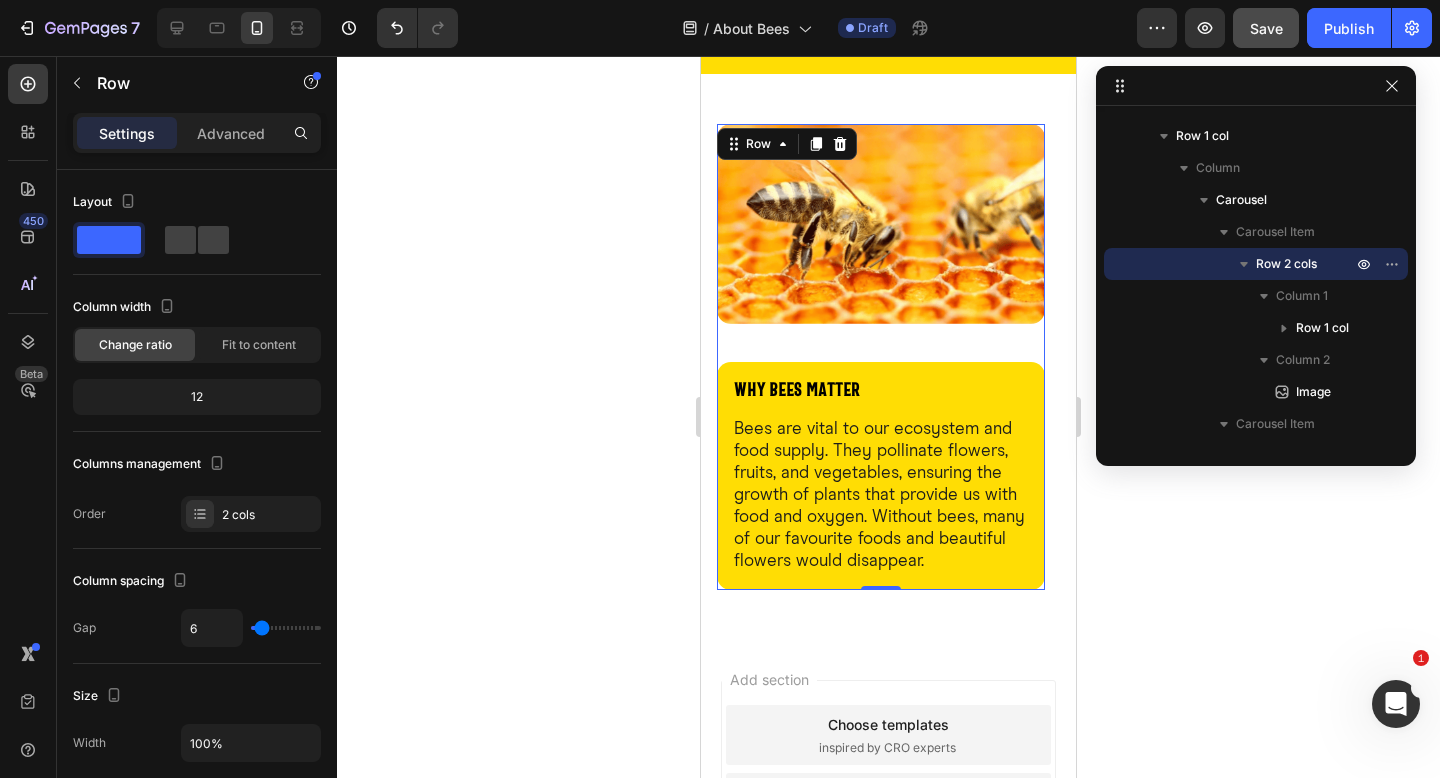 click on "Image" at bounding box center (881, 243) 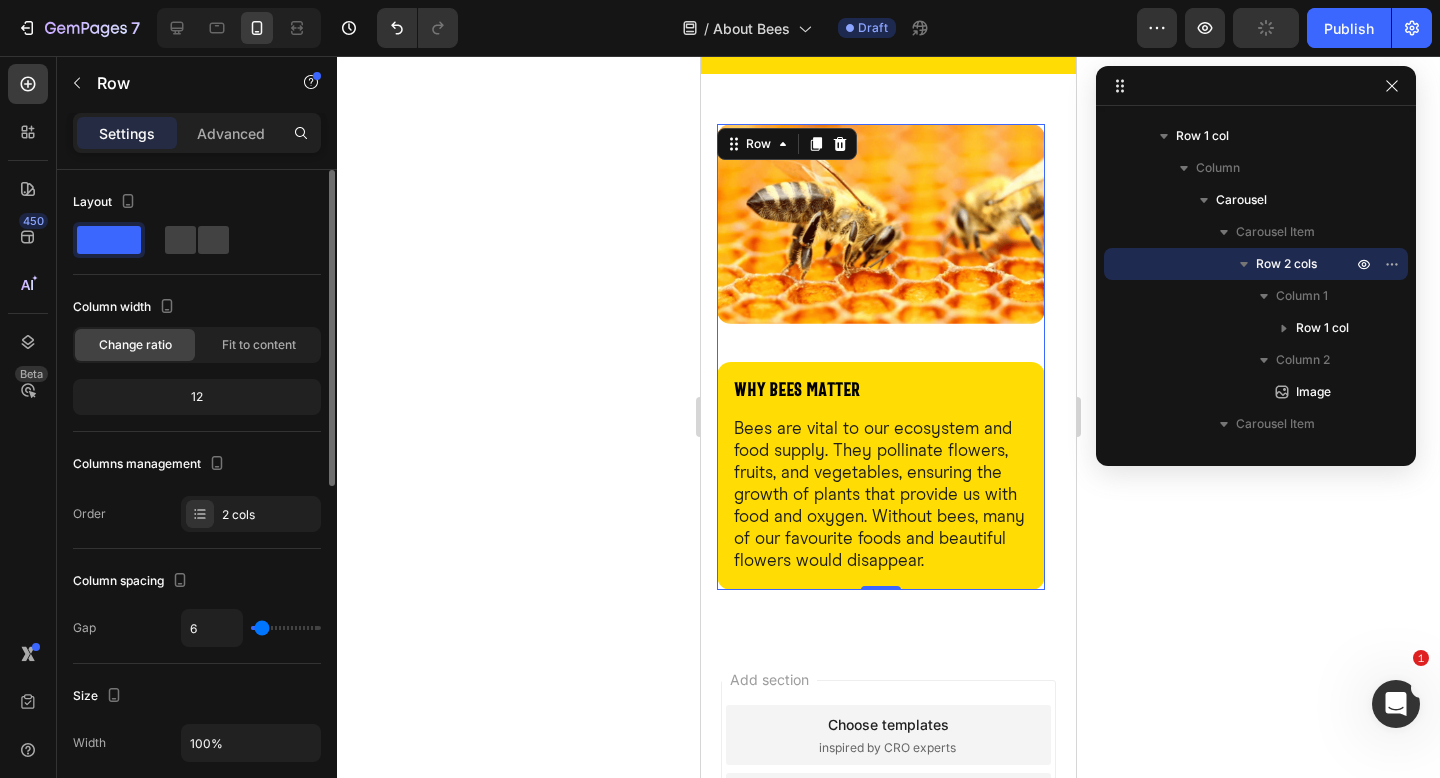 type on "16" 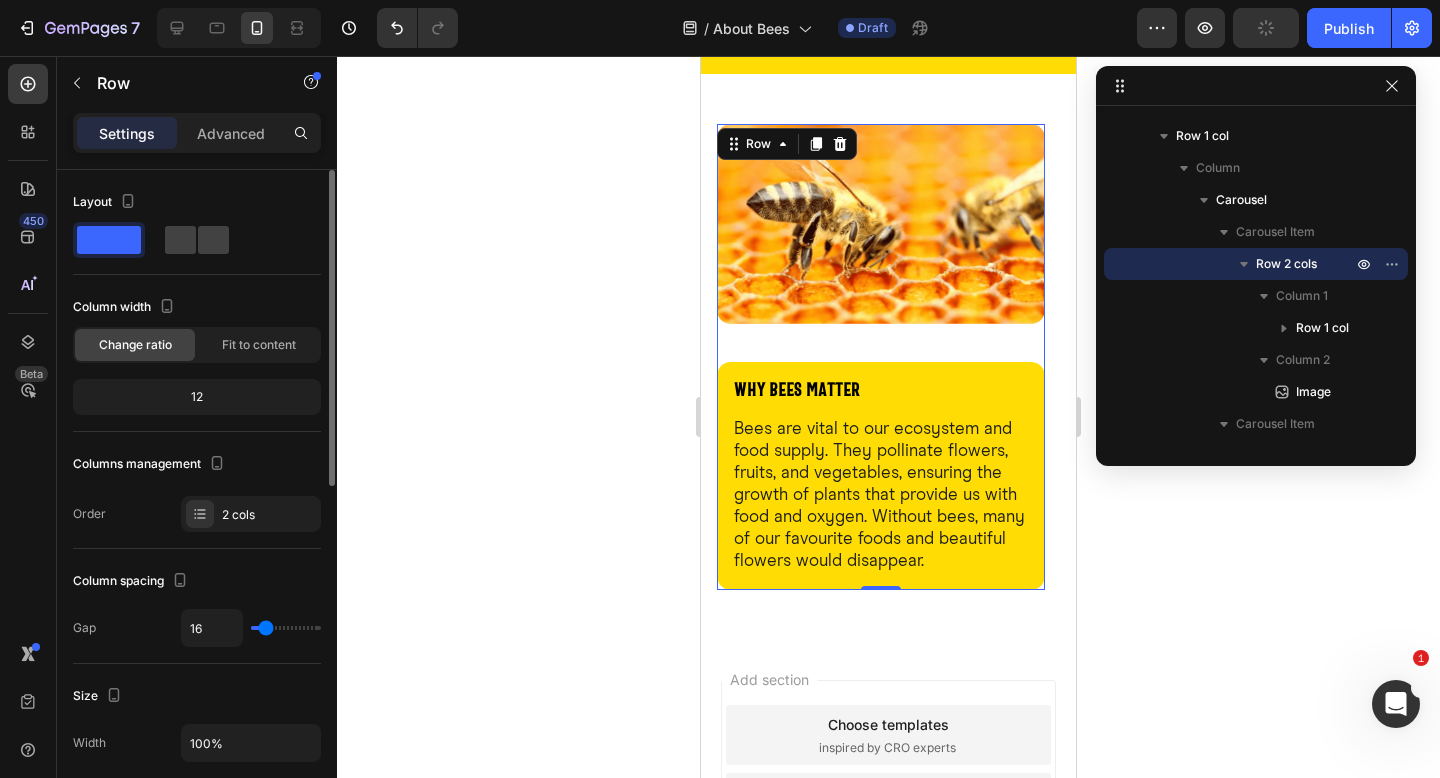 type on "16" 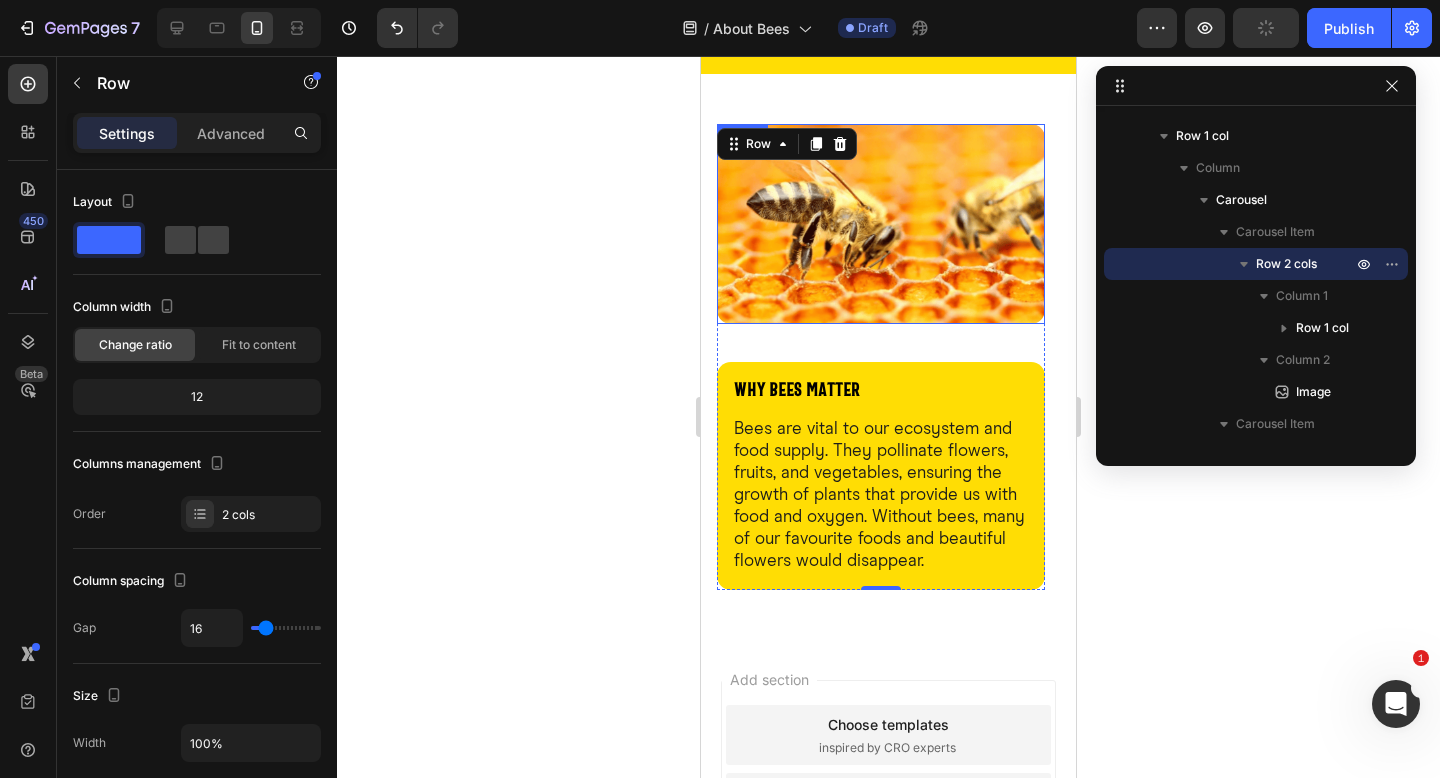 click at bounding box center (881, 224) 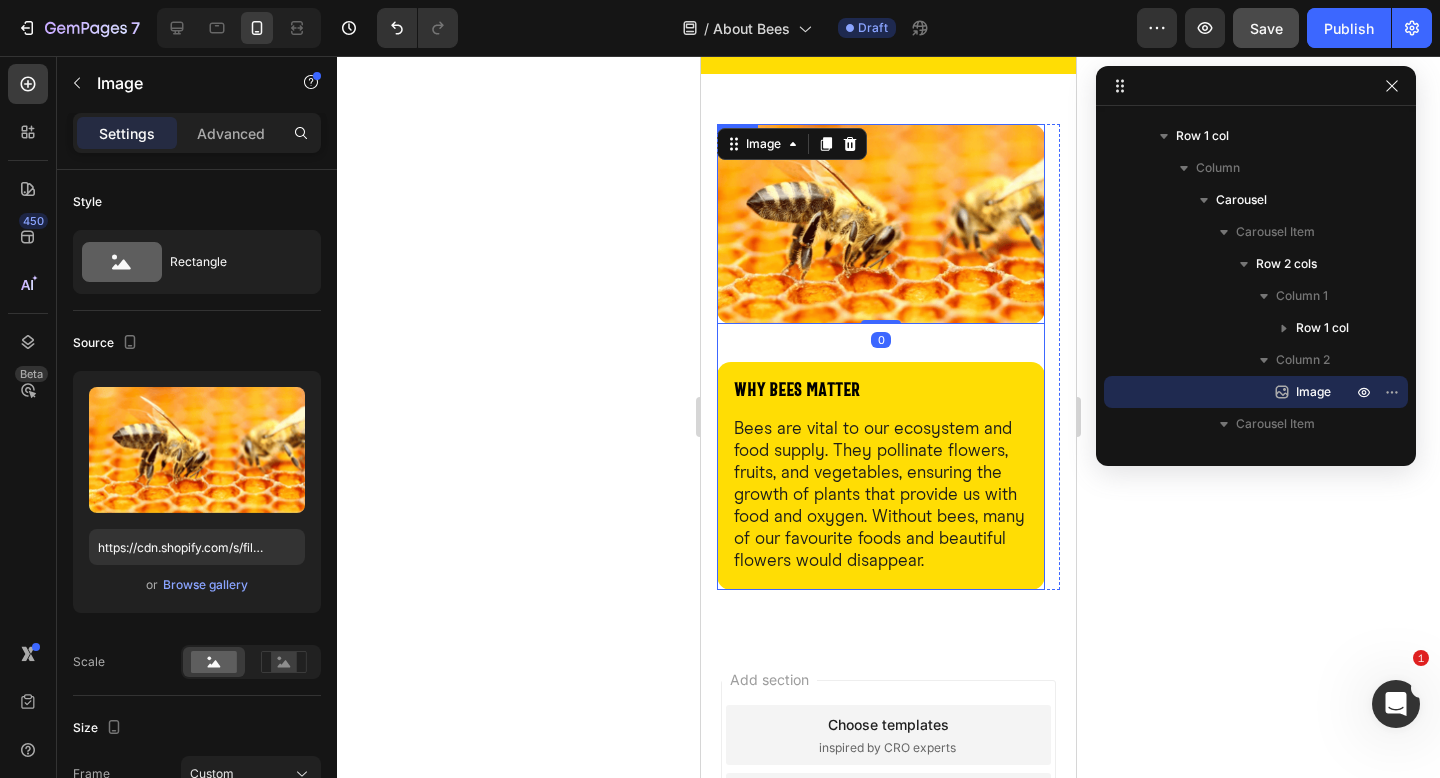 click on "Image   0" at bounding box center (881, 243) 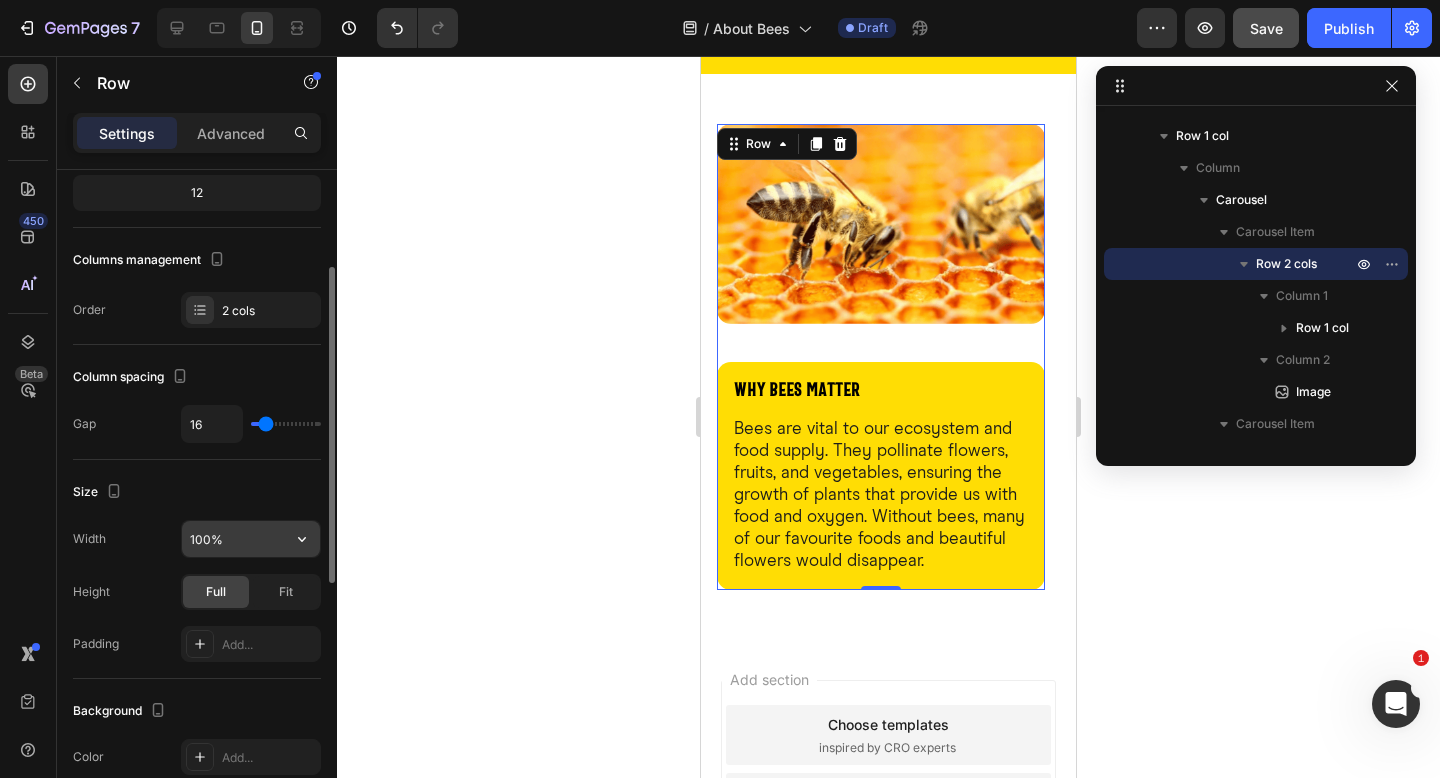 scroll, scrollTop: 236, scrollLeft: 0, axis: vertical 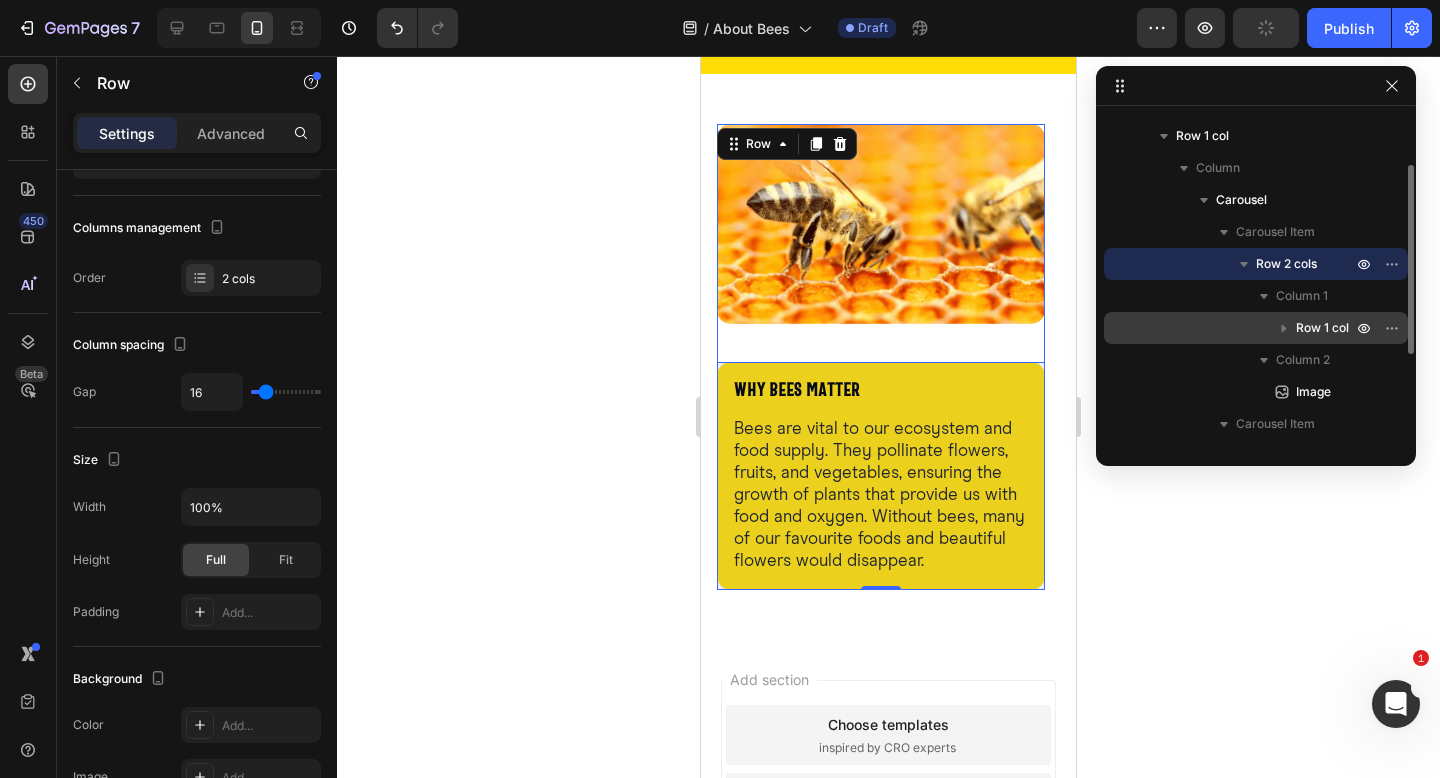 click on "Row 1 col" at bounding box center (1322, 328) 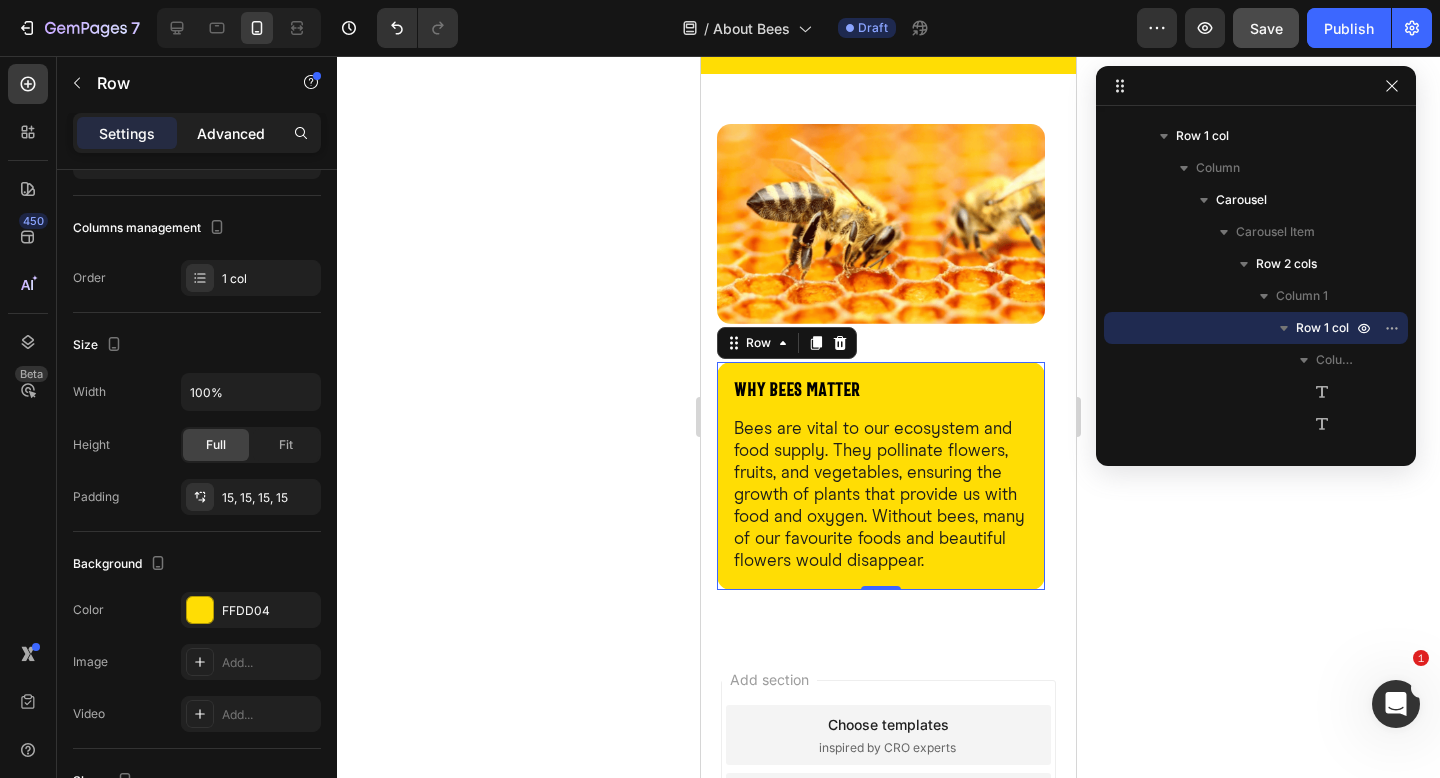 click on "Advanced" at bounding box center (231, 133) 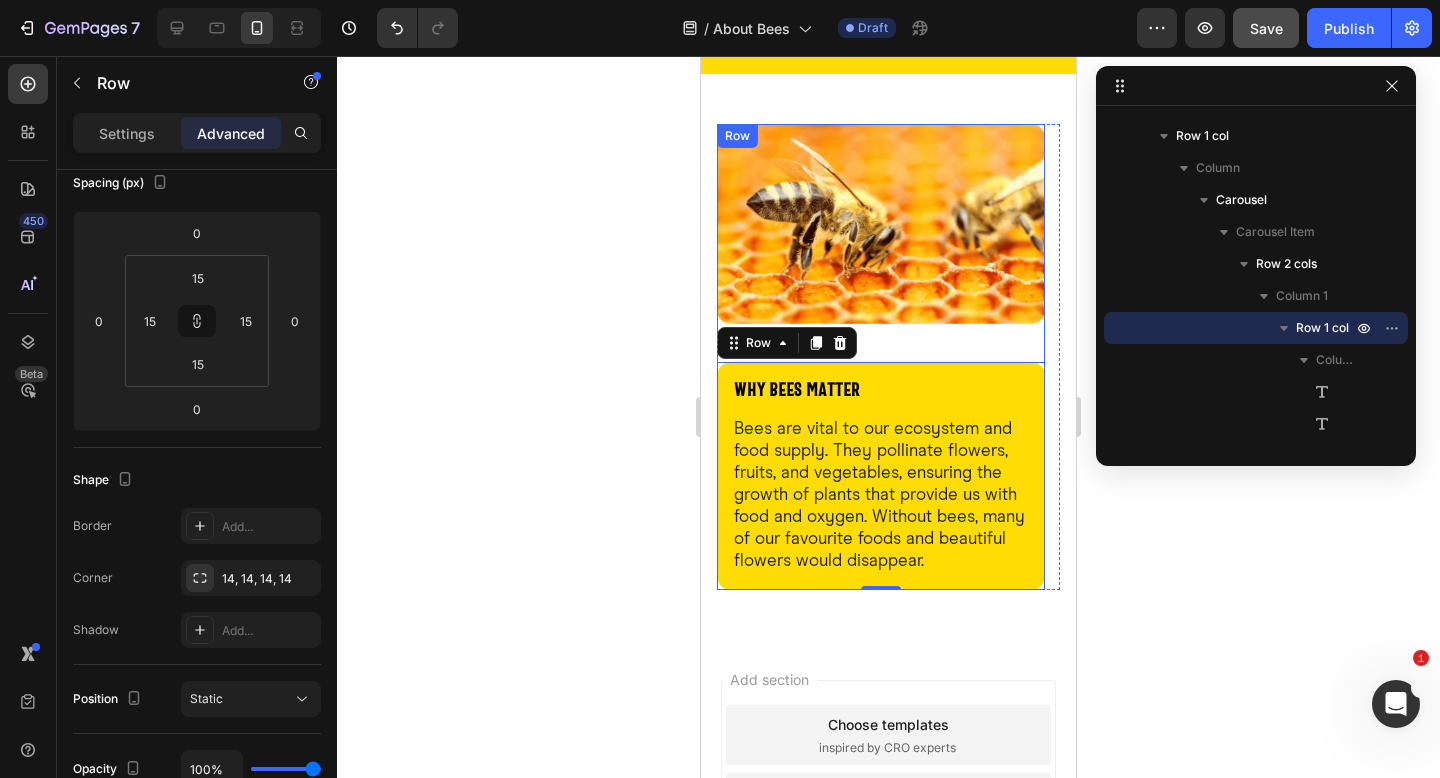 click on "Image" at bounding box center (881, 243) 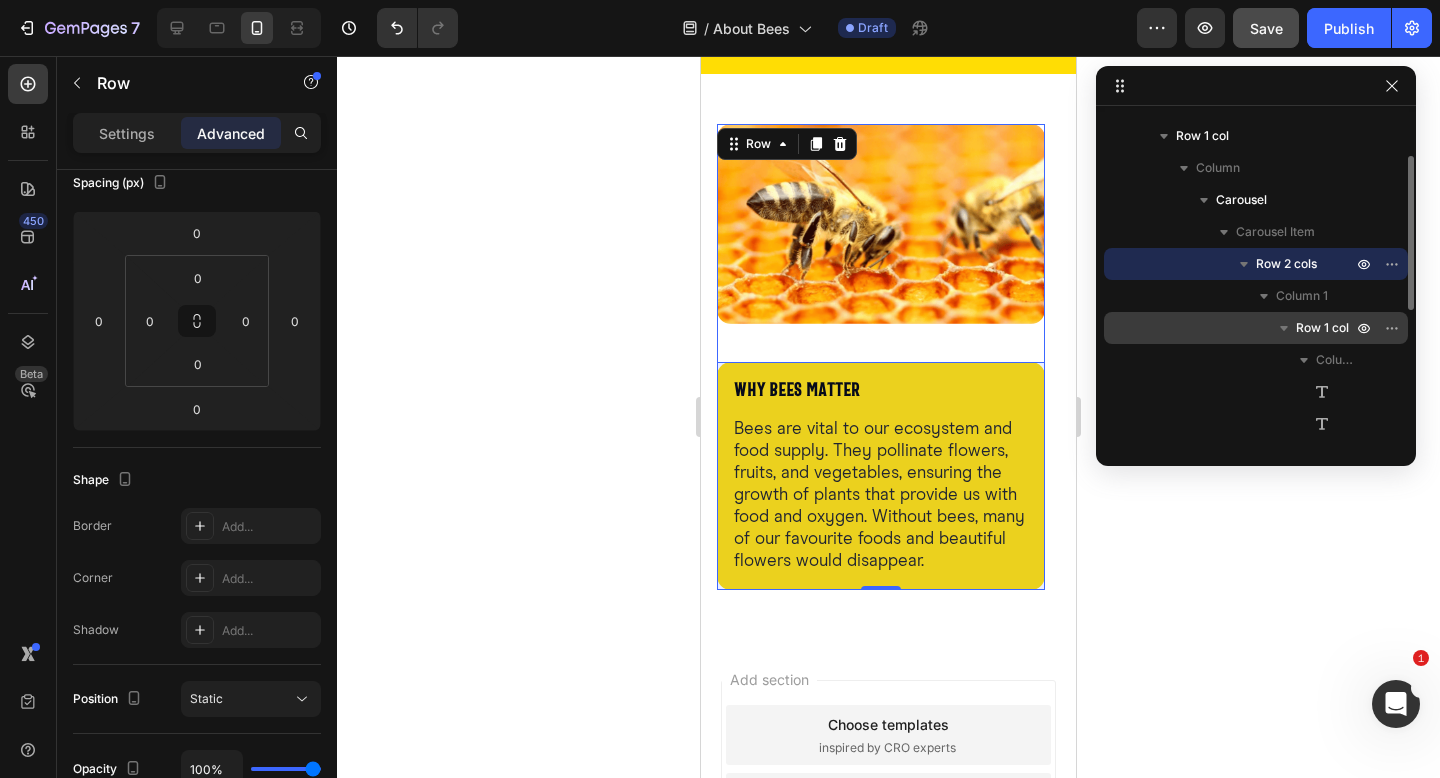 click 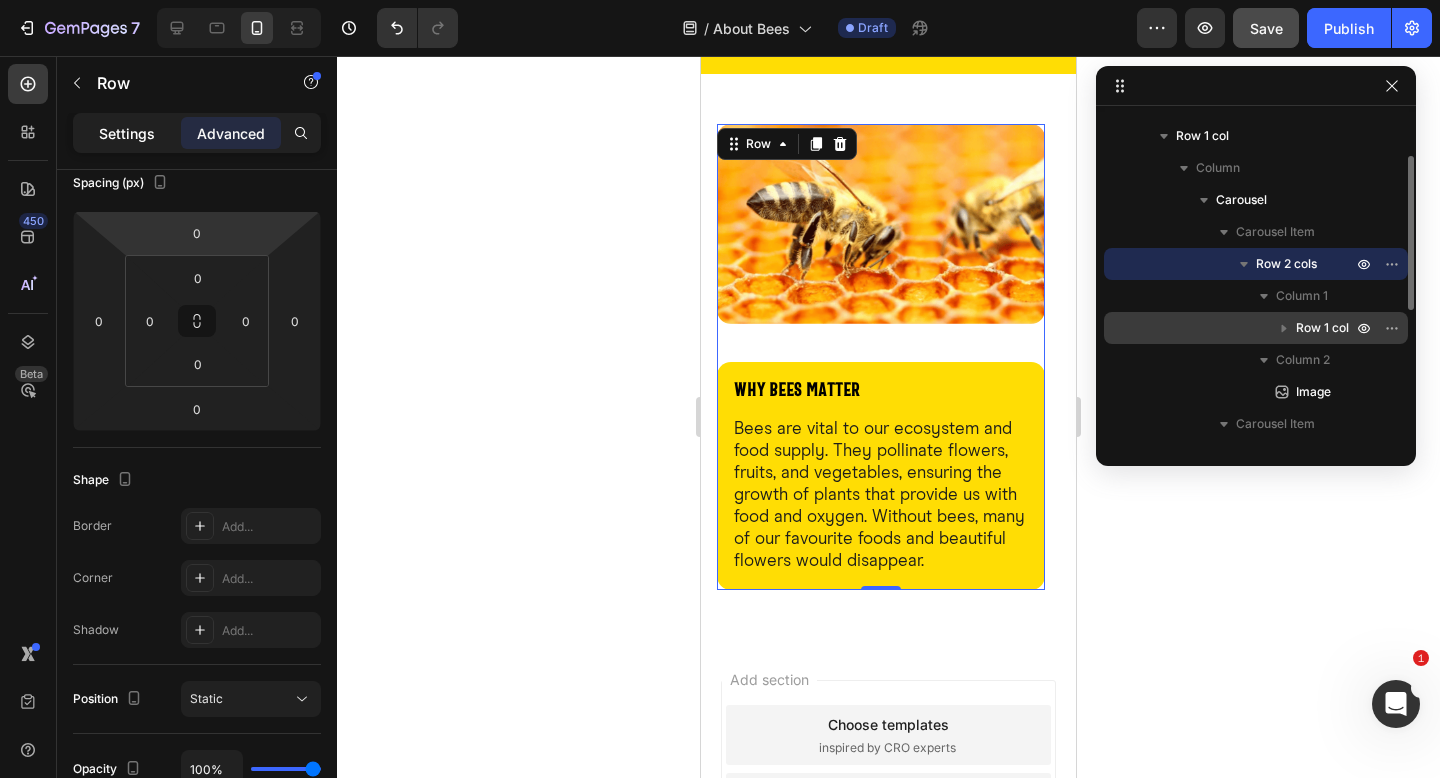 click on "Settings" at bounding box center [127, 133] 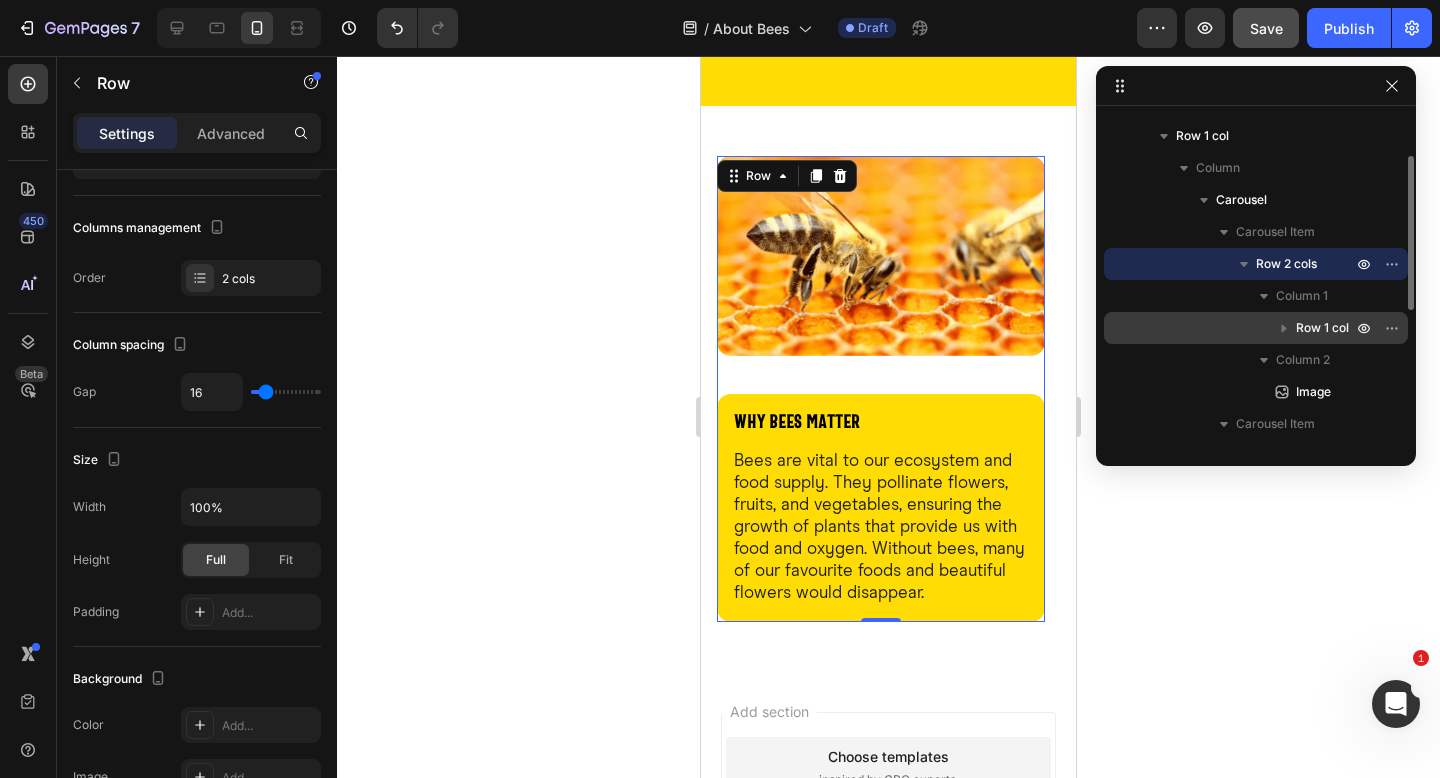 scroll, scrollTop: 502, scrollLeft: 0, axis: vertical 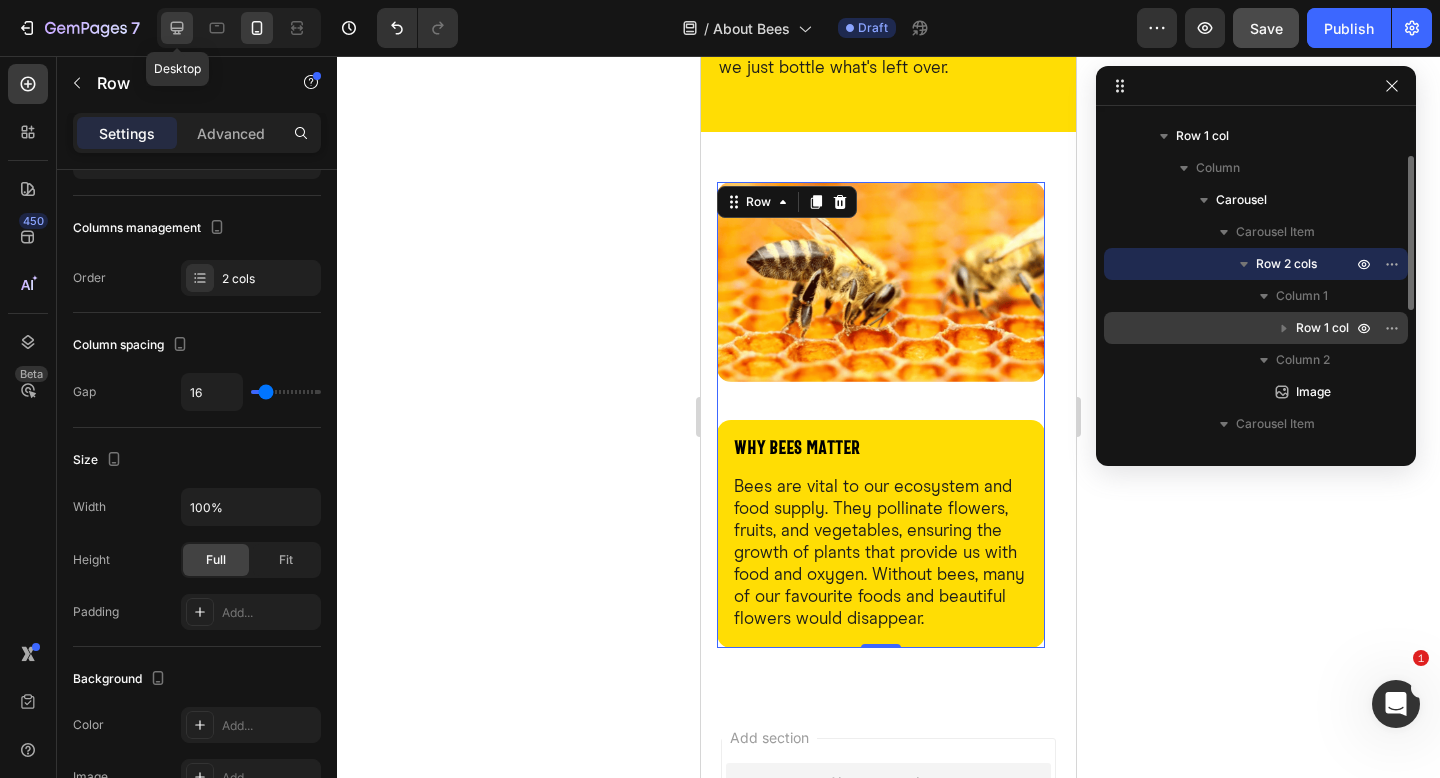 click 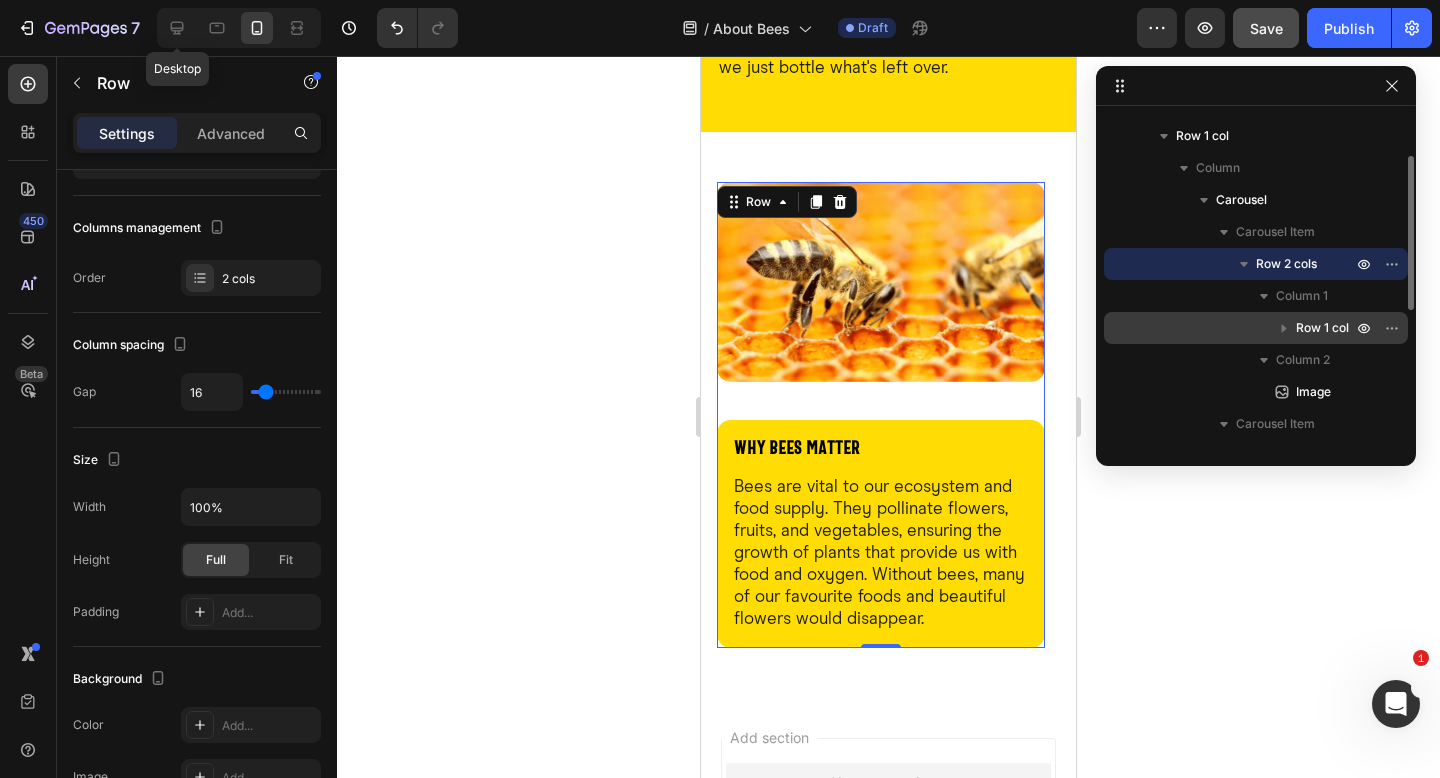 type on "30" 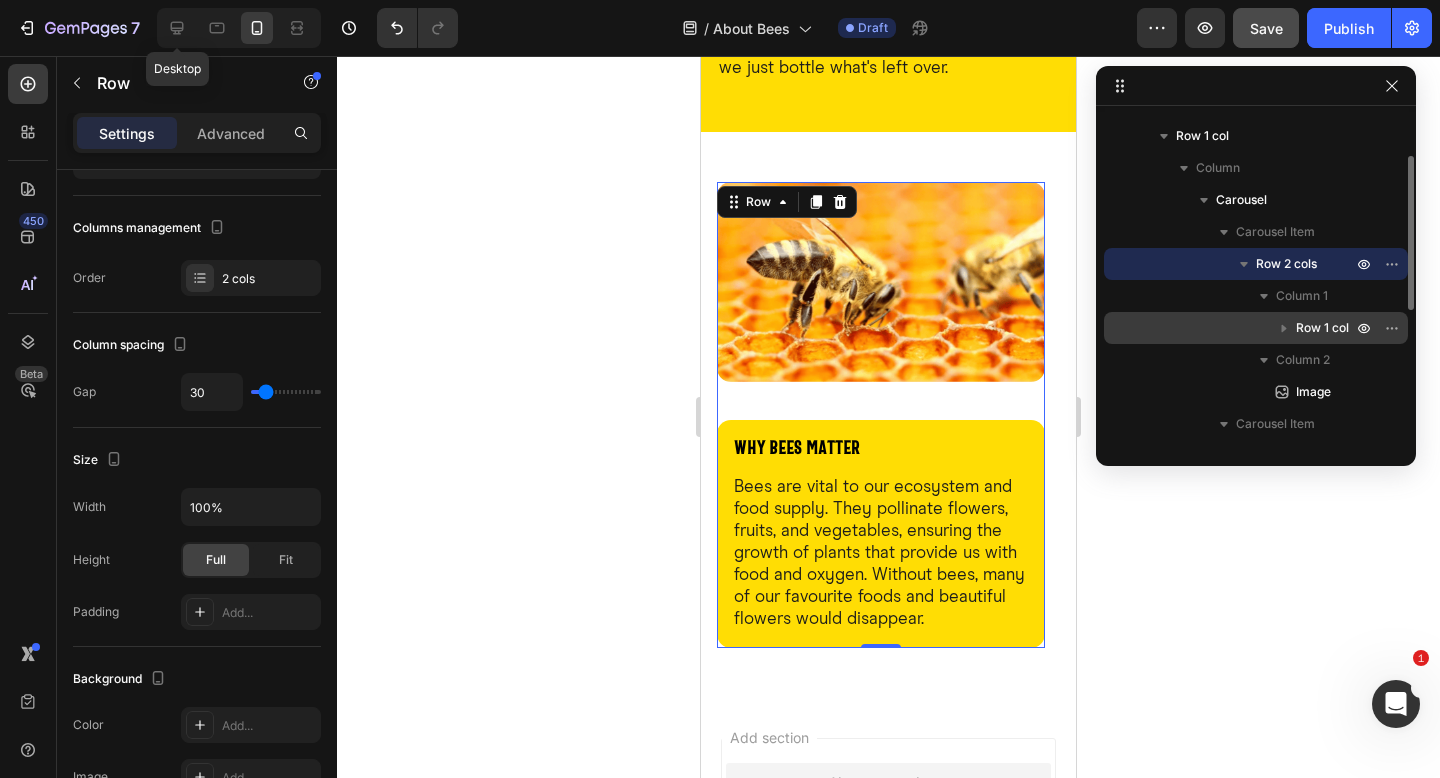type on "30" 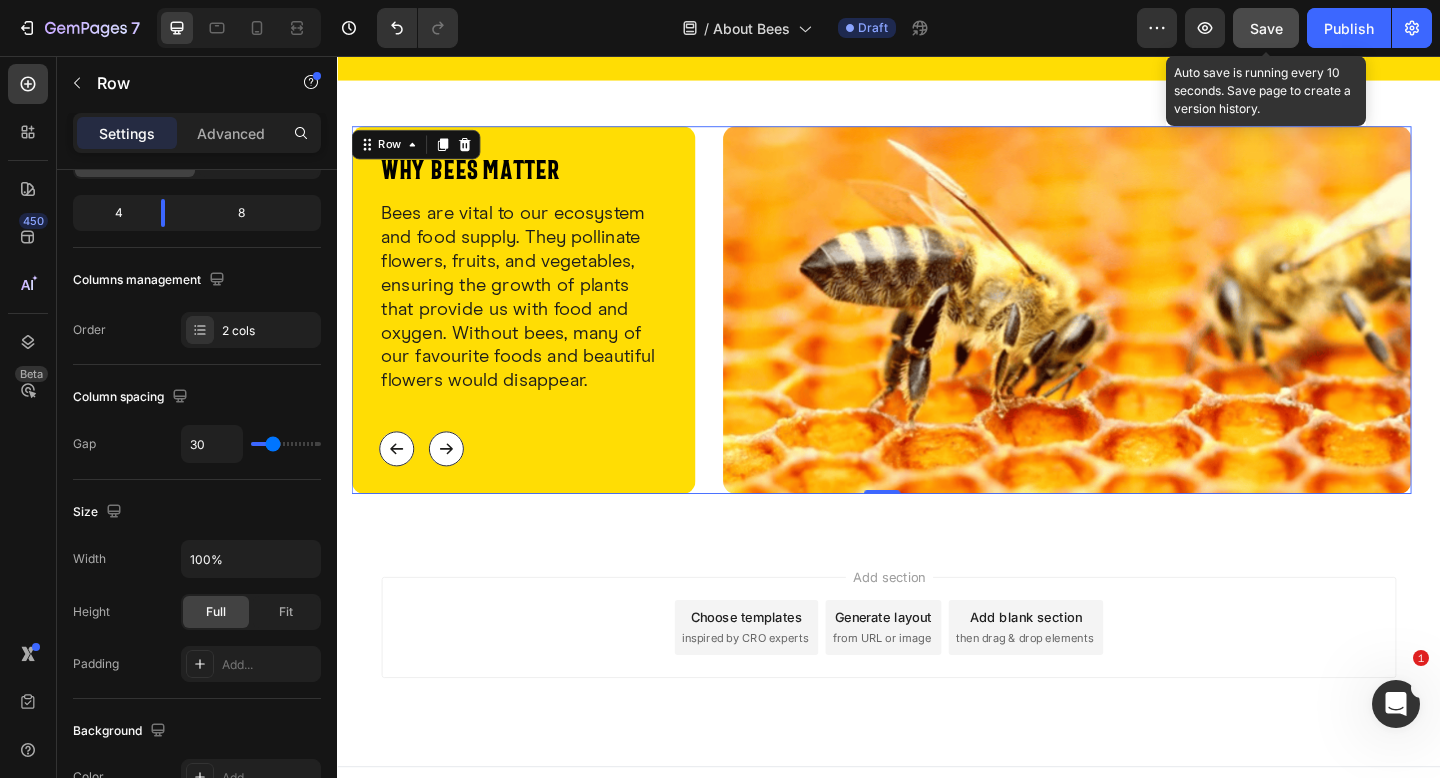 click on "Save" 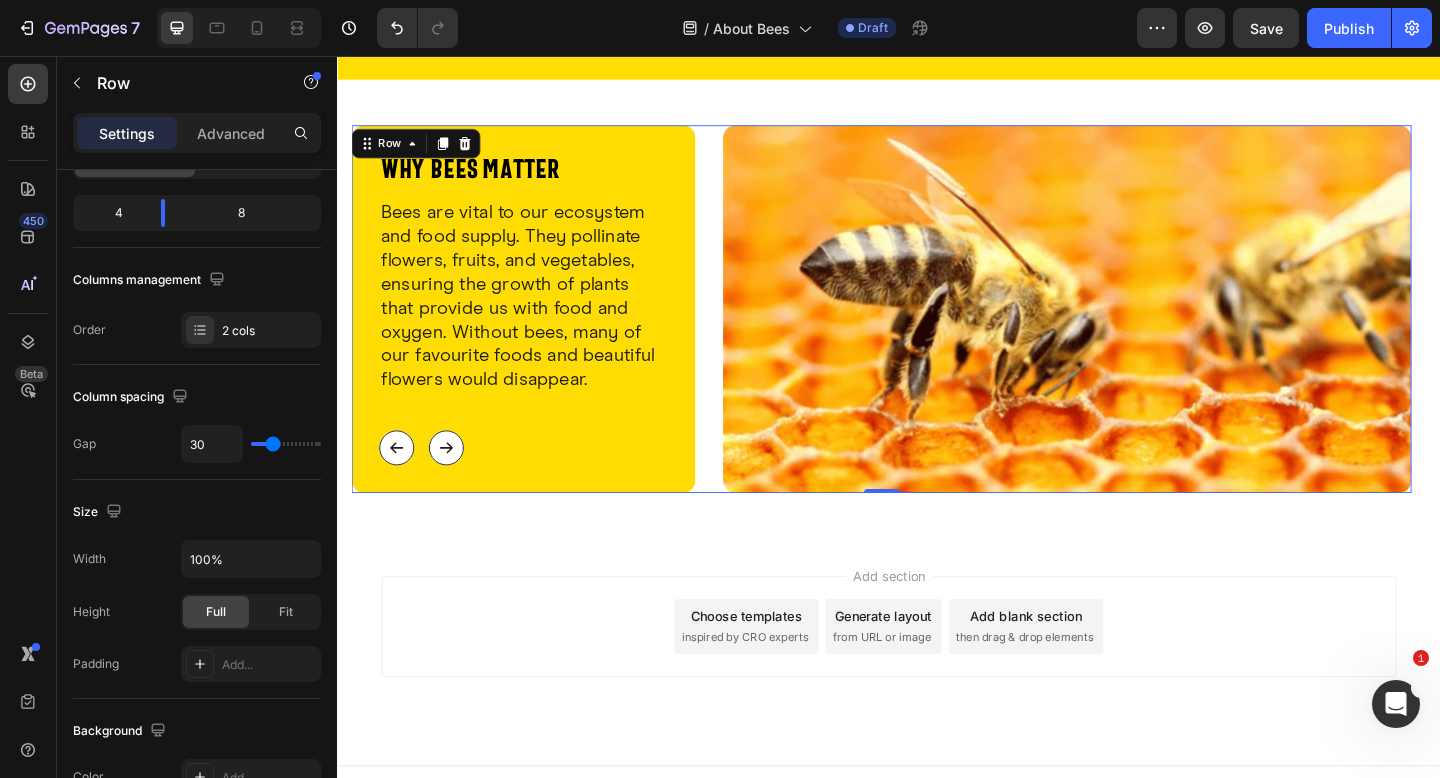 click on "why bees matter Heading Bees are vital to our ecosystem and food supply. They pollinate flowers, fruits, and vegetables, ensuring the growth of plants that provide us with food and oxygen. Without bees, many of our favourite foods and beautiful flowers would disappear. Text Block
Button
Button Row Row Image Row   0" at bounding box center (929, 332) 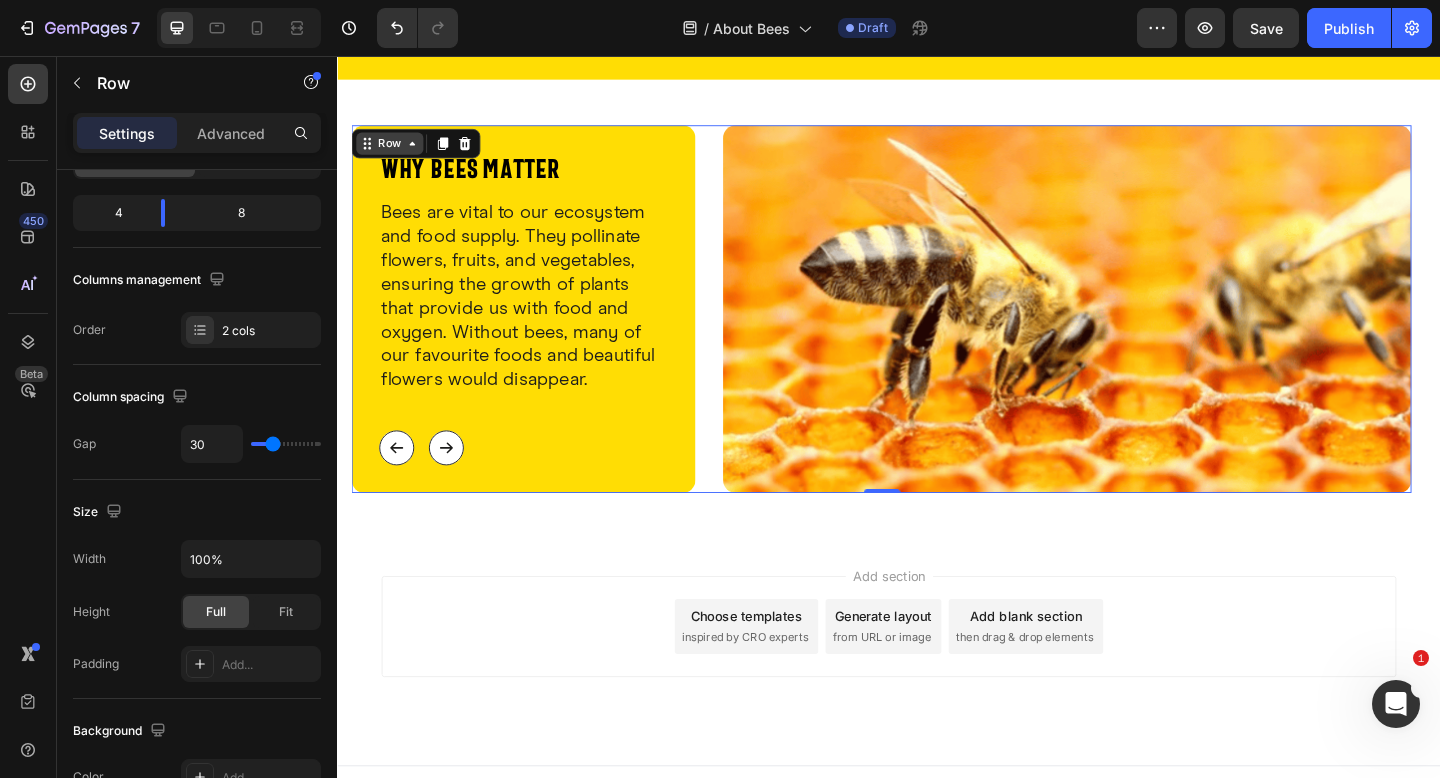 click 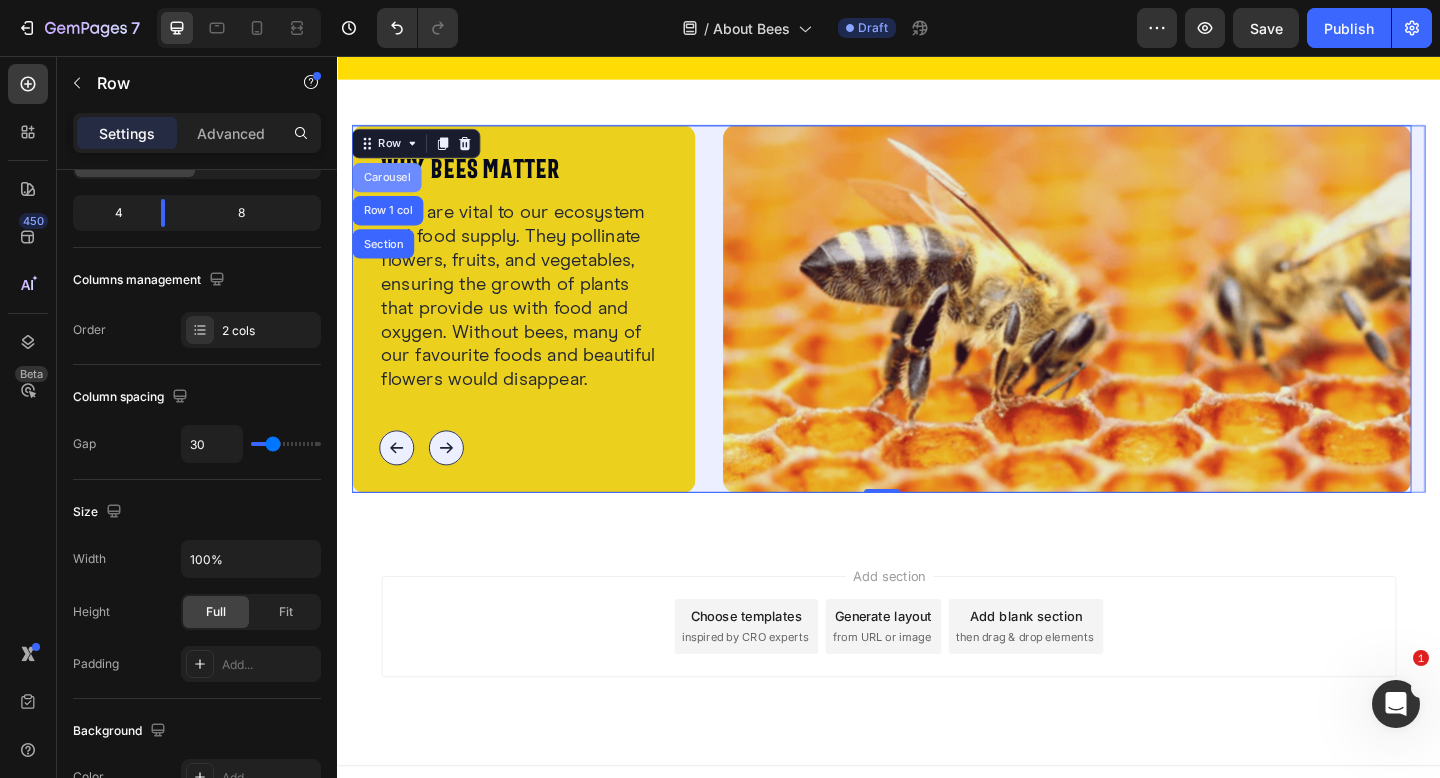 click on "Carousel" at bounding box center (391, 189) 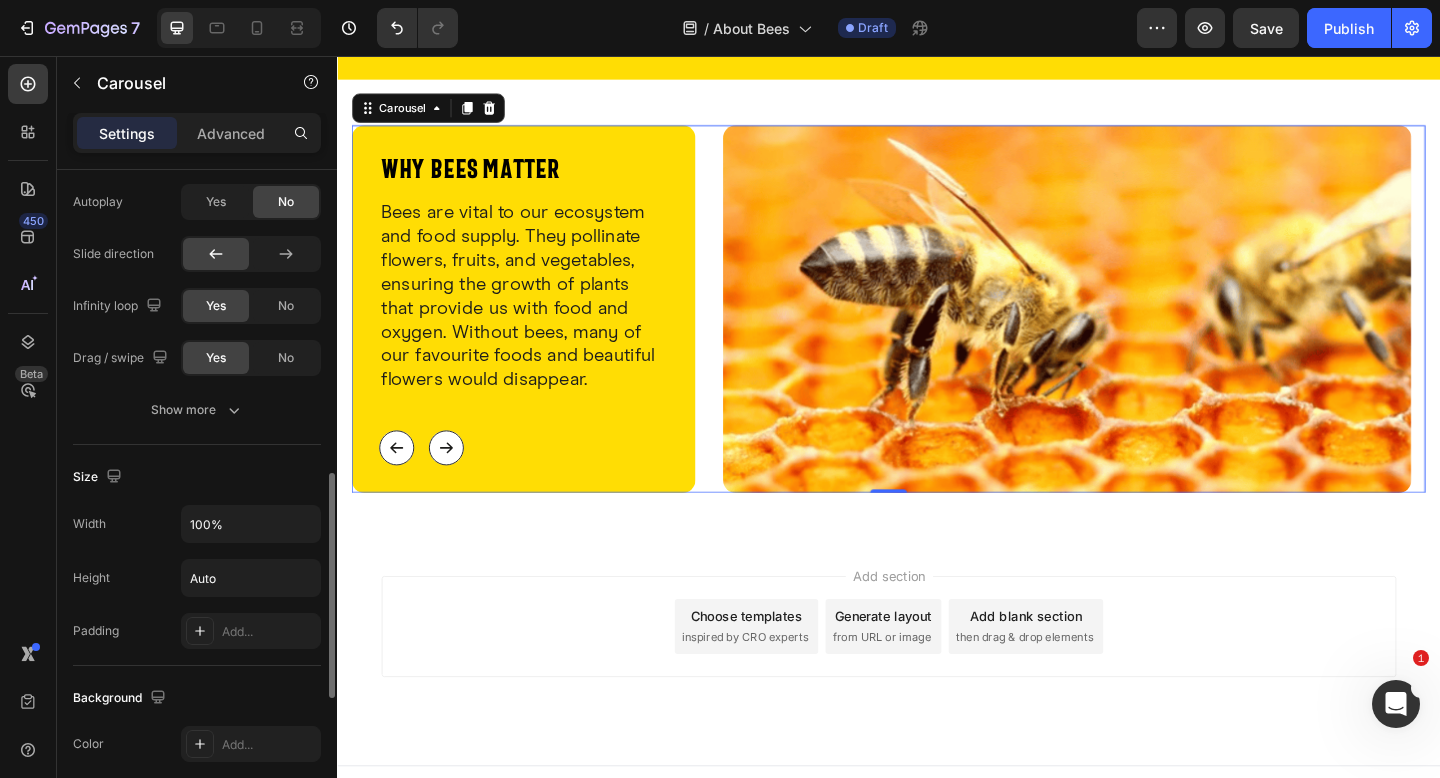 scroll, scrollTop: 898, scrollLeft: 0, axis: vertical 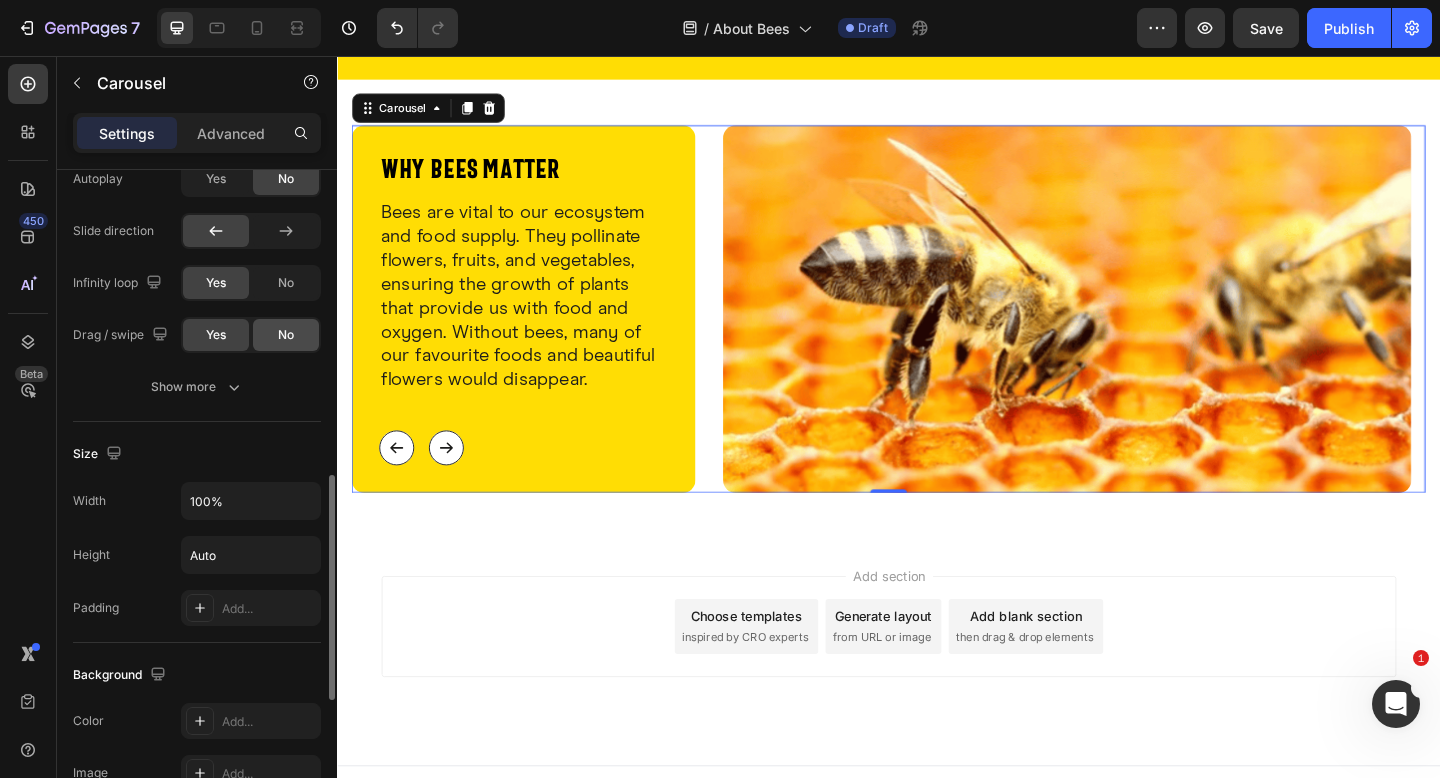 click on "No" 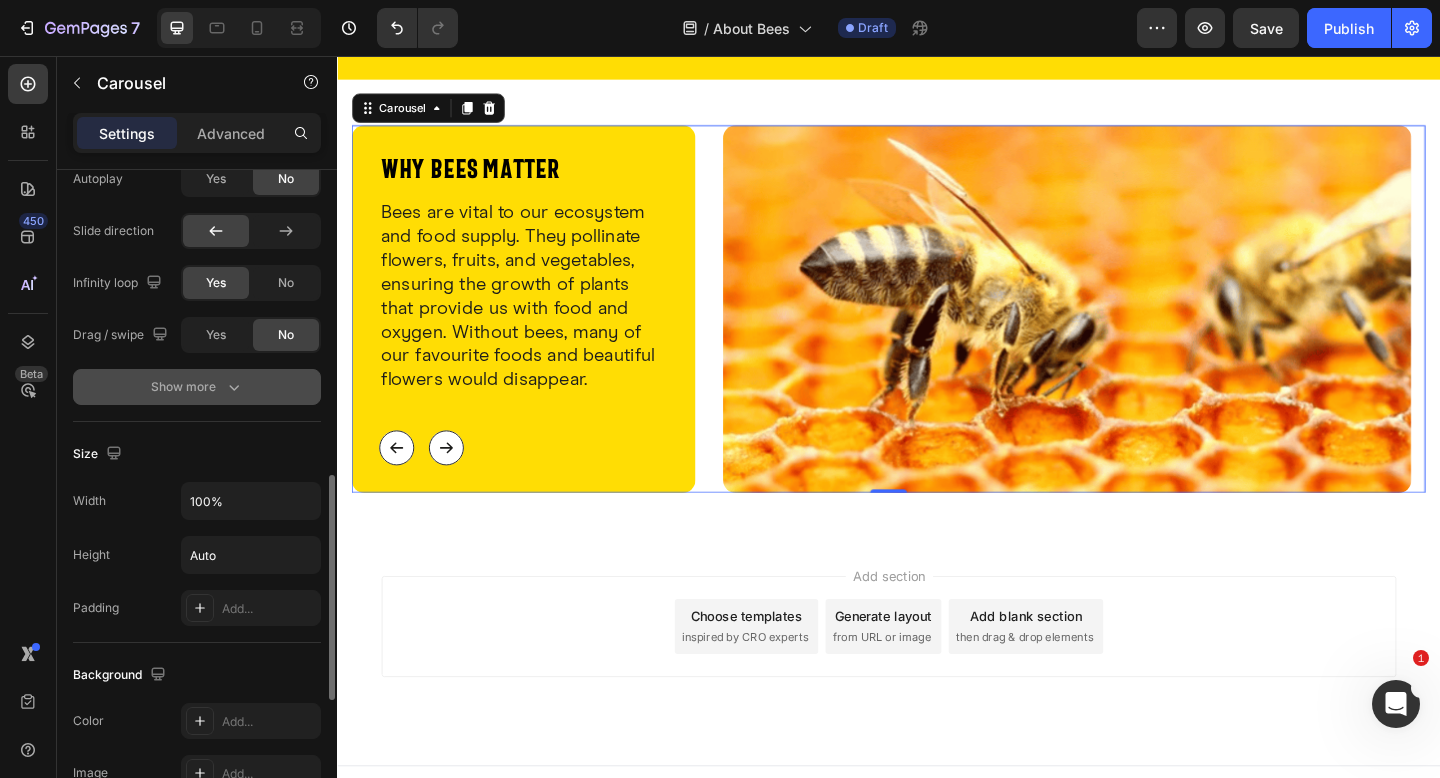 click 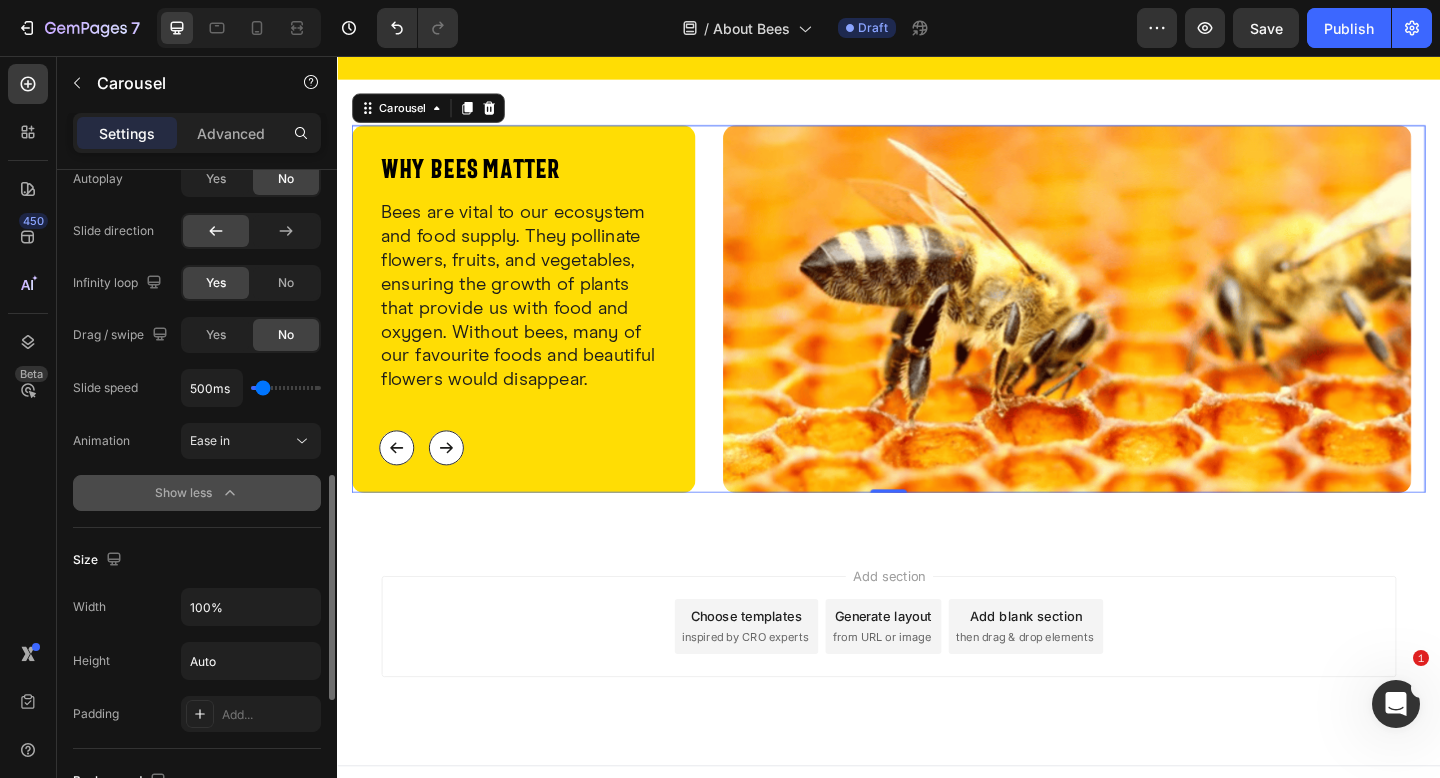 scroll, scrollTop: 936, scrollLeft: 0, axis: vertical 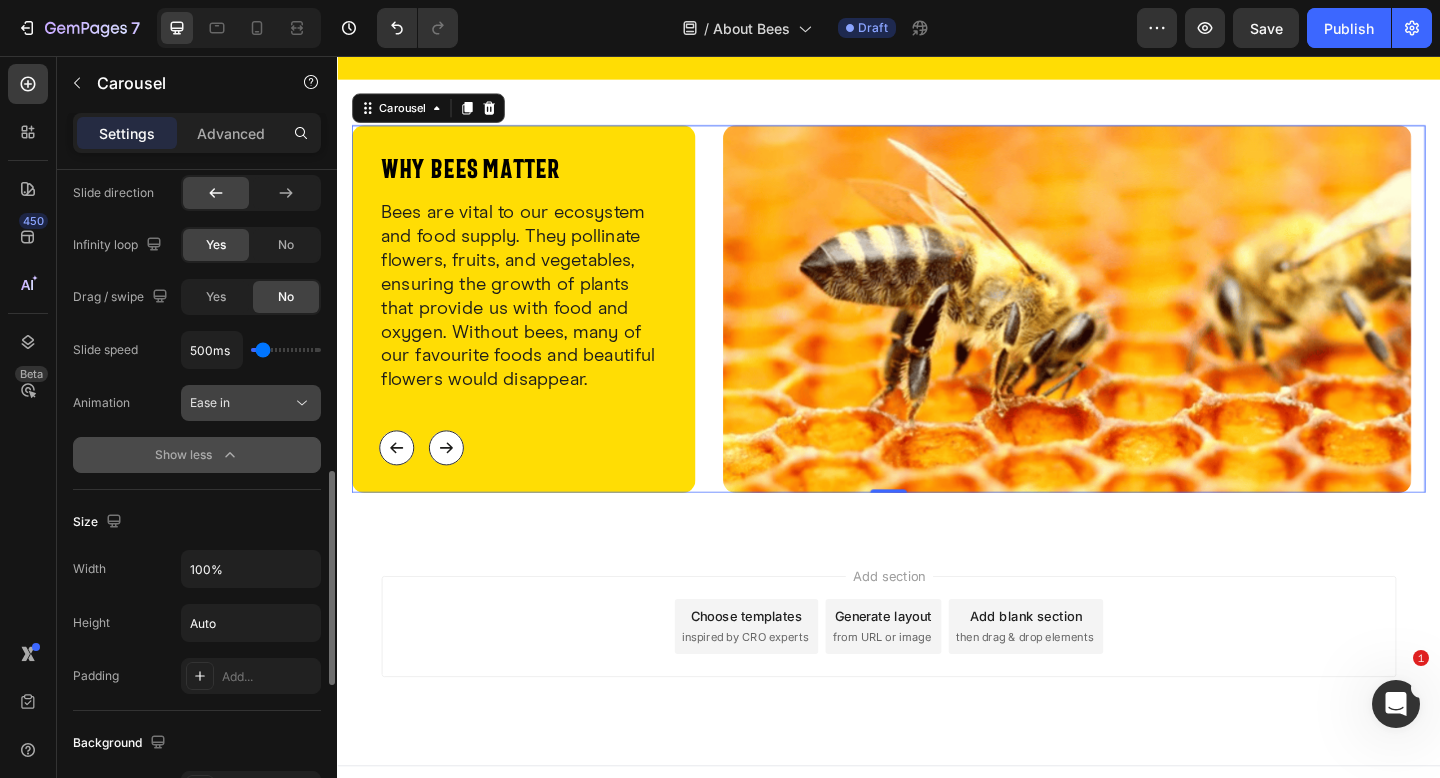 click on "Ease in" 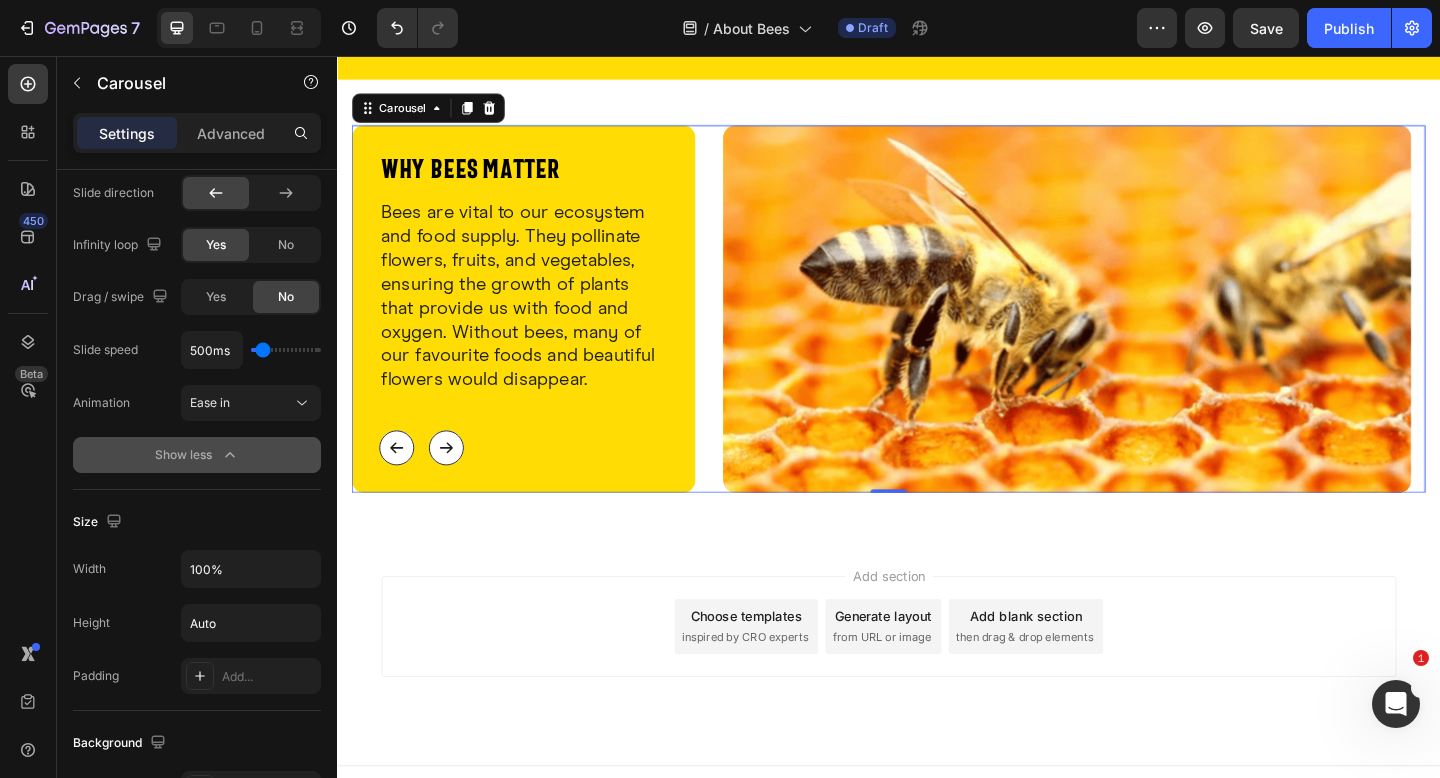 click on "Animation" at bounding box center (101, 403) 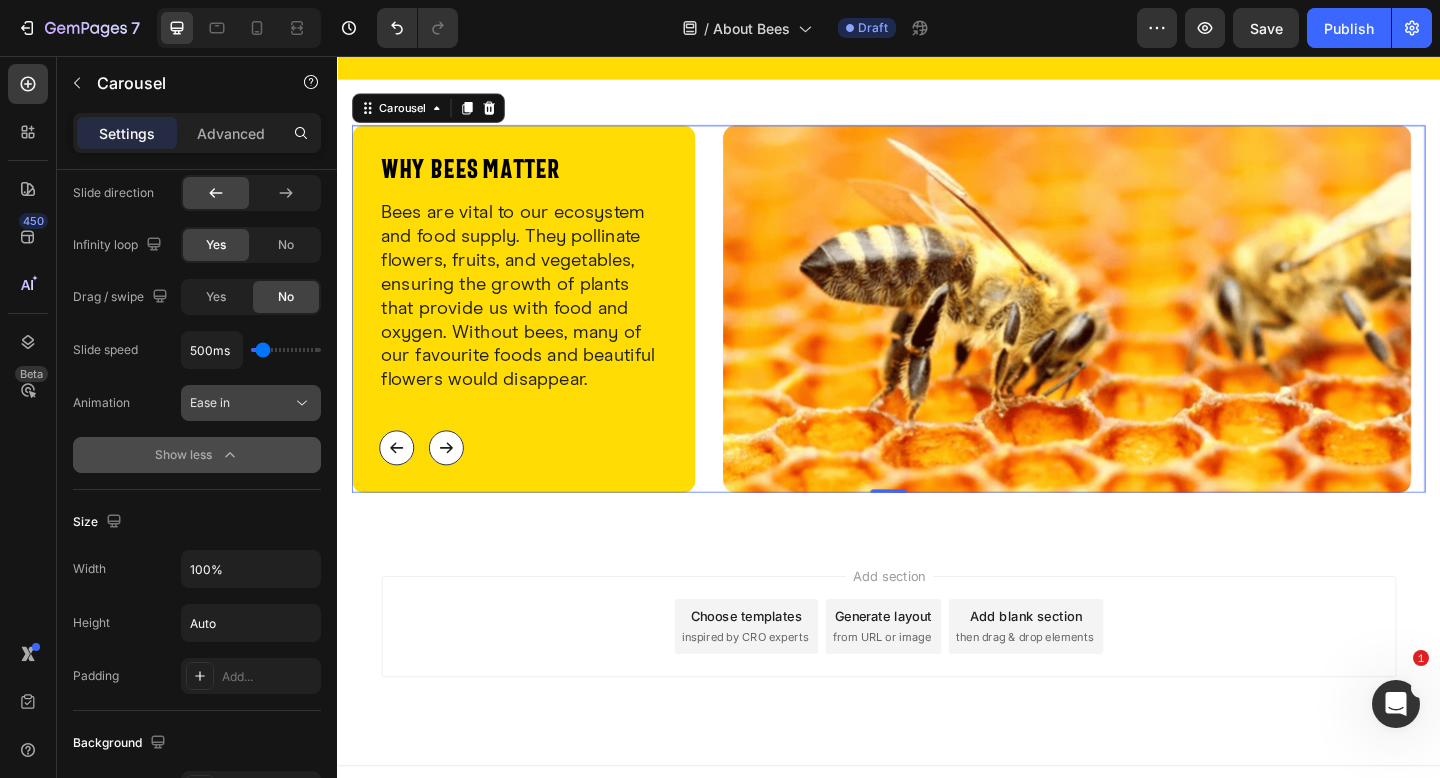 click on "Ease in" at bounding box center (251, 403) 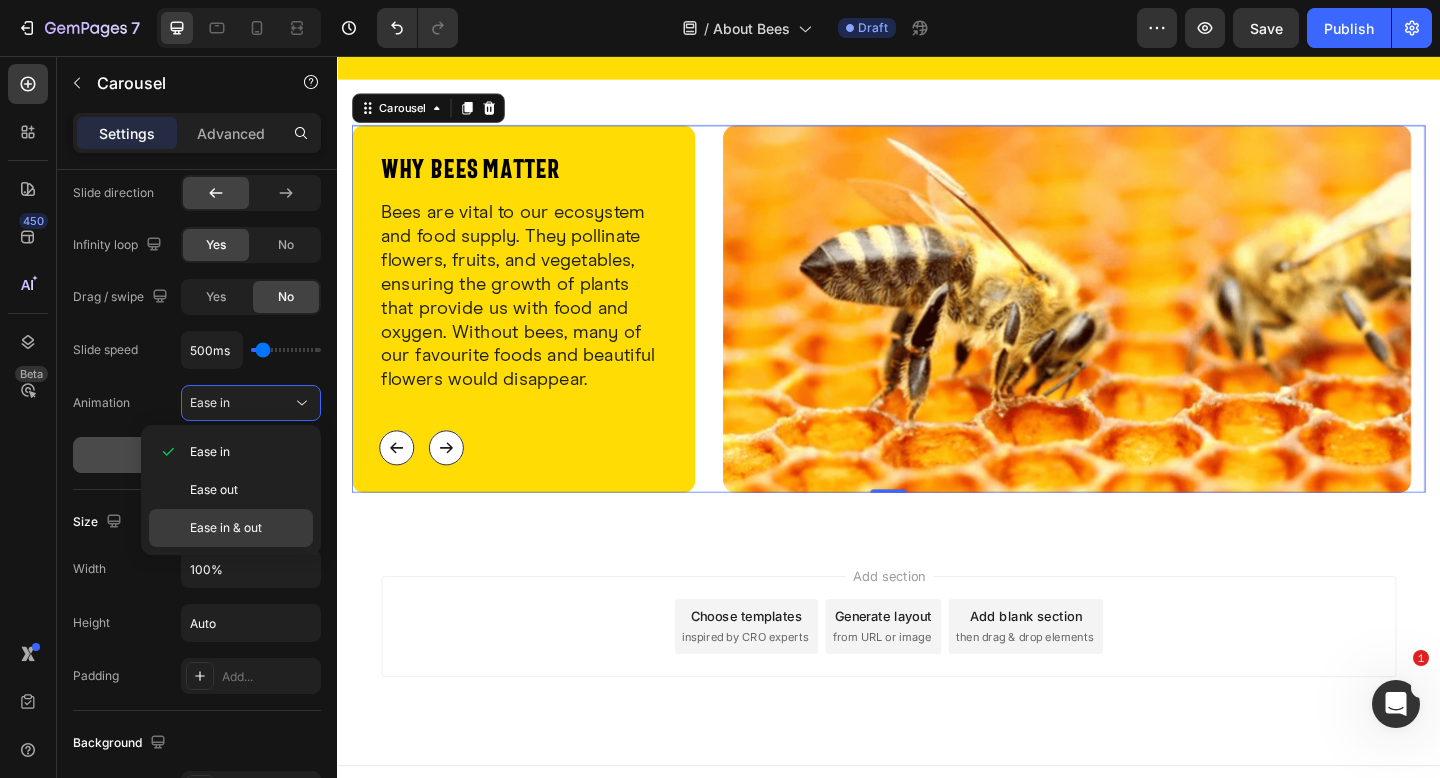 click on "Ease in & out" at bounding box center (226, 528) 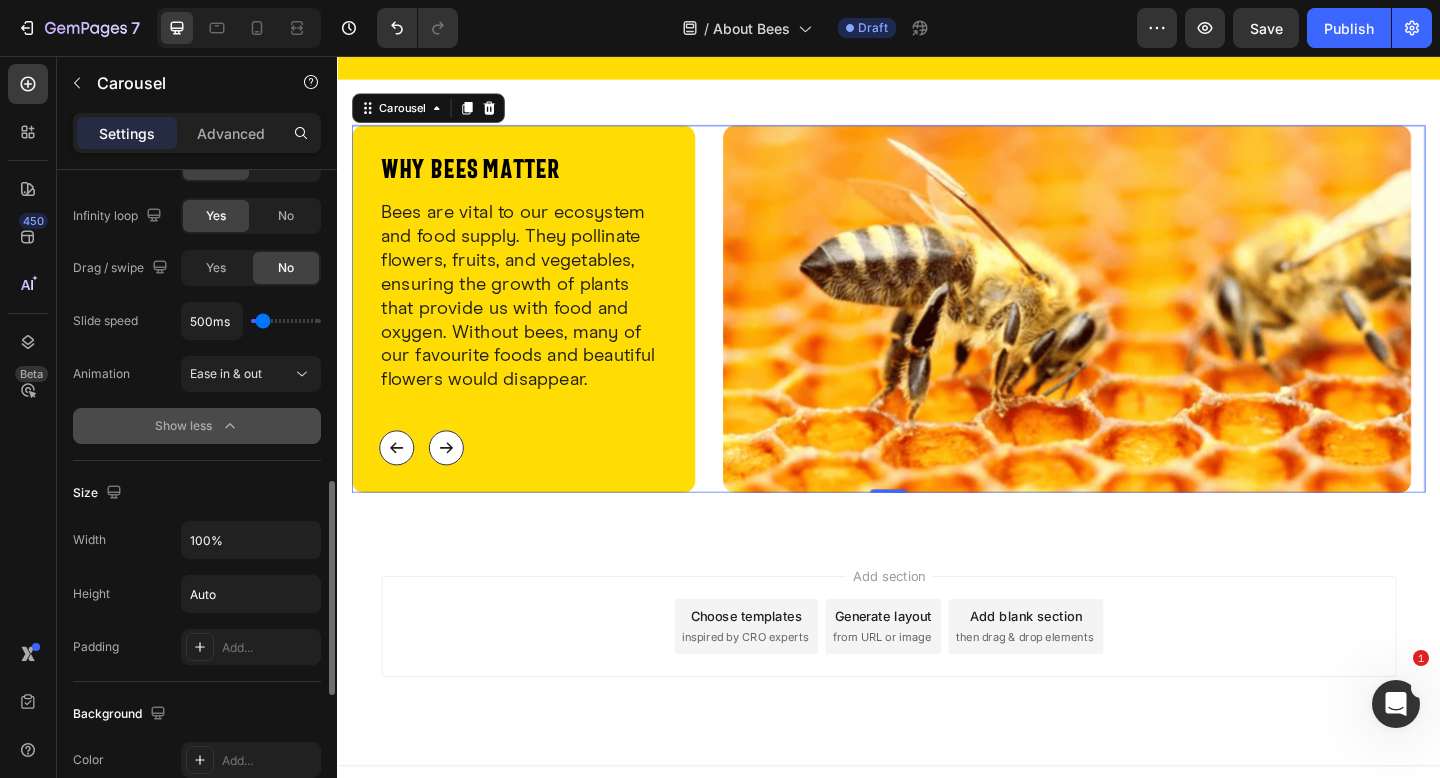 scroll, scrollTop: 1027, scrollLeft: 0, axis: vertical 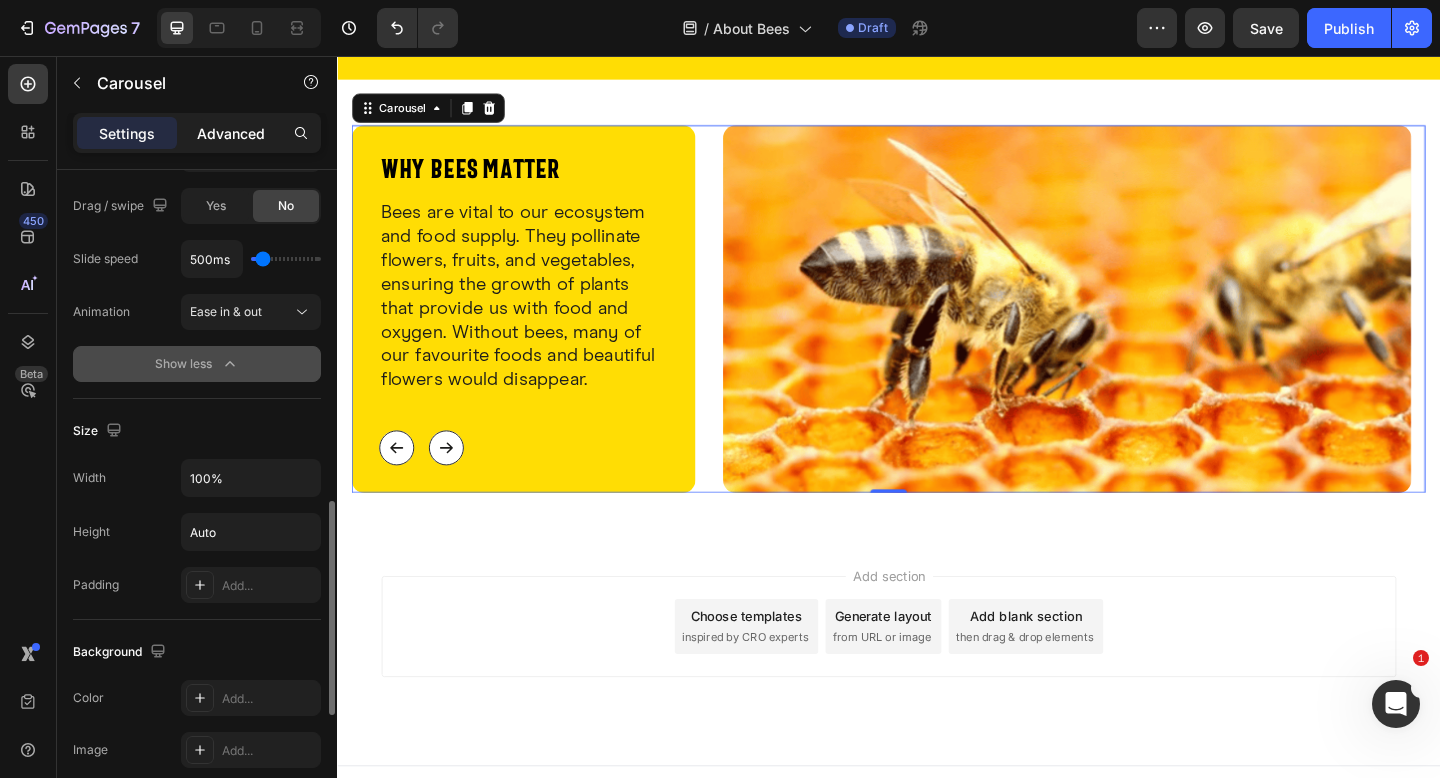 click on "Advanced" at bounding box center [231, 133] 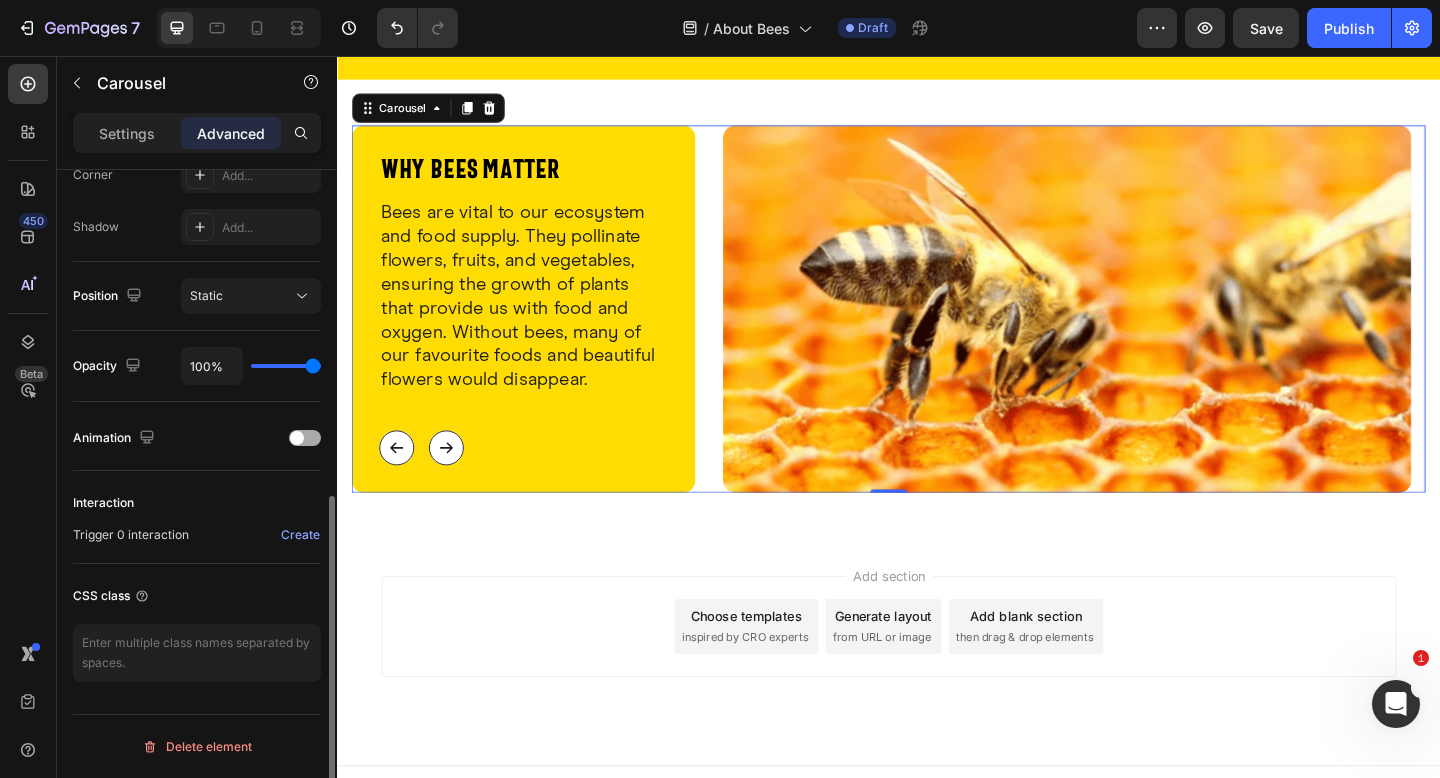 click at bounding box center [297, 438] 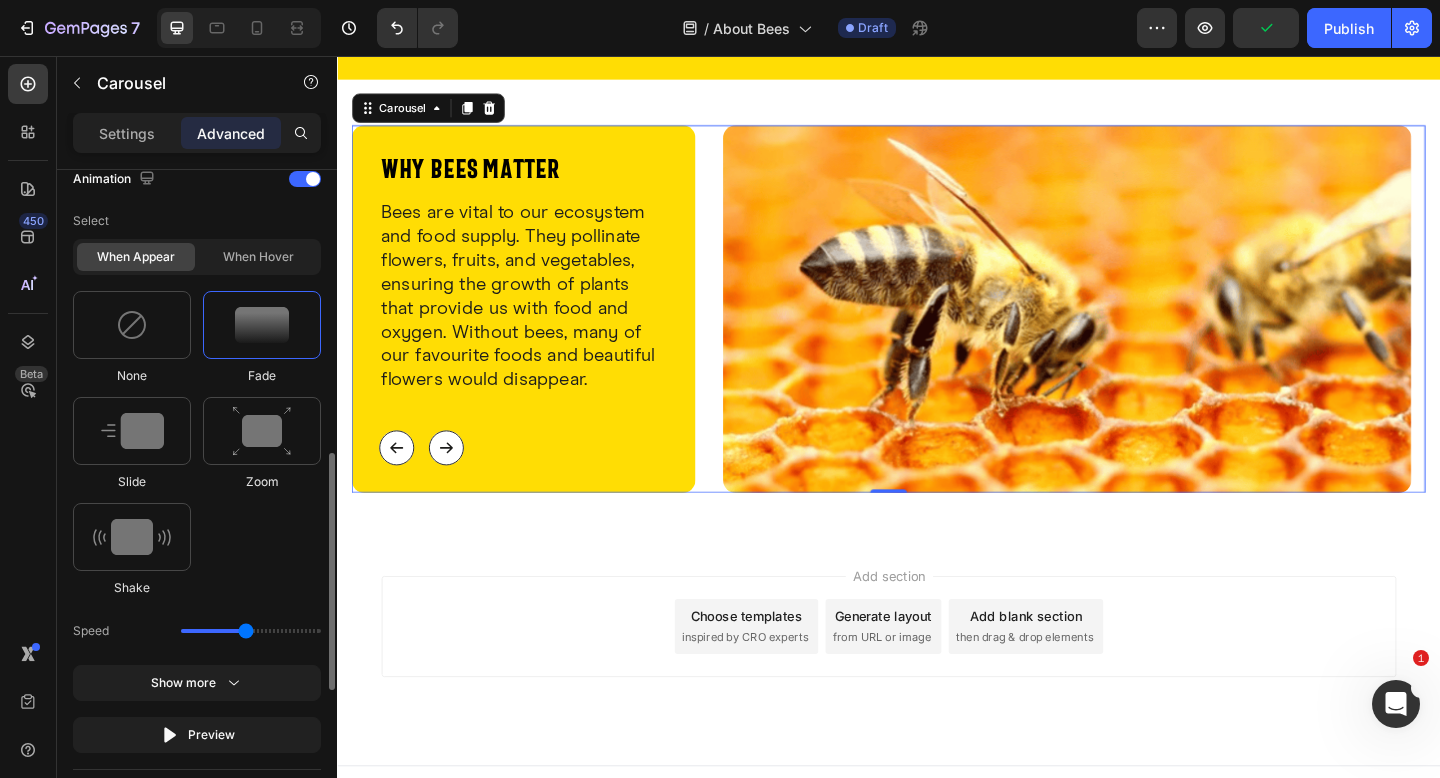 scroll, scrollTop: 995, scrollLeft: 0, axis: vertical 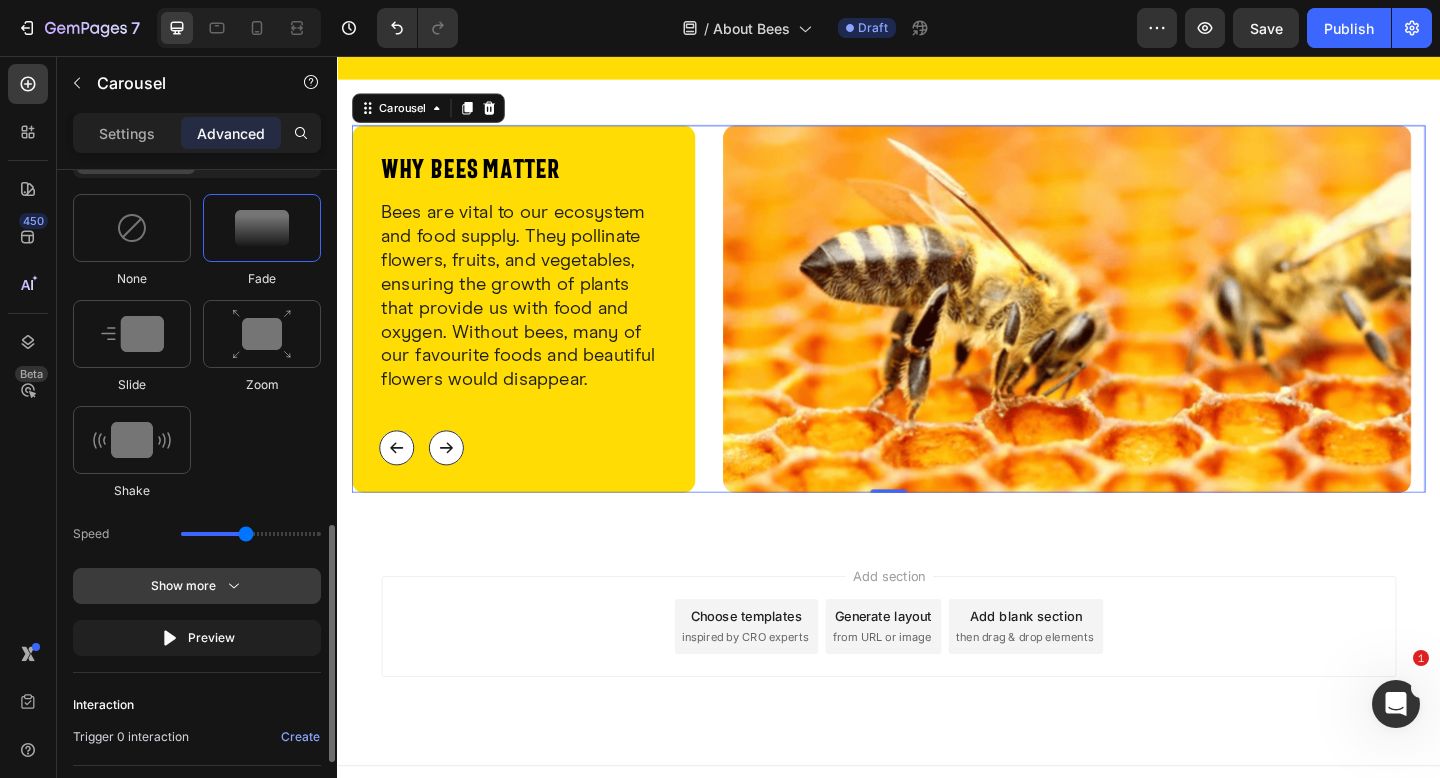 click 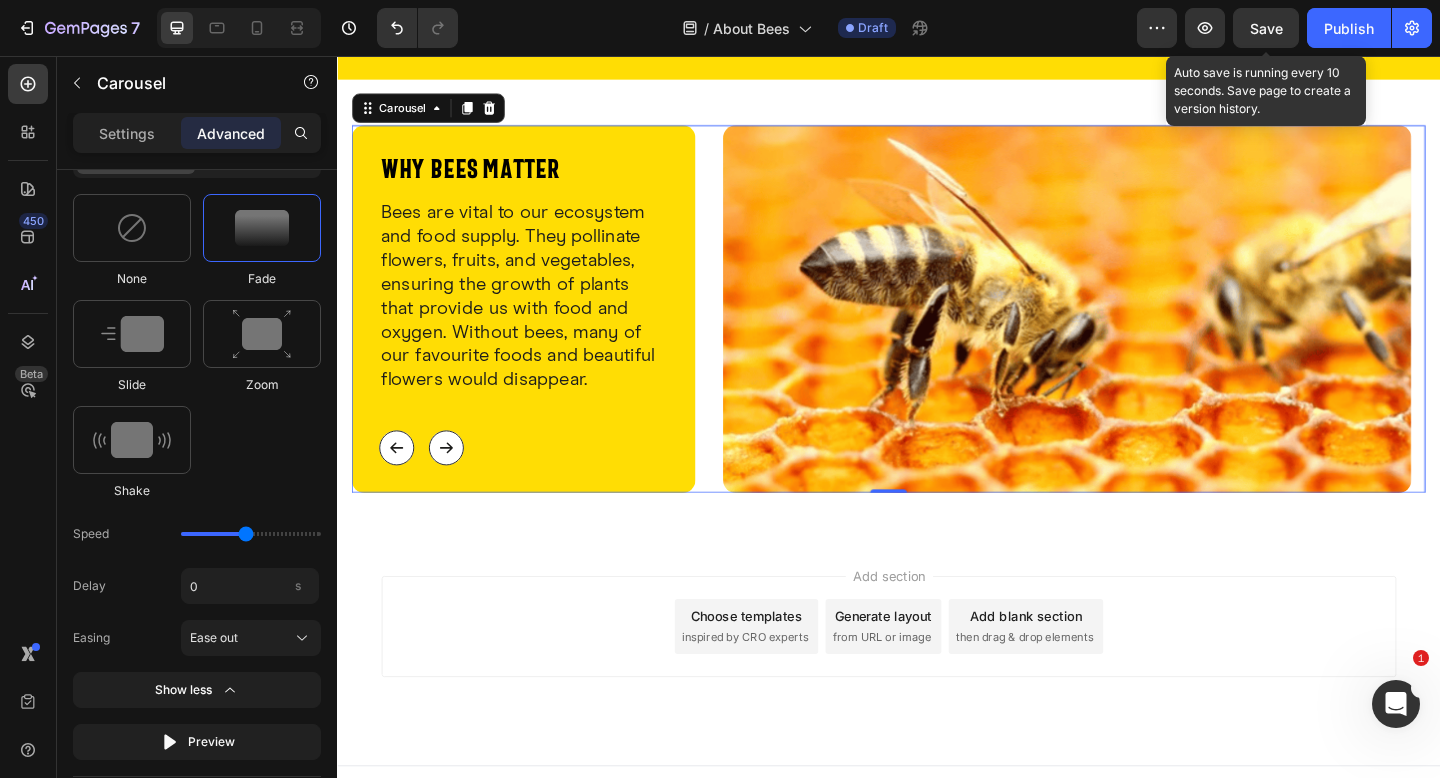 click on "Save" at bounding box center [1266, 28] 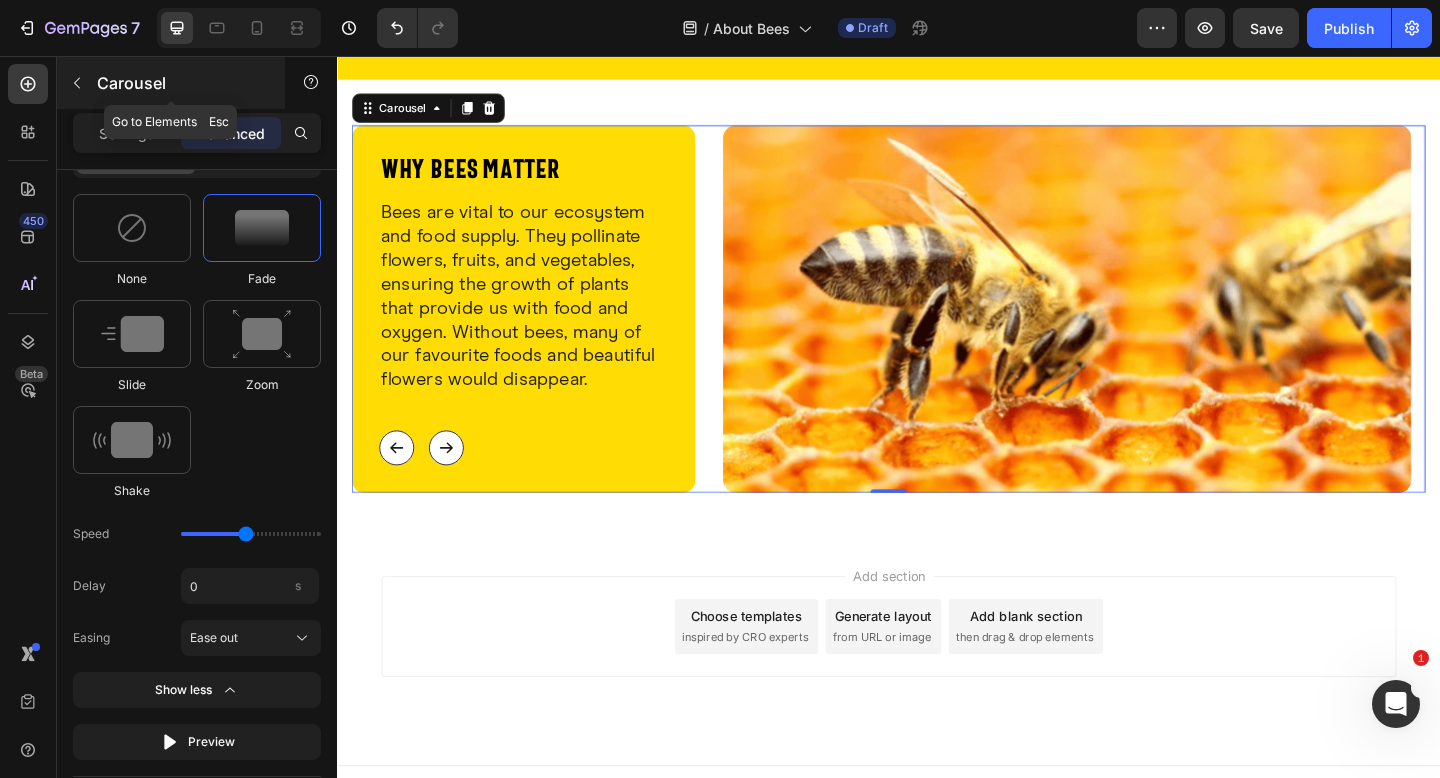 click 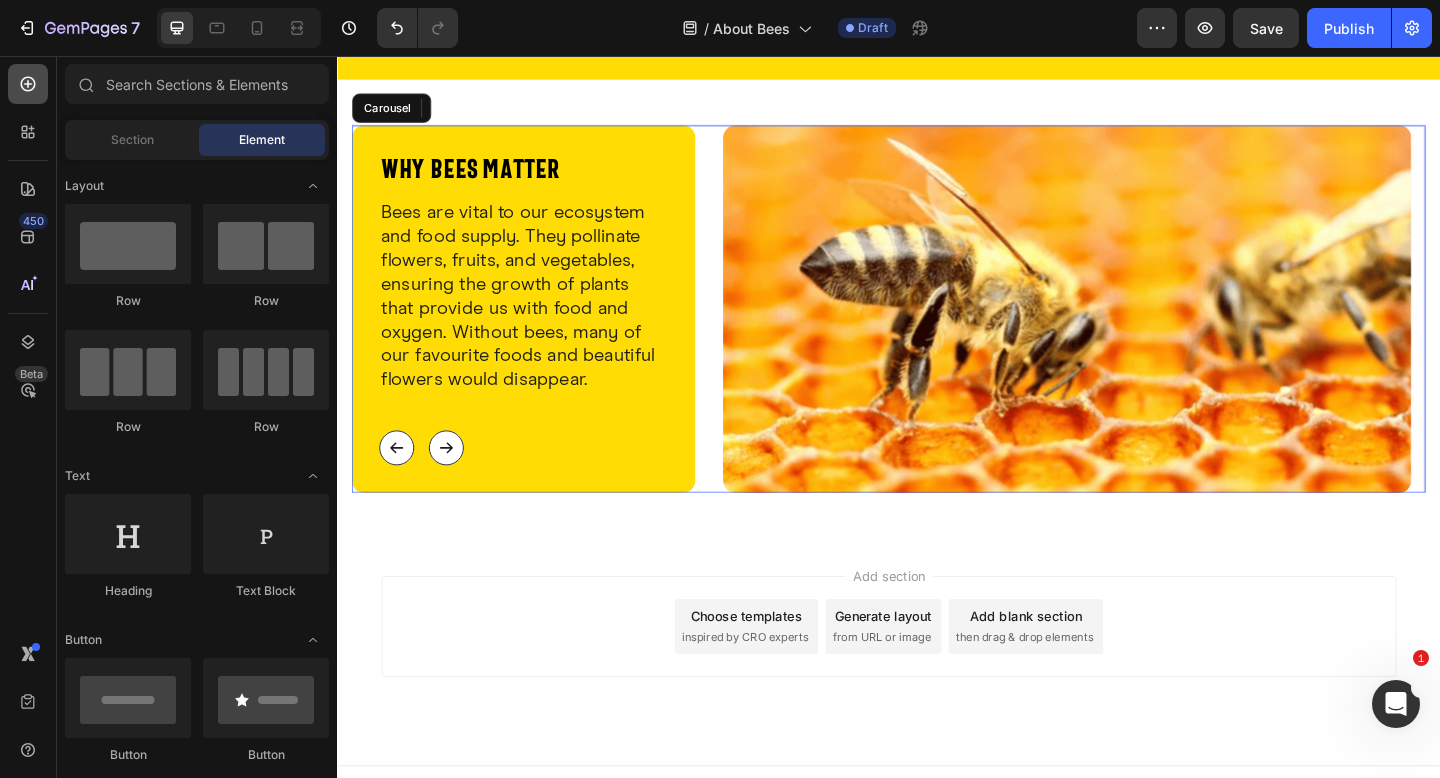 click 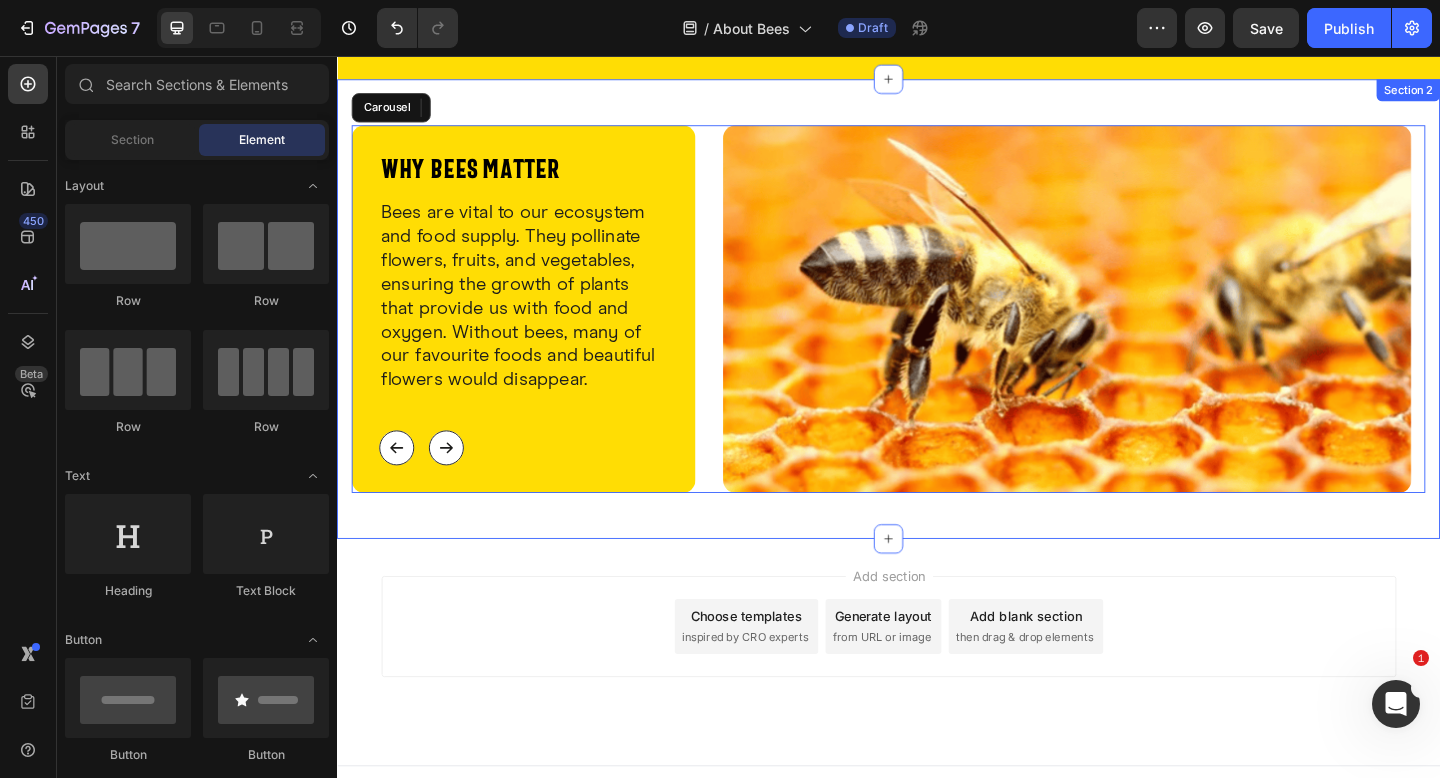 click on "why bees matter Heading Bees are vital to our ecosystem and food supply. They pollinate flowers, fruits, and vegetables, ensuring the growth of plants that provide us with food and oxygen. Without bees, many of our favourite foods and beautiful flowers would disappear. Text Block
Button
Button Row Row Image Row ⁠⁠⁠⁠⁠⁠⁠ The threats bees face Heading Unfortunately, bees are facing numerous threats, including habitat loss, pesticide exposure, climate change, and diseases. These factors have led to a significant decline in bee populations worldwide. It's up to us to take action and protect these essential pollinators. Text Block
Button
Button Row Row Image Row Carousel Row Section 2" at bounding box center (937, 332) 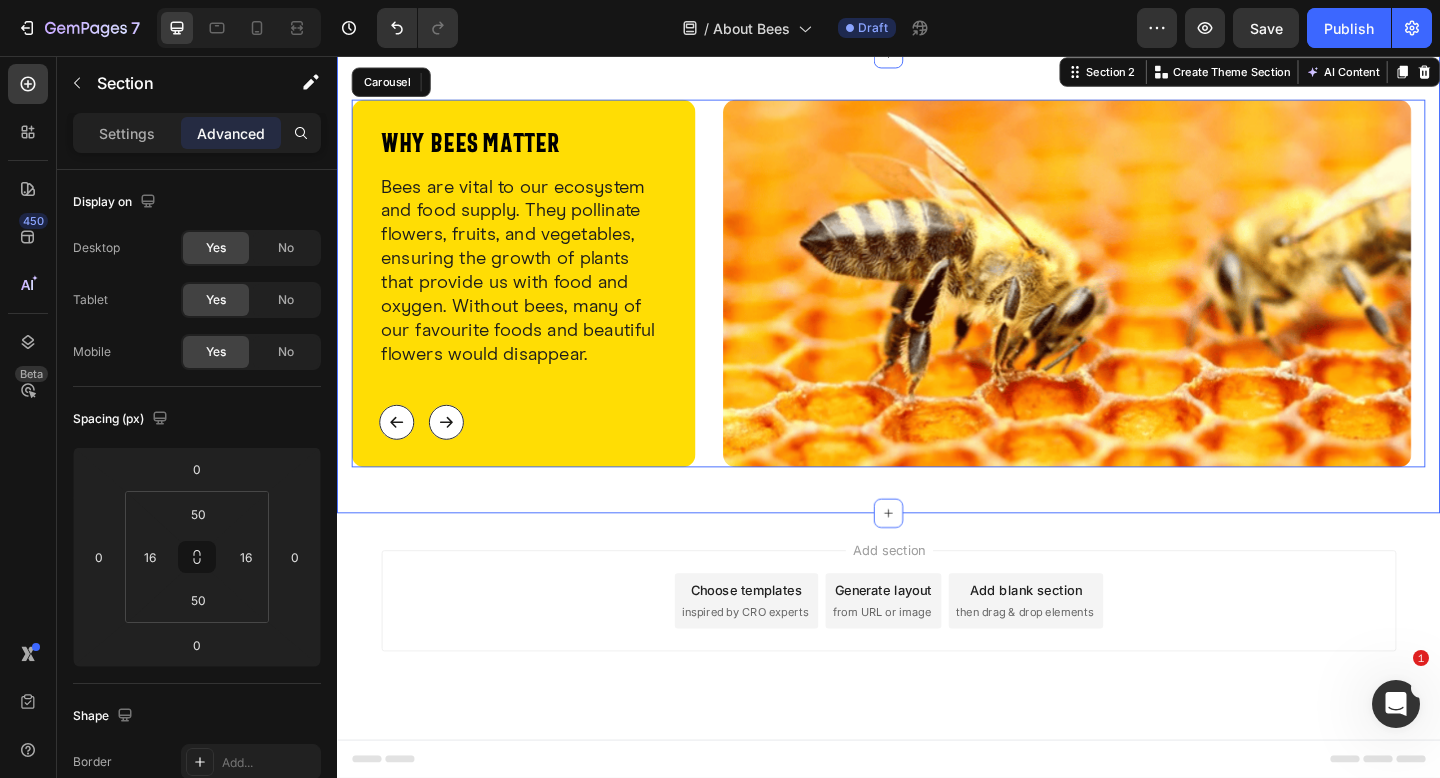click on "Add section Choose templates inspired by CRO experts Generate layout from URL or image Add blank section then drag & drop elements" at bounding box center [937, 649] 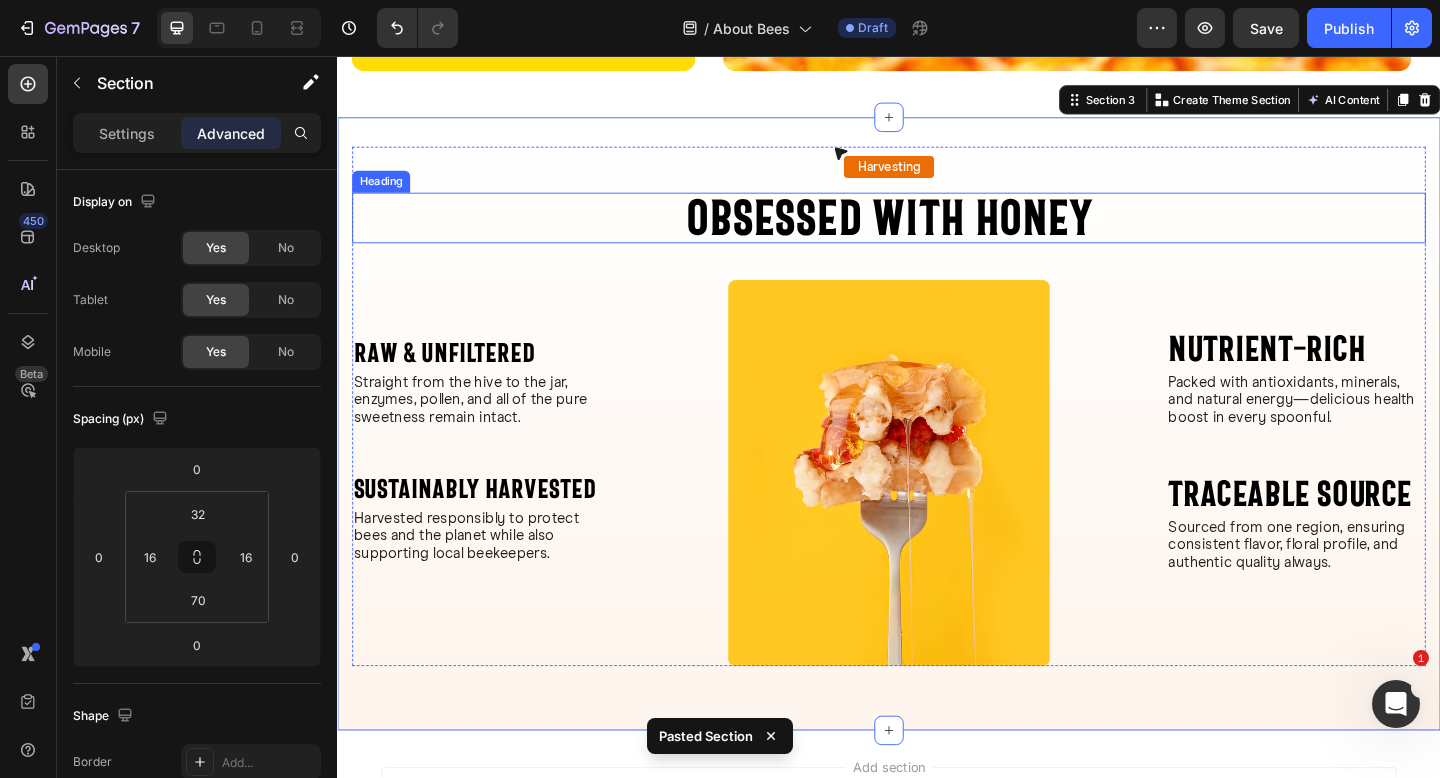 scroll, scrollTop: 1155, scrollLeft: 0, axis: vertical 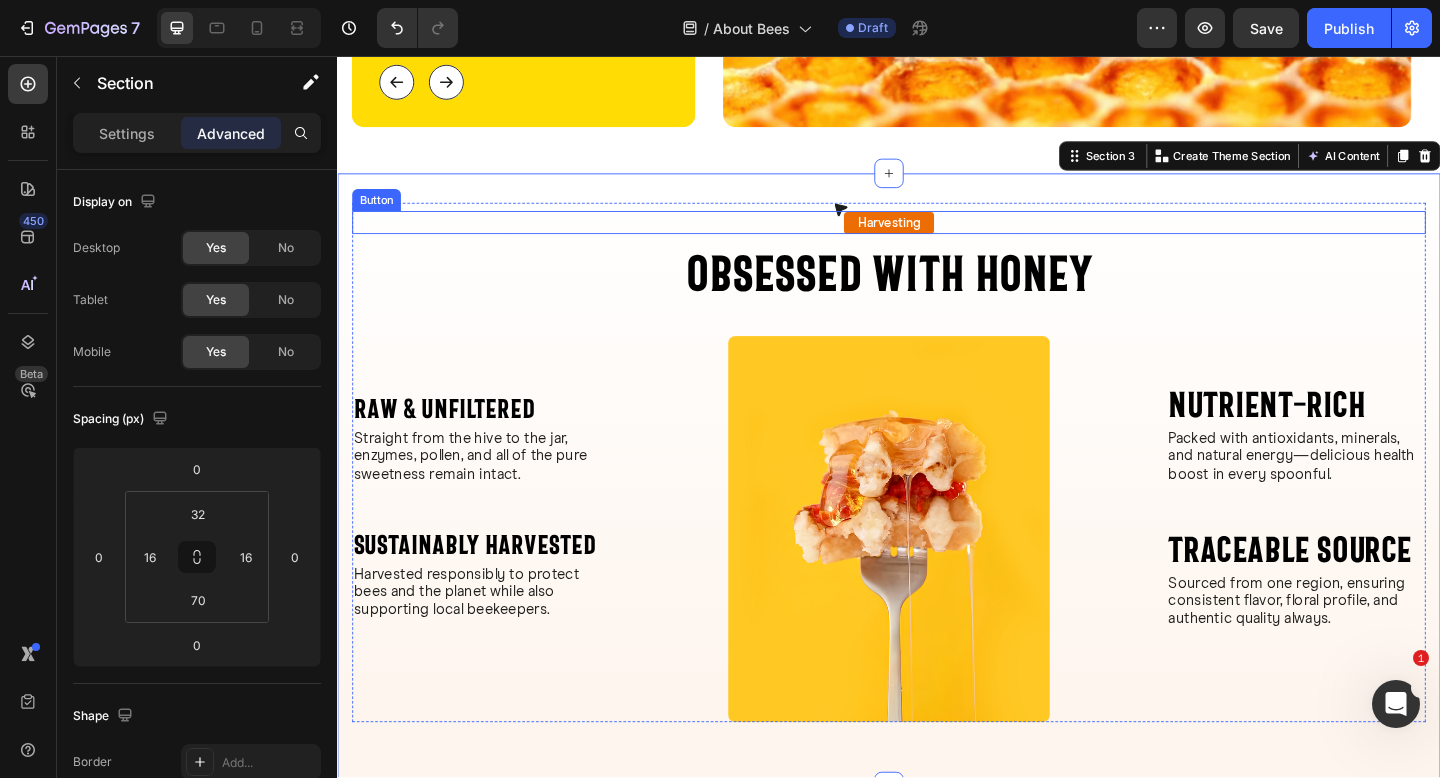 click on "Harvesting Button" at bounding box center [937, 238] 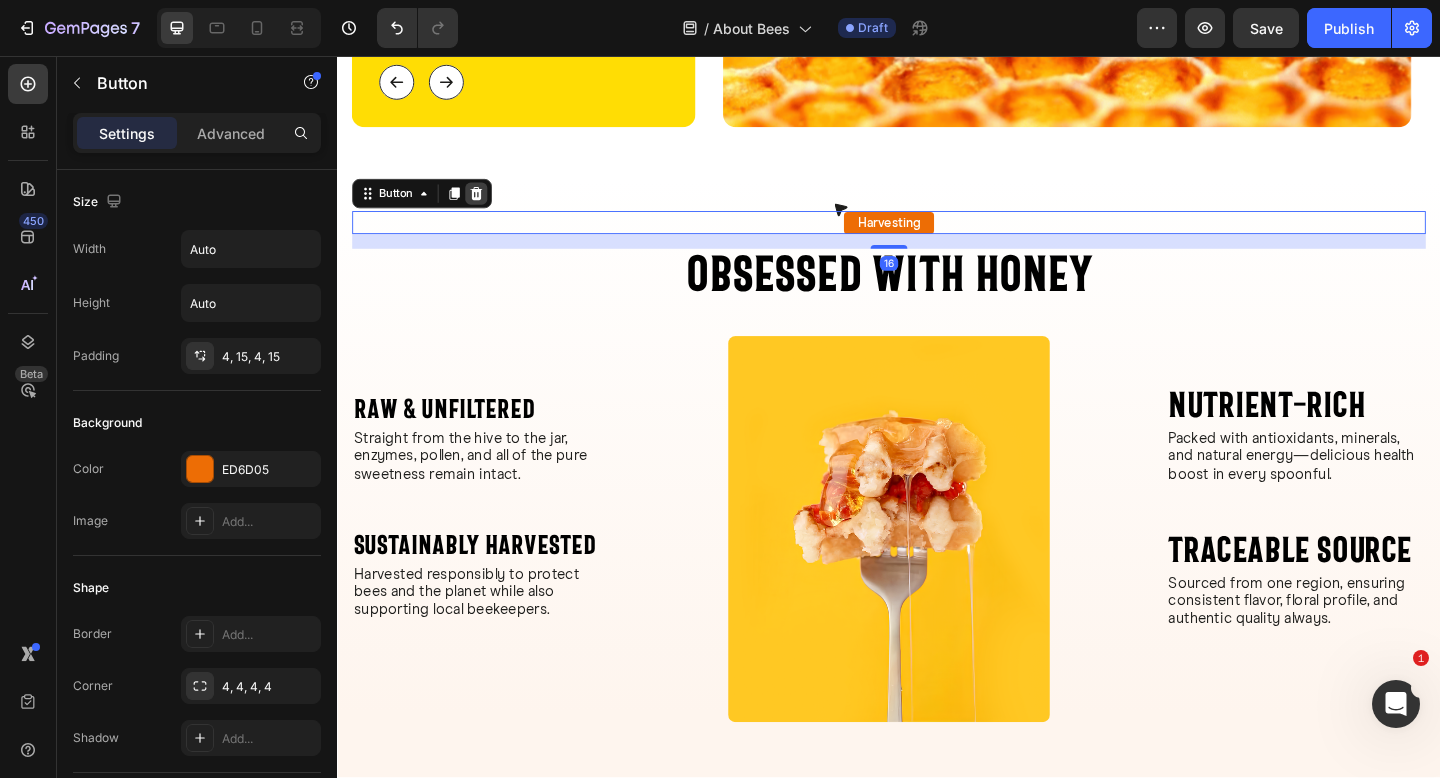 click 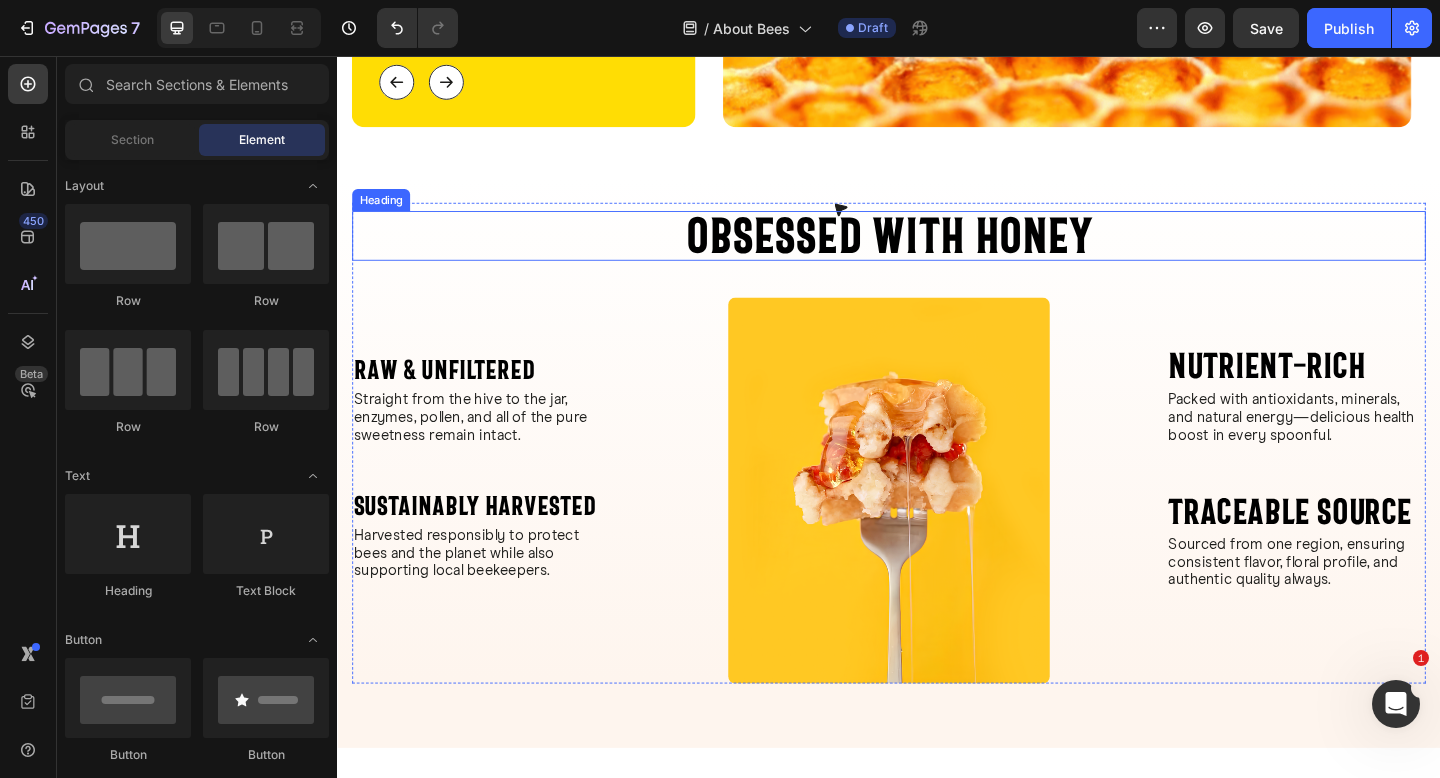 click on "OBSESSED WITH HONEY" at bounding box center [937, 252] 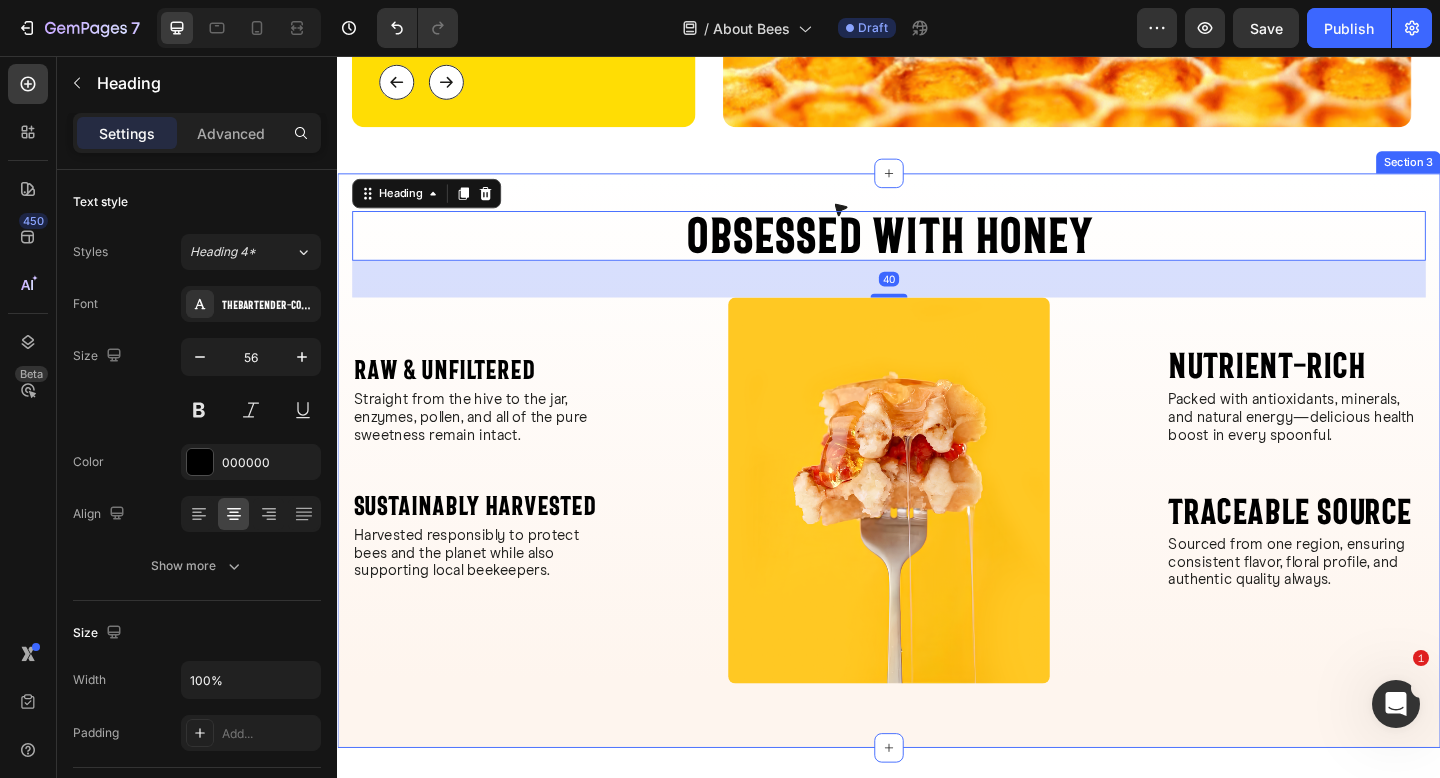 click on "Heading" at bounding box center (434, 206) 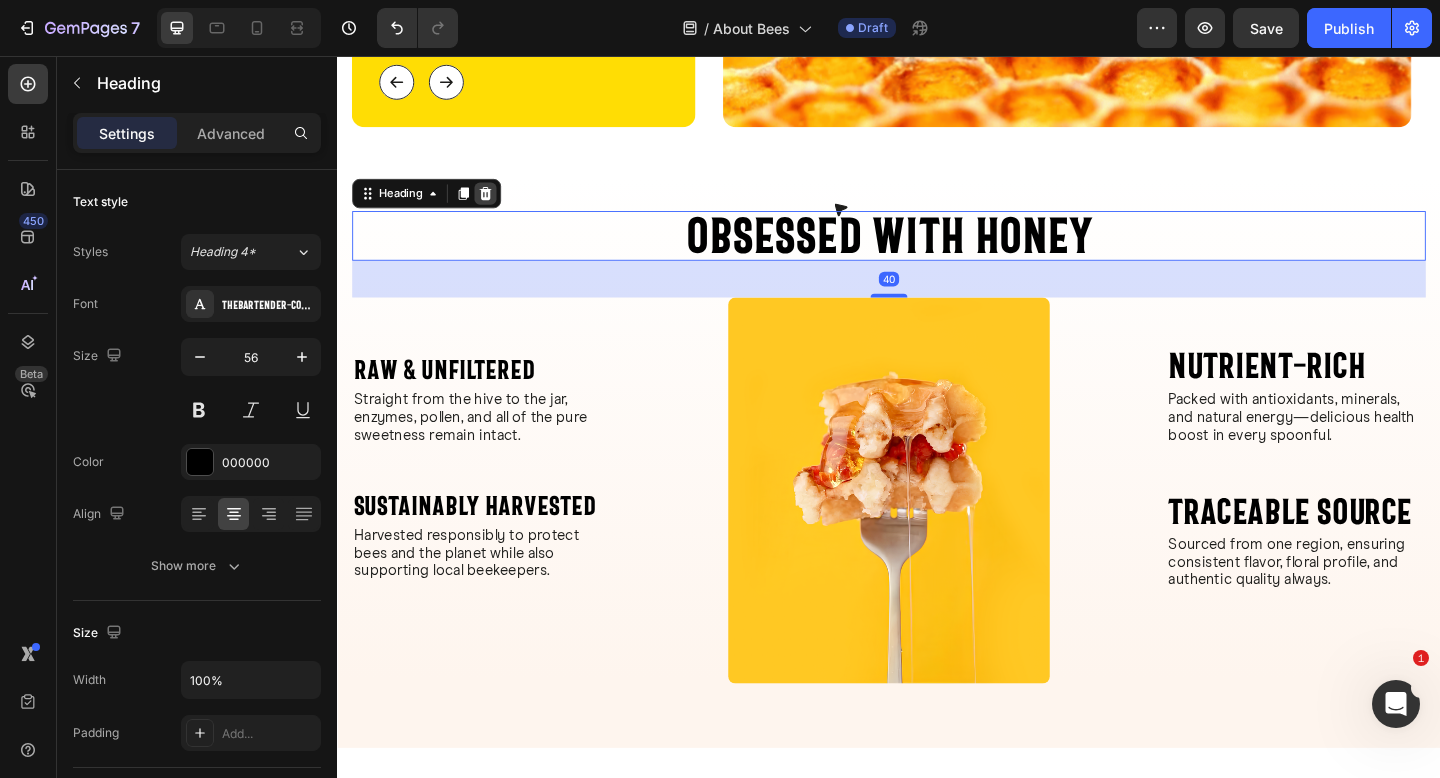 click 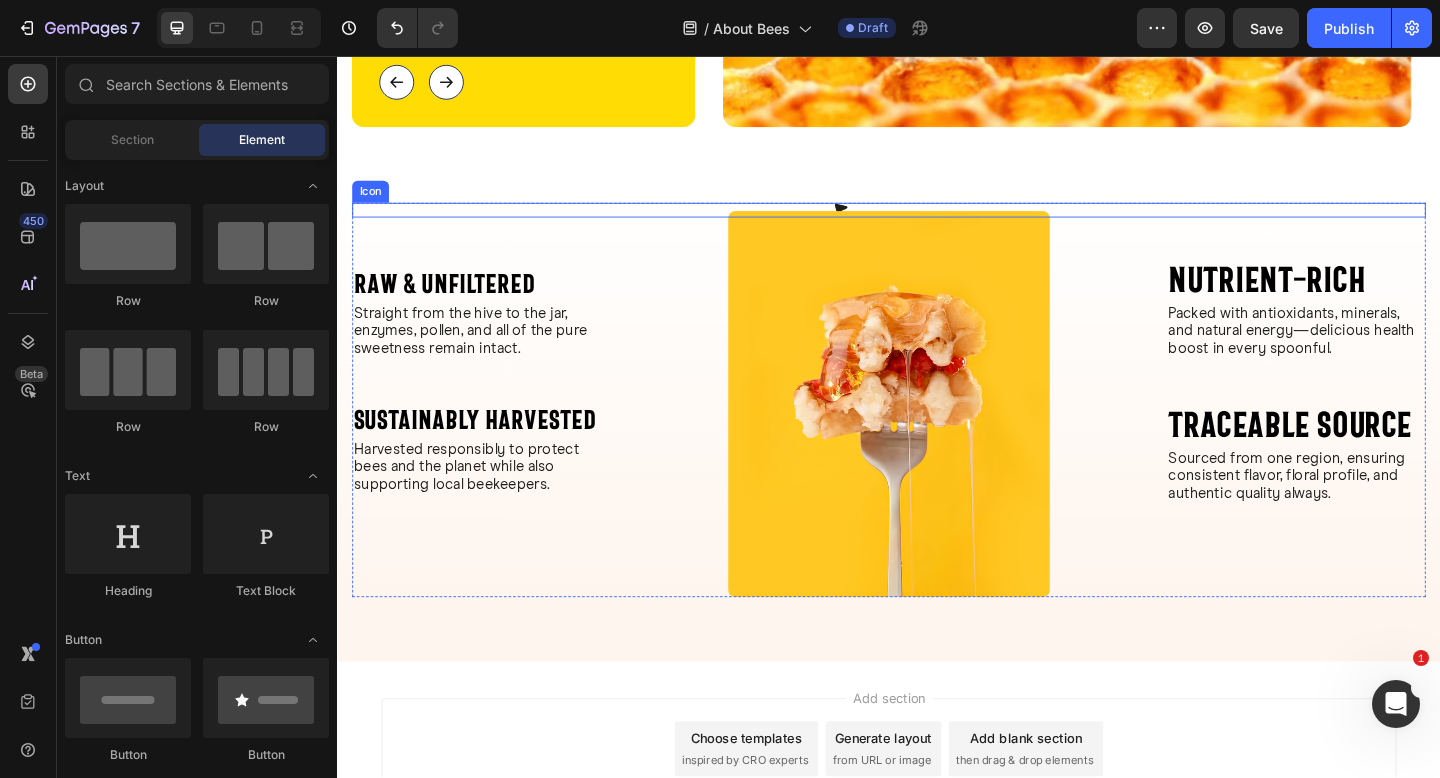 click on "Icon" at bounding box center (937, 224) 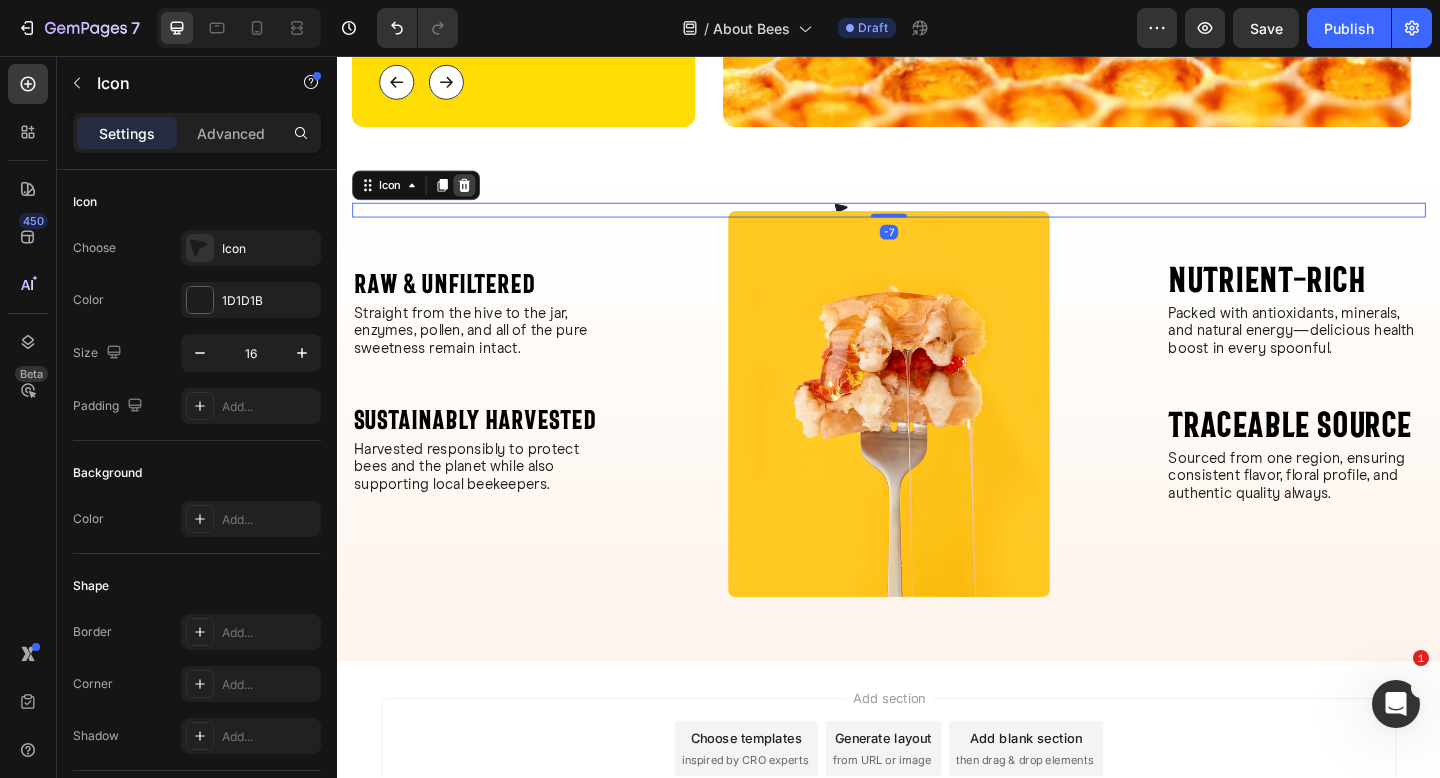 click 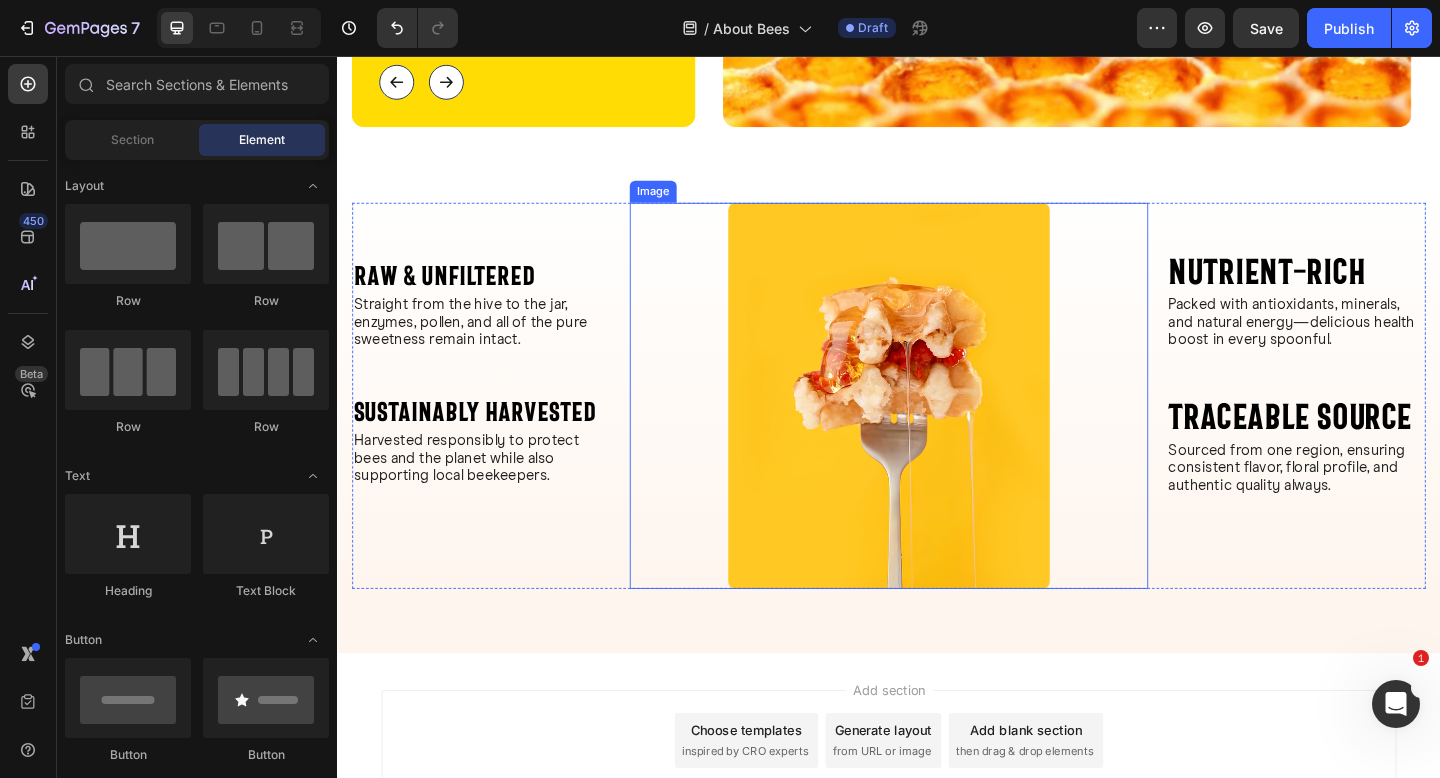 click at bounding box center (937, 426) 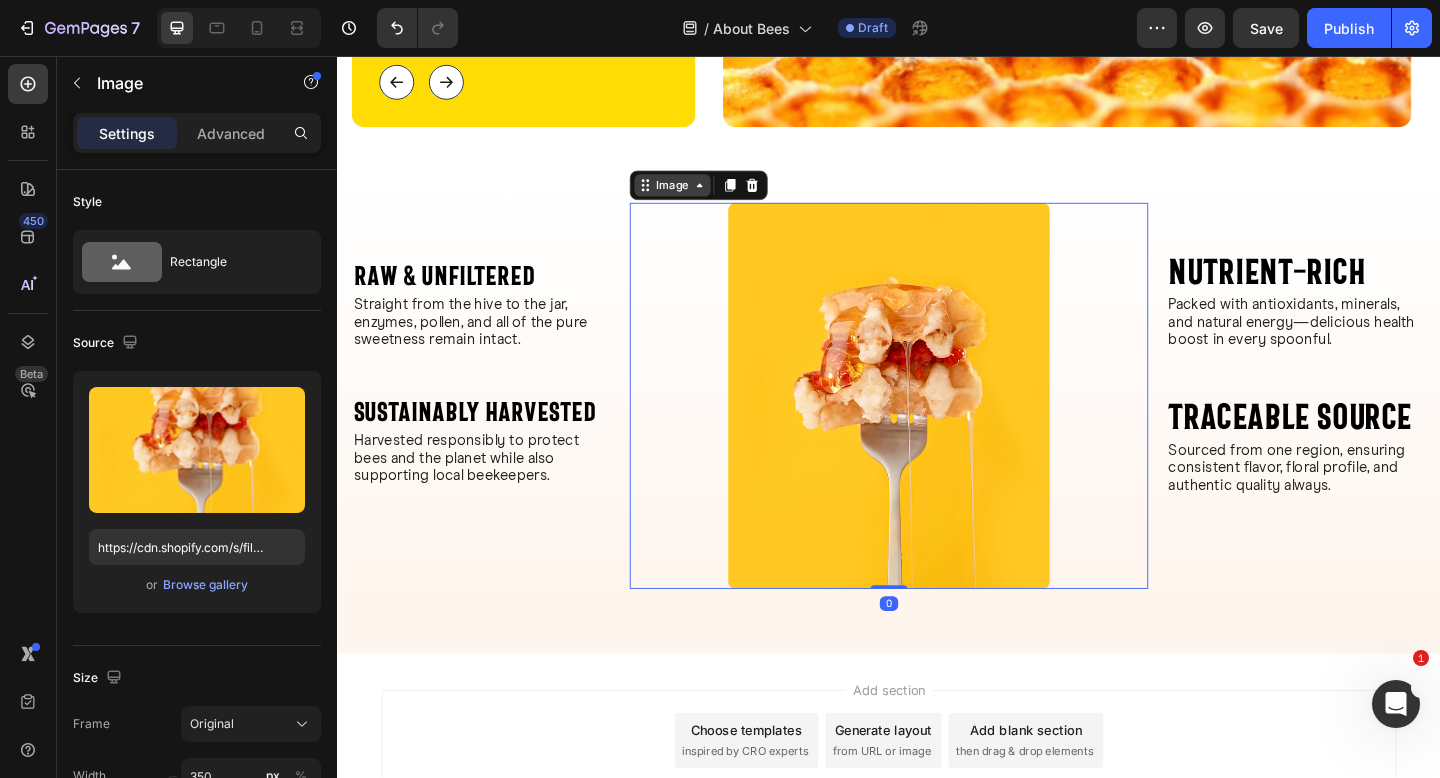 click on "Image" at bounding box center [701, 197] 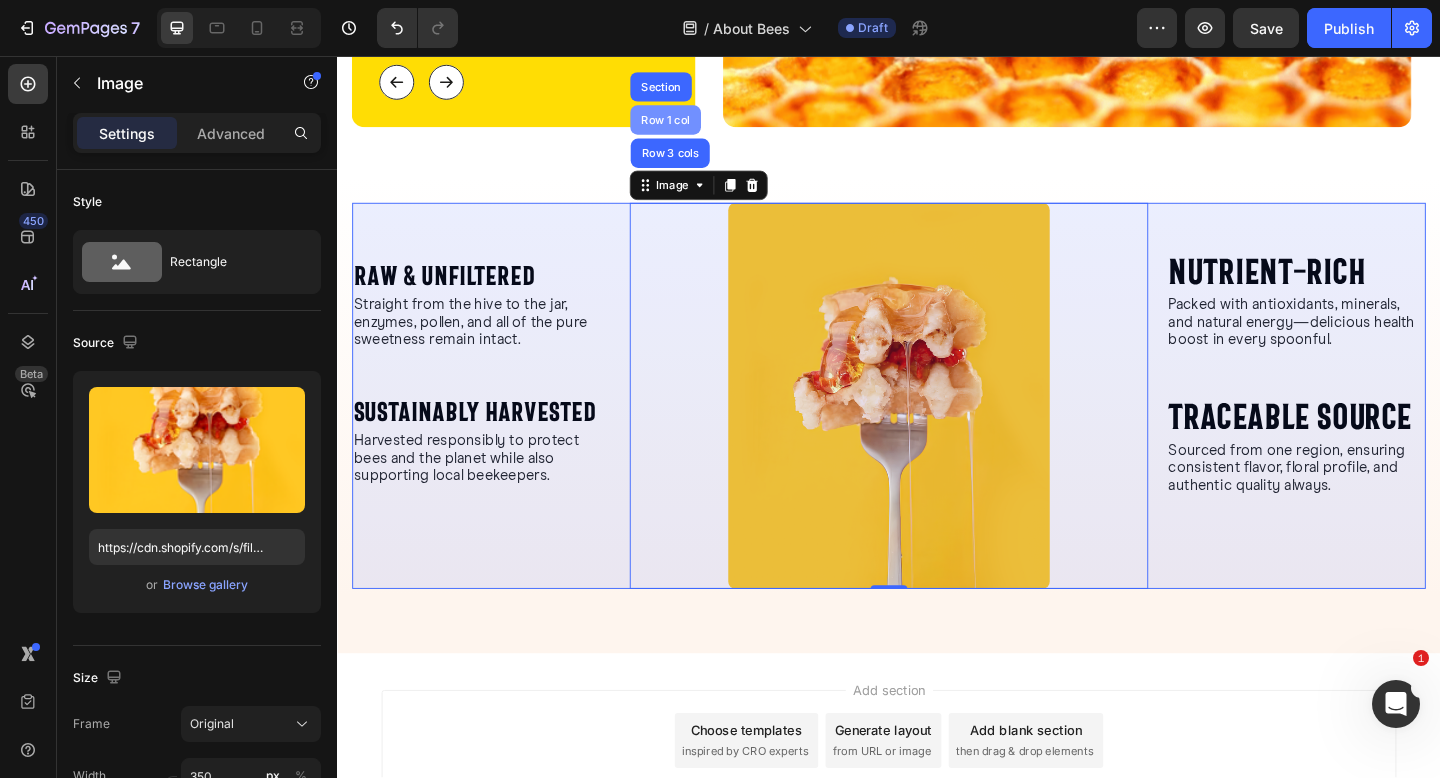 click on "Row 1 col" at bounding box center [694, 126] 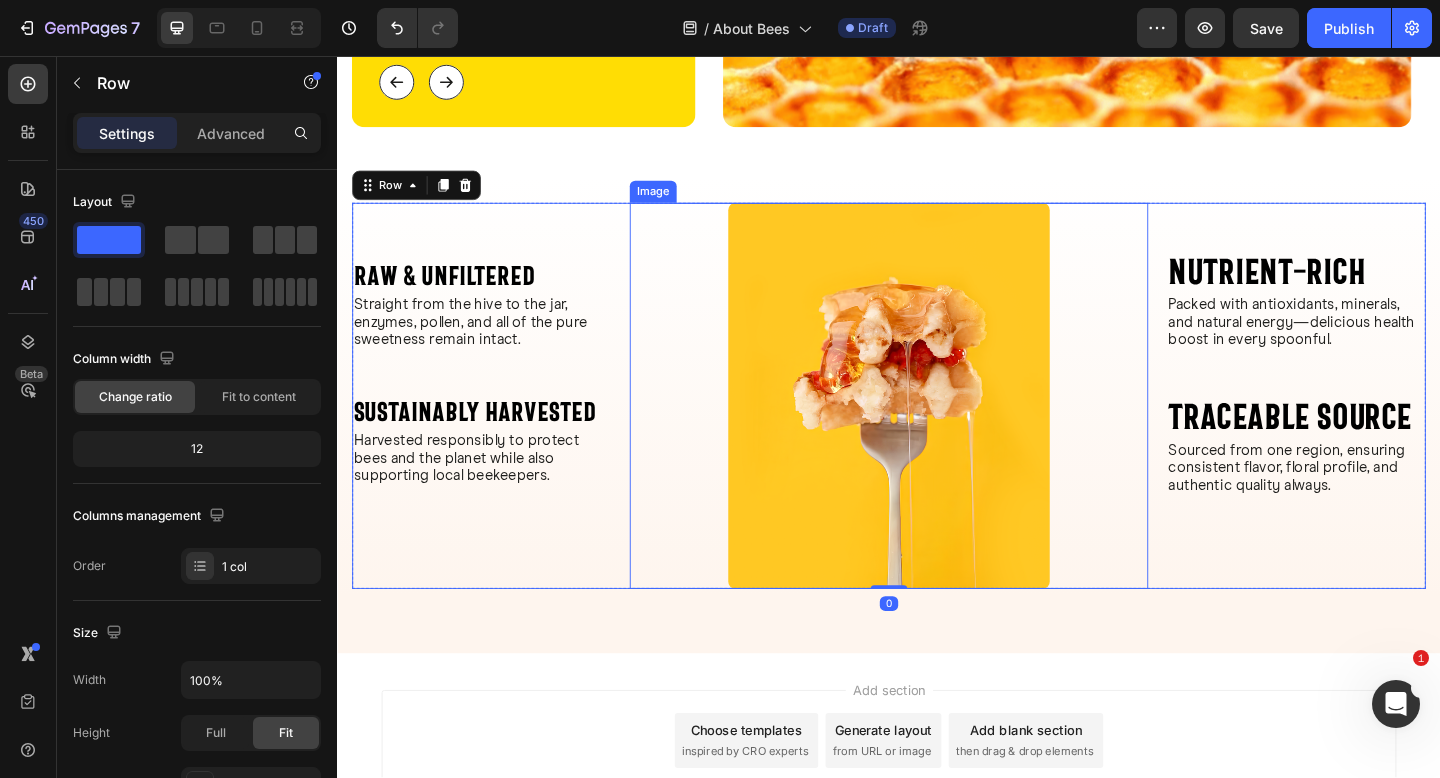 click at bounding box center (937, 426) 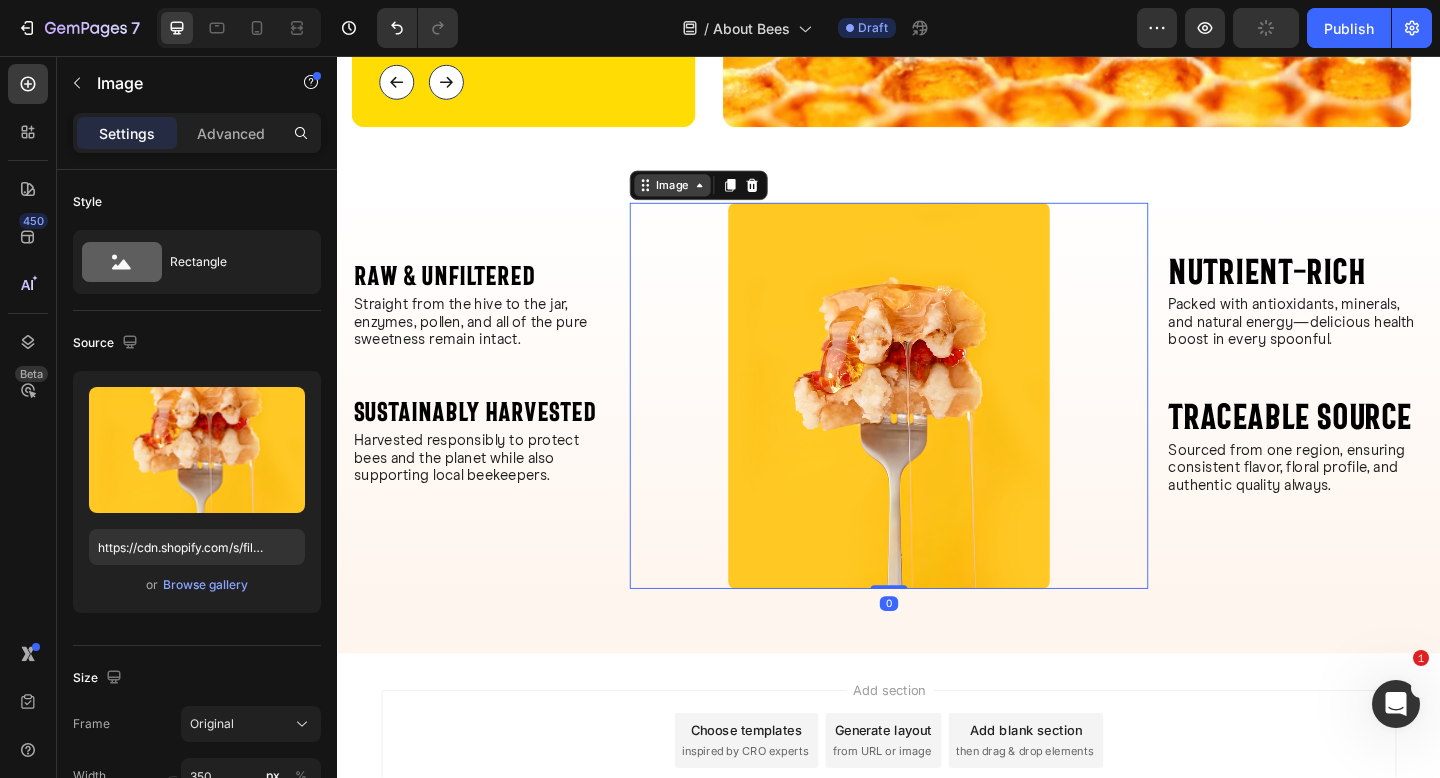 click on "Image" at bounding box center (701, 197) 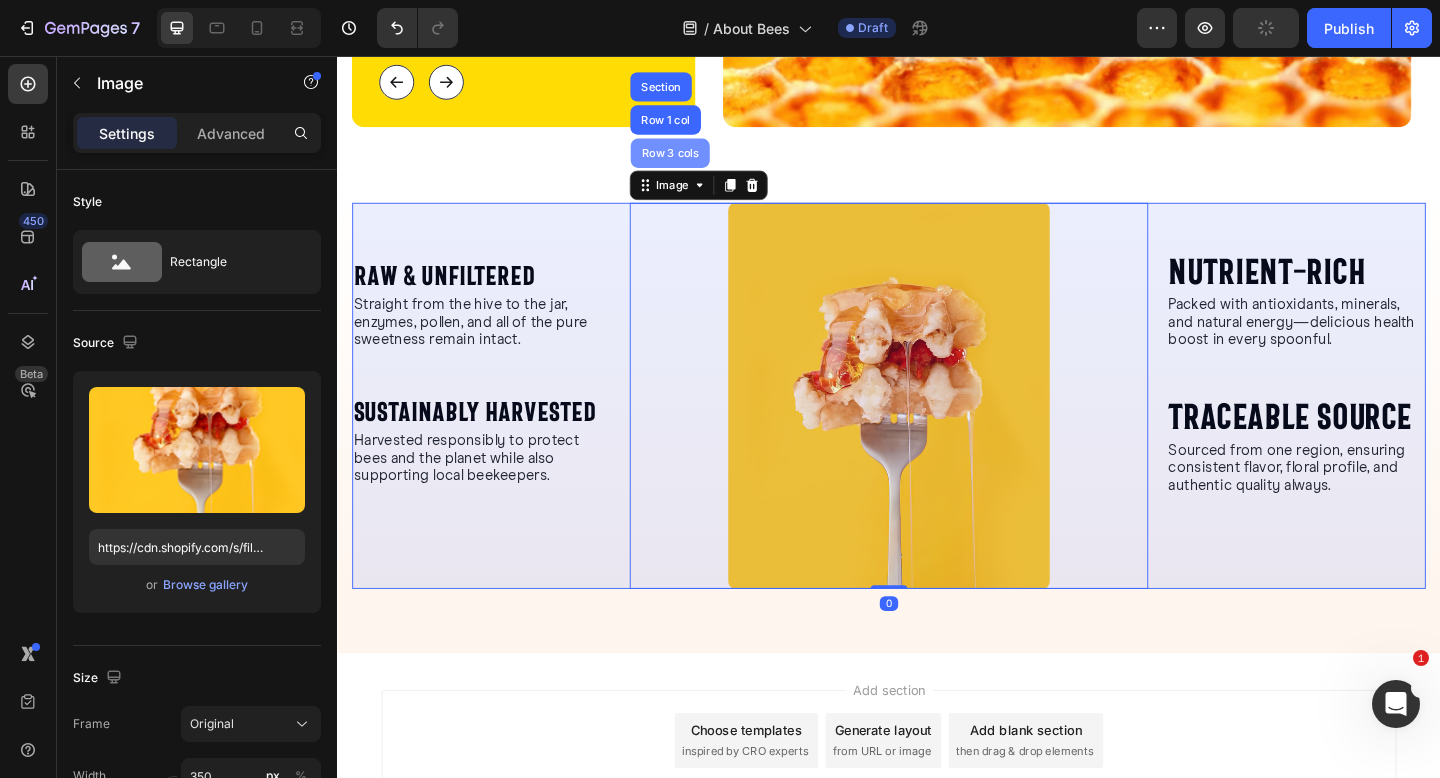 click on "Row 3 cols" at bounding box center (699, 162) 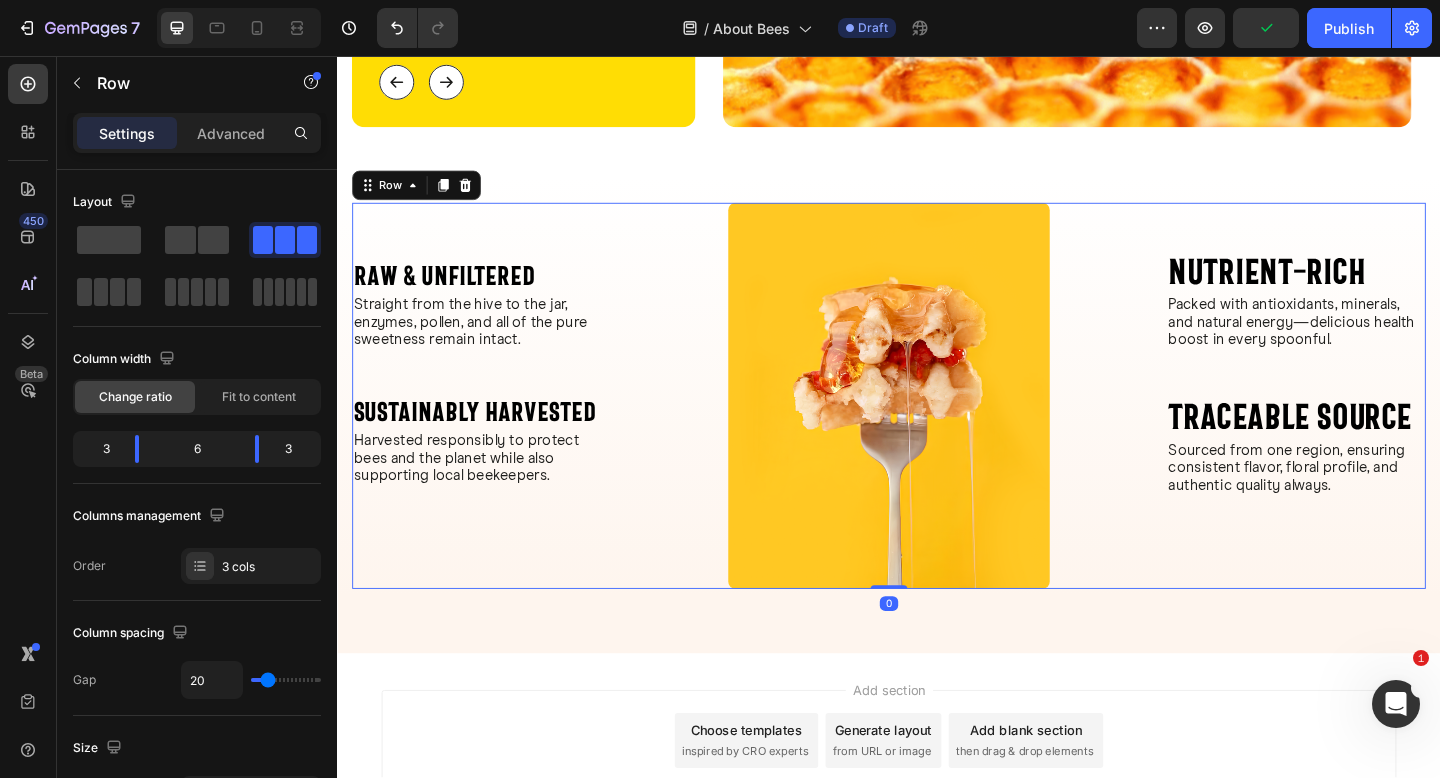 click 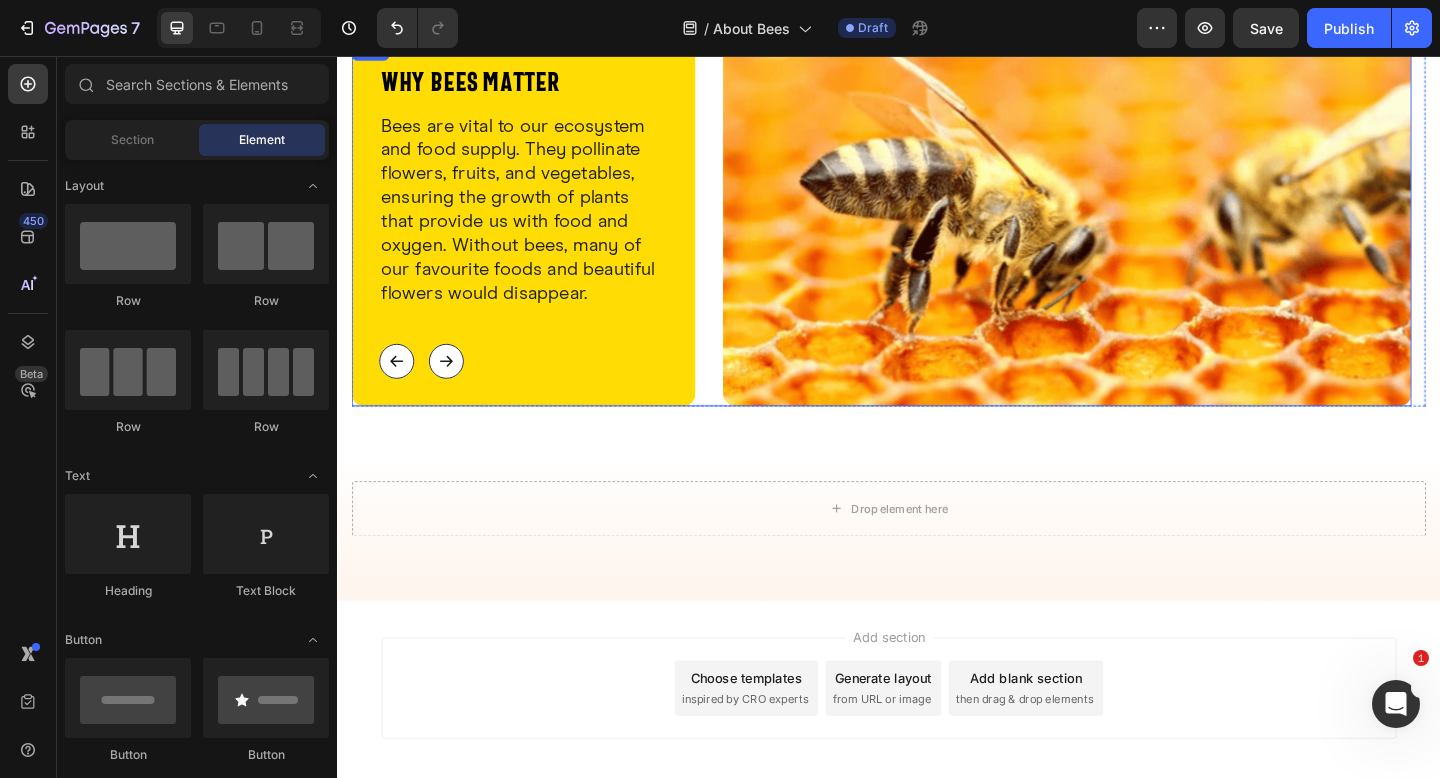 scroll, scrollTop: 929, scrollLeft: 0, axis: vertical 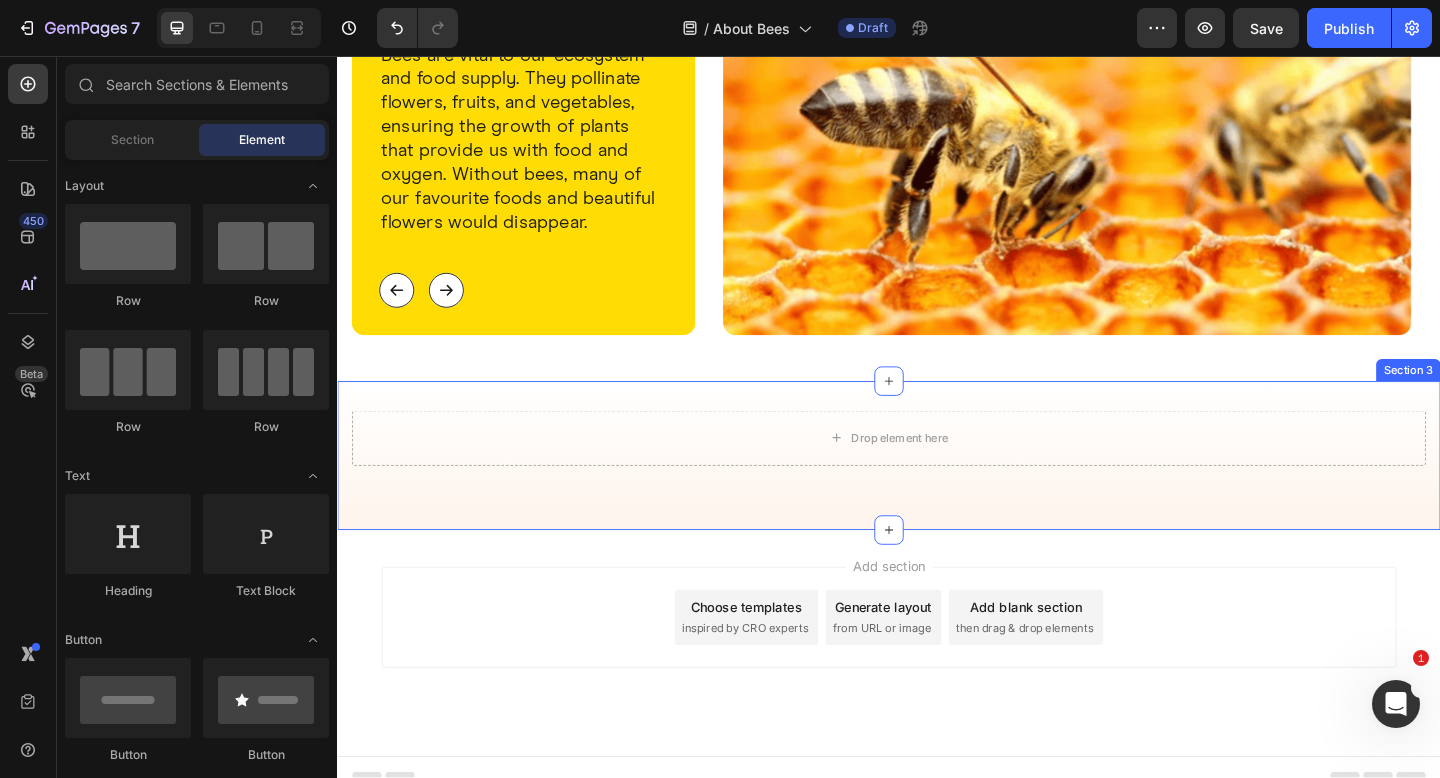 click on "Drop element here Row Section 3" at bounding box center (937, 491) 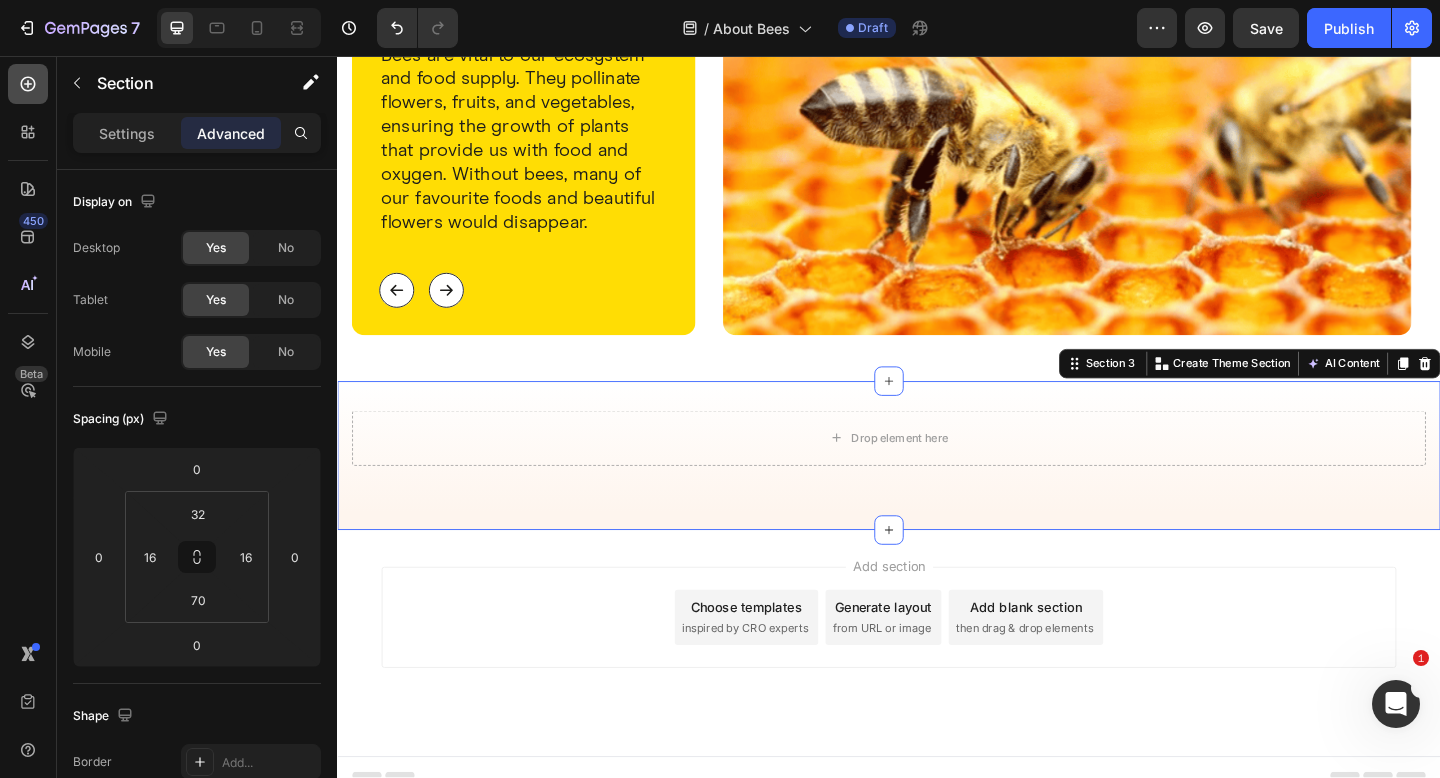 click 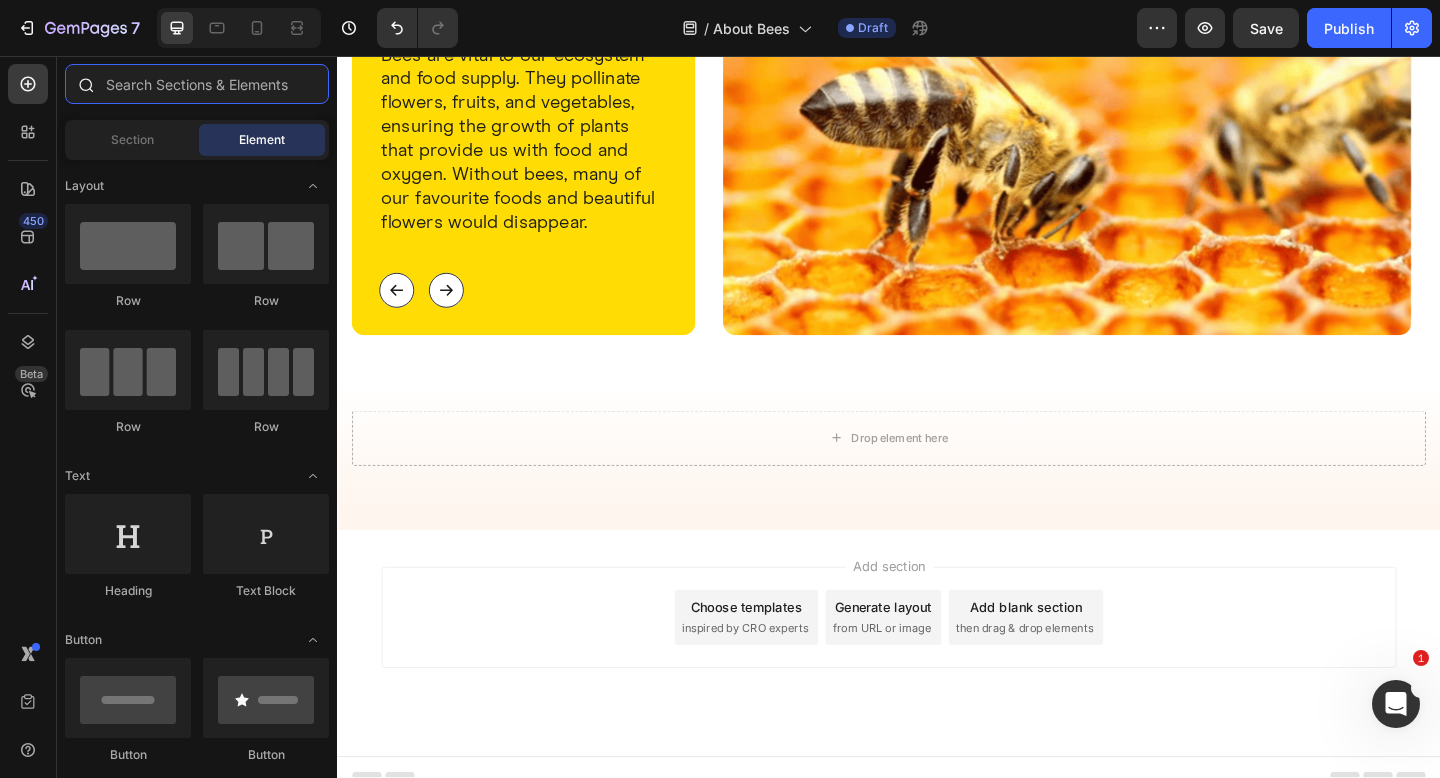 click at bounding box center (197, 84) 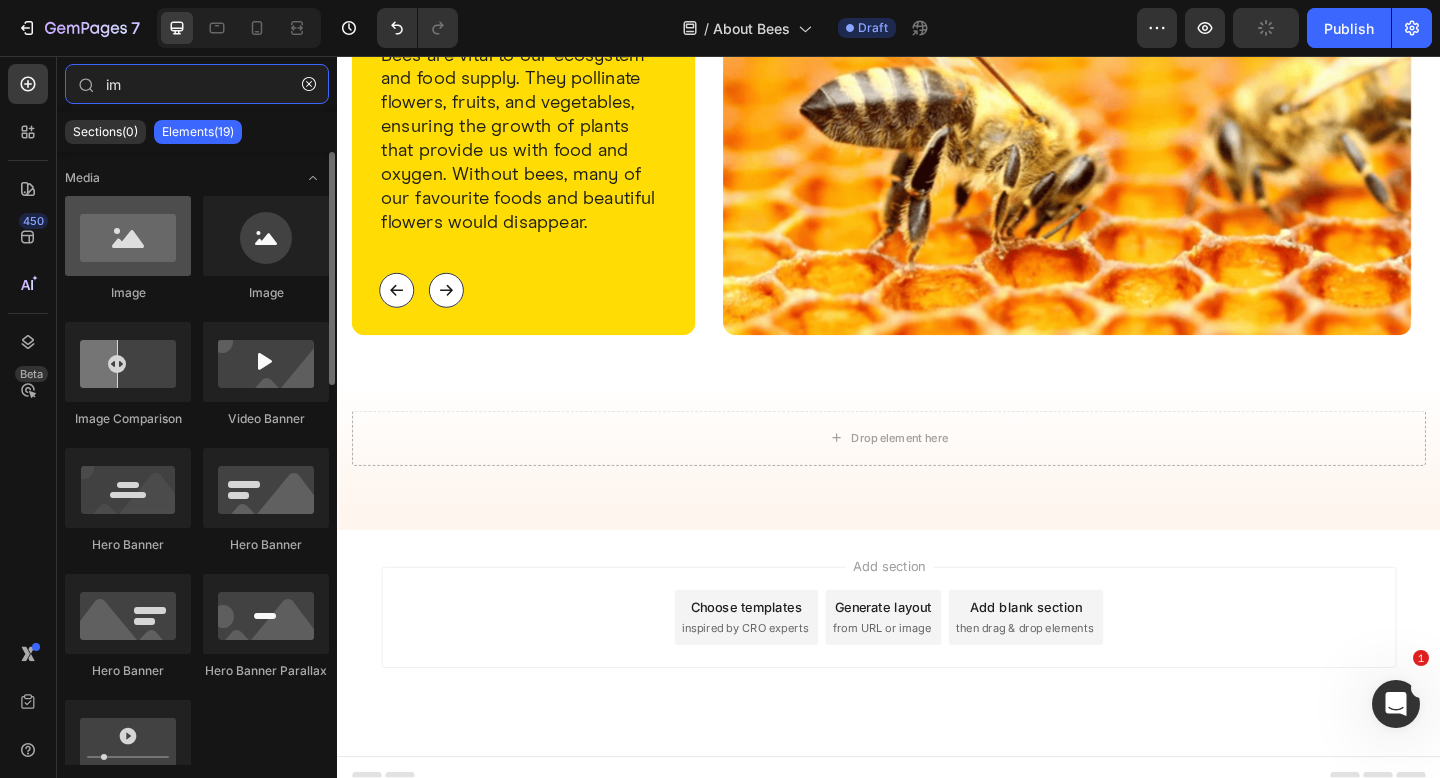 type on "im" 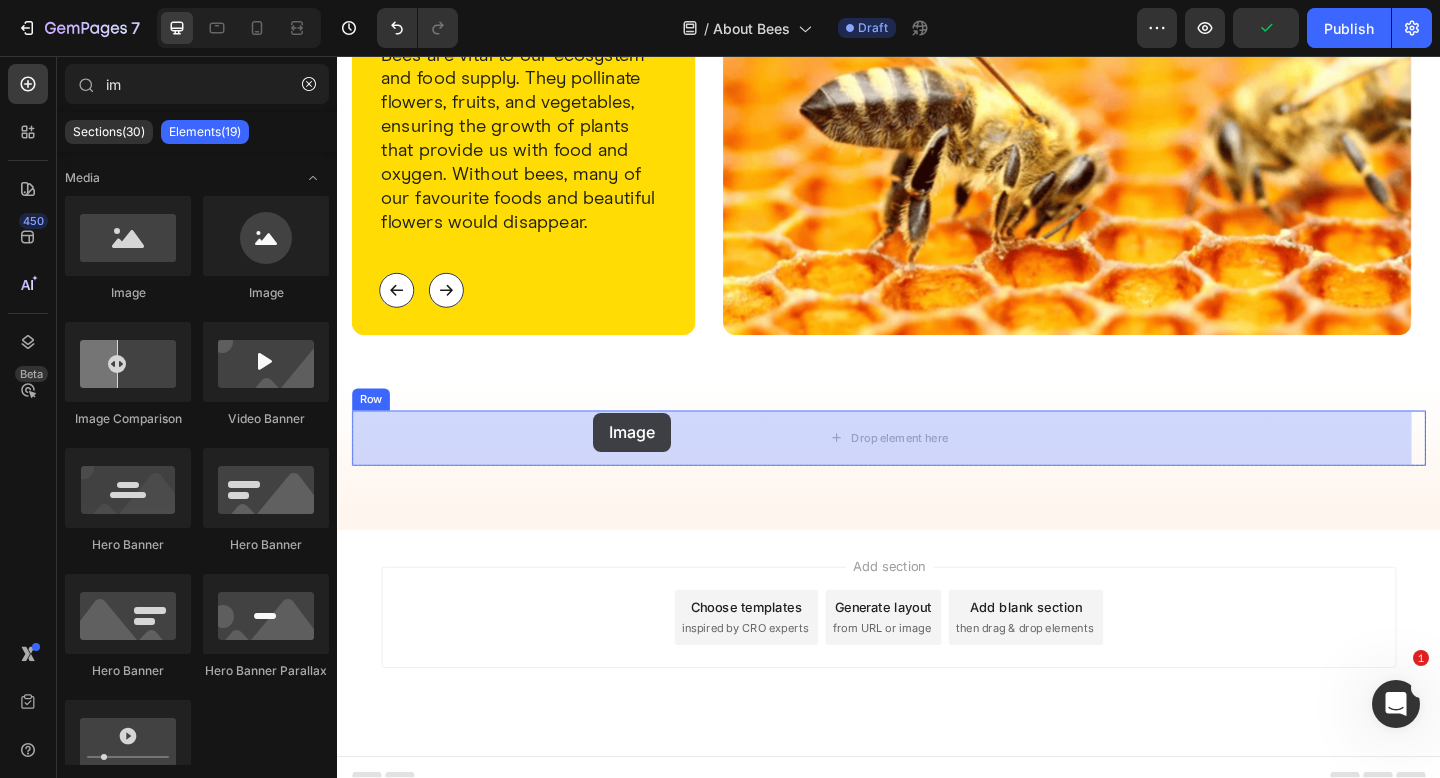 drag, startPoint x: 494, startPoint y: 297, endPoint x: 597, endPoint y: 438, distance: 174.61386 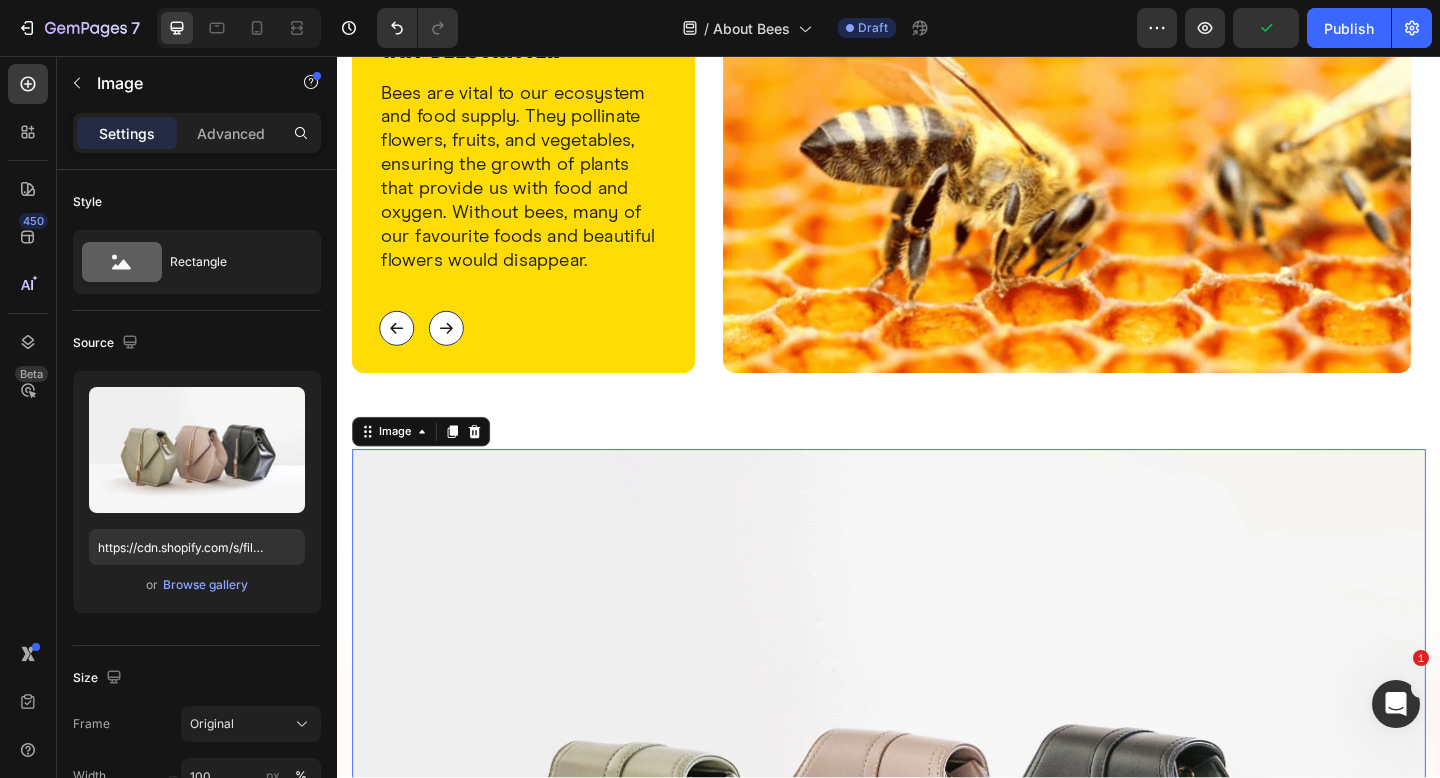 scroll, scrollTop: 929, scrollLeft: 0, axis: vertical 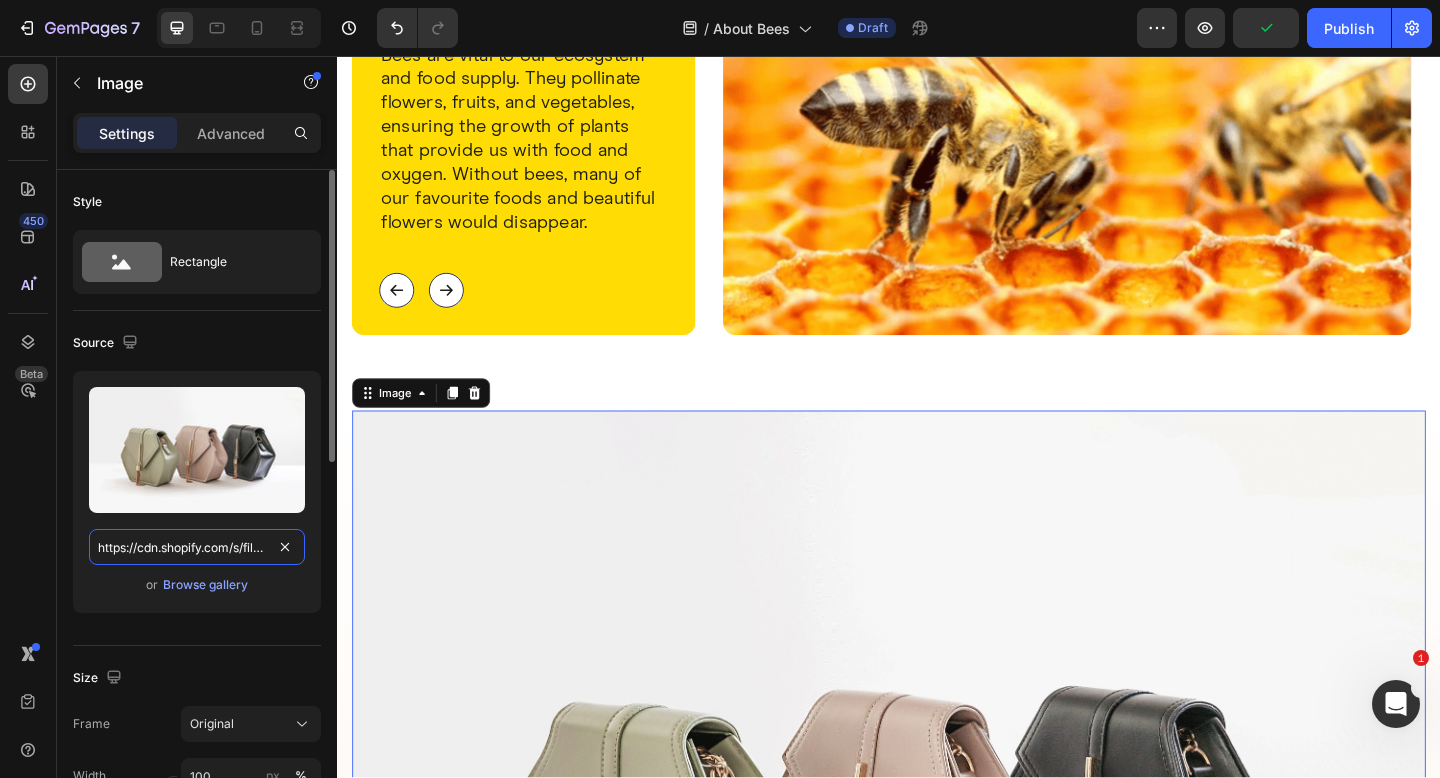 click on "https://cdn.shopify.com/s/files/1/2005/9307/files/image_demo.jpg" at bounding box center [197, 547] 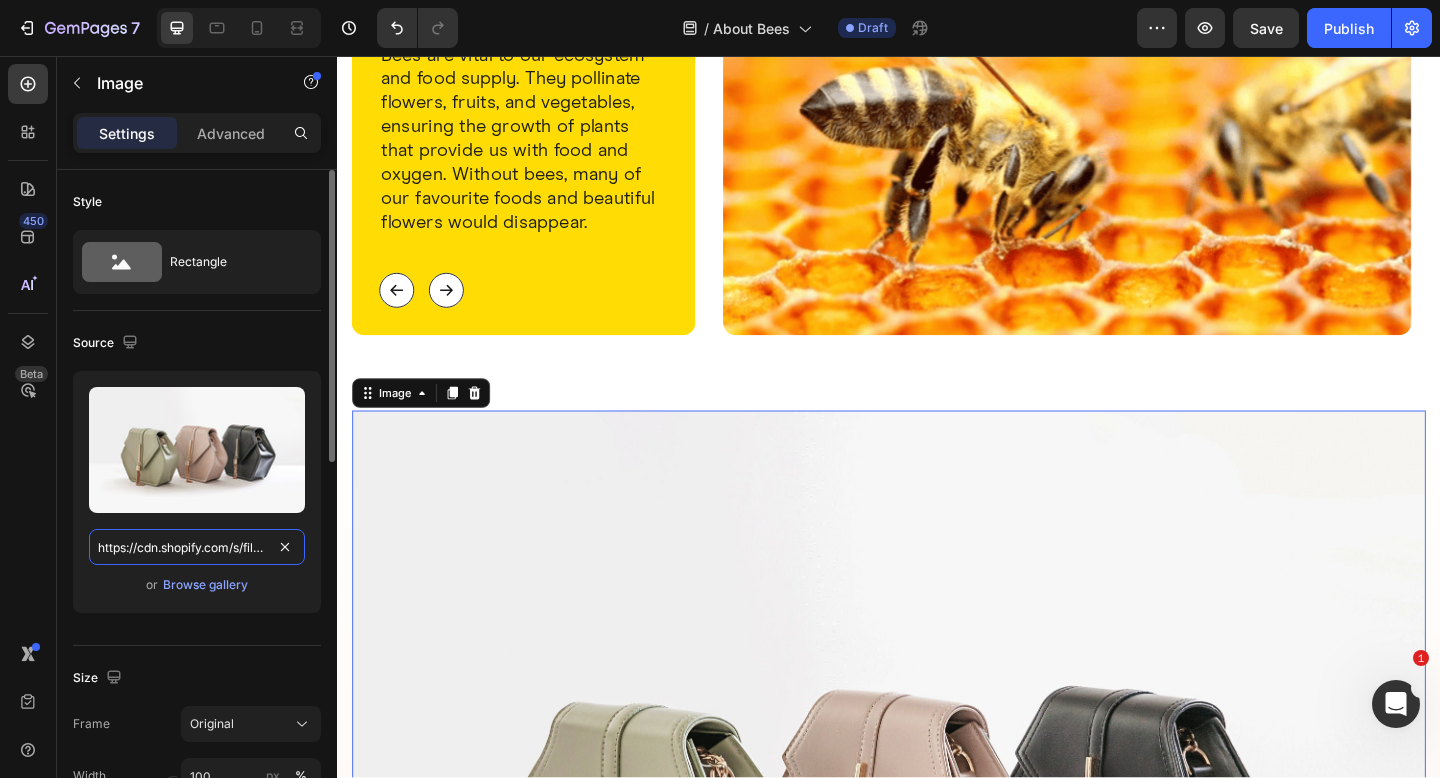 paste on "lovehilltop.com/cdn/shop/files/Beehive.png?v=1715266526&width=1200" 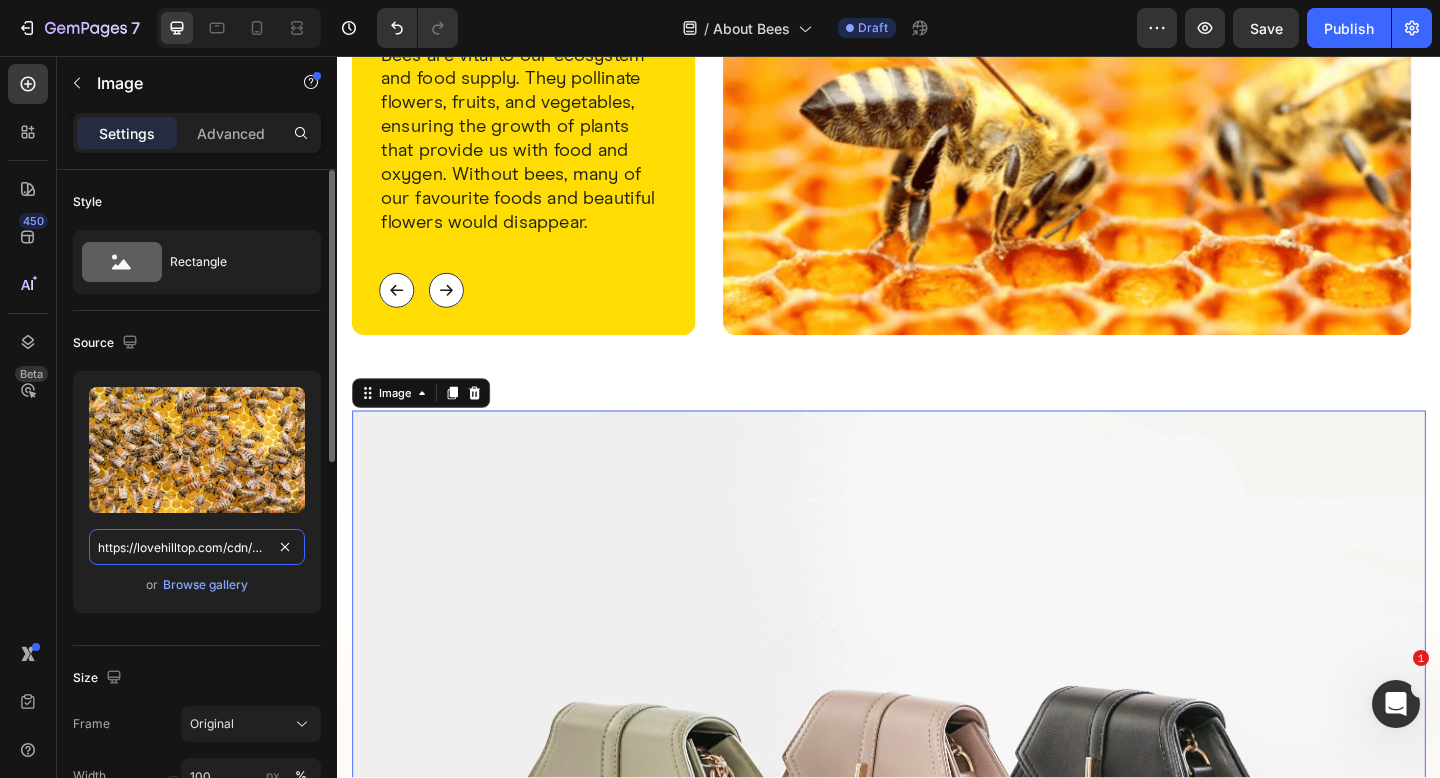 scroll, scrollTop: 0, scrollLeft: 283, axis: horizontal 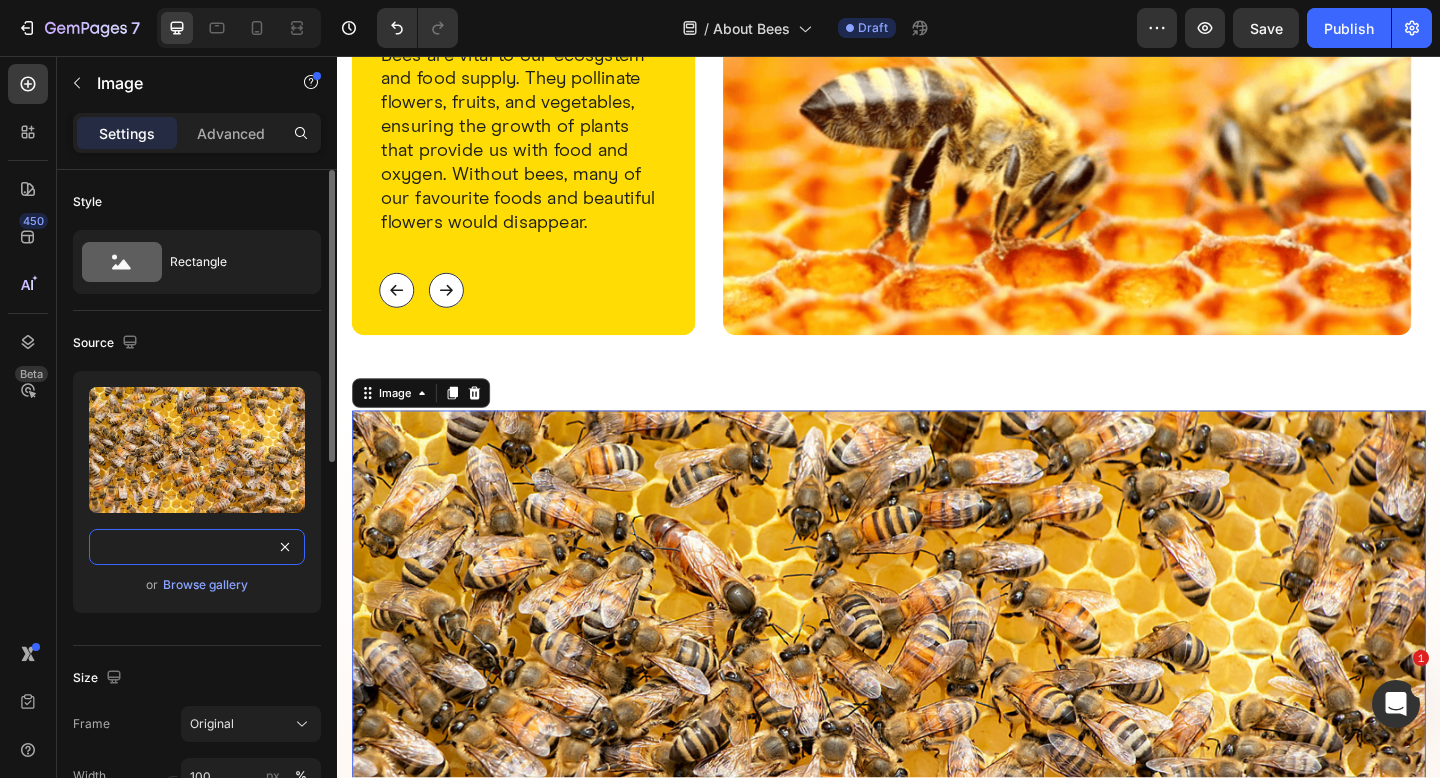 click on "https://lovehilltop.com/cdn/shop/files/Beehive.png?v=1715266526&width=1200" at bounding box center (197, 547) 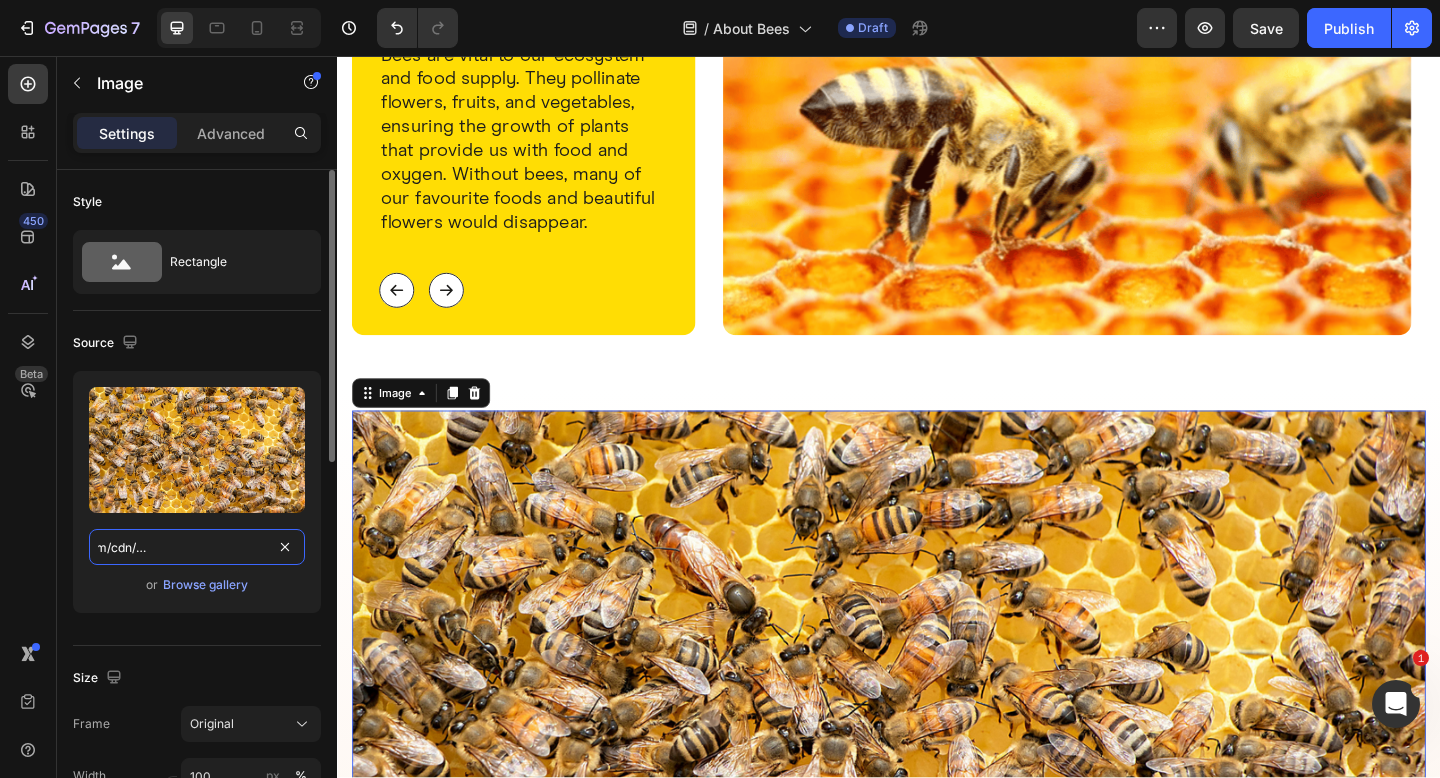 scroll, scrollTop: 0, scrollLeft: 121, axis: horizontal 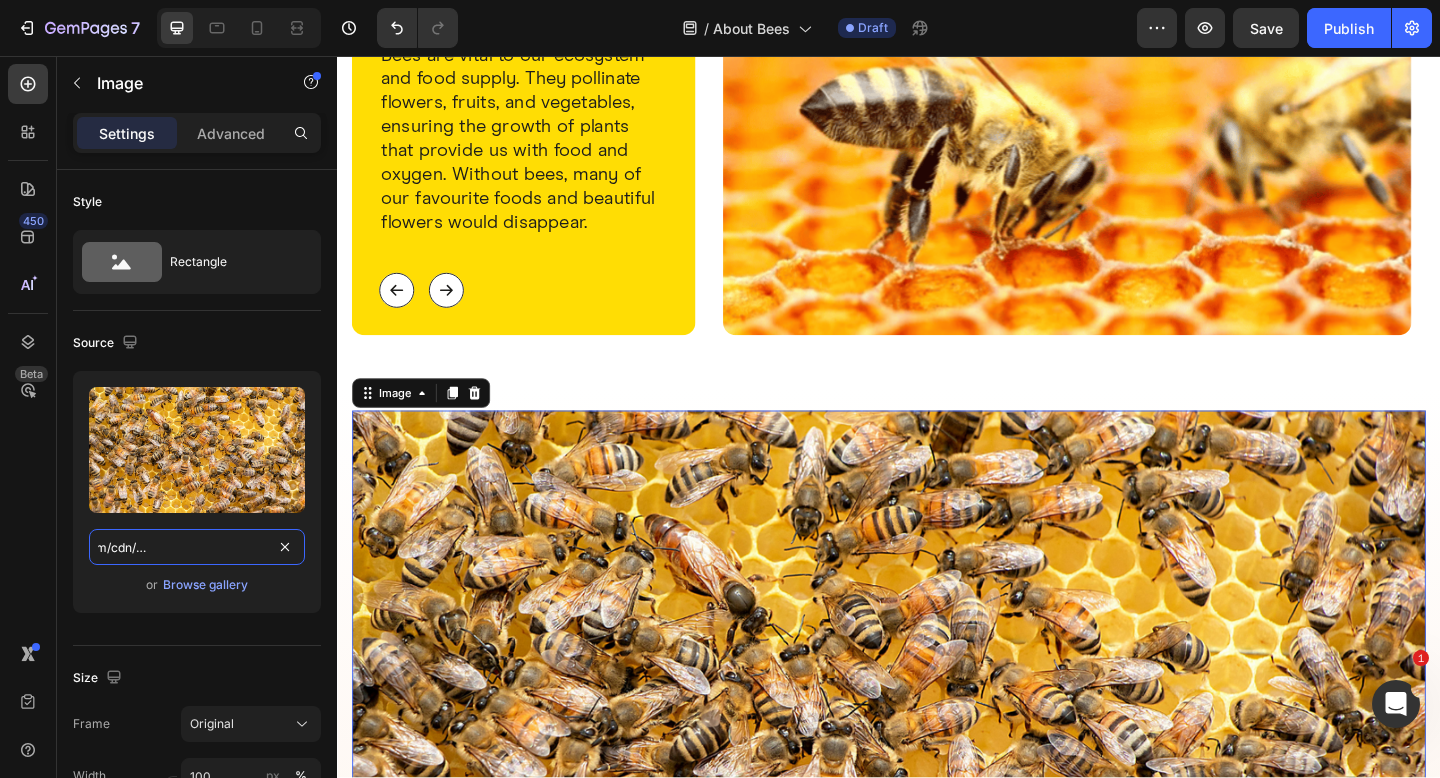 type on "https://lovehilltop.com/cdn/shop/files/Beehive.png" 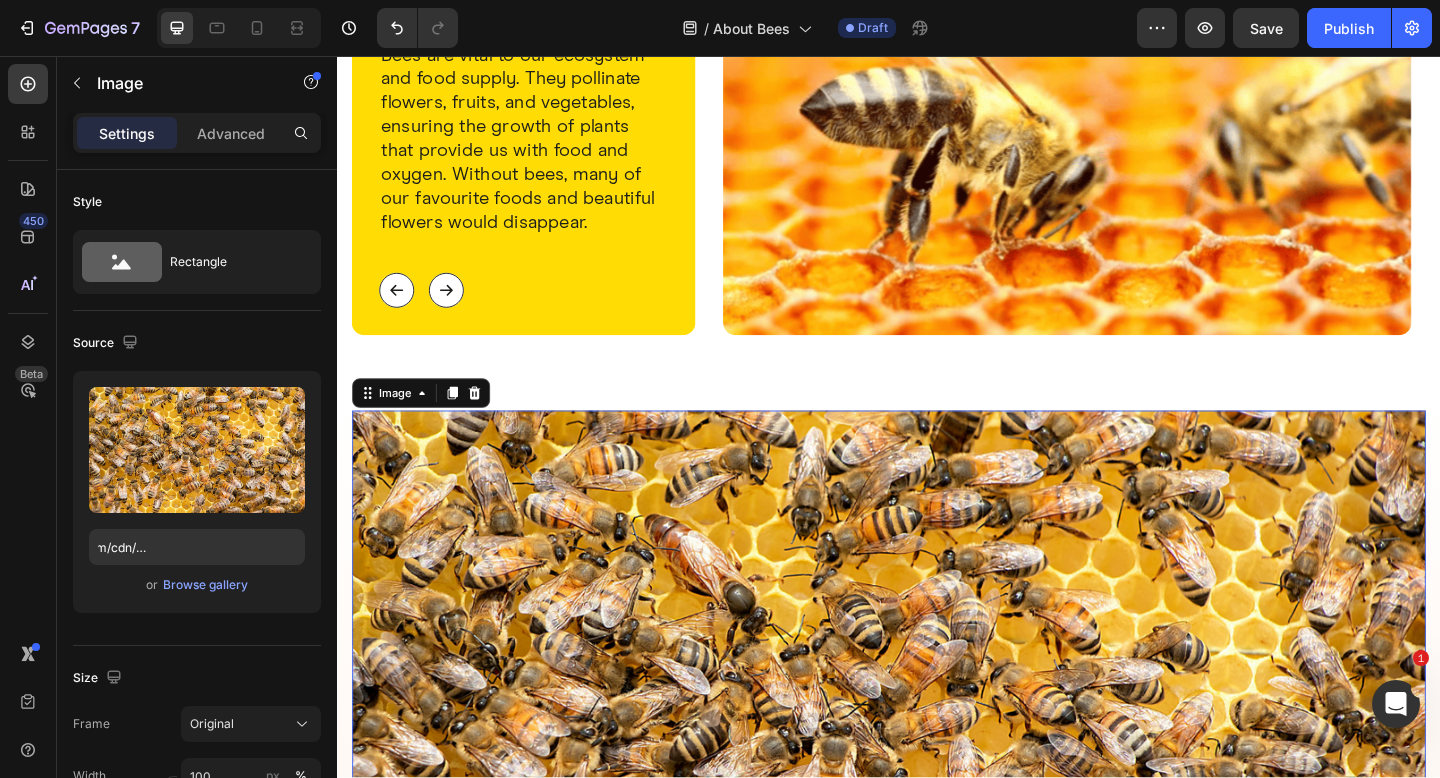 click on "450 Beta" at bounding box center [28, 417] 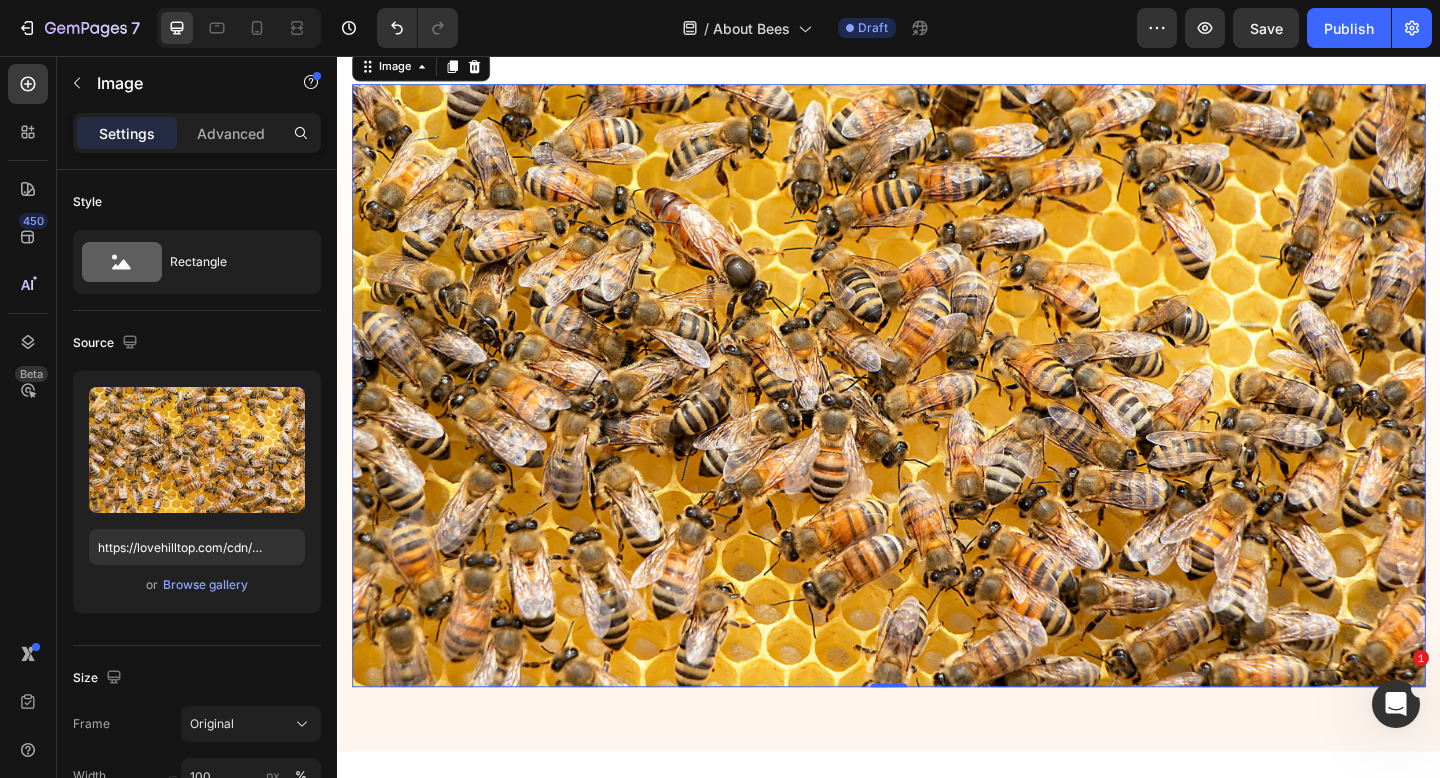 scroll, scrollTop: 1265, scrollLeft: 0, axis: vertical 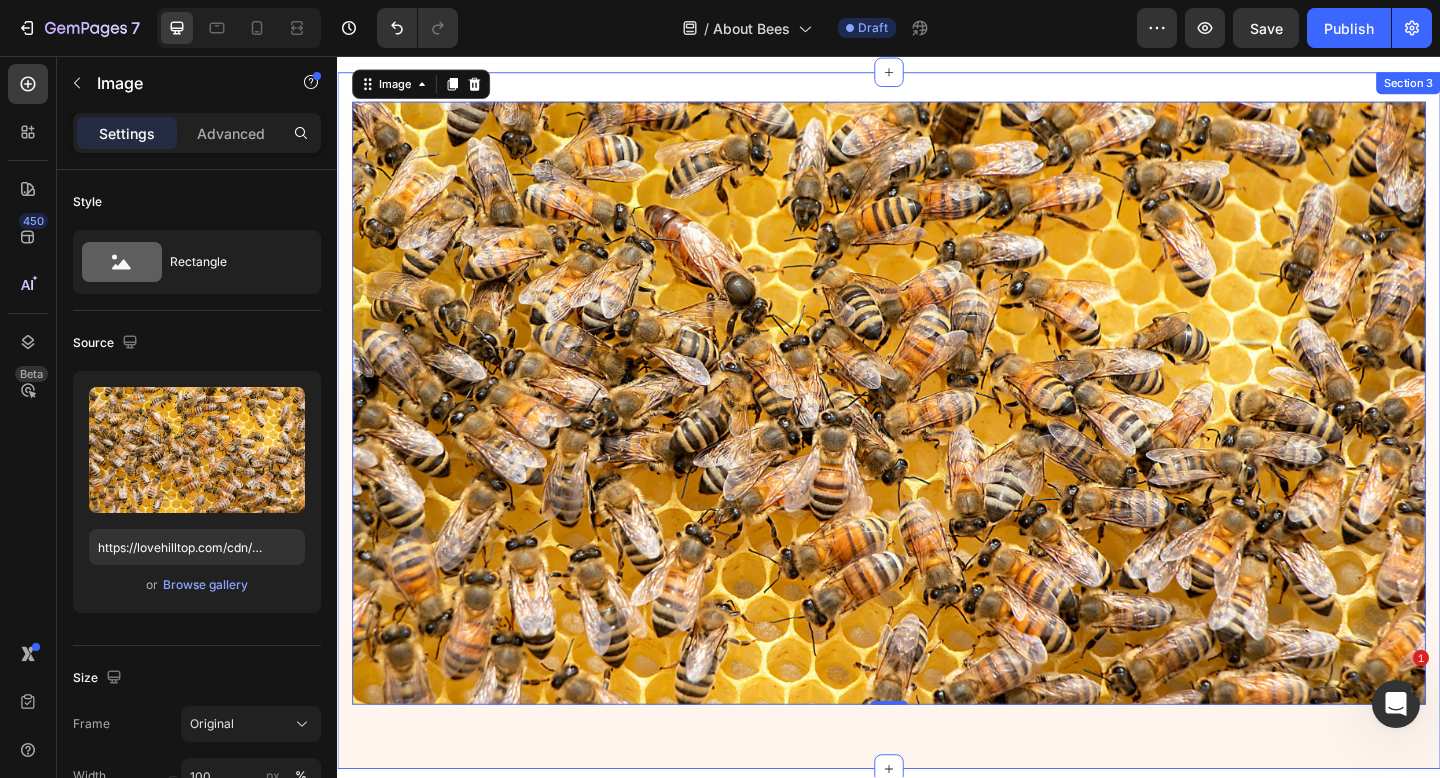 click on "Image   0 Row Section 3" at bounding box center (937, 453) 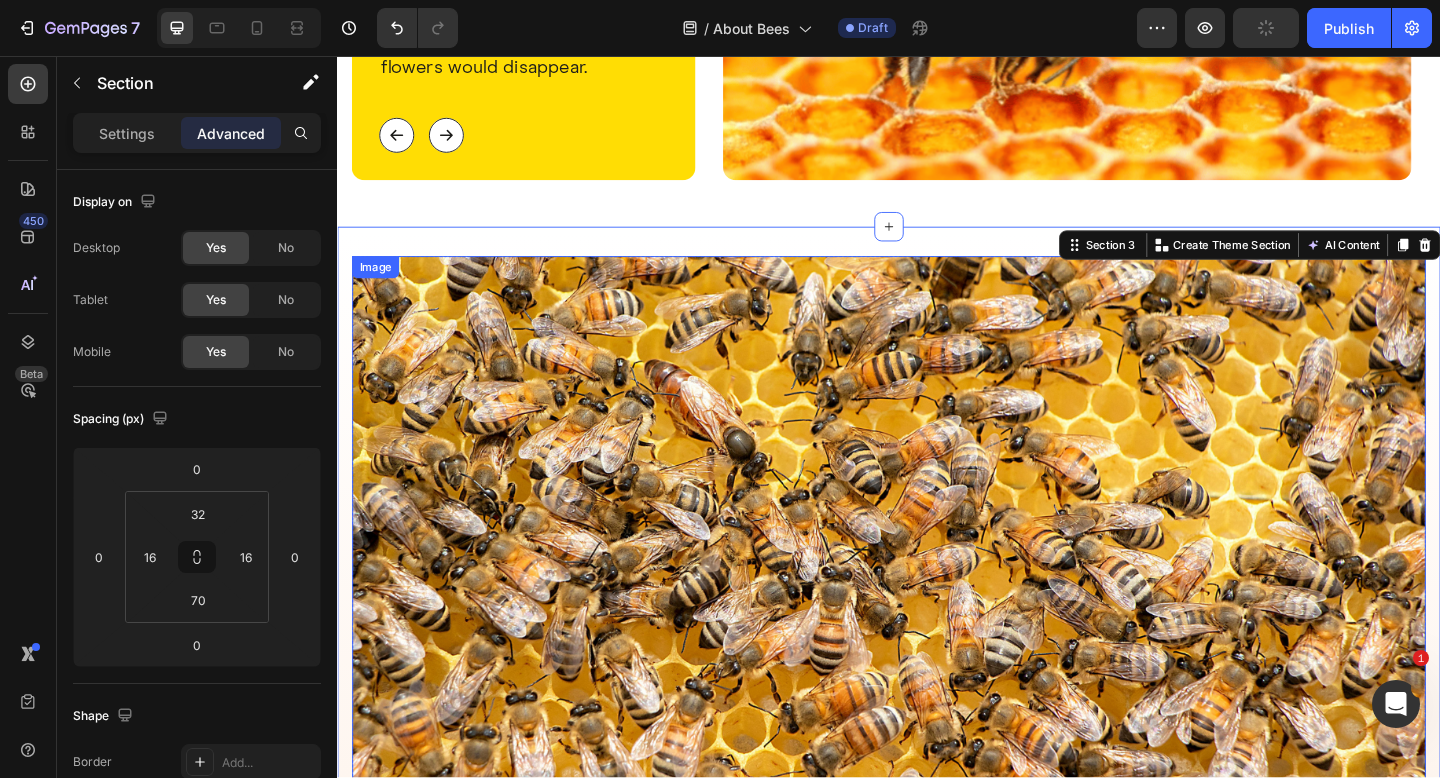 scroll, scrollTop: 1035, scrollLeft: 0, axis: vertical 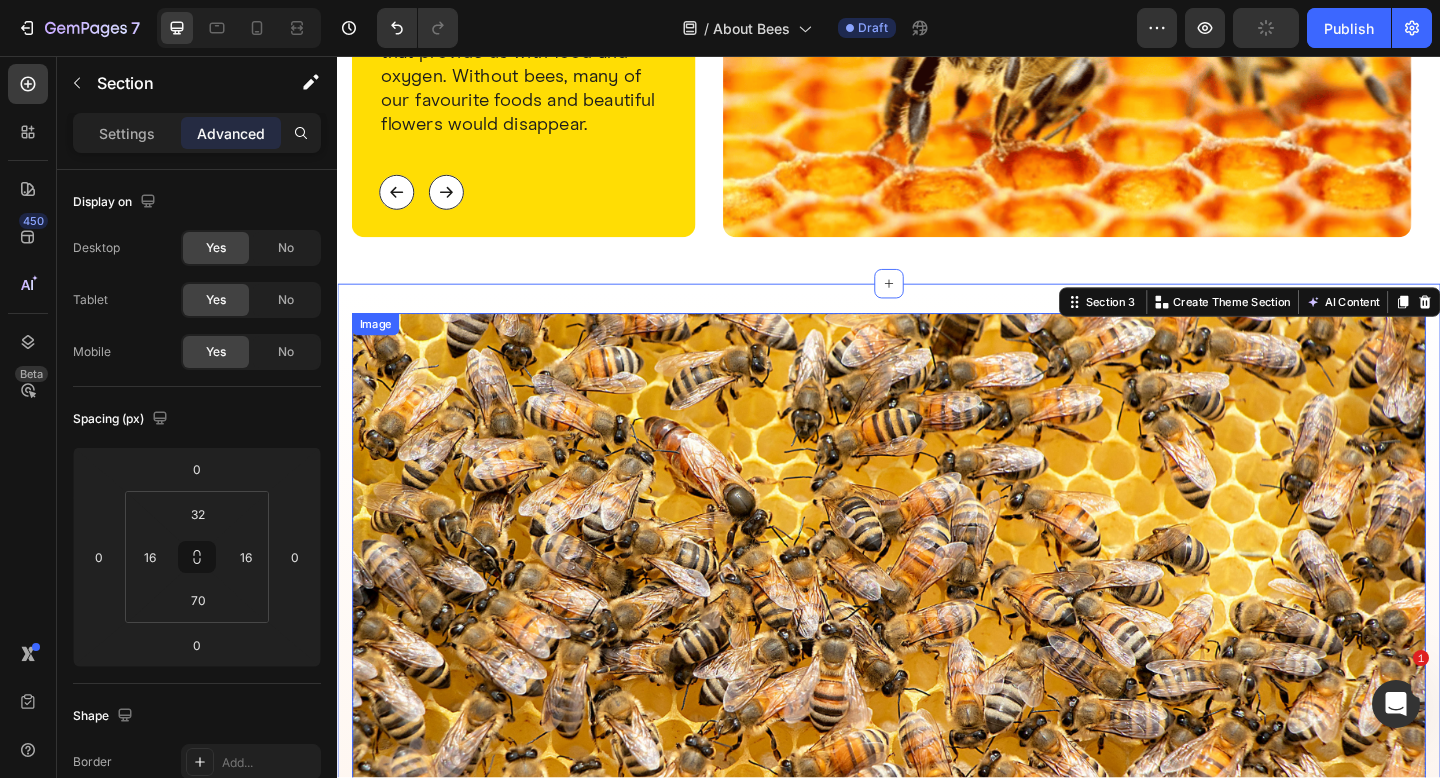 click at bounding box center [937, 664] 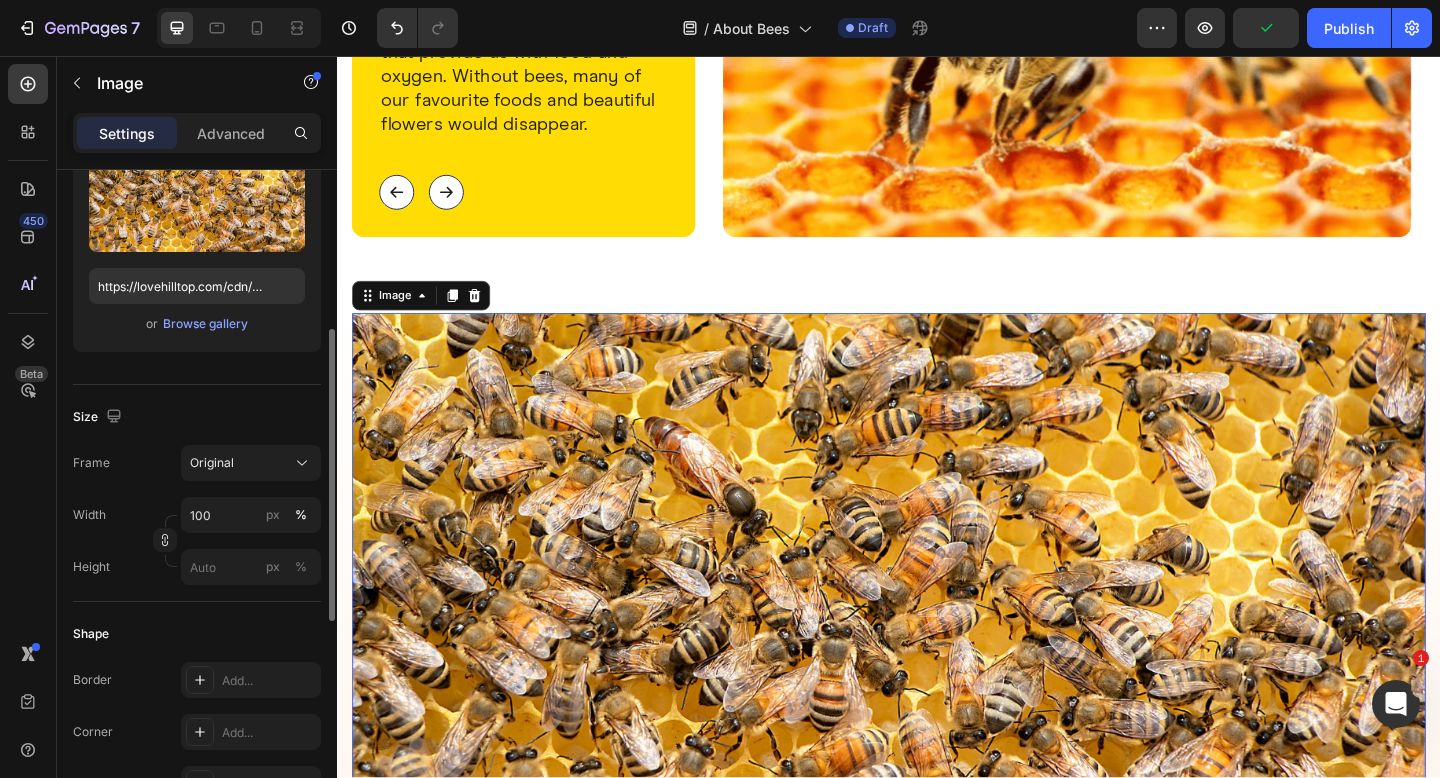 scroll, scrollTop: 478, scrollLeft: 0, axis: vertical 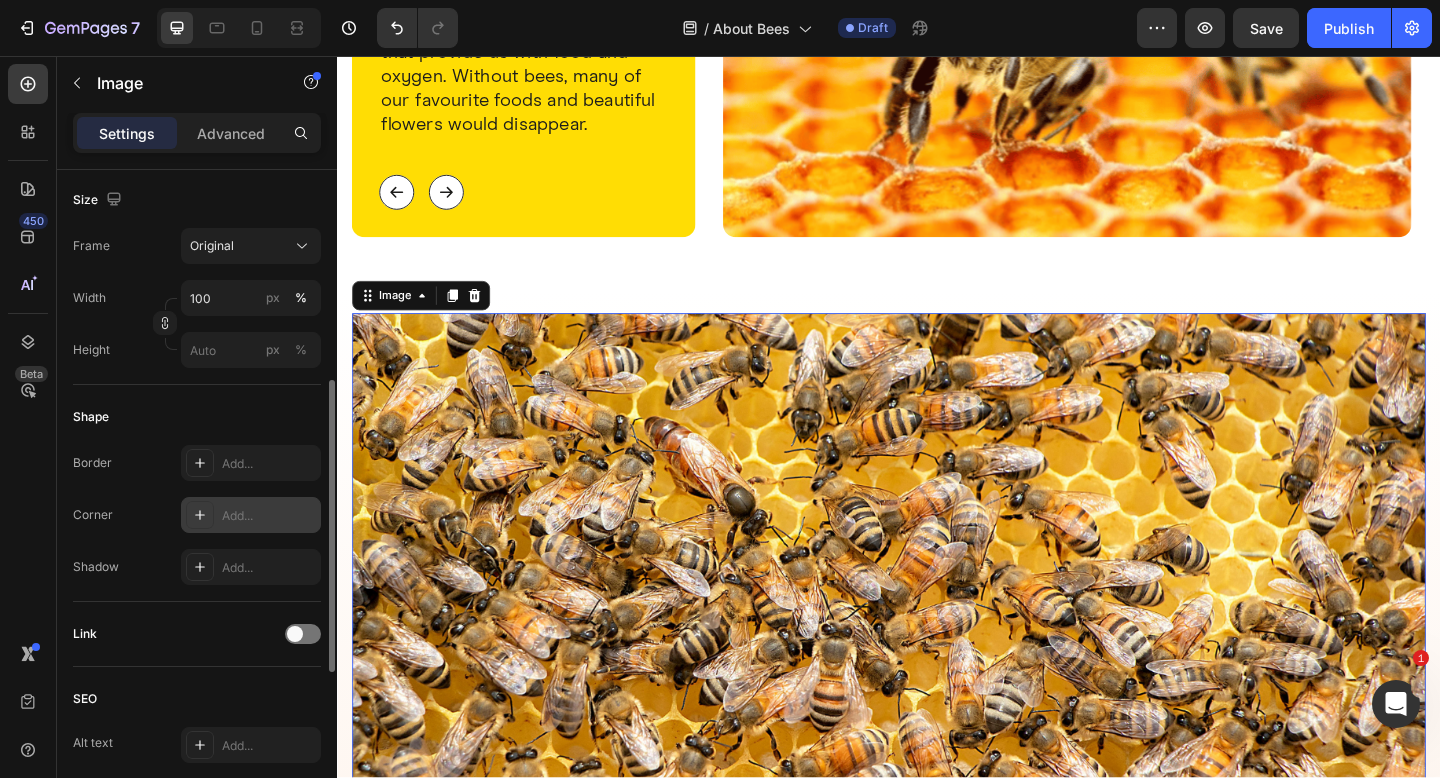 click on "Add..." at bounding box center [269, 516] 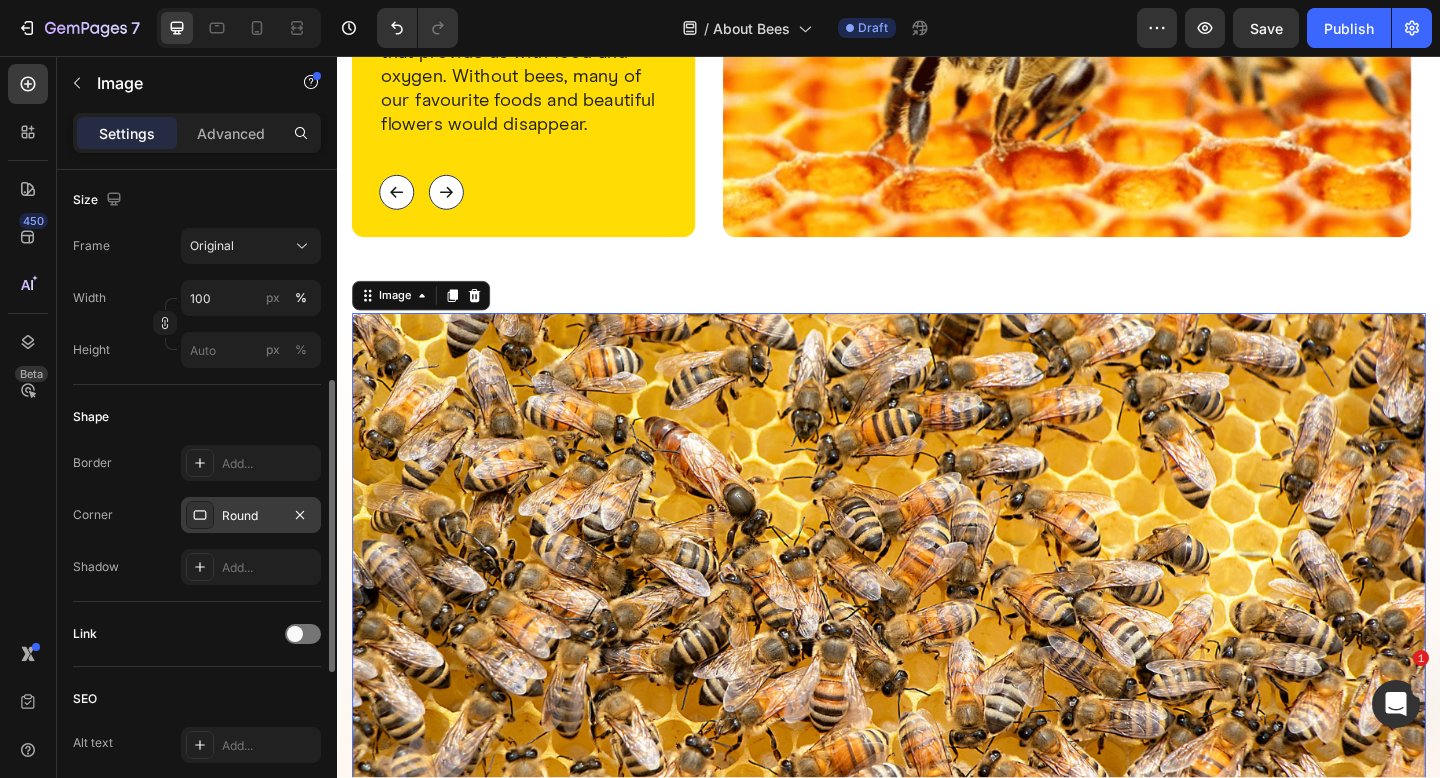 click on "Round" at bounding box center [251, 516] 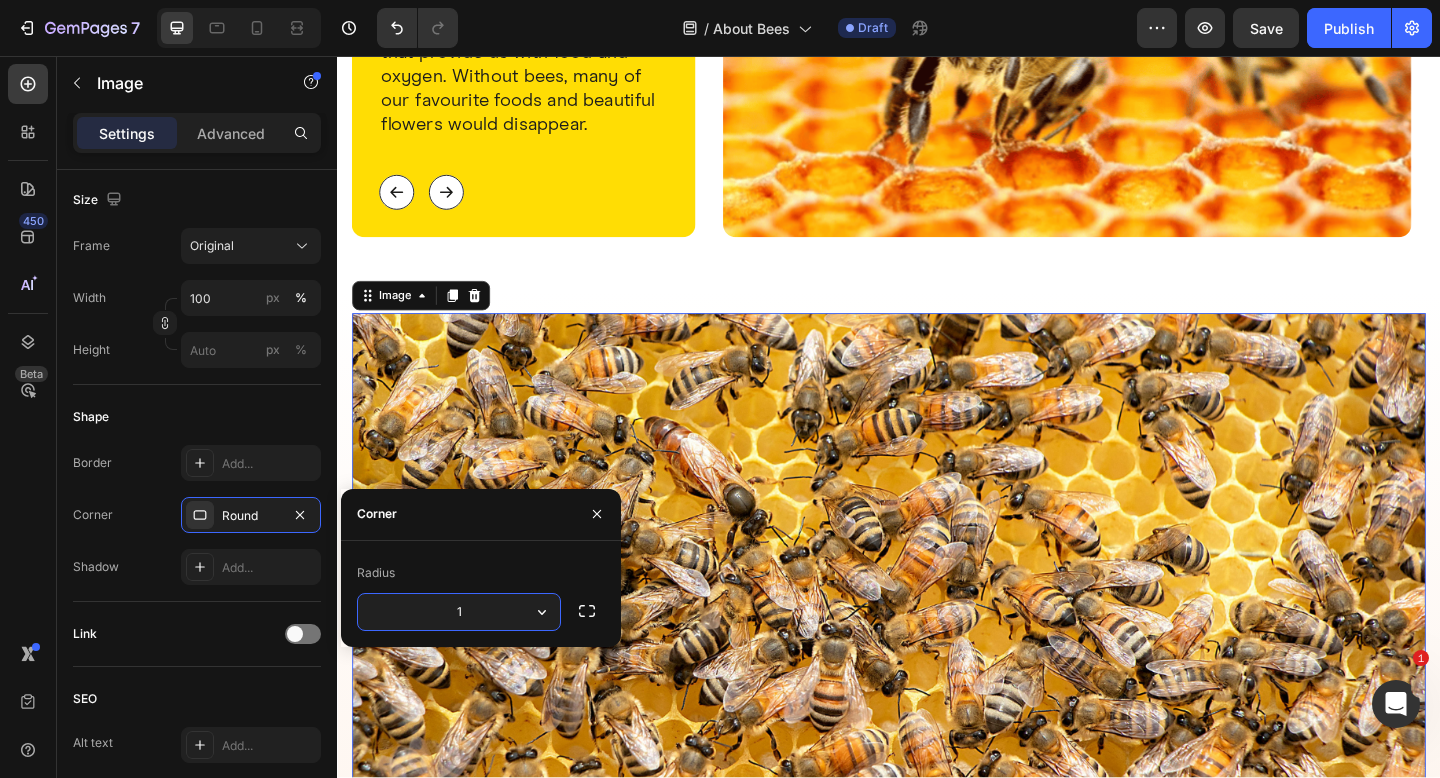 type on "14" 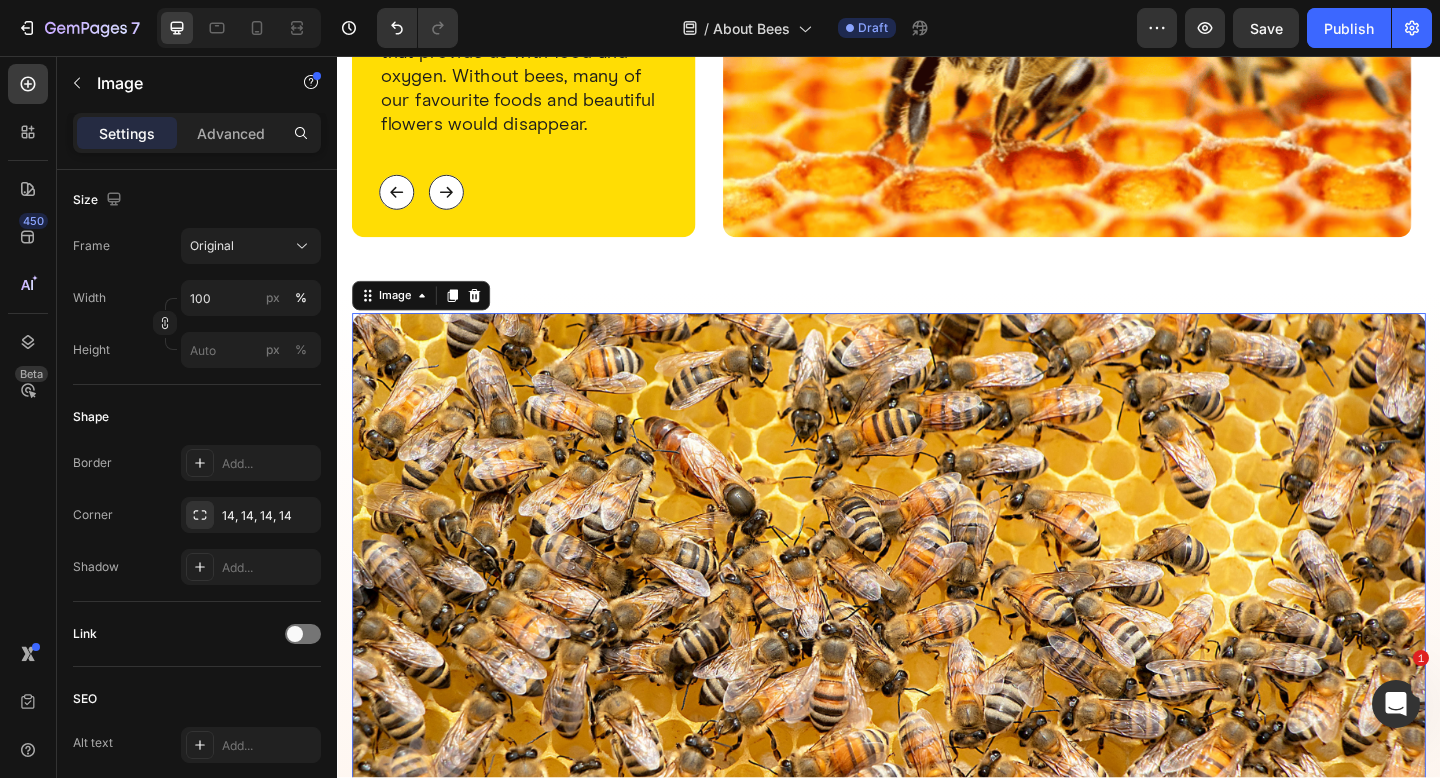 click on "450 Beta" at bounding box center [28, 417] 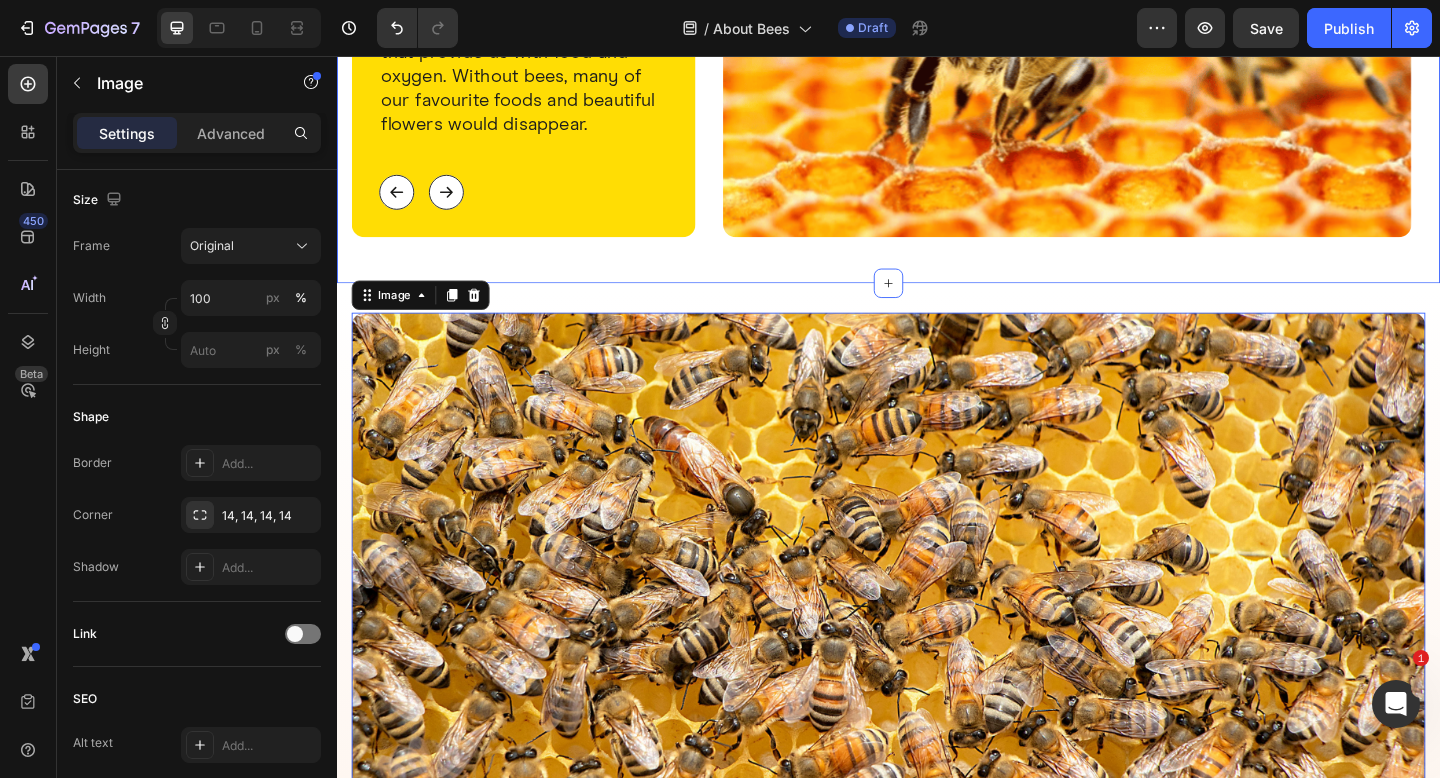 click on "why bees matter Heading Bees are vital to our ecosystem and food supply. They pollinate flowers, fruits, and vegetables, ensuring the growth of plants that provide us with food and oxygen. Without bees, many of our favourite foods and beautiful flowers would disappear. Text Block
Button
Button Row Row Image Row The threats bees face Heading Bees are vital to our ecosystem and food supply. They pollinate flowers, fruits, and vegetables, ensuring the growth of plants that provide us with food and oxygen. Without bees, many of our favourite foods and beautiful flowers would disappear. Text Block
Button
Button Row Row Image Row Carousel Row Section 2" at bounding box center [937, 54] 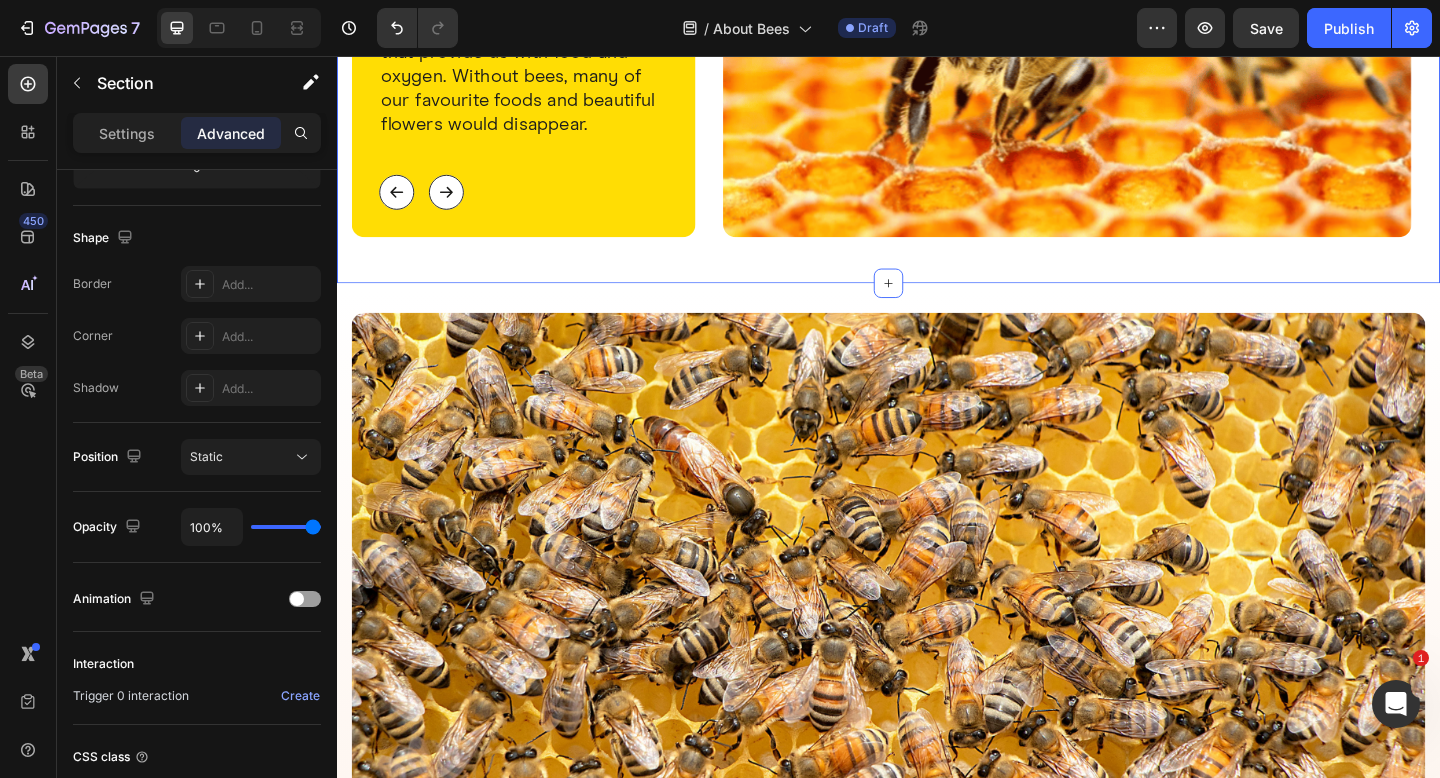scroll, scrollTop: 0, scrollLeft: 0, axis: both 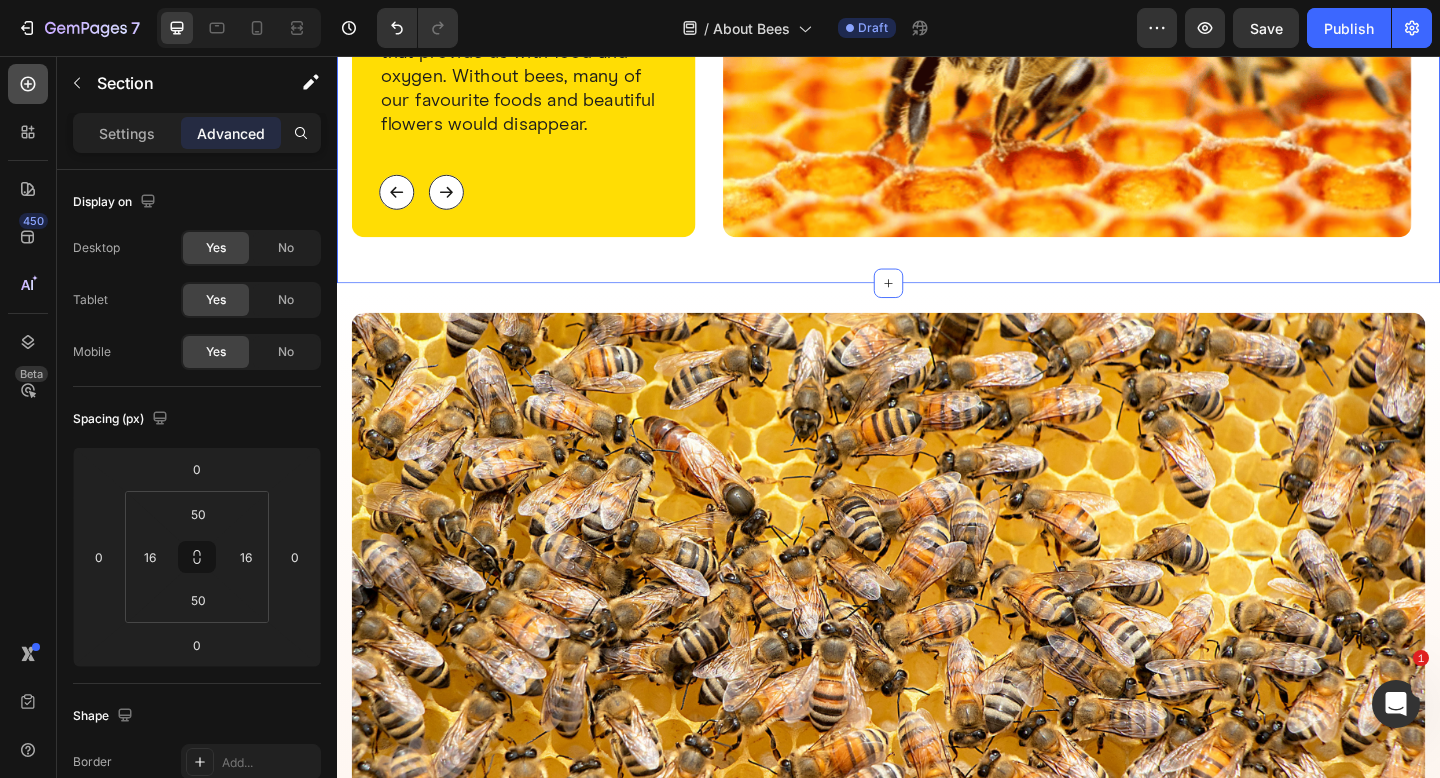 click 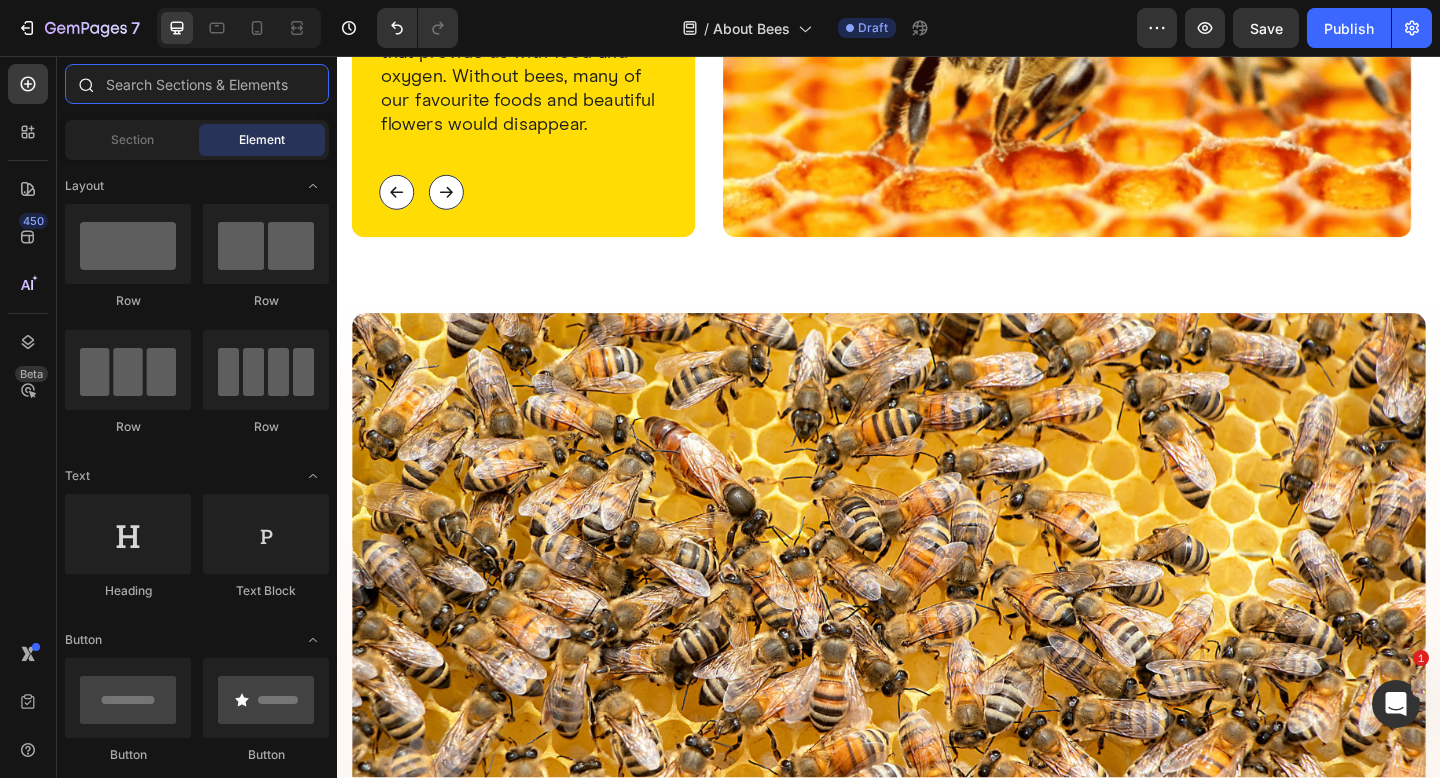 click at bounding box center [197, 84] 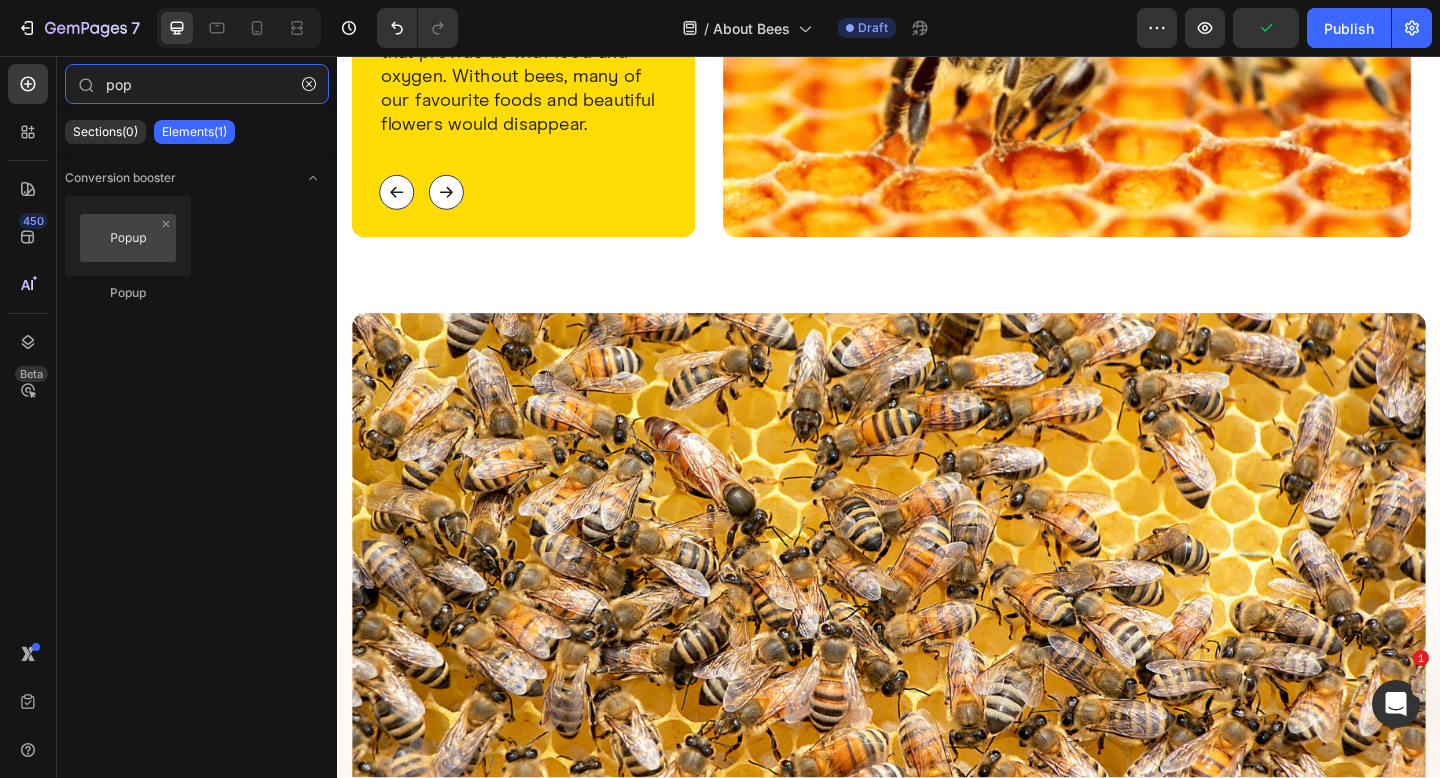 type on "pop" 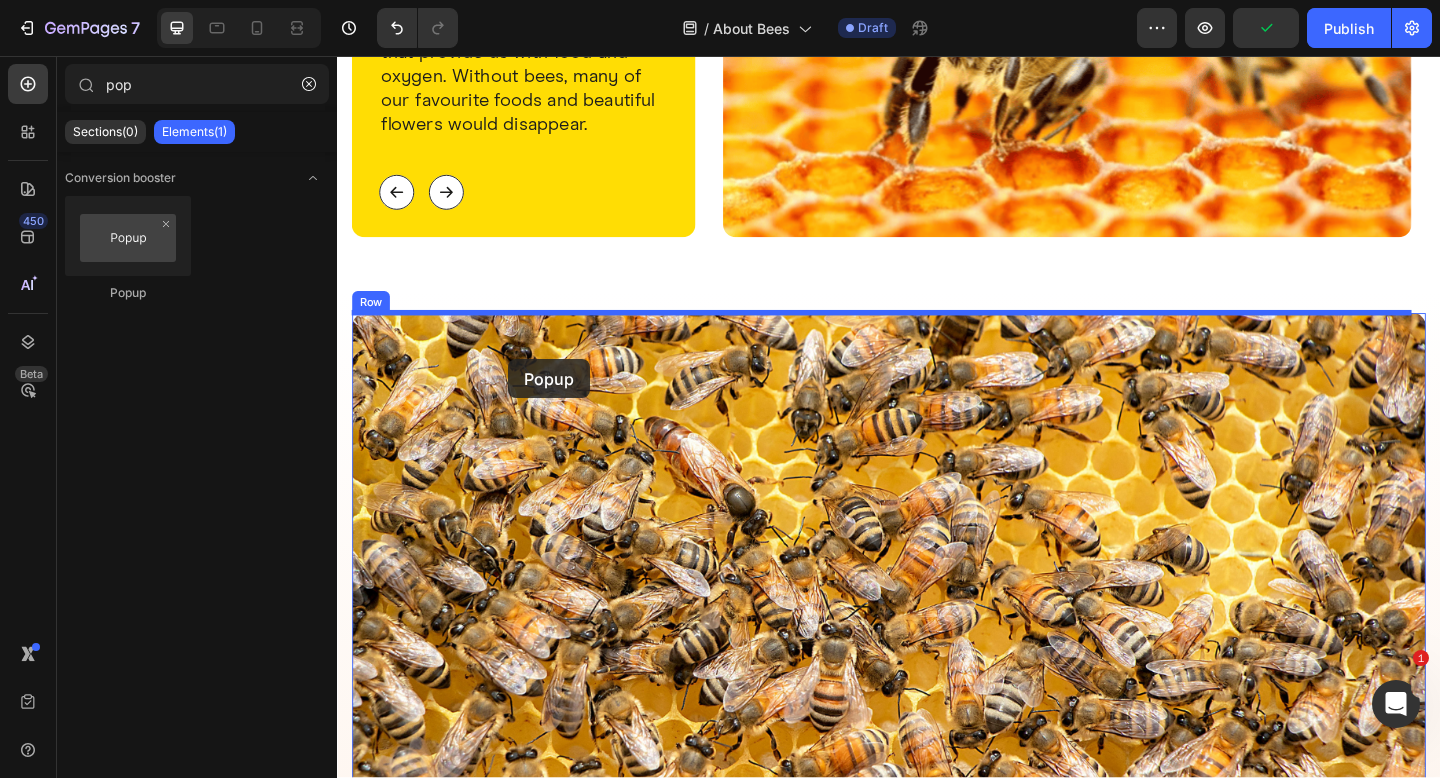 drag, startPoint x: 598, startPoint y: 353, endPoint x: 523, endPoint y: 386, distance: 81.939 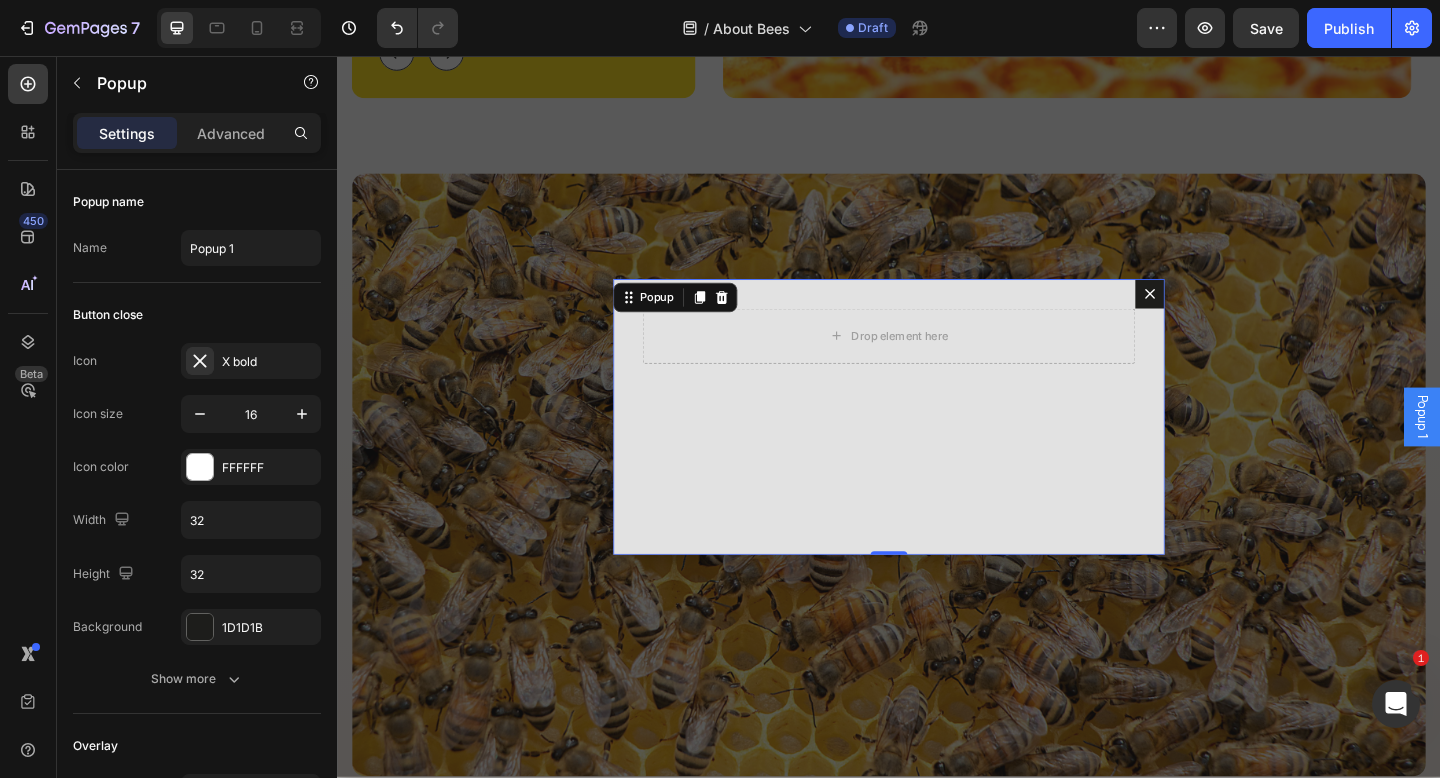 scroll, scrollTop: 1270, scrollLeft: 0, axis: vertical 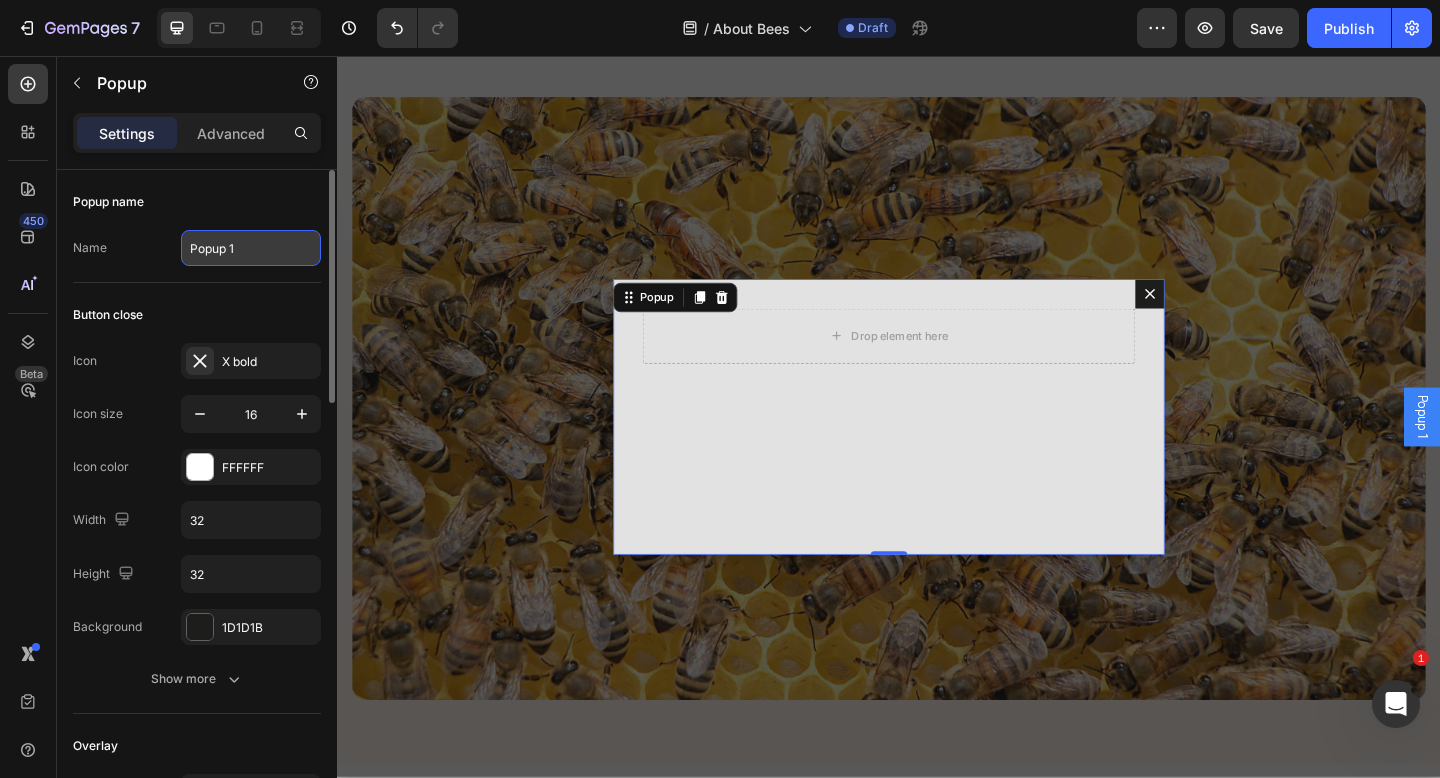 click on "Popup 1" at bounding box center (251, 248) 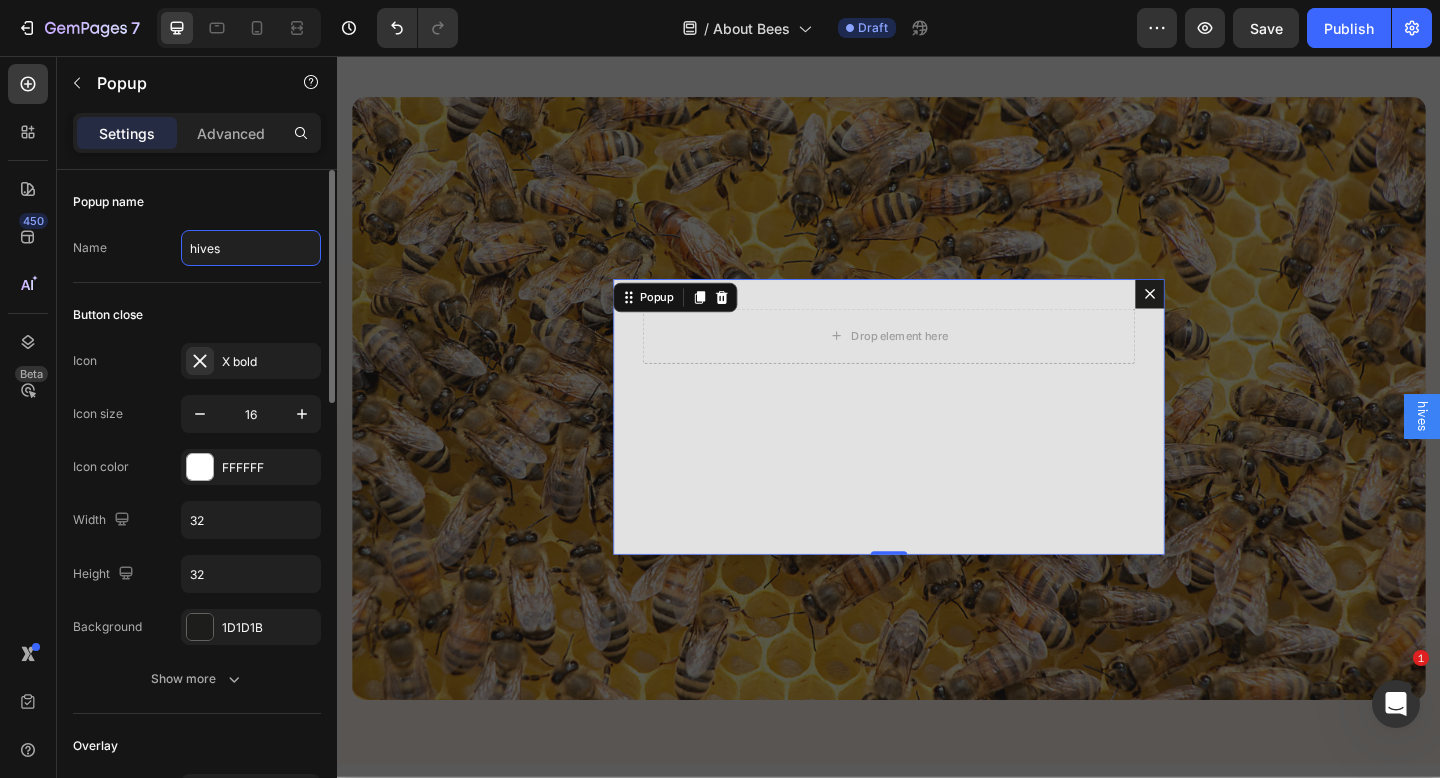 type on "hives" 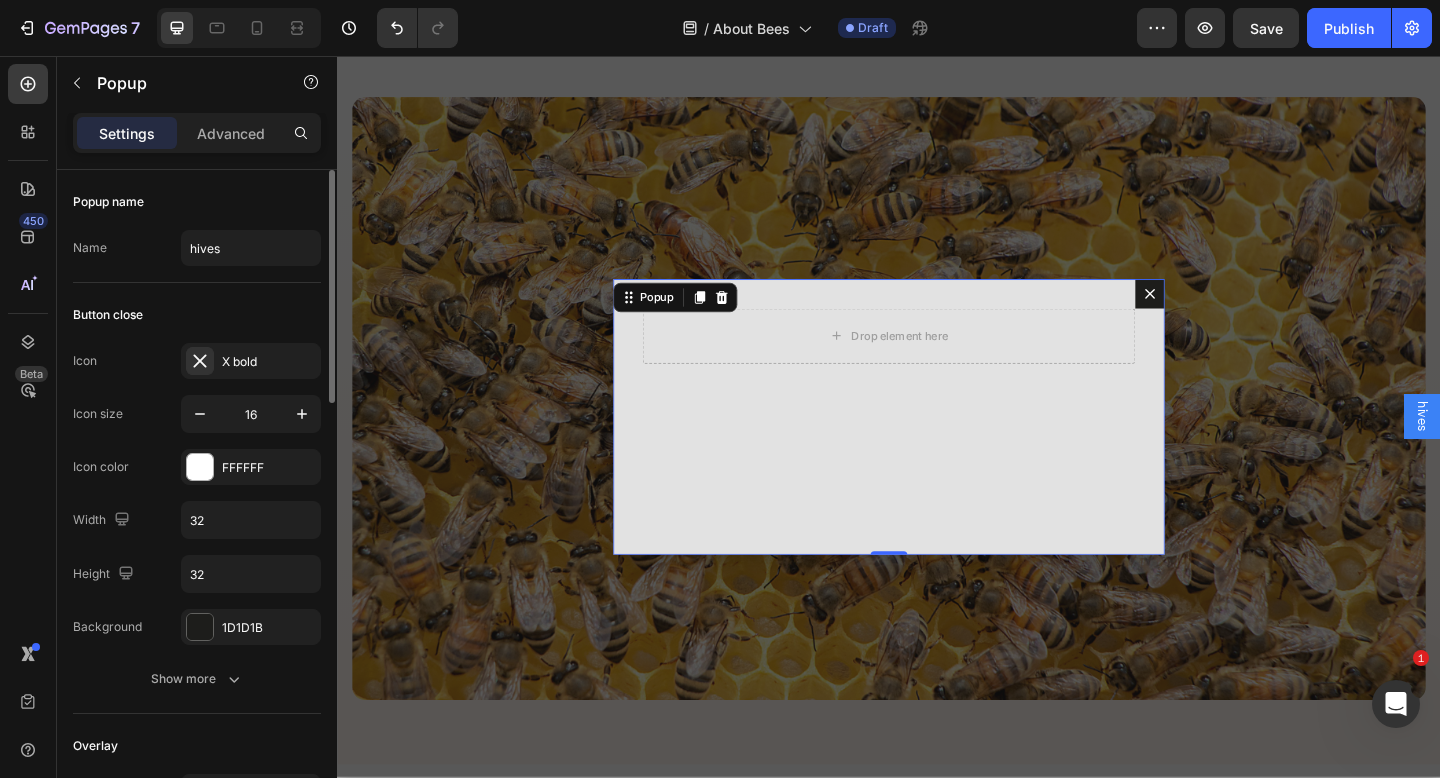 click on "Button close Icon
X bold Icon size 16 Icon color FFFFFF Width 32 Height 32 Background 1D1D1B Show more" 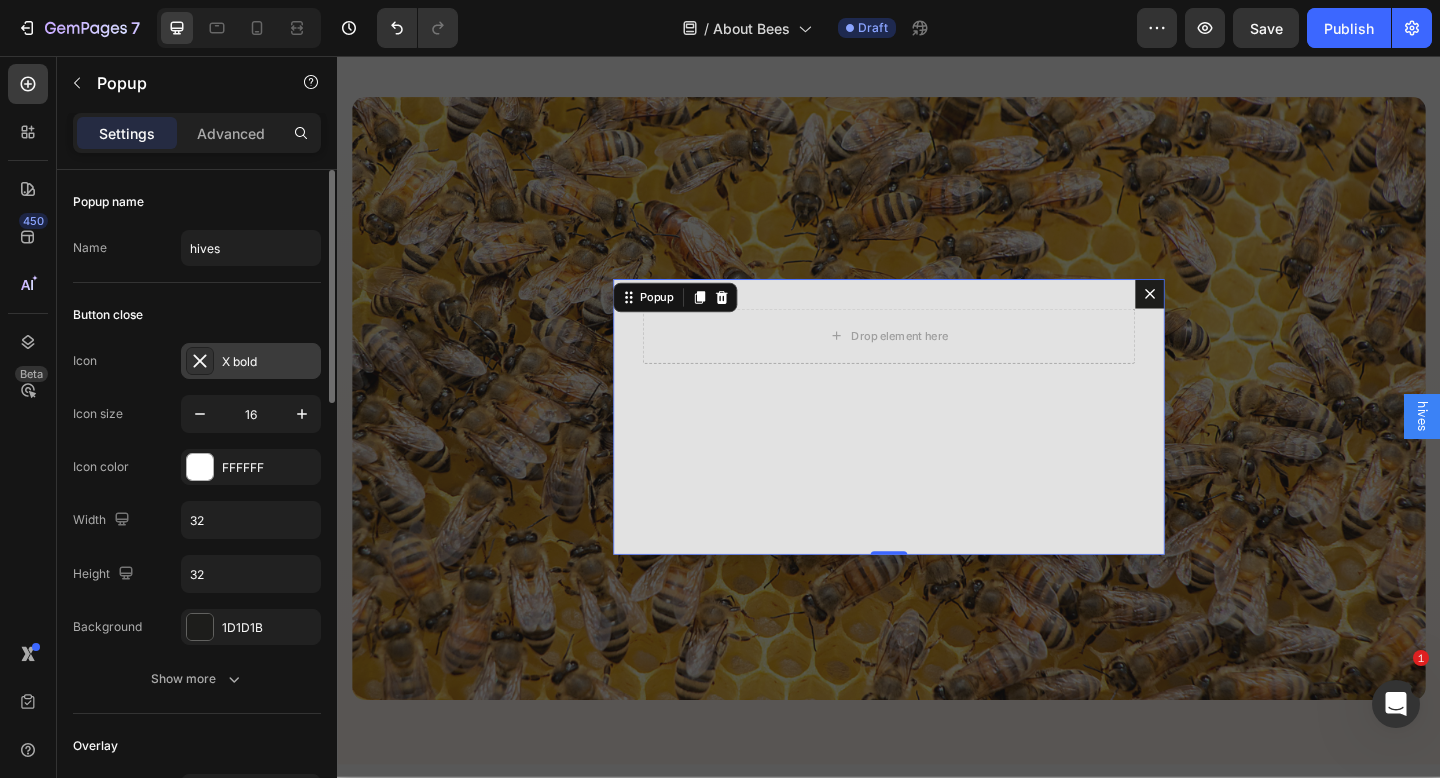 click 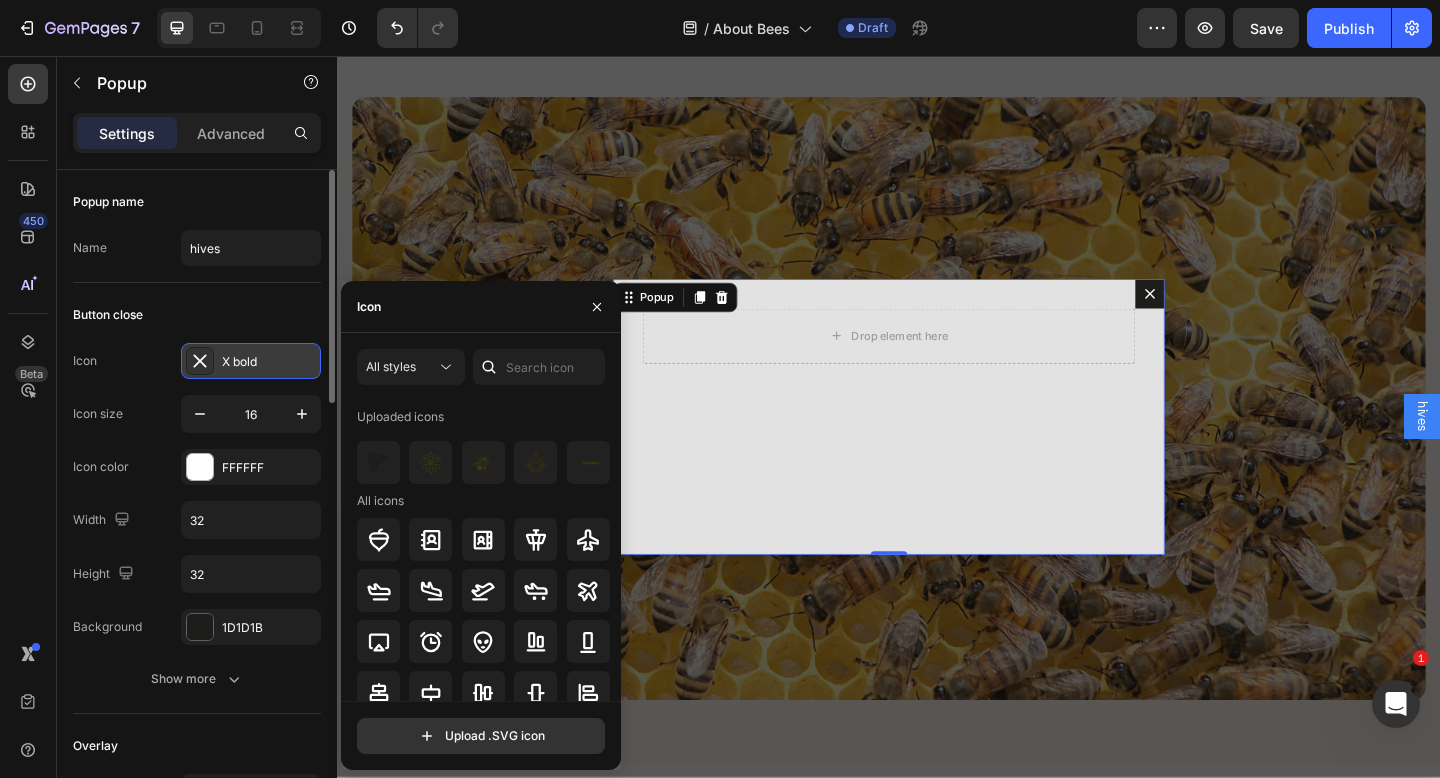 click 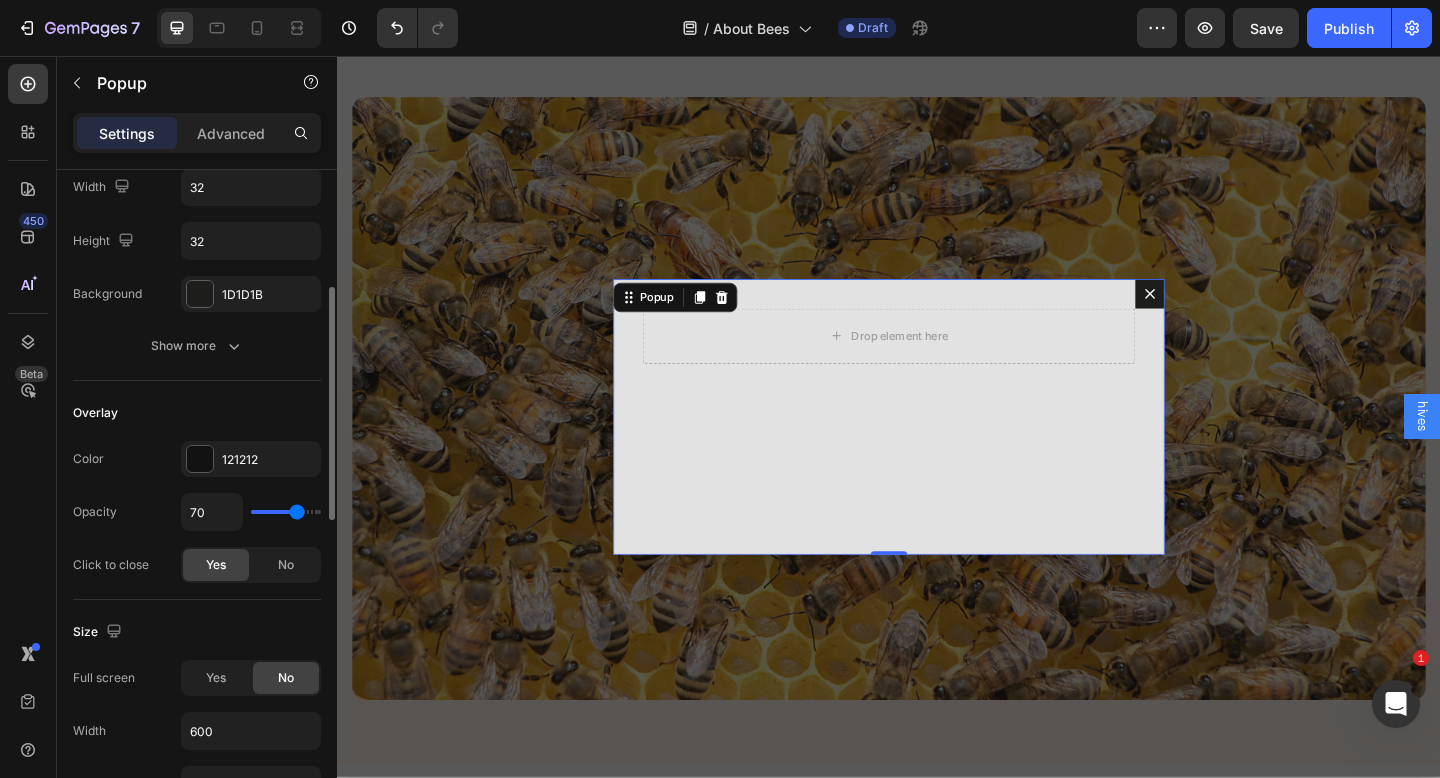 scroll, scrollTop: 480, scrollLeft: 0, axis: vertical 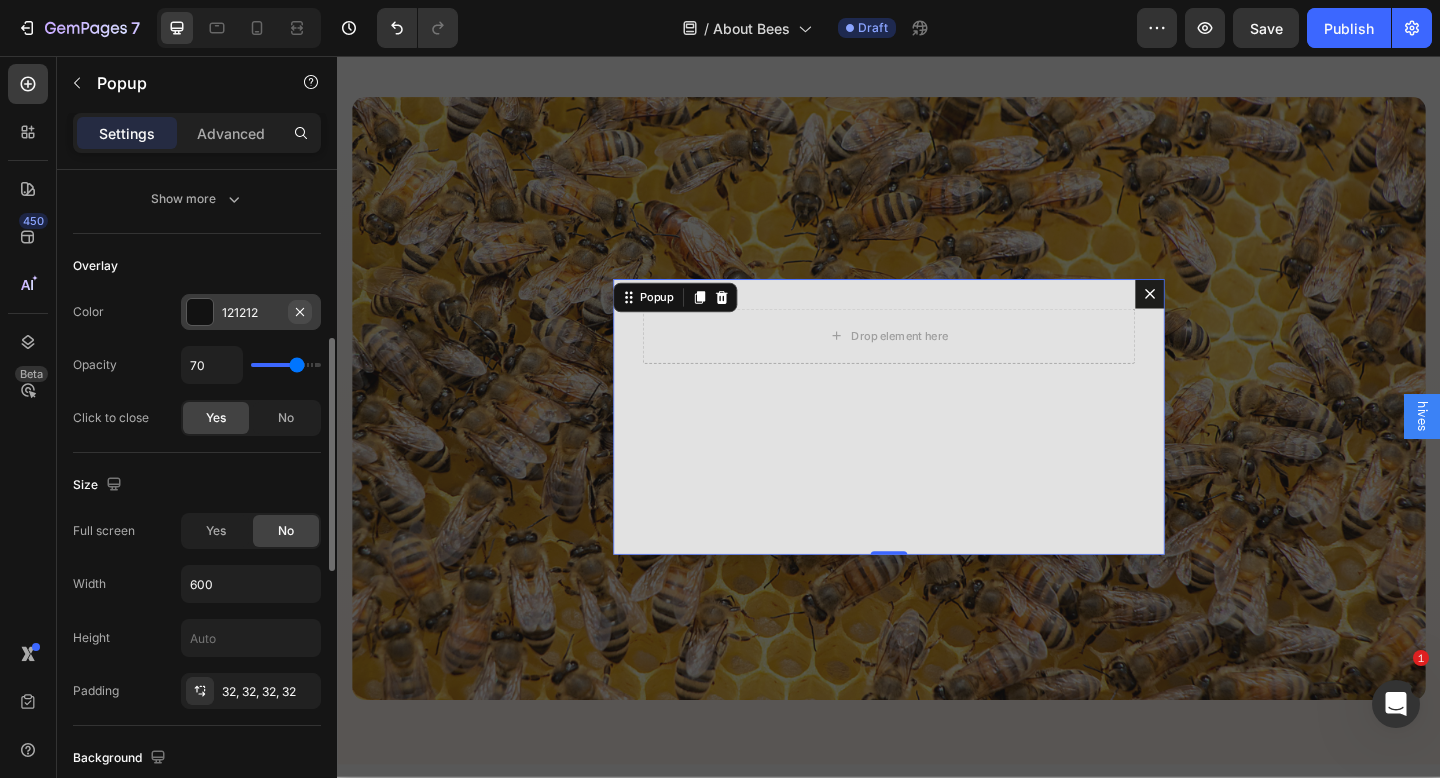 click 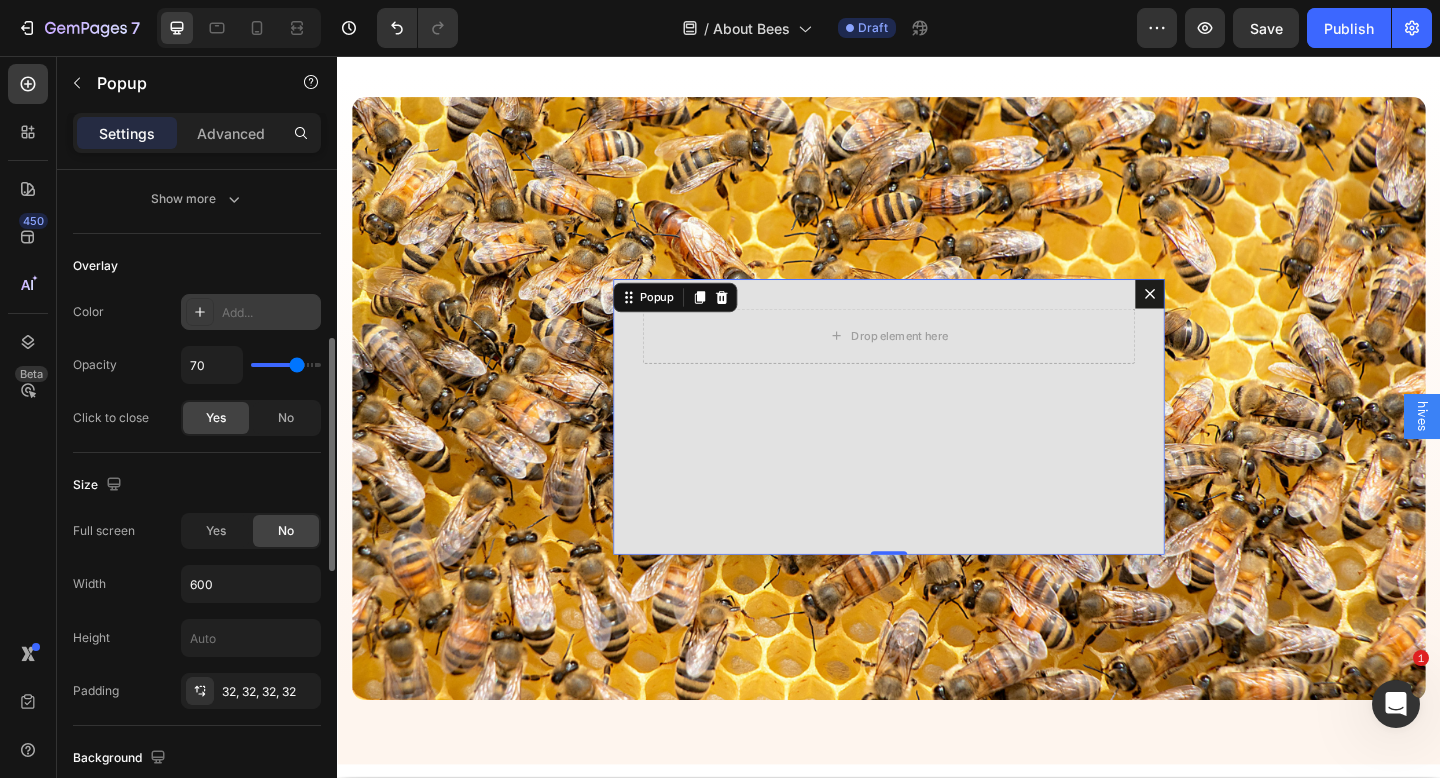 click on "Opacity 70" at bounding box center (197, 365) 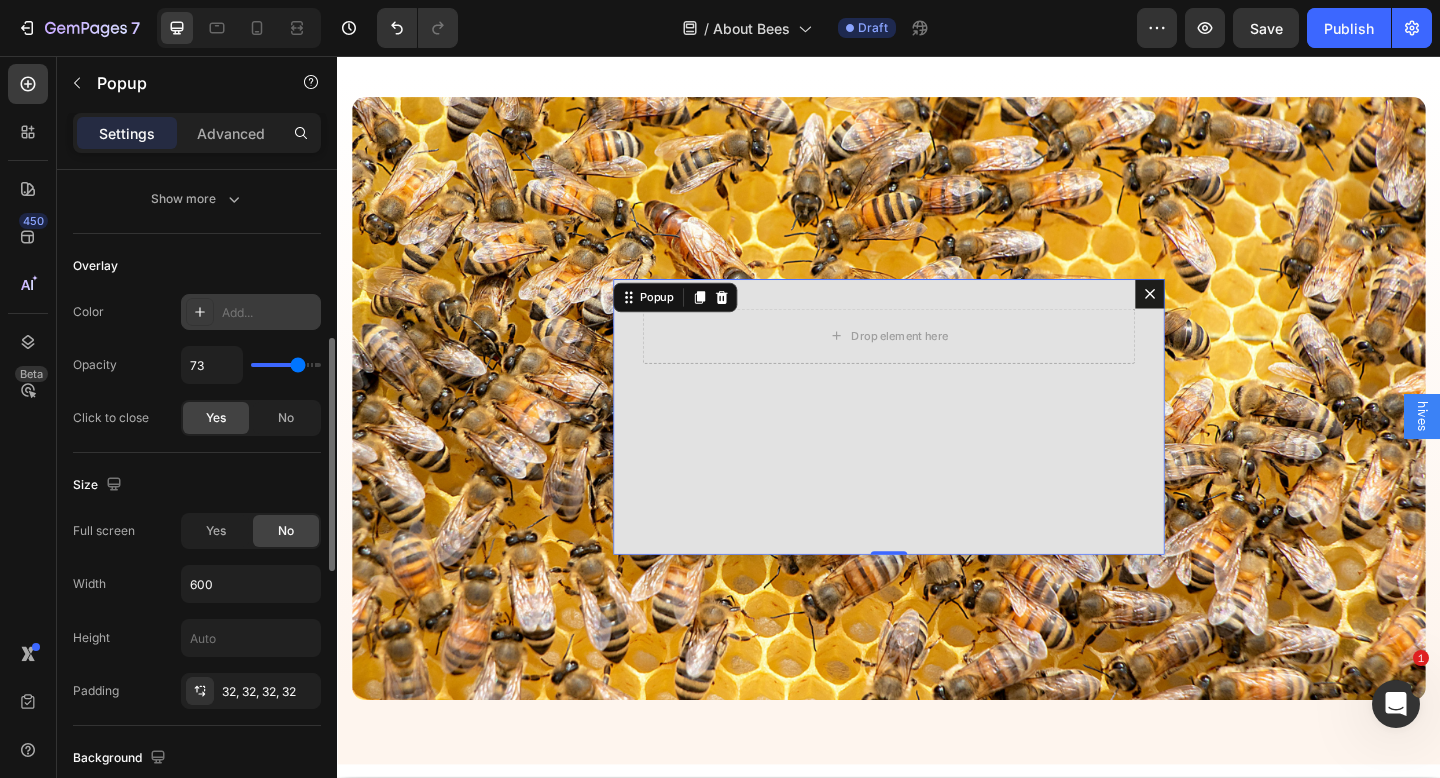 type on "67" 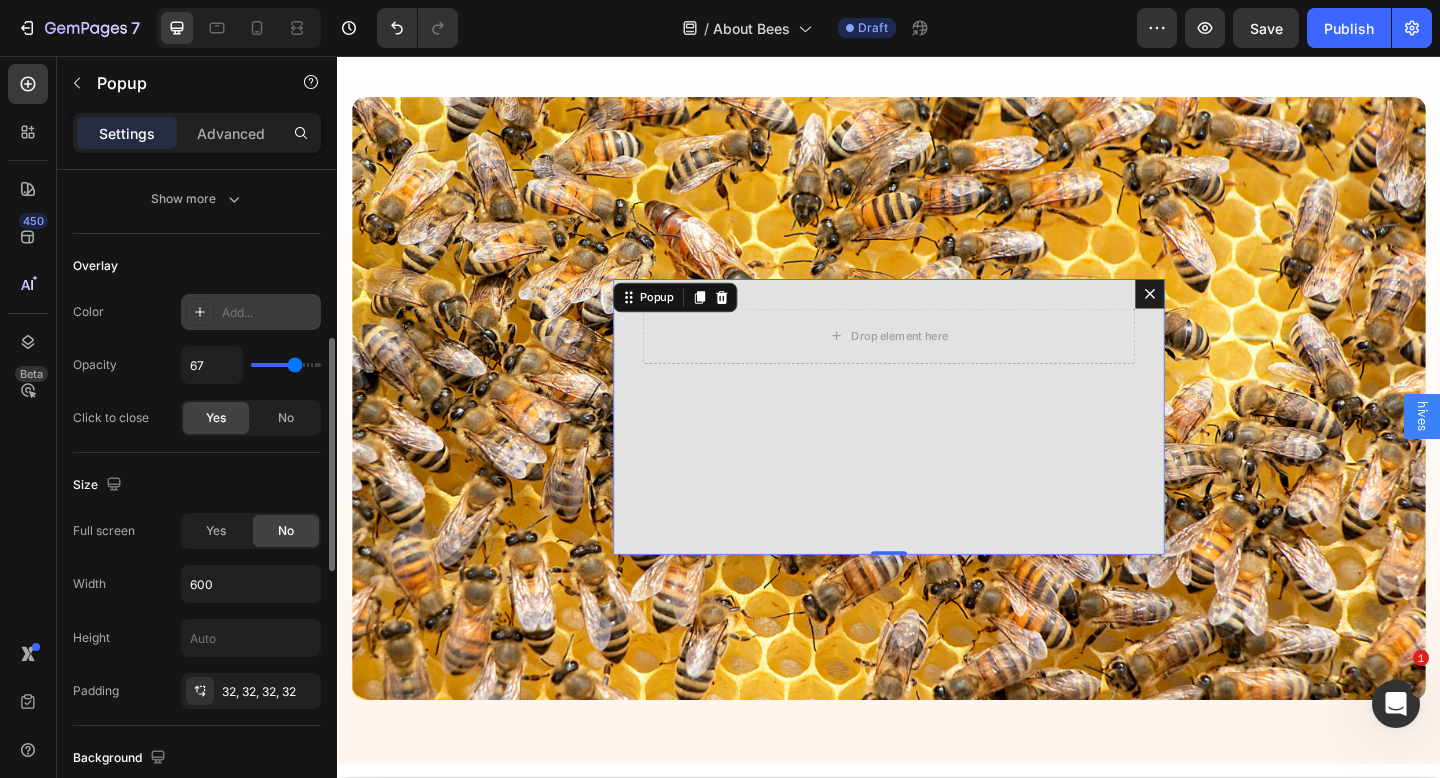 type on "43" 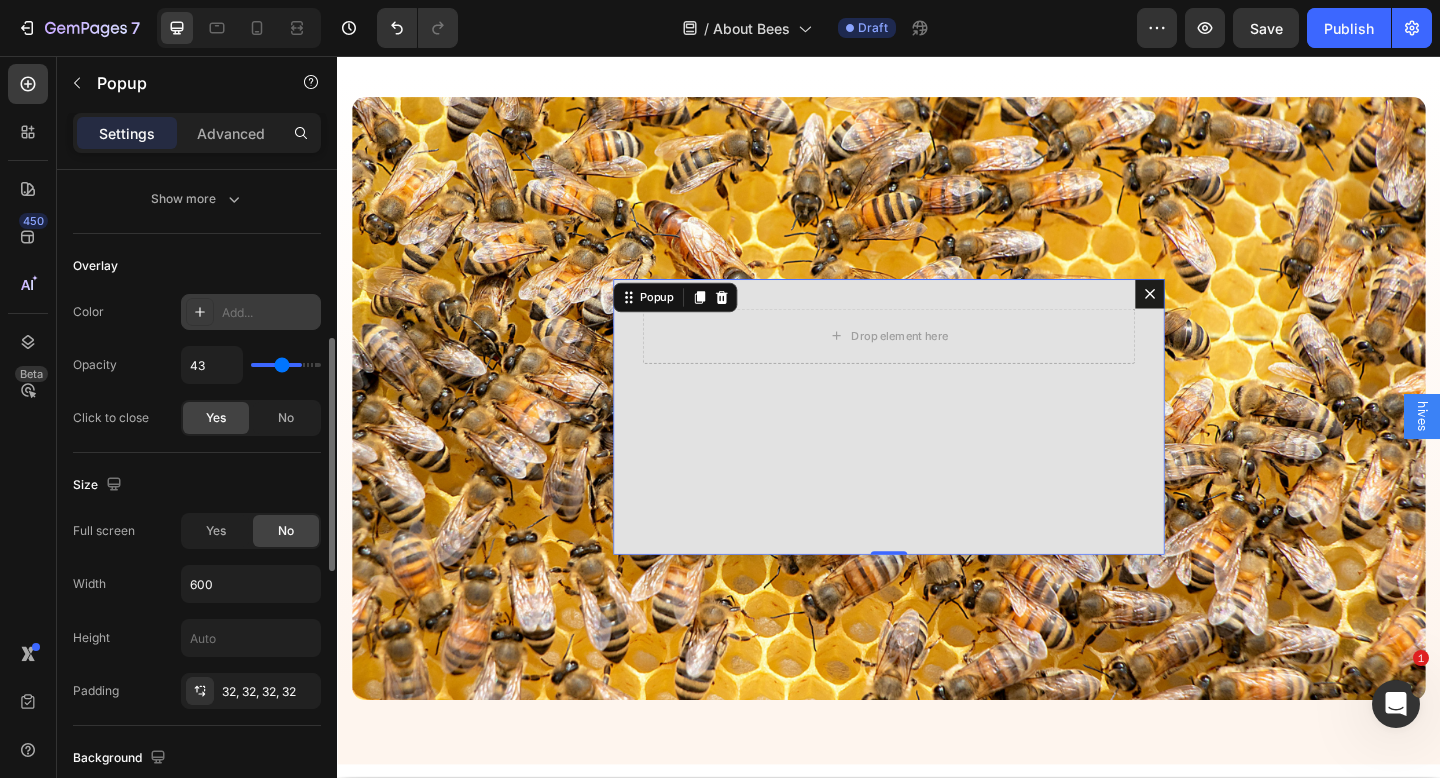 type on "28" 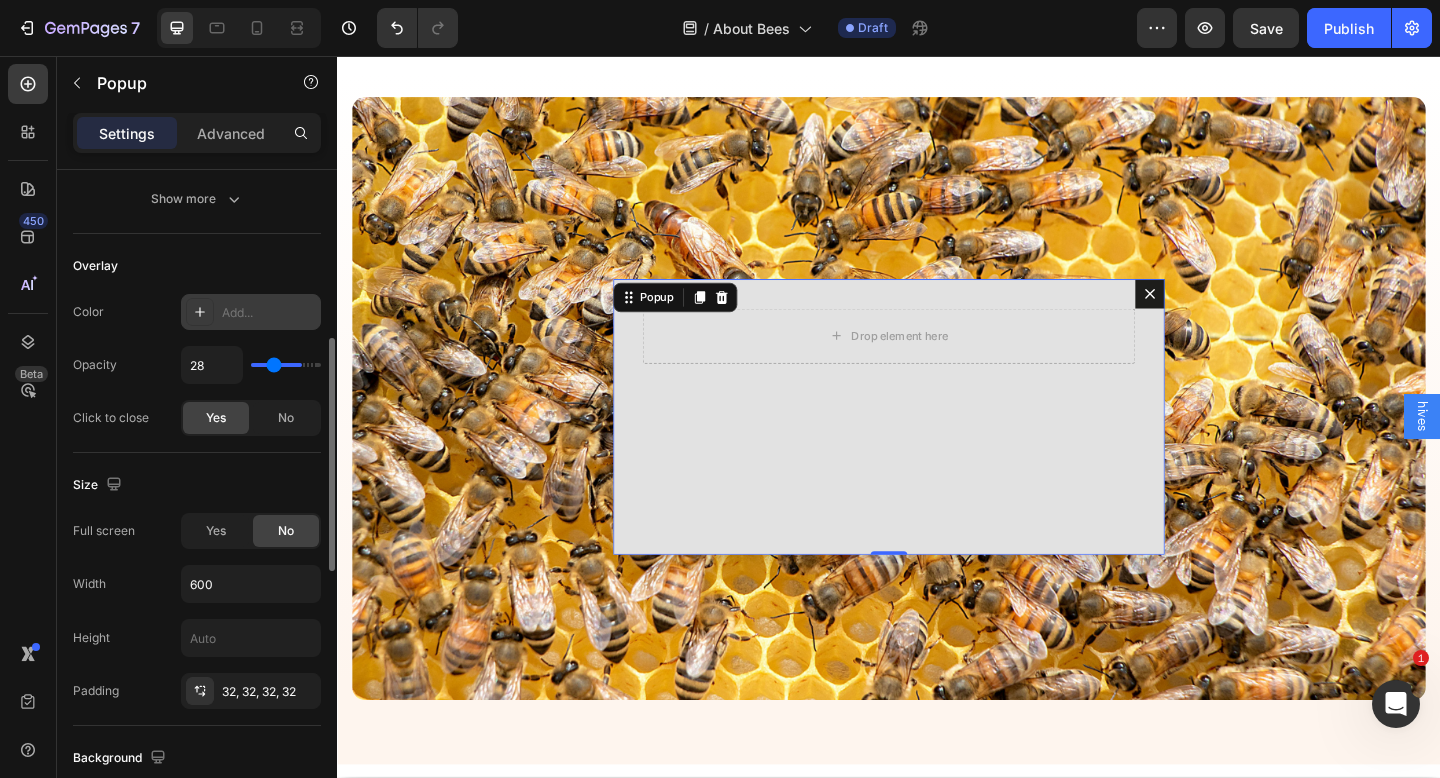 type on "15" 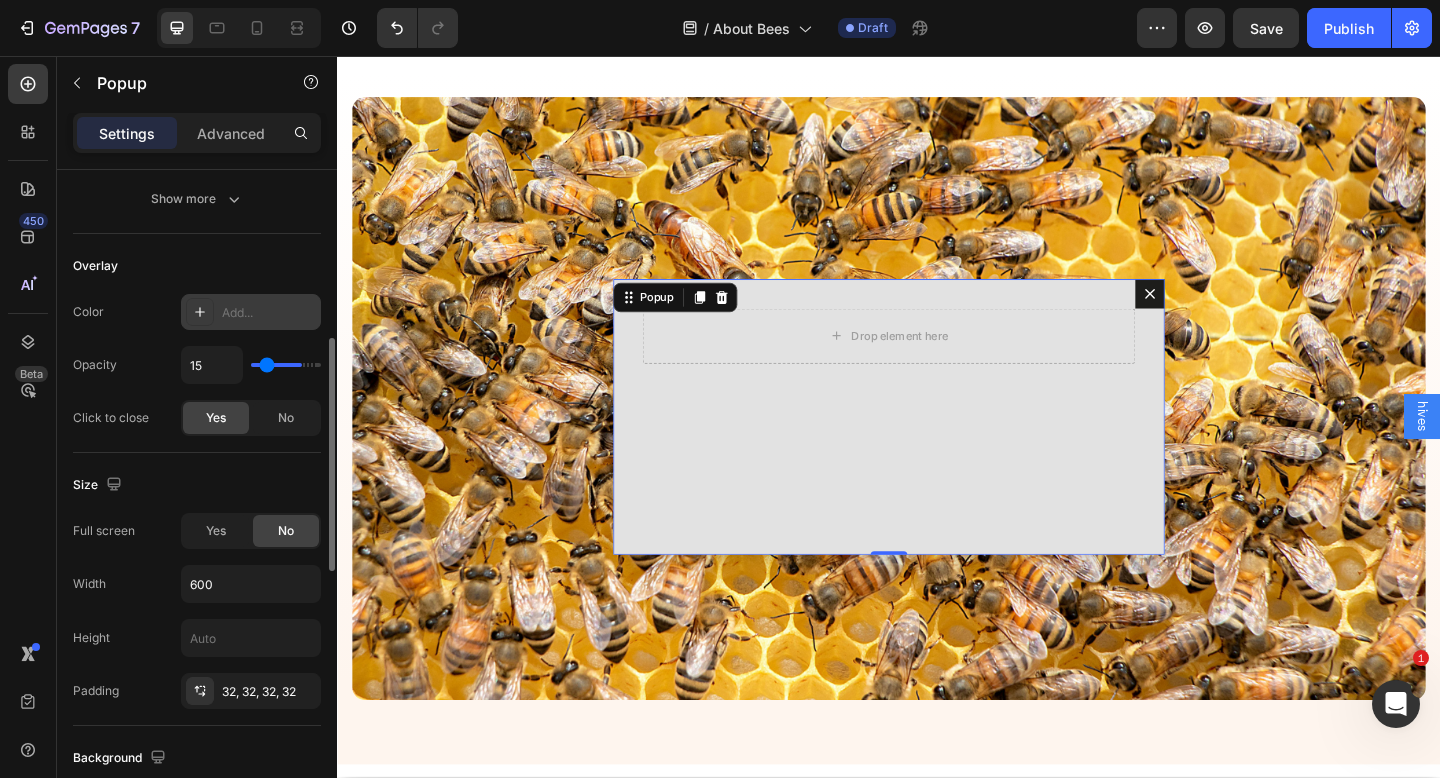 type on "9" 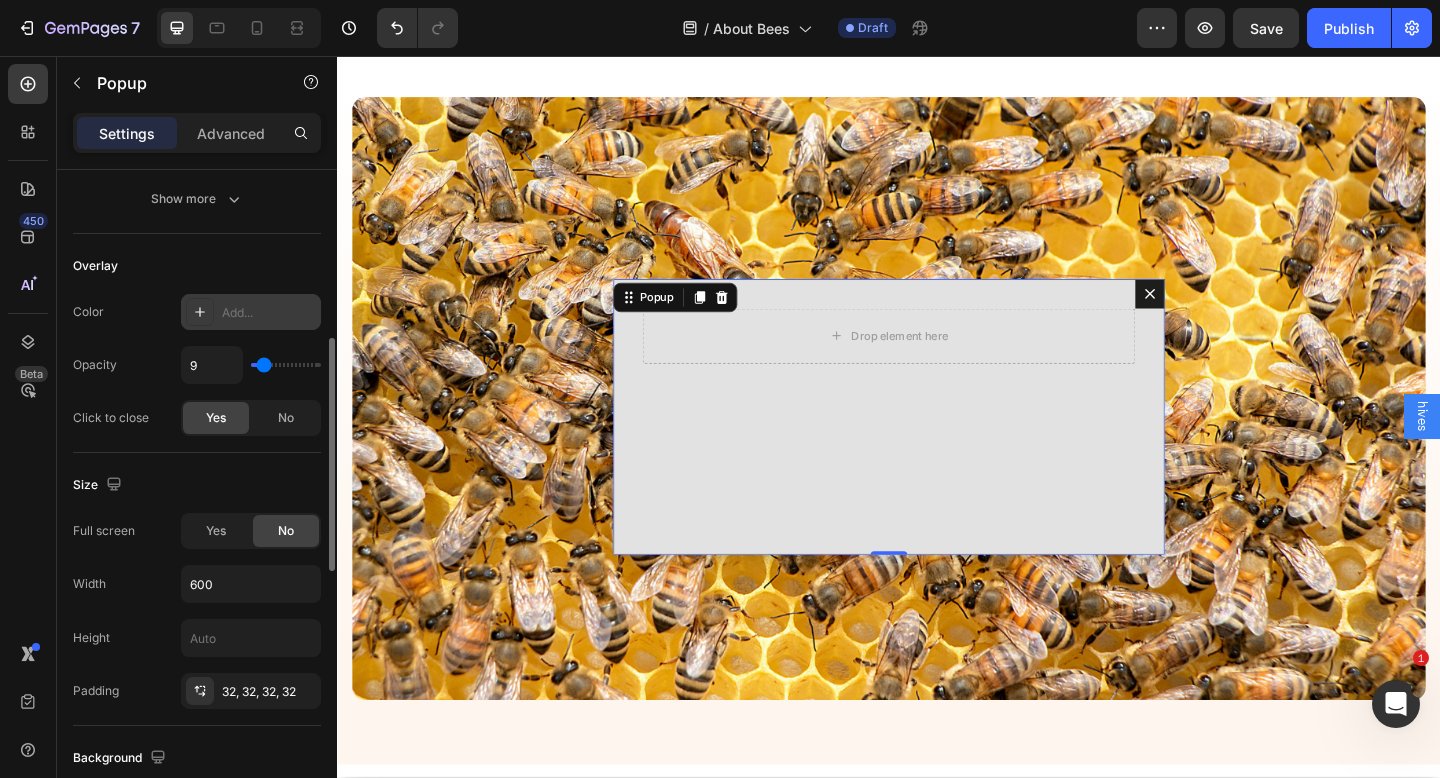 type on "0" 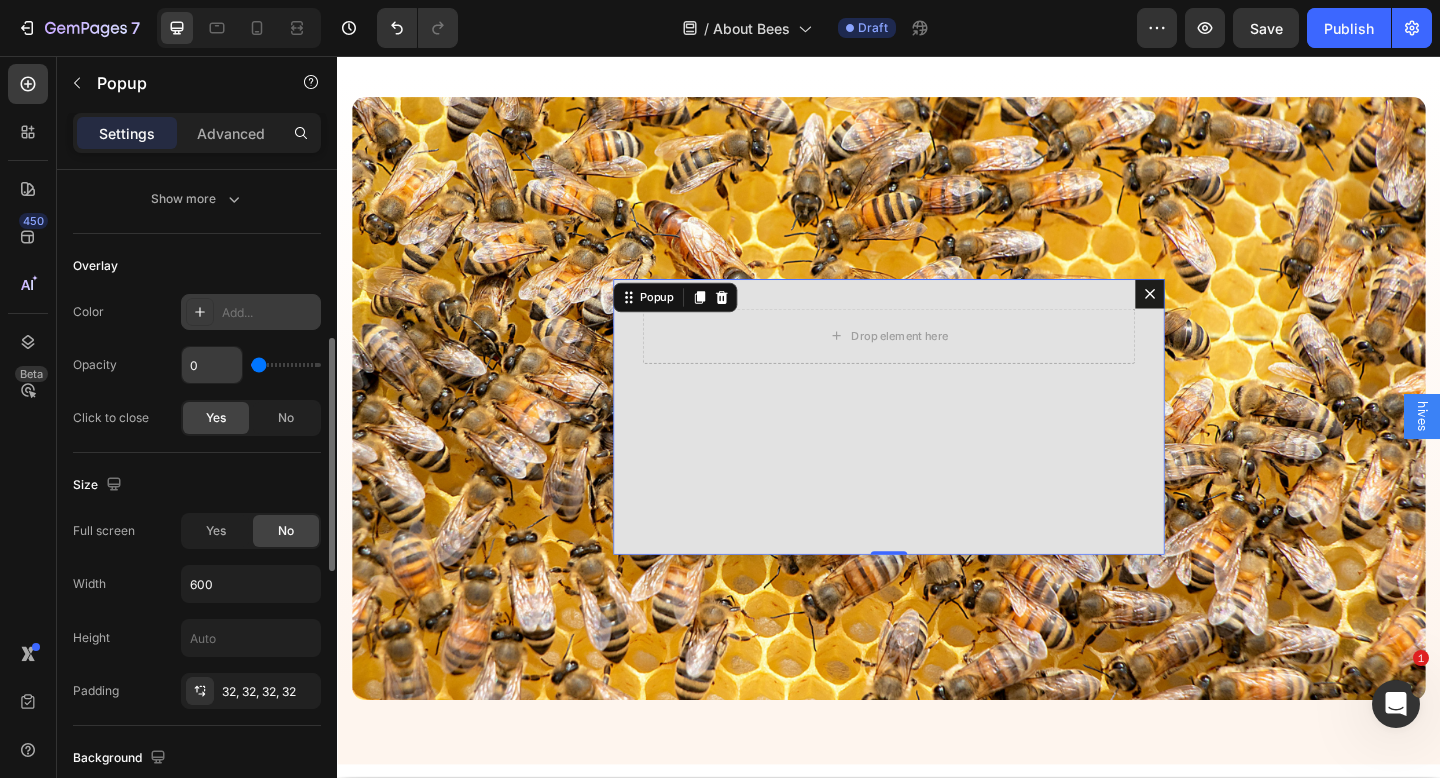 drag, startPoint x: 295, startPoint y: 372, endPoint x: 215, endPoint y: 377, distance: 80.1561 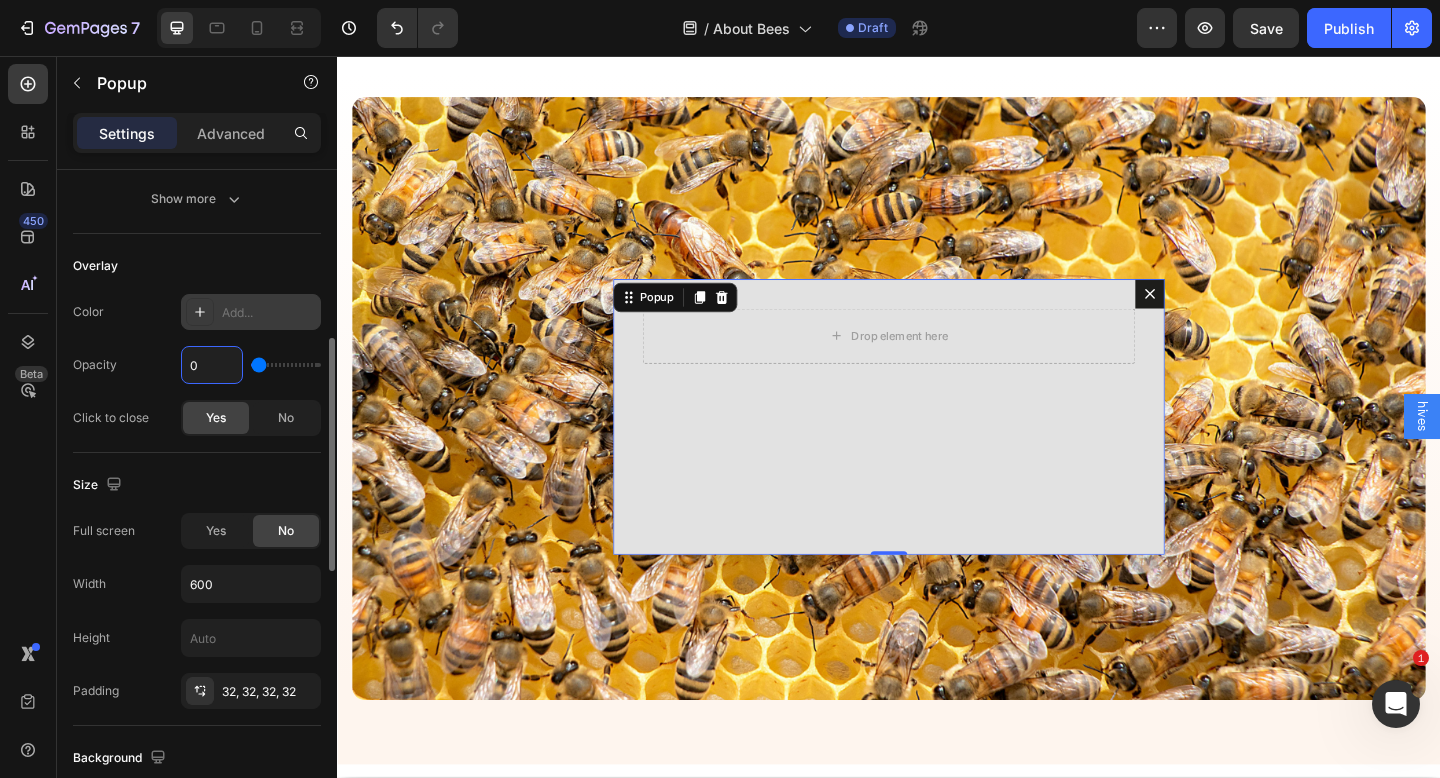 drag, startPoint x: 215, startPoint y: 377, endPoint x: 187, endPoint y: 380, distance: 28.160255 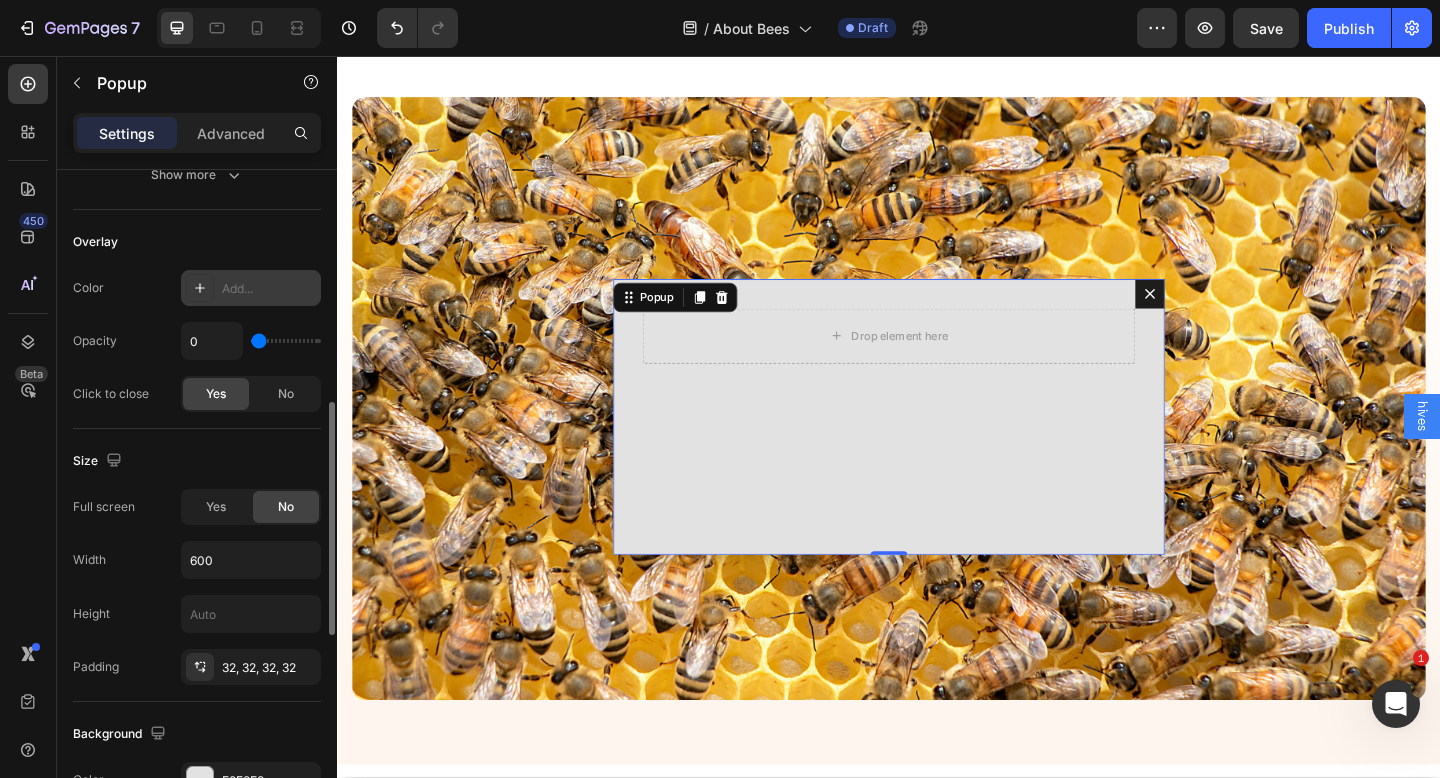 scroll, scrollTop: 607, scrollLeft: 0, axis: vertical 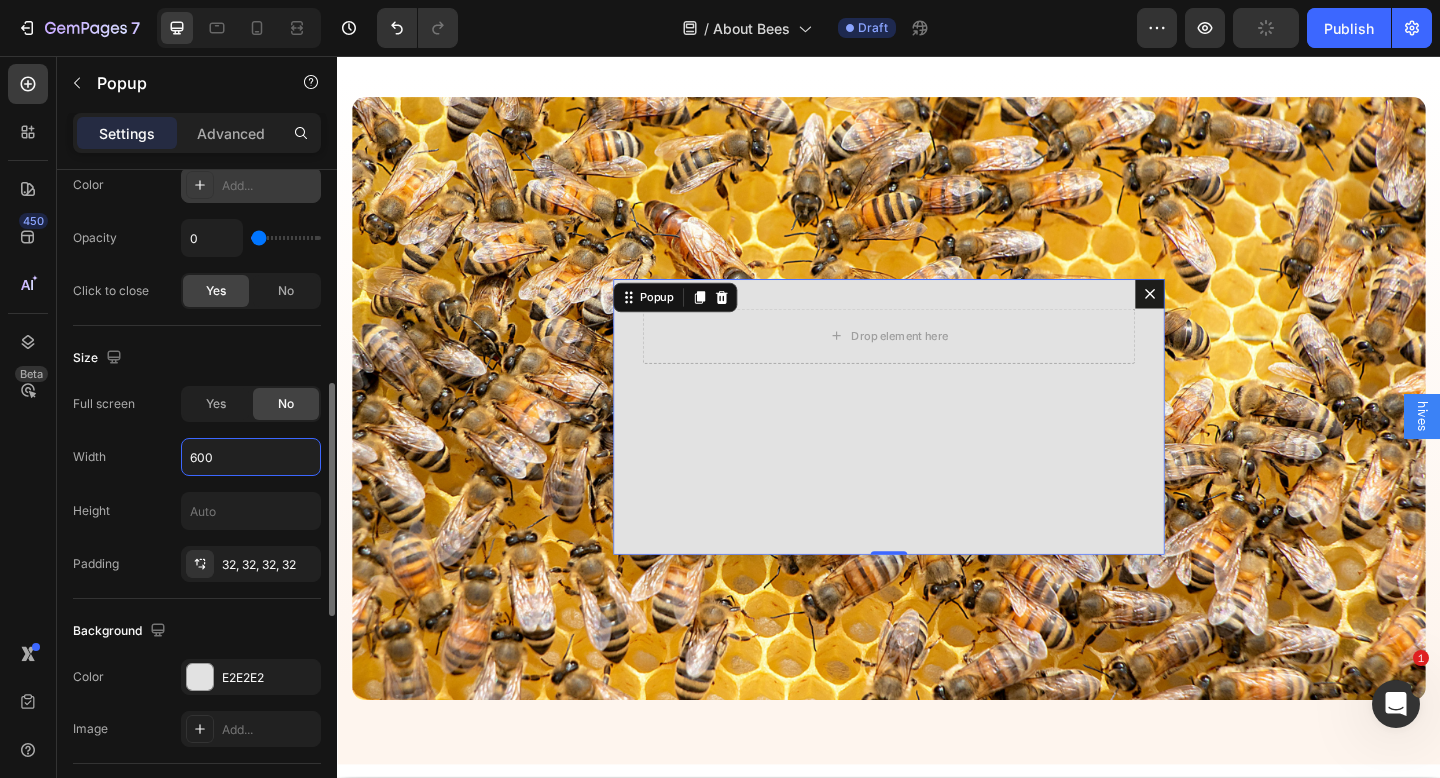 click on "600" at bounding box center (251, 457) 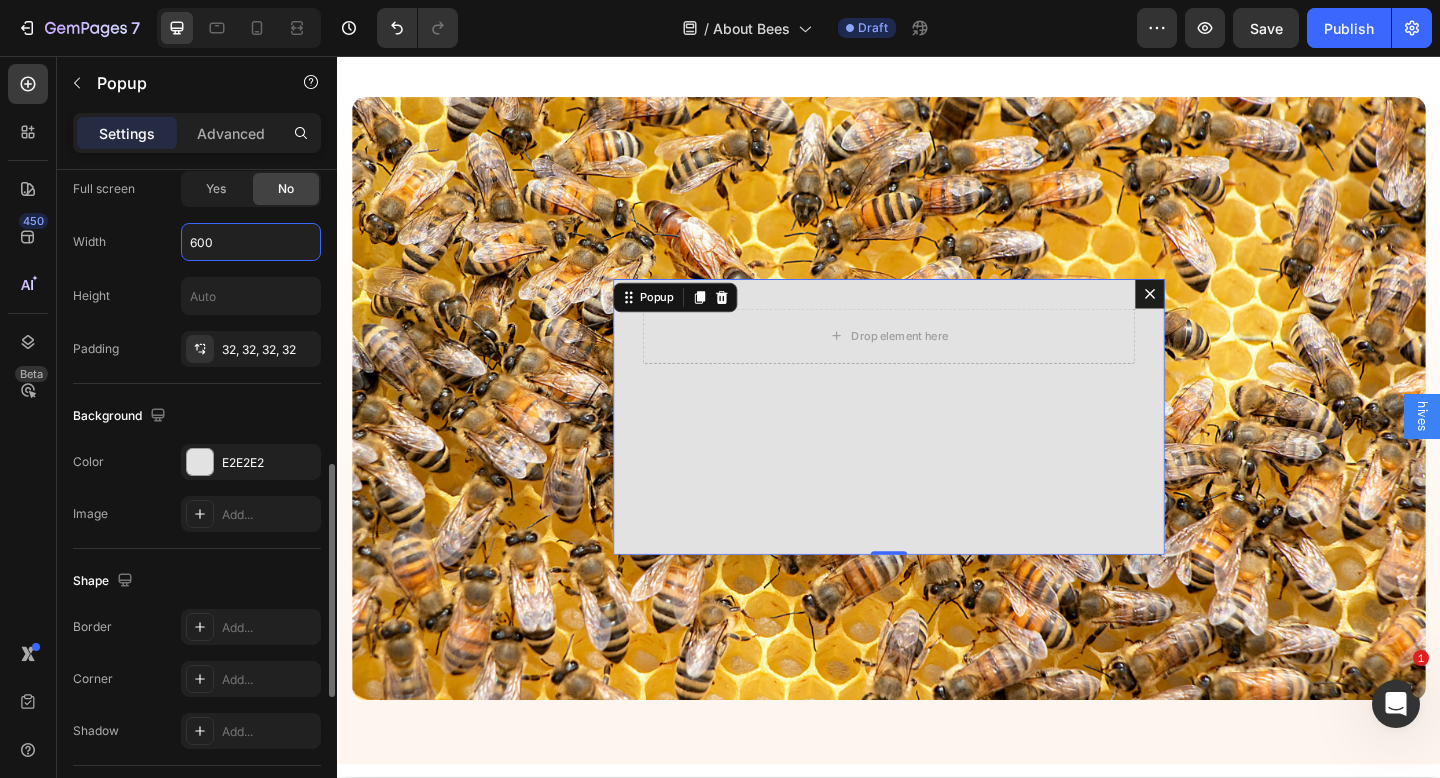 scroll, scrollTop: 846, scrollLeft: 0, axis: vertical 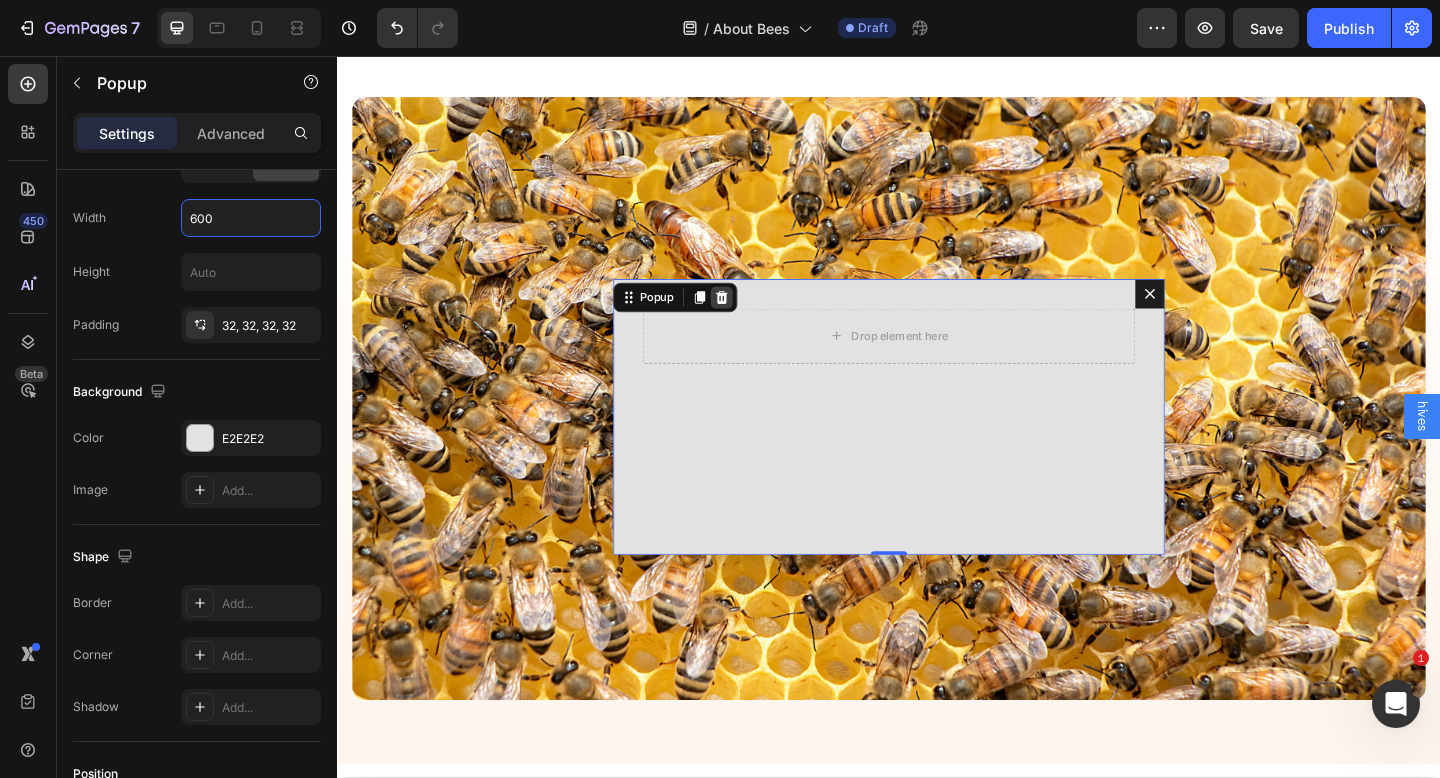 click 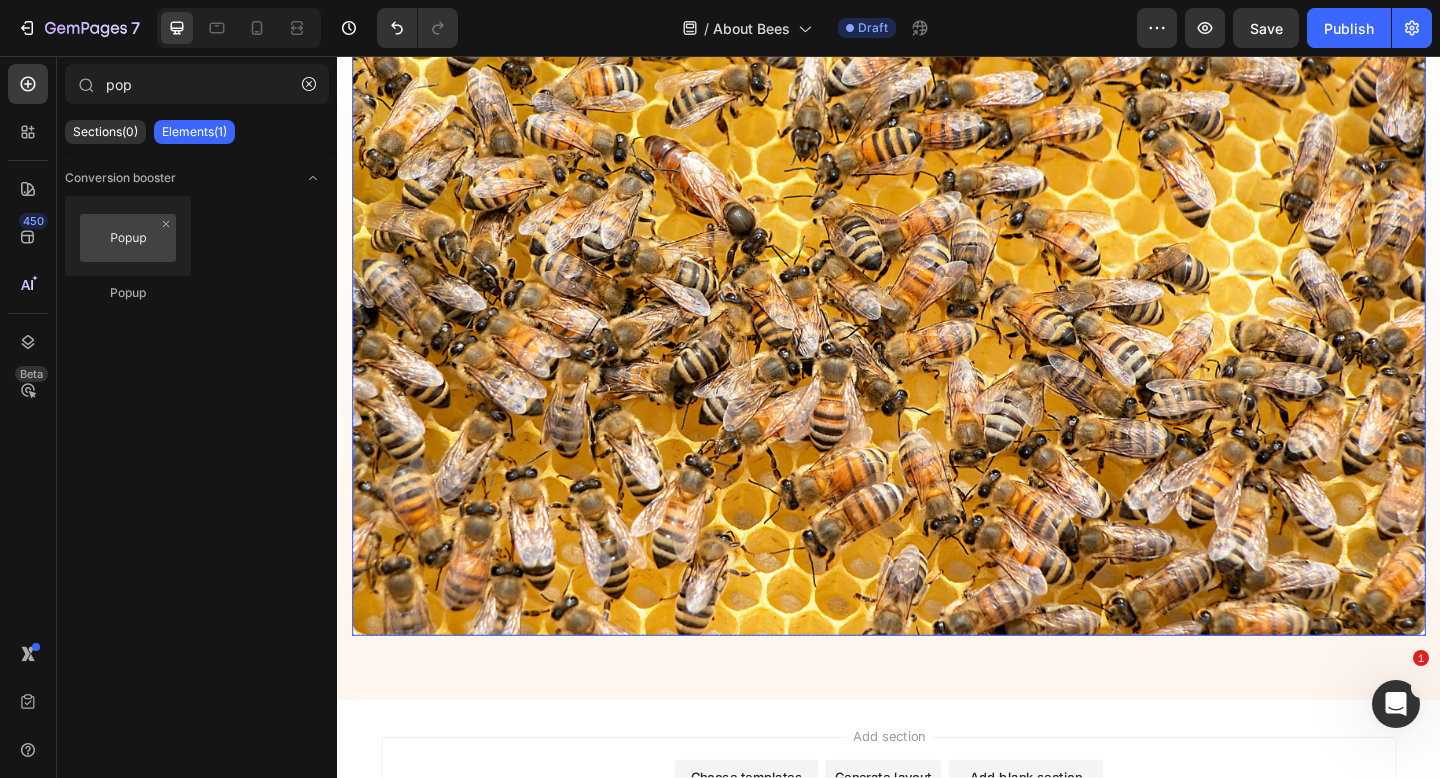 scroll, scrollTop: 828, scrollLeft: 0, axis: vertical 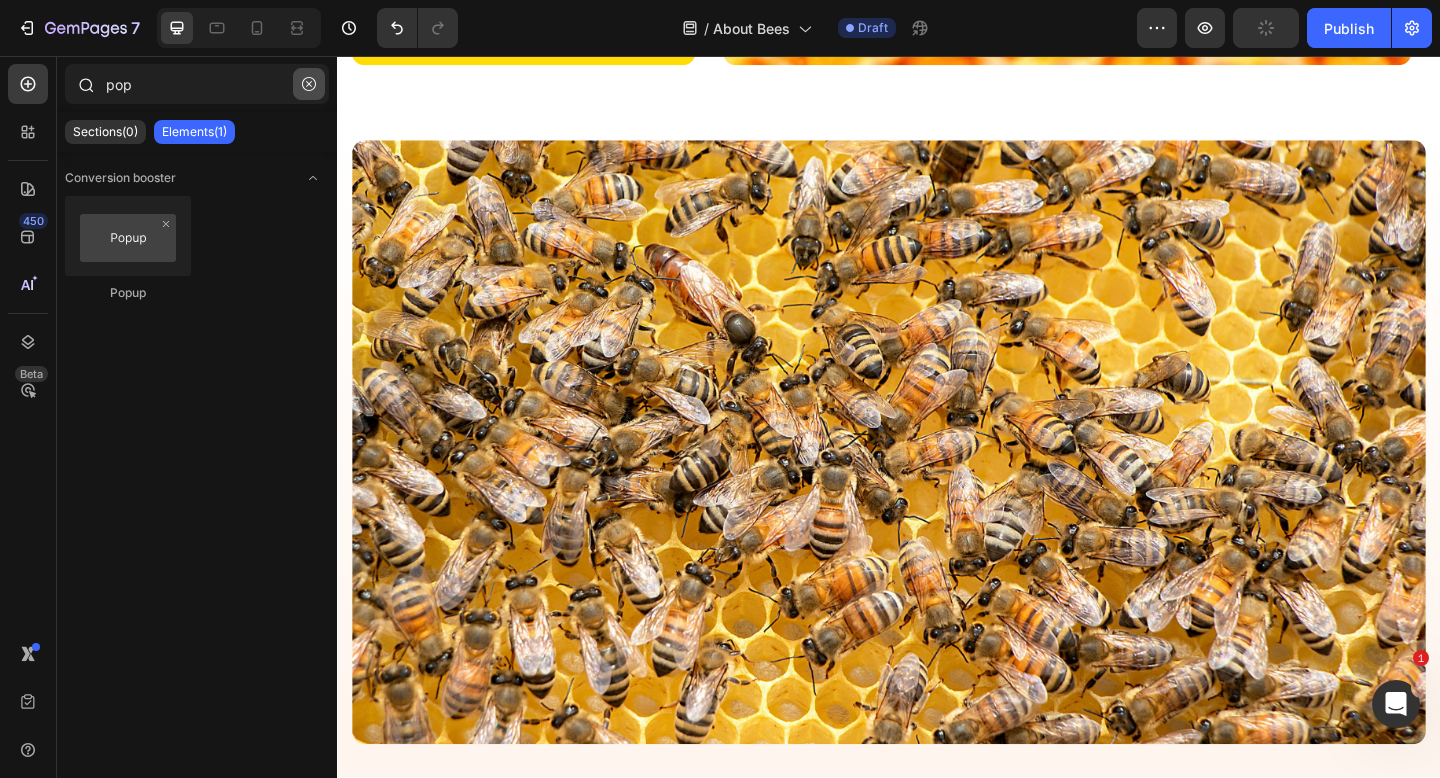 click 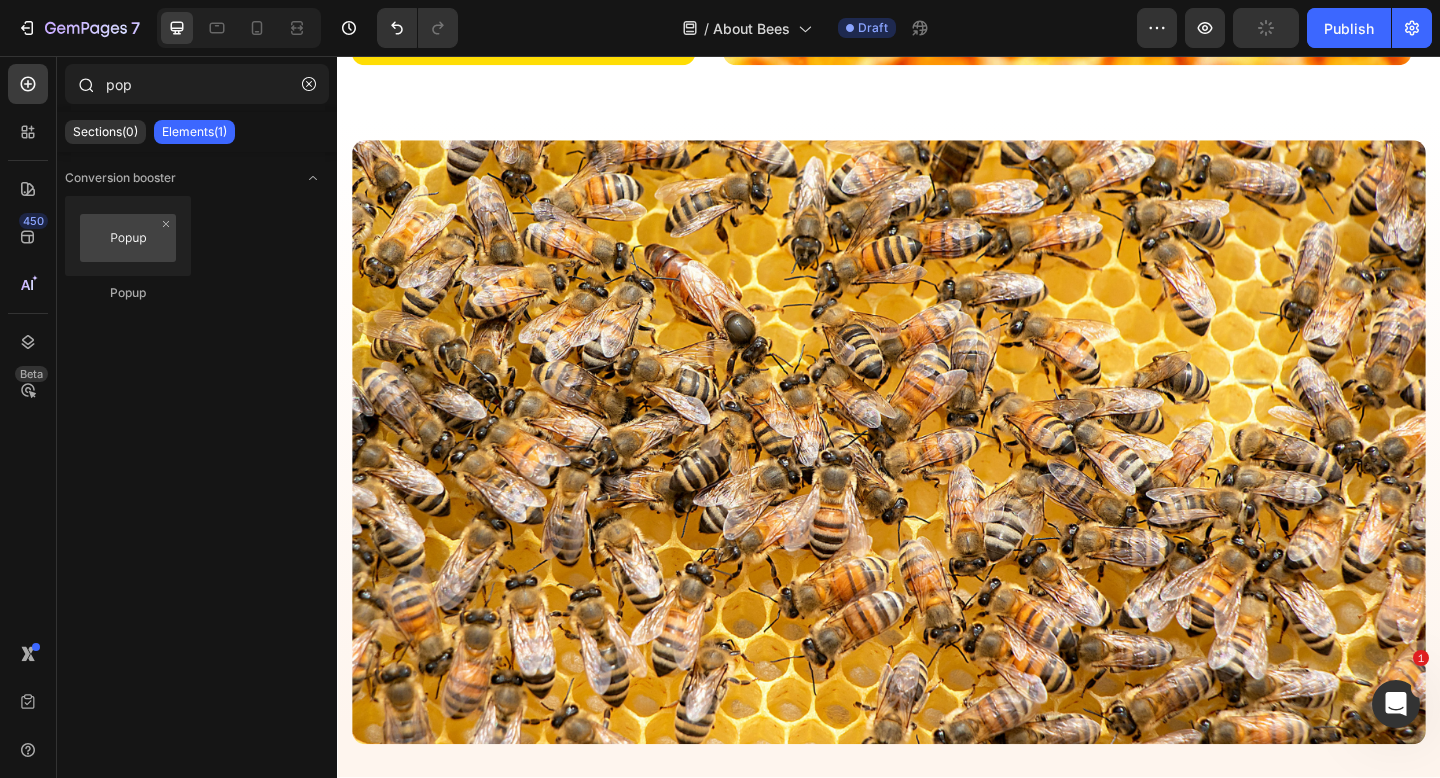 type 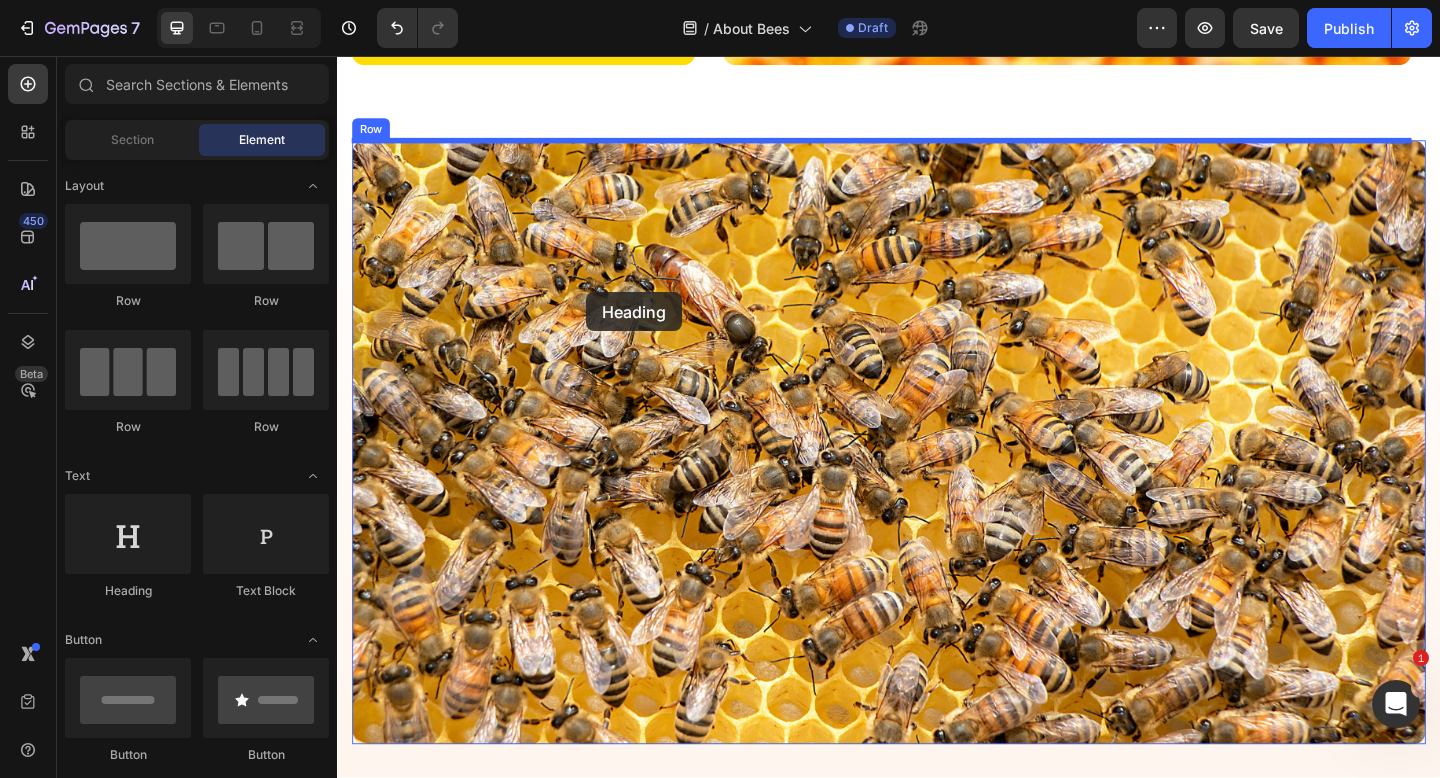 drag, startPoint x: 495, startPoint y: 598, endPoint x: 608, endPoint y: 313, distance: 306.5844 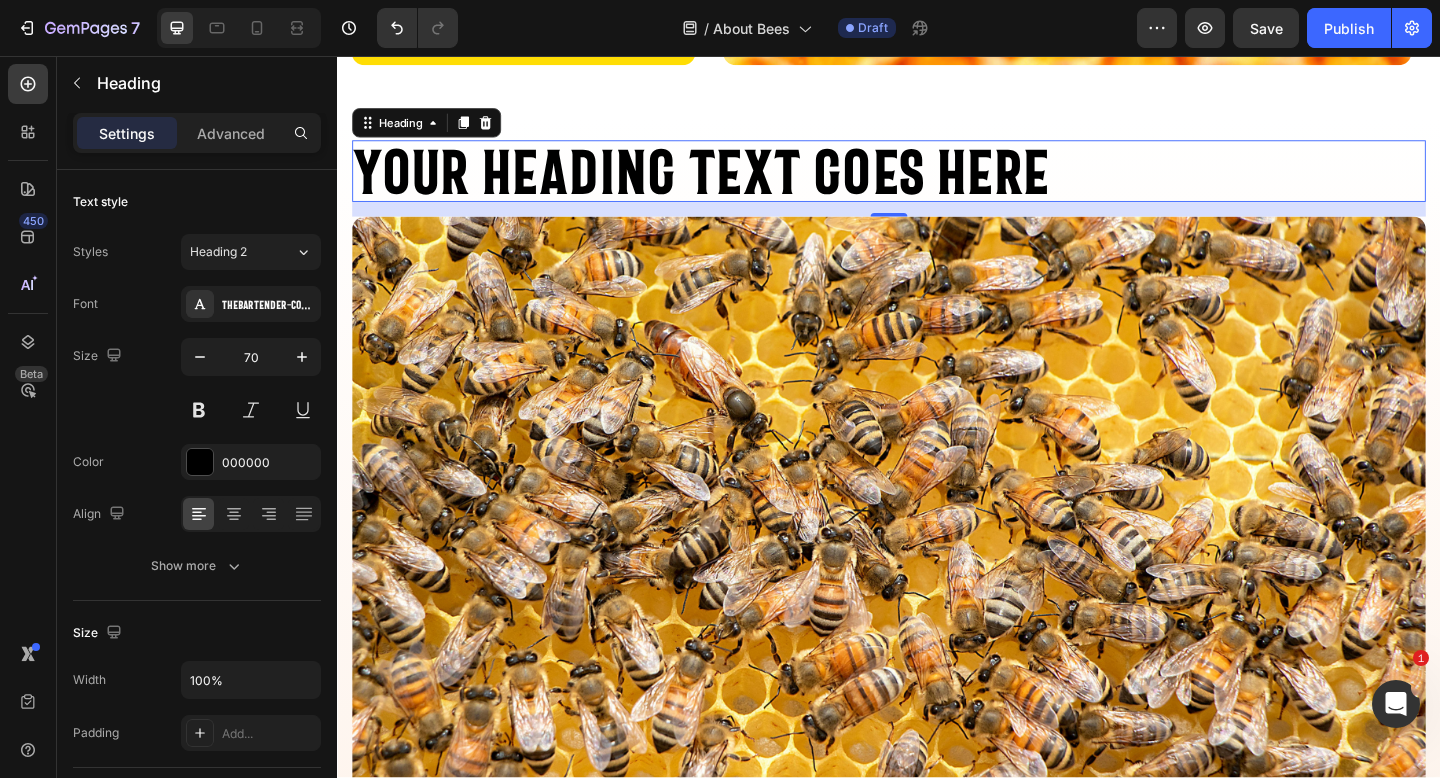 click on "Your heading text goes here" at bounding box center (937, 181) 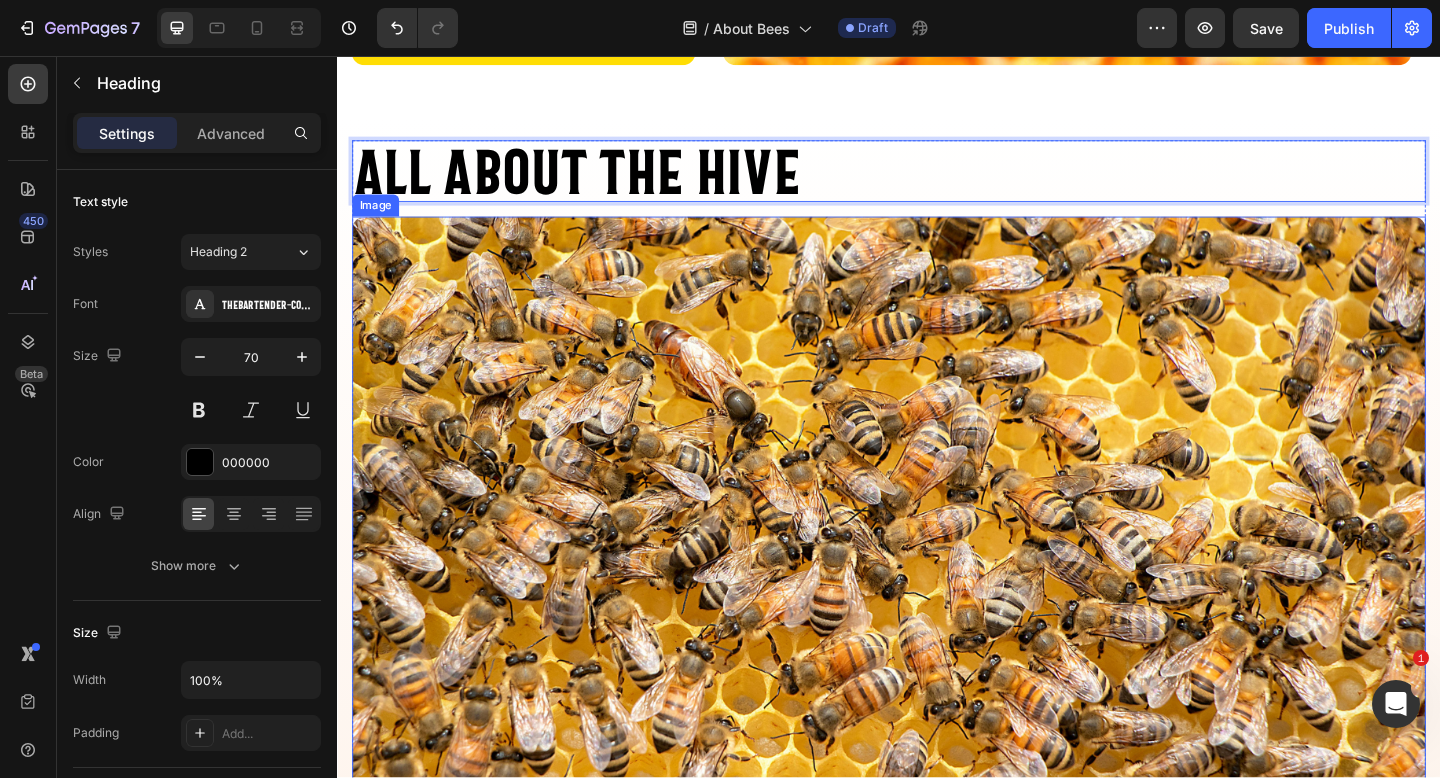 click at bounding box center [937, 559] 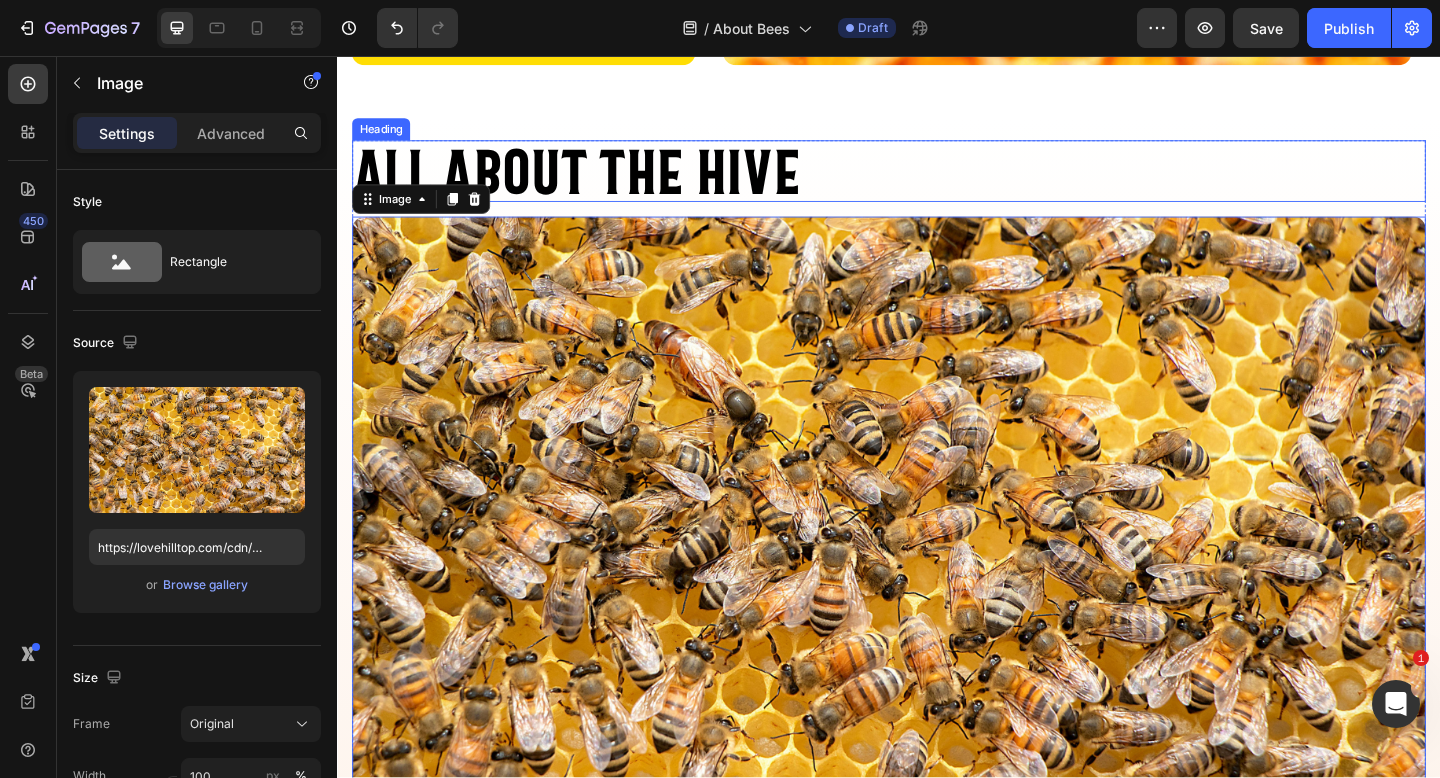 click on "all about the hive" at bounding box center (937, 181) 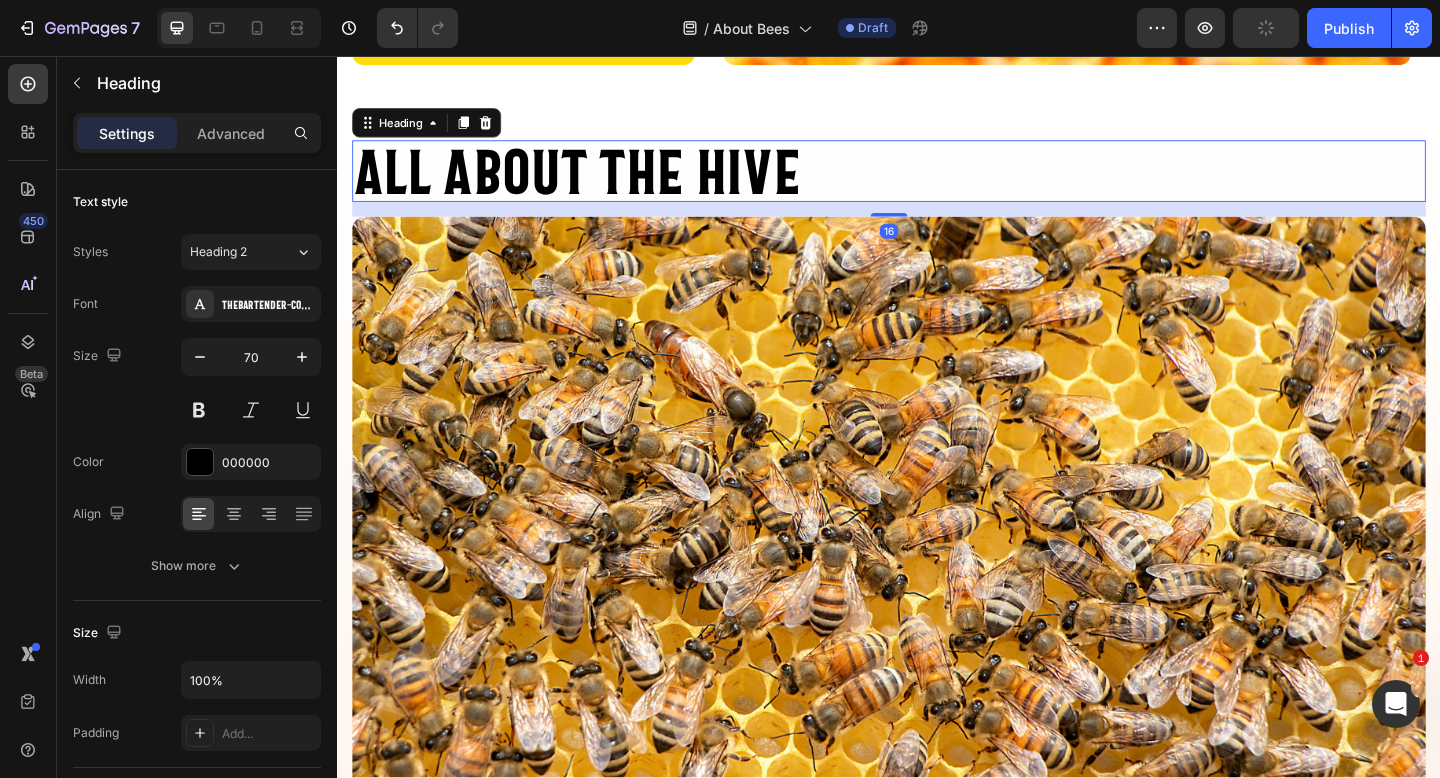 drag, startPoint x: 934, startPoint y: 228, endPoint x: 943, endPoint y: 201, distance: 28.460499 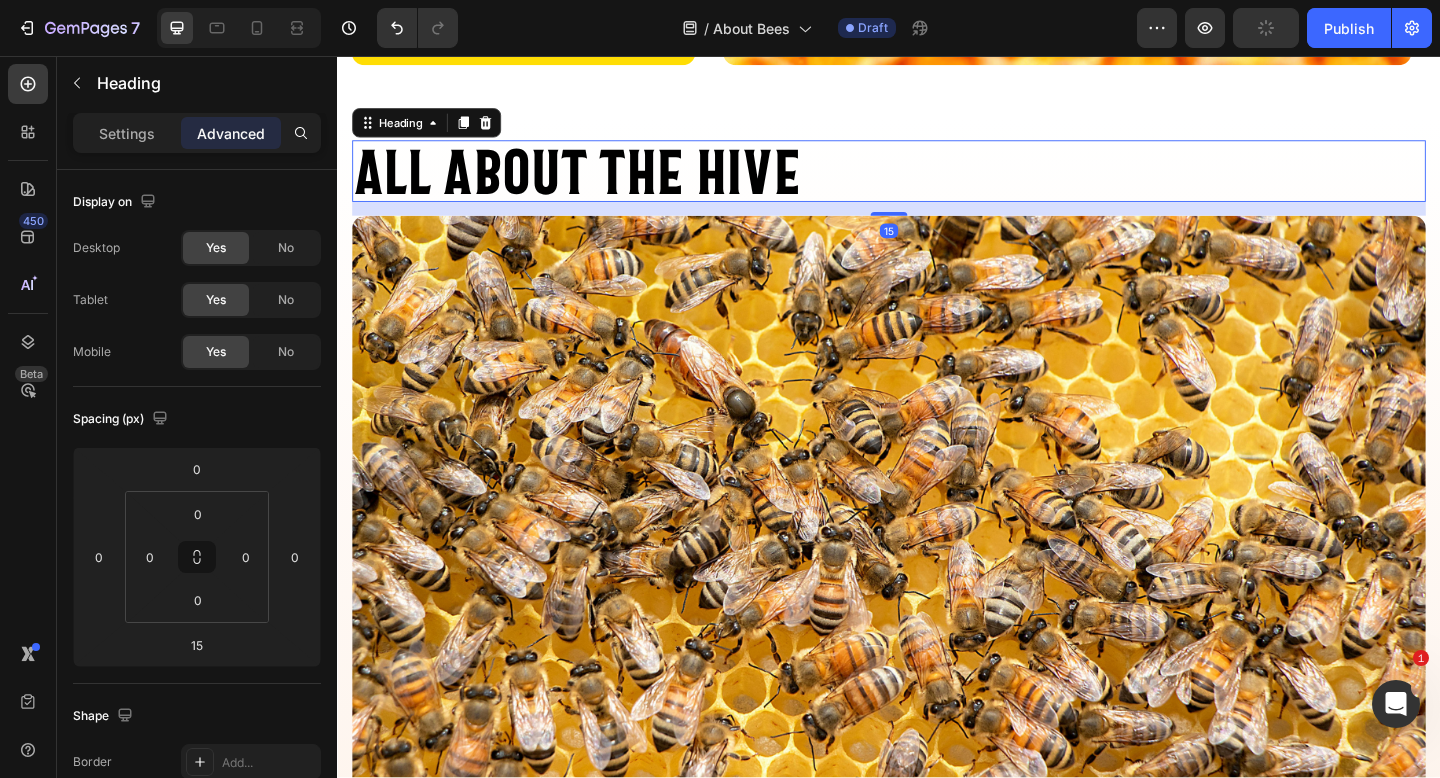drag, startPoint x: 943, startPoint y: 201, endPoint x: 947, endPoint y: 174, distance: 27.294687 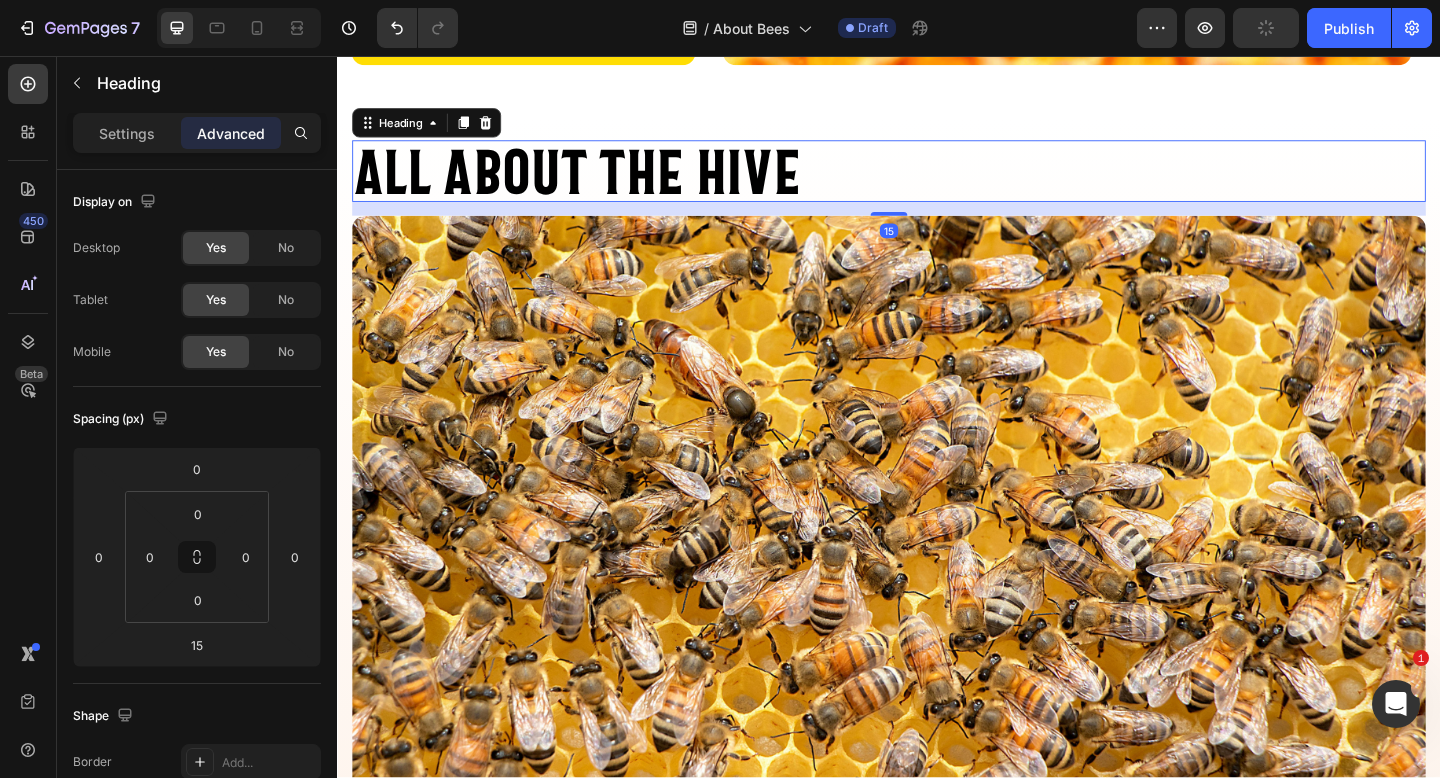 click on "all about the hive" at bounding box center [937, 181] 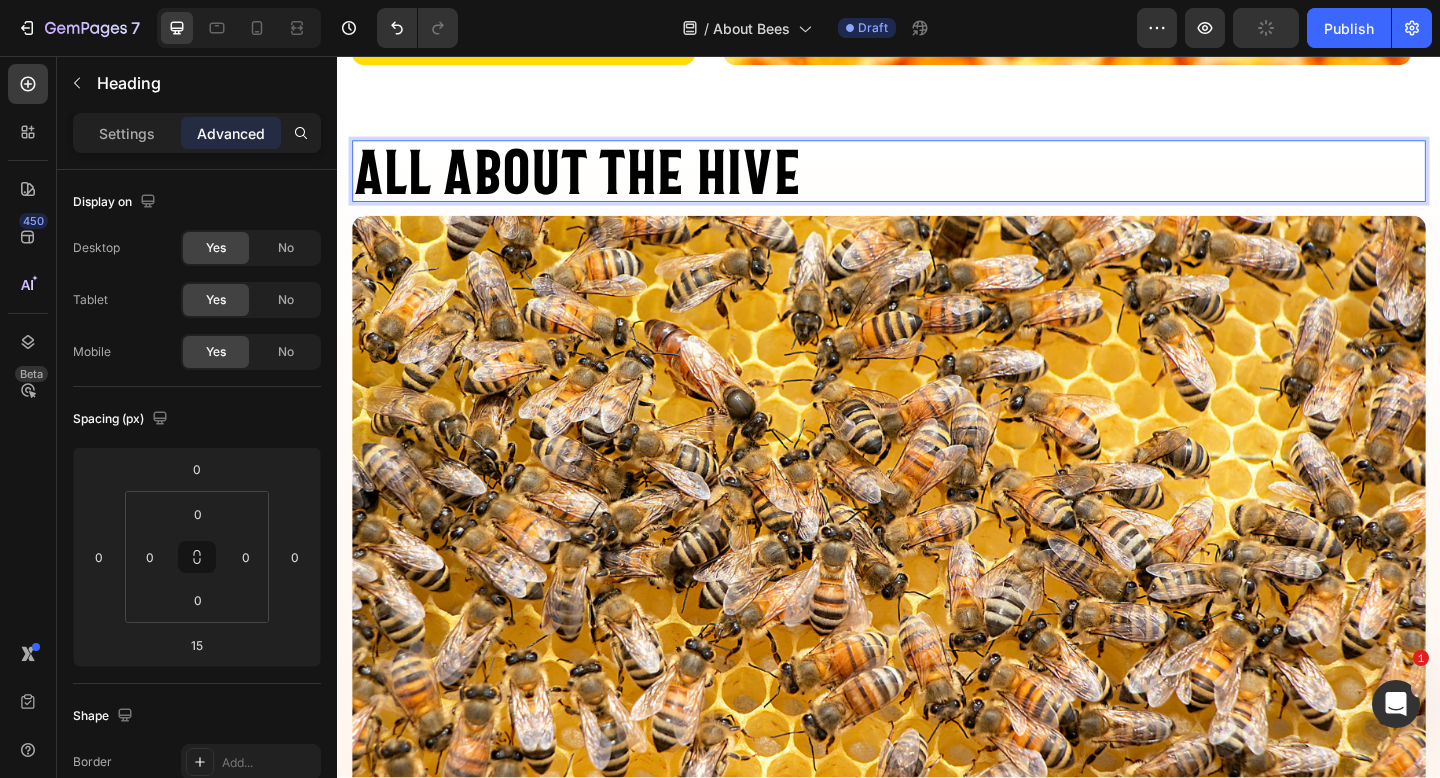 click on "all about the hive" at bounding box center [937, 181] 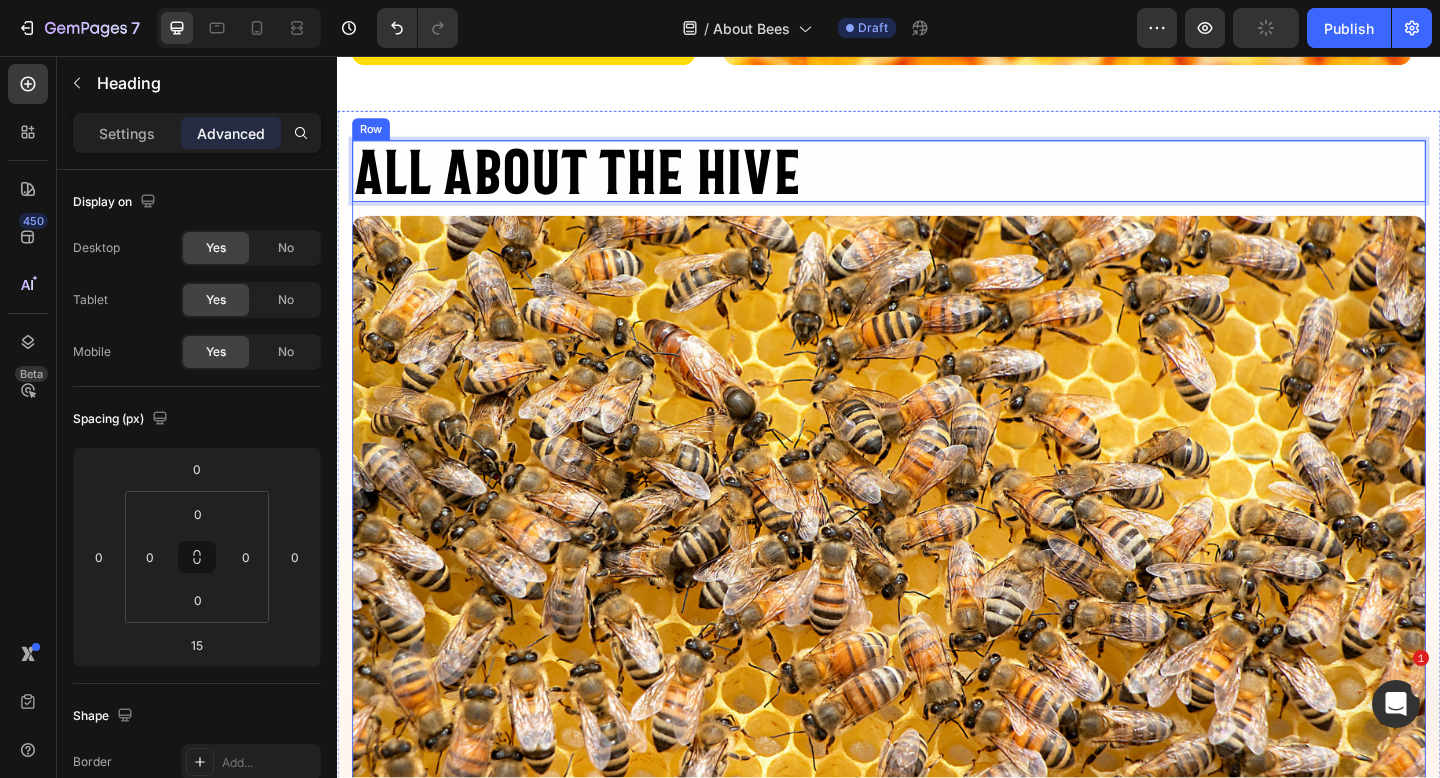 click at bounding box center (937, 558) 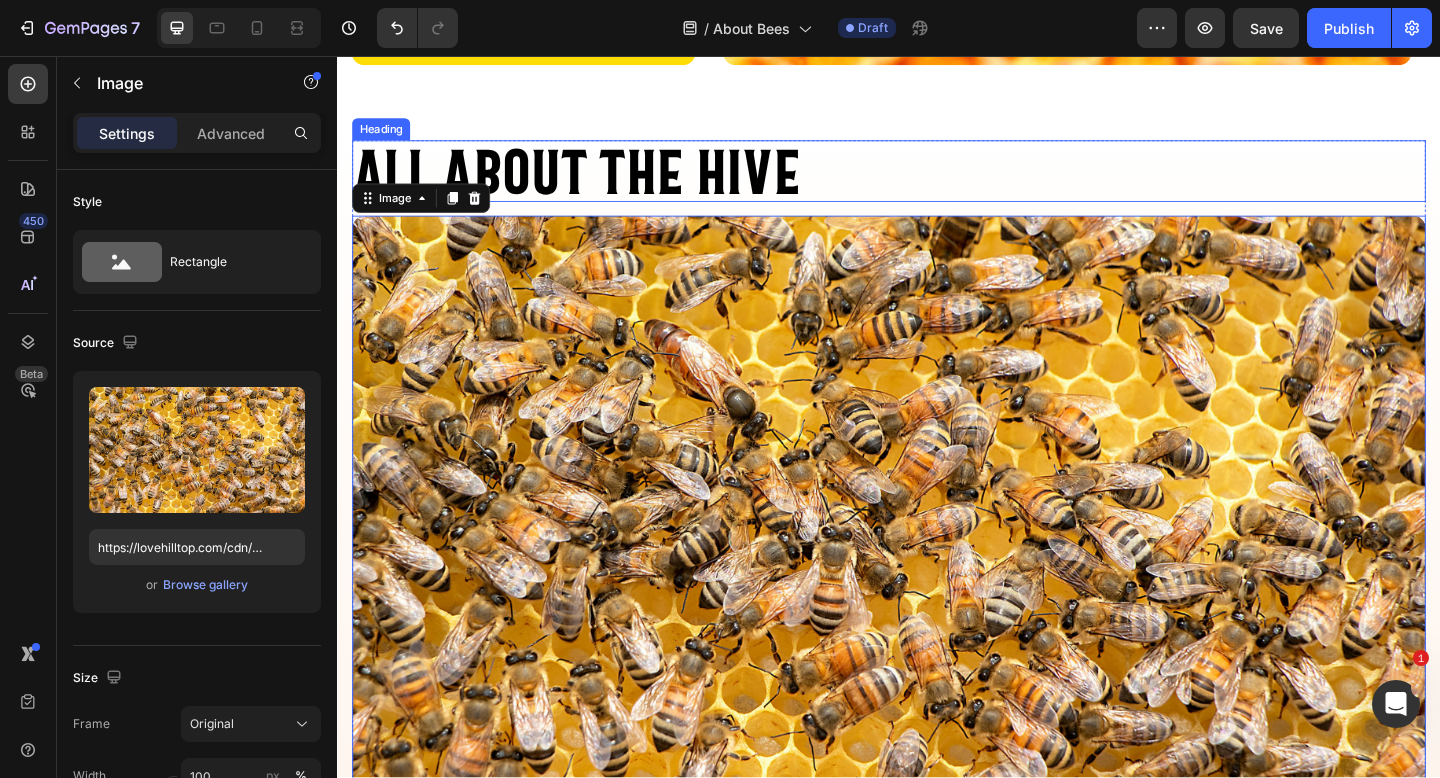 click on "all about the hive" at bounding box center (937, 181) 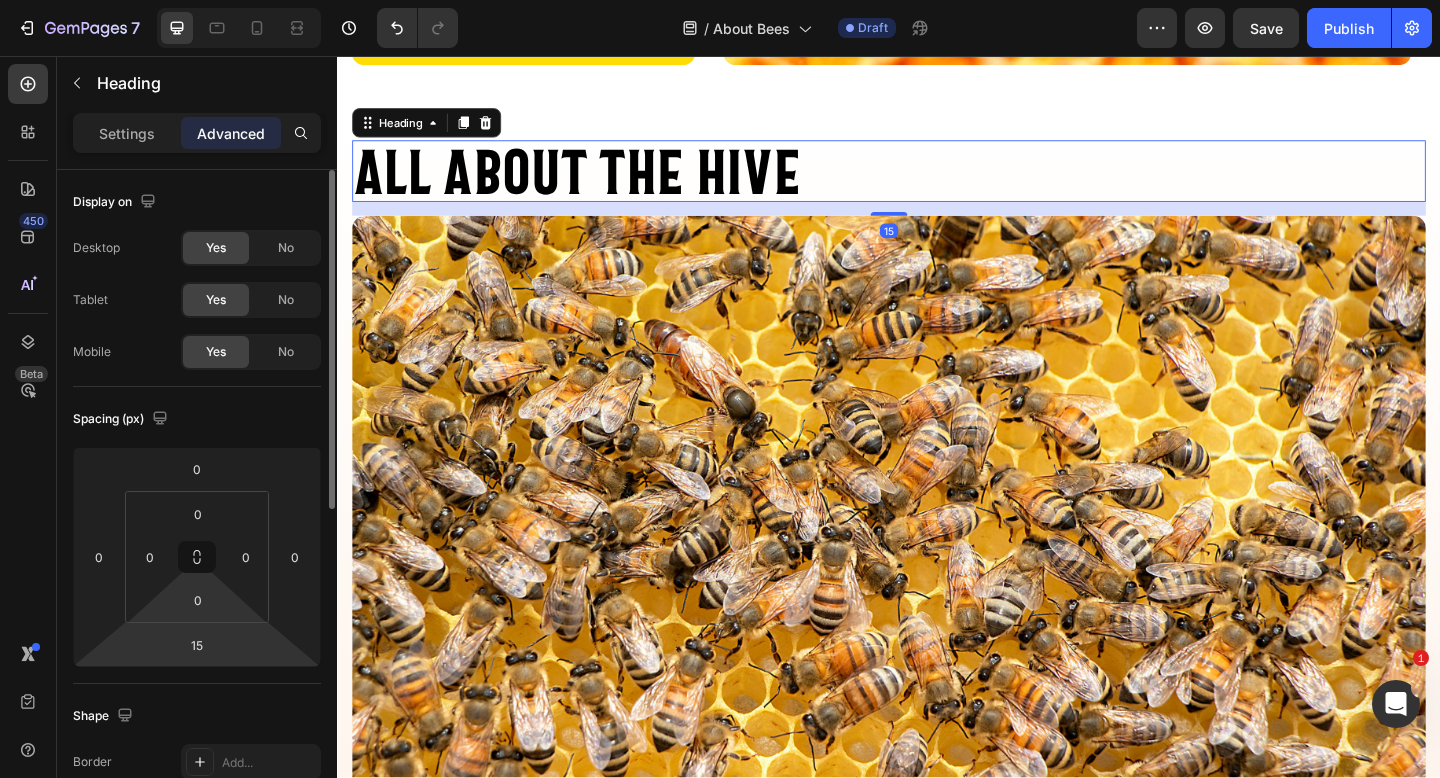 click on "7  Version history  /  About Bees Draft Preview  Save   Publish  450 Beta Sections(30) Elements(83) Section Element Hero Section Product Detail Brands Trusted Badges Guarantee Product Breakdown How to use Testimonials Compare Bundle FAQs Social Proof Brand Story Product List Collection Blog List Contact Sticky Add to Cart Custom Footer Browse Library 450 Layout
Row
Row
Row
Row Text
Heading
Text Block Button
Button
Button Media
Image
Image
Video" at bounding box center (720, 0) 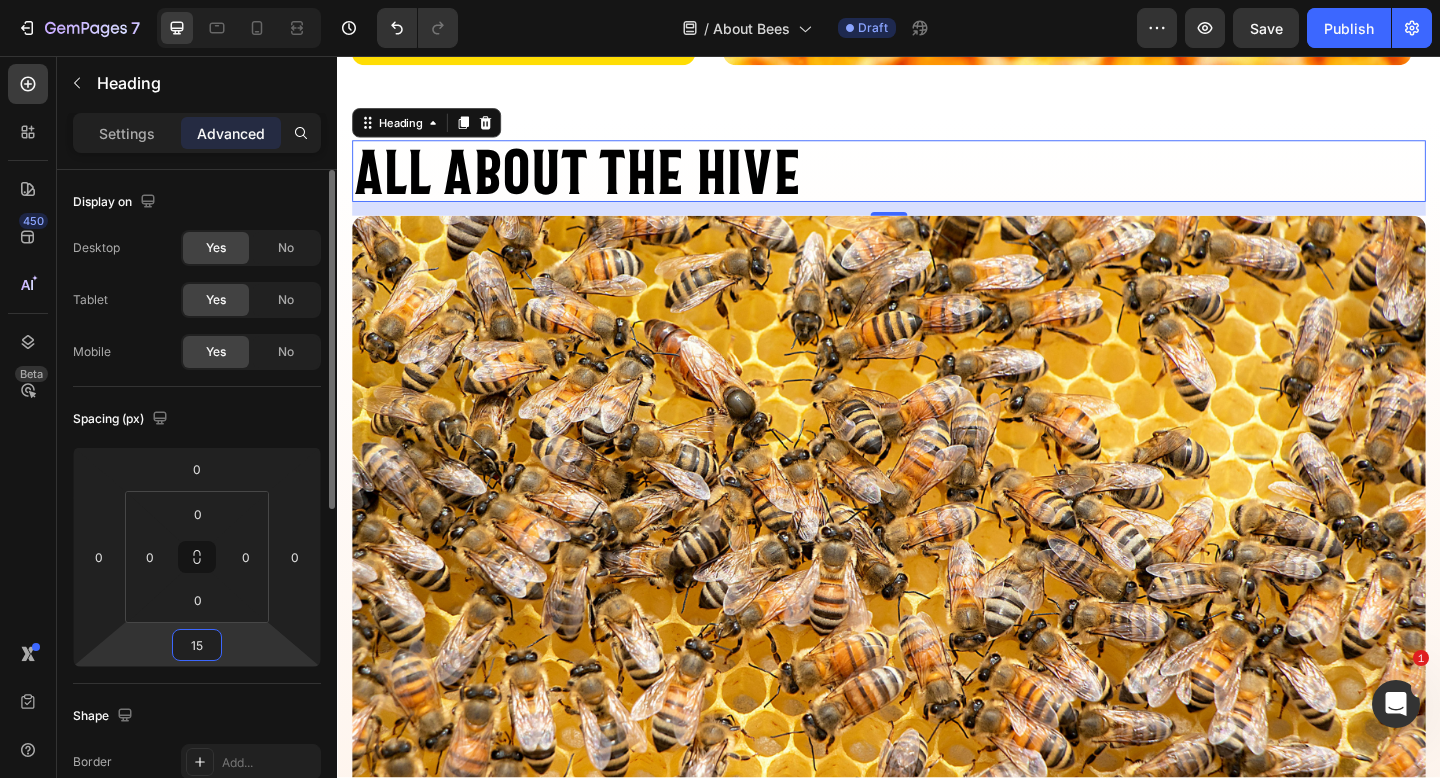 type on "9" 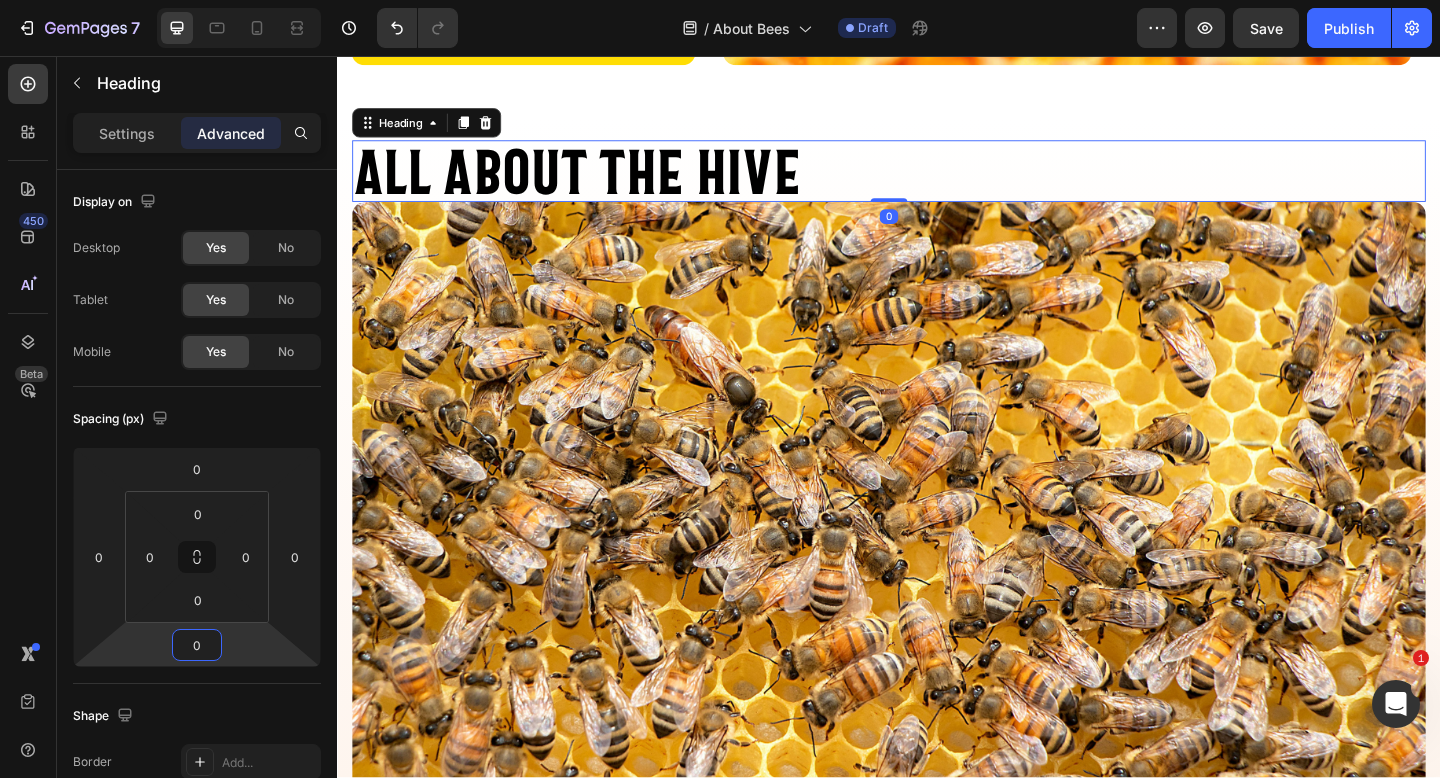 type on "0" 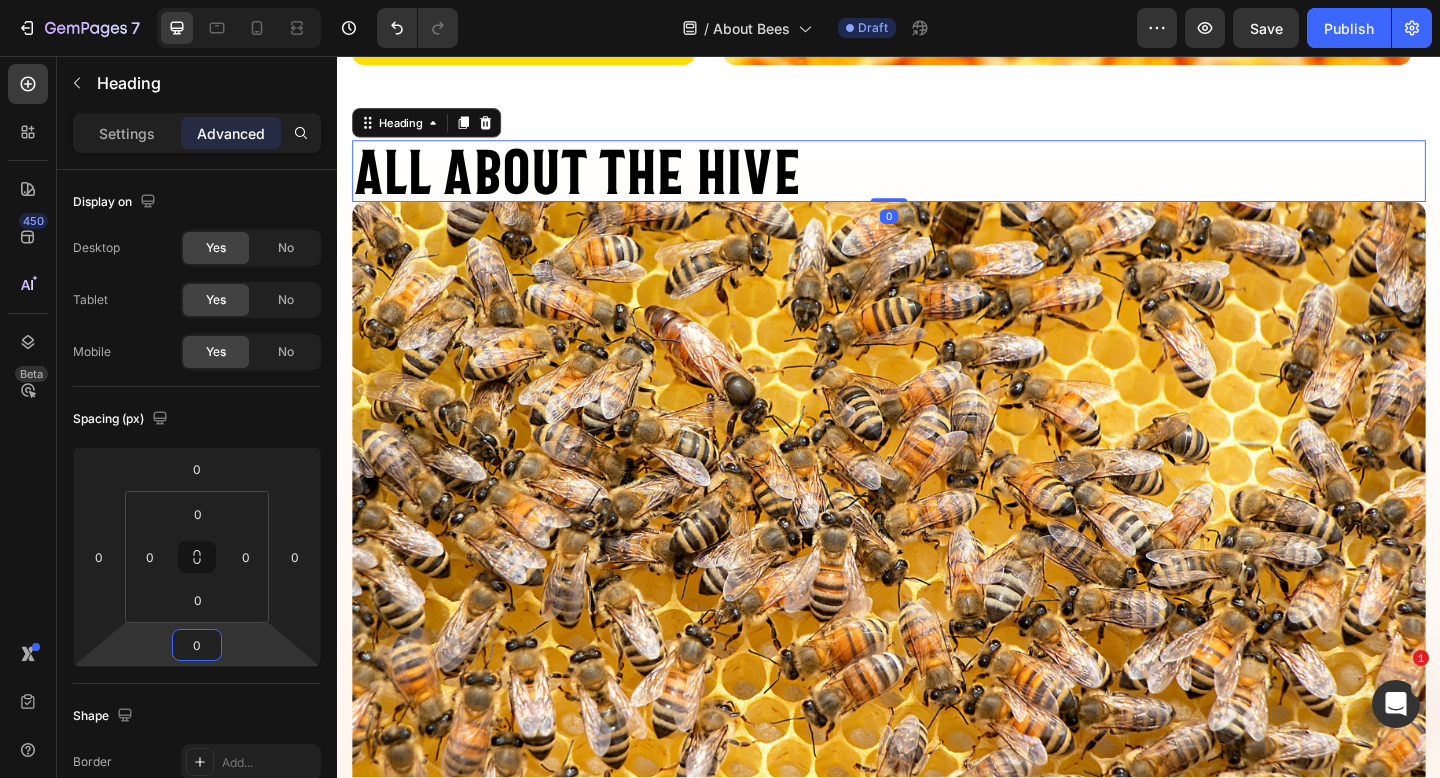click on "450 Beta" at bounding box center [28, 417] 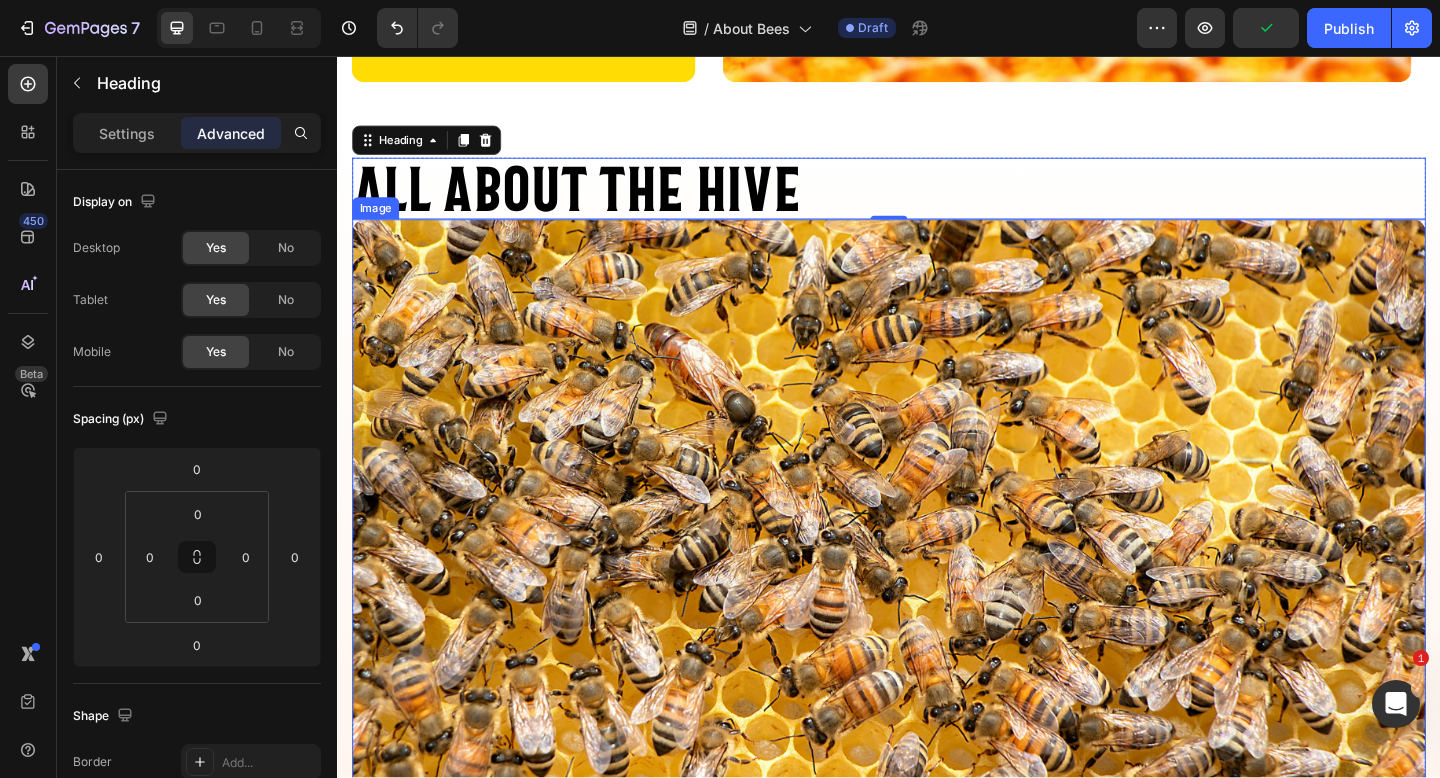 scroll, scrollTop: 807, scrollLeft: 0, axis: vertical 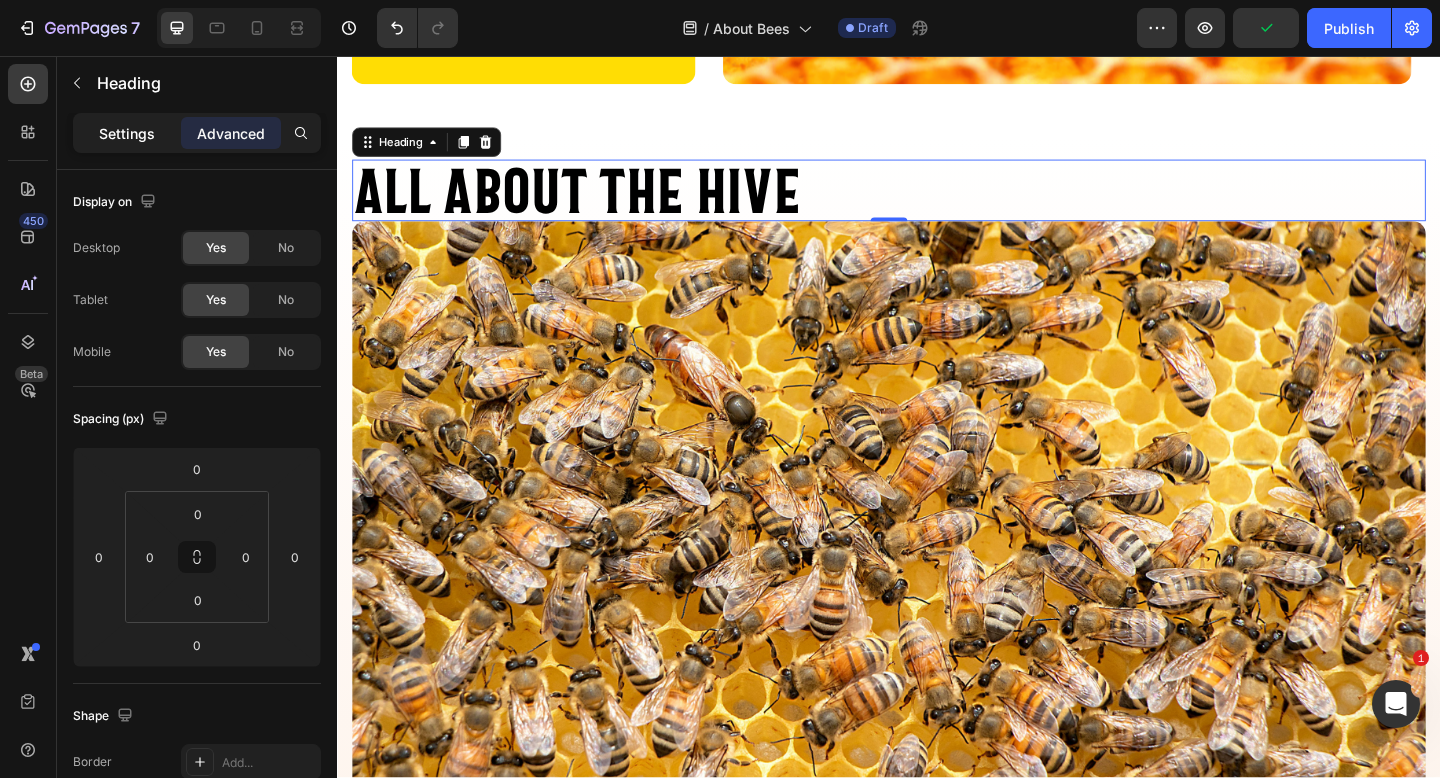 click on "Settings" at bounding box center (127, 133) 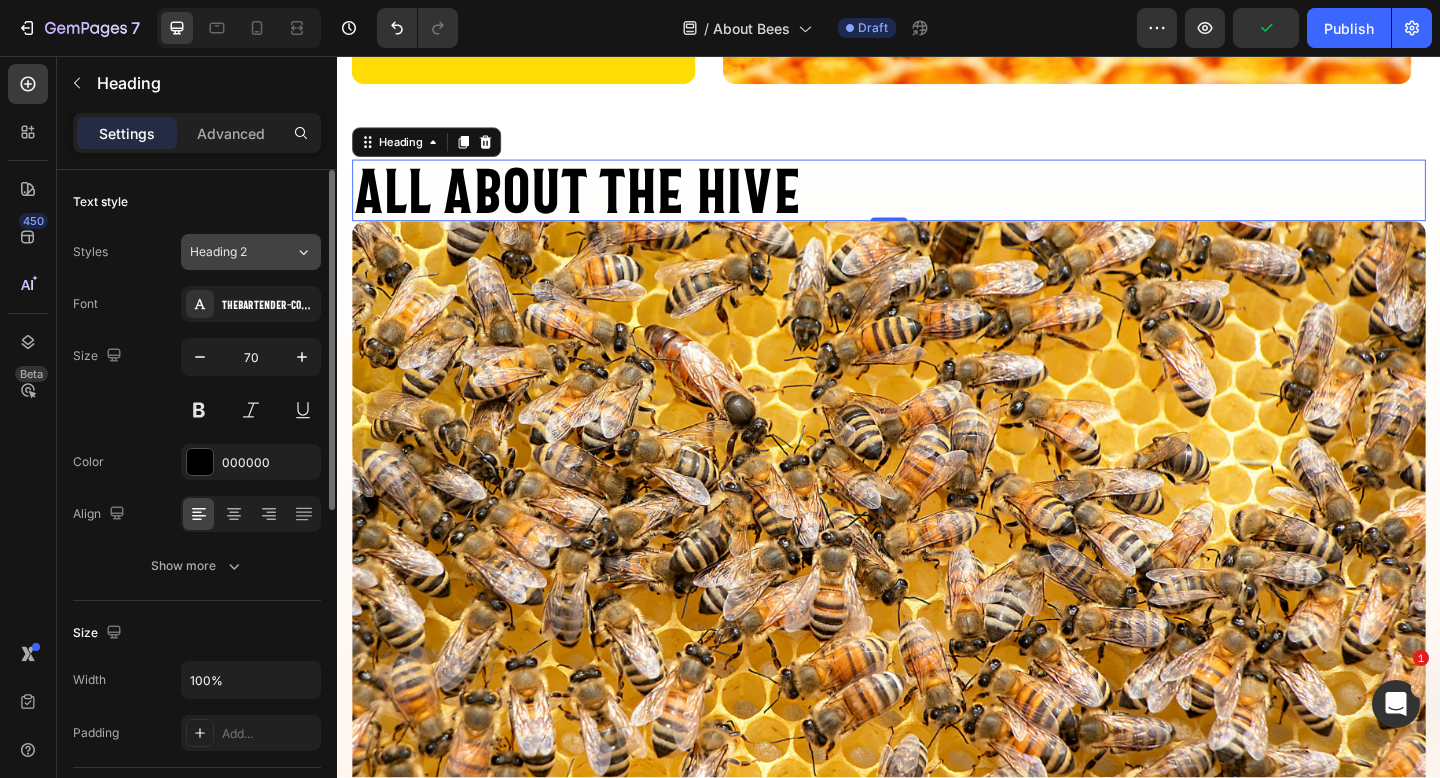 click on "Heading 2" 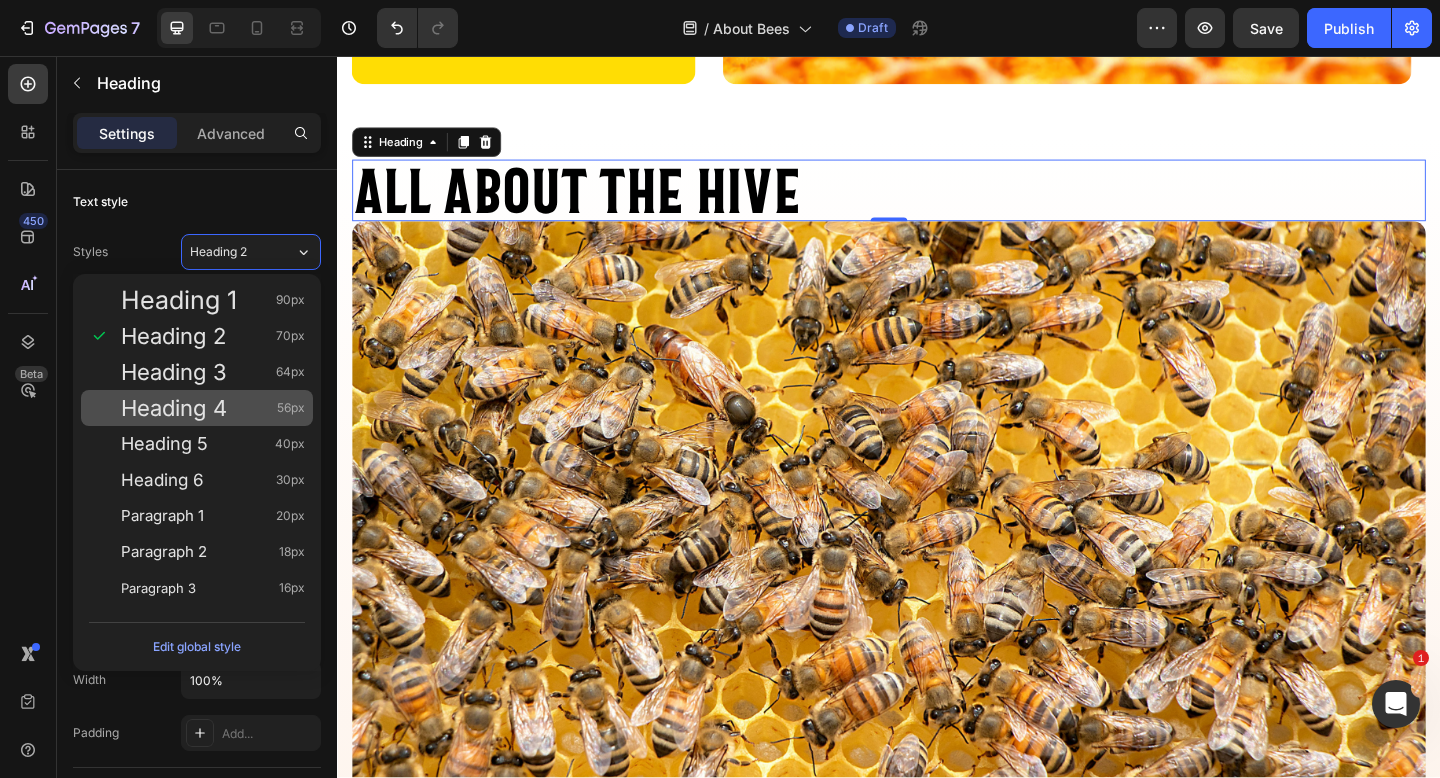 click on "Heading 4 56px" at bounding box center (213, 408) 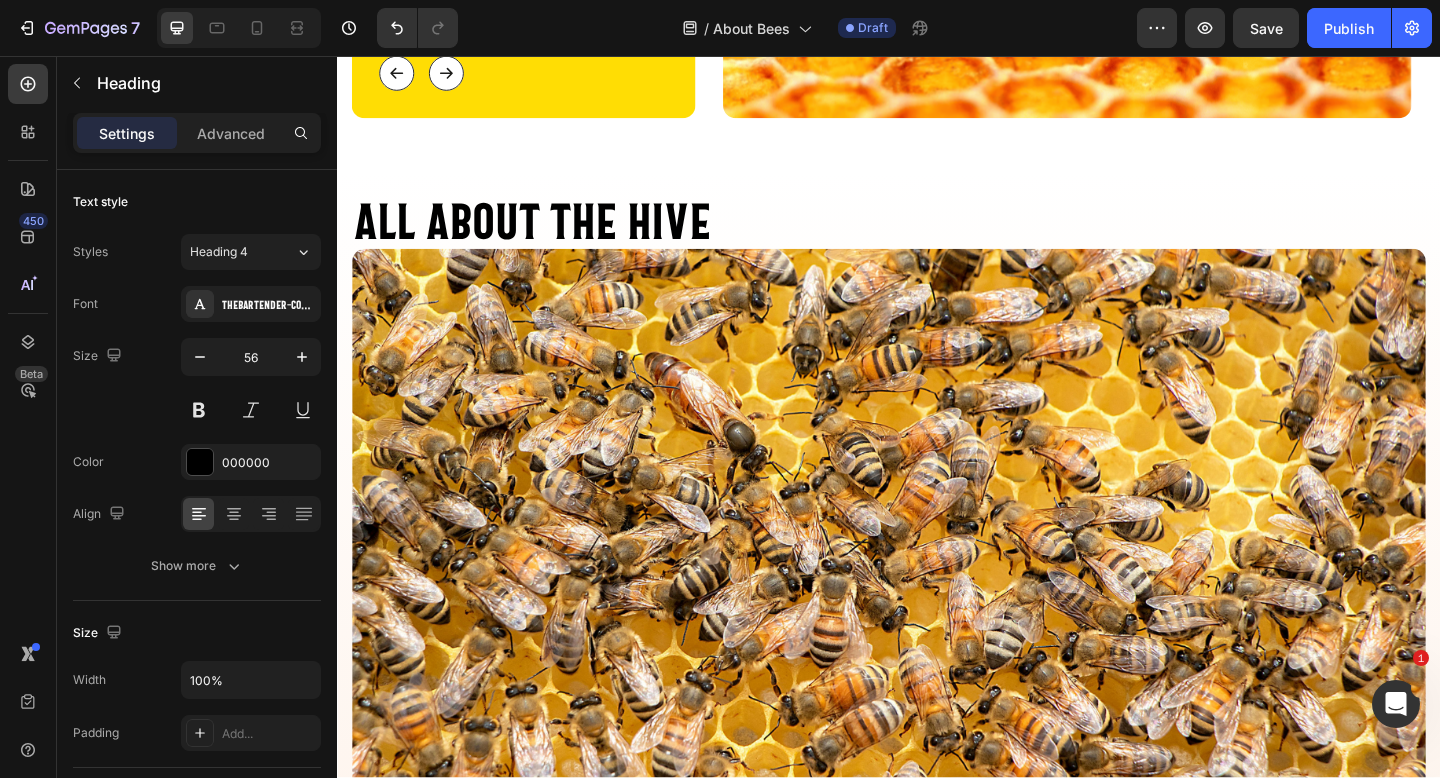 scroll, scrollTop: 1246, scrollLeft: 0, axis: vertical 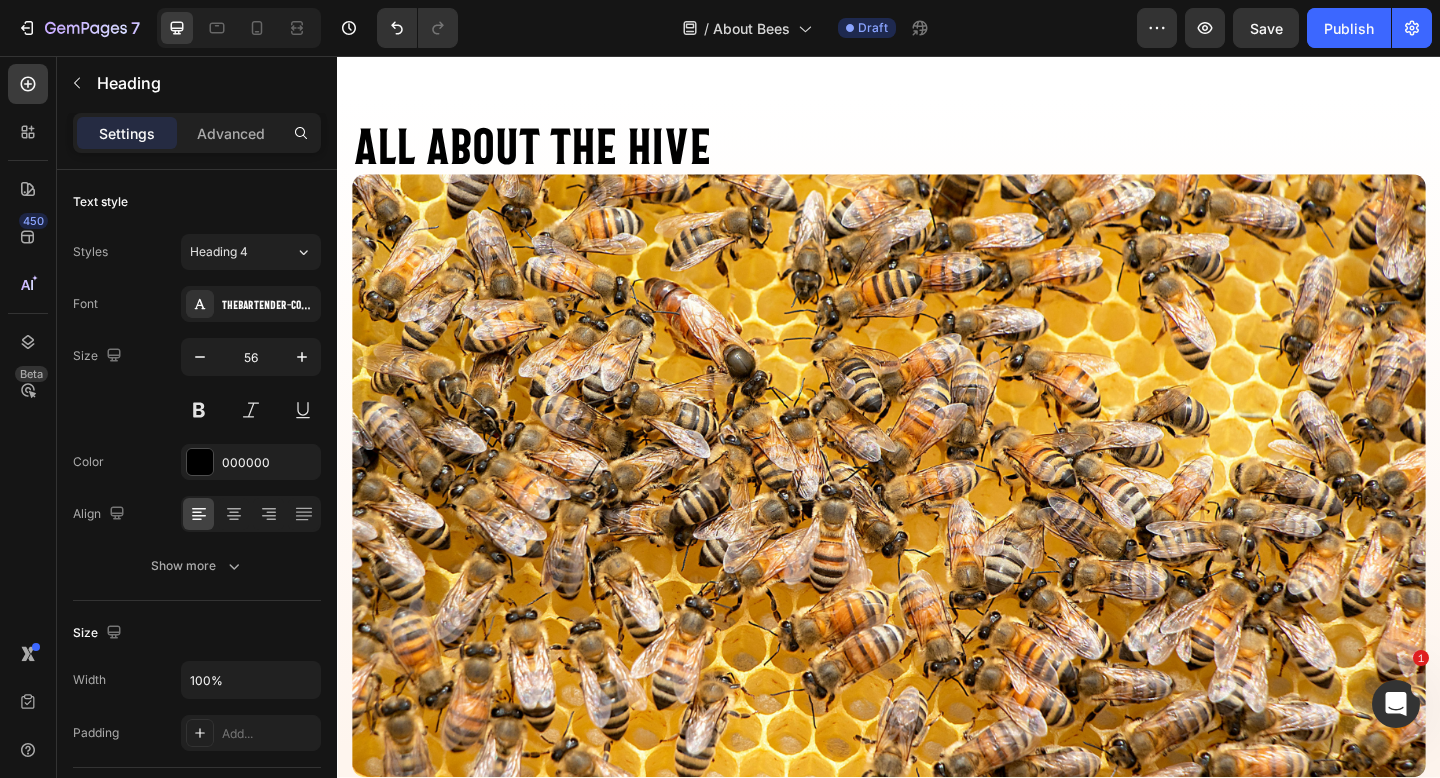 click on "all about the hive" at bounding box center [937, 155] 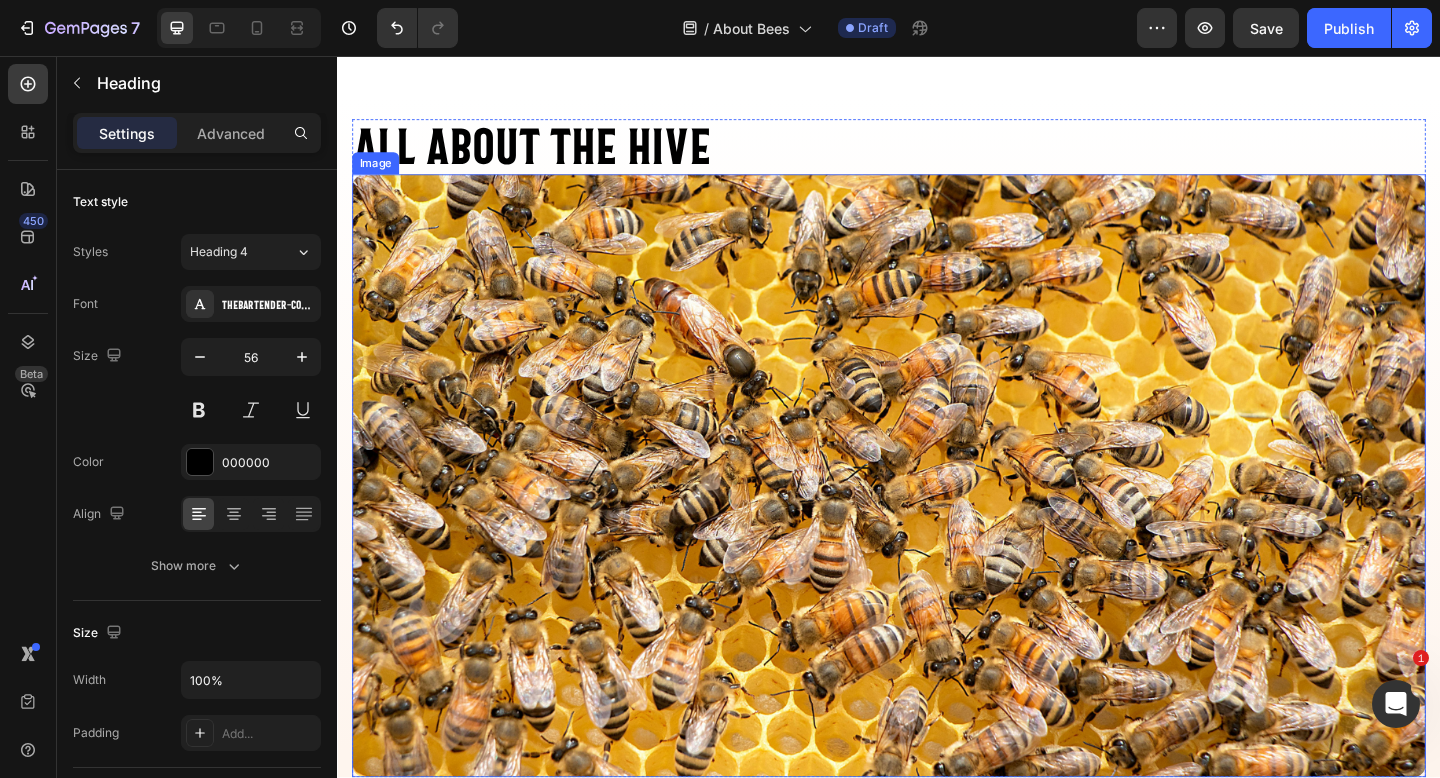 click at bounding box center (937, 513) 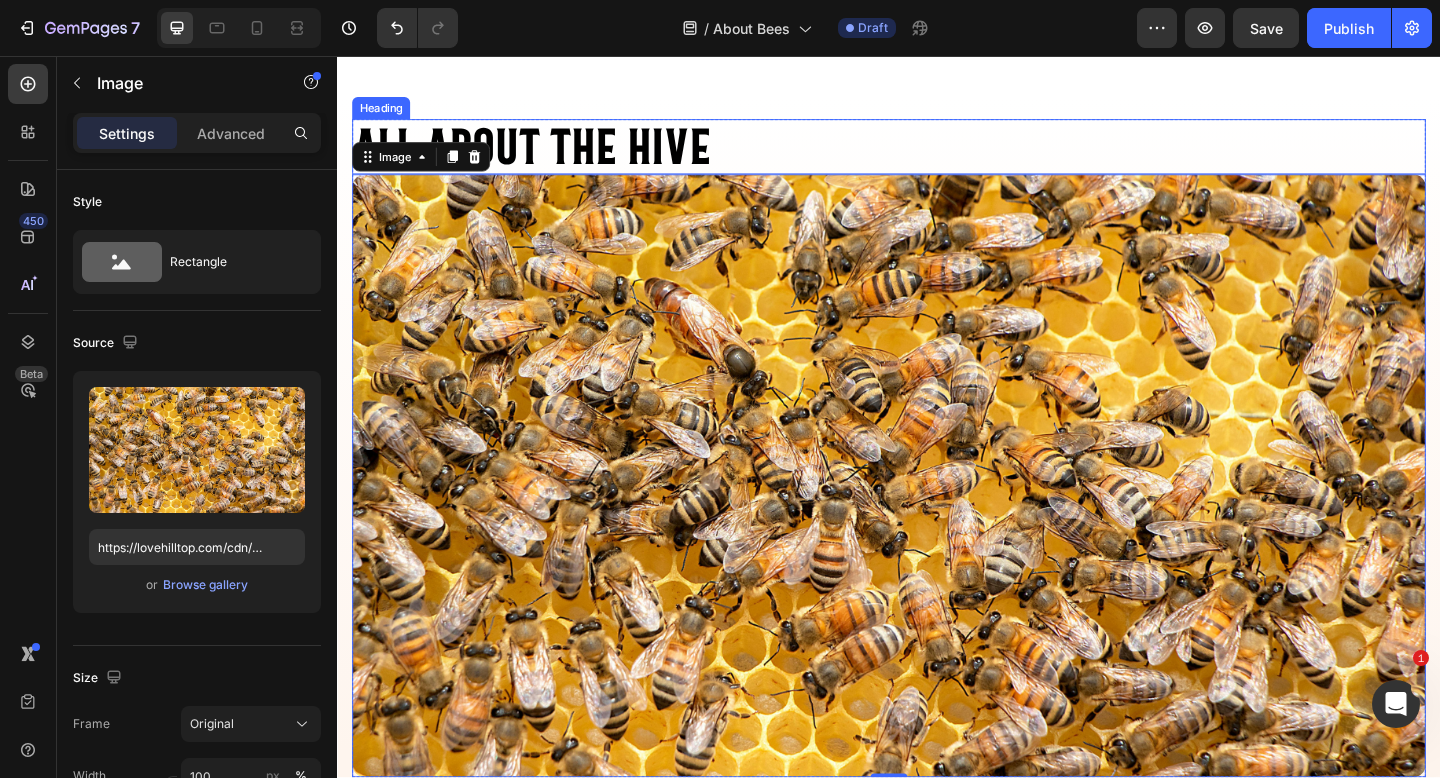 click on "all about the hive" at bounding box center (937, 155) 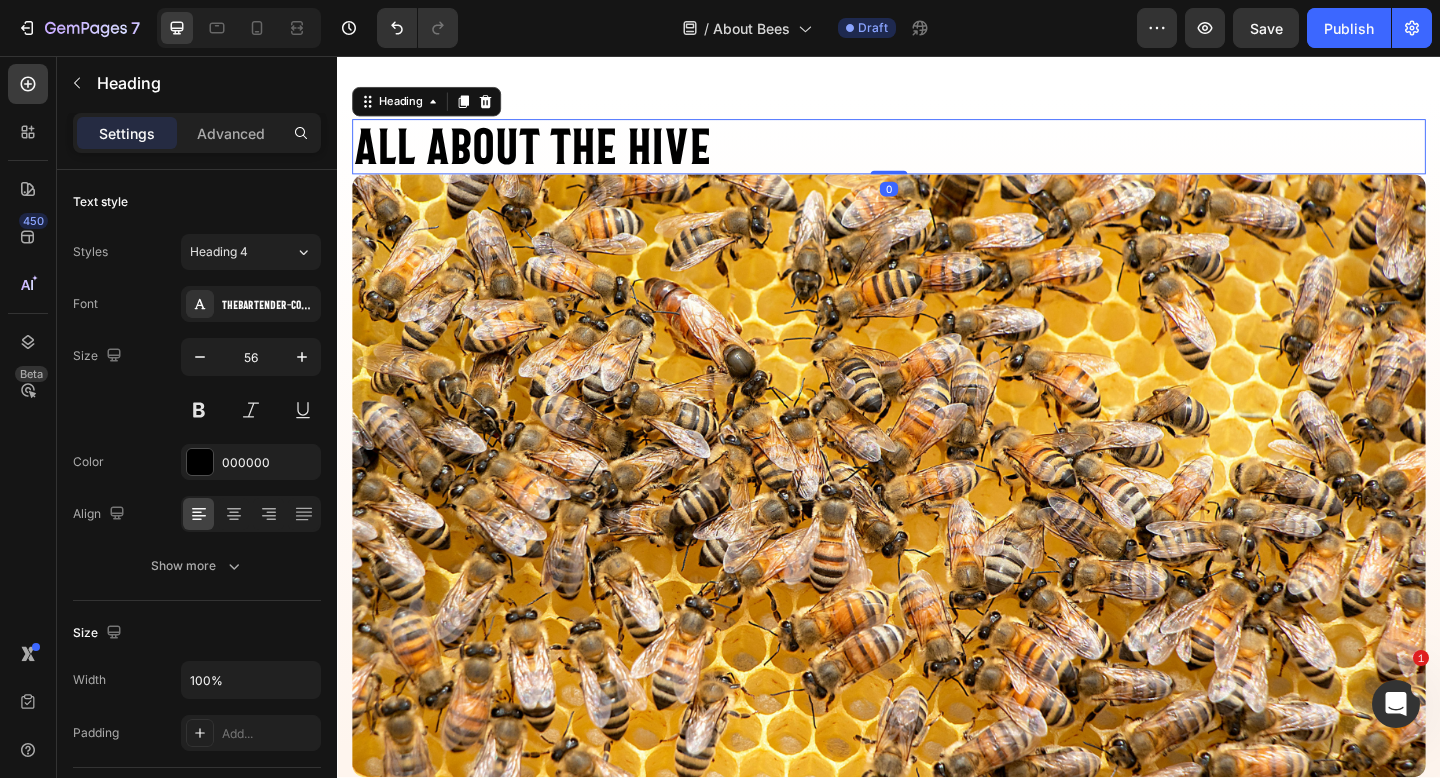 click on "Settings Advanced" at bounding box center [197, 133] 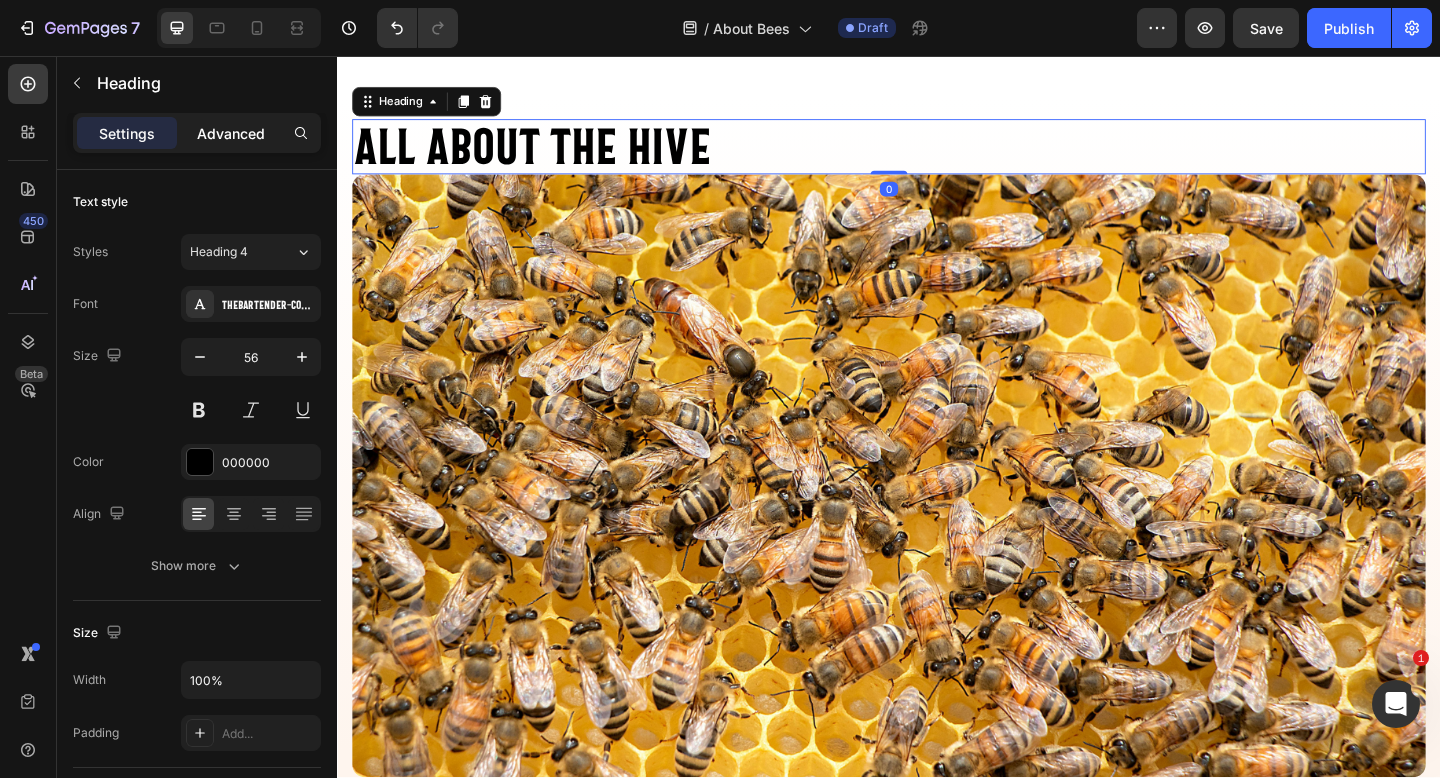 click on "Advanced" at bounding box center (231, 133) 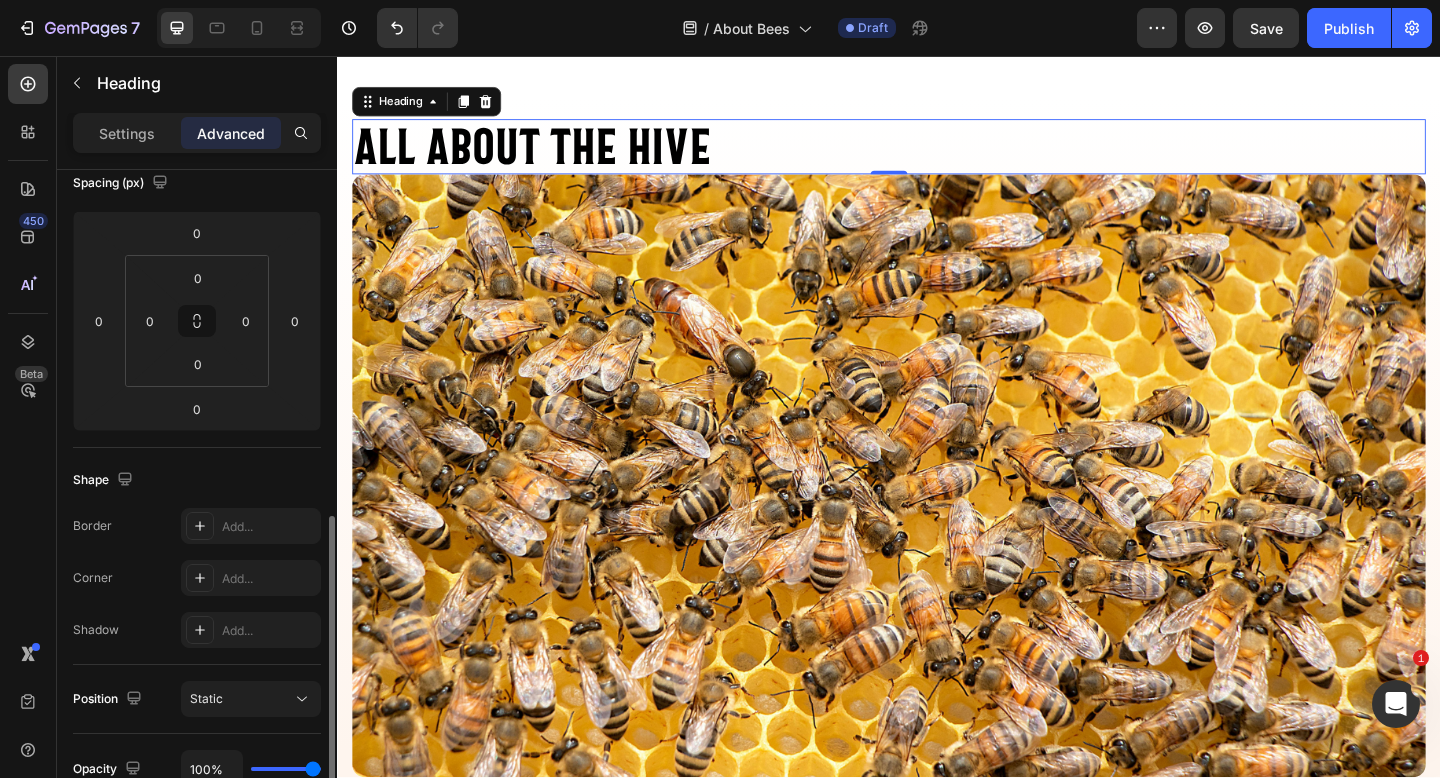 scroll, scrollTop: 554, scrollLeft: 0, axis: vertical 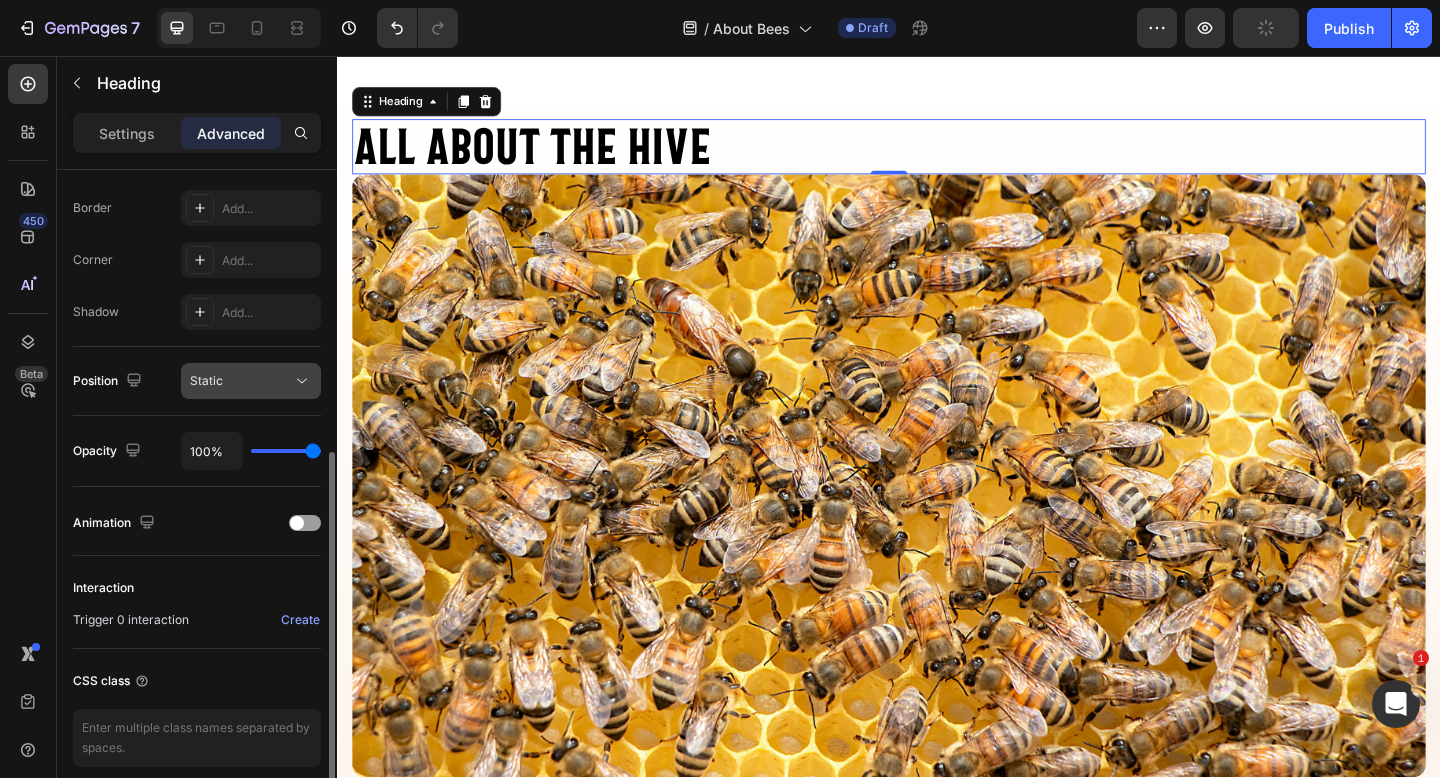 click on "Static" at bounding box center [241, 381] 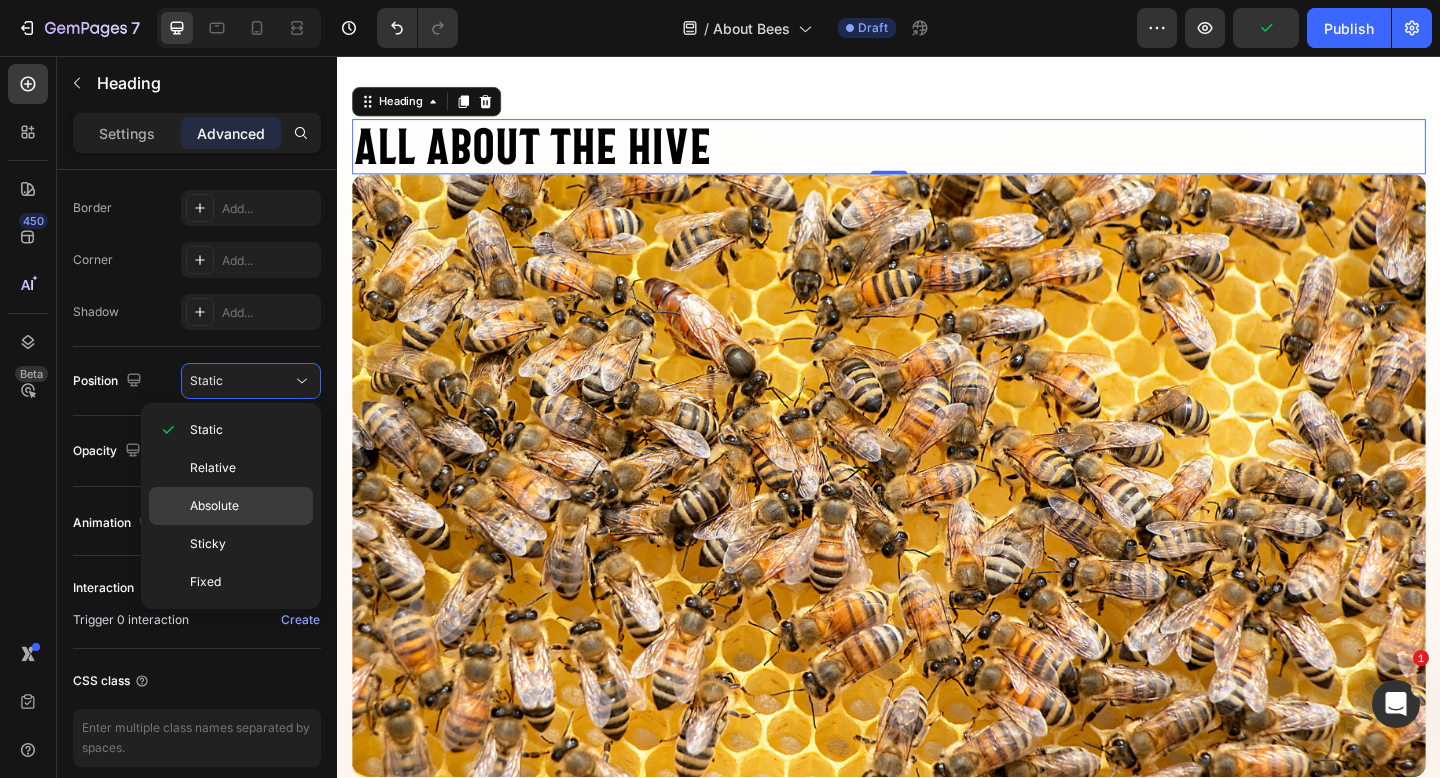 click on "Absolute" 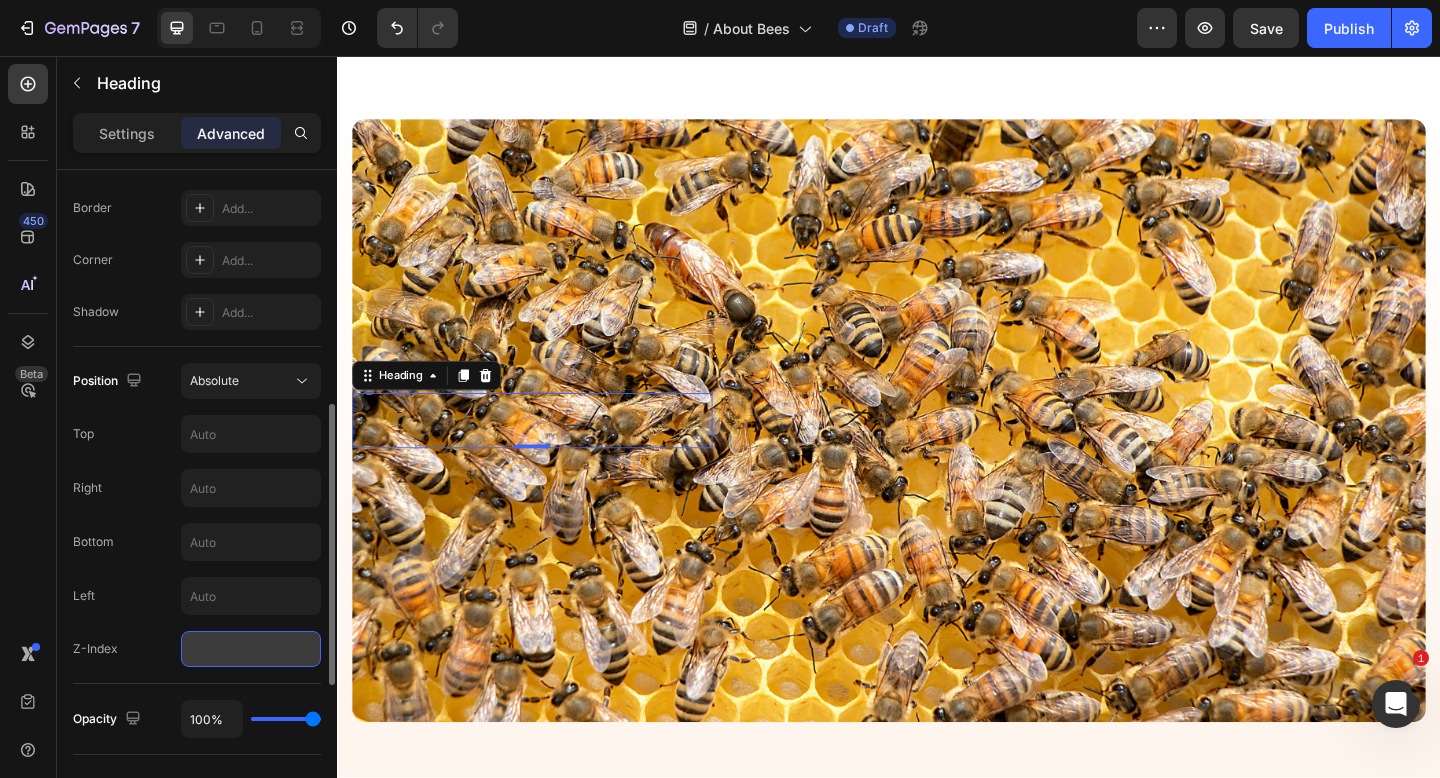 click at bounding box center [251, 649] 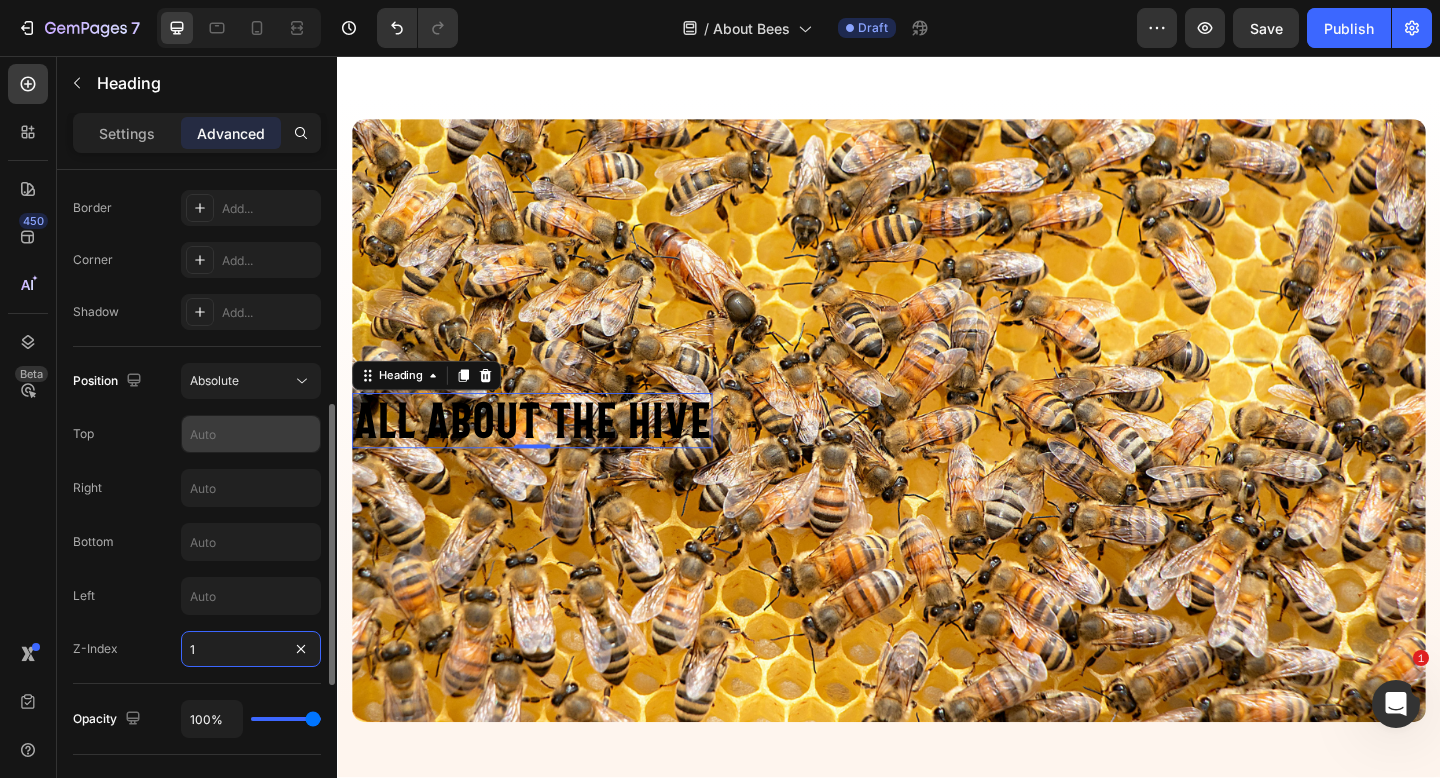 type on "1" 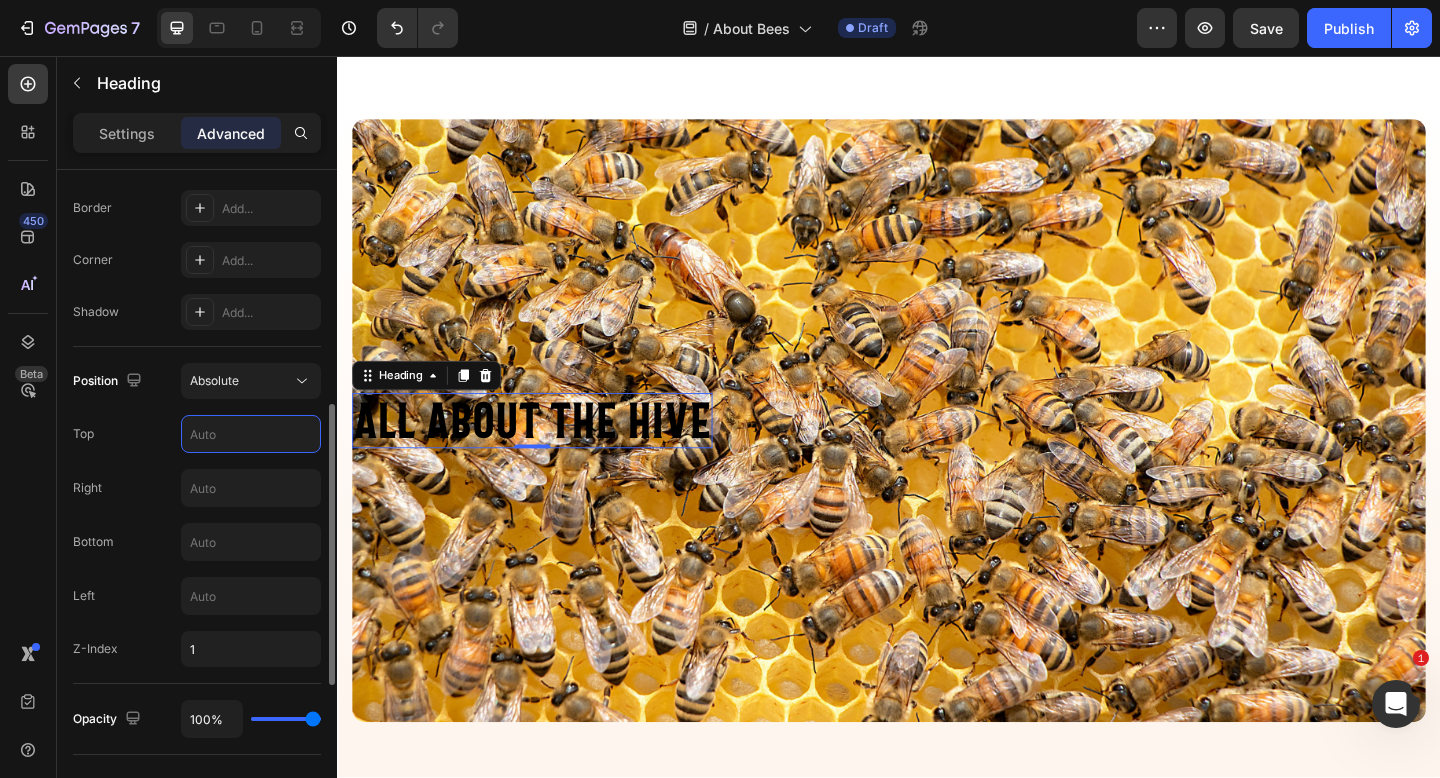 click at bounding box center (251, 434) 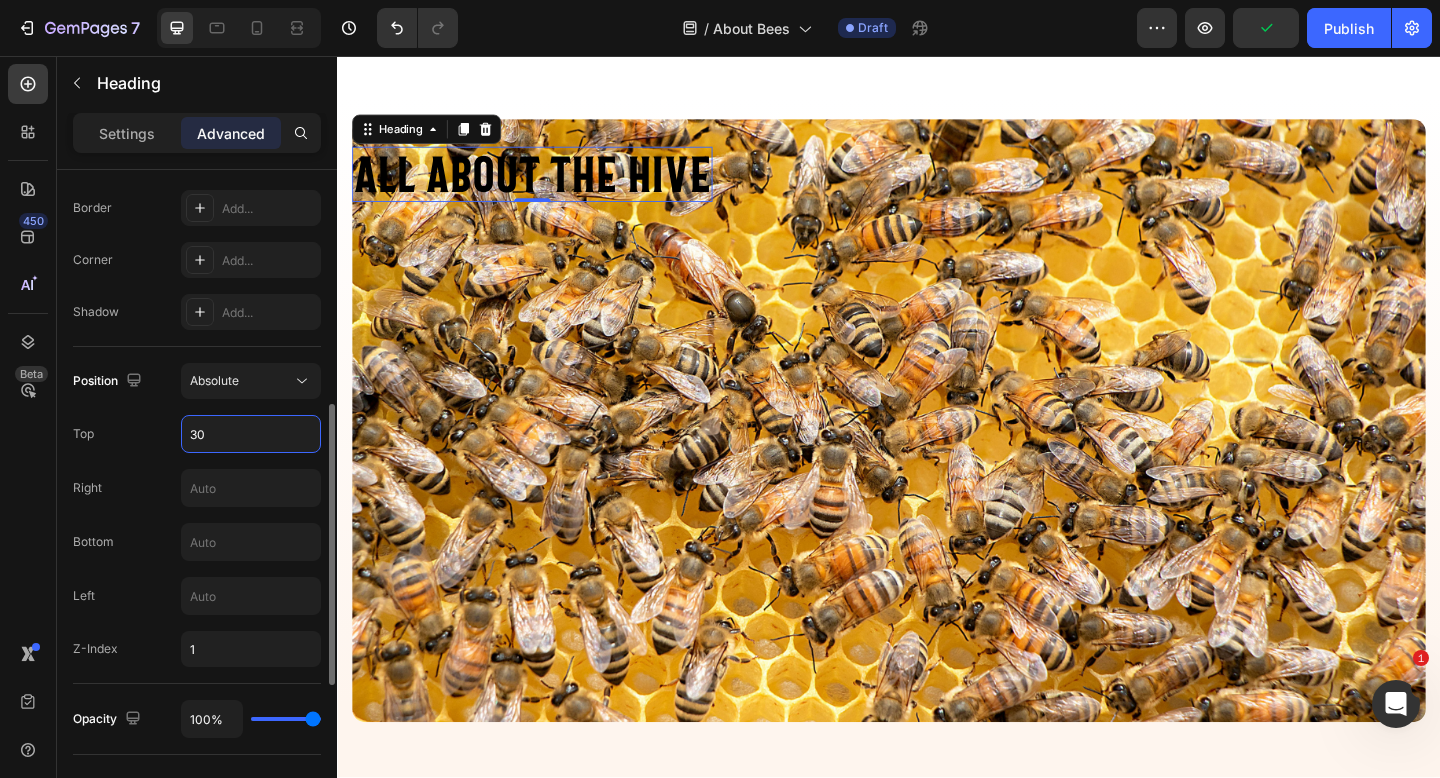 type on "30" 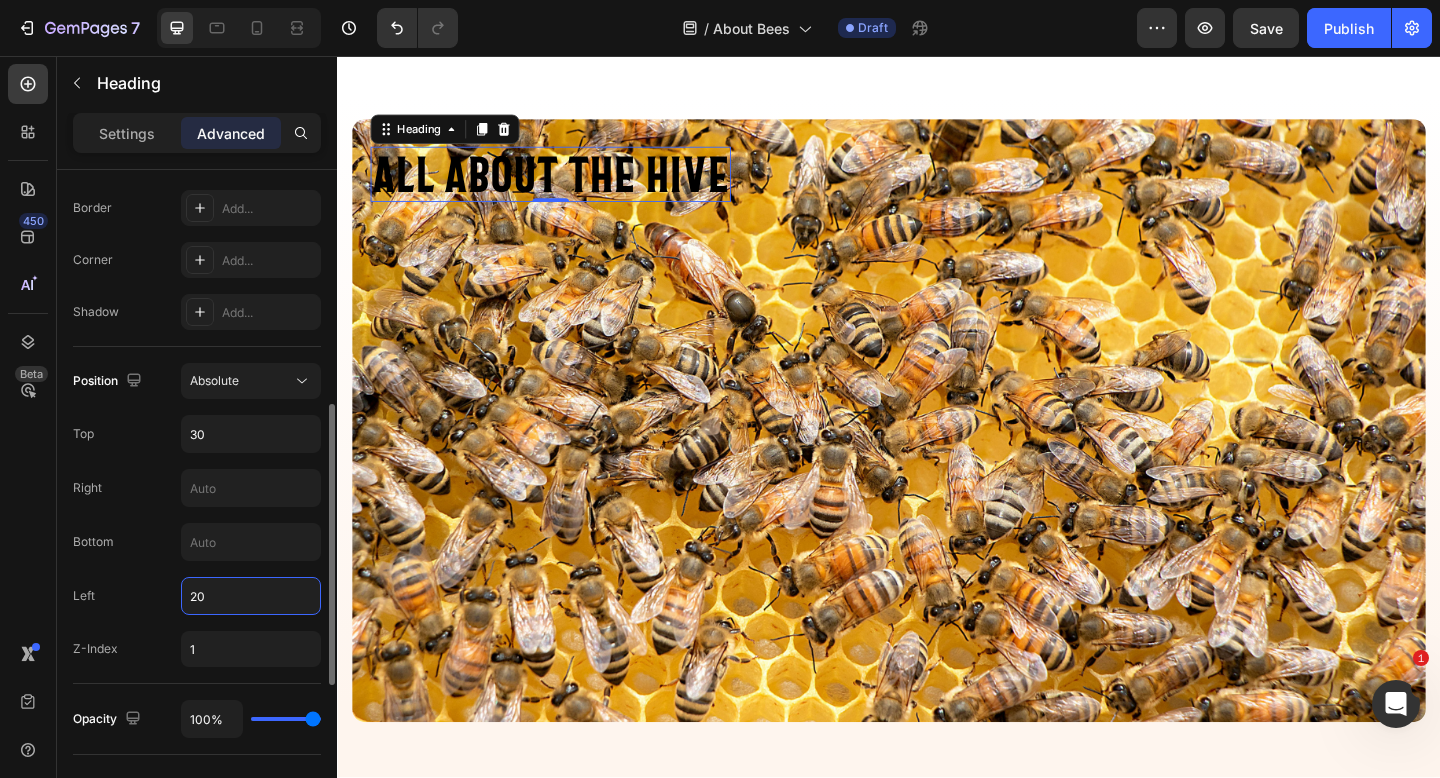 type on "2" 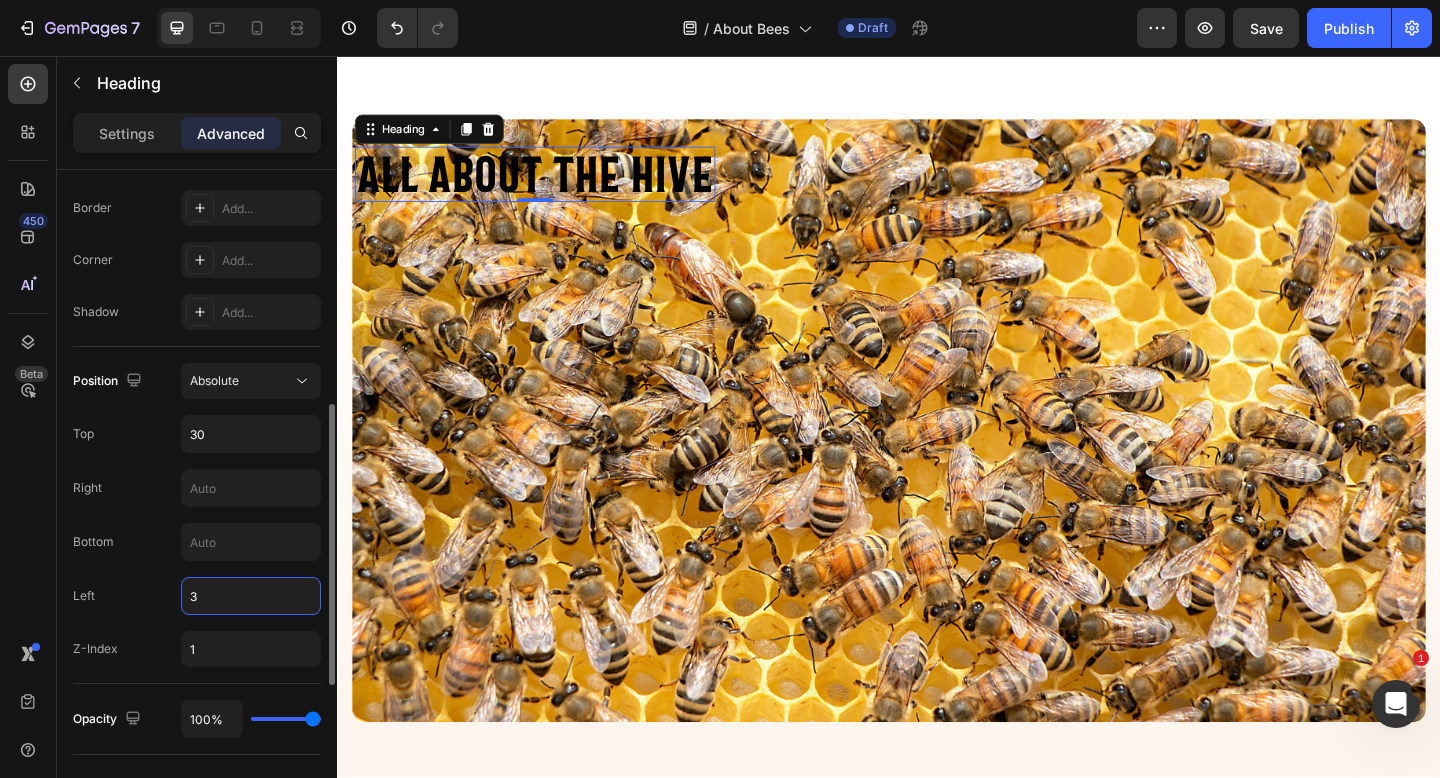 type on "30" 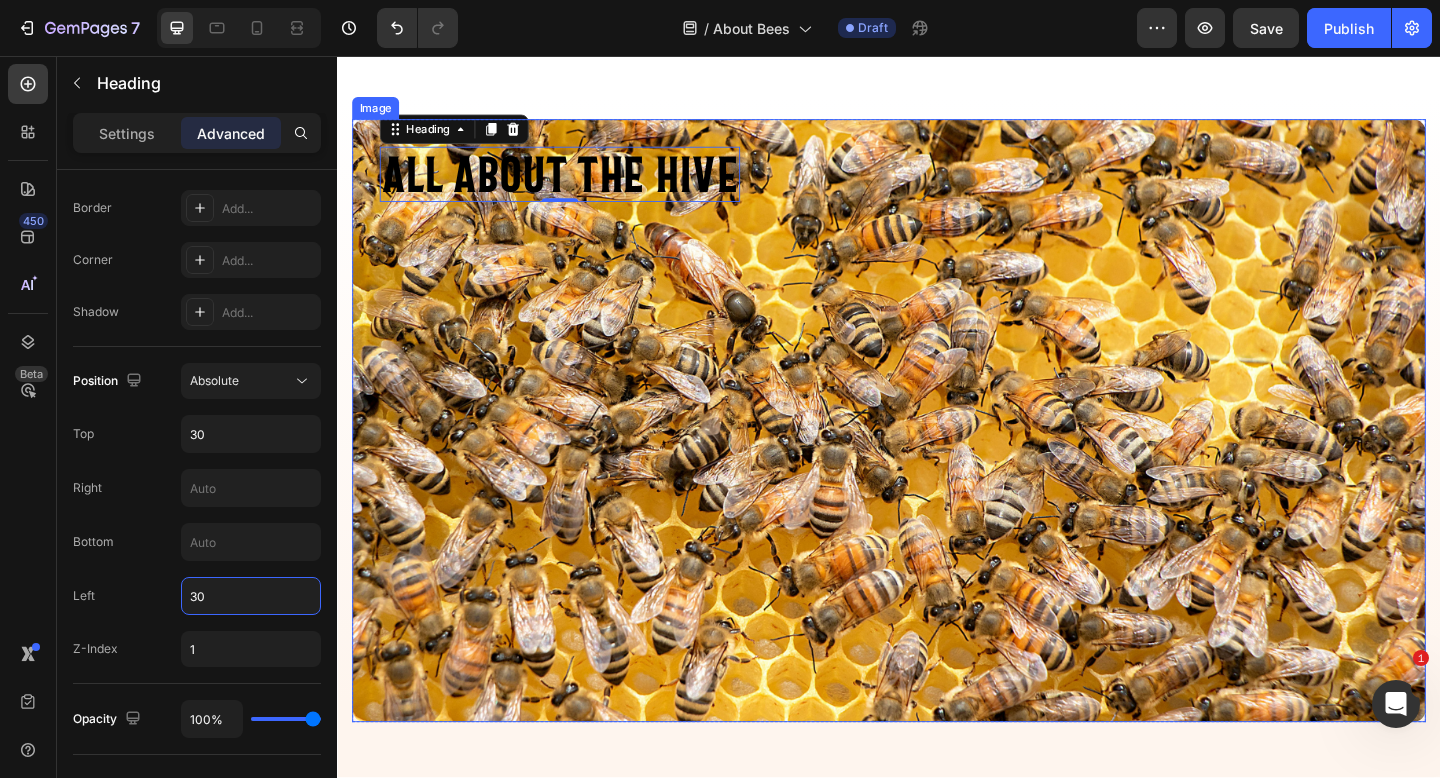 click at bounding box center (937, 453) 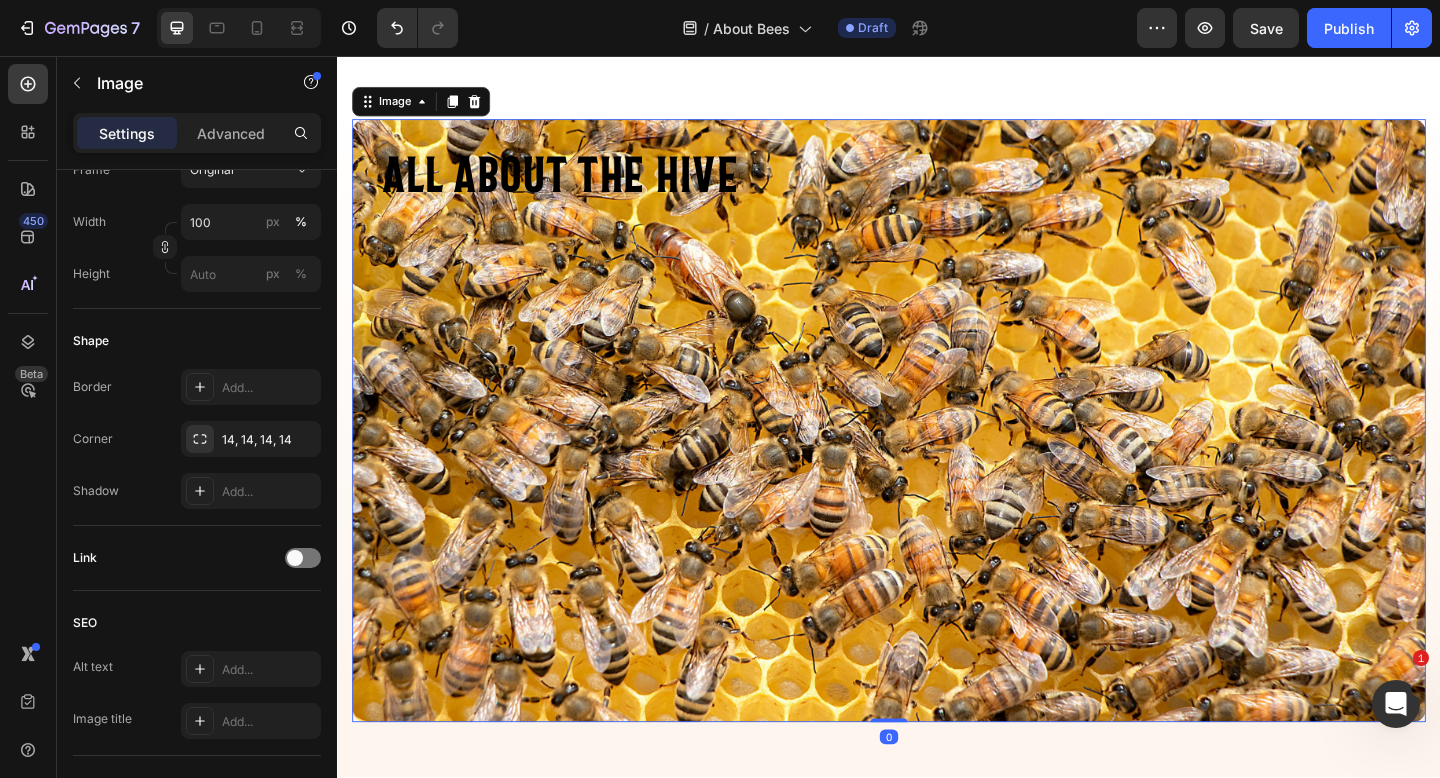 scroll, scrollTop: 0, scrollLeft: 0, axis: both 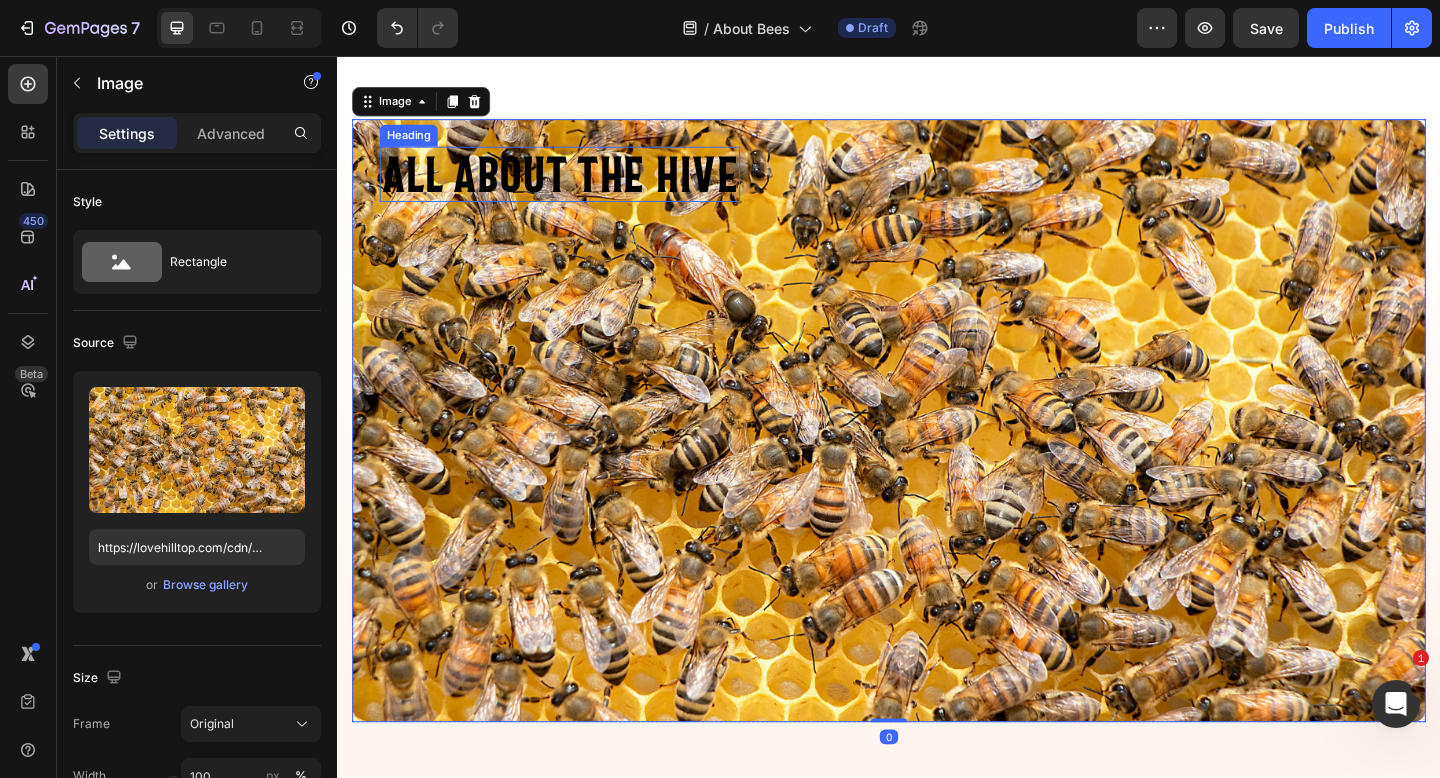 click on "all about the hive" at bounding box center (579, 185) 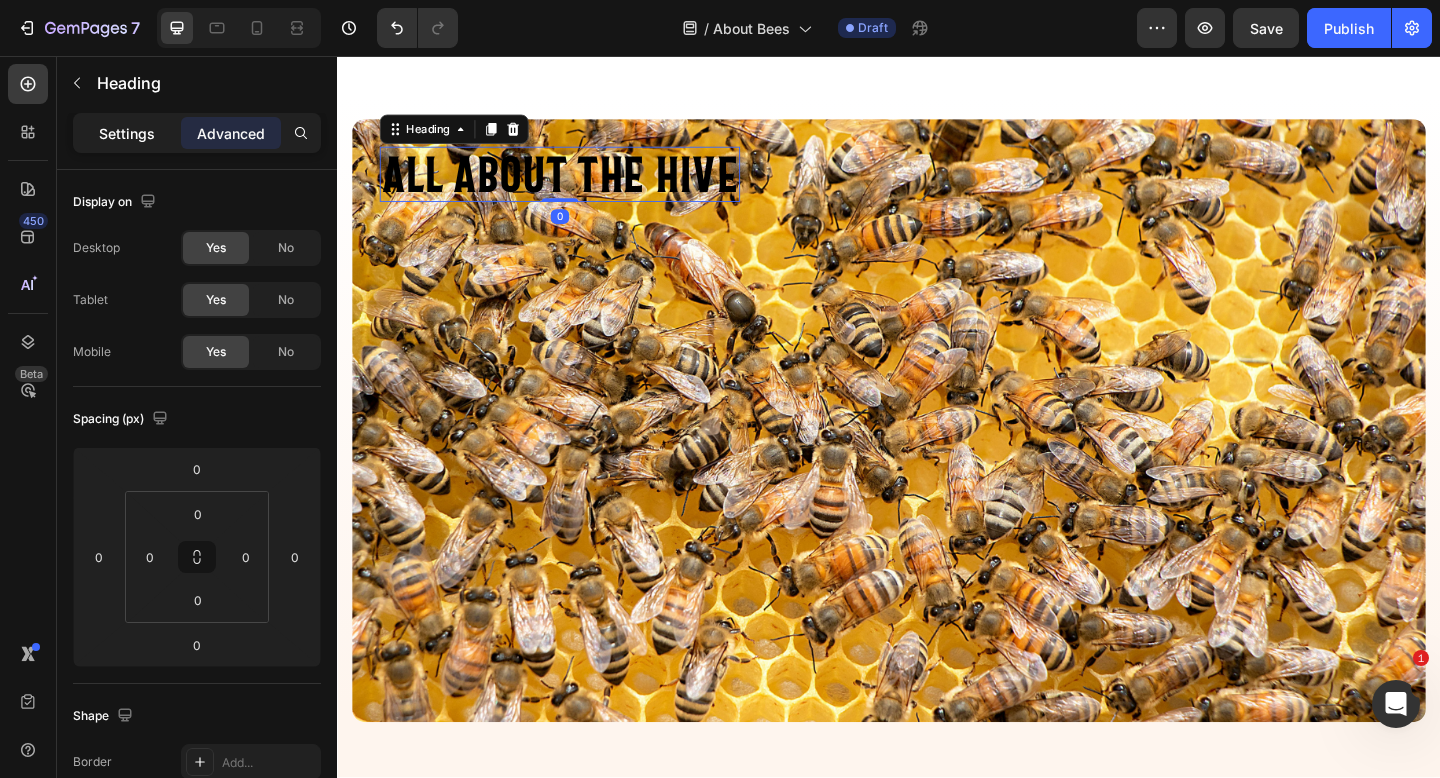 click on "Settings" 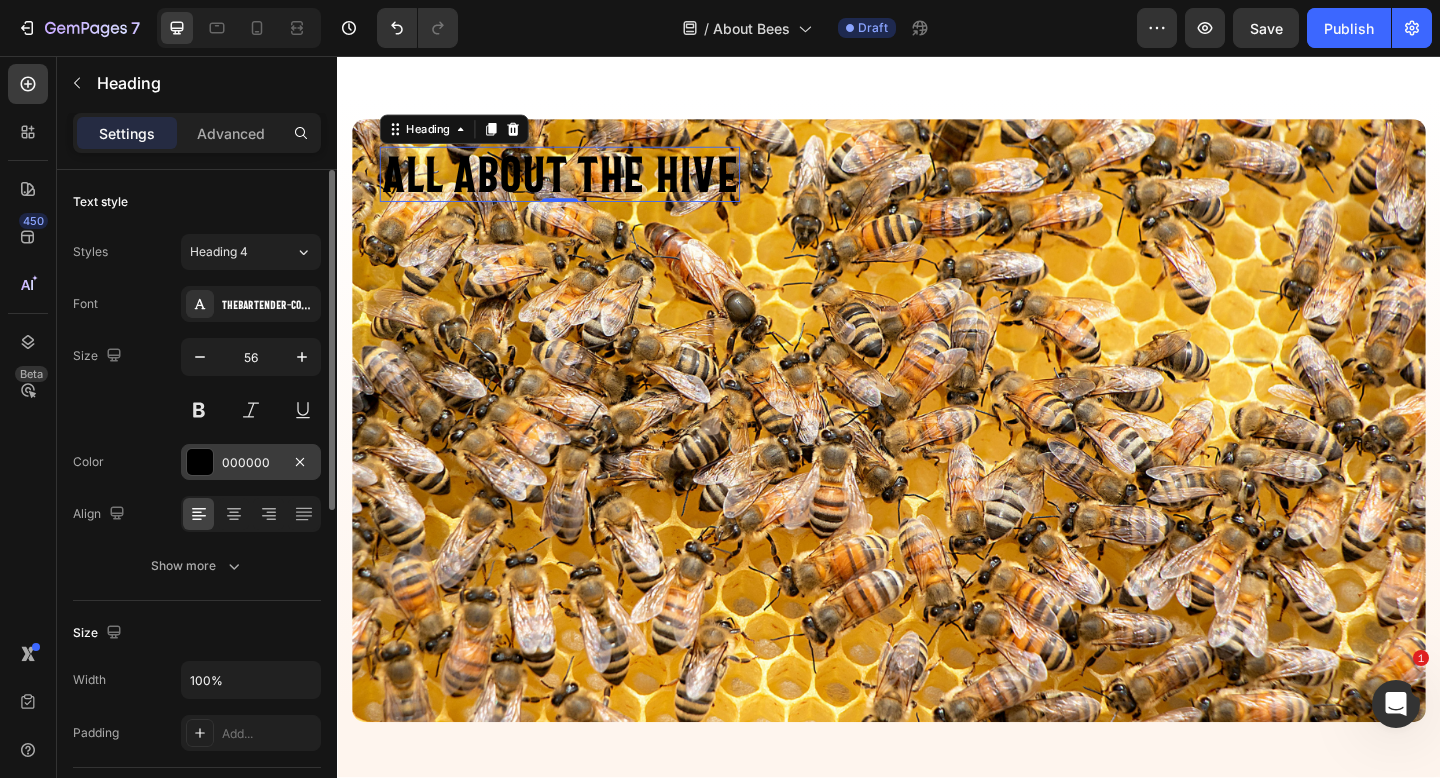 click at bounding box center (200, 462) 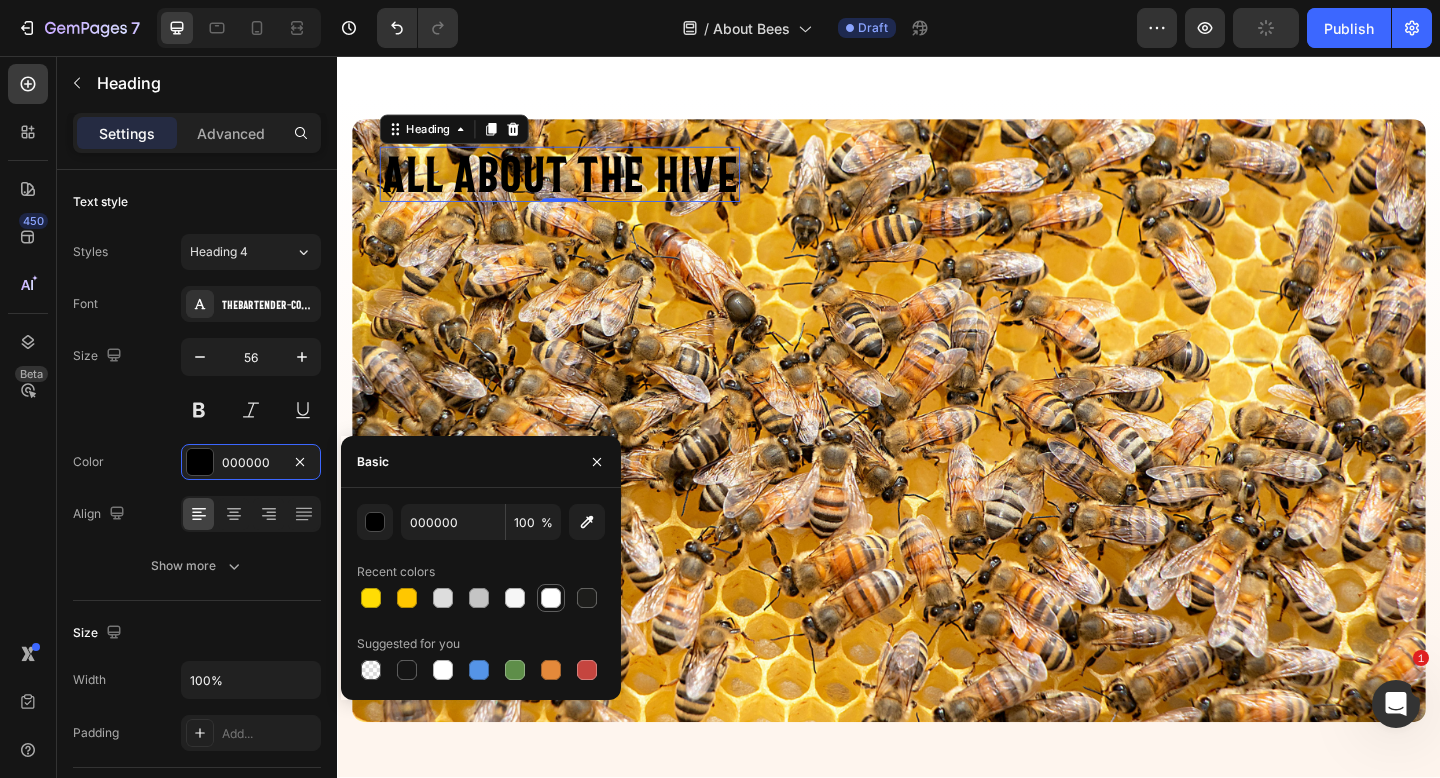 click at bounding box center [551, 598] 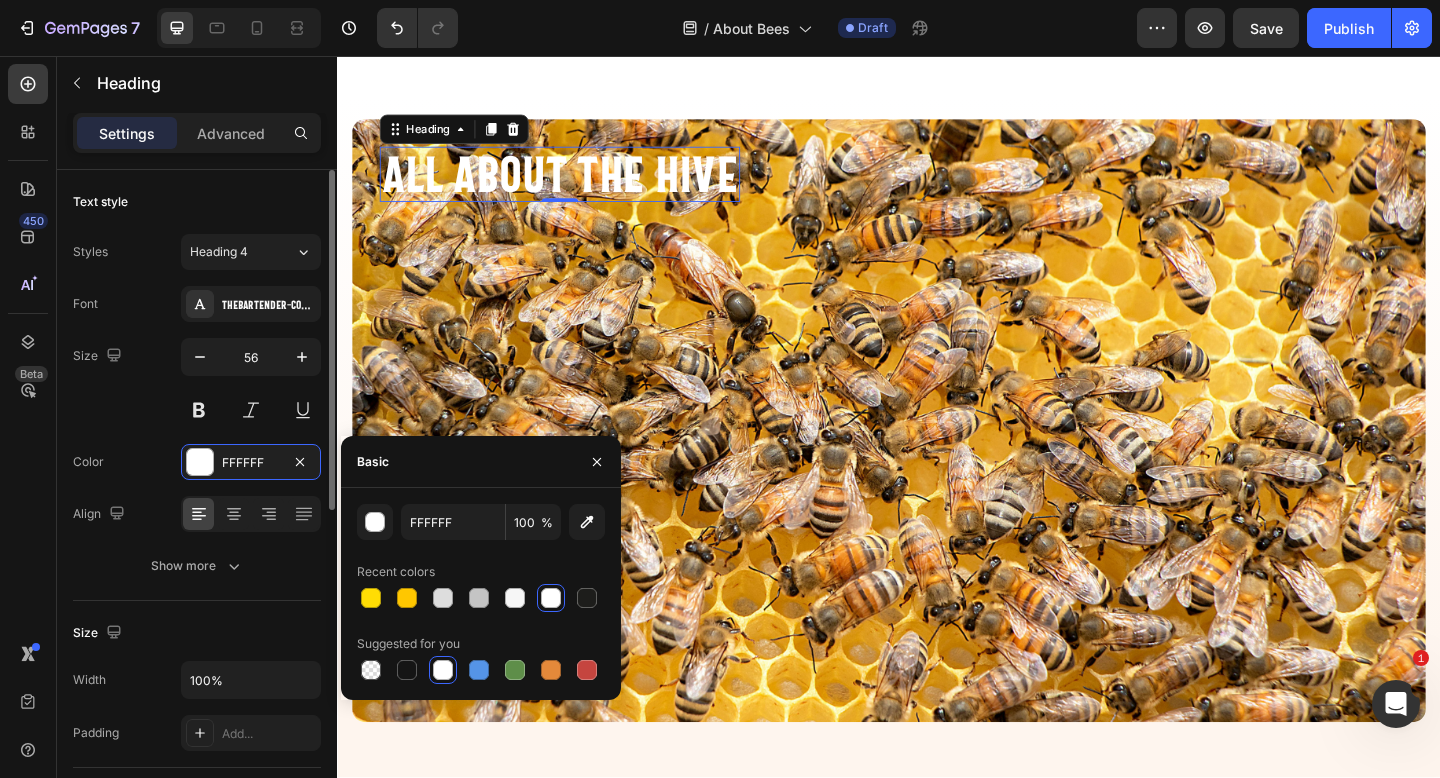 click on "Size 56" at bounding box center (197, 383) 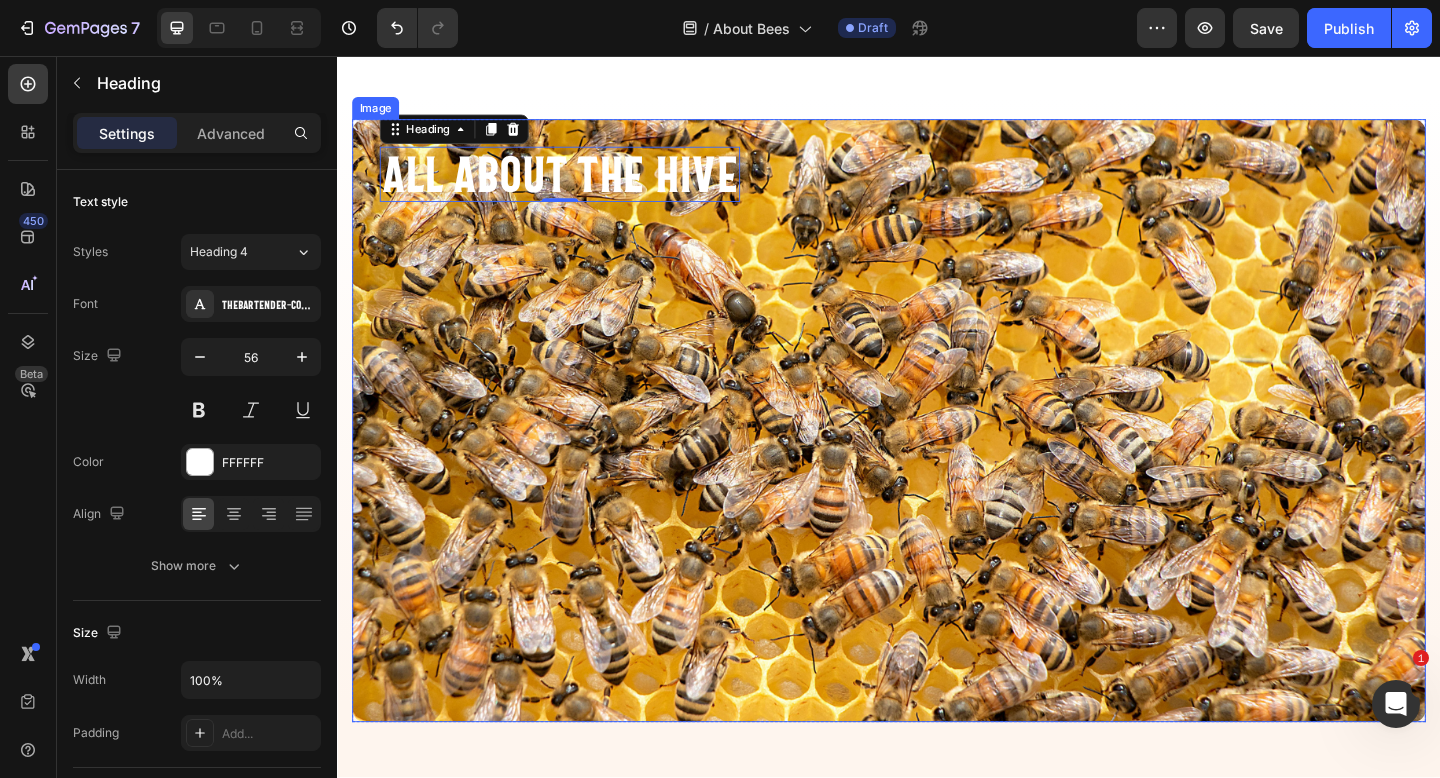 click at bounding box center (937, 453) 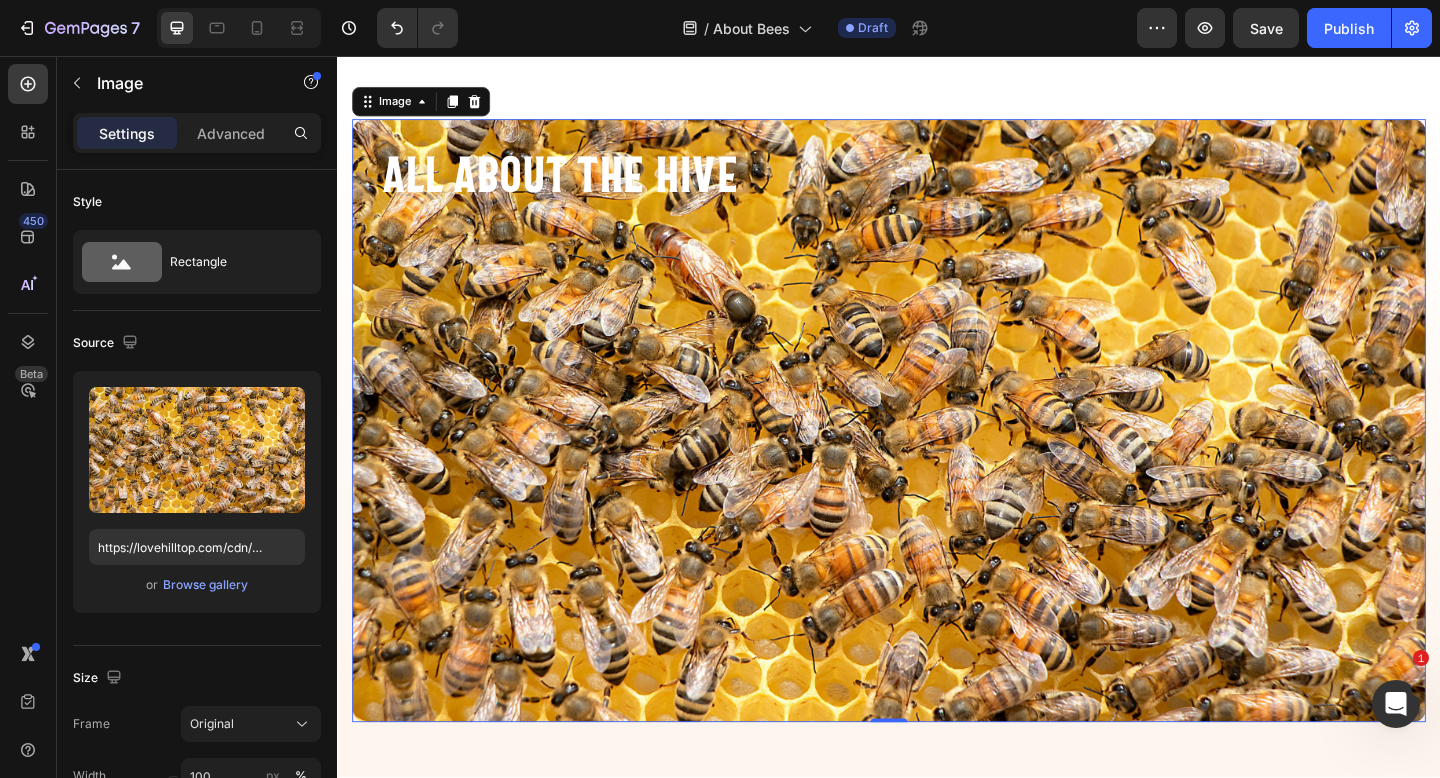 click at bounding box center (937, 453) 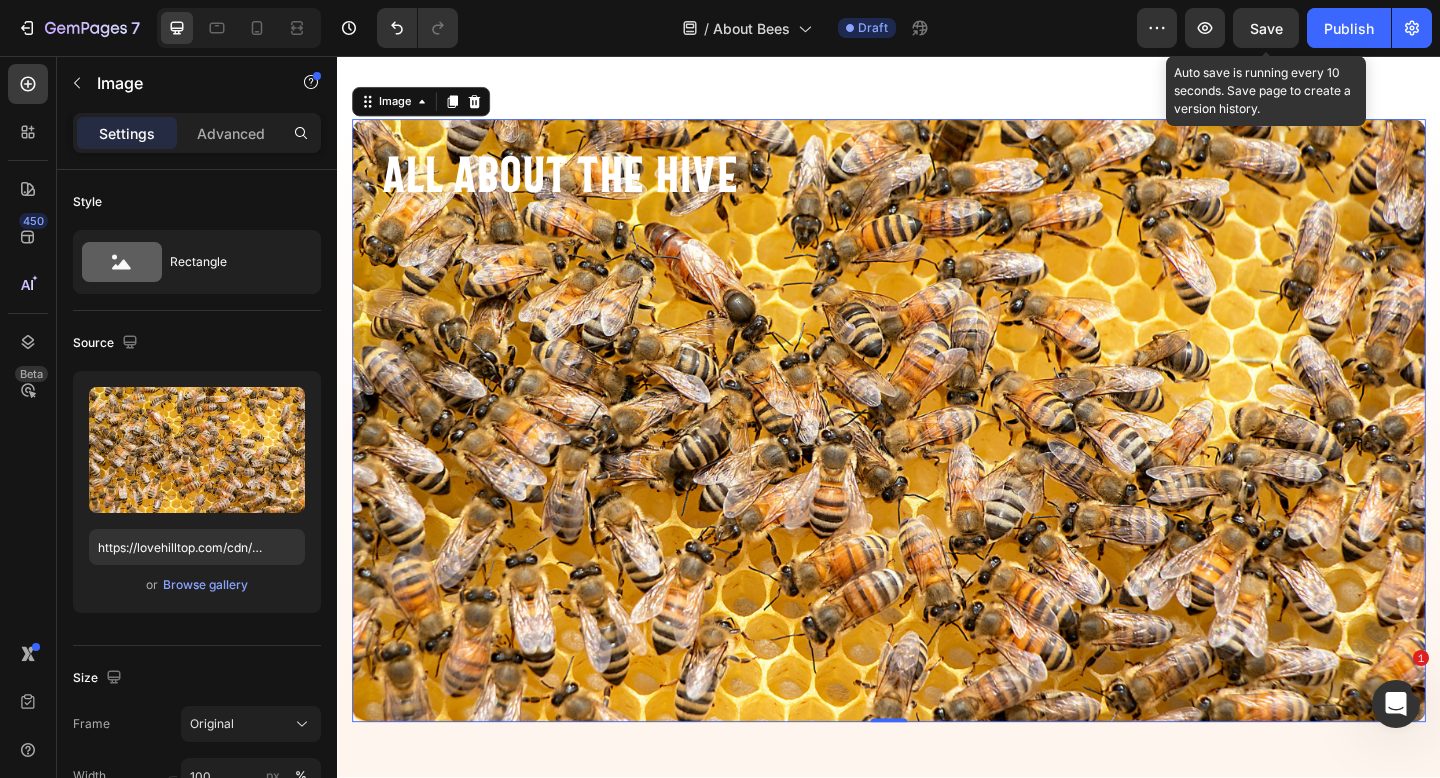 click on "Save" at bounding box center (1266, 28) 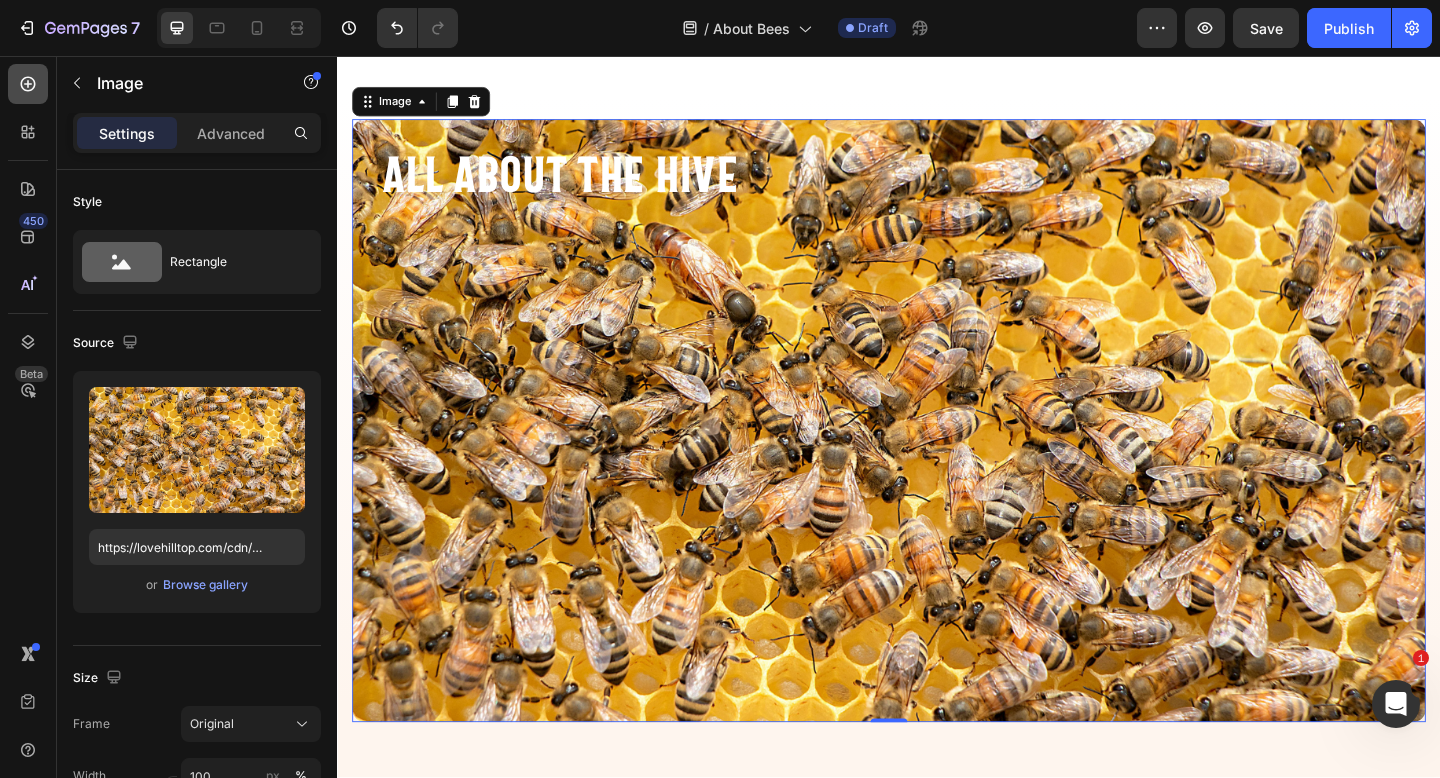 click 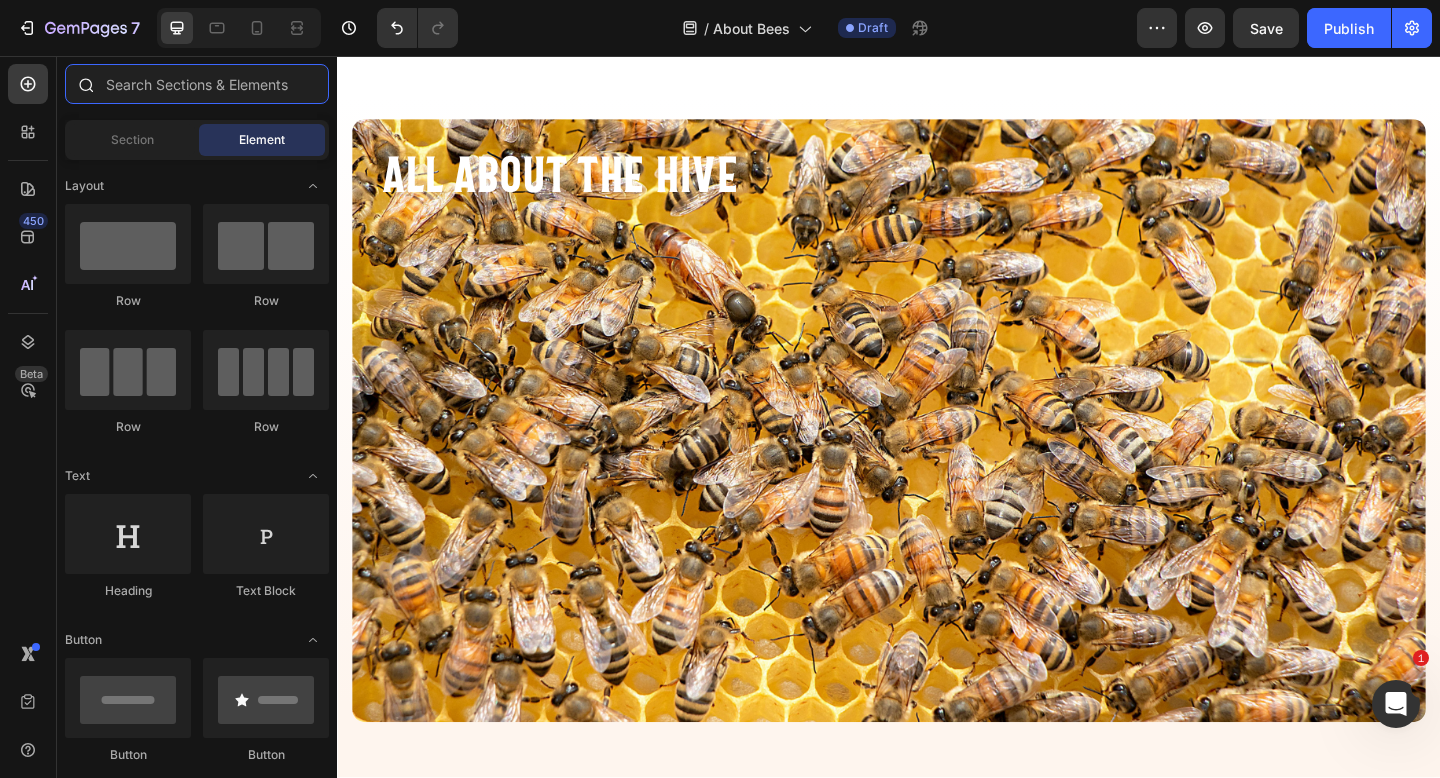click at bounding box center [197, 84] 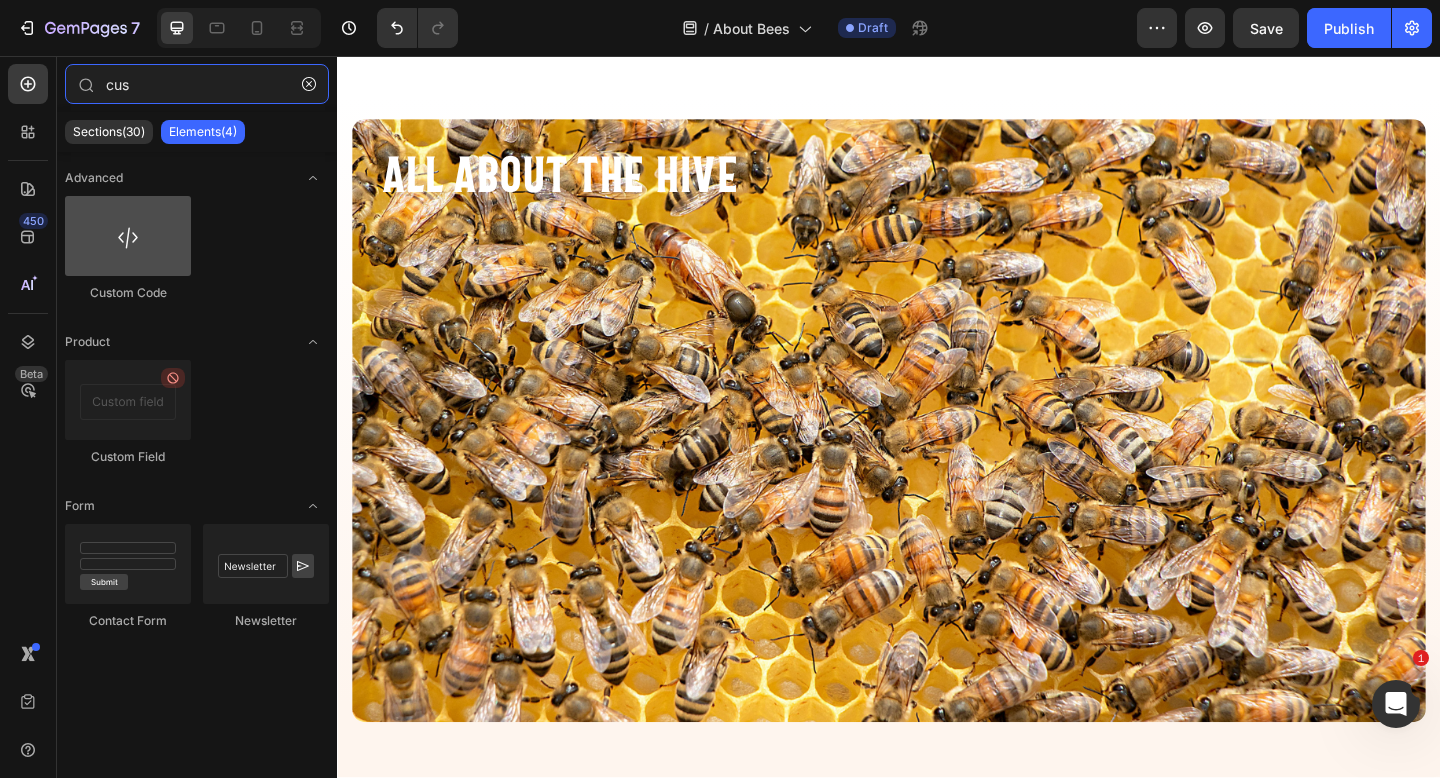 type on "cus" 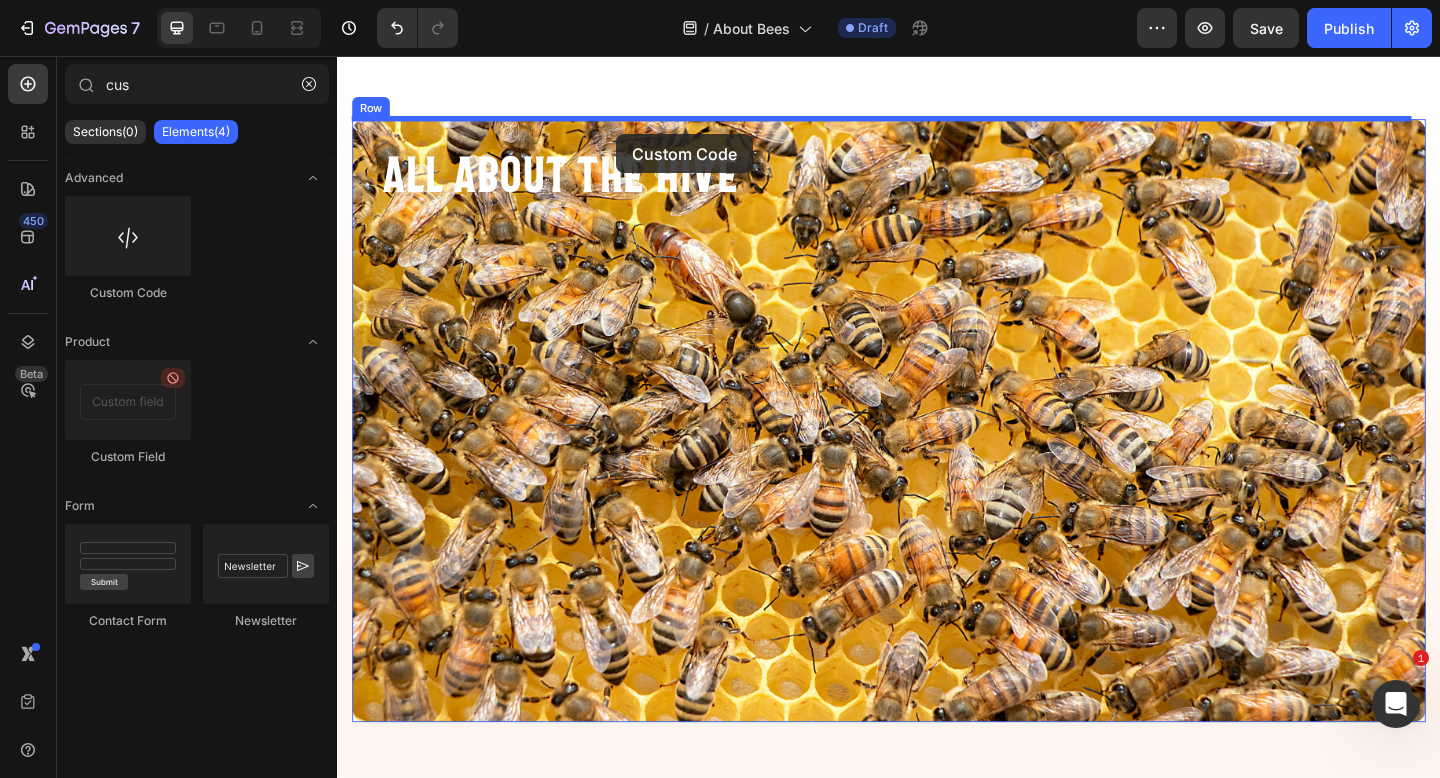 drag, startPoint x: 489, startPoint y: 305, endPoint x: 640, endPoint y: 141, distance: 222.92824 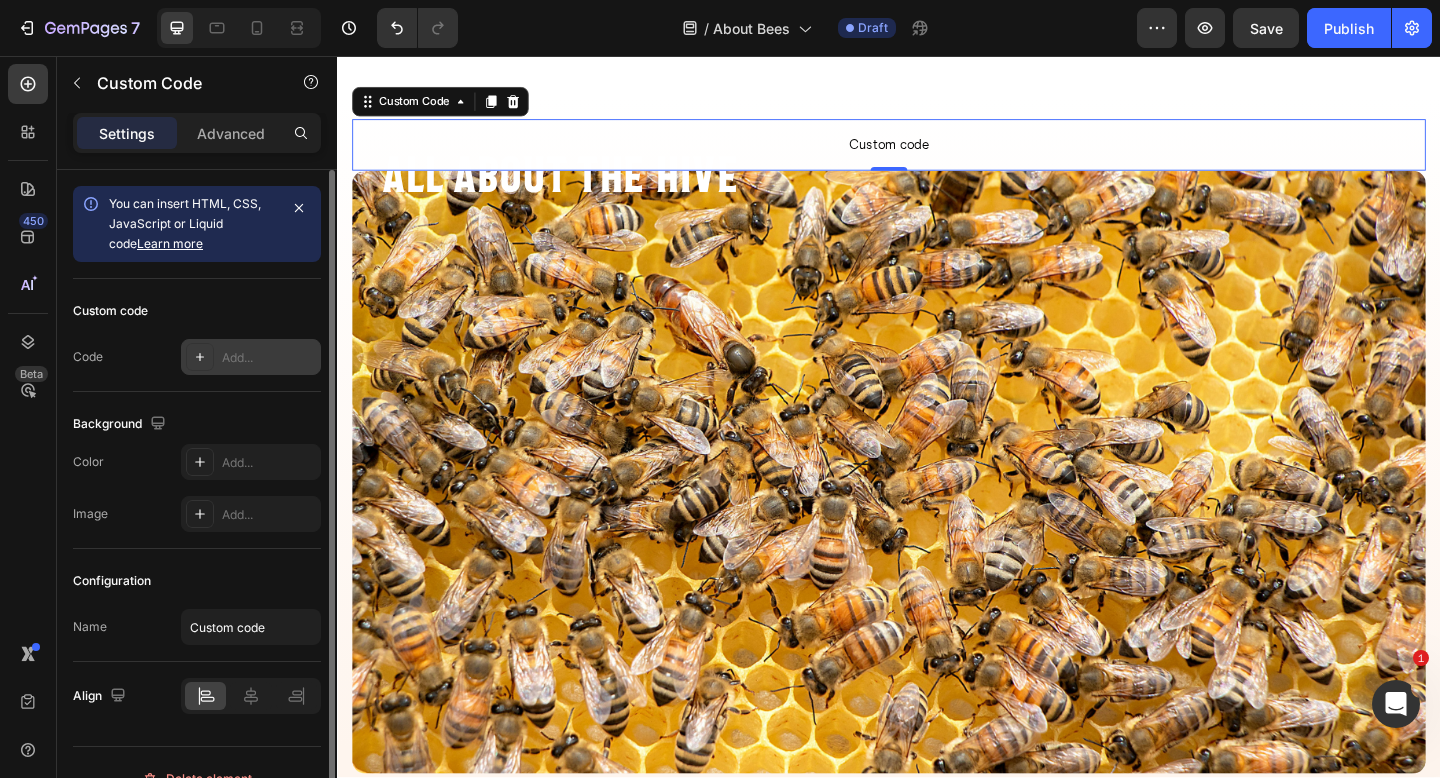 click on "Add..." at bounding box center [251, 357] 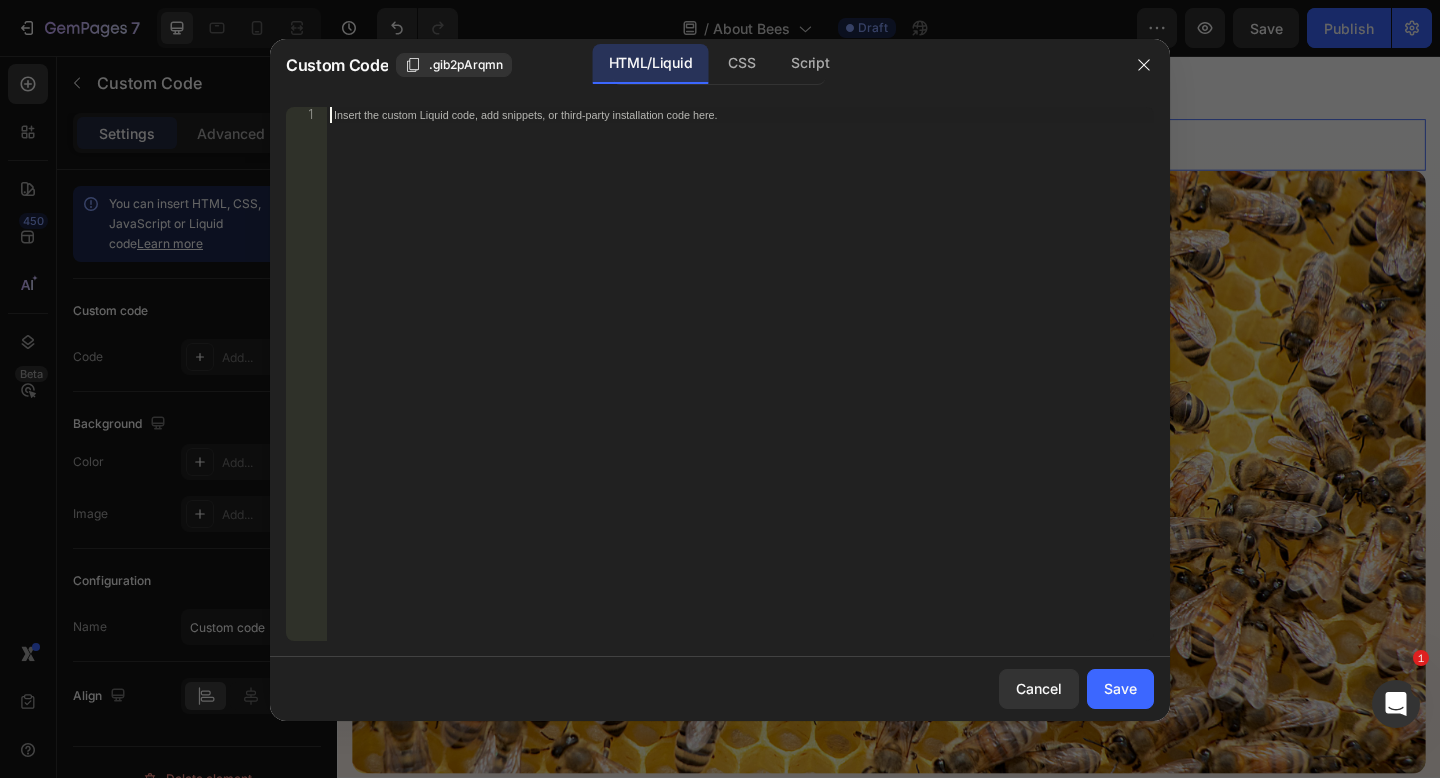 click on "Insert the custom Liquid code, add snippets, or third-party installation code here." at bounding box center [740, 390] 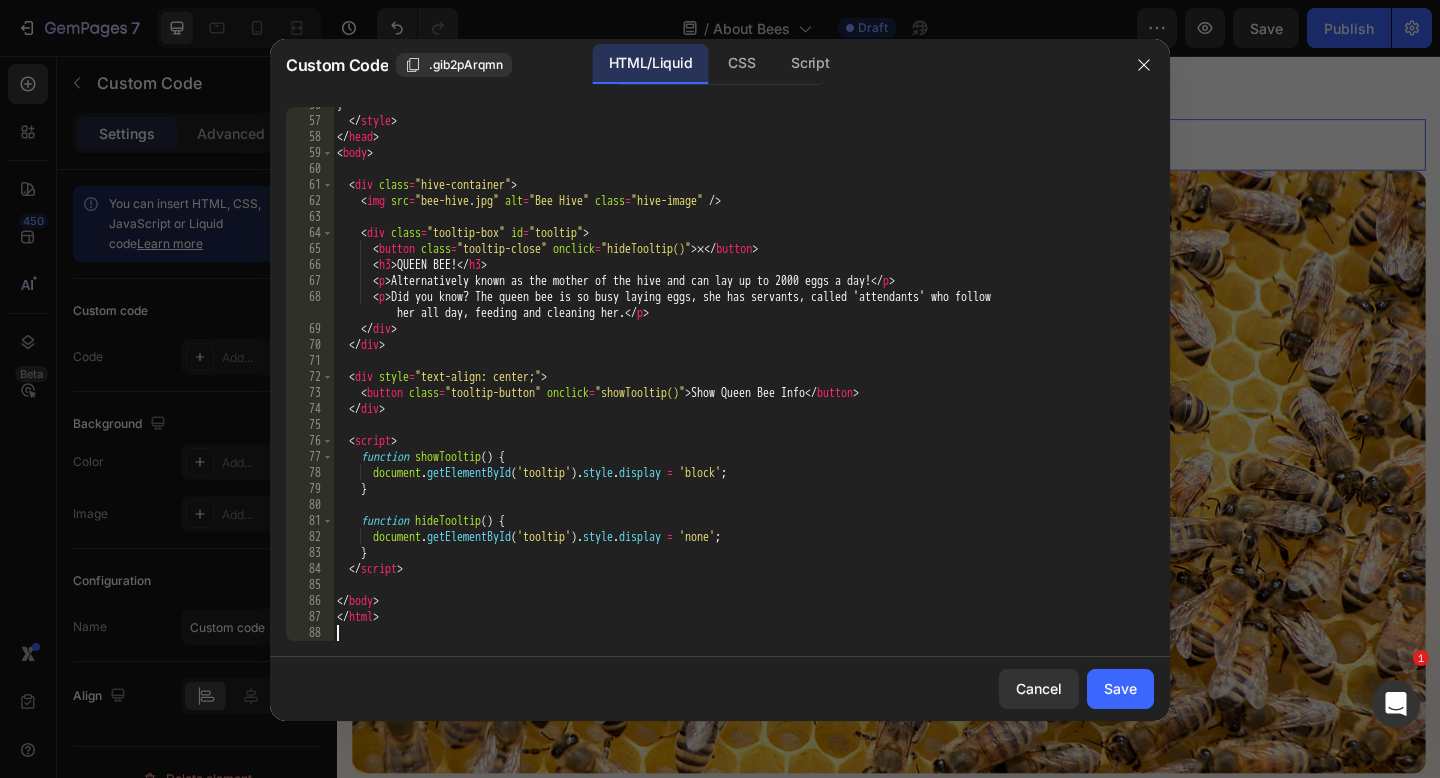 scroll, scrollTop: 890, scrollLeft: 0, axis: vertical 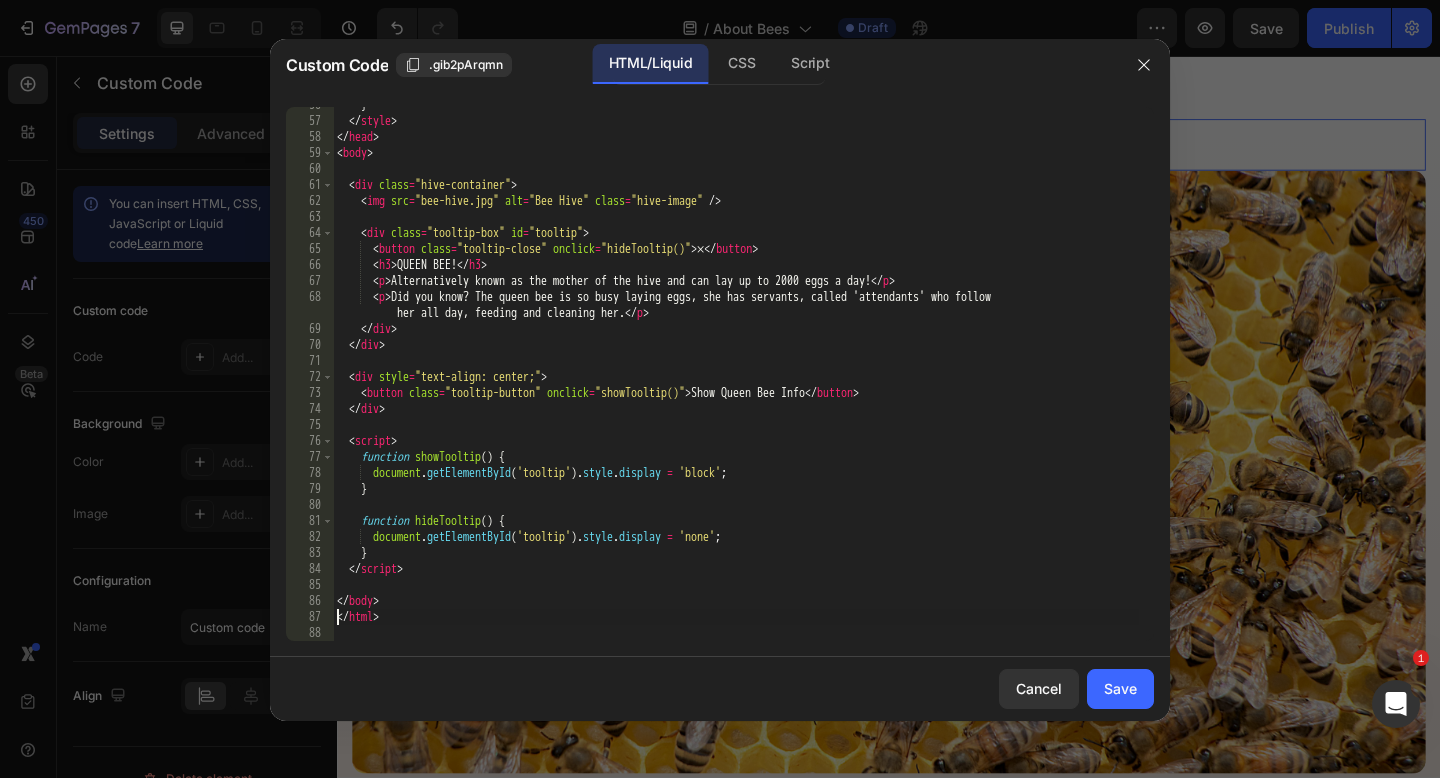 type on "</body>" 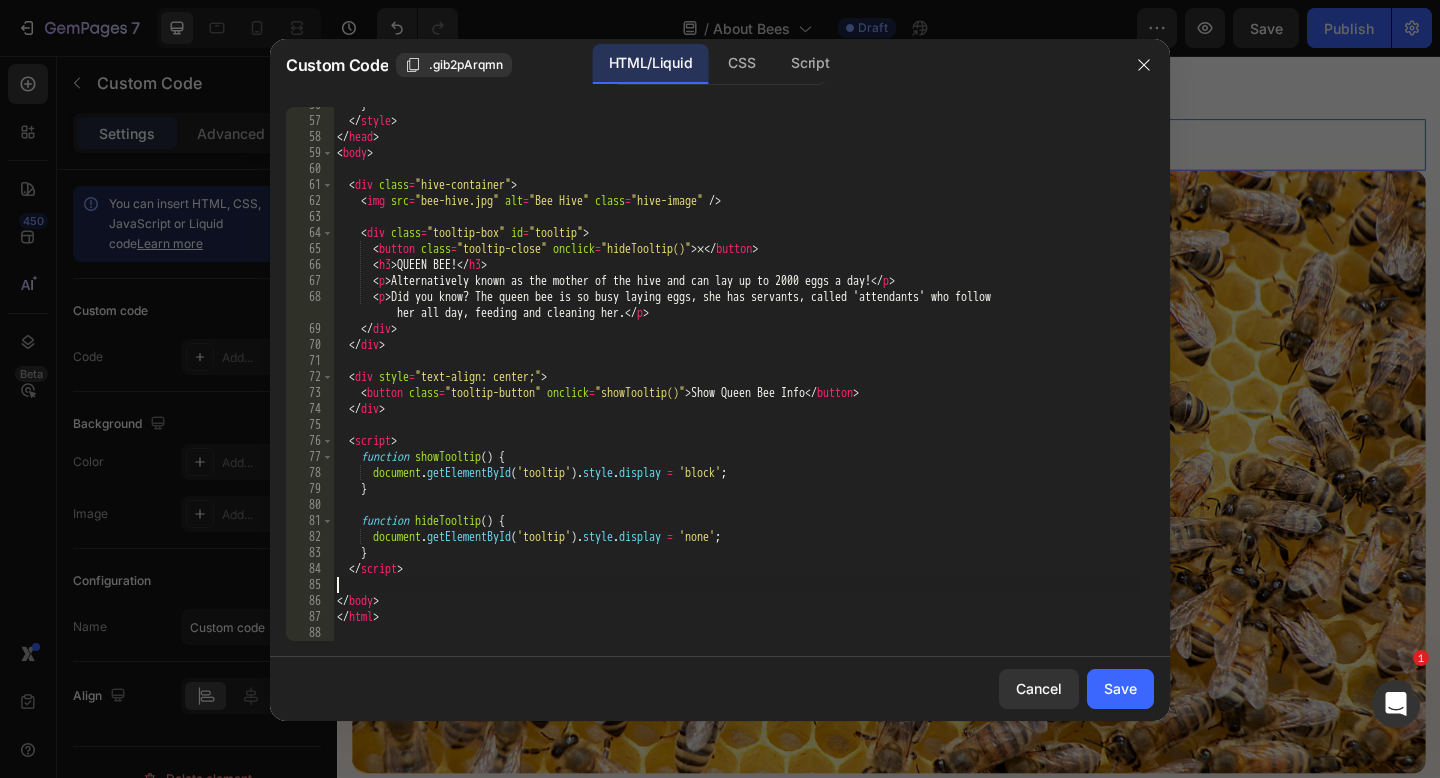 type on "</html>" 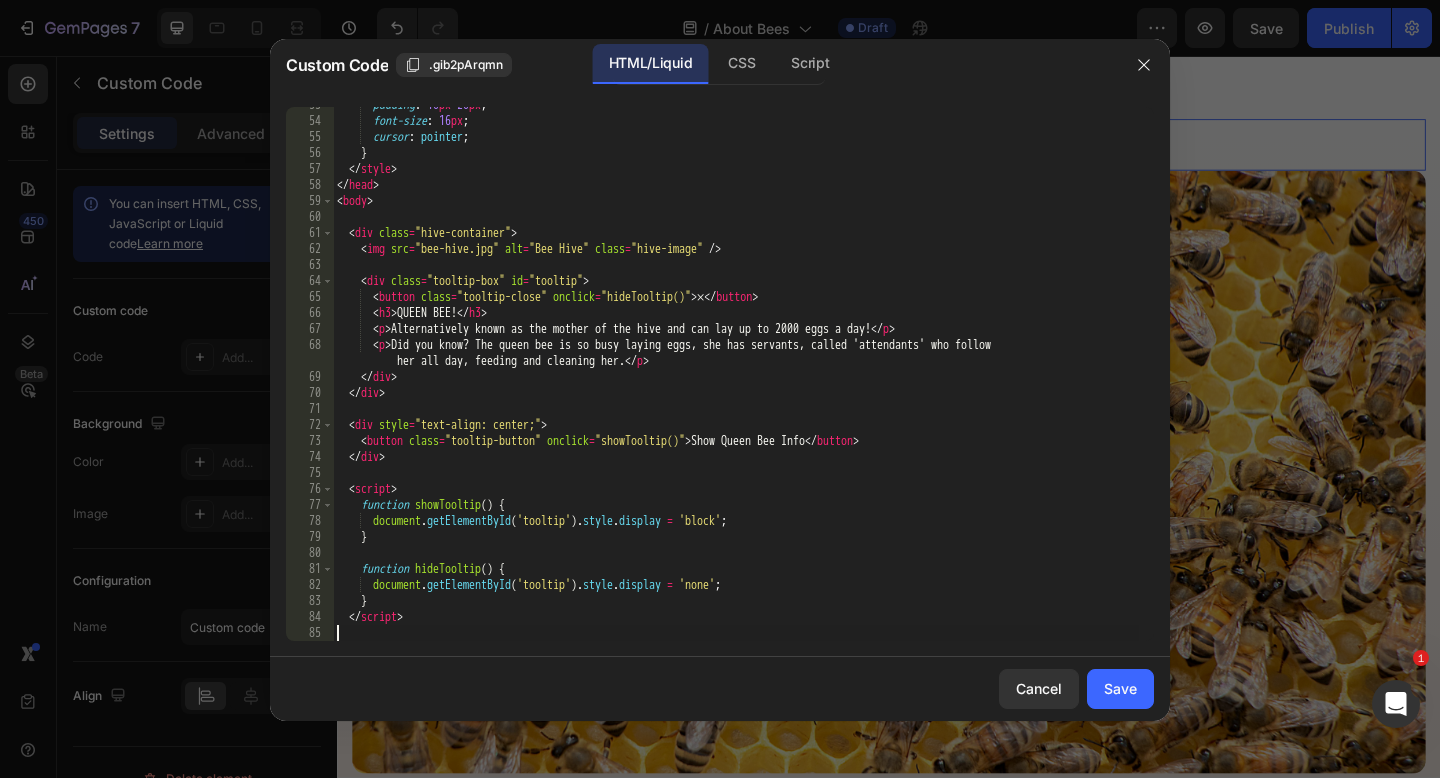 scroll, scrollTop: 842, scrollLeft: 0, axis: vertical 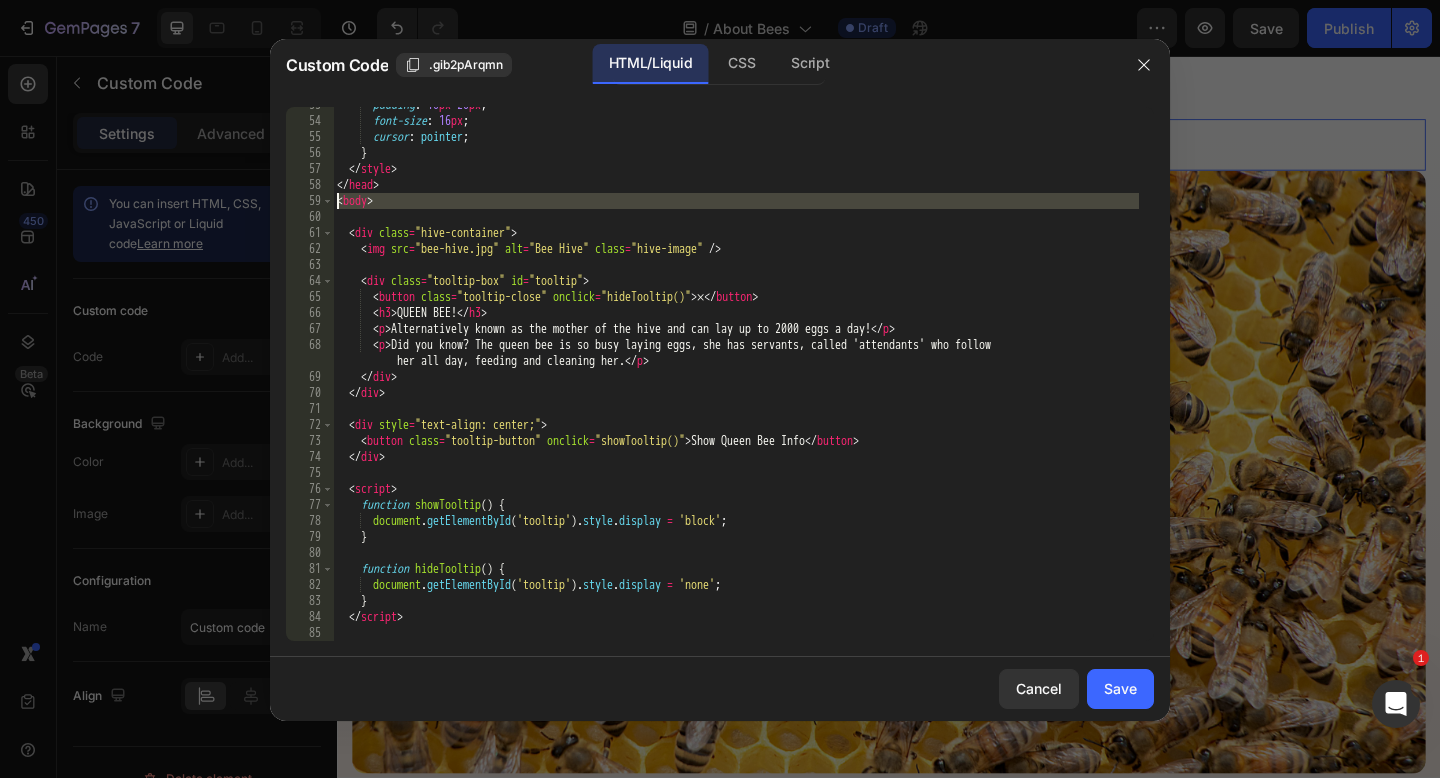type on "</head>
<body>" 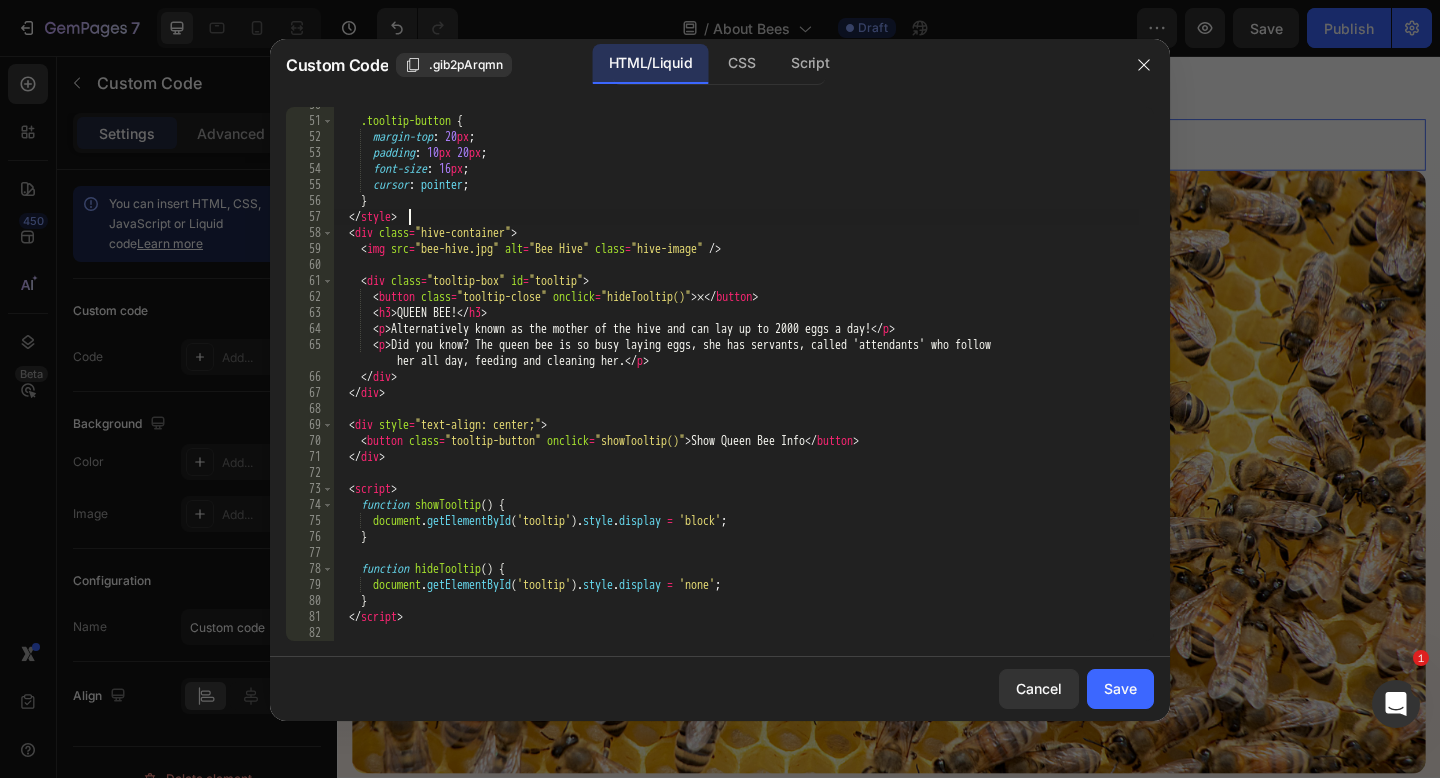 scroll, scrollTop: 0, scrollLeft: 0, axis: both 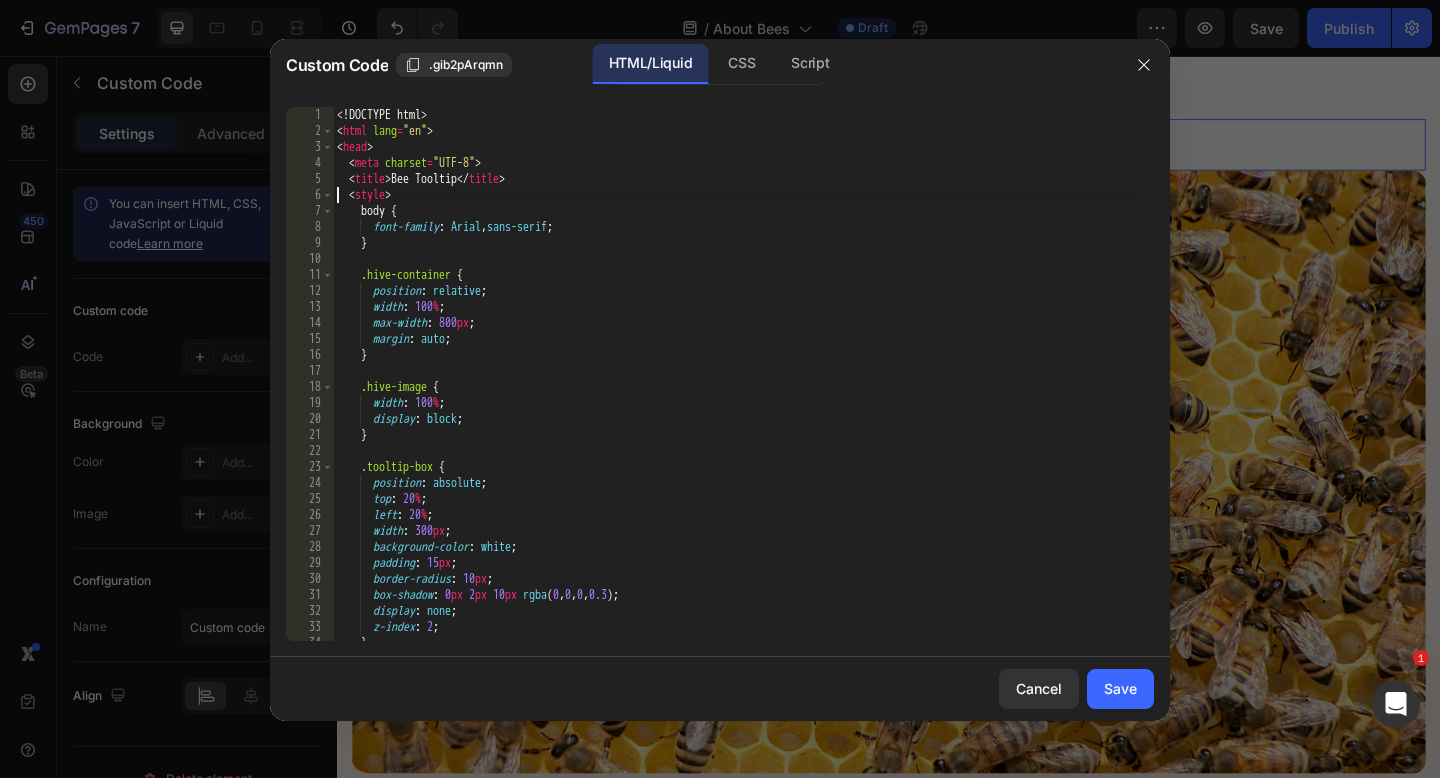 type on "}" 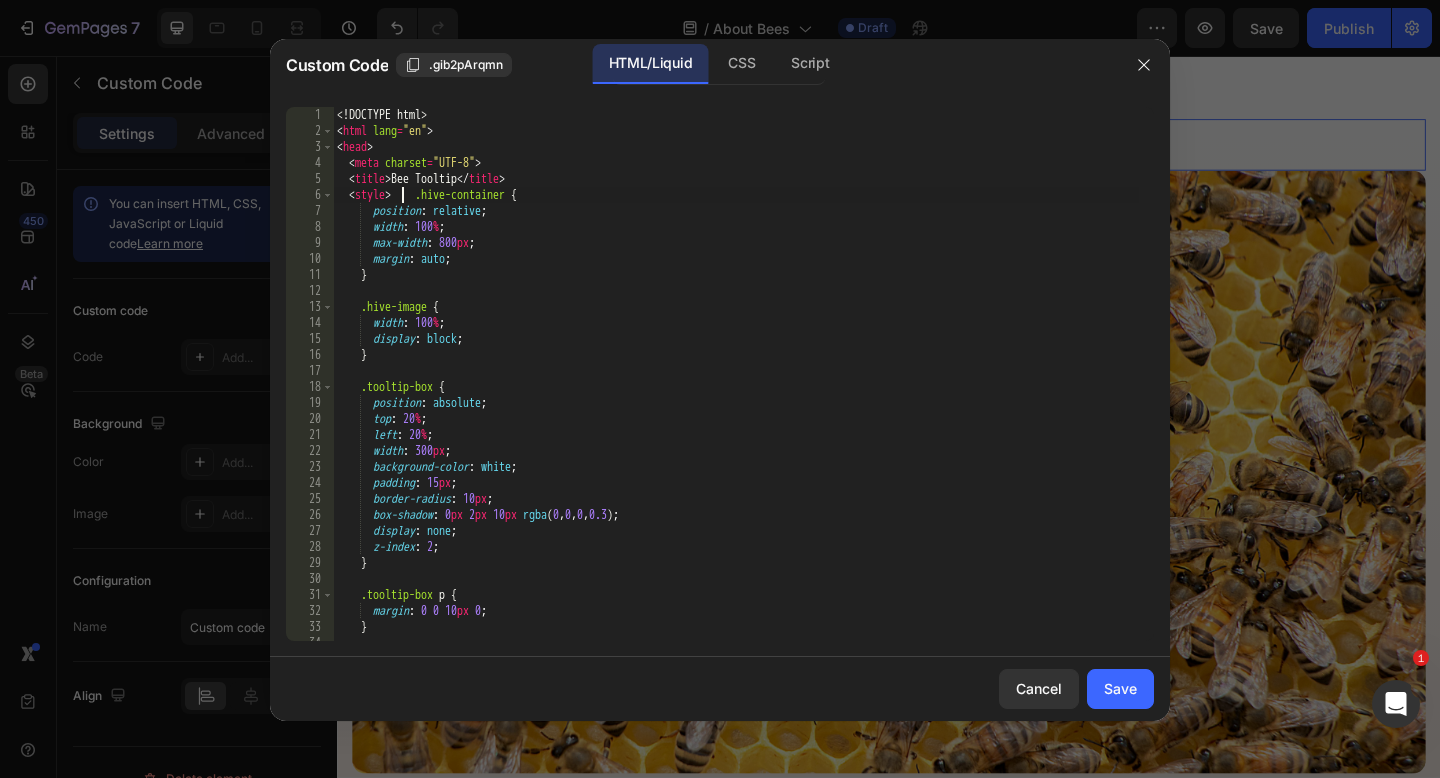 scroll, scrollTop: 0, scrollLeft: 0, axis: both 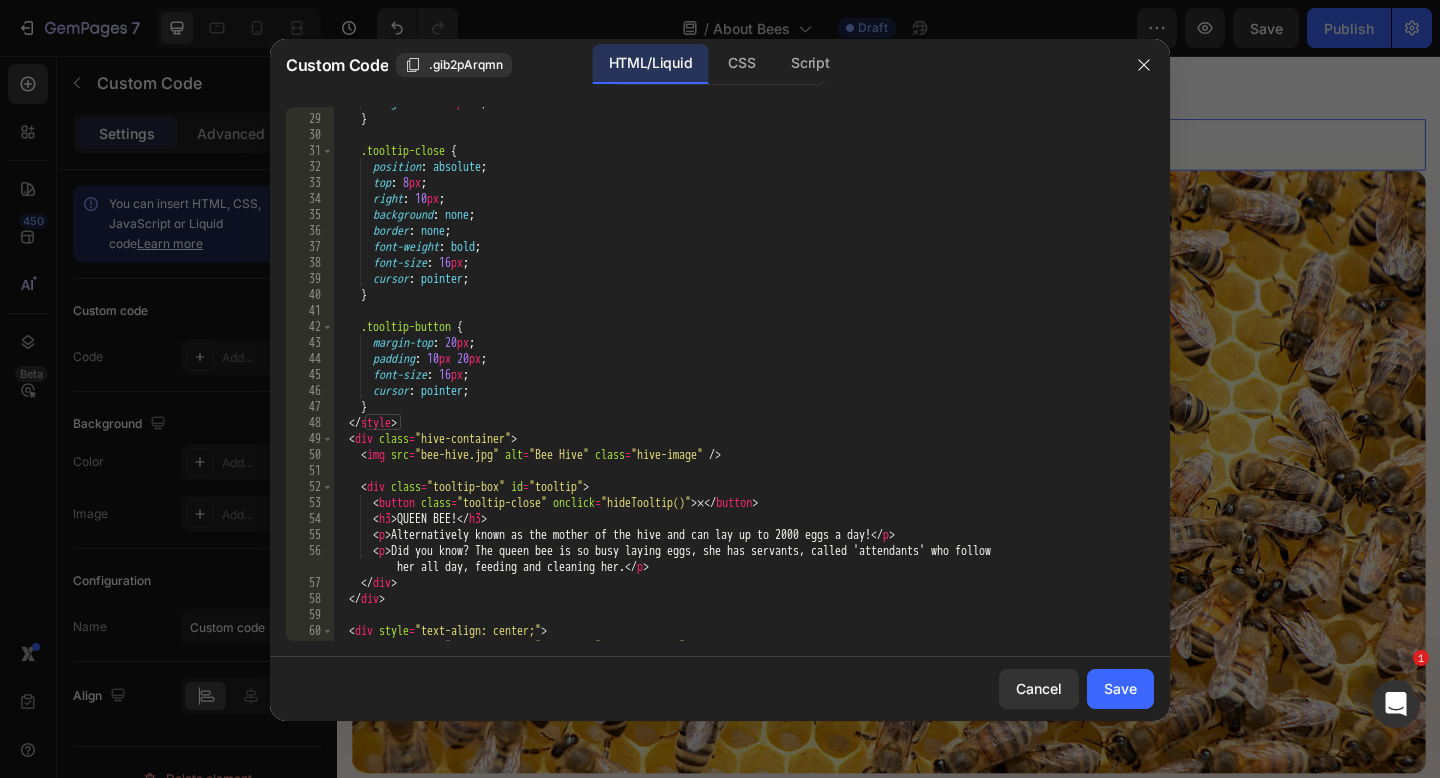 click on "margin :   0   0   10 px   0 ;      }      .tooltip-close   {         position :   absolute ;         top :   8 px ;         right :   10 px ;         background :   none ;         border :   none ;         font-weight :   bold ;         font-size :   16 px ;         cursor :   pointer ;      }      .tooltip-button   {         margin-top :   20 px ;         padding :   10 px   20 px ;         font-size :   16 px ;         cursor :   pointer ;      }    </ style >    < div   class = "hive-container" >      < img   src = "bee-hive.jpg"   alt = "Bee Hive"   class = "hive-image"   />      < div   class = "tooltip-box"   id = "tooltip" >         < button   class = "tooltip-close"   onclick = "hideTooltip()" > × </ button >         < h3 > QUEEN BEE! </ h3 >         < p > Alternatively known as the mother of the hive and can lay up to 2000 eggs a day! </ p >         < p > Did you know? The queen bee is so busy laying eggs, she has servants, called 'attendants' who follow             </ p >      </" at bounding box center (736, 378) 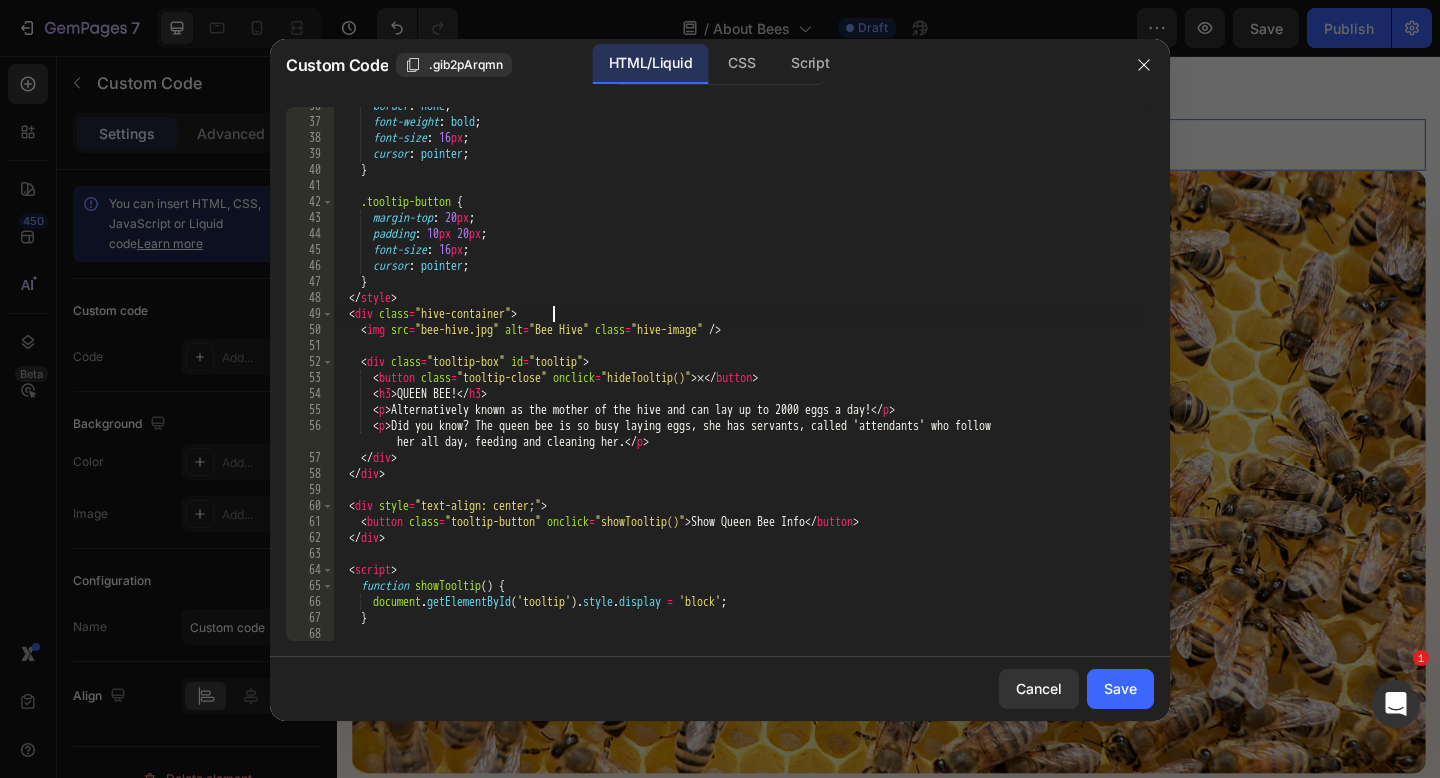 scroll, scrollTop: 581, scrollLeft: 0, axis: vertical 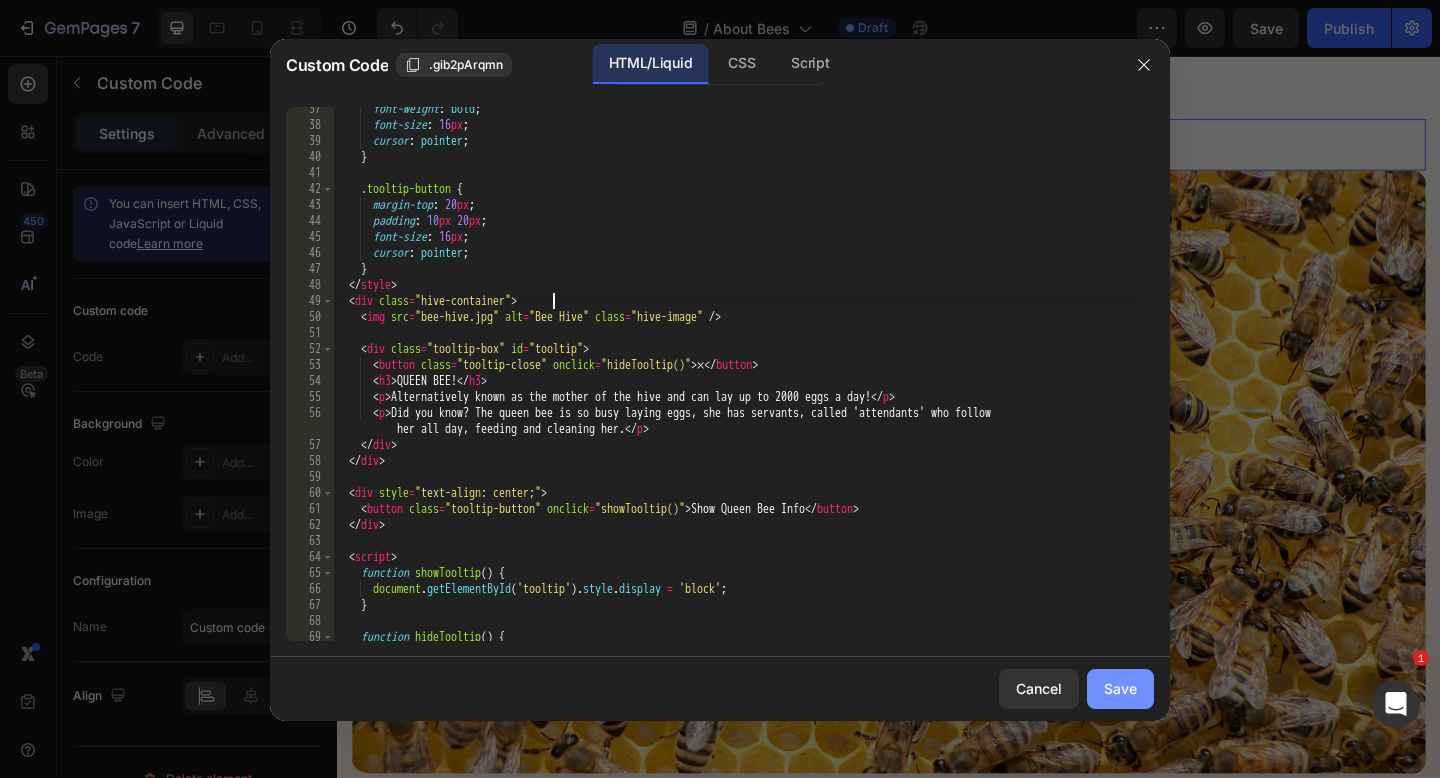 type on "<div class="hive-container">" 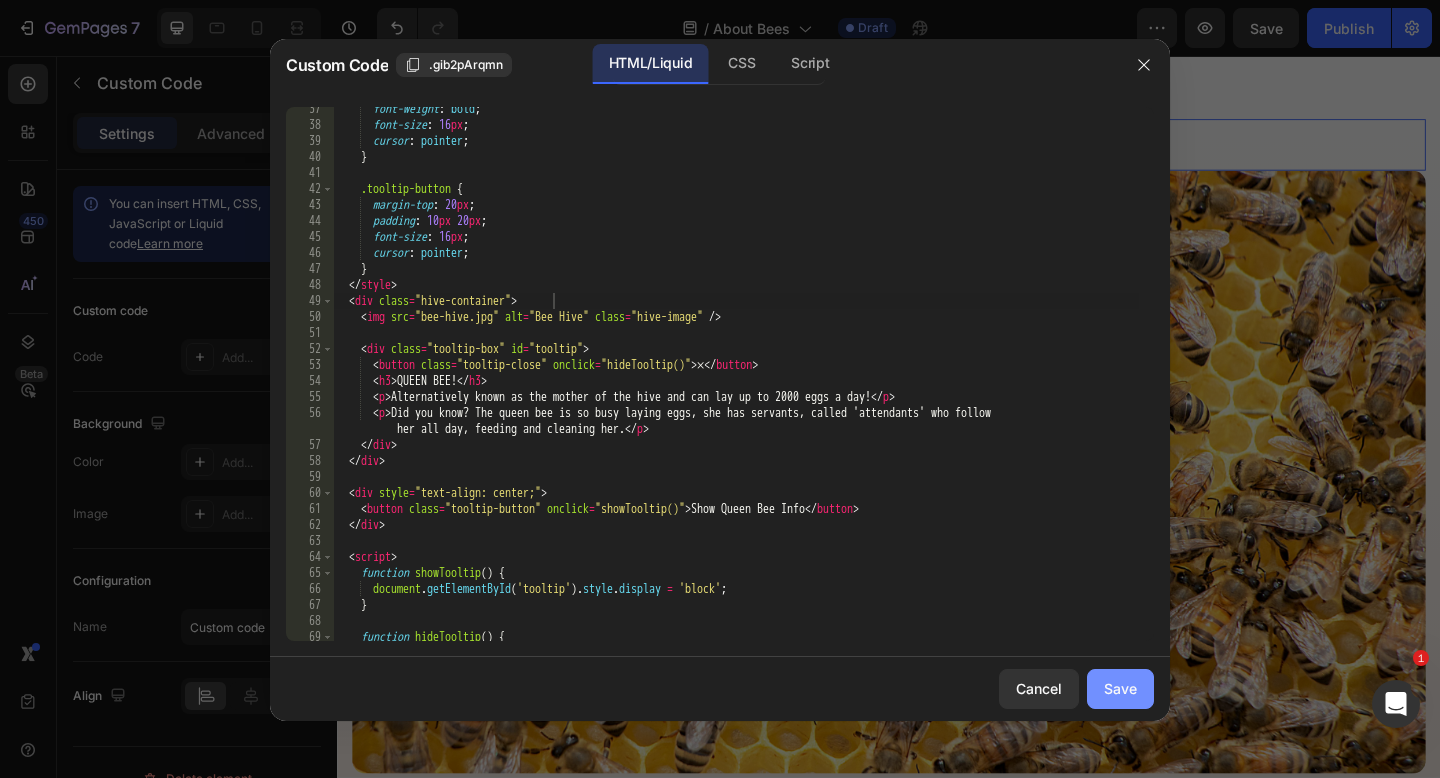 click on "Save" at bounding box center (1120, 688) 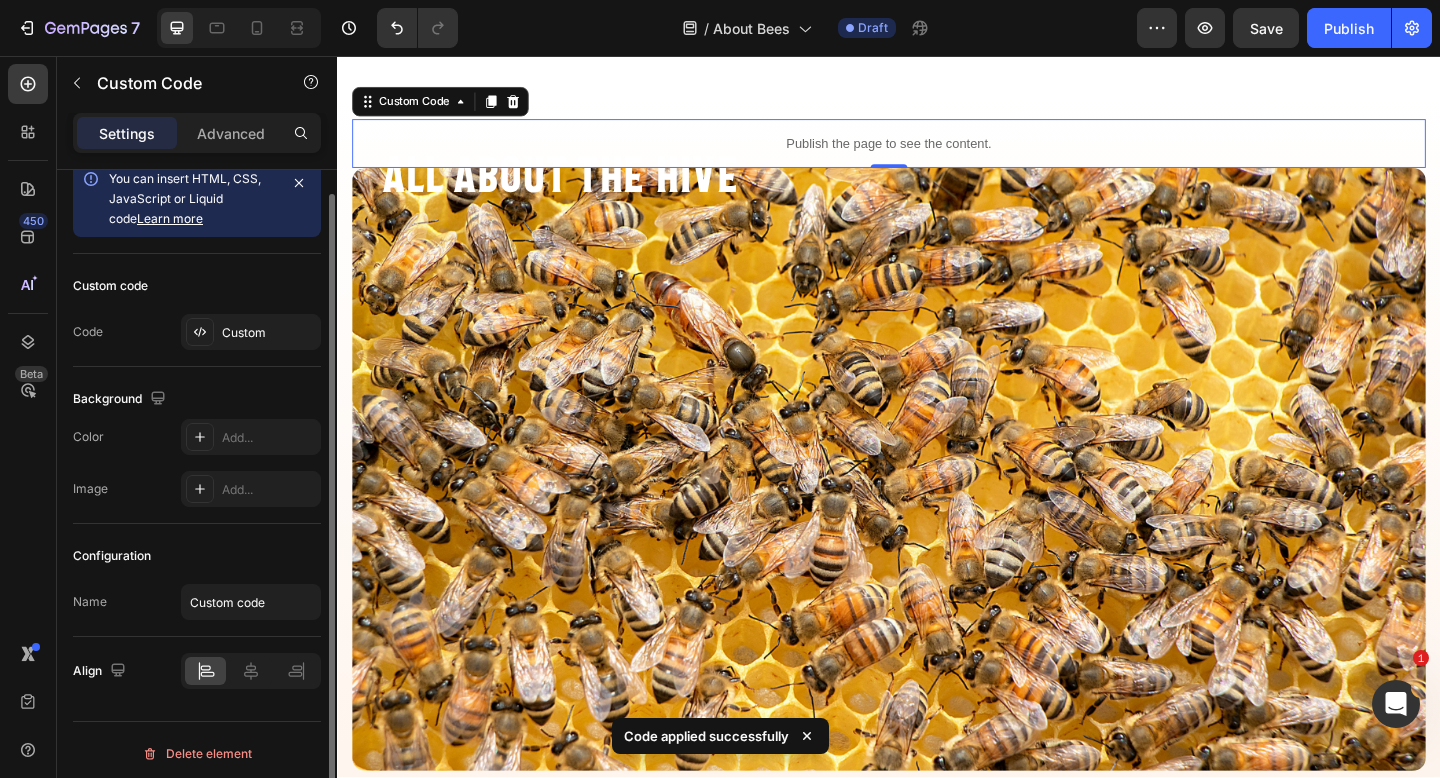 scroll, scrollTop: 32, scrollLeft: 0, axis: vertical 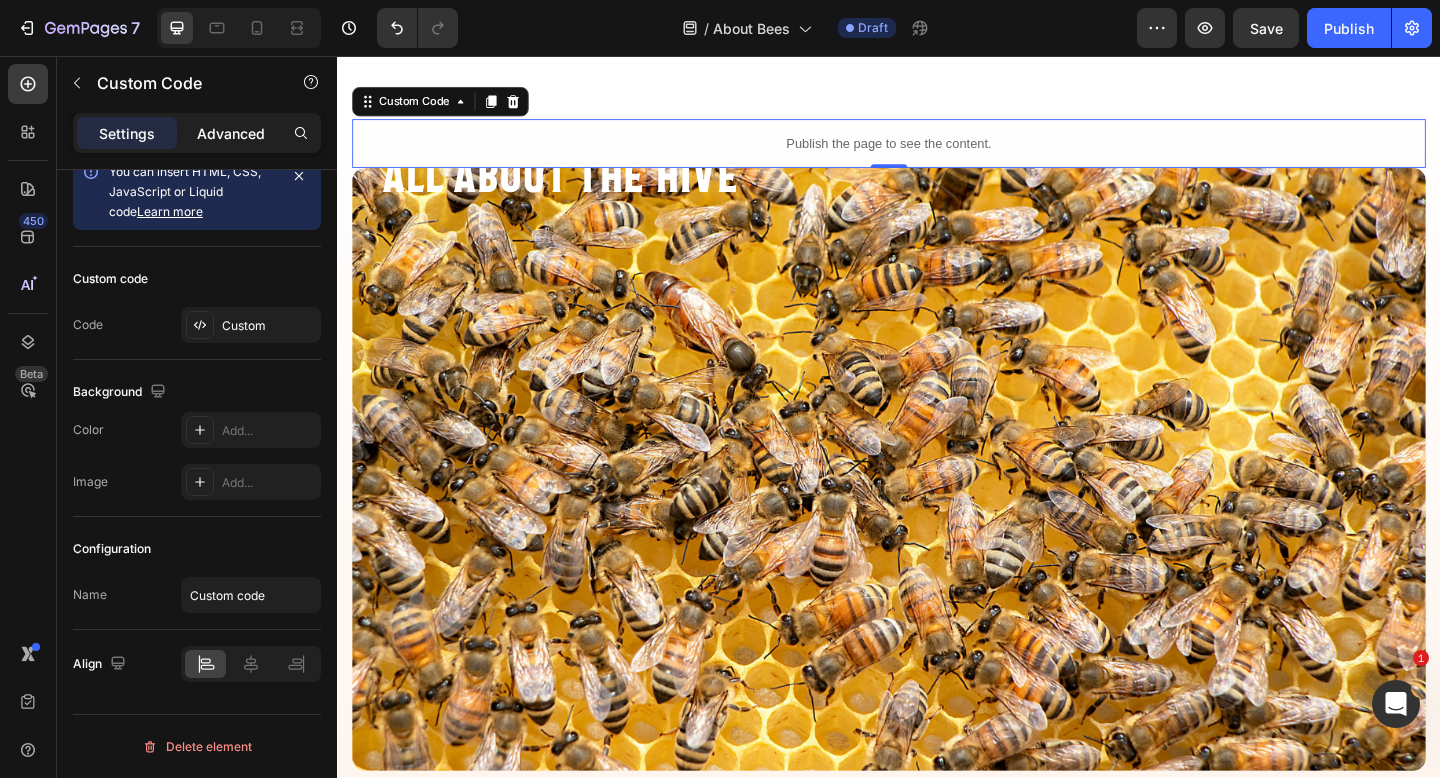 click on "Advanced" at bounding box center [231, 133] 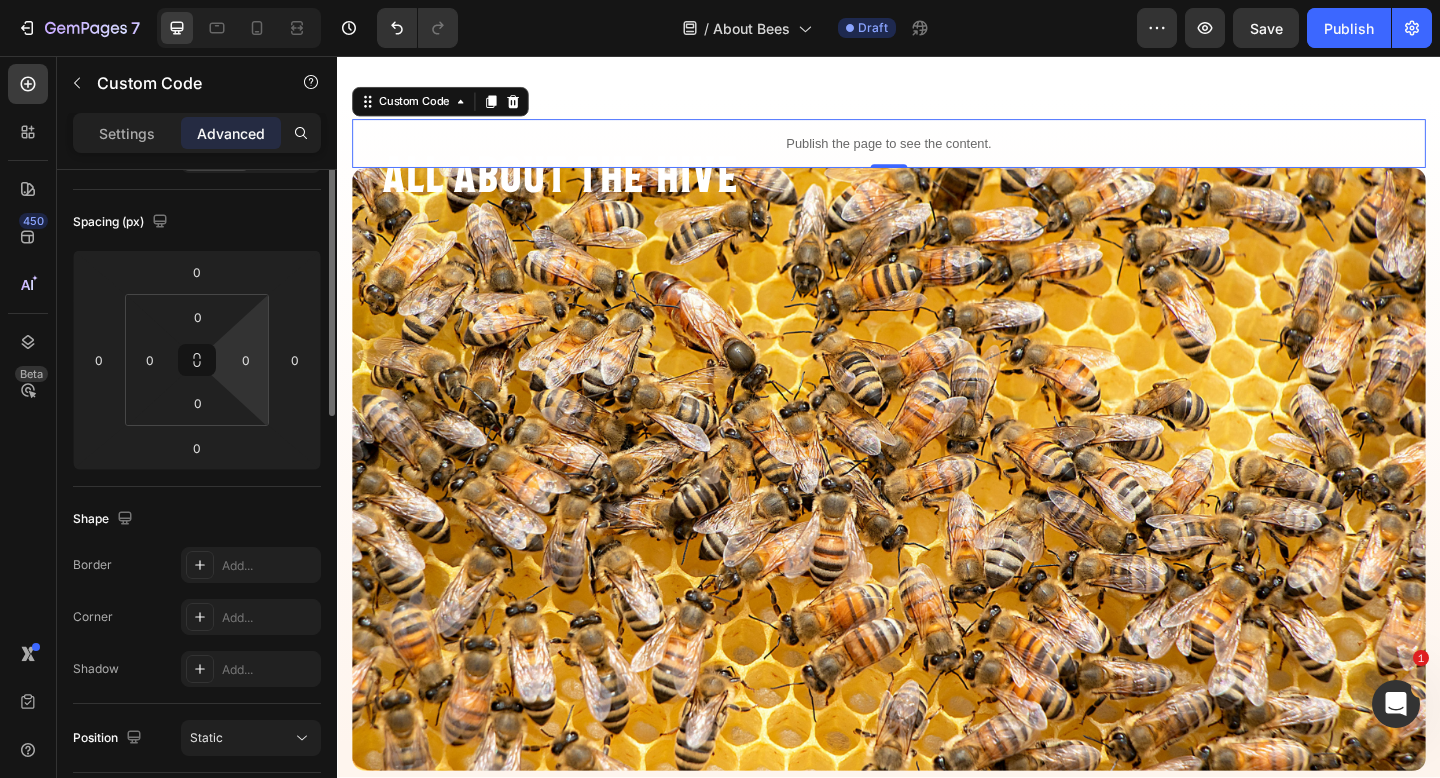 scroll, scrollTop: 379, scrollLeft: 0, axis: vertical 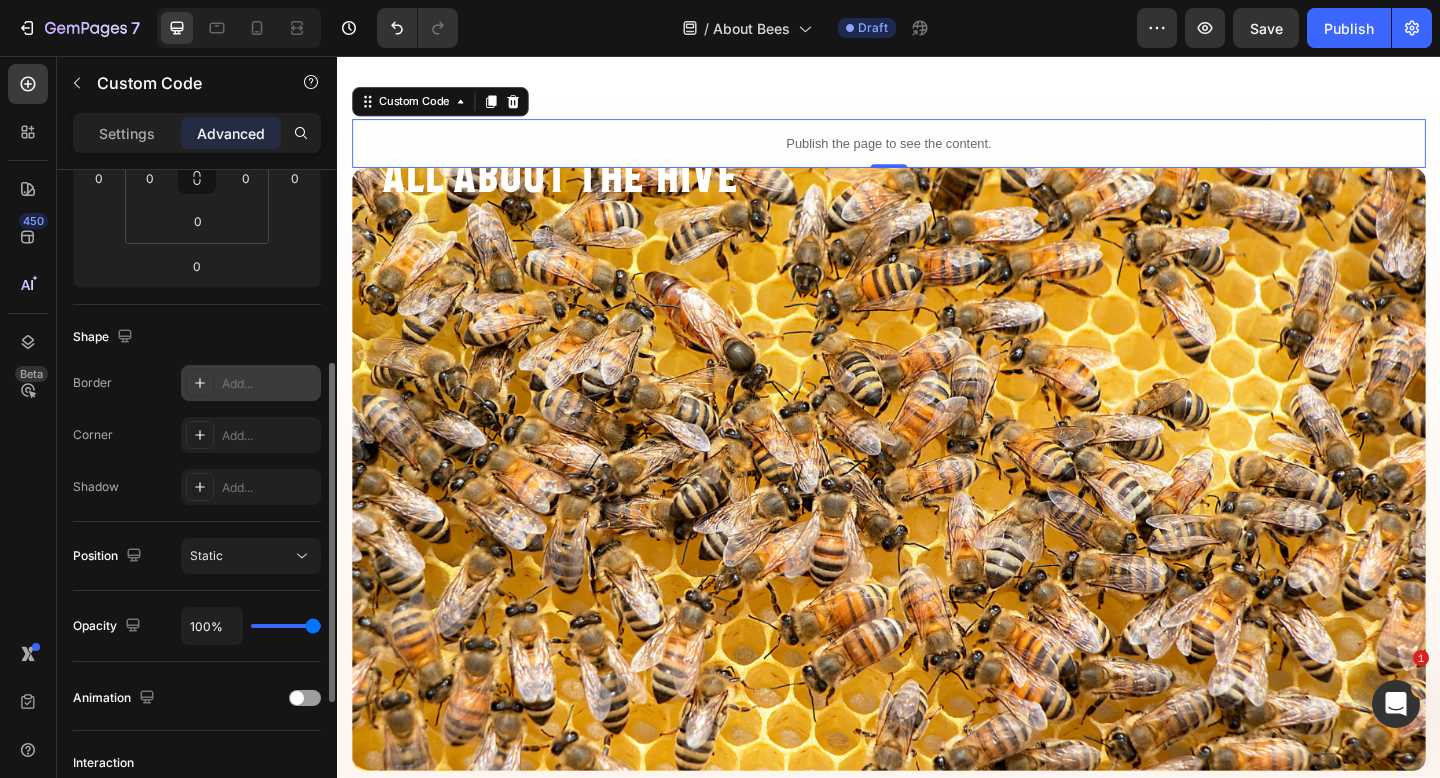 click on "Add..." at bounding box center (251, 383) 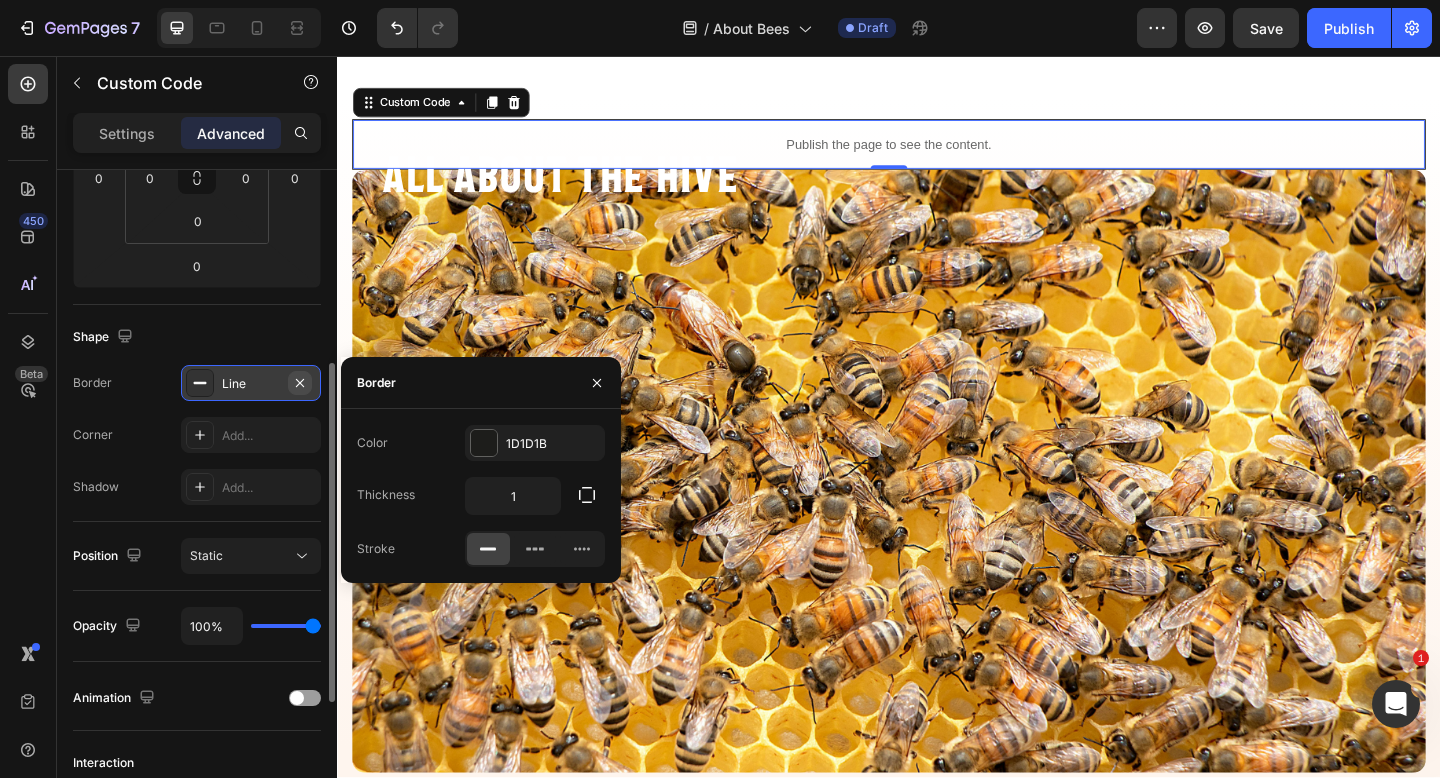 click 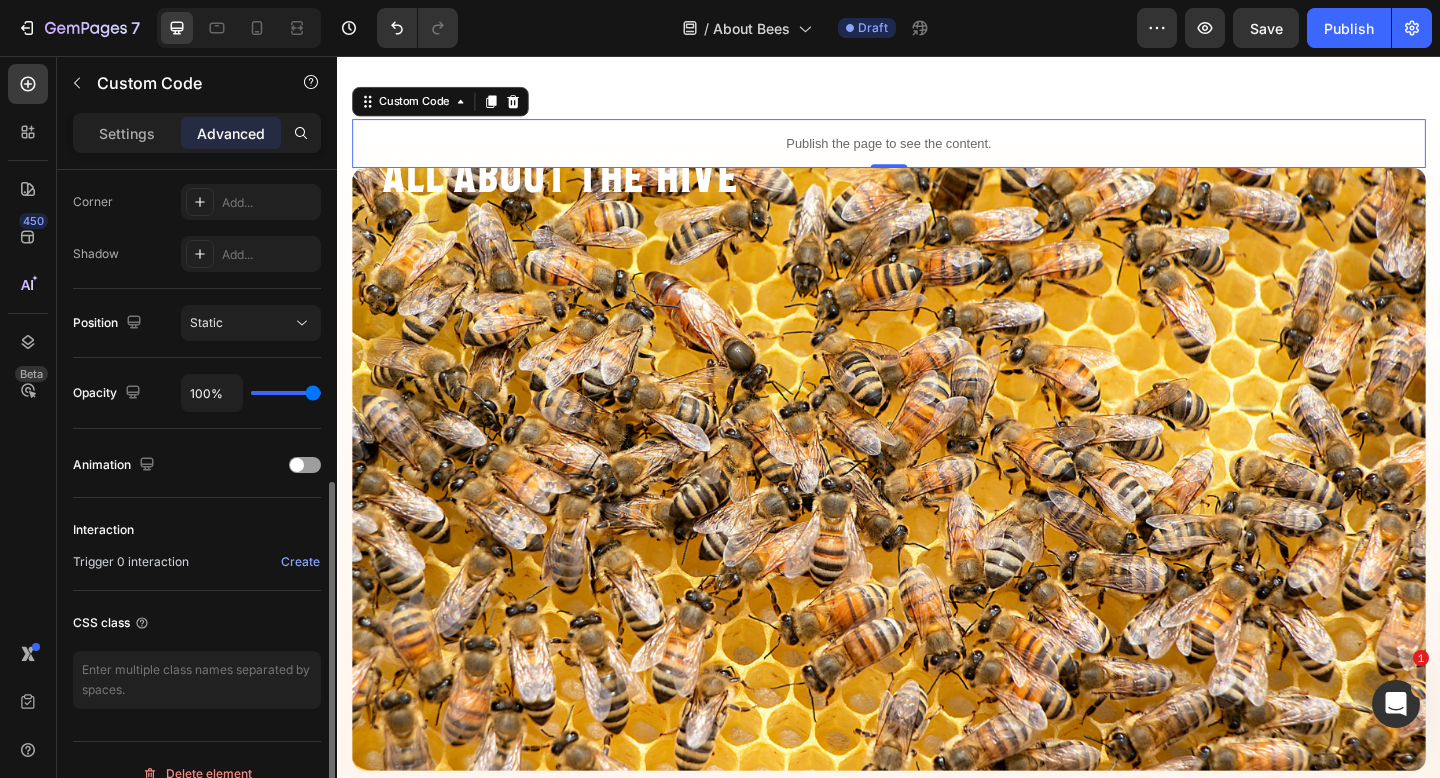 scroll, scrollTop: 639, scrollLeft: 0, axis: vertical 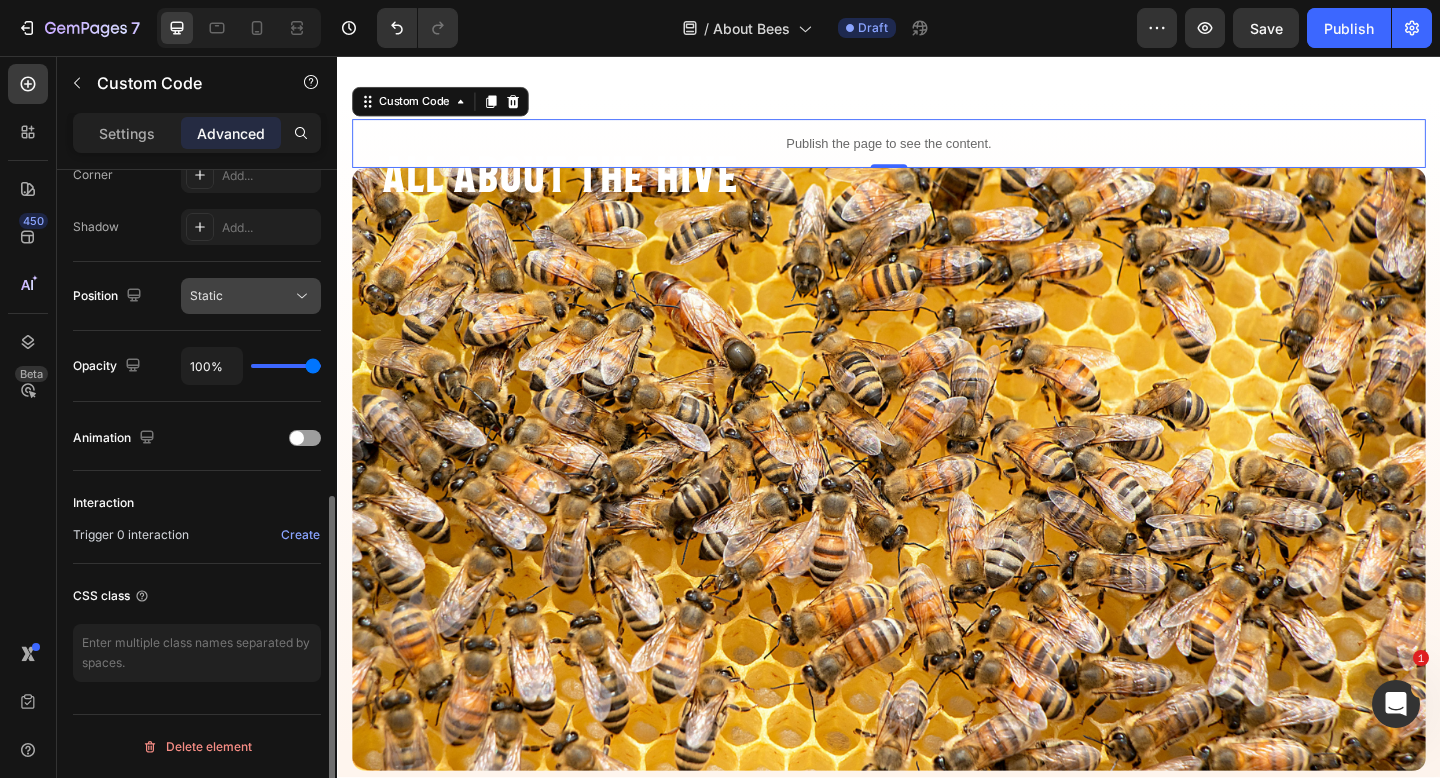 click on "Static" at bounding box center [241, 296] 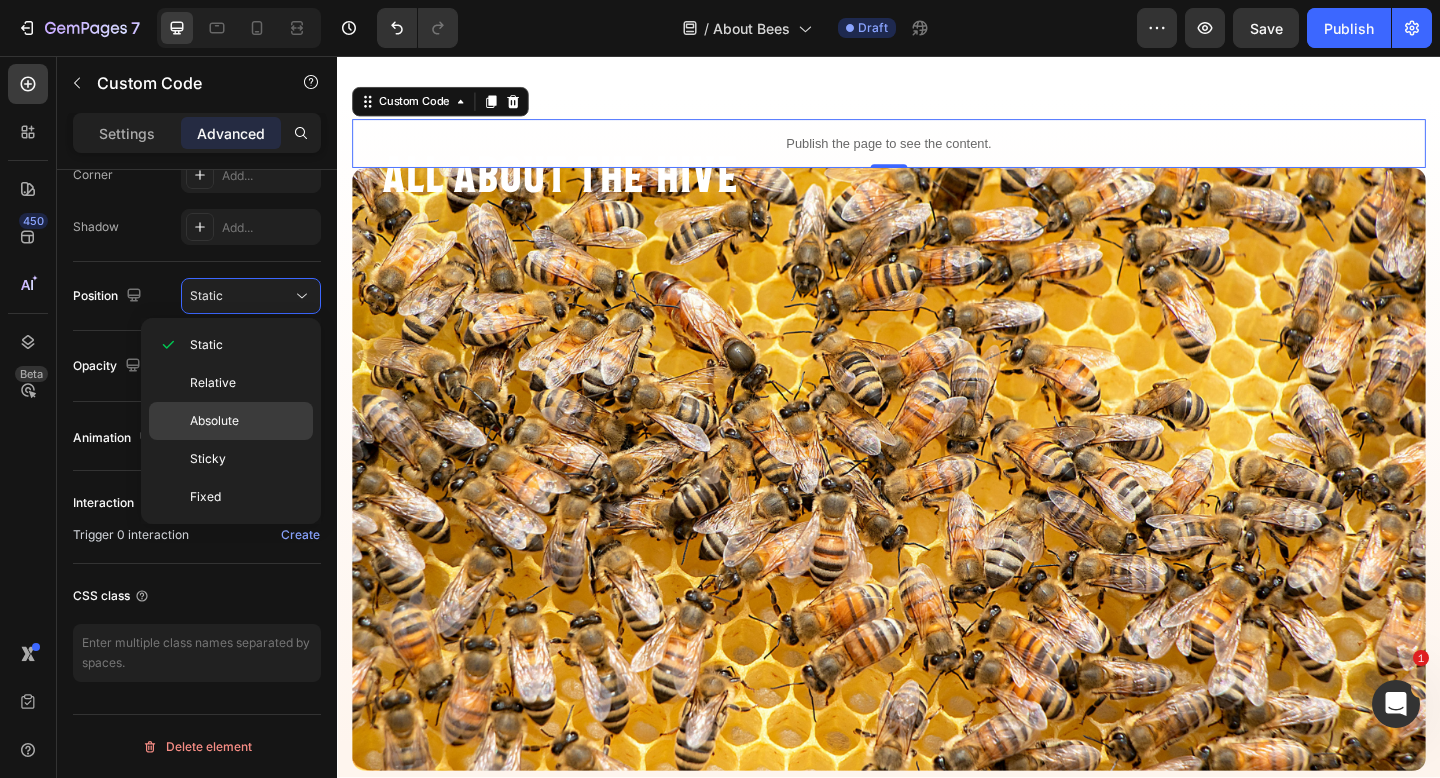click on "Absolute" at bounding box center (247, 421) 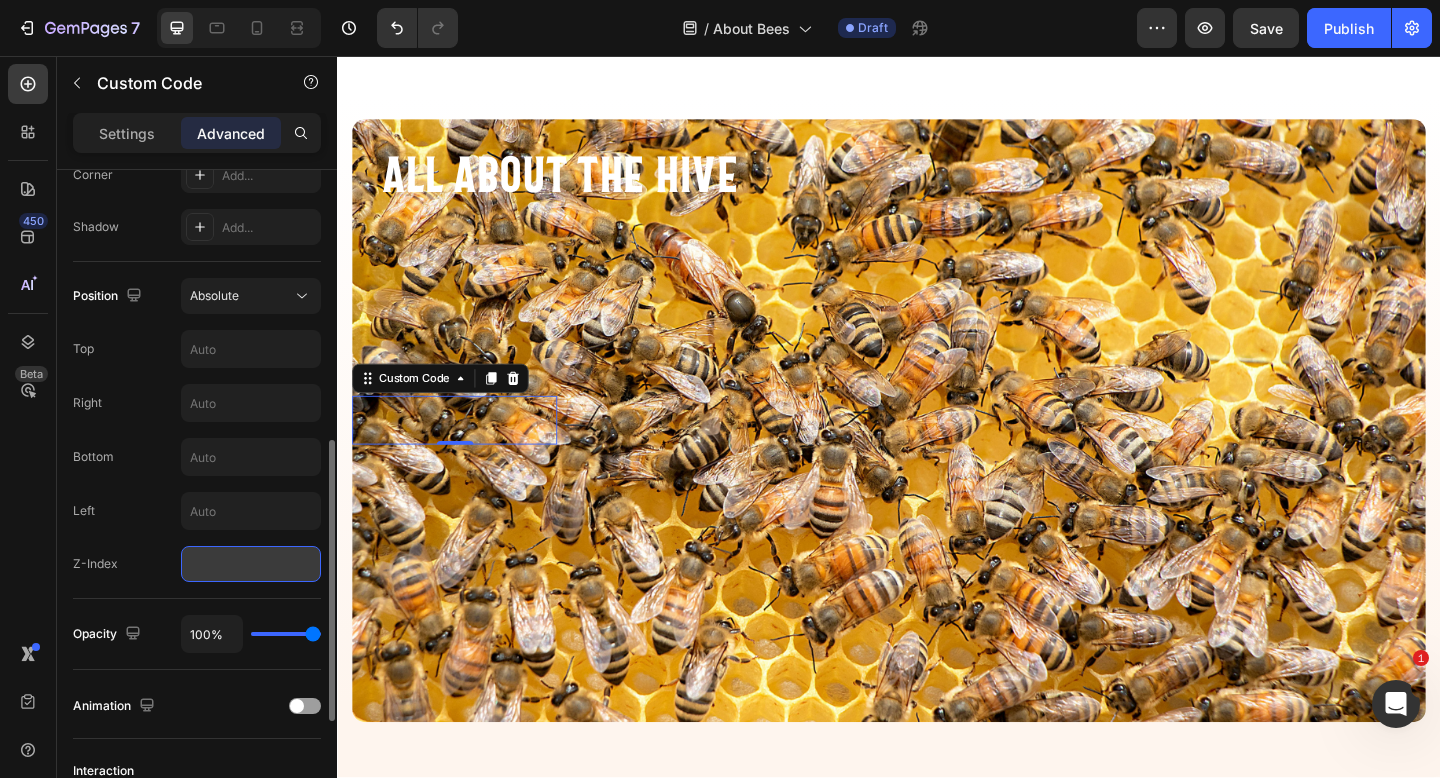 click at bounding box center [251, 564] 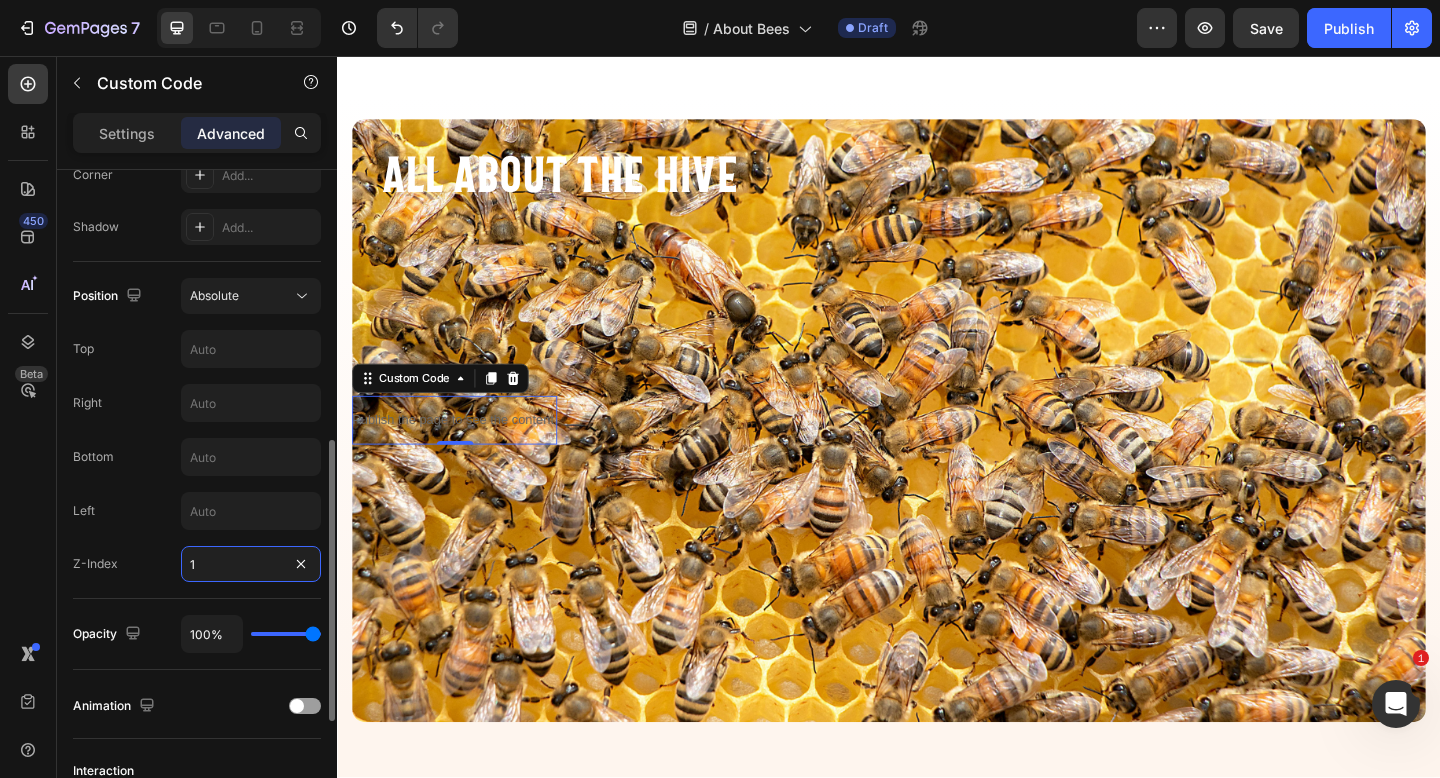 type on "1" 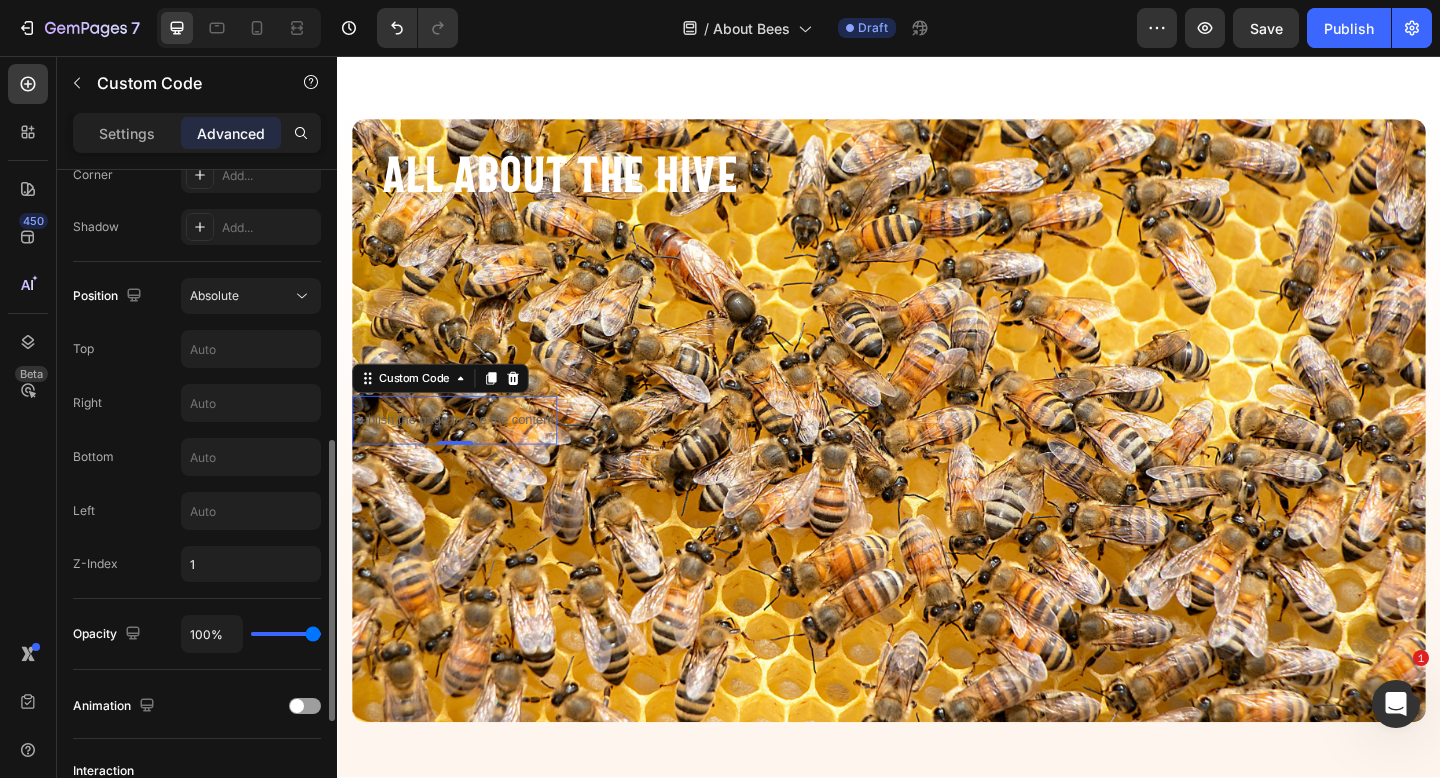 click on "Bottom" at bounding box center [93, 457] 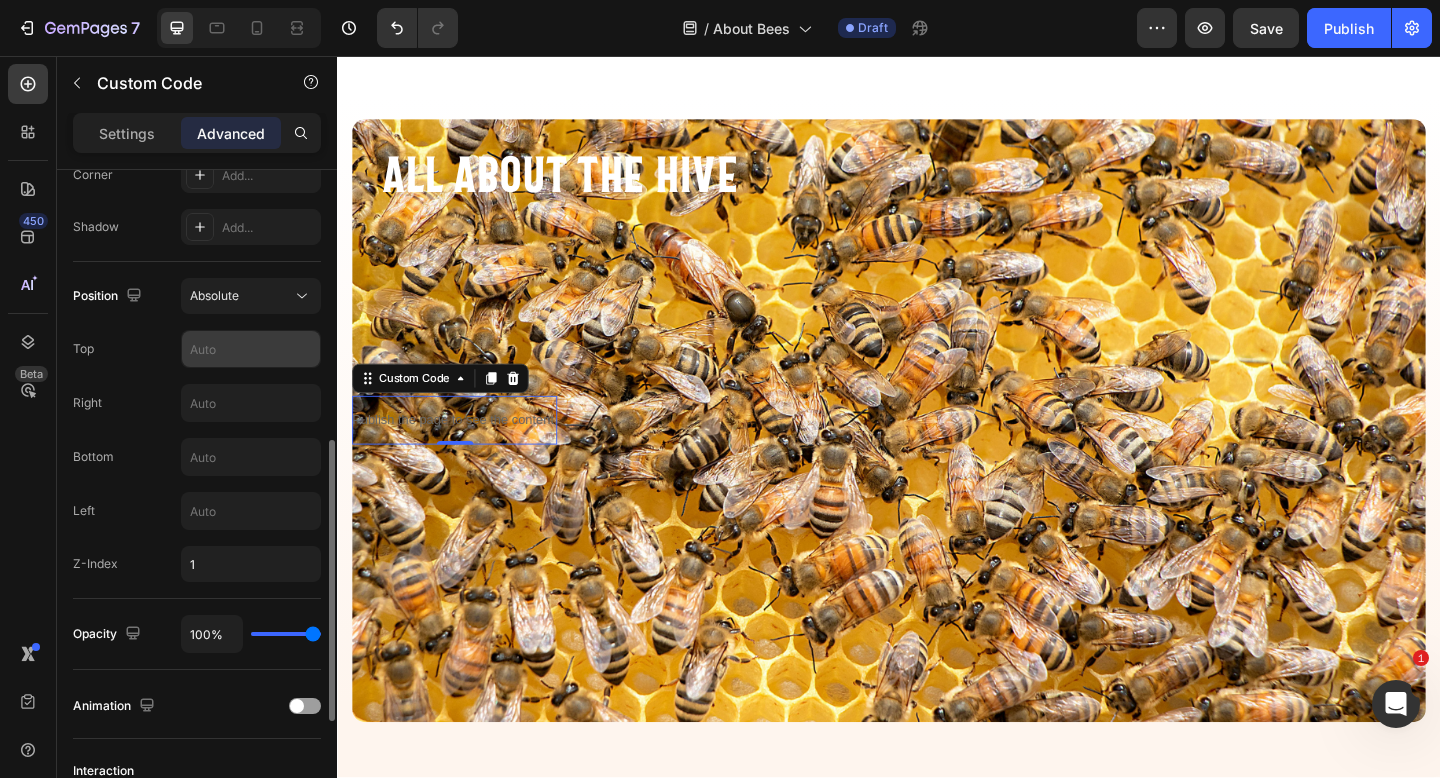 click at bounding box center [251, 349] 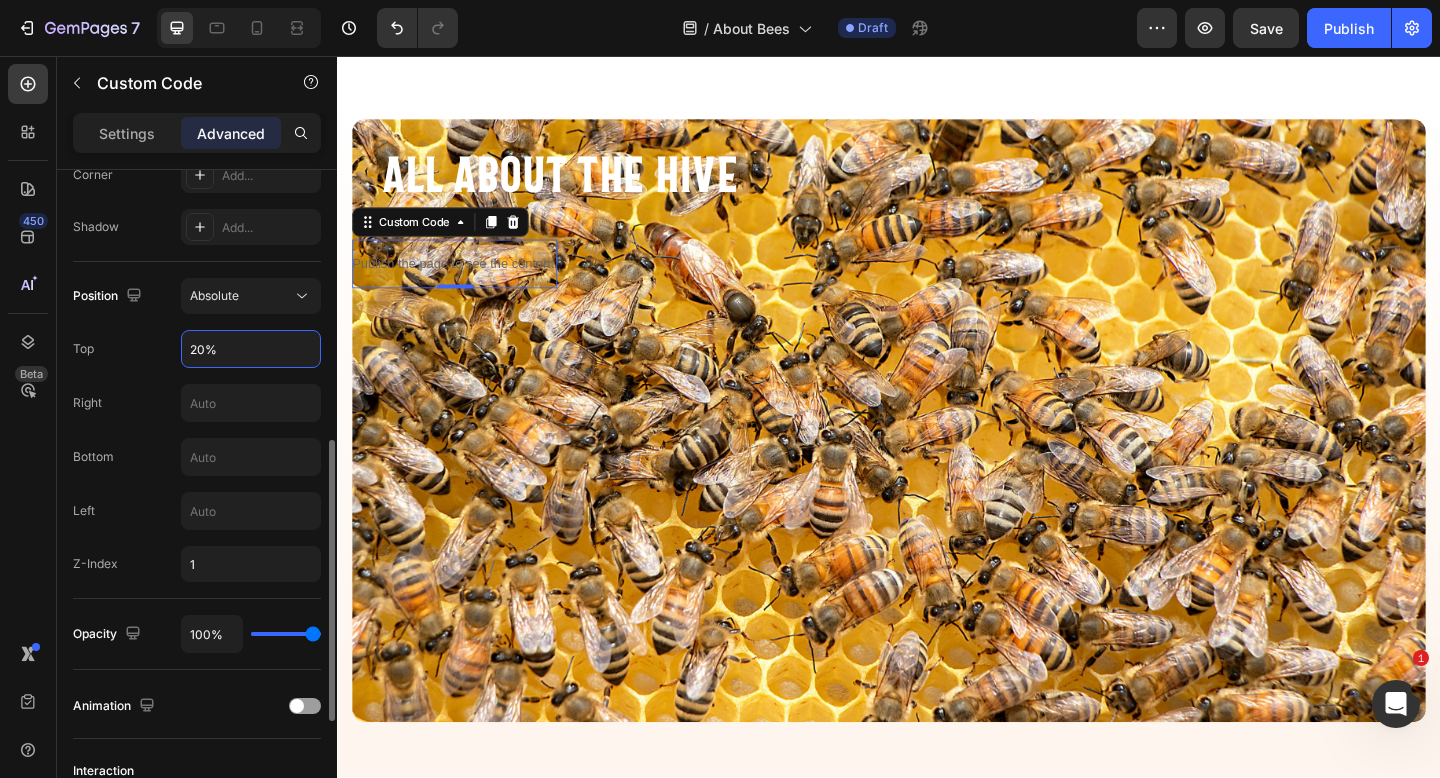 type on "20%" 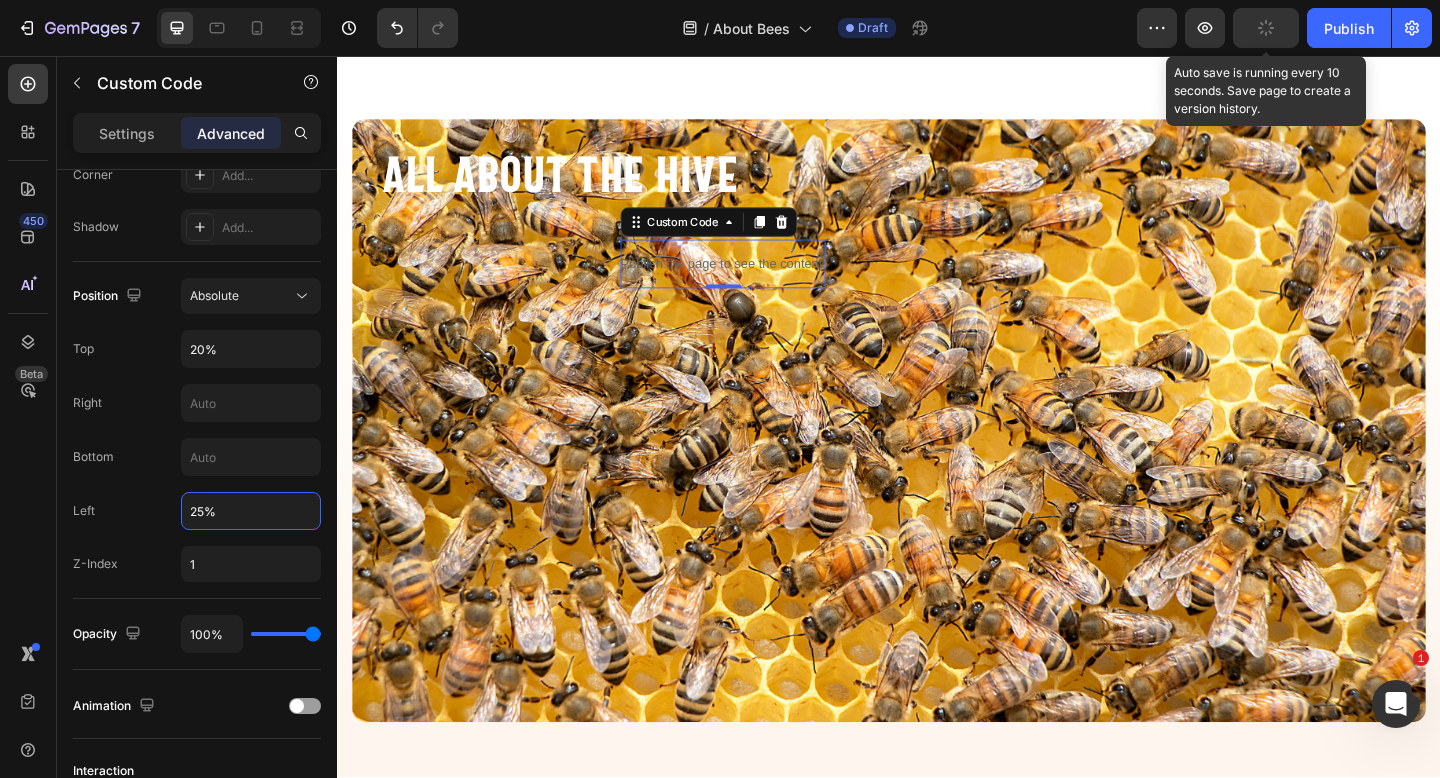 type on "25%" 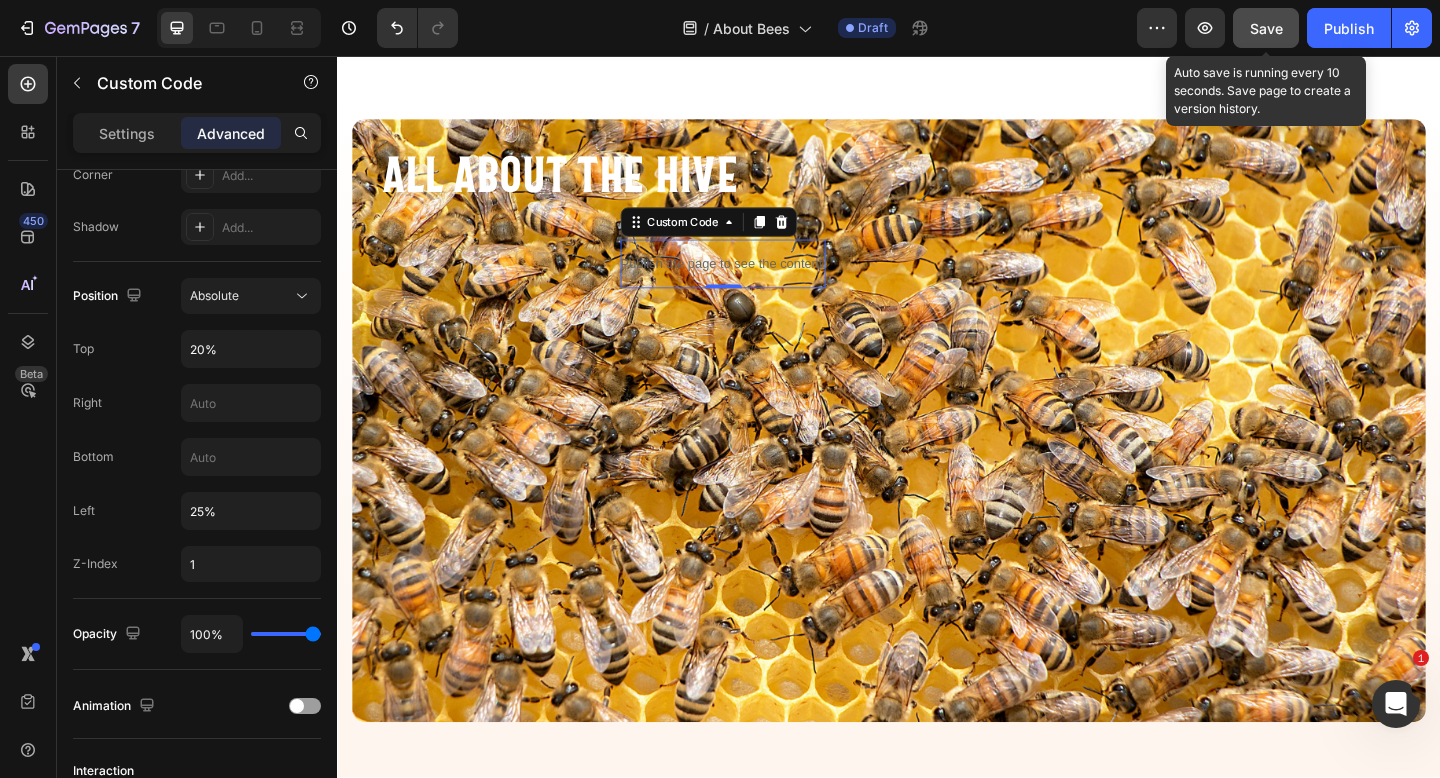 click on "Save" at bounding box center [1266, 28] 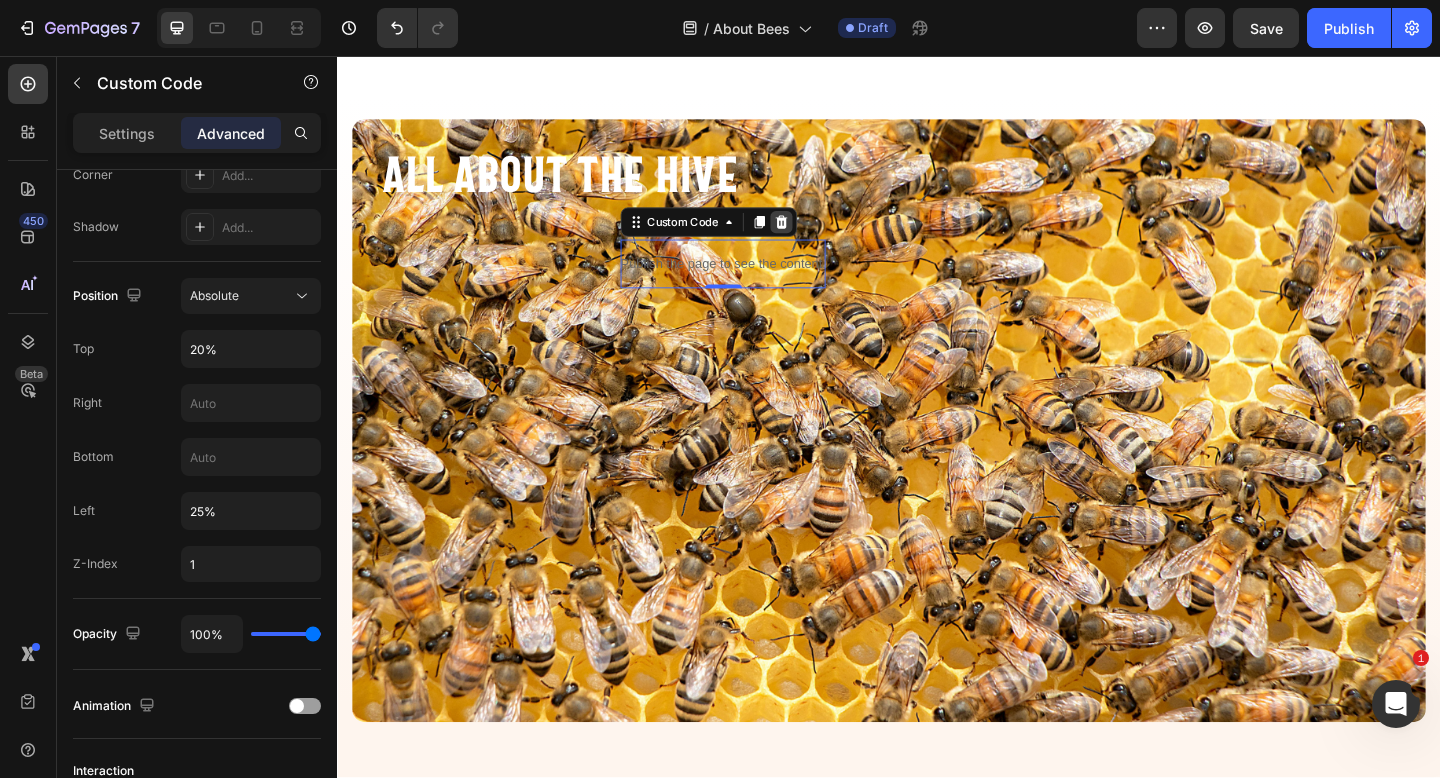 click 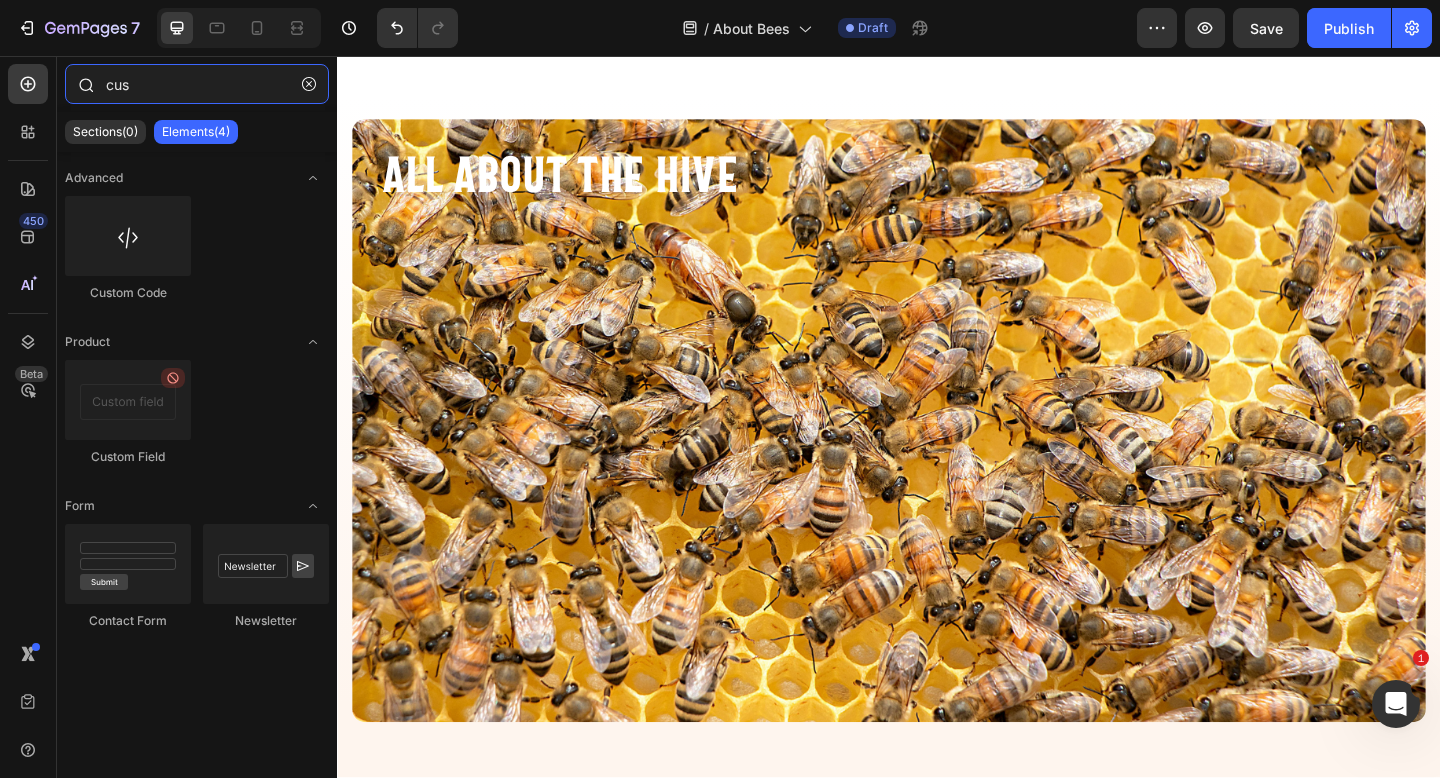 click on "cus" at bounding box center (197, 84) 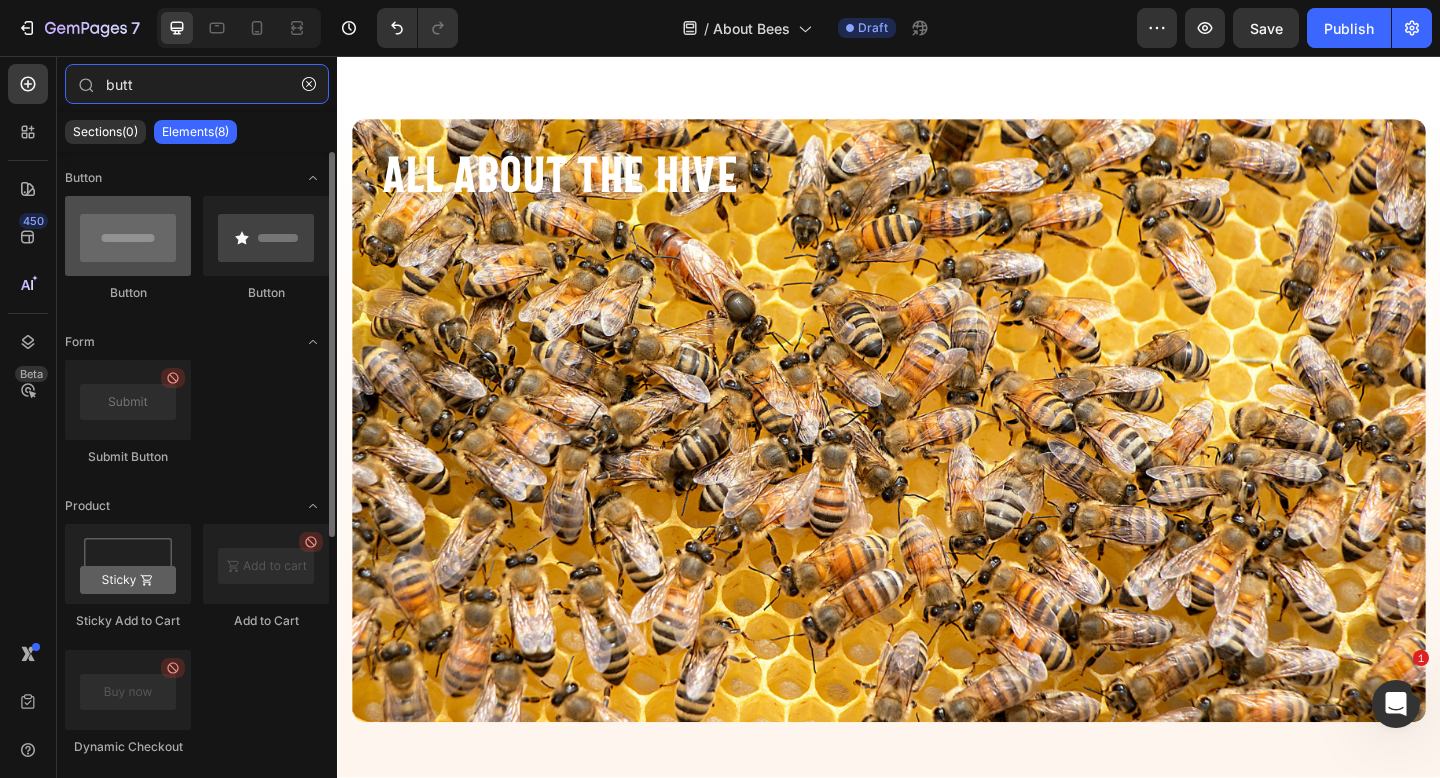 type on "butt" 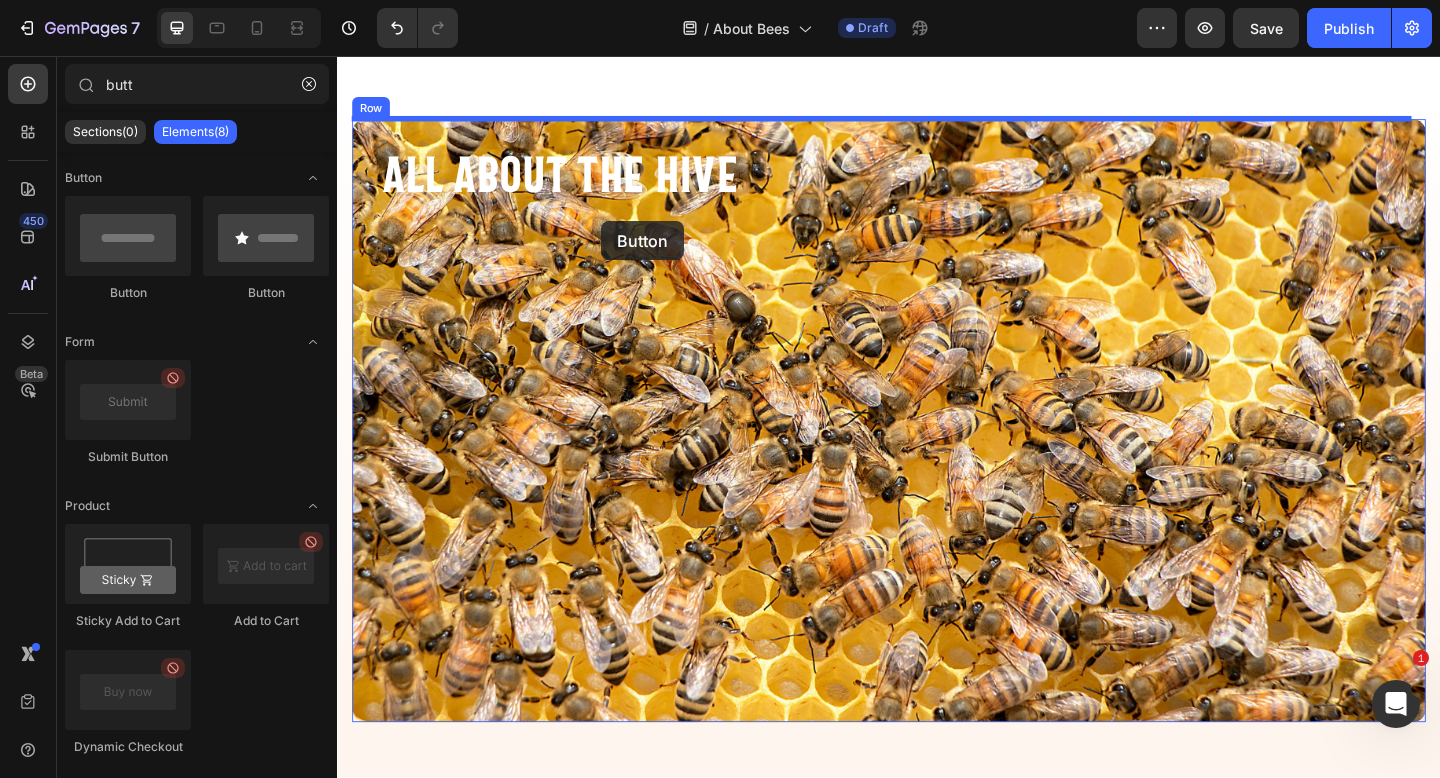 drag, startPoint x: 524, startPoint y: 302, endPoint x: 624, endPoint y: 236, distance: 119.81653 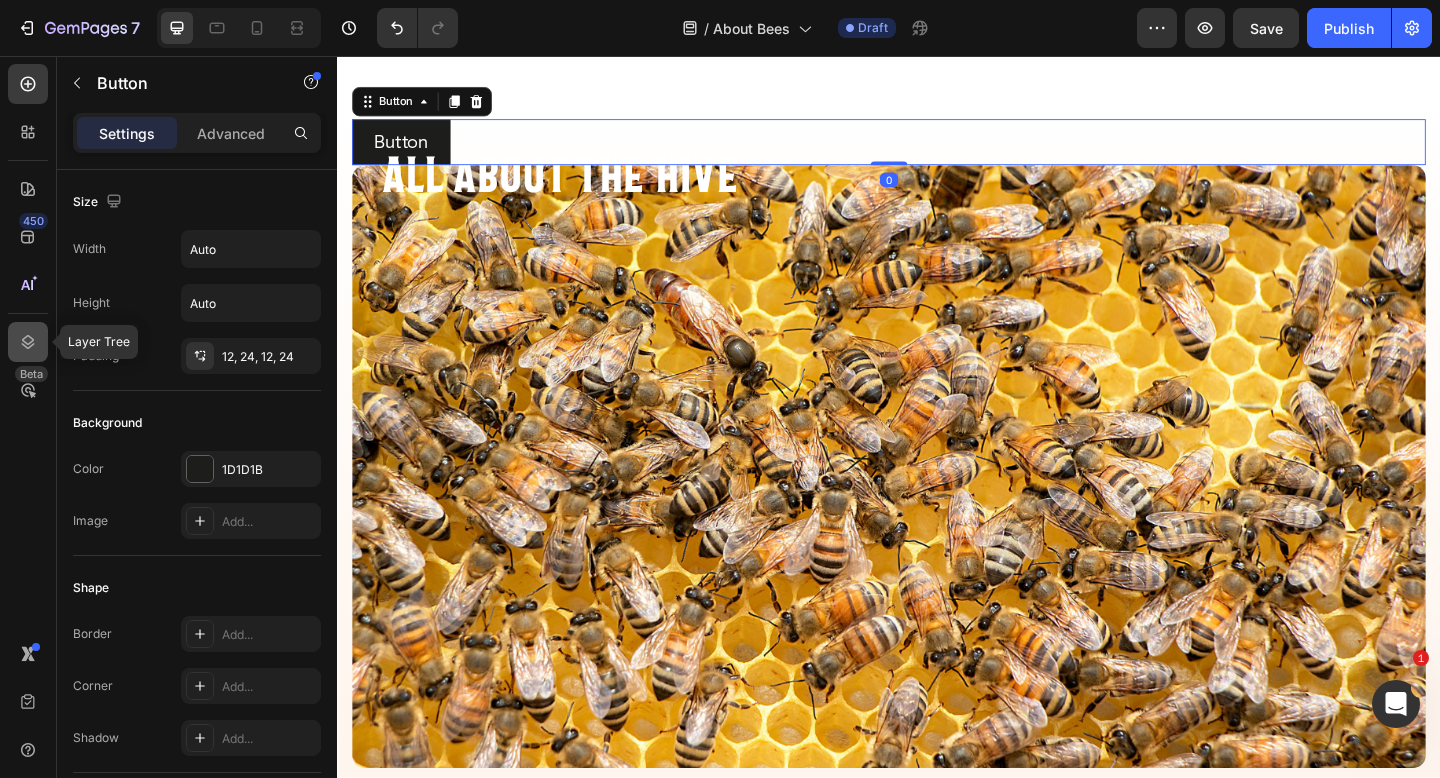 click 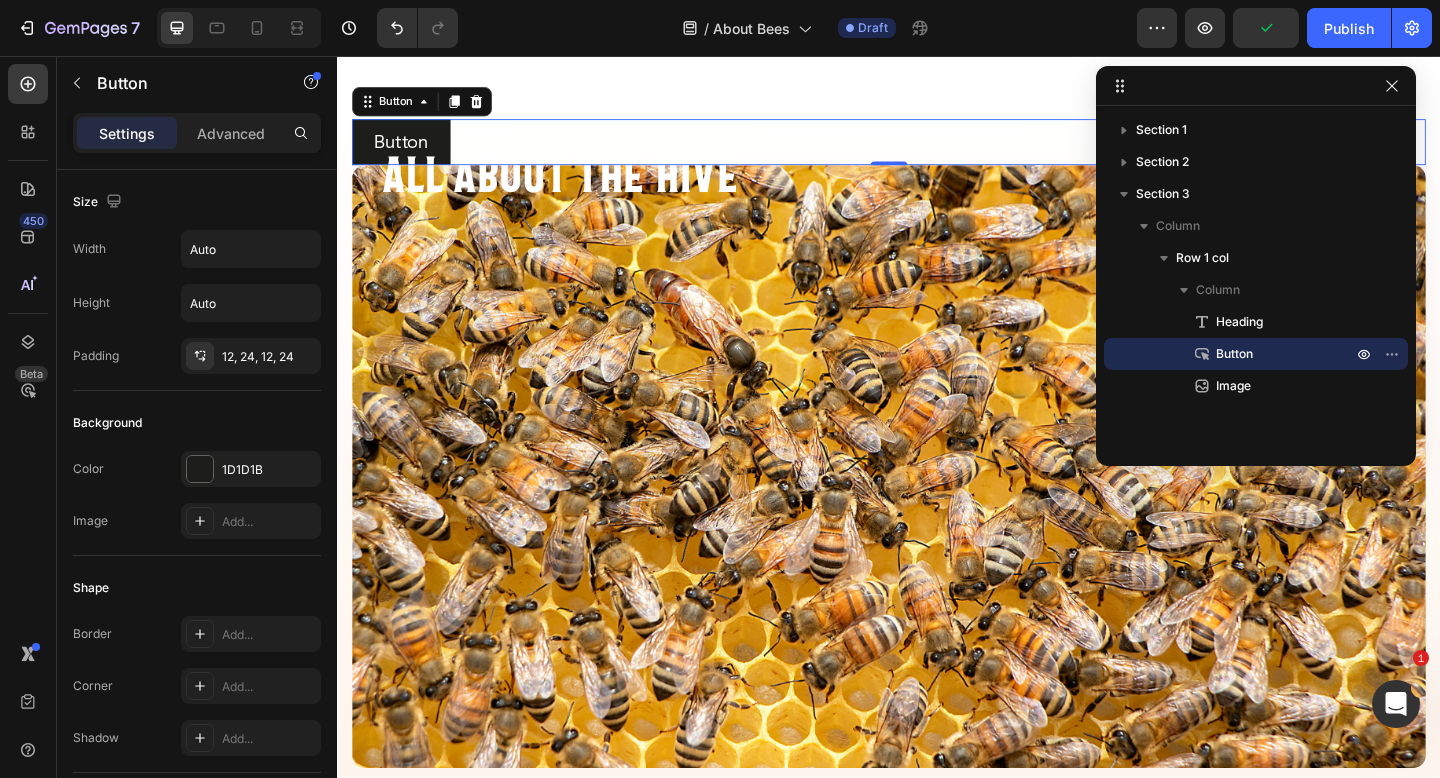 click 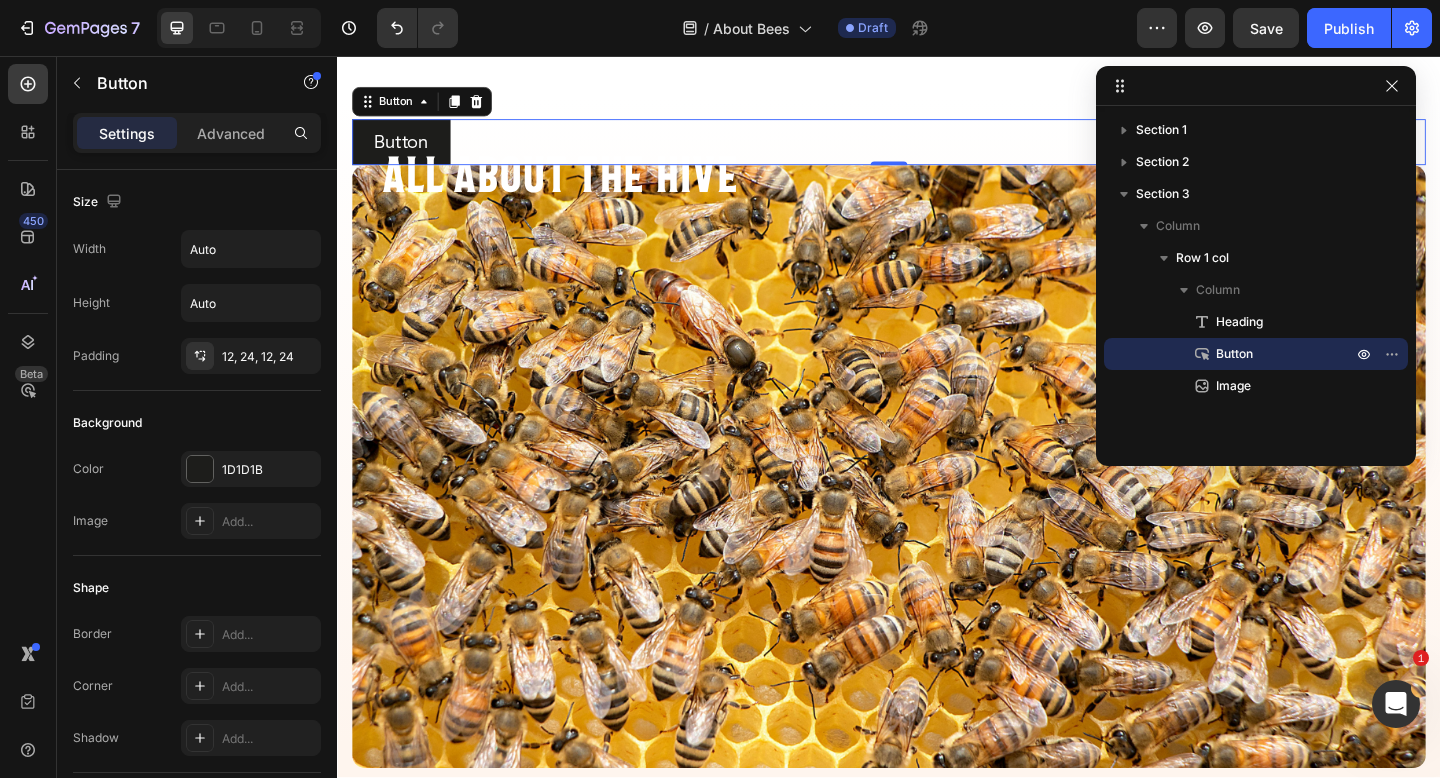 click on "Settings Advanced" at bounding box center [197, 133] 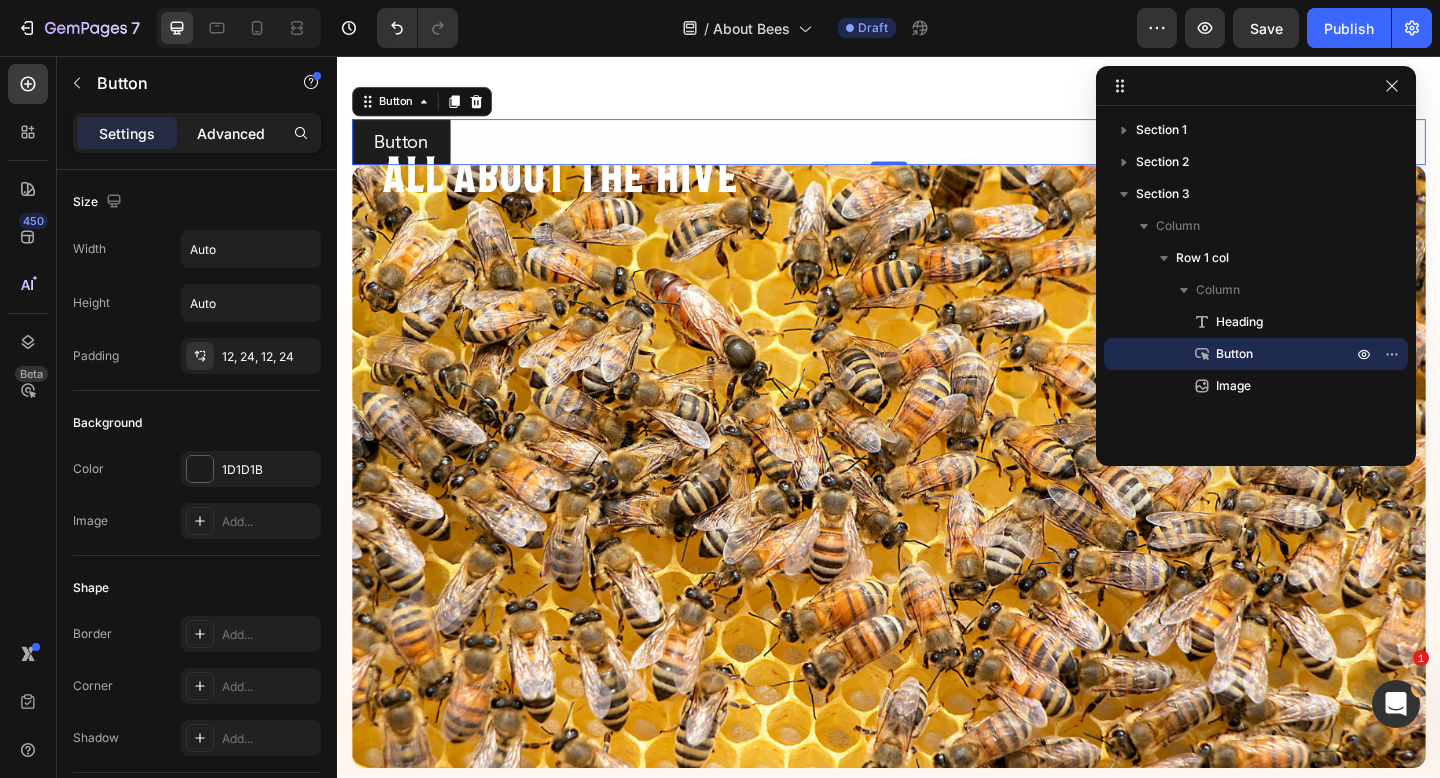 click on "Advanced" at bounding box center [231, 133] 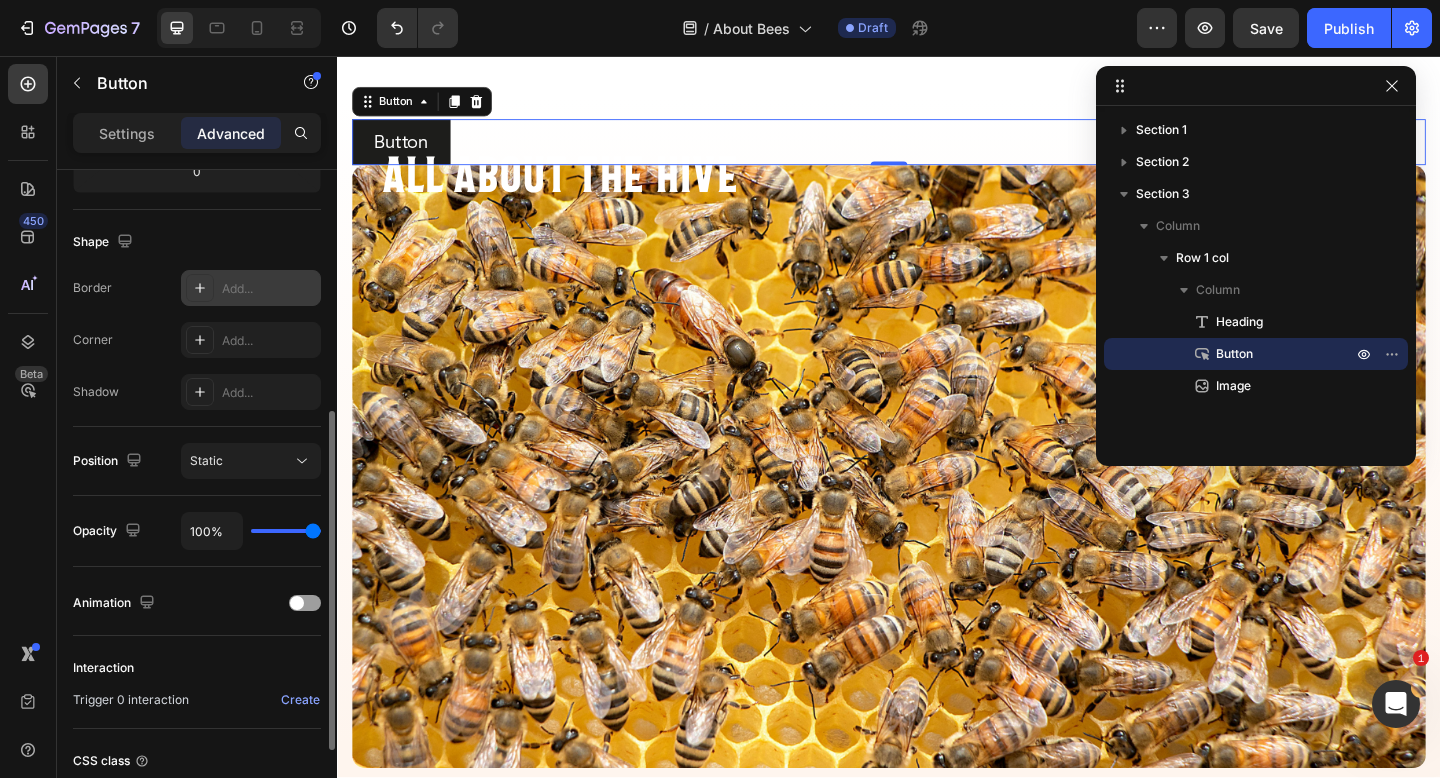 scroll, scrollTop: 479, scrollLeft: 0, axis: vertical 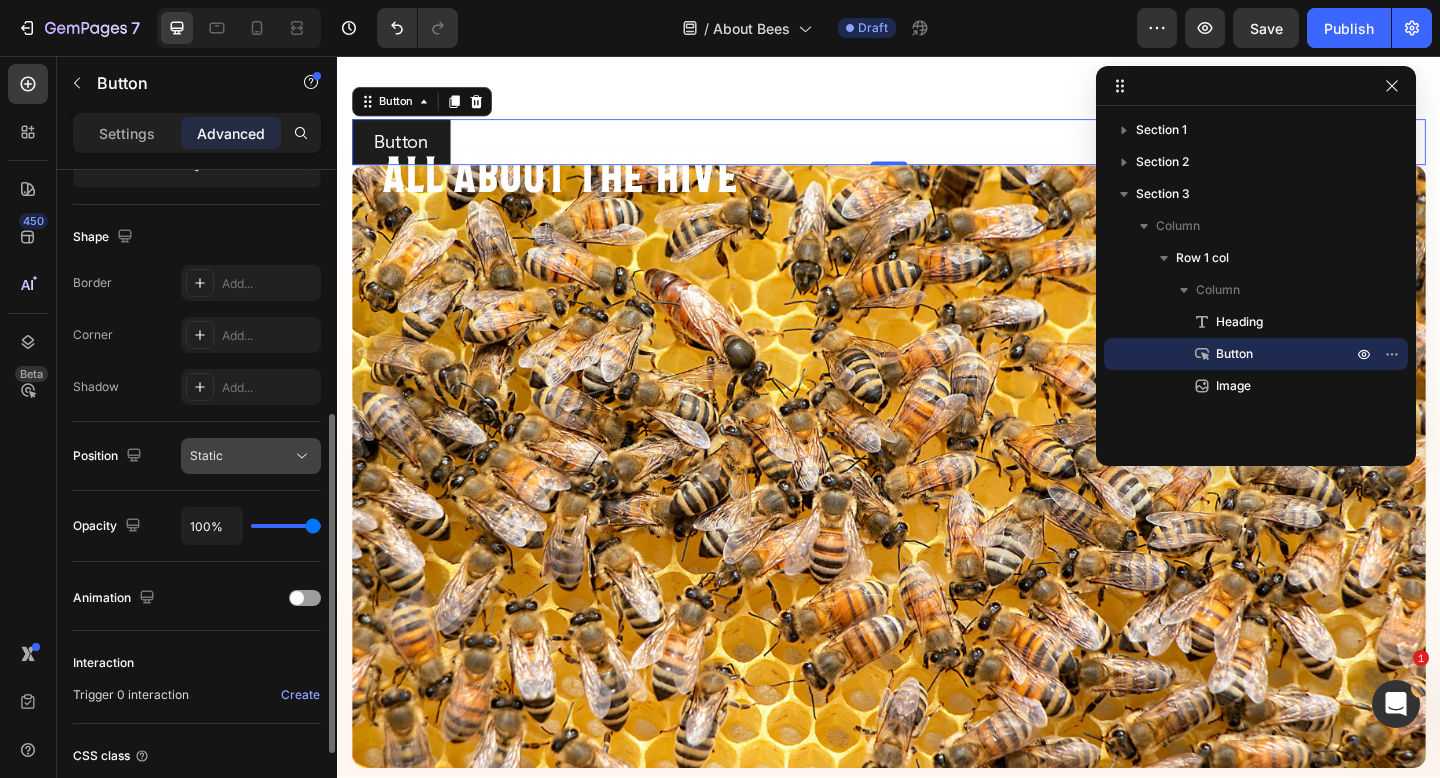 click on "Static" at bounding box center [241, 456] 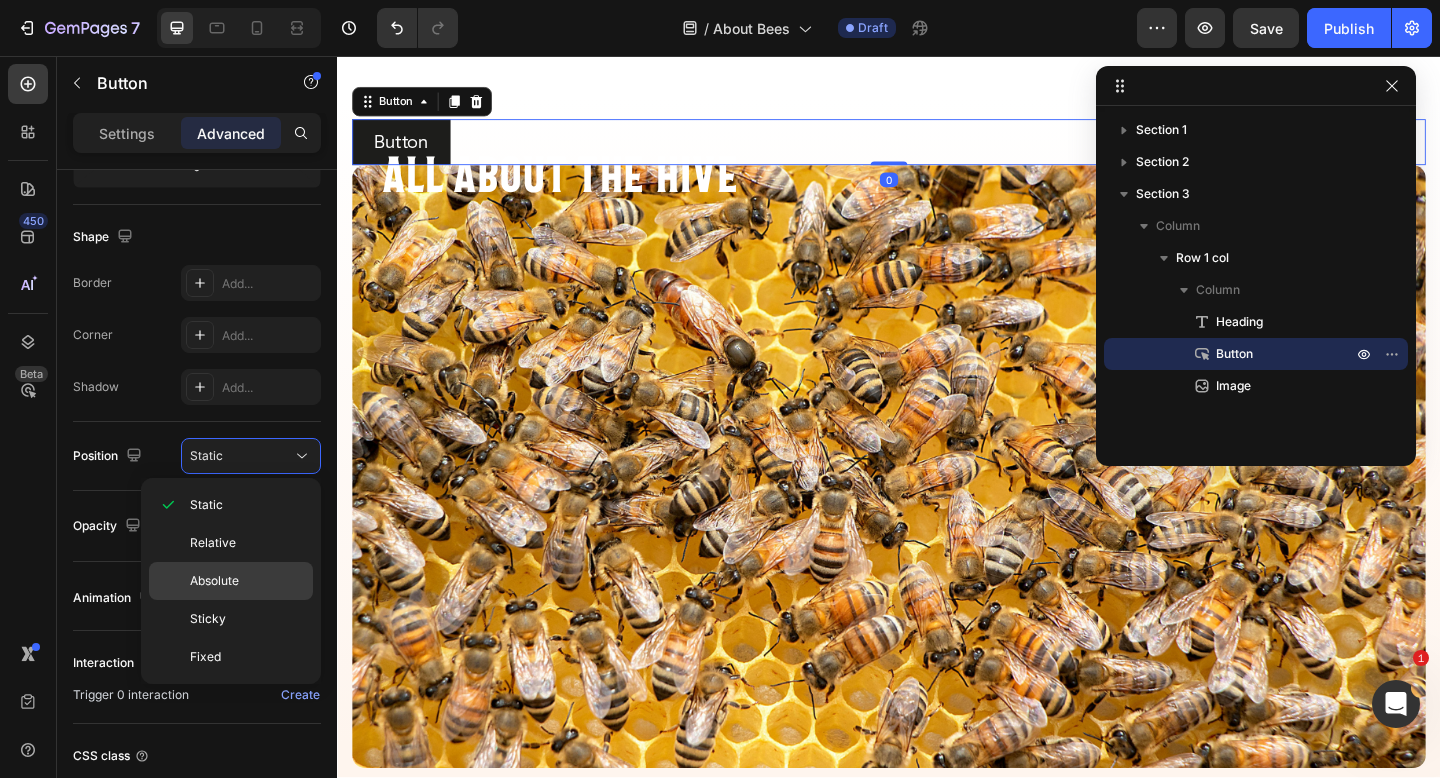 click on "Absolute" at bounding box center (247, 581) 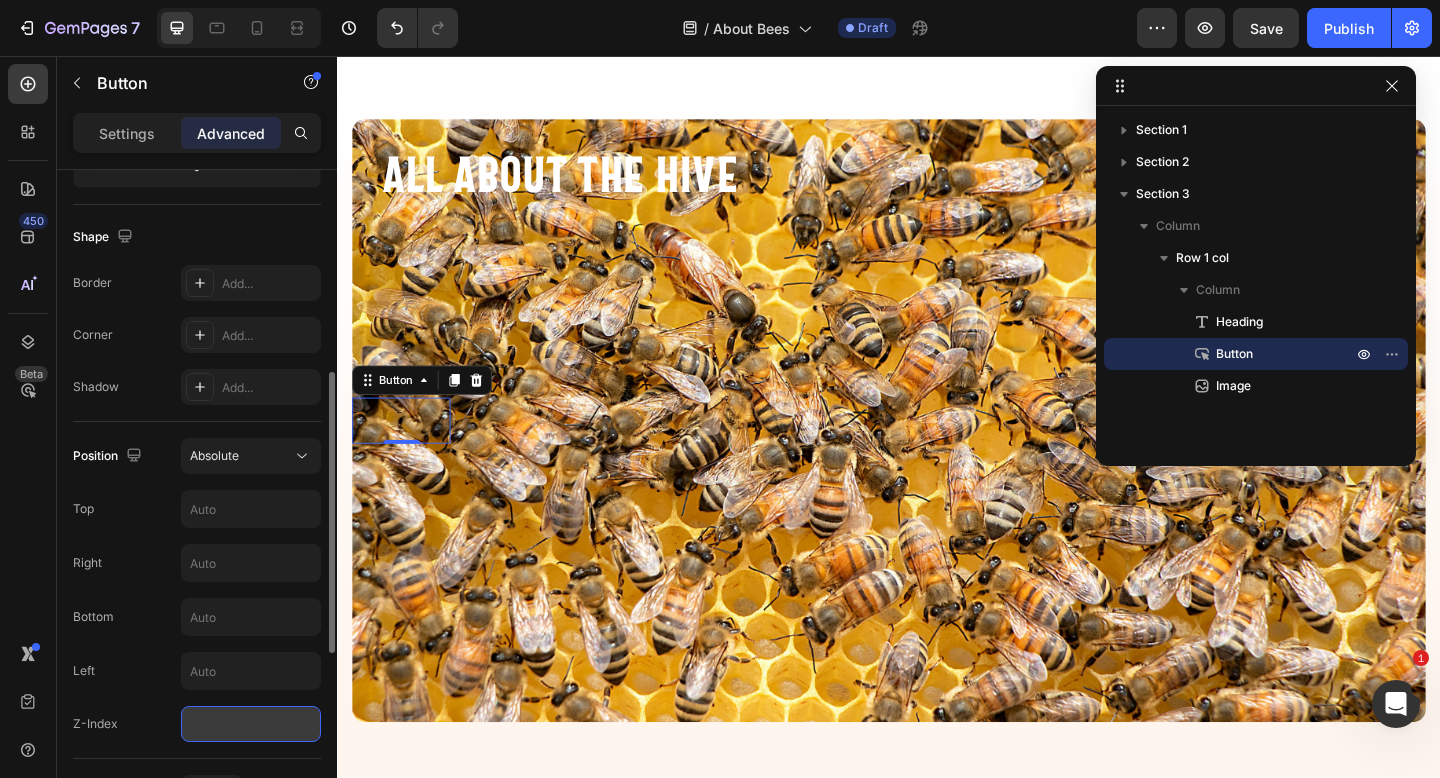 click at bounding box center [251, 724] 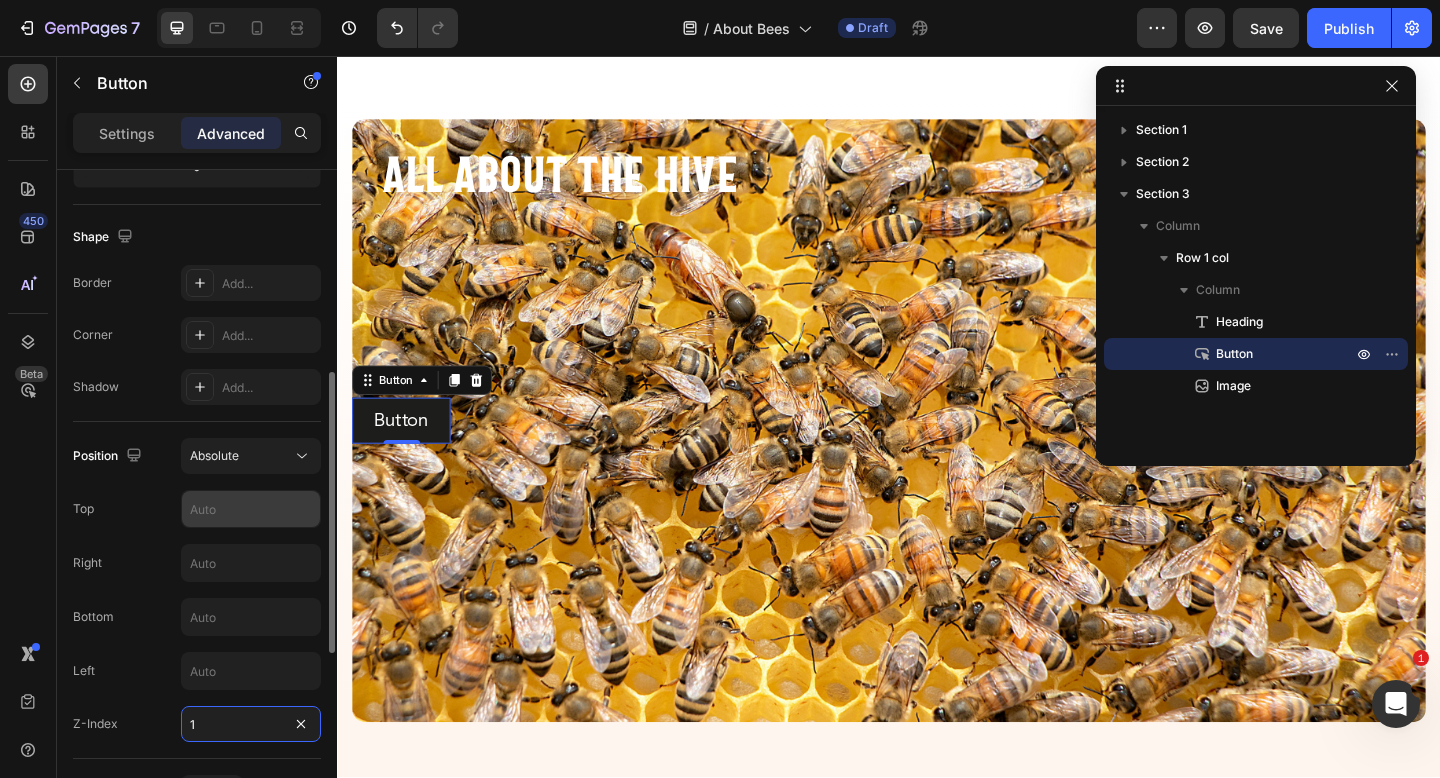 type on "1" 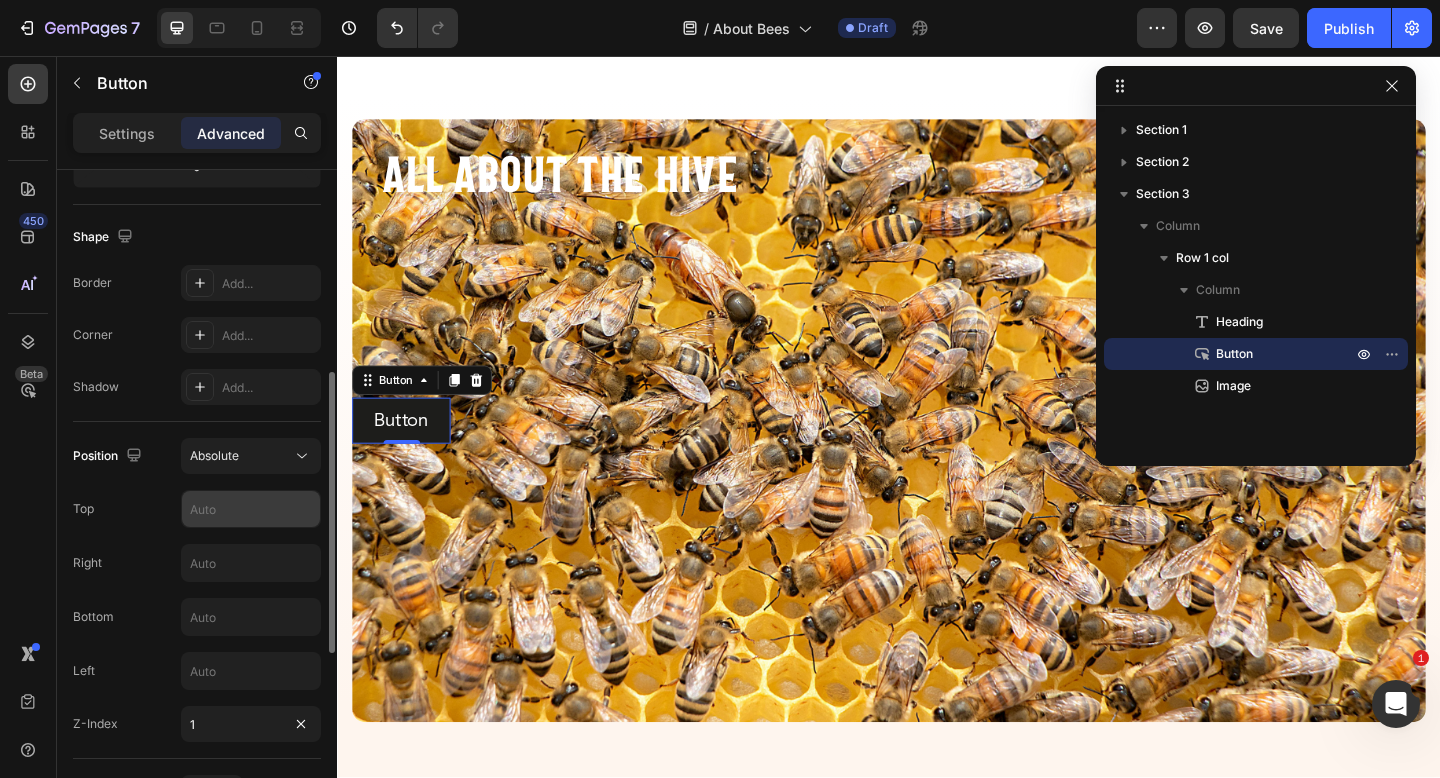 click at bounding box center [251, 509] 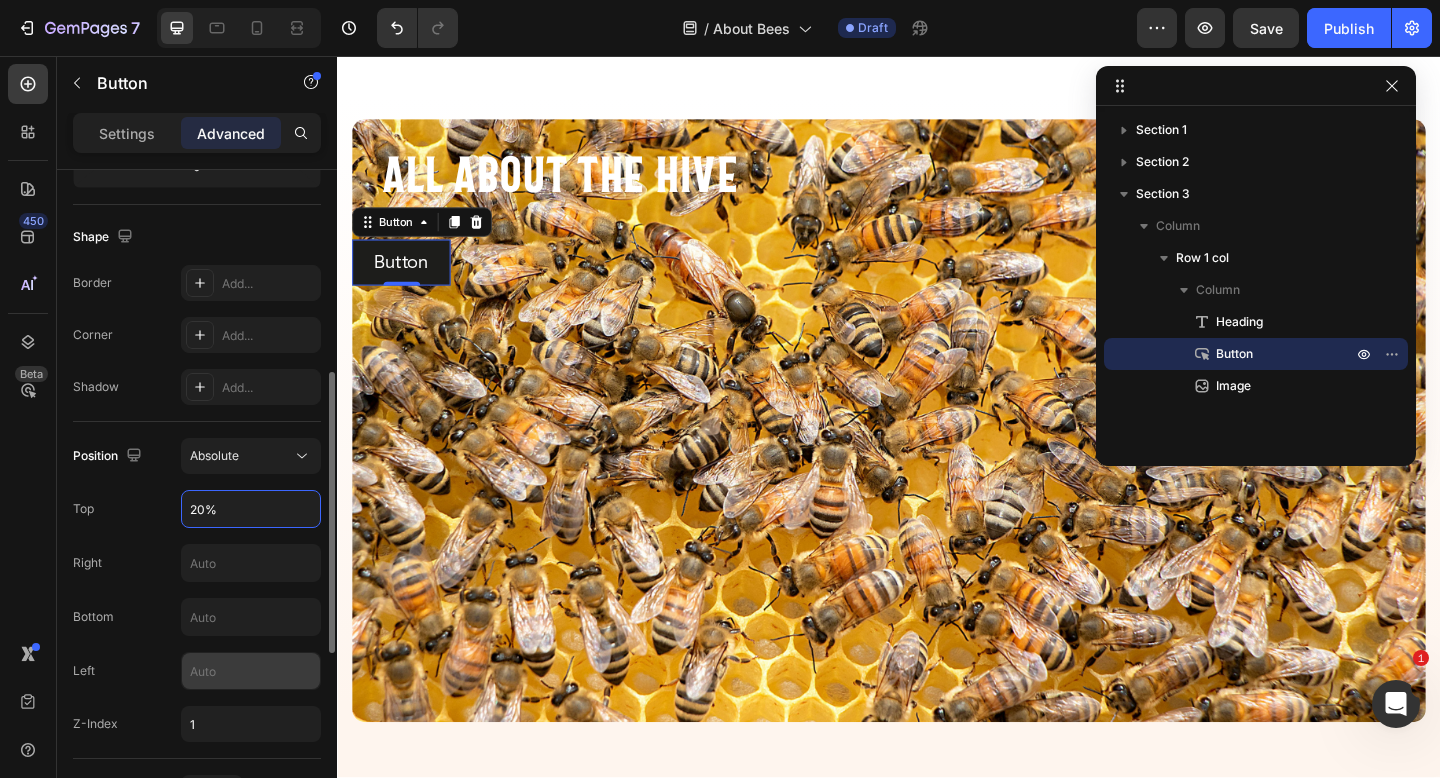 type on "20%" 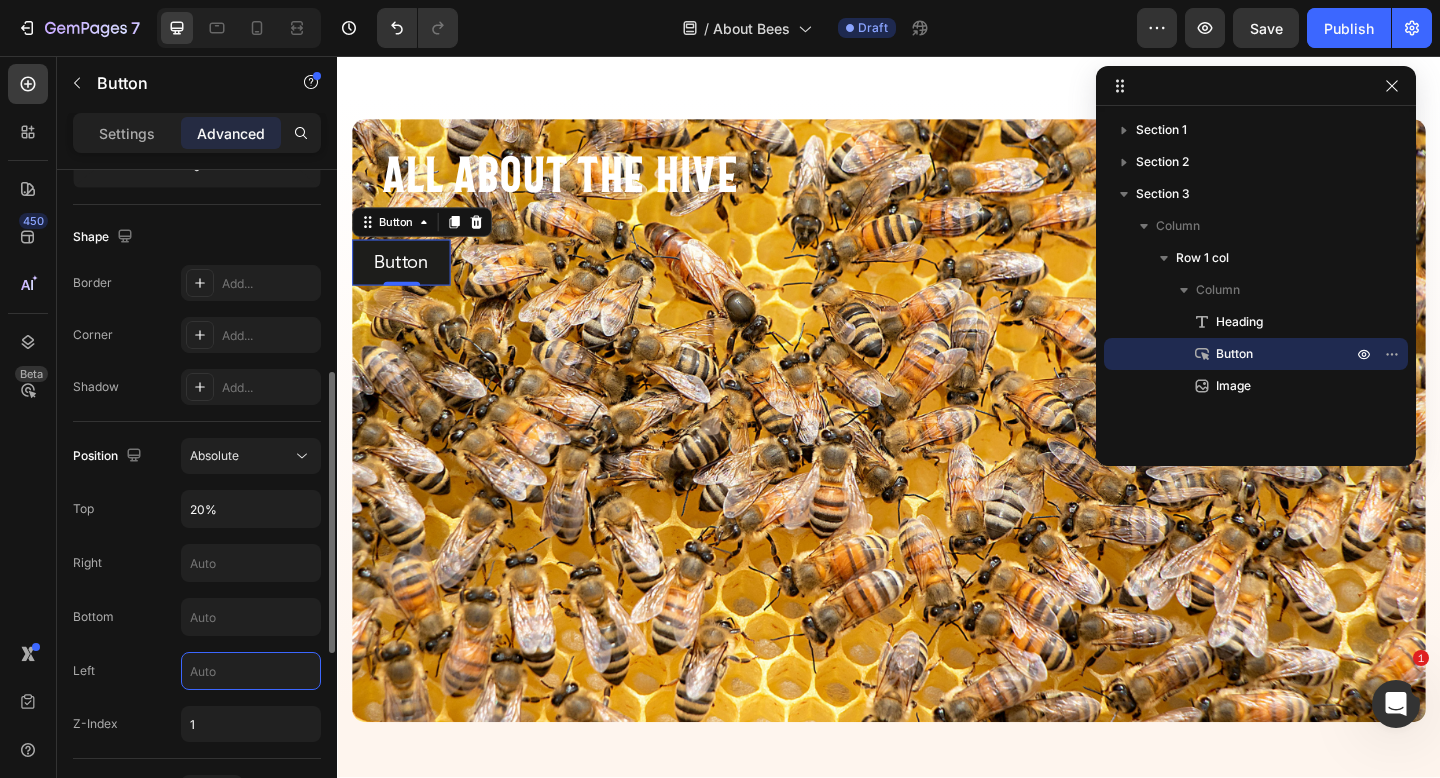 click at bounding box center (251, 671) 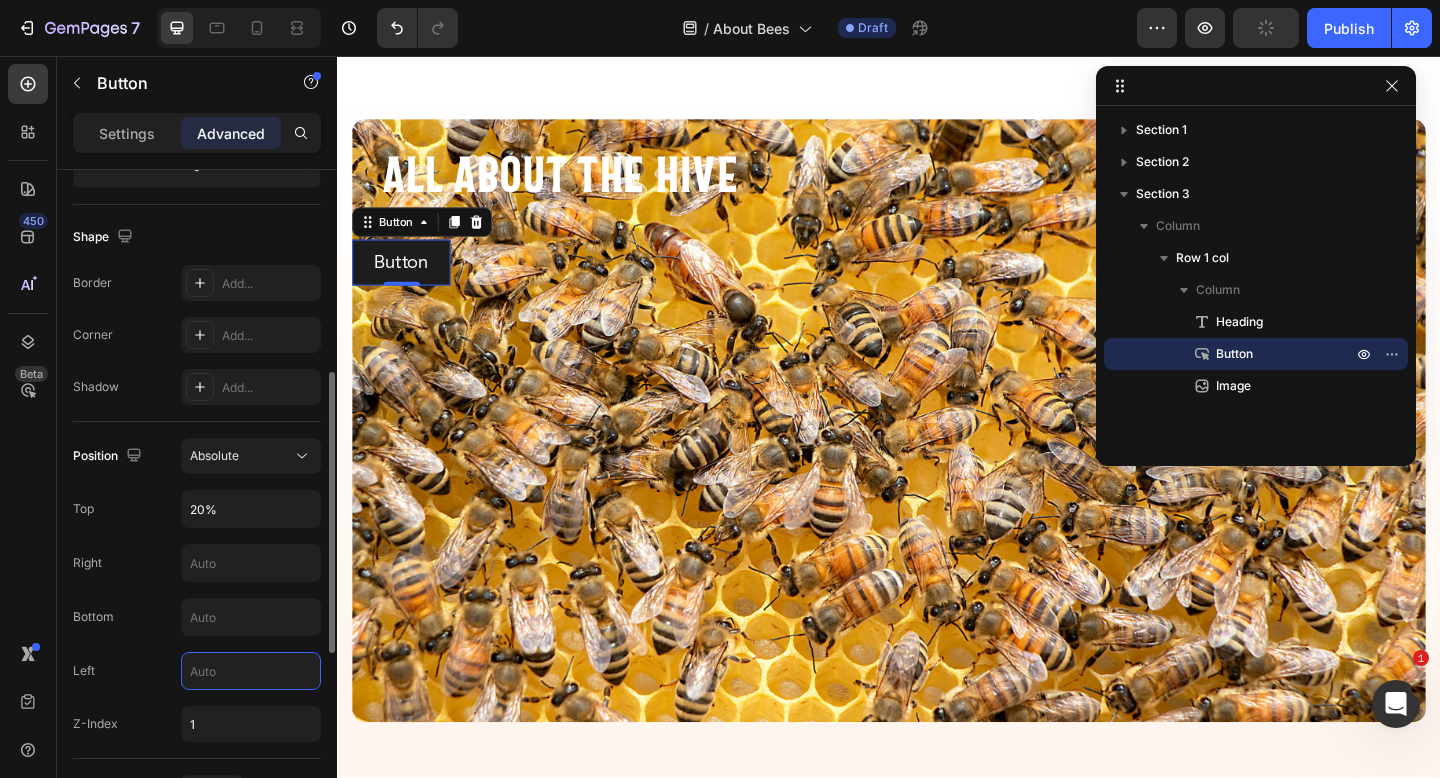 paste on "20%" 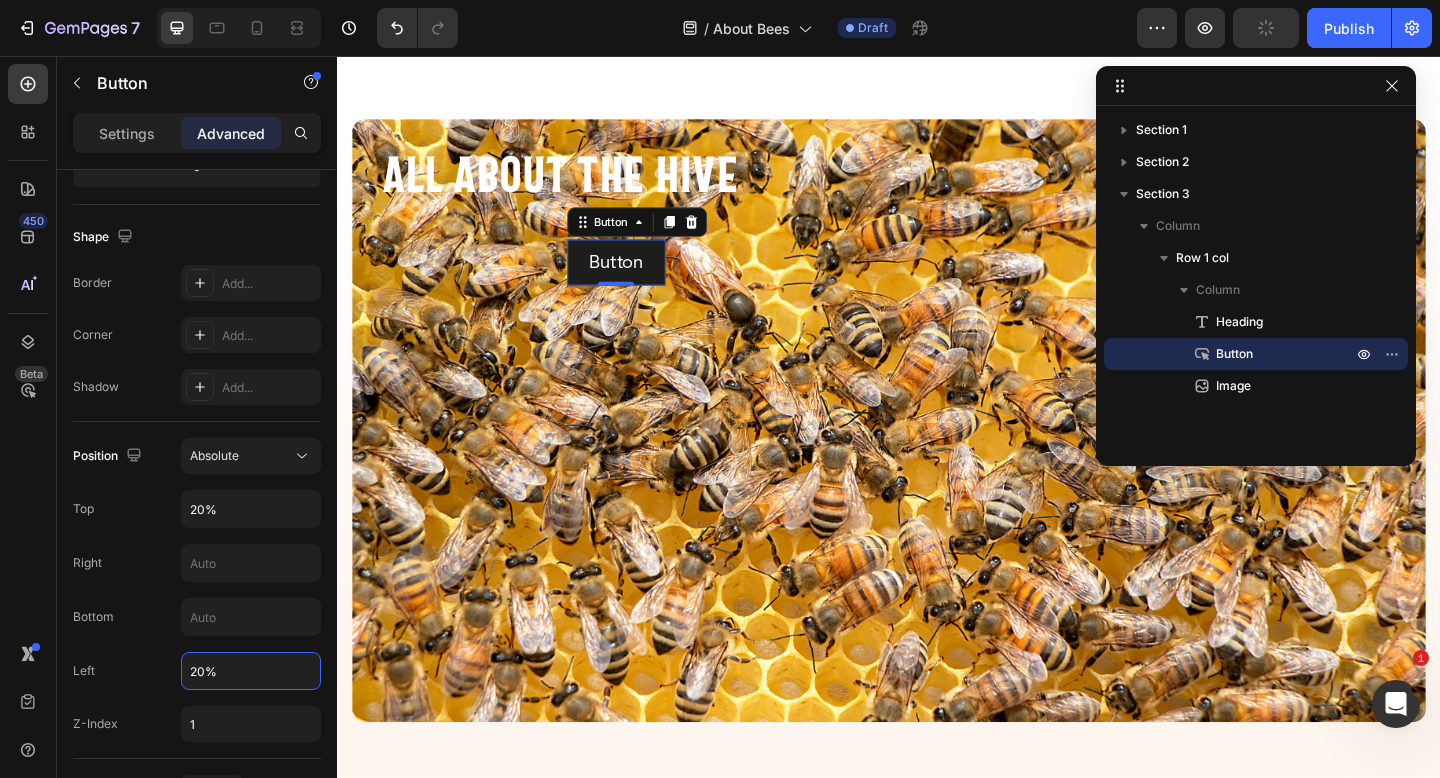 type on "20%" 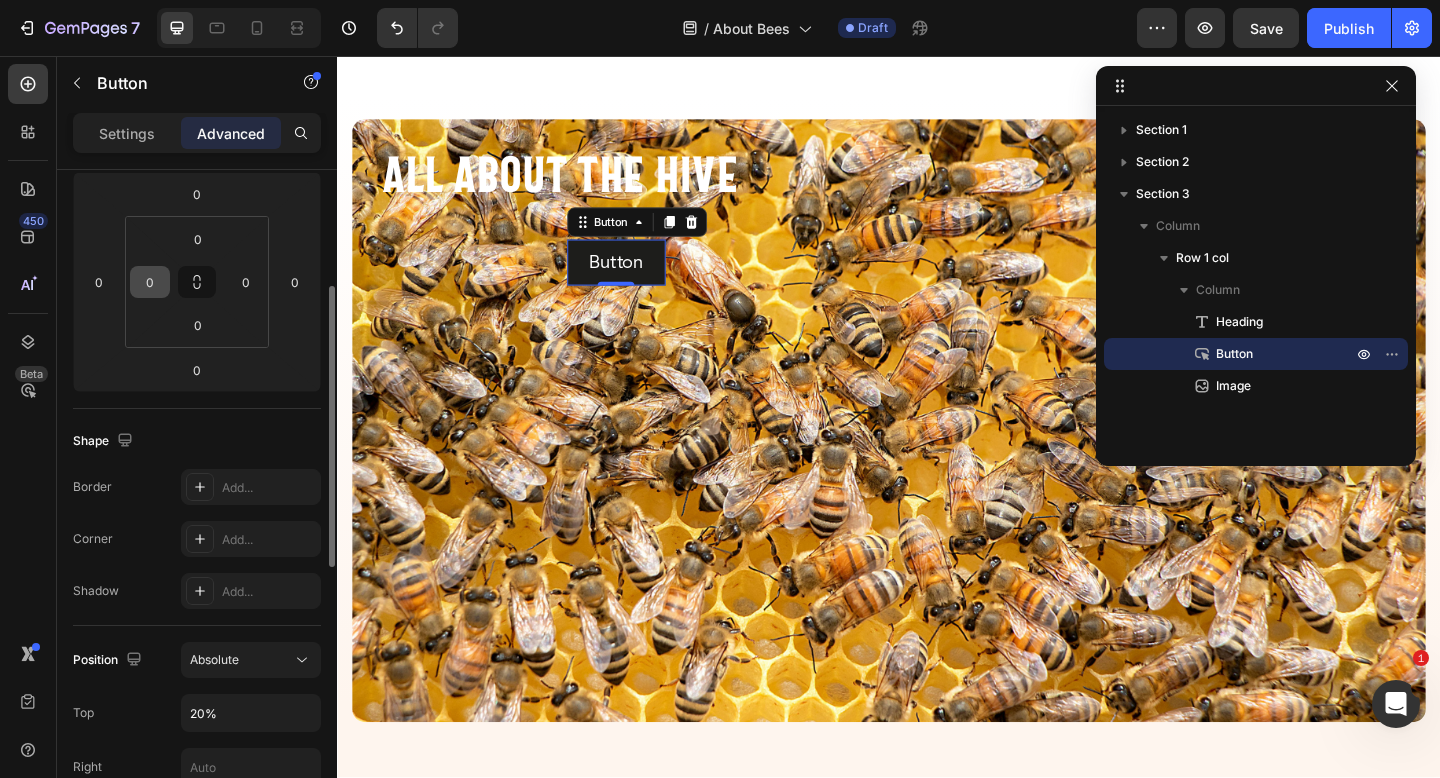 scroll, scrollTop: 34, scrollLeft: 0, axis: vertical 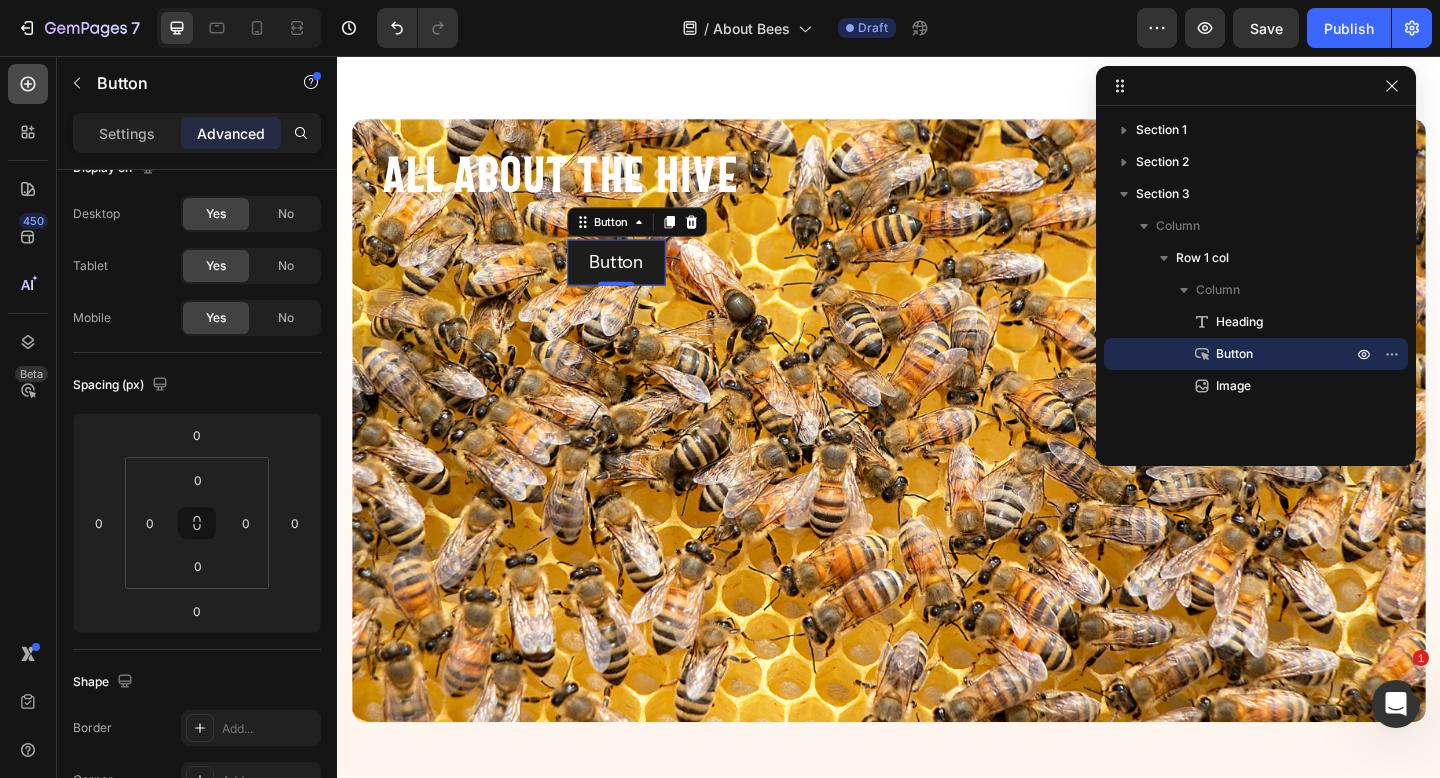 click 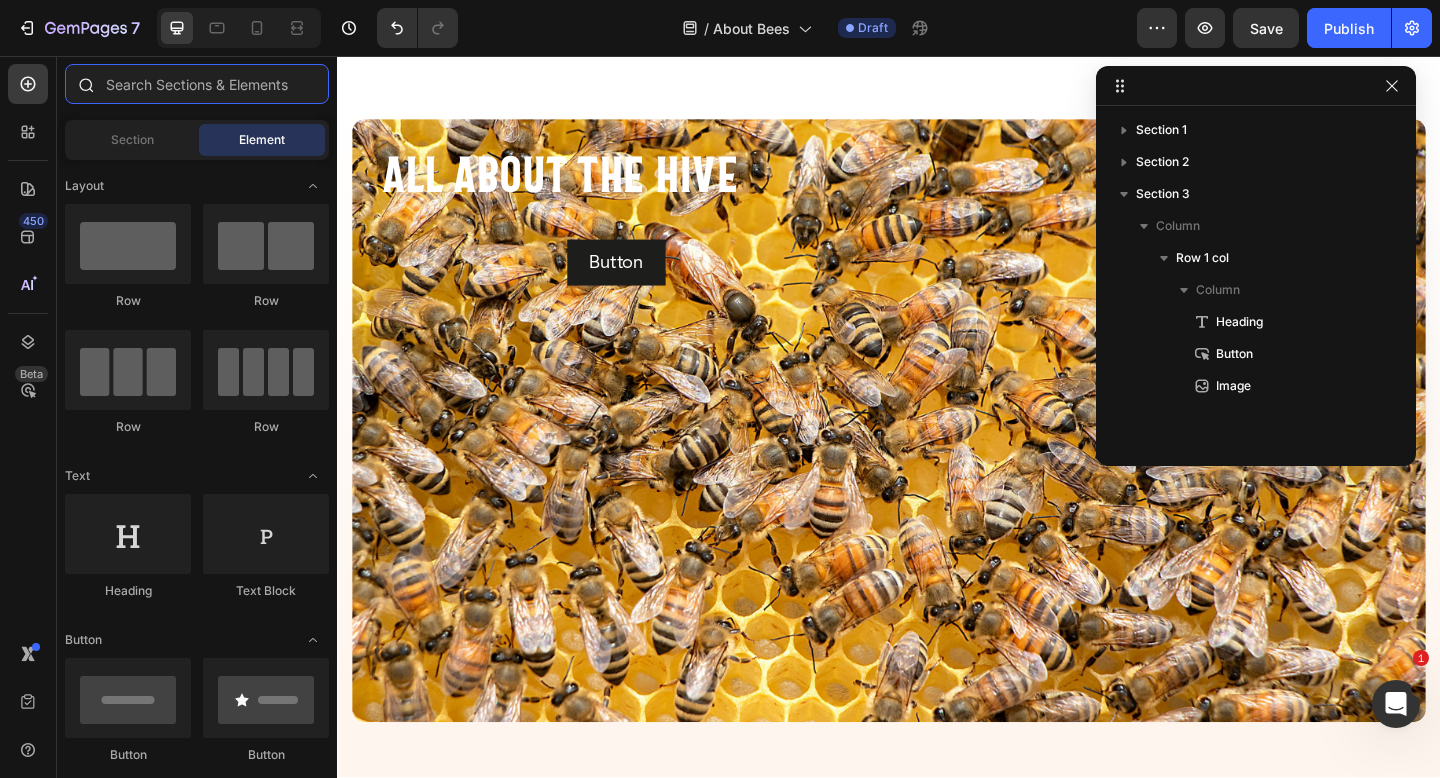 click at bounding box center [197, 84] 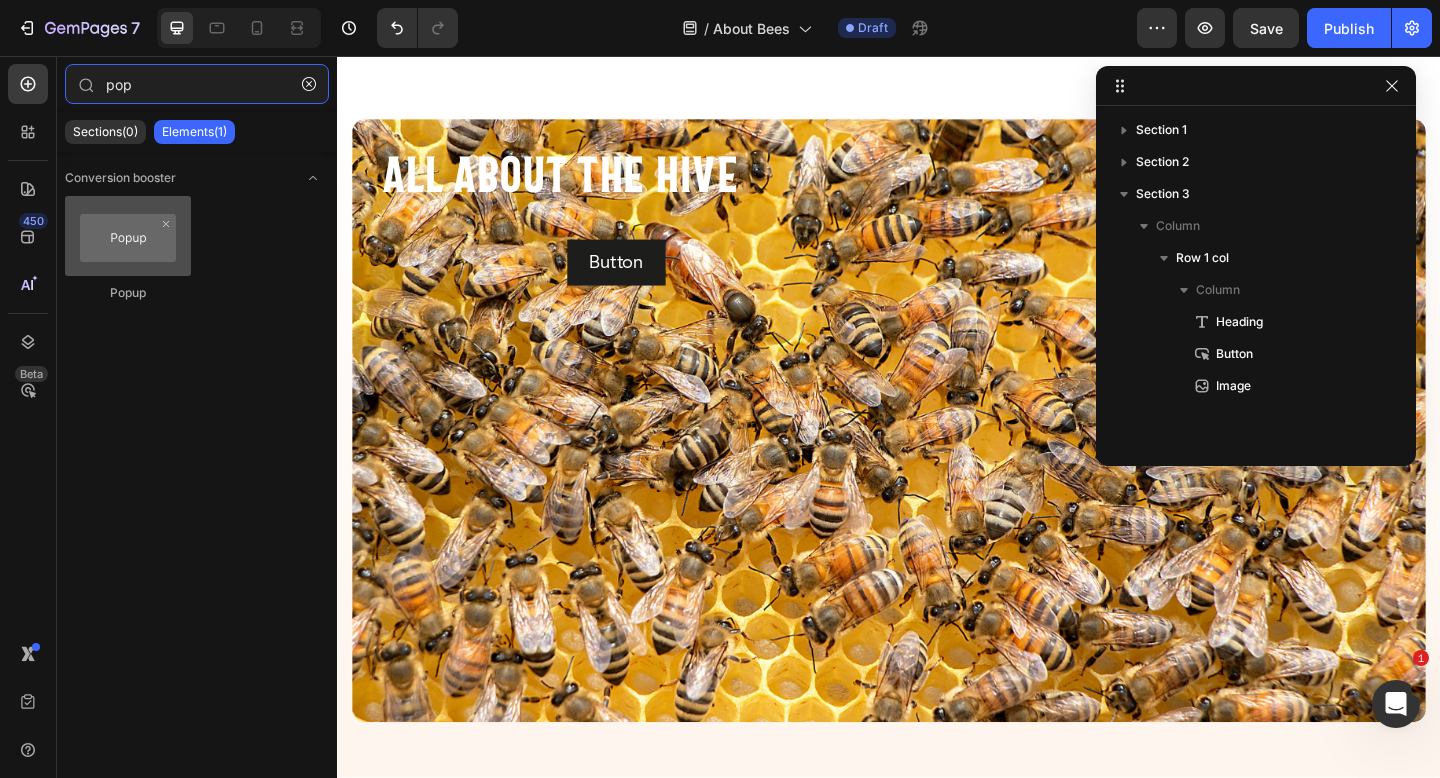 type on "pop" 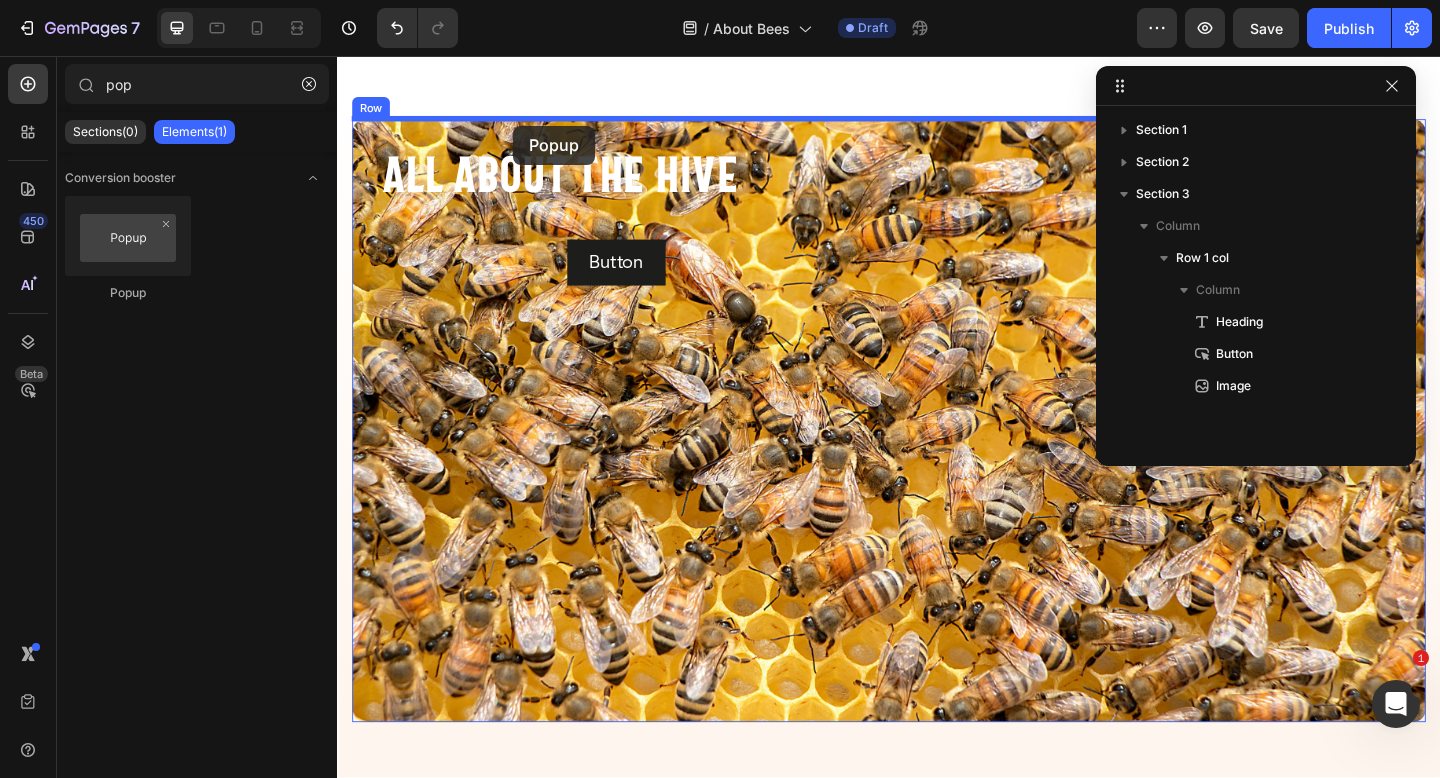 drag, startPoint x: 517, startPoint y: 296, endPoint x: 529, endPoint y: 132, distance: 164.43843 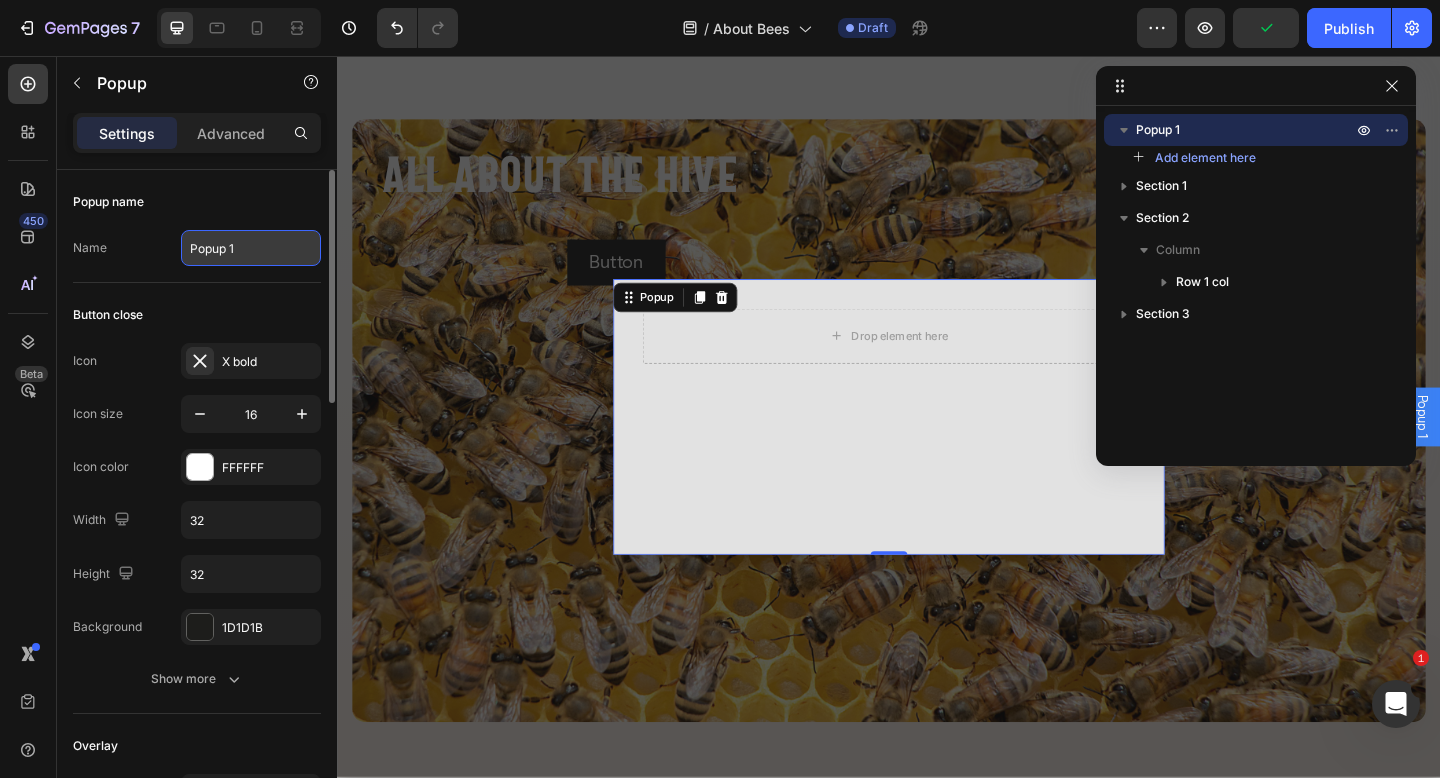 click on "Popup 1" at bounding box center (251, 248) 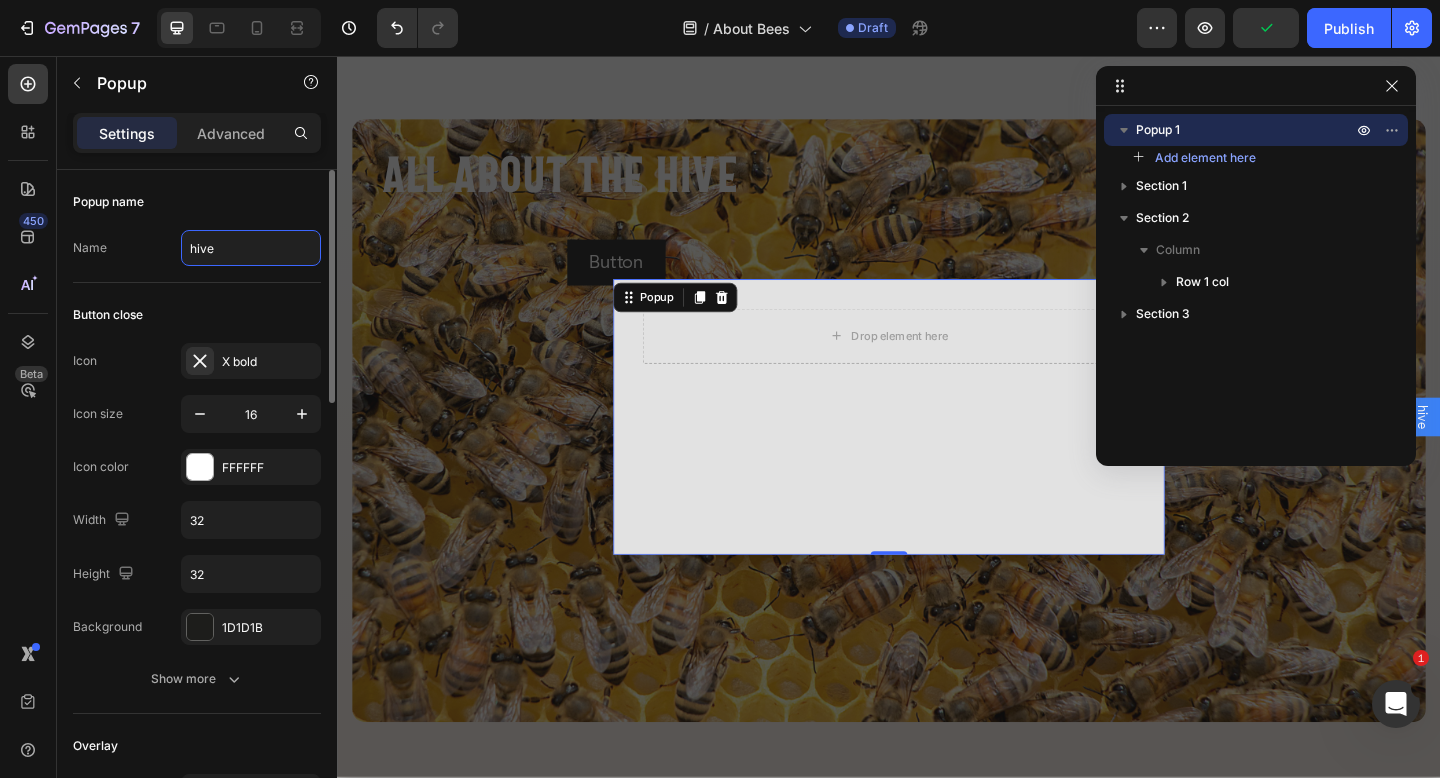 type on "hive" 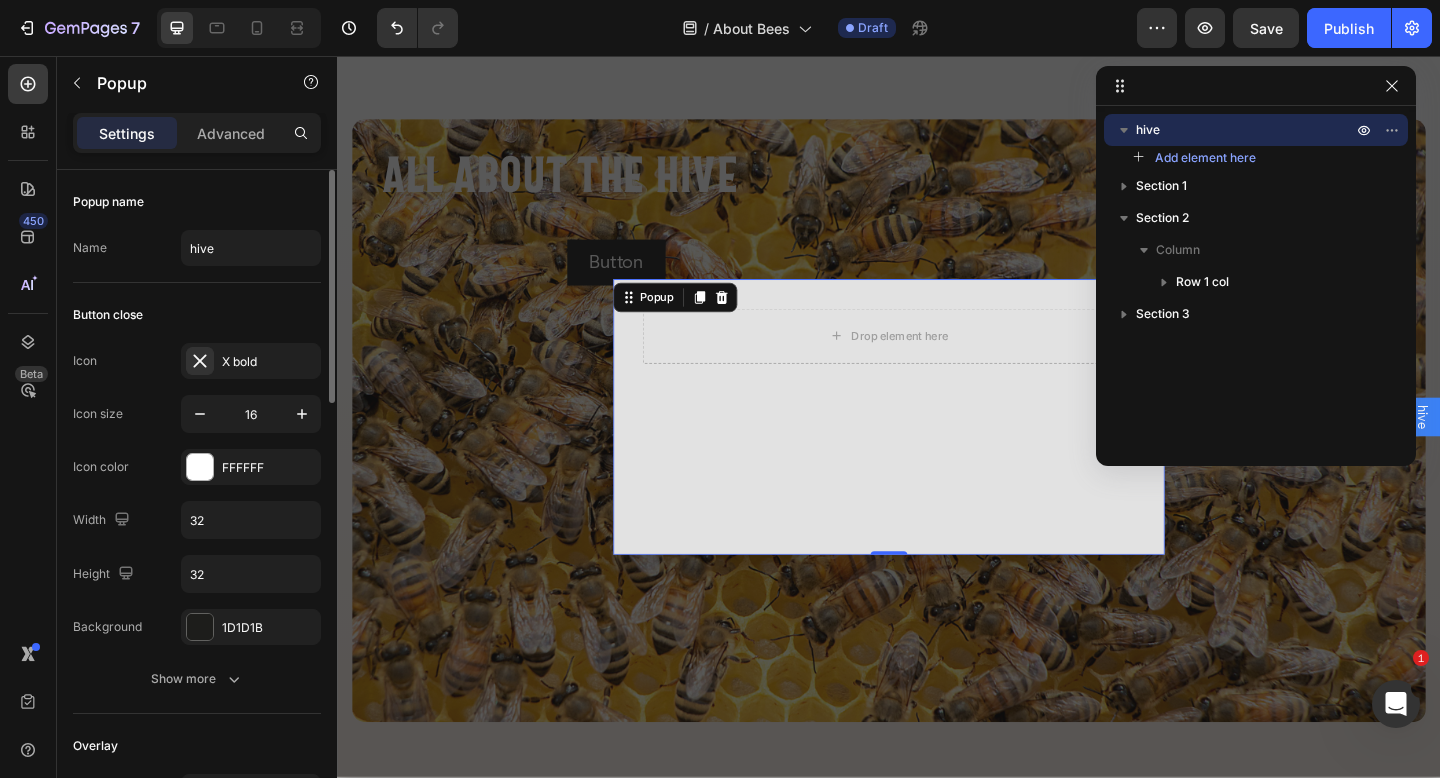 click on "Name hive" at bounding box center (197, 248) 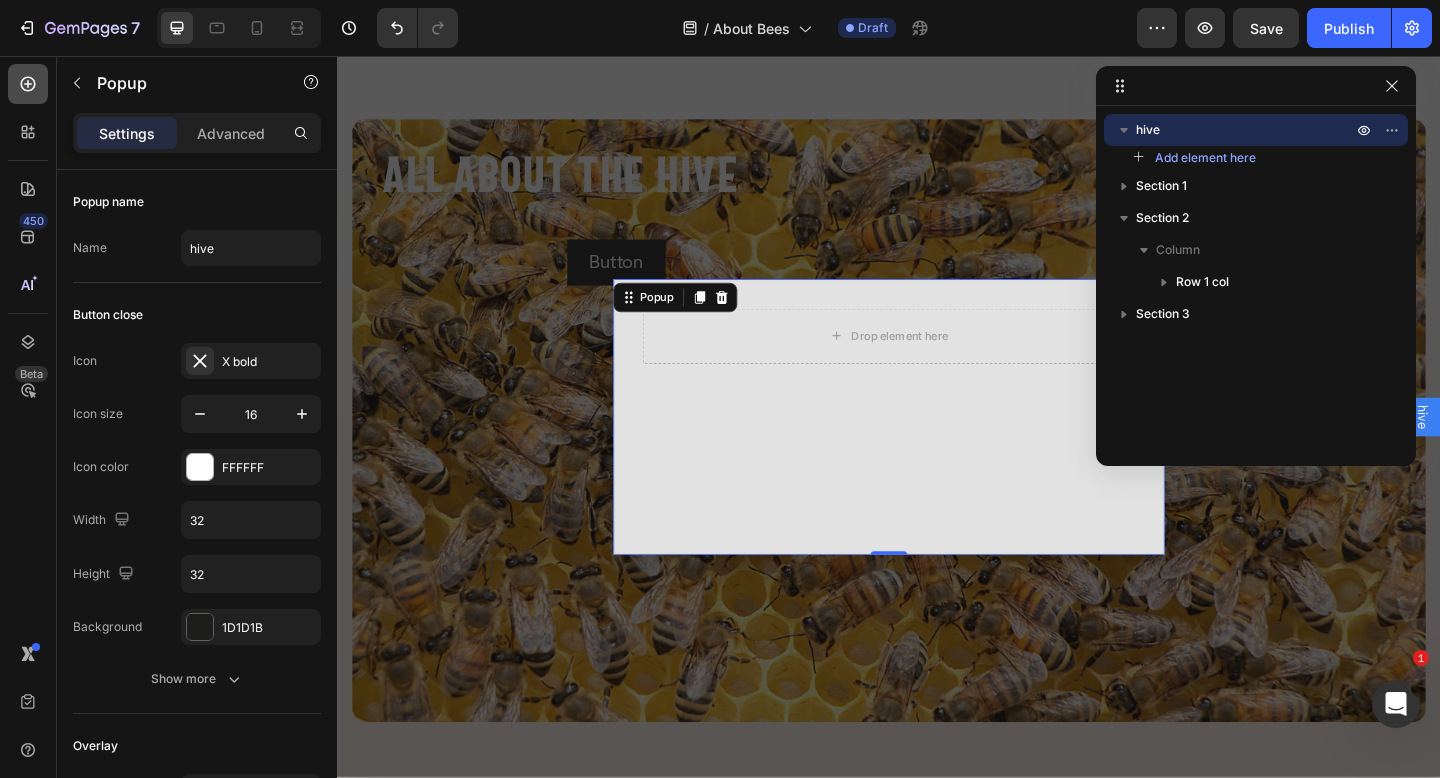 click 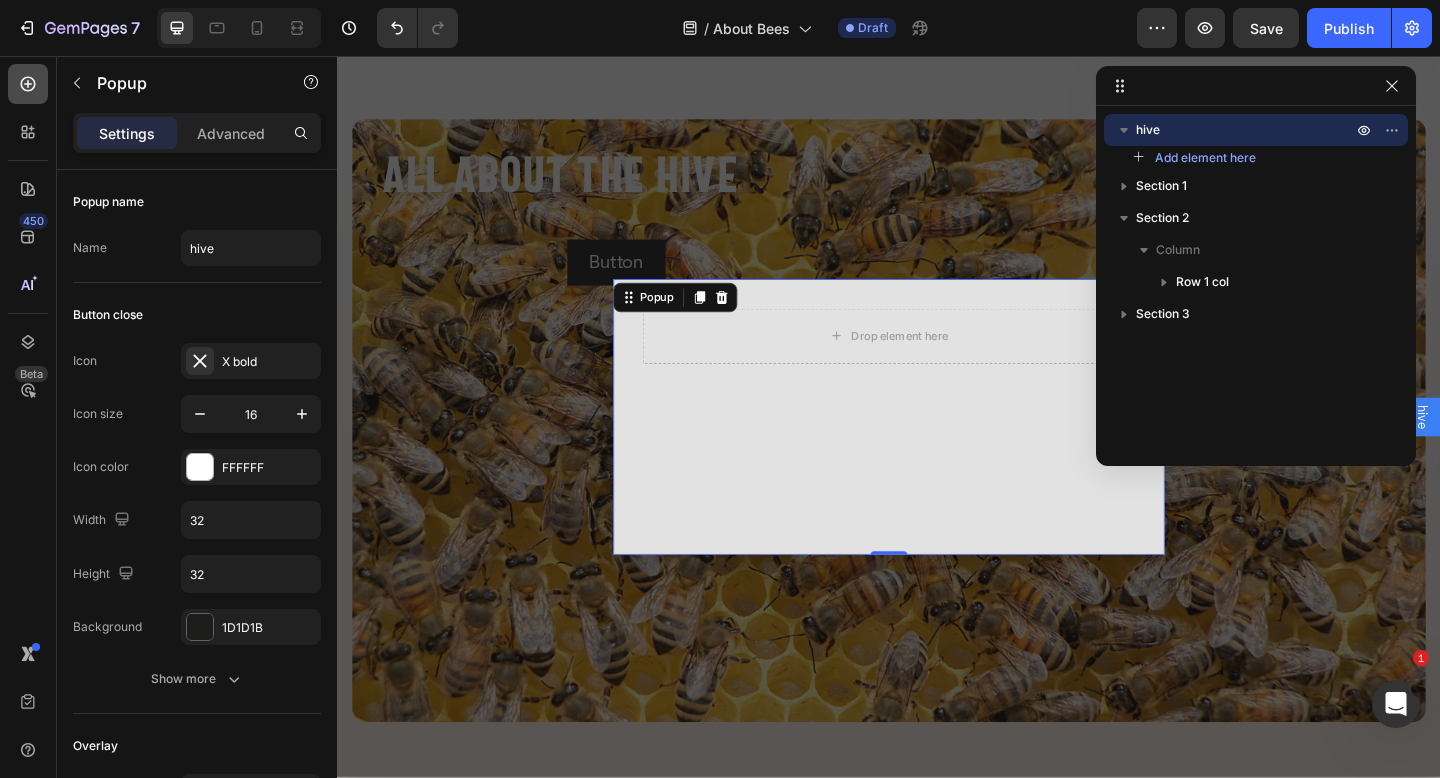 type 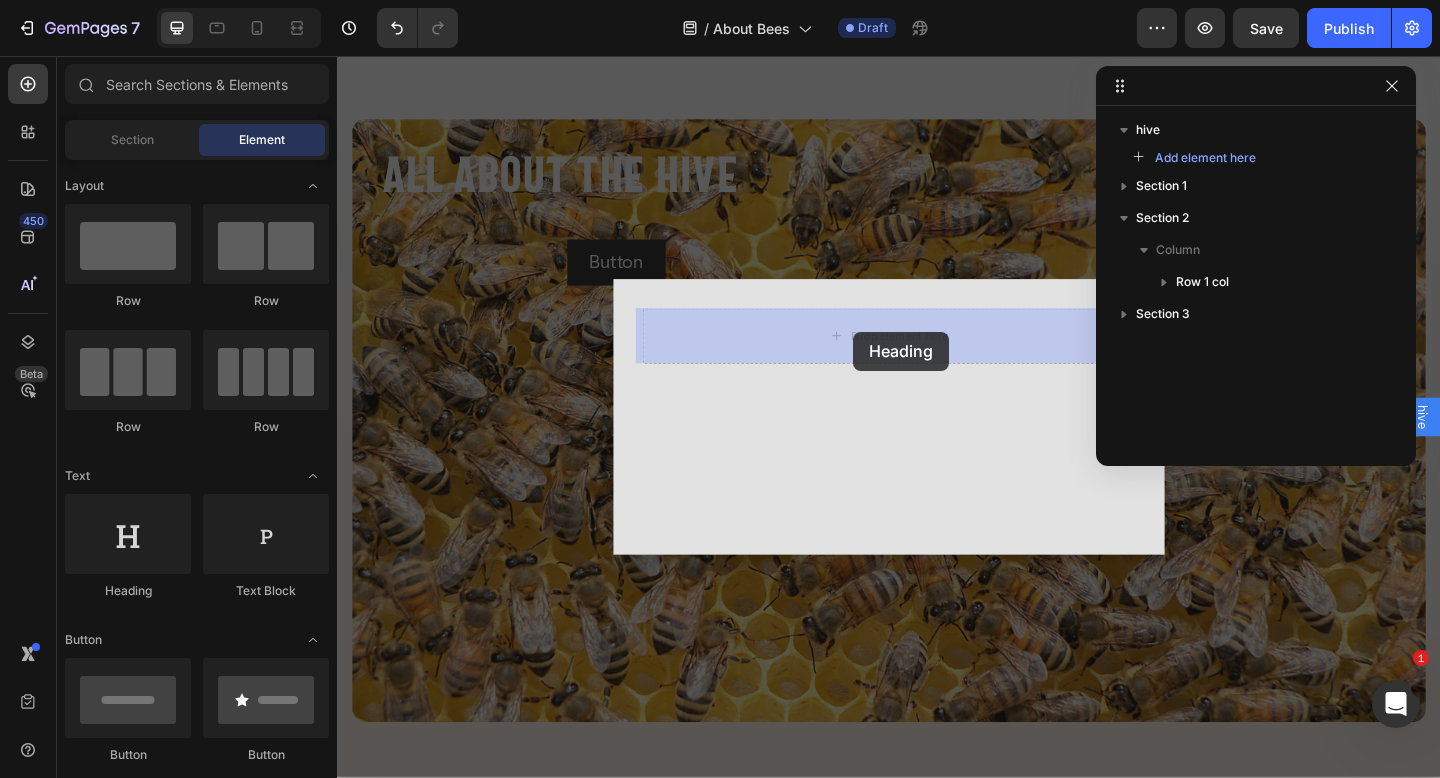 drag, startPoint x: 588, startPoint y: 580, endPoint x: 898, endPoint y: 355, distance: 383.047 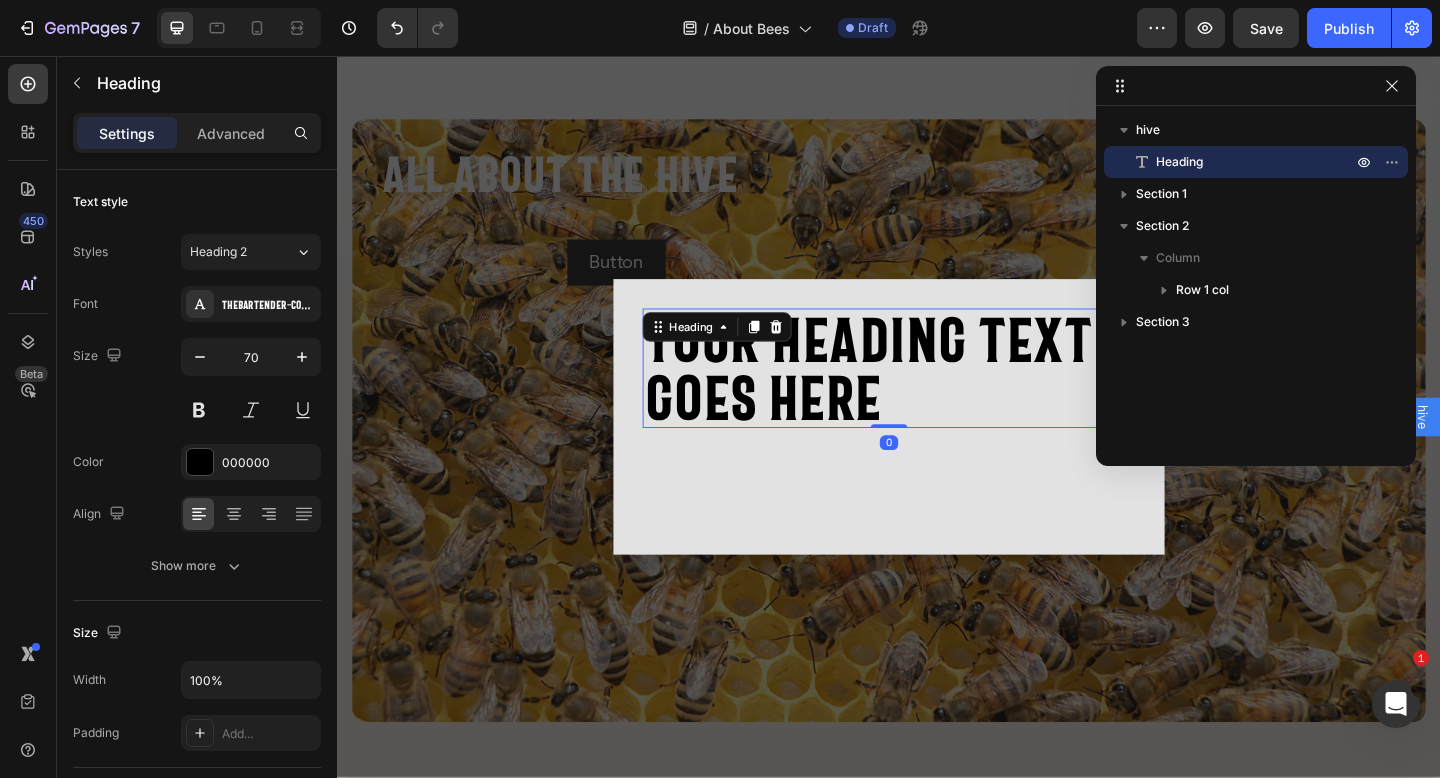 click on "Your heading text goes here" at bounding box center (937, 396) 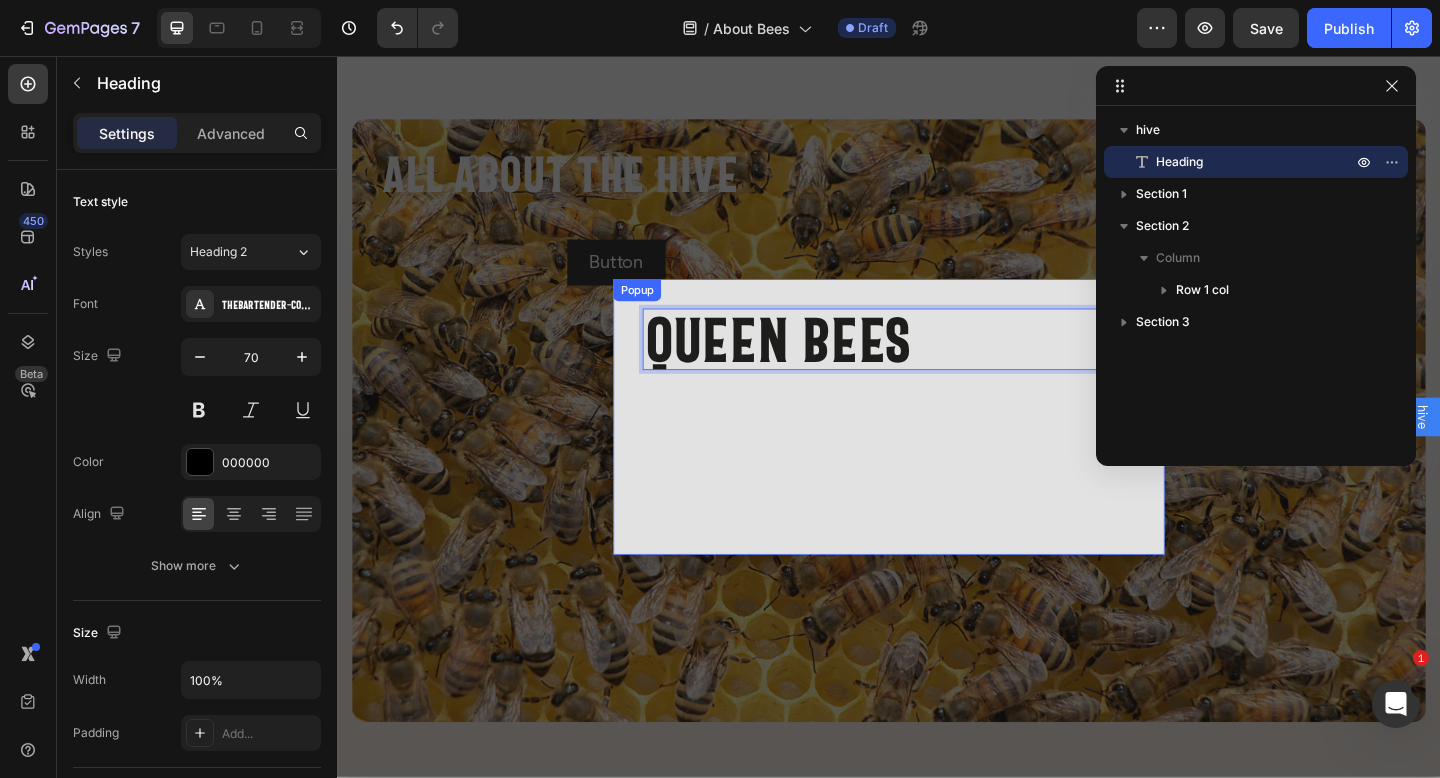 click on "Queen Bees Heading   0" at bounding box center (937, 449) 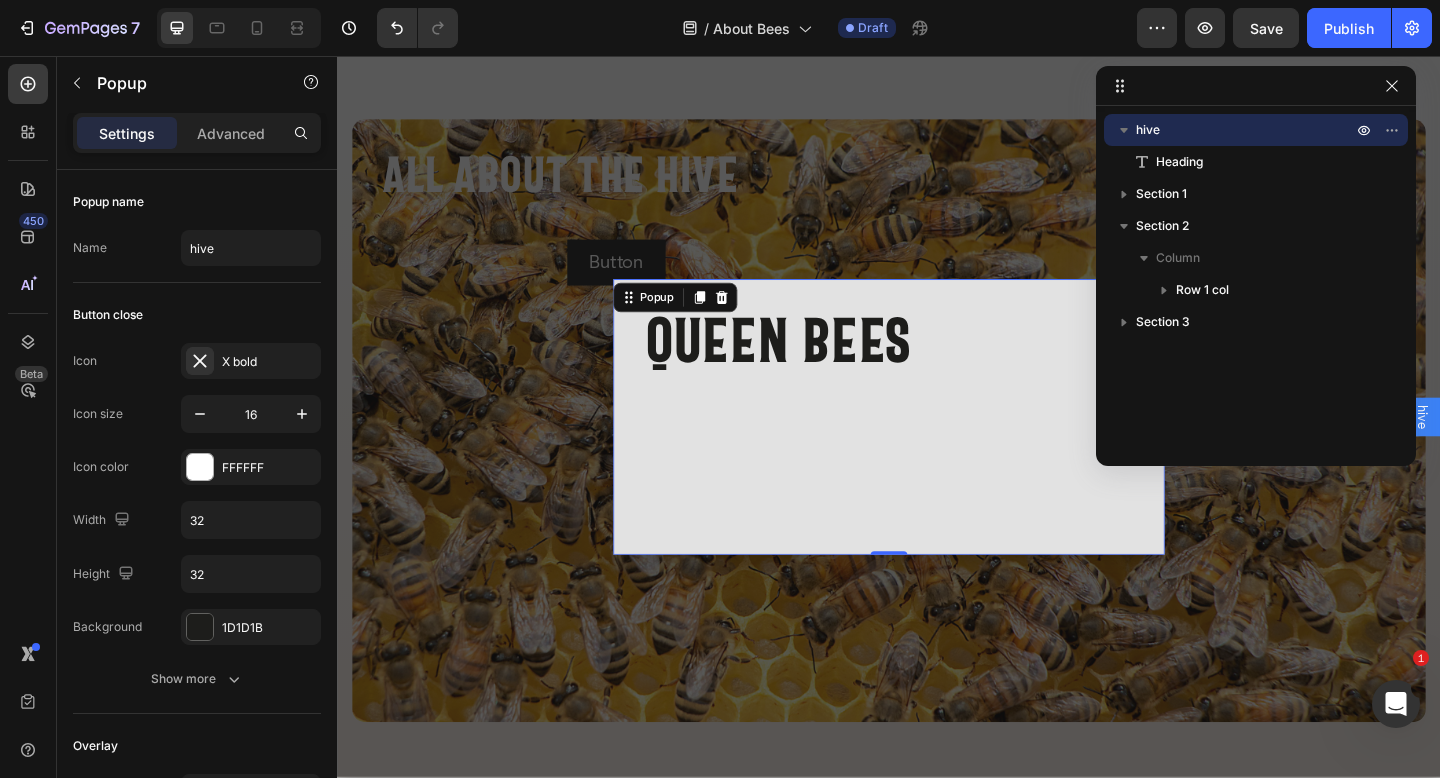 click on "⁠⁠⁠⁠⁠⁠⁠ Queen Bees Heading" at bounding box center (937, 449) 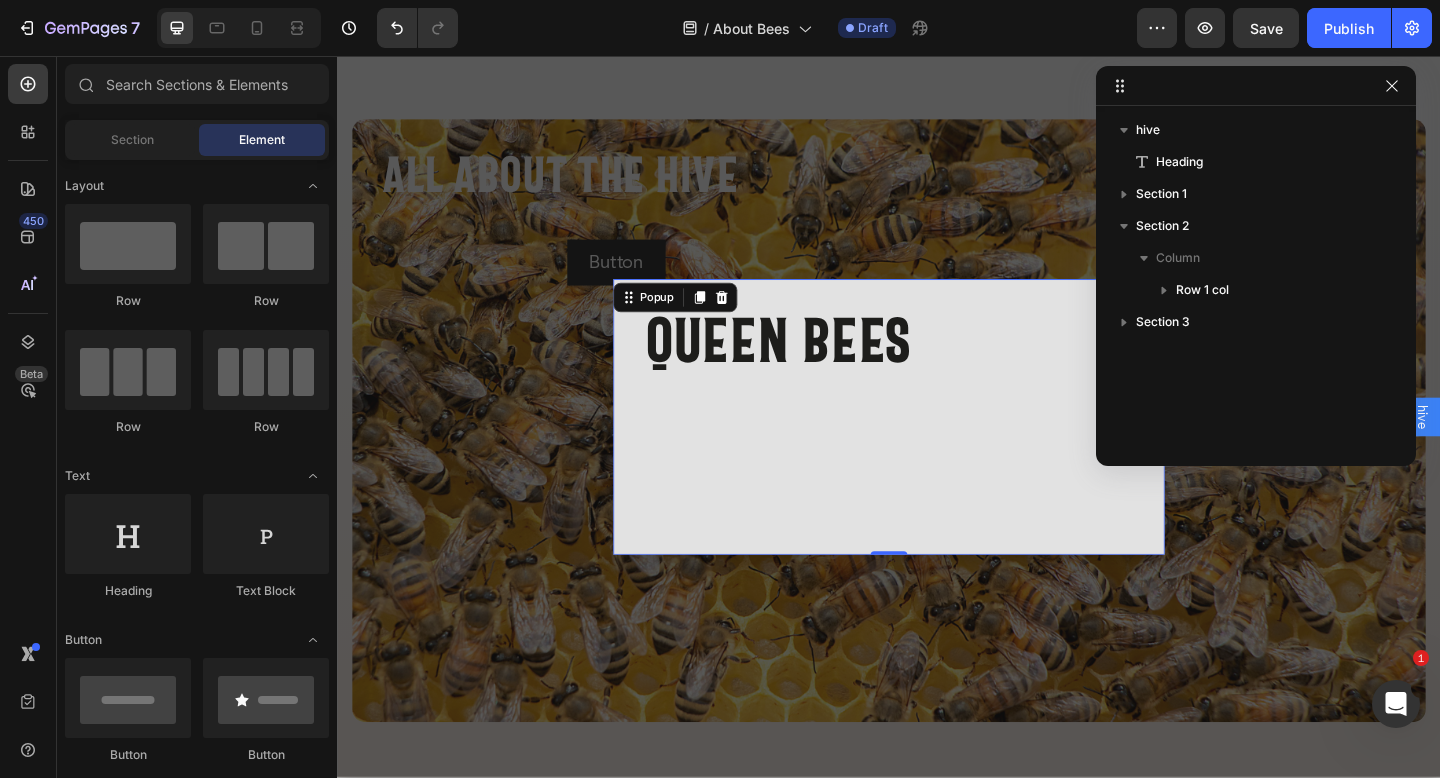 click at bounding box center [937, 448] 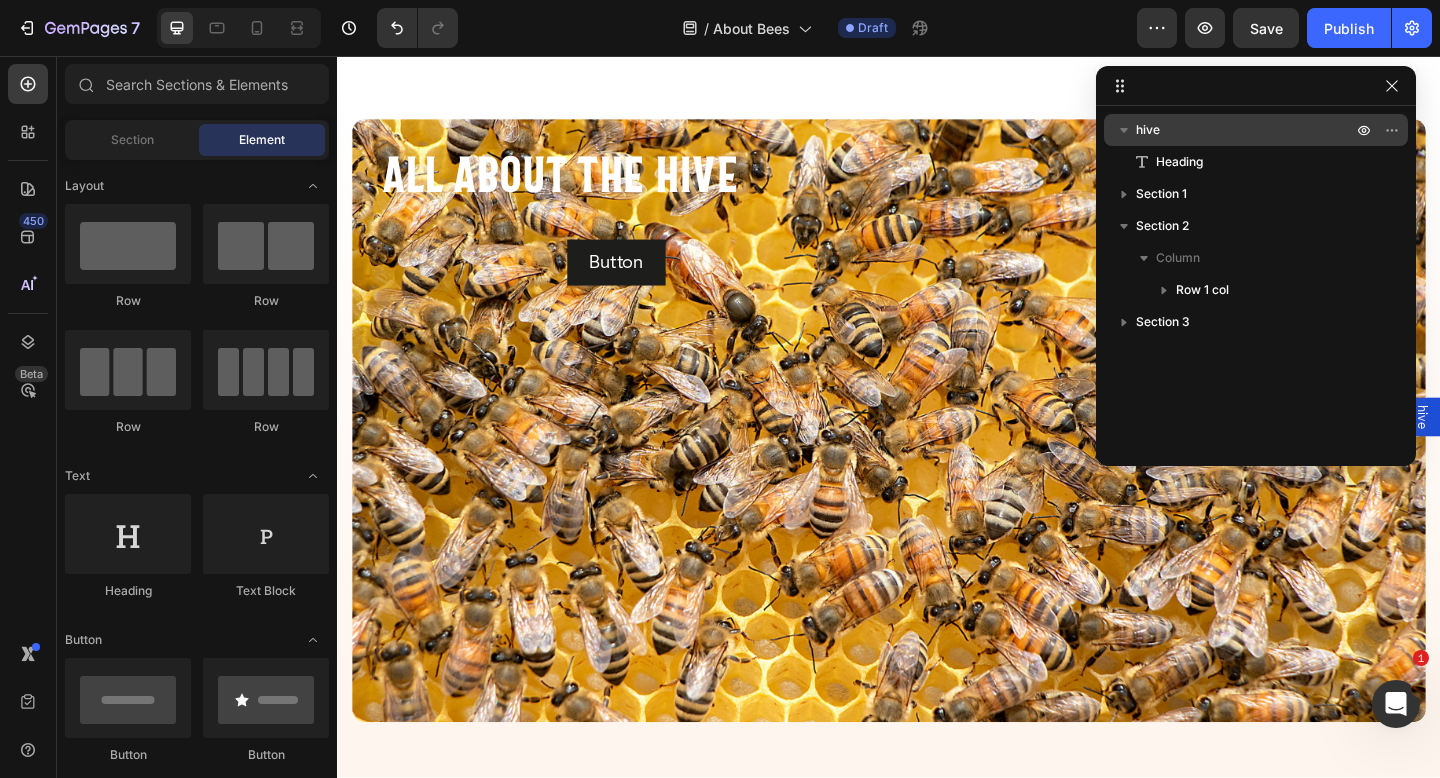 click on "hive" at bounding box center (1246, 130) 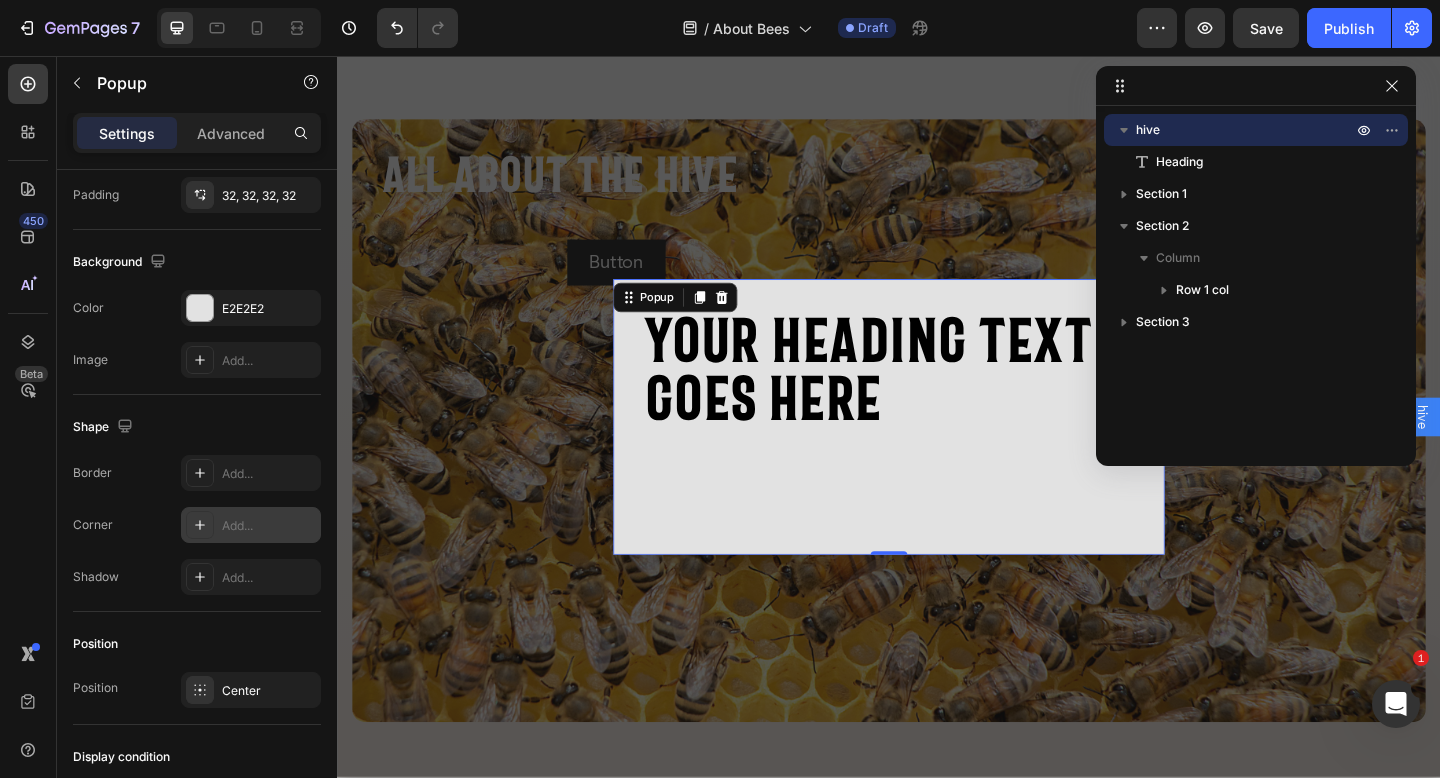 scroll, scrollTop: 1228, scrollLeft: 0, axis: vertical 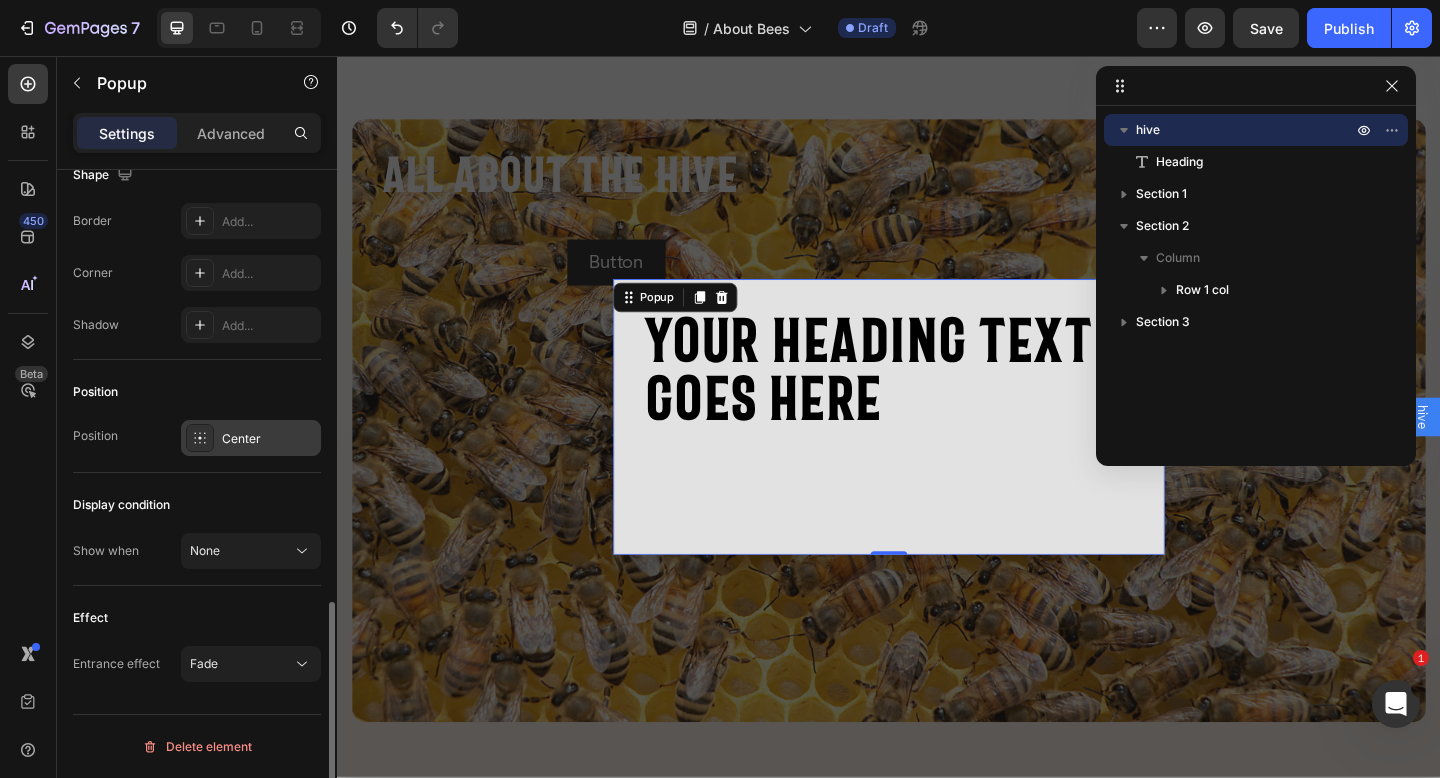 click on "Center" at bounding box center [269, 439] 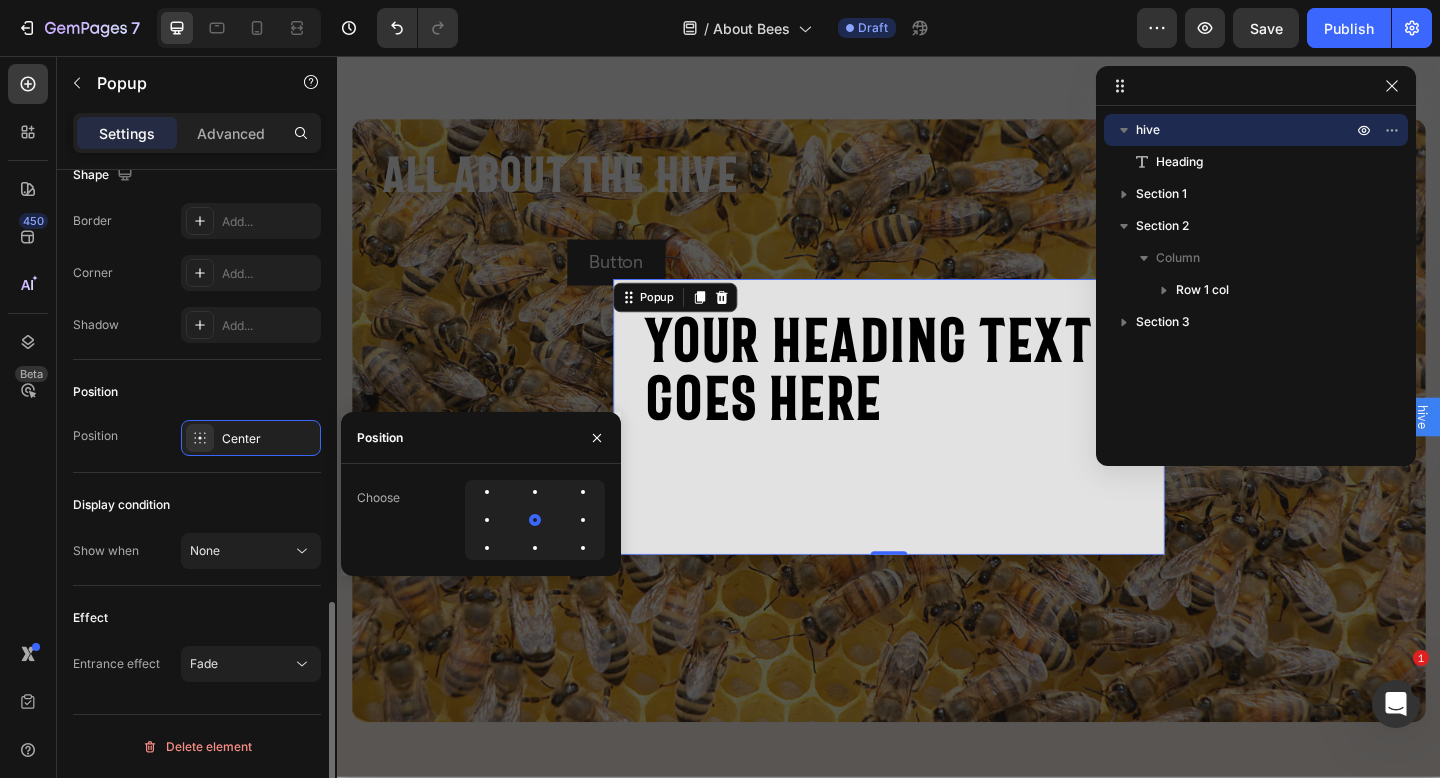 click on "Position Center" at bounding box center [197, 438] 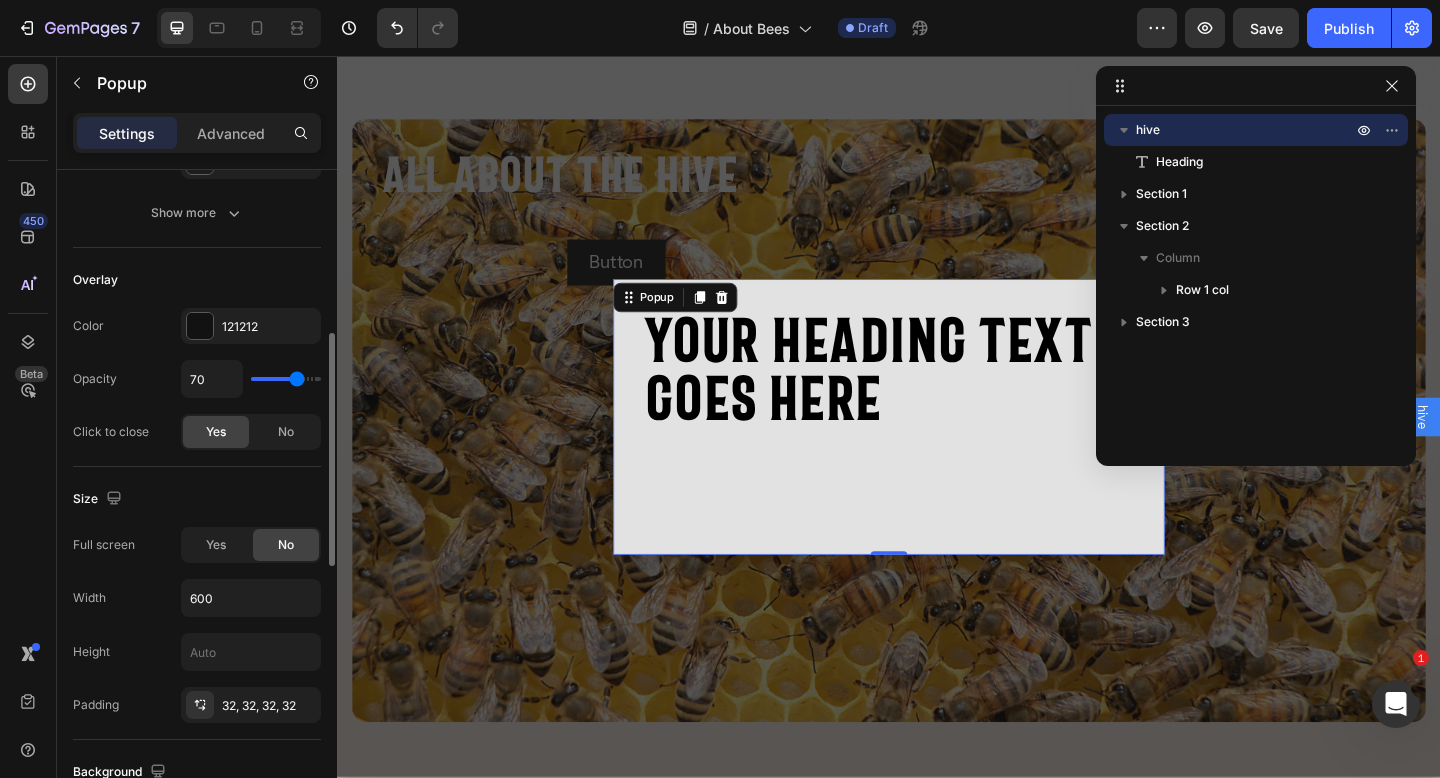 scroll, scrollTop: 624, scrollLeft: 0, axis: vertical 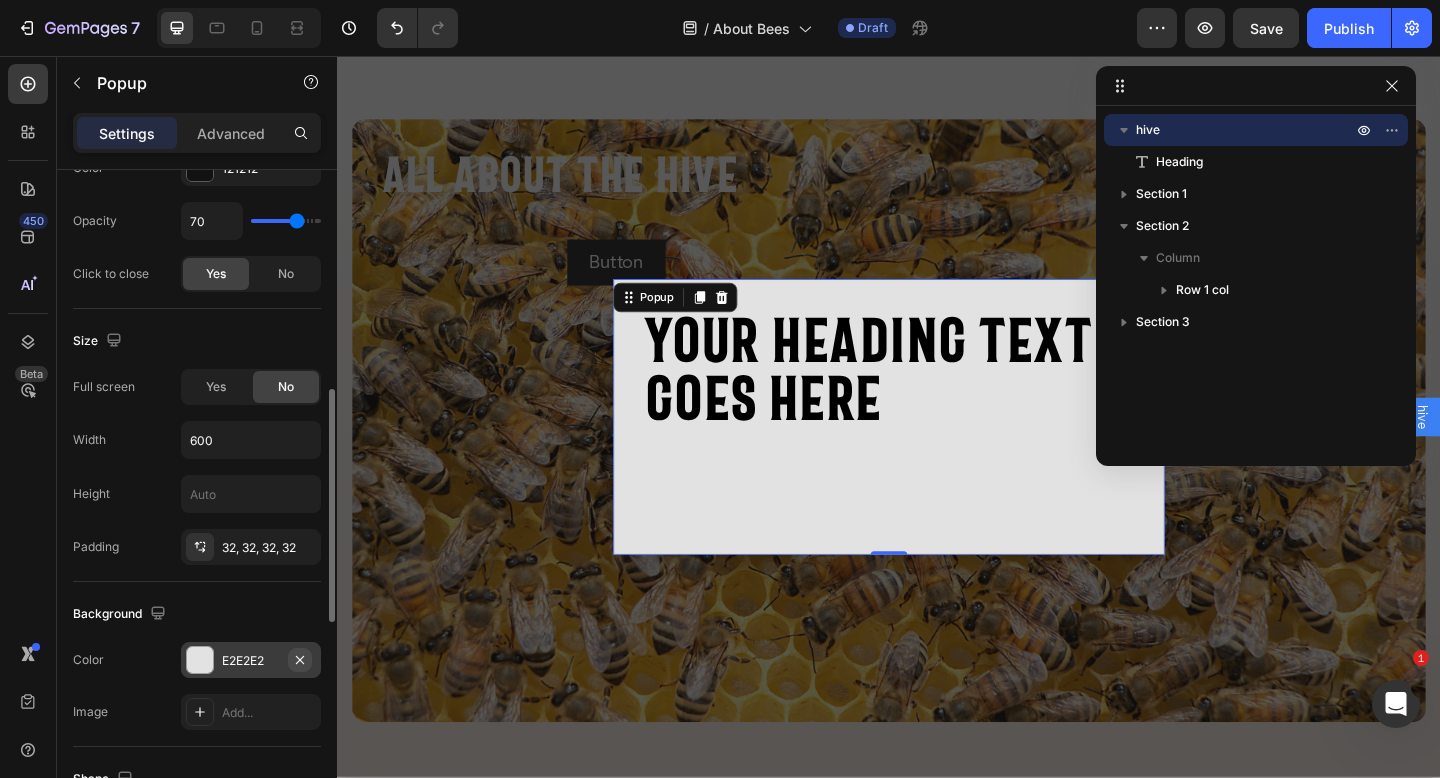 click 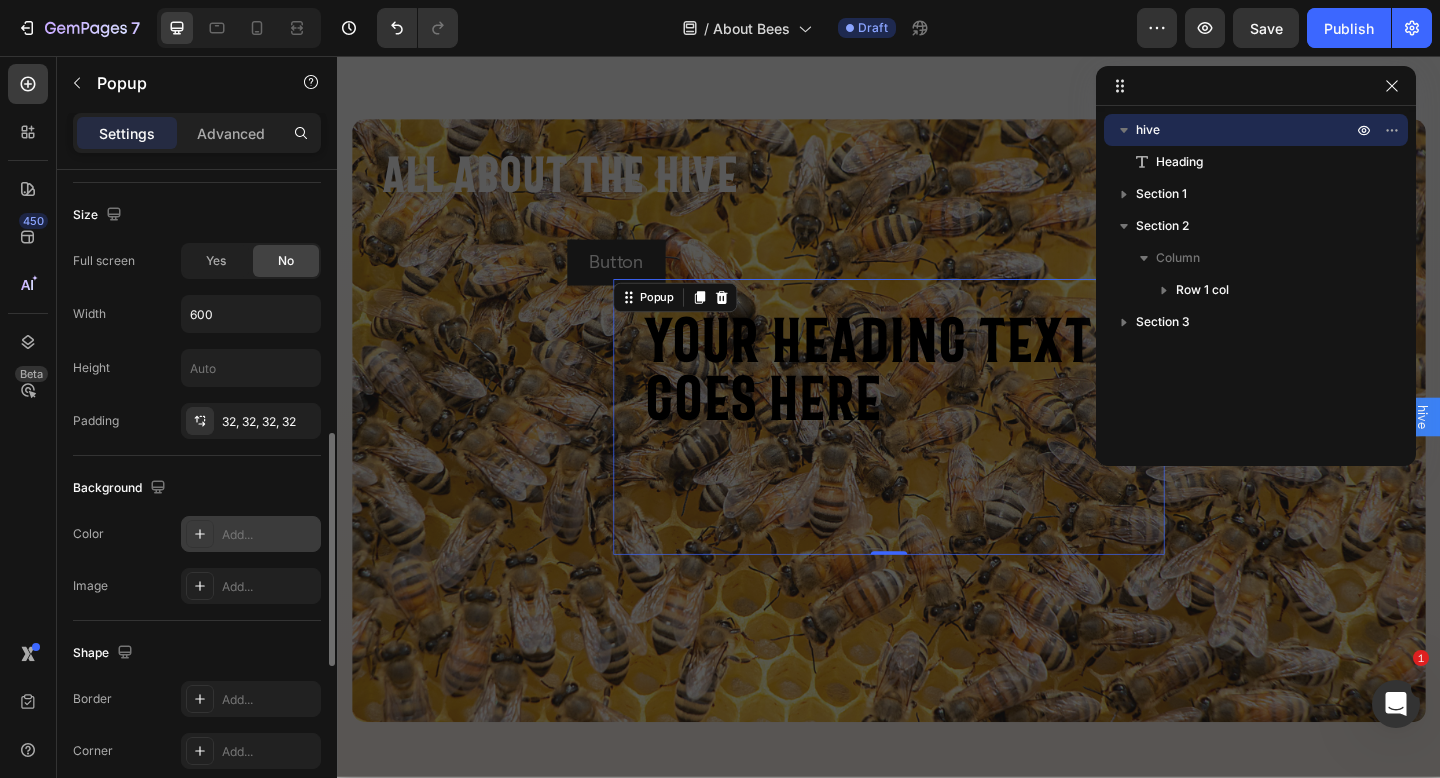 scroll, scrollTop: 754, scrollLeft: 0, axis: vertical 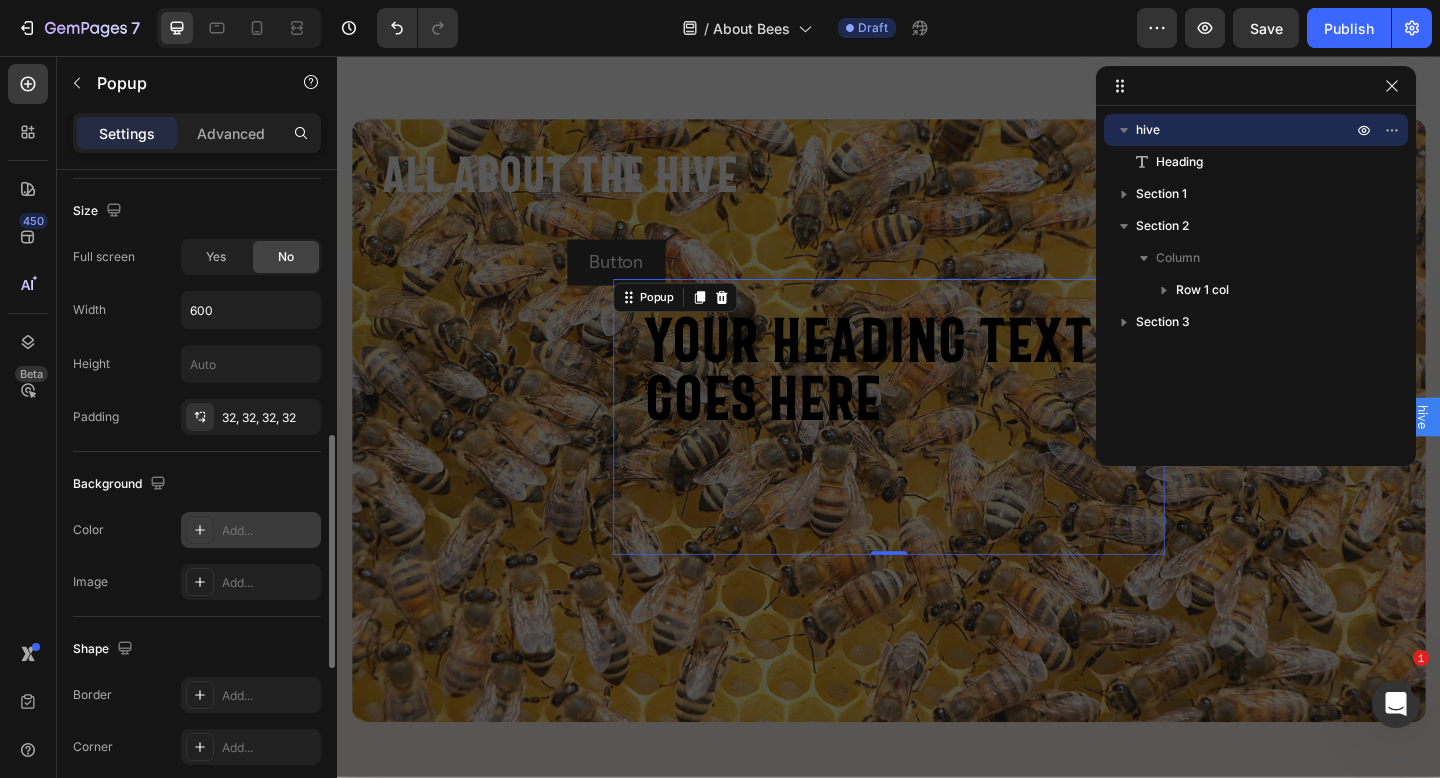 click on "Add..." at bounding box center [269, 531] 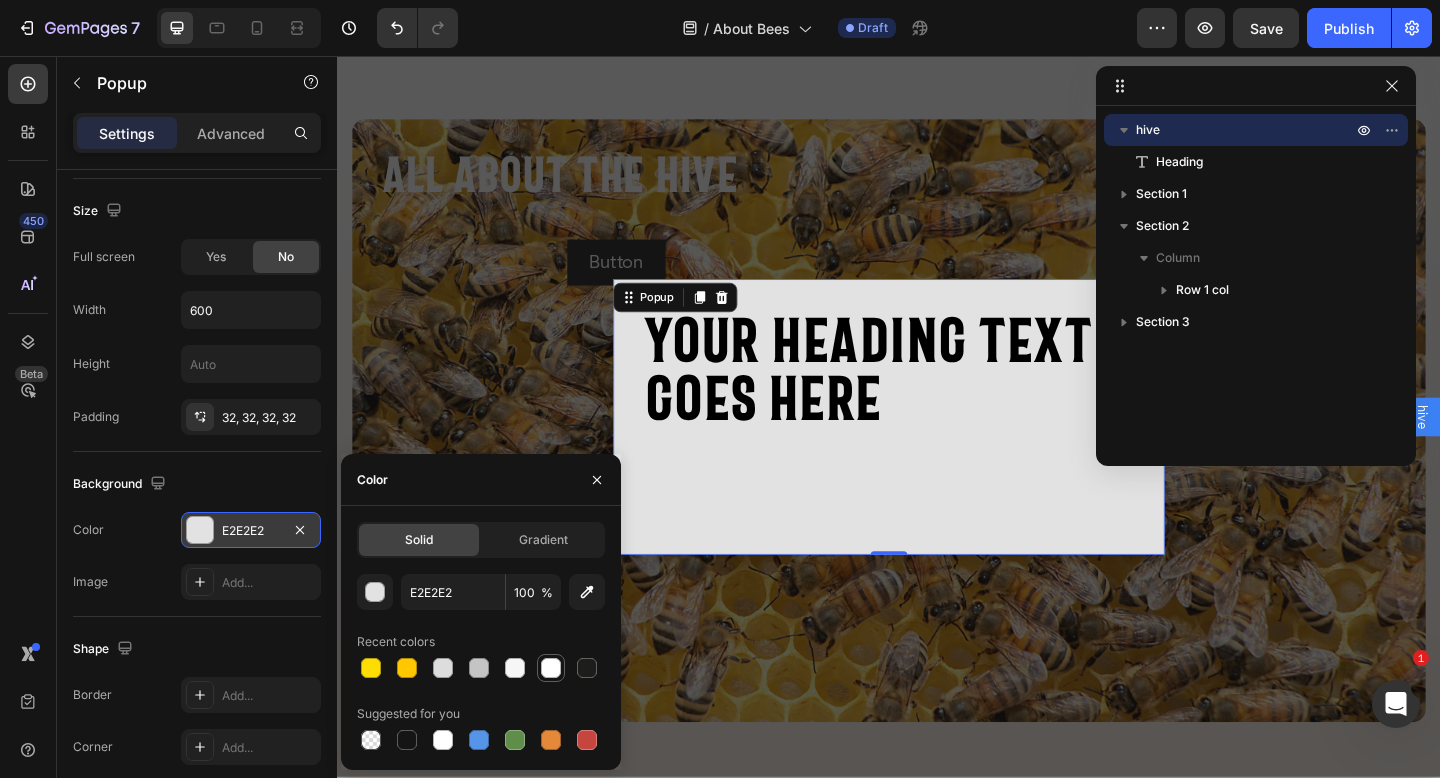 click at bounding box center [551, 668] 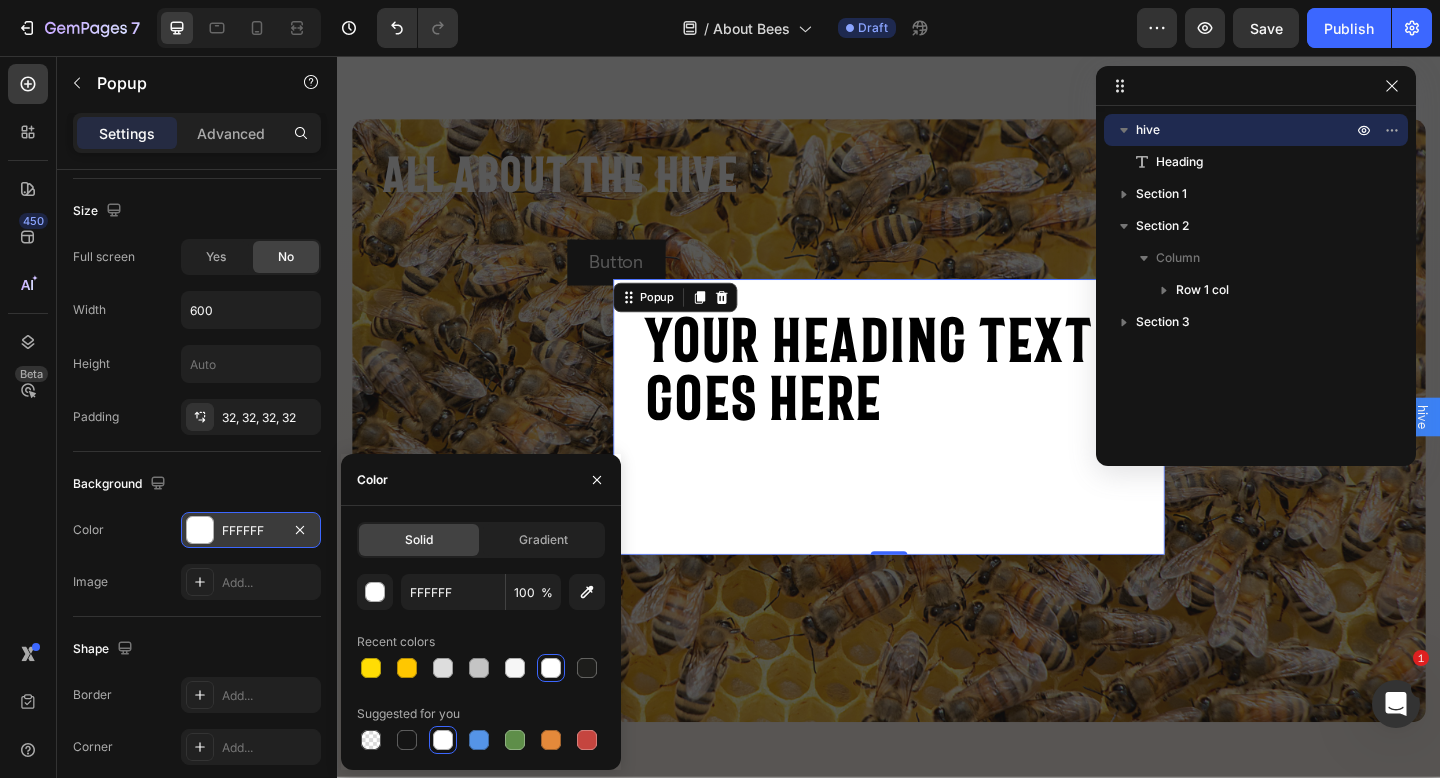 click on "Color FFFFFF" at bounding box center (197, 530) 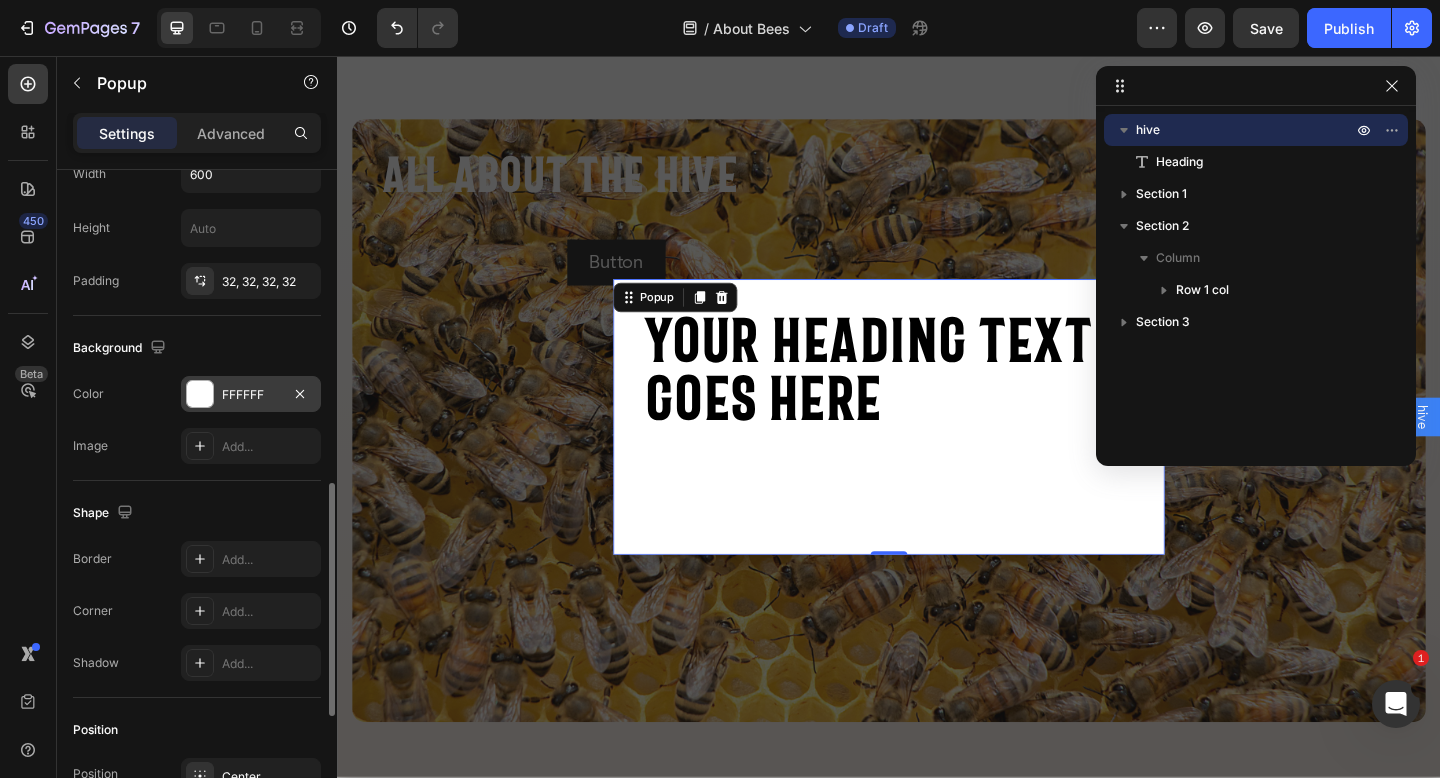 scroll, scrollTop: 1031, scrollLeft: 0, axis: vertical 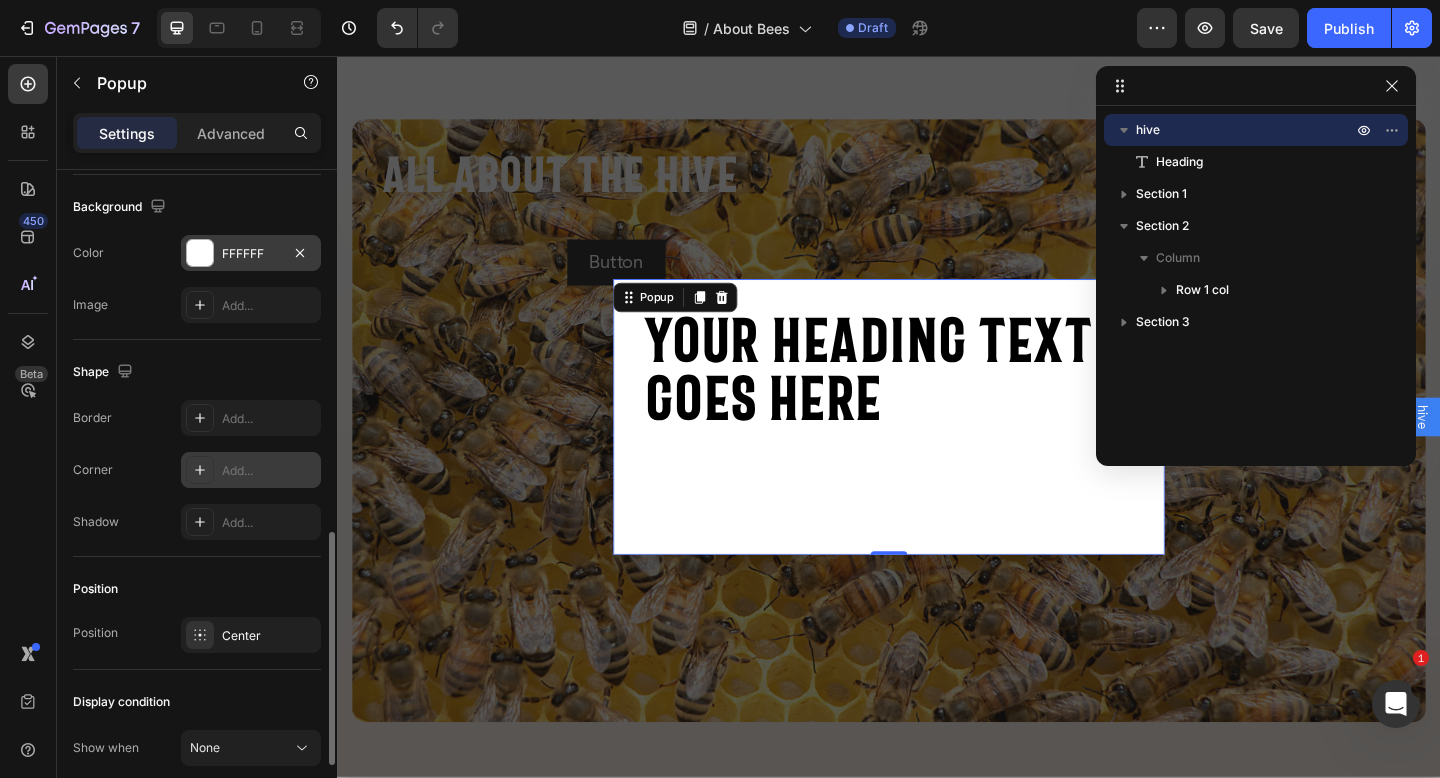 click on "Add..." at bounding box center [269, 471] 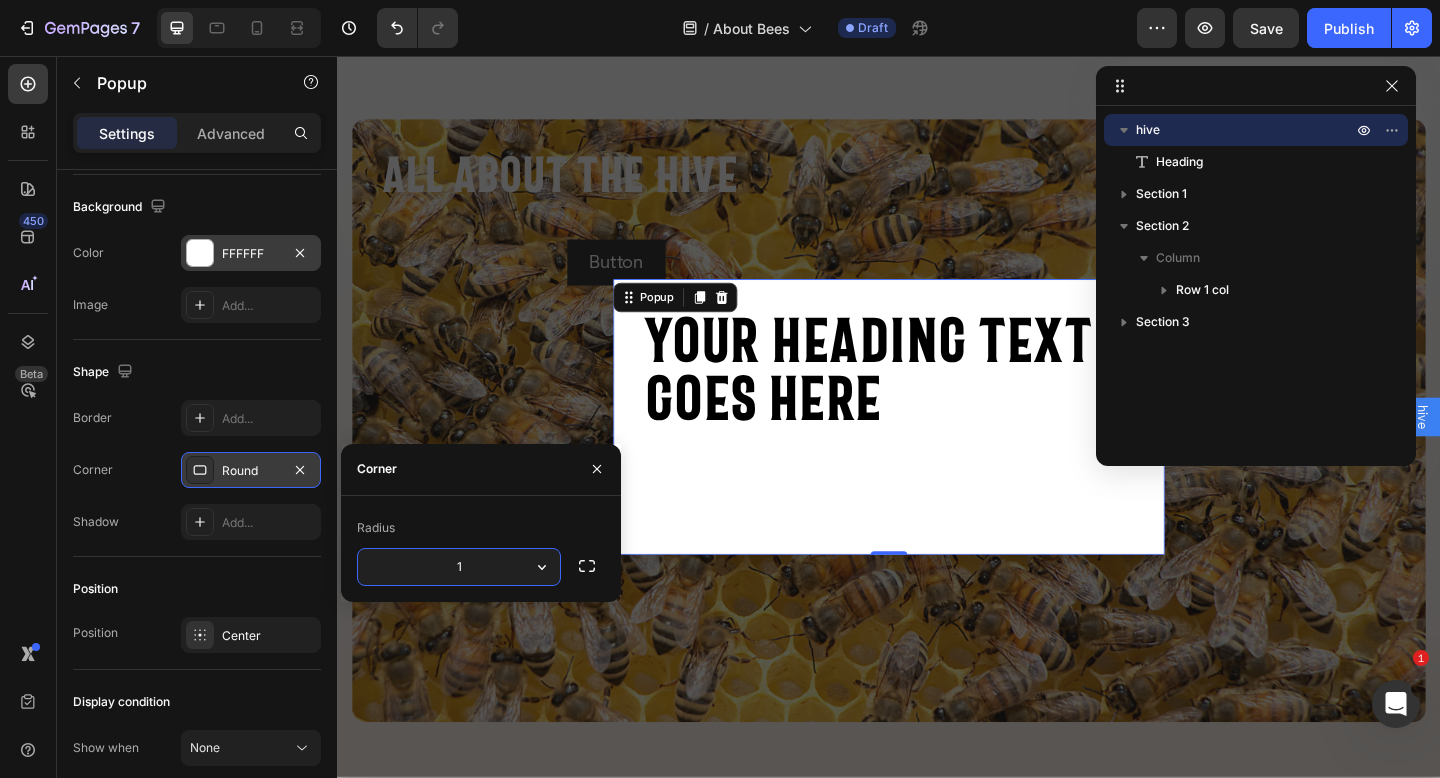 type on "14" 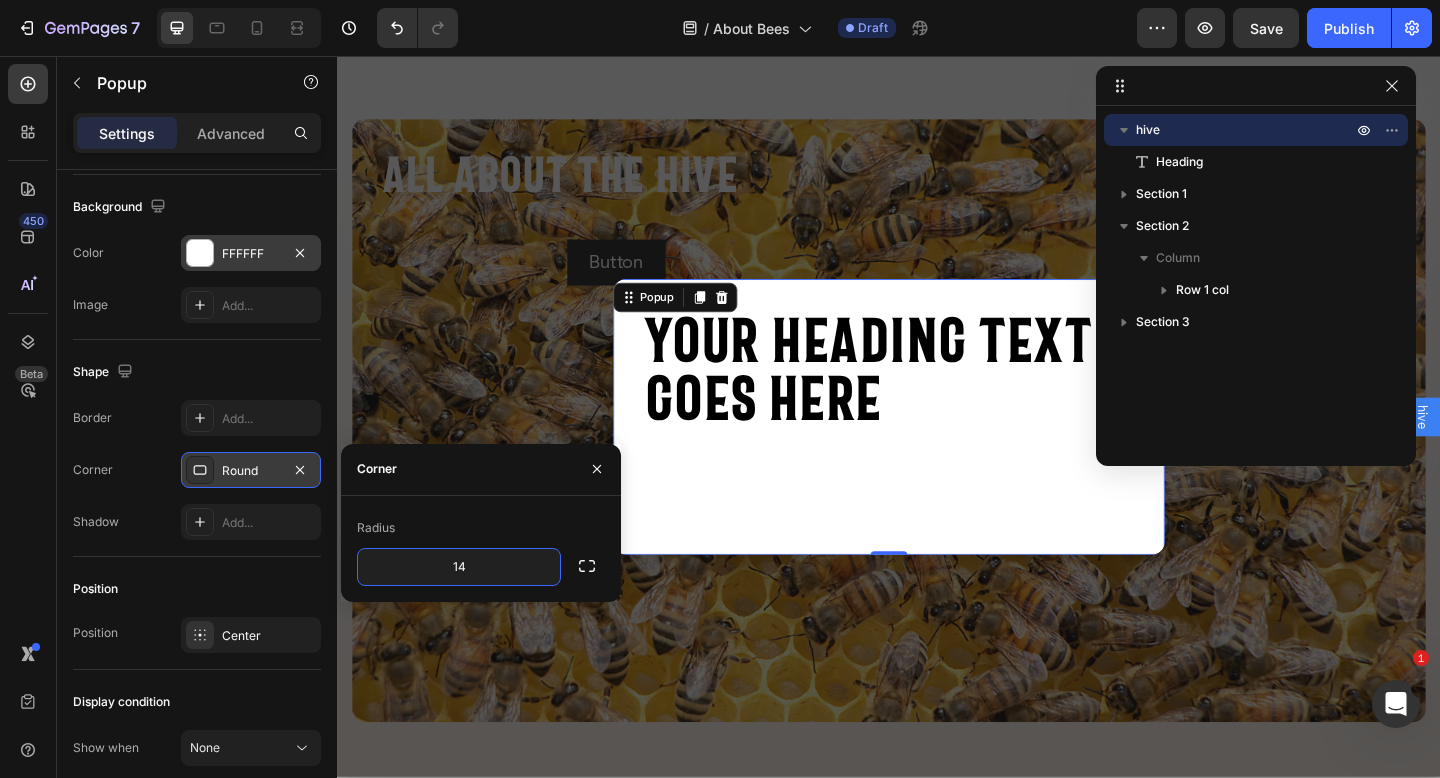 click on "Corner Round" at bounding box center [197, 470] 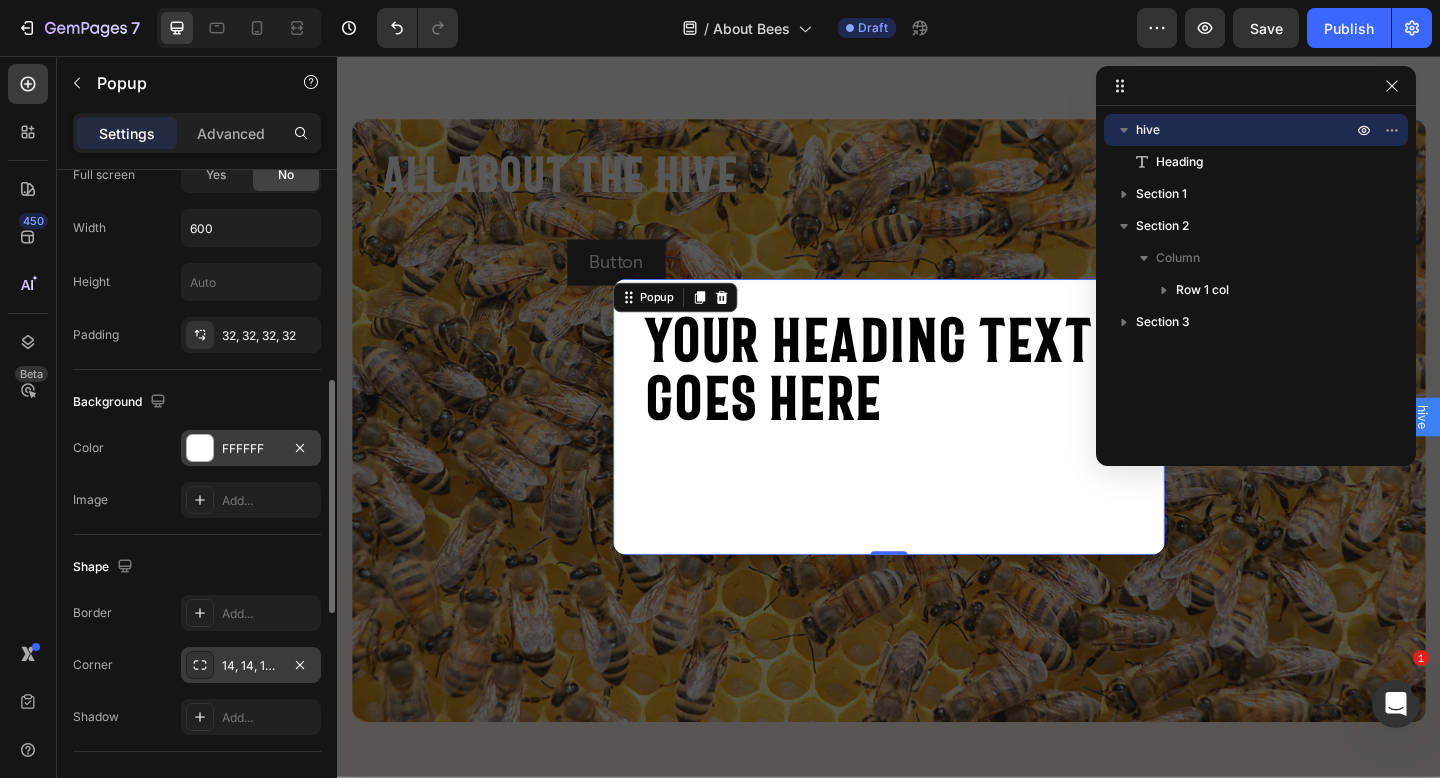 scroll, scrollTop: 774, scrollLeft: 0, axis: vertical 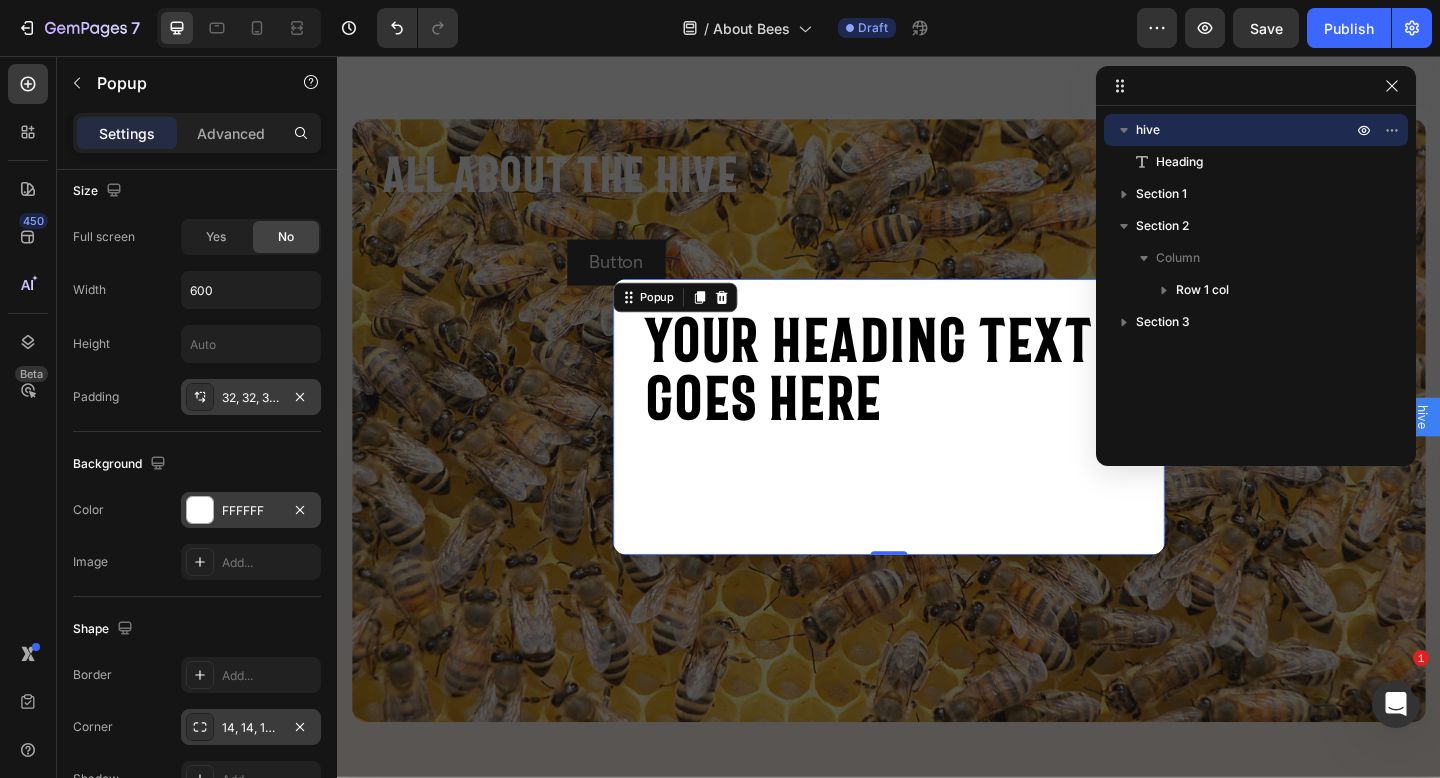click on "32, 32, 32, 32" at bounding box center (251, 398) 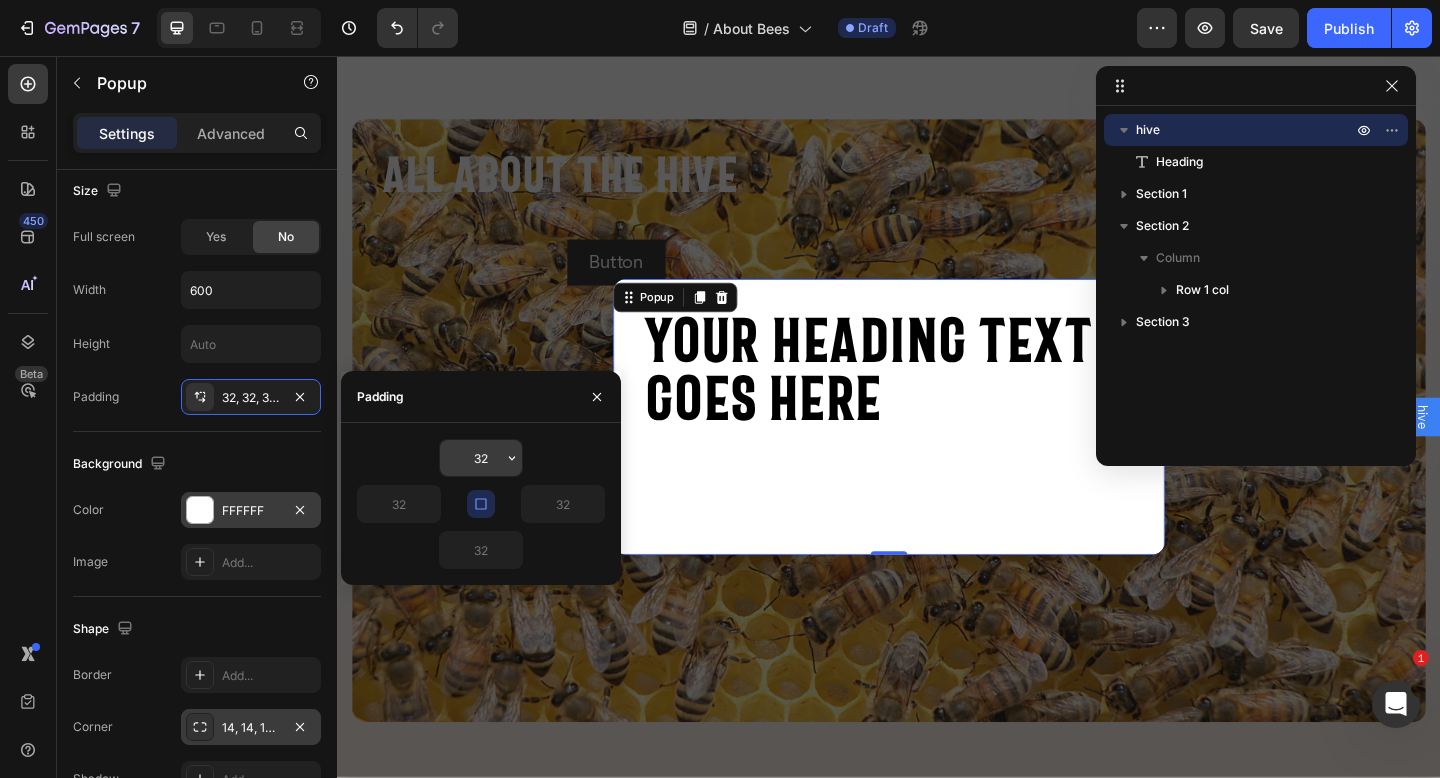 click on "32" at bounding box center [481, 458] 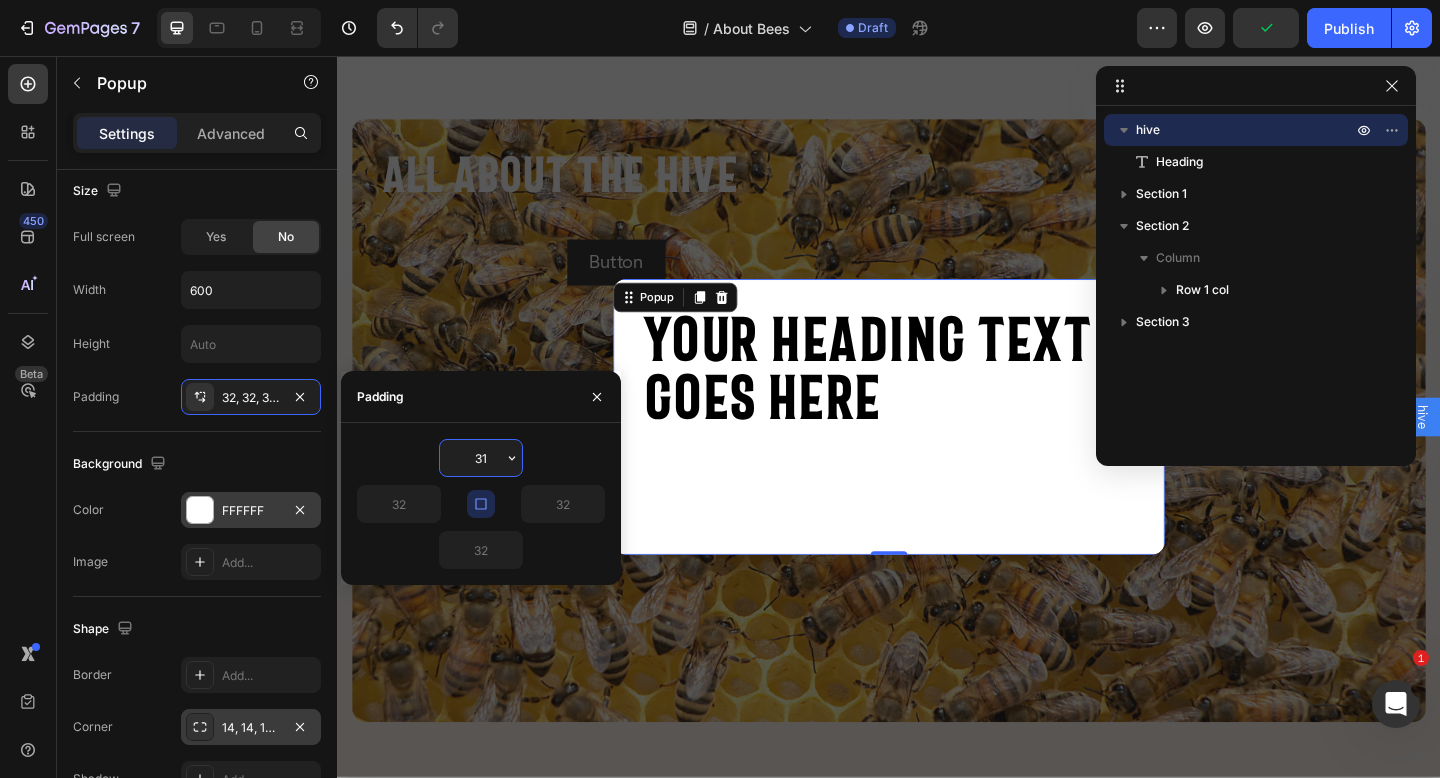 type on "30" 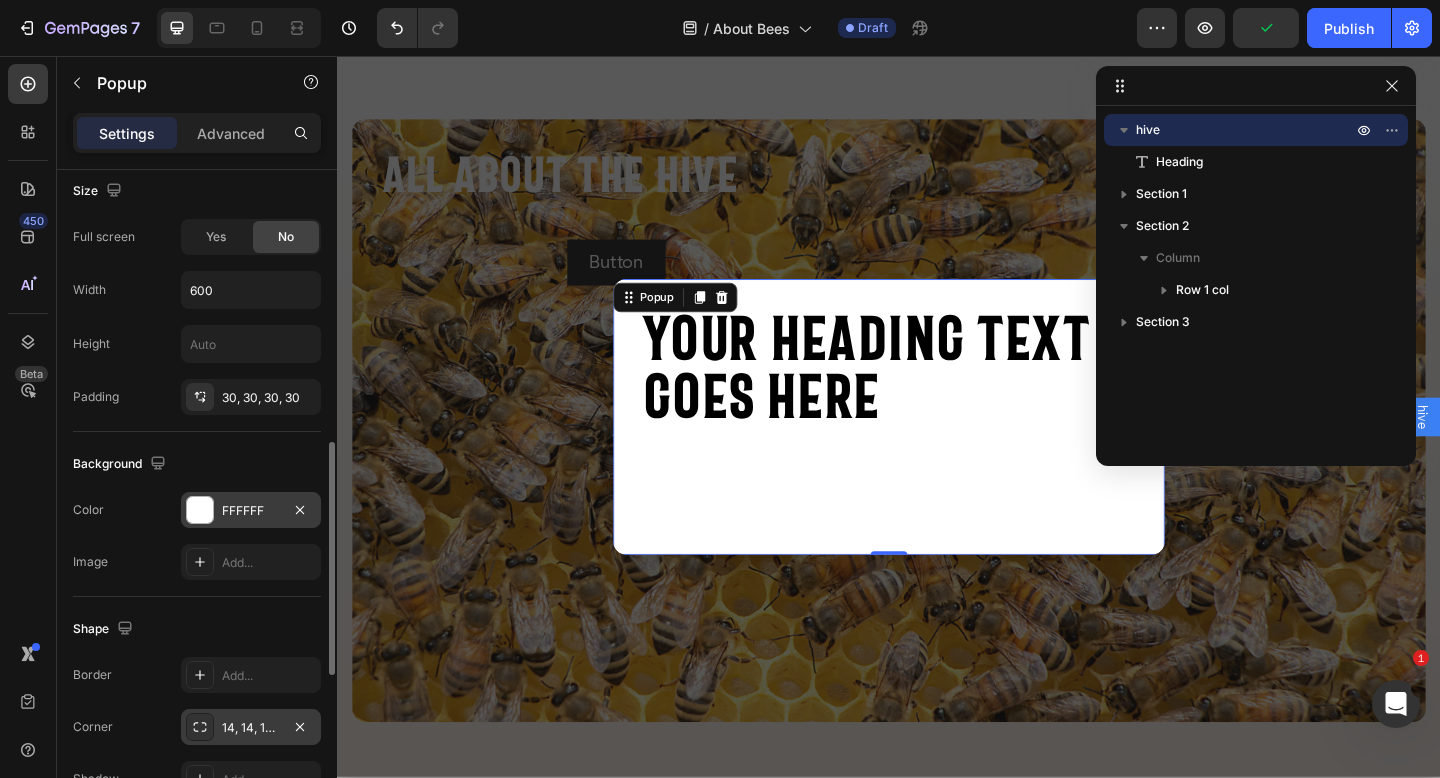 click on "Size Full screen Yes No Width 600 Height Padding 30, 30, 30, 30" 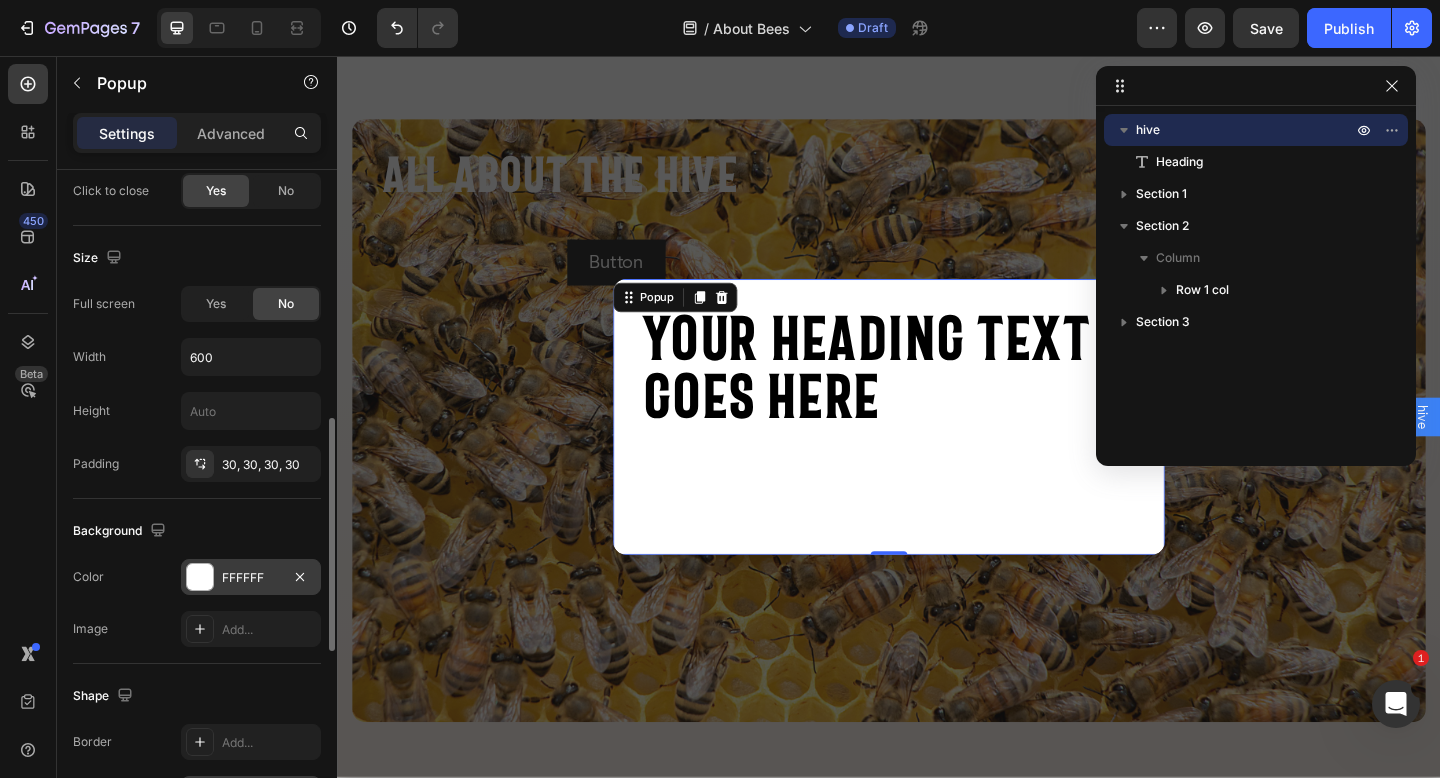 scroll, scrollTop: 669, scrollLeft: 0, axis: vertical 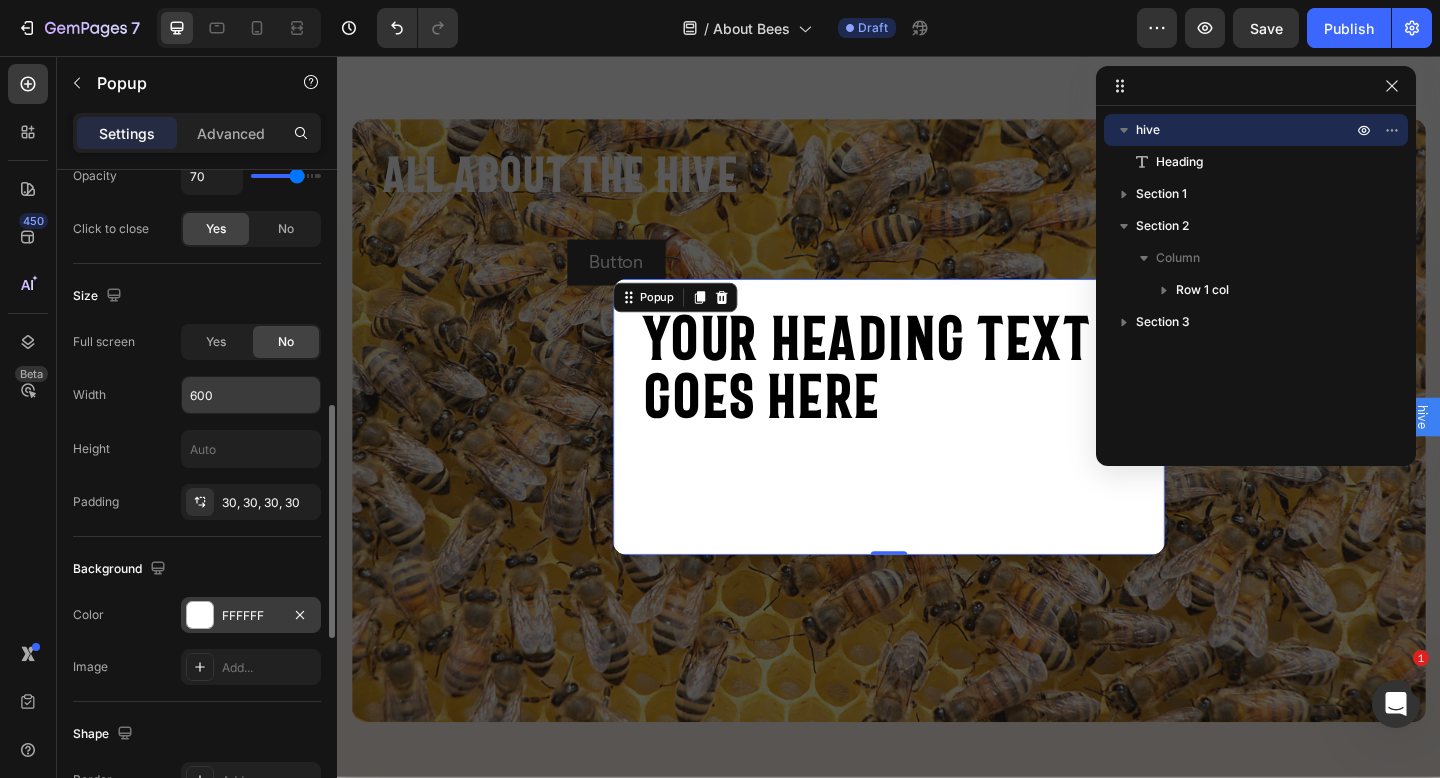 click on "600" at bounding box center (251, 395) 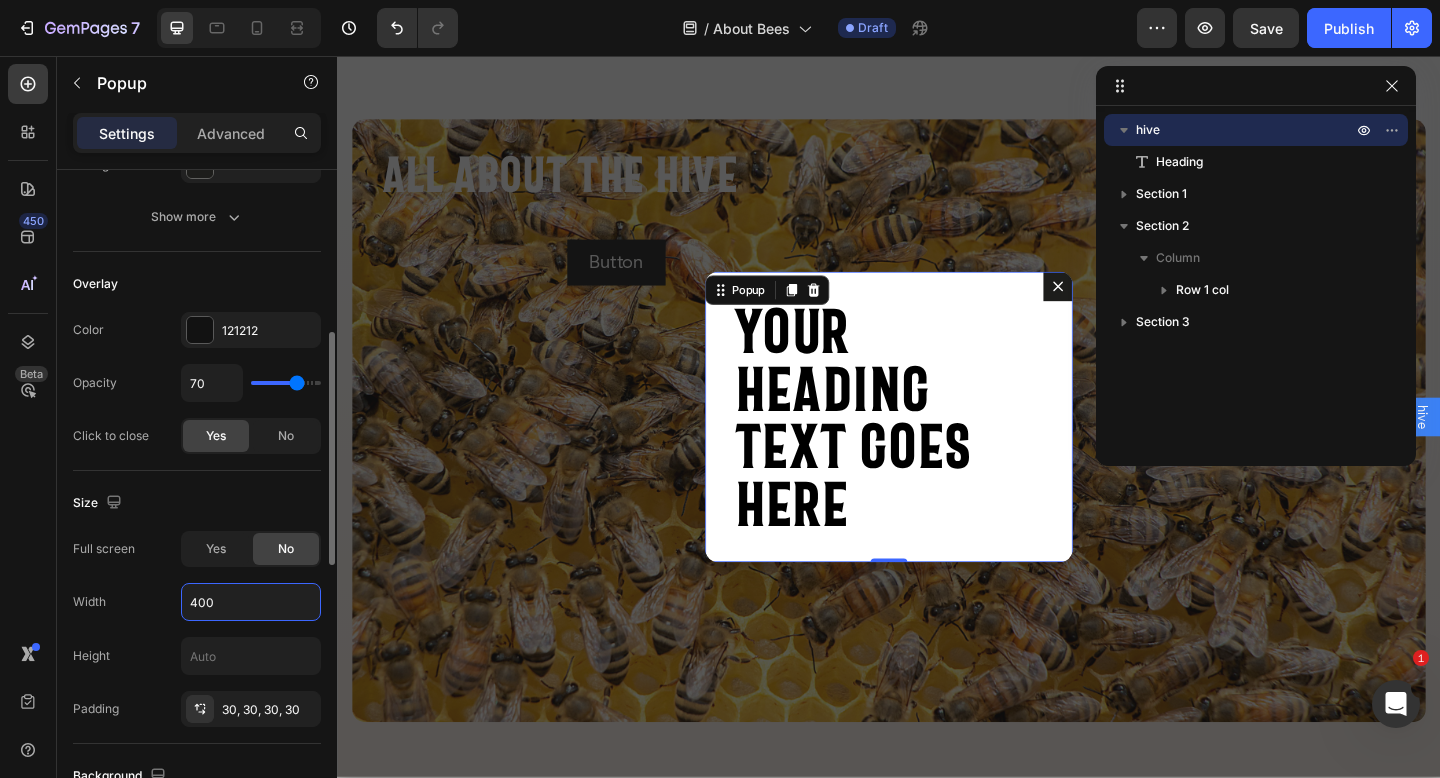 scroll, scrollTop: 458, scrollLeft: 0, axis: vertical 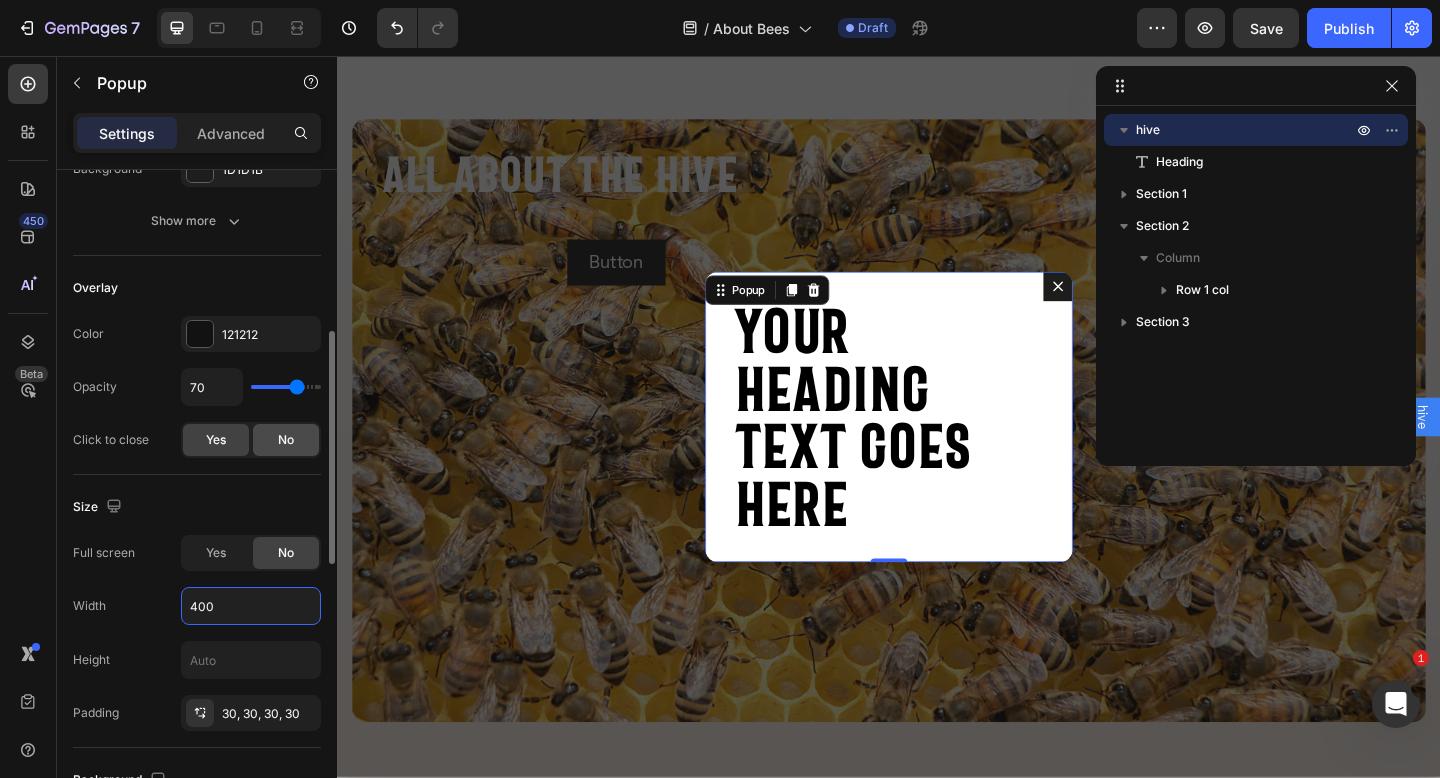 type on "400" 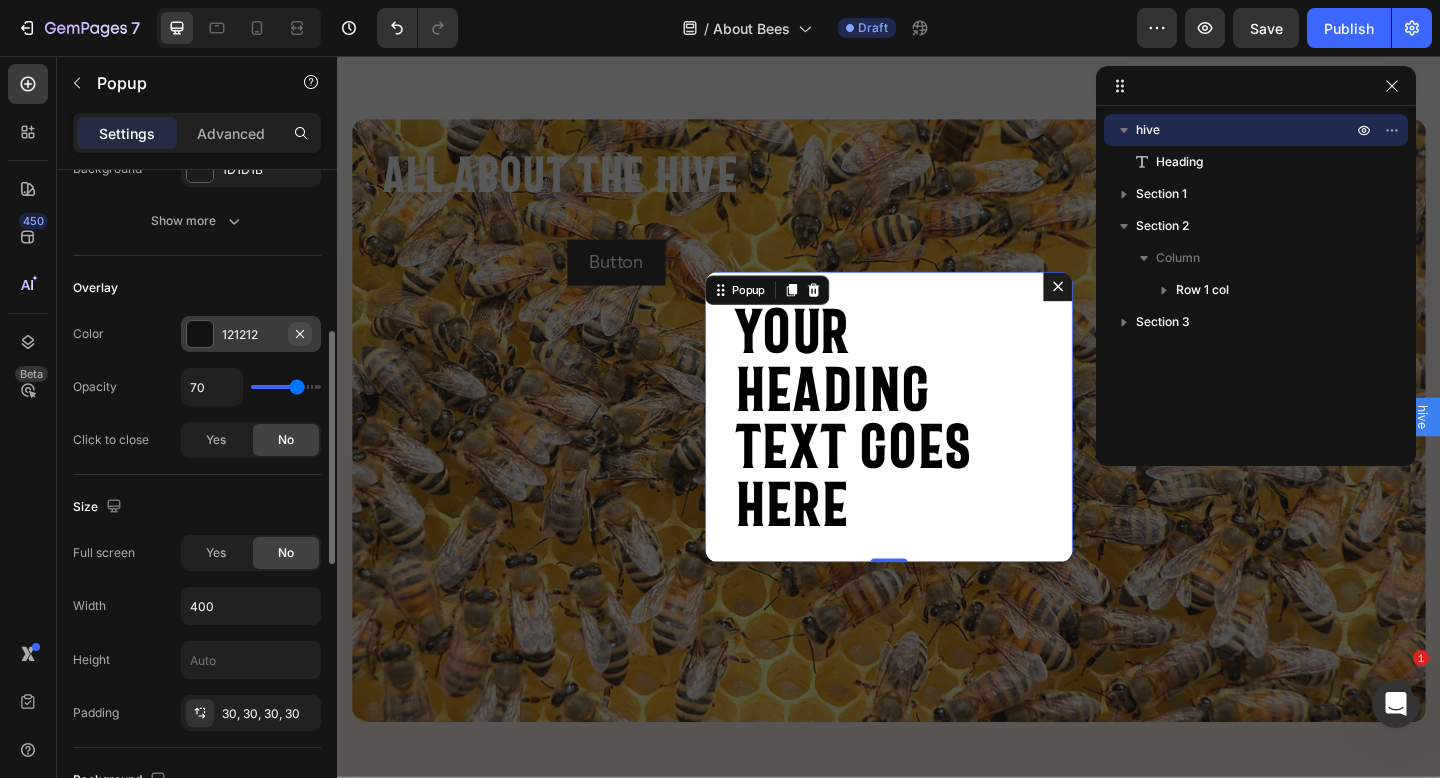 click 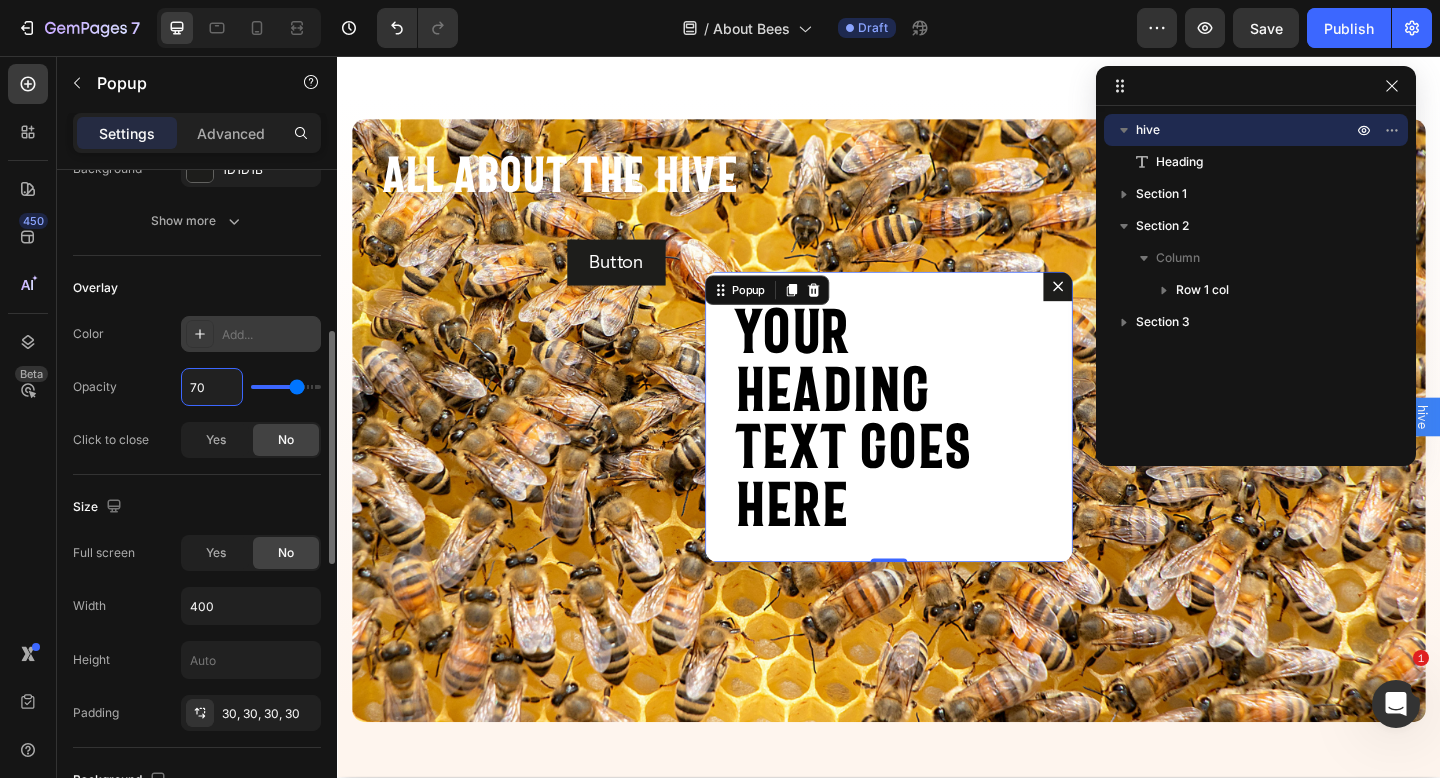 click on "70" at bounding box center (212, 387) 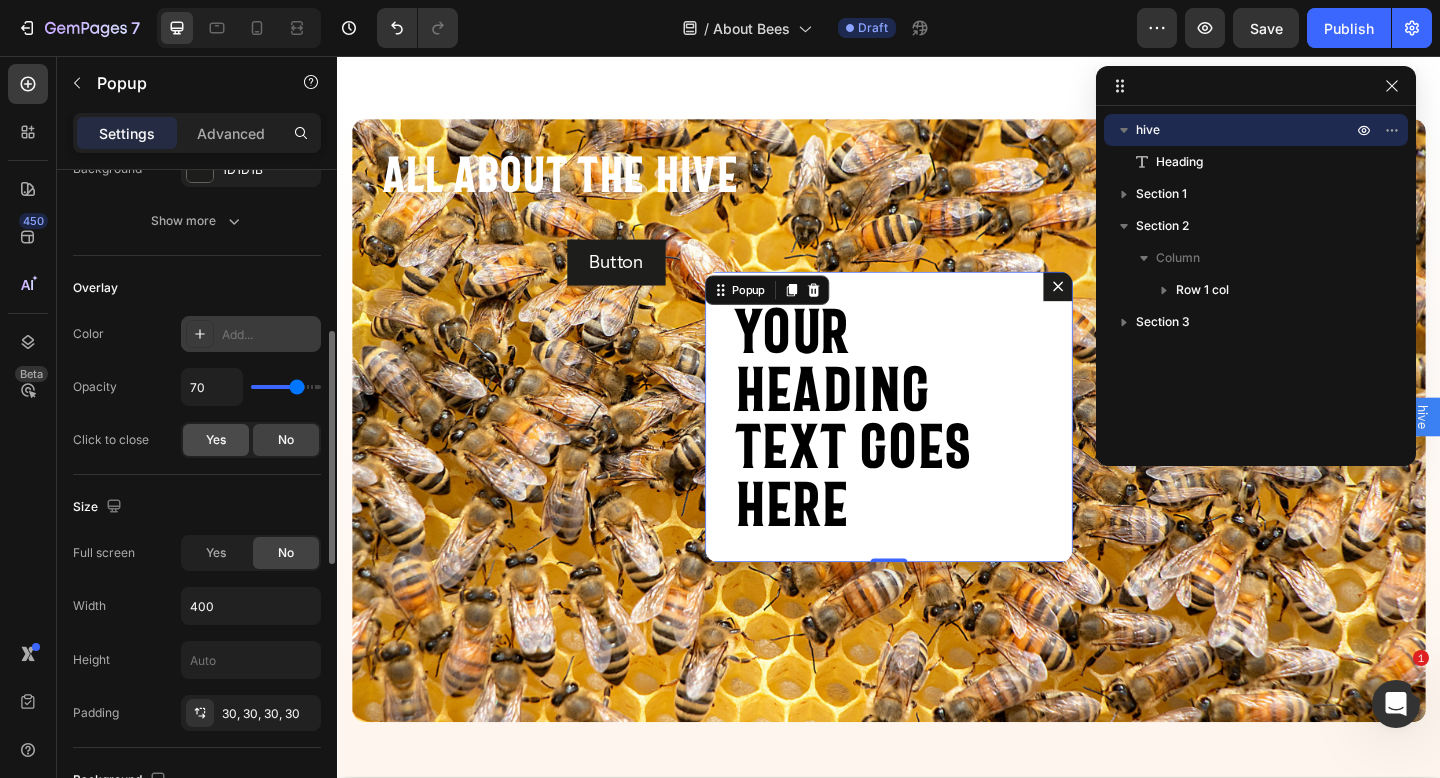 click on "Yes" 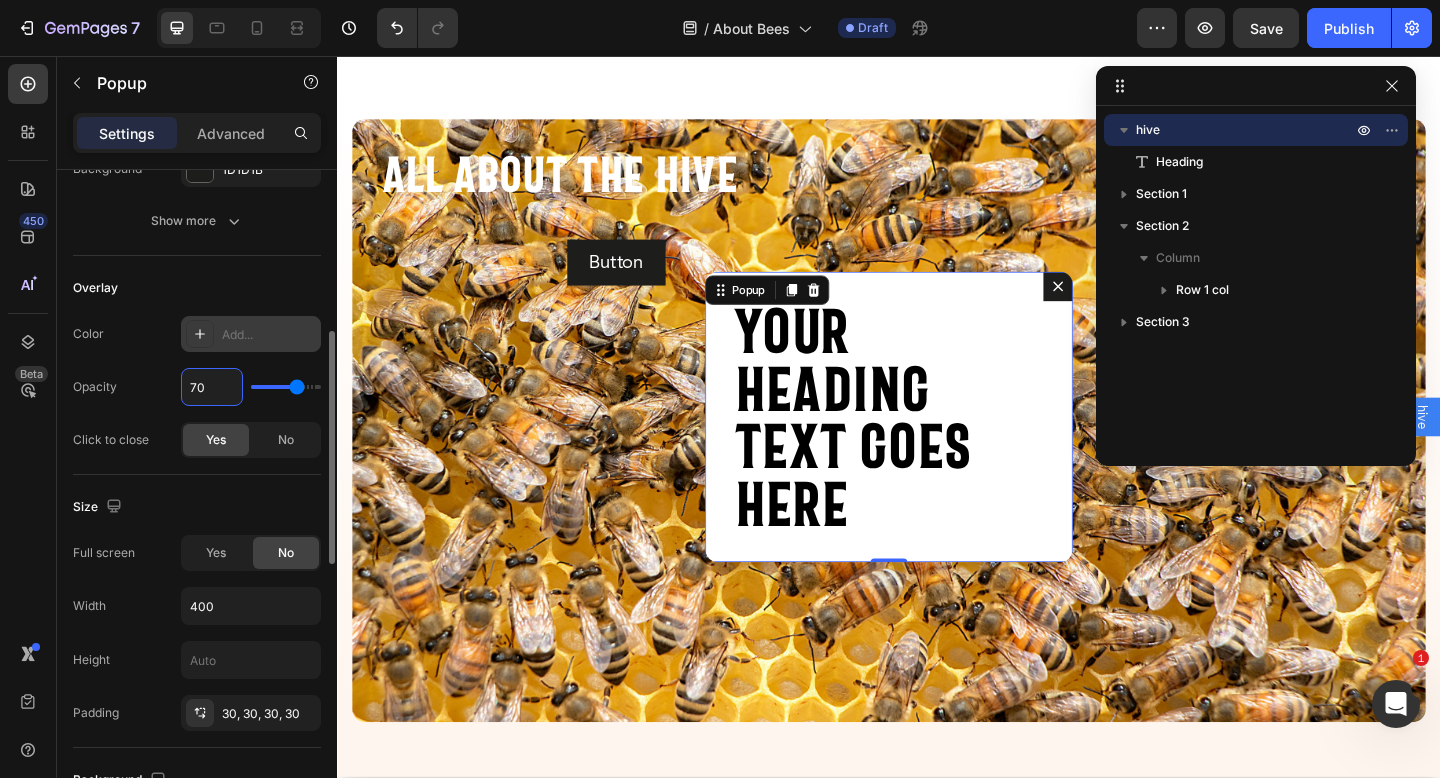 click on "70" at bounding box center (212, 387) 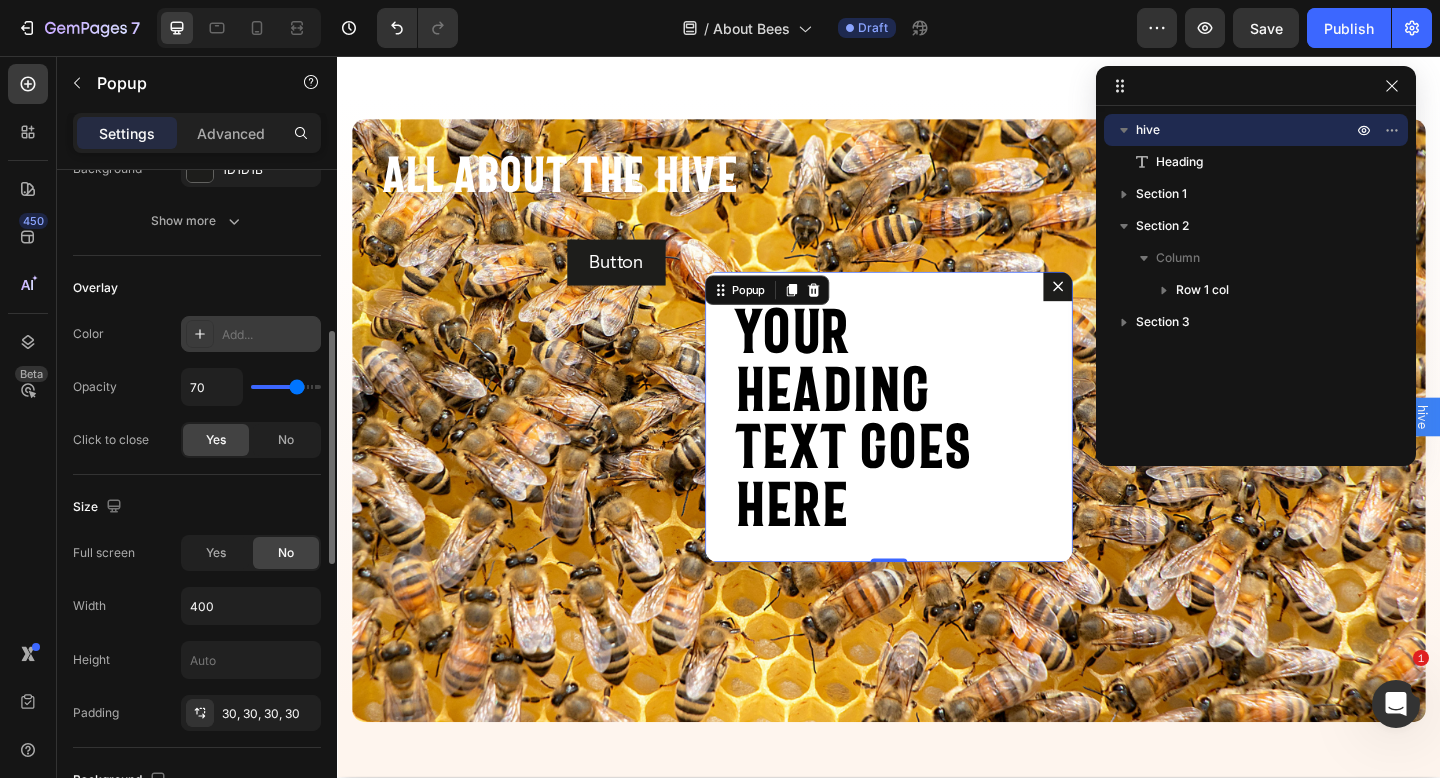 drag, startPoint x: 296, startPoint y: 388, endPoint x: 311, endPoint y: 385, distance: 15.297058 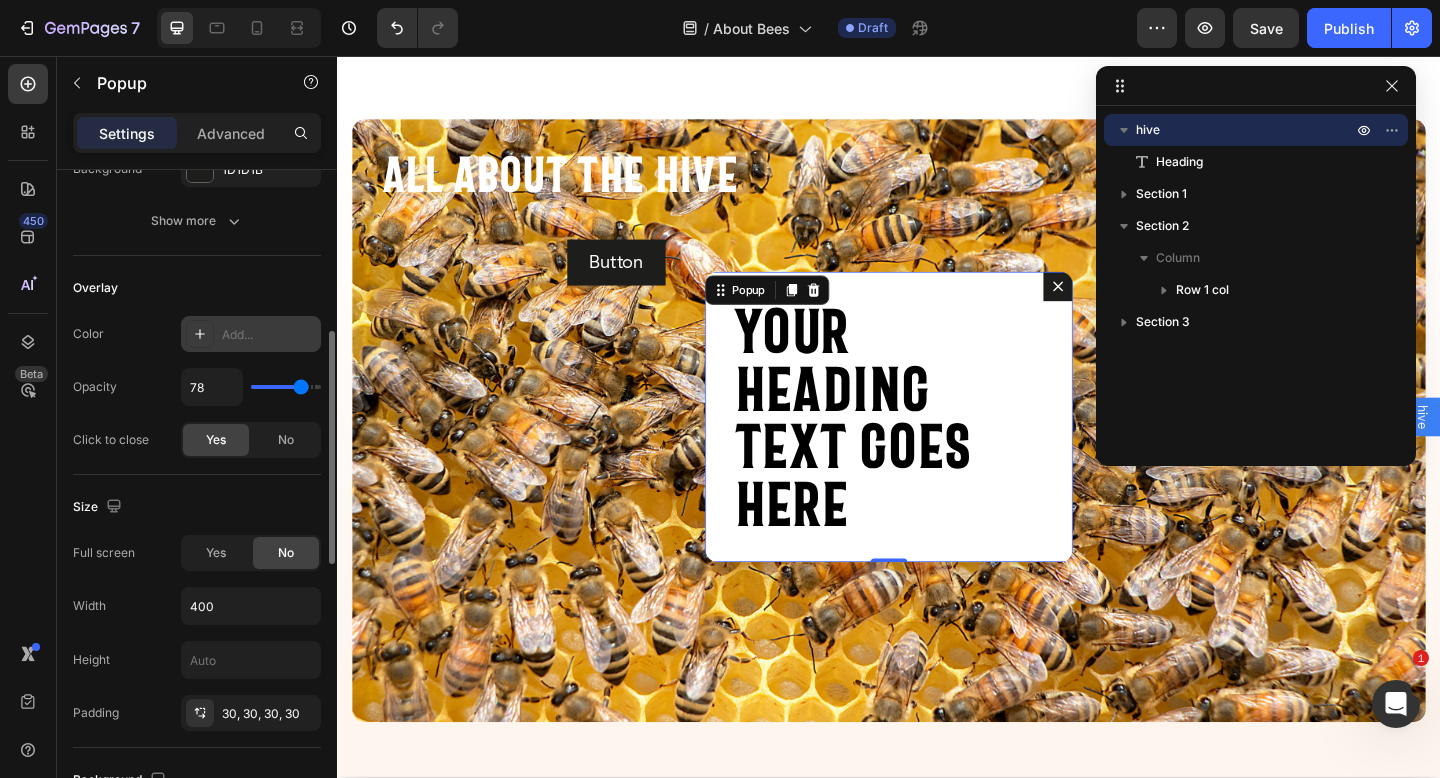 type on "79" 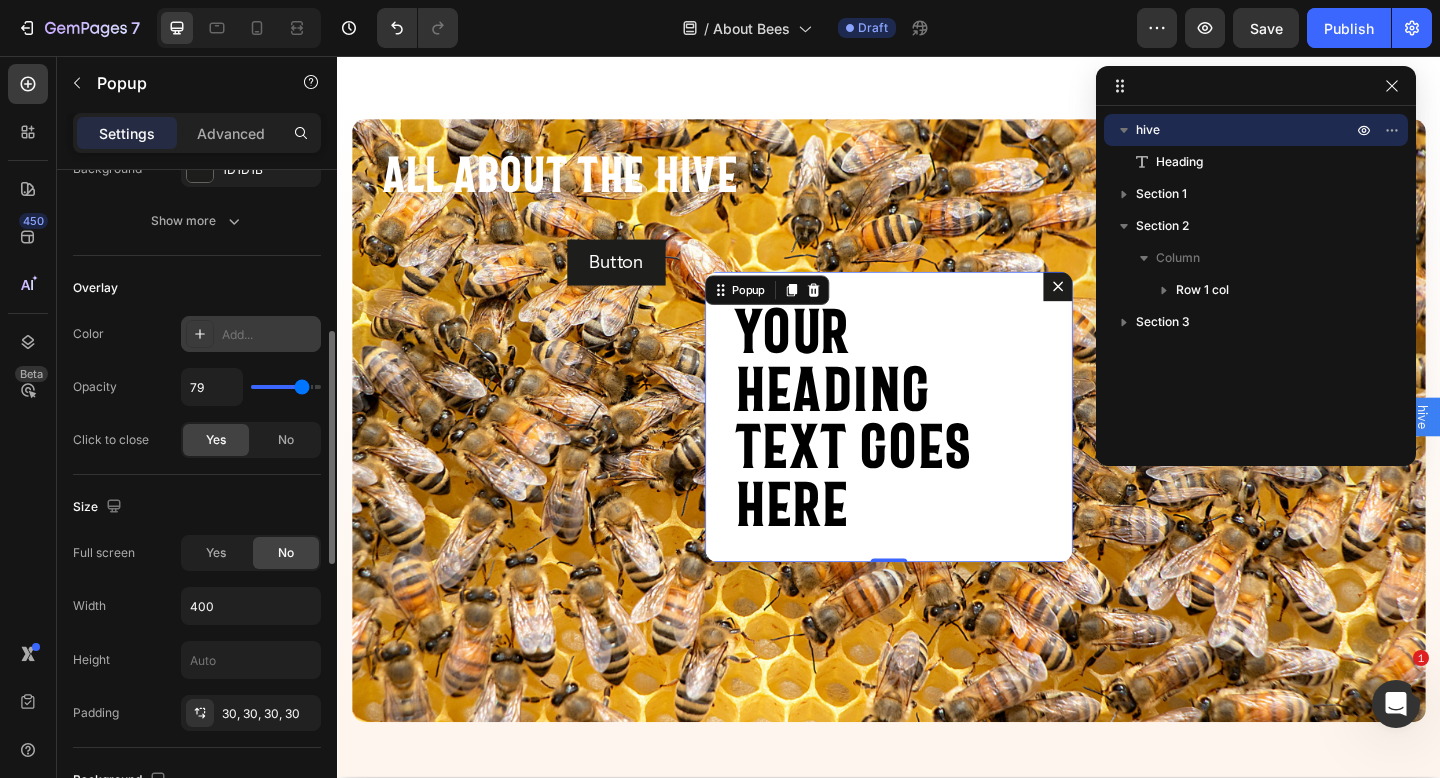 type on "84" 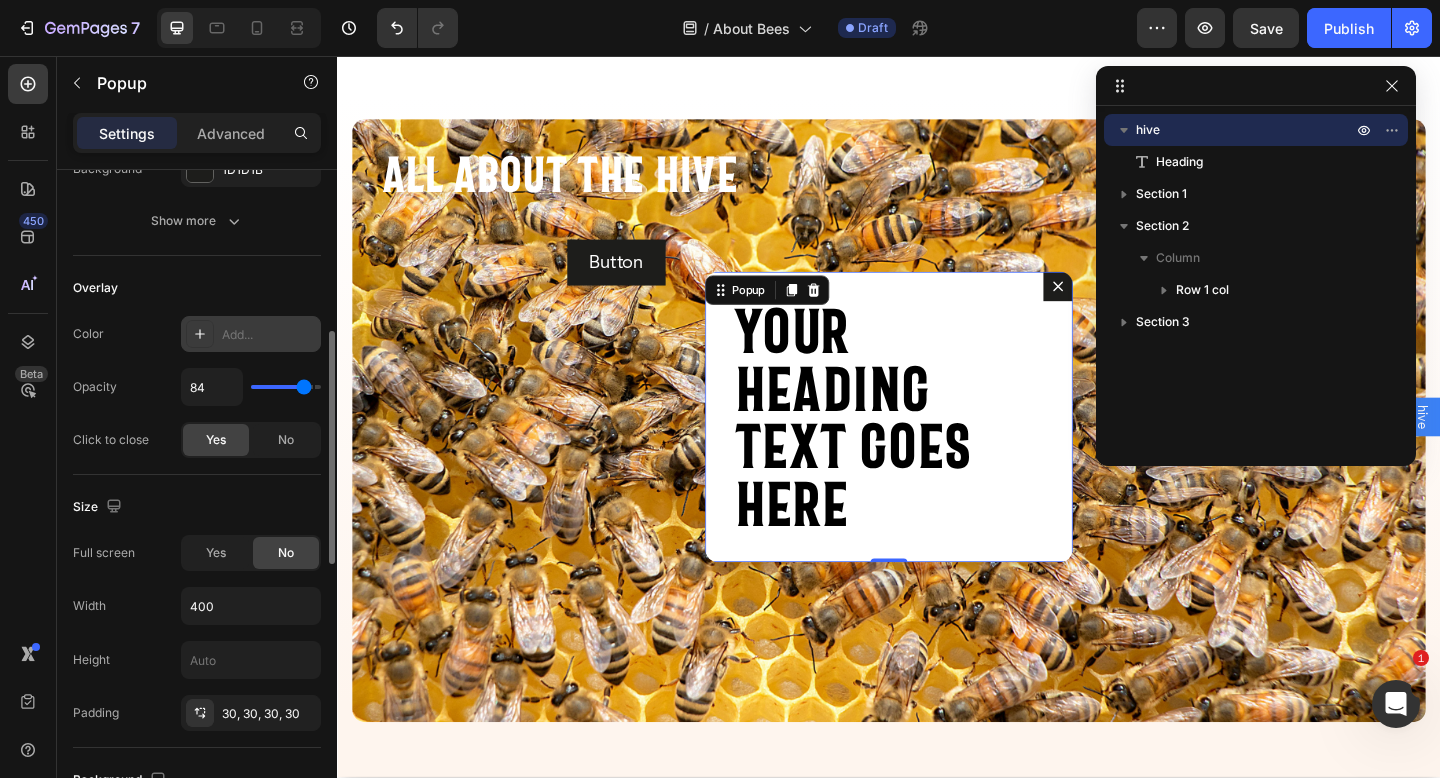 type on "100" 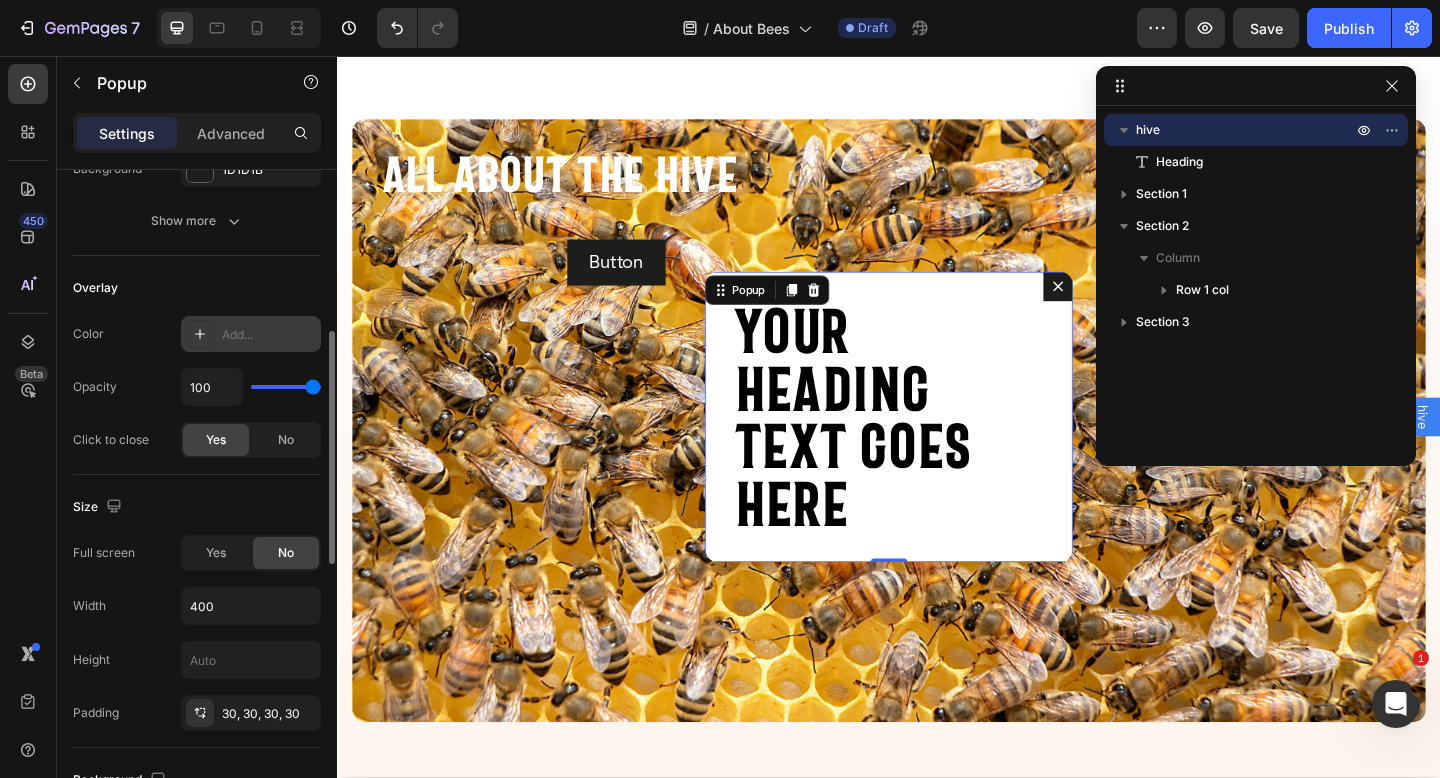 type on "98" 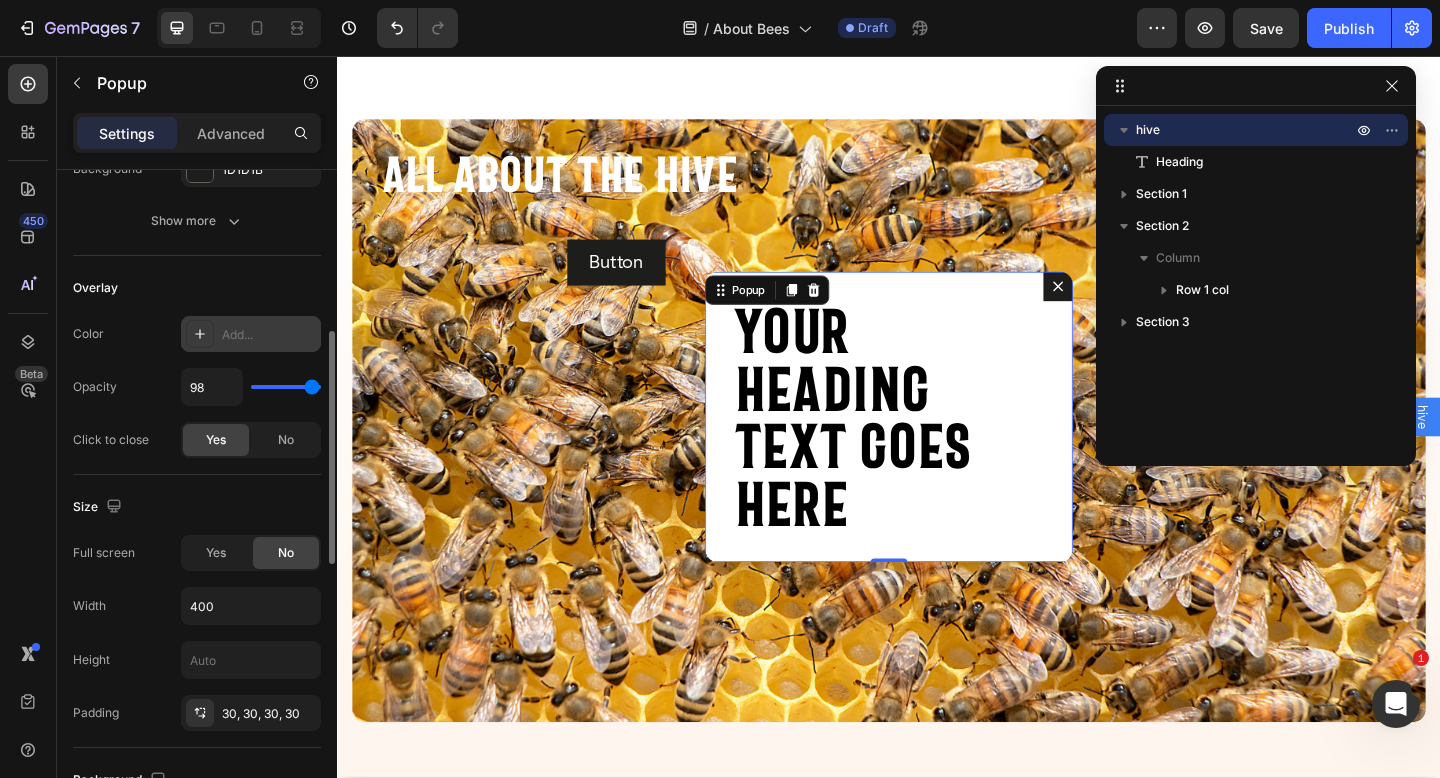 type on "80" 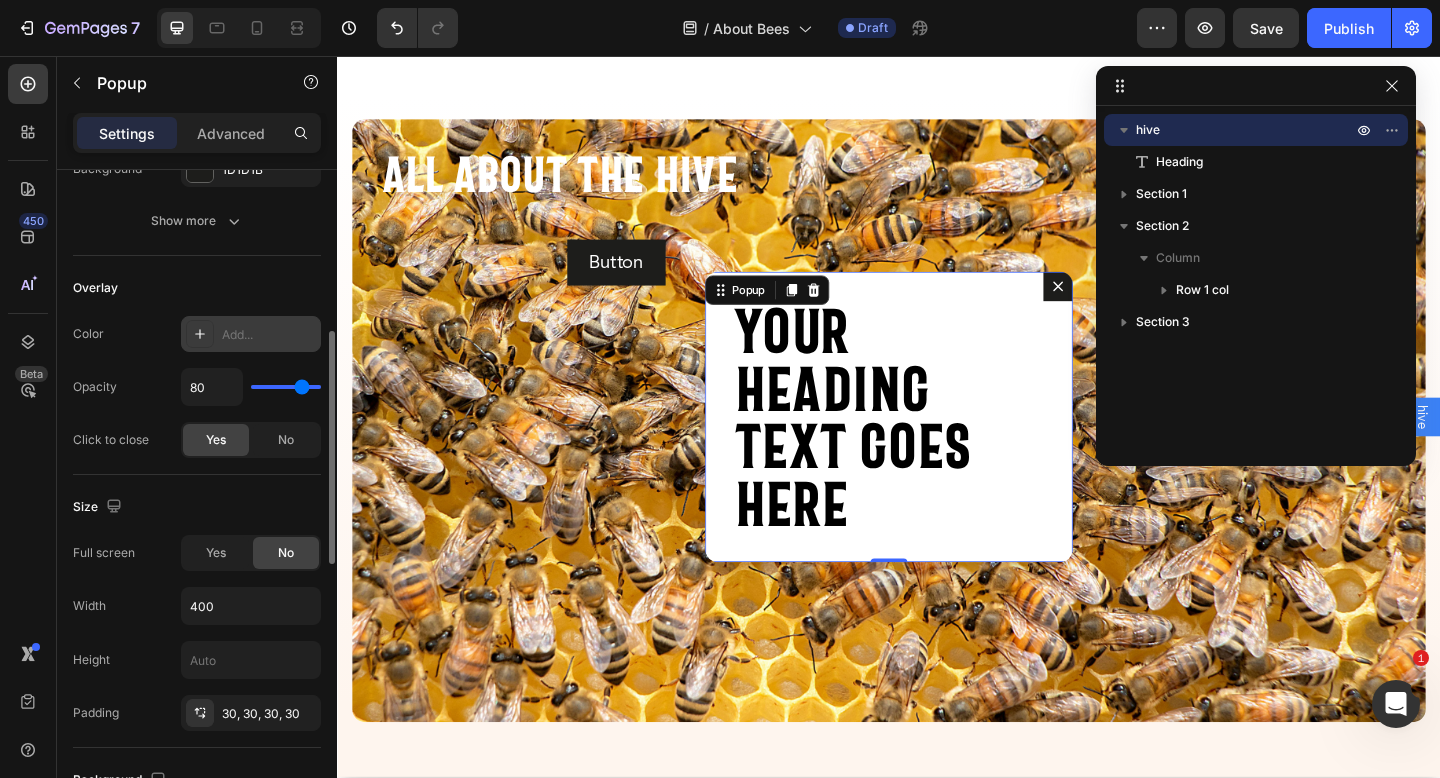 type on "55" 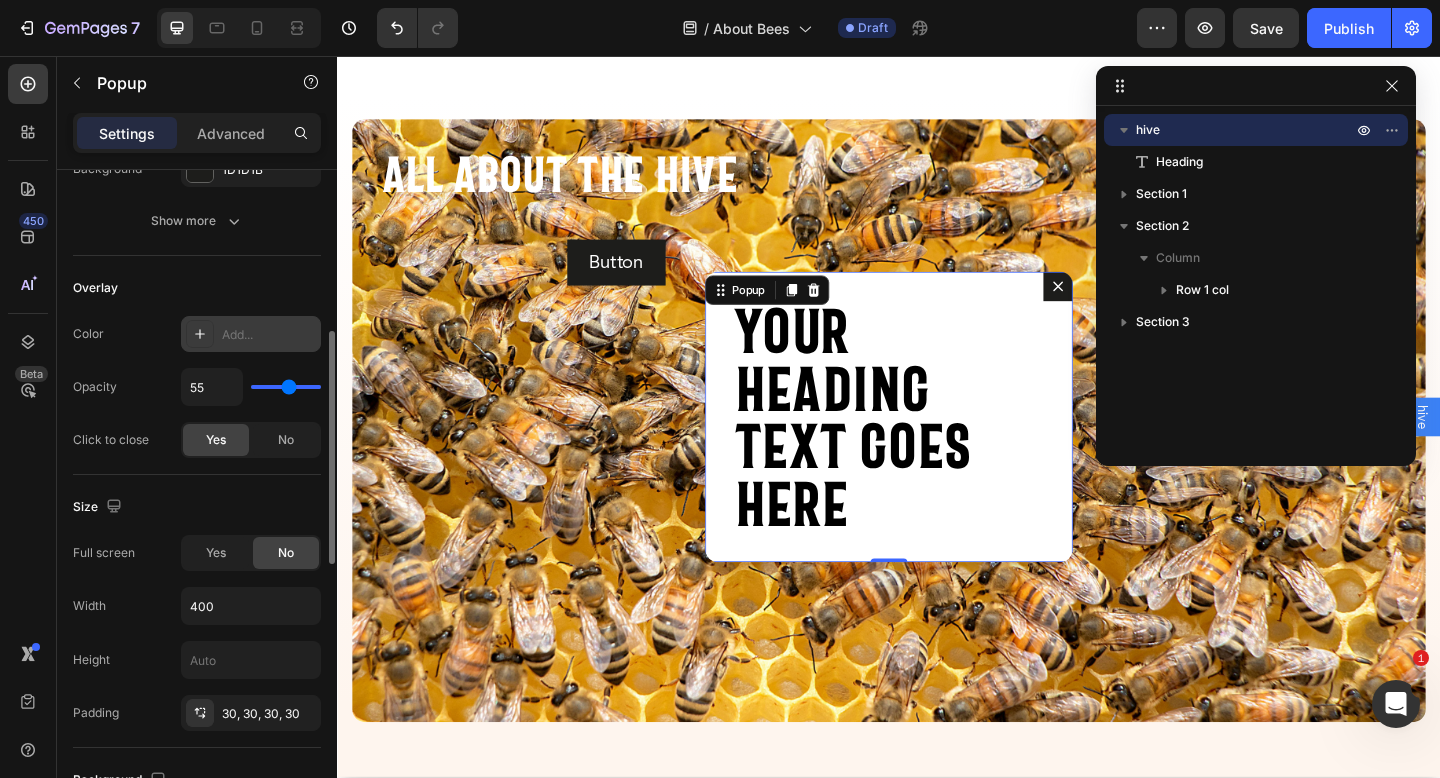 type on "32" 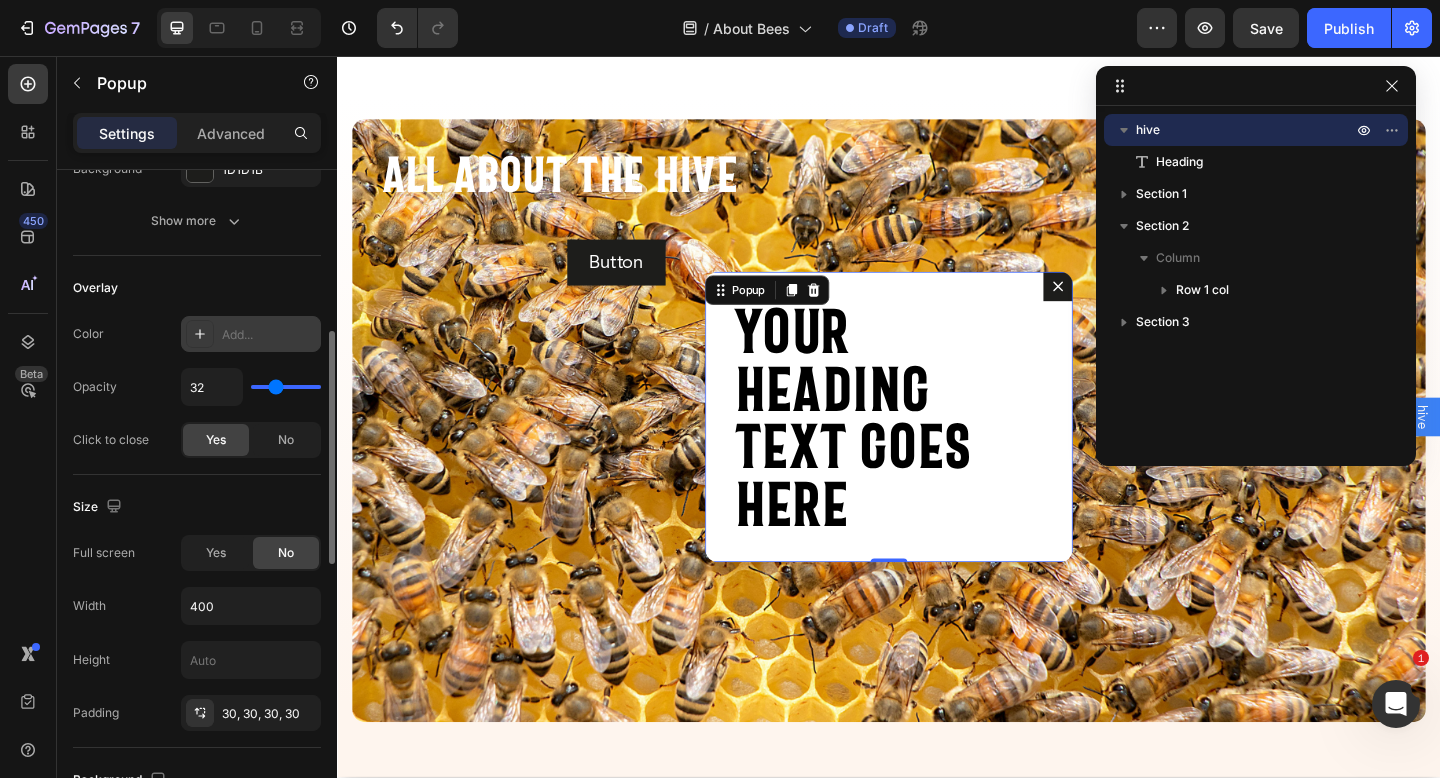 type on "7" 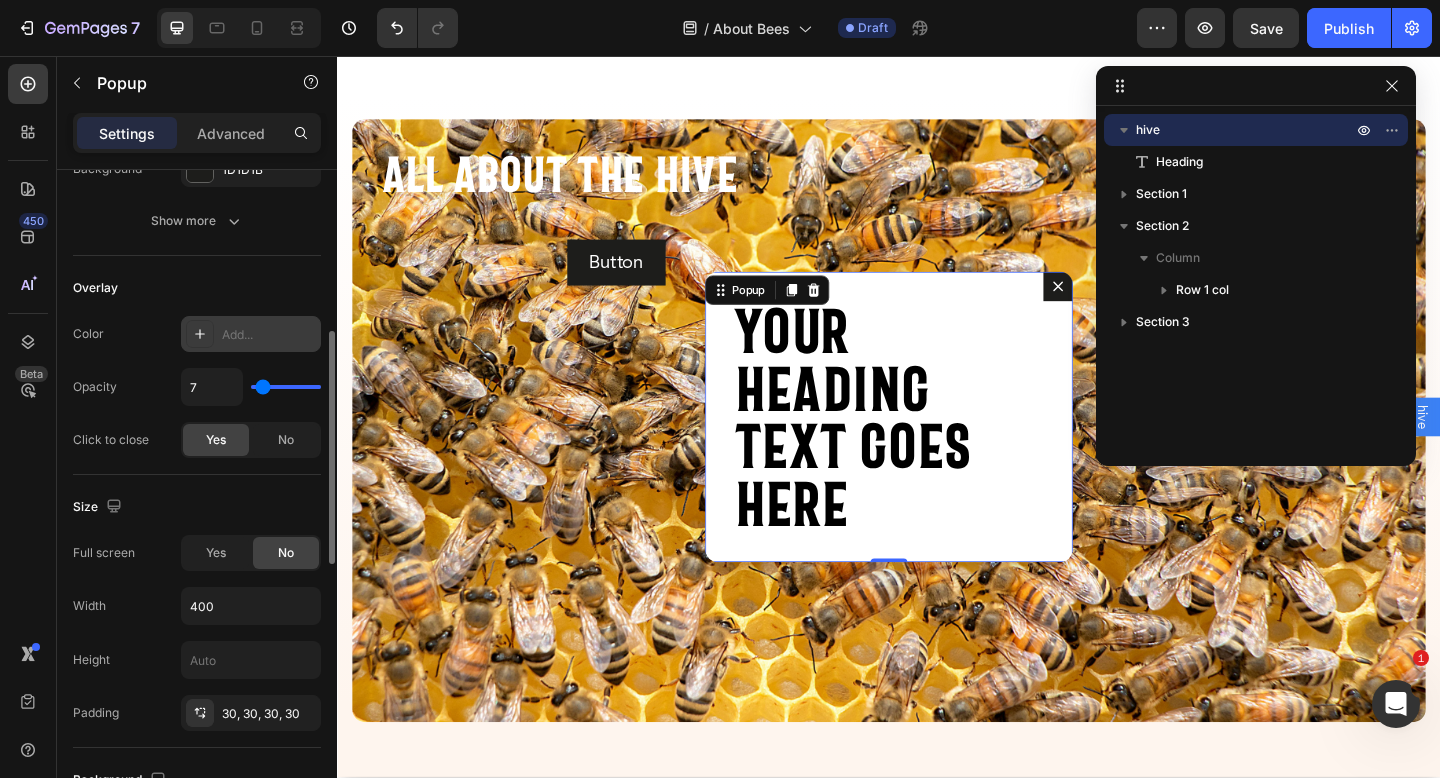 type on "0" 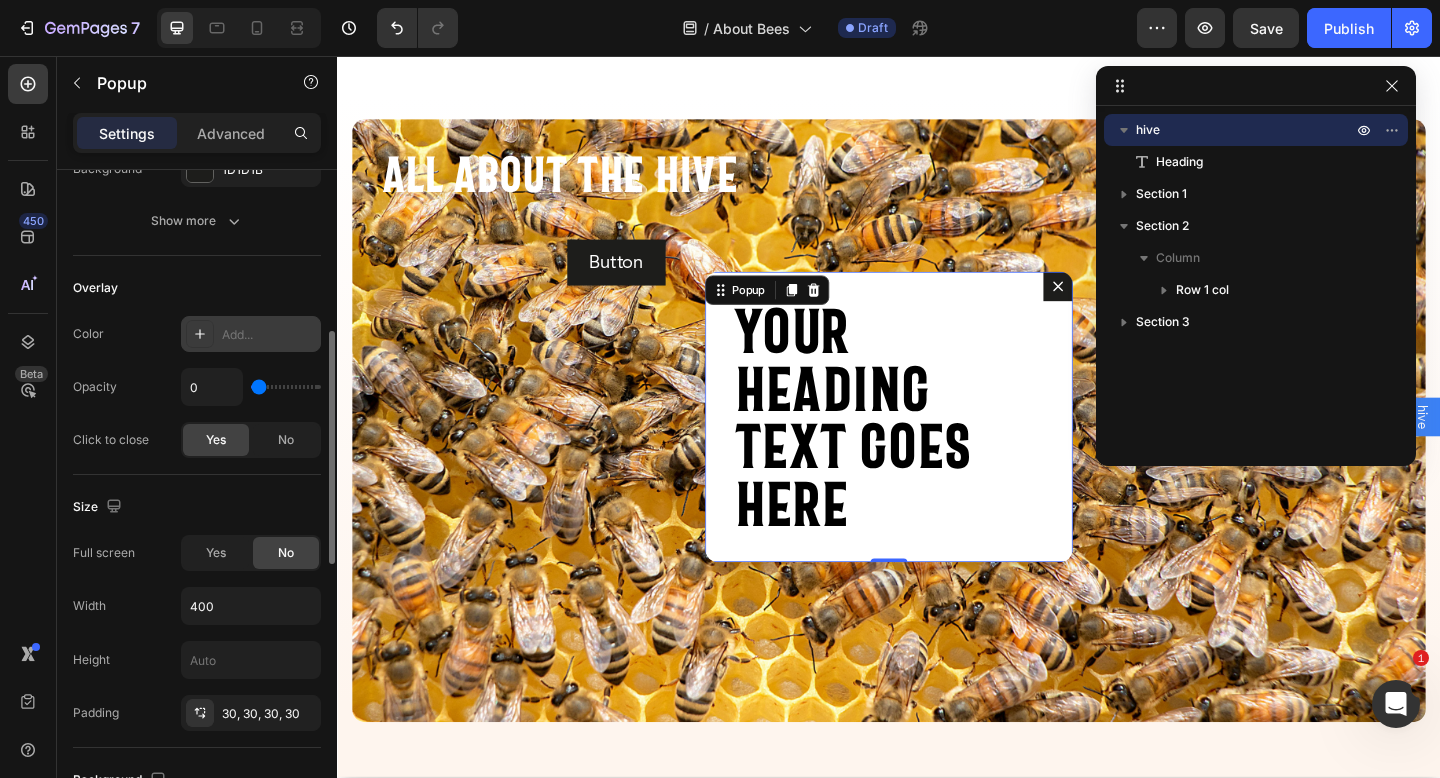 drag, startPoint x: 300, startPoint y: 384, endPoint x: 79, endPoint y: 378, distance: 221.08144 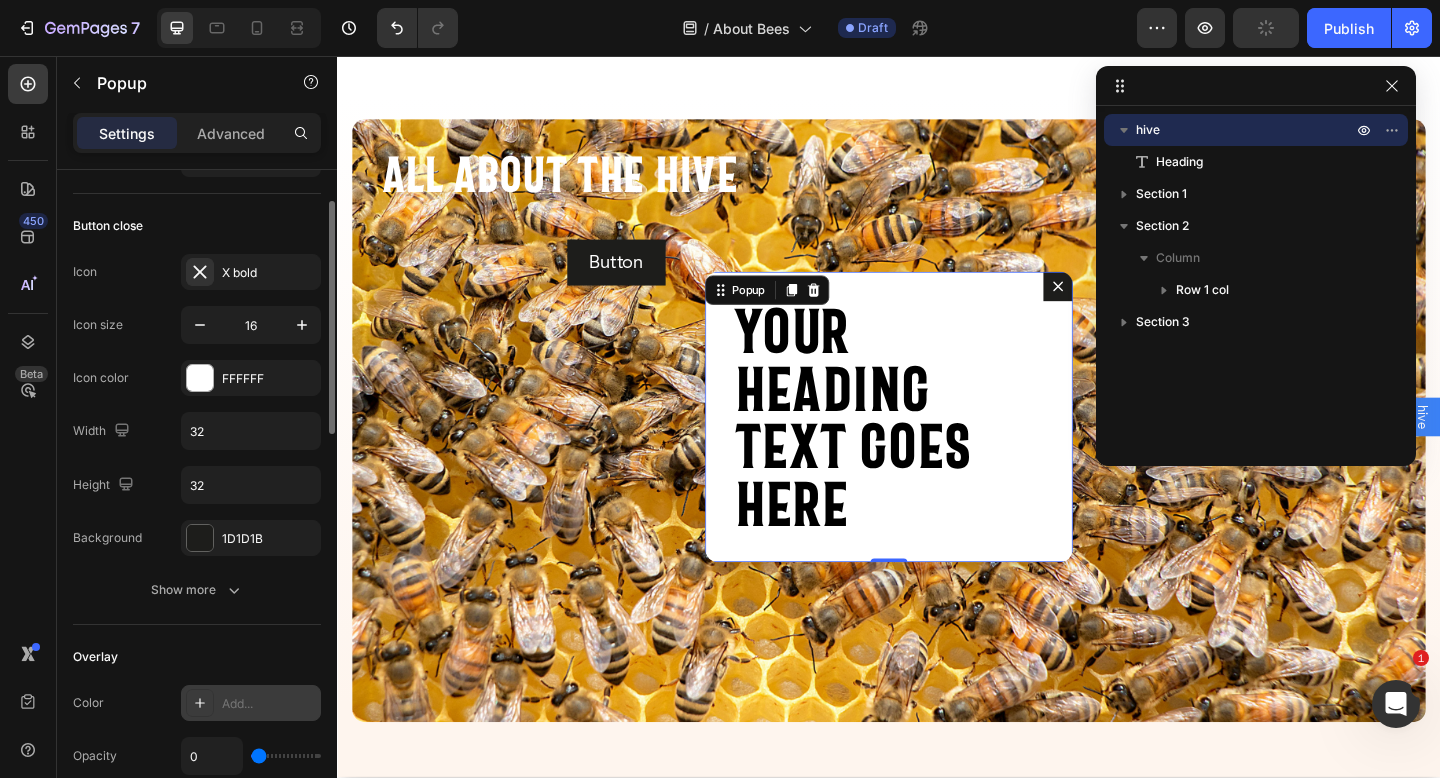 scroll, scrollTop: 73, scrollLeft: 0, axis: vertical 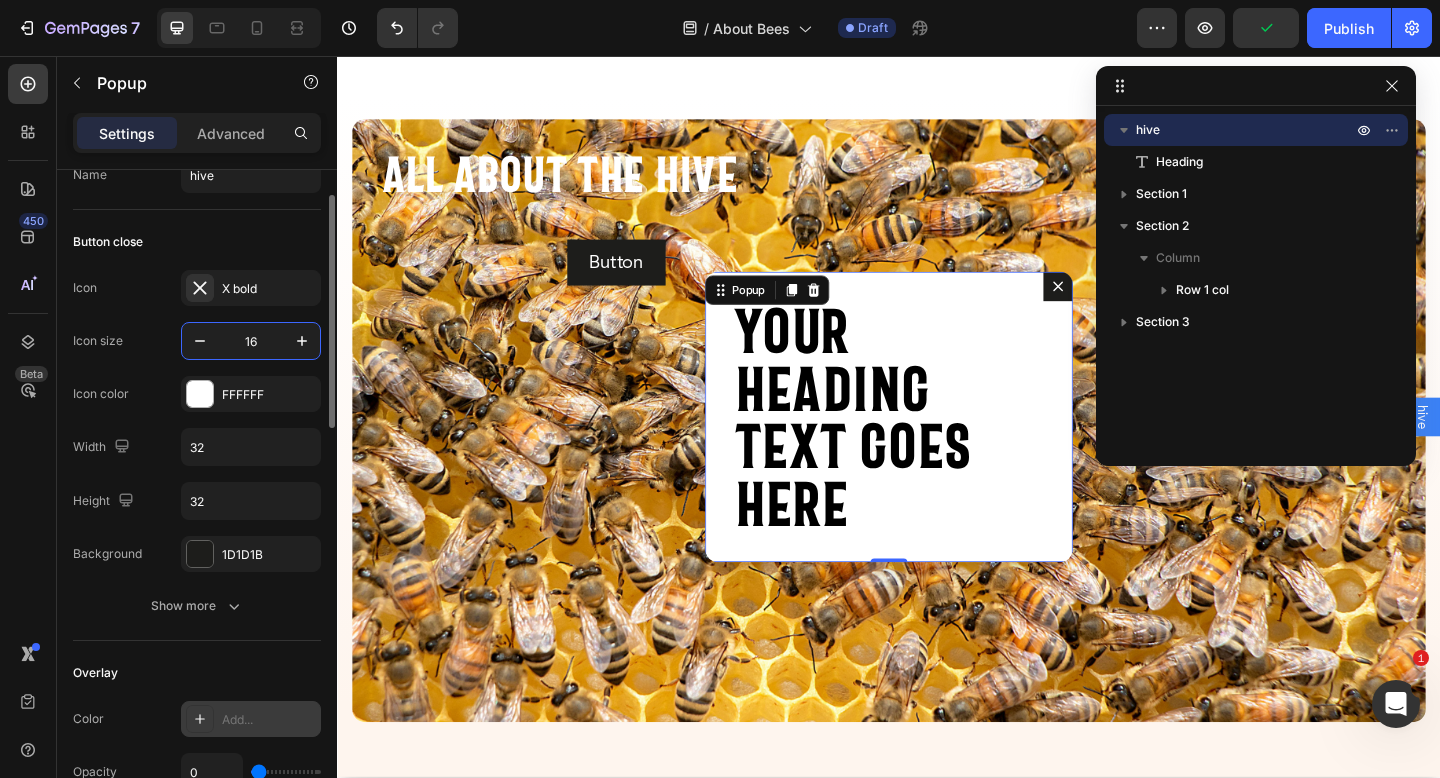 click on "16" at bounding box center [251, 341] 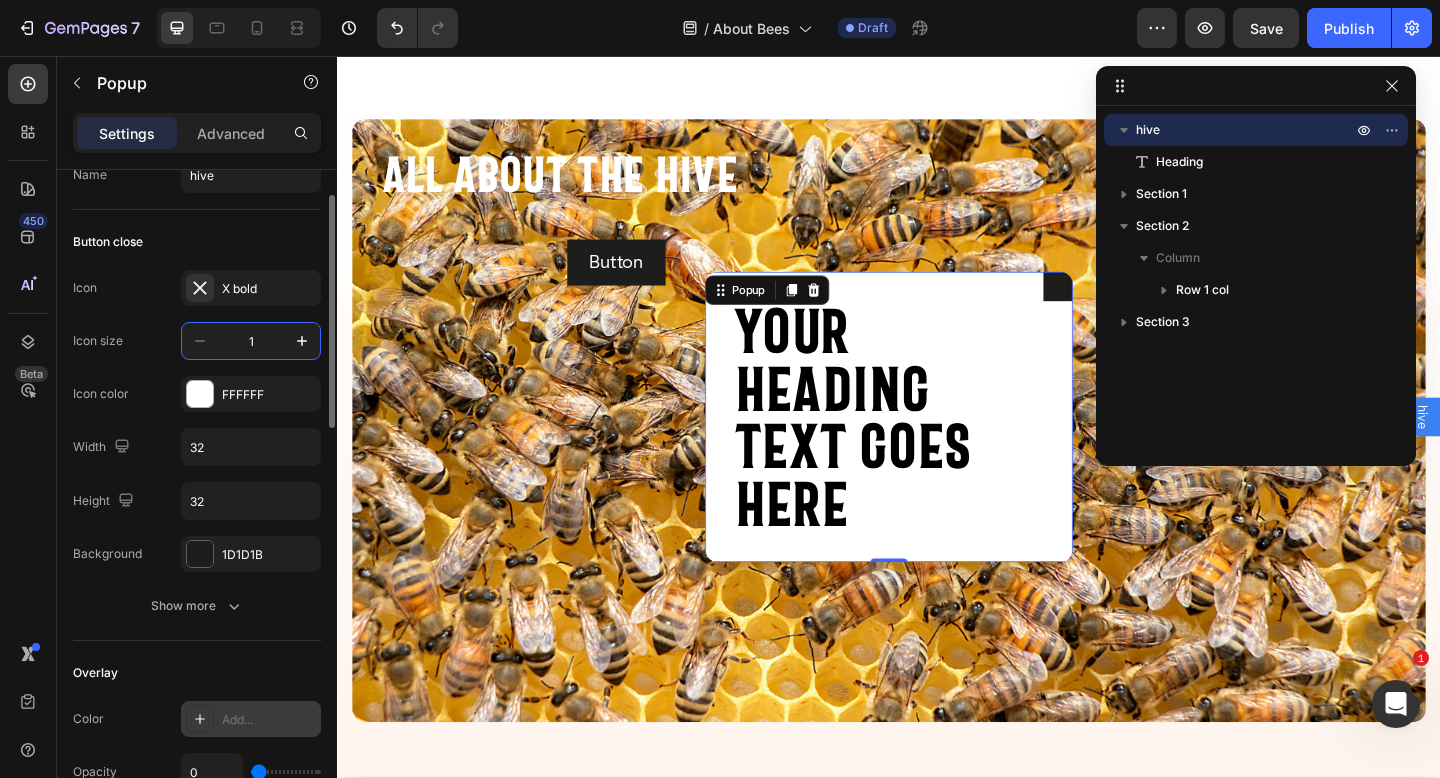 type on "1" 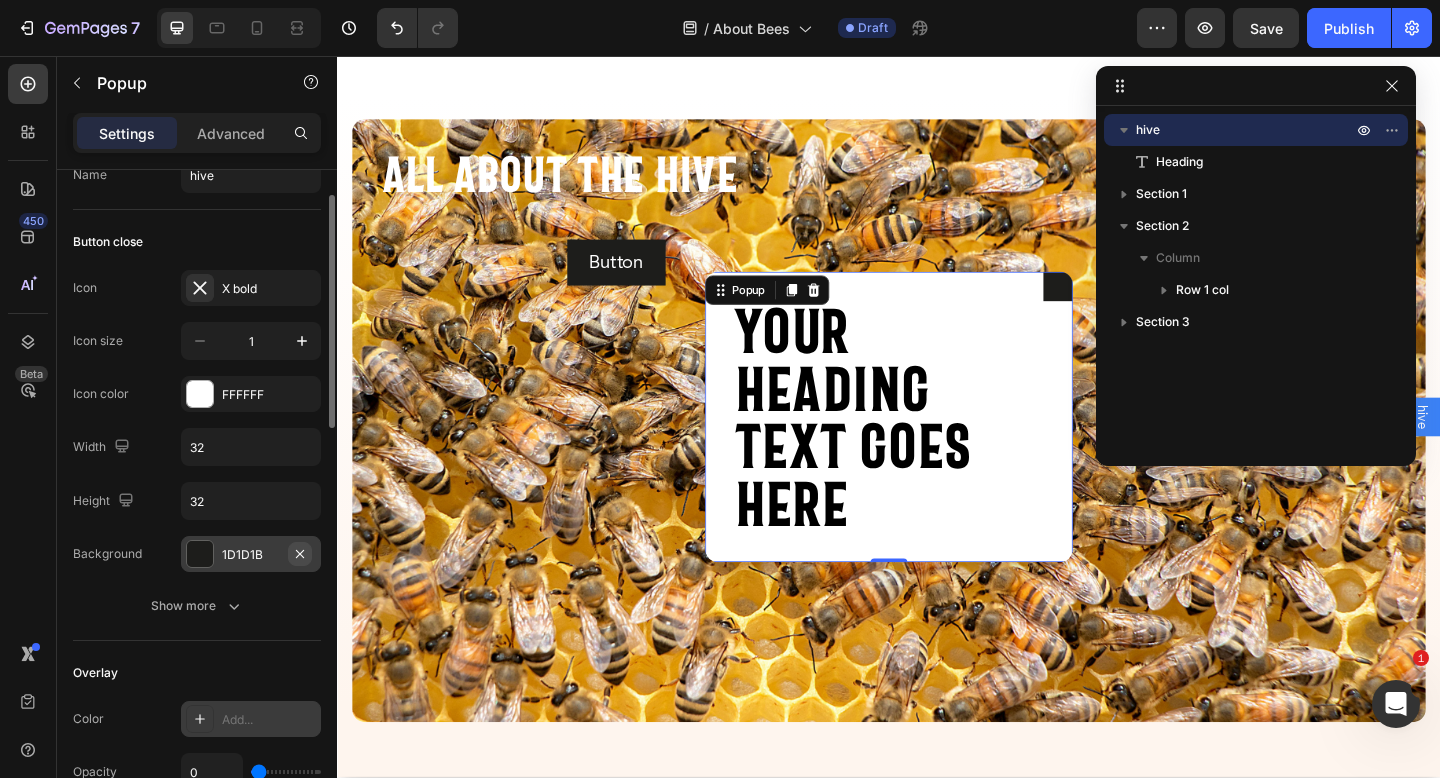 click 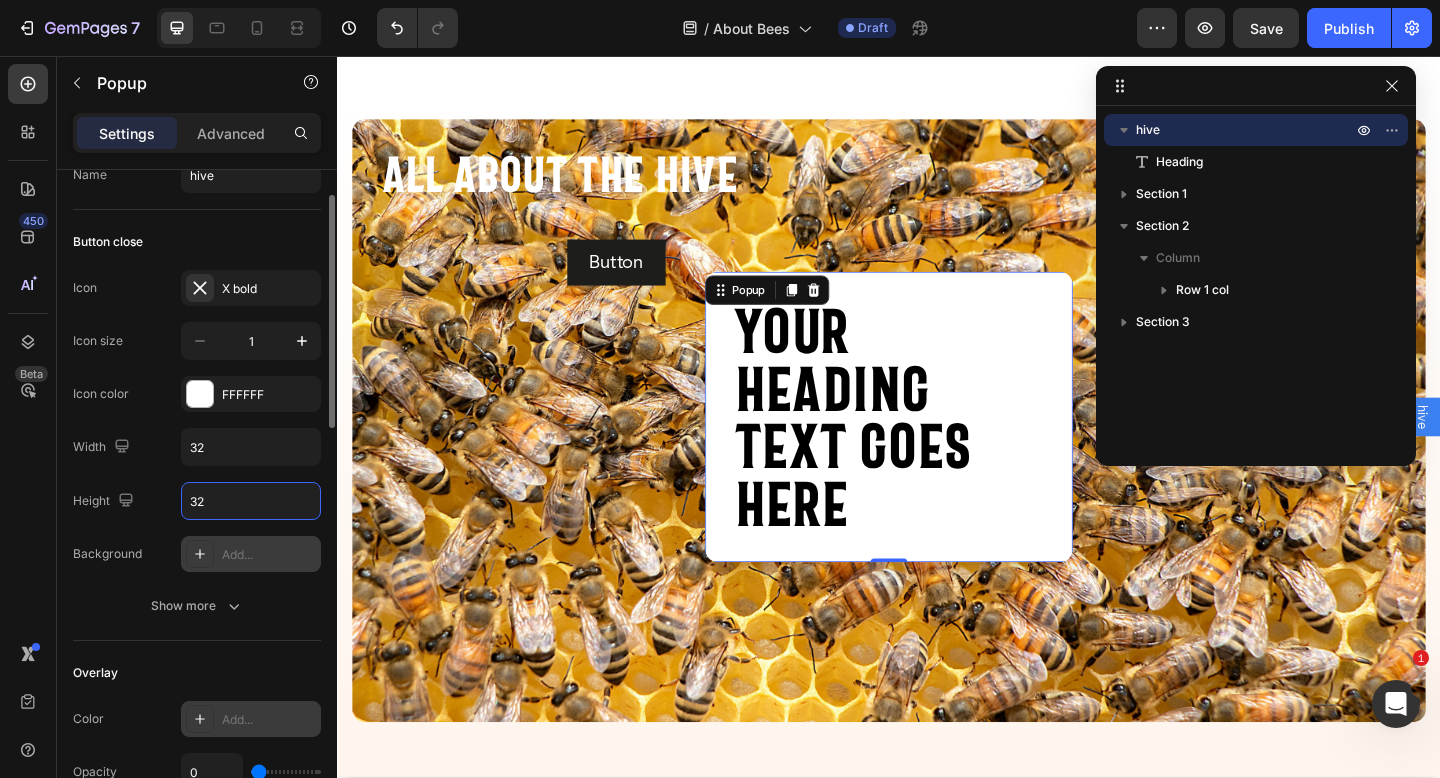 click on "32" at bounding box center [251, 501] 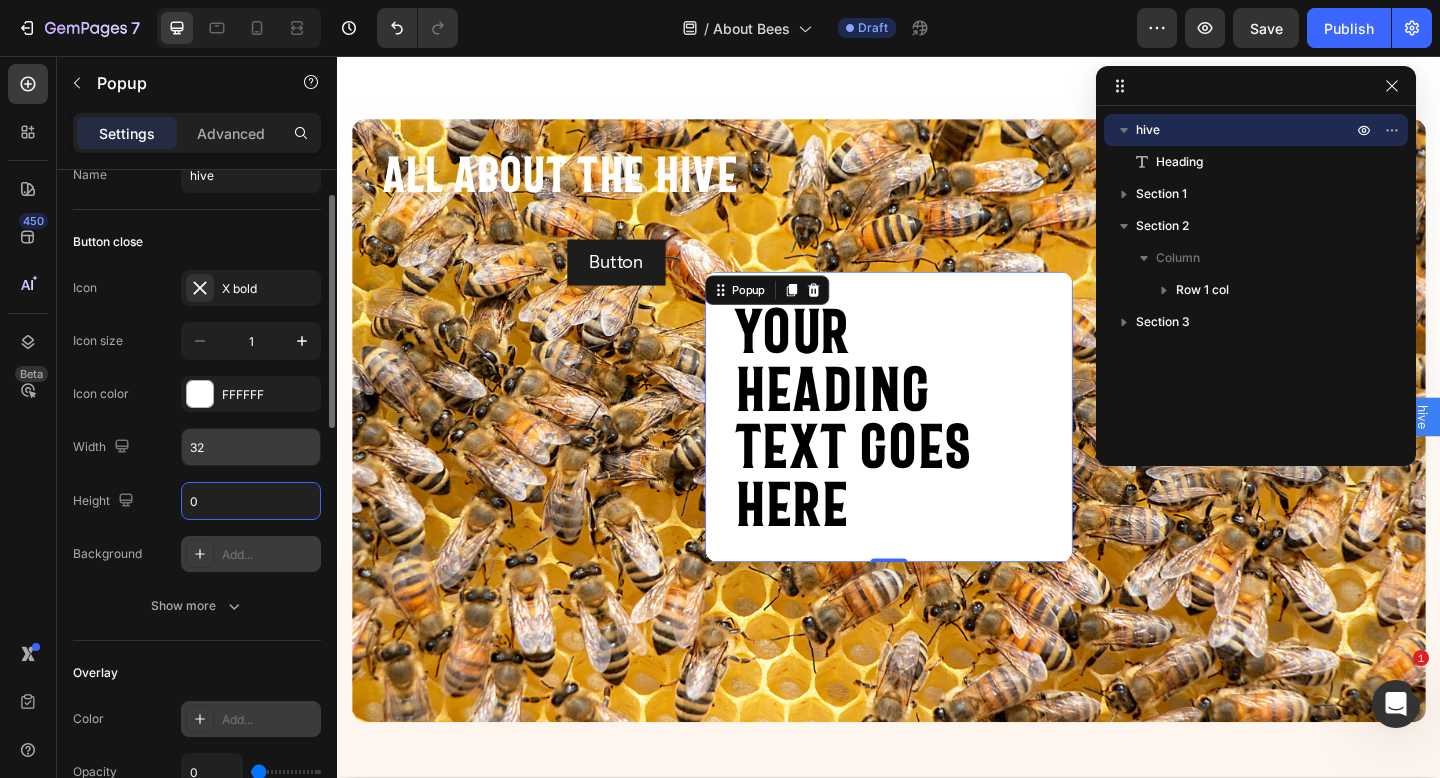 type on "0" 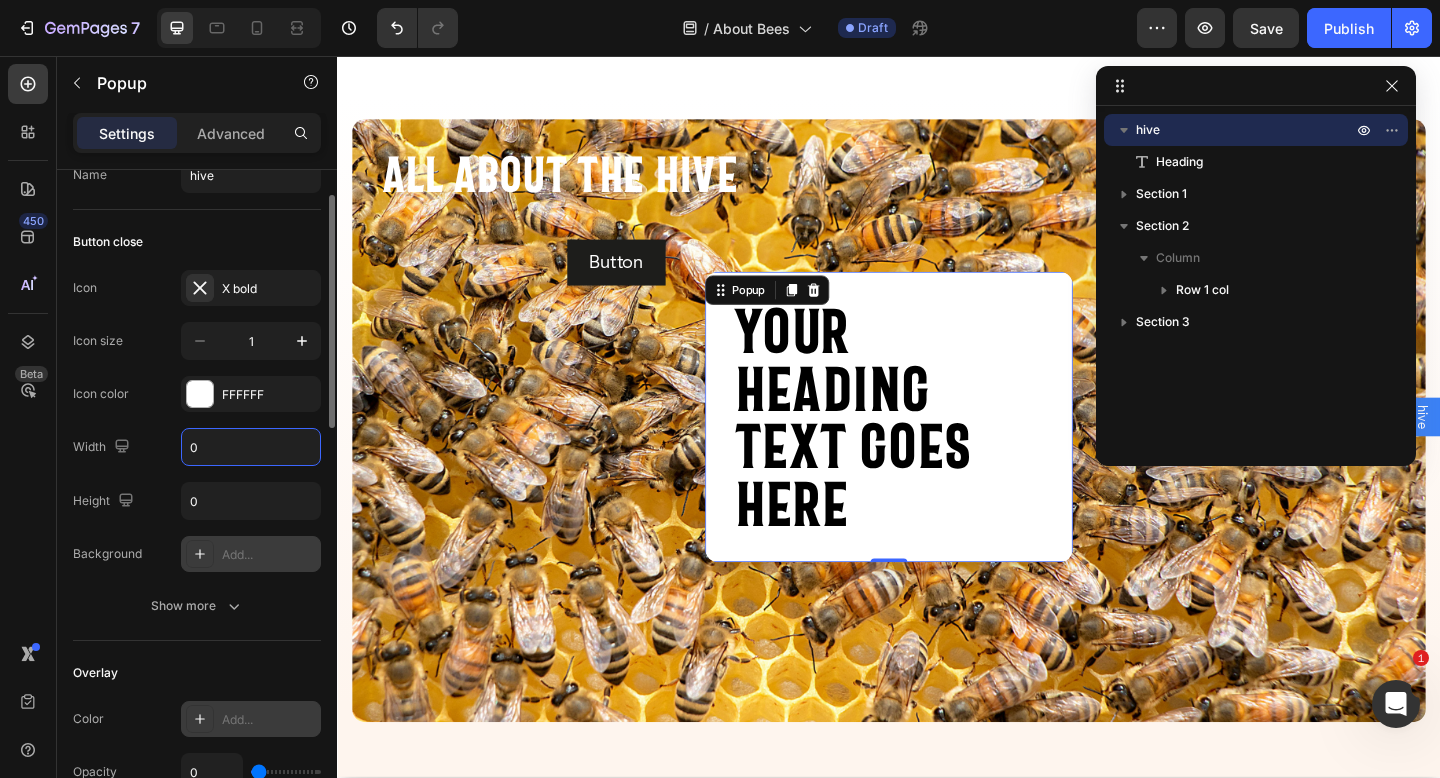 type on "0" 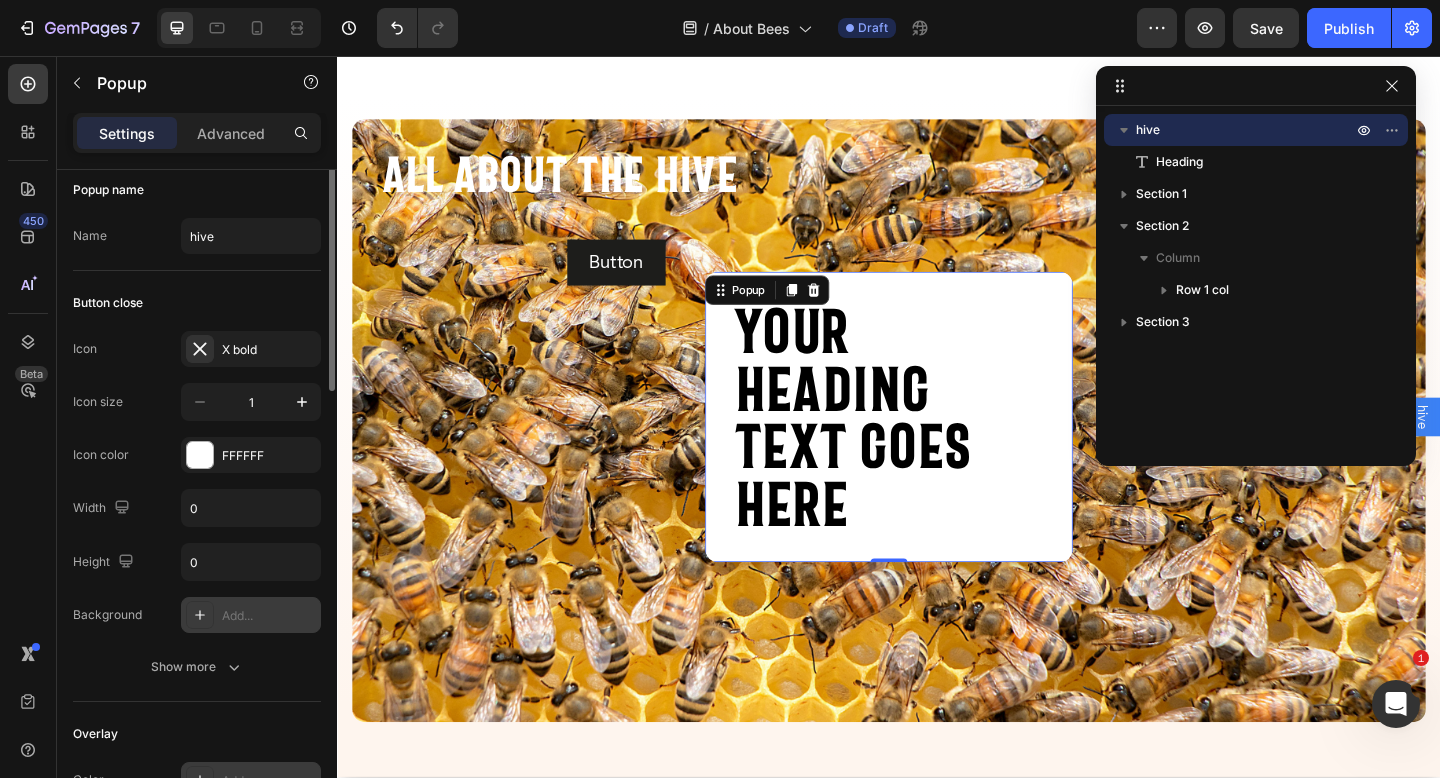 scroll, scrollTop: 0, scrollLeft: 0, axis: both 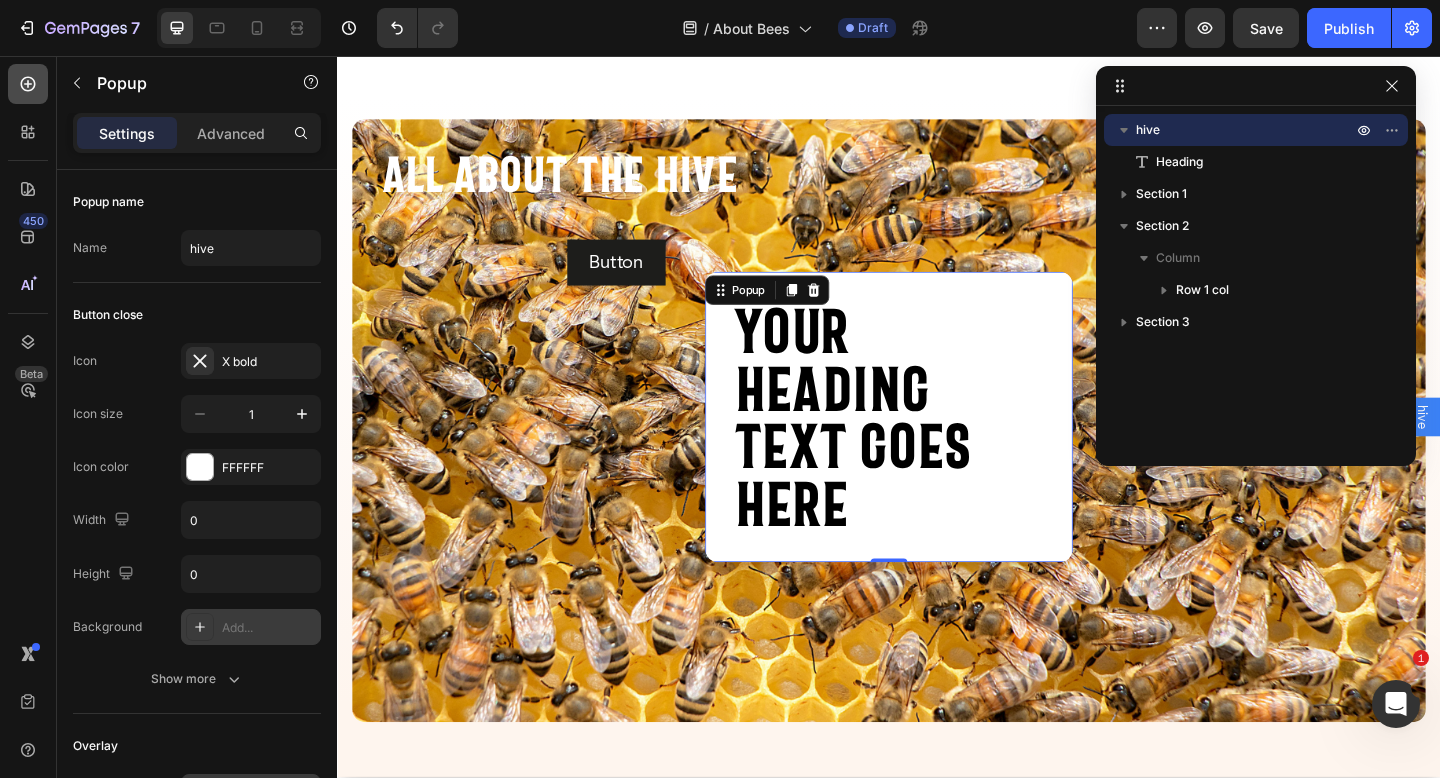 click 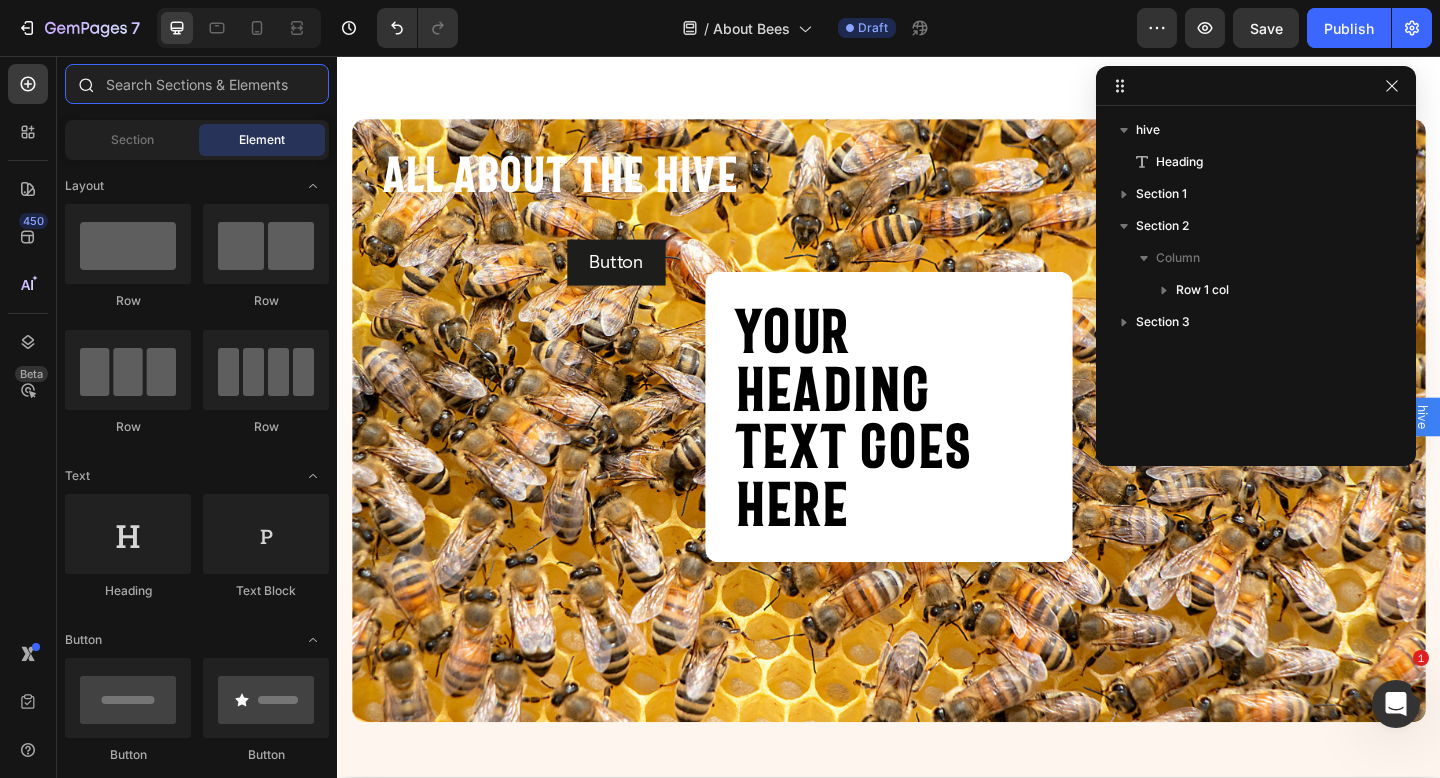 click at bounding box center [197, 84] 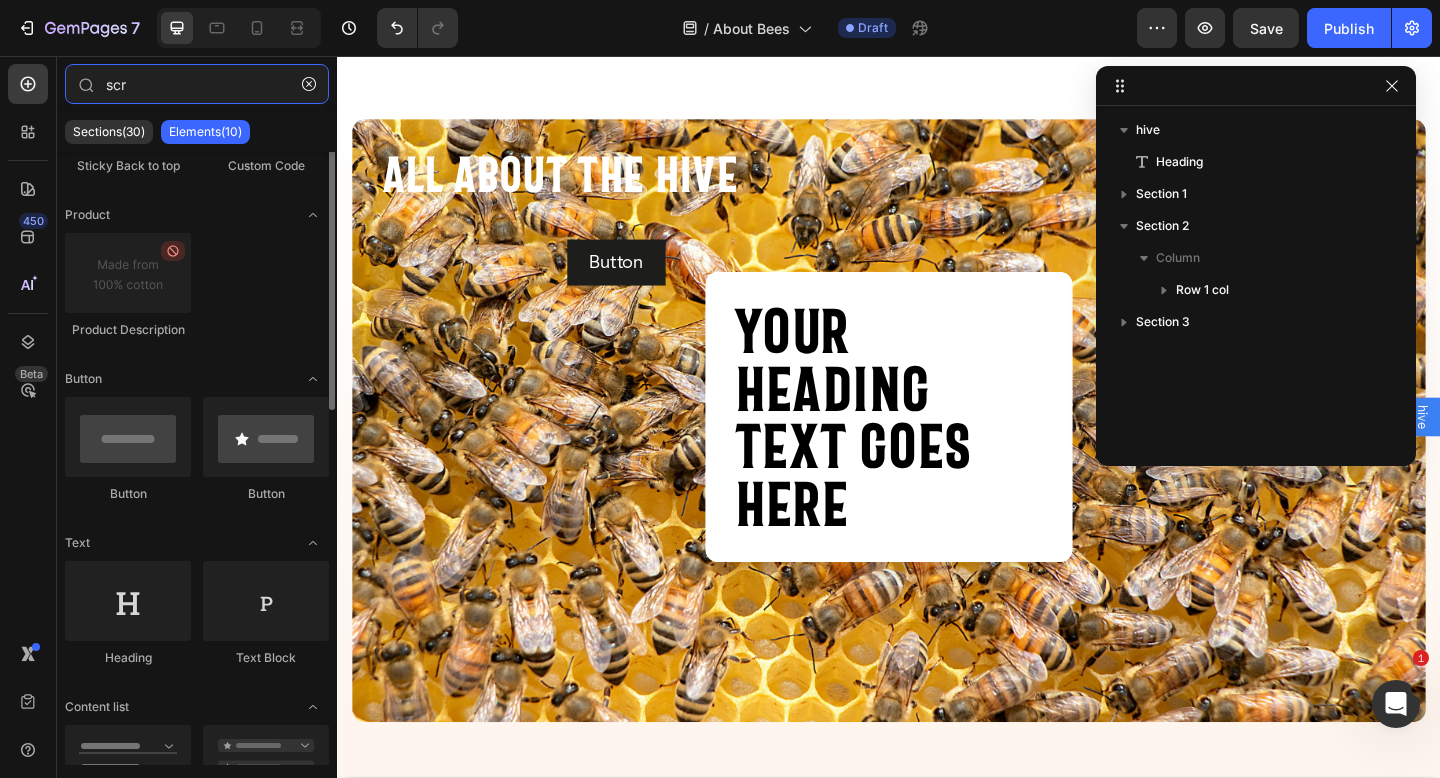 scroll, scrollTop: 0, scrollLeft: 0, axis: both 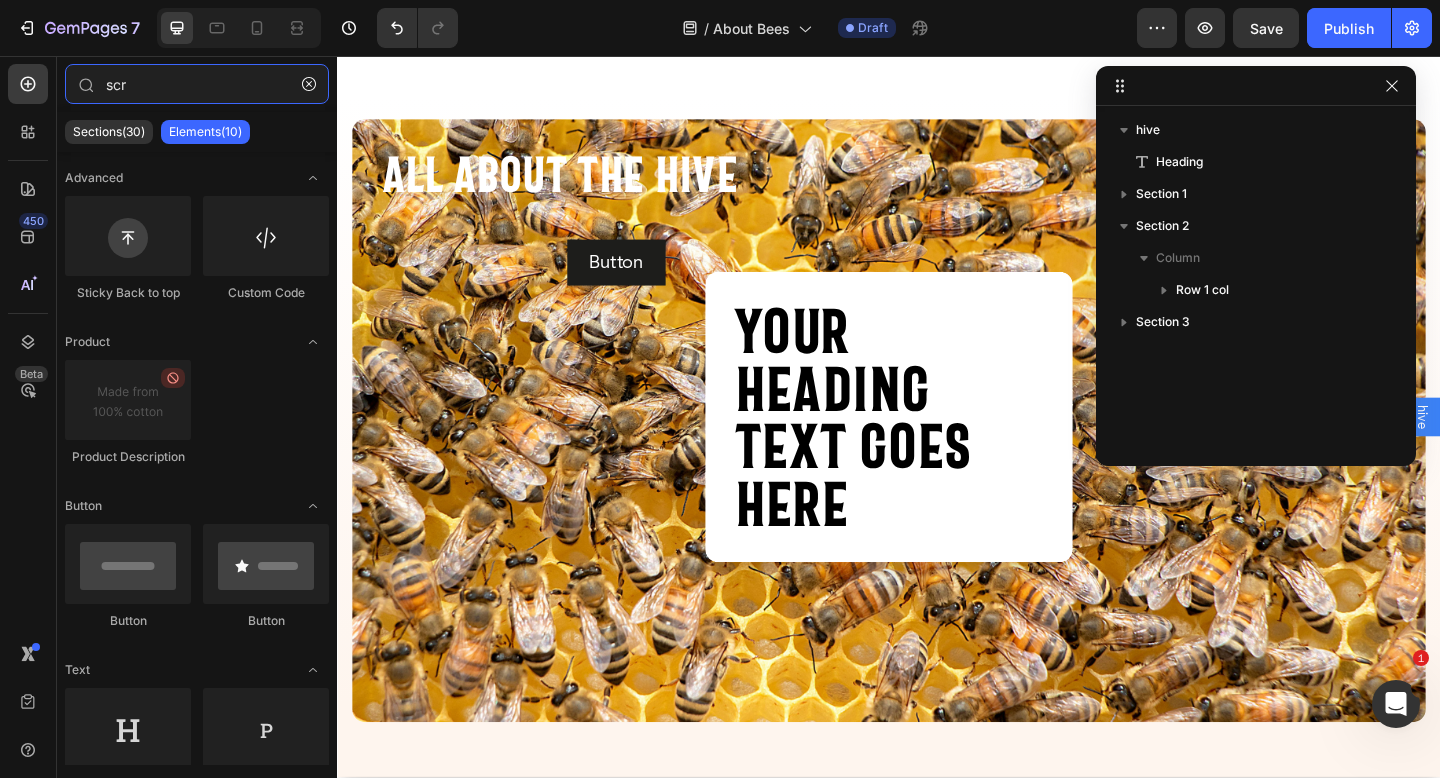 type on "scr" 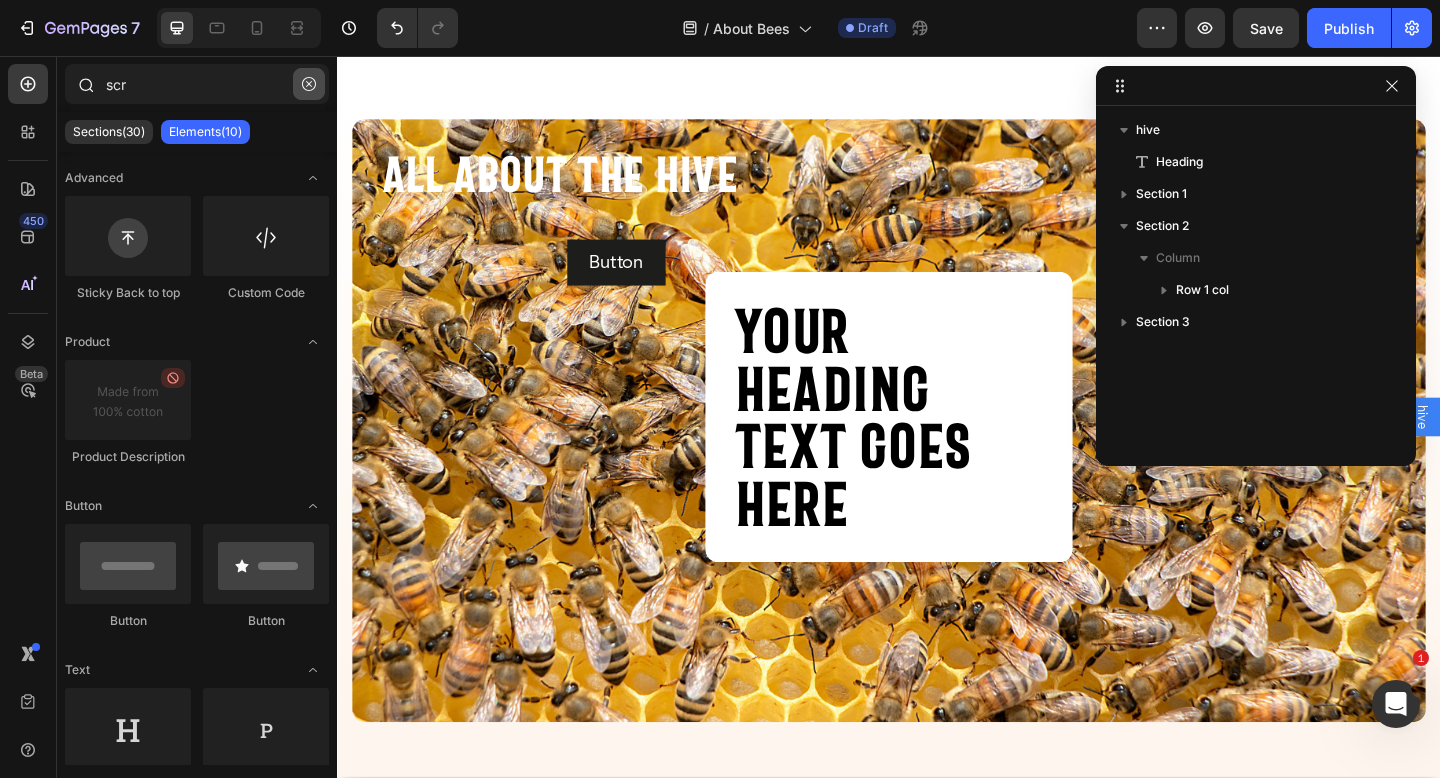 click 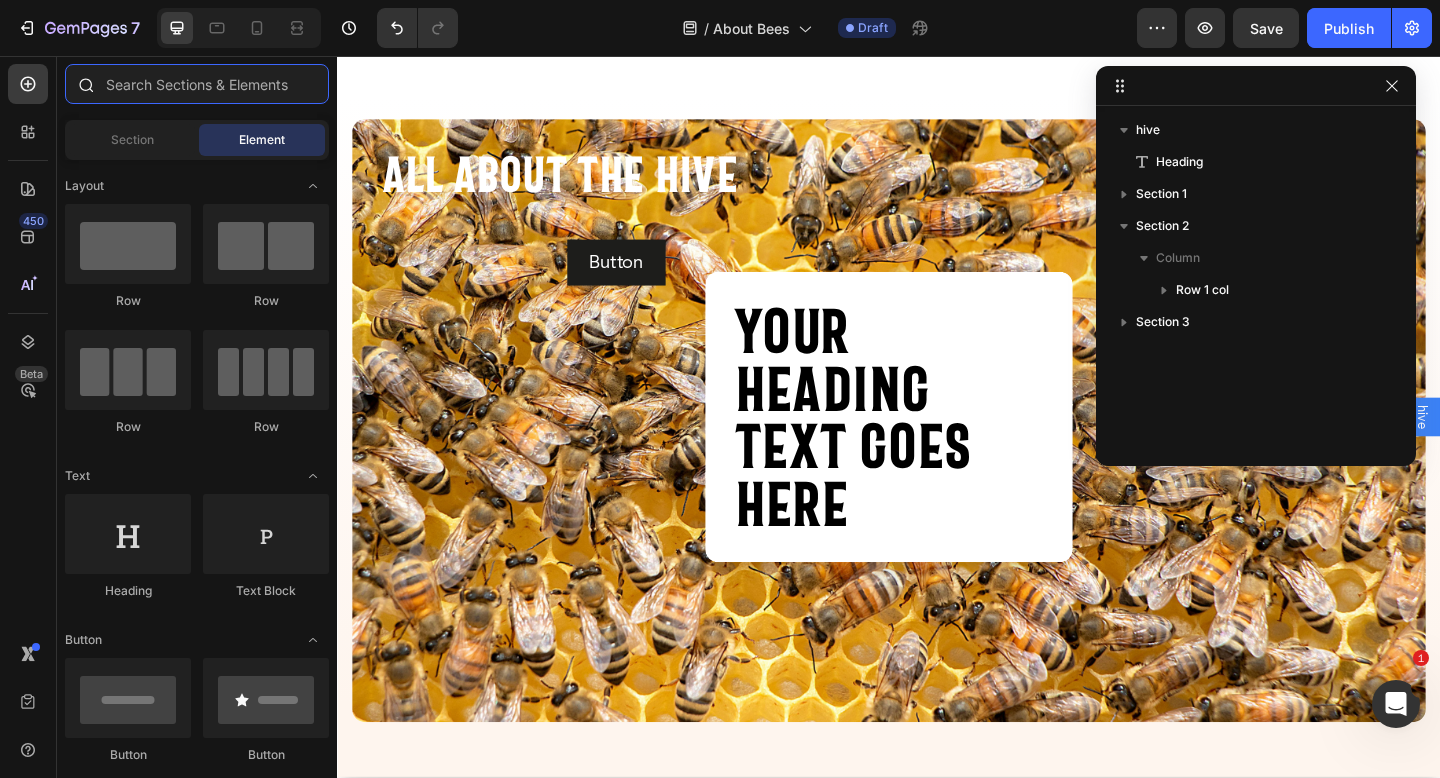 click at bounding box center [197, 84] 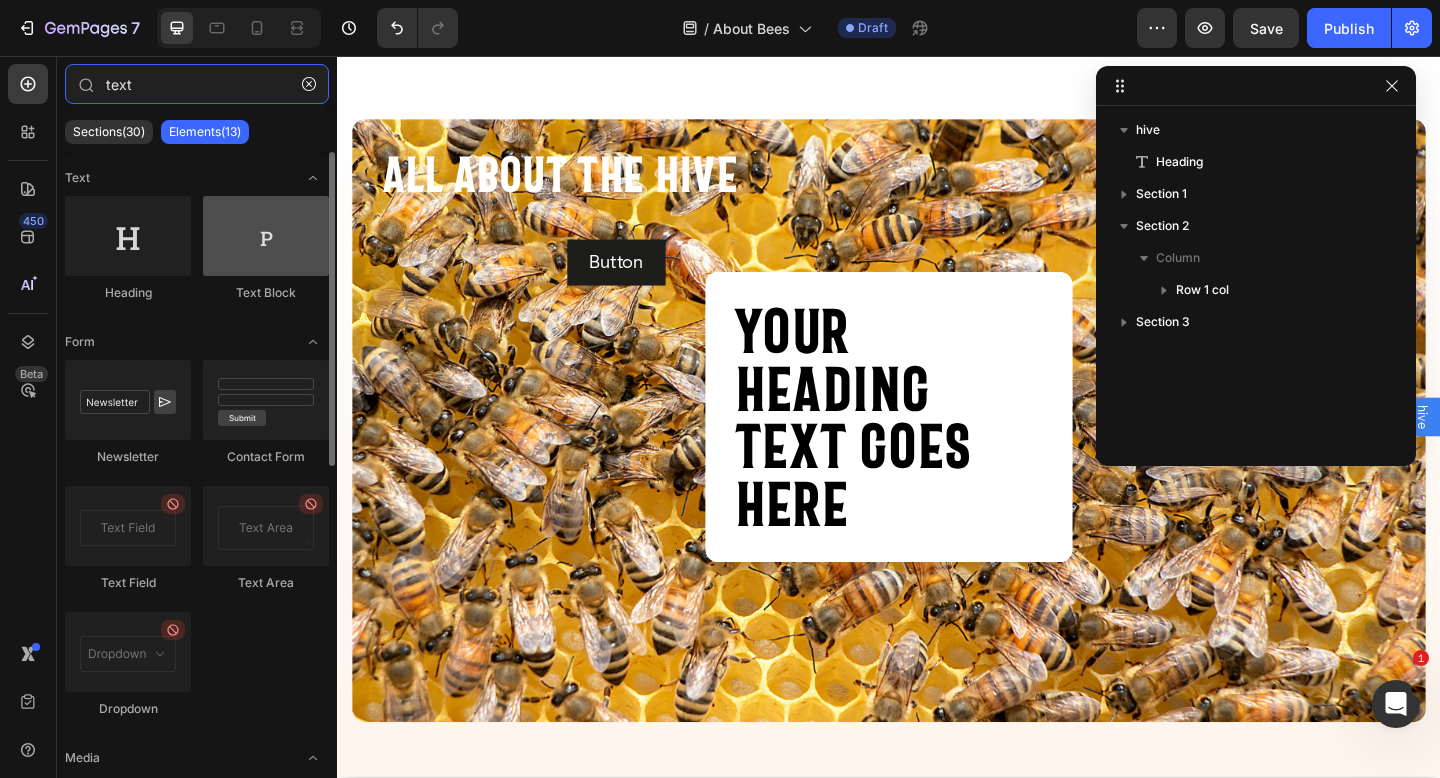 type on "text" 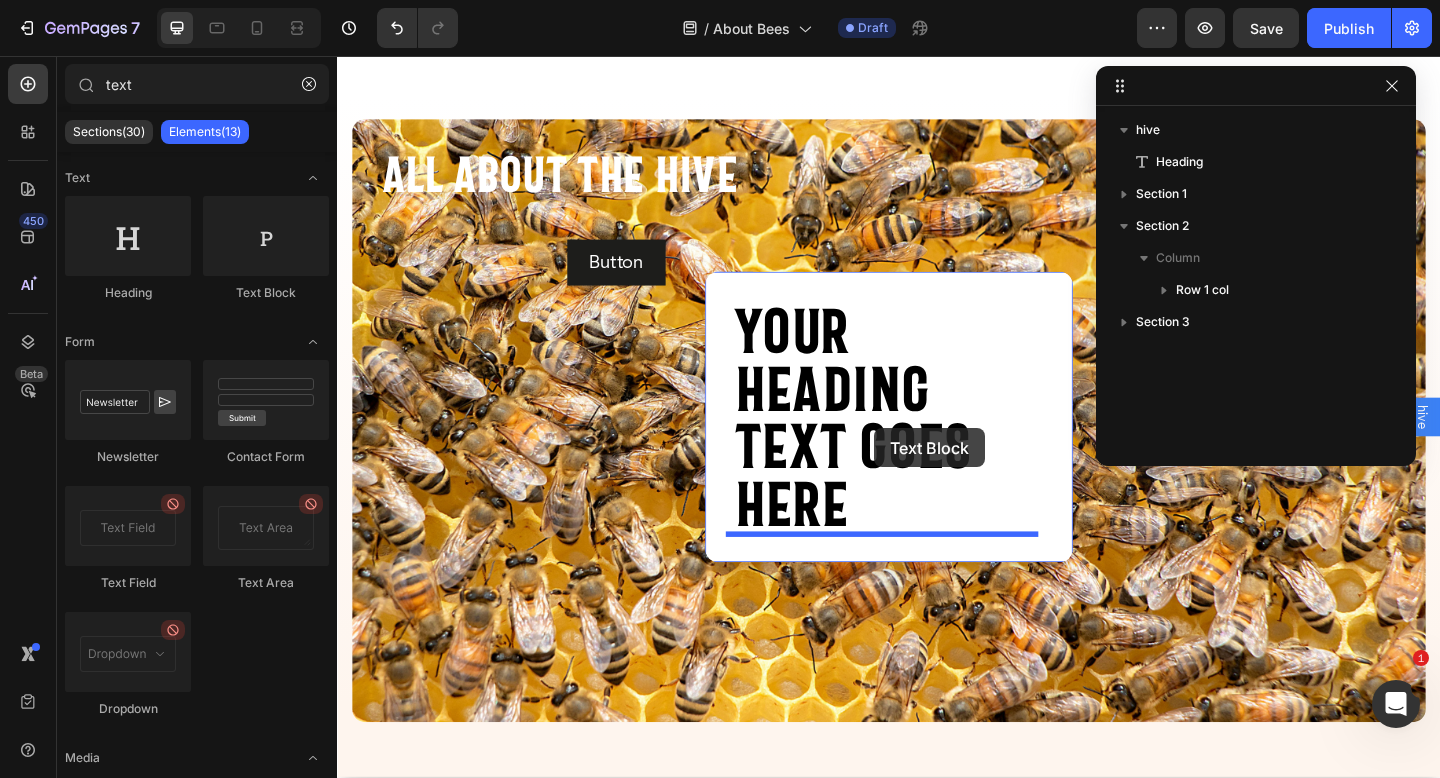 drag, startPoint x: 598, startPoint y: 304, endPoint x: 921, endPoint y: 461, distance: 359.13507 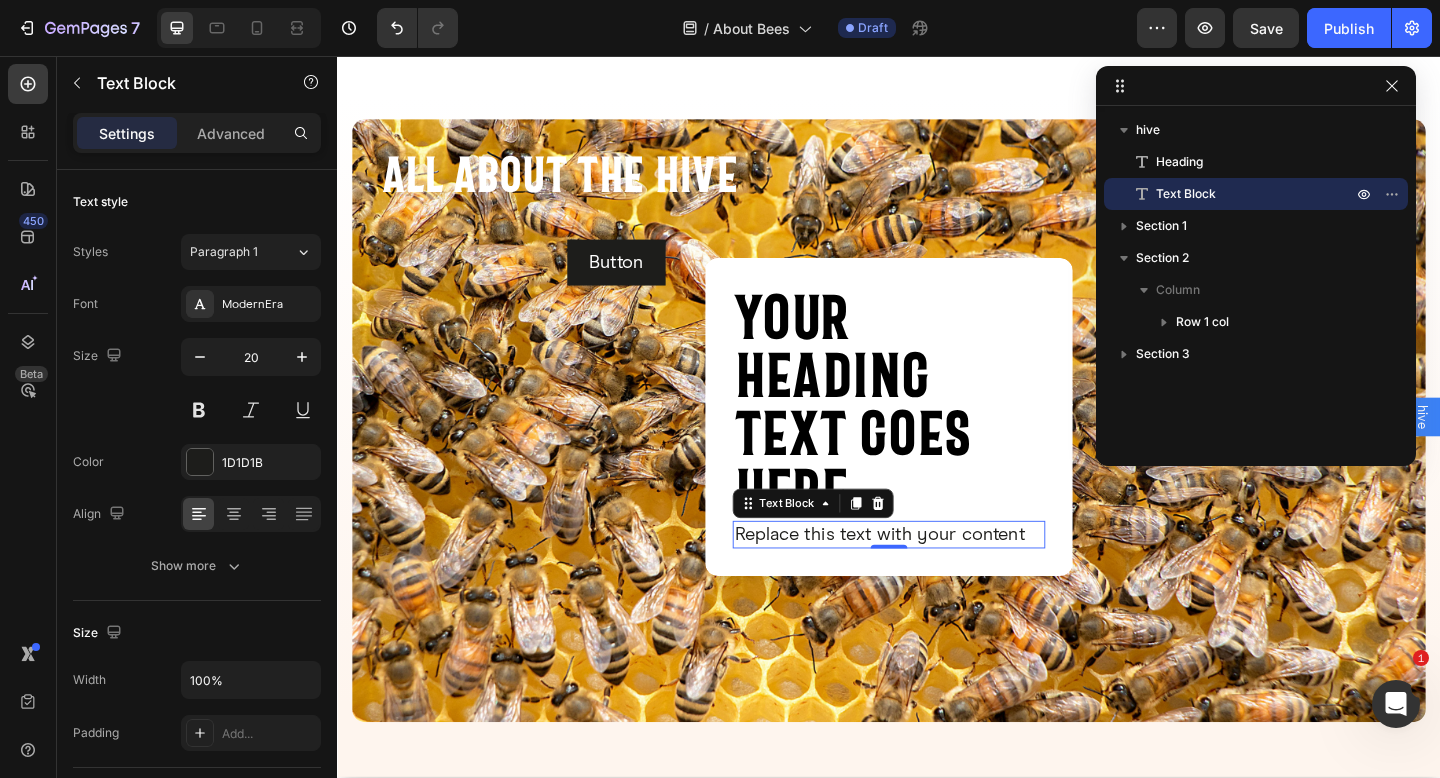 click on "Replace this text with your content" at bounding box center (937, 577) 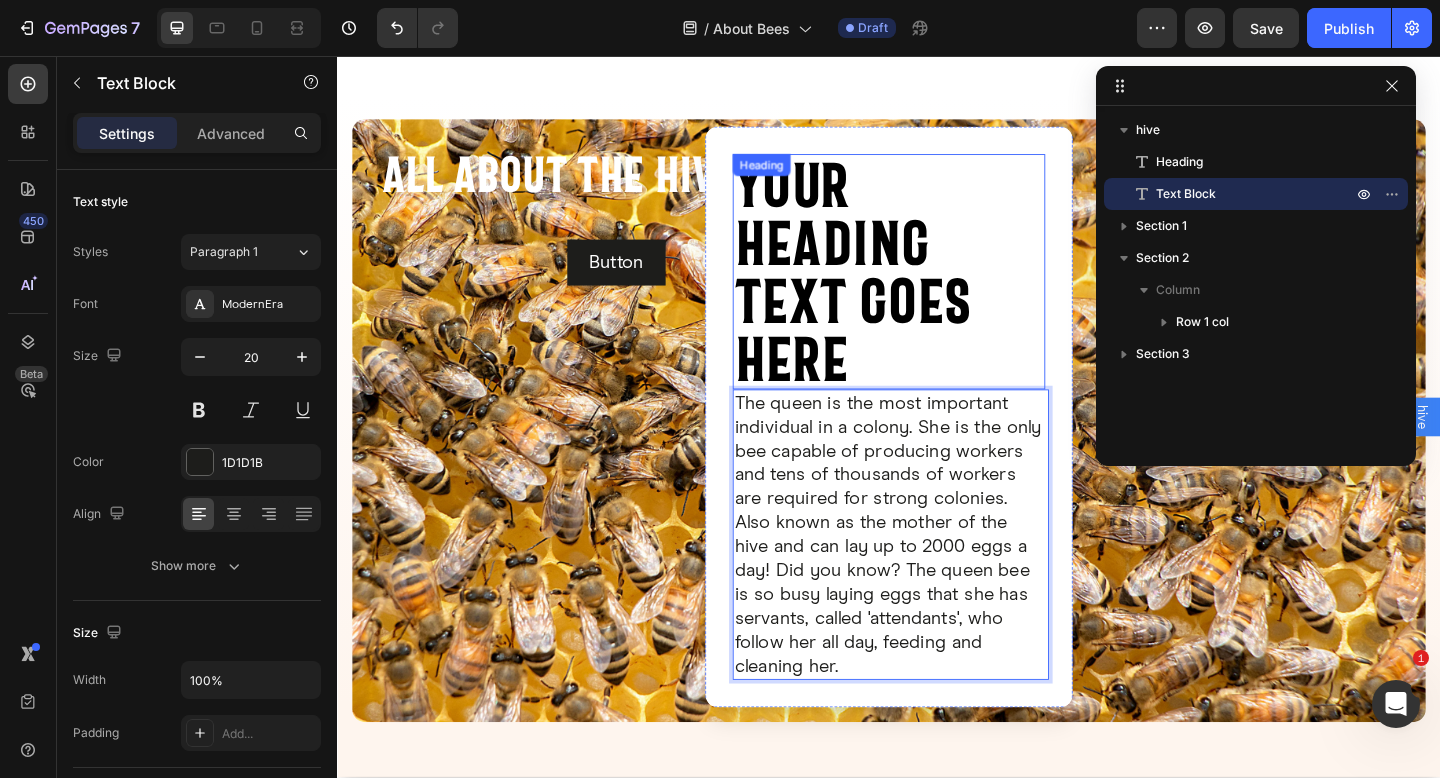 click on "Your heading text goes here" at bounding box center [937, 291] 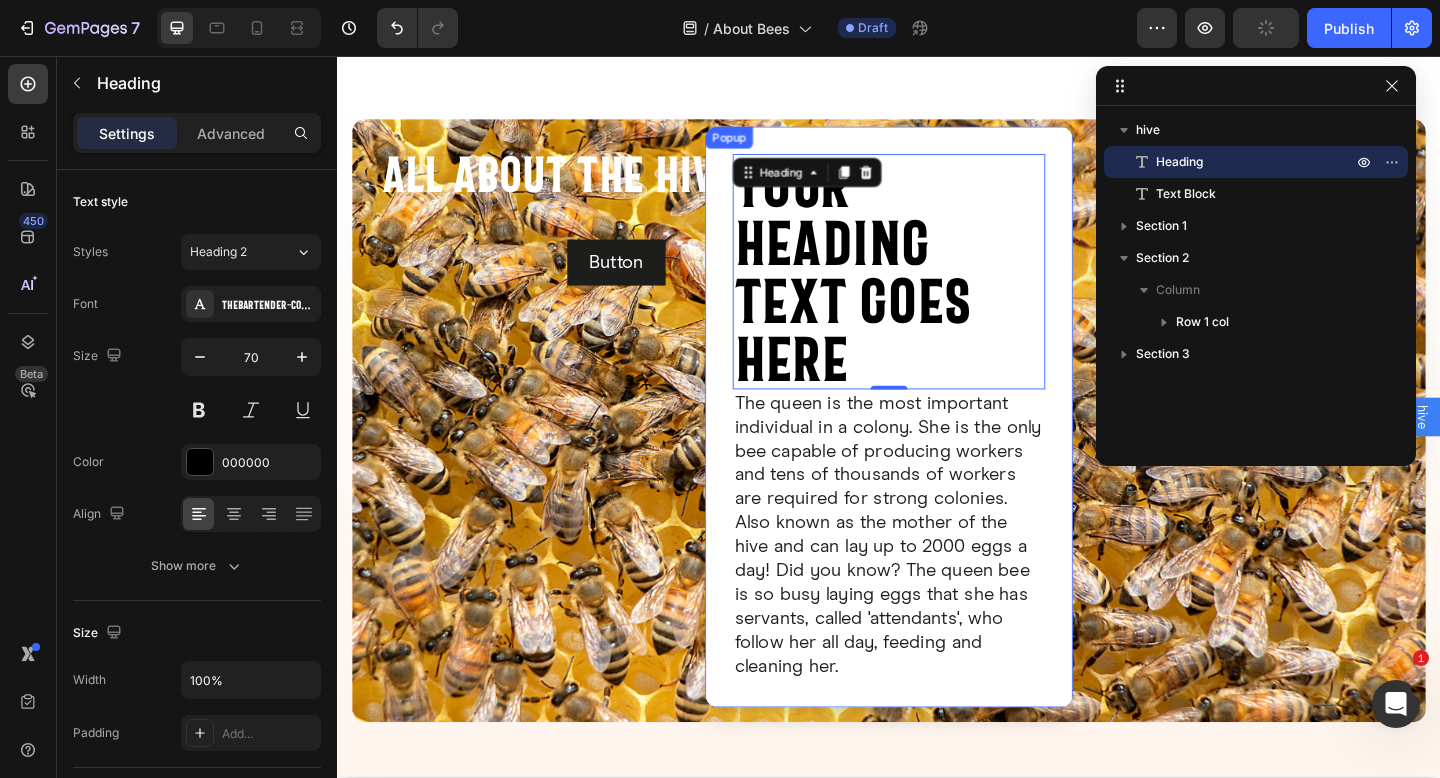 click on "Your heading text goes here" at bounding box center [937, 291] 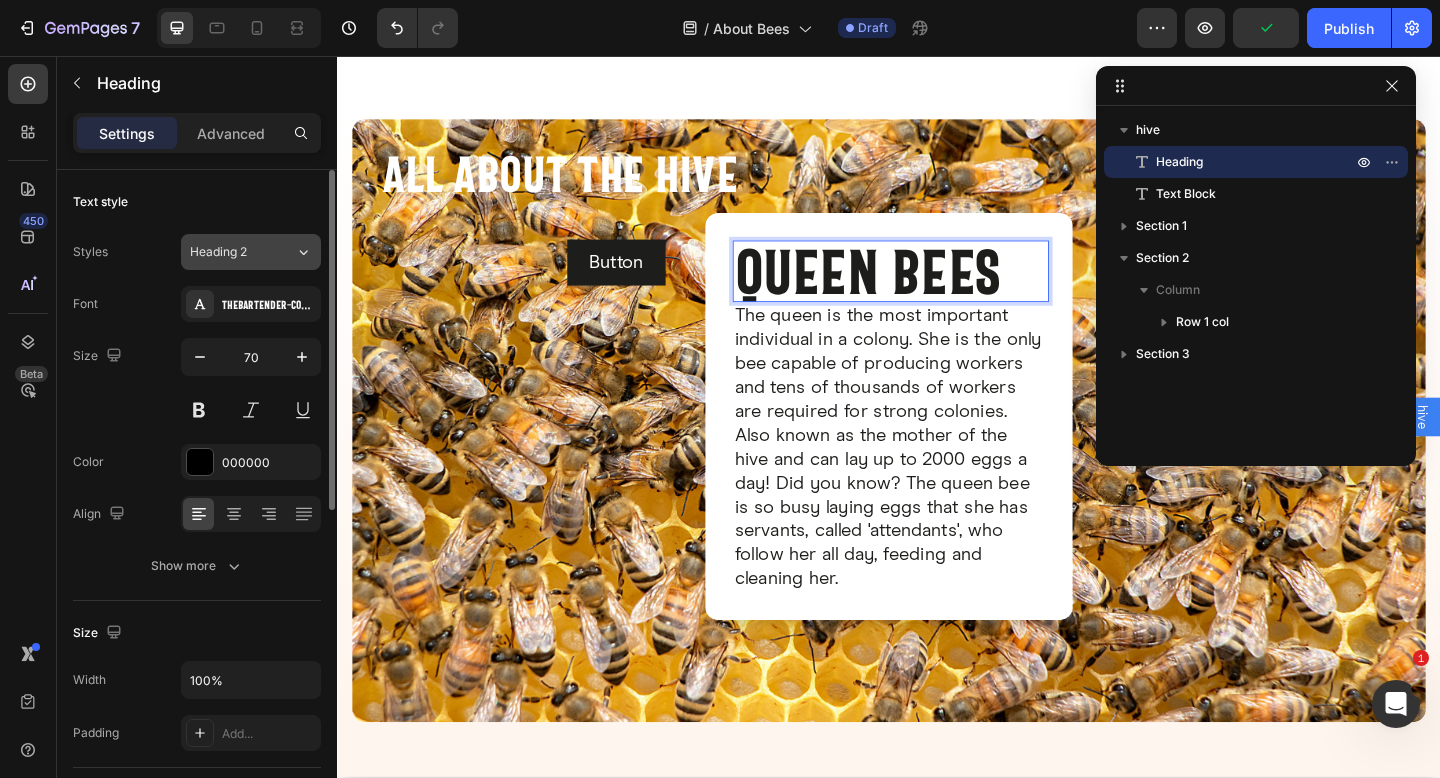 click on "Heading 2" at bounding box center [230, 252] 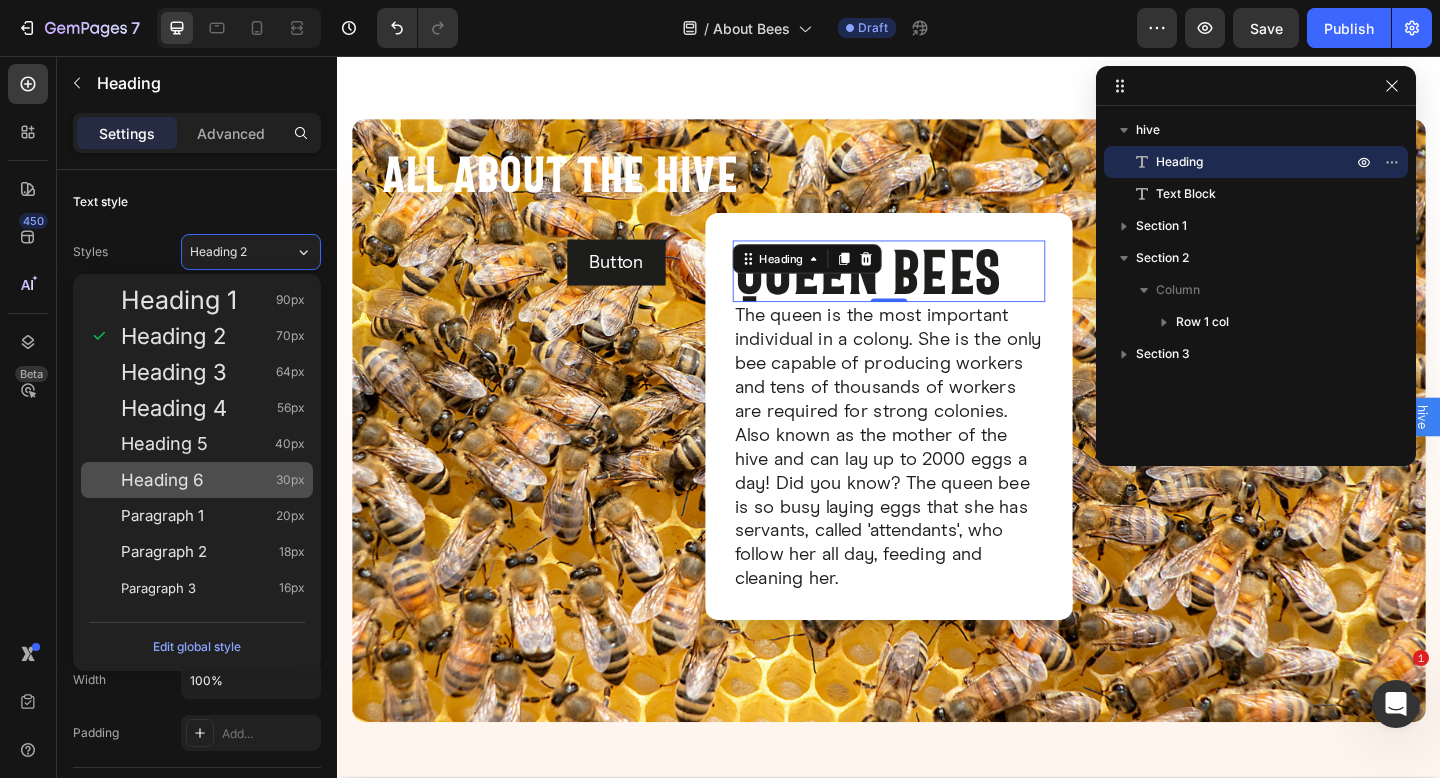 click on "Heading 6 30px" at bounding box center (213, 480) 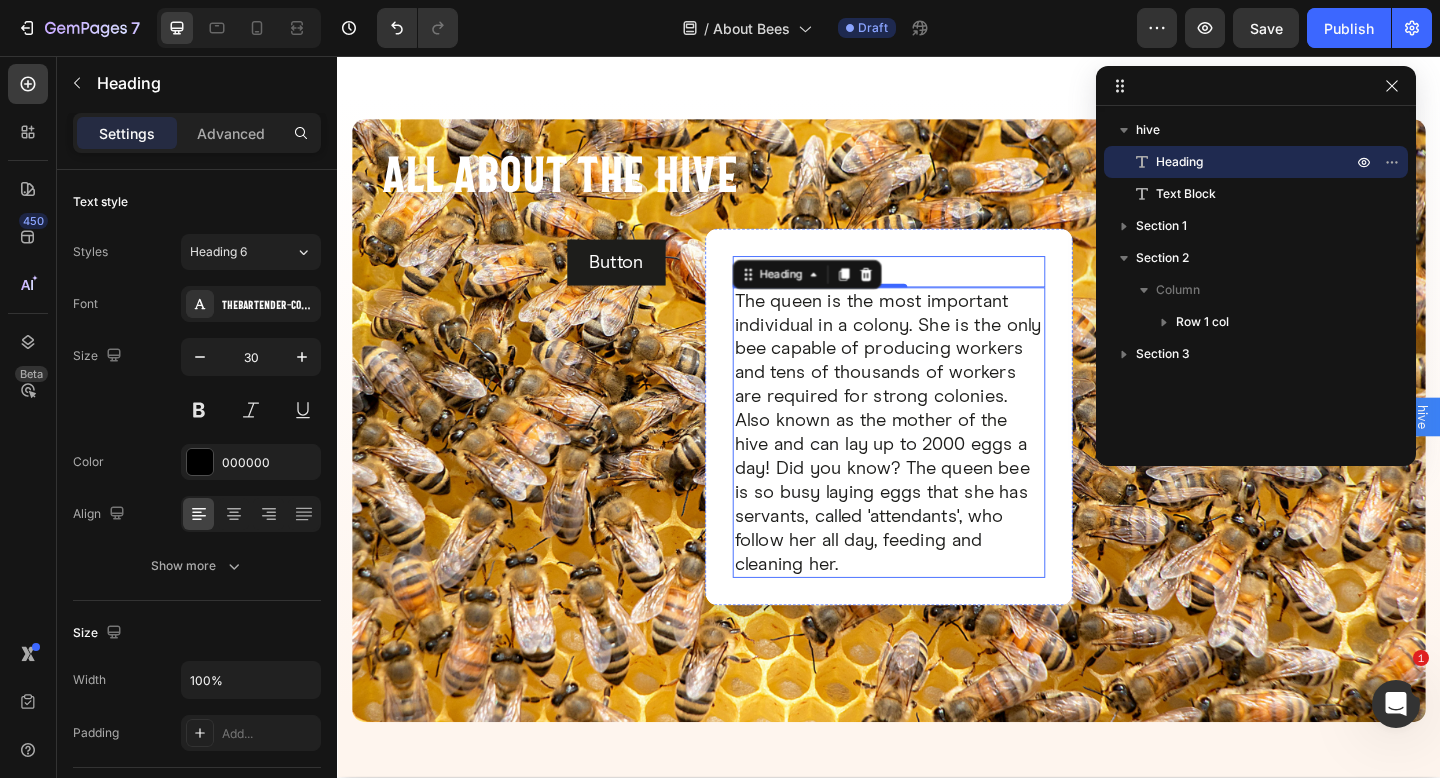 click on "The queen is the most important individual in a colony. She is the only bee capable of producing workers and tens of thousands of workers are required for strong colonies. Also known as the mother of the hive and can lay up to 2000 eggs a day! Did you know? The queen bee is so busy laying eggs that she has servants, called 'attendants', who follow her all day, feeding and cleaning her." at bounding box center (937, 466) 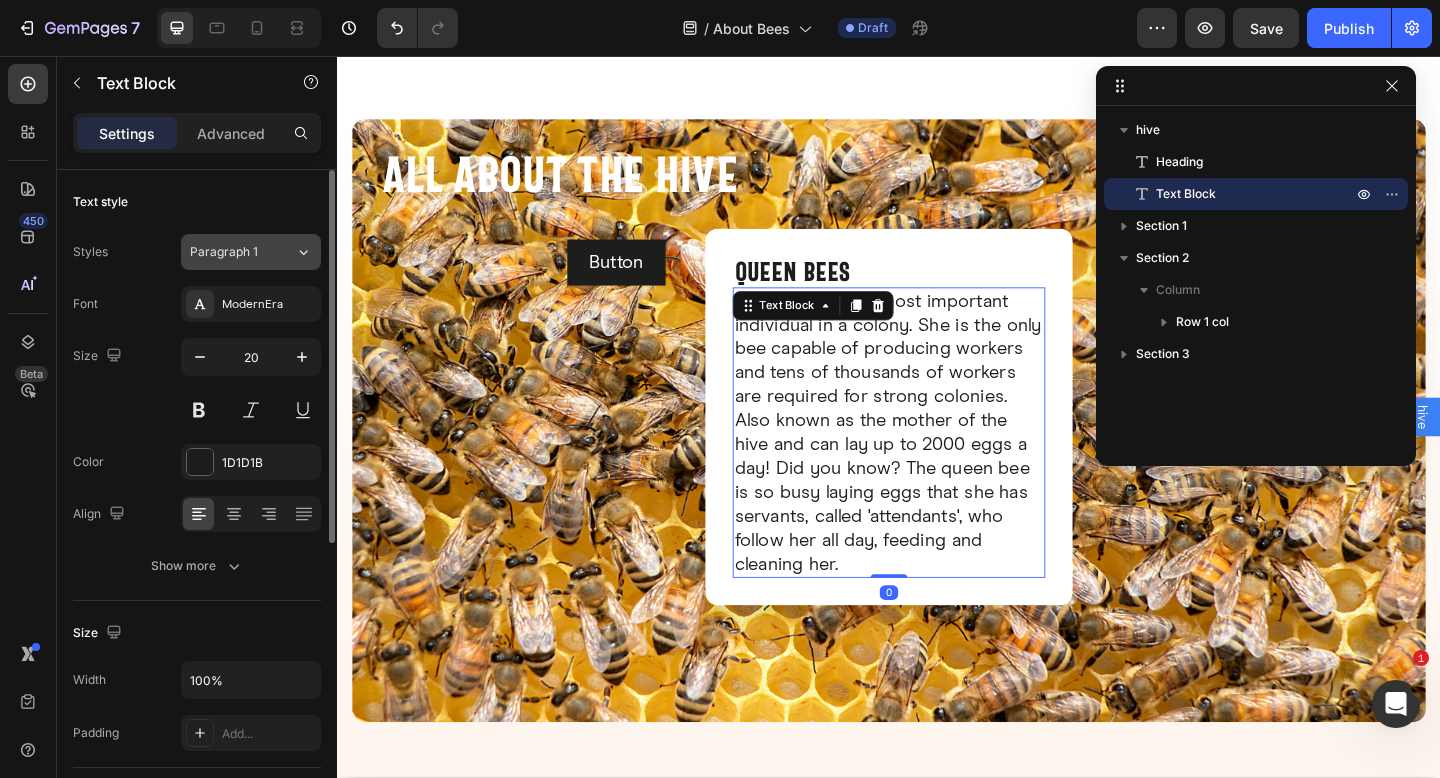click on "Paragraph 1" at bounding box center (230, 252) 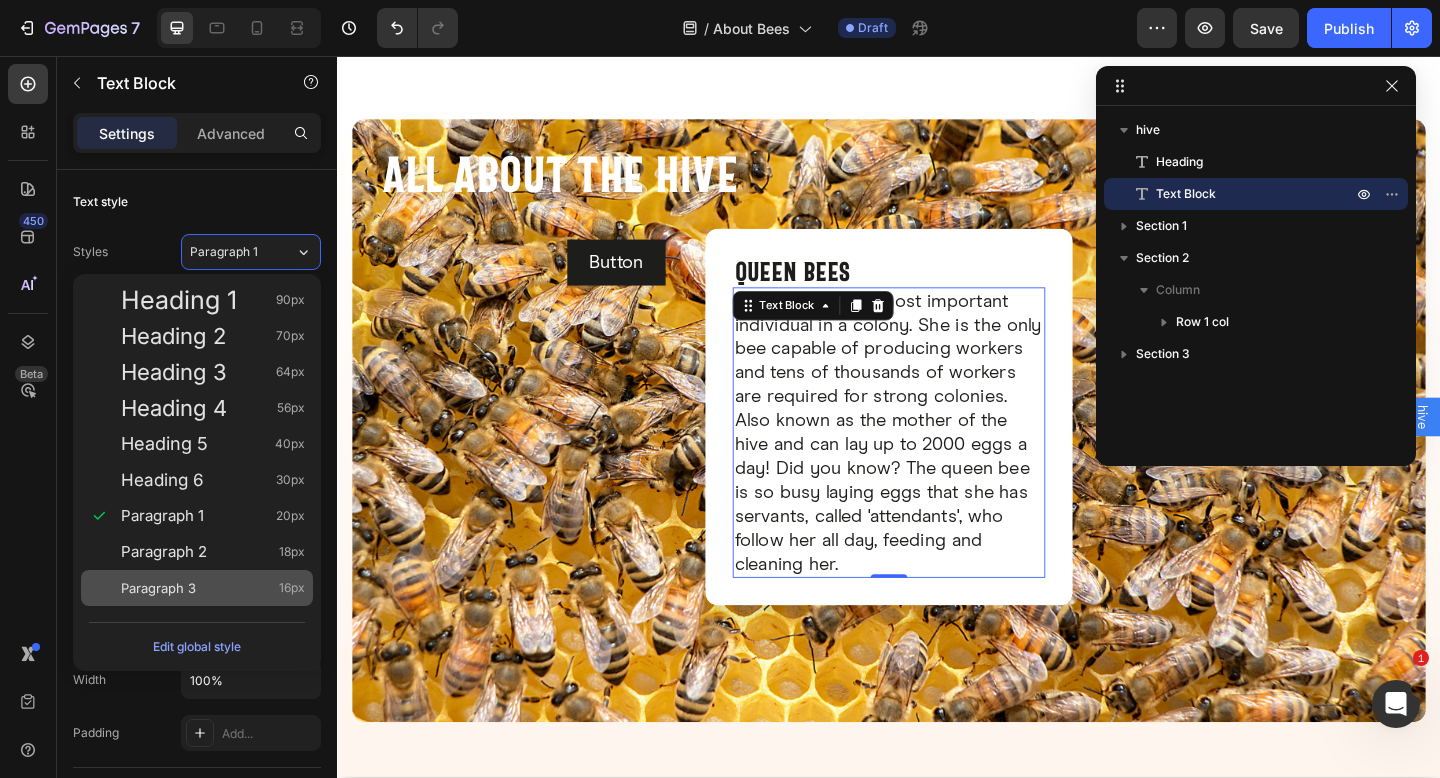 click on "Paragraph 3 16px" at bounding box center [213, 588] 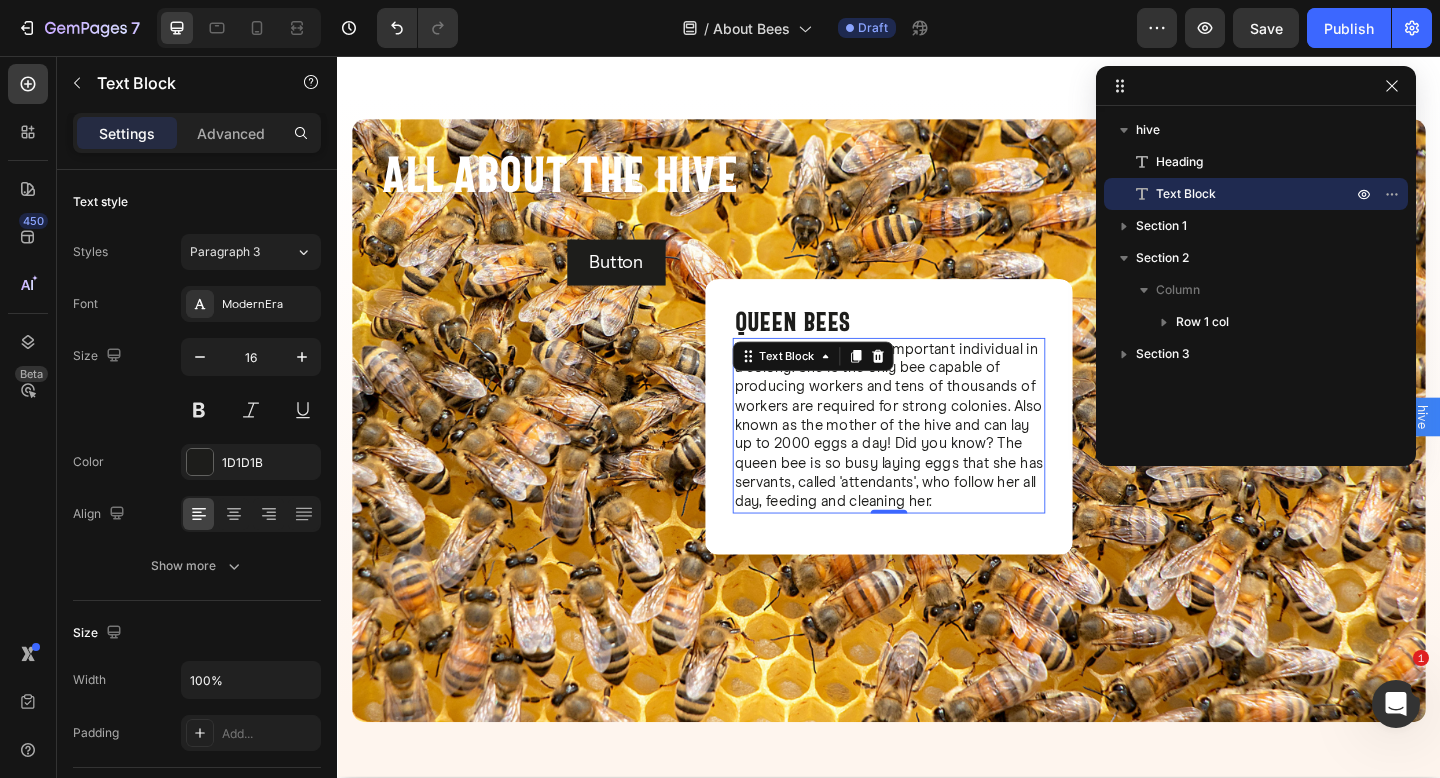 click on "450 Beta" at bounding box center [28, 417] 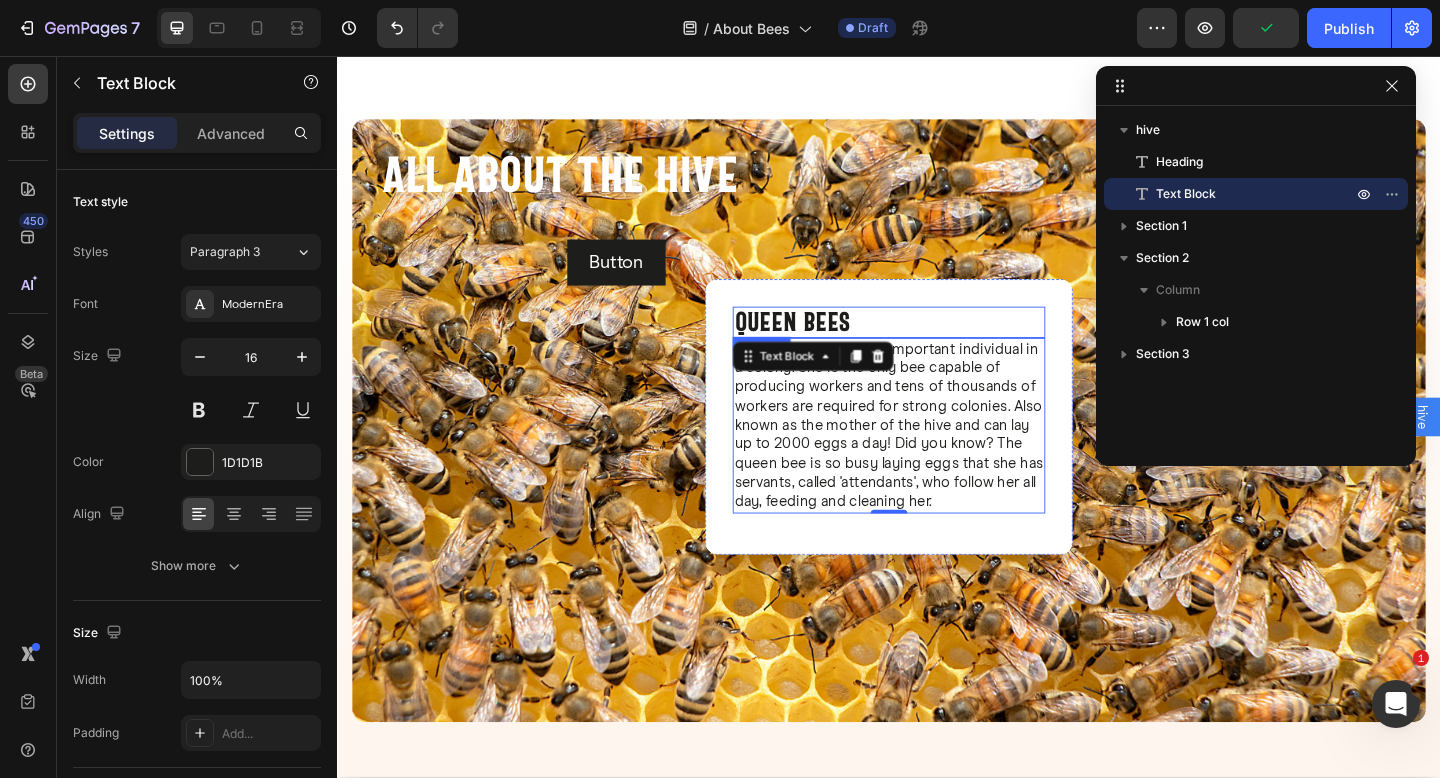 click on "⁠⁠⁠⁠⁠⁠⁠ Queen Bees" at bounding box center (937, 346) 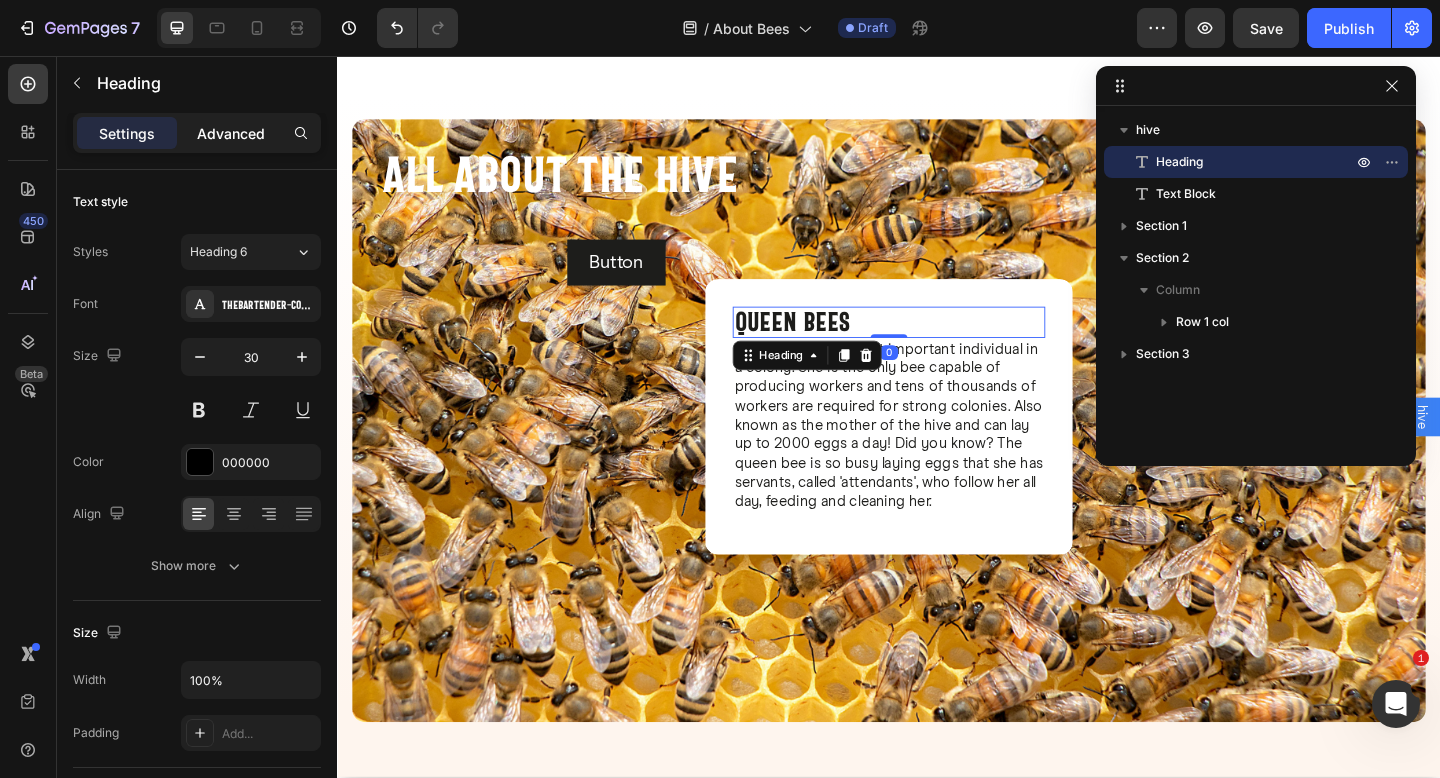click on "Advanced" 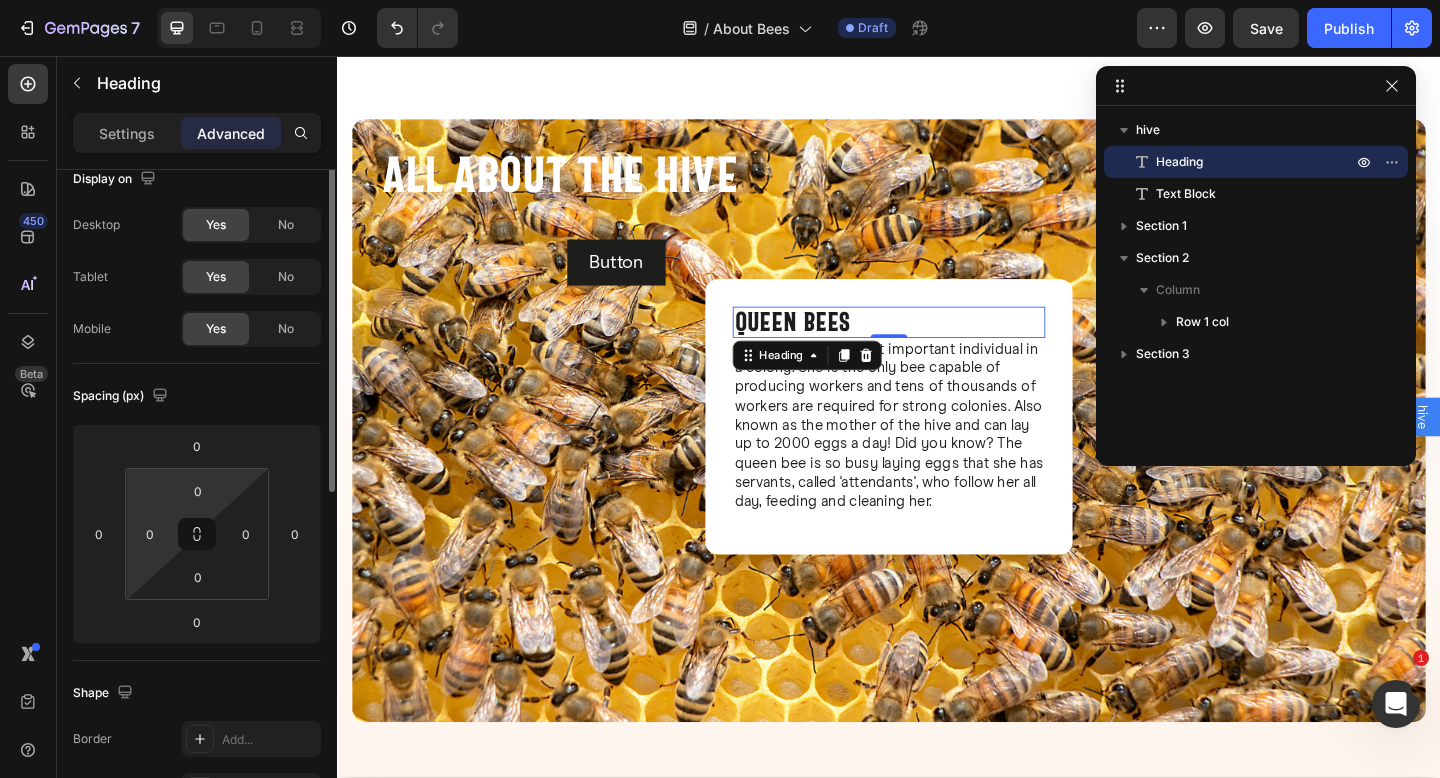 scroll, scrollTop: 126, scrollLeft: 0, axis: vertical 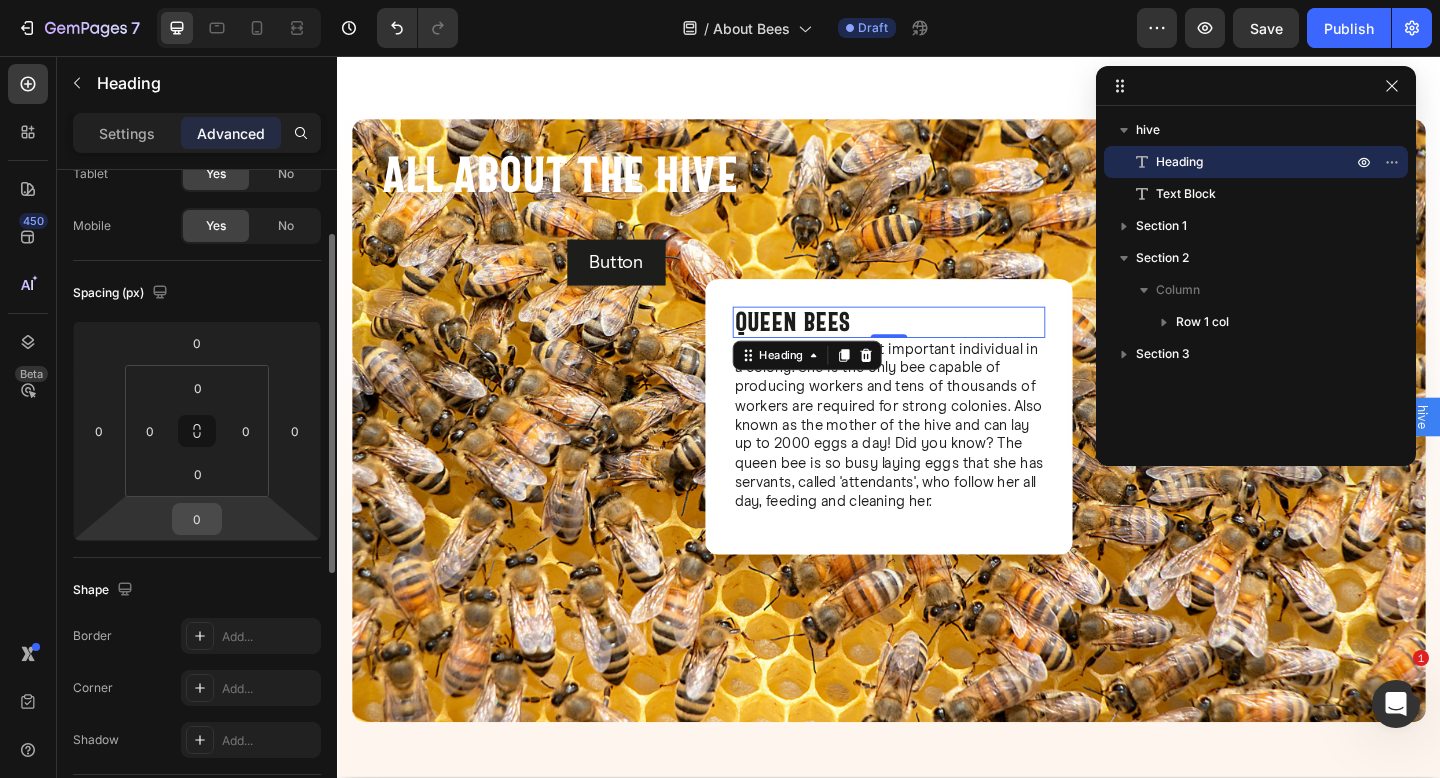 click on "0" at bounding box center [197, 519] 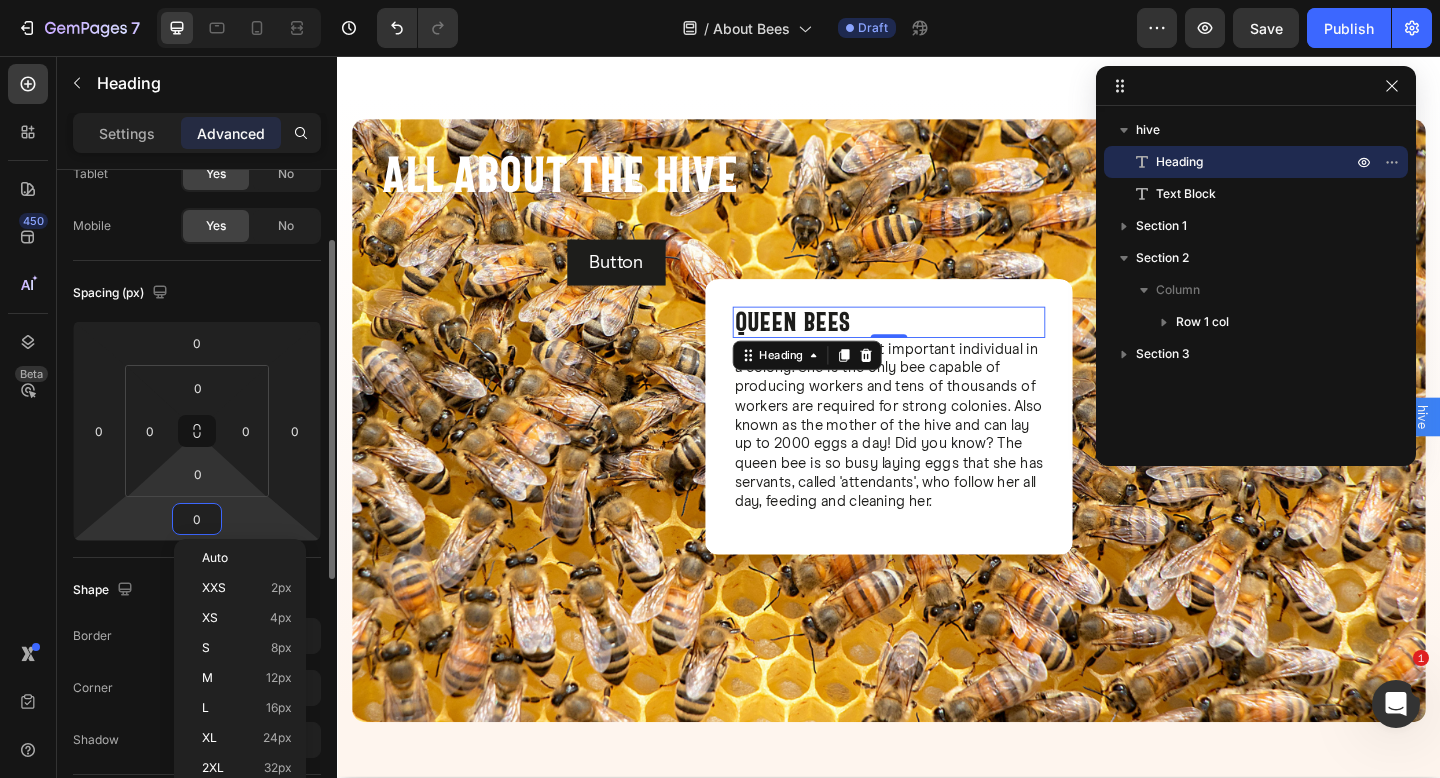 scroll, scrollTop: 265, scrollLeft: 0, axis: vertical 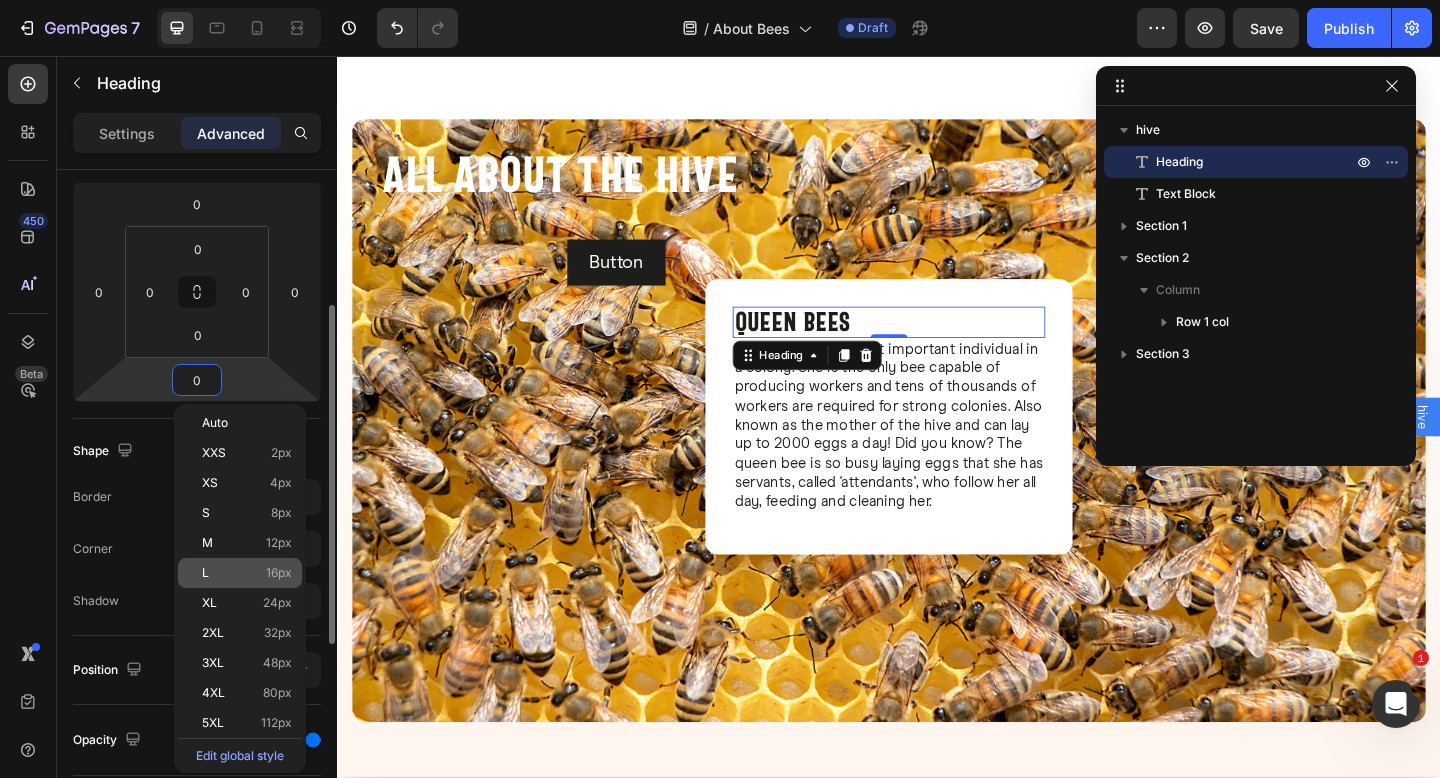 click on "L" at bounding box center [205, 573] 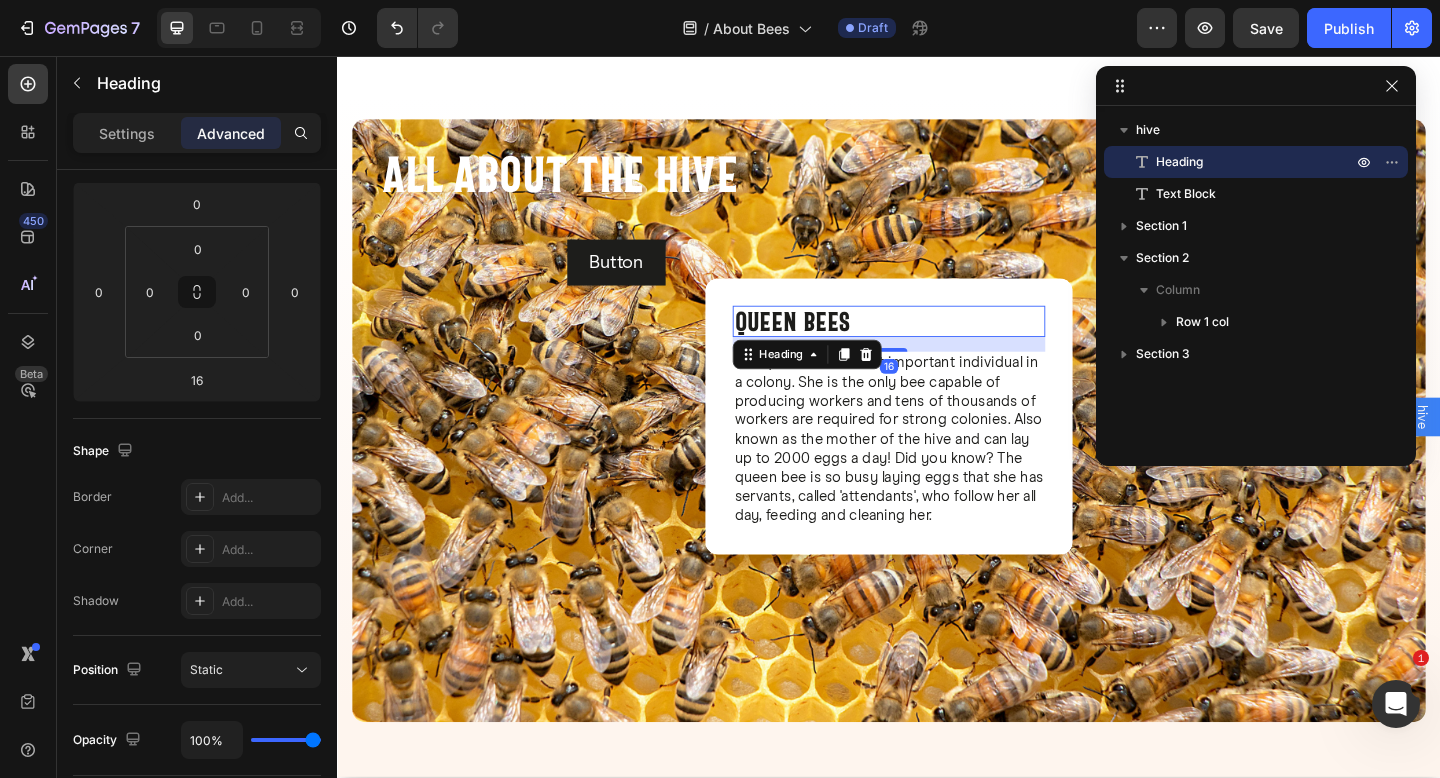 click on "450 Beta" at bounding box center (28, 417) 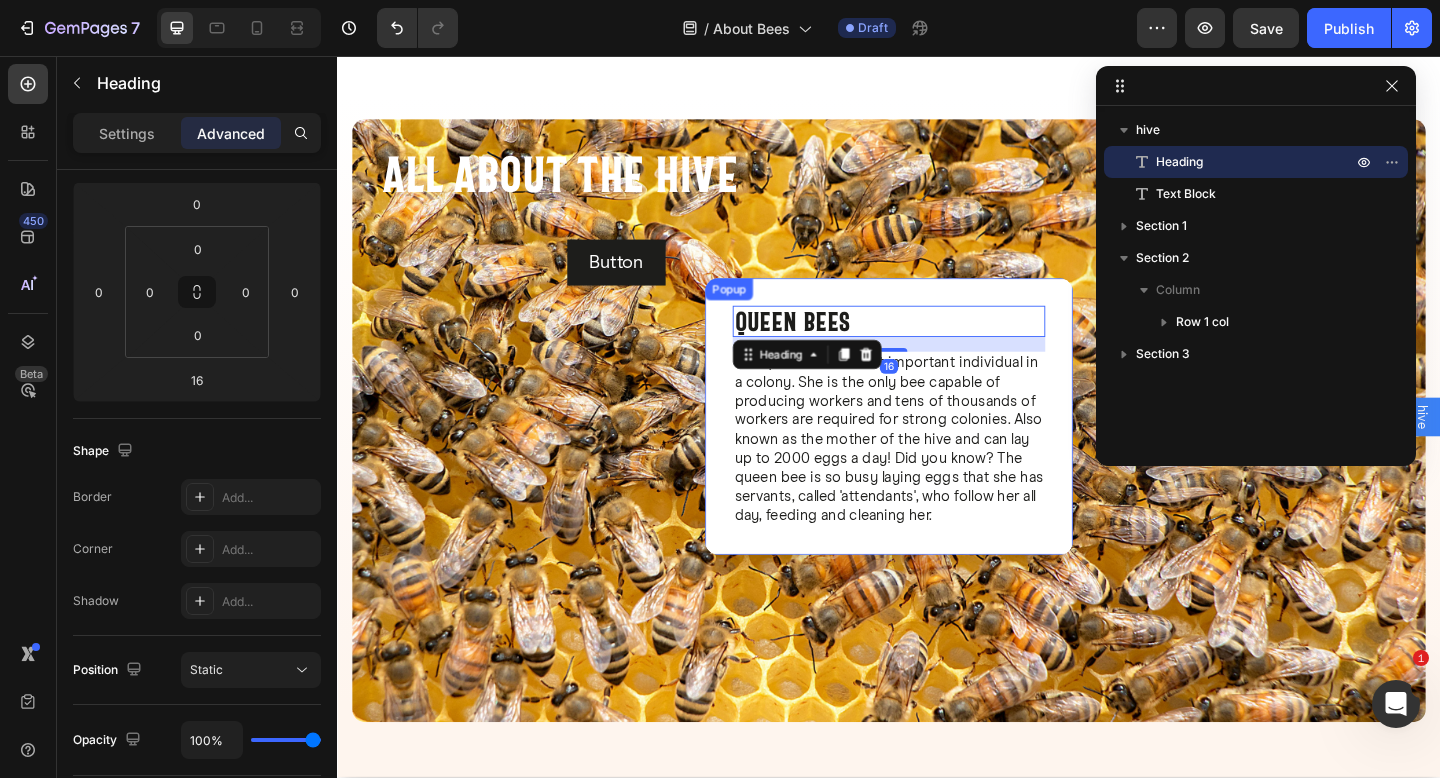click on "⁠⁠⁠⁠⁠⁠⁠ Queen Bees Heading   16 The queen is the most important individual in a colony. She is the only bee capable of producing workers and tens of thousands of workers are required for strong colonies. Also known as the mother of the hive and can lay up to 2000 eggs a day! Did you know? The queen bee is so busy laying eggs that she has servants, called 'attendants', who follow her all day, feeding and cleaning her. Text Block" at bounding box center (937, 448) 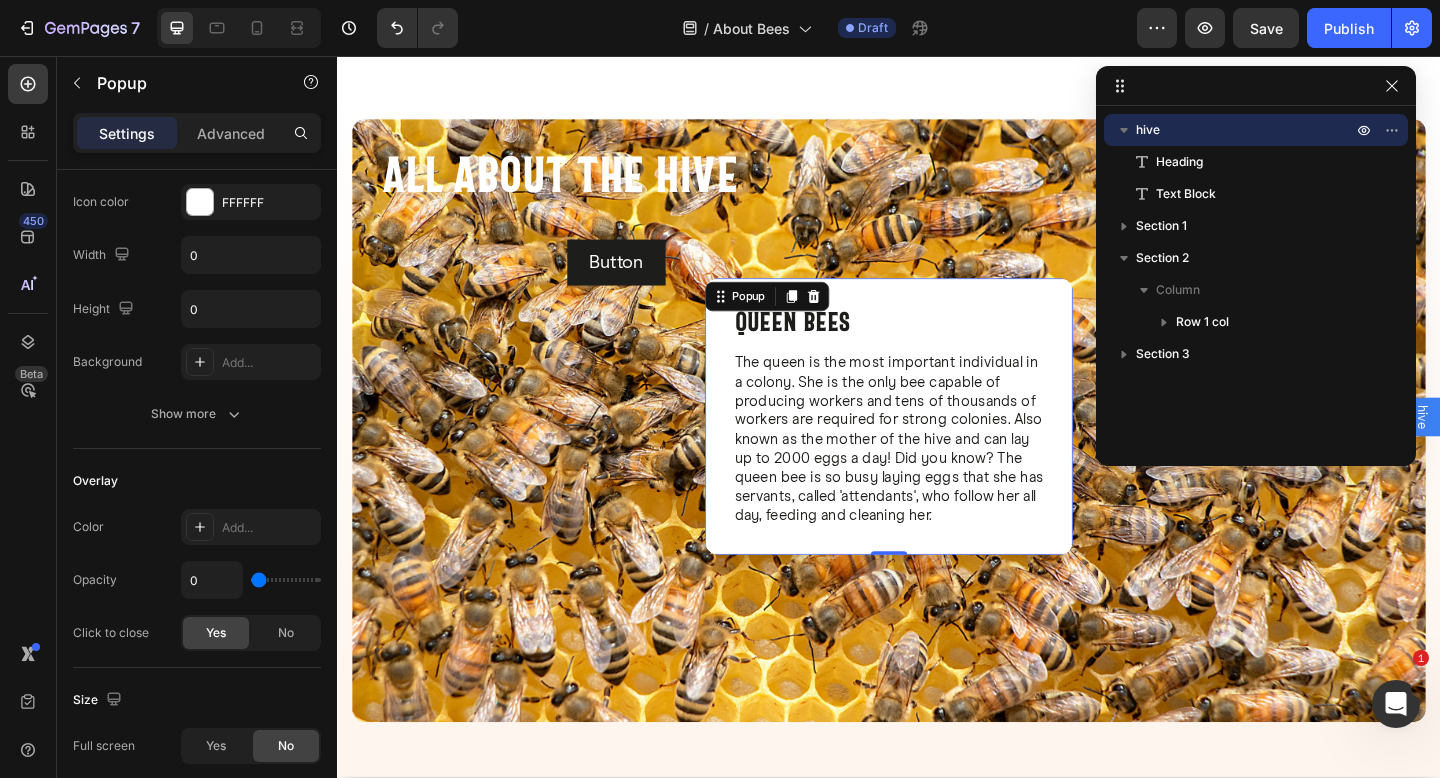 scroll, scrollTop: 0, scrollLeft: 0, axis: both 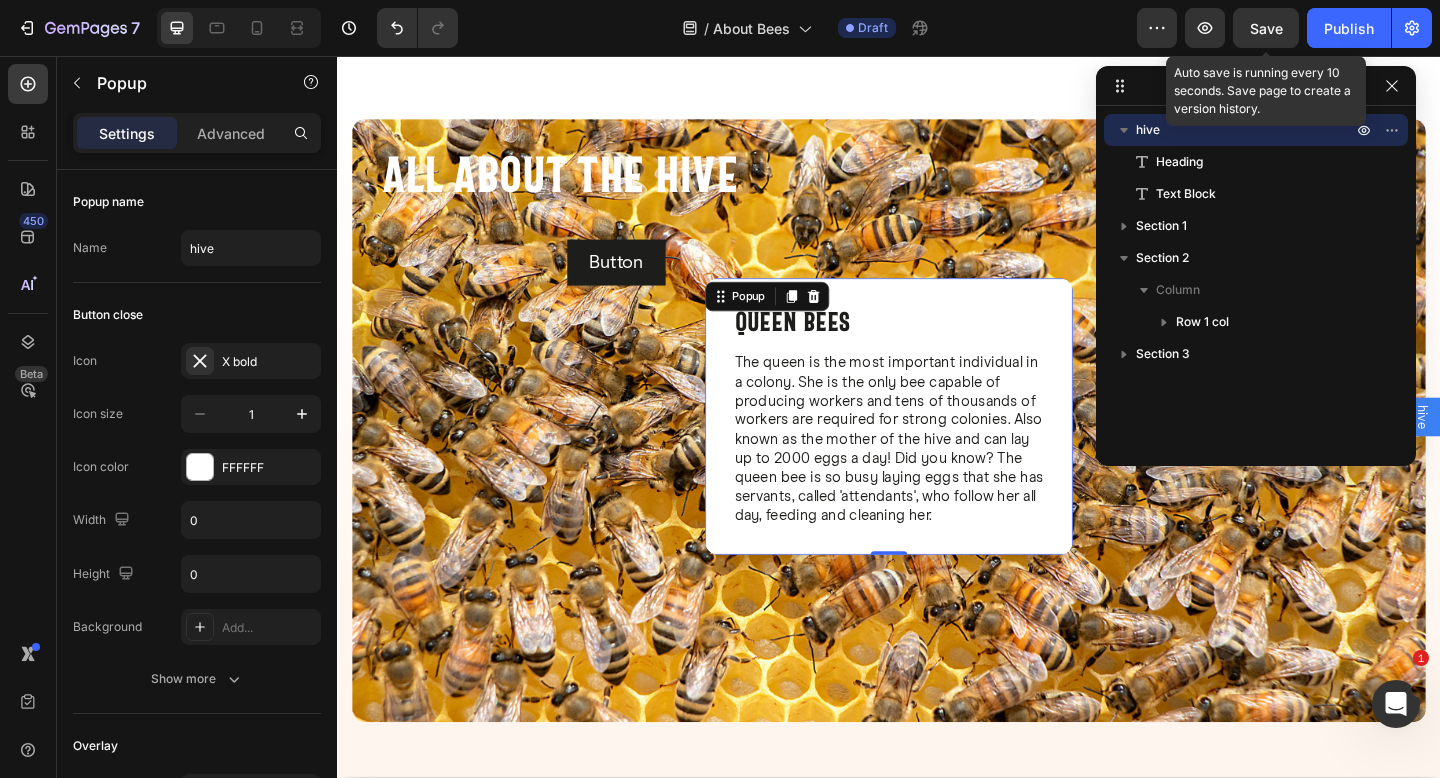 click on "Save" at bounding box center (1266, 28) 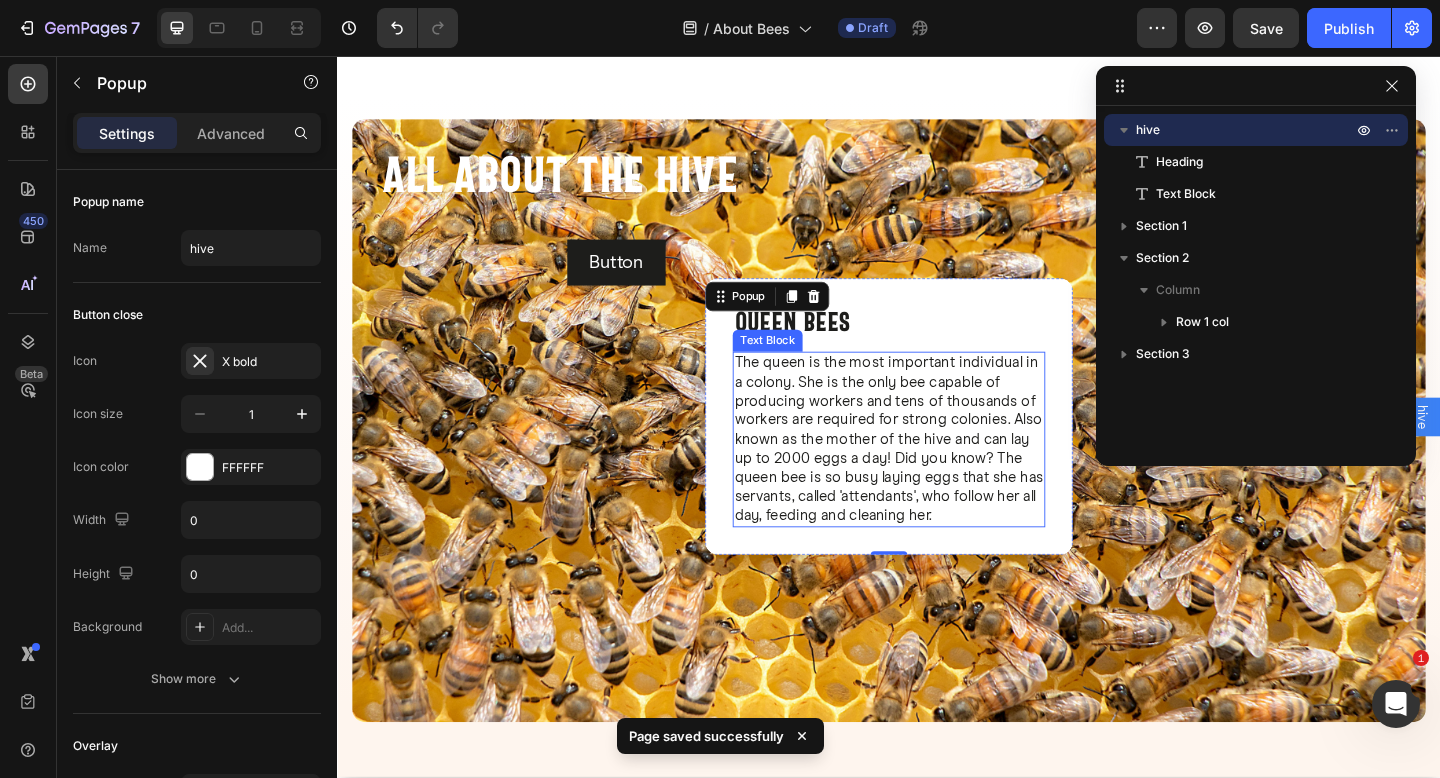 click on "The queen is the most important individual in a colony. She is the only bee capable of producing workers and tens of thousands of workers are required for strong colonies. Also known as the mother of the hive and can lay up to 2000 eggs a day! Did you know? The queen bee is so busy laying eggs that she has servants, called 'attendants', who follow her all day, feeding and cleaning her." at bounding box center (937, 473) 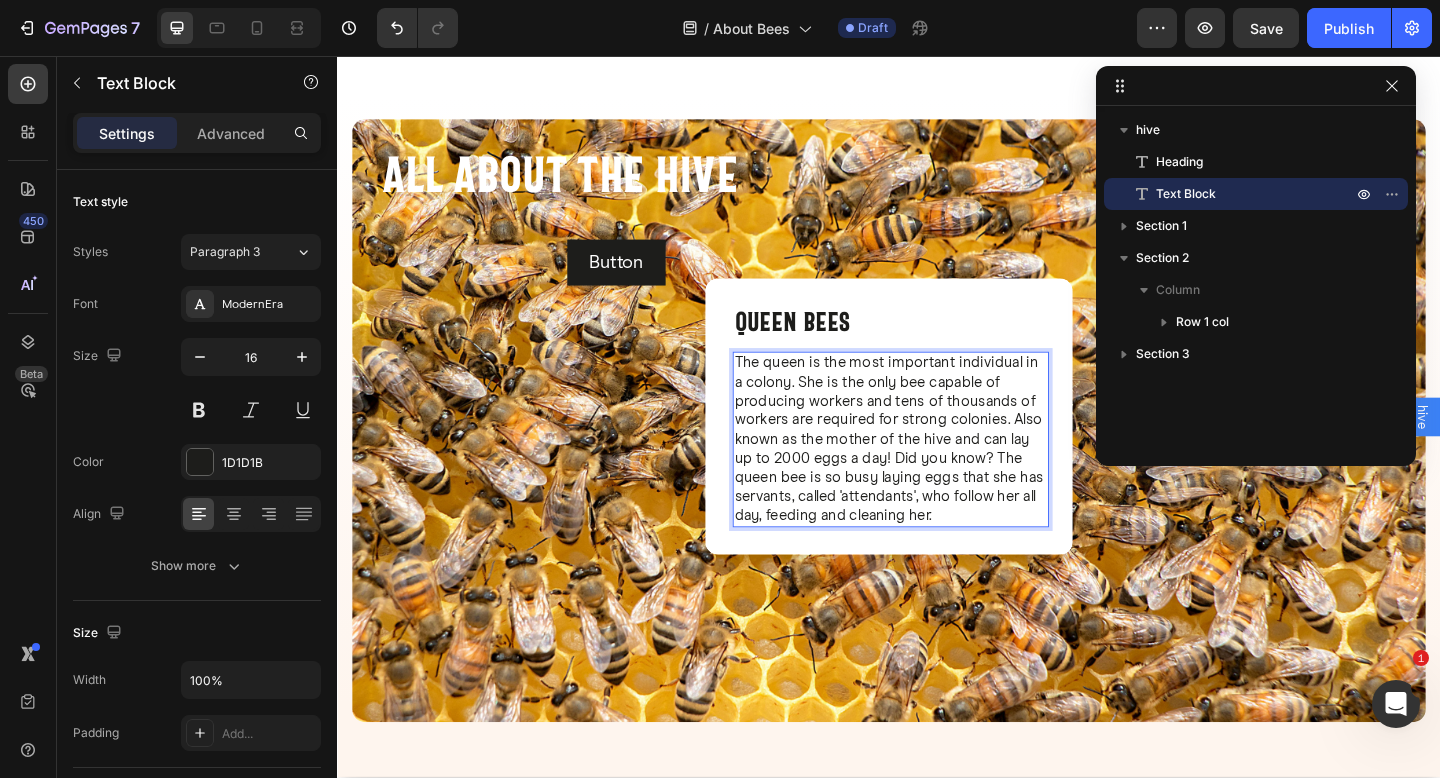 click on "The queen is the most important individual in a colony. She is the only bee capable of producing workers and tens of thousands of workers are required for strong colonies. Also known as the mother of the hive and can lay up to 2000 eggs a day! Did you know? The queen bee is so busy laying eggs that she has servants, called 'attendants', who follow her all day, feeding and cleaning her." at bounding box center (937, 473) 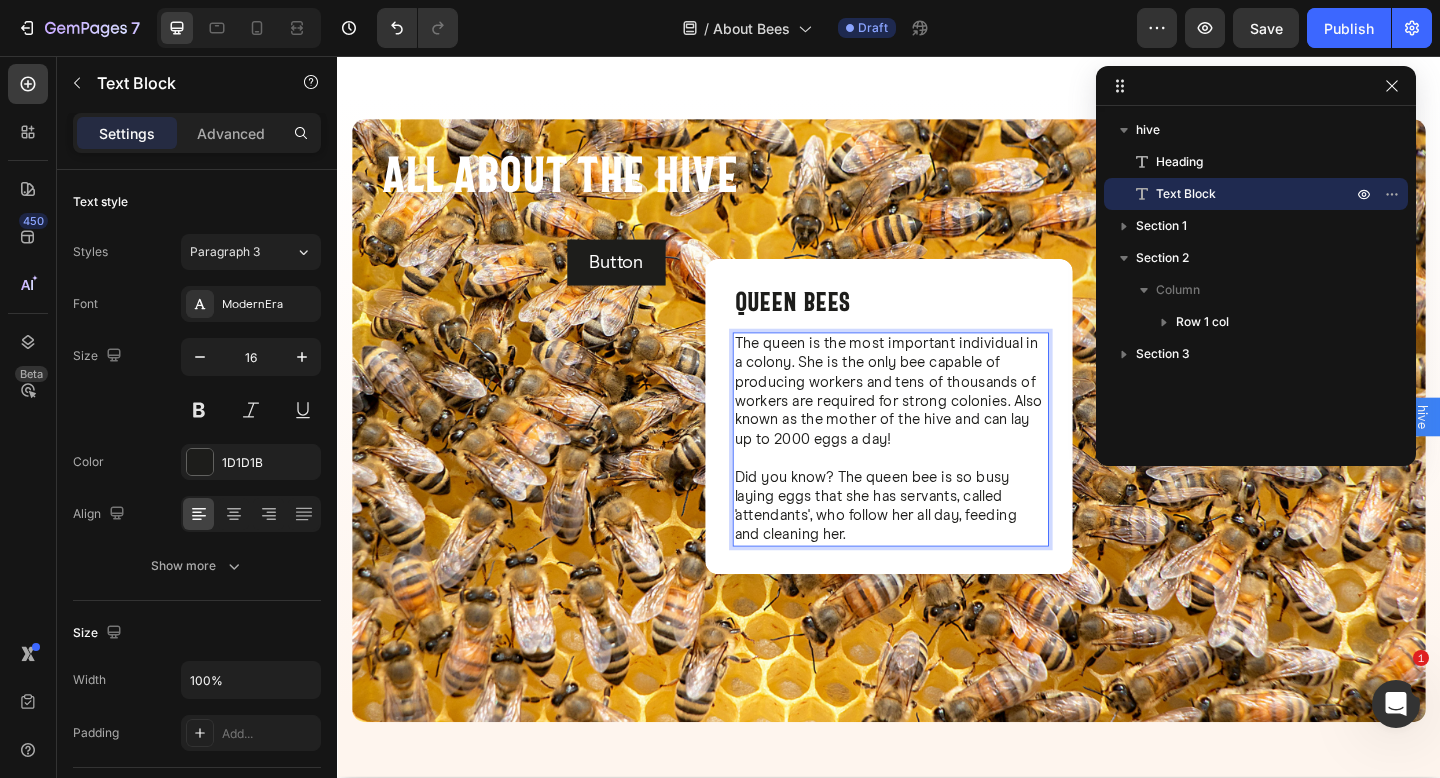 click on "The queen is the most important individual in a colony. She is the only bee capable of producing workers and tens of thousands of workers are required for strong colonies. Also known as the mother of the hive and can lay up to 2000 eggs a day!" at bounding box center (937, 421) 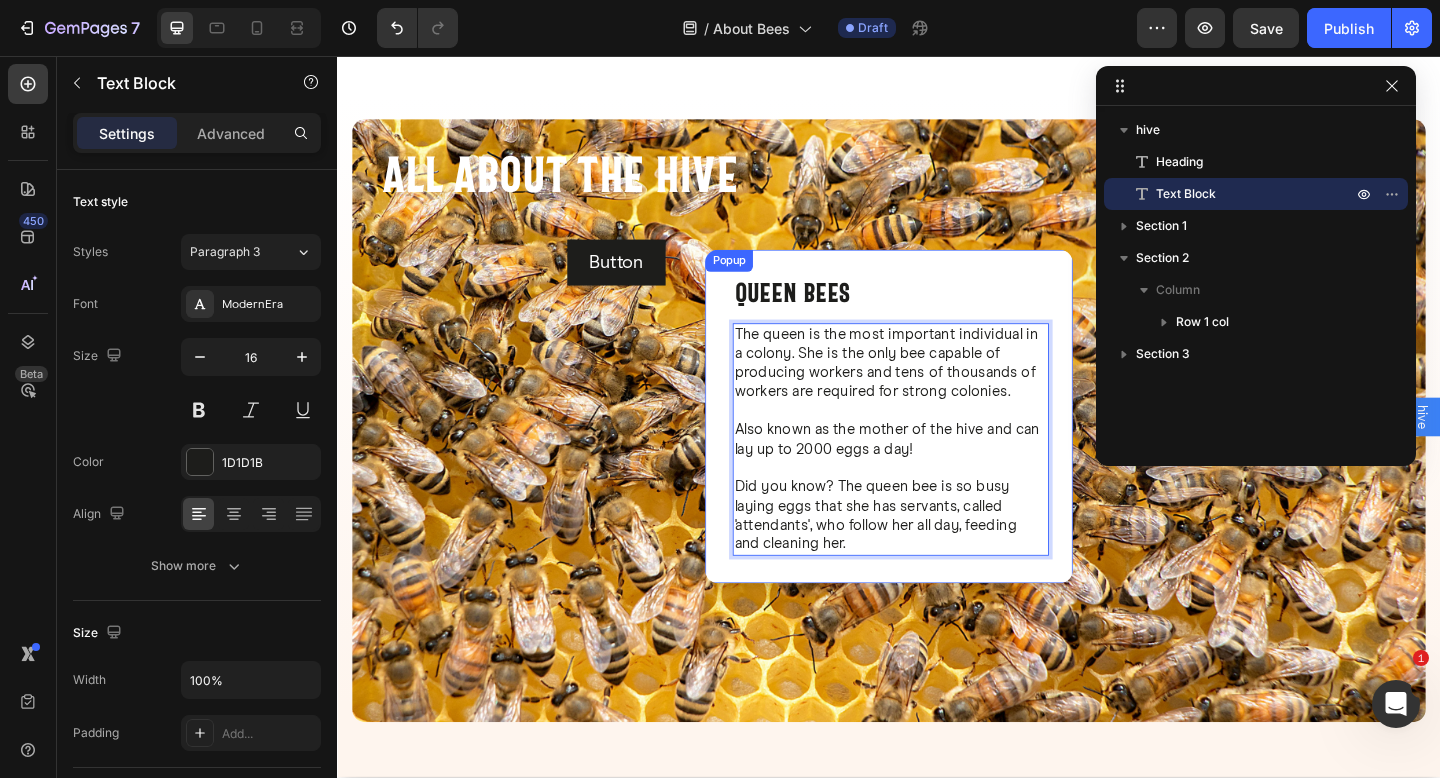 click on "⁠⁠⁠⁠⁠⁠⁠ Queen Bees Heading The queen is the most important individual in a colony. She is the only bee capable of producing workers and tens of thousands of workers are required for strong colonies.  Also known as the mother of the hive and can lay up to 2000 eggs a day!  Did you know? The queen bee is so busy laying eggs that she has servants, called 'attendants', who follow her all day, feeding and cleaning her. Text Block   0" at bounding box center (937, 449) 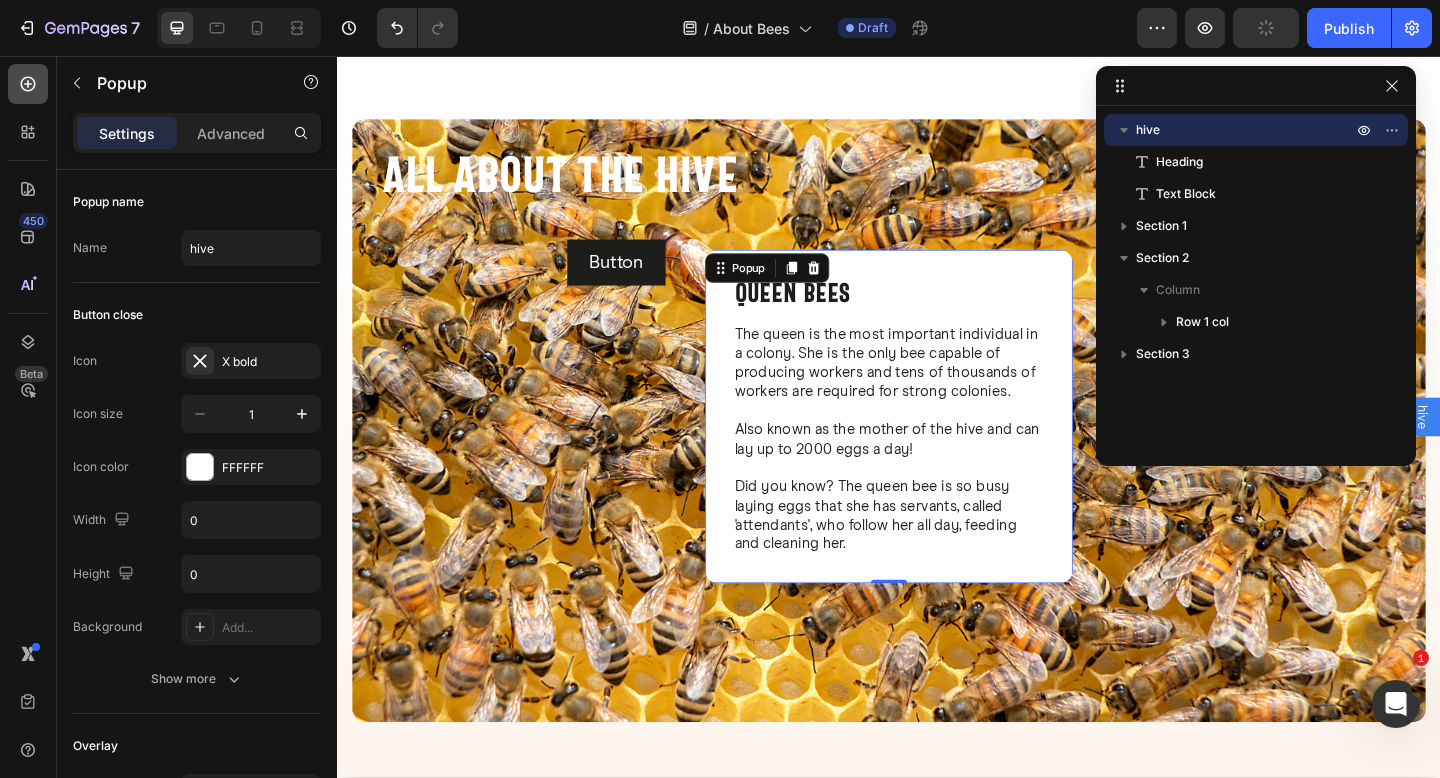 click 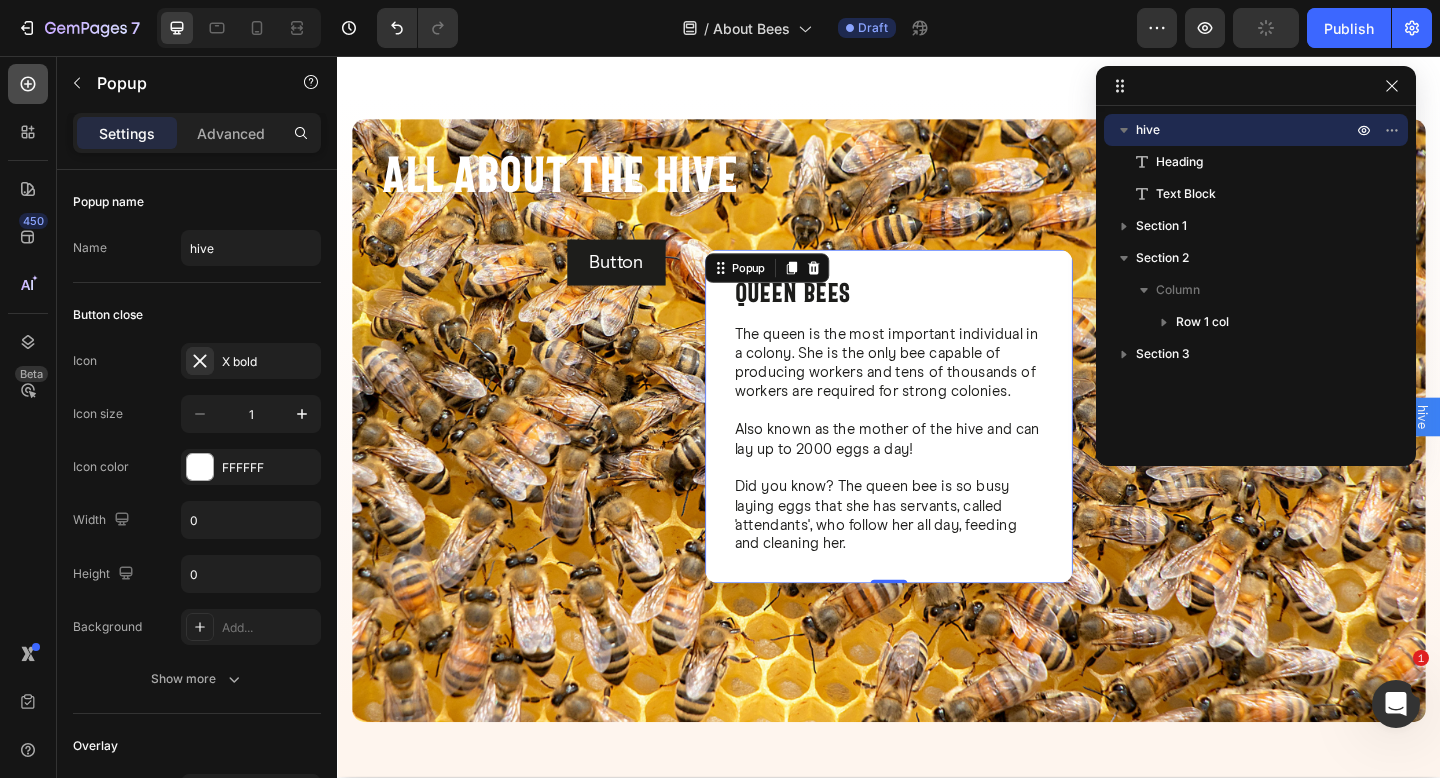 type 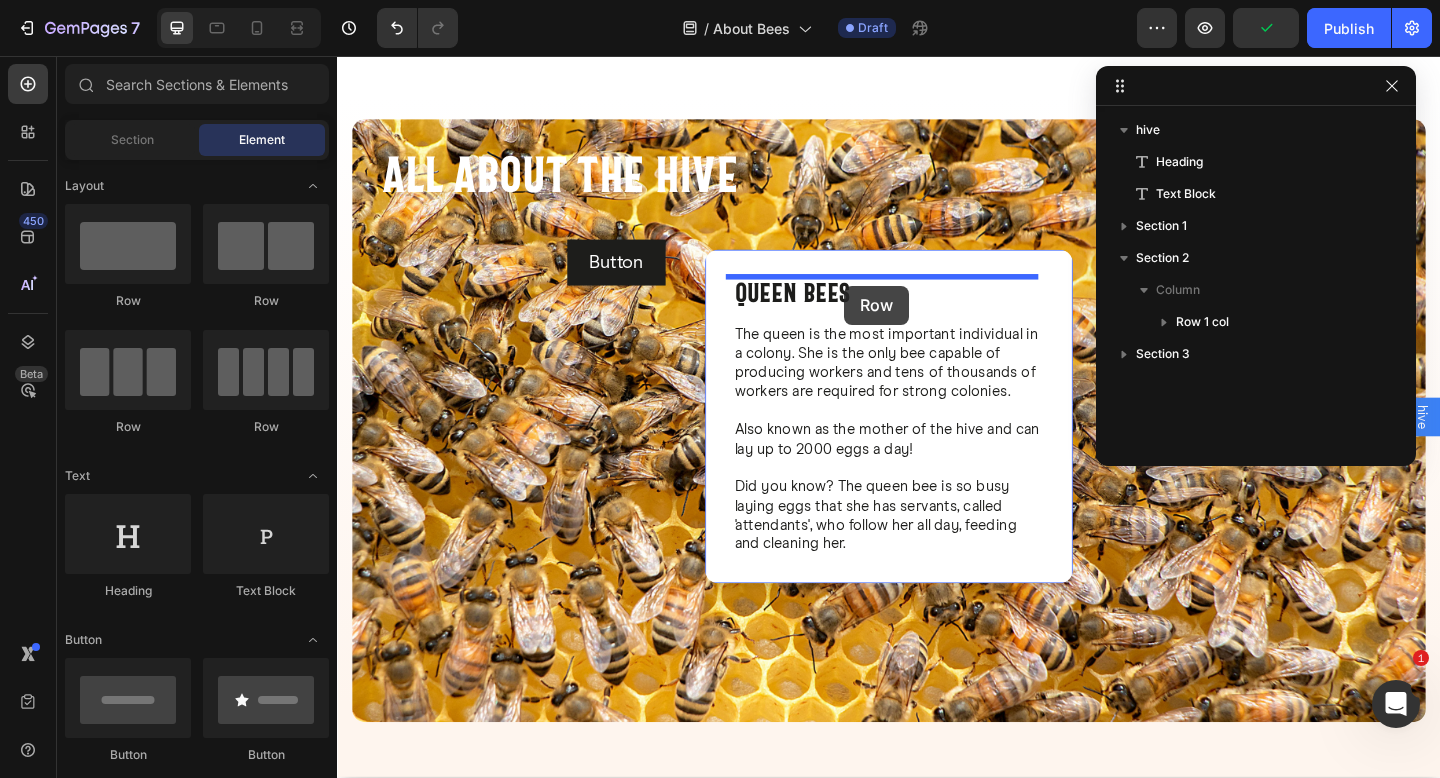 drag, startPoint x: 563, startPoint y: 343, endPoint x: 889, endPoint y: 306, distance: 328.093 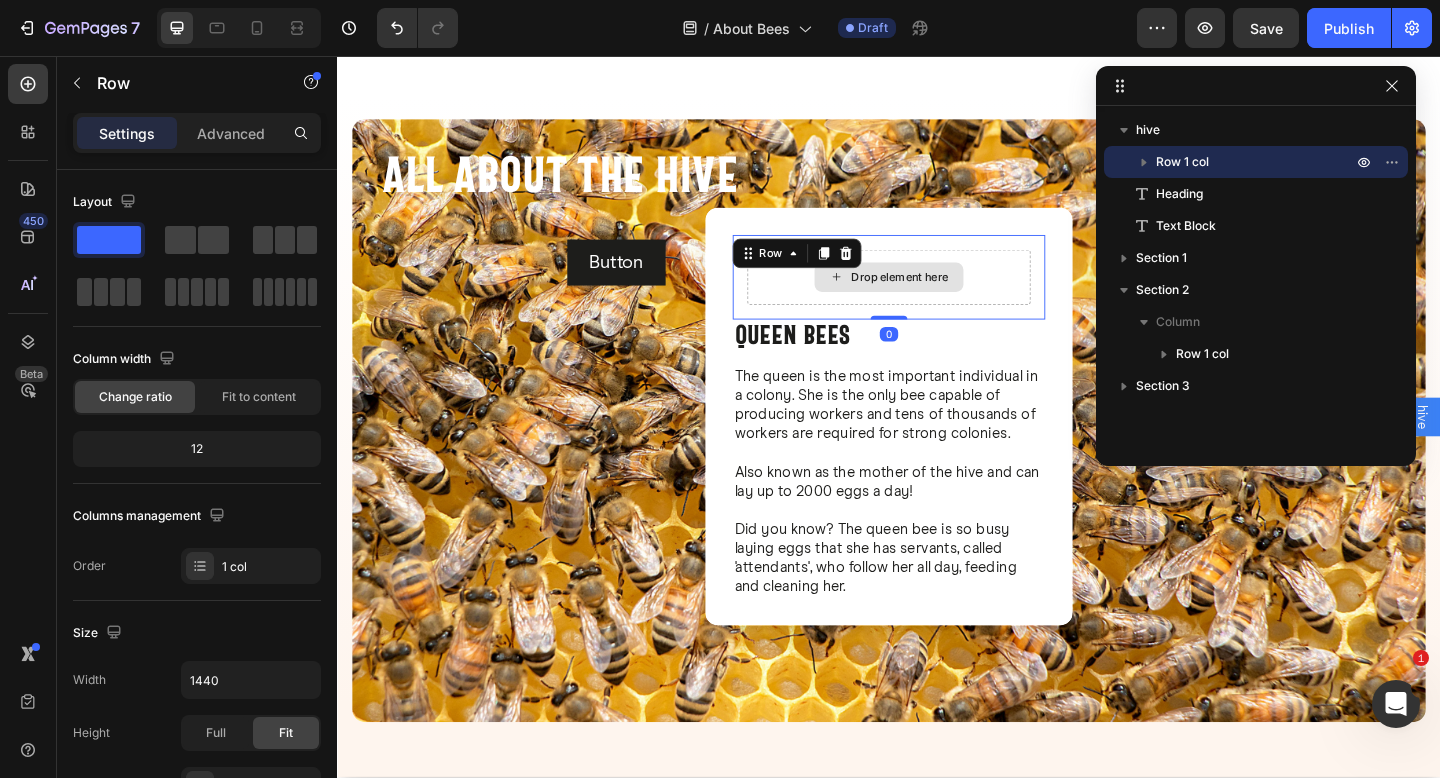 drag, startPoint x: 938, startPoint y: 350, endPoint x: 946, endPoint y: 312, distance: 38.832977 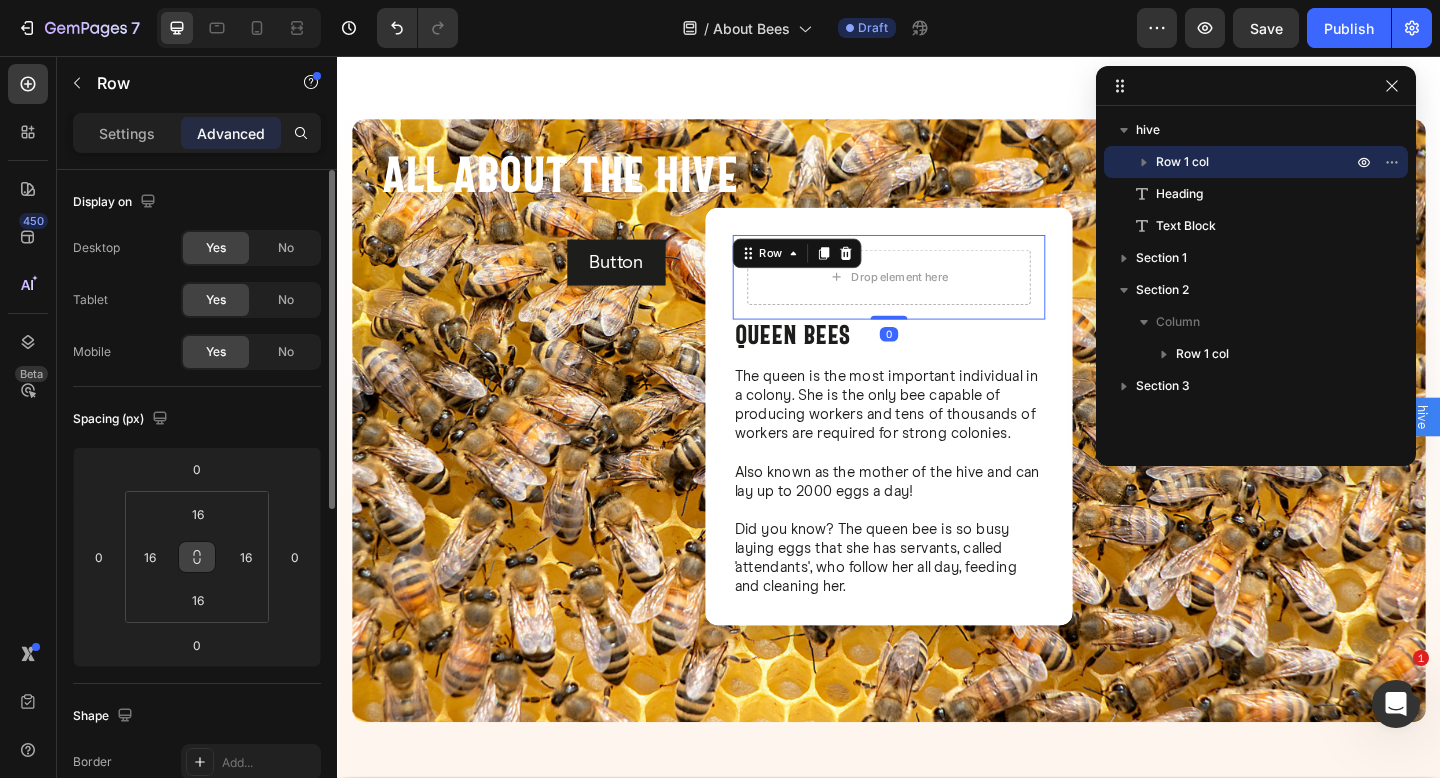 click at bounding box center (197, 557) 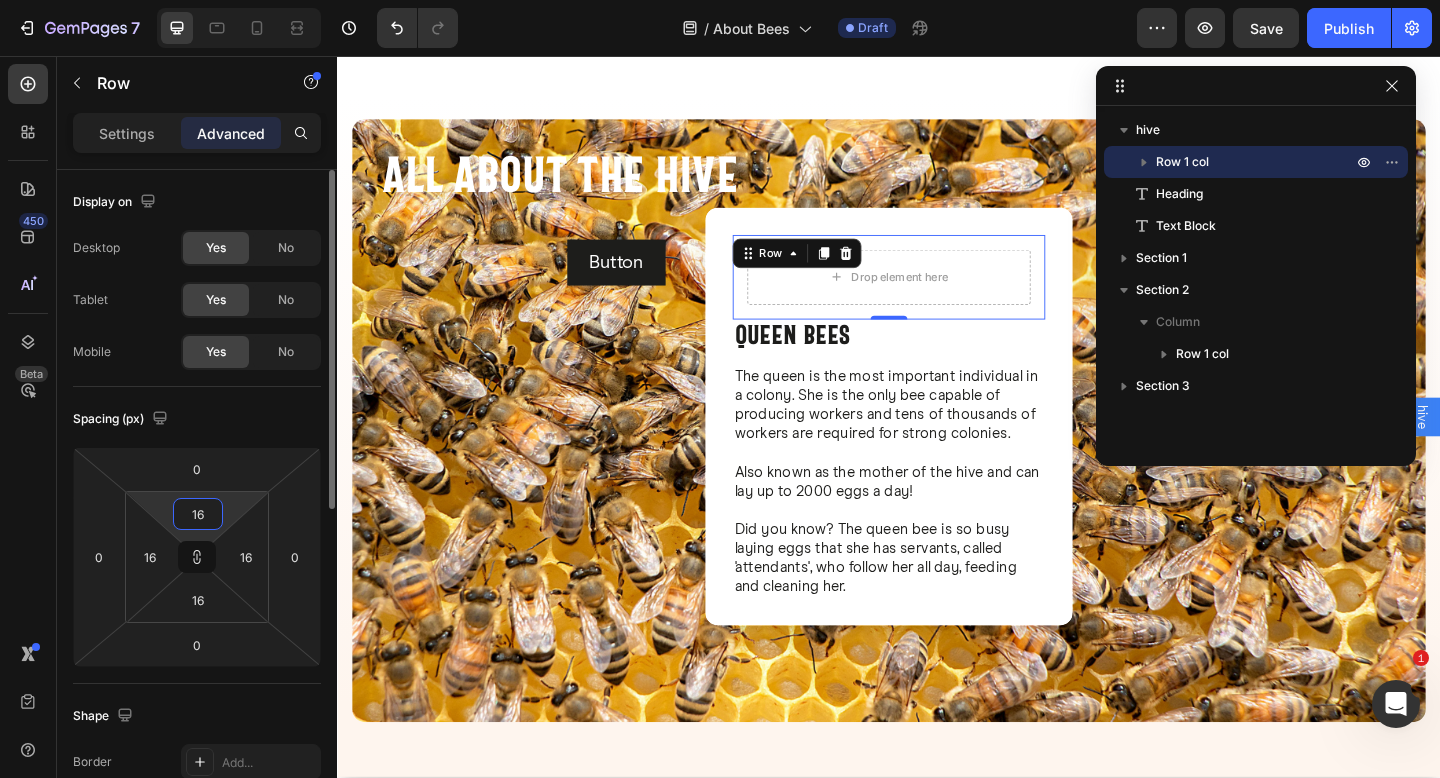 click on "16" at bounding box center (198, 514) 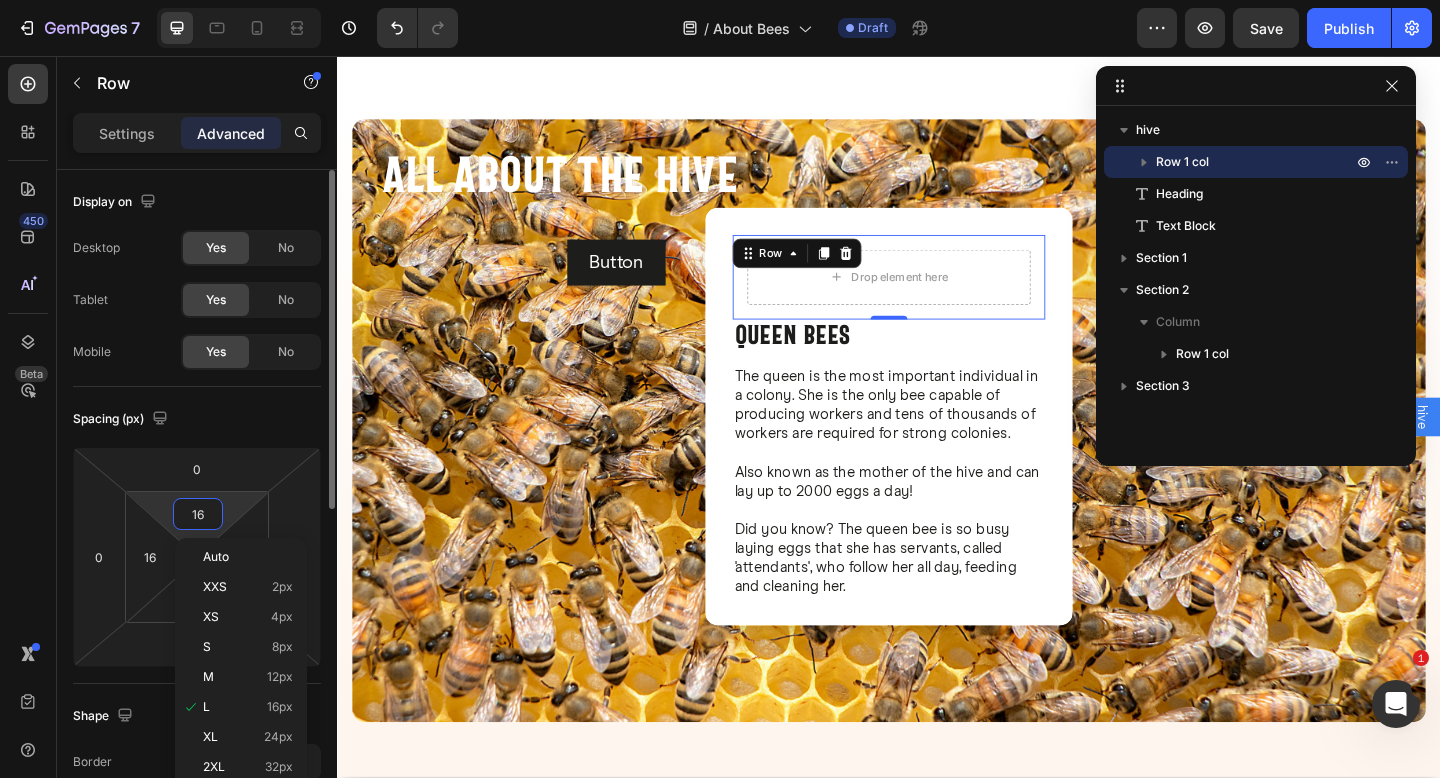 type on "0" 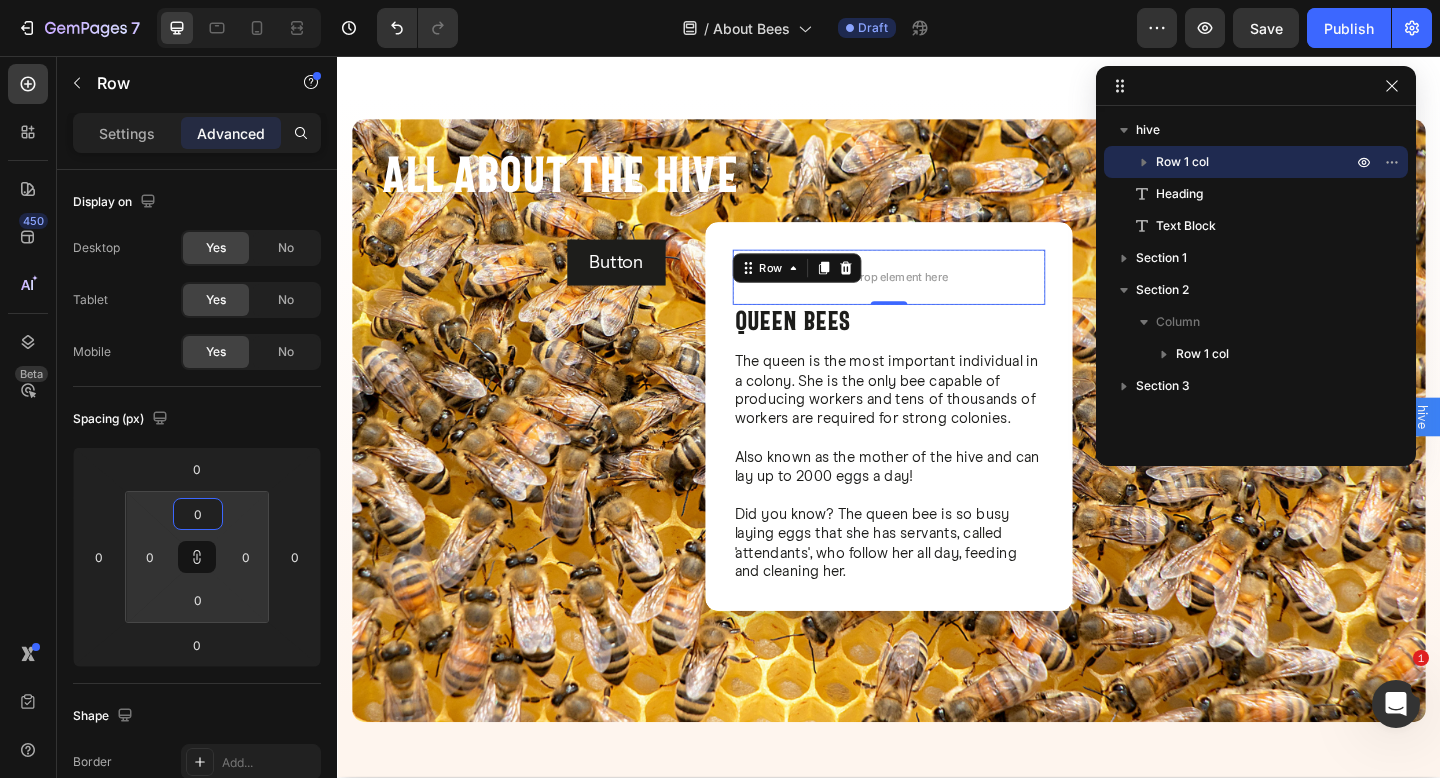 type on "0" 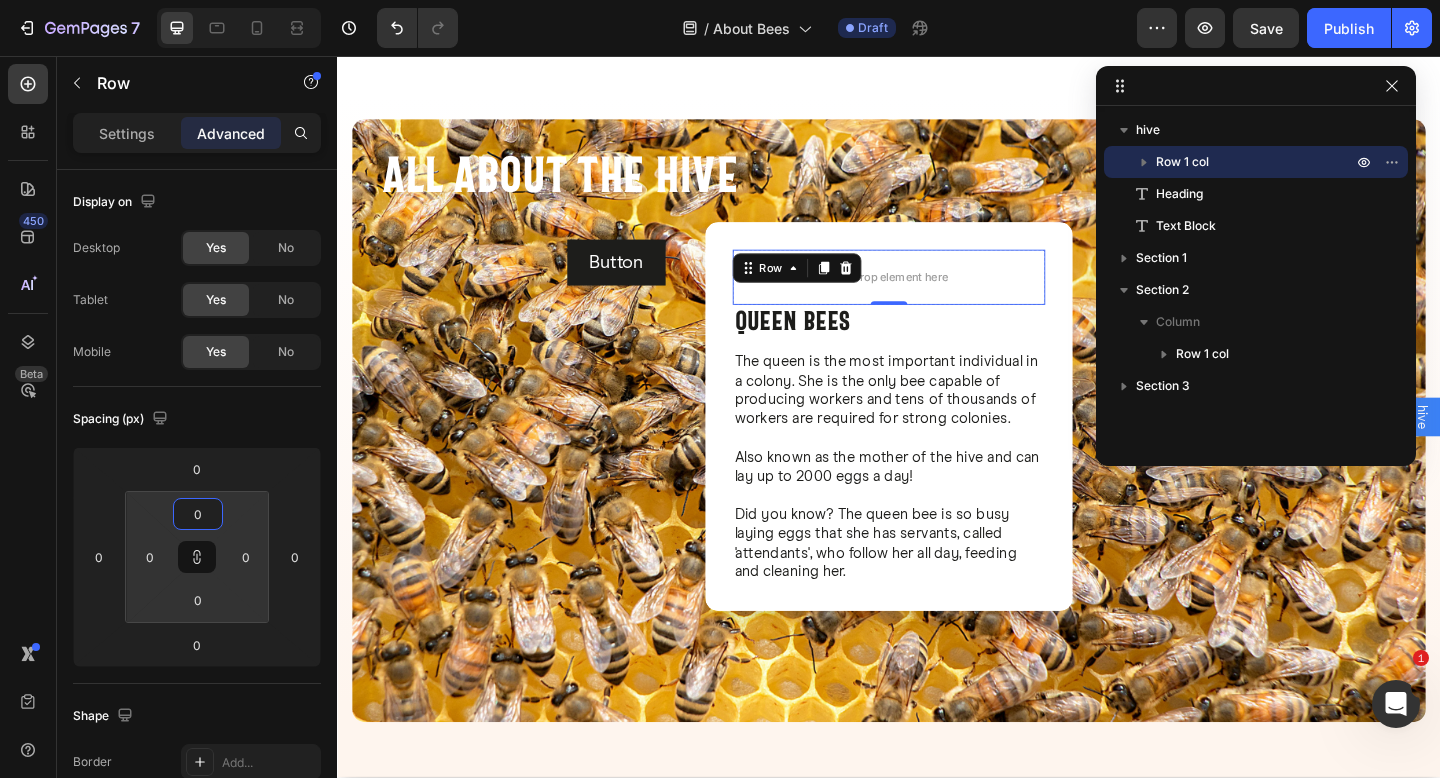 click on "450 Beta" at bounding box center (28, 417) 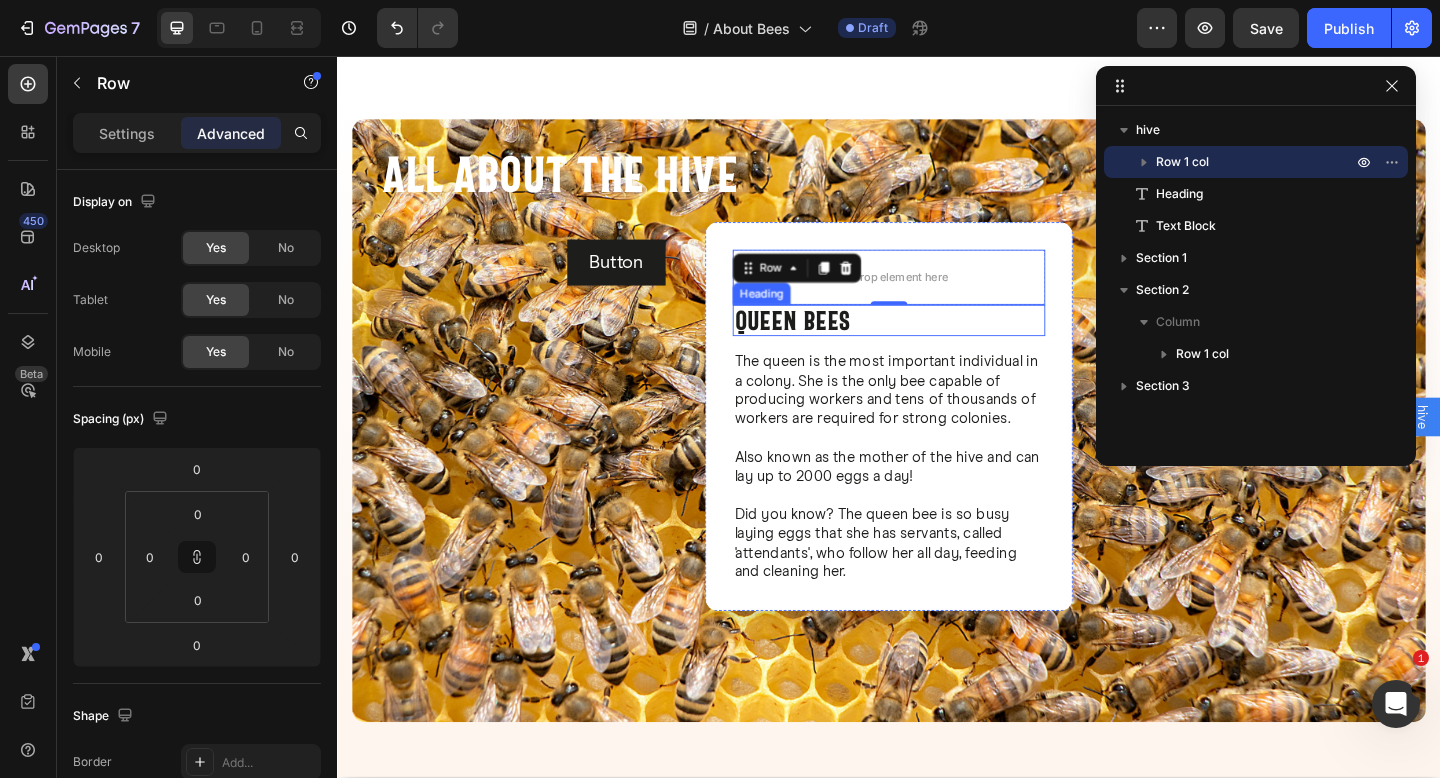 click on "Queen Bees" at bounding box center (831, 343) 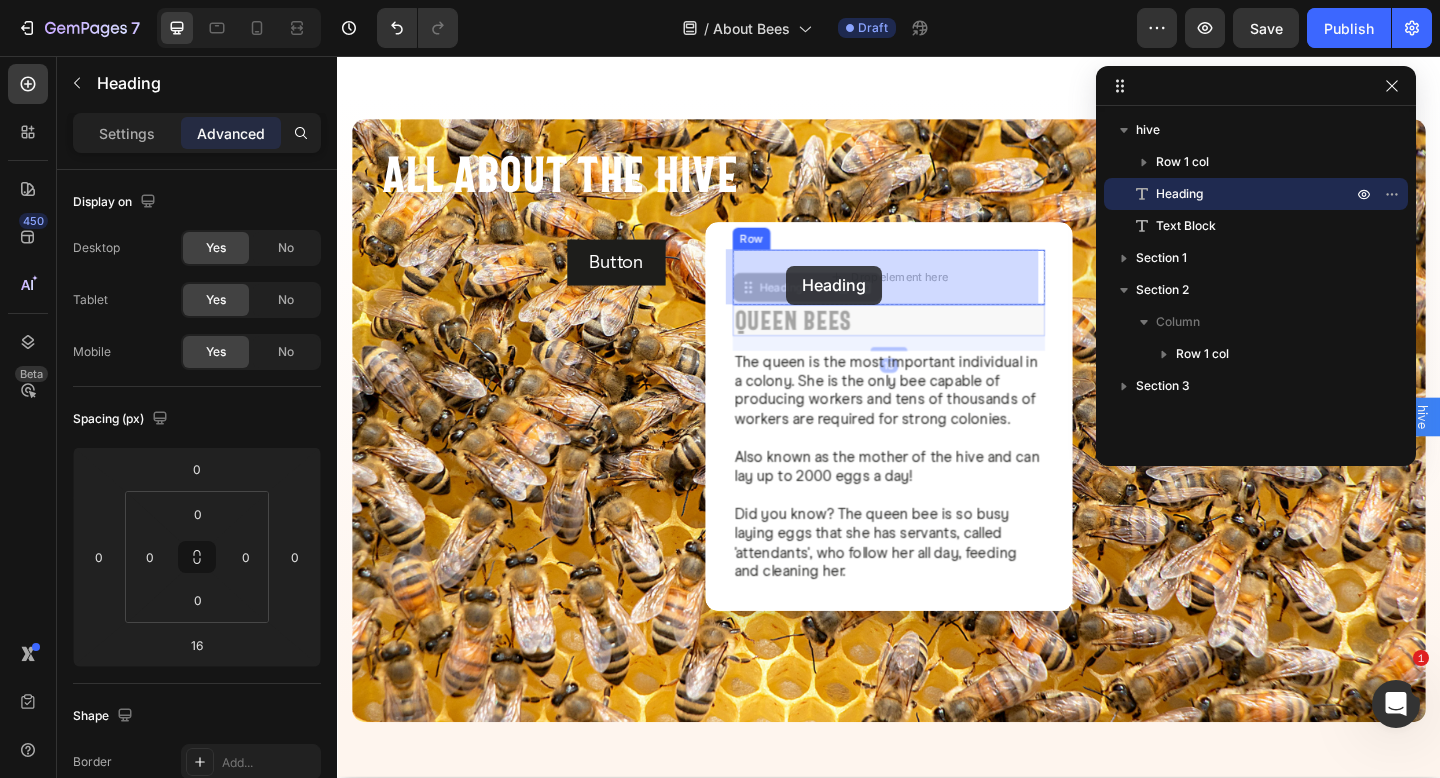 drag, startPoint x: 776, startPoint y: 312, endPoint x: 825, endPoint y: 285, distance: 55.946404 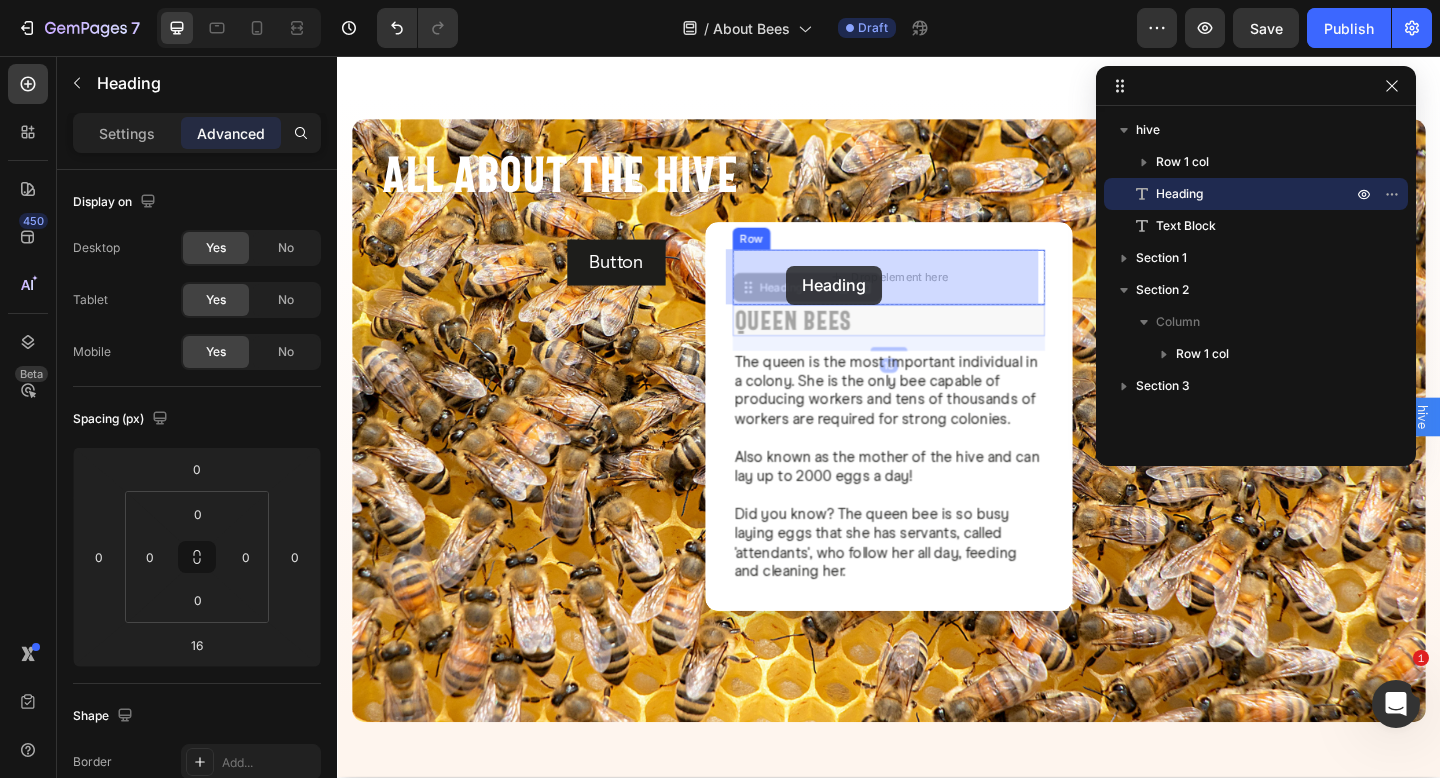 type on "0" 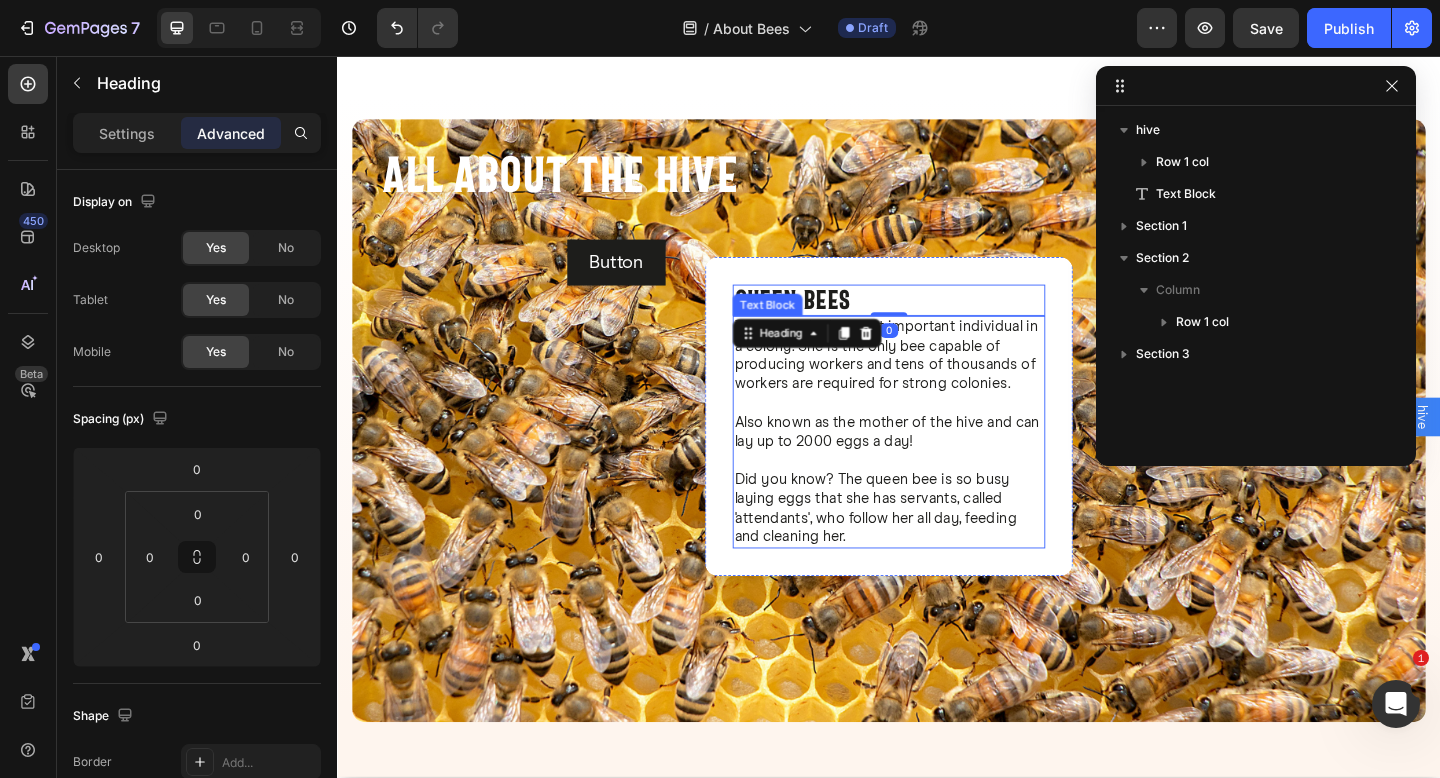 click at bounding box center (937, 434) 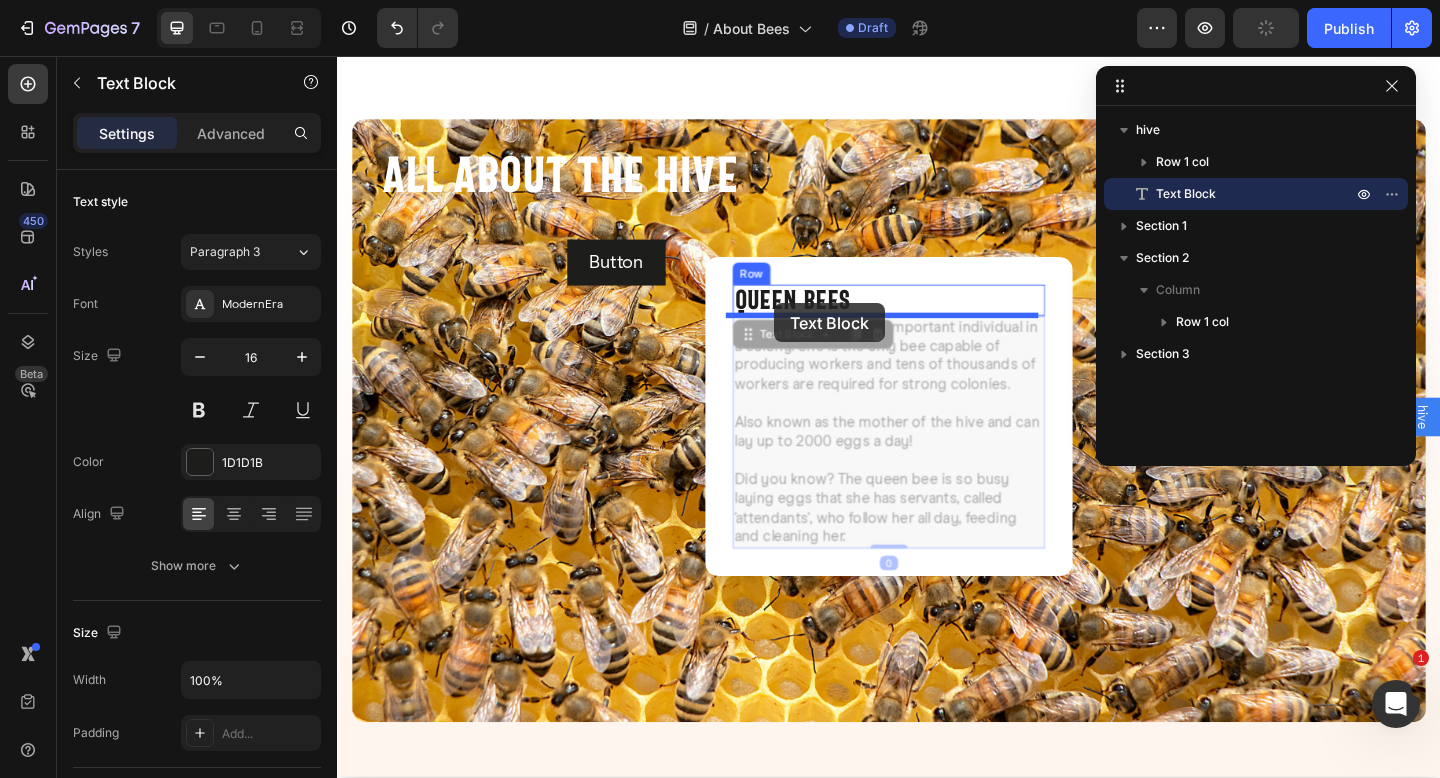 drag, startPoint x: 777, startPoint y: 361, endPoint x: 812, endPoint y: 325, distance: 50.20956 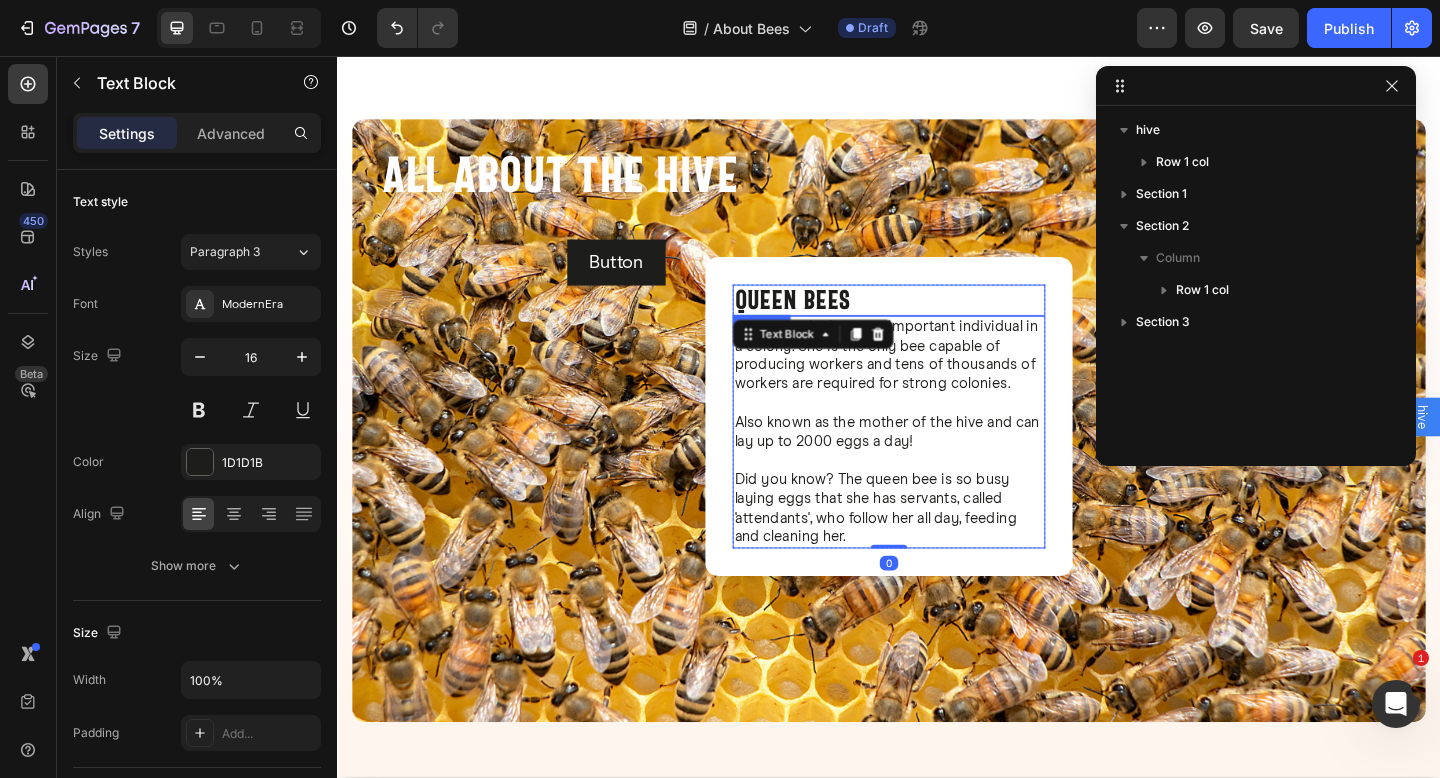 click on "Queen Bees" at bounding box center (831, 321) 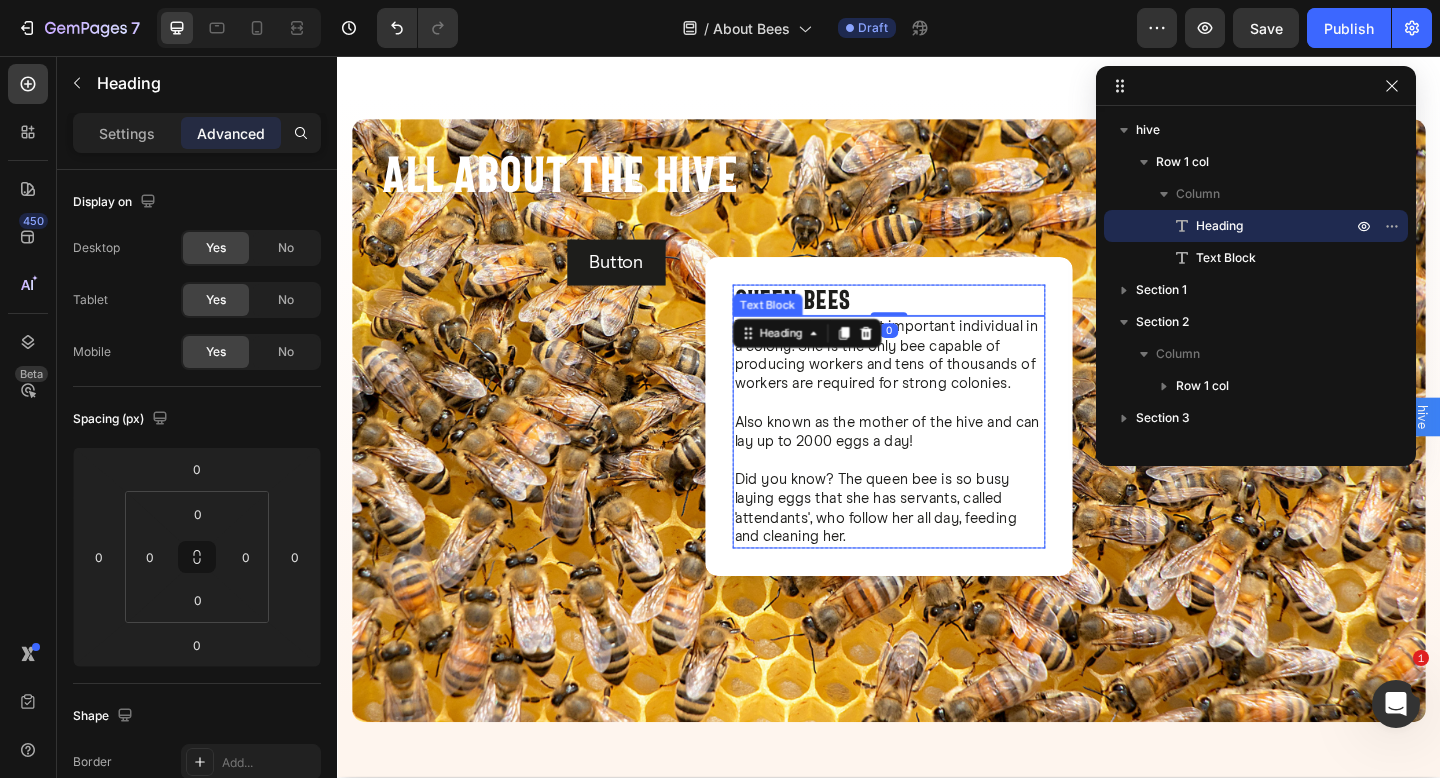 click at bounding box center [937, 496] 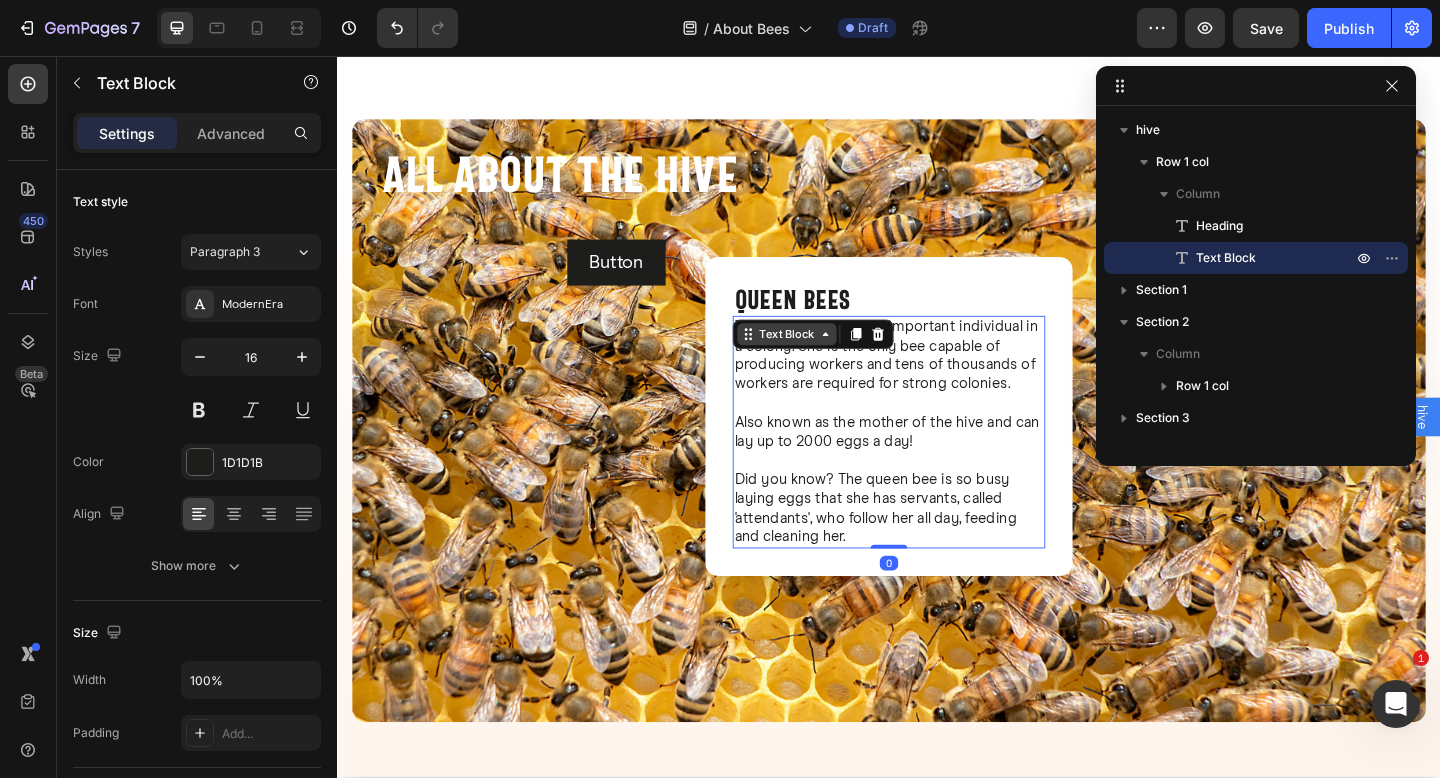 click on "Text Block" at bounding box center (826, 359) 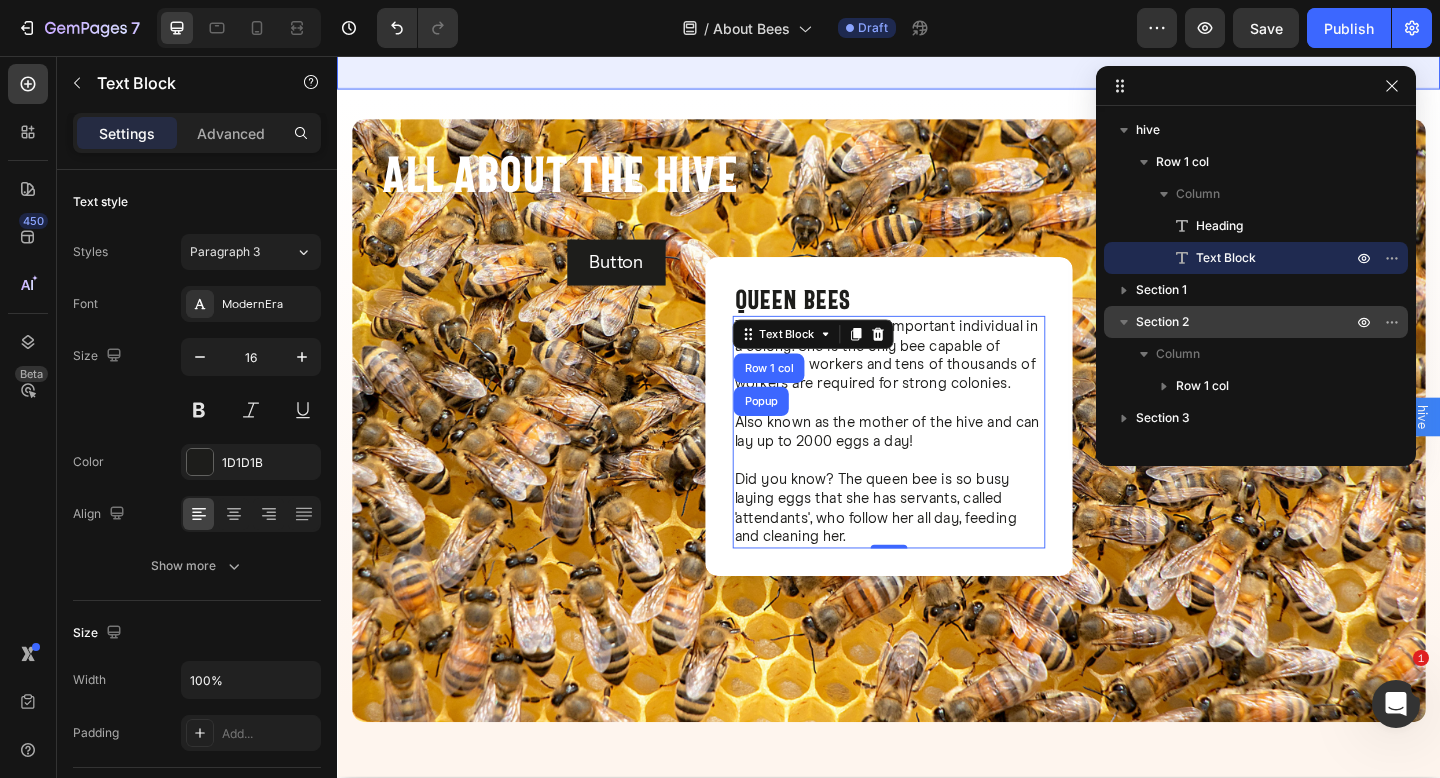 click on "Section 2" at bounding box center [1256, 322] 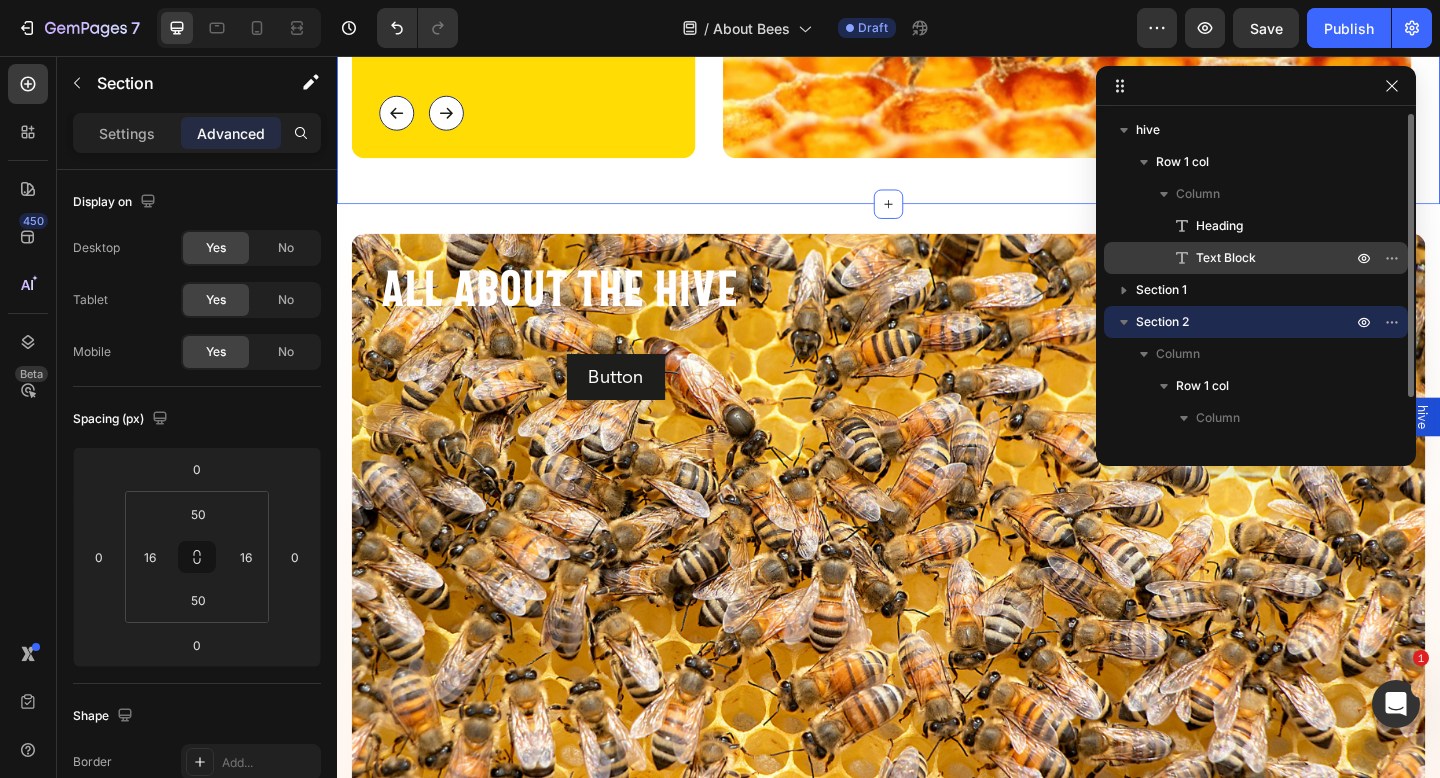 click on "Text Block" at bounding box center (1226, 258) 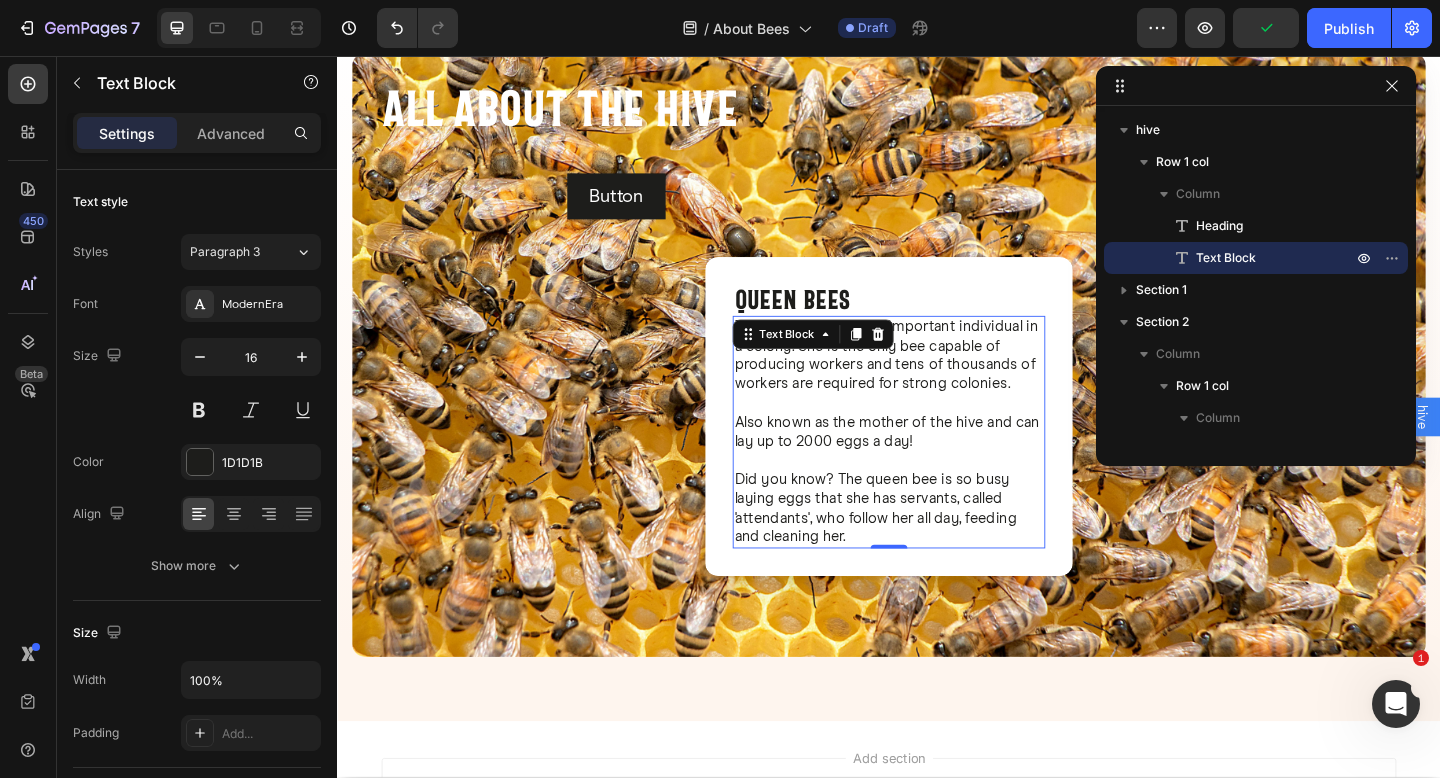 scroll, scrollTop: 956, scrollLeft: 0, axis: vertical 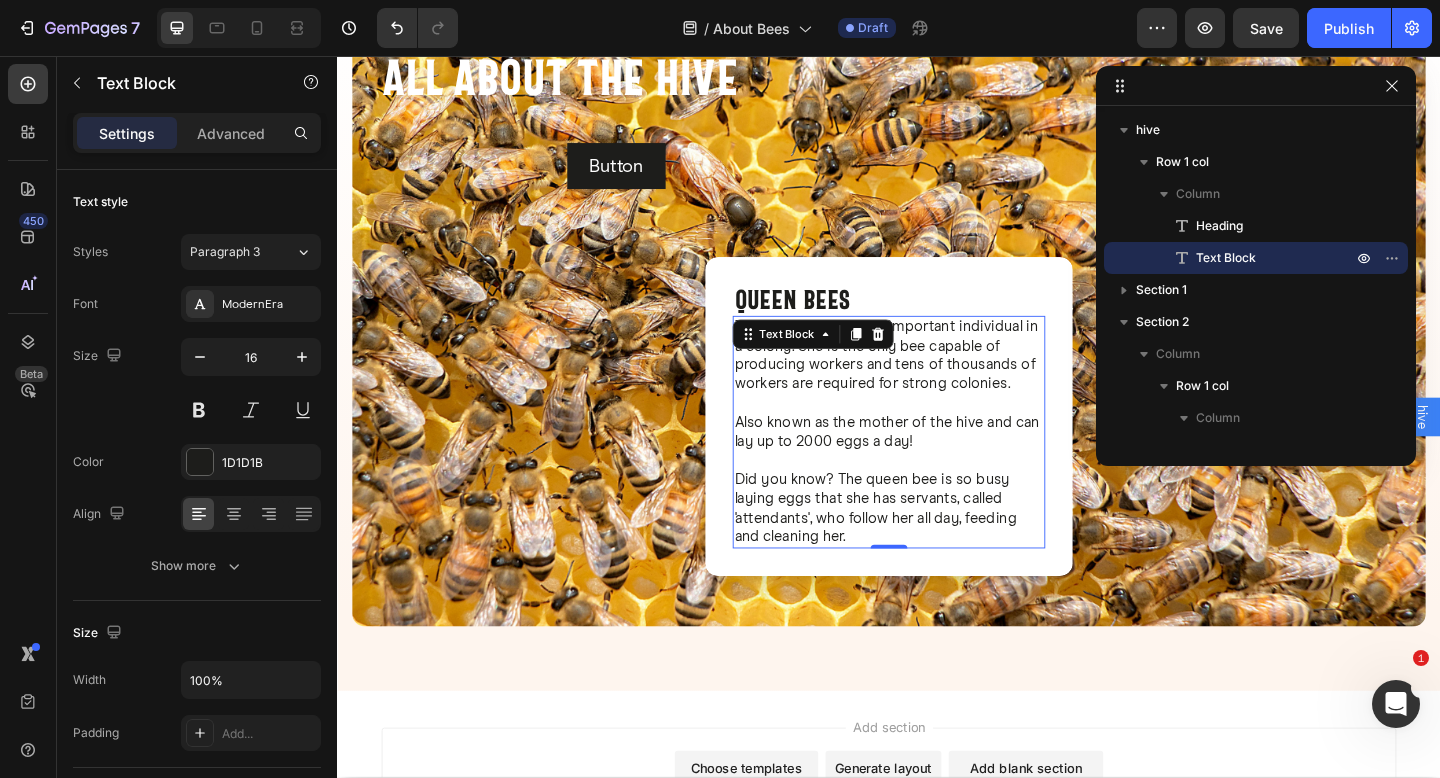 click at bounding box center (937, 448) 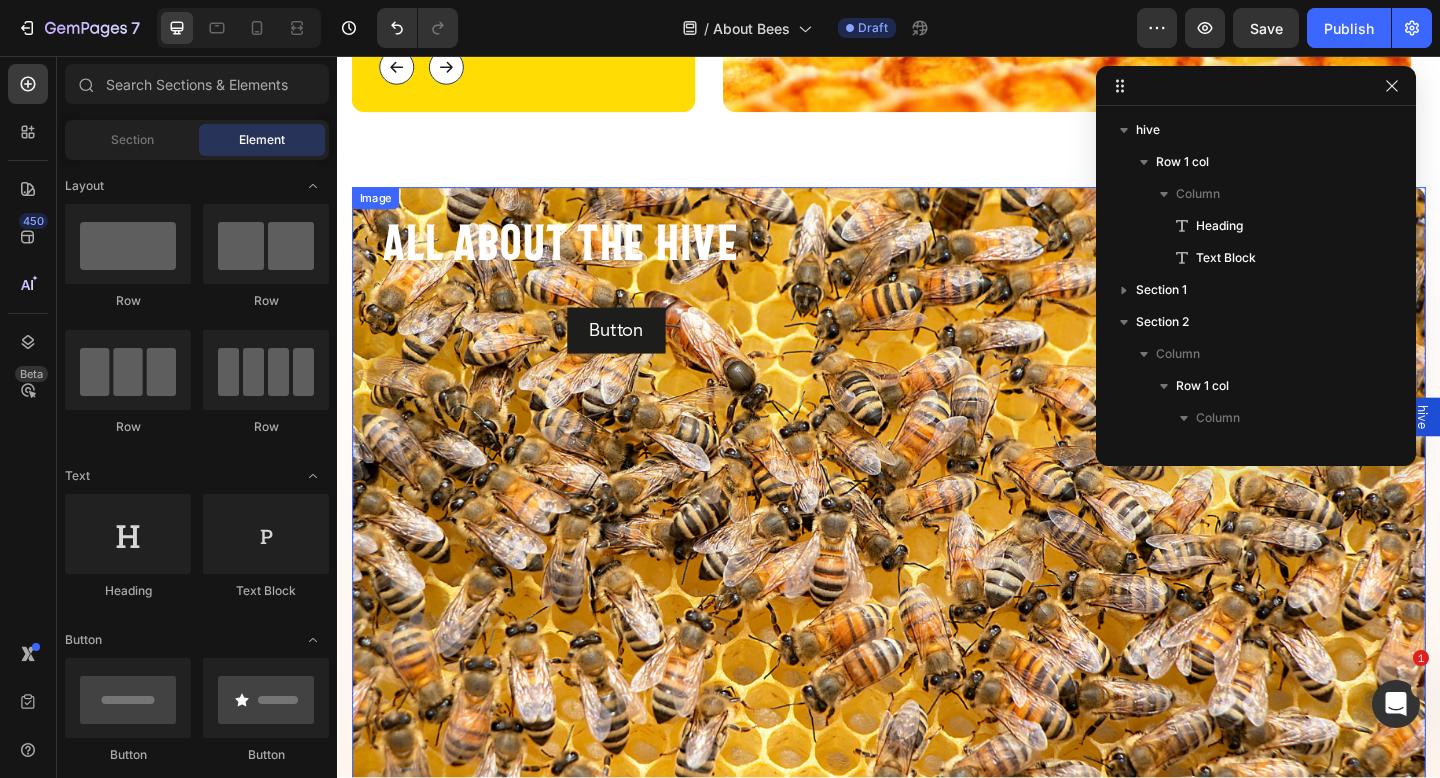 scroll, scrollTop: 711, scrollLeft: 0, axis: vertical 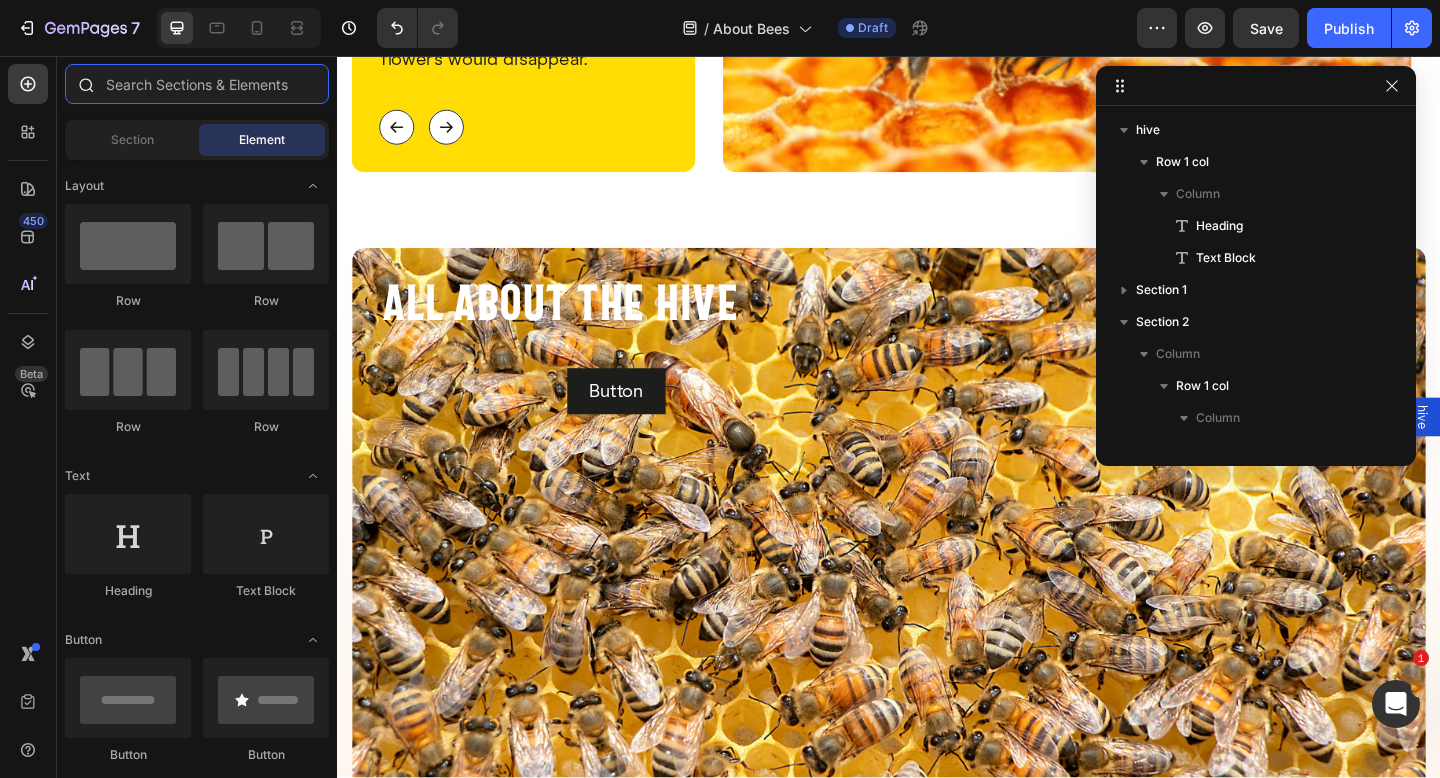 click at bounding box center (197, 84) 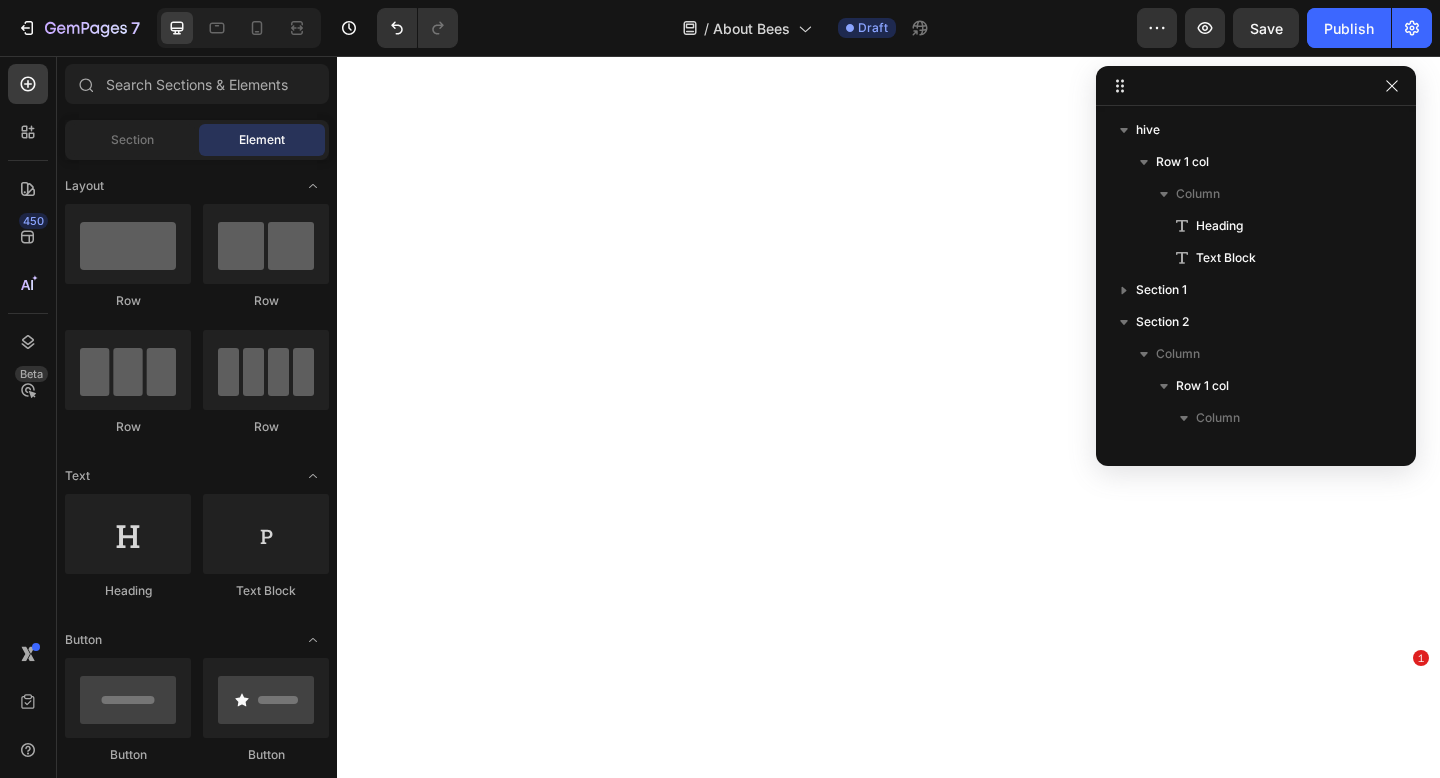 scroll, scrollTop: 0, scrollLeft: 0, axis: both 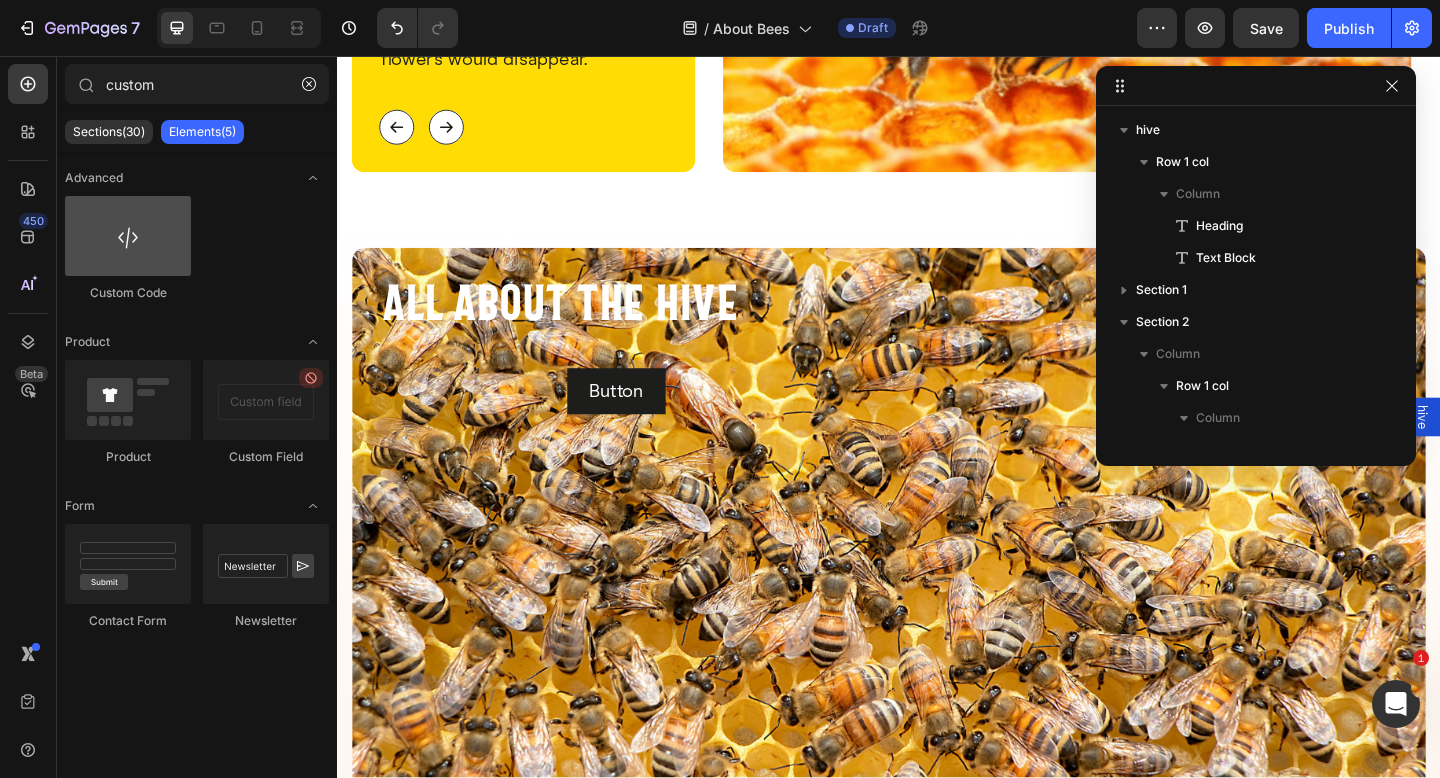 type on "custom" 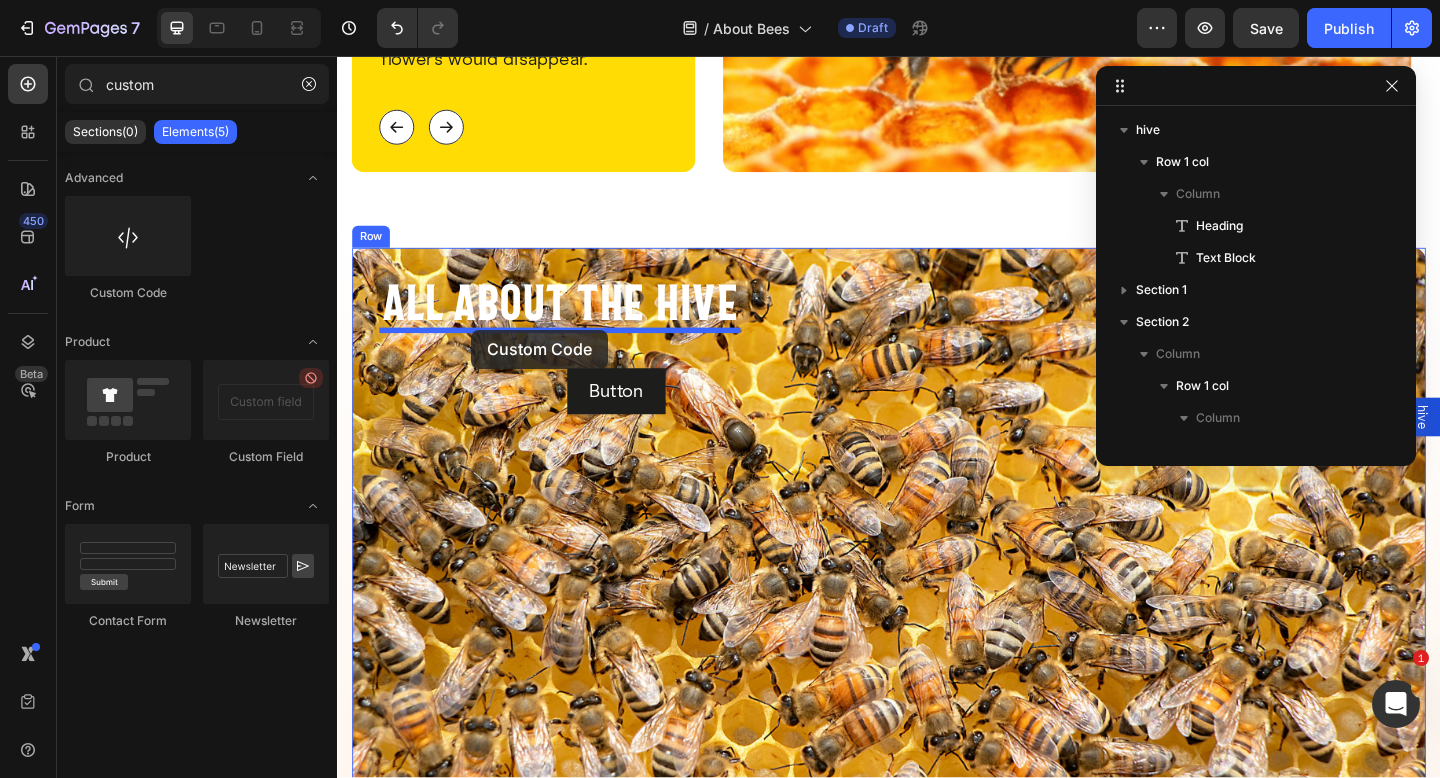 drag, startPoint x: 458, startPoint y: 310, endPoint x: 483, endPoint y: 354, distance: 50.606323 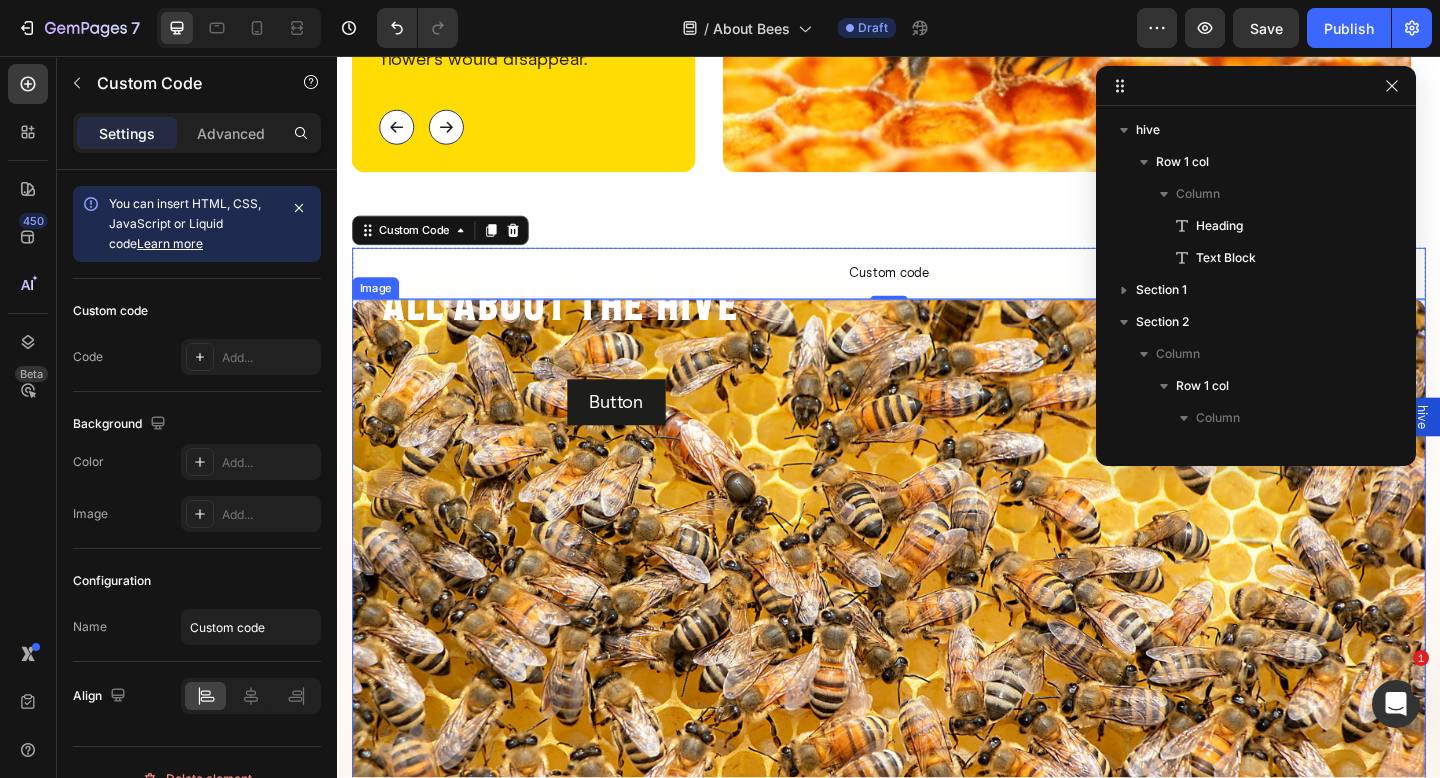 scroll, scrollTop: 278, scrollLeft: 0, axis: vertical 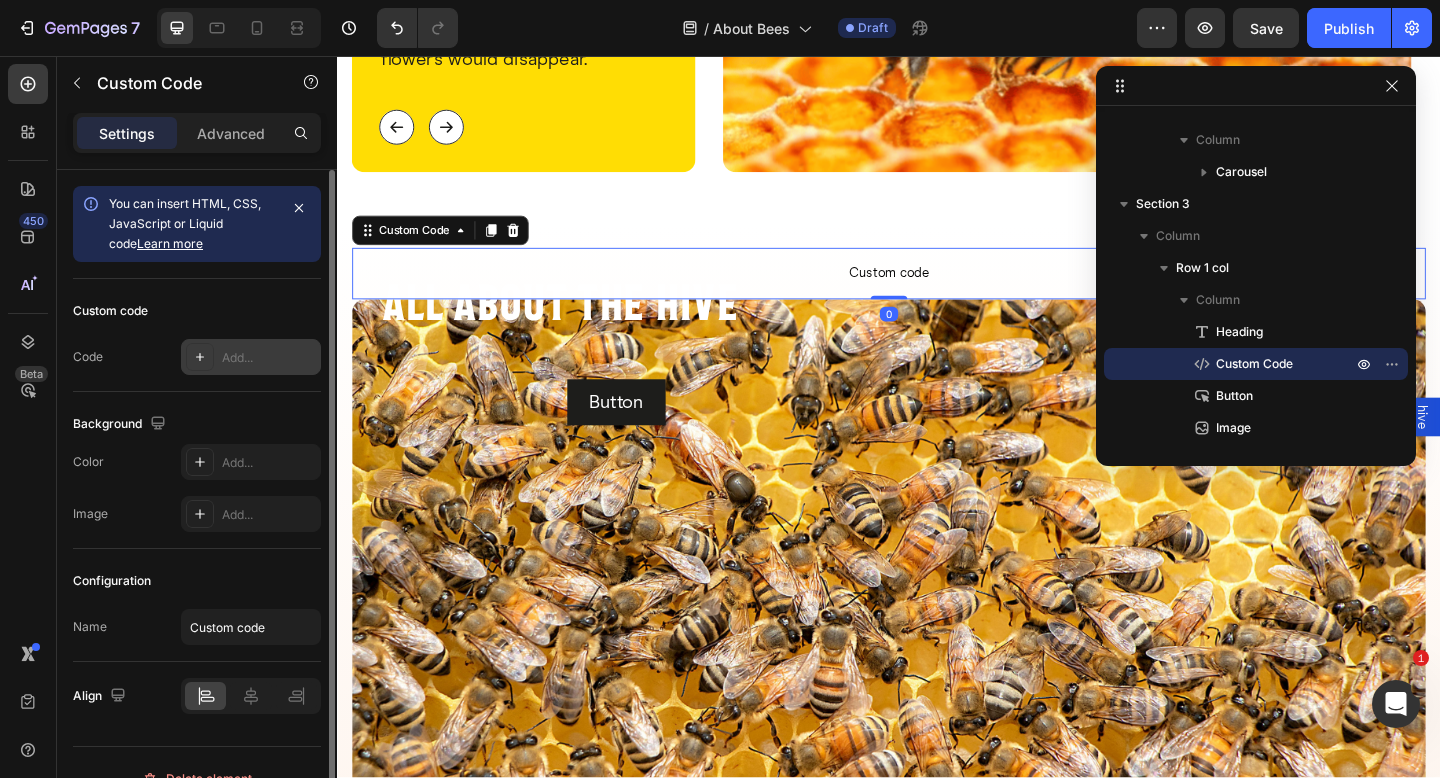 click on "Add..." at bounding box center [269, 358] 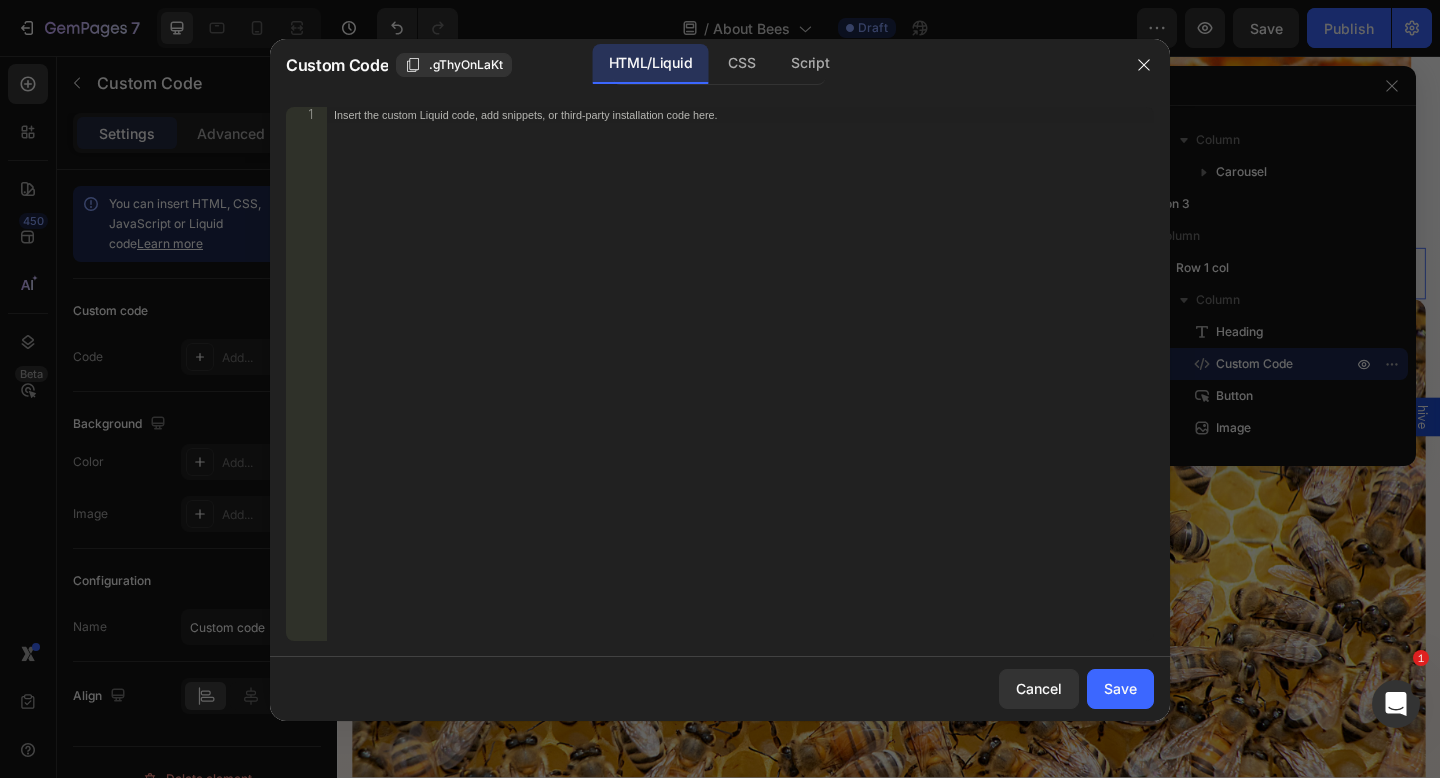 click on "Insert the custom Liquid code, add snippets, or third-party installation code here." at bounding box center [740, 390] 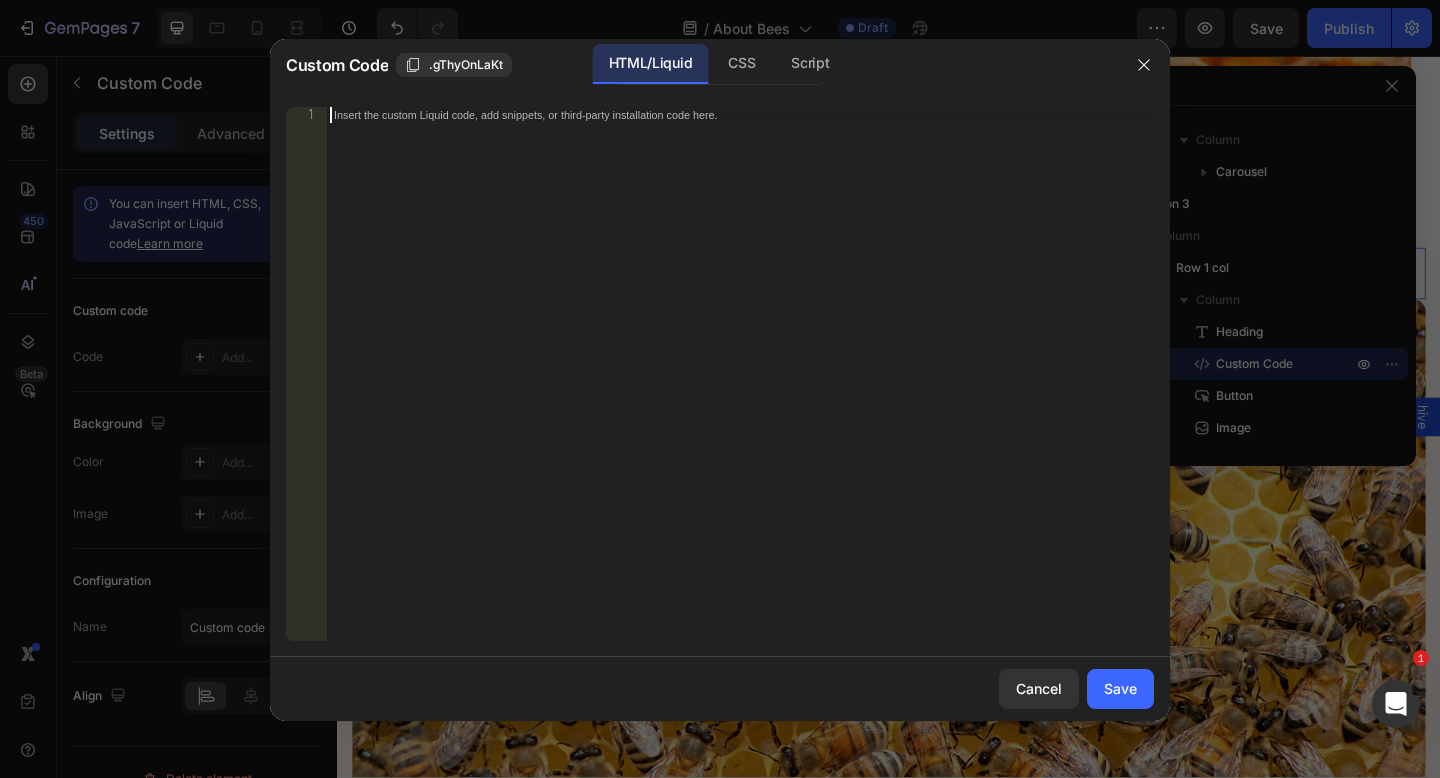 scroll, scrollTop: 890, scrollLeft: 0, axis: vertical 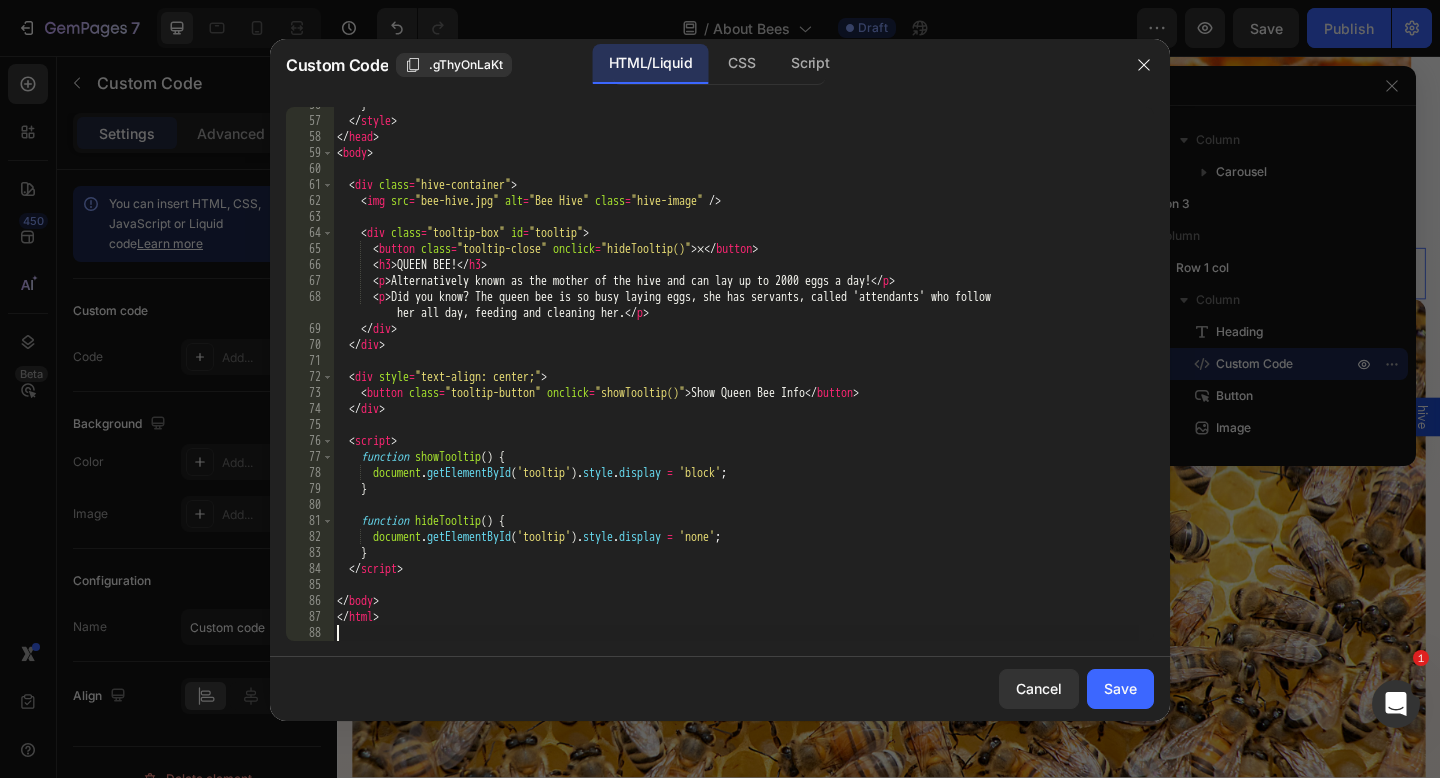 click on "}    </ style > </ head > < body >    < div   class = "hive-container" >      < img   src = "bee-hive.jpg"   alt = "Bee Hive"   class = "hive-image"   />      < div   class = "tooltip-box"   id = "tooltip" >         < button   class = "tooltip-close"   onclick = "hideTooltip()" > × </ button >         < h3 > QUEEN BEE! </ h3 >         < p > Alternatively known as the mother of the hive and can lay up to [NUMBER] eggs a day! </ p >         < p > Did you know? The queen bee is so busy laying eggs, she has servants, called '[PERSON_ROLE]' who follow  </ p >         < p > her all day, feeding and cleaning her. </ p >      </ div >    </ div >    < div   style = "text-align: center;" >      < button   class = "tooltip-button"   onclick = "showTooltip()" > Show Queen Bee Info </ button >    </ div >    < script >      function   showTooltip ( )   {         document . getElementById ( 'tooltip' ) . style . display   =   'block' ;      }      function   hideTooltip ( )   {         document . getElementById ( 'tooltip'" at bounding box center (736, 380) 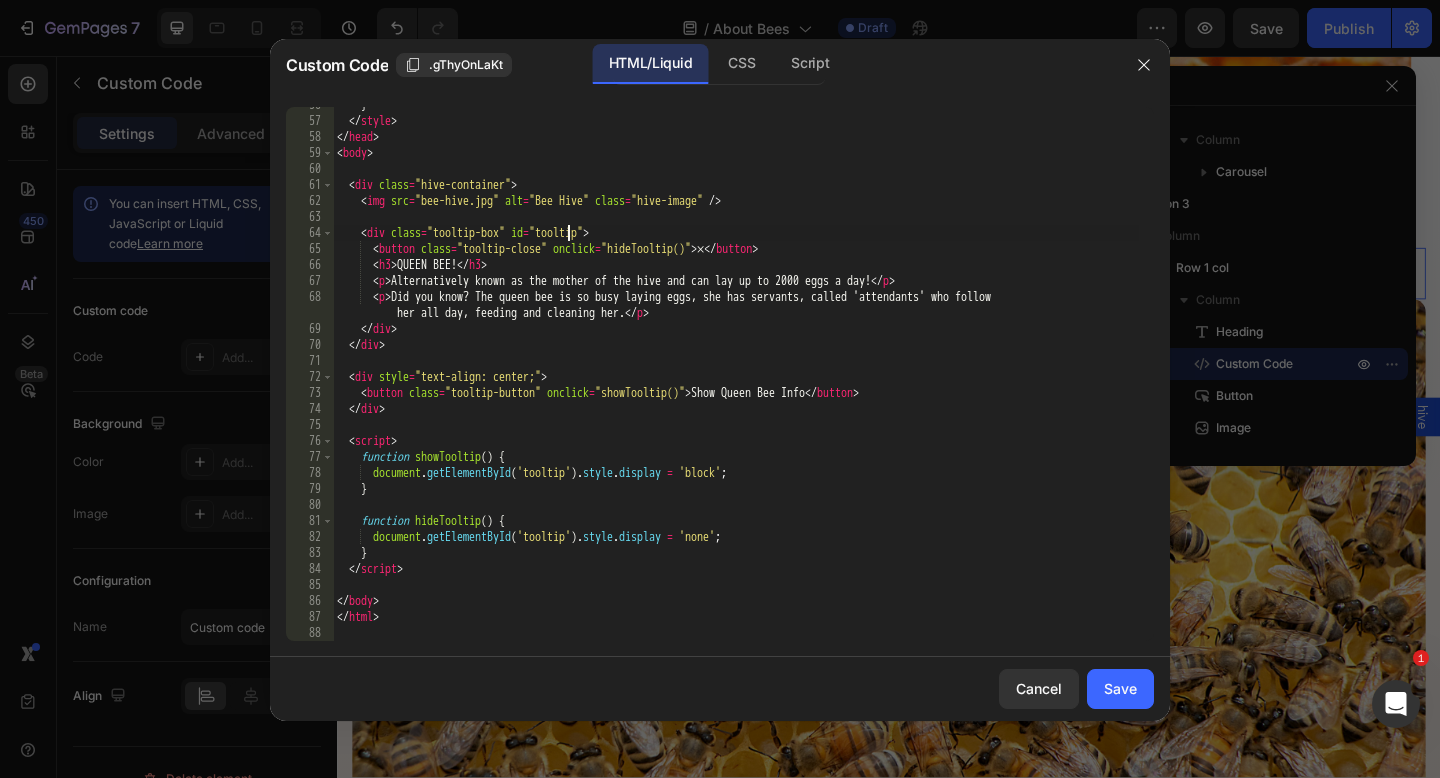 type on "</html>" 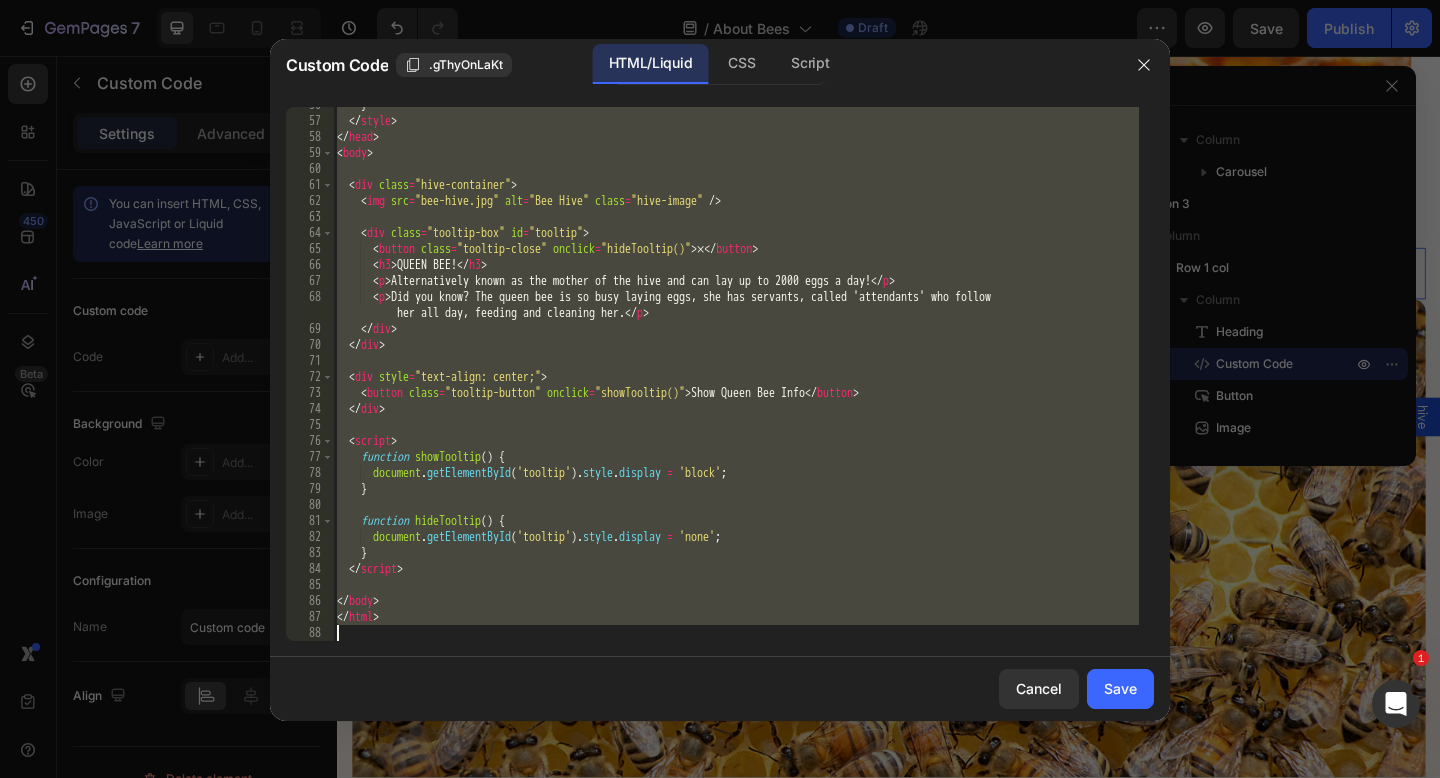 paste 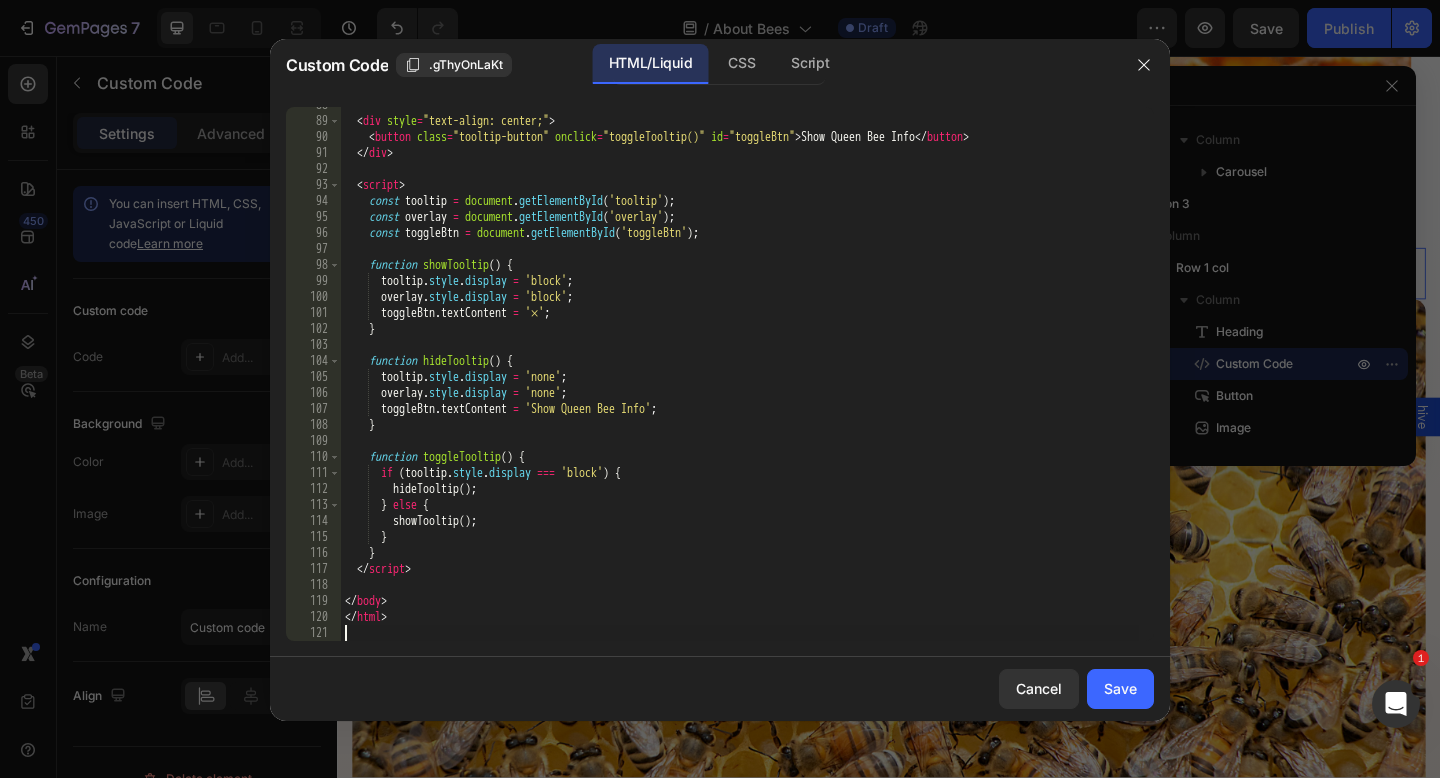 scroll, scrollTop: 1434, scrollLeft: 0, axis: vertical 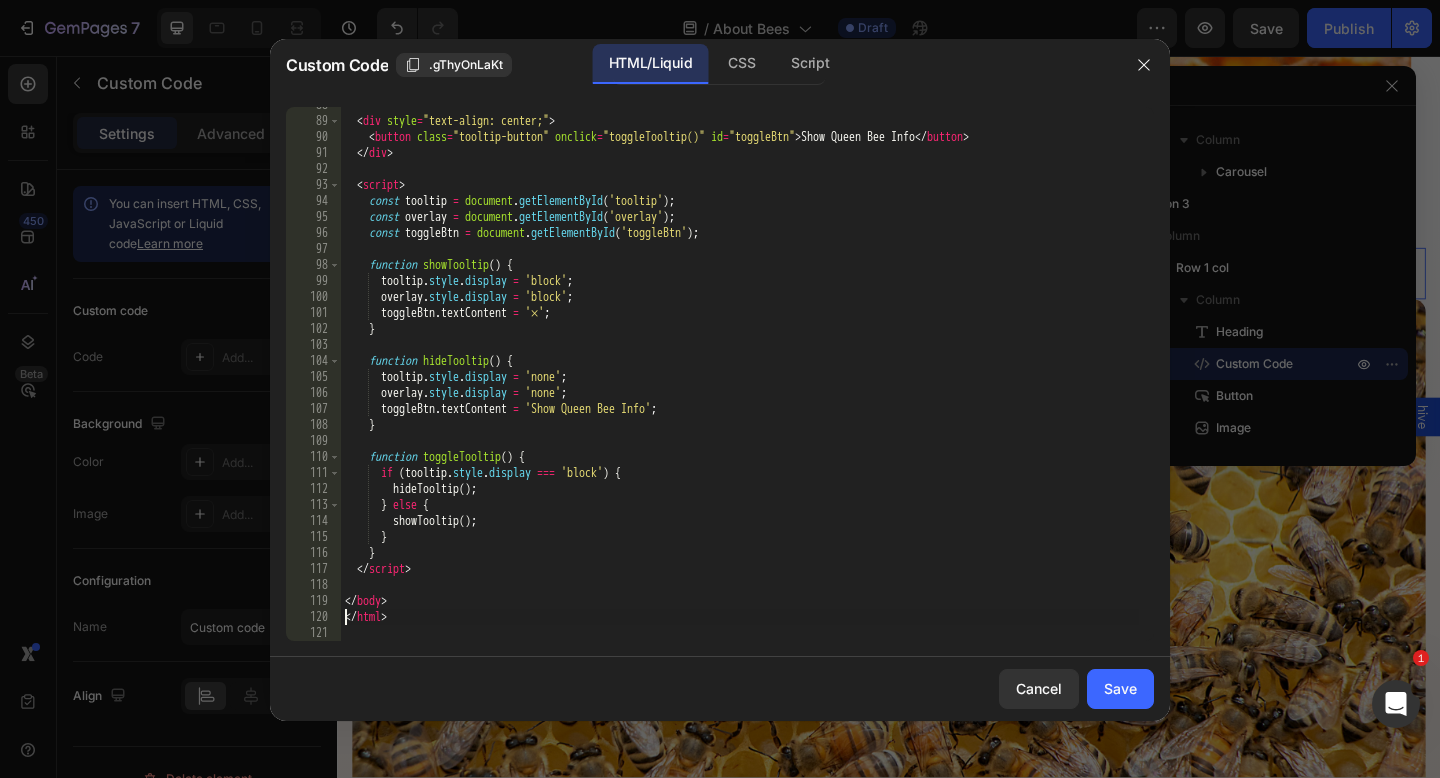 type on "</body>" 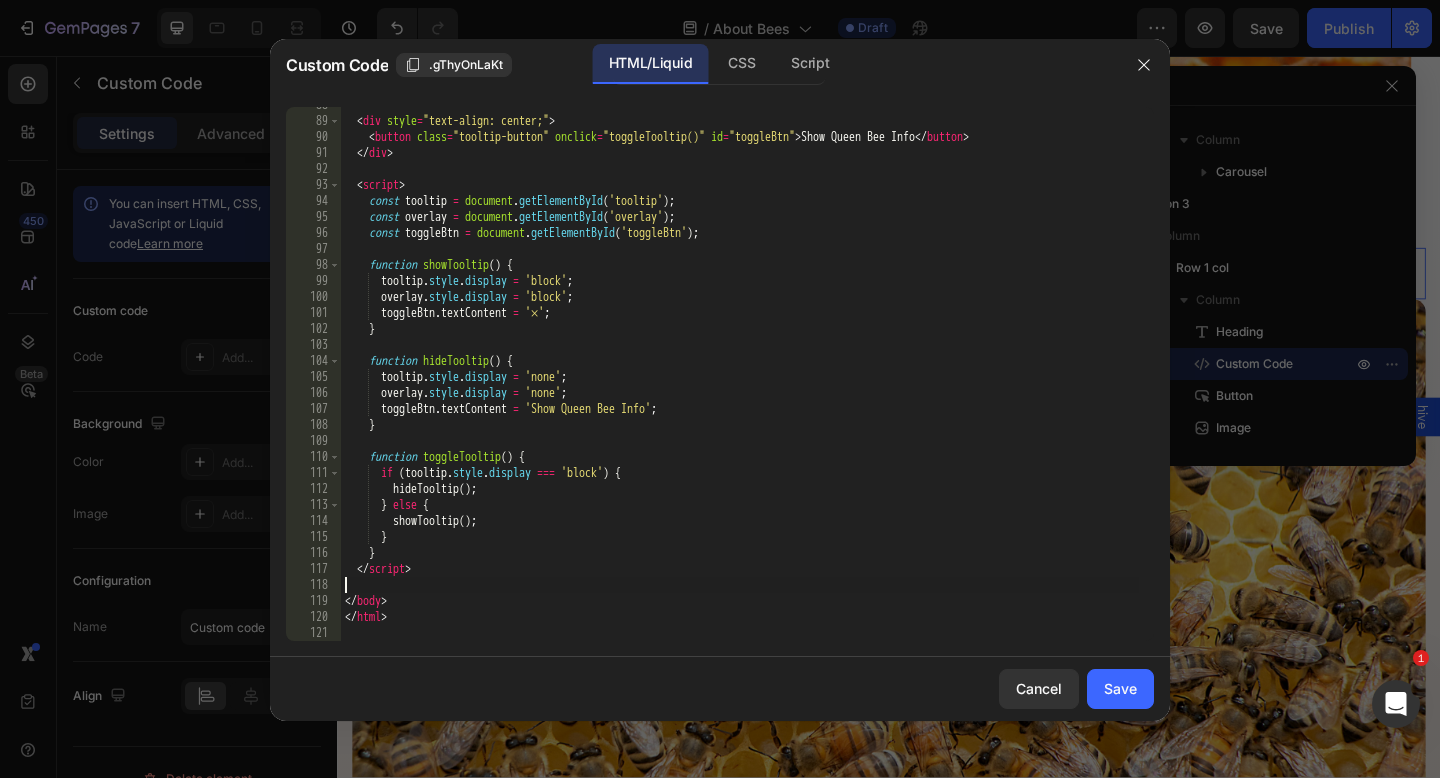 type on "</html>" 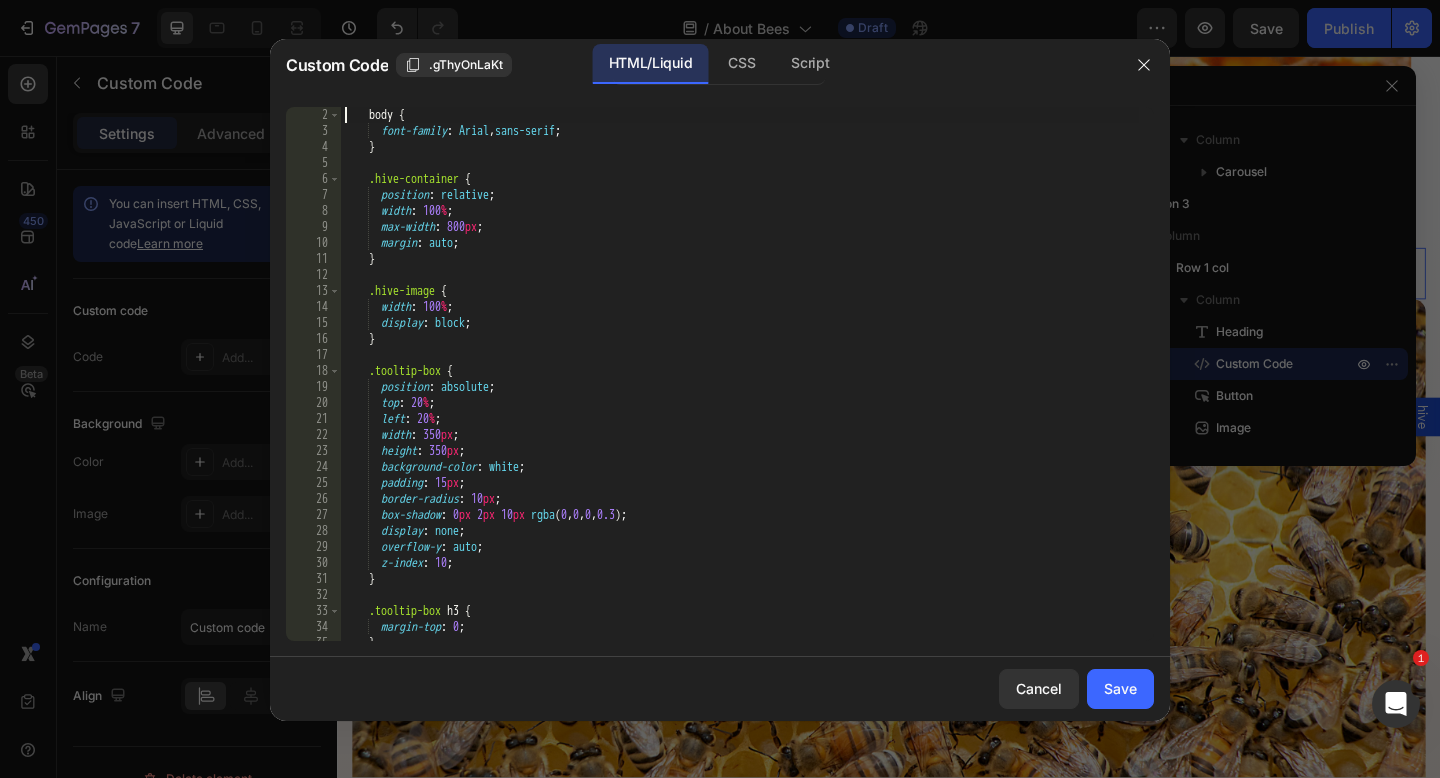 scroll, scrollTop: 16, scrollLeft: 0, axis: vertical 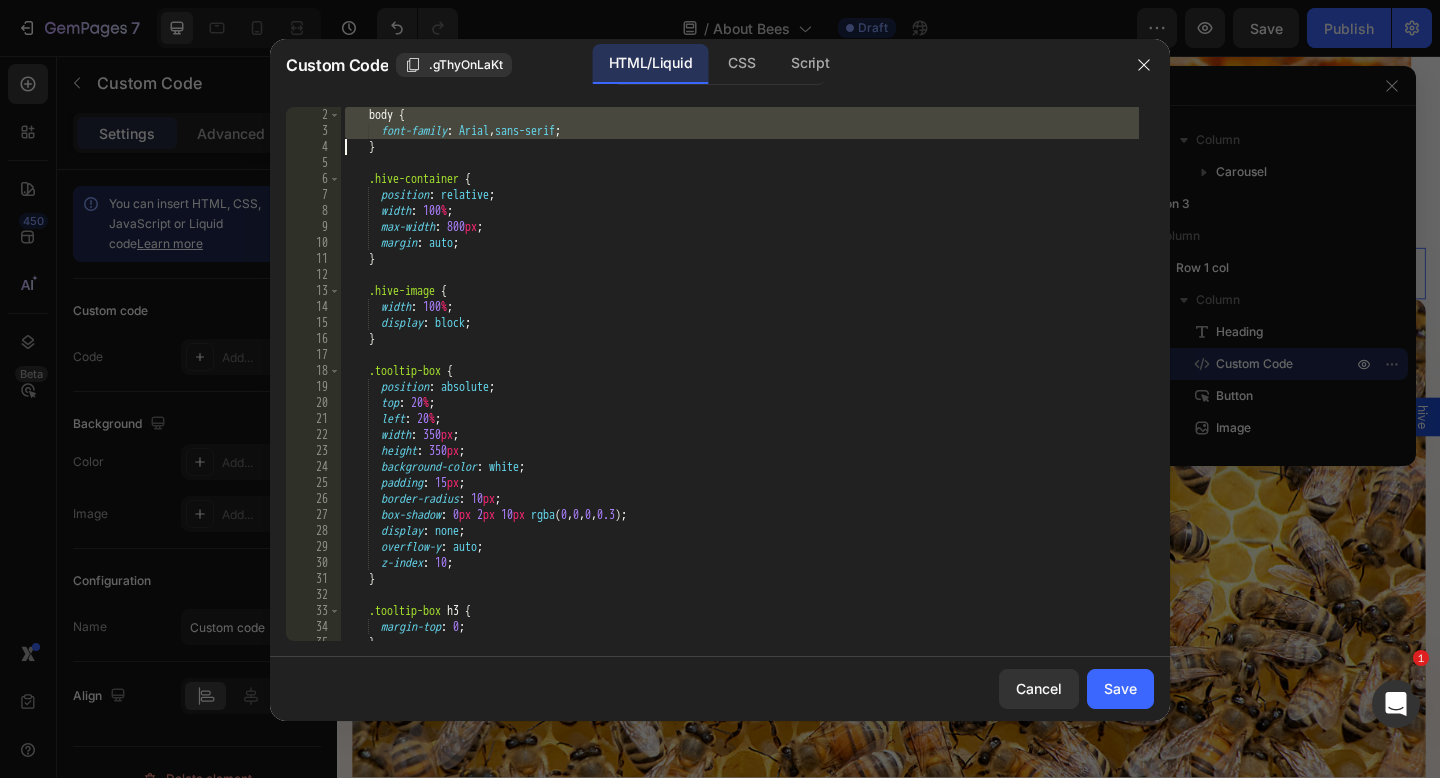 type on "}" 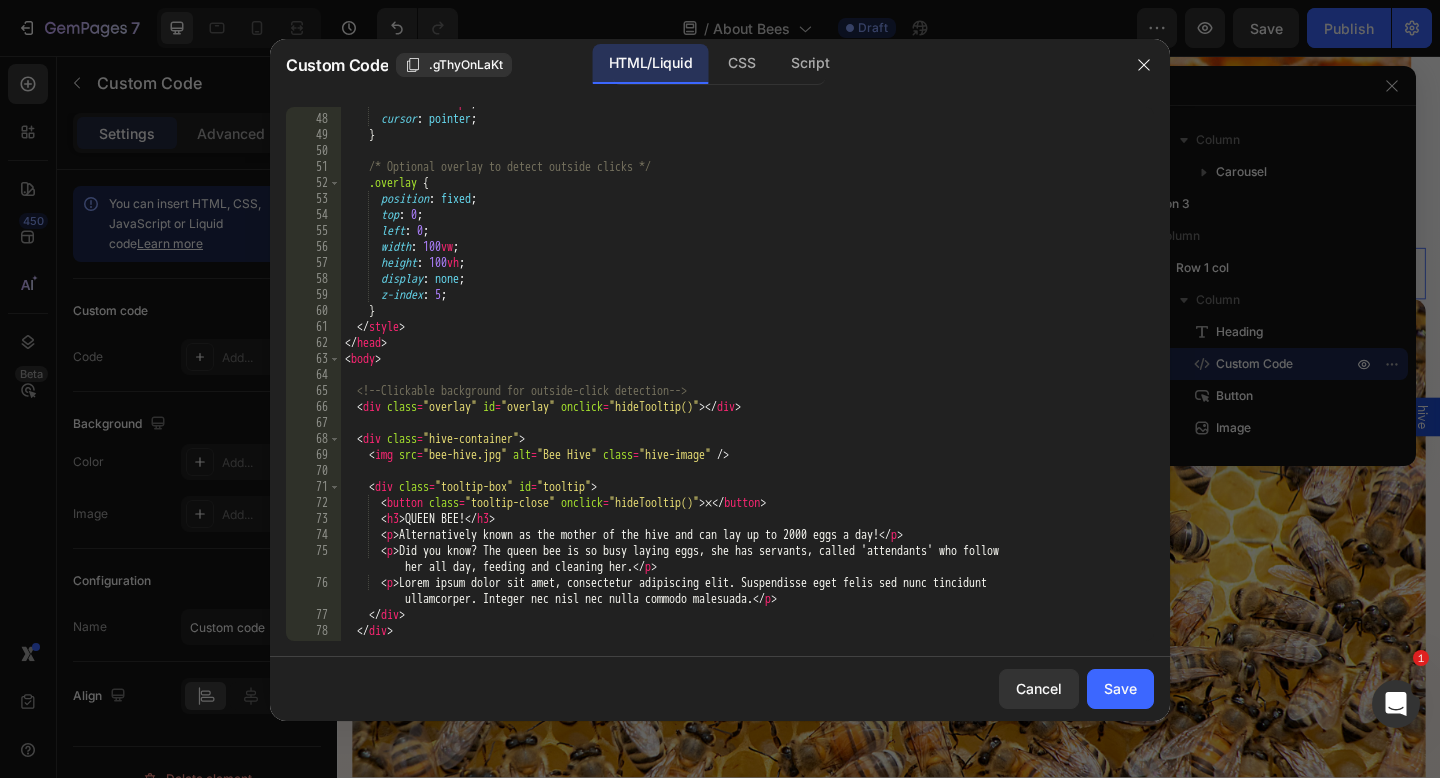 scroll, scrollTop: 762, scrollLeft: 0, axis: vertical 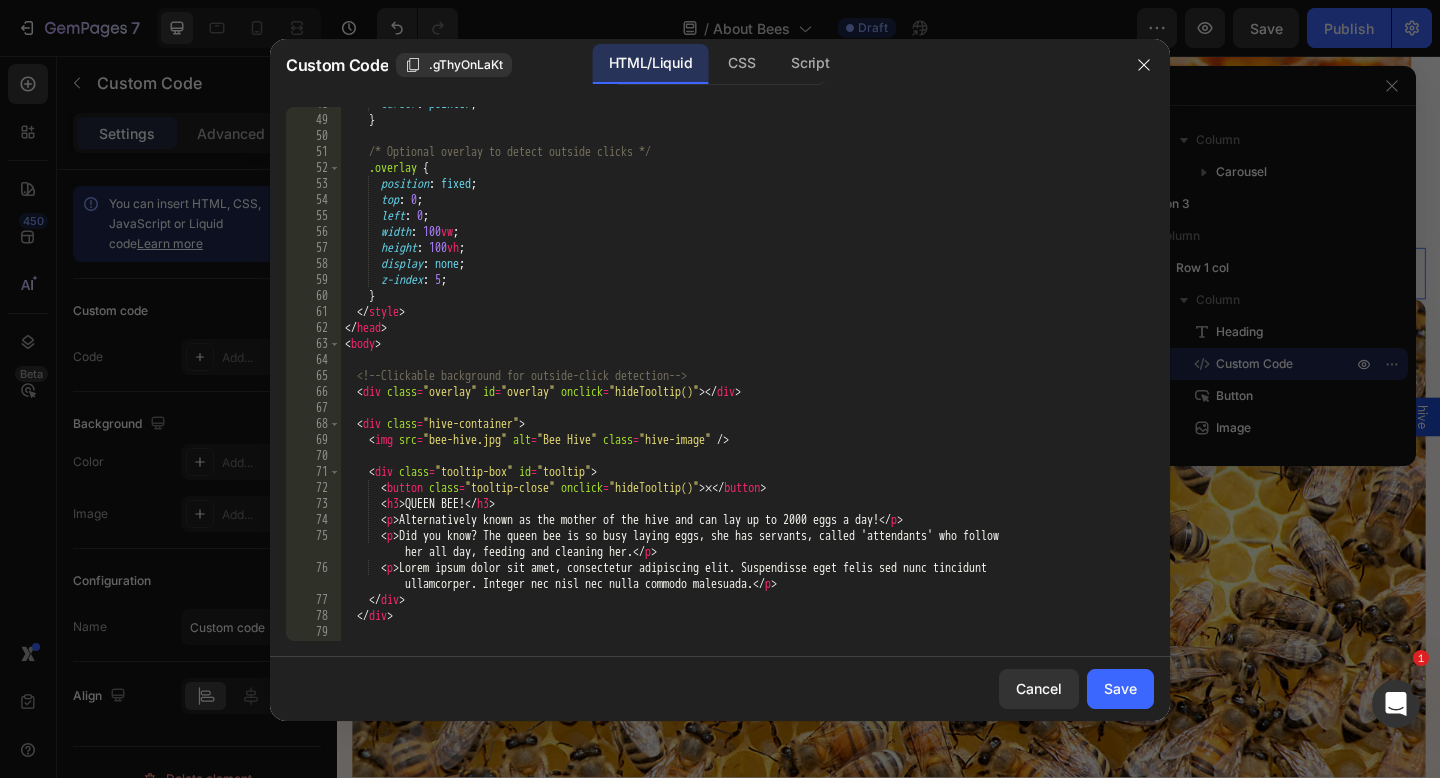 click on "cursor :   pointer ;      }      /* Optional overlay to detect outside clicks */      .overlay   {         position :   fixed ;         top :   0 ;         left :   0 ;         width :   100 vw ;         height :   100 vh ;         display :   none ;         z-index :   5 ;      }    </ style > </ head > < body >    <!--  Clickable background for outside-click detection  -->    < div   class = "overlay"   id = "overlay"   onclick = "hideTooltip()" > </ div >    < div   class = "hive-container" >      < img   src = "bee-hive.jpg"   alt = "Bee Hive"   class = "hive-image"   />      < div   class = "tooltip-box"   id = "tooltip" >         < button   class = "tooltip-close"   onclick = "hideTooltip()" > × </ button >         < h3 > QUEEN BEE! </ h3 >         < p > Alternatively known as the mother of the hive and can lay up to 2000 eggs a day! </ p >         < p > Did you know? The queen bee is so busy laying eggs, she has servants, called 'attendants' who follow             </ p >         < p" at bounding box center [740, 379] 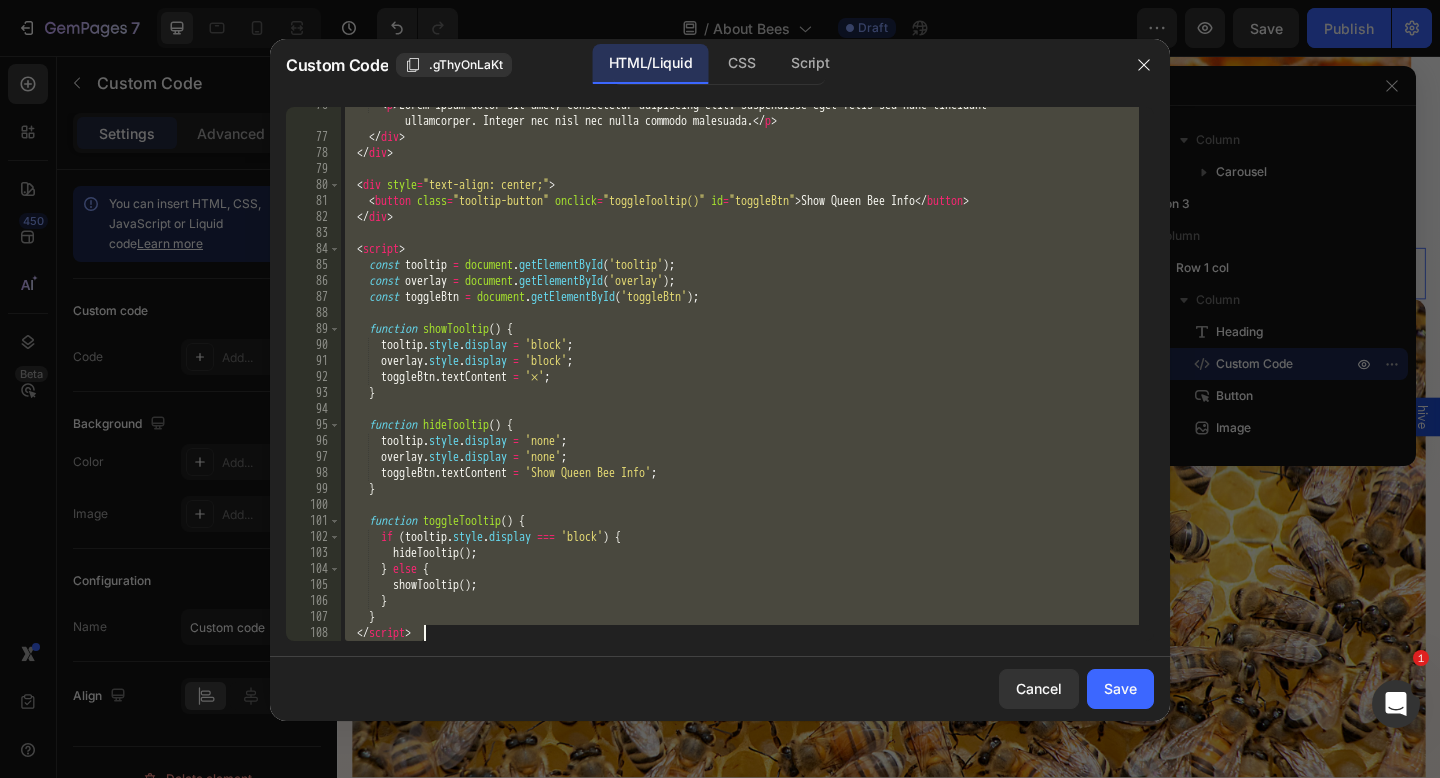 scroll, scrollTop: 960, scrollLeft: 0, axis: vertical 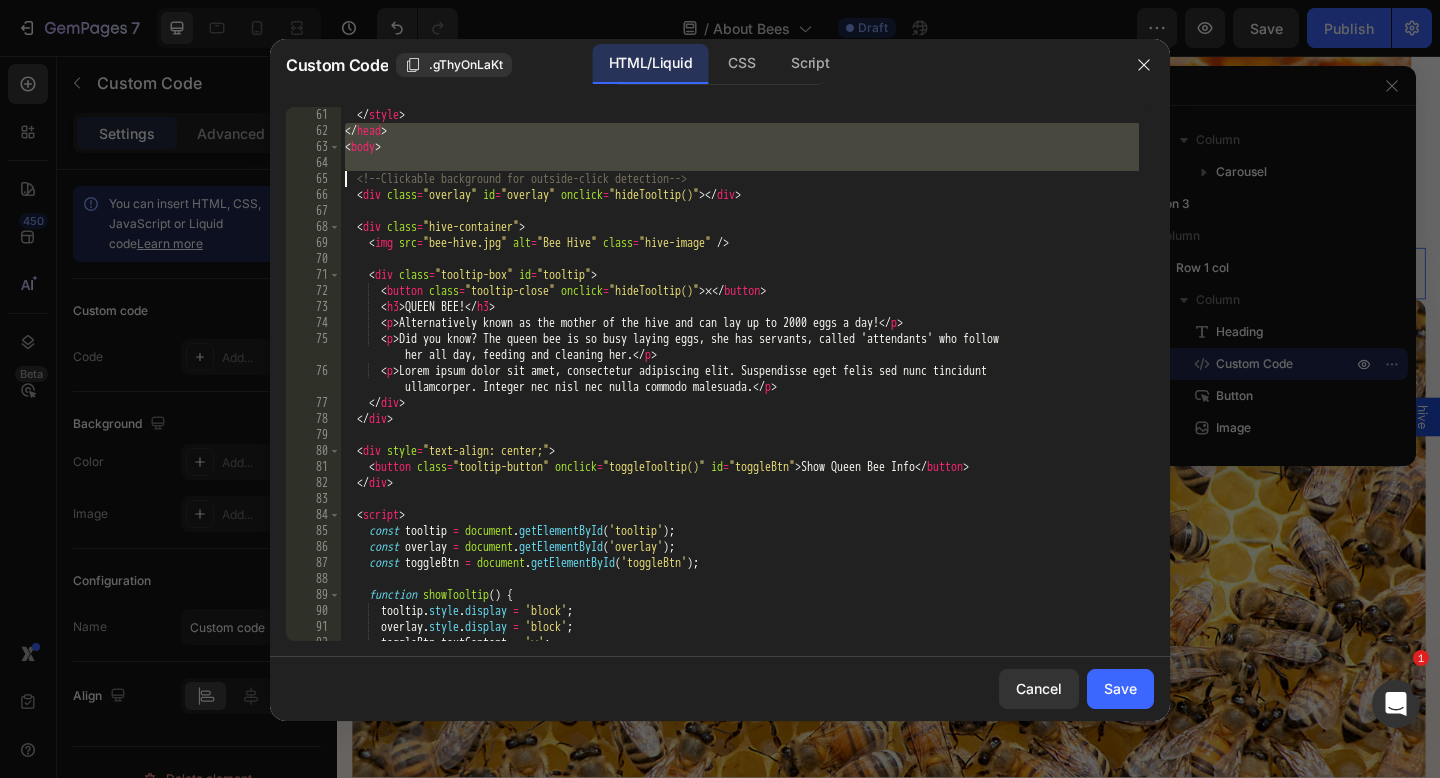 type on "<!-- Clickable background for outside-click detection -->" 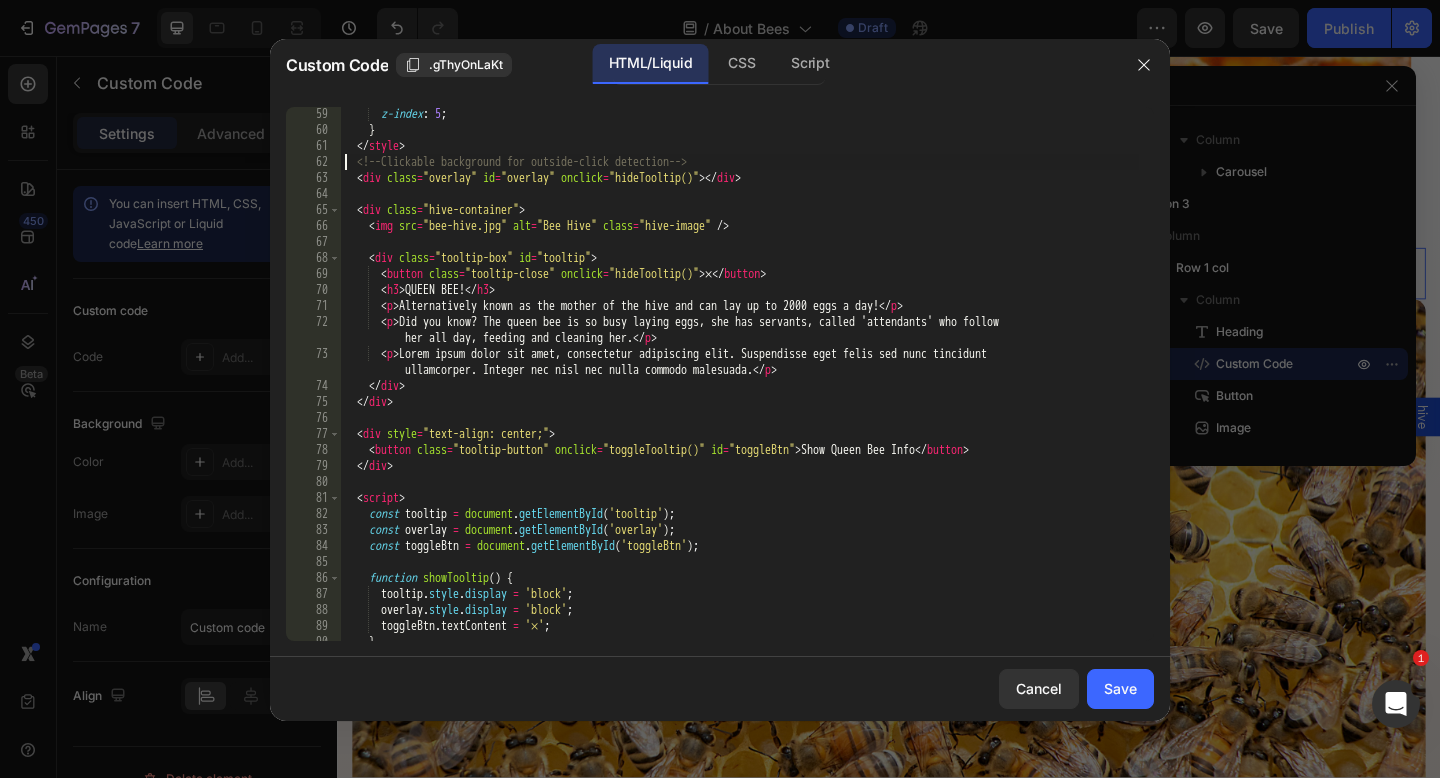 scroll, scrollTop: 926, scrollLeft: 0, axis: vertical 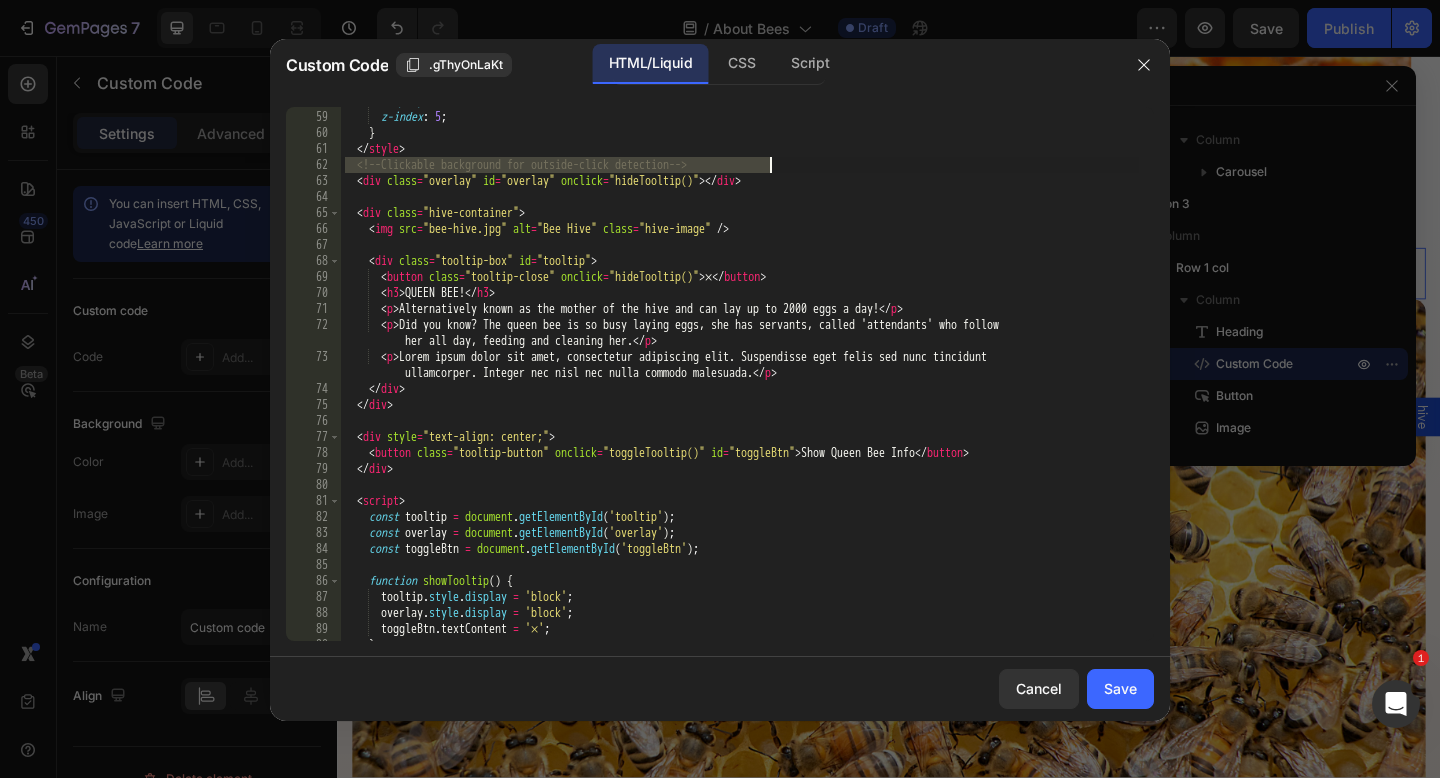 type 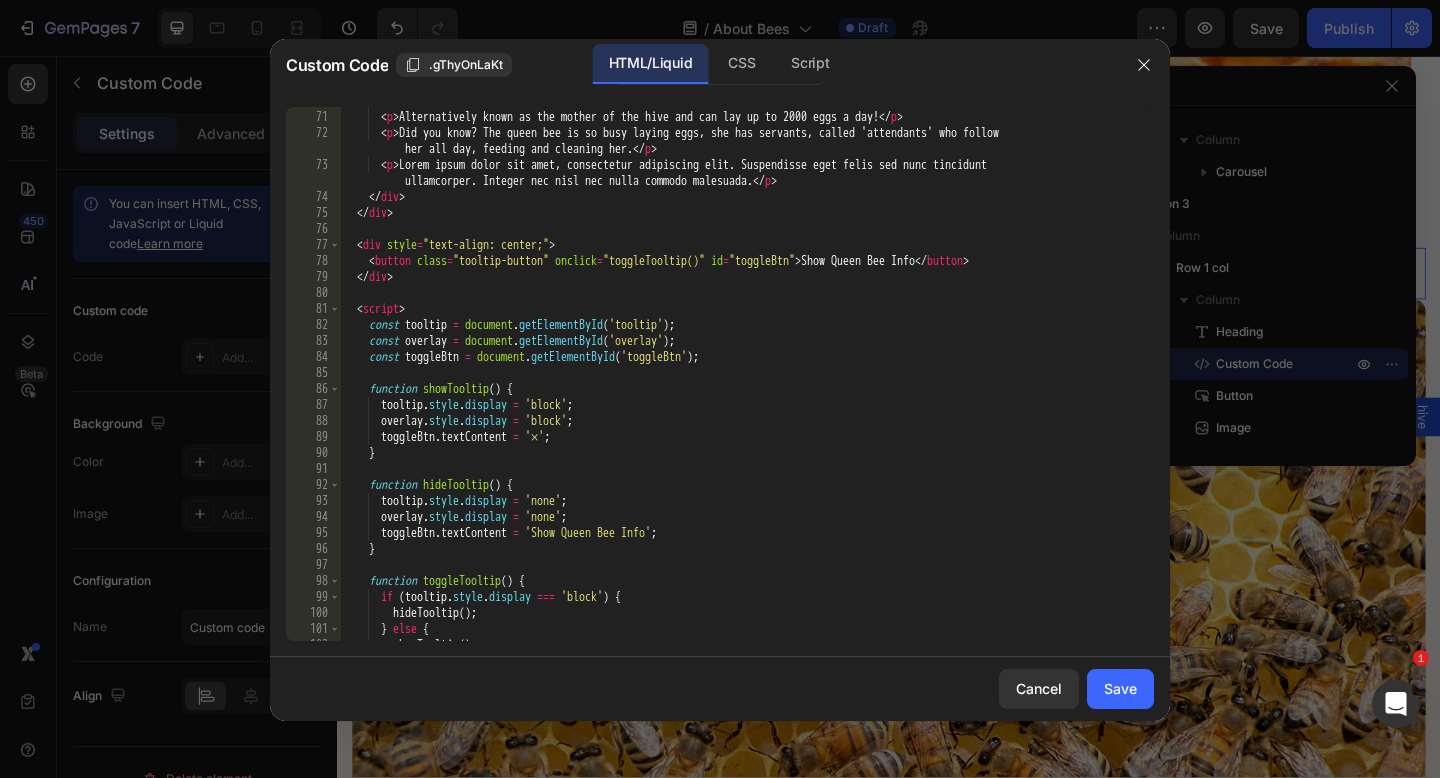 scroll, scrollTop: 1178, scrollLeft: 0, axis: vertical 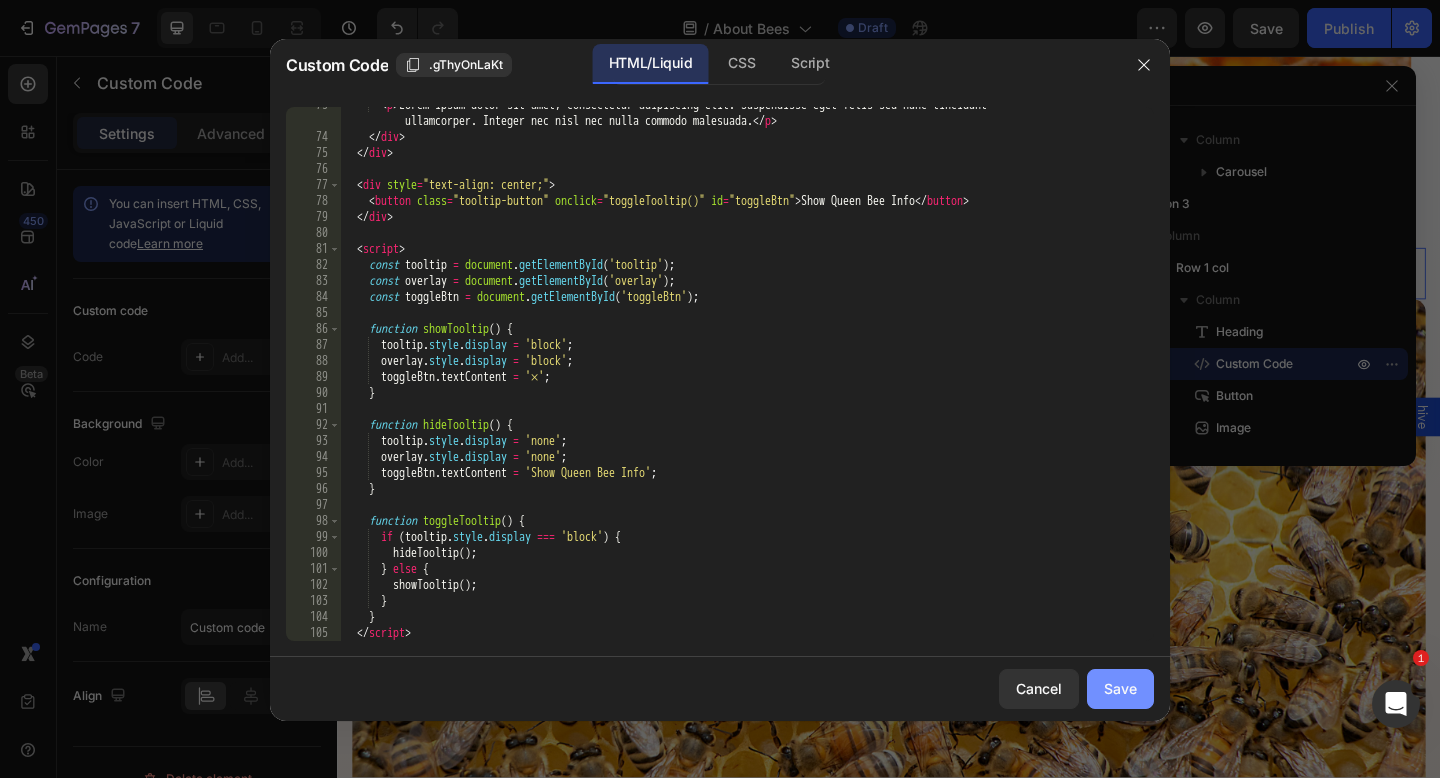 click on "Save" at bounding box center [1120, 688] 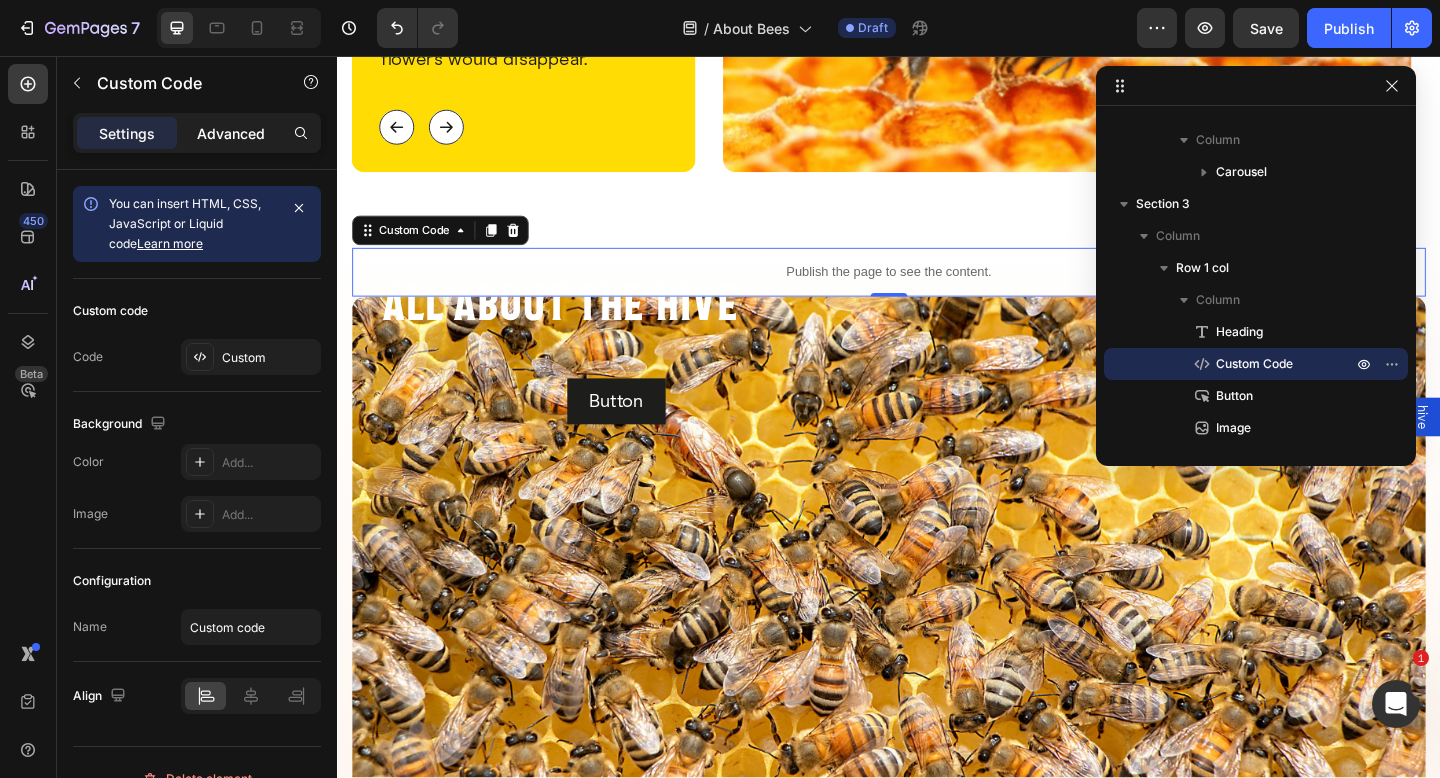 click on "Advanced" at bounding box center [231, 133] 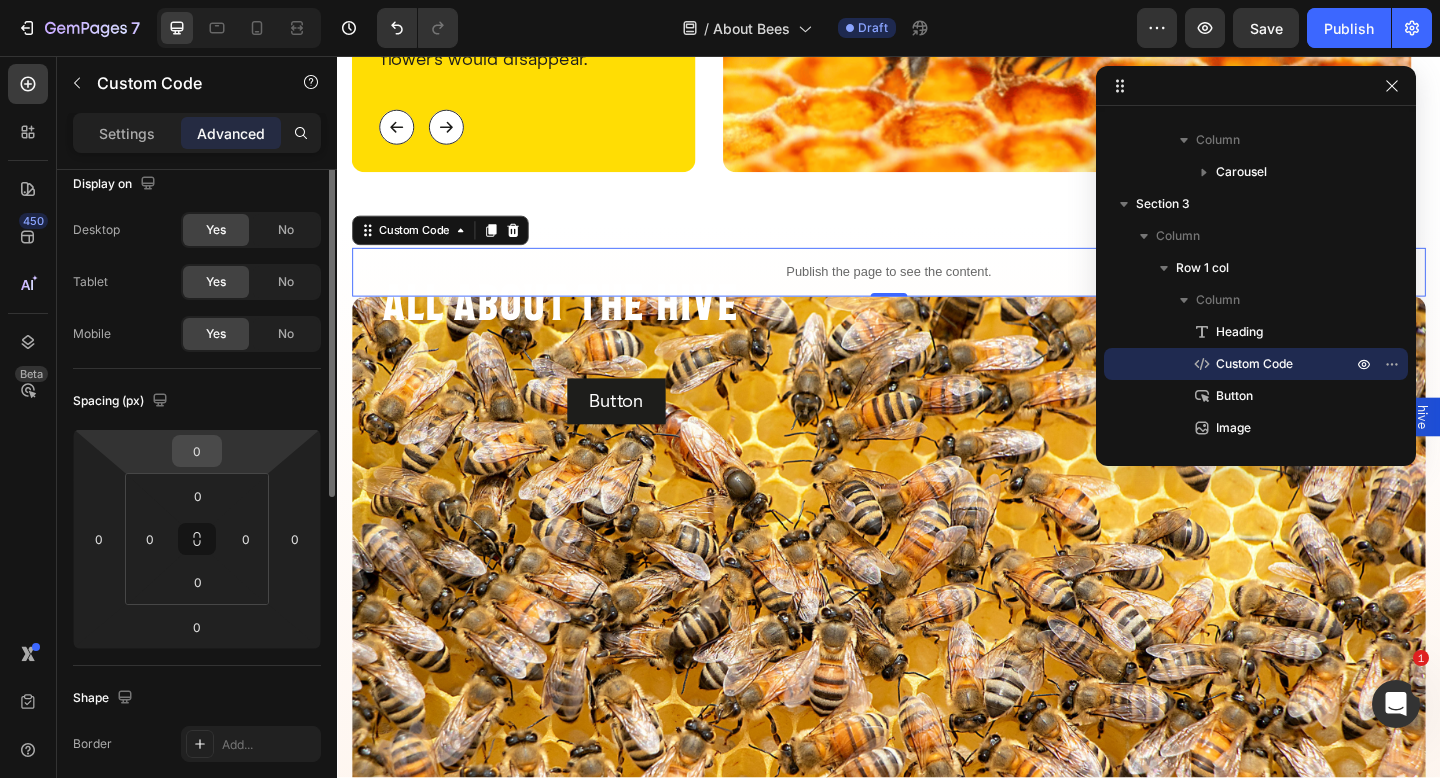 scroll, scrollTop: 438, scrollLeft: 0, axis: vertical 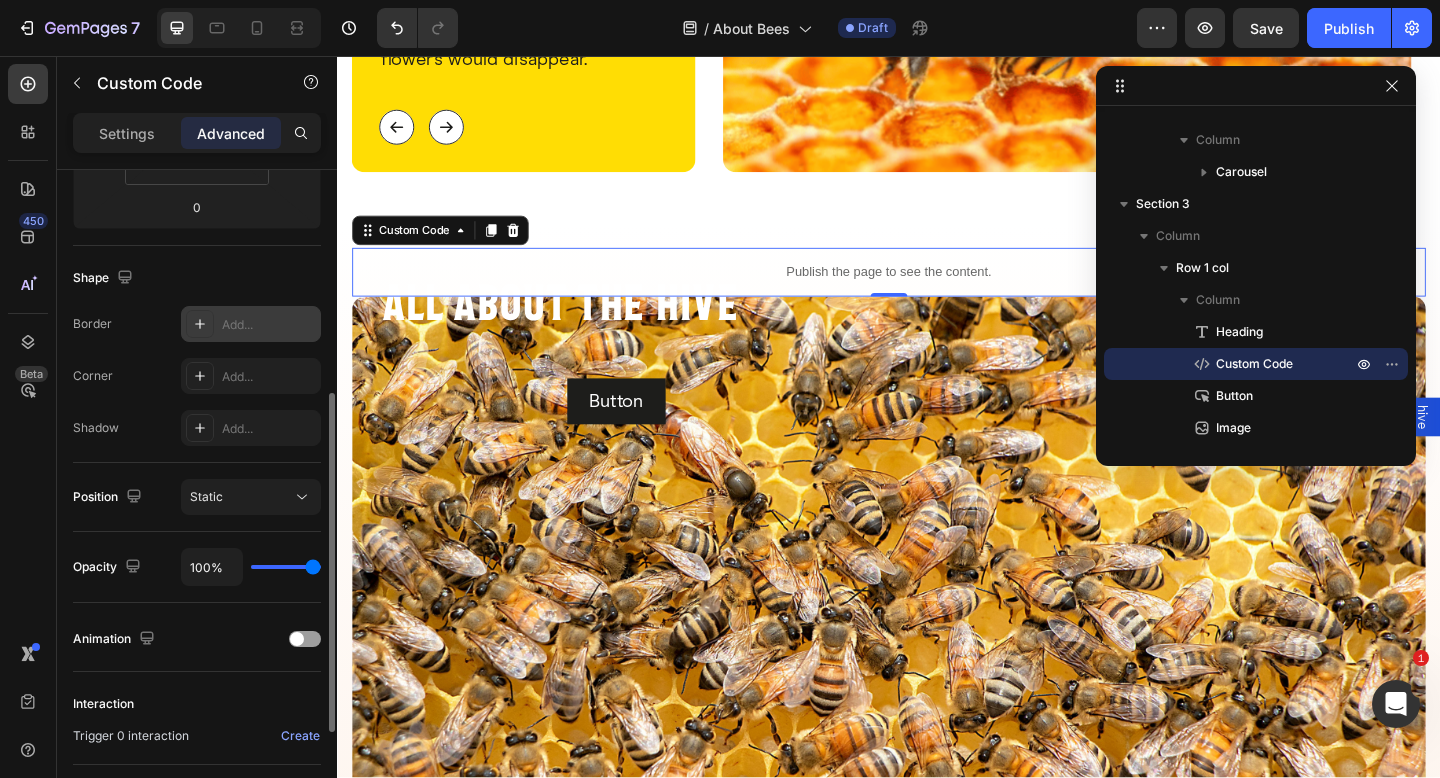 click on "Add..." at bounding box center (269, 325) 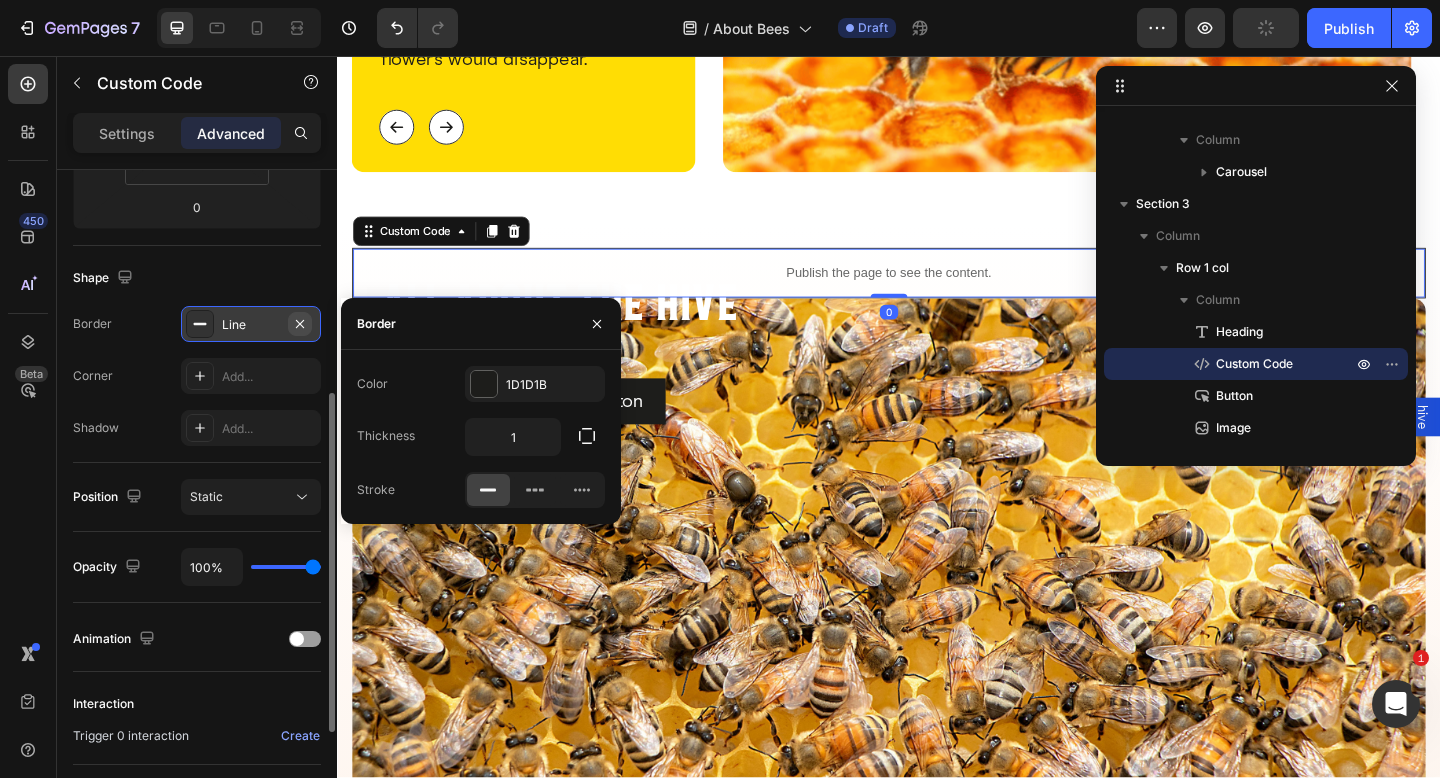 click 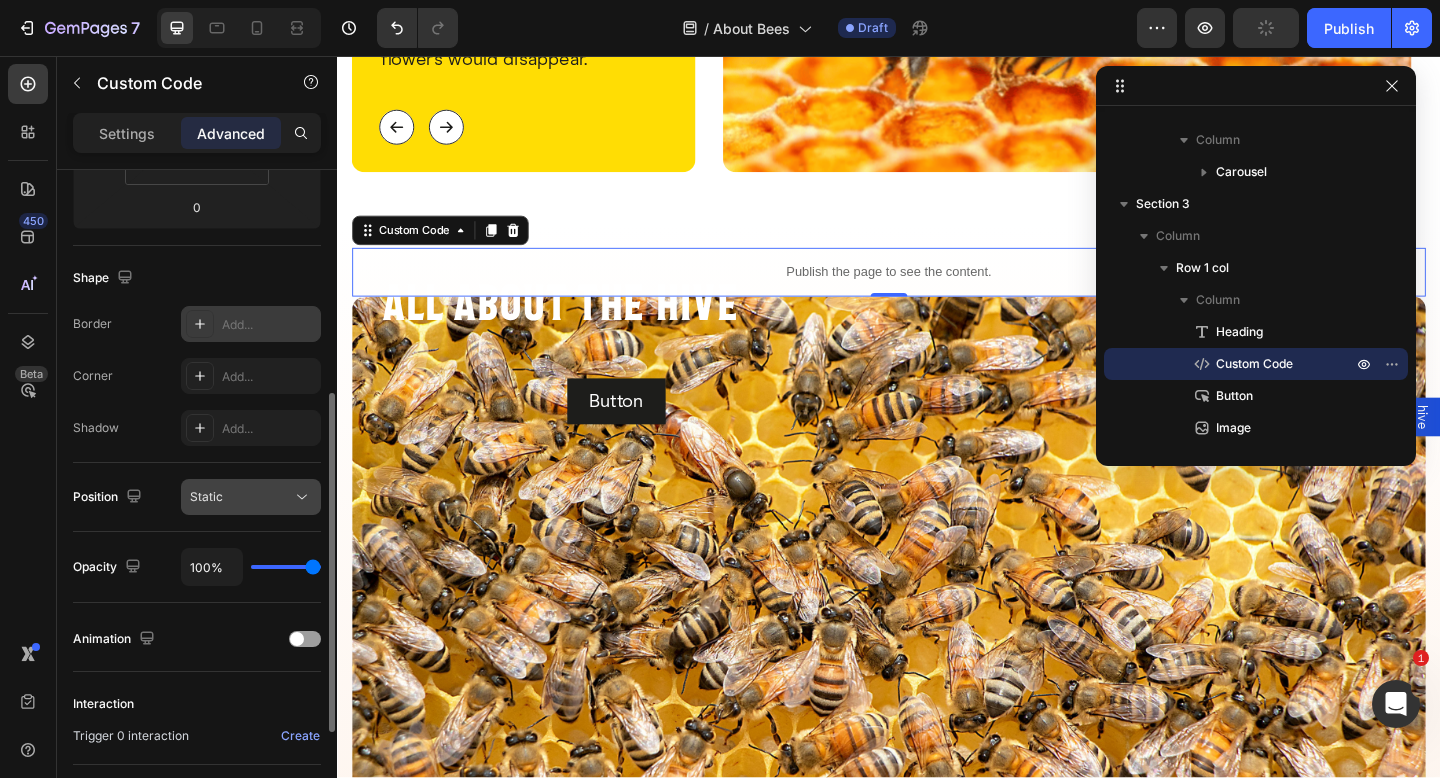 click on "Static" at bounding box center [241, 497] 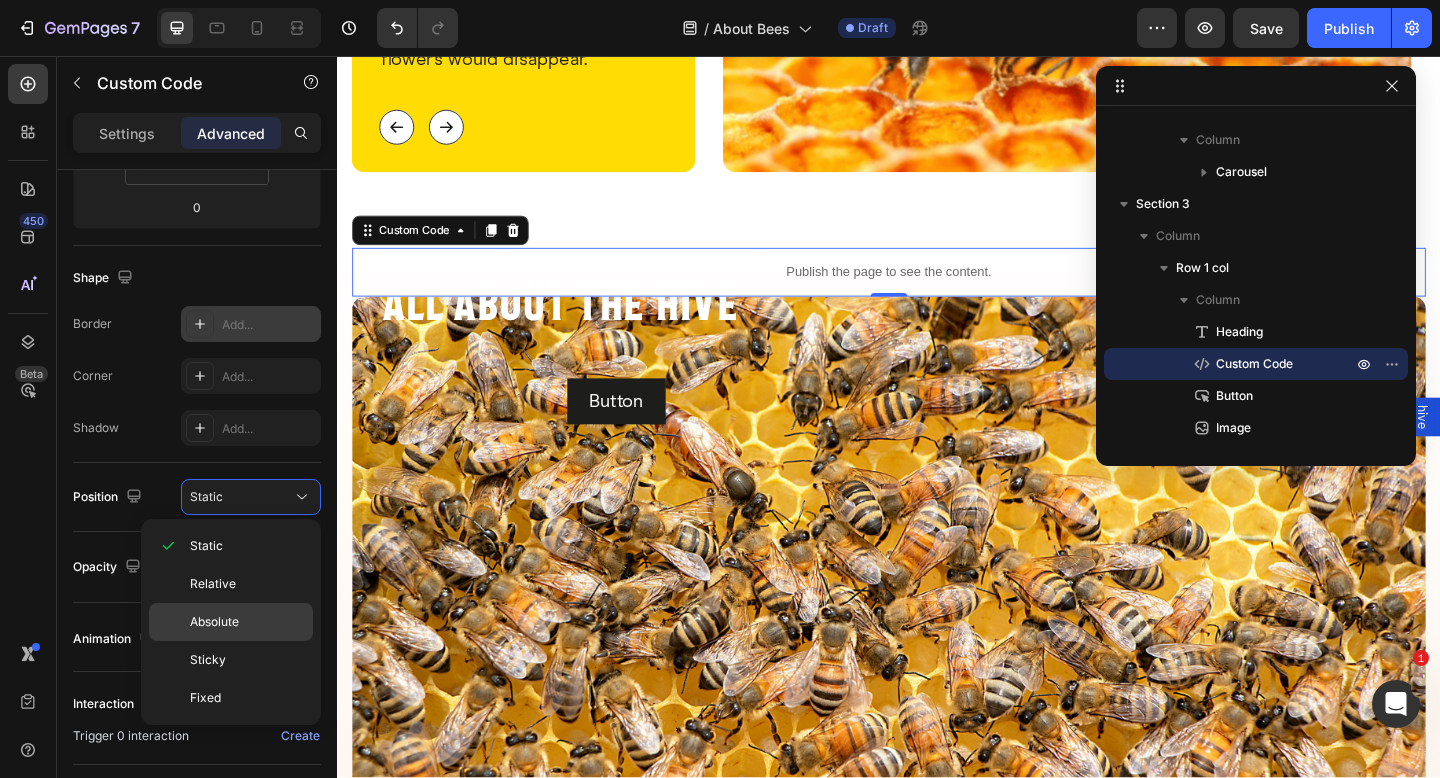 click on "Absolute" 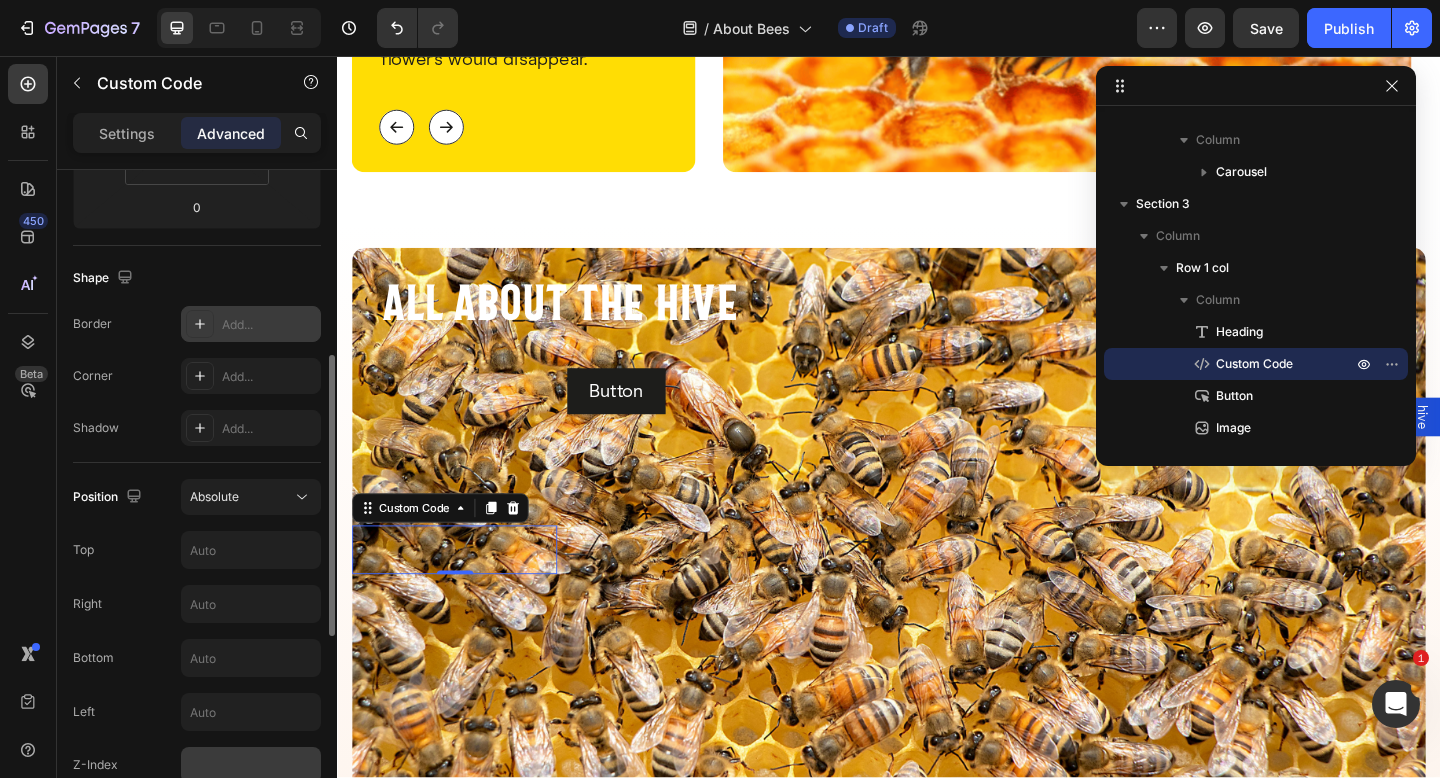 scroll, scrollTop: 759, scrollLeft: 0, axis: vertical 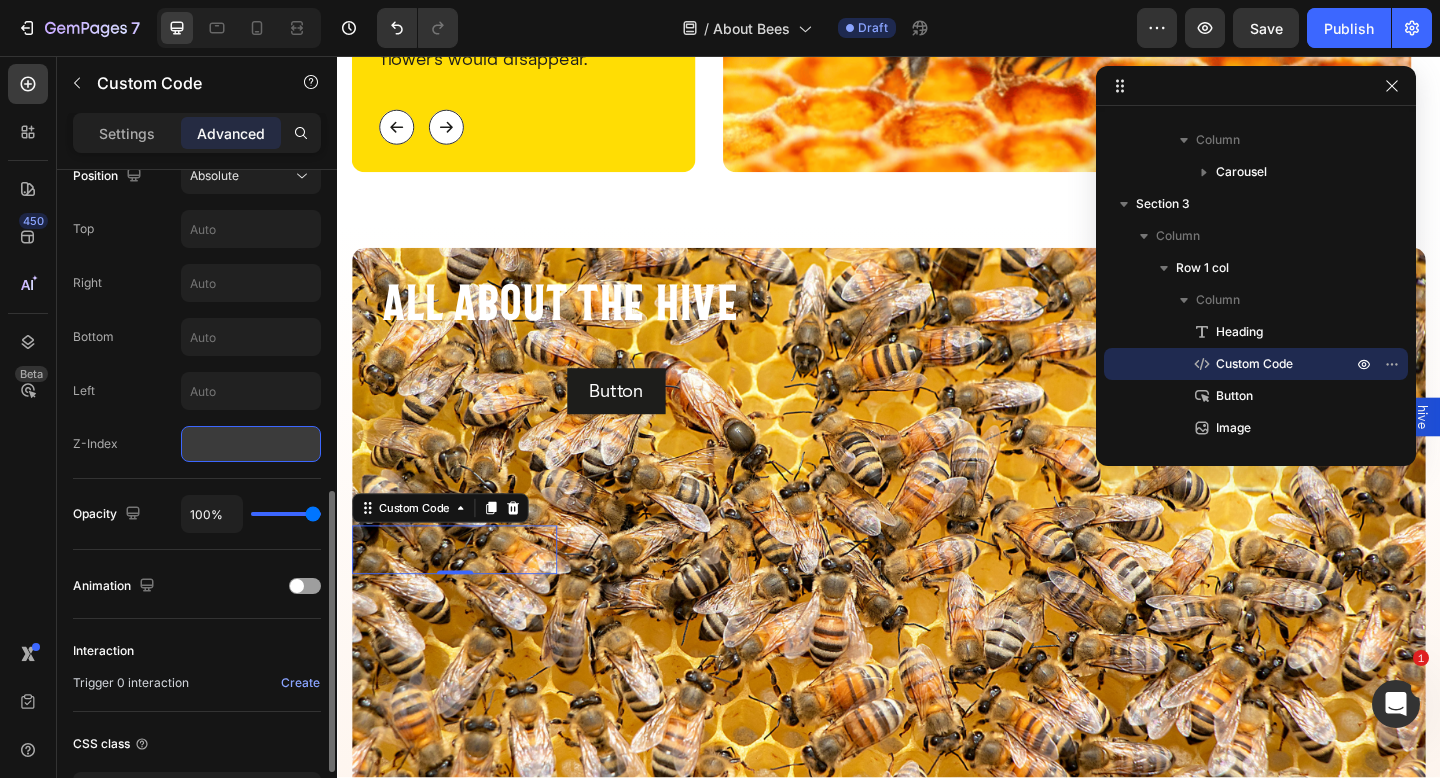 click at bounding box center [251, 444] 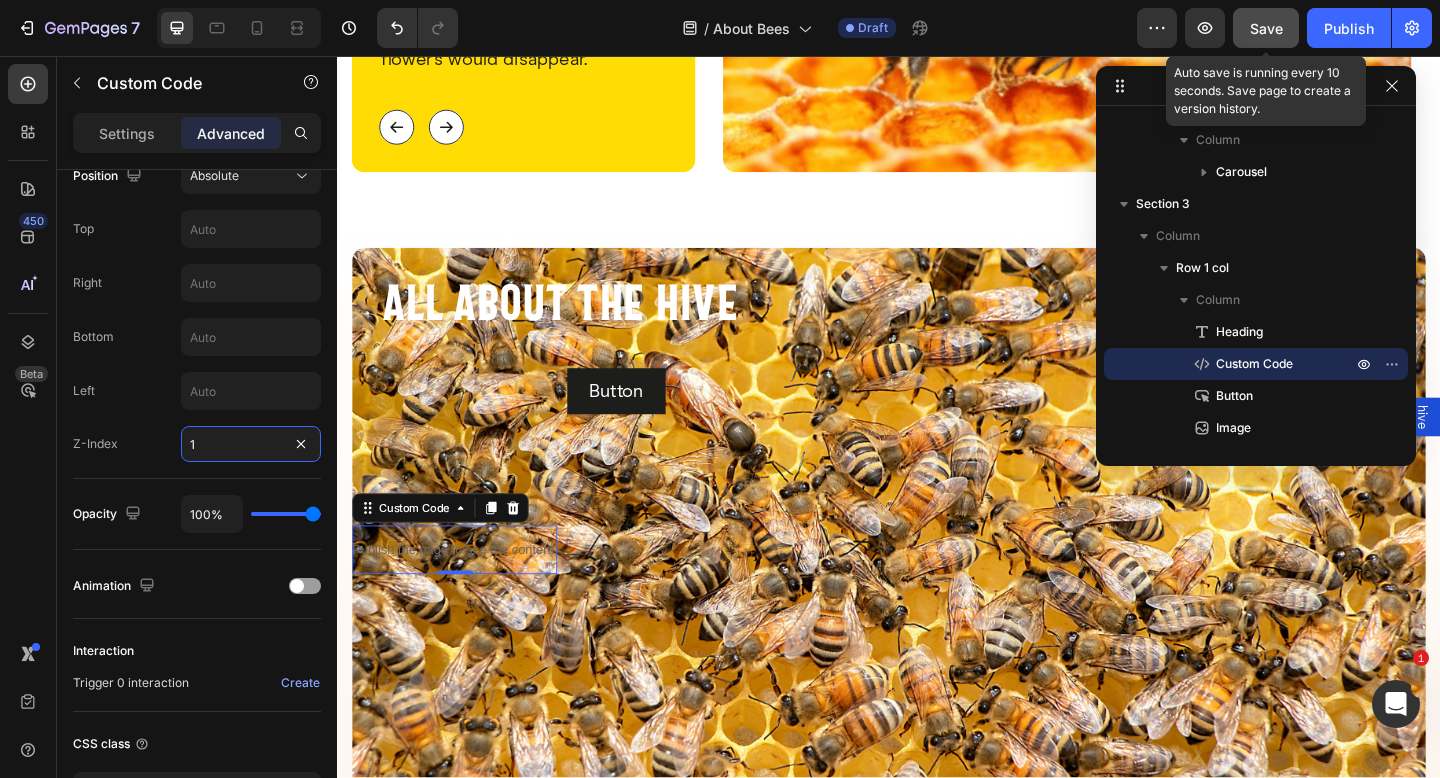 type on "1" 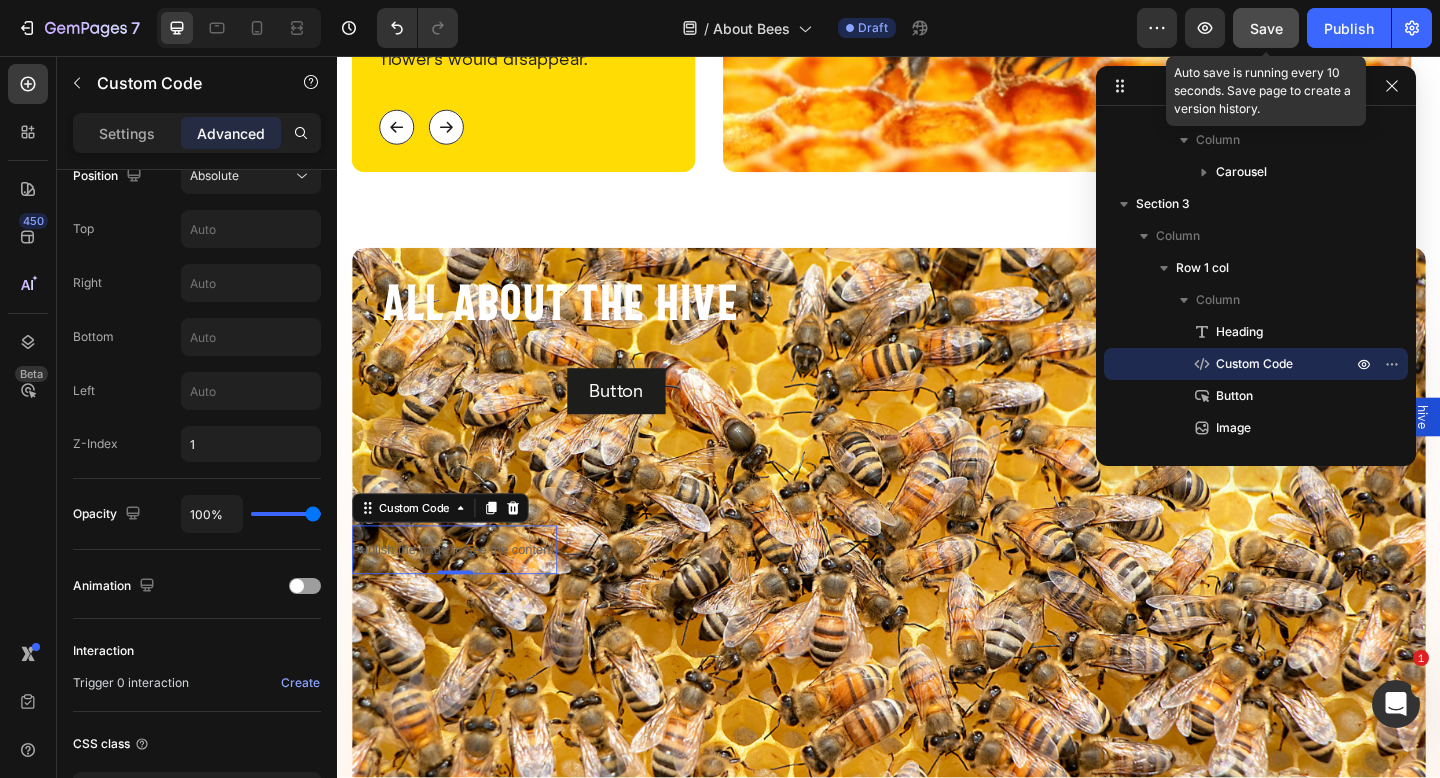 click on "Save" at bounding box center [1266, 28] 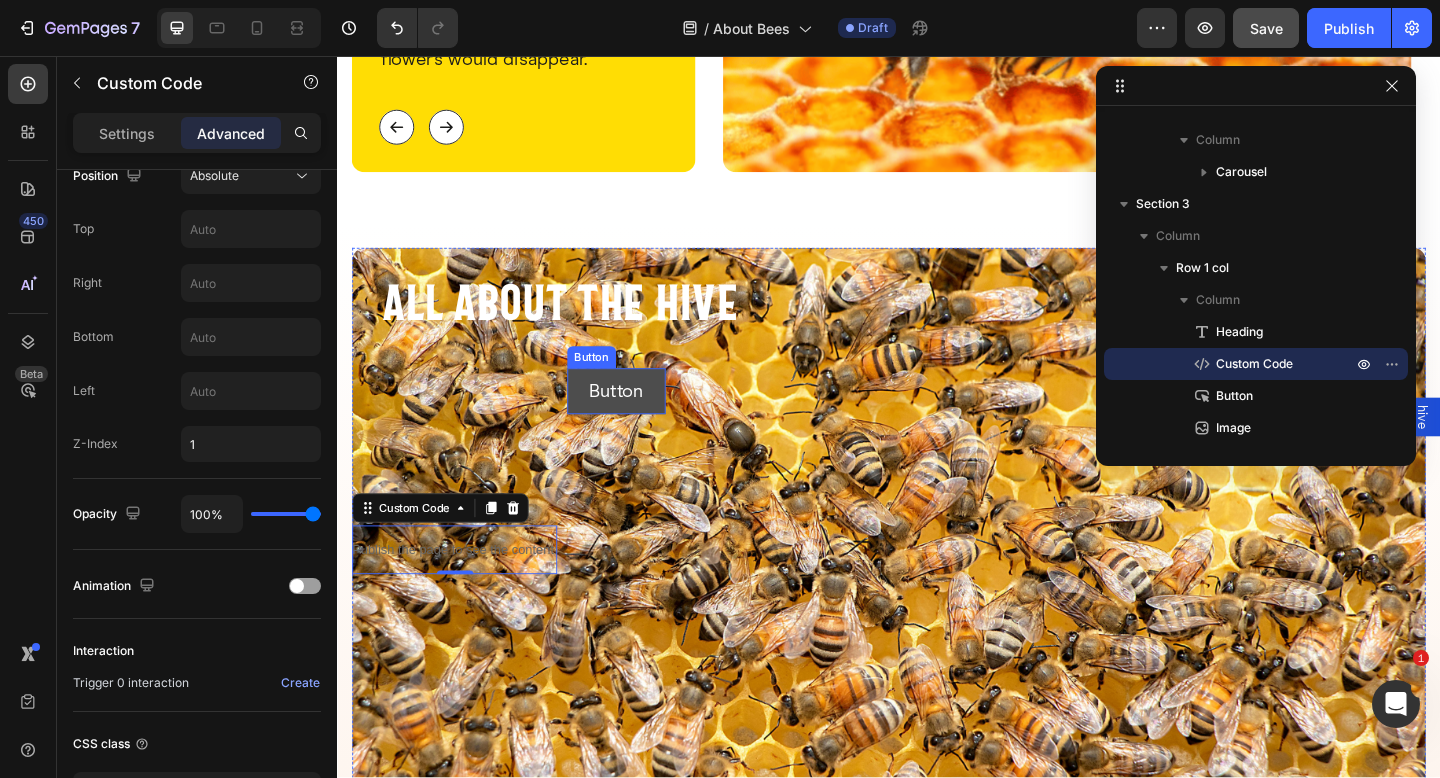 type 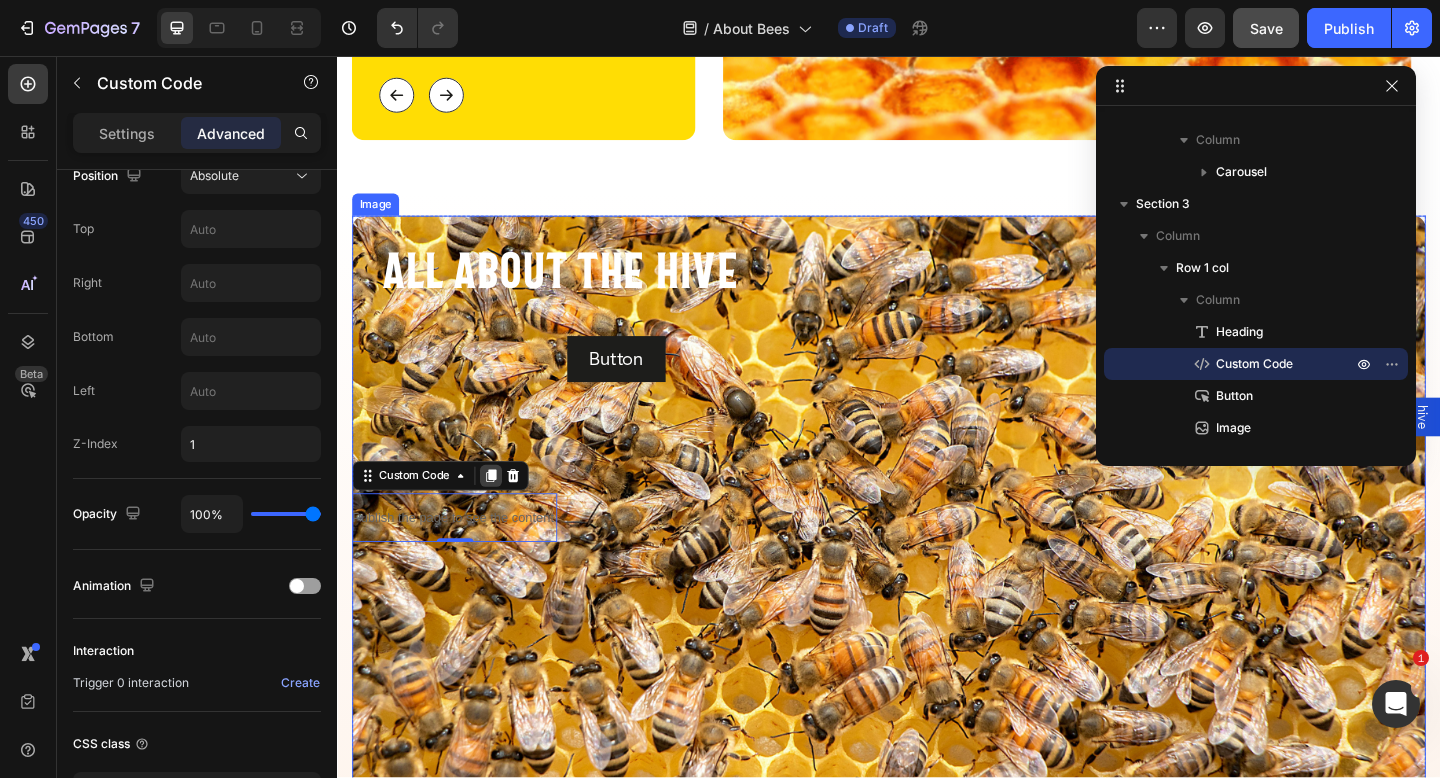 scroll, scrollTop: 747, scrollLeft: 0, axis: vertical 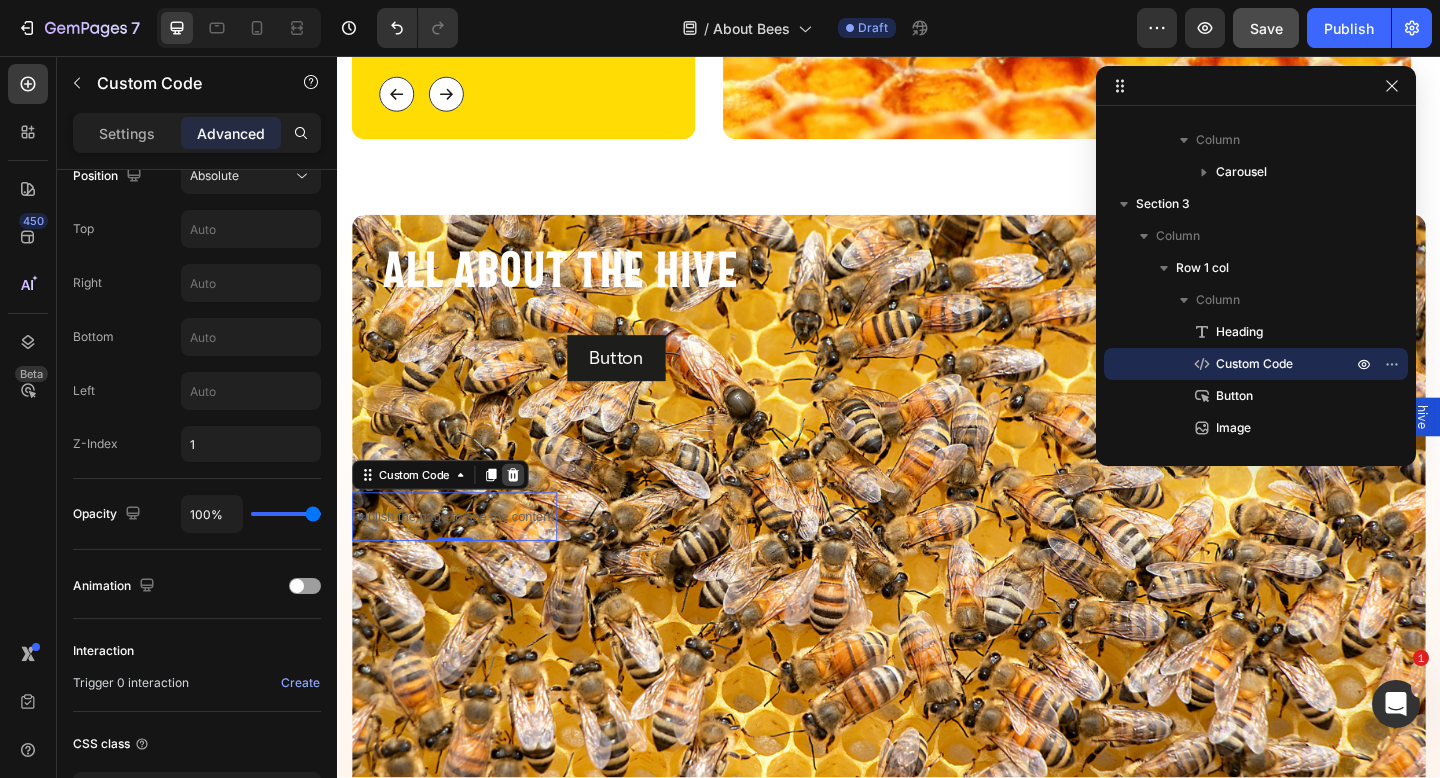click at bounding box center (528, 512) 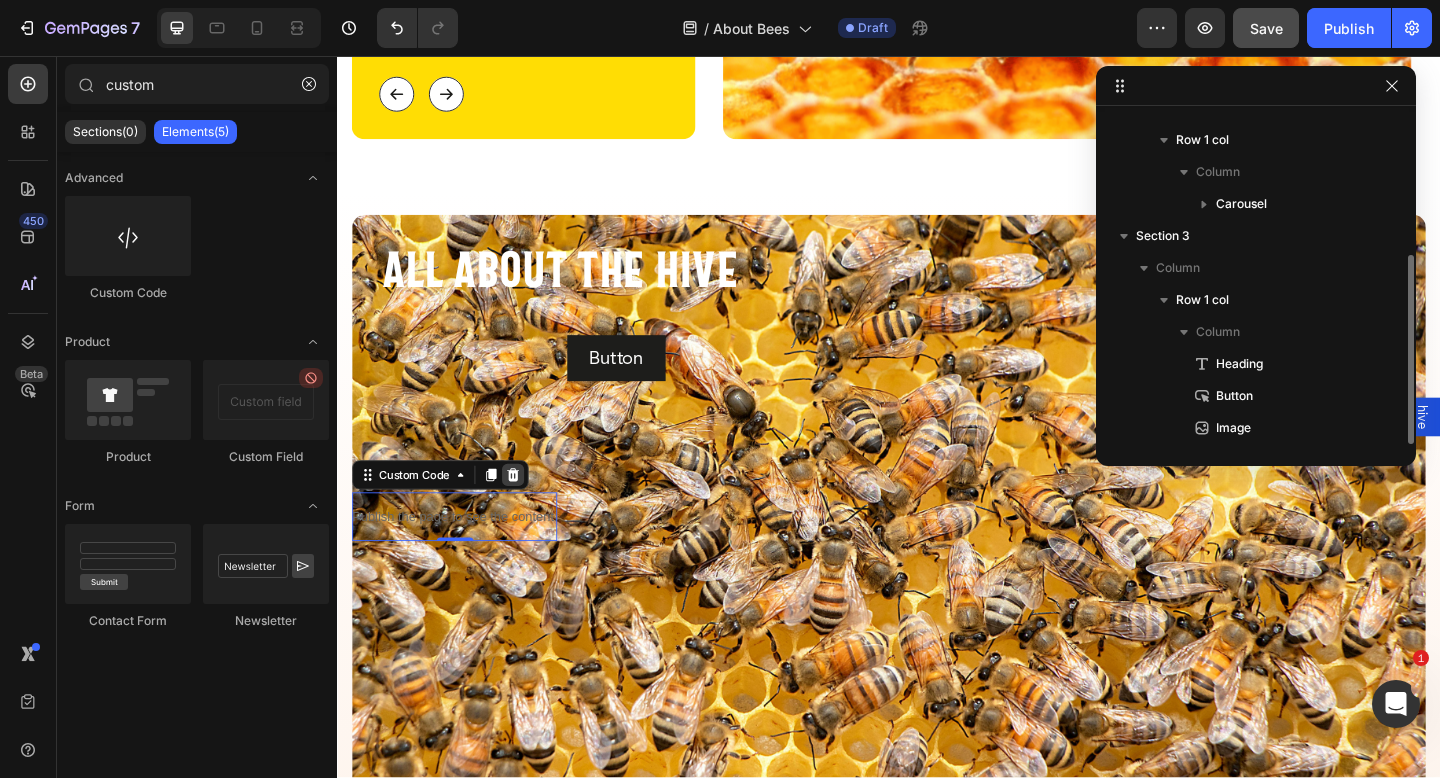scroll, scrollTop: 246, scrollLeft: 0, axis: vertical 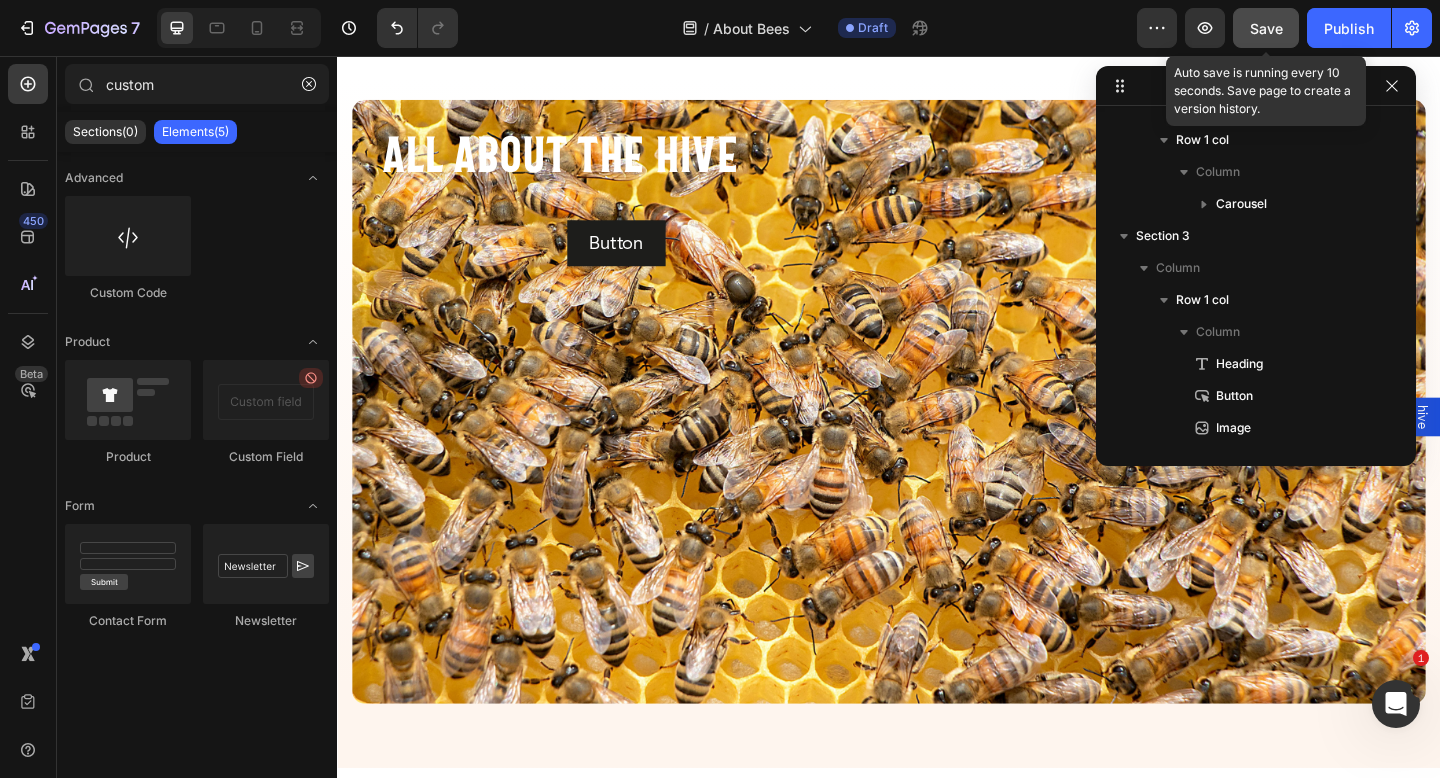 click on "Save" 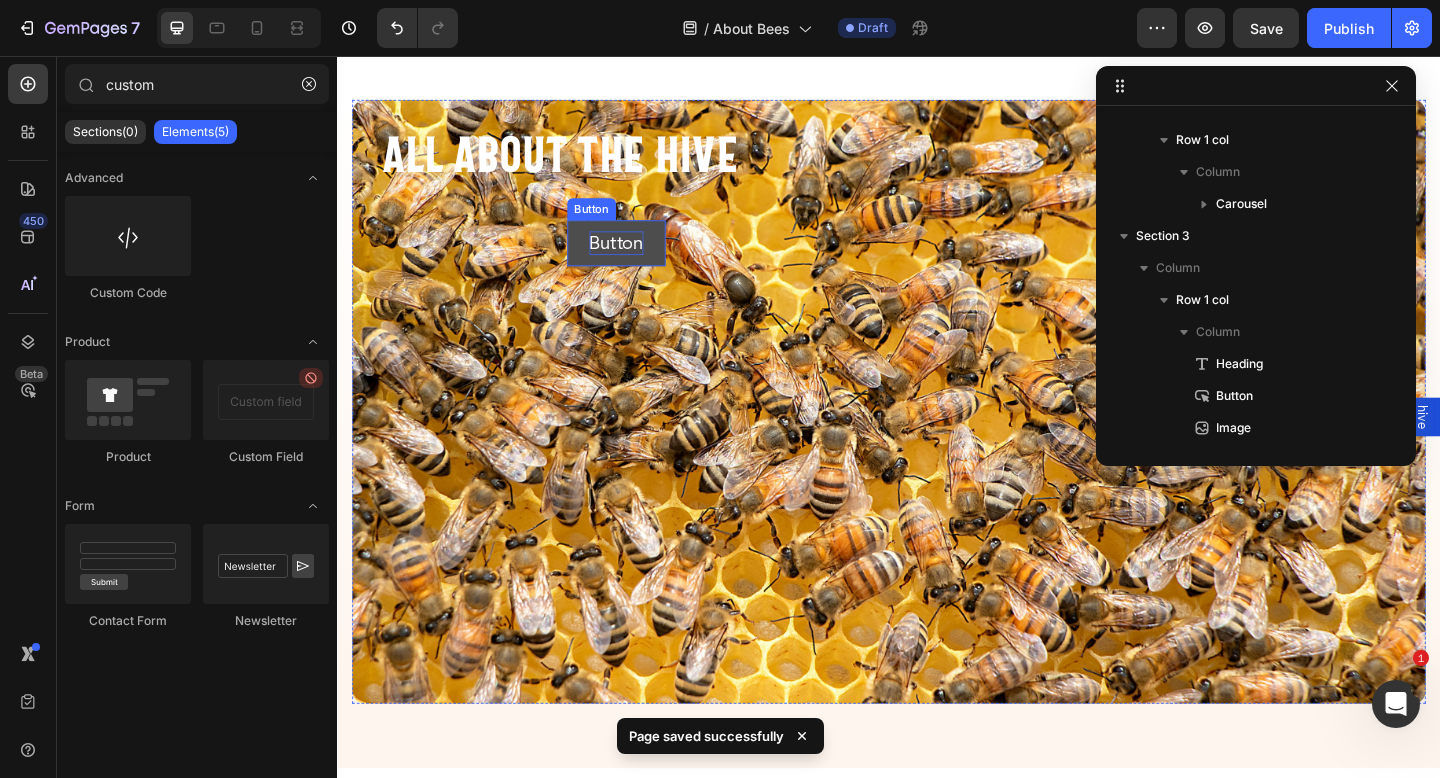 click on "Button" at bounding box center [640, 260] 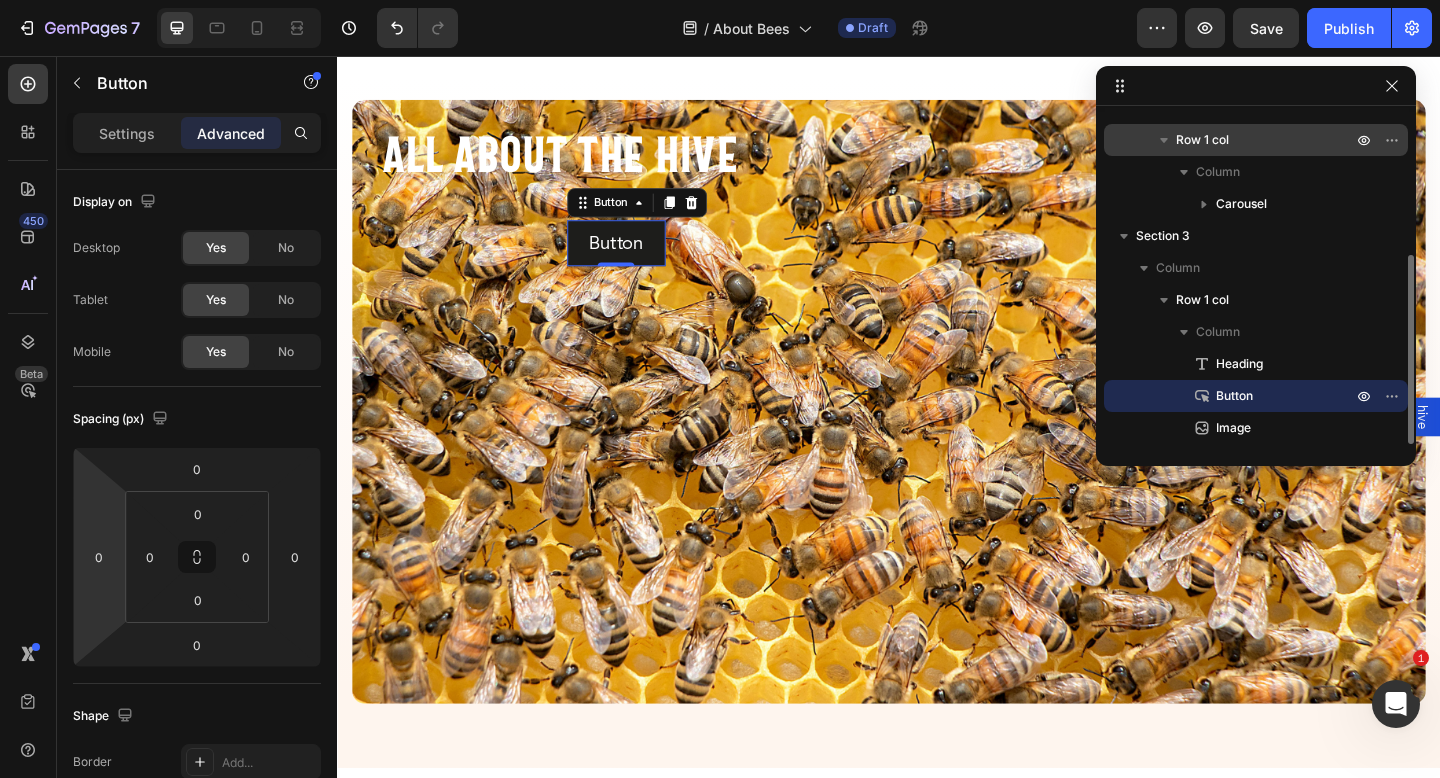 scroll, scrollTop: 0, scrollLeft: 0, axis: both 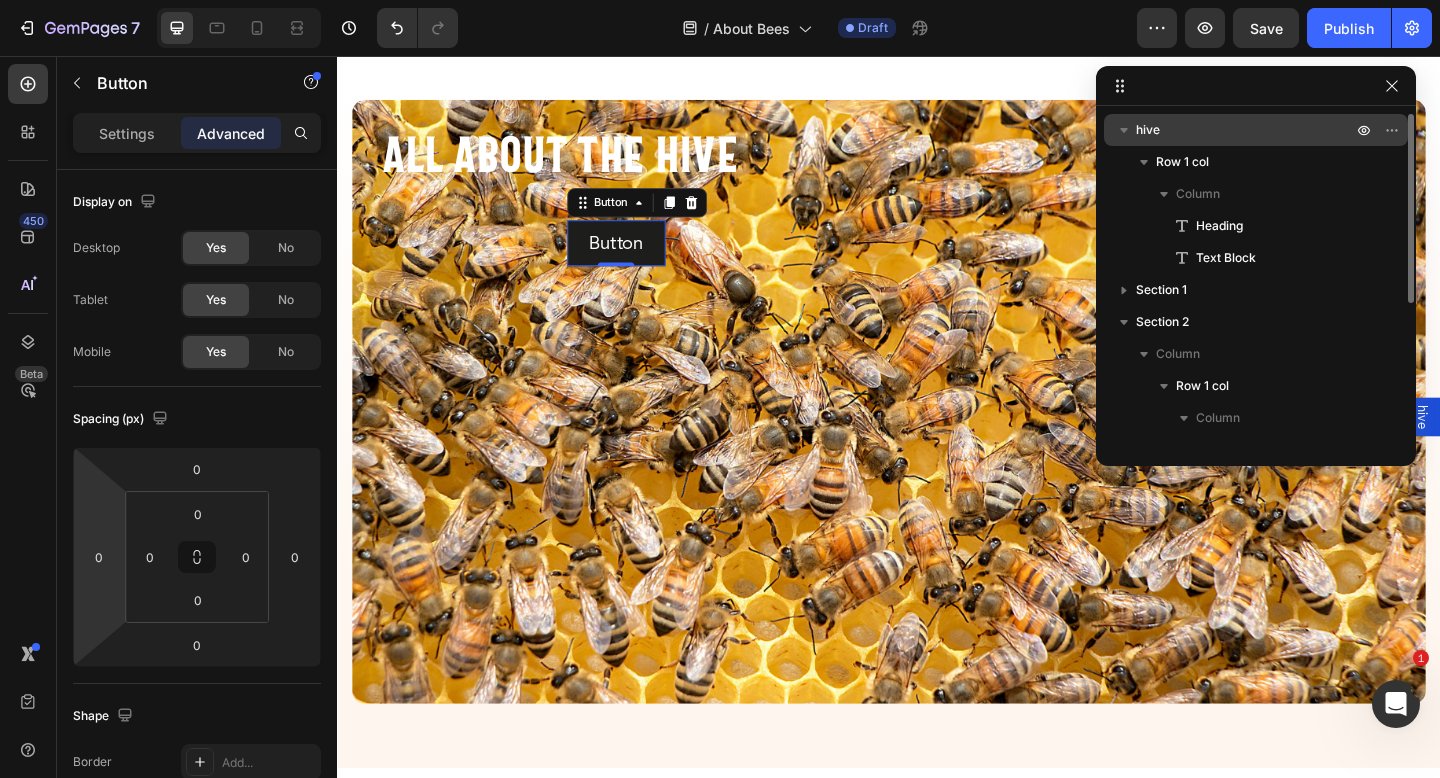 click on "hive" at bounding box center [1246, 130] 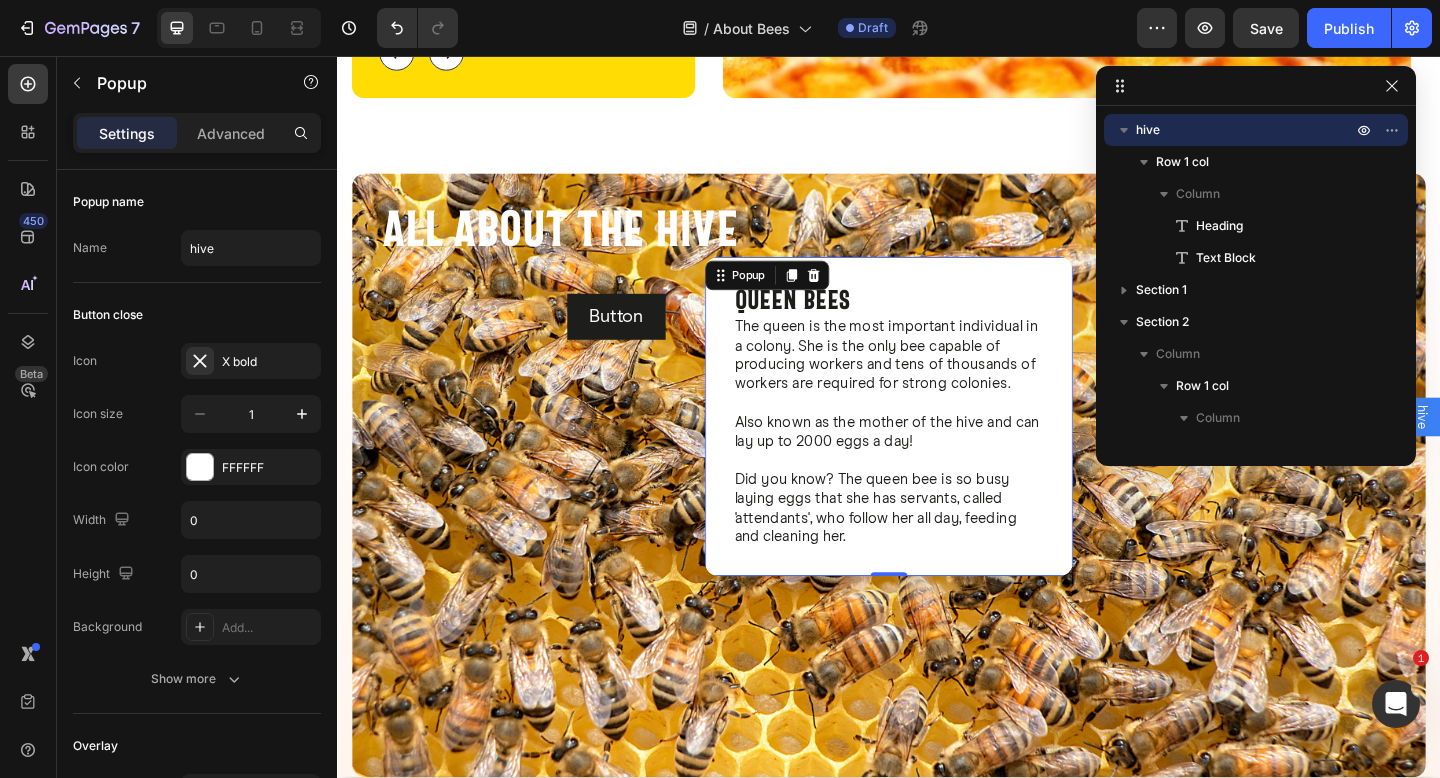 scroll, scrollTop: 780, scrollLeft: 0, axis: vertical 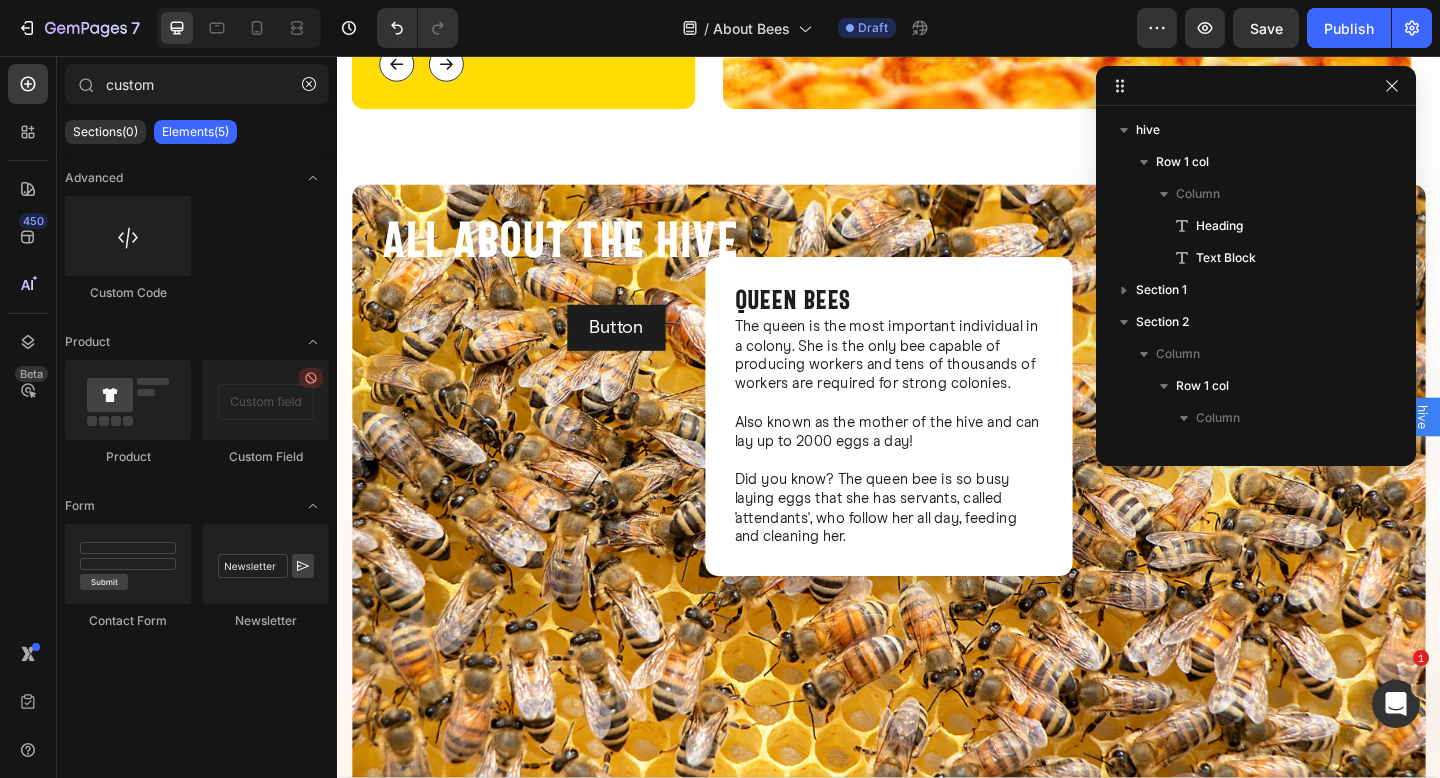 click at bounding box center (937, 448) 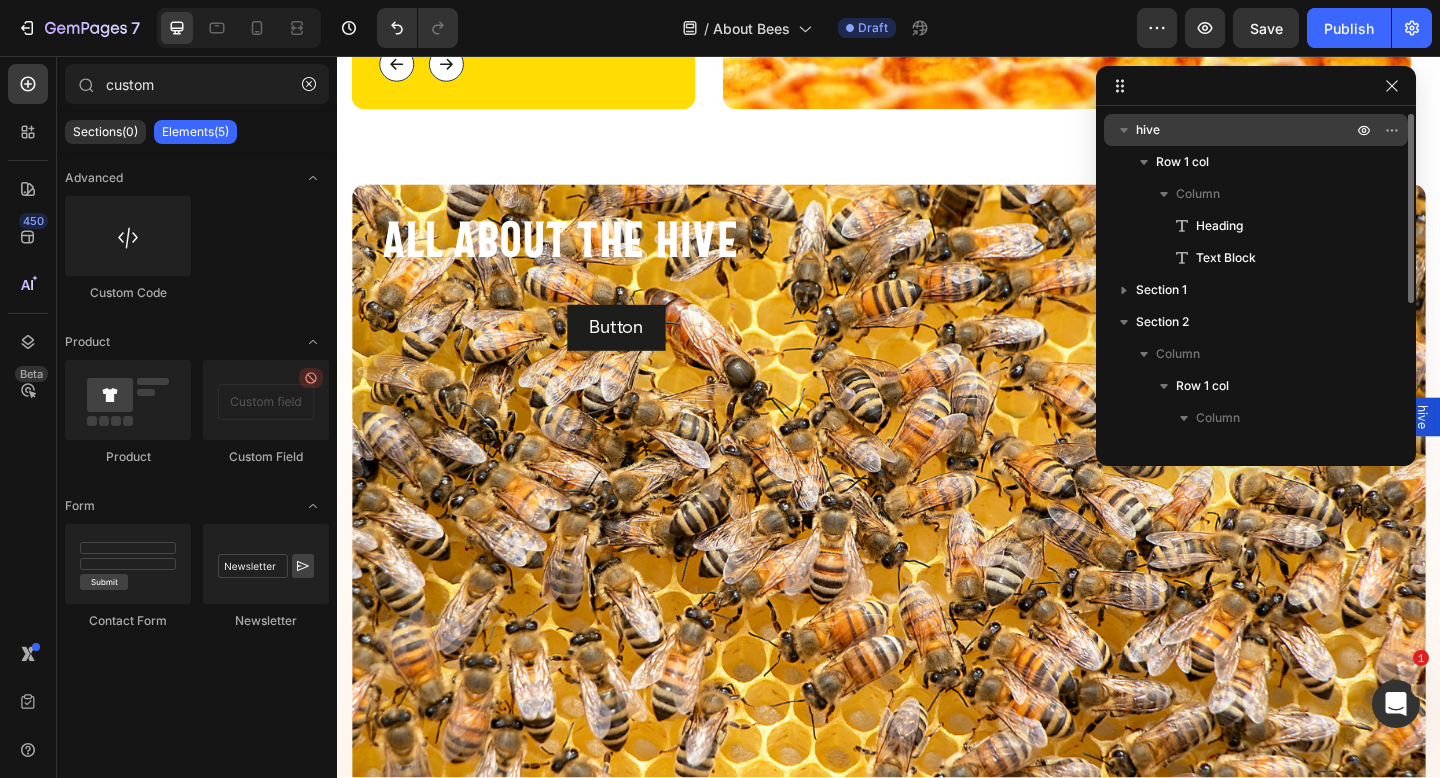 click on "hive" at bounding box center [1256, 130] 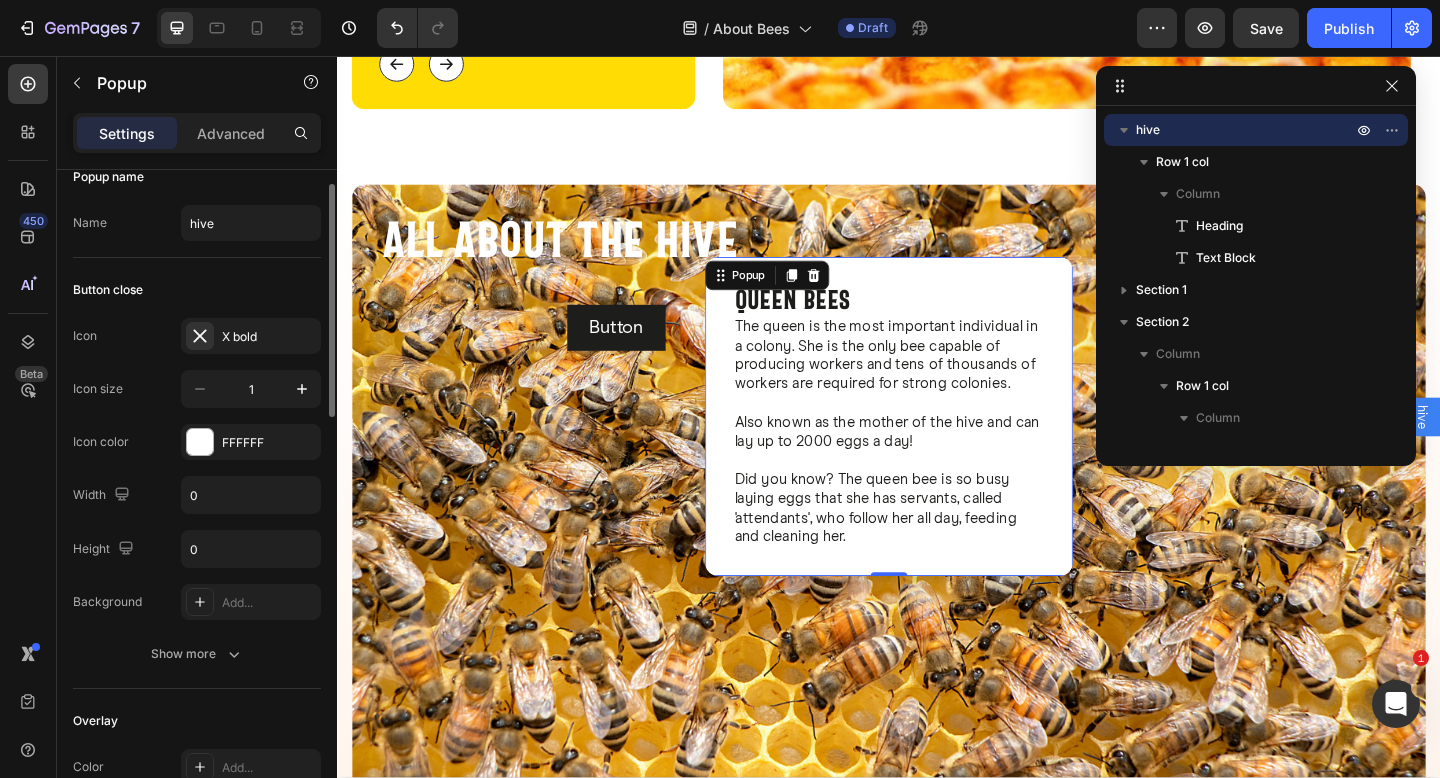 scroll, scrollTop: 392, scrollLeft: 0, axis: vertical 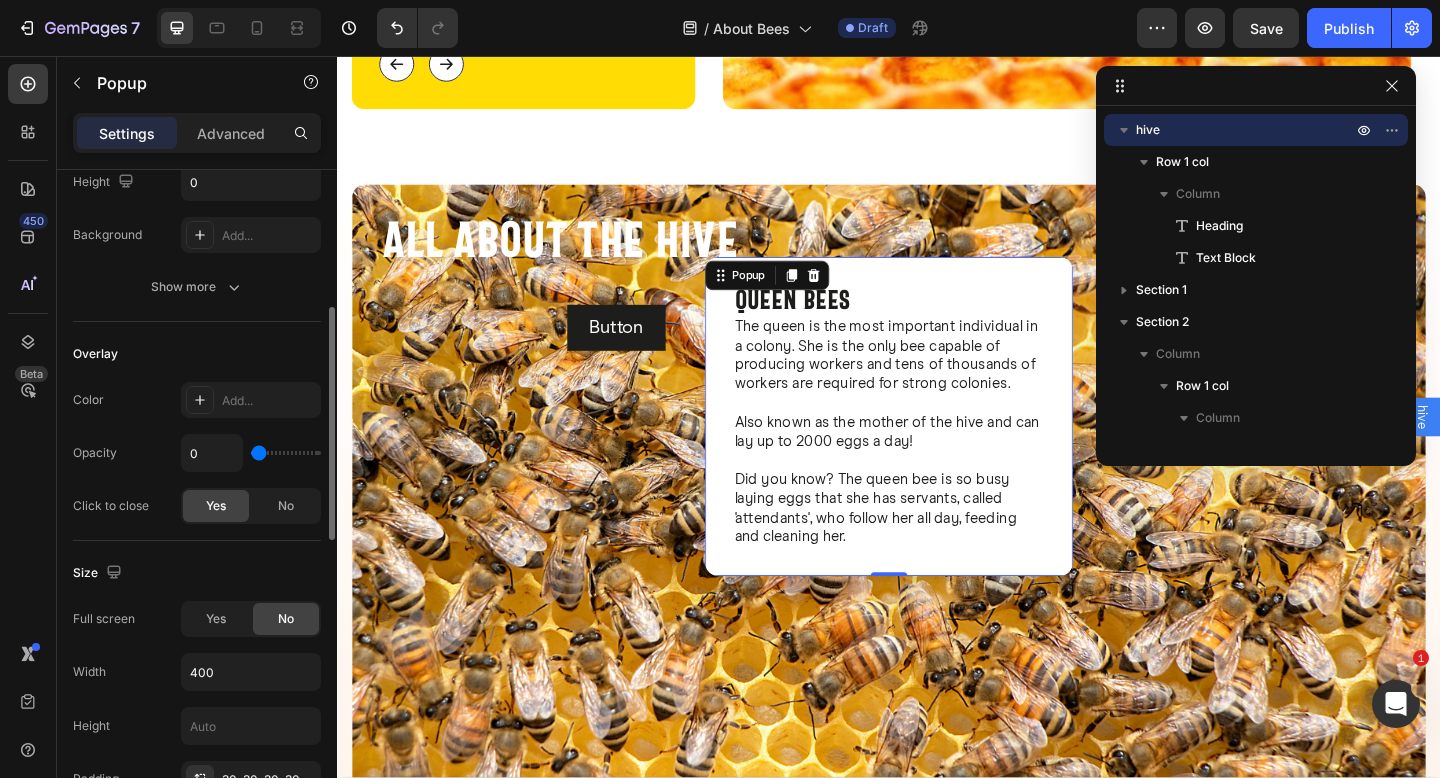 type on "11" 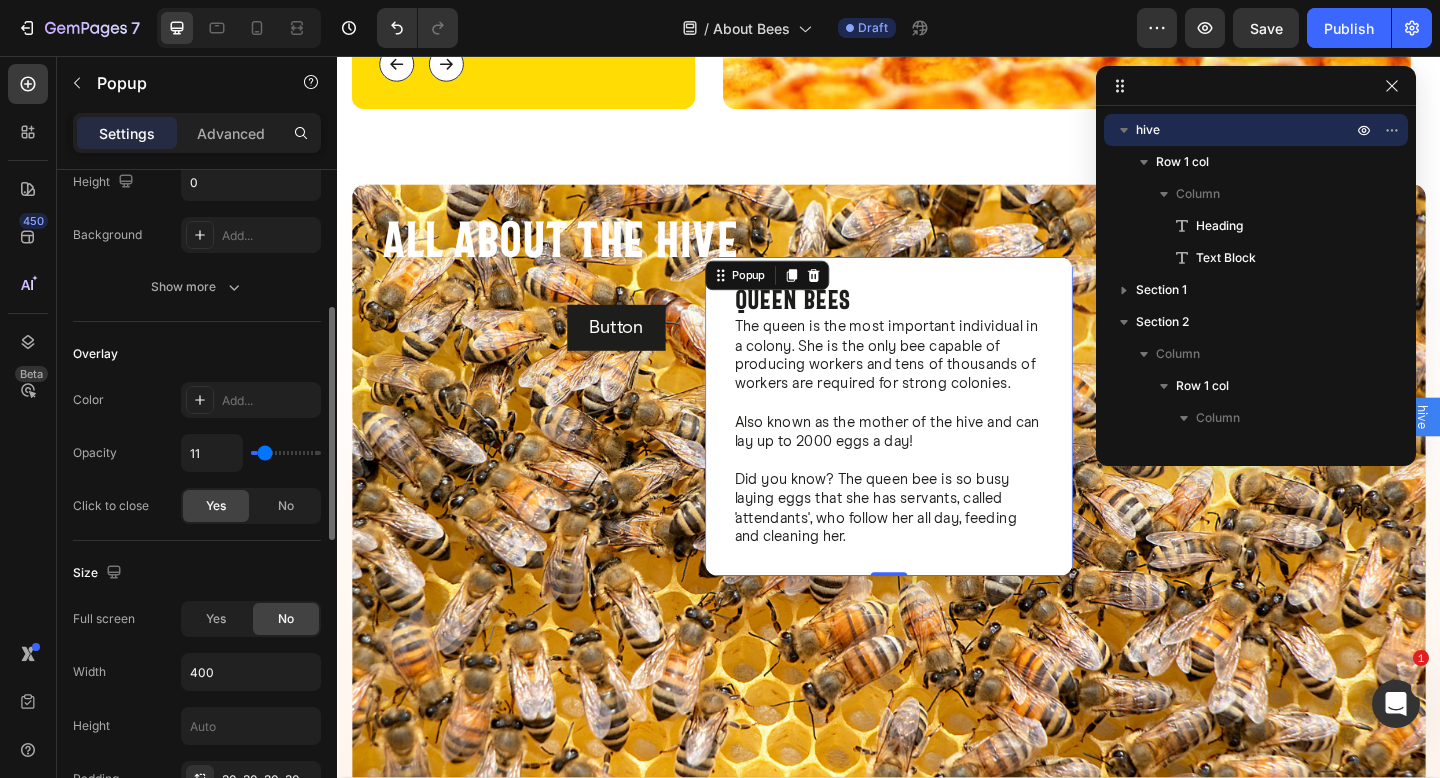 type on "33" 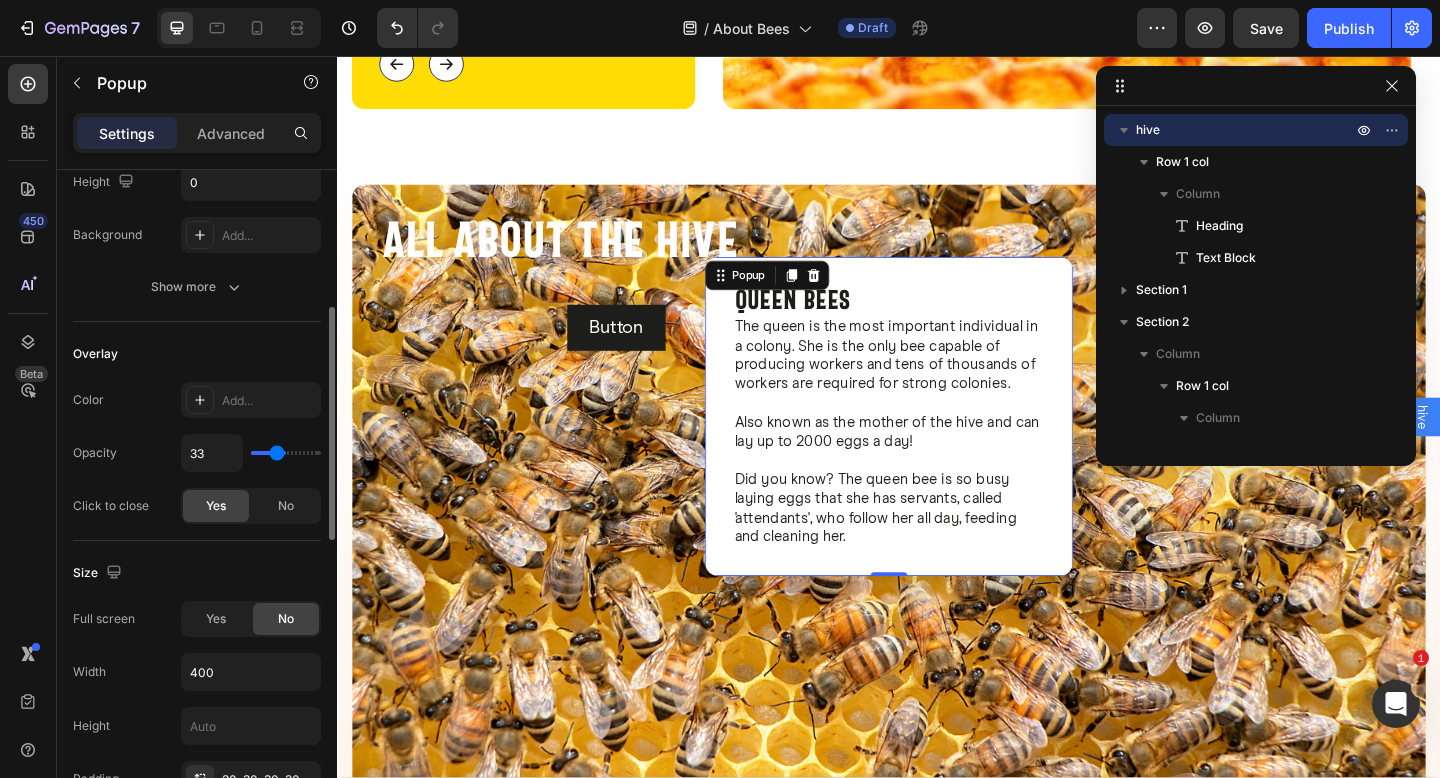 type on "53" 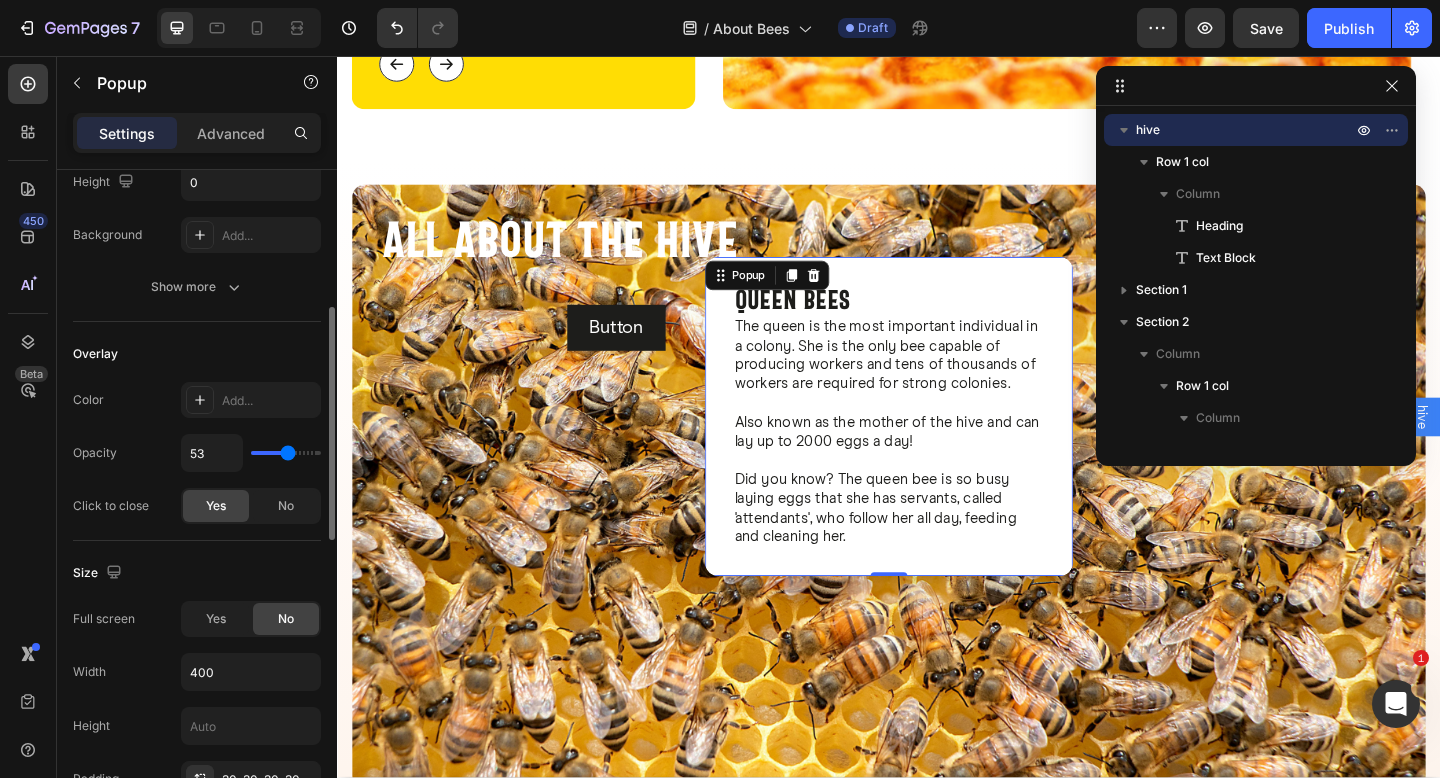 drag, startPoint x: 263, startPoint y: 453, endPoint x: 287, endPoint y: 453, distance: 24 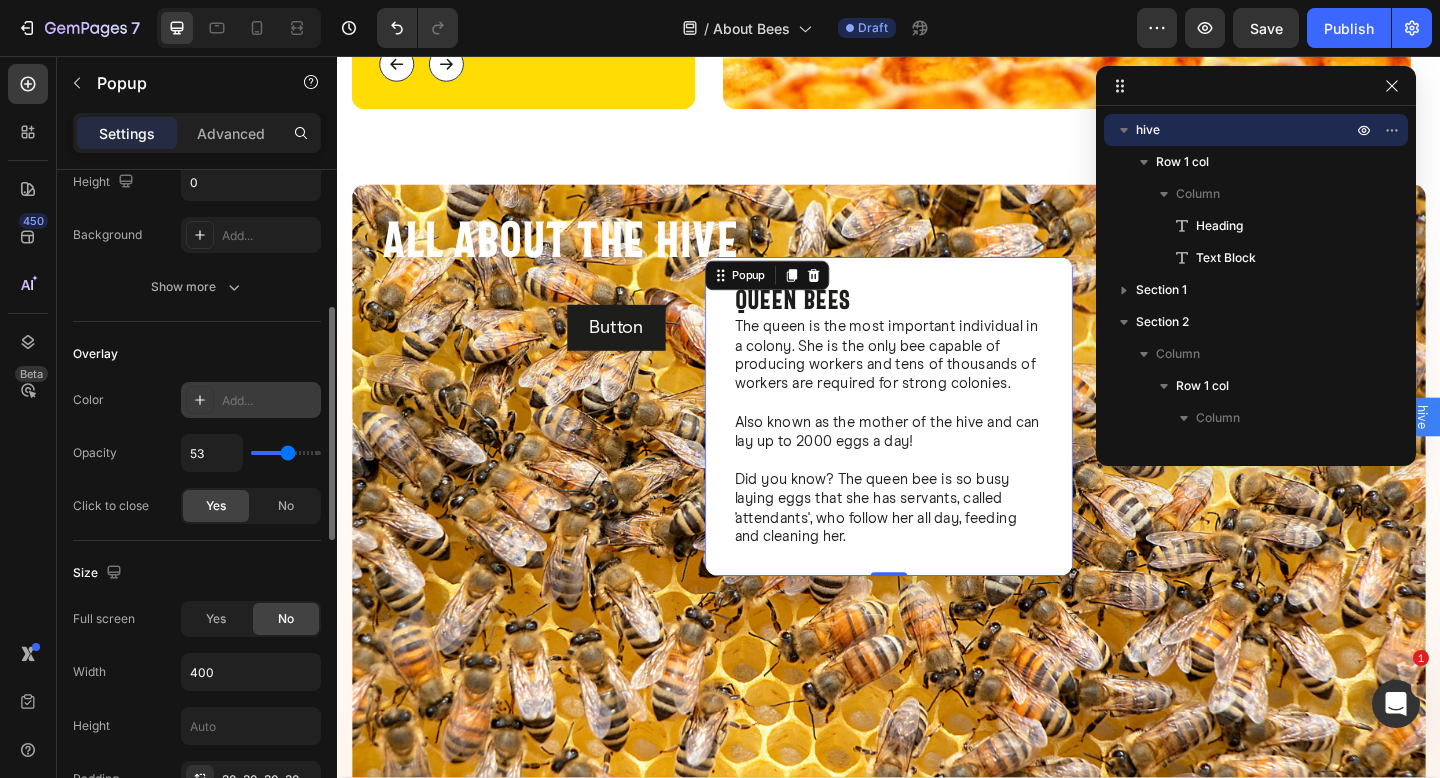 click on "Add..." at bounding box center [251, 400] 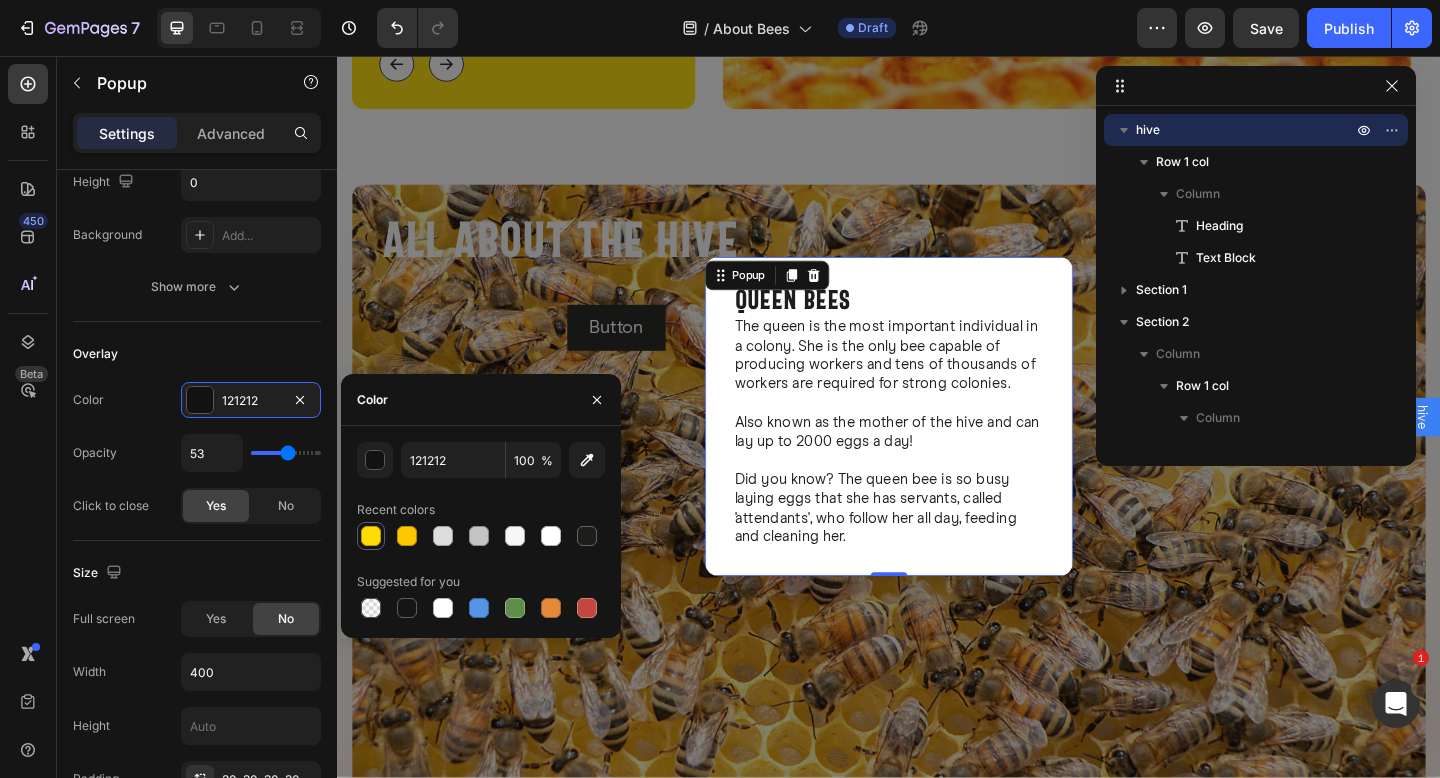 click at bounding box center [371, 536] 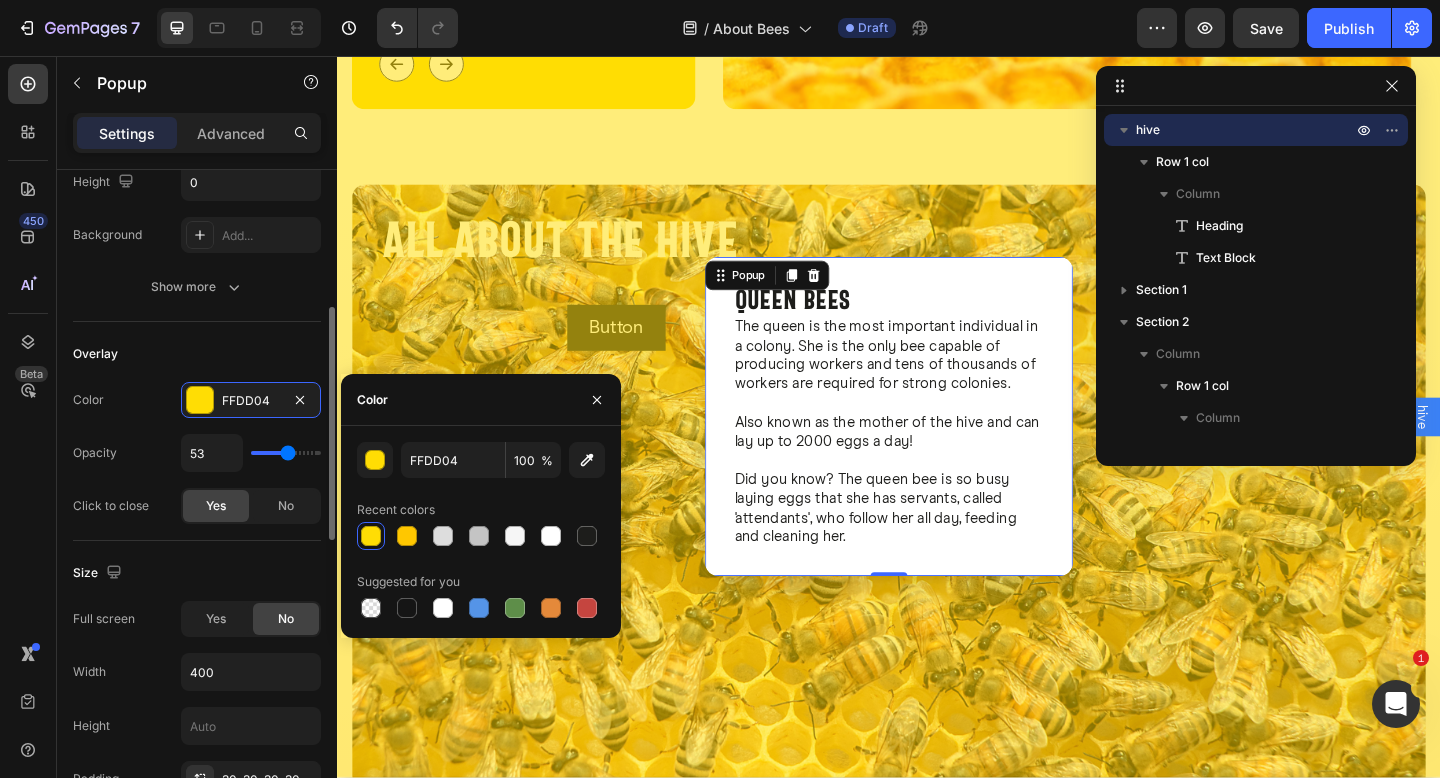 click on "Opacity 53" at bounding box center [197, 453] 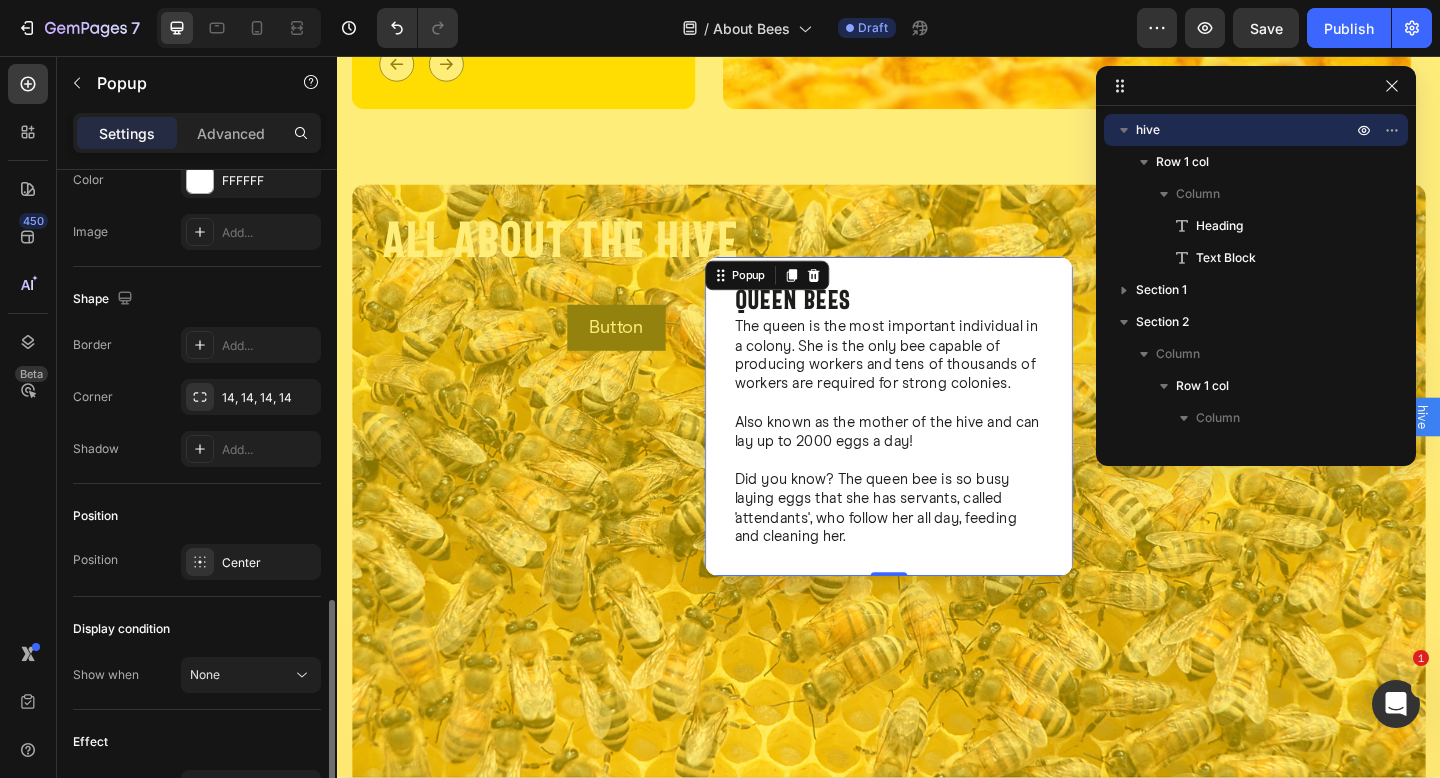 scroll, scrollTop: 1228, scrollLeft: 0, axis: vertical 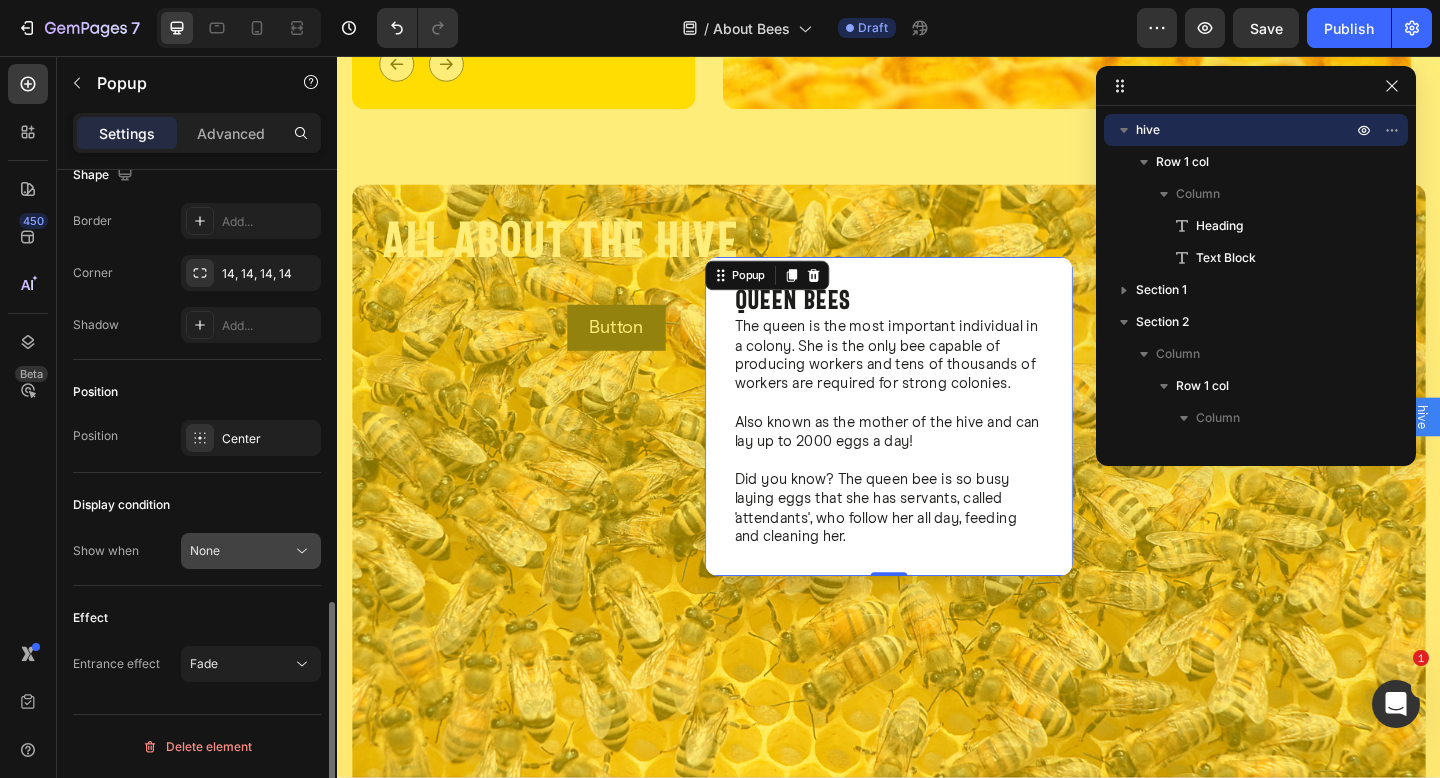 click on "None" at bounding box center [241, 551] 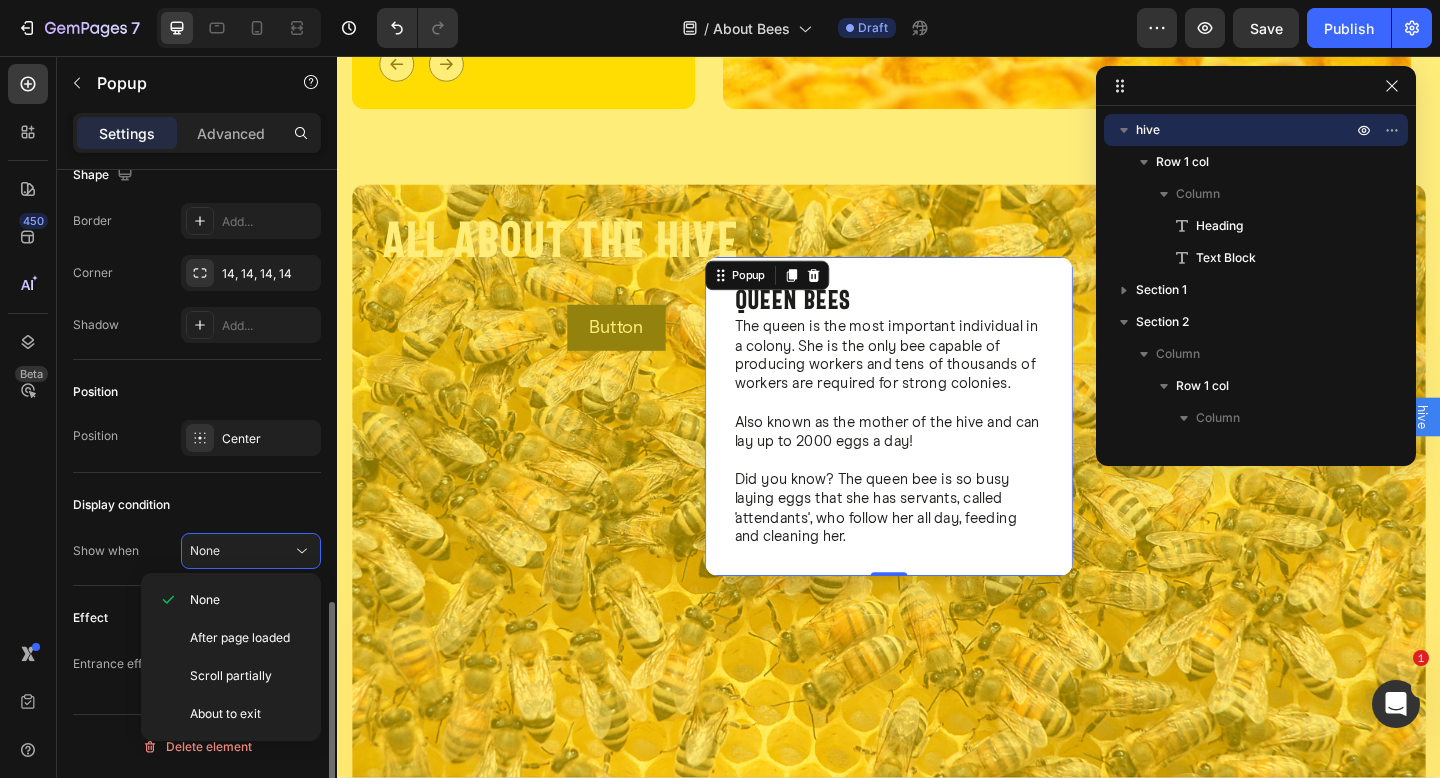 click on "Display condition" at bounding box center (197, 505) 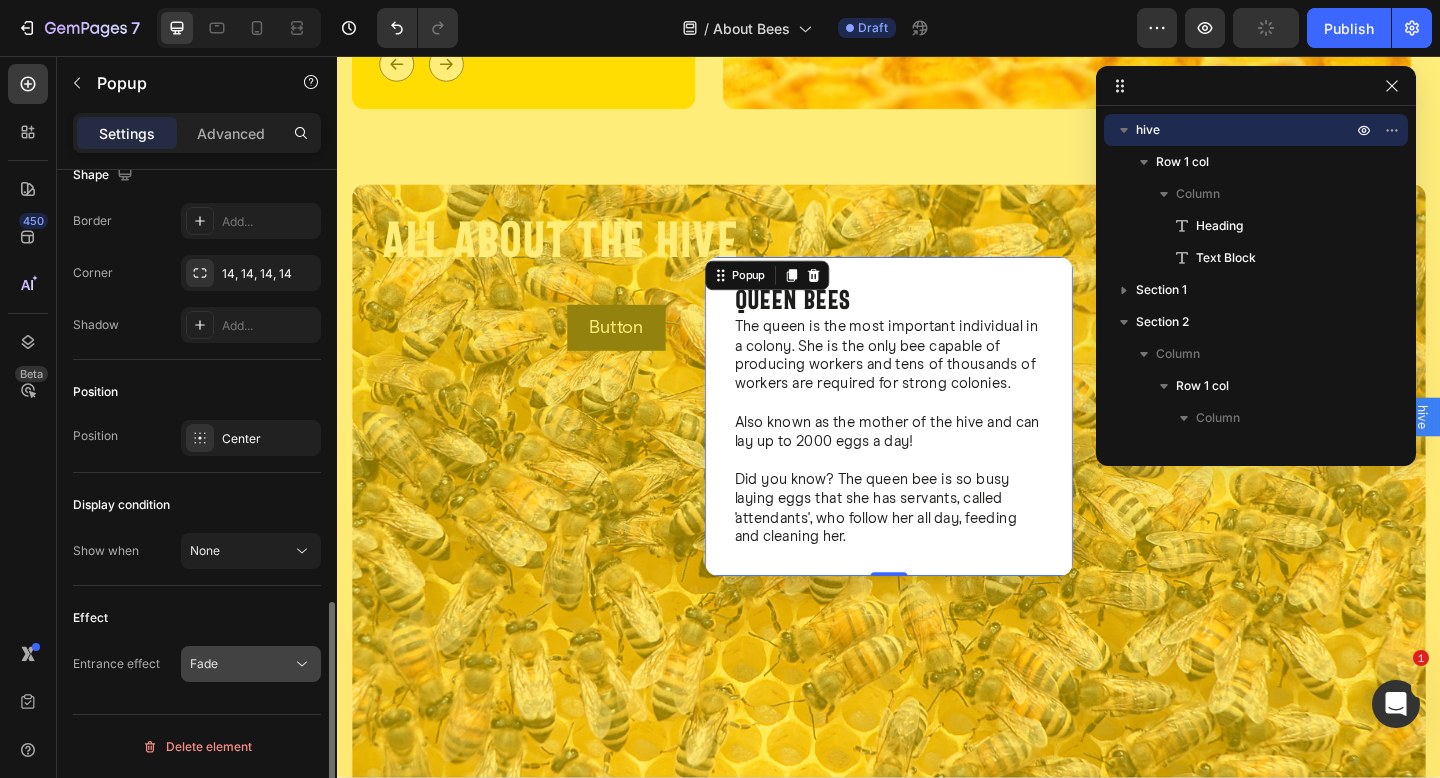 click on "Fade" at bounding box center [204, 663] 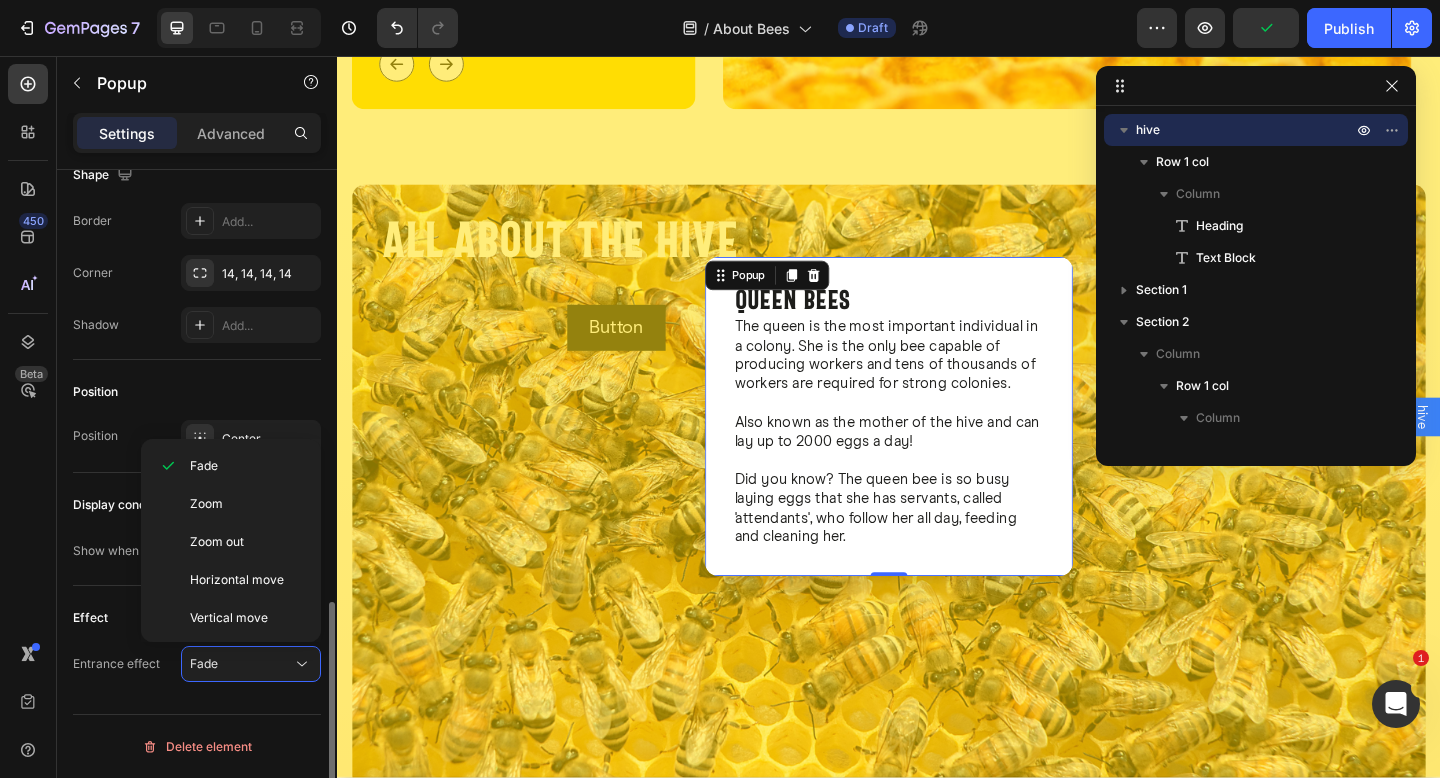click on "Entrance effect" at bounding box center [116, 664] 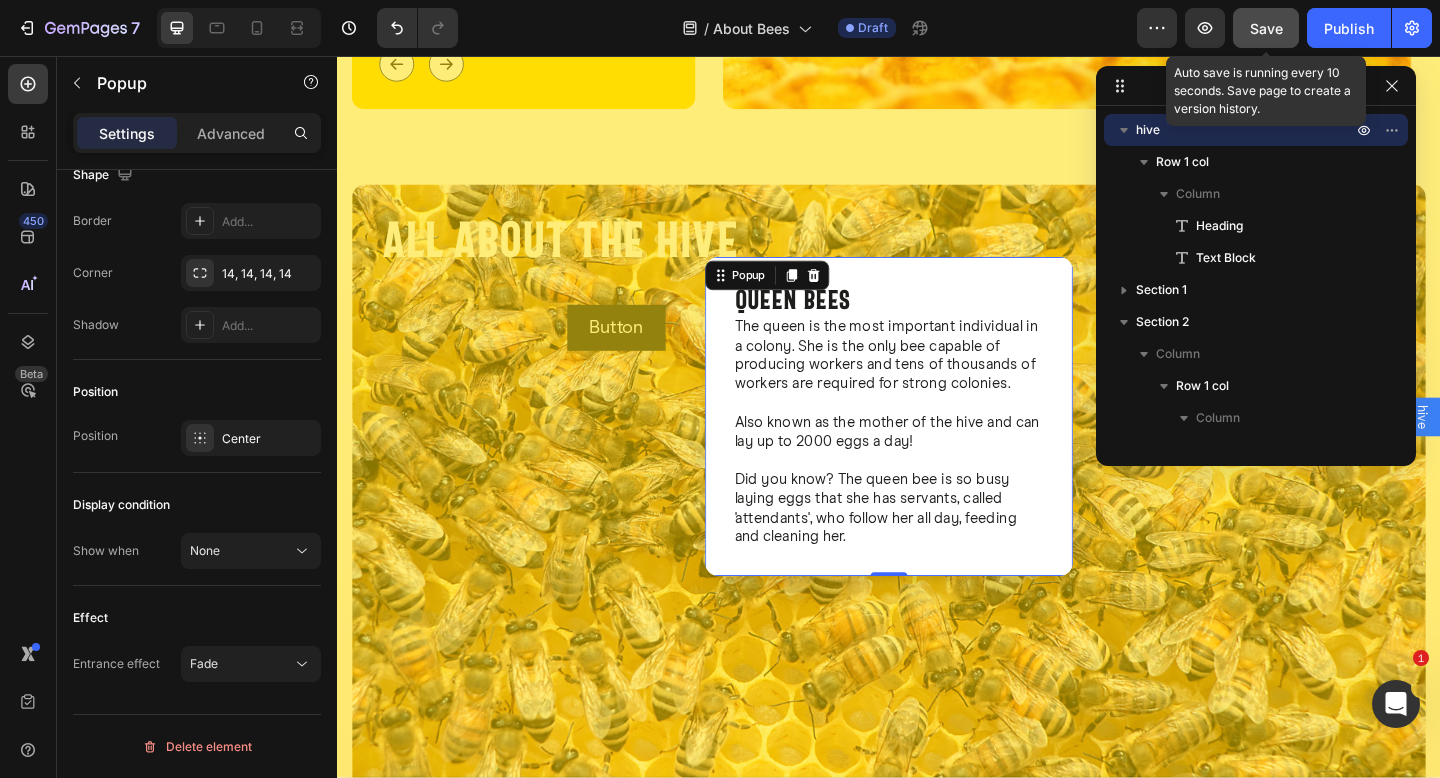 click on "Save" 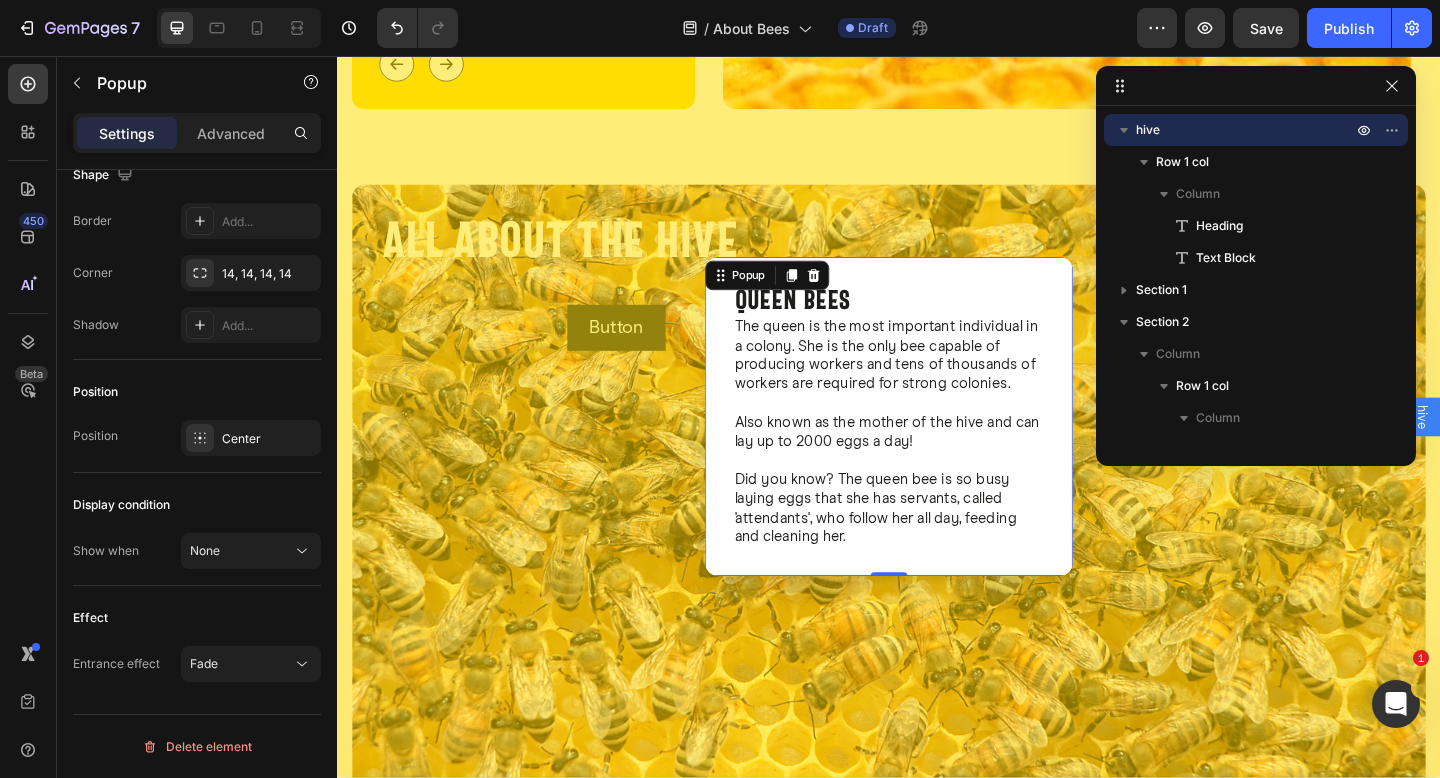 click at bounding box center [937, 448] 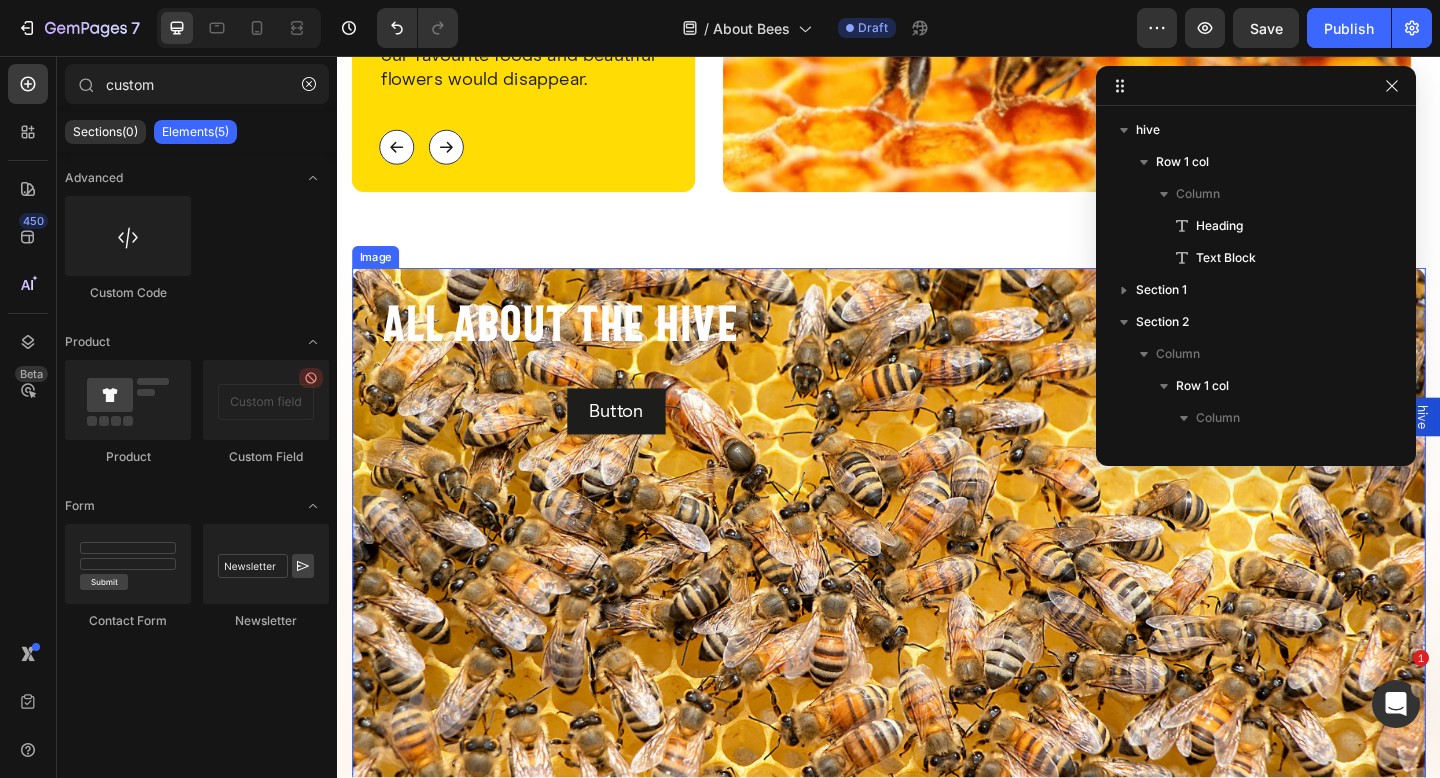 scroll, scrollTop: 829, scrollLeft: 0, axis: vertical 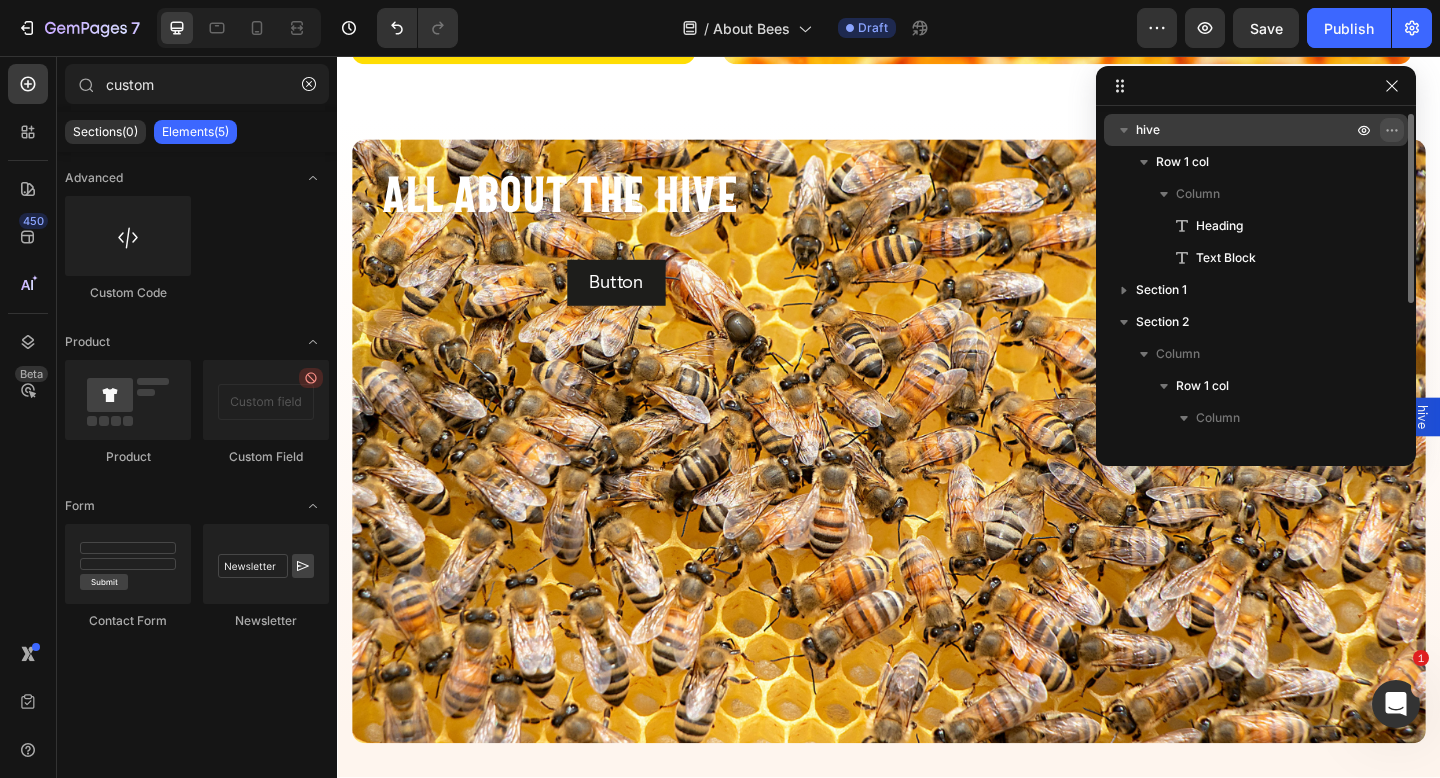 click at bounding box center (1392, 130) 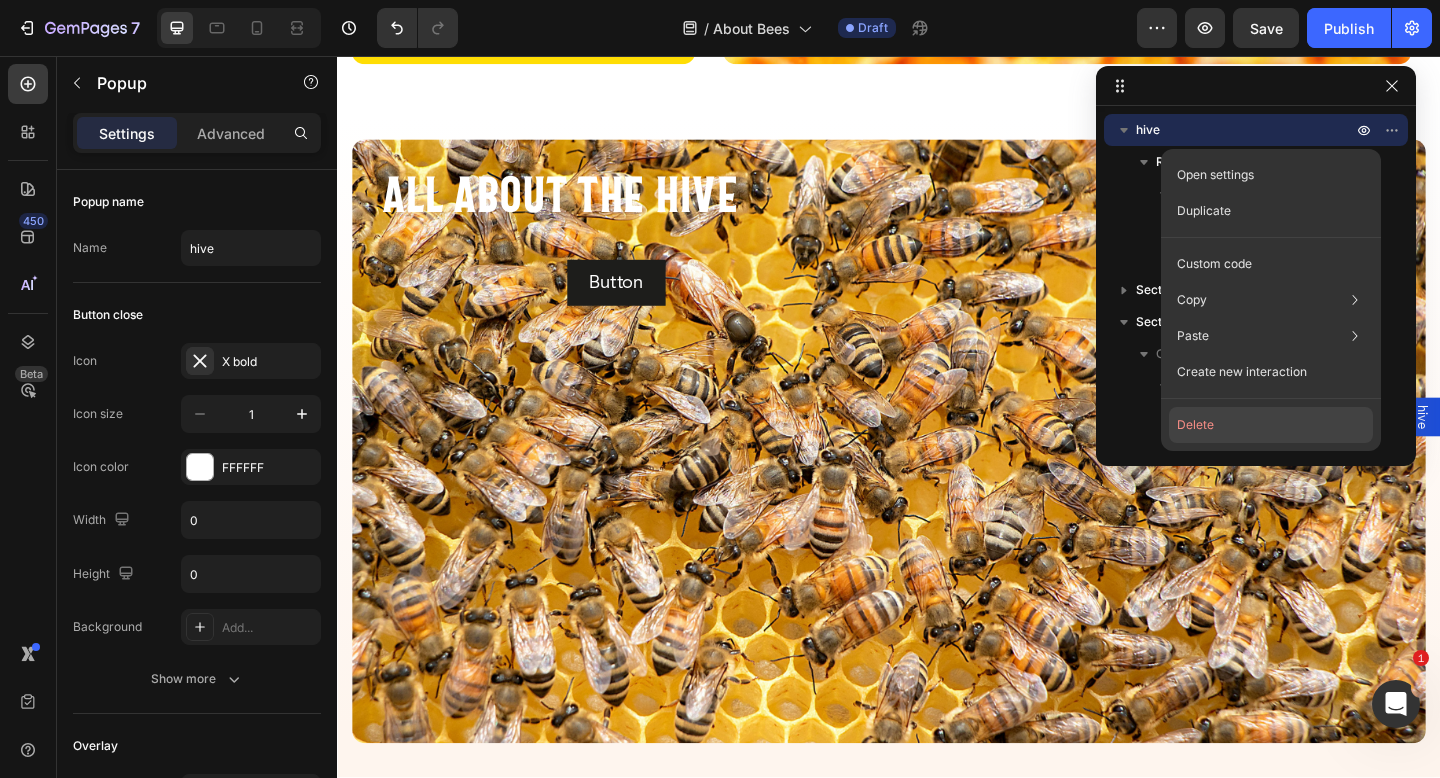 click on "Delete" 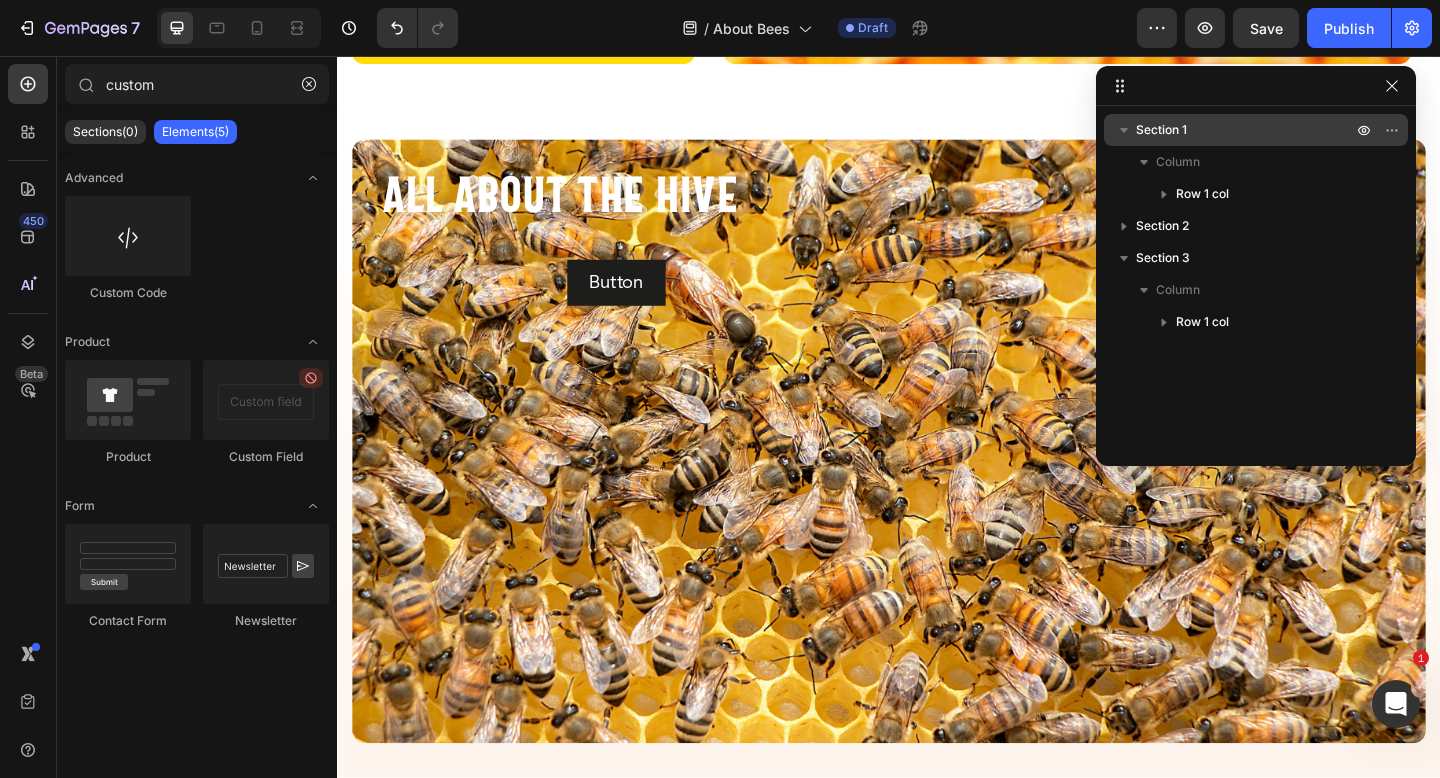 click 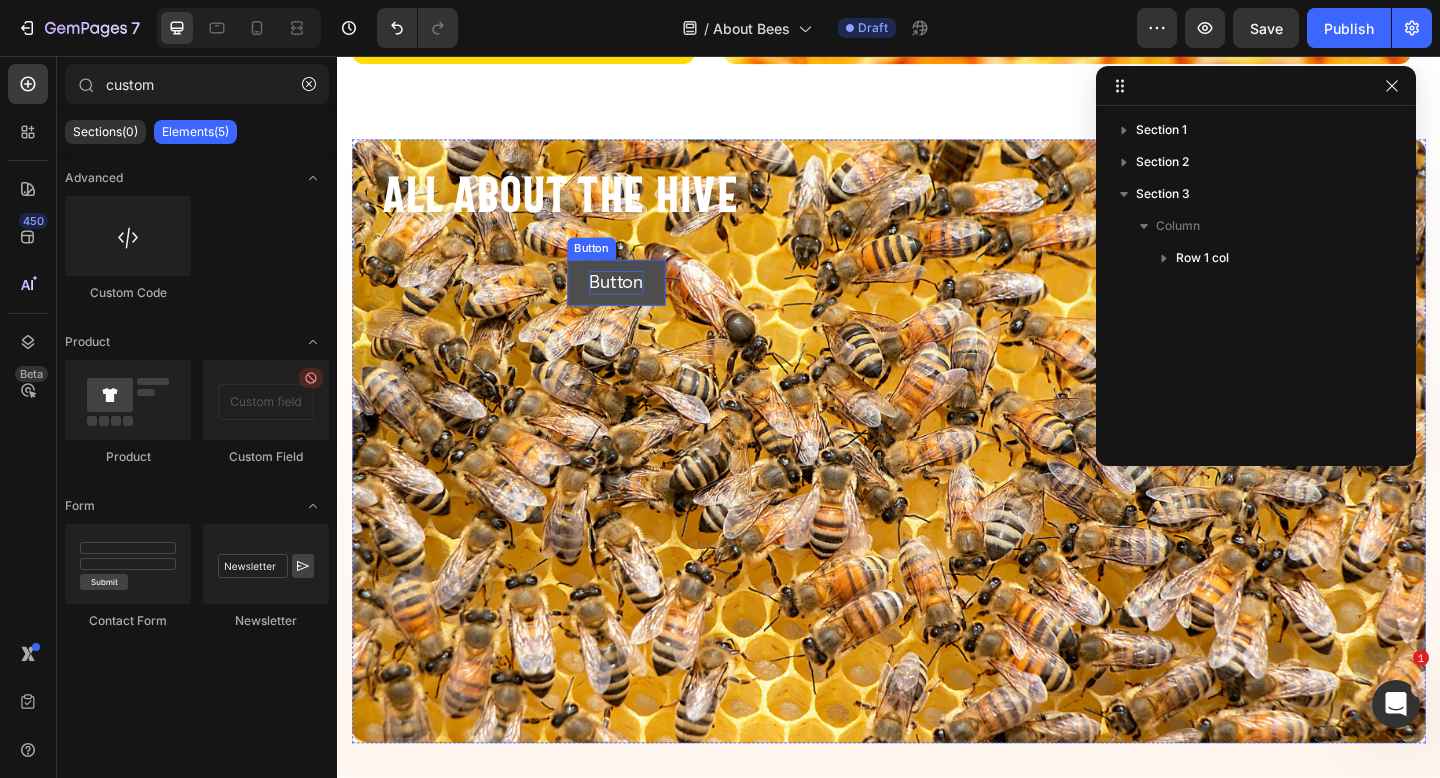 click on "Button" at bounding box center [640, 303] 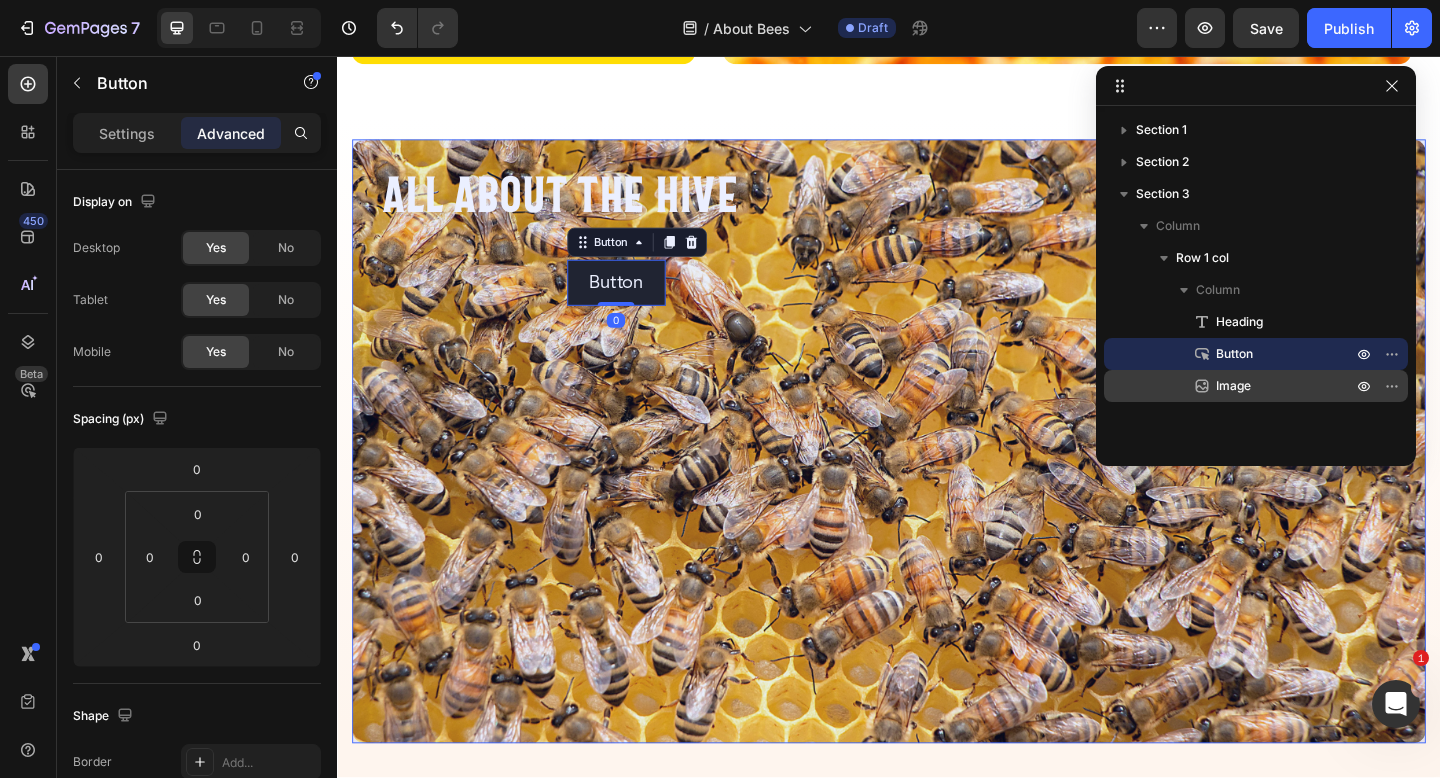 click on "Image" at bounding box center (1262, 386) 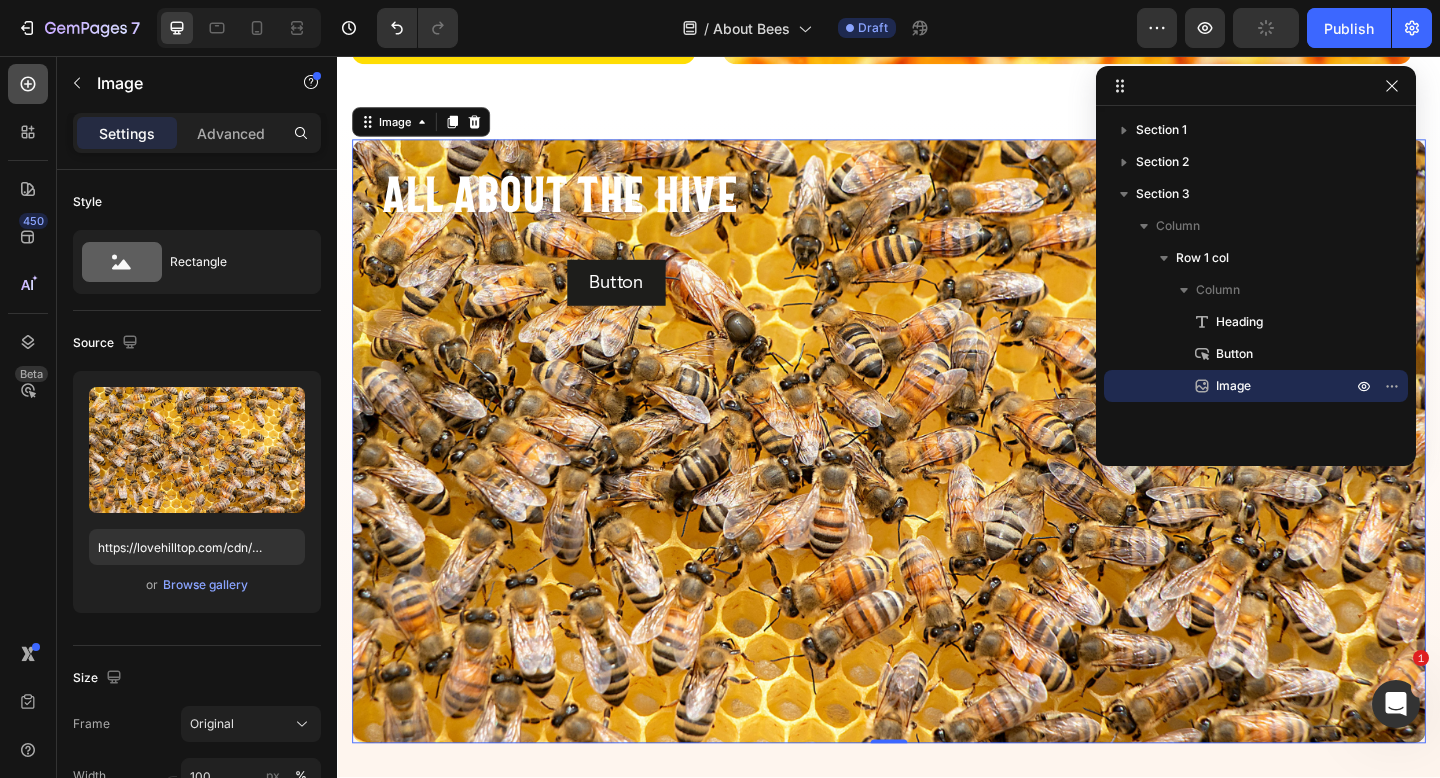 click 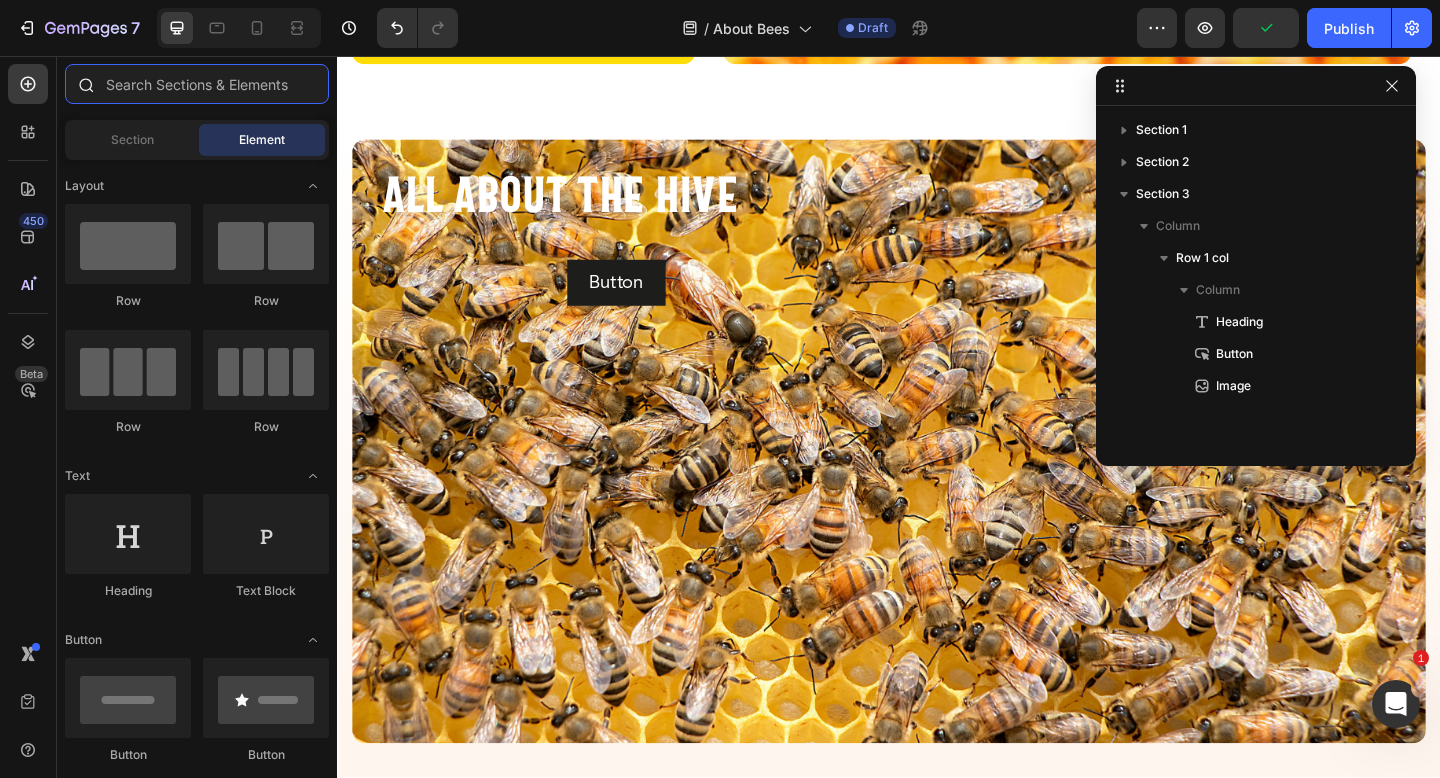 click at bounding box center (197, 84) 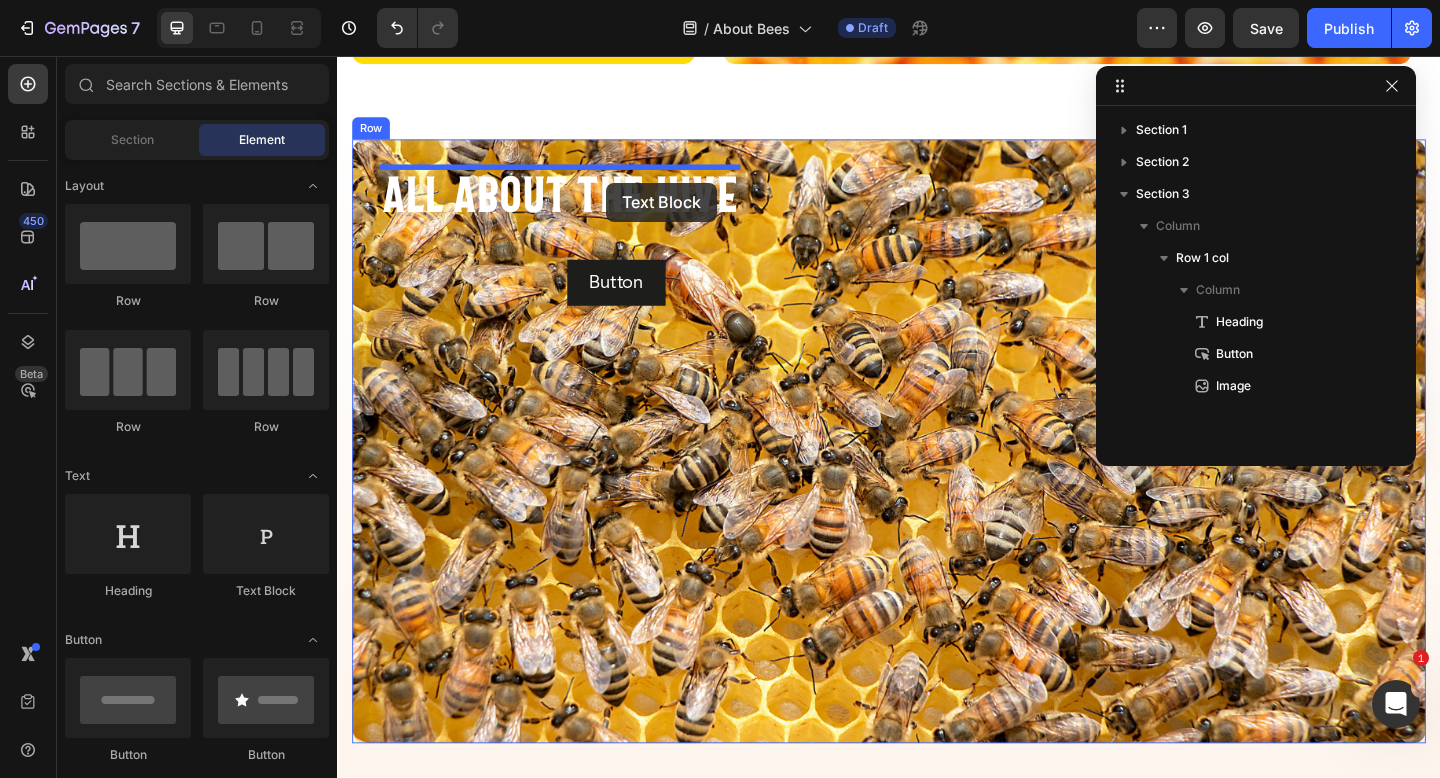 drag, startPoint x: 603, startPoint y: 596, endPoint x: 630, endPoint y: 194, distance: 402.9057 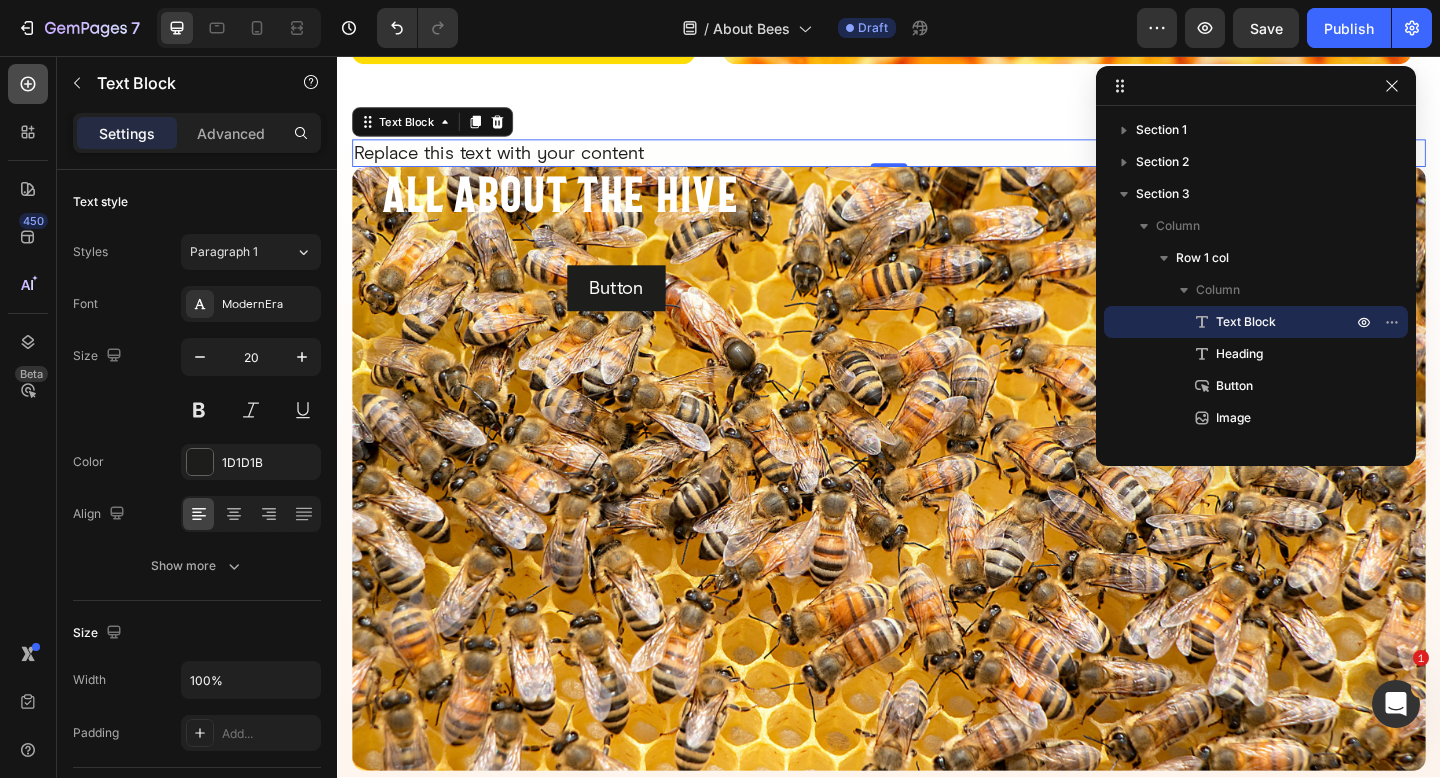 click 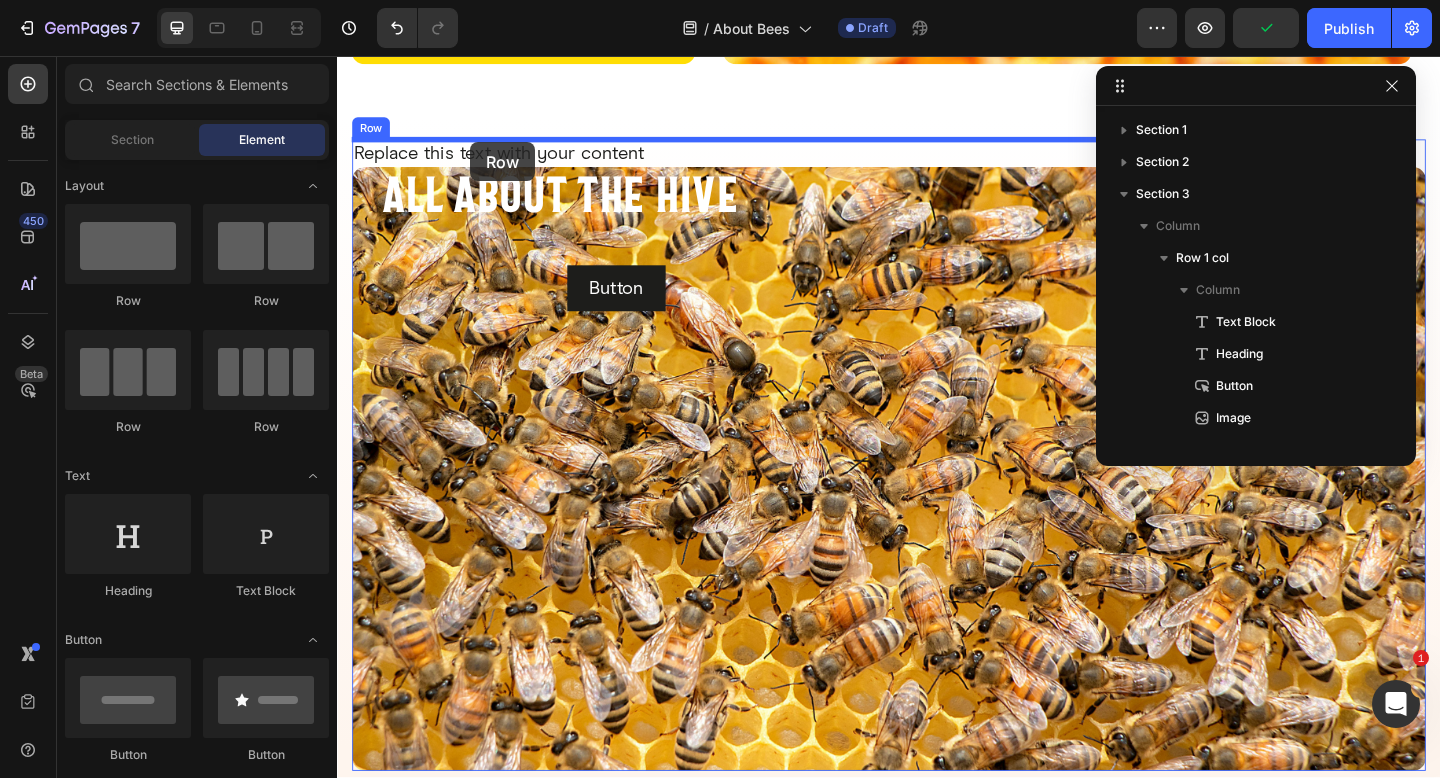 drag, startPoint x: 454, startPoint y: 312, endPoint x: 482, endPoint y: 150, distance: 164.40195 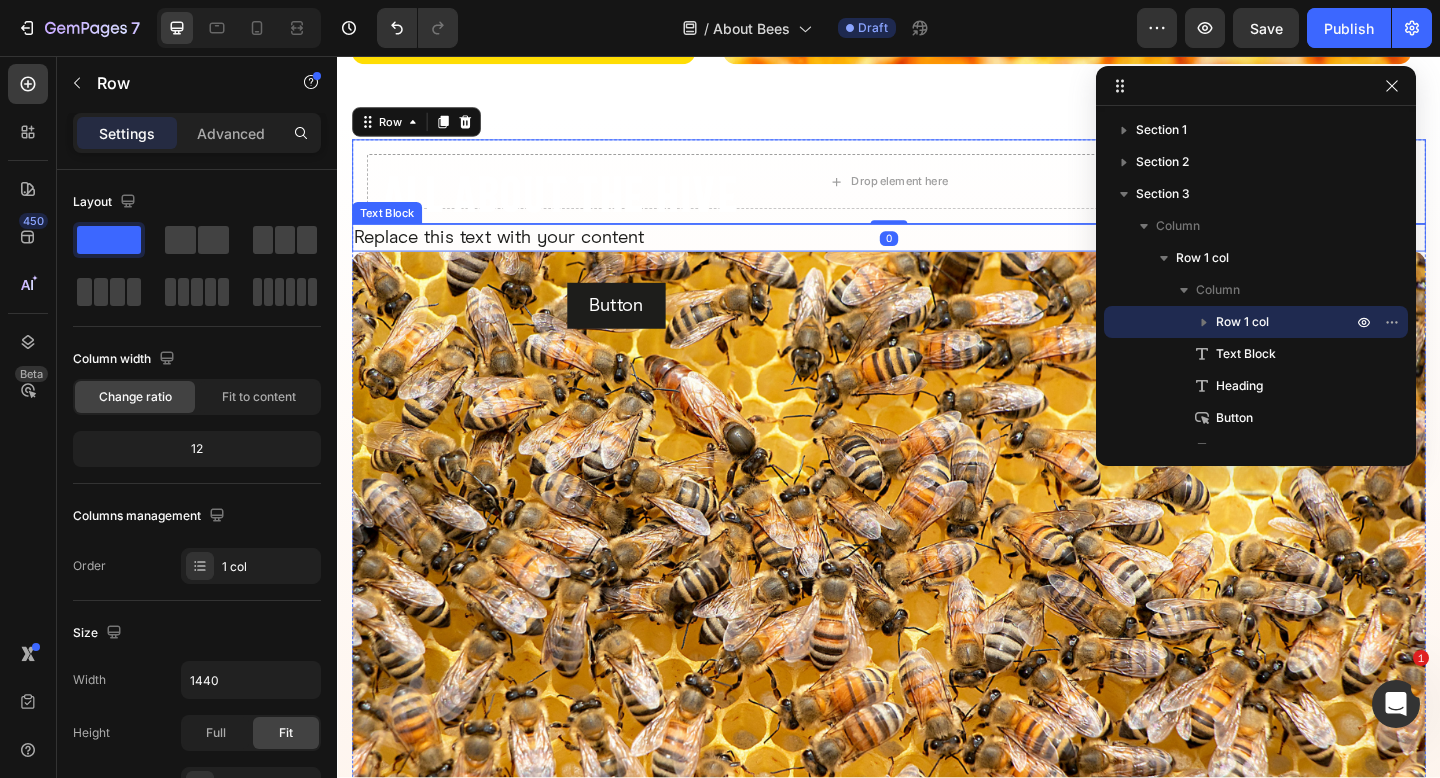 click on "Replace this text with your content" at bounding box center [937, 254] 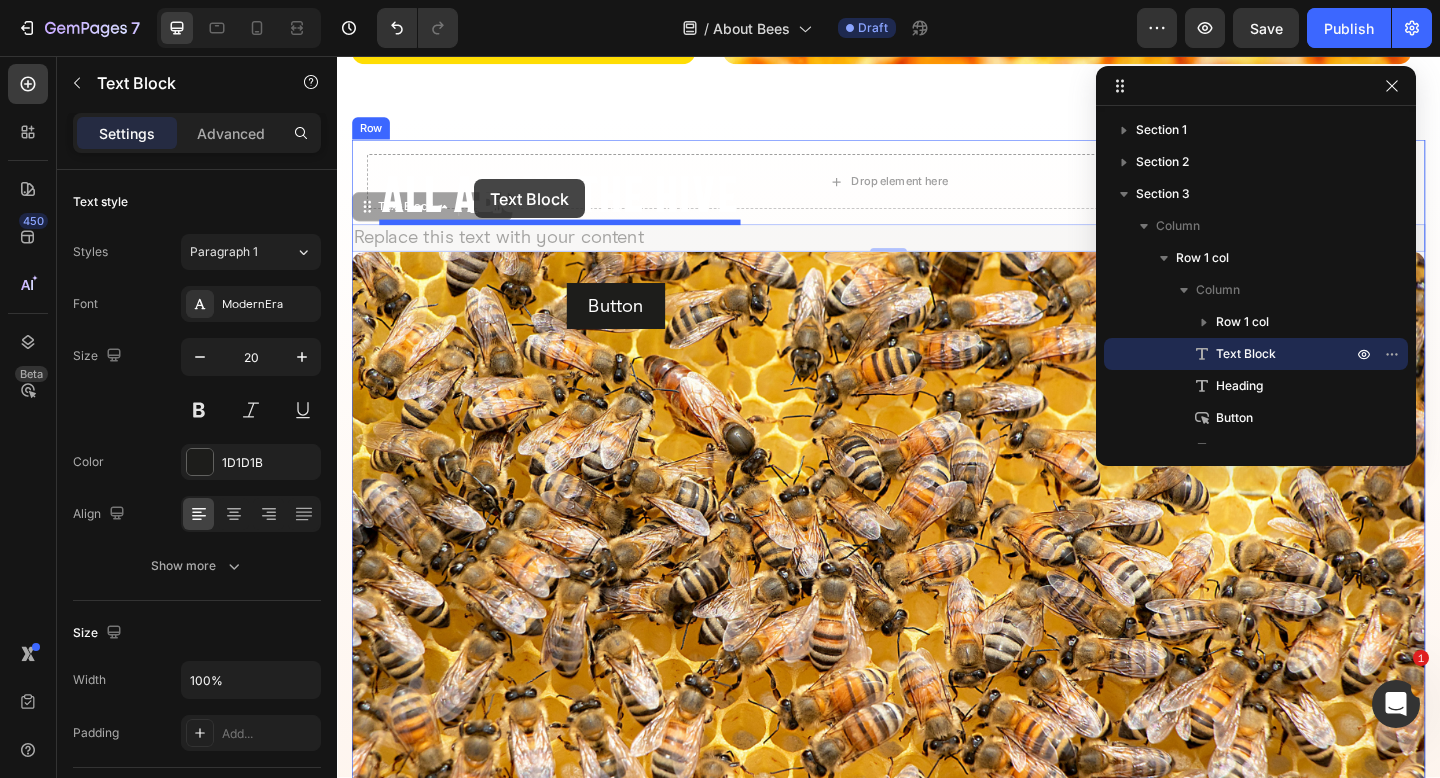 drag, startPoint x: 378, startPoint y: 225, endPoint x: 486, endPoint y: 190, distance: 113.52973 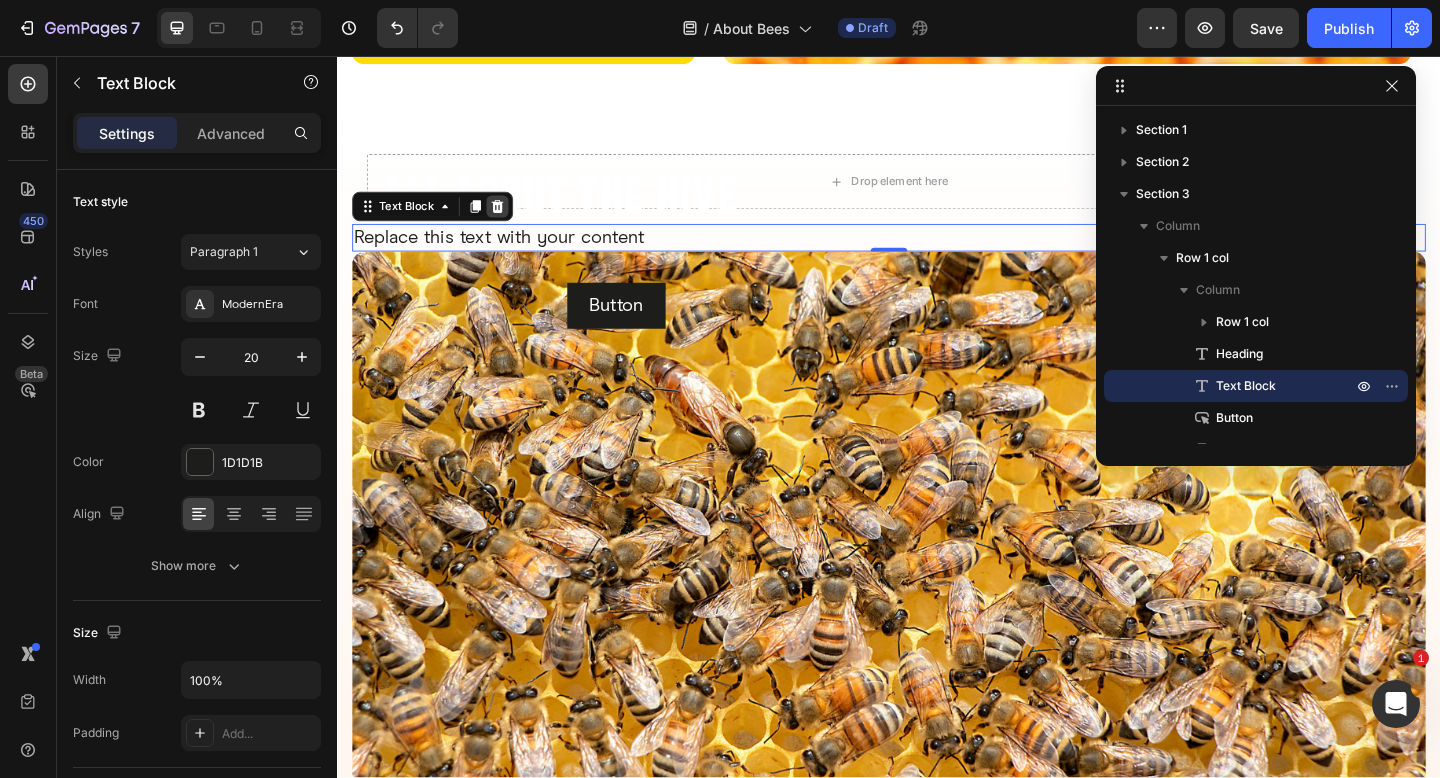 click 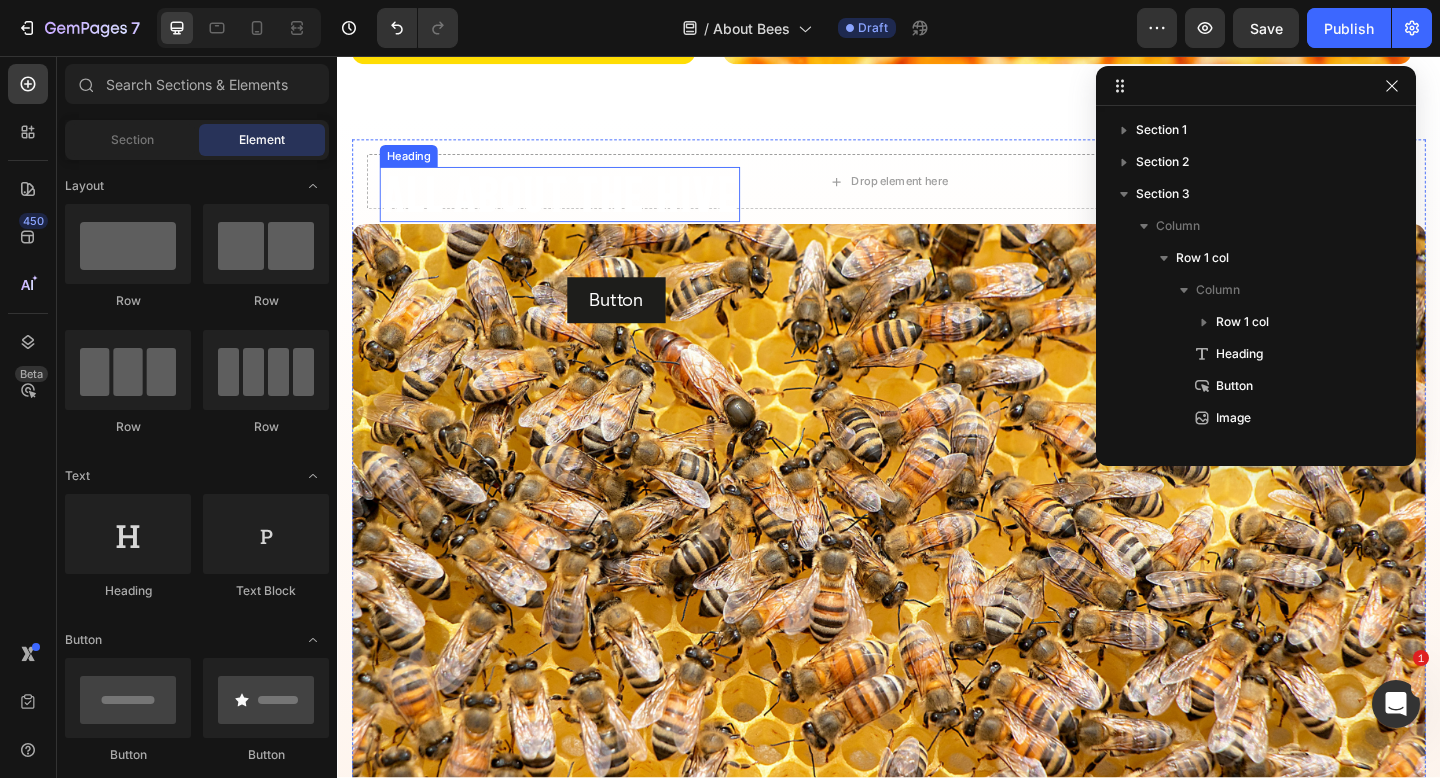 click on "all about the hive" at bounding box center (579, 207) 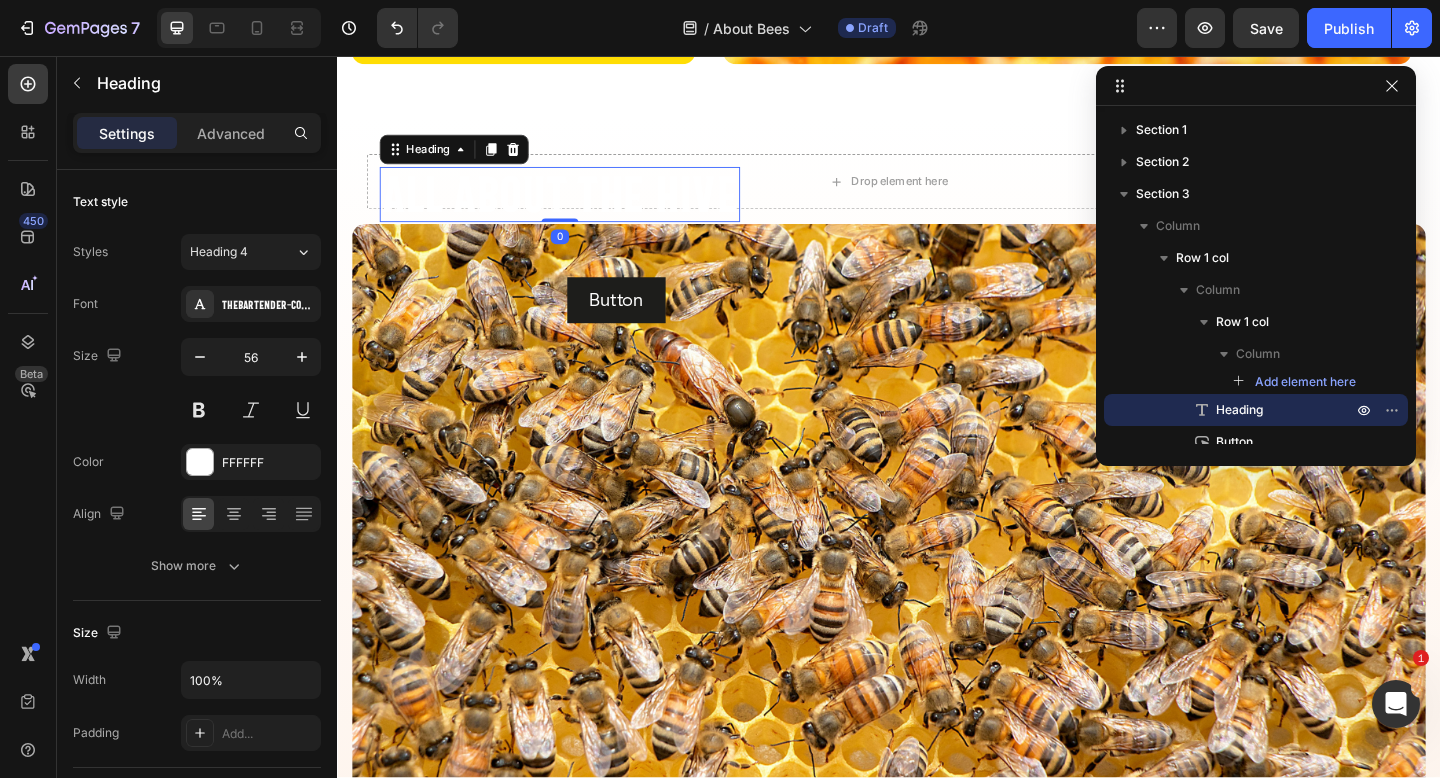 click at bounding box center (528, 158) 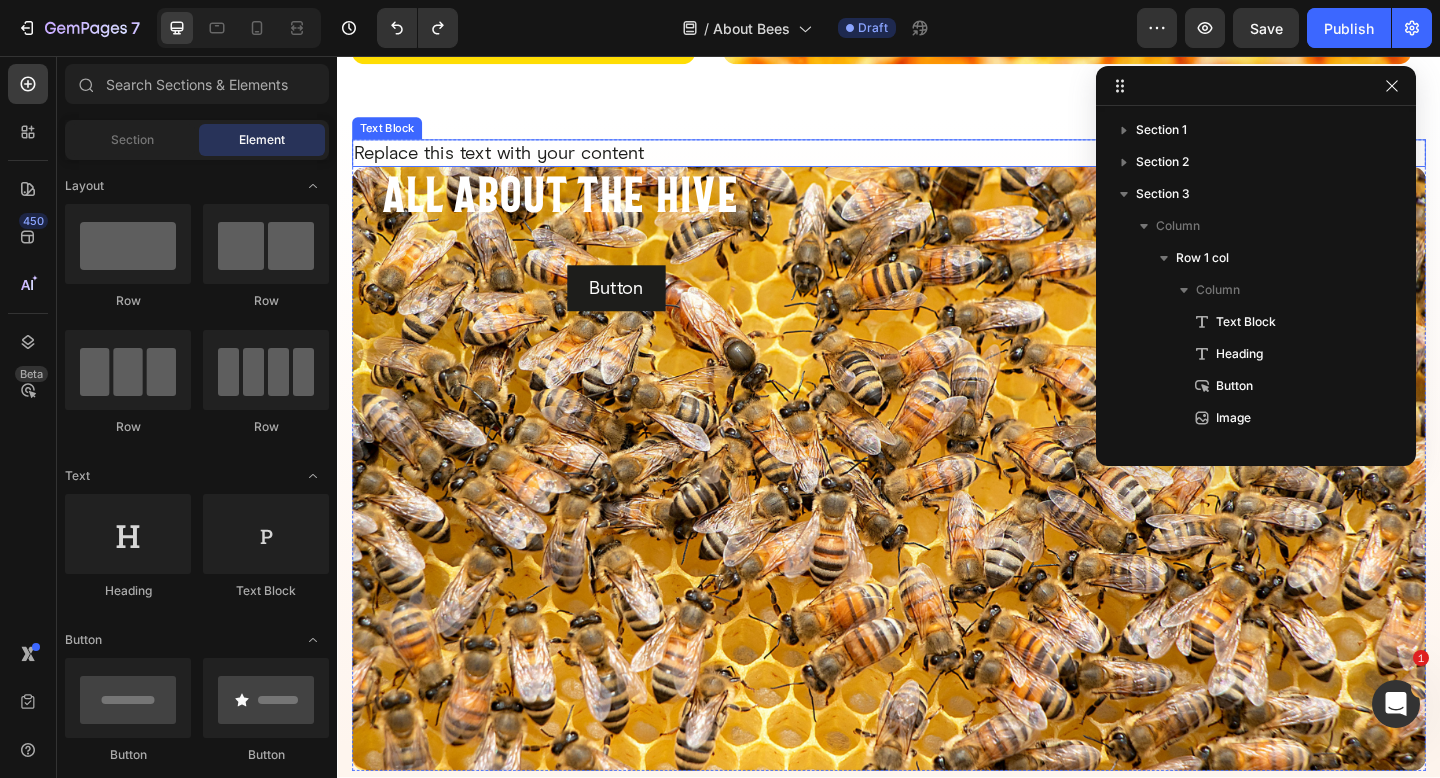 click on "Replace this text with your content" at bounding box center [937, 162] 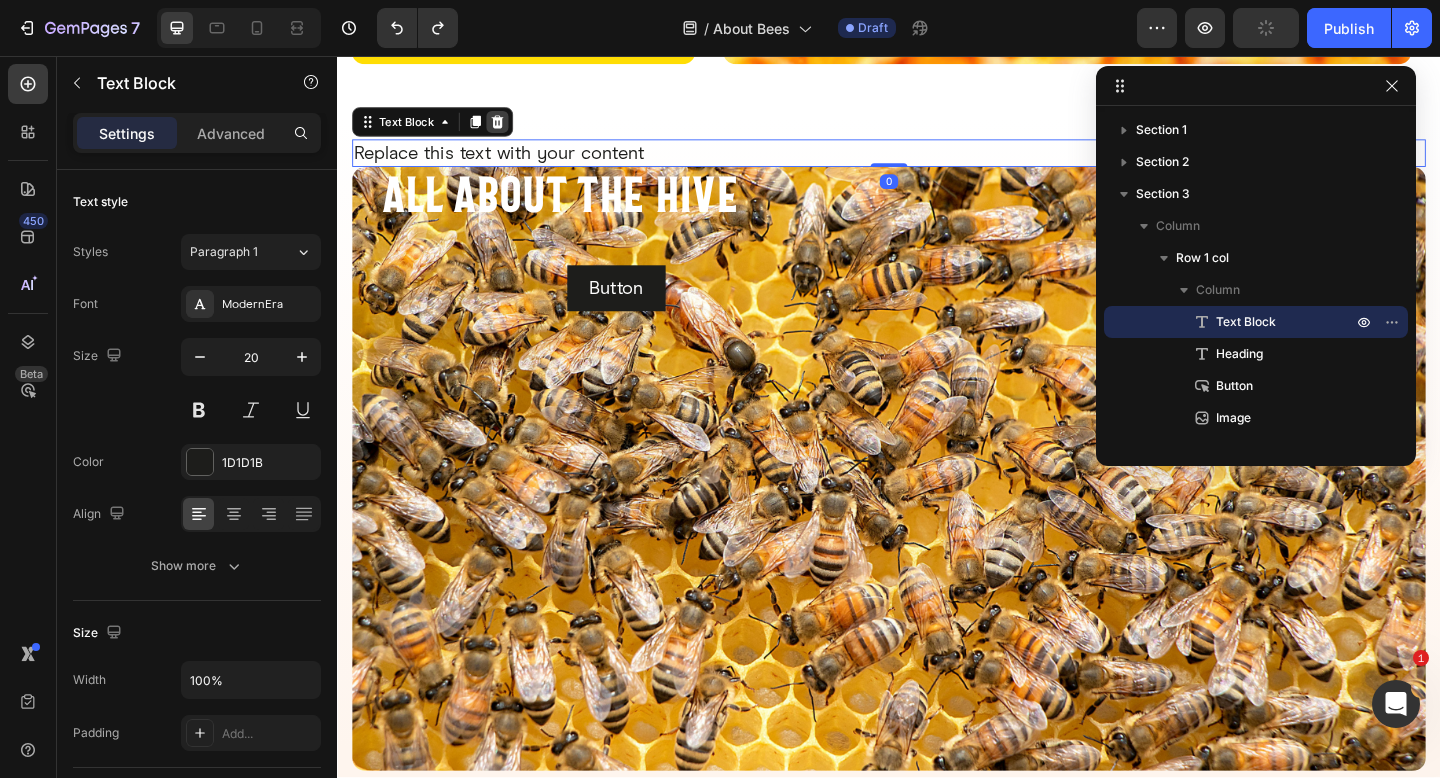 click 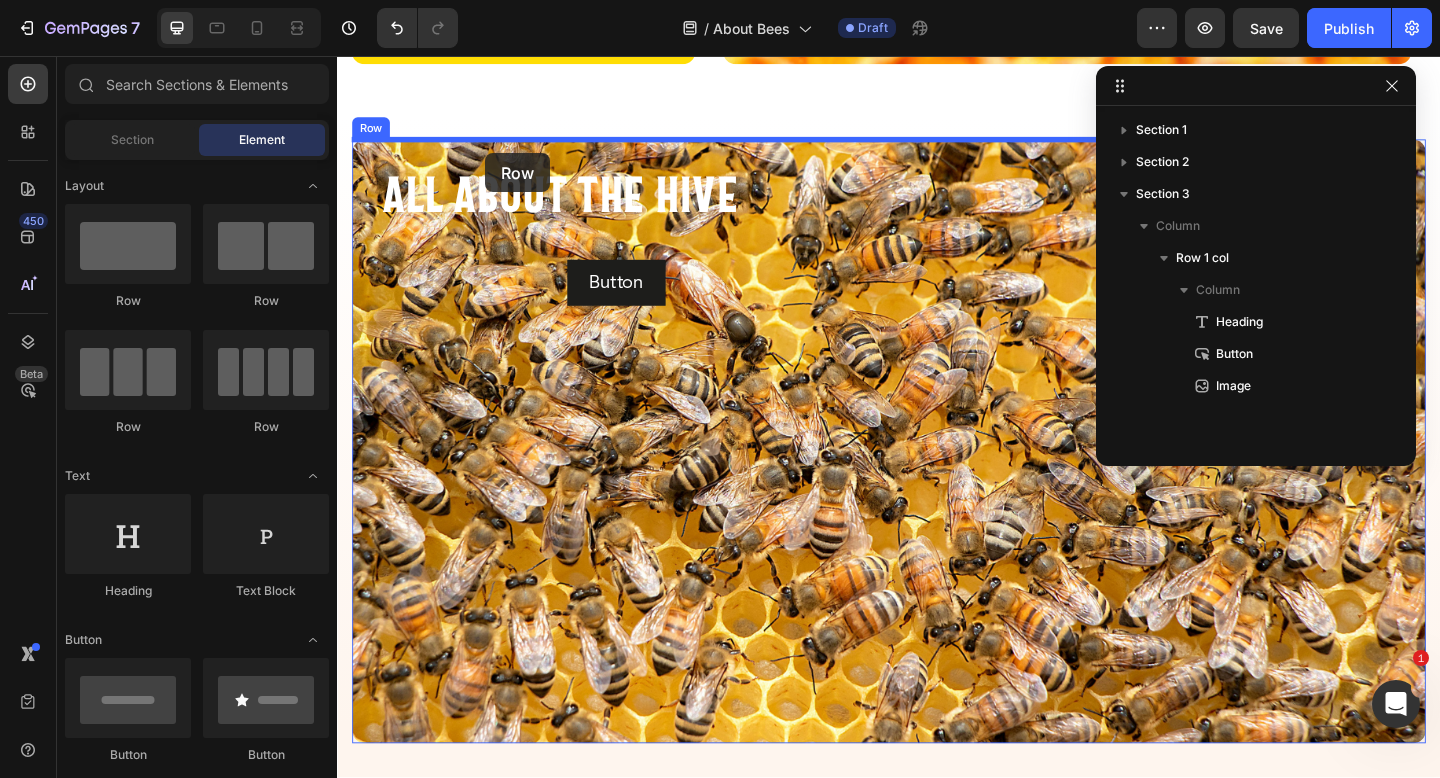 drag, startPoint x: 474, startPoint y: 322, endPoint x: 498, endPoint y: 162, distance: 161.79 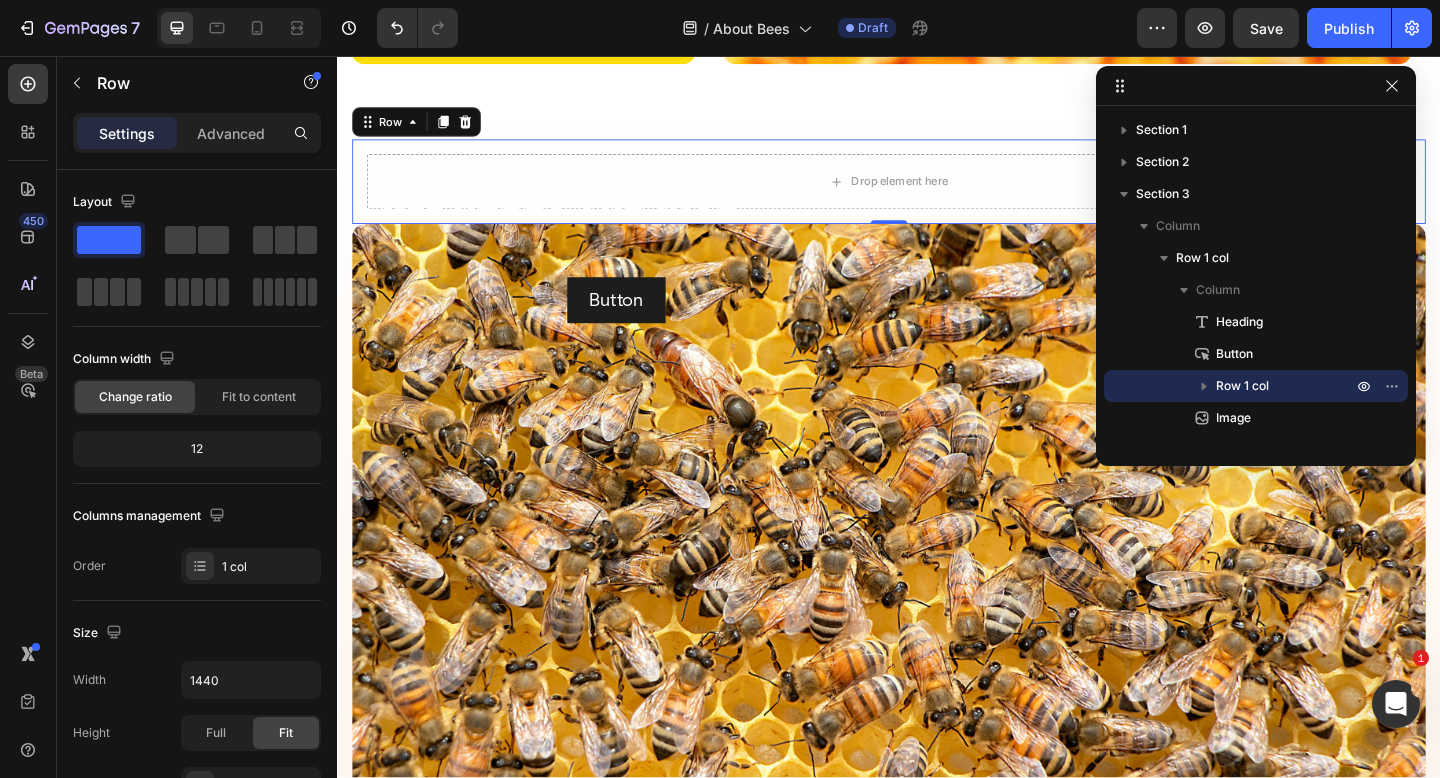 click 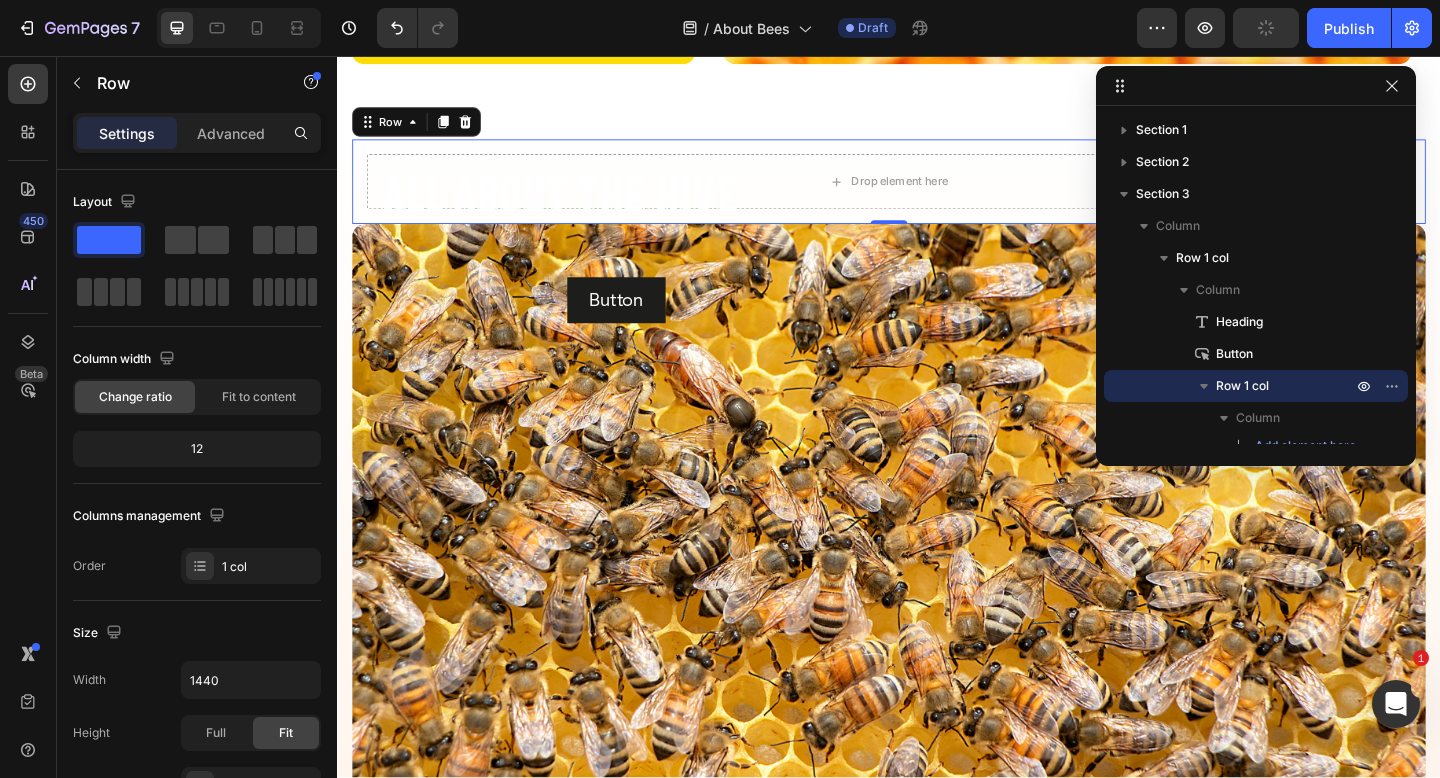 scroll, scrollTop: 46, scrollLeft: 0, axis: vertical 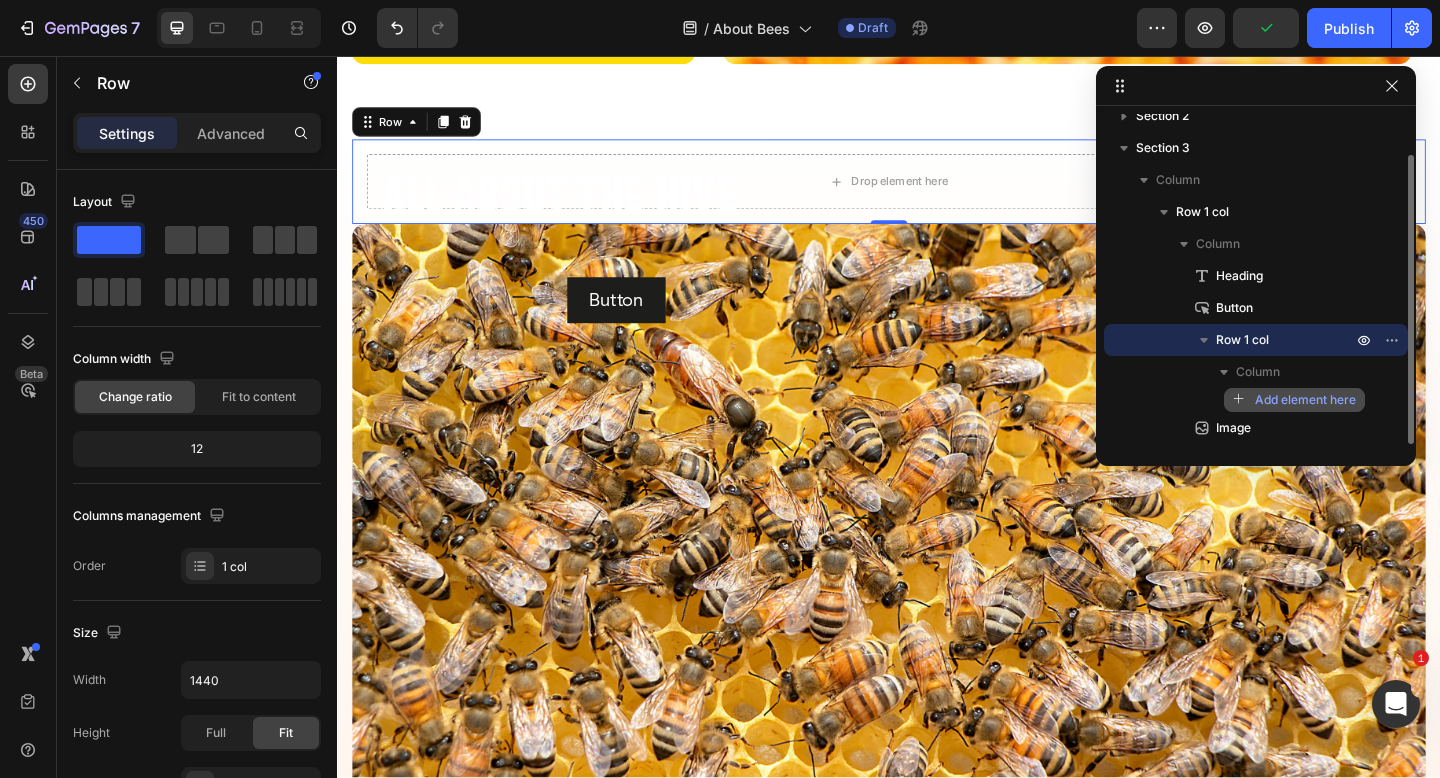 click on "Add element here" at bounding box center (1294, 400) 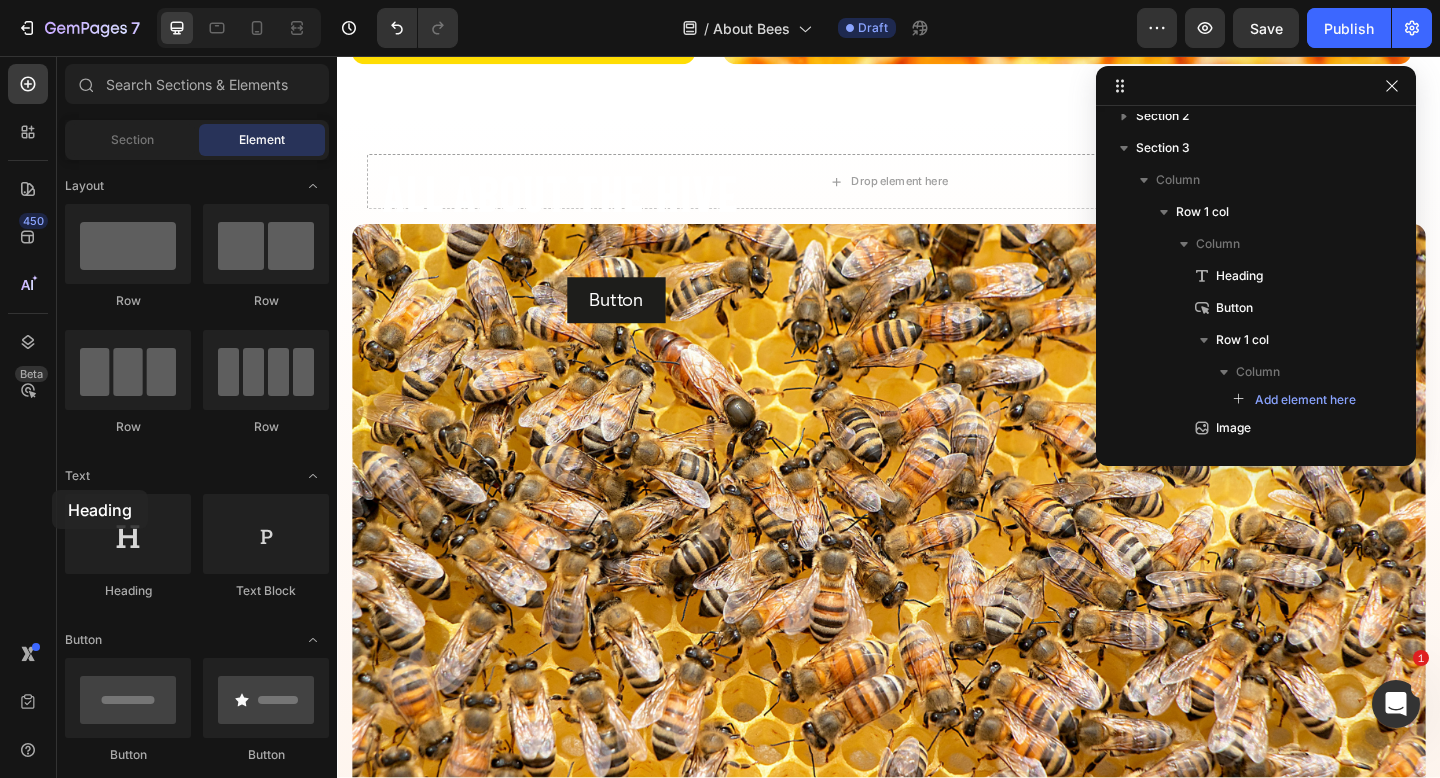 drag, startPoint x: 130, startPoint y: 519, endPoint x: 32, endPoint y: 495, distance: 100.89599 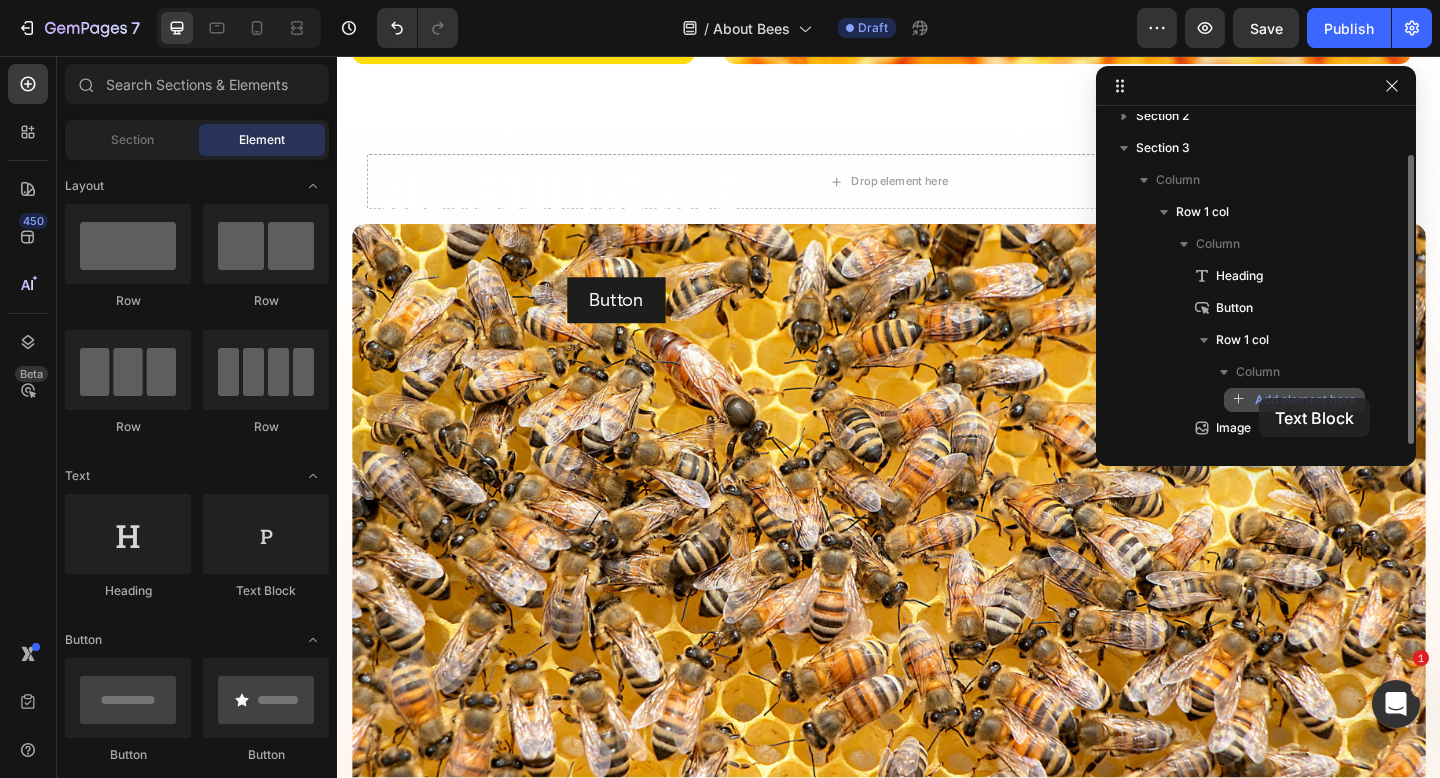 drag, startPoint x: 319, startPoint y: 541, endPoint x: 1259, endPoint y: 398, distance: 950.81494 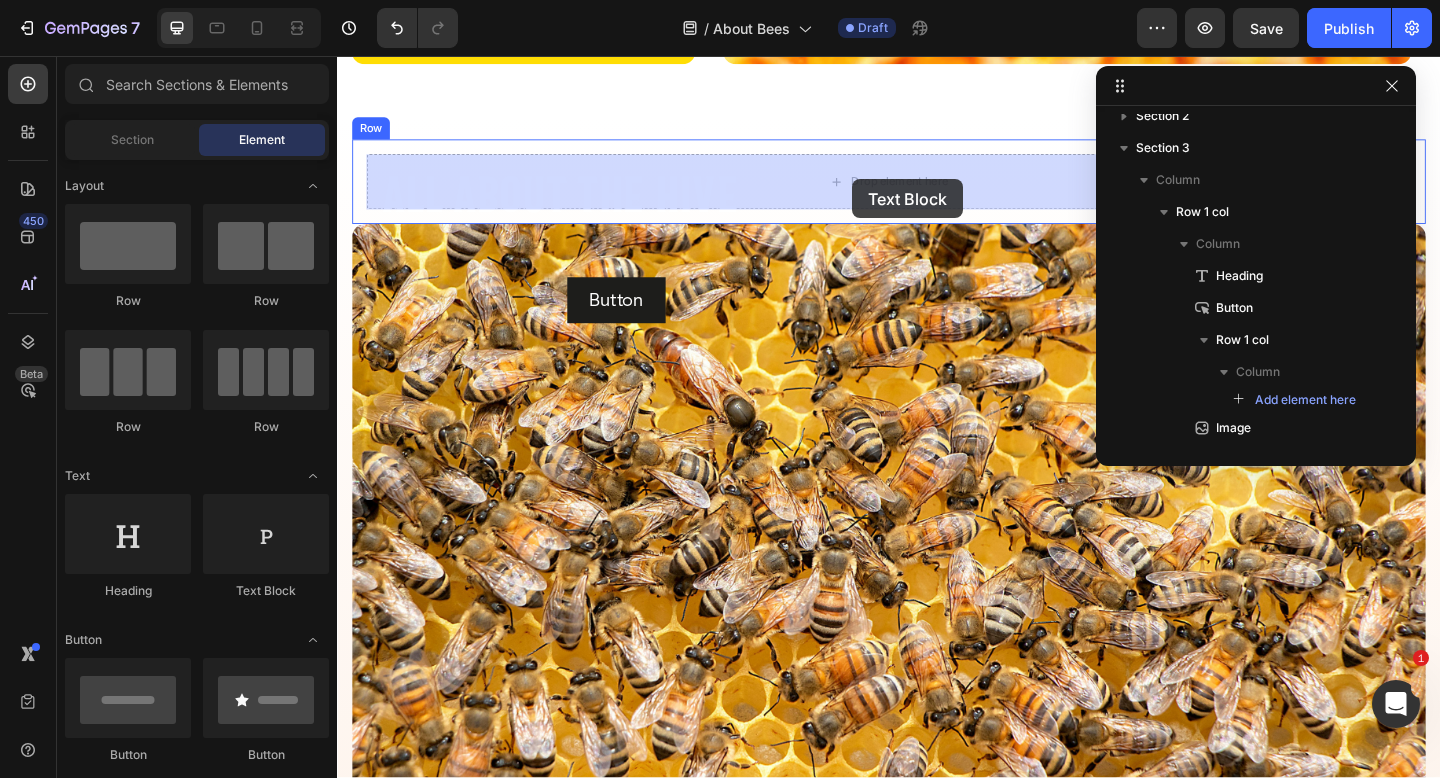 drag, startPoint x: 590, startPoint y: 603, endPoint x: 897, endPoint y: 190, distance: 514.6047 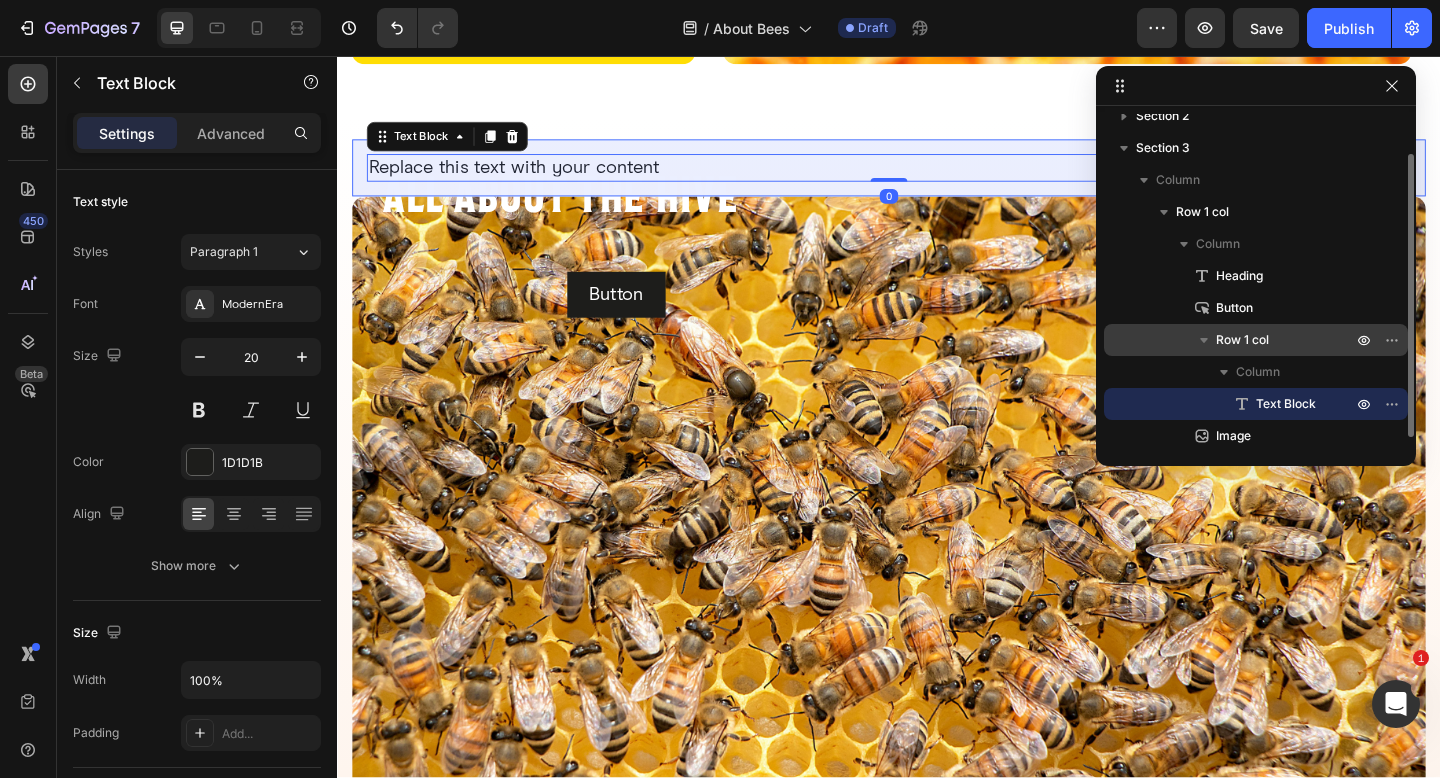 click at bounding box center [1204, 340] 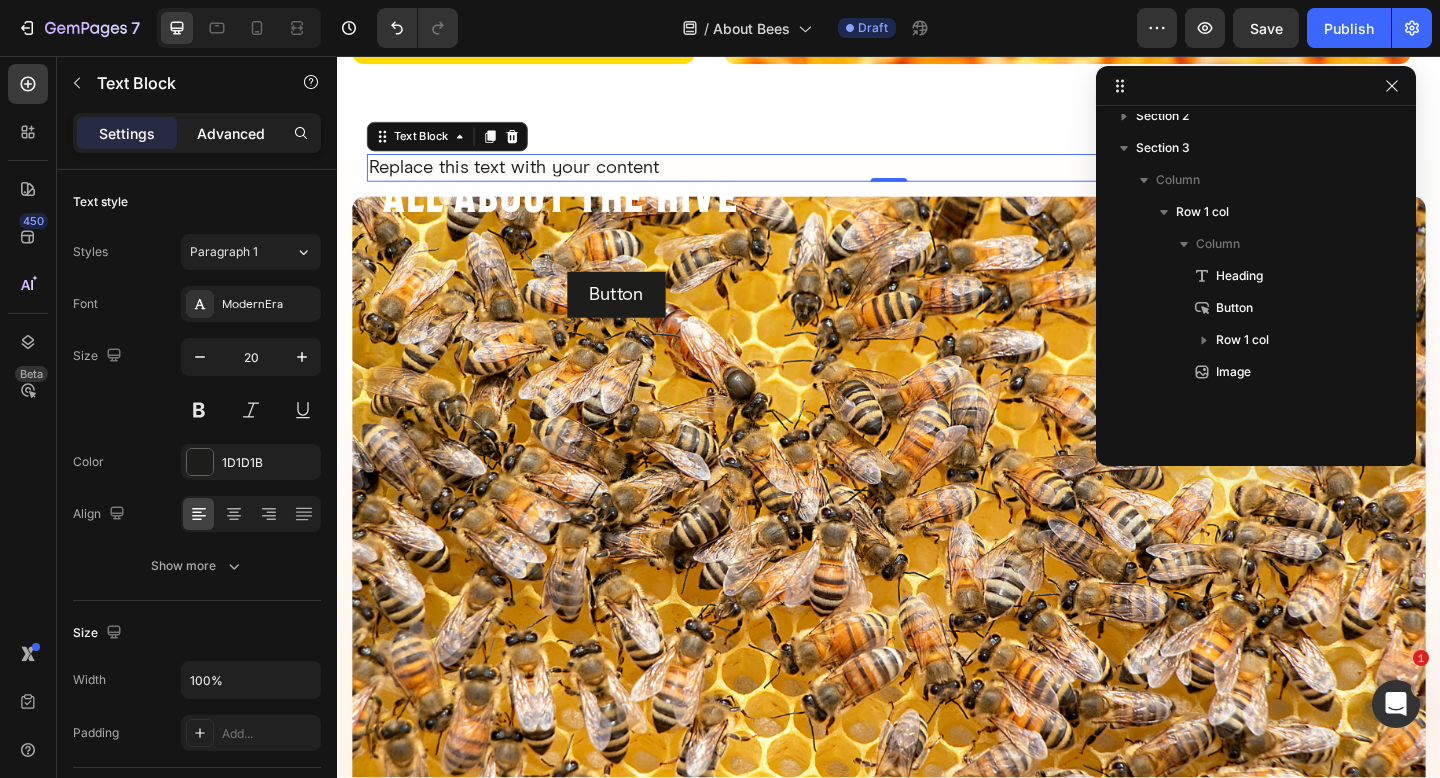 click on "Advanced" at bounding box center (231, 133) 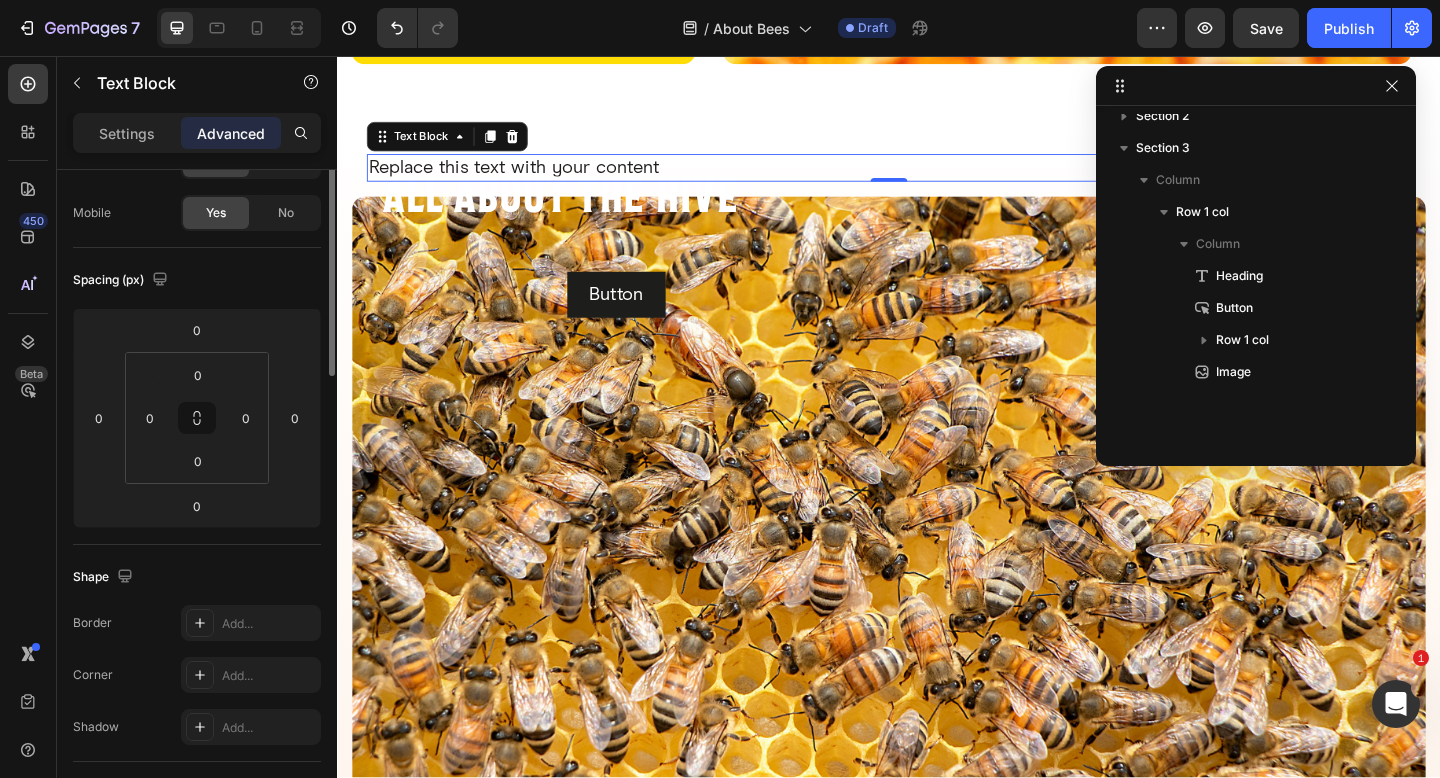 scroll, scrollTop: 446, scrollLeft: 0, axis: vertical 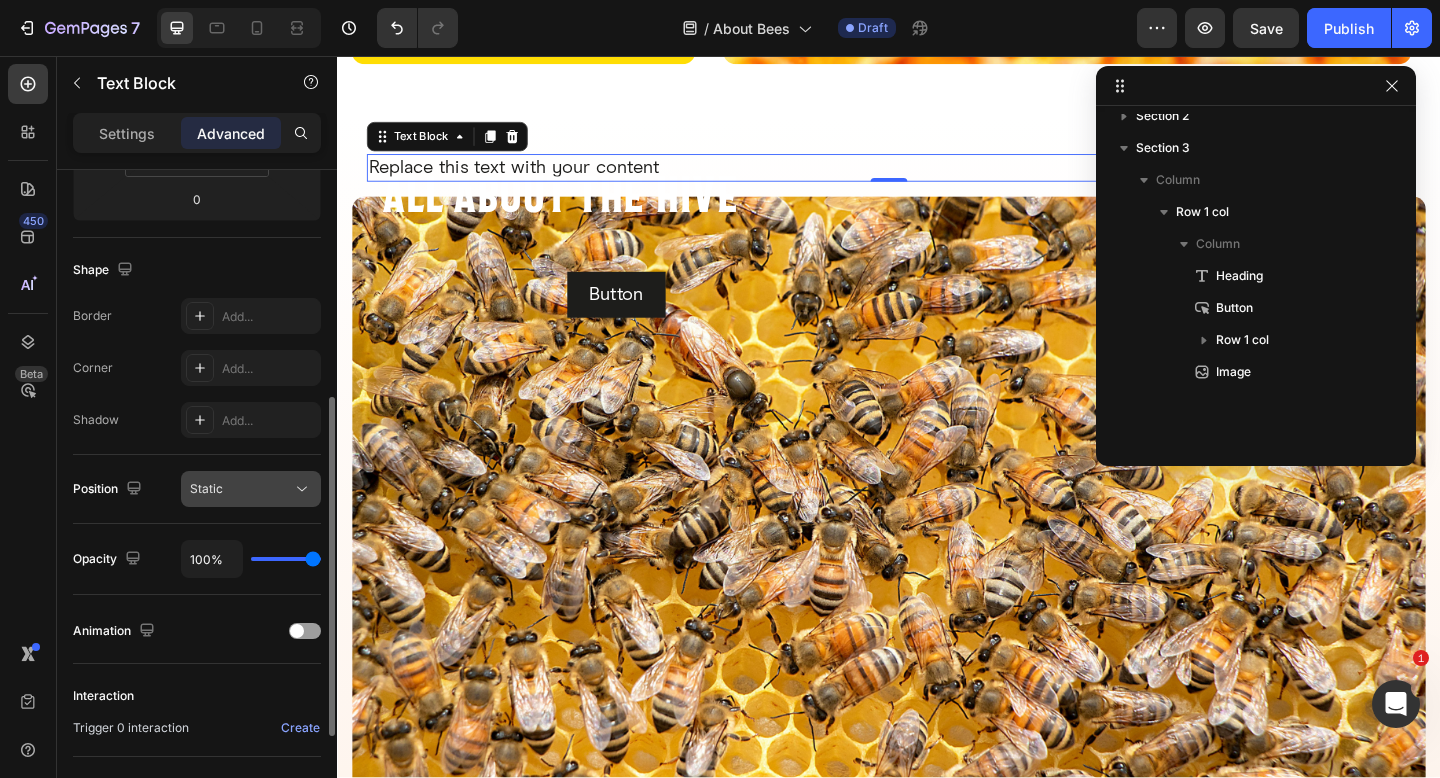 click on "Static" 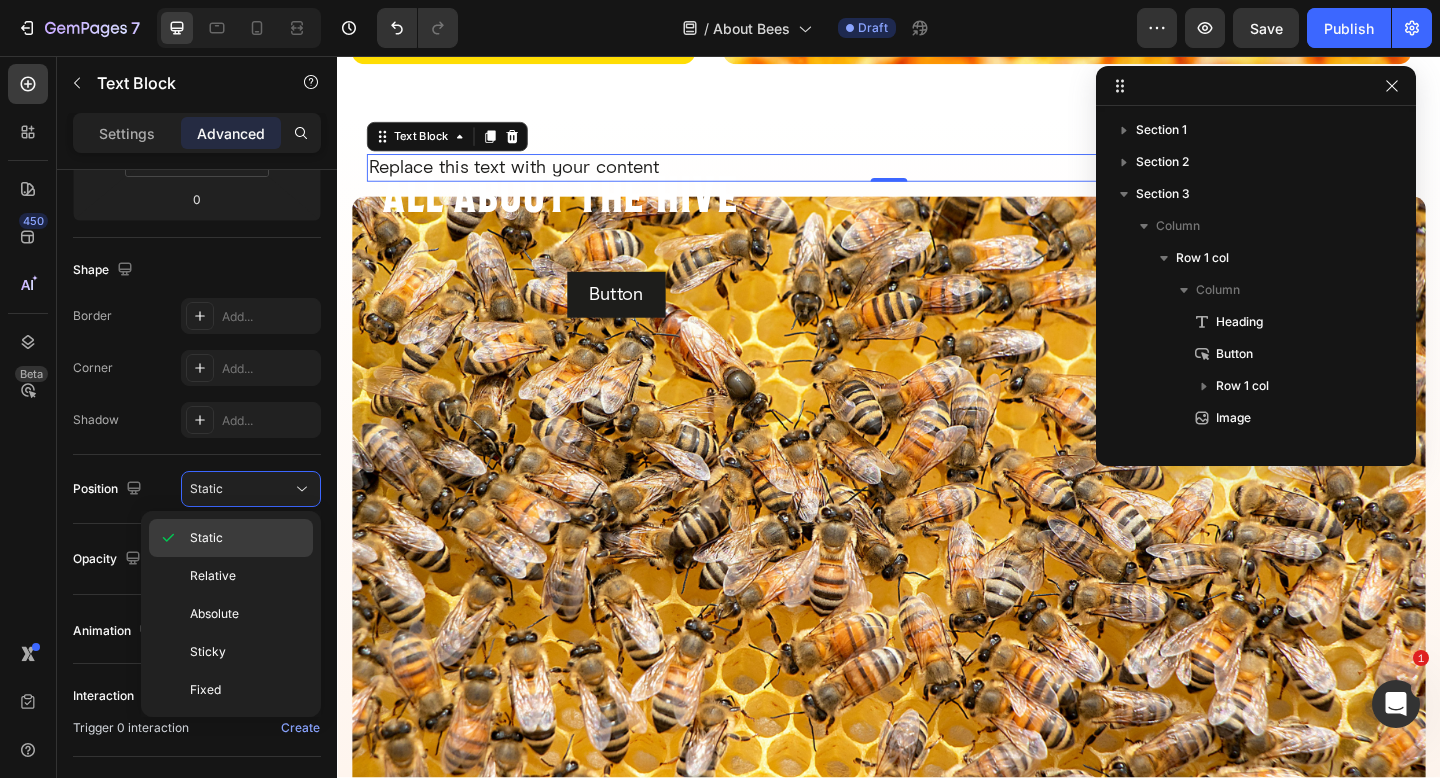 scroll, scrollTop: 0, scrollLeft: 0, axis: both 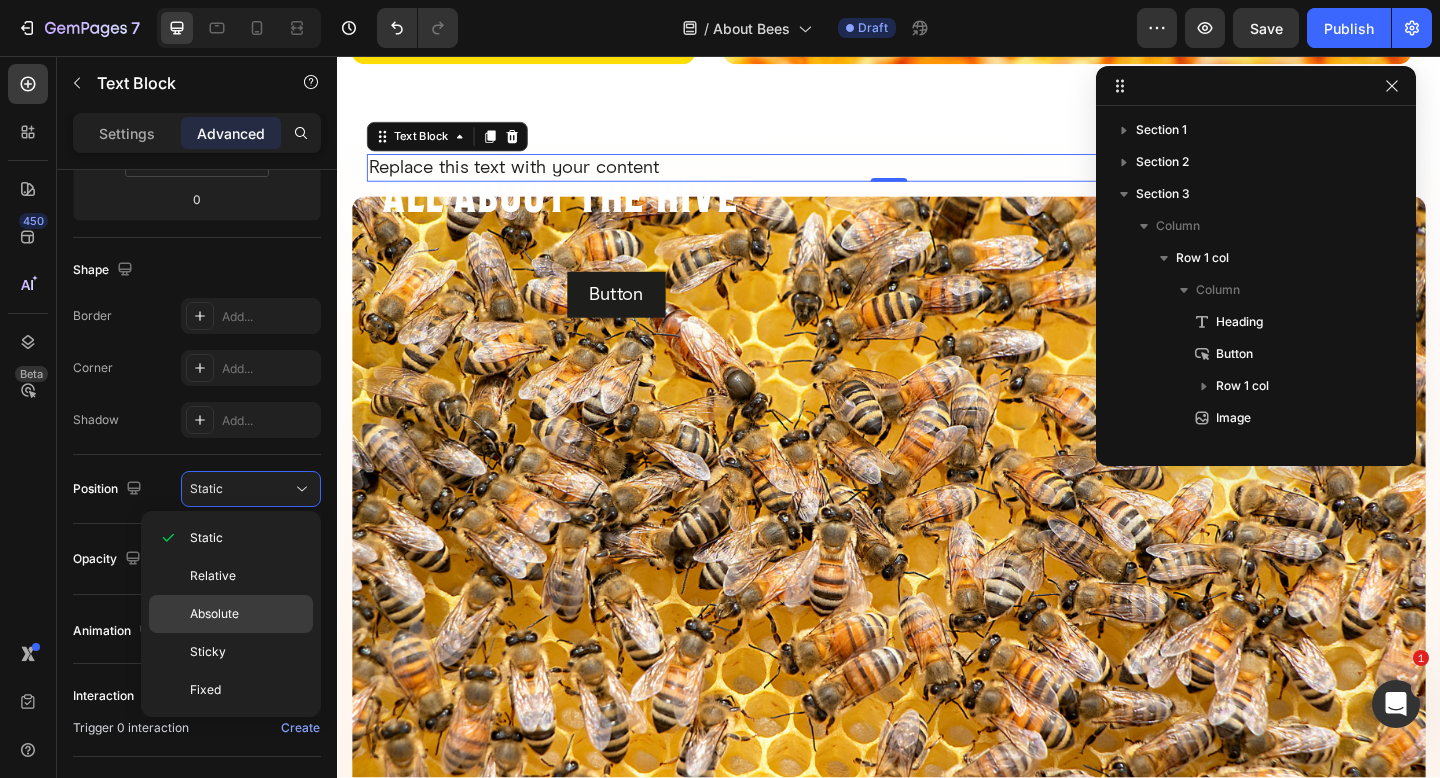 click on "Absolute" at bounding box center (247, 614) 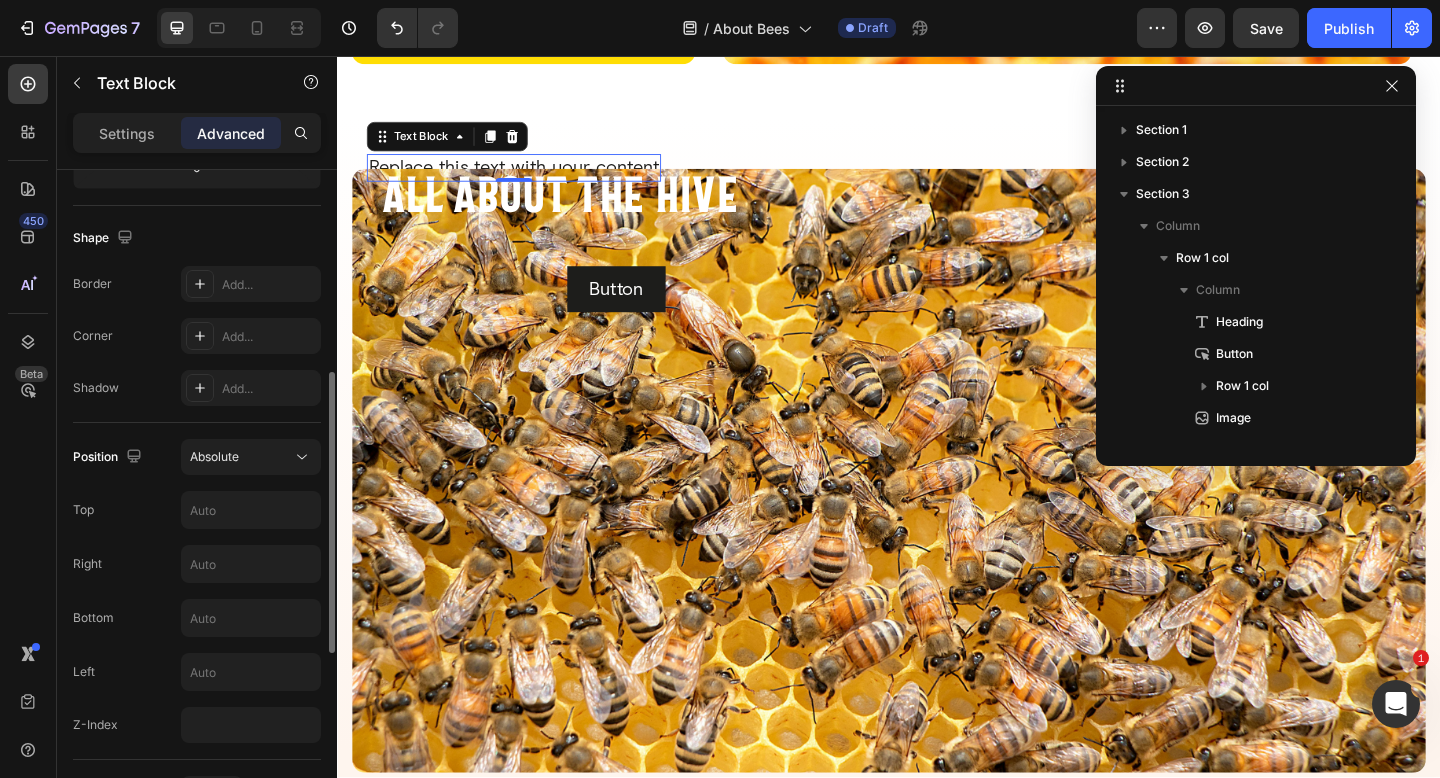 scroll, scrollTop: 607, scrollLeft: 0, axis: vertical 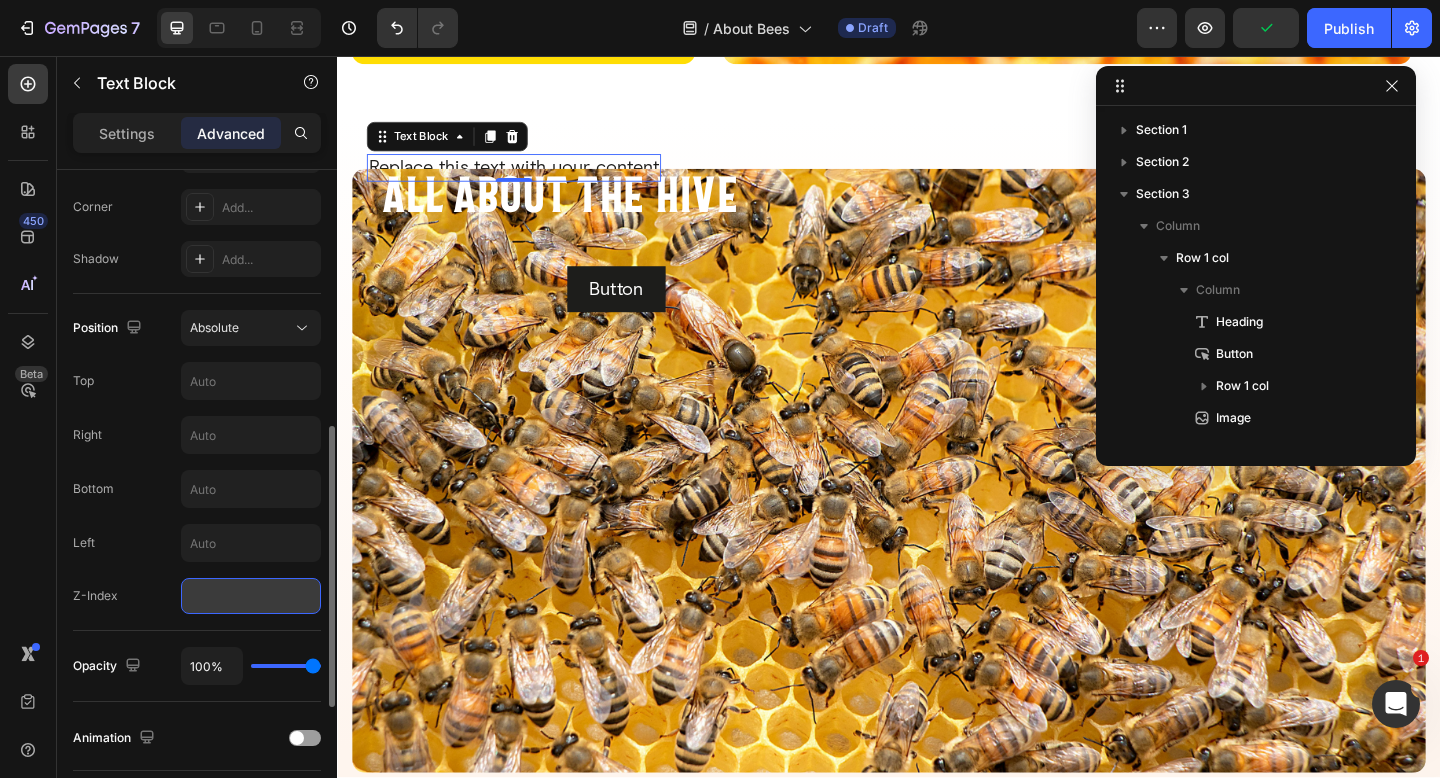 click at bounding box center (251, 596) 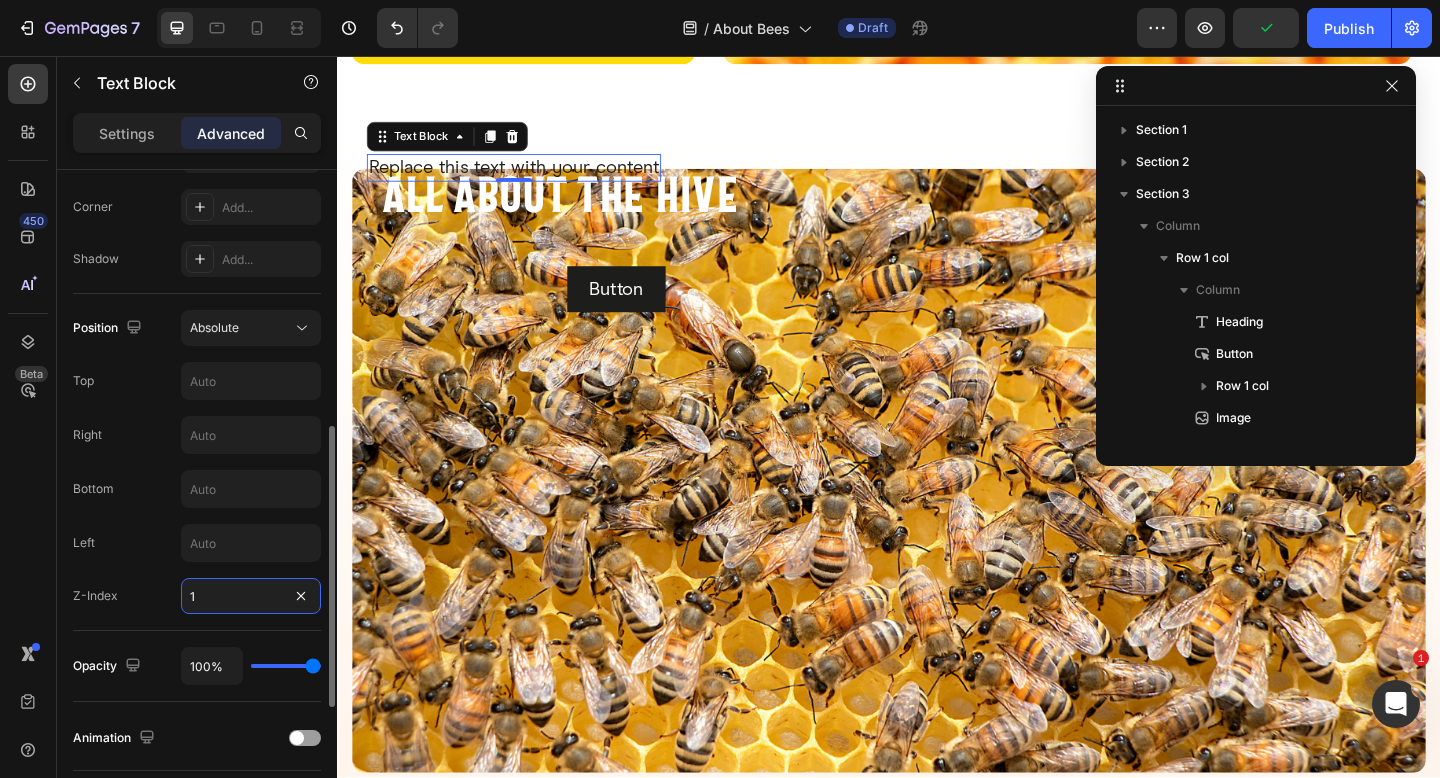 type on "1" 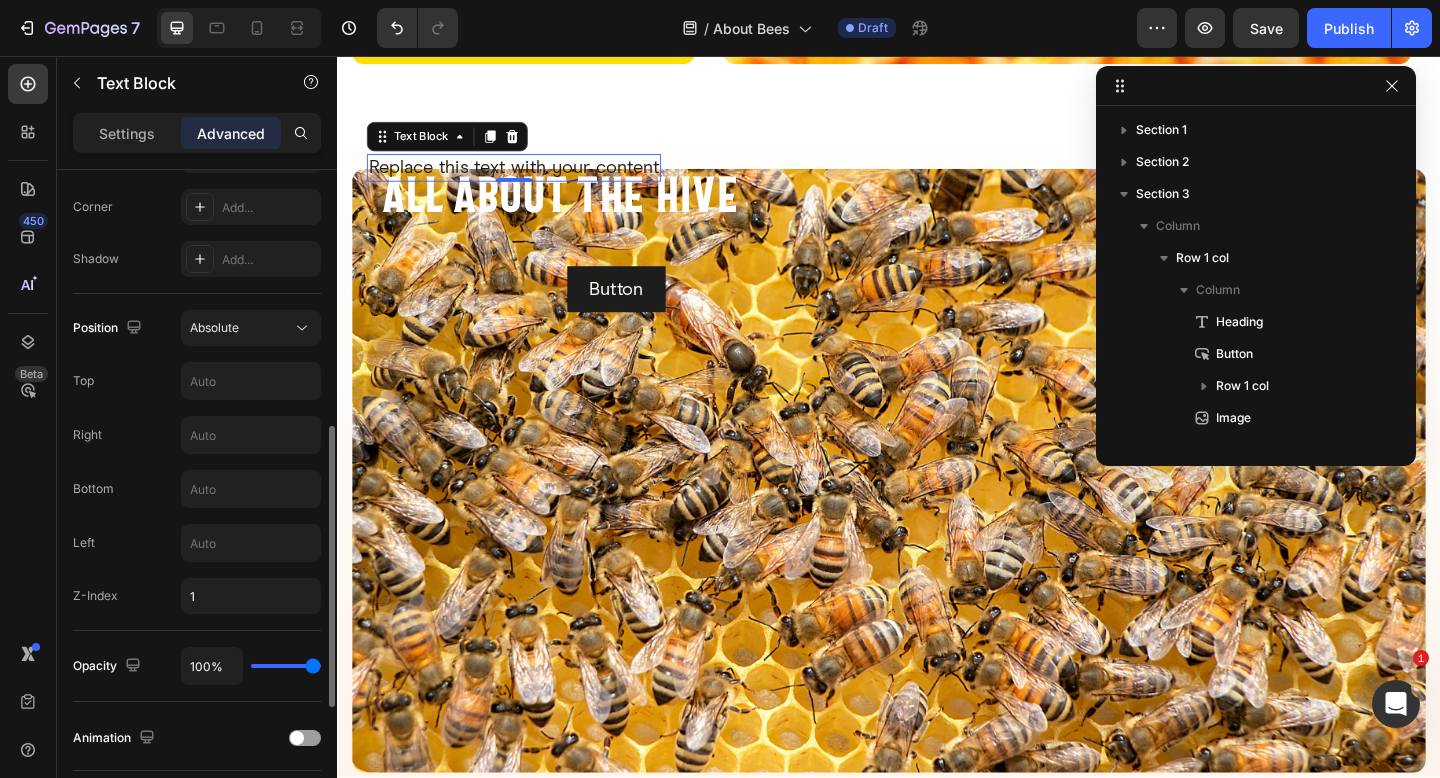 click on "Left" at bounding box center (197, 543) 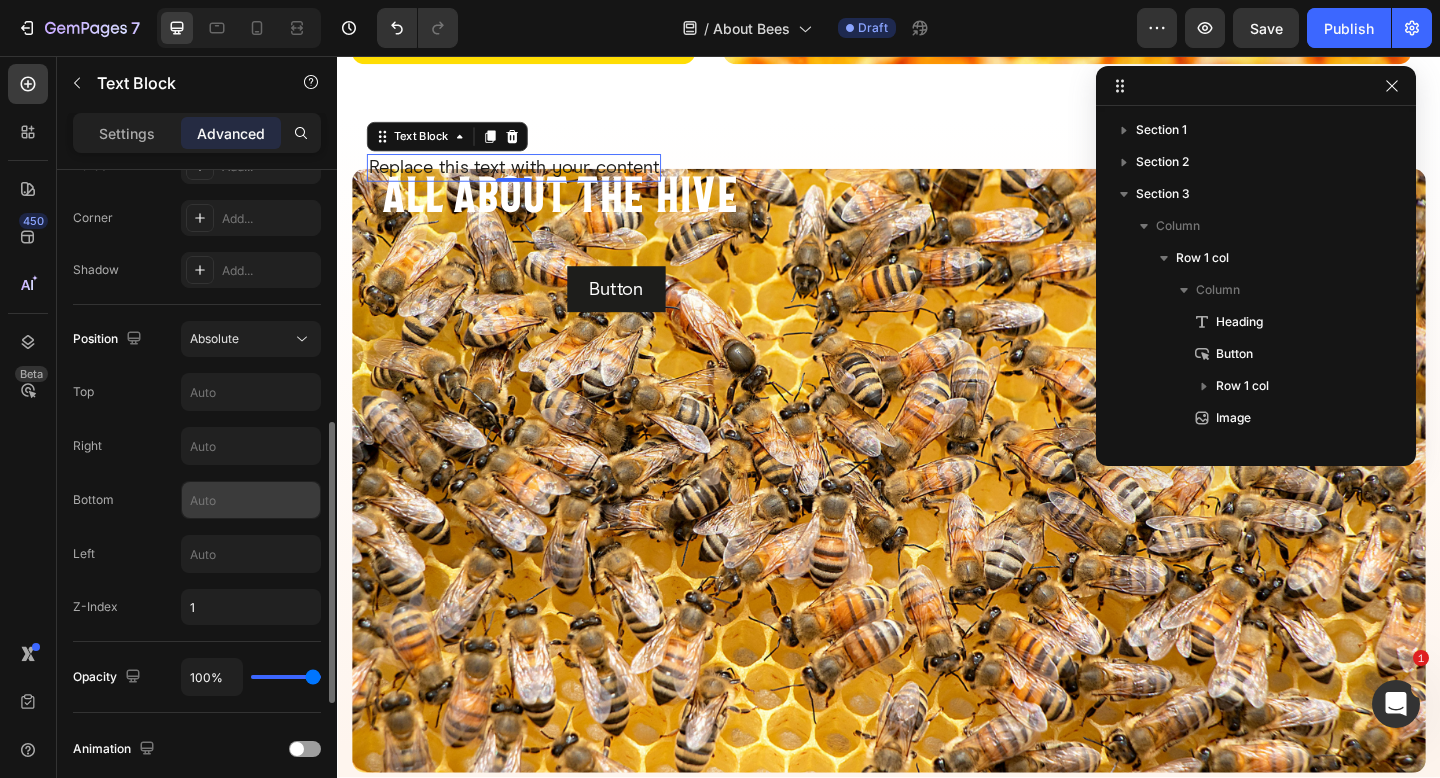scroll, scrollTop: 576, scrollLeft: 0, axis: vertical 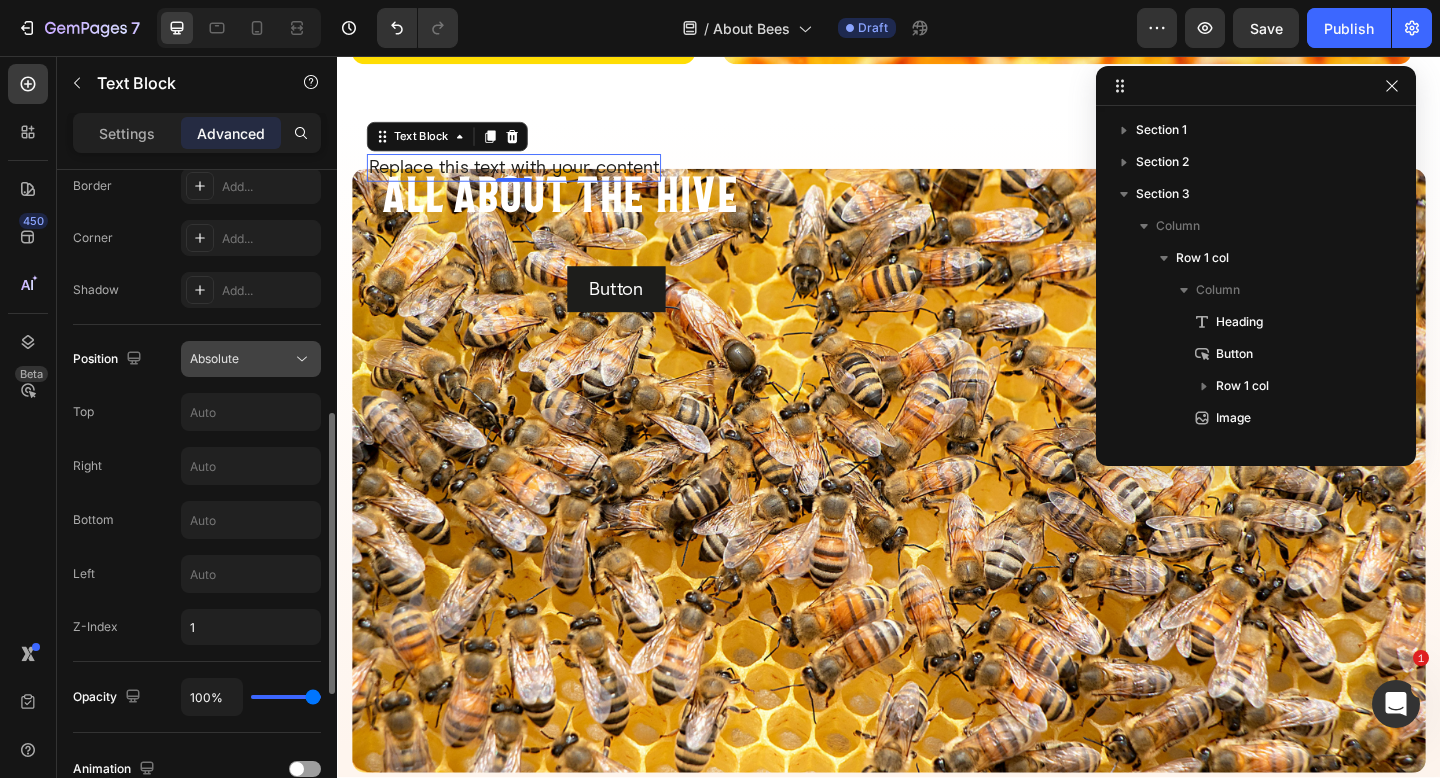 click on "Absolute" at bounding box center [251, 359] 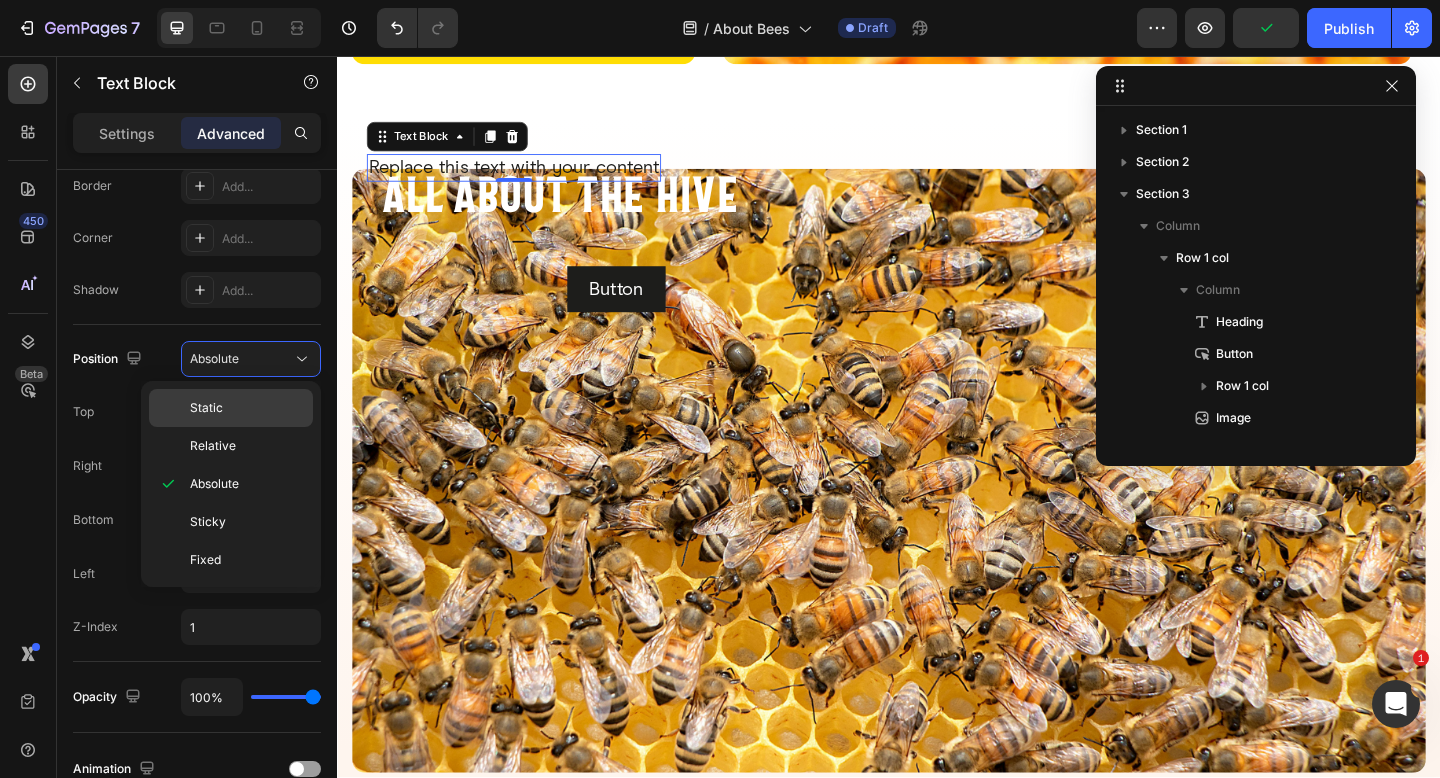click on "Static" at bounding box center [206, 408] 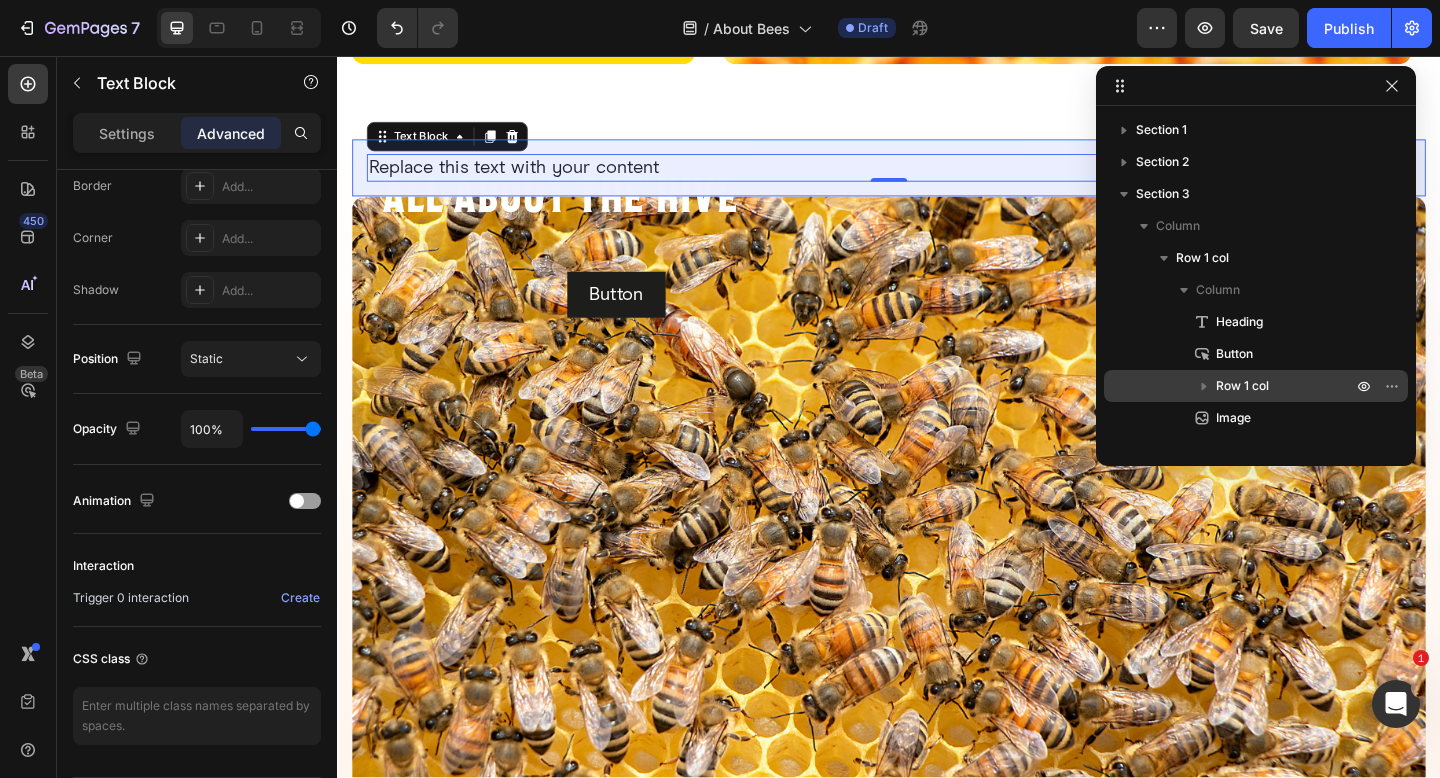 click on "Row 1 col" at bounding box center [1242, 386] 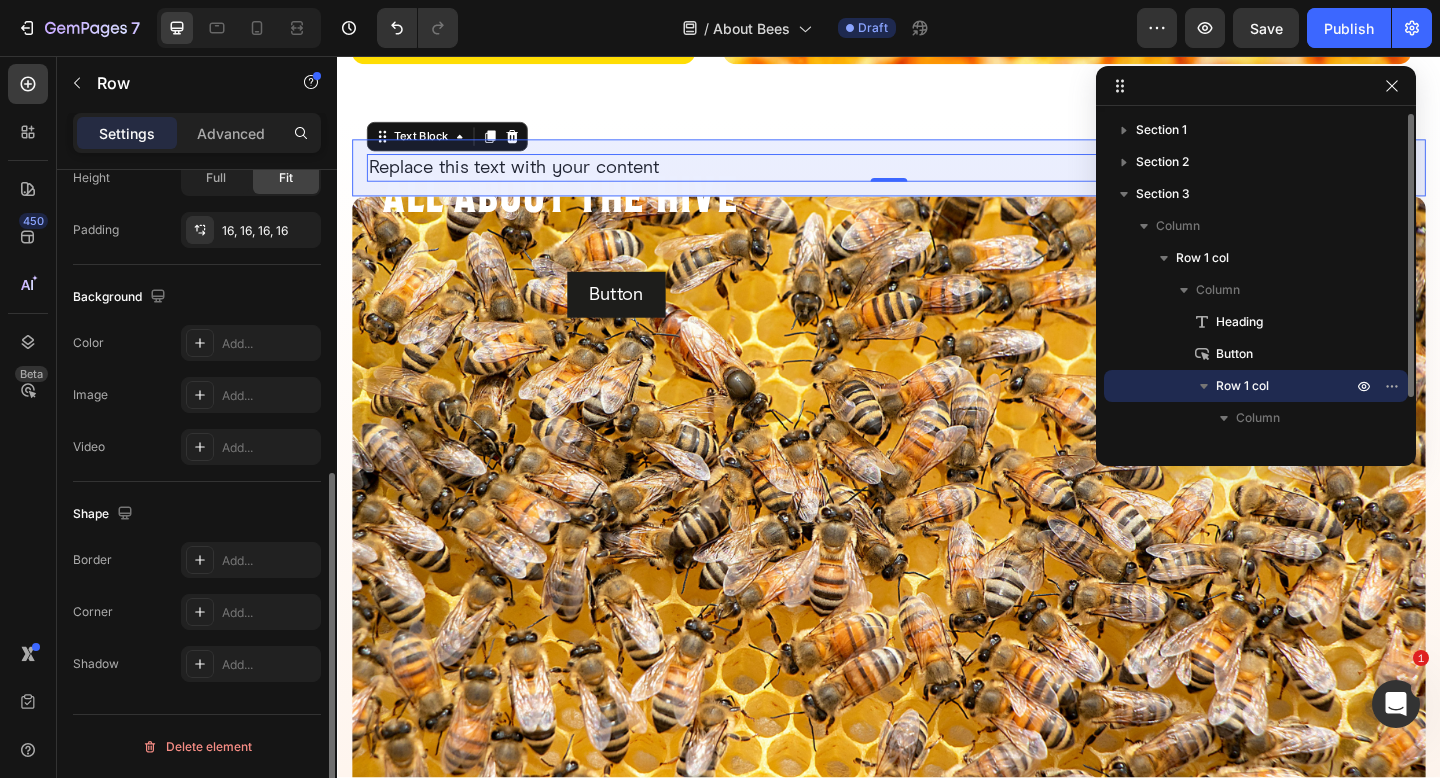 scroll, scrollTop: 0, scrollLeft: 0, axis: both 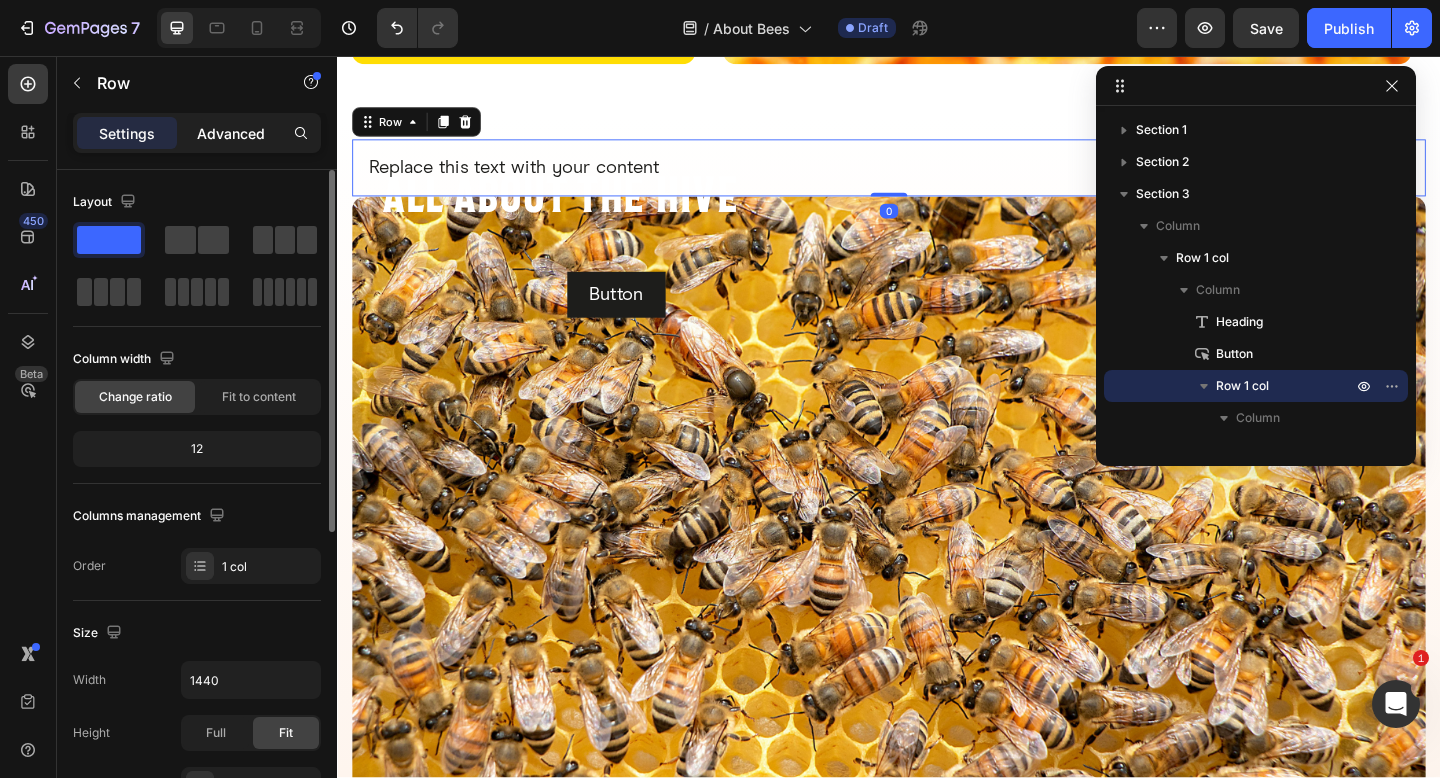 click on "Advanced" at bounding box center [231, 133] 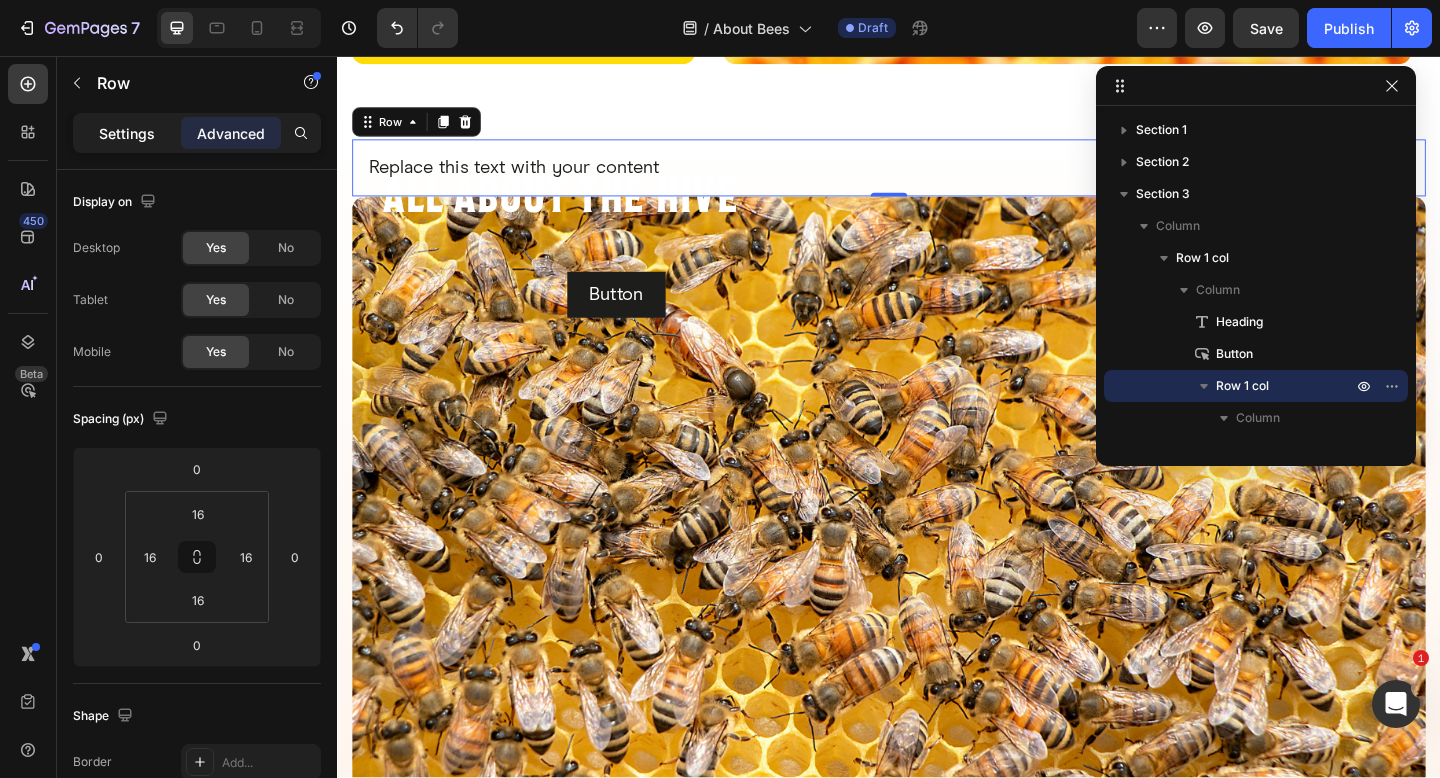 click on "Settings" at bounding box center [127, 133] 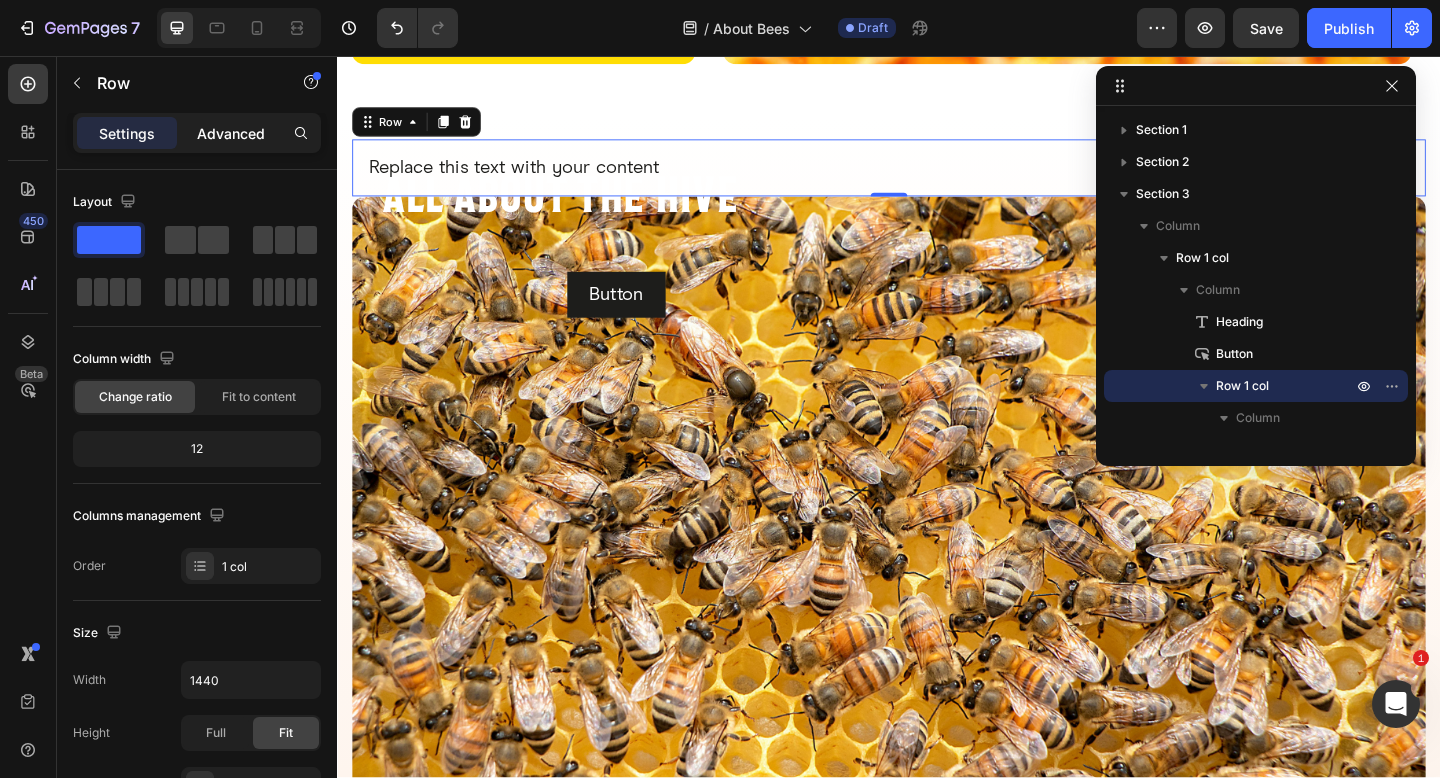 click on "Advanced" at bounding box center [231, 133] 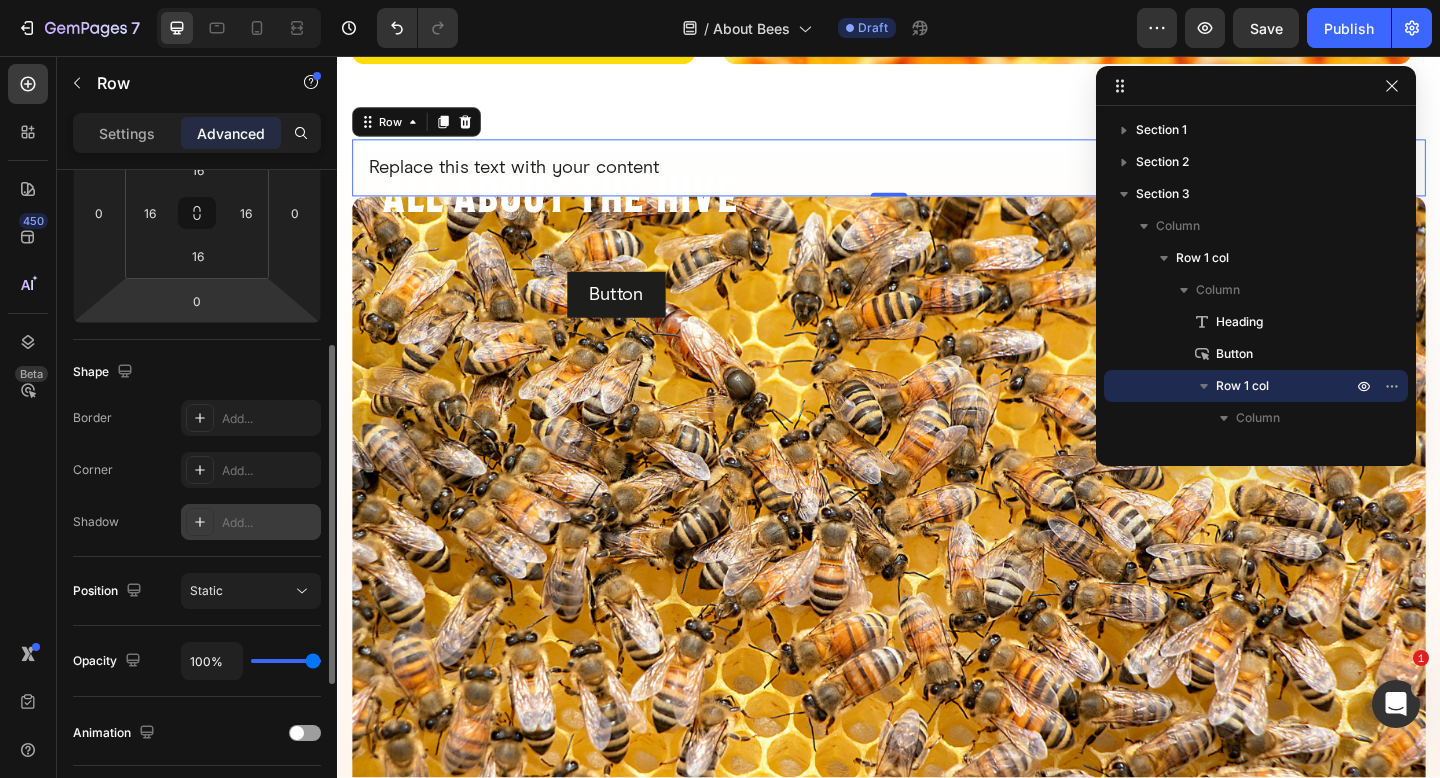 scroll, scrollTop: 378, scrollLeft: 0, axis: vertical 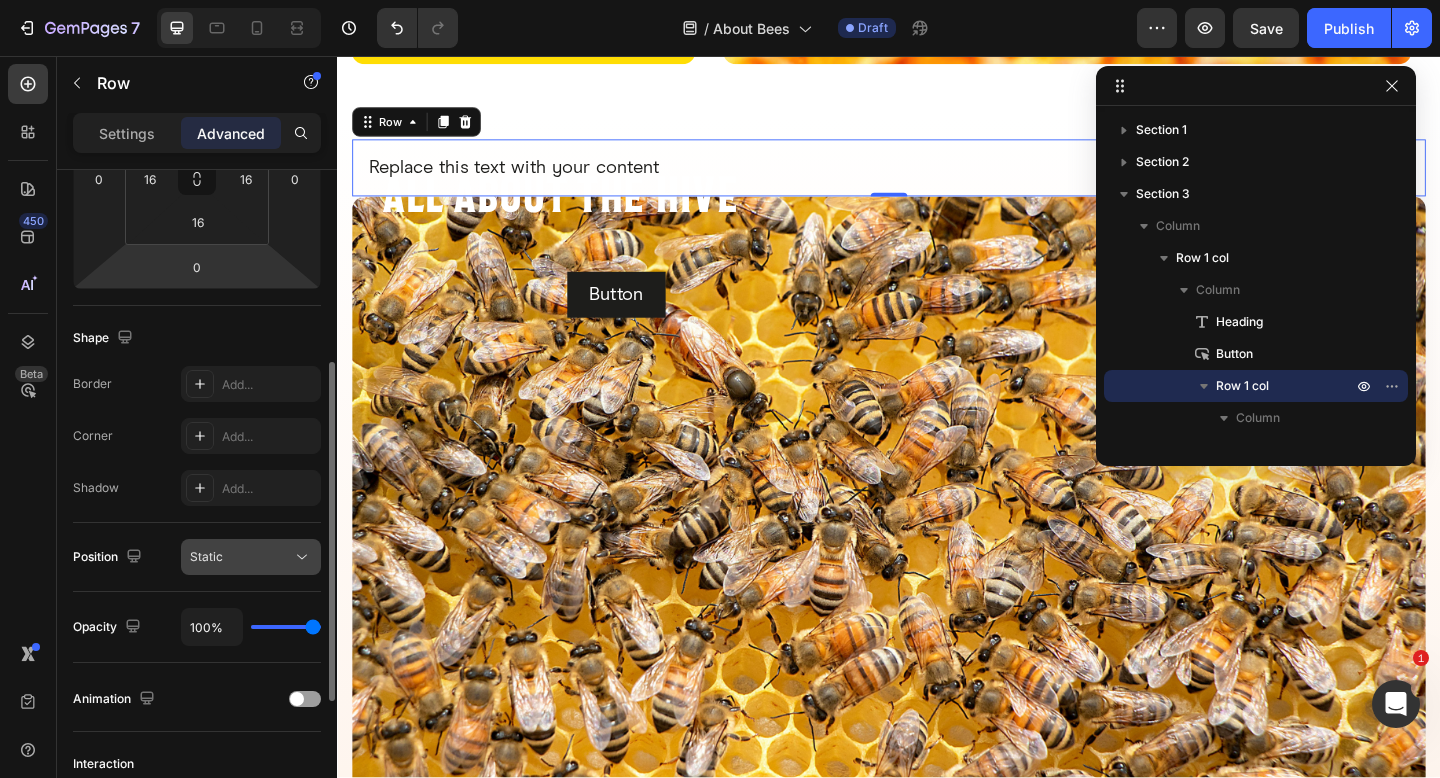 click on "Static" at bounding box center (251, 557) 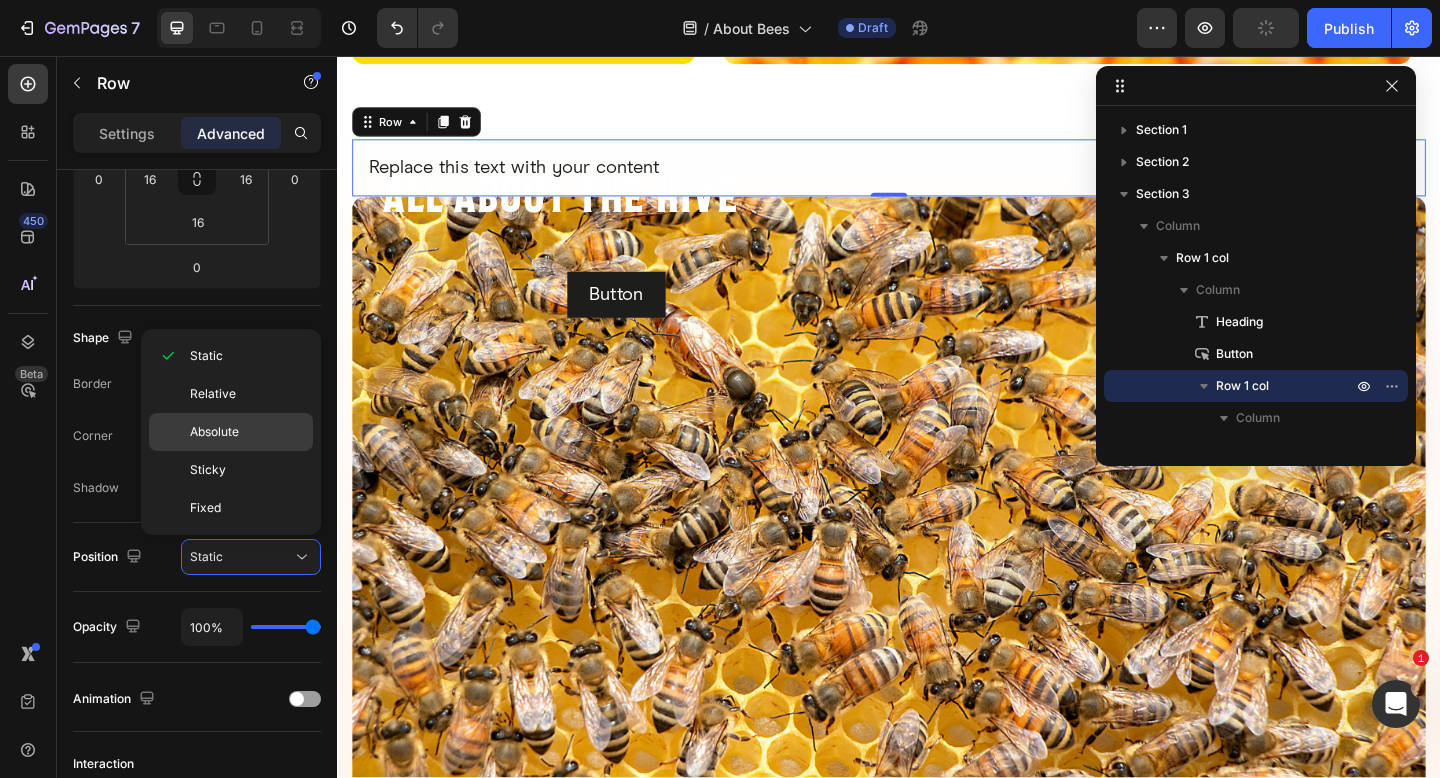 click on "Absolute" at bounding box center (247, 432) 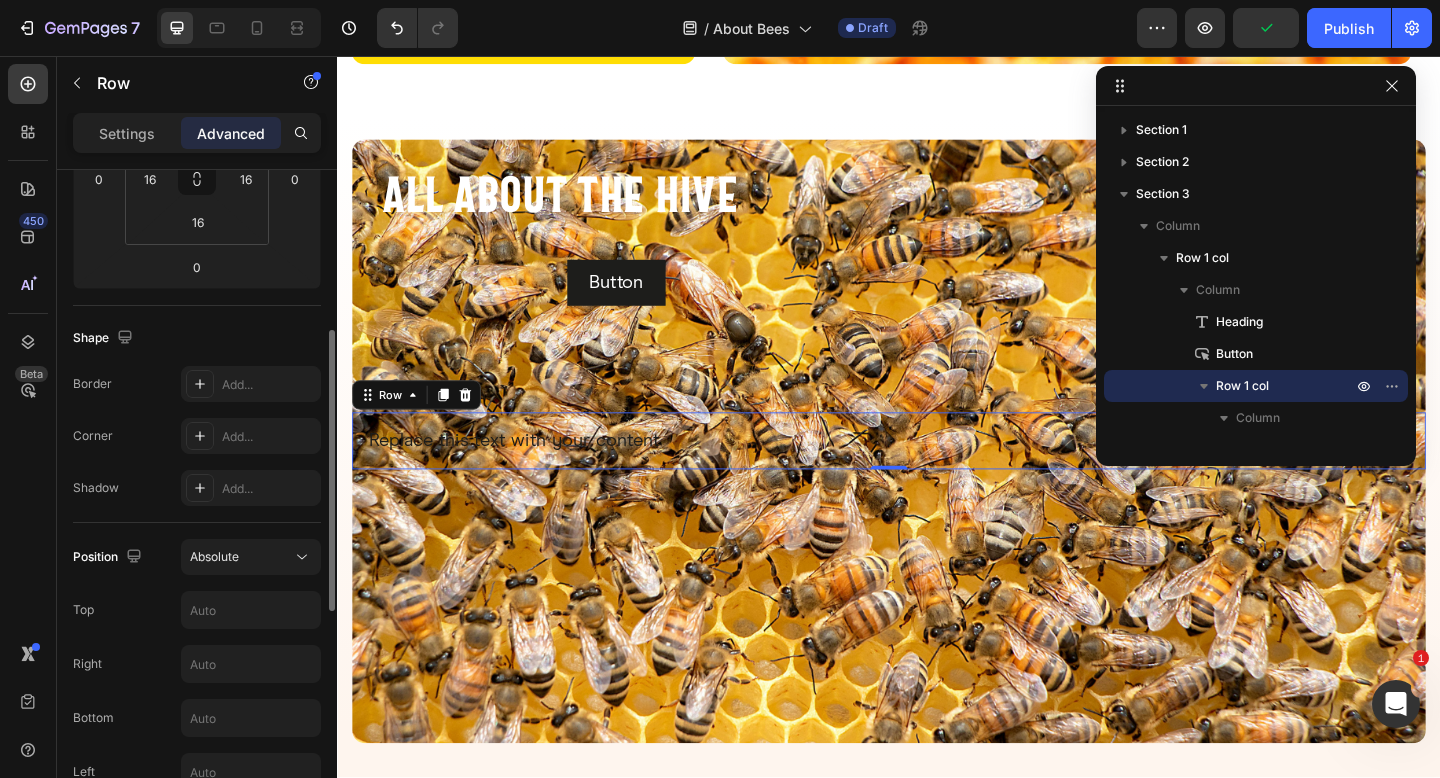 scroll, scrollTop: 730, scrollLeft: 0, axis: vertical 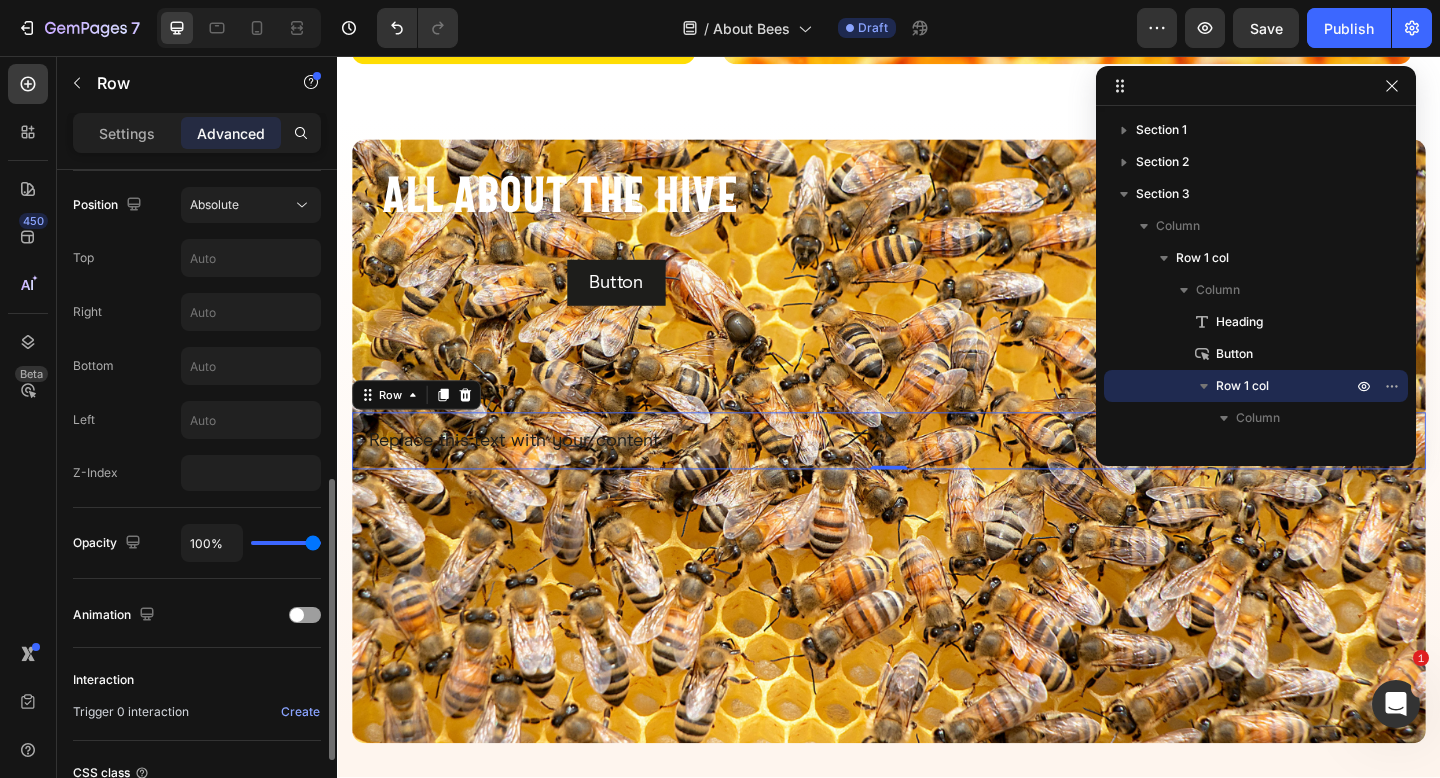 click on "Position Absolute Top Right Bottom Left Z-Index" 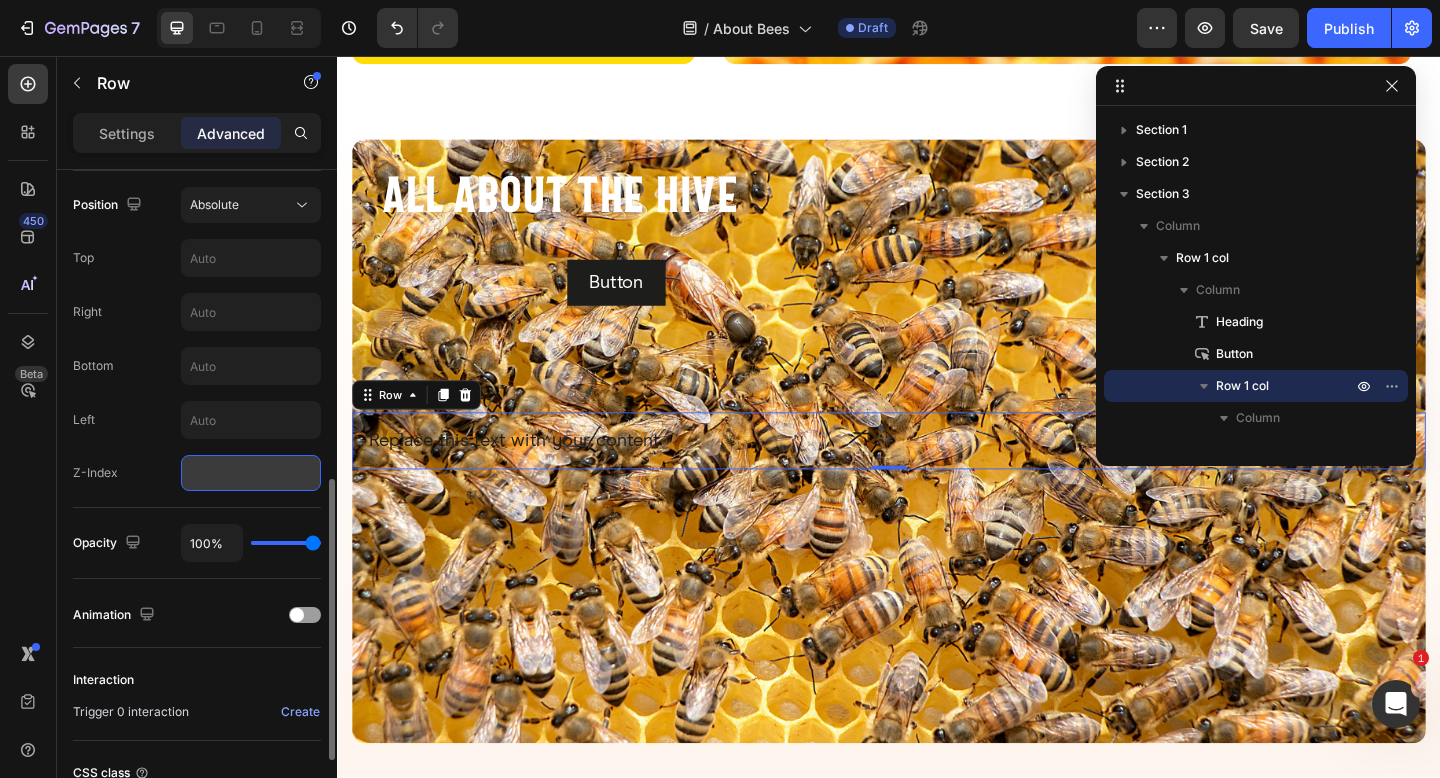 click at bounding box center [251, 473] 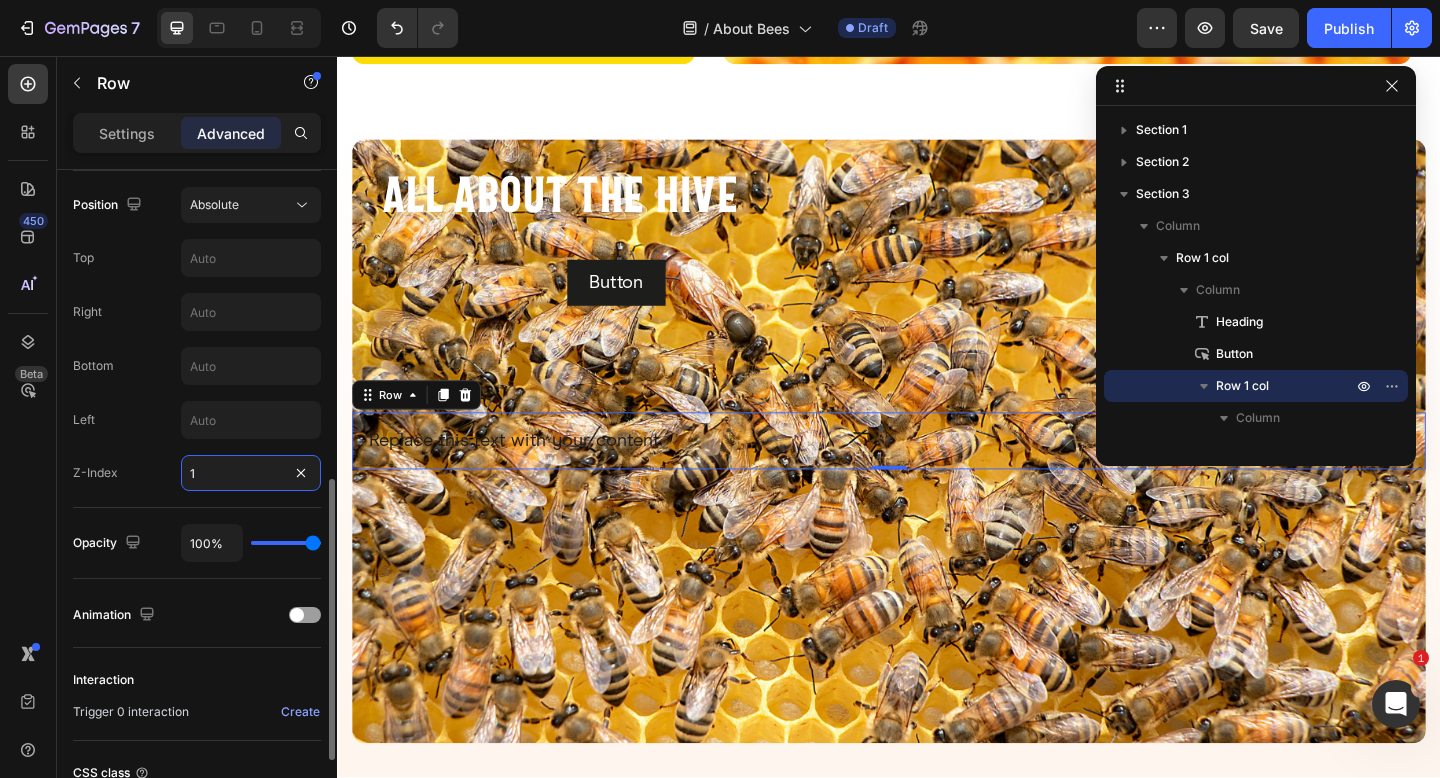 type on "1" 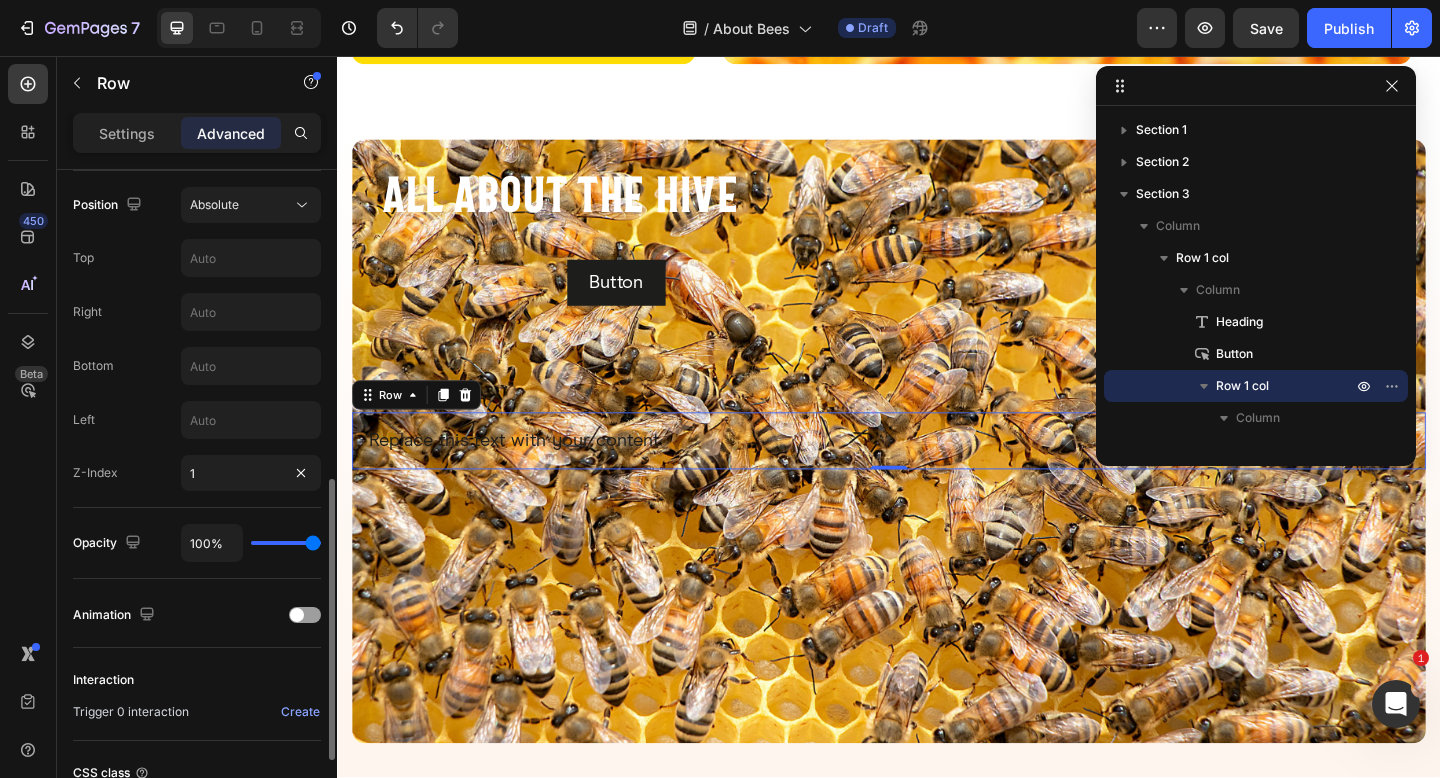 click on "Z-Index 1" at bounding box center [197, 473] 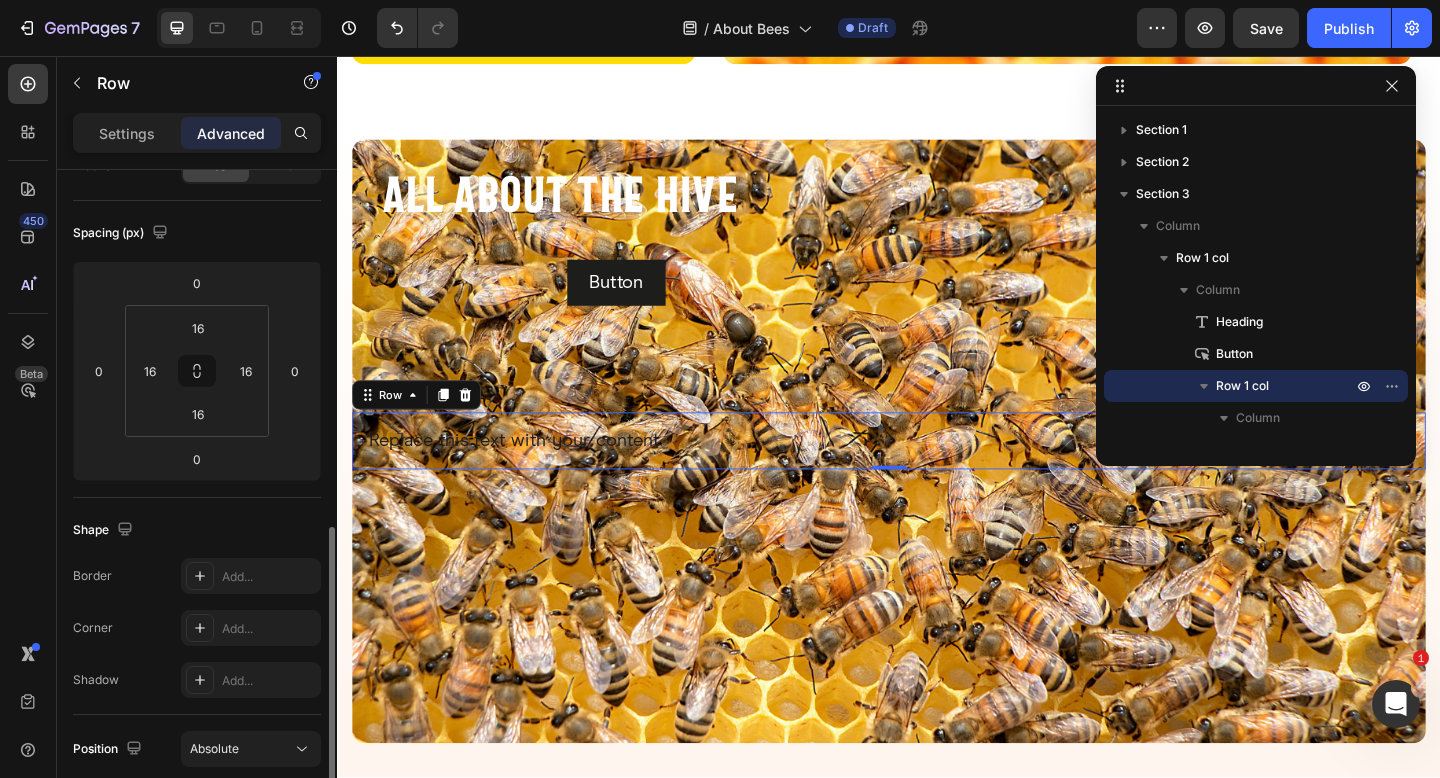 scroll, scrollTop: 3, scrollLeft: 0, axis: vertical 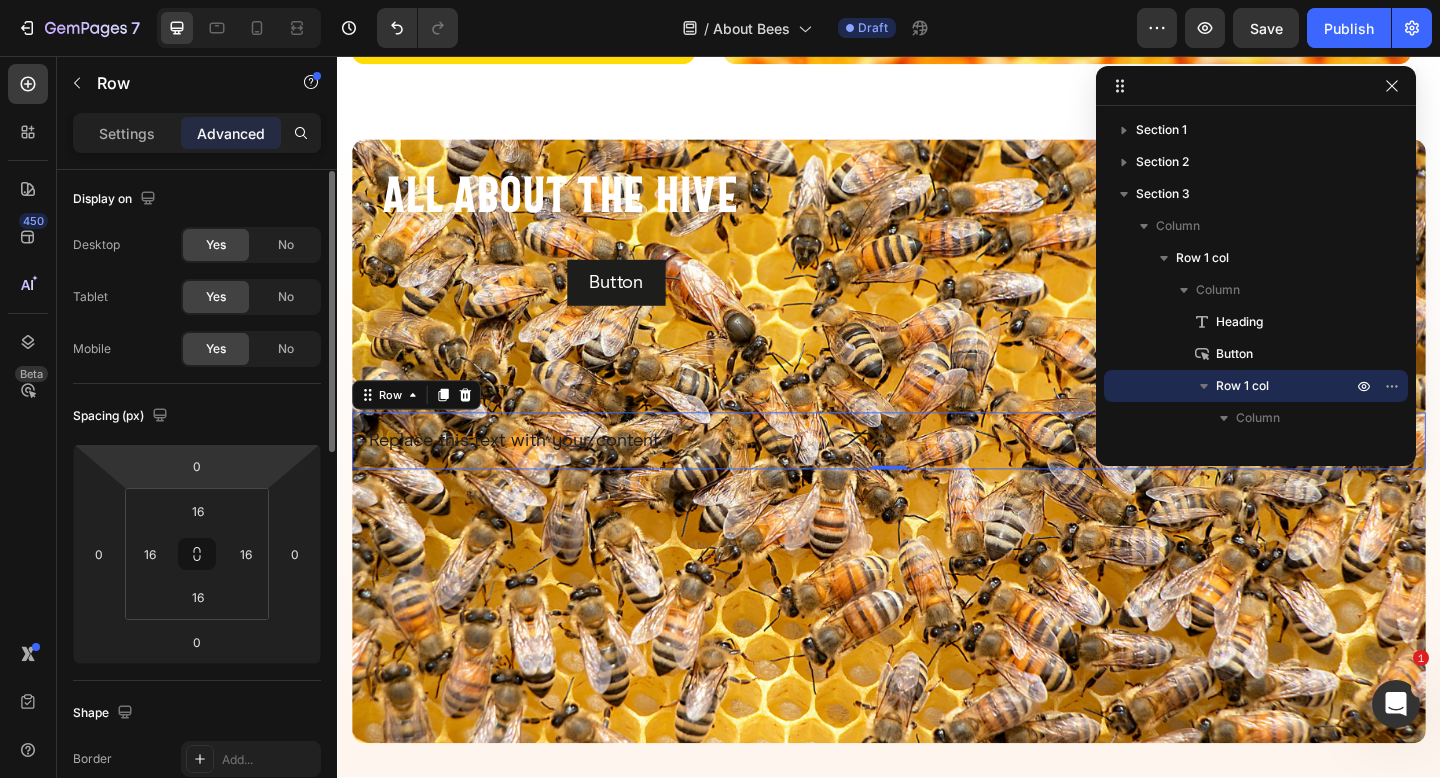 click on "Settings" at bounding box center [127, 133] 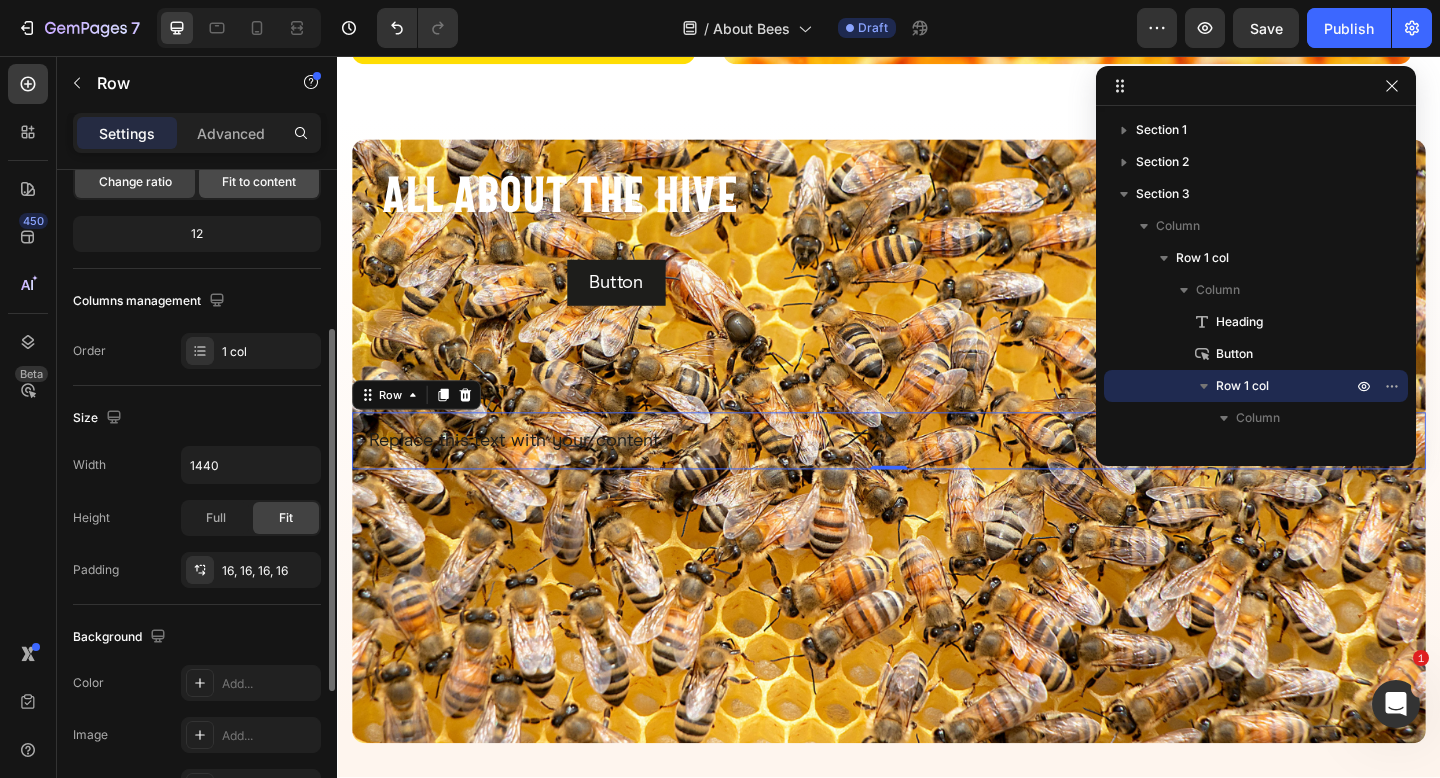 scroll, scrollTop: 110, scrollLeft: 0, axis: vertical 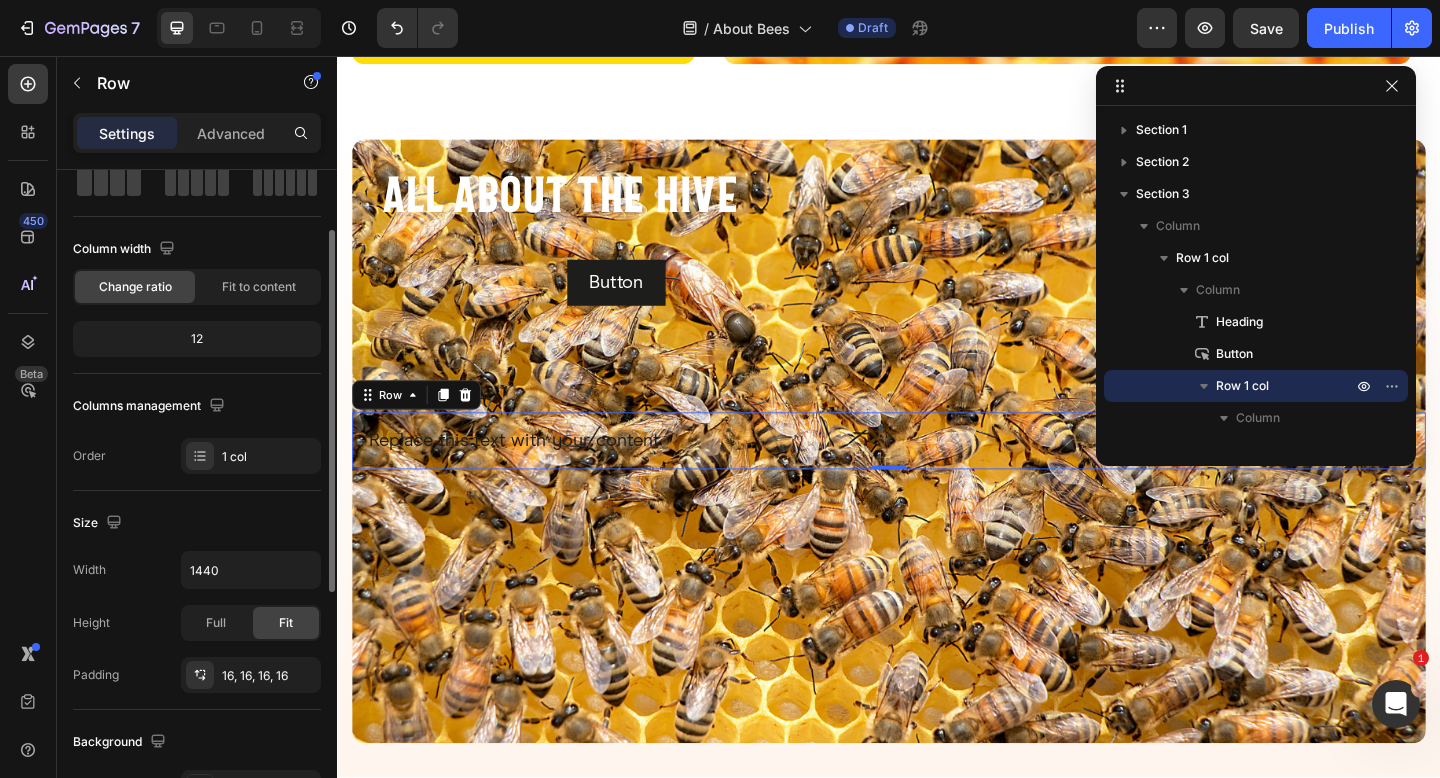 click on "Change ratio" 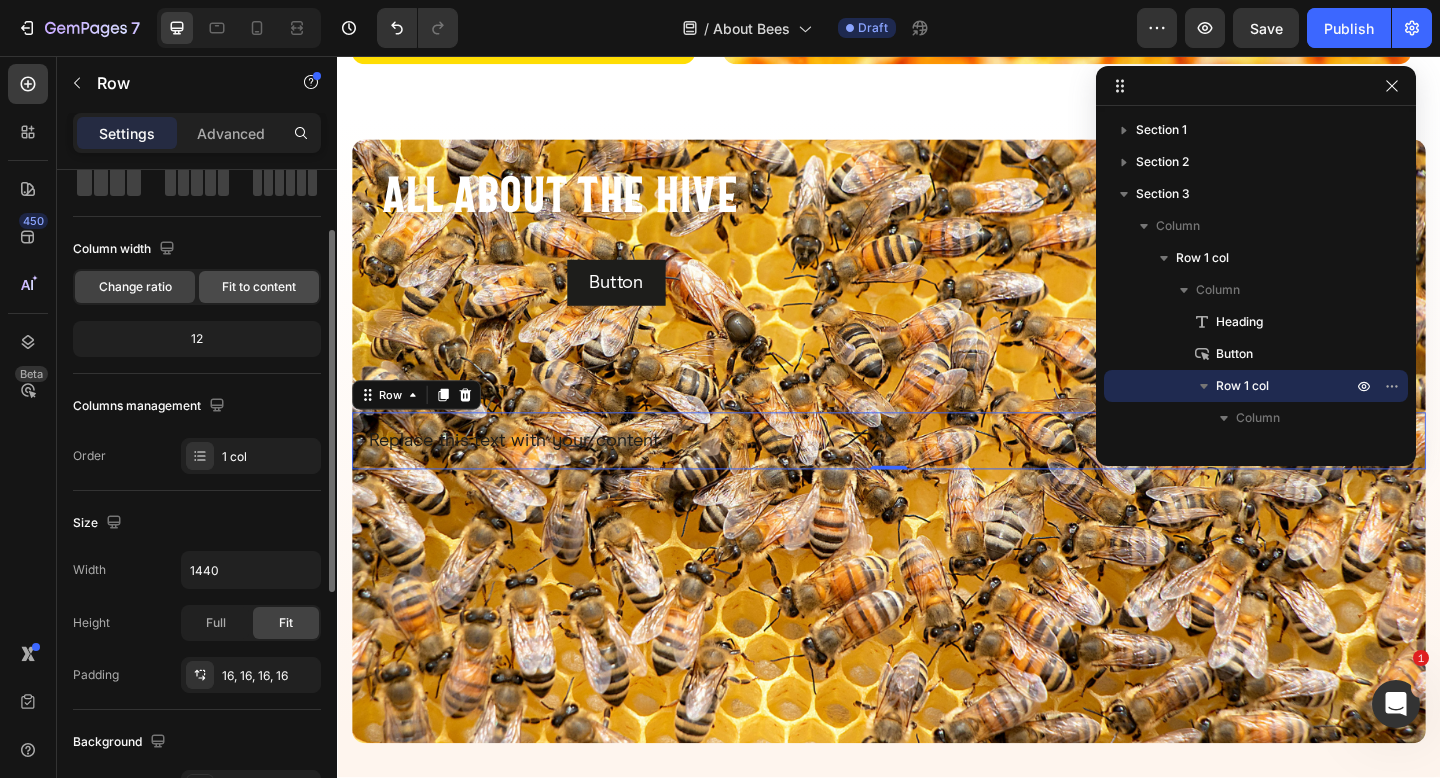 click on "Fit to content" 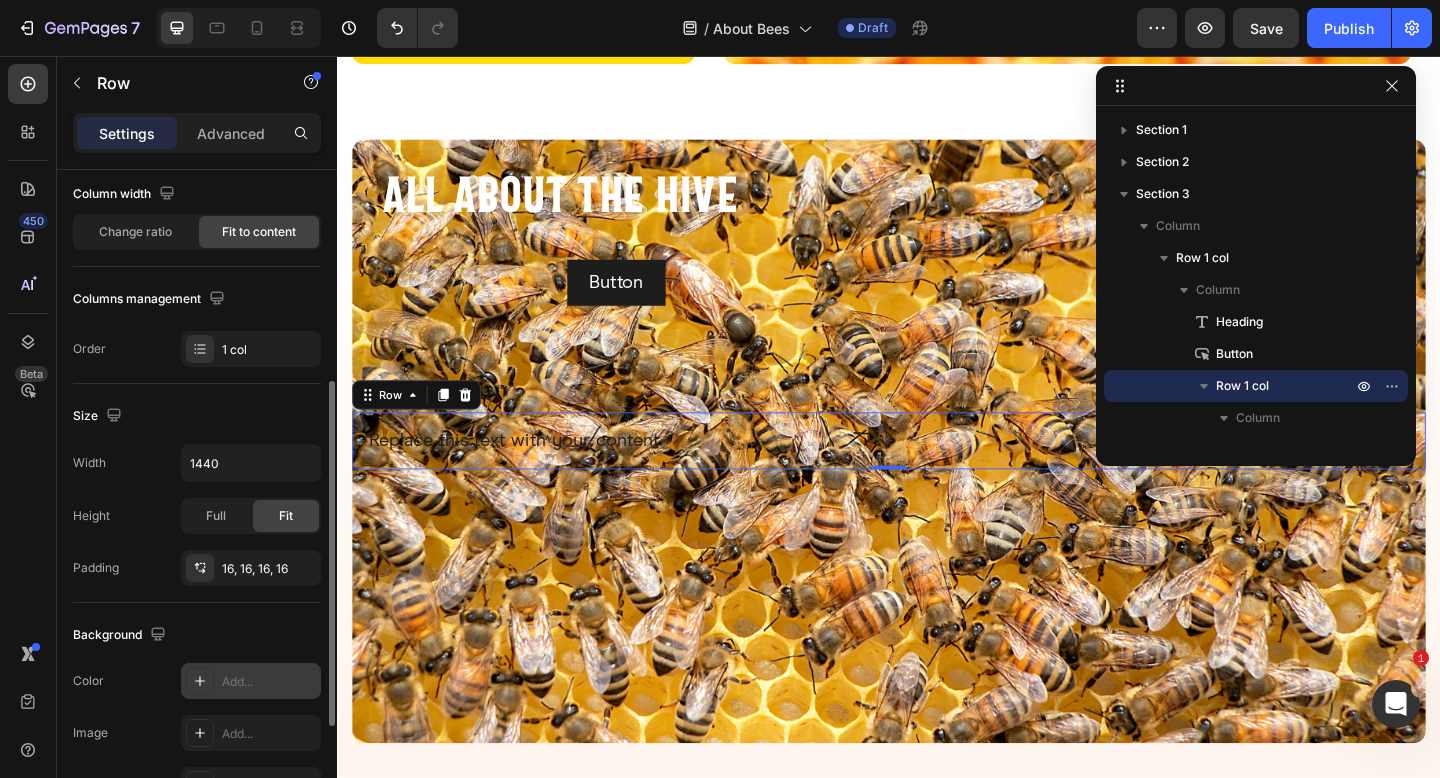 scroll, scrollTop: 376, scrollLeft: 0, axis: vertical 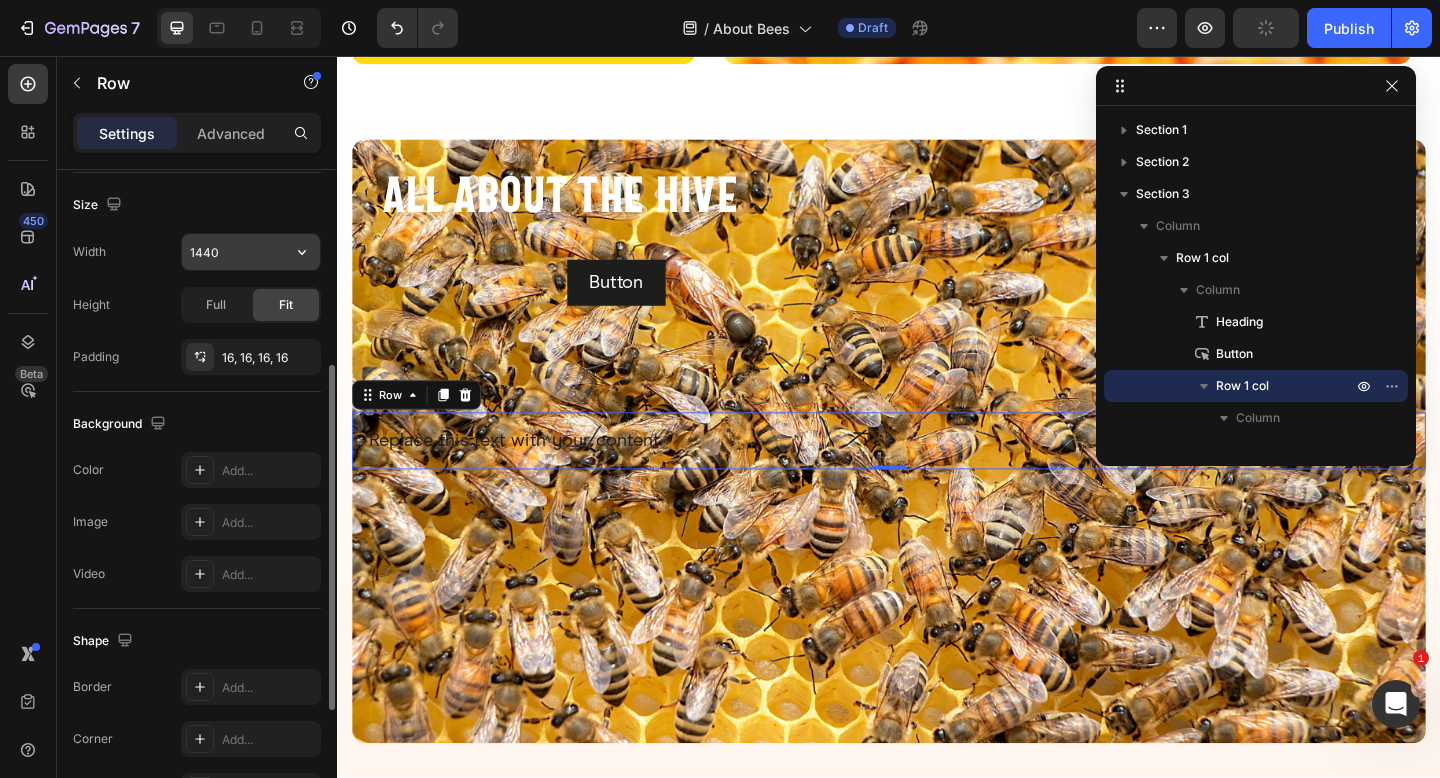 click on "1440" at bounding box center (251, 252) 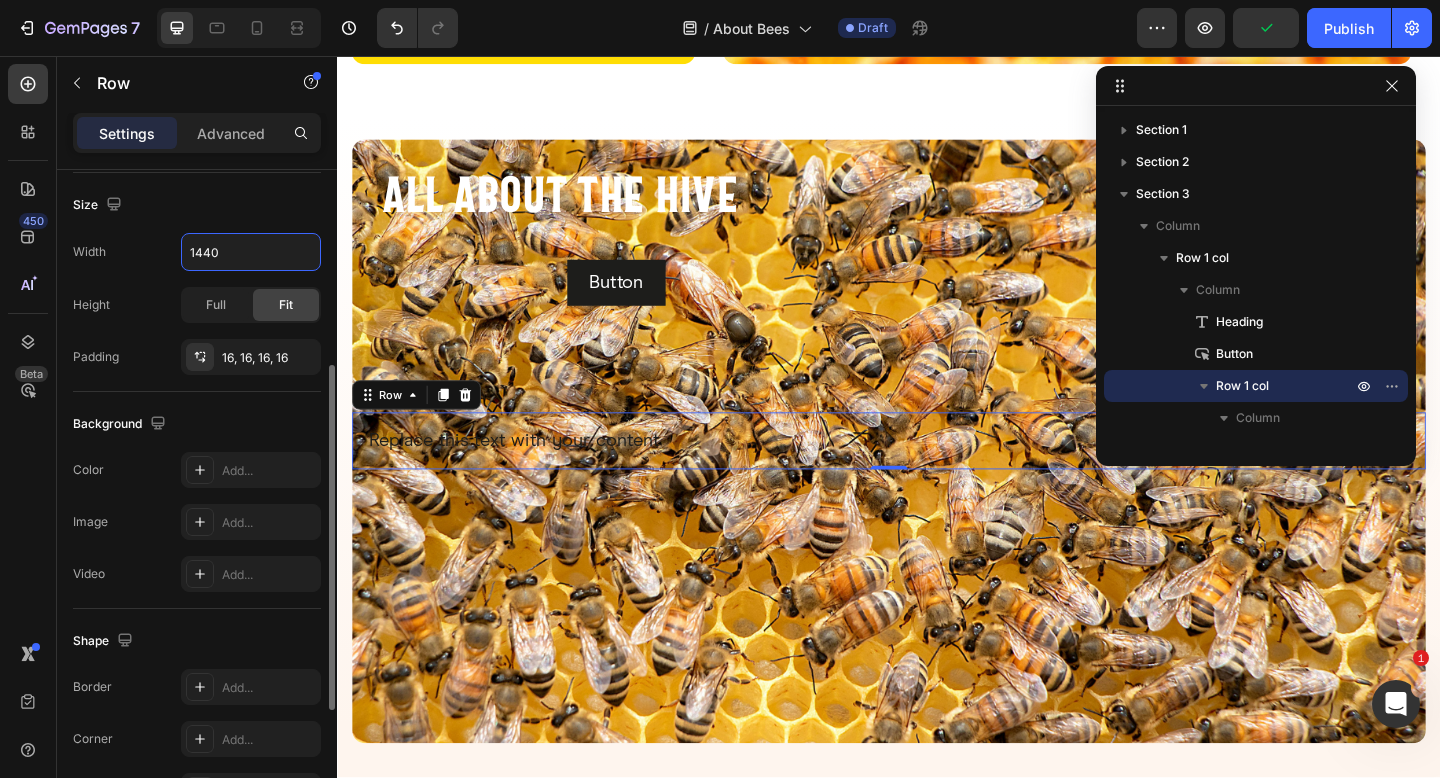 click on "Width 1440" at bounding box center [197, 252] 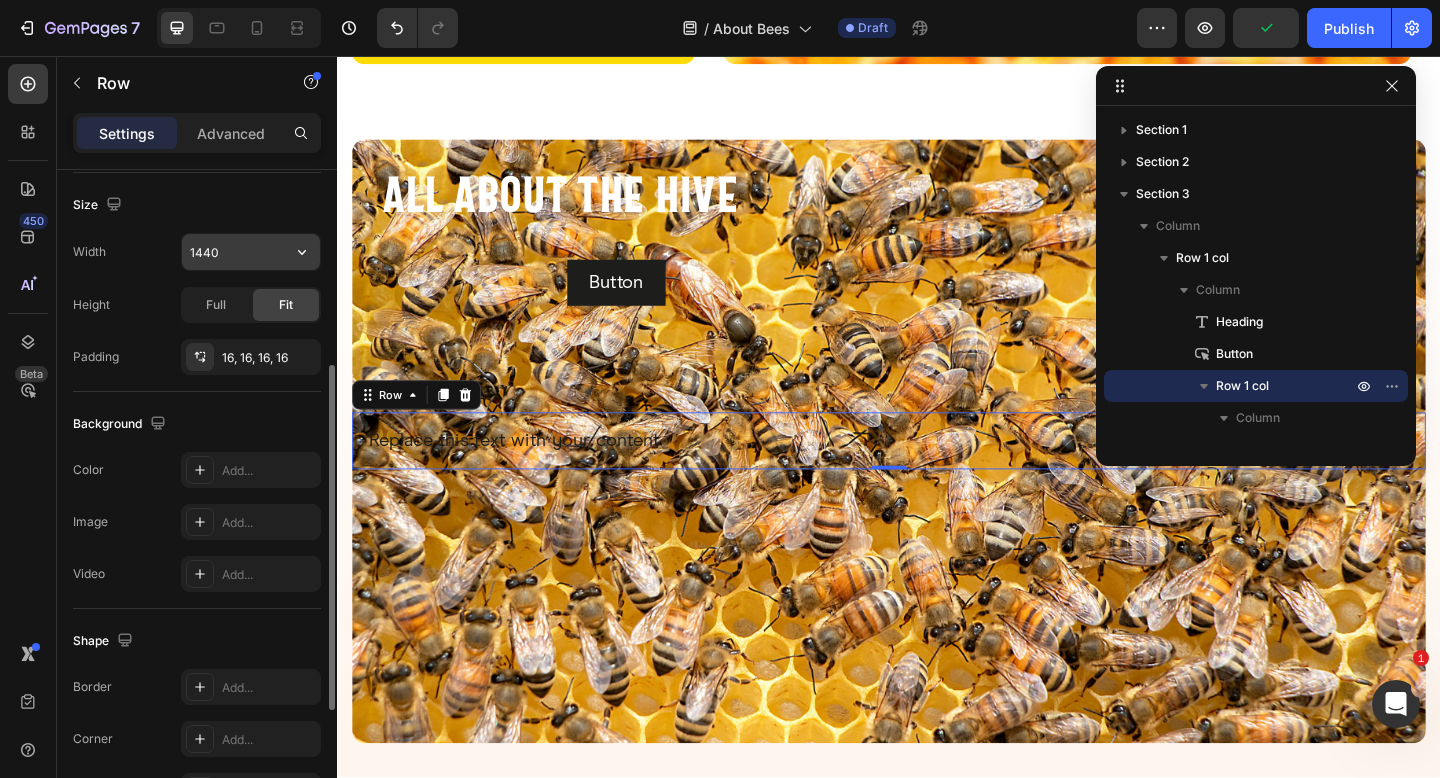 click on "1440" at bounding box center [251, 252] 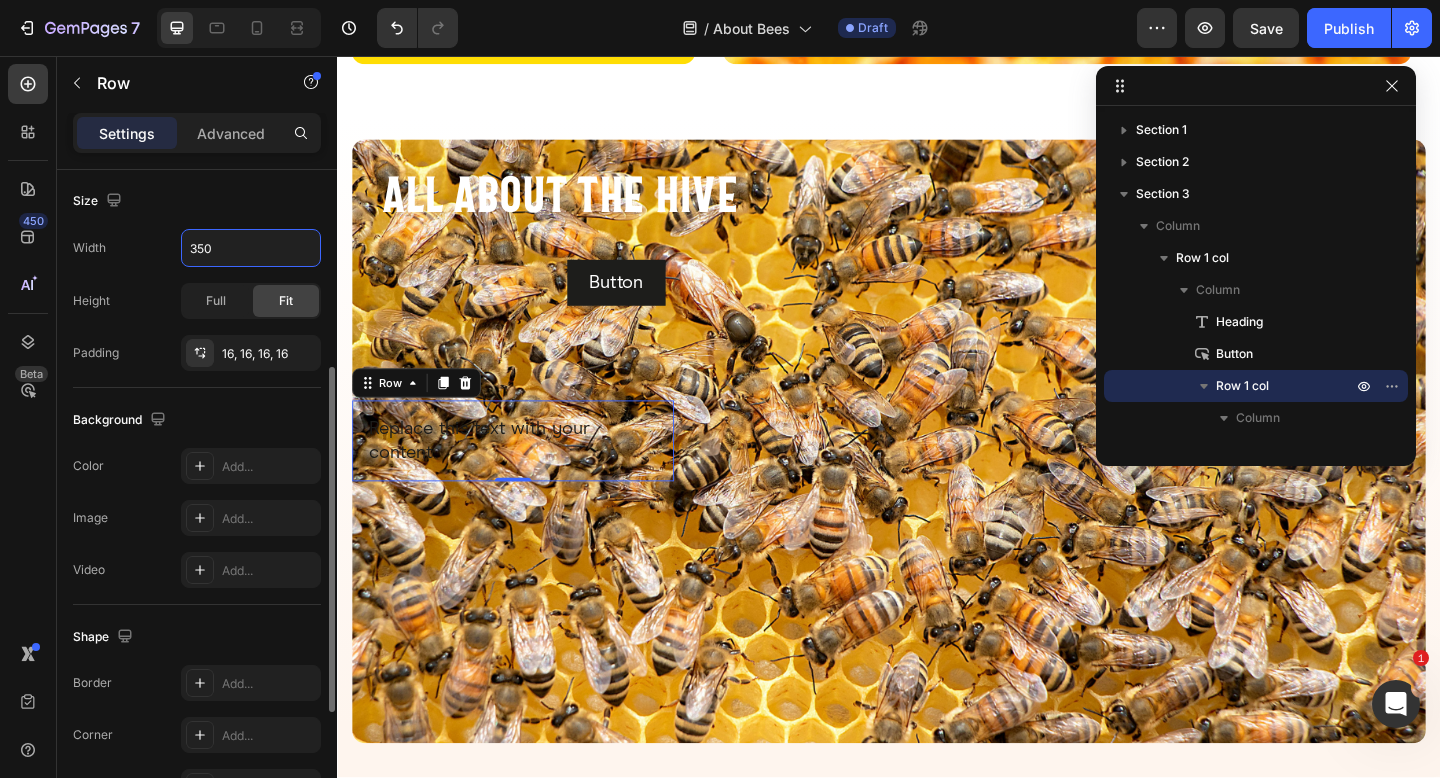 scroll, scrollTop: 387, scrollLeft: 0, axis: vertical 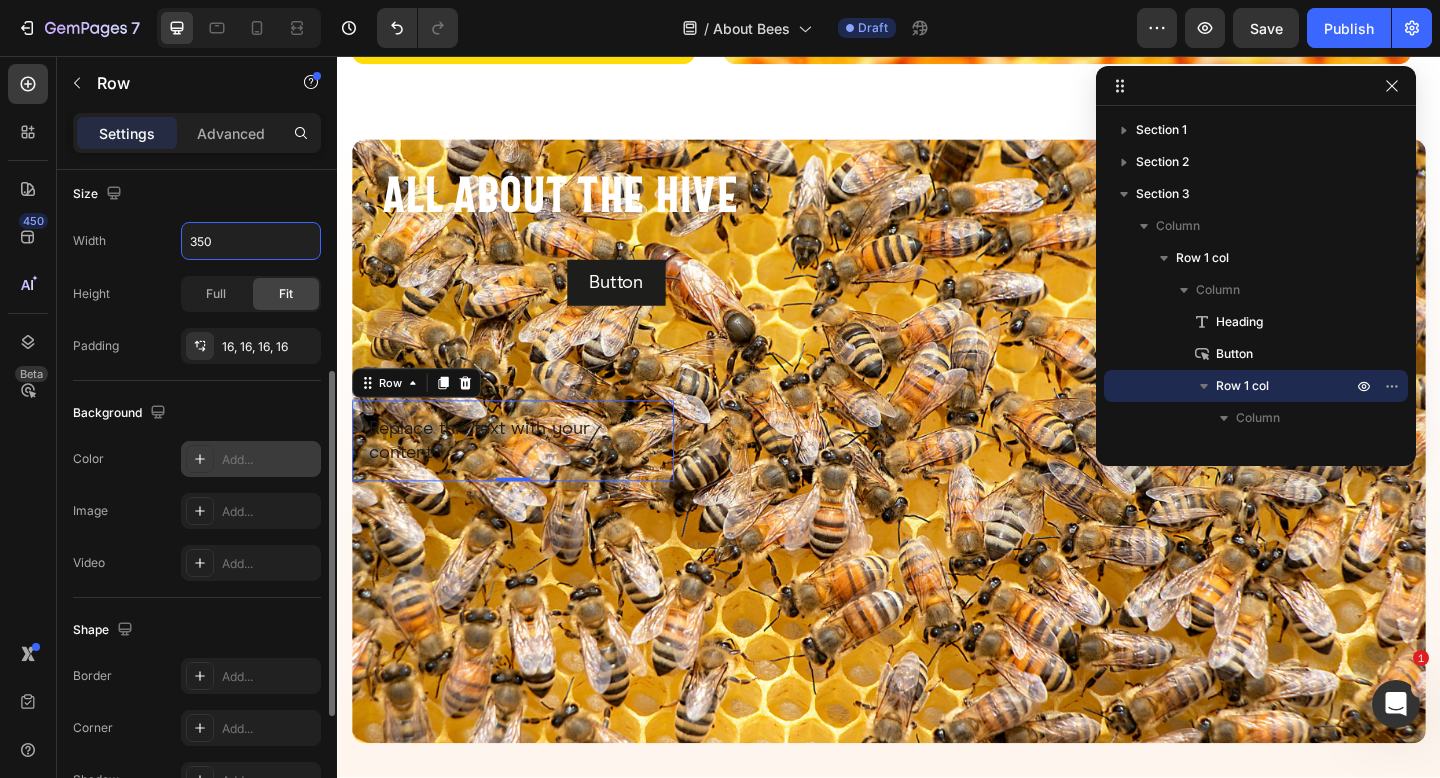 type on "350" 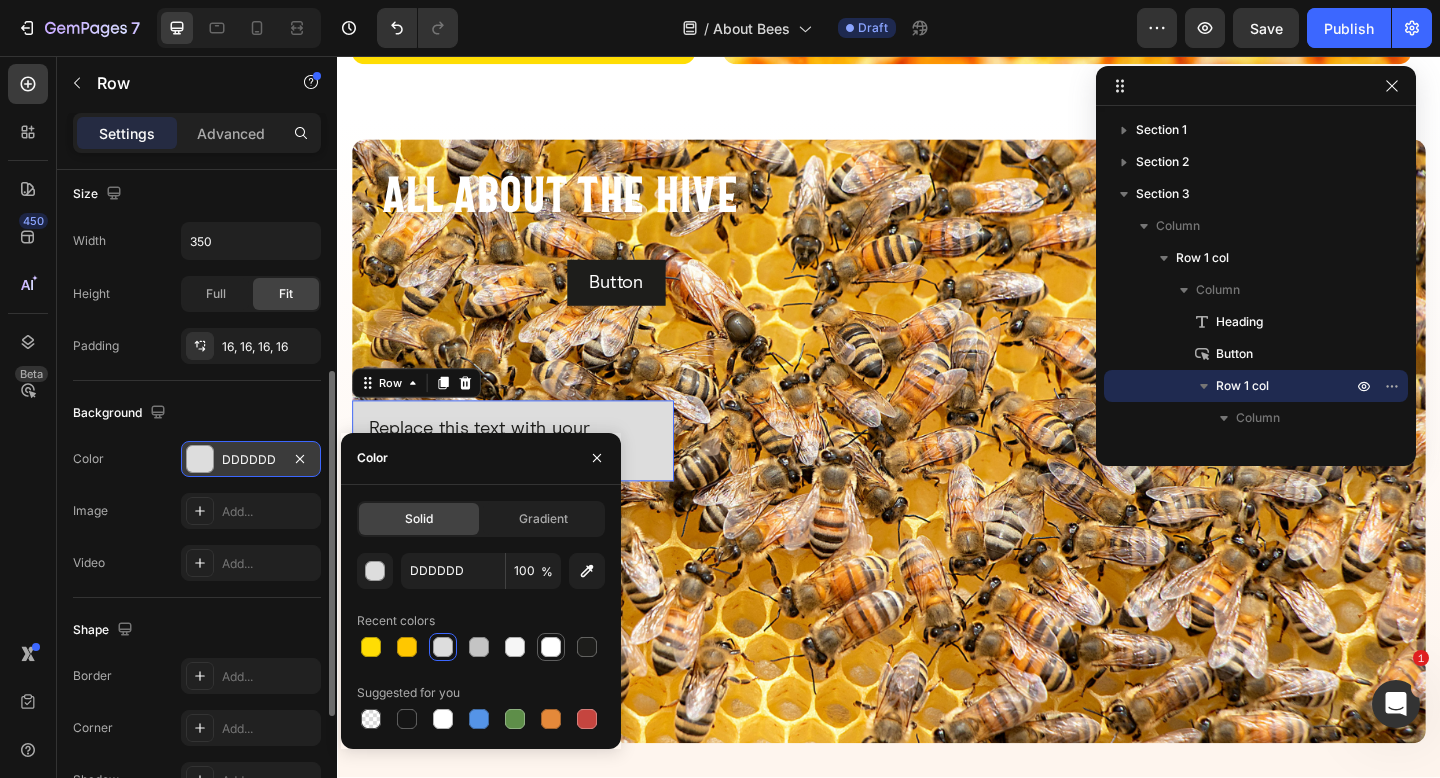click at bounding box center [551, 647] 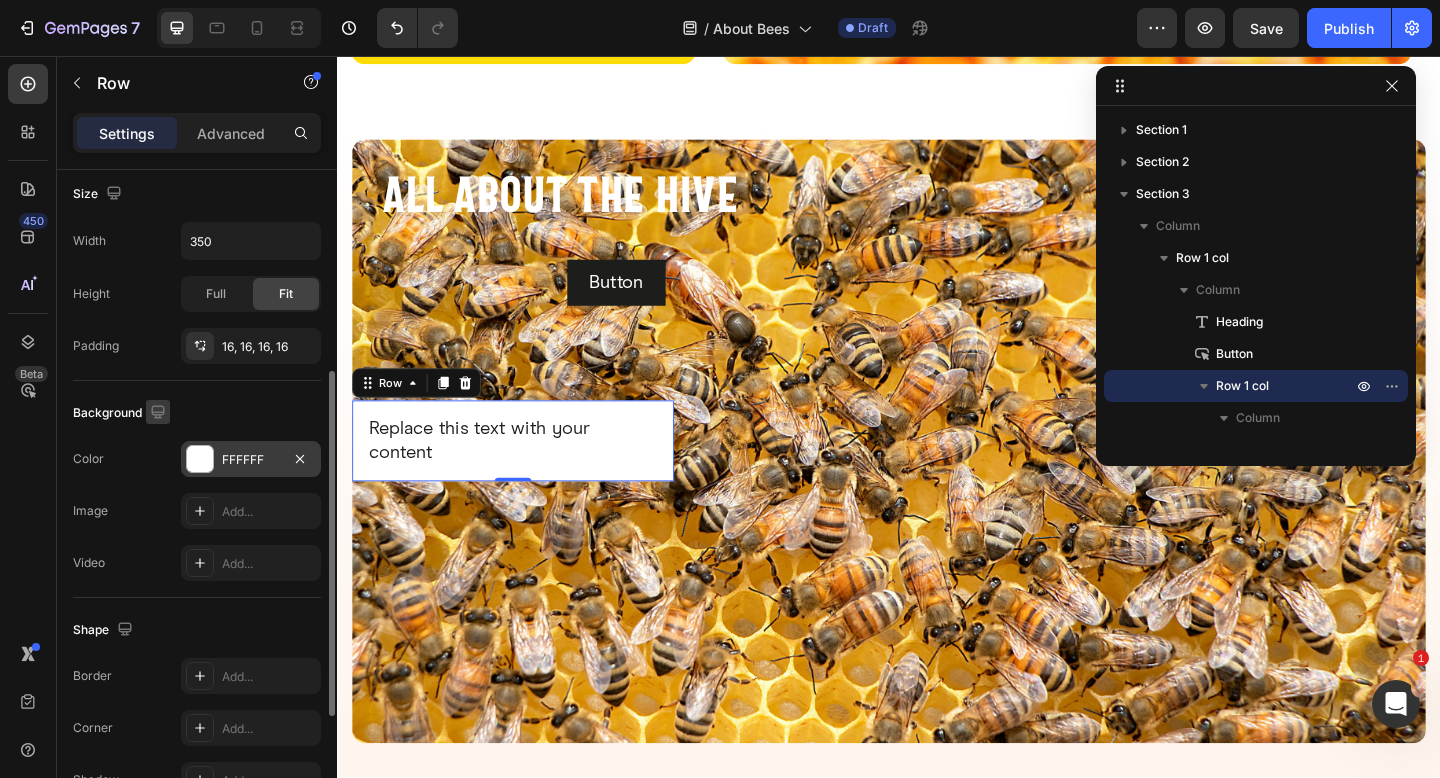 click 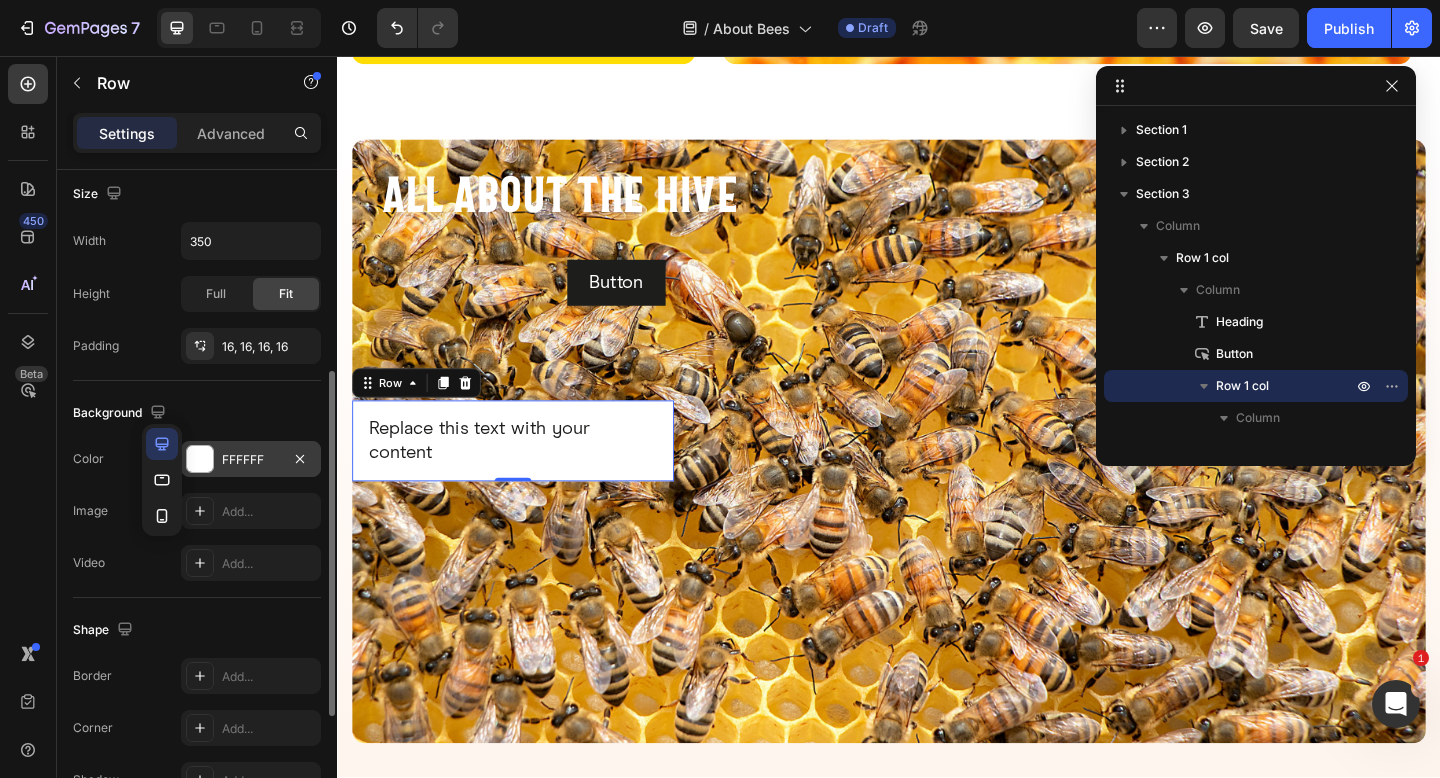 click on "Background" at bounding box center [197, 413] 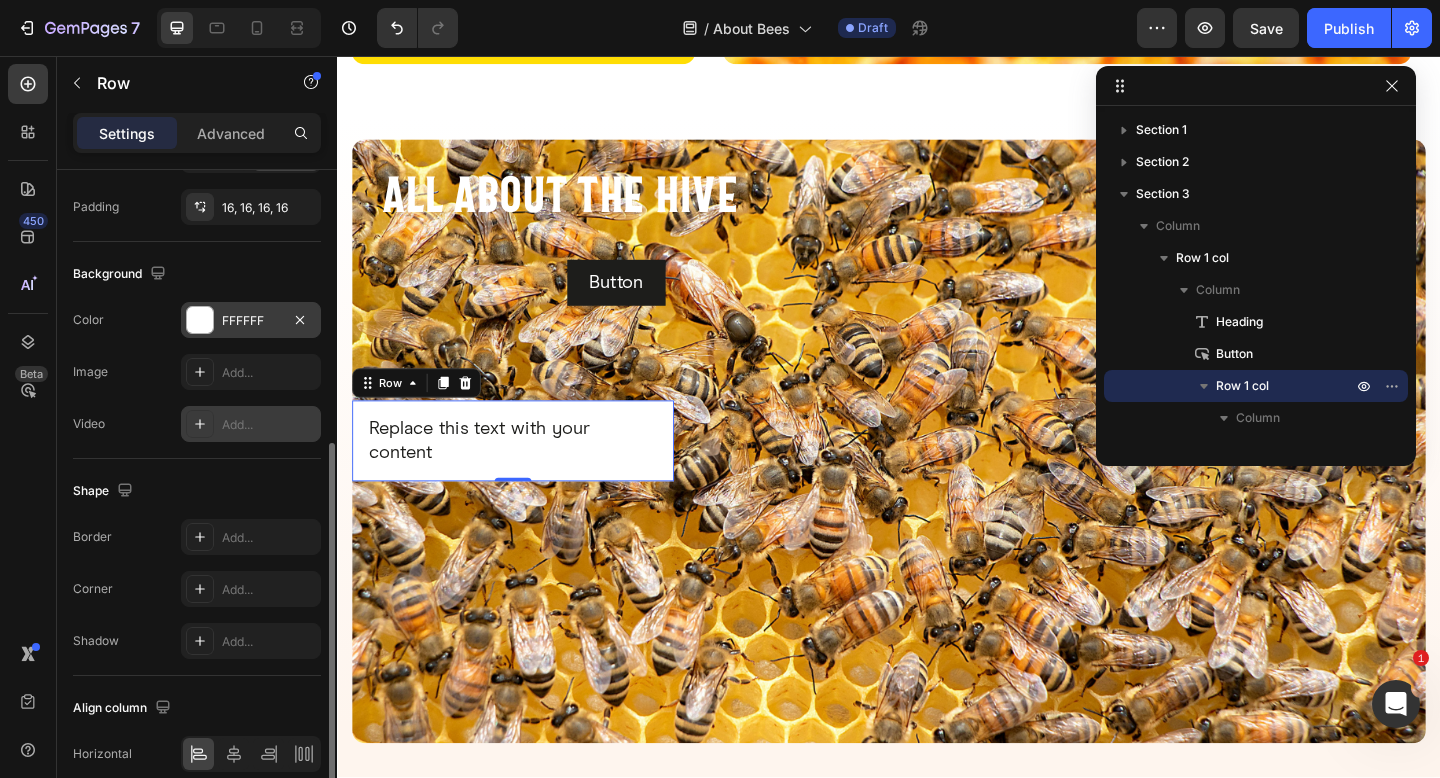 scroll, scrollTop: 616, scrollLeft: 0, axis: vertical 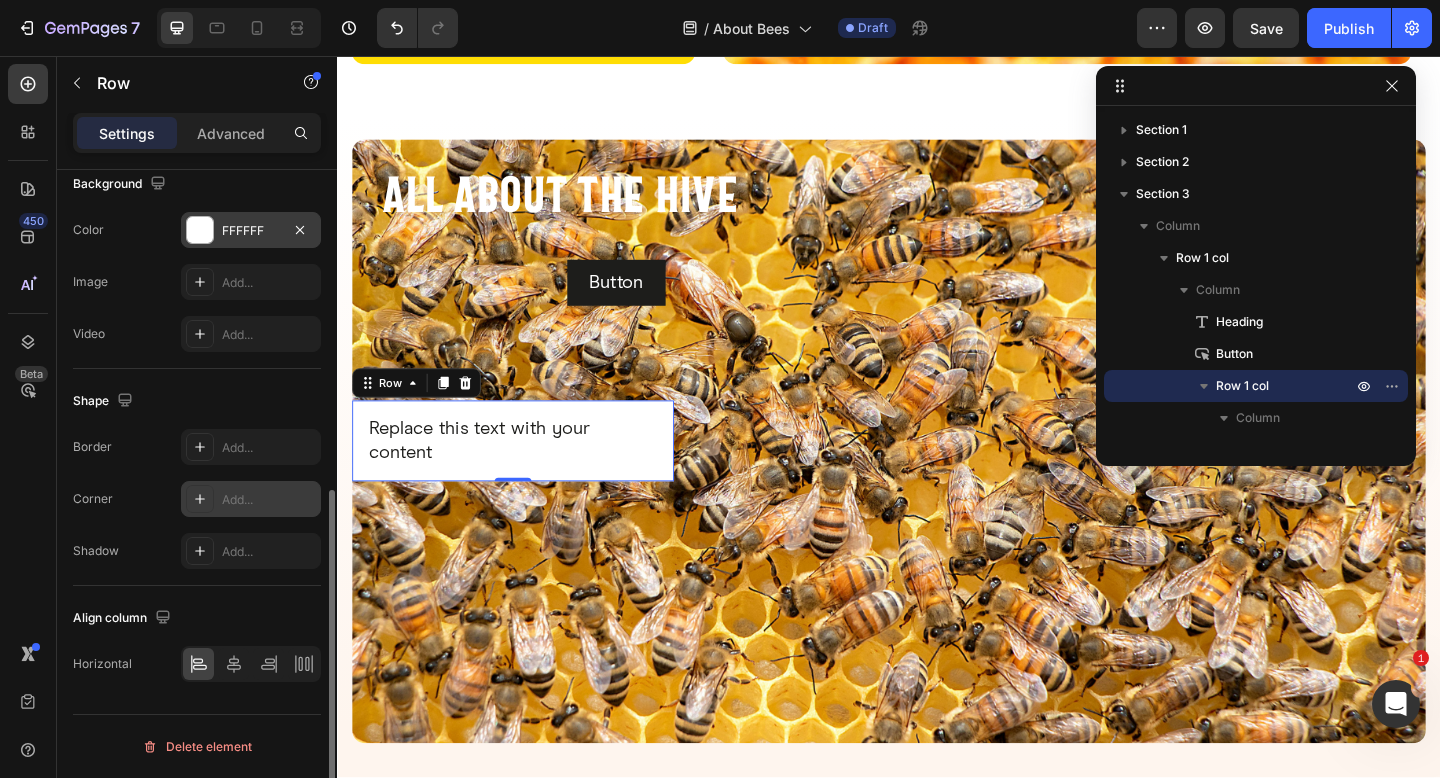 click on "Add..." at bounding box center (251, 499) 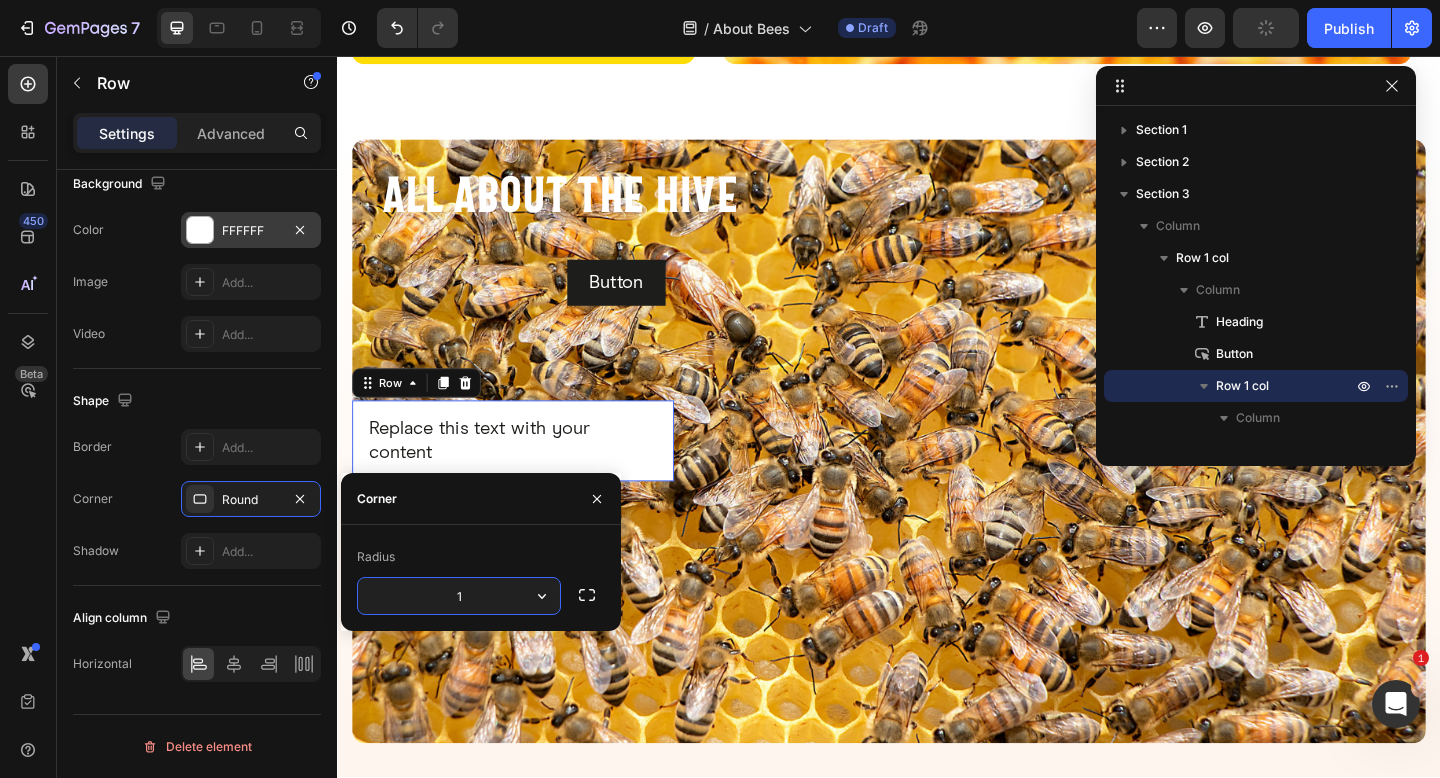 type on "14" 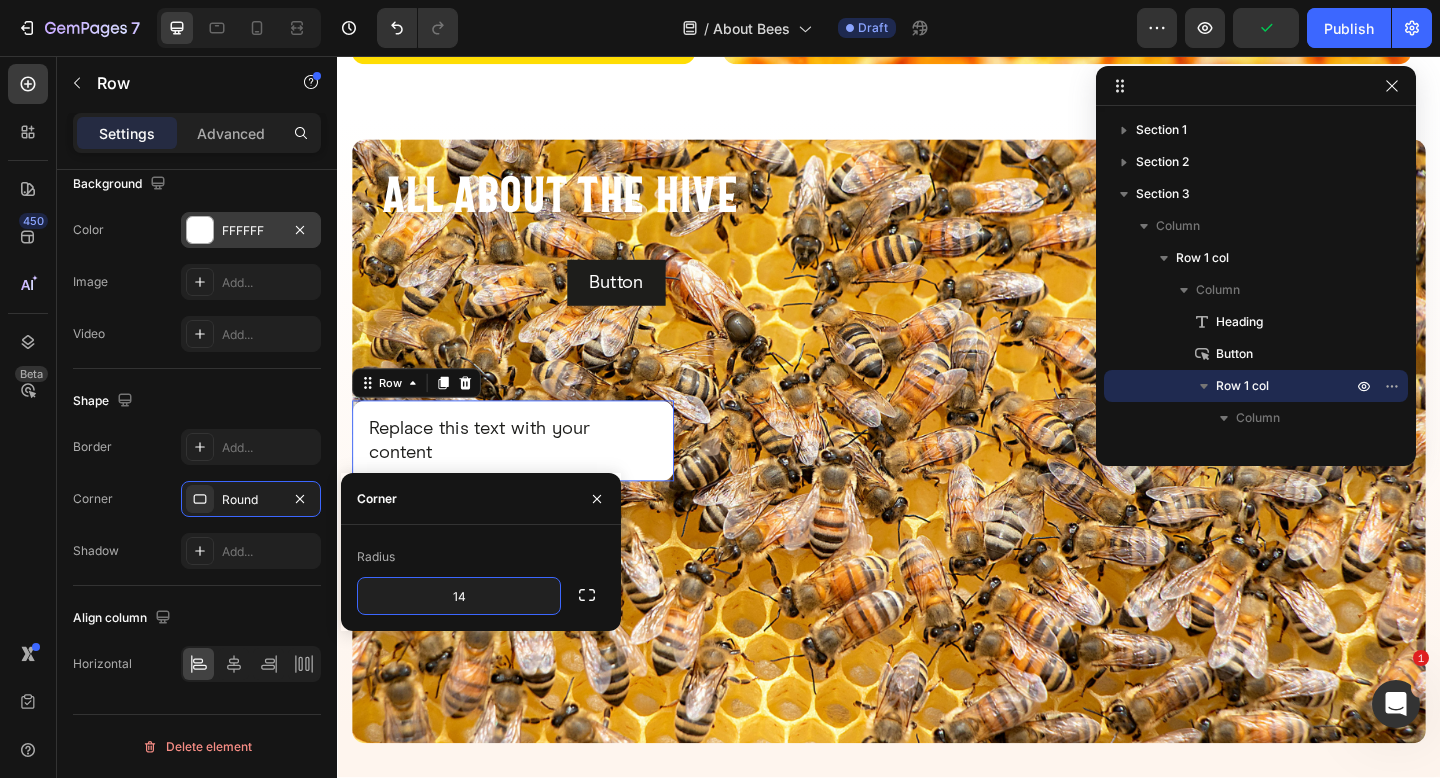 click on "450 Beta" at bounding box center [28, 417] 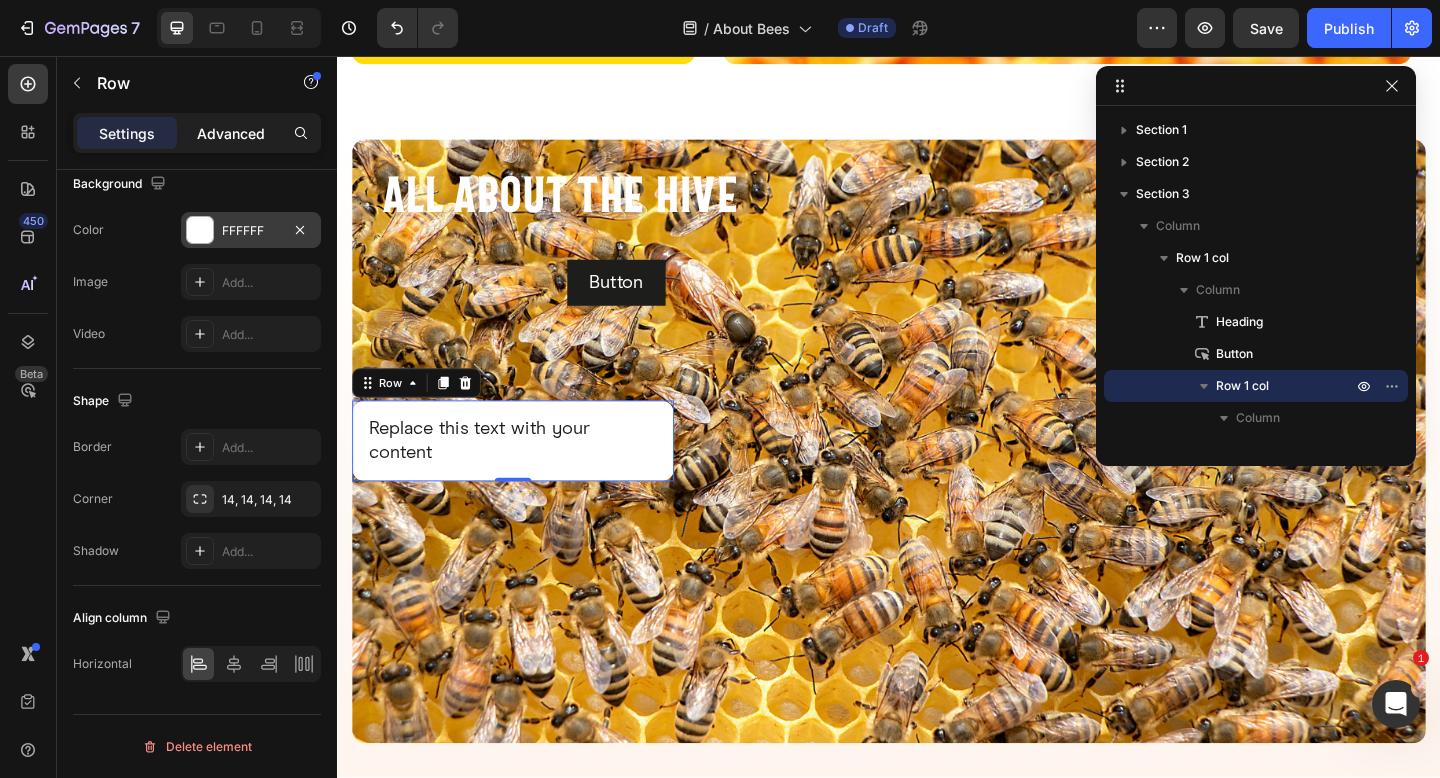 click on "Advanced" at bounding box center [231, 133] 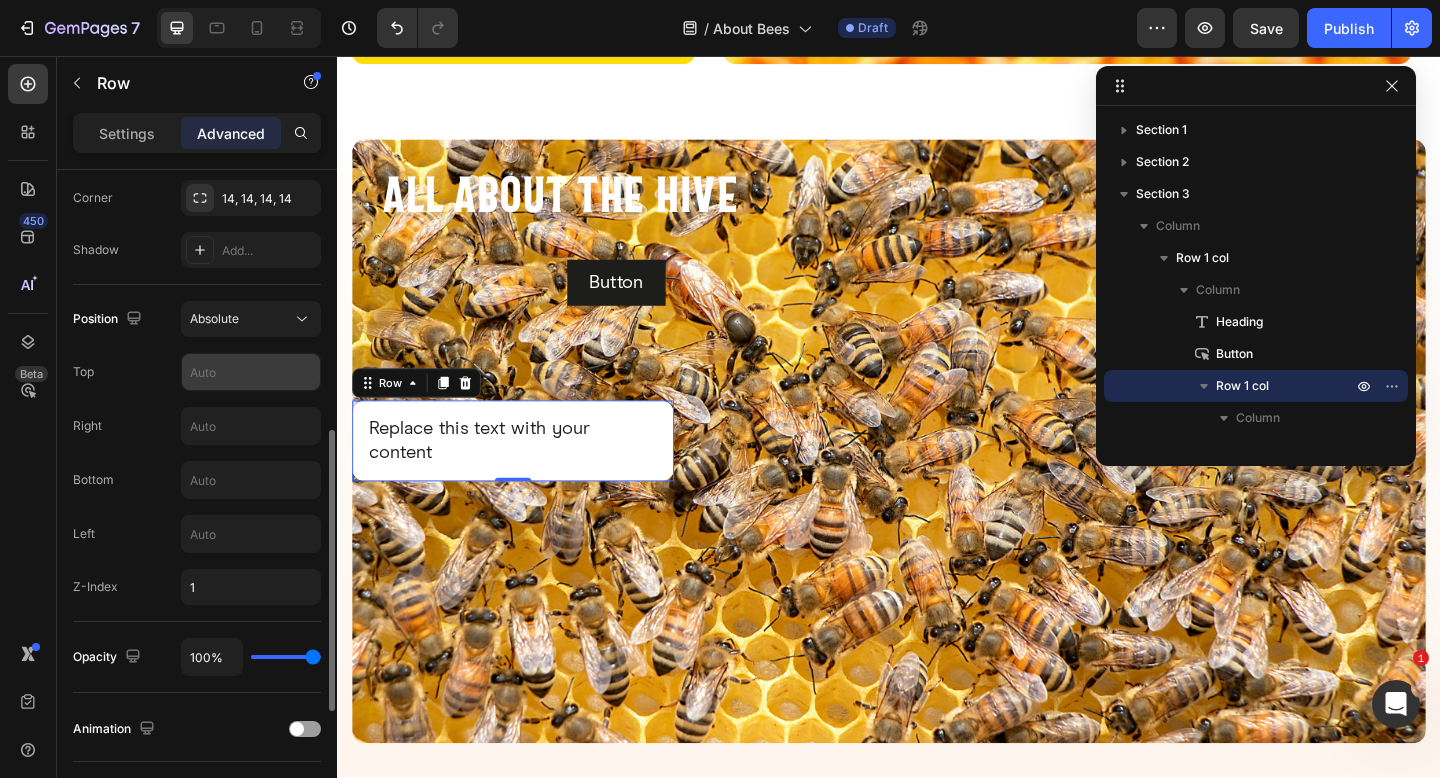 click at bounding box center (251, 372) 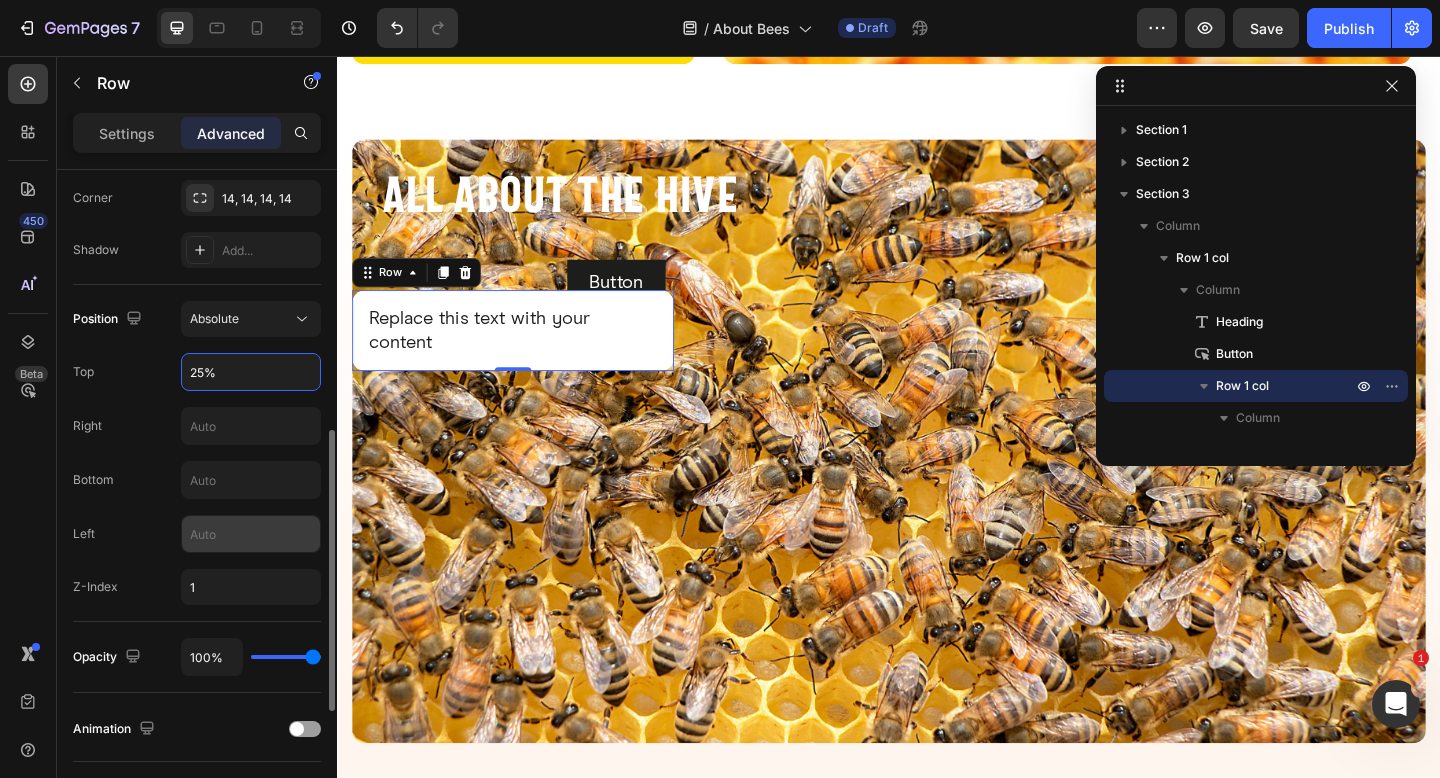 type on "25%" 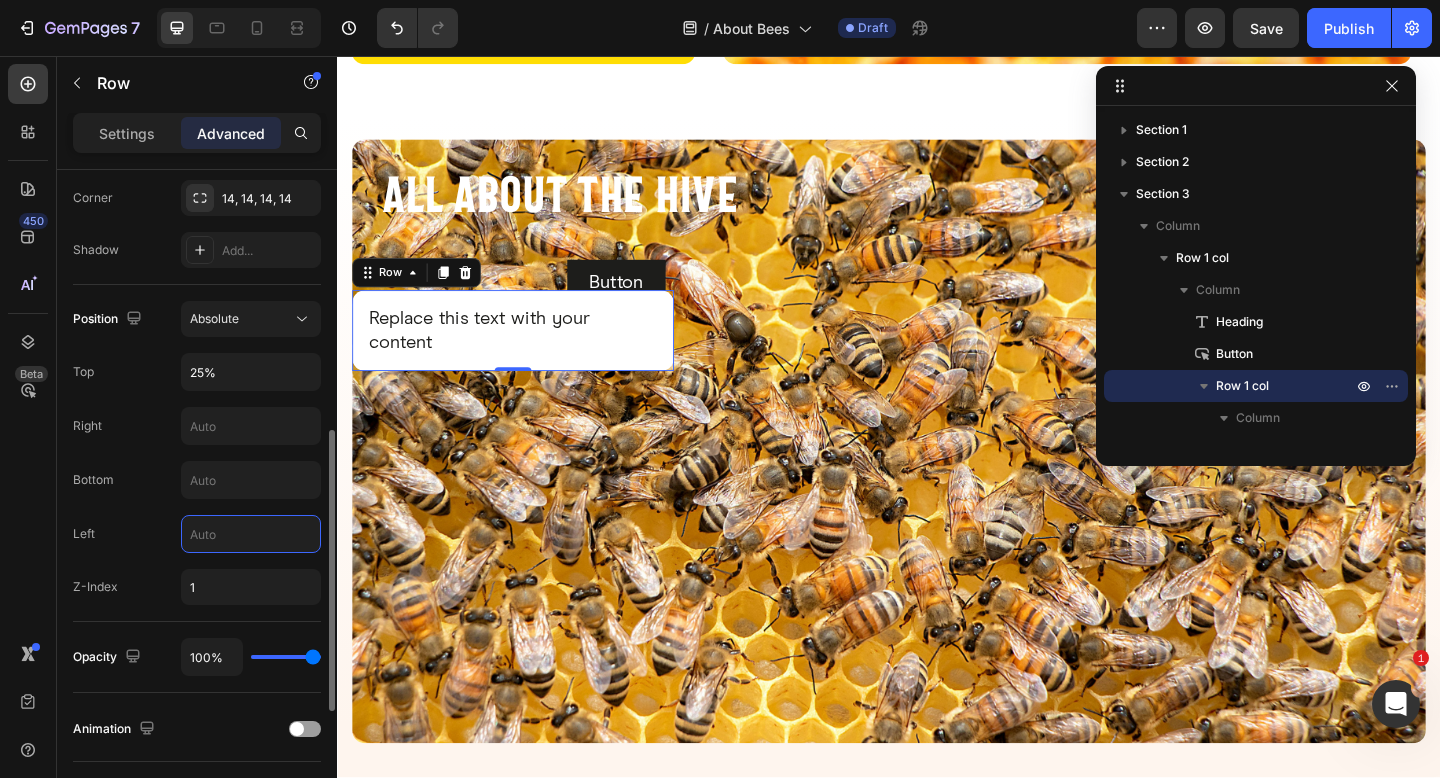 click at bounding box center (251, 534) 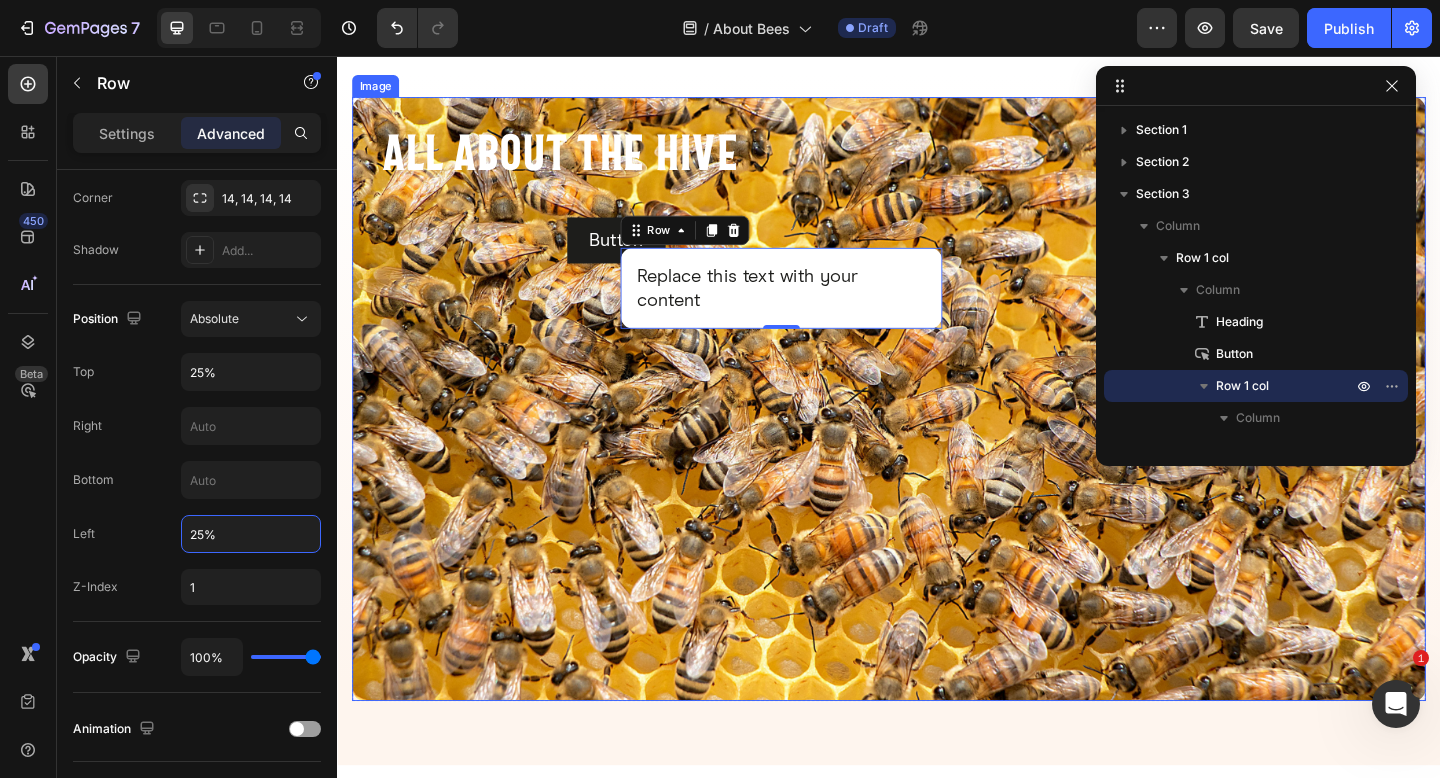 scroll, scrollTop: 872, scrollLeft: 0, axis: vertical 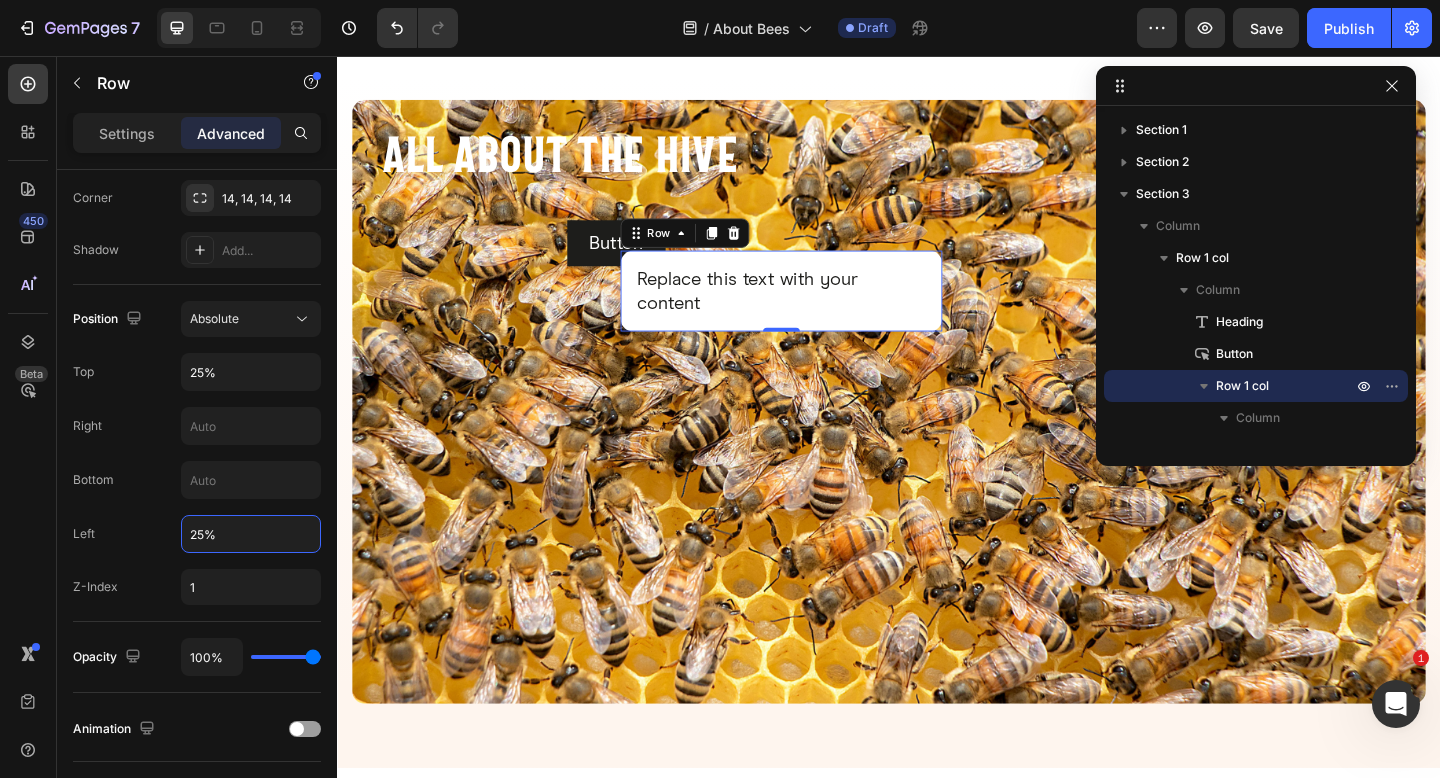type on "25%" 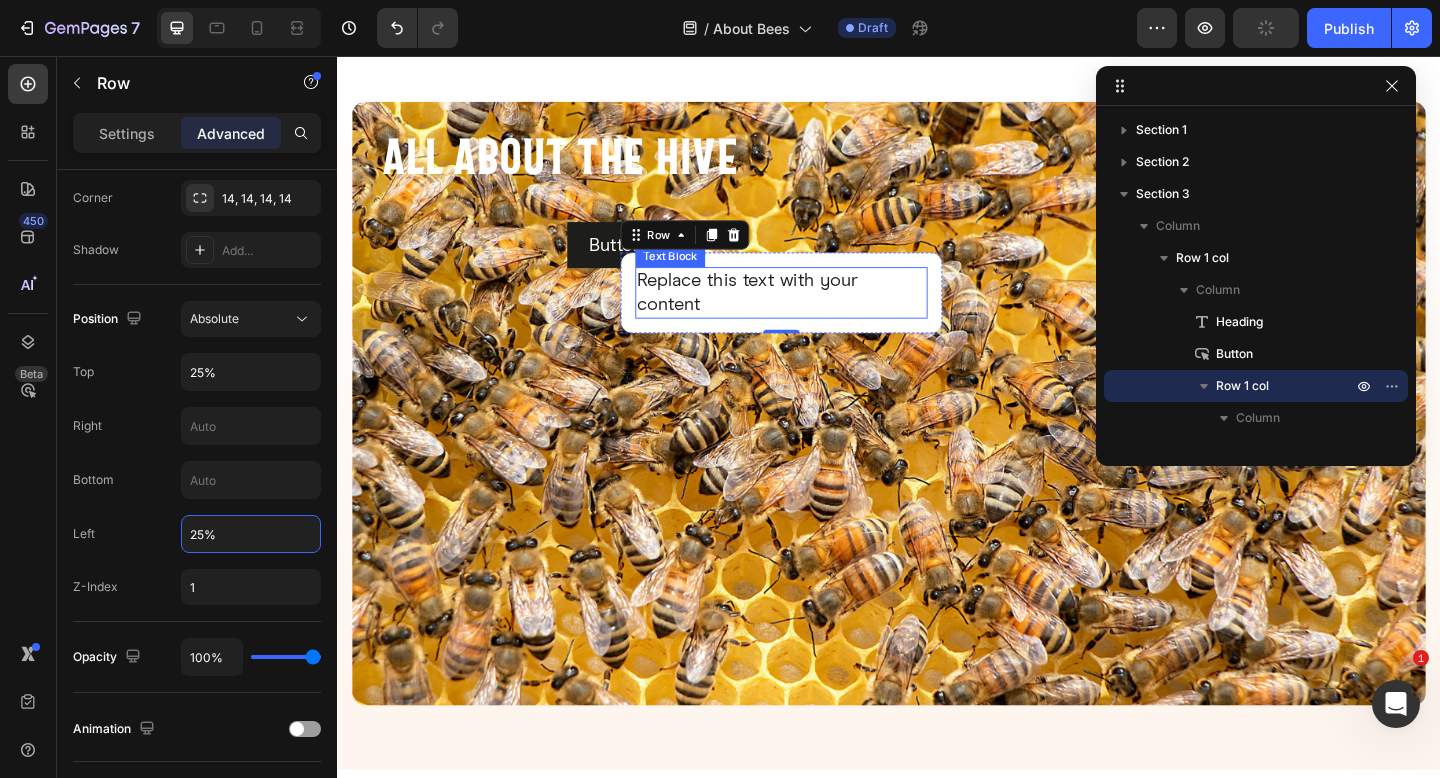 scroll, scrollTop: 868, scrollLeft: 0, axis: vertical 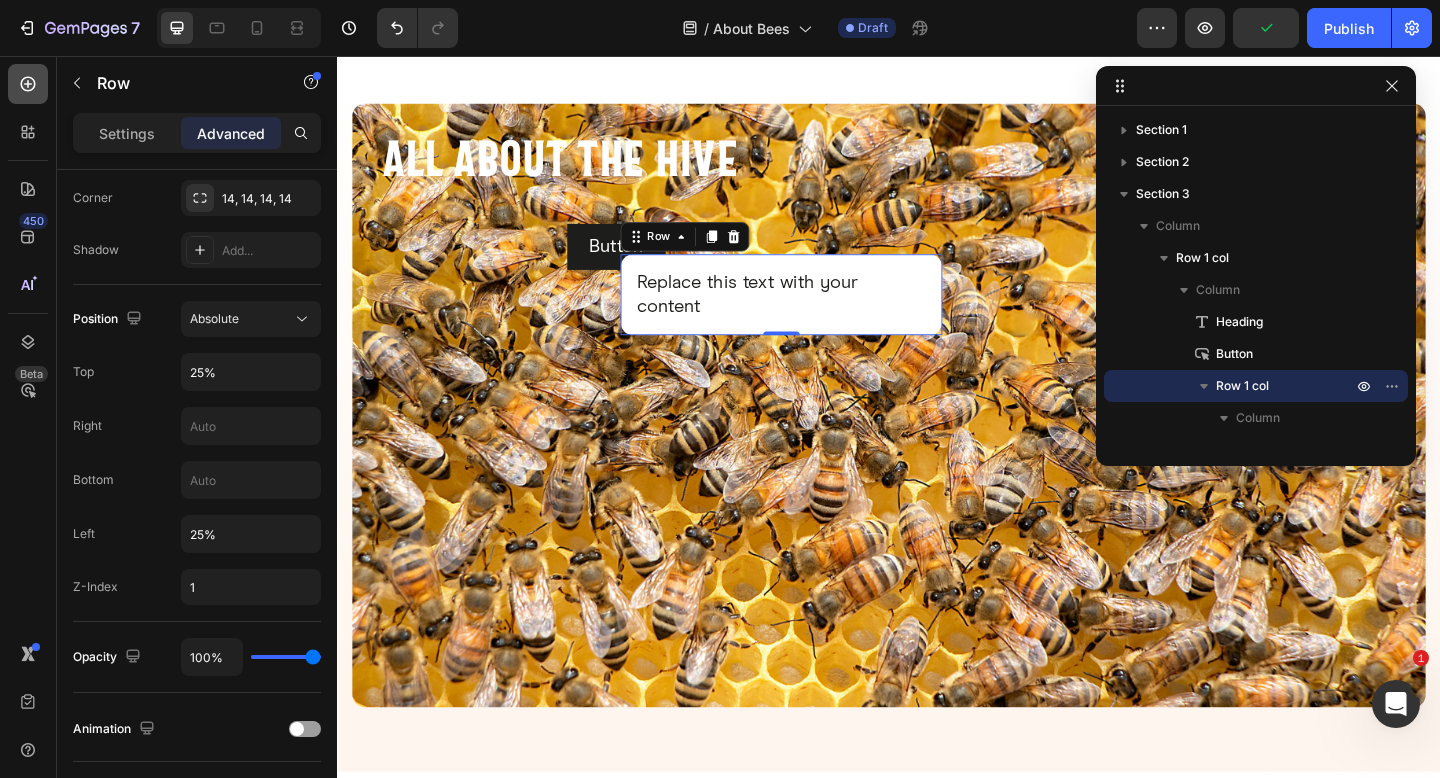 click 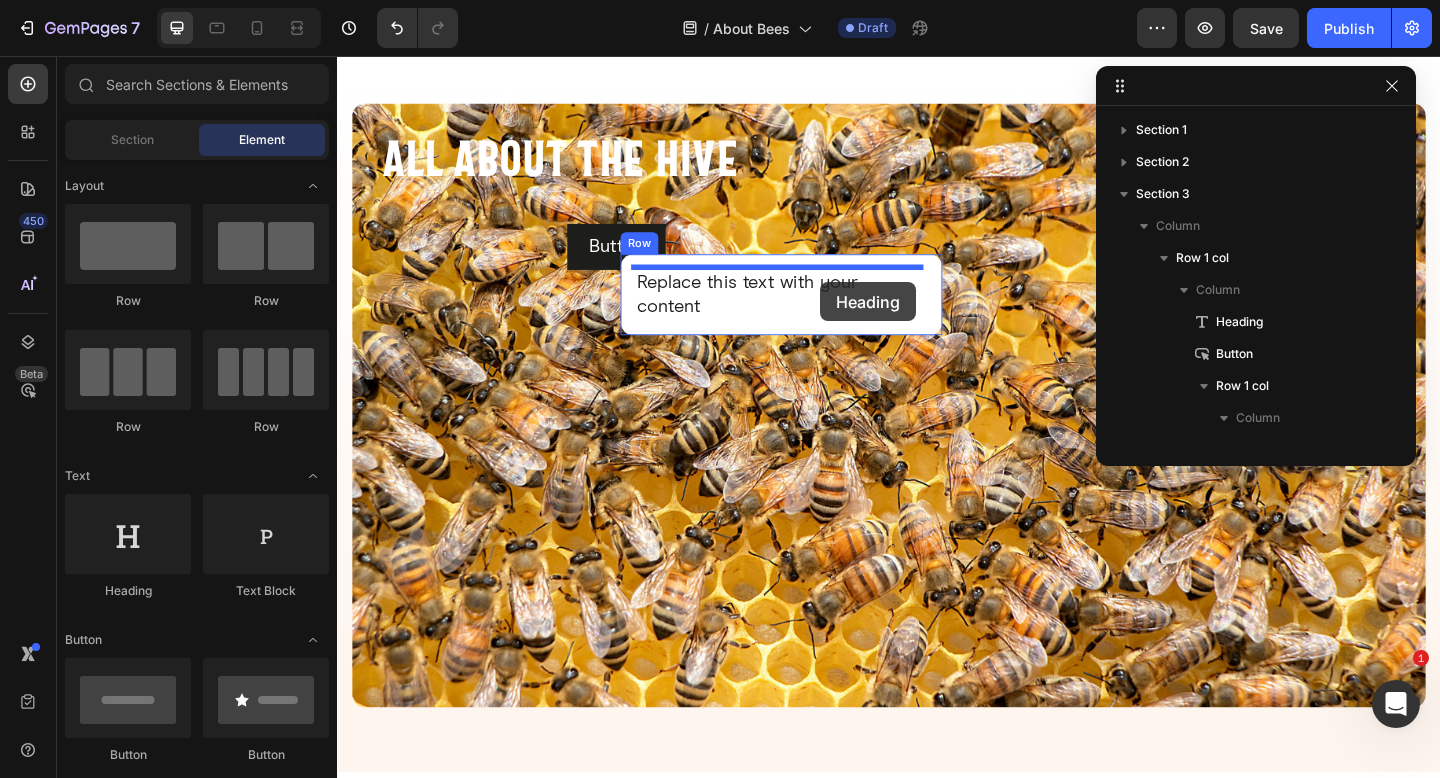drag, startPoint x: 482, startPoint y: 590, endPoint x: 863, endPoint y: 302, distance: 477.6034 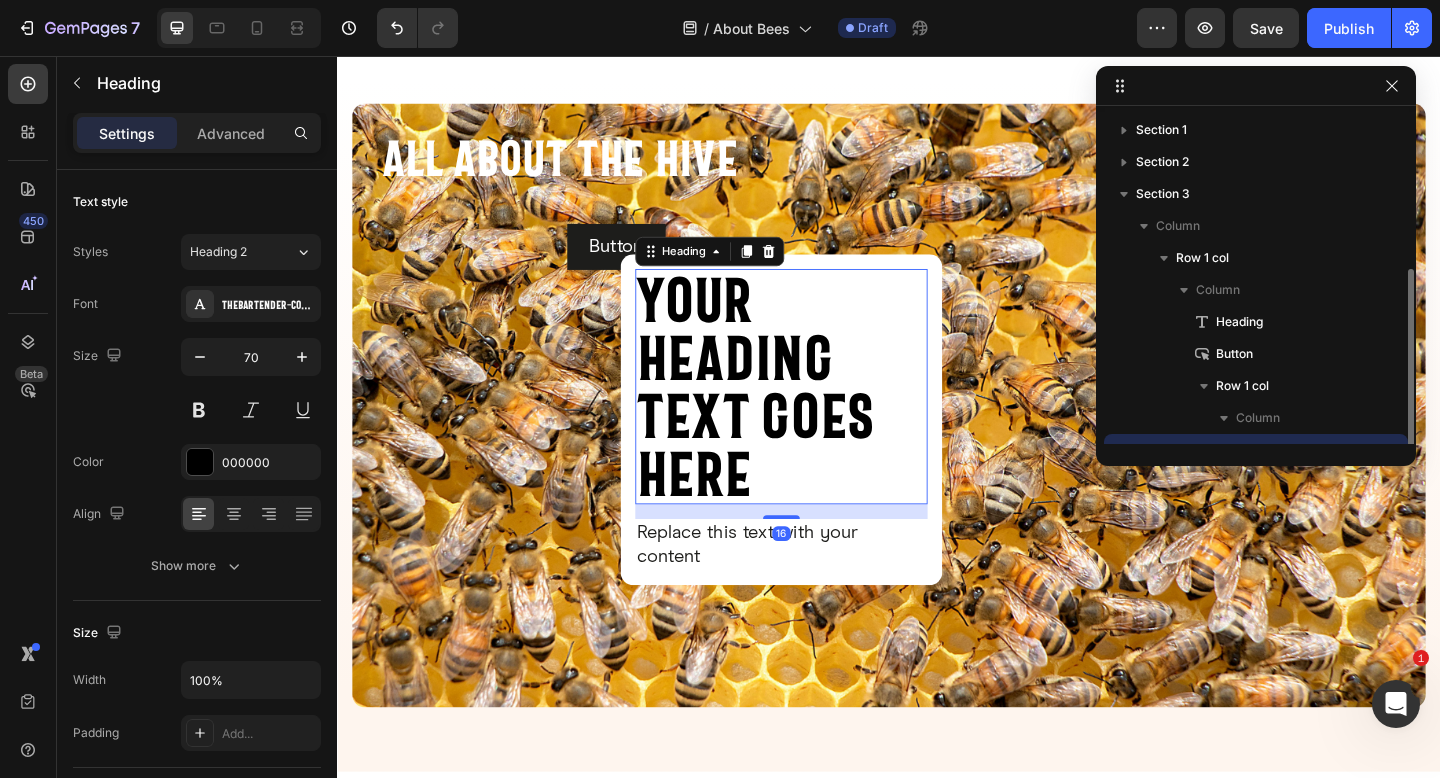 scroll, scrollTop: 86, scrollLeft: 0, axis: vertical 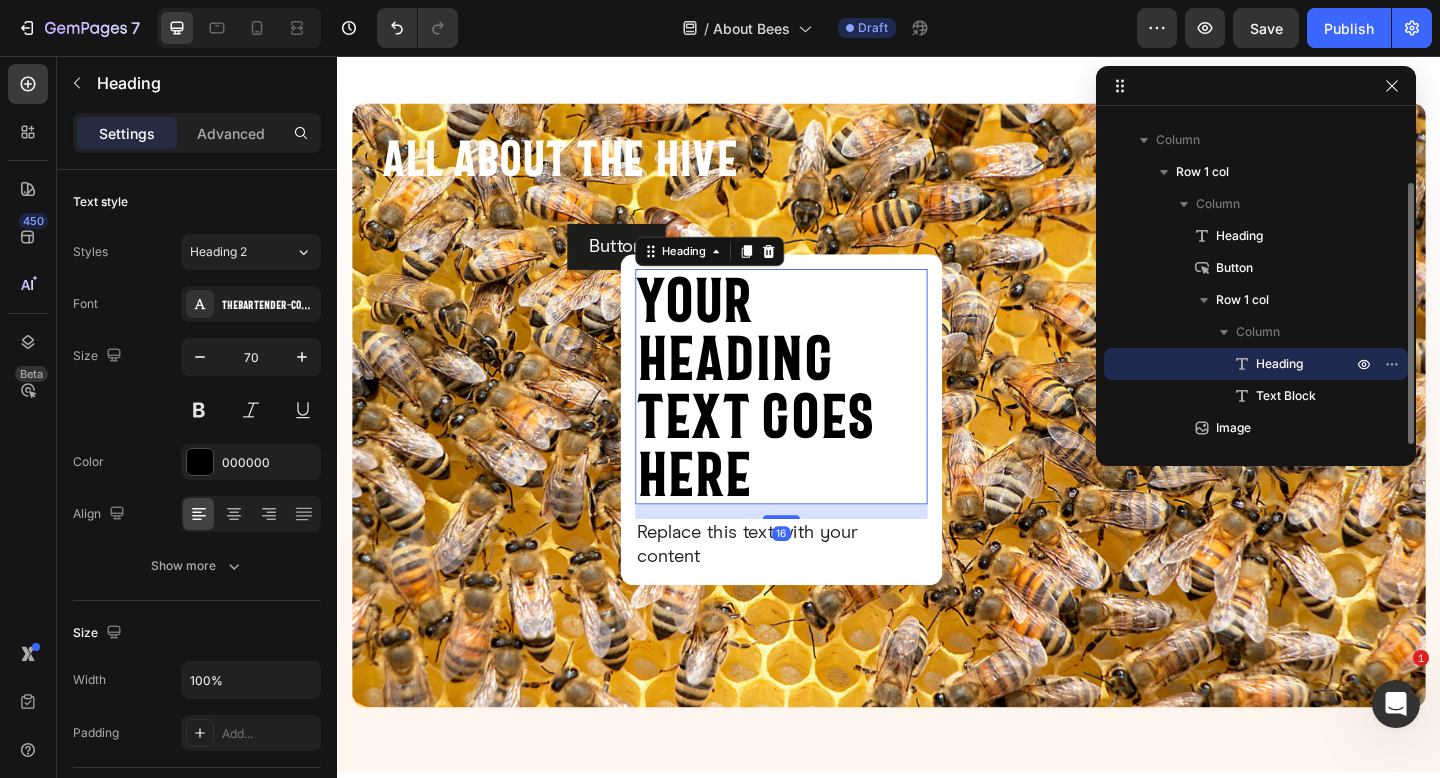click on "Your heading text goes here" at bounding box center [820, 416] 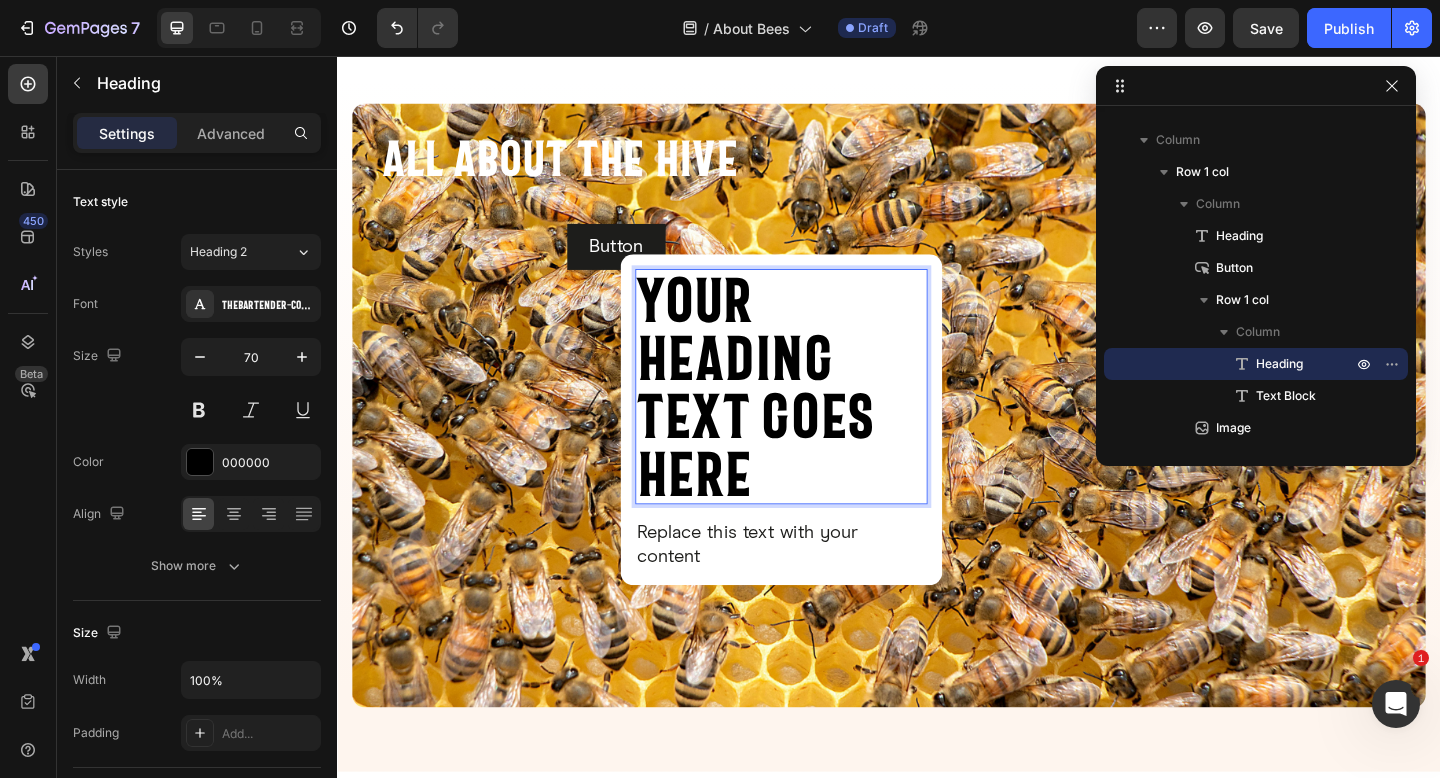 click on "Your heading text goes here" at bounding box center [820, 416] 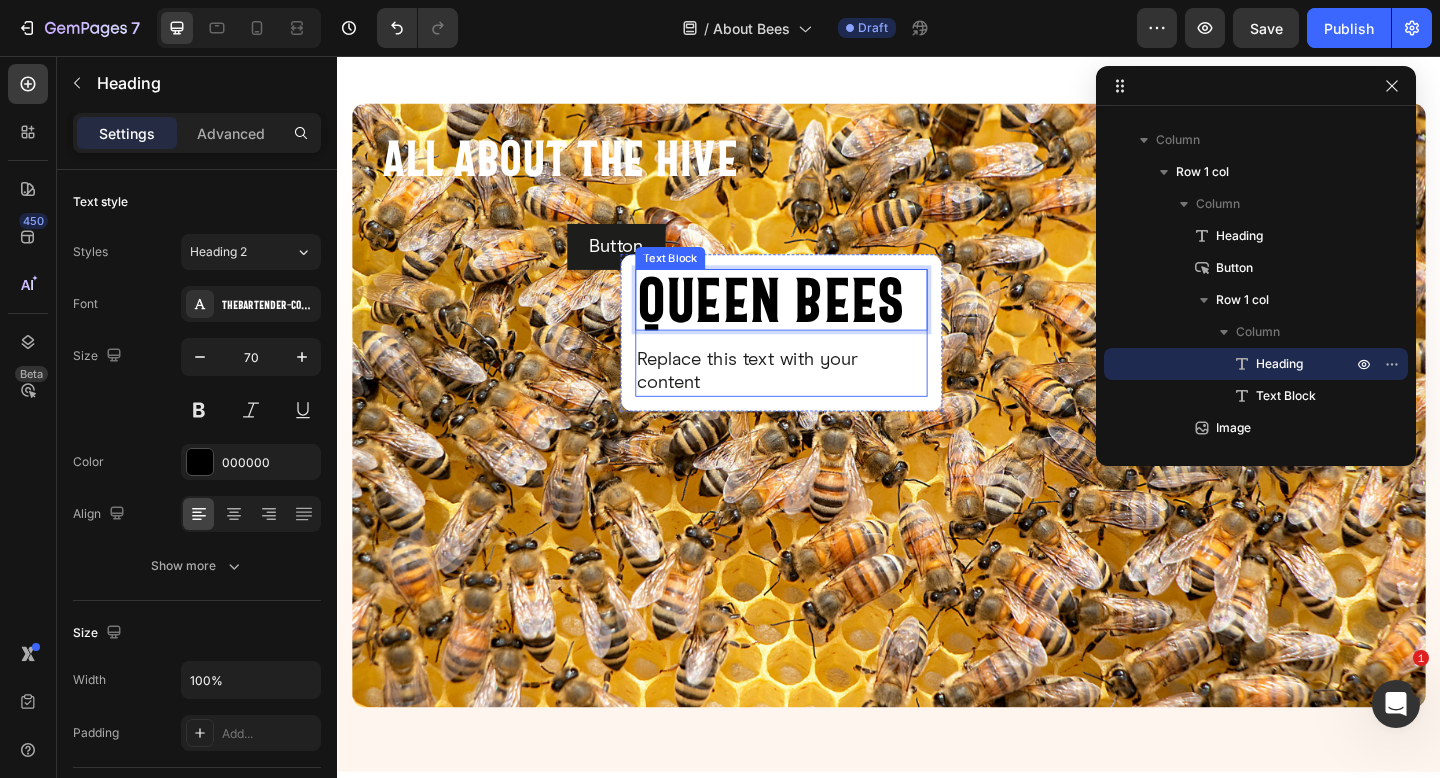 click on "Replace this text with your content" at bounding box center [820, 399] 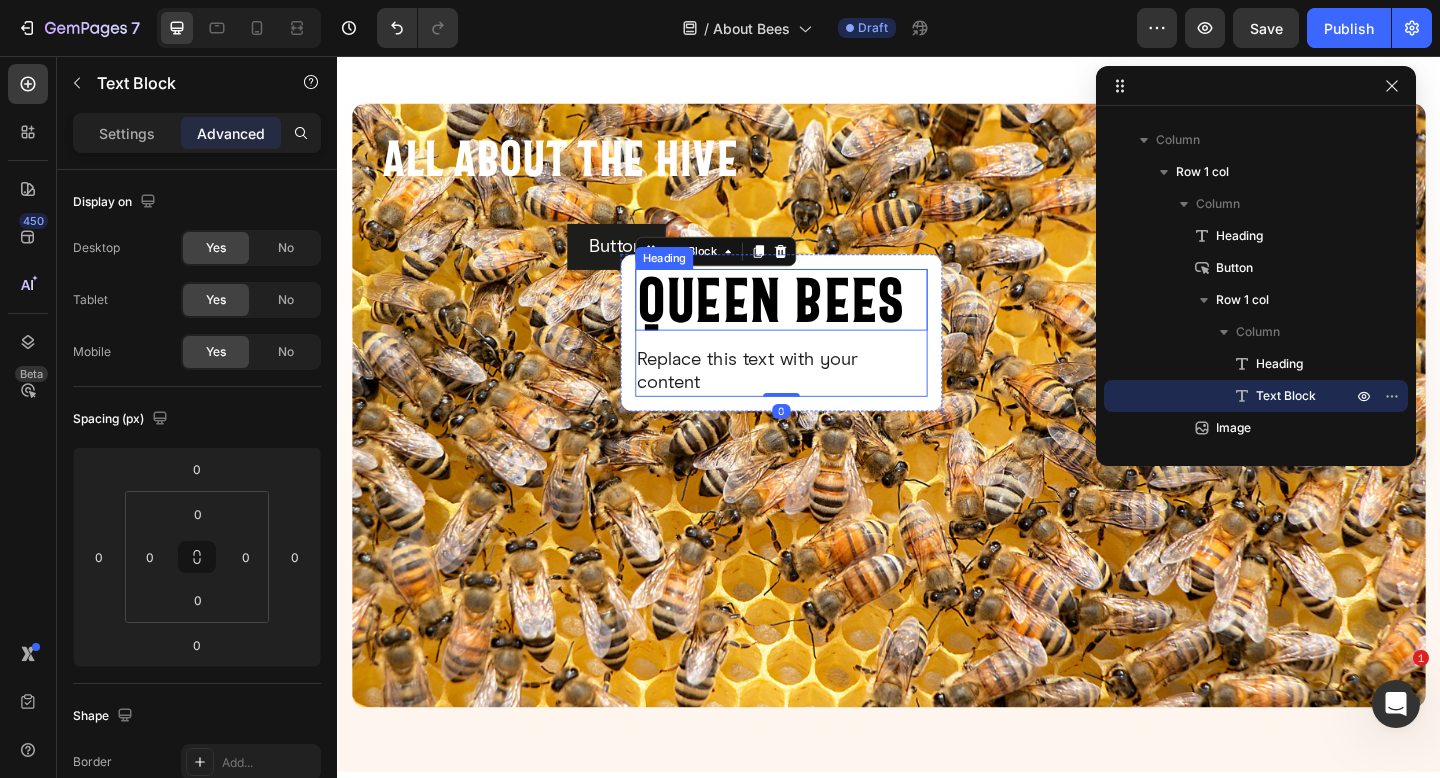 click on "Queen Bees" at bounding box center (820, 321) 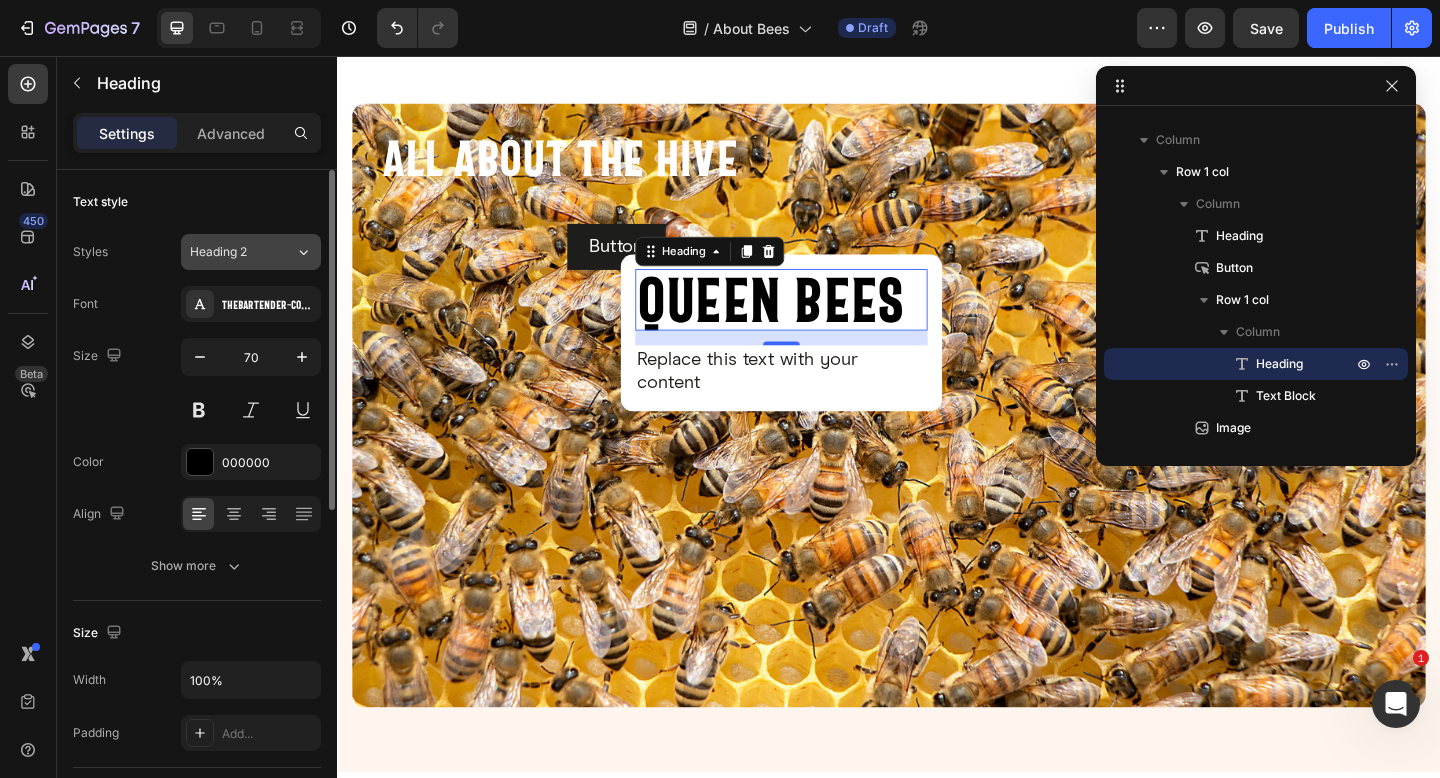 click on "Heading 2" 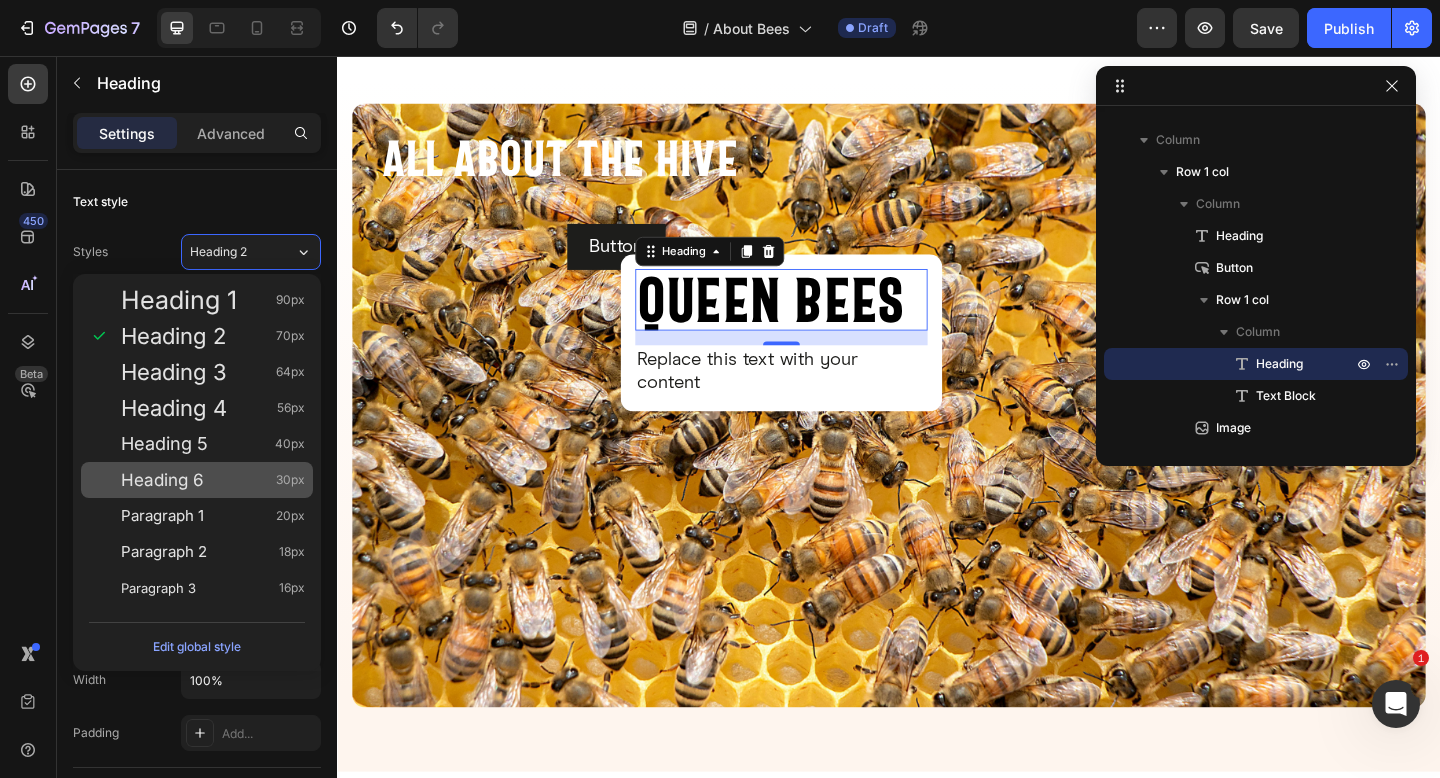 click on "Heading 6 30px" at bounding box center [213, 480] 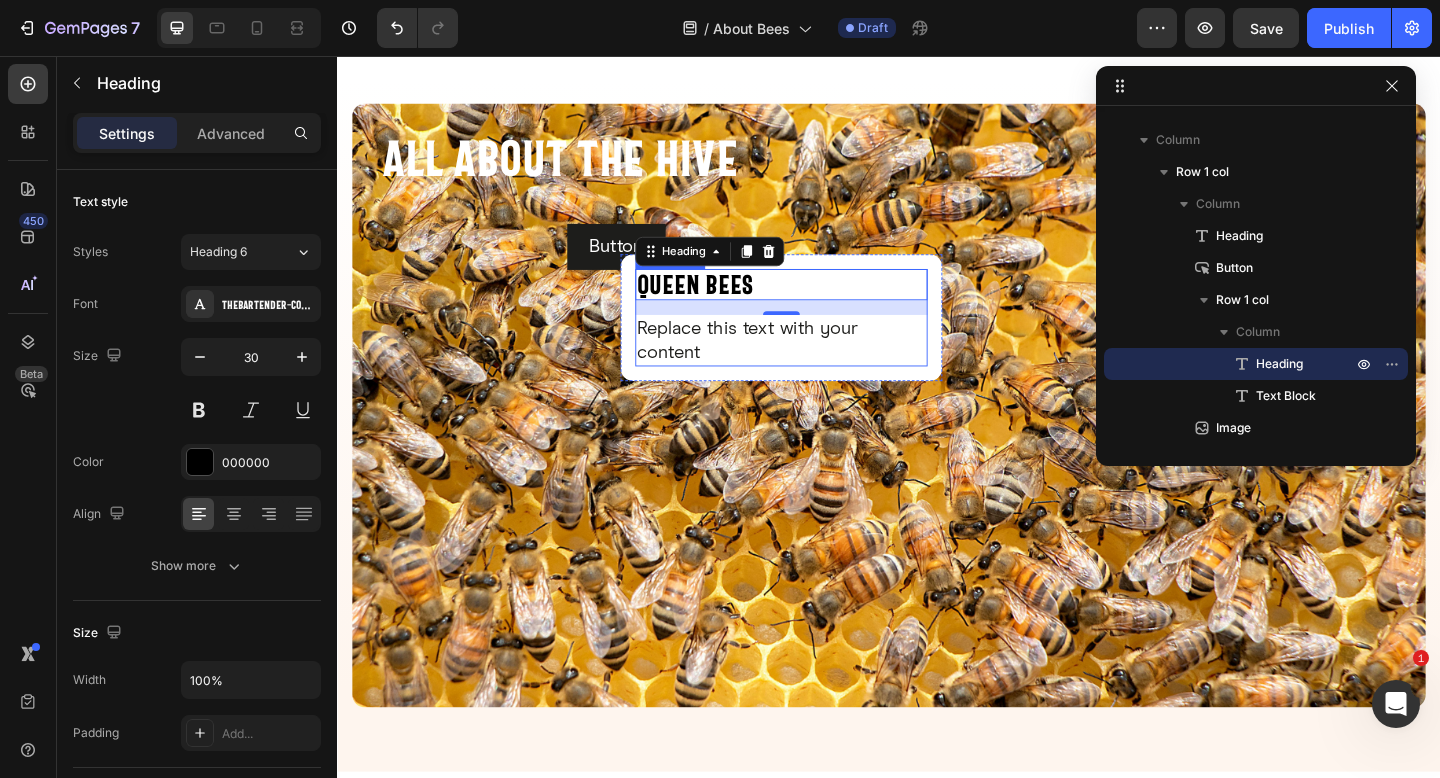 click on "Replace this text with your content" at bounding box center (820, 366) 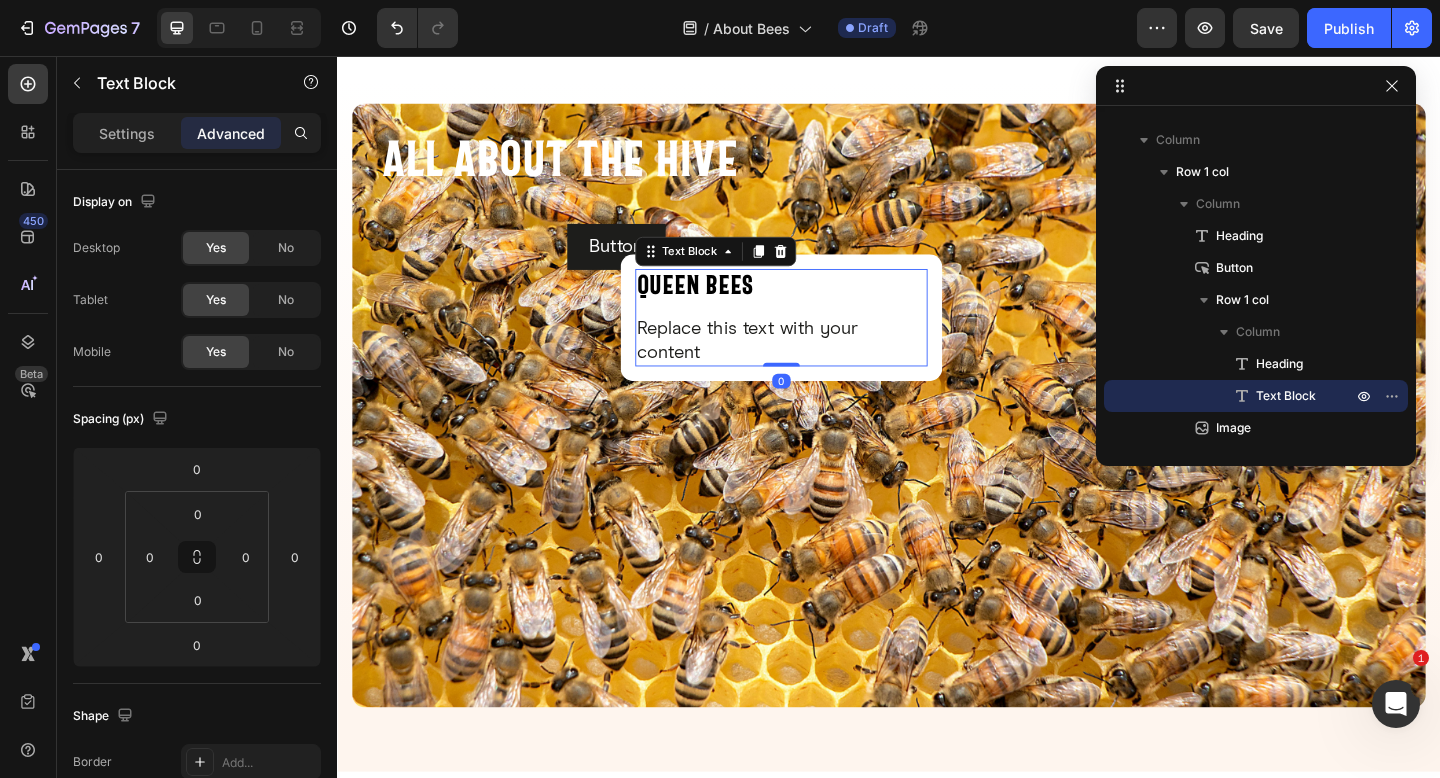 click on "Replace this text with your content" at bounding box center (820, 366) 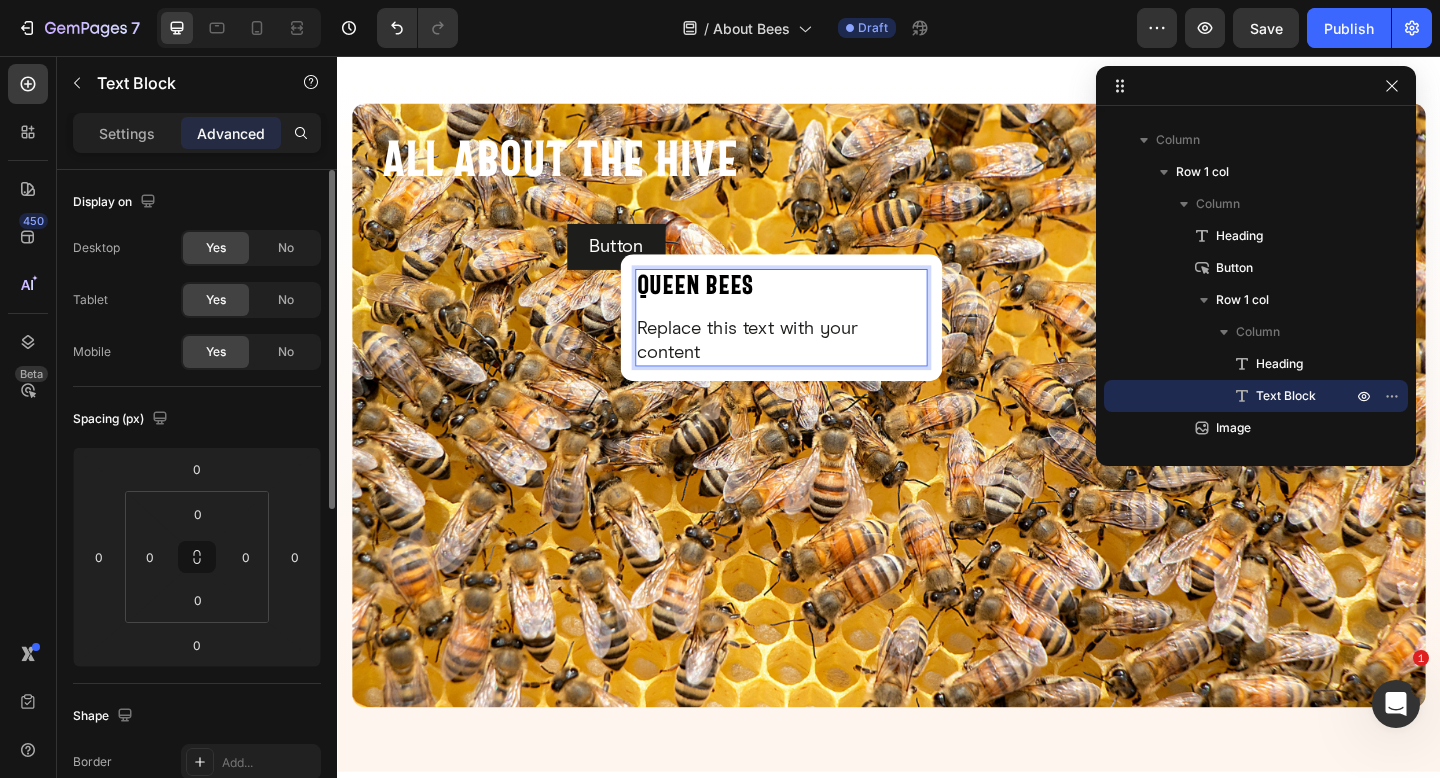 click on "Mobile Yes No" at bounding box center (197, 352) 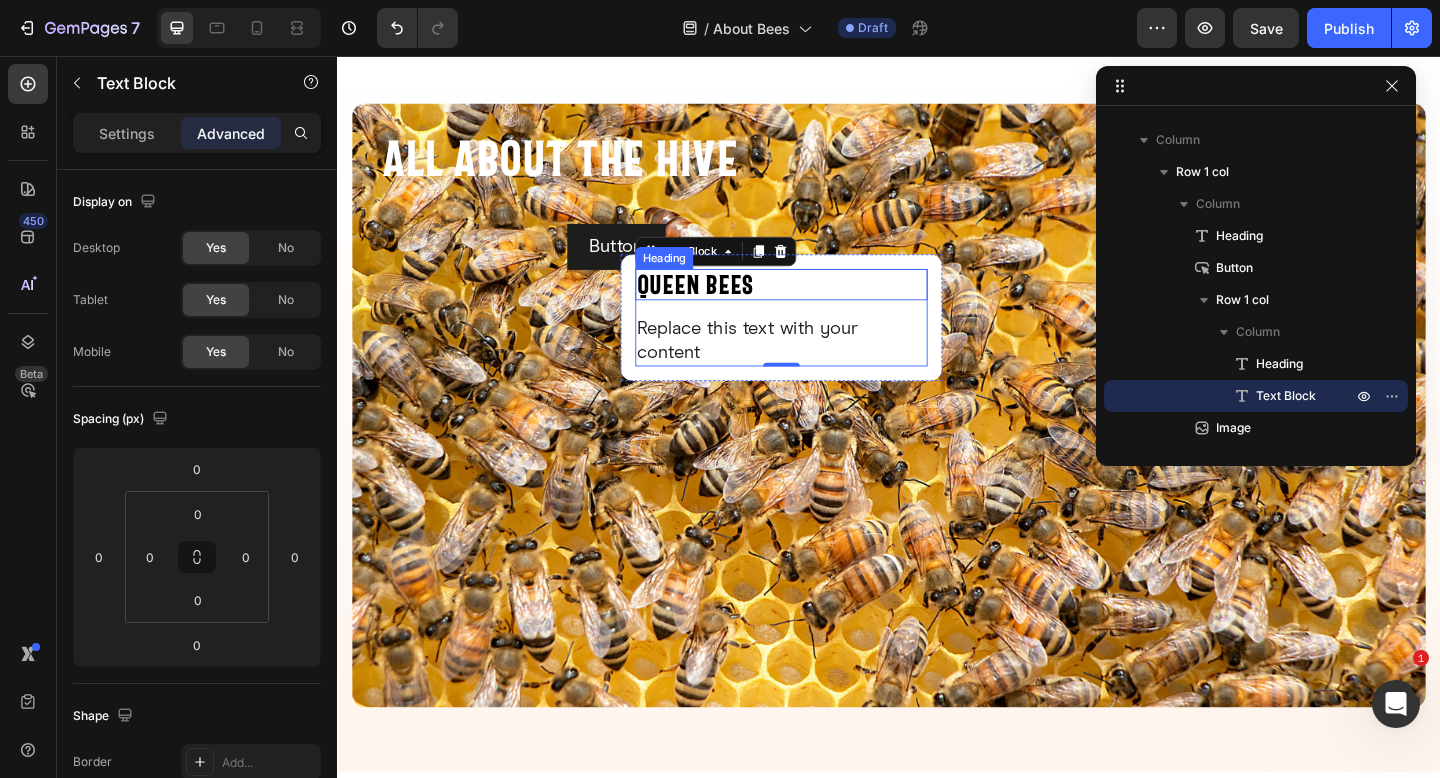 click on "Queen Bees" at bounding box center (820, 305) 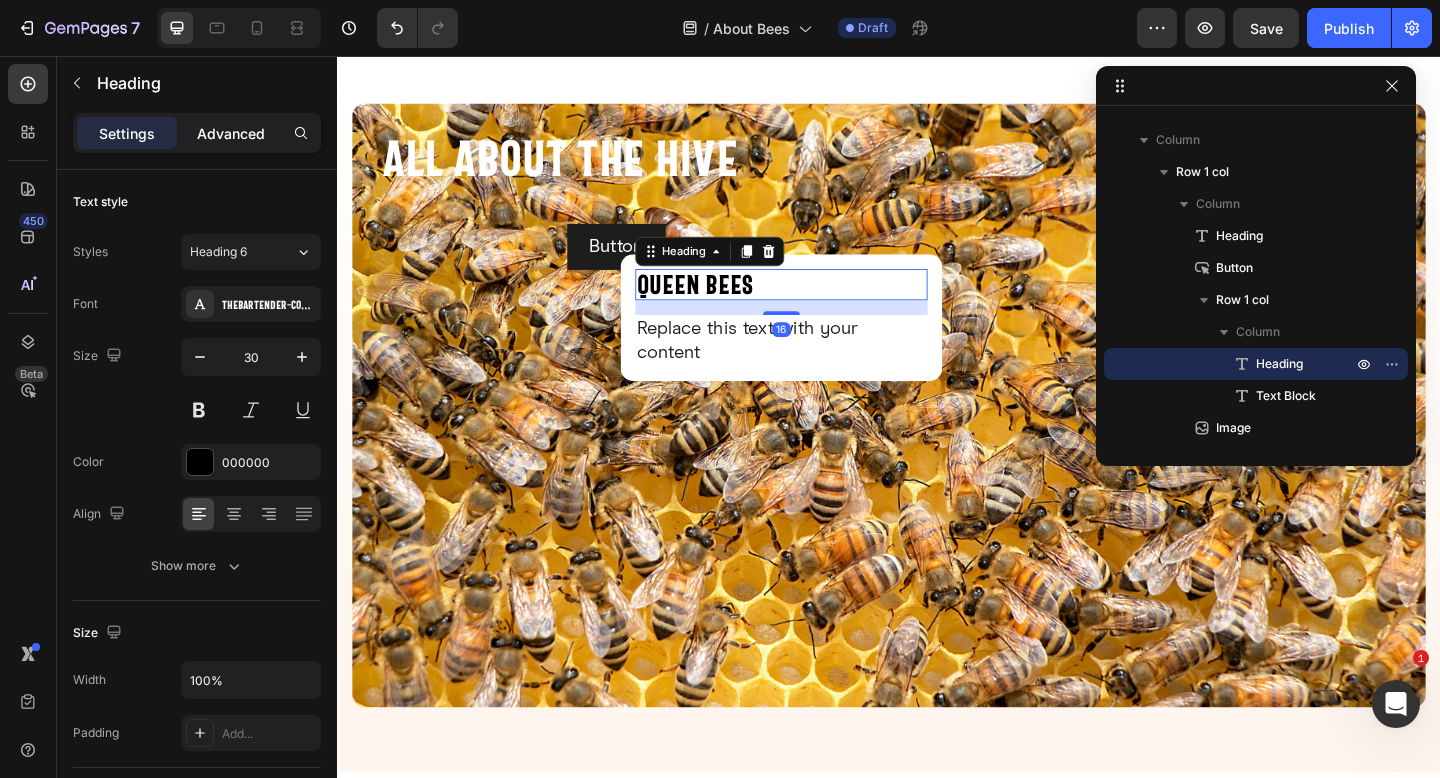 click on "Advanced" at bounding box center (231, 133) 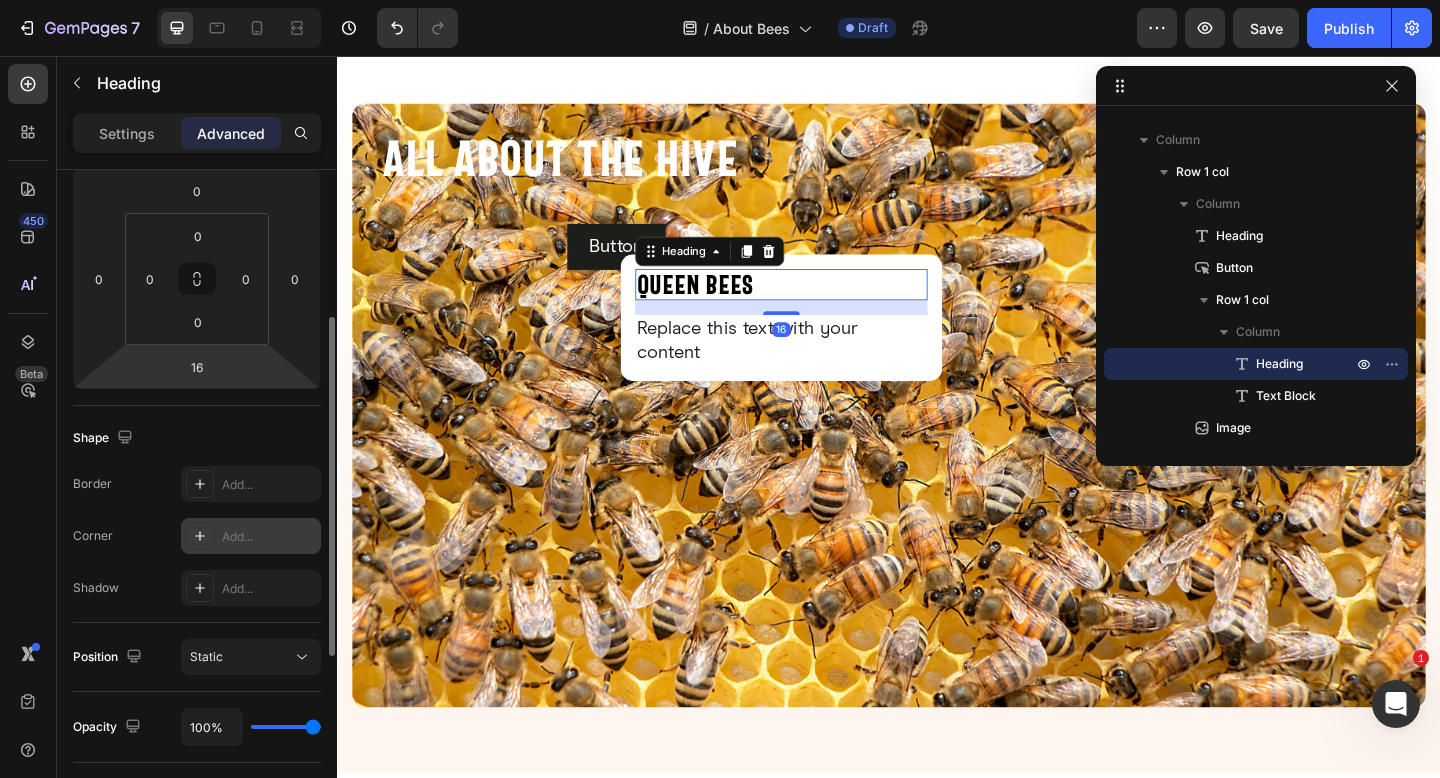 scroll, scrollTop: 443, scrollLeft: 0, axis: vertical 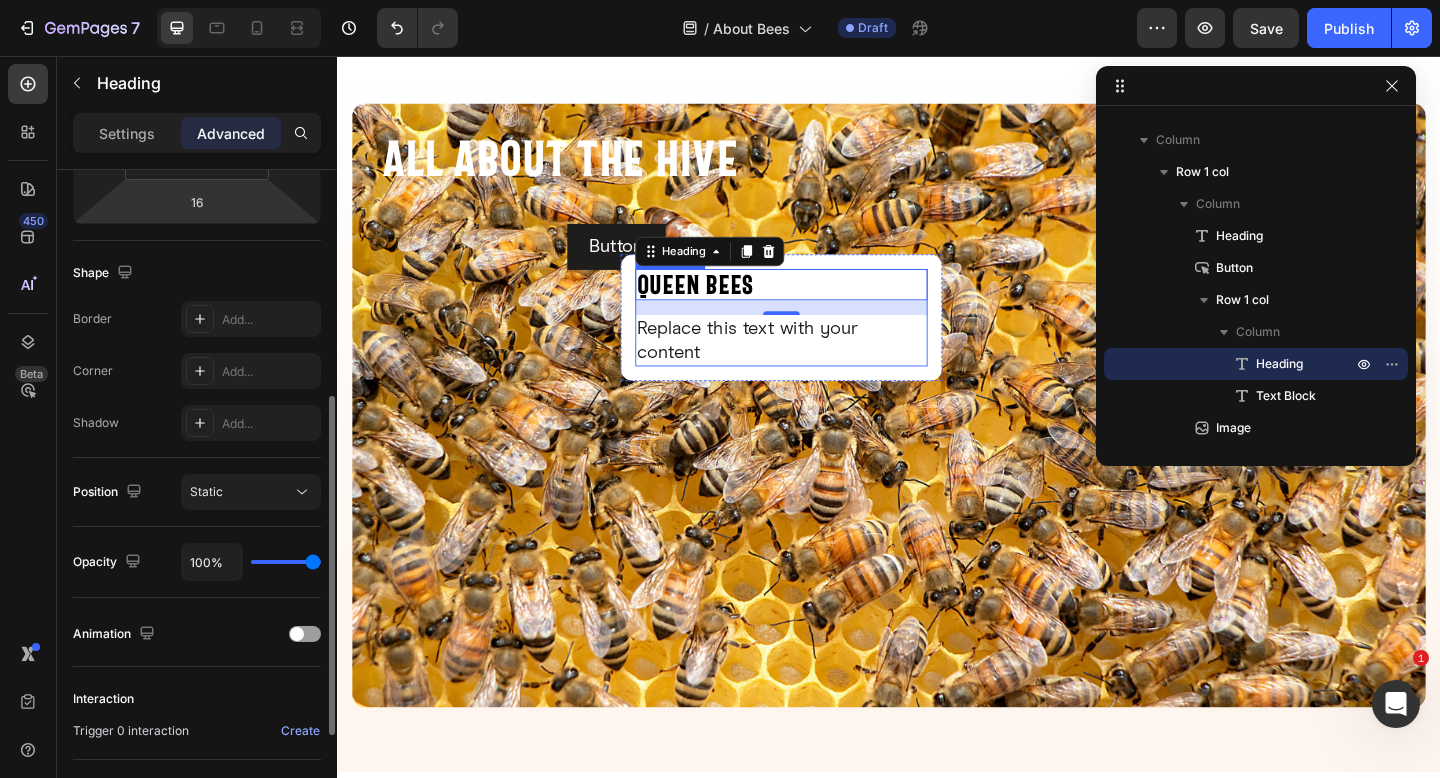 click on "Replace this text with your content" at bounding box center (820, 366) 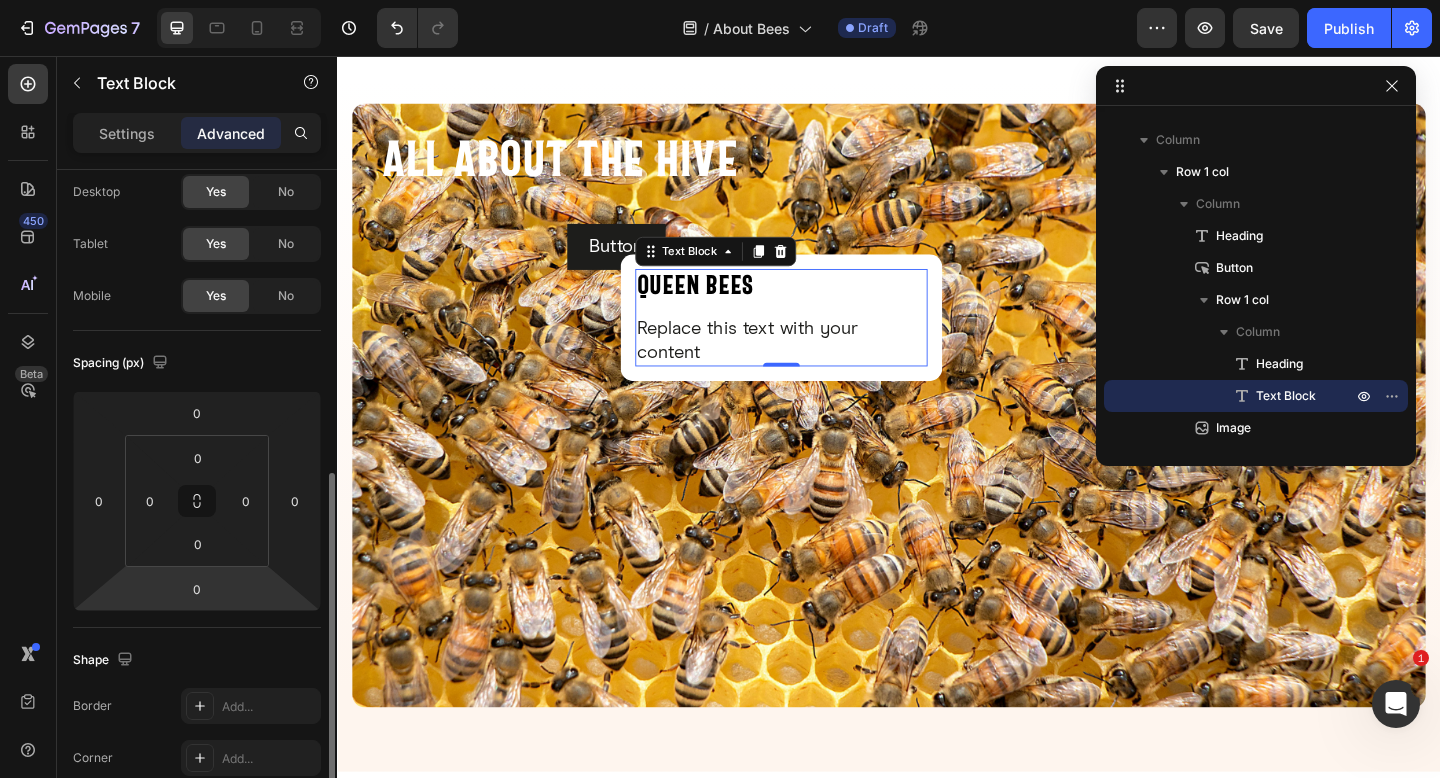 scroll, scrollTop: 0, scrollLeft: 0, axis: both 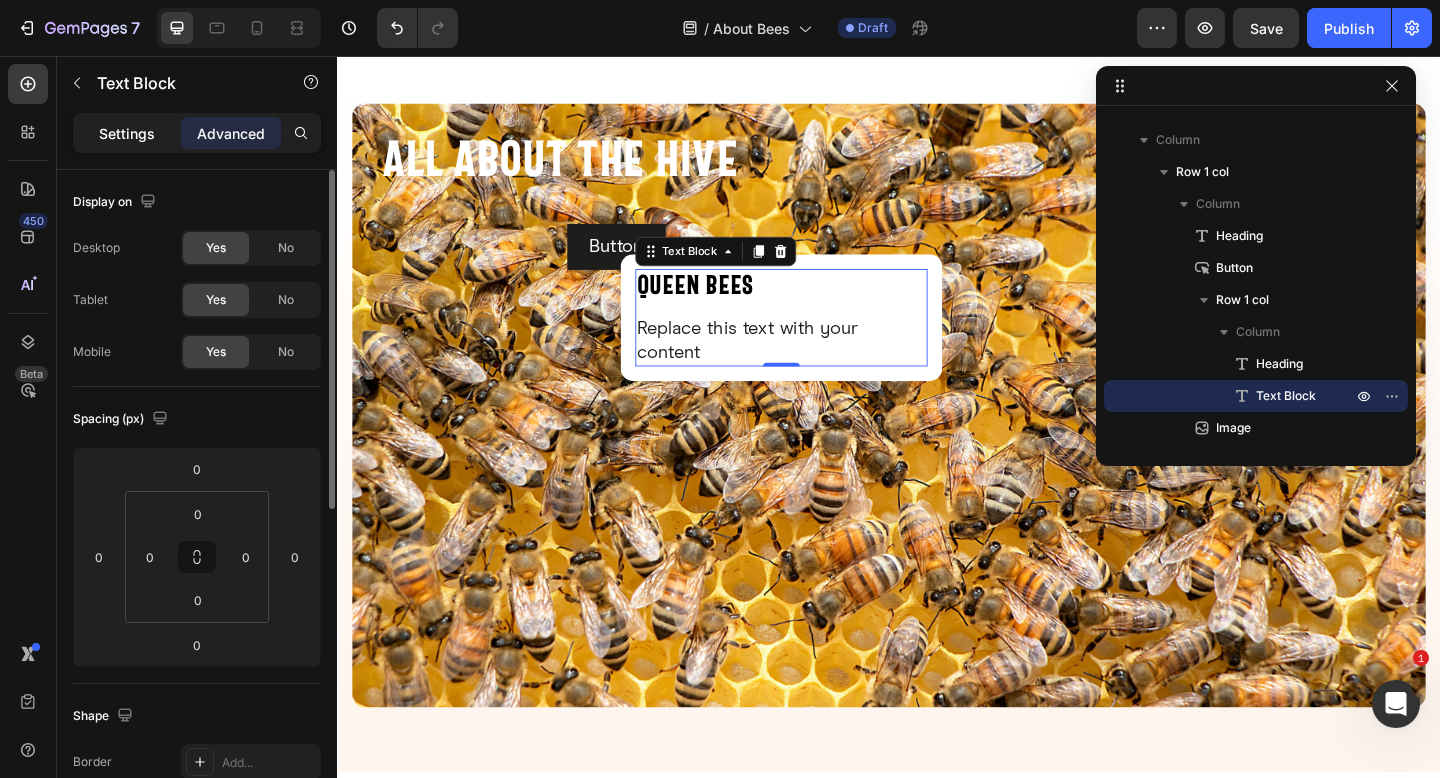 click on "Settings" at bounding box center (127, 133) 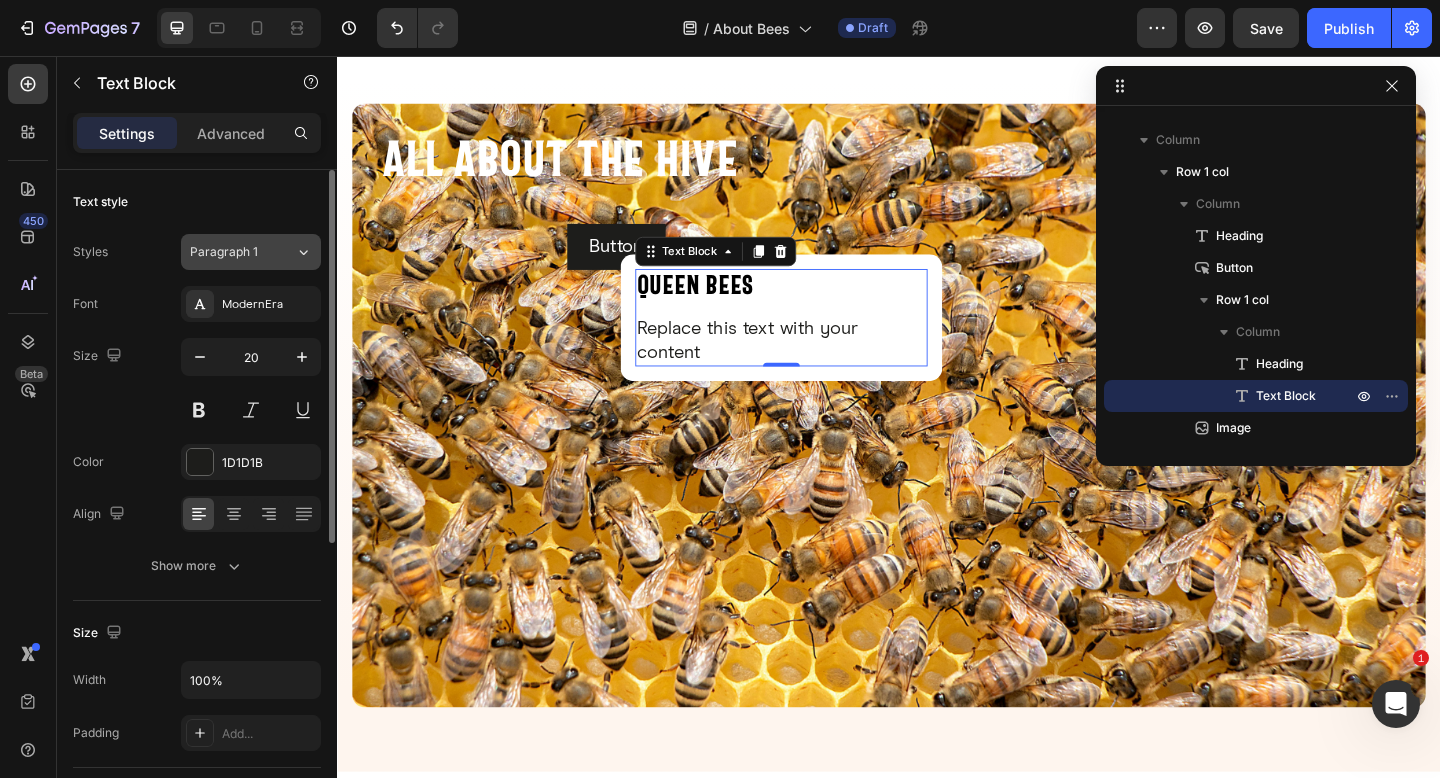 click on "Paragraph 1" 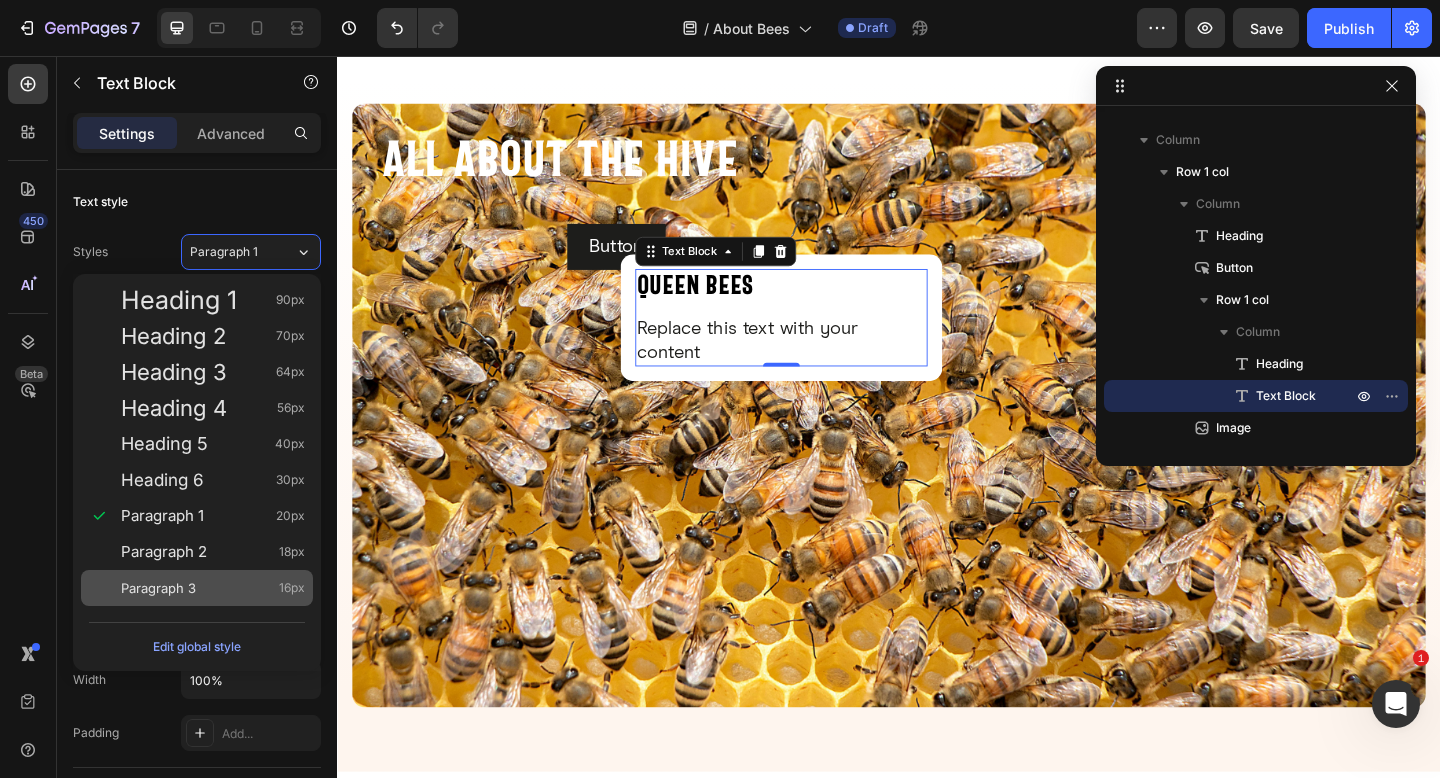click on "Paragraph 3 16px" at bounding box center (197, 588) 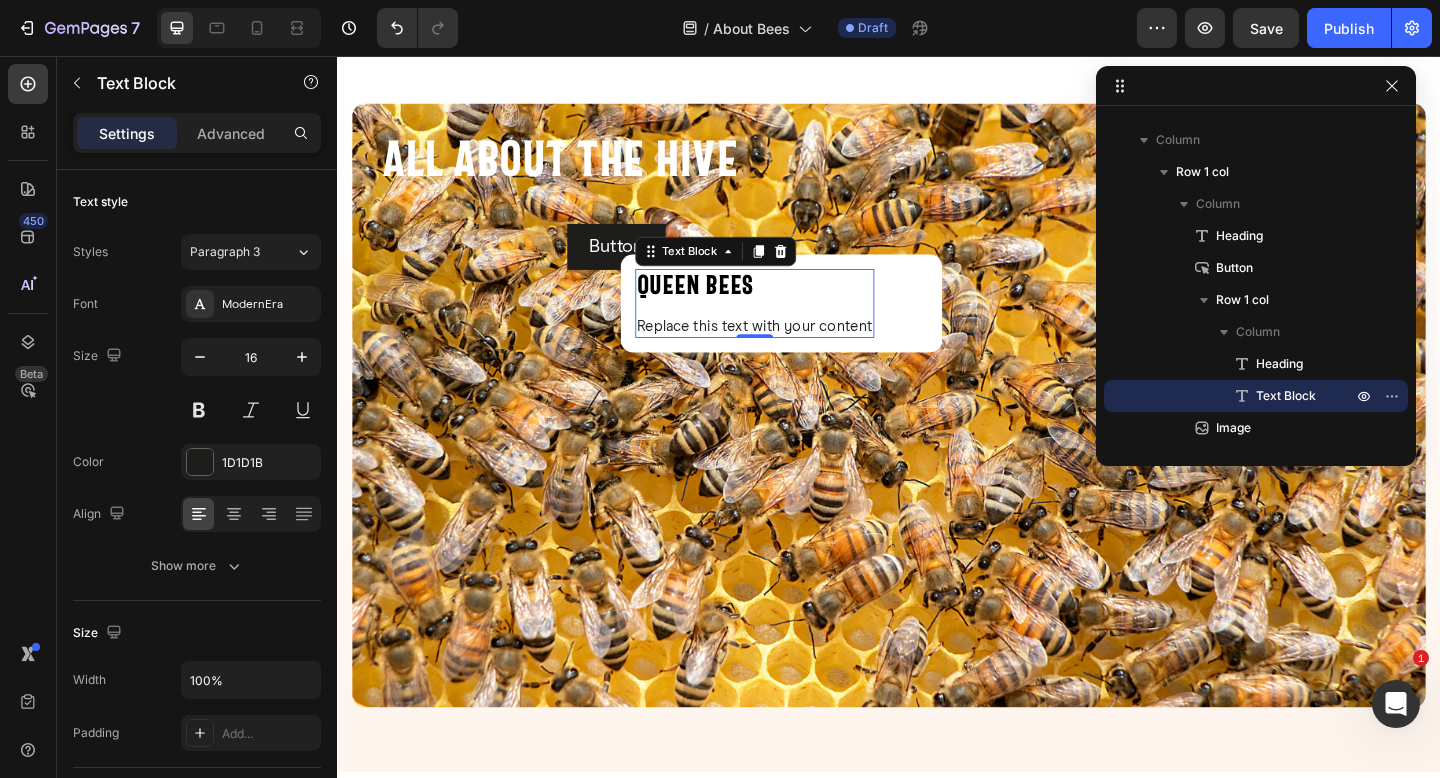 click on "450 Beta" at bounding box center (28, 417) 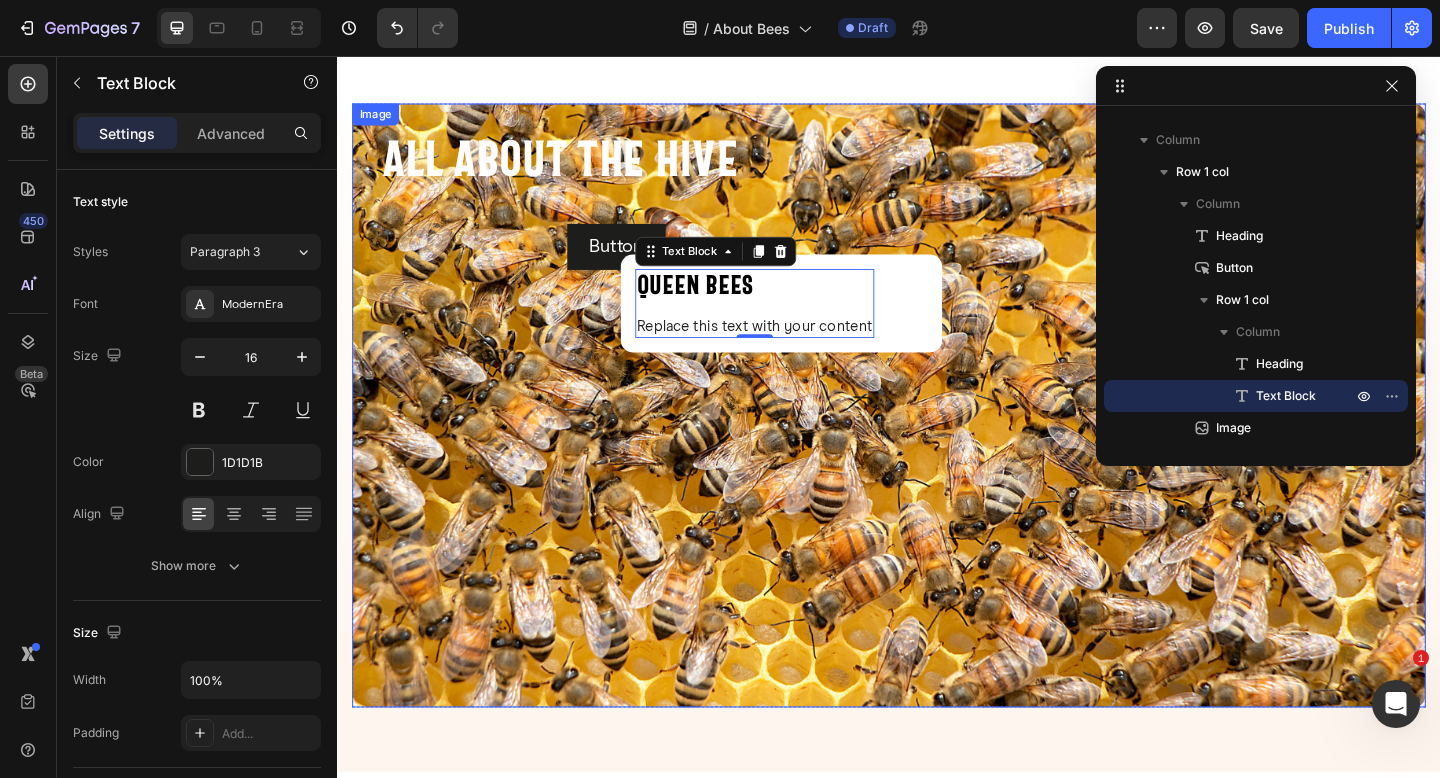 click at bounding box center (937, 436) 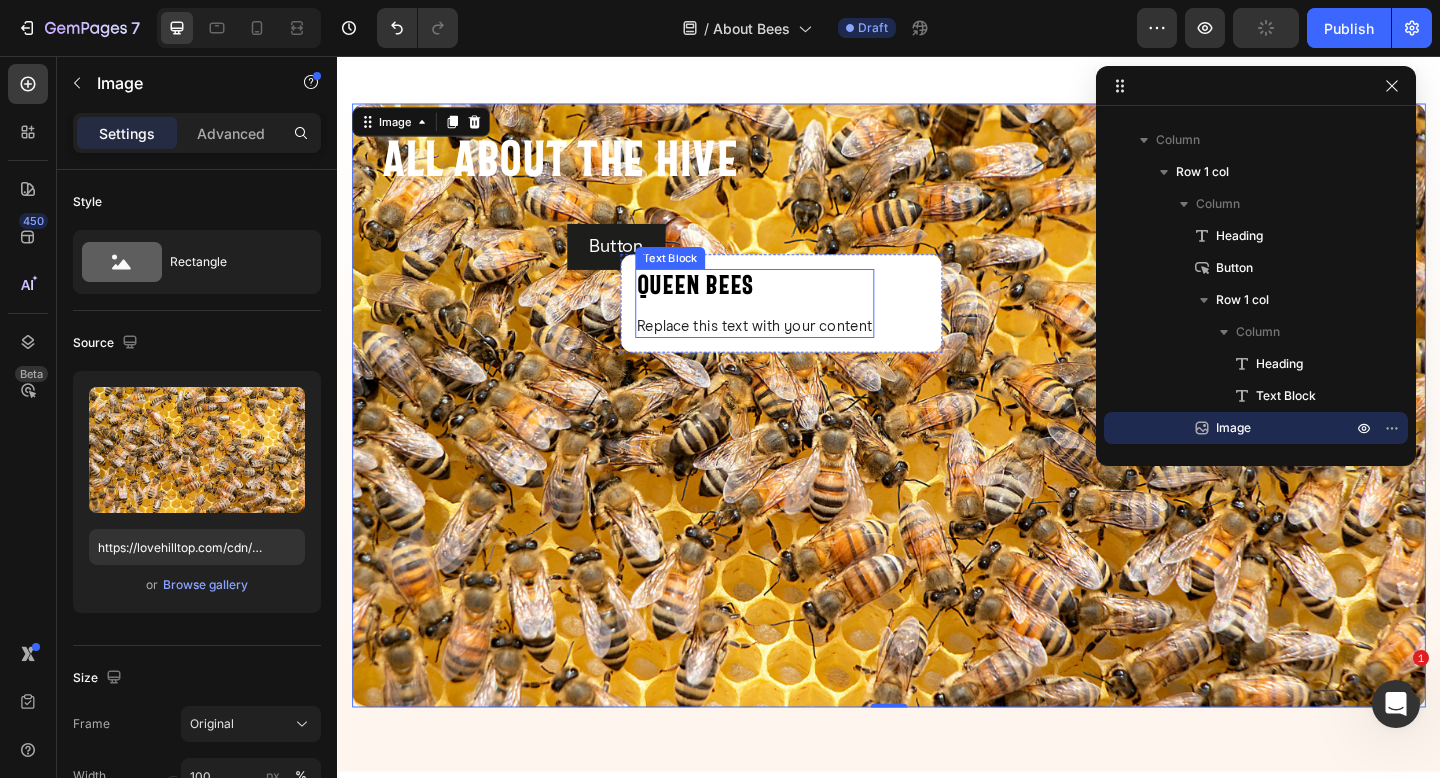 click on "Replace this text with your content" at bounding box center (791, 350) 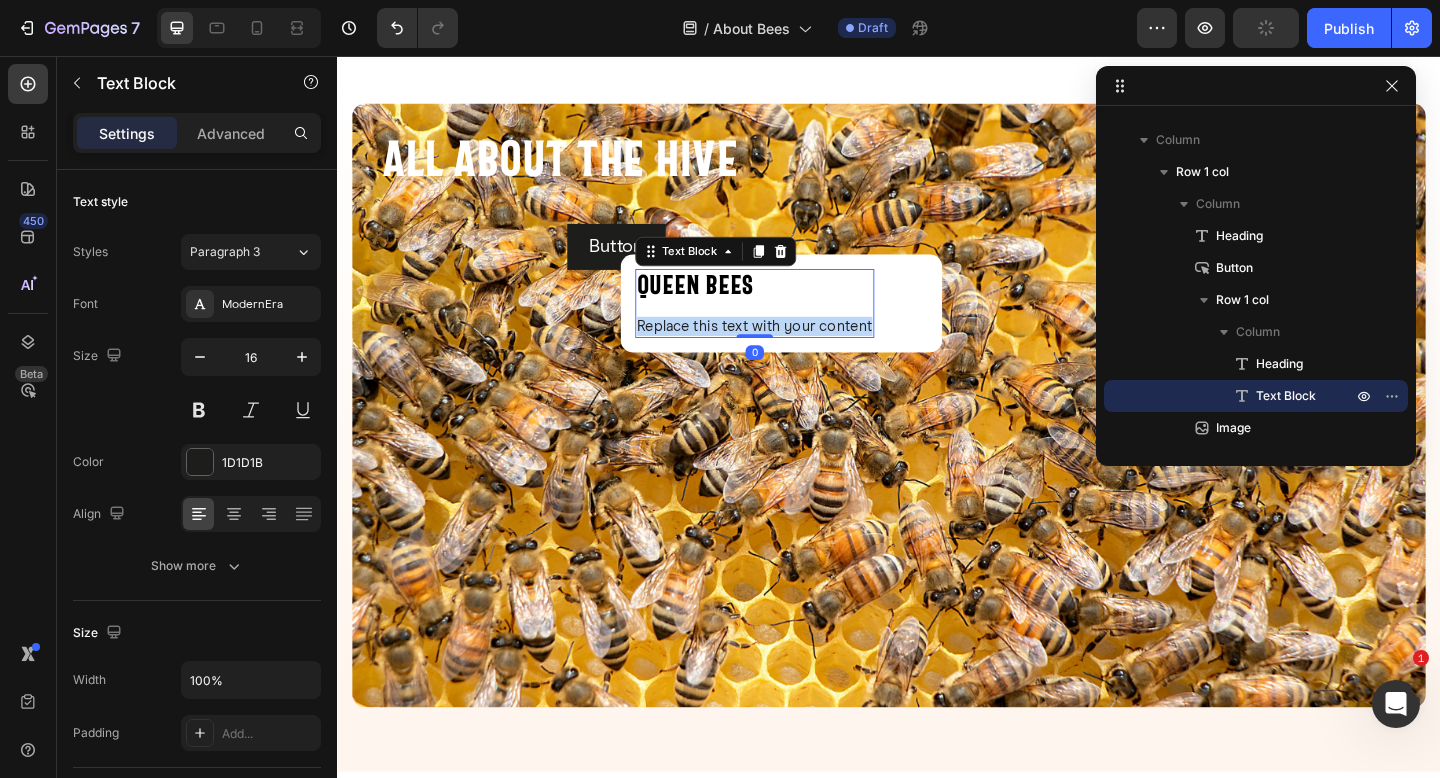 click on "Replace this text with your content" at bounding box center (791, 350) 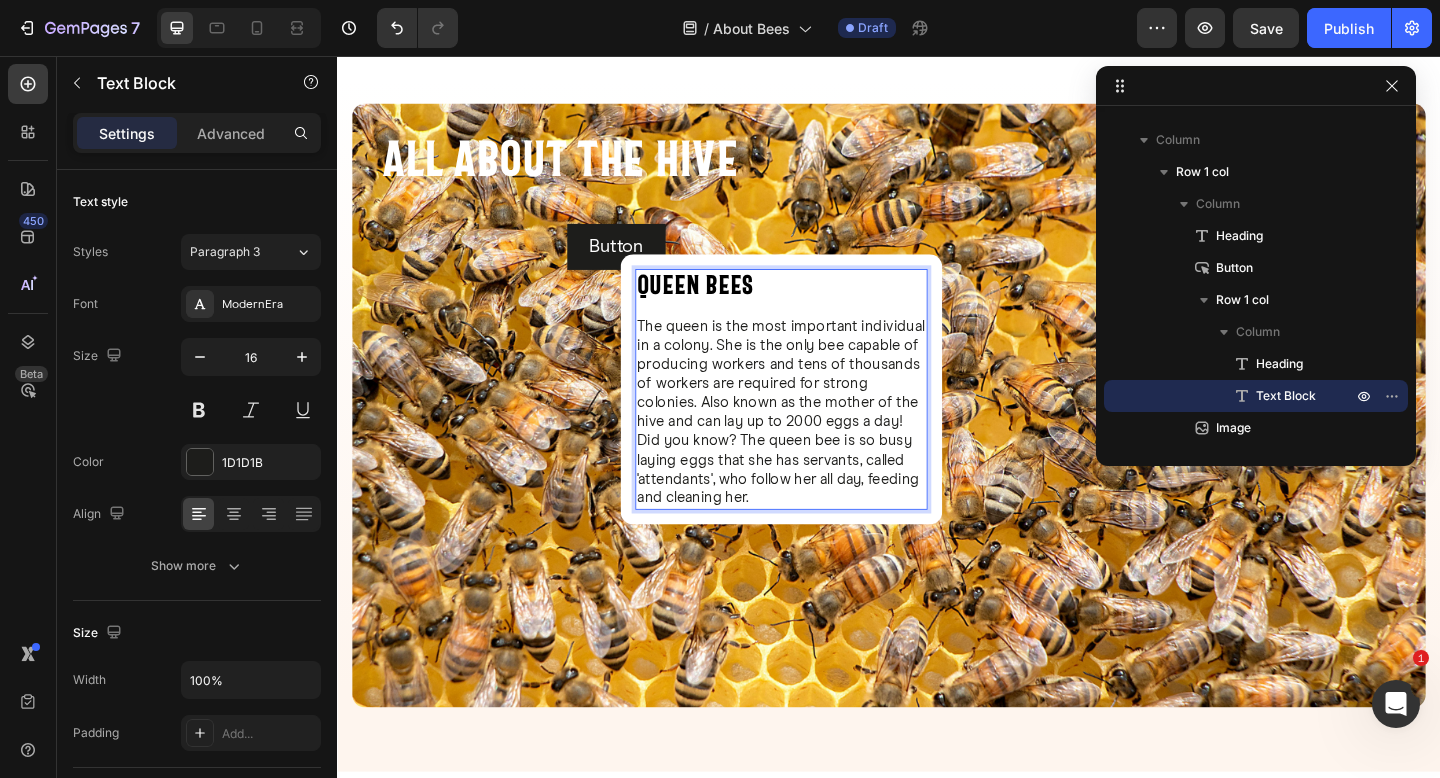 click on "The queen is the most important individual in a colony. She is the only bee capable of producing workers and tens of thousands of workers are required for strong colonies. Also known as the mother of the hive and can lay up to 2000 eggs a day! Did you know? The queen bee is so busy laying eggs that she has servants, called 'attendants', who follow her all day, feeding and cleaning her." at bounding box center (820, 444) 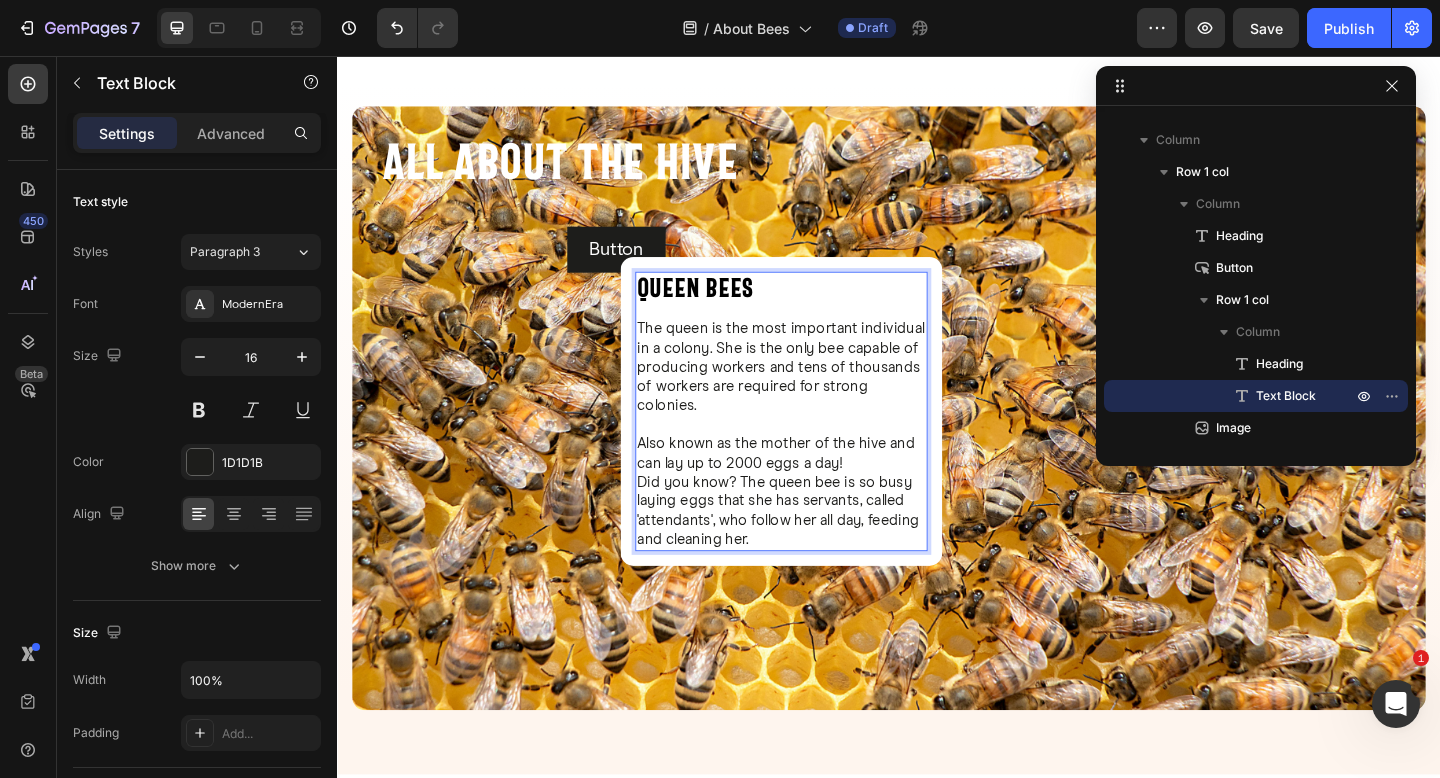 scroll, scrollTop: 864, scrollLeft: 0, axis: vertical 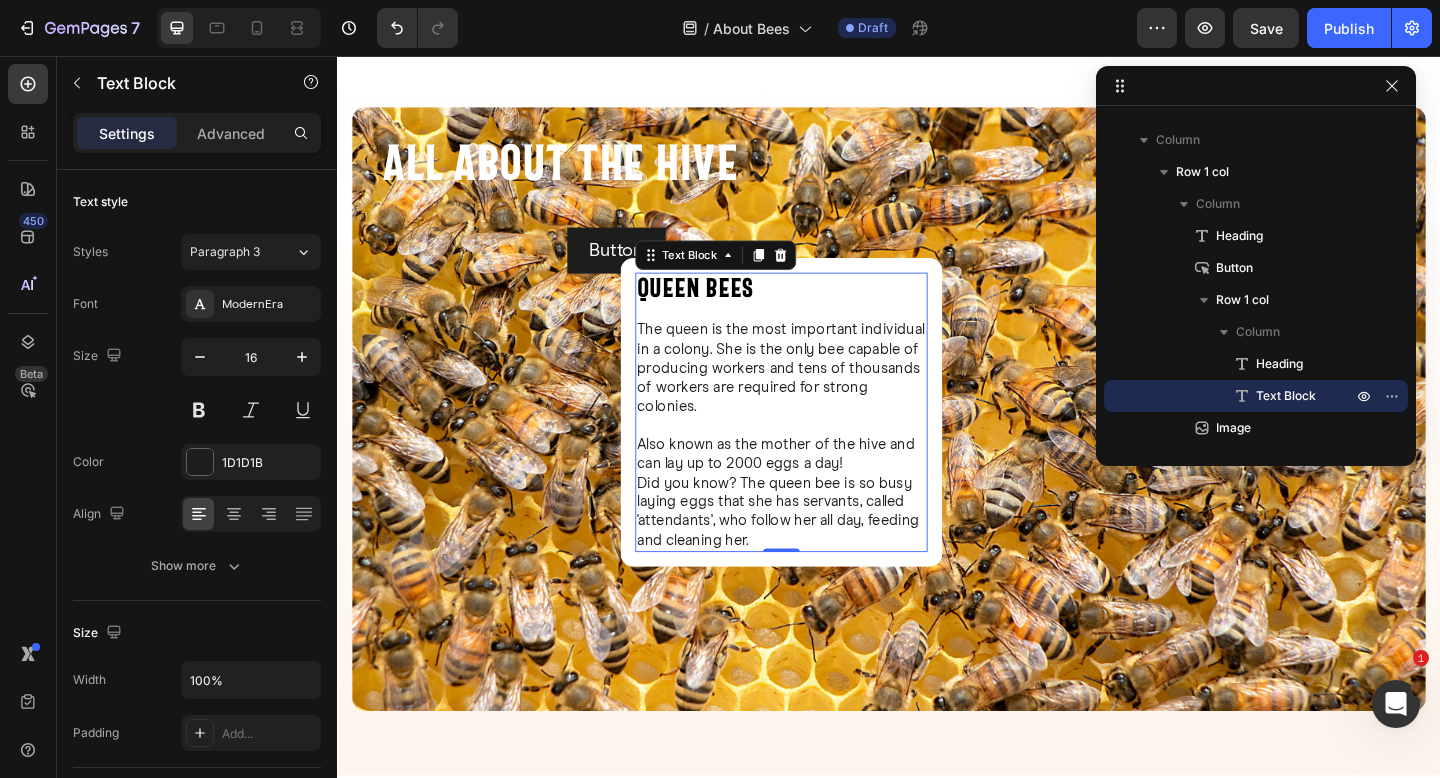 click on "450 Beta" at bounding box center [28, 417] 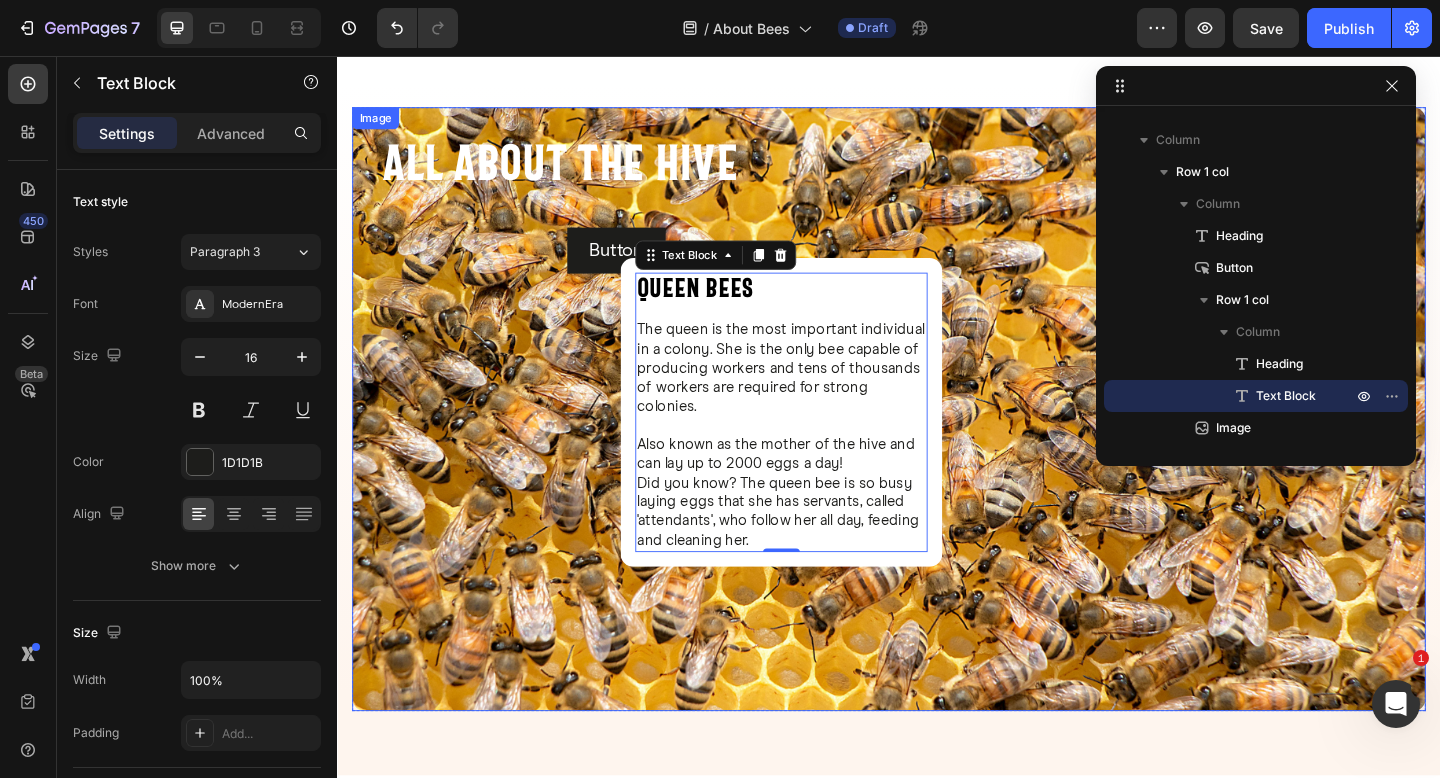 click at bounding box center (937, 440) 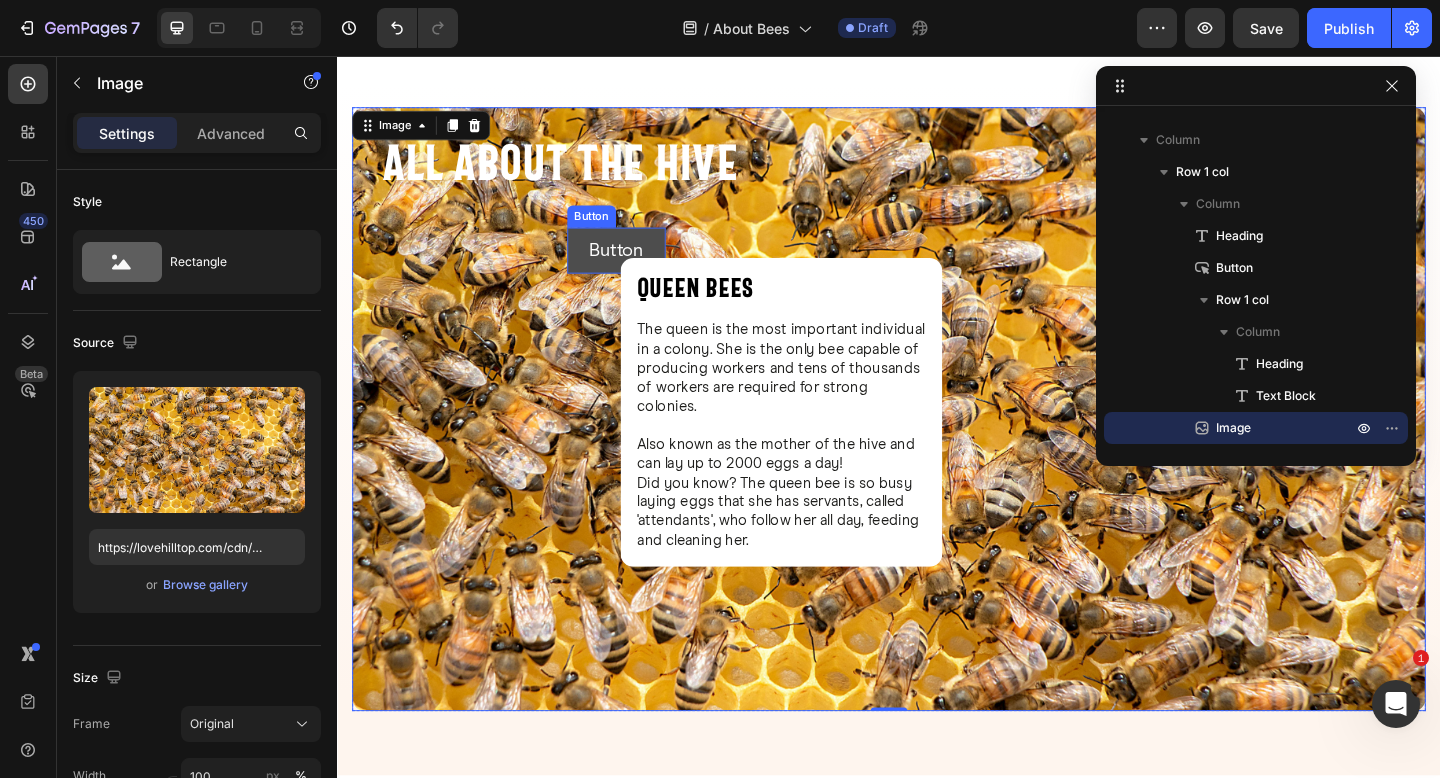 click on "Button" at bounding box center [640, 268] 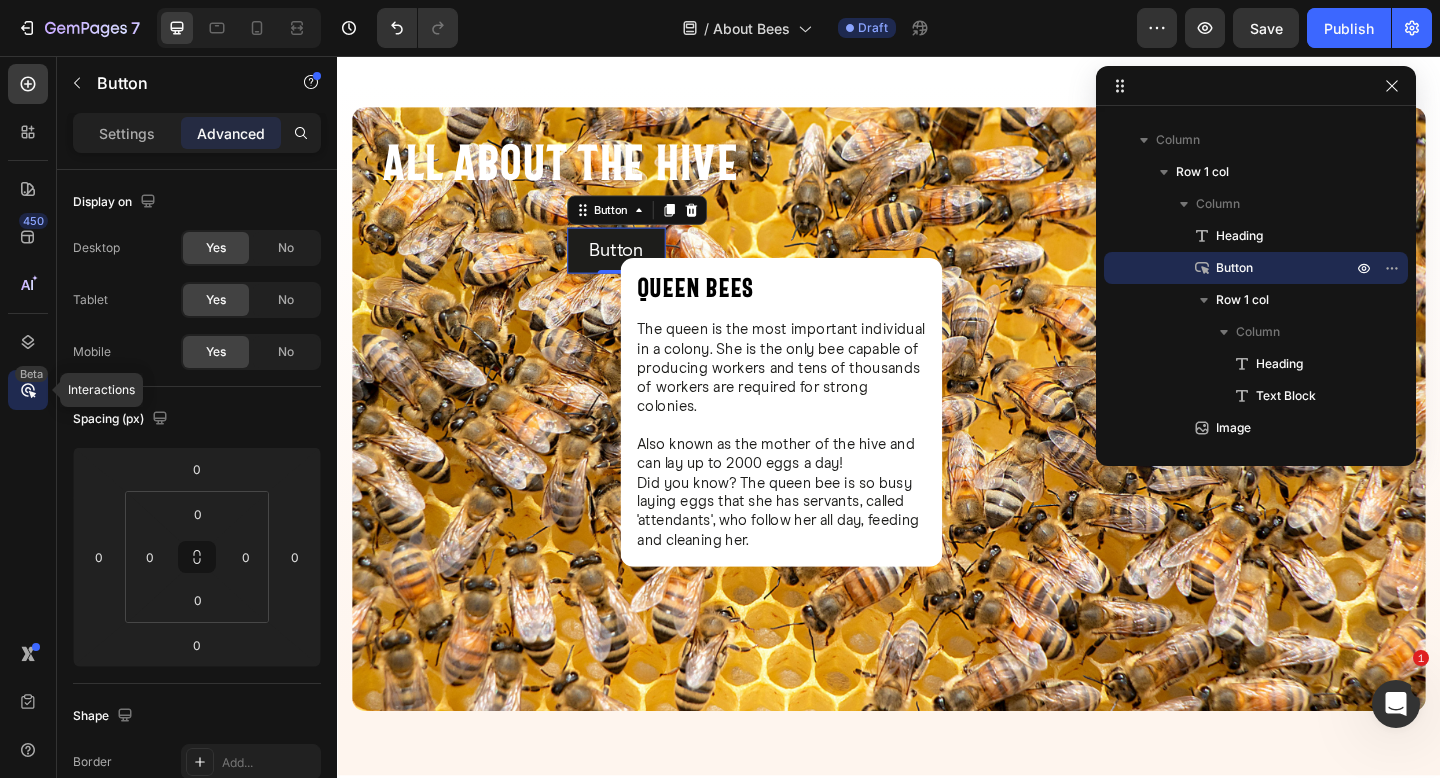 click 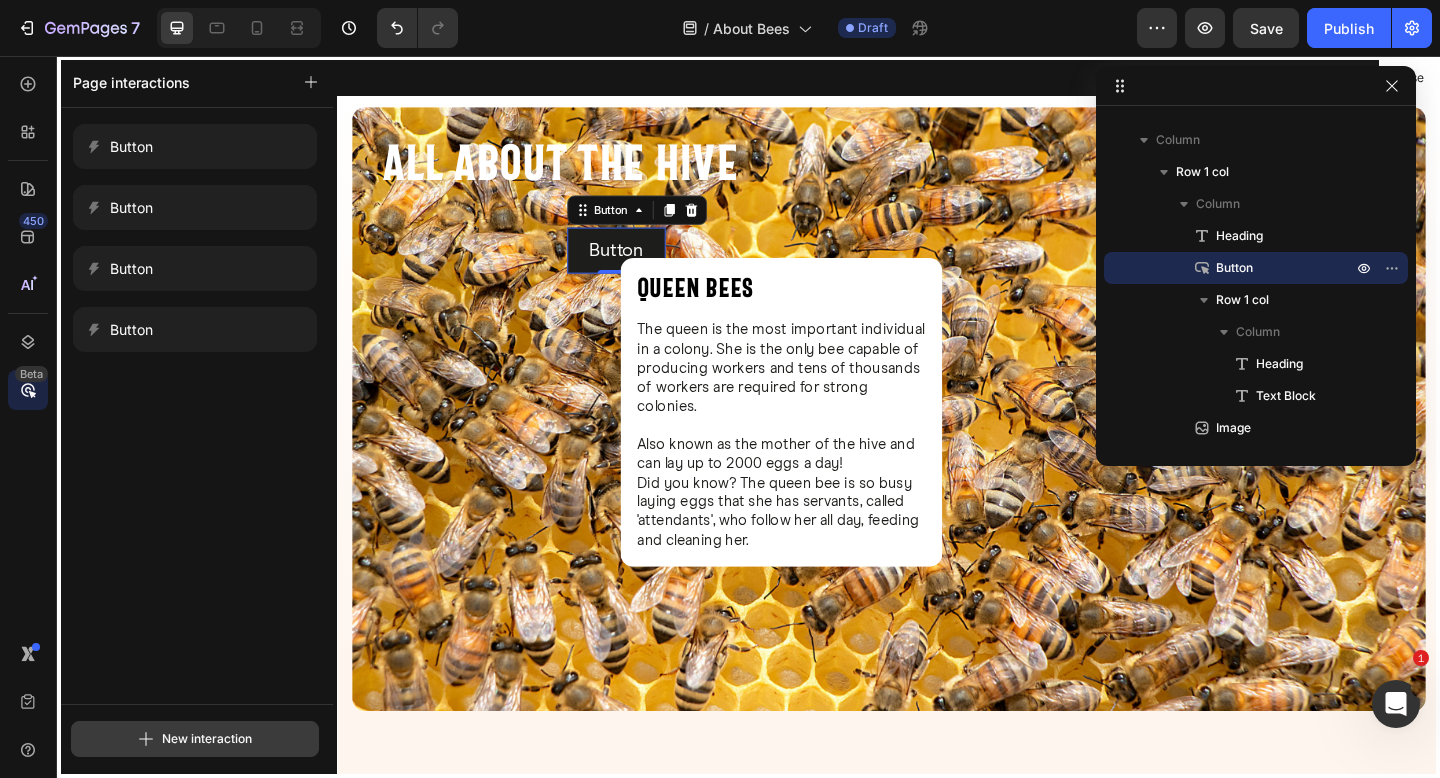 click on "New interaction" at bounding box center (195, 739) 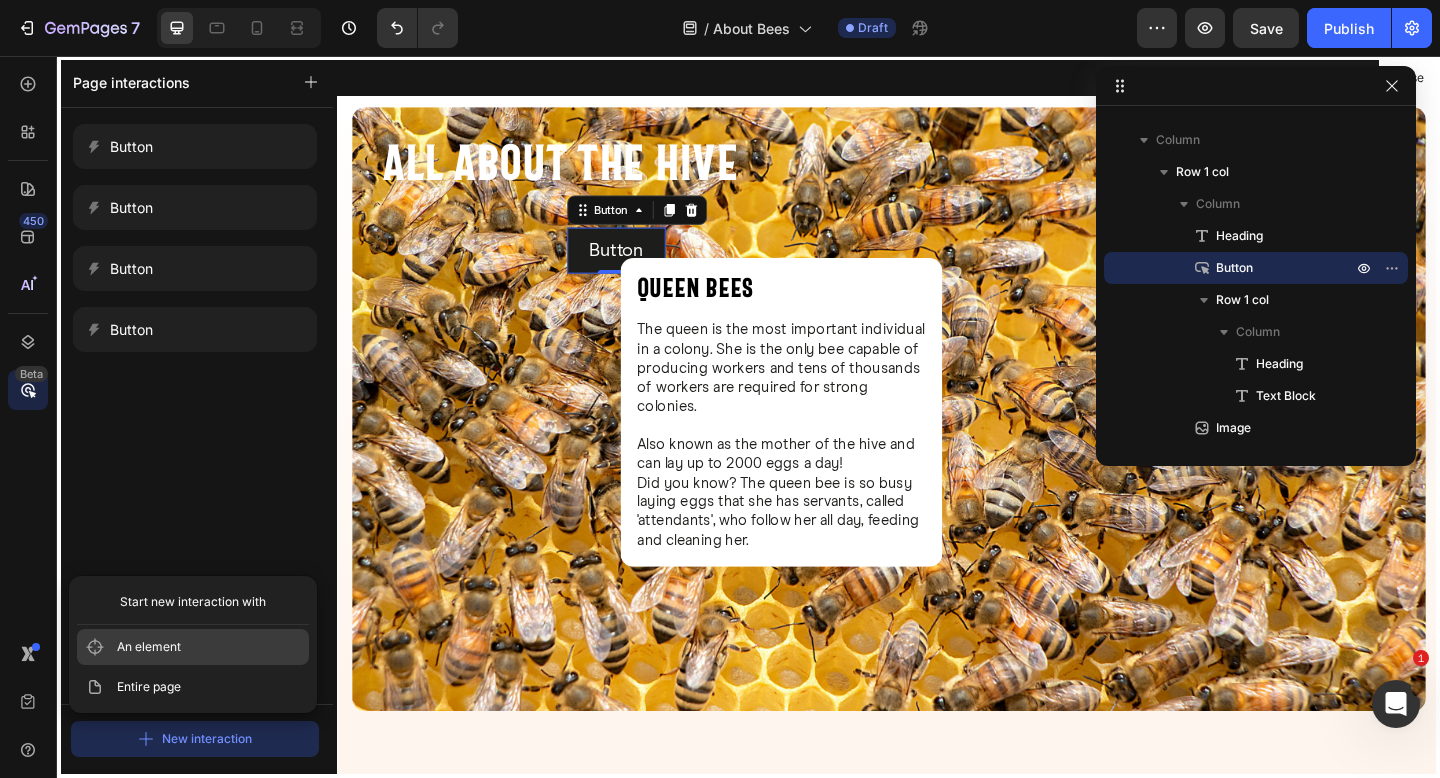 click on "An element" at bounding box center (193, 647) 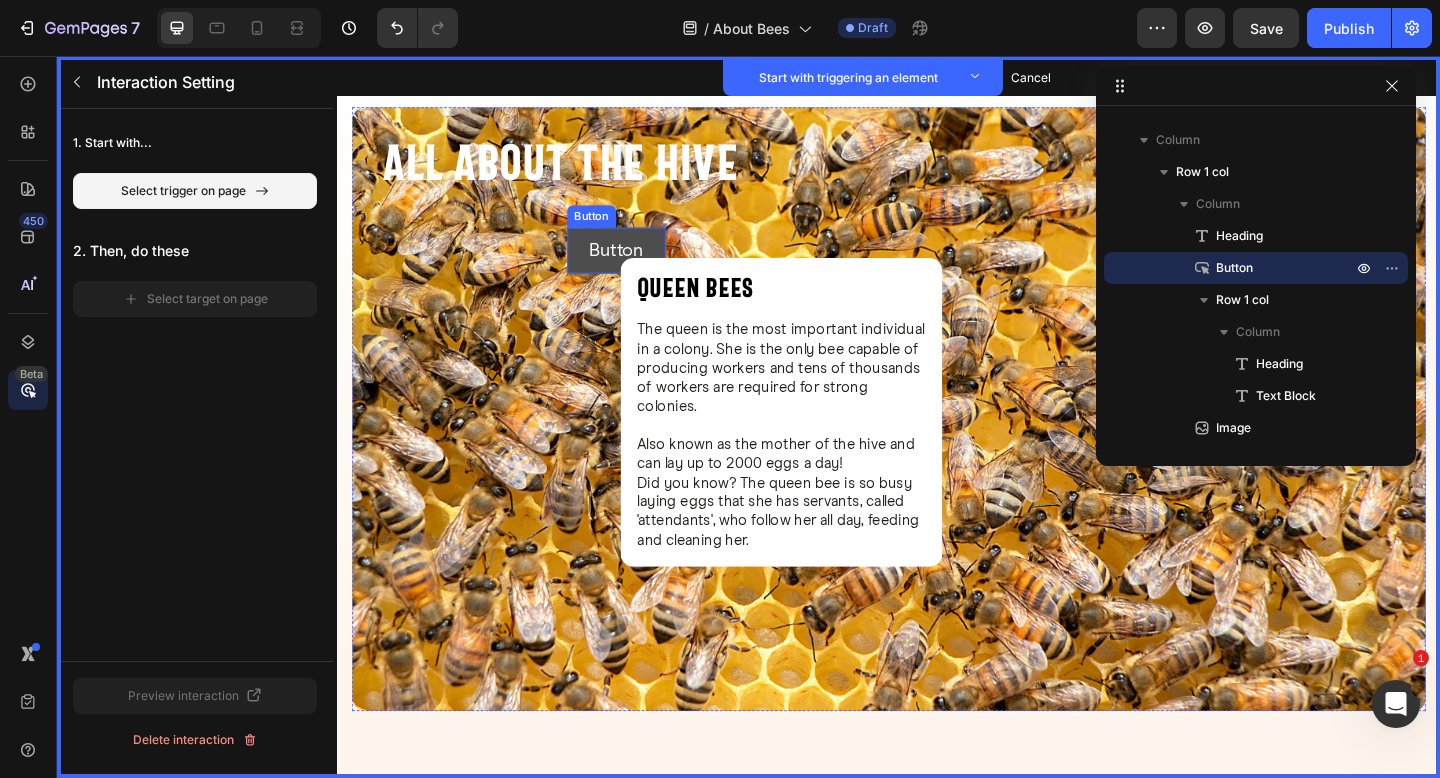 click on "Button" at bounding box center (640, 268) 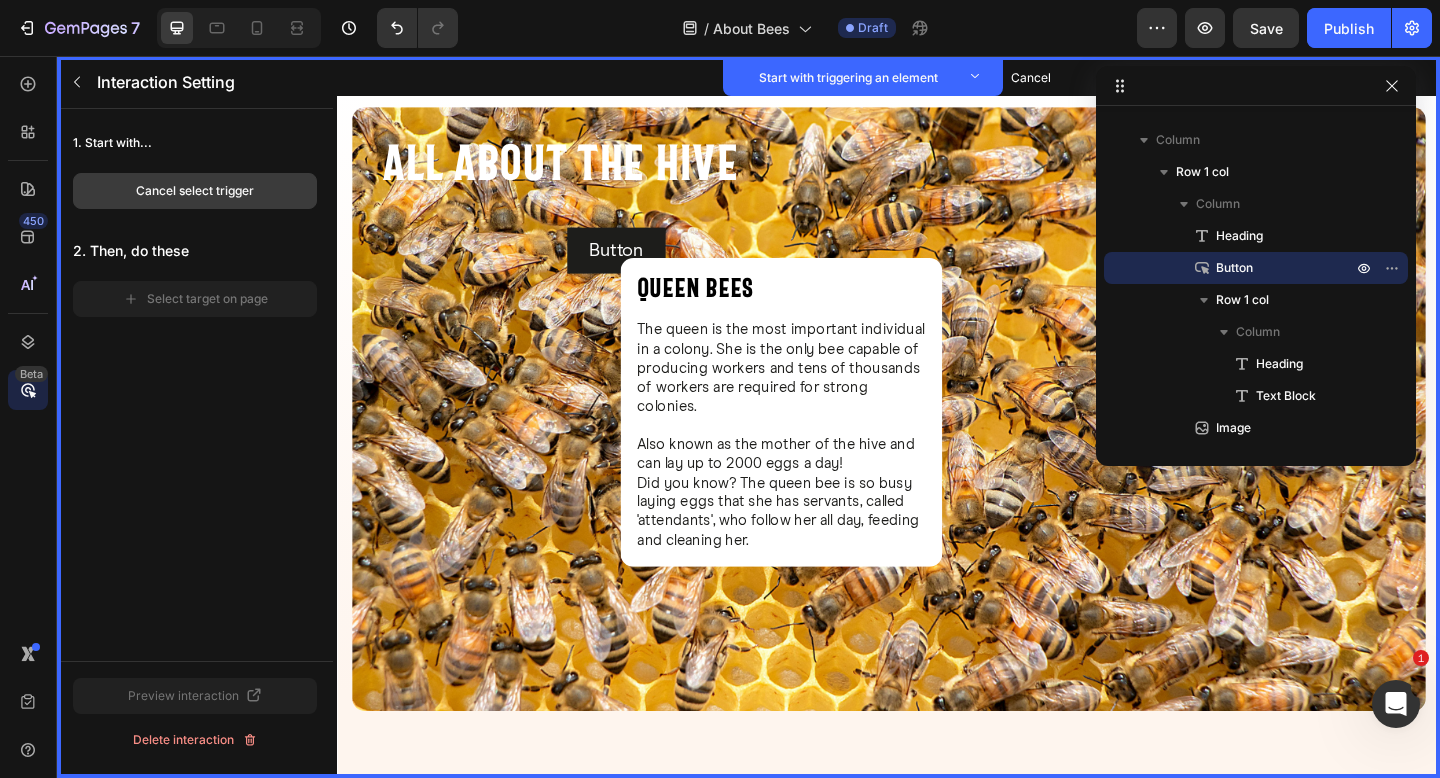 click on "Cancel select trigger" at bounding box center [195, 191] 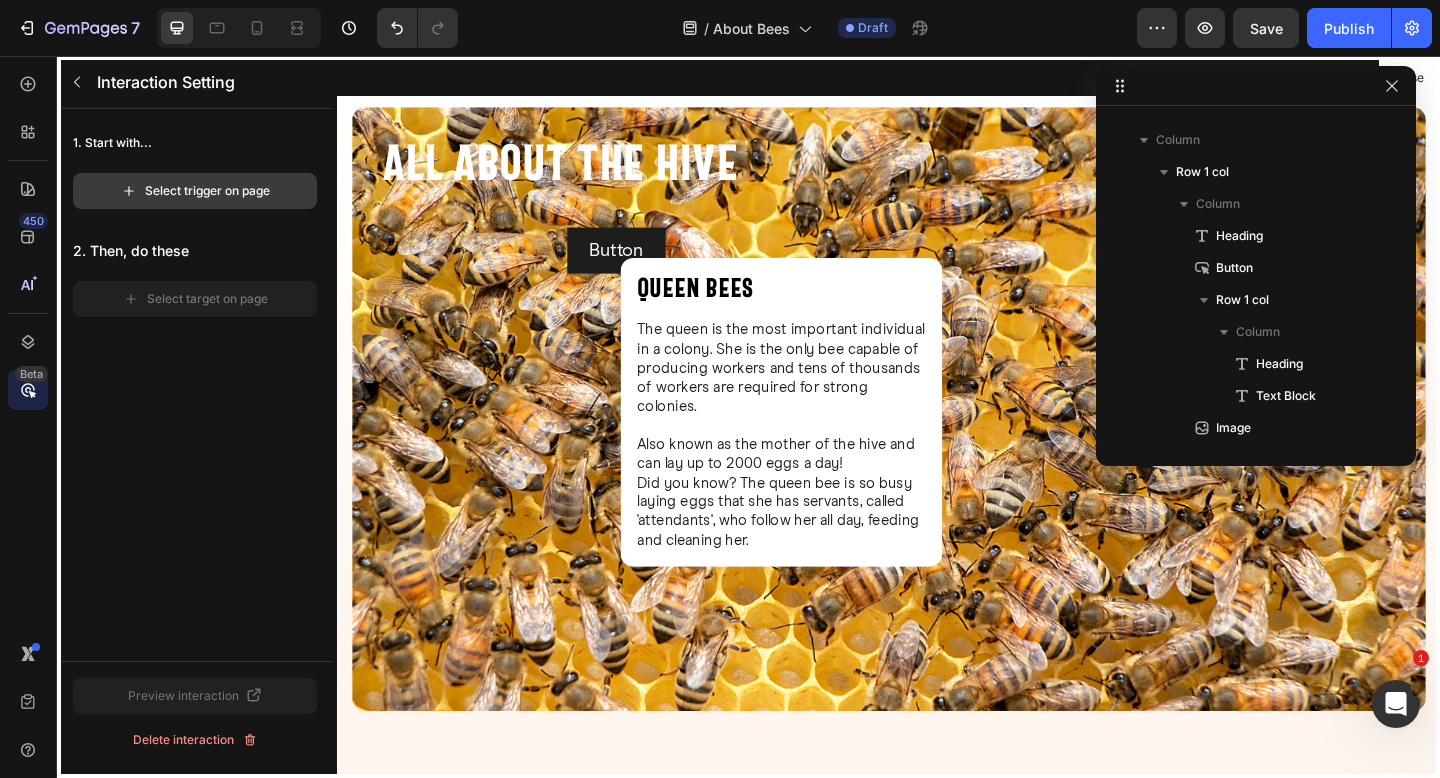 click on "Select trigger on page" at bounding box center (195, 191) 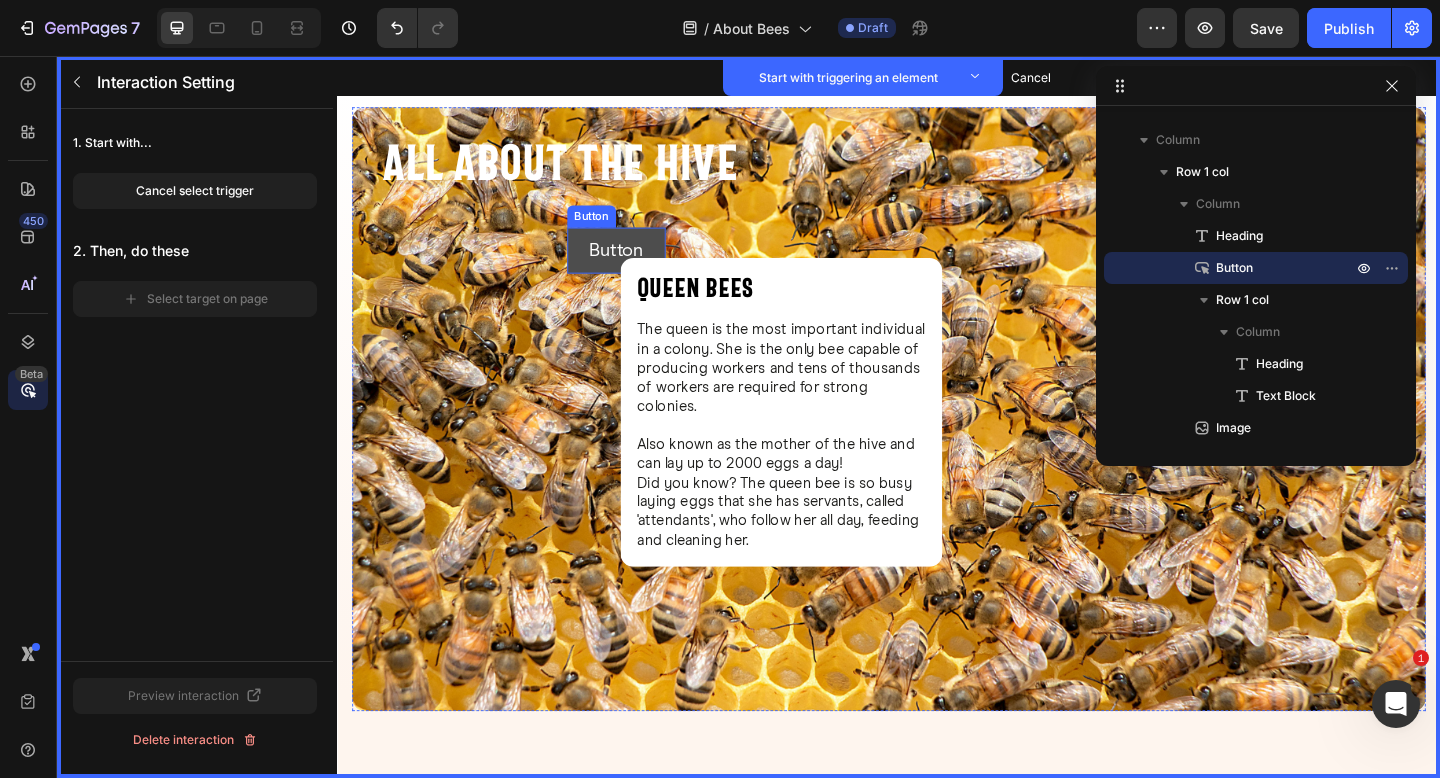 click on "Button" at bounding box center (640, 268) 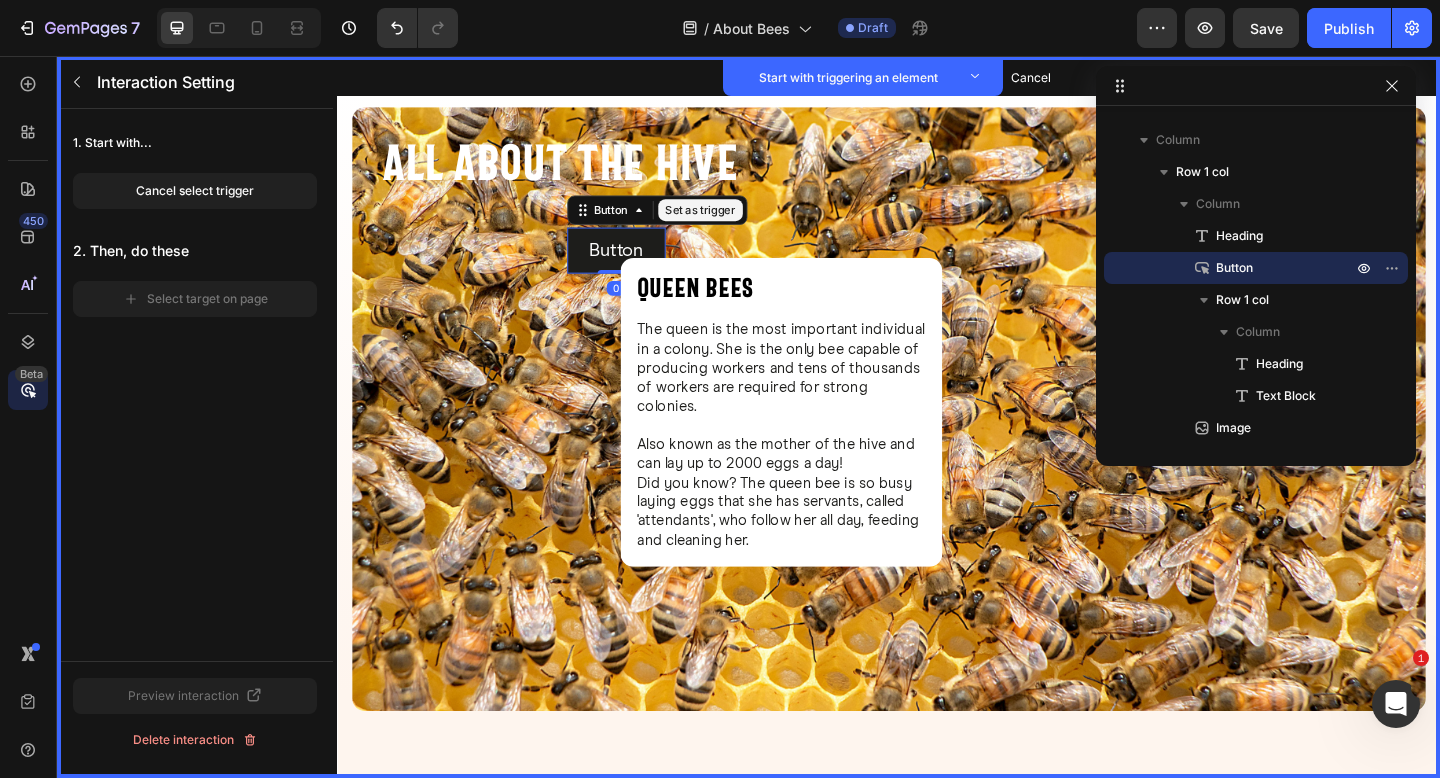 click on "Set as trigger" at bounding box center [732, 224] 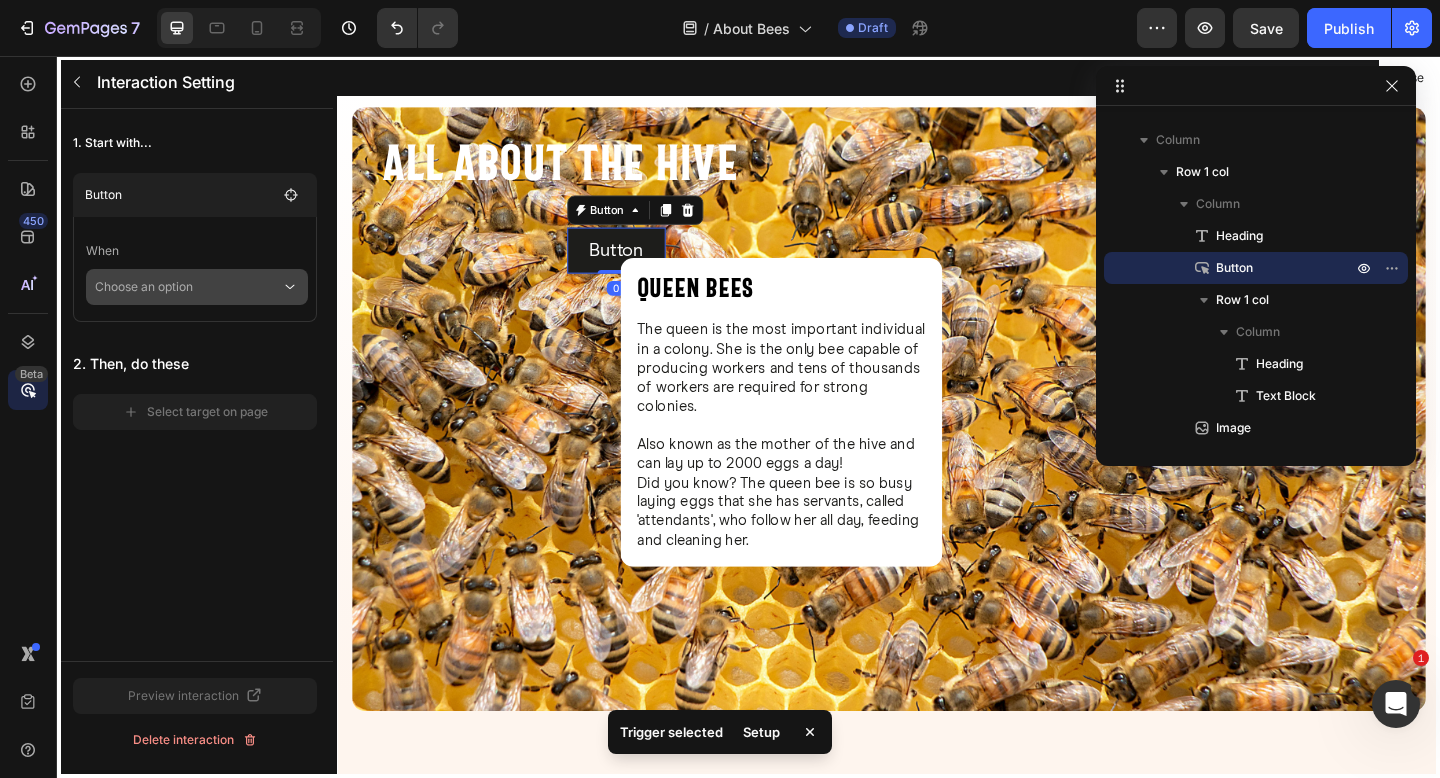 click on "Choose an option" at bounding box center [188, 287] 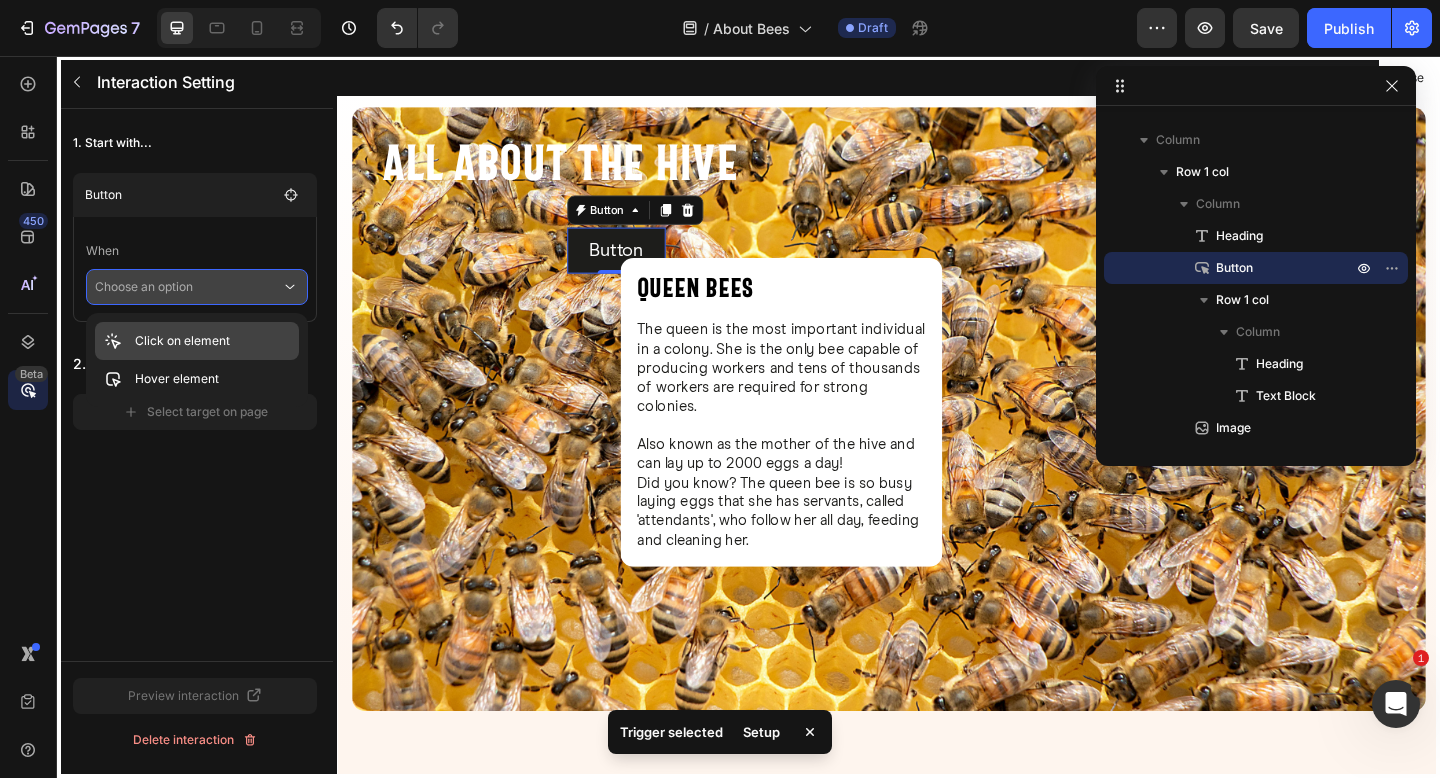click on "Click on element" at bounding box center [182, 341] 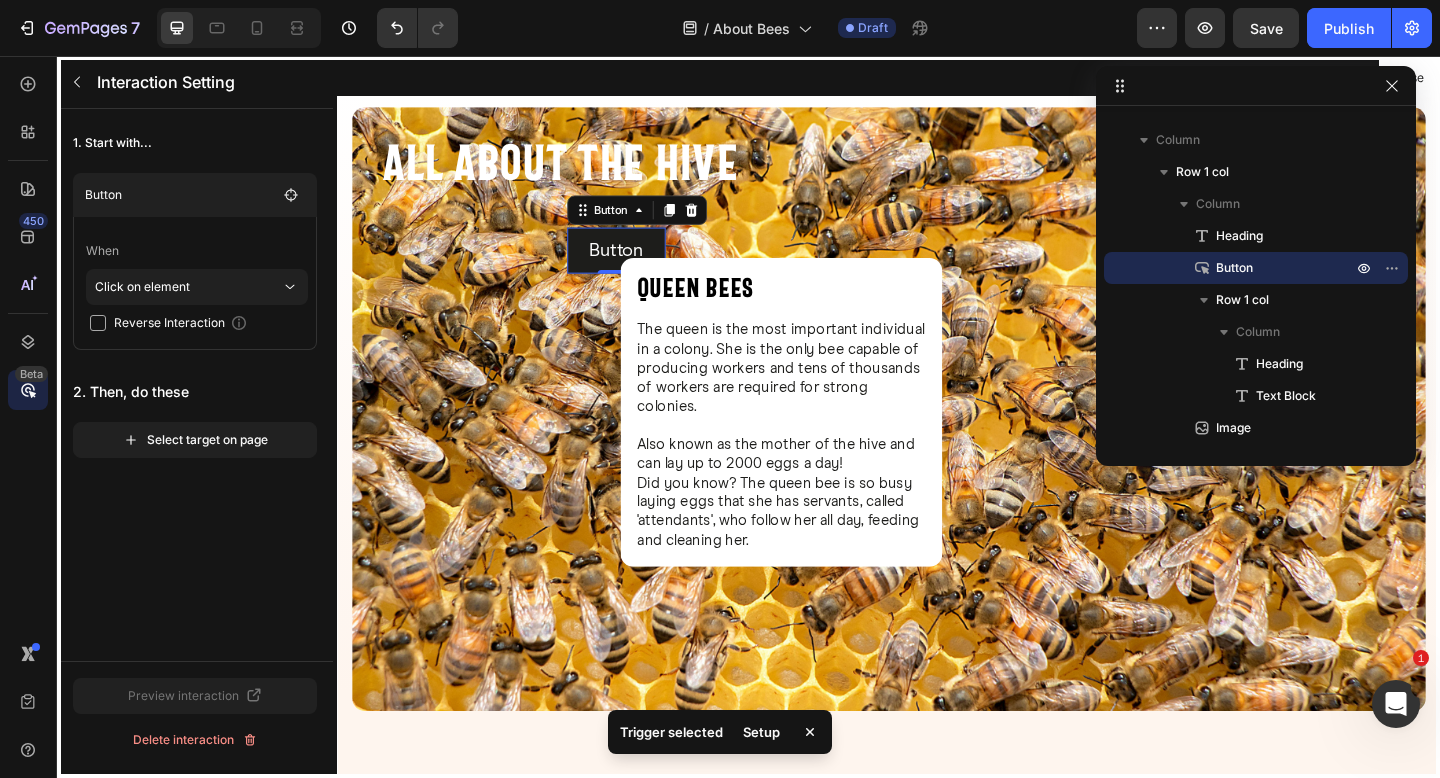 click on "Reverse Interaction" at bounding box center [169, 323] 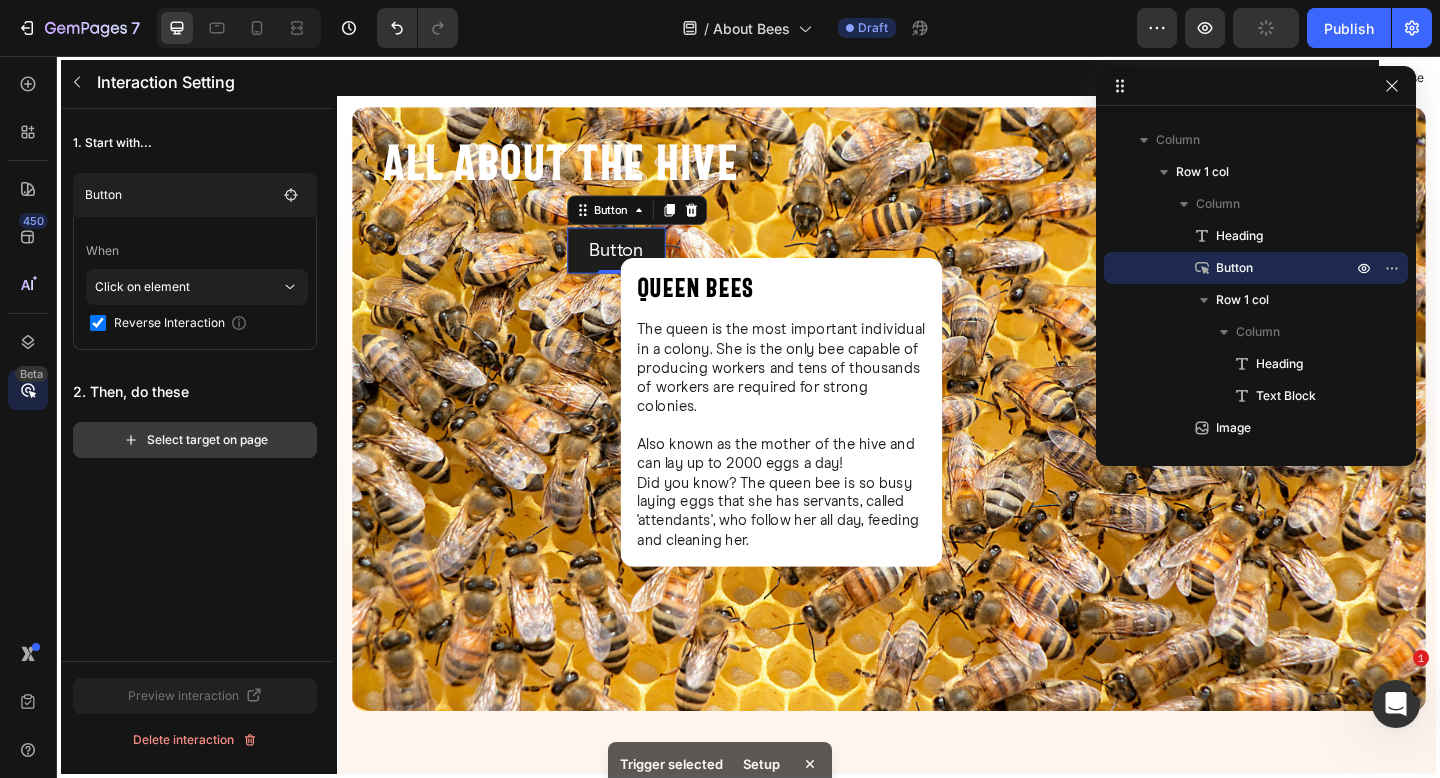 click on "Select target on page" 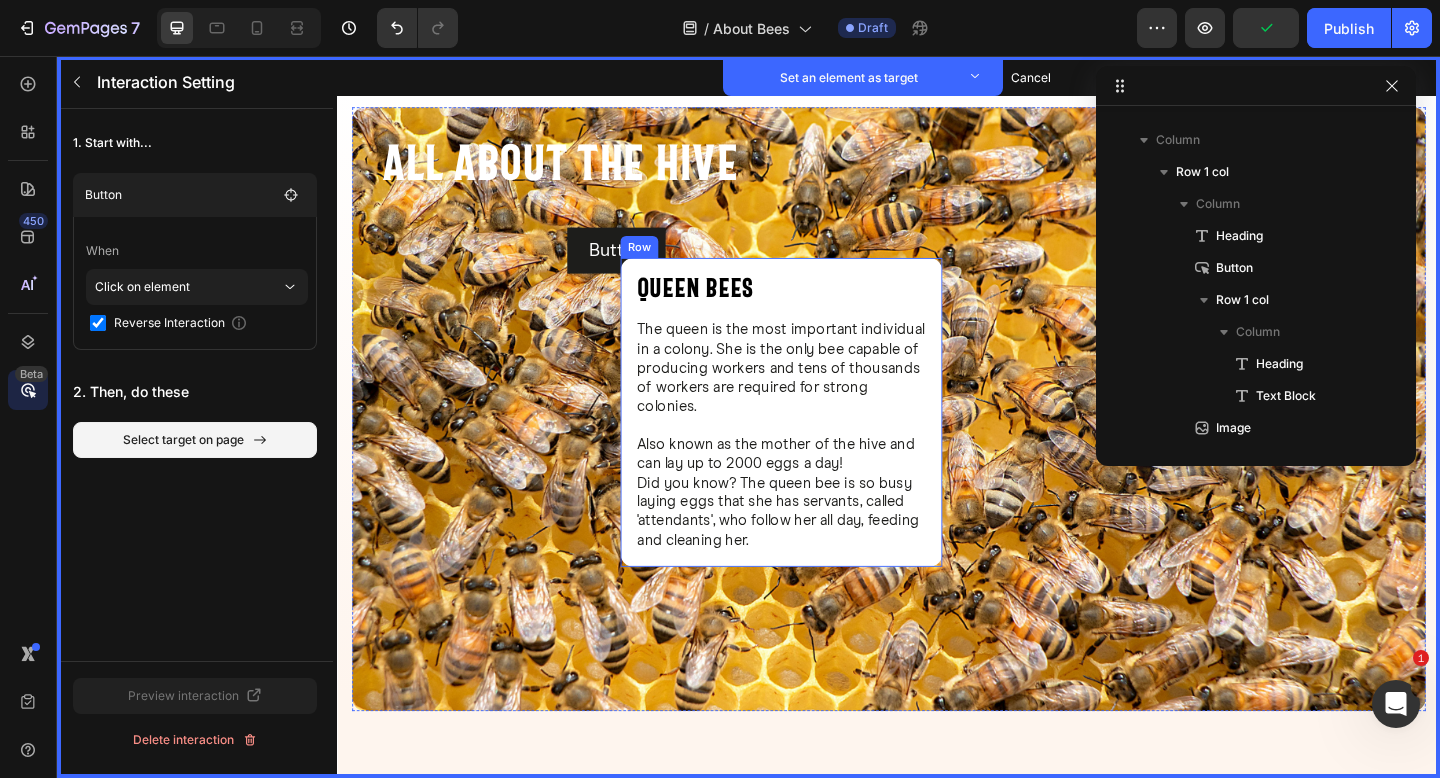 click on "Queen Bees Heading Set as target The queen is the most important individual in a colony. She is the only bee capable of producing workers and tens of thousands of workers are required for strong colonies.  Also known as the mother of the hive and can lay up to 2000 eggs a day!  Did you know? The queen bee is so busy laying eggs that she has servants, called 'attendants', who follow her all day, feeding and cleaning her. Text Block Set as target Row Set as target" at bounding box center [820, 444] 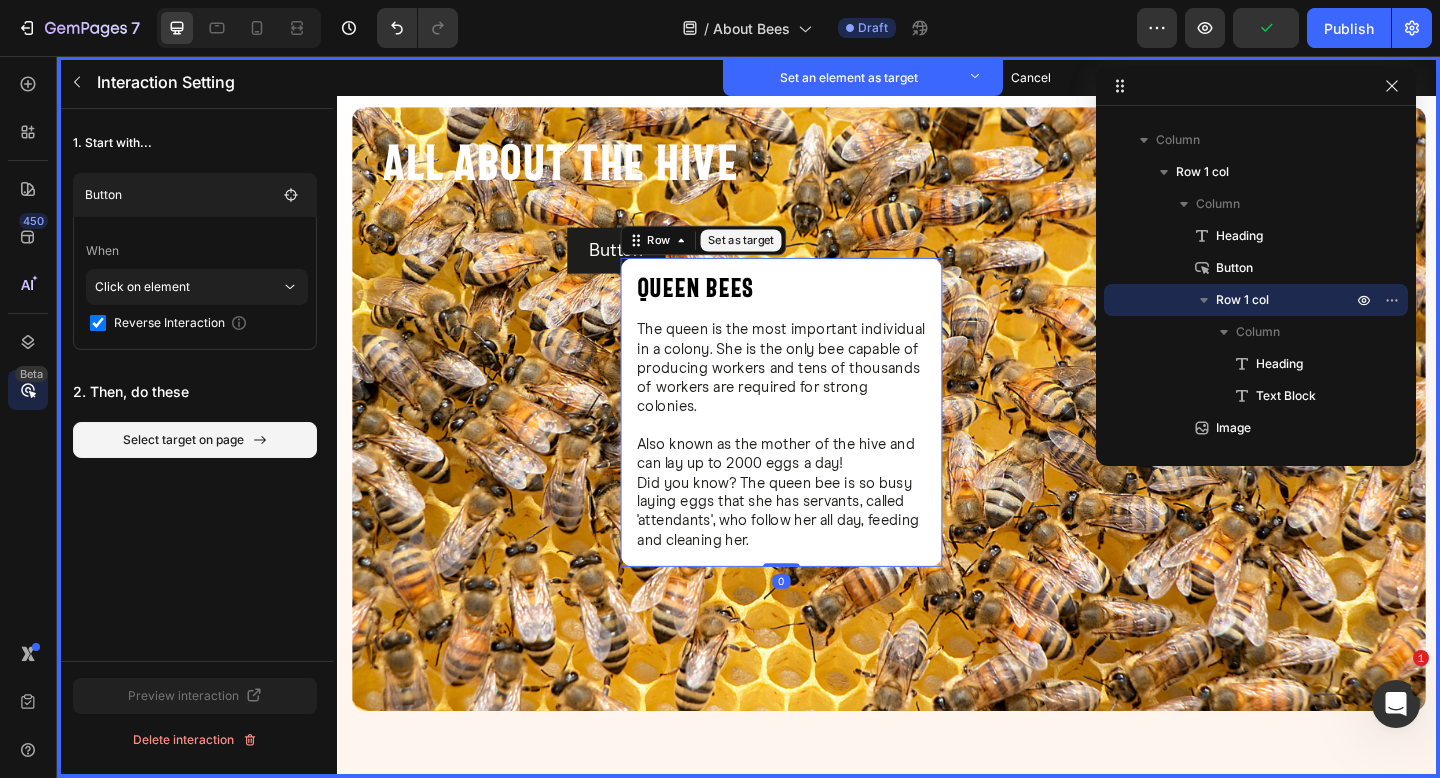click on "Set as target" at bounding box center [776, 257] 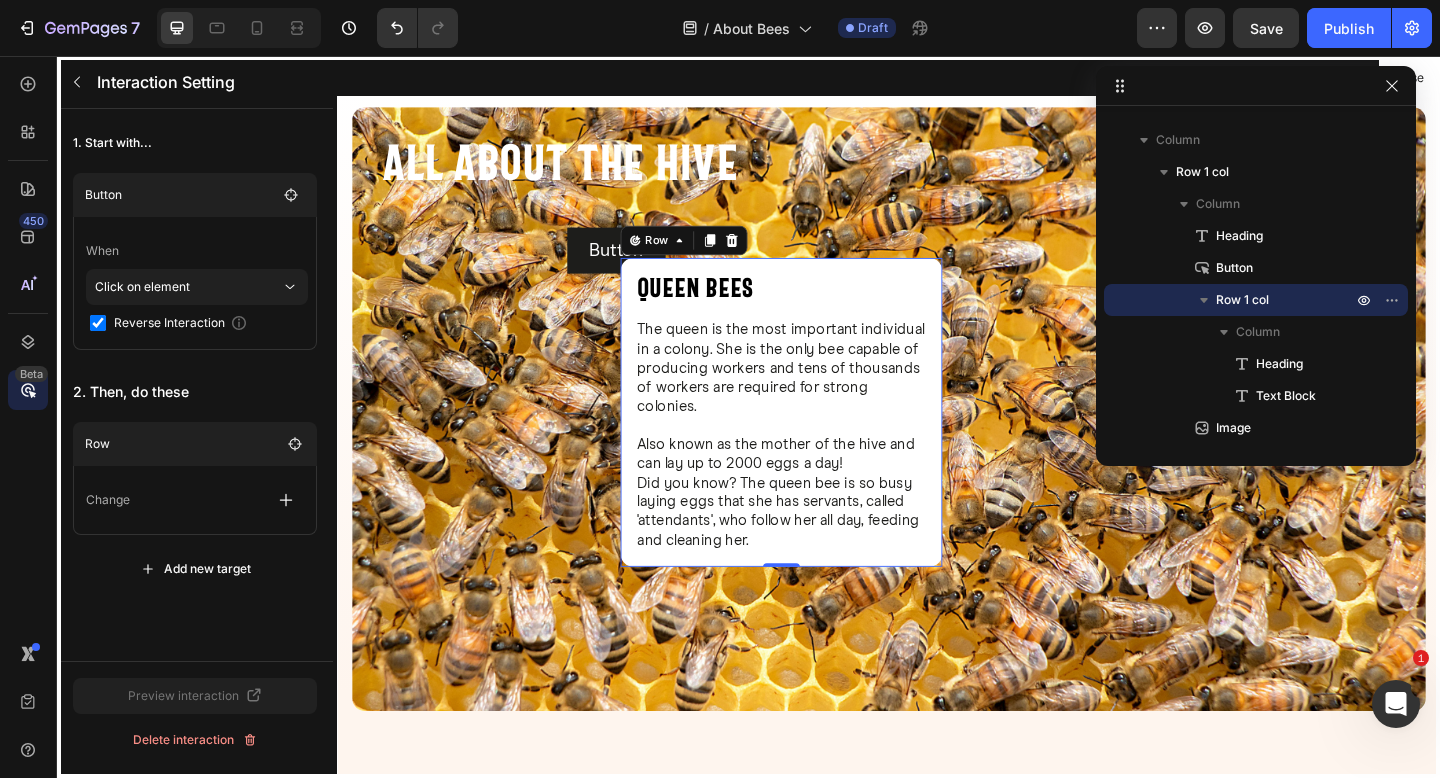 click on "Change" at bounding box center [195, 500] 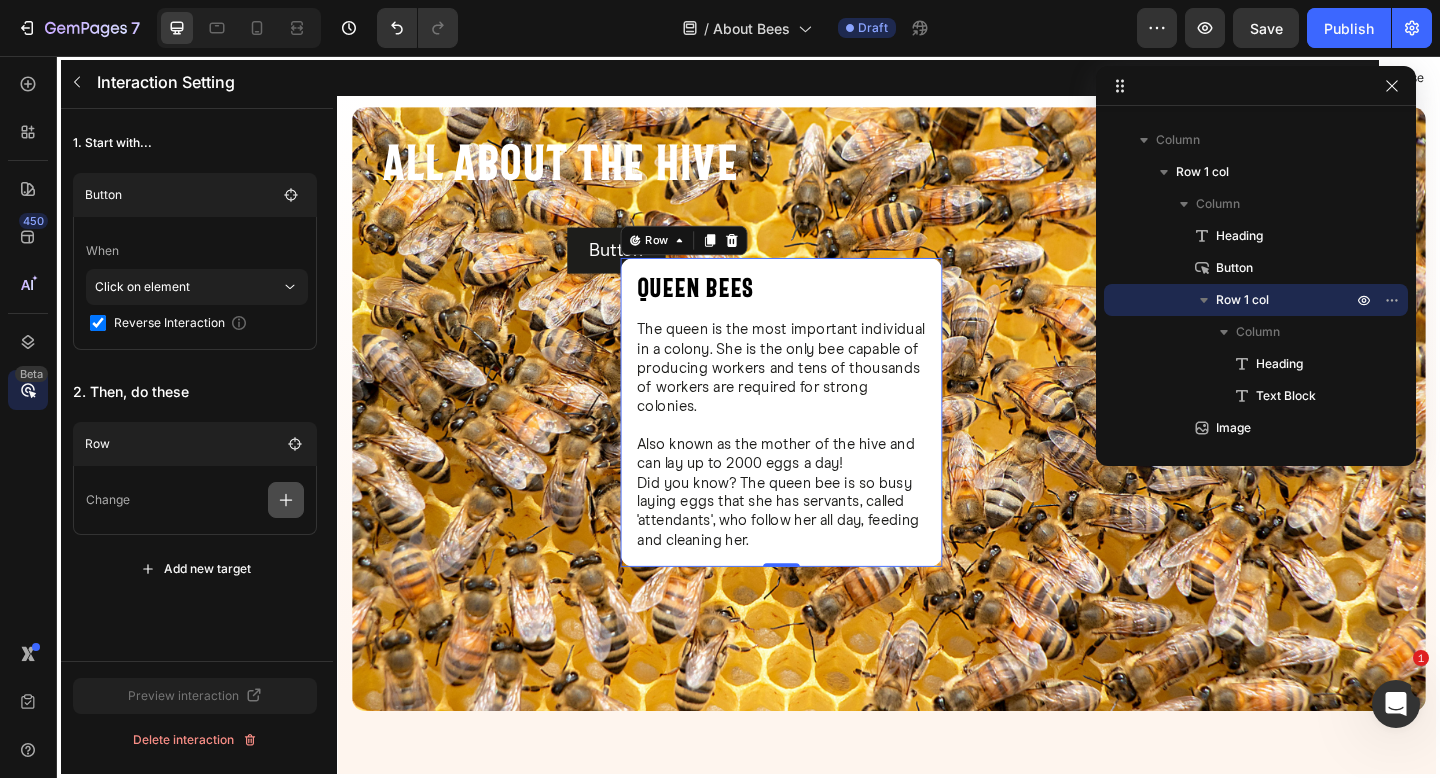 click 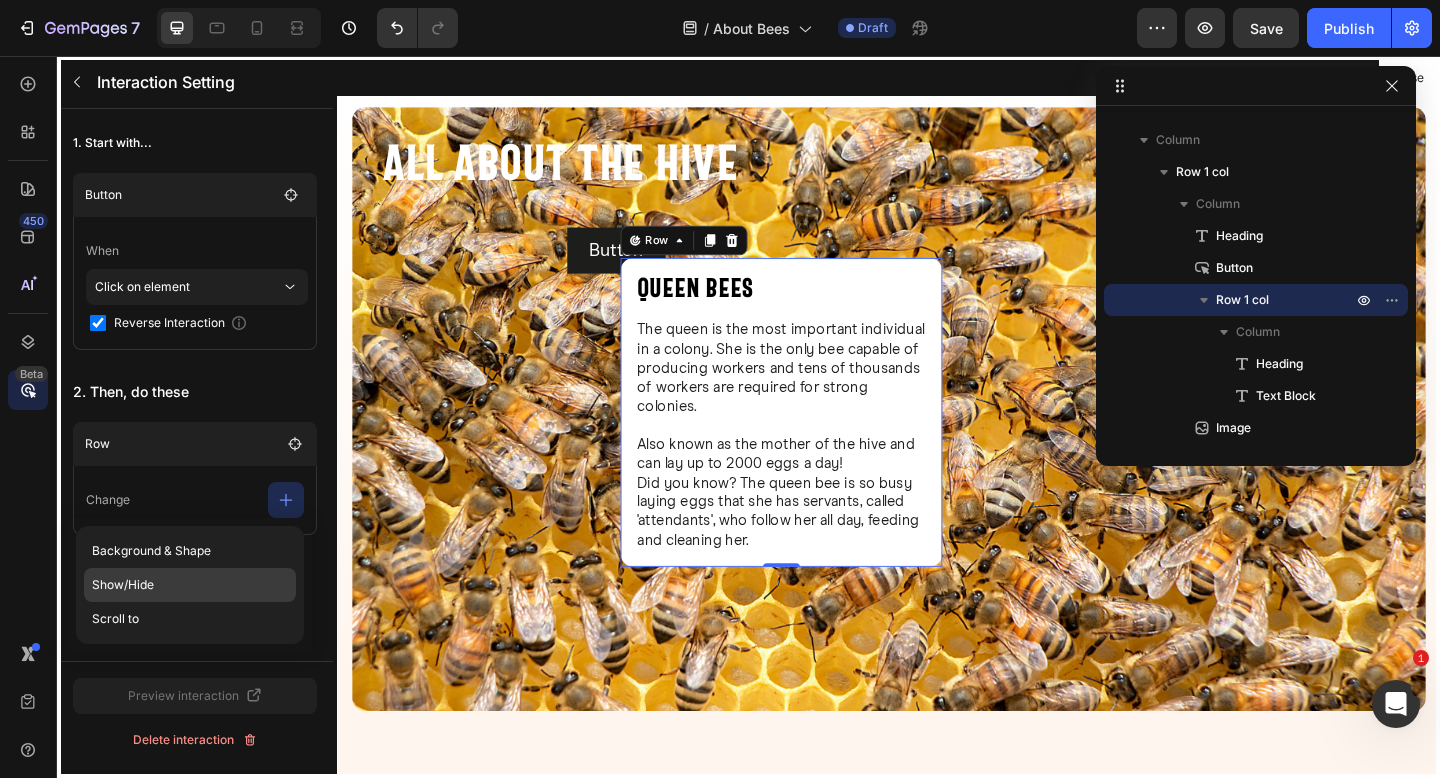 click on "Show/Hide" 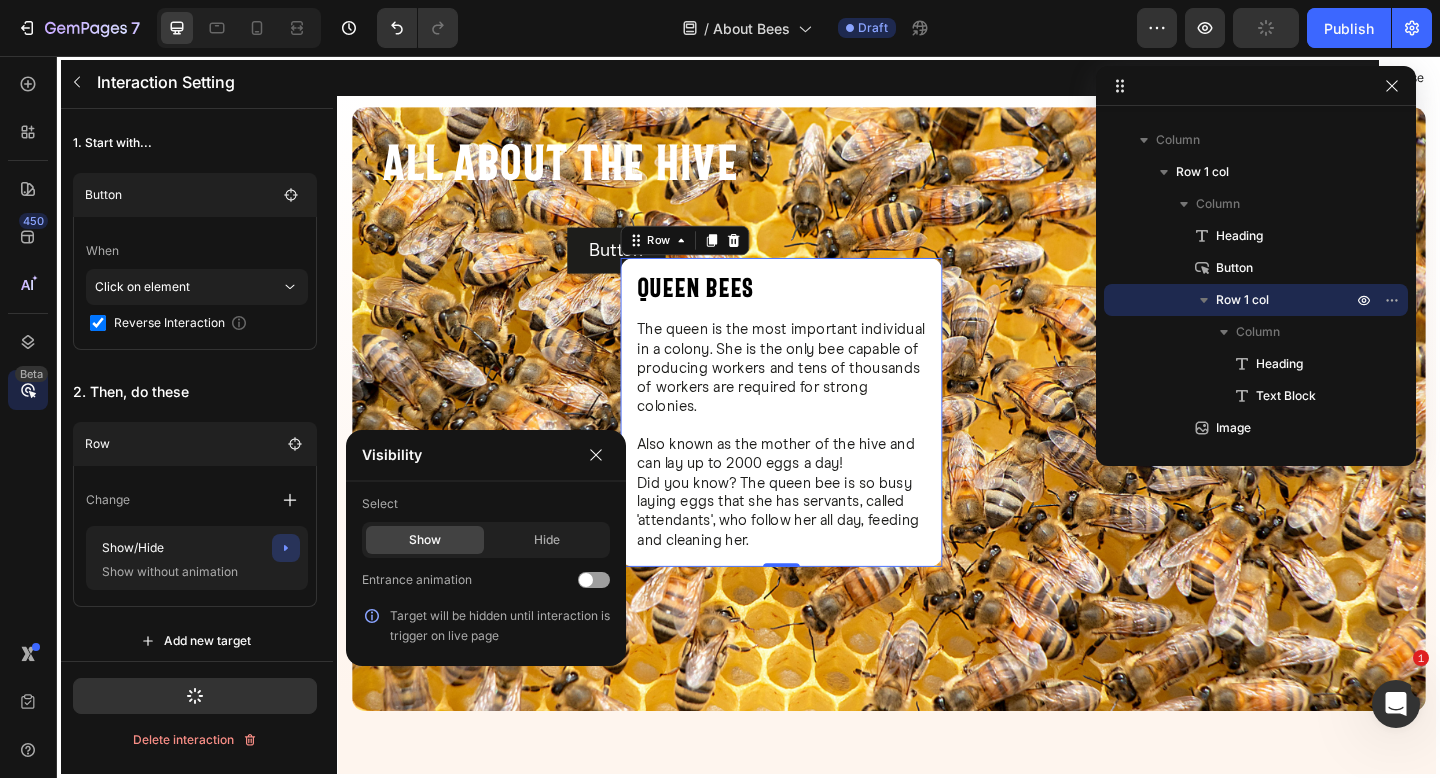 click on "450 Beta" at bounding box center (28, 349) 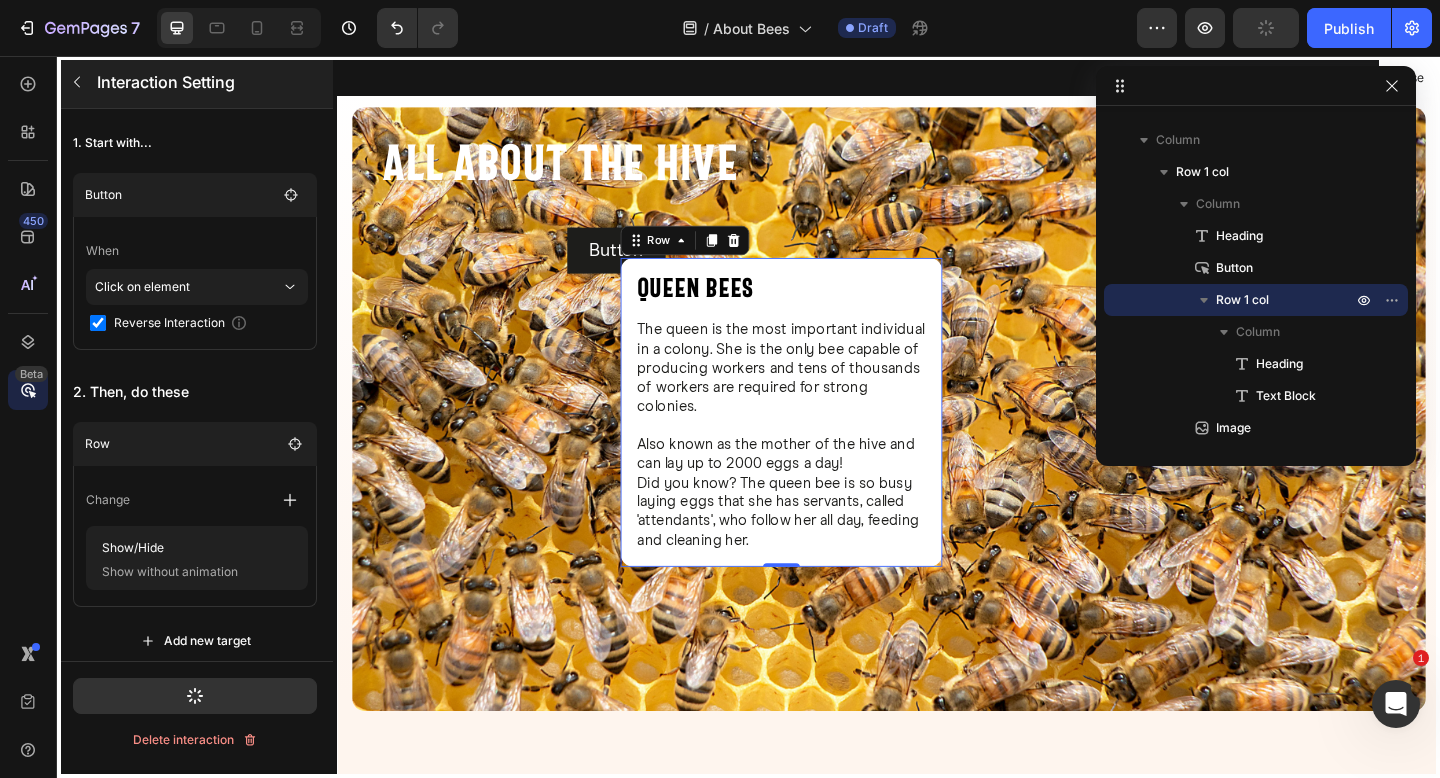 click 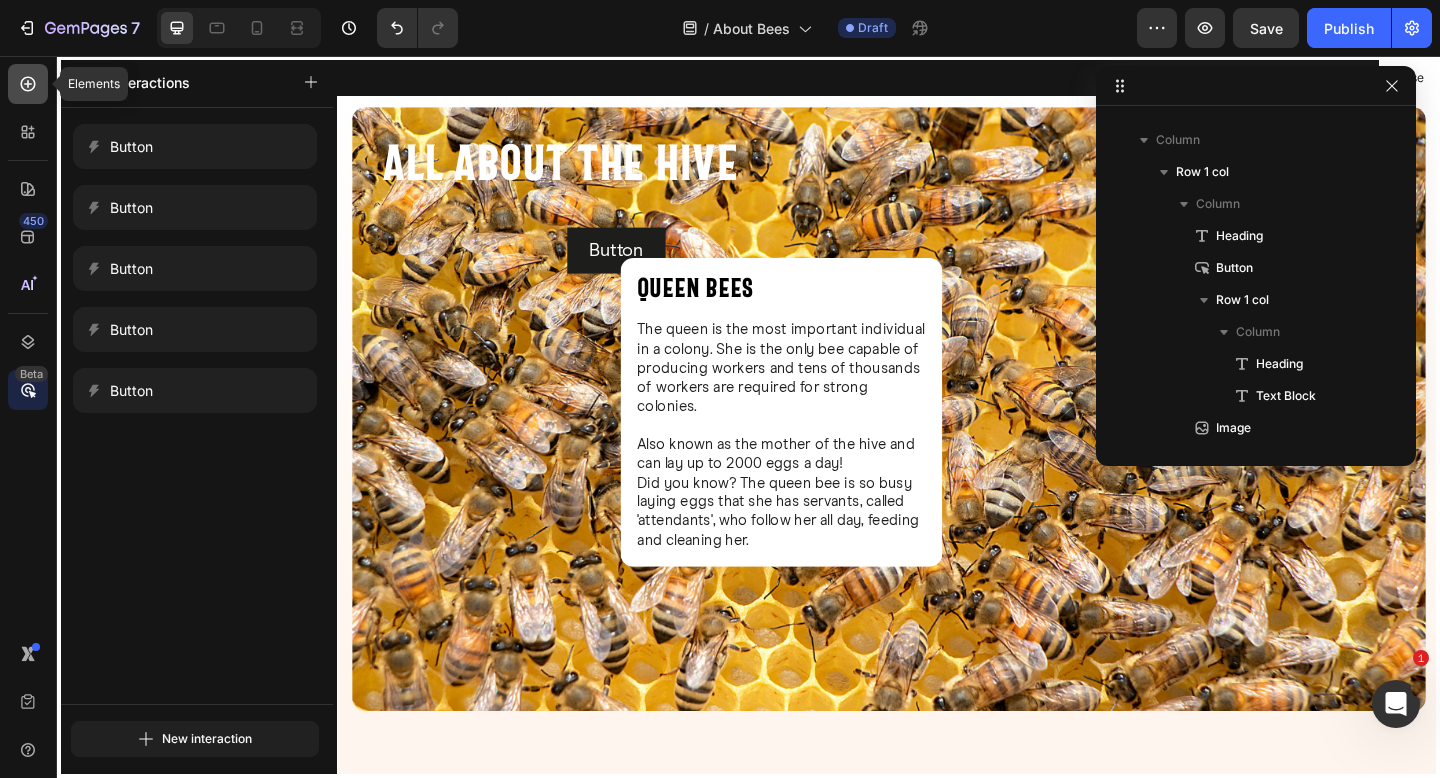 click 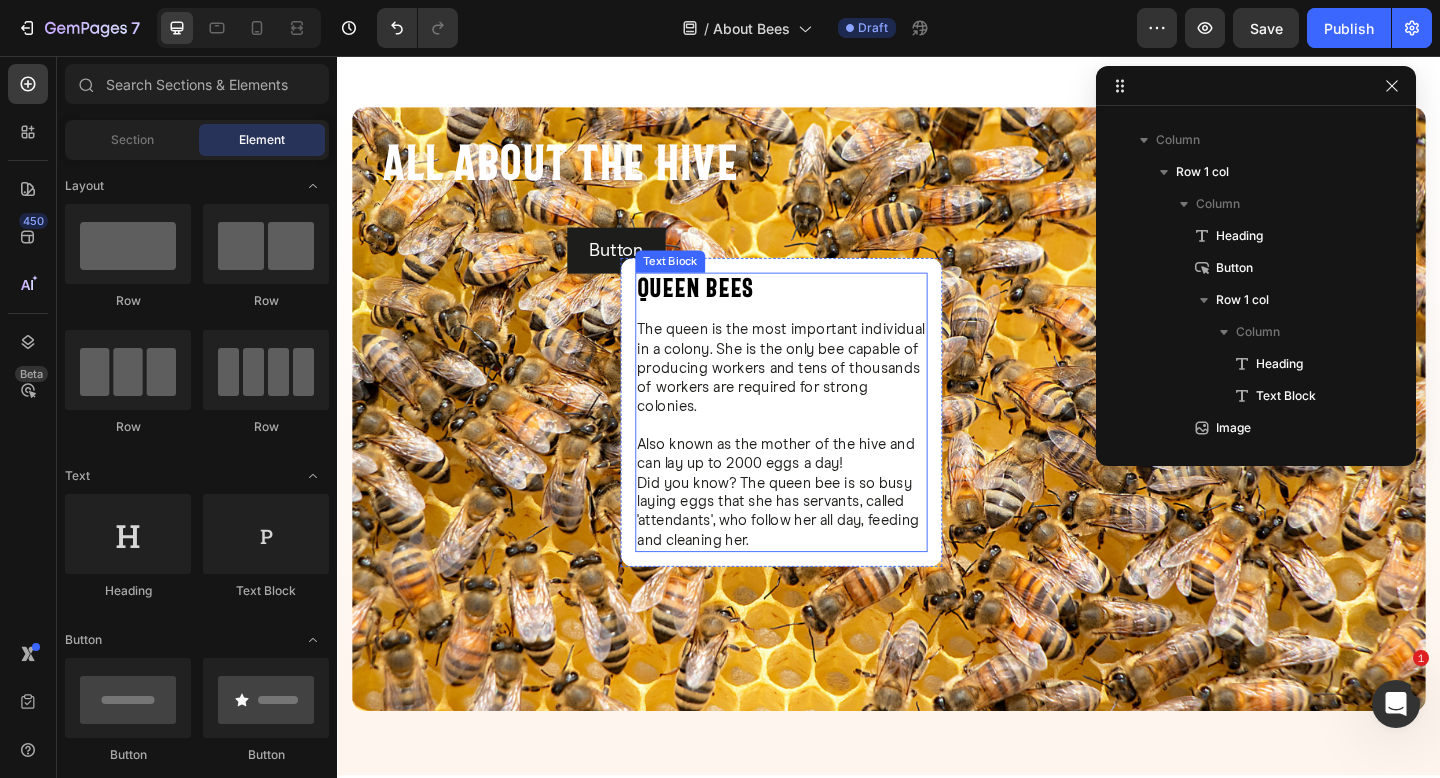 click on "The queen is the most important individual in a colony. She is the only bee capable of producing workers and tens of thousands of workers are required for strong colonies." at bounding box center [820, 396] 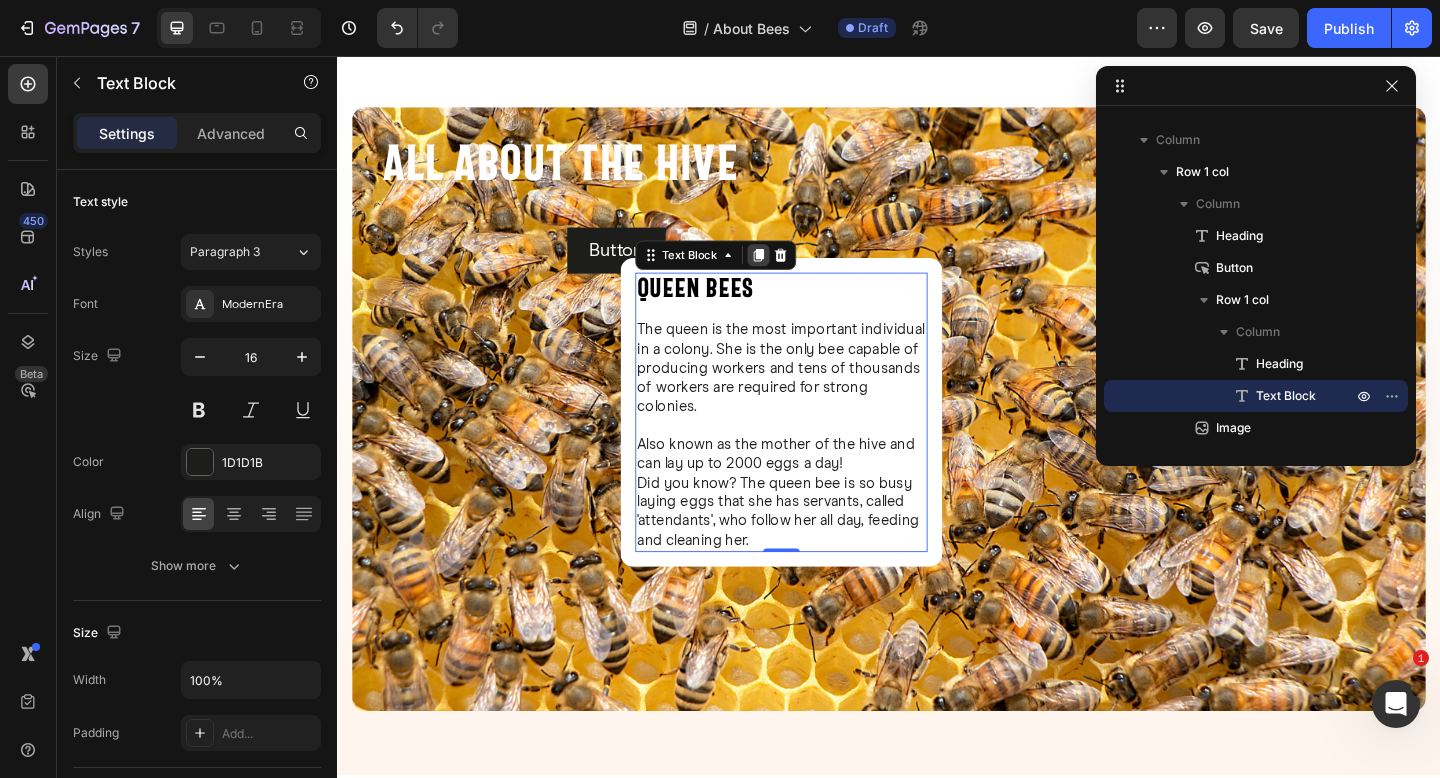 click 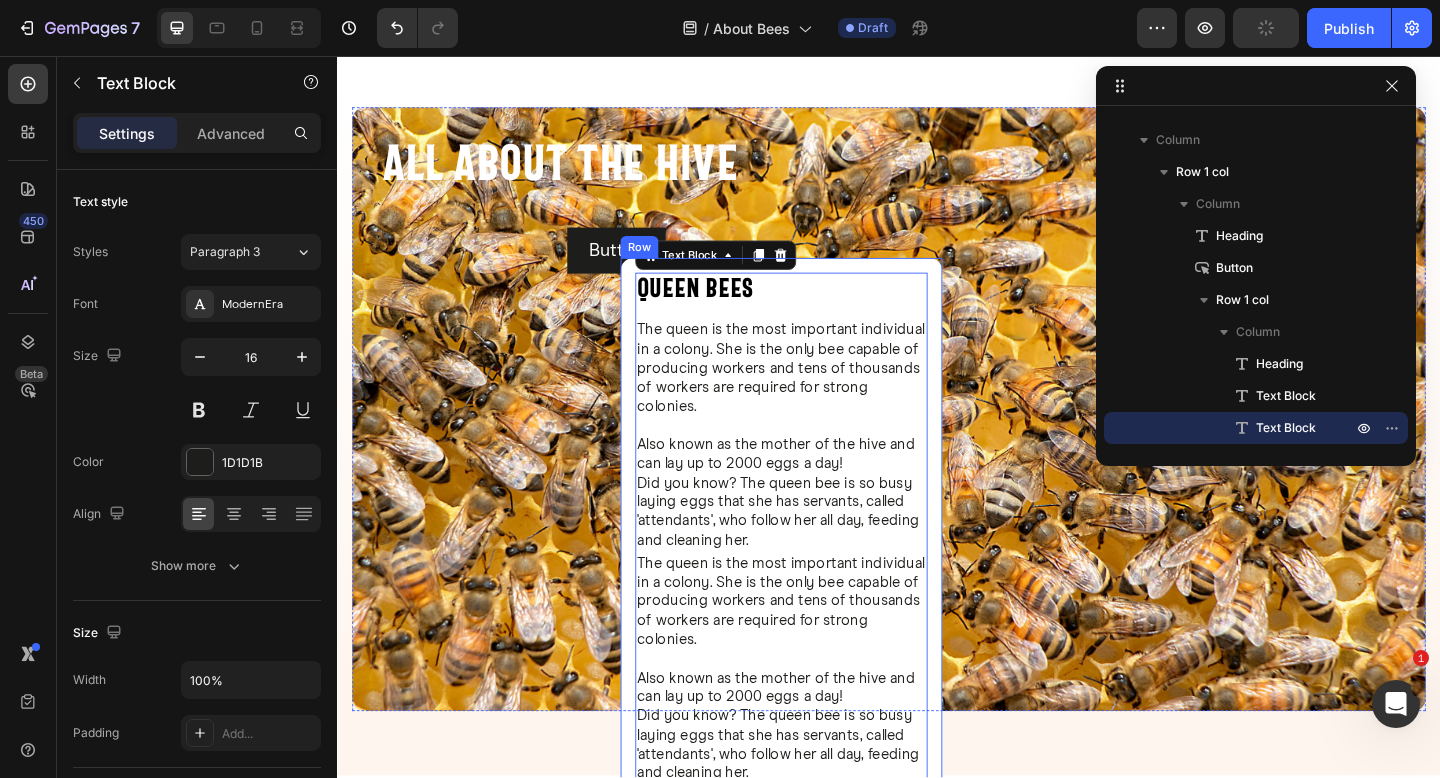 click on "Queen Bees Heading The queen is the most important individual in a colony. She is the only bee capable of producing workers and tens of thousands of workers are required for strong colonies.  Also known as the mother of the hive and can lay up to 2000 eggs a day!  Did you know? The queen bee is so busy laying eggs that she has servants, called 'attendants', who follow her all day, feeding and cleaning her. Text Block The queen is the most important individual in a colony. She is the only bee capable of producing workers and tens of thousands of workers are required for strong colonies.    Also known as the mother of the hive and can lay up to 2000 eggs a day!  Did you know? The queen bee is so busy laying eggs that she has servants, called 'attendants', who follow her all day, feeding and cleaning her. Text Block   0 Row" at bounding box center [820, 570] 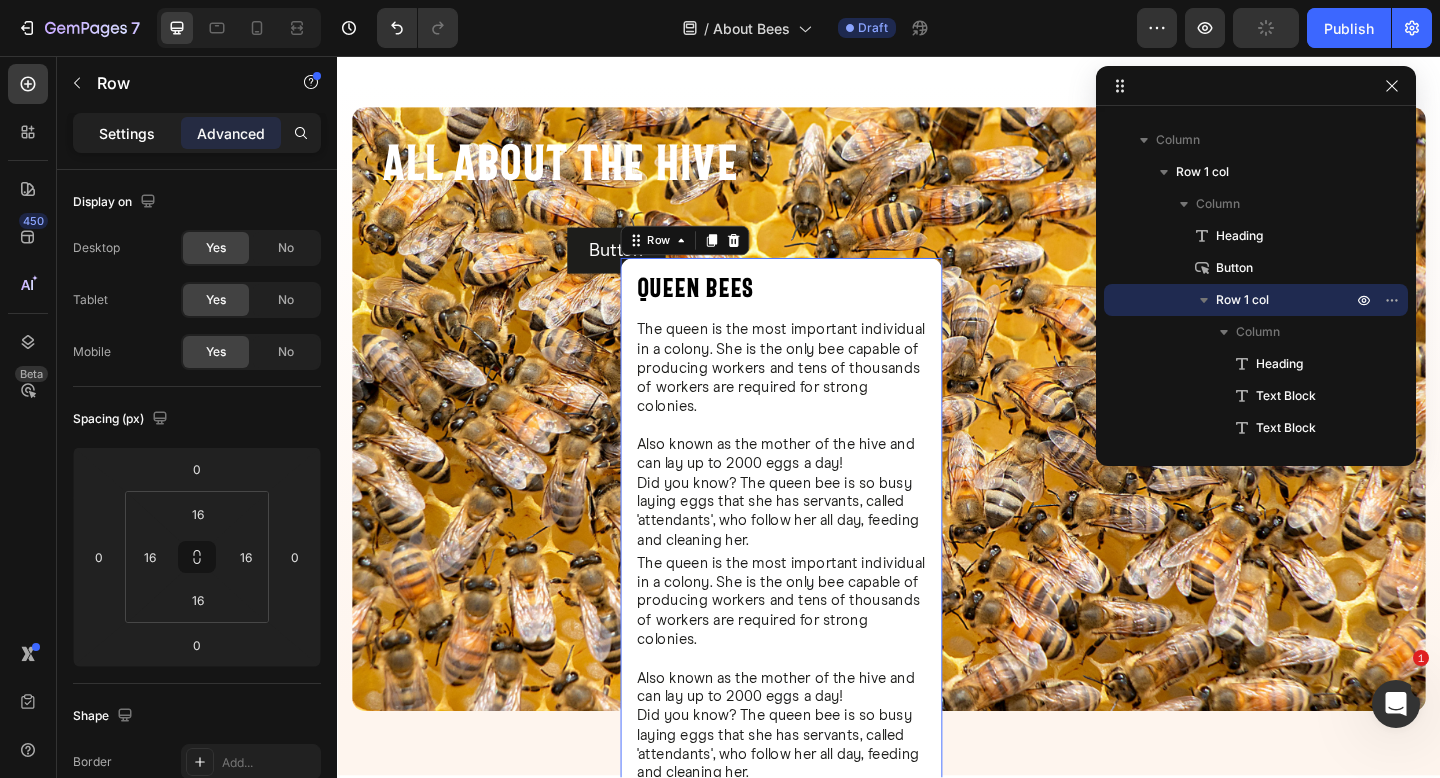 click on "Settings" at bounding box center [127, 133] 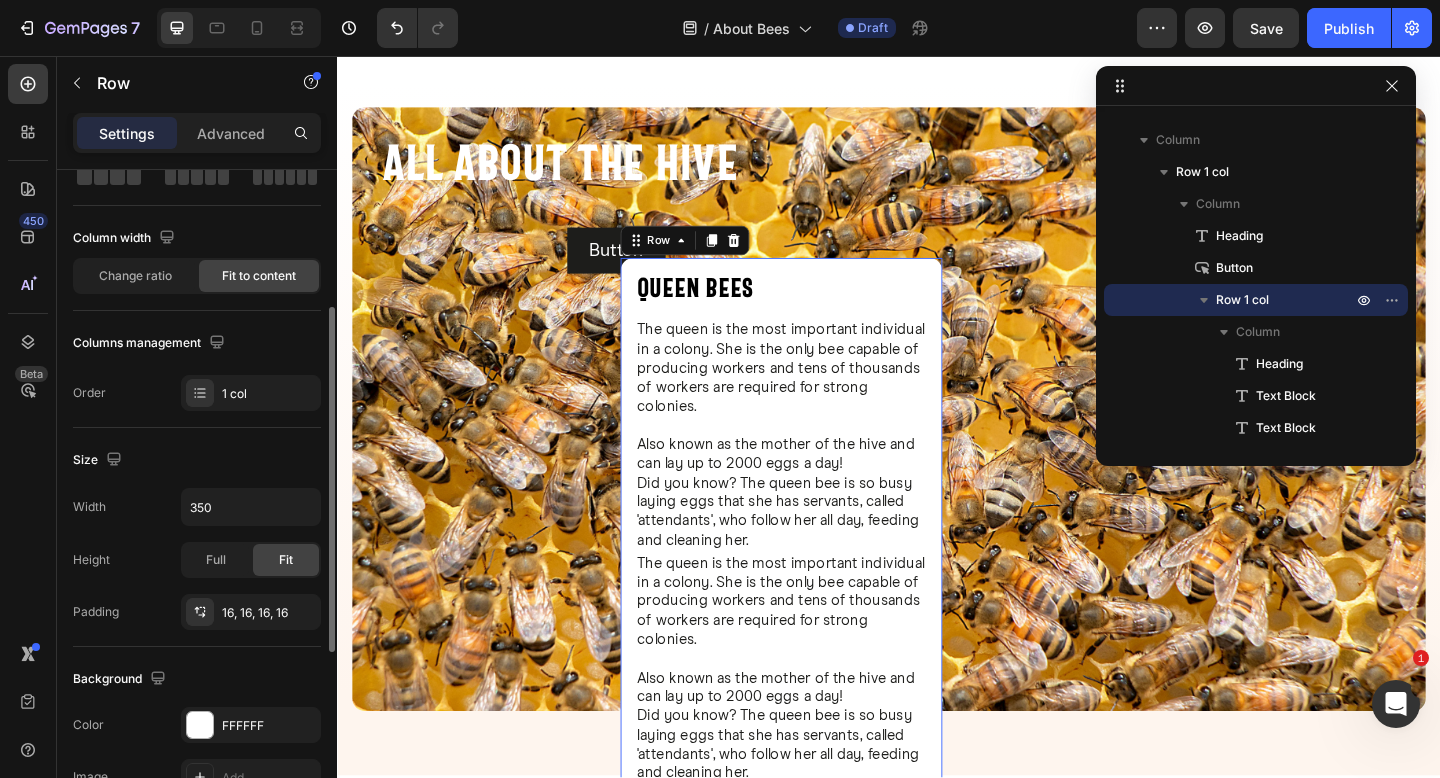 scroll, scrollTop: 273, scrollLeft: 0, axis: vertical 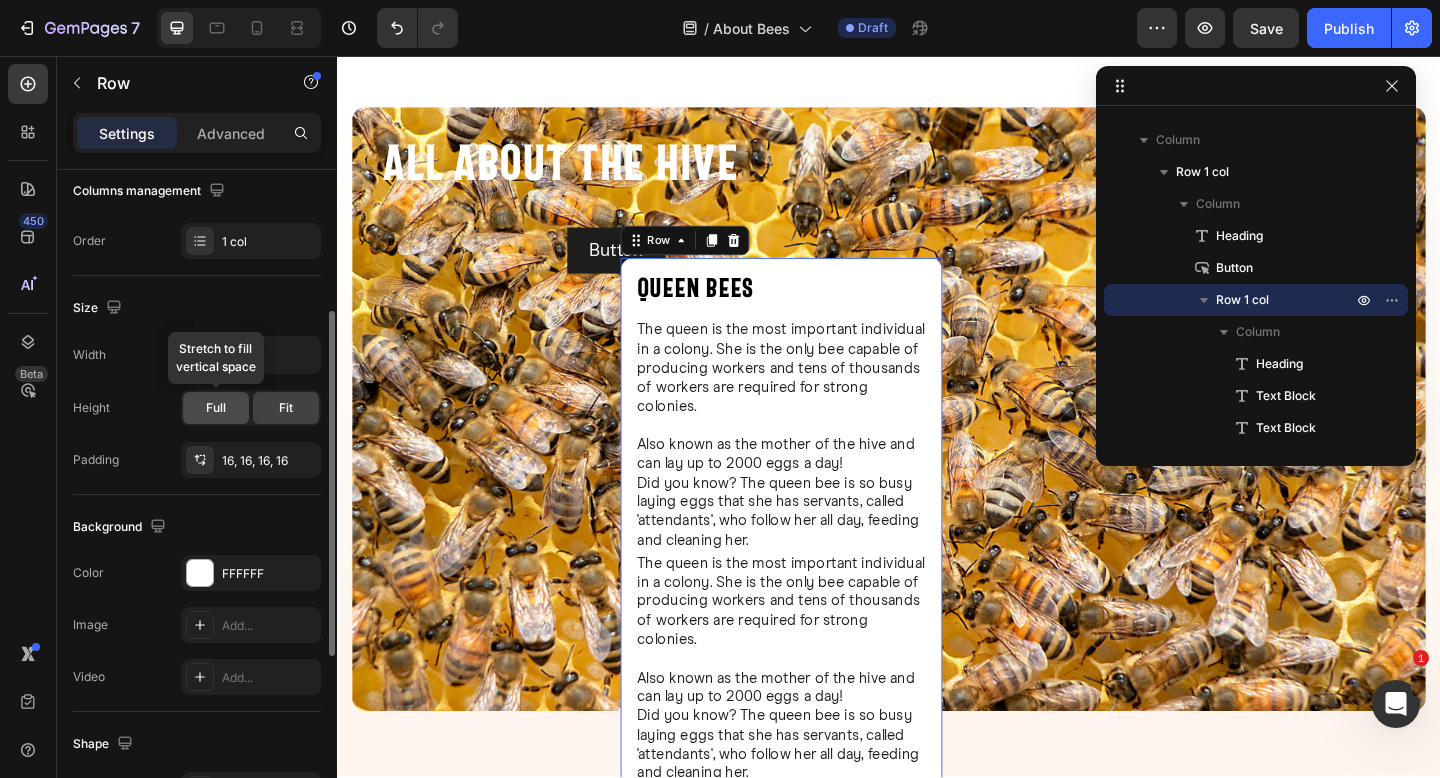 click on "Full" 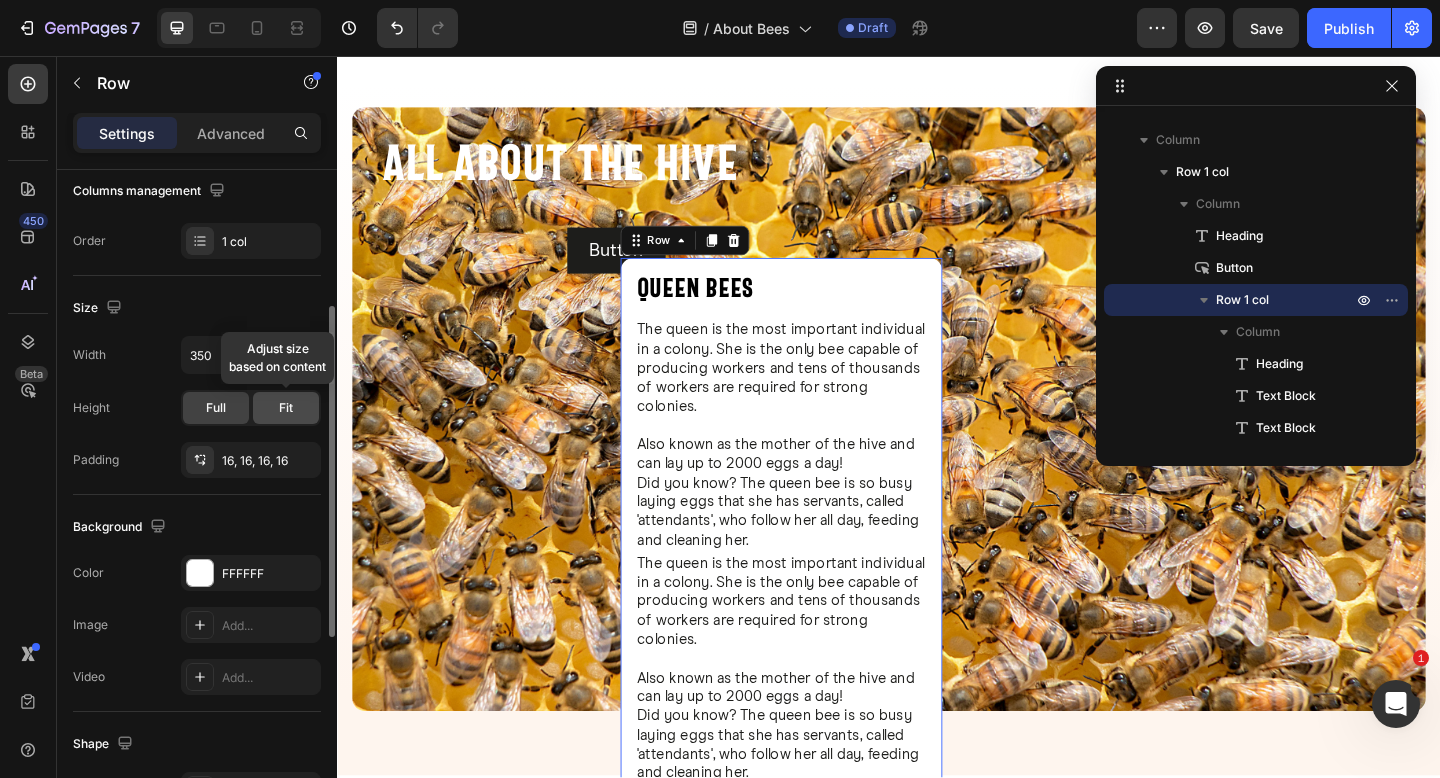 click on "Fit" 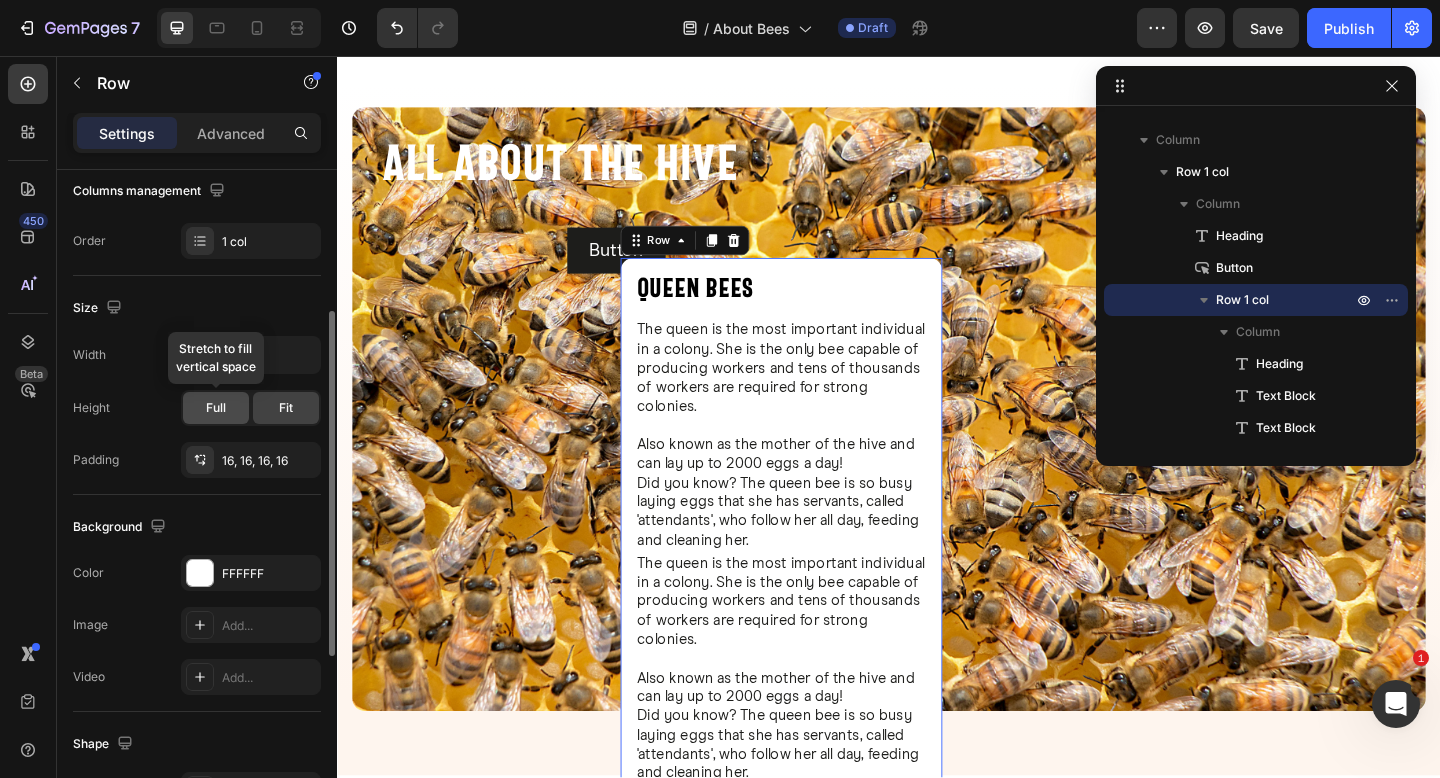 click on "Full" 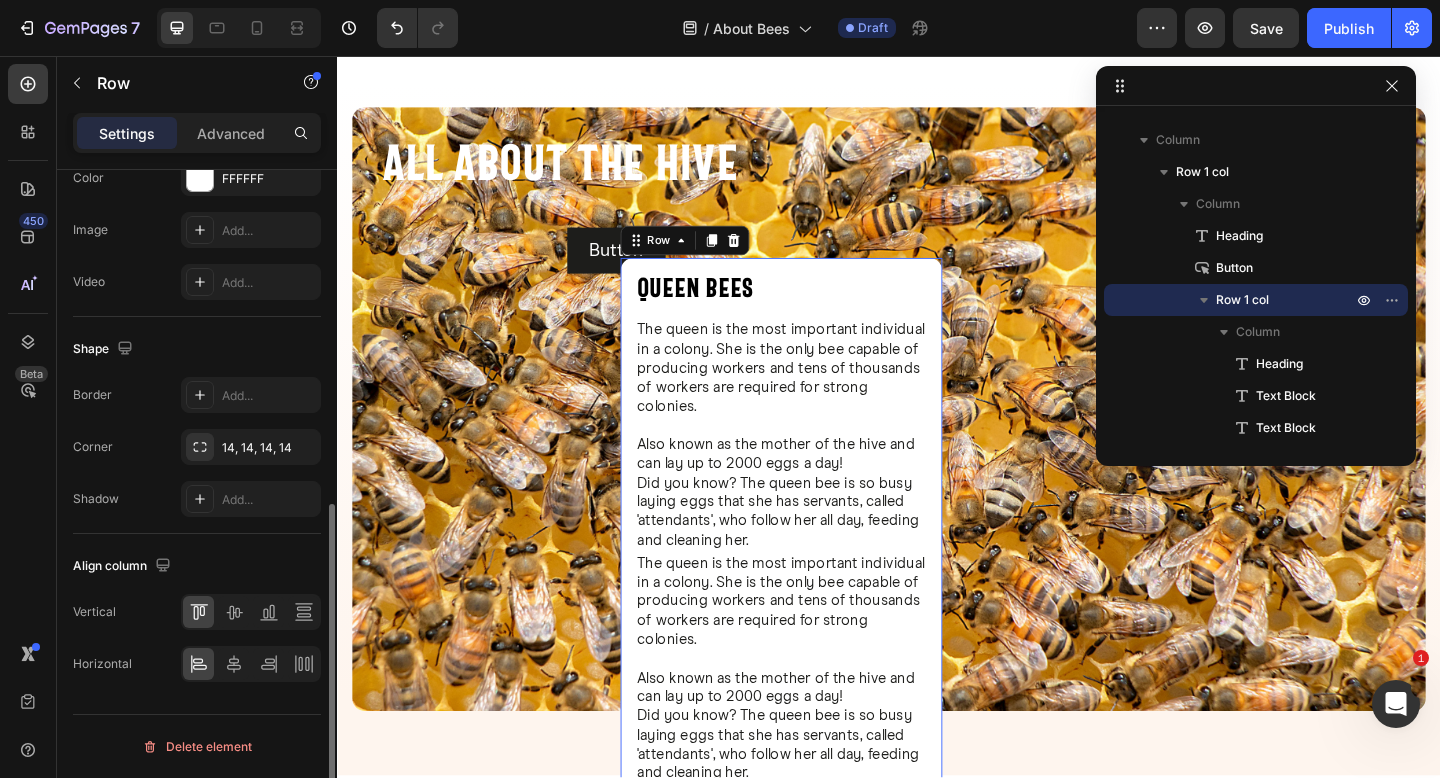 scroll, scrollTop: 543, scrollLeft: 0, axis: vertical 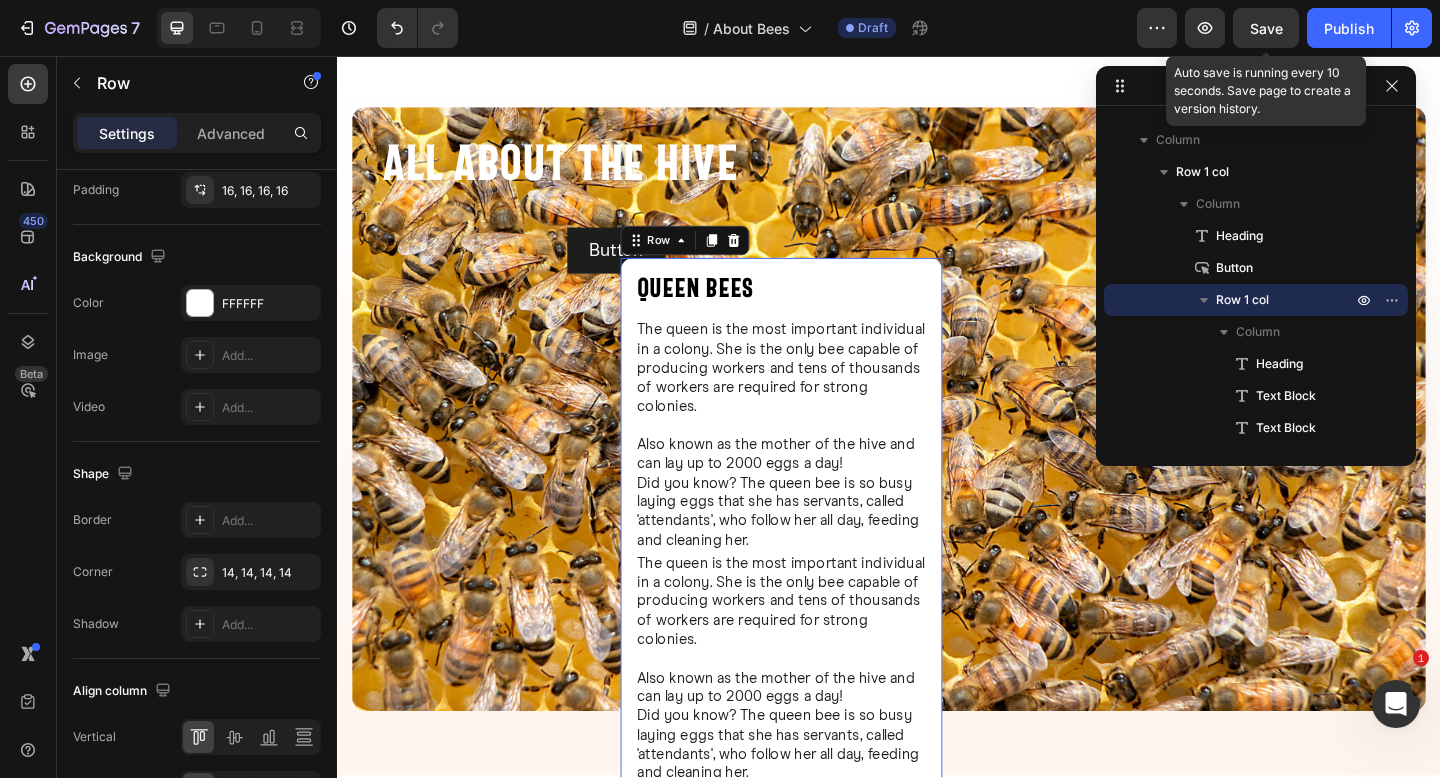 click on "Save" at bounding box center [1266, 28] 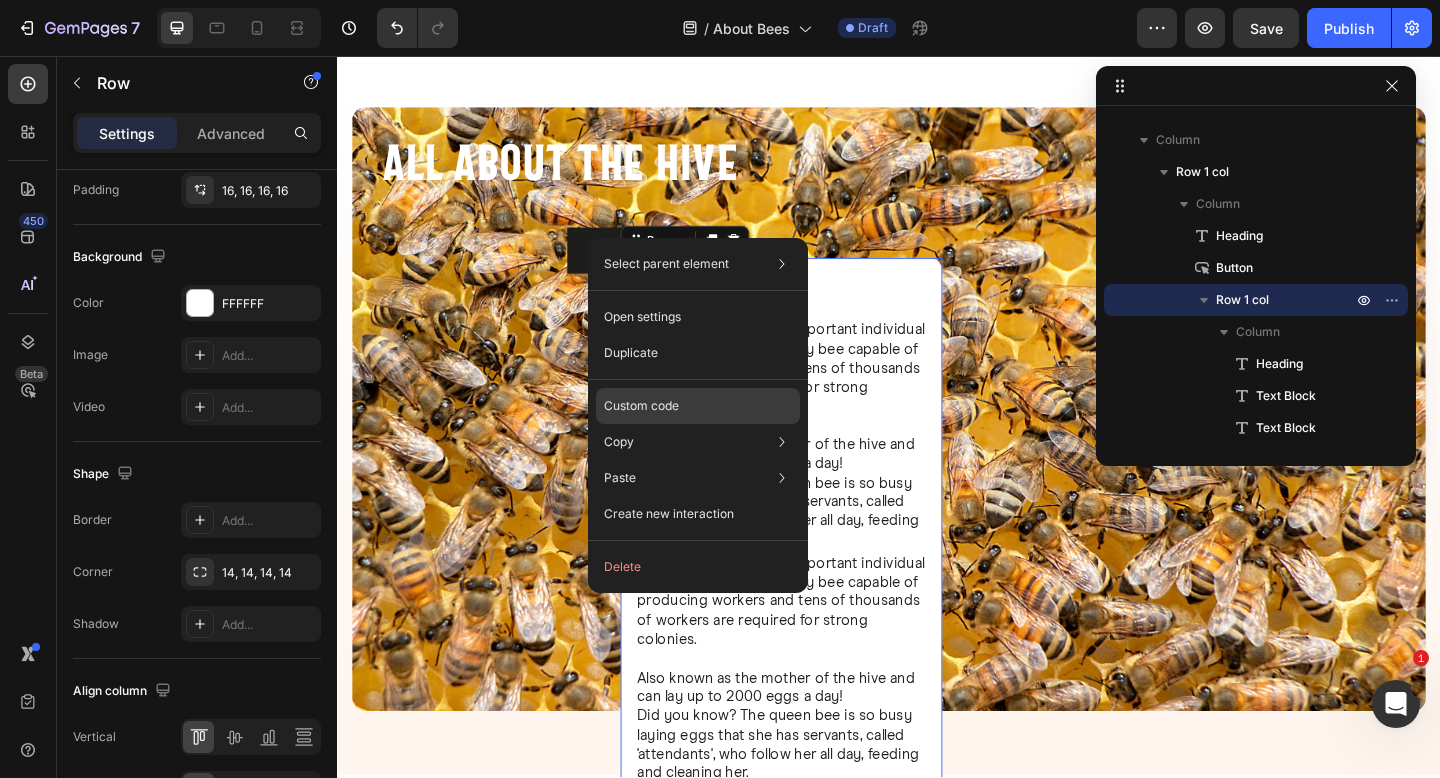click on "Custom code" at bounding box center (641, 406) 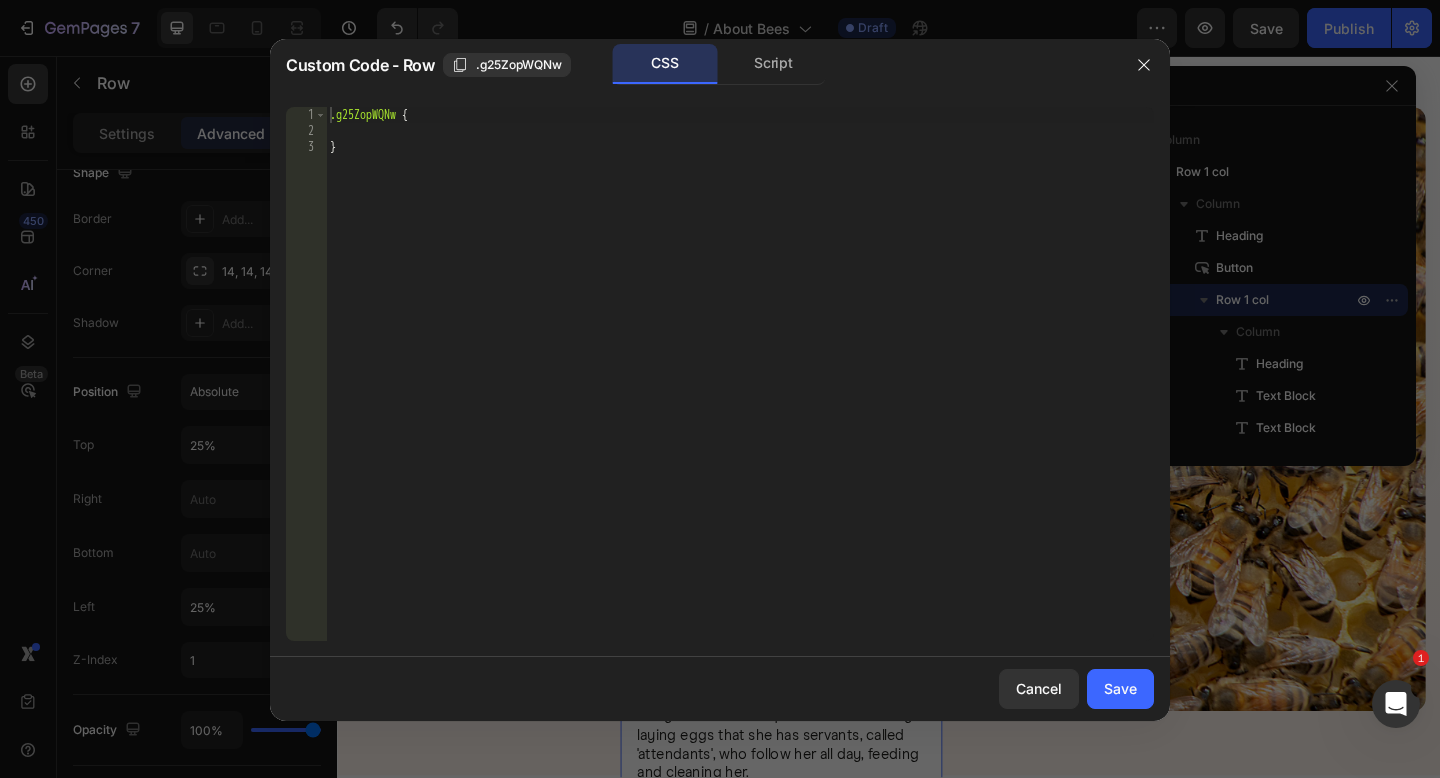click on ".g25ZopWQNw   { }" at bounding box center [740, 390] 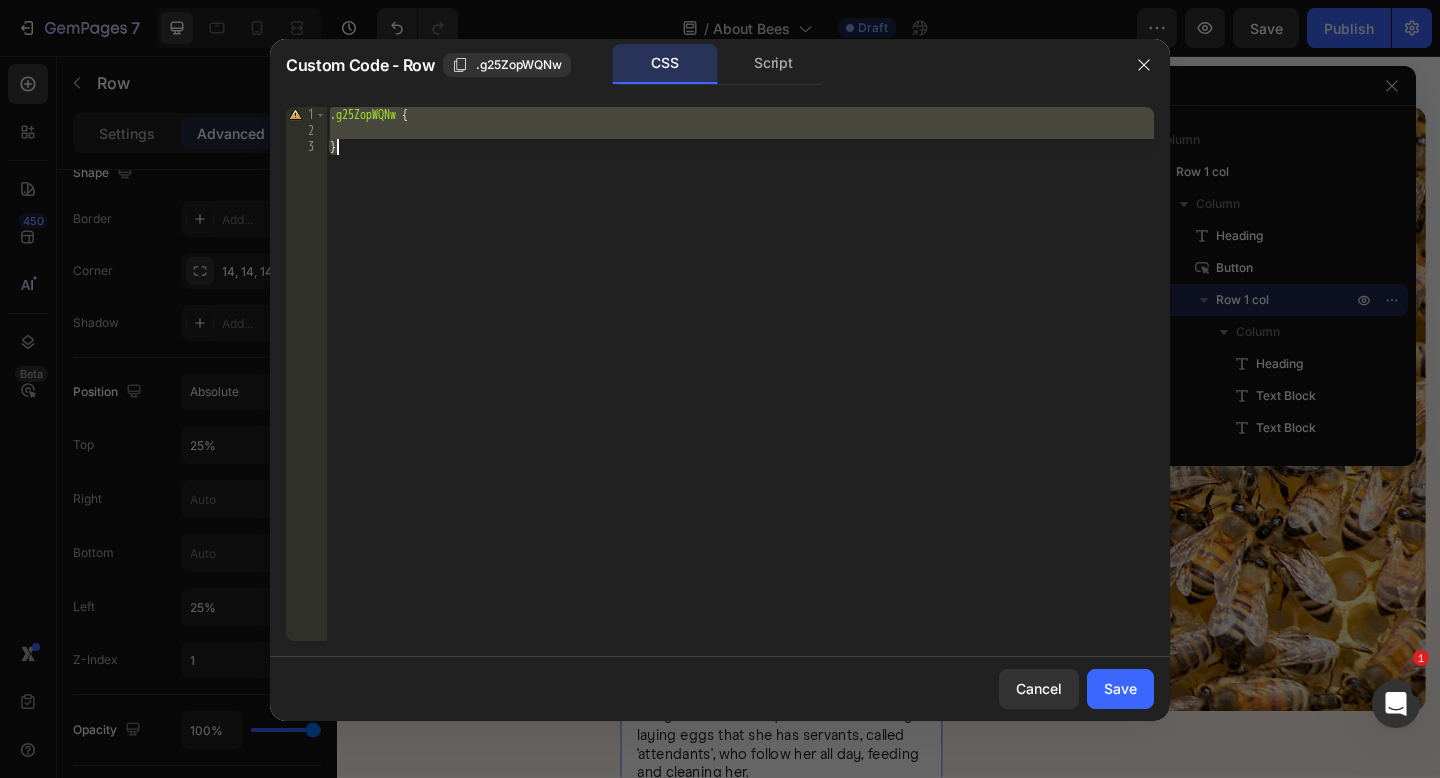 paste 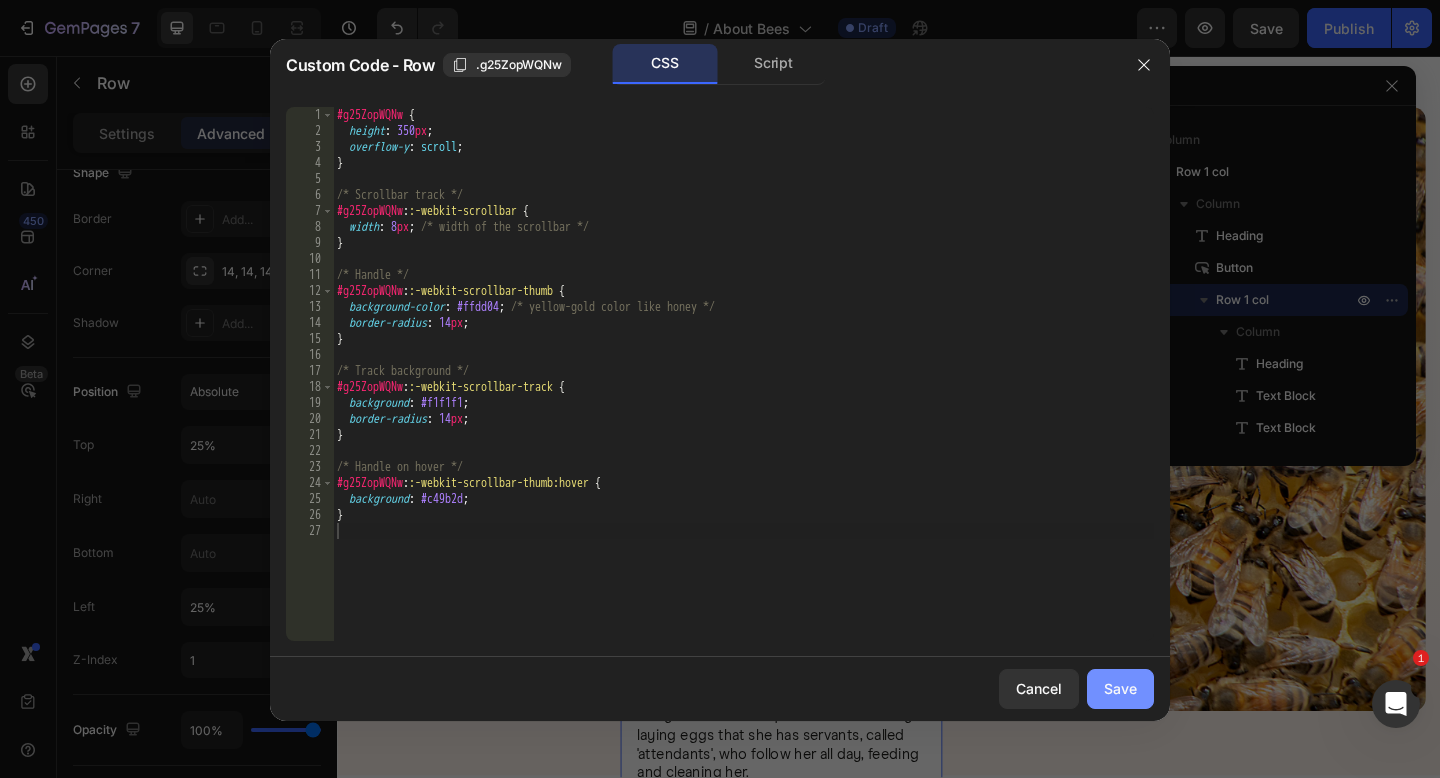 click on "Save" 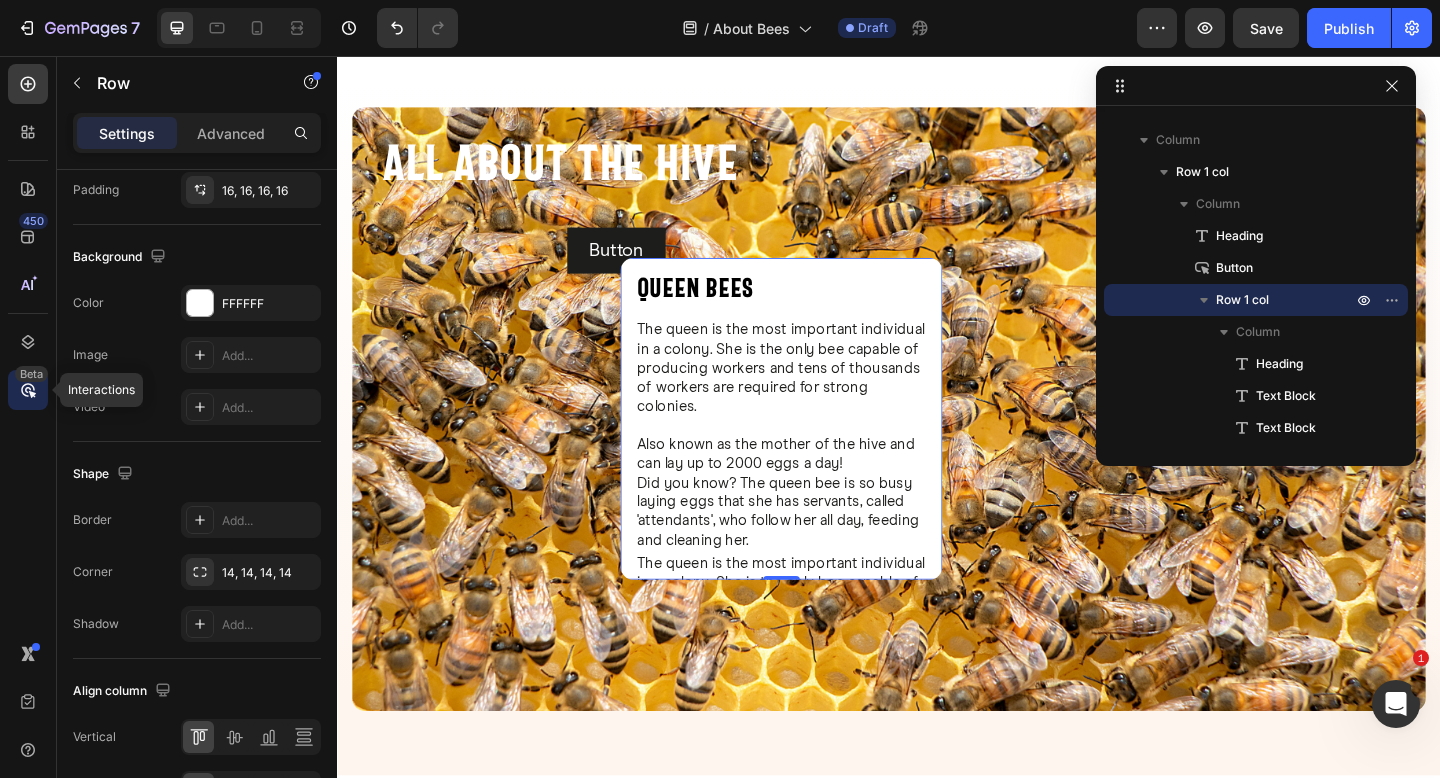 click 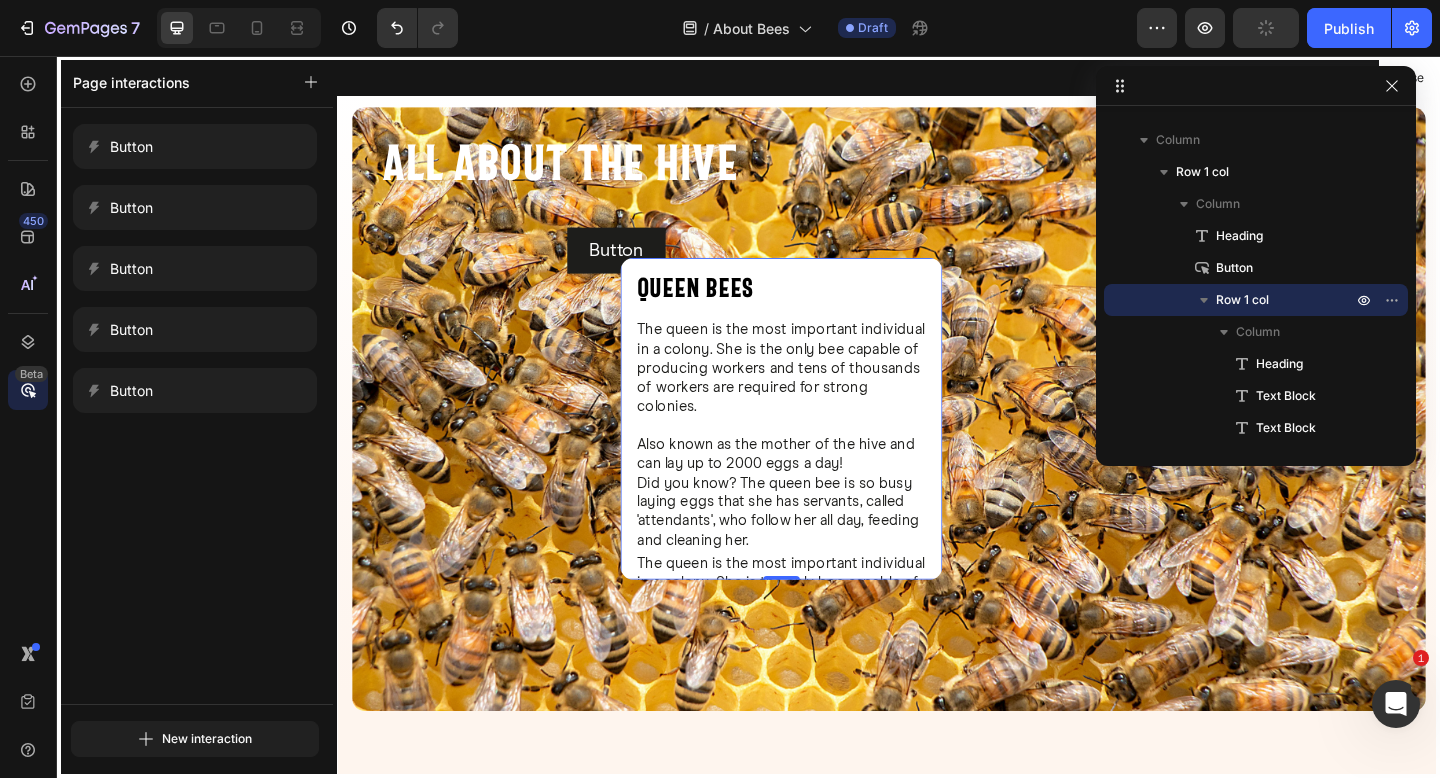 click on "Button Click on element Carousel change setting Click on element Carousel change setting Button Click on element Carousel change setting Click on element Carousel change setting Button Click on element Carousel change setting Click on element Carousel change setting Button Click on element Carousel change setting Click on element Carousel change setting Button Click on element Row change setting Click on element Row change setting" at bounding box center (195, 268) 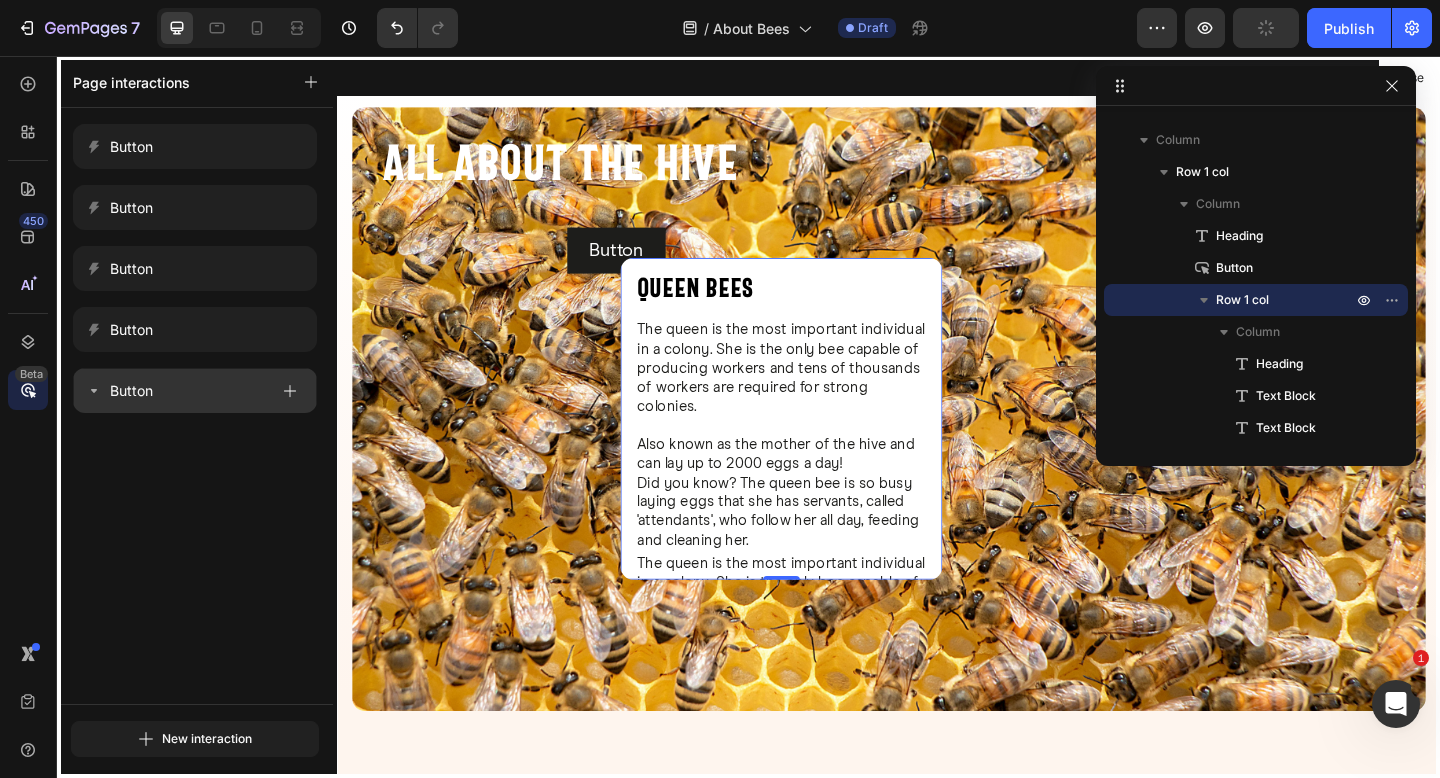 click on "Button" at bounding box center [177, 391] 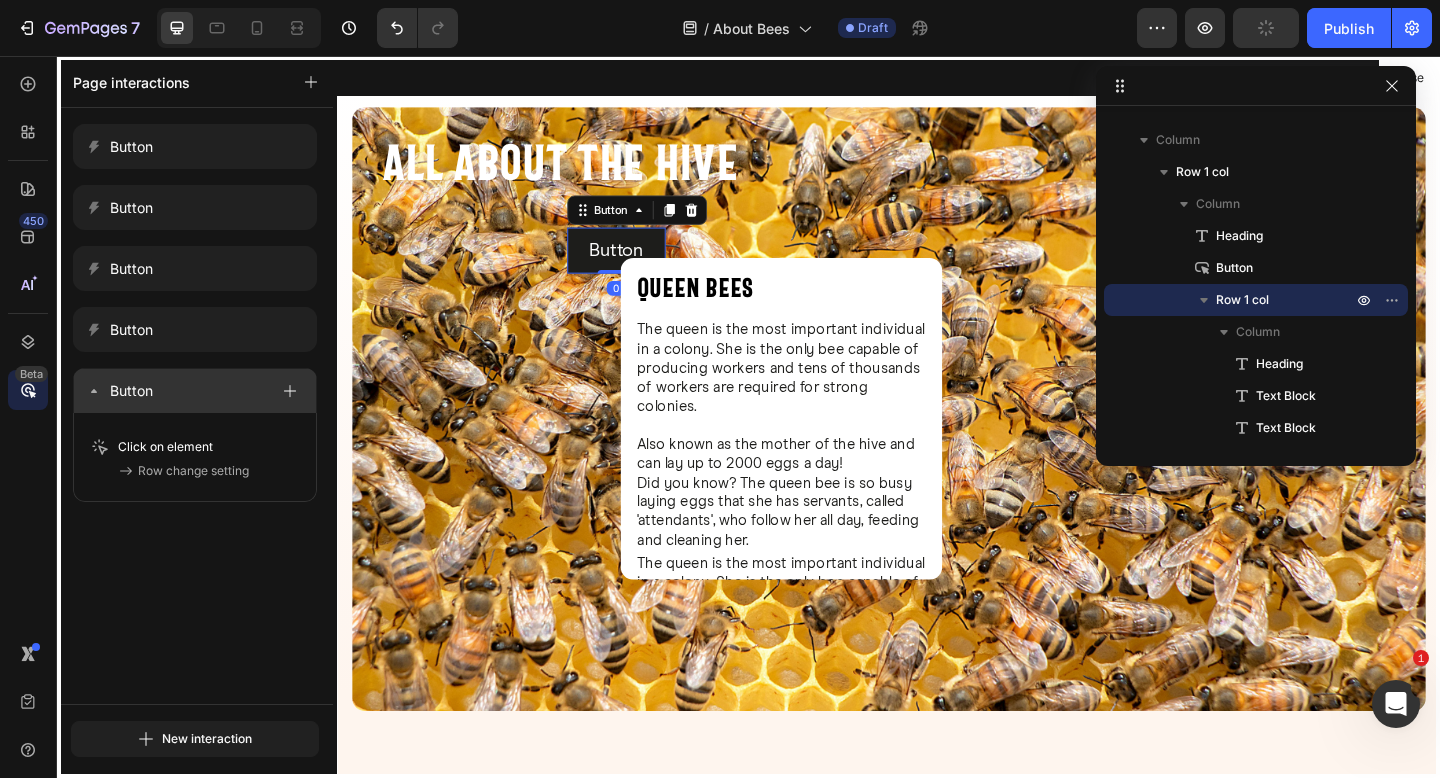 scroll, scrollTop: 979, scrollLeft: 0, axis: vertical 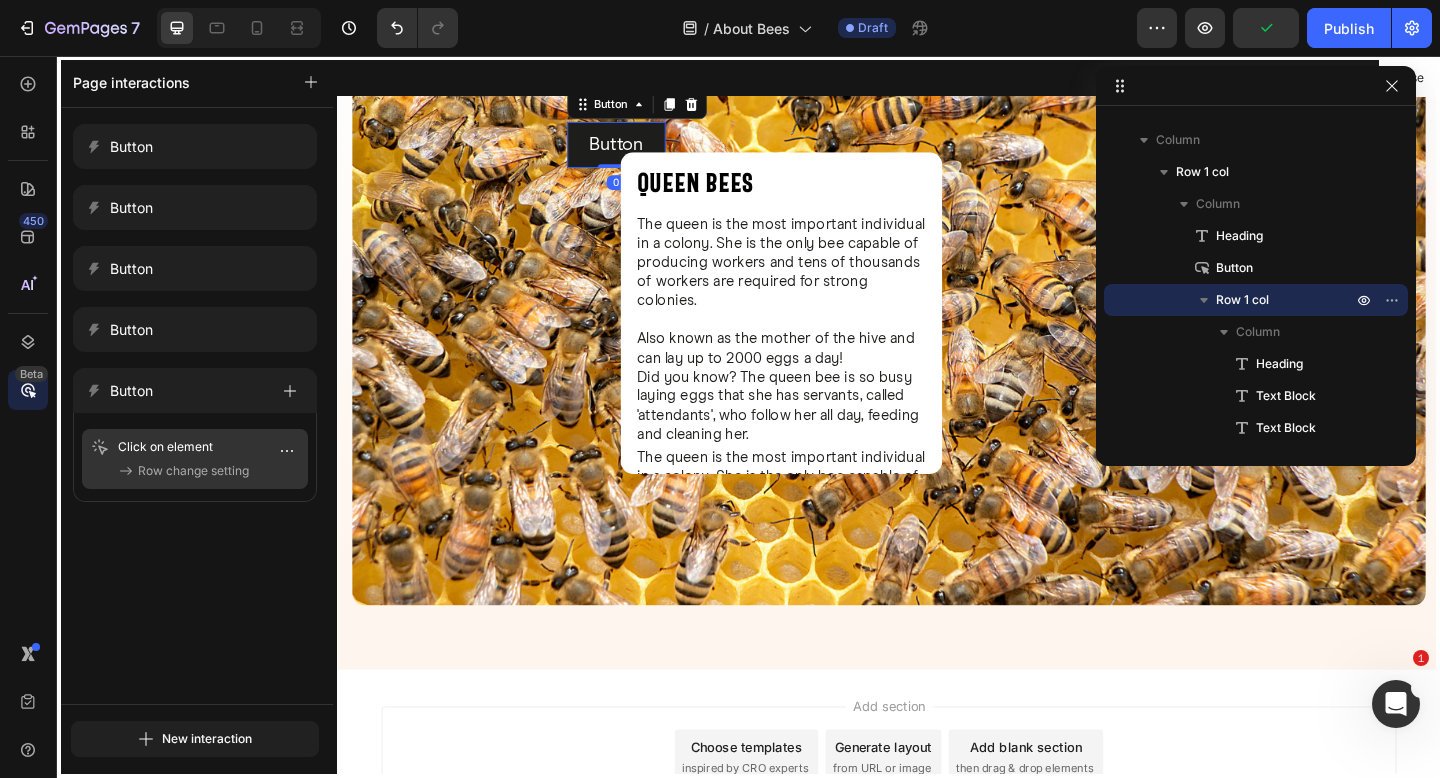 click on "Click on element" at bounding box center [179, 447] 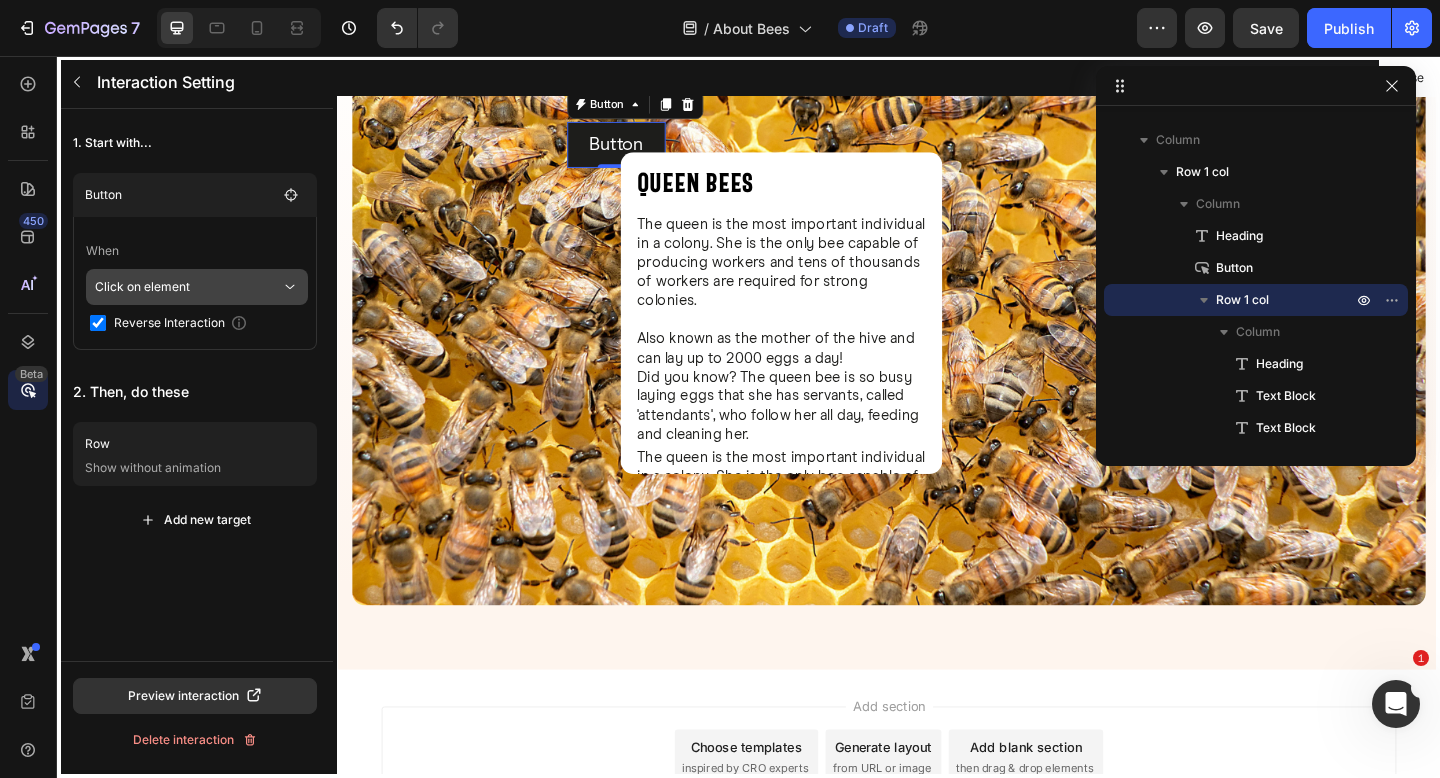 click on "Click on element" at bounding box center [188, 287] 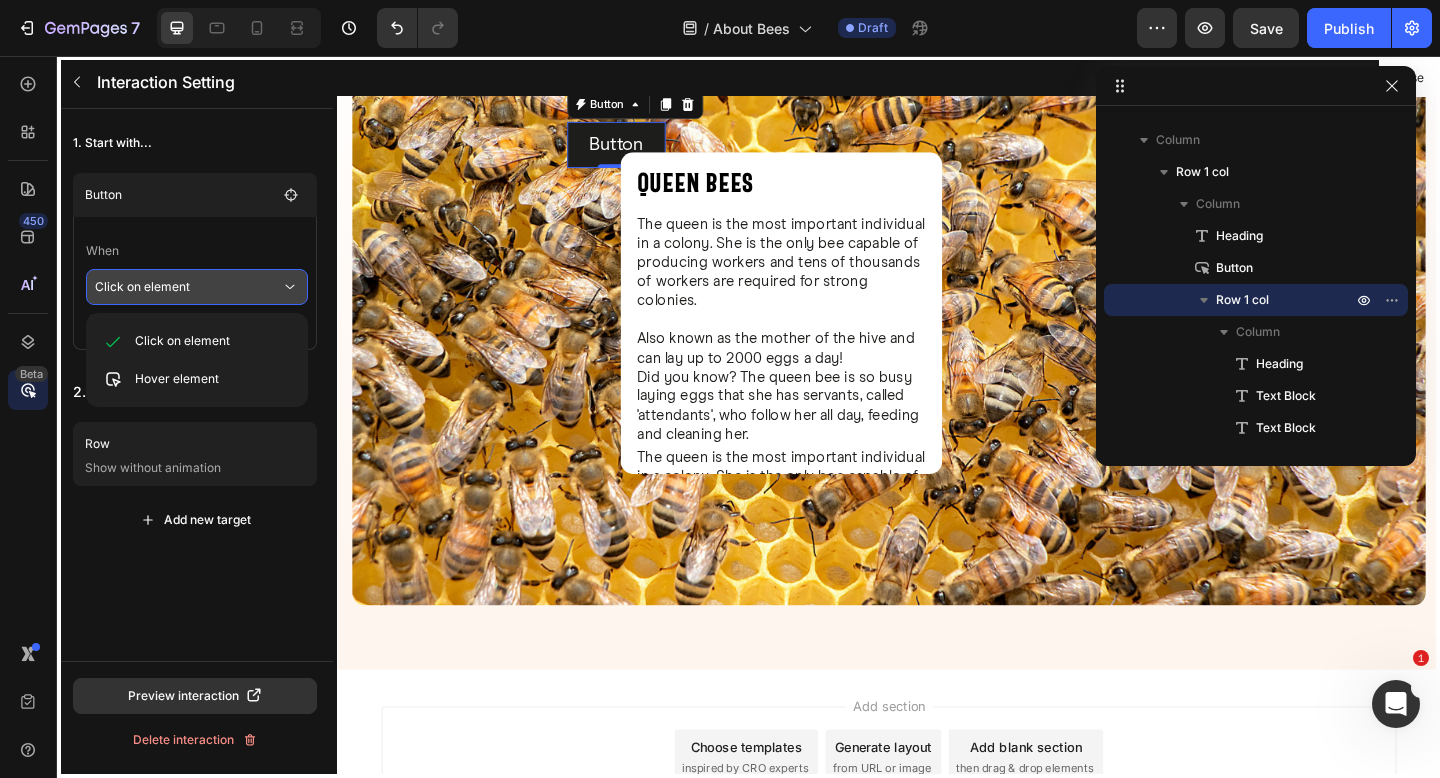click on "Click on element" at bounding box center [188, 287] 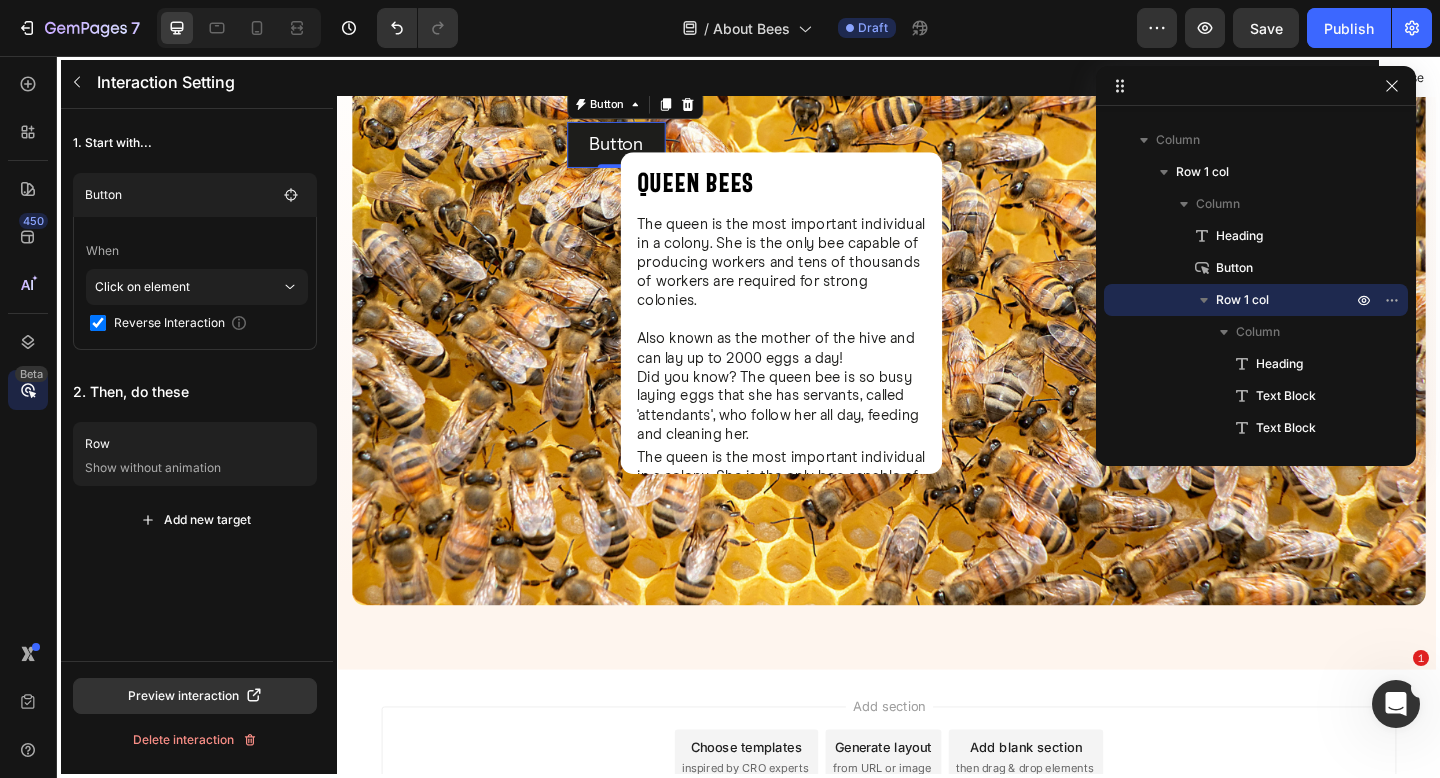 click on "450 Beta" at bounding box center [28, 349] 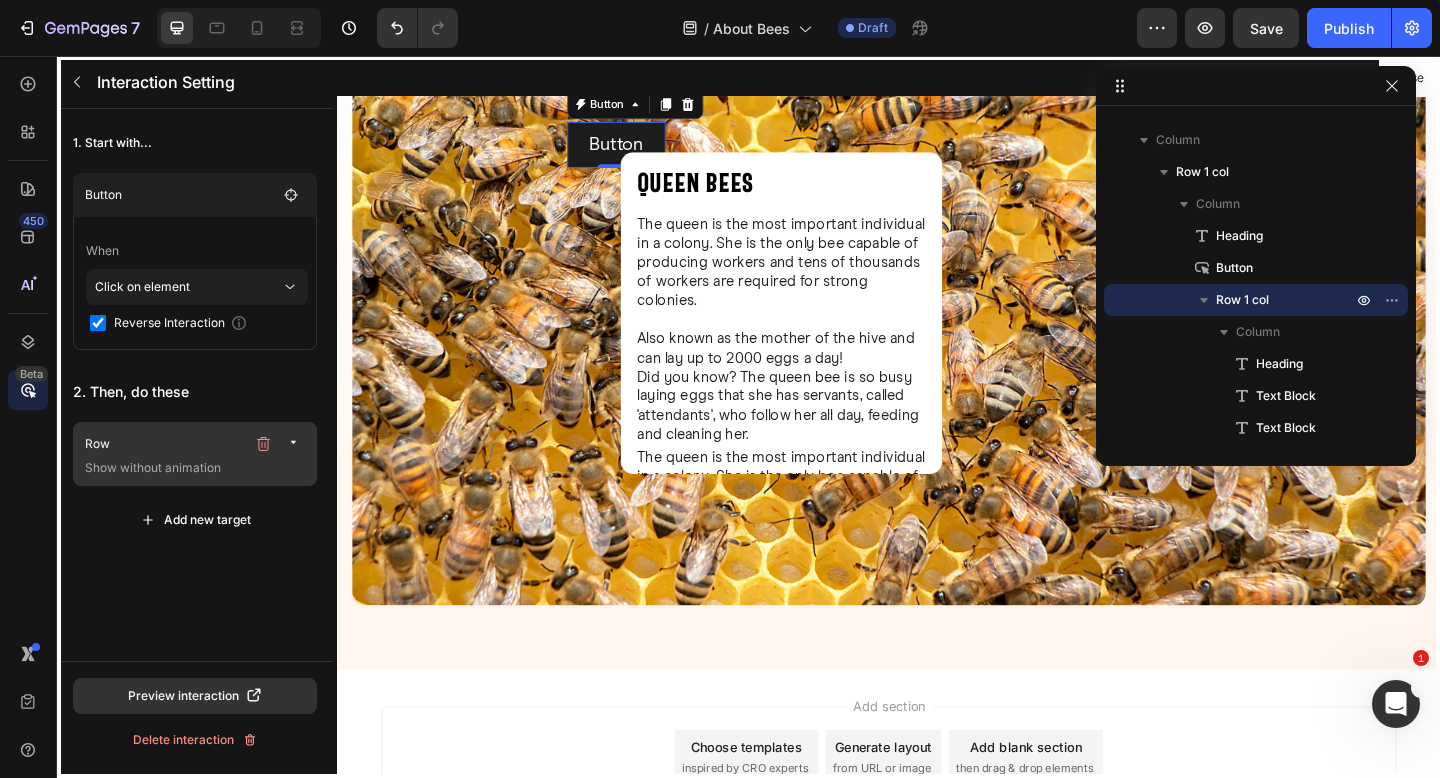 click on "Row" at bounding box center [165, 444] 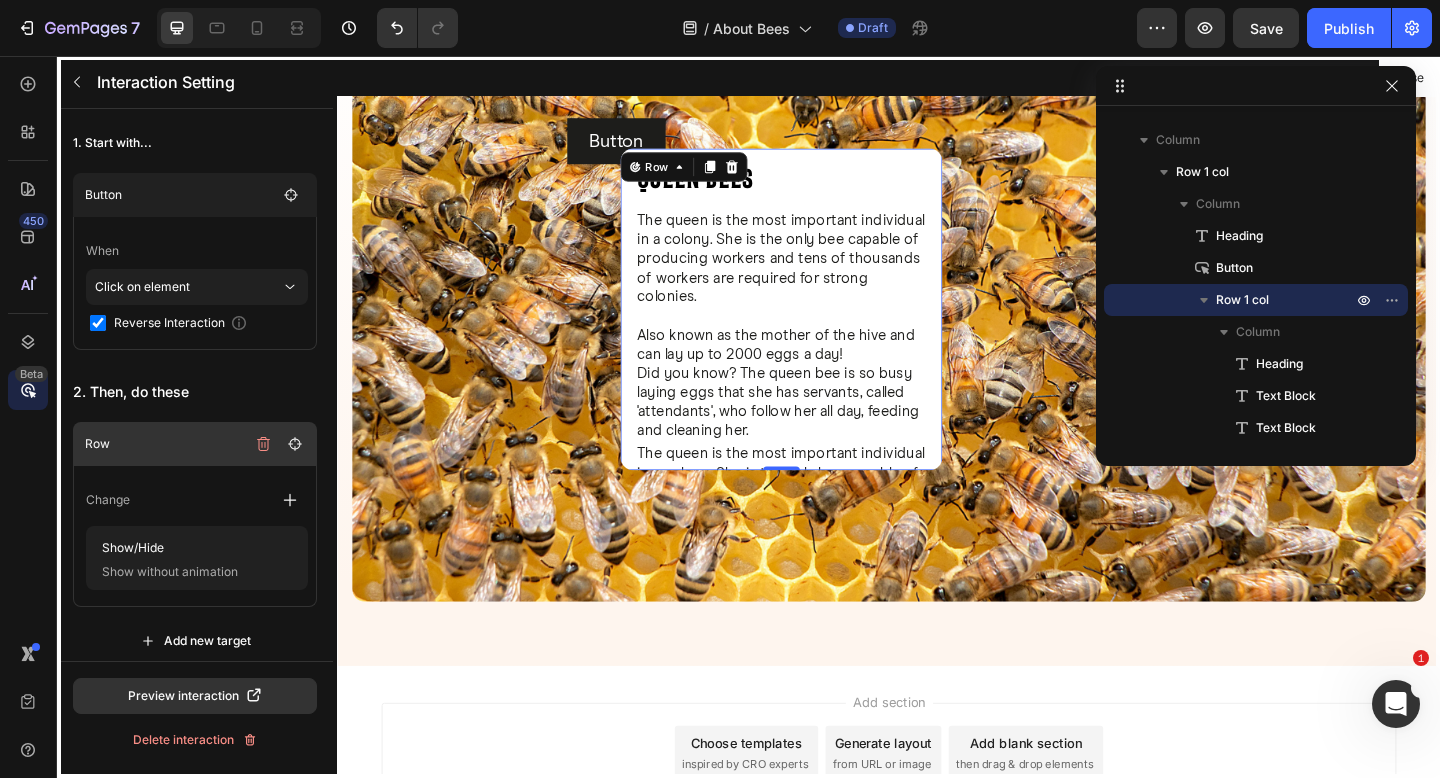 scroll, scrollTop: 1012, scrollLeft: 0, axis: vertical 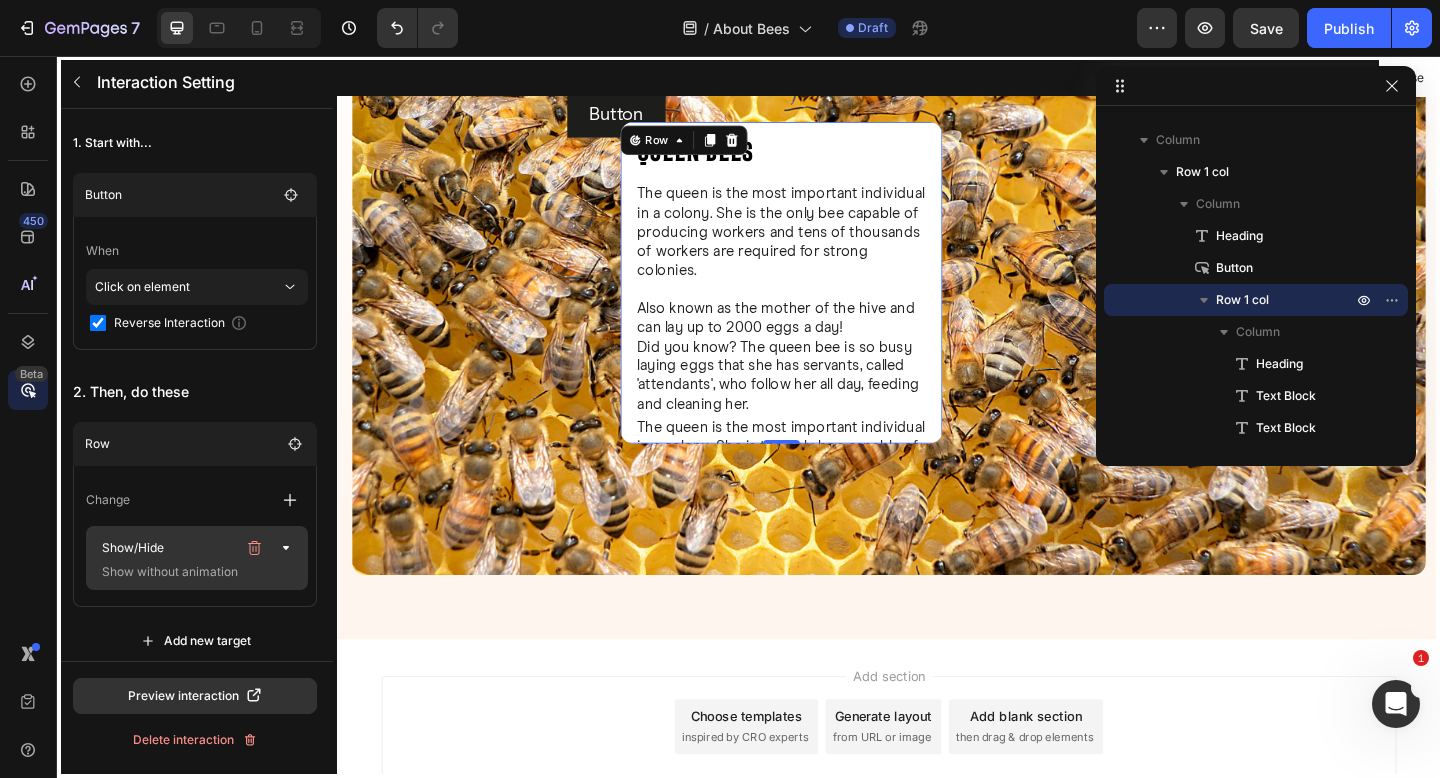 click on "Show/Hide" at bounding box center [165, 548] 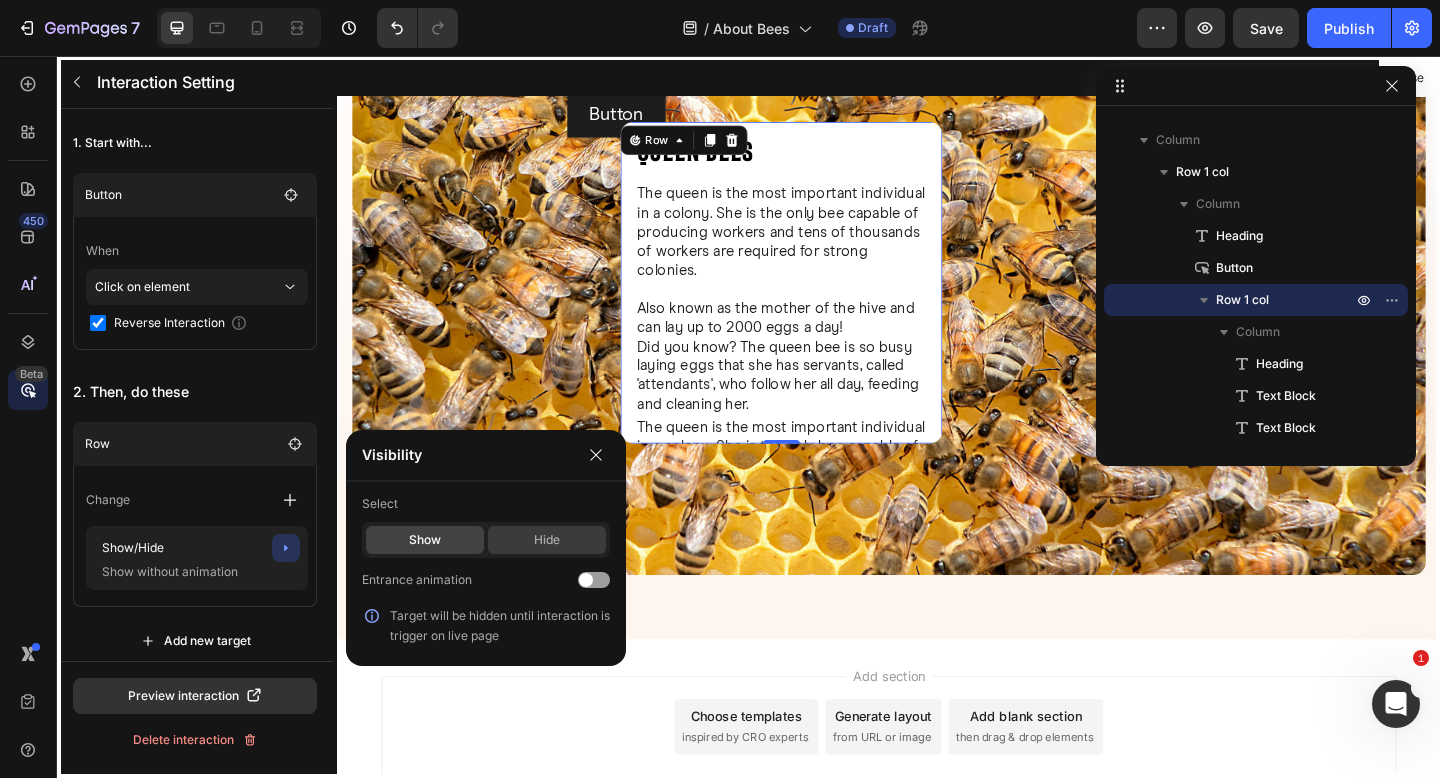 click on "Hide" 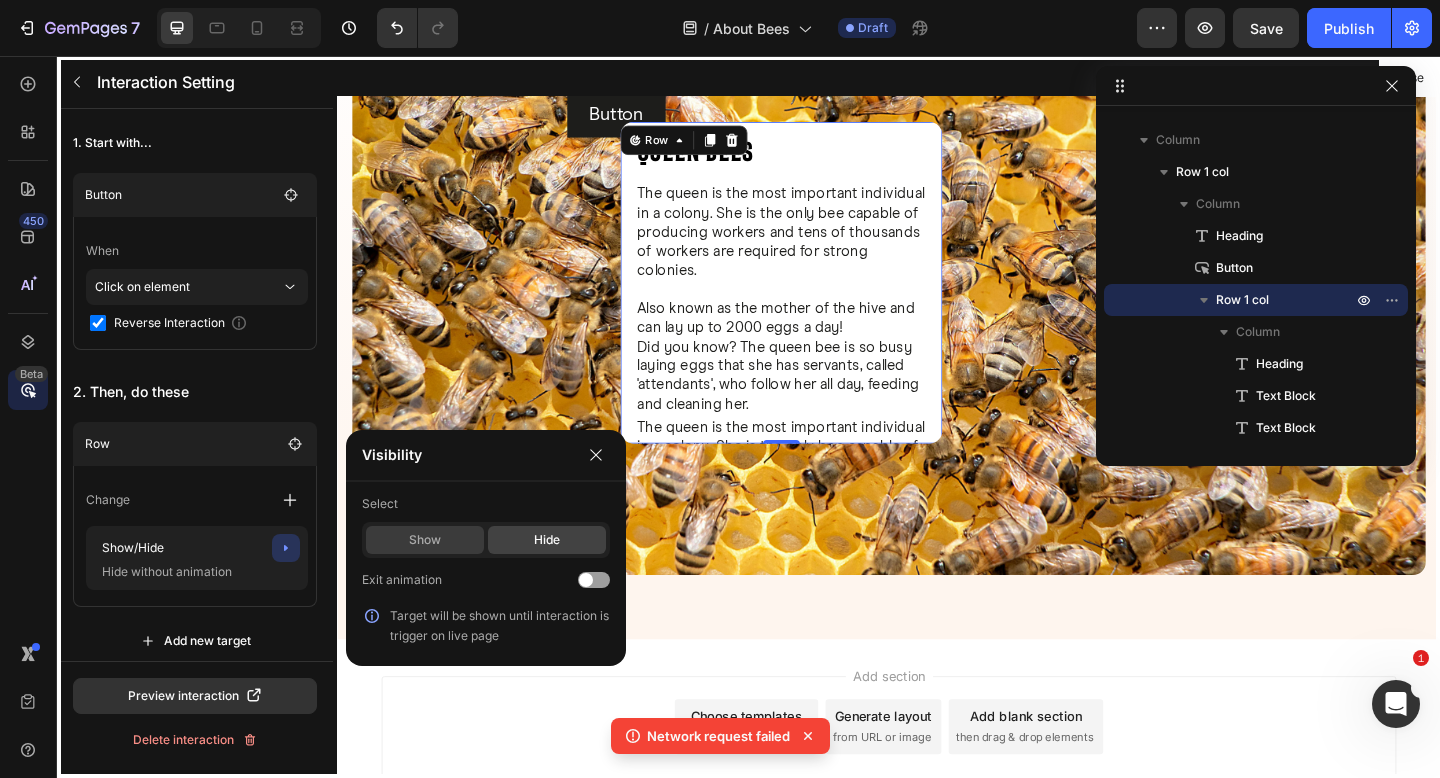 click on "Show" 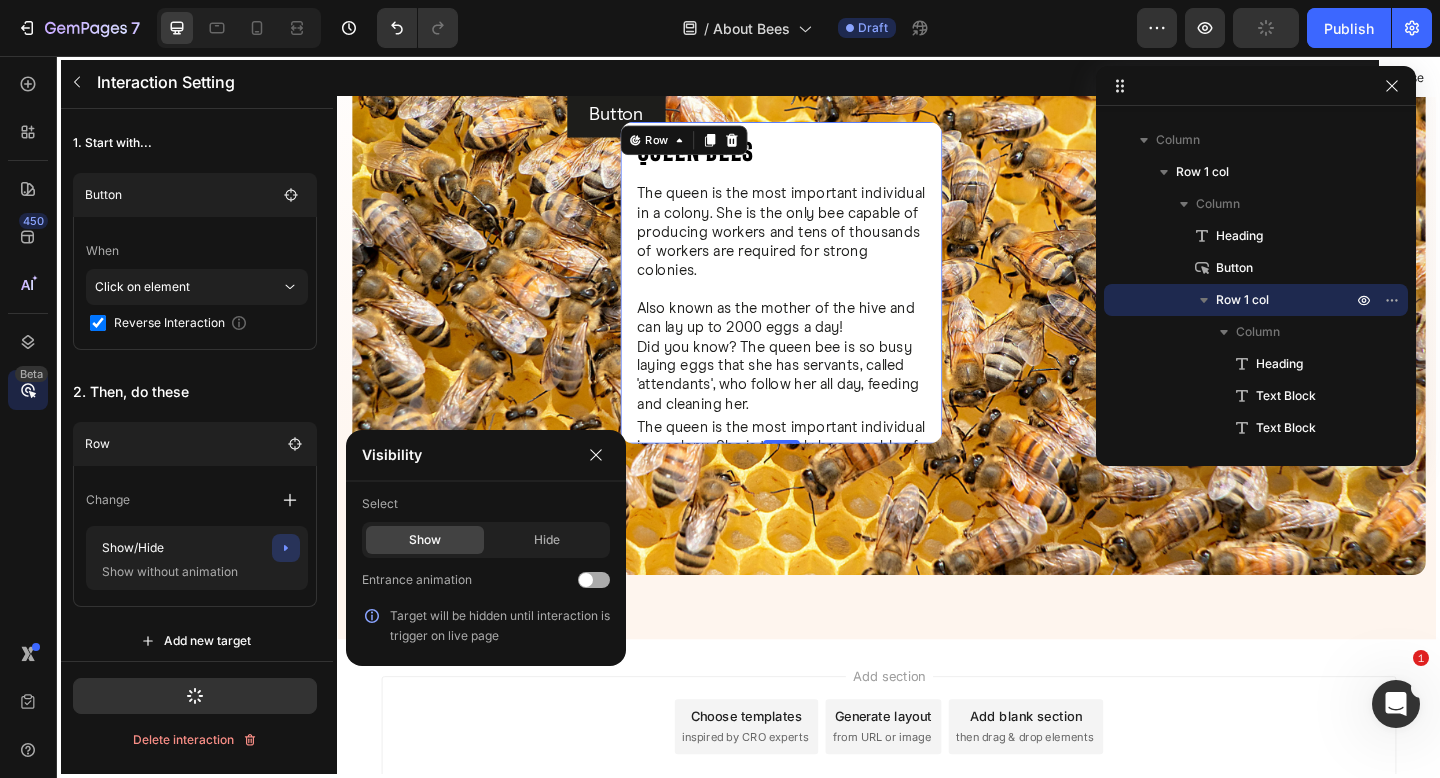 click at bounding box center [586, 580] 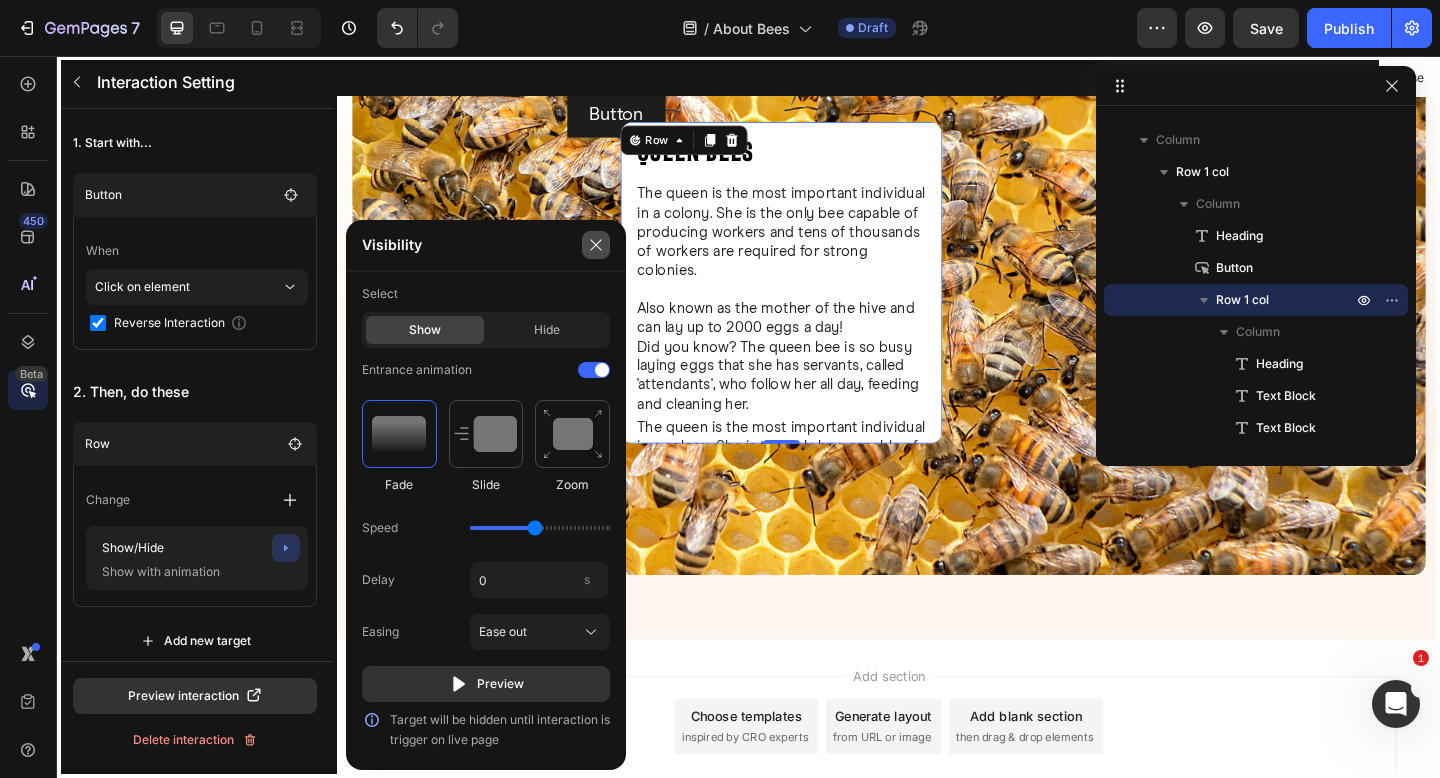 click 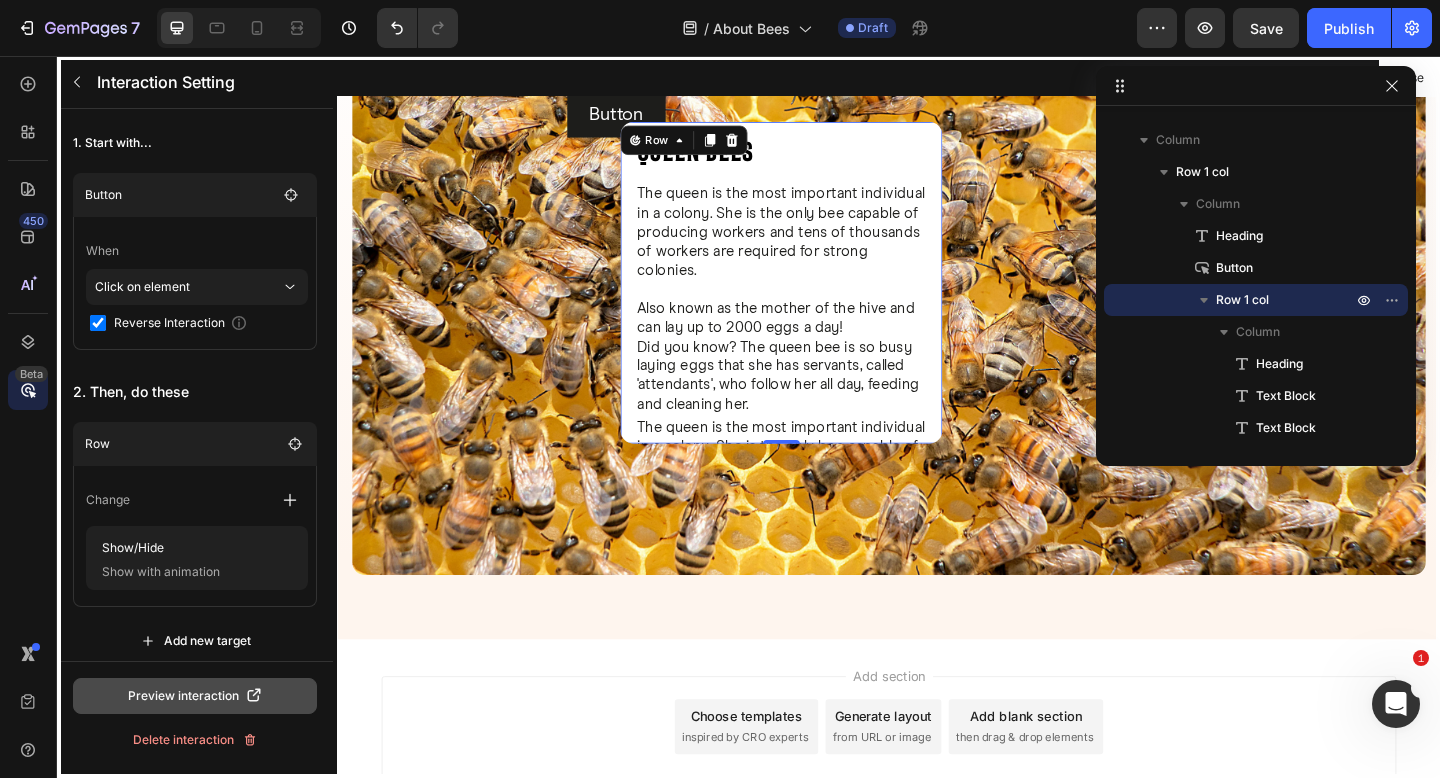 click on "Preview interaction" at bounding box center (195, 696) 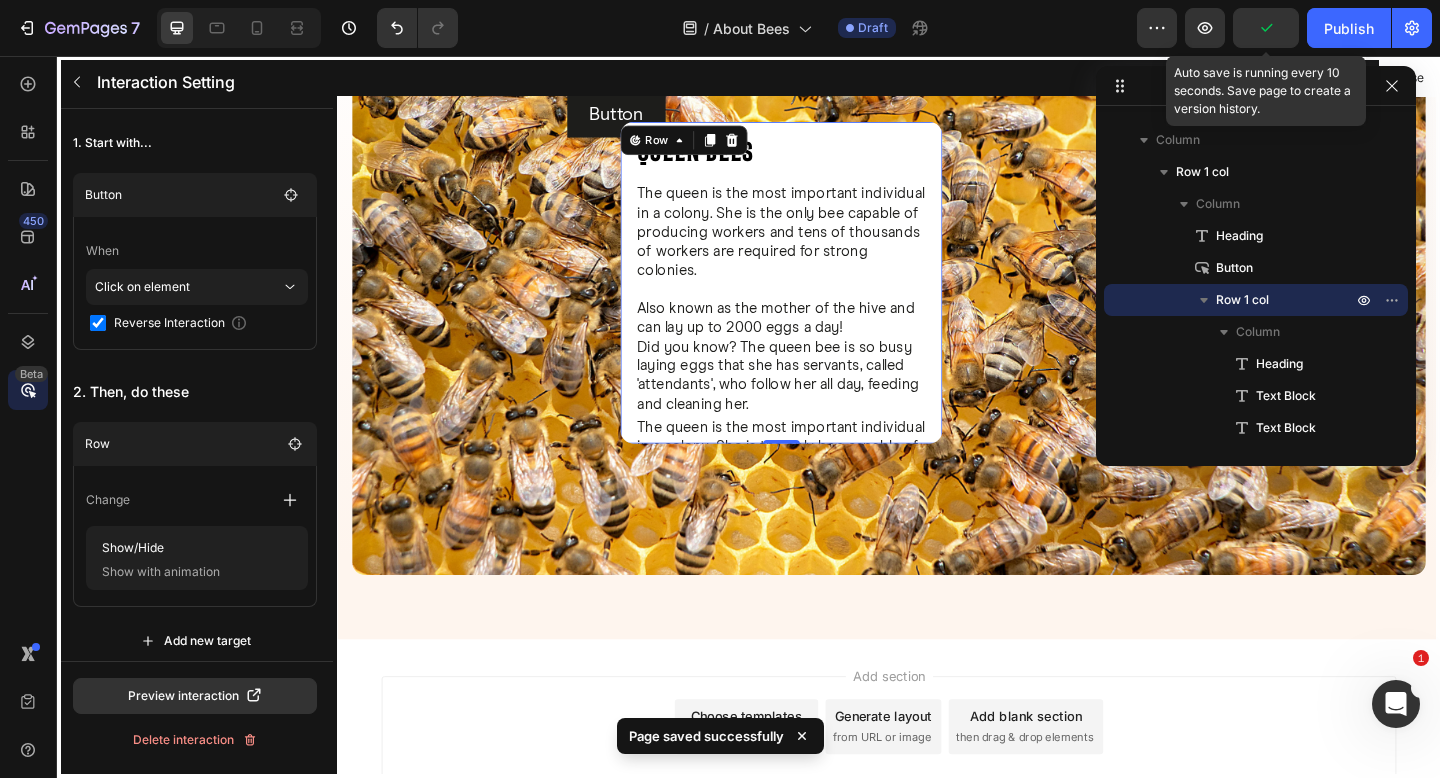 click 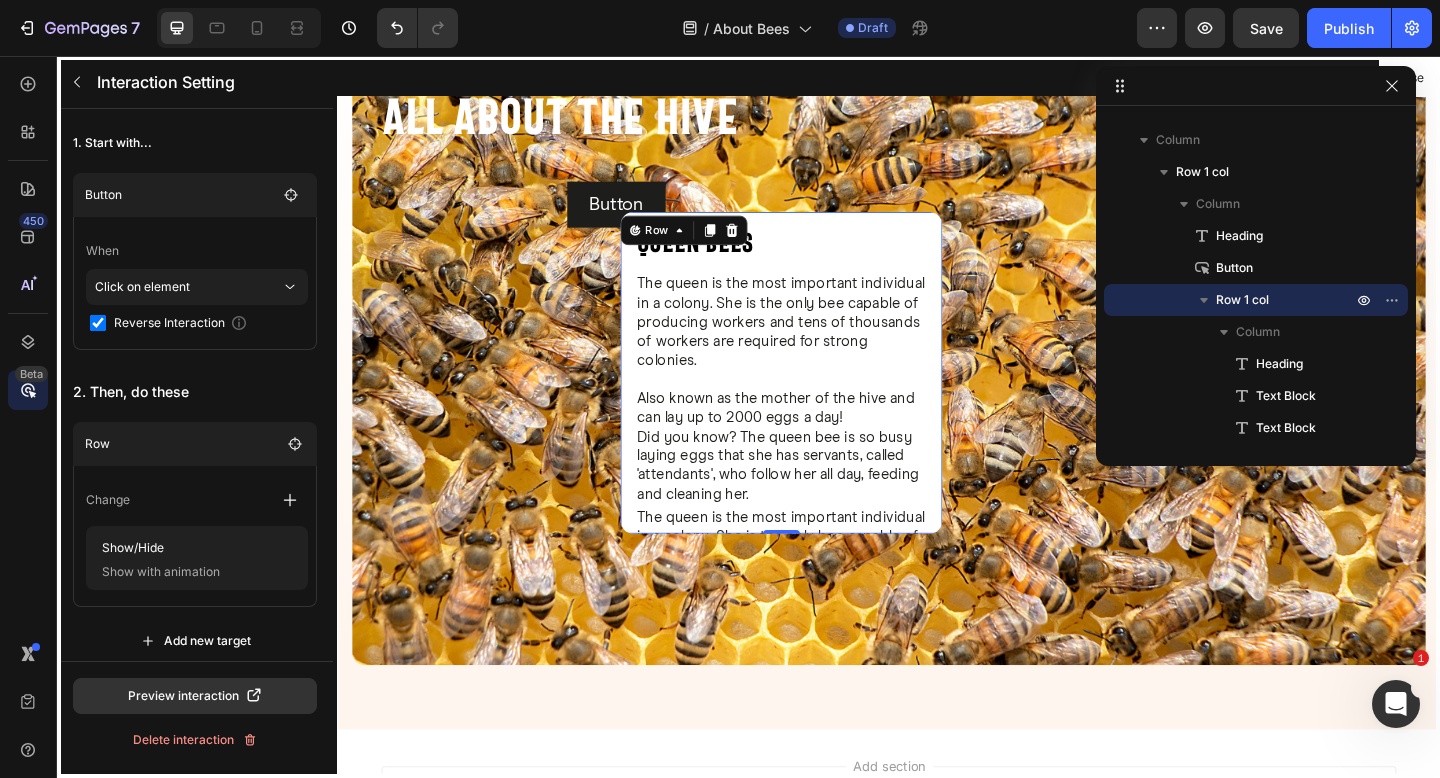 scroll, scrollTop: 836, scrollLeft: 0, axis: vertical 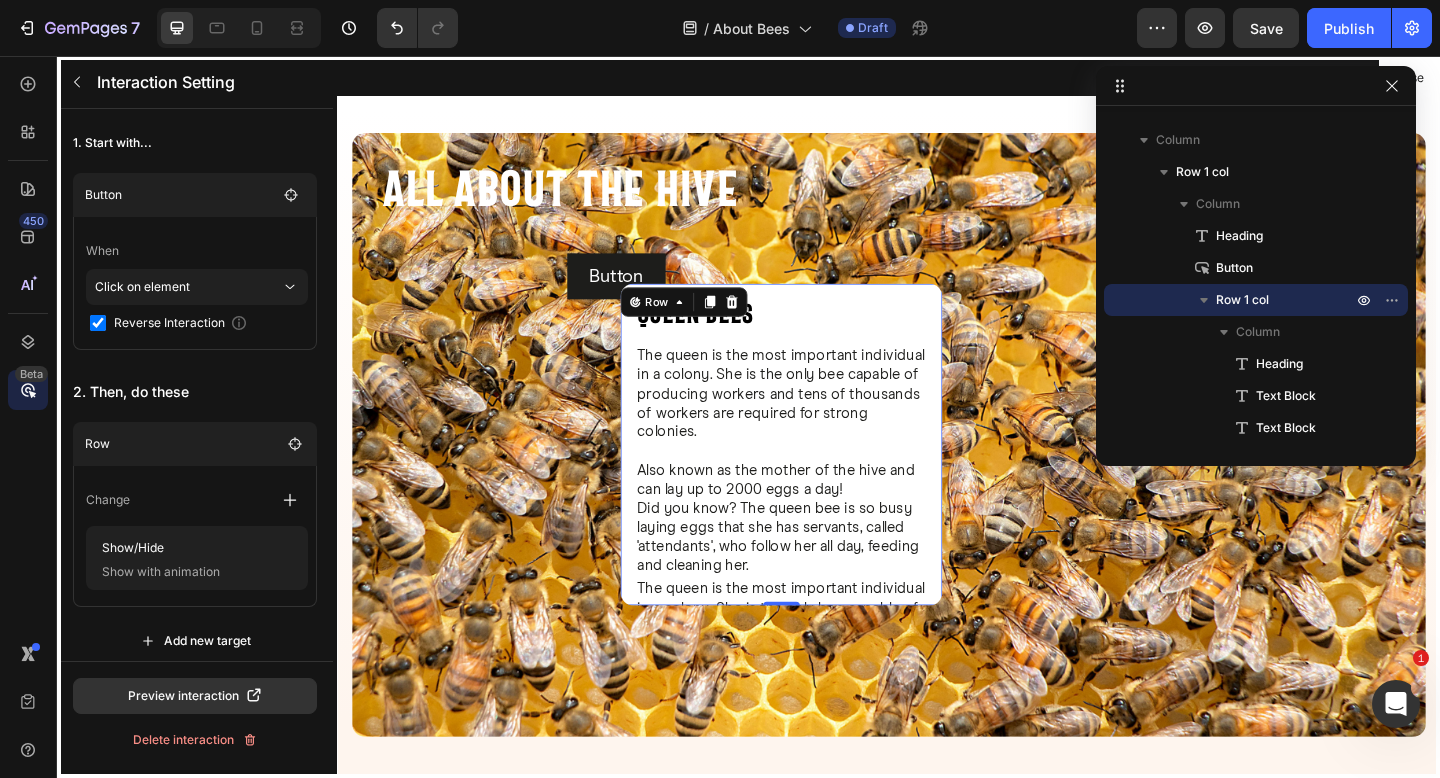 click at bounding box center (937, 448) 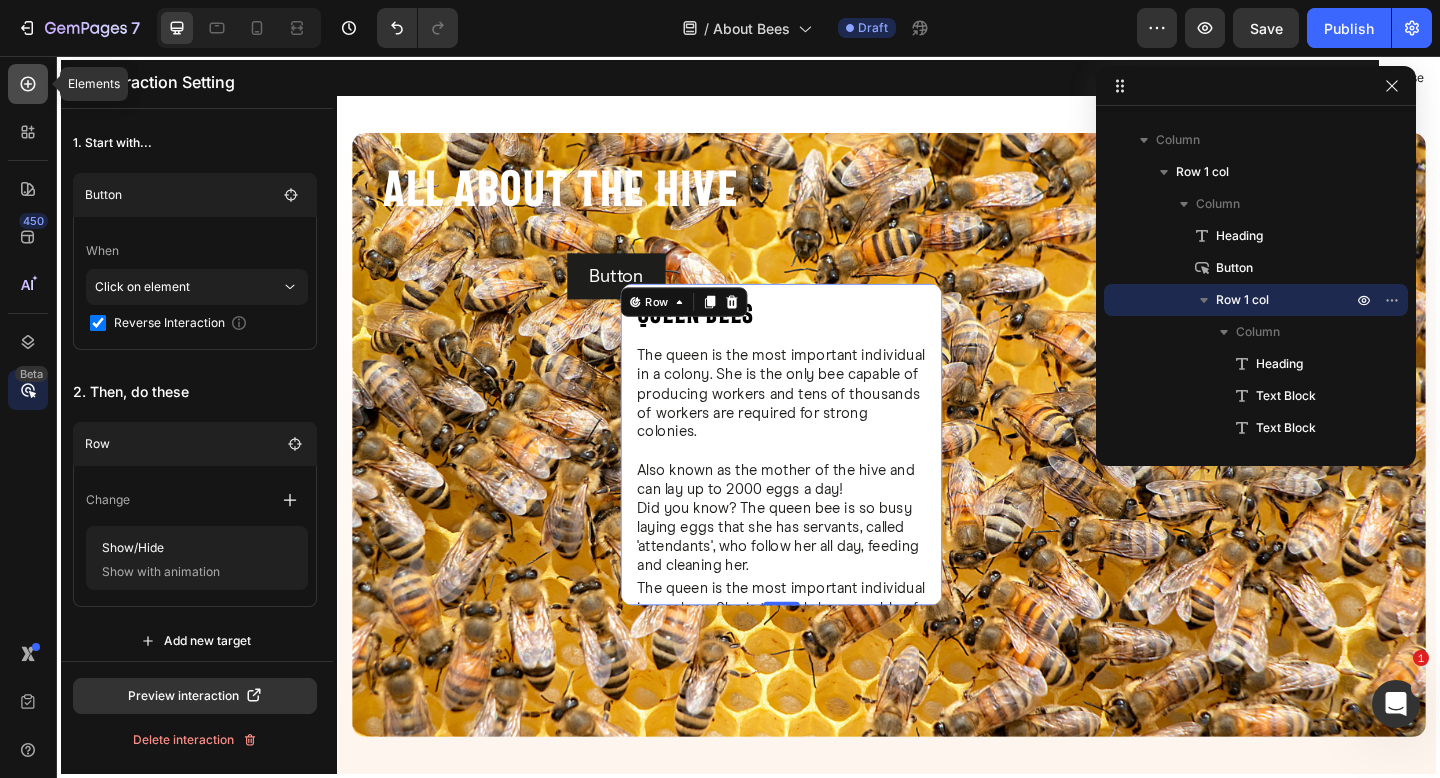 click 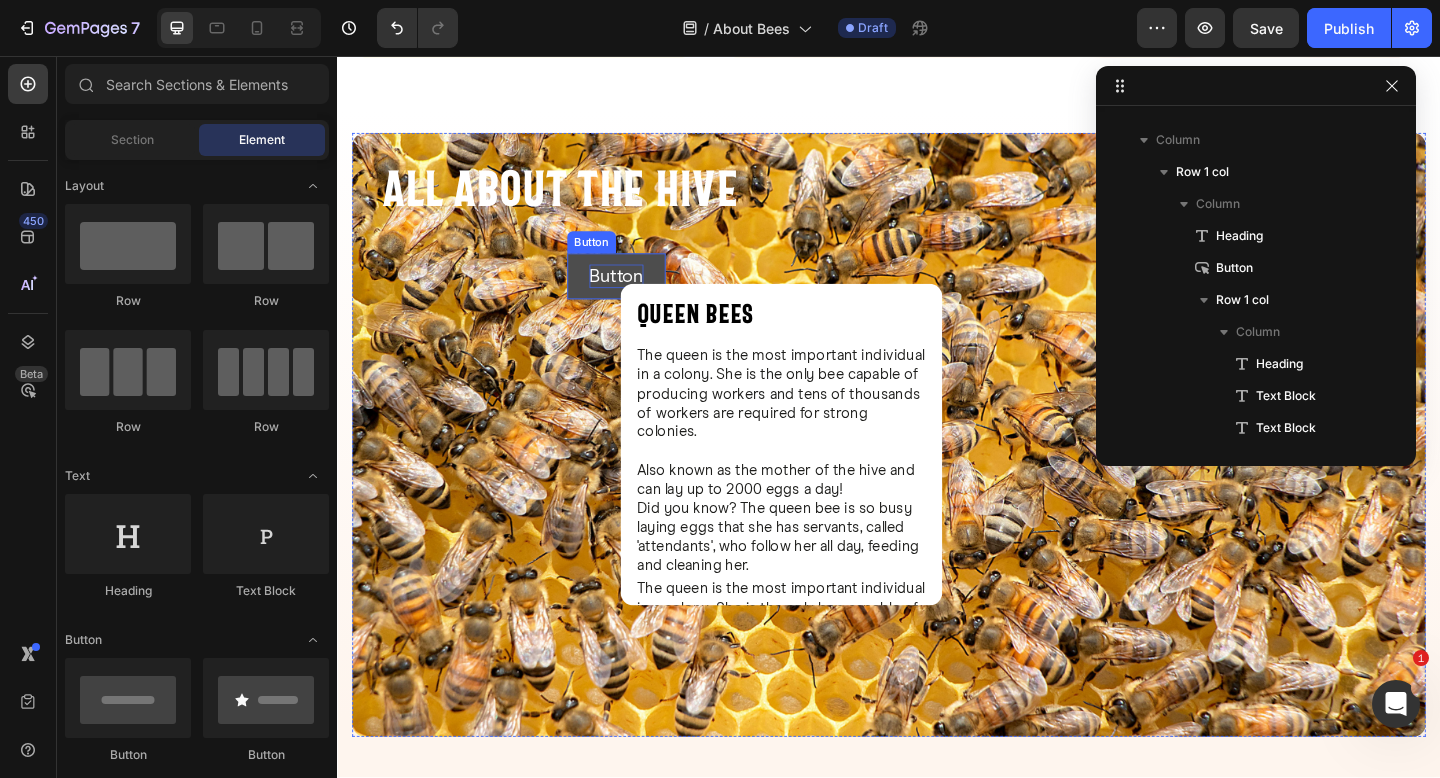 click on "Button" at bounding box center (640, 296) 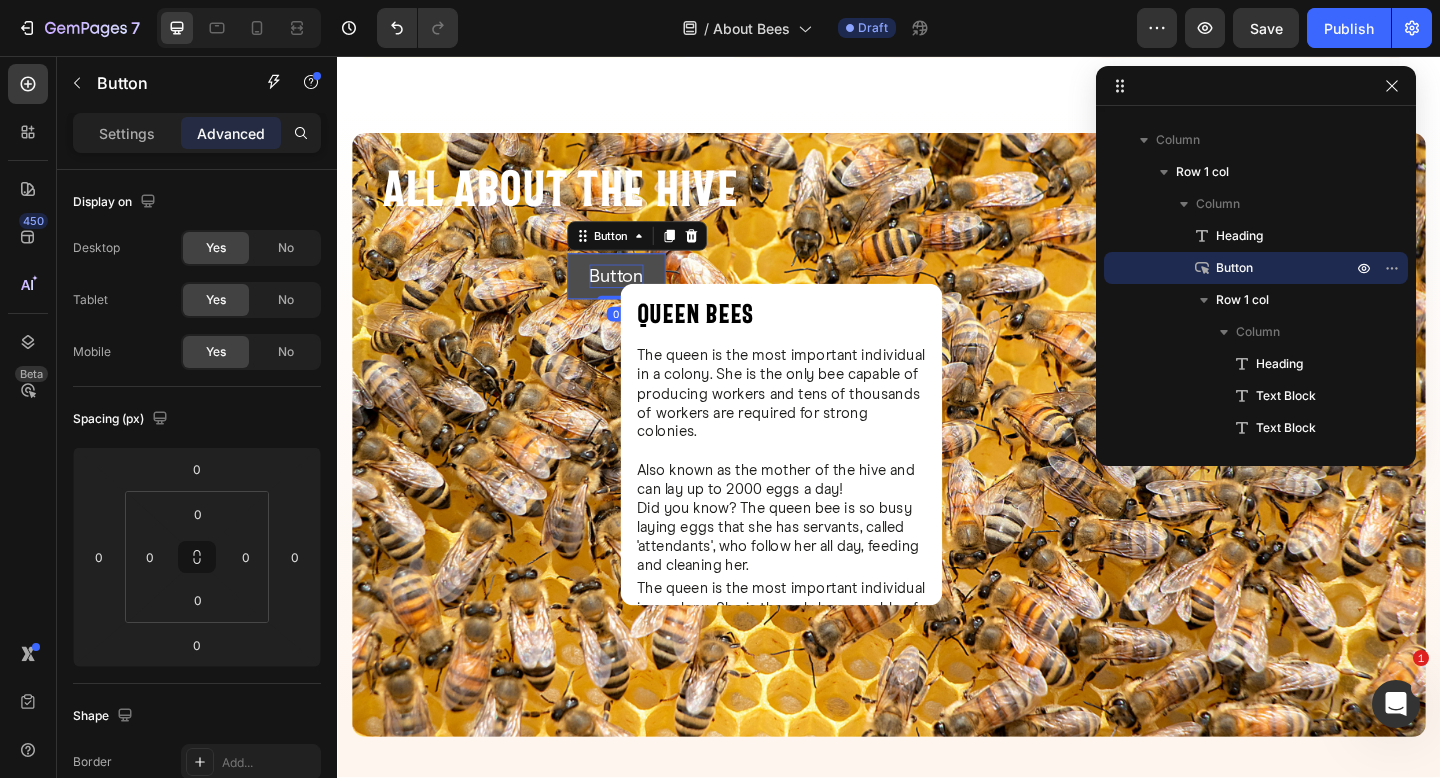 click on "Button" at bounding box center (640, 296) 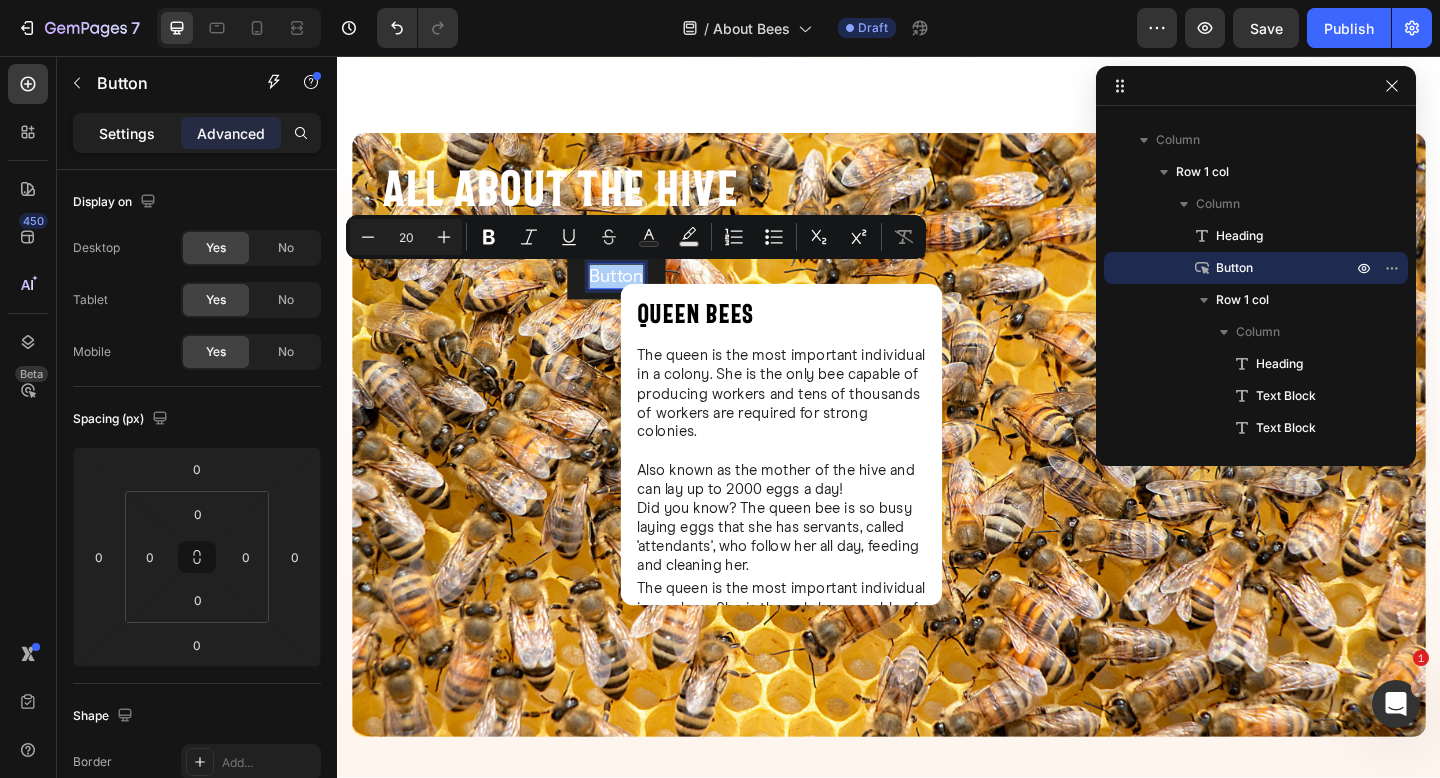 click on "Settings" 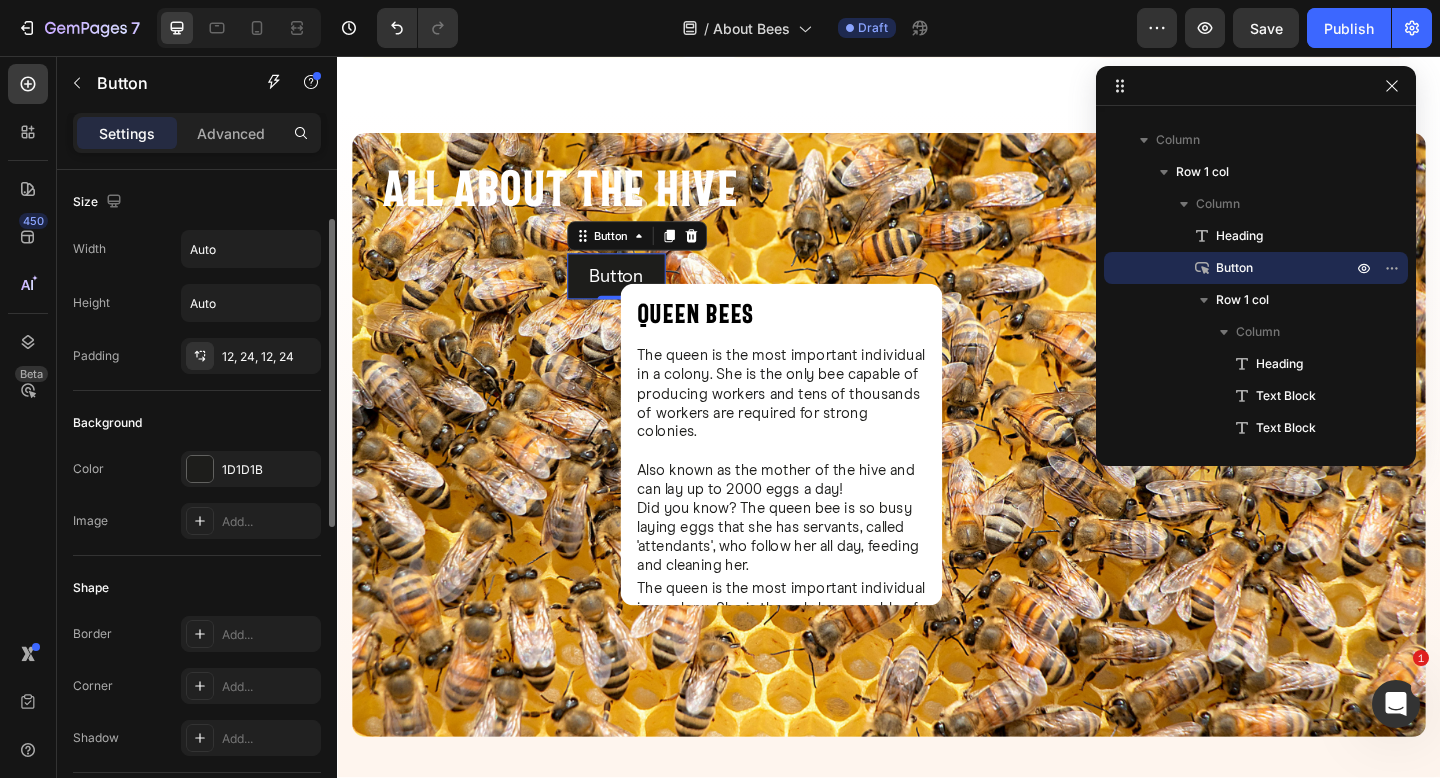 scroll, scrollTop: 132, scrollLeft: 0, axis: vertical 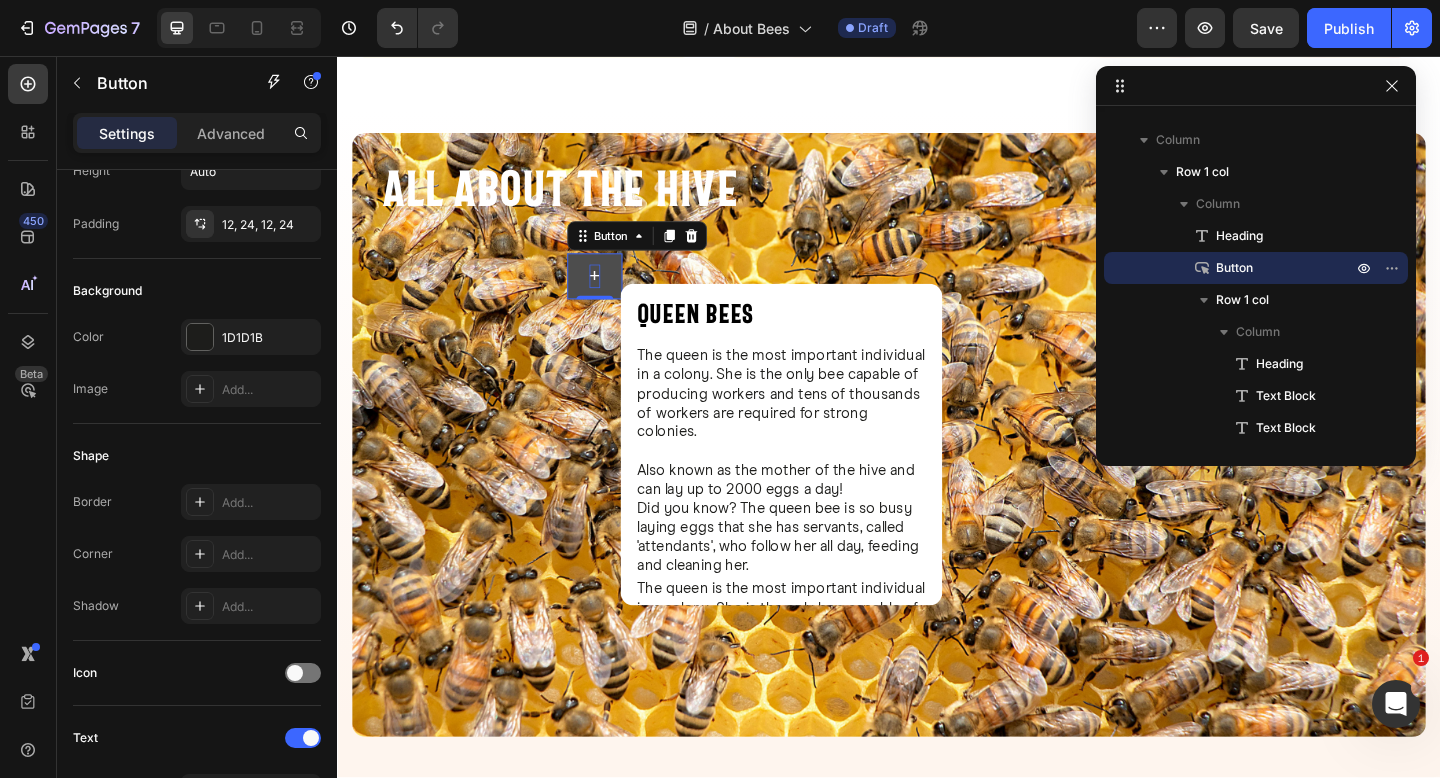 click on "450 Beta" at bounding box center [28, 417] 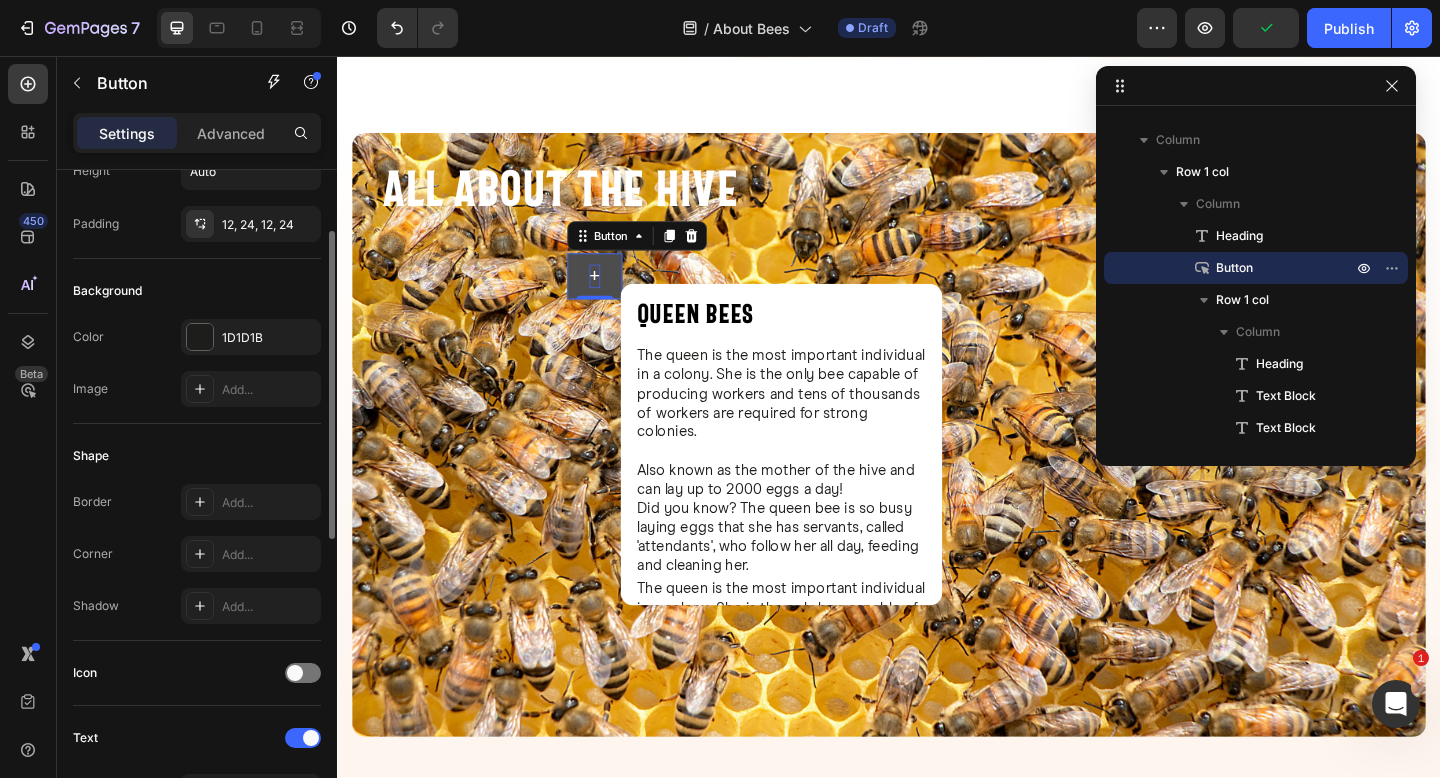 scroll, scrollTop: 128, scrollLeft: 0, axis: vertical 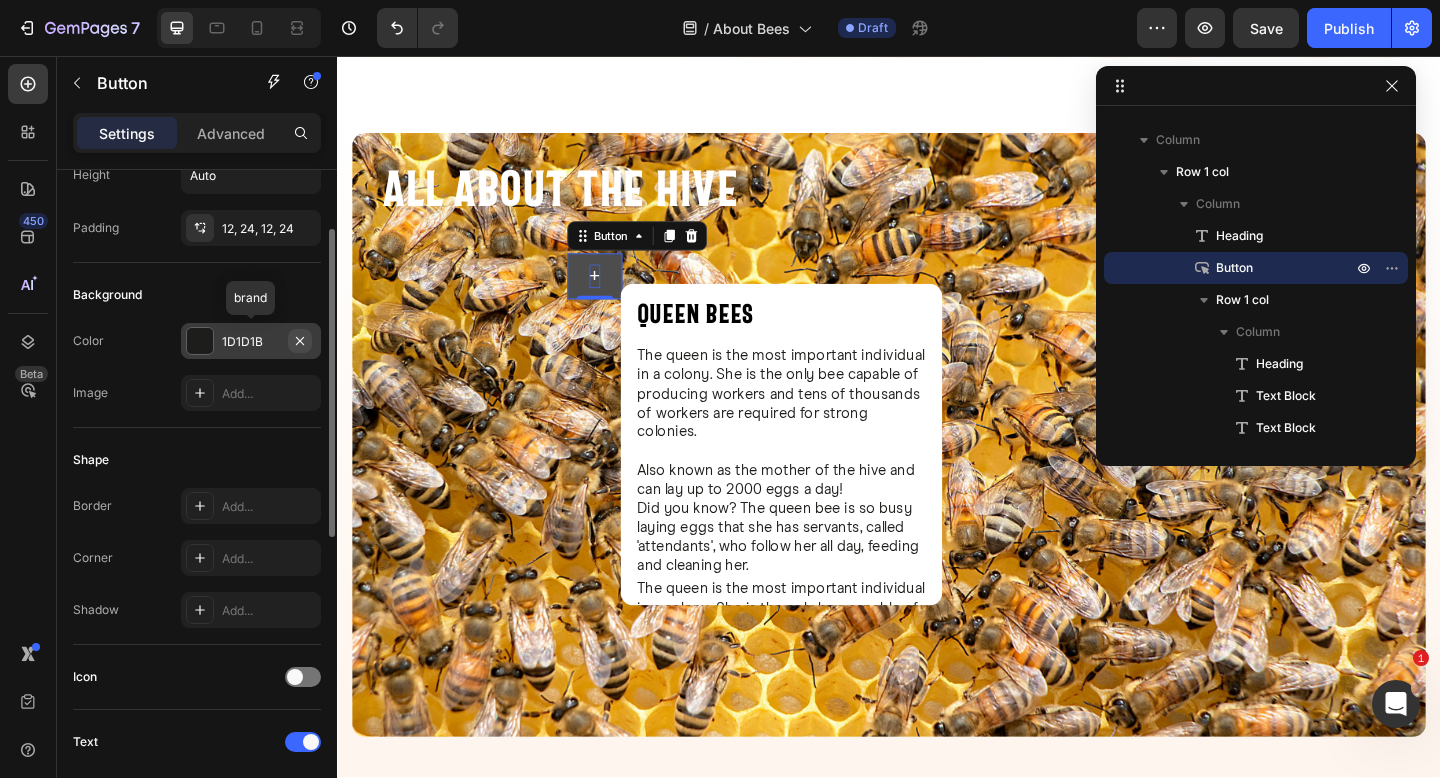 click 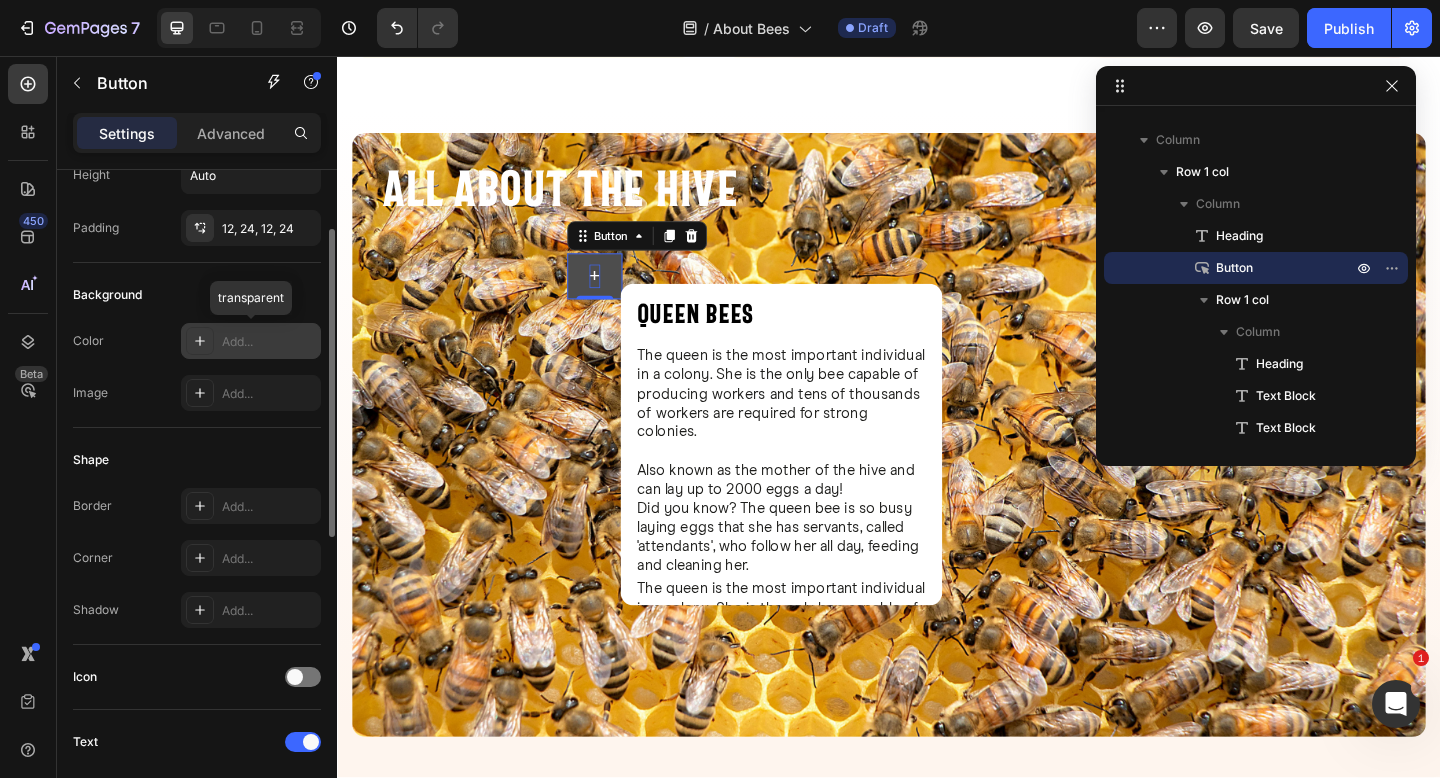 click on "Add..." at bounding box center (269, 342) 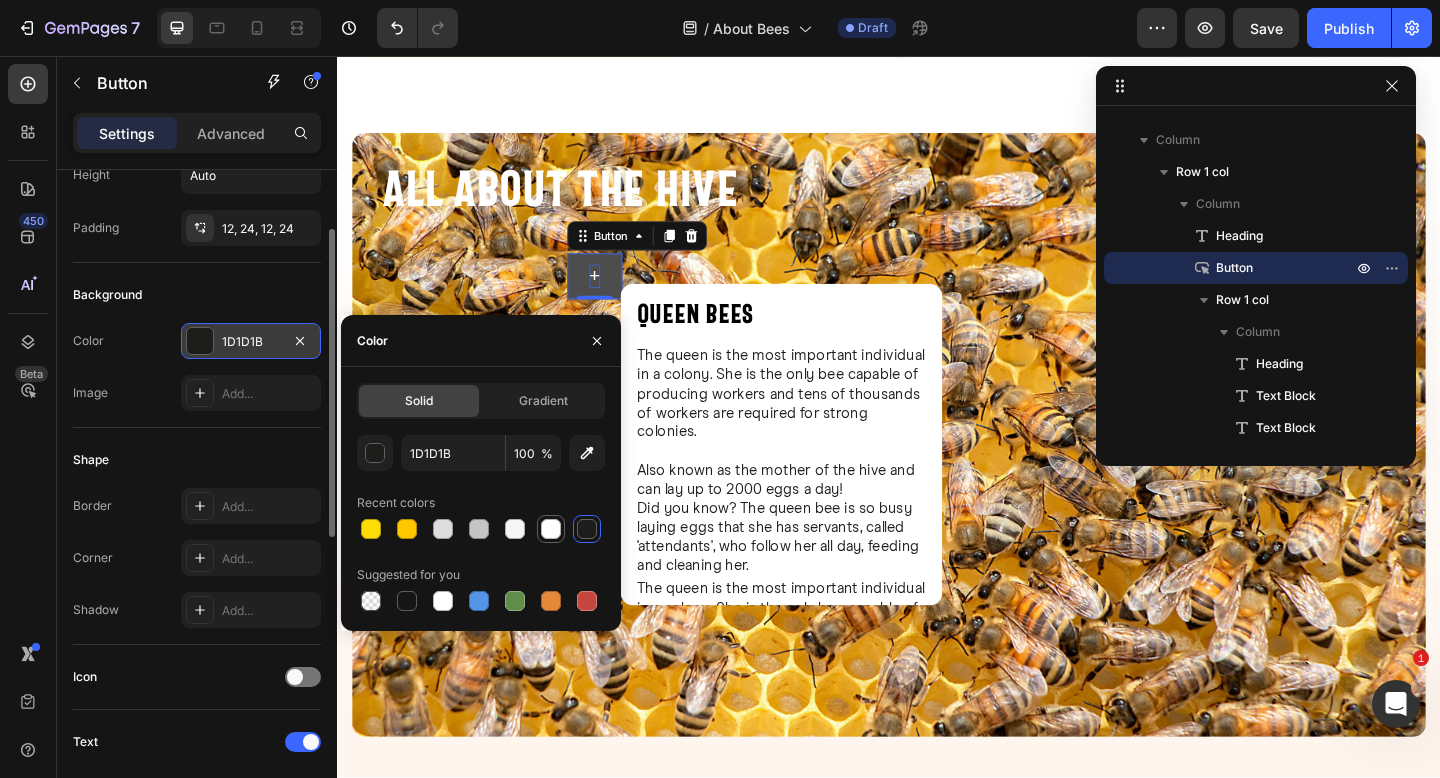 click at bounding box center (551, 529) 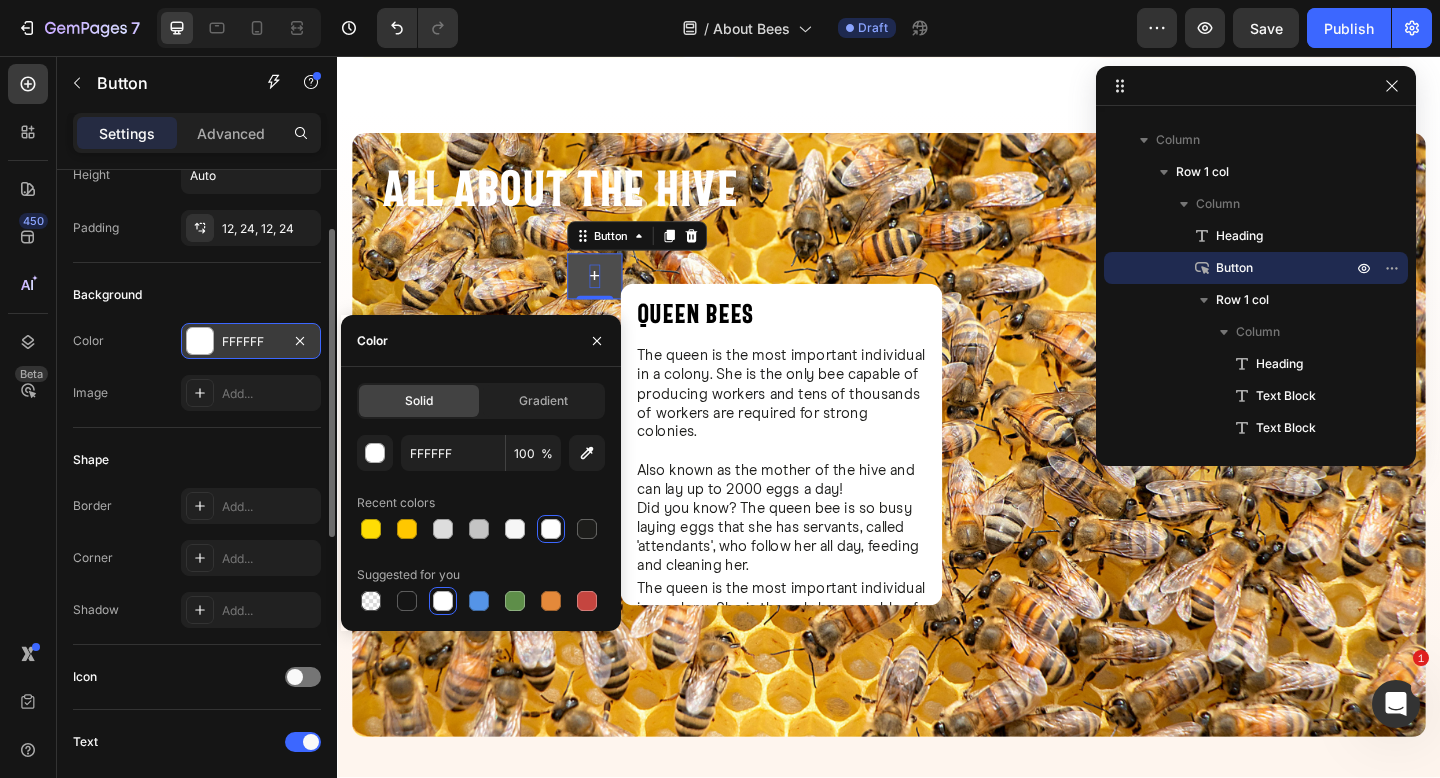 click on "Image Add..." at bounding box center (197, 393) 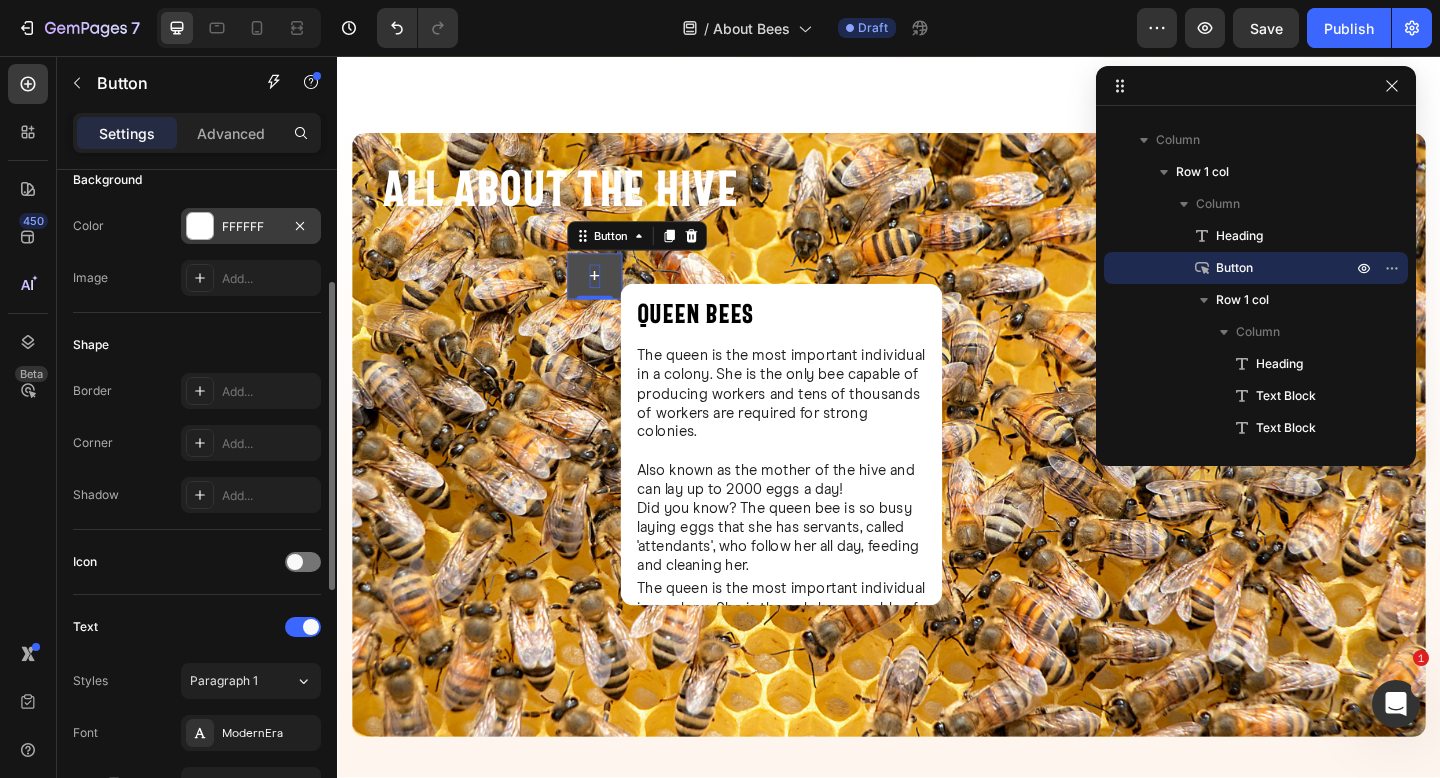 scroll, scrollTop: 419, scrollLeft: 0, axis: vertical 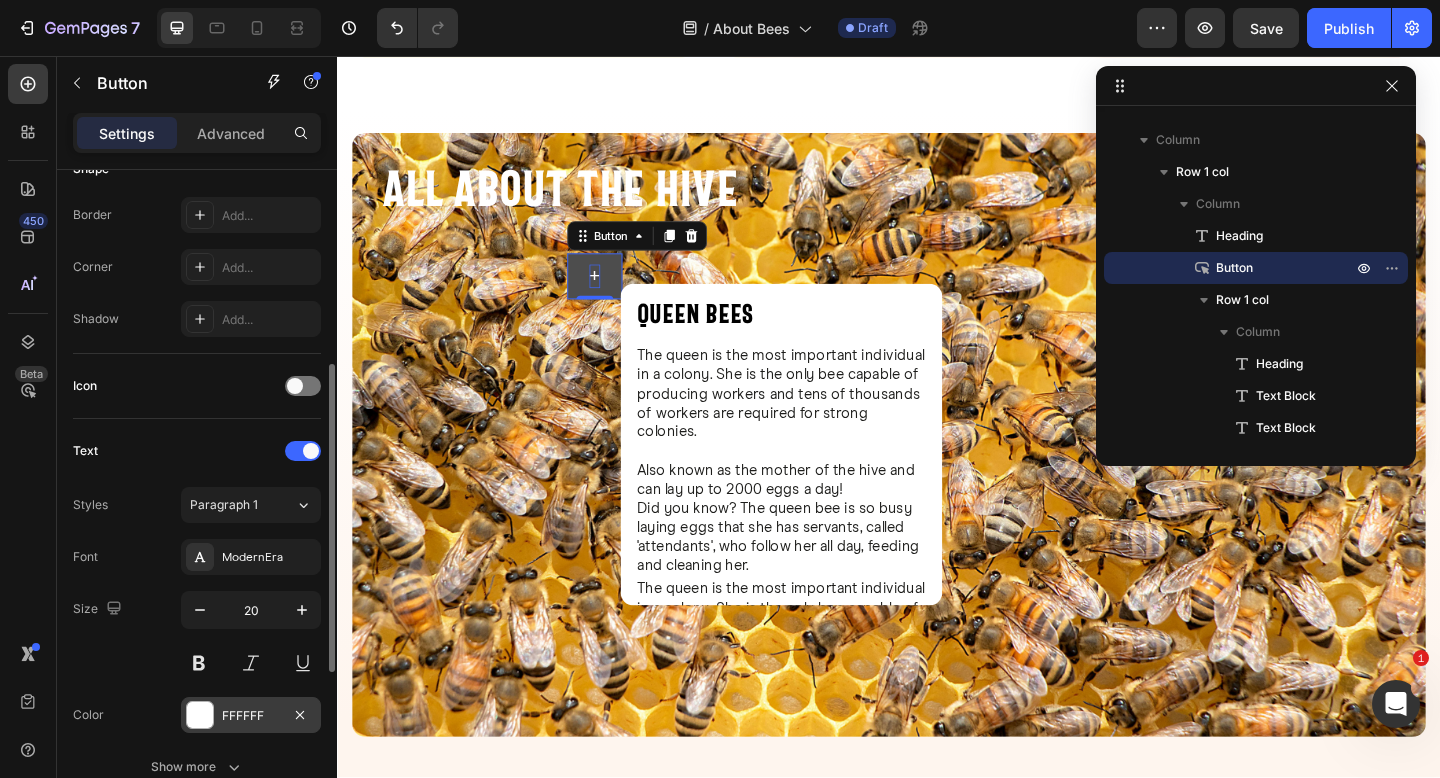 click at bounding box center (200, 715) 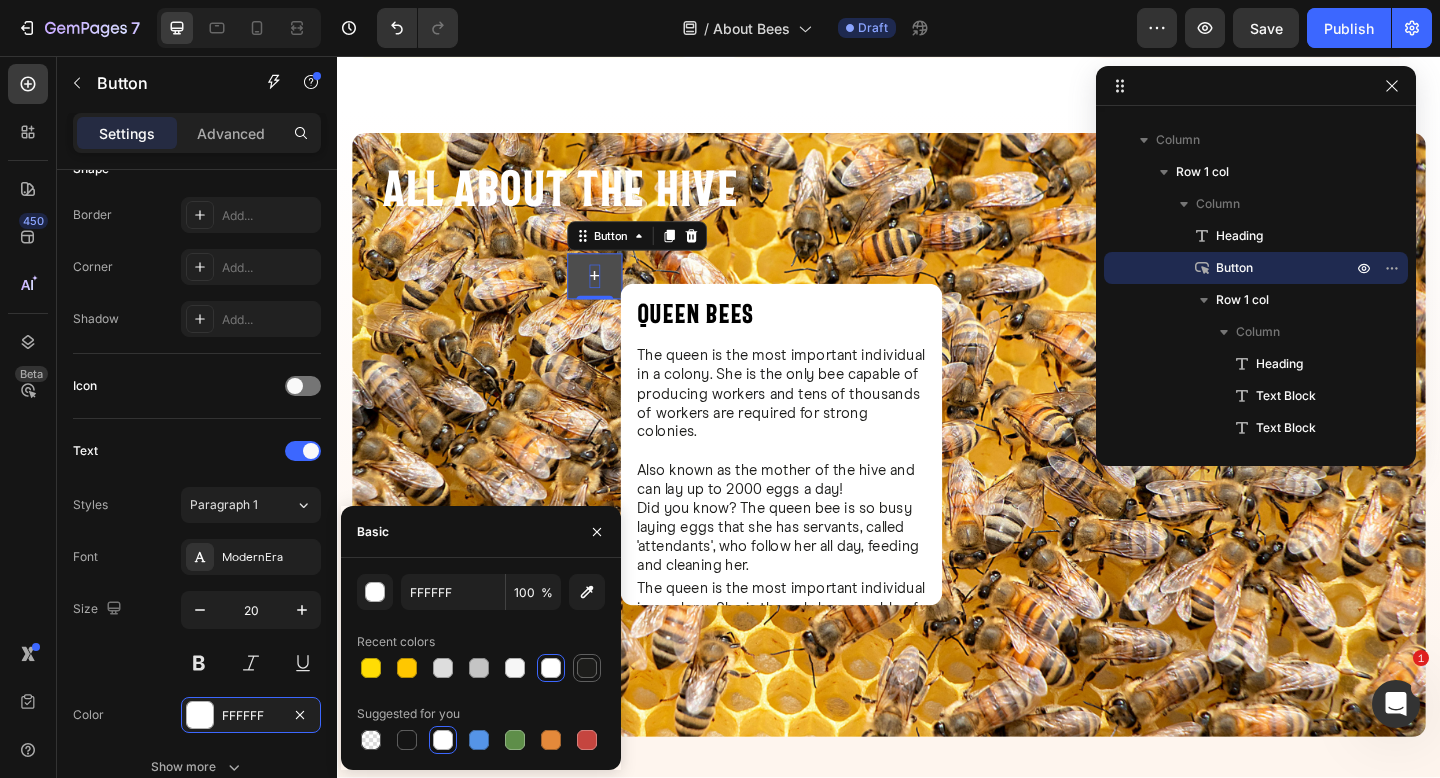 click at bounding box center [587, 668] 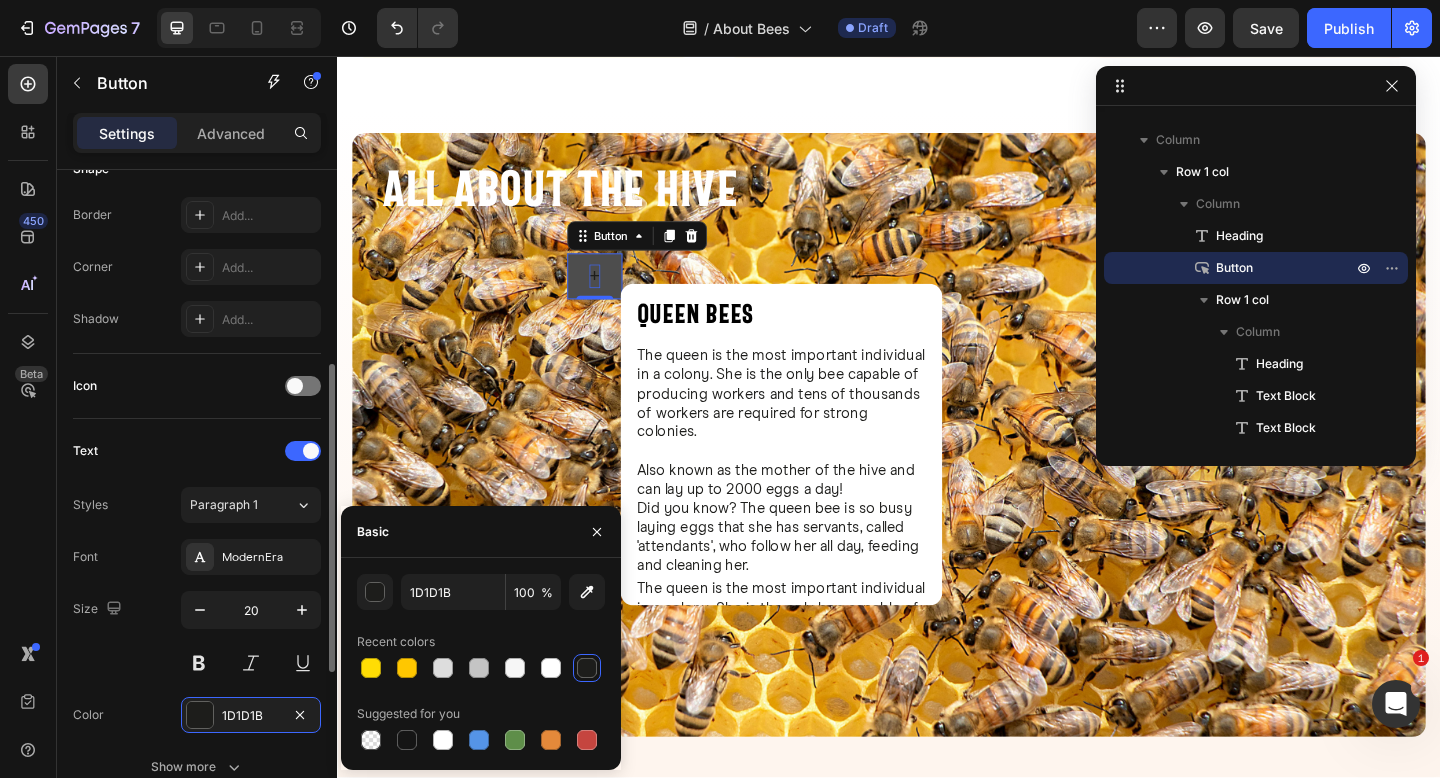 click on "Font ModernEra" at bounding box center [197, 557] 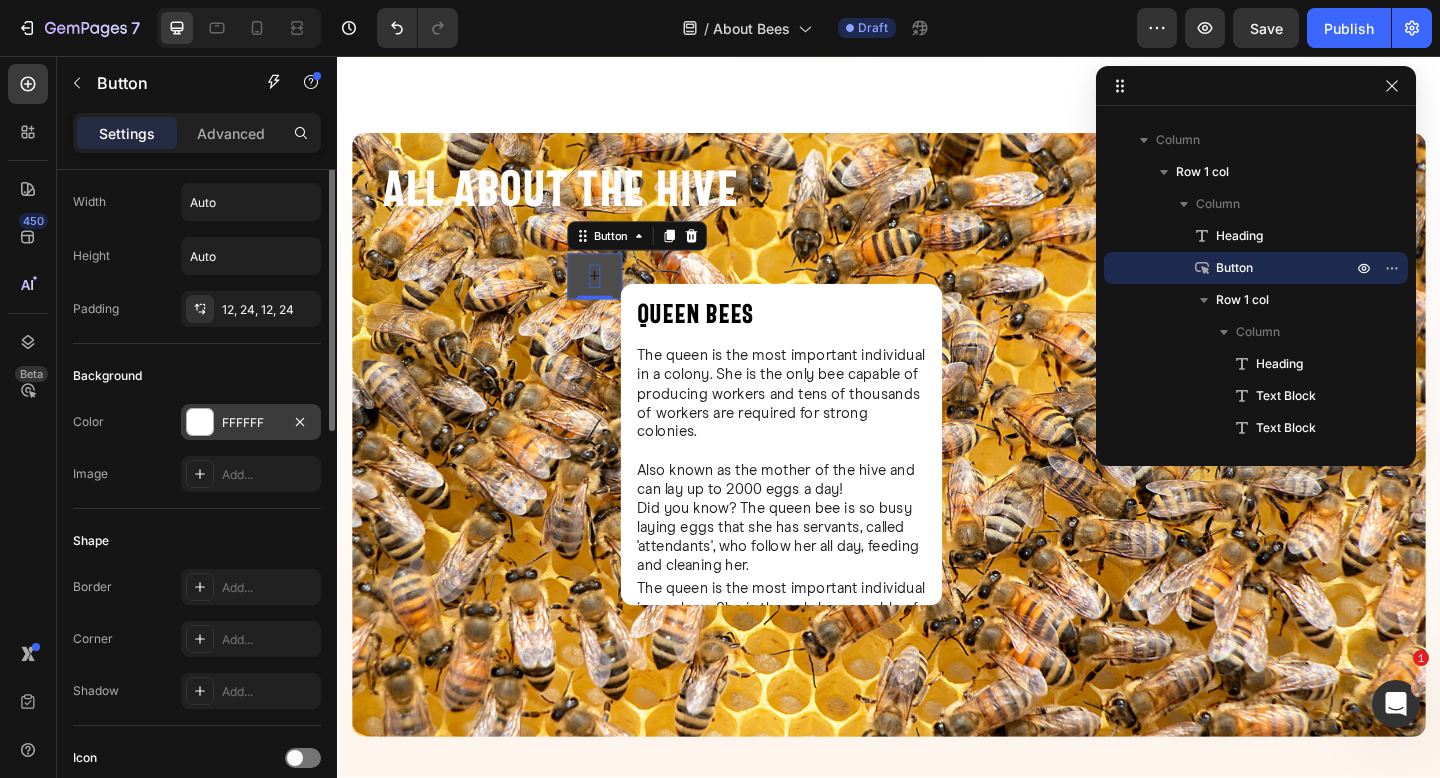 scroll, scrollTop: 0, scrollLeft: 0, axis: both 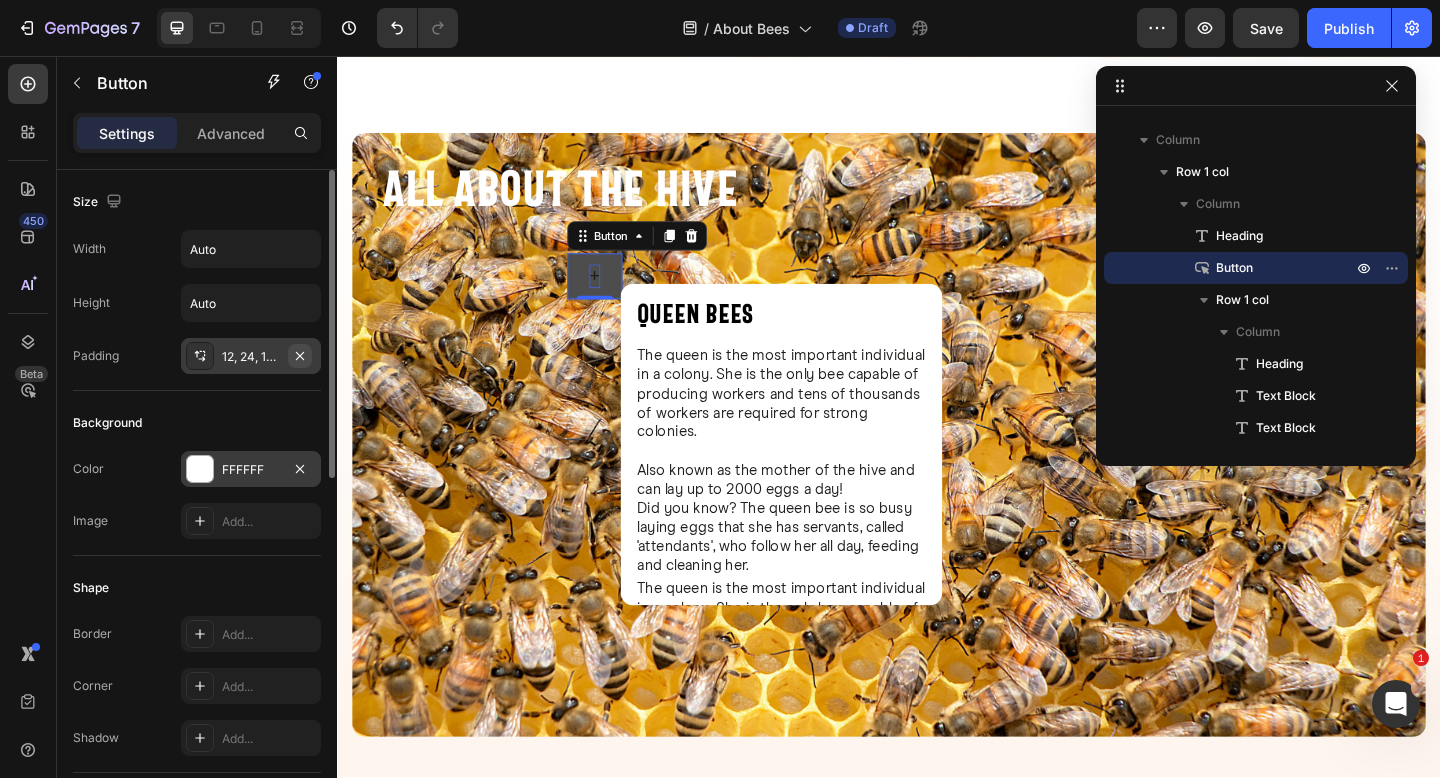 click 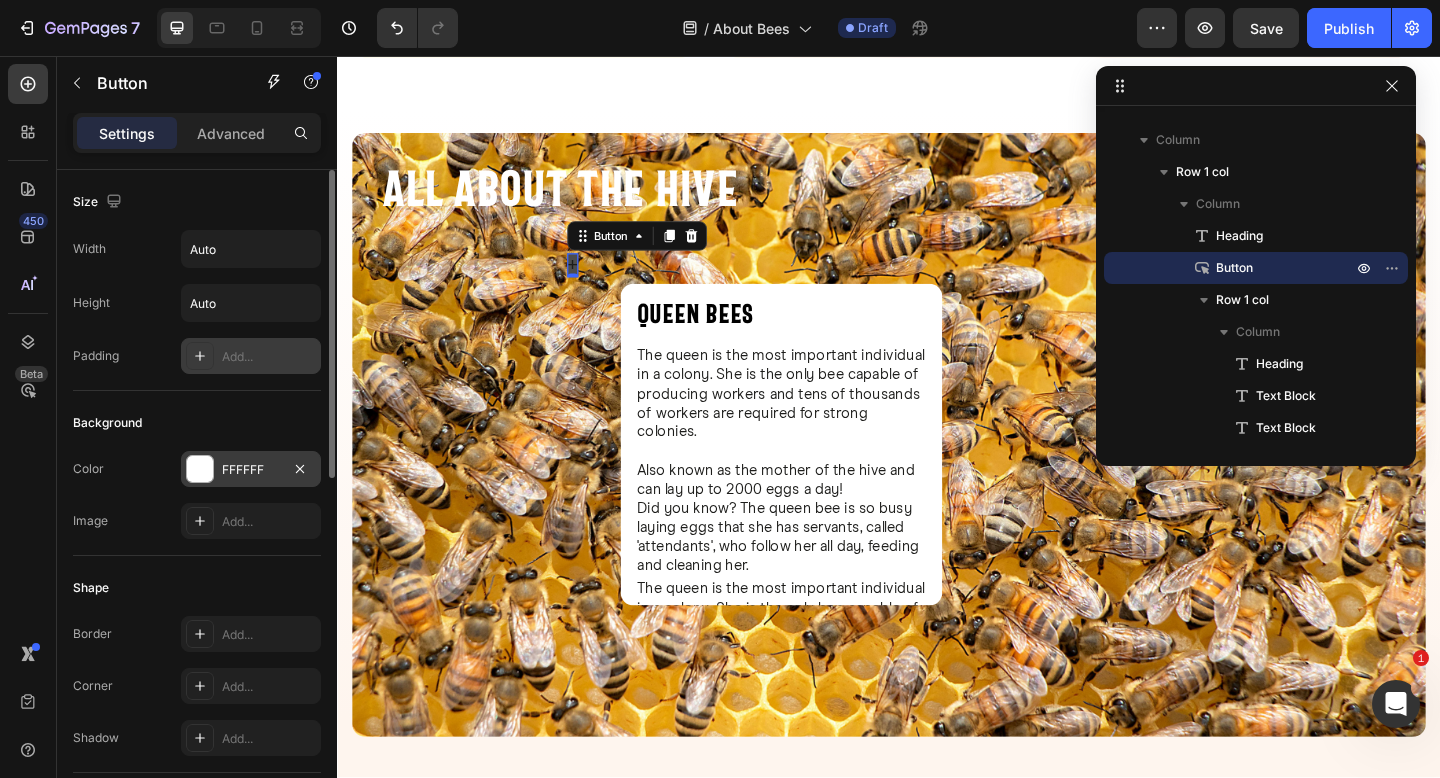 click on "Add..." at bounding box center [269, 357] 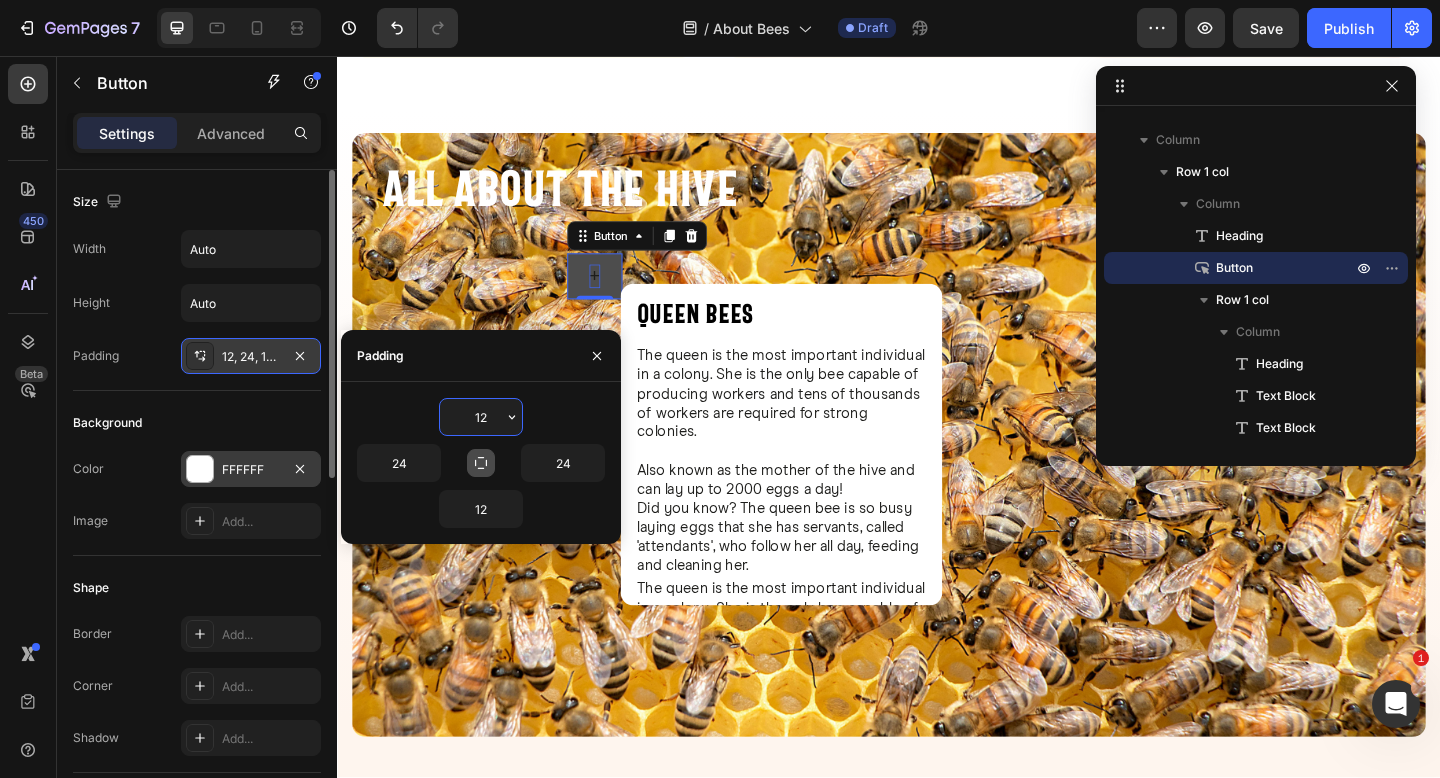 click 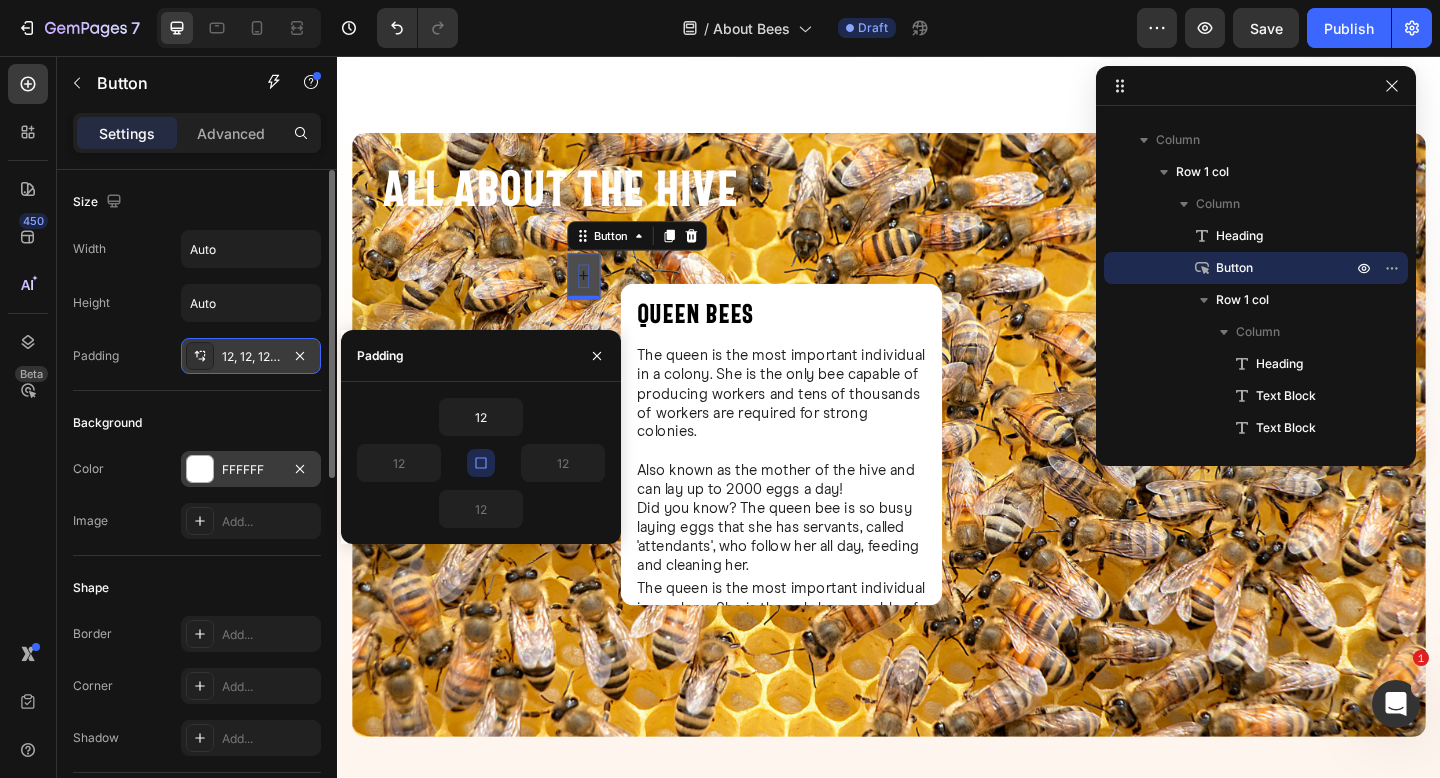click 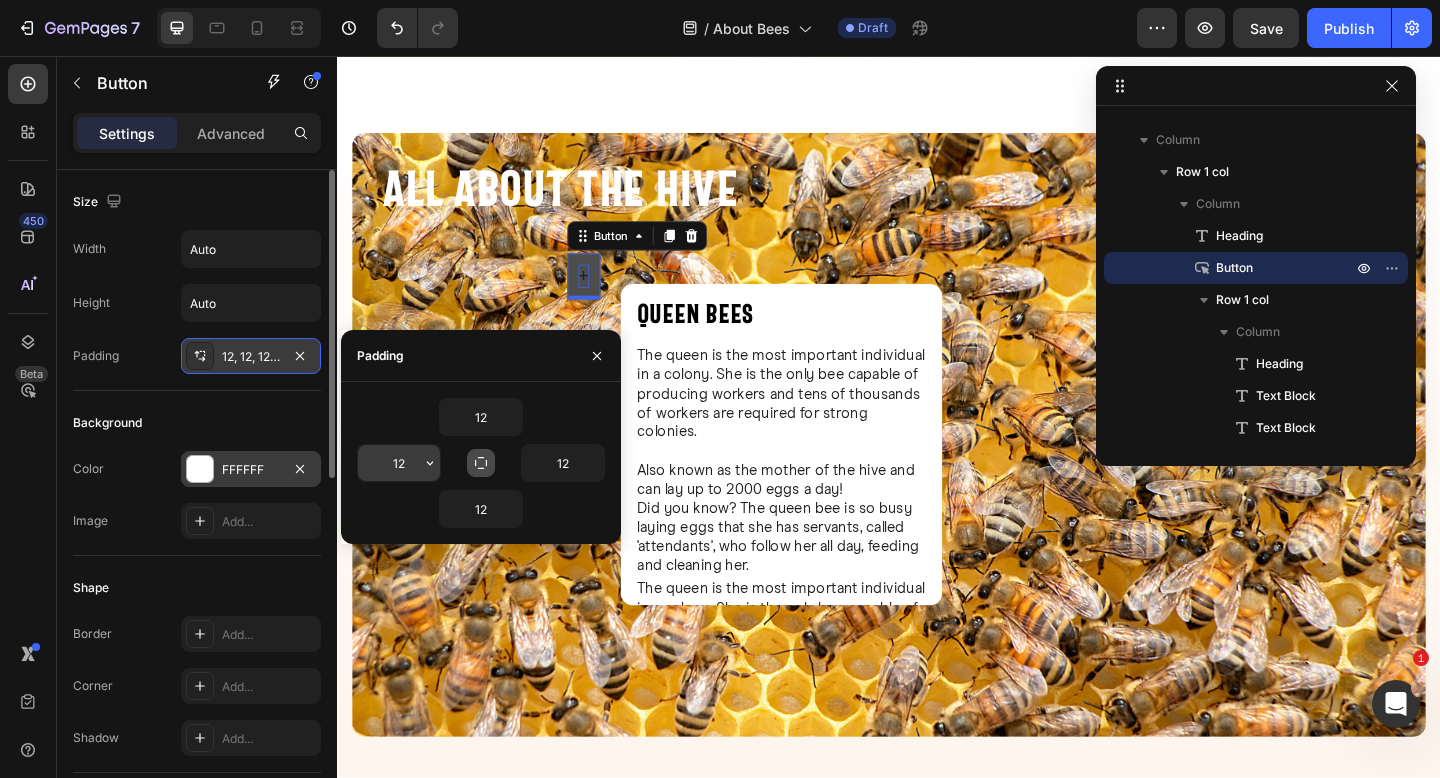 click on "12" at bounding box center (399, 463) 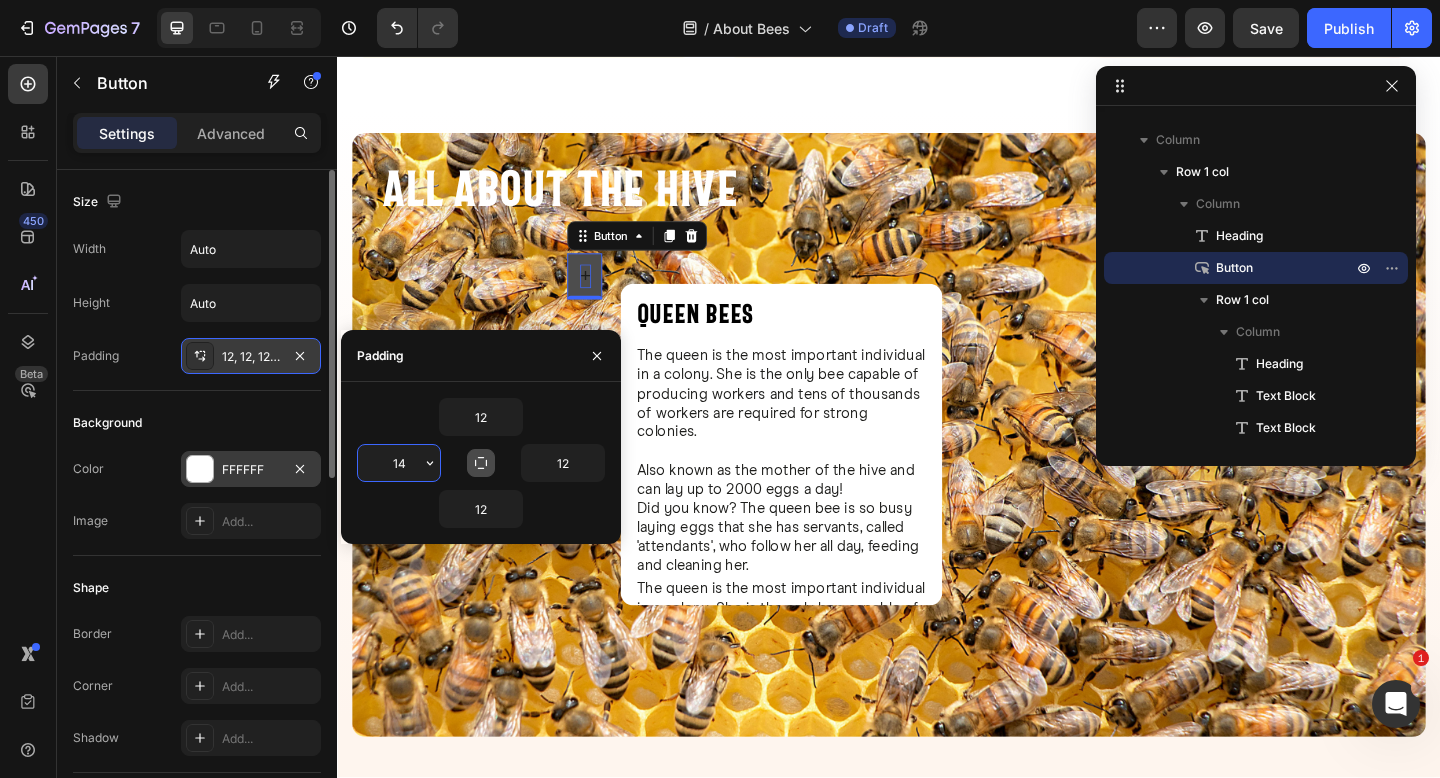 type on "15" 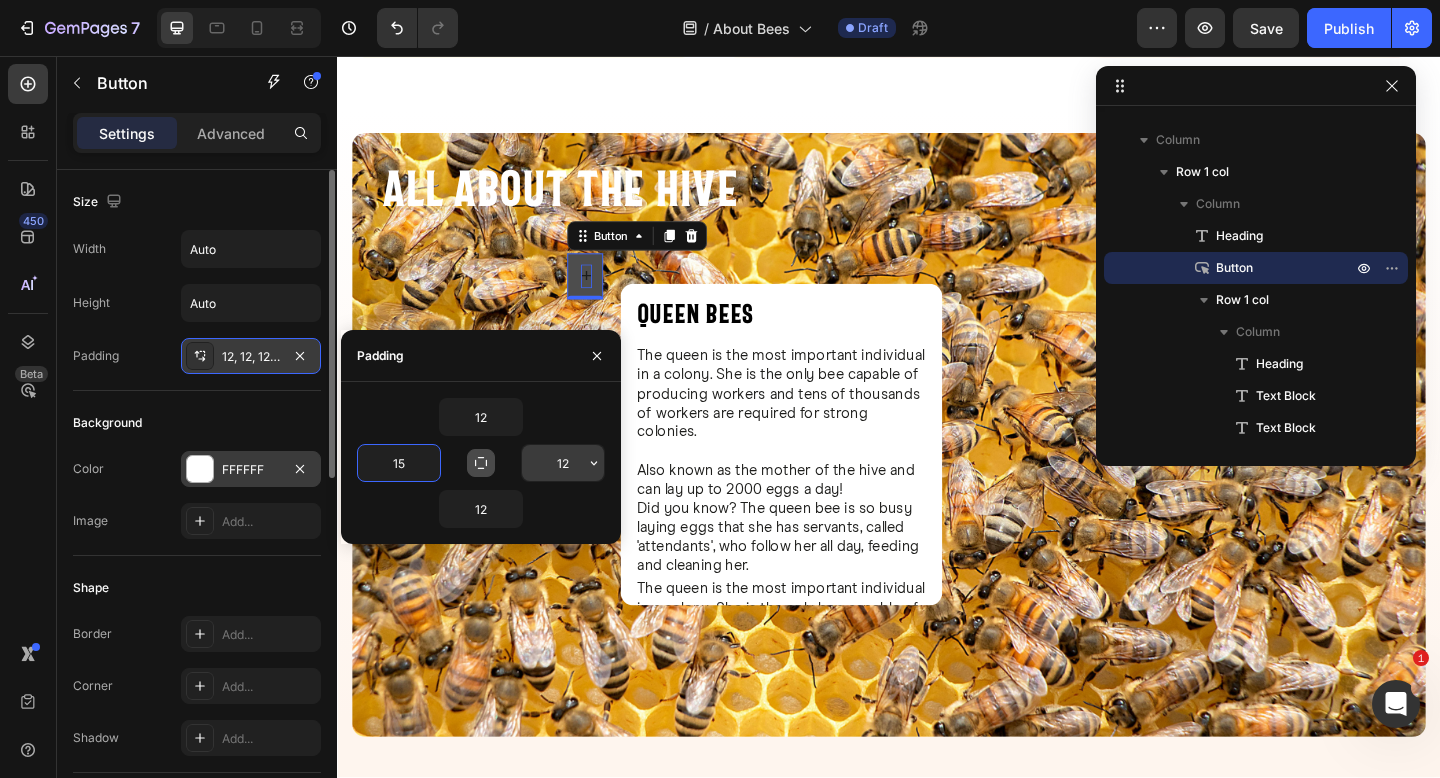 click on "12" at bounding box center (563, 463) 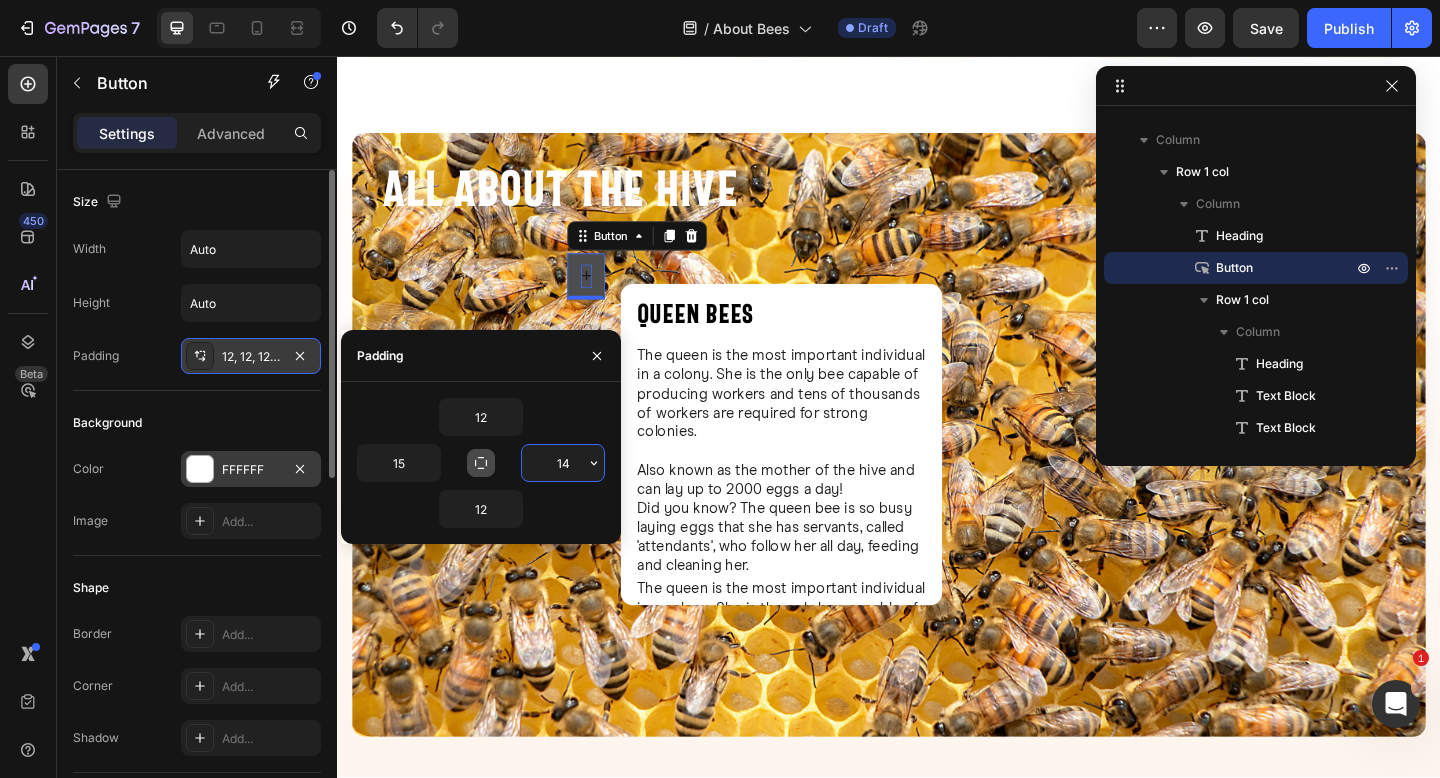 type on "15" 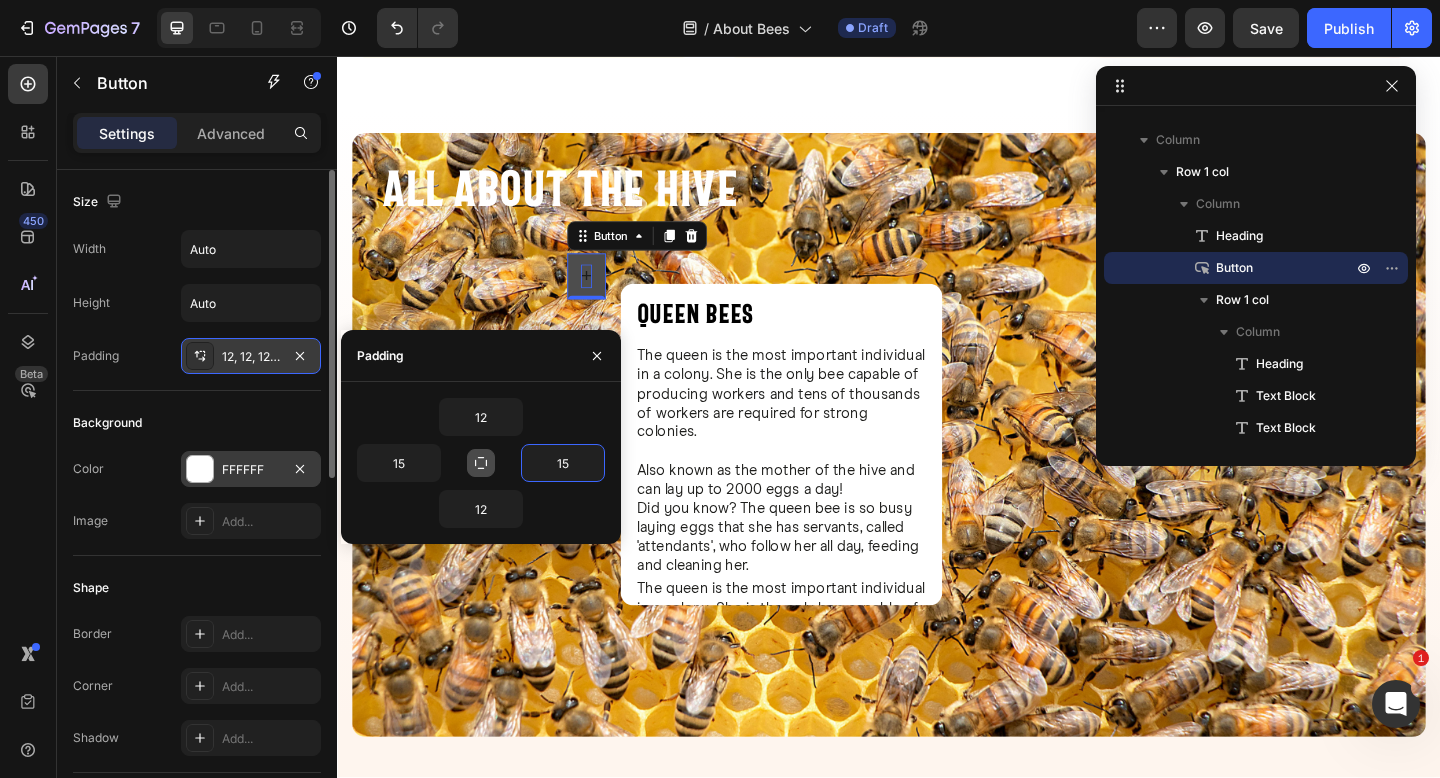 click on "Background" at bounding box center [197, 423] 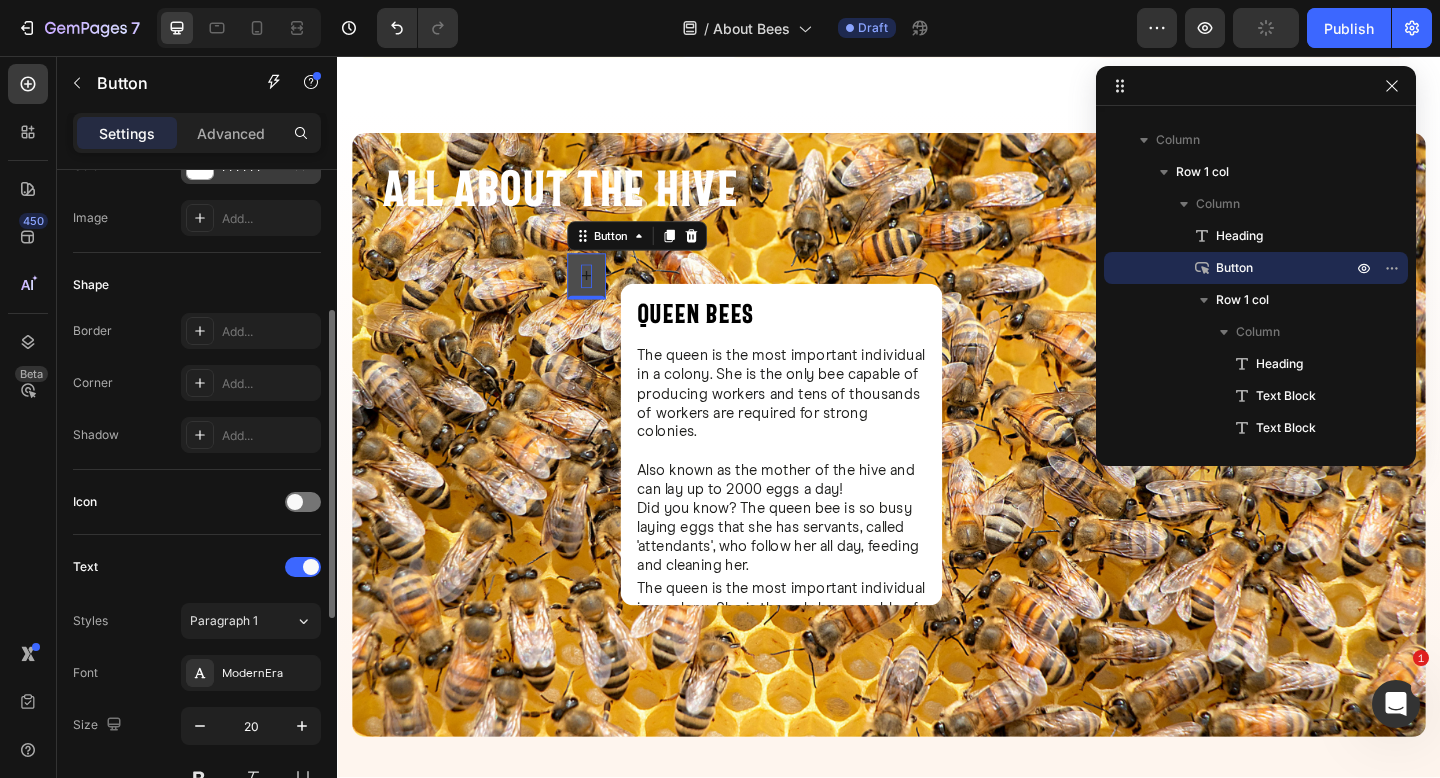 scroll, scrollTop: 668, scrollLeft: 0, axis: vertical 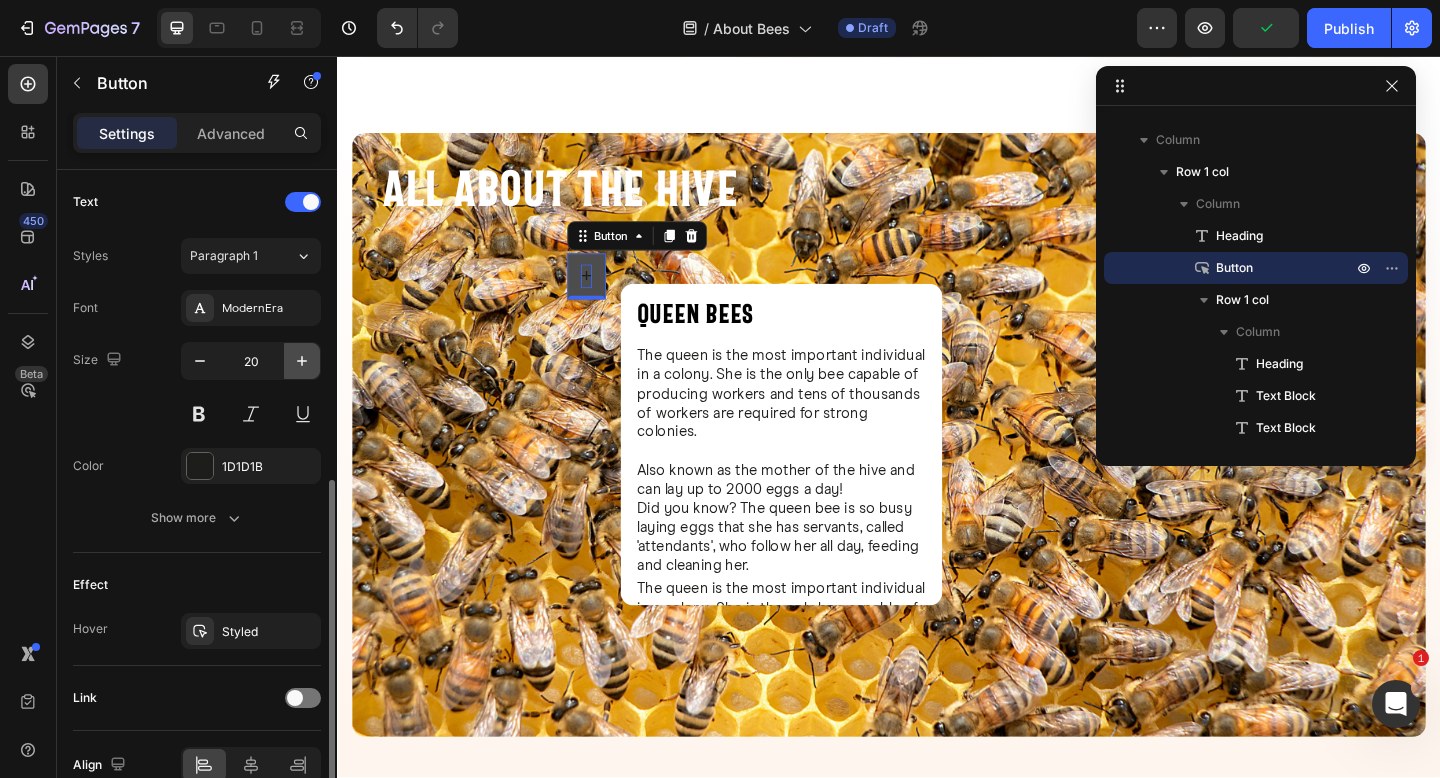 click at bounding box center (302, 361) 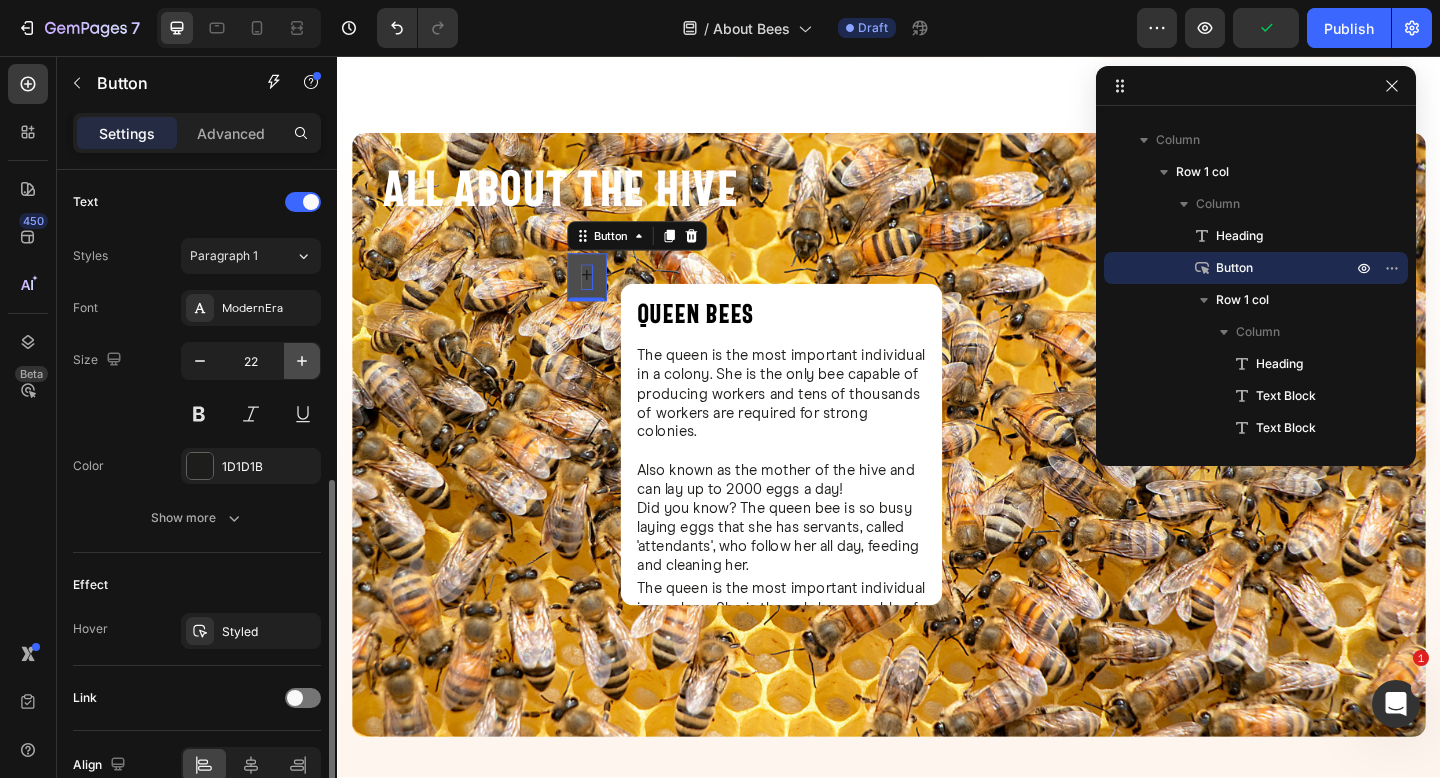 click at bounding box center (302, 361) 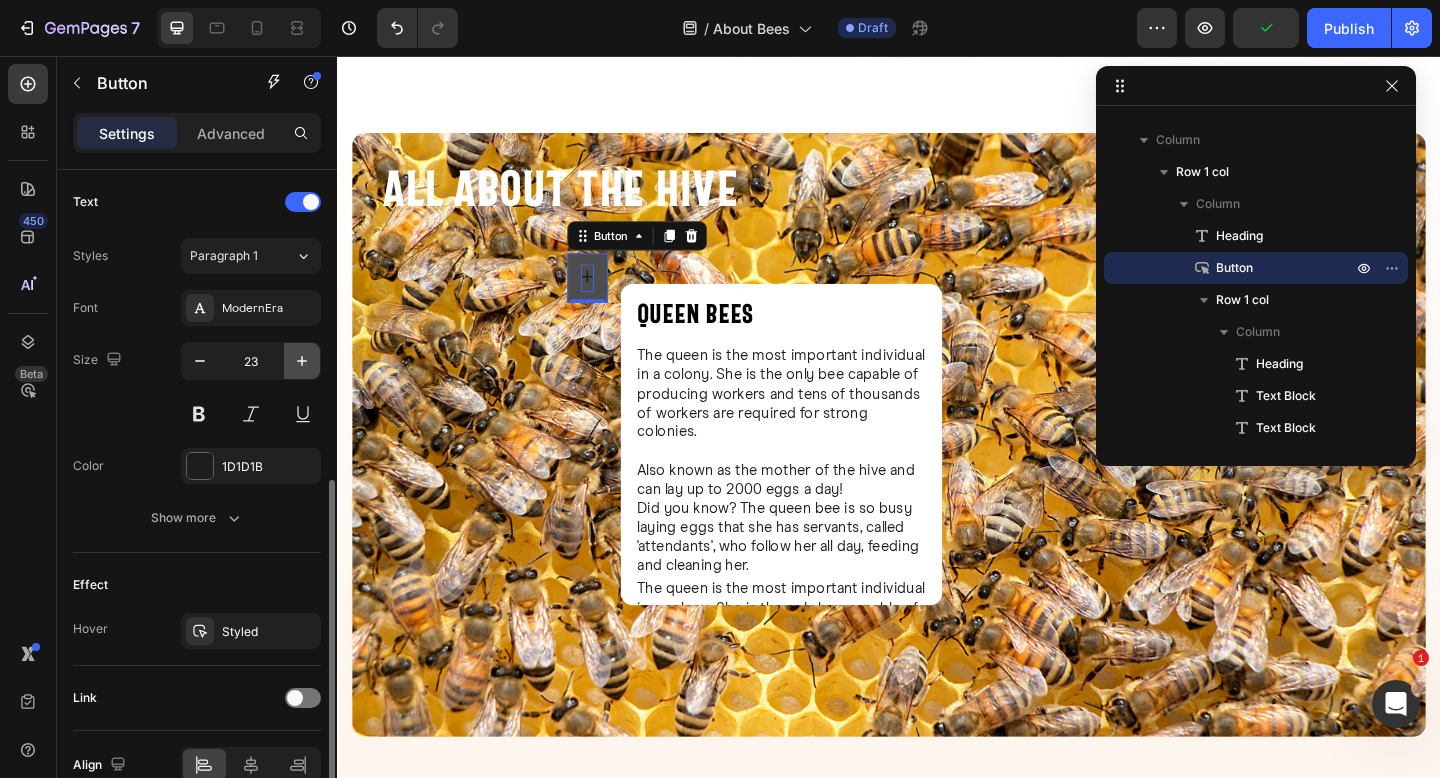 click at bounding box center [302, 361] 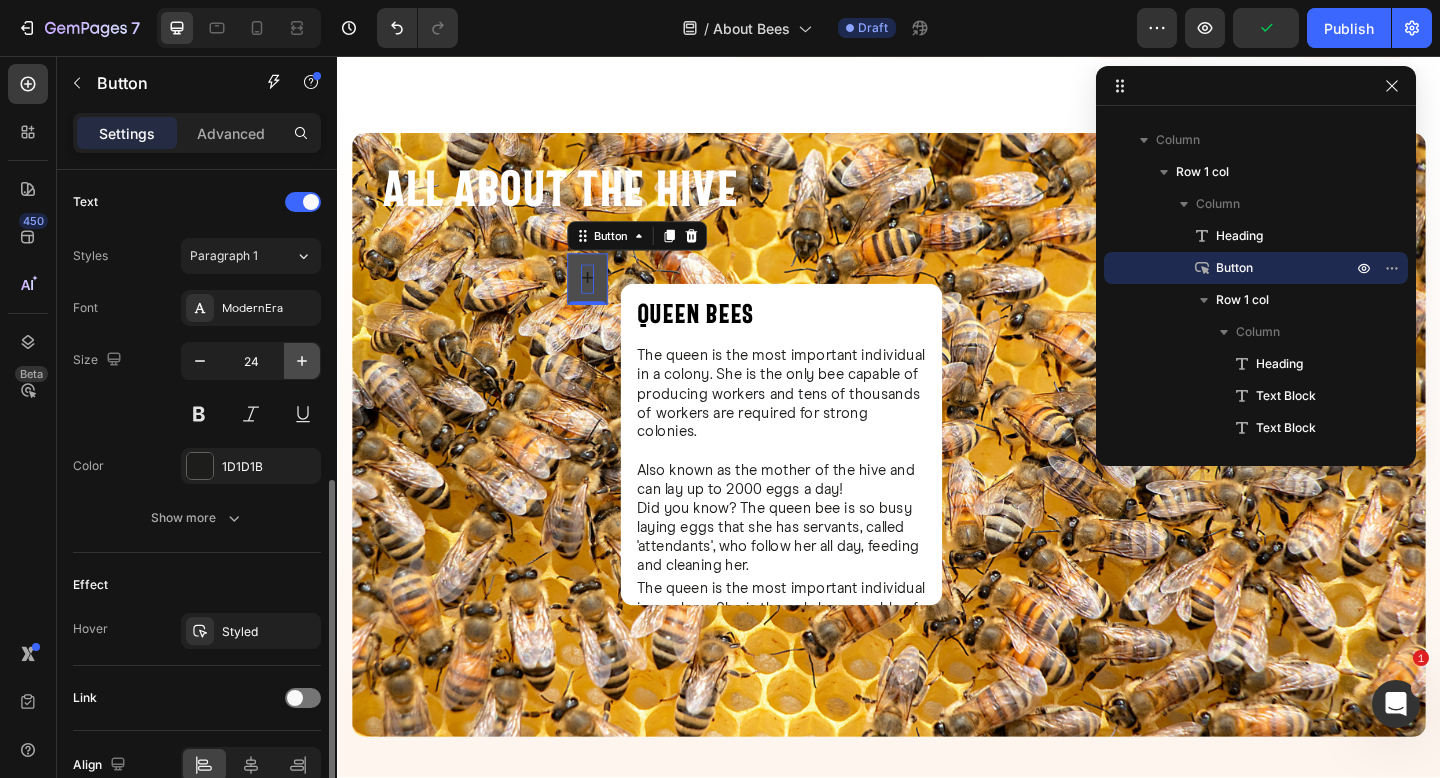 click at bounding box center [302, 361] 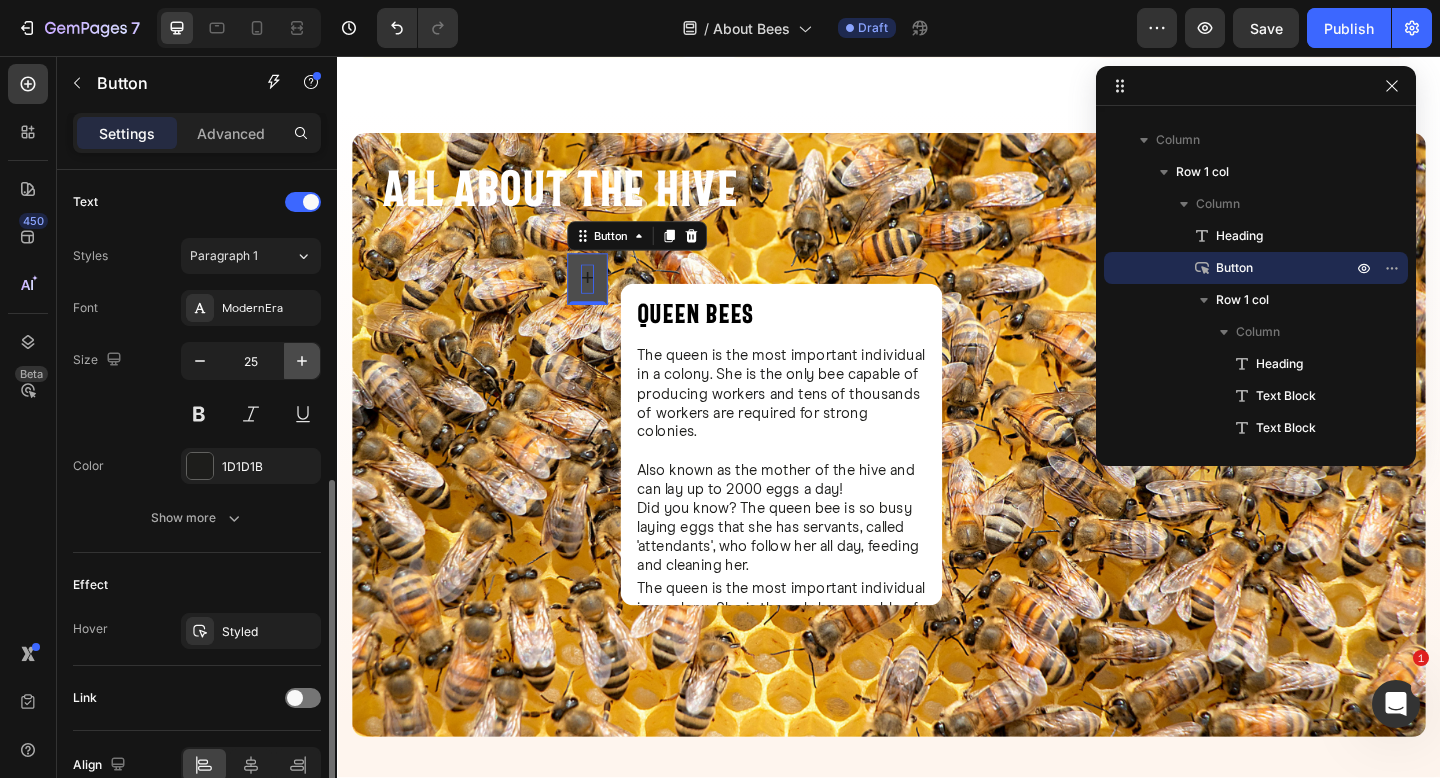 click at bounding box center (302, 361) 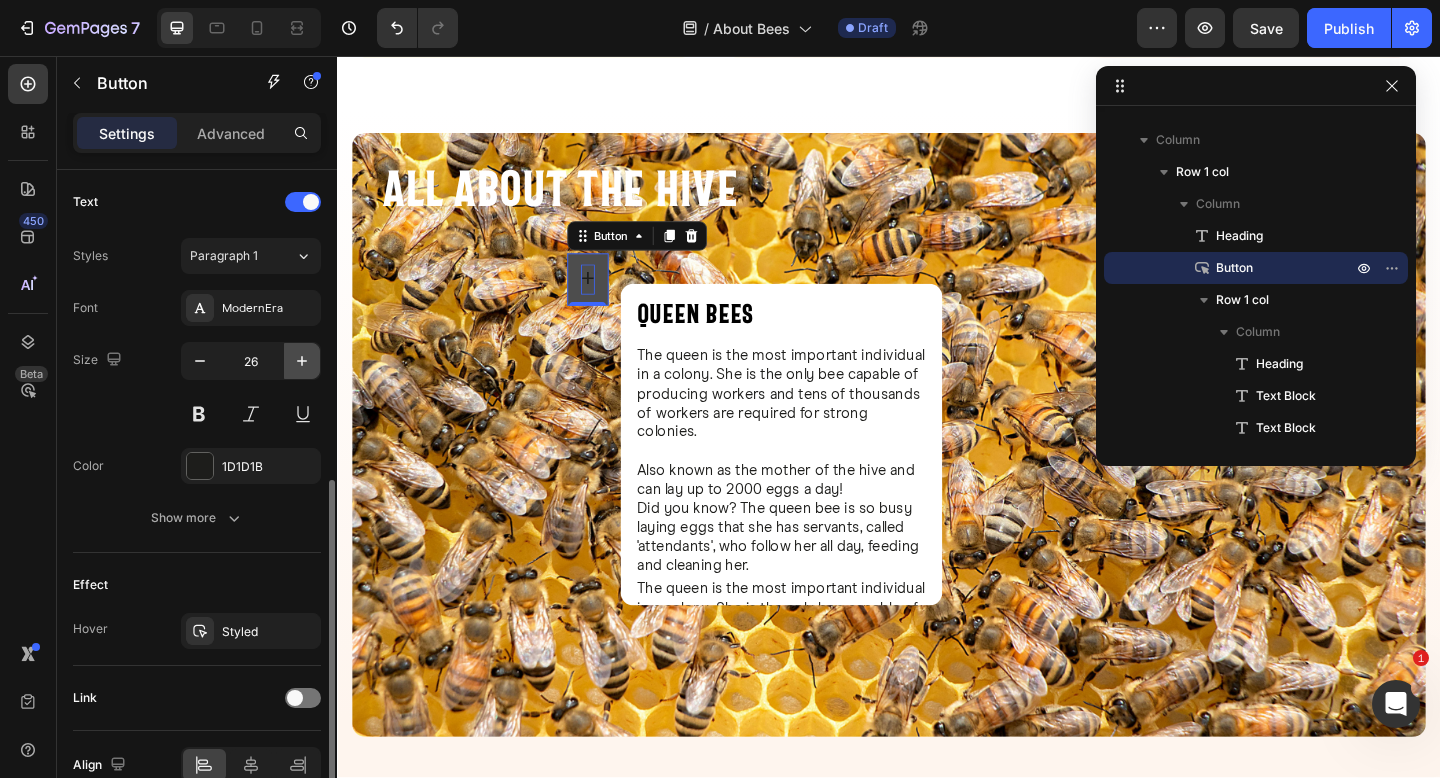click at bounding box center (302, 361) 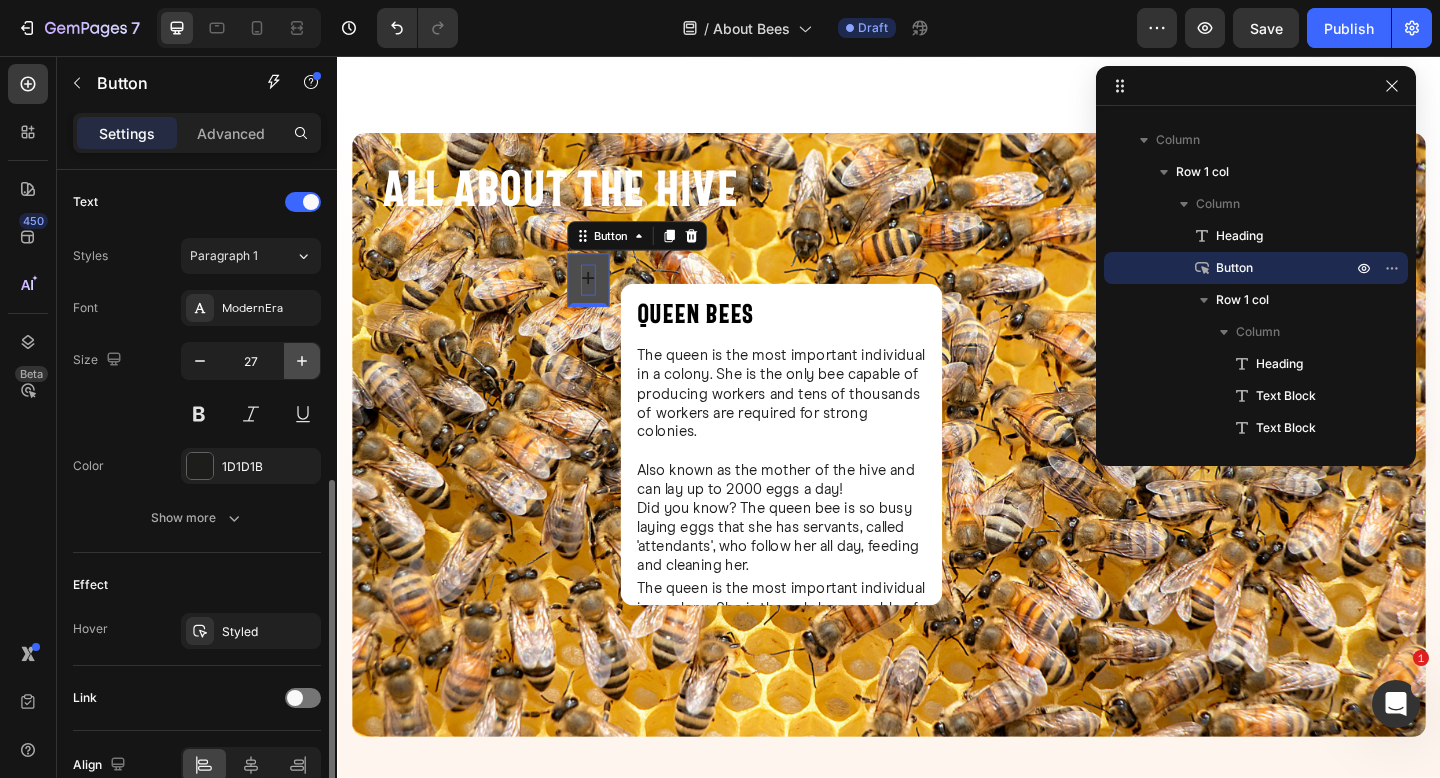 click at bounding box center [302, 361] 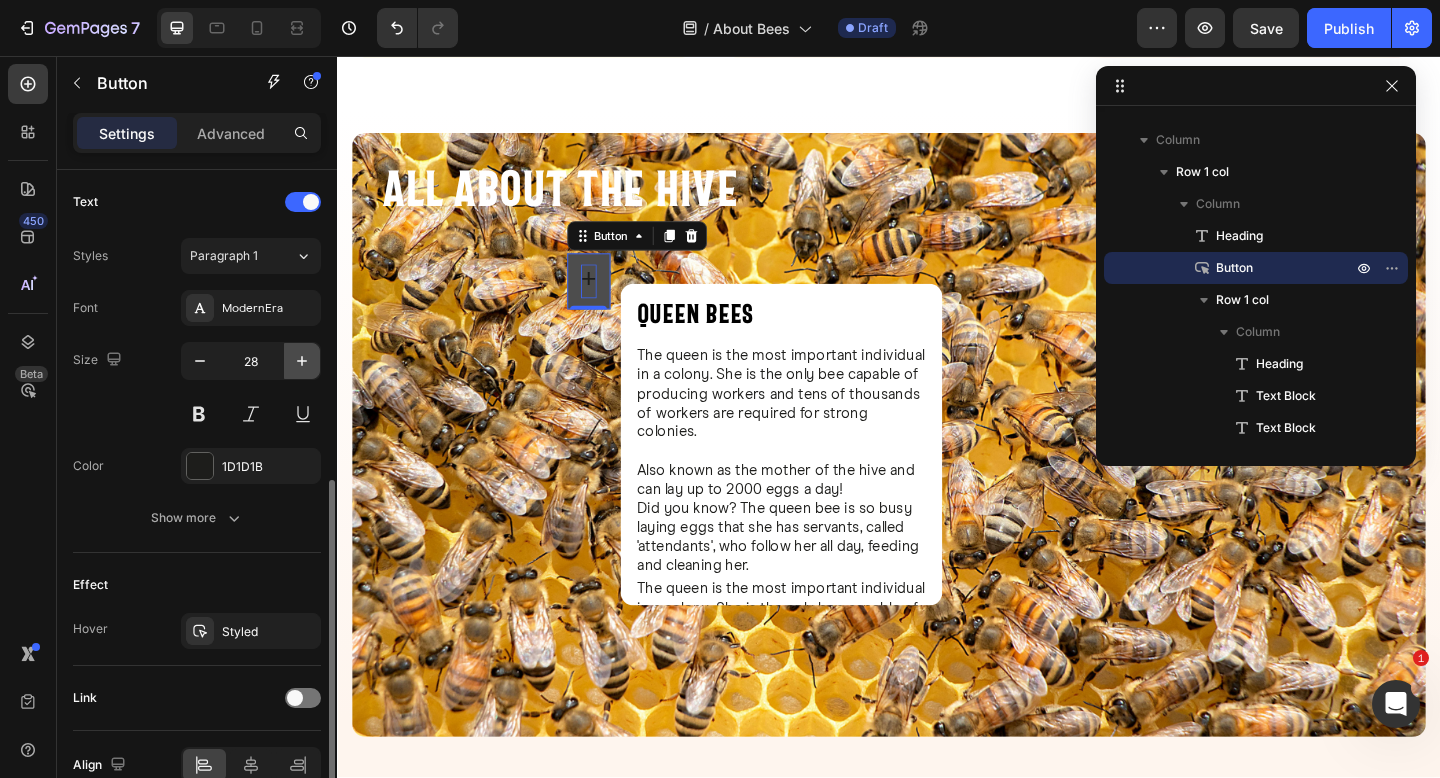 click at bounding box center (302, 361) 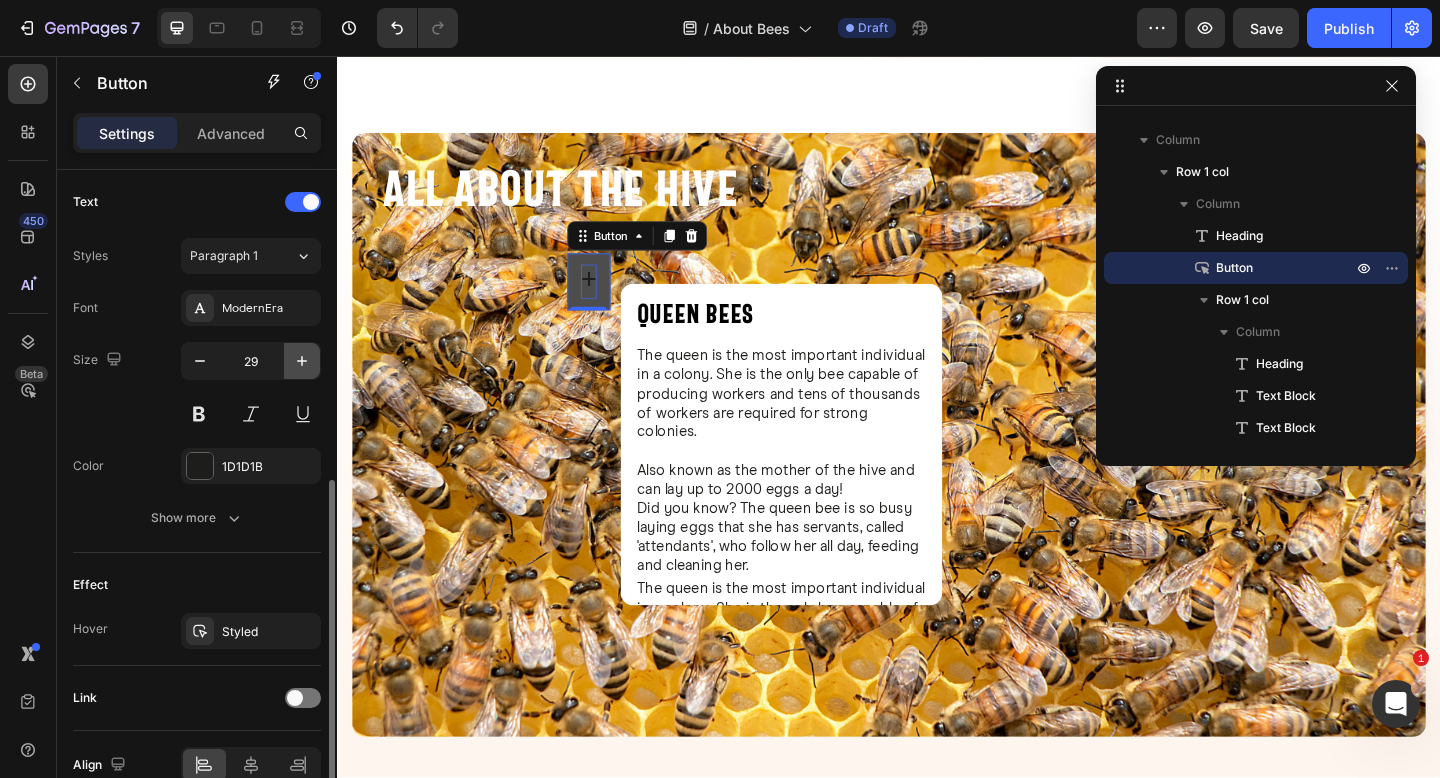 click at bounding box center (302, 361) 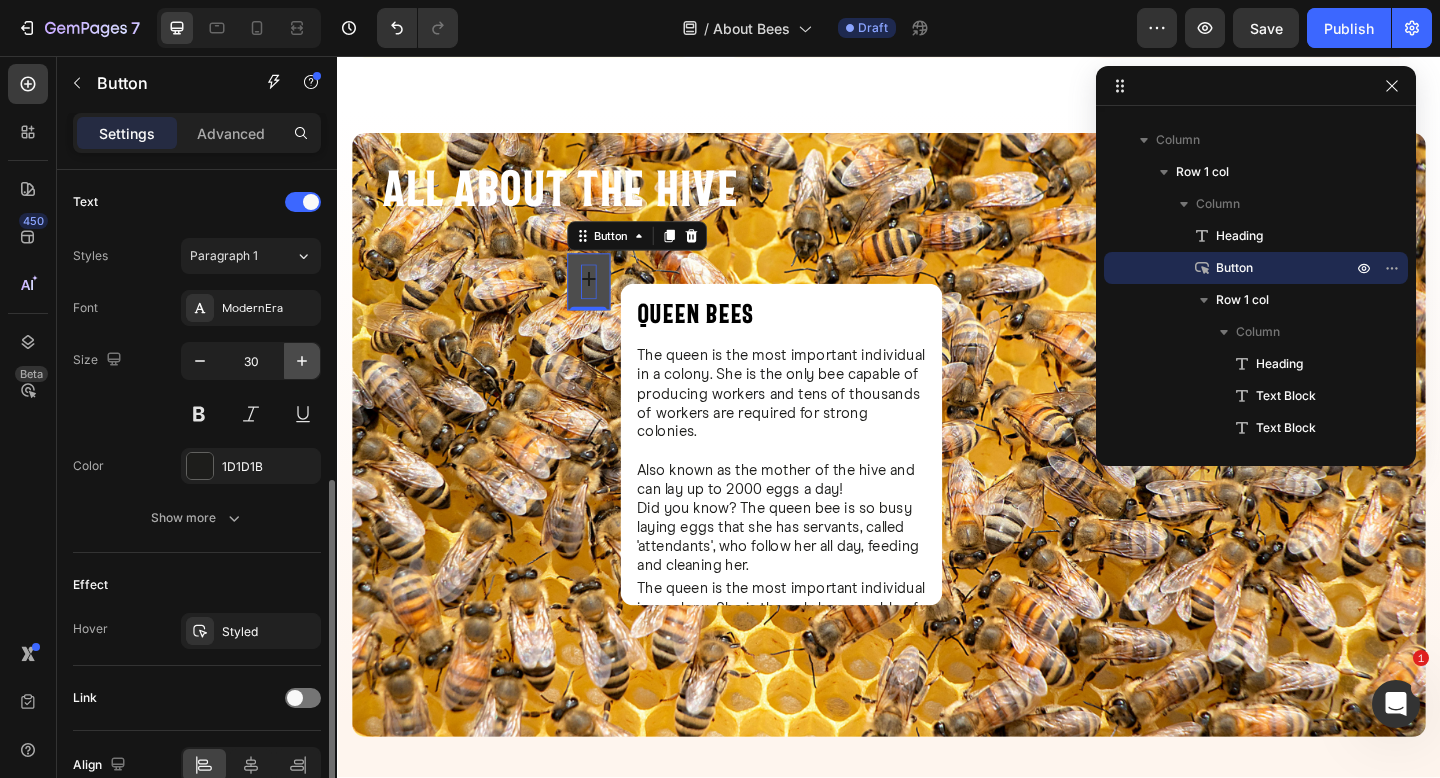 click at bounding box center (302, 361) 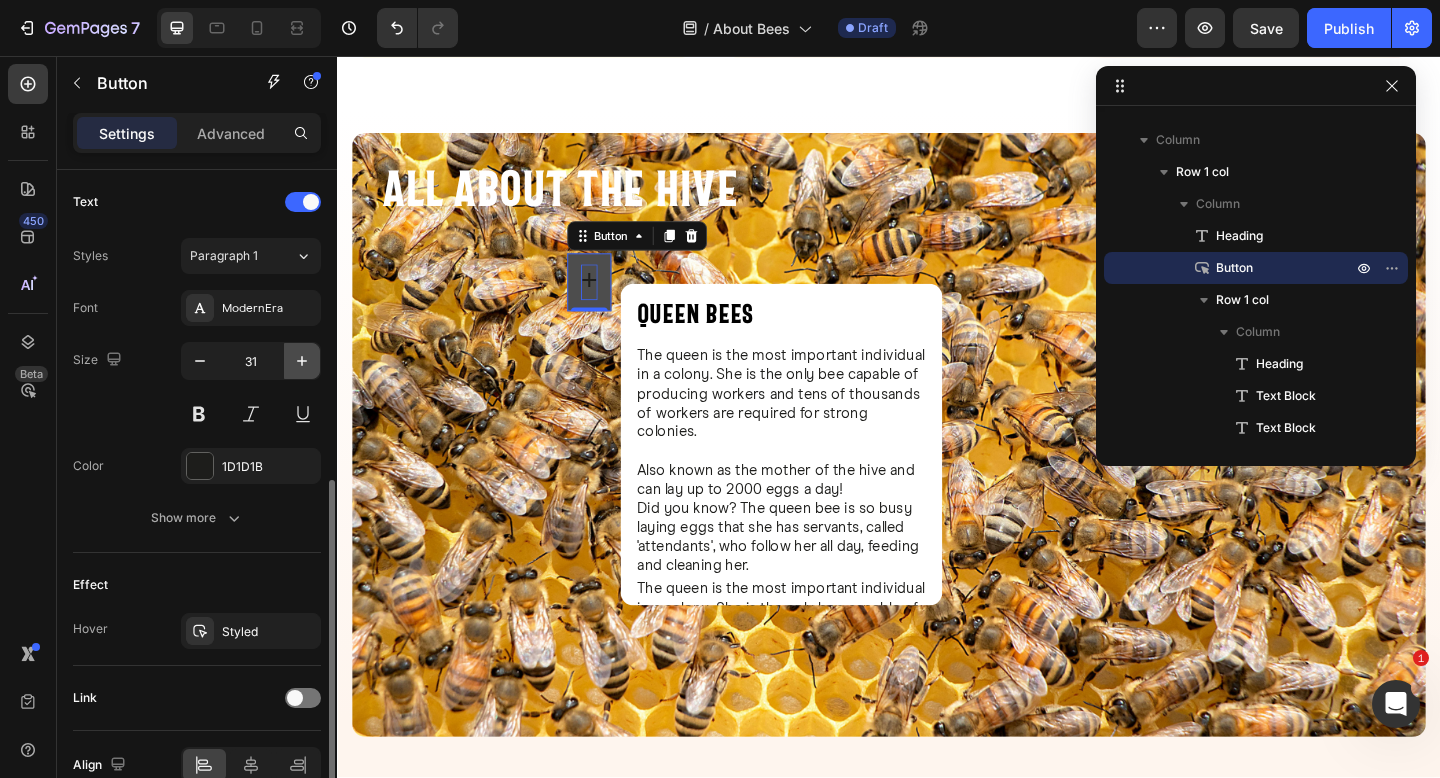 click at bounding box center (302, 361) 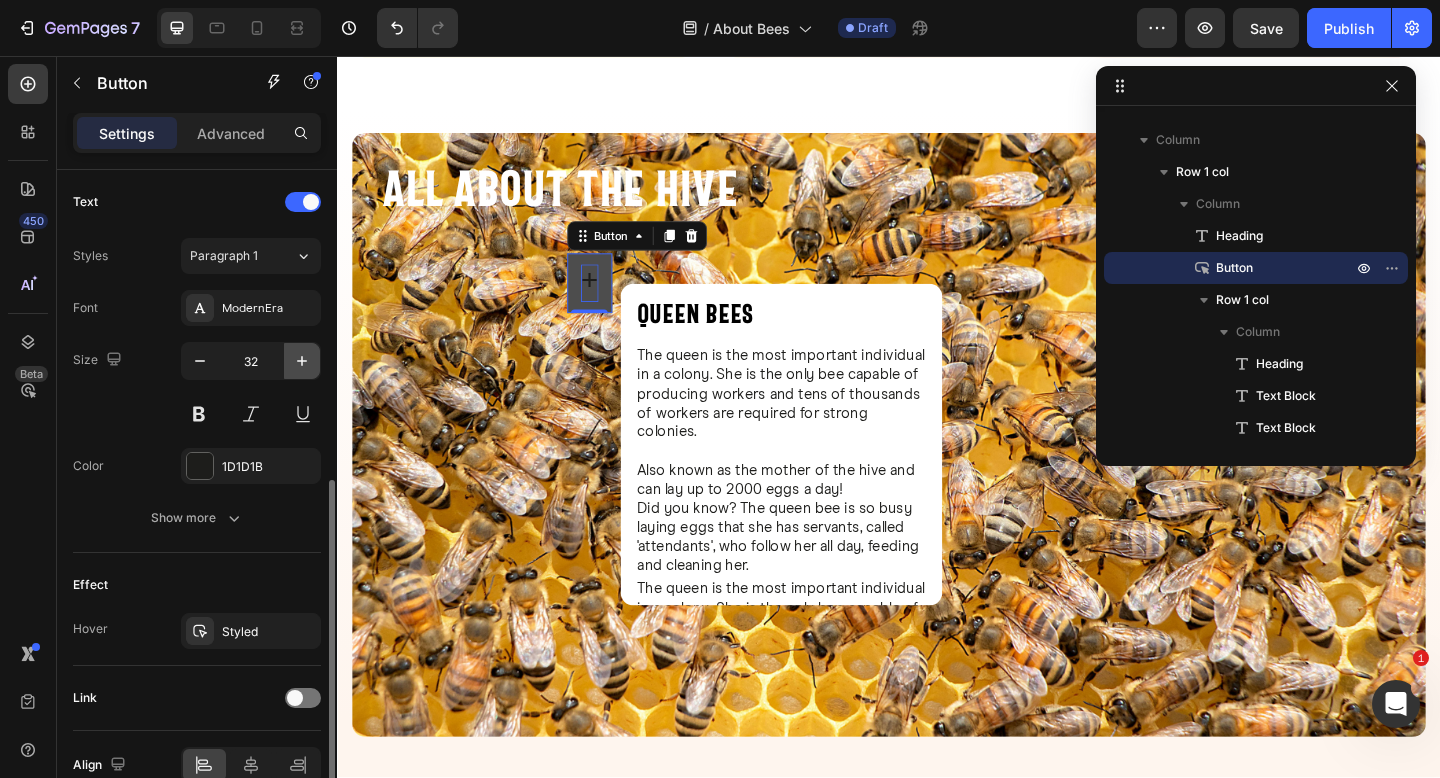 click at bounding box center (302, 361) 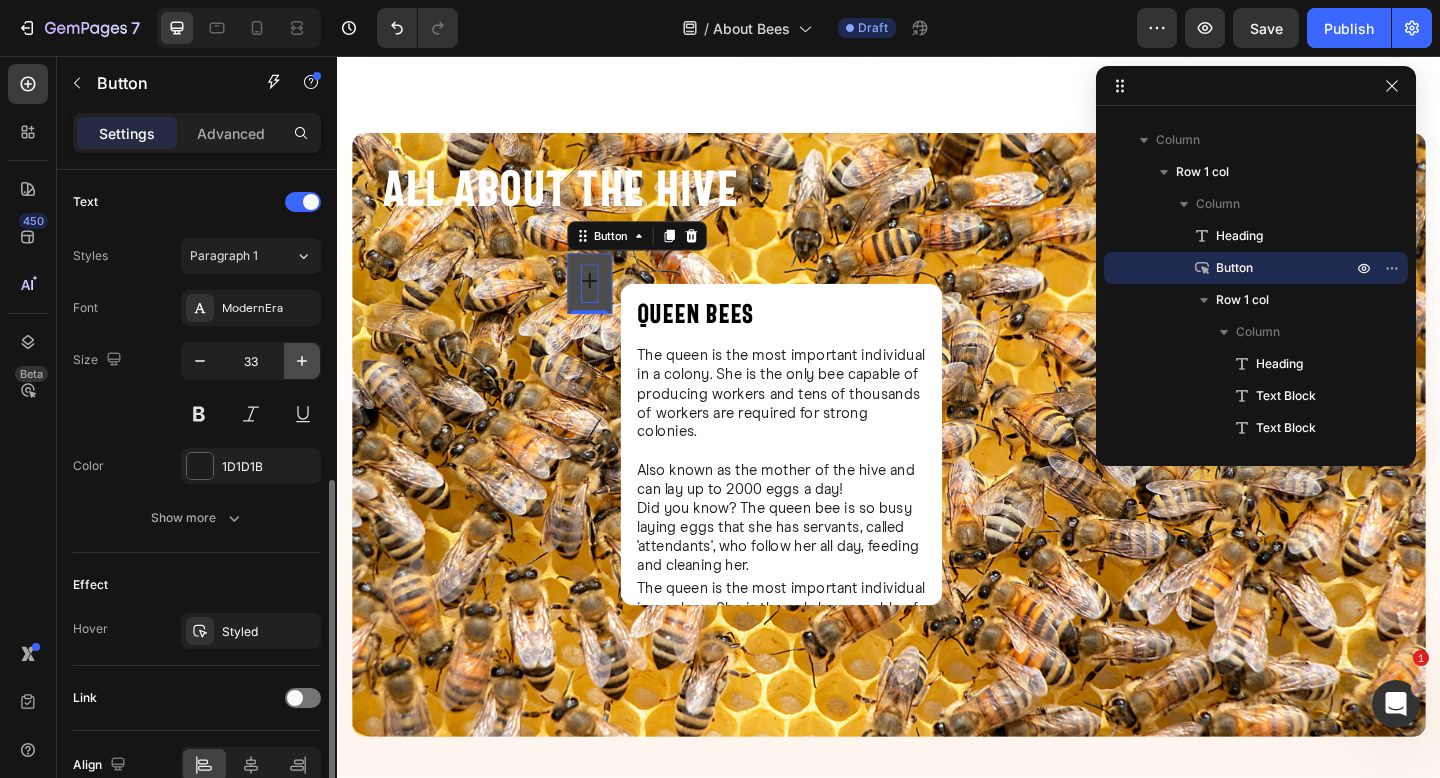click at bounding box center [302, 361] 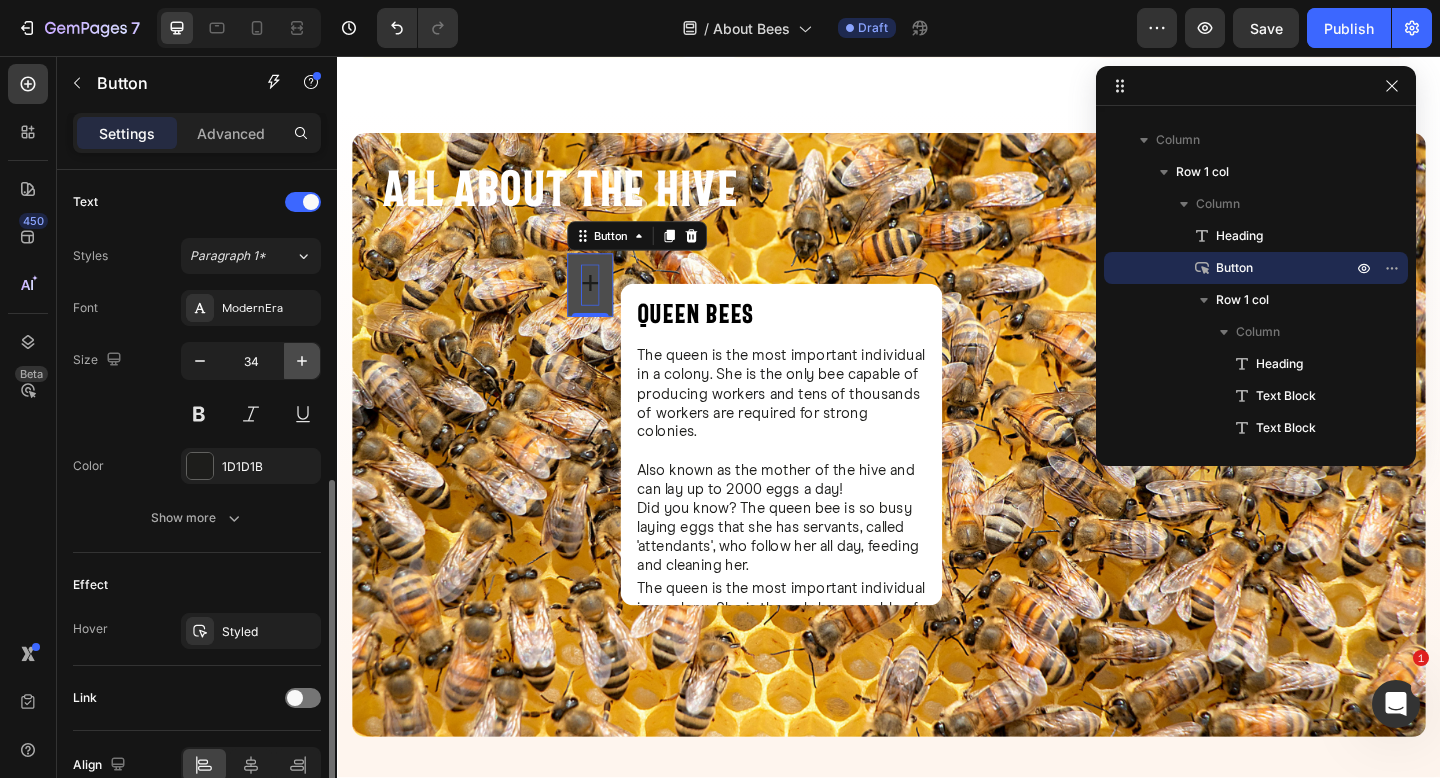 click at bounding box center (302, 361) 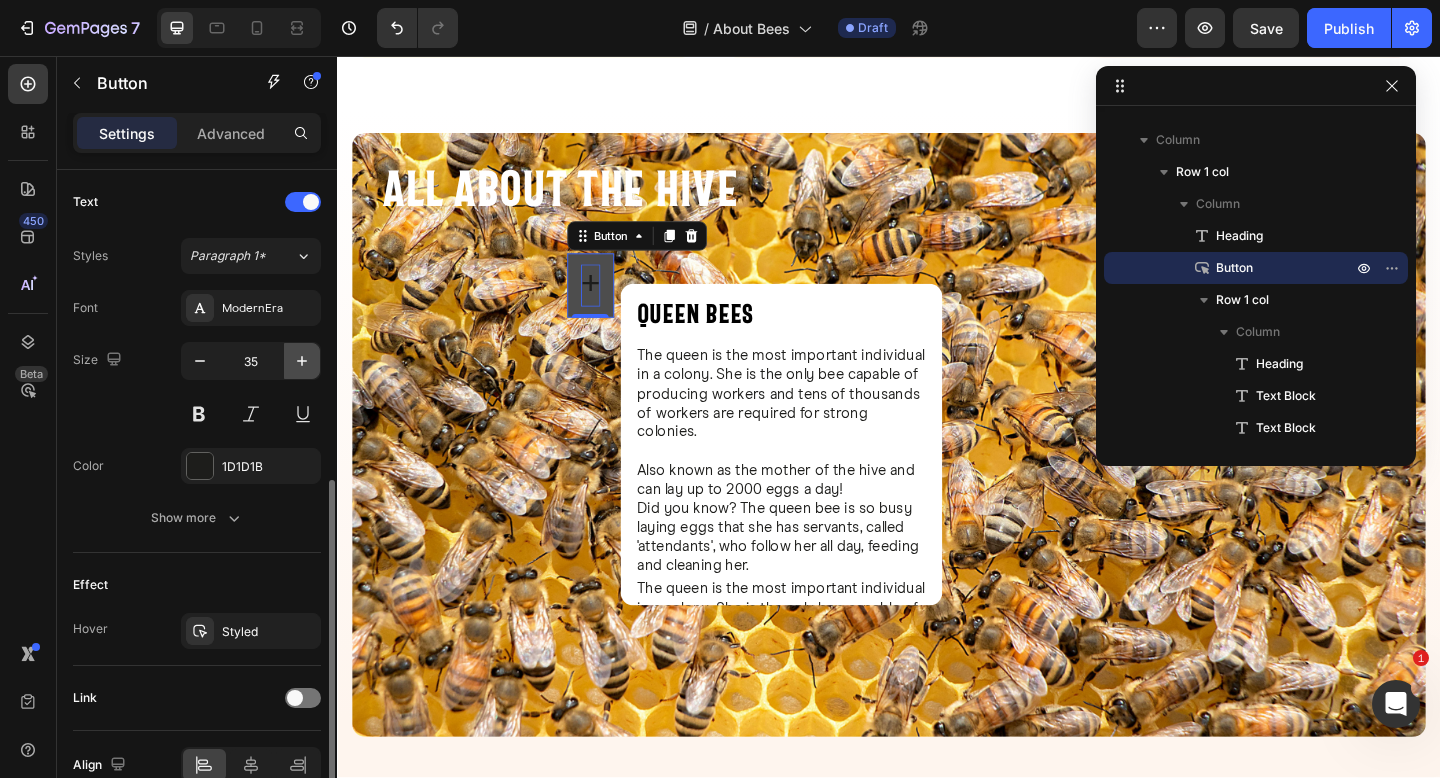 click at bounding box center [302, 361] 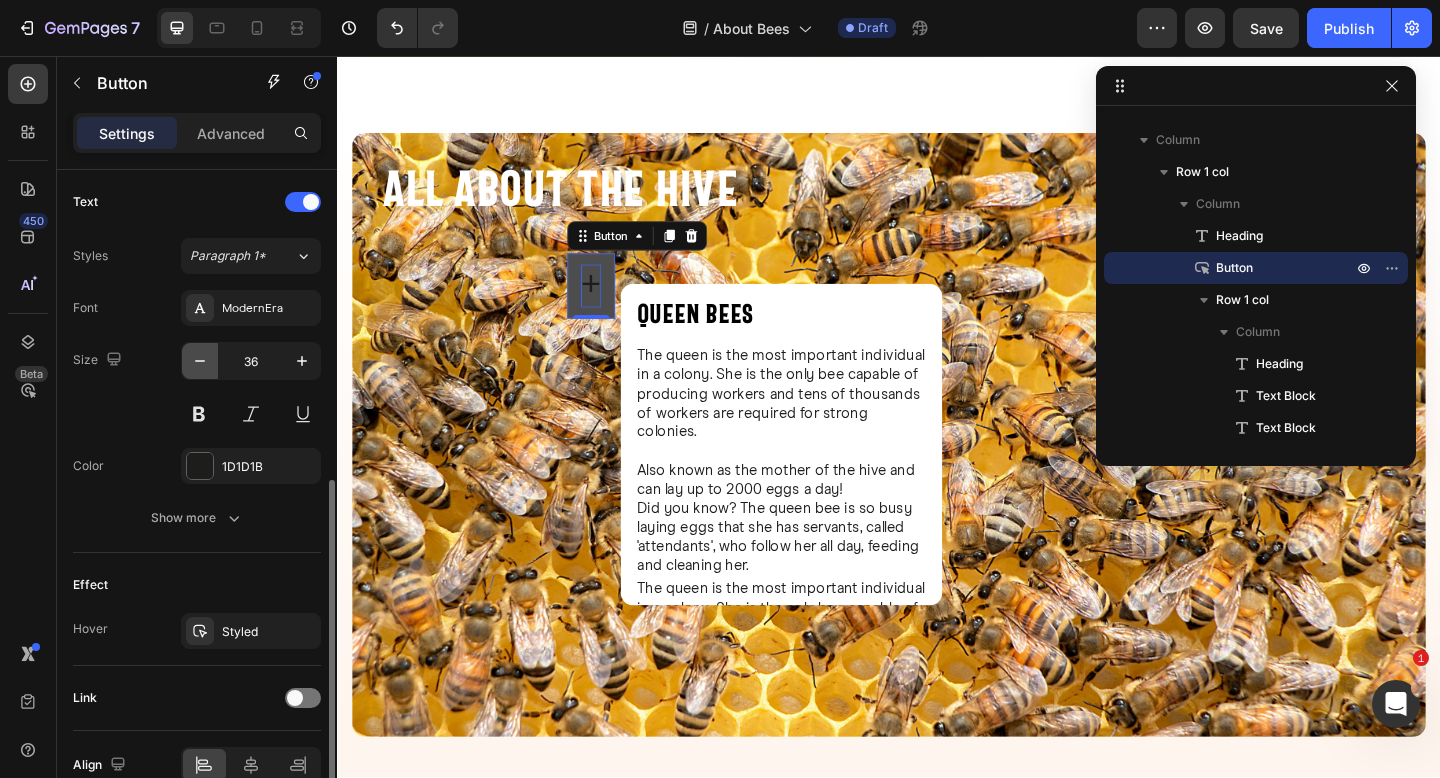 click at bounding box center [200, 361] 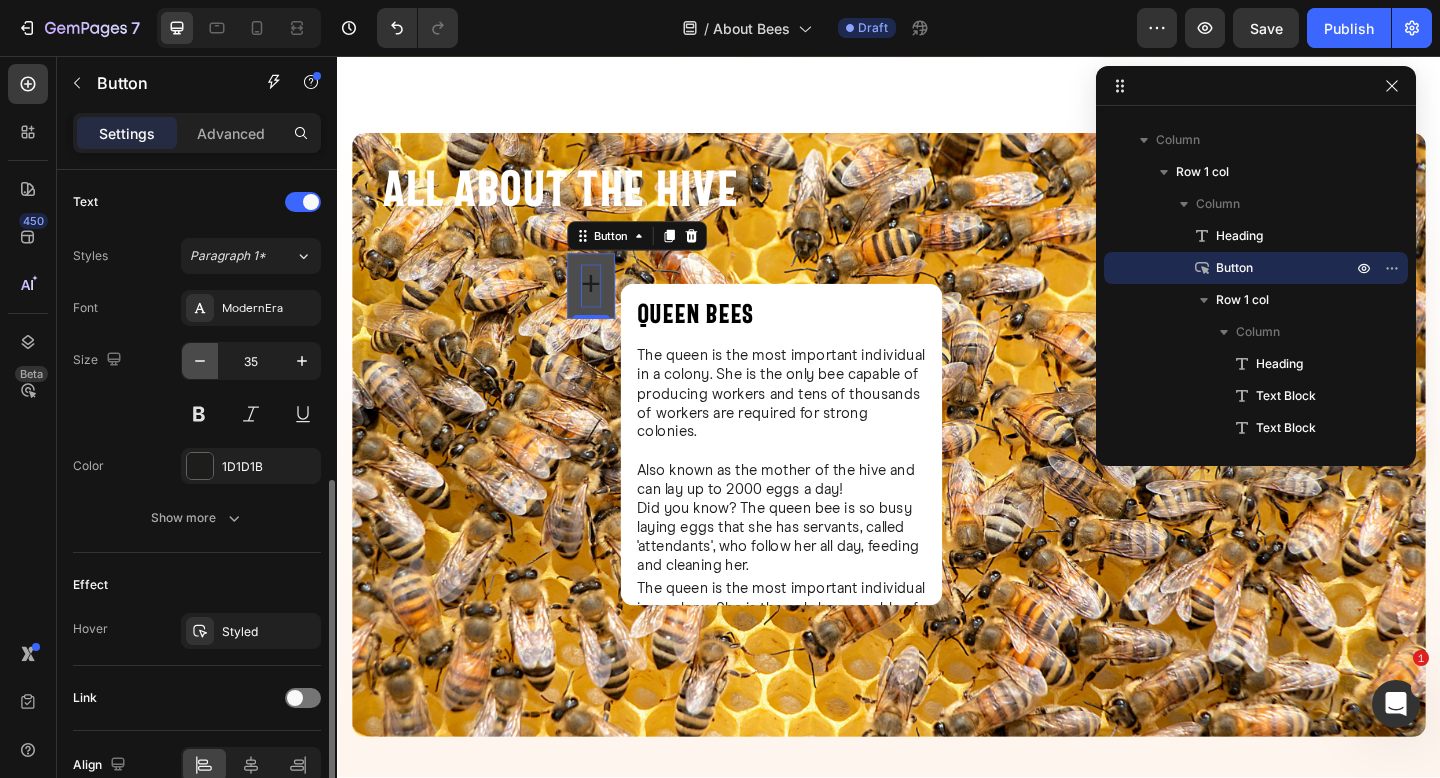 click at bounding box center [200, 361] 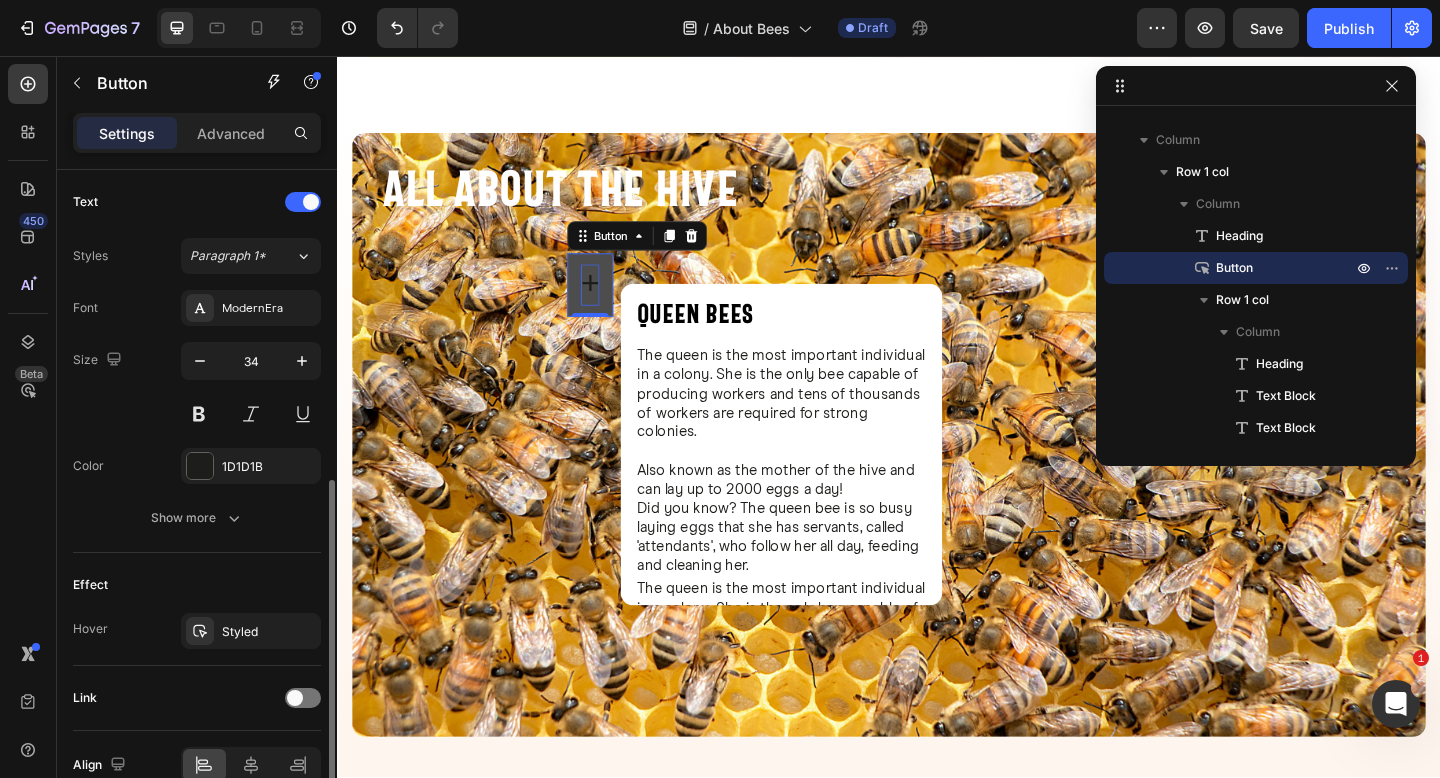 click on "Size 34" at bounding box center (197, 387) 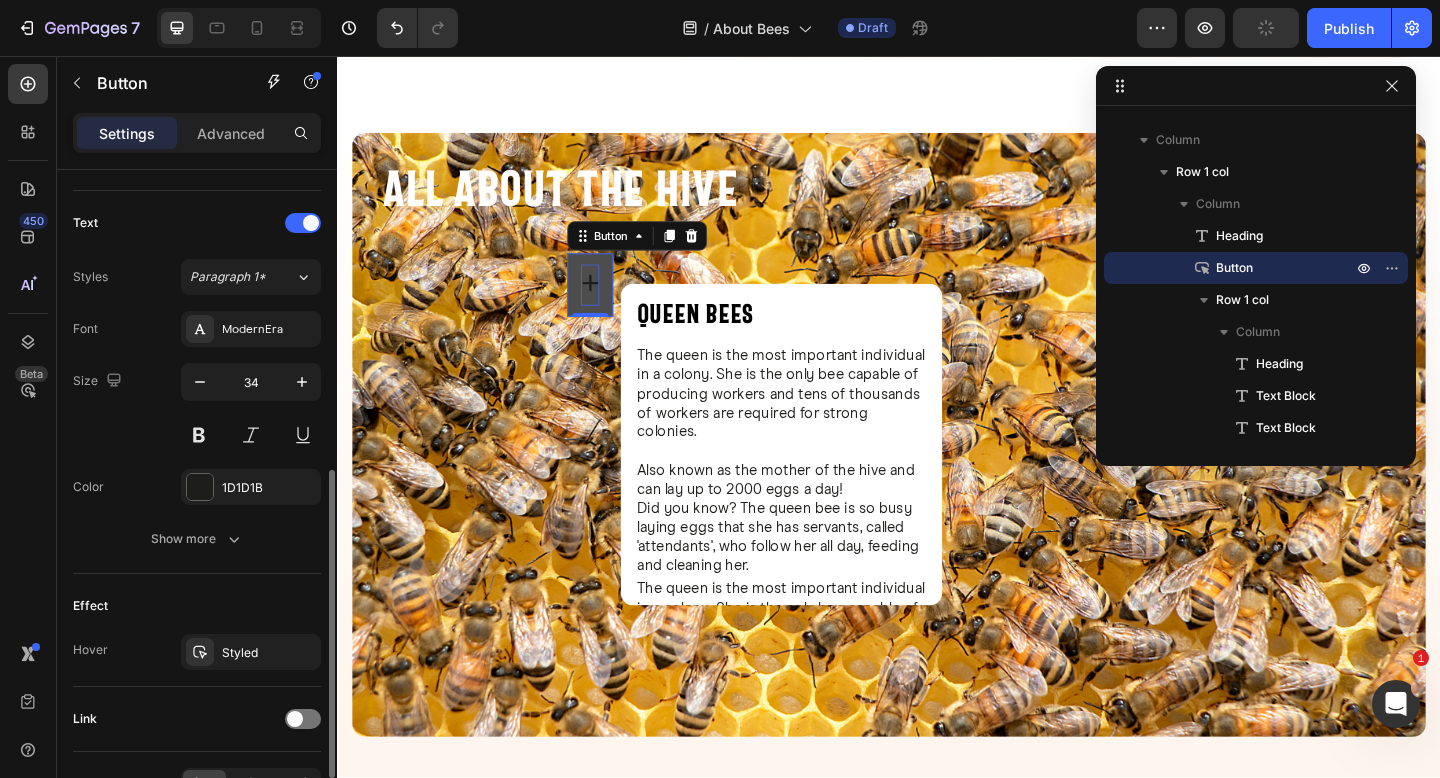 scroll, scrollTop: 643, scrollLeft: 0, axis: vertical 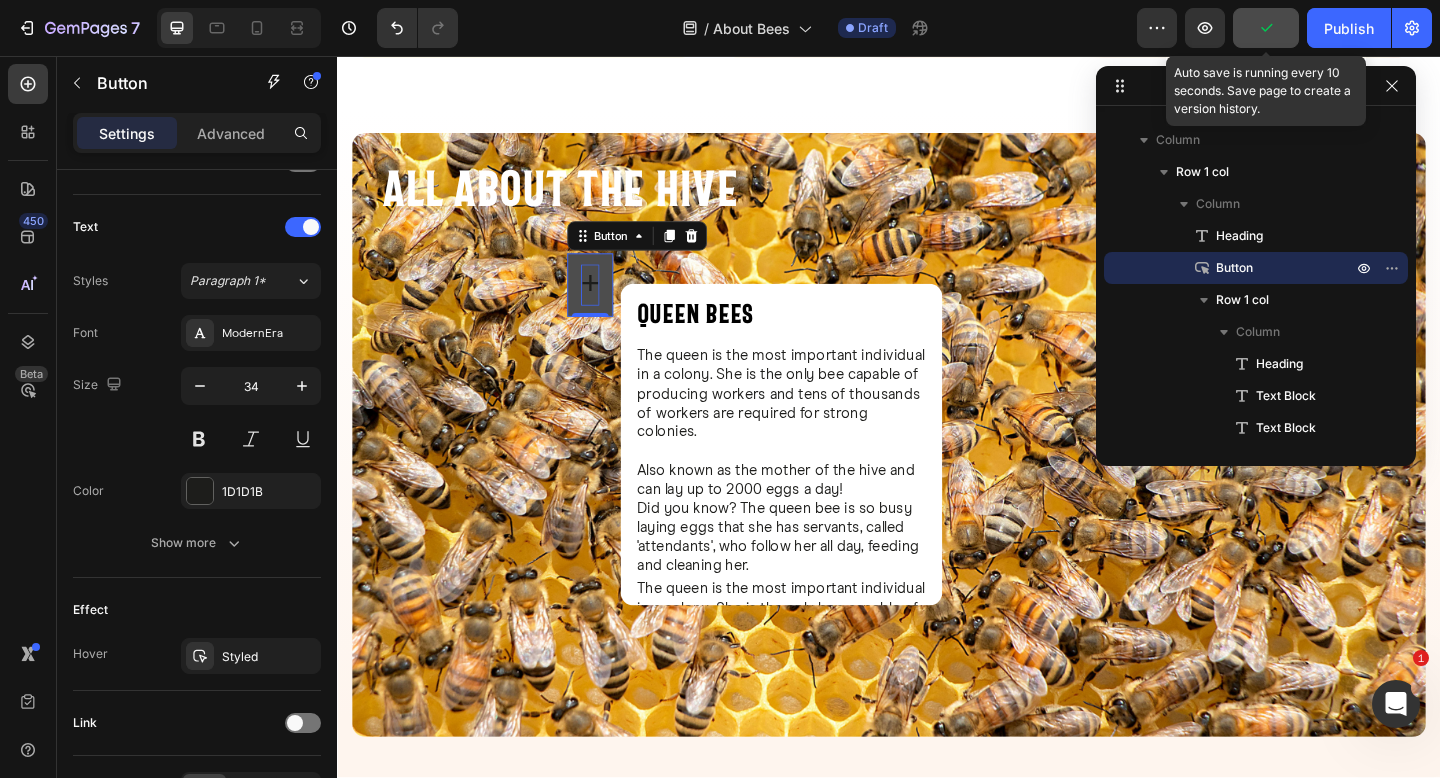 click 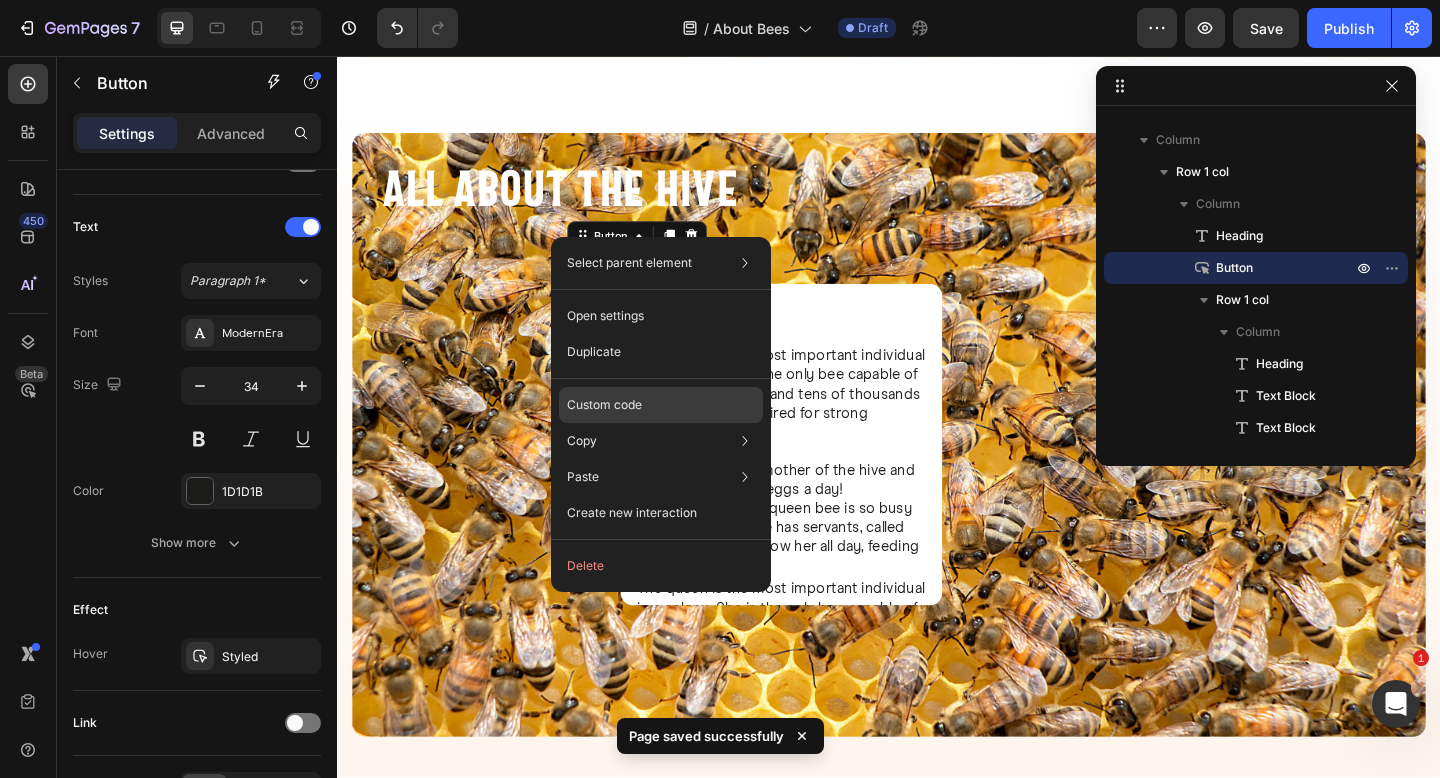 click on "Custom code" at bounding box center (604, 405) 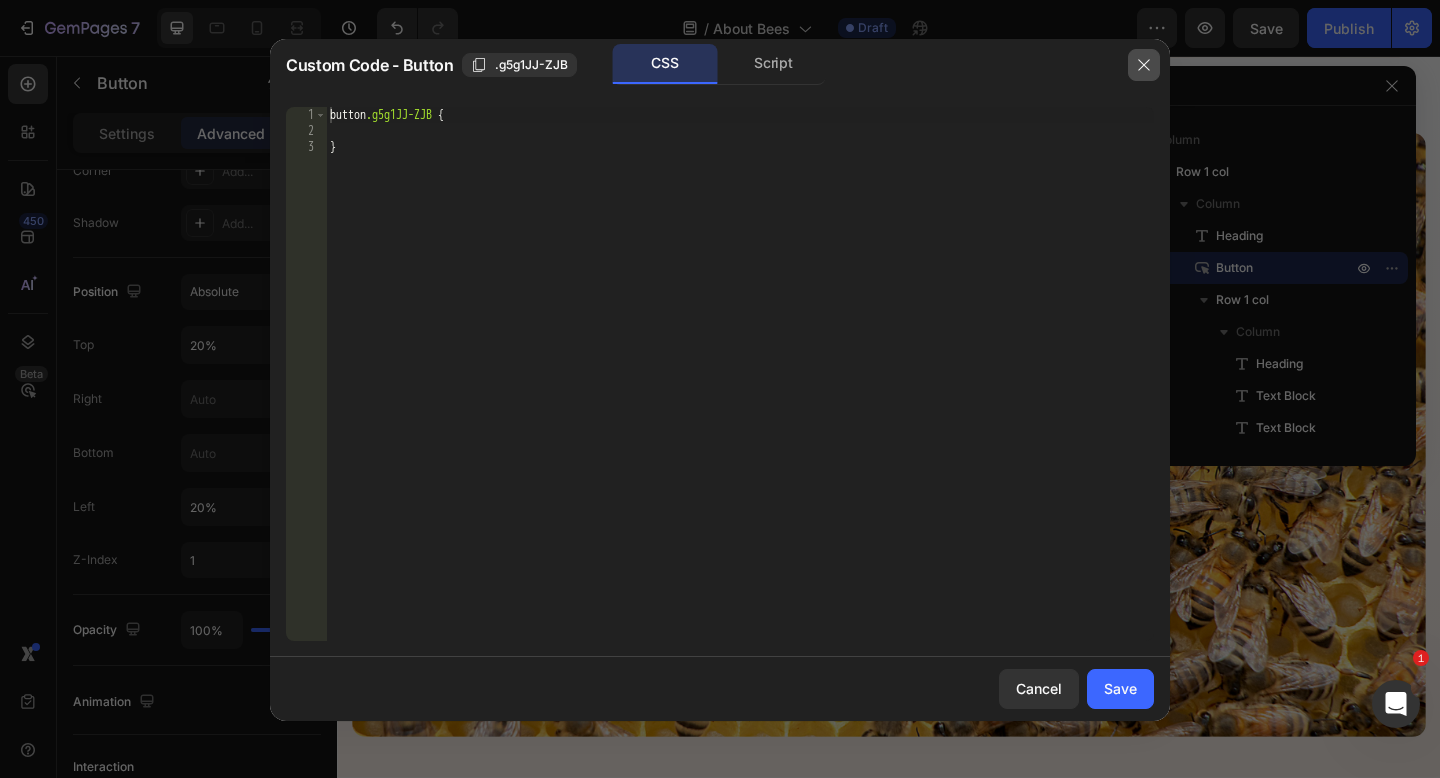 click 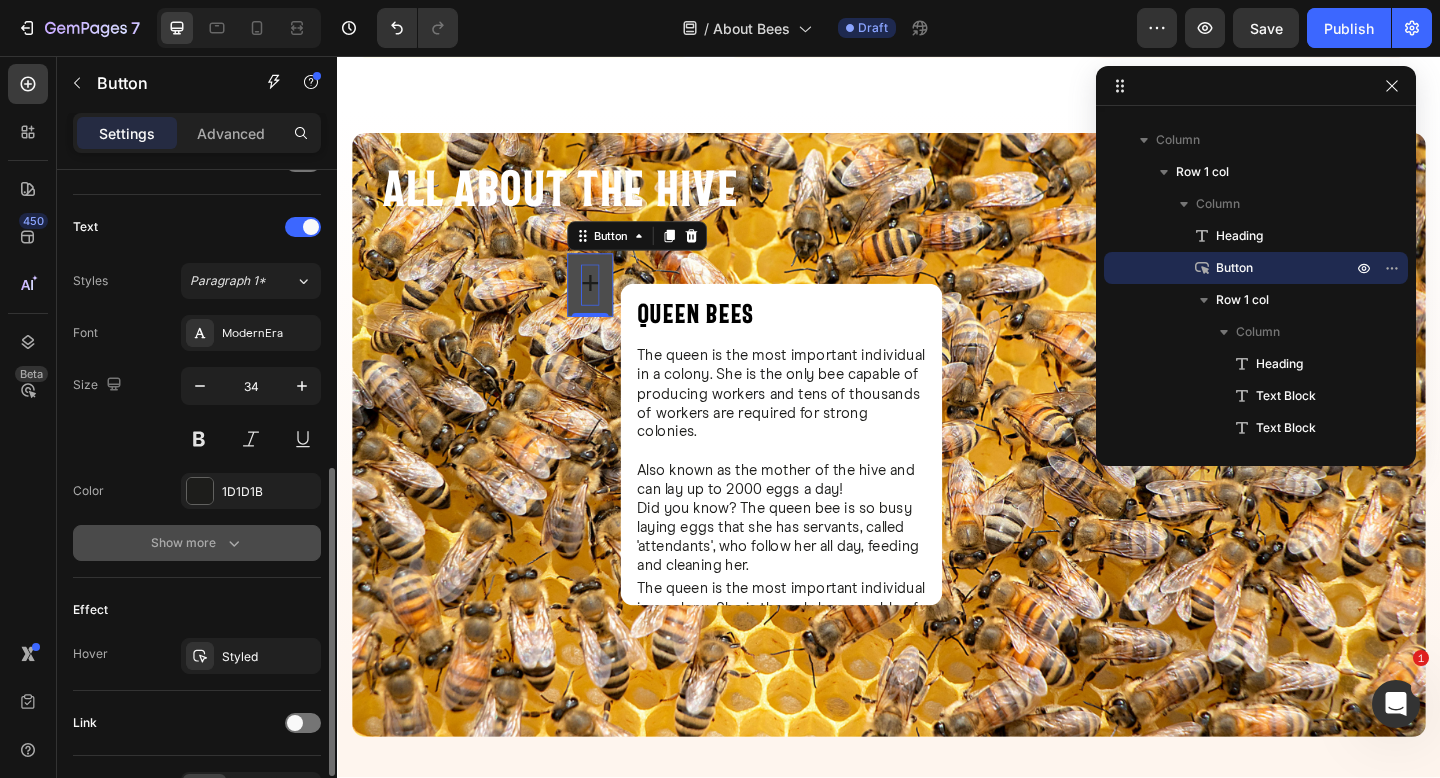 click on "Show more" at bounding box center (197, 543) 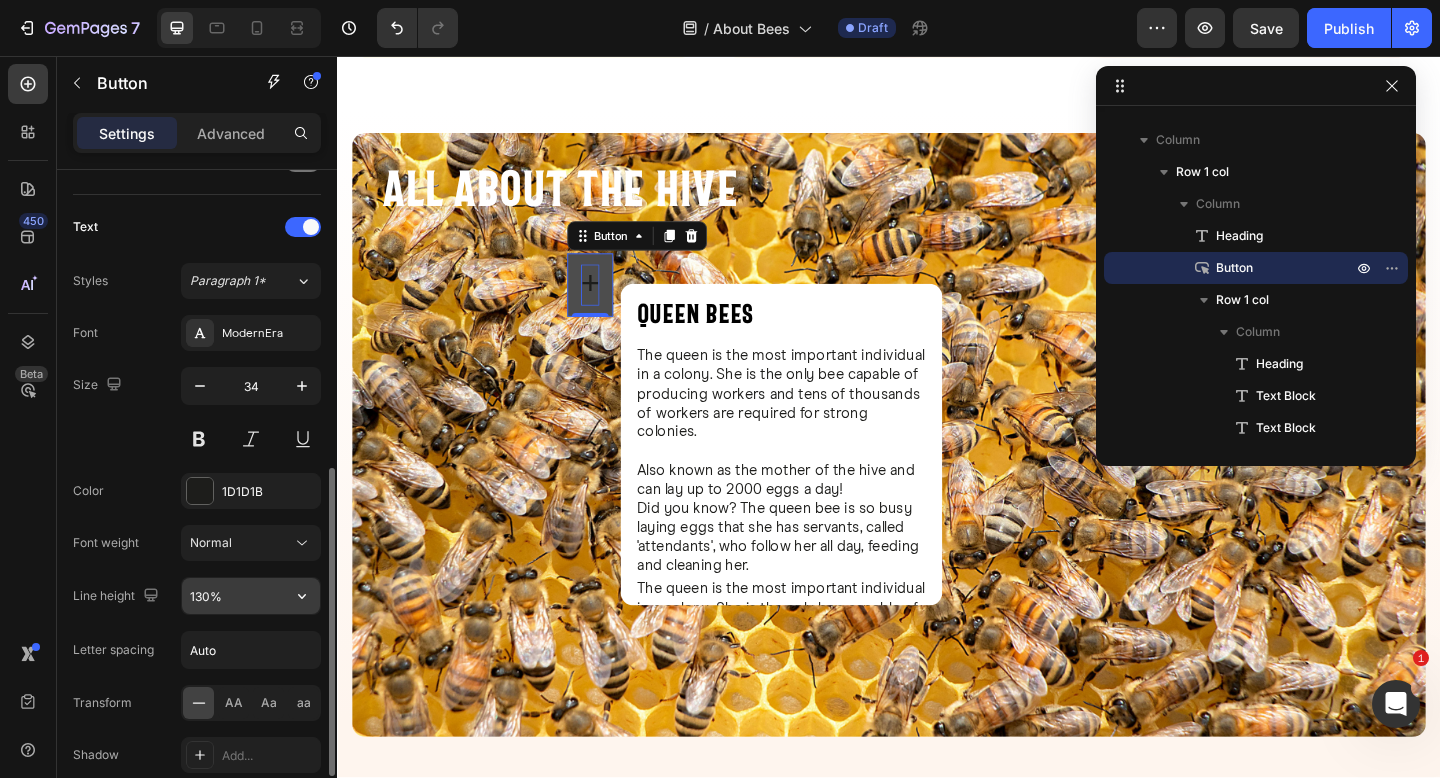 click on "130%" at bounding box center [251, 596] 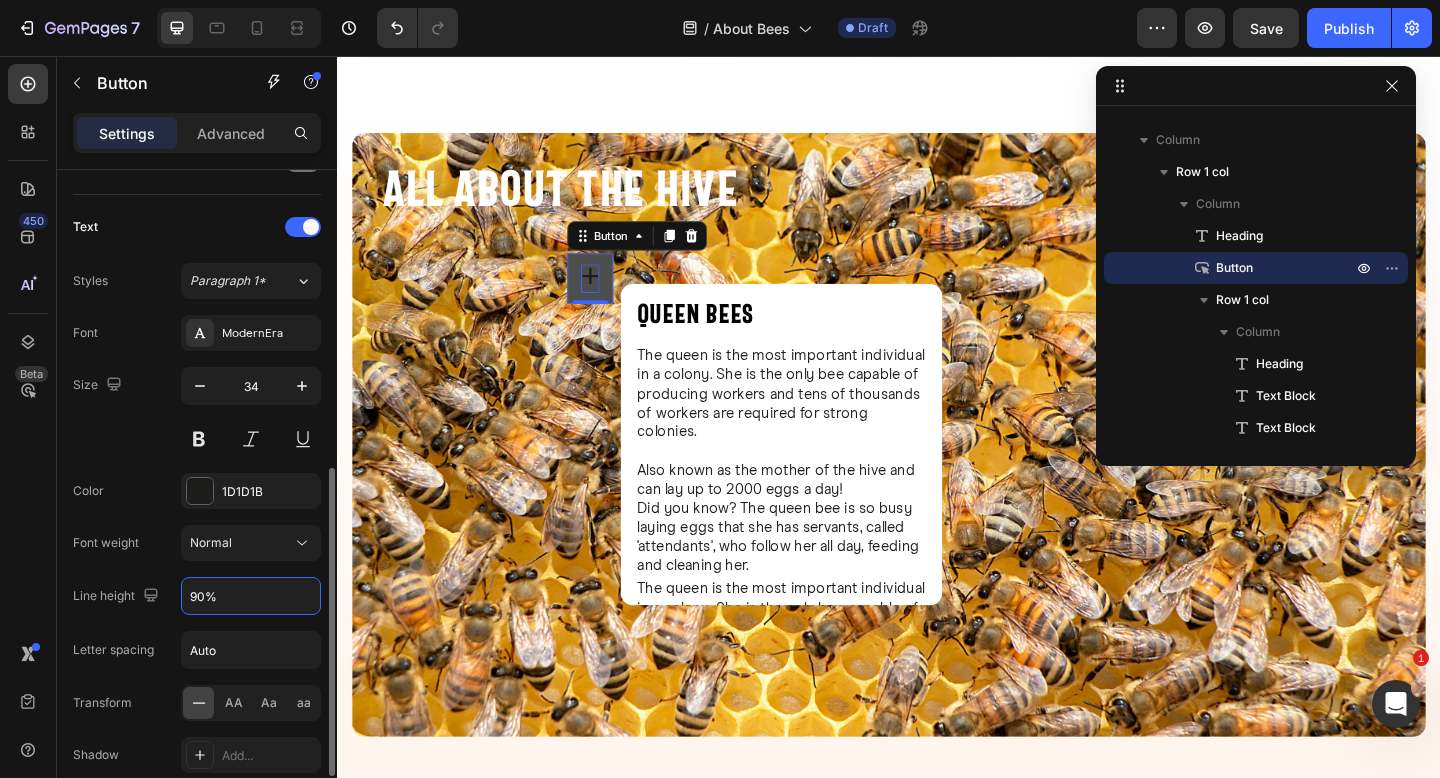 type on "90%" 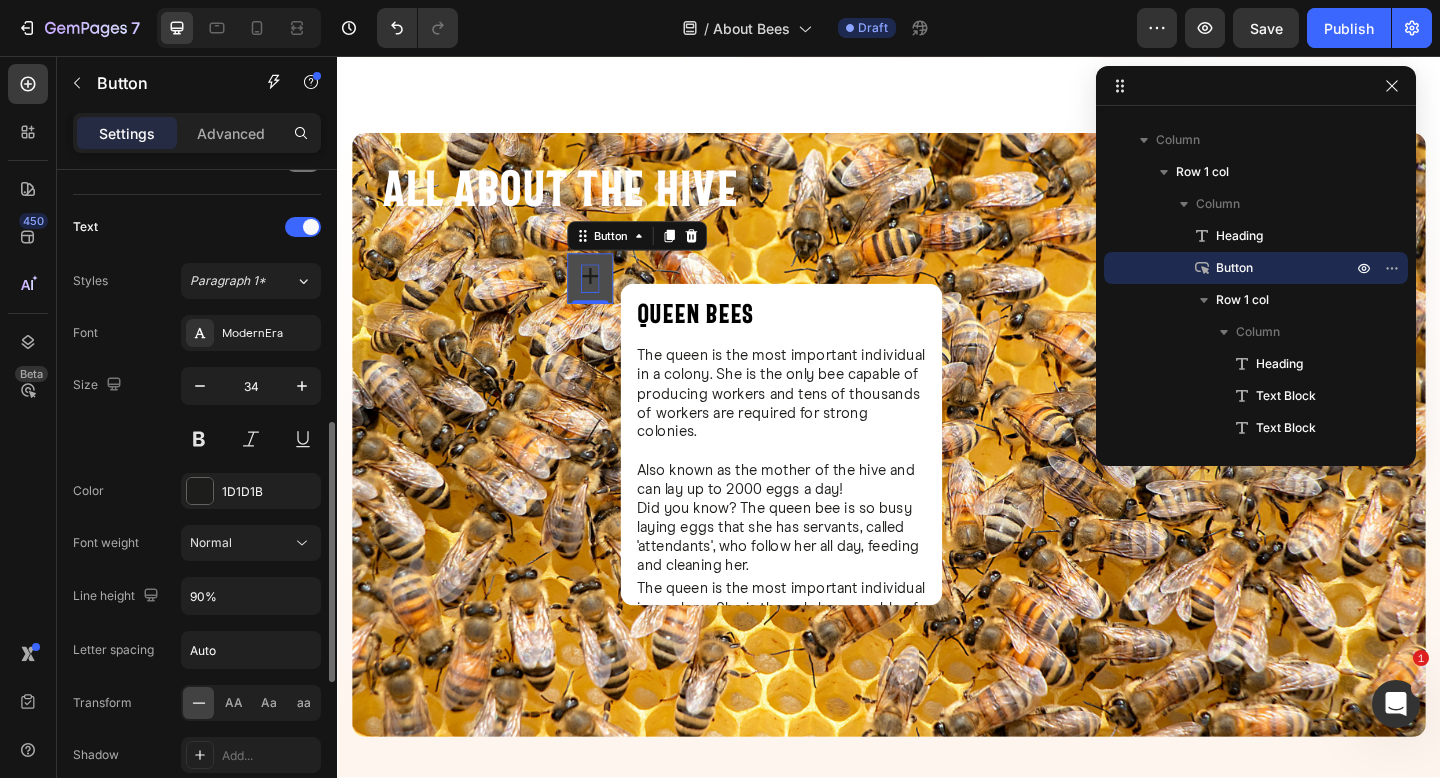 click on "Size 34" at bounding box center (197, 412) 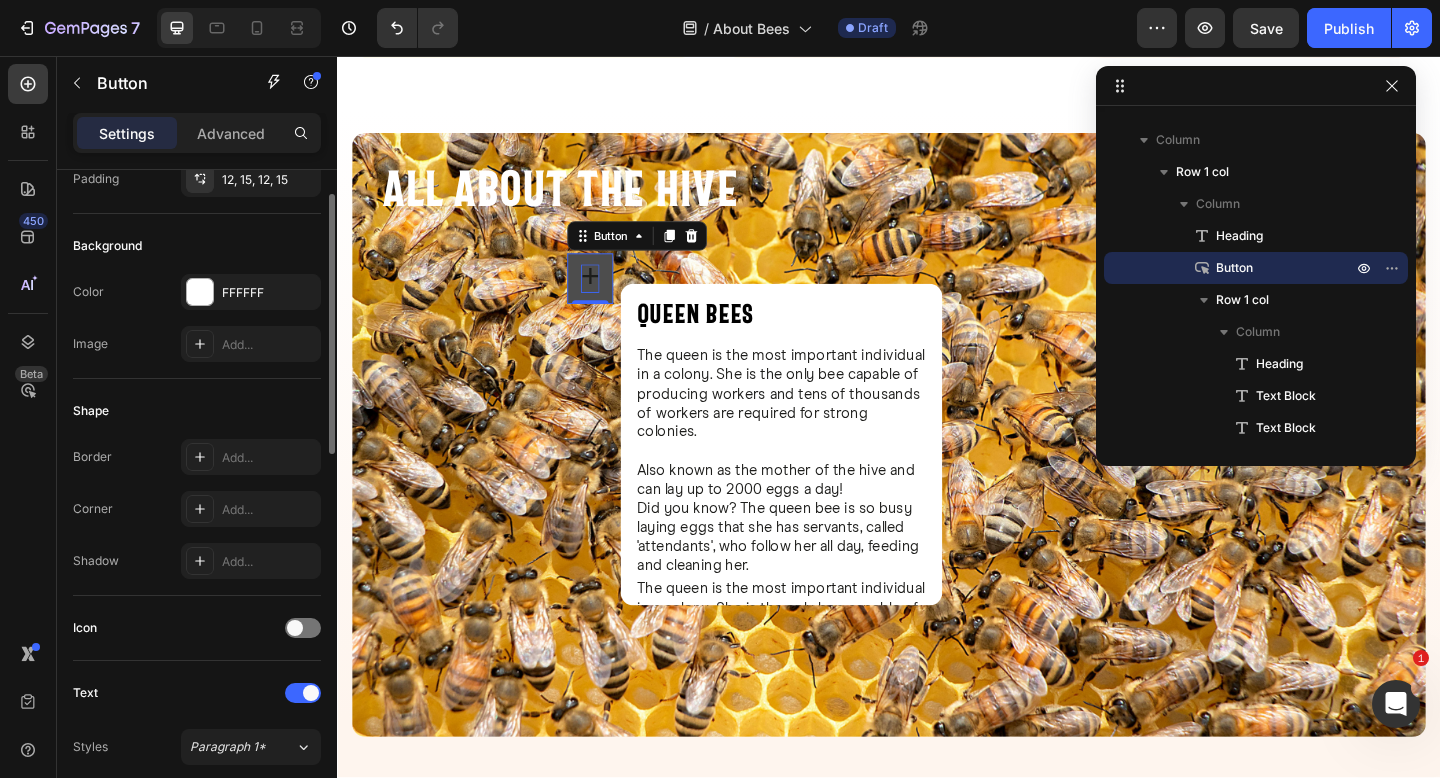 scroll, scrollTop: 33, scrollLeft: 0, axis: vertical 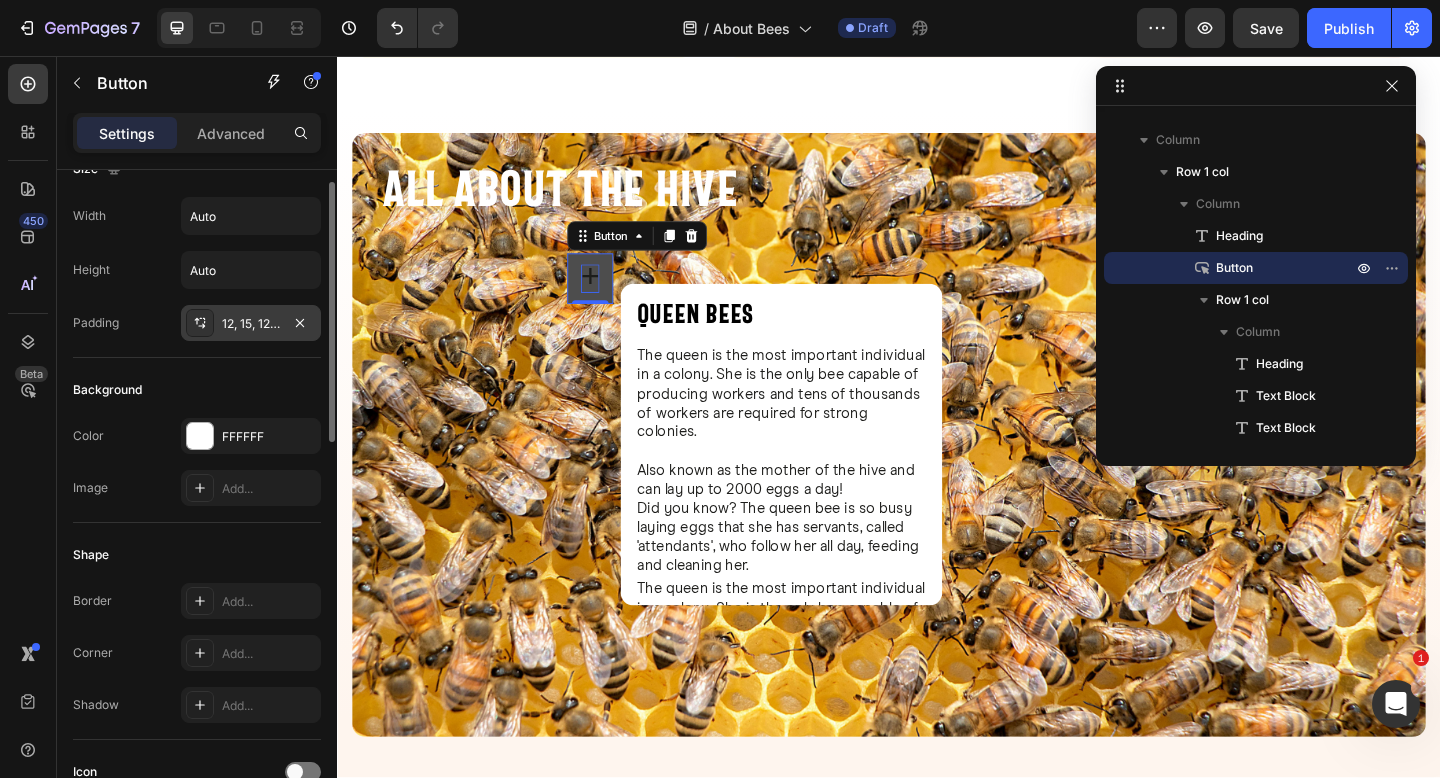 click on "12, 15, 12, 15" at bounding box center (251, 324) 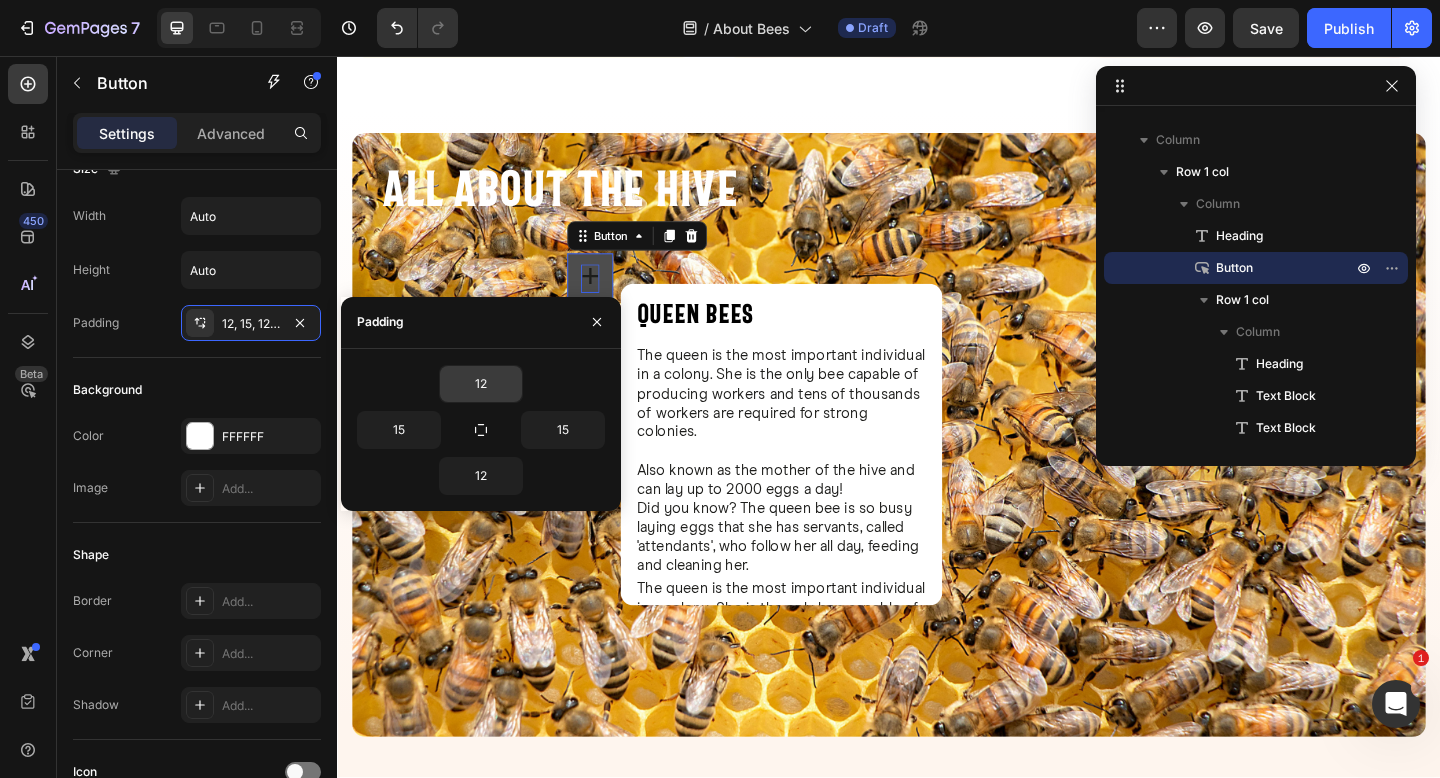 click on "12" at bounding box center [481, 384] 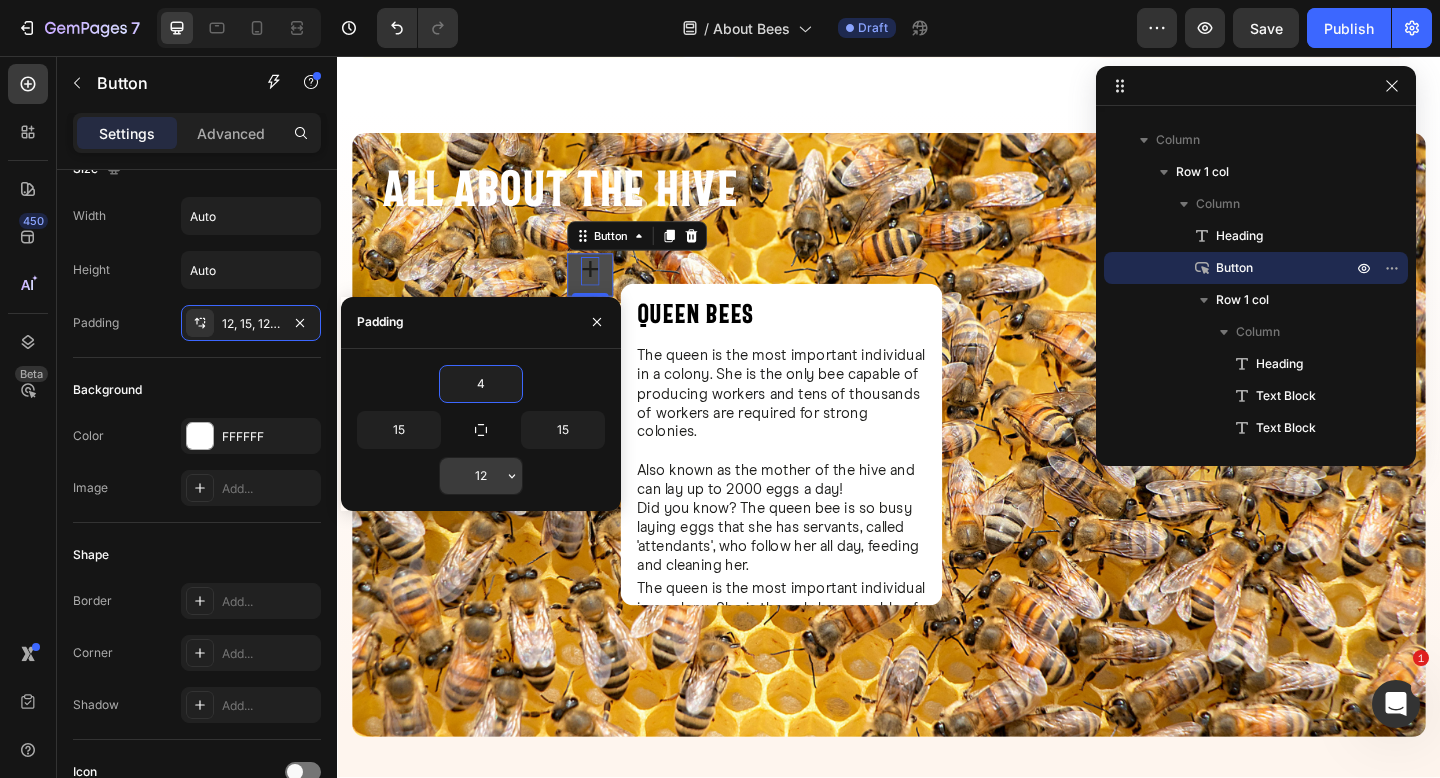 type on "3" 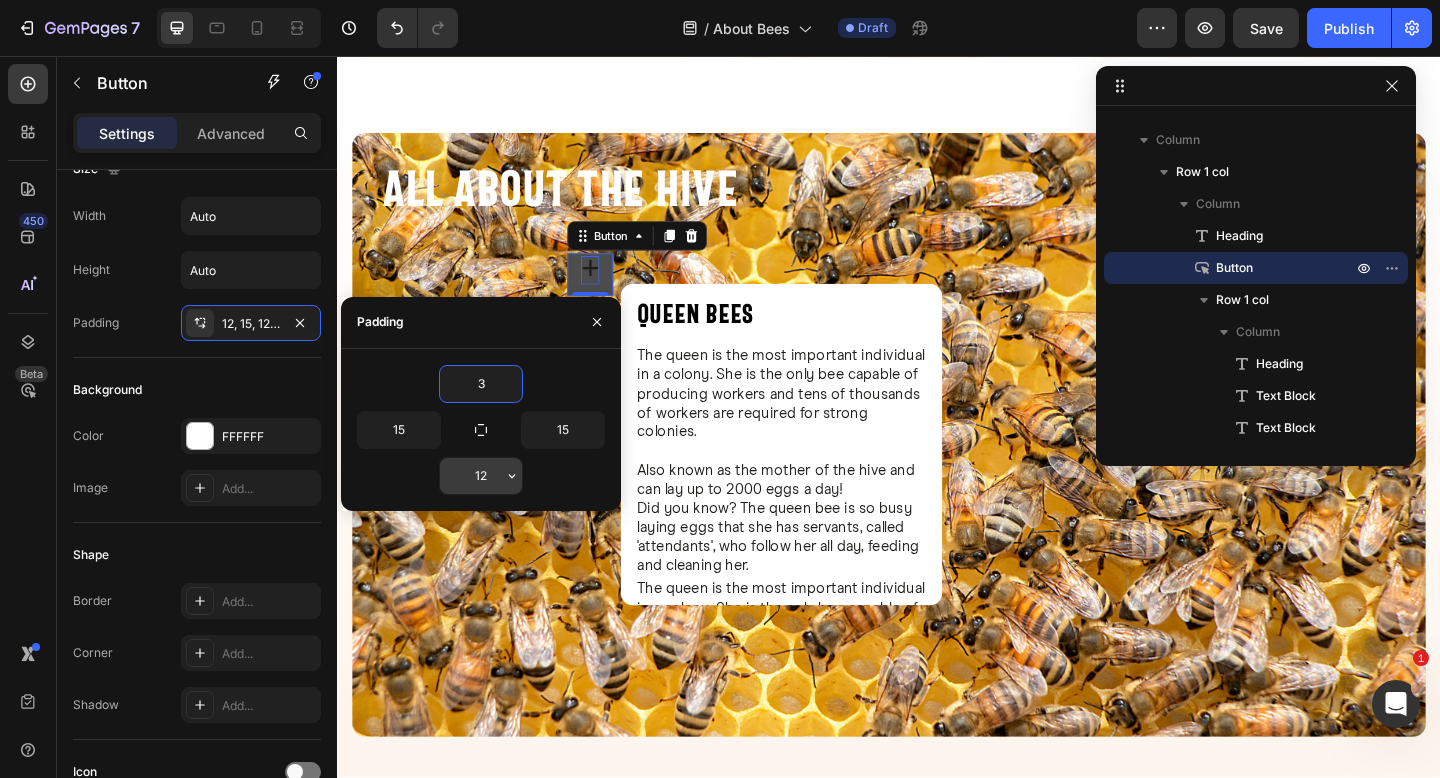 click on "12" at bounding box center (481, 476) 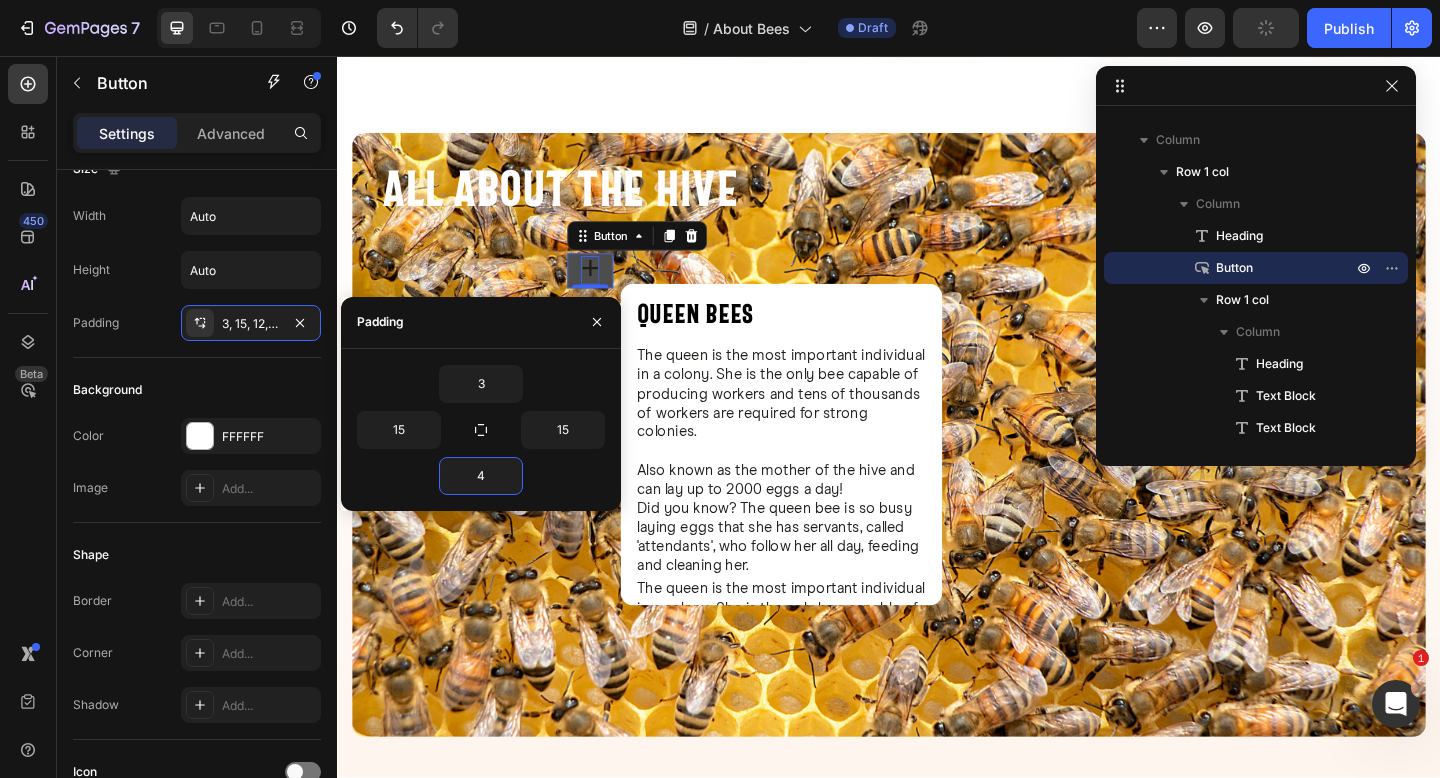 type on "3" 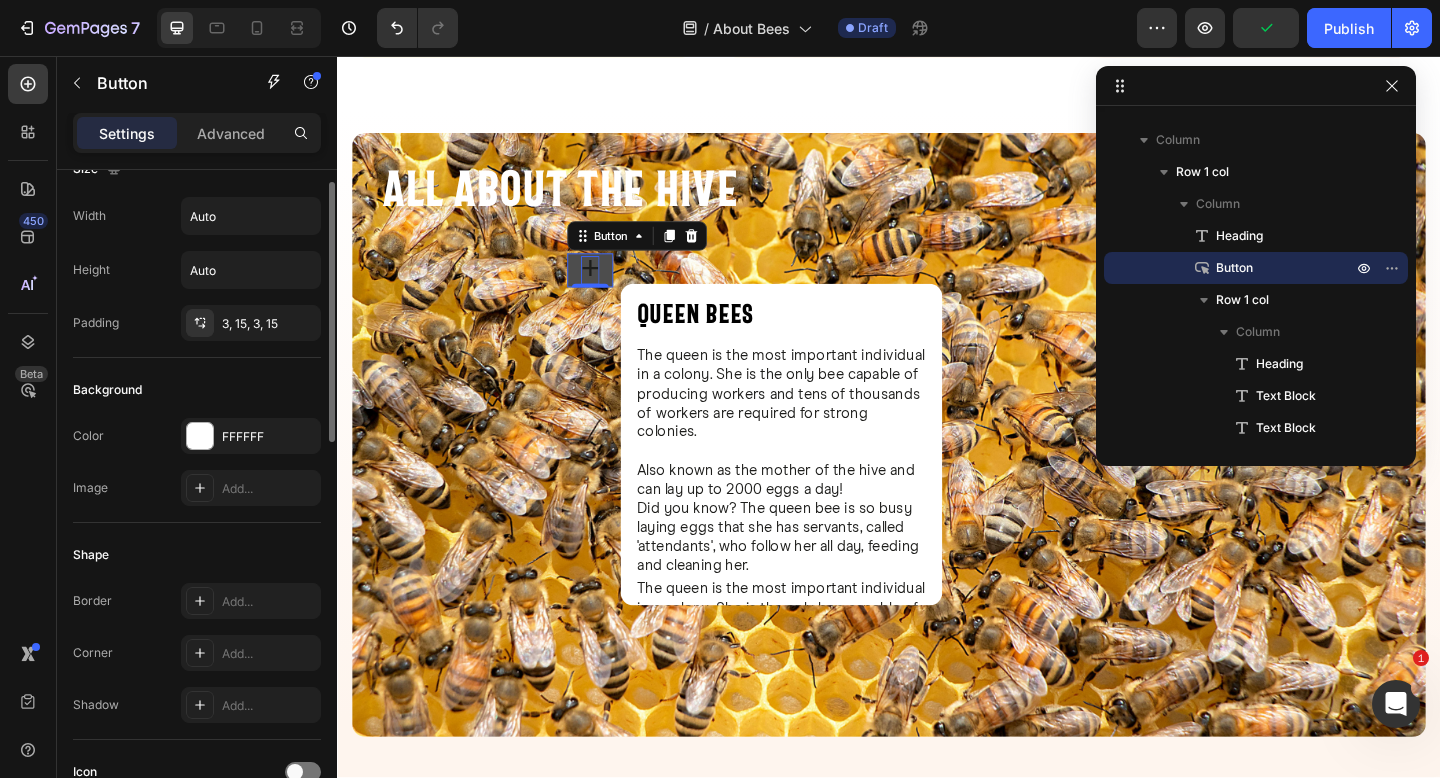 click on "Padding 3, 15, 3, 15" at bounding box center (197, 323) 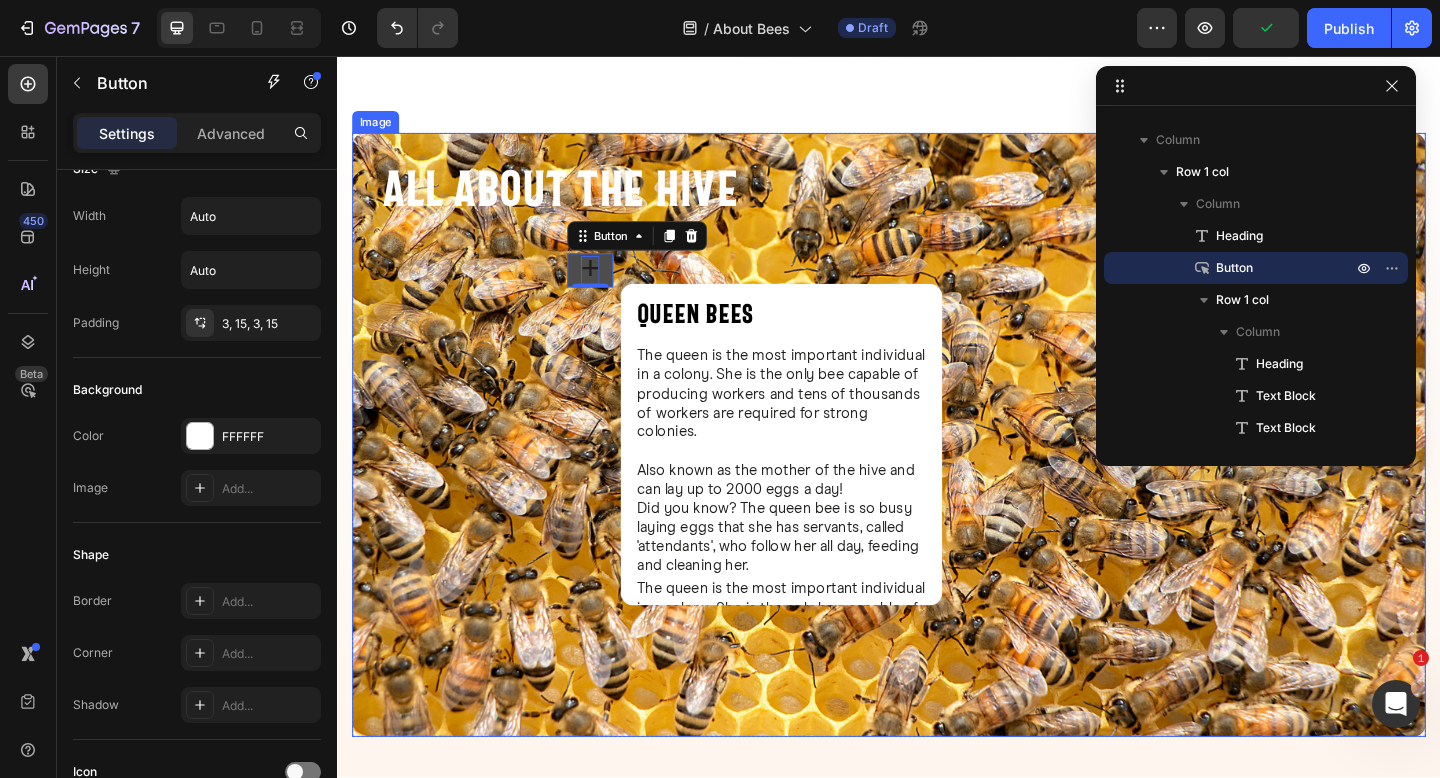 click at bounding box center [937, 468] 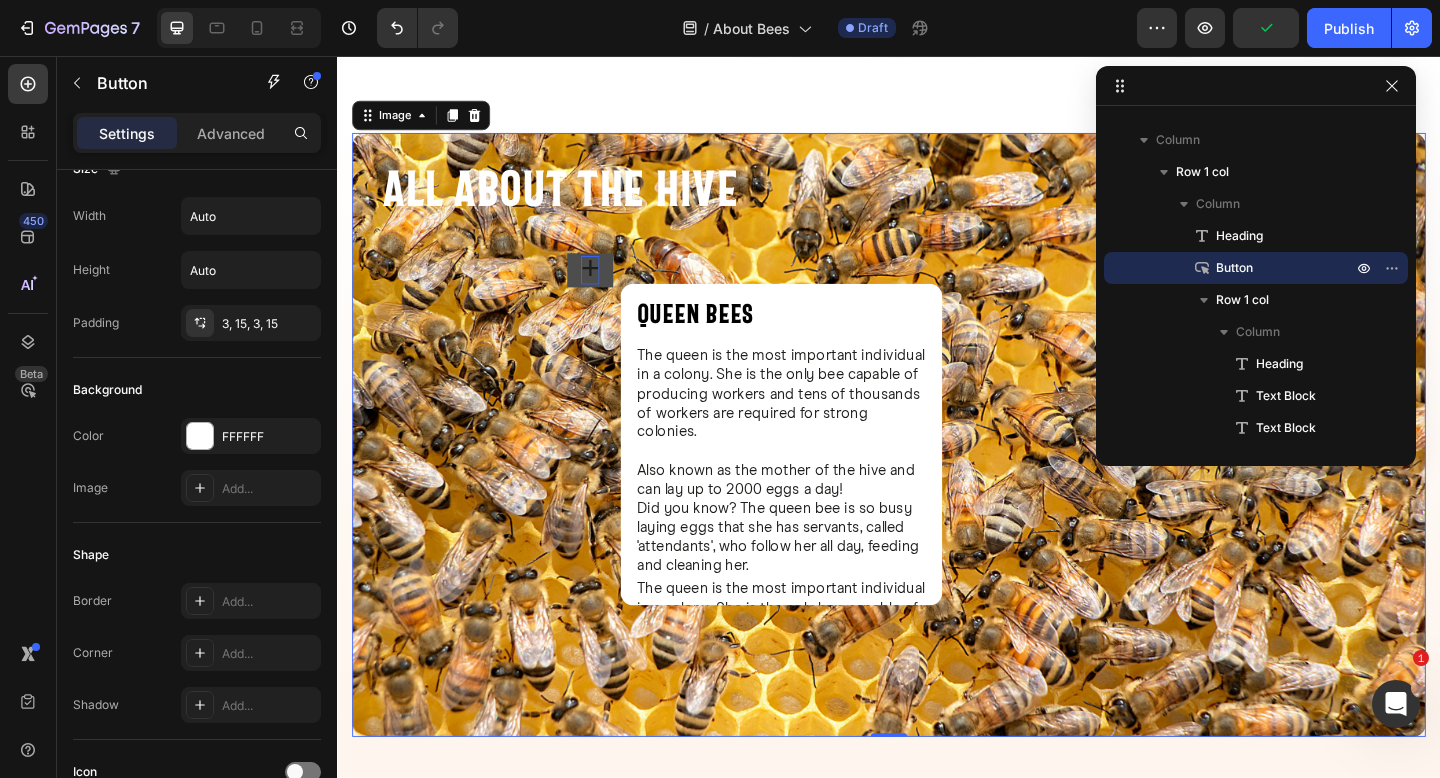 scroll, scrollTop: 118, scrollLeft: 0, axis: vertical 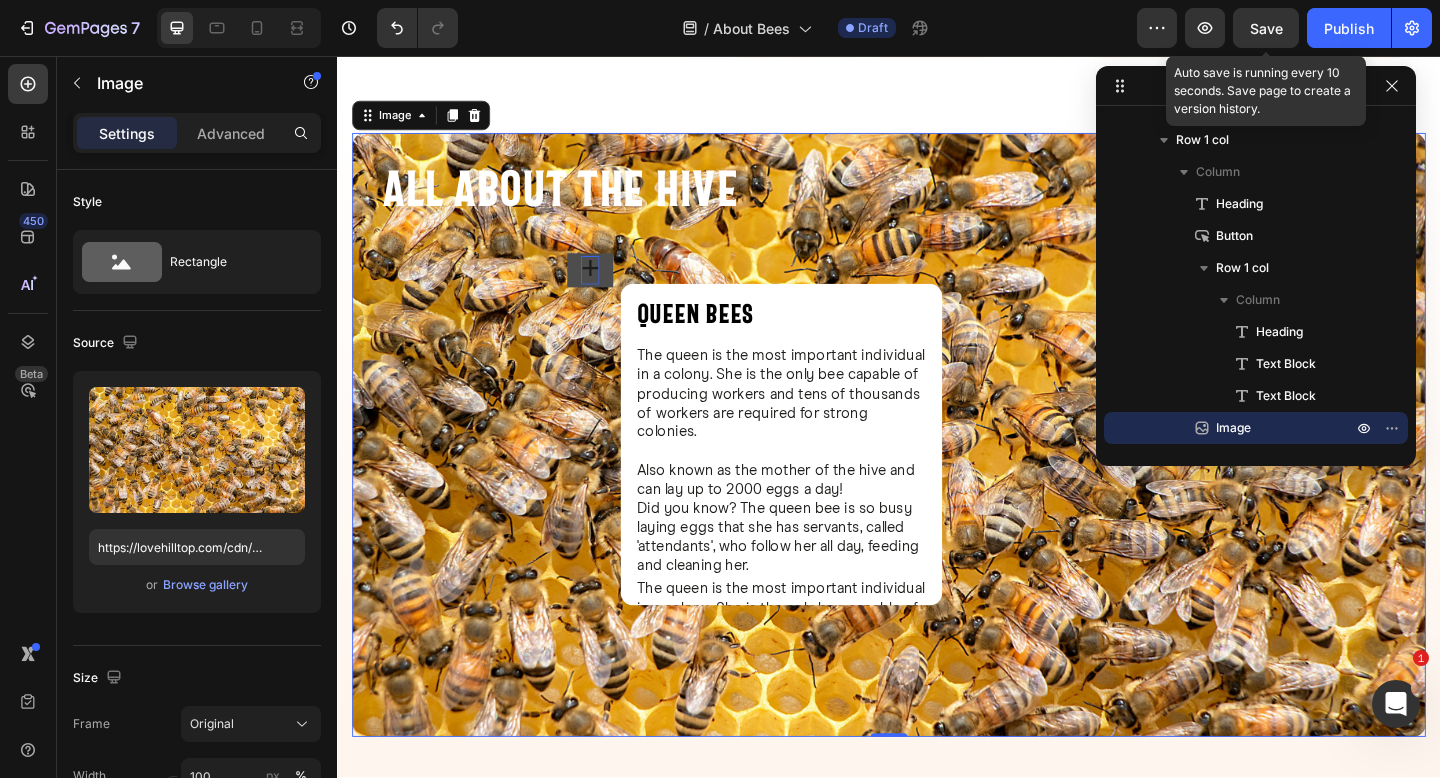 click on "Save" at bounding box center (1266, 28) 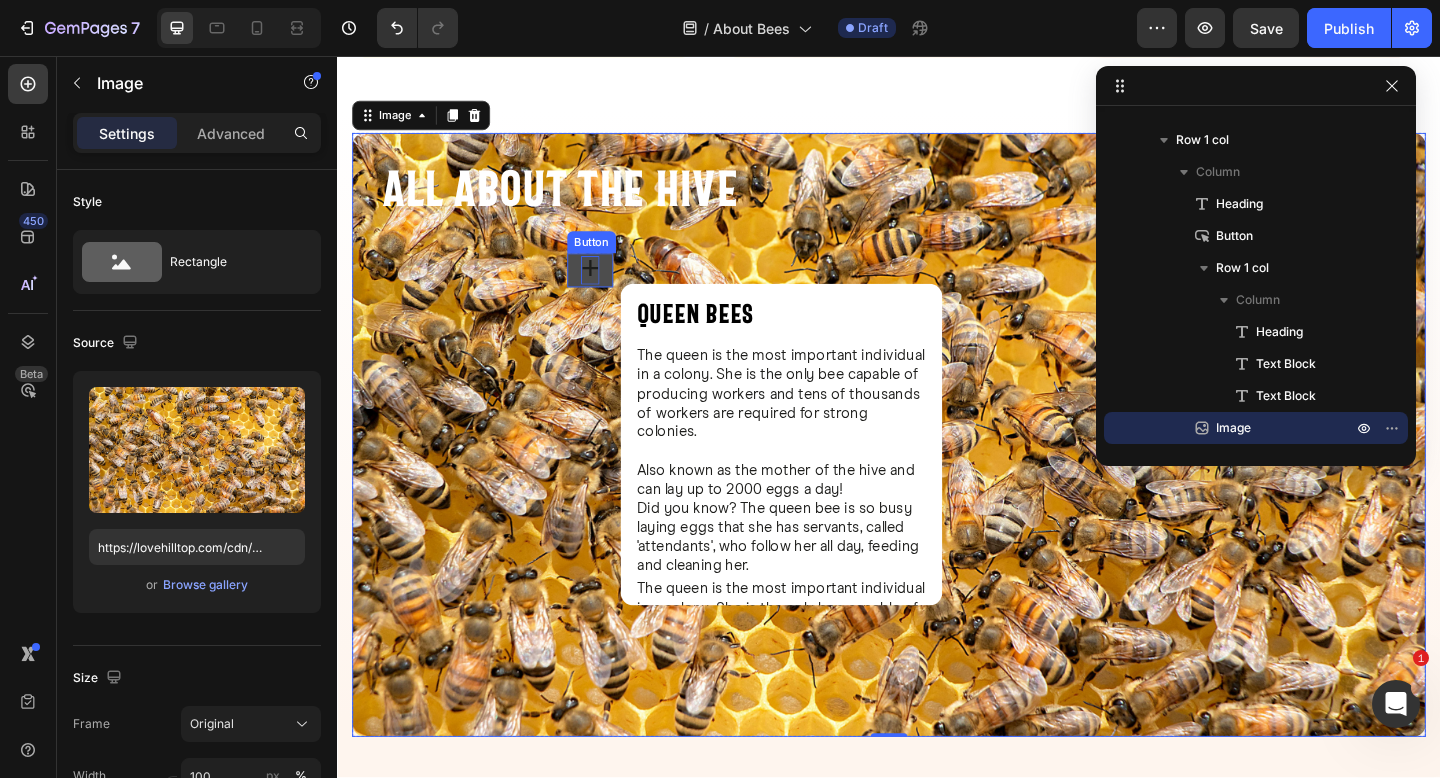 click on "+" at bounding box center (612, 289) 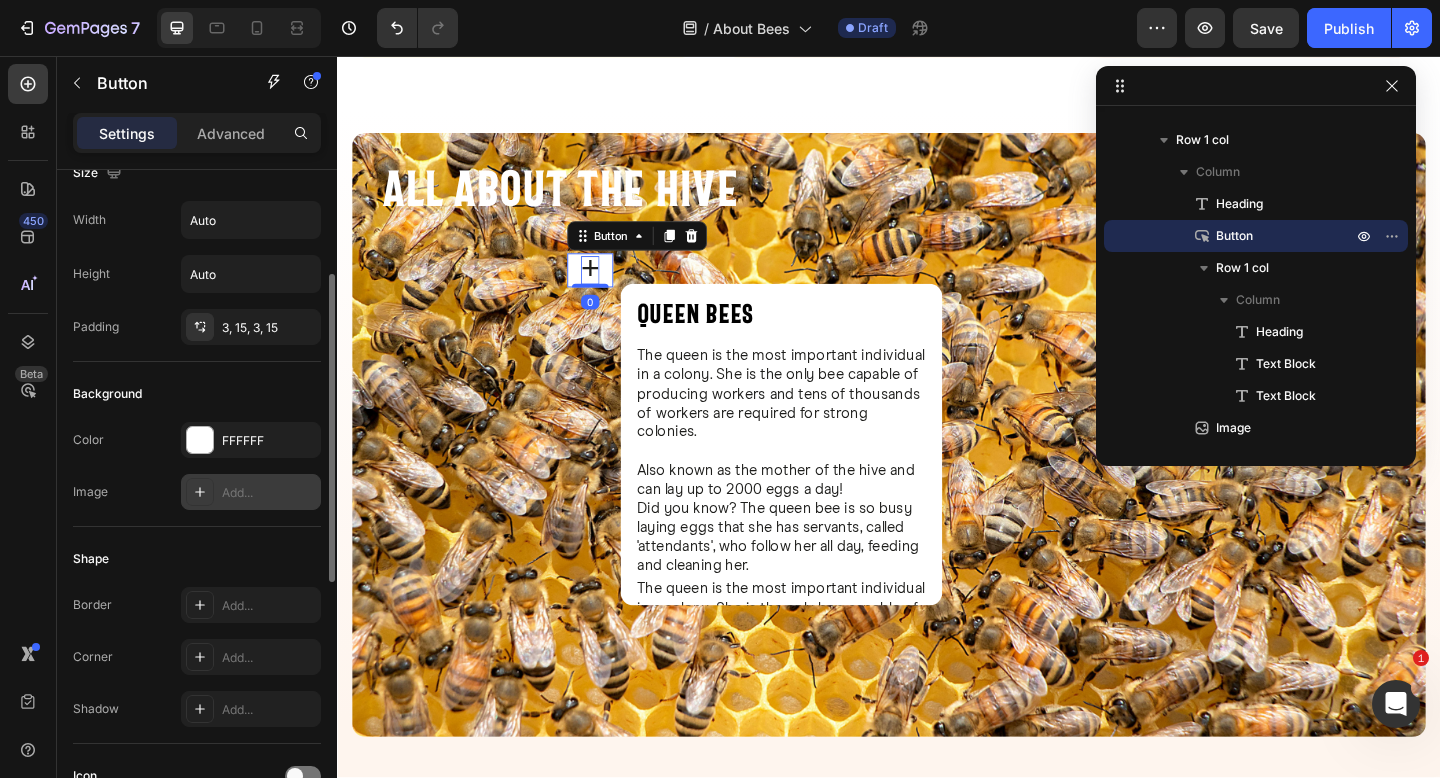 scroll, scrollTop: 91, scrollLeft: 0, axis: vertical 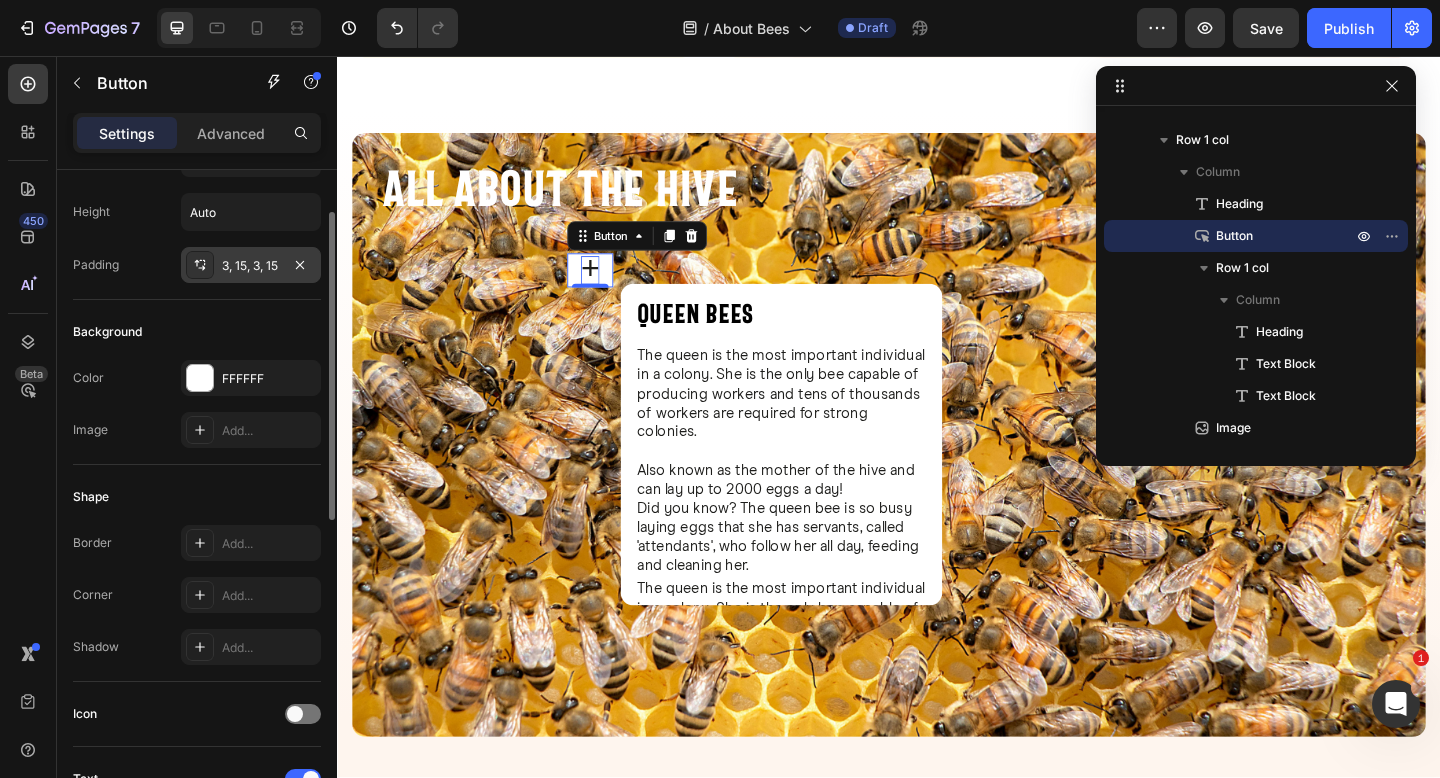 click on "3, 15, 3, 15" at bounding box center (251, 266) 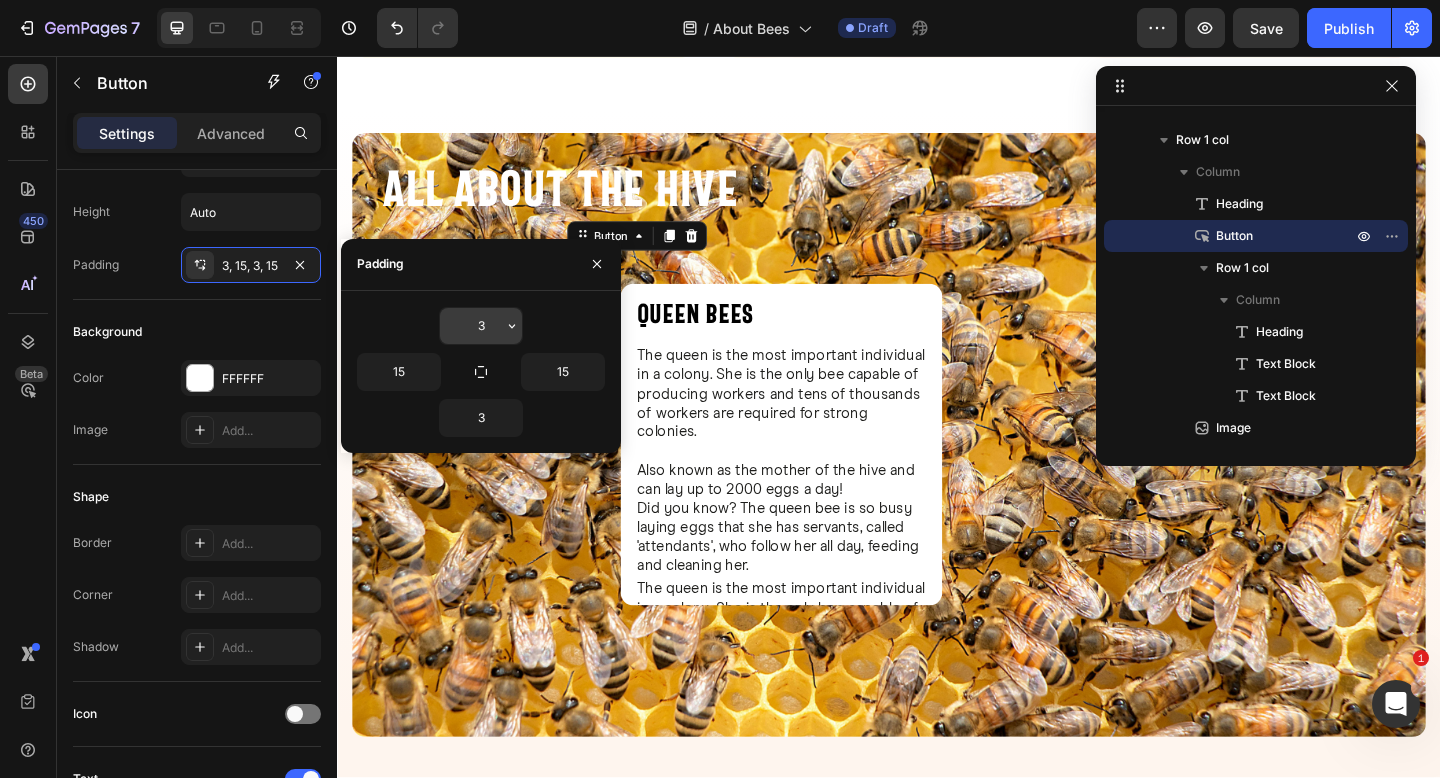 click on "3" at bounding box center (481, 326) 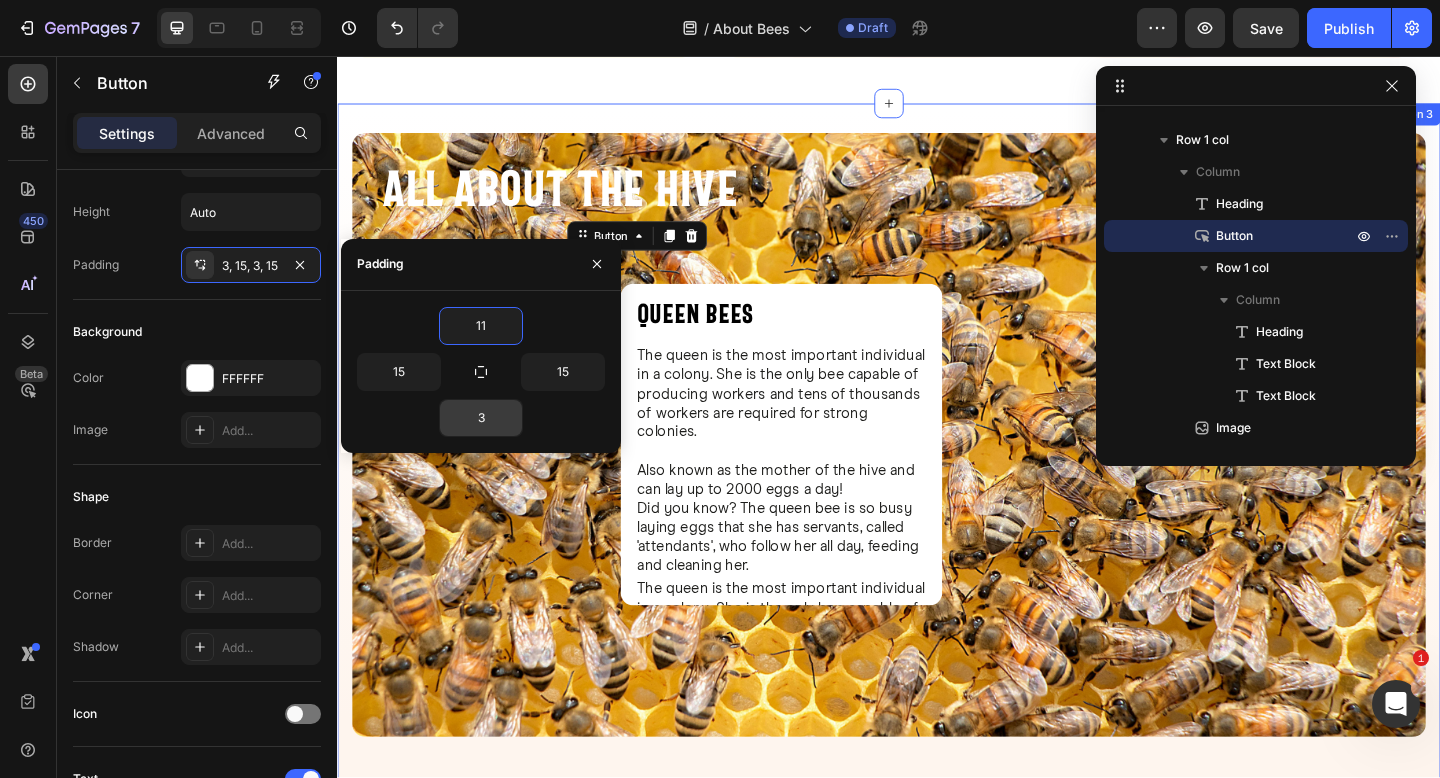 type on "12" 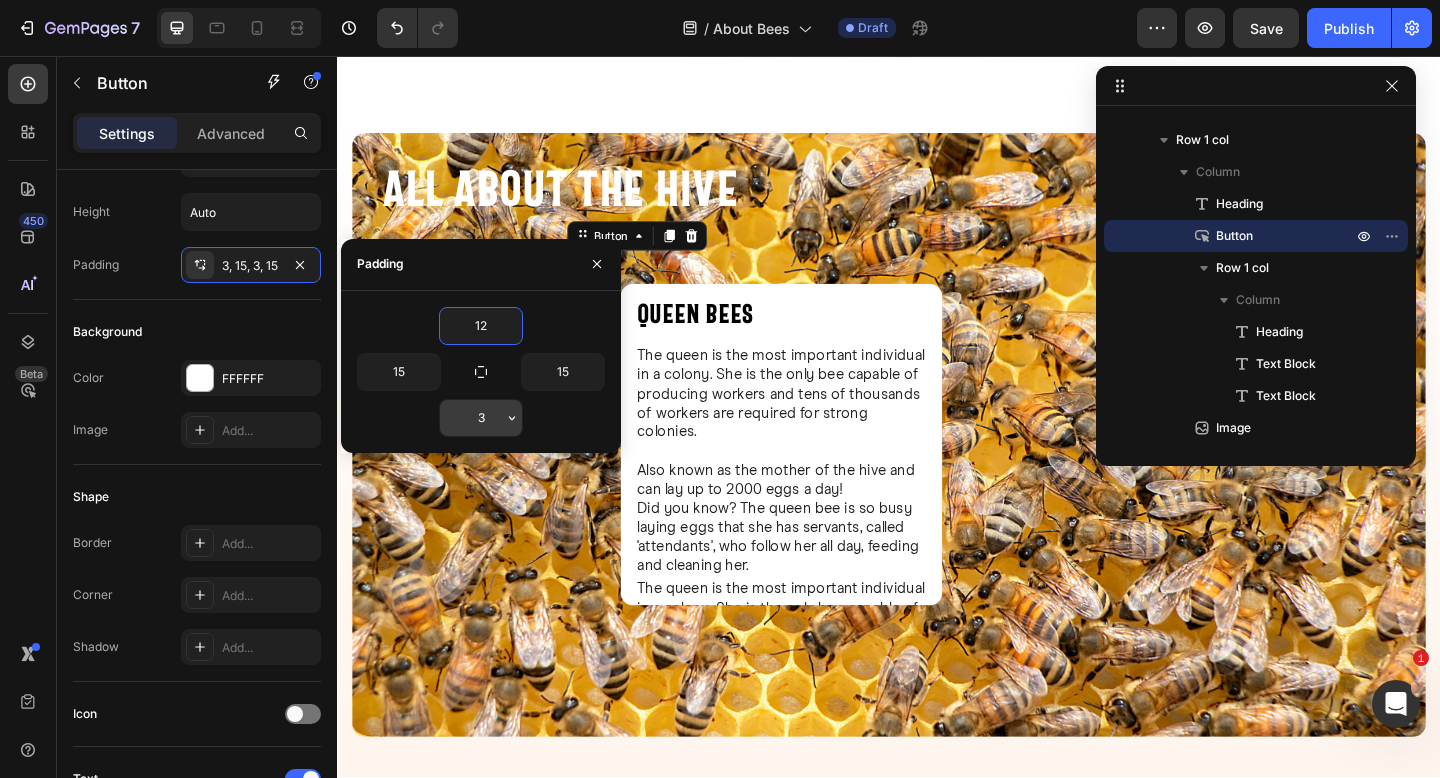 click on "3" at bounding box center (481, 418) 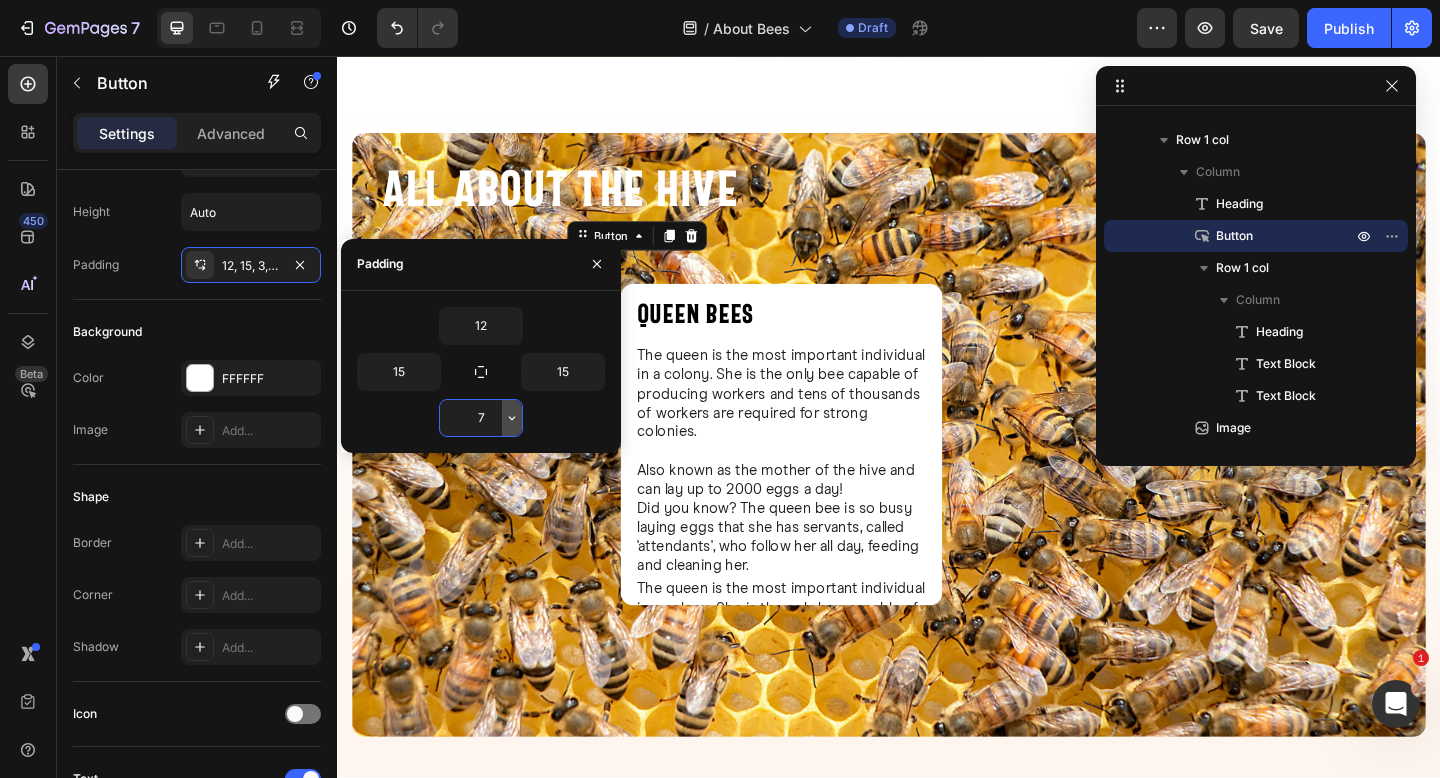type on "8" 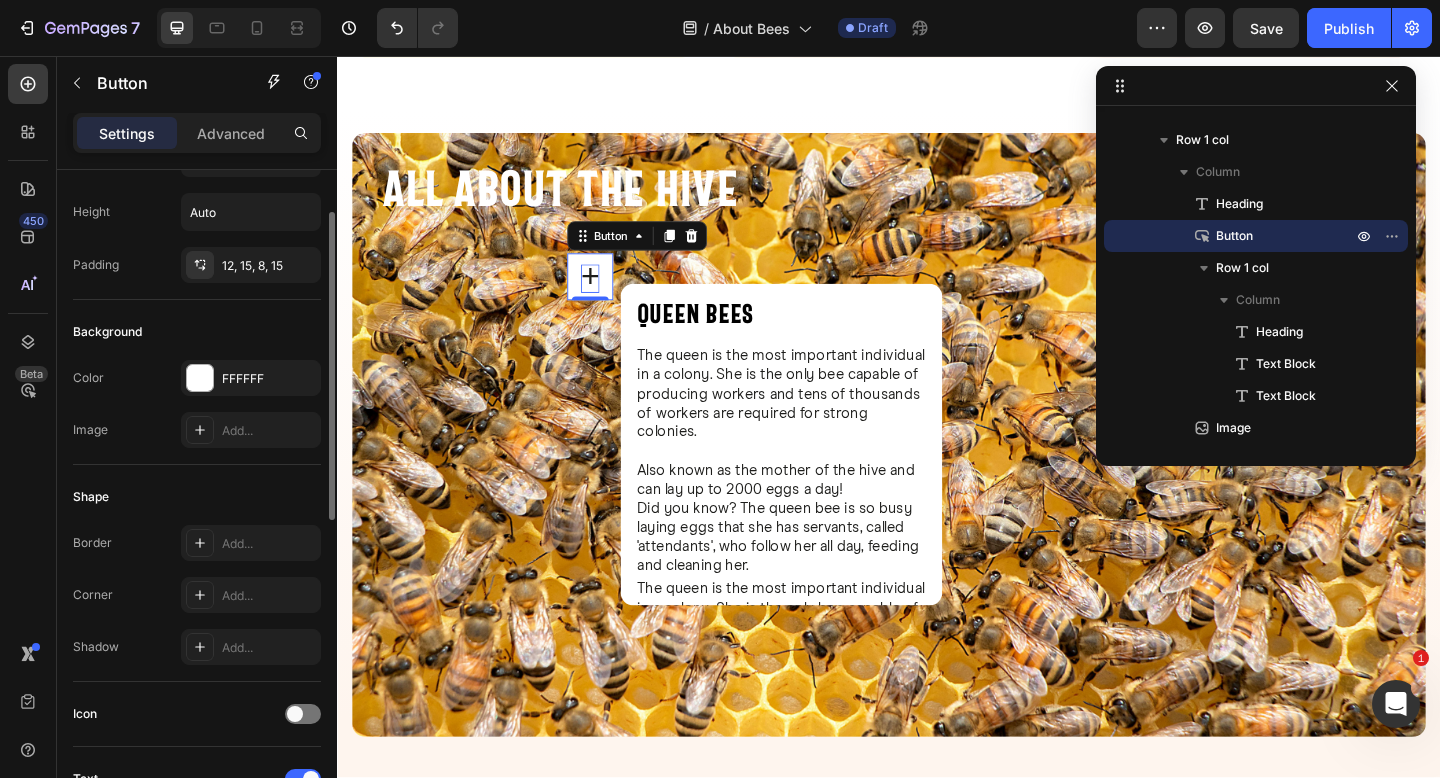 click on "Shape Border Add... Corner Add... Shadow Add..." 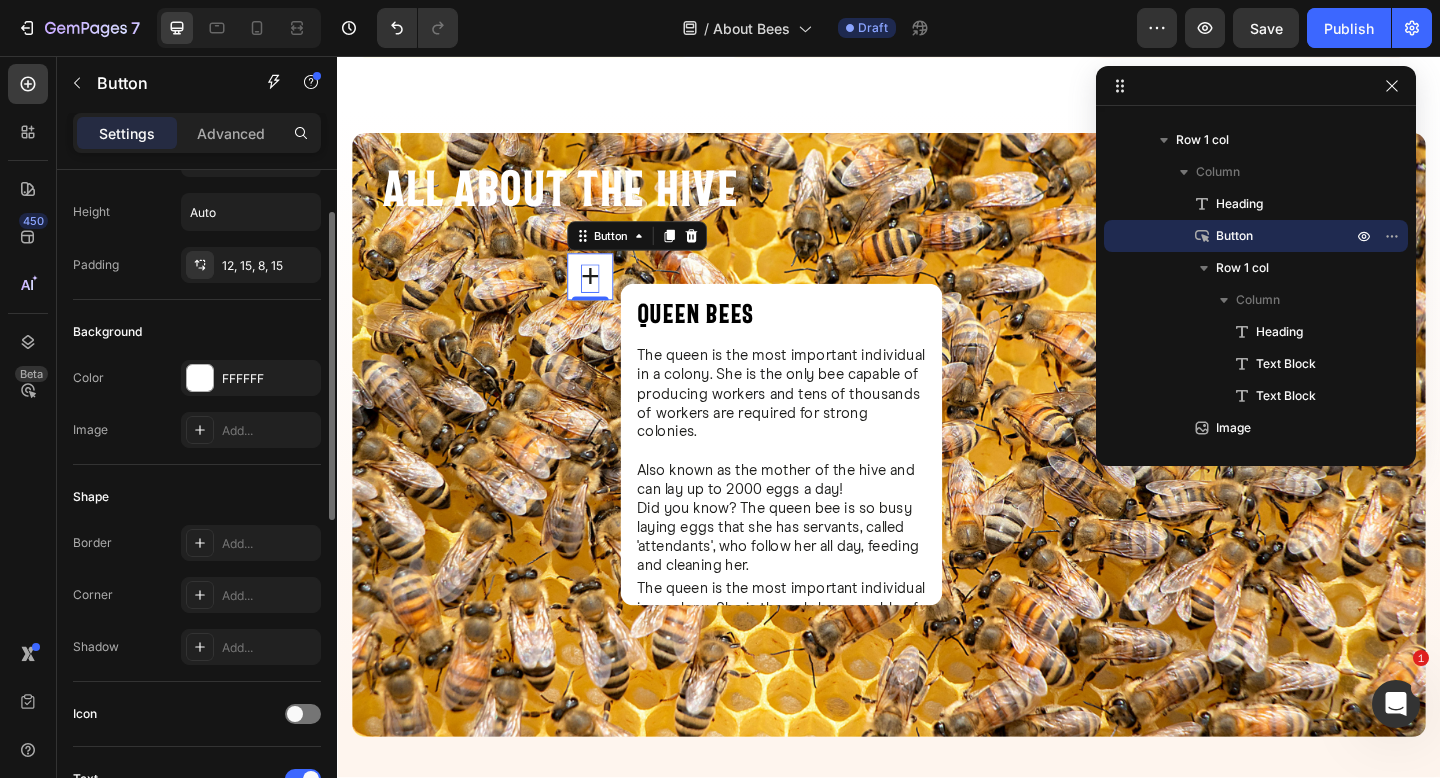 scroll, scrollTop: 120, scrollLeft: 0, axis: vertical 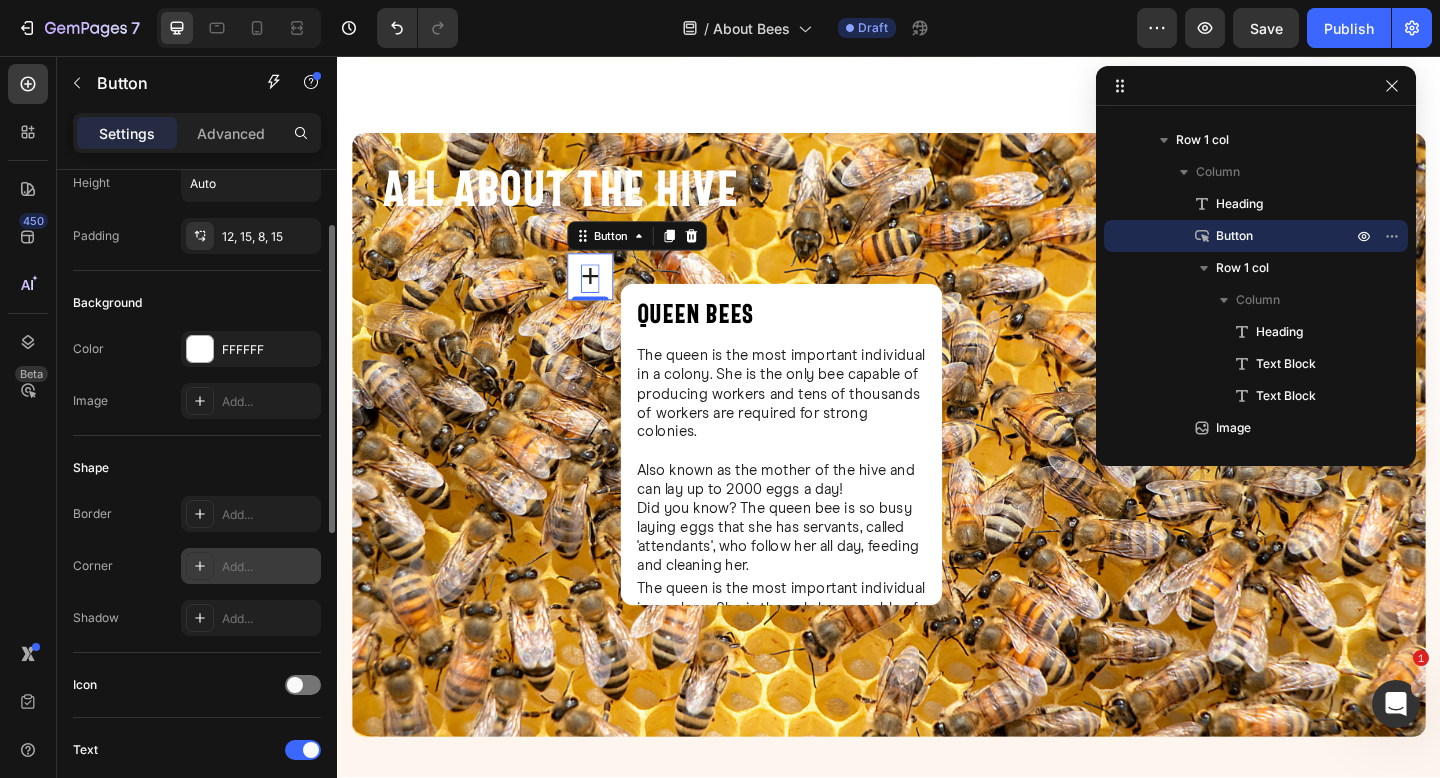 click on "Add..." at bounding box center [251, 566] 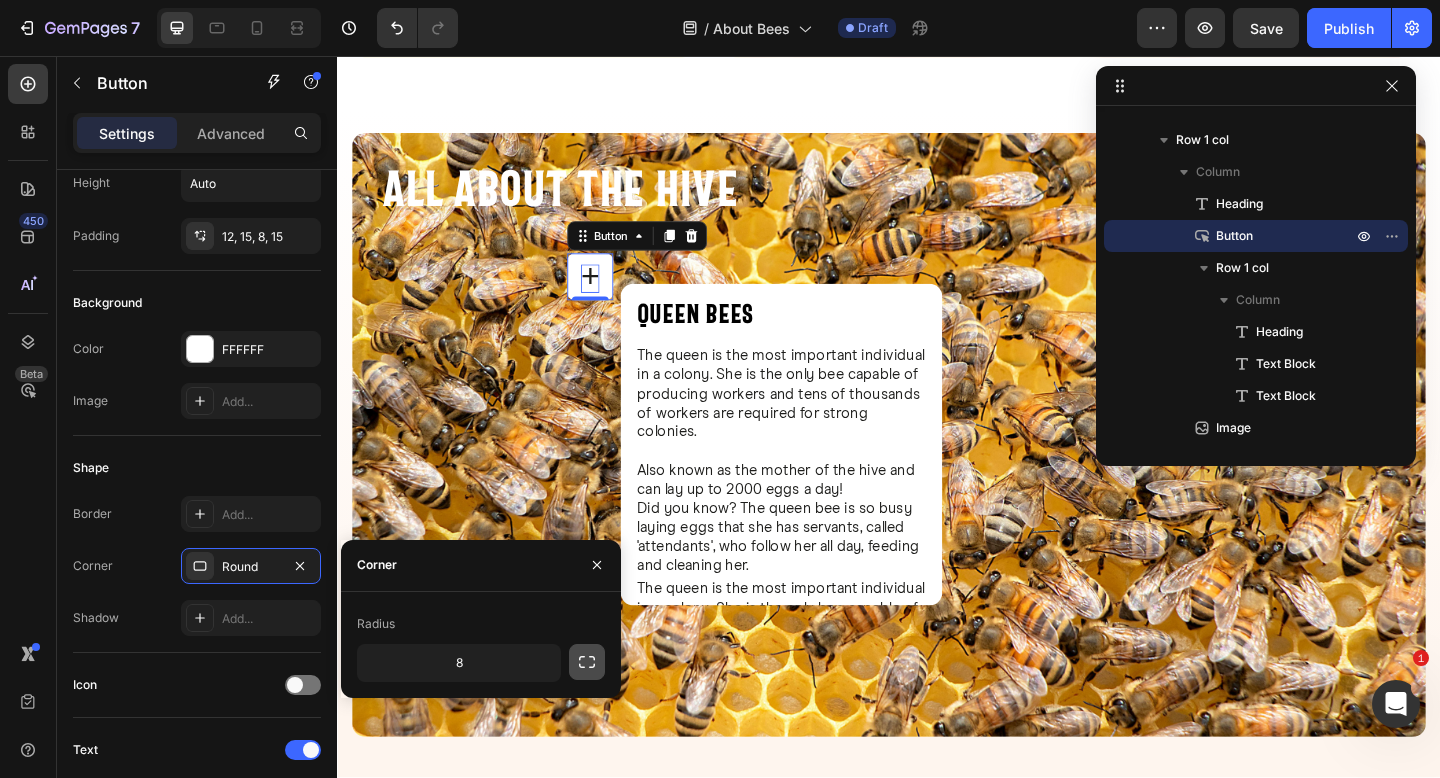 click 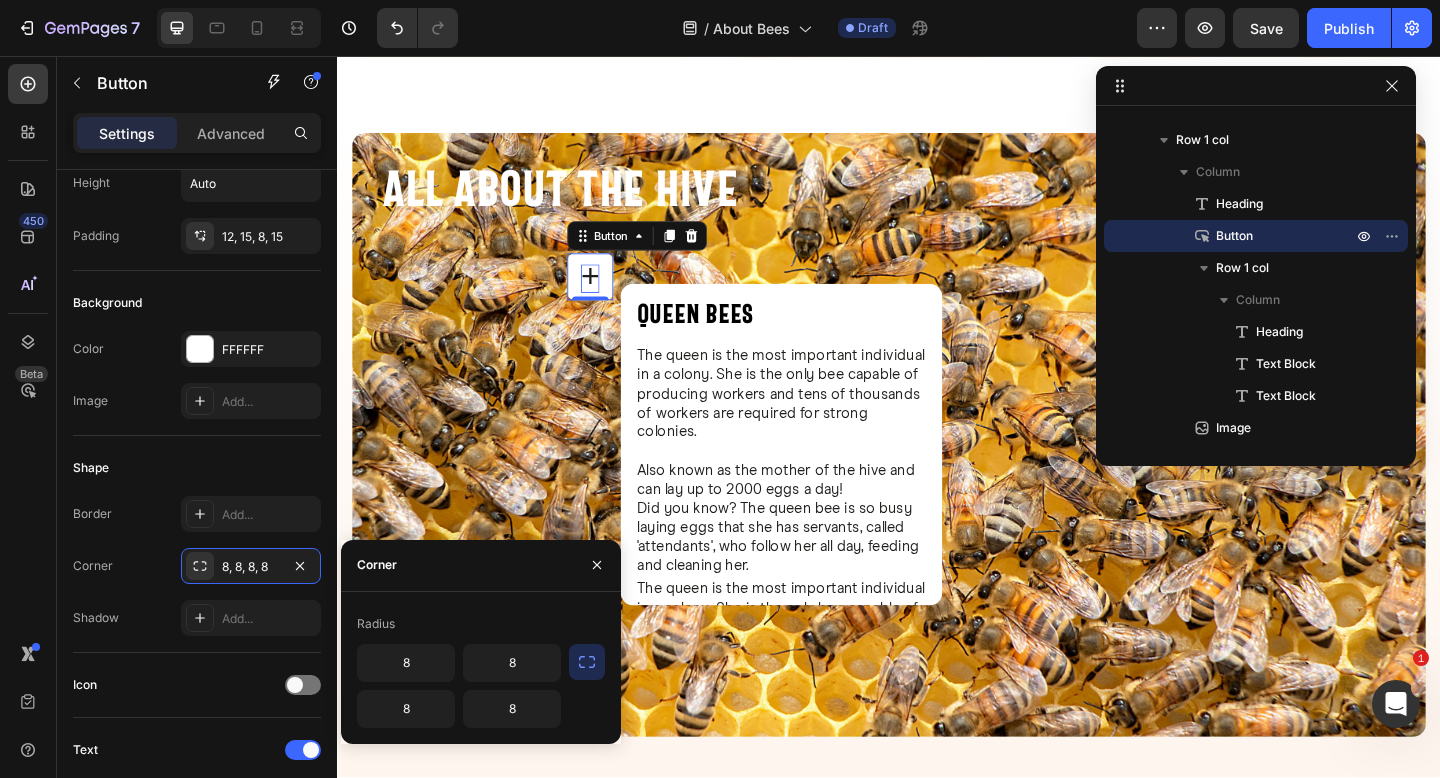 click 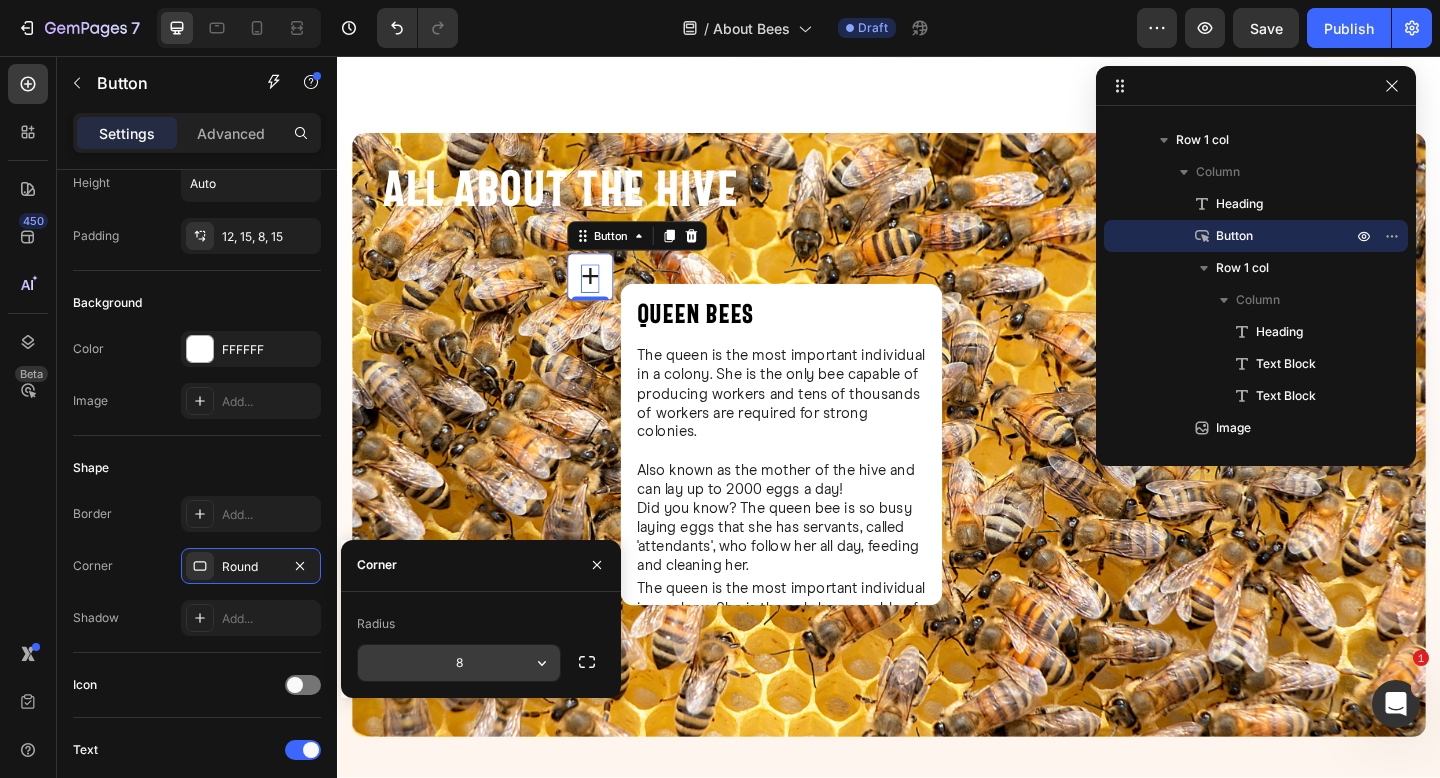 click on "8" at bounding box center (459, 663) 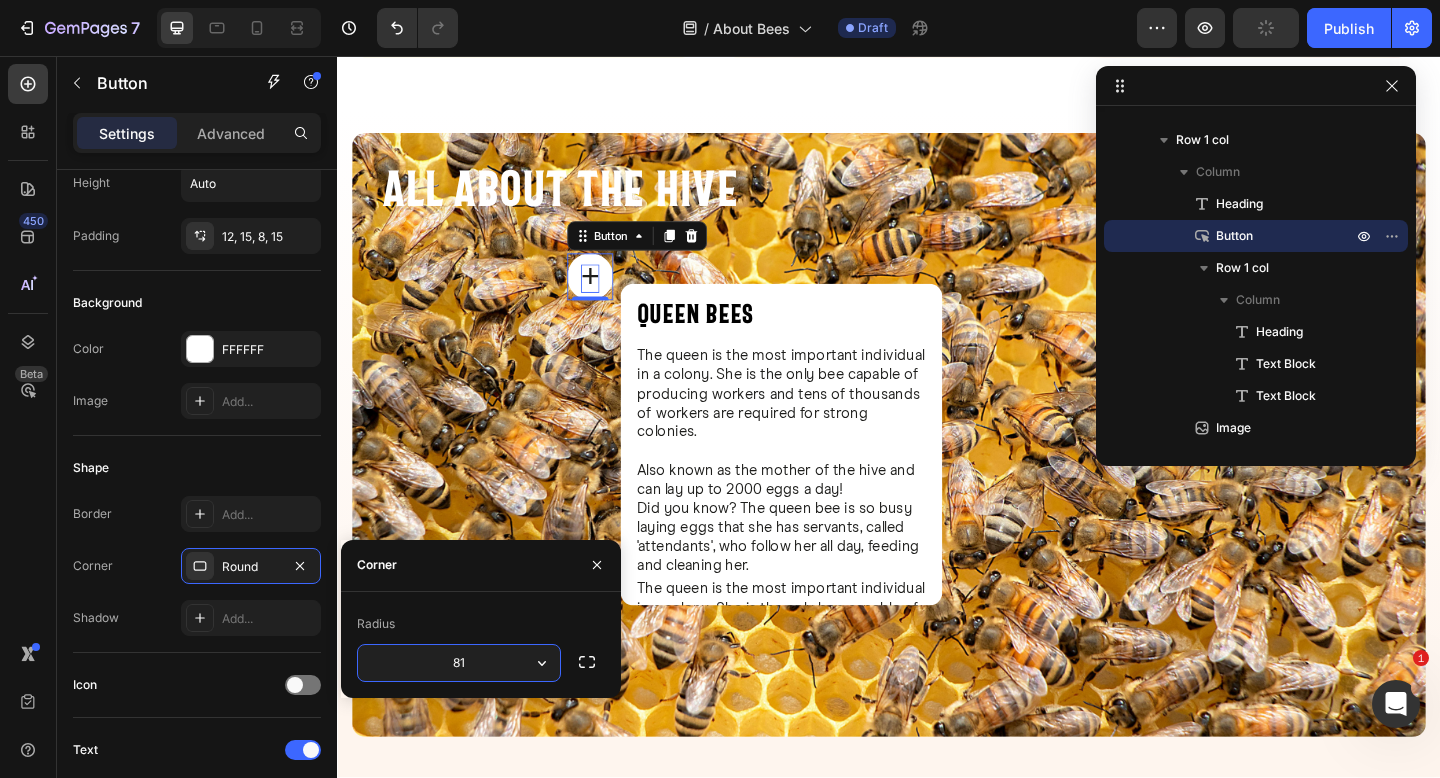 click on "81" at bounding box center (459, 663) 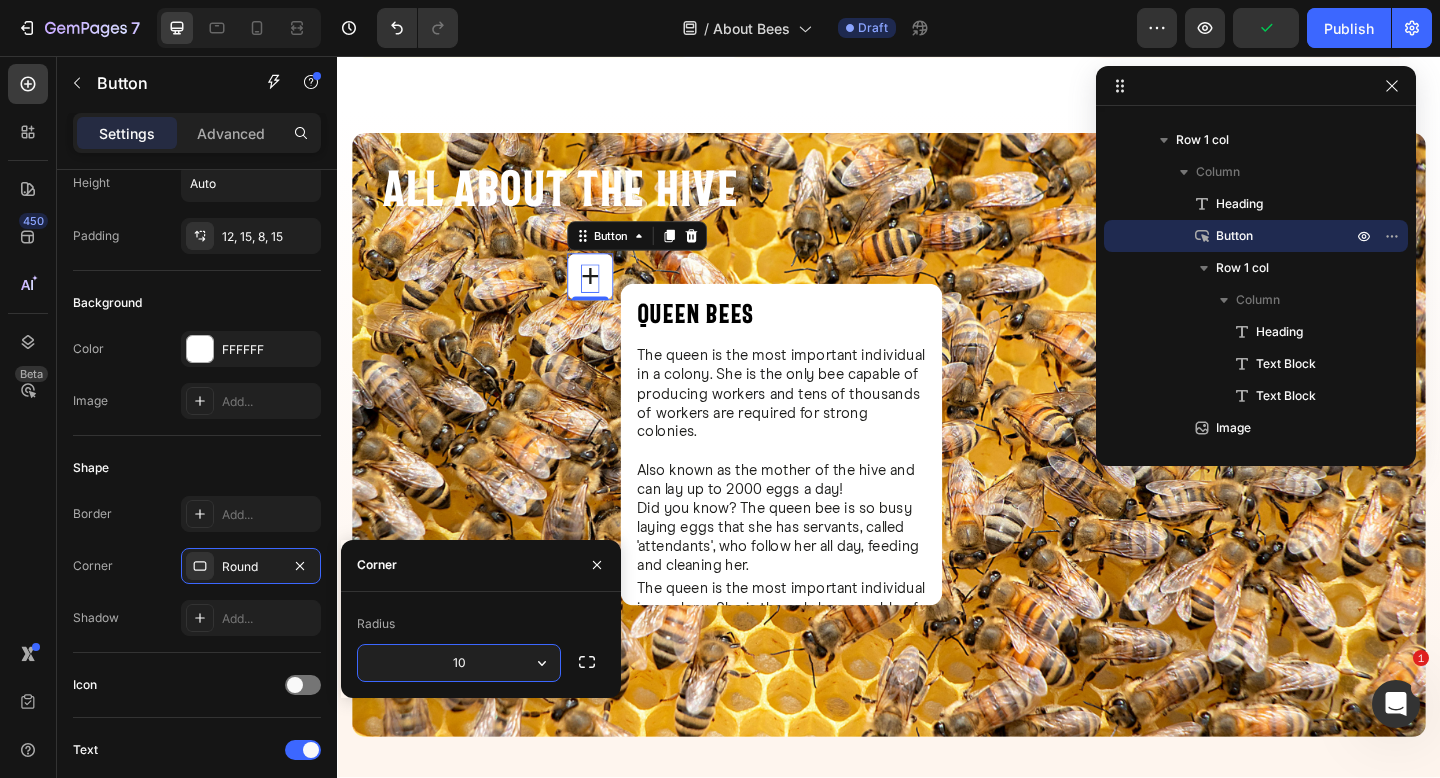 type on "100" 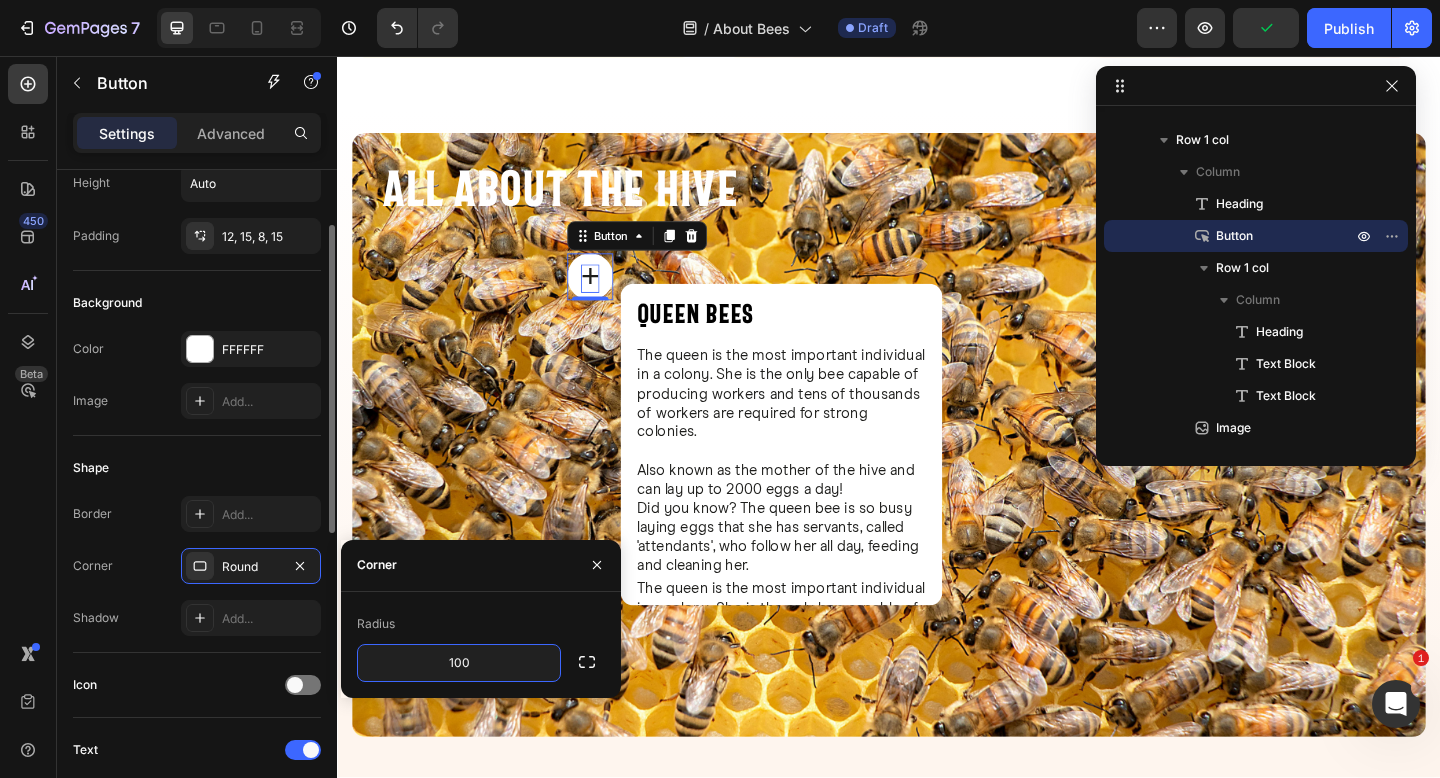 click on "Image Add..." at bounding box center [197, 401] 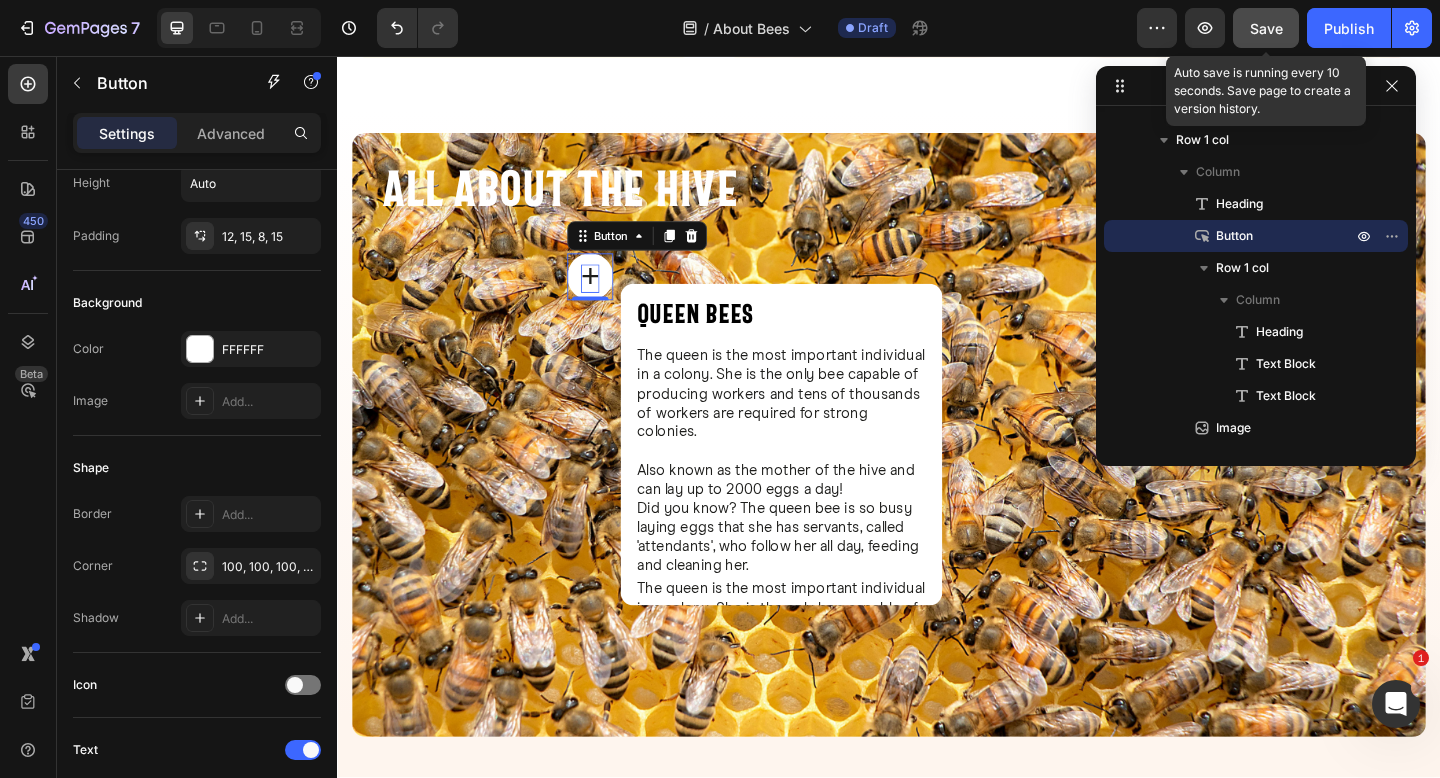click on "Save" 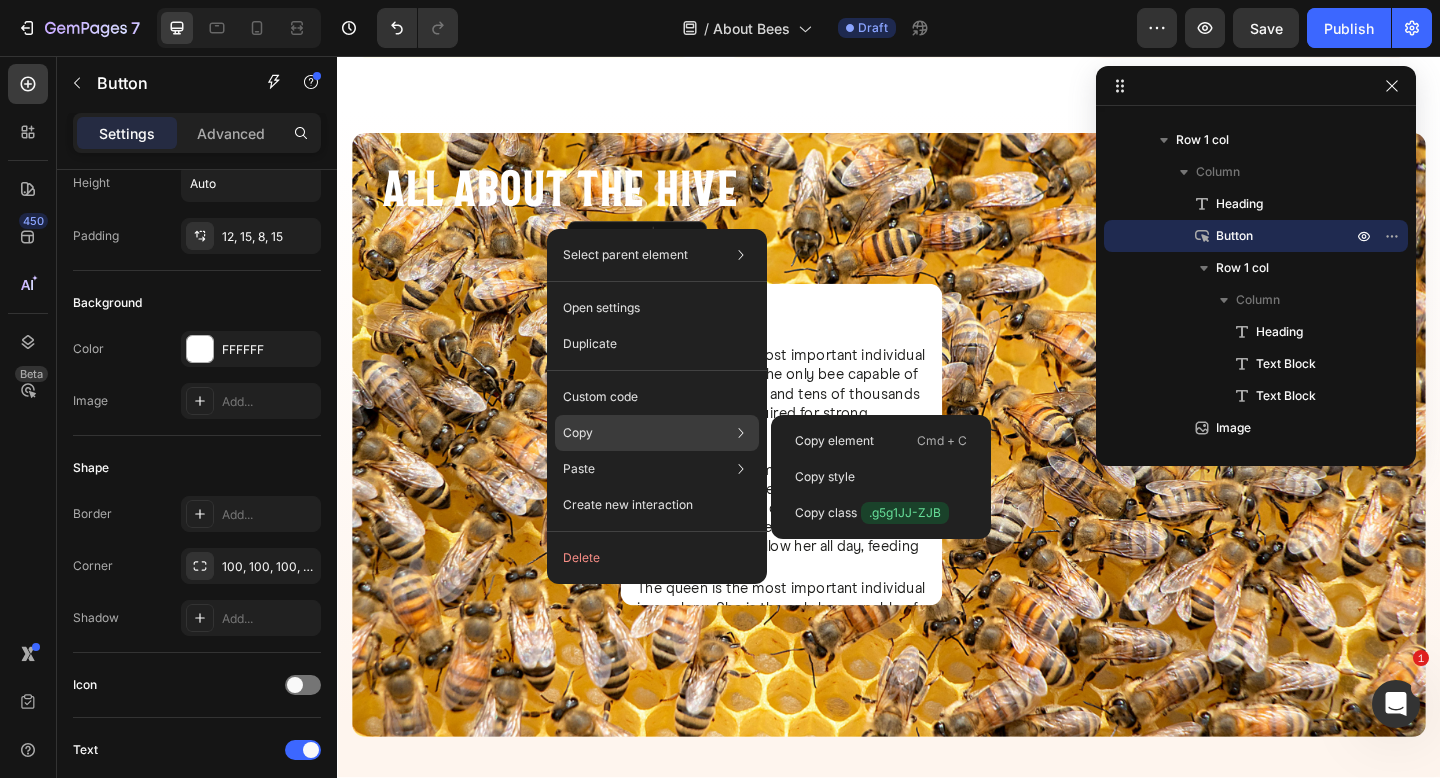 click on "Copy Copy element  Cmd + C Copy style  Copy class  .g5g1JJ-ZJB" 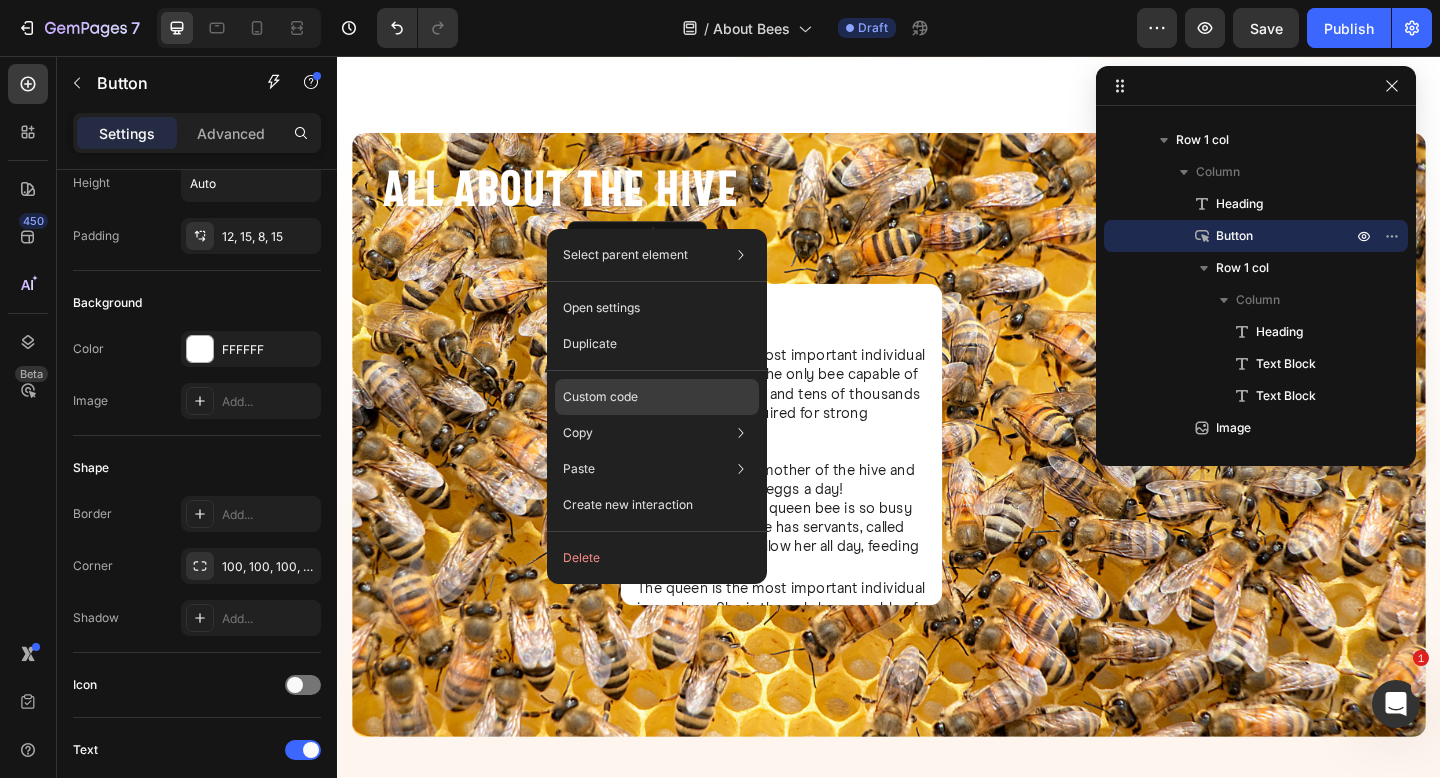 click on "Custom code" at bounding box center [600, 397] 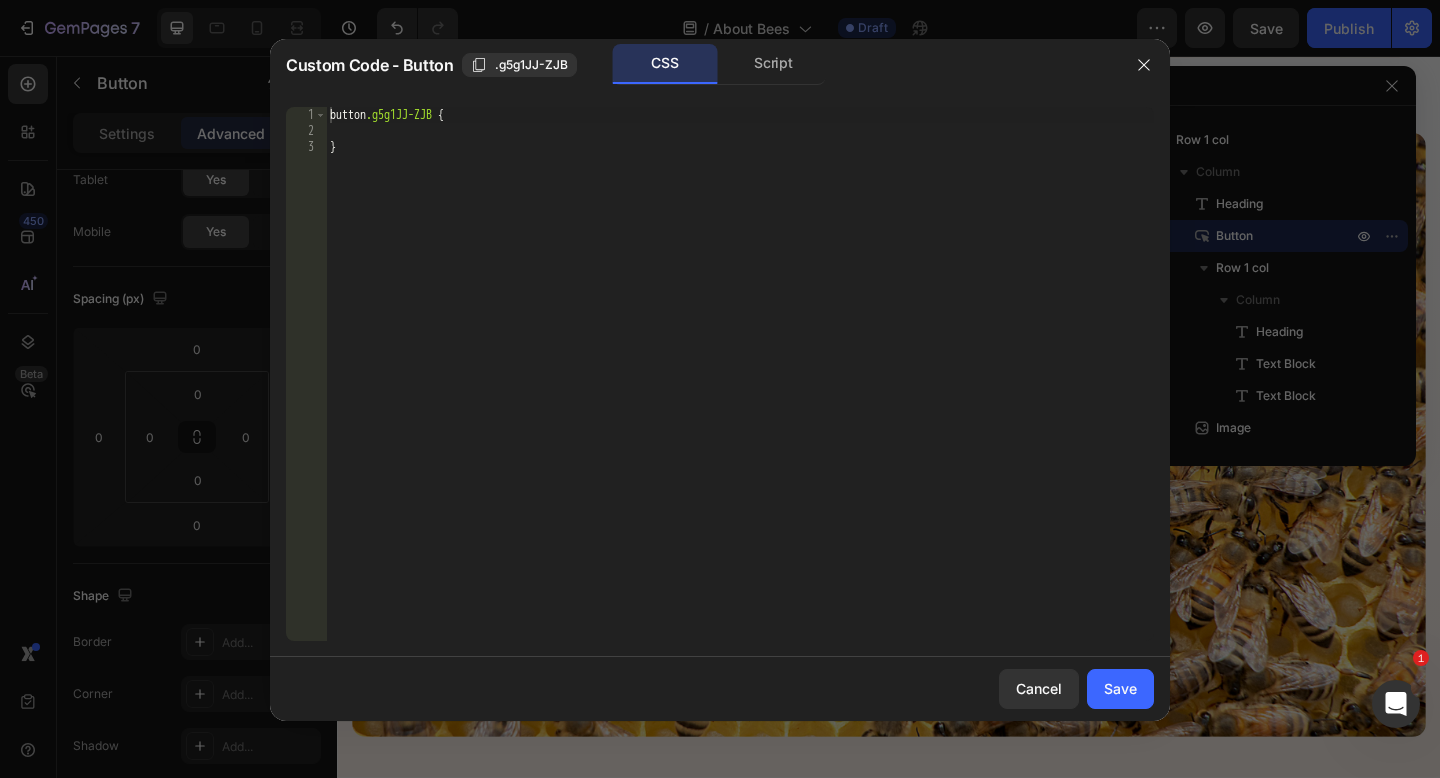 click on "button .g5g1JJ-ZJB   { }" at bounding box center [740, 390] 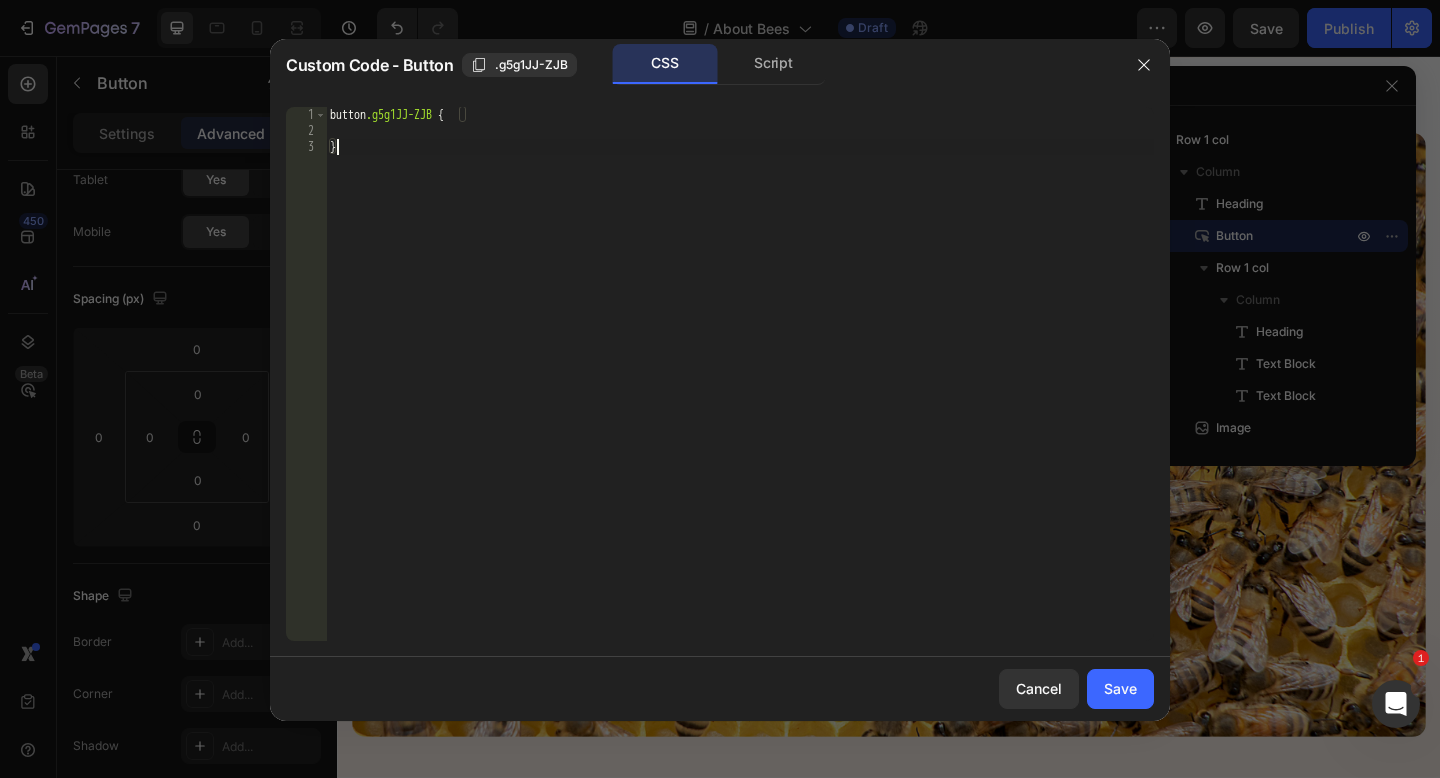 paste 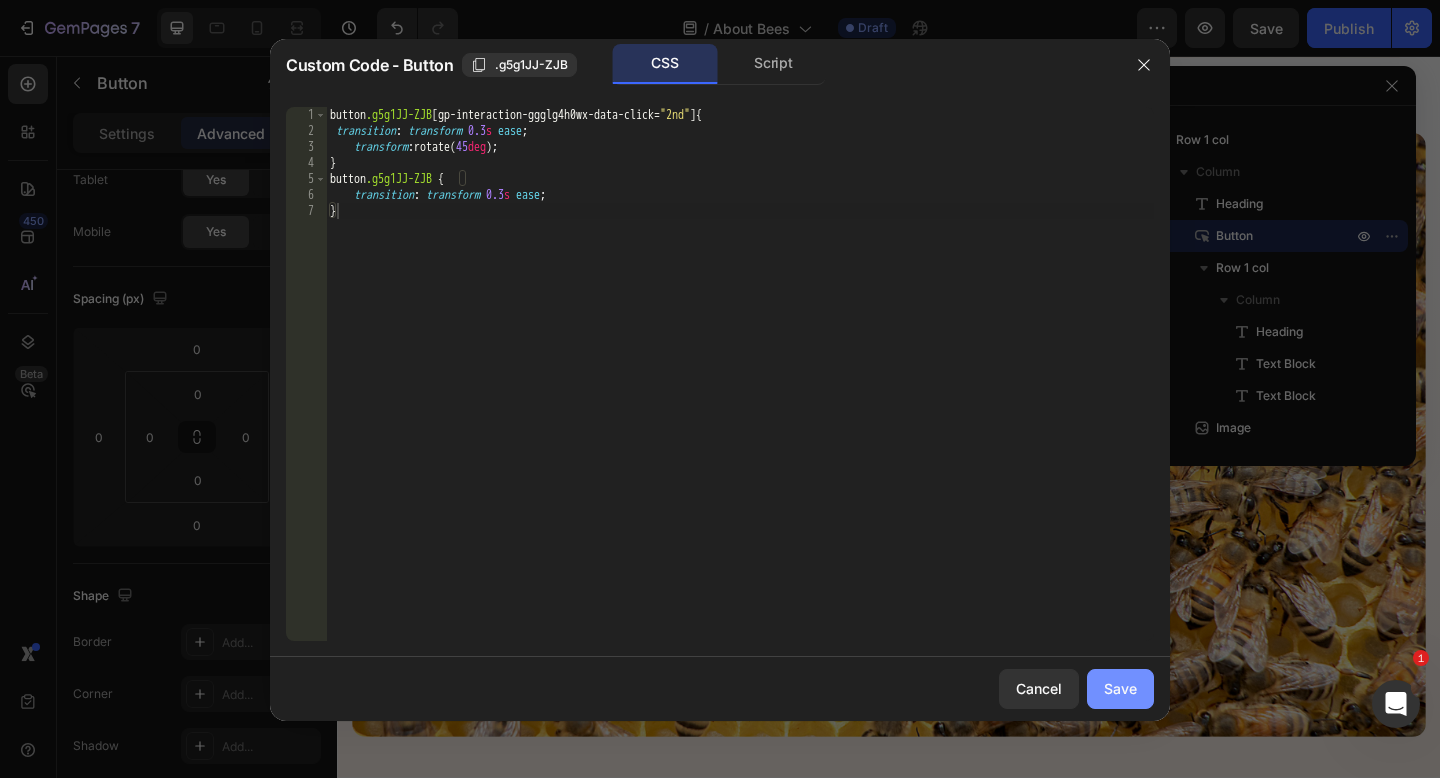 click on "Save" 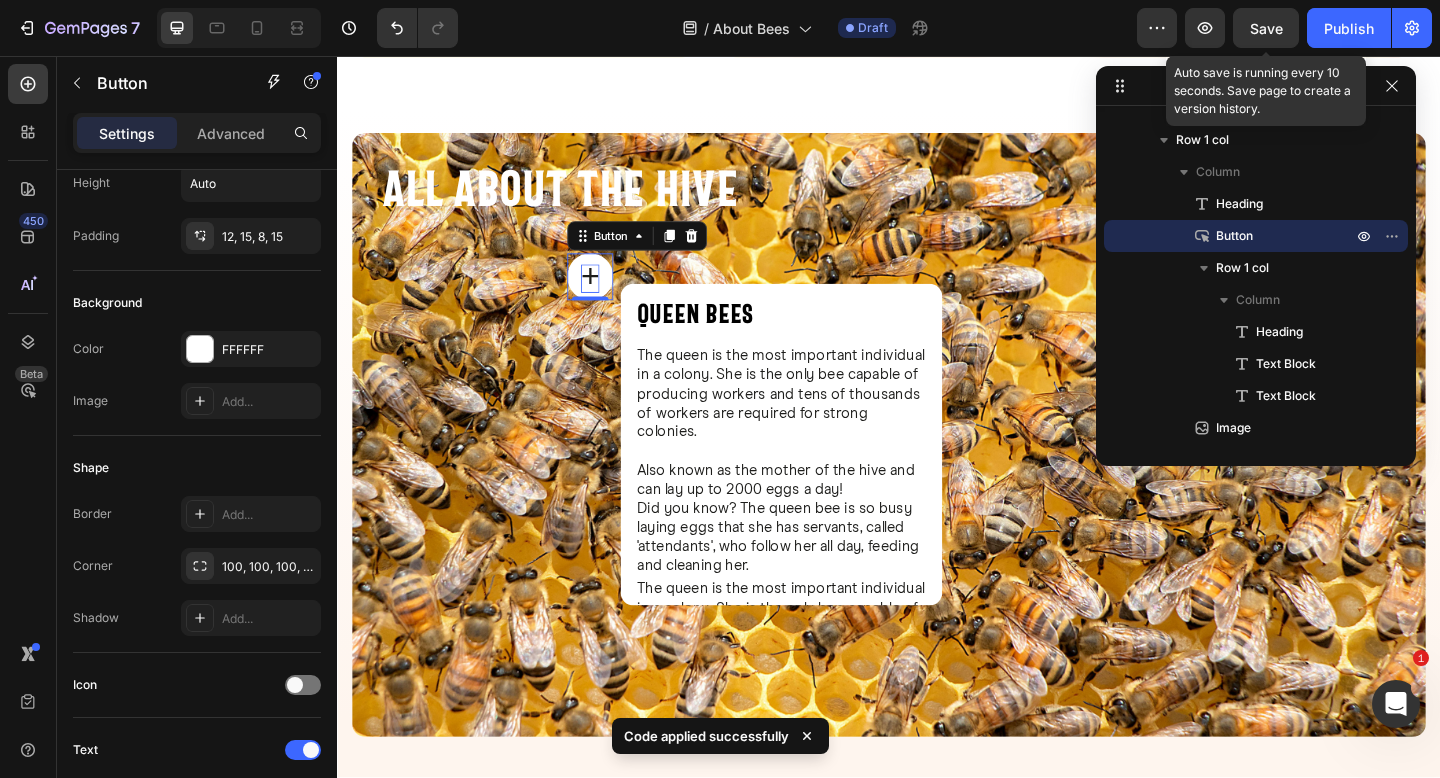click on "Save" at bounding box center (1266, 28) 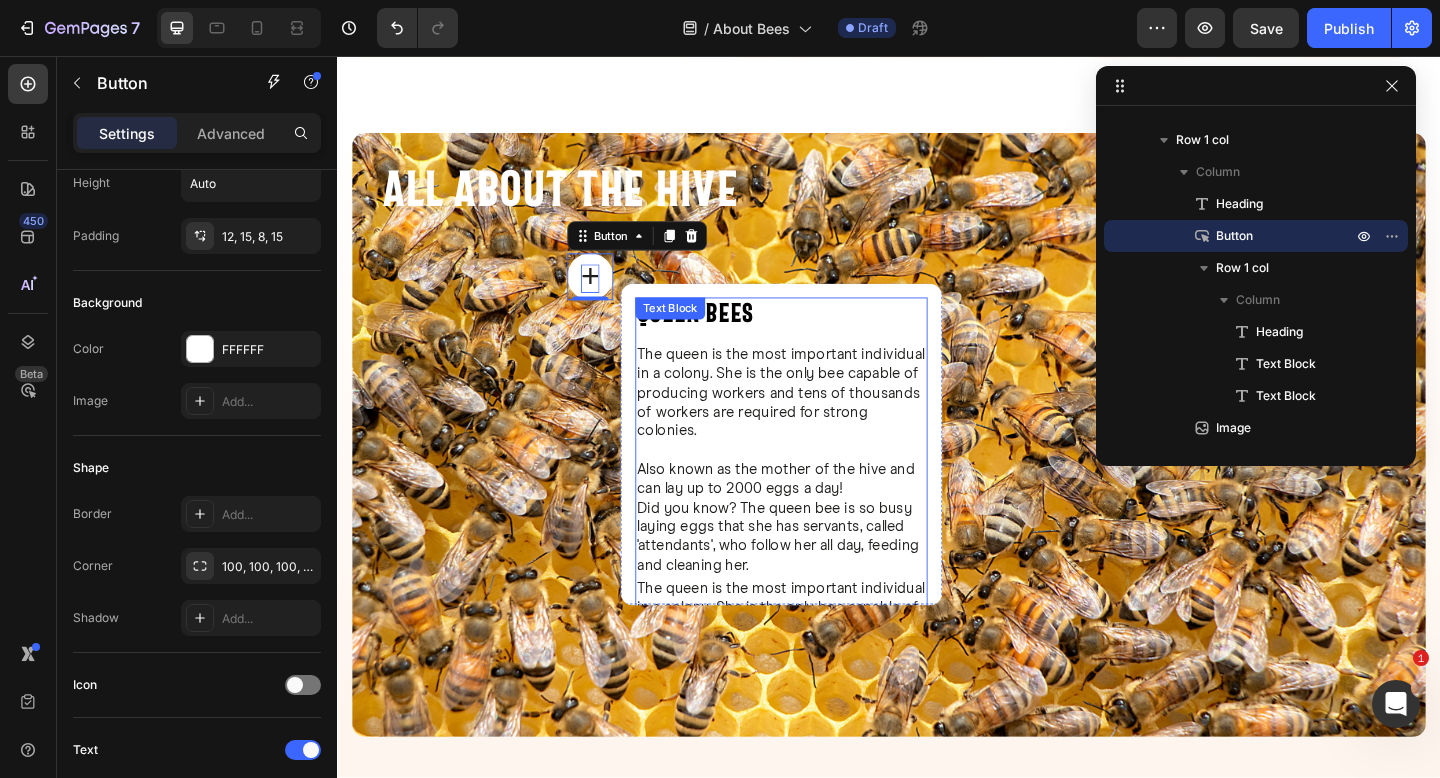 scroll, scrollTop: 0, scrollLeft: 0, axis: both 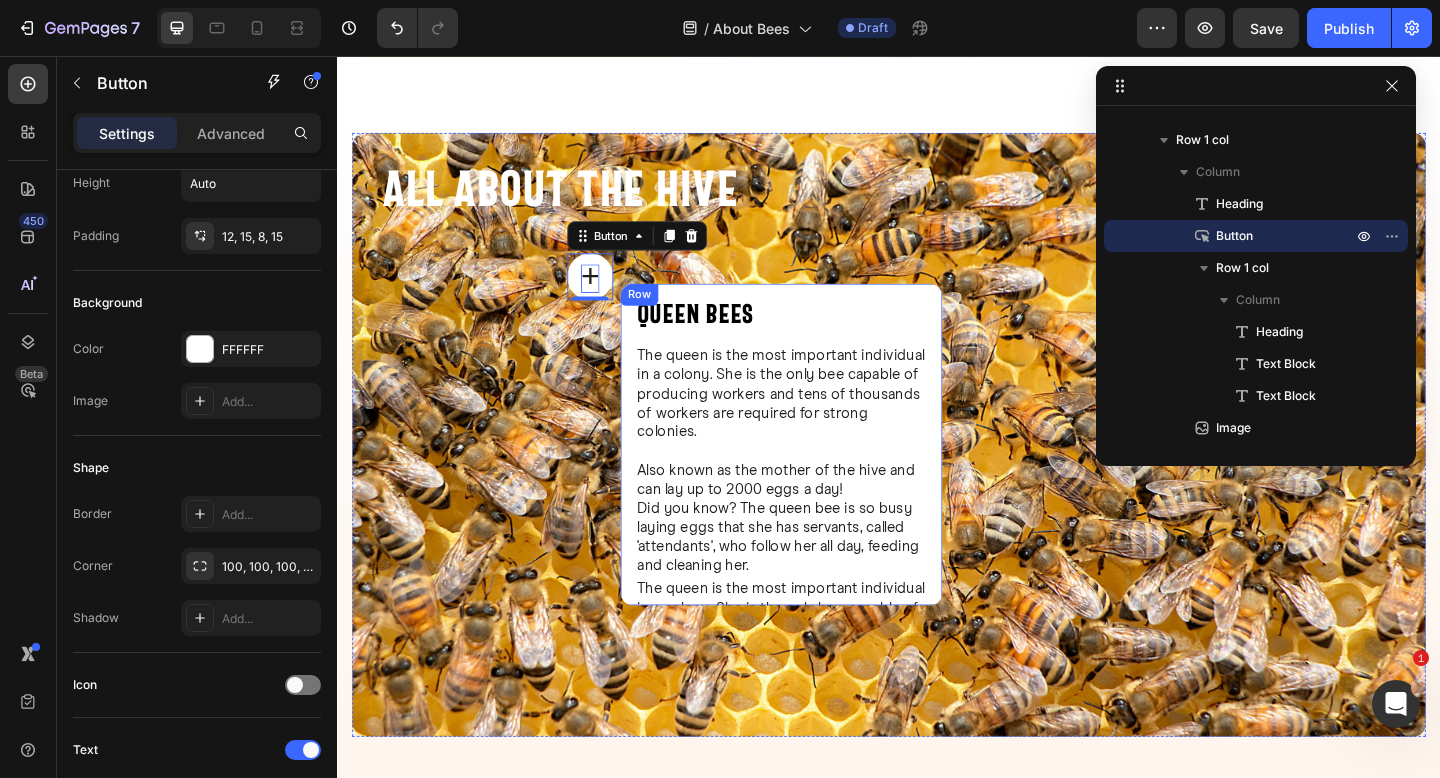 click on "Queen Bees" at bounding box center [820, 337] 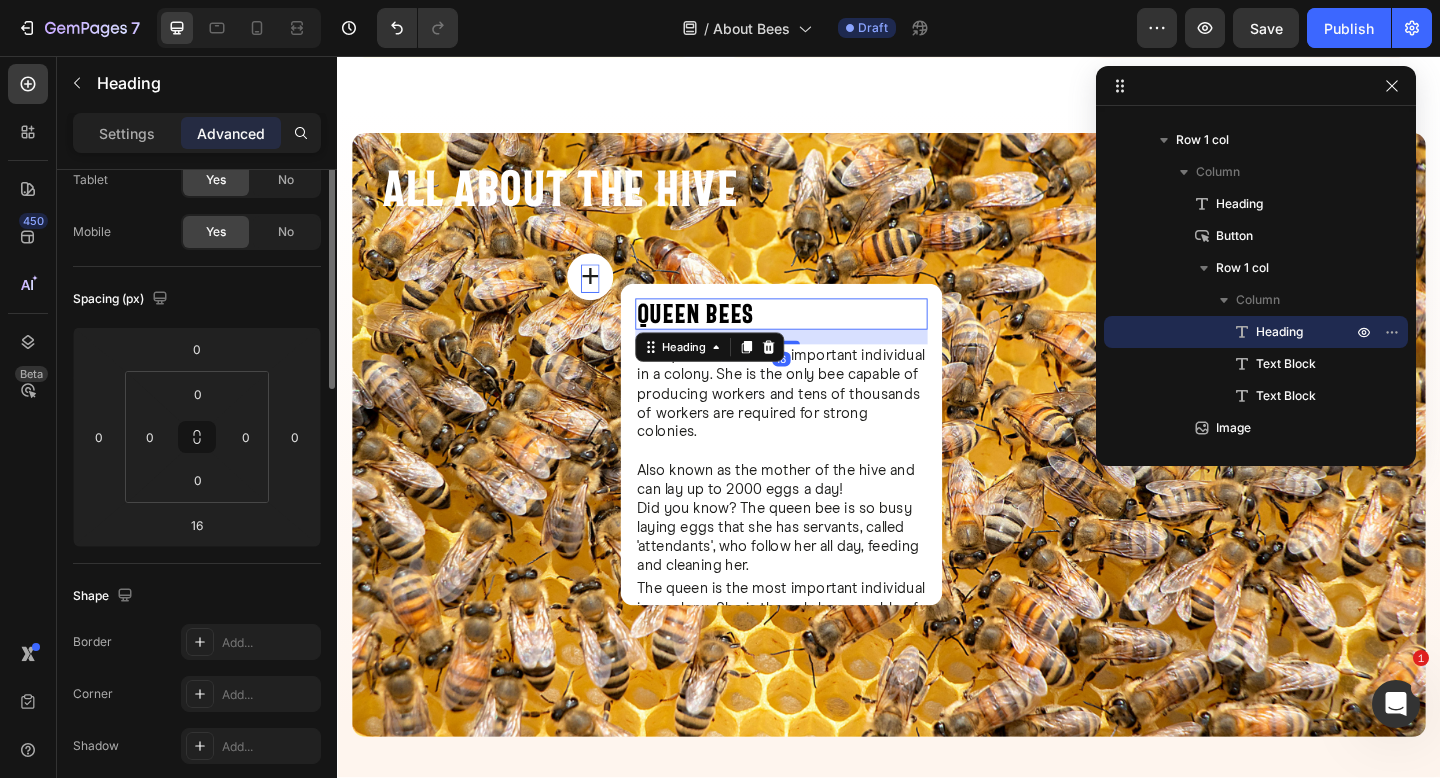 scroll, scrollTop: 0, scrollLeft: 0, axis: both 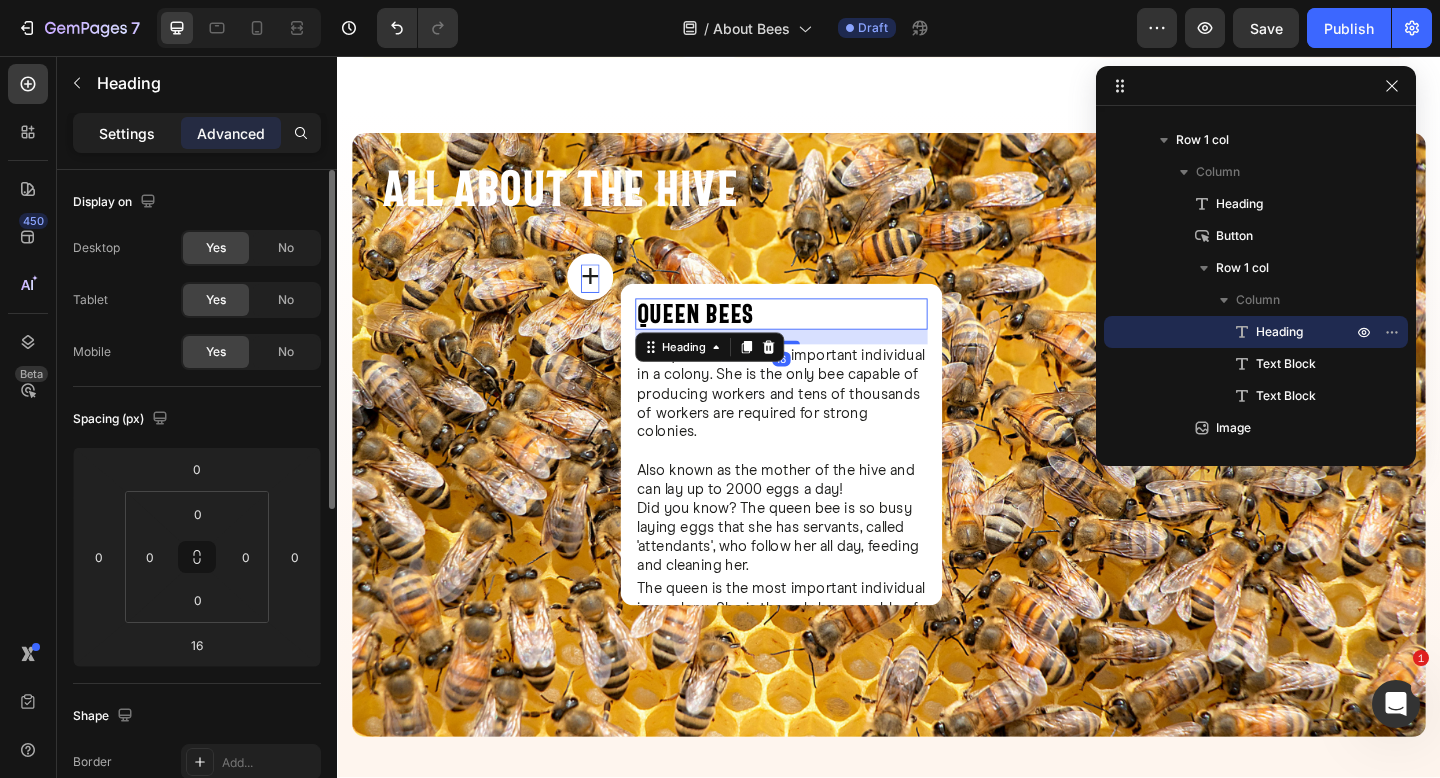 click on "Settings" 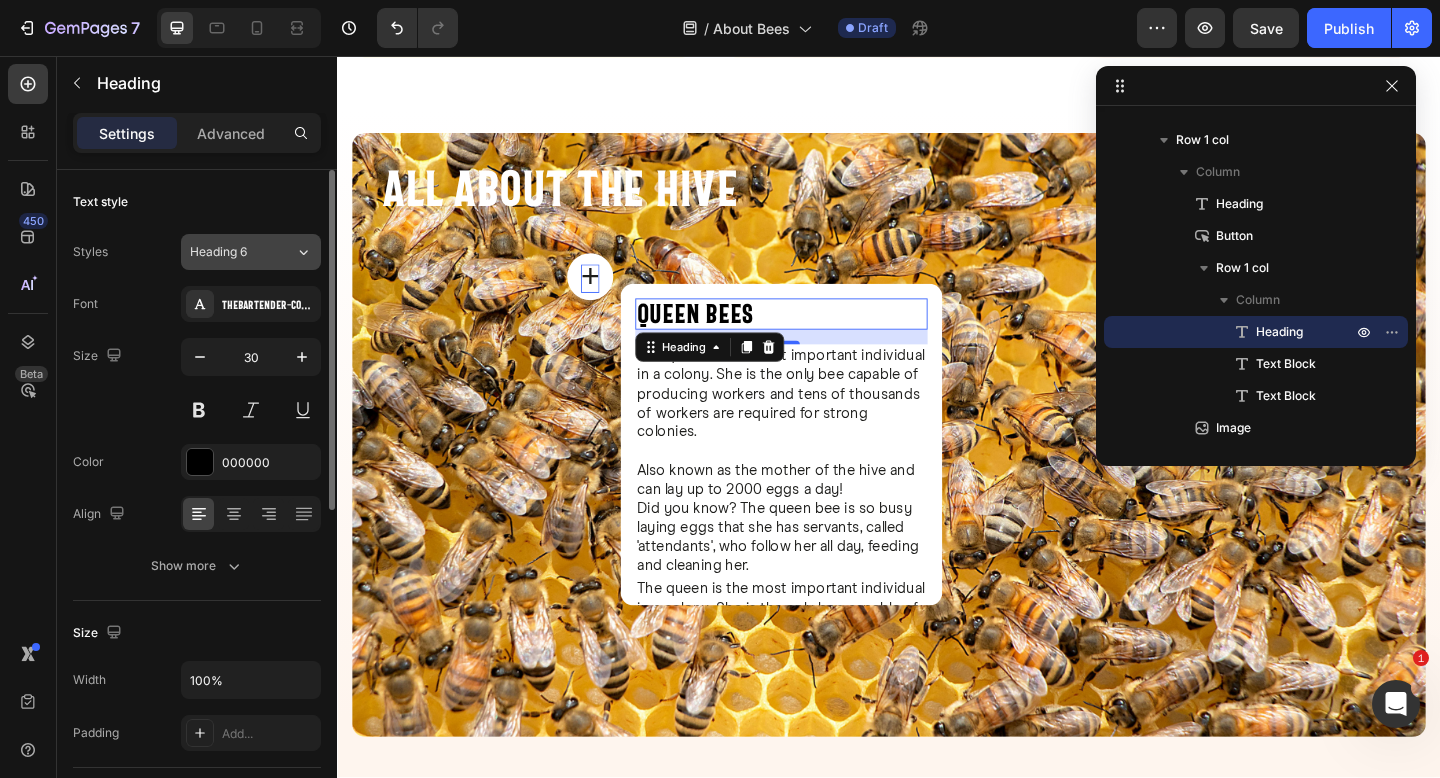 click on "Heading 6" 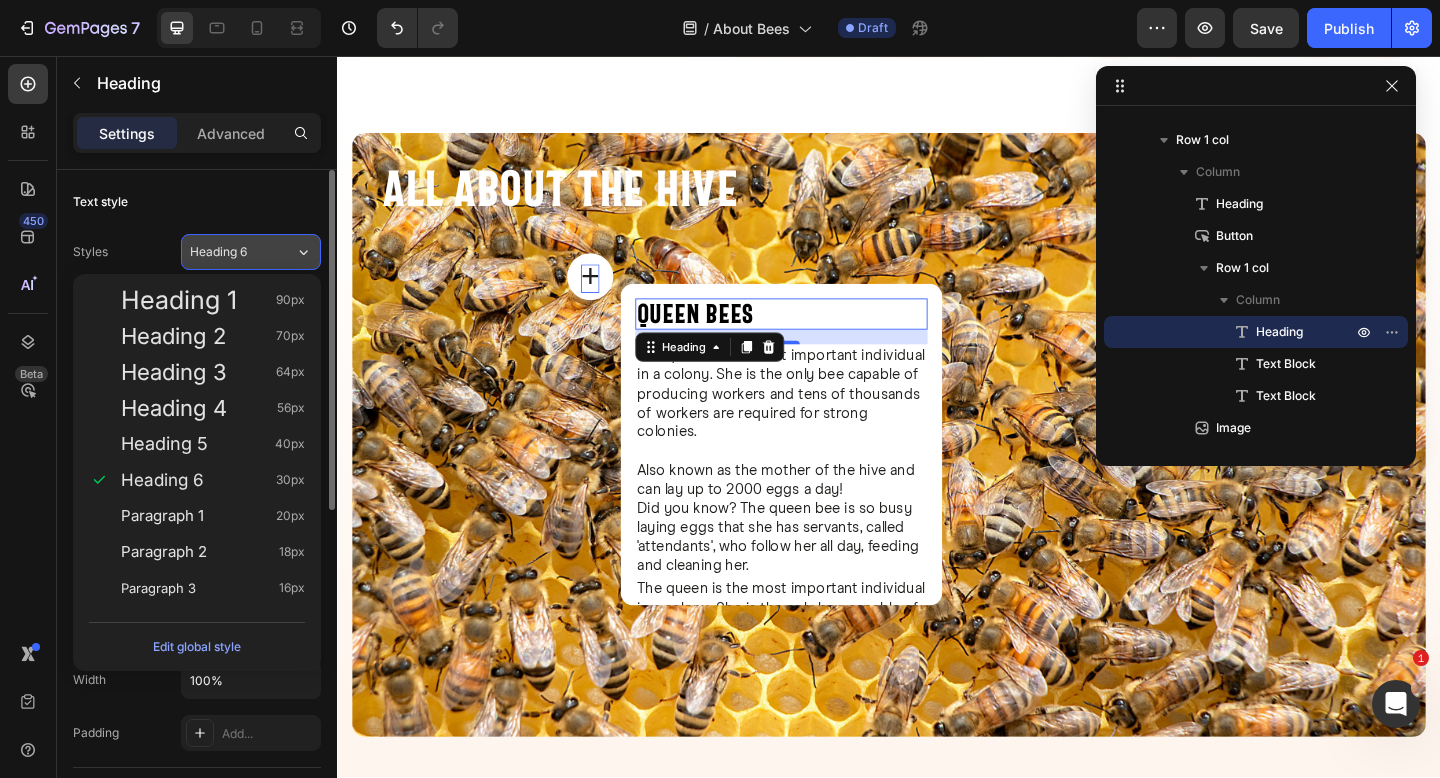 click on "Heading 6" 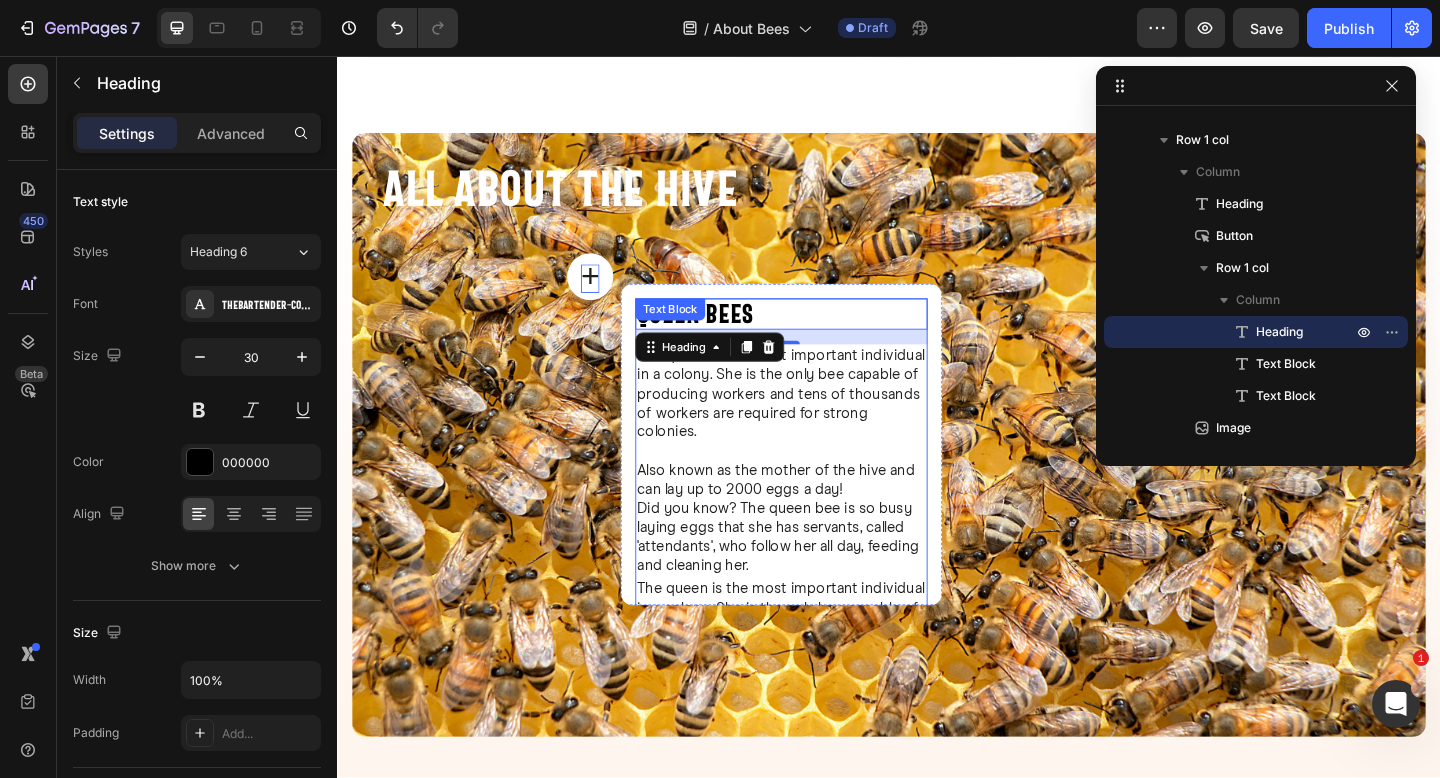 click on "Also known as the mother of the hive and can lay up to 2000 eggs a day!" at bounding box center [820, 518] 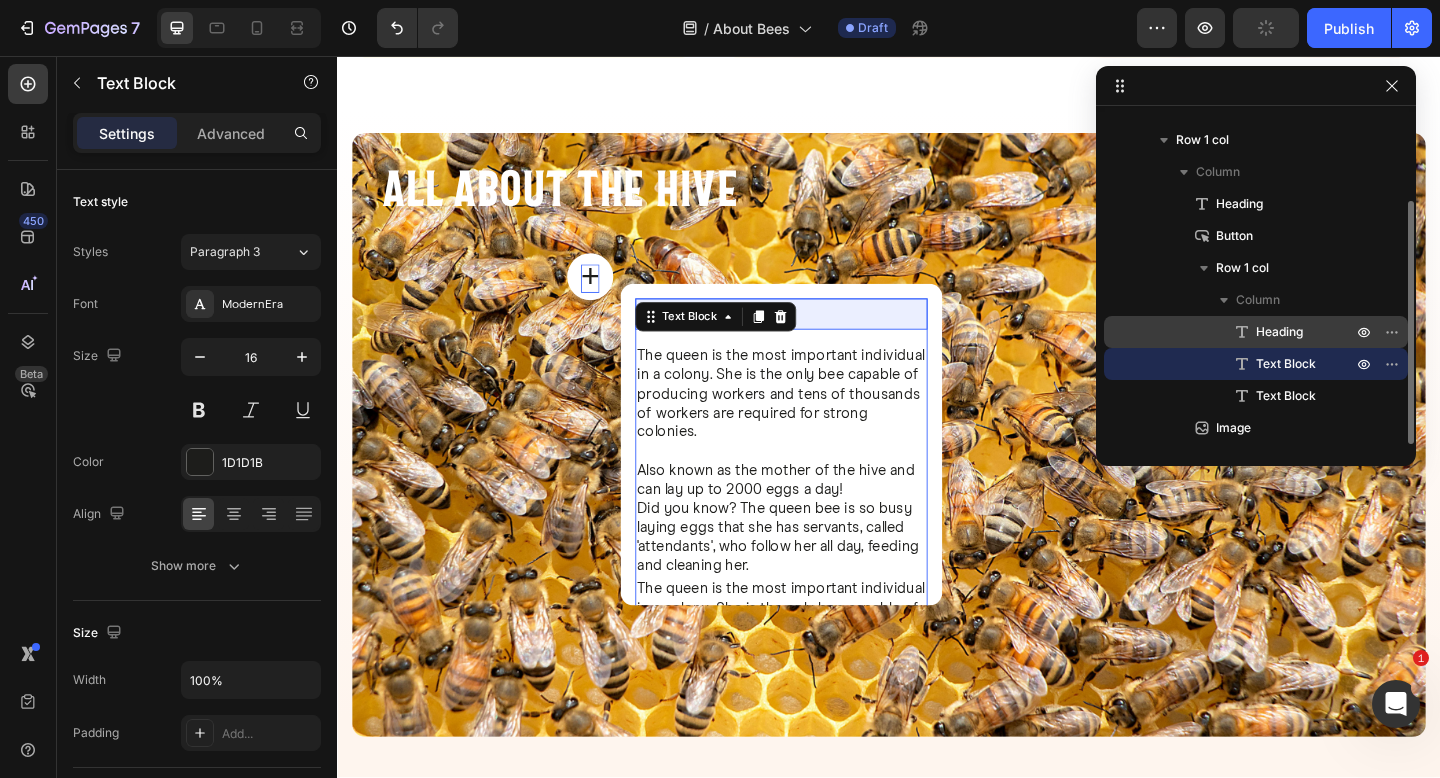 click on "Heading" at bounding box center [1256, 332] 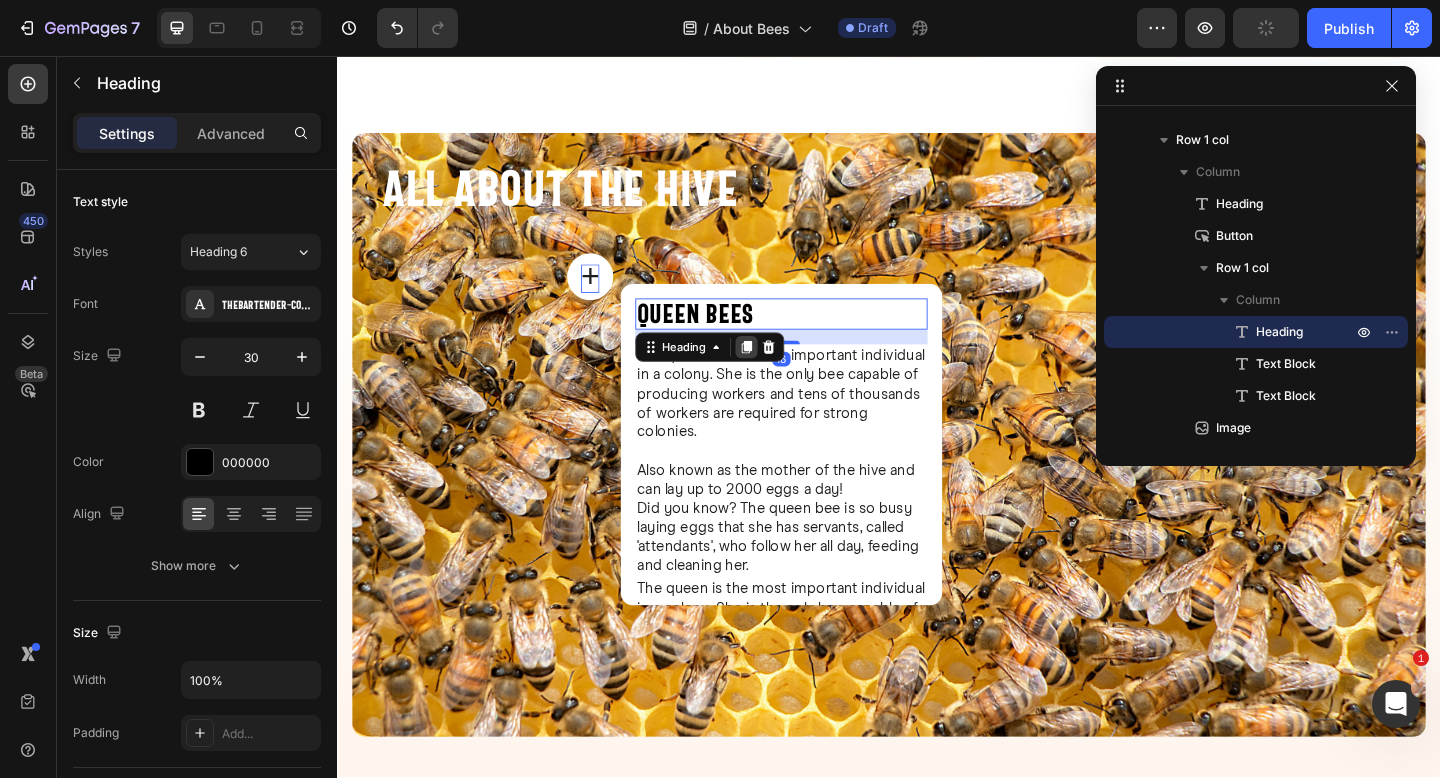 click 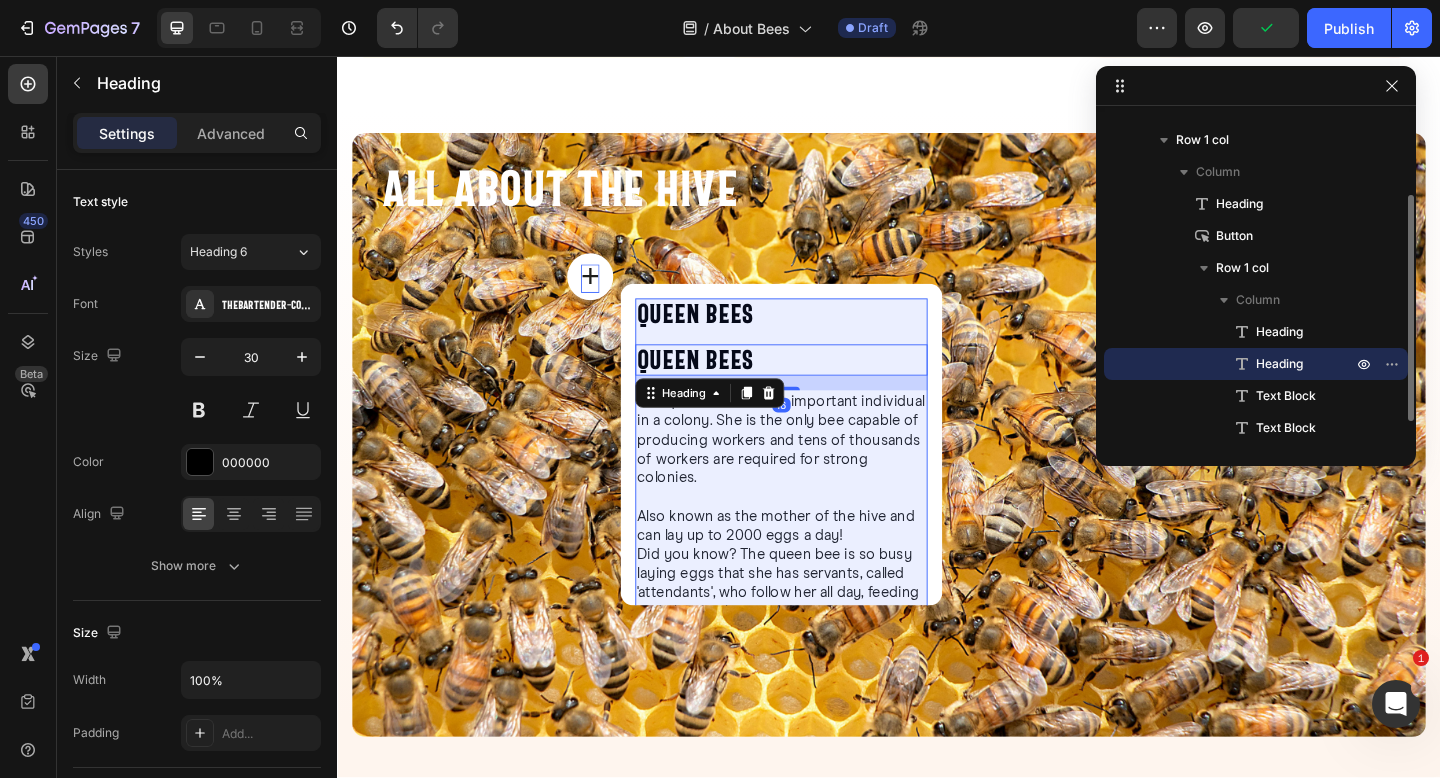 scroll, scrollTop: 150, scrollLeft: 0, axis: vertical 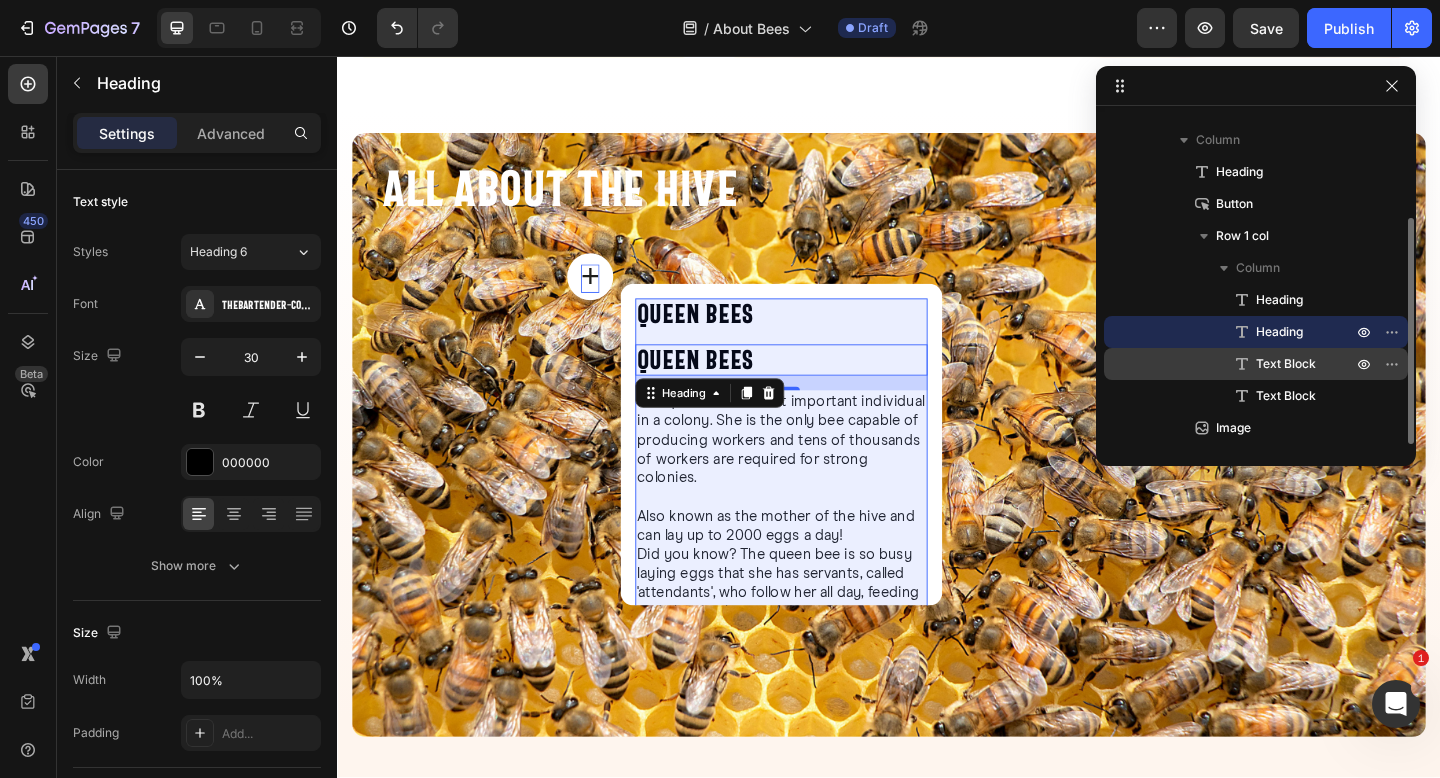 click on "Text Block" at bounding box center (1286, 364) 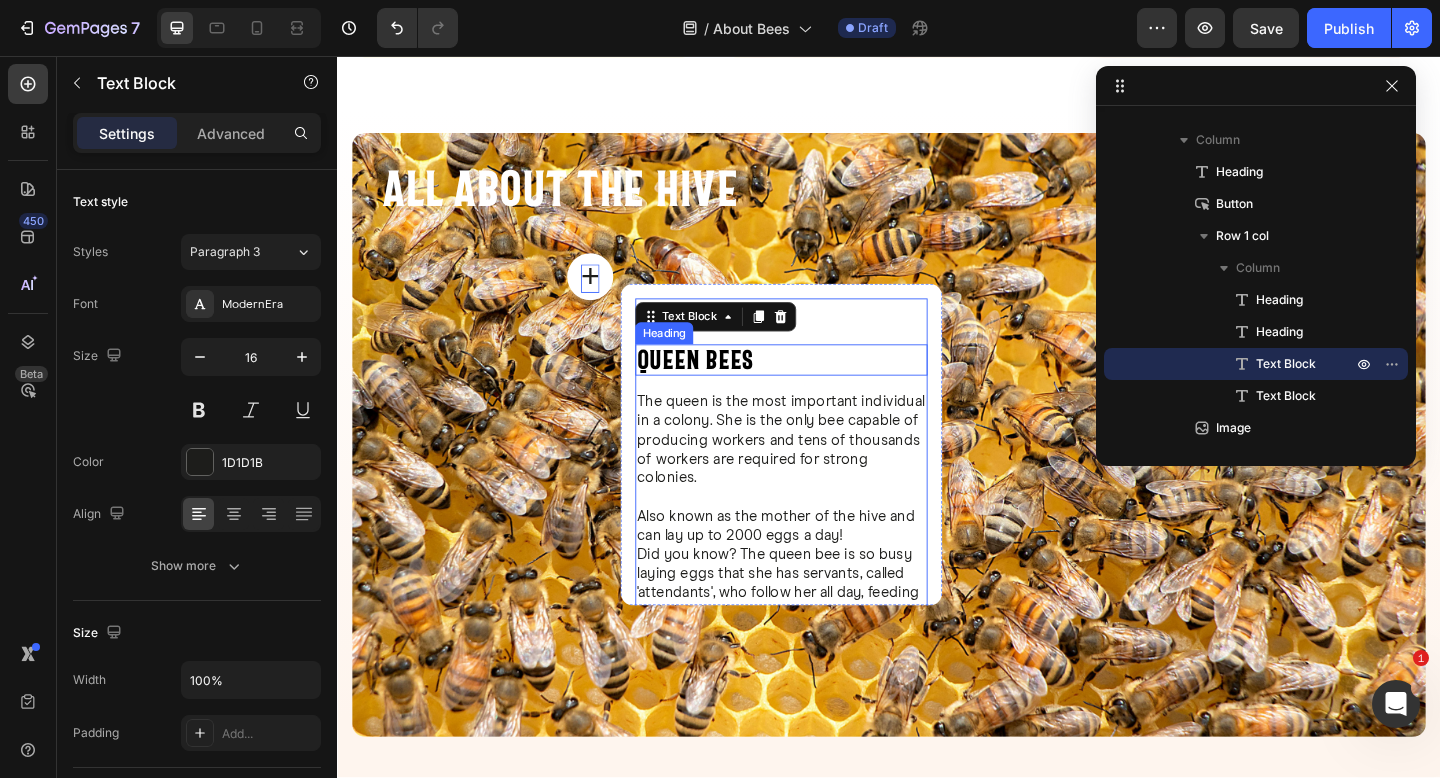 click on "Queen Bees" at bounding box center [820, 387] 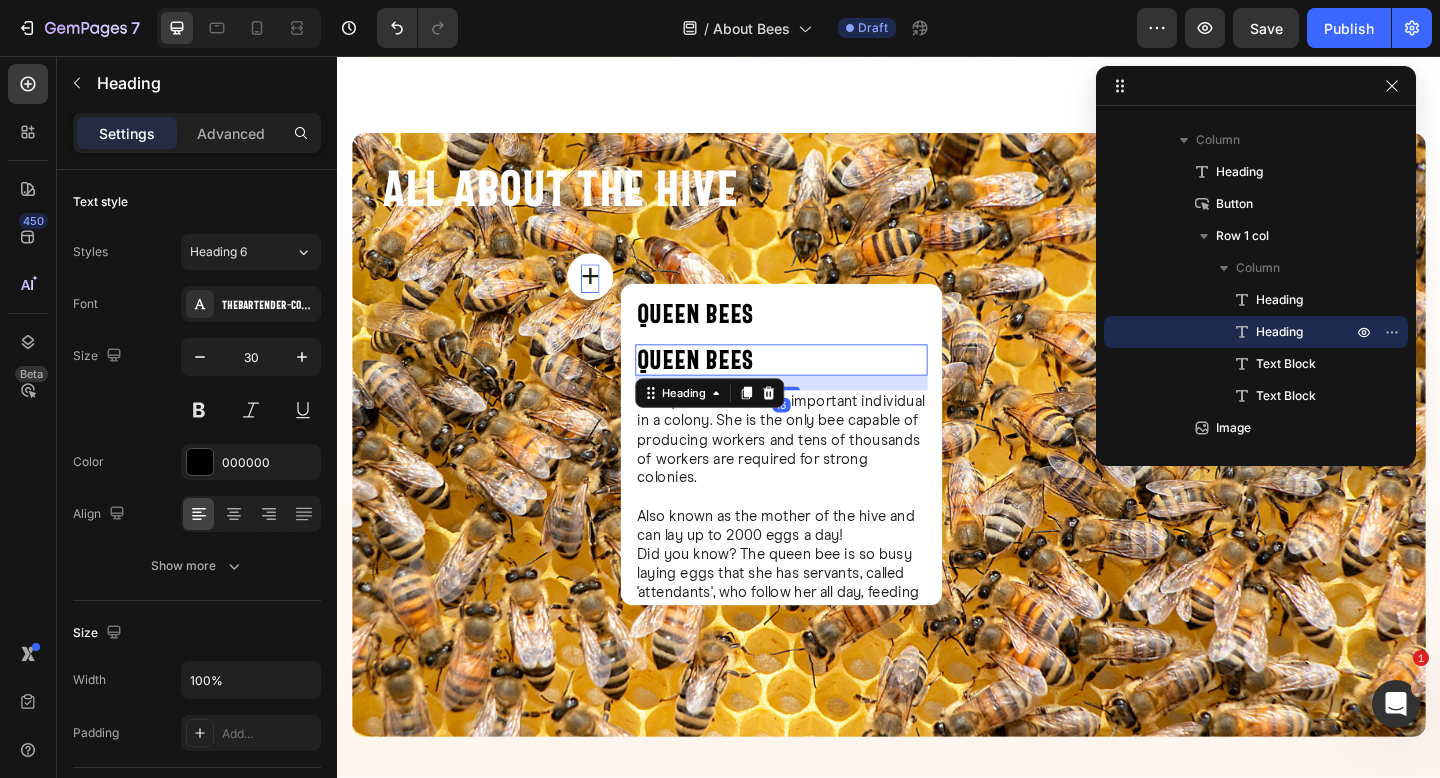 click 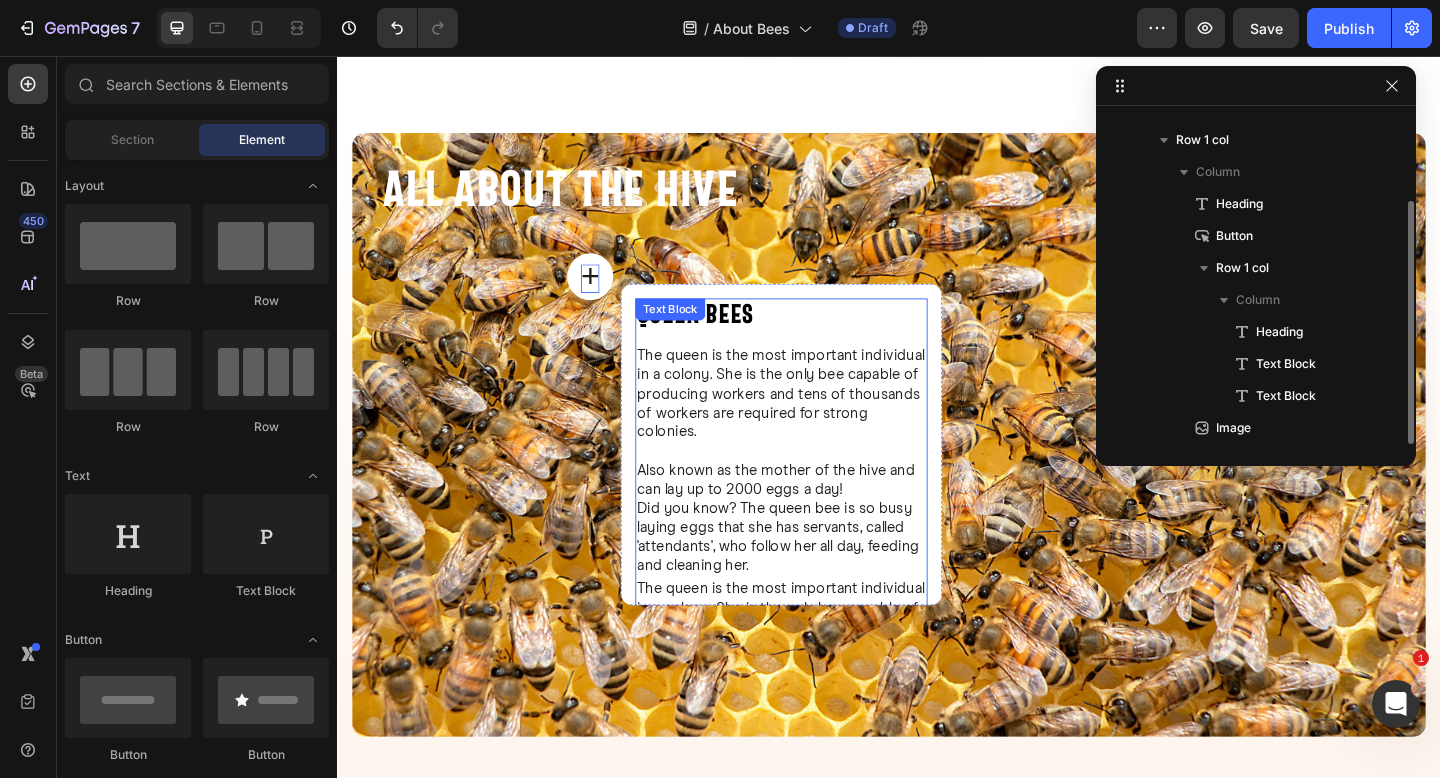 scroll, scrollTop: 118, scrollLeft: 0, axis: vertical 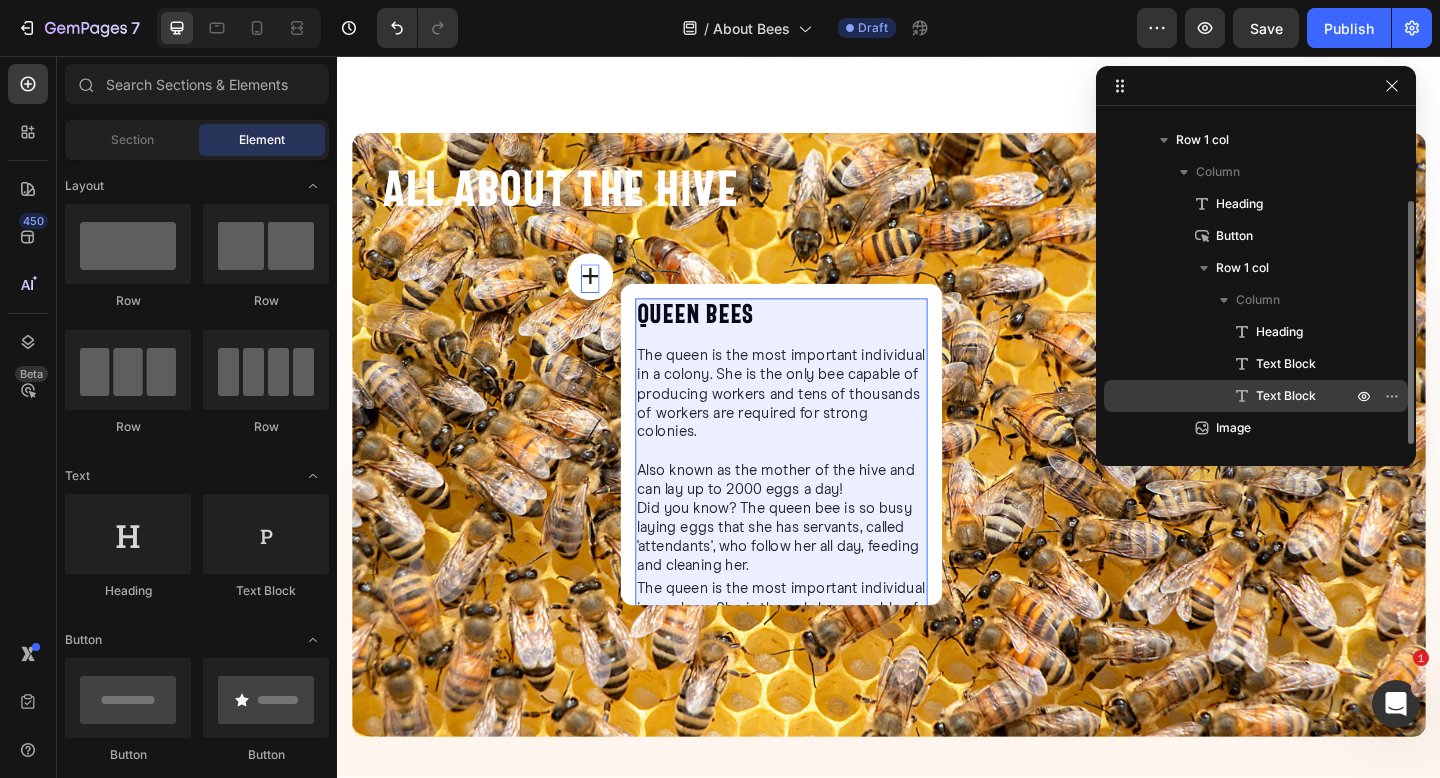 click on "Text Block" at bounding box center (1286, 396) 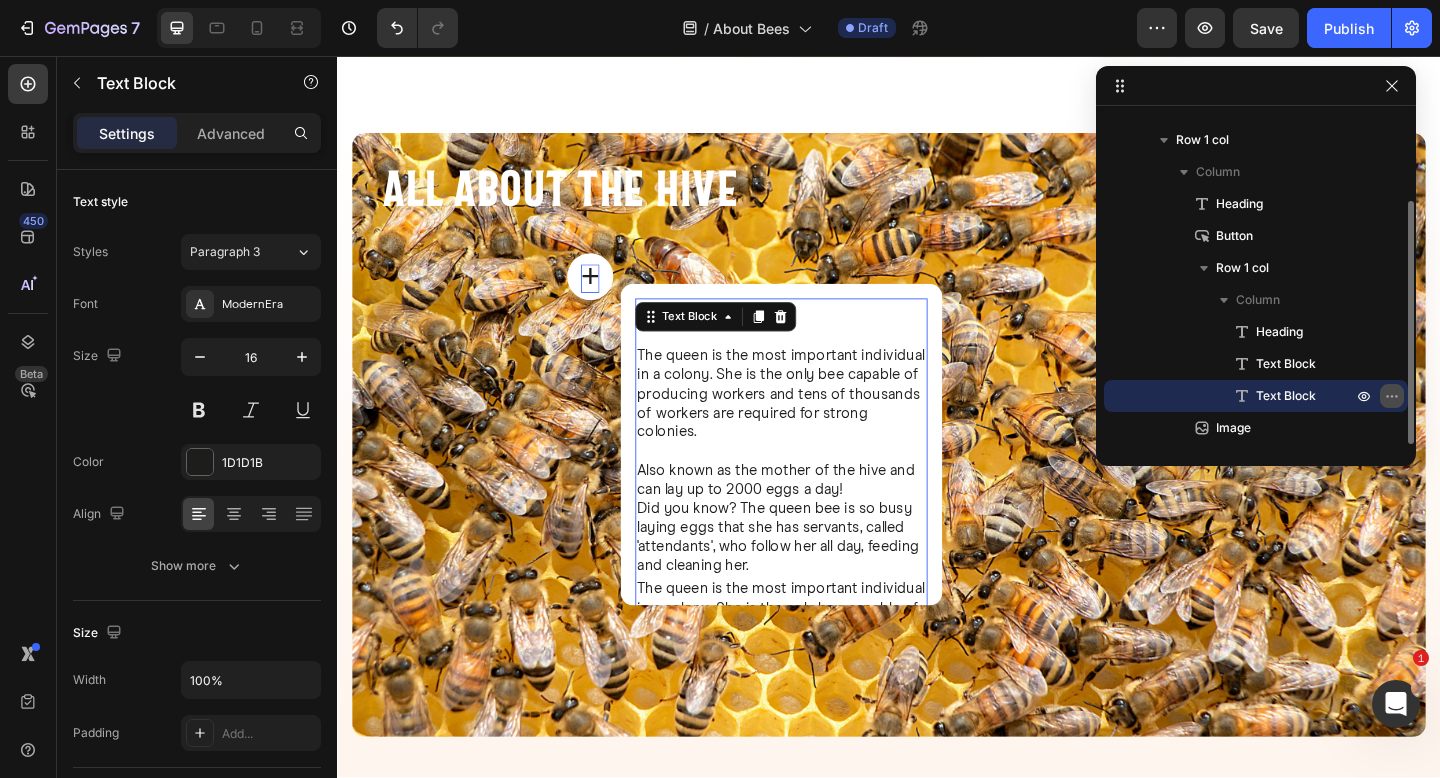 click 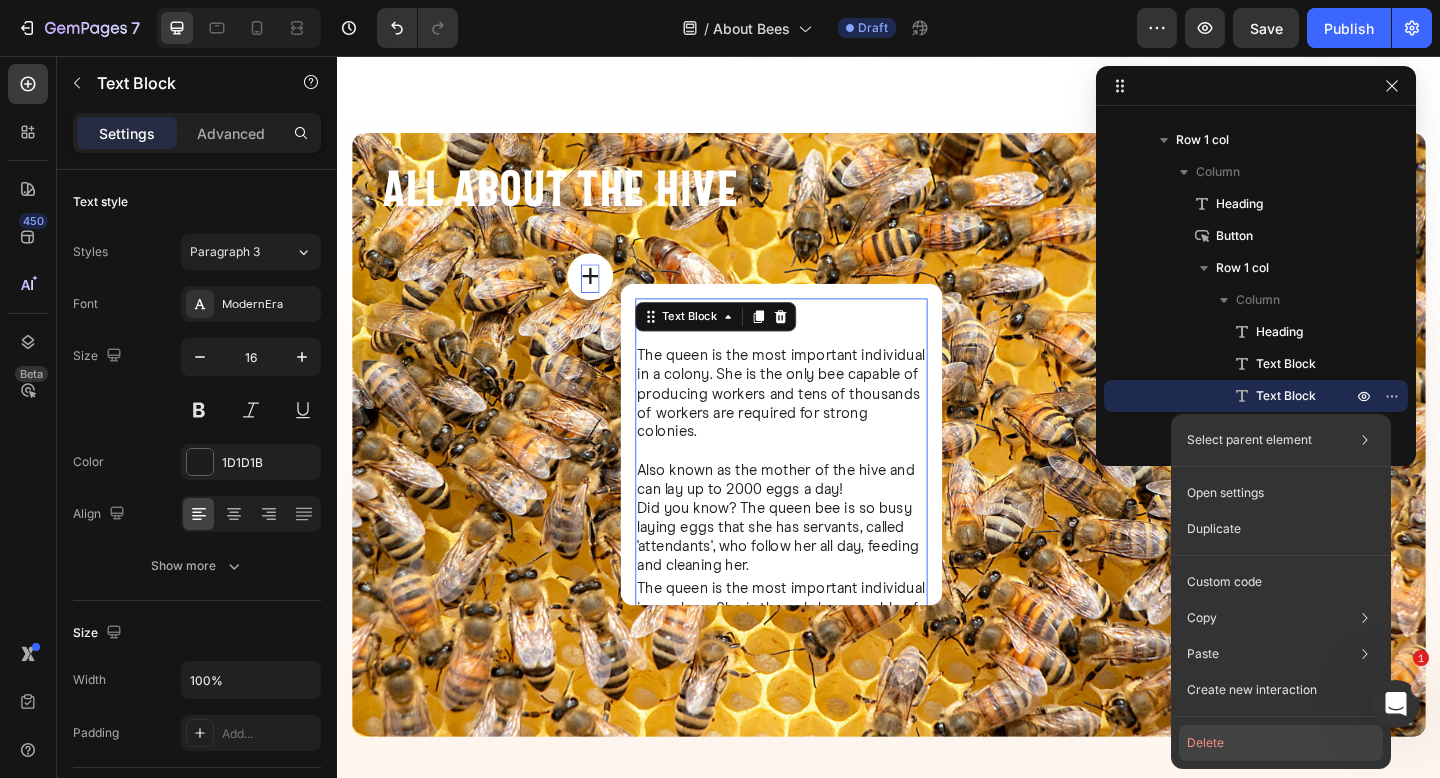 click on "Delete" 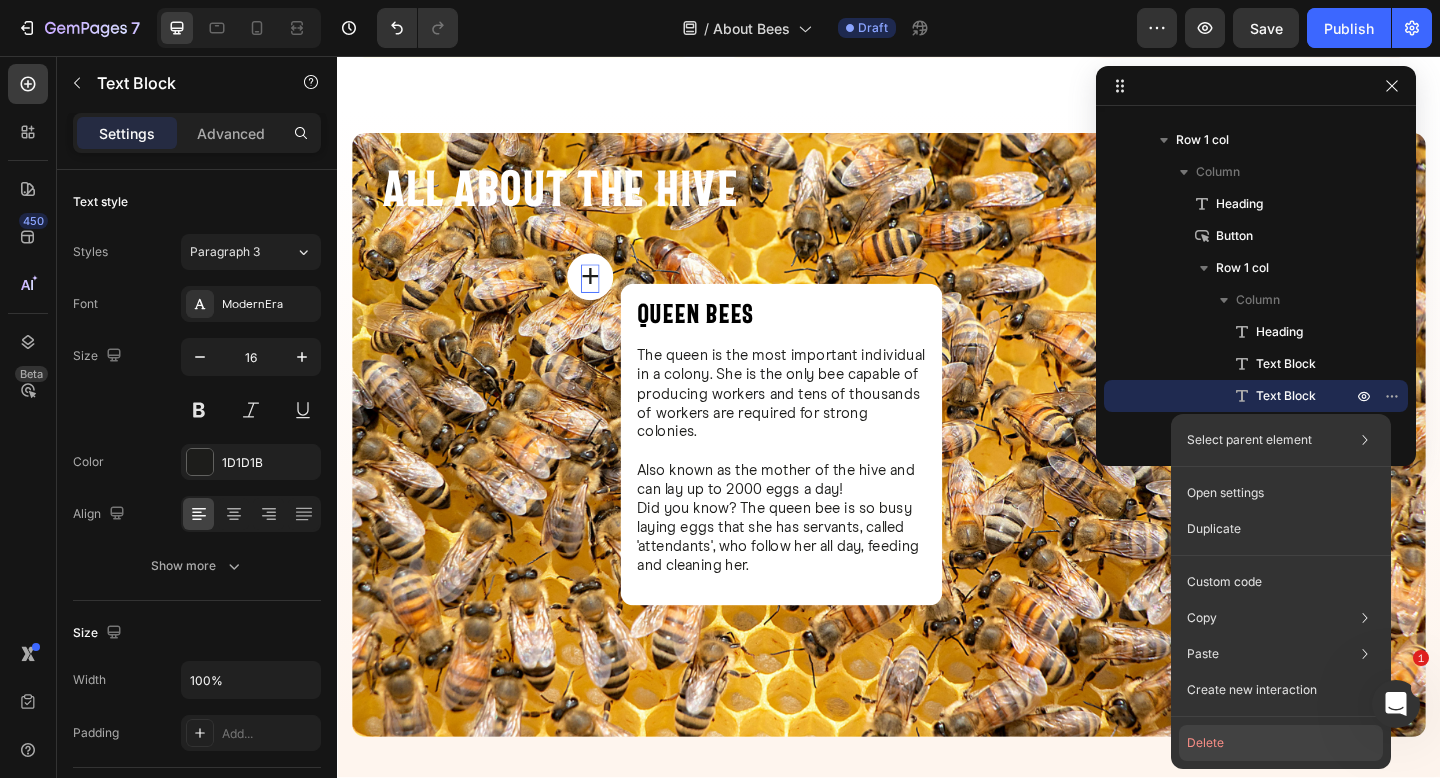 scroll, scrollTop: 86, scrollLeft: 0, axis: vertical 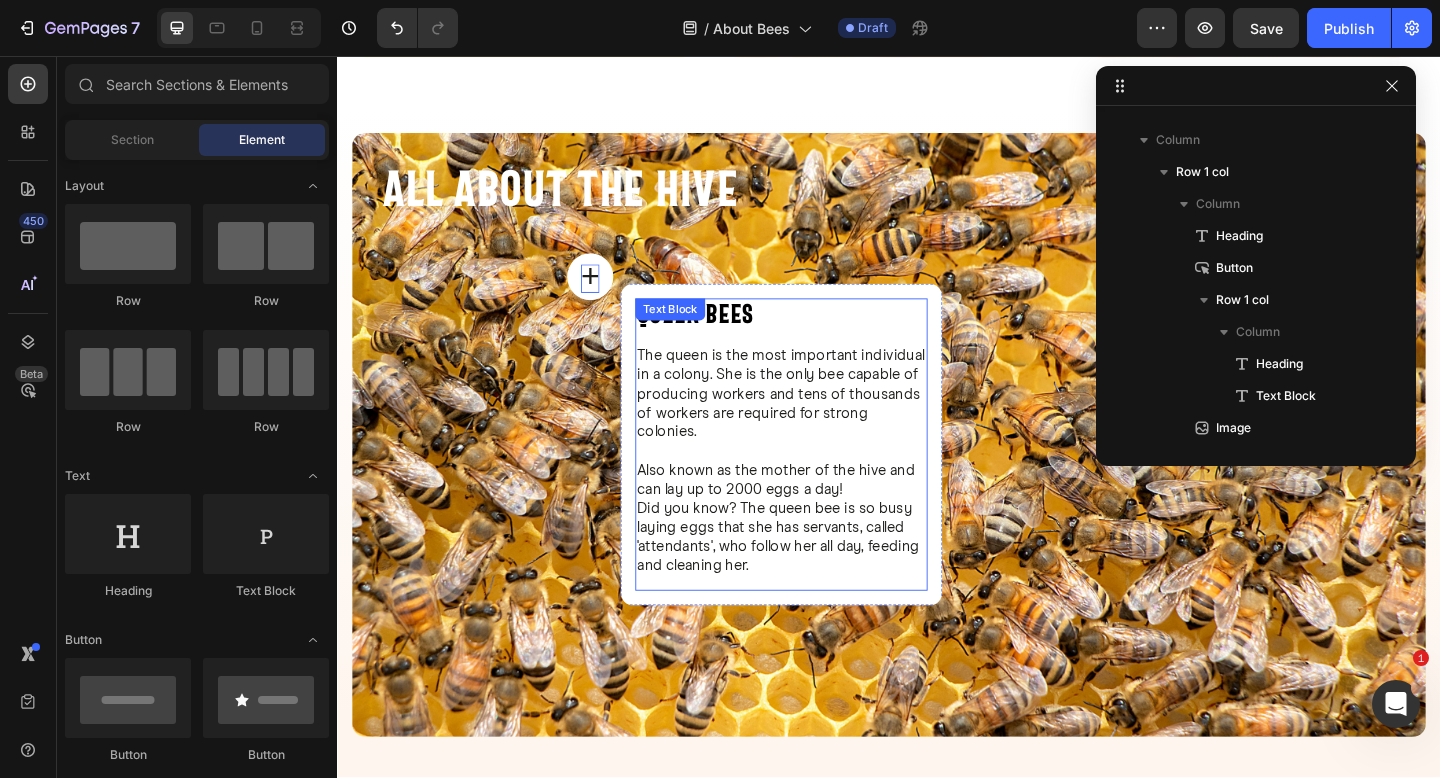 click on "Did you know? The queen bee is so busy laying eggs that she has servants, called 'attendants', who follow her all day, feeding and cleaning her." at bounding box center (820, 580) 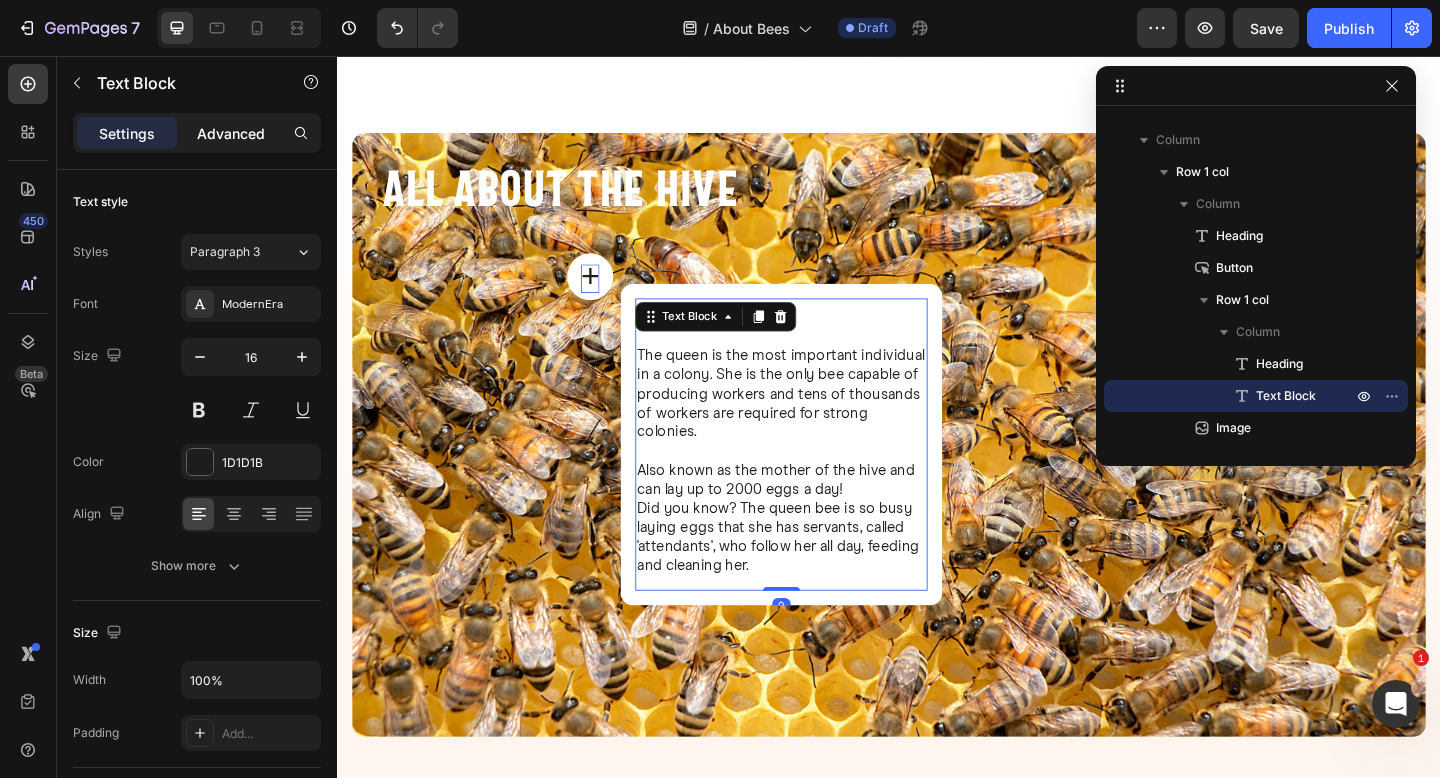 click on "Advanced" at bounding box center [231, 133] 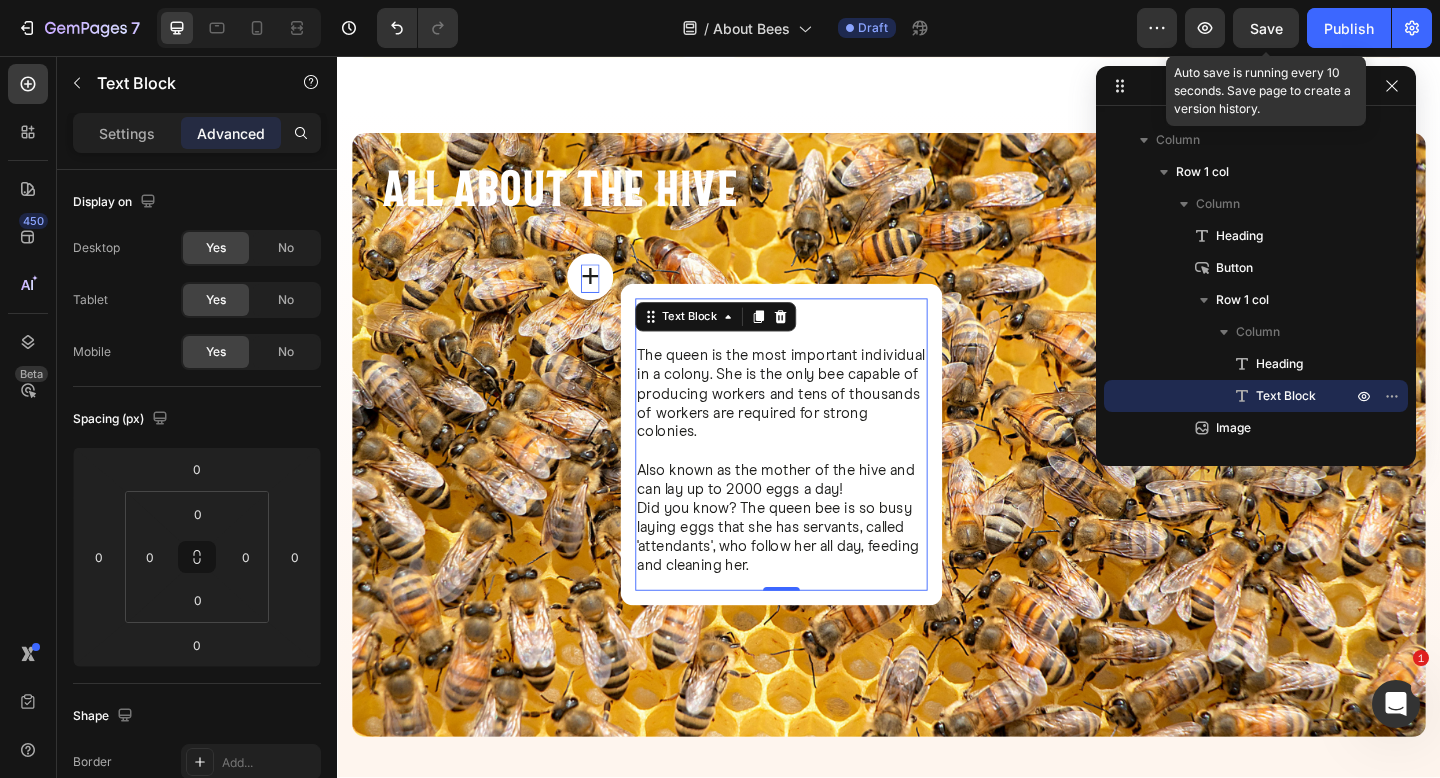 click on "Save" at bounding box center [1266, 28] 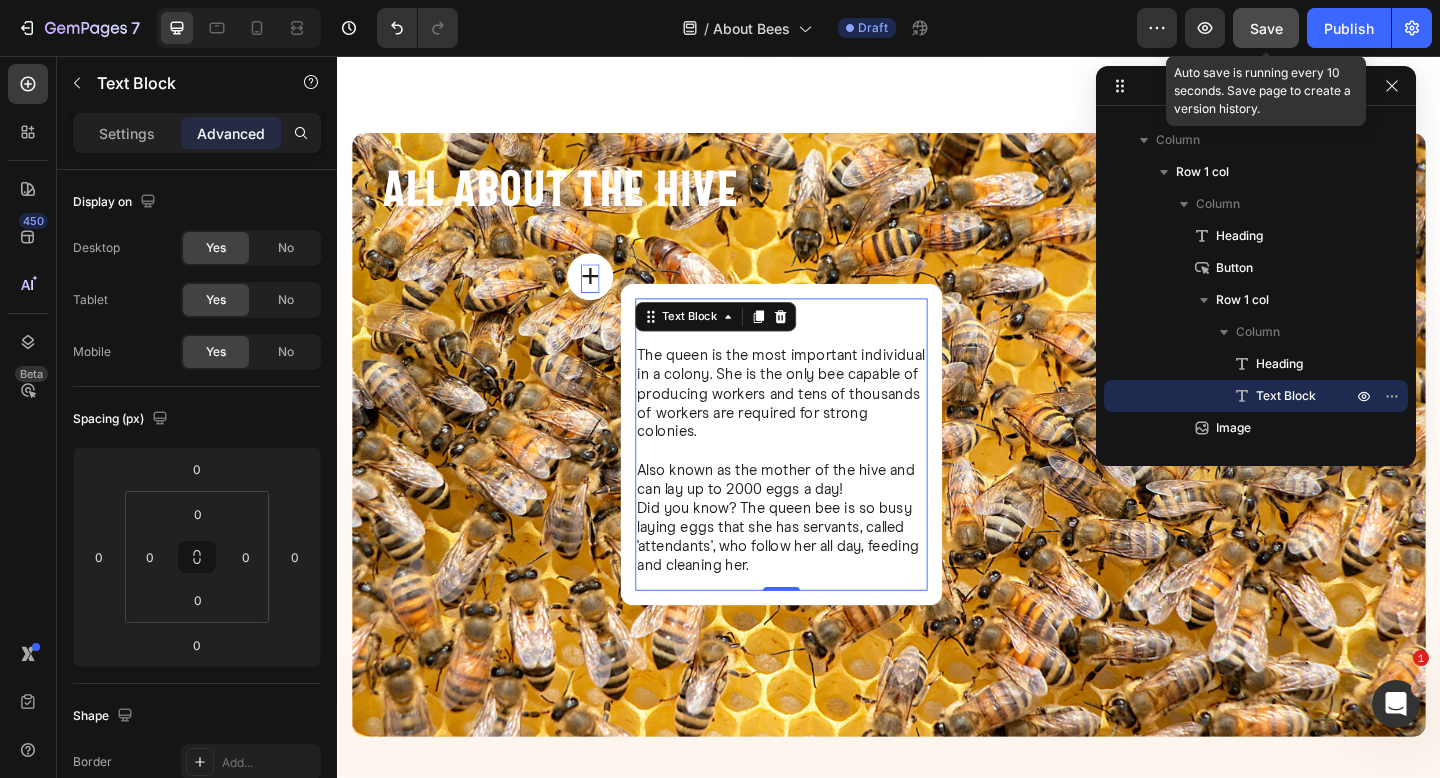 click on "Save" 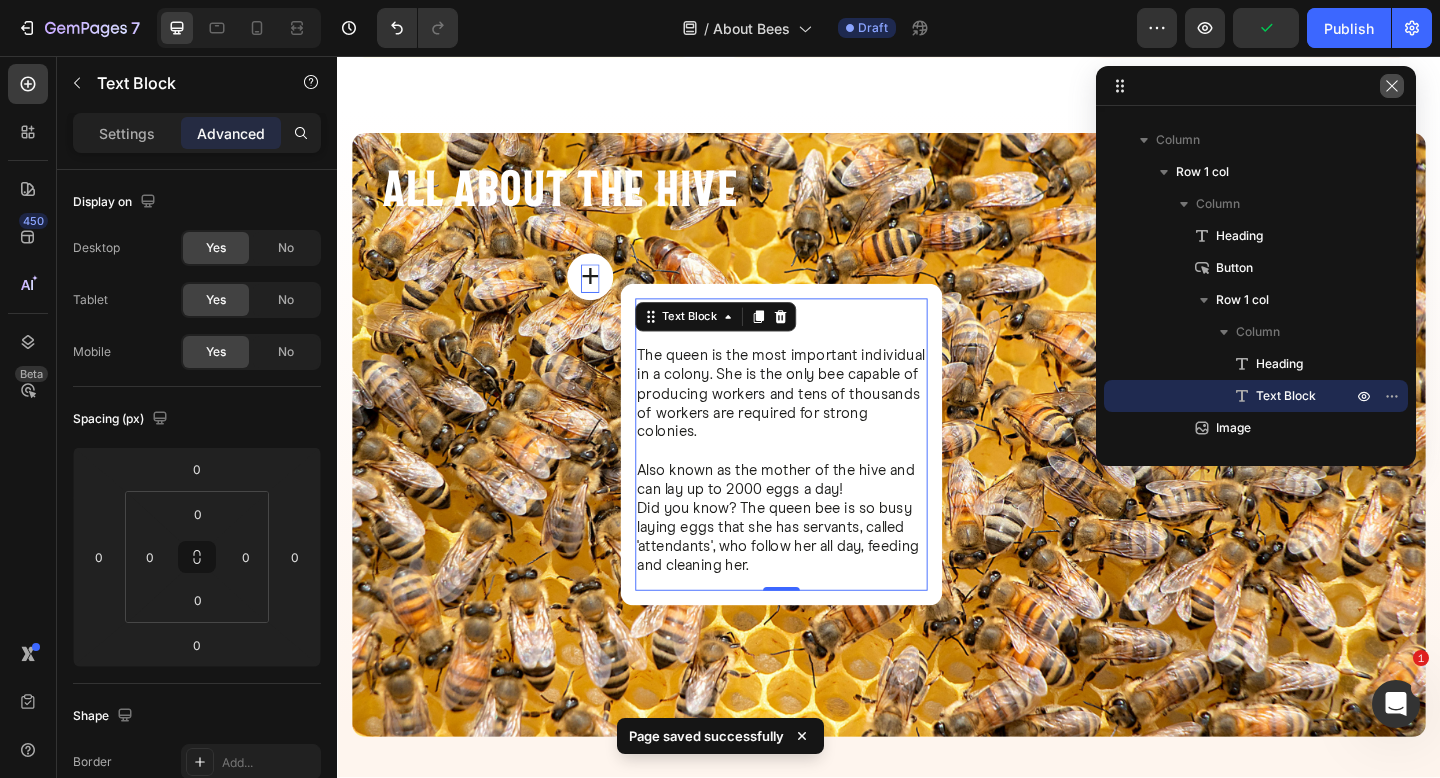 click 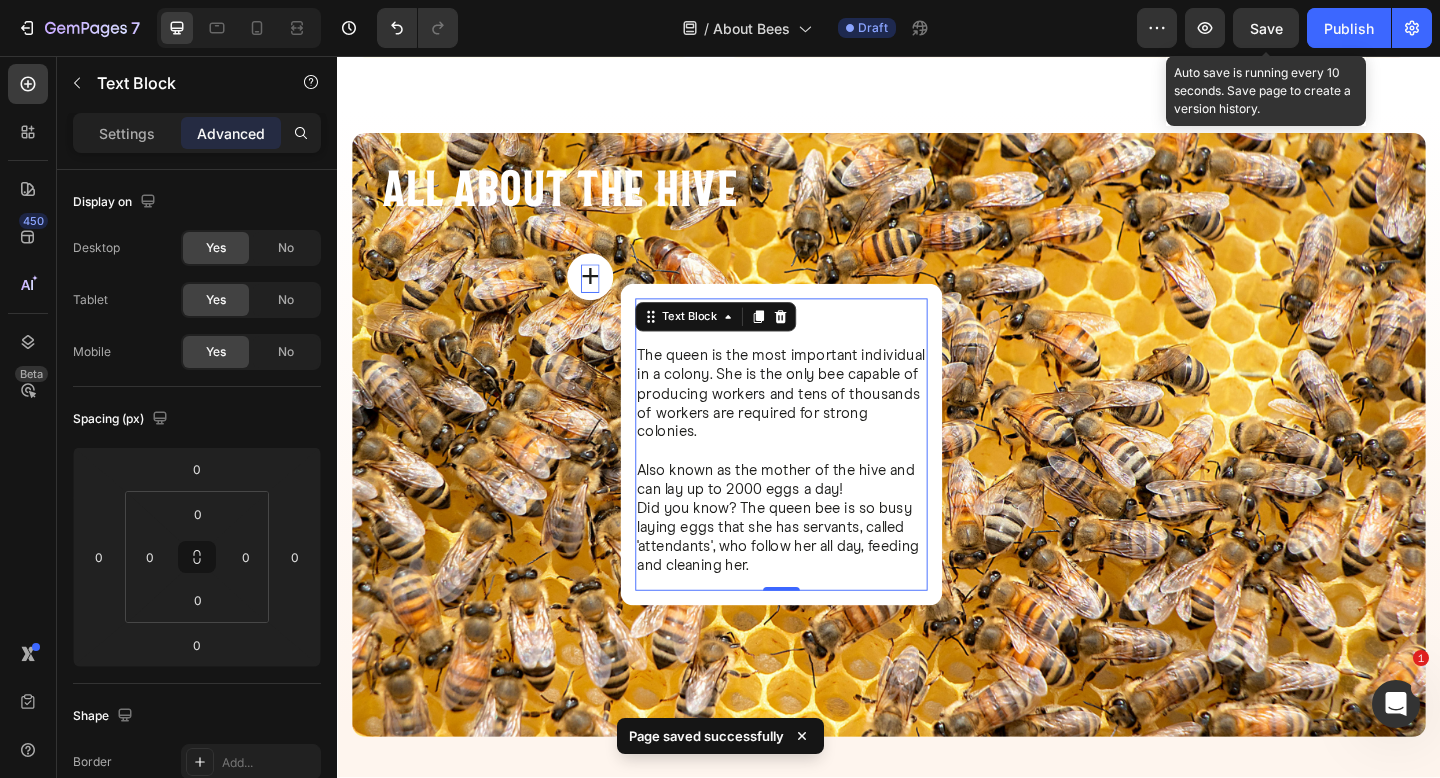 click on "Save" at bounding box center (1266, 28) 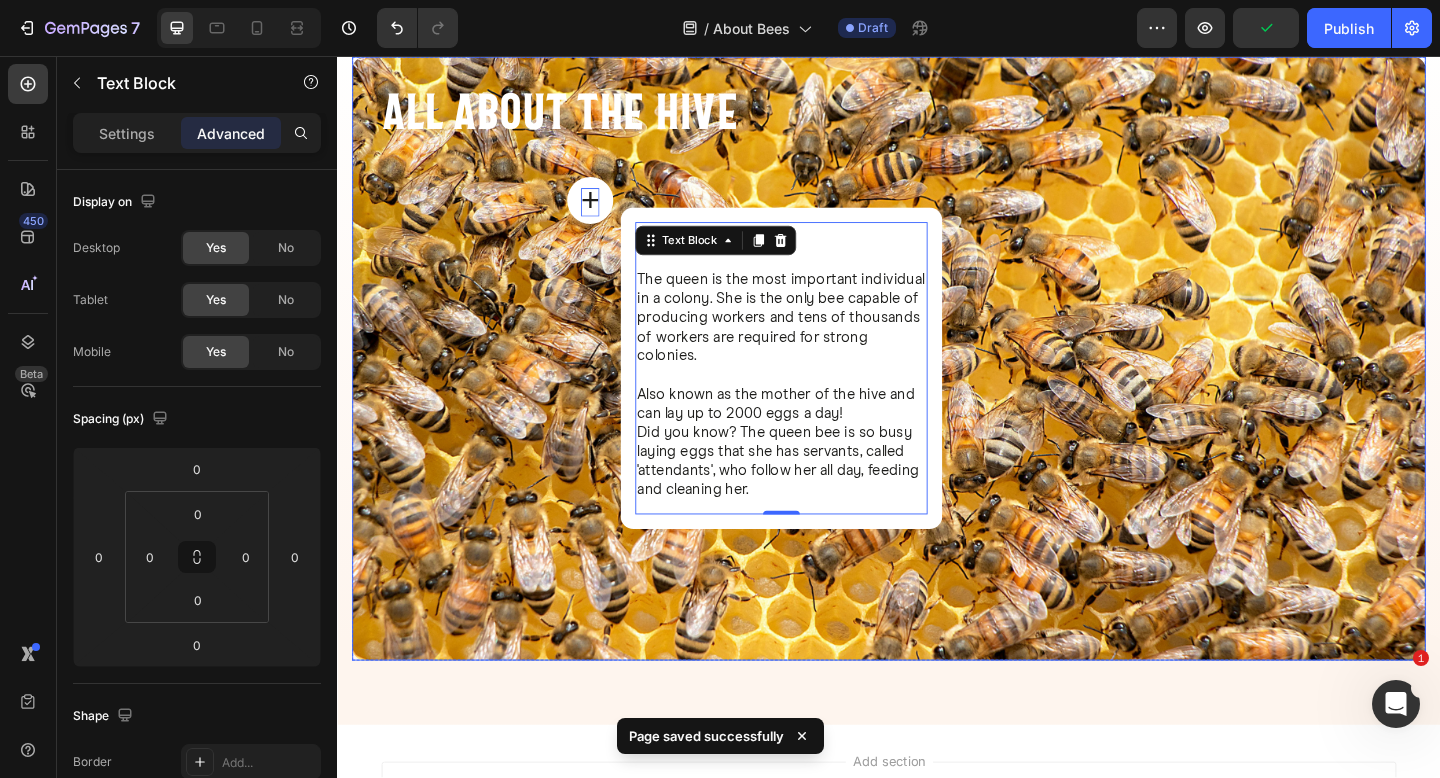 scroll, scrollTop: 920, scrollLeft: 0, axis: vertical 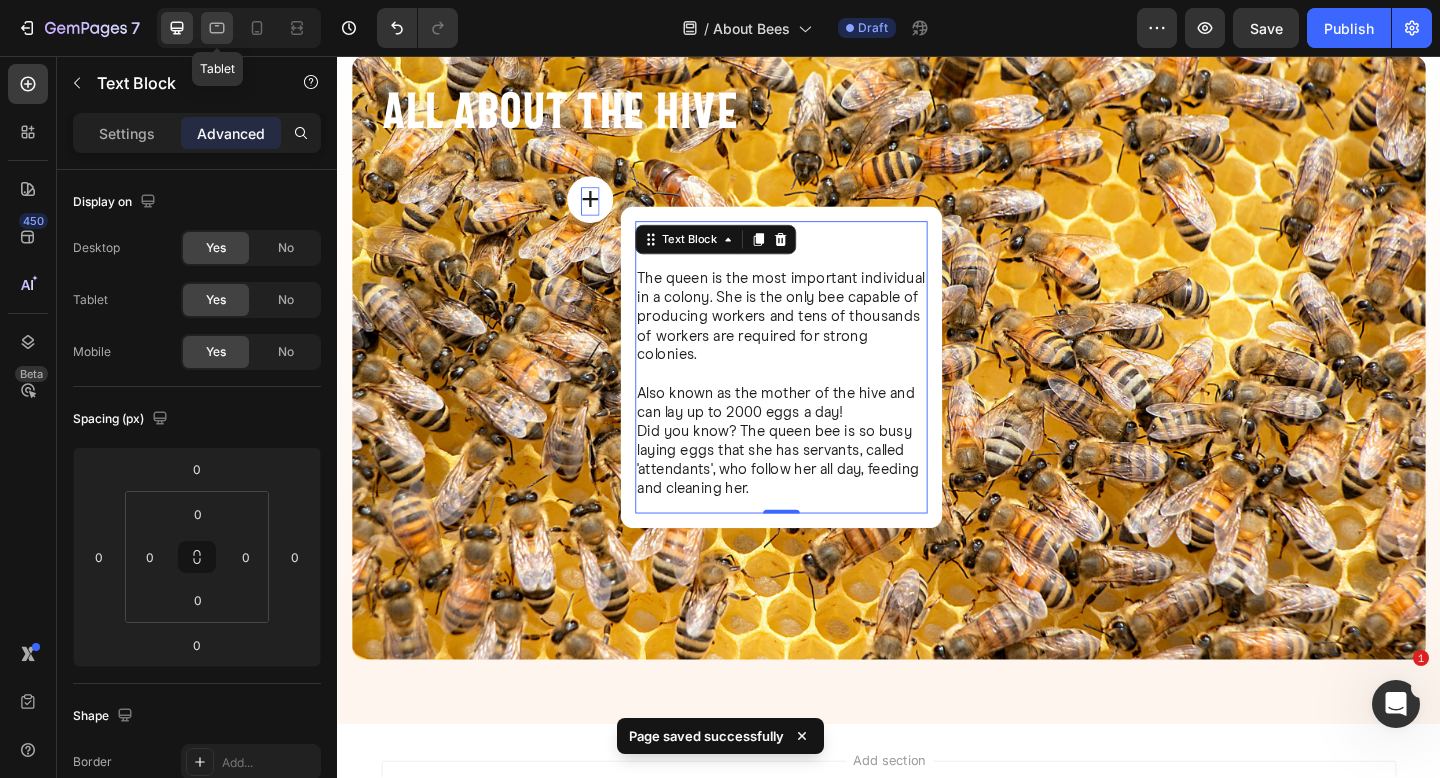 click 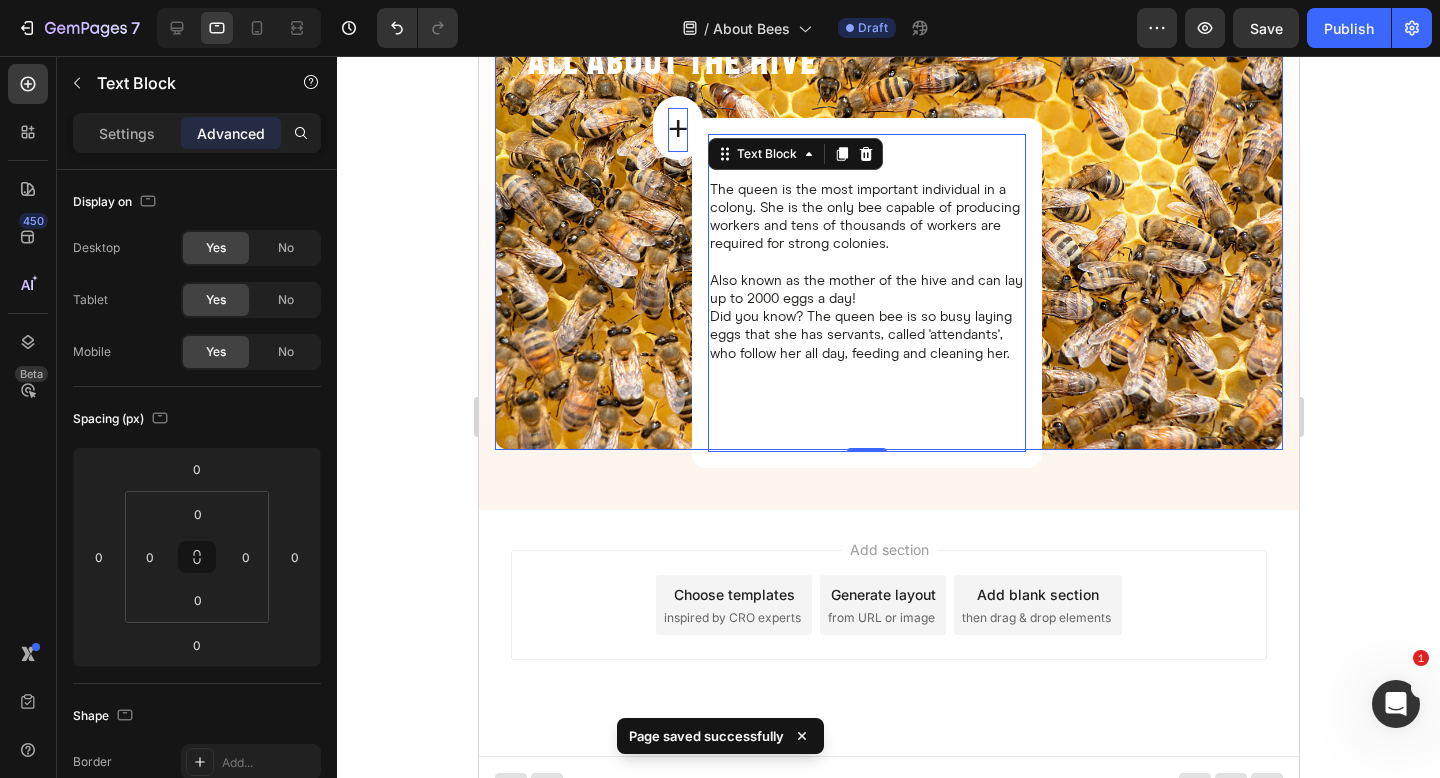 scroll, scrollTop: 894, scrollLeft: 0, axis: vertical 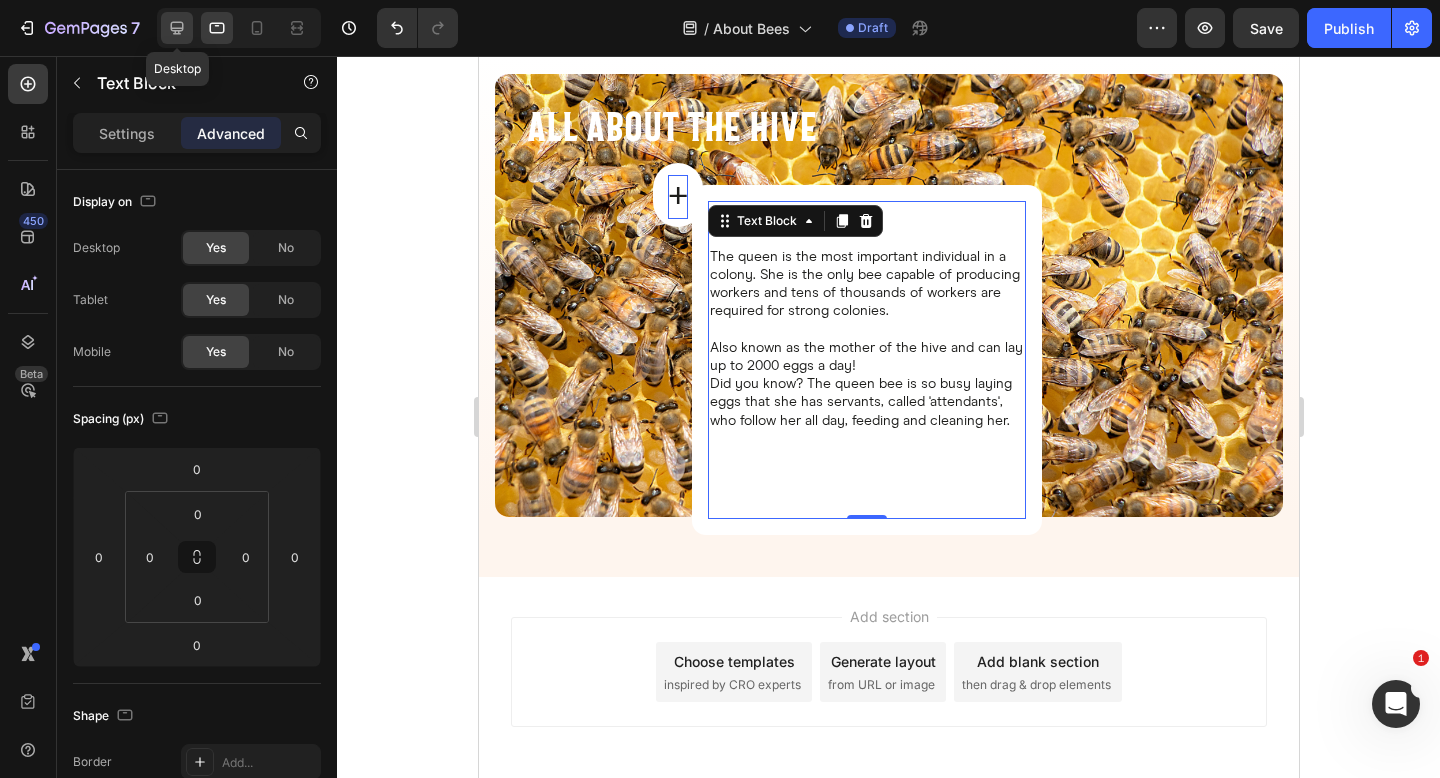 click 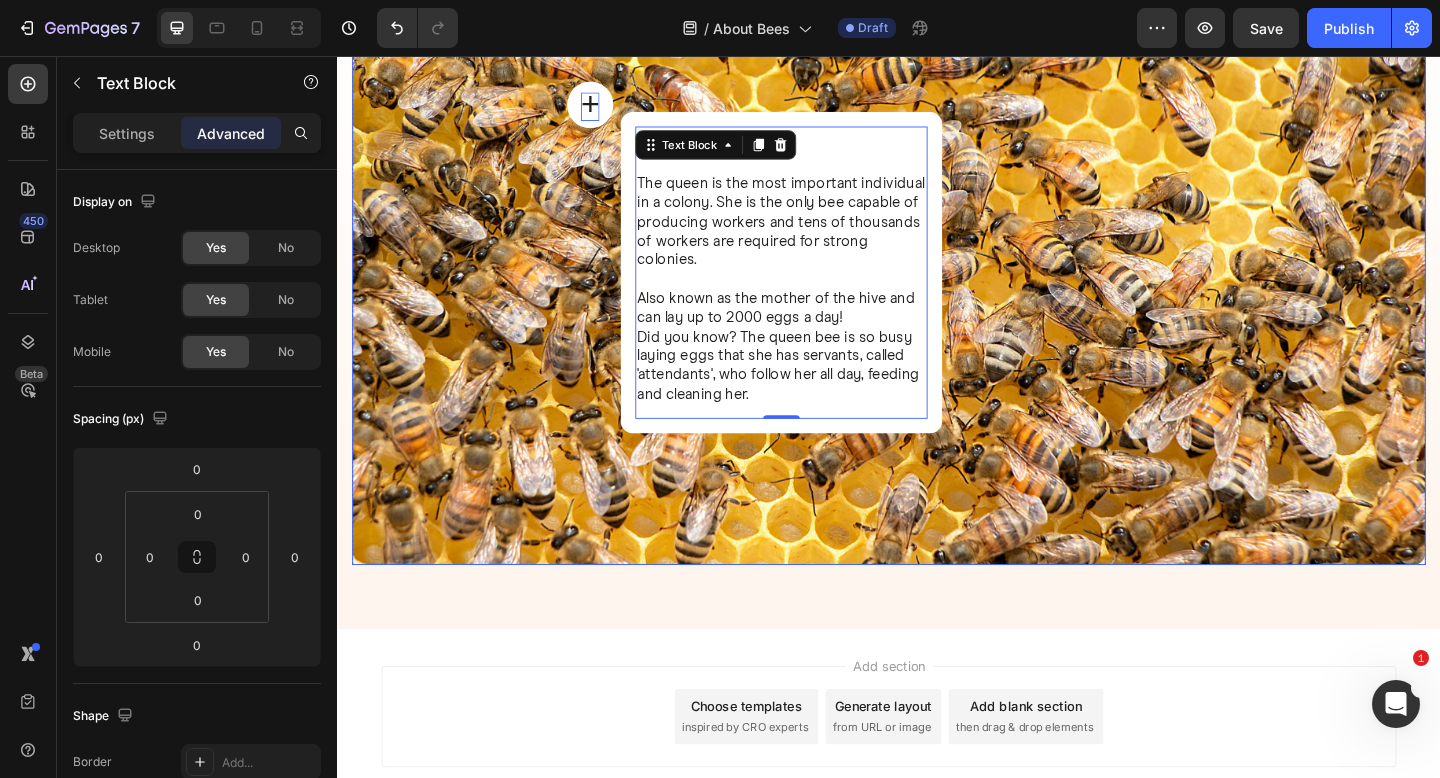 scroll, scrollTop: 1078, scrollLeft: 0, axis: vertical 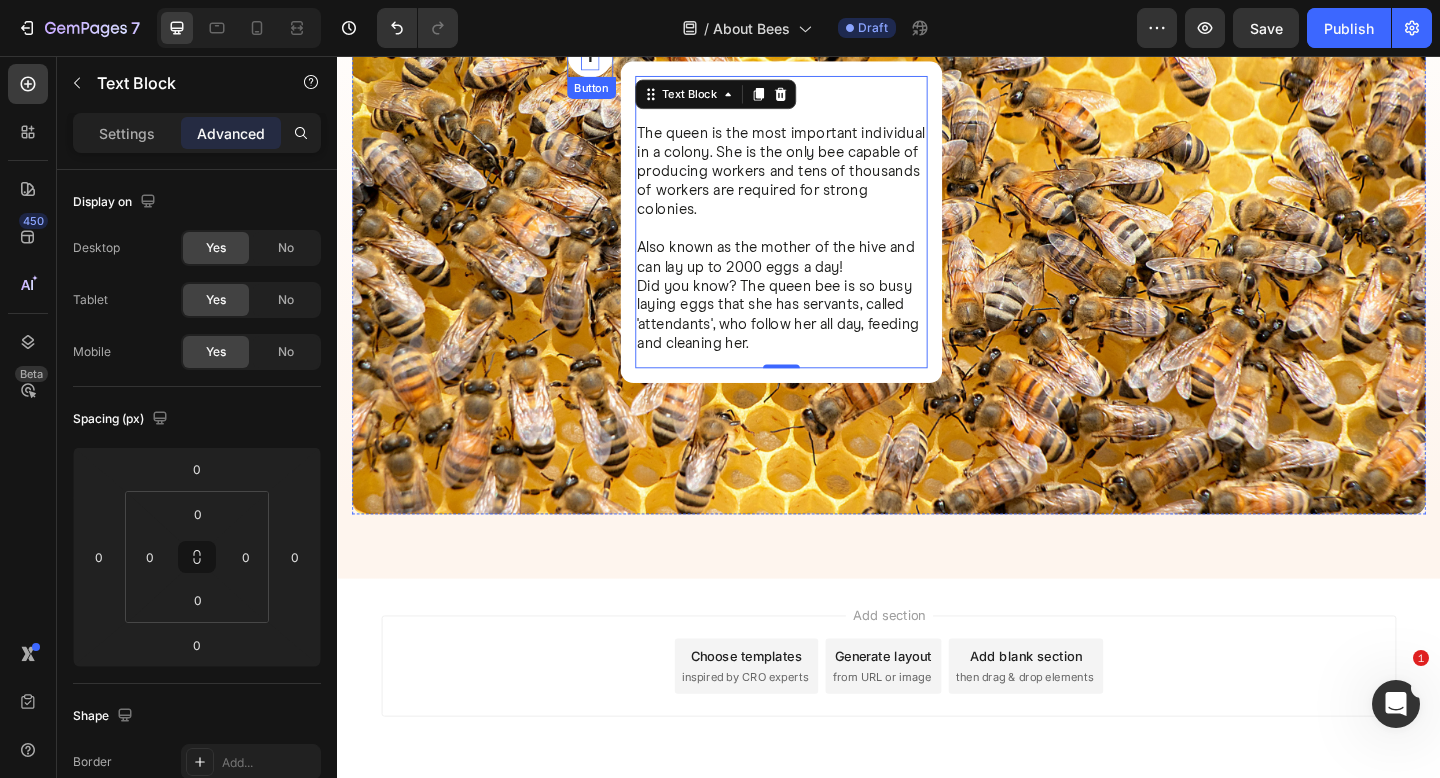 click on "+" at bounding box center (612, 56) 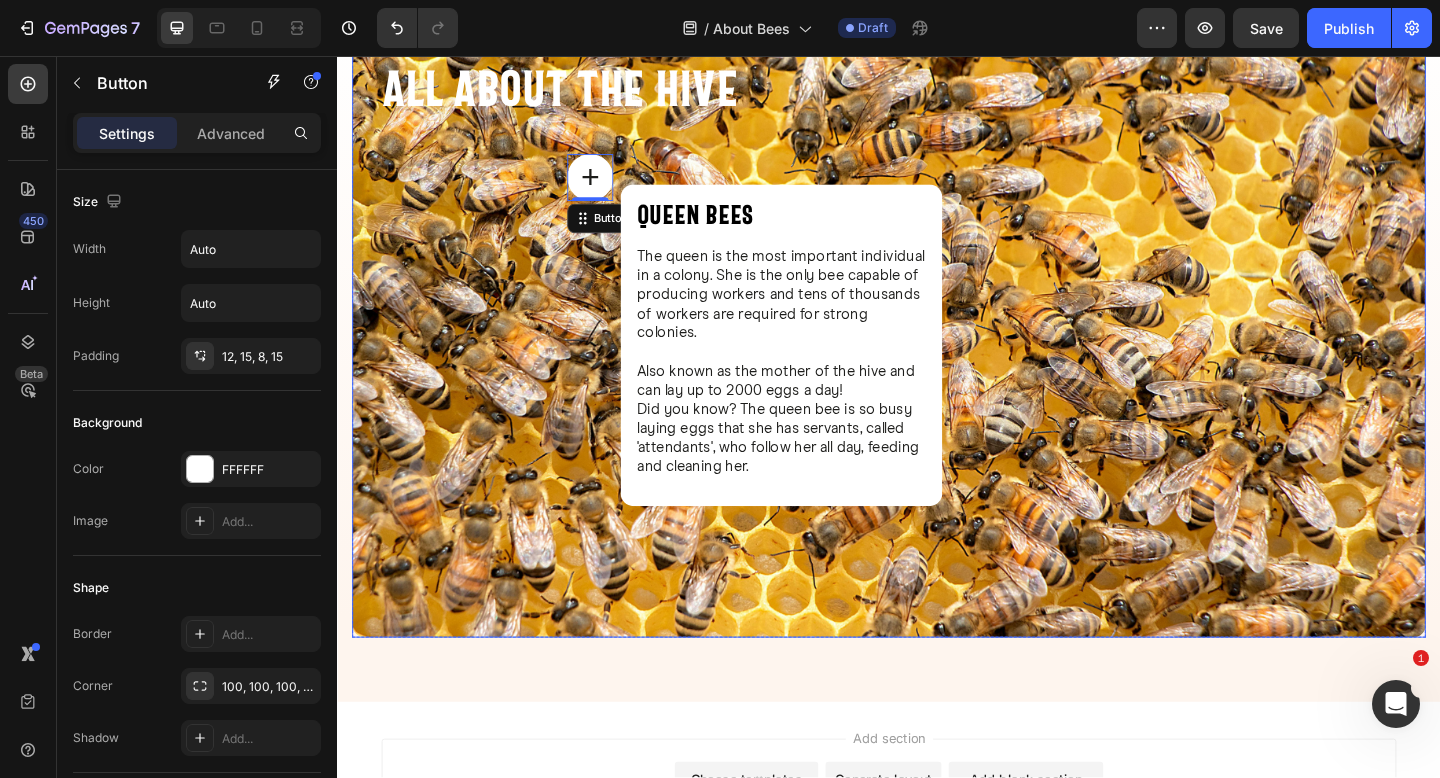 scroll, scrollTop: 915, scrollLeft: 0, axis: vertical 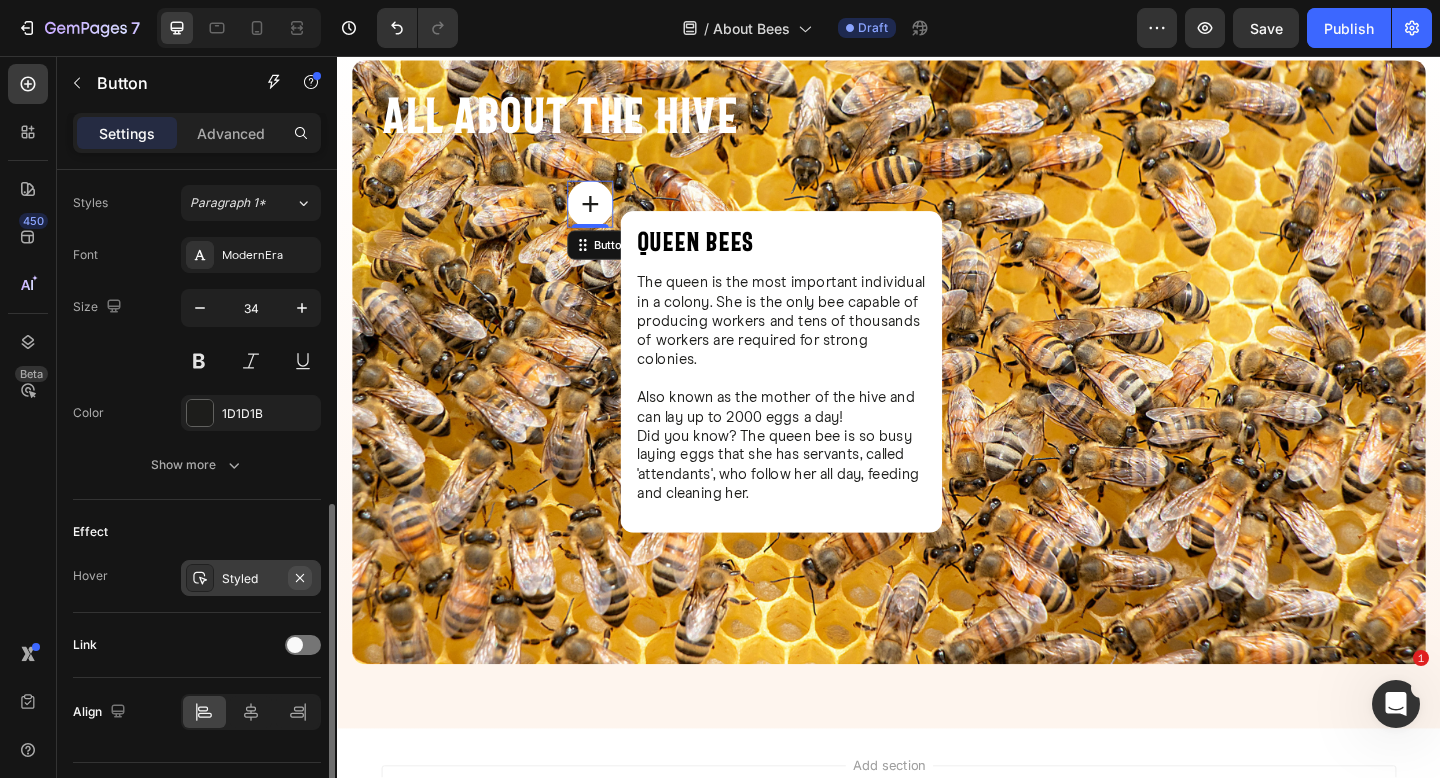 click 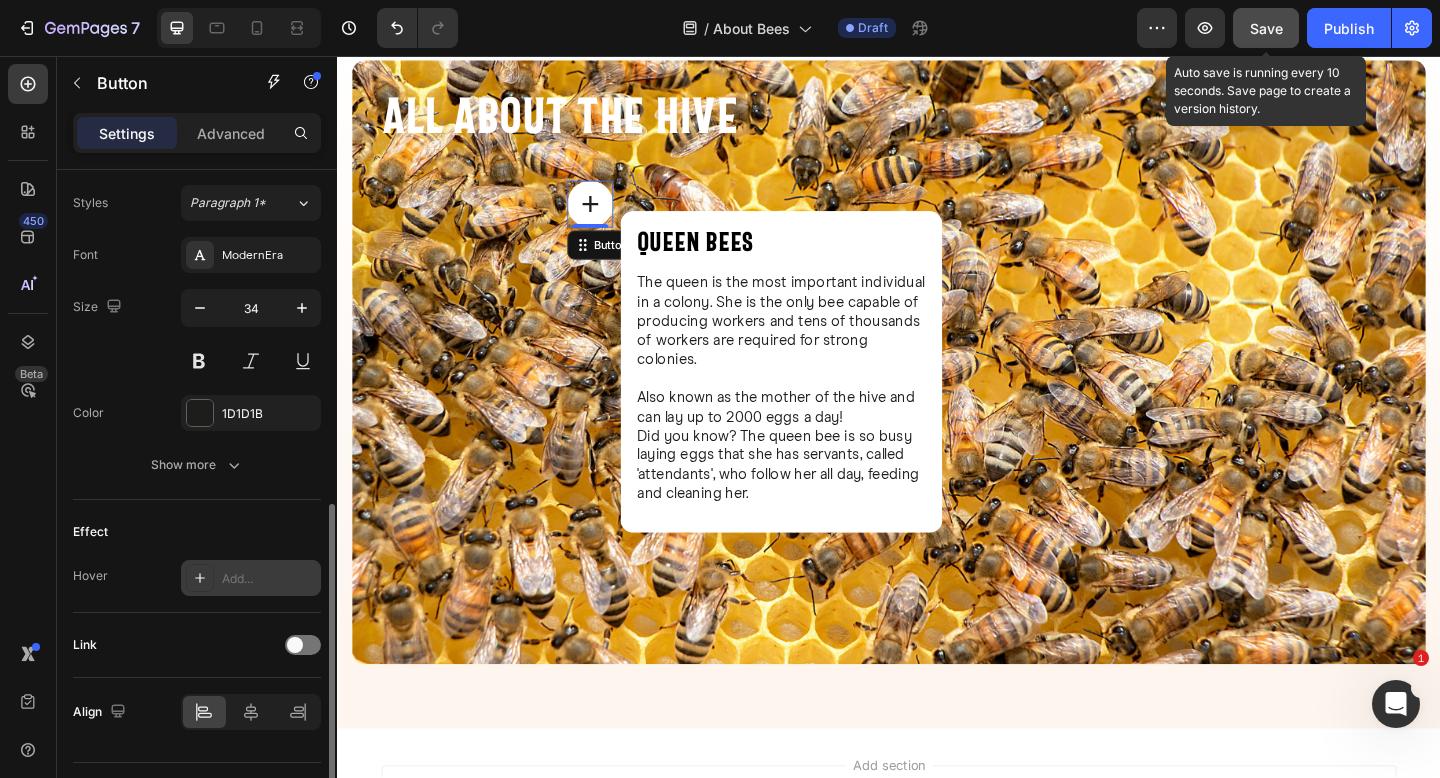 click on "Save" 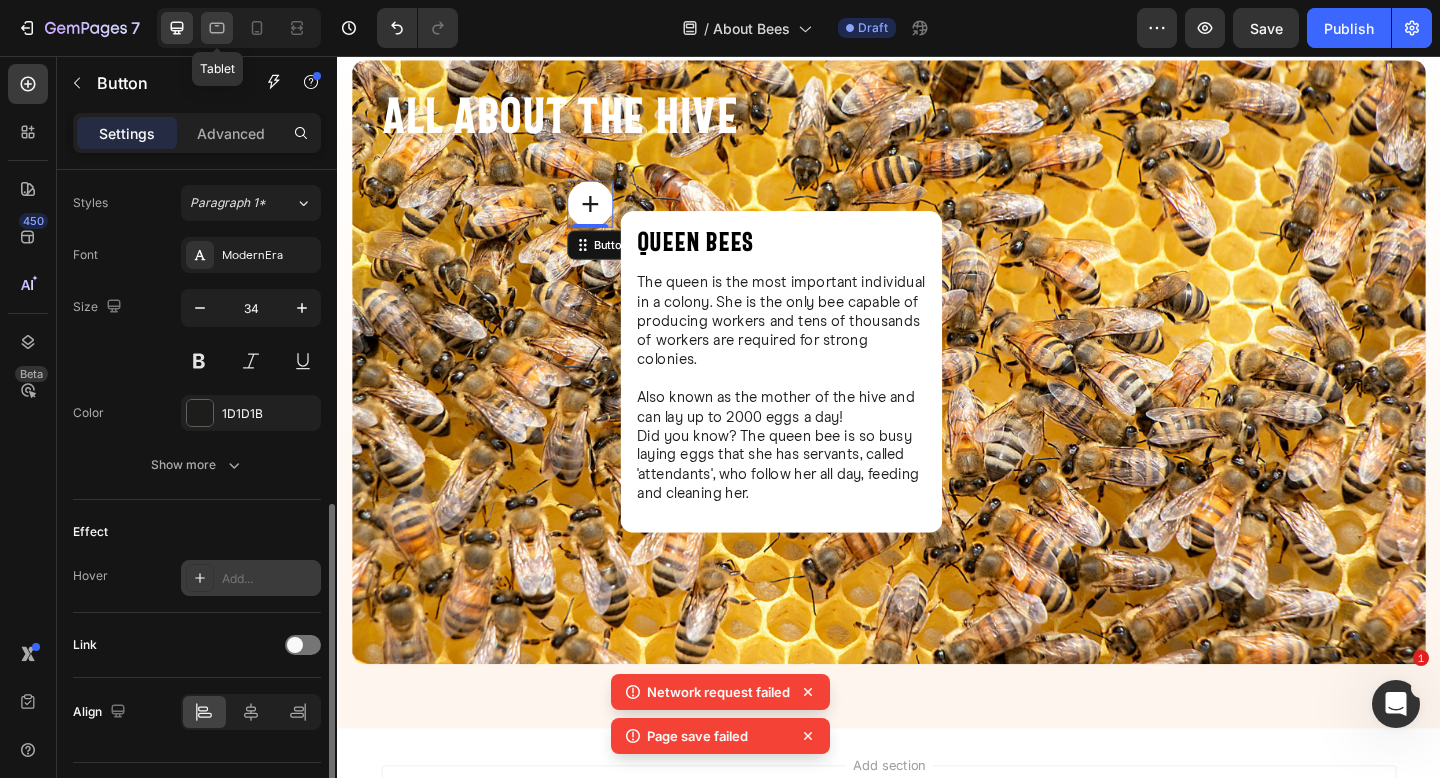 click 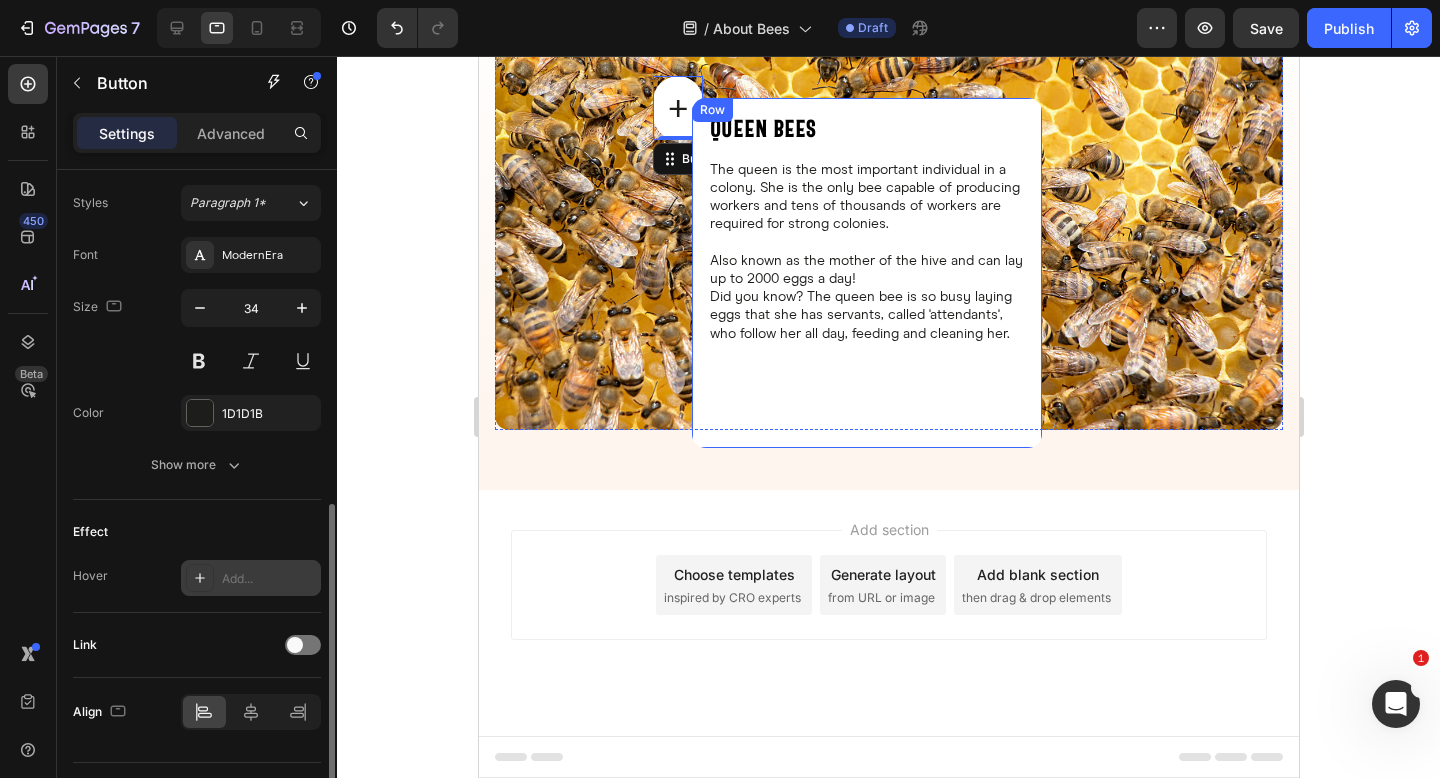 scroll, scrollTop: 797, scrollLeft: 0, axis: vertical 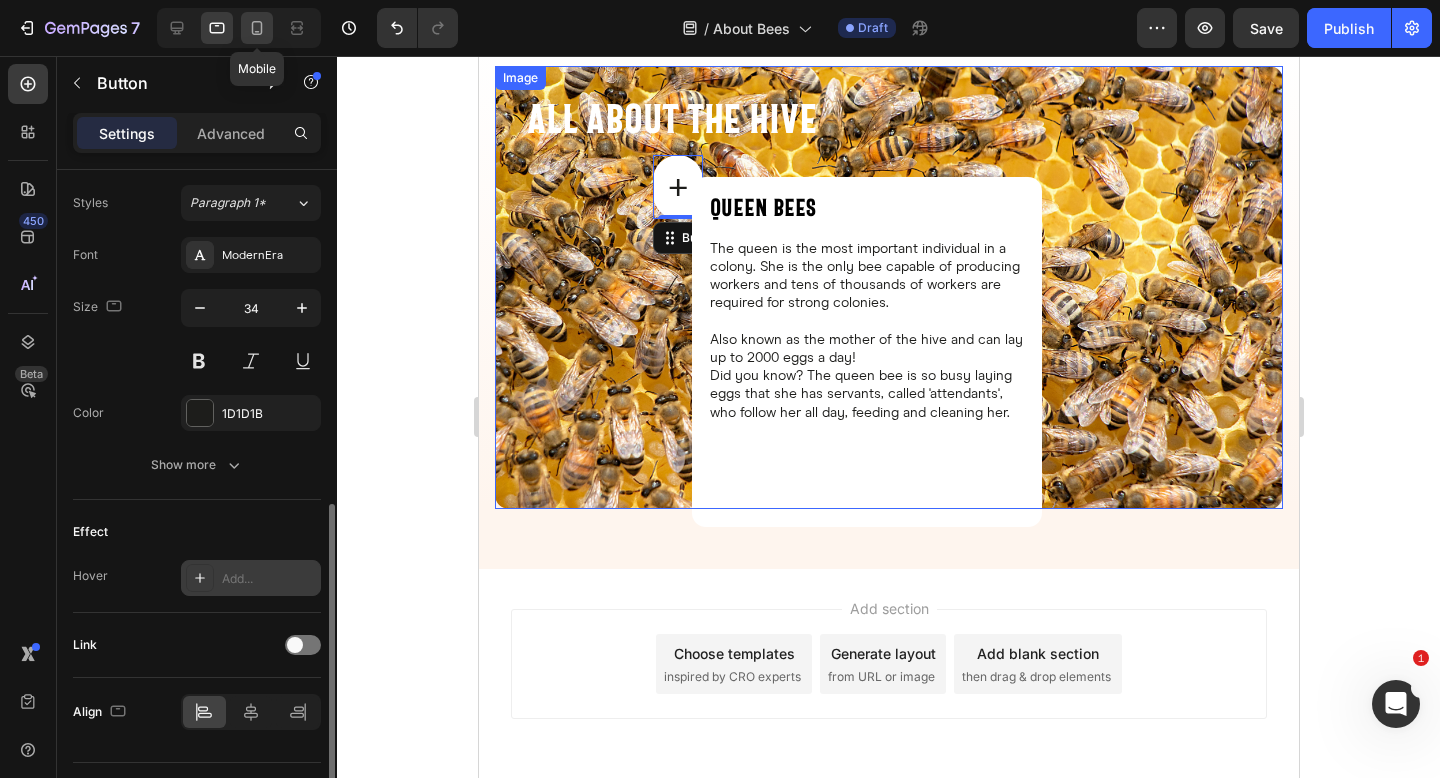 click 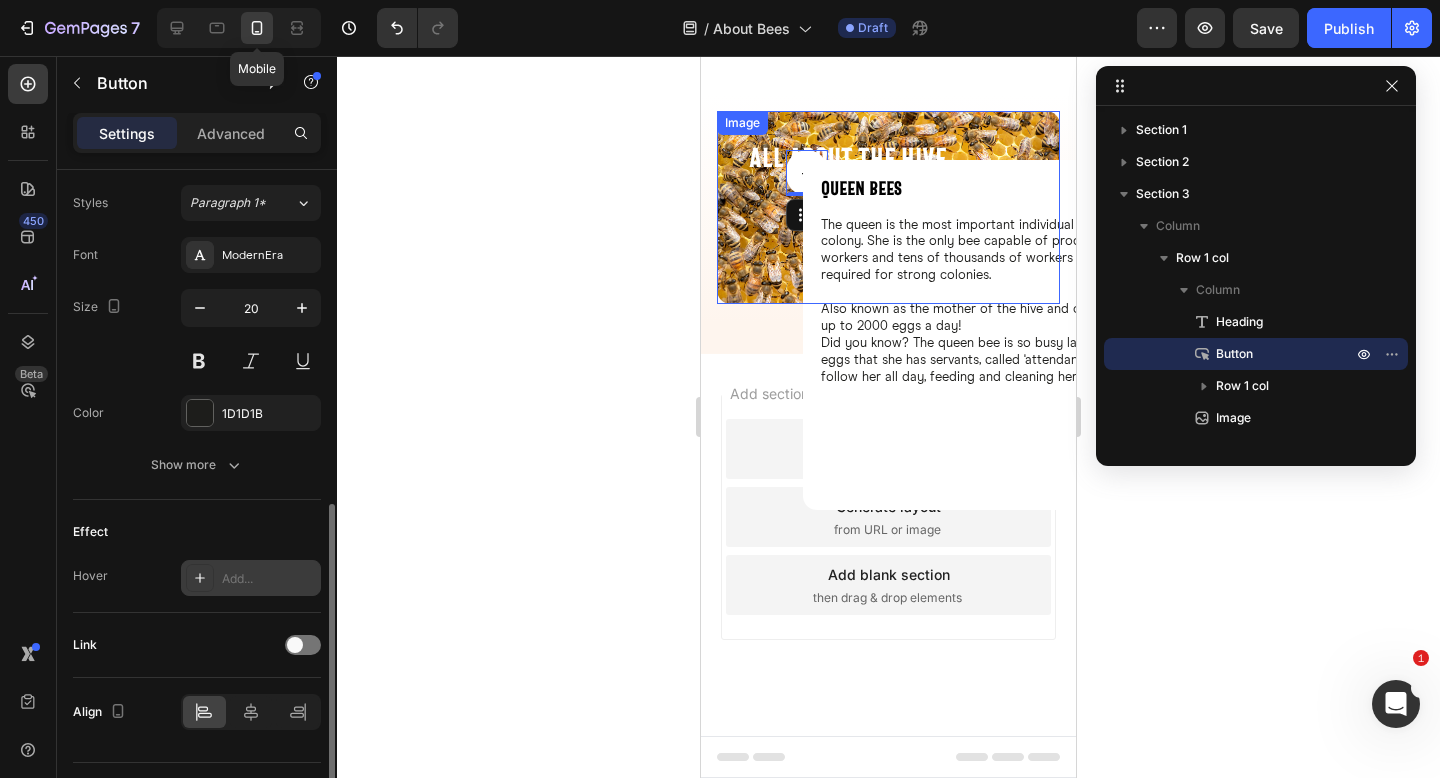 scroll, scrollTop: 847, scrollLeft: 0, axis: vertical 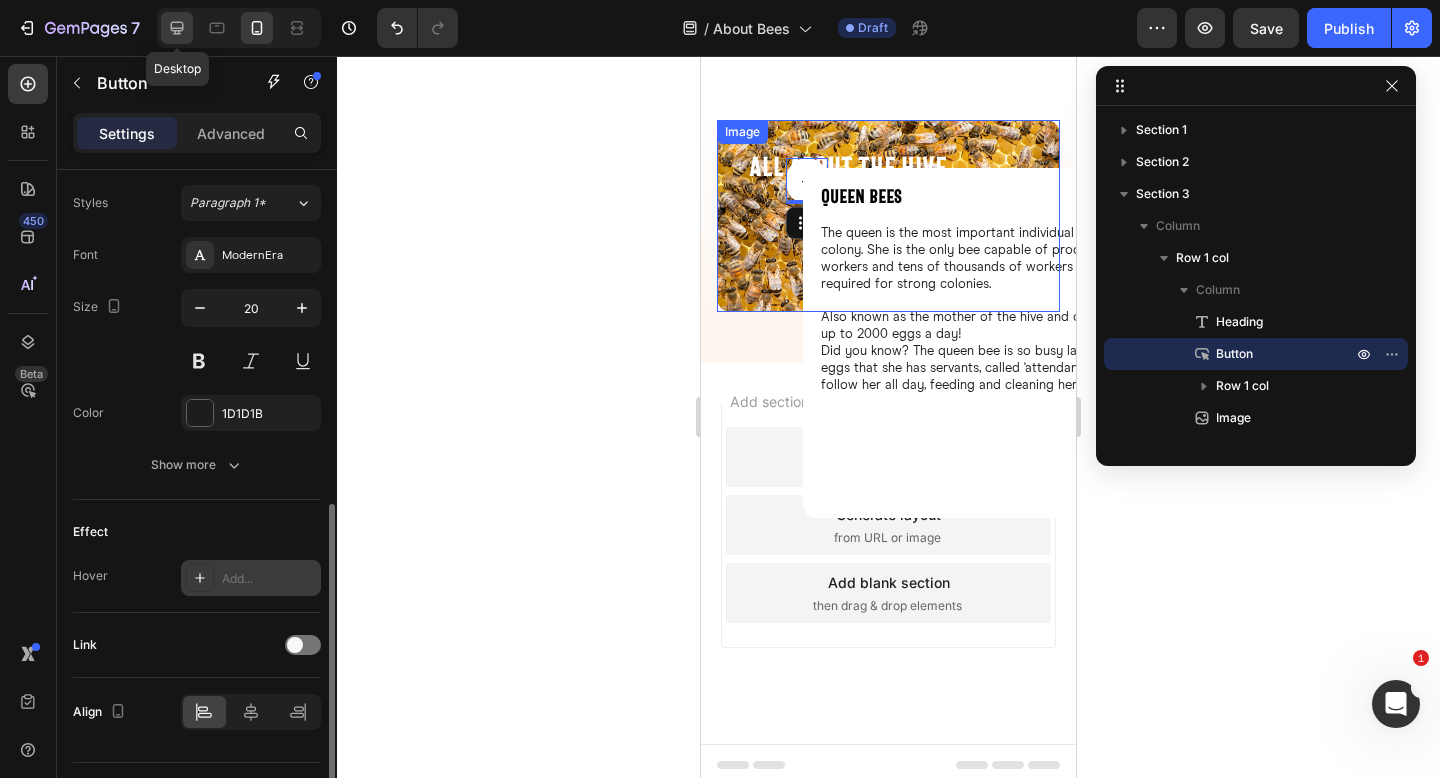 click 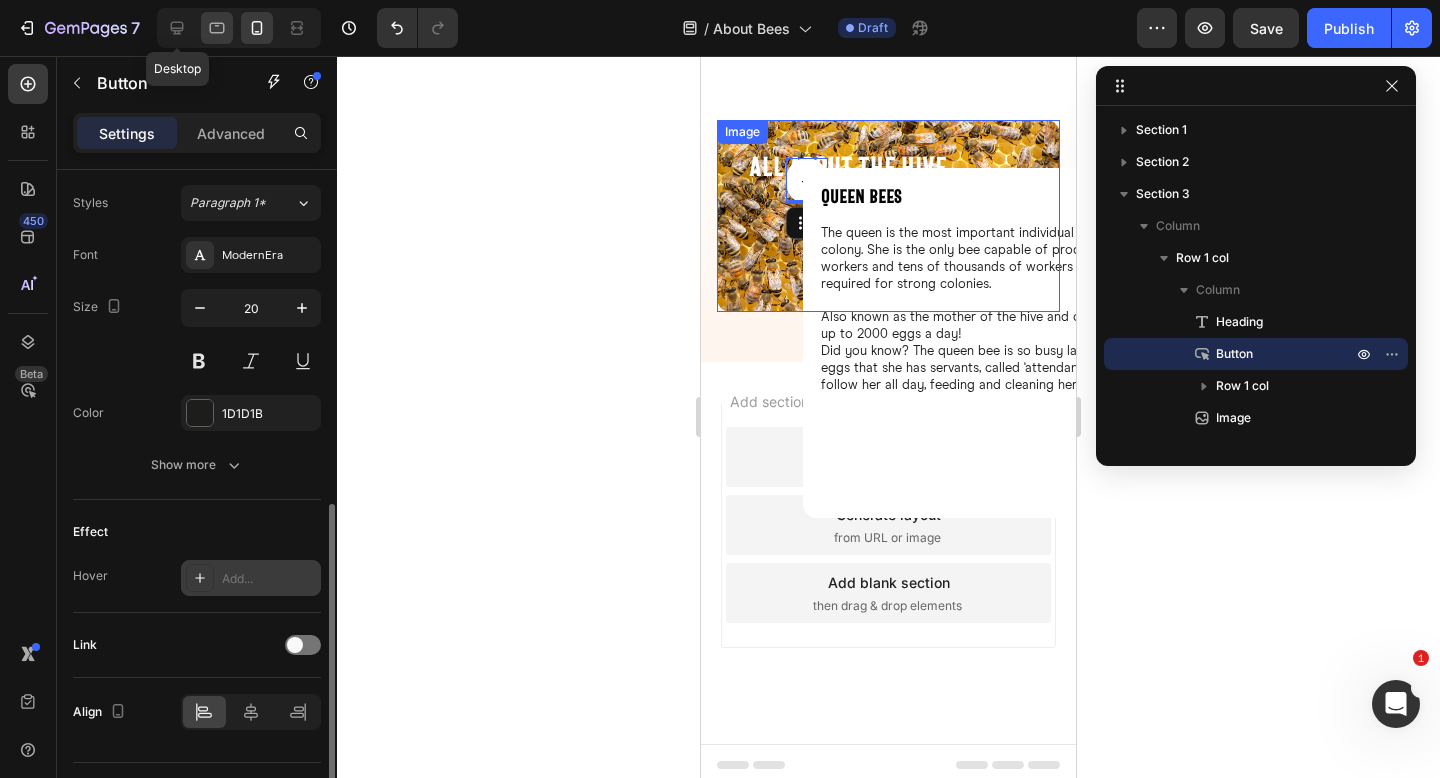 type on "34" 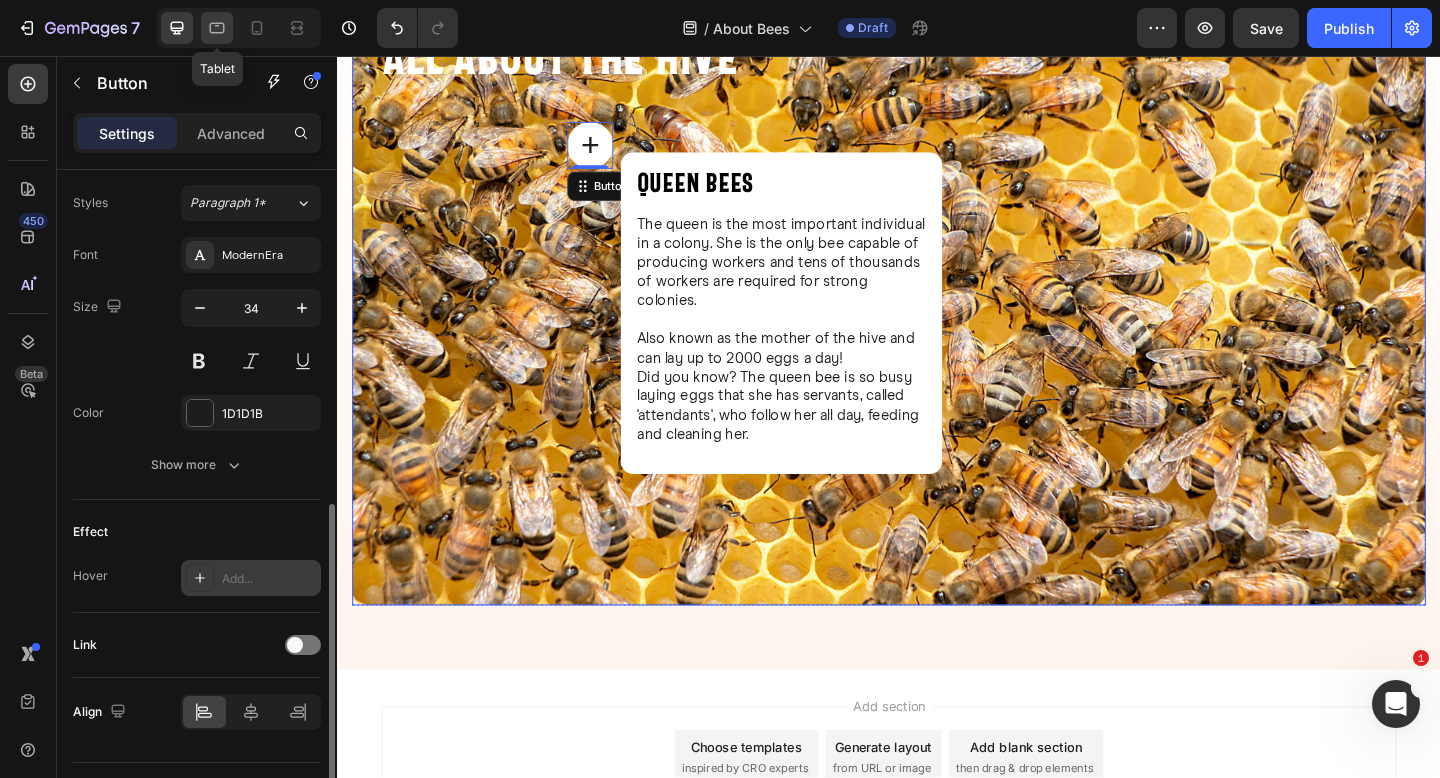 click 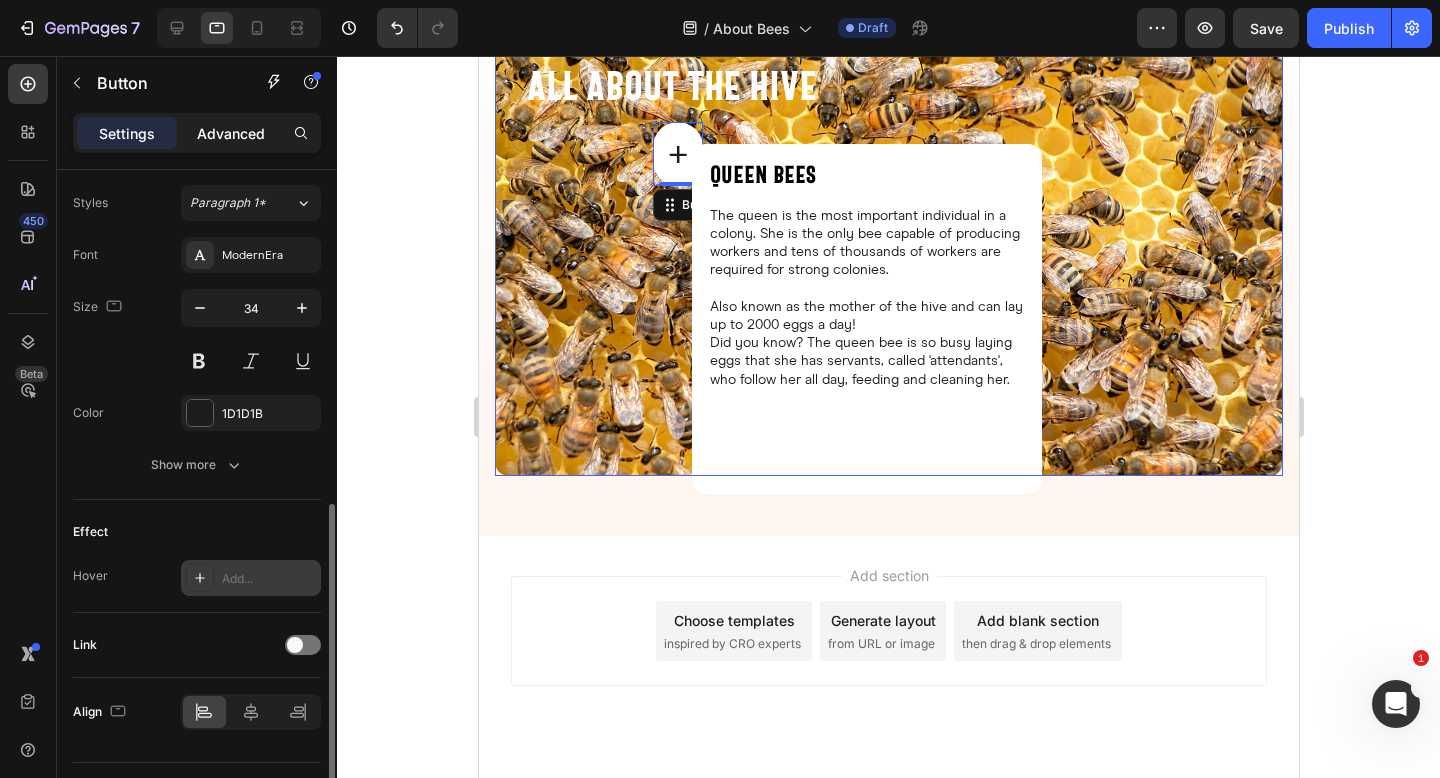 scroll, scrollTop: 929, scrollLeft: 0, axis: vertical 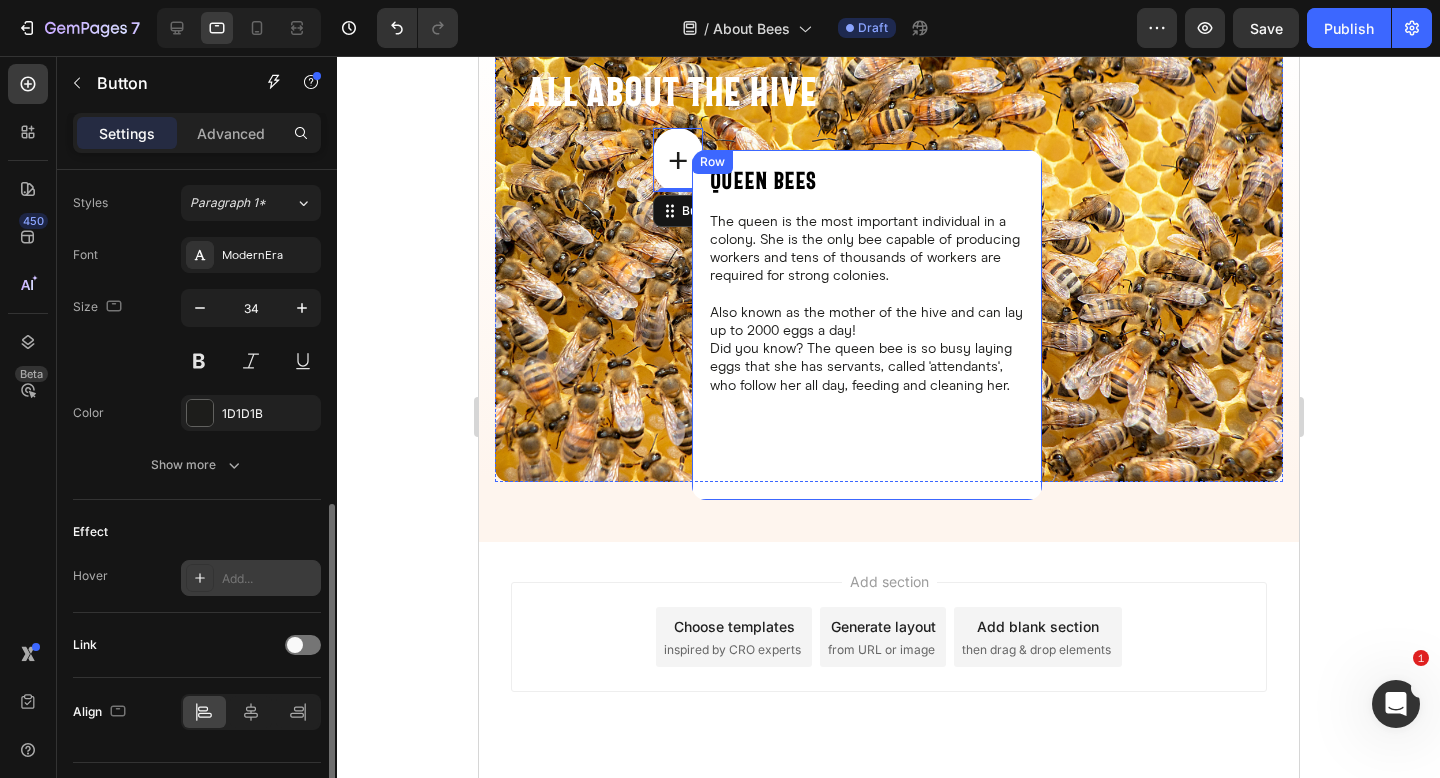 click on "Queen Bees Heading The queen is the most important individual in a colony. She is the only bee capable of producing workers and tens of thousands of workers are required for strong colonies.  Also known as the mother of the hive and can lay up to 2000 eggs a day!  Did you know? The queen bee is so busy laying eggs that she has servants, called 'attendants', who follow her all day, feeding and cleaning her. Text Block" at bounding box center [866, 325] 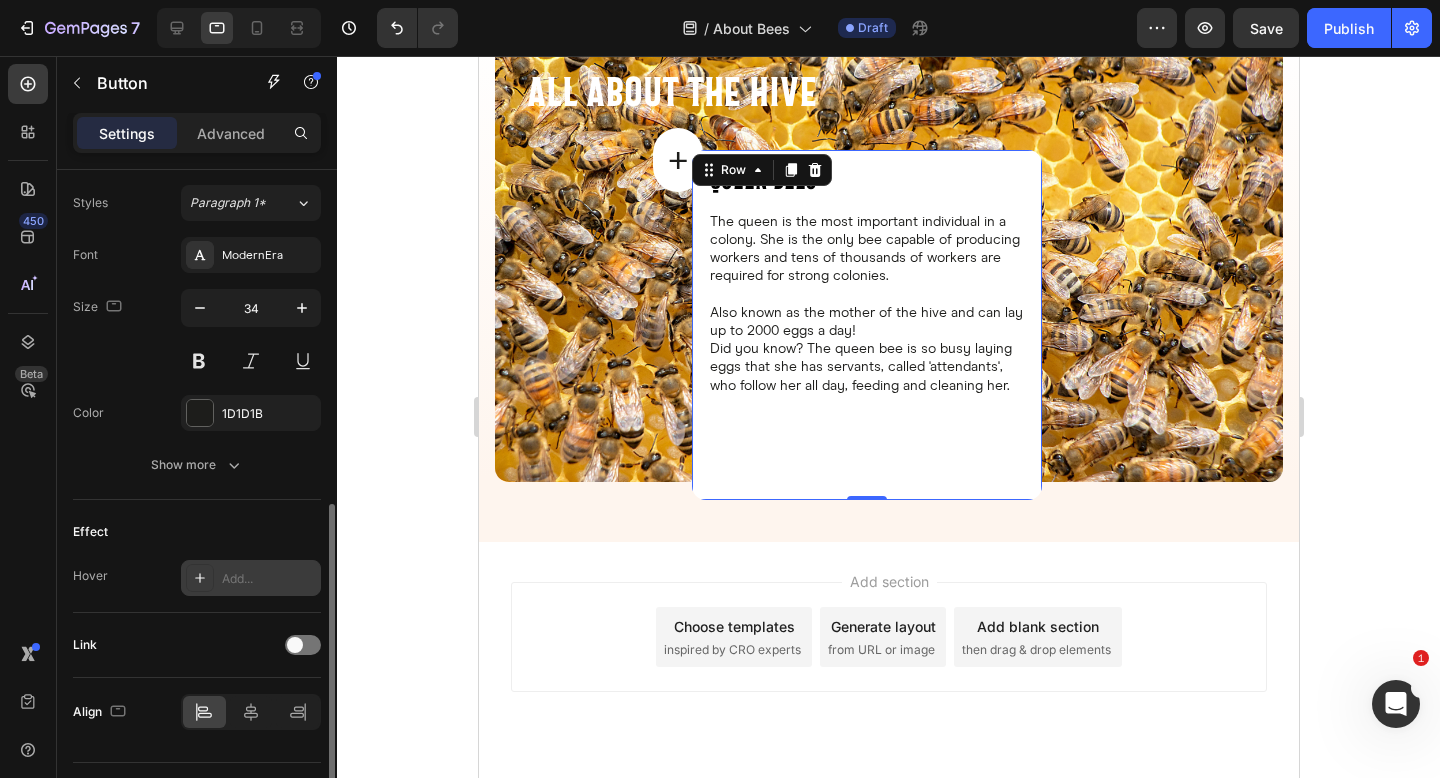 scroll, scrollTop: 0, scrollLeft: 0, axis: both 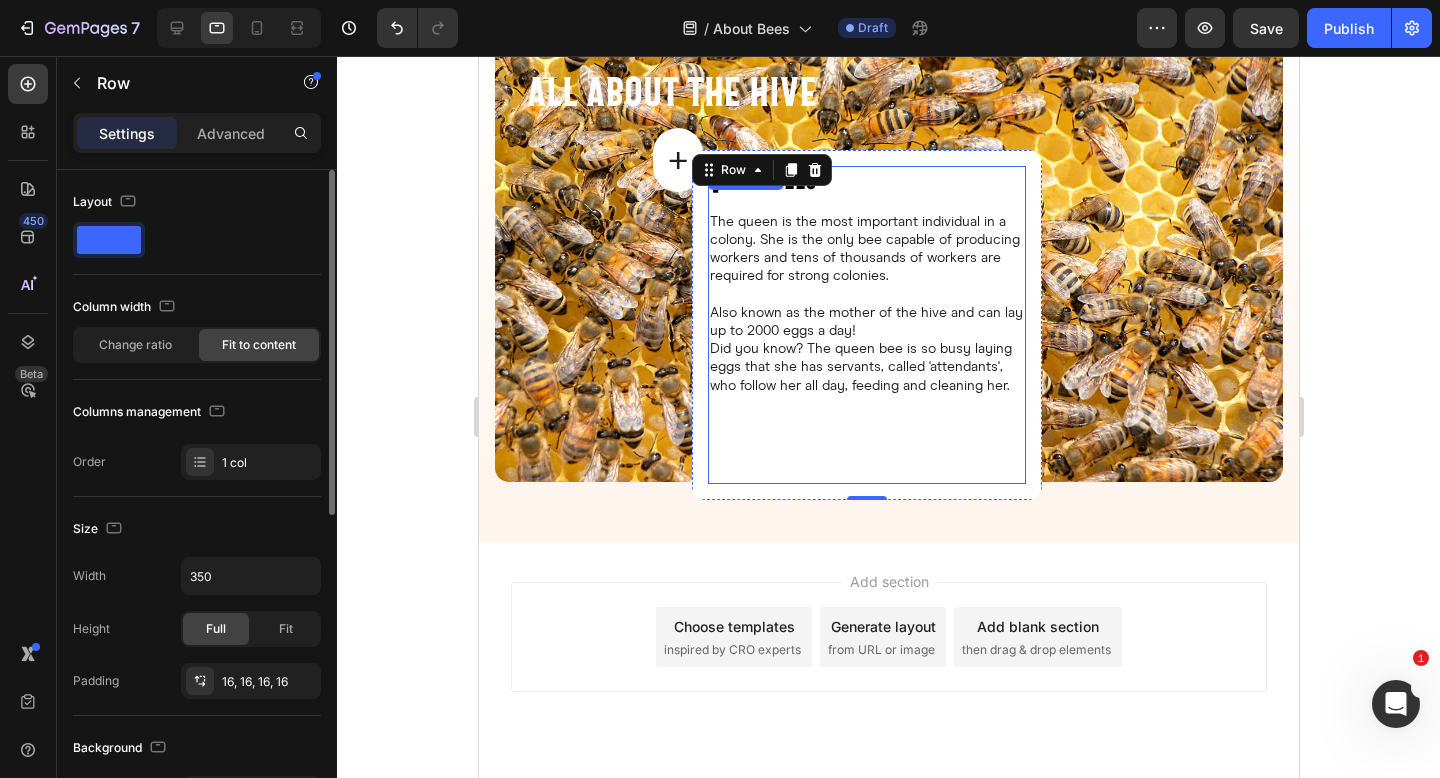 click on "Did you know? The queen bee is so busy laying eggs that she has servants, called 'attendants', who follow her all day, feeding and cleaning her." at bounding box center [866, 367] 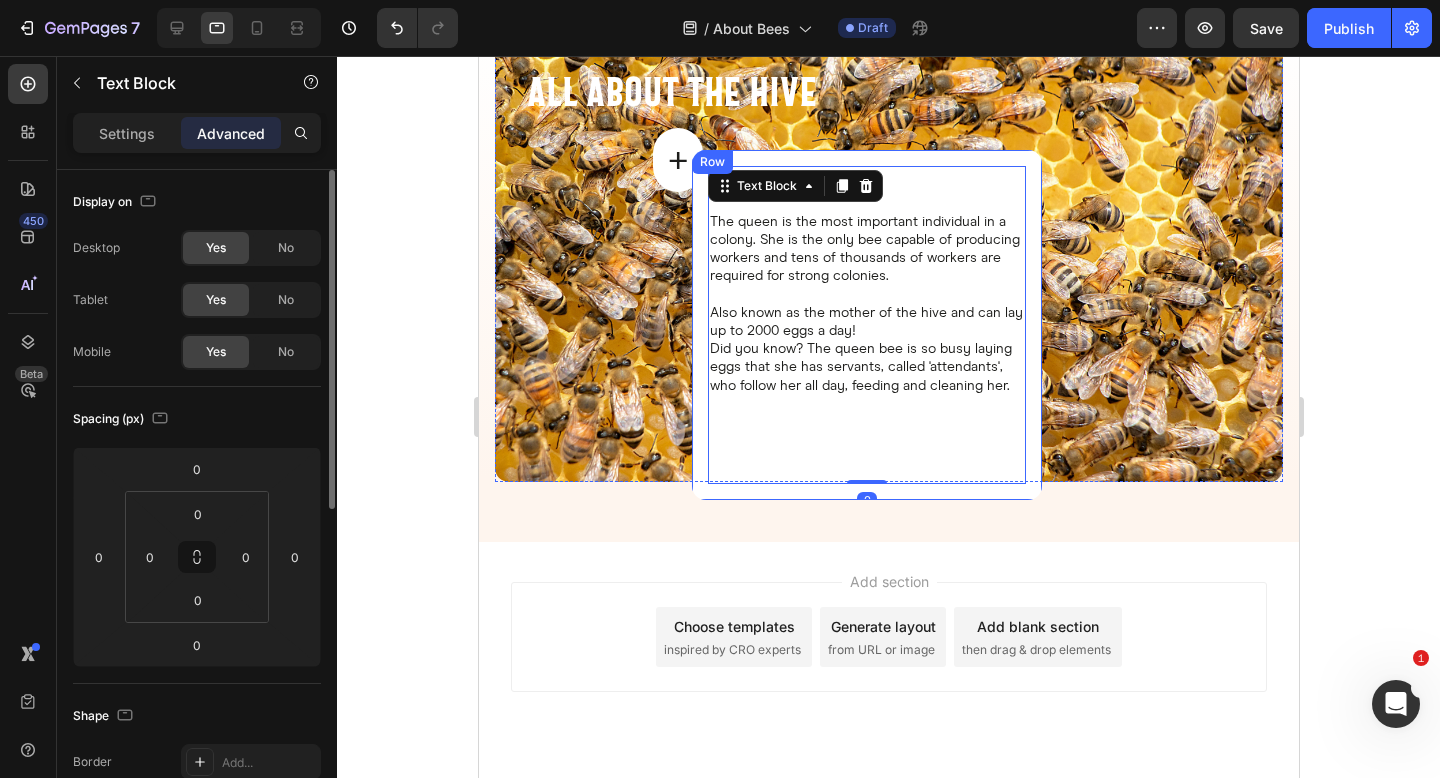 click on "Queen Bees Heading The queen is the most important individual in a colony. She is the only bee capable of producing workers and tens of thousands of workers are required for strong colonies.  Also known as the mother of the hive and can lay up to 2000 eggs a day!  Did you know? The queen bee is so busy laying eggs that she has servants, called 'attendants', who follow her all day, feeding and cleaning her. Text Block   0" at bounding box center (866, 325) 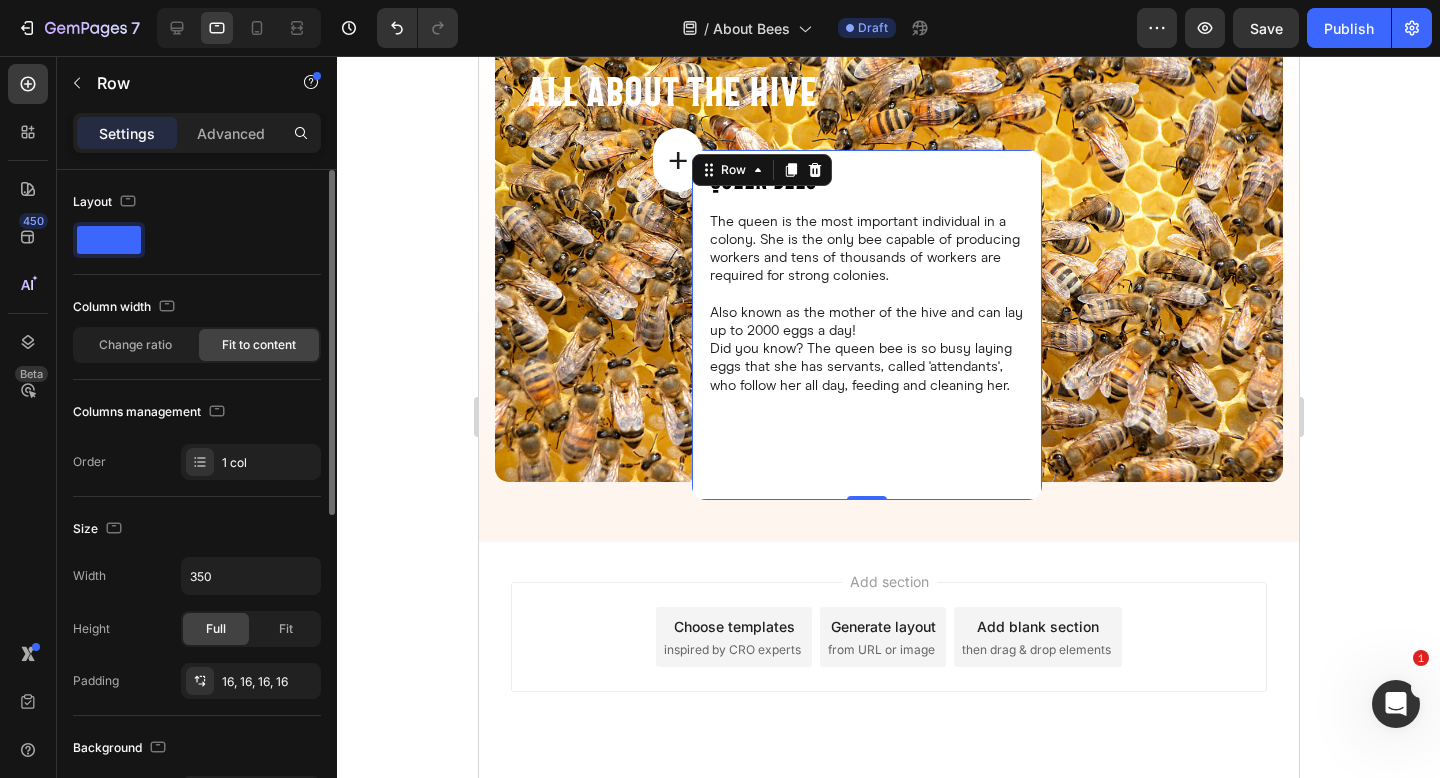 click on "Did you know? The queen bee is so busy laying eggs that she has servants, called 'attendants', who follow her all day, feeding and cleaning her." at bounding box center (866, 367) 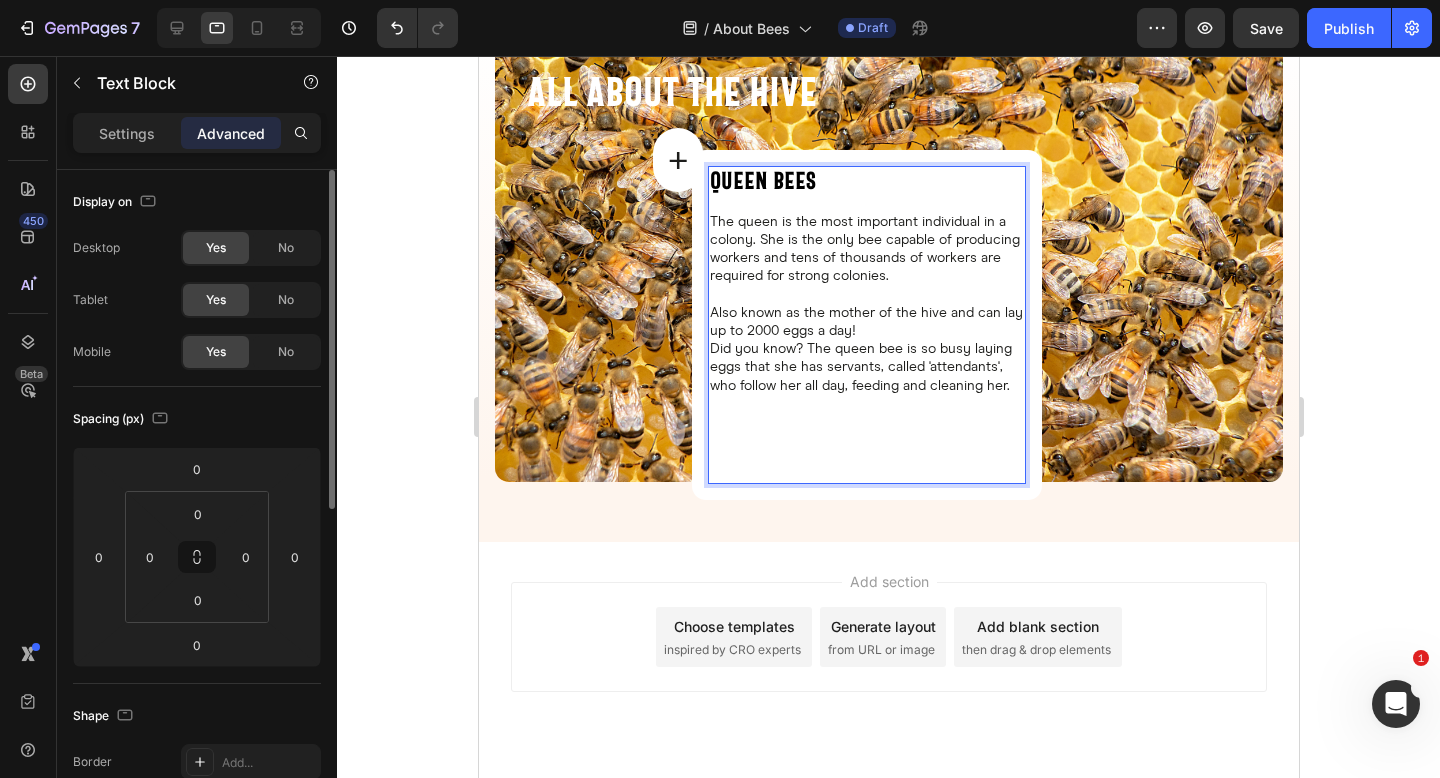 click on "Did you know? The queen bee is so busy laying eggs that she has servants, called 'attendants', who follow her all day, feeding and cleaning her." at bounding box center (866, 367) 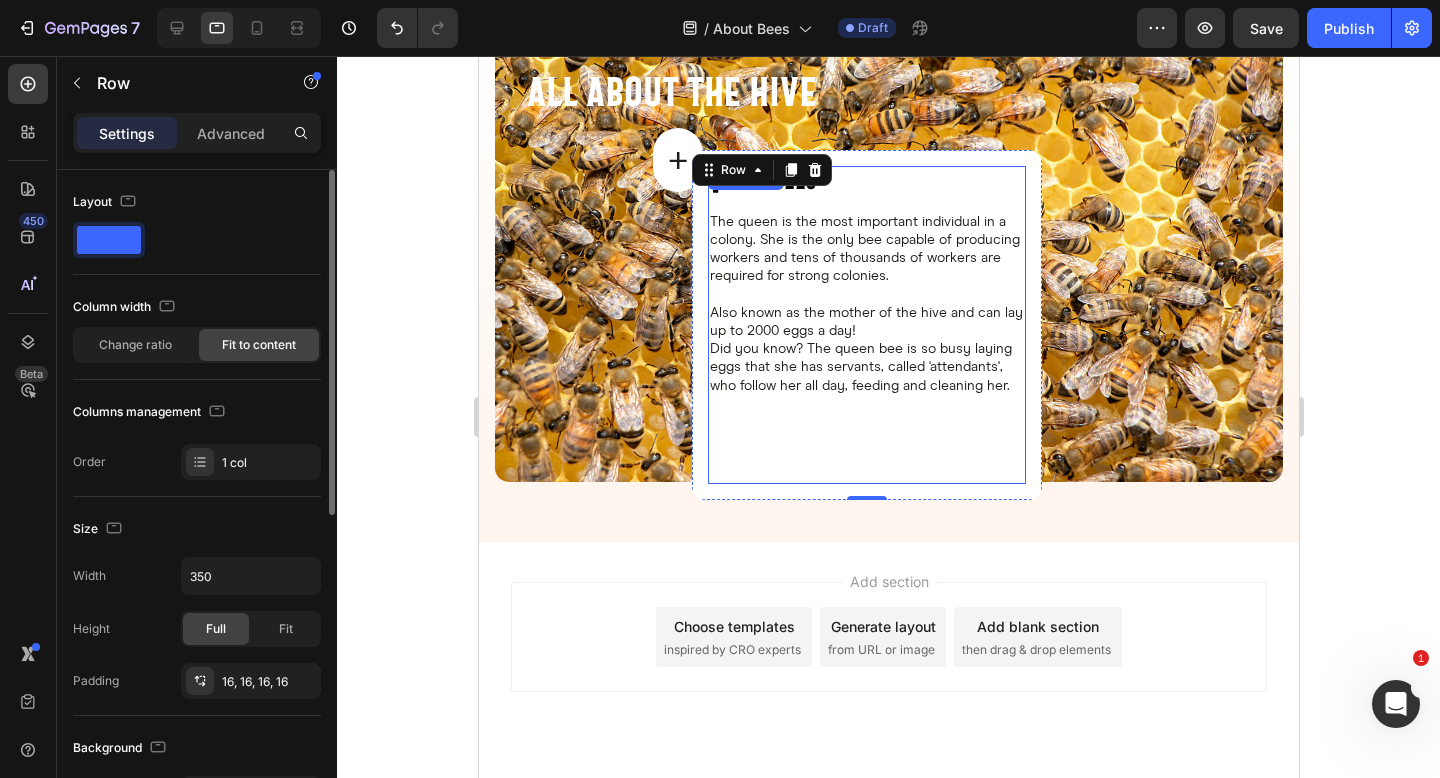 click on "Did you know? The queen bee is so busy laying eggs that she has servants, called 'attendants', who follow her all day, feeding and cleaning her." at bounding box center (866, 367) 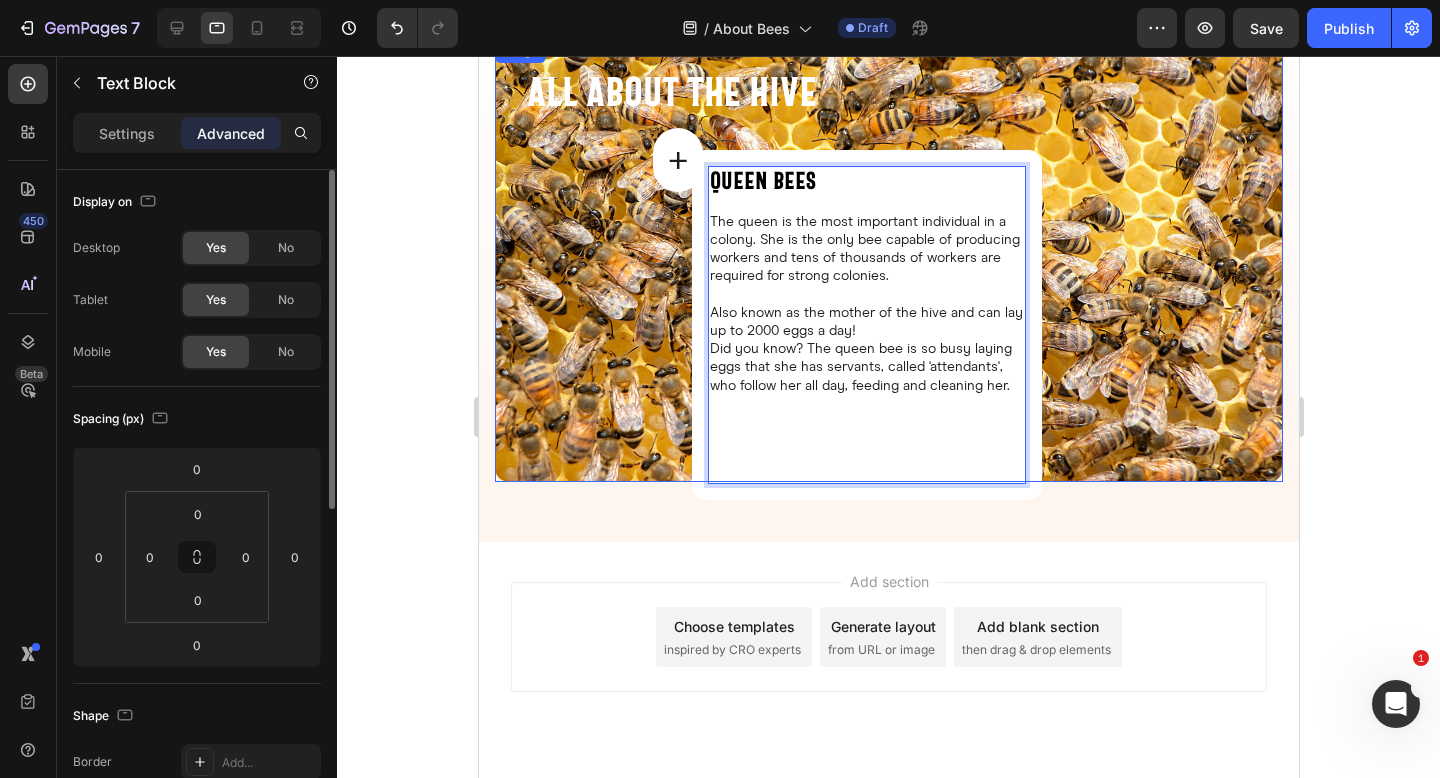 click at bounding box center (888, 260) 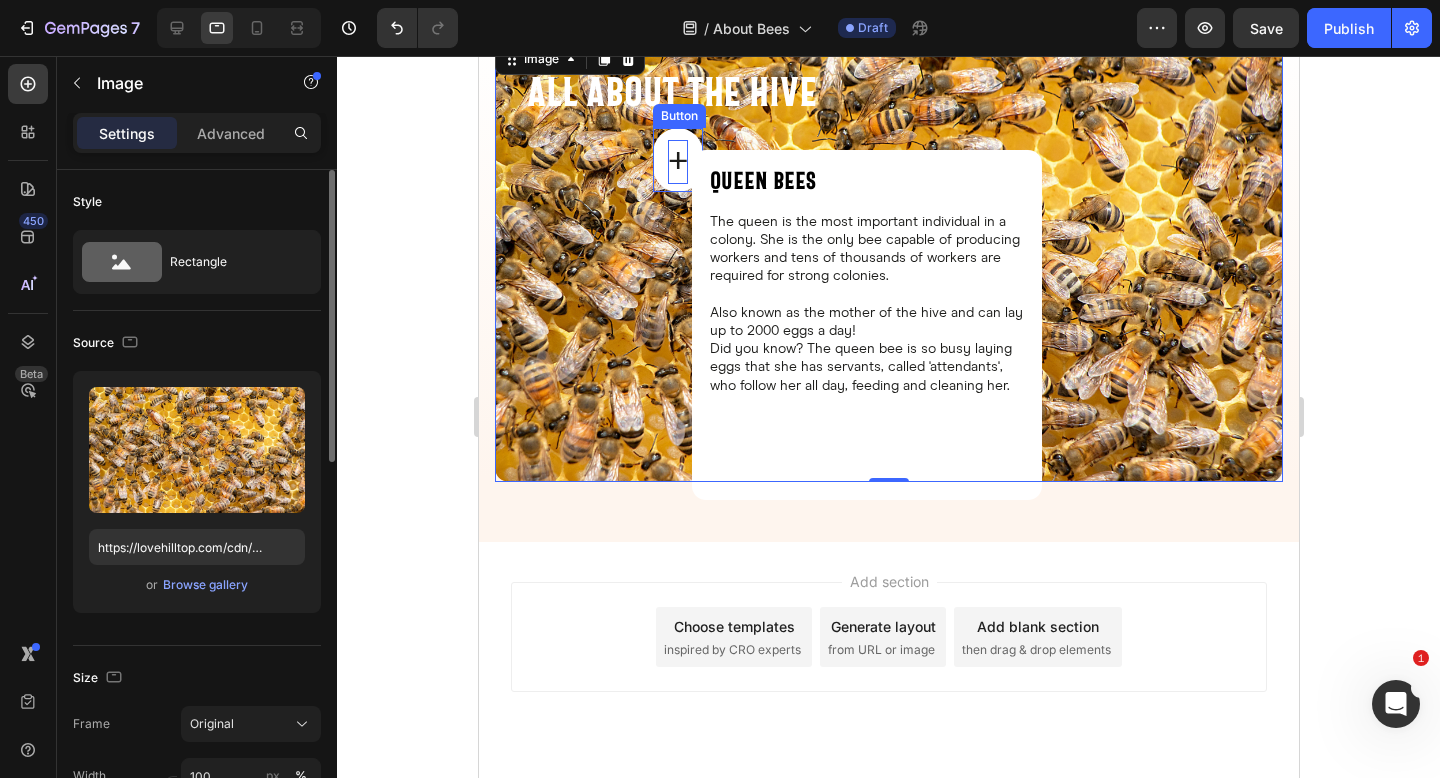 click on "+" at bounding box center (677, 162) 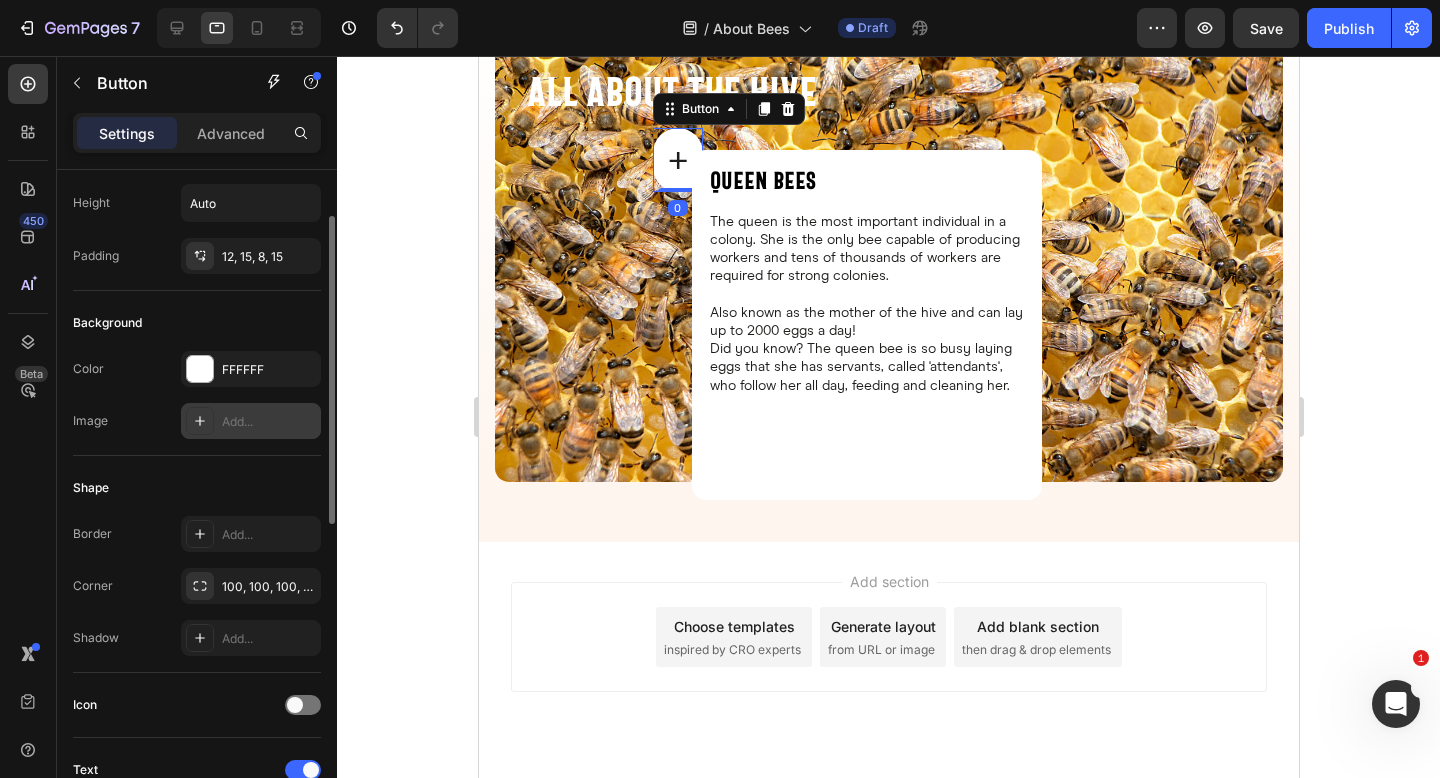 scroll, scrollTop: 62, scrollLeft: 0, axis: vertical 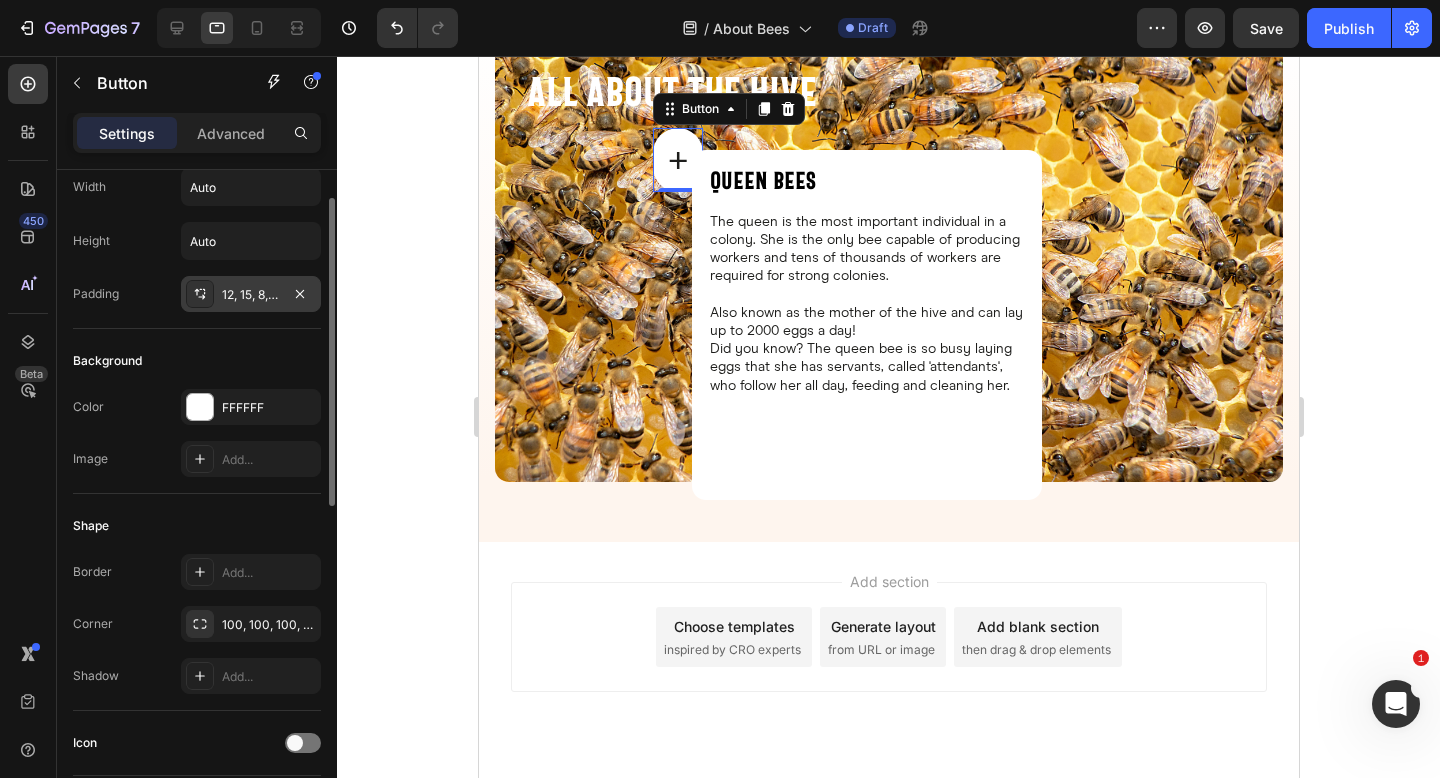 click on "12, 15, 8, 15" at bounding box center (251, 295) 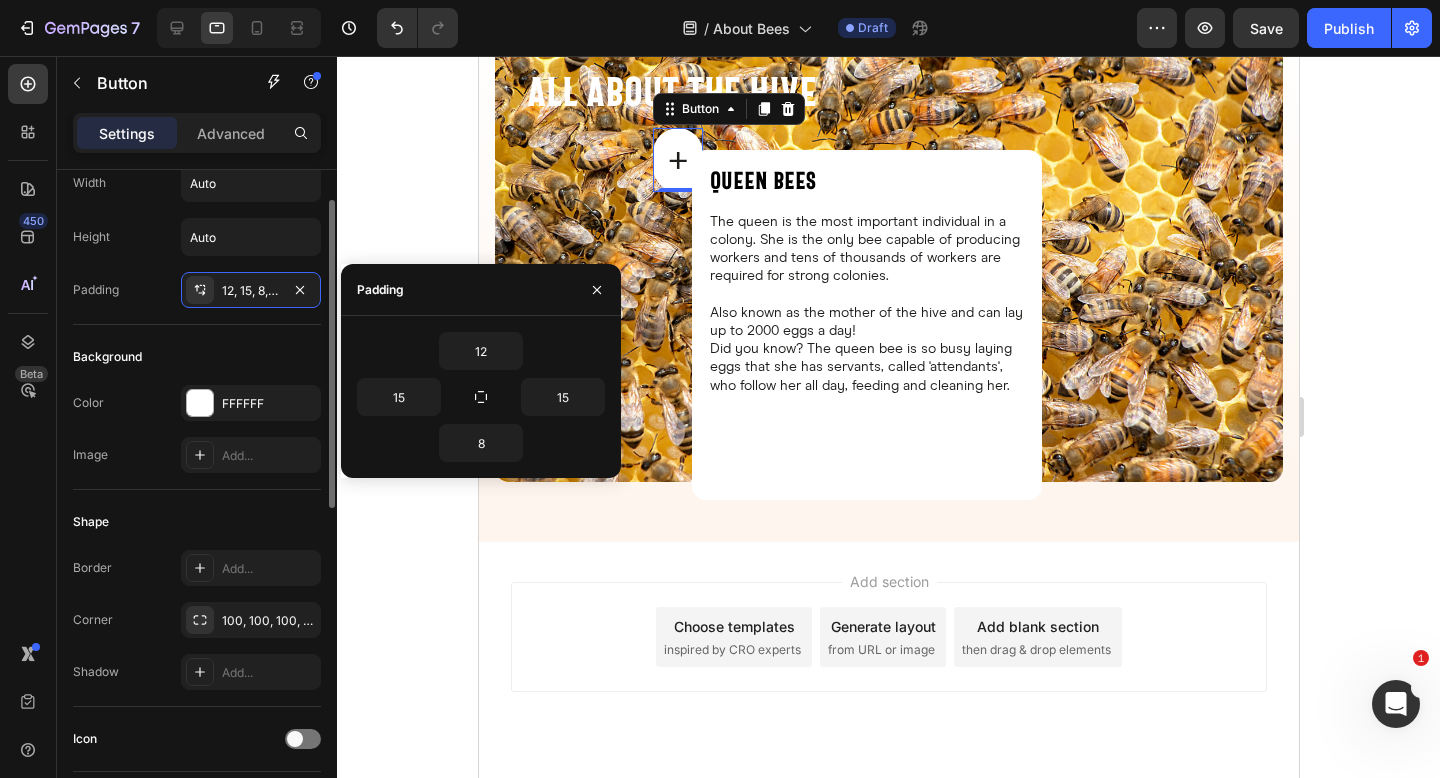 scroll, scrollTop: 439, scrollLeft: 0, axis: vertical 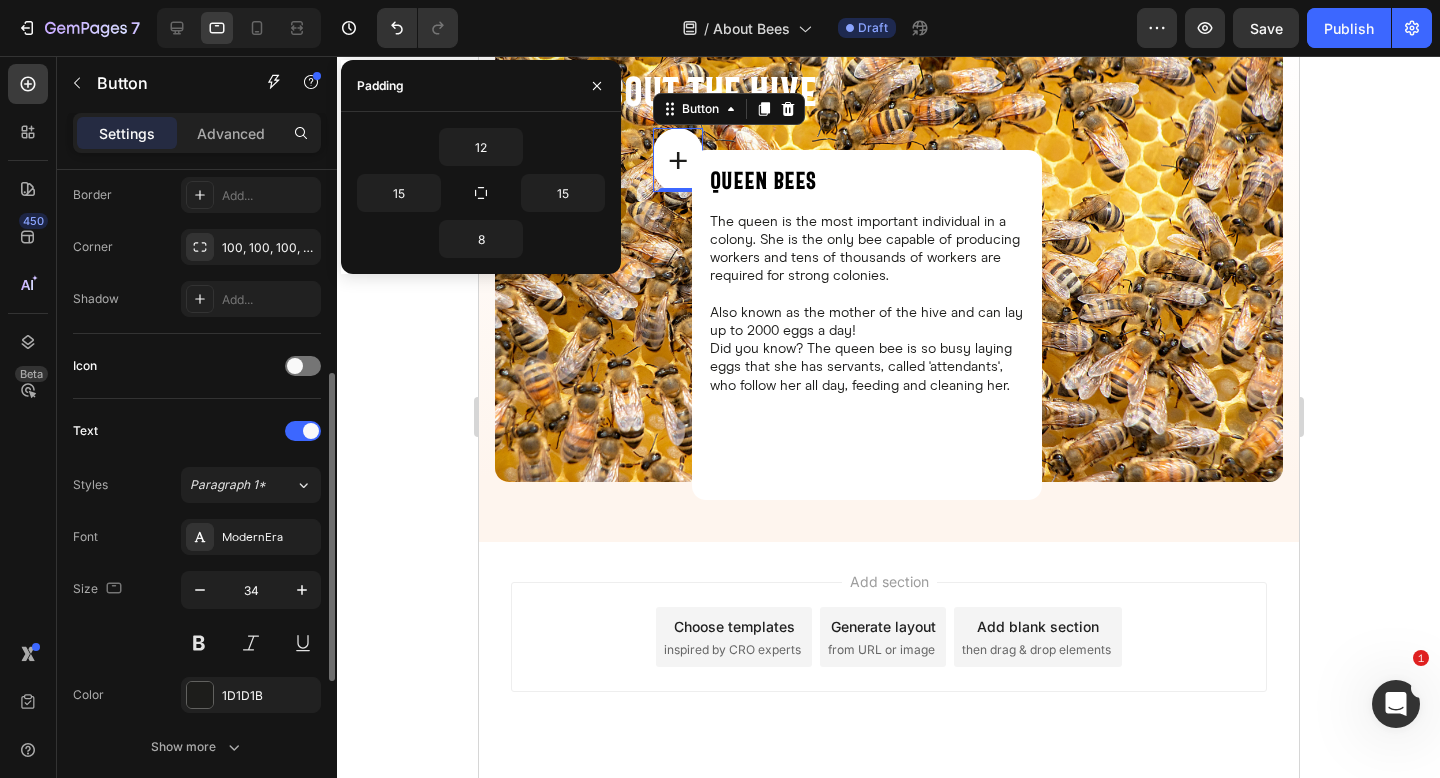 click on "Text" at bounding box center [197, 431] 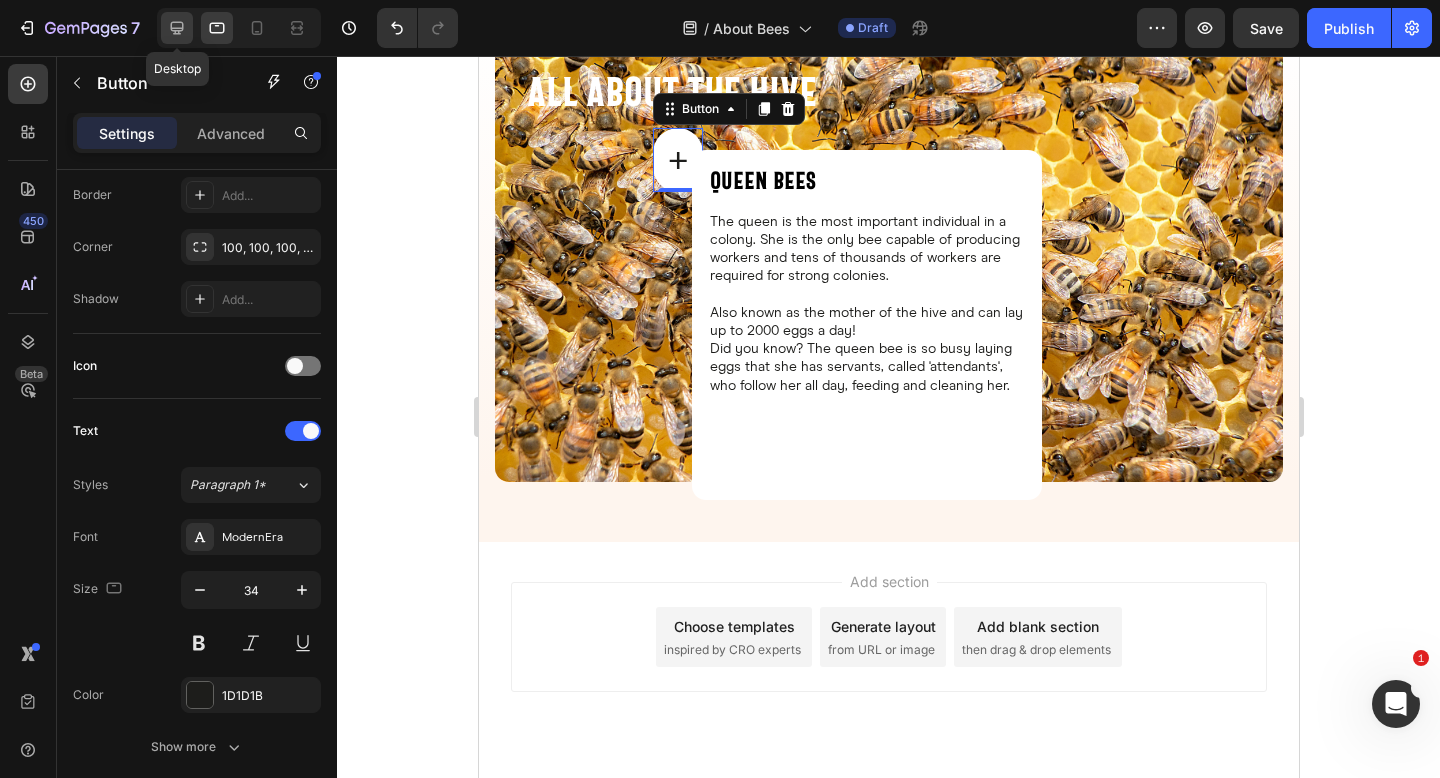 click 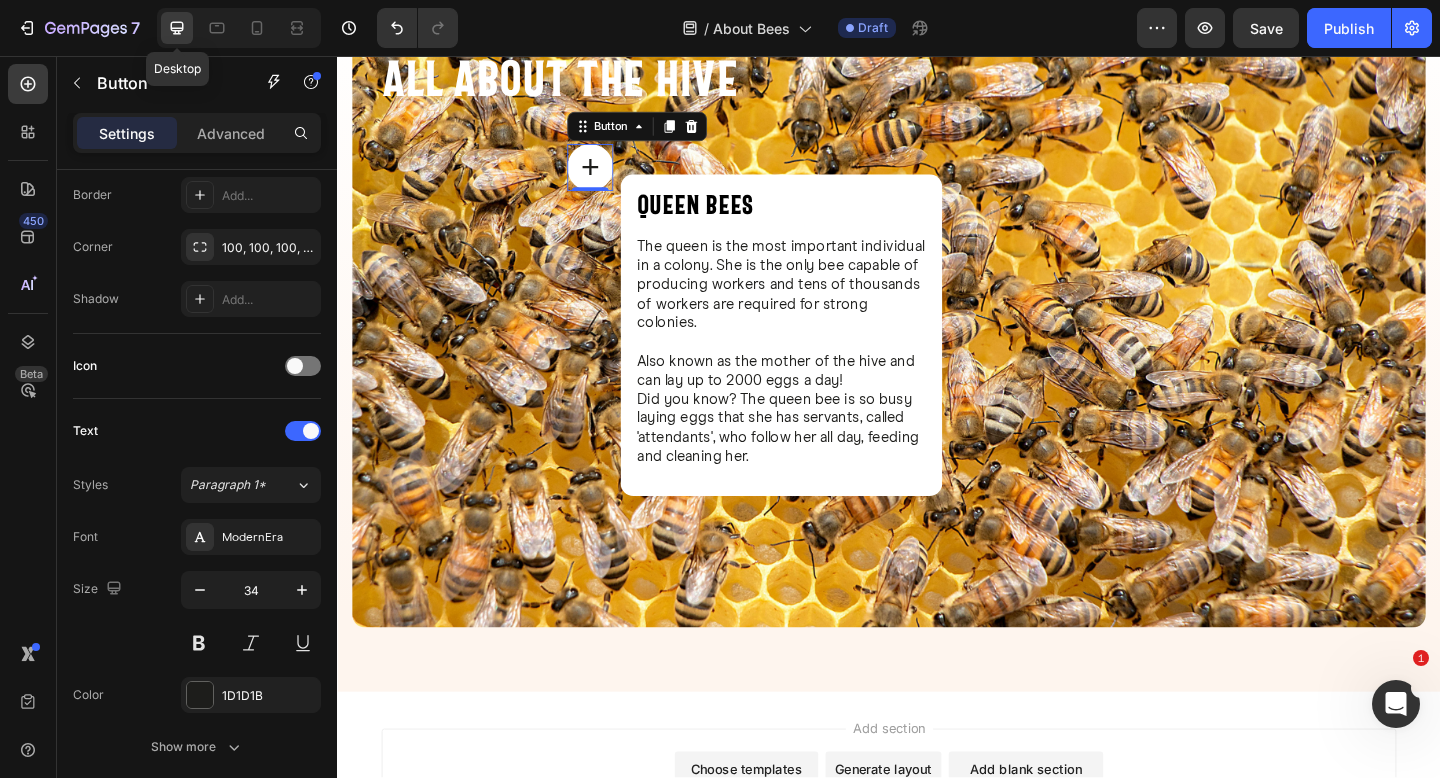 scroll, scrollTop: 979, scrollLeft: 0, axis: vertical 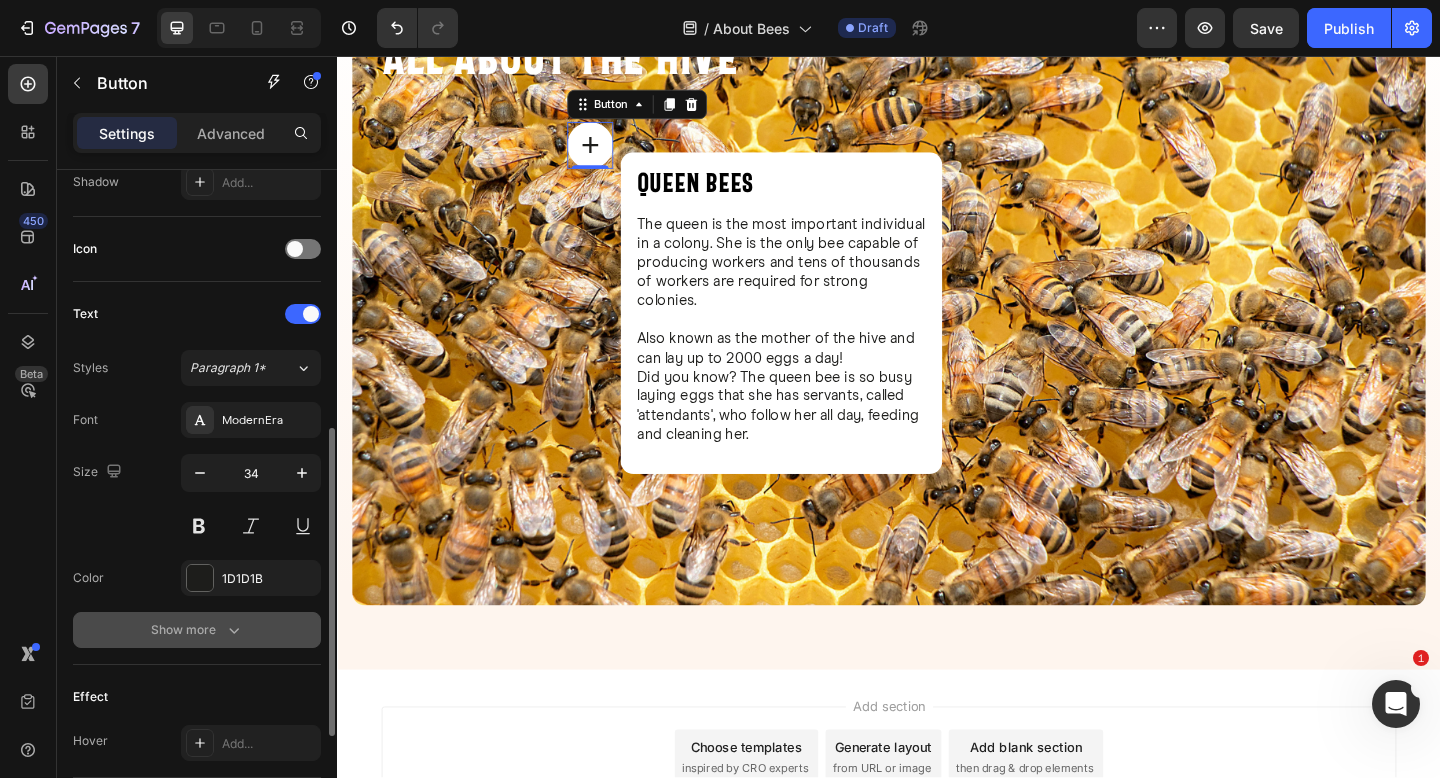 click on "Show more" at bounding box center [197, 630] 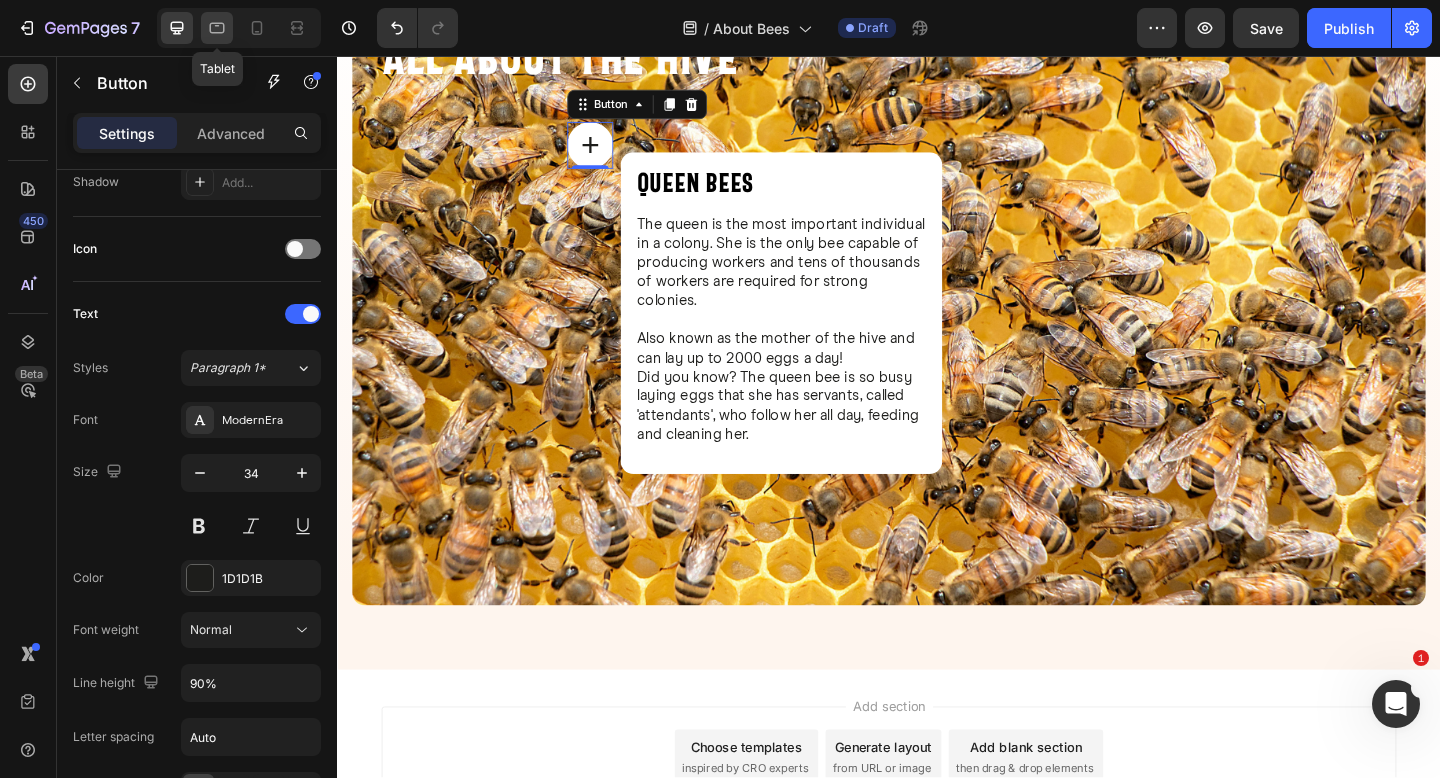 click 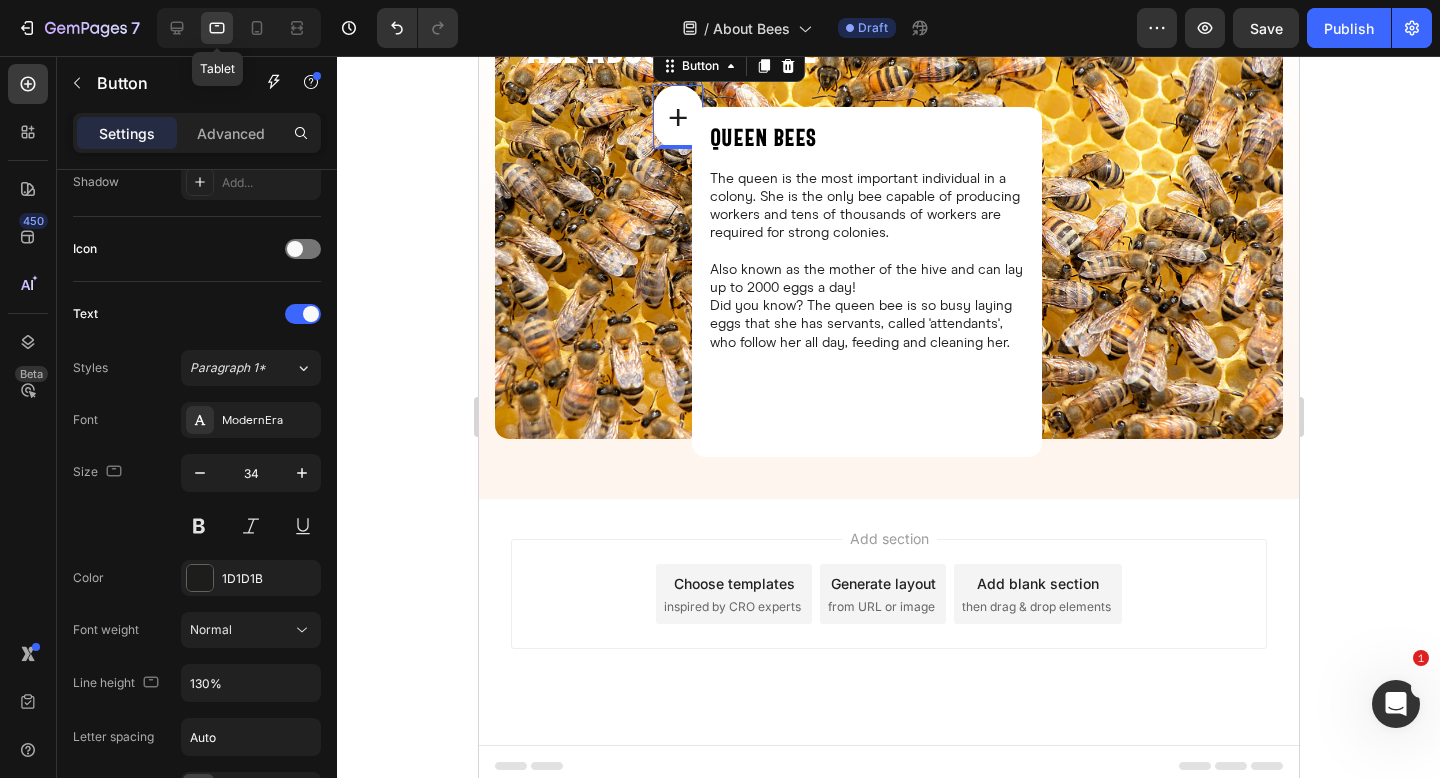 scroll, scrollTop: 929, scrollLeft: 0, axis: vertical 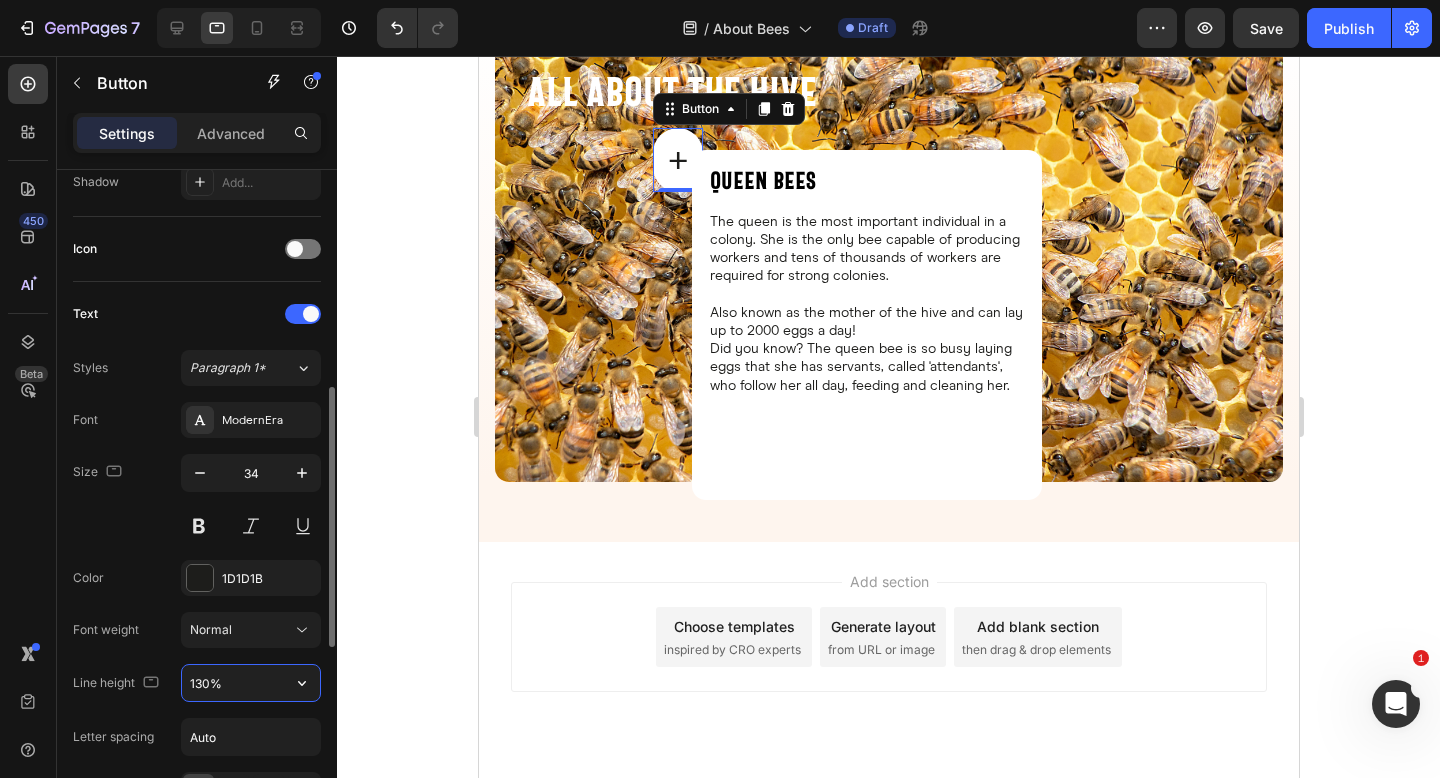 click on "130%" at bounding box center [251, 683] 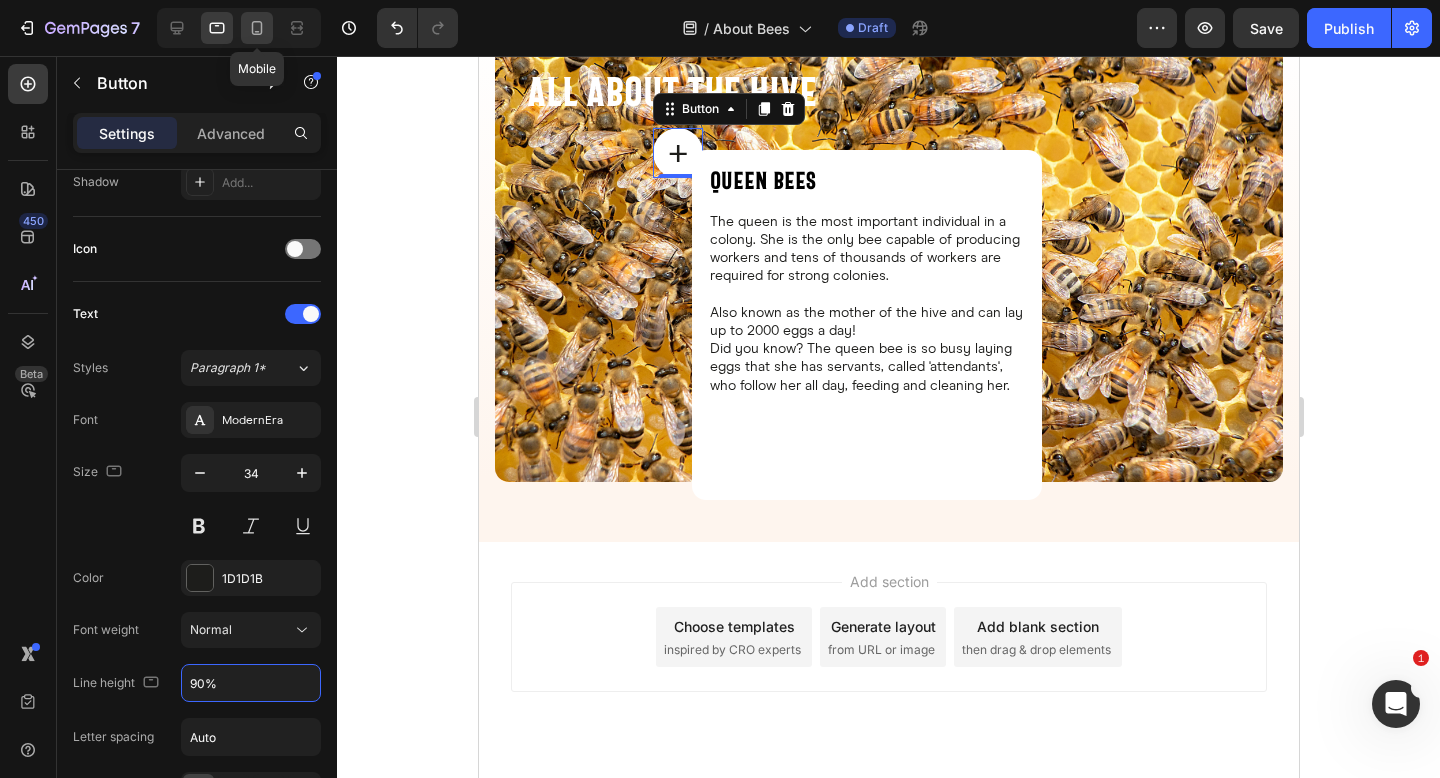 type on "90%" 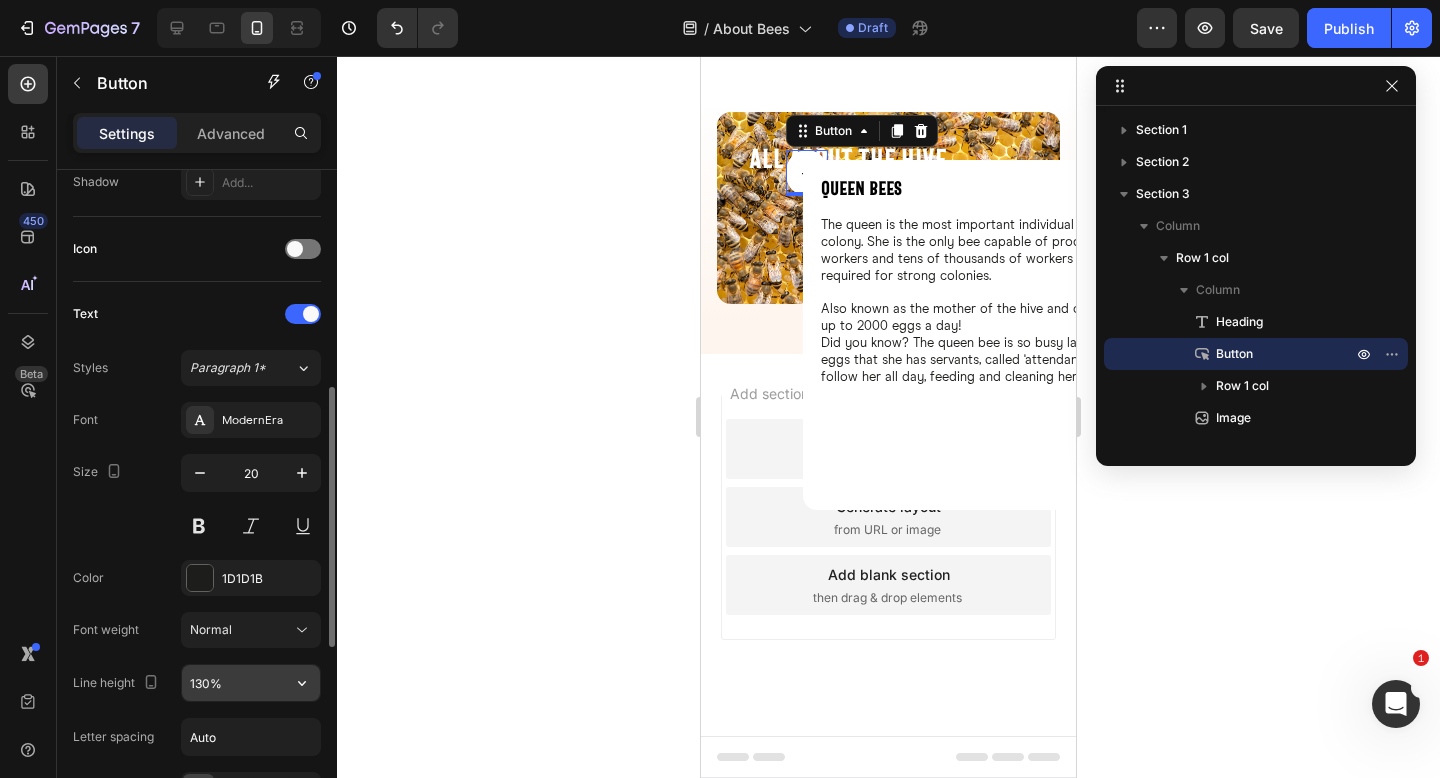 scroll, scrollTop: 847, scrollLeft: 0, axis: vertical 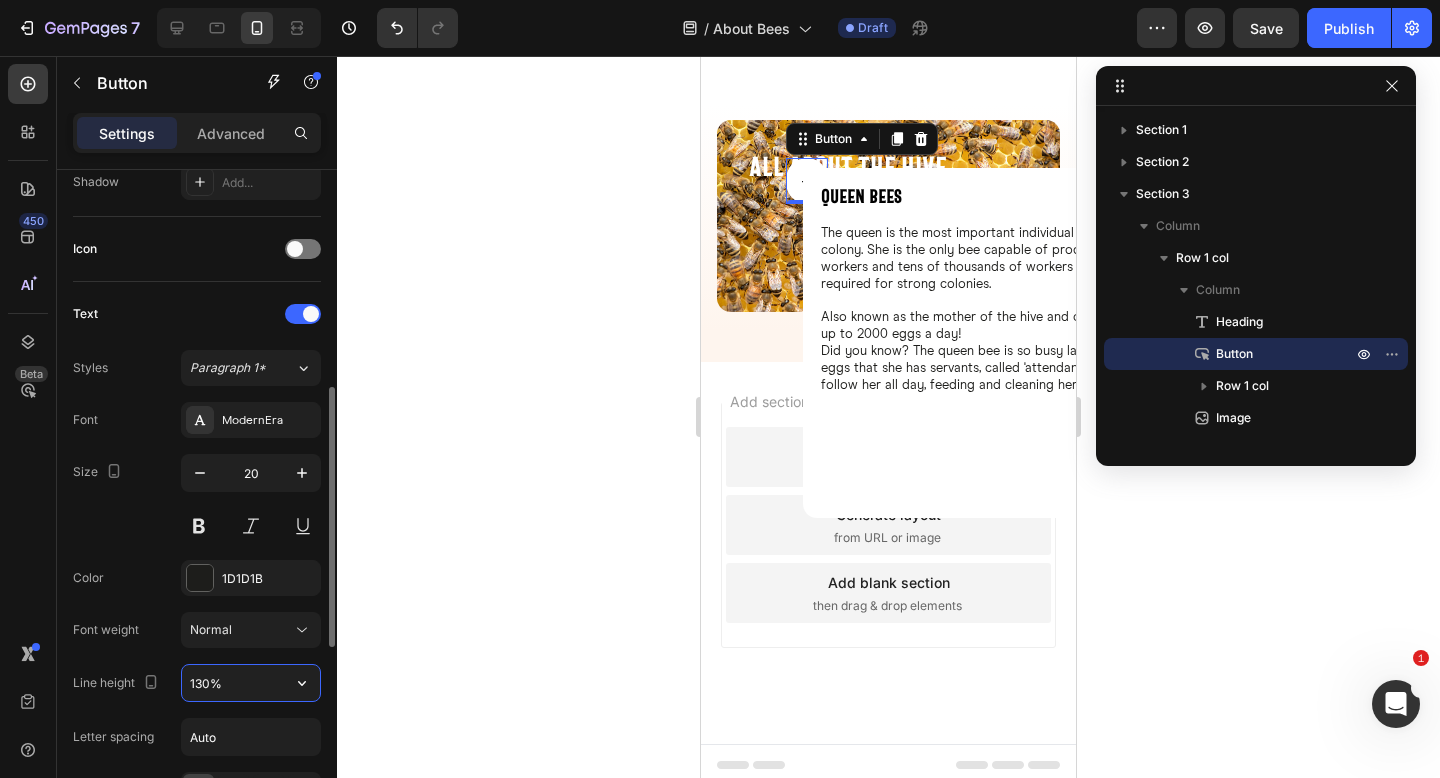 click on "130%" at bounding box center (251, 683) 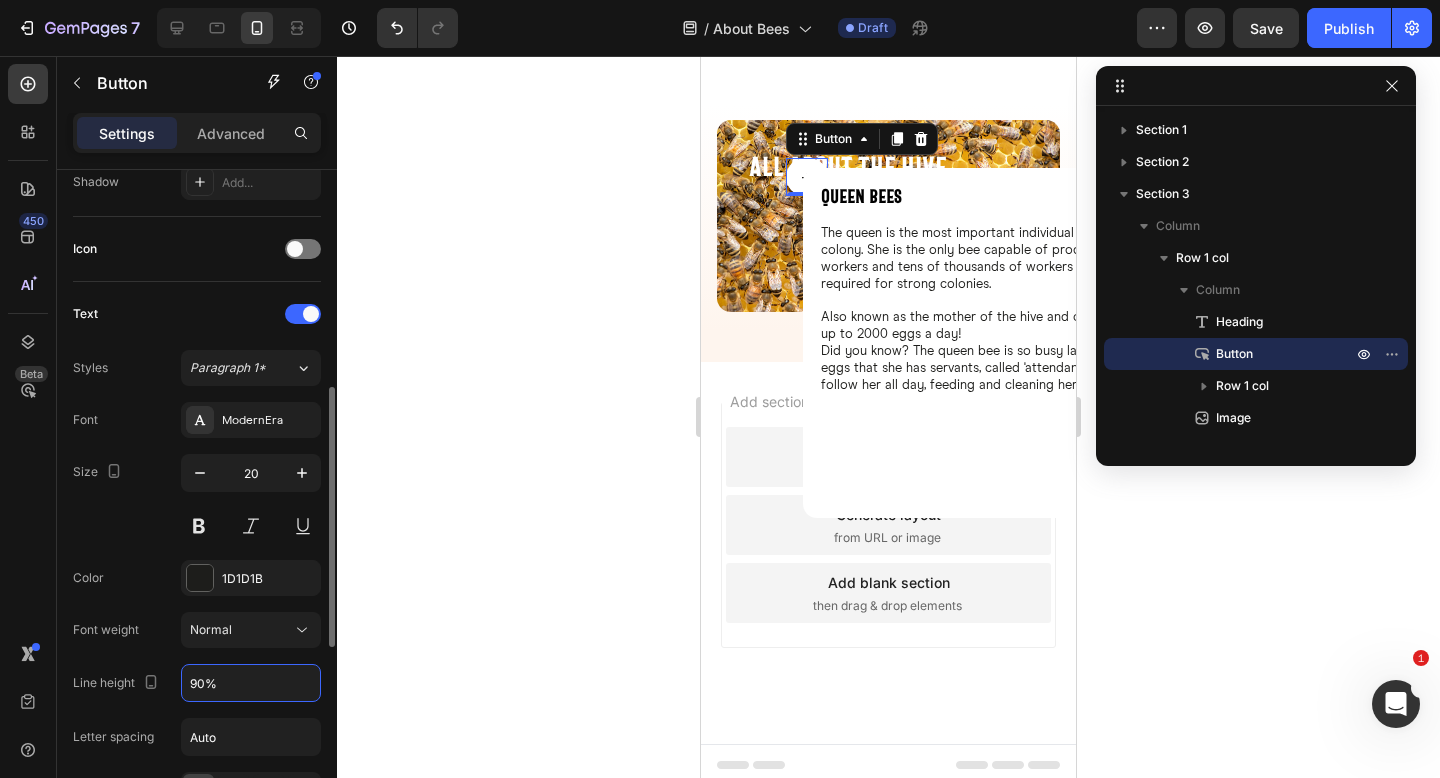 type on "90%" 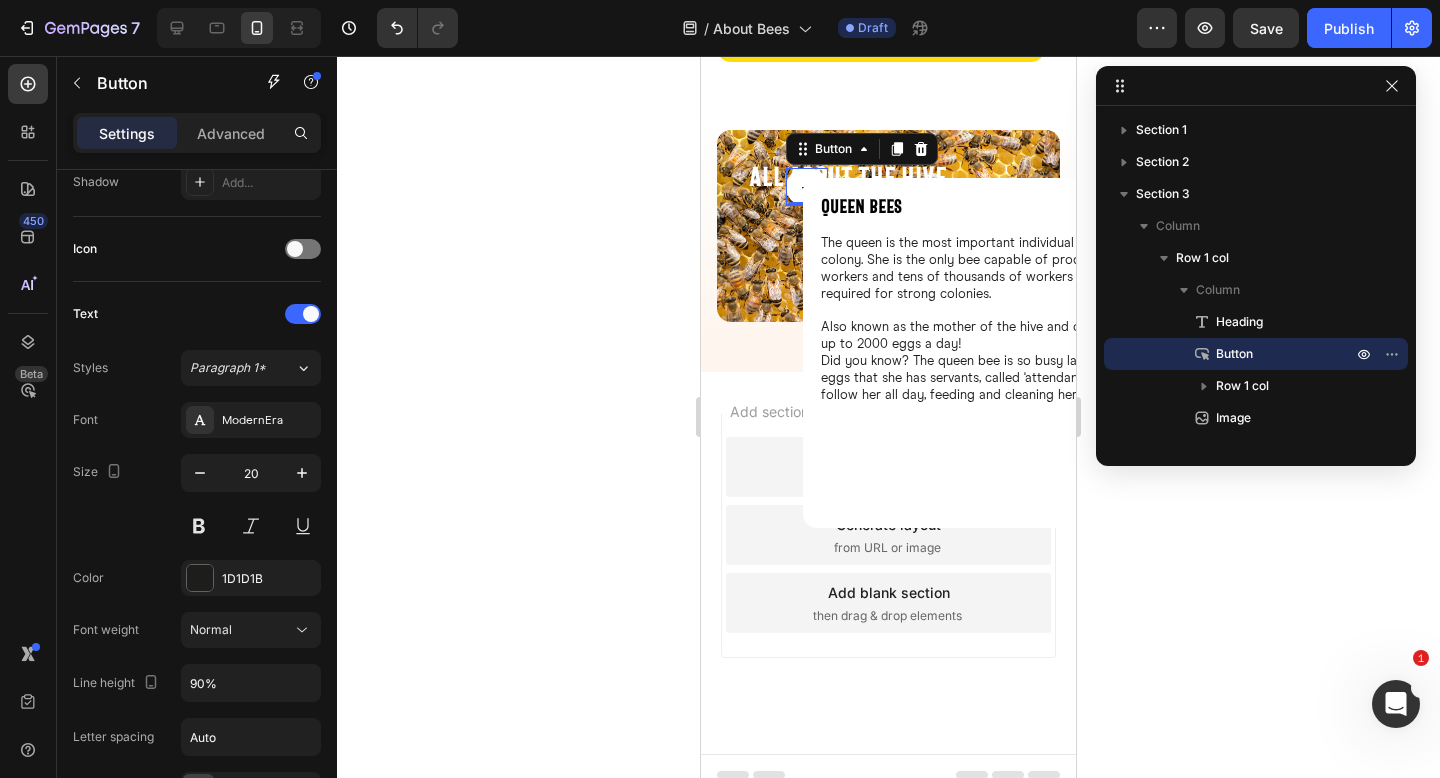 scroll, scrollTop: 779, scrollLeft: 0, axis: vertical 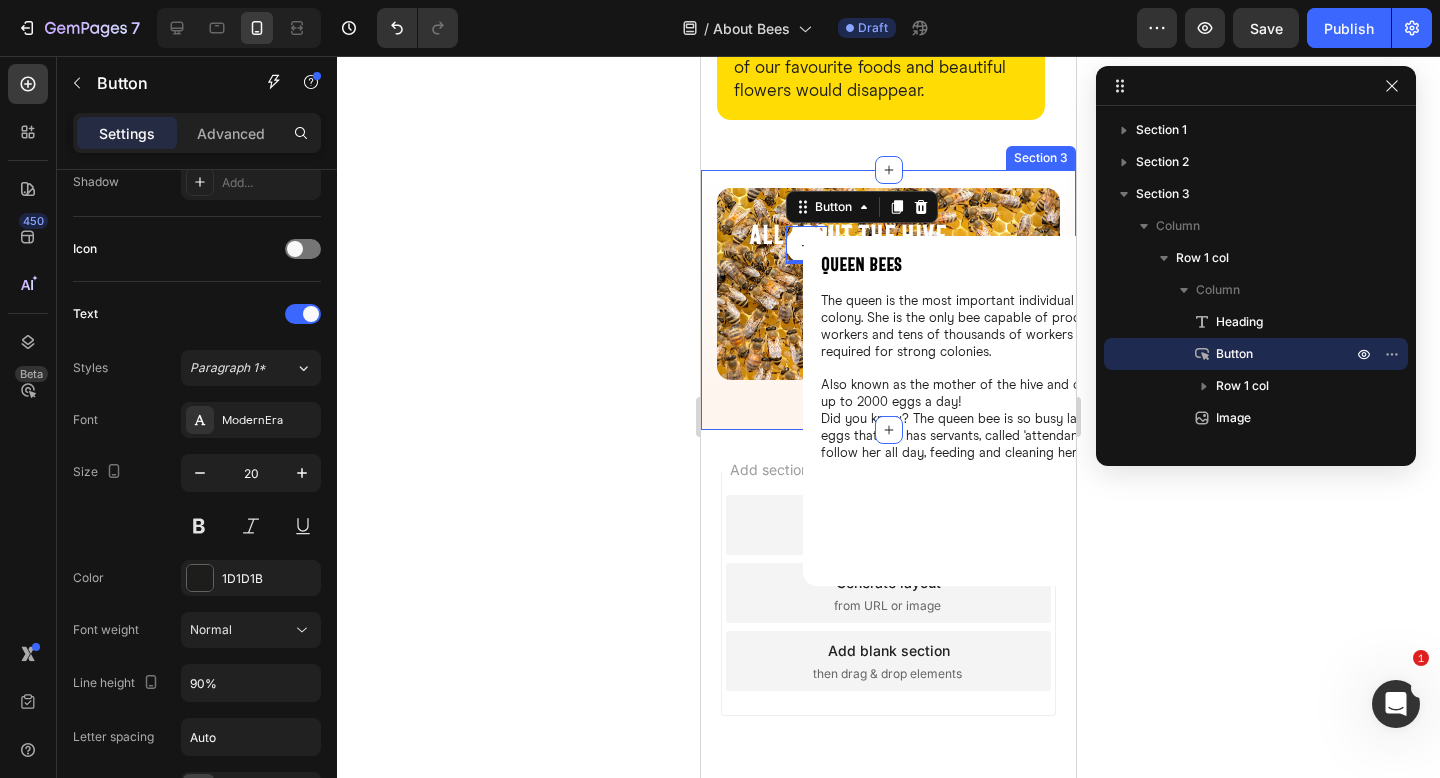 click on "all about the hive Heading + Button   0 Queen Bees Heading The queen is the most important individual in a colony. She is the only bee capable of producing workers and tens of thousands of workers are required for strong colonies.  Also known as the mother of the hive and can lay up to 2000 eggs a day!  Did you know? The queen bee is so busy laying eggs that she has servants, called 'attendants', who follow her all day, feeding and cleaning her. Text Block Row Image Row Section 3" at bounding box center (888, 300) 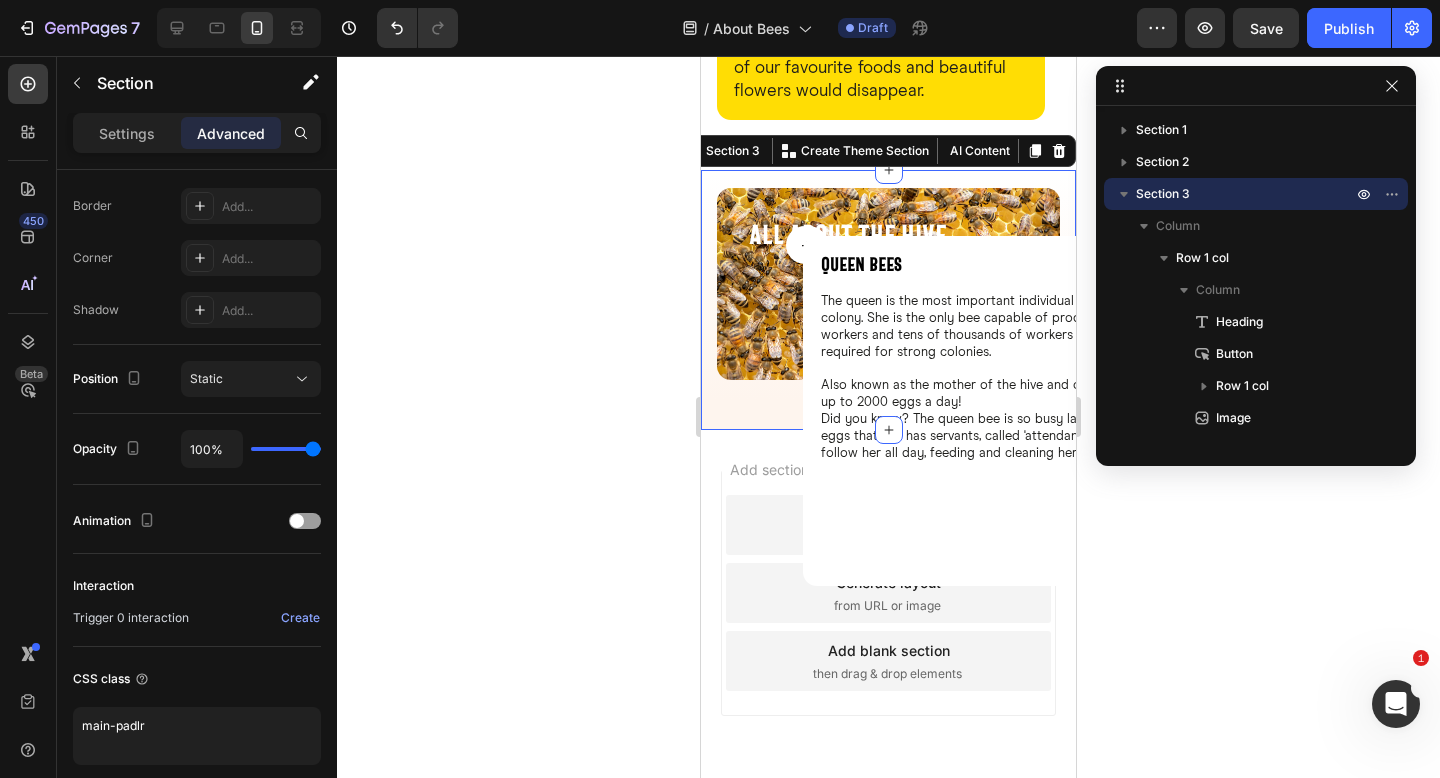 scroll, scrollTop: 0, scrollLeft: 0, axis: both 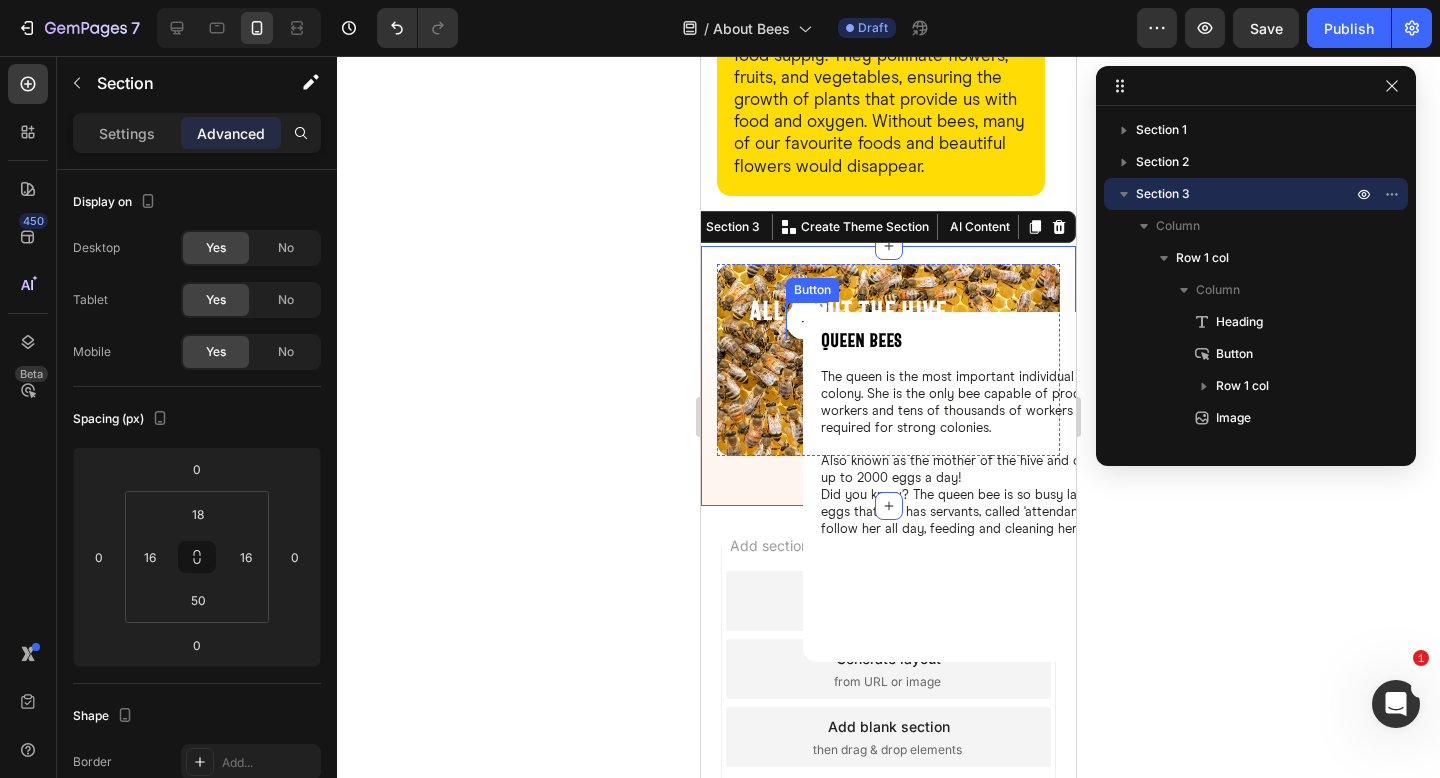click on "+" at bounding box center [807, 321] 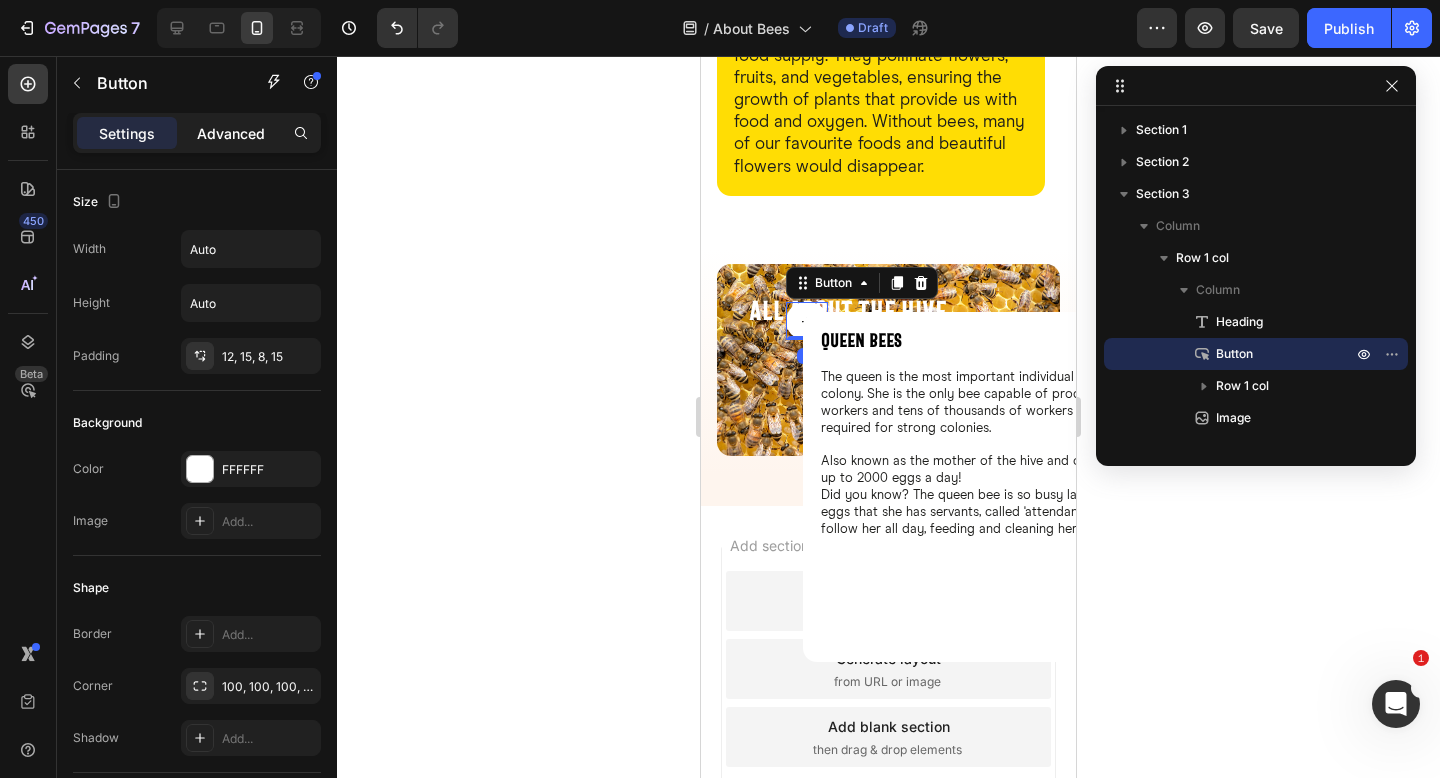 click on "Advanced" 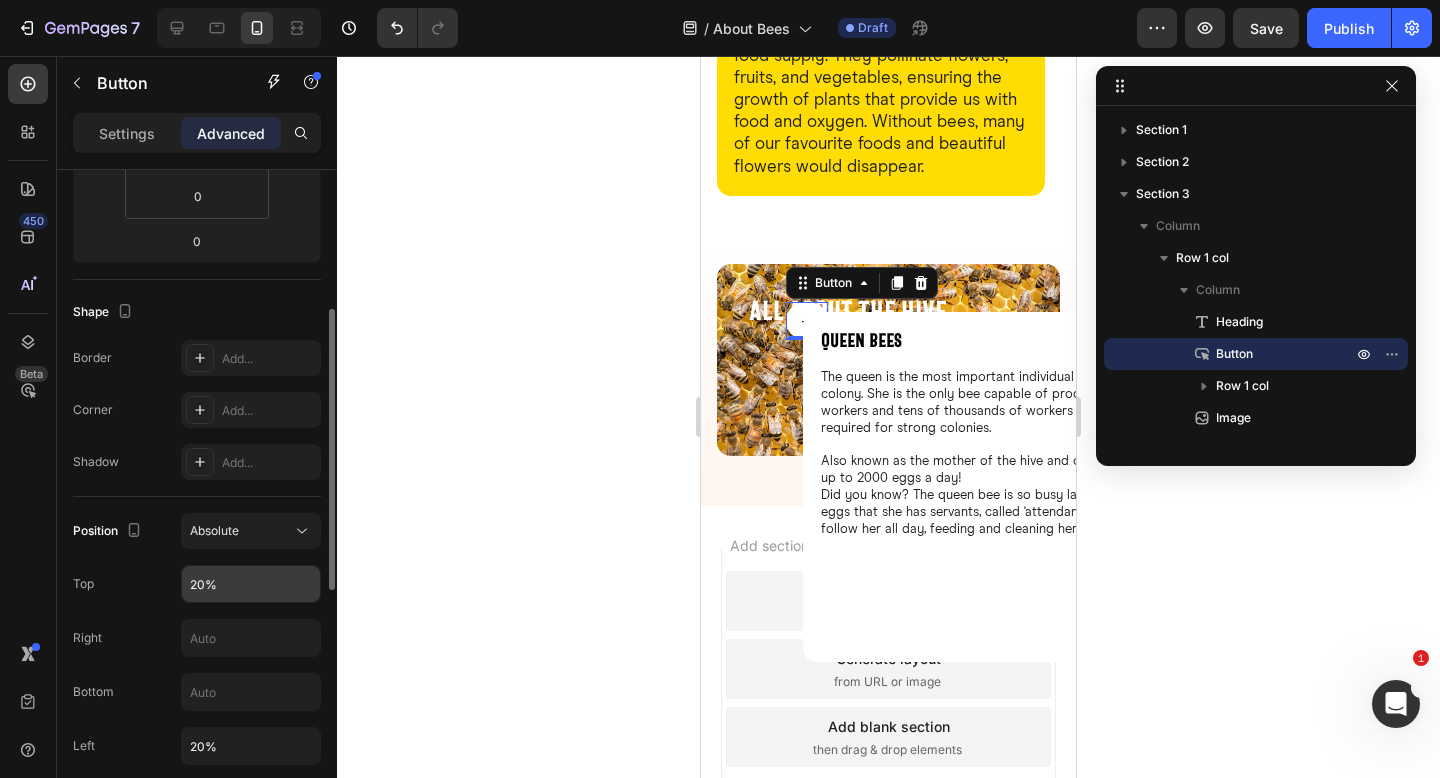 scroll, scrollTop: 649, scrollLeft: 0, axis: vertical 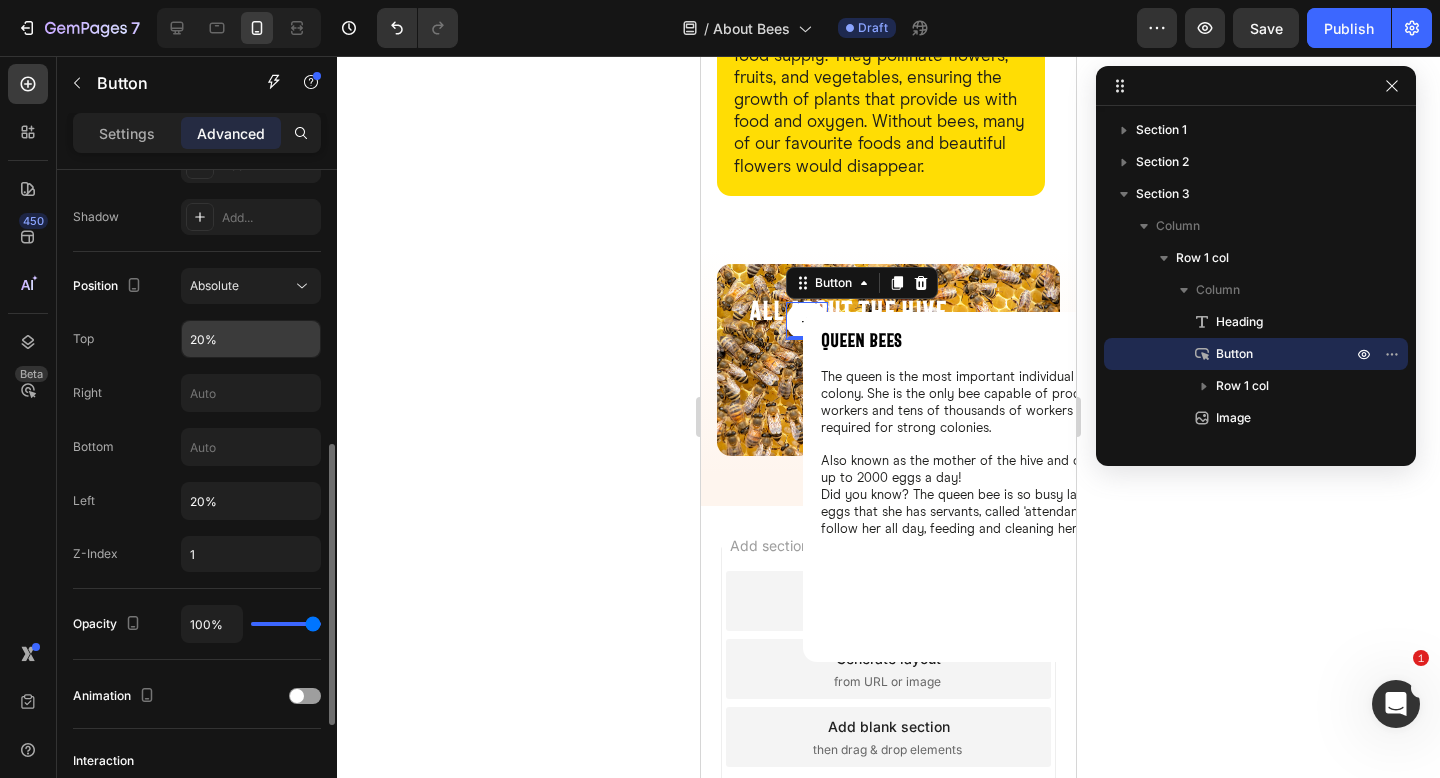 click on "20%" at bounding box center (251, 339) 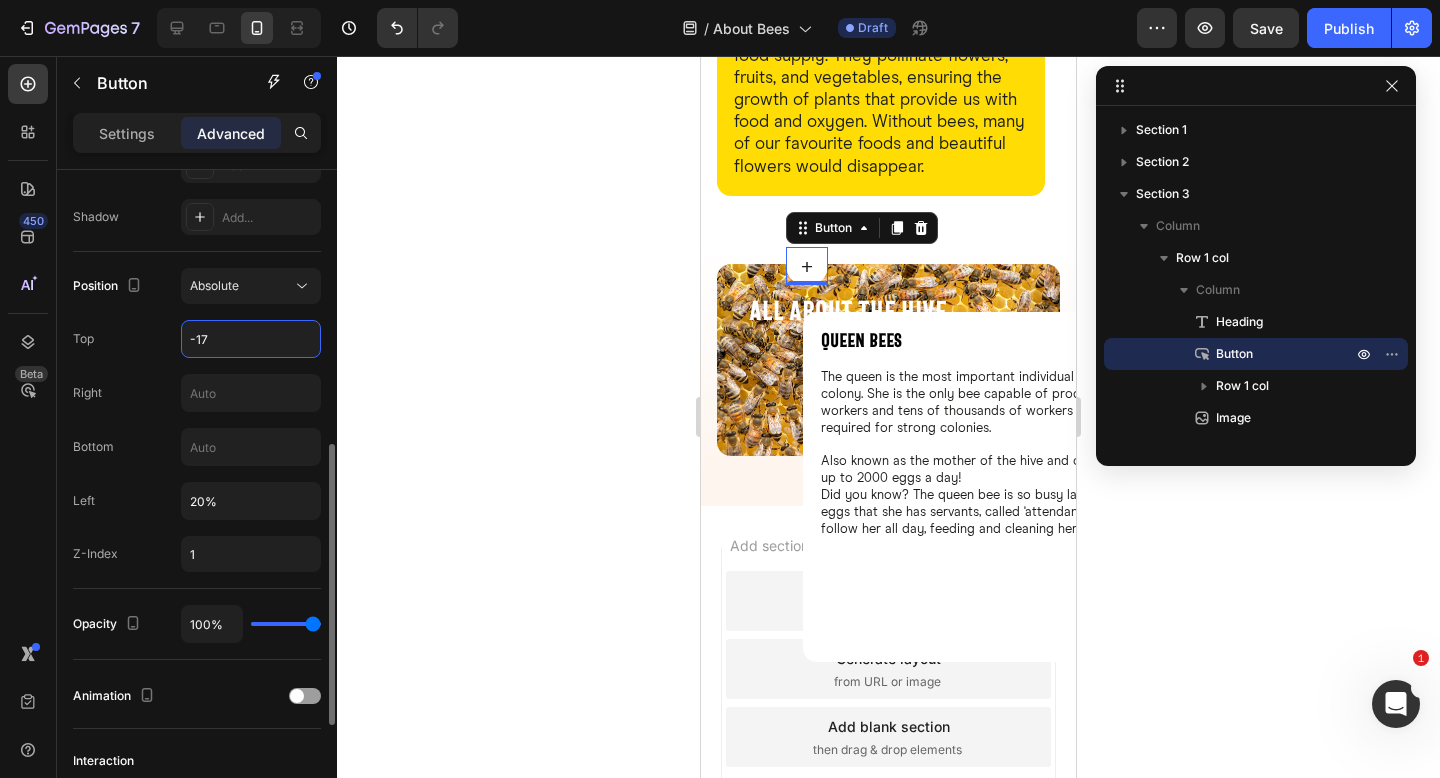 type on "-17" 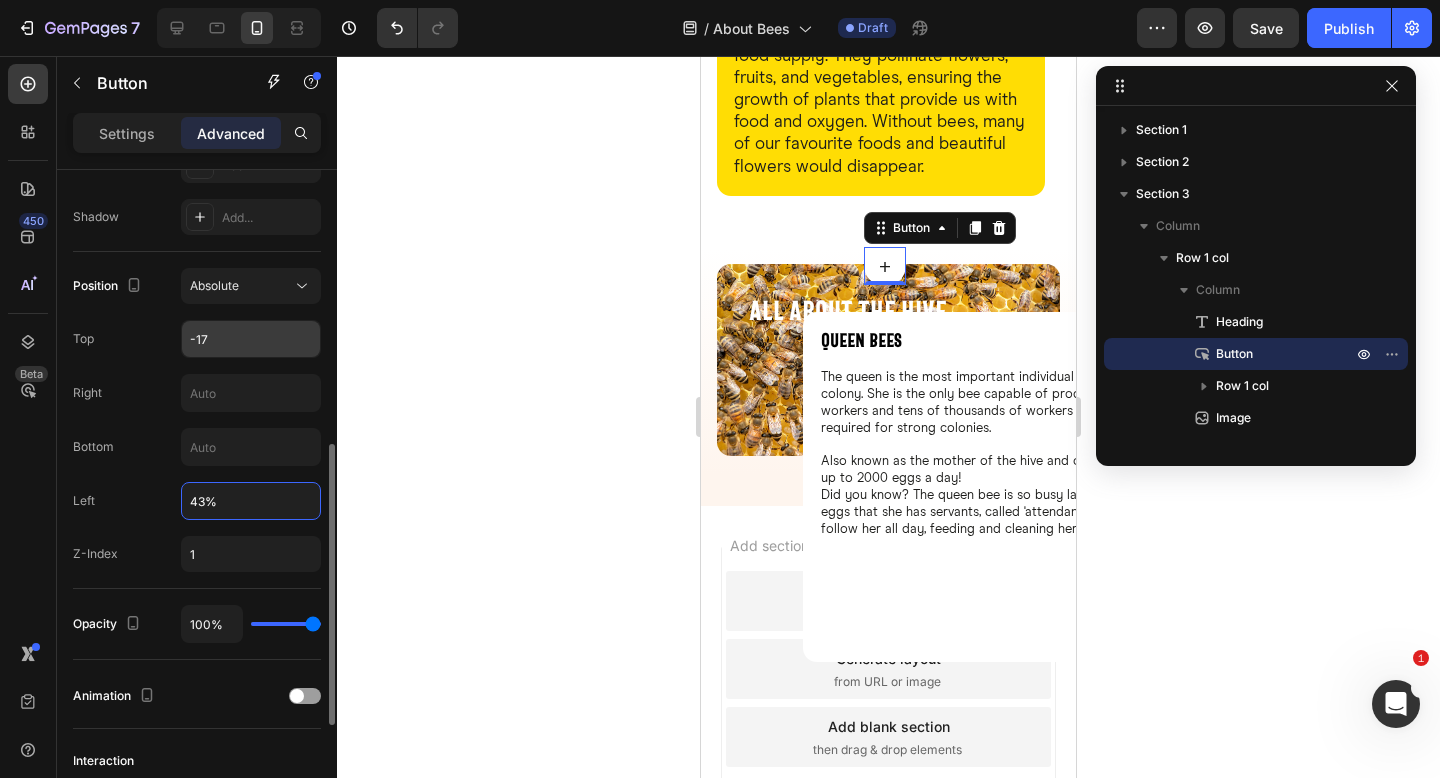 type on "44%" 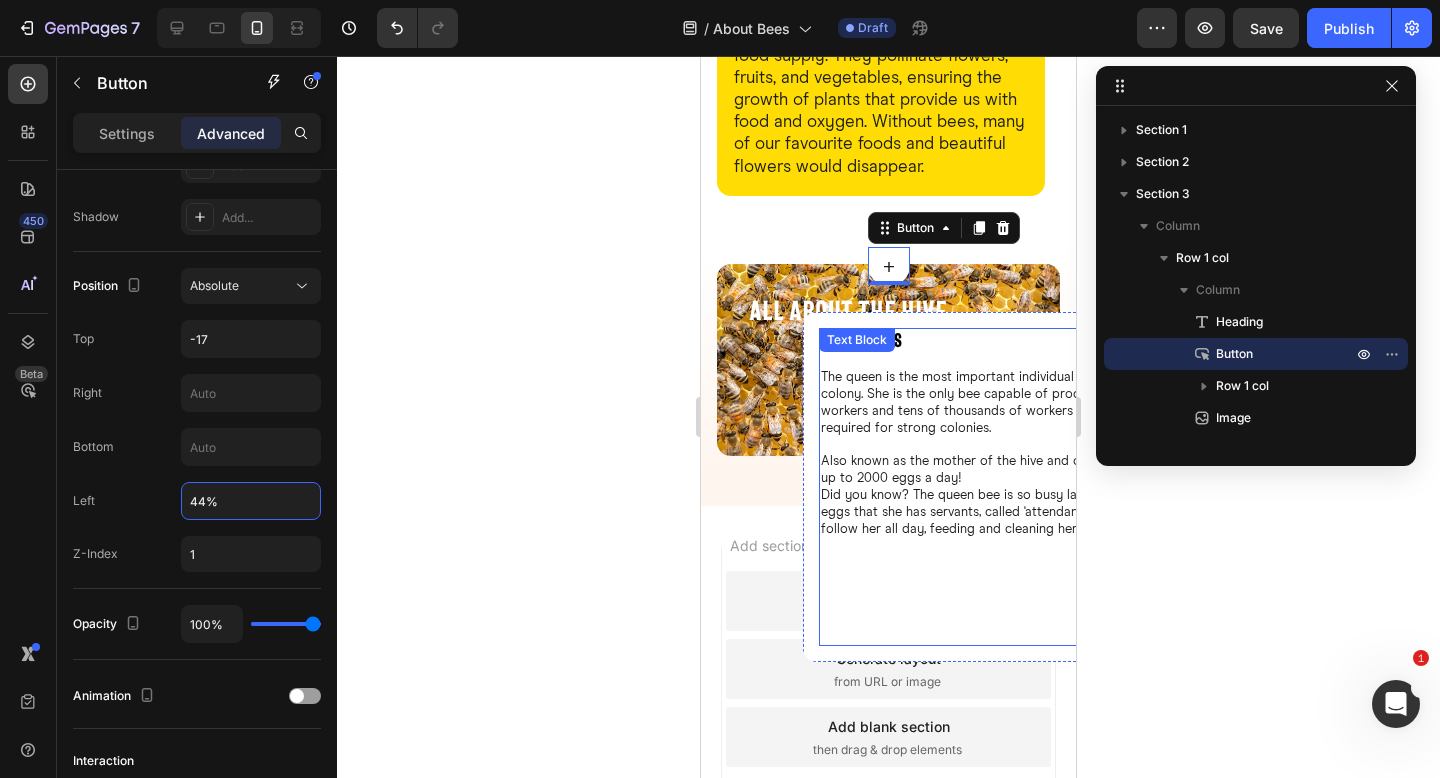 click on "Did you know? The queen bee is so busy laying eggs that she has servants, called 'attendants', who follow her all day, feeding and cleaning her." at bounding box center [974, 513] 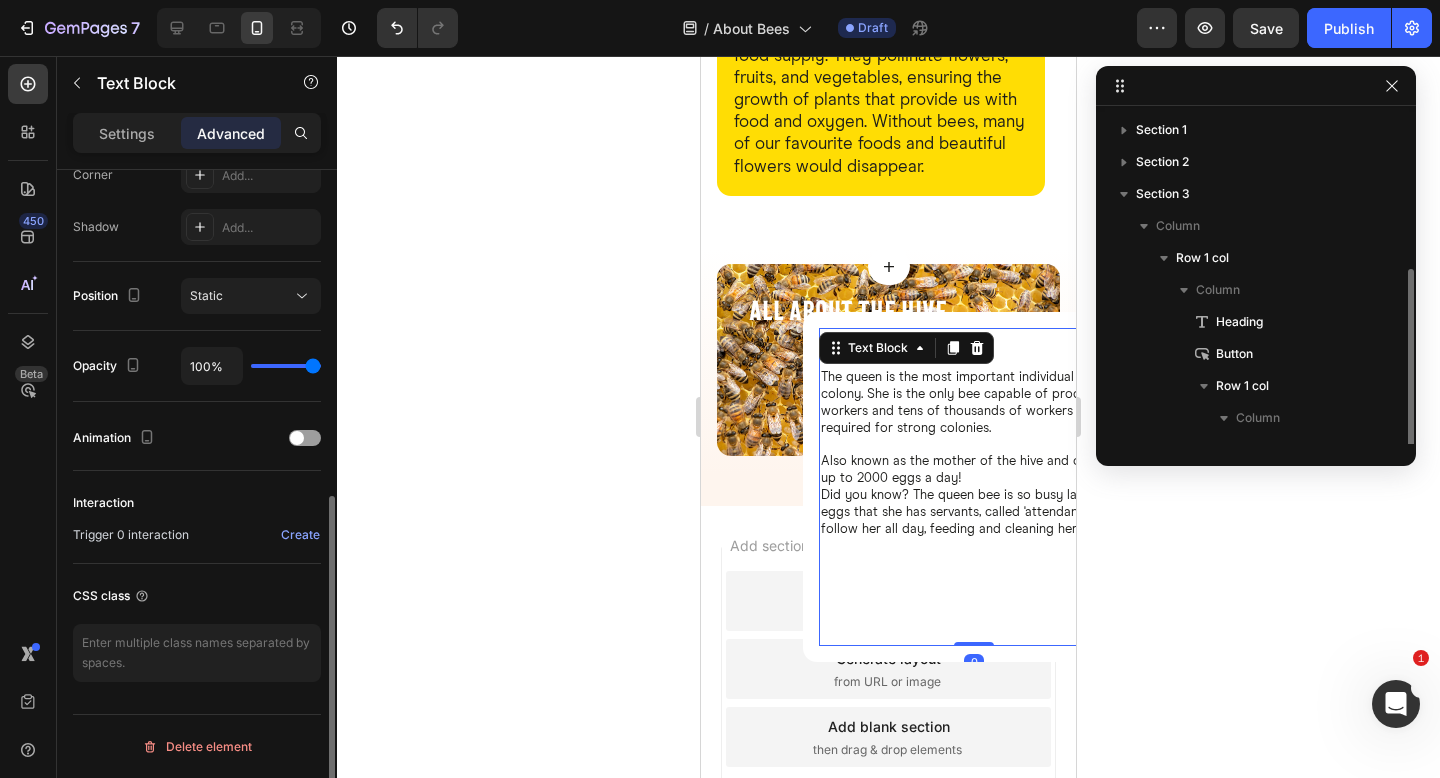 scroll, scrollTop: 86, scrollLeft: 0, axis: vertical 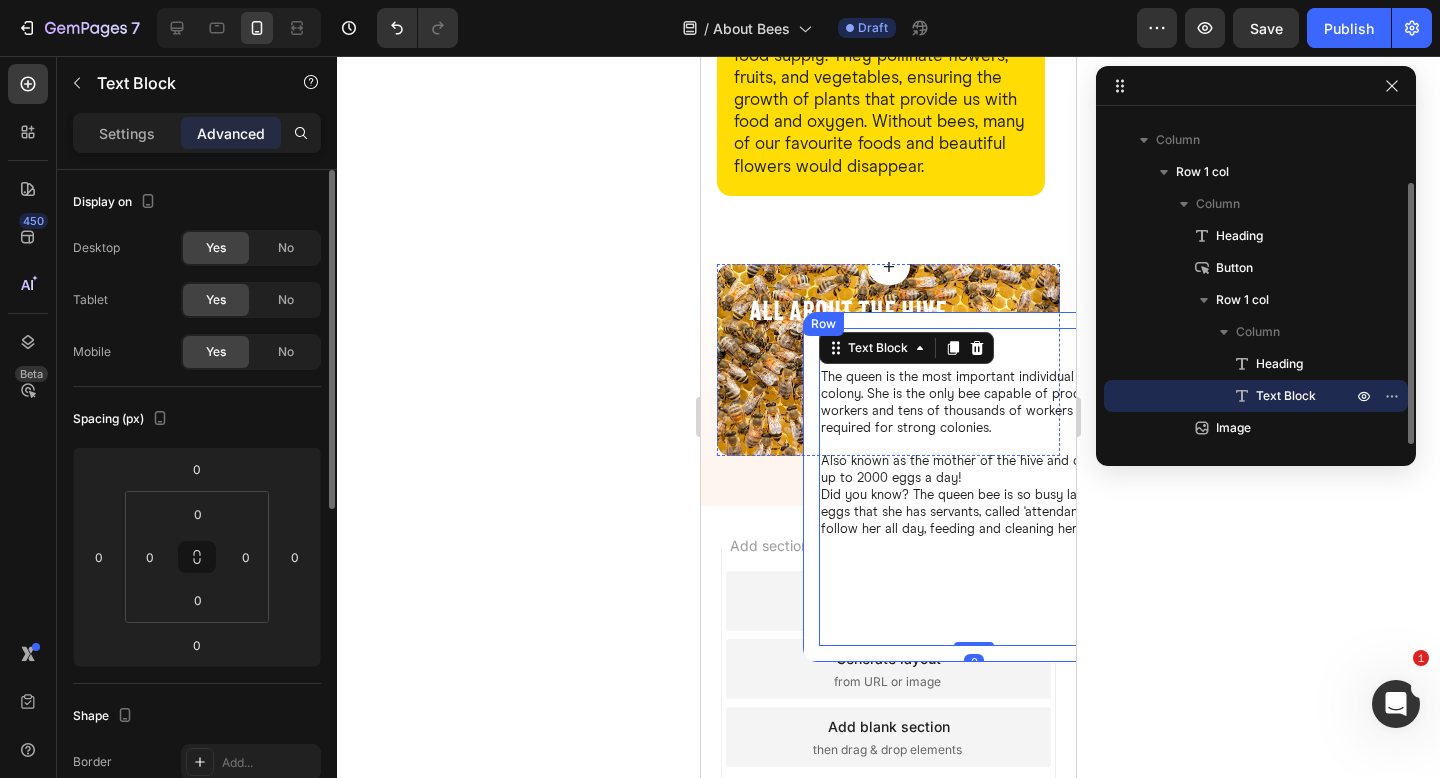click on "Queen Bees Heading The queen is the most important individual in a colony. She is the only bee capable of producing workers and tens of thousands of workers are required for strong colonies.  Also known as the mother of the hive and can lay up to 2000 eggs a day!  Did you know? The queen bee is so busy laying eggs that she has servants, called 'attendants', who follow her all day, feeding and cleaning her. Text Block   0 Row" at bounding box center (974, 487) 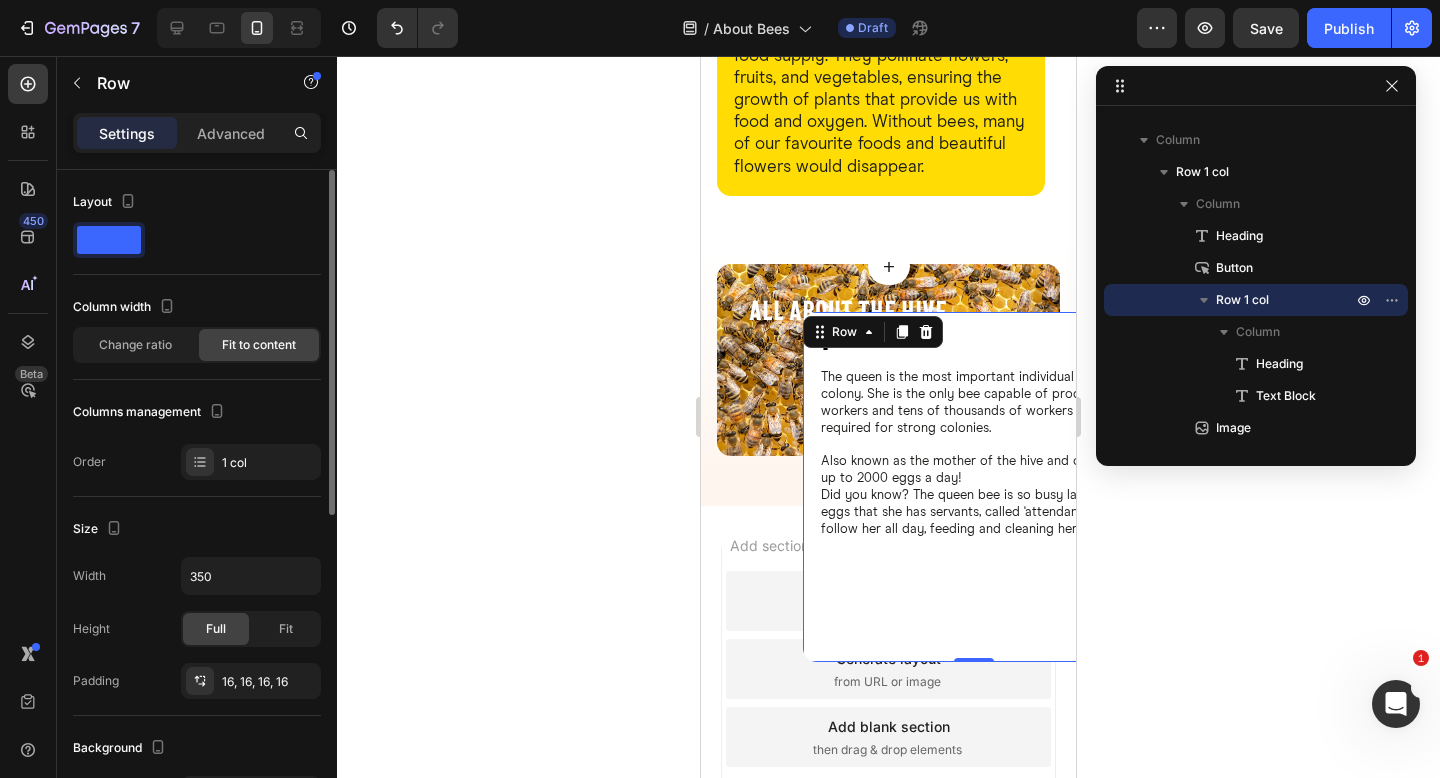 scroll, scrollTop: 31, scrollLeft: 0, axis: vertical 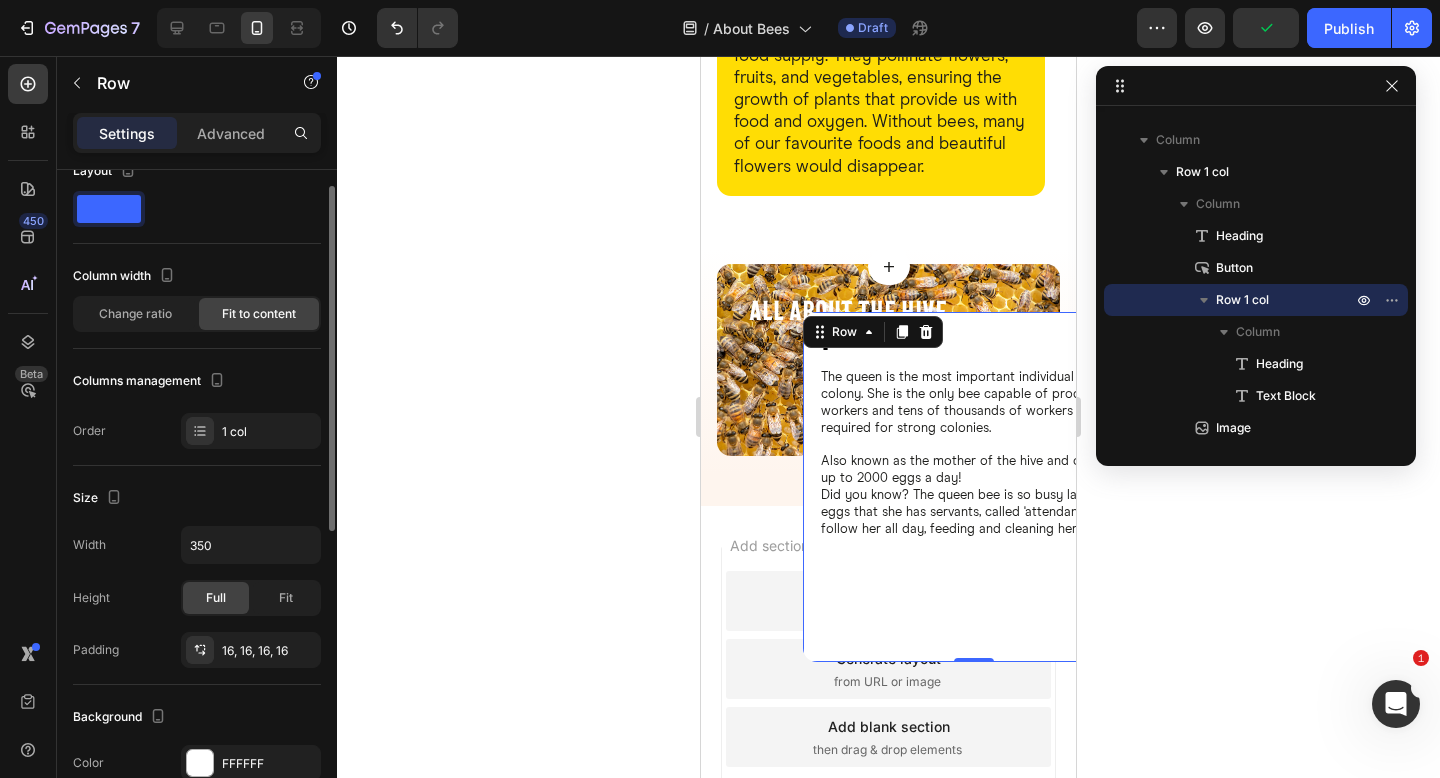 click on "Settings Advanced" at bounding box center [197, 133] 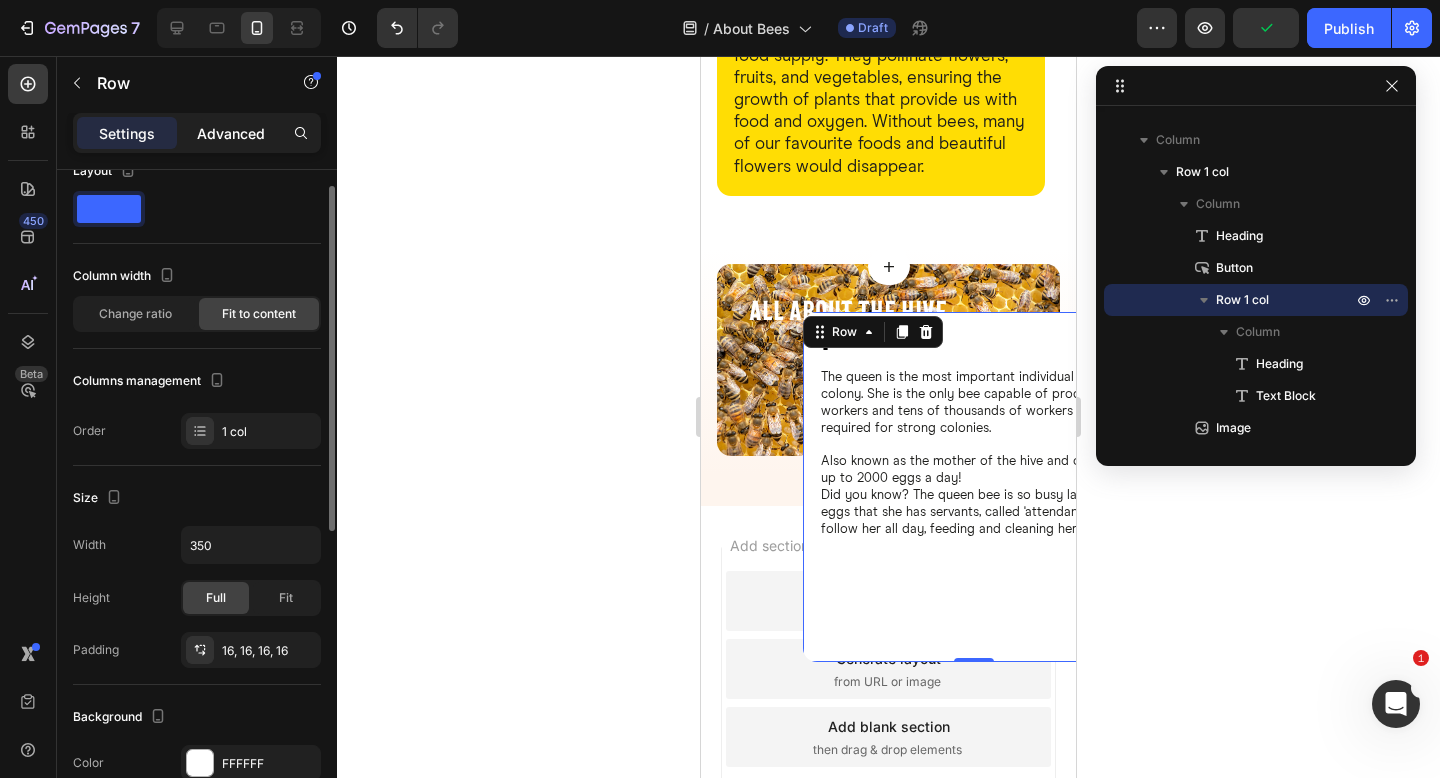 click on "Advanced" at bounding box center [231, 133] 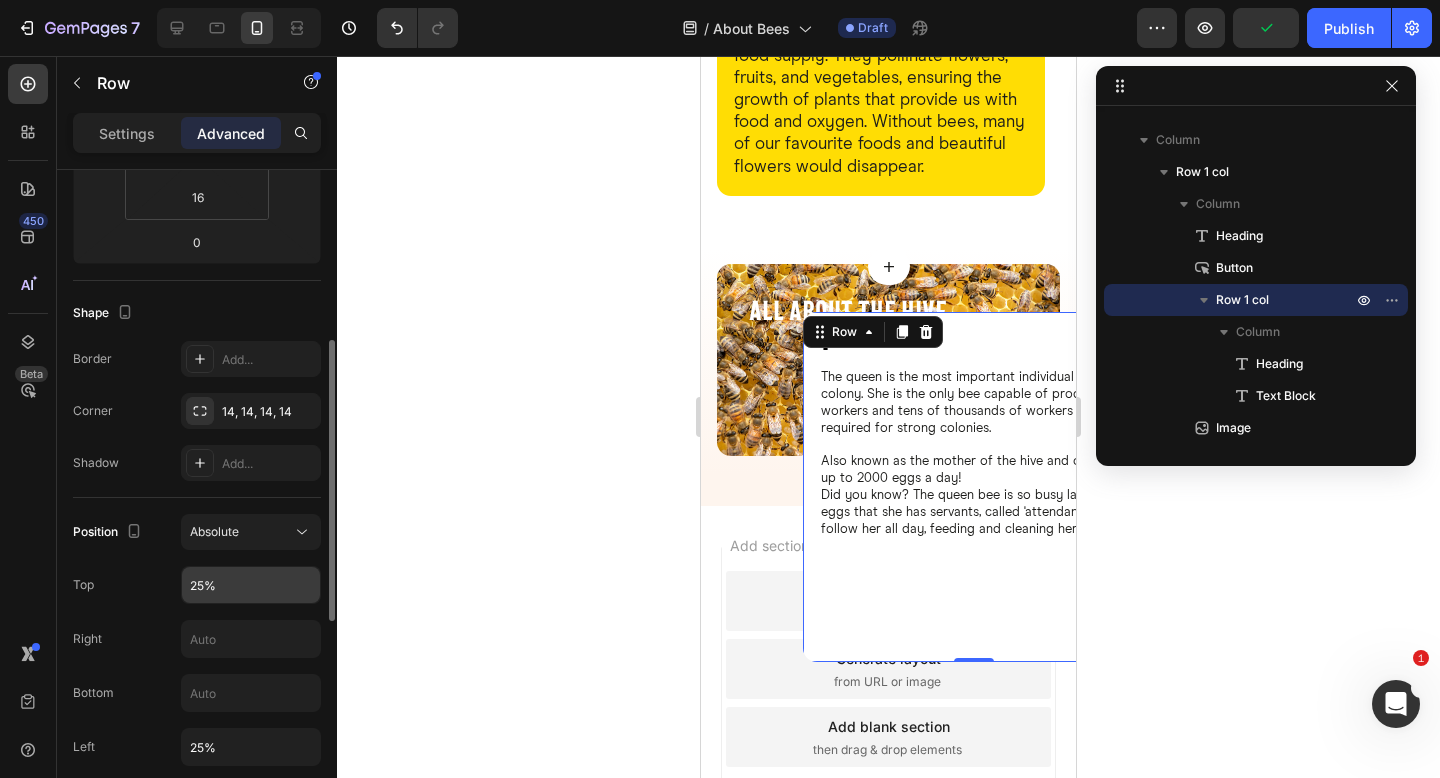 scroll, scrollTop: 636, scrollLeft: 0, axis: vertical 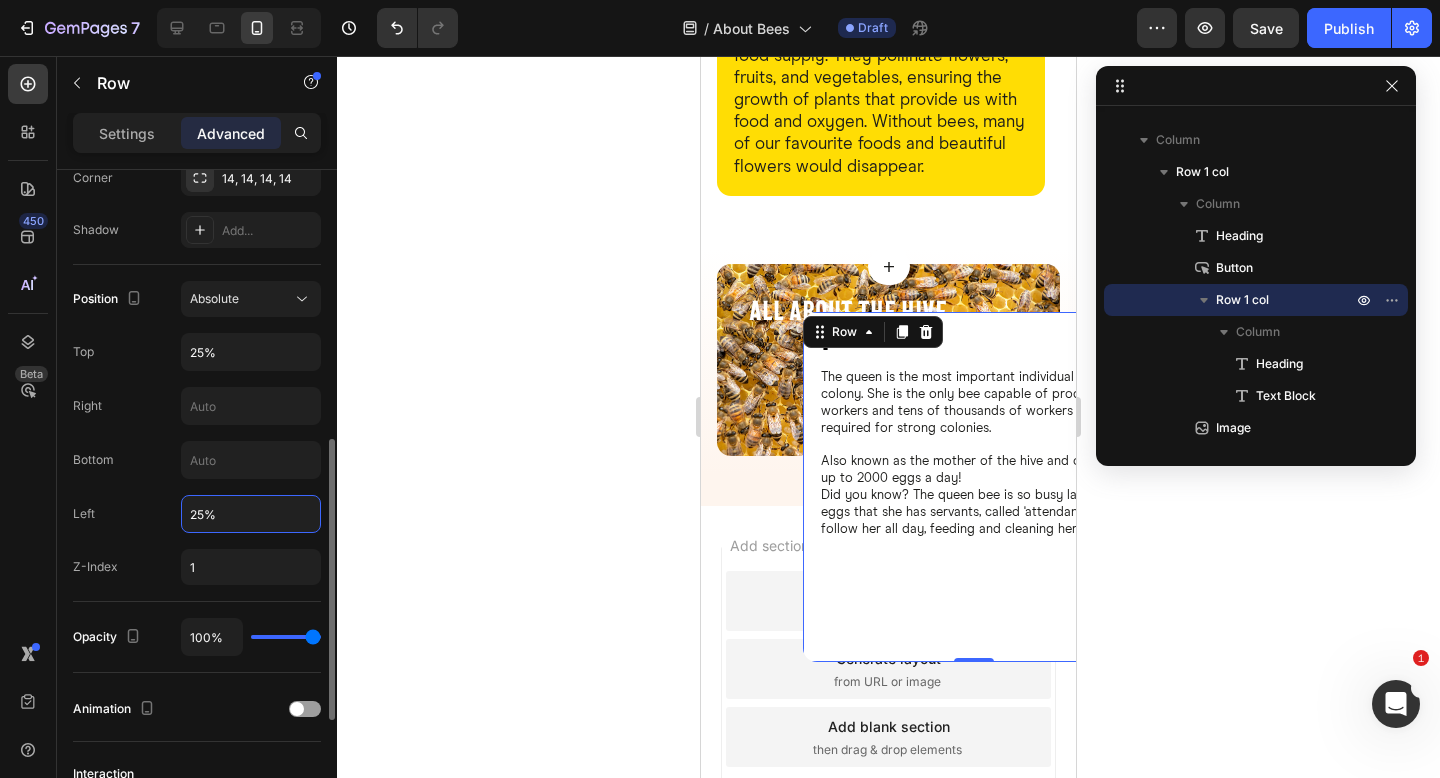 click on "25%" at bounding box center [251, 514] 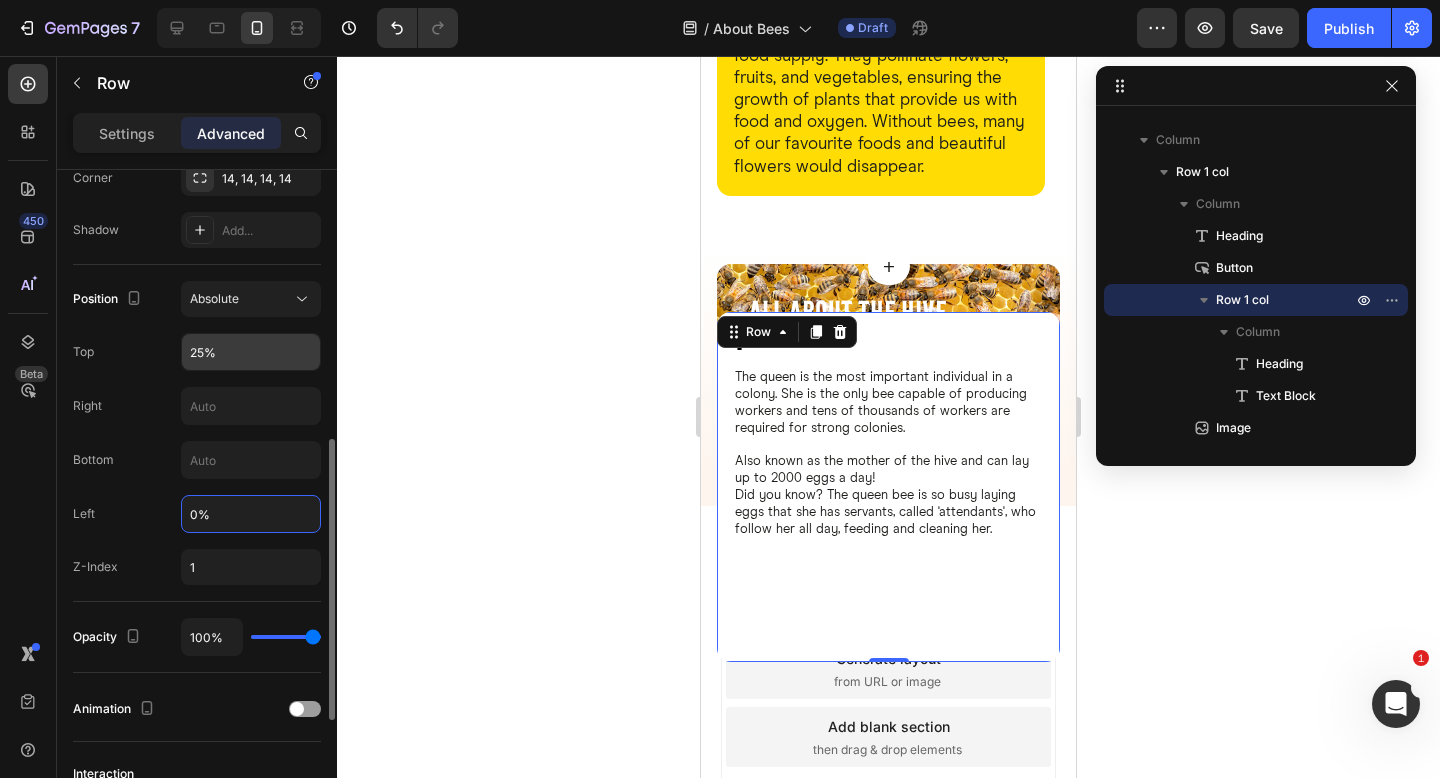 type on "0%" 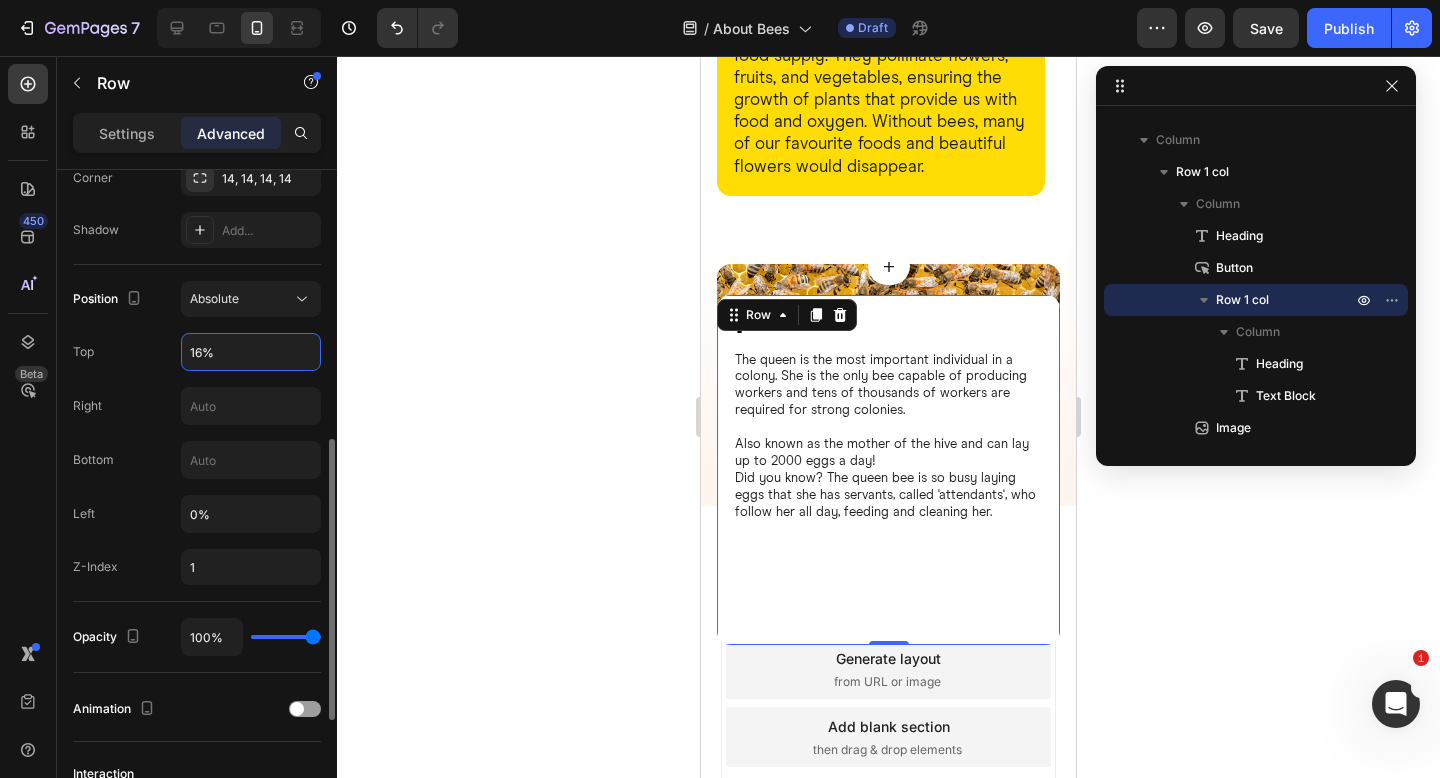 type on "17%" 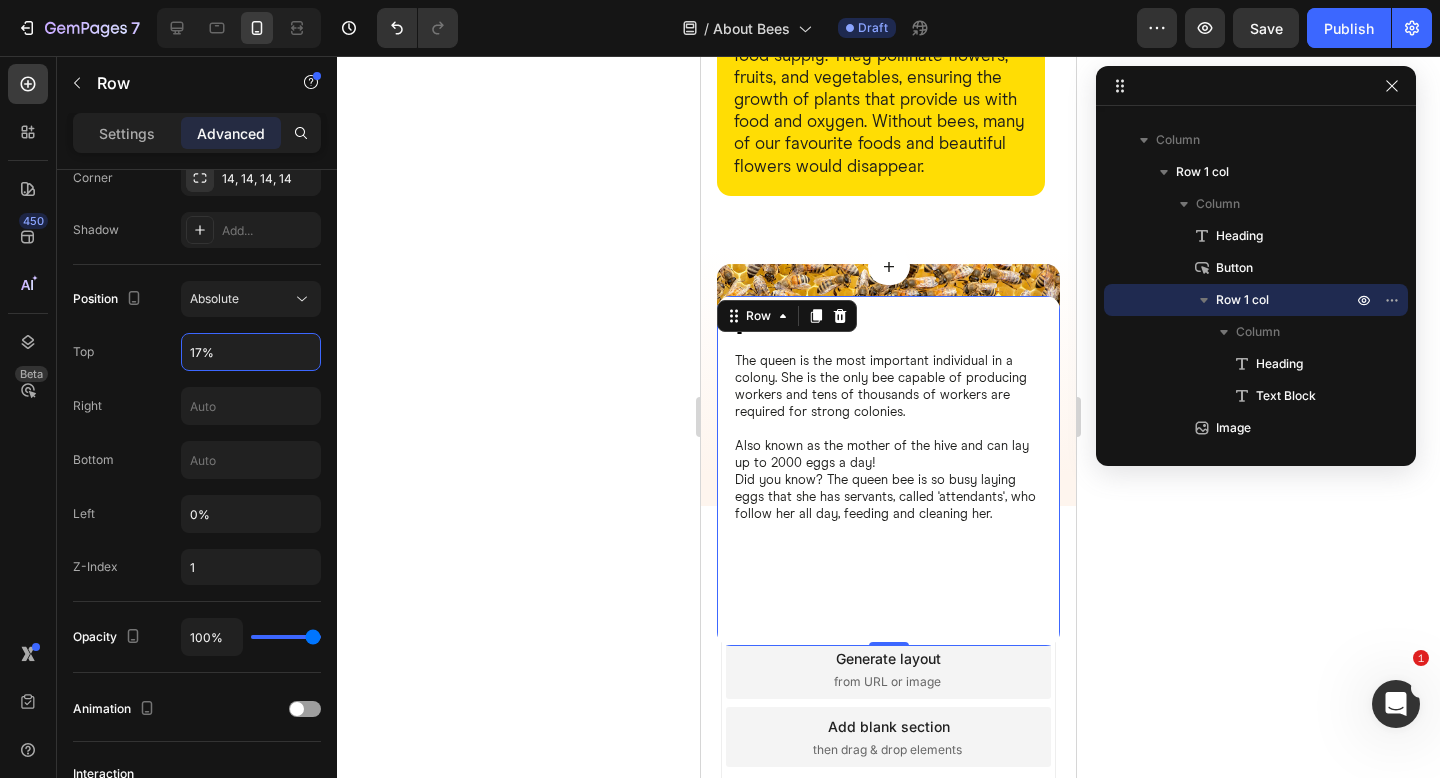 click on "450 Beta" at bounding box center (28, 417) 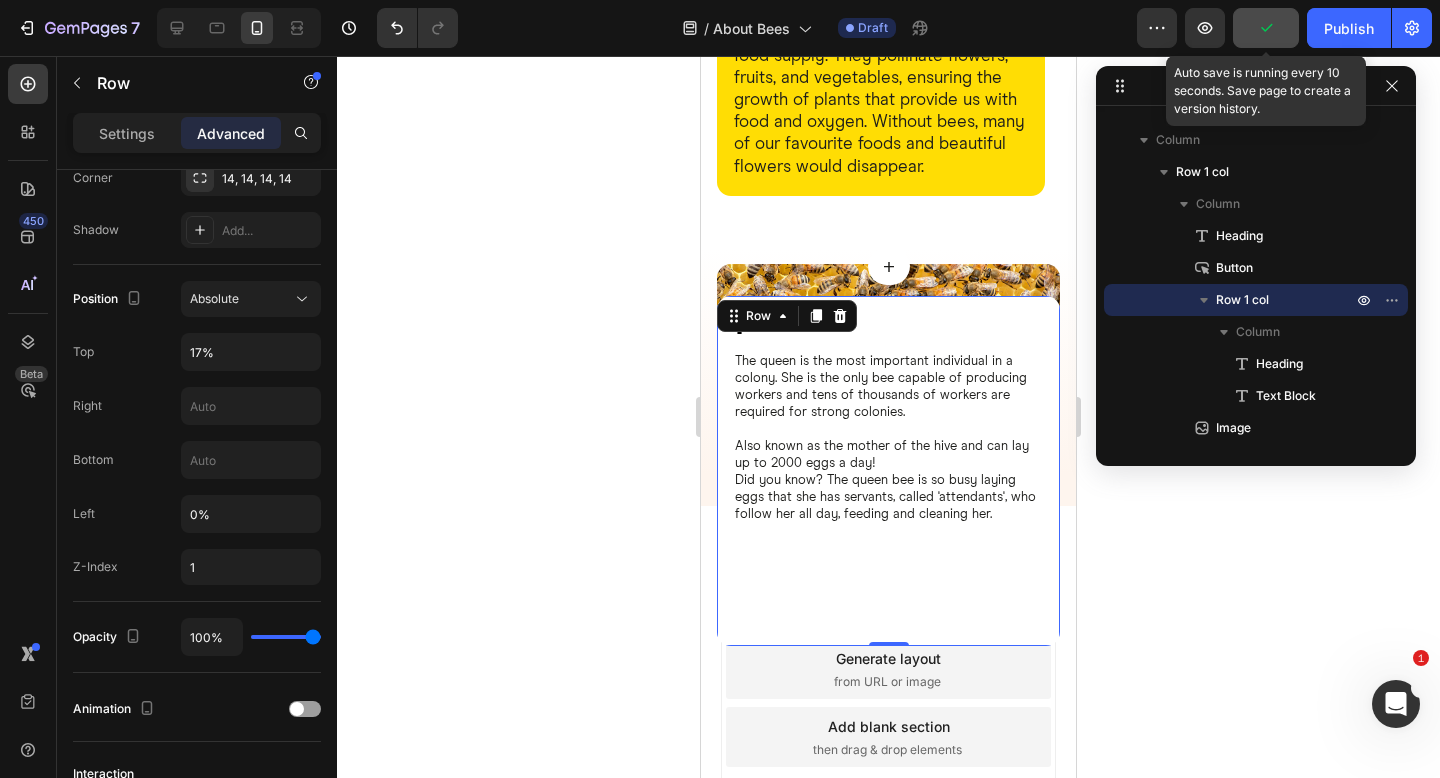 click 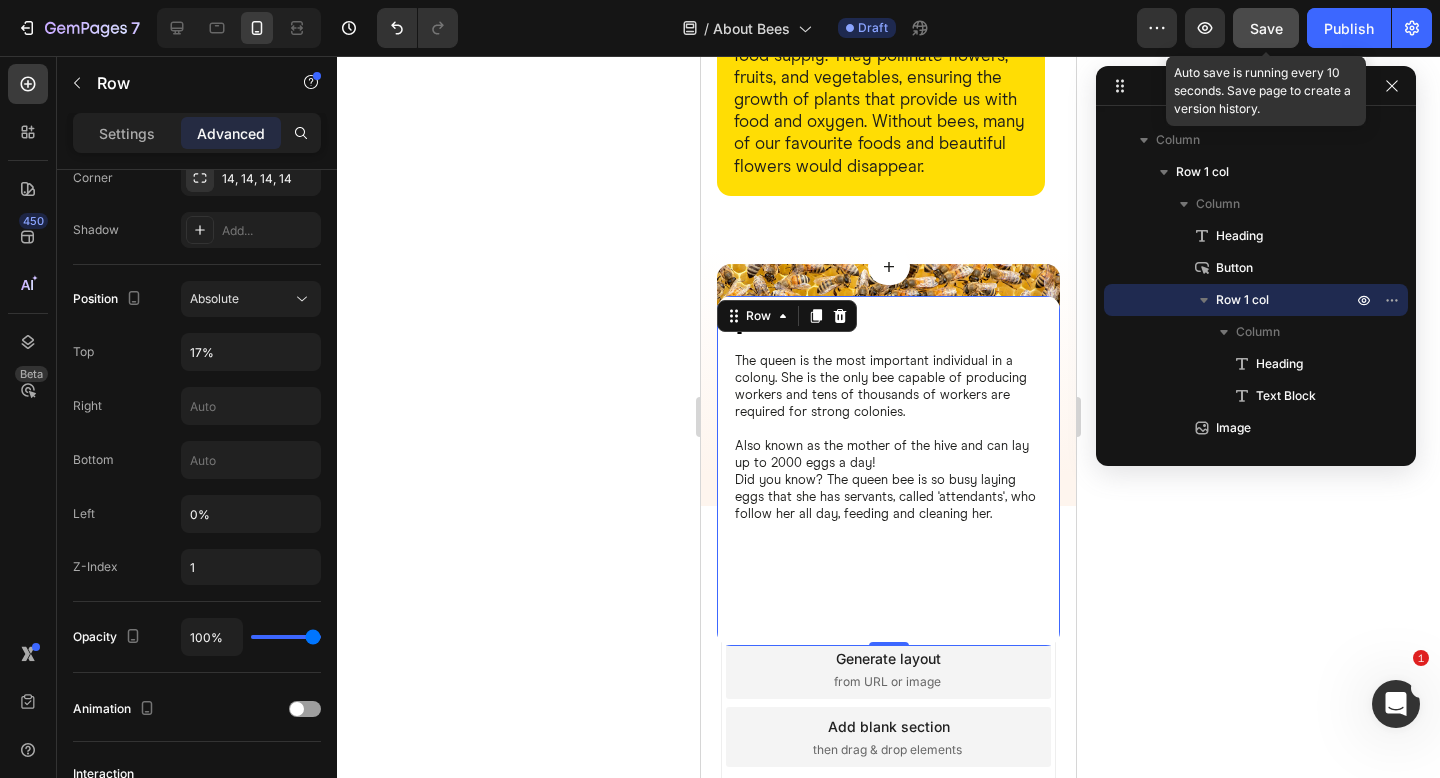 click on "Save" 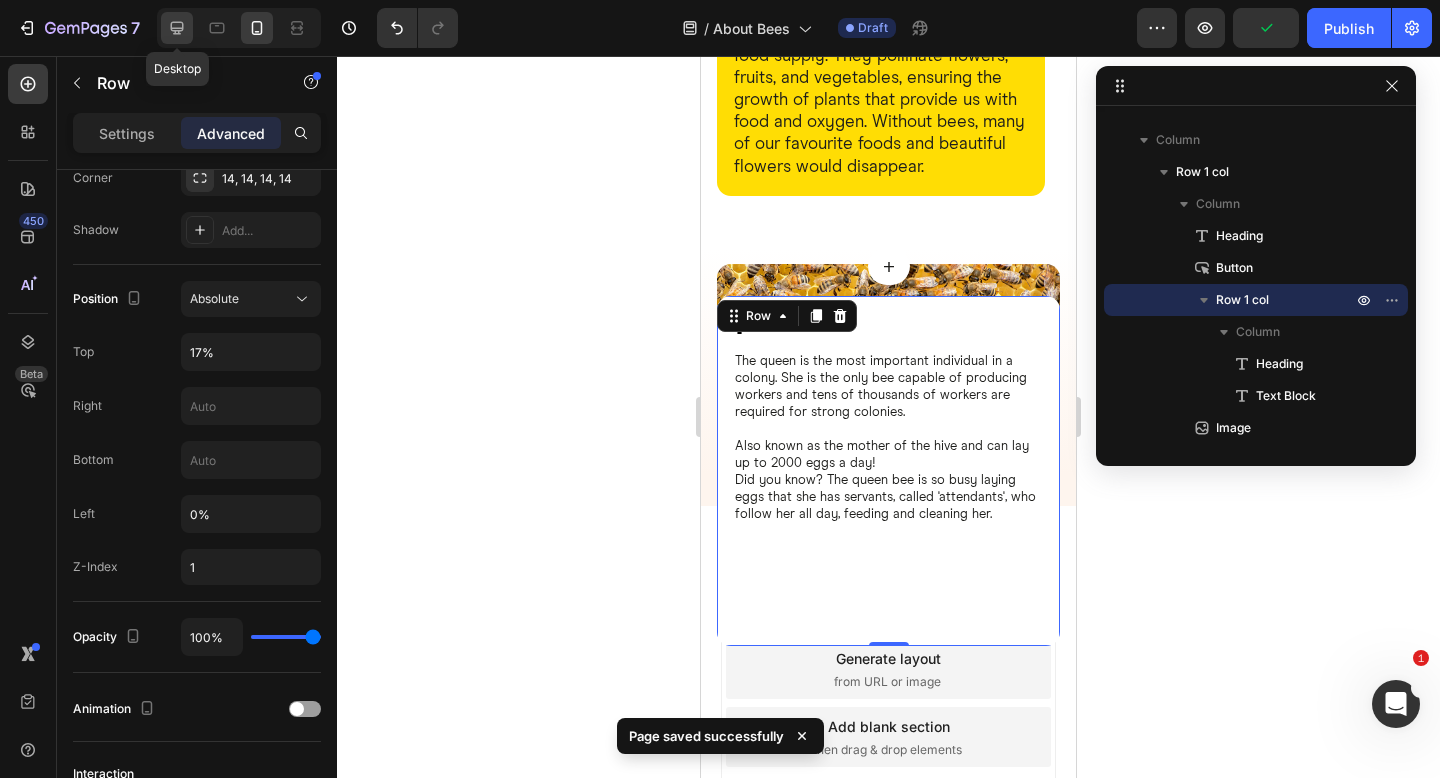 click 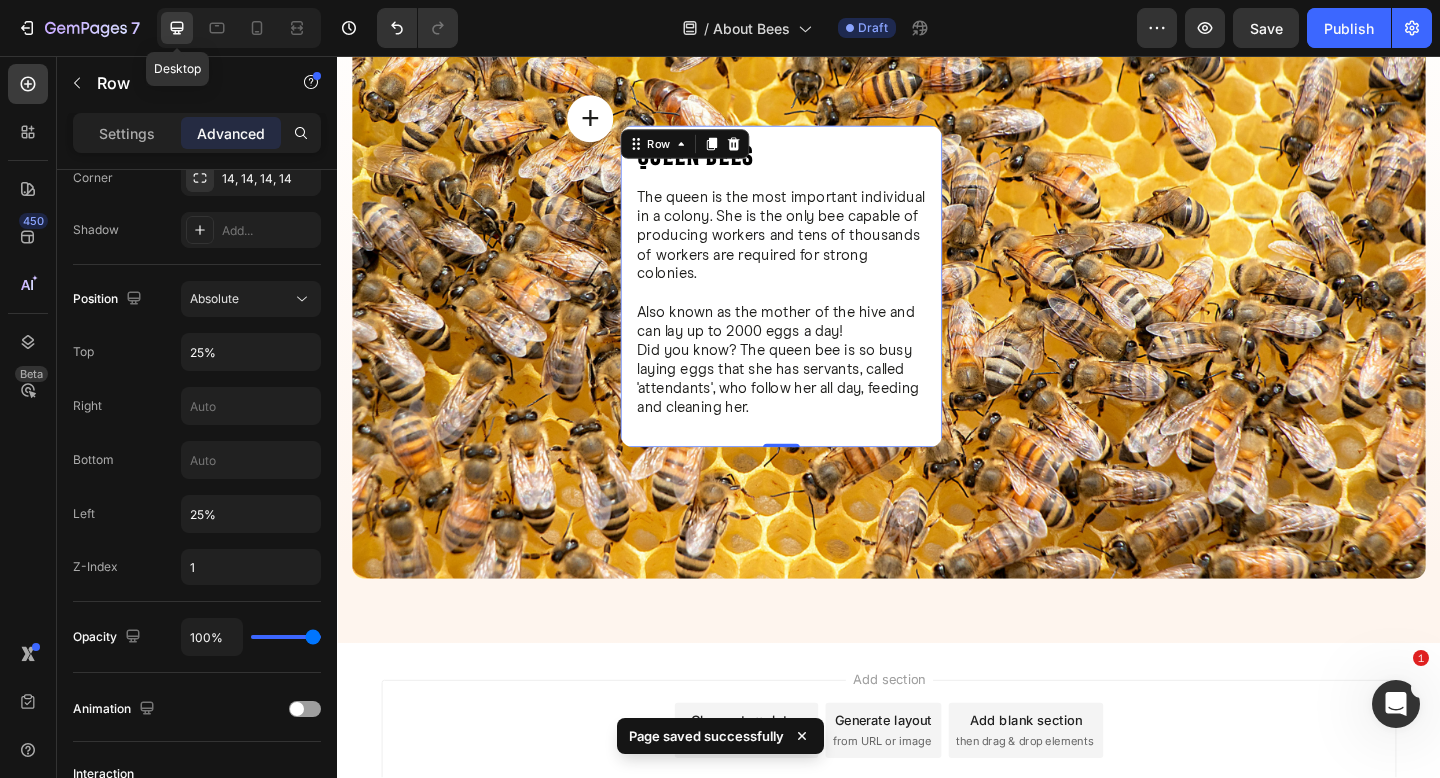 scroll, scrollTop: 1012, scrollLeft: 0, axis: vertical 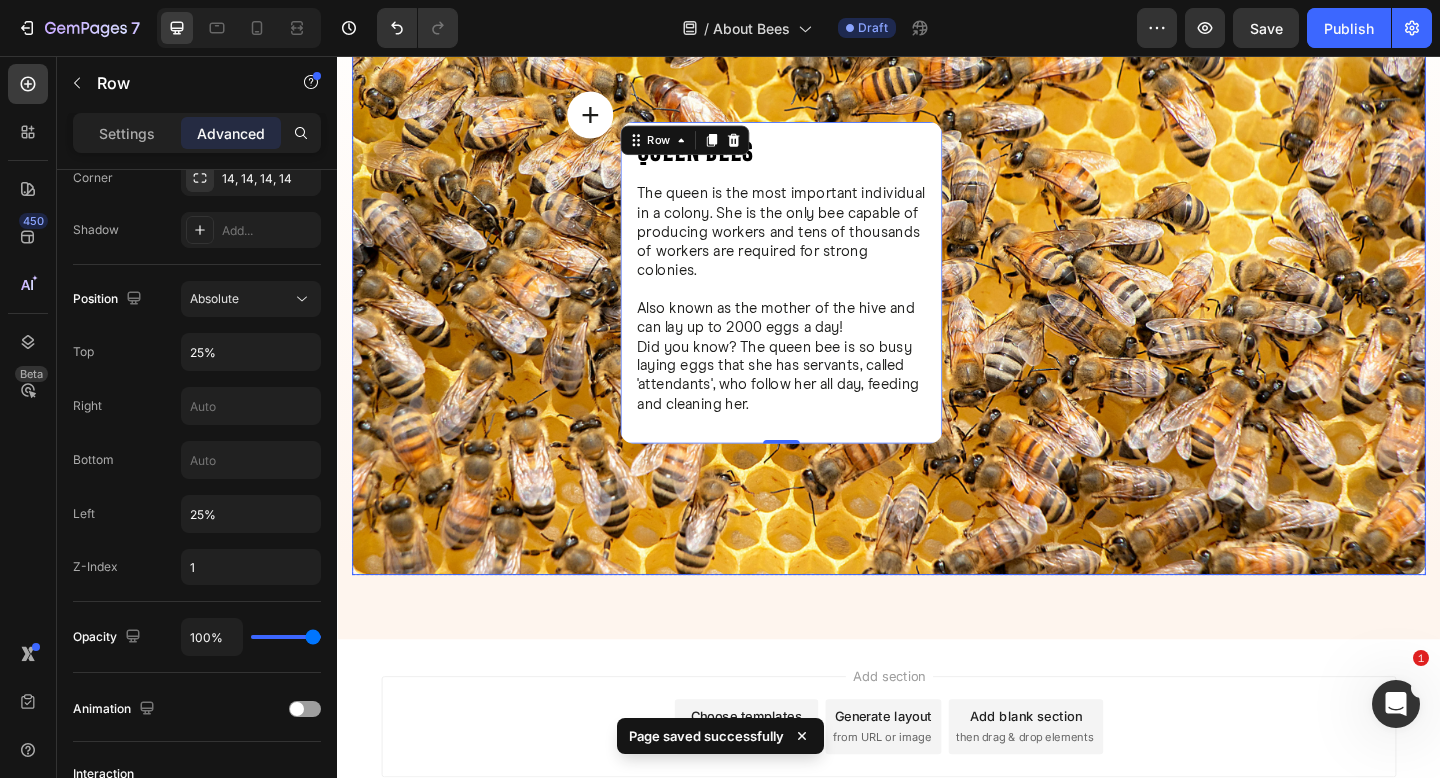 click at bounding box center (937, 292) 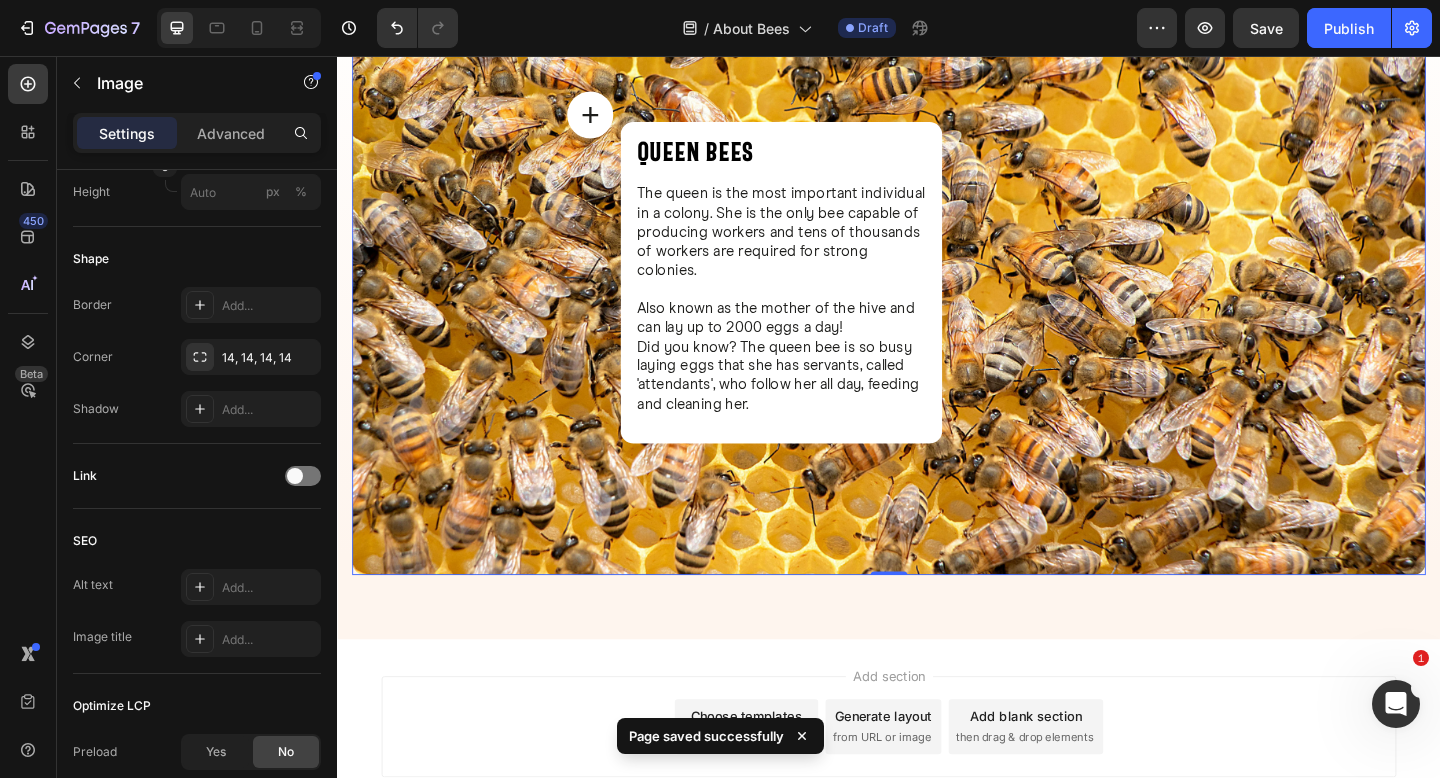 scroll, scrollTop: 0, scrollLeft: 0, axis: both 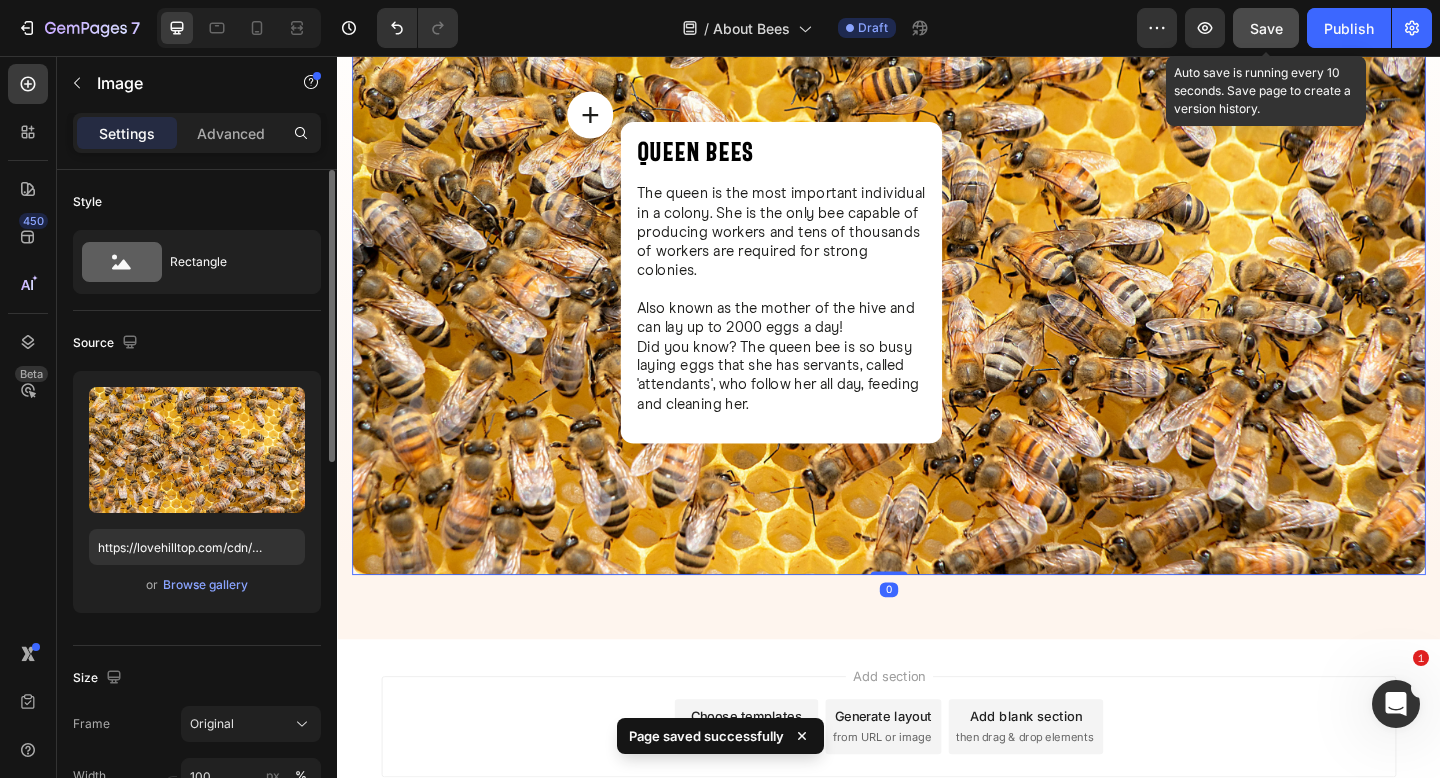 click on "Save" 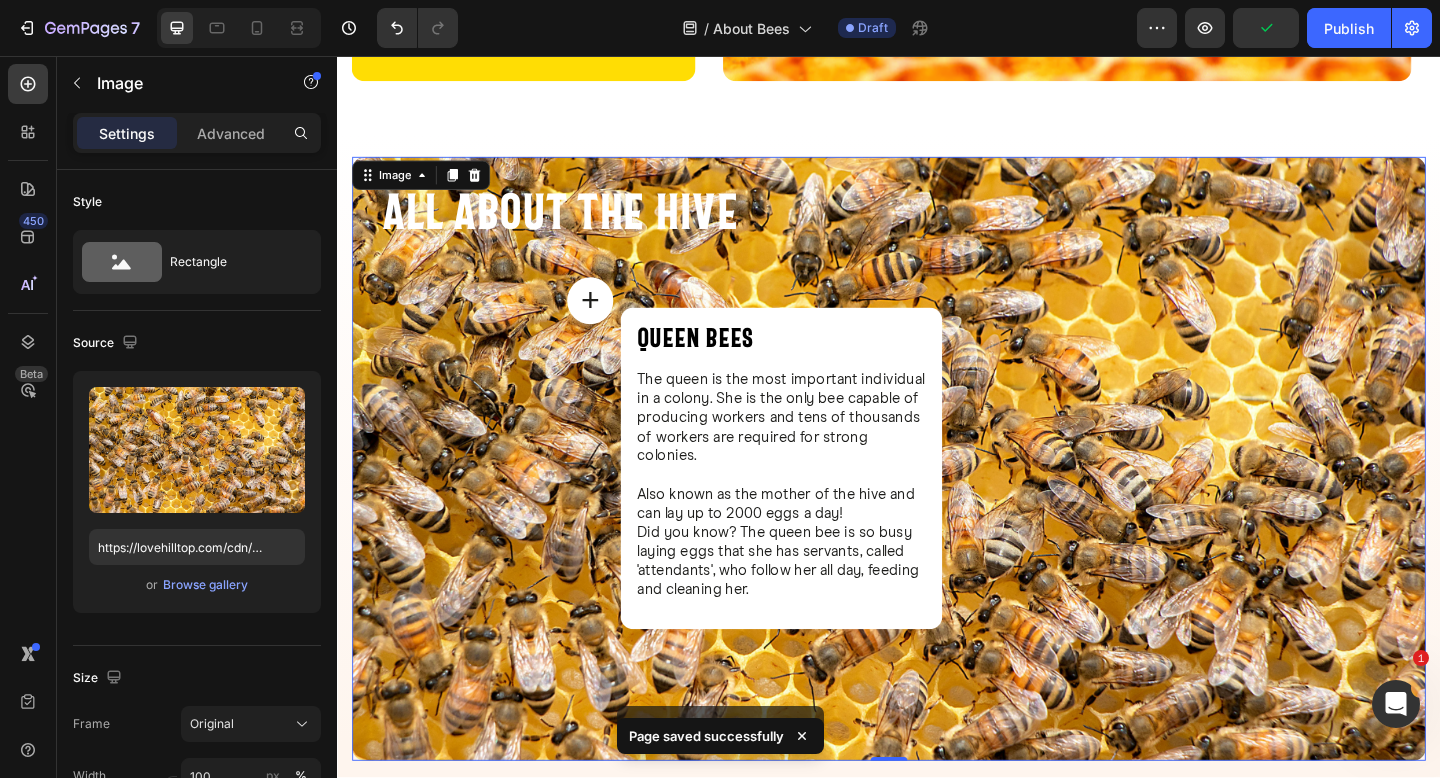scroll, scrollTop: 819, scrollLeft: 0, axis: vertical 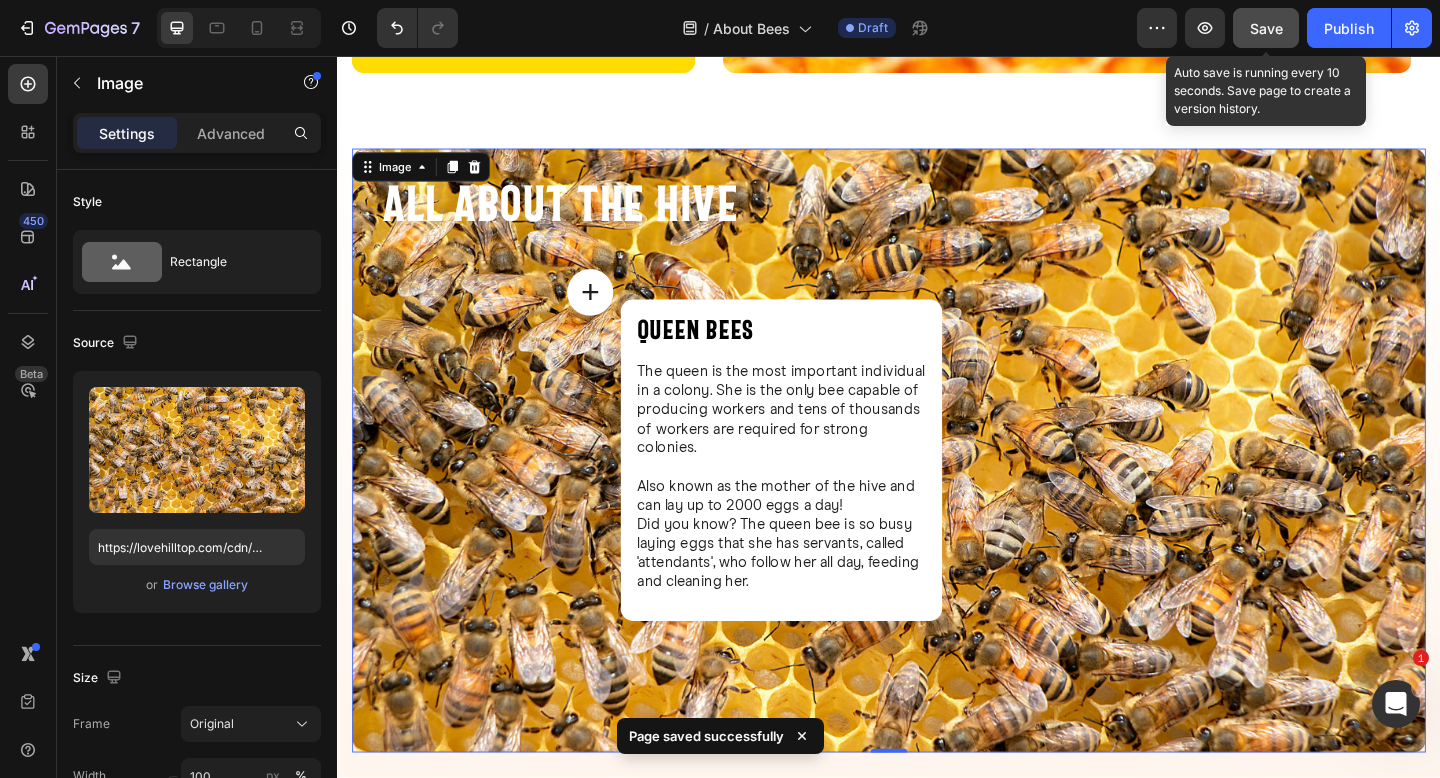 click on "Save" 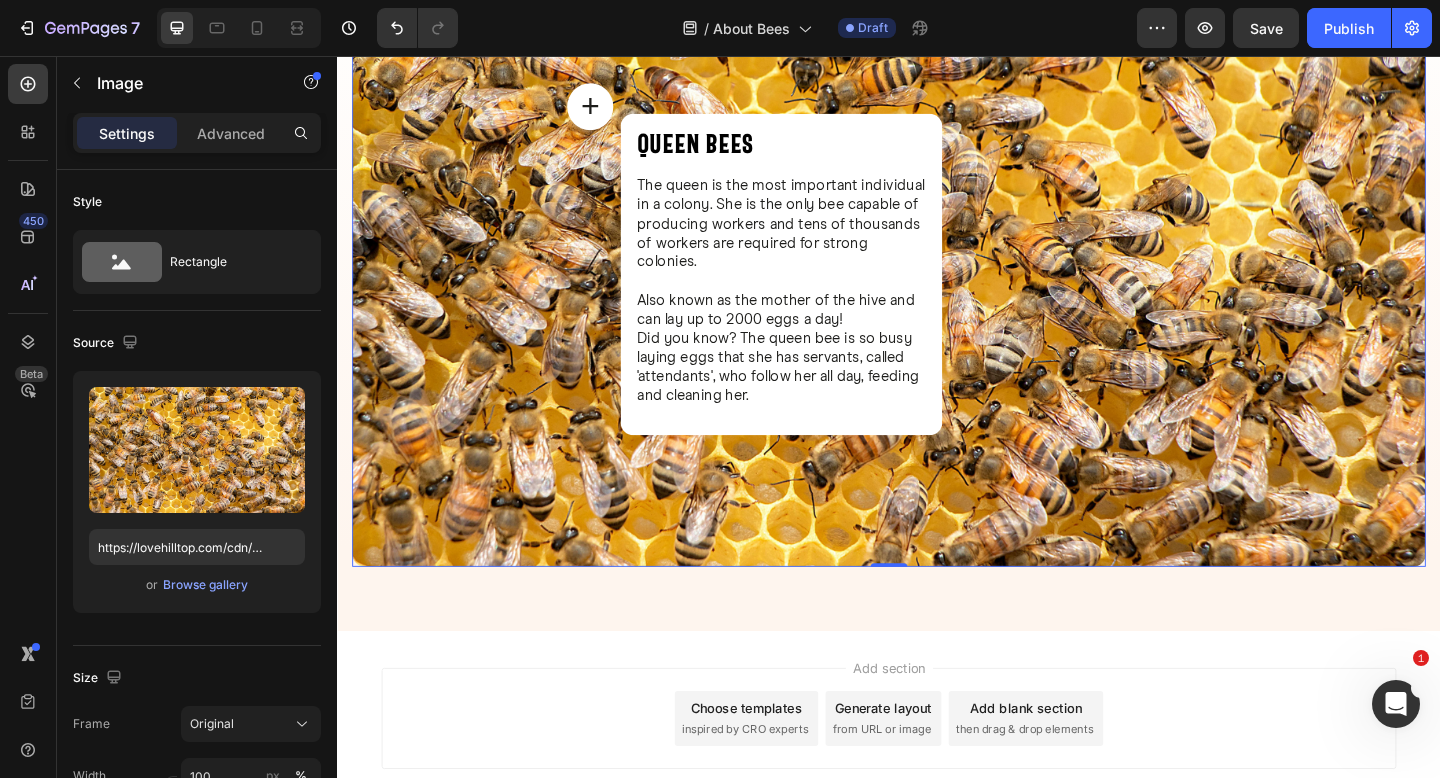 scroll, scrollTop: 1108, scrollLeft: 0, axis: vertical 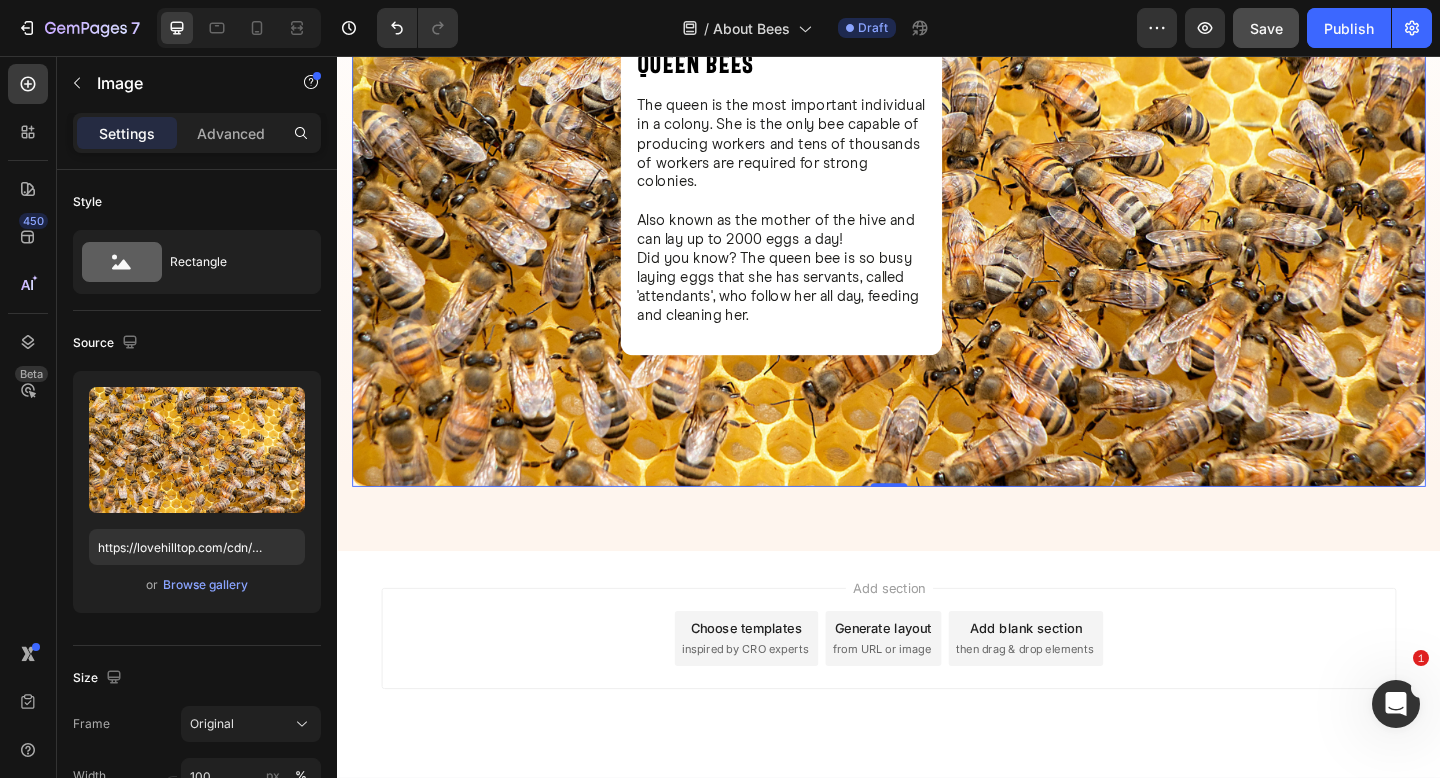 click on "Save" at bounding box center [1266, 28] 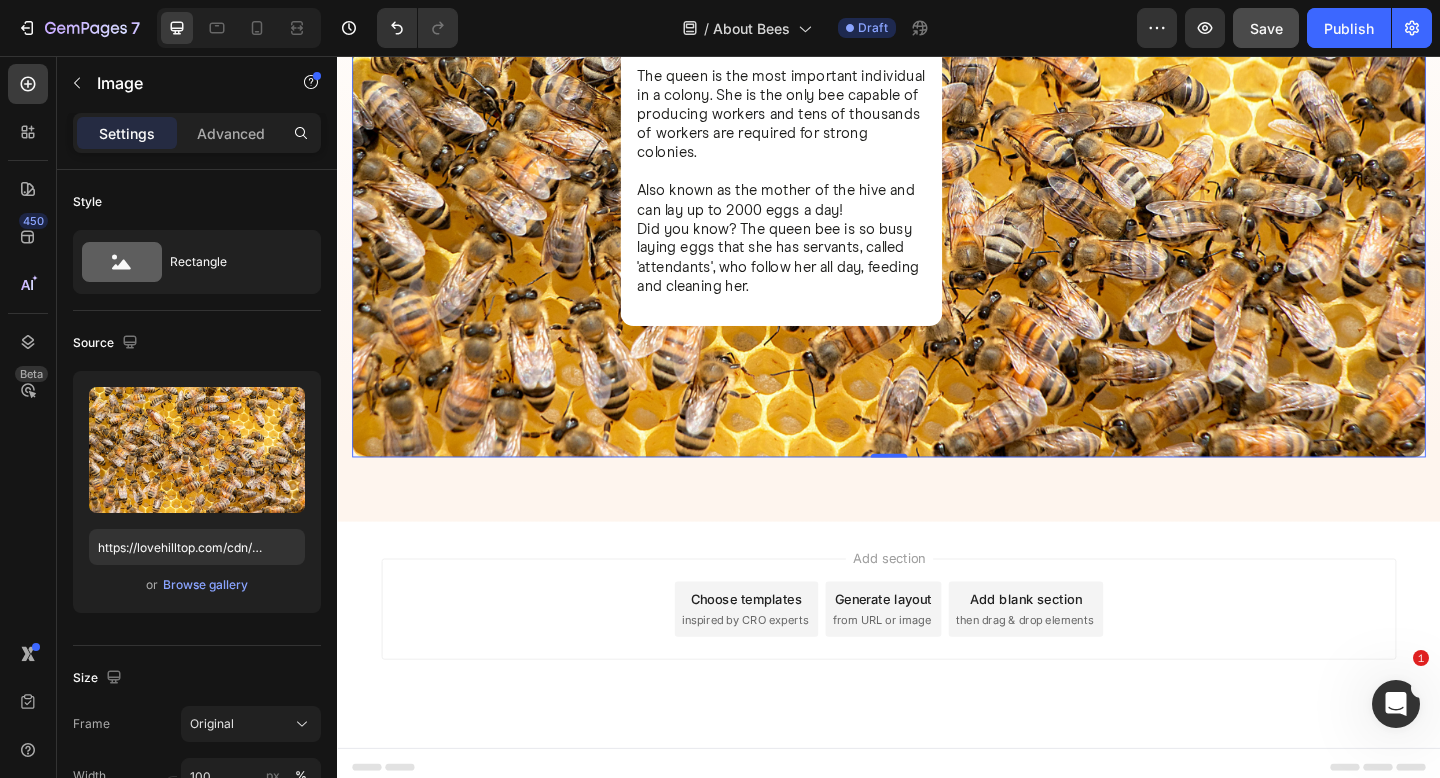 scroll, scrollTop: 1140, scrollLeft: 0, axis: vertical 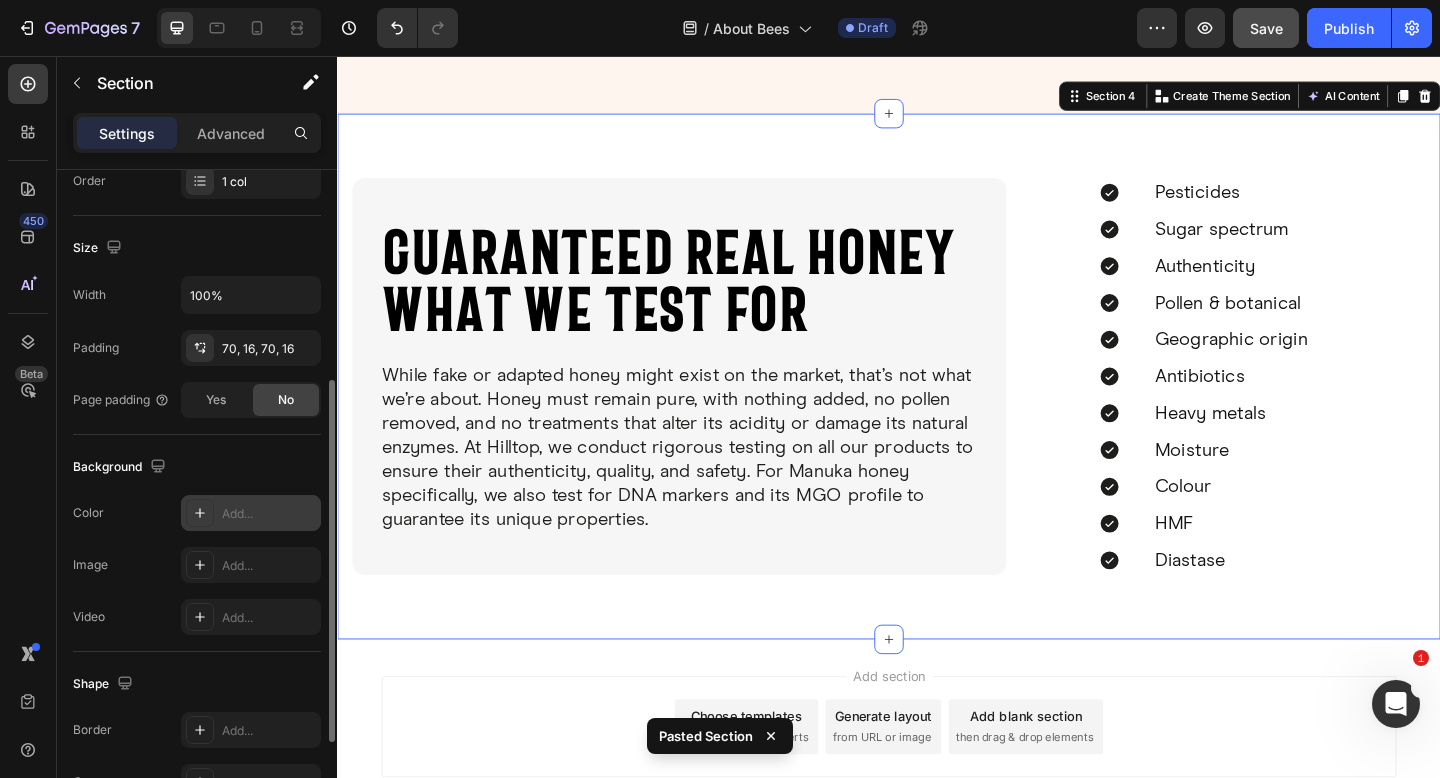 click on "Add..." at bounding box center [269, 514] 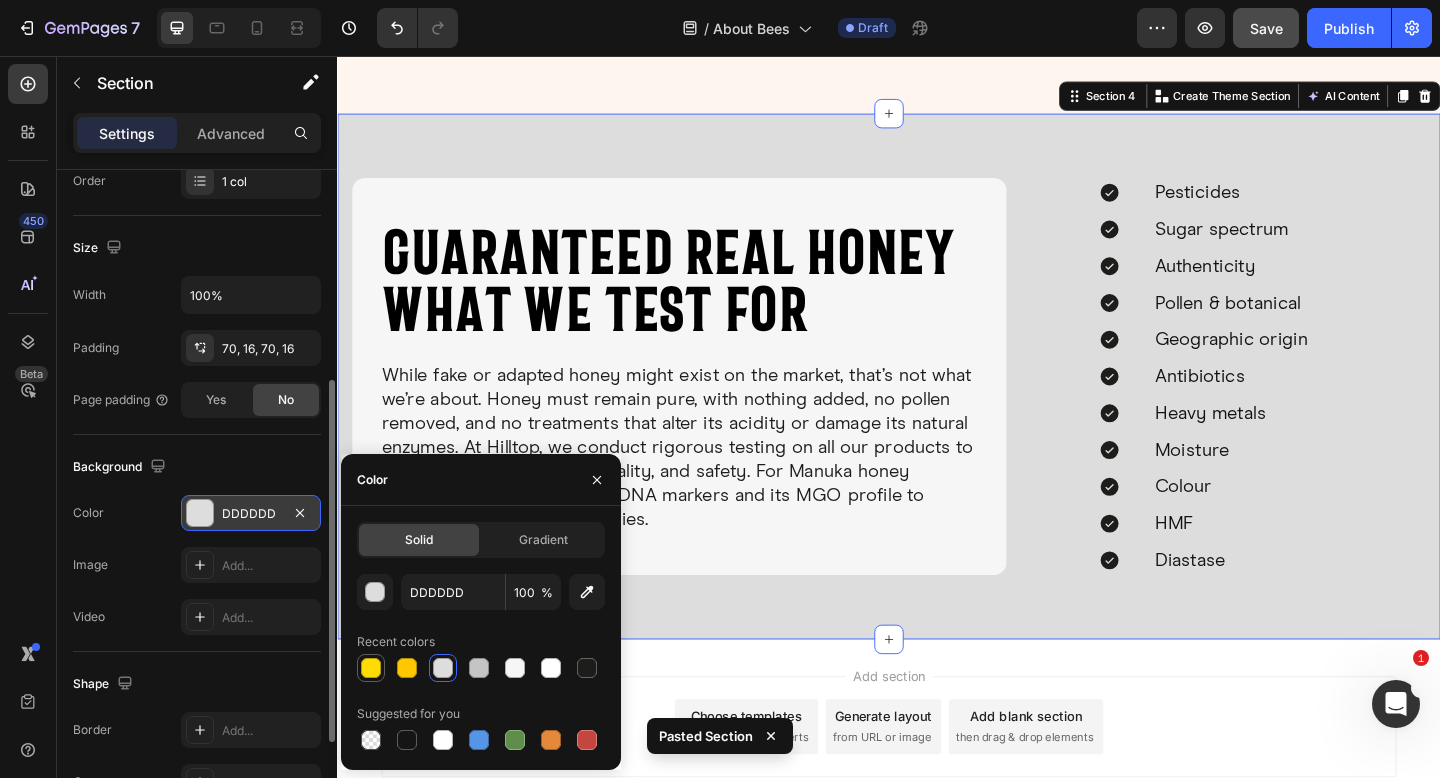click at bounding box center (371, 668) 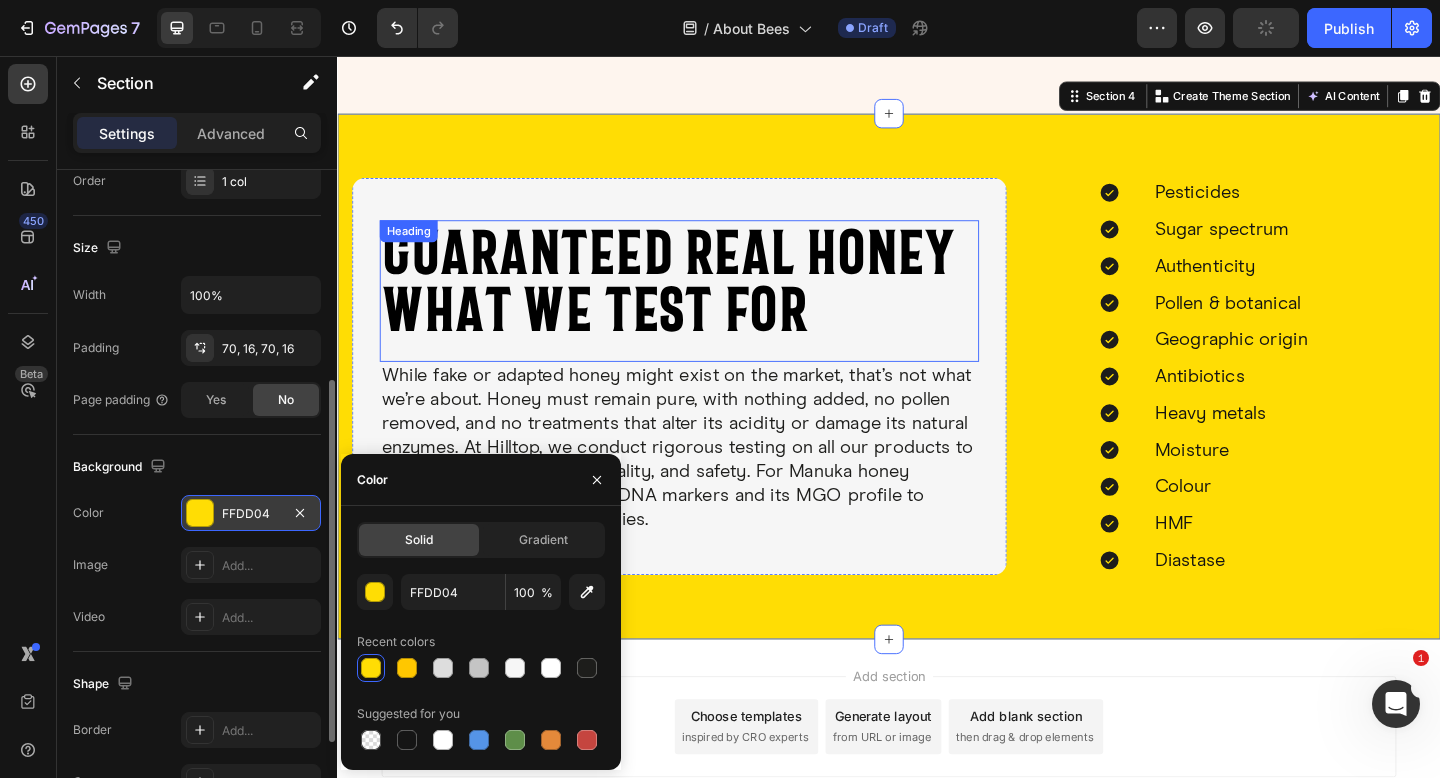 click on "guaranteed real honey what we test for" at bounding box center (709, 300) 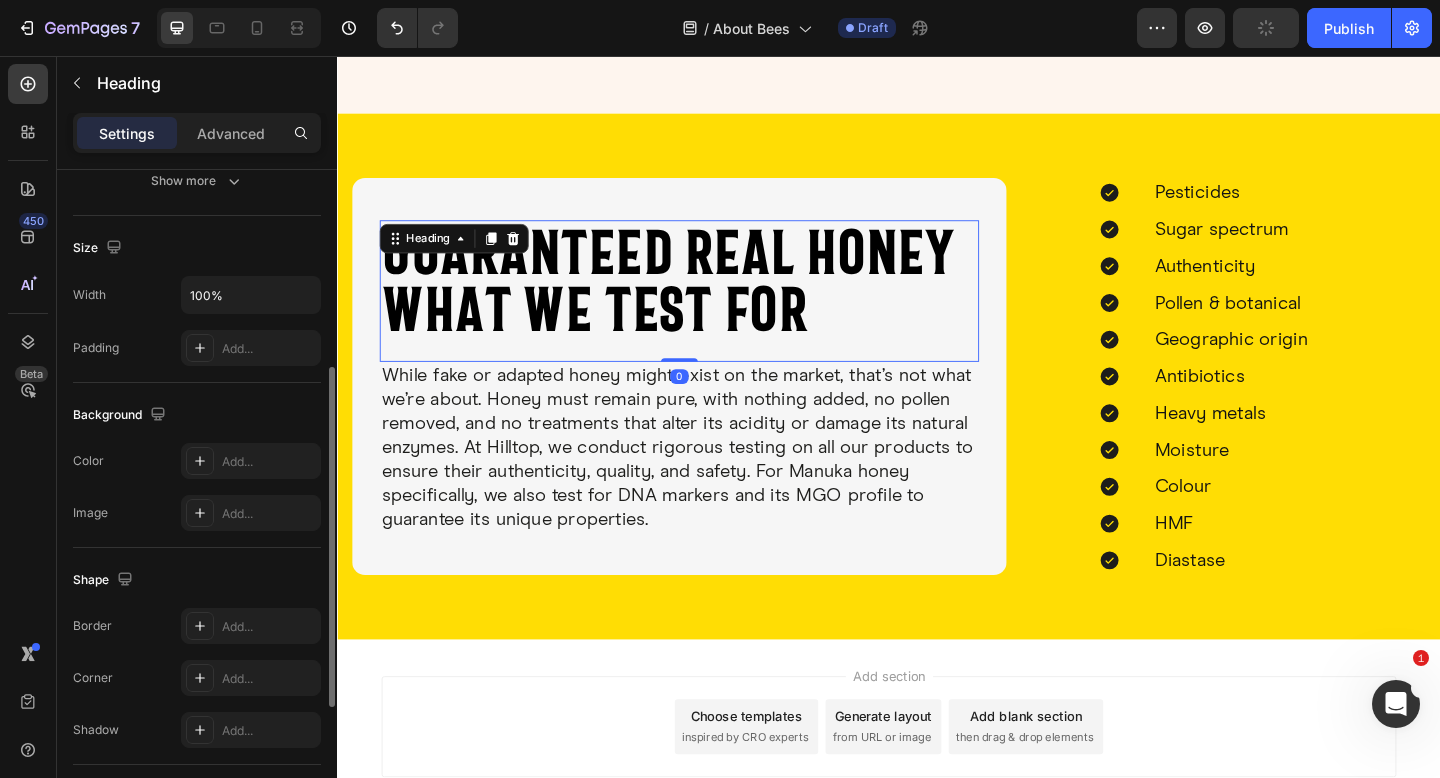 click on "guaranteed real honey what we test for" at bounding box center (709, 300) 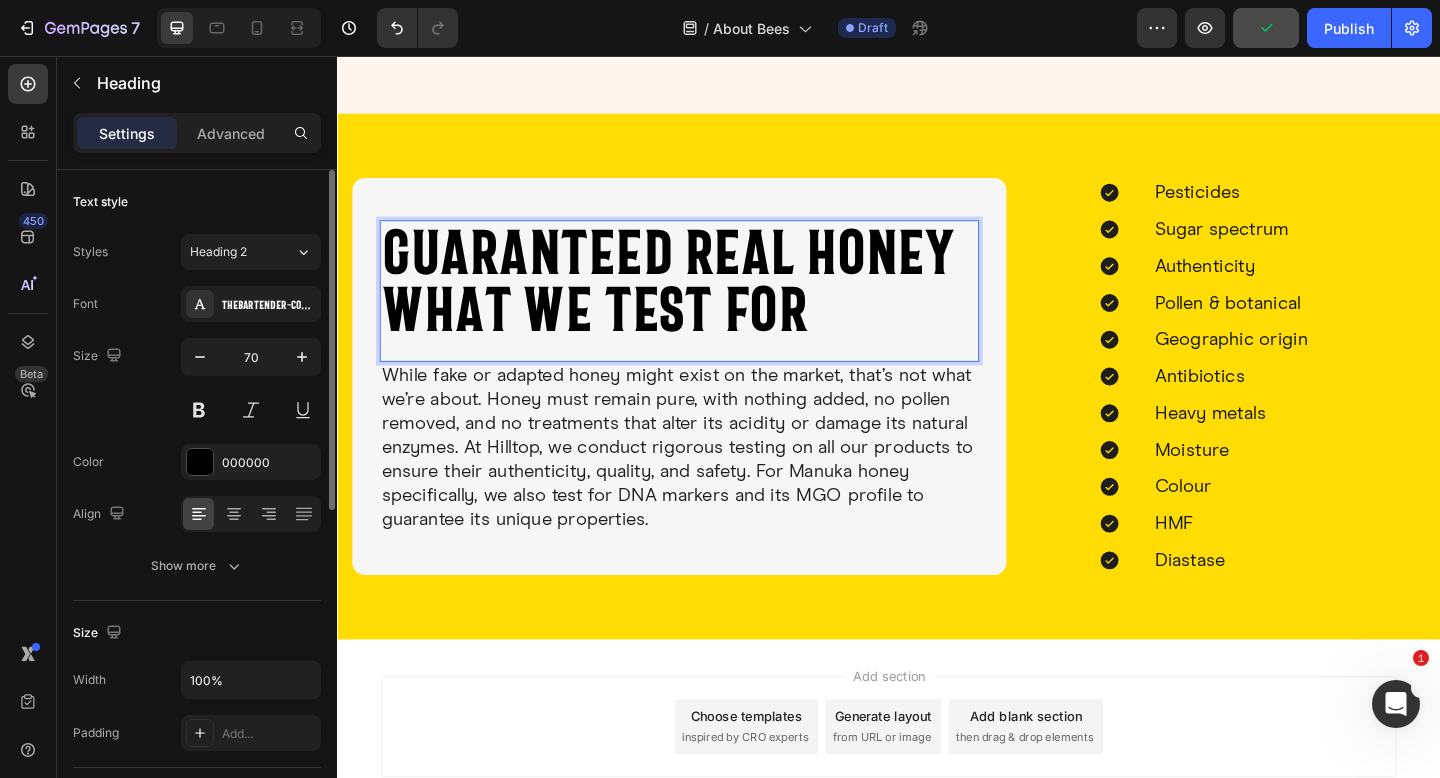 scroll, scrollTop: 1615, scrollLeft: 0, axis: vertical 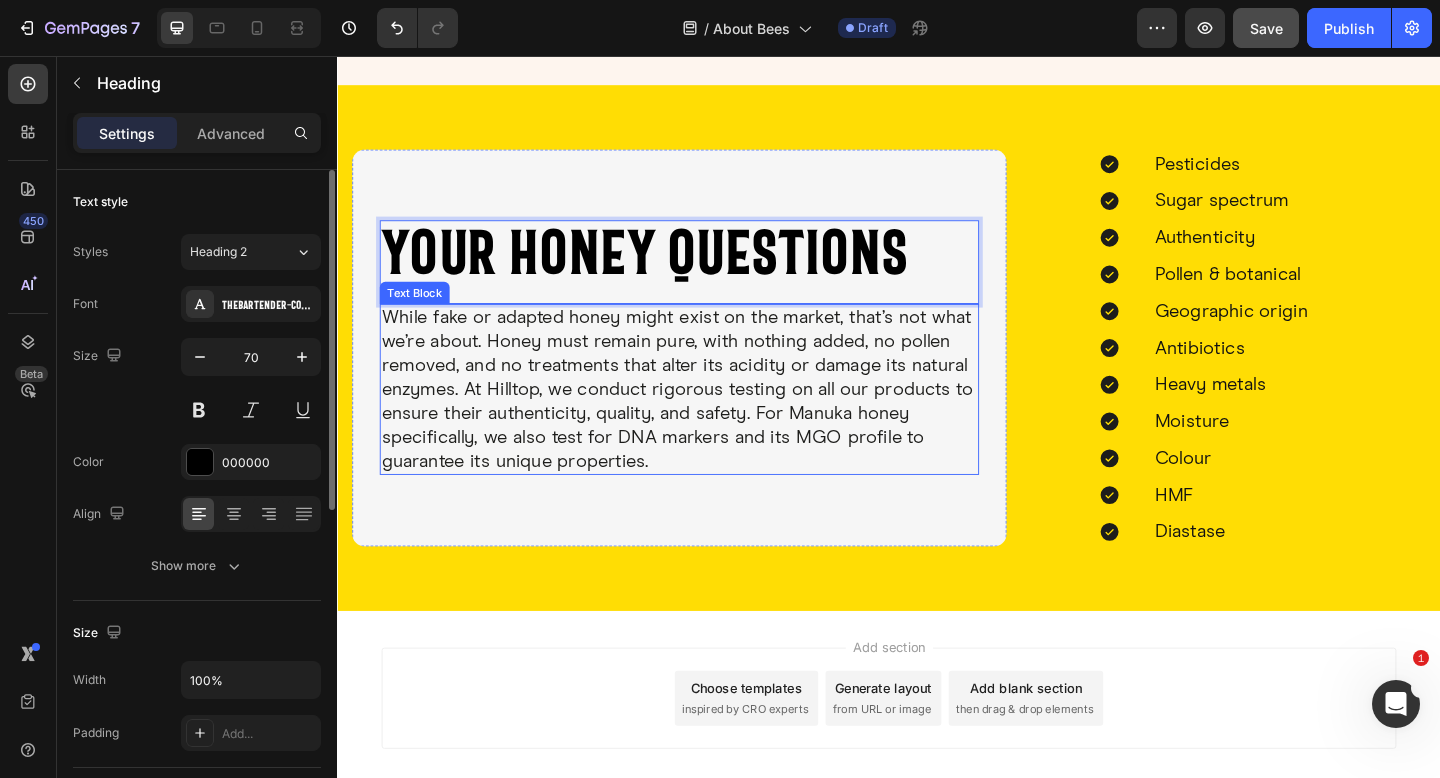click on "While fake or adapted honey might exist on the market, that’s not what we’re about. Honey must remain pure, with nothing added, no pollen removed, and no treatments that alter its acidity or damage its natural enzymes. At Hilltop, we conduct rigorous testing on all our products to ensure their authenticity, quality, and safety. For Manuka honey specifically, we also test for DNA markers and its MGO profile to guarantee its unique properties." at bounding box center [709, 419] 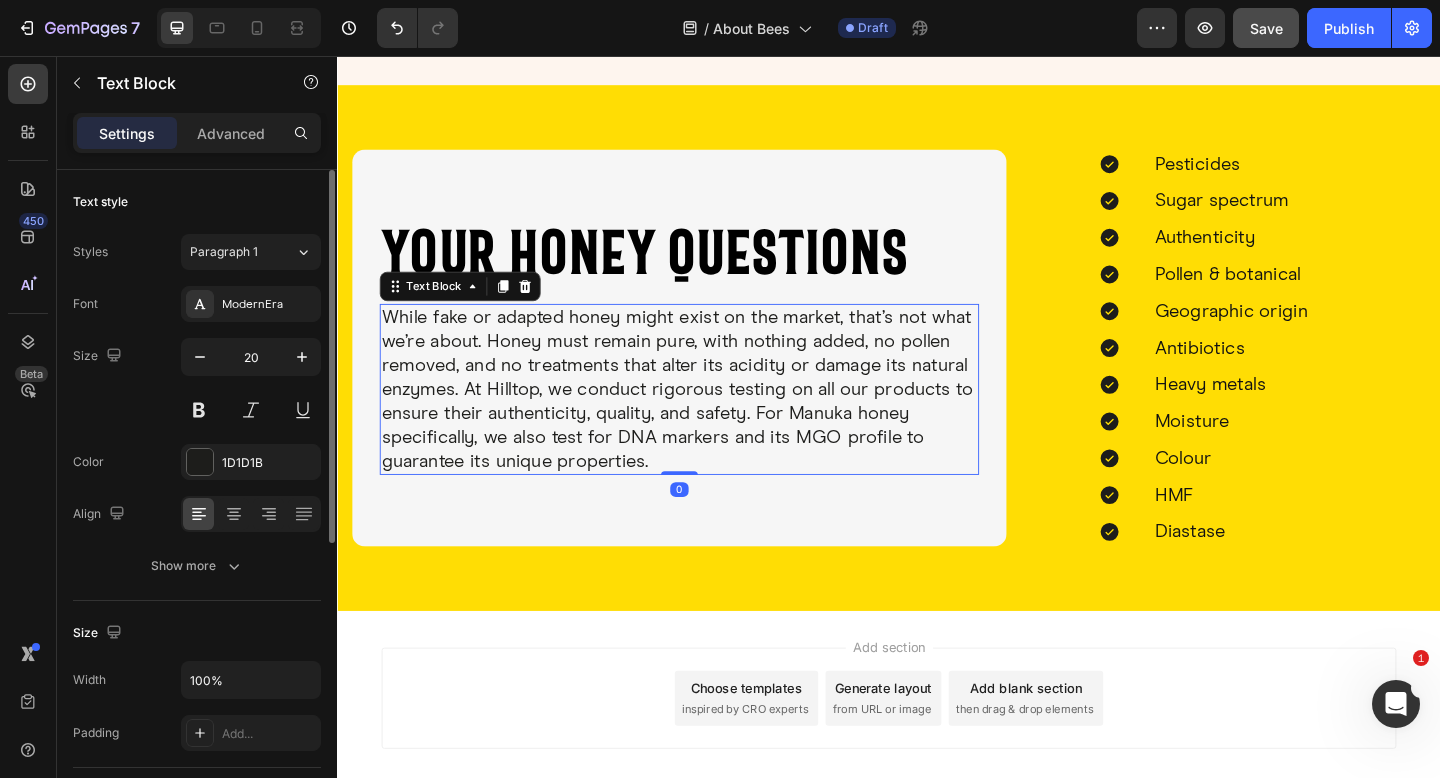 click on "While fake or adapted honey might exist on the market, that’s not what we’re about. Honey must remain pure, with nothing added, no pollen removed, and no treatments that alter its acidity or damage its natural enzymes. At Hilltop, we conduct rigorous testing on all our products to ensure their authenticity, quality, and safety. For Manuka honey specifically, we also test for DNA markers and its MGO profile to guarantee its unique properties." at bounding box center [709, 419] 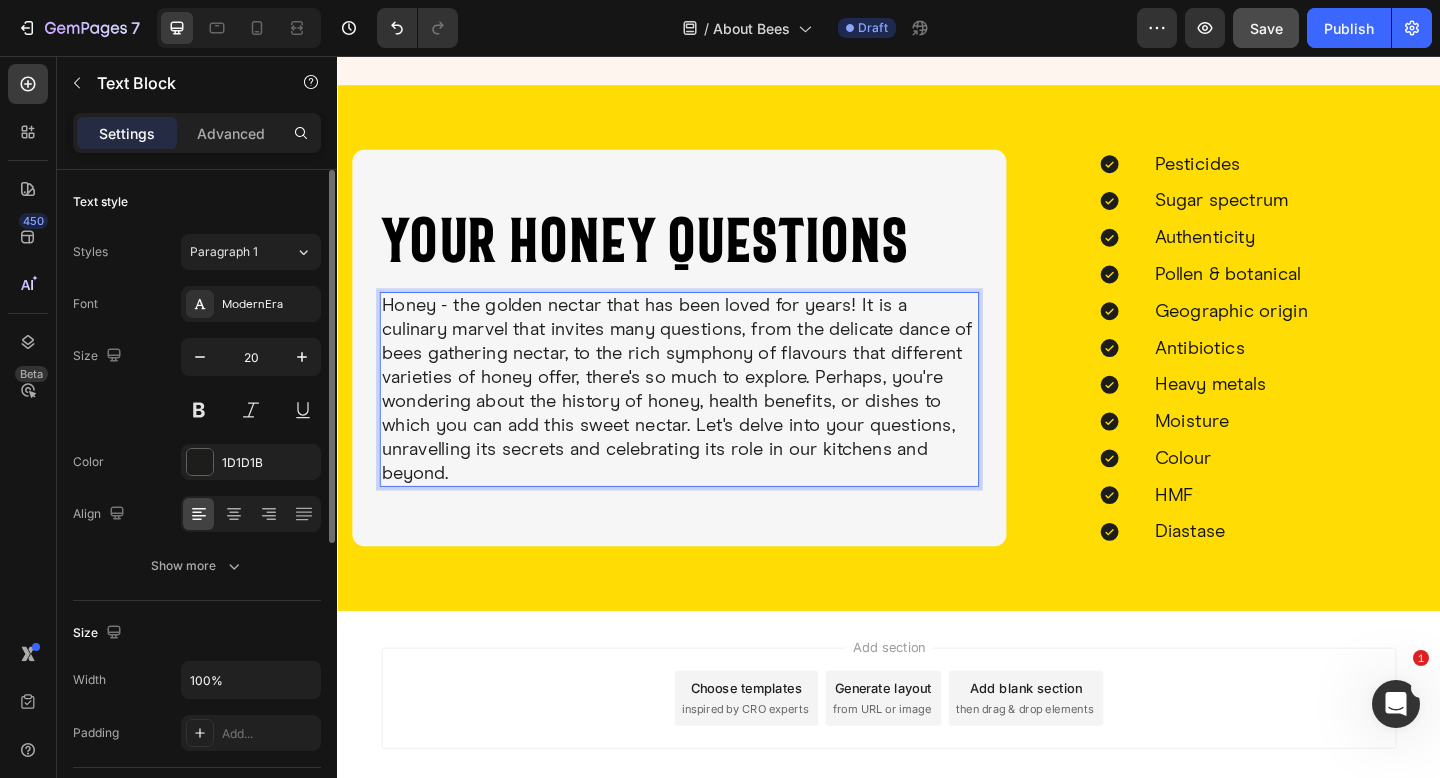 scroll, scrollTop: 1602, scrollLeft: 0, axis: vertical 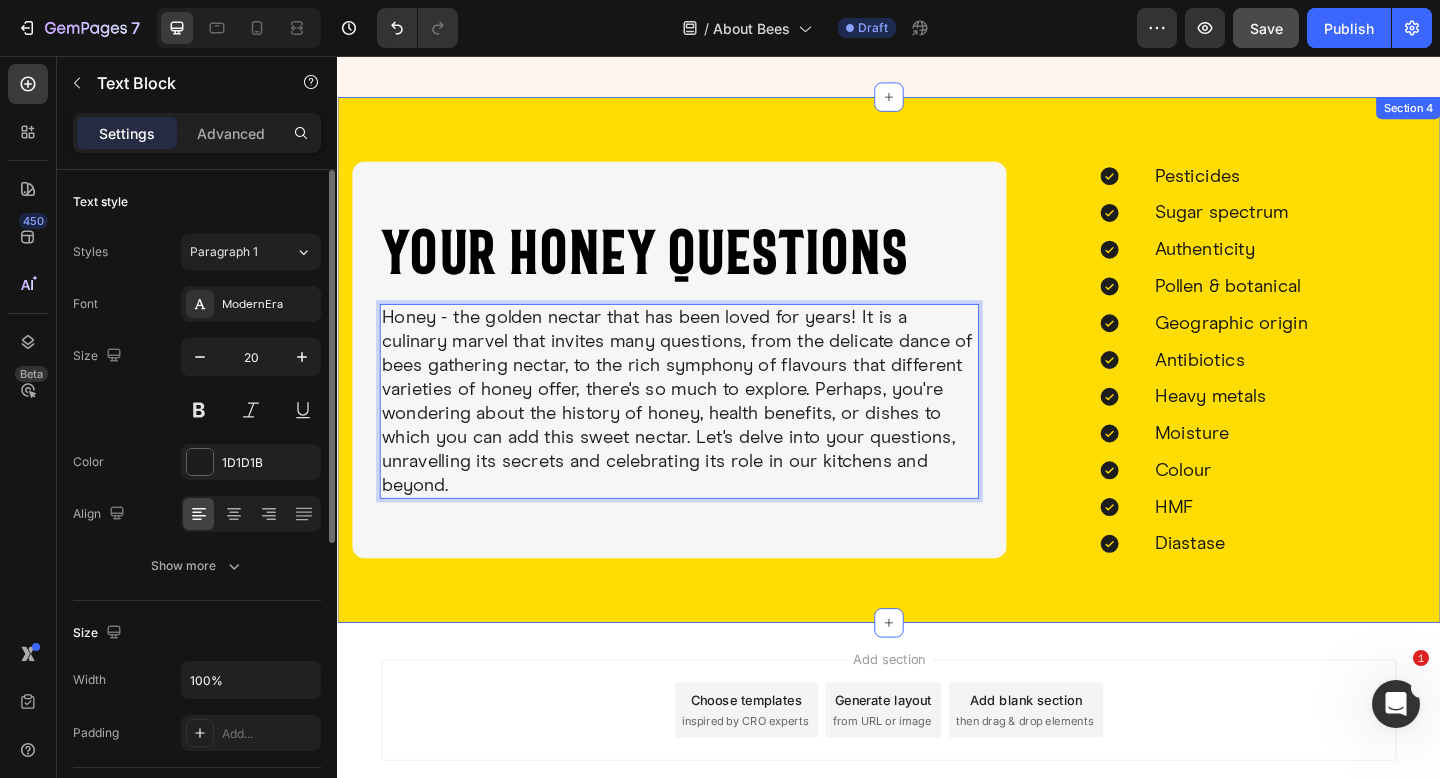 click on "YOUR HONEY QUESTIONS Heading Honey - the golden nectar that has been loved for years! It is a culinary marvel that invites many questions, from the delicate dance of bees gathering nectar, to the rich symphony of flavours that different varieties of honey offer, there's so much to explore. Perhaps, you're wondering about the history of honey, health benefits, or dishes to which you can add this sweet nectar. Let's delve into your questions, unravelling its secrets and celebrating its role in our kitchens and beyond. Text Block   0 Image Row Pesticides Sugar spectrum Authenticity Pollen & botanical Geographic origin Antibiotics Heavy metals Moisture Colour HMF Diastase Item List Row" at bounding box center [937, 387] 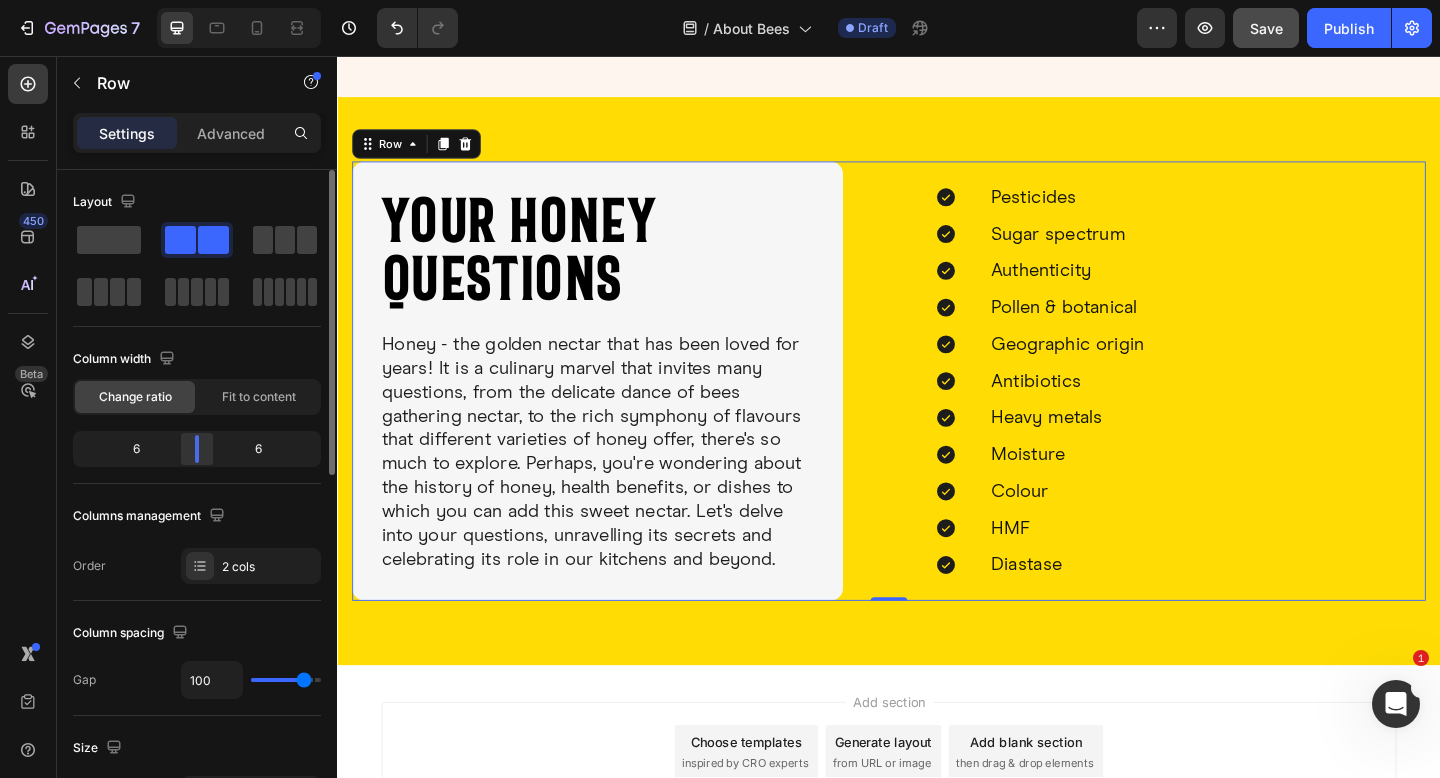 drag, startPoint x: 228, startPoint y: 451, endPoint x: 200, endPoint y: 451, distance: 28 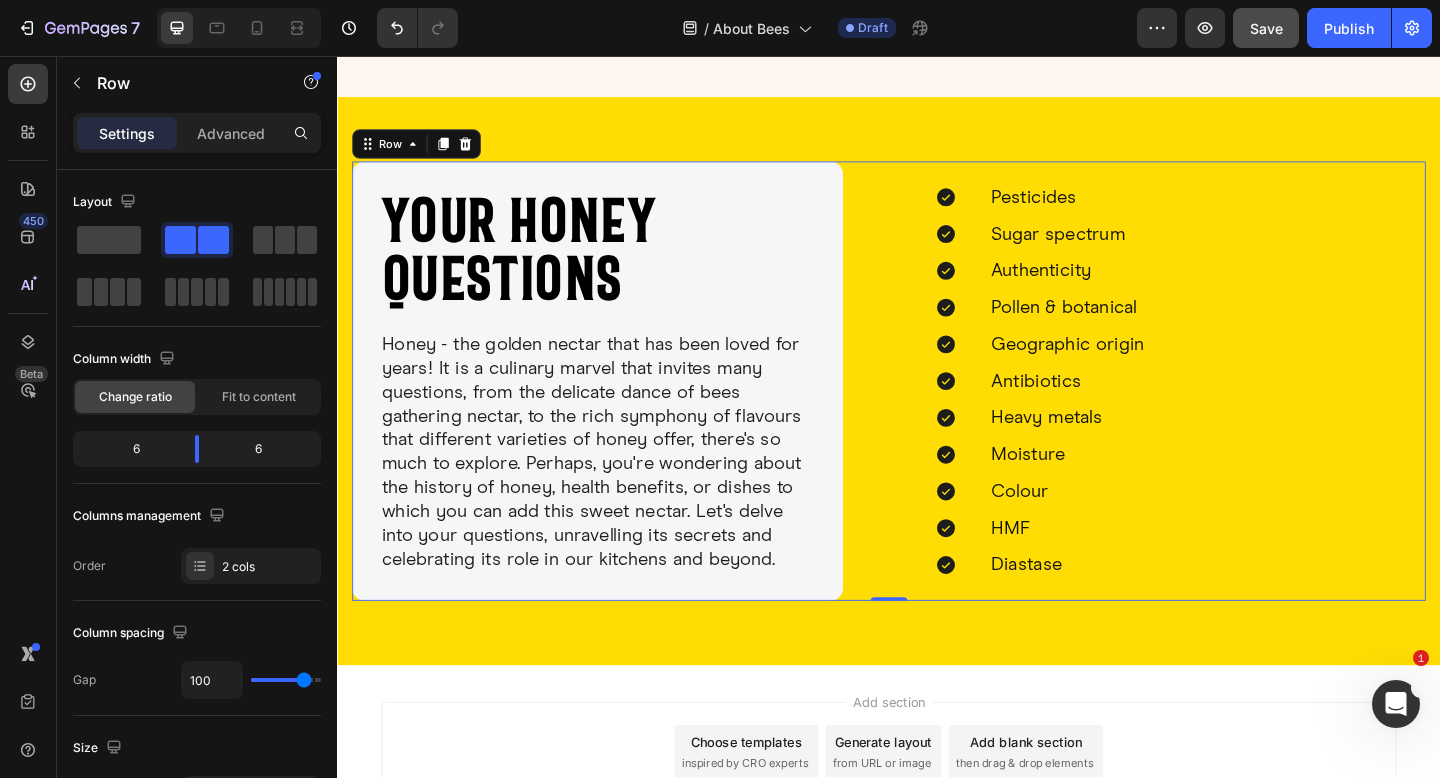 click on "YOUR HONEY QUESTIONS Heading Honey - the golden nectar that has been loved for years! It is a culinary marvel that invites many questions, from the delicate dance of bees gathering nectar, to the rich symphony of flavours that different varieties of honey offer, there's so much to explore. Perhaps, you're wondering about the history of honey, health benefits, or dishes to which you can add this sweet nectar. Let's delve into your questions, unravelling its secrets and celebrating its role in our kitchens and beyond. Text Block Image Row Pesticides Sugar spectrum Authenticity Pollen & botanical Geographic origin Antibiotics Heavy metals Moisture Colour HMF Diastase Item List Row   0" at bounding box center [937, 410] 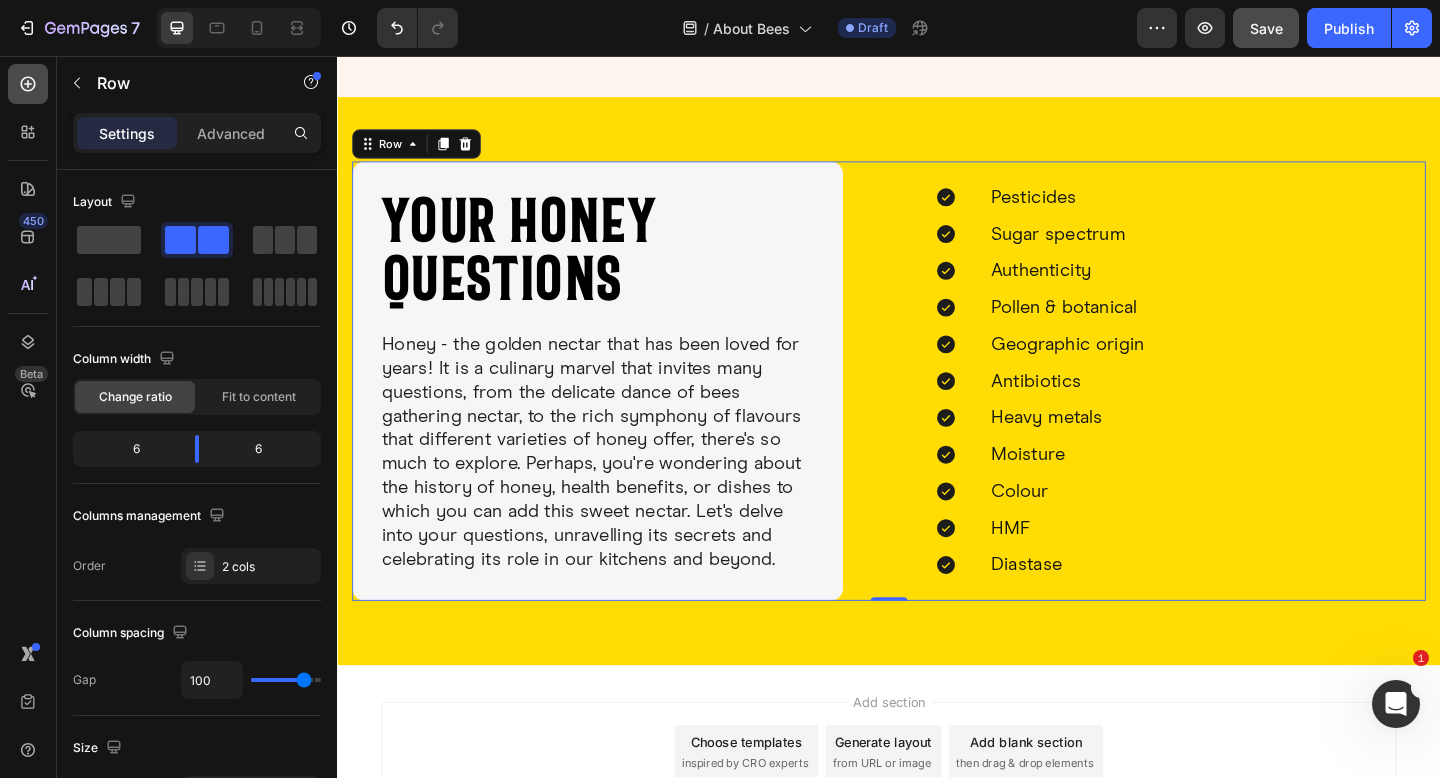 click 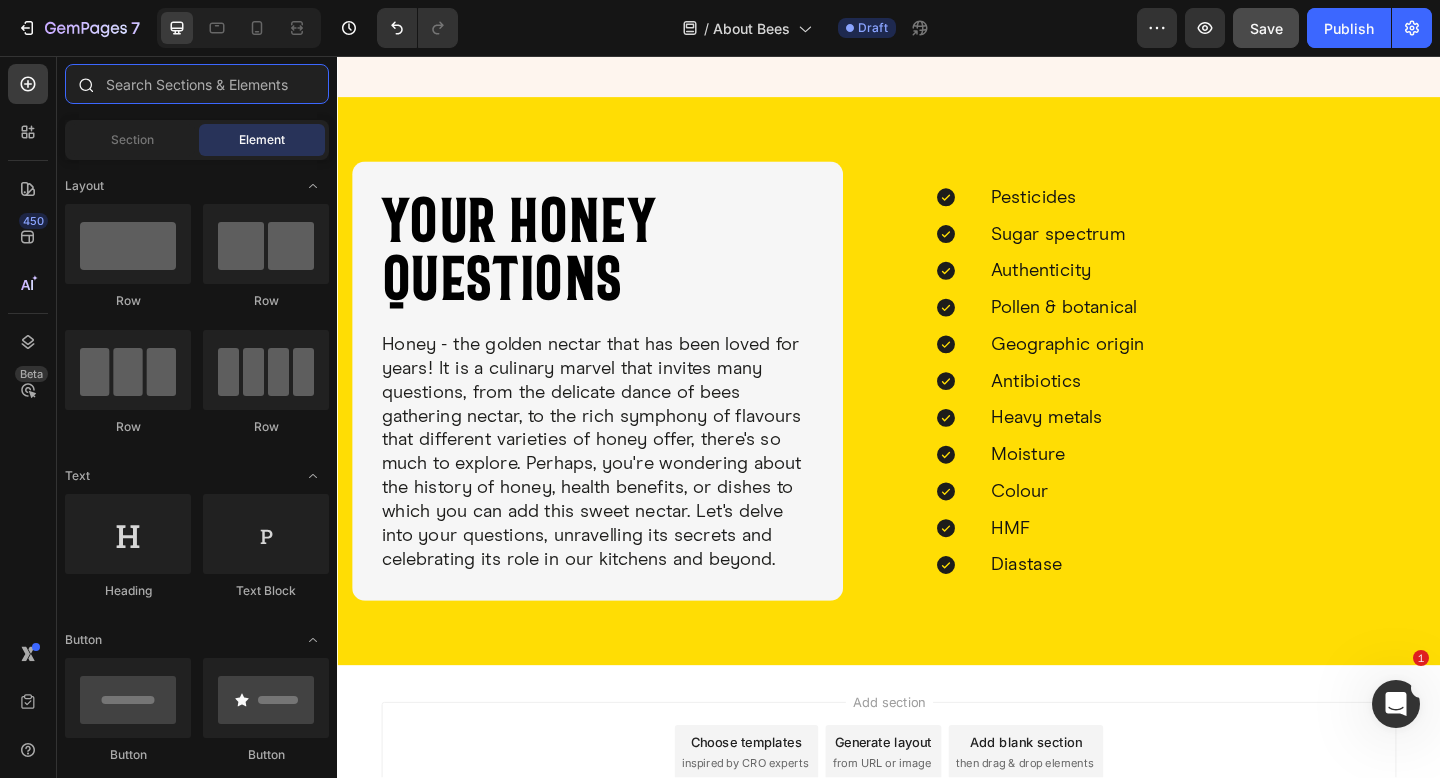 click at bounding box center [197, 84] 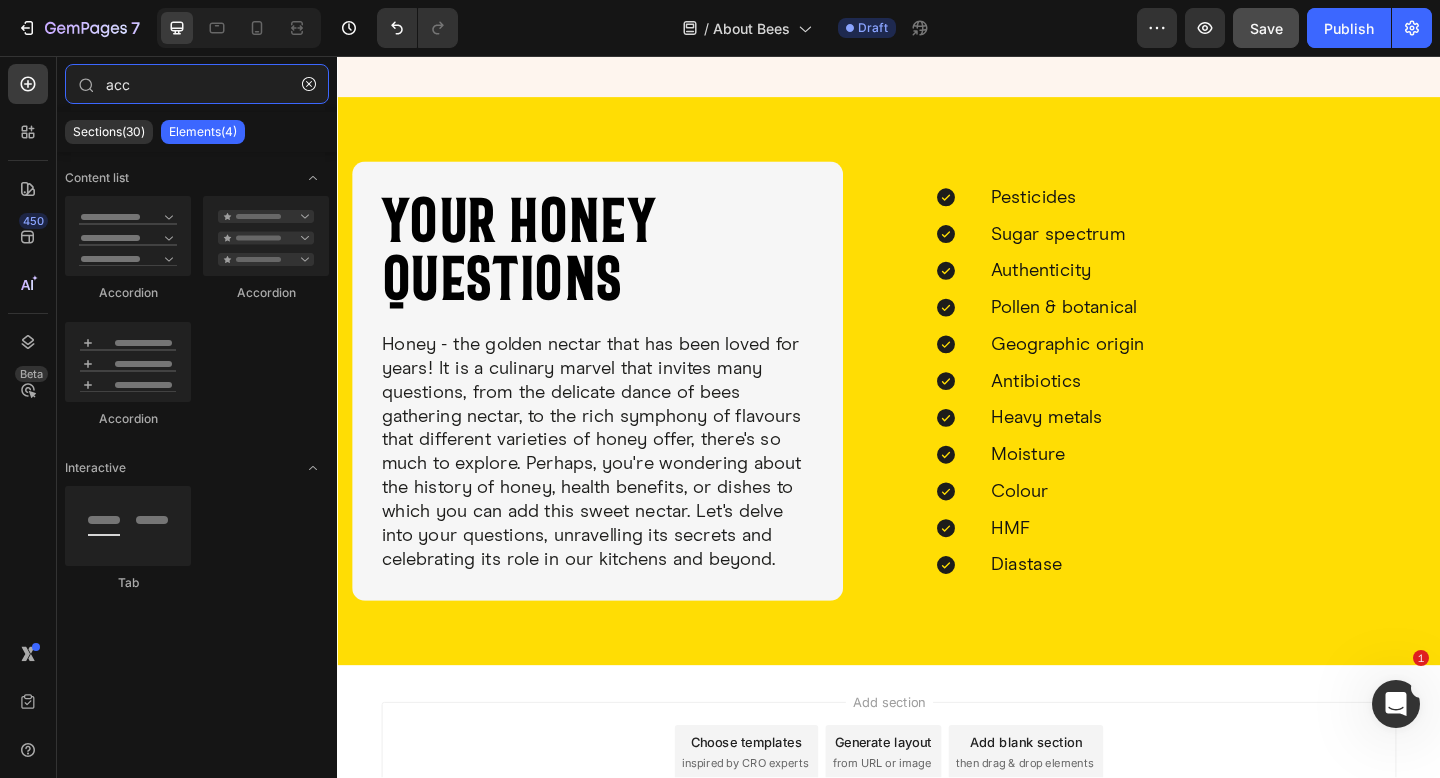 type on "acc" 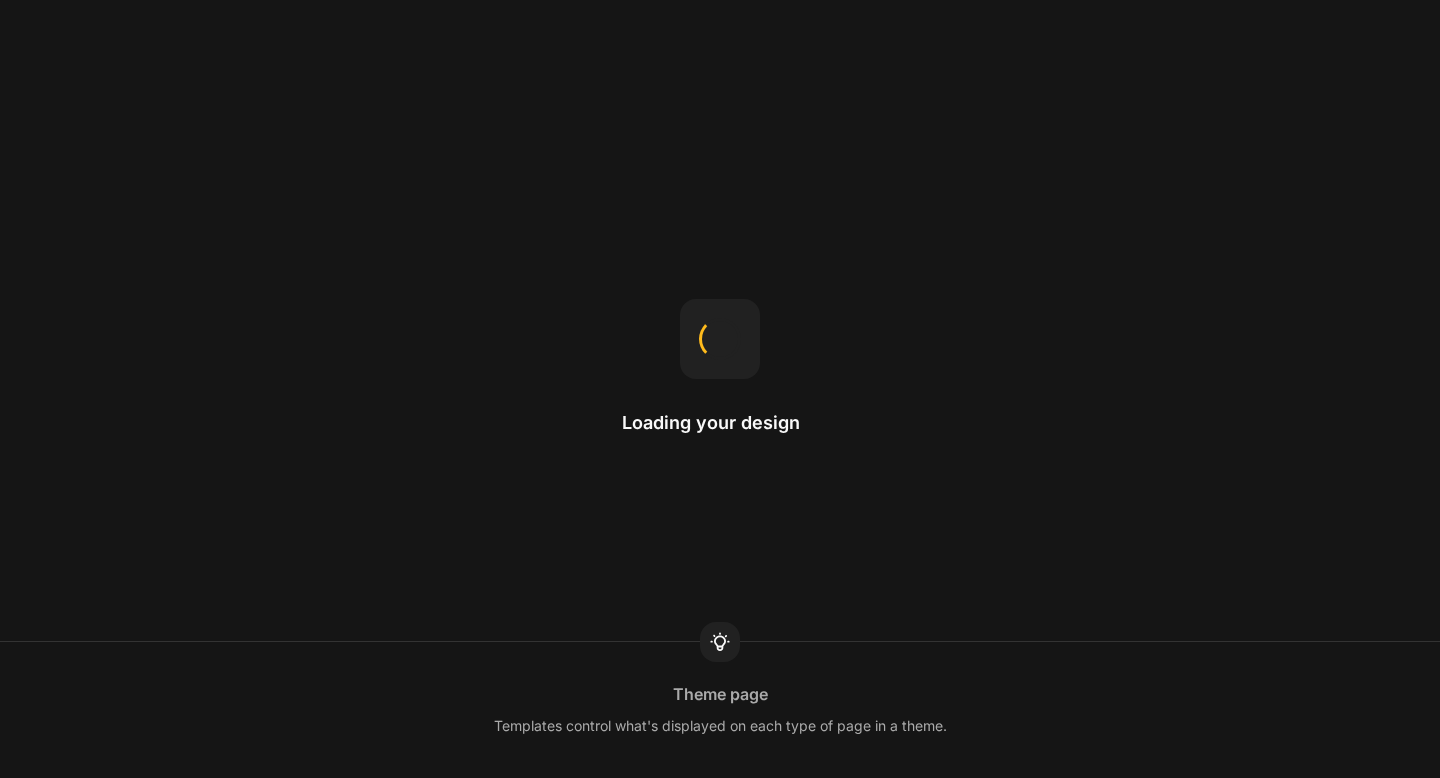 scroll, scrollTop: 0, scrollLeft: 0, axis: both 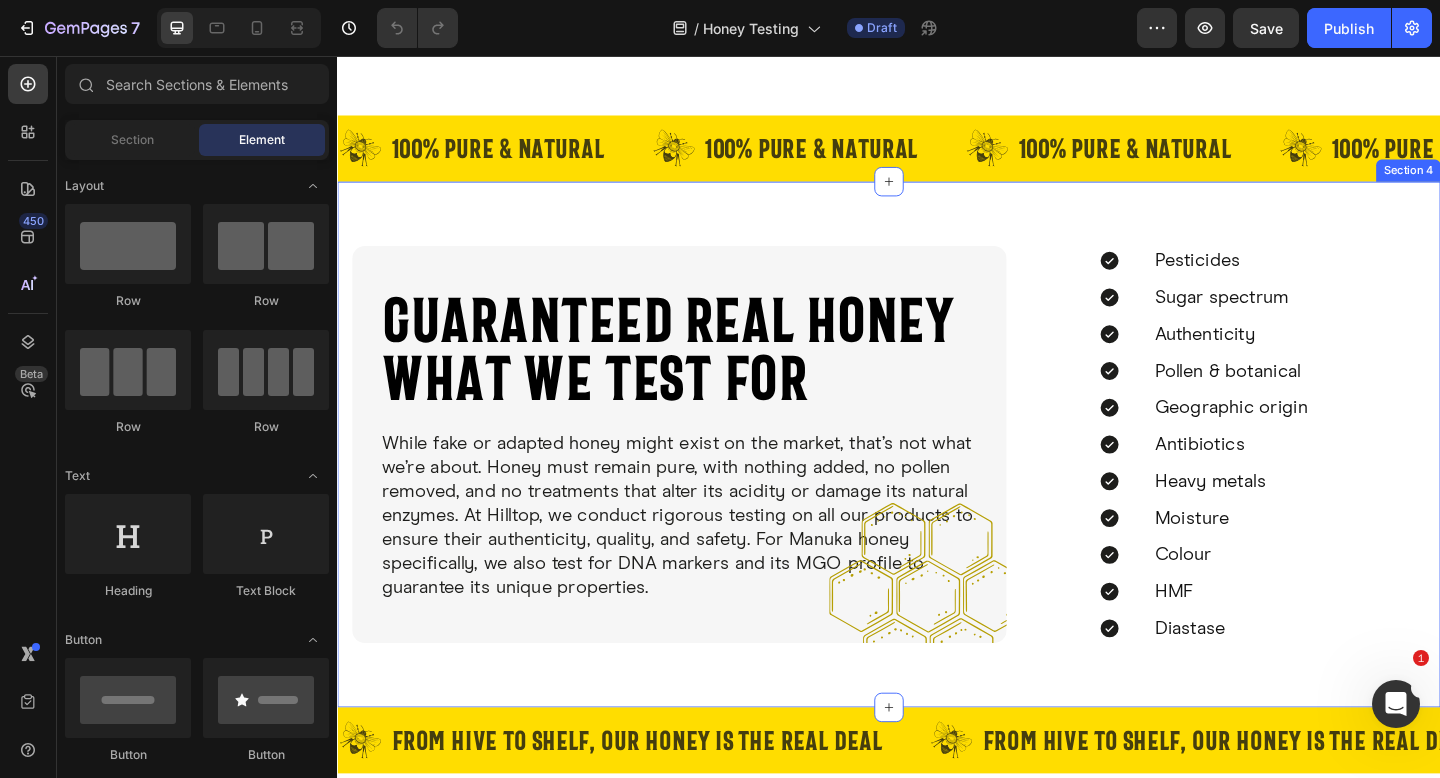 click on "guaranteed real honey what we test for Heading While fake or adapted honey might exist on the market, that’s not what we’re about. Honey must remain pure, with nothing added, no pollen removed, and no treatments that alter its acidity or damage its natural enzymes. At Hilltop, we conduct rigorous testing on all our products to ensure their authenticity, quality, and safety. For Manuka honey specifically, we also test for DNA markers and its MGO profile to guarantee its unique properties. Text Block Image Row Pesticides Sugar spectrum Authenticity Pollen & botanical Geographic origin Antibiotics Heavy metals Moisture Colour HMF Diastase Item List Row Section 4" at bounding box center [937, 479] 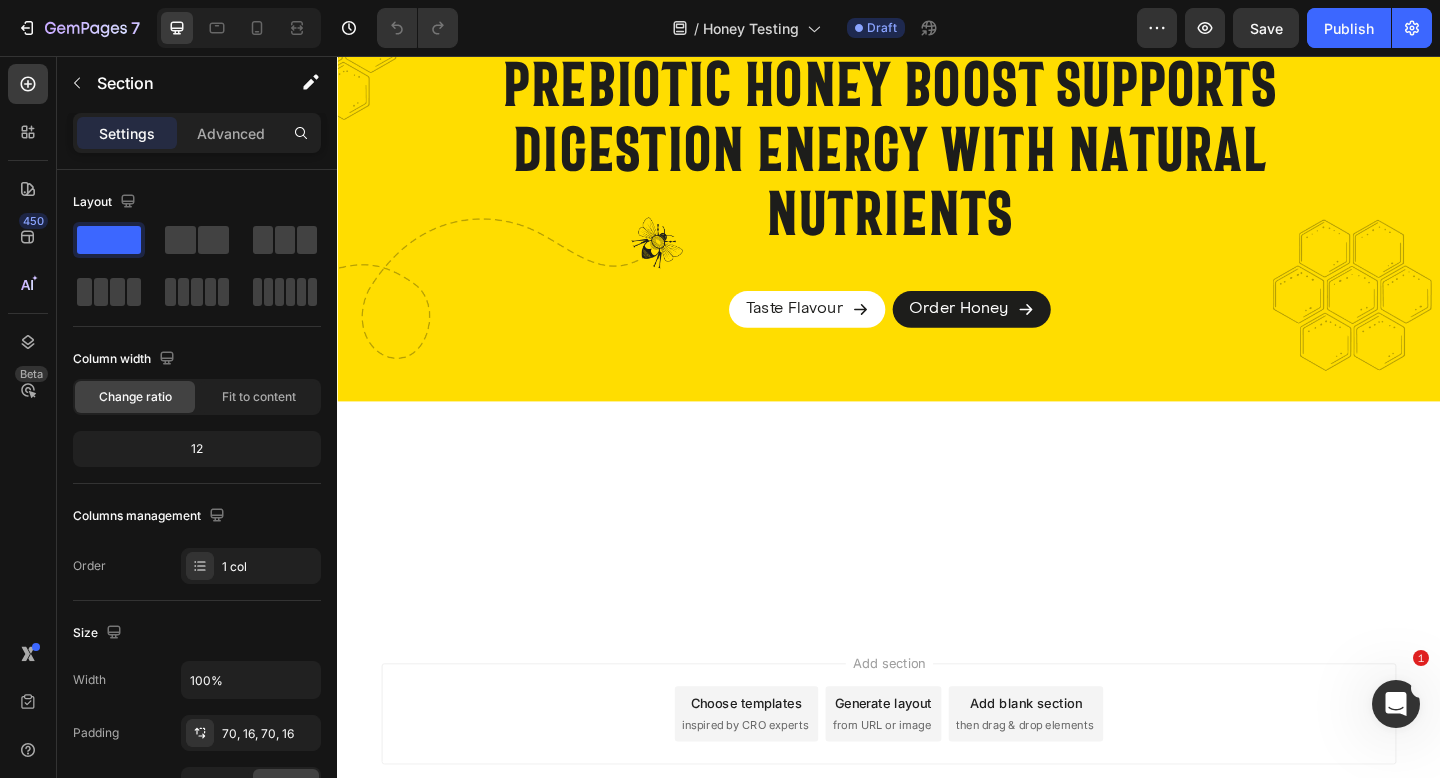 scroll, scrollTop: 3976, scrollLeft: 0, axis: vertical 